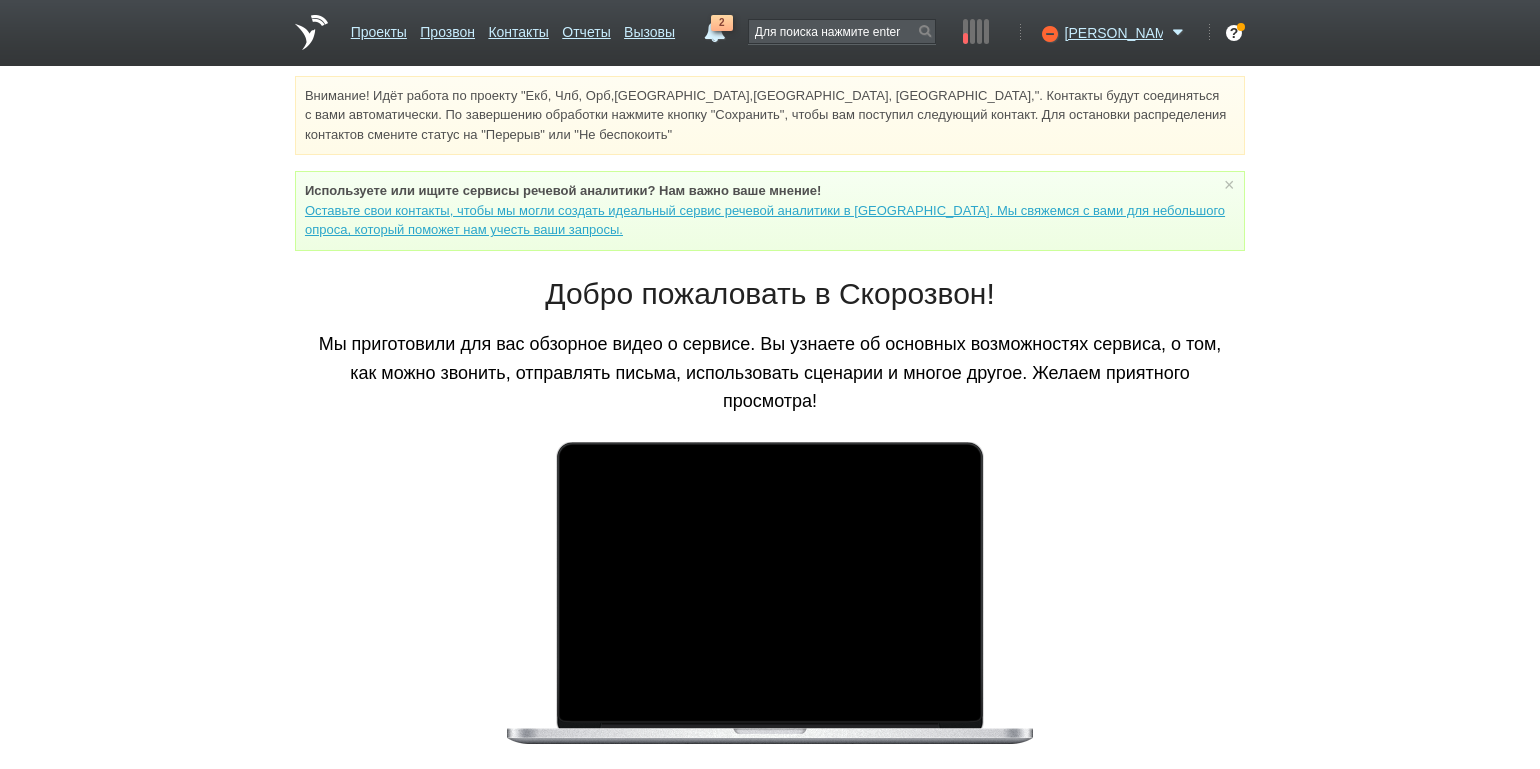 scroll, scrollTop: 0, scrollLeft: 0, axis: both 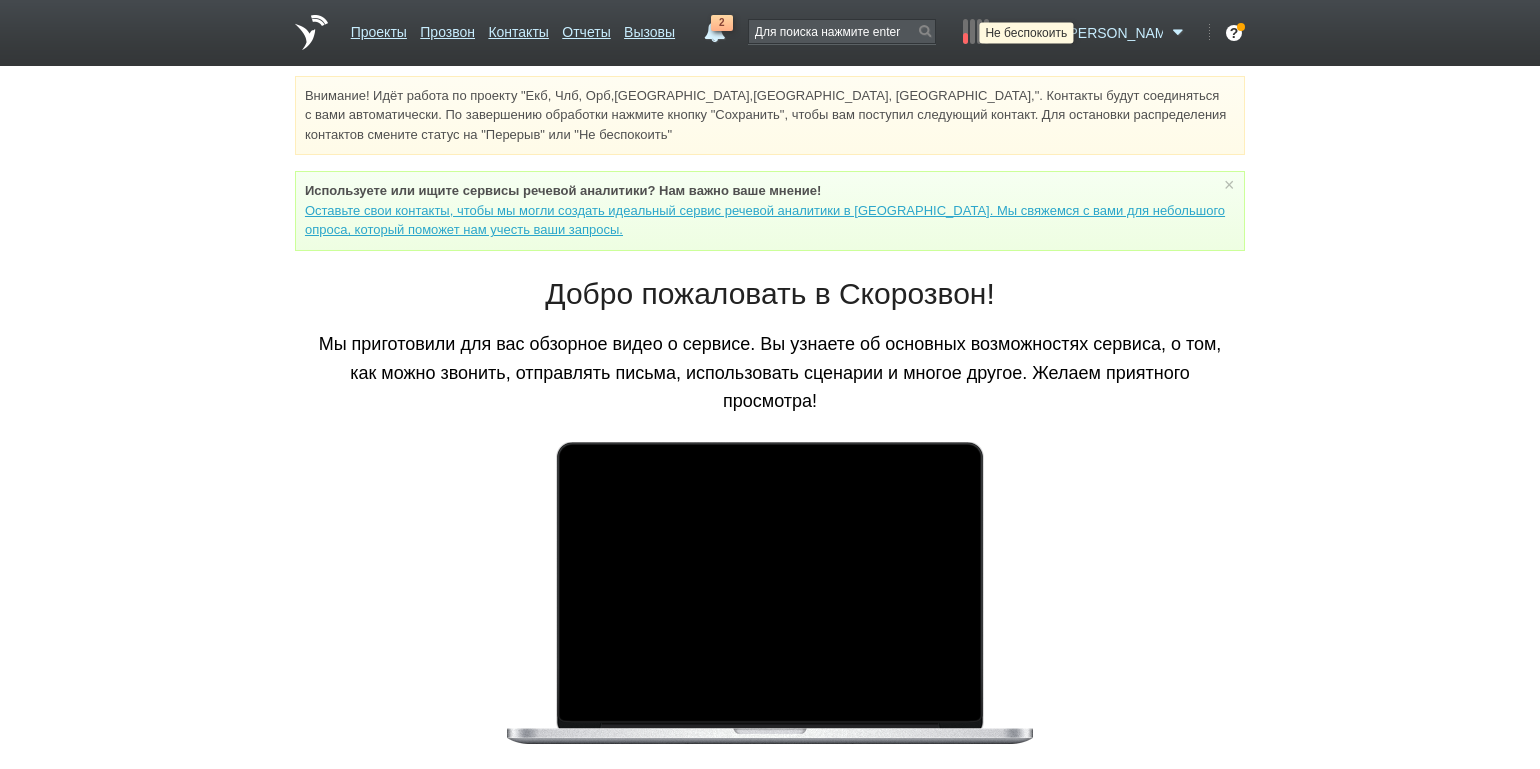 click at bounding box center (1047, 33) 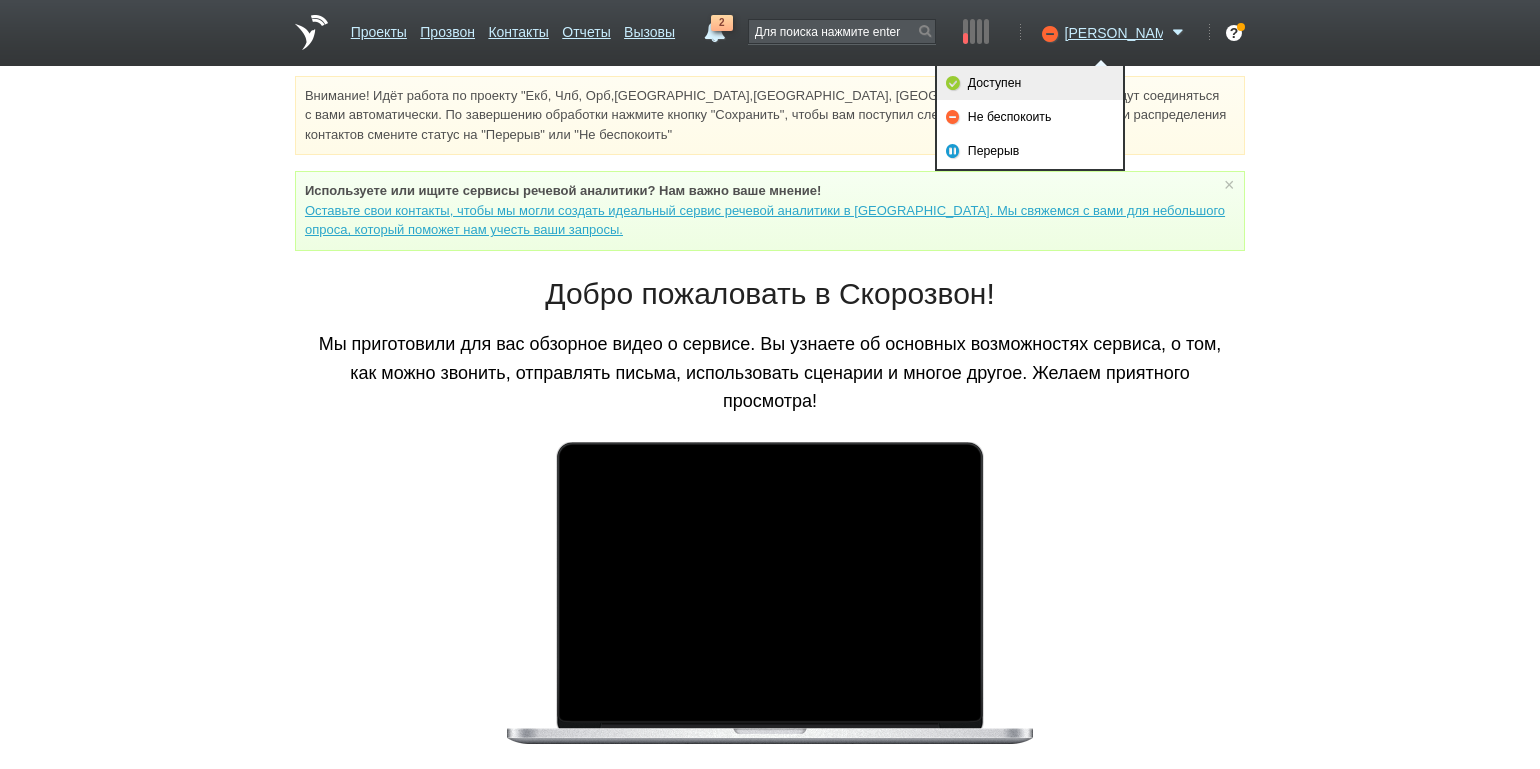 click on "Доступен" at bounding box center [1030, 83] 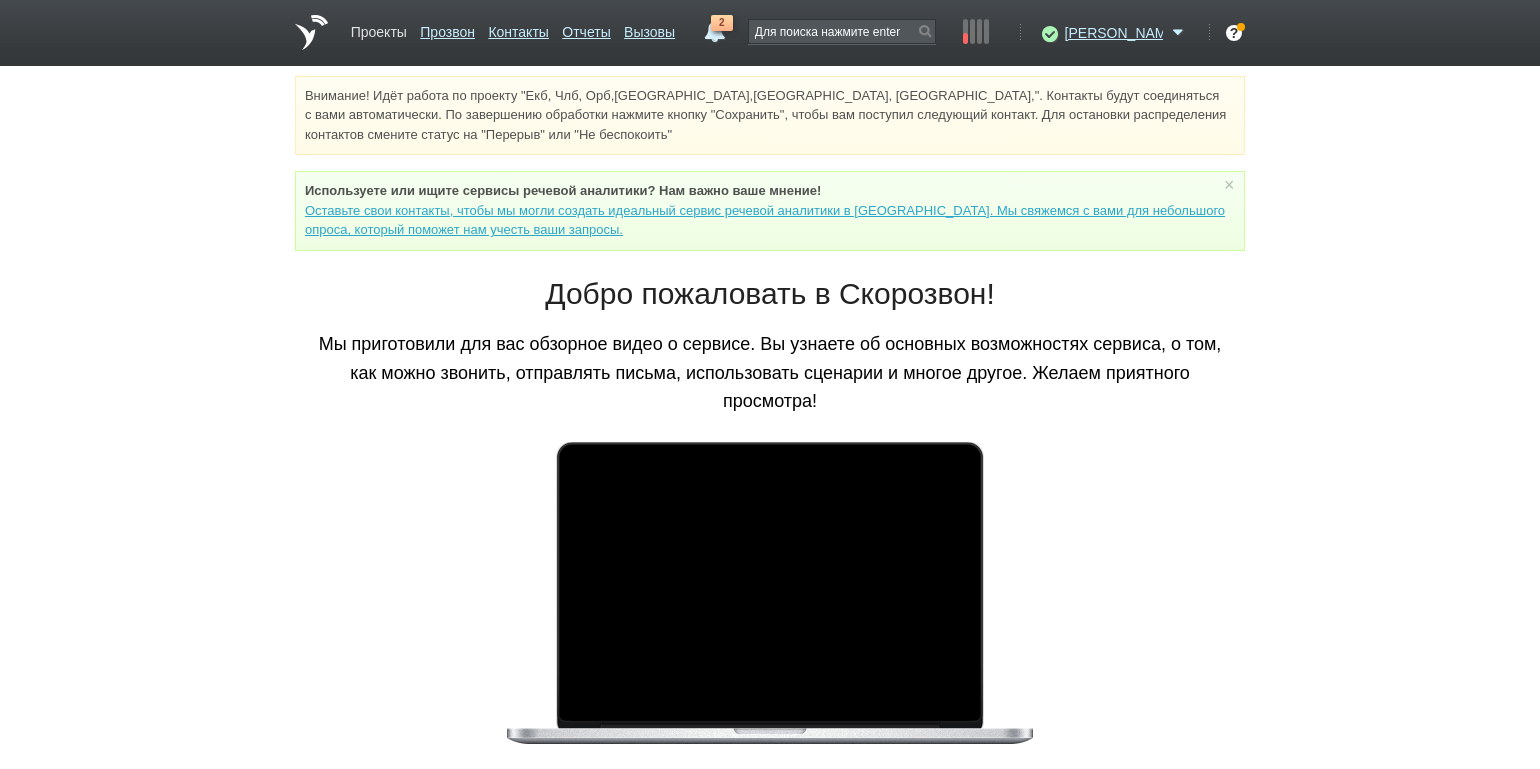 click on "Проекты" at bounding box center (379, 28) 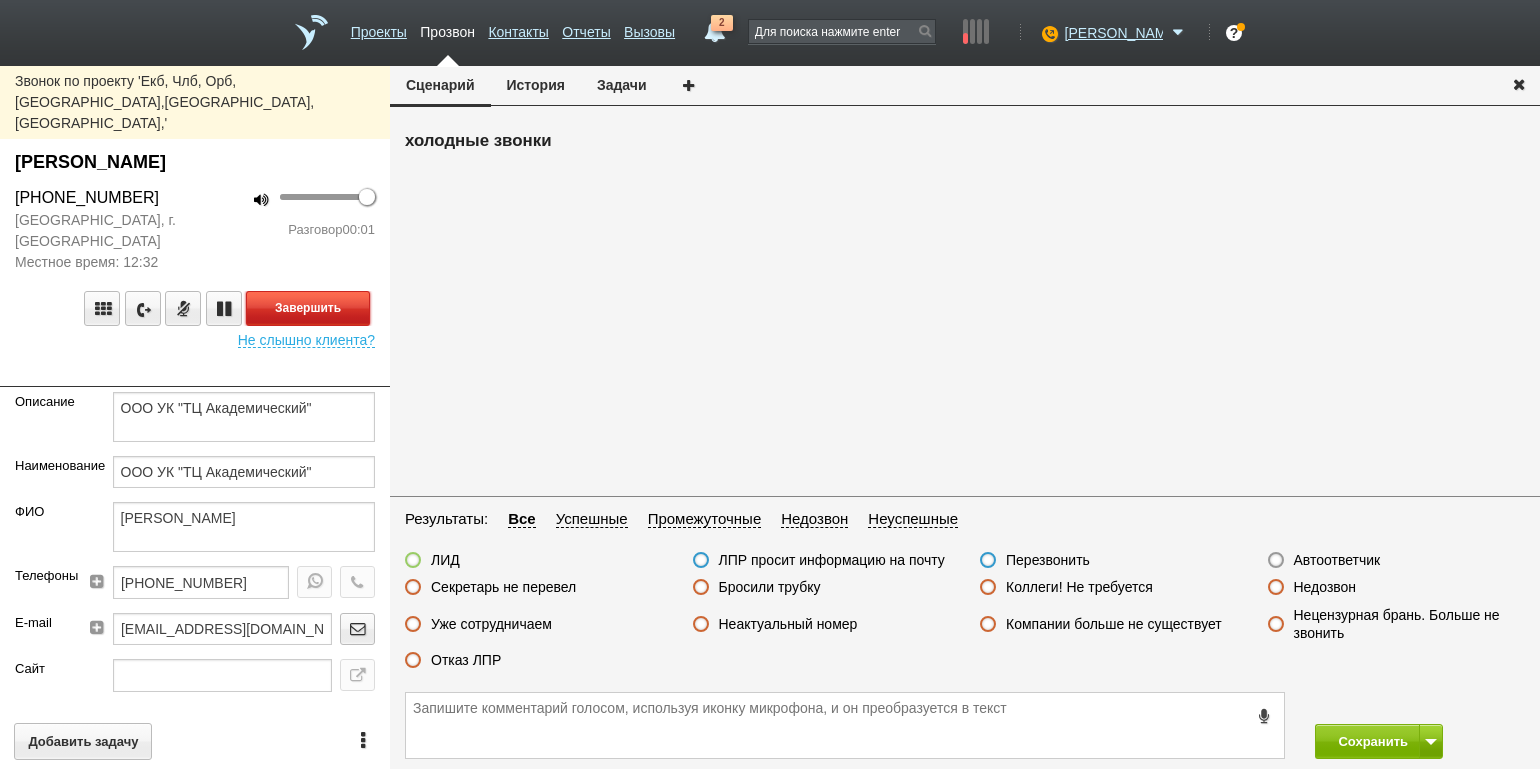 click on "Завершить" at bounding box center (308, 308) 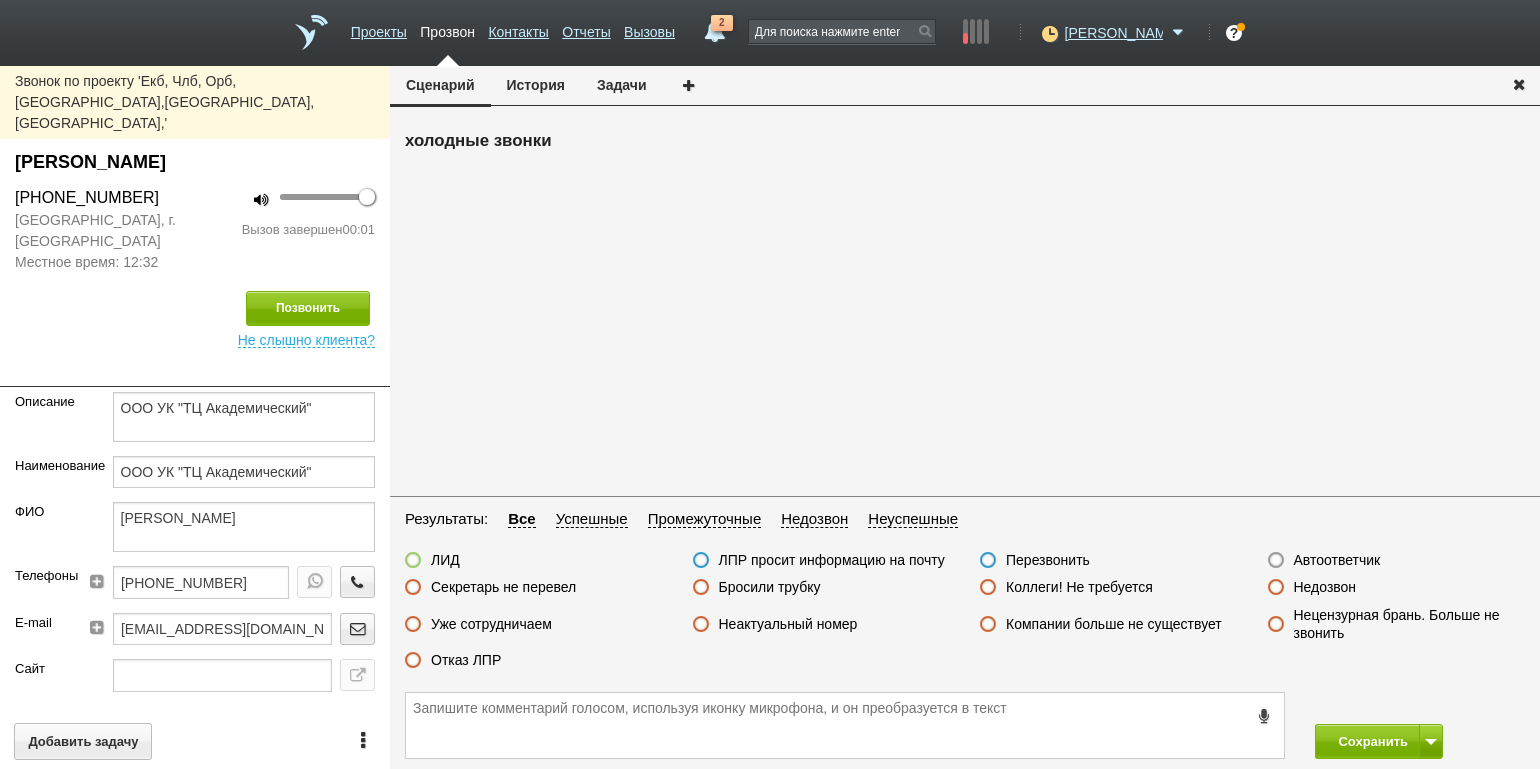 click on "Автоответчик" at bounding box center [1337, 560] 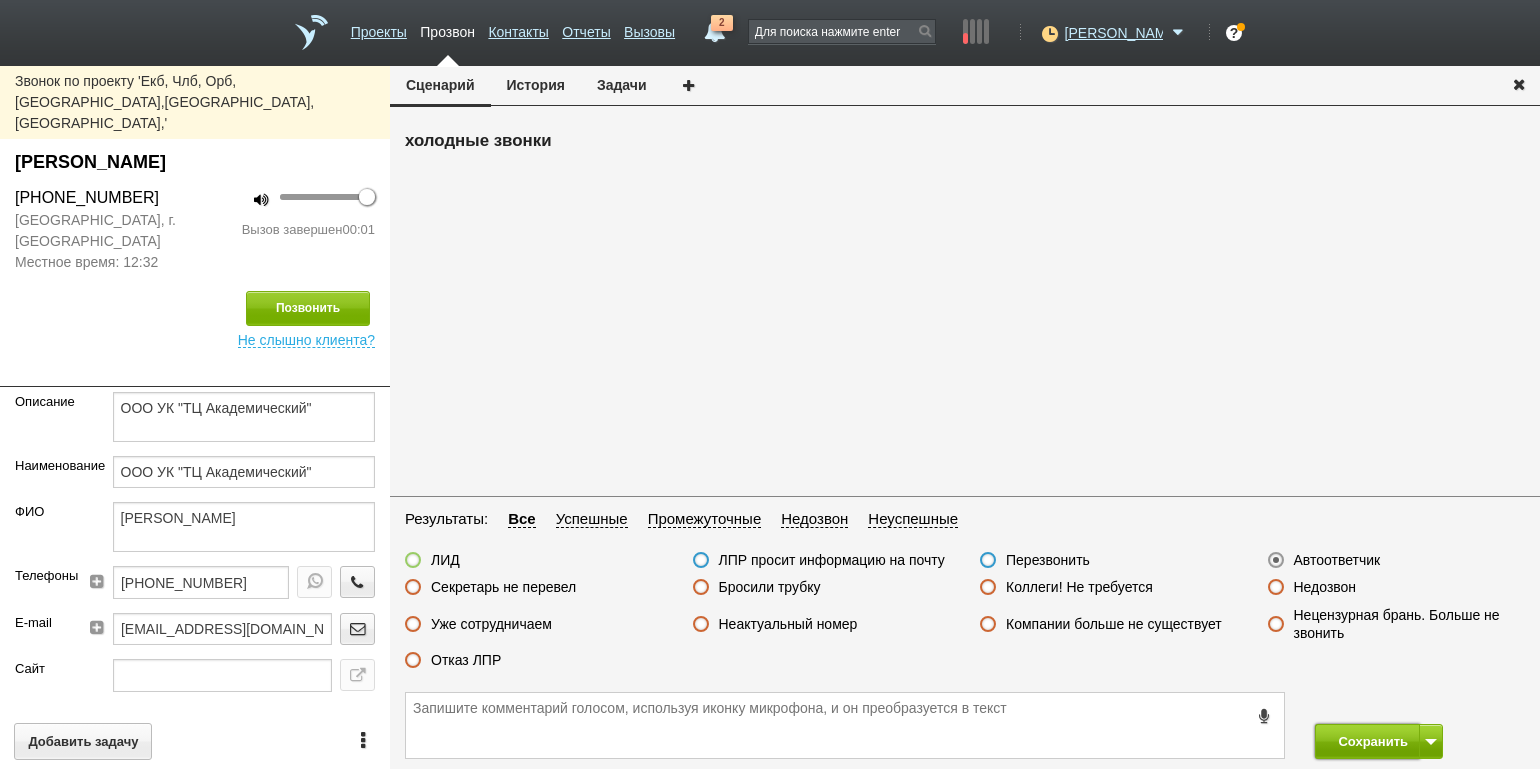 click on "Сохранить" at bounding box center [1367, 741] 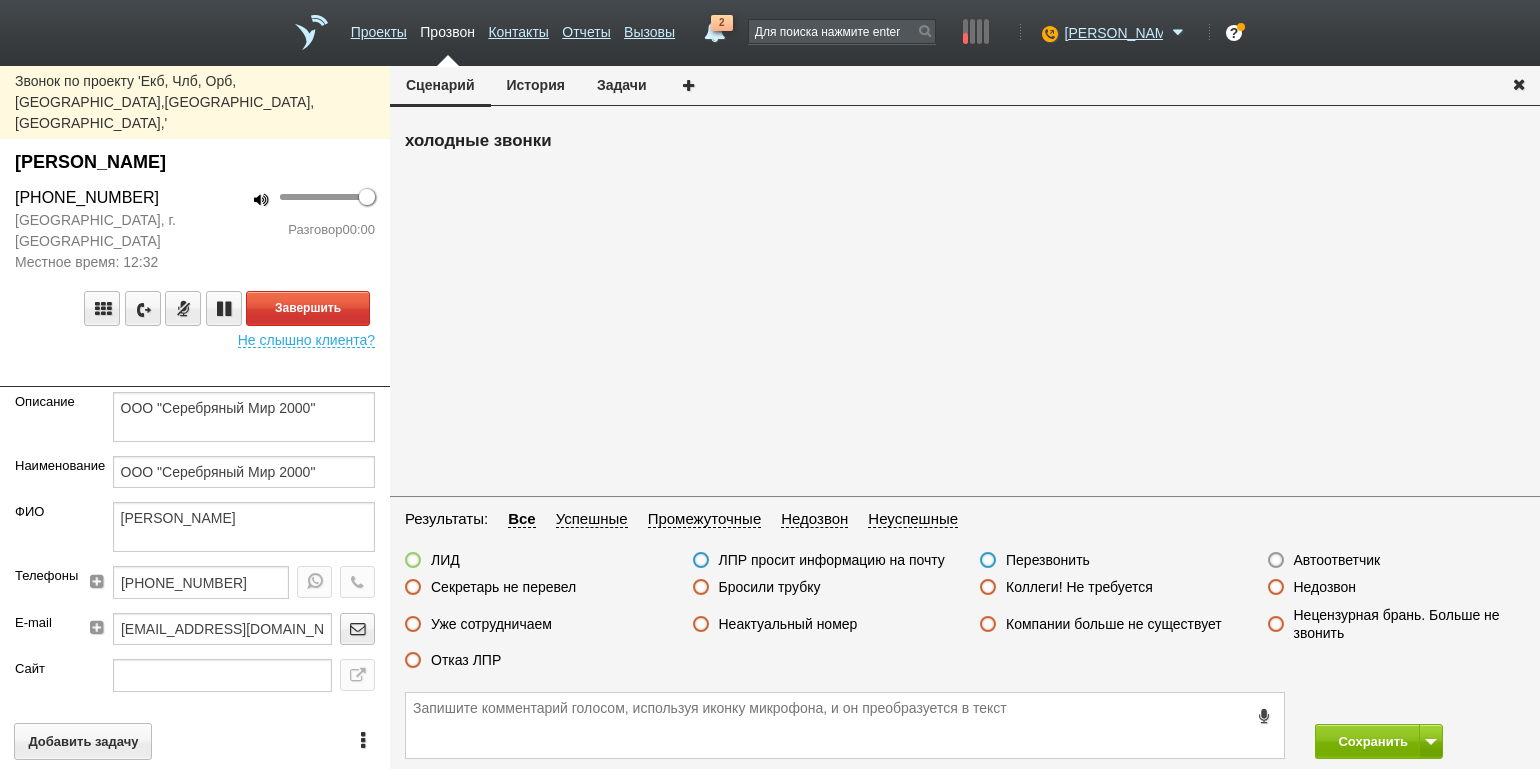 drag, startPoint x: 228, startPoint y: 218, endPoint x: 248, endPoint y: 233, distance: 25 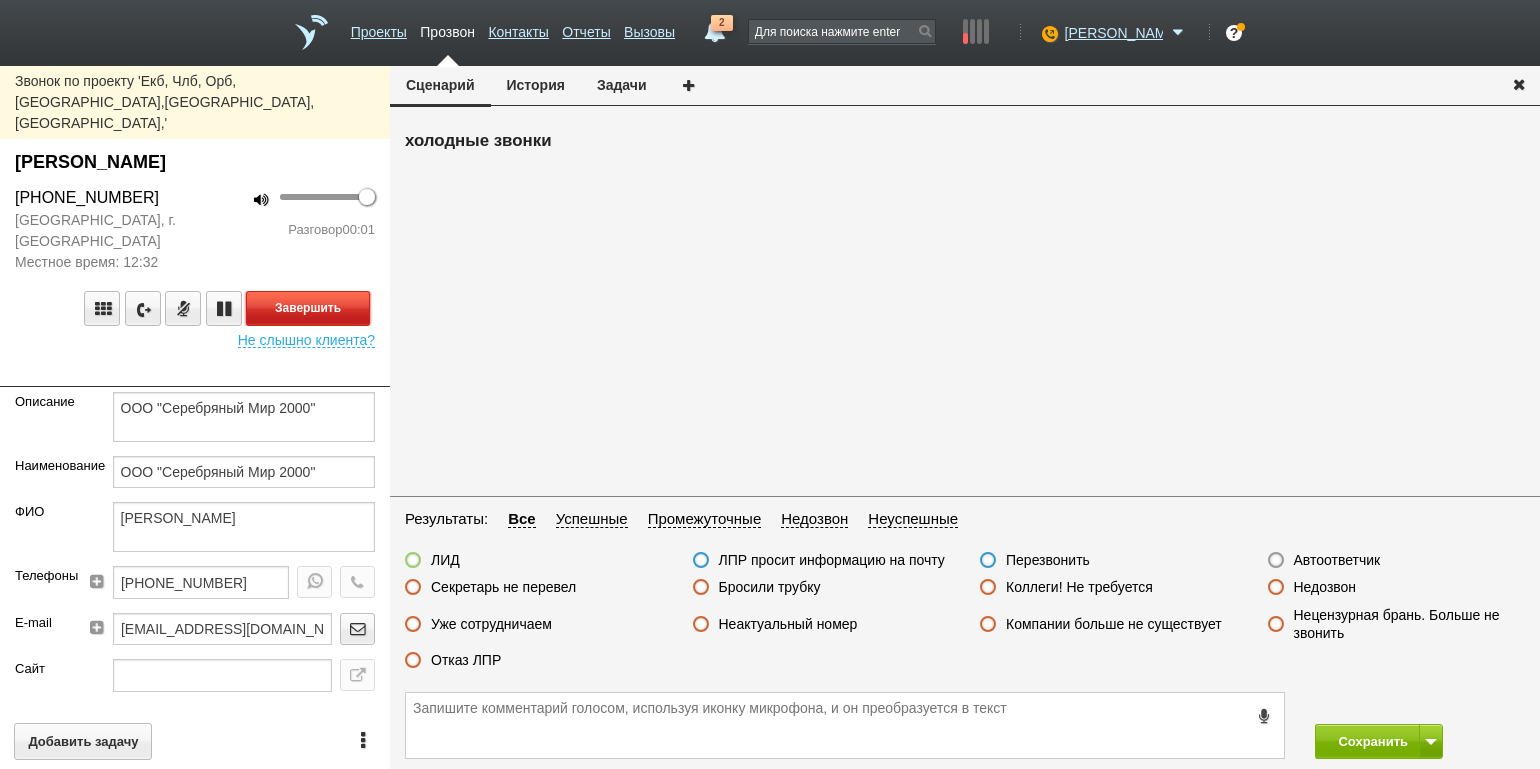 click on "Завершить" at bounding box center [308, 308] 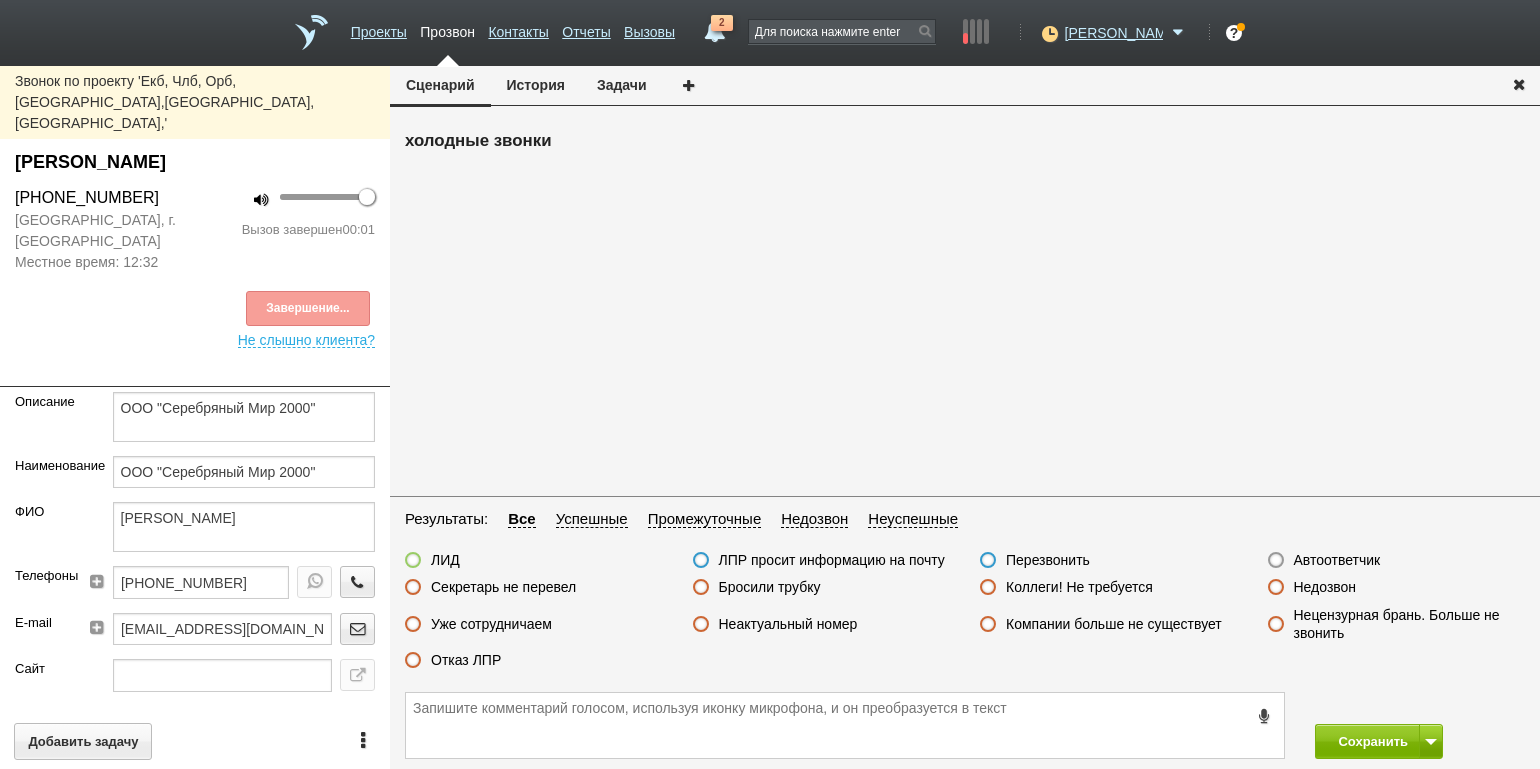 click on "Автоответчик" at bounding box center (1337, 560) 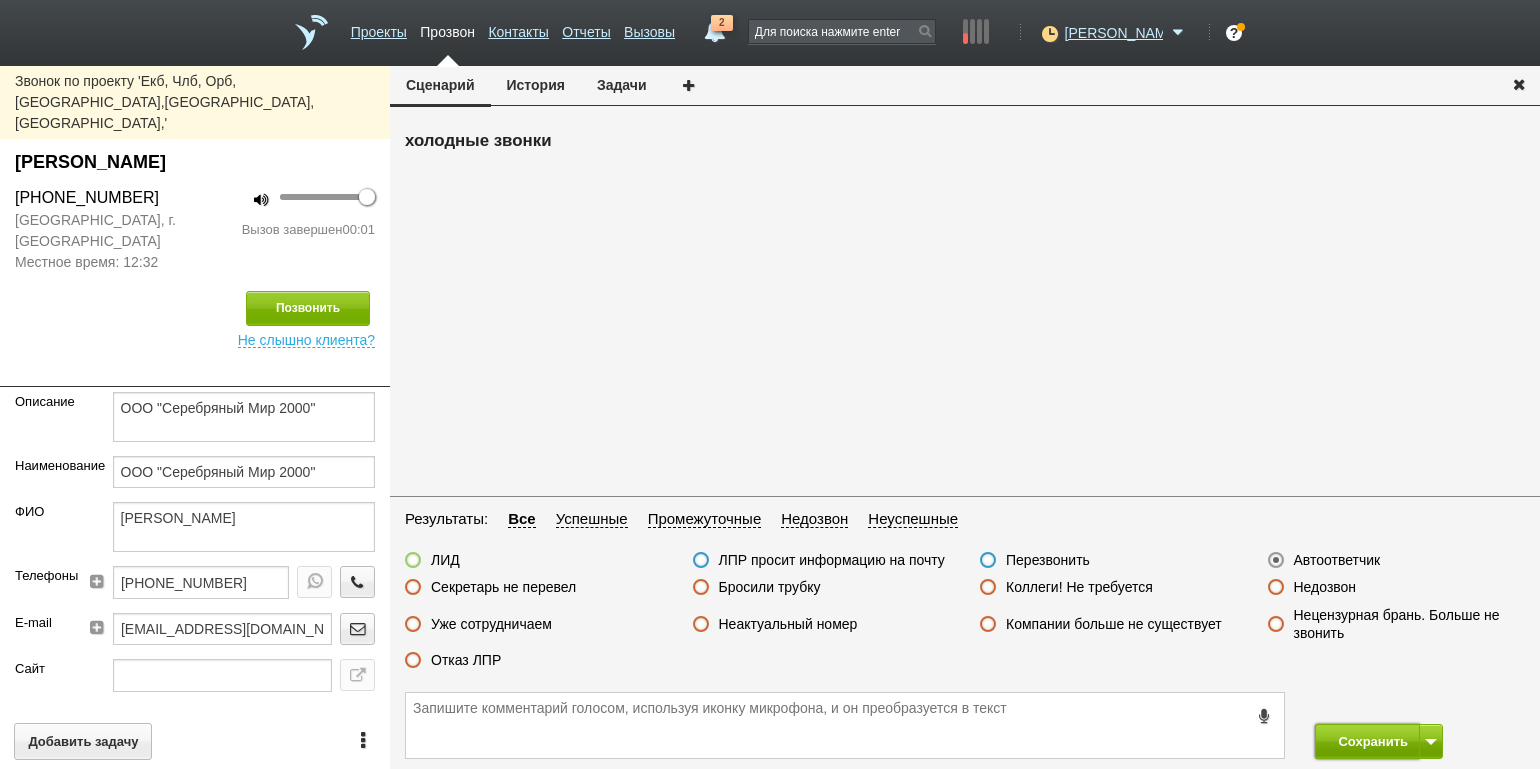 click on "Сохранить" at bounding box center (1367, 741) 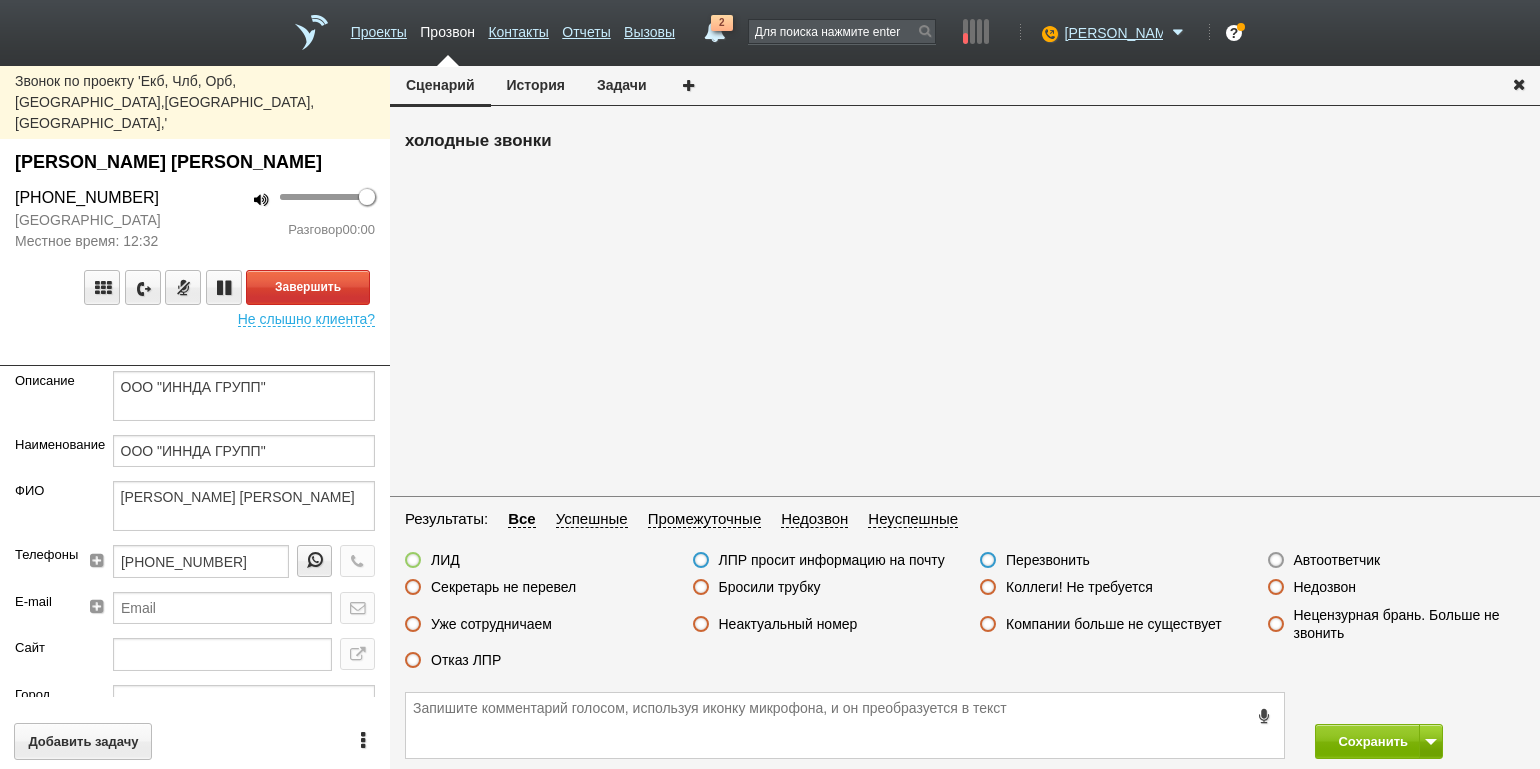 click on "Разговор
00:00" at bounding box center [292, 230] 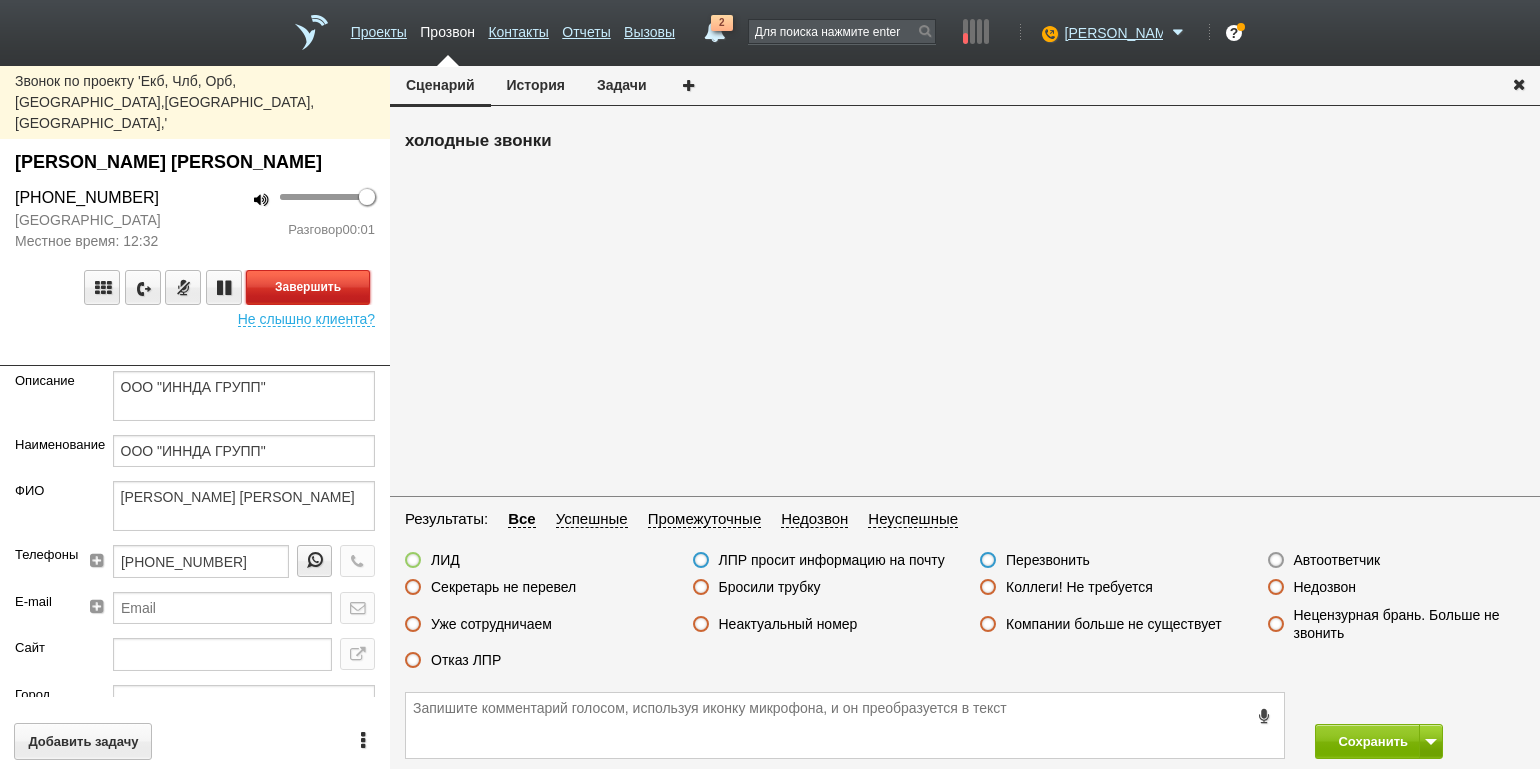 click on "Завершить" at bounding box center (308, 287) 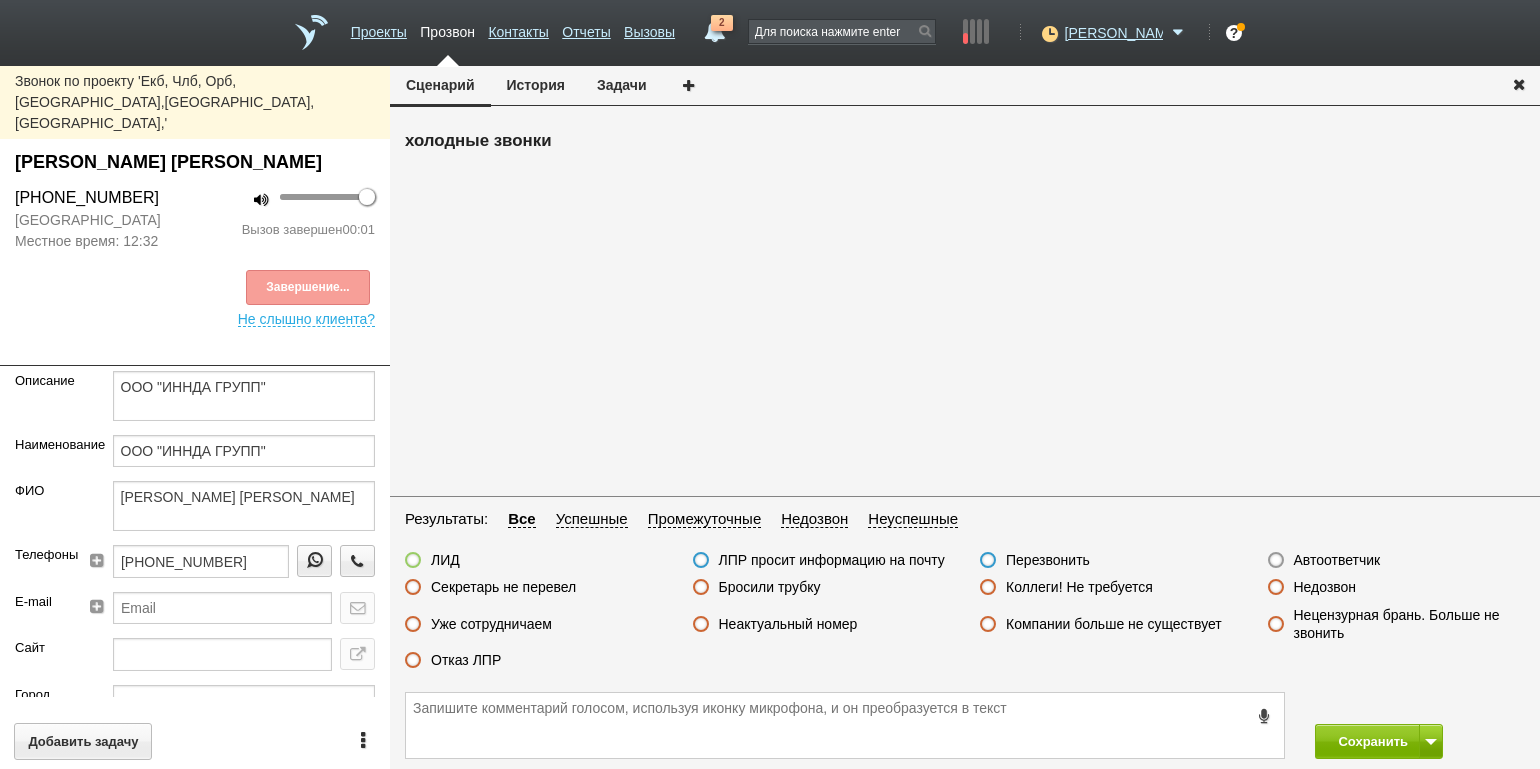 click on "Автоответчик" at bounding box center [1337, 560] 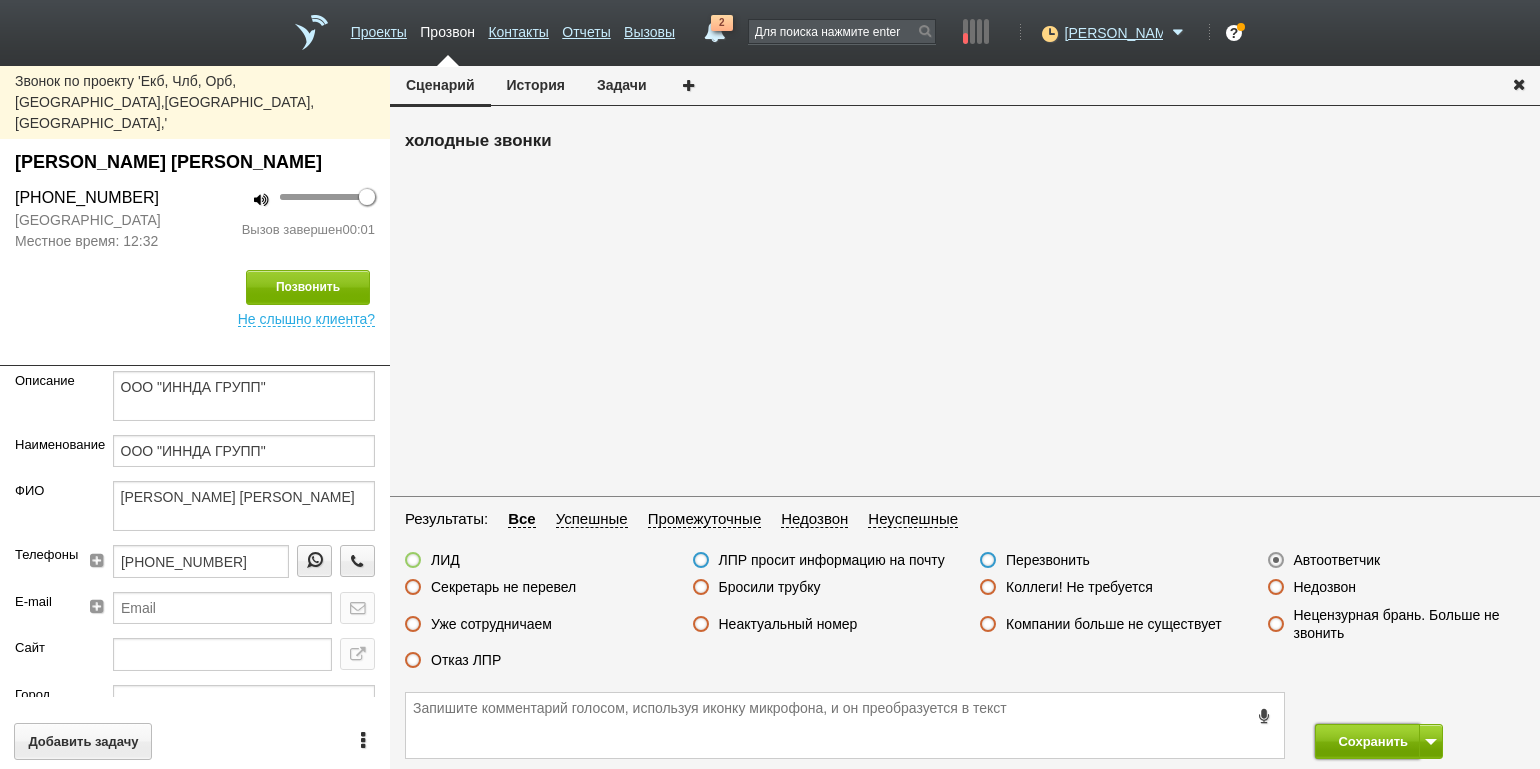 click on "Сохранить" at bounding box center (1367, 741) 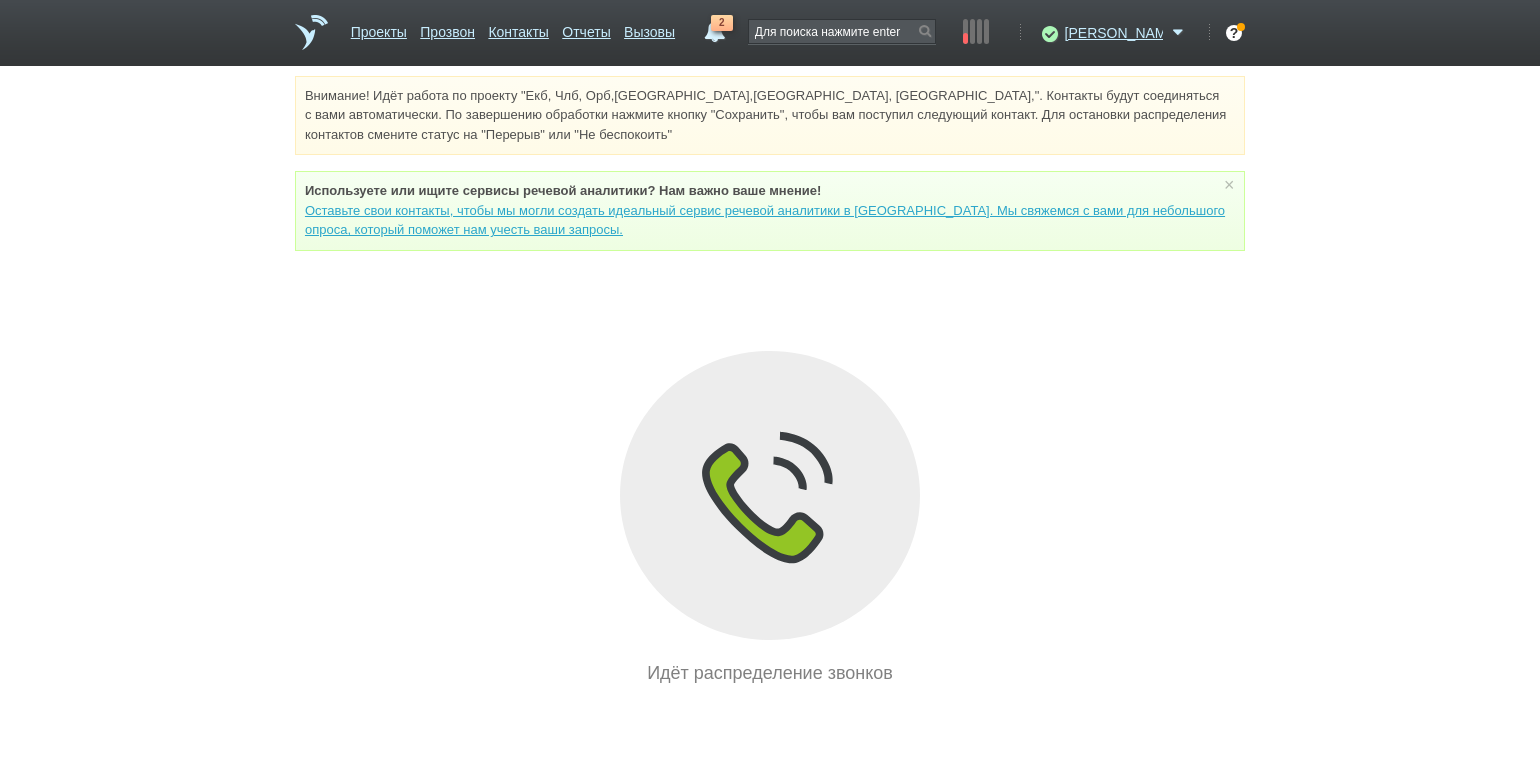 click on "Внимание! Идёт работа по проекту "Екб, Члб, Орб,[GEOGRAPHIC_DATA],[GEOGRAPHIC_DATA], [GEOGRAPHIC_DATA],". Контакты будут соединяться с вами автоматически. По завершению обработки нажмите кнопку "Сохранить", чтобы вам поступил следующий контакт. Для остановки распределения контактов смените статус на "Перерыв" или "Не беспокоить"
Используете или ищите cервисы речевой аналитики? Нам важно ваше мнение!
×
Вы можете звонить напрямую из строки поиска - введите номер и нажмите "Позвонить"
Идёт распределение звонков" at bounding box center [770, 381] 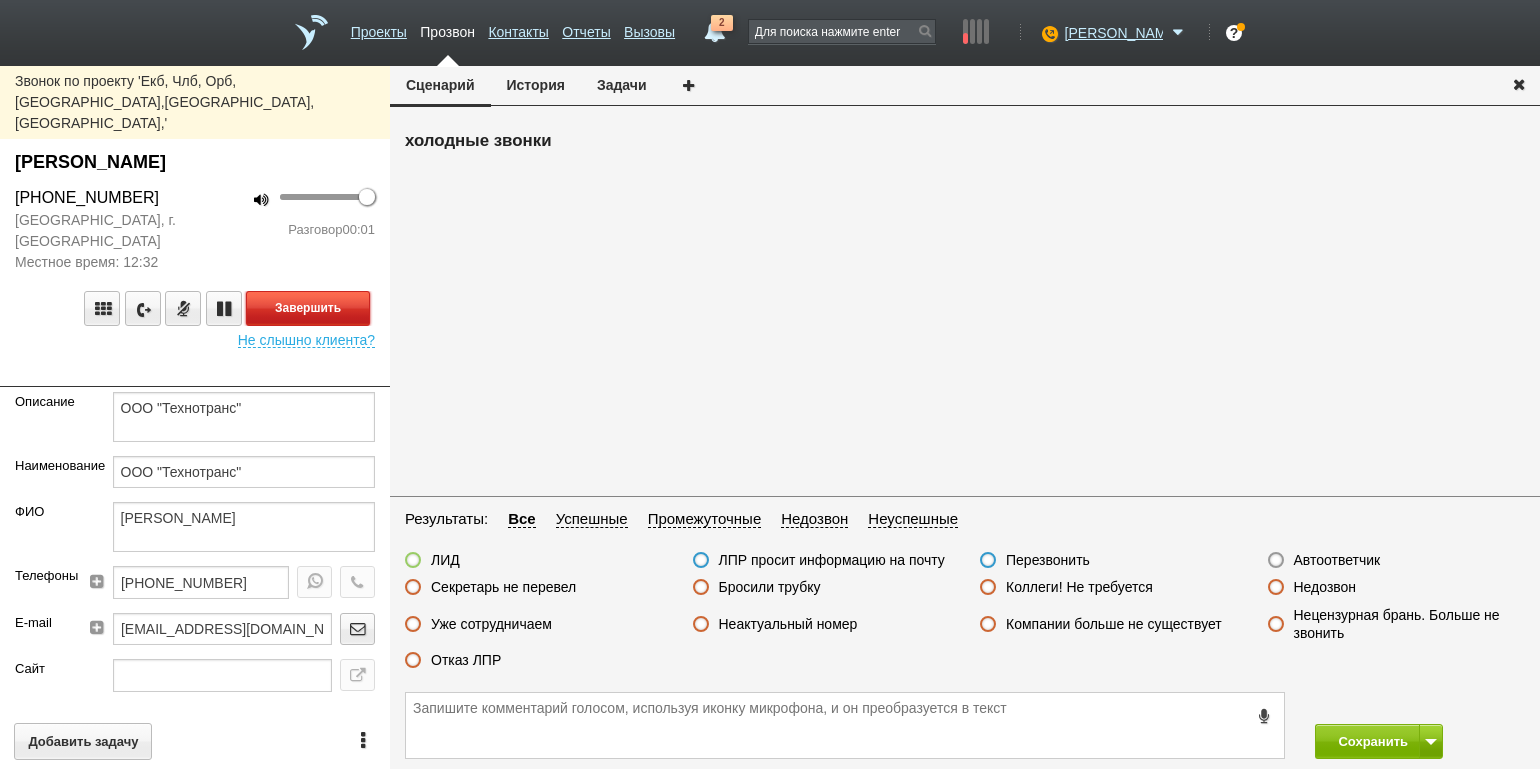 click on "Завершить" at bounding box center (308, 308) 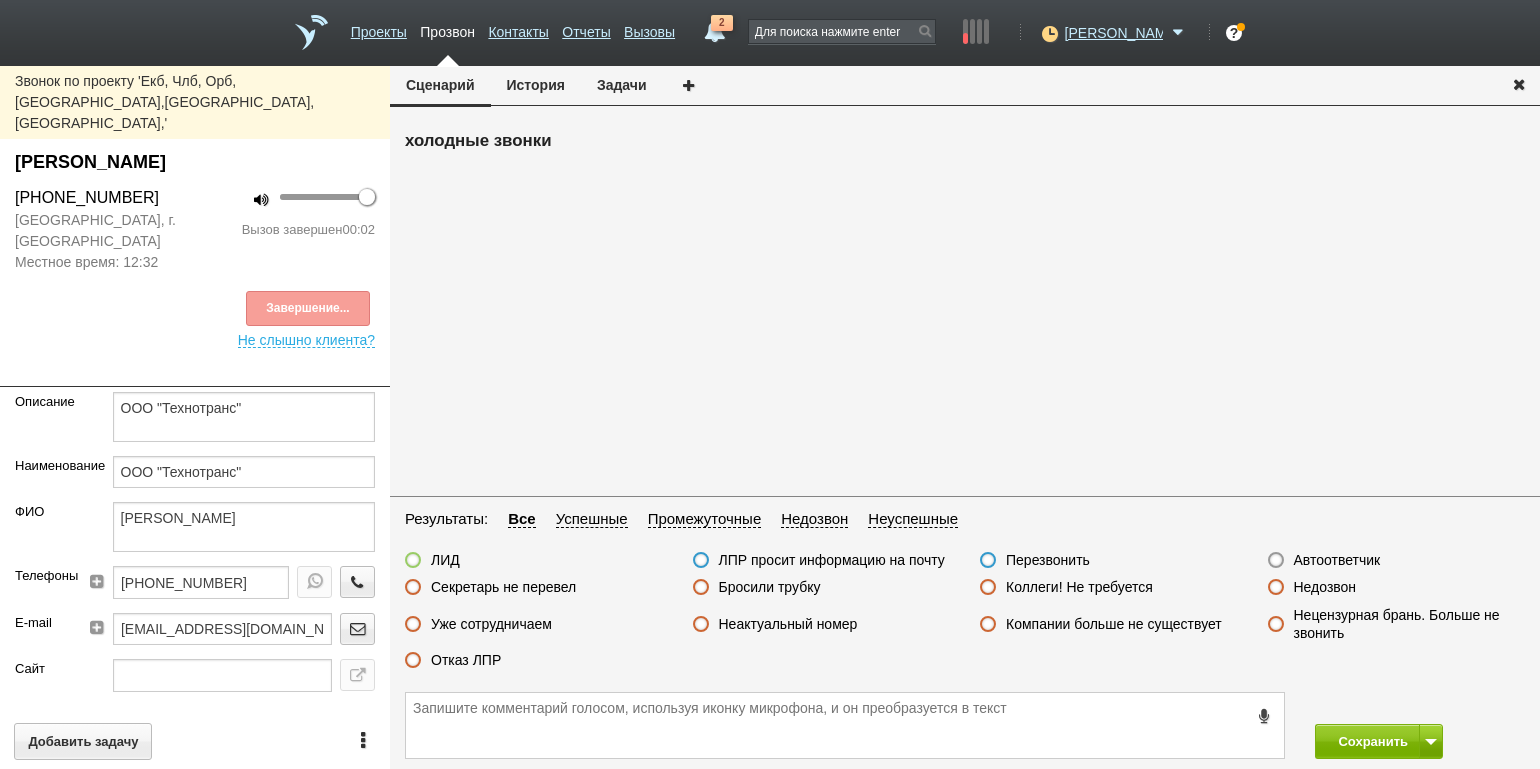 click on "Автоответчик" at bounding box center [1337, 560] 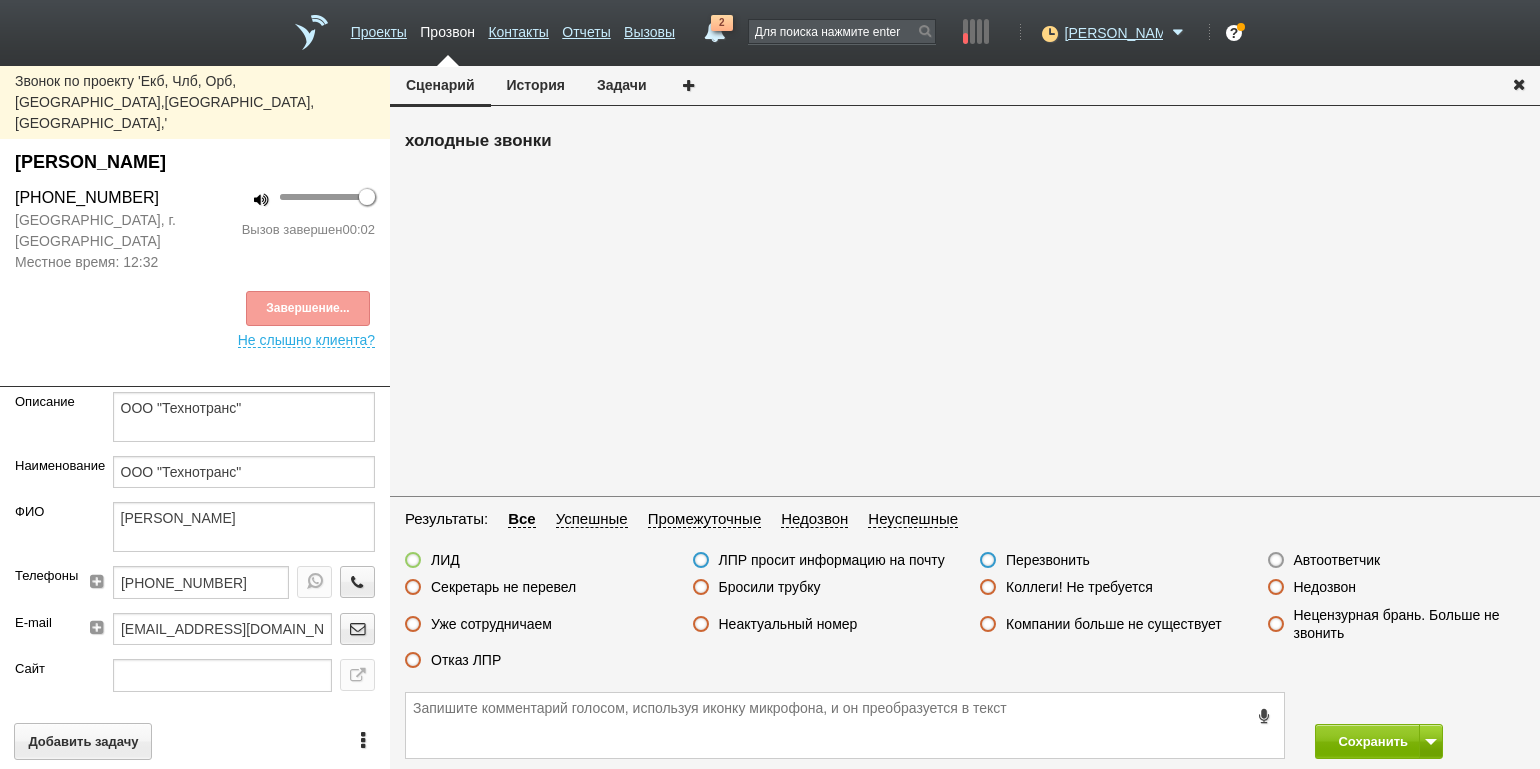 click on "Автоответчик" at bounding box center (0, 0) 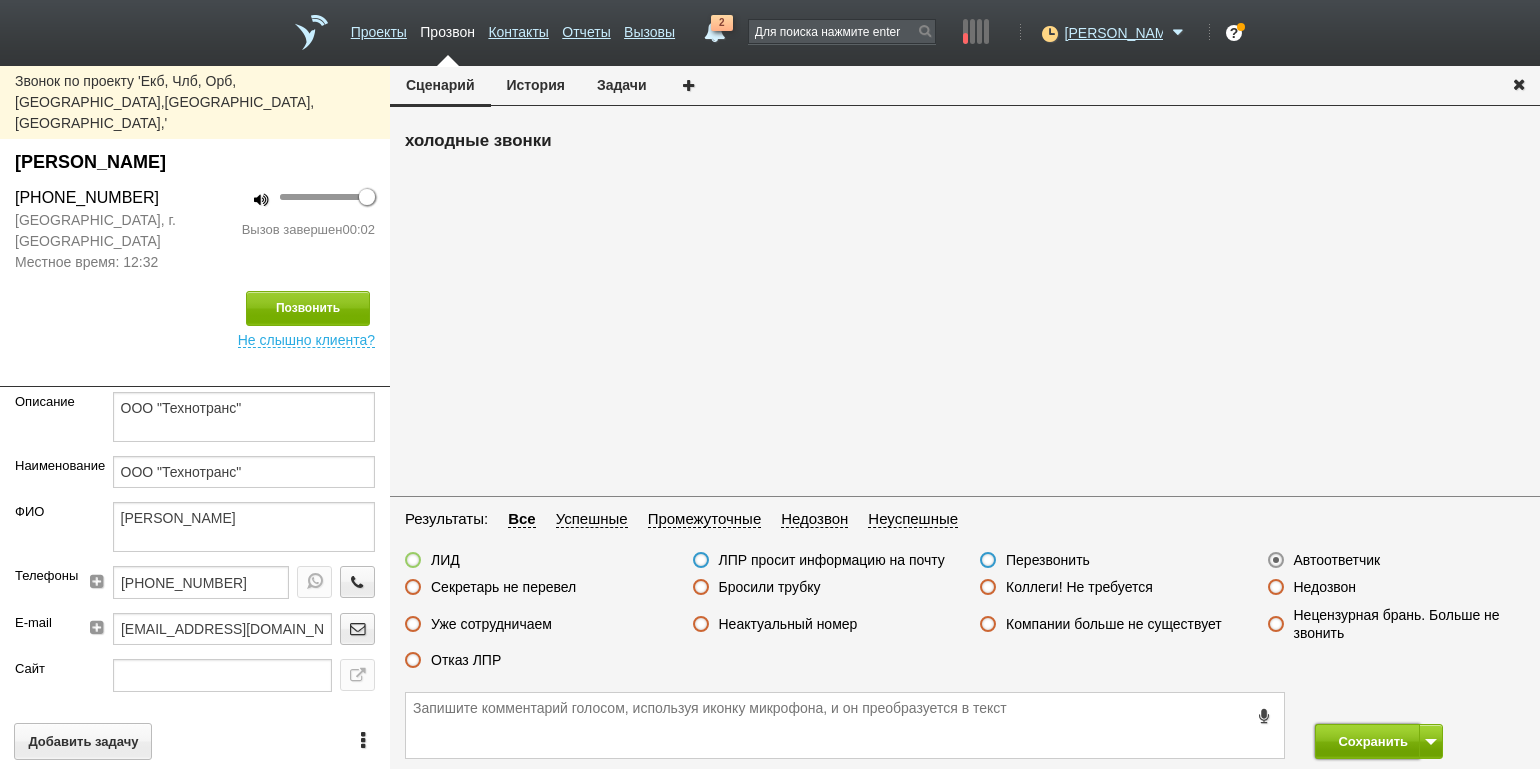 click on "Сохранить" at bounding box center [1367, 741] 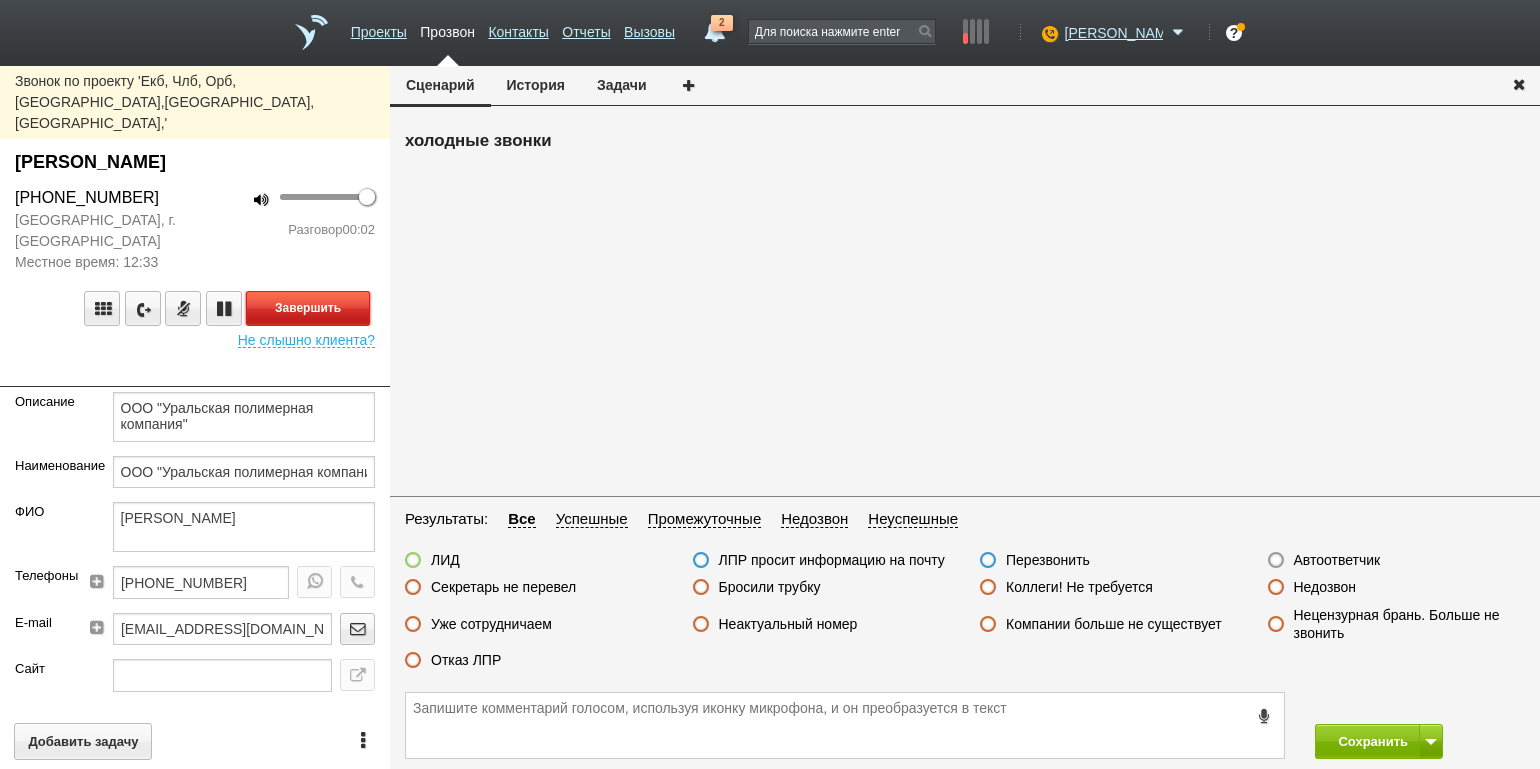 click on "Завершить" at bounding box center [308, 308] 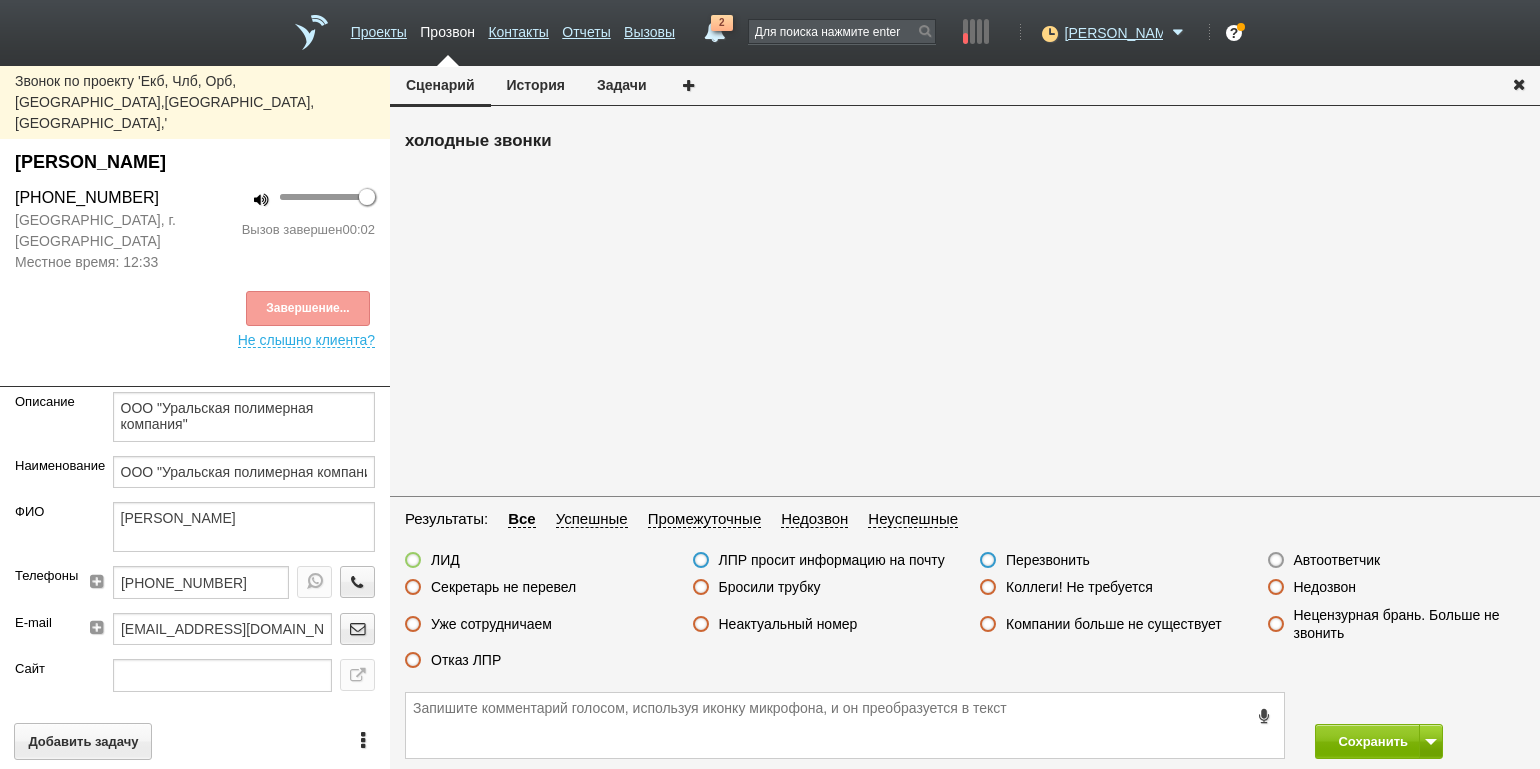 click on "Результаты: Все Успешные Промежуточные Недозвон Неуспешные ЛИД ЛПР просит информацию на почту Перезвонить Автоответчик Секретарь не перевел Бросили трубку Коллеги! Не требуется Недозвон Уже сотрудничаем Неактуальный номер Компании больше не существует Нецензурная брань. Больше не звонить Отказ ЛПР" at bounding box center [965, 595] 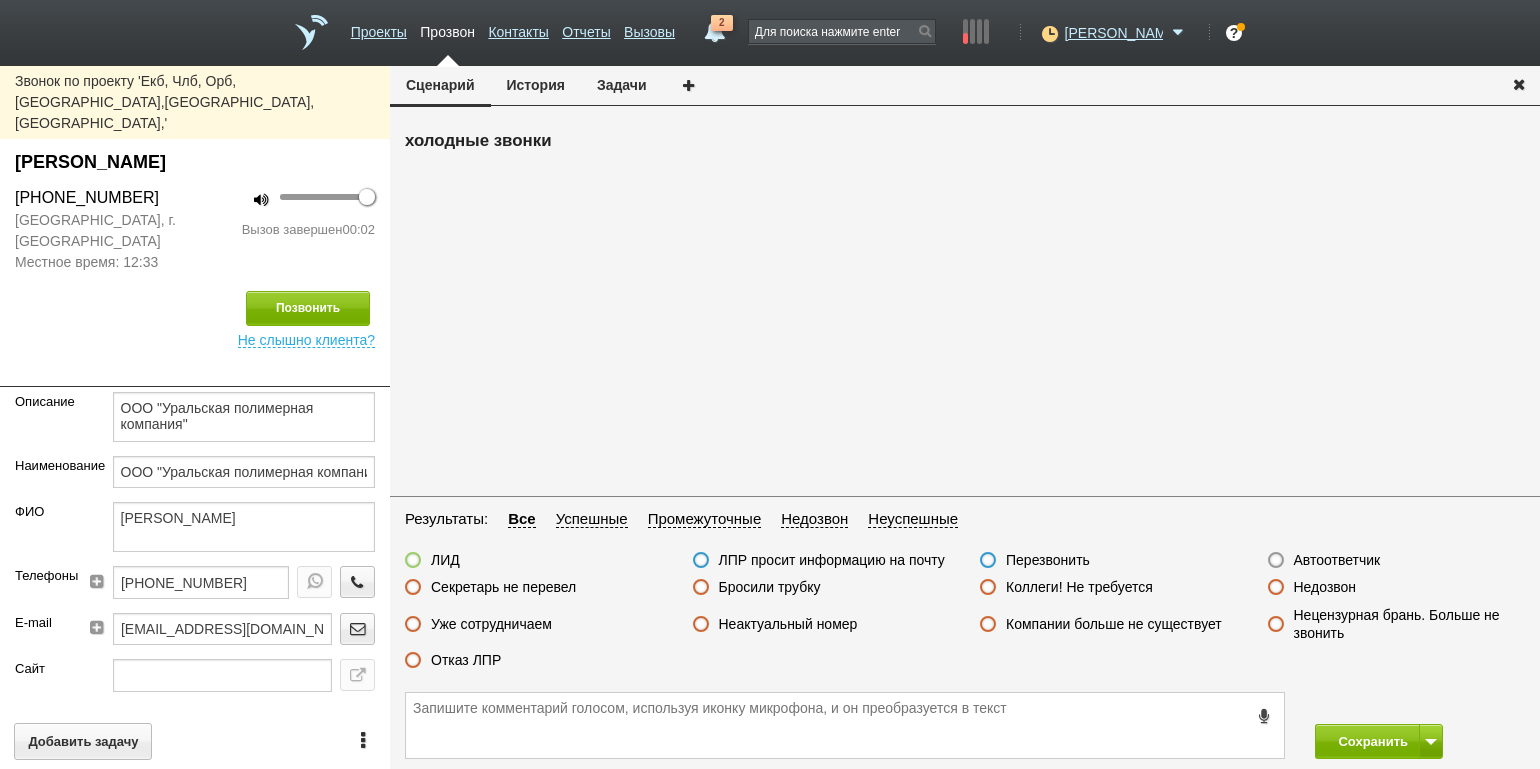 drag, startPoint x: 1357, startPoint y: 558, endPoint x: 1360, endPoint y: 580, distance: 22.203604 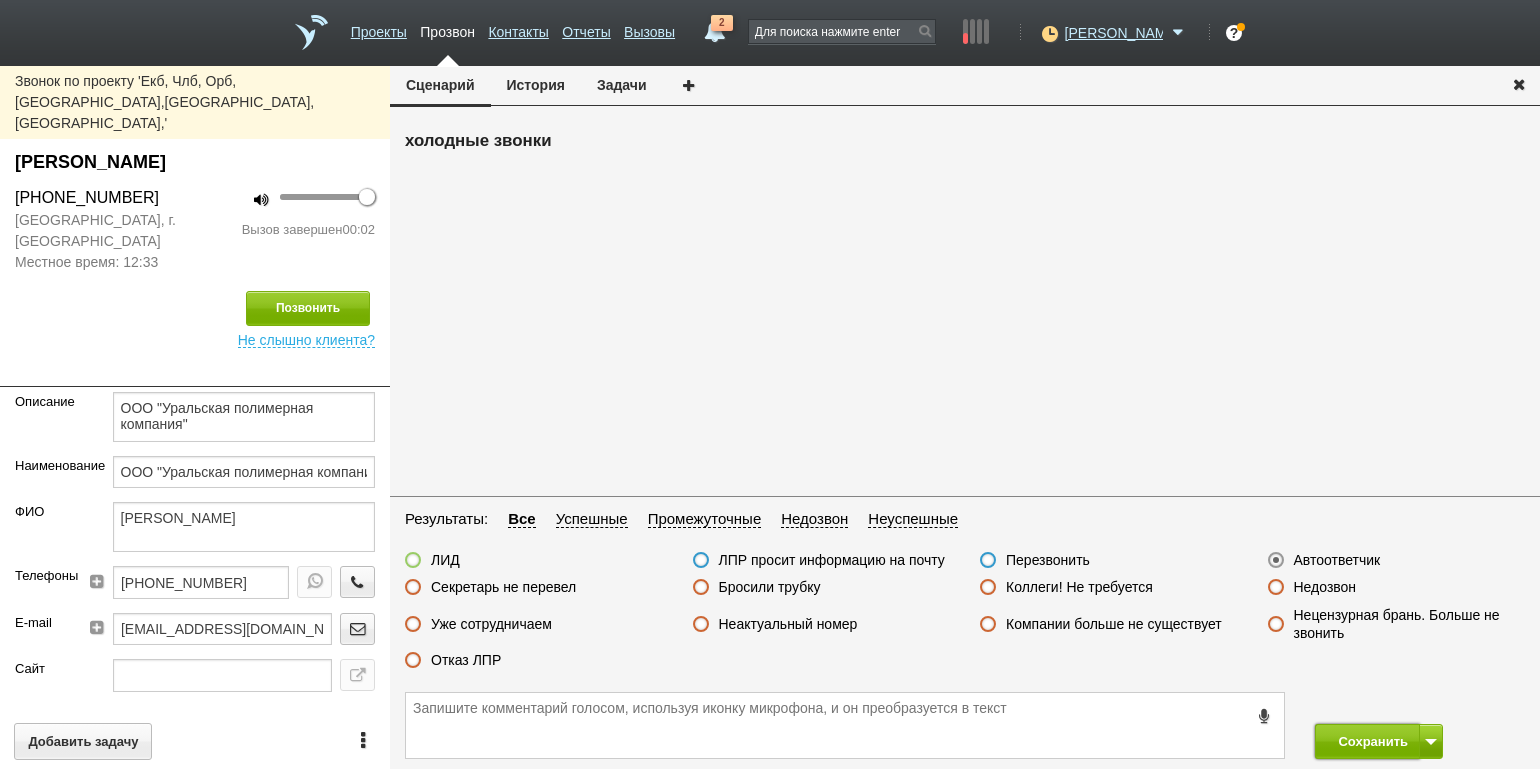 drag, startPoint x: 1372, startPoint y: 737, endPoint x: 1319, endPoint y: 662, distance: 91.836815 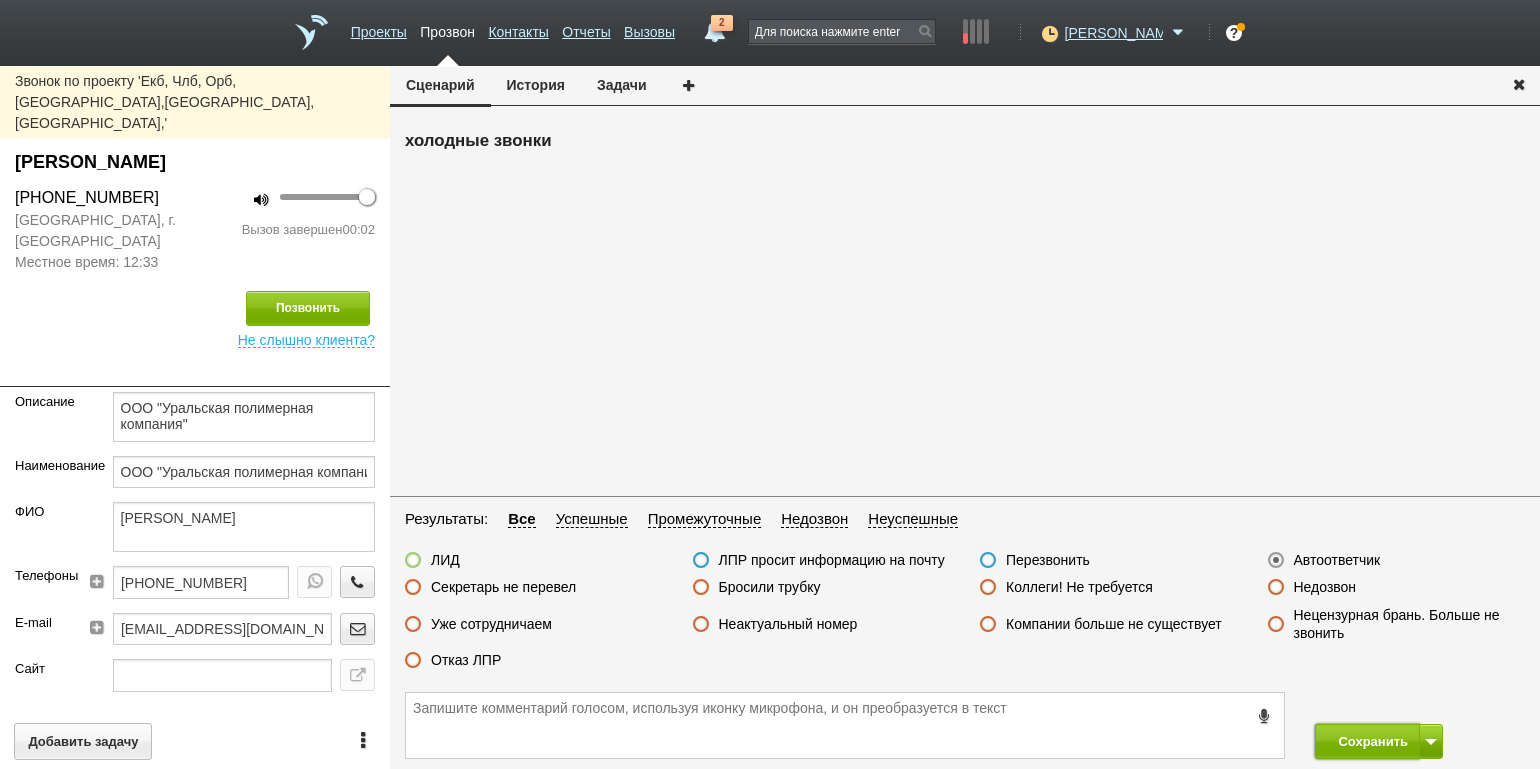 click on "Сохранить" at bounding box center [1367, 741] 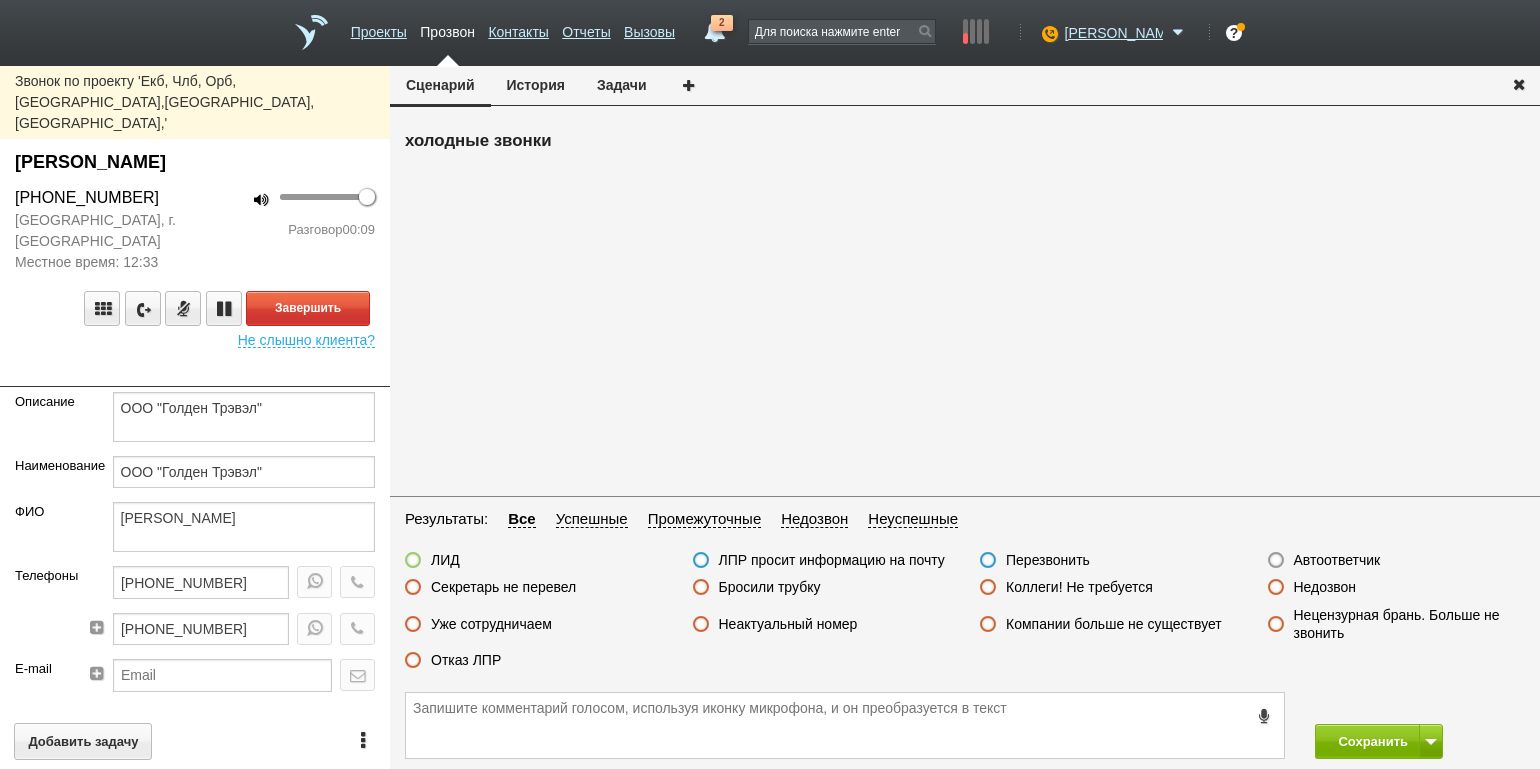 click on "100
Разговор
00:09" at bounding box center [292, 229] 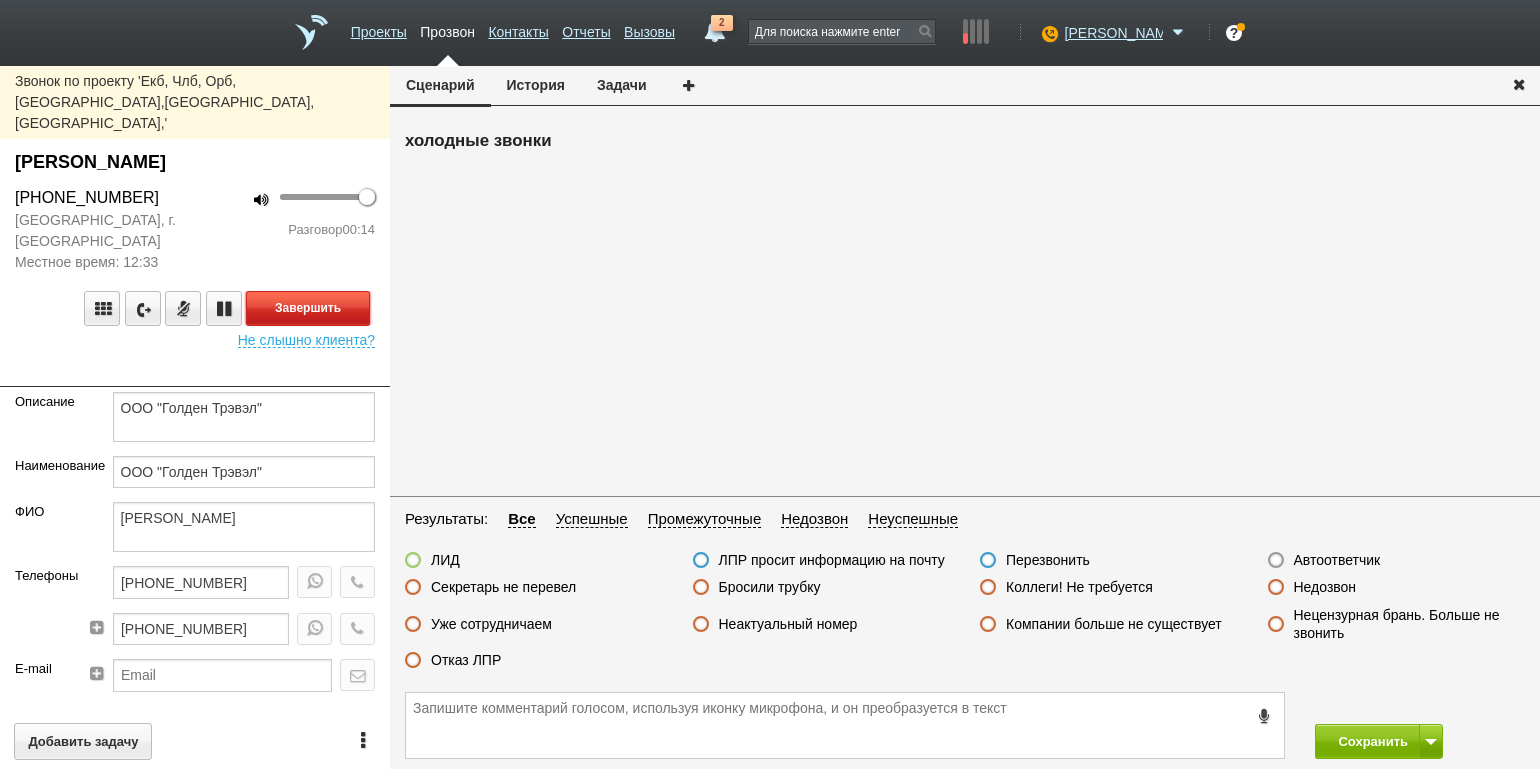 click on "Завершить" at bounding box center [308, 308] 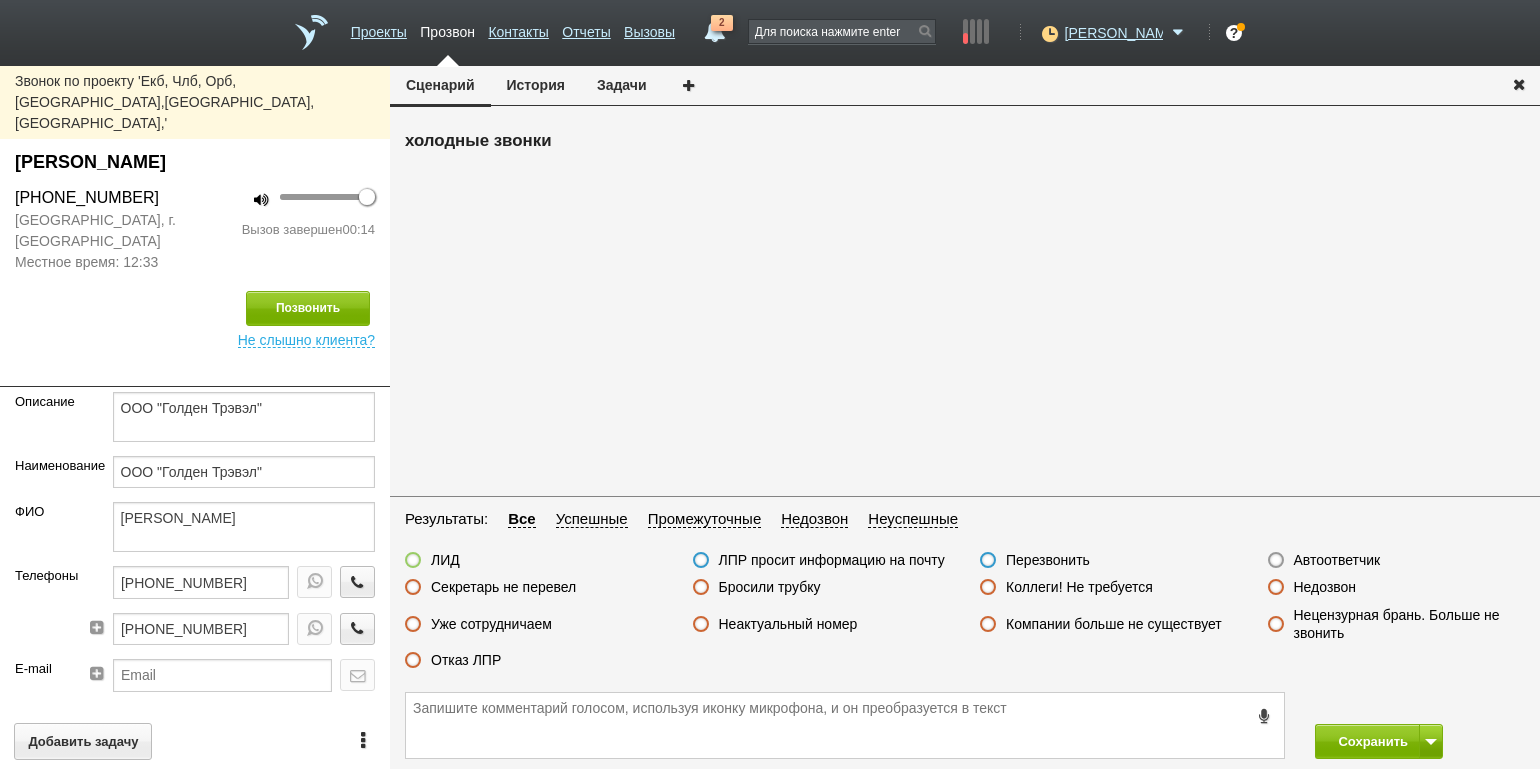 click on "Отказ ЛПР" at bounding box center [466, 660] 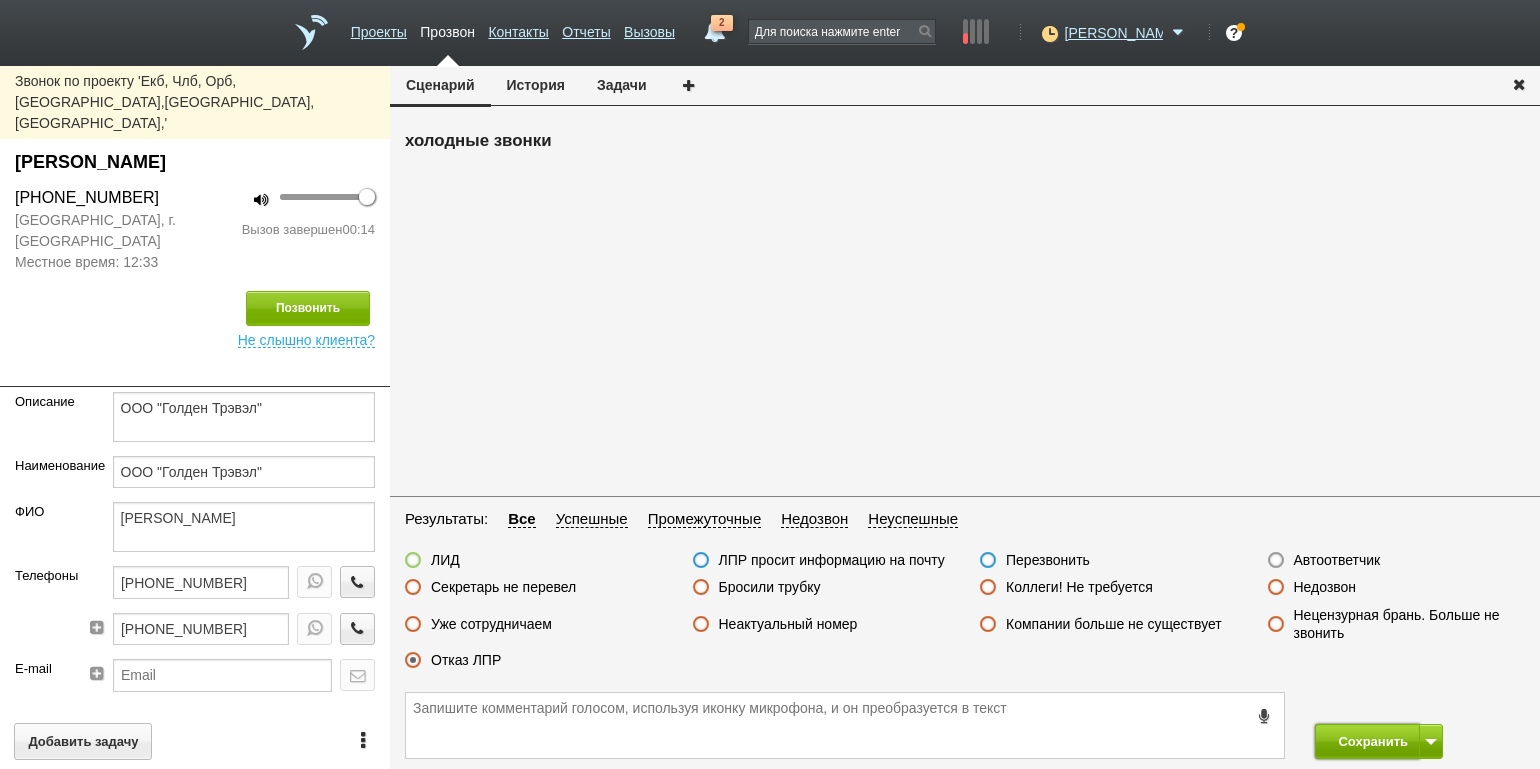 click on "Сохранить" at bounding box center [1367, 741] 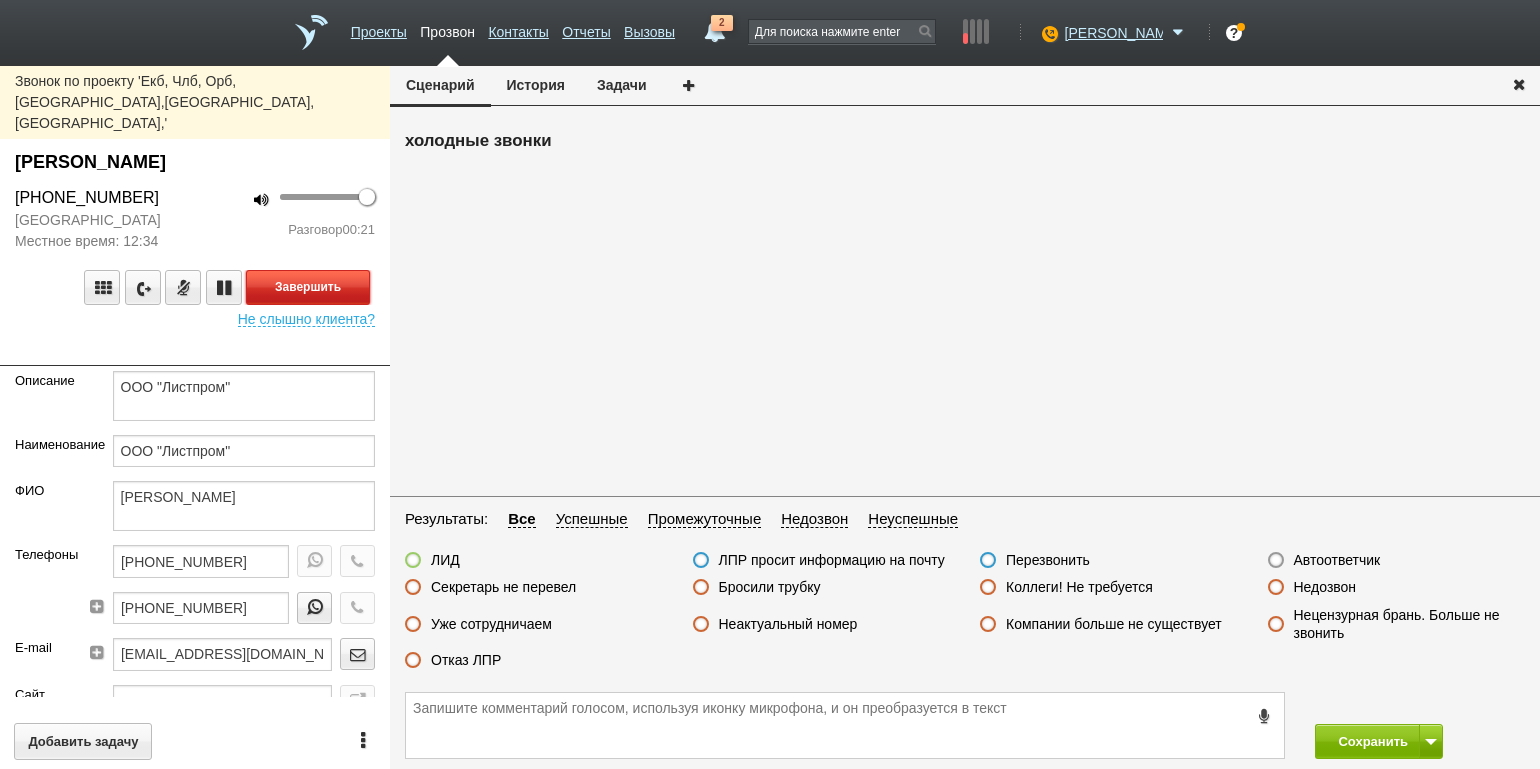 click on "Завершить" at bounding box center [308, 287] 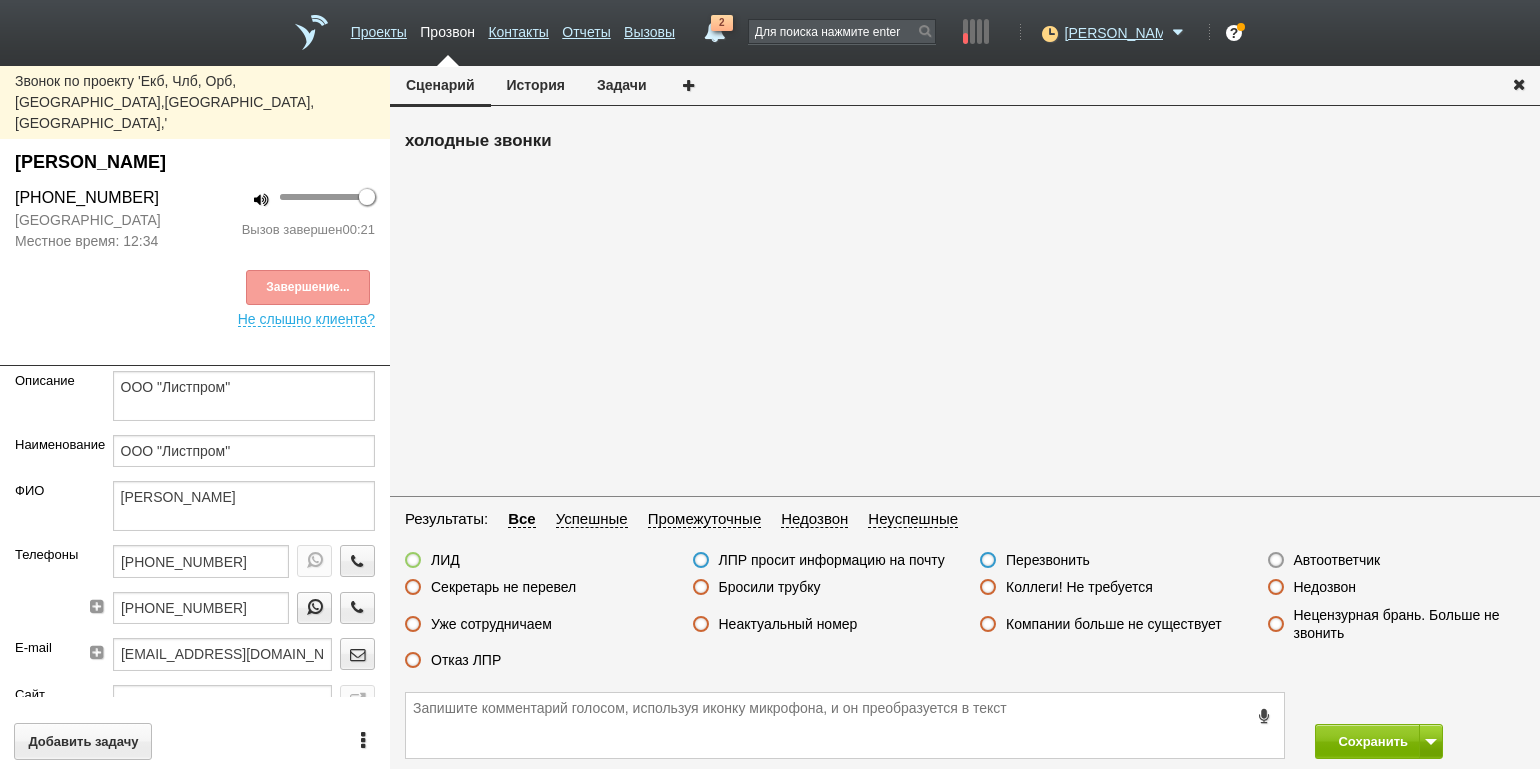 click on "Отказ ЛПР" at bounding box center (466, 660) 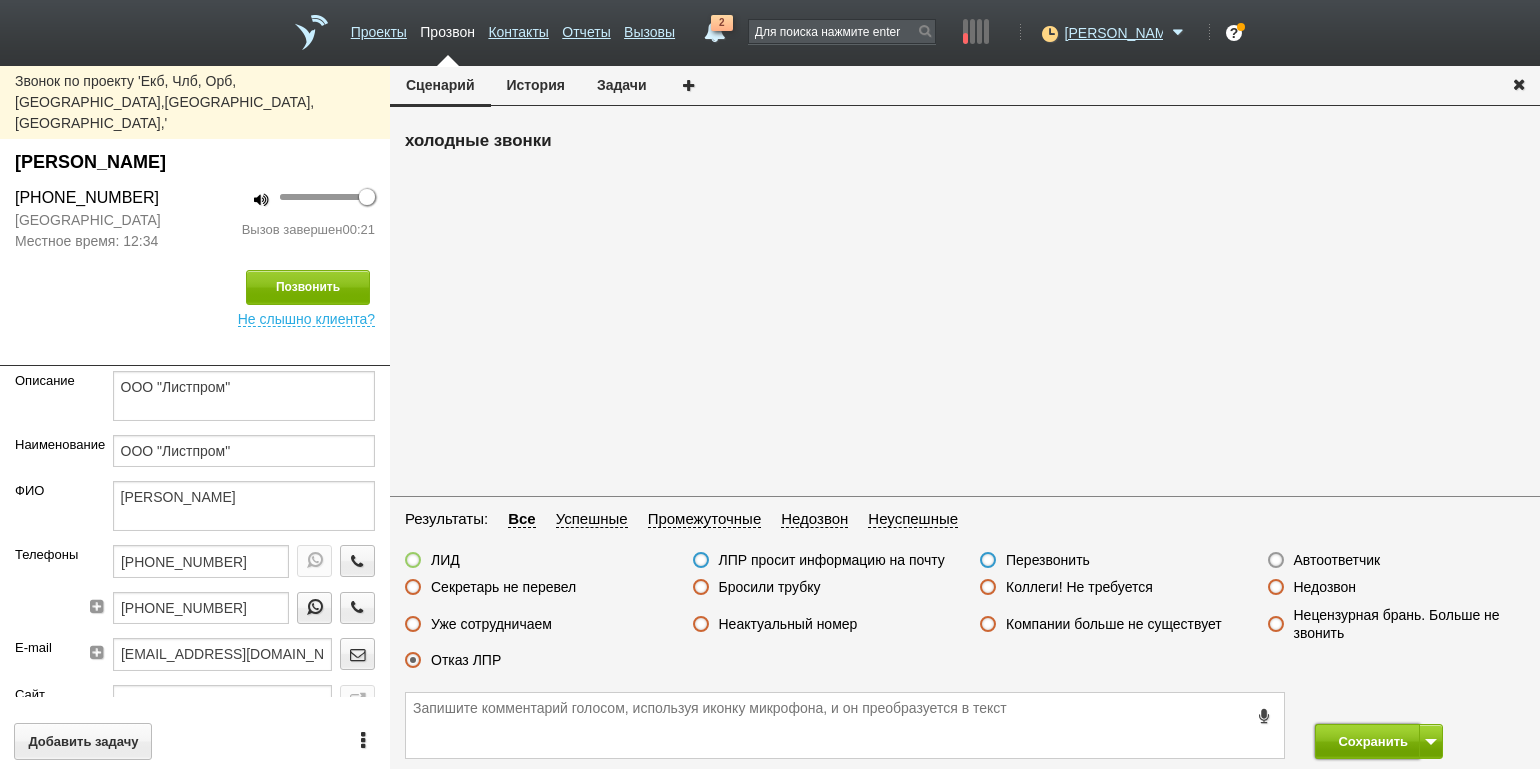 click on "Сохранить" at bounding box center (1367, 741) 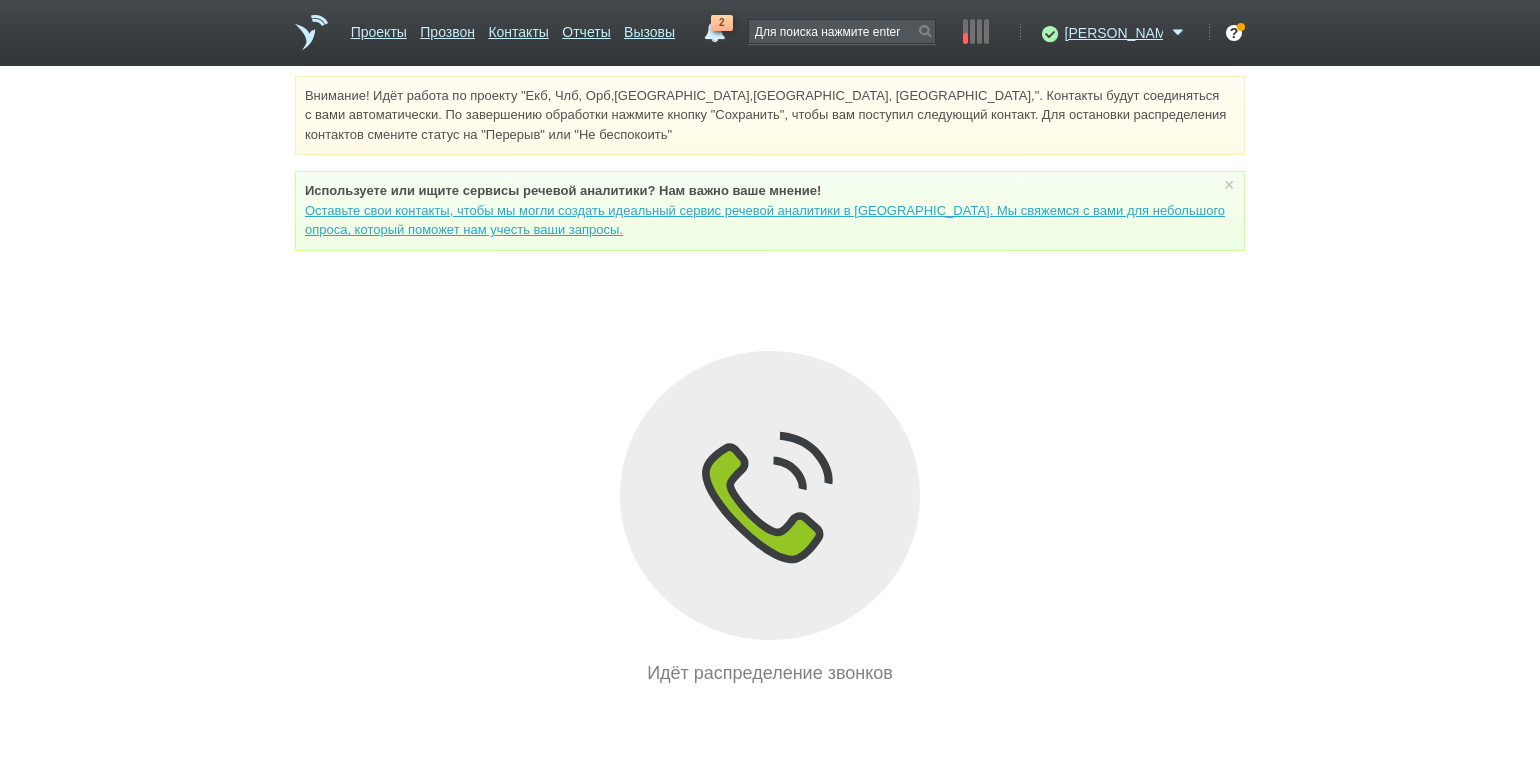click on "Внимание! Идёт работа по проекту "Екб, Члб, Орб,[GEOGRAPHIC_DATA],[GEOGRAPHIC_DATA], [GEOGRAPHIC_DATA],". Контакты будут соединяться с вами автоматически. По завершению обработки нажмите кнопку "Сохранить", чтобы вам поступил следующий контакт. Для остановки распределения контактов смените статус на "Перерыв" или "Не беспокоить"
Используете или ищите cервисы речевой аналитики? Нам важно ваше мнение!
×
Вы можете звонить напрямую из строки поиска - введите номер и нажмите "Позвонить"
Идёт распределение звонков" at bounding box center (770, 381) 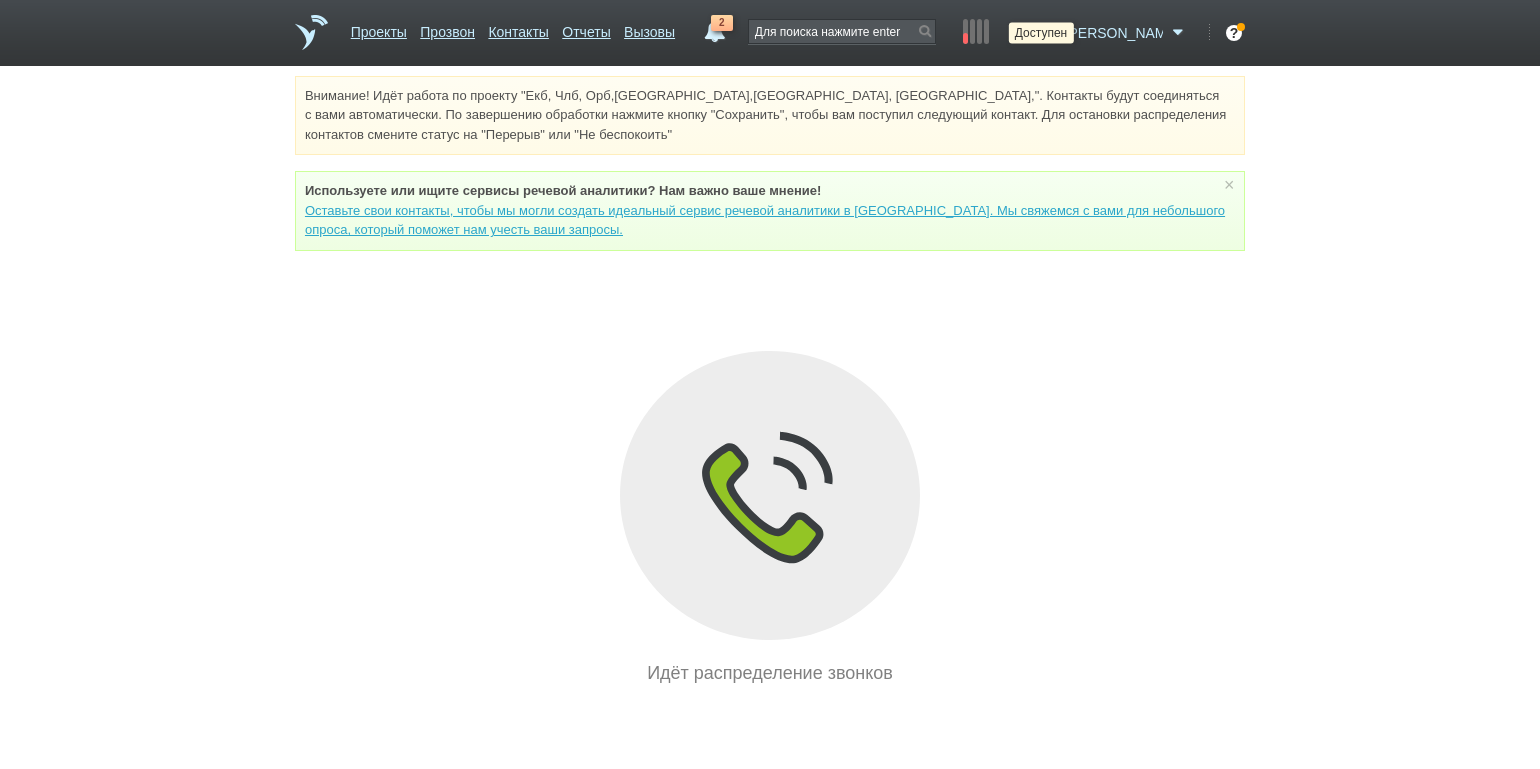 click at bounding box center (1047, 33) 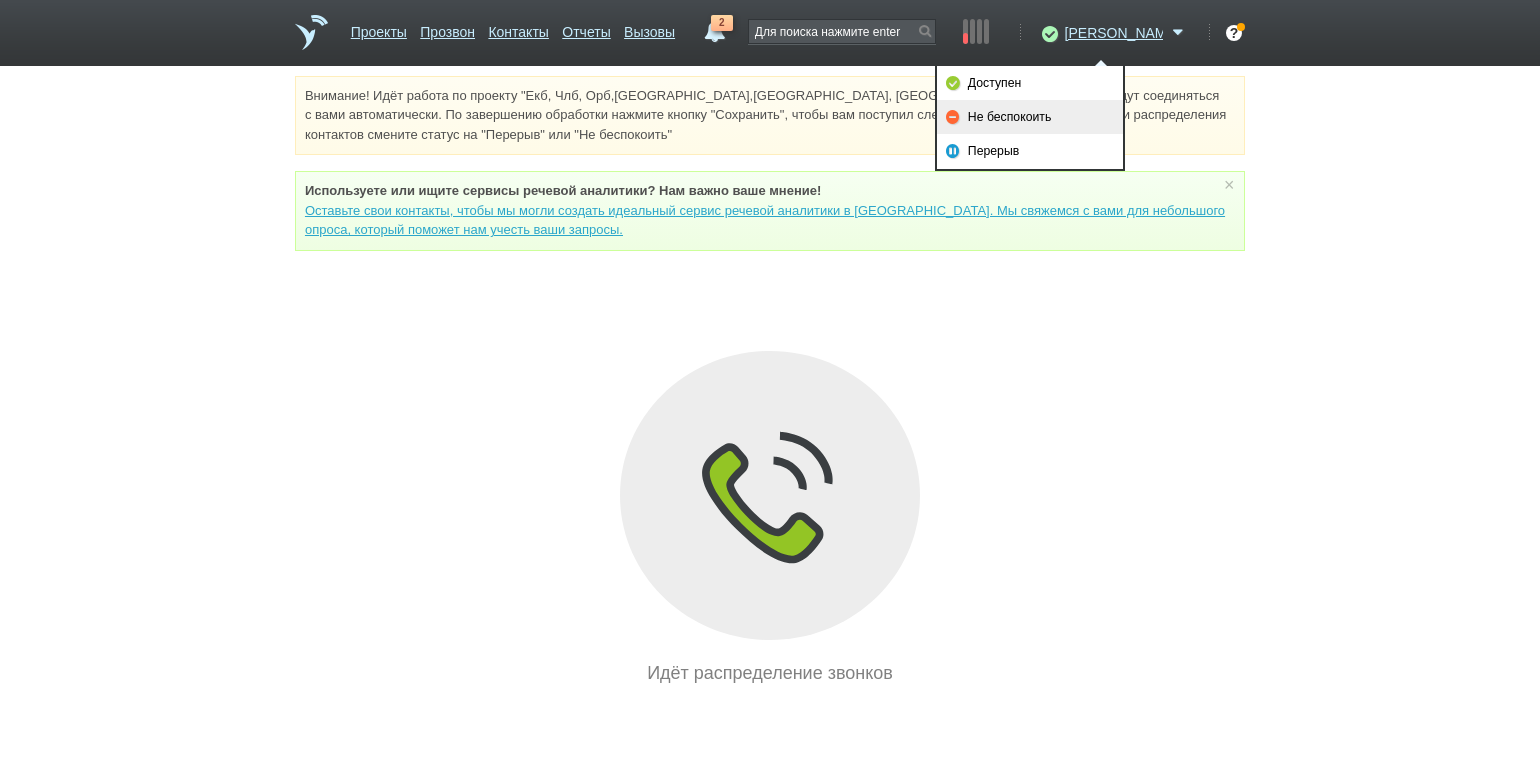 click on "Не беспокоить" at bounding box center (1030, 117) 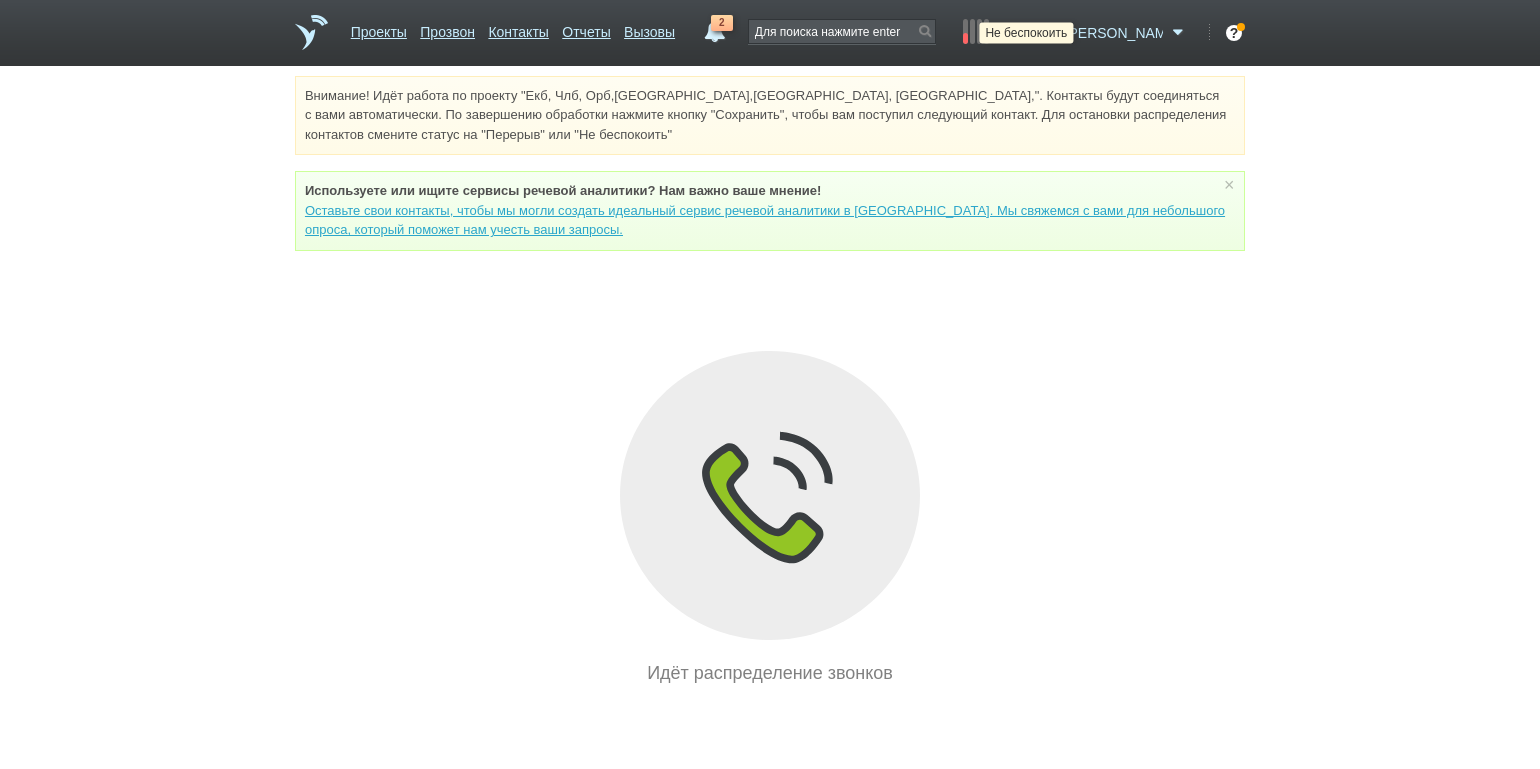 click at bounding box center [1047, 33] 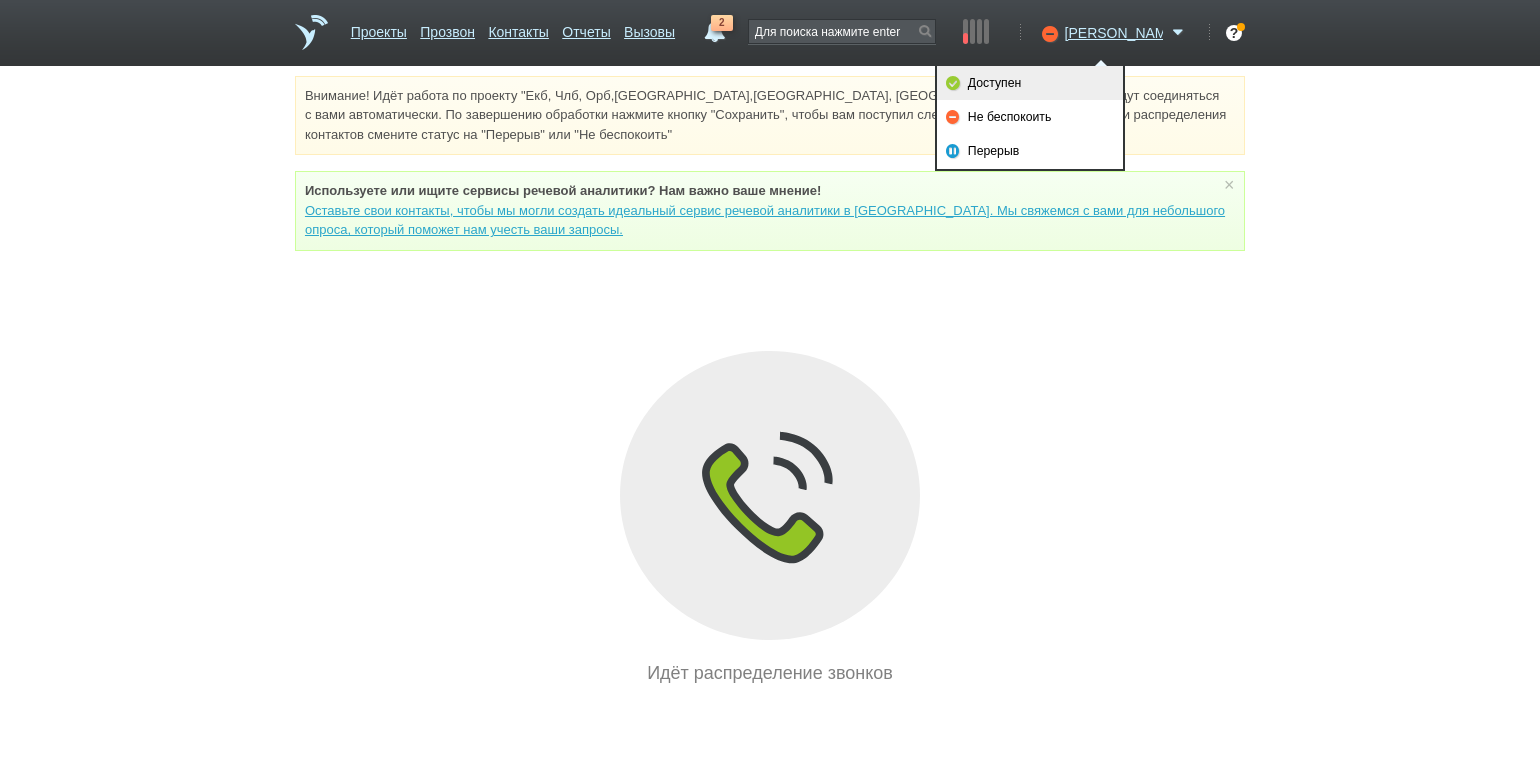 click on "Доступен" at bounding box center [1030, 83] 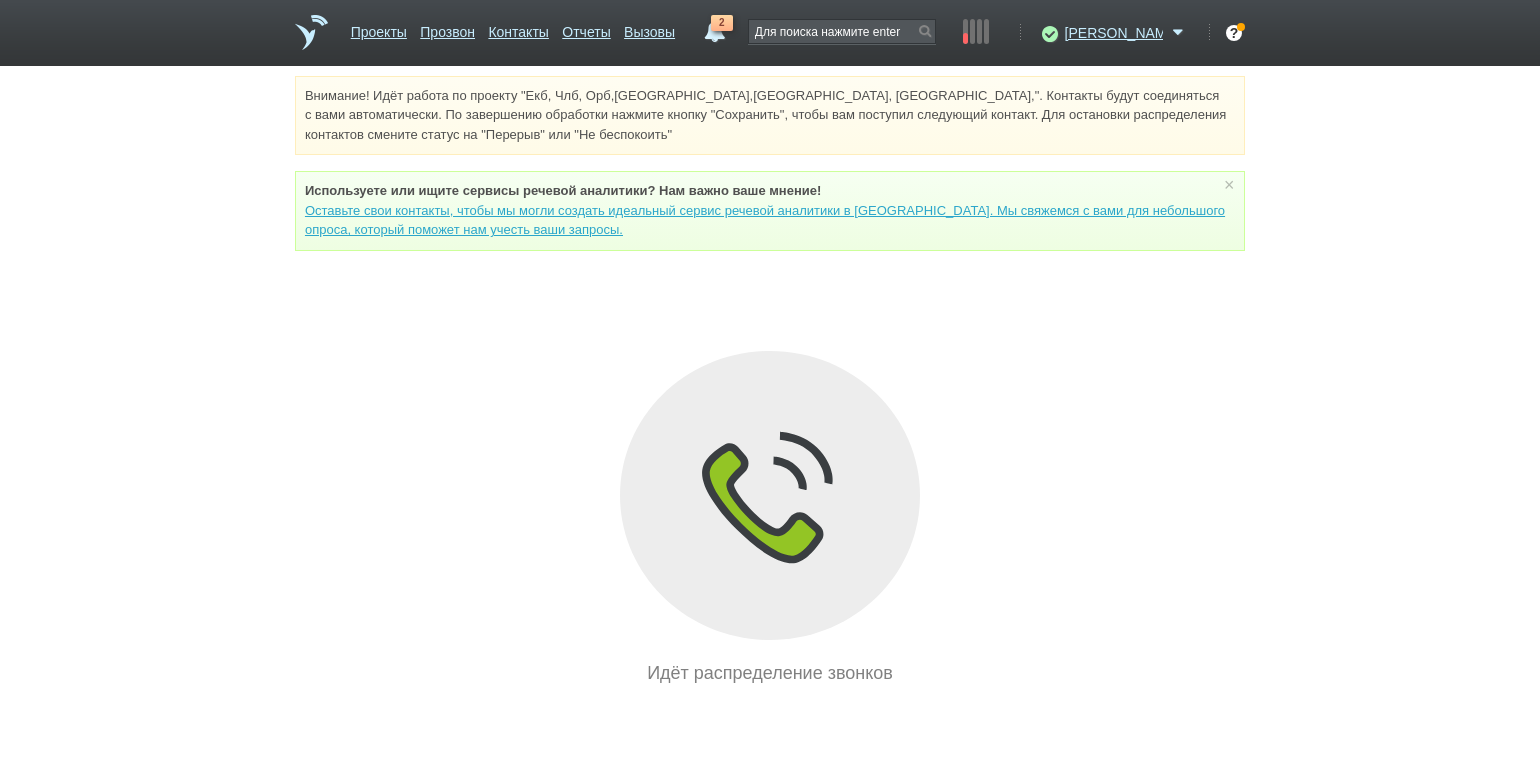 click on "Внимание! Идёт работа по проекту "Екб, Члб, Орб,[GEOGRAPHIC_DATA],[GEOGRAPHIC_DATA], [GEOGRAPHIC_DATA],". Контакты будут соединяться с вами автоматически. По завершению обработки нажмите кнопку "Сохранить", чтобы вам поступил следующий контакт. Для остановки распределения контактов смените статус на "Перерыв" или "Не беспокоить"
Используете или ищите cервисы речевой аналитики? Нам важно ваше мнение!
×
Вы можете звонить напрямую из строки поиска - введите номер и нажмите "Позвонить"
Идёт распределение звонков" at bounding box center [770, 381] 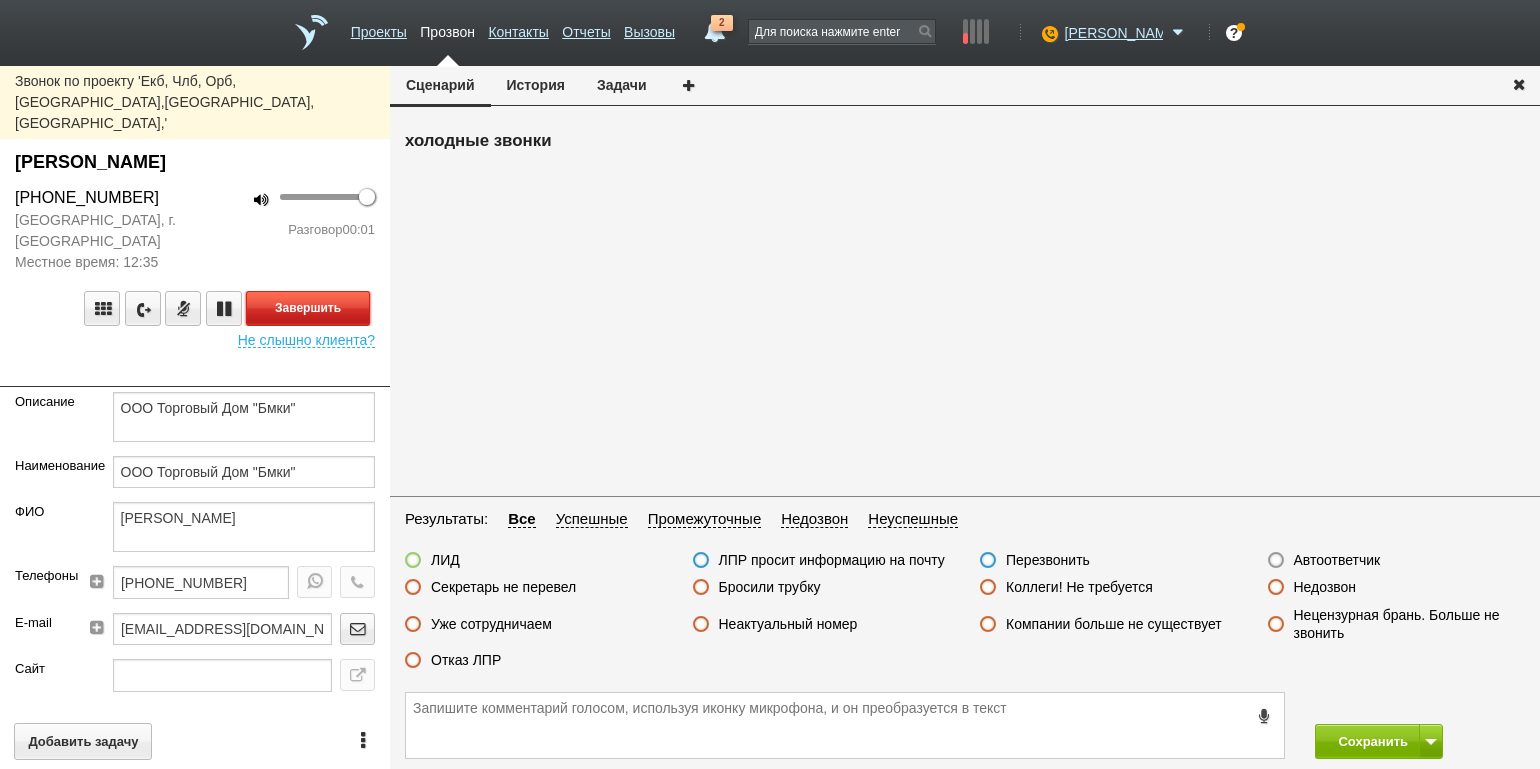click on "Завершить" at bounding box center [308, 308] 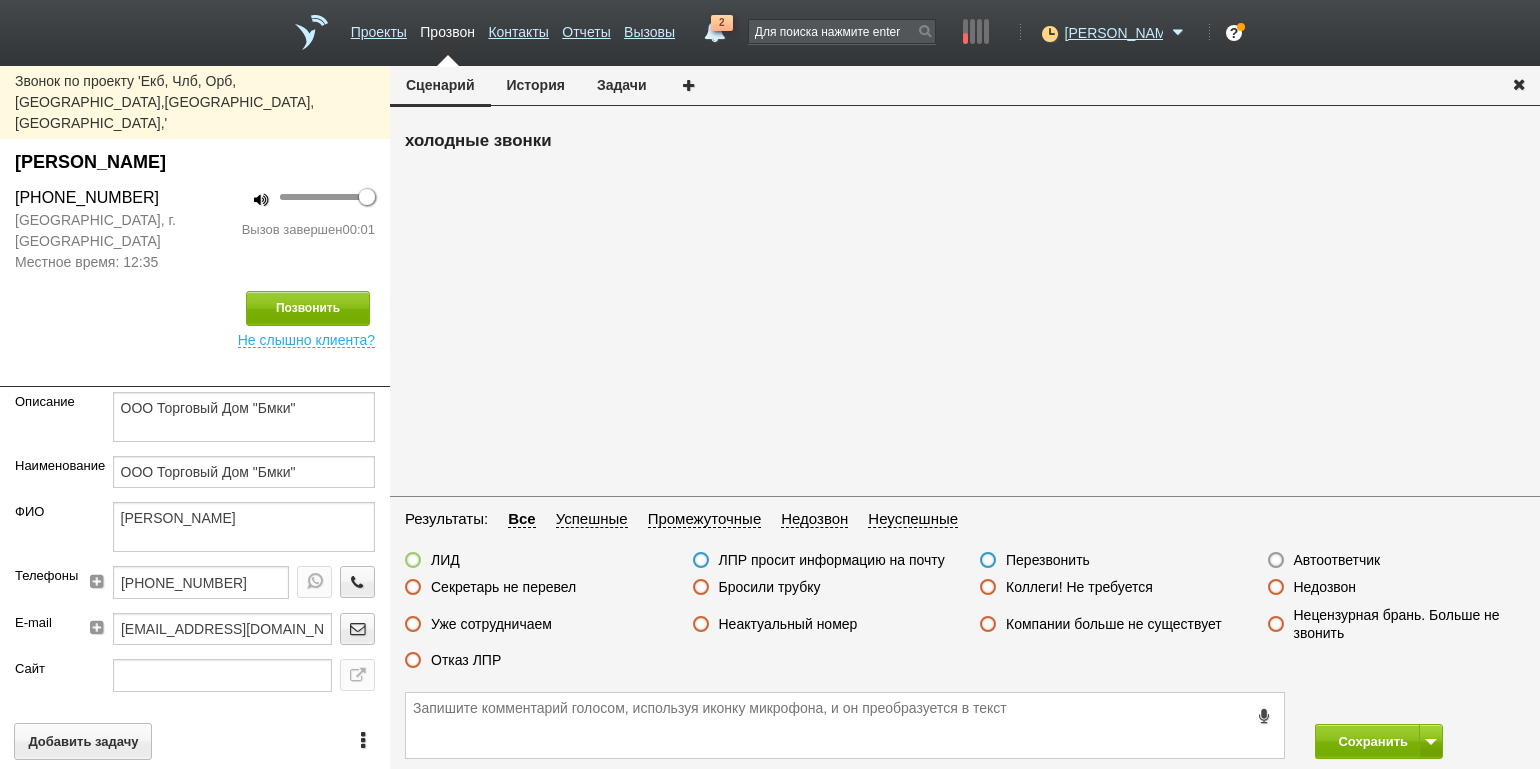 click on "Автоответчик" at bounding box center [1337, 560] 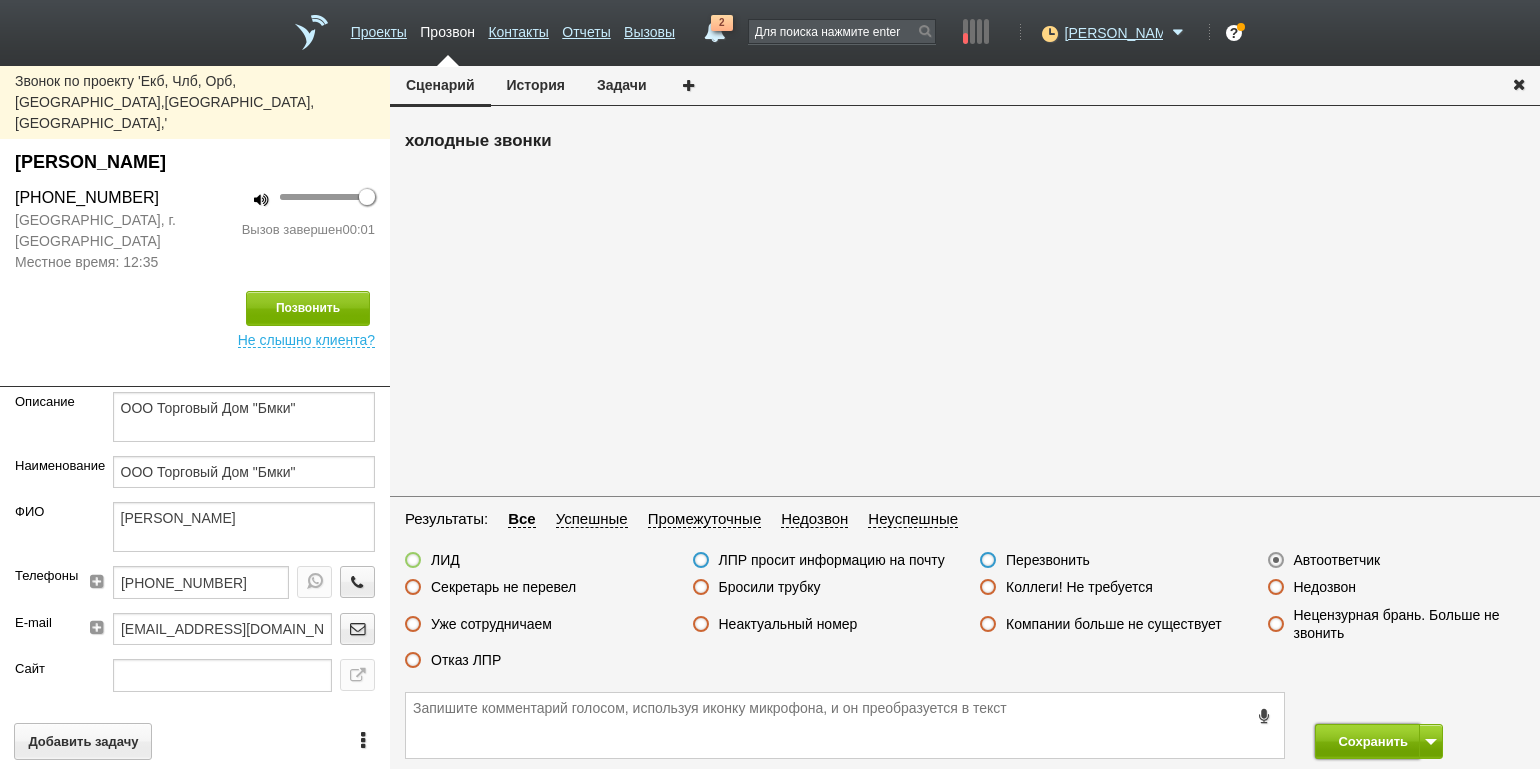 click on "Сохранить" at bounding box center [1367, 741] 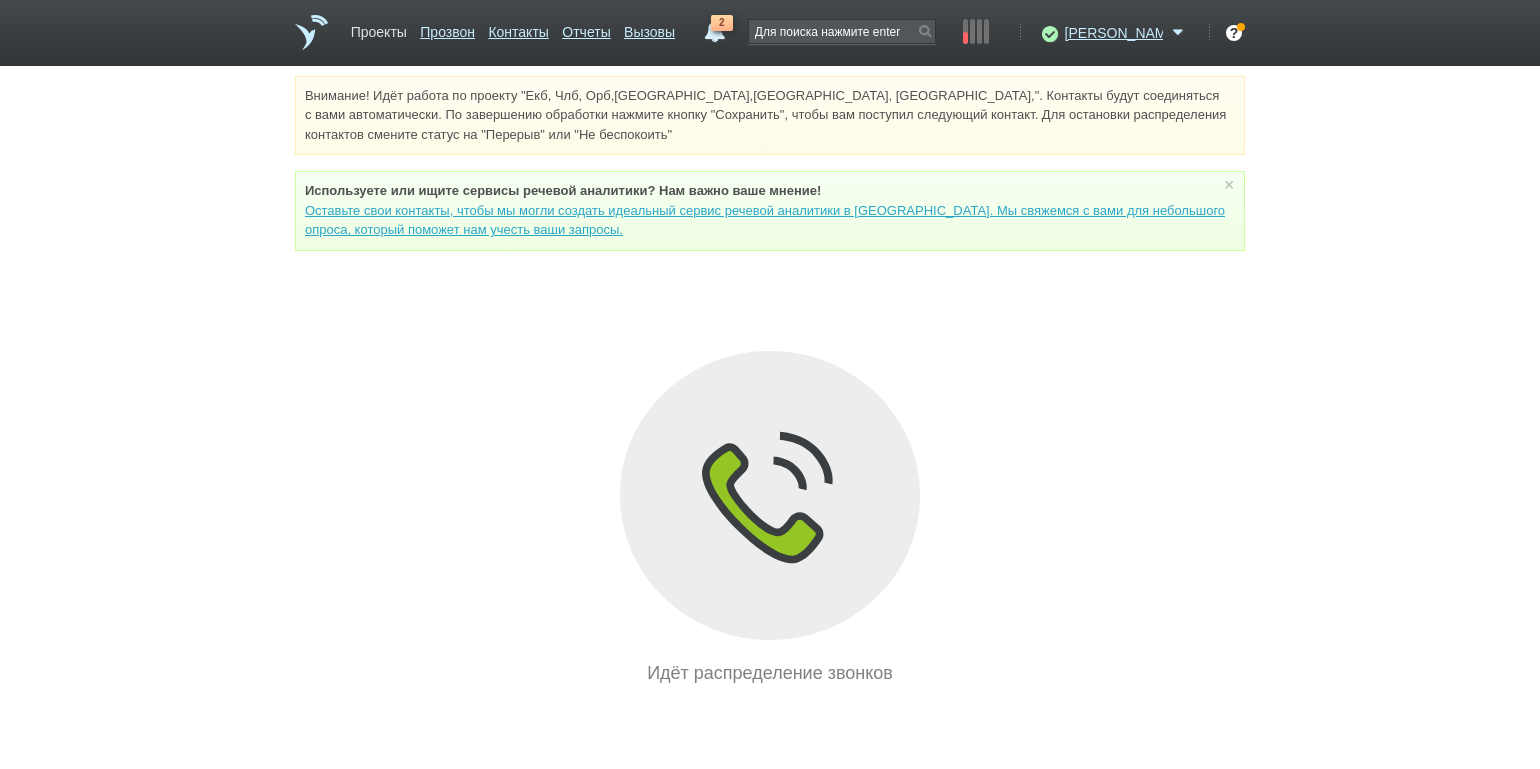 click on "Проекты" at bounding box center (379, 28) 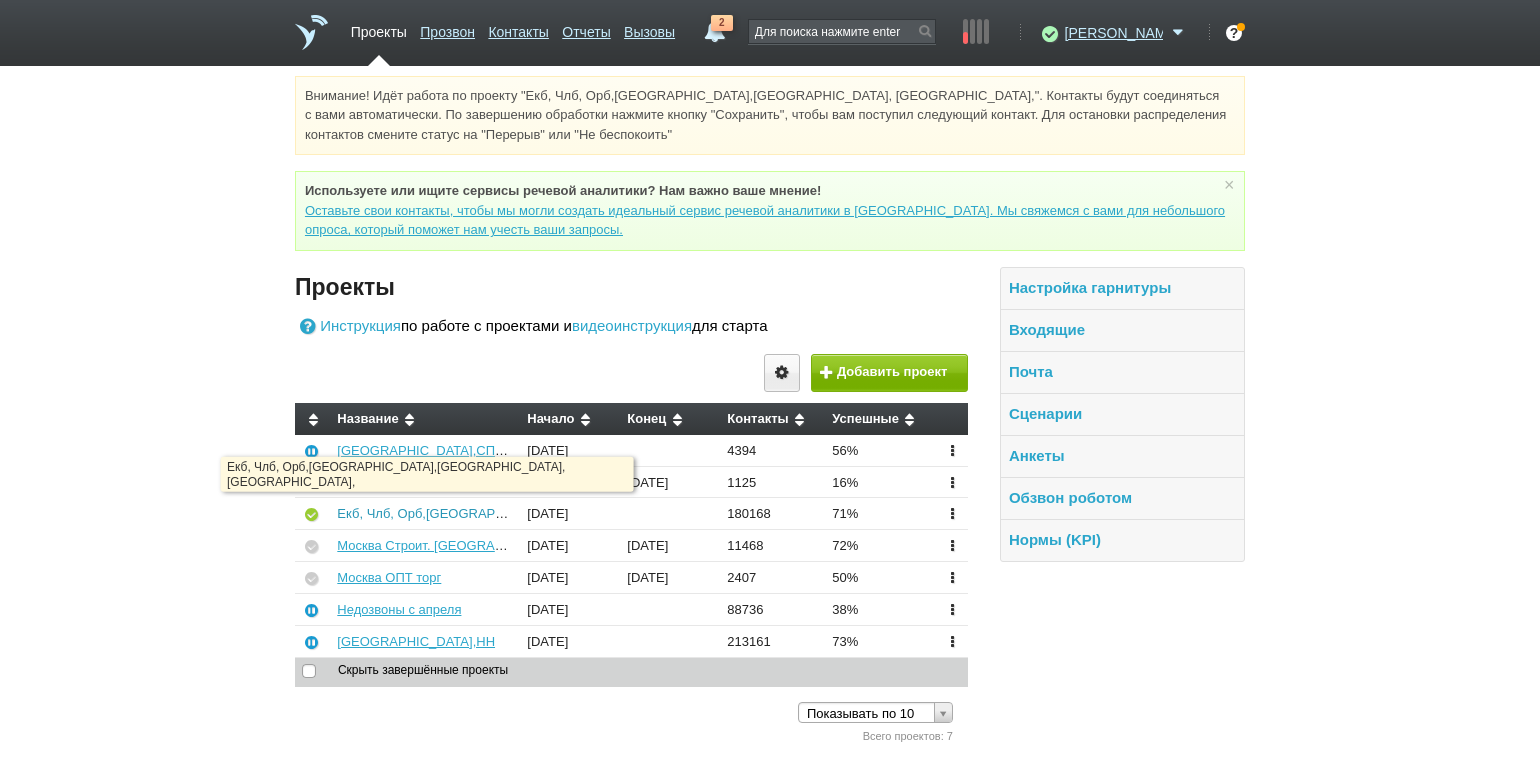 click on "Екб, Члб, Орб,[GEOGRAPHIC_DATA],[GEOGRAPHIC_DATA], [GEOGRAPHIC_DATA]," at bounding box center (591, 513) 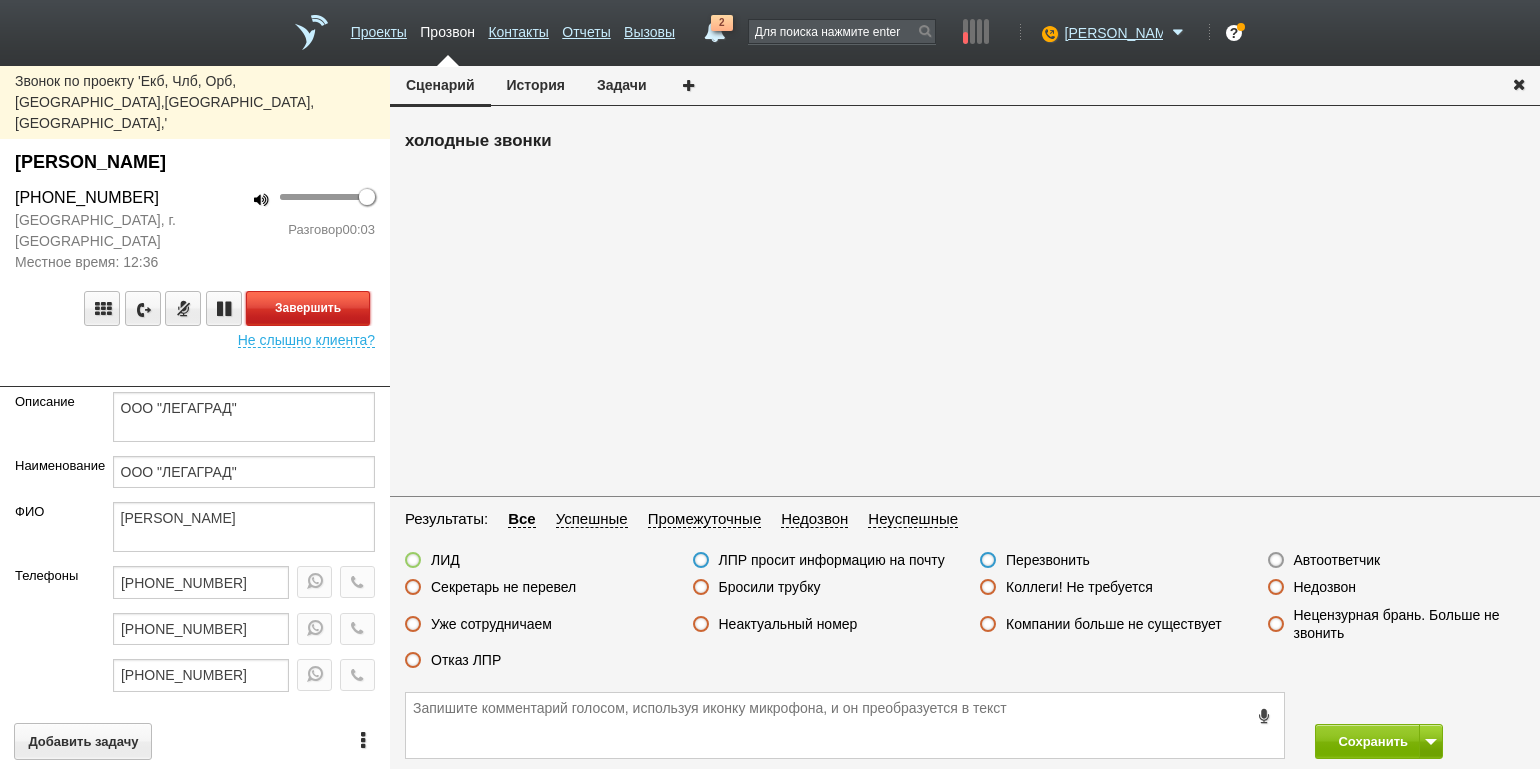 click on "Завершить" at bounding box center [308, 308] 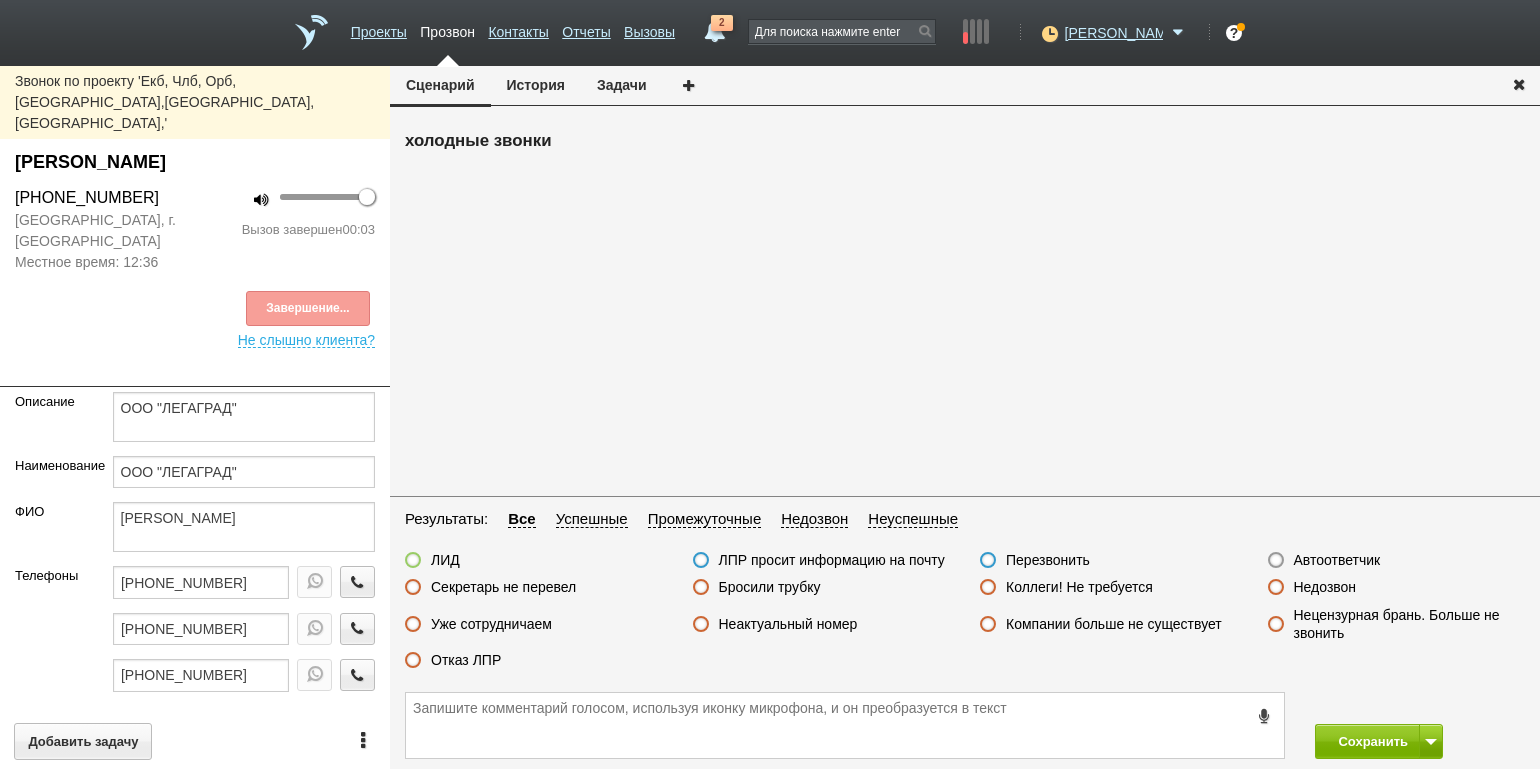 click on "Автоответчик" at bounding box center (1337, 560) 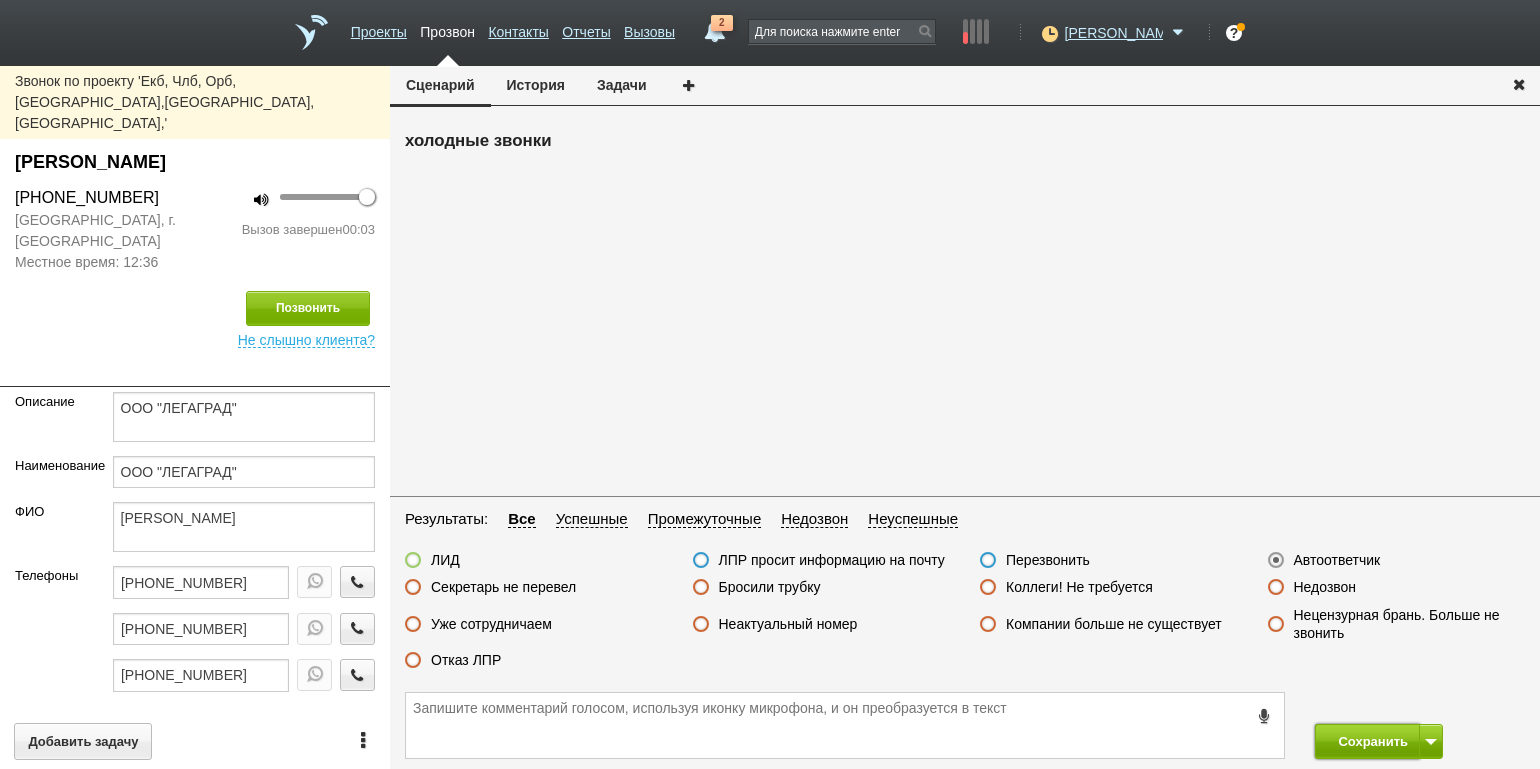click on "Сохранить" at bounding box center (1367, 741) 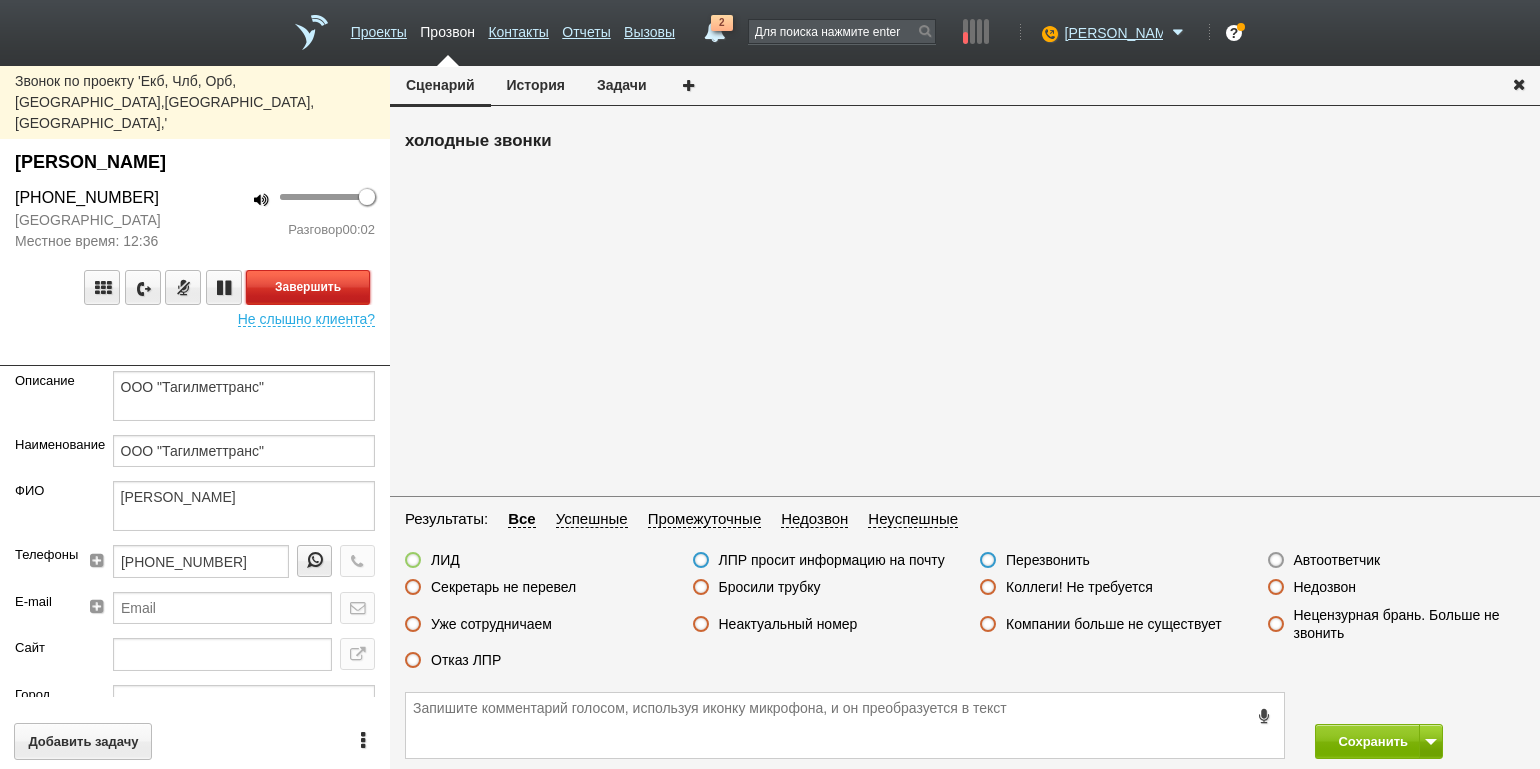 click on "Завершить" at bounding box center (308, 287) 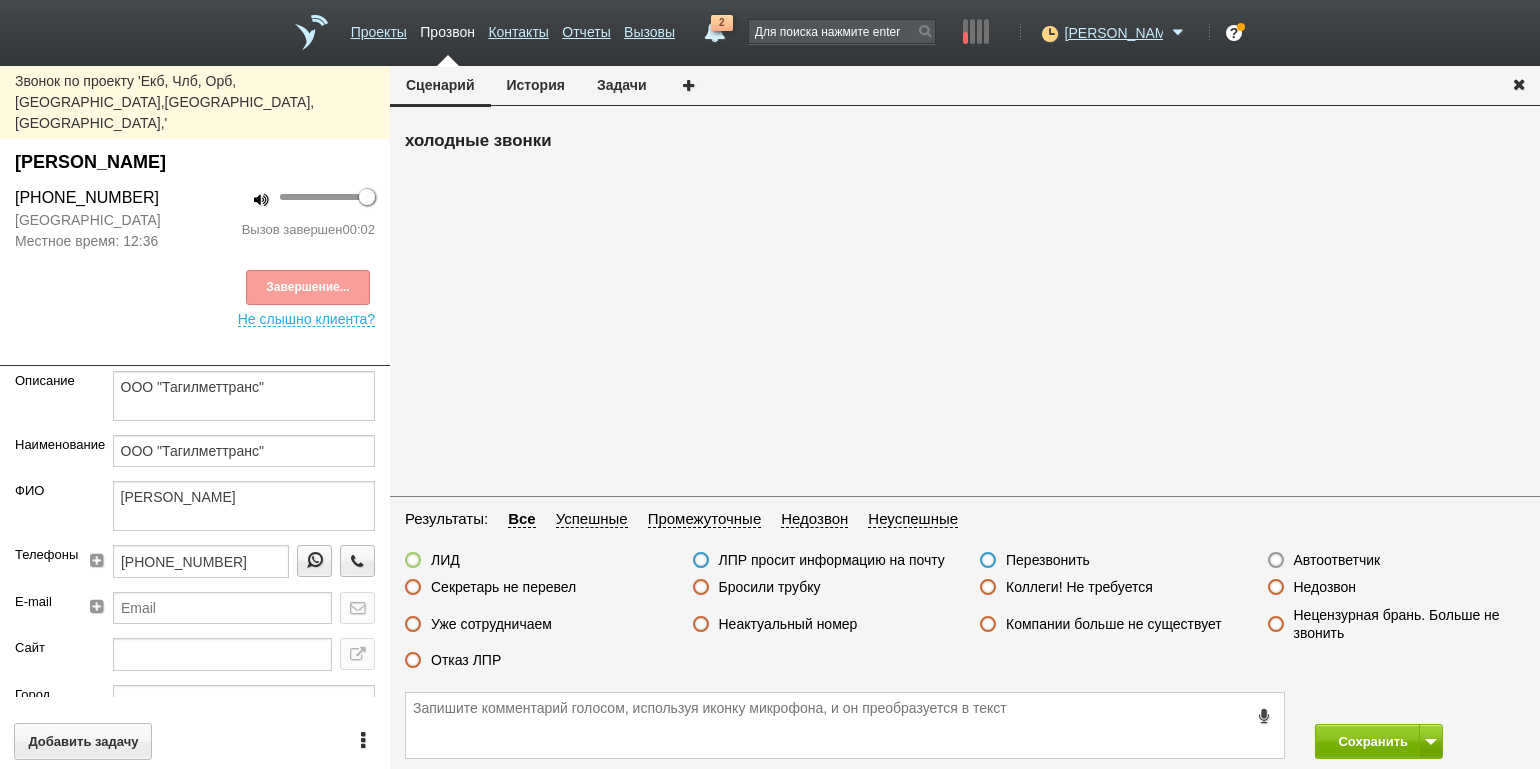 drag, startPoint x: 1332, startPoint y: 558, endPoint x: 1336, endPoint y: 570, distance: 12.649111 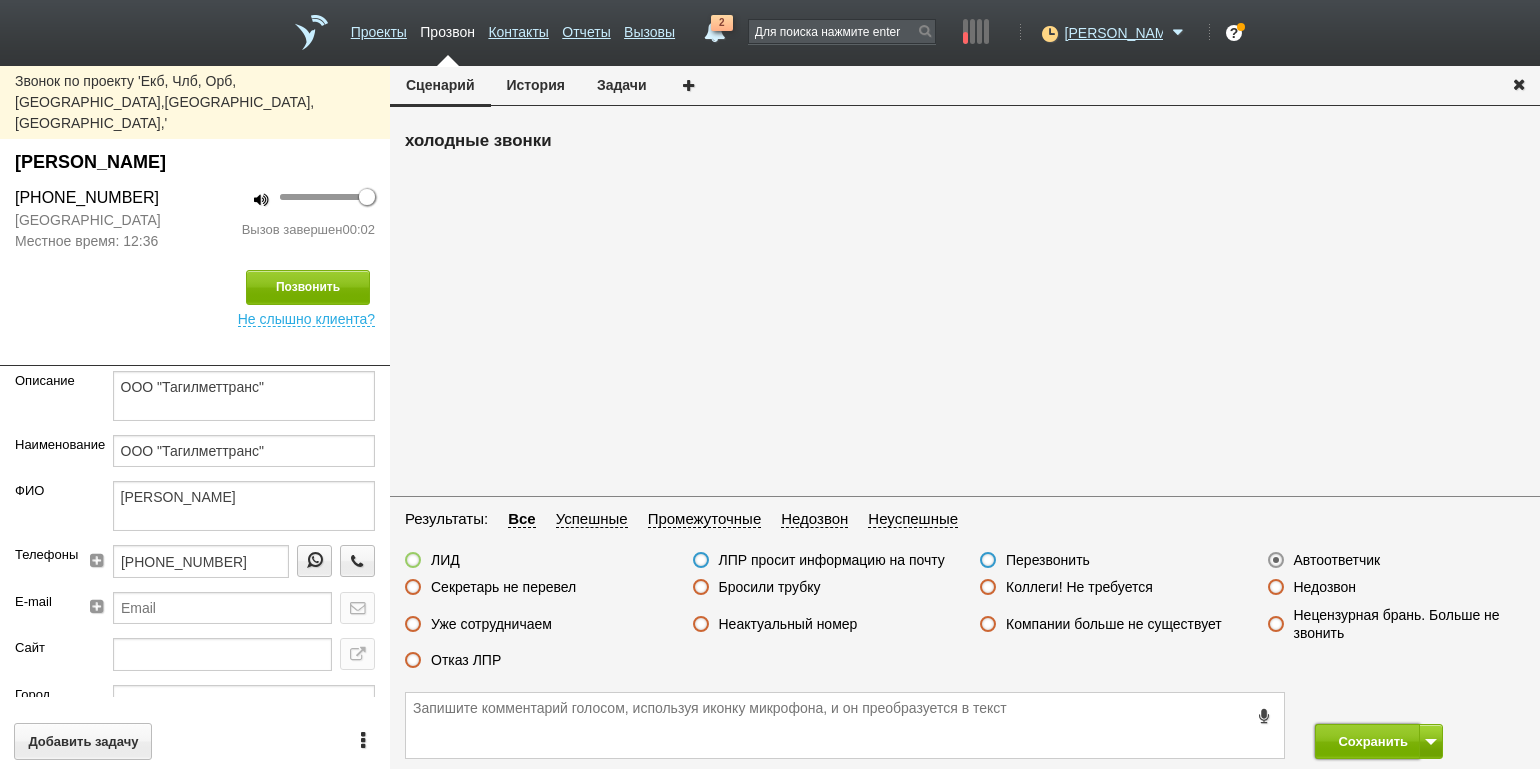 drag, startPoint x: 1349, startPoint y: 734, endPoint x: 1126, endPoint y: 605, distance: 257.62375 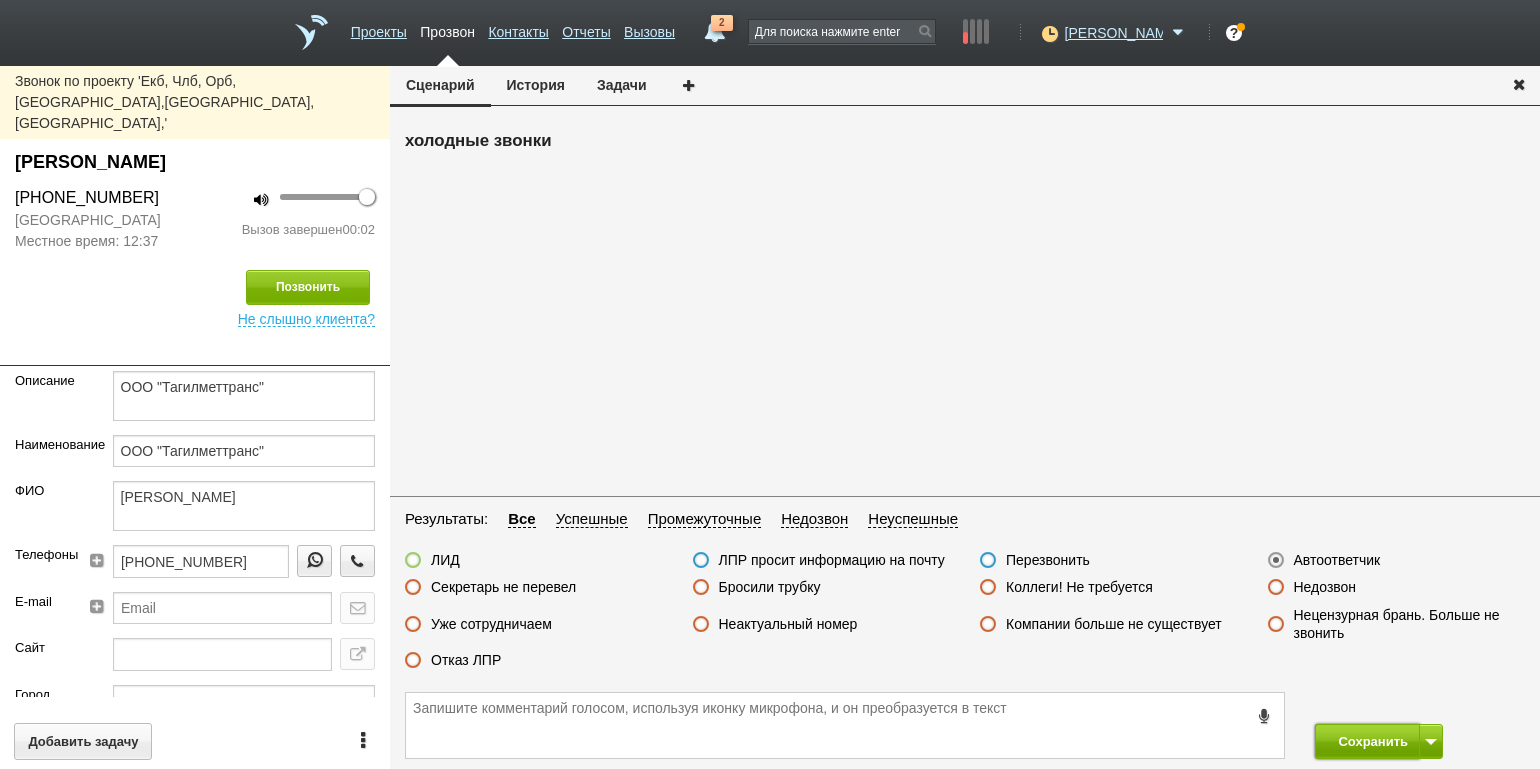 drag, startPoint x: 1356, startPoint y: 739, endPoint x: 1378, endPoint y: 757, distance: 28.42534 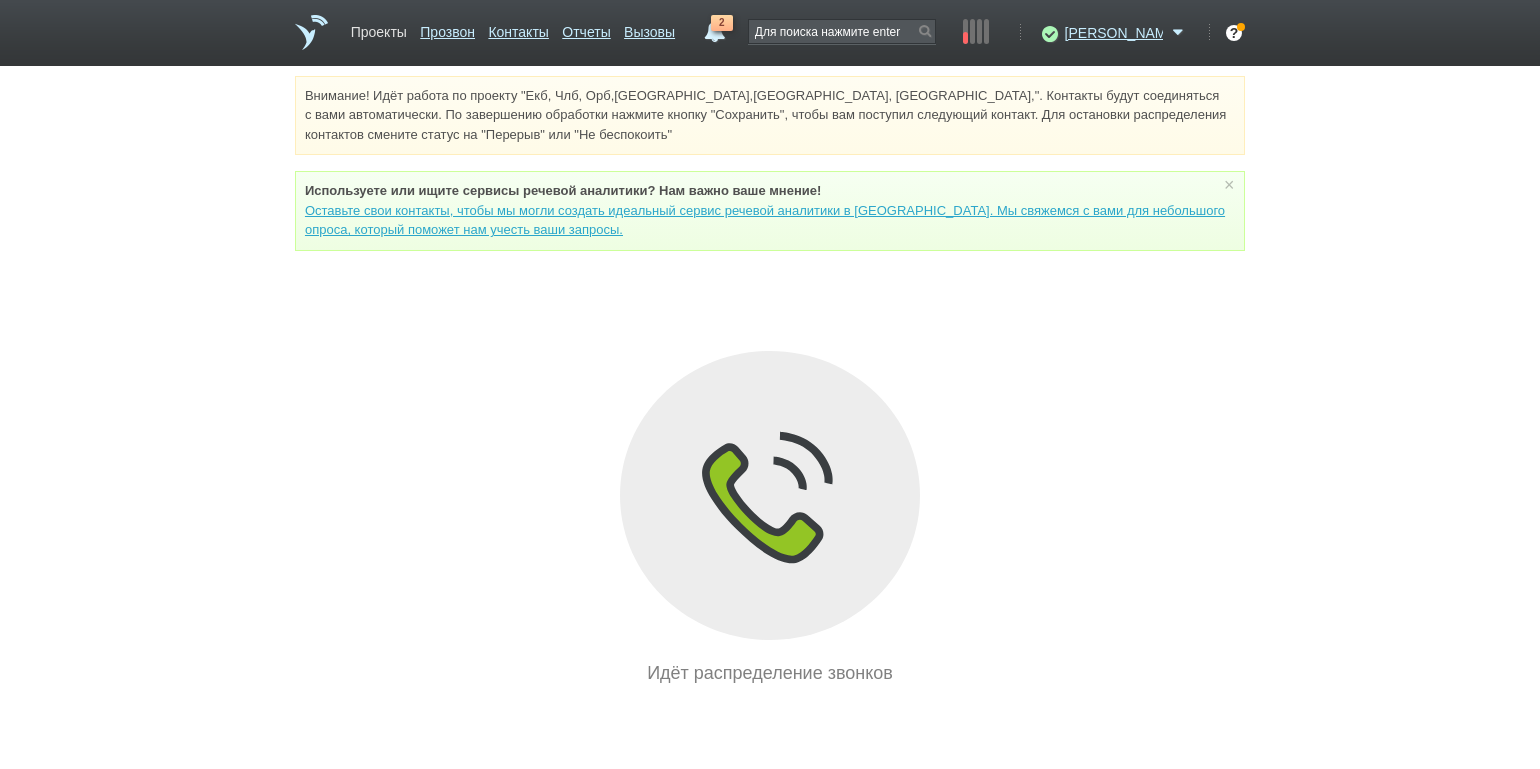 click on "Проекты" at bounding box center (379, 28) 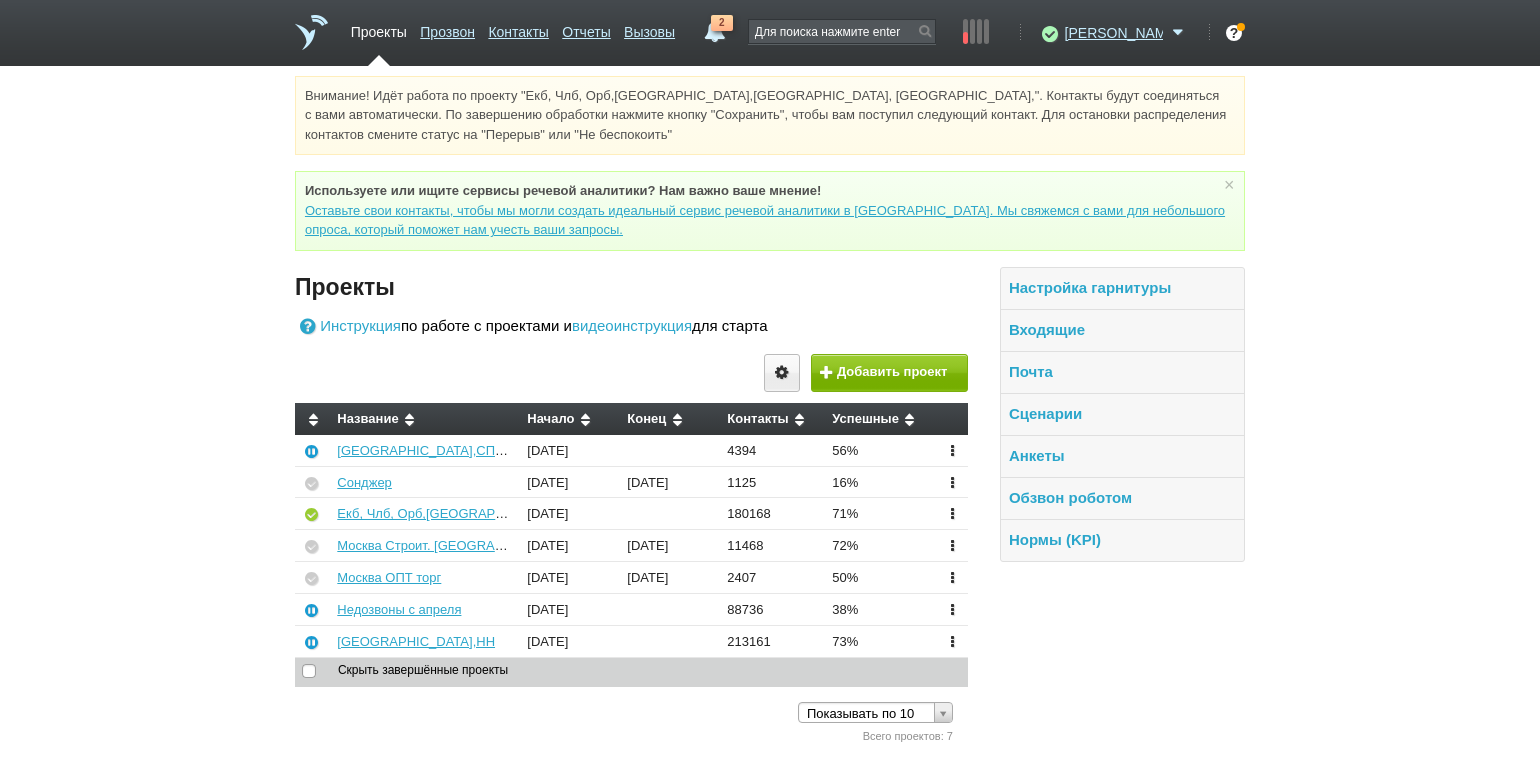 click on "Внимание! Идёт работа по проекту "Екб, Члб, Орб,[GEOGRAPHIC_DATA],[GEOGRAPHIC_DATA], [GEOGRAPHIC_DATA],". Контакты будут соединяться с вами автоматически. По завершению обработки нажмите кнопку "Сохранить", чтобы вам поступил следующий контакт. Для остановки распределения контактов смените статус на "Перерыв" или "Не беспокоить"
Используете или ищите cервисы речевой аналитики? Нам важно ваше мнение!
×
Вы можете звонить напрямую из строки поиска - введите номер и нажмите "Позвонить"
Проекты
Инструкция видеоинструкция" at bounding box center [770, 411] 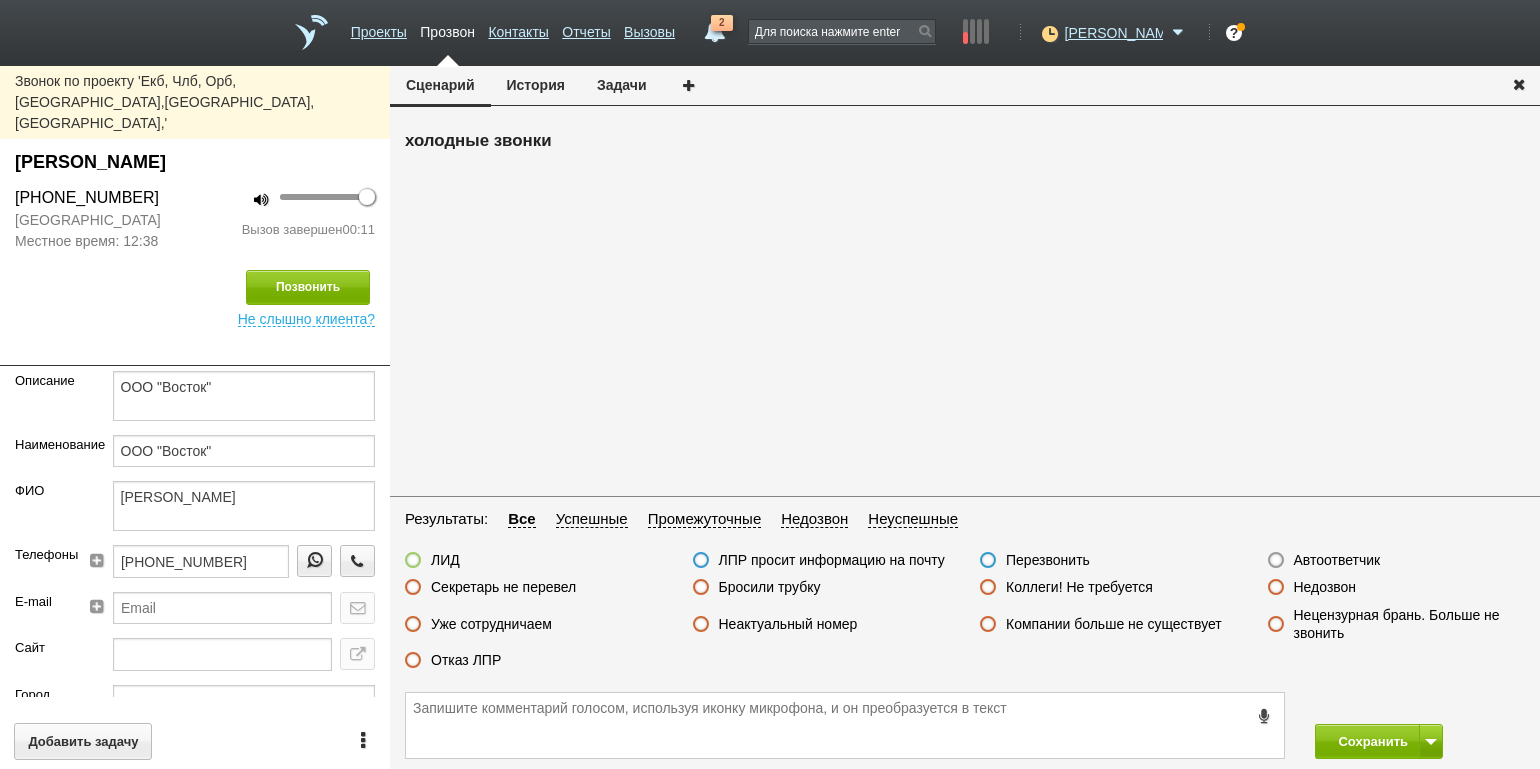 drag, startPoint x: 434, startPoint y: 660, endPoint x: 475, endPoint y: 660, distance: 41 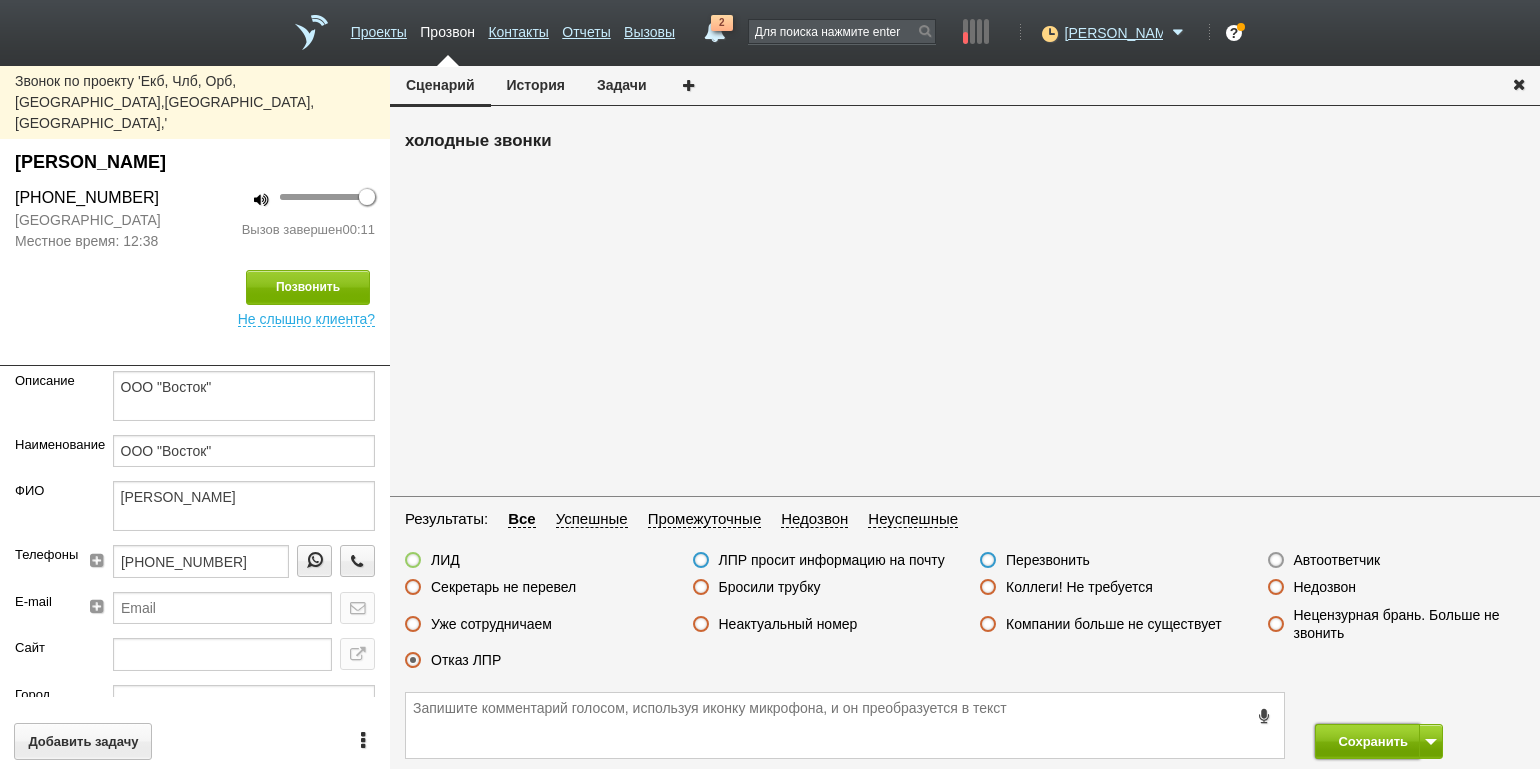 click on "Сохранить" at bounding box center (1367, 741) 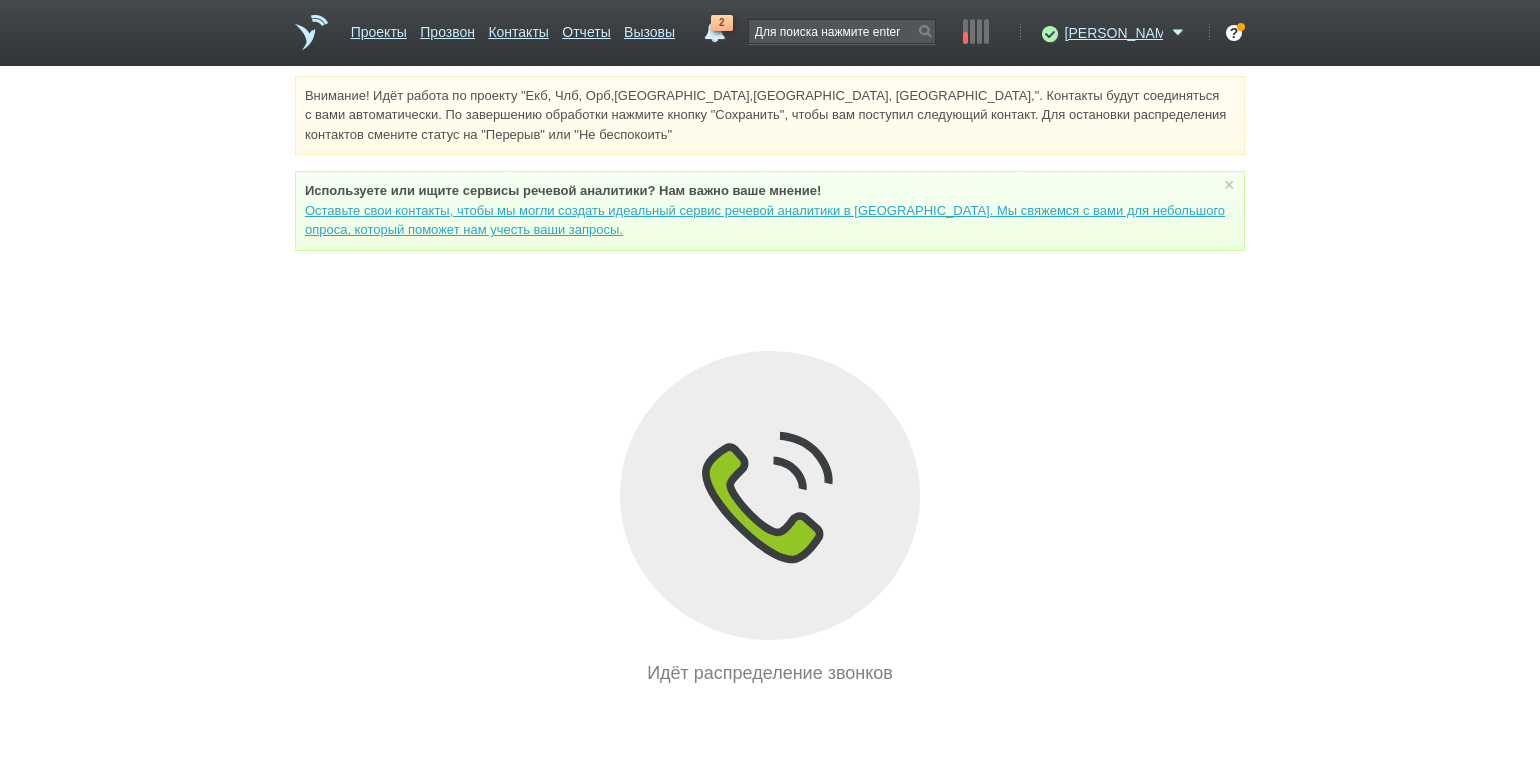 click on "Внимание! Идёт работа по проекту "Екб, Члб, Орб,[GEOGRAPHIC_DATA],[GEOGRAPHIC_DATA], [GEOGRAPHIC_DATA],". Контакты будут соединяться с вами автоматически. По завершению обработки нажмите кнопку "Сохранить", чтобы вам поступил следующий контакт. Для остановки распределения контактов смените статус на "Перерыв" или "Не беспокоить"
Используете или ищите cервисы речевой аналитики? Нам важно ваше мнение!
×
Вы можете звонить напрямую из строки поиска - введите номер и нажмите "Позвонить"
Идёт распределение звонков" at bounding box center [770, 381] 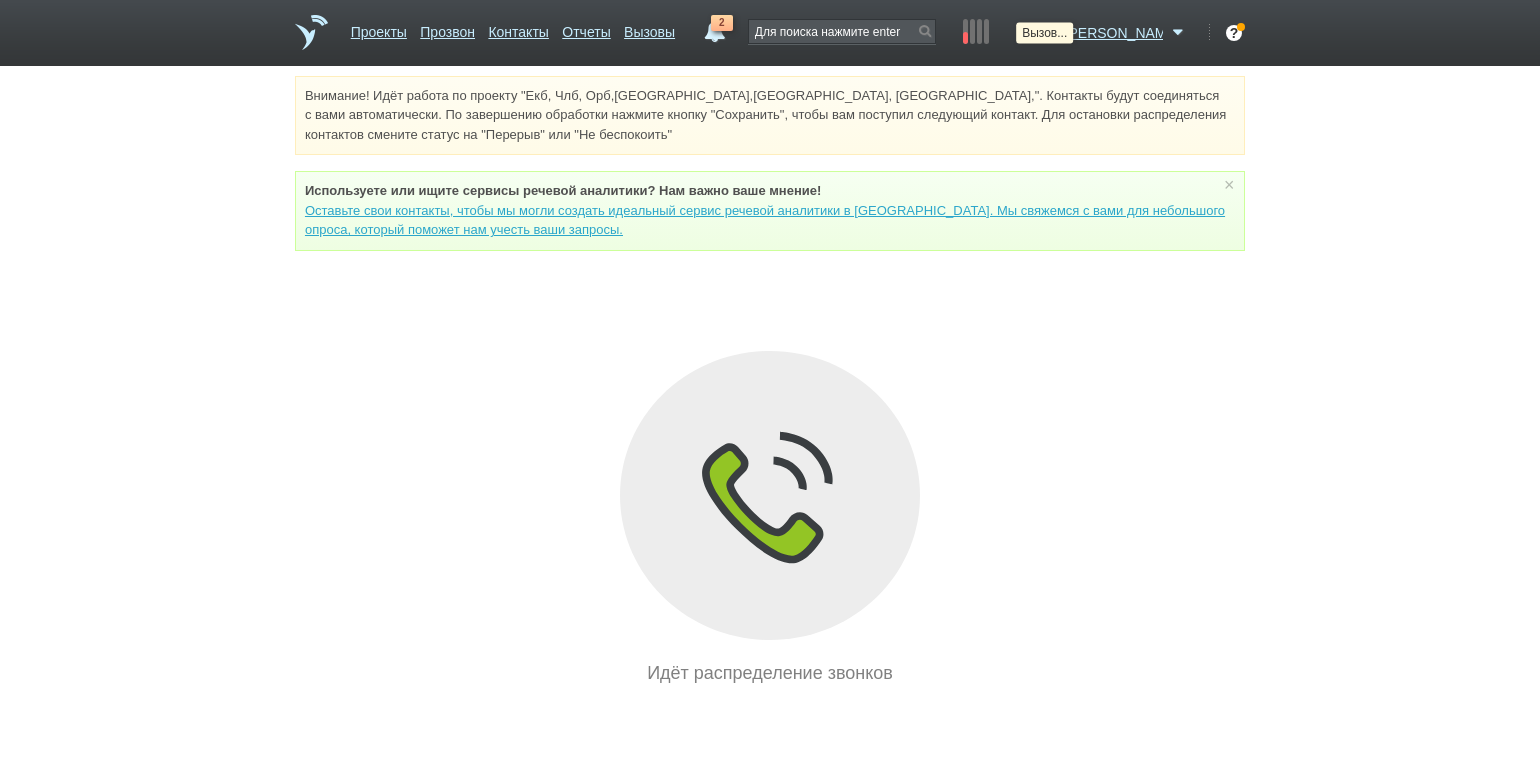 click at bounding box center (1047, 33) 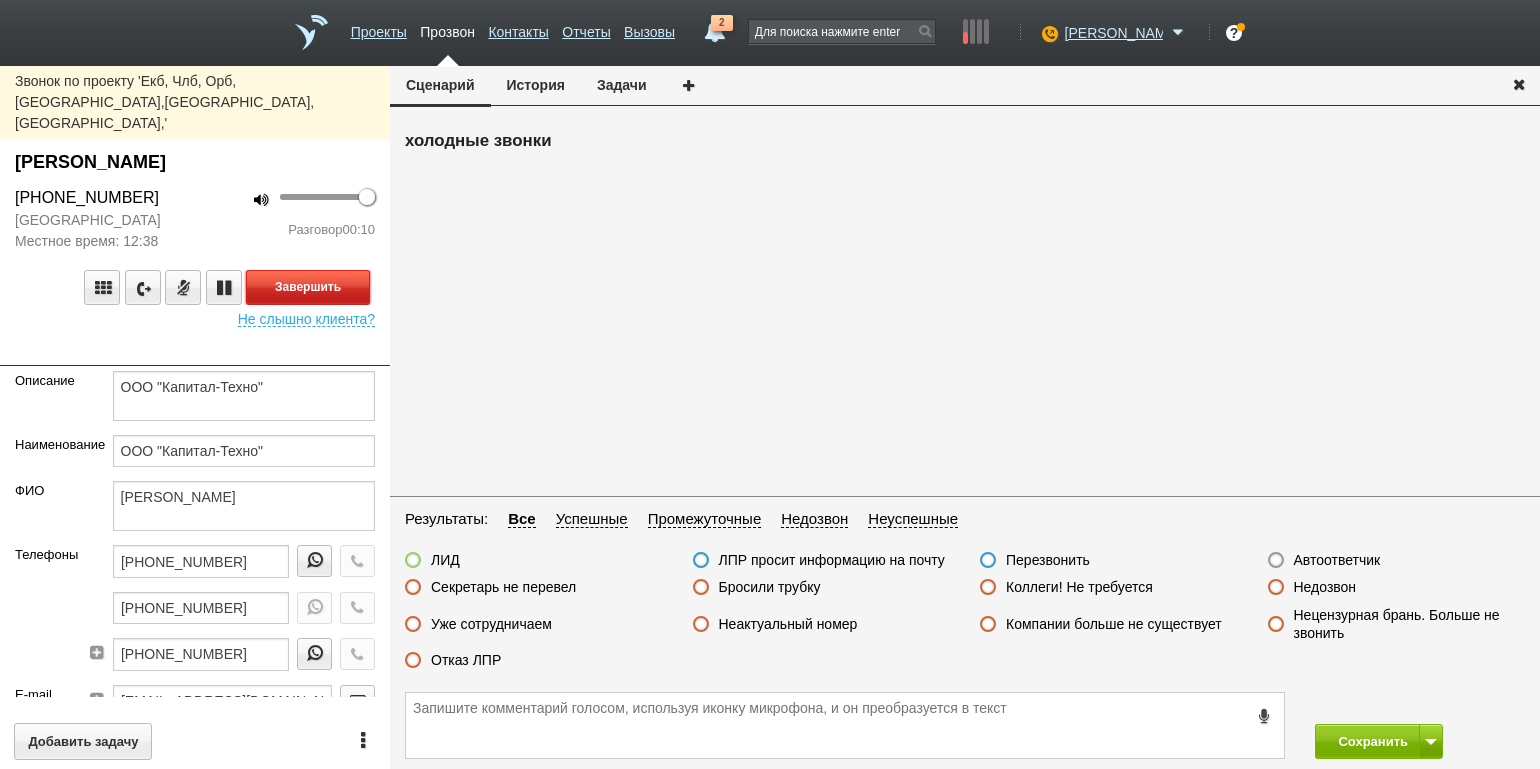 click on "Завершить" at bounding box center (308, 287) 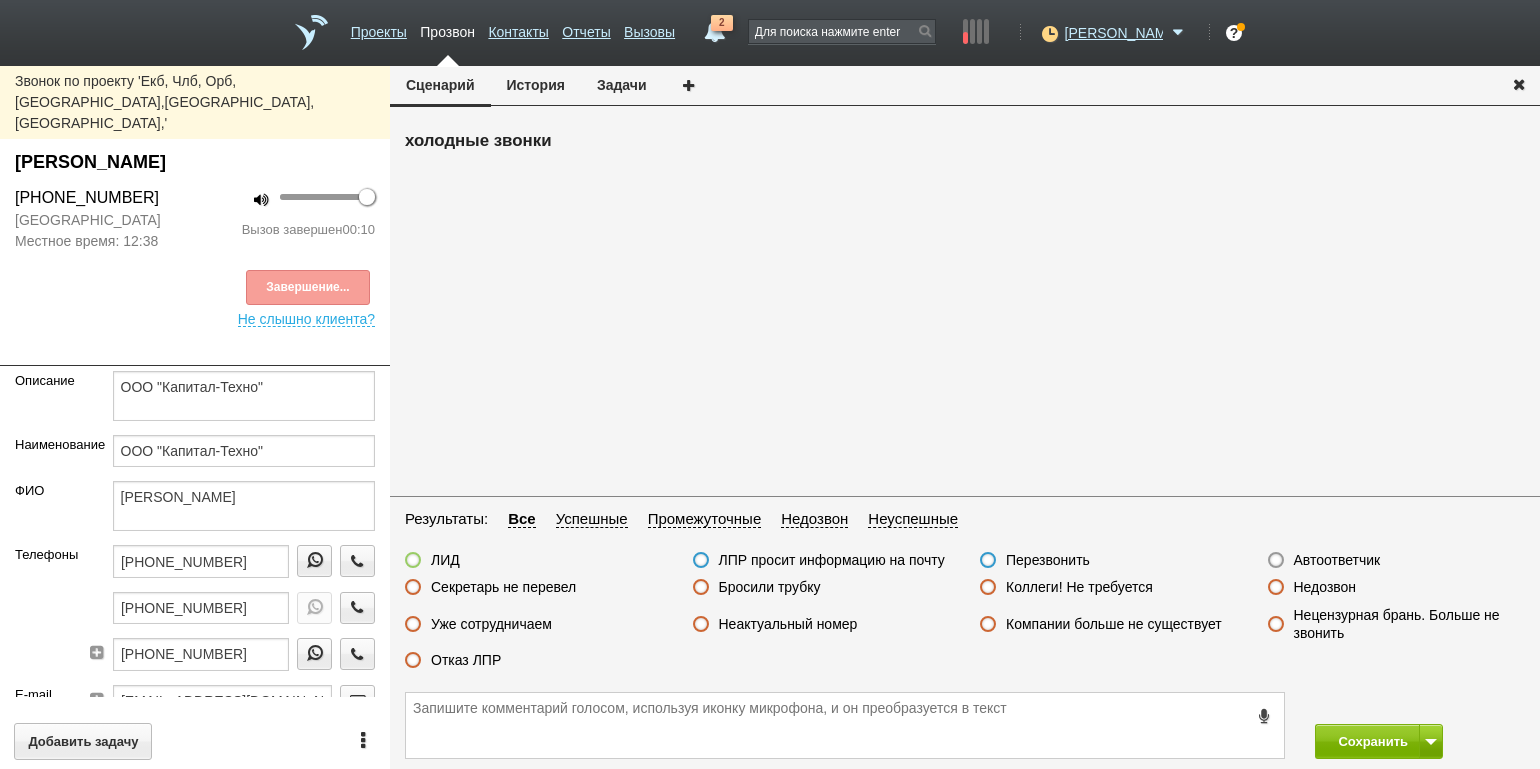 drag, startPoint x: 788, startPoint y: 625, endPoint x: 786, endPoint y: 598, distance: 27.073973 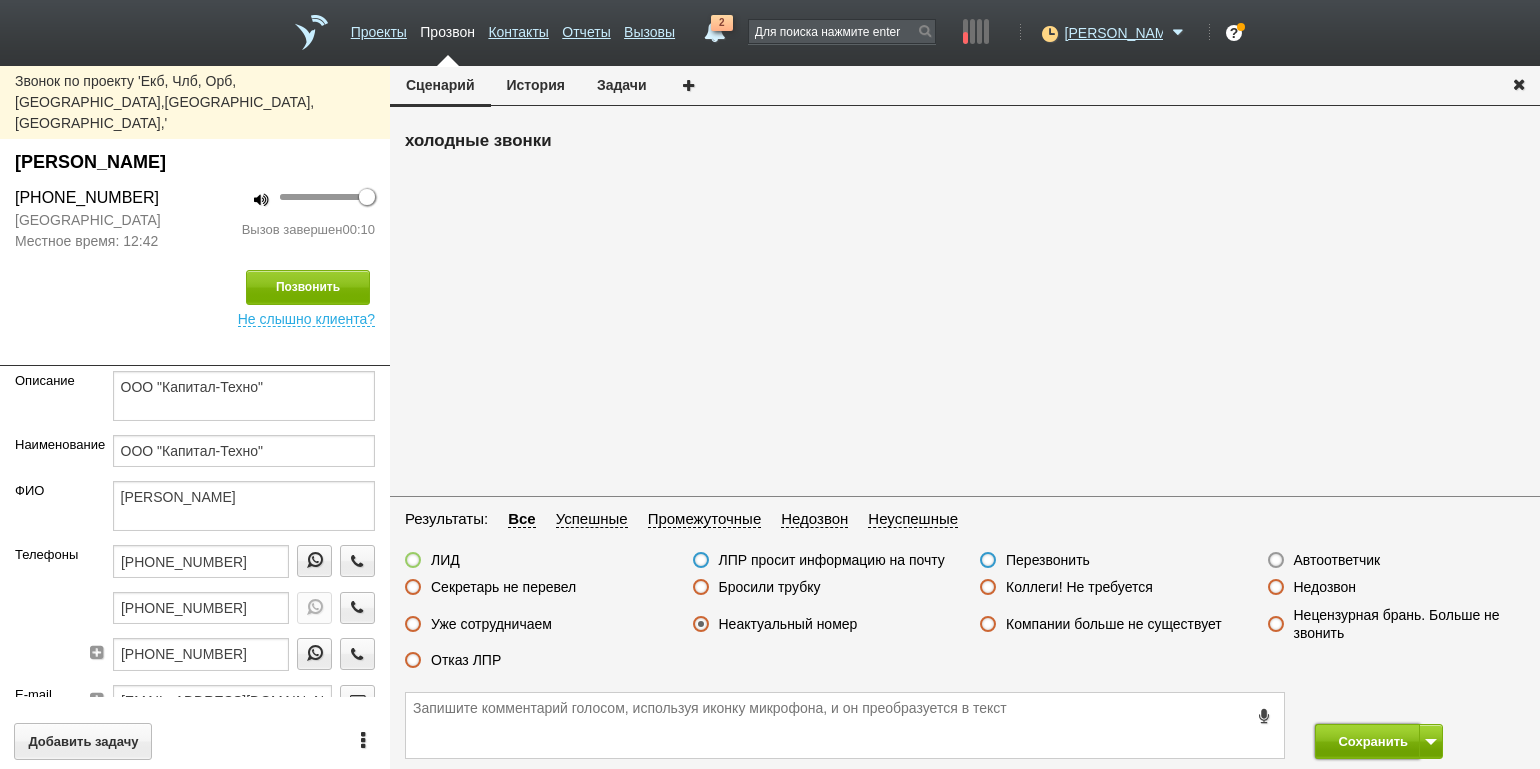 click on "Сохранить" at bounding box center (1367, 741) 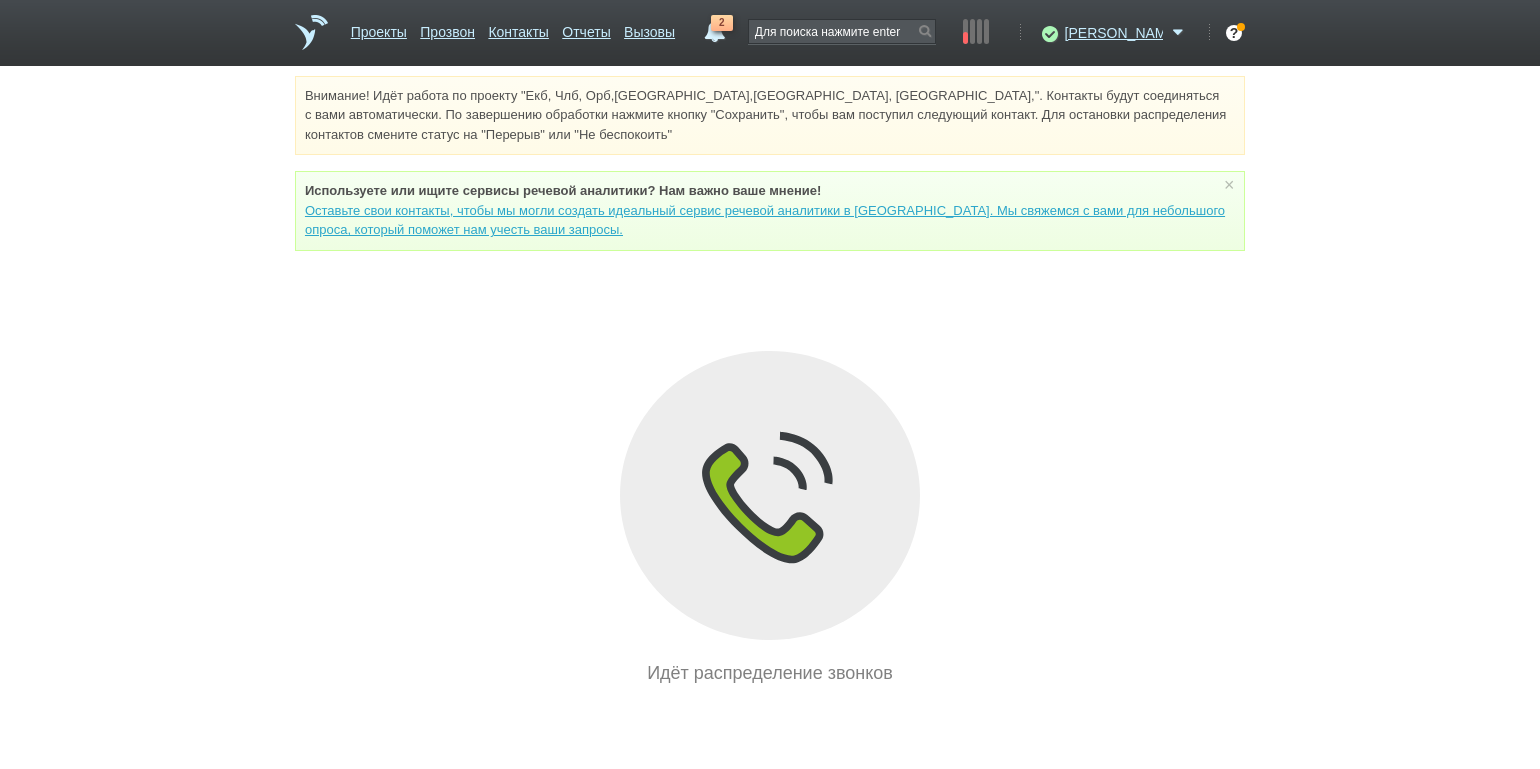 click on "Внимание! Идёт работа по проекту "Екб, Члб, Орб,[GEOGRAPHIC_DATA],[GEOGRAPHIC_DATA], [GEOGRAPHIC_DATA],". Контакты будут соединяться с вами автоматически. По завершению обработки нажмите кнопку "Сохранить", чтобы вам поступил следующий контакт. Для остановки распределения контактов смените статус на "Перерыв" или "Не беспокоить"
Используете или ищите cервисы речевой аналитики? Нам важно ваше мнение!
×
Вы можете звонить напрямую из строки поиска - введите номер и нажмите "Позвонить"
Идёт распределение звонков" at bounding box center (770, 381) 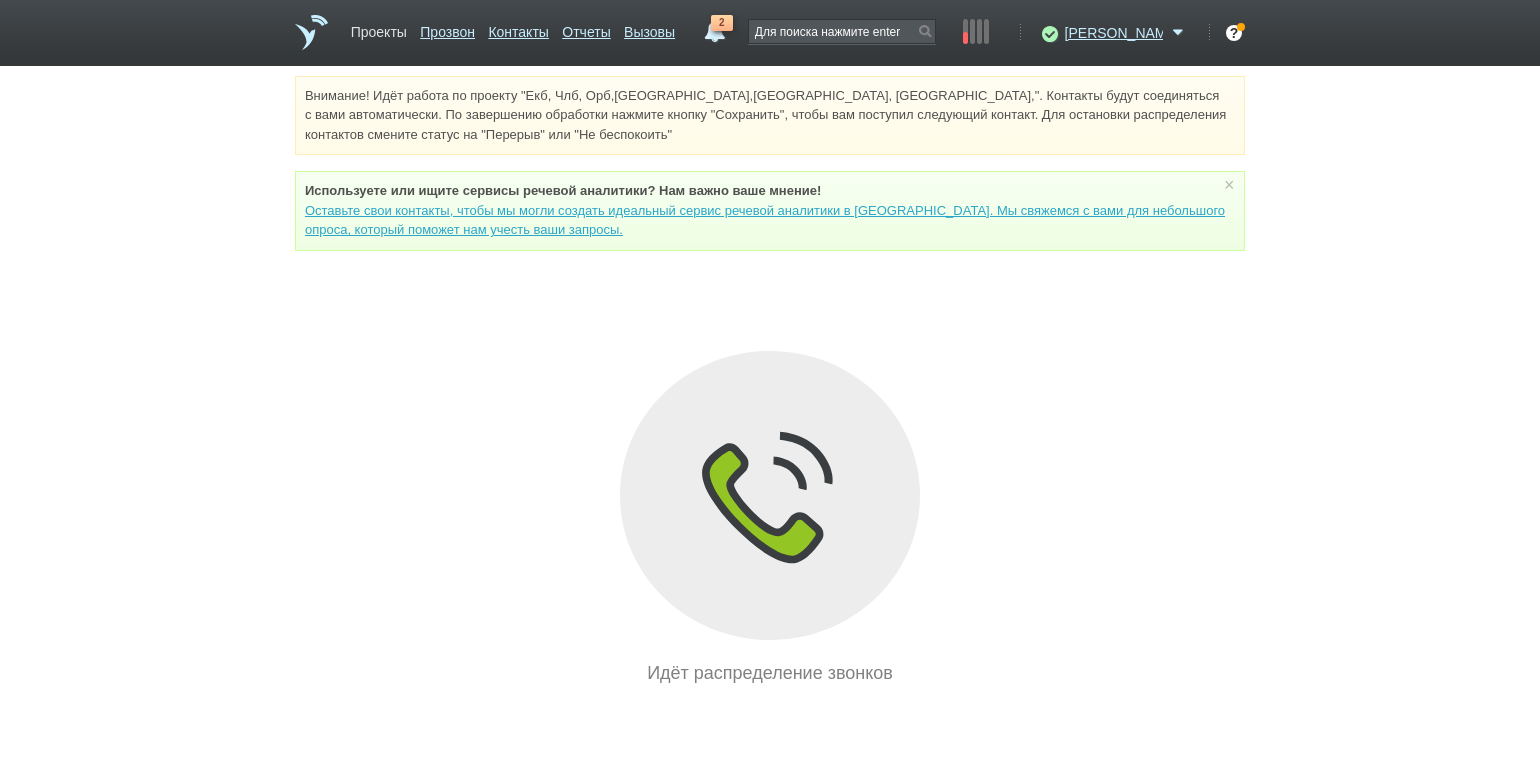 click on "Проекты" at bounding box center [379, 28] 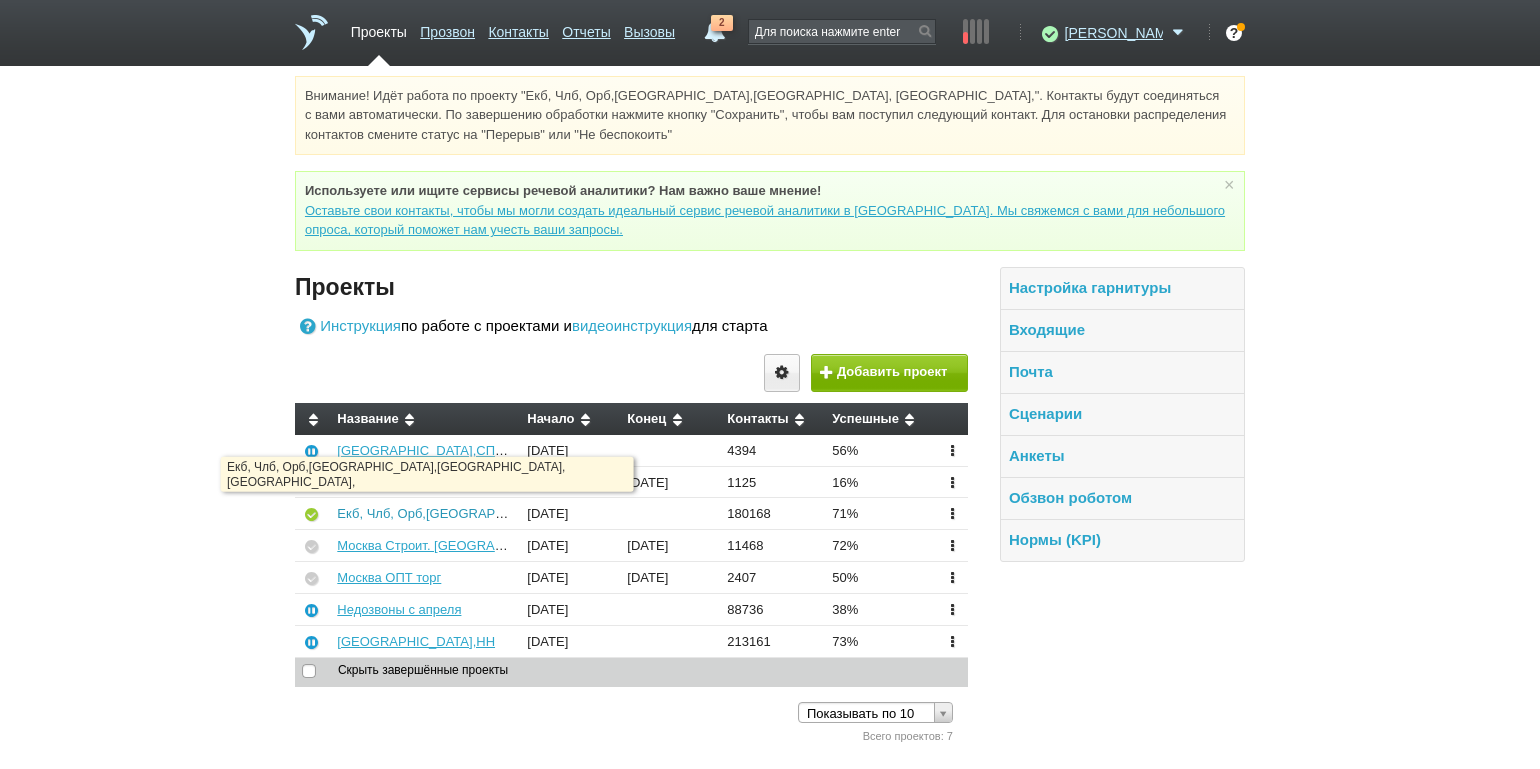 click on "Екб, Члб, Орб,[GEOGRAPHIC_DATA],[GEOGRAPHIC_DATA], [GEOGRAPHIC_DATA]," at bounding box center [591, 513] 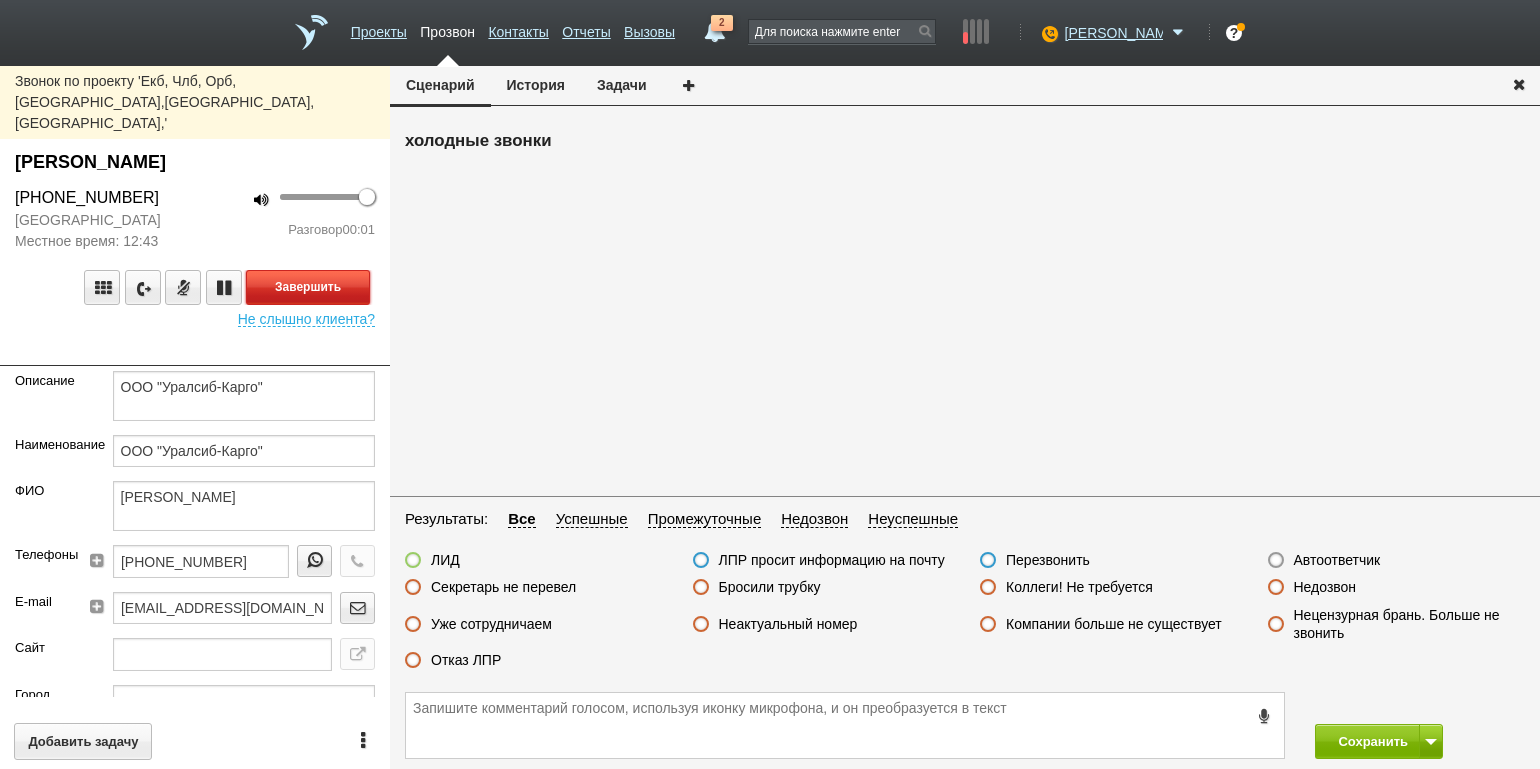 click on "Завершить" at bounding box center [308, 287] 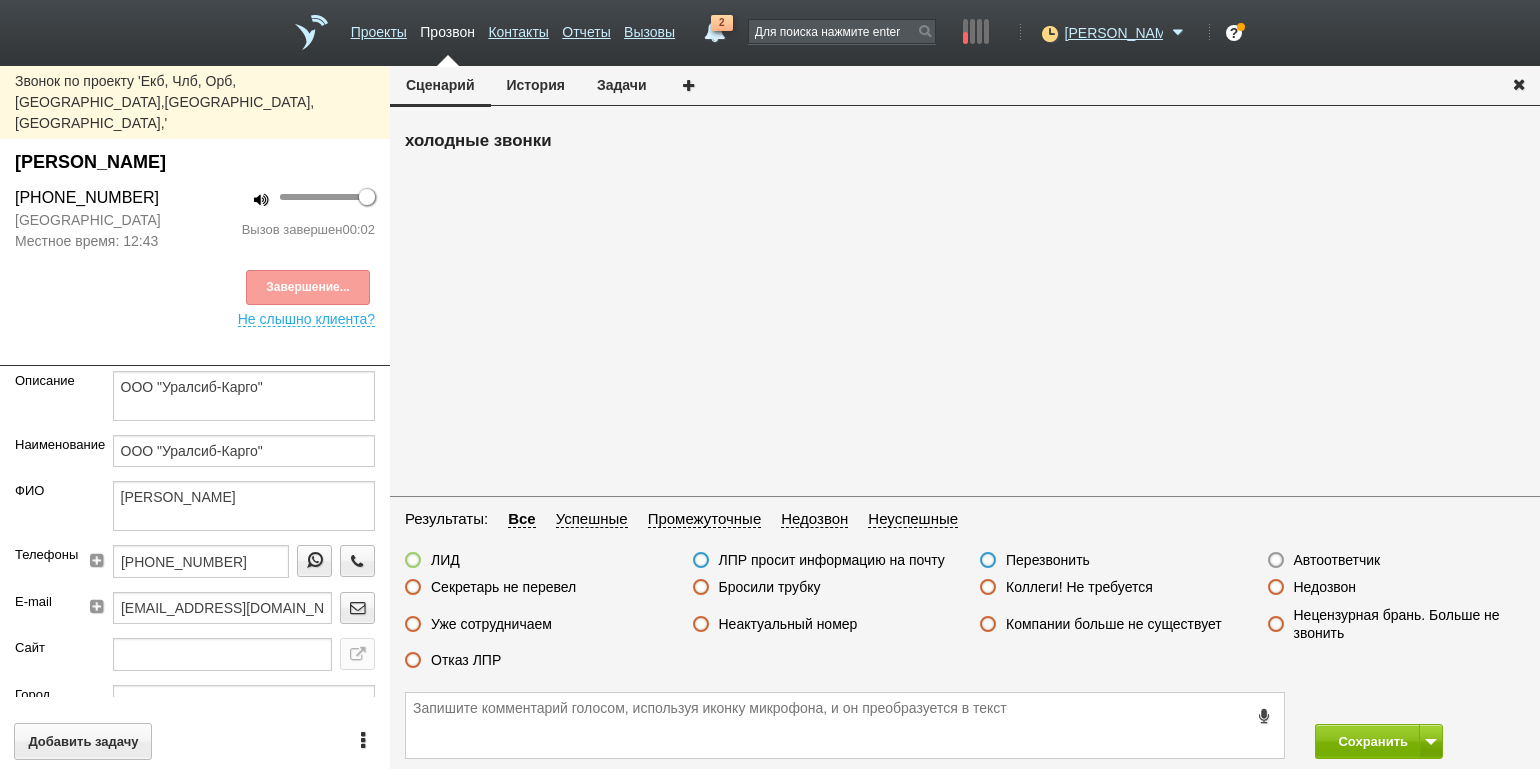 click on "Автоответчик" at bounding box center [1337, 560] 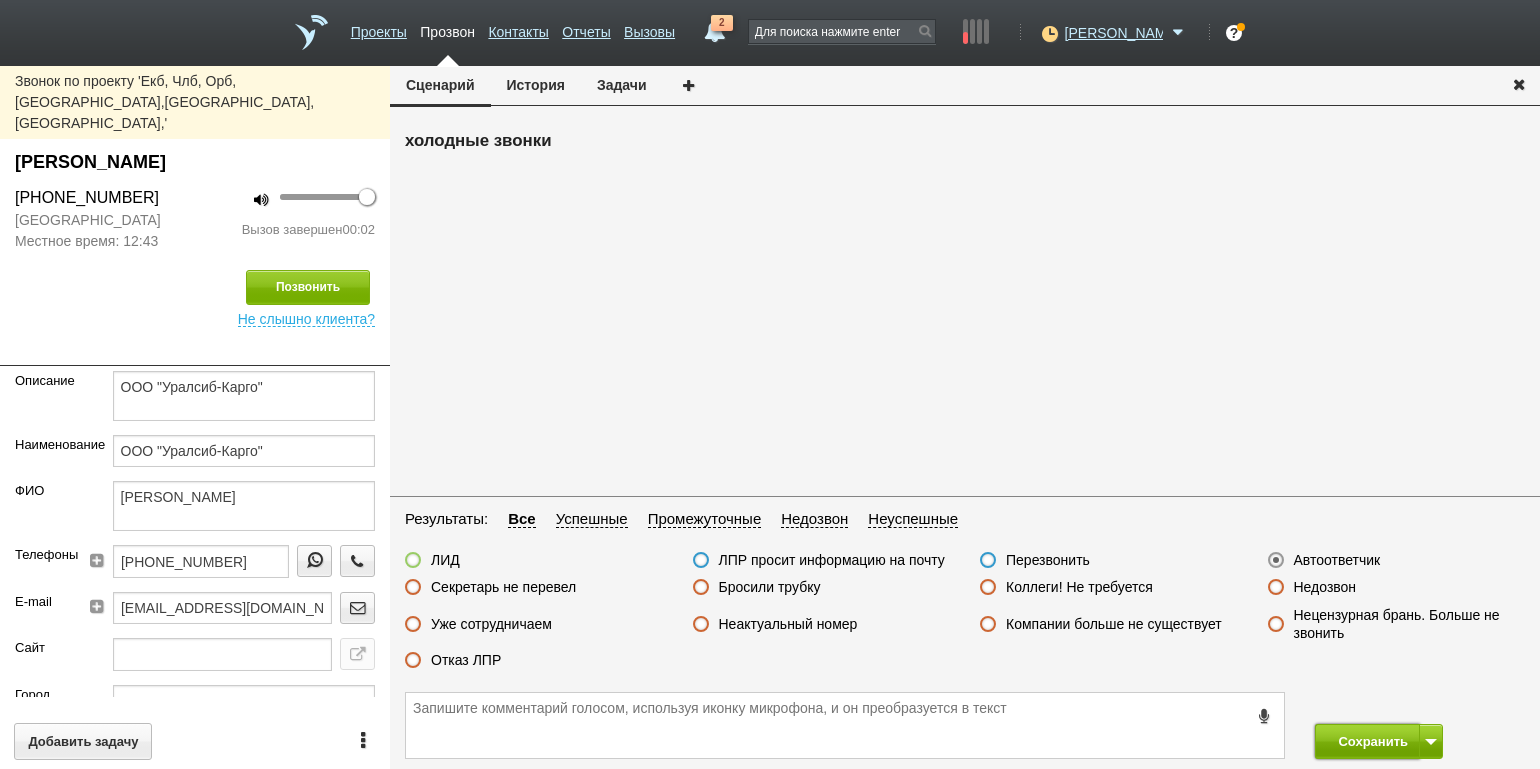 drag, startPoint x: 1378, startPoint y: 738, endPoint x: 1356, endPoint y: 725, distance: 25.553865 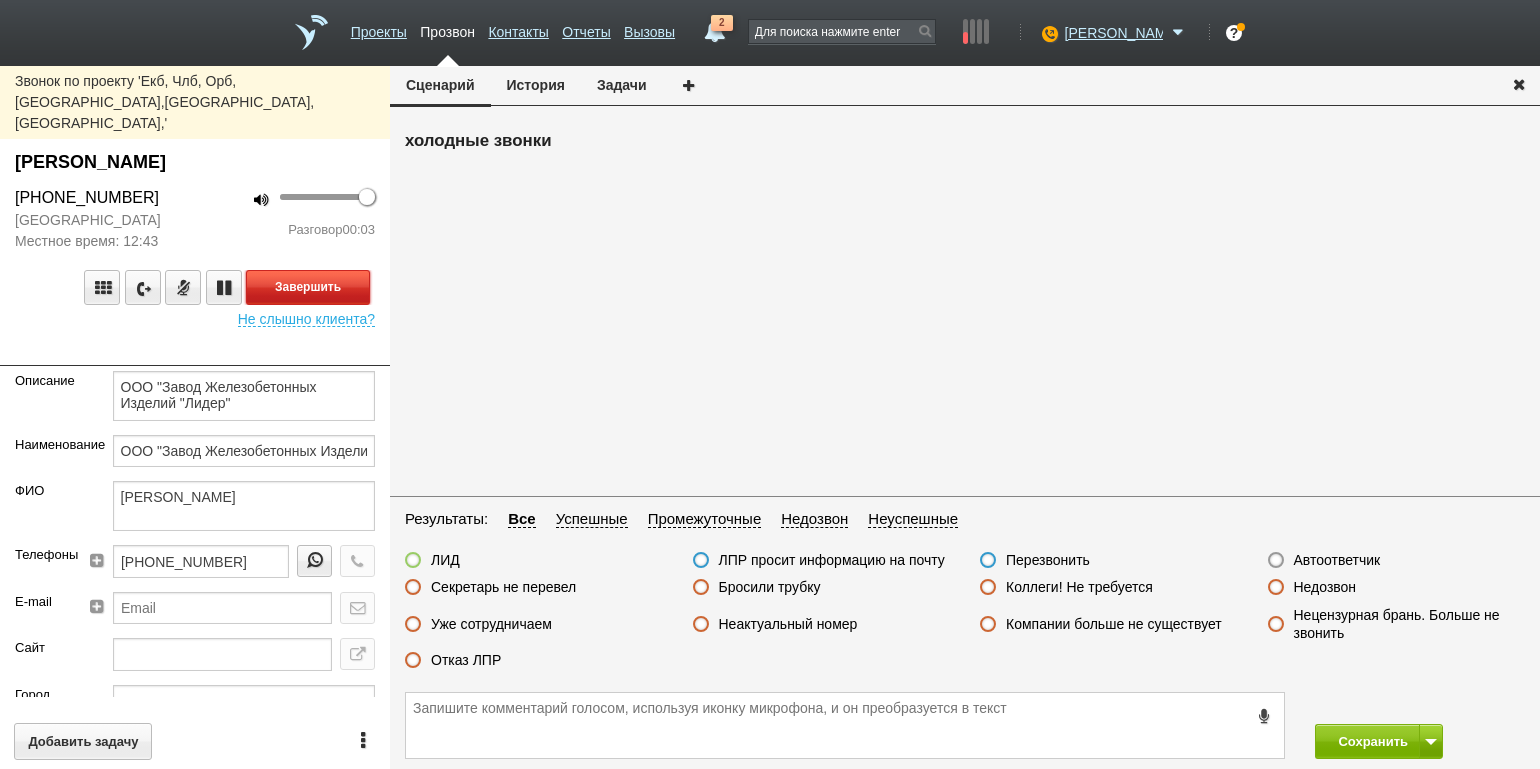 click on "Завершить" at bounding box center [308, 287] 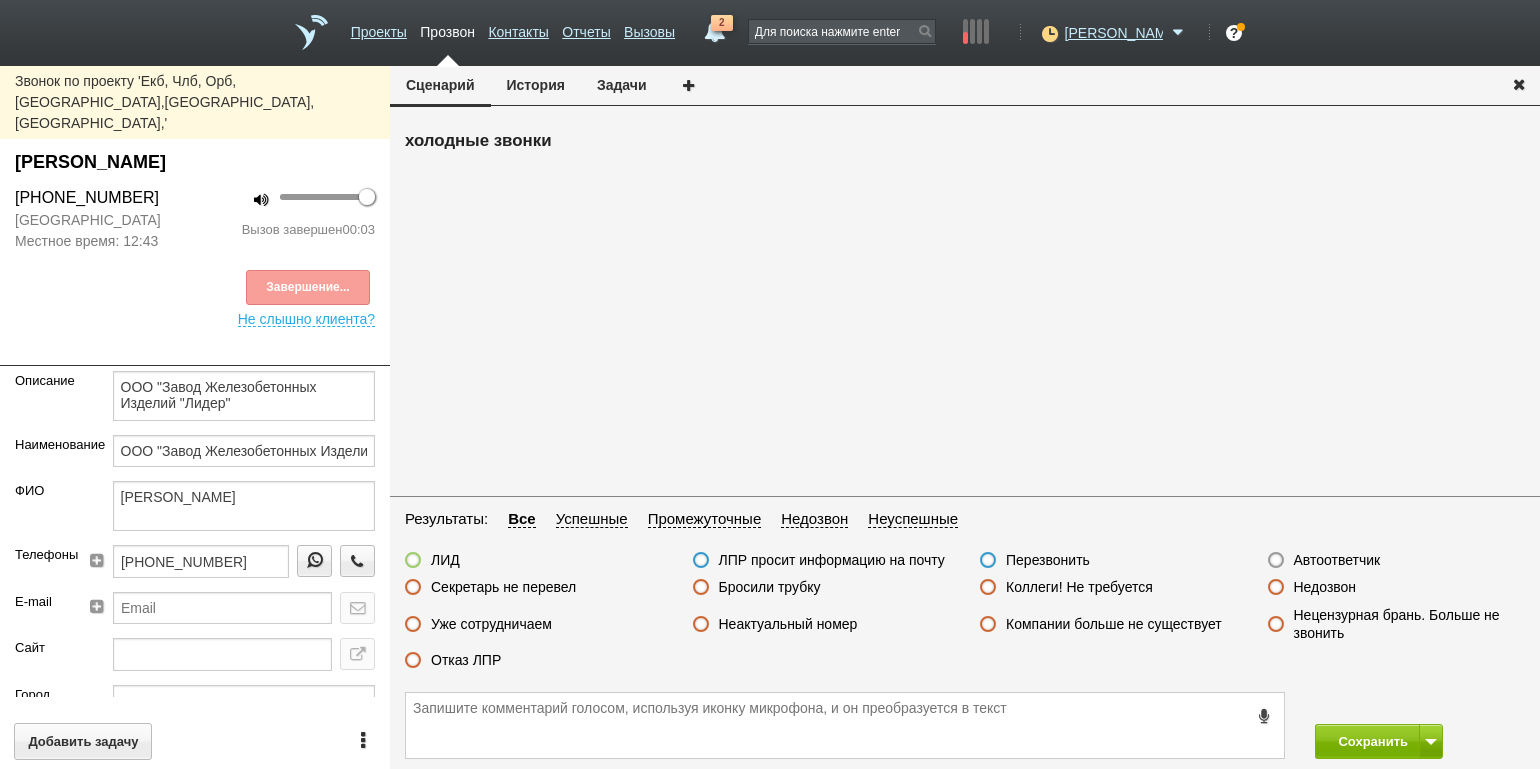 click on "Автоответчик" at bounding box center [1337, 560] 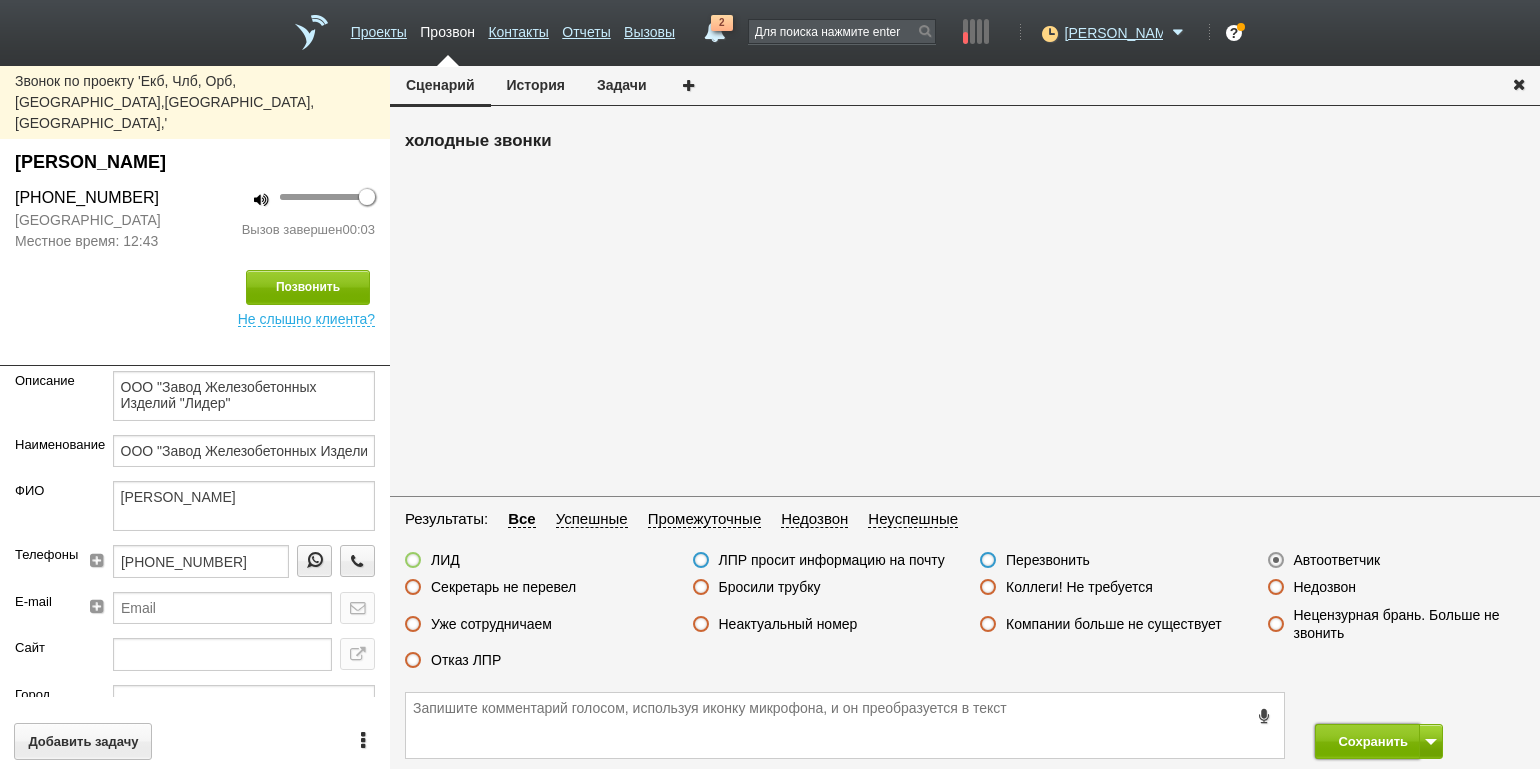 drag, startPoint x: 1369, startPoint y: 751, endPoint x: 1242, endPoint y: 584, distance: 209.80467 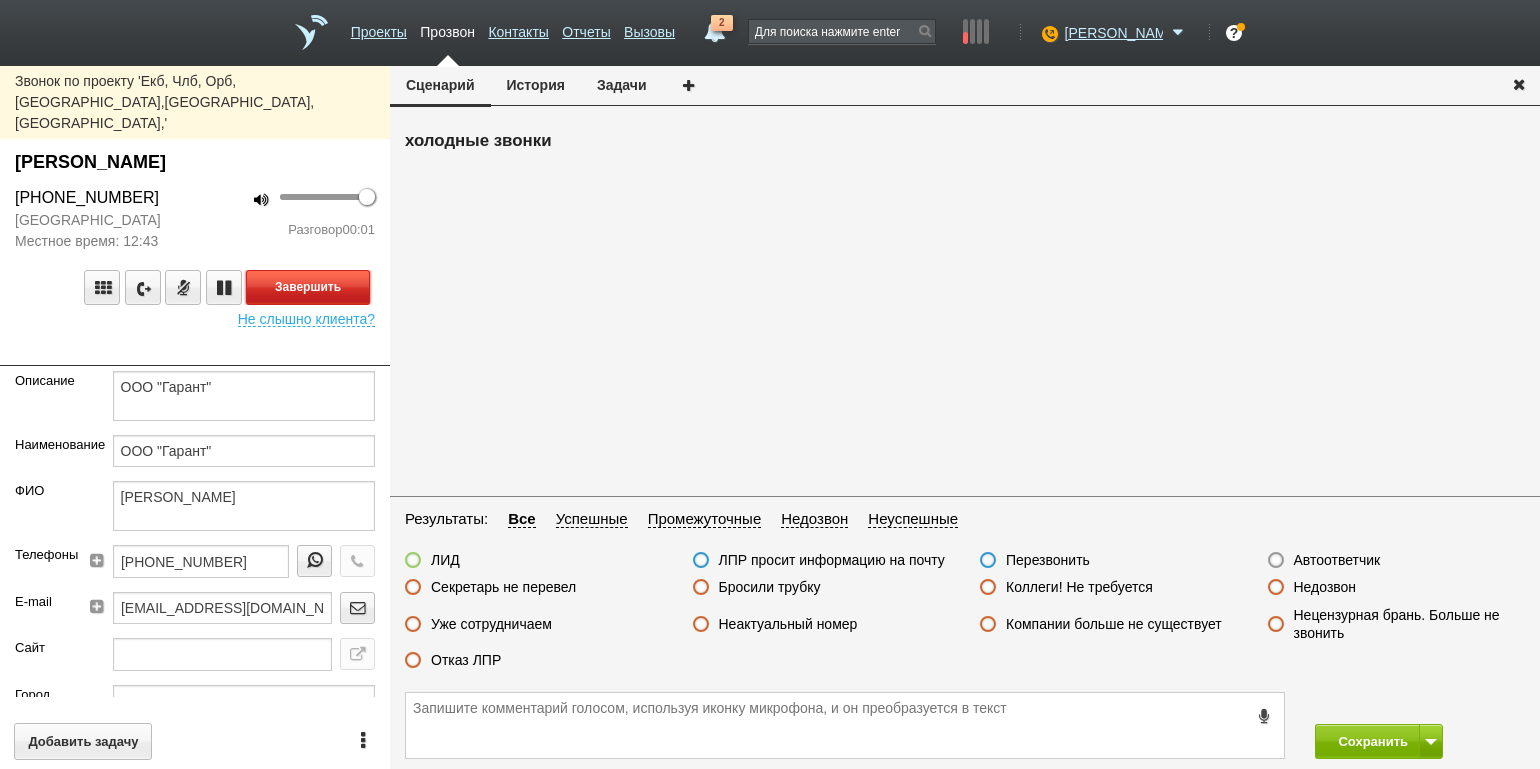 click on "Завершить" at bounding box center (308, 287) 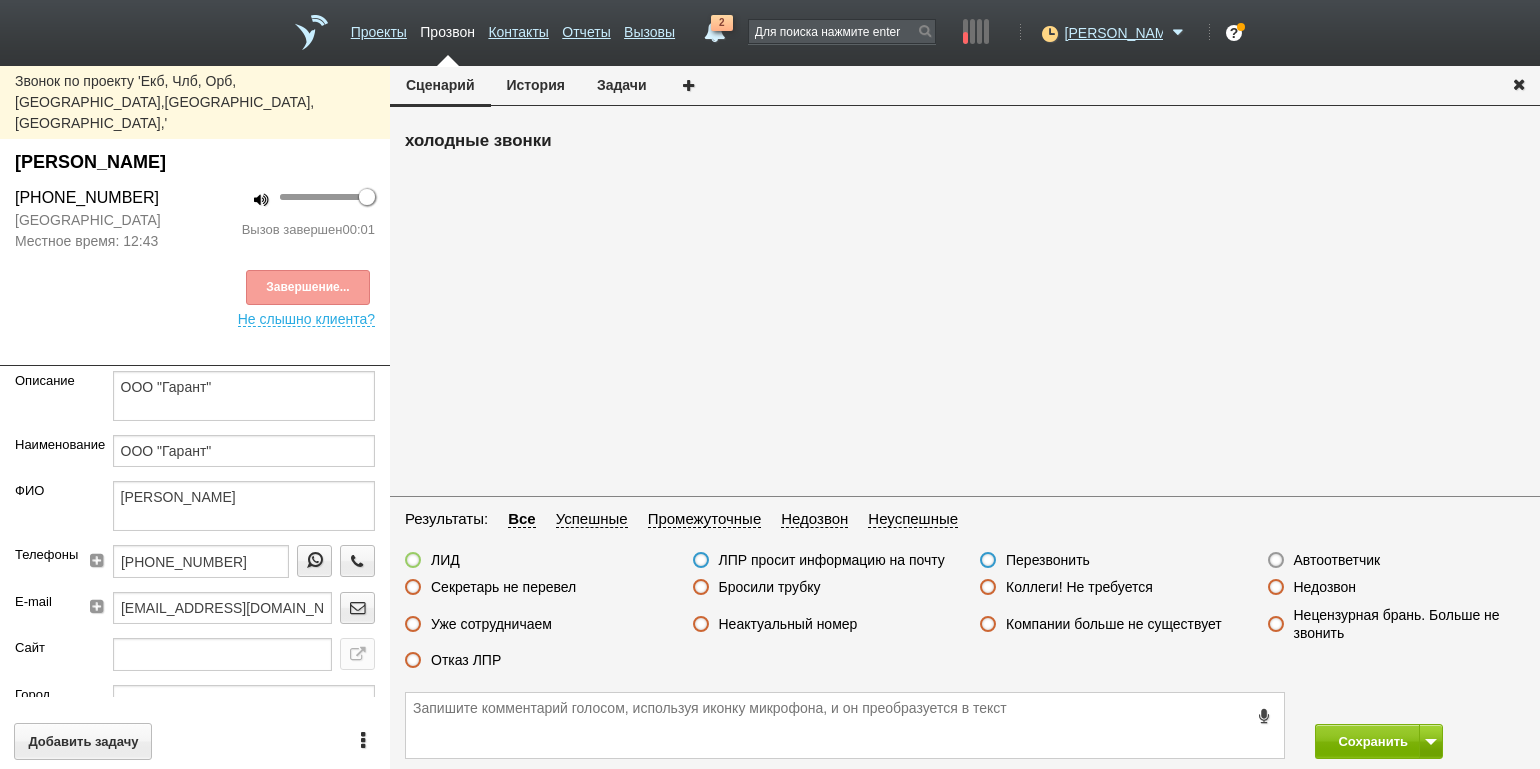click on "Автоответчик" at bounding box center [1337, 560] 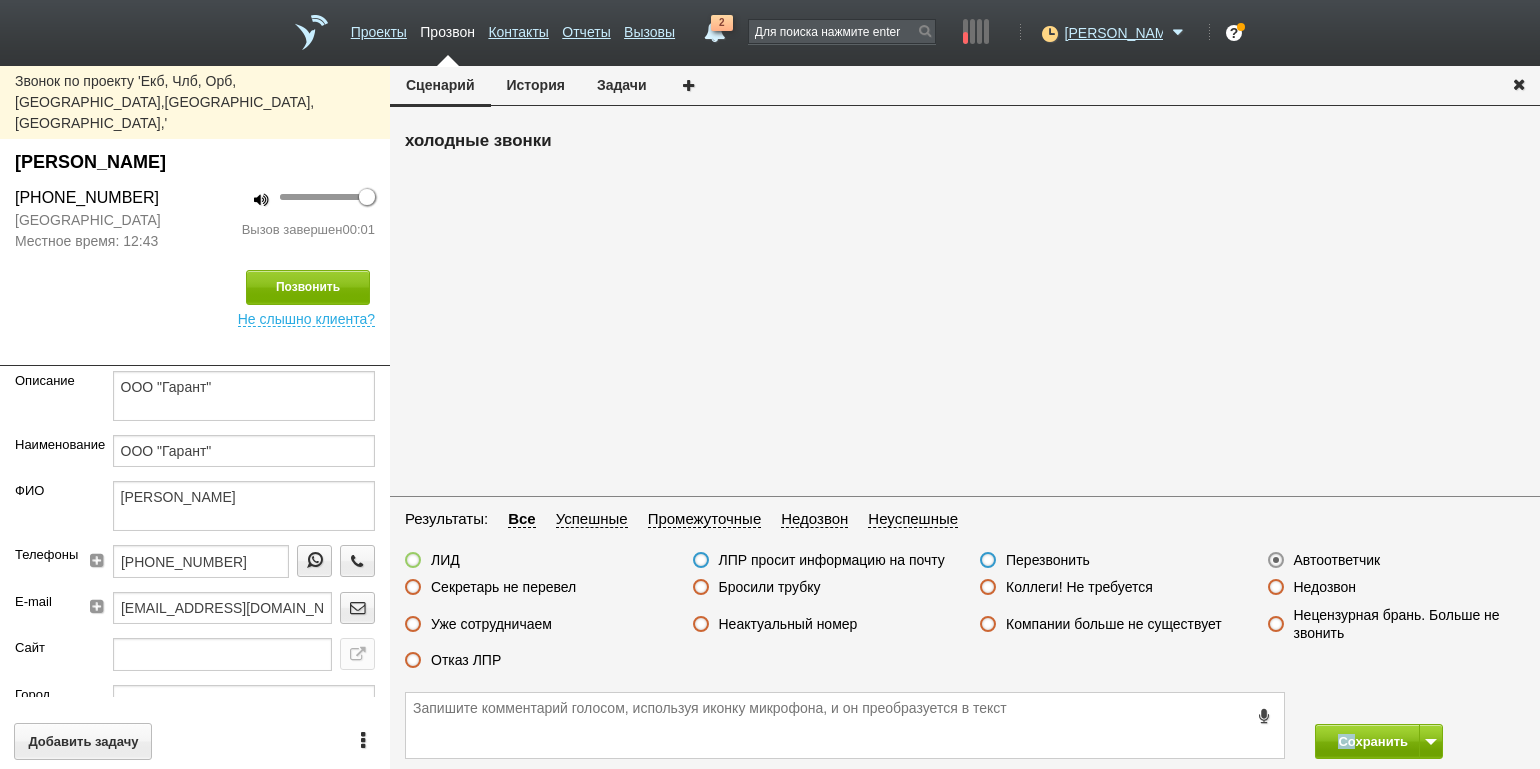 drag, startPoint x: 1367, startPoint y: 718, endPoint x: 1359, endPoint y: 732, distance: 16.124516 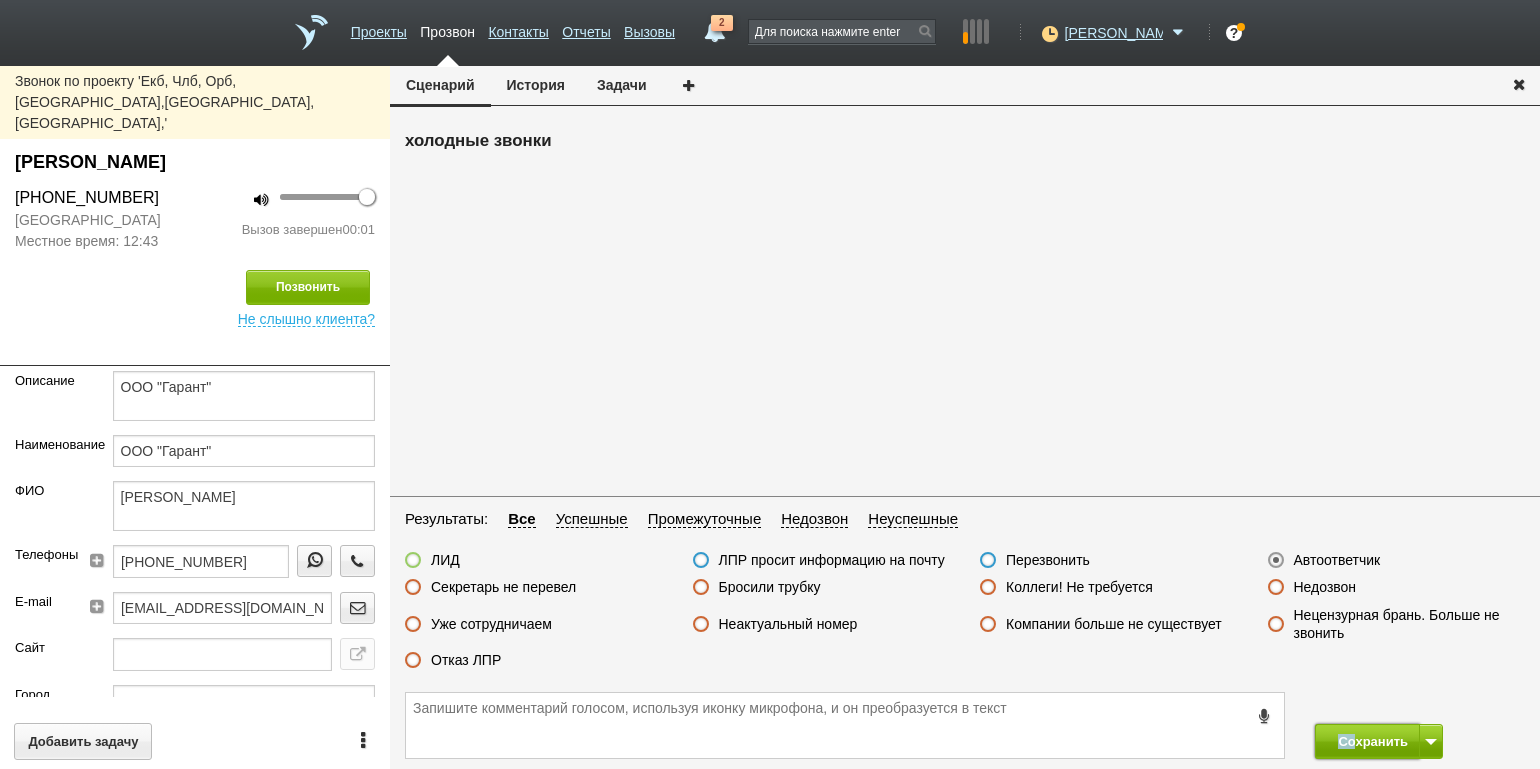 click on "Сохранить" at bounding box center [1367, 741] 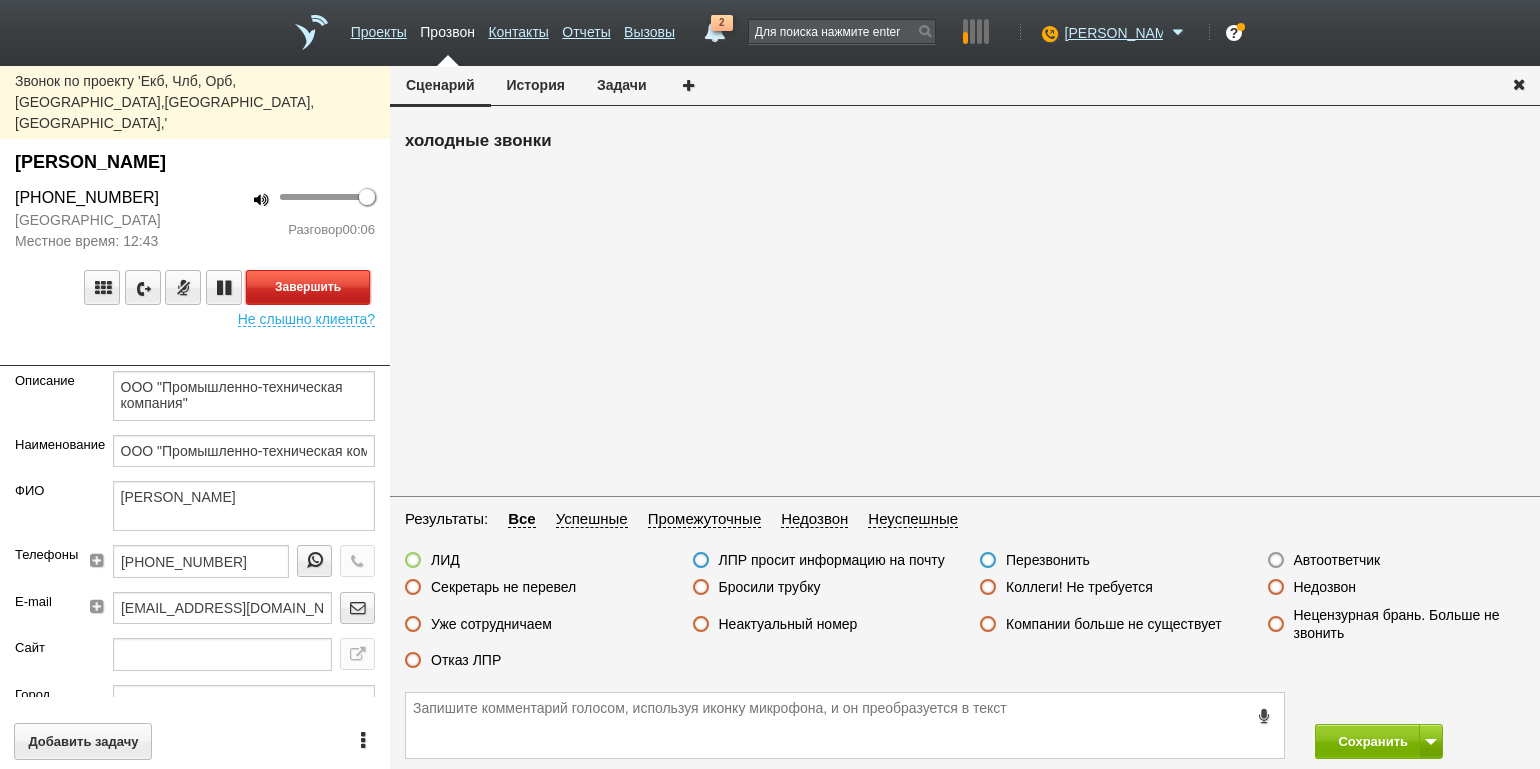 click on "Завершить" at bounding box center (308, 287) 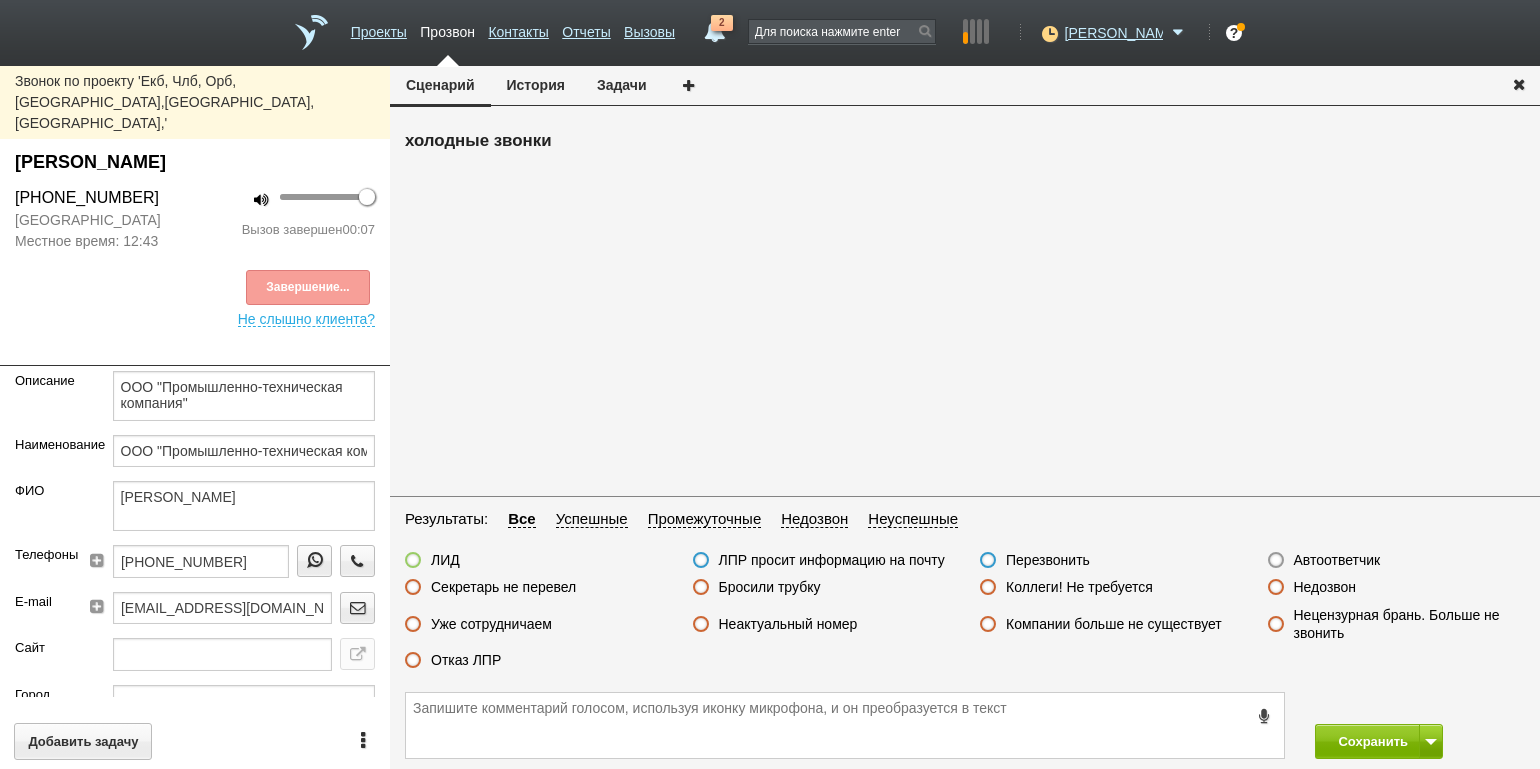 click on "Отказ ЛПР" at bounding box center [466, 660] 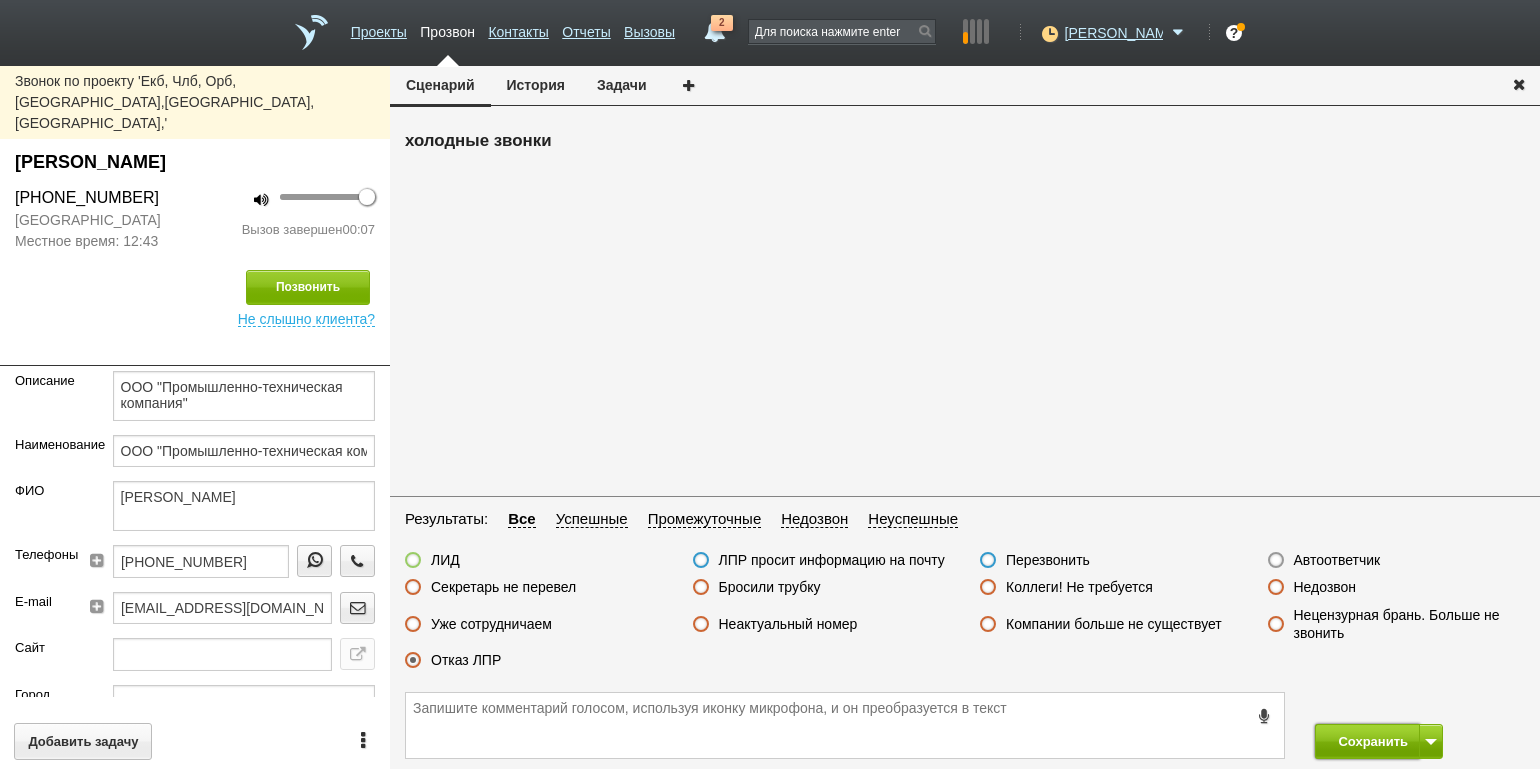 click on "Сохранить" at bounding box center [1367, 741] 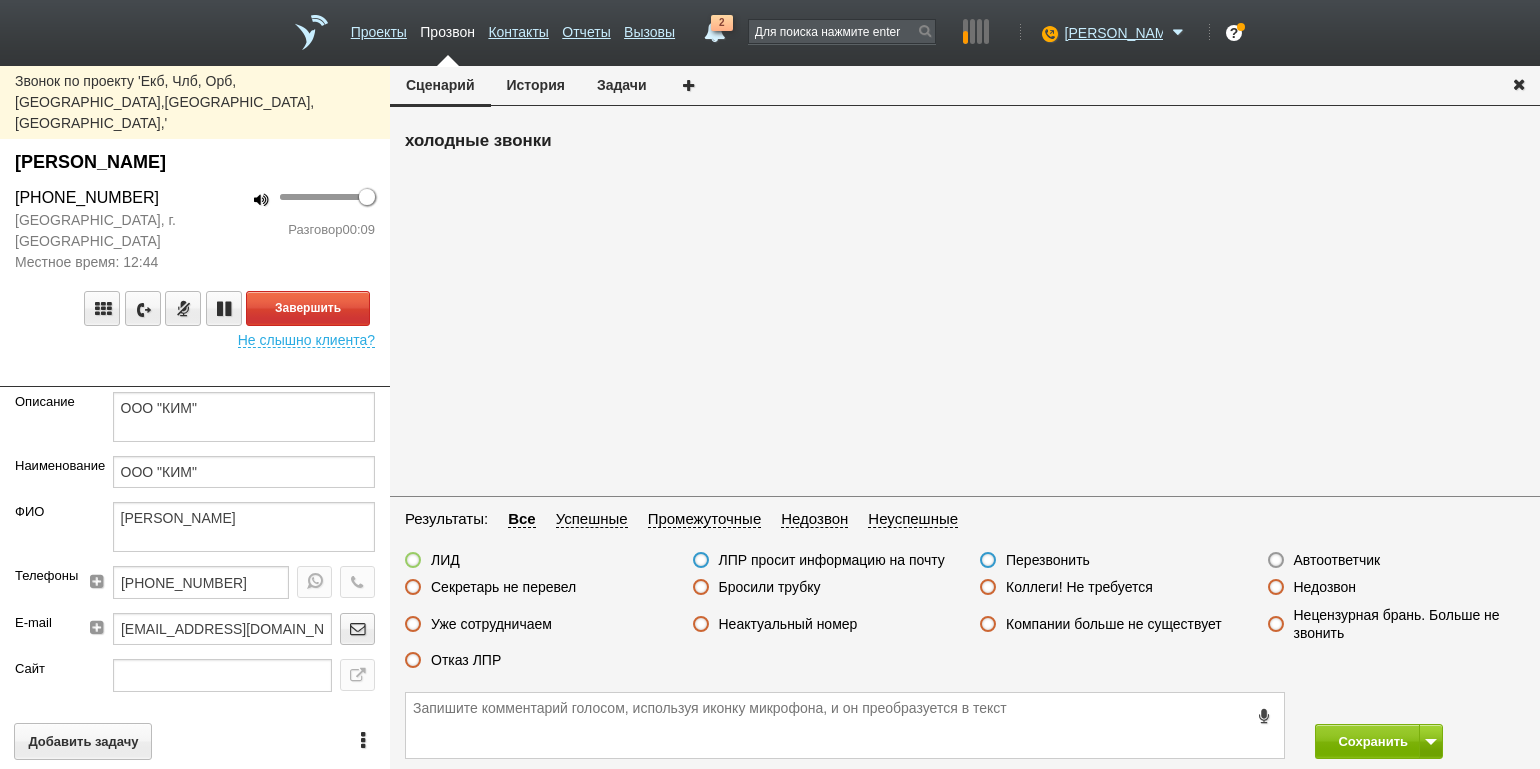 click on "100
Разговор
00:09" at bounding box center [292, 229] 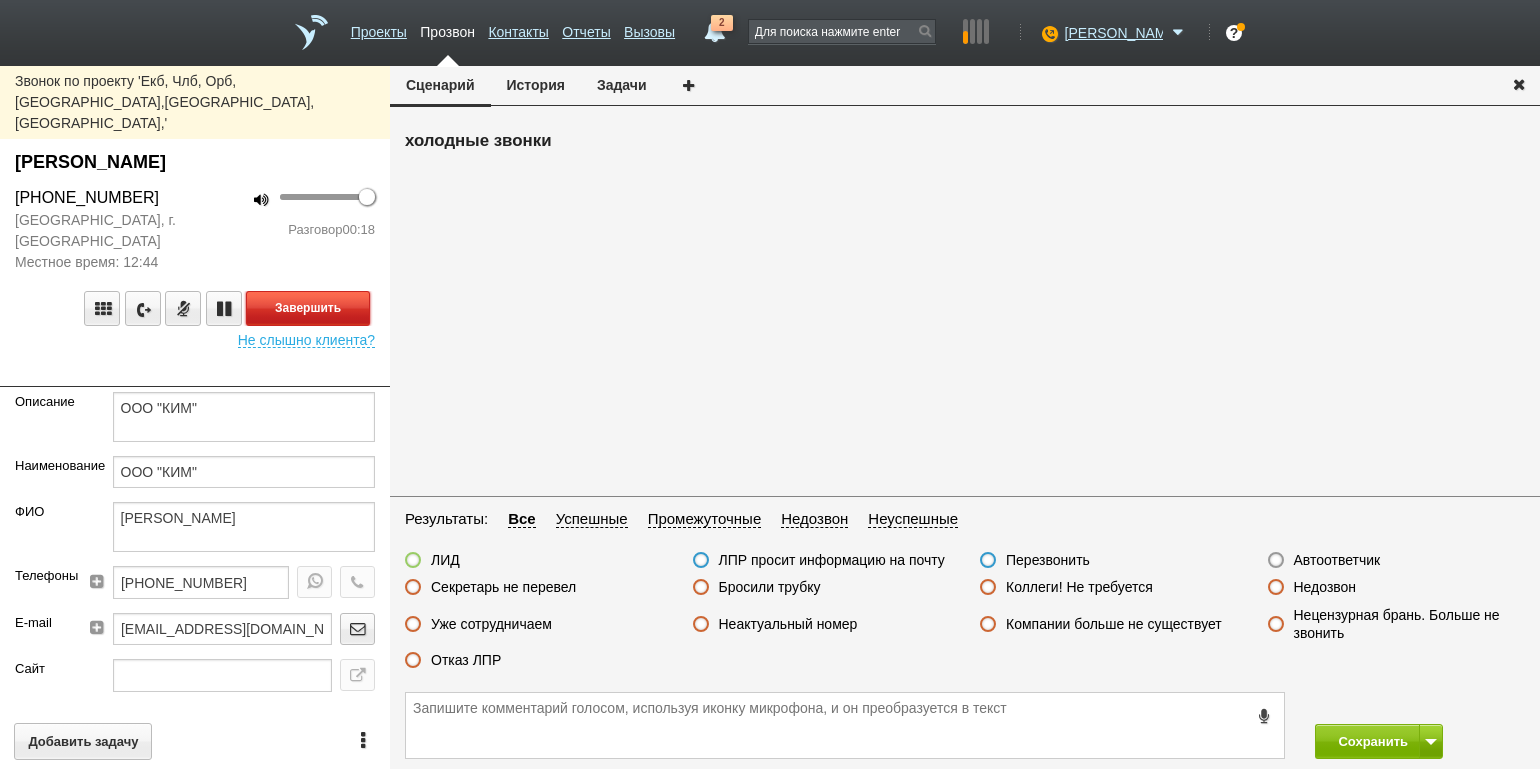 click on "Завершить" at bounding box center [308, 308] 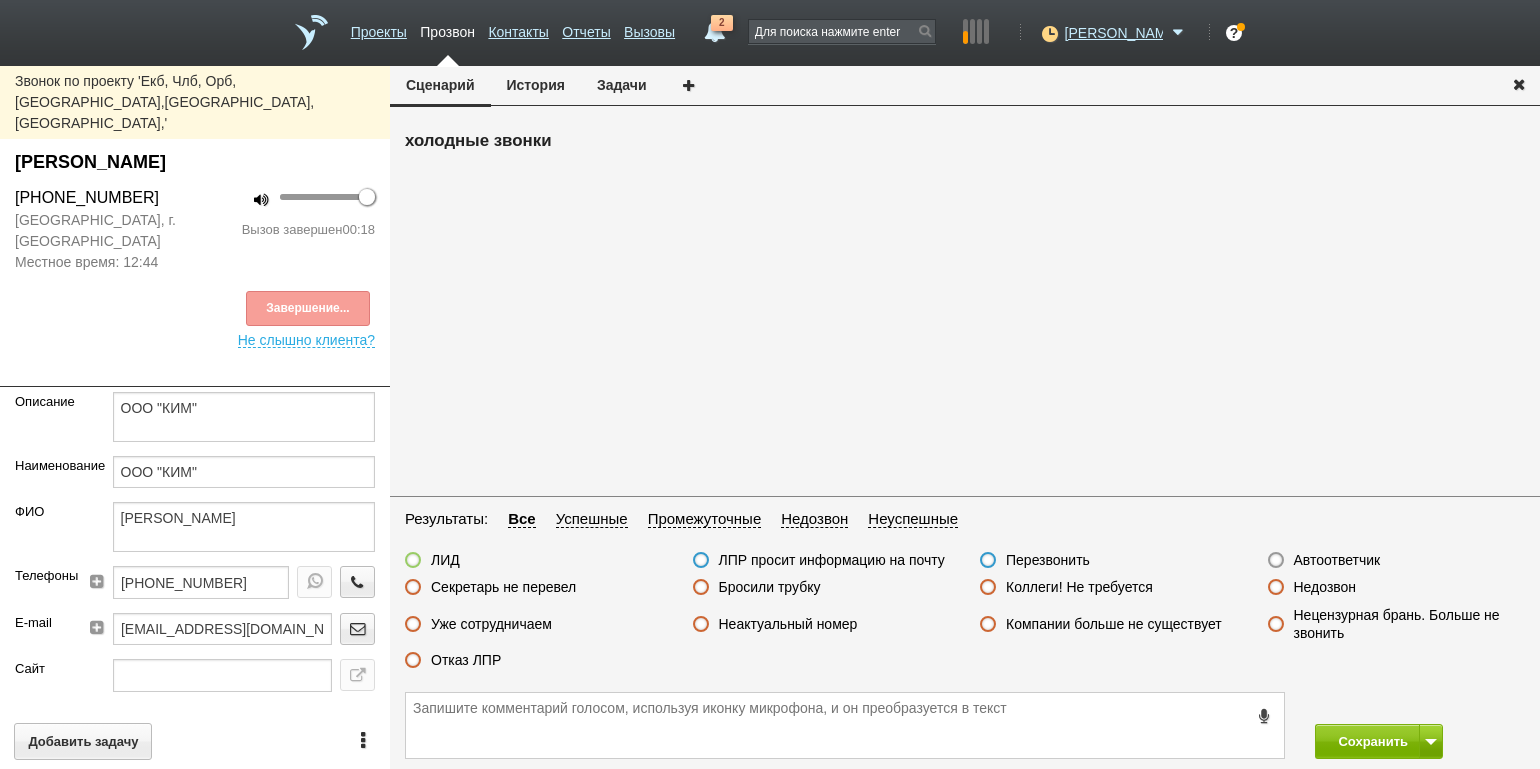 click on "Отказ ЛПР" at bounding box center (466, 660) 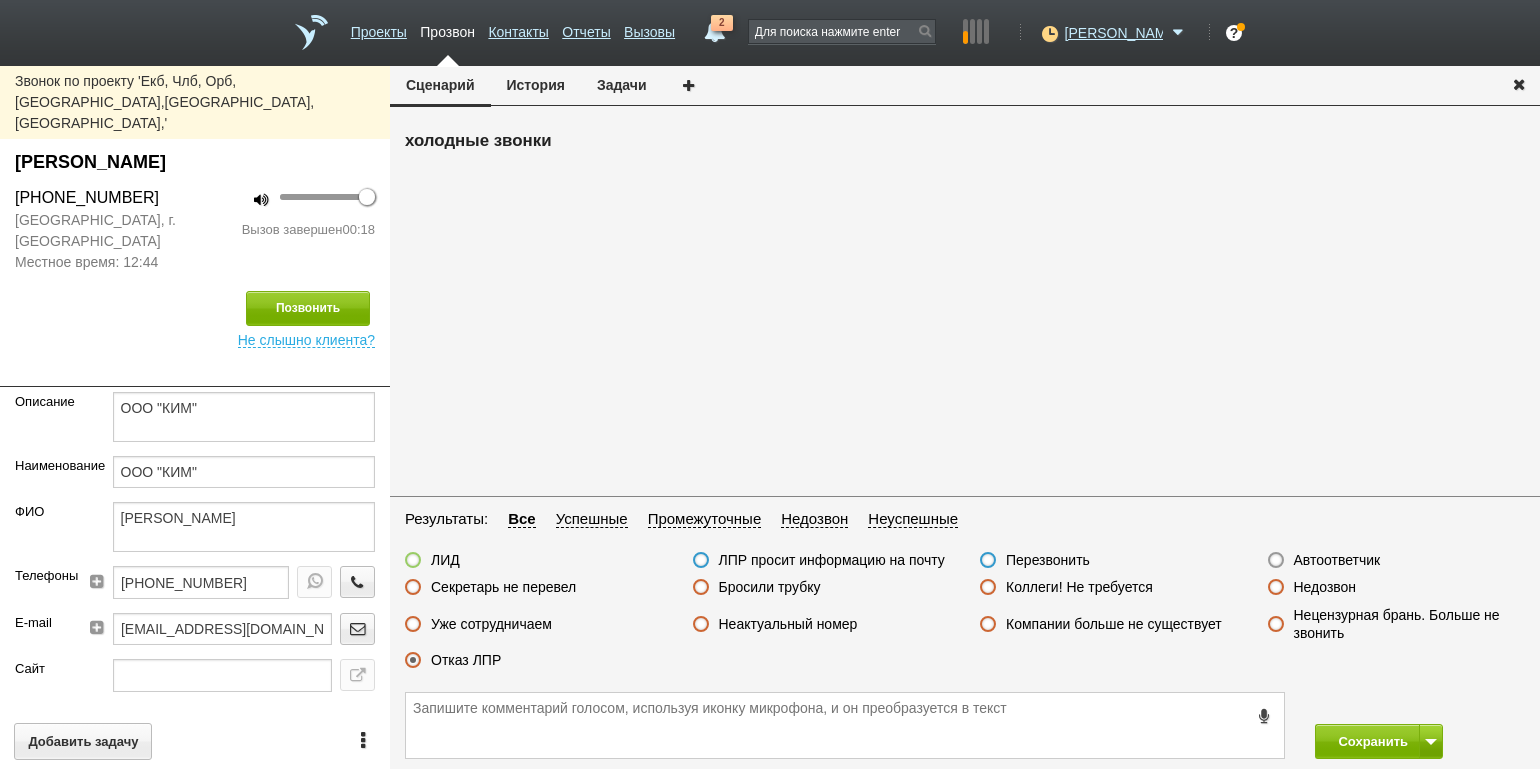 click on "Отказ ЛПР" at bounding box center (466, 660) 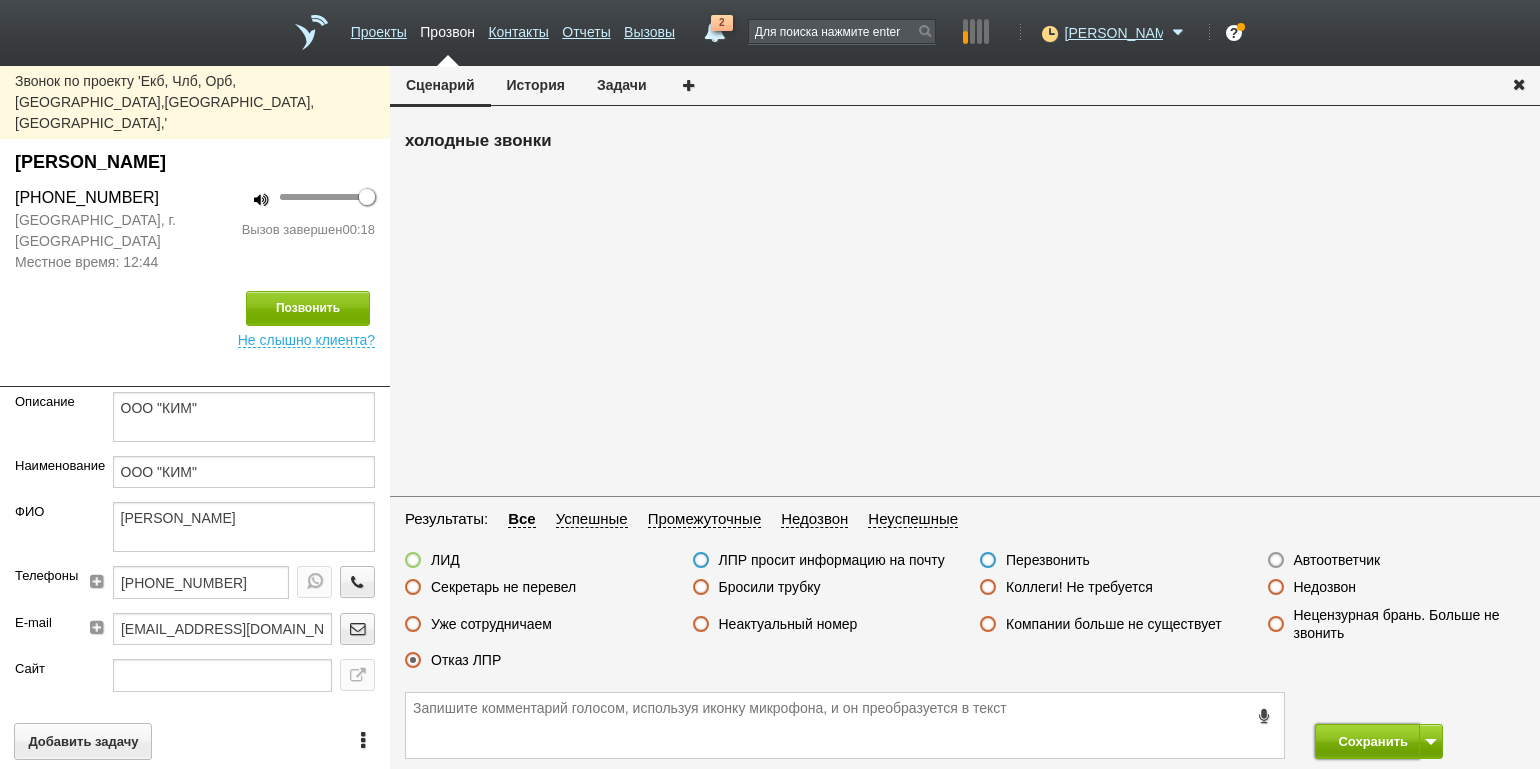 click on "Сохранить" at bounding box center (1367, 741) 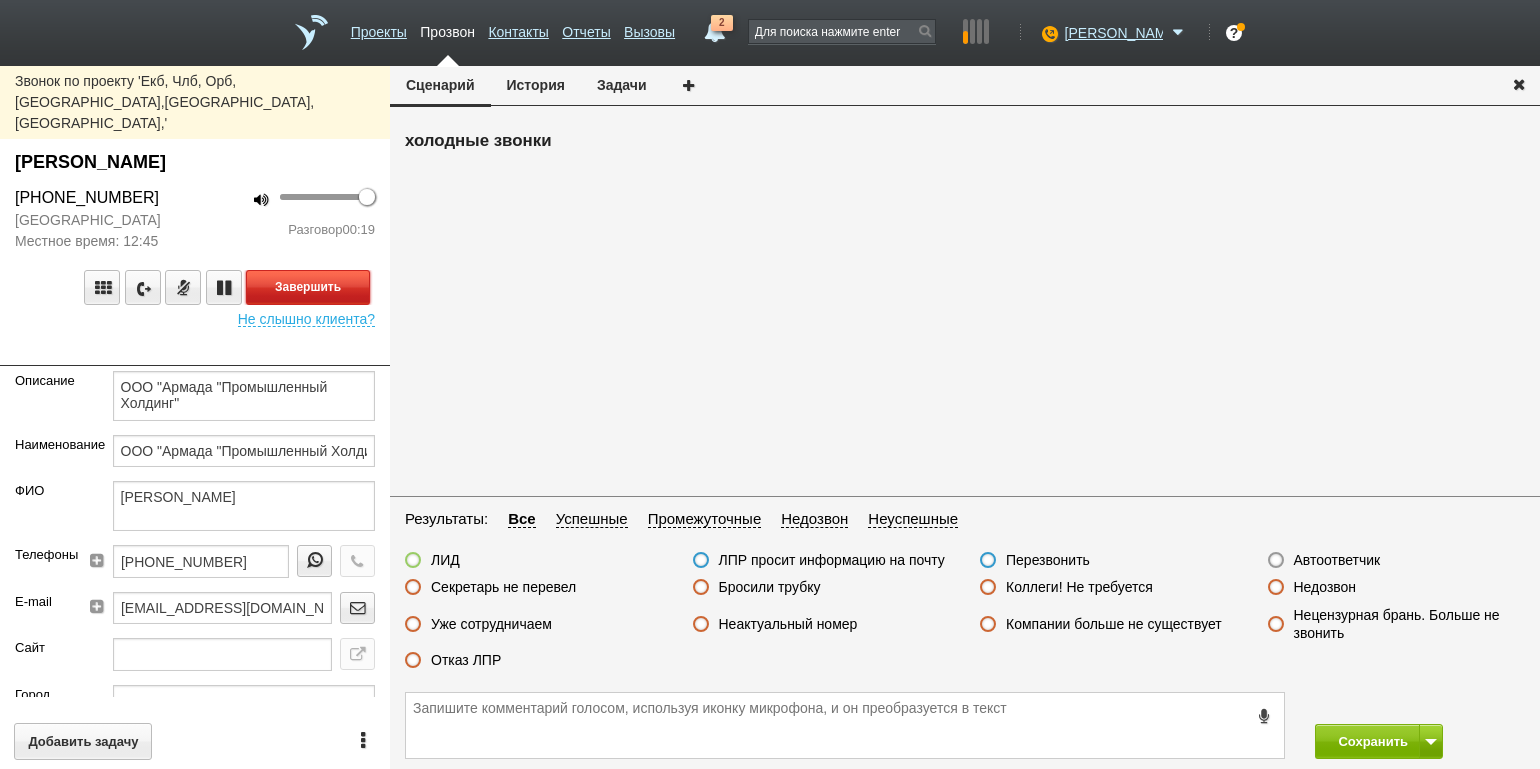 click on "Завершить" at bounding box center [308, 287] 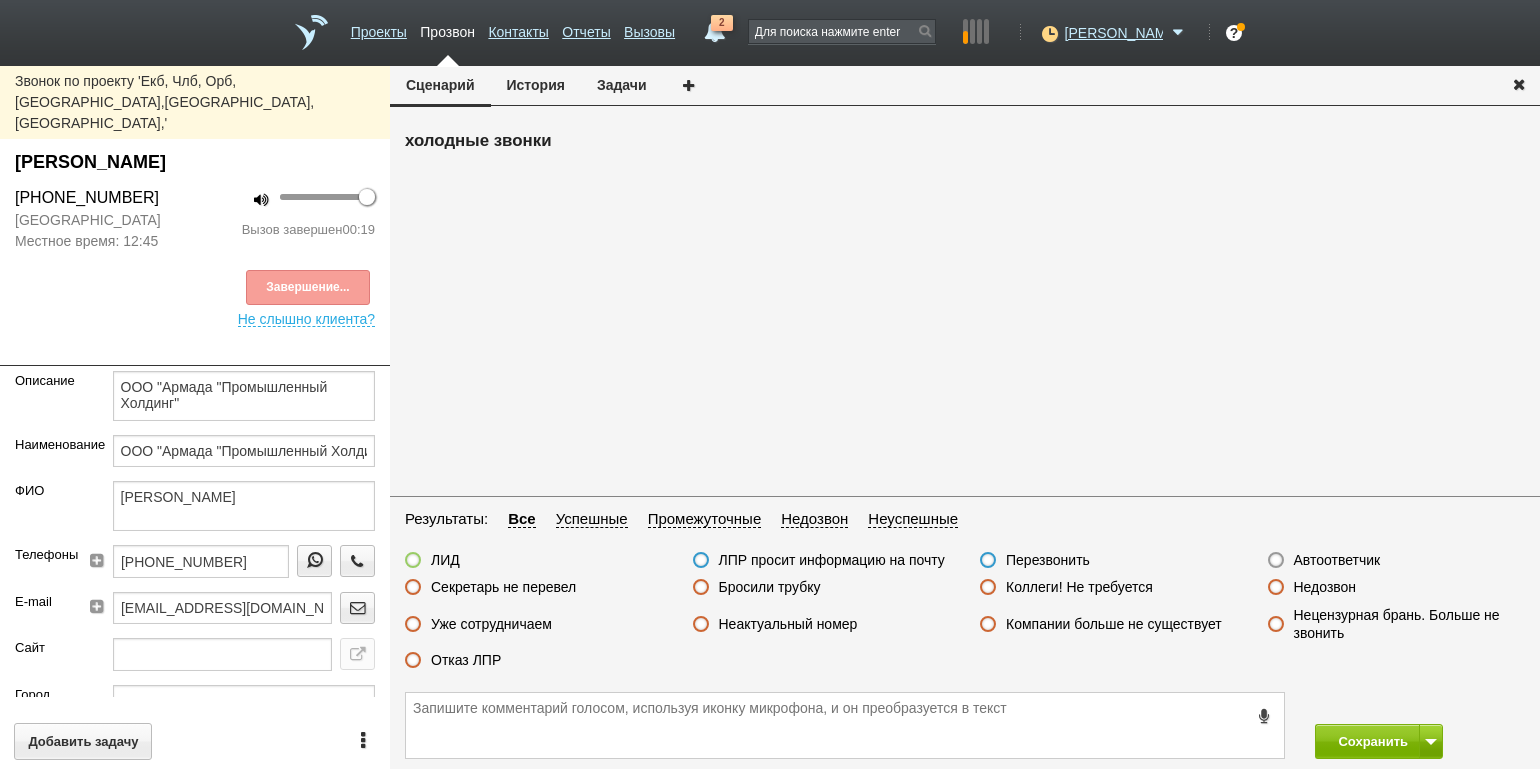 click on "Отказ ЛПР" at bounding box center (466, 660) 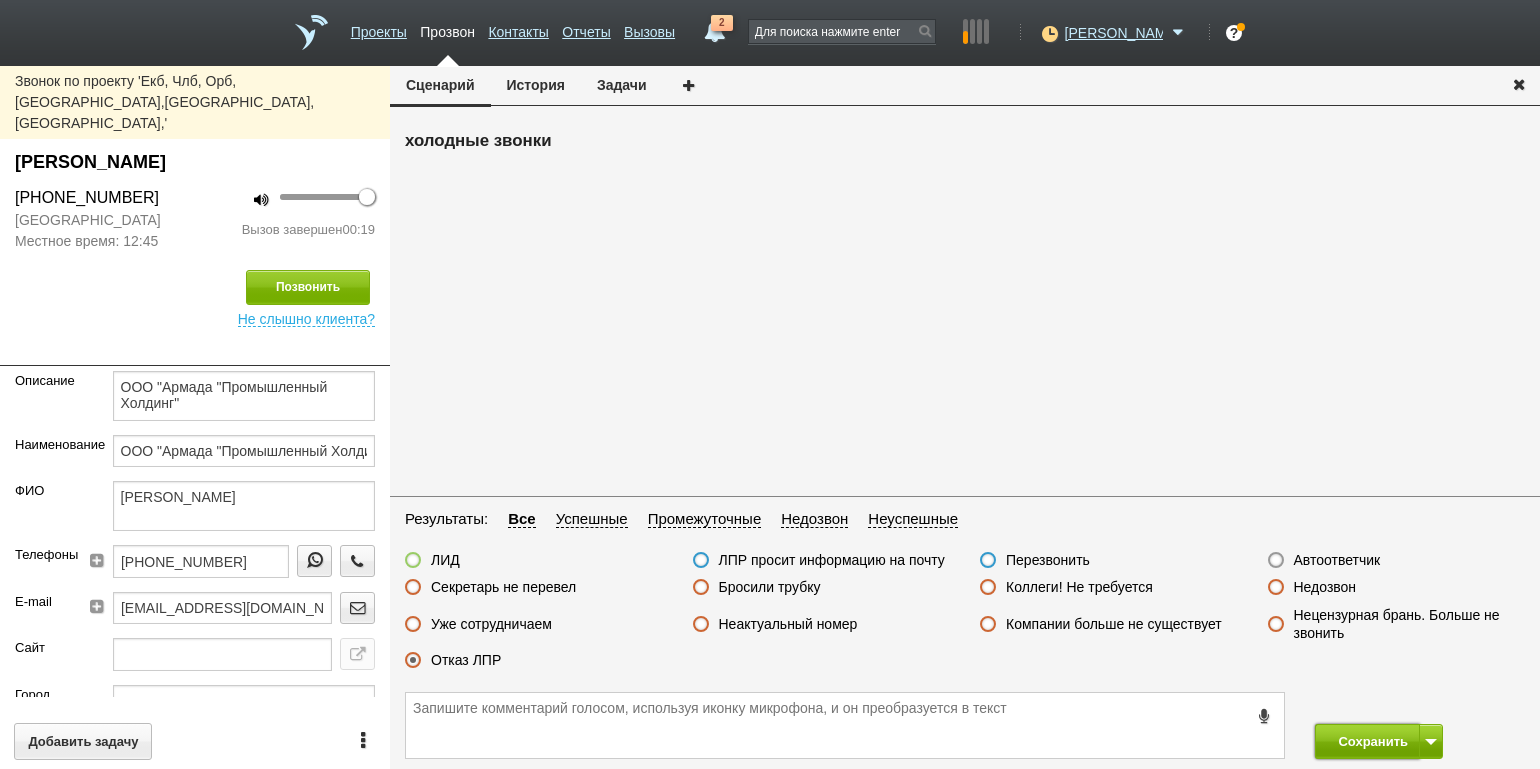 click on "Сохранить" at bounding box center [1367, 741] 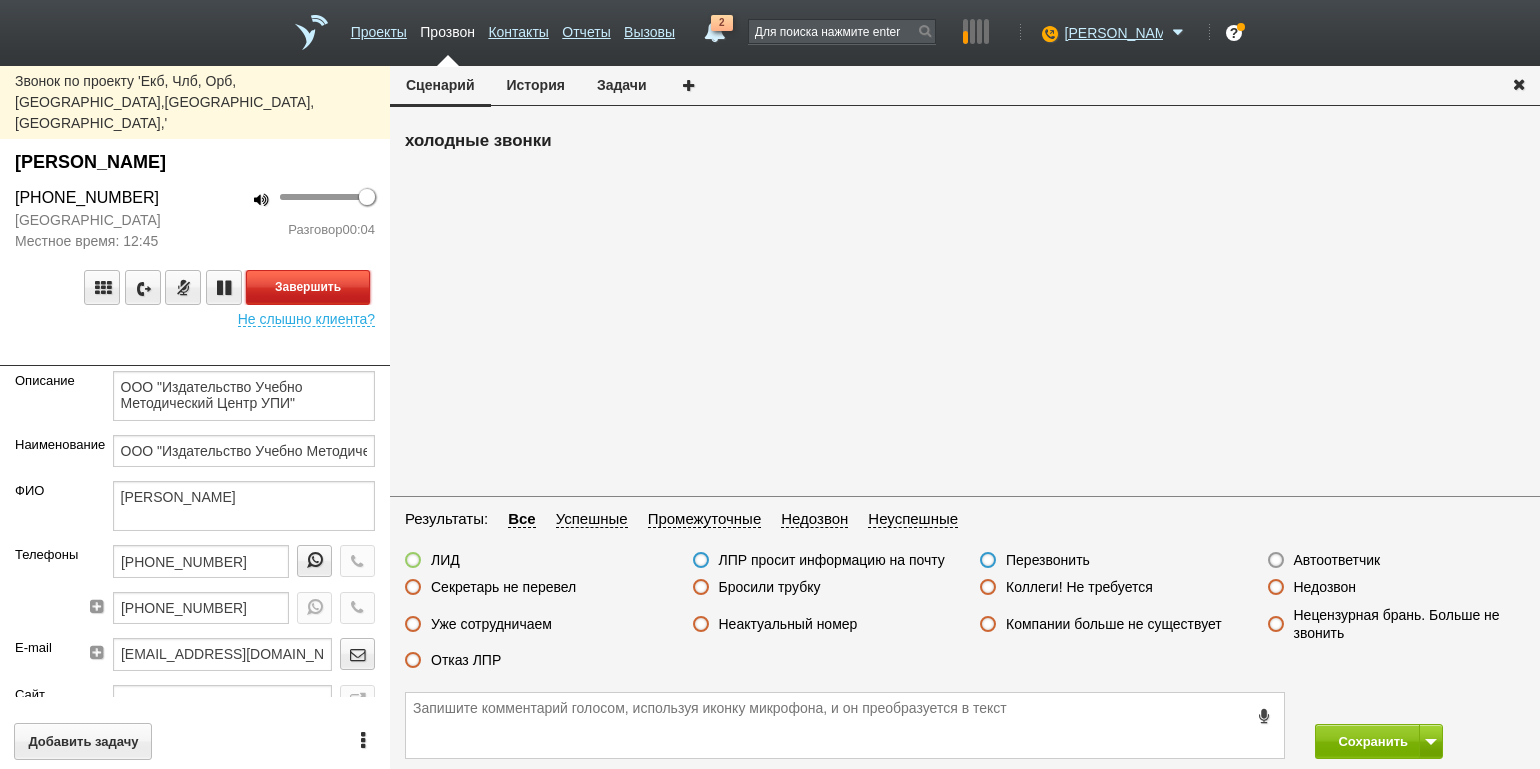click on "Завершить" at bounding box center [308, 287] 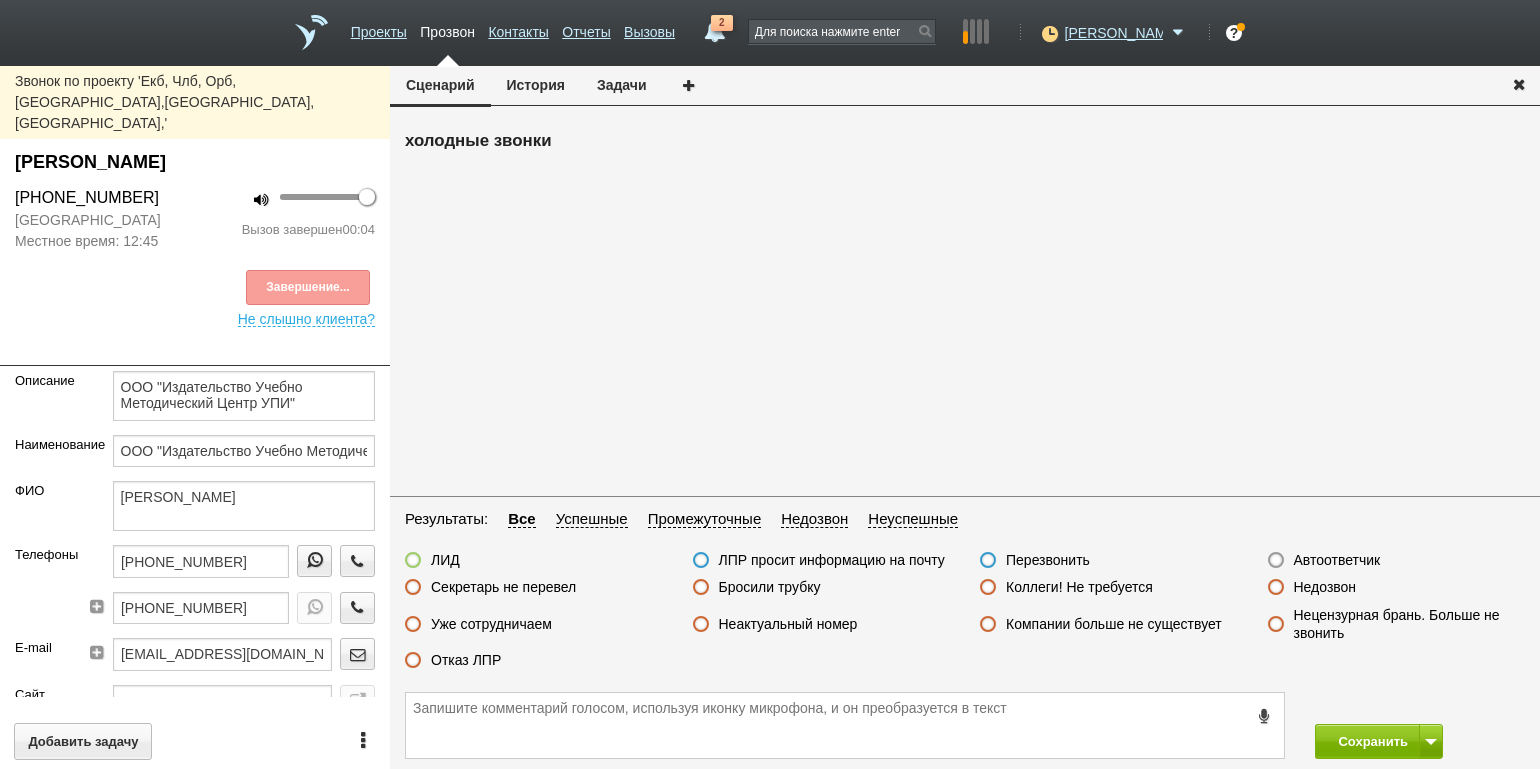 click on "Автоответчик" at bounding box center [1337, 560] 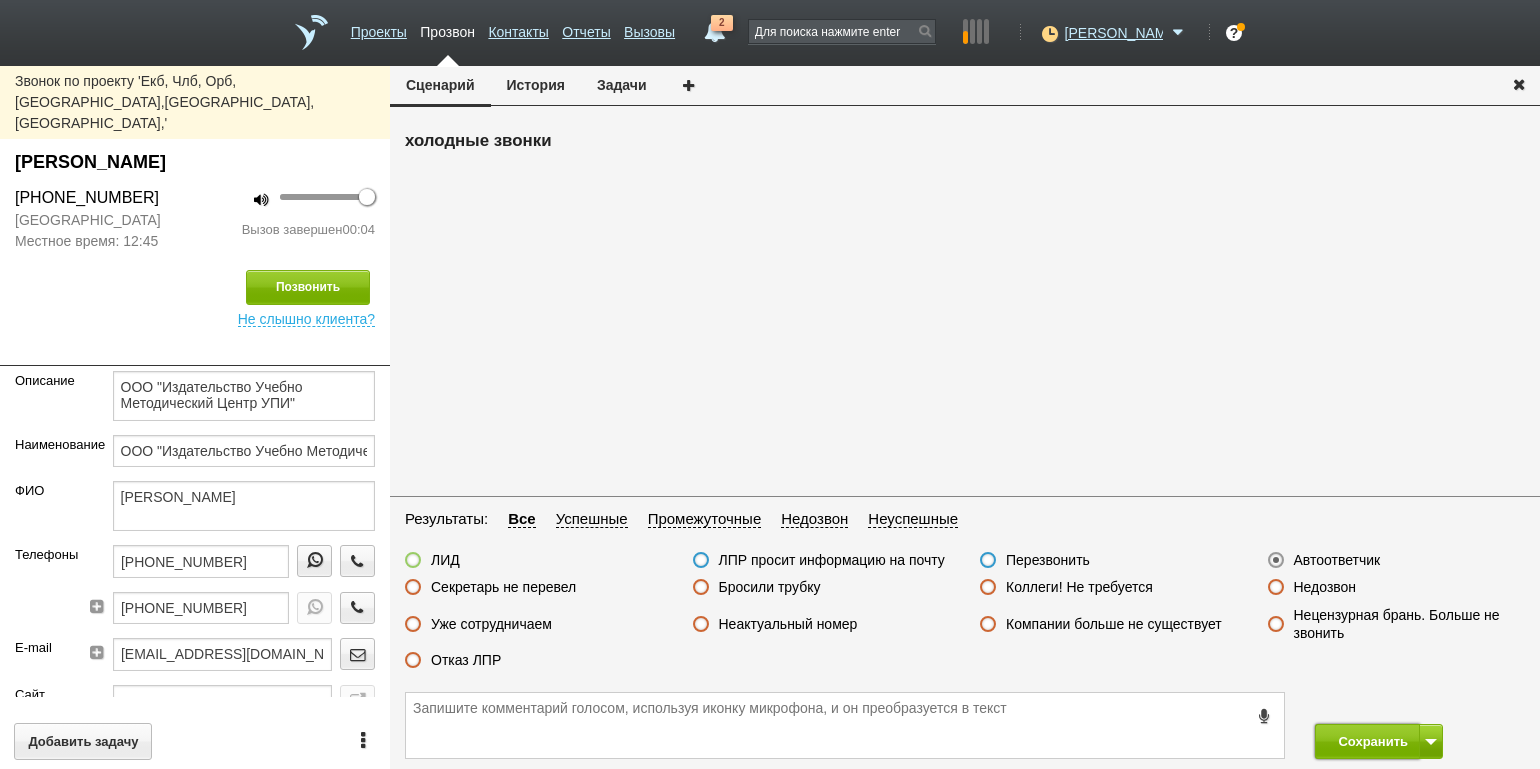 drag, startPoint x: 1343, startPoint y: 741, endPoint x: 1301, endPoint y: 666, distance: 85.95929 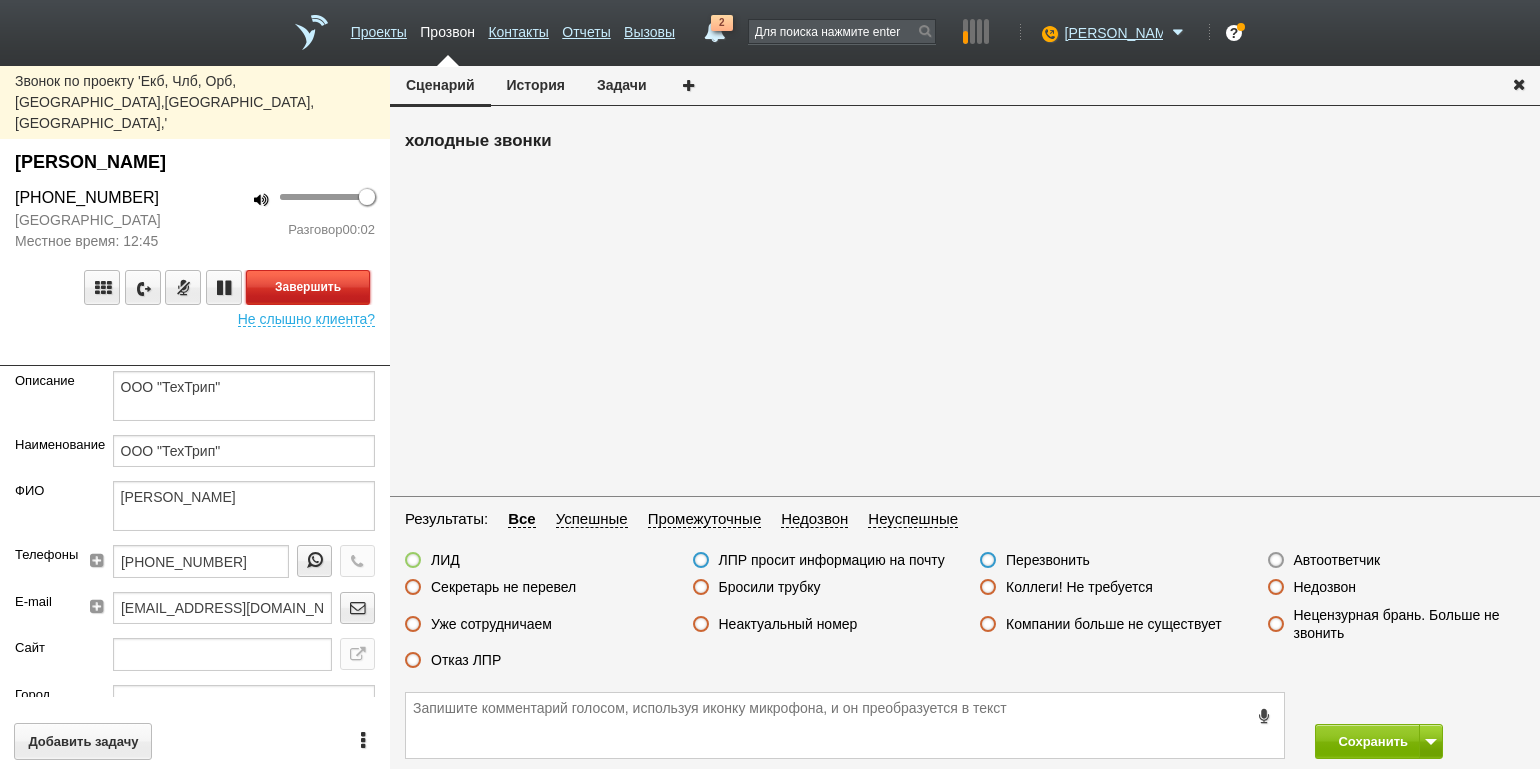 click on "Завершить" at bounding box center [308, 287] 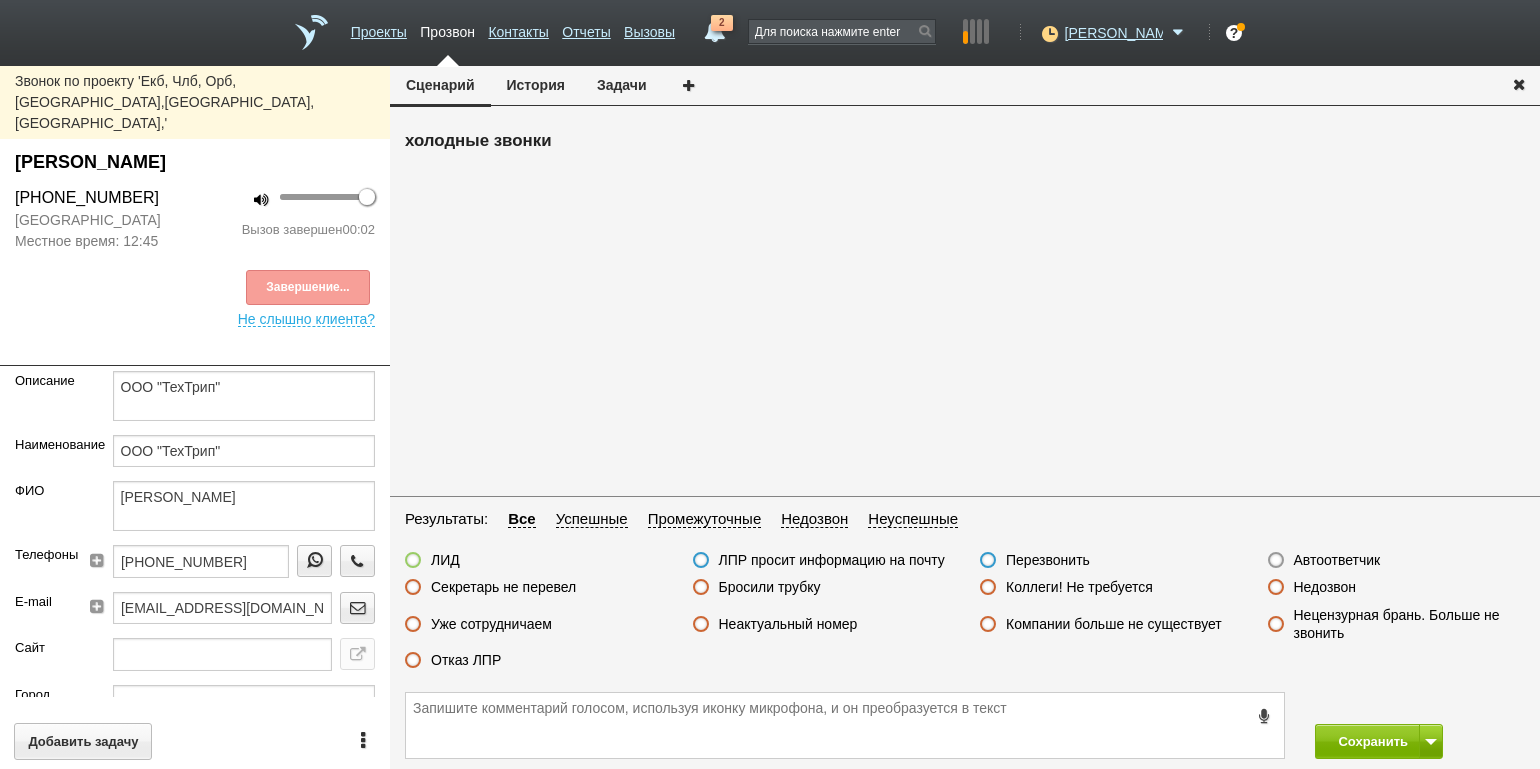 click on "Автоответчик" at bounding box center (1337, 560) 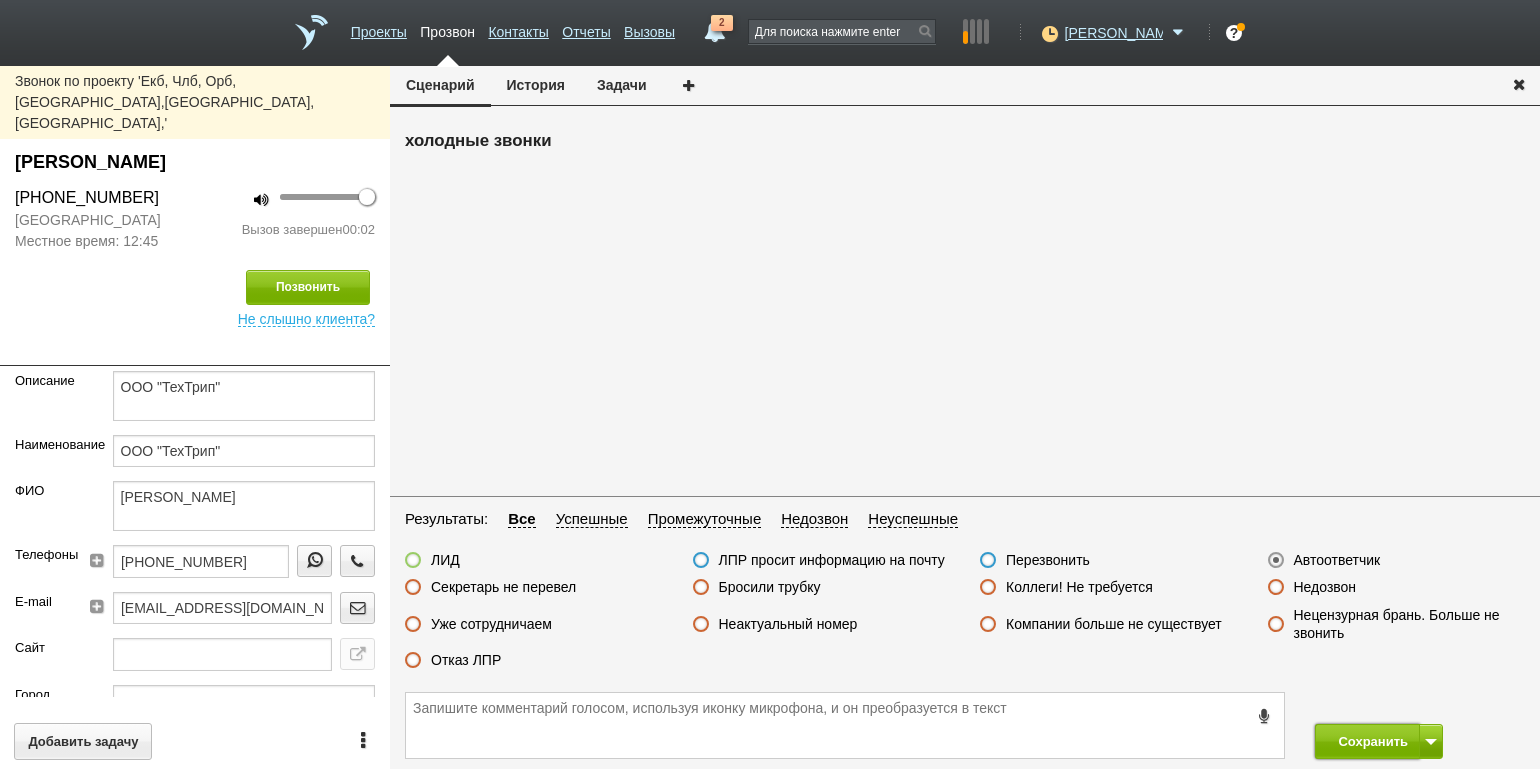 drag, startPoint x: 1364, startPoint y: 742, endPoint x: 1006, endPoint y: 470, distance: 449.6087 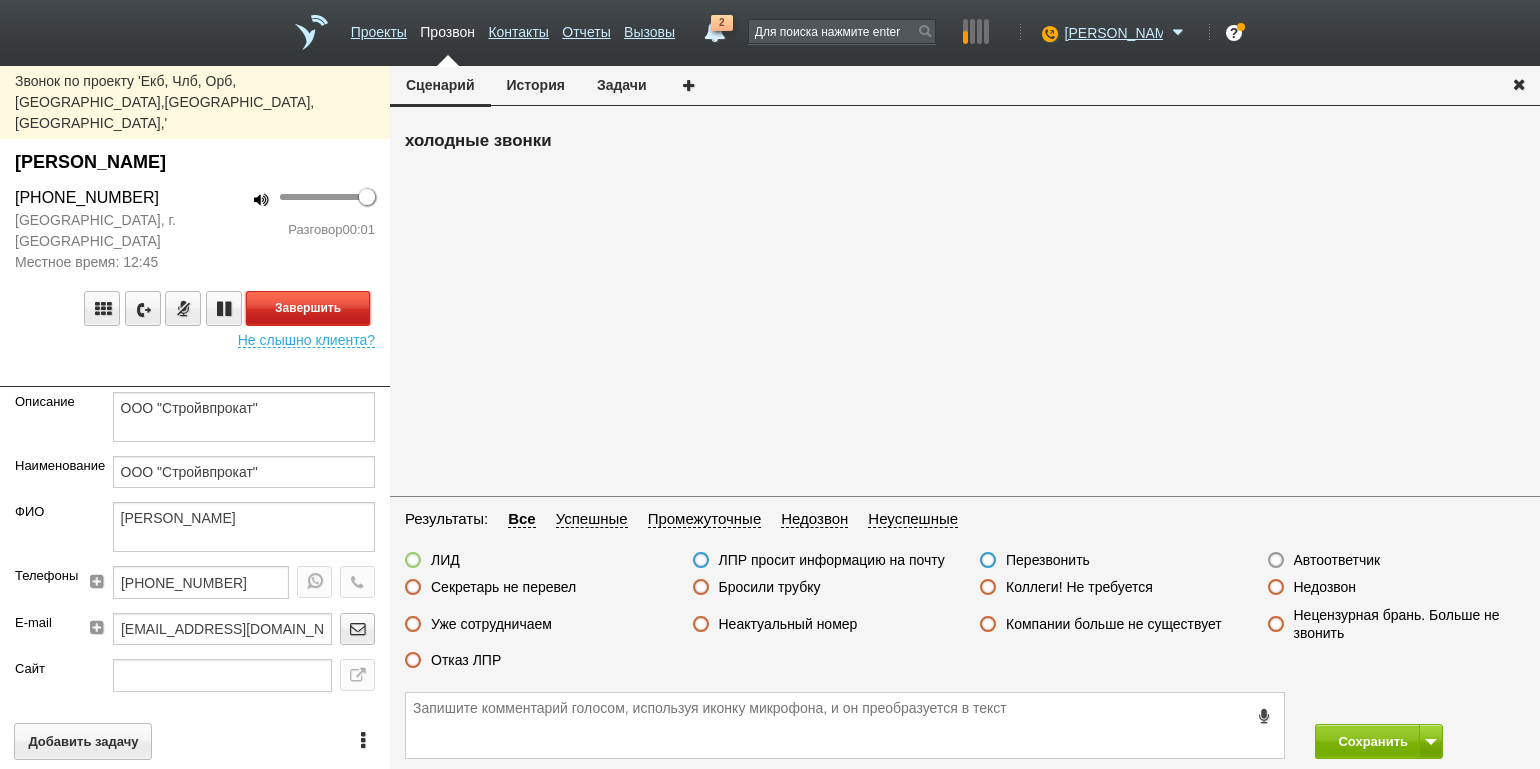 click on "Завершить" at bounding box center [308, 308] 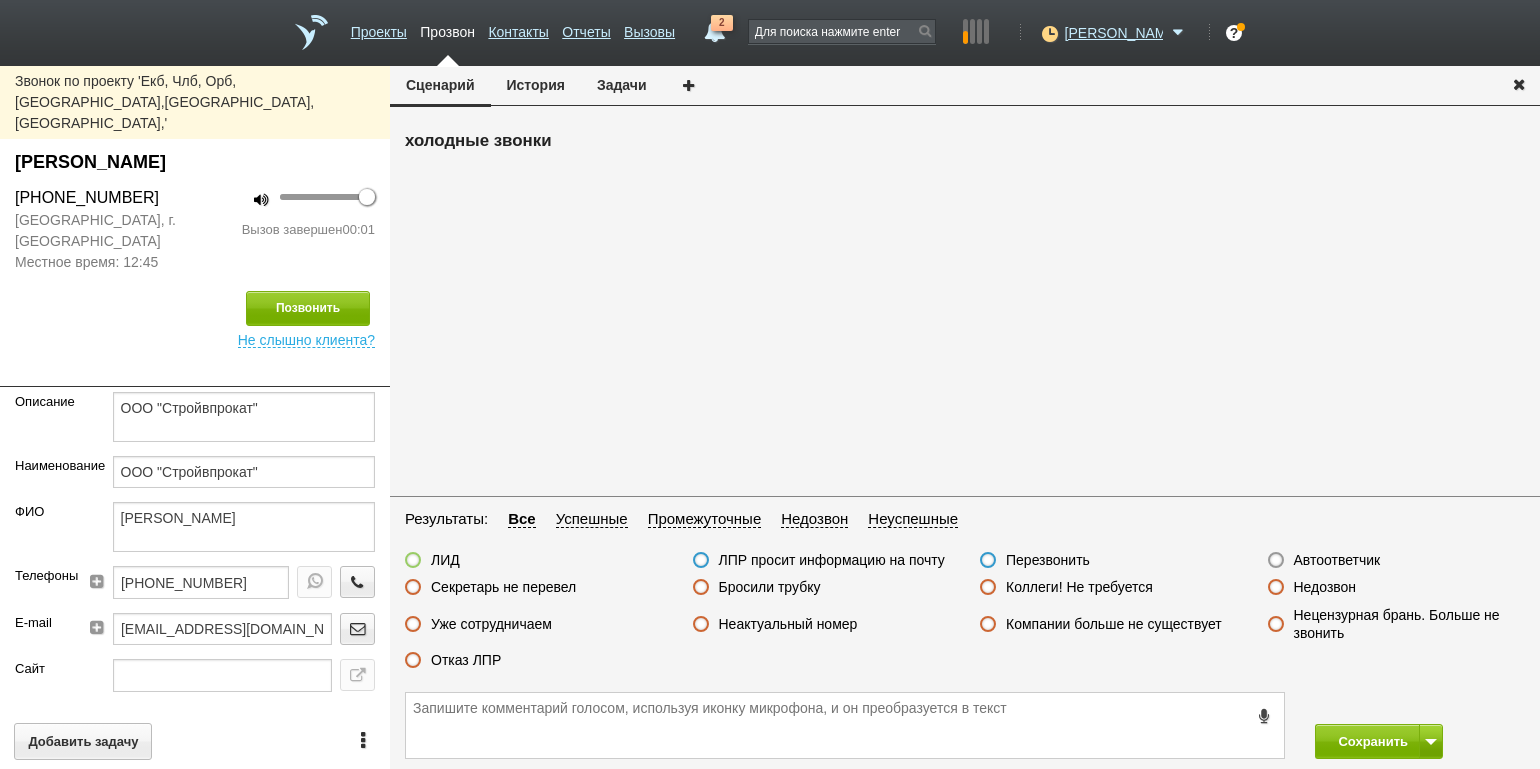 click on "ЛИД ЛПР просит информацию на почту Перезвонить Автоответчик Секретарь не перевел Бросили трубку Коллеги! Не требуется Недозвон Уже сотрудничаем Неактуальный номер Компании больше не существует Нецензурная брань. Больше не звонить Отказ ЛПР" at bounding box center [965, 615] 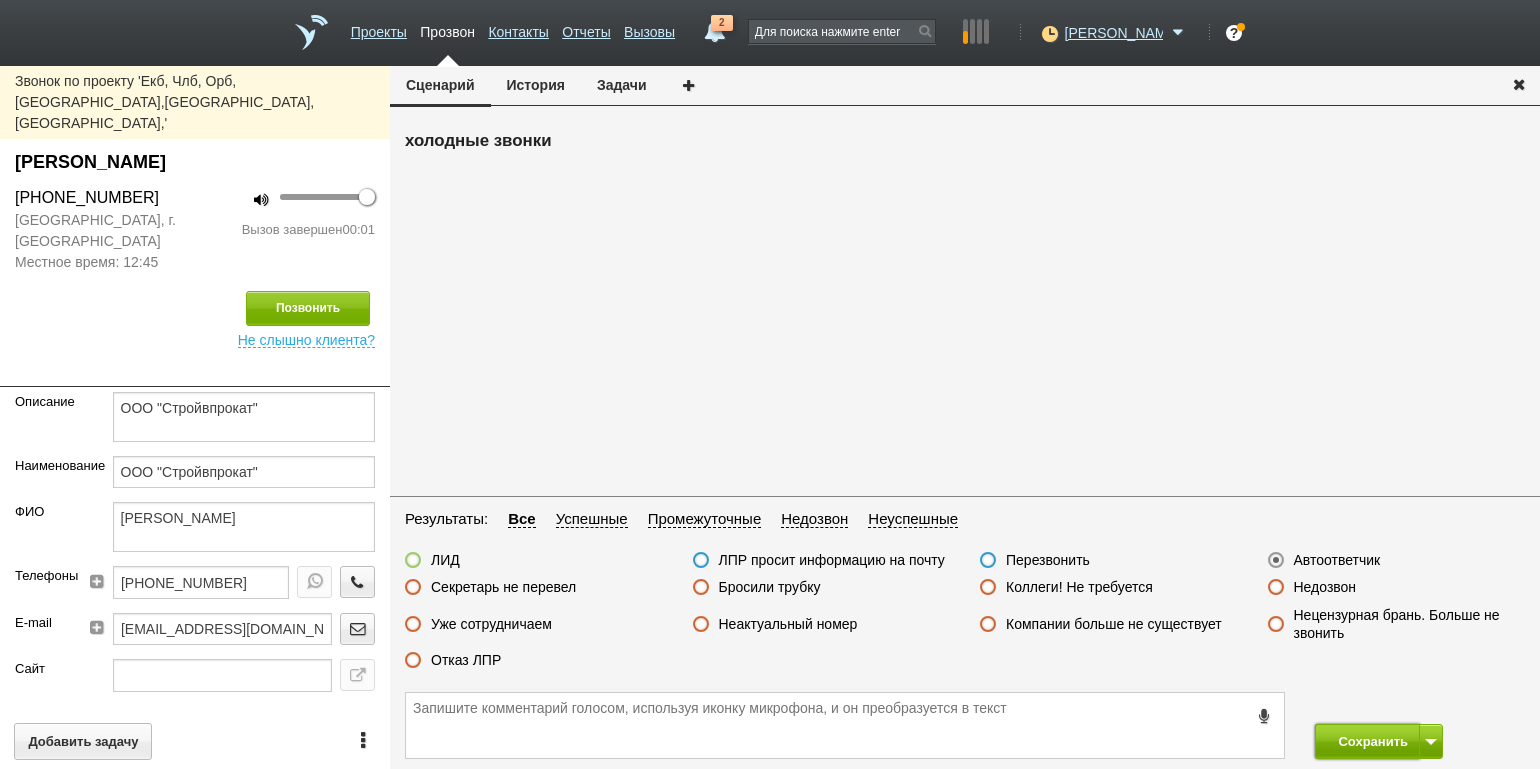 drag, startPoint x: 1371, startPoint y: 731, endPoint x: 1362, endPoint y: 724, distance: 11.401754 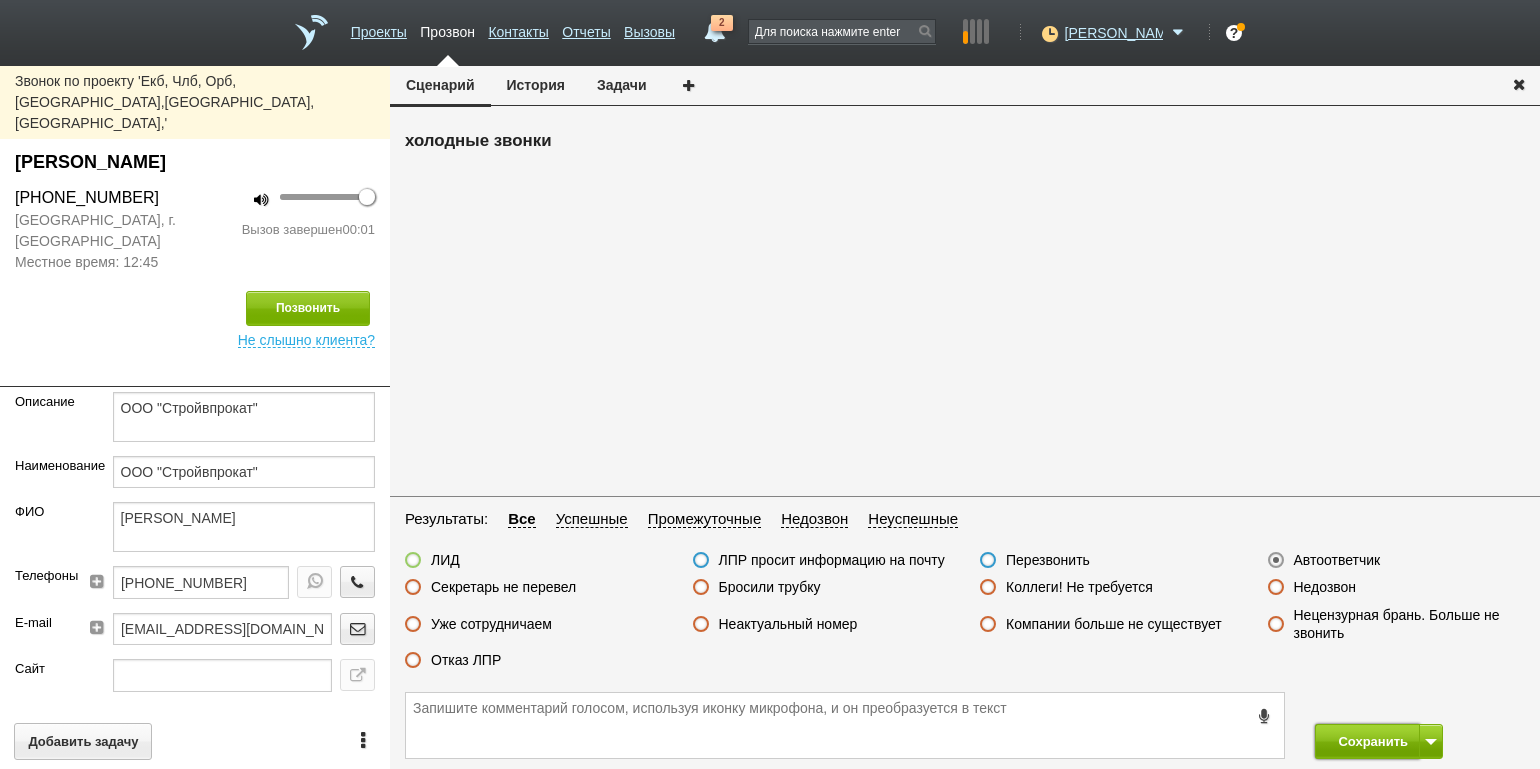 click on "Сохранить" at bounding box center (1367, 741) 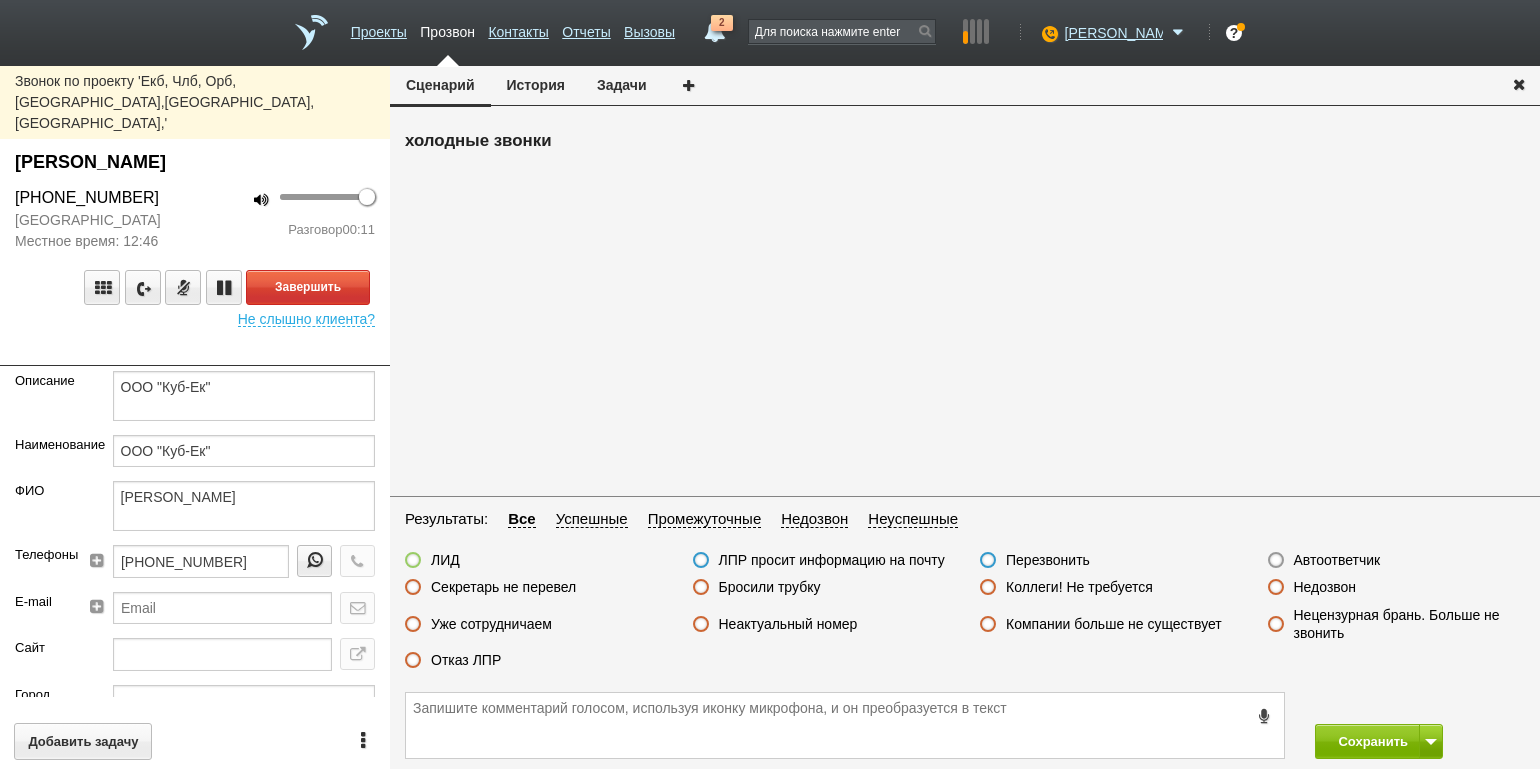 click on "Завершить Не слышно клиента?" at bounding box center [195, 289] 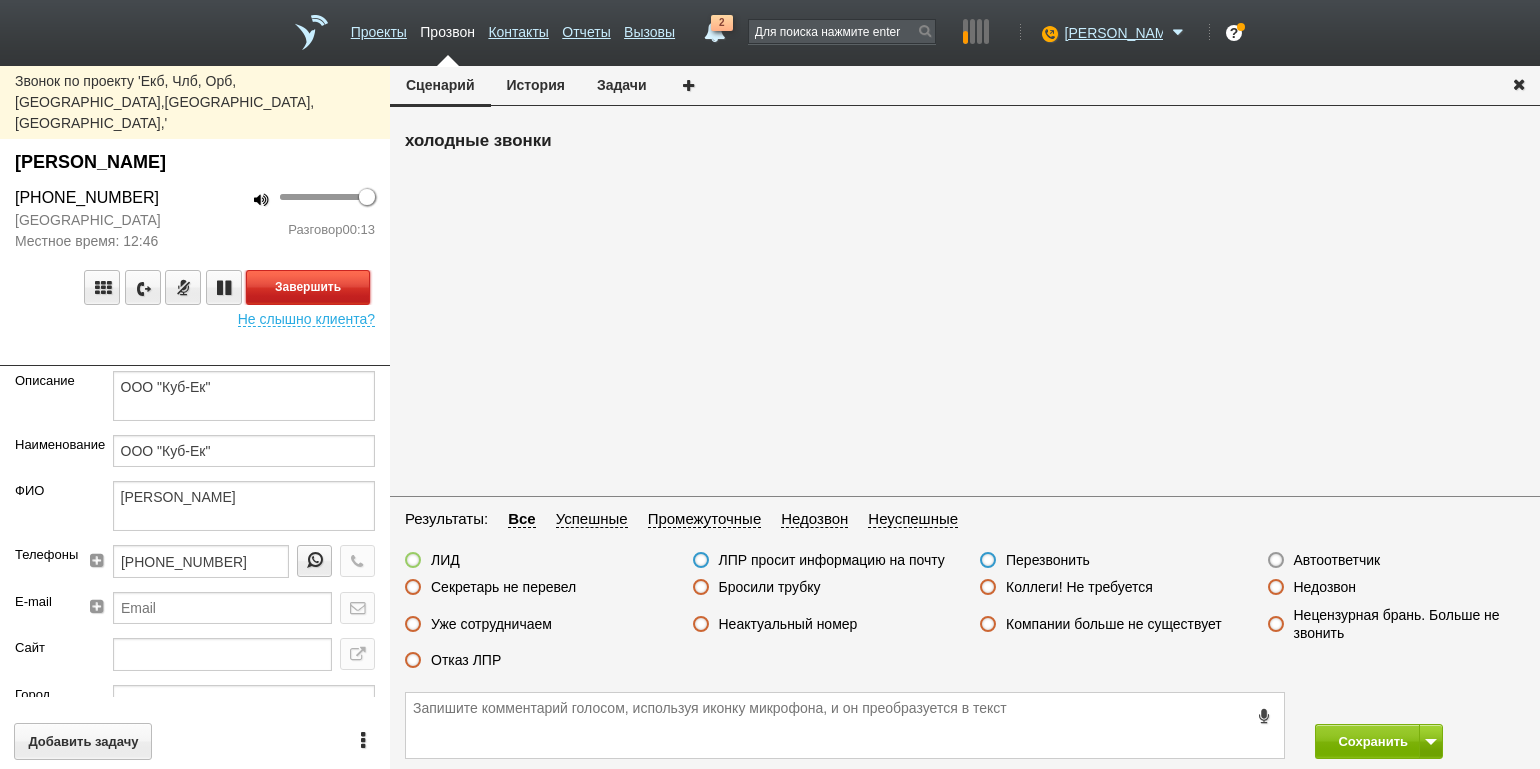 click on "Завершить" at bounding box center (308, 287) 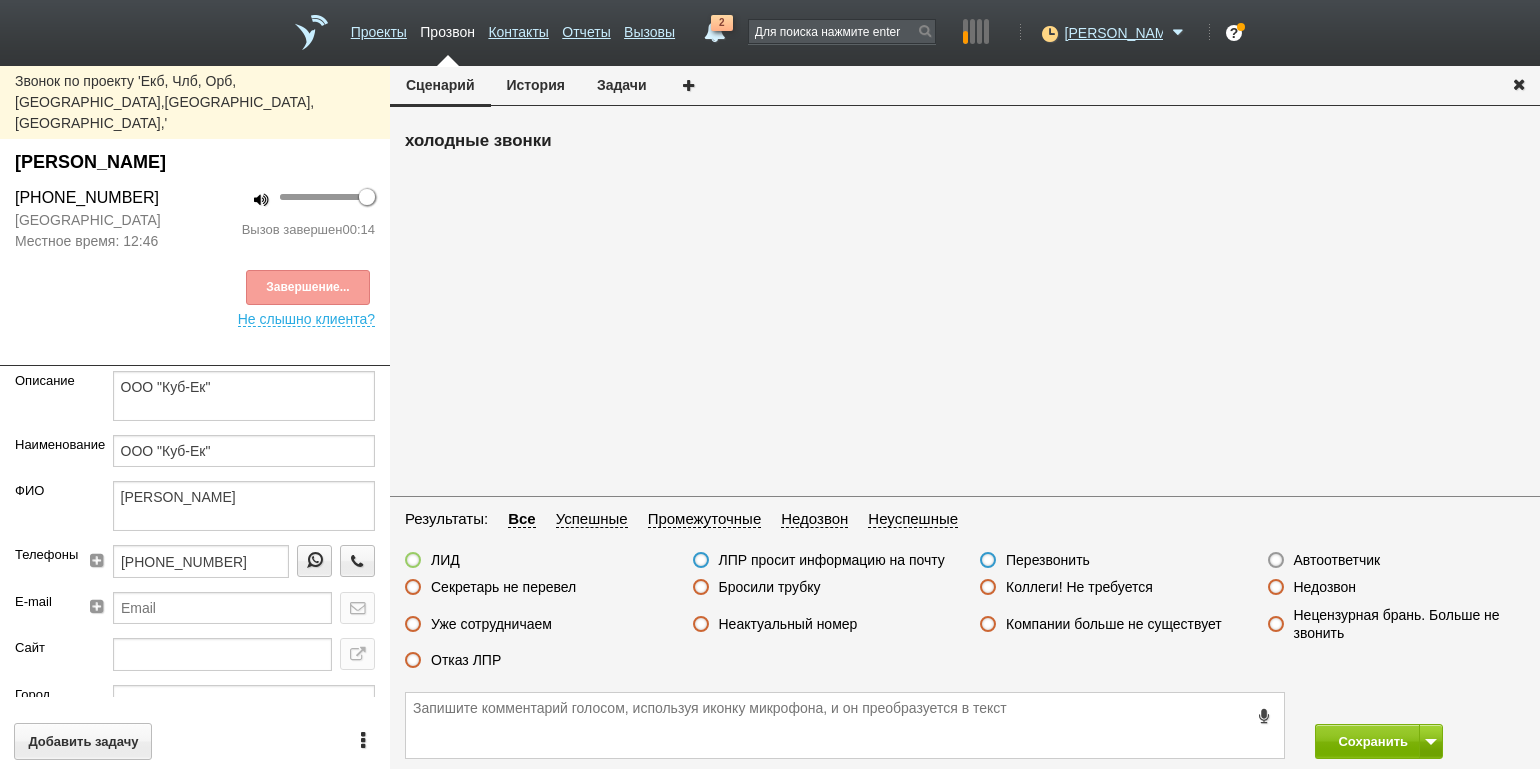 click on "Отказ ЛПР" at bounding box center (466, 660) 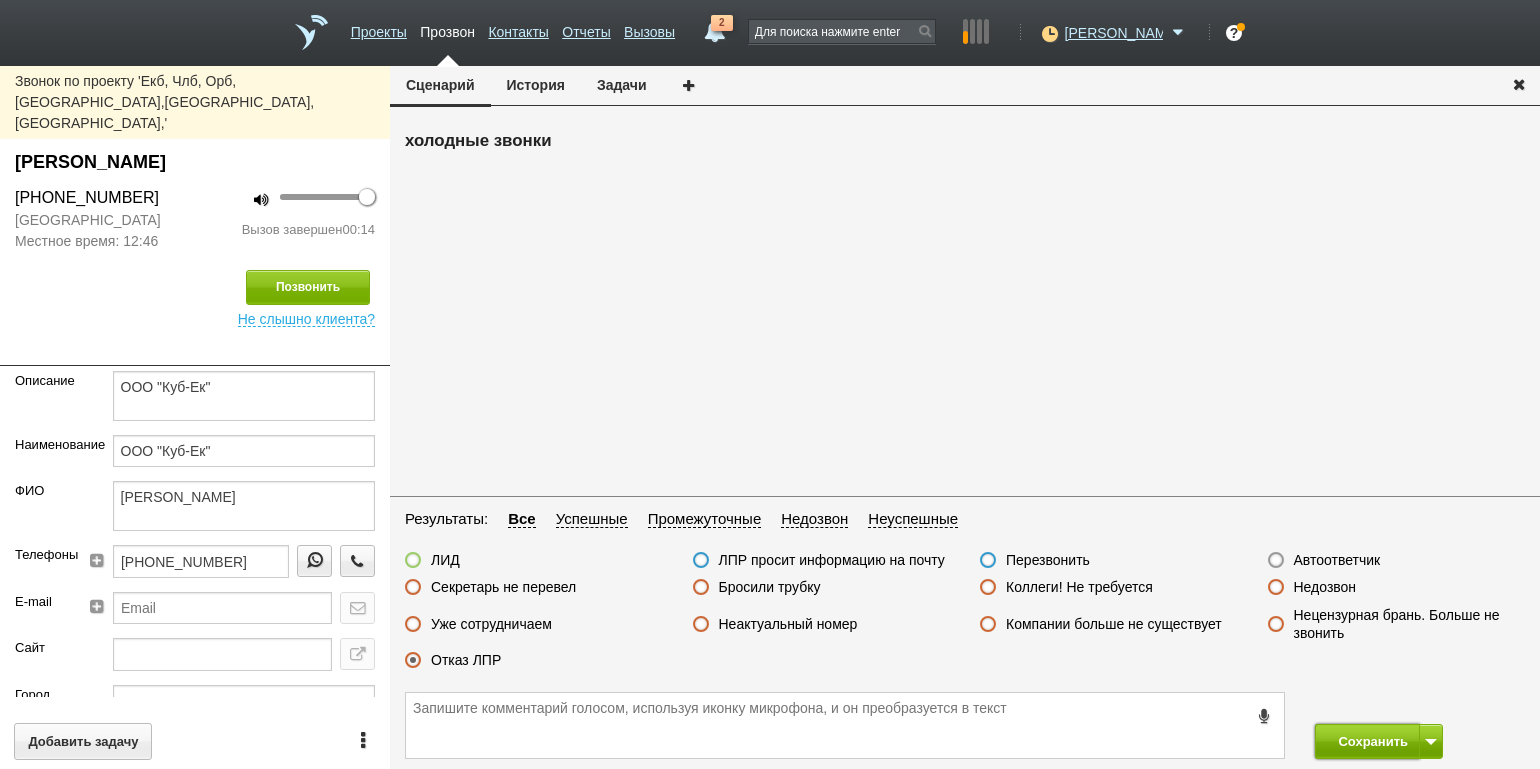 click on "Сохранить" at bounding box center (1367, 741) 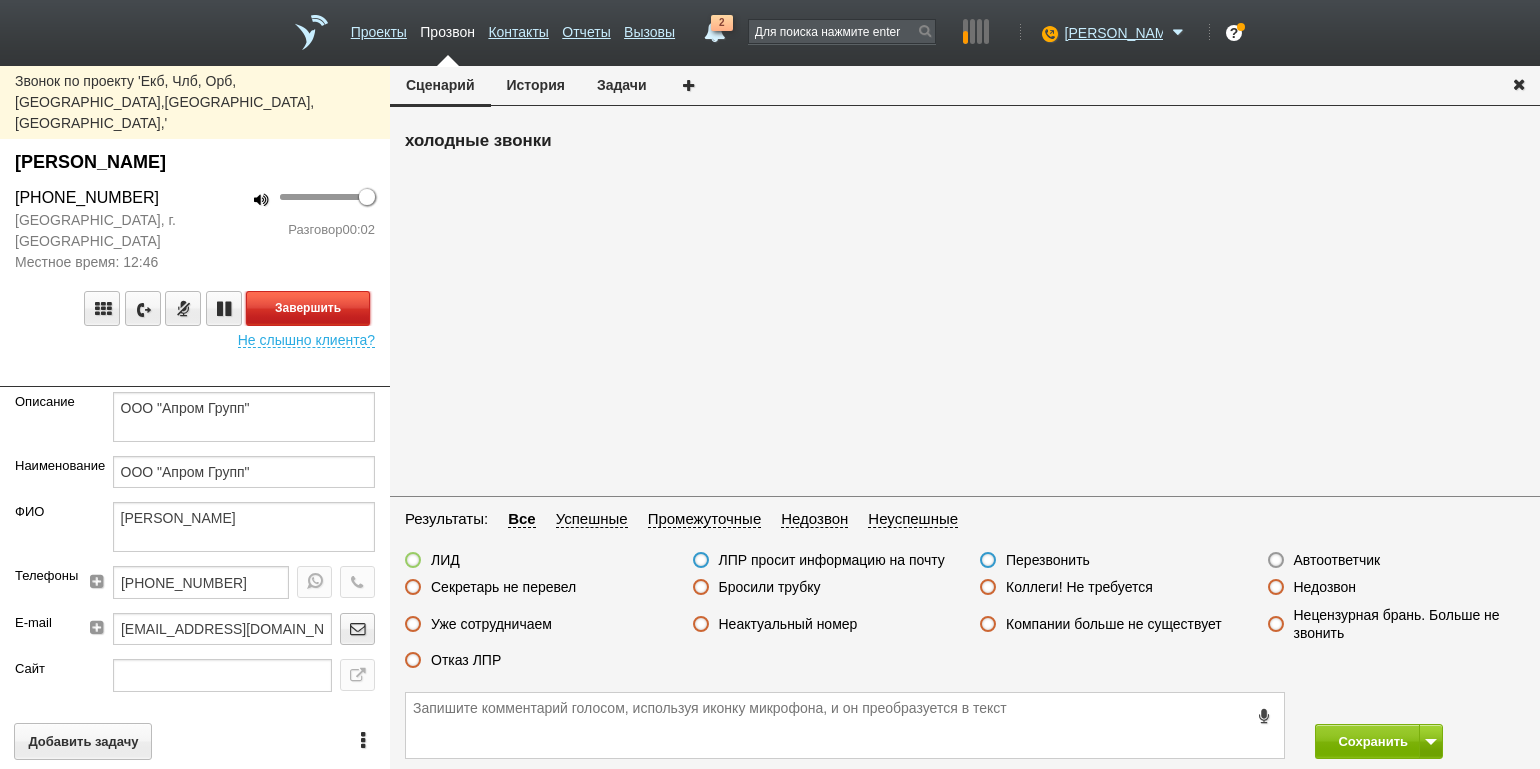 click on "Завершить" at bounding box center [308, 308] 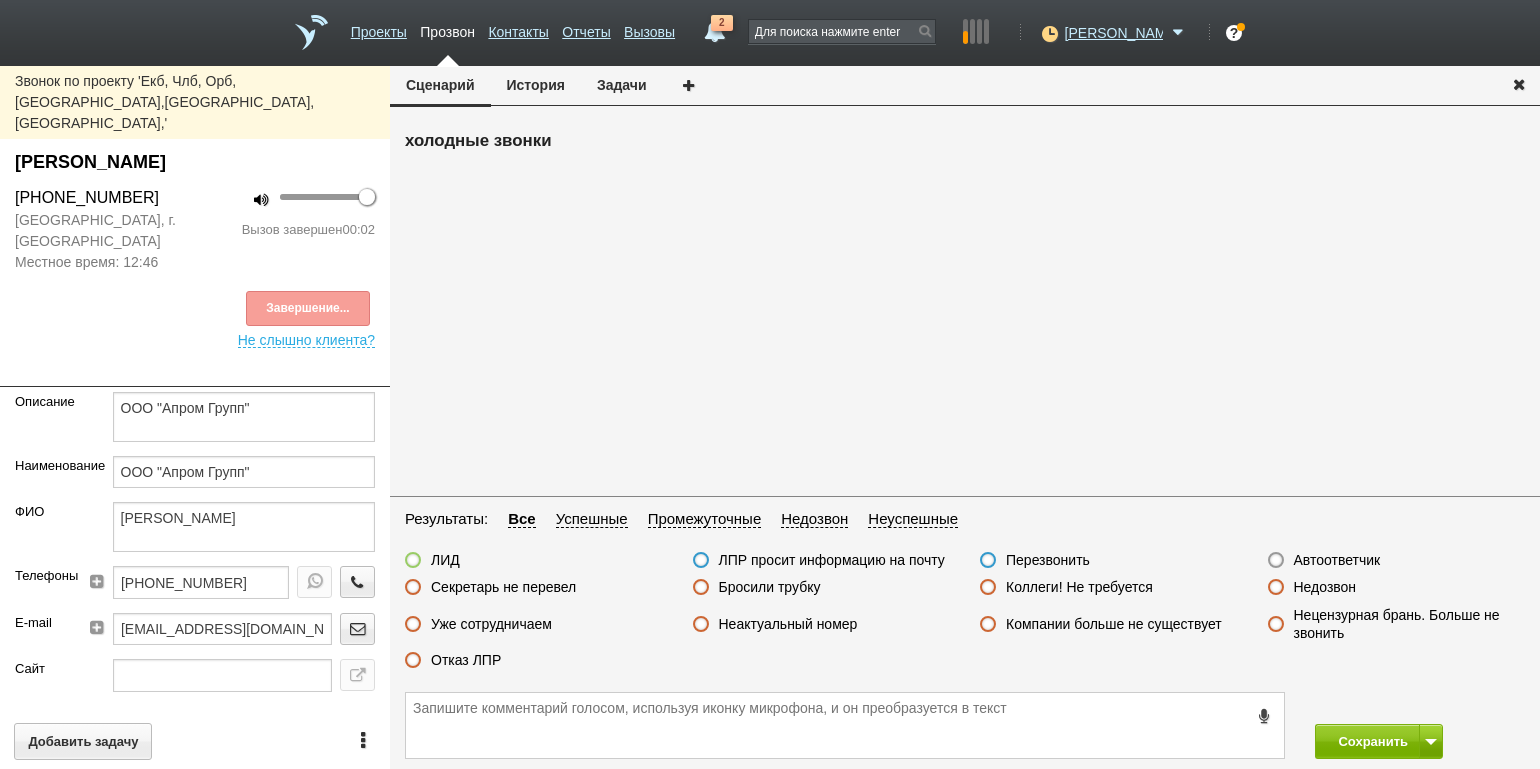 drag, startPoint x: 1351, startPoint y: 567, endPoint x: 1378, endPoint y: 606, distance: 47.434166 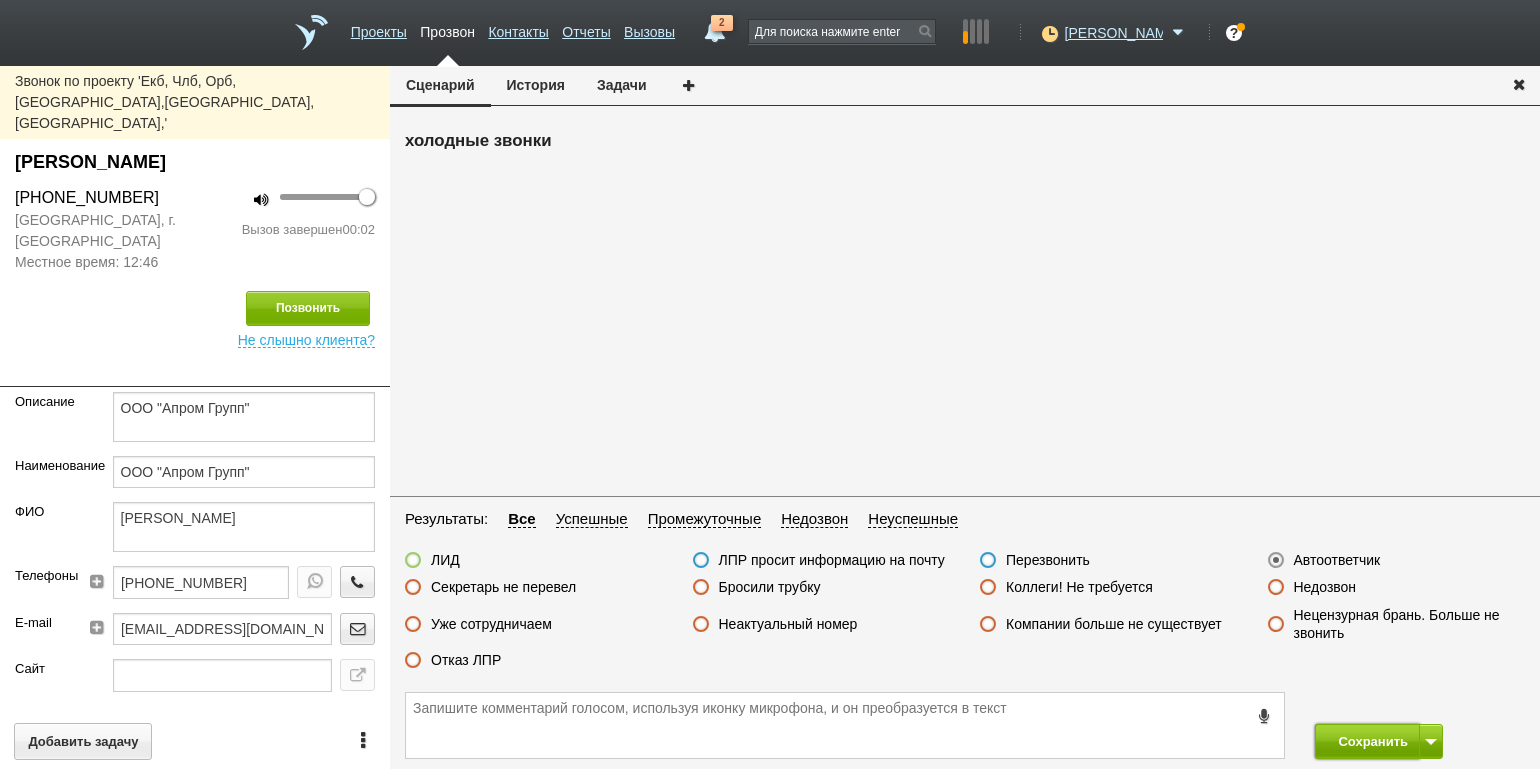 click on "Сохранить" at bounding box center (1367, 741) 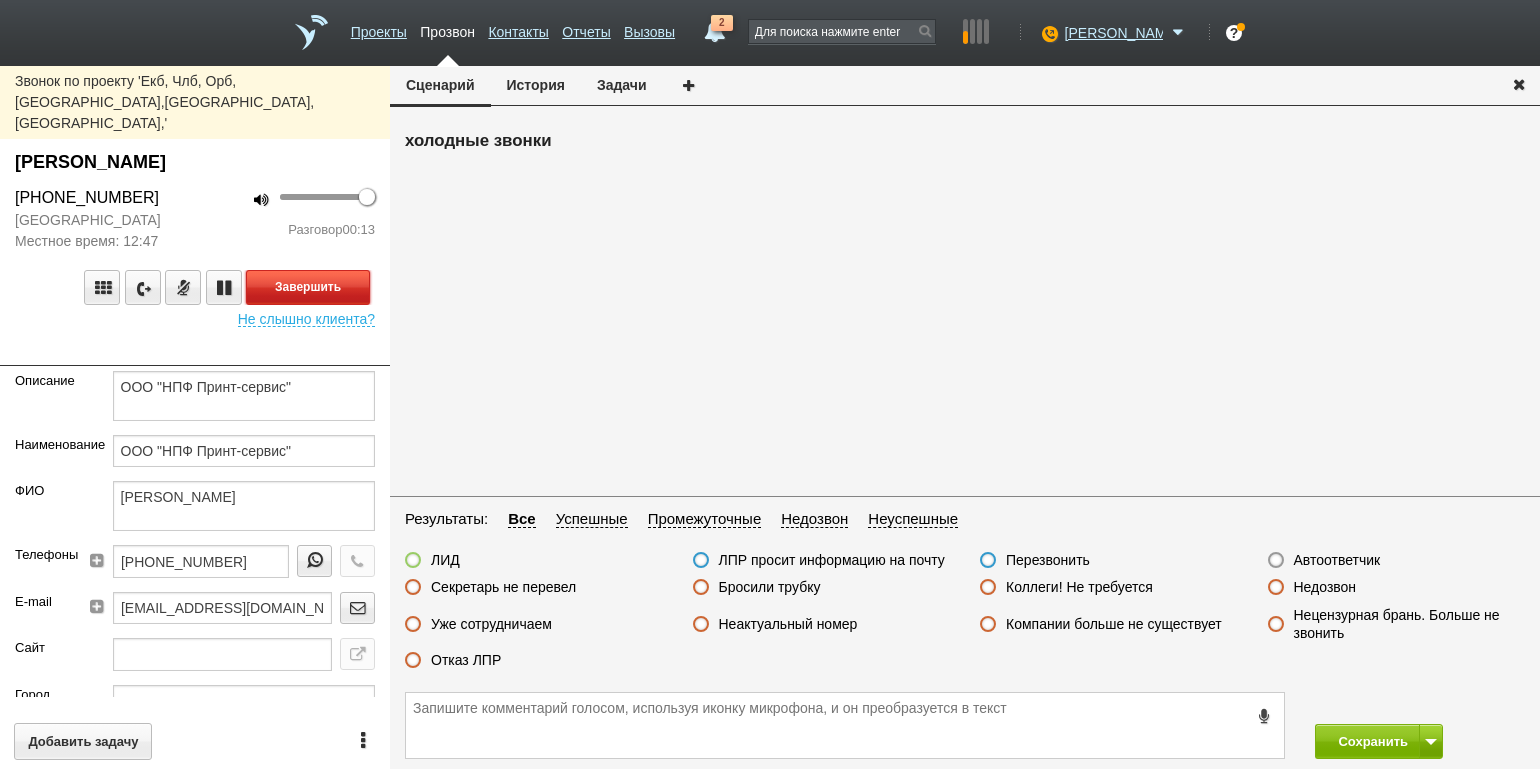 click on "Завершить" at bounding box center [308, 287] 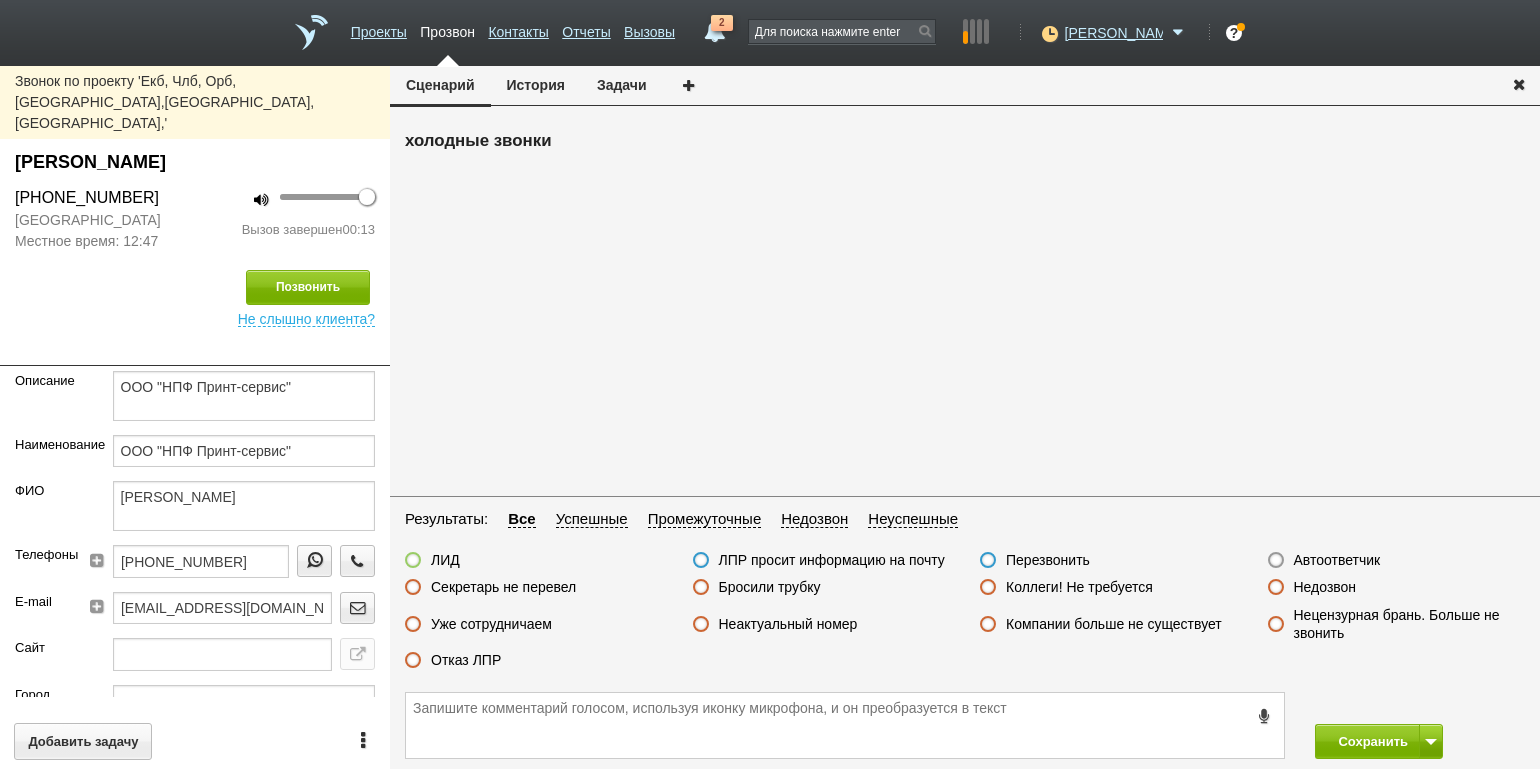 click on "Отказ ЛПР" at bounding box center (466, 660) 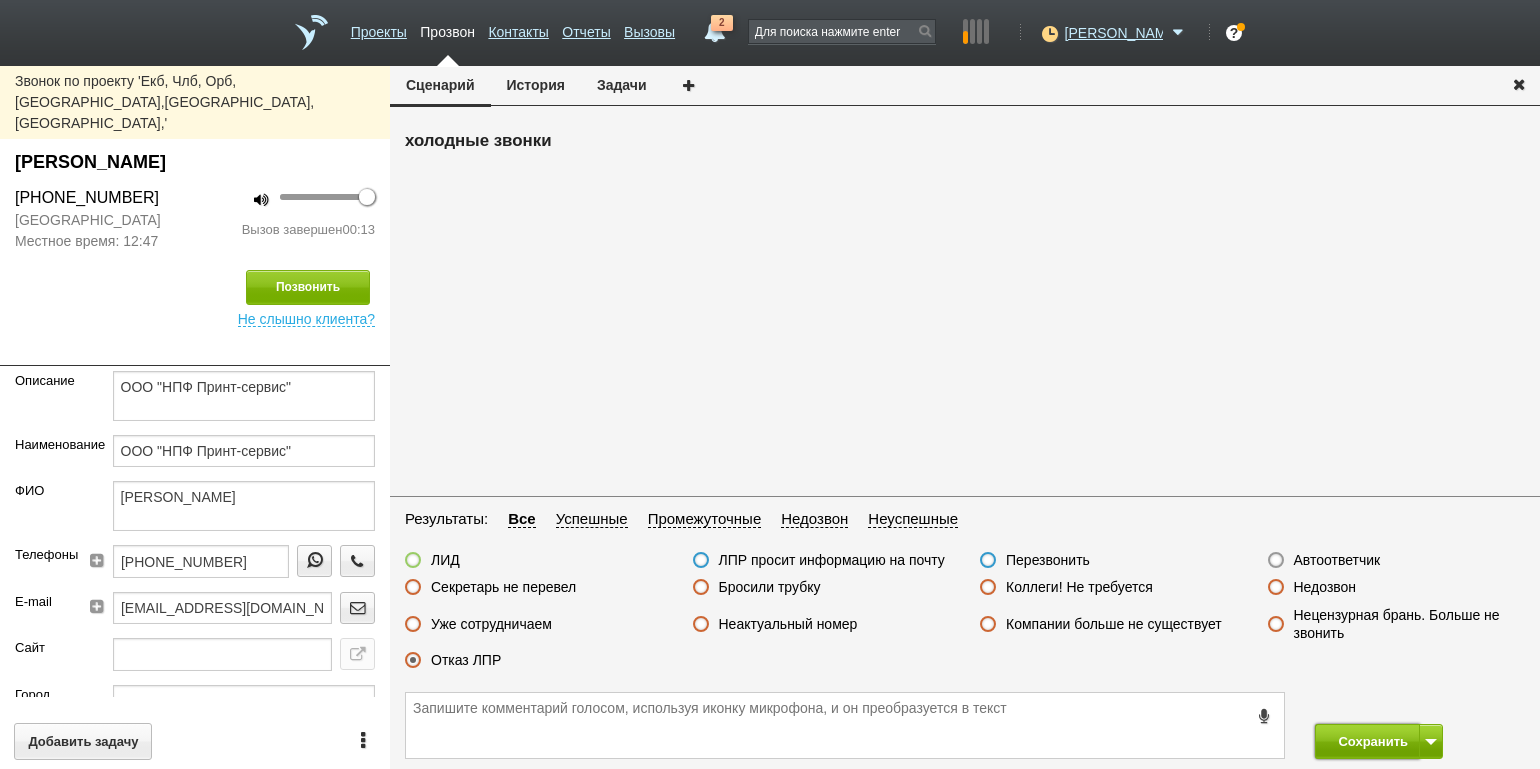 click on "Сохранить" at bounding box center (1367, 741) 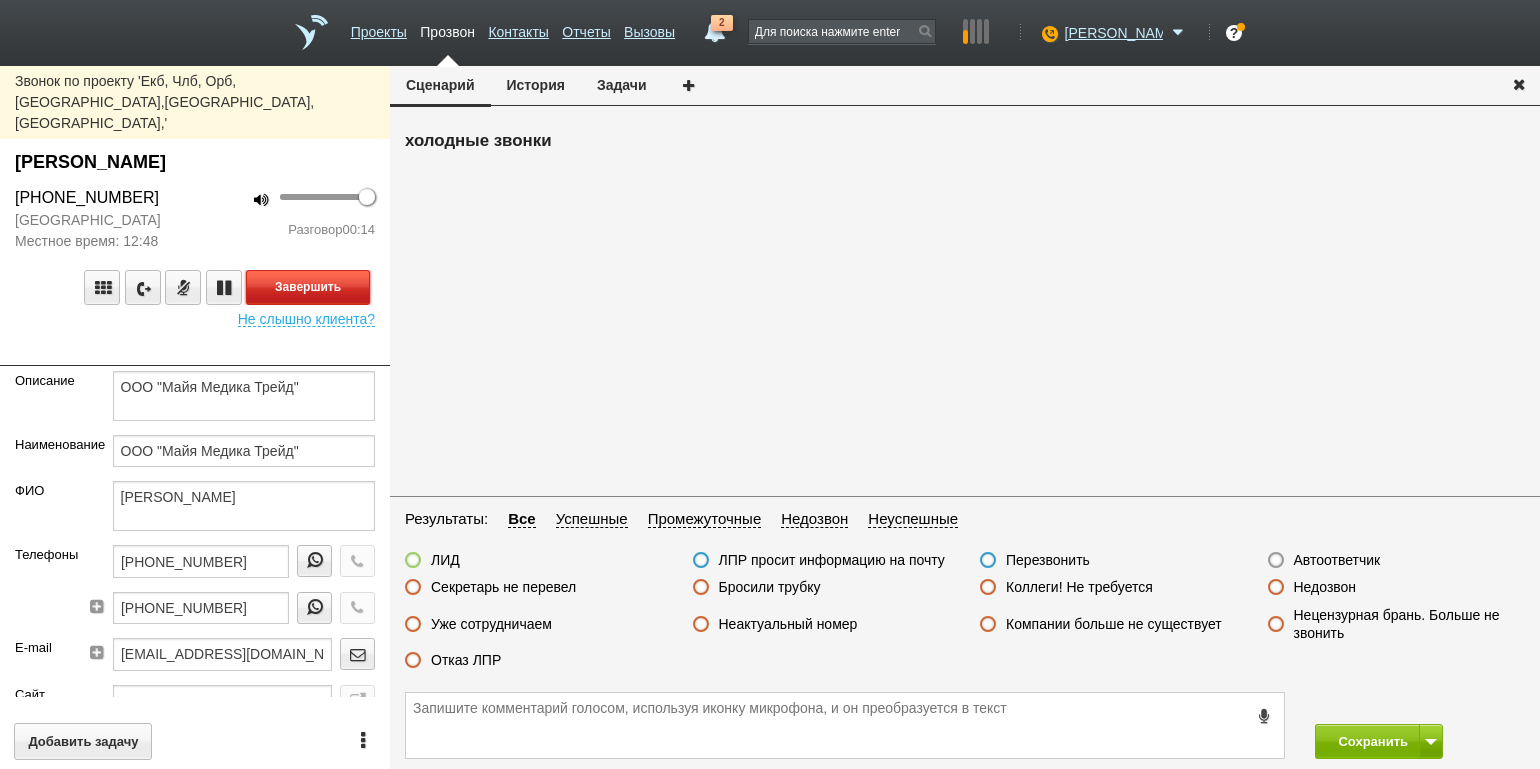 click on "Завершить" at bounding box center [308, 287] 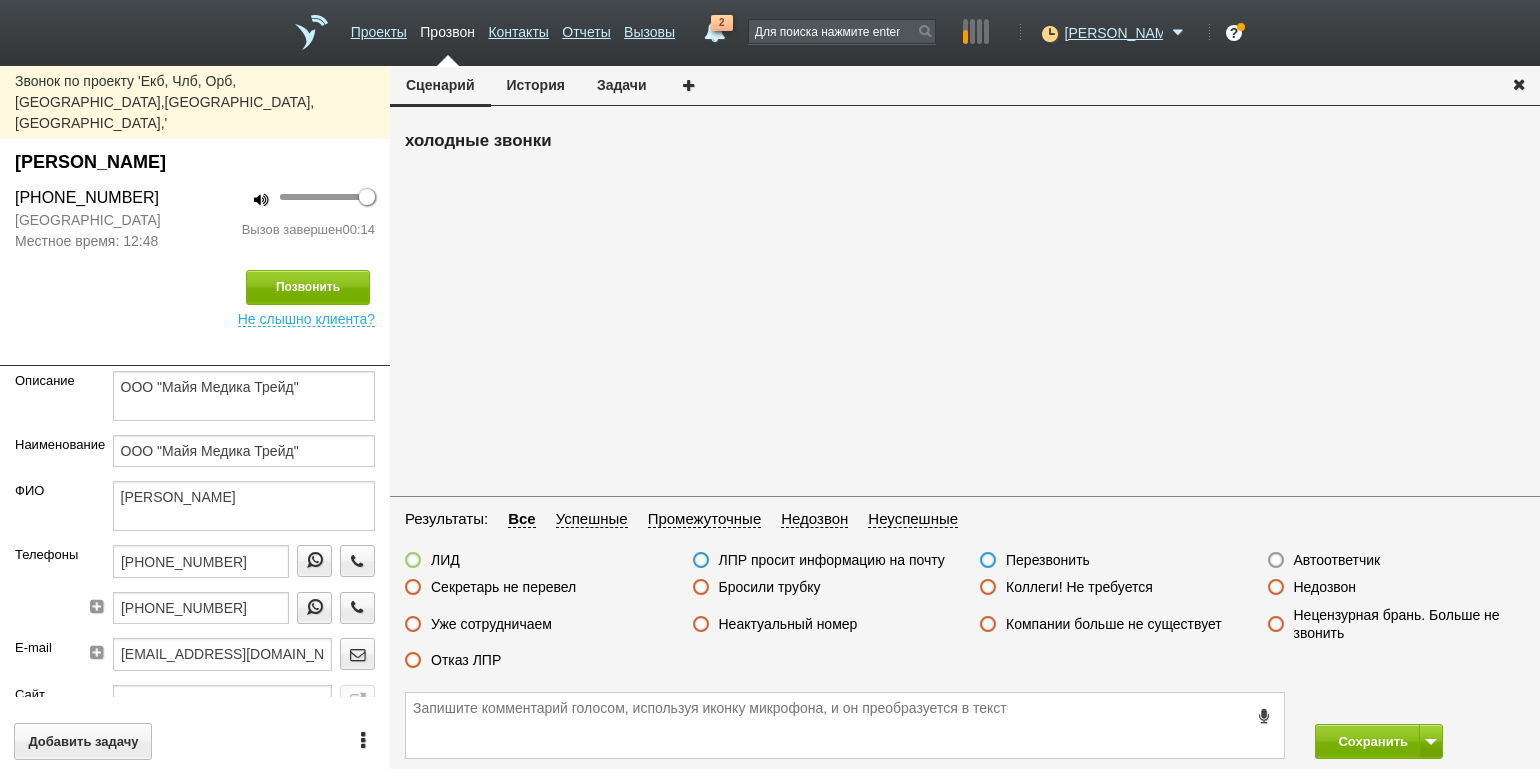 click on "Отказ ЛПР" at bounding box center (466, 660) 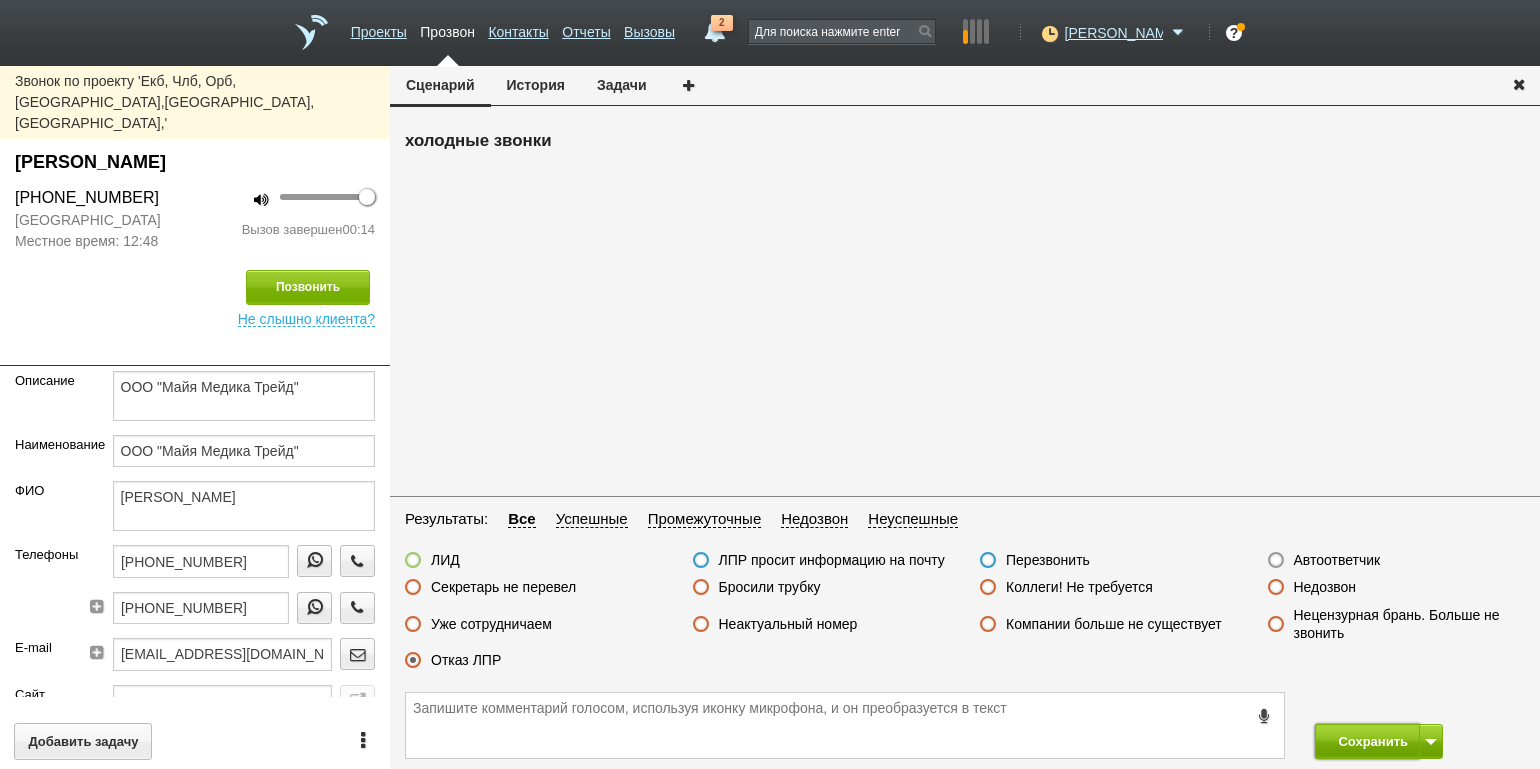click on "Сохранить" at bounding box center [1367, 741] 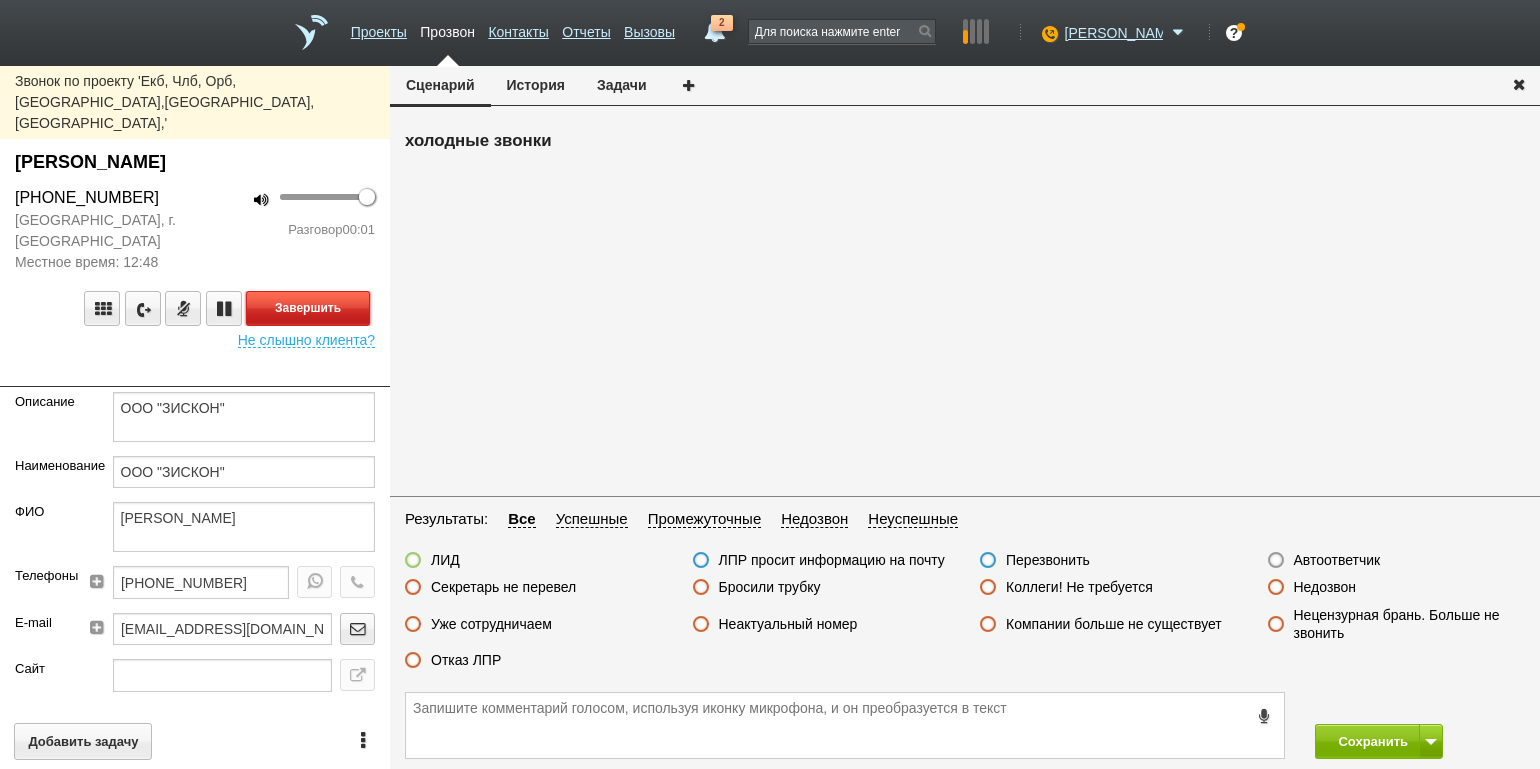click on "Завершить" at bounding box center (308, 308) 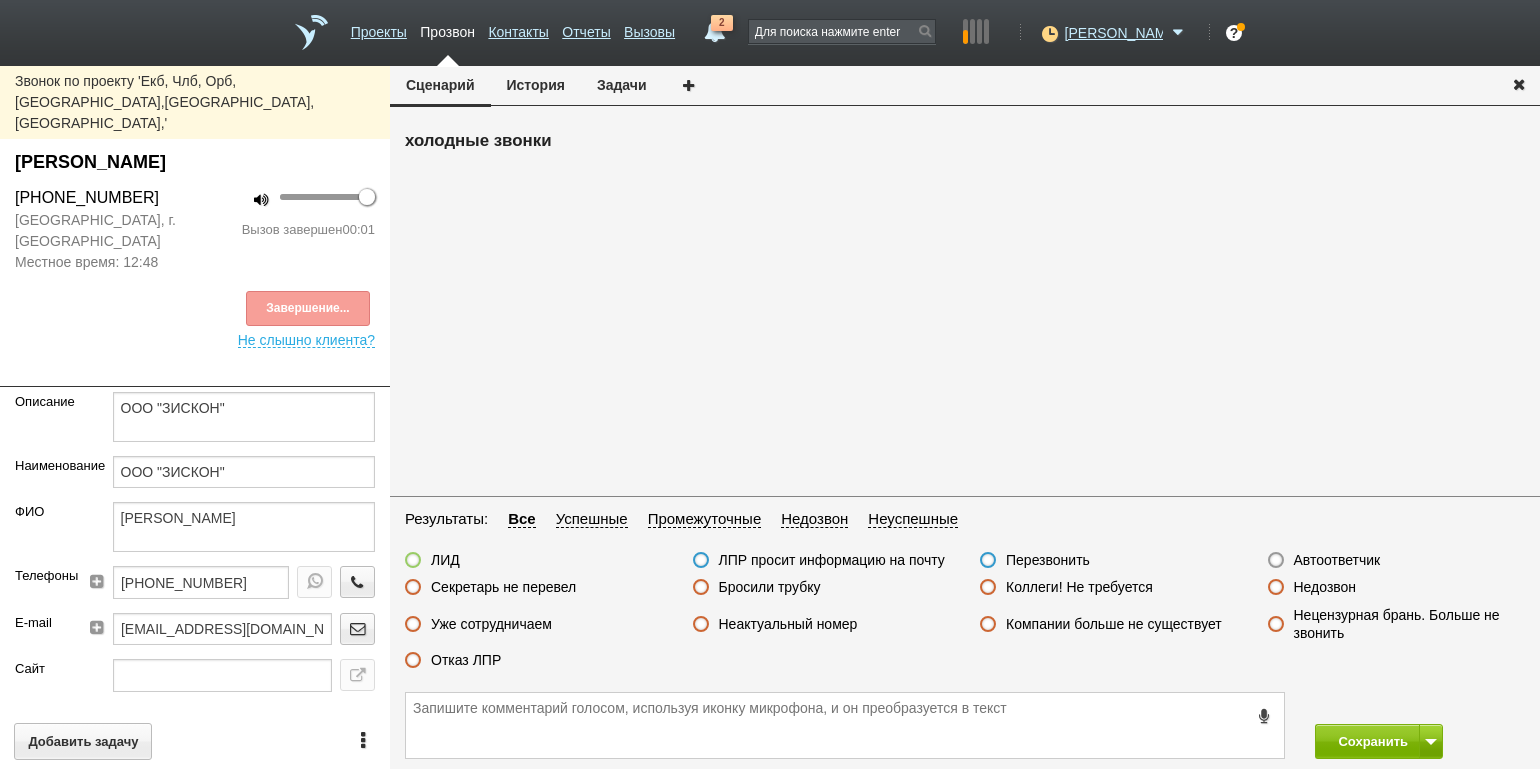 click on "Автоответчик" at bounding box center [1337, 560] 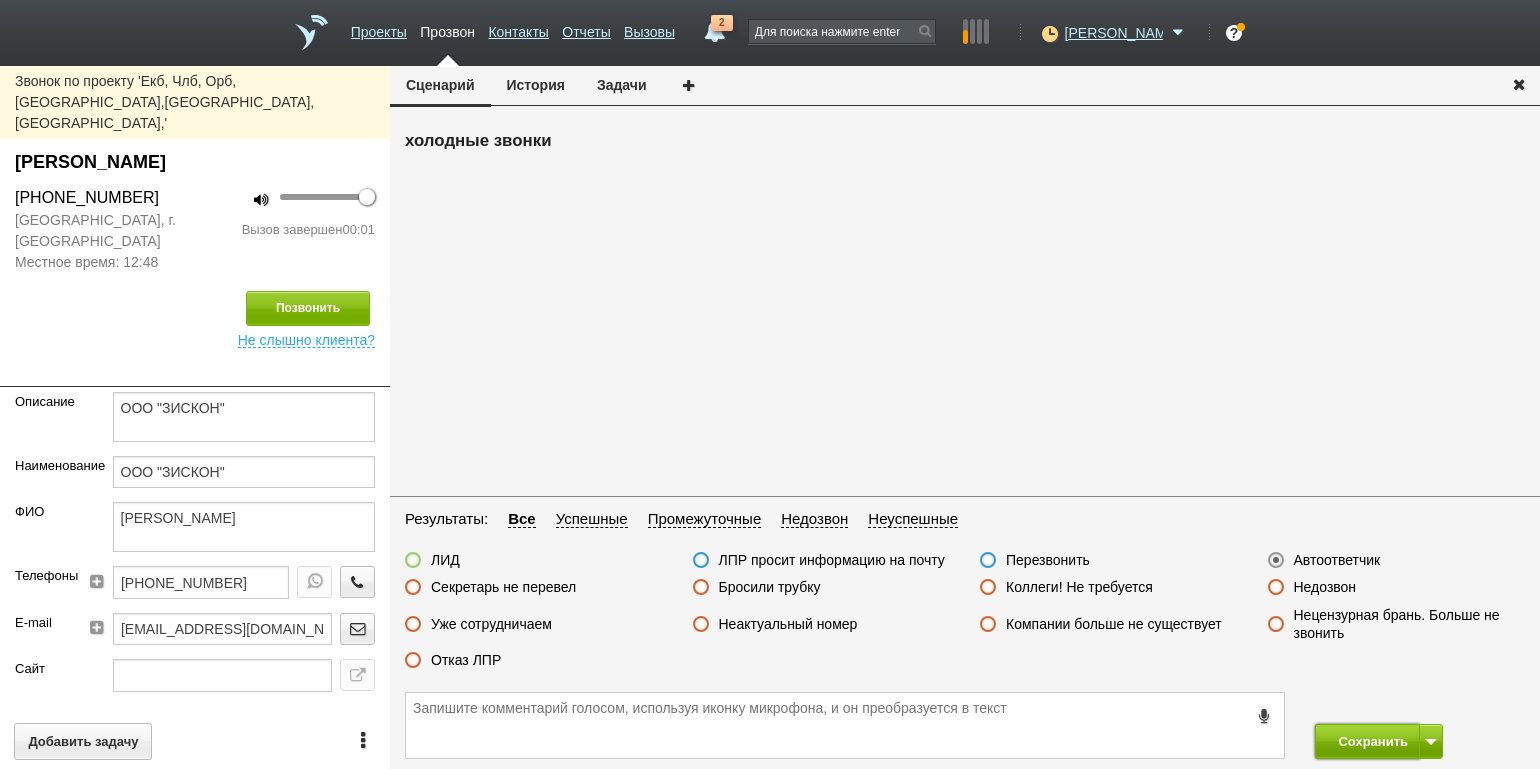 click on "Сохранить" at bounding box center (1367, 741) 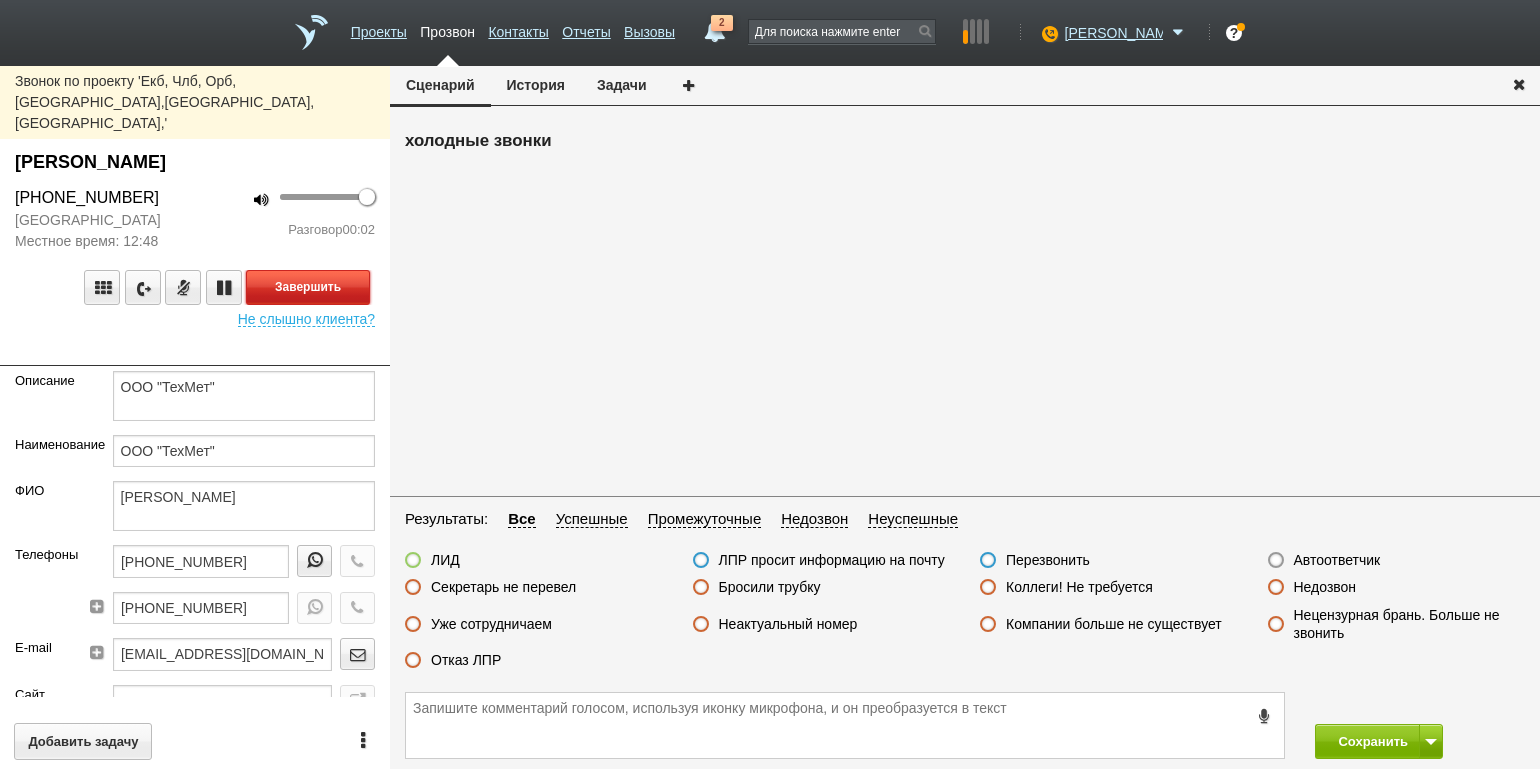 click on "Завершить" at bounding box center [308, 287] 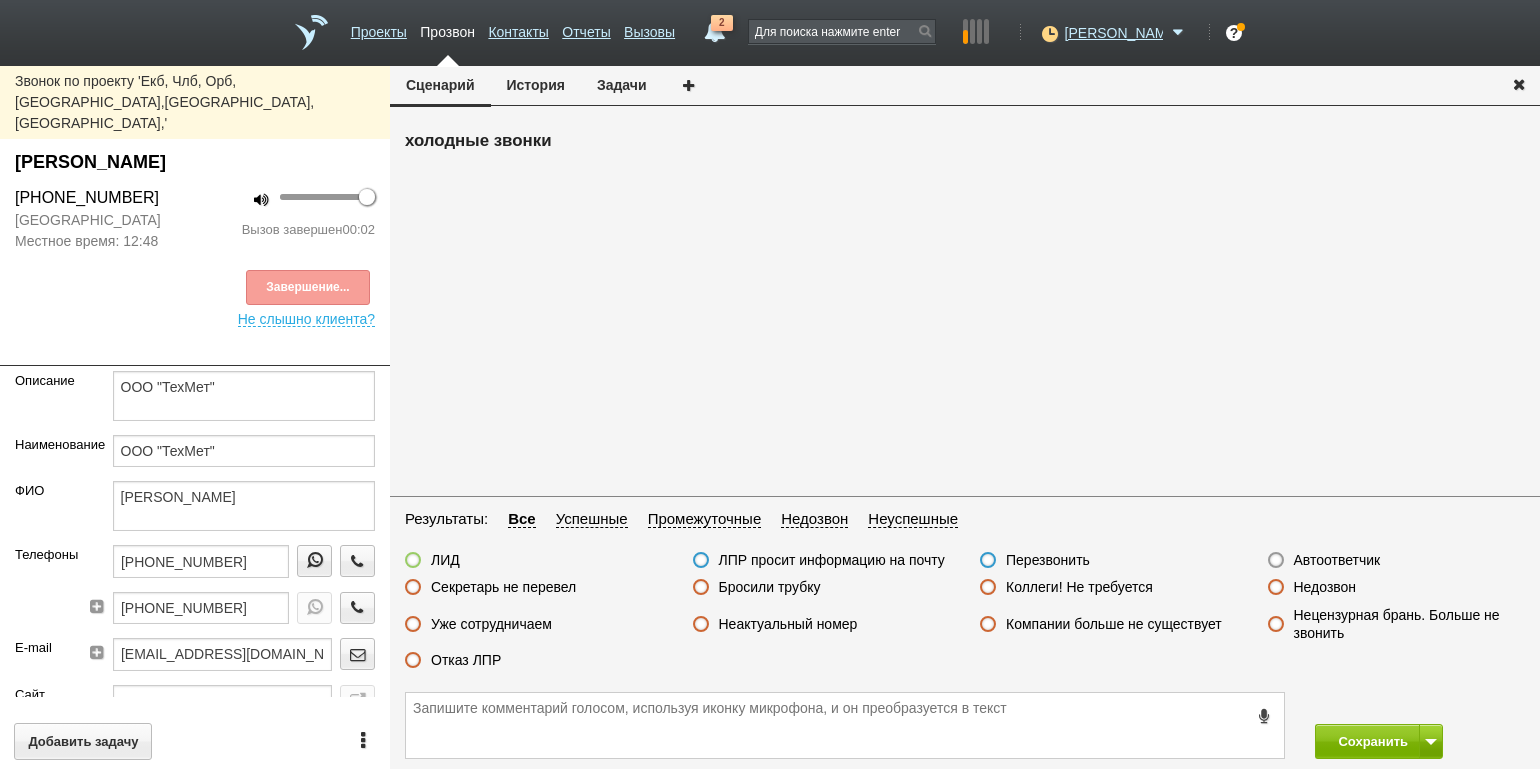 click on "Автоответчик" at bounding box center (1337, 560) 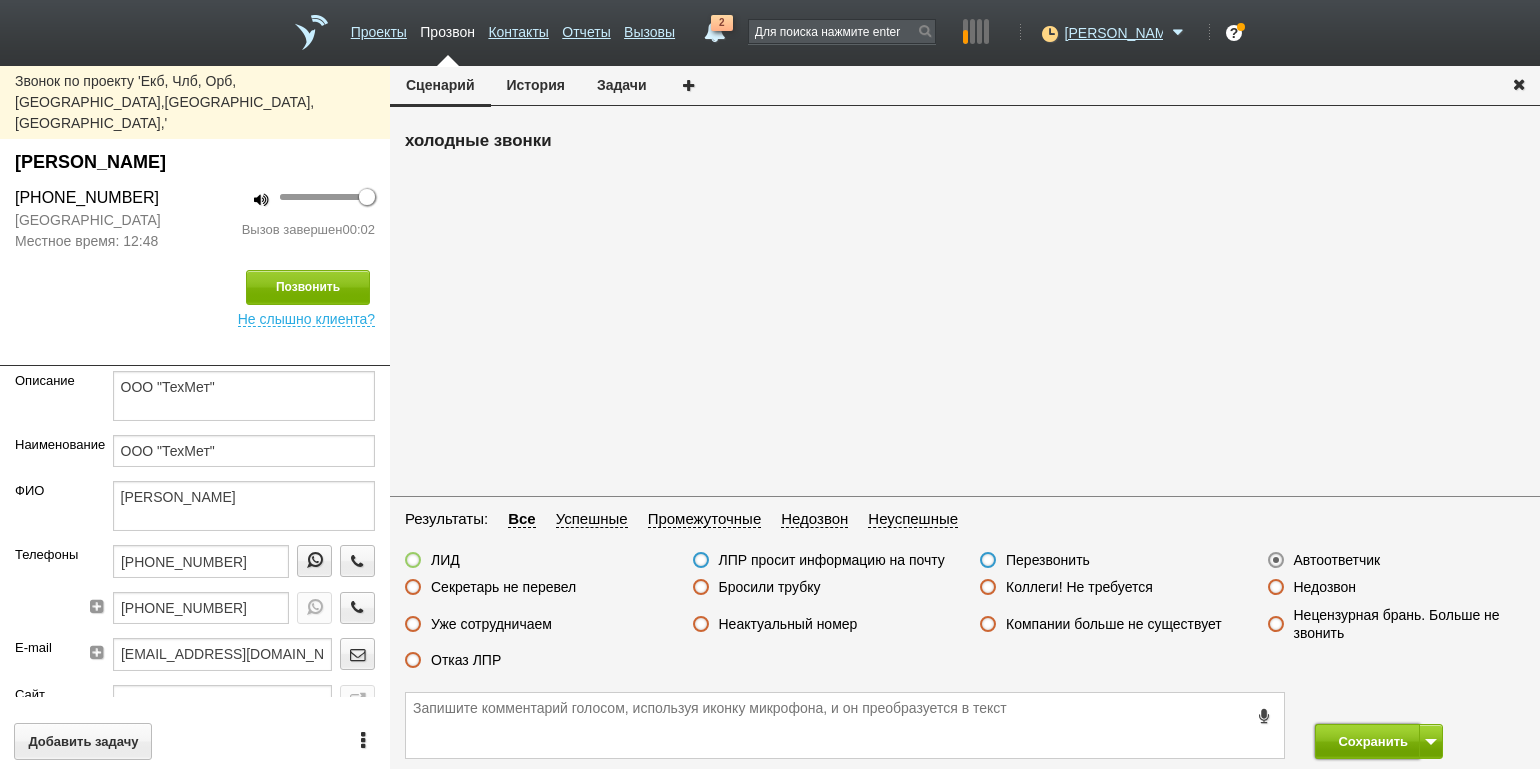 drag, startPoint x: 1390, startPoint y: 741, endPoint x: 1374, endPoint y: 729, distance: 20 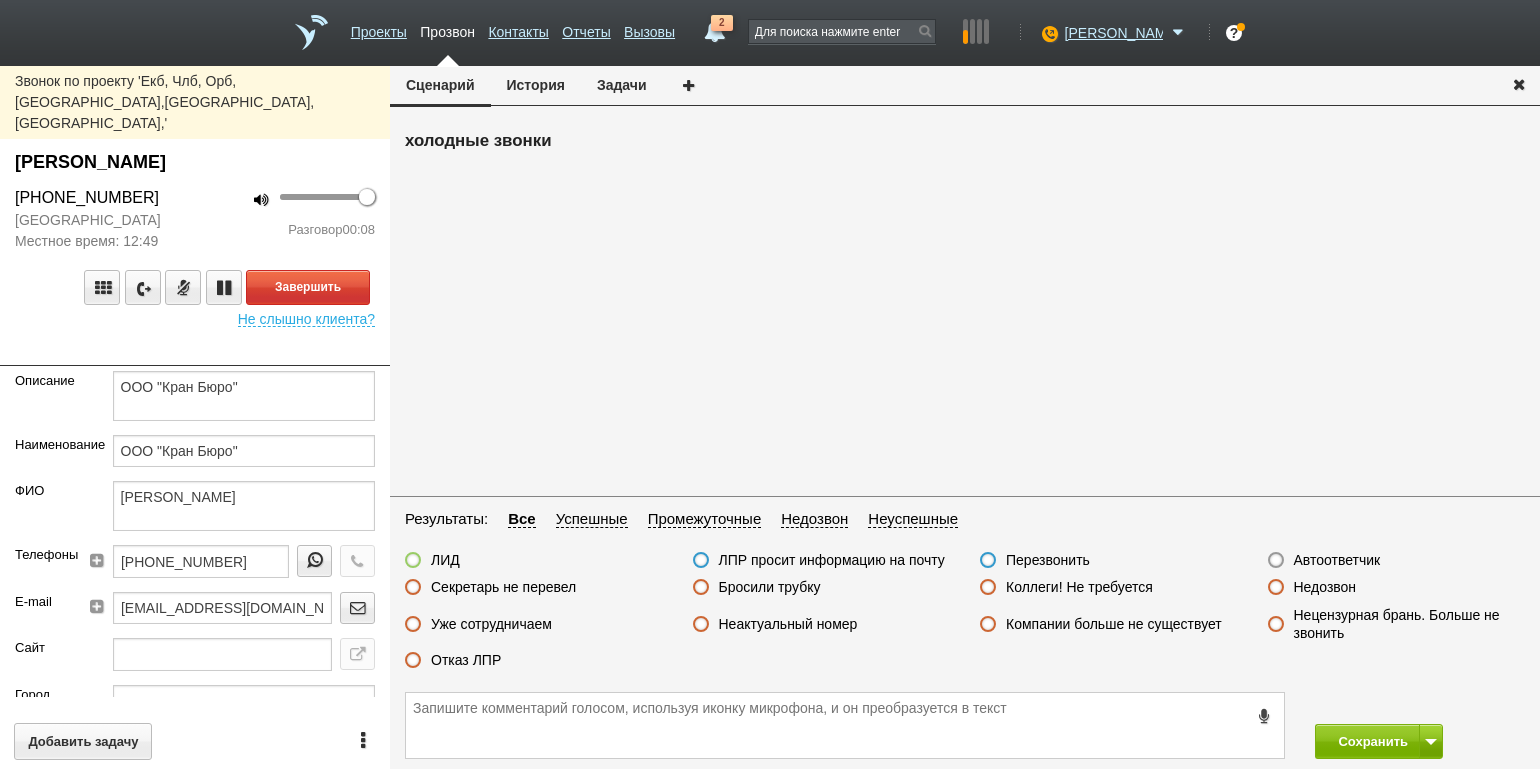 click on "100
Разговор
00:08" at bounding box center (292, 219) 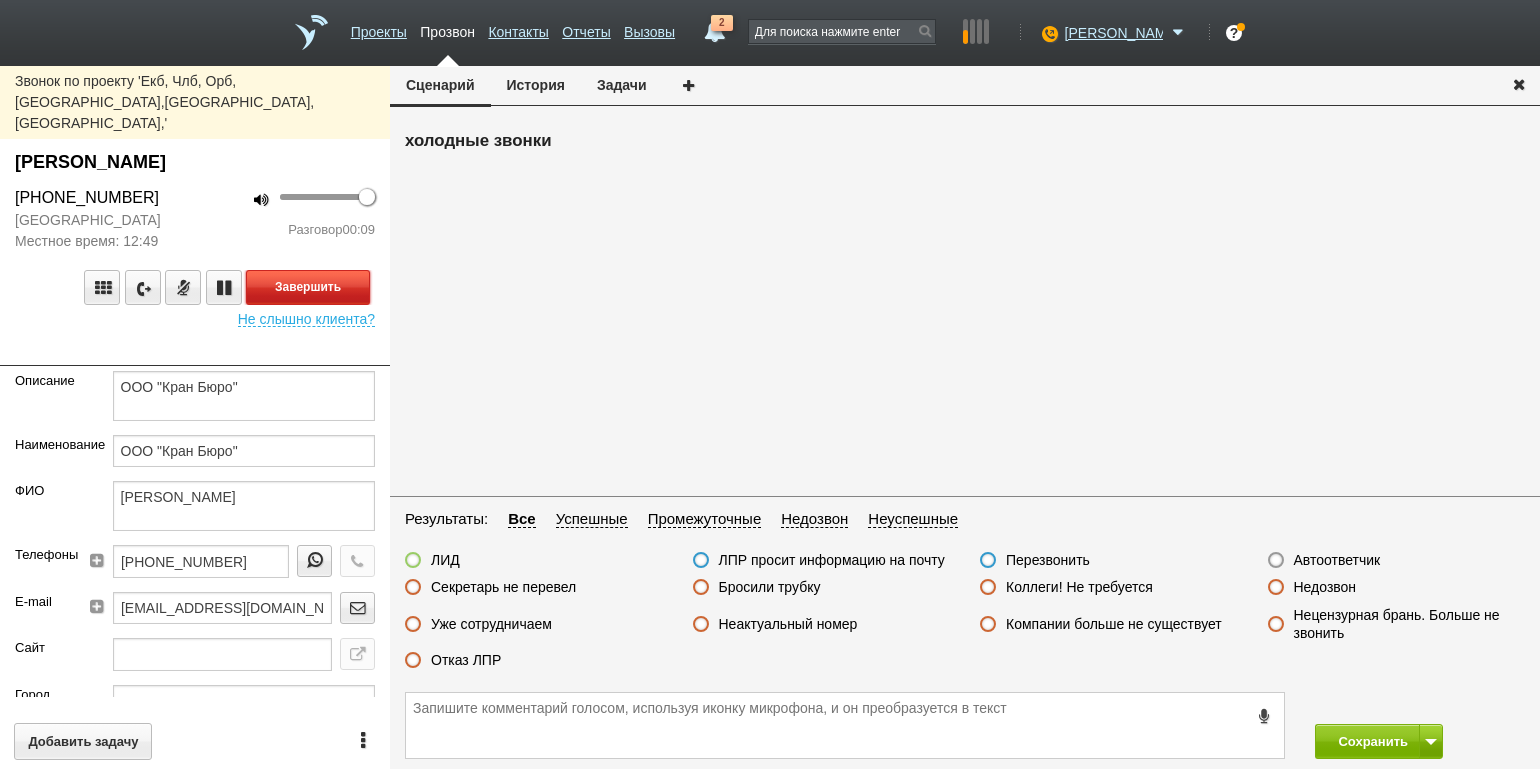 click on "Завершить" at bounding box center (308, 287) 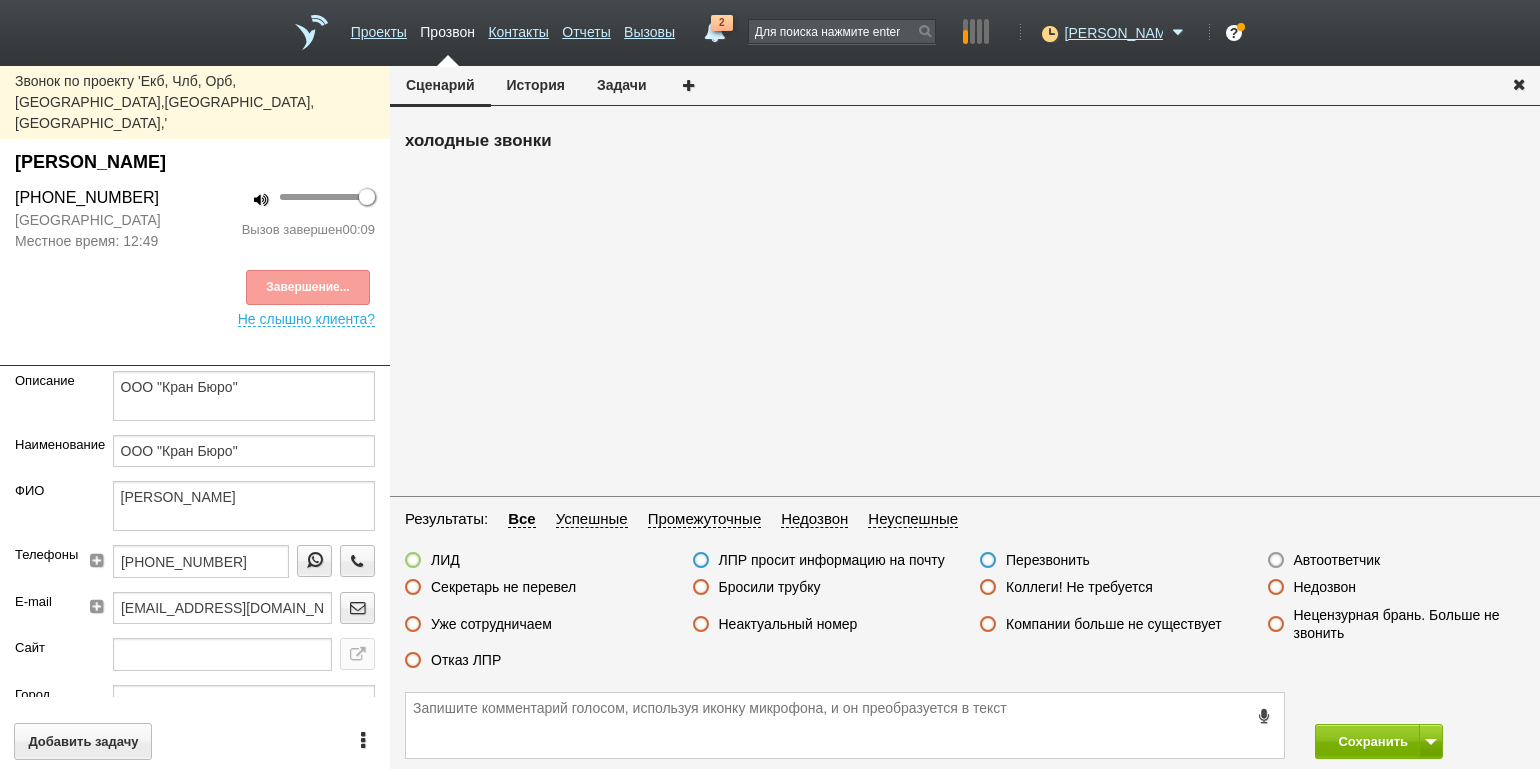 click on "Секретарь не перевел" at bounding box center [503, 587] 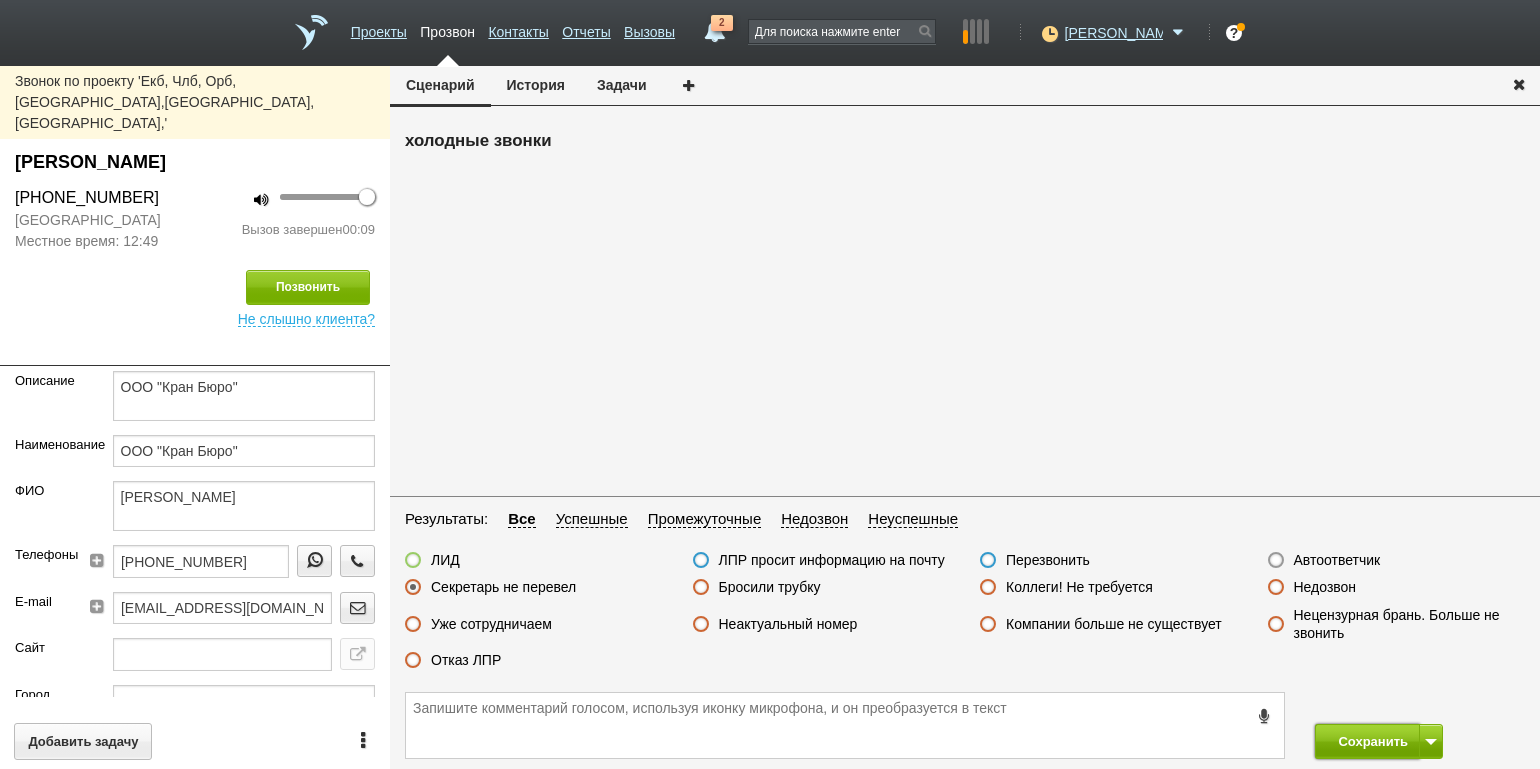 click on "Сохранить" at bounding box center [1367, 741] 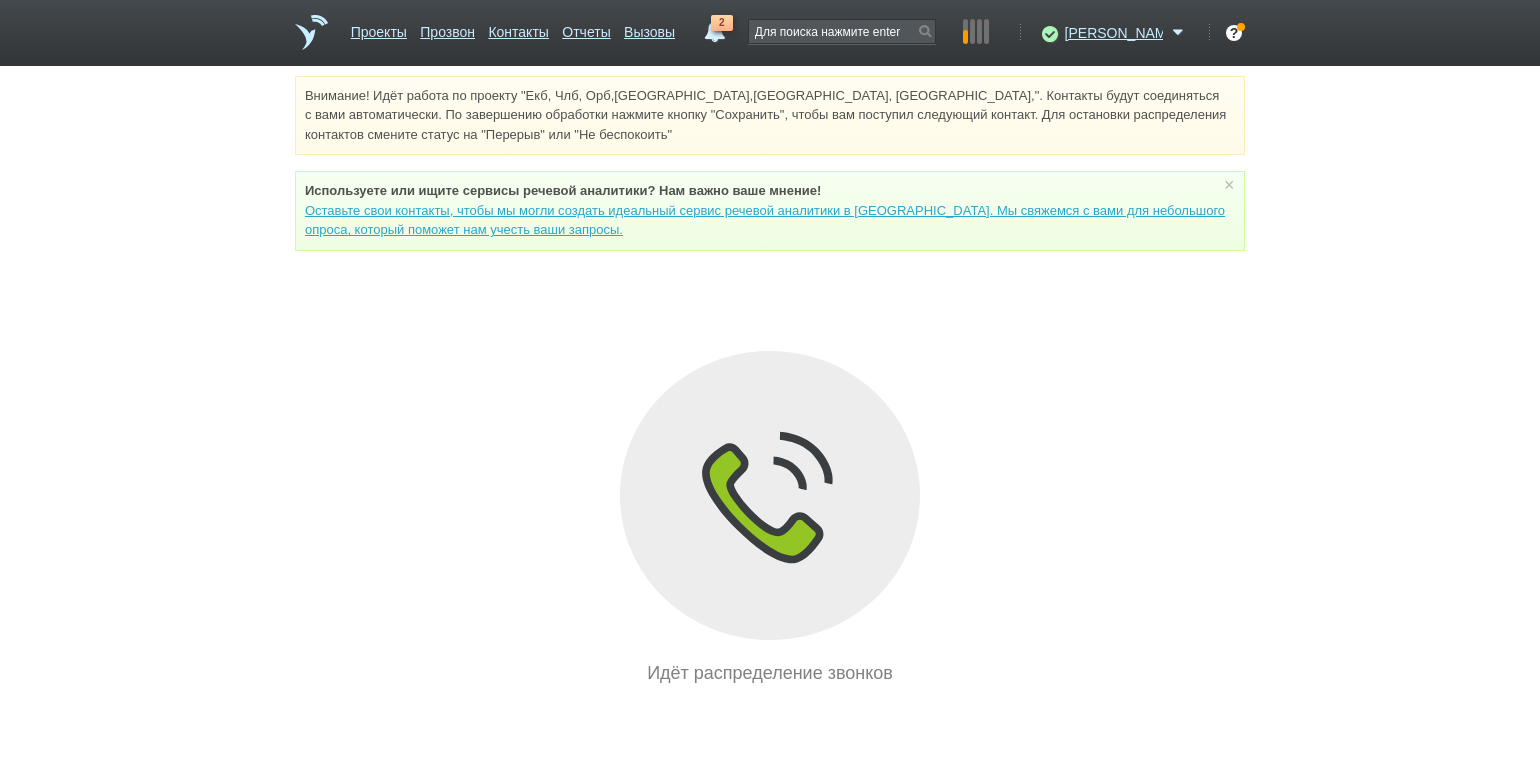 click on "Внимание! Идёт работа по проекту "Екб, Члб, Орб,[GEOGRAPHIC_DATA],[GEOGRAPHIC_DATA], [GEOGRAPHIC_DATA],". Контакты будут соединяться с вами автоматически. По завершению обработки нажмите кнопку "Сохранить", чтобы вам поступил следующий контакт. Для остановки распределения контактов смените статус на "Перерыв" или "Не беспокоить"
Используете или ищите cервисы речевой аналитики? Нам важно ваше мнение!
×
Вы можете звонить напрямую из строки поиска - введите номер и нажмите "Позвонить"
Идёт распределение звонков" at bounding box center [770, 381] 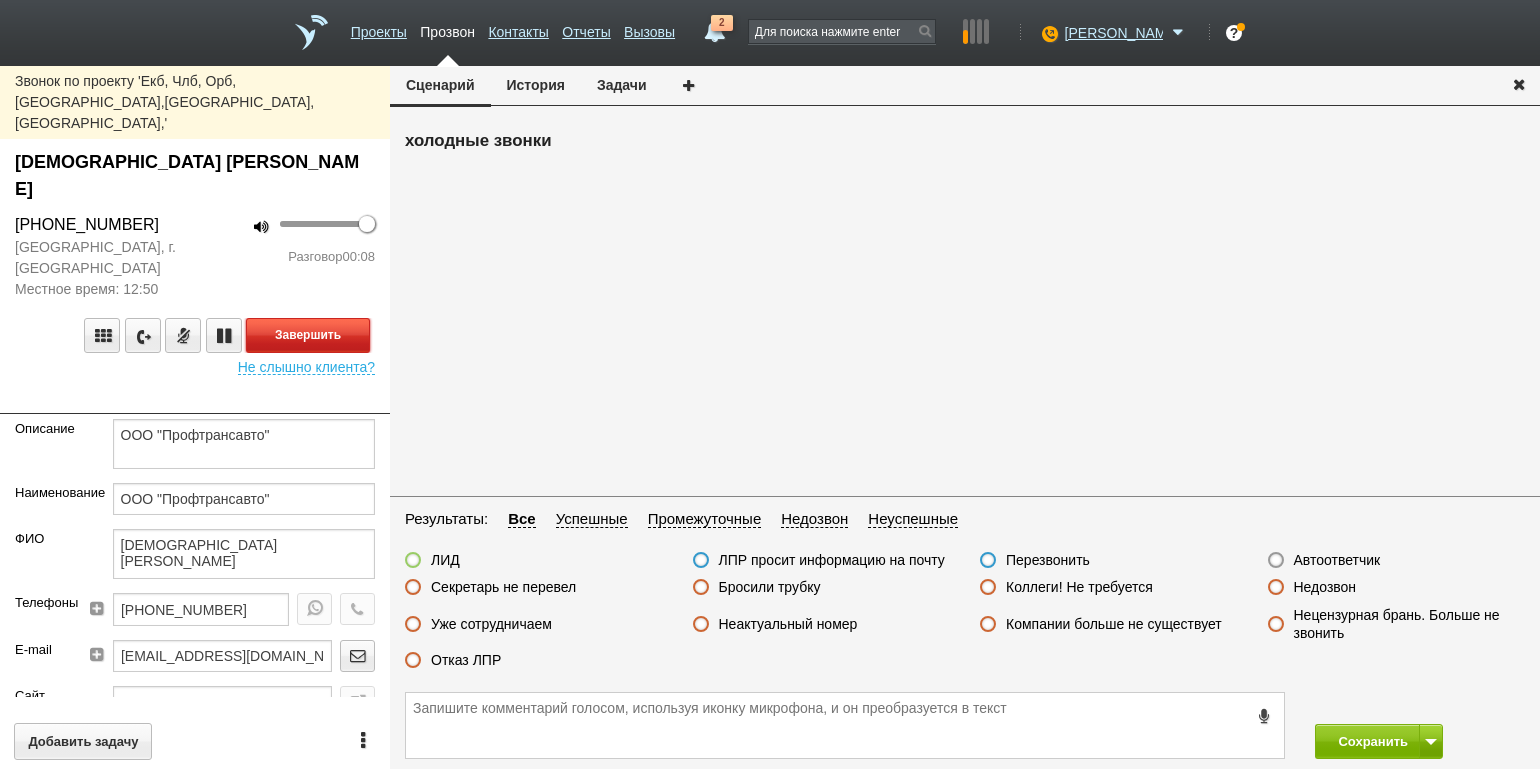 click on "Завершить" at bounding box center (308, 335) 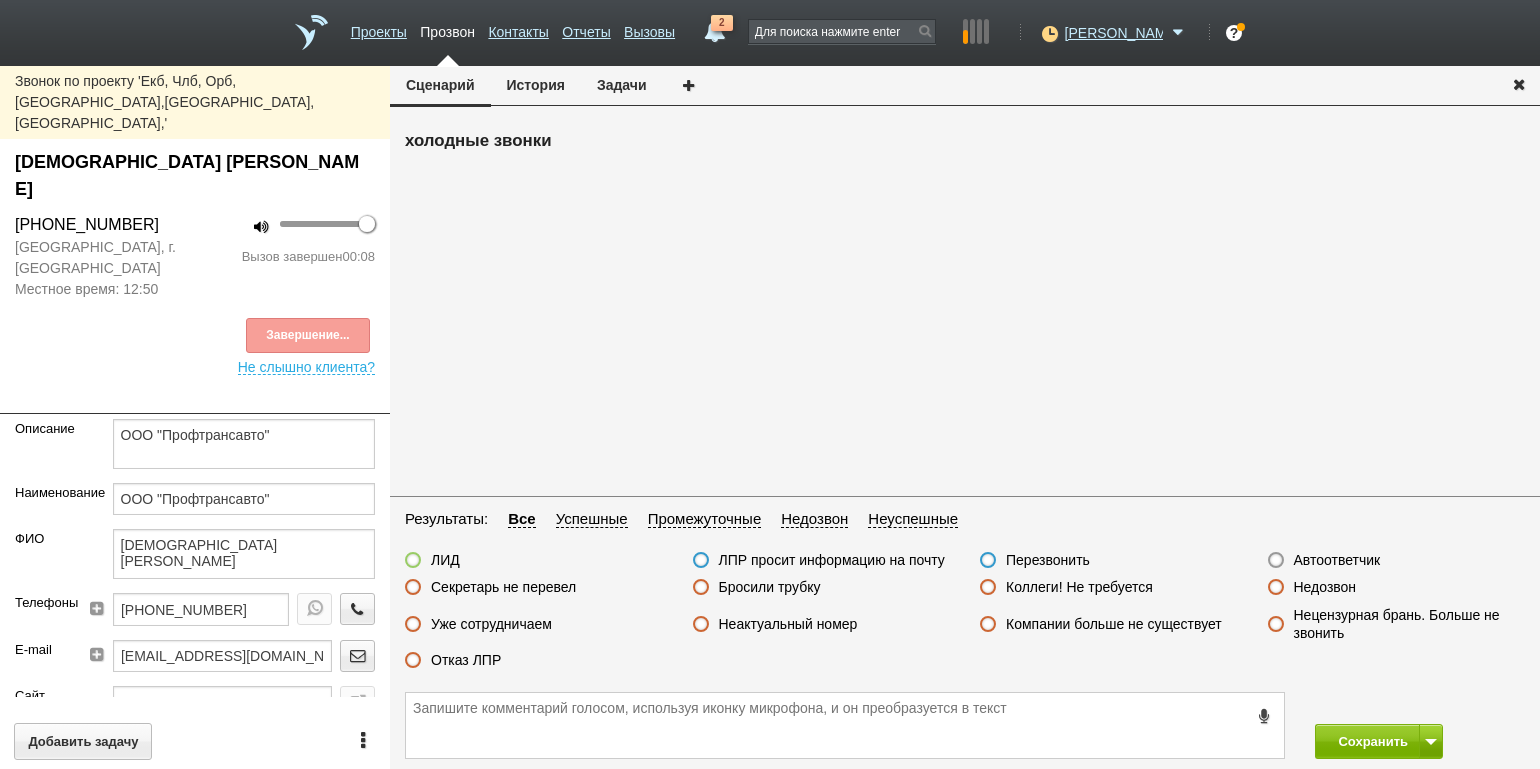 click on "Отказ ЛПР" at bounding box center [466, 660] 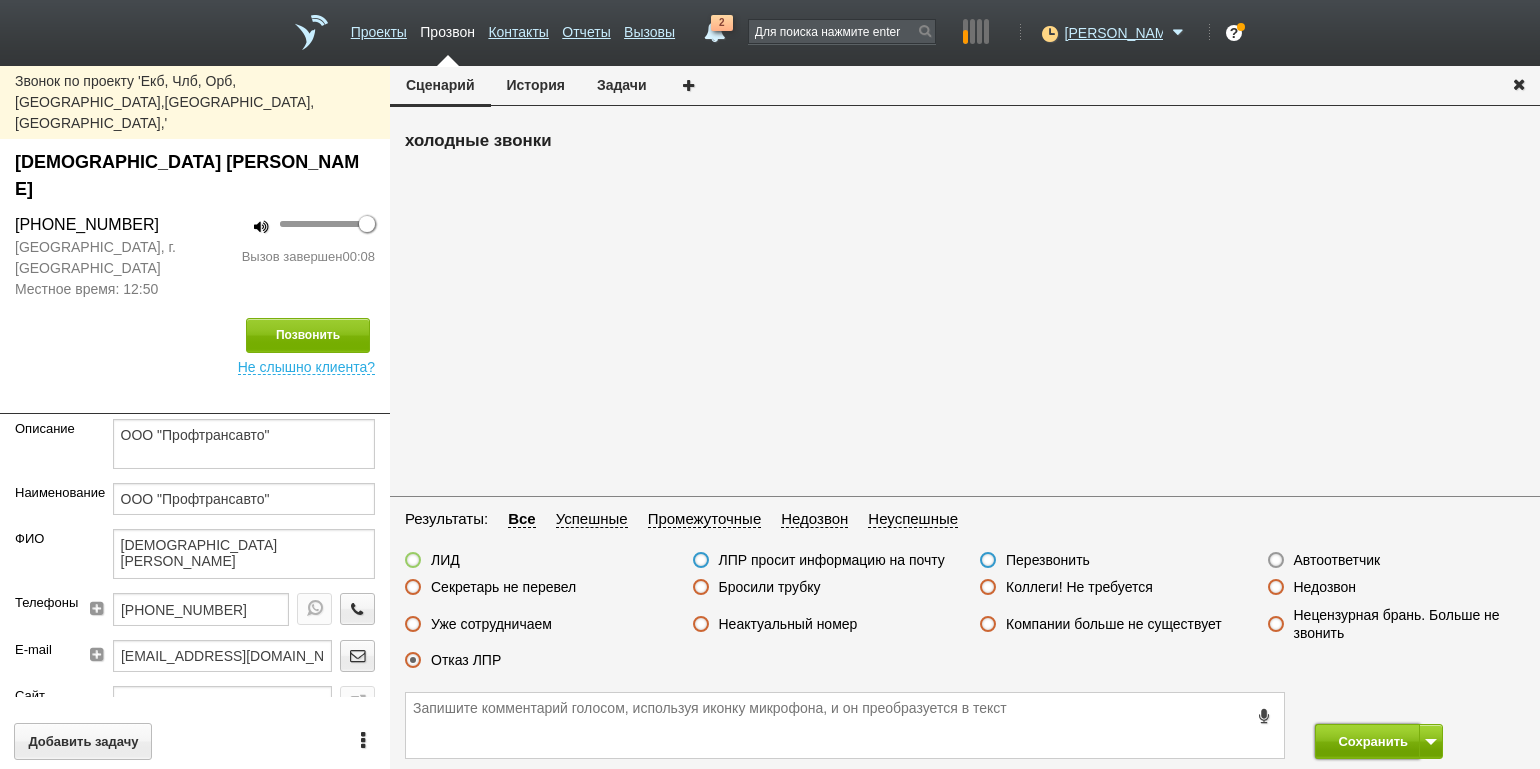 click on "Сохранить" at bounding box center [1367, 741] 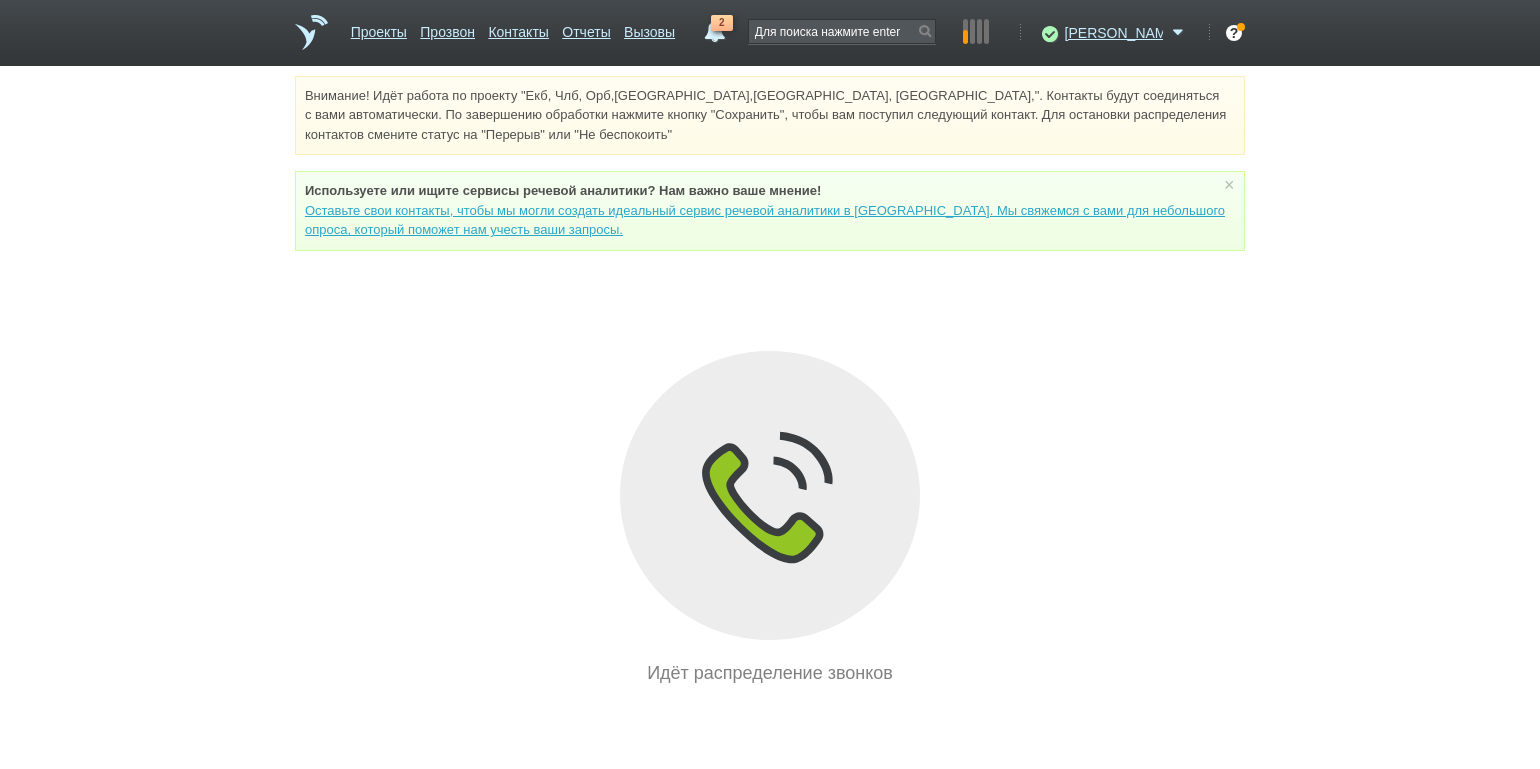 click on "Внимание! Идёт работа по проекту "Екб, Члб, Орб,[GEOGRAPHIC_DATA],[GEOGRAPHIC_DATA], [GEOGRAPHIC_DATA],". Контакты будут соединяться с вами автоматически. По завершению обработки нажмите кнопку "Сохранить", чтобы вам поступил следующий контакт. Для остановки распределения контактов смените статус на "Перерыв" или "Не беспокоить"
Используете или ищите cервисы речевой аналитики? Нам важно ваше мнение!
×
Вы можете звонить напрямую из строки поиска - введите номер и нажмите "Позвонить"
Идёт распределение звонков" at bounding box center [770, 381] 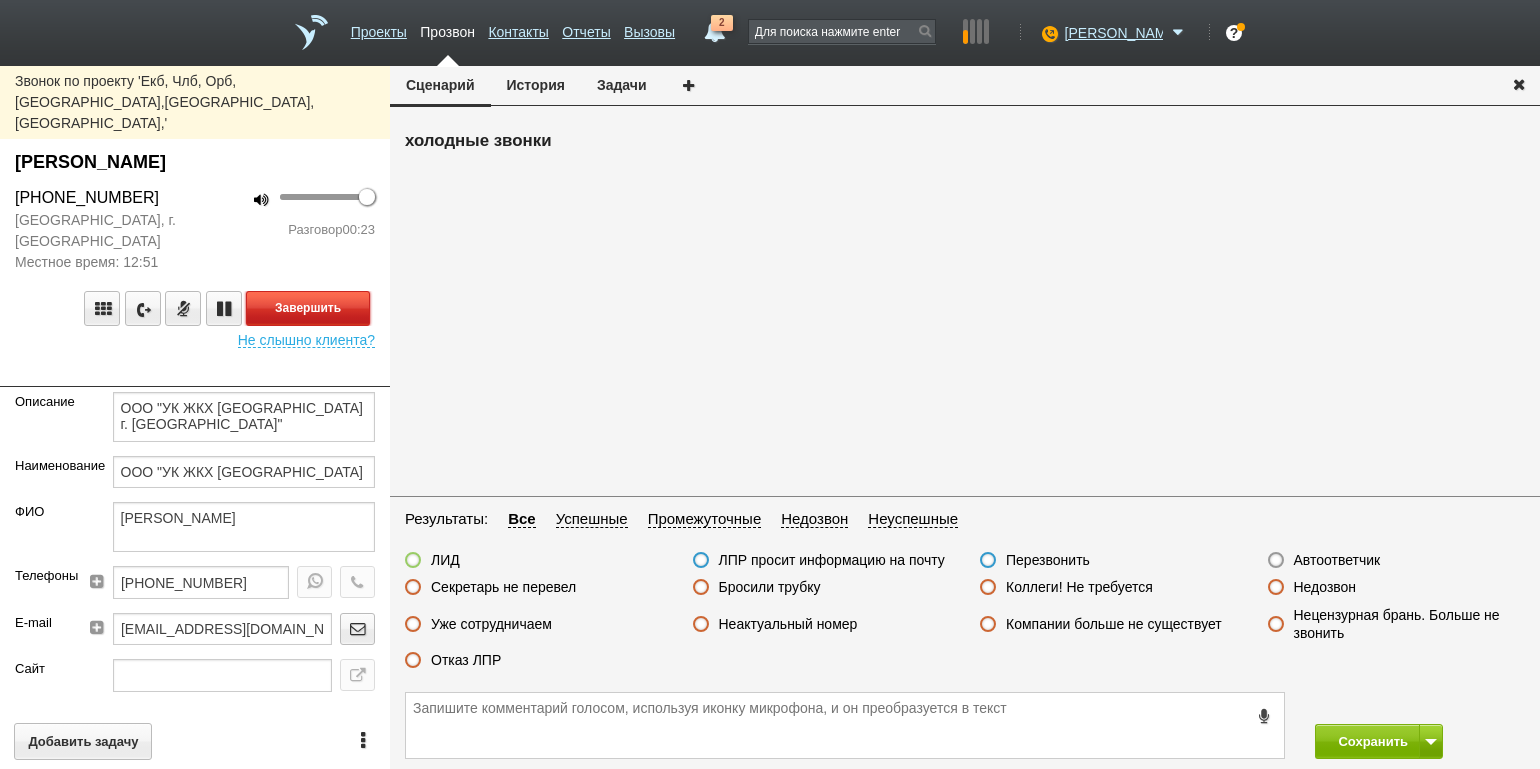 click on "Завершить" at bounding box center (308, 308) 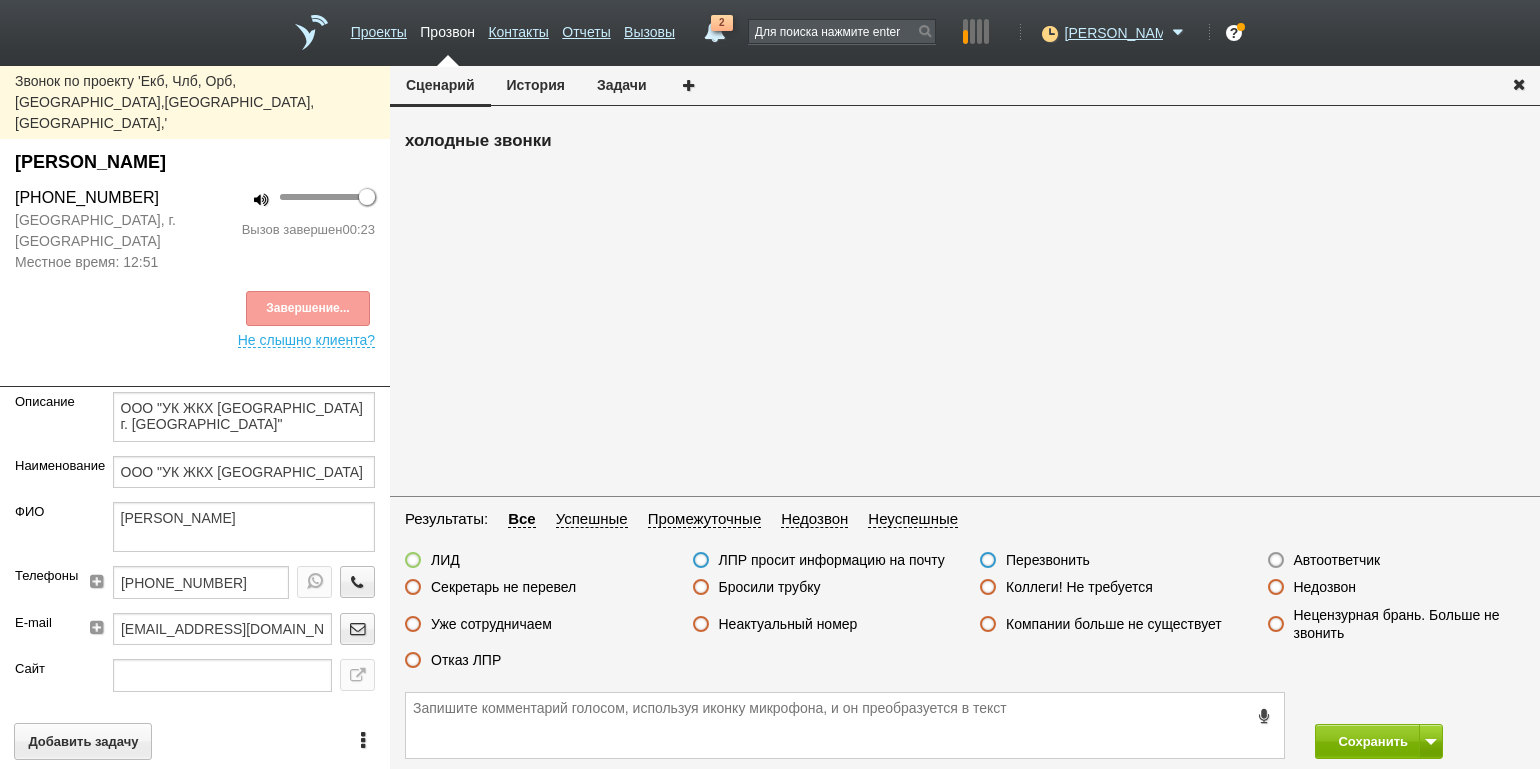click on "Секретарь не перевел" at bounding box center [503, 587] 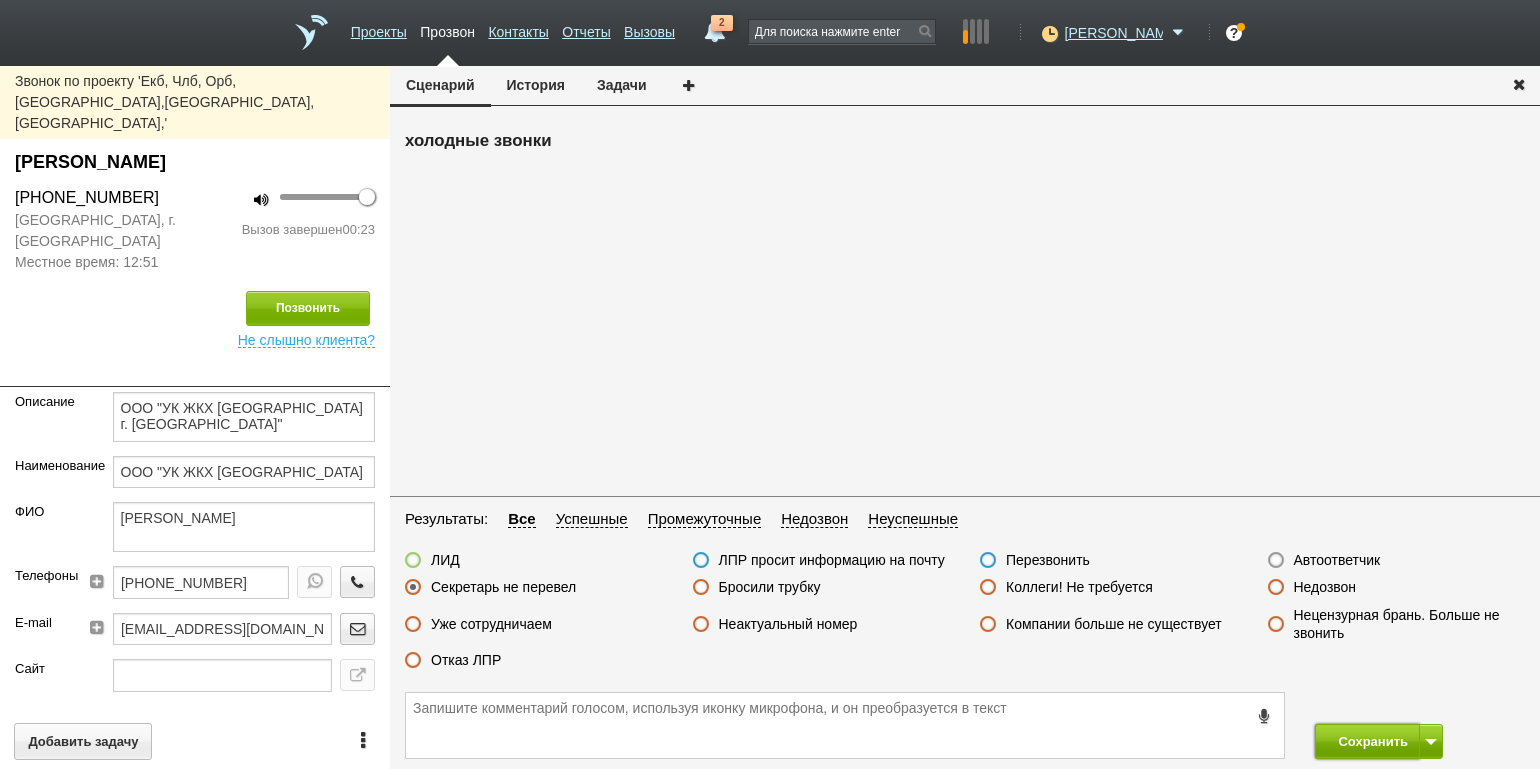 click on "Сохранить" at bounding box center (1367, 741) 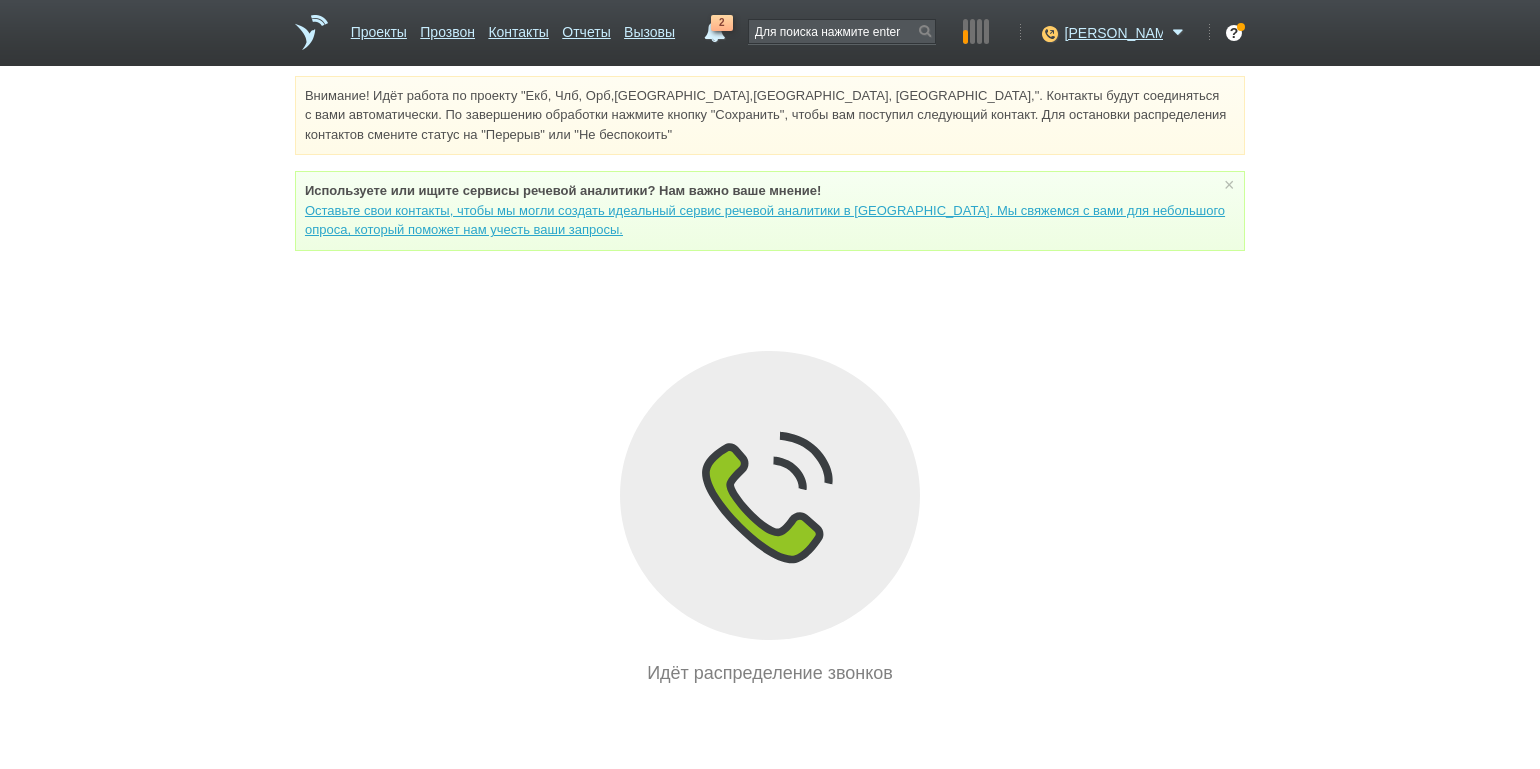 click on "Внимание! Идёт работа по проекту "Екб, Члб, Орб,[GEOGRAPHIC_DATA],[GEOGRAPHIC_DATA], [GEOGRAPHIC_DATA],". Контакты будут соединяться с вами автоматически. По завершению обработки нажмите кнопку "Сохранить", чтобы вам поступил следующий контакт. Для остановки распределения контактов смените статус на "Перерыв" или "Не беспокоить"
Используете или ищите cервисы речевой аналитики? Нам важно ваше мнение!
×
Вы можете звонить напрямую из строки поиска - введите номер и нажмите "Позвонить"
Идёт распределение звонков" at bounding box center [770, 381] 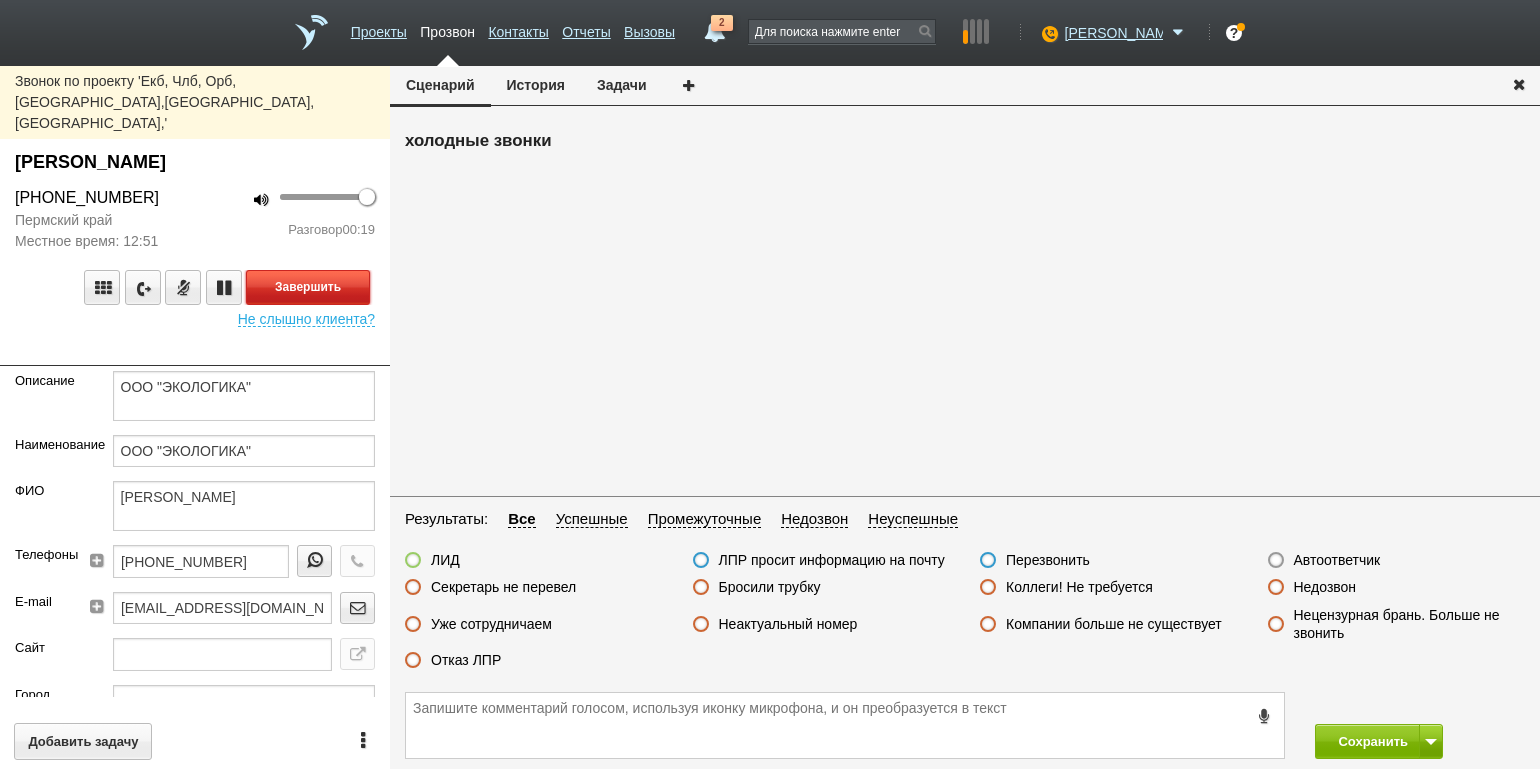 click on "Завершить" at bounding box center (308, 287) 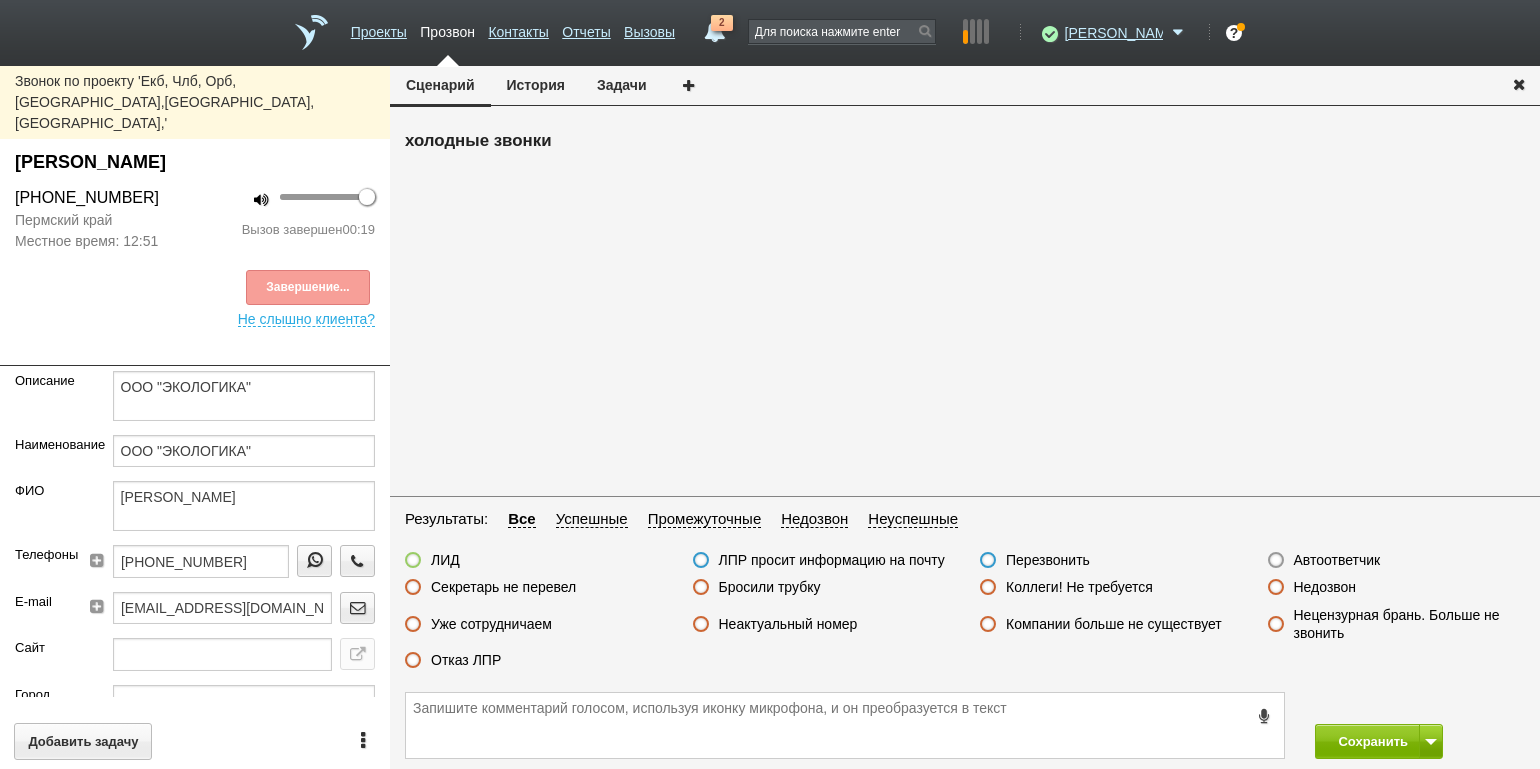click on "Завершение..." at bounding box center (195, 287) 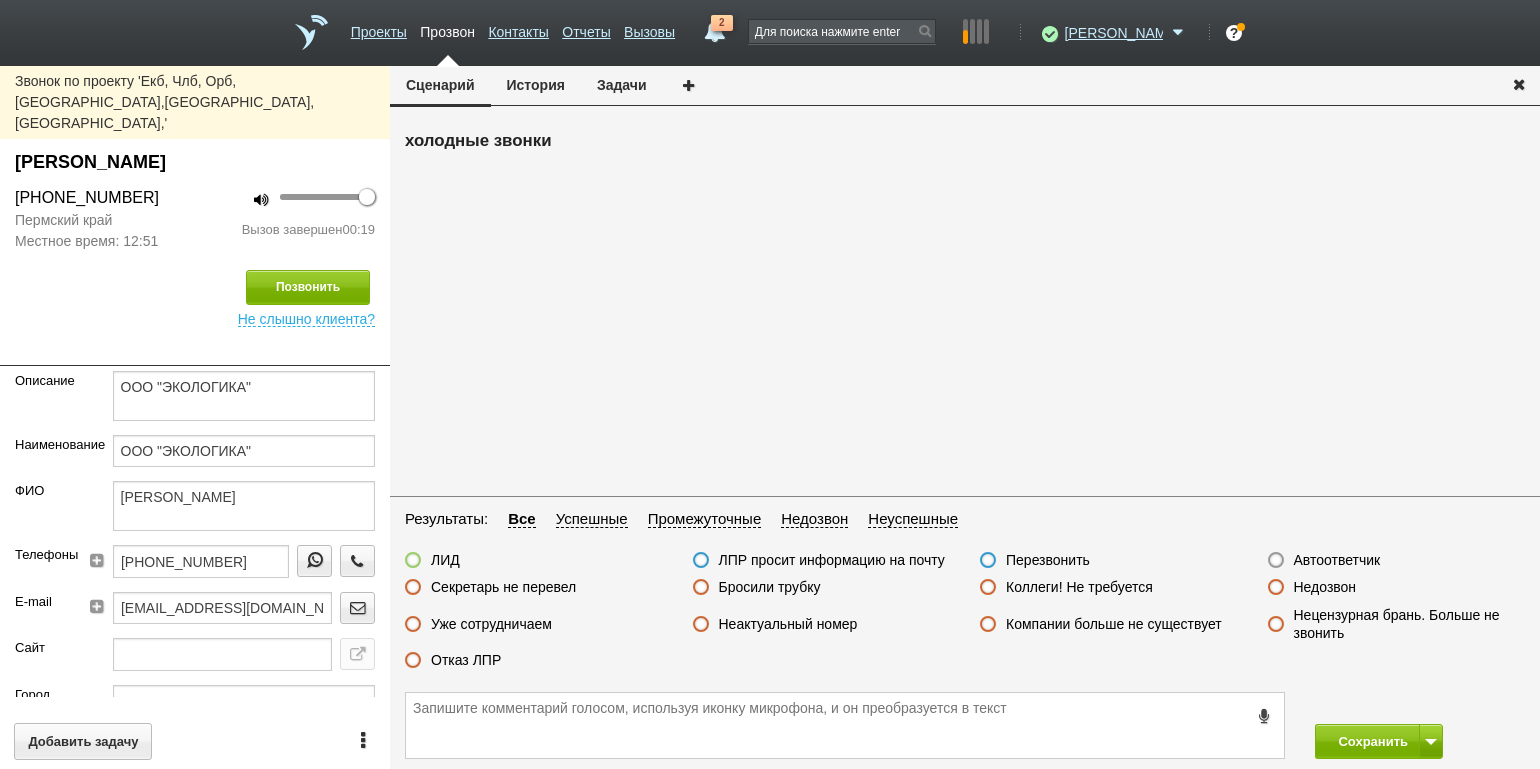click on "Отказ ЛПР" at bounding box center (466, 660) 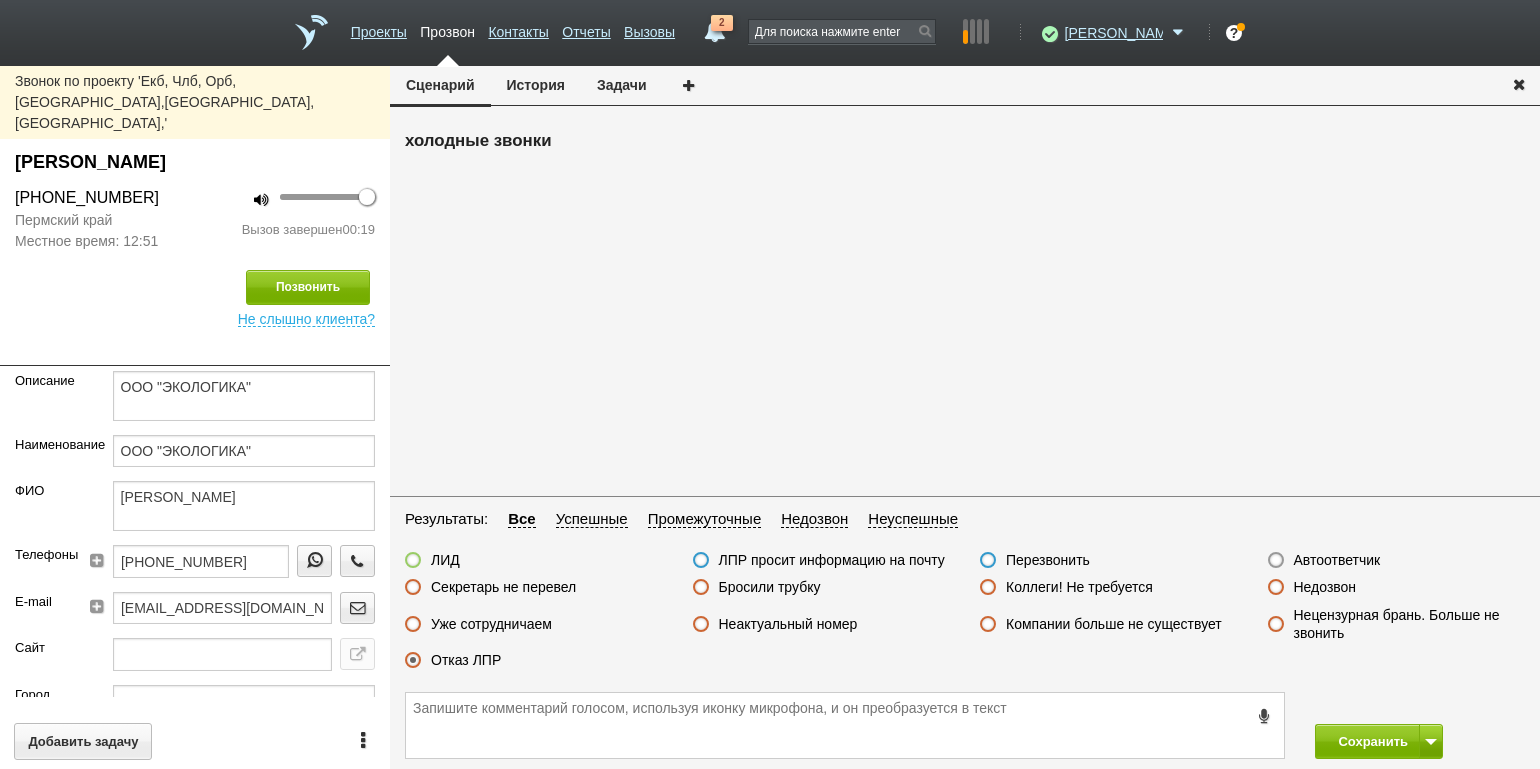 drag, startPoint x: 1447, startPoint y: 688, endPoint x: 1402, endPoint y: 720, distance: 55.21775 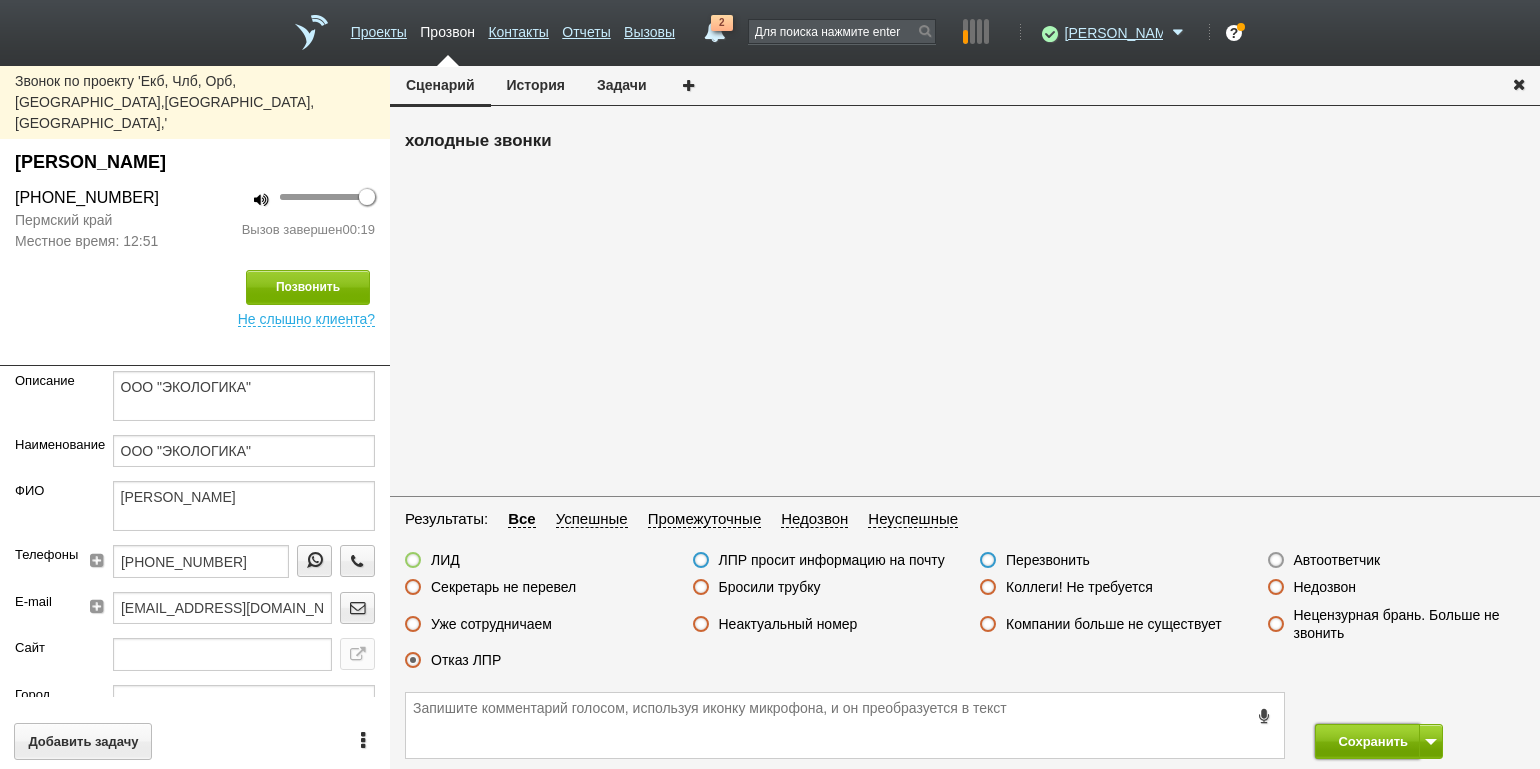 click on "Сохранить" at bounding box center (1367, 741) 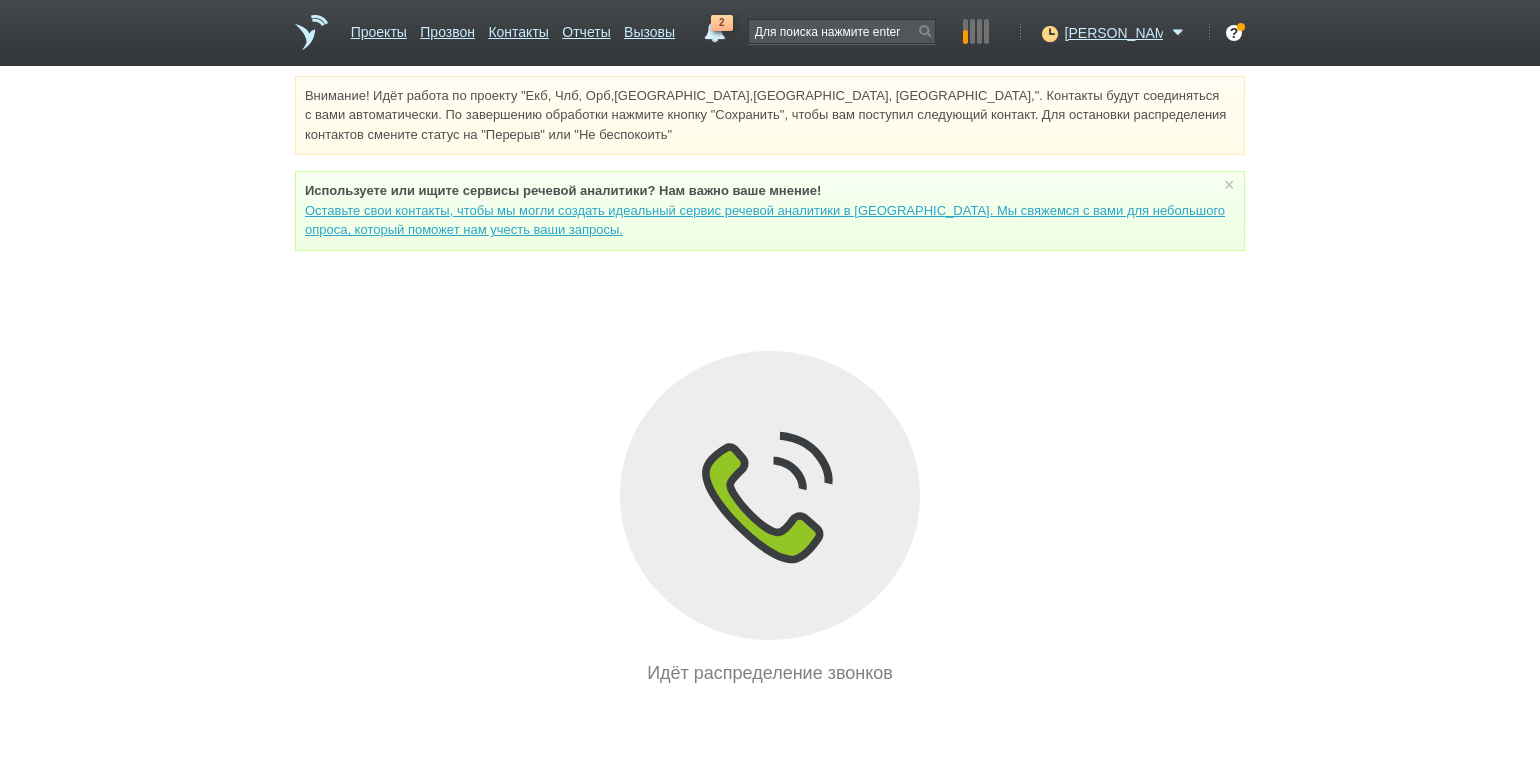 click on "Внимание! Идёт работа по проекту "Екб, Члб, Орб,[GEOGRAPHIC_DATA],[GEOGRAPHIC_DATA], [GEOGRAPHIC_DATA],". Контакты будут соединяться с вами автоматически. По завершению обработки нажмите кнопку "Сохранить", чтобы вам поступил следующий контакт. Для остановки распределения контактов смените статус на "Перерыв" или "Не беспокоить"
Используете или ищите cервисы речевой аналитики? Нам важно ваше мнение!
×
Вы можете звонить напрямую из строки поиска - введите номер и нажмите "Позвонить"
Идёт распределение звонков" at bounding box center [770, 381] 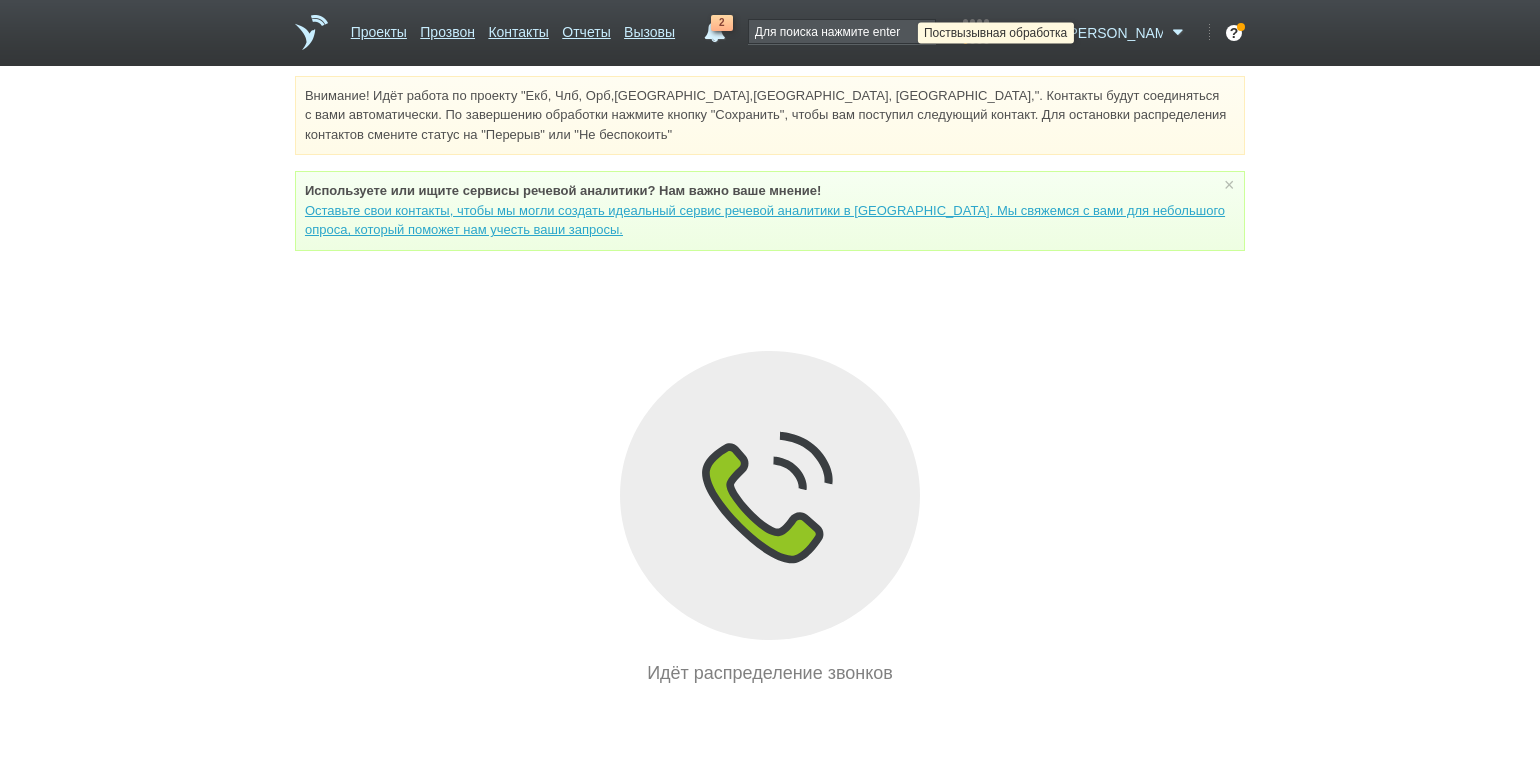 click at bounding box center [1047, 33] 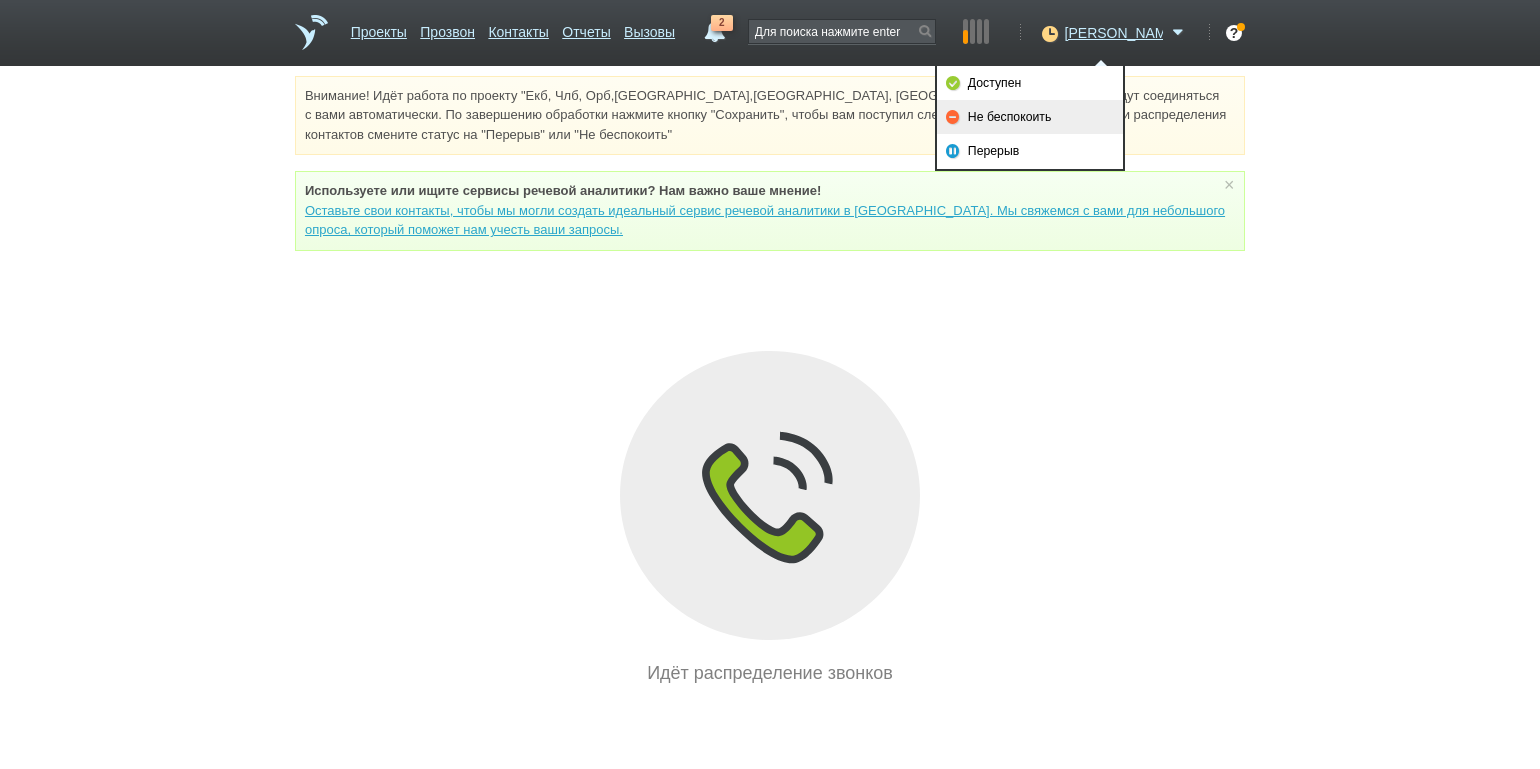 click on "Не беспокоить" at bounding box center [1030, 117] 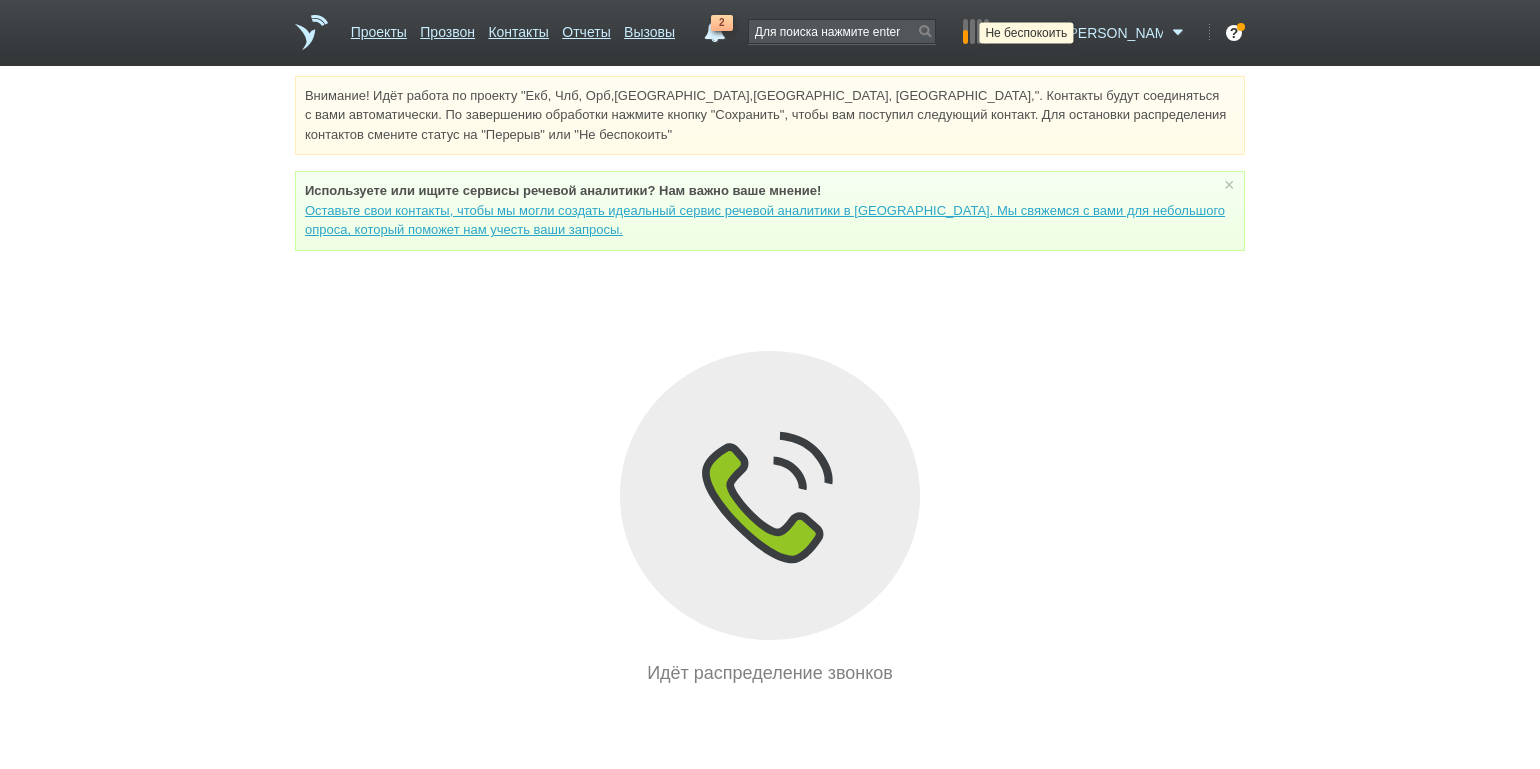 click at bounding box center [1047, 33] 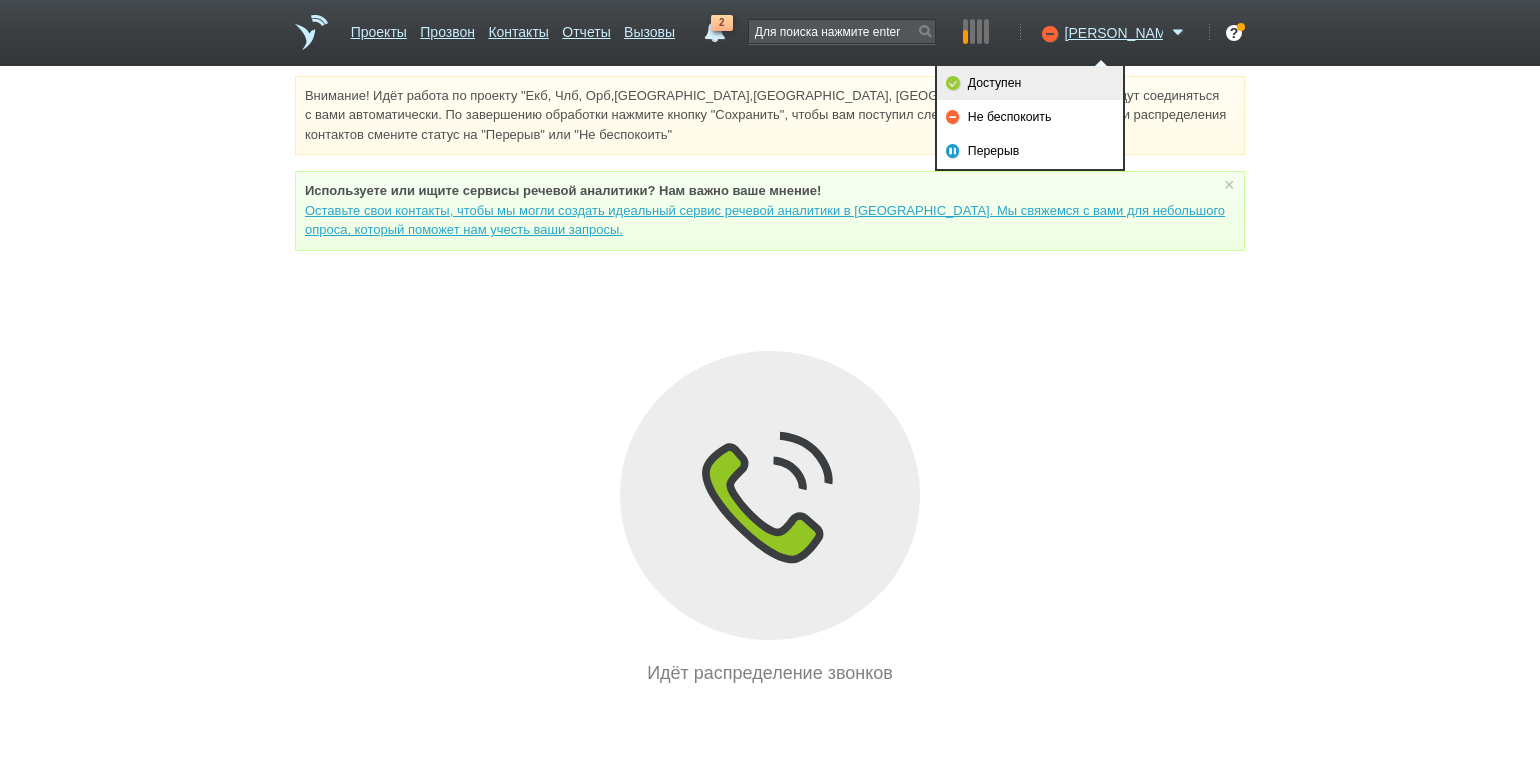 click on "Доступен" at bounding box center (1030, 83) 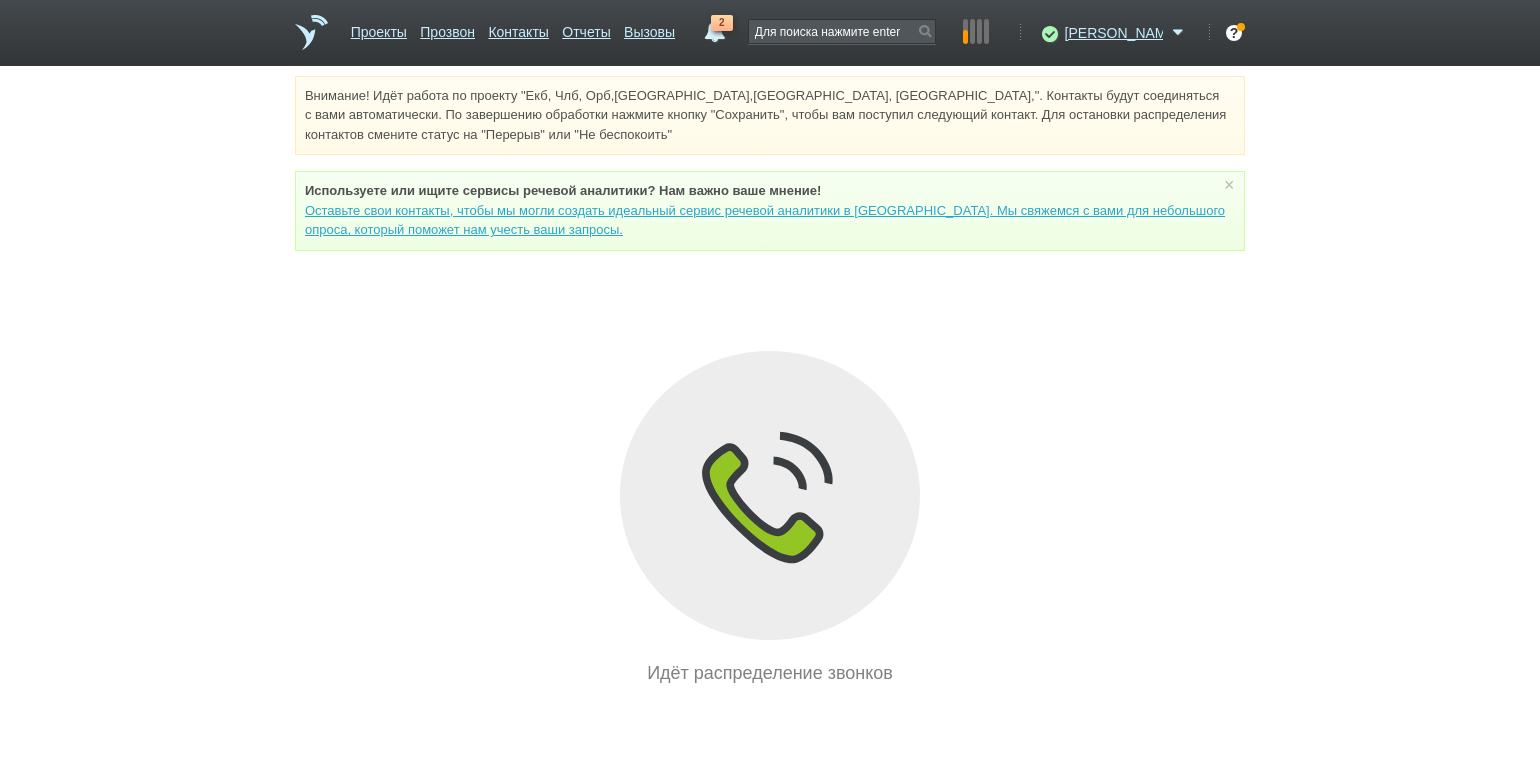 click on "Внимание! Идёт работа по проекту "Екб, Члб, Орб,[GEOGRAPHIC_DATA],[GEOGRAPHIC_DATA], [GEOGRAPHIC_DATA],". Контакты будут соединяться с вами автоматически. По завершению обработки нажмите кнопку "Сохранить", чтобы вам поступил следующий контакт. Для остановки распределения контактов смените статус на "Перерыв" или "Не беспокоить"
Используете или ищите cервисы речевой аналитики? Нам важно ваше мнение!
×
Вы можете звонить напрямую из строки поиска - введите номер и нажмите "Позвонить"
Идёт распределение звонков" at bounding box center [770, 381] 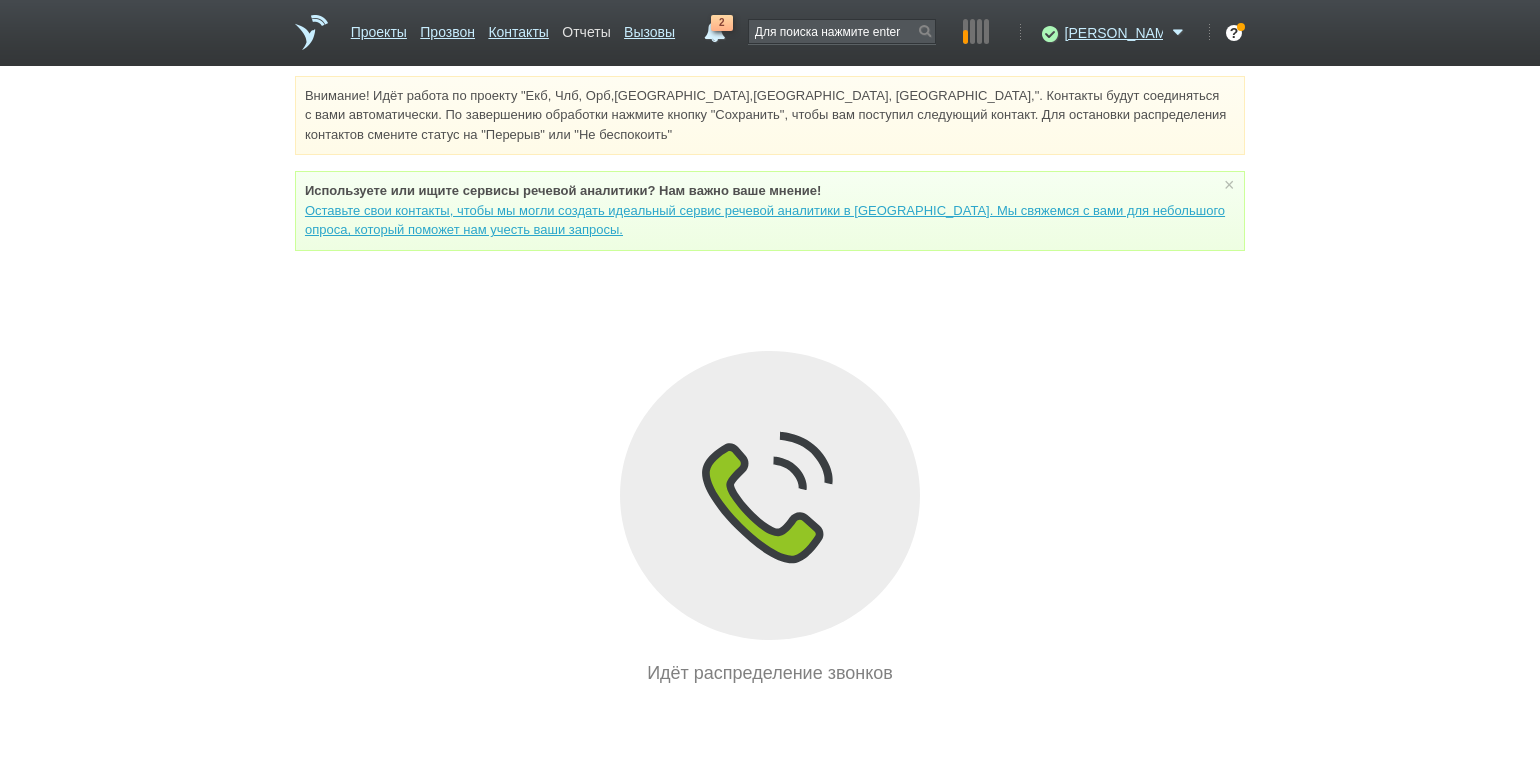 click on "Отчеты" at bounding box center [586, 28] 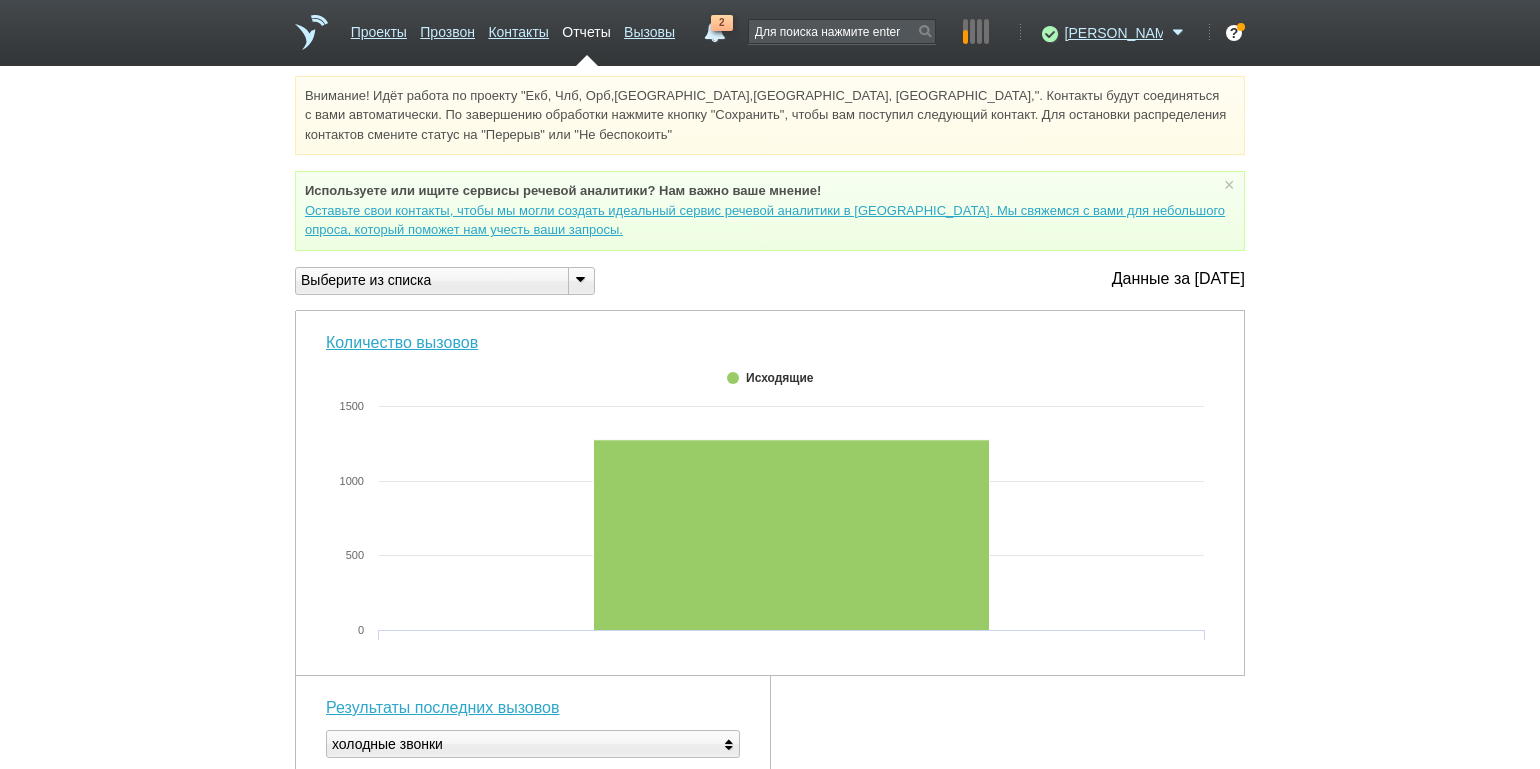 click at bounding box center (581, 281) 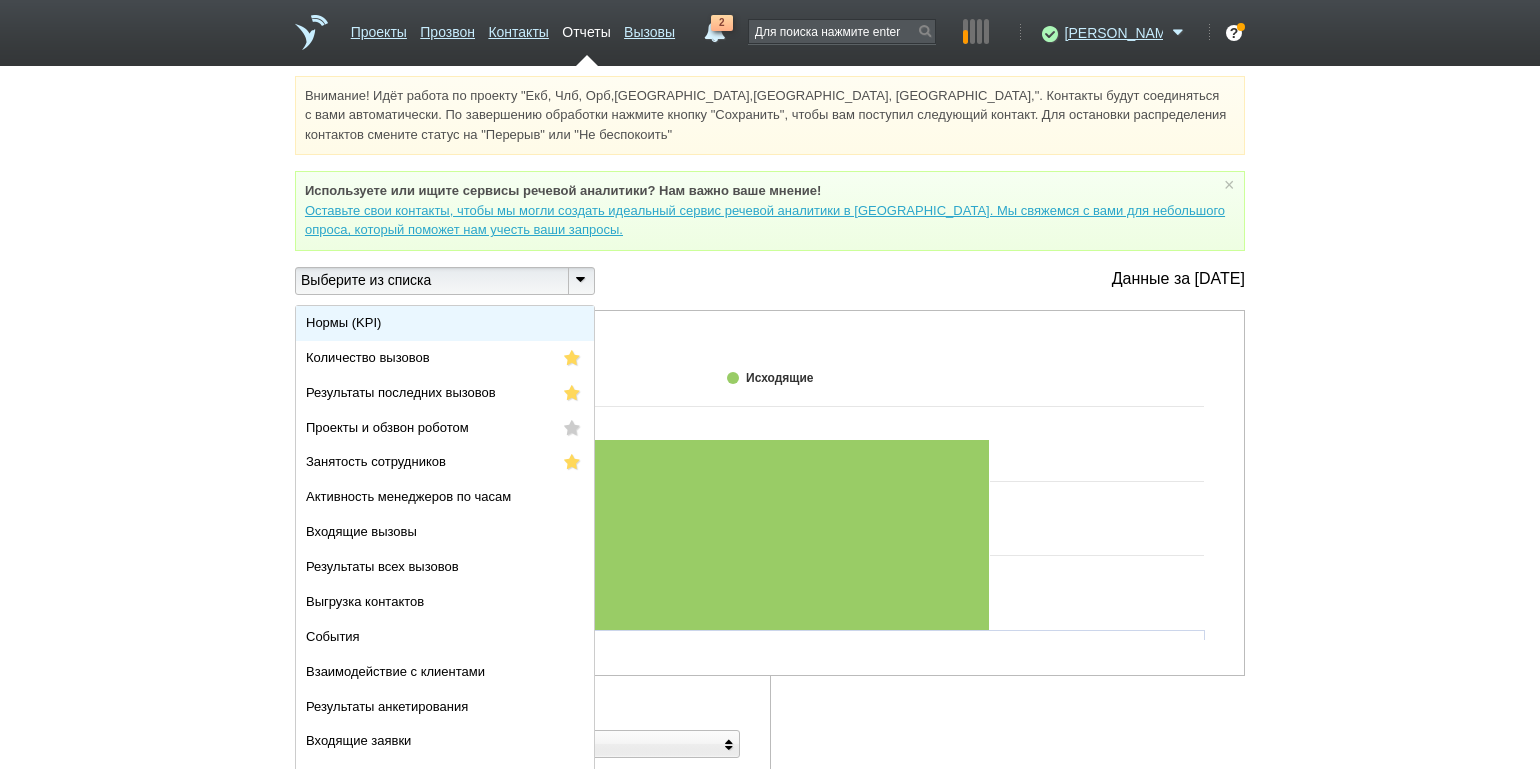 click on "Нормы (KPI)" at bounding box center (445, 323) 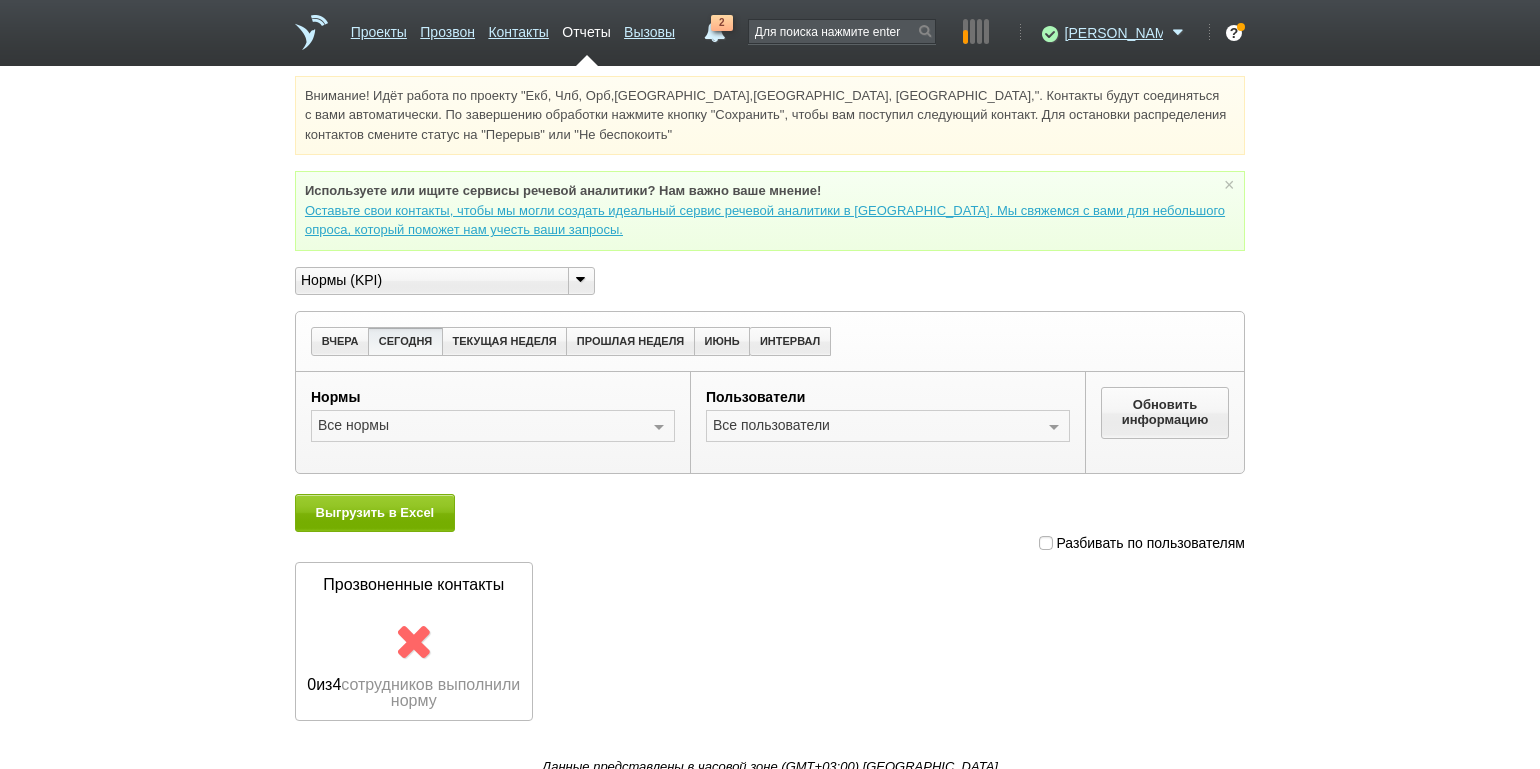 scroll, scrollTop: 98, scrollLeft: 0, axis: vertical 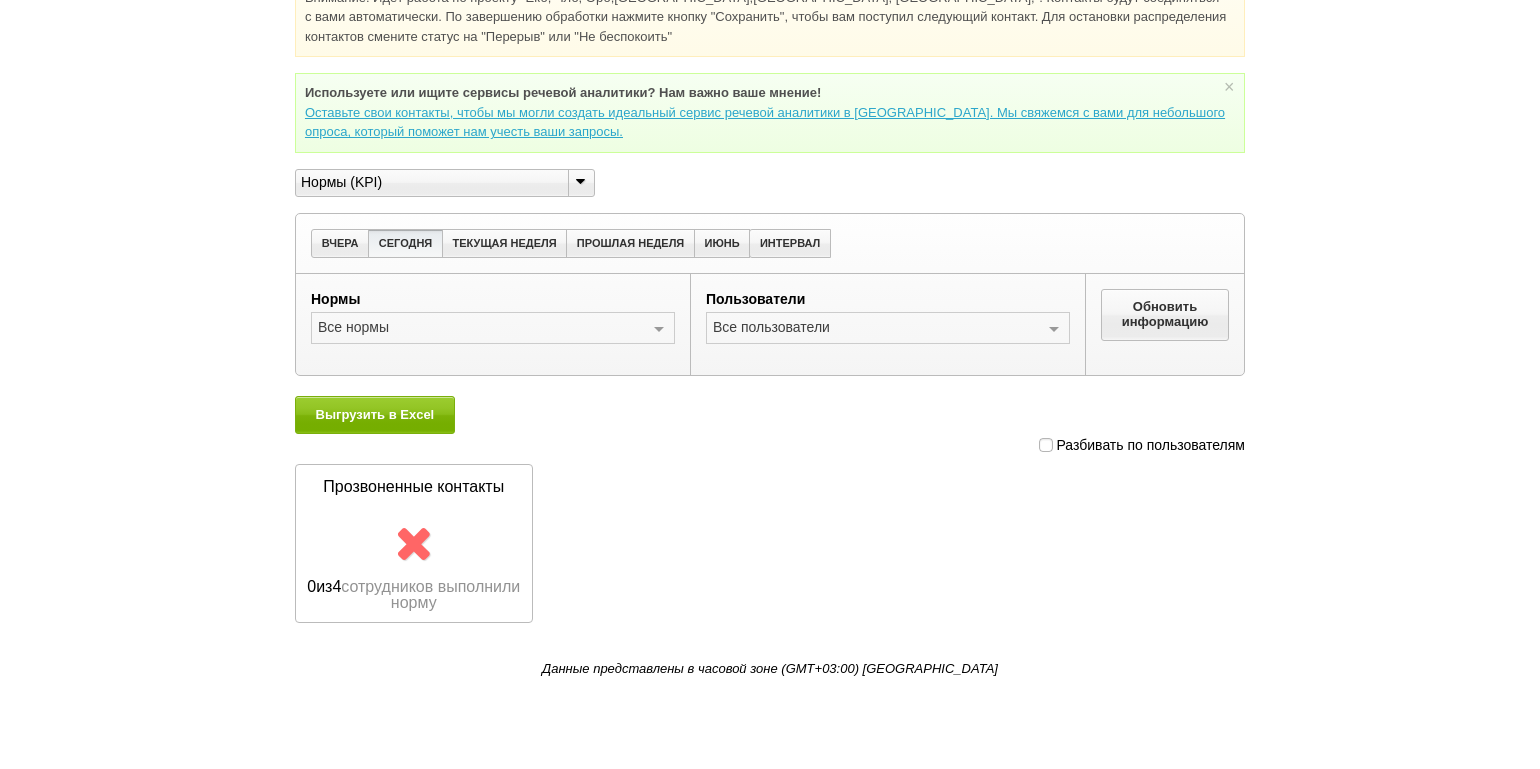 click at bounding box center [1046, 445] 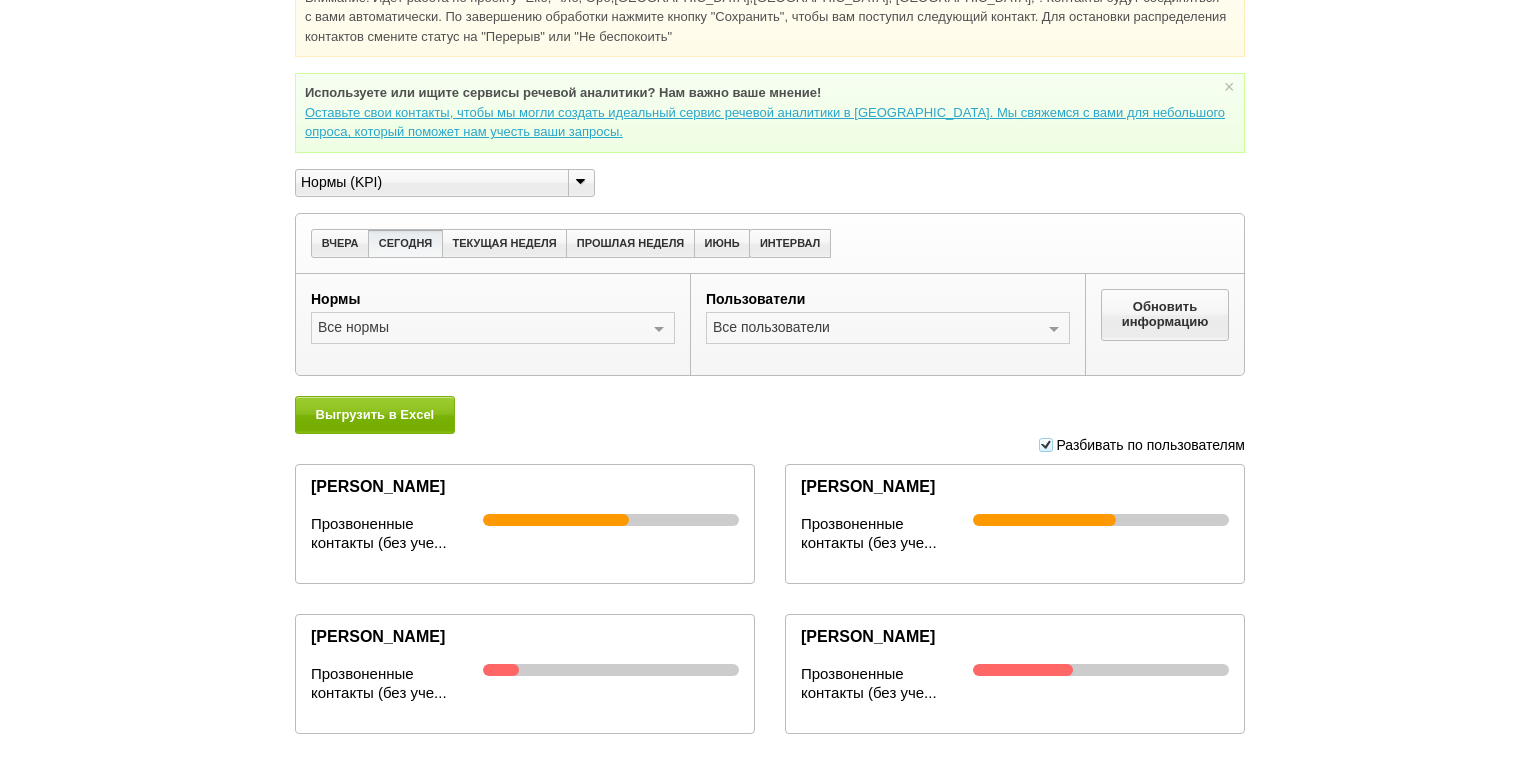scroll, scrollTop: 0, scrollLeft: 0, axis: both 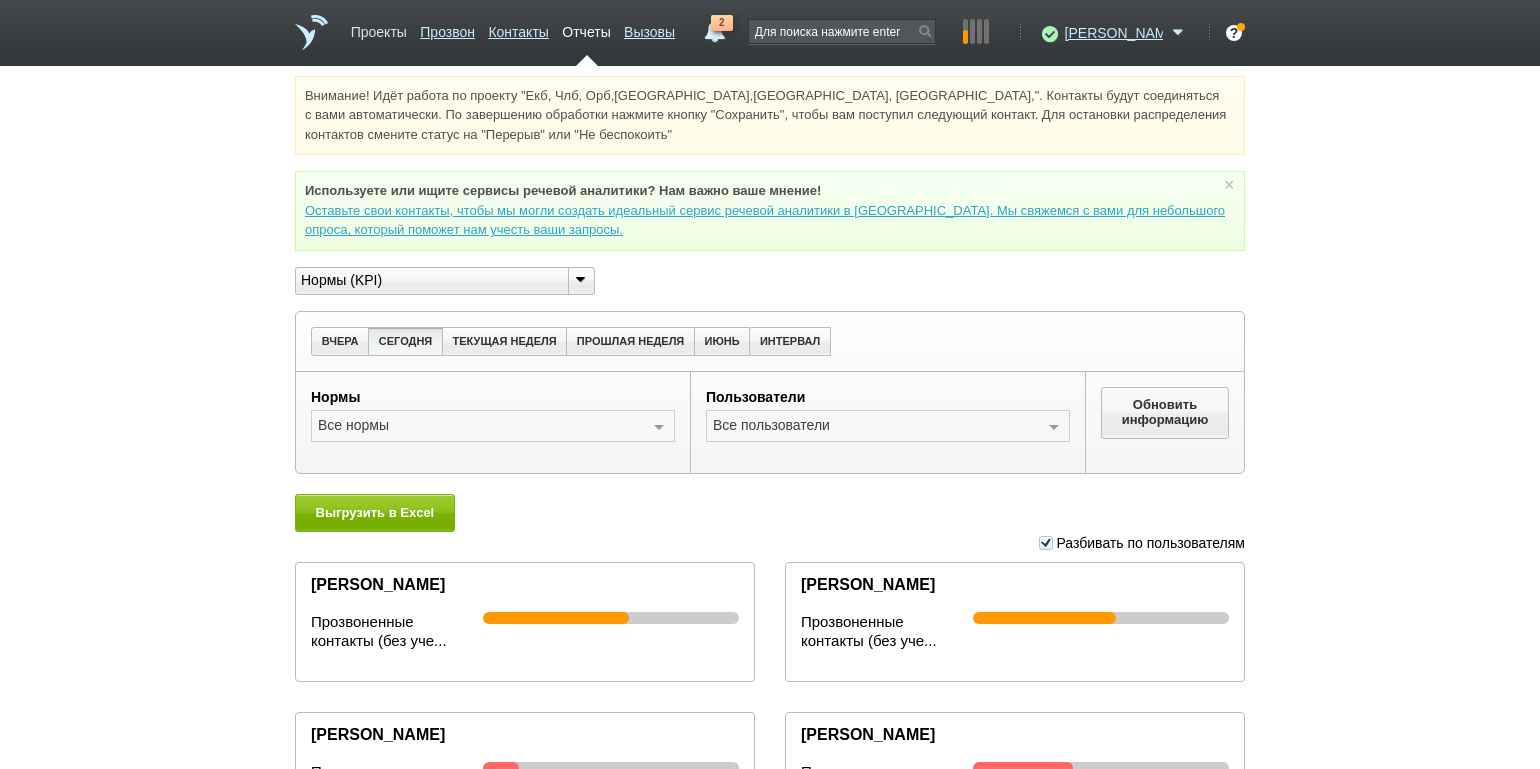 click on "Проекты" at bounding box center (379, 28) 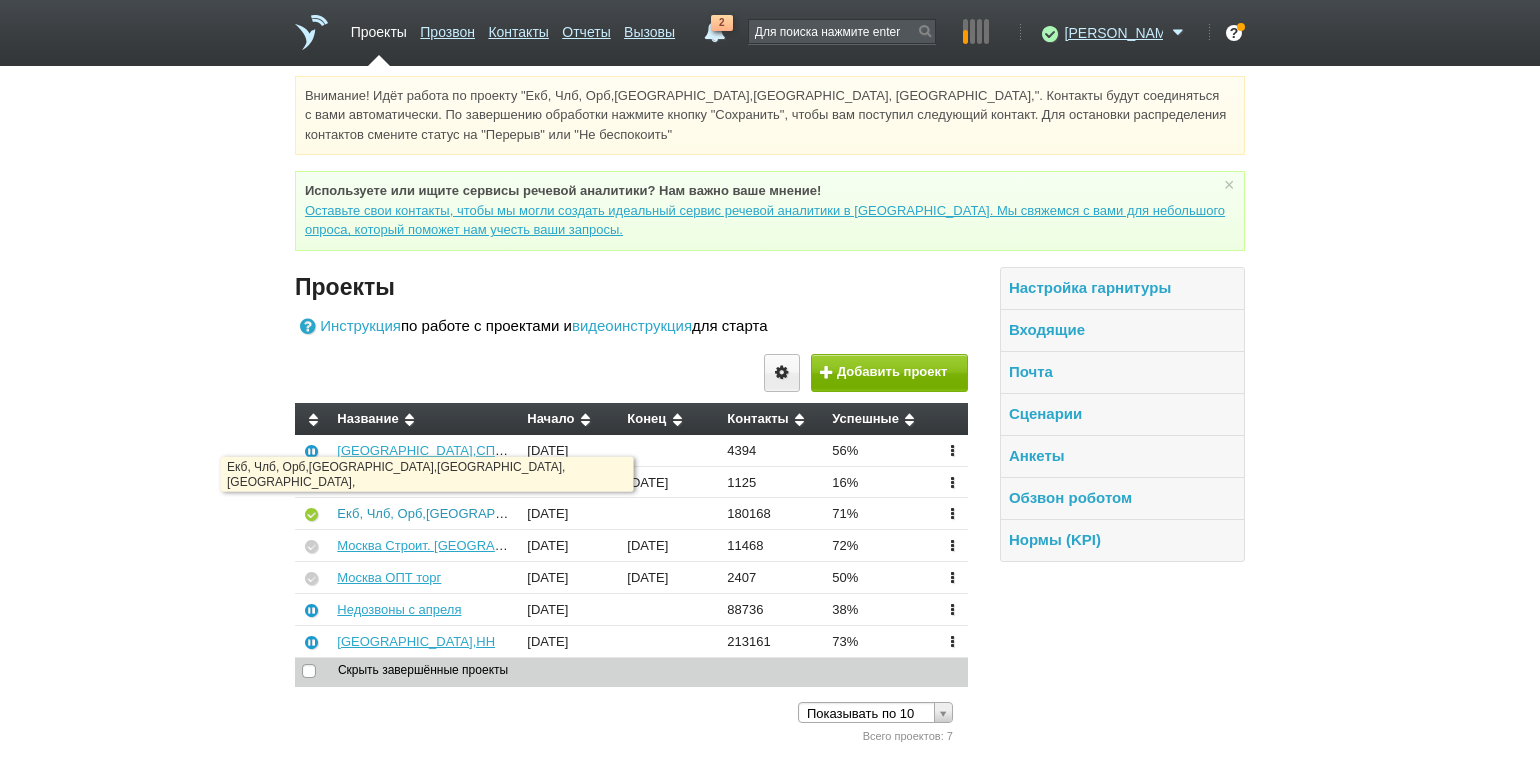 click on "Екб, Члб, Орб,[GEOGRAPHIC_DATA],[GEOGRAPHIC_DATA], [GEOGRAPHIC_DATA]," at bounding box center (591, 513) 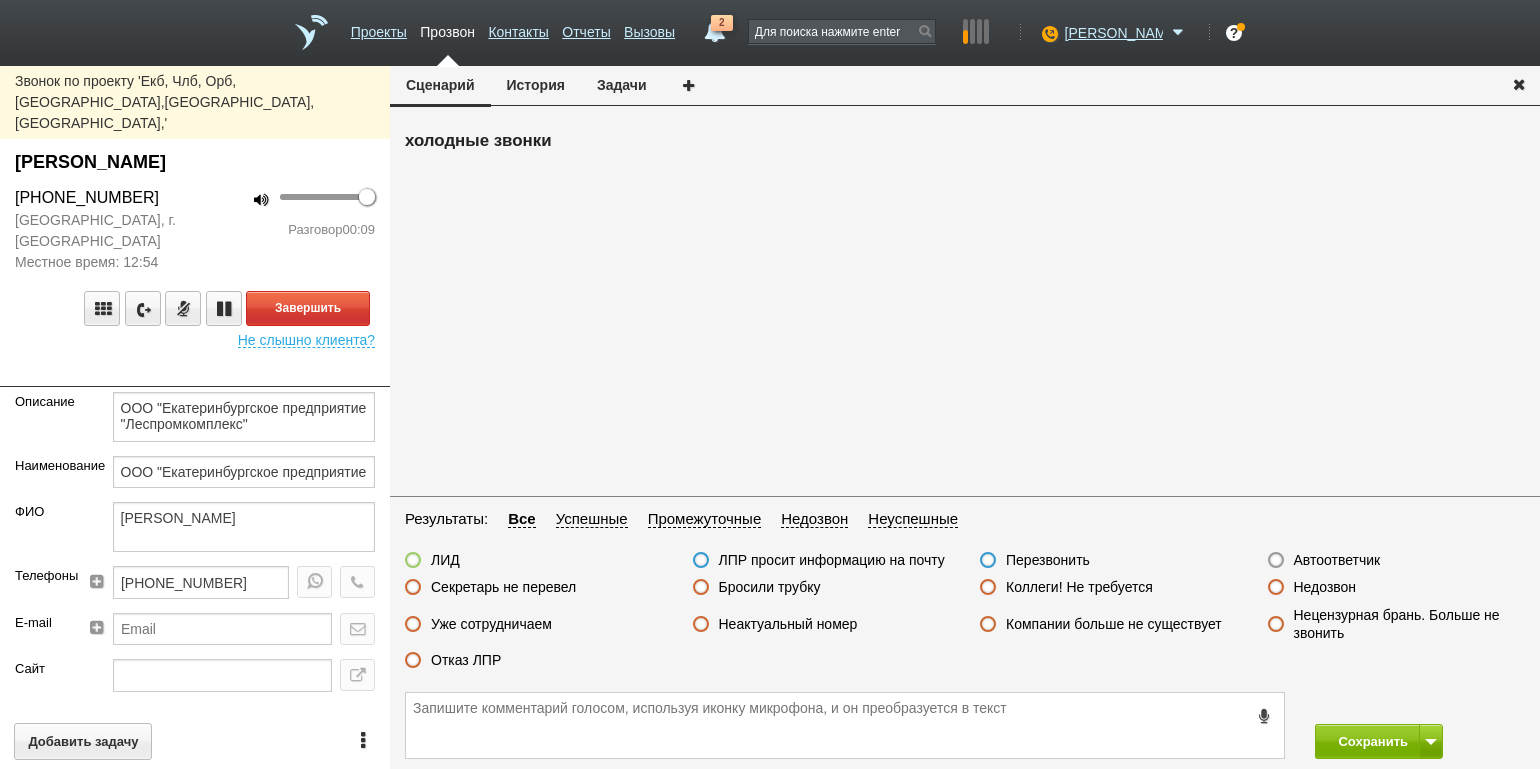 click on "100
Разговор
00:09" at bounding box center (292, 229) 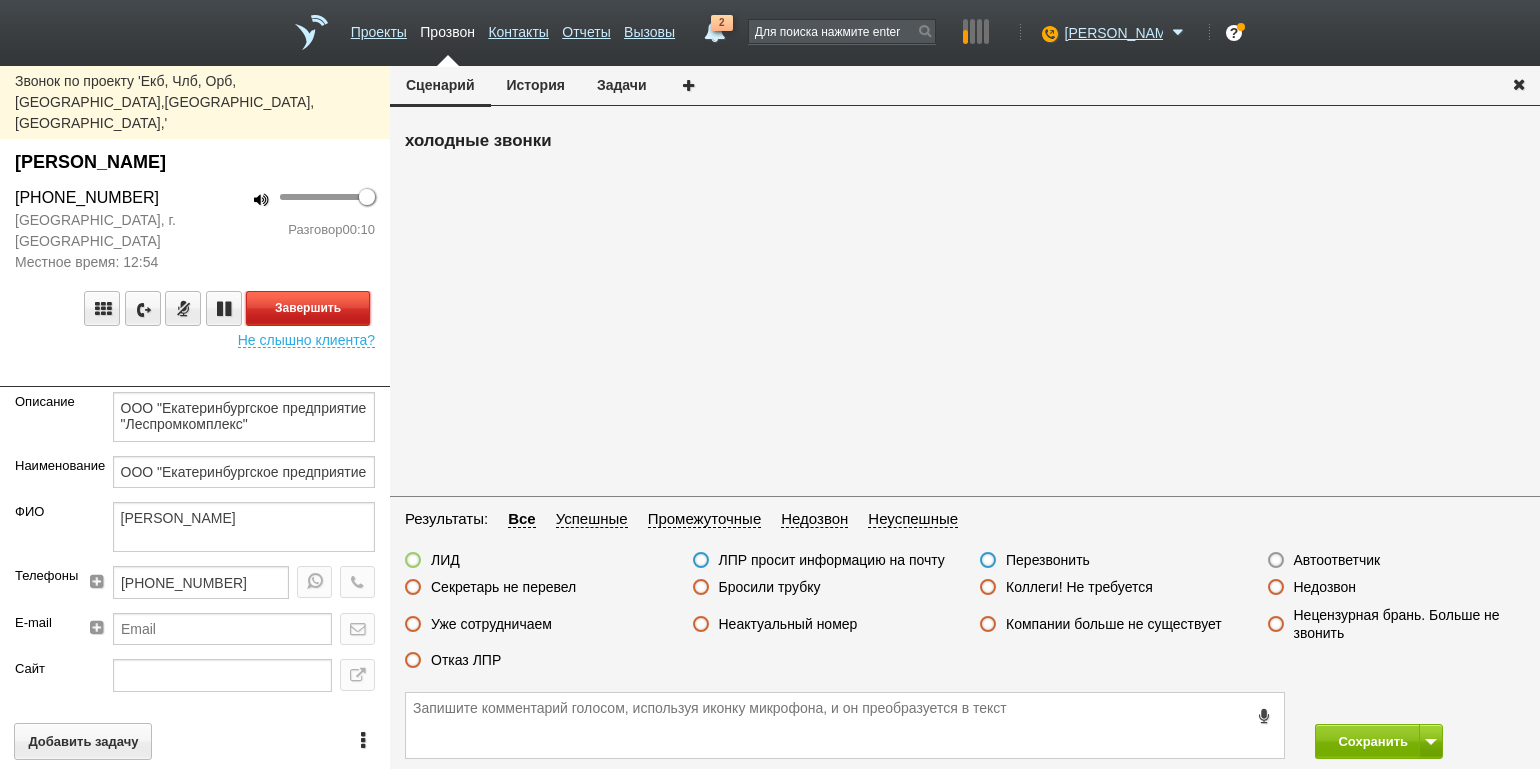 click on "Завершить" at bounding box center (308, 308) 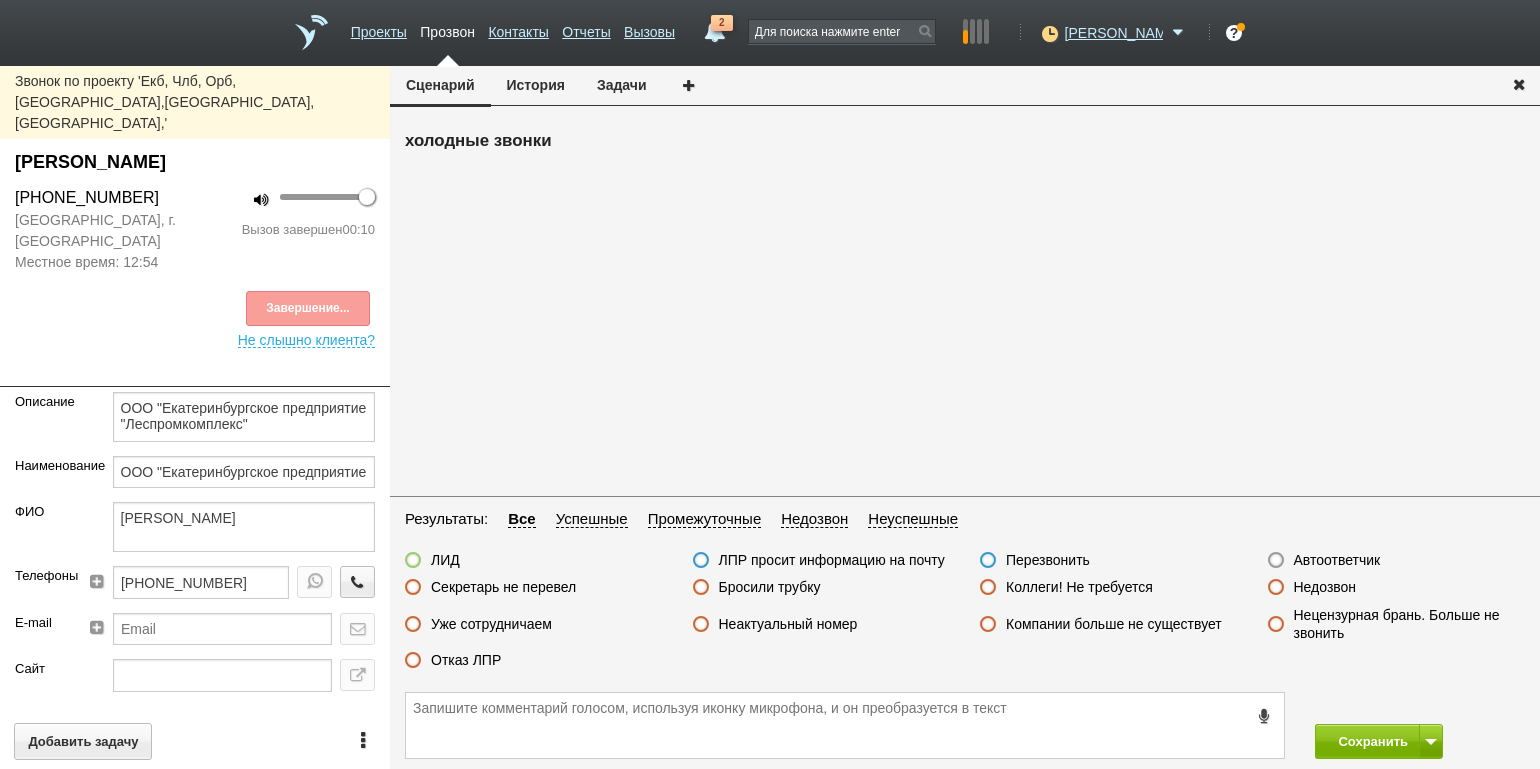 click on "Отказ ЛПР" at bounding box center [466, 660] 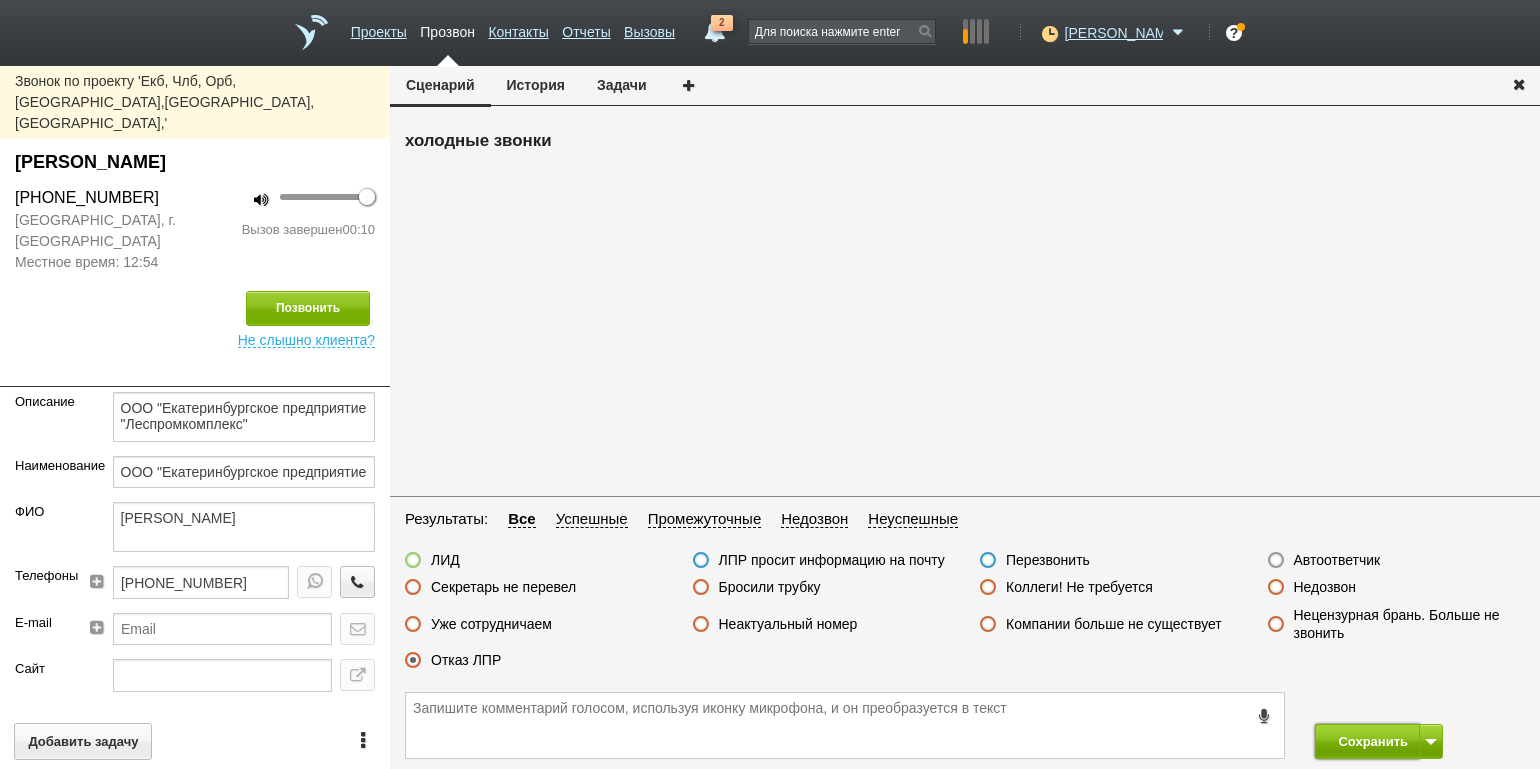 click on "Сохранить" at bounding box center (1367, 741) 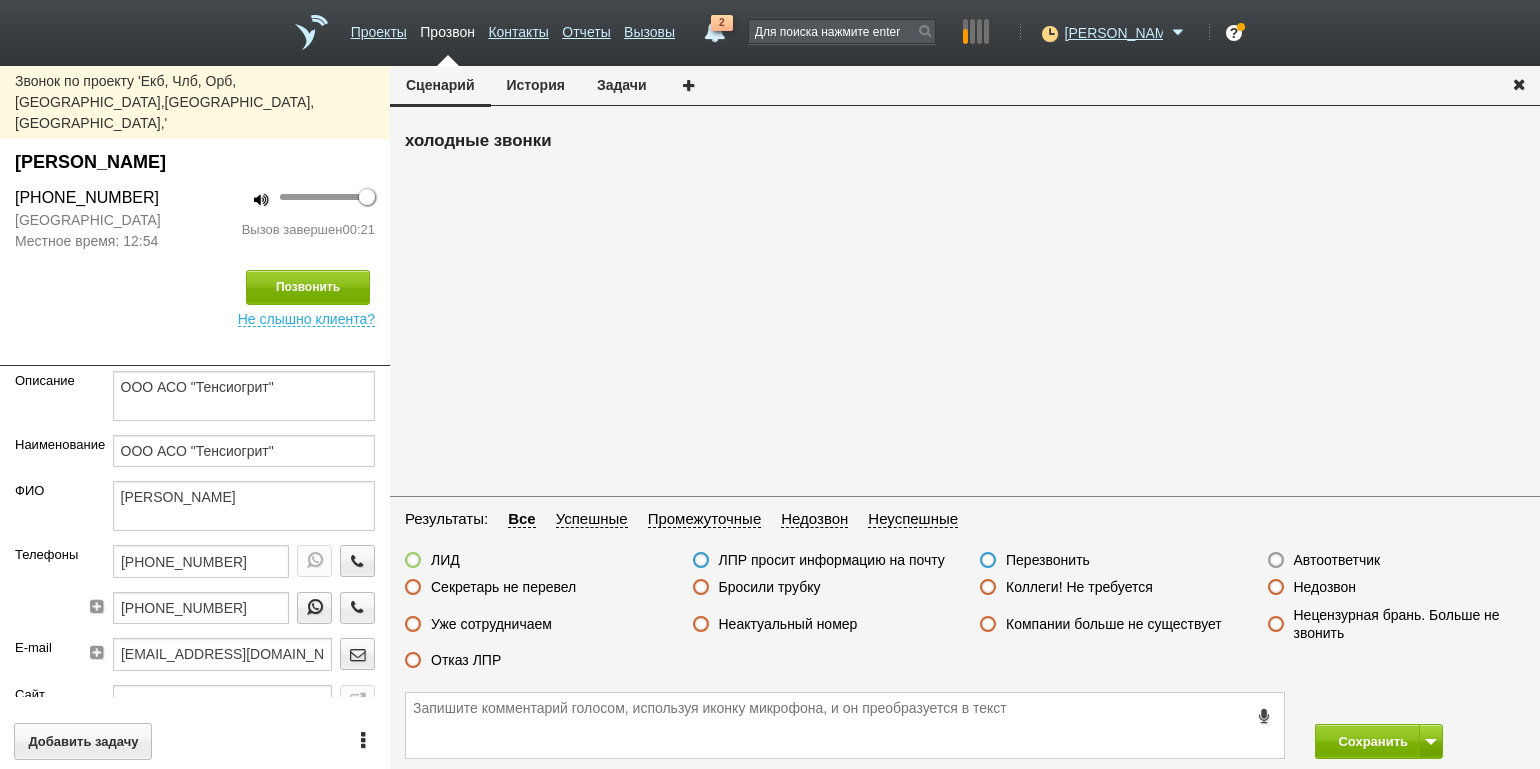 click on "Отказ ЛПР" at bounding box center [466, 660] 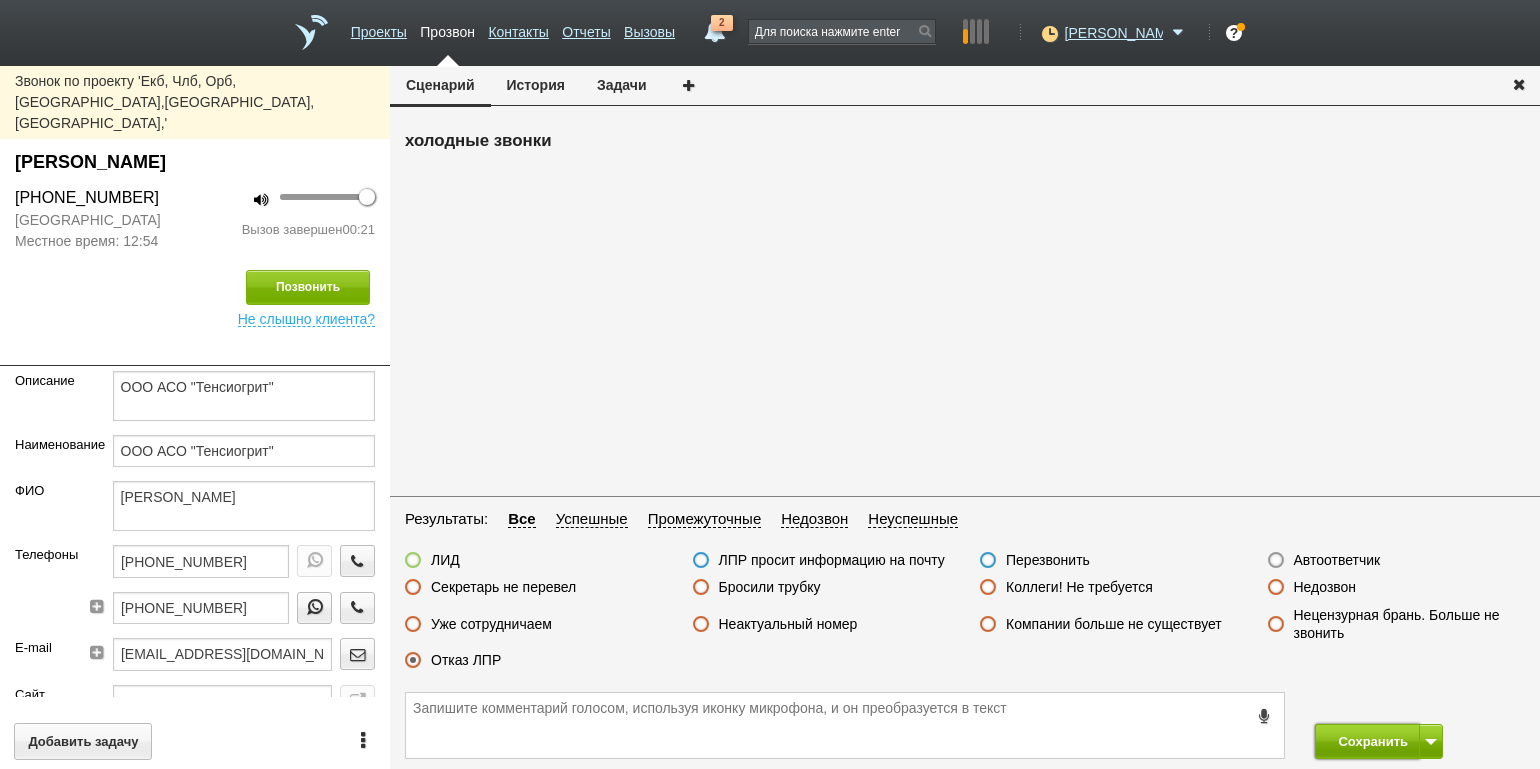 click on "Сохранить" at bounding box center [1367, 741] 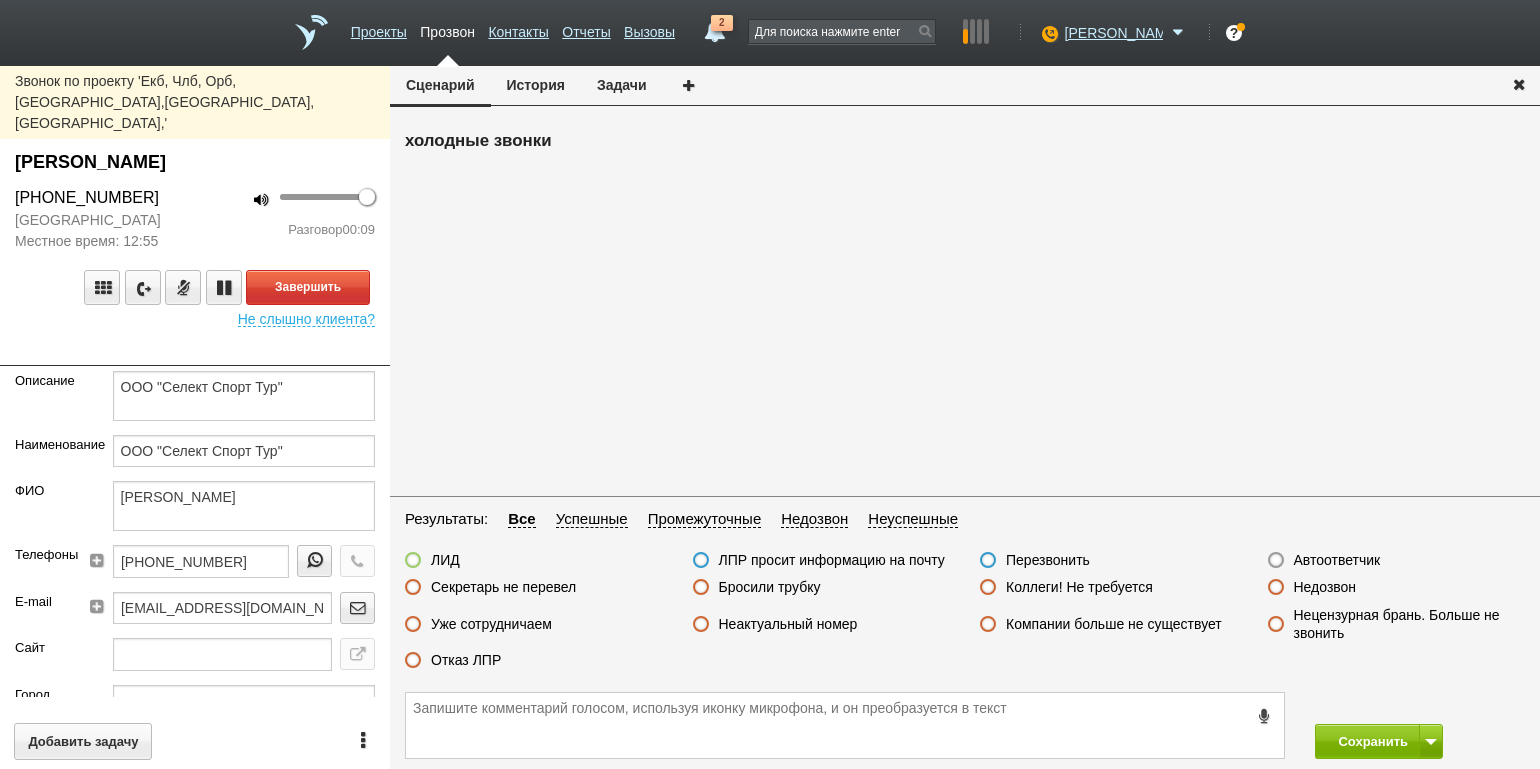 click on "Завершить Не слышно клиента?" at bounding box center (195, 289) 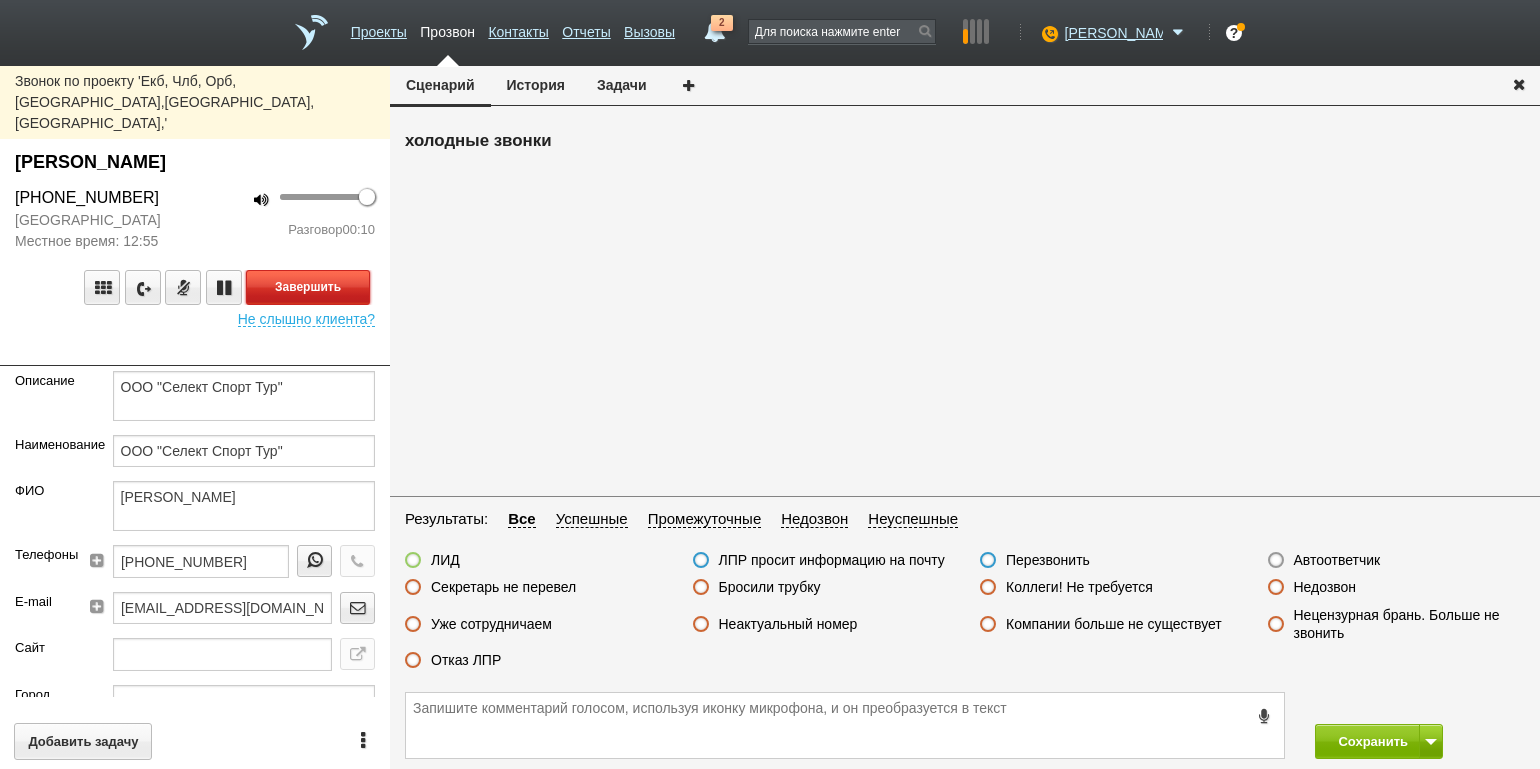 click on "Завершить" at bounding box center [308, 287] 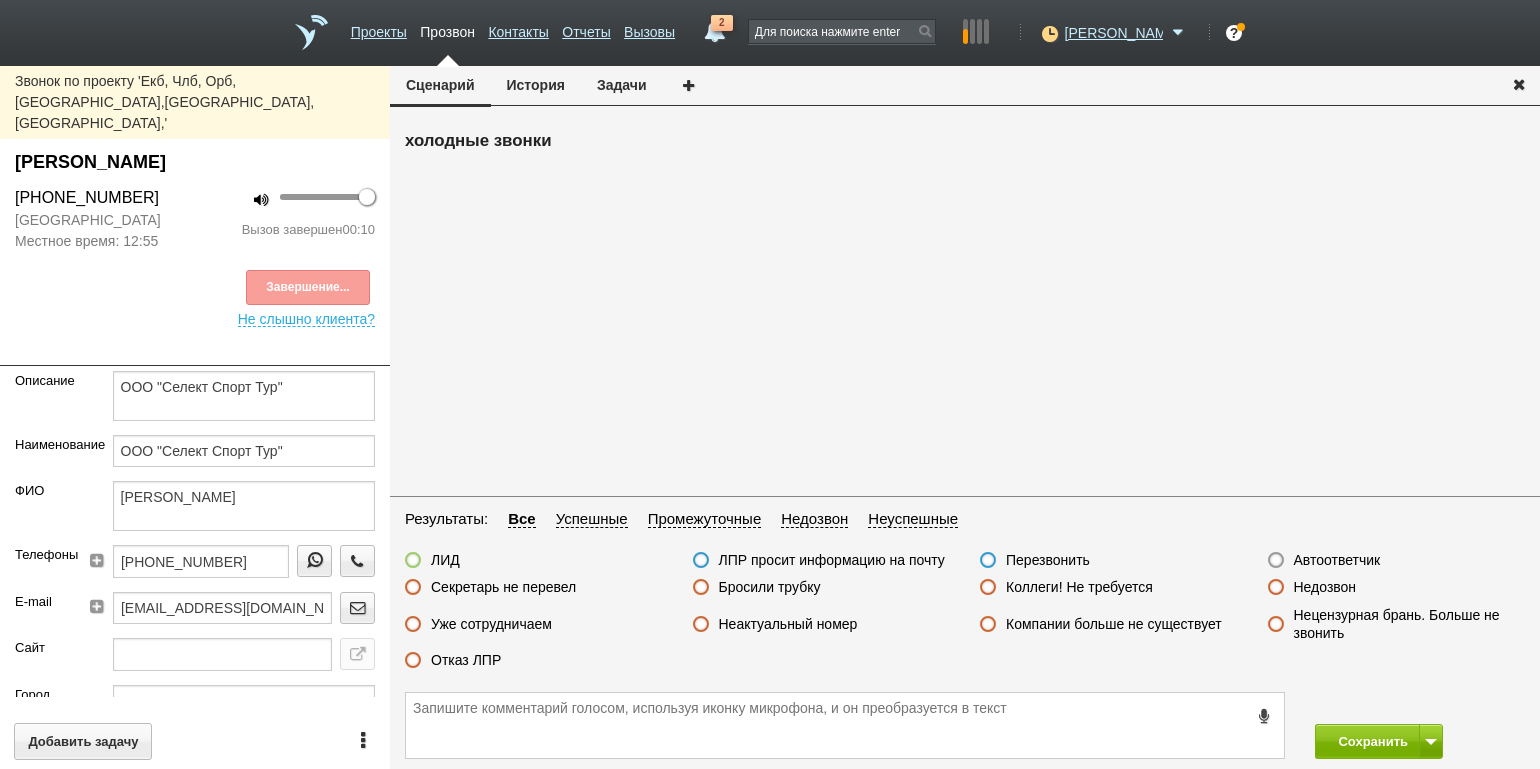 drag, startPoint x: 460, startPoint y: 662, endPoint x: 482, endPoint y: 666, distance: 22.36068 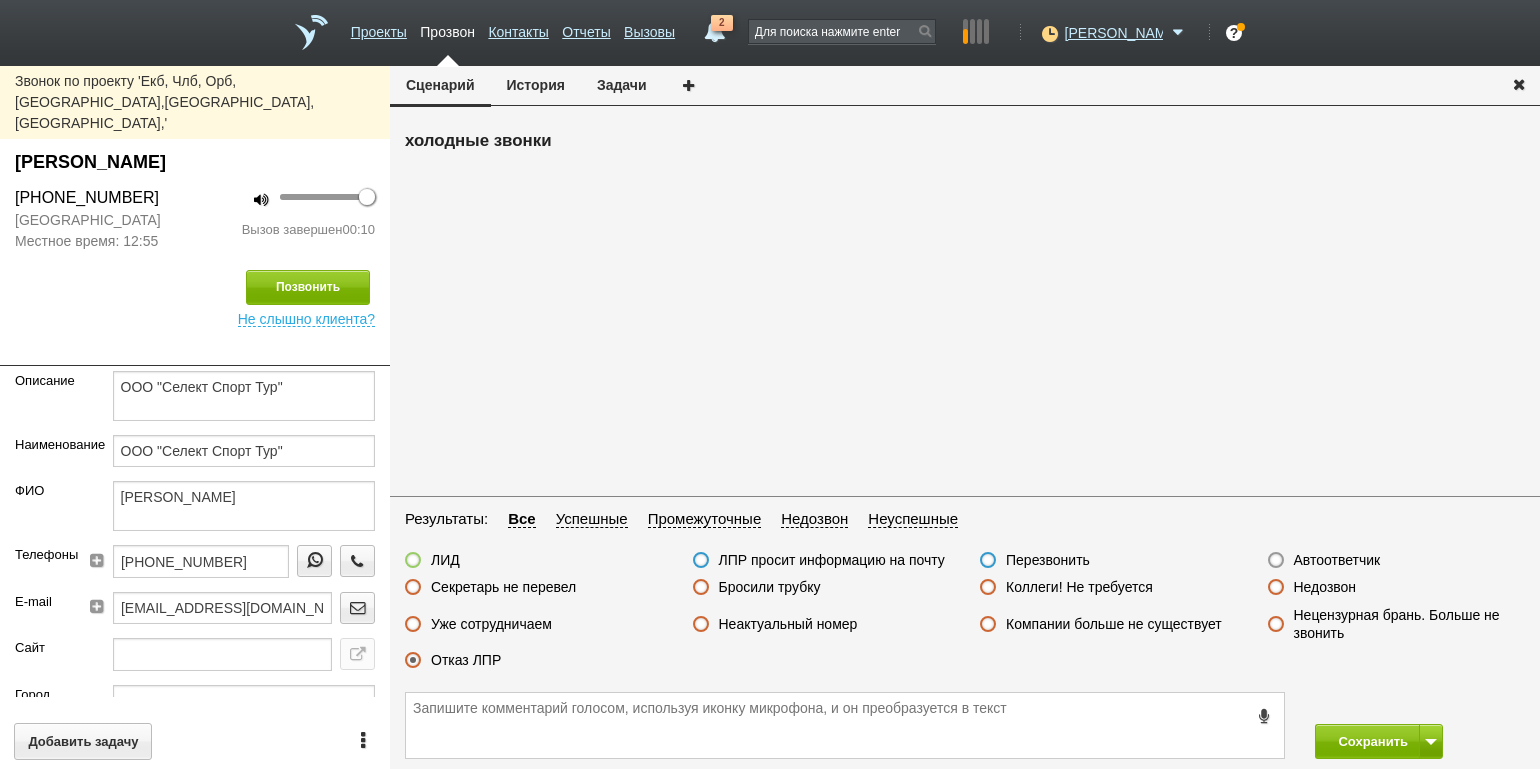 click at bounding box center (845, 725) 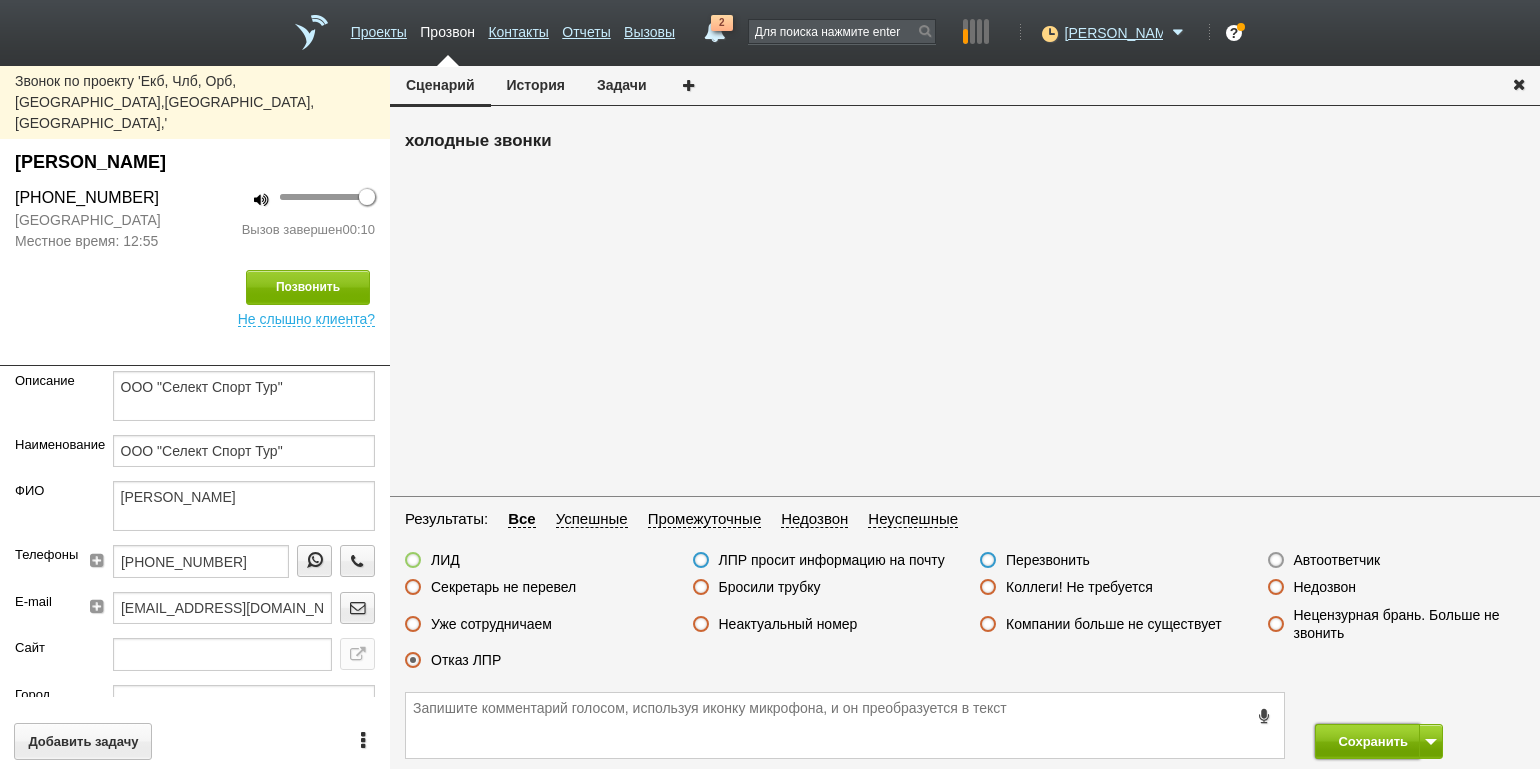 drag, startPoint x: 1360, startPoint y: 749, endPoint x: 1334, endPoint y: 732, distance: 31.06445 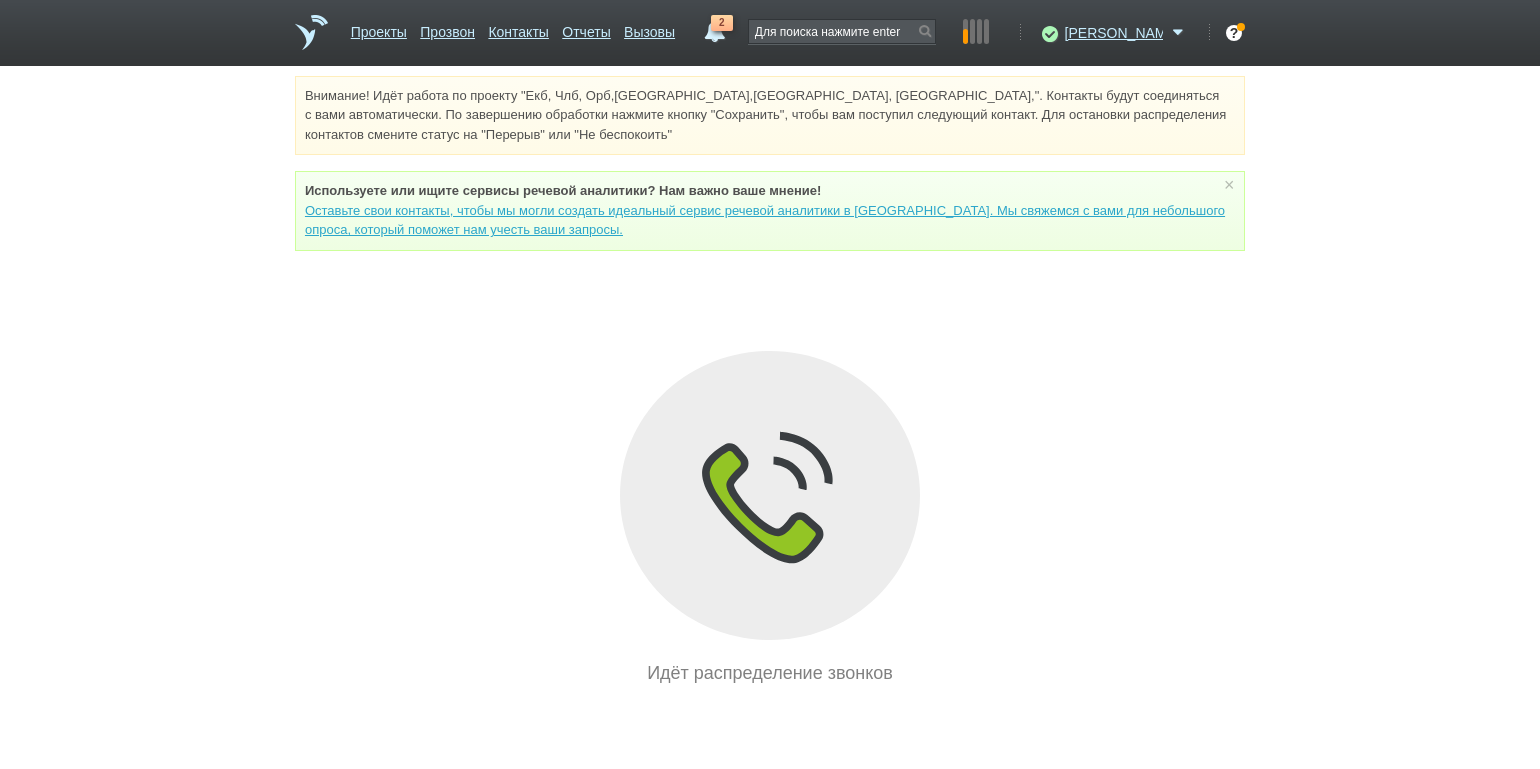 click on "2" at bounding box center [722, 23] 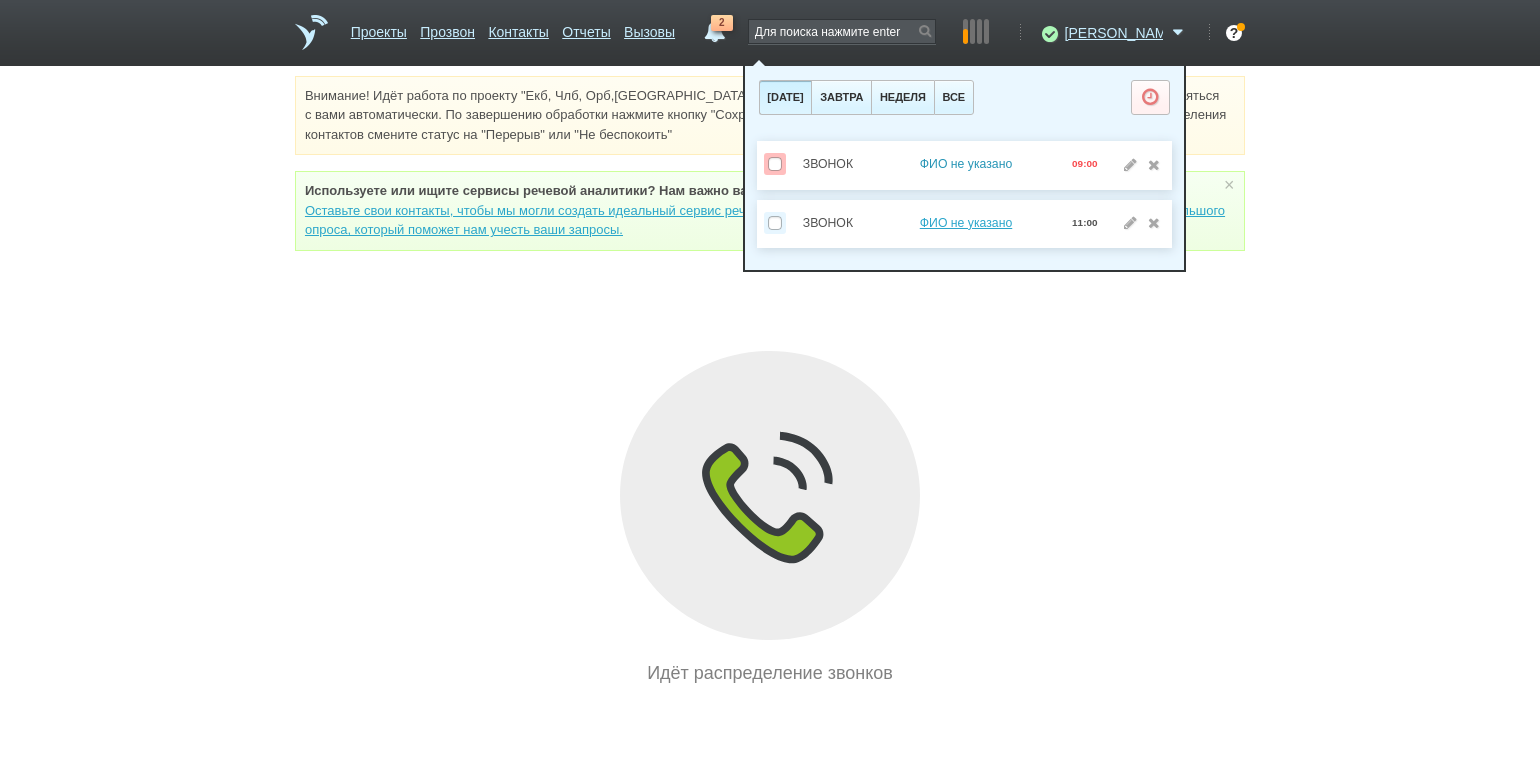 click on "ФИО не указано" at bounding box center (966, 164) 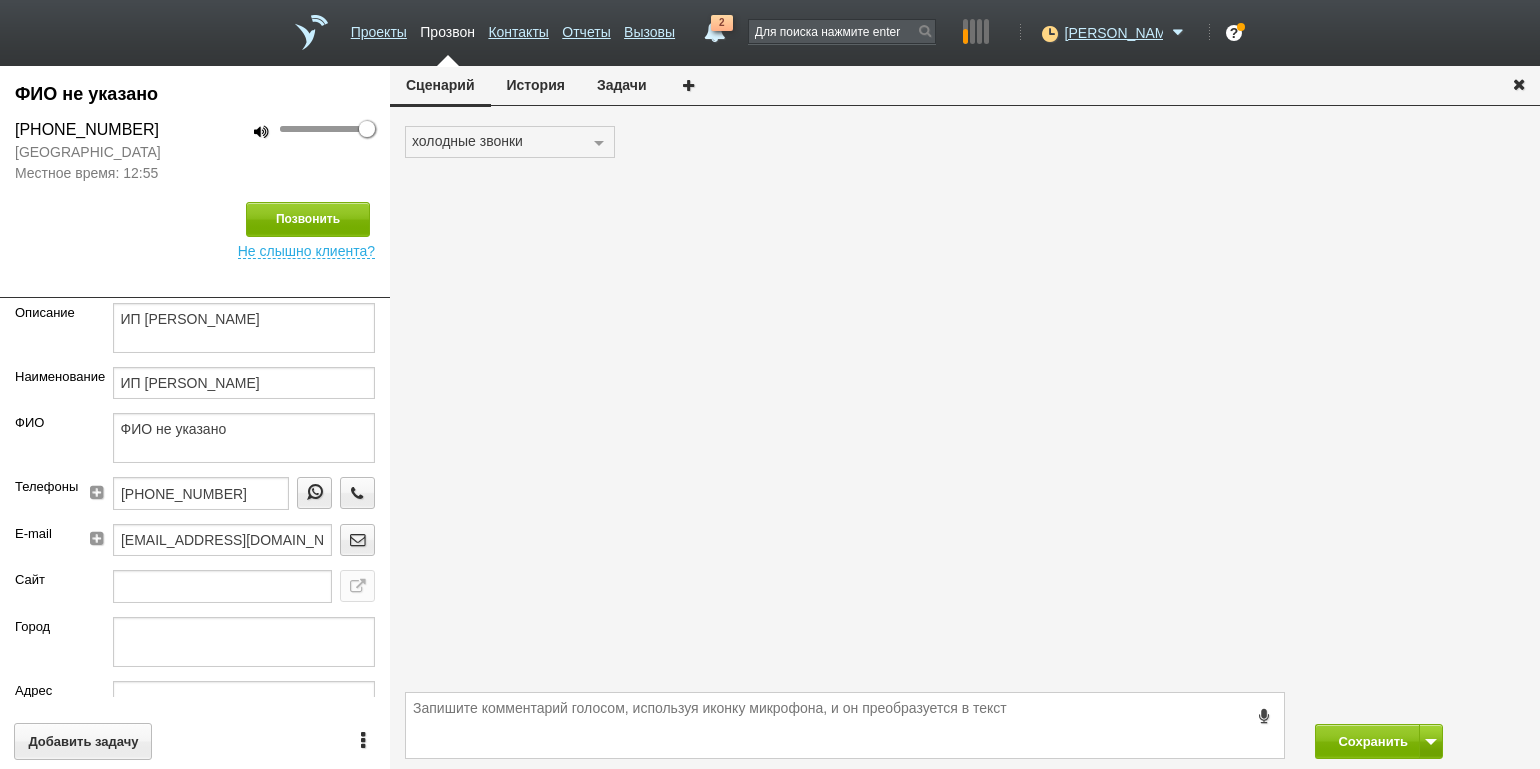 click on "История" at bounding box center (536, 85) 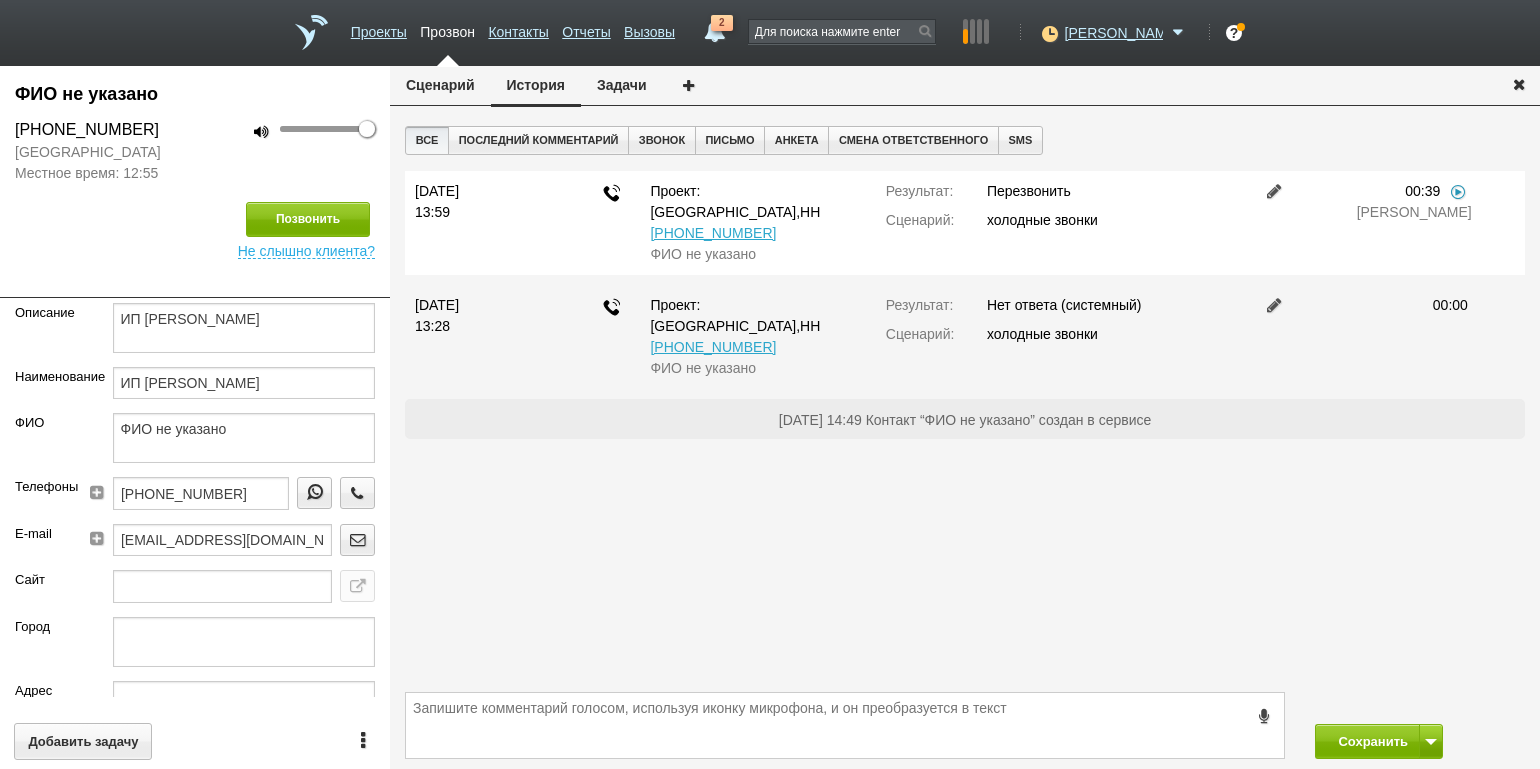 click at bounding box center (1458, 191) 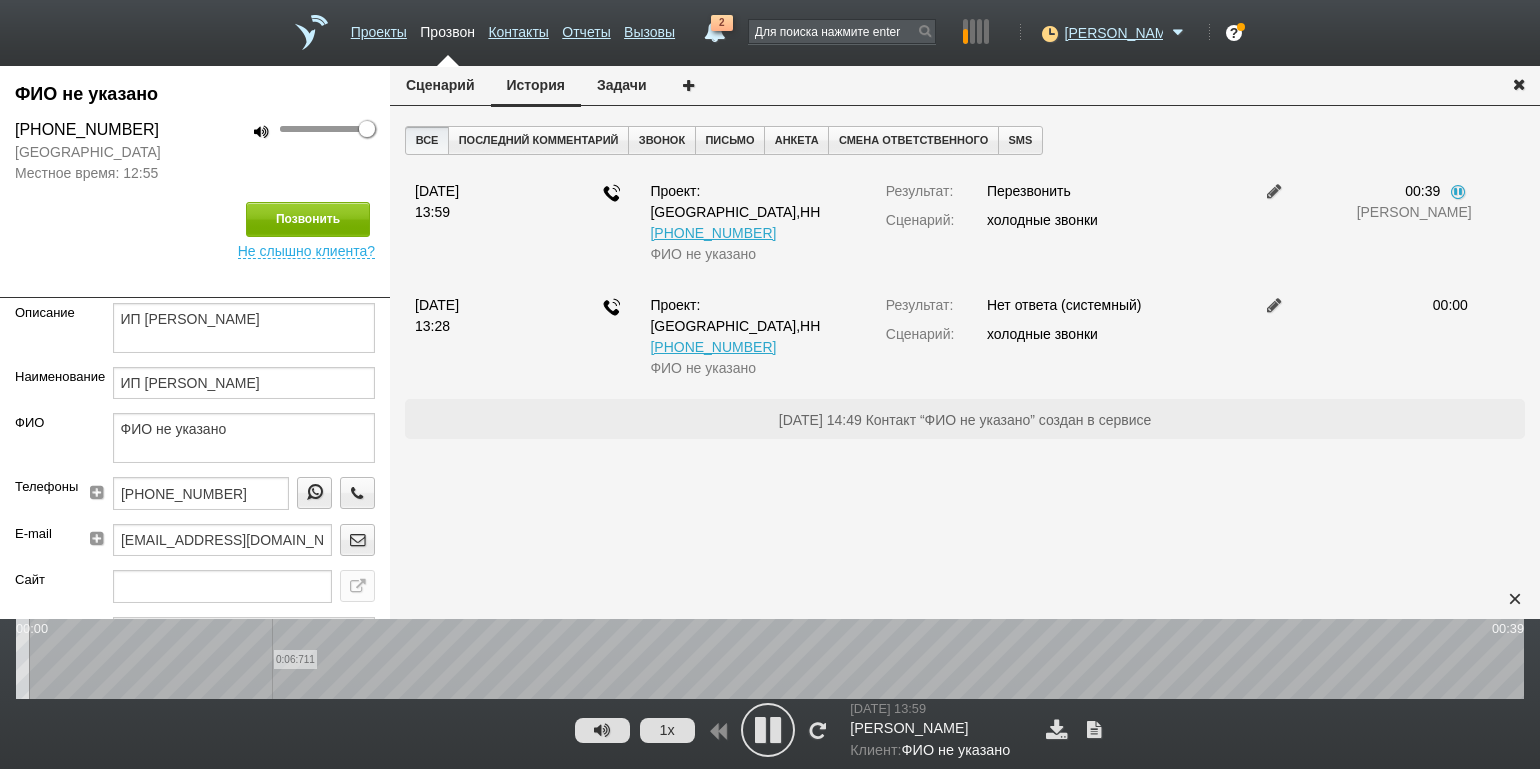 click on "0:06:711" at bounding box center (770, 659) 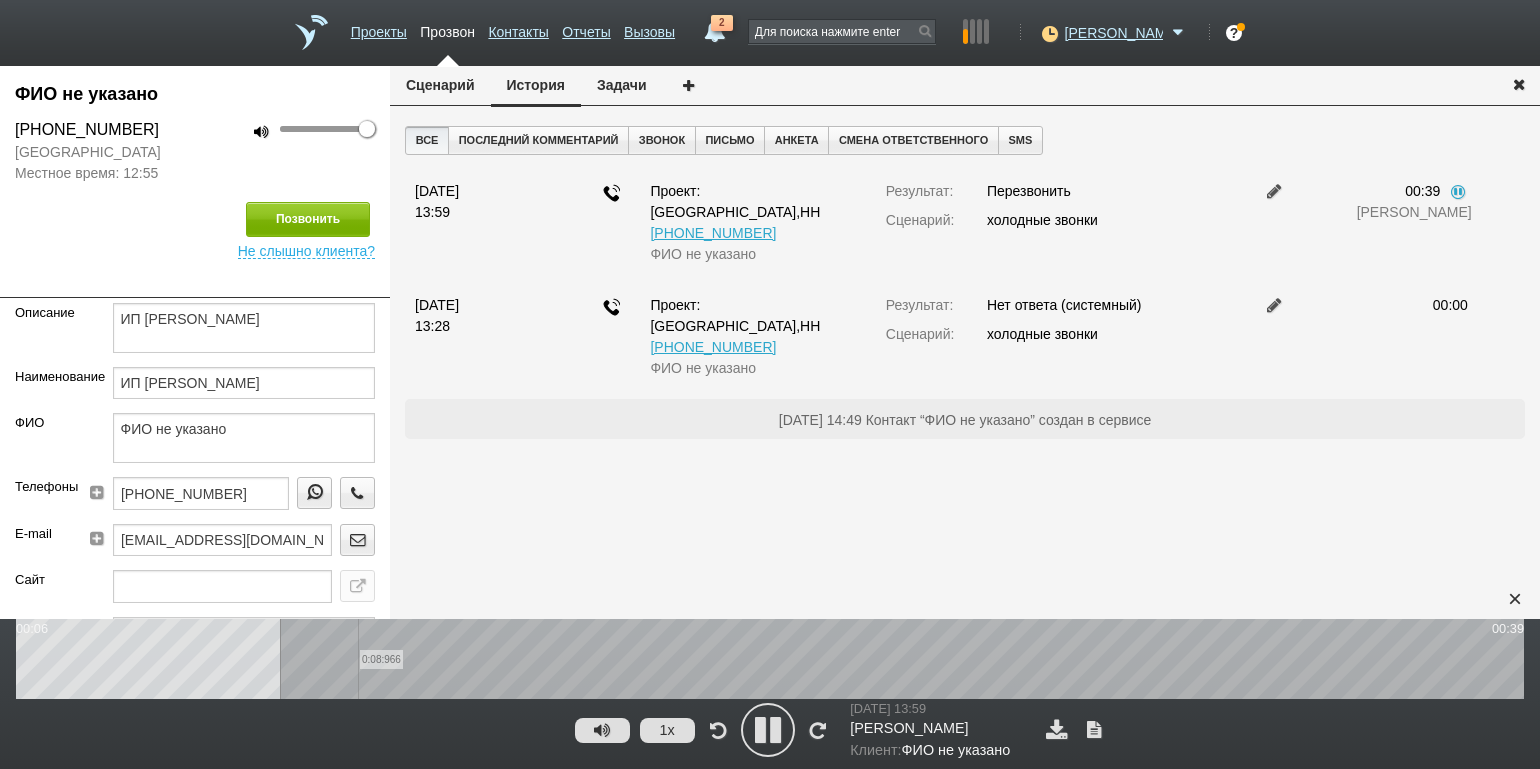 click on "0:08:966" at bounding box center (770, 659) 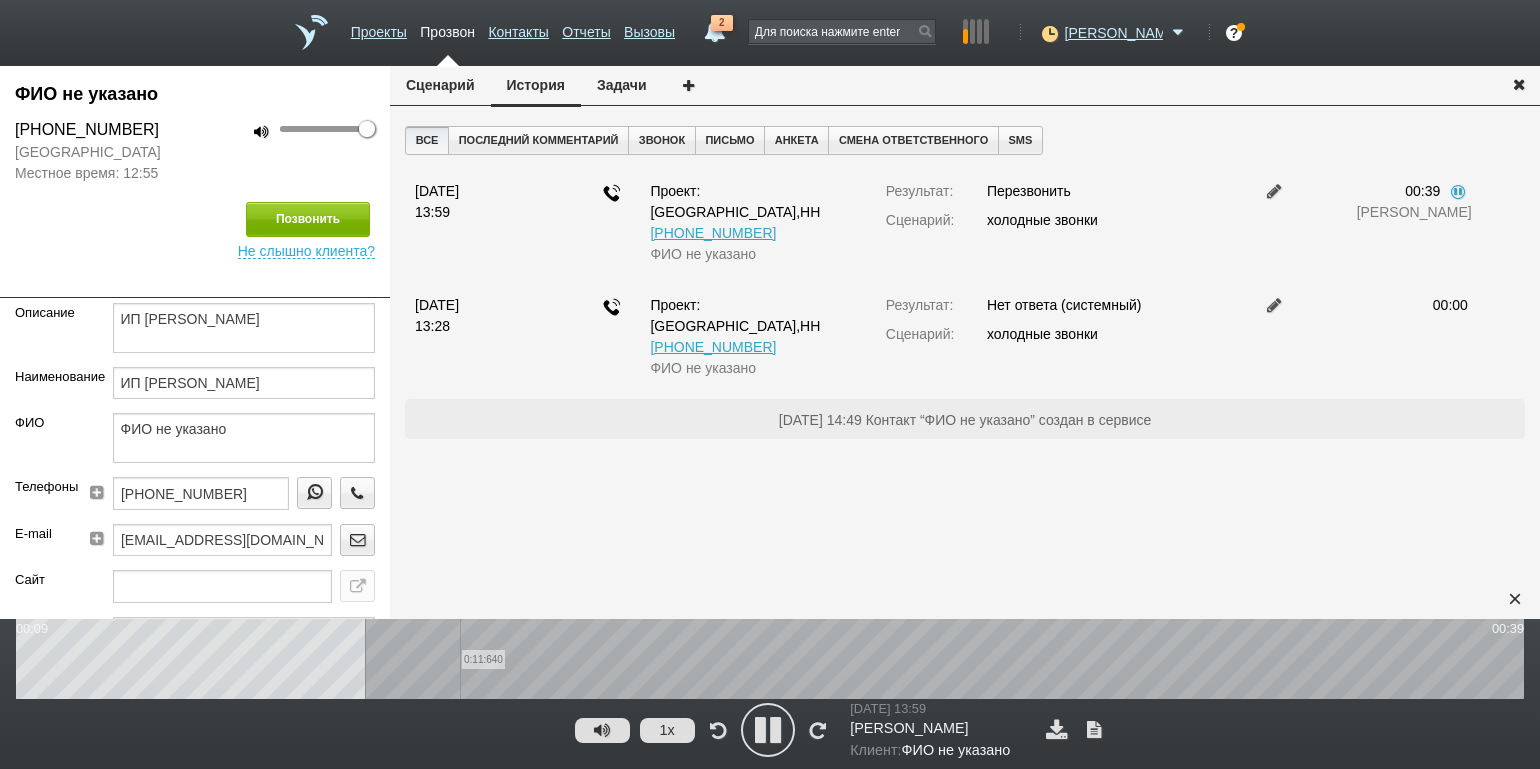 click on "0:11:640" at bounding box center [770, 659] 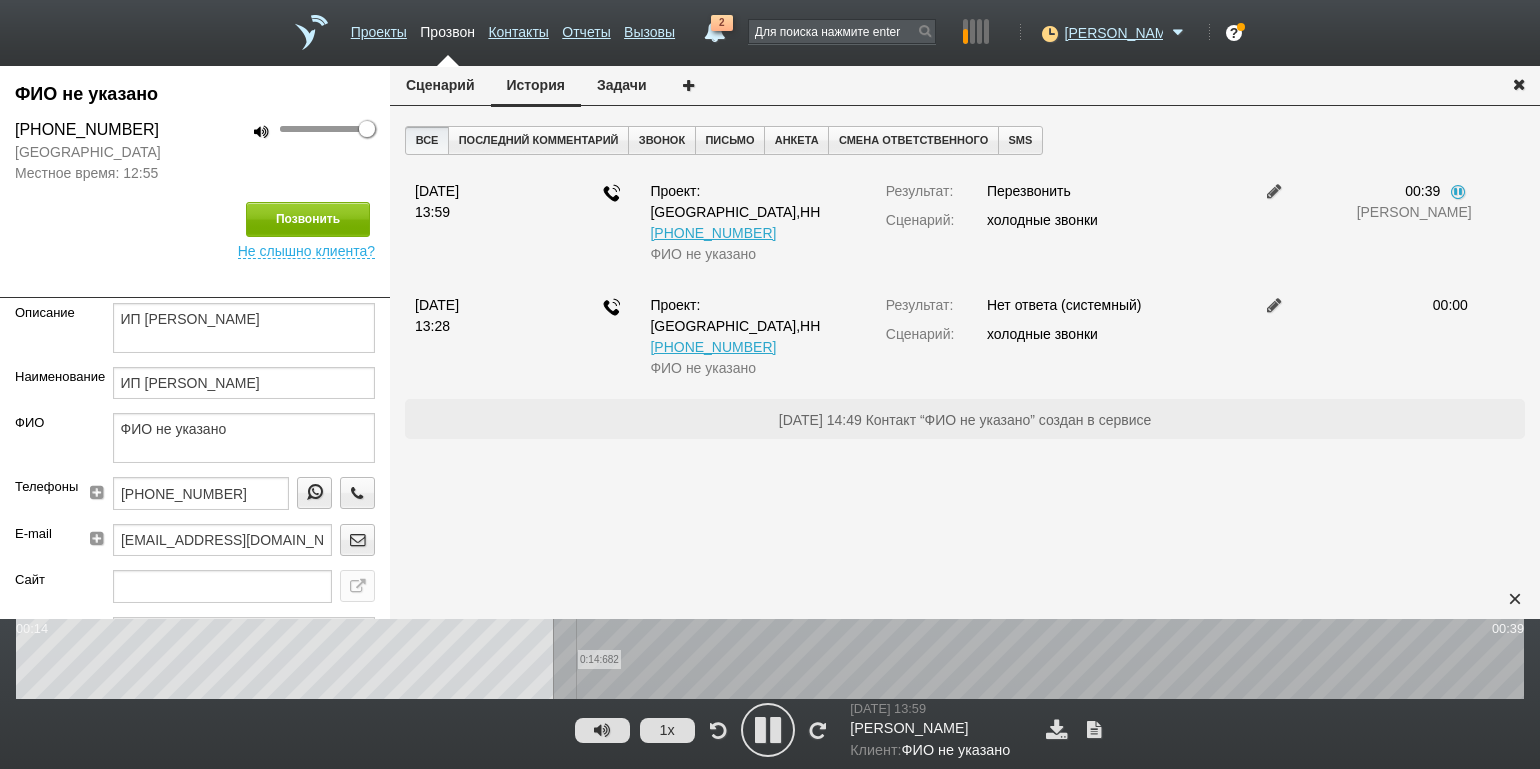 click on "0:14:682" at bounding box center (770, 659) 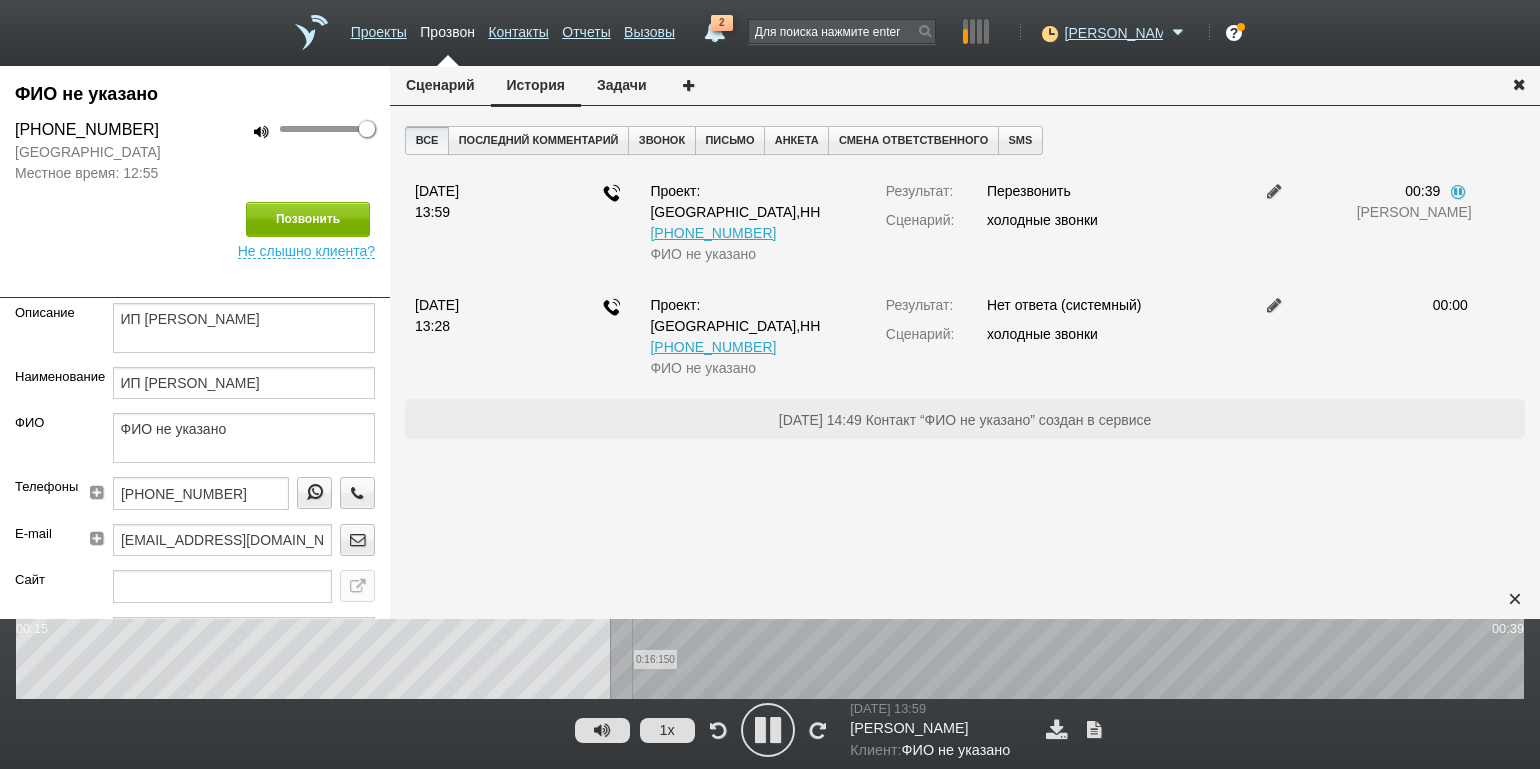drag, startPoint x: 632, startPoint y: 668, endPoint x: 686, endPoint y: 669, distance: 54.00926 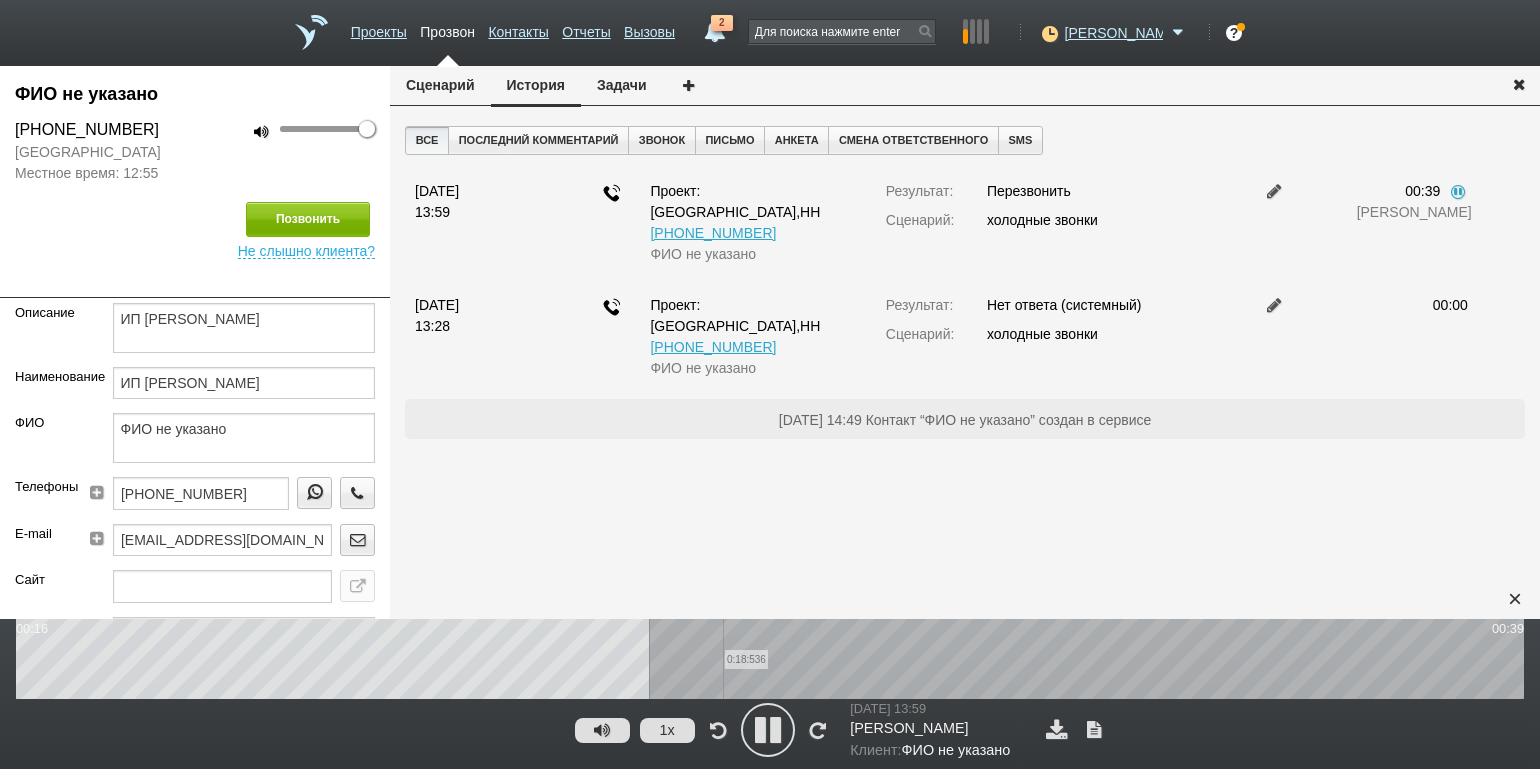 click on "0:18:536" at bounding box center [770, 659] 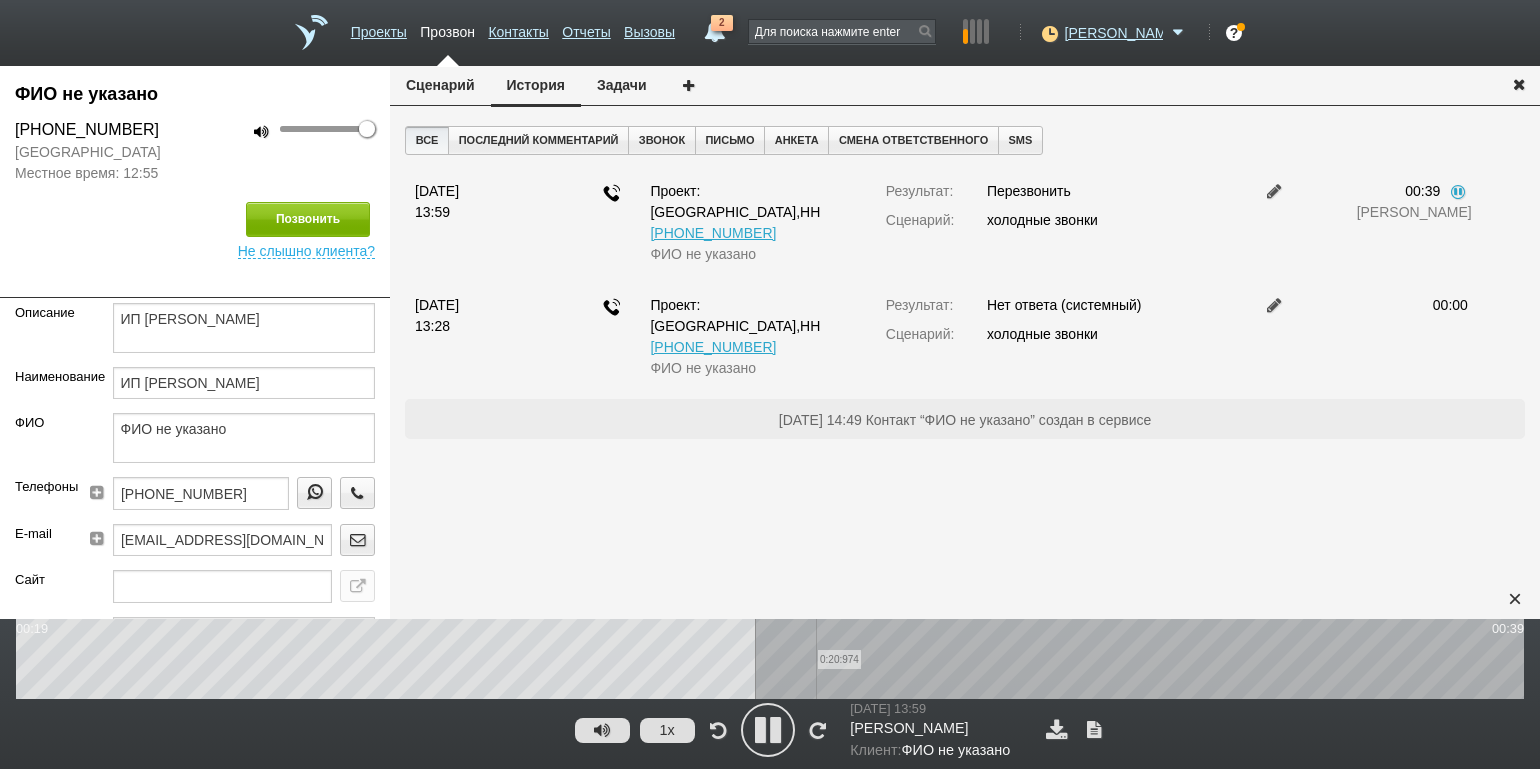 click on "0:20:974" at bounding box center (770, 659) 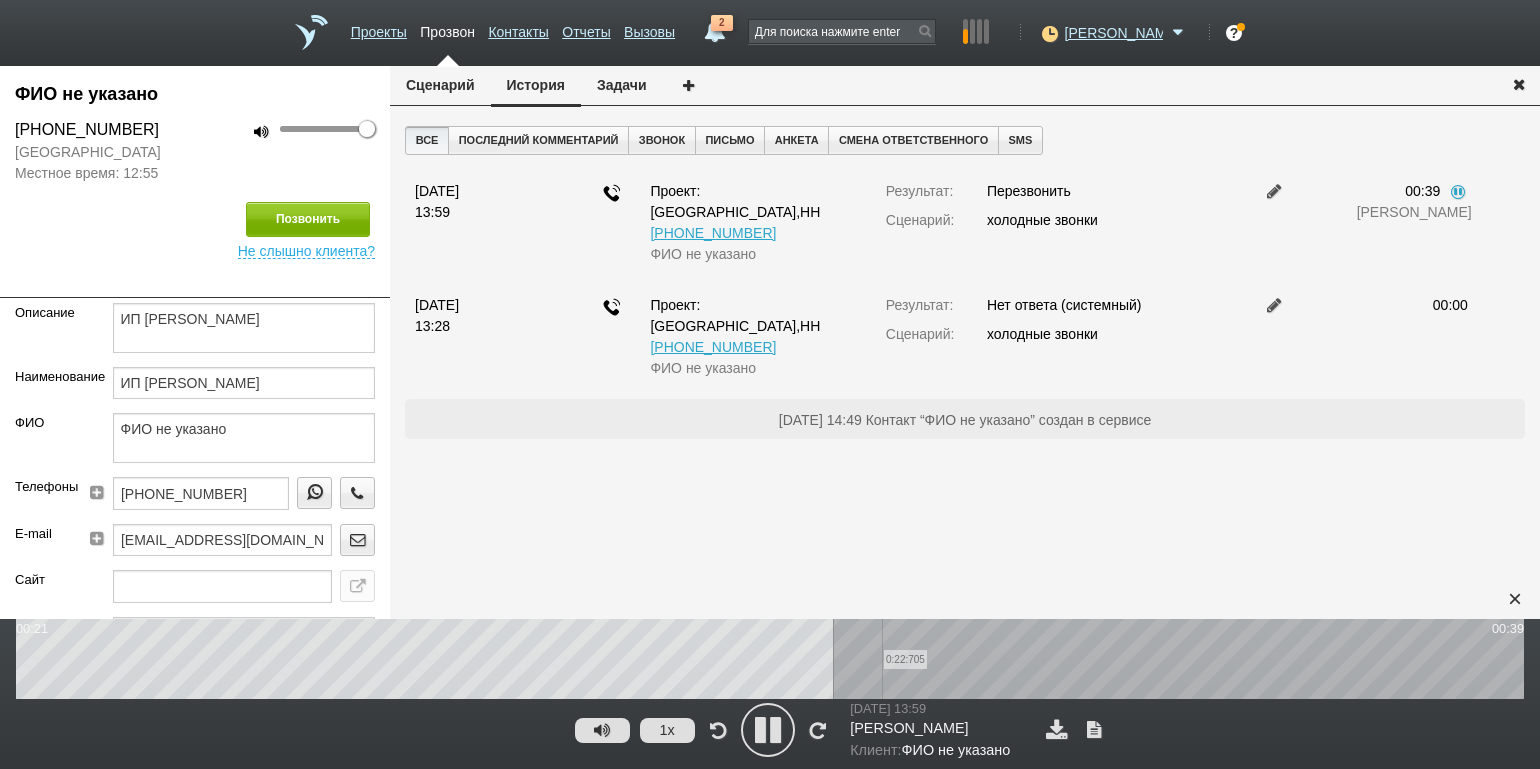 click on "0:22:705" at bounding box center [770, 659] 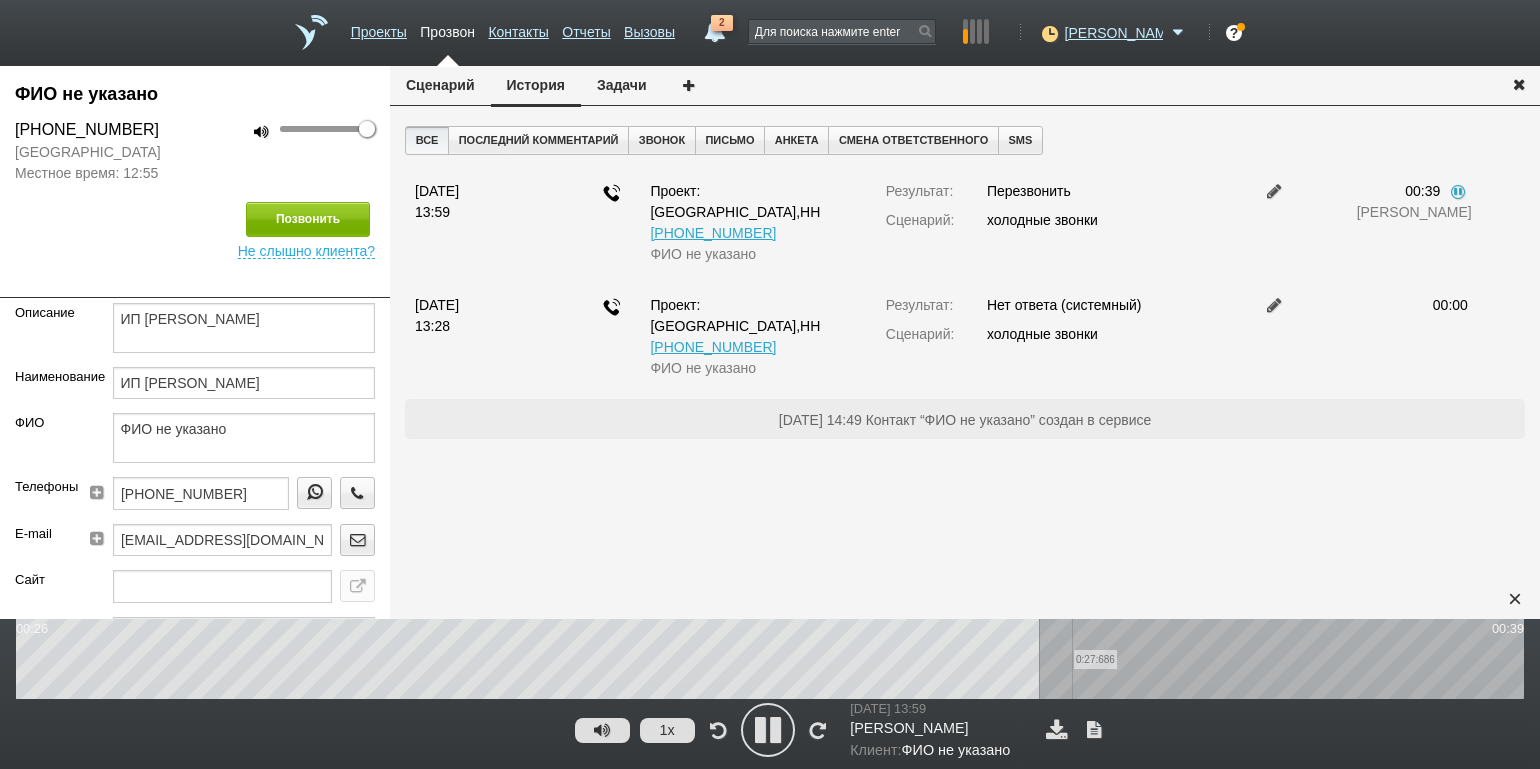 drag, startPoint x: 1059, startPoint y: 670, endPoint x: 1081, endPoint y: 672, distance: 22.090721 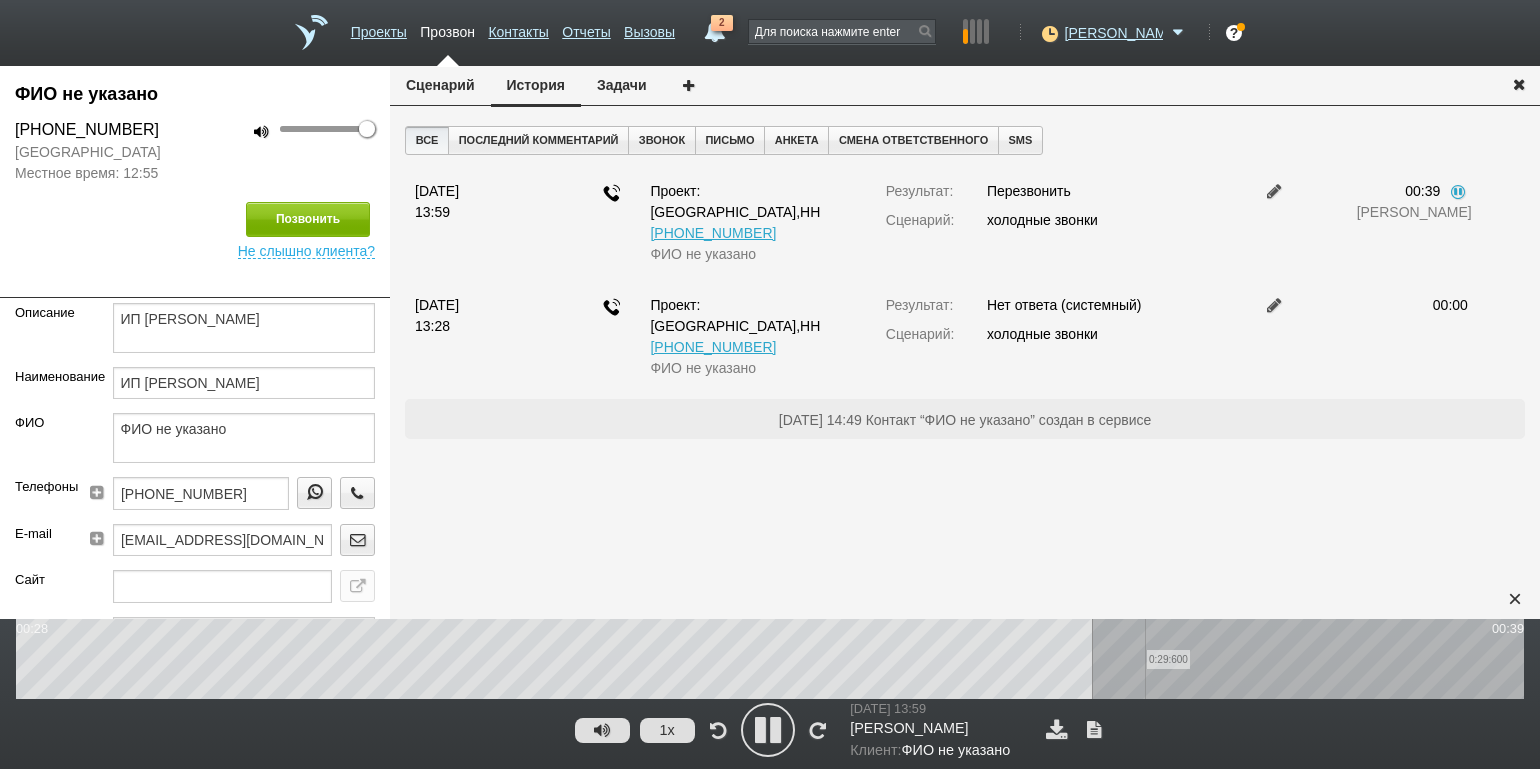 drag, startPoint x: 1145, startPoint y: 673, endPoint x: 1173, endPoint y: 674, distance: 28.01785 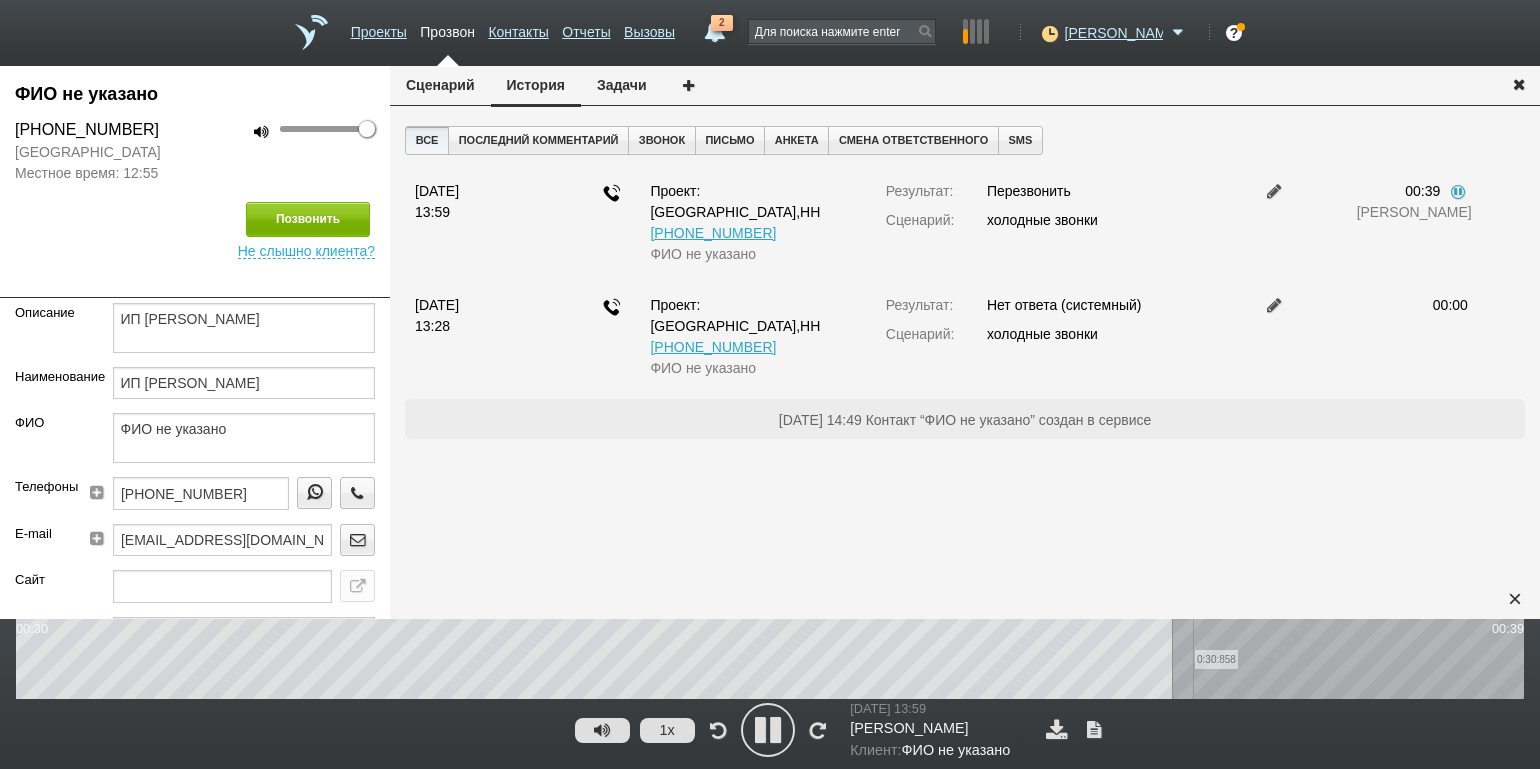 click on "0:30:858" at bounding box center [770, 659] 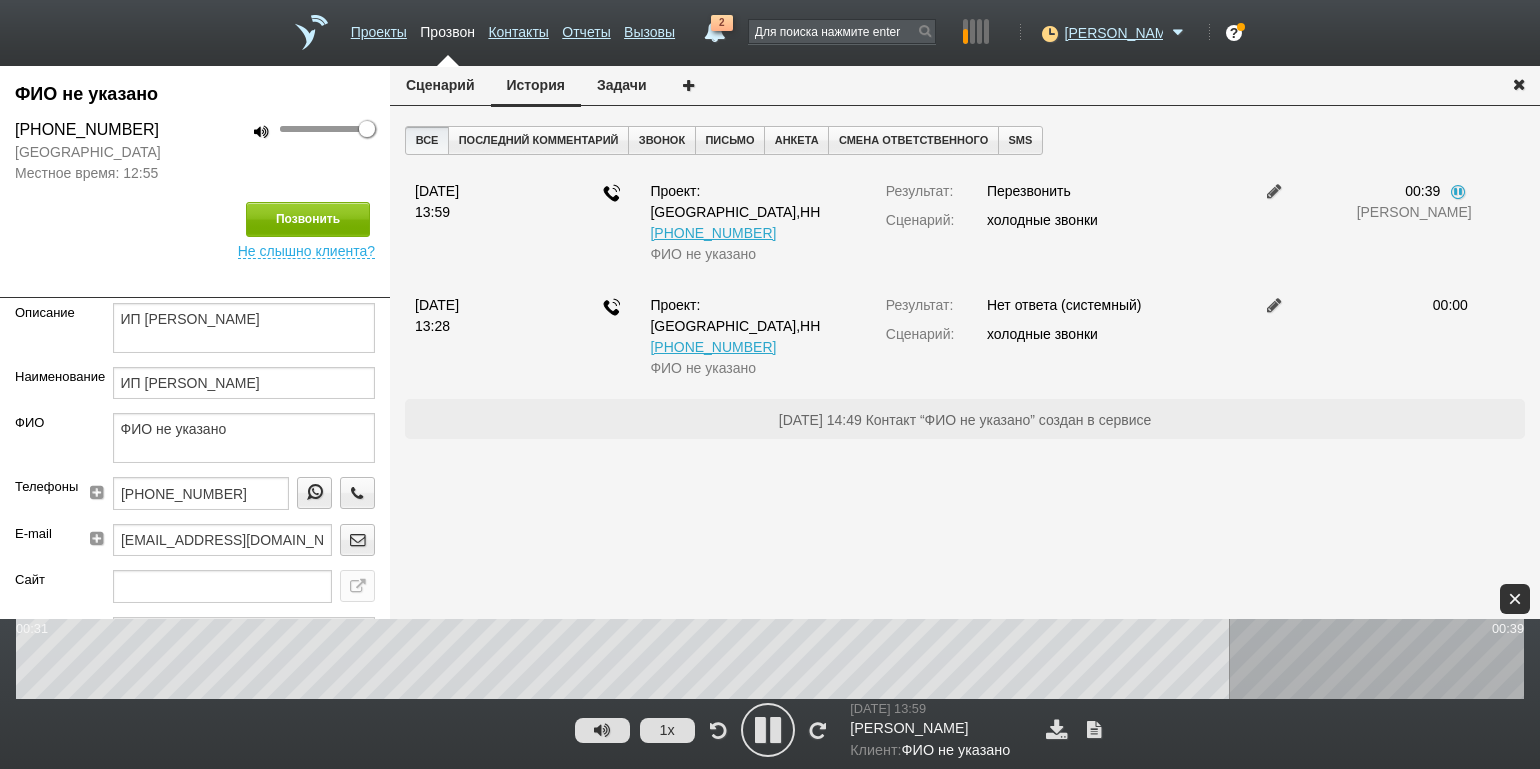 click on "×" at bounding box center (1515, 599) 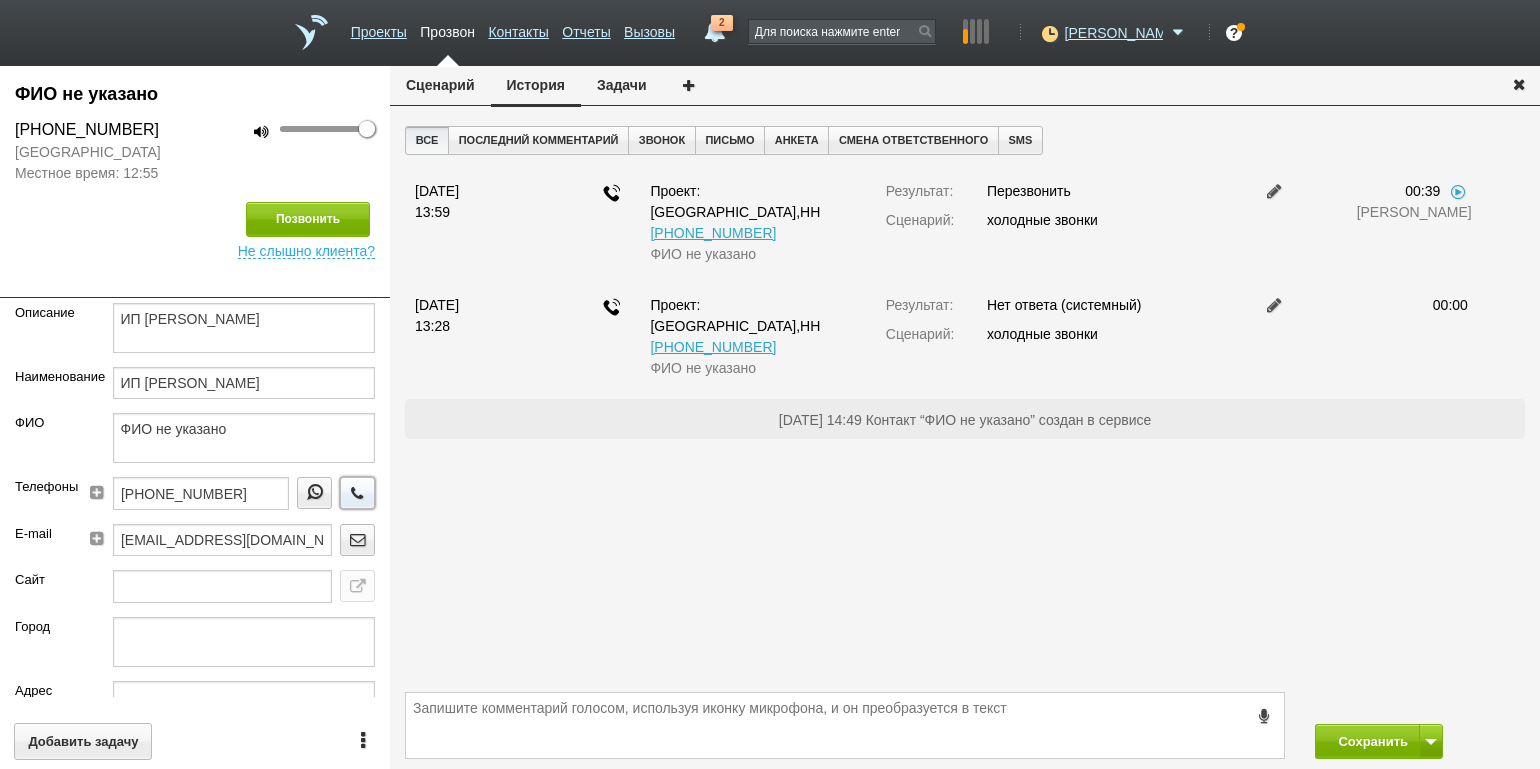 click at bounding box center [357, 493] 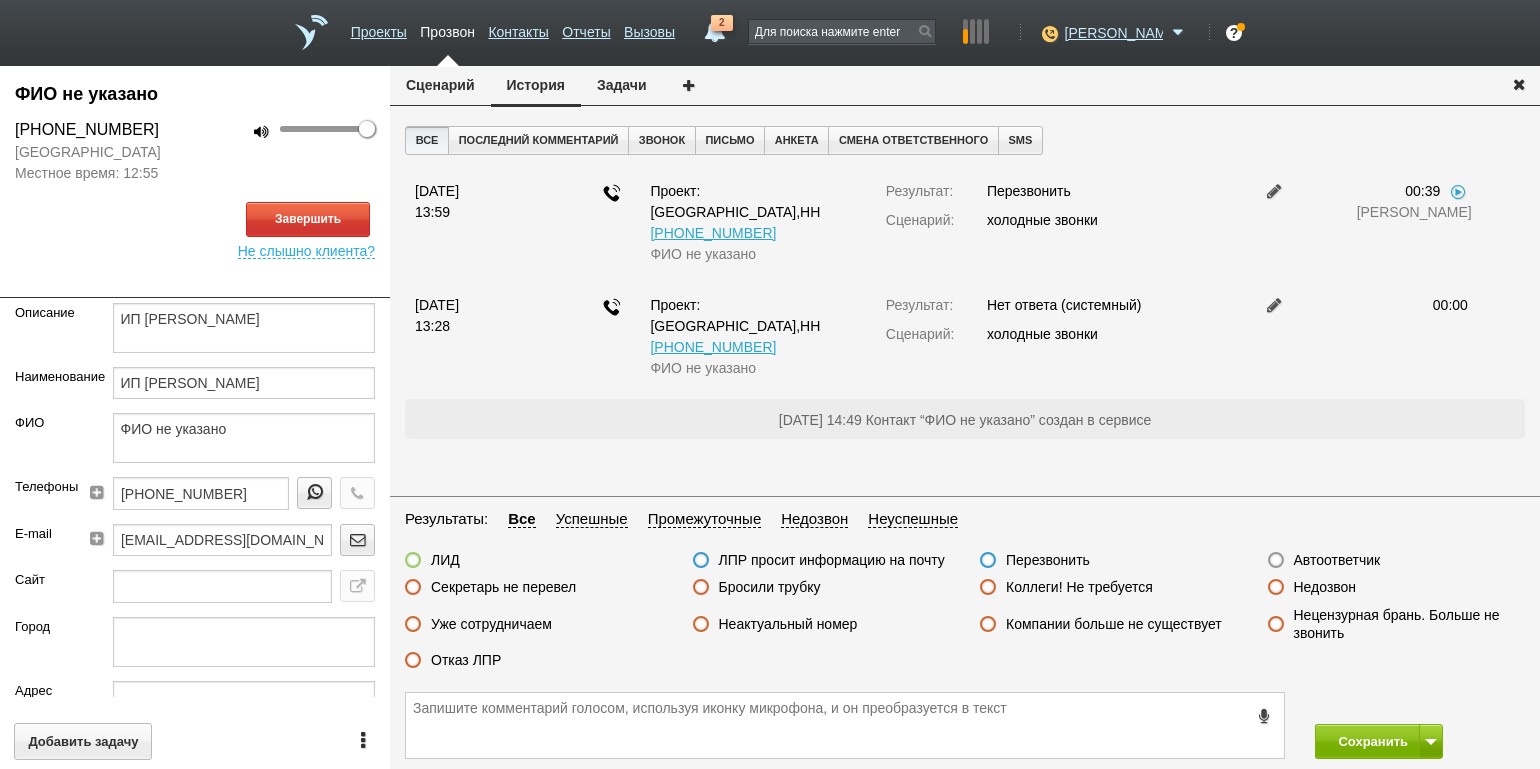 click on "Сценарий" at bounding box center [440, 85] 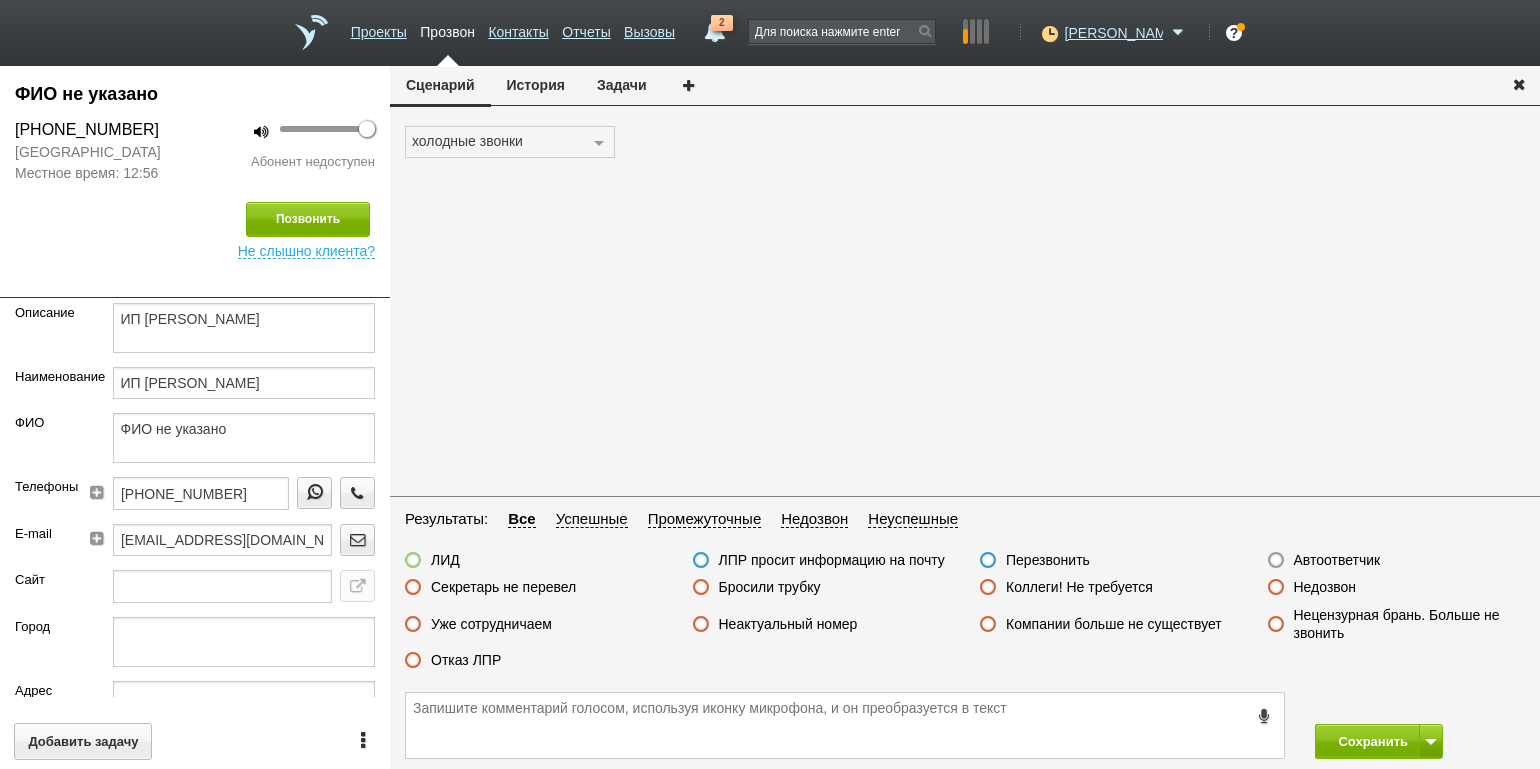 click on "Недозвон" at bounding box center [1325, 587] 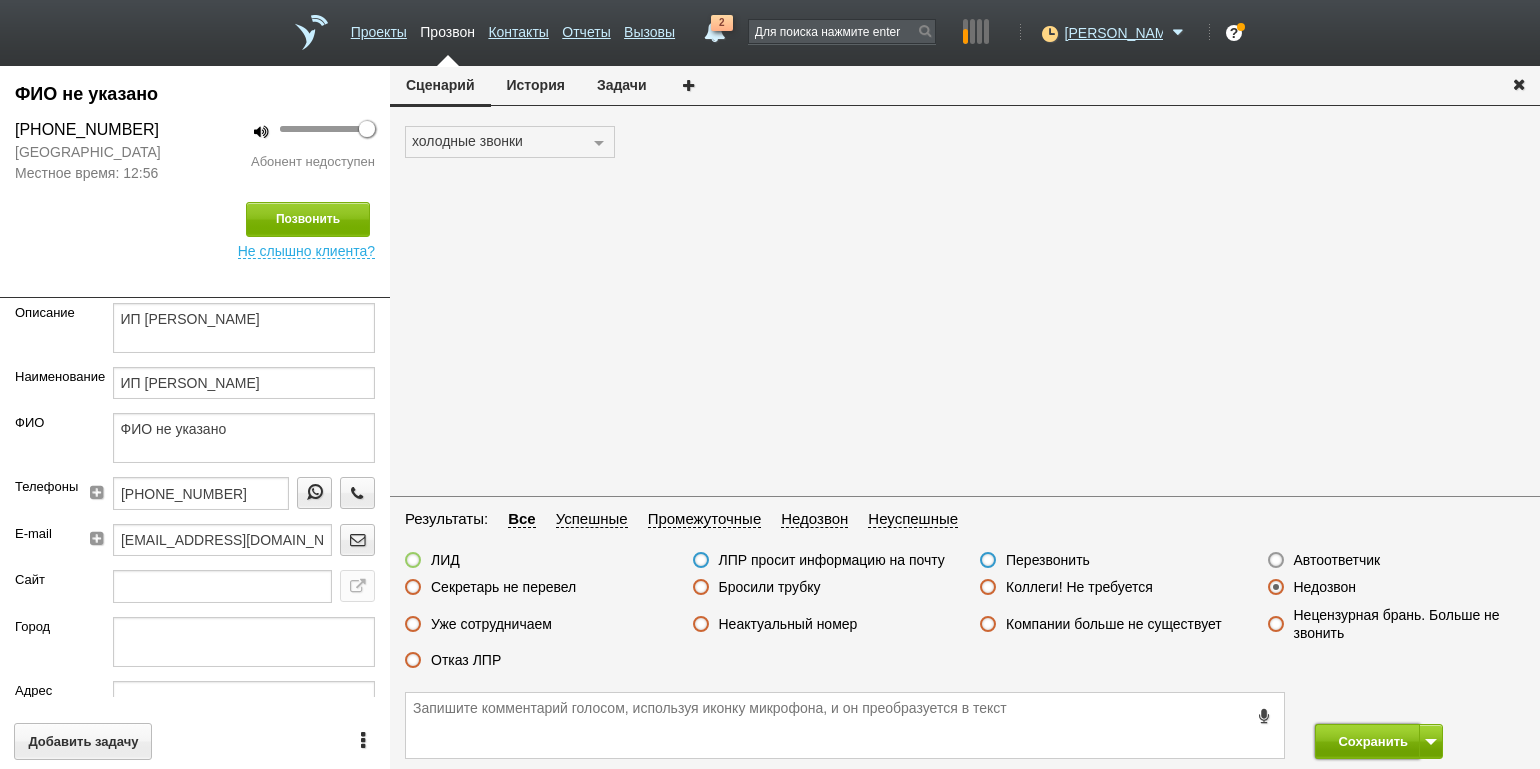click on "Сохранить" at bounding box center (1367, 741) 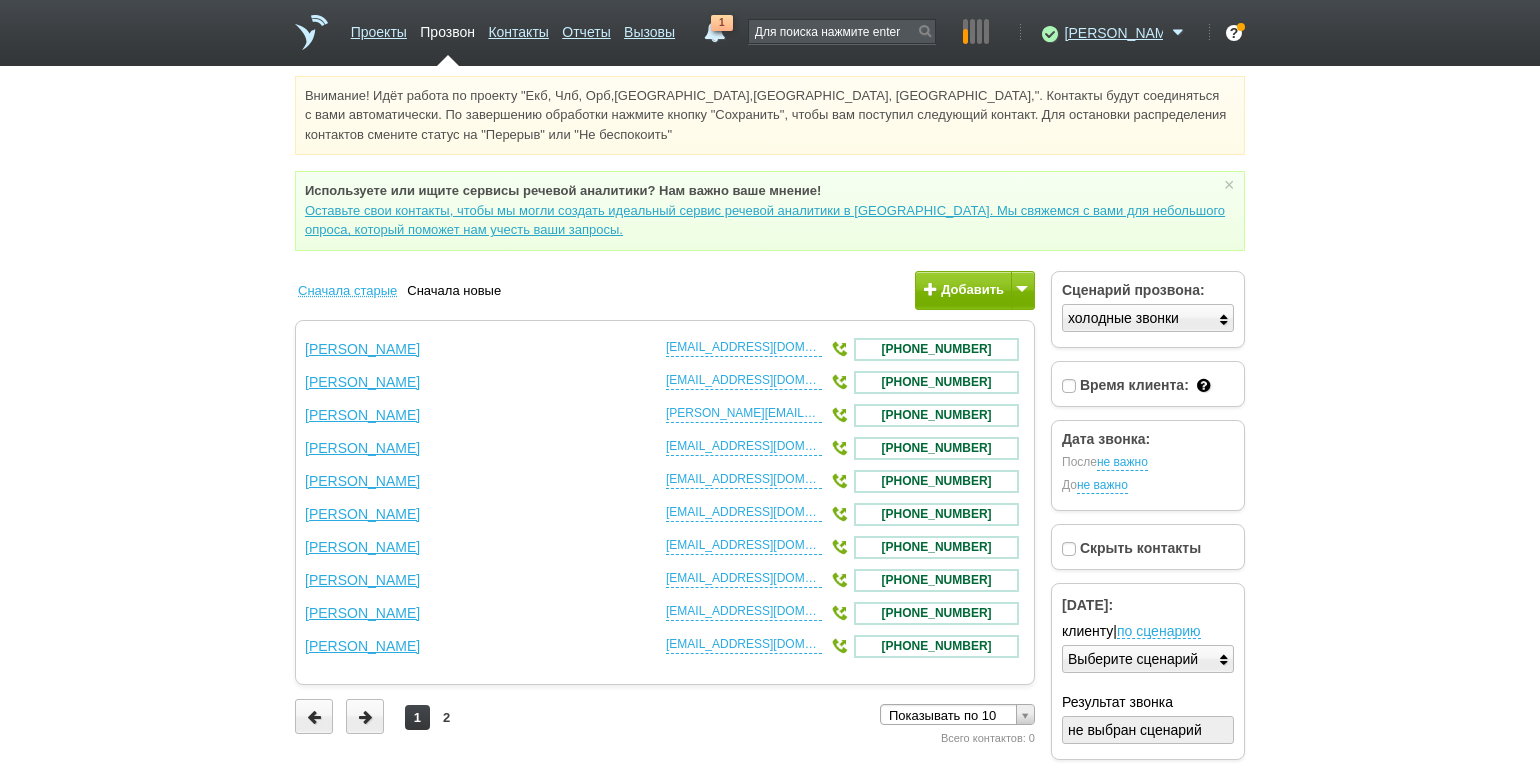 click on "1" at bounding box center [715, 27] 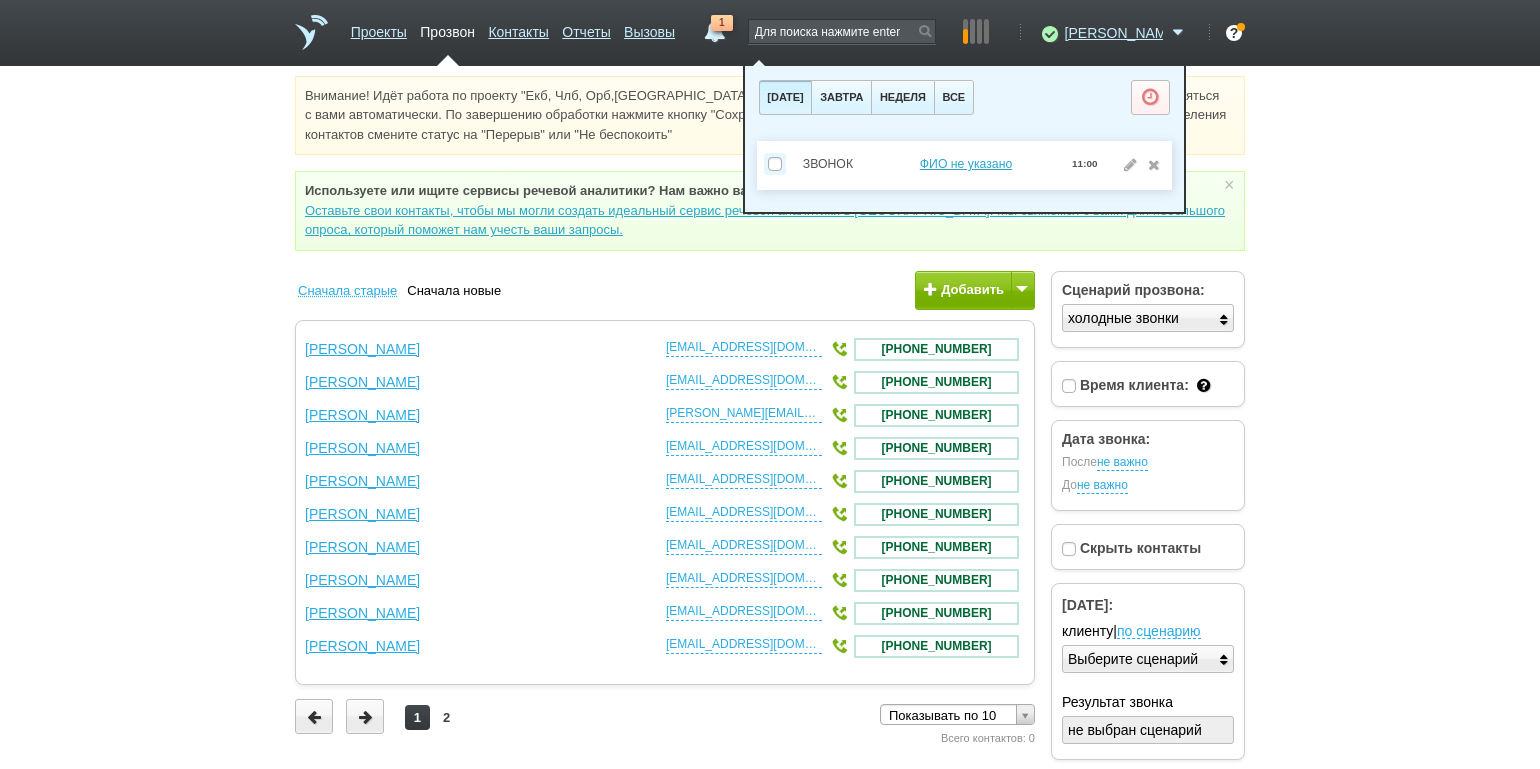 drag, startPoint x: 1357, startPoint y: 292, endPoint x: 1345, endPoint y: 280, distance: 16.970562 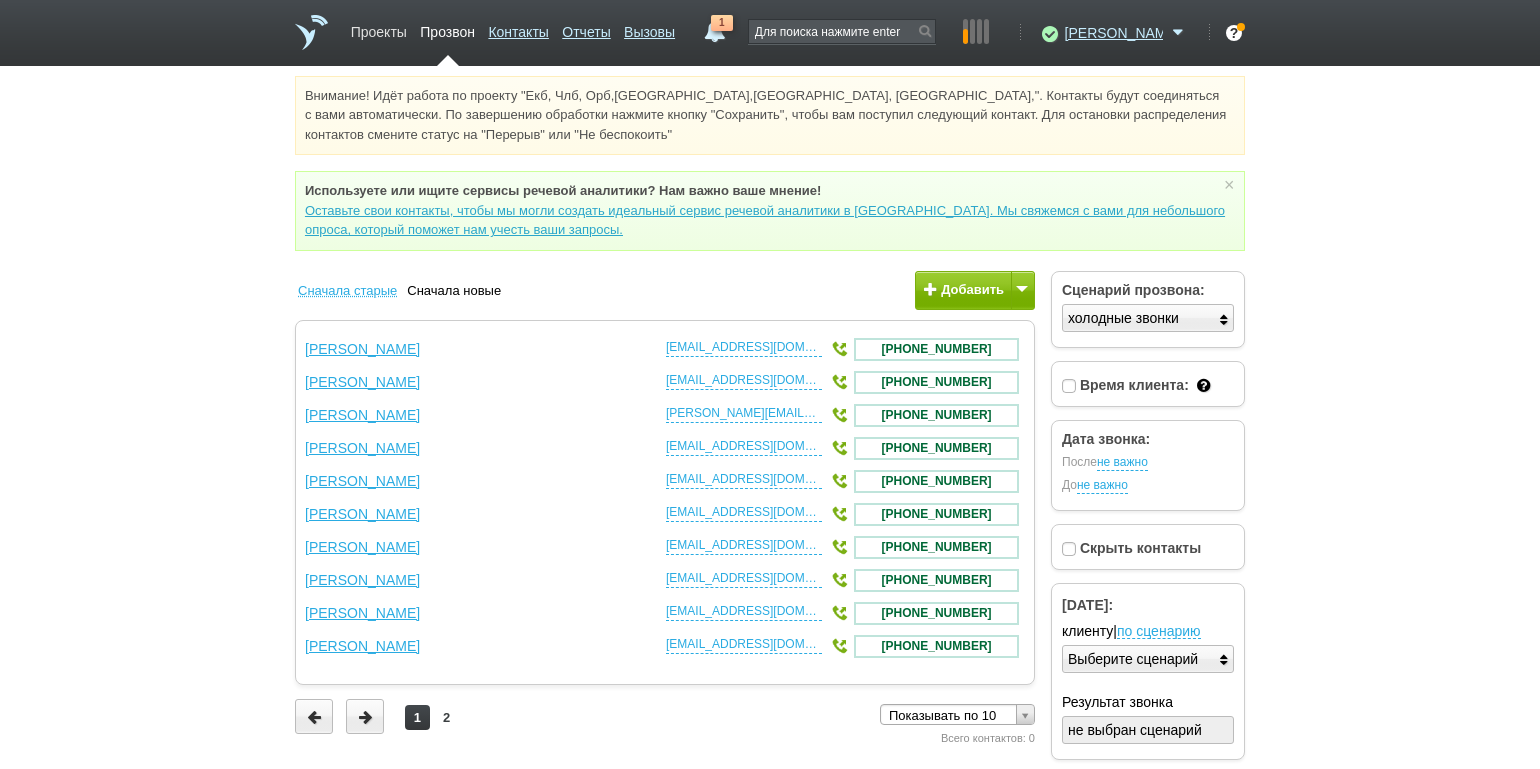 click on "Проекты" at bounding box center [379, 28] 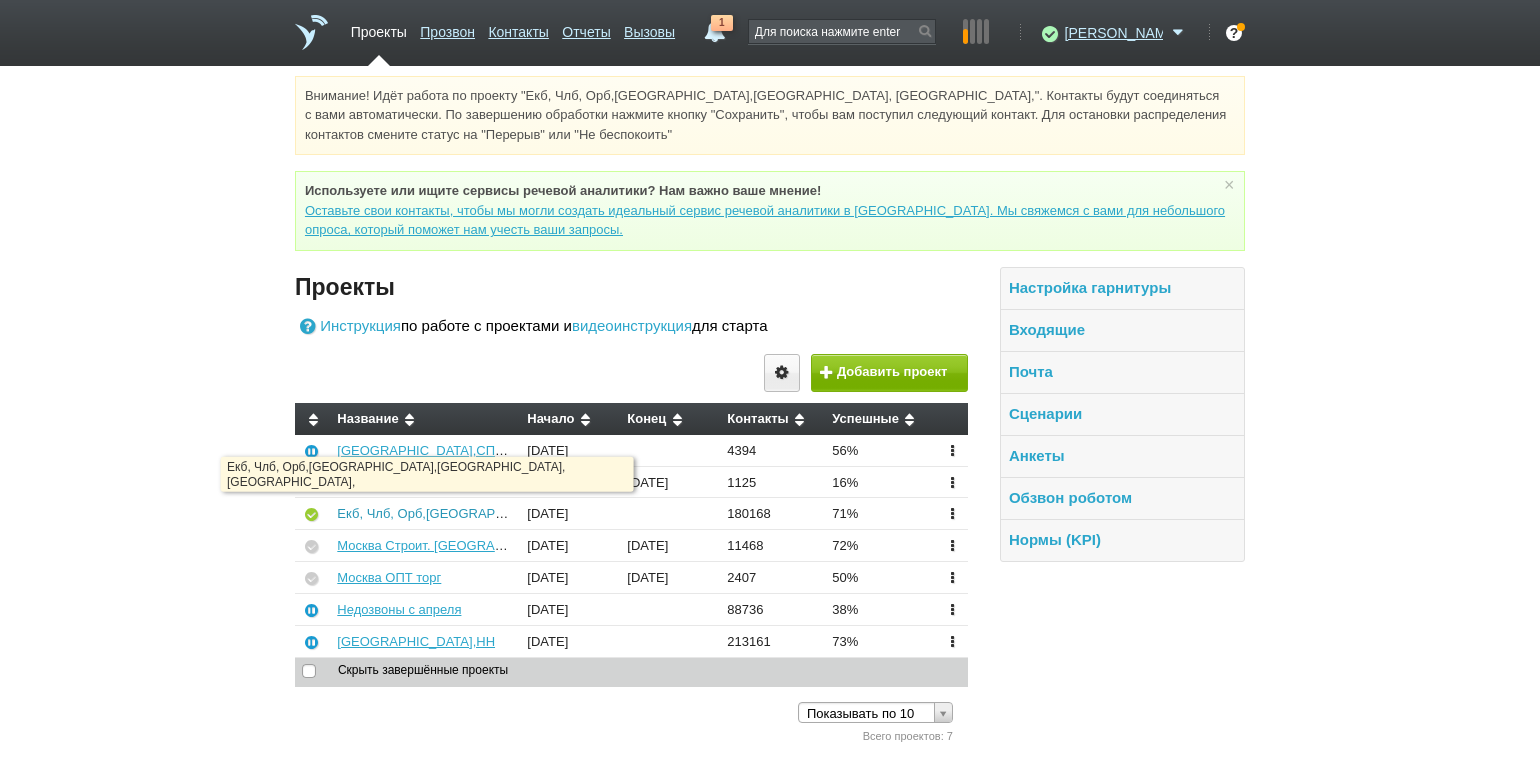 click on "Екб, Члб, Орб,[GEOGRAPHIC_DATA],[GEOGRAPHIC_DATA], [GEOGRAPHIC_DATA]," at bounding box center (591, 513) 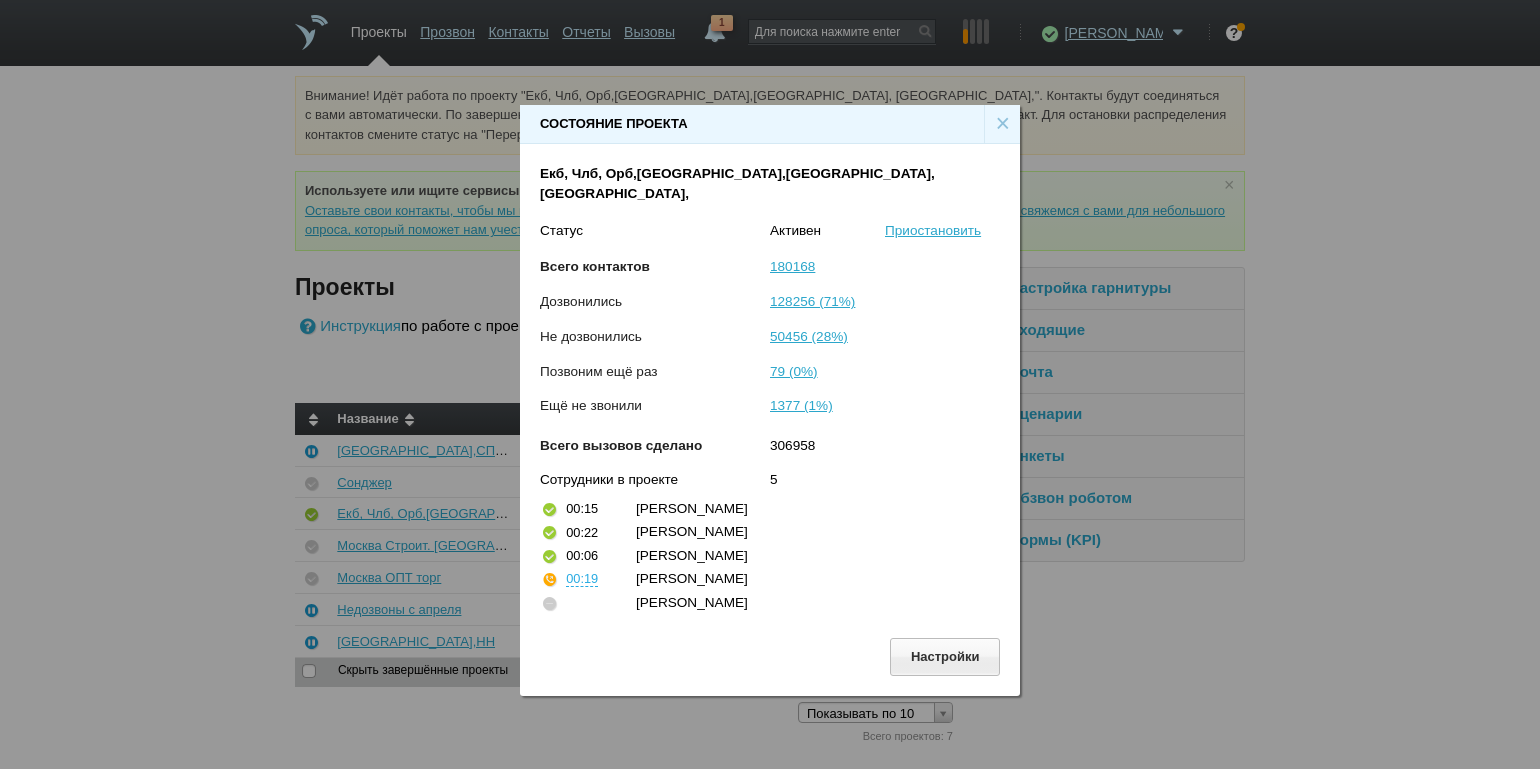 click on "×" at bounding box center (1002, 124) 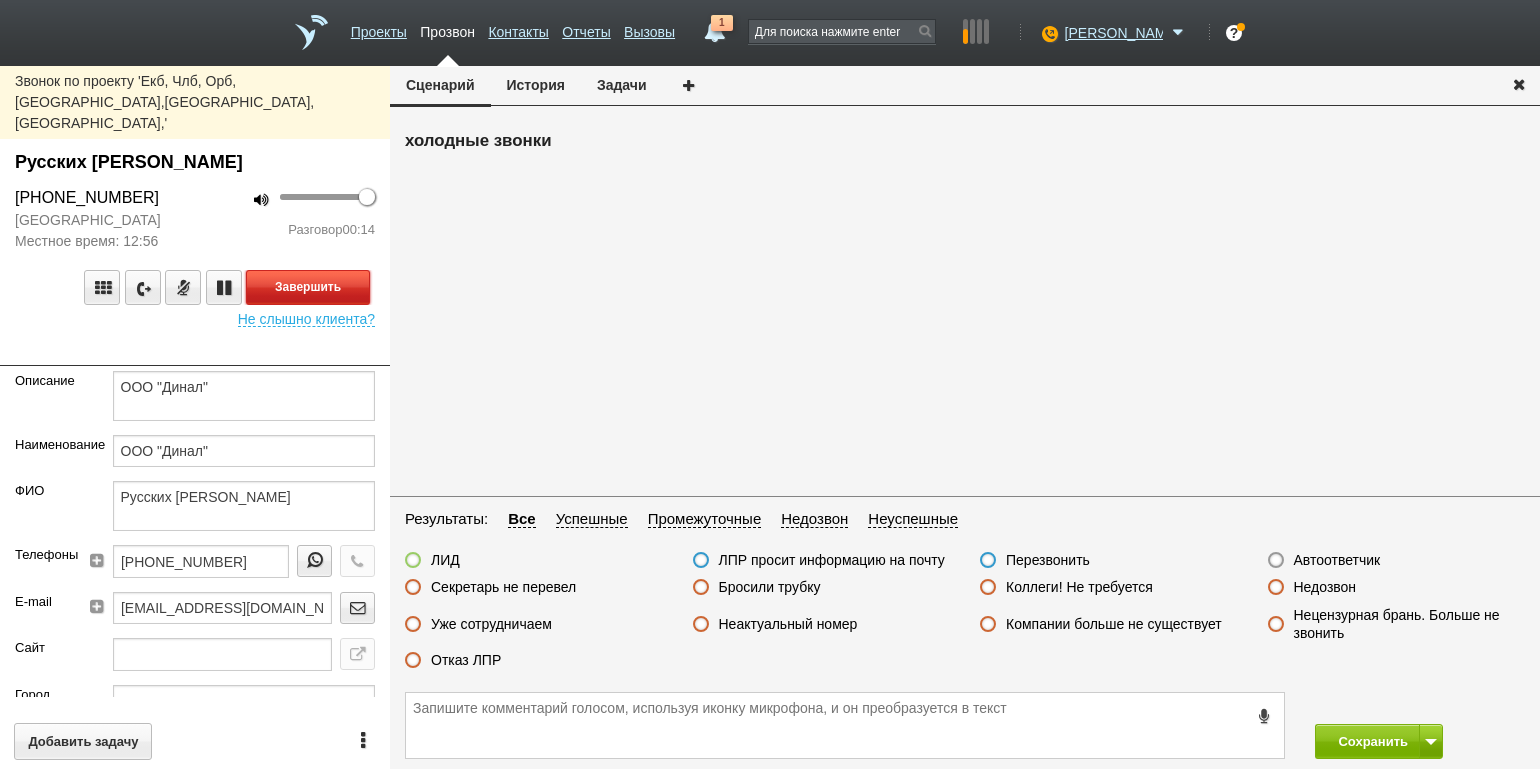 click on "Завершить" at bounding box center [308, 287] 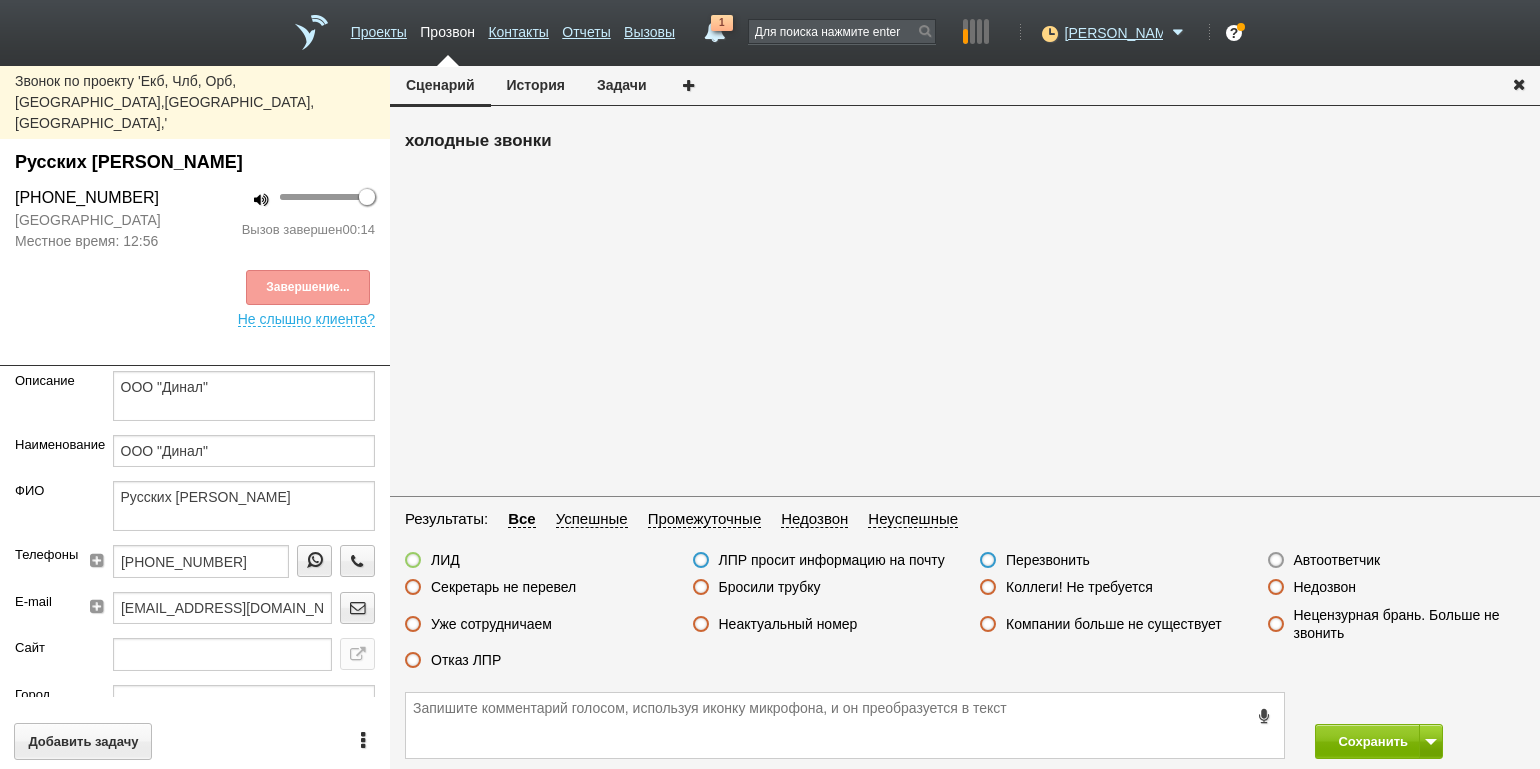 click on "Отказ ЛПР" at bounding box center [466, 660] 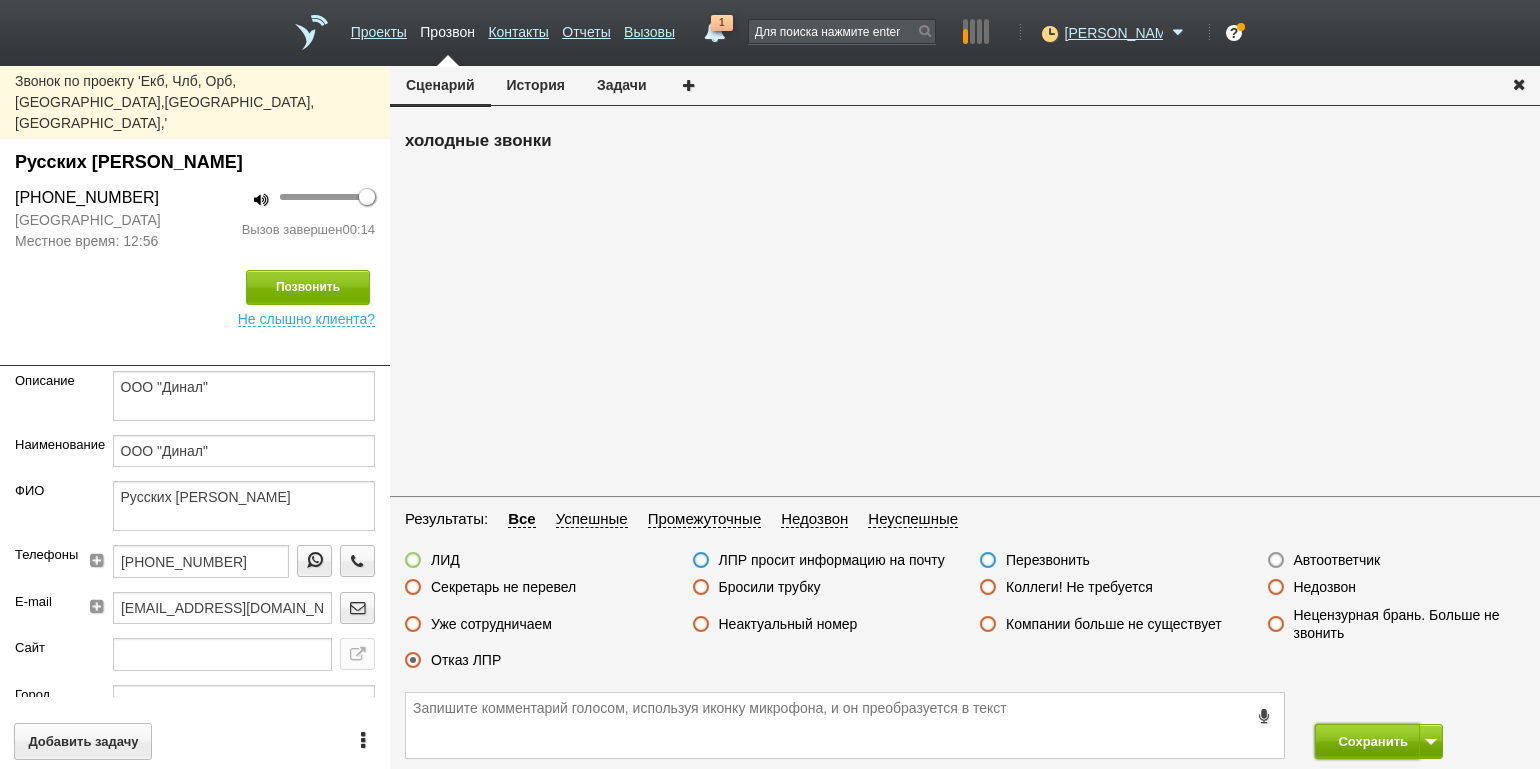 click on "Сохранить" at bounding box center [1367, 741] 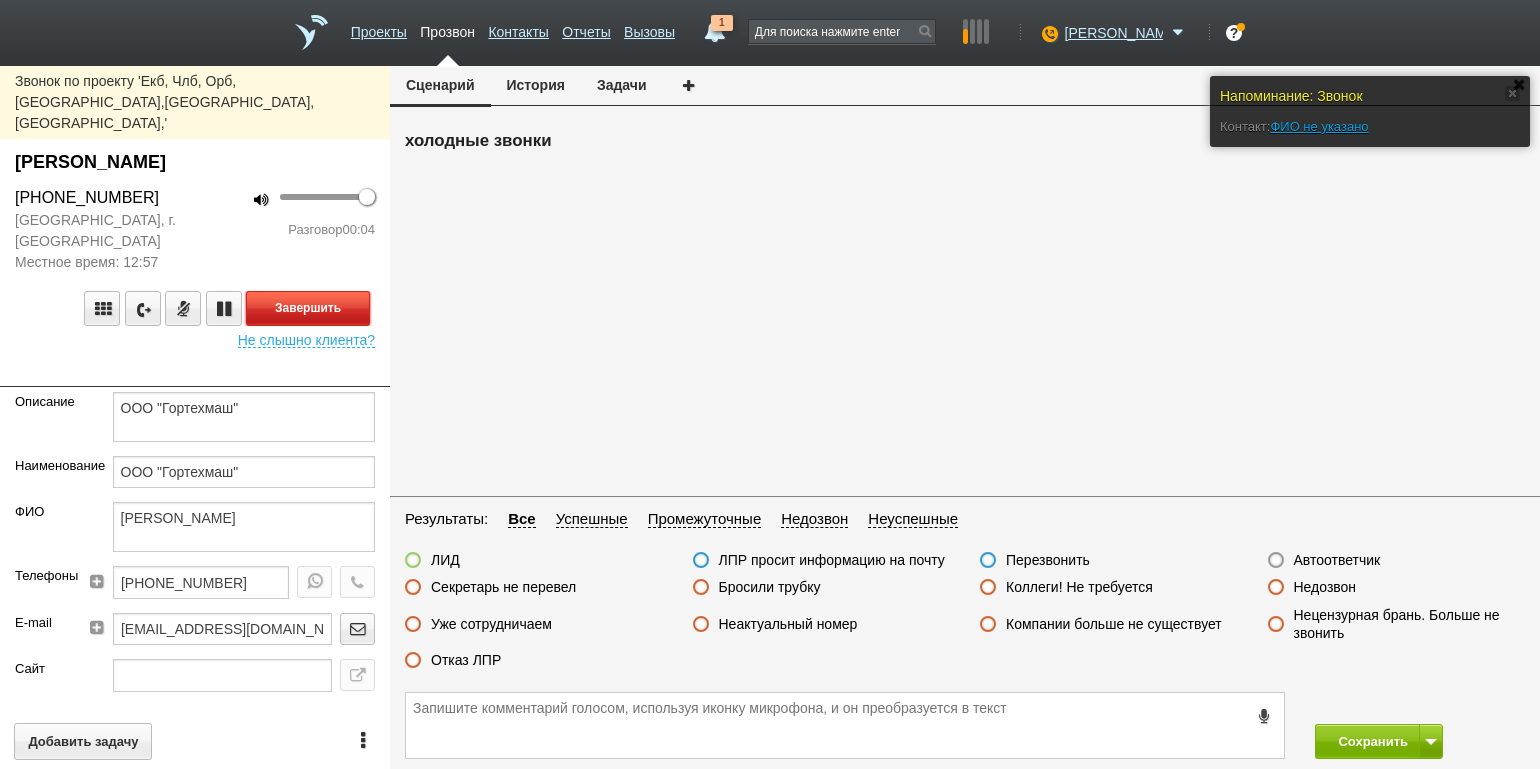 click on "Завершить" at bounding box center (308, 308) 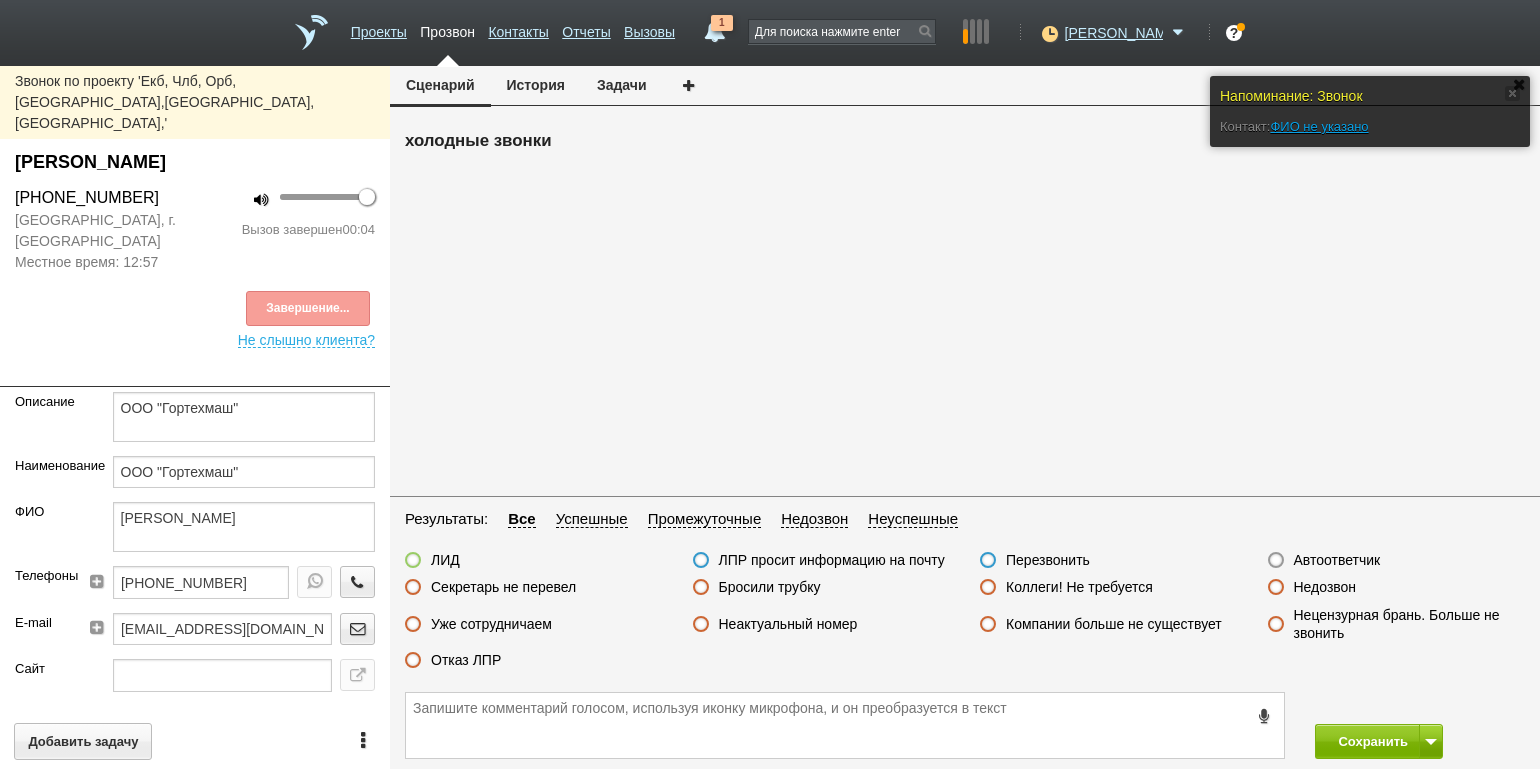 click on "Результаты: Все Успешные Промежуточные Недозвон Неуспешные ЛИД ЛПР просит информацию на почту Перезвонить Автоответчик Секретарь не перевел Бросили трубку Коллеги! Не требуется Недозвон Уже сотрудничаем Неактуальный номер Компании больше не существует Нецензурная брань. Больше не звонить Отказ ЛПР" at bounding box center [965, 595] 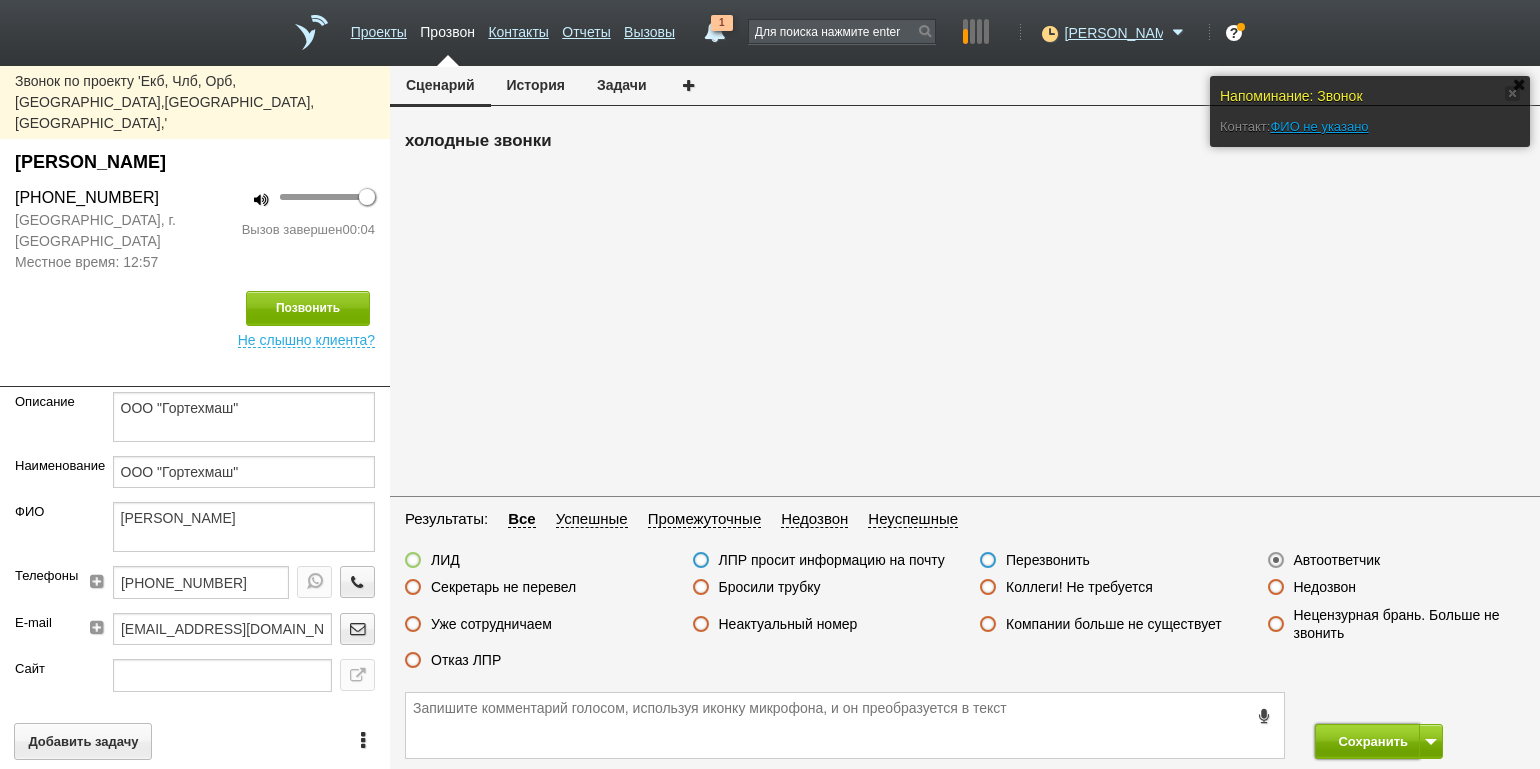 click on "Сохранить" at bounding box center (1367, 741) 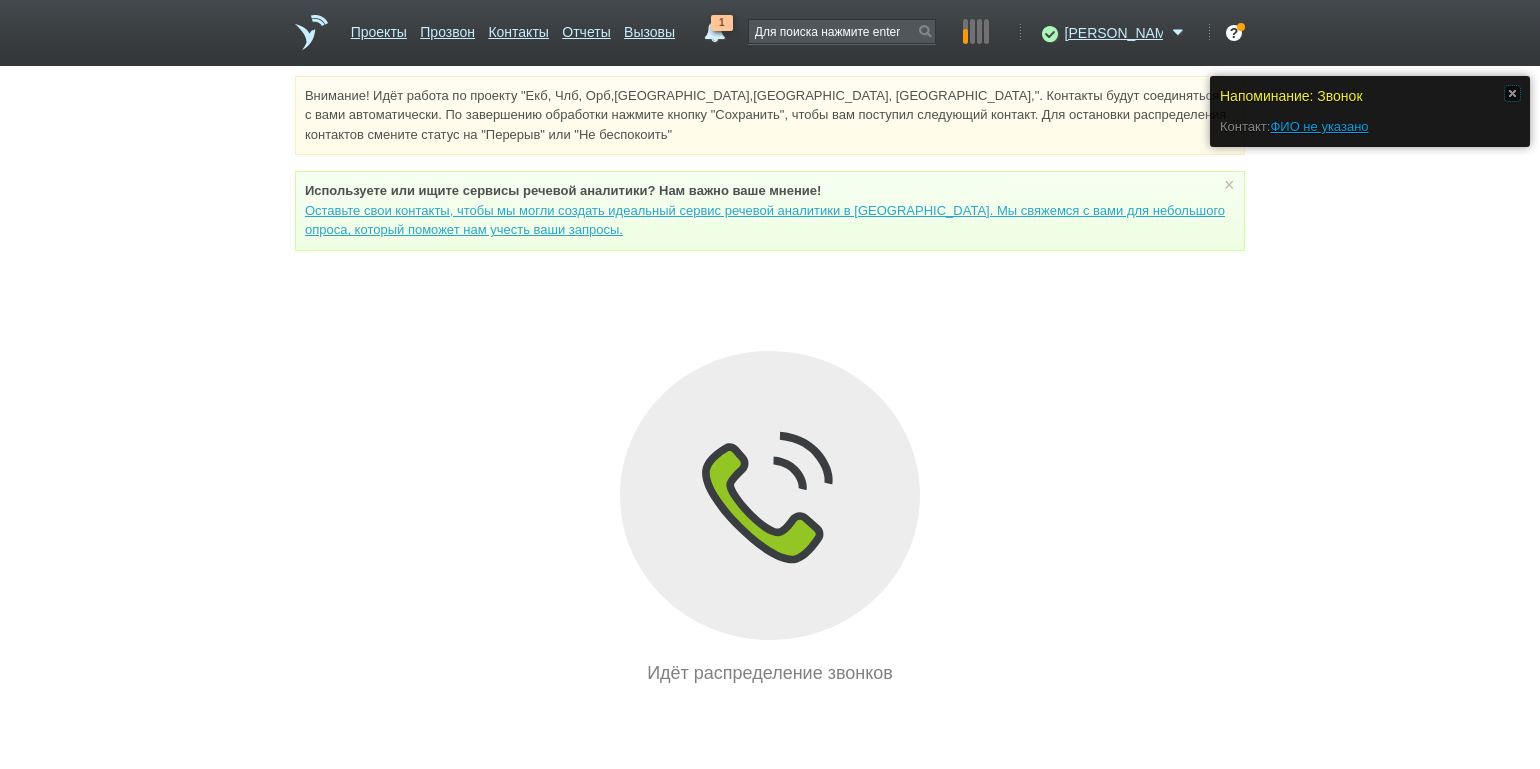 drag, startPoint x: 1516, startPoint y: 92, endPoint x: 1471, endPoint y: 80, distance: 46.572525 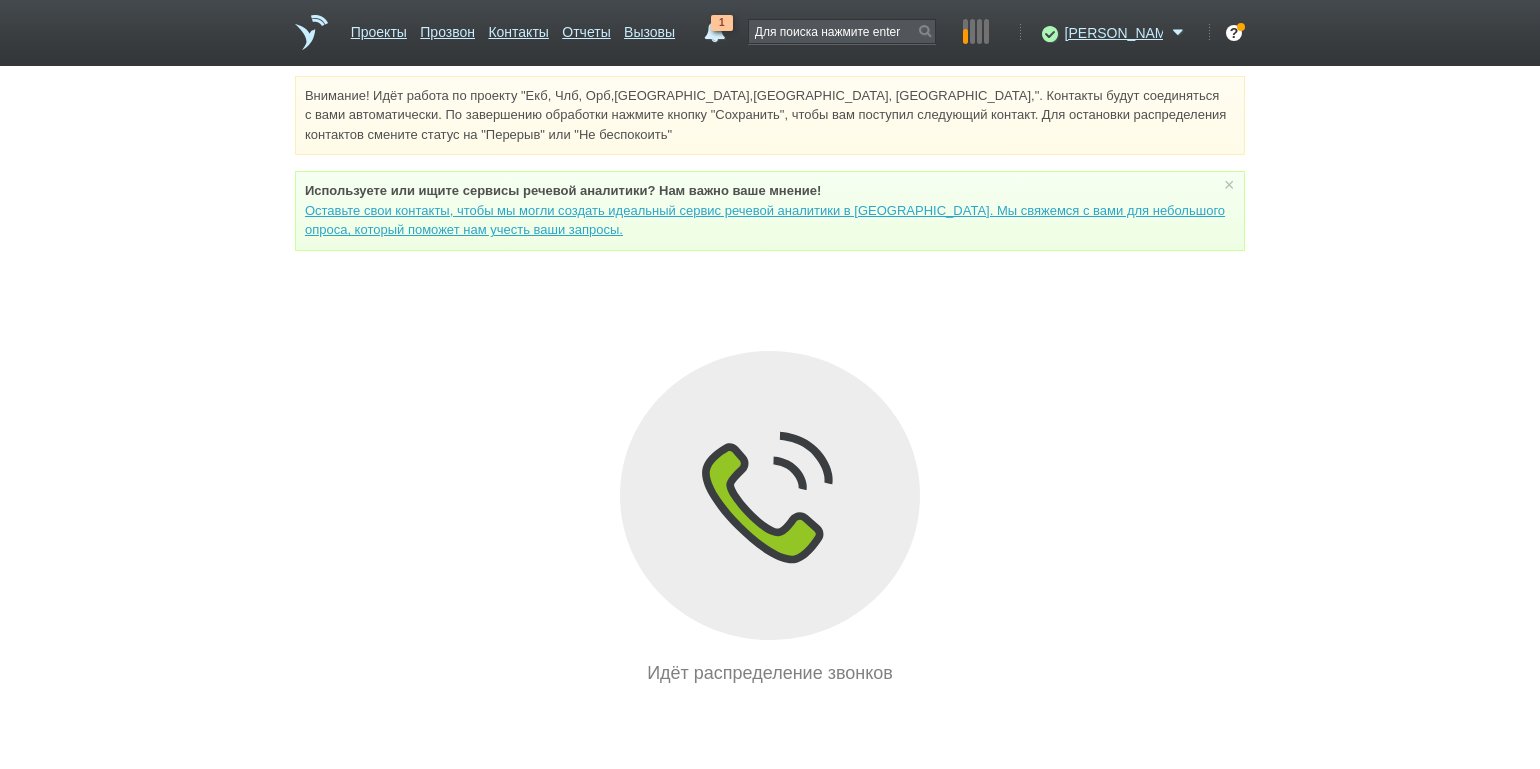 click on "1" at bounding box center [715, 27] 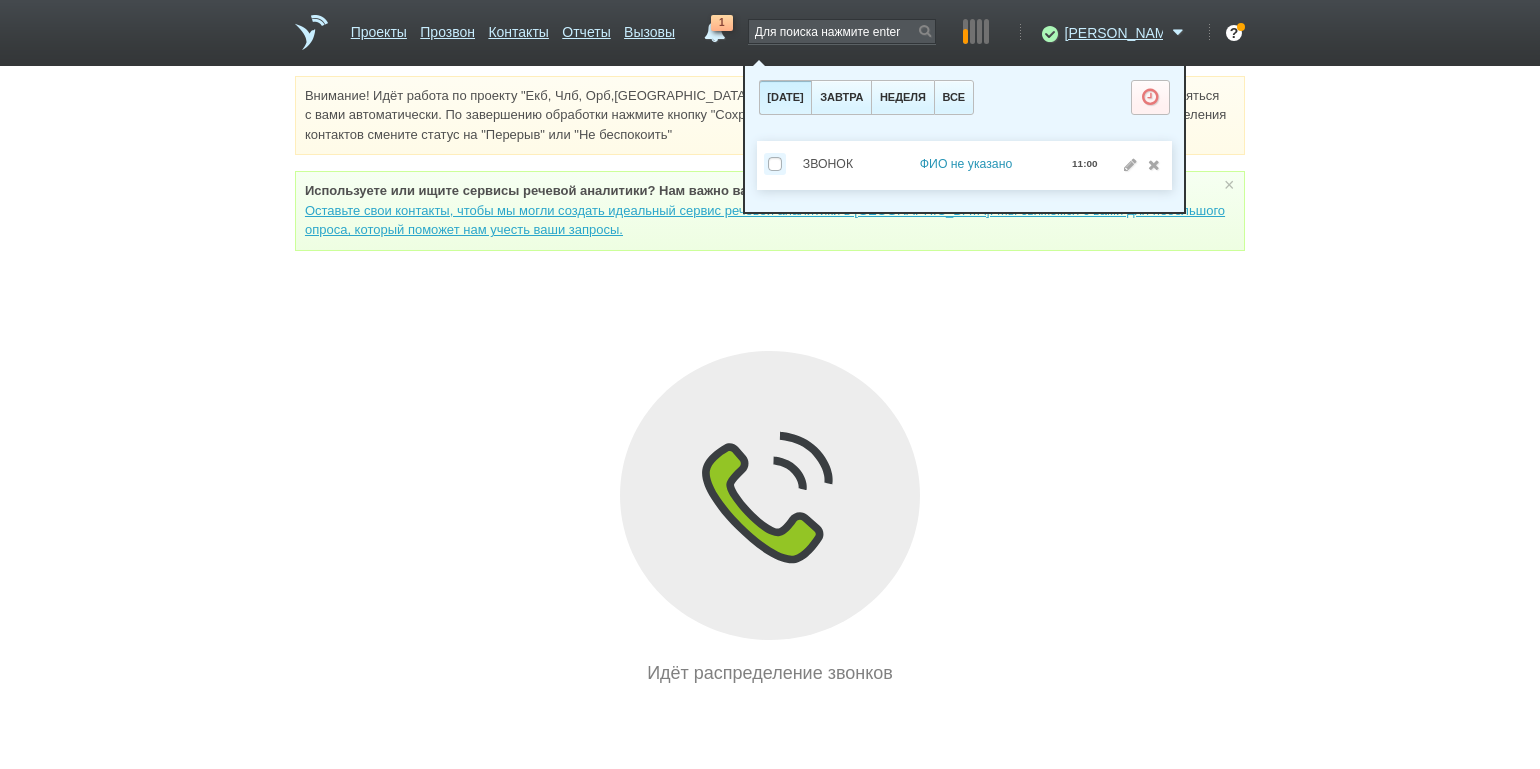 click on "ФИО не указано" at bounding box center (966, 164) 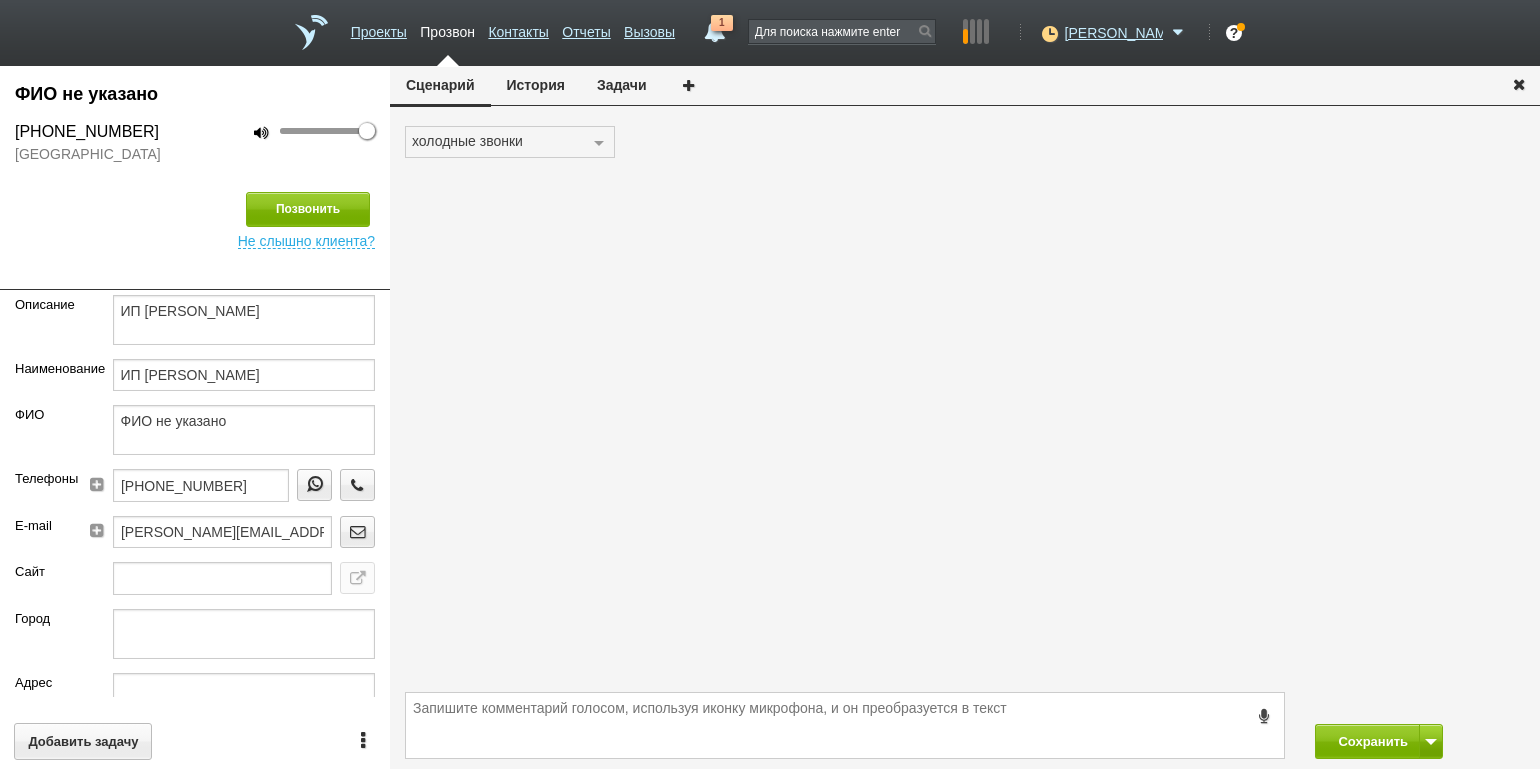 click on "История" at bounding box center [536, 85] 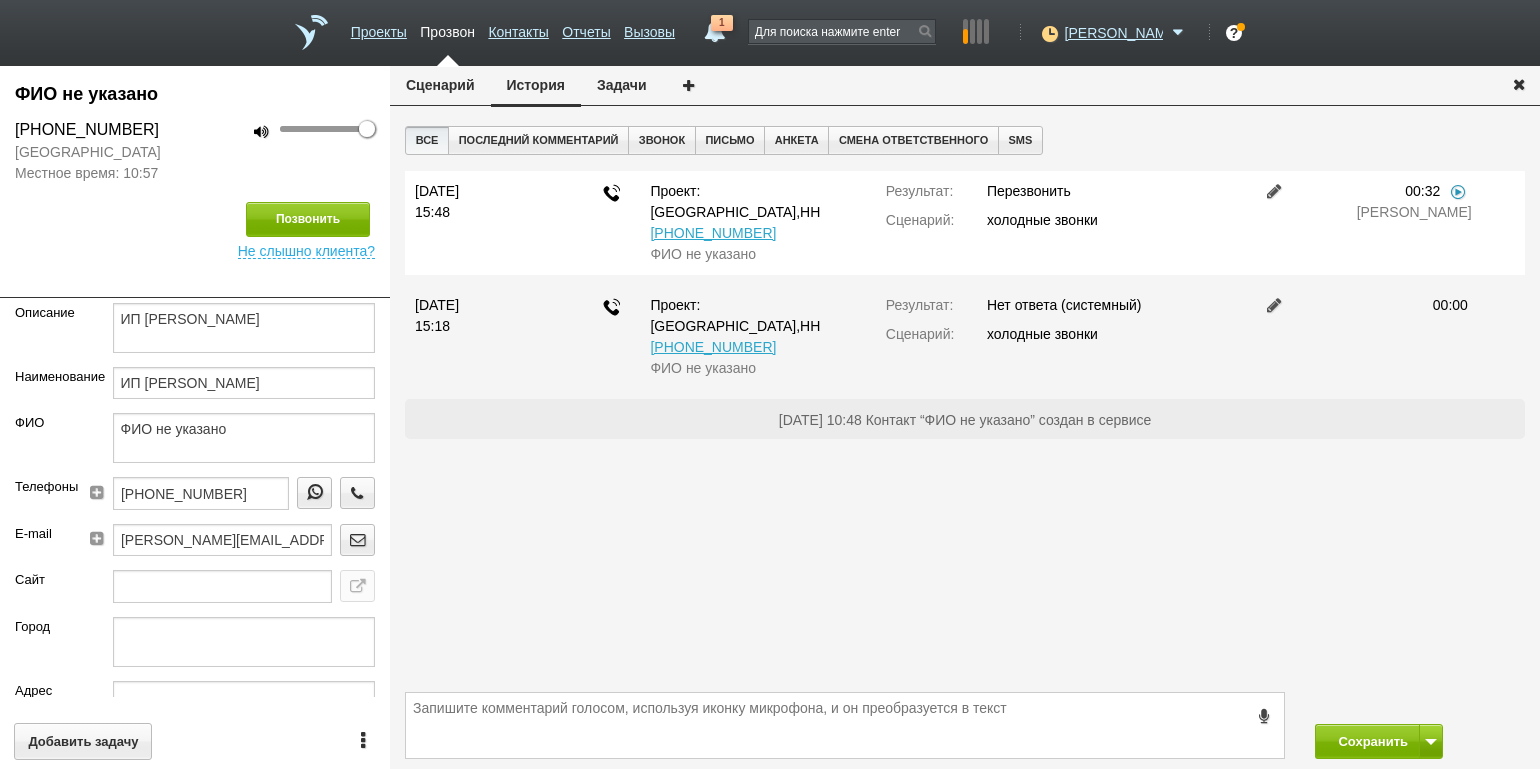 click at bounding box center (1458, 191) 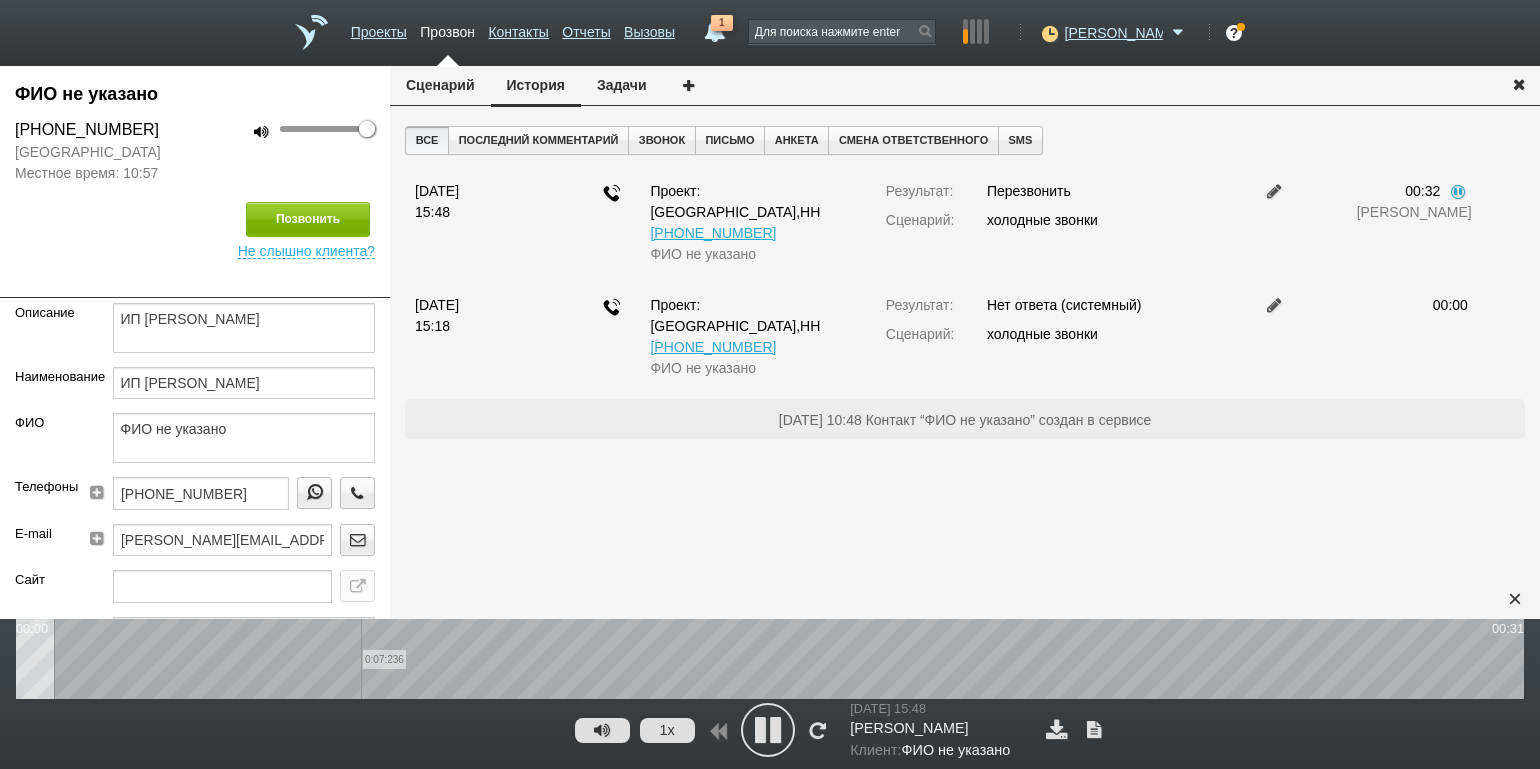 drag, startPoint x: 361, startPoint y: 659, endPoint x: 374, endPoint y: 660, distance: 13.038404 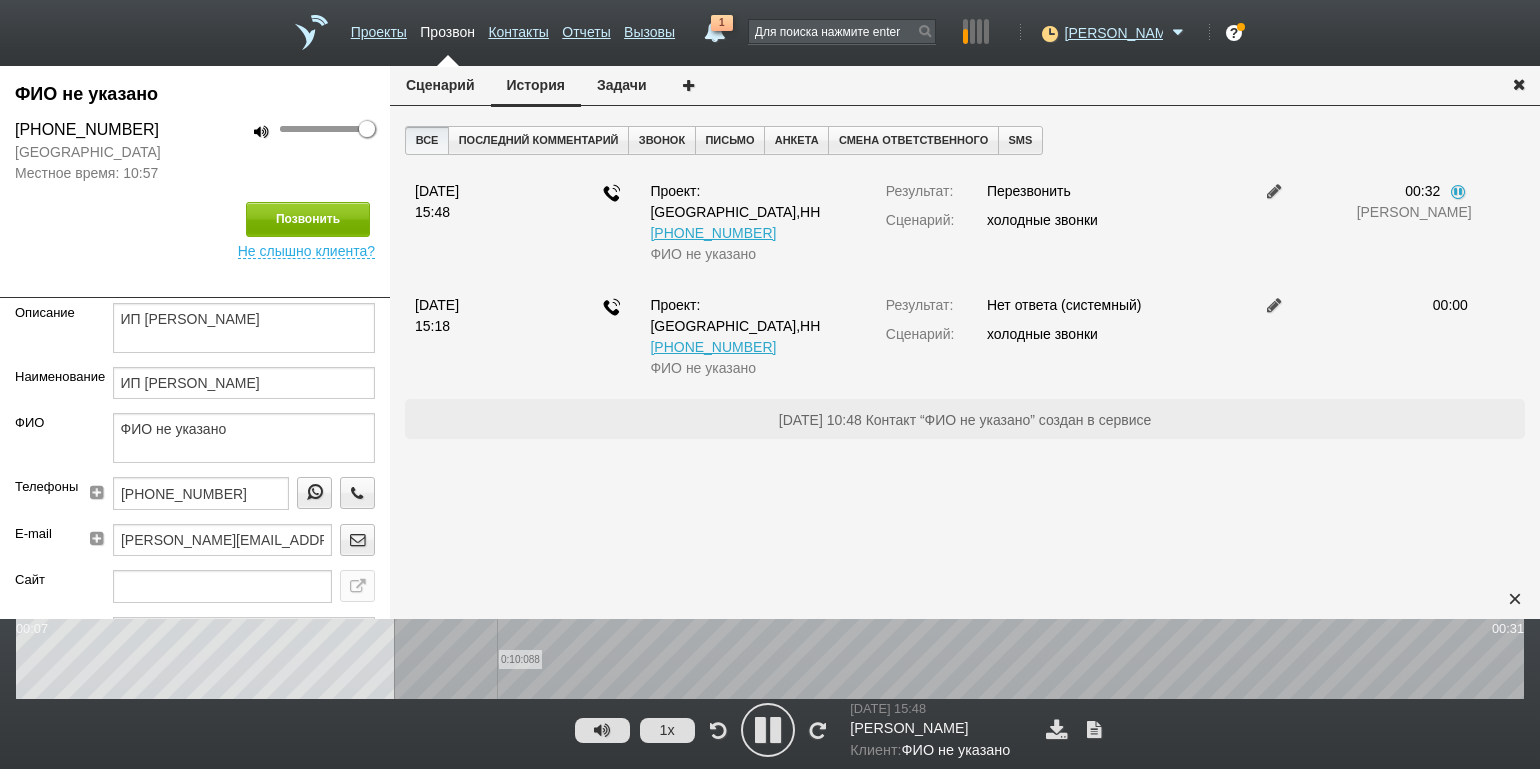 click on "0:10:088" at bounding box center [770, 659] 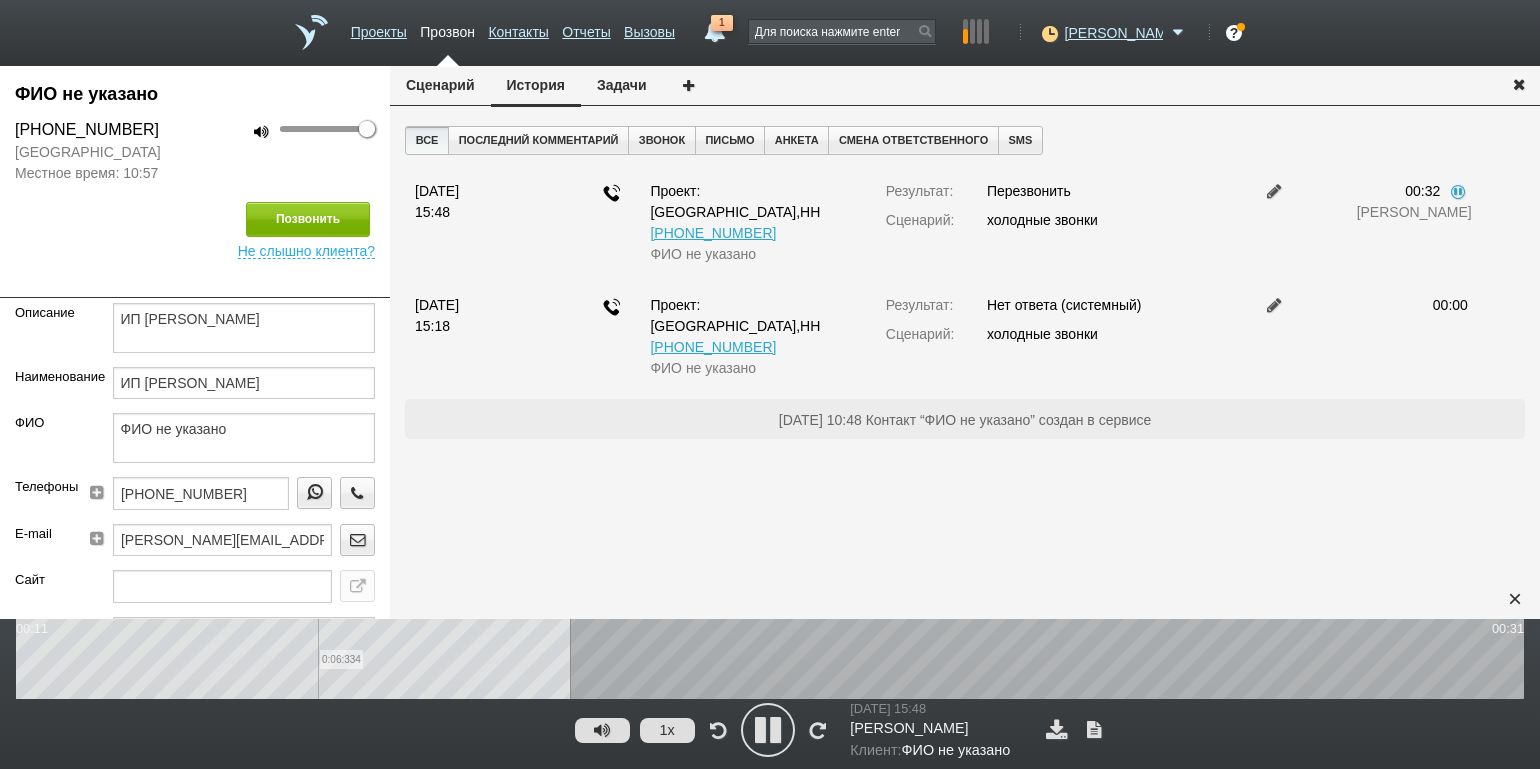 click on "0:06:334" at bounding box center (770, 659) 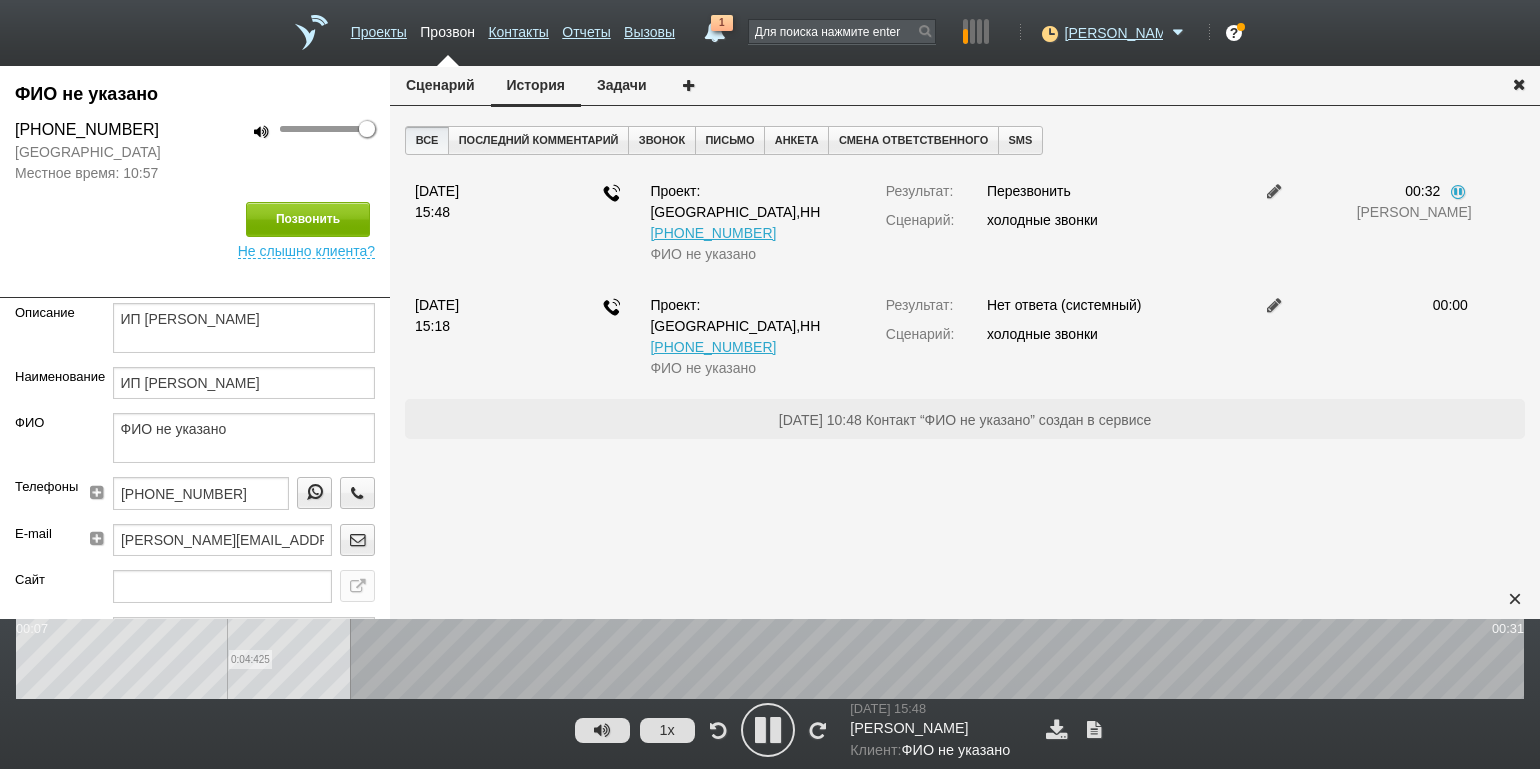 click on "0:04:425" at bounding box center (770, 659) 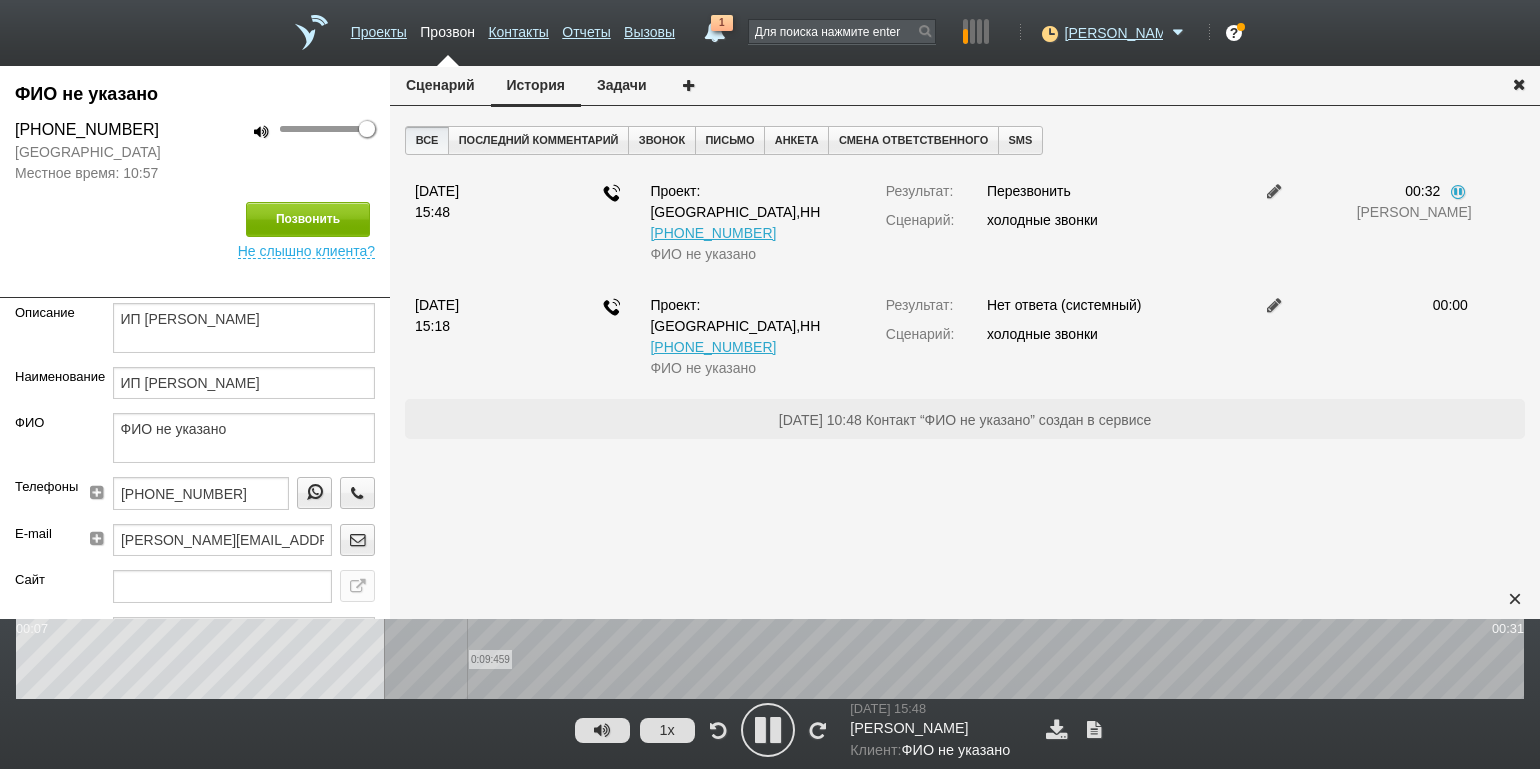 click on "0:09:459" at bounding box center [770, 659] 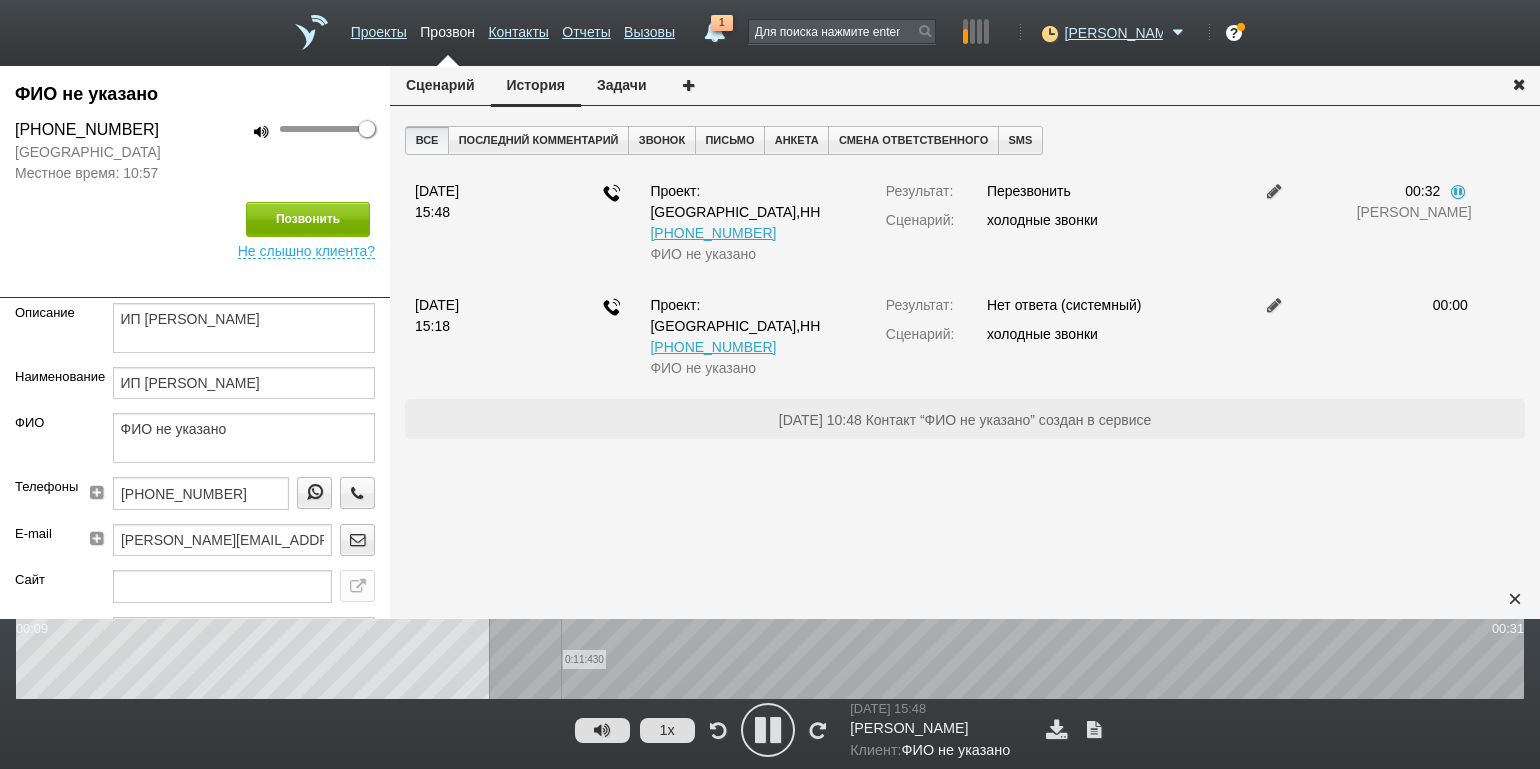 drag, startPoint x: 561, startPoint y: 666, endPoint x: 586, endPoint y: 669, distance: 25.179358 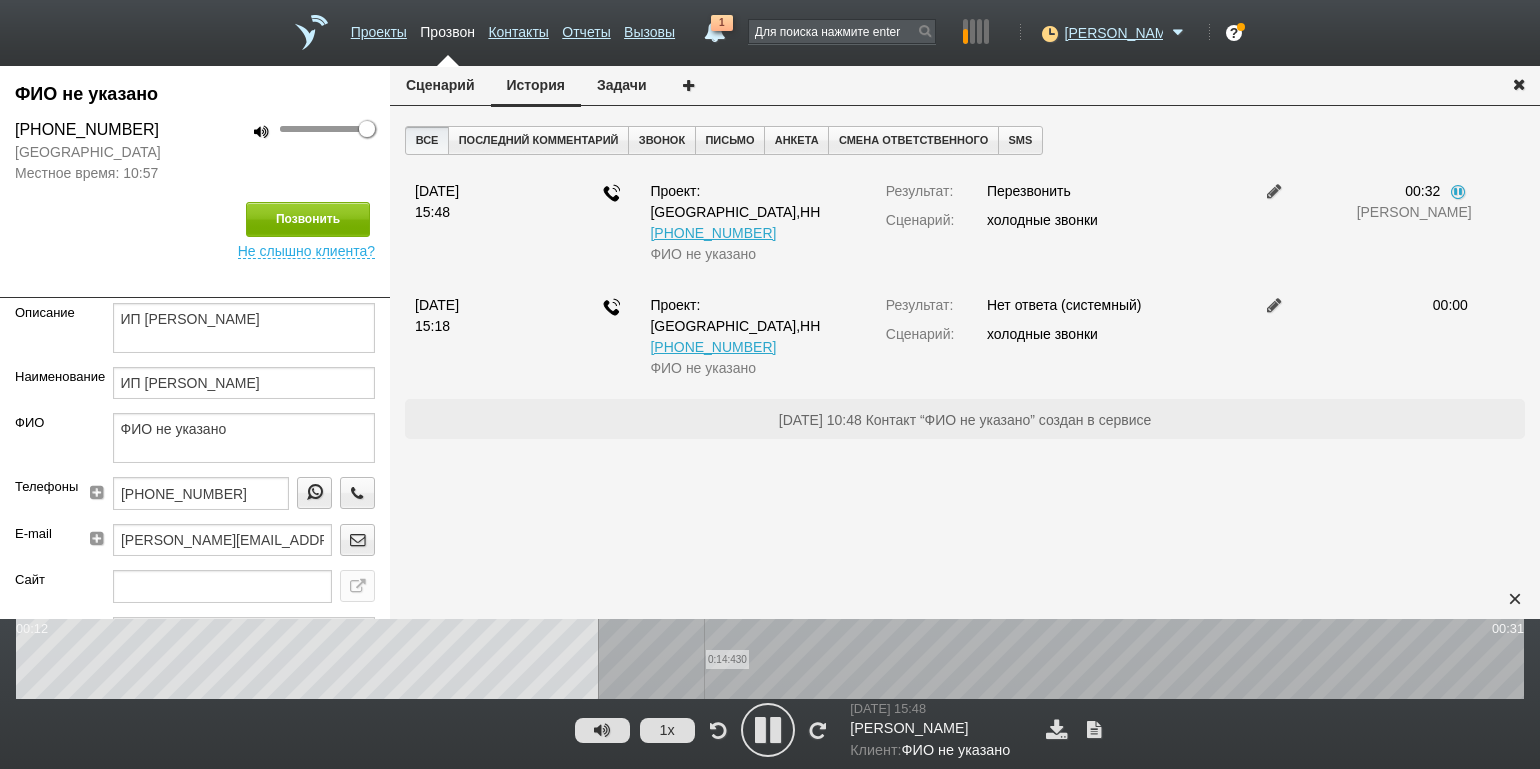 click on "0:14:430" at bounding box center (770, 659) 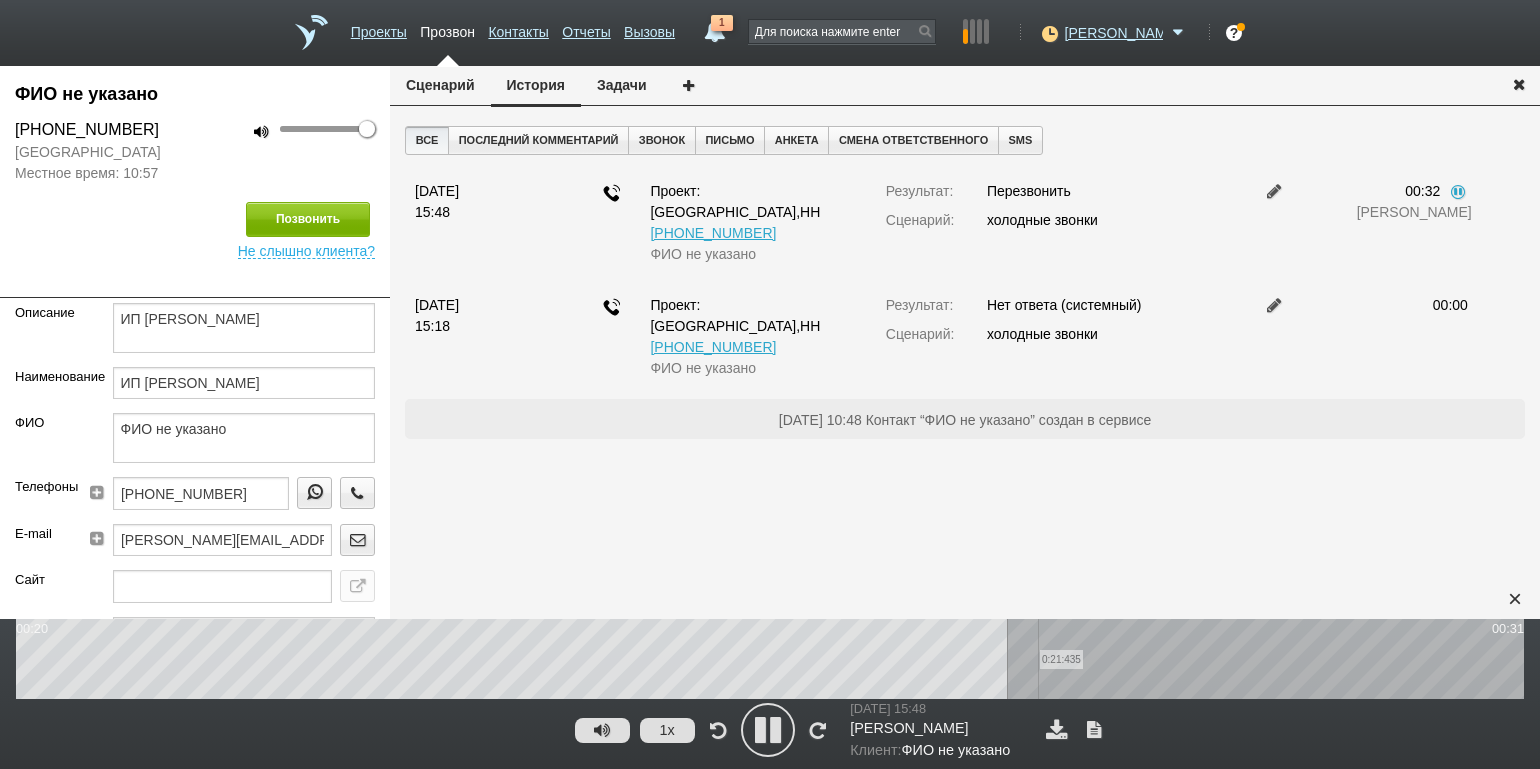 click on "0:21:435" at bounding box center [770, 659] 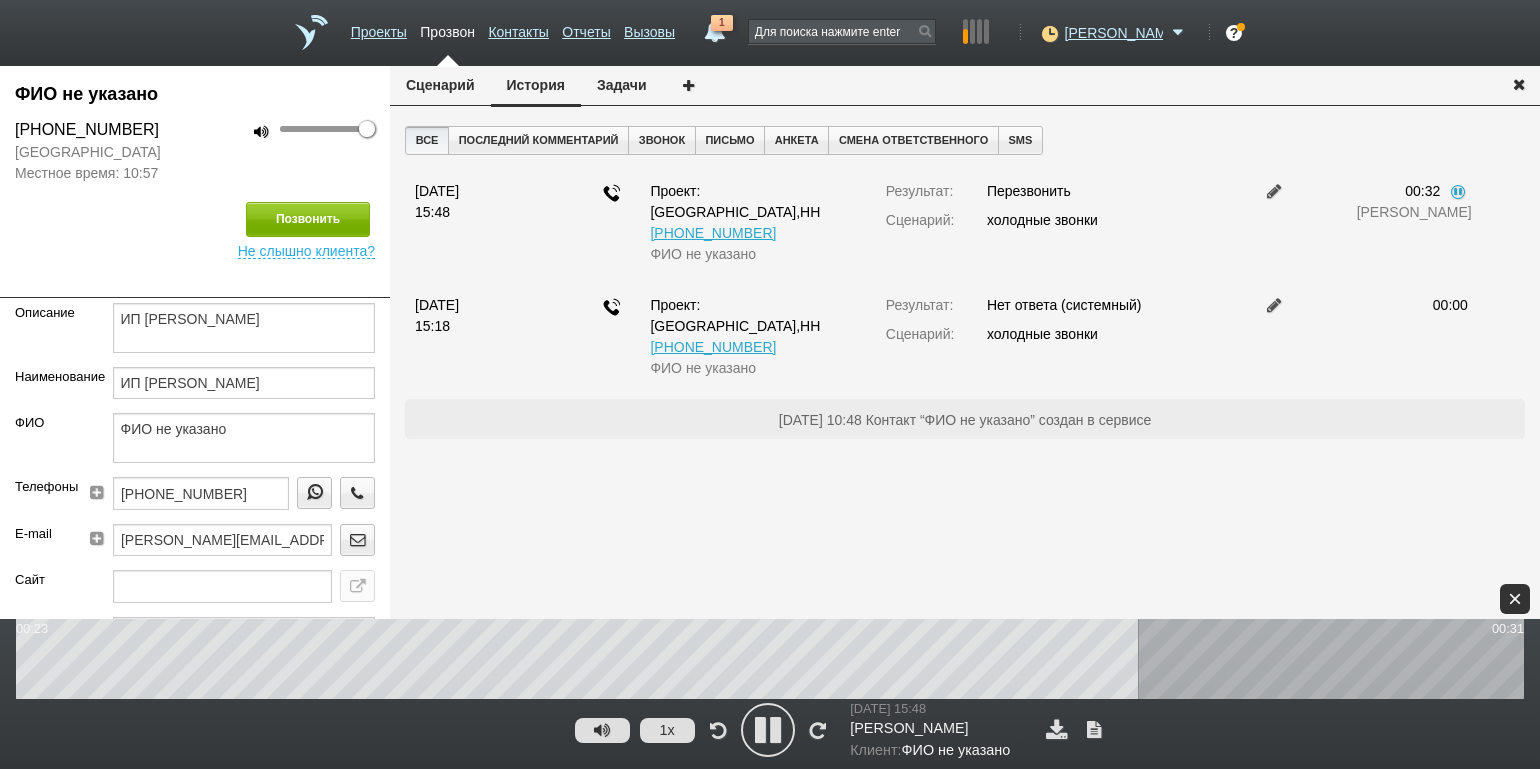 click on "×" at bounding box center [1515, 599] 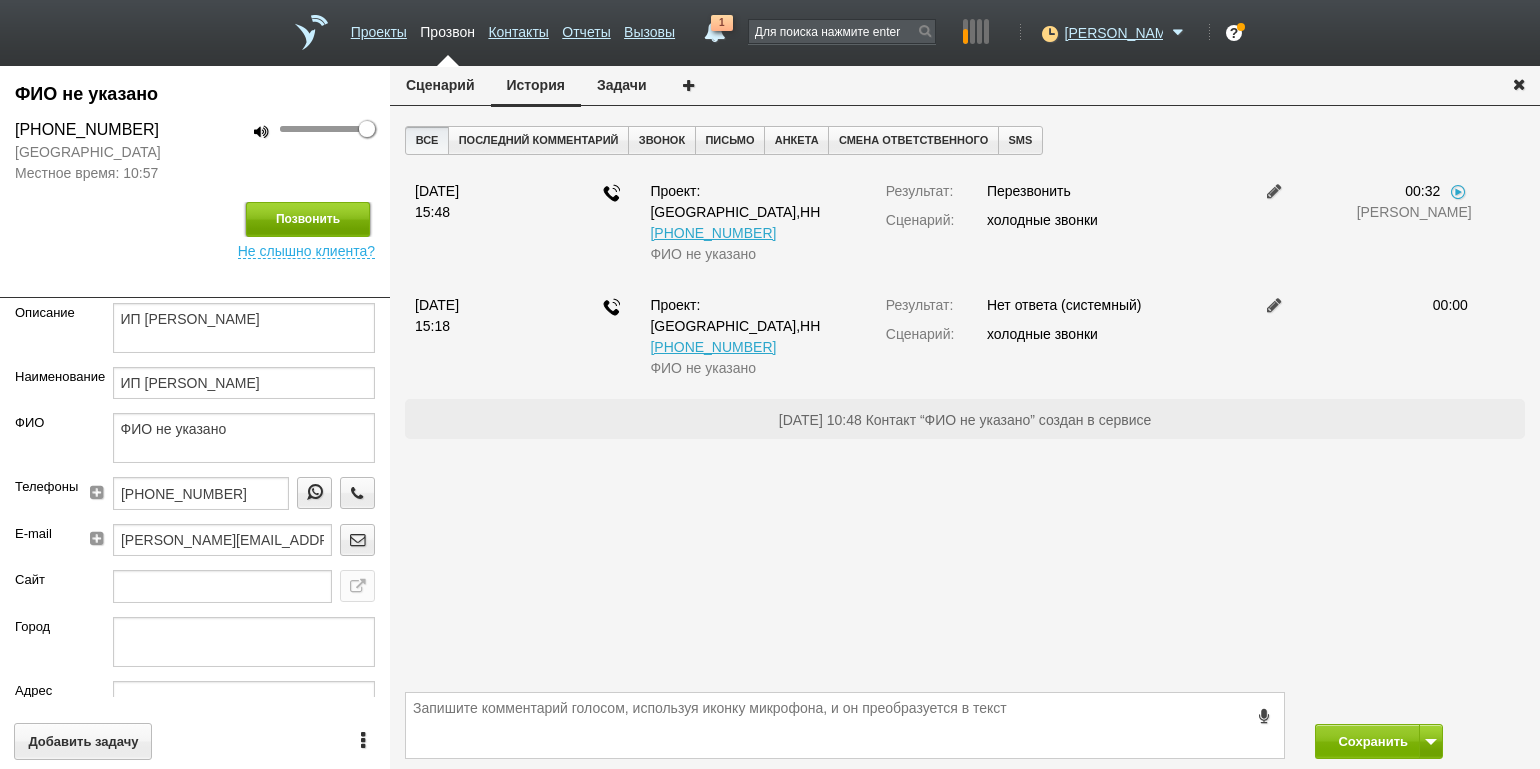 click on "Позвонить" at bounding box center [308, 219] 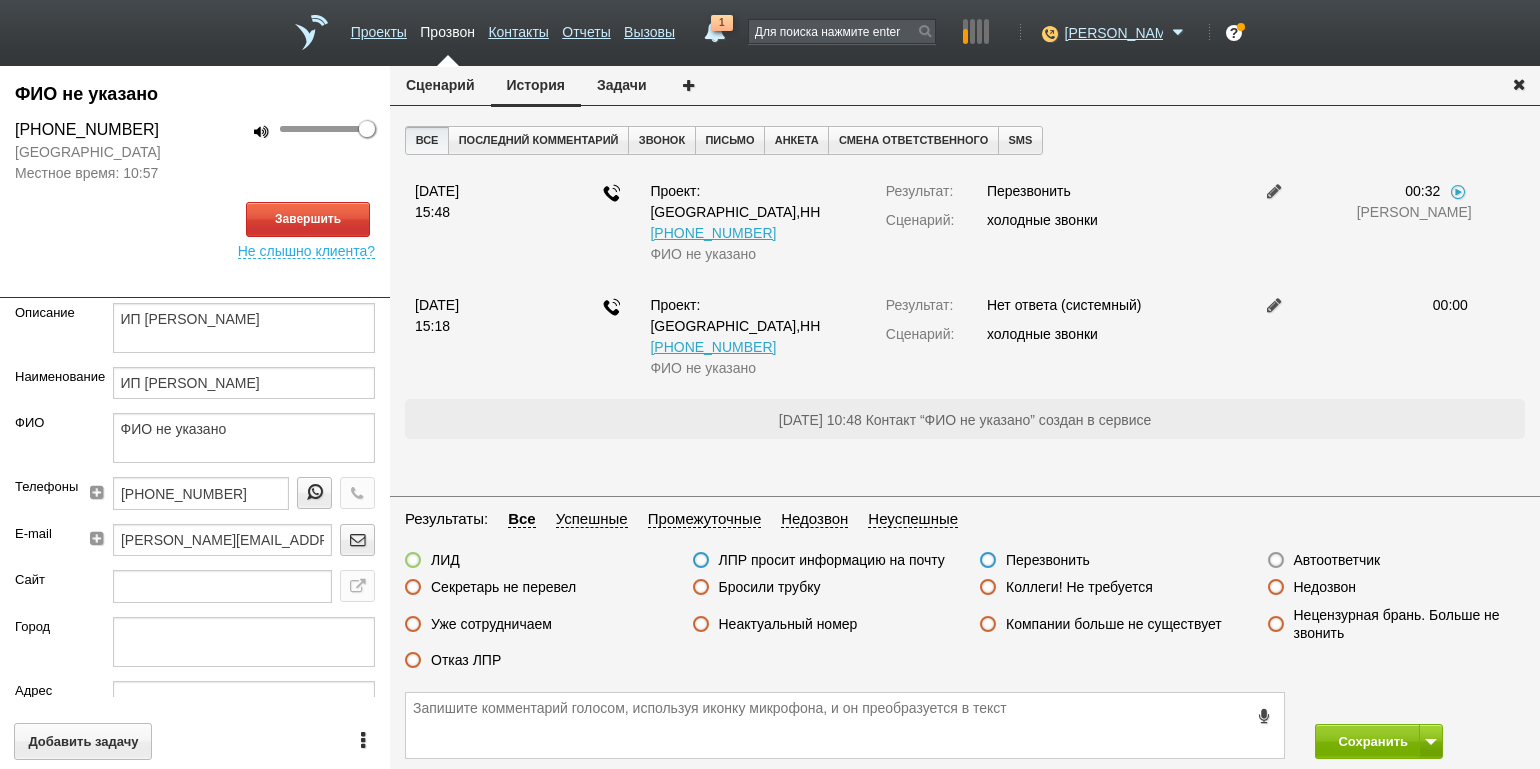 click on "Сценарий" at bounding box center (440, 85) 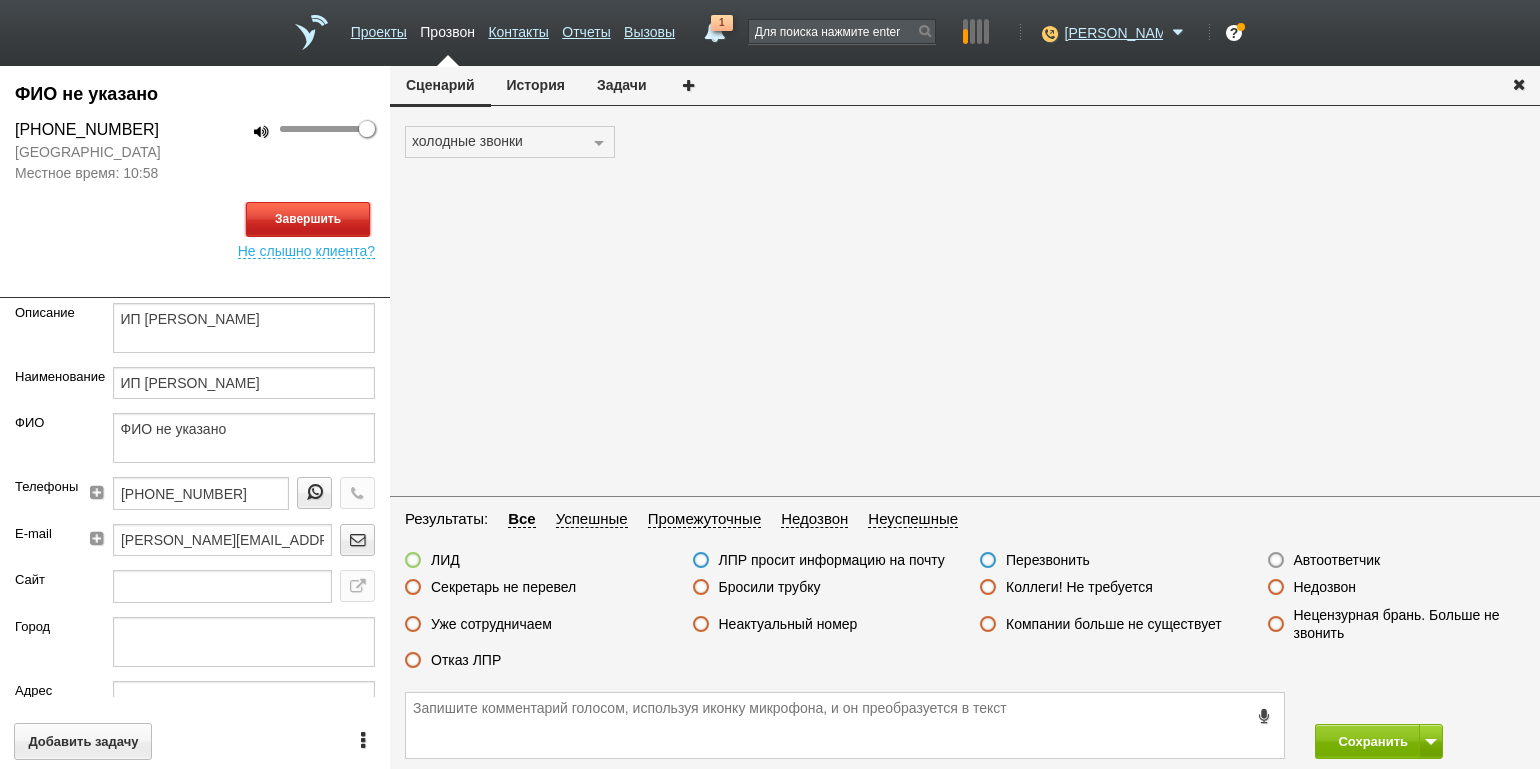 click on "Завершить" at bounding box center (308, 219) 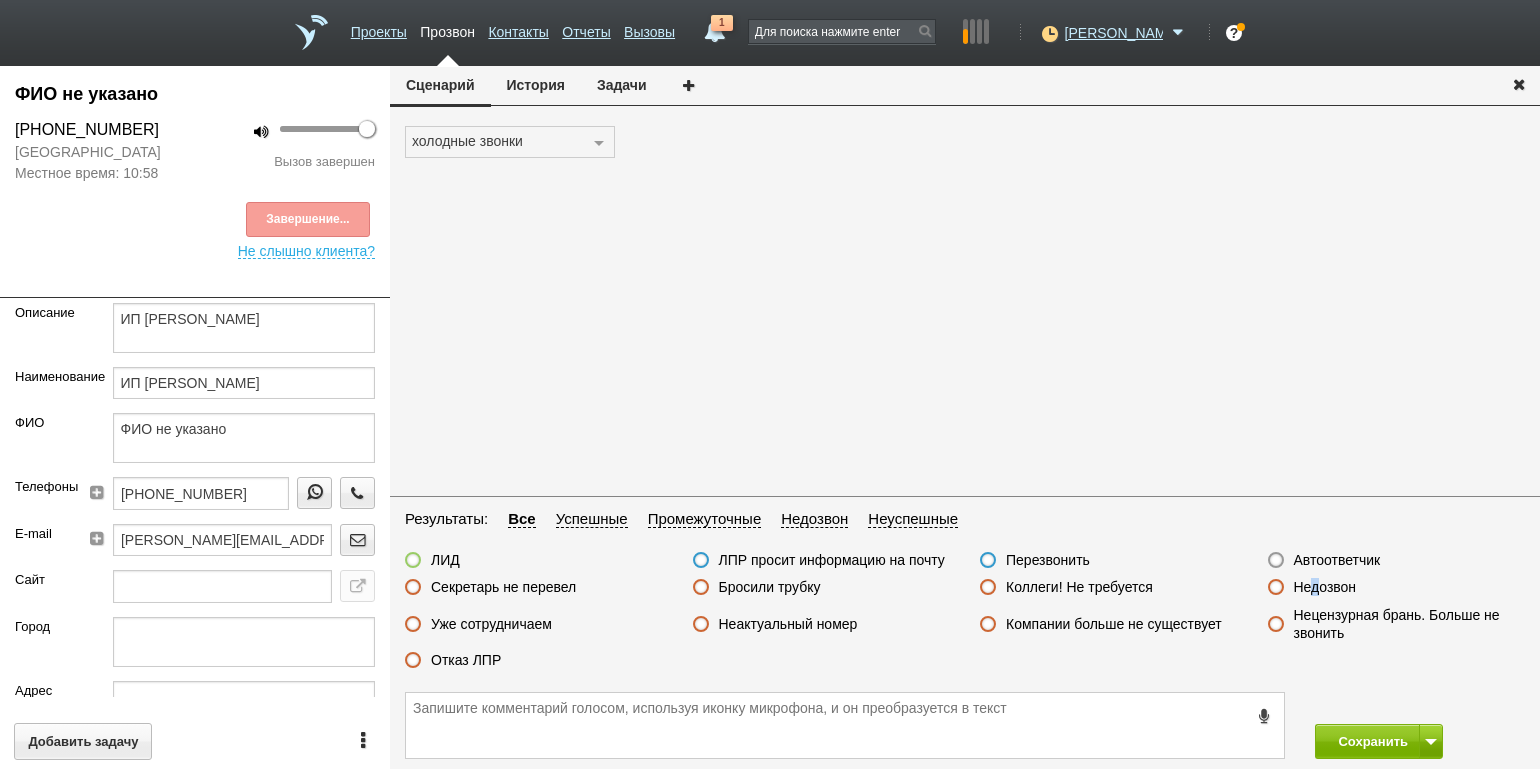 click on "Недозвон" at bounding box center [1325, 587] 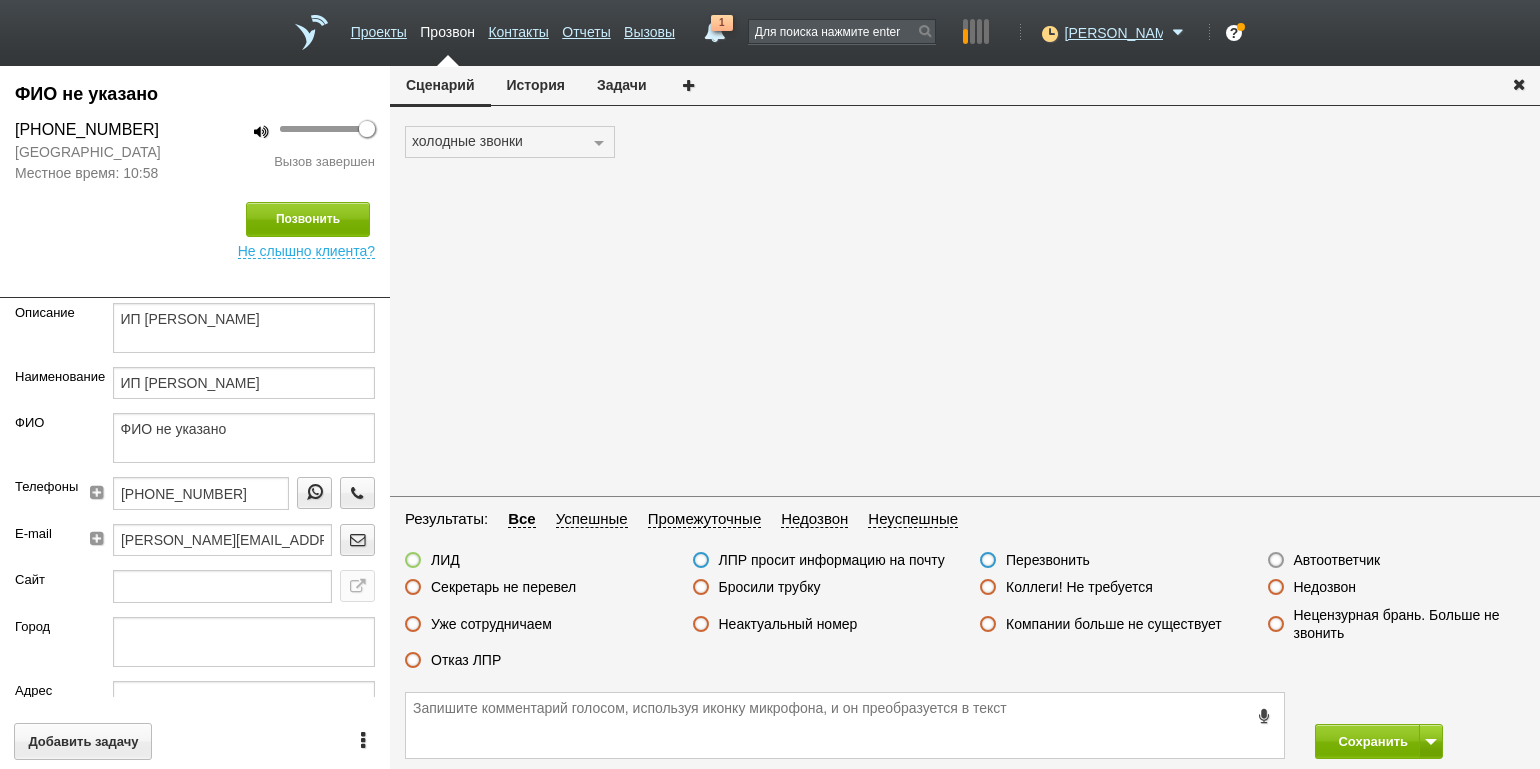 click on "Недозвон" at bounding box center [1325, 587] 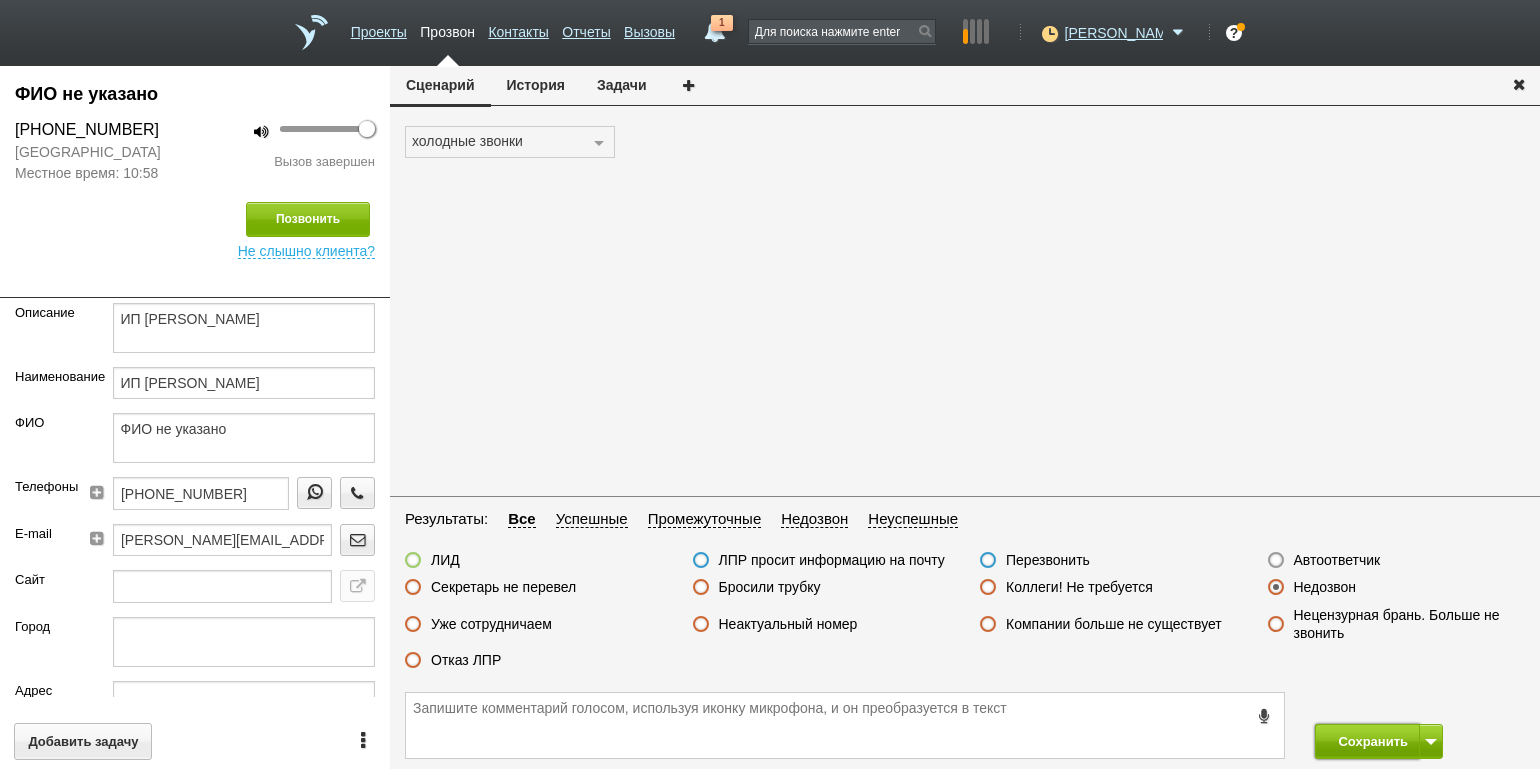 click on "Сохранить" at bounding box center [1367, 741] 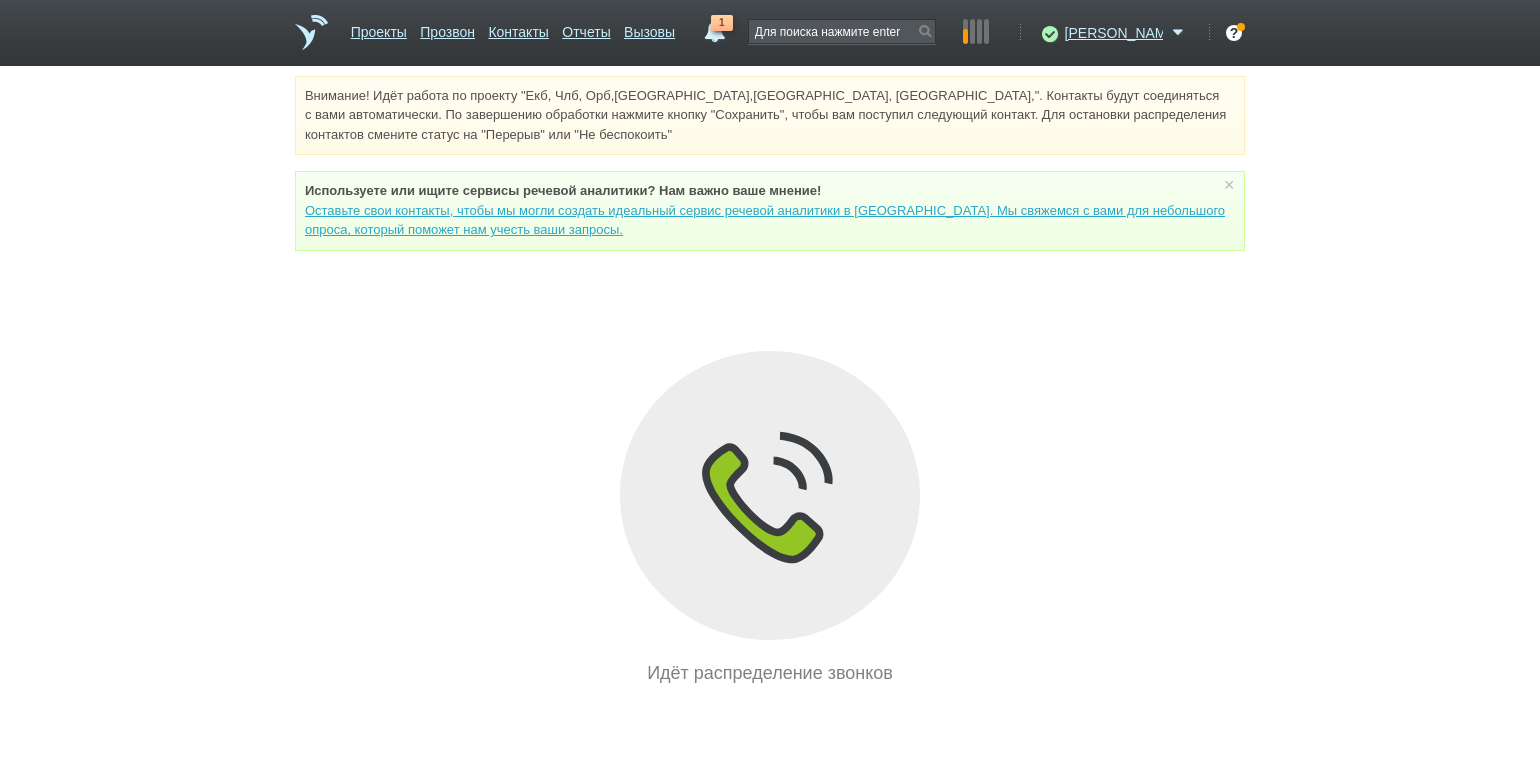 click on "1" at bounding box center [715, 27] 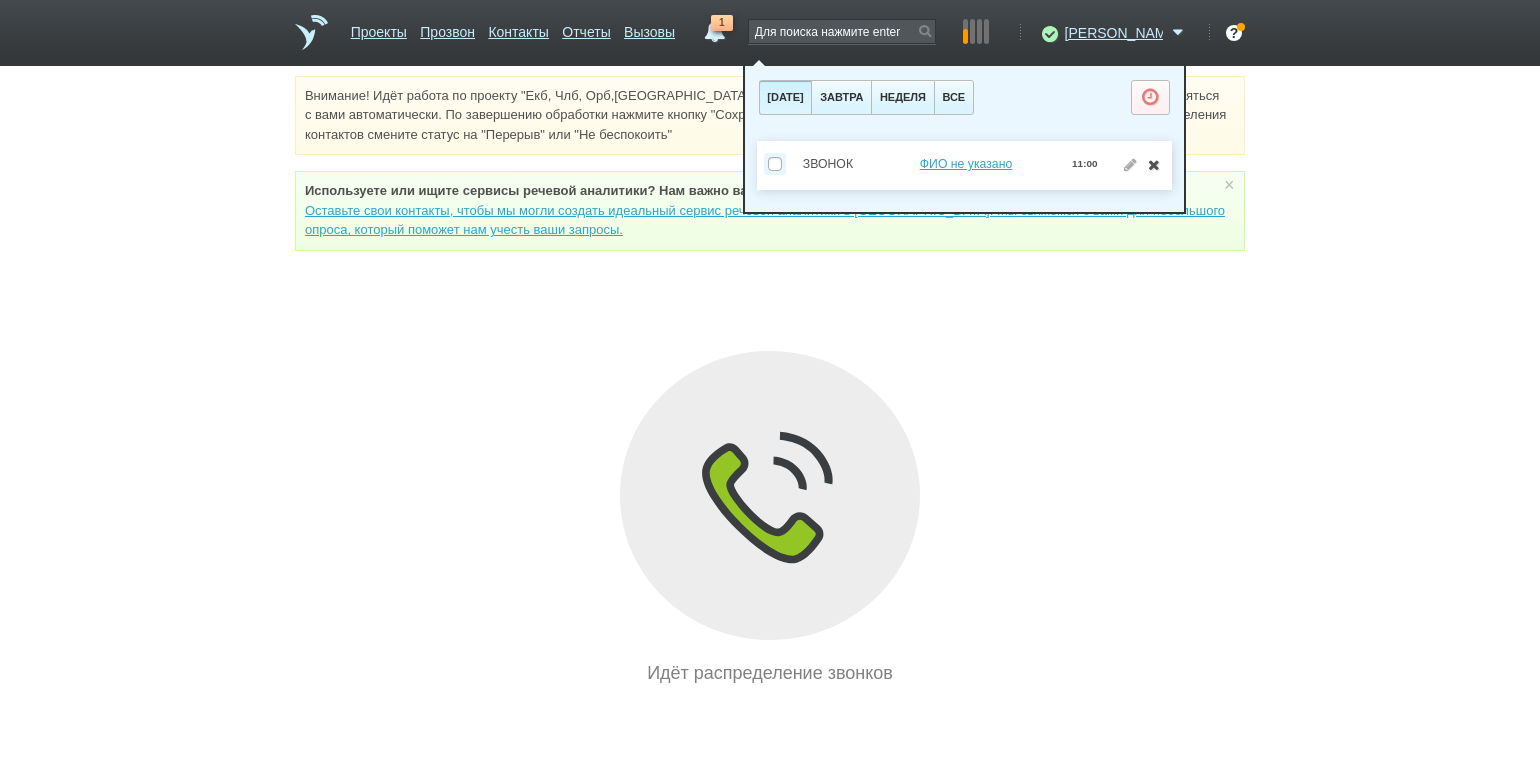 click at bounding box center [1154, 164] 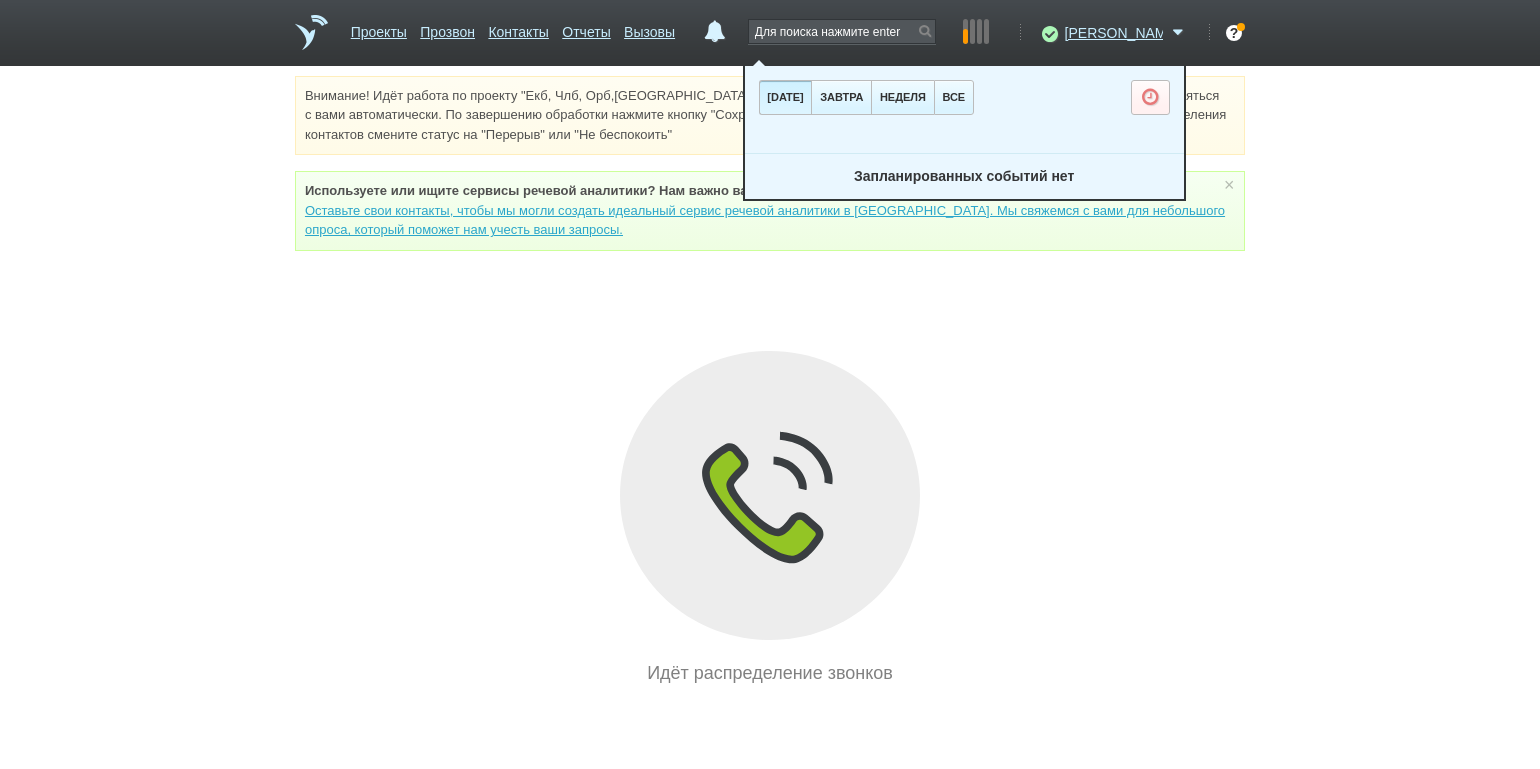 click on "Идёт распределение звонков" at bounding box center [770, 519] 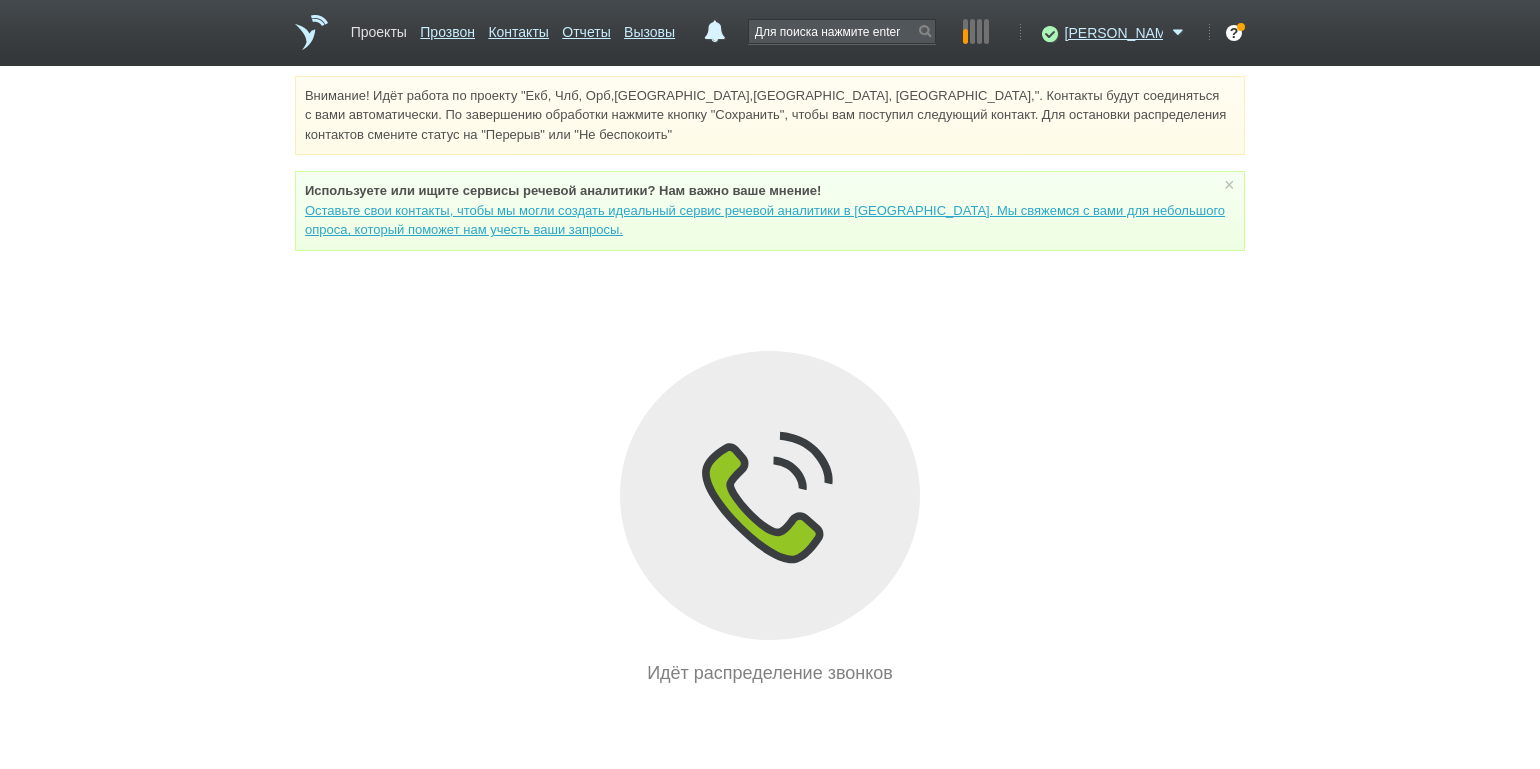 click on "Проекты" at bounding box center [379, 28] 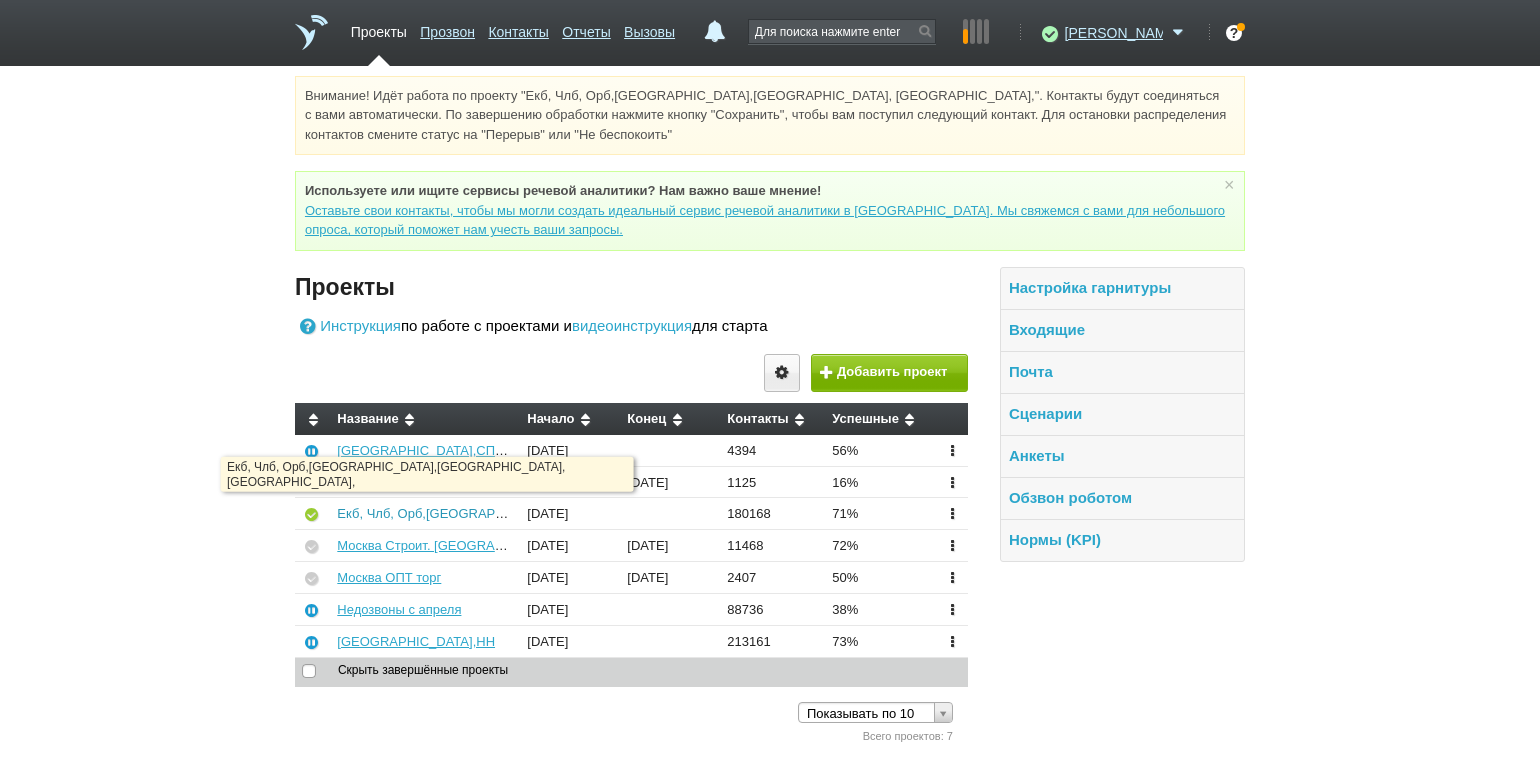 click on "Екб, Члб, Орб,[GEOGRAPHIC_DATA],[GEOGRAPHIC_DATA], [GEOGRAPHIC_DATA]," at bounding box center [591, 513] 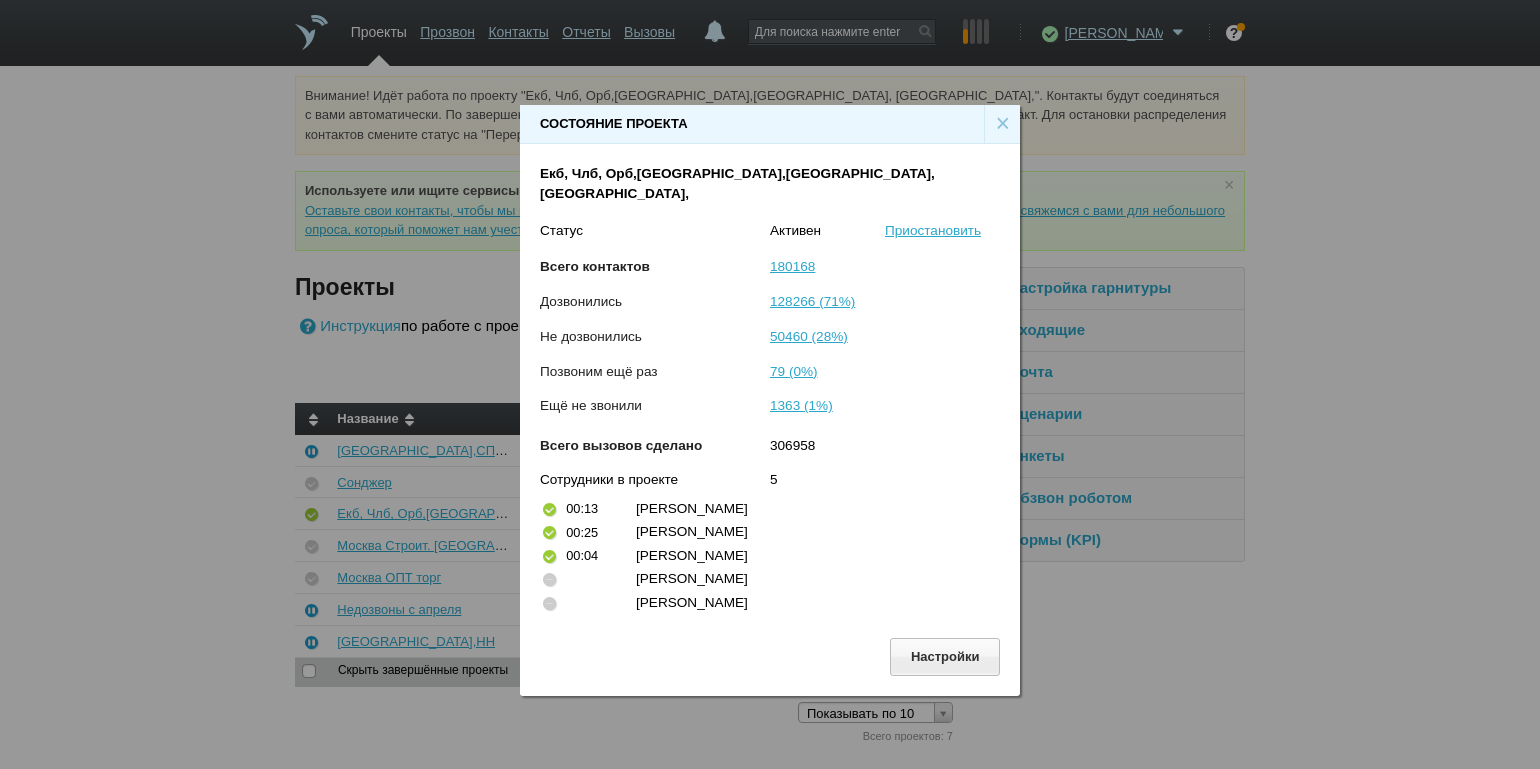 click on "×" at bounding box center (1002, 124) 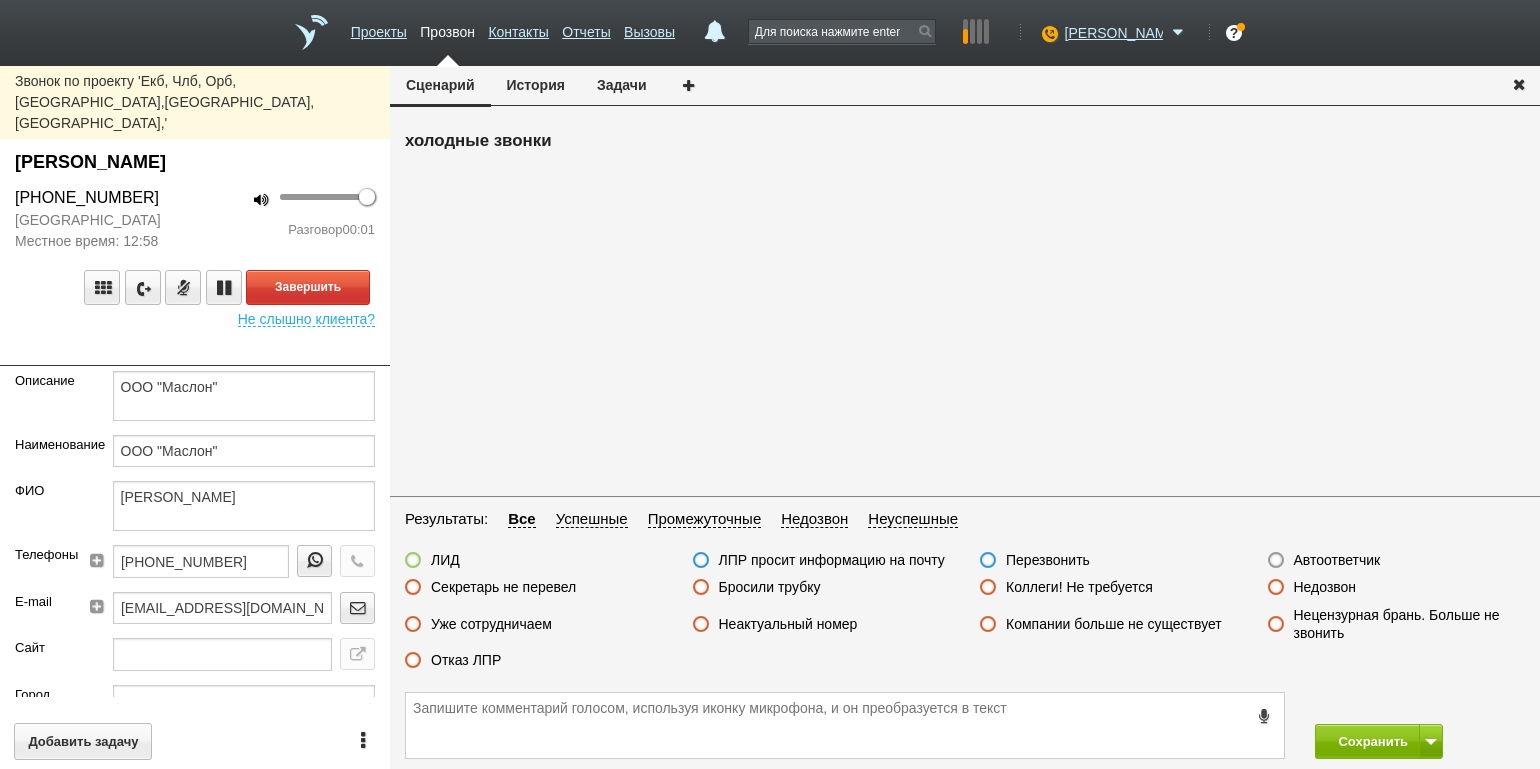 click on "100
Разговор
00:01" at bounding box center [292, 219] 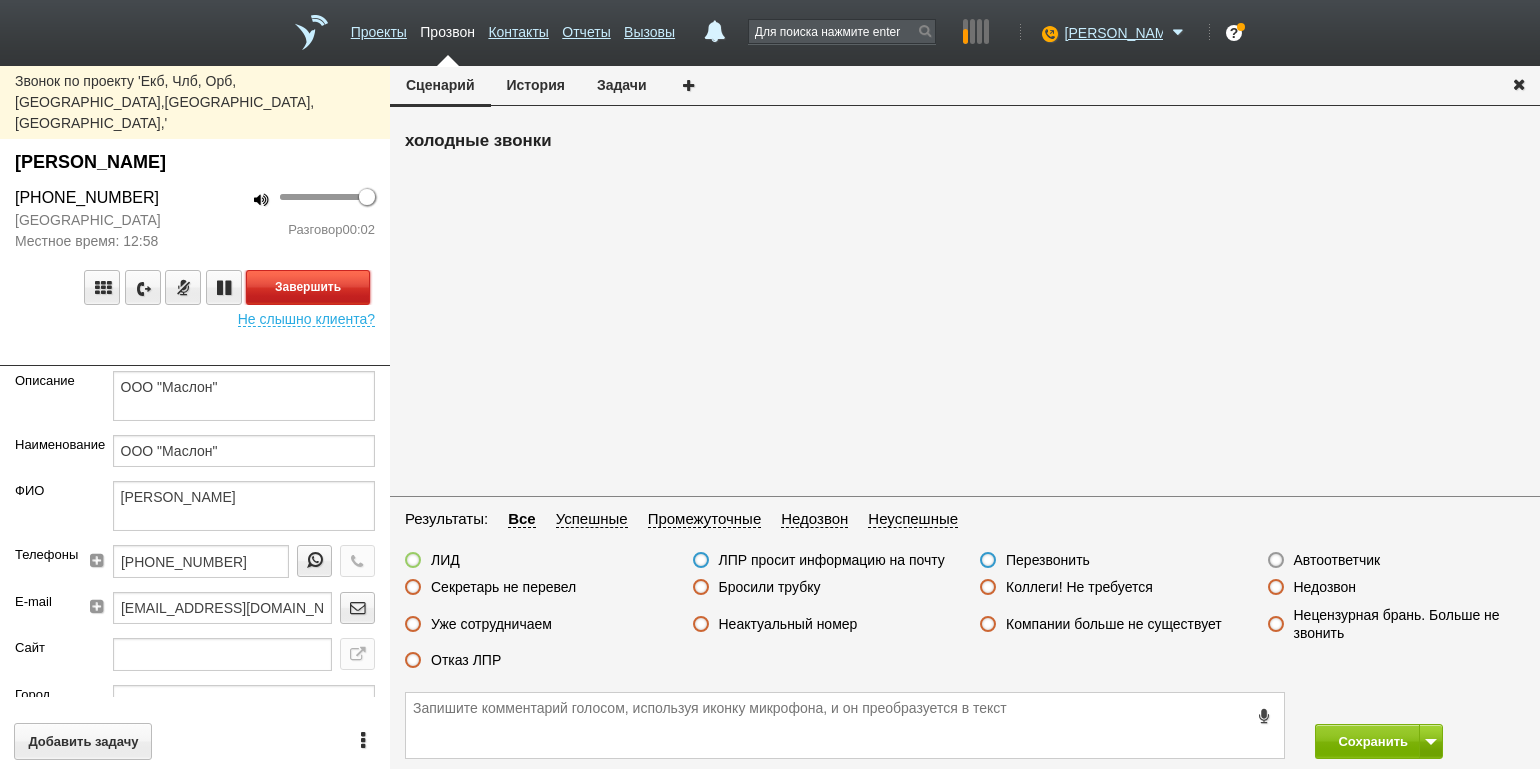 click on "Завершить" at bounding box center (308, 287) 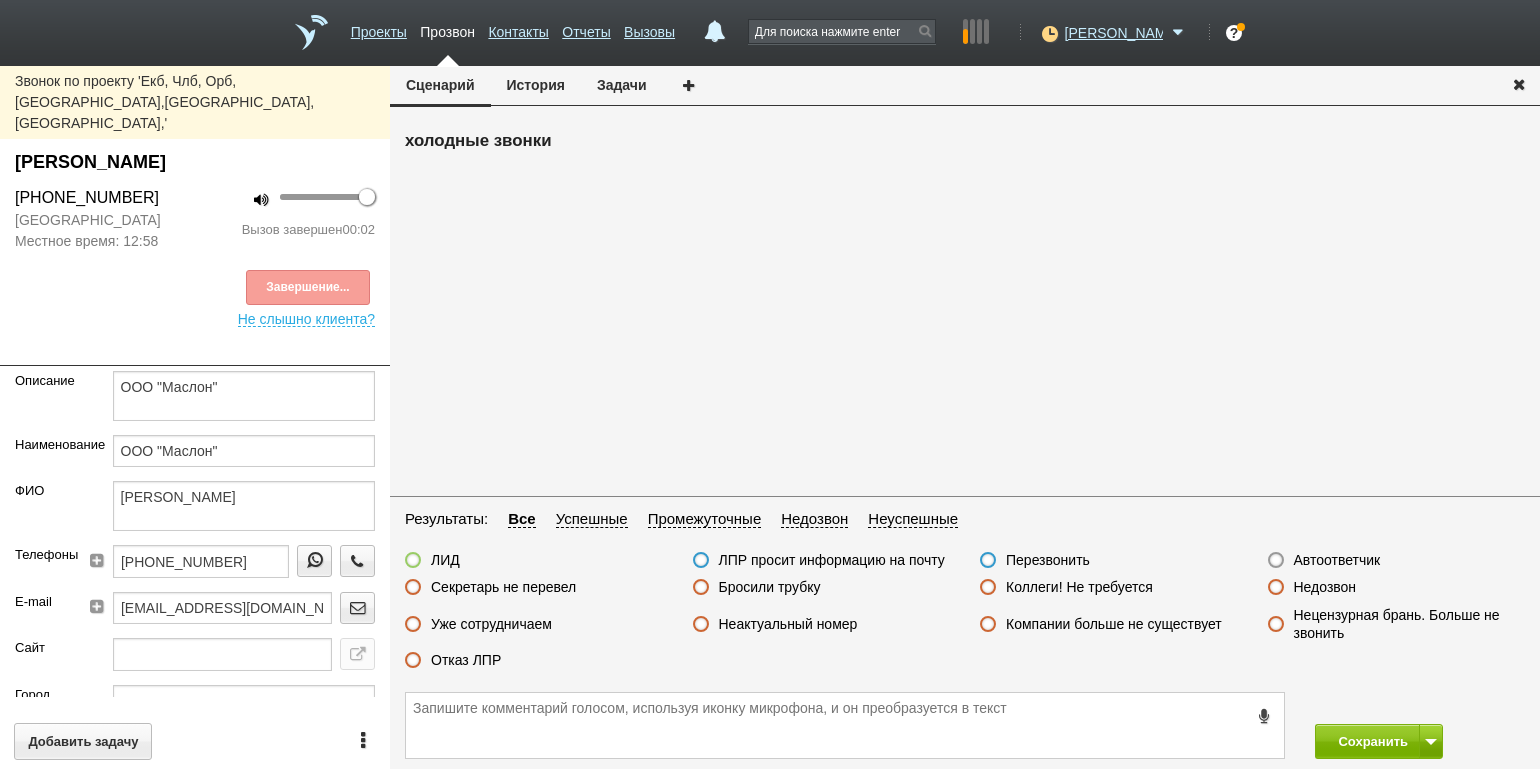 click on "Автоответчик" at bounding box center (1337, 560) 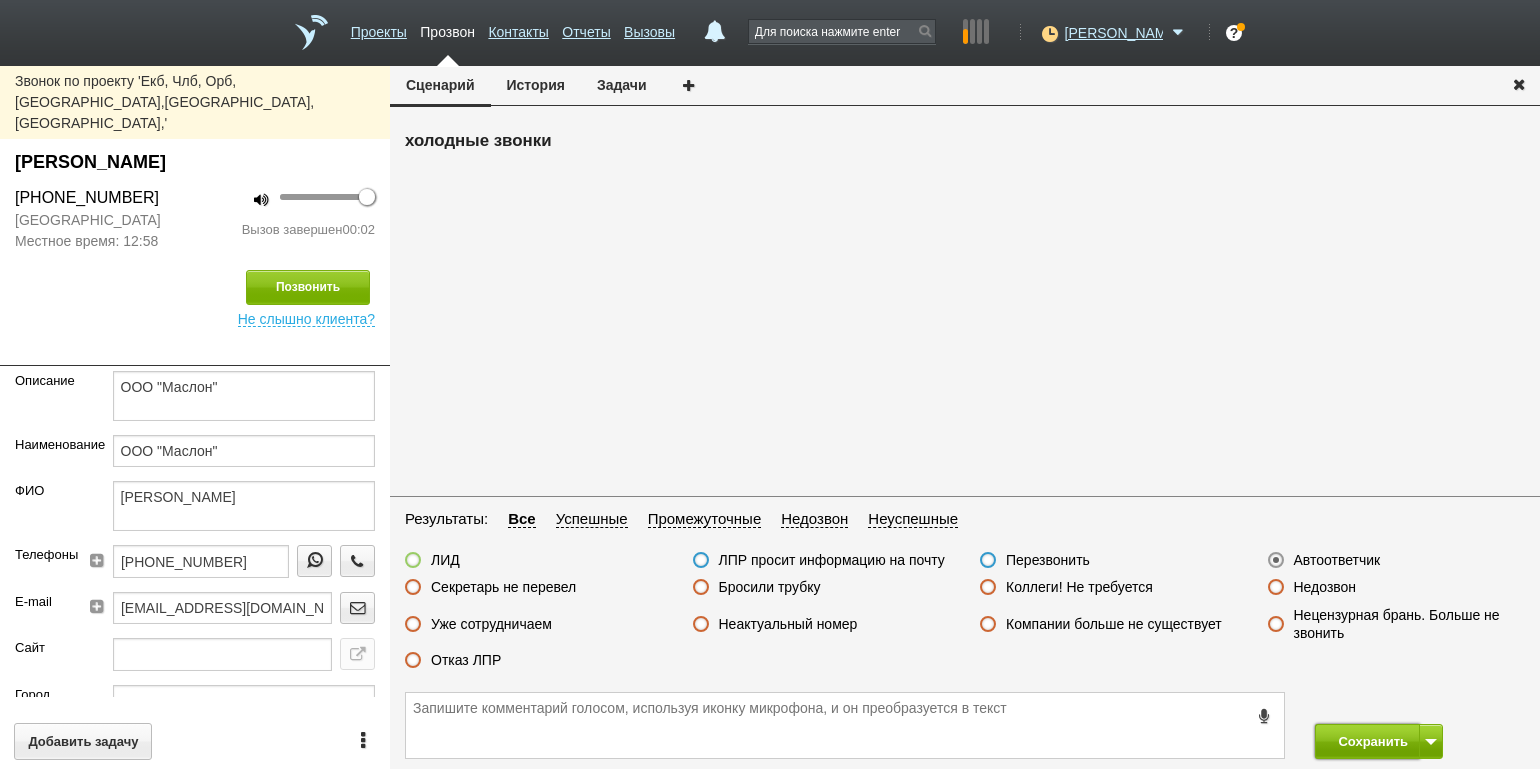 click on "Сохранить" at bounding box center [1367, 741] 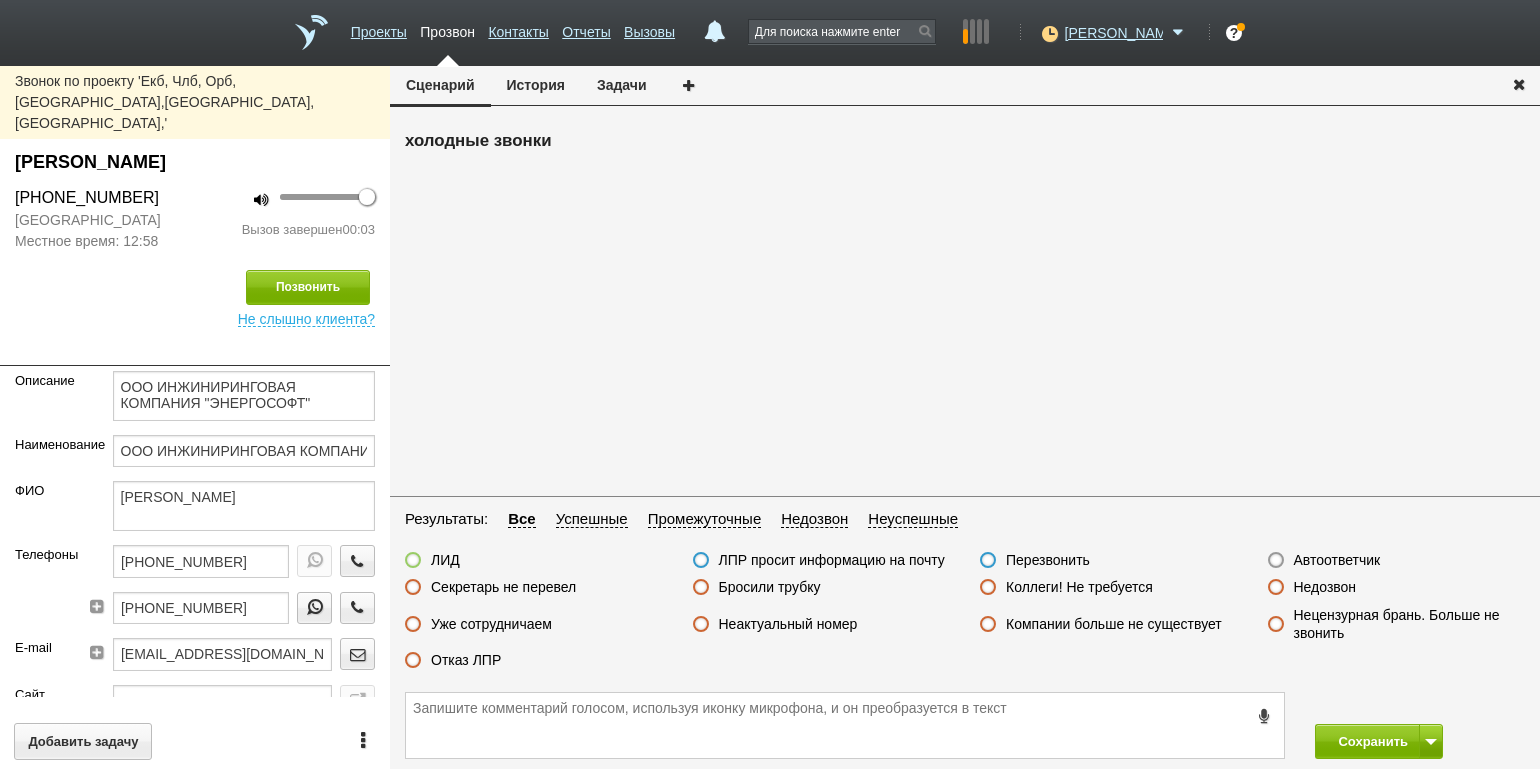drag, startPoint x: 1313, startPoint y: 587, endPoint x: 1333, endPoint y: 615, distance: 34.4093 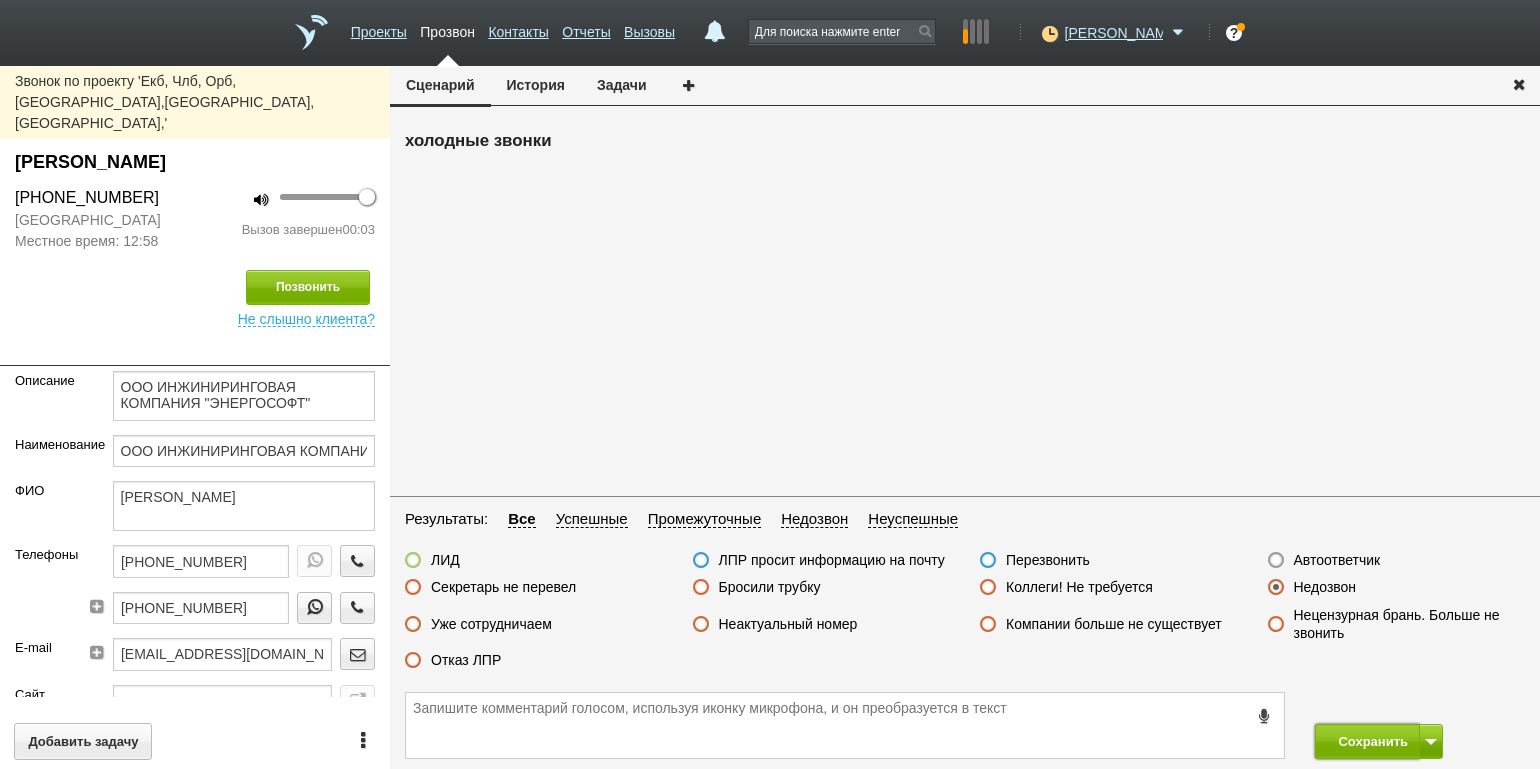 drag, startPoint x: 1372, startPoint y: 748, endPoint x: 1255, endPoint y: 607, distance: 183.22118 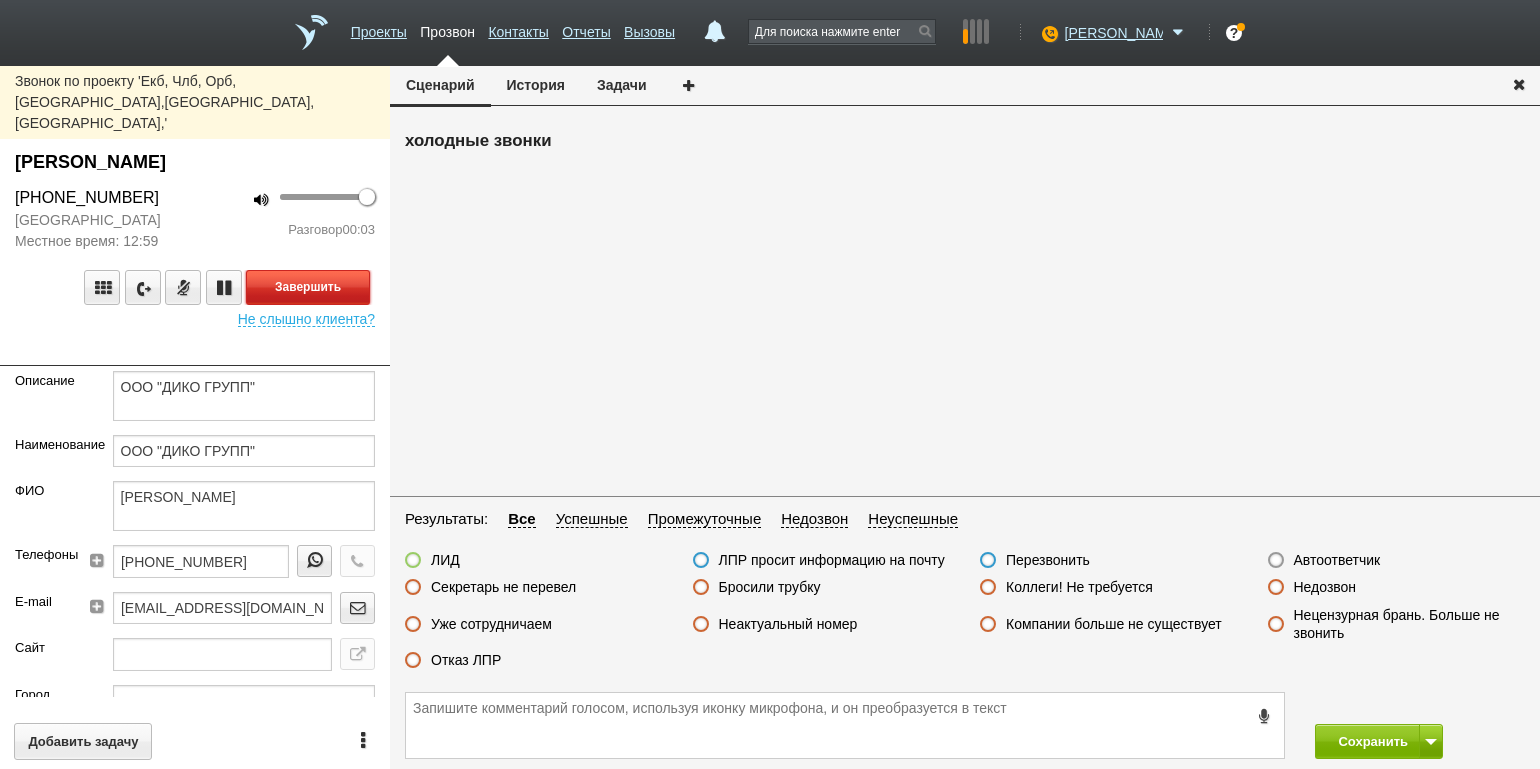 click on "Завершить" at bounding box center [308, 287] 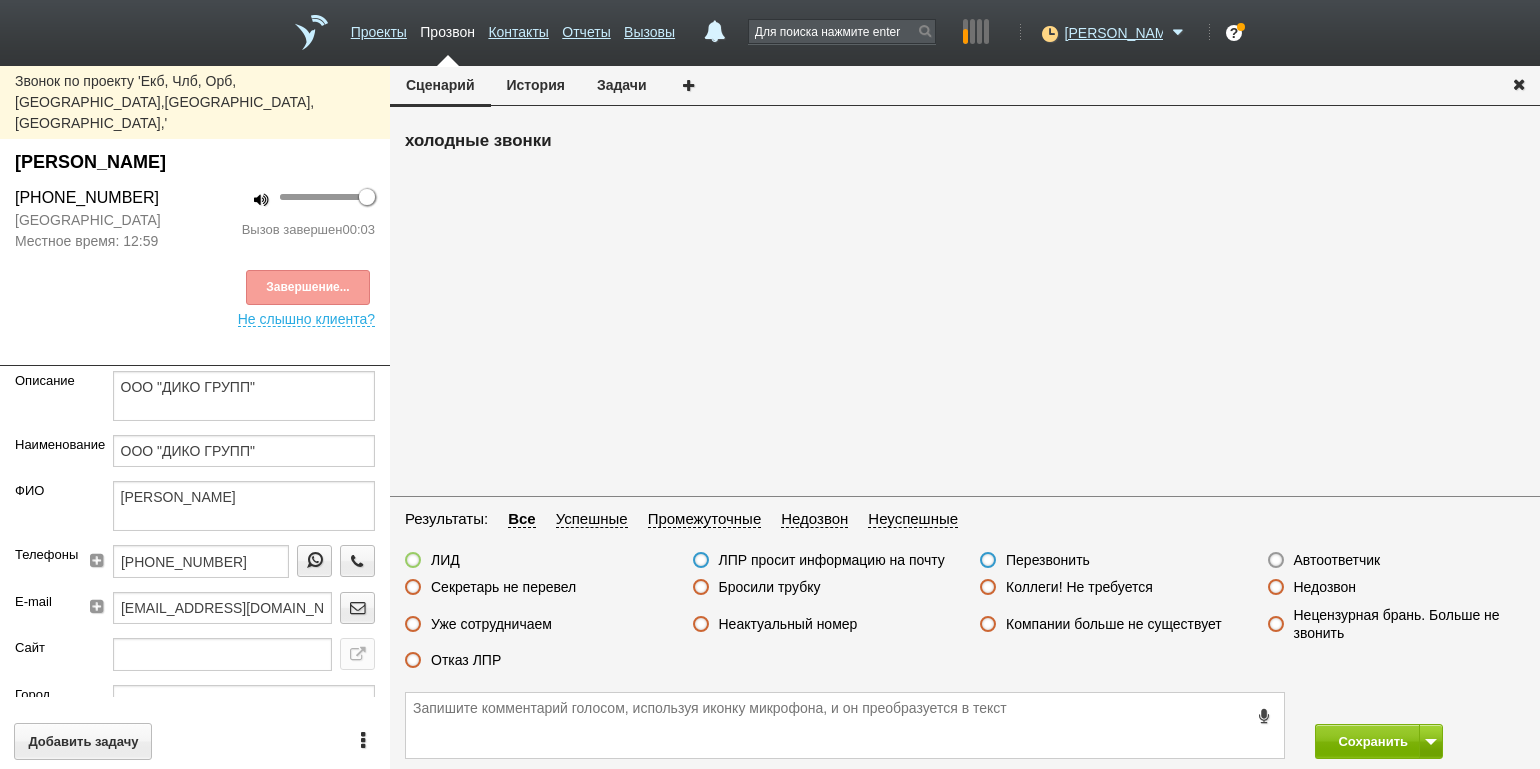 click on "Автоответчик" at bounding box center (1337, 560) 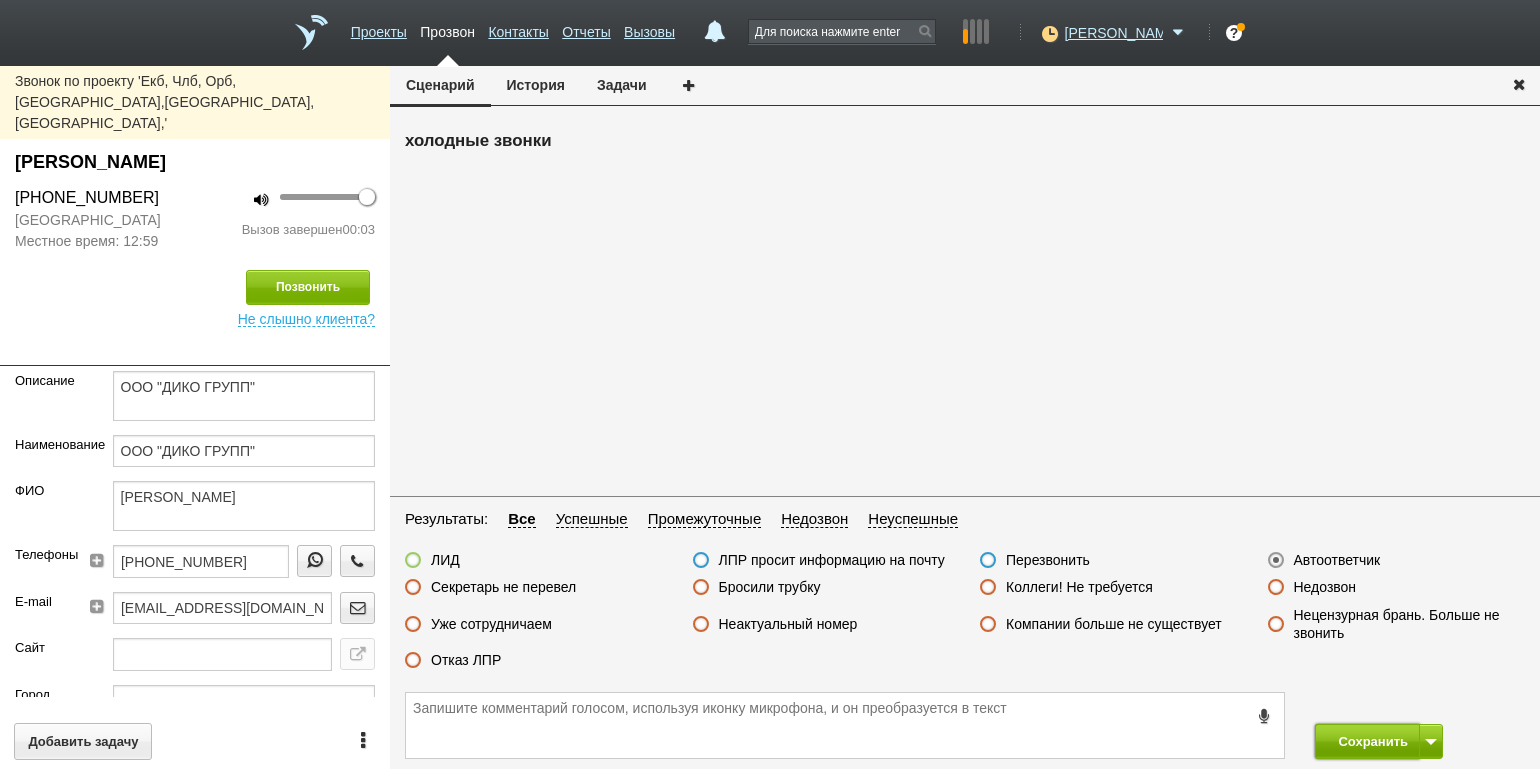click on "Сохранить" at bounding box center (1367, 741) 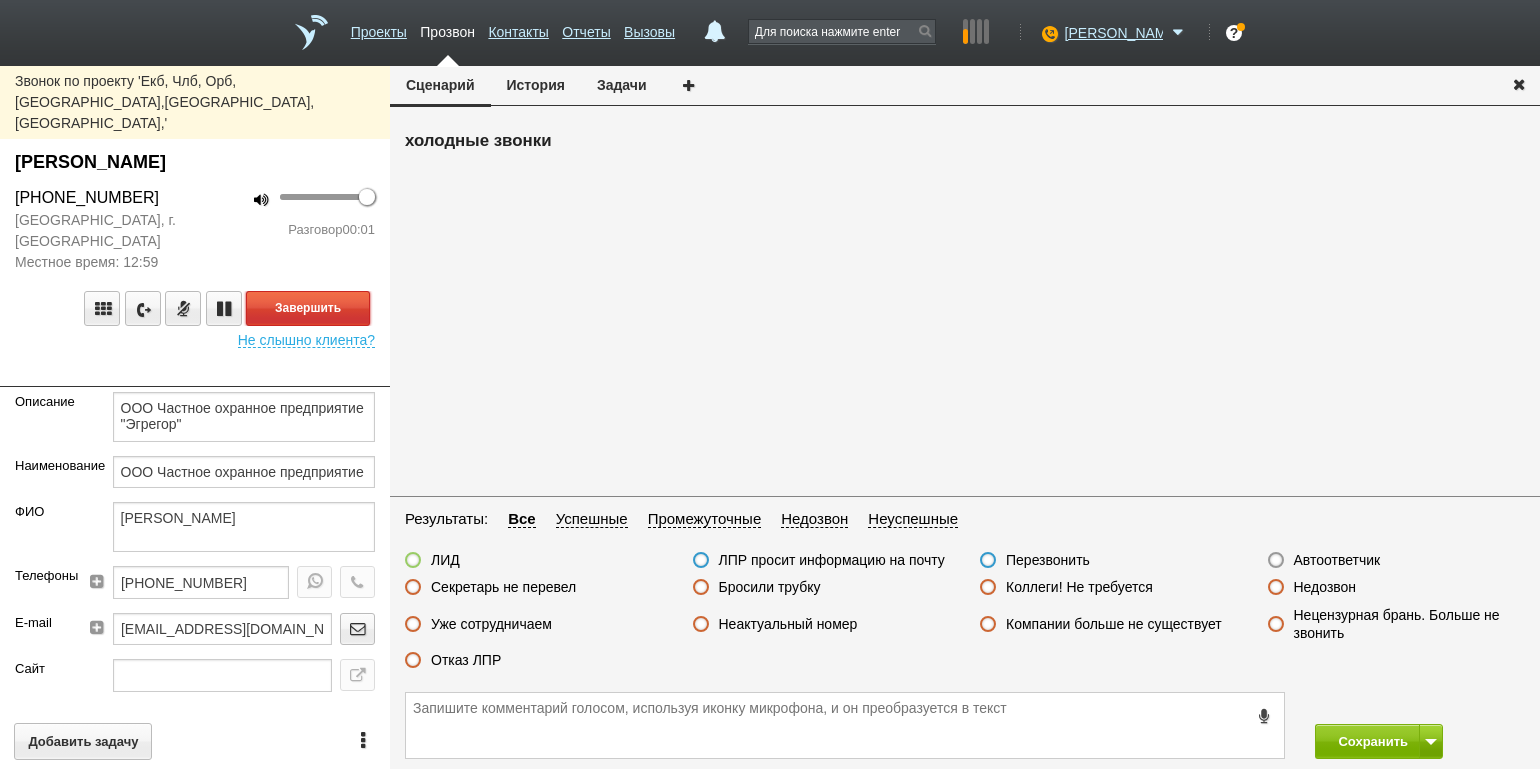 drag, startPoint x: 341, startPoint y: 259, endPoint x: 438, endPoint y: 310, distance: 109.59015 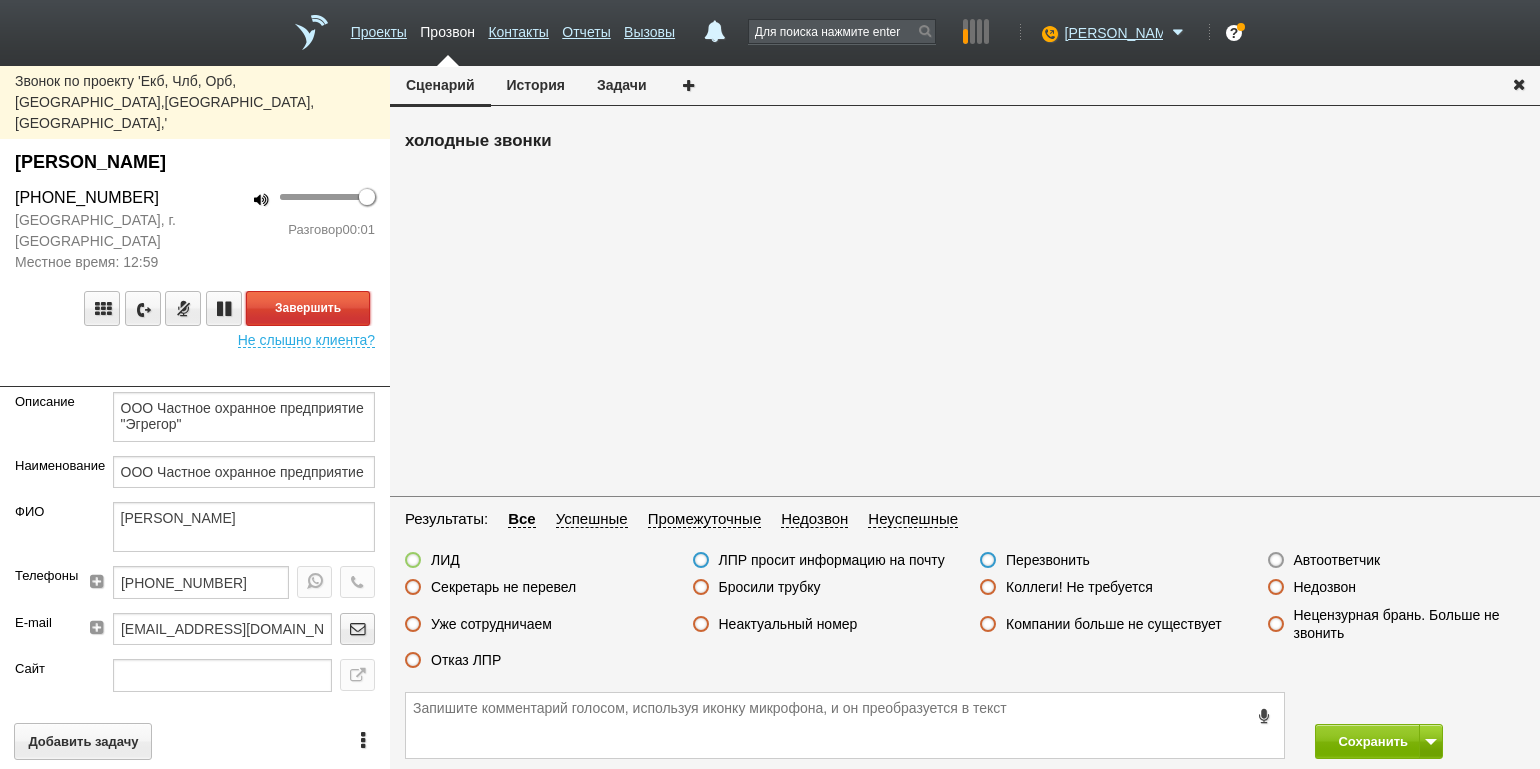 click on "Завершить" at bounding box center (308, 308) 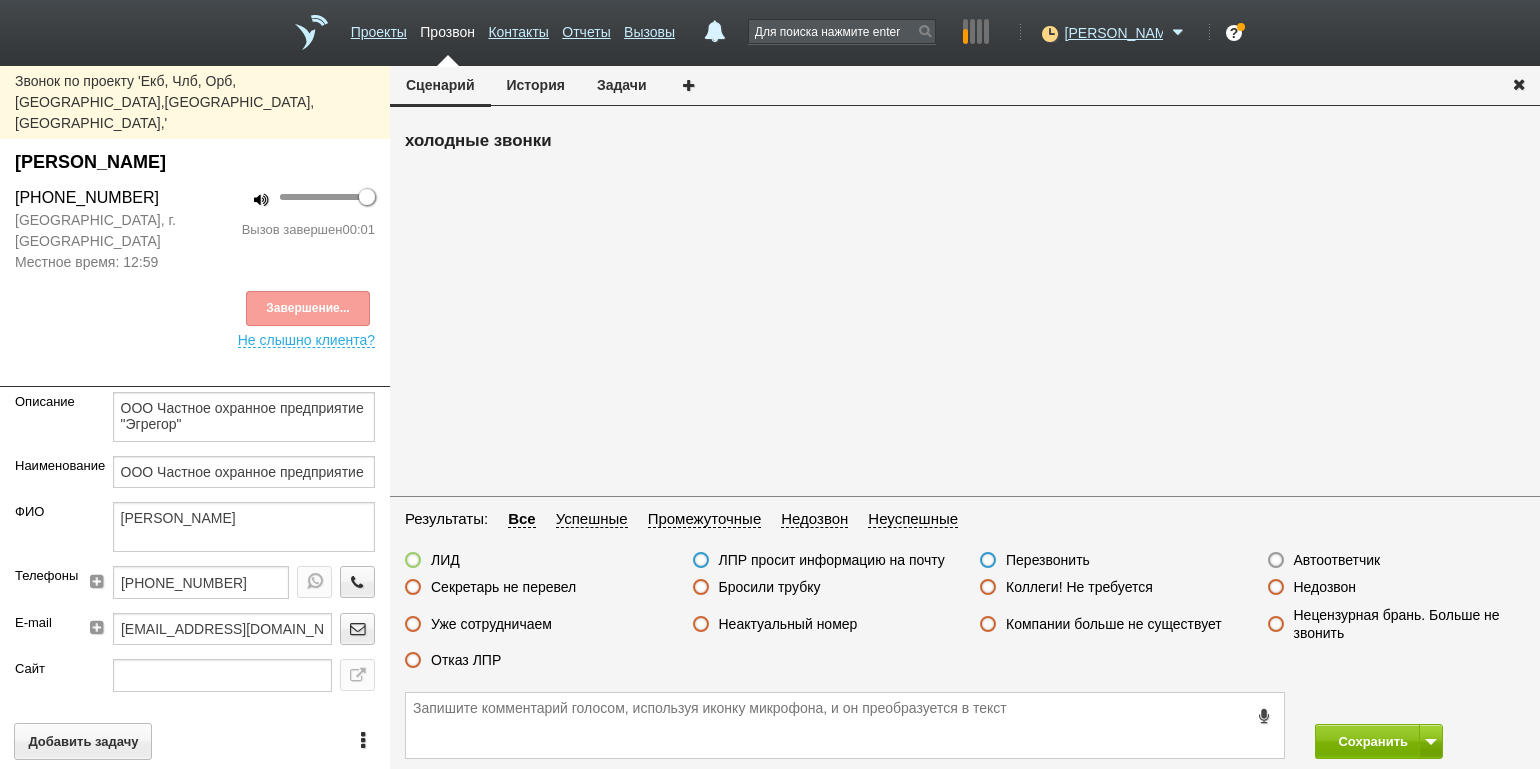 click on "Автоответчик" at bounding box center [1337, 560] 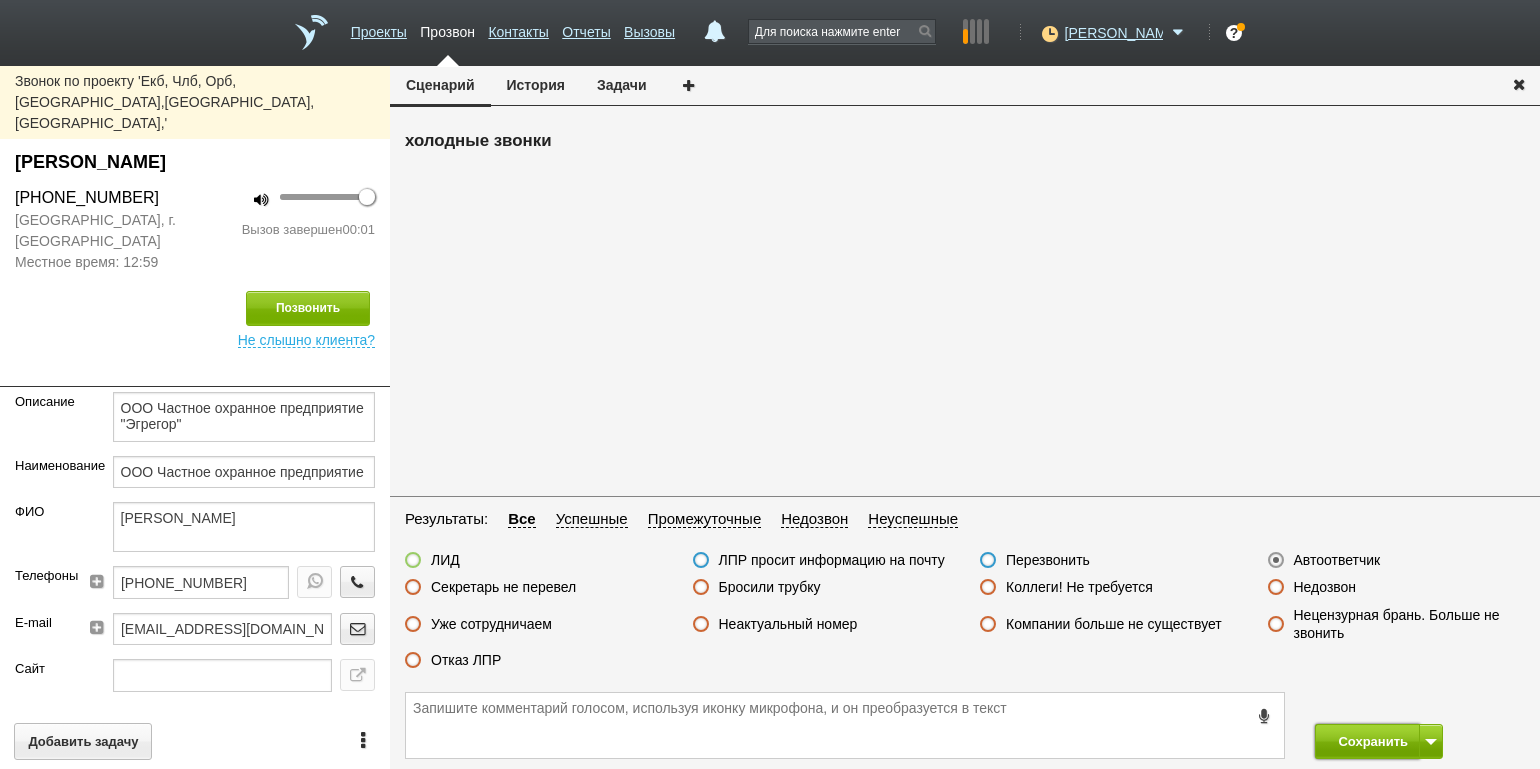 click on "Сохранить" at bounding box center (1367, 741) 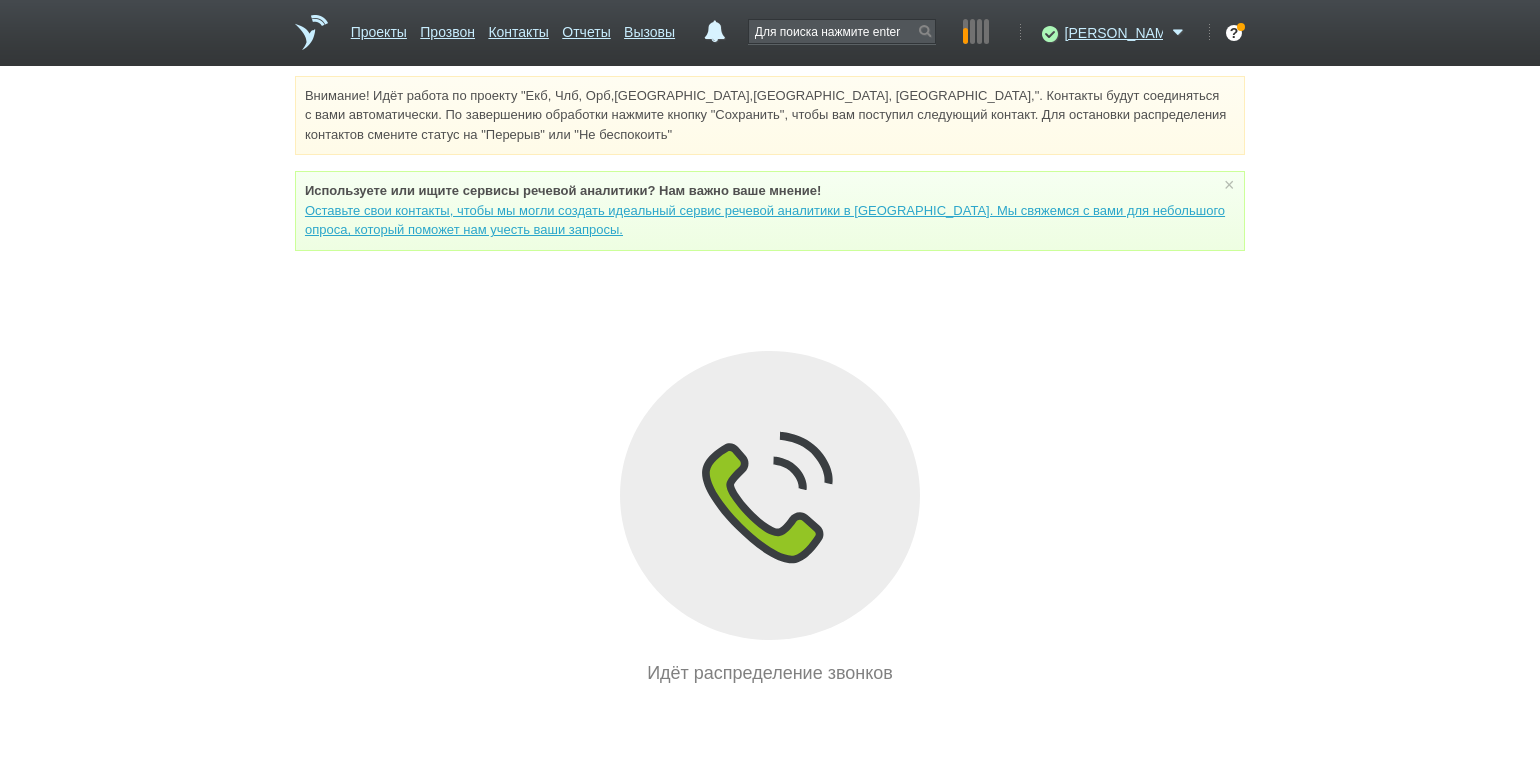 click on "Внимание! Идёт работа по проекту "Екб, Члб, Орб,[GEOGRAPHIC_DATA],[GEOGRAPHIC_DATA], [GEOGRAPHIC_DATA],". Контакты будут соединяться с вами автоматически. По завершению обработки нажмите кнопку "Сохранить", чтобы вам поступил следующий контакт. Для остановки распределения контактов смените статус на "Перерыв" или "Не беспокоить"
Используете или ищите cервисы речевой аналитики? Нам важно ваше мнение!
×
Вы можете звонить напрямую из строки поиска - введите номер и нажмите "Позвонить"
Идёт распределение звонков" at bounding box center (770, 381) 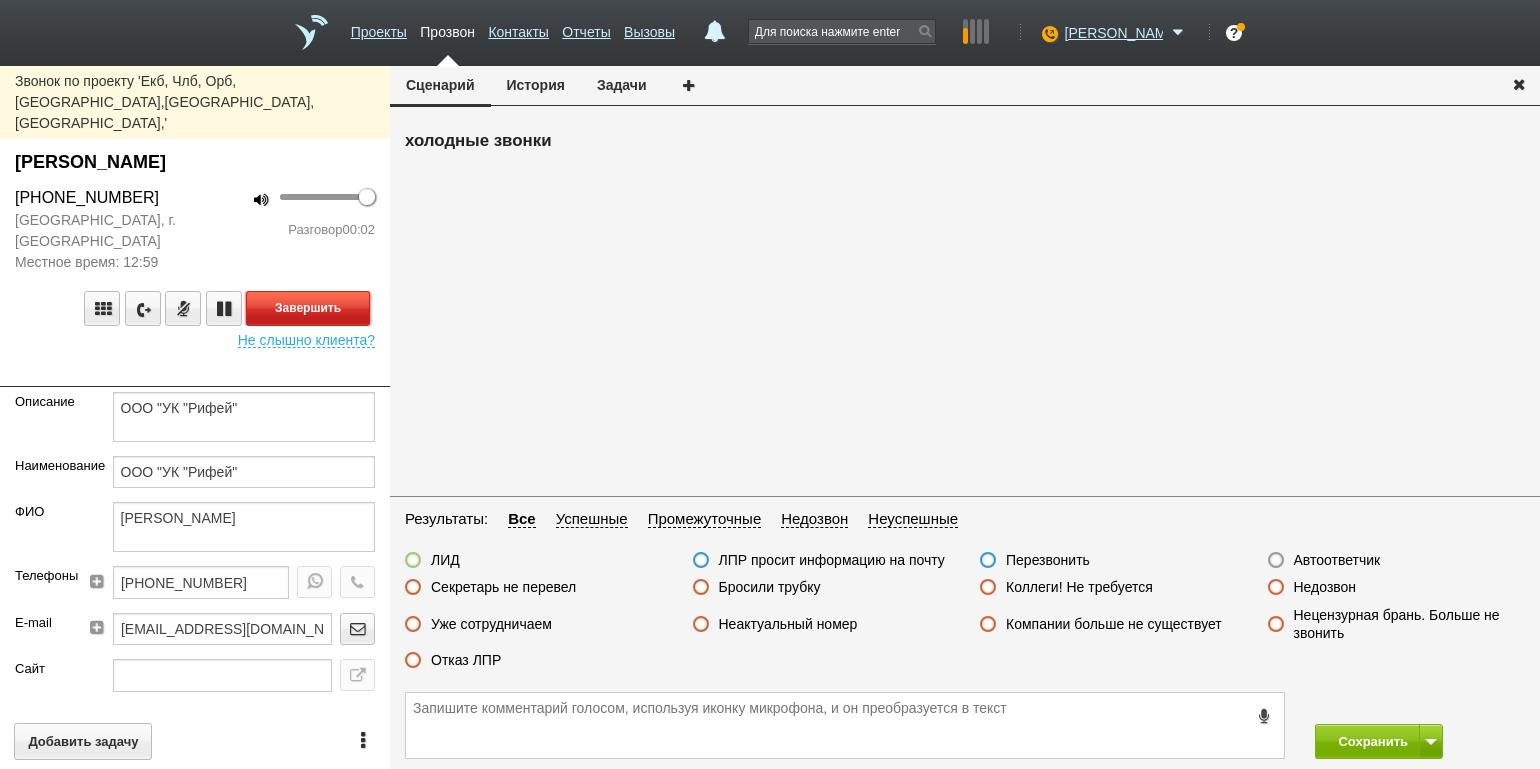 click on "Завершить" at bounding box center [308, 308] 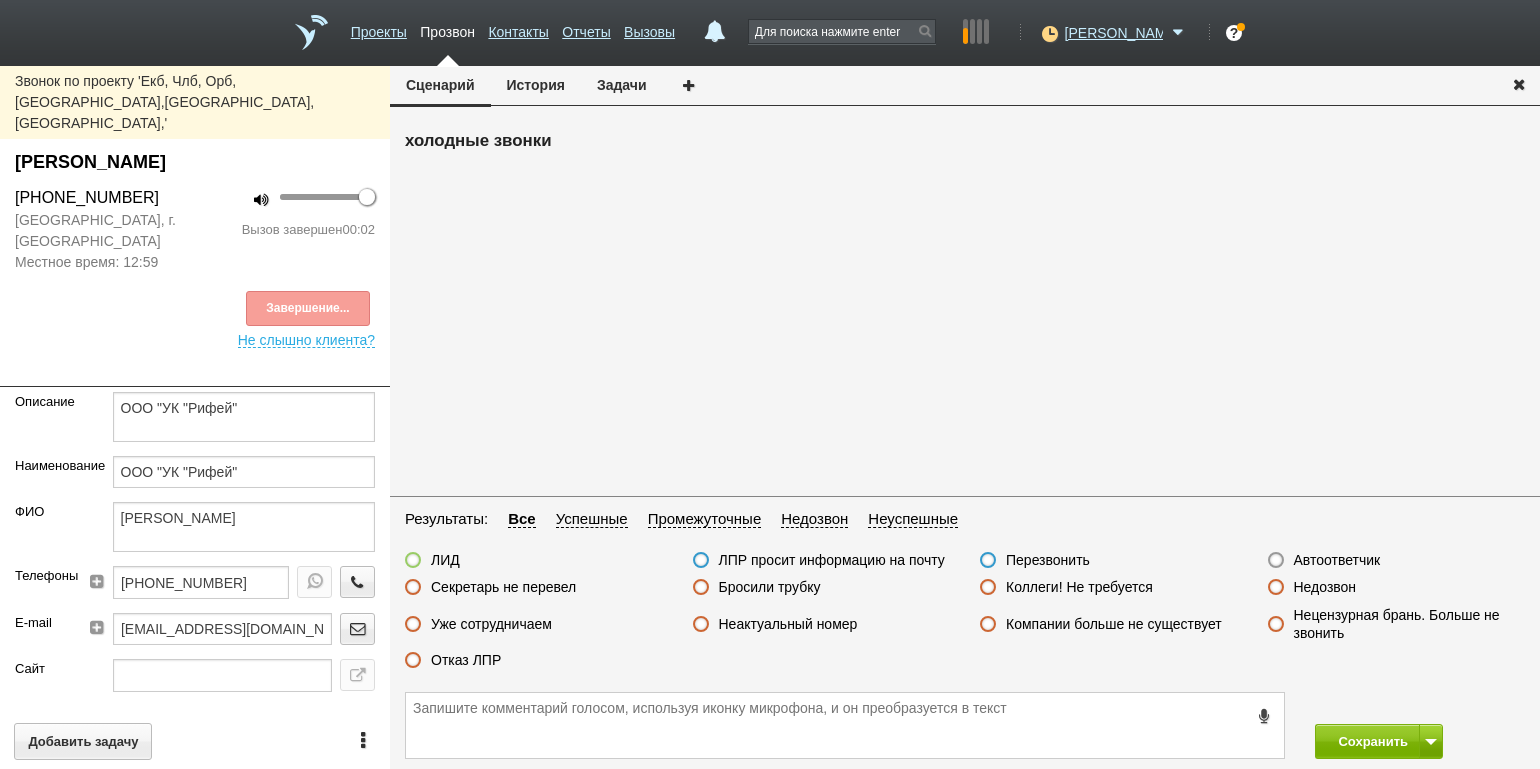 click on "Недозвон" at bounding box center [1325, 587] 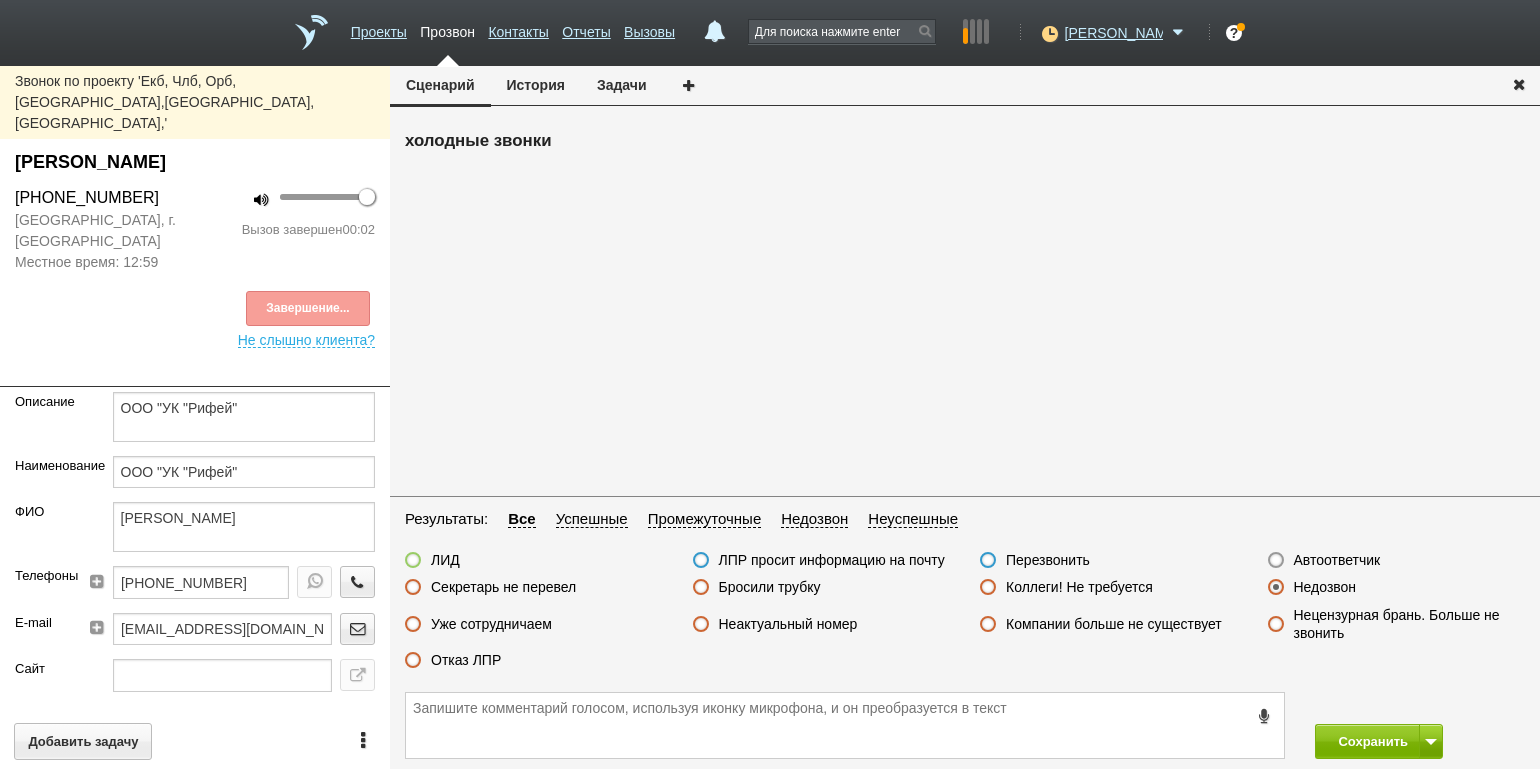 click on "Недозвон" at bounding box center (1325, 587) 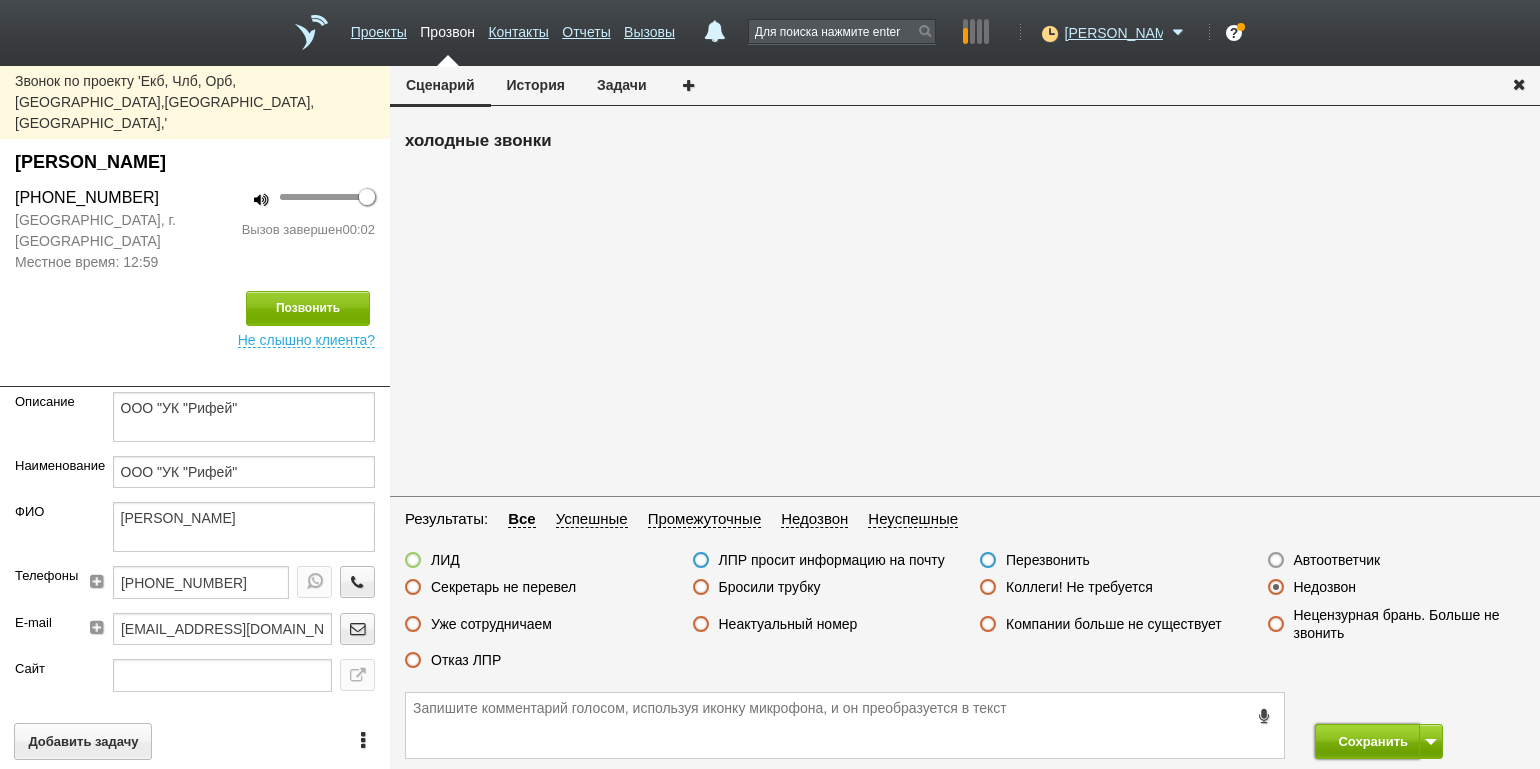 click on "Сохранить" at bounding box center (1367, 741) 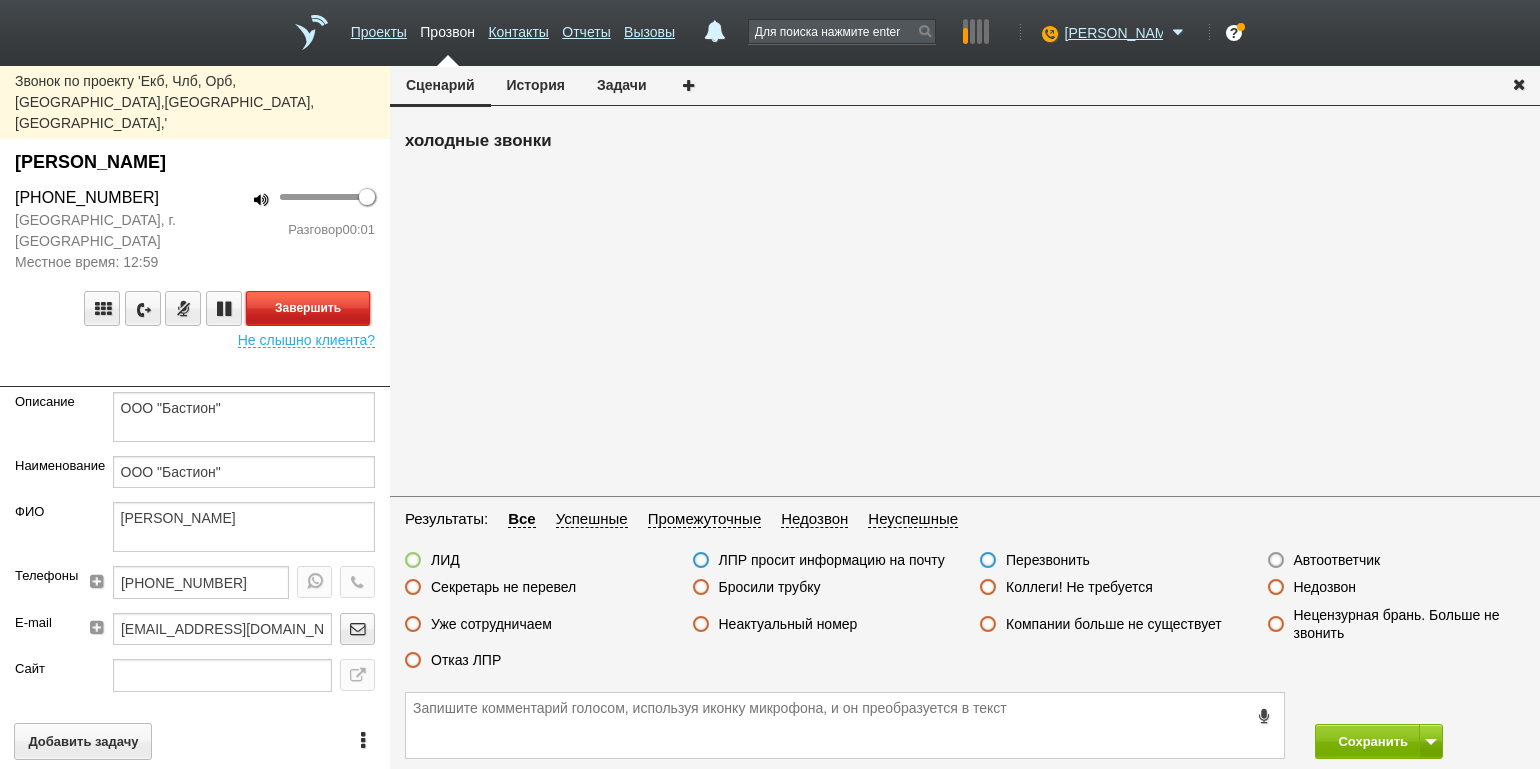 click on "Завершить" at bounding box center (308, 308) 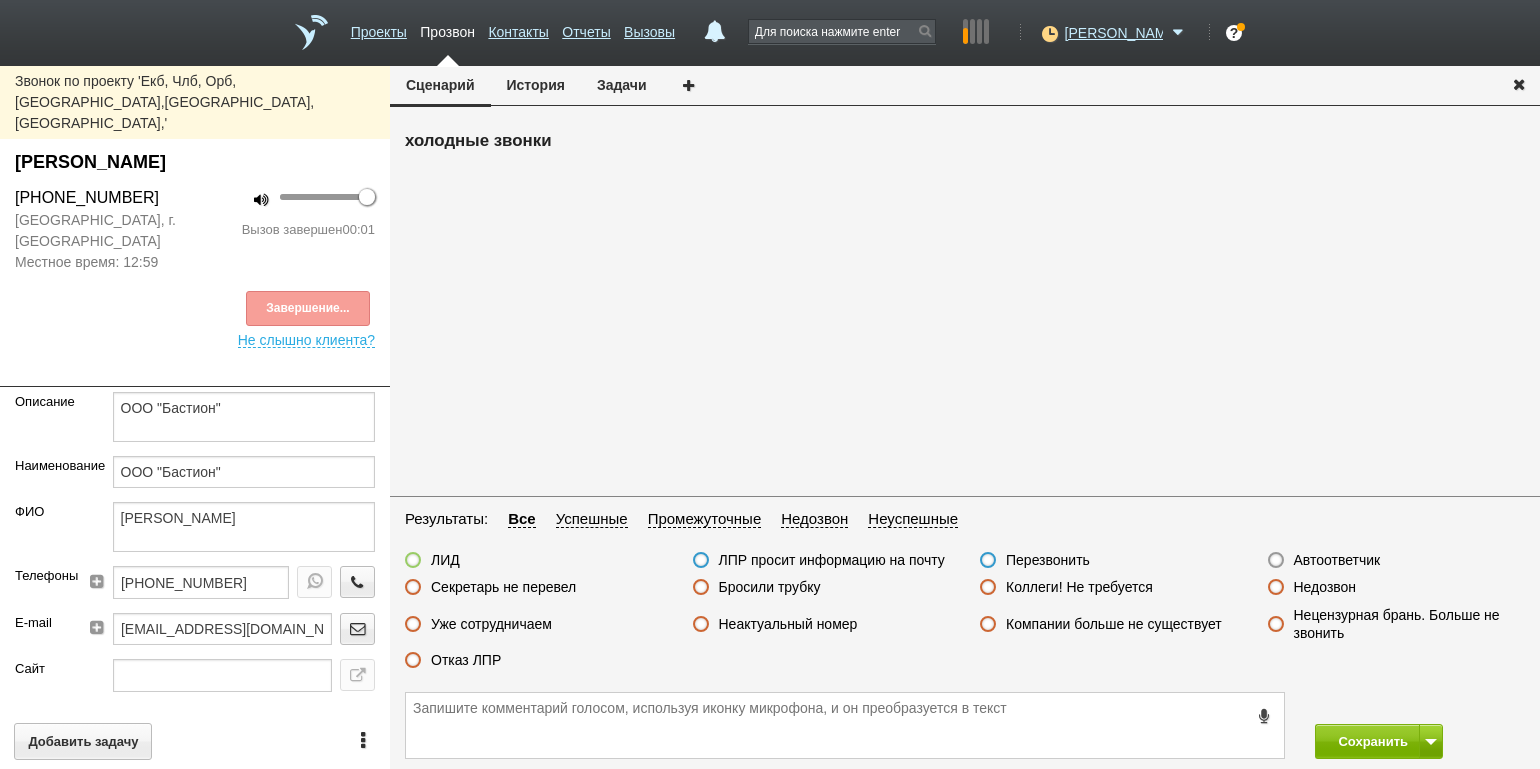 click on "Автоответчик" at bounding box center [1337, 560] 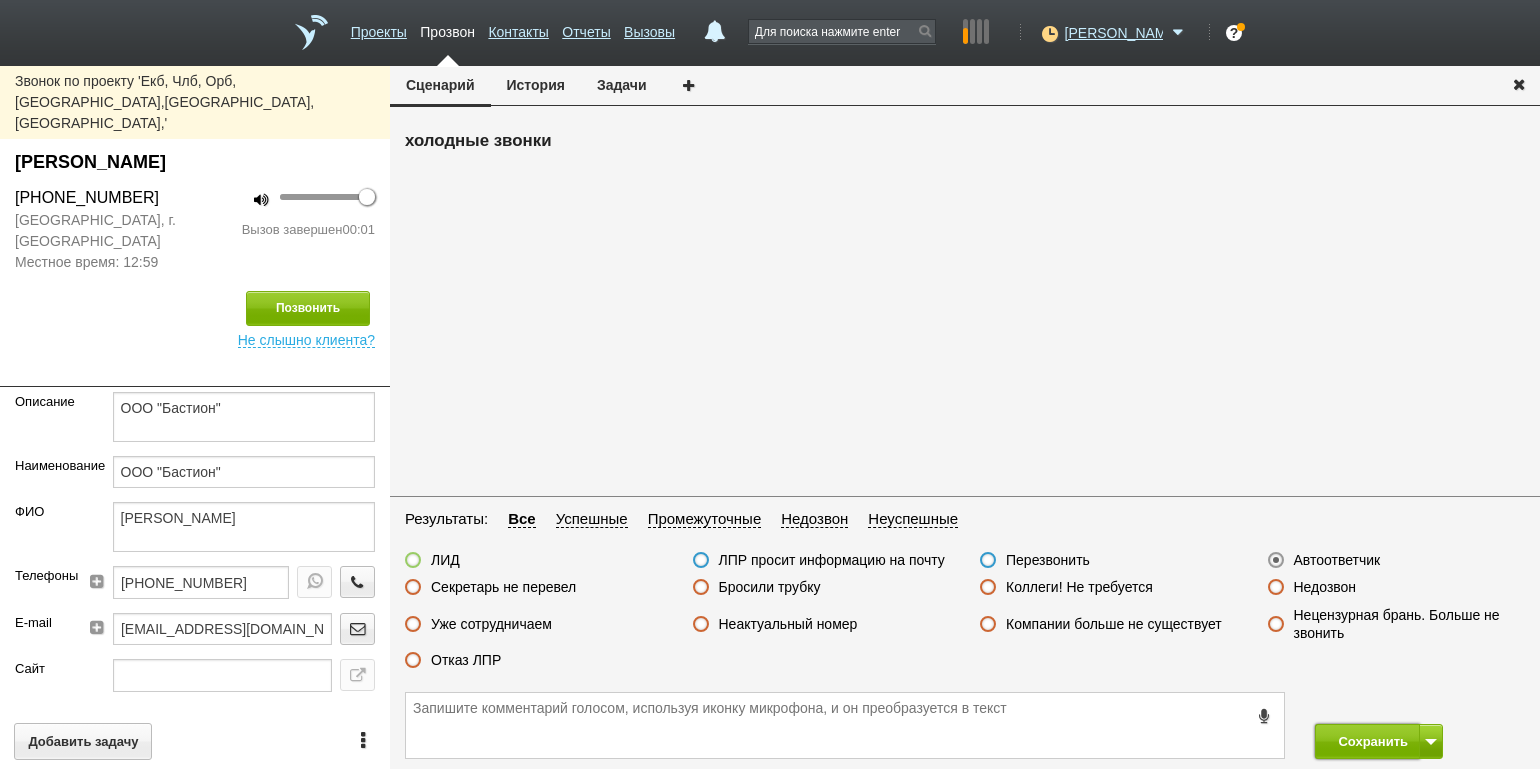 drag, startPoint x: 1370, startPoint y: 726, endPoint x: 1354, endPoint y: 699, distance: 31.38471 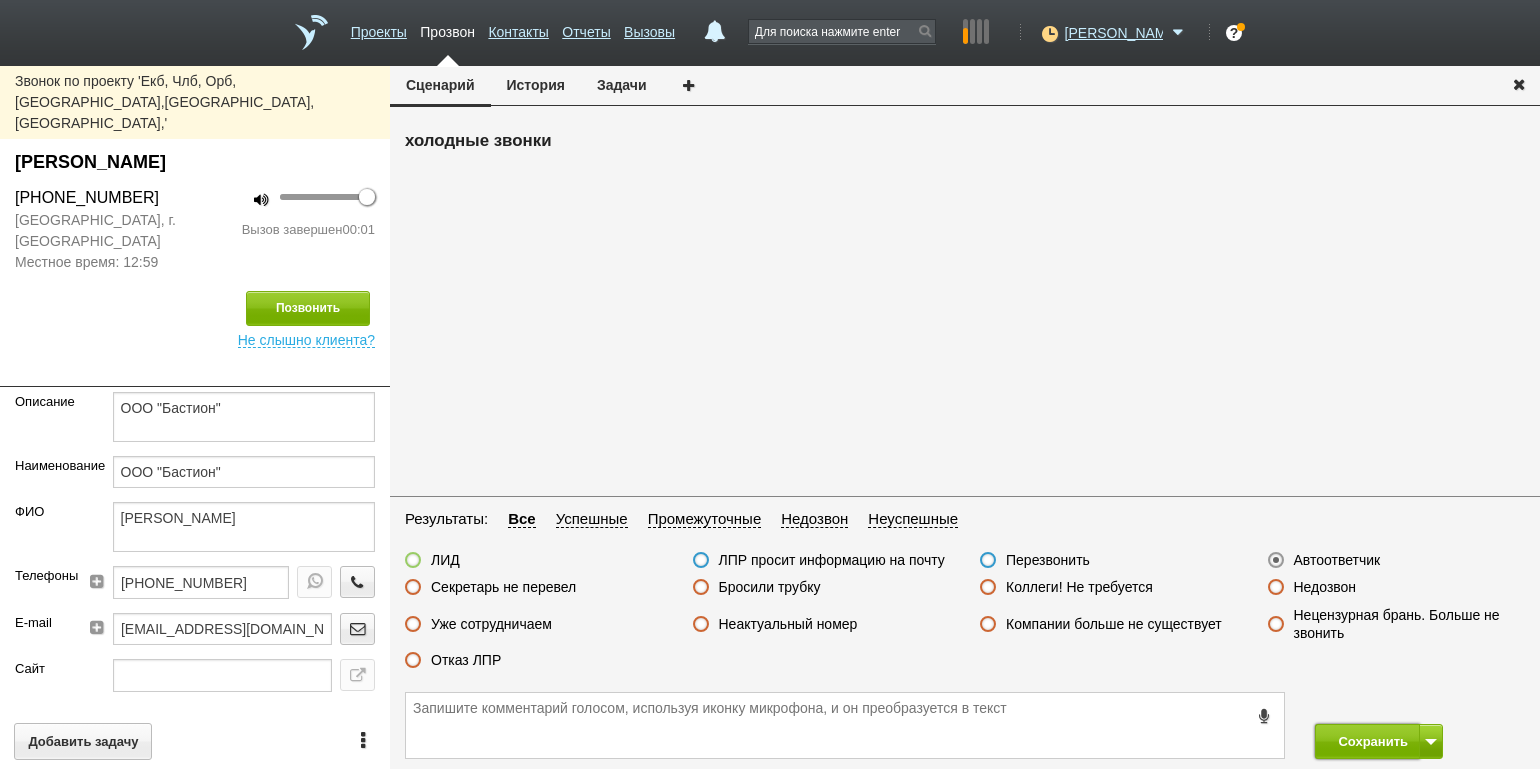 click on "Сохранить" at bounding box center (1367, 741) 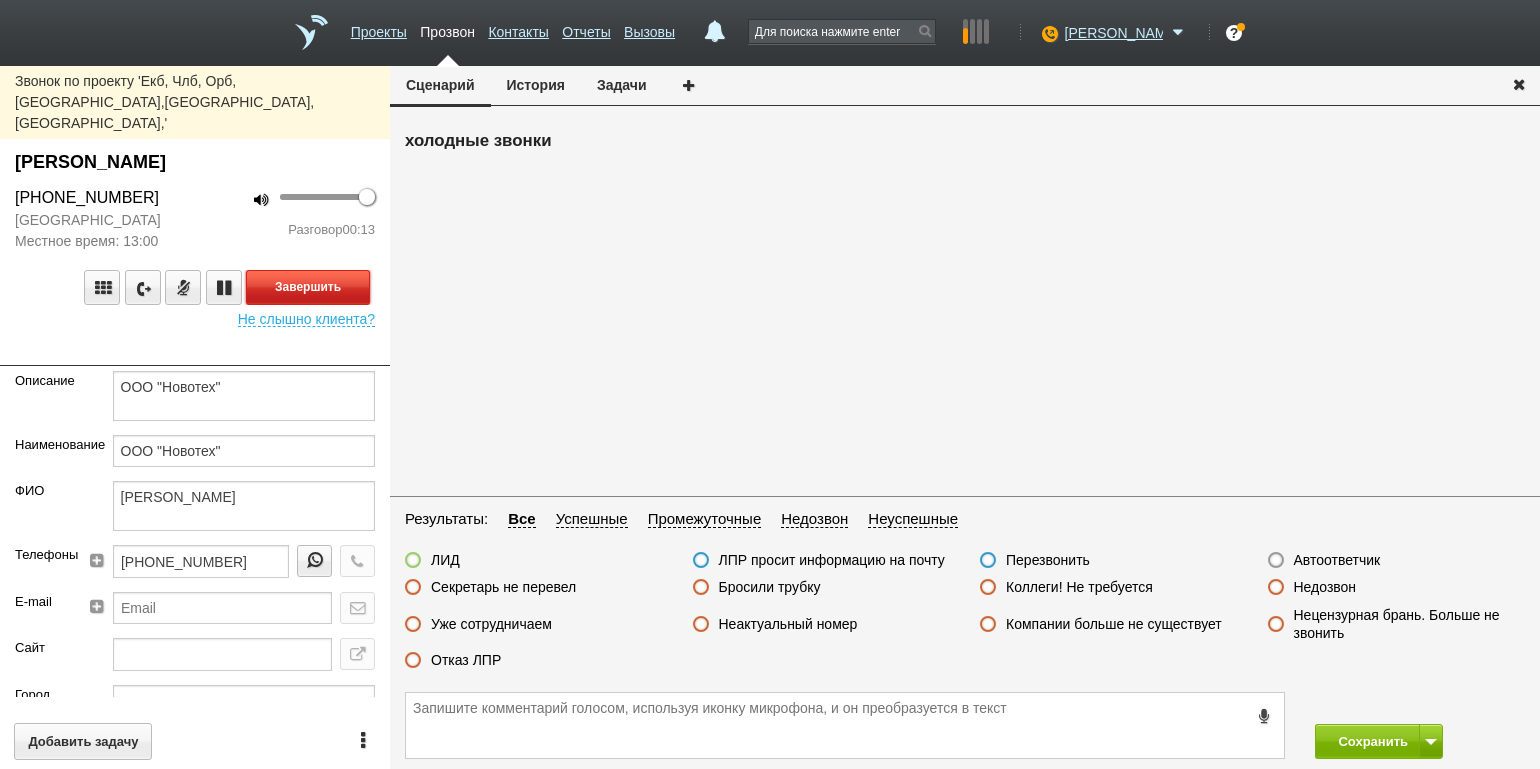 click on "Завершить" at bounding box center (308, 287) 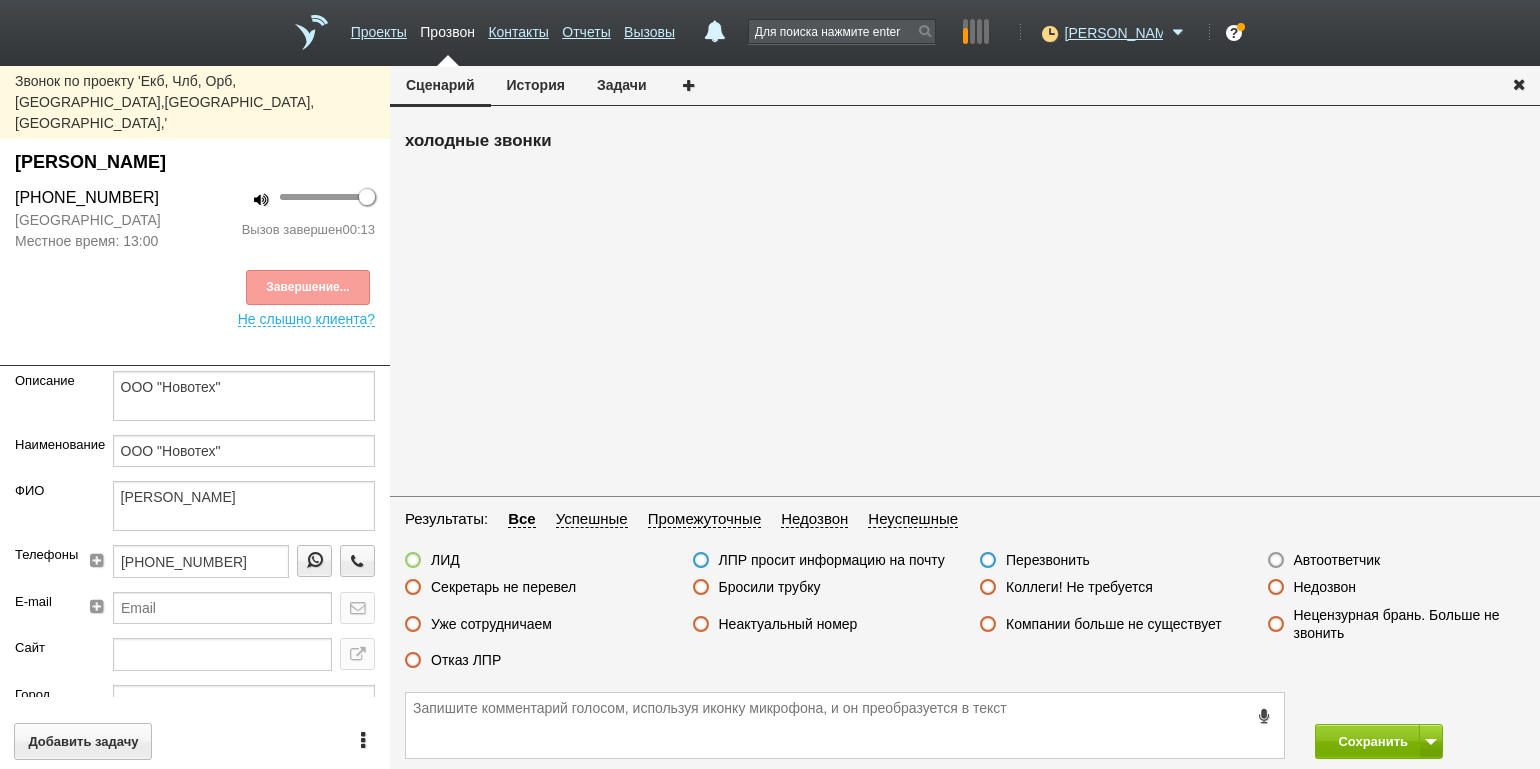 drag, startPoint x: 460, startPoint y: 665, endPoint x: 495, endPoint y: 665, distance: 35 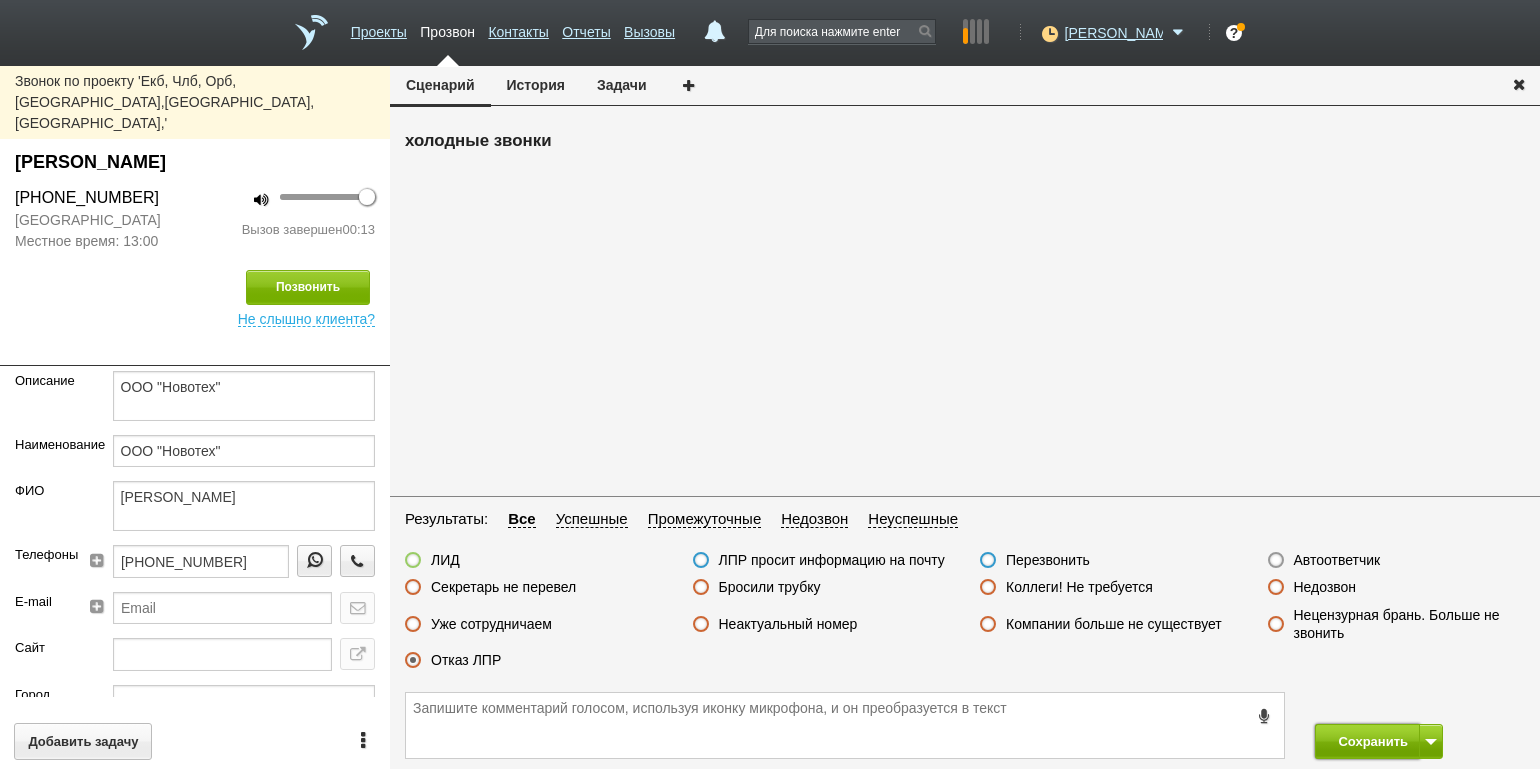 click on "Сохранить" at bounding box center [1367, 741] 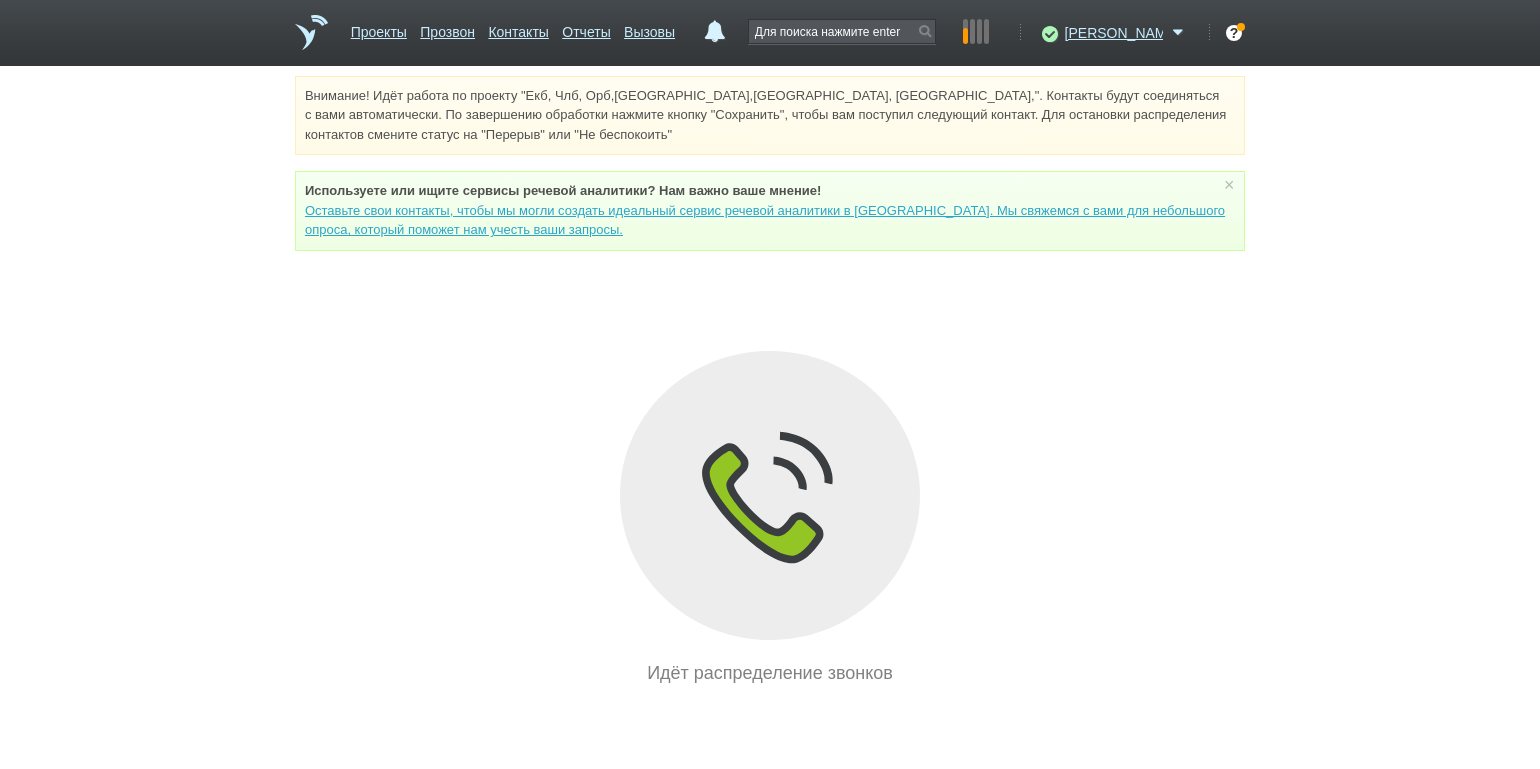 click on "Внимание! Идёт работа по проекту "Екб, Члб, Орб,[GEOGRAPHIC_DATA],[GEOGRAPHIC_DATA], [GEOGRAPHIC_DATA],". Контакты будут соединяться с вами автоматически. По завершению обработки нажмите кнопку "Сохранить", чтобы вам поступил следующий контакт. Для остановки распределения контактов смените статус на "Перерыв" или "Не беспокоить"
Используете или ищите cервисы речевой аналитики? Нам важно ваше мнение!
×
Вы можете звонить напрямую из строки поиска - введите номер и нажмите "Позвонить"
Идёт распределение звонков" at bounding box center (770, 381) 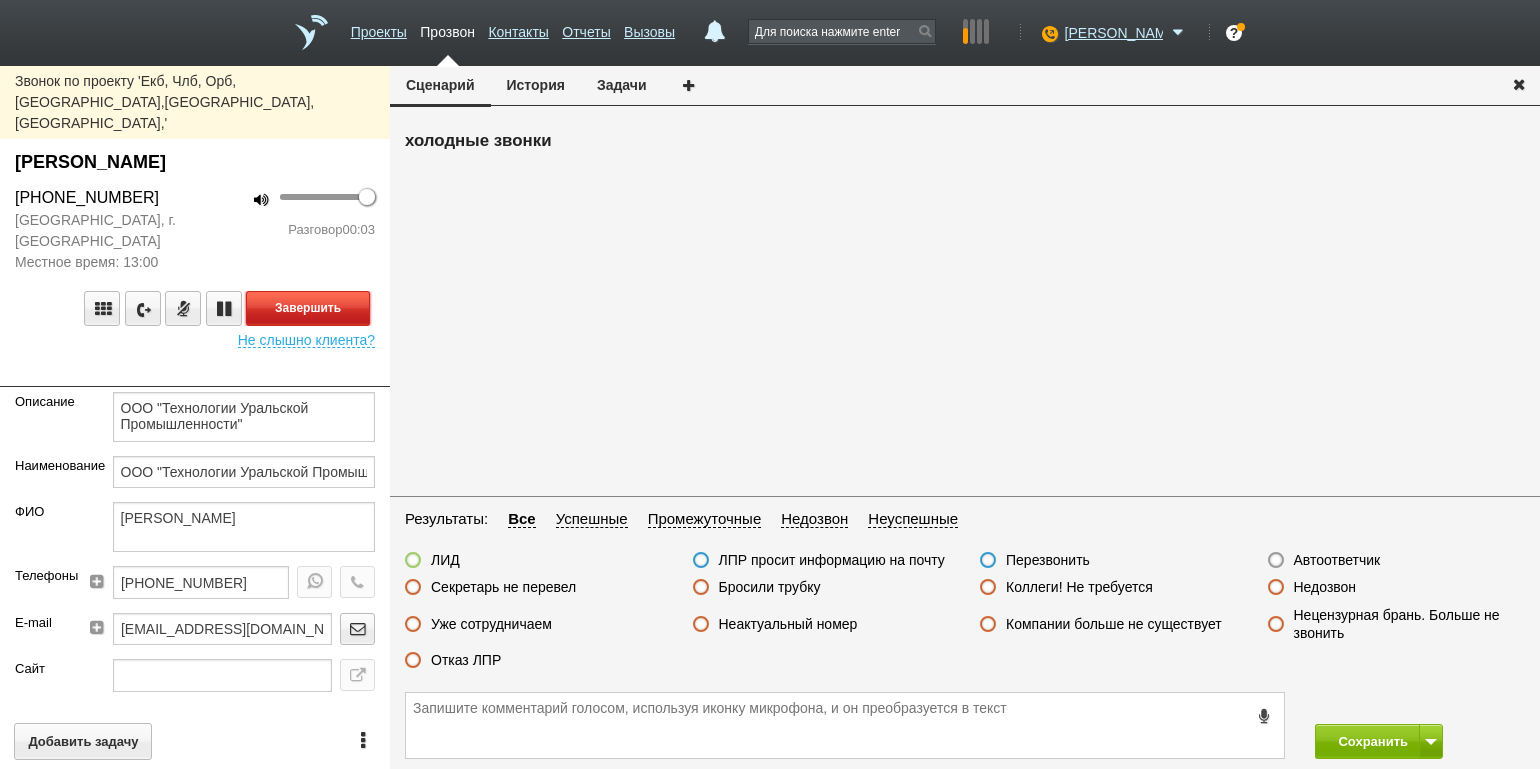 click on "Завершить" at bounding box center [308, 308] 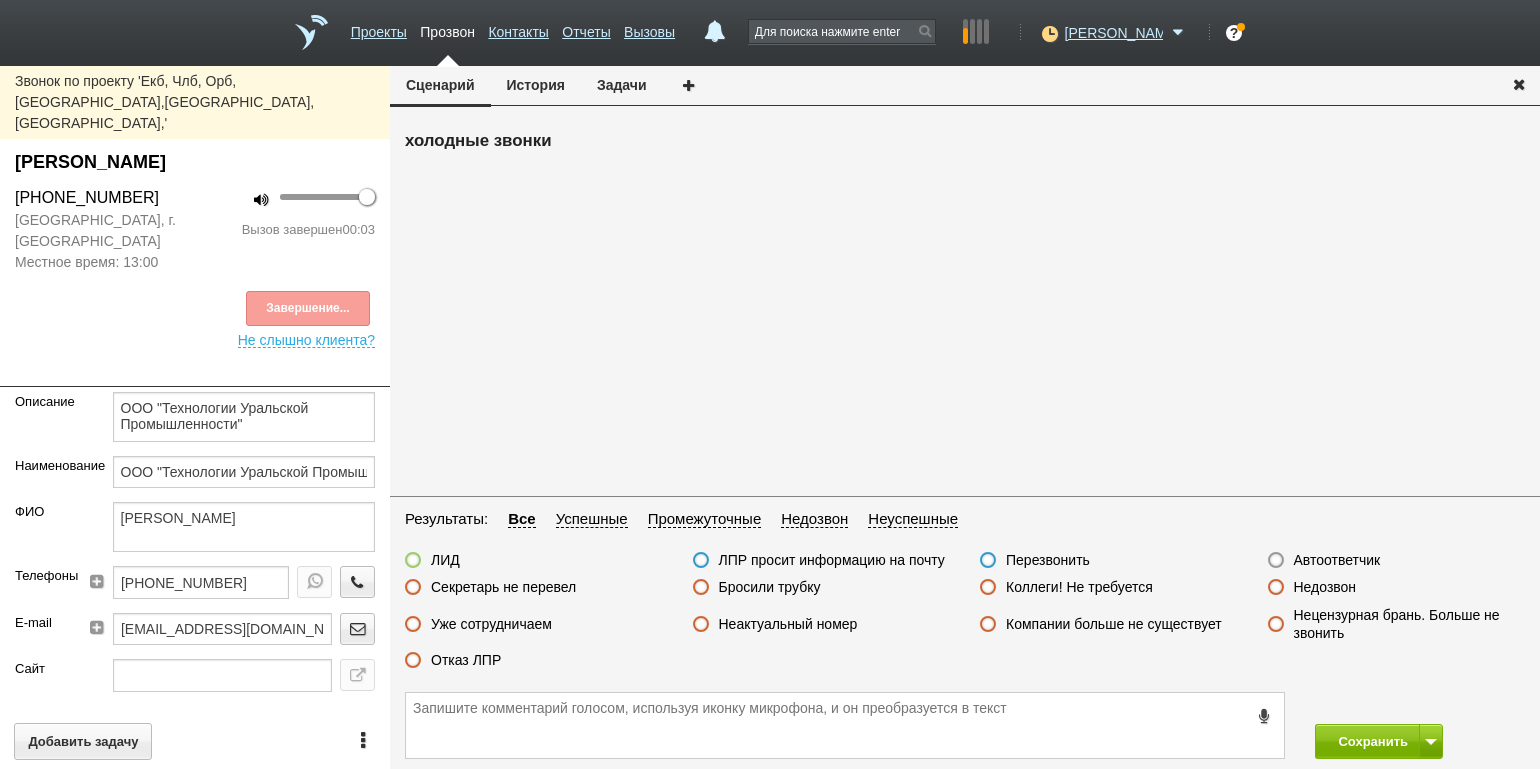 click on "ЛИД ЛПР просит информацию на почту Перезвонить Автоответчик Секретарь не перевел Бросили трубку Коллеги! Не требуется Недозвон Уже сотрудничаем Неактуальный номер Компании больше не существует Нецензурная брань. Больше не звонить Отказ ЛПР" at bounding box center (965, 615) 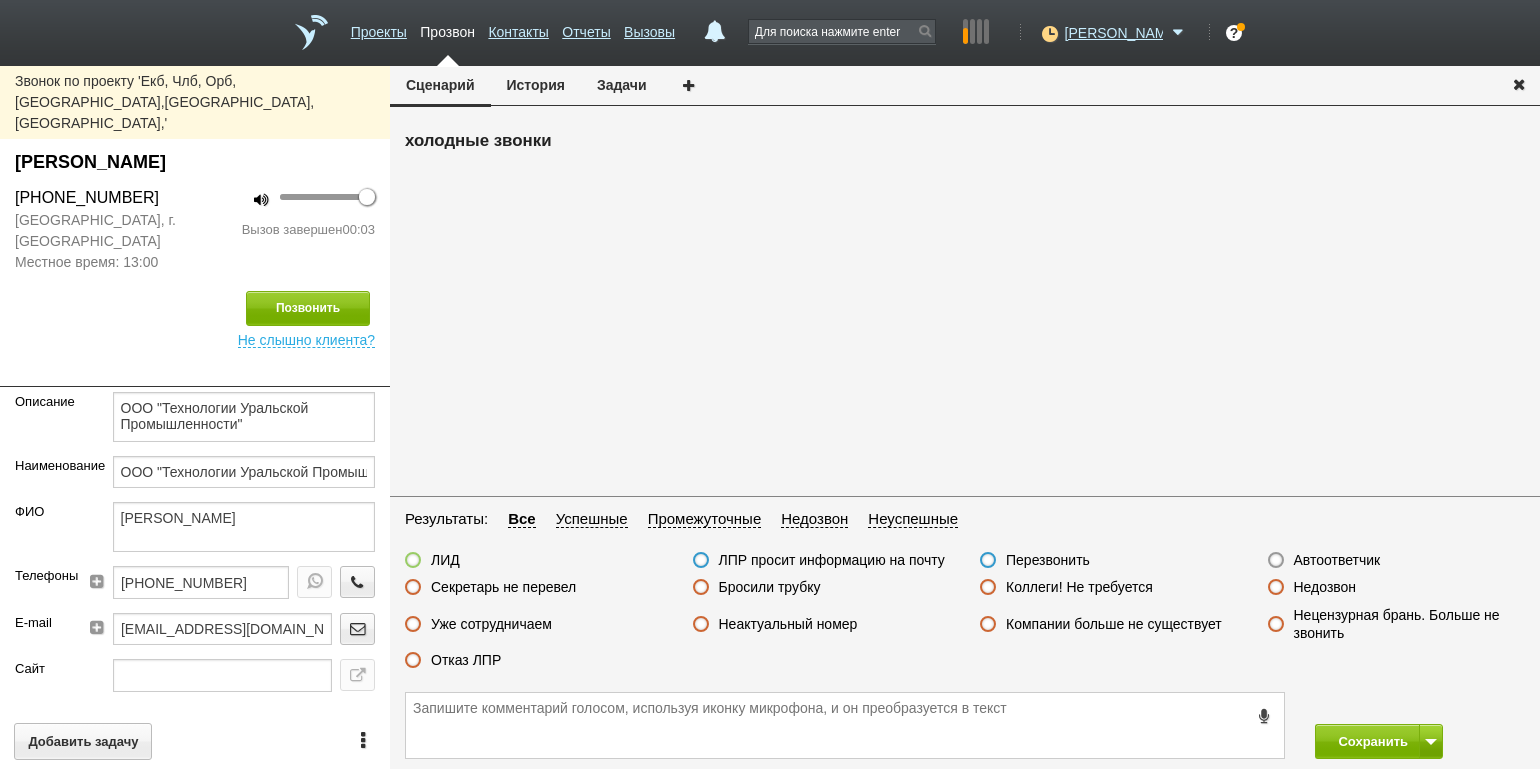 click on "Недозвон" at bounding box center [1325, 587] 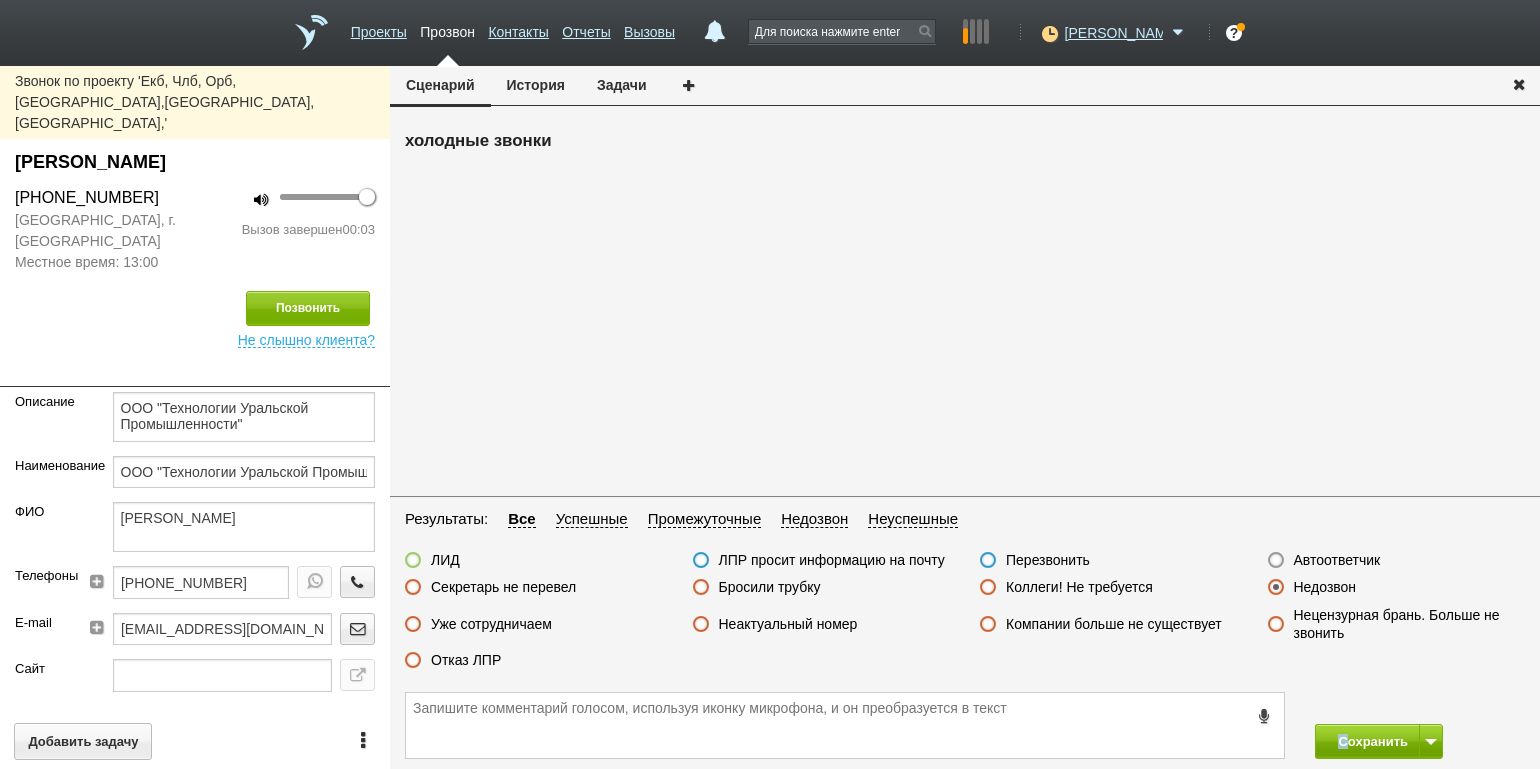 click on "Сохранить" at bounding box center [965, 725] 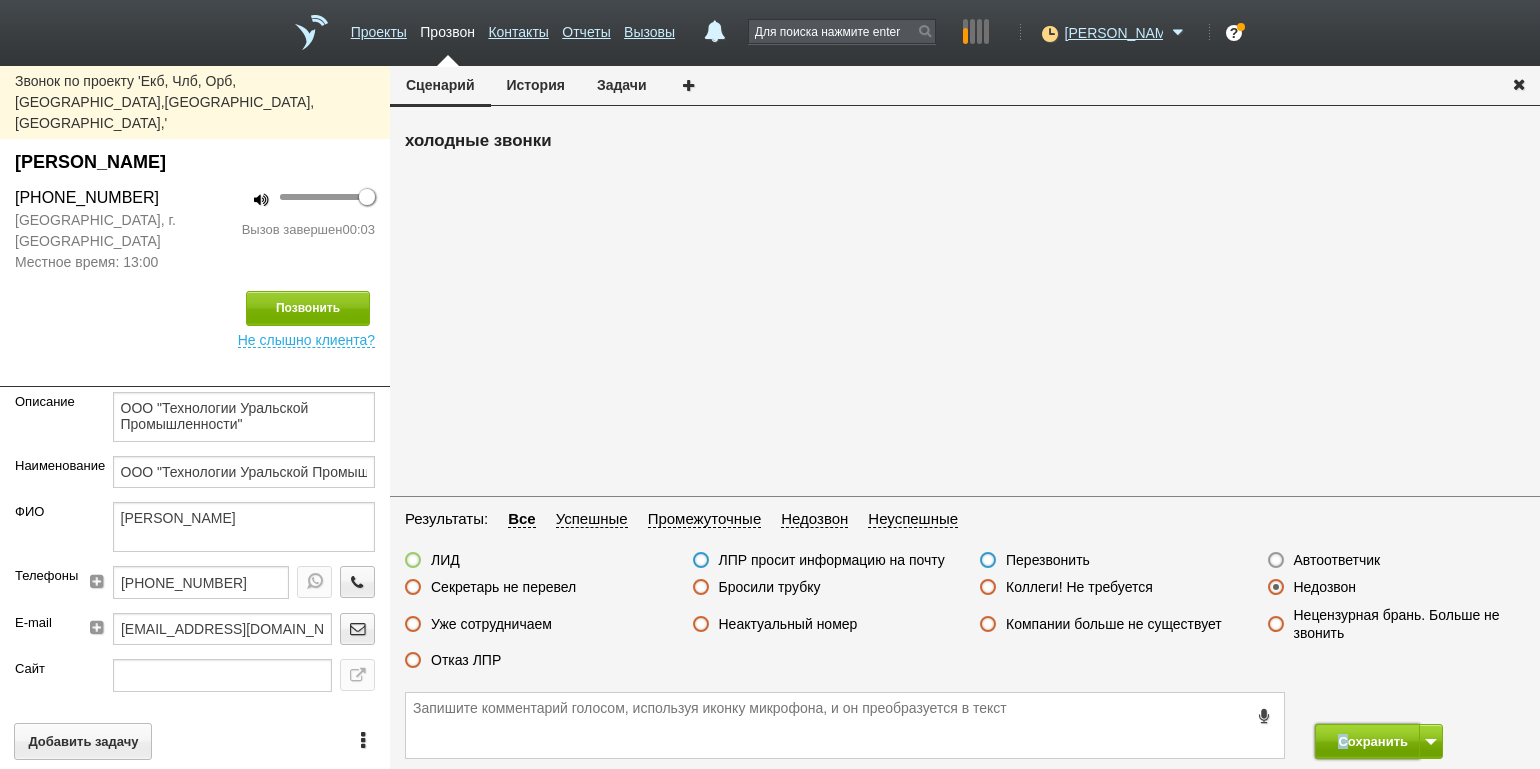 drag, startPoint x: 1346, startPoint y: 734, endPoint x: 1341, endPoint y: 725, distance: 10.29563 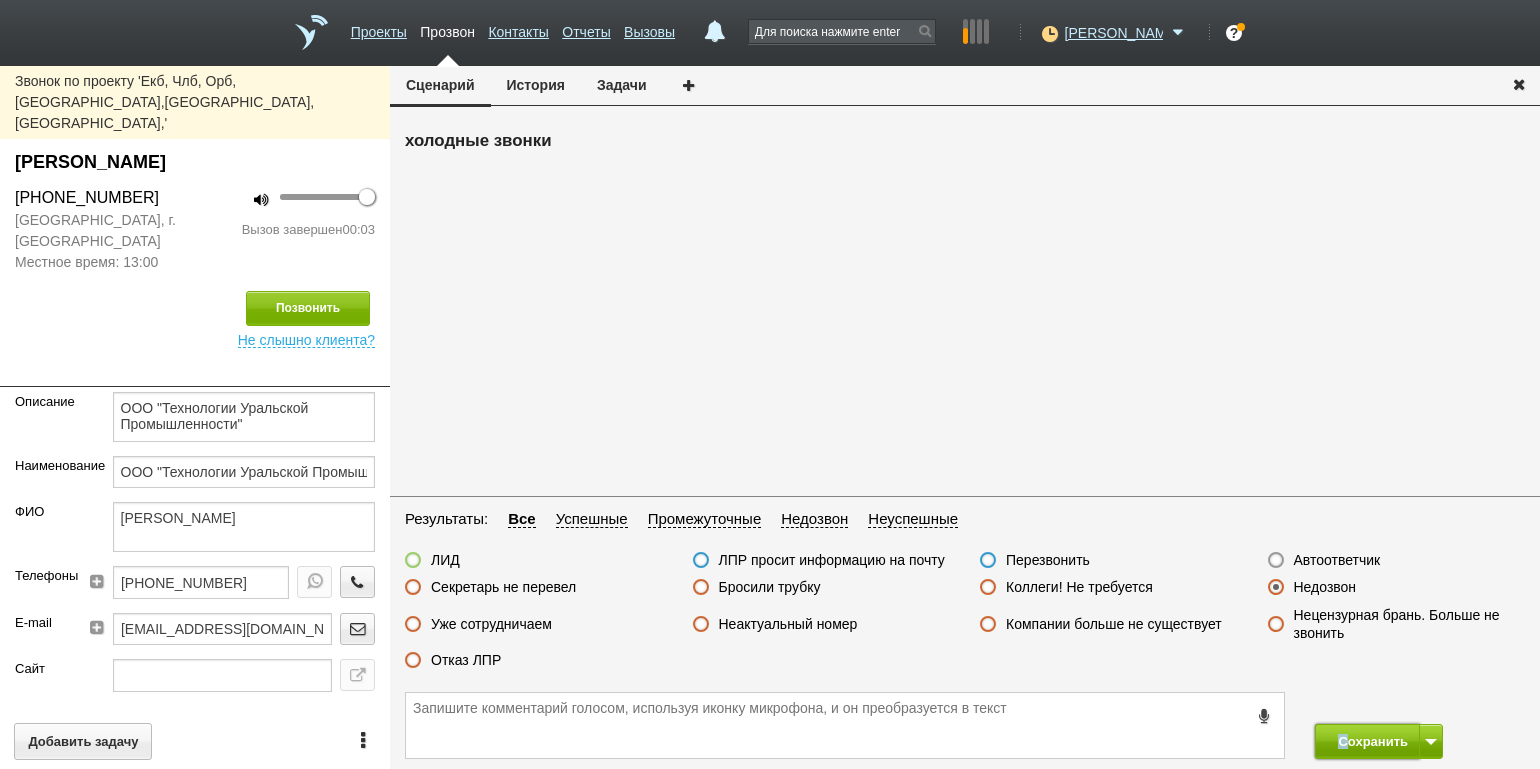 click on "Сохранить" at bounding box center [1367, 741] 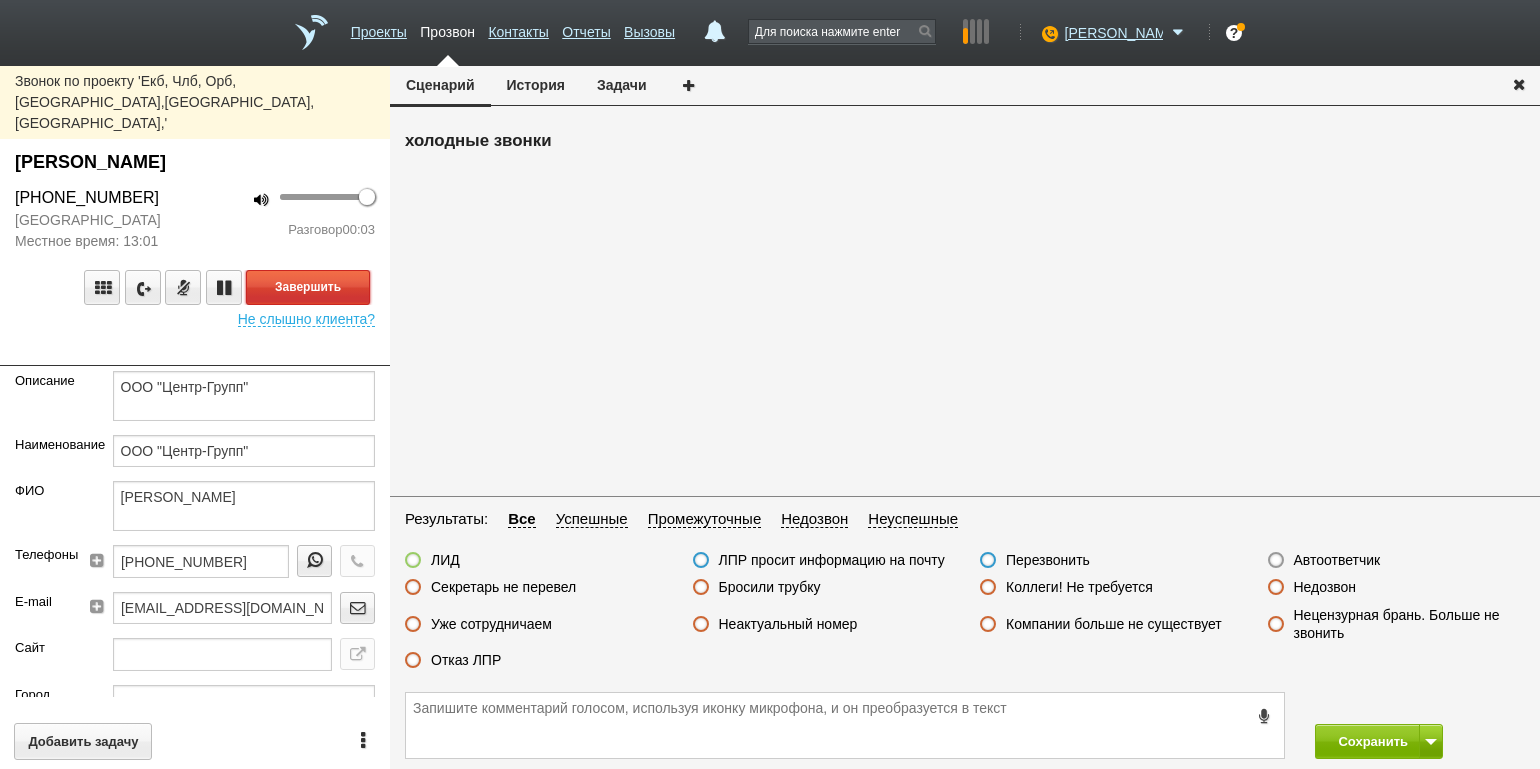 drag, startPoint x: 331, startPoint y: 252, endPoint x: 399, endPoint y: 266, distance: 69.426216 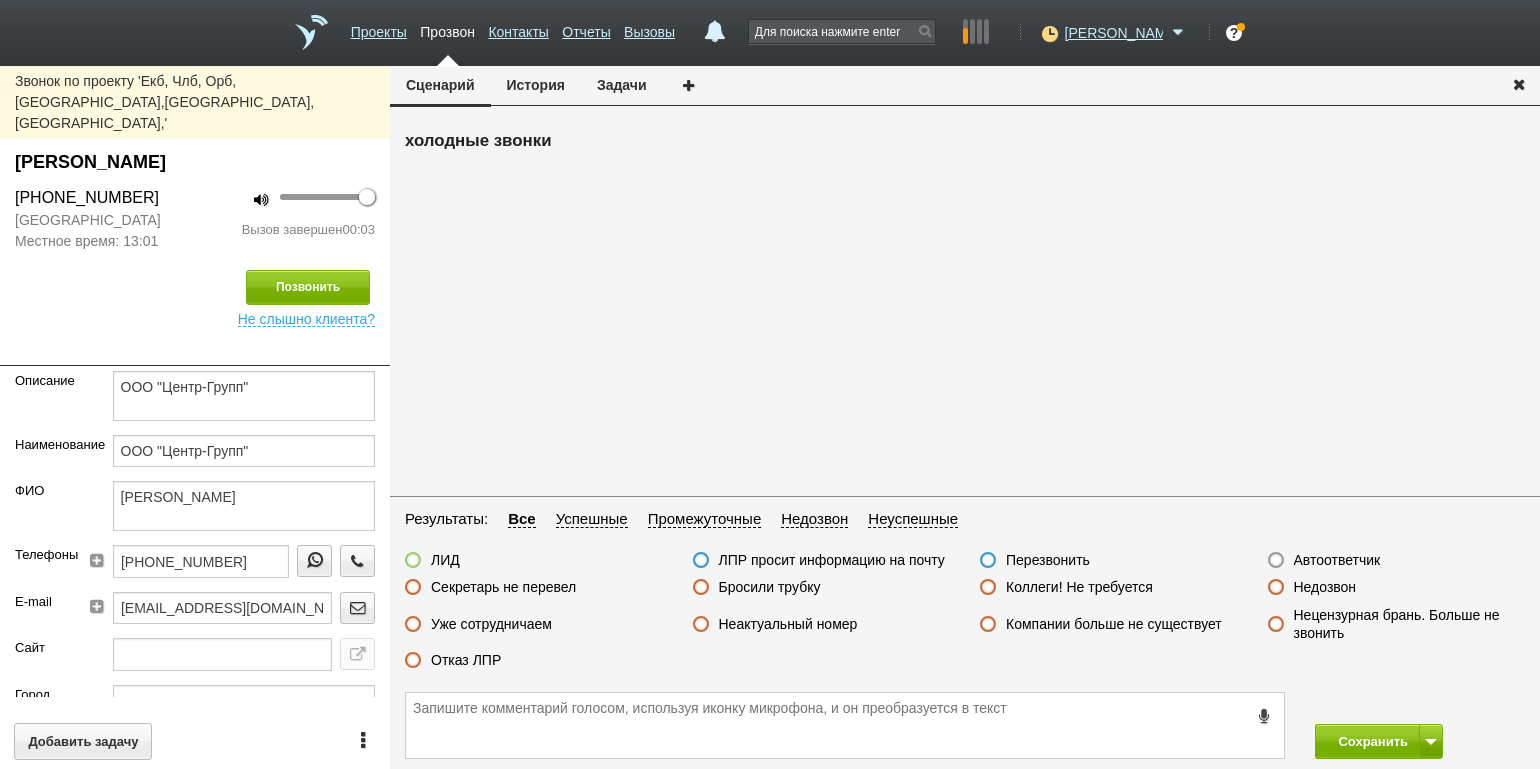 click on "Автоответчик" at bounding box center [1337, 560] 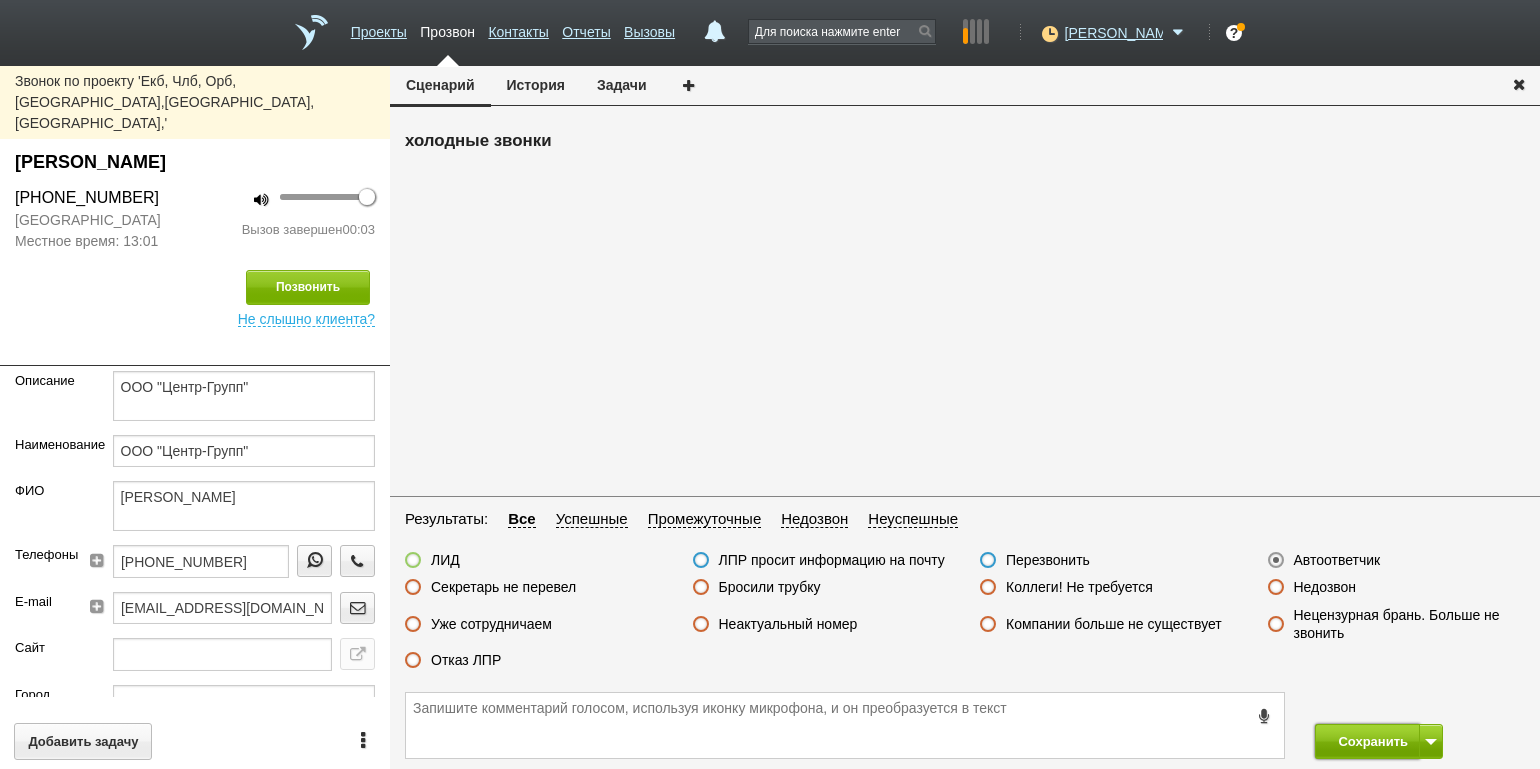 click on "Сохранить" at bounding box center (1367, 741) 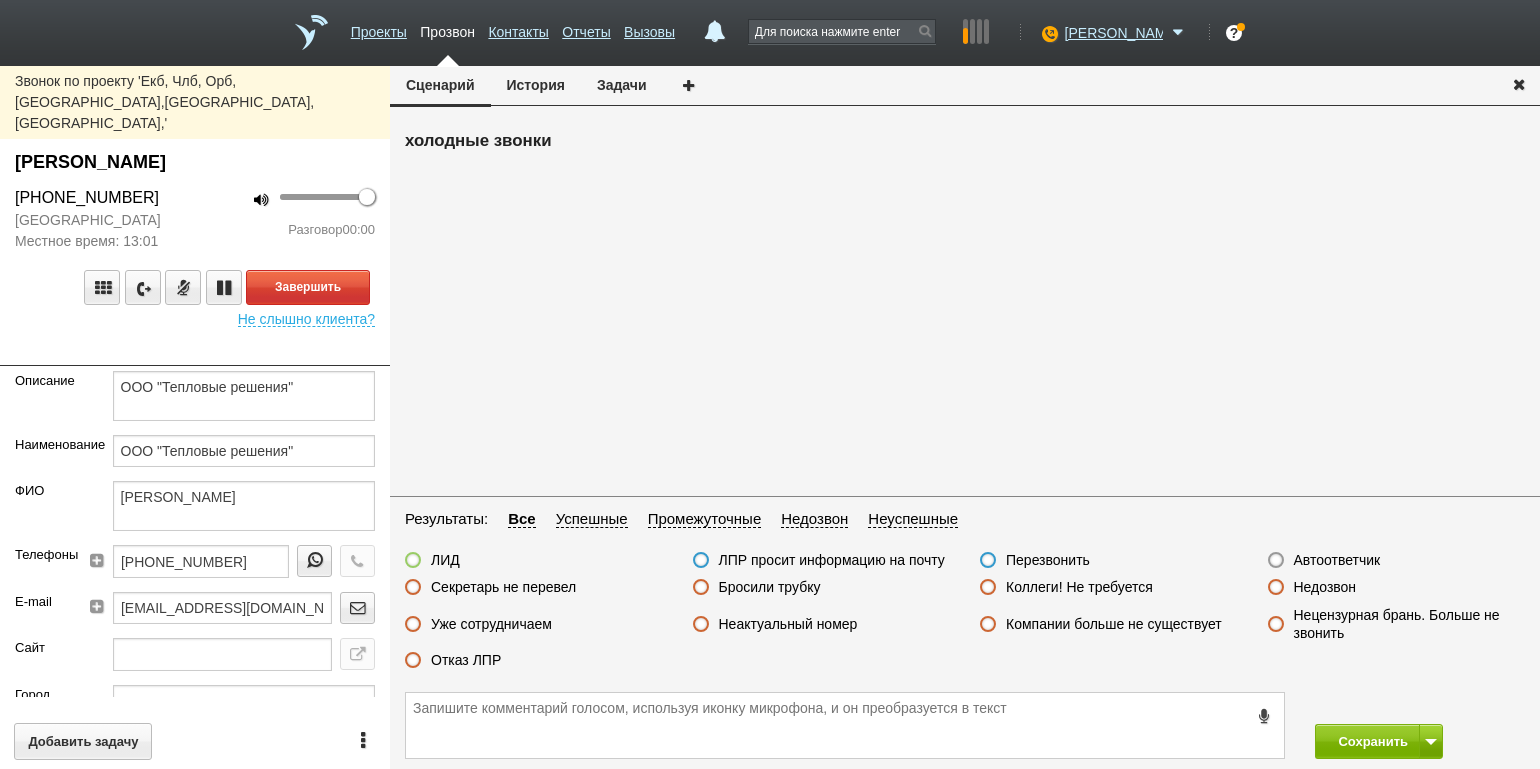 click on "100
Разговор
00:00" at bounding box center [292, 219] 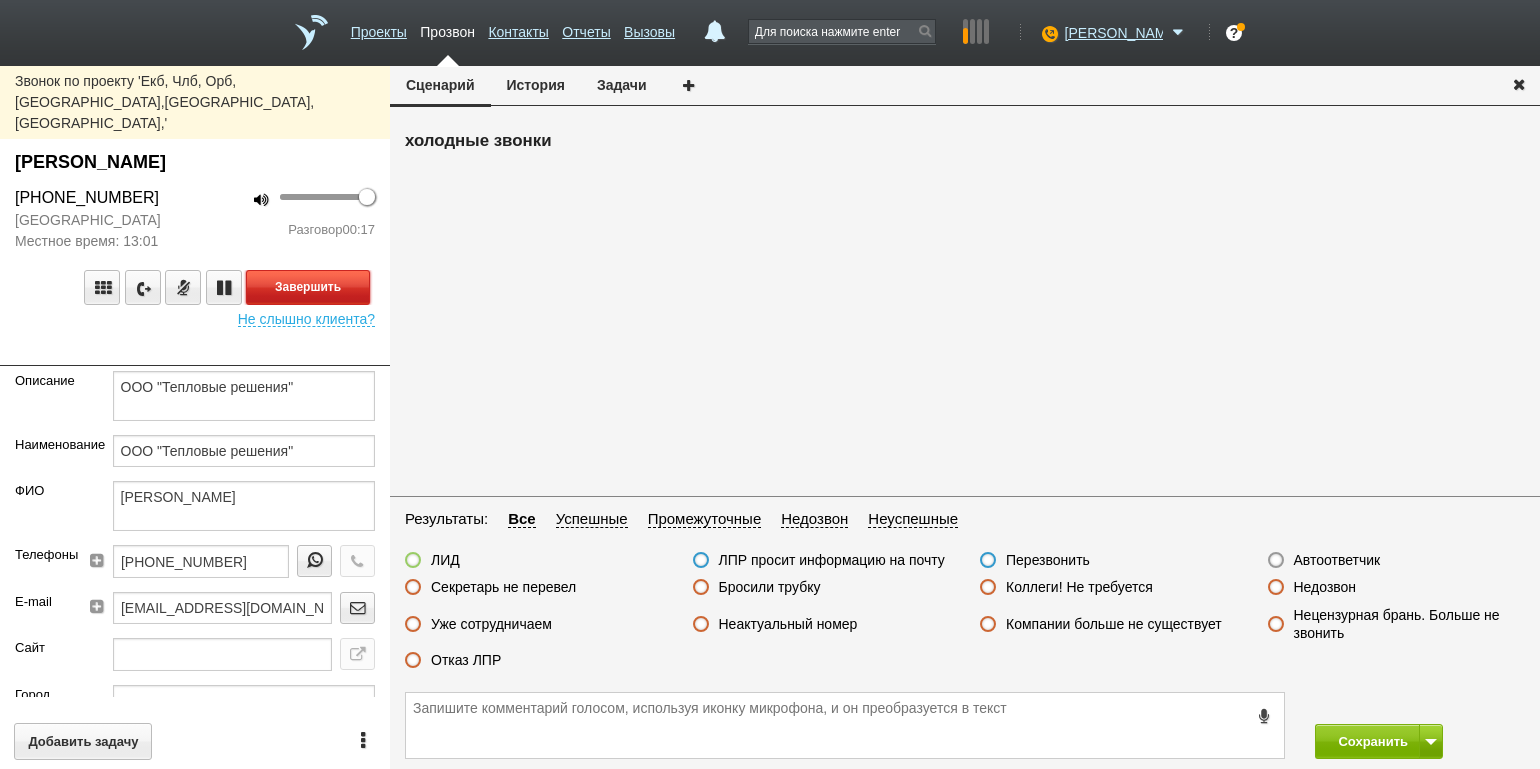 click on "Завершить" at bounding box center (308, 287) 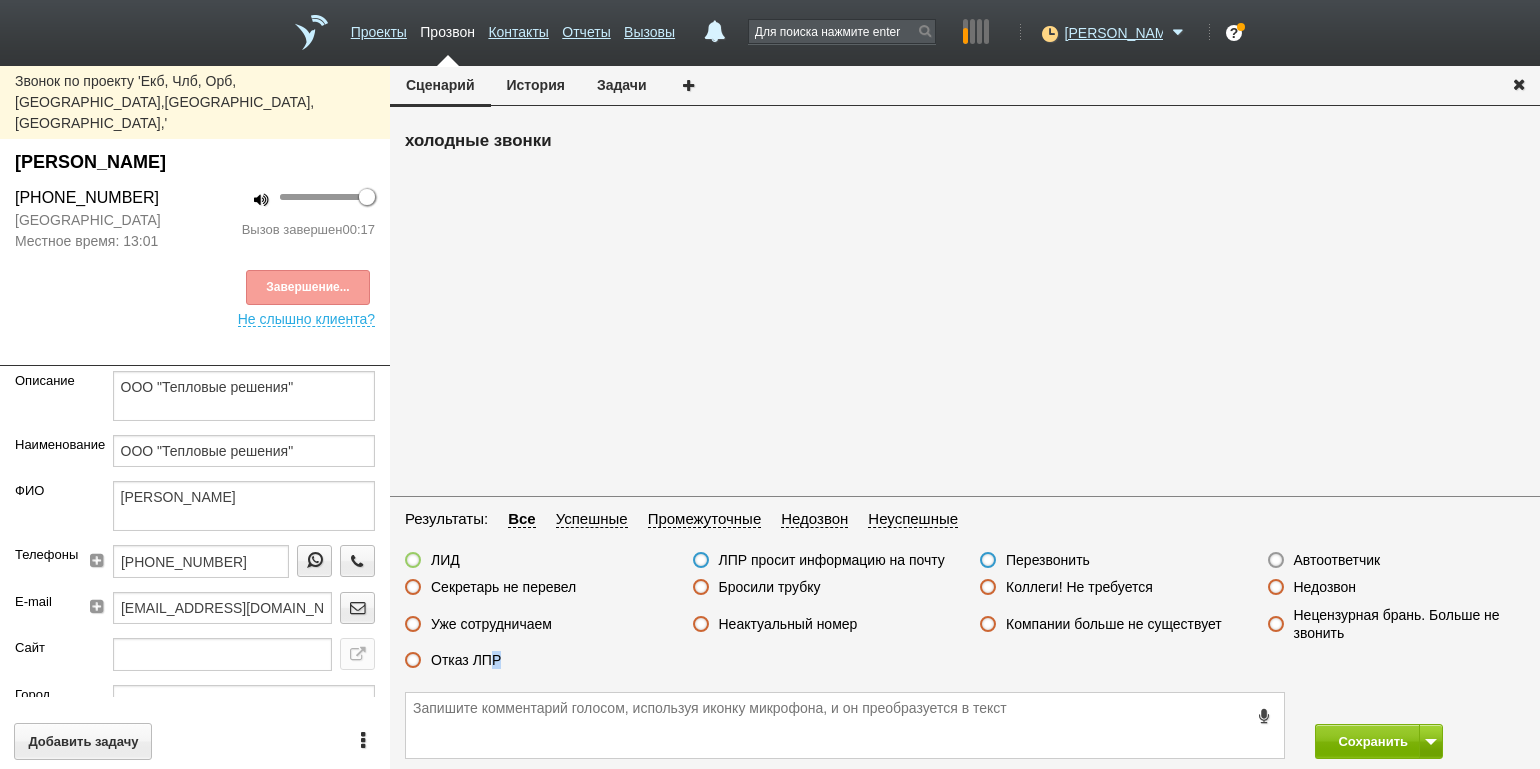 drag, startPoint x: 496, startPoint y: 654, endPoint x: 515, endPoint y: 657, distance: 19.235384 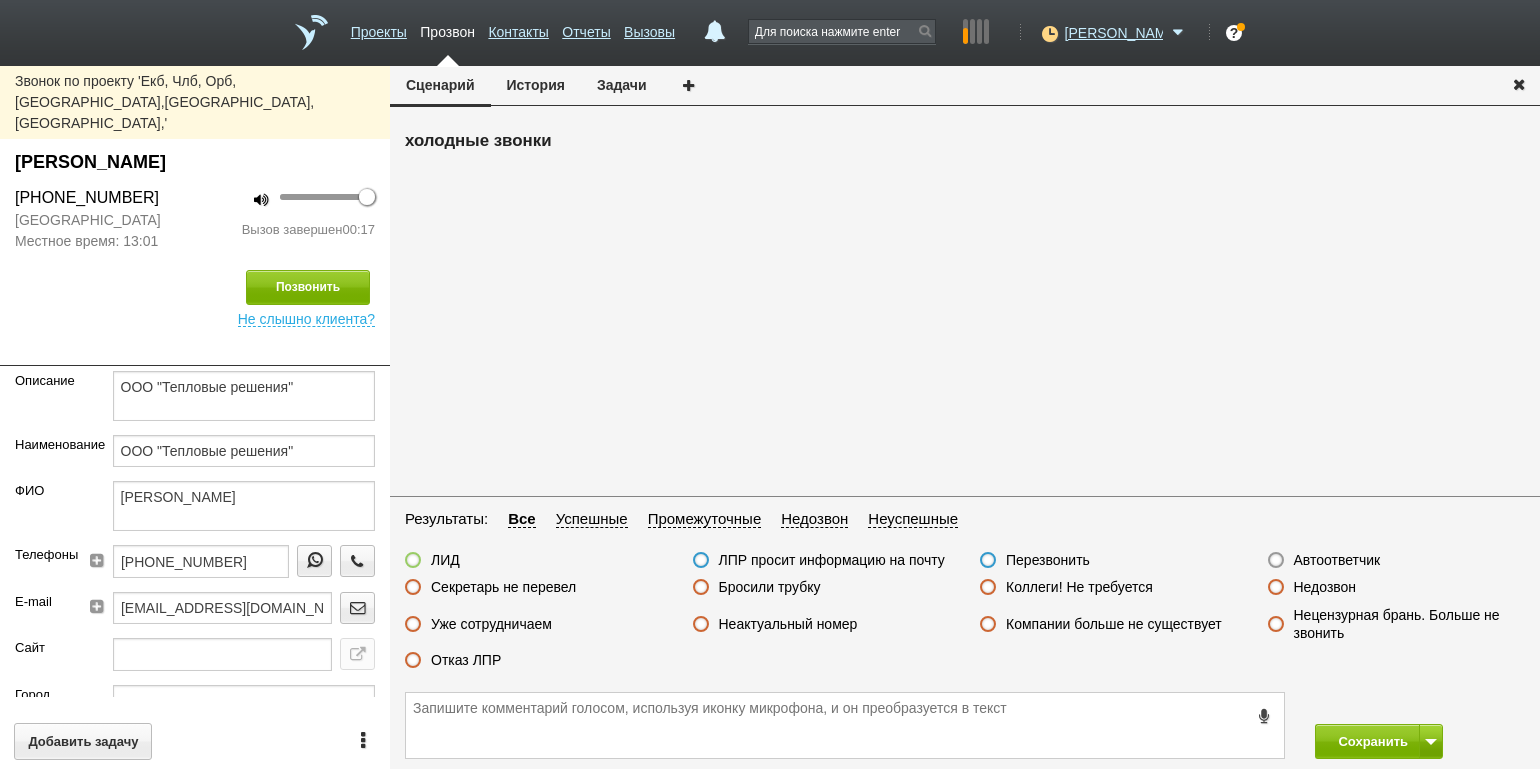 click on "Отказ ЛПР" at bounding box center [466, 660] 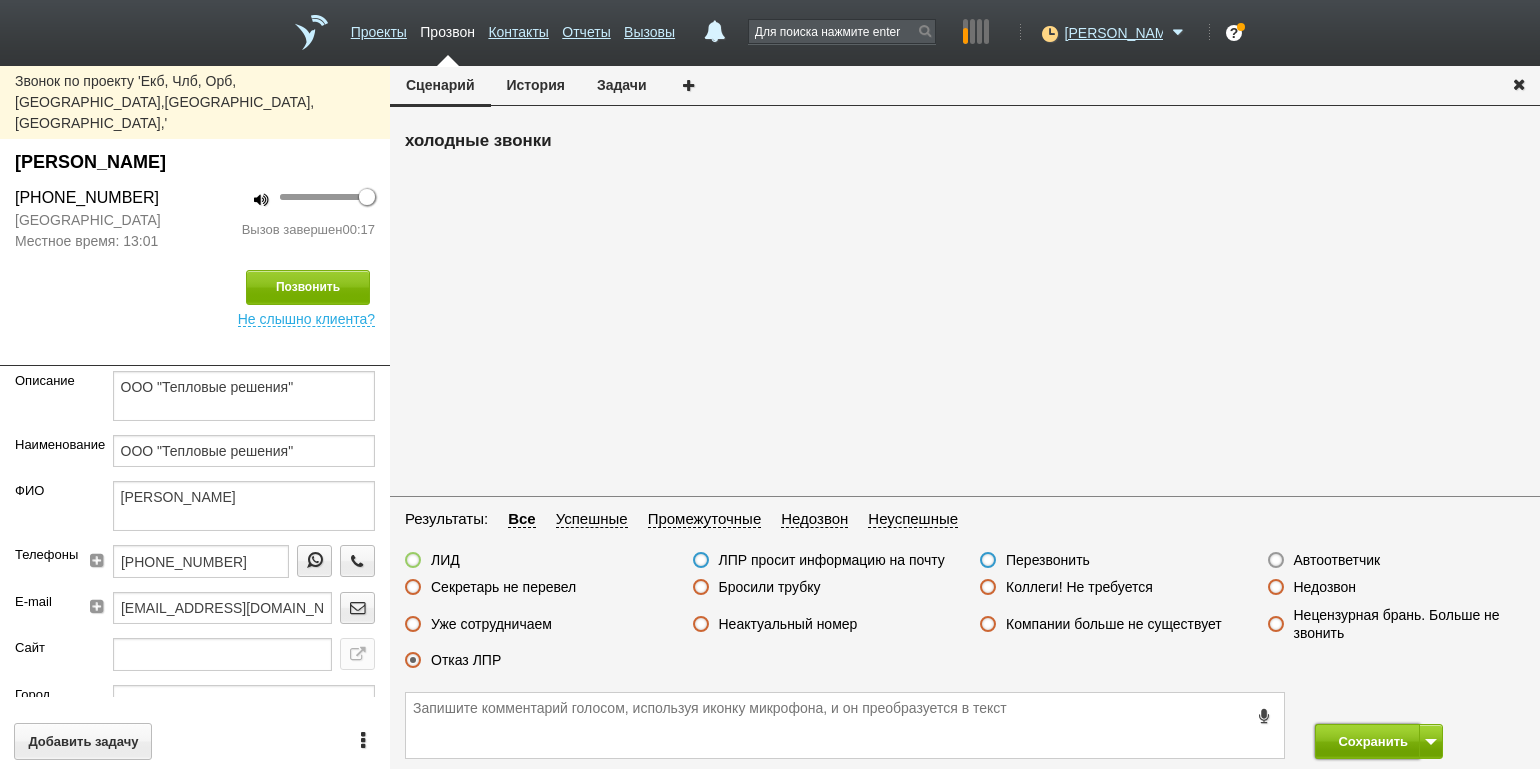 click on "Сохранить" at bounding box center (1367, 741) 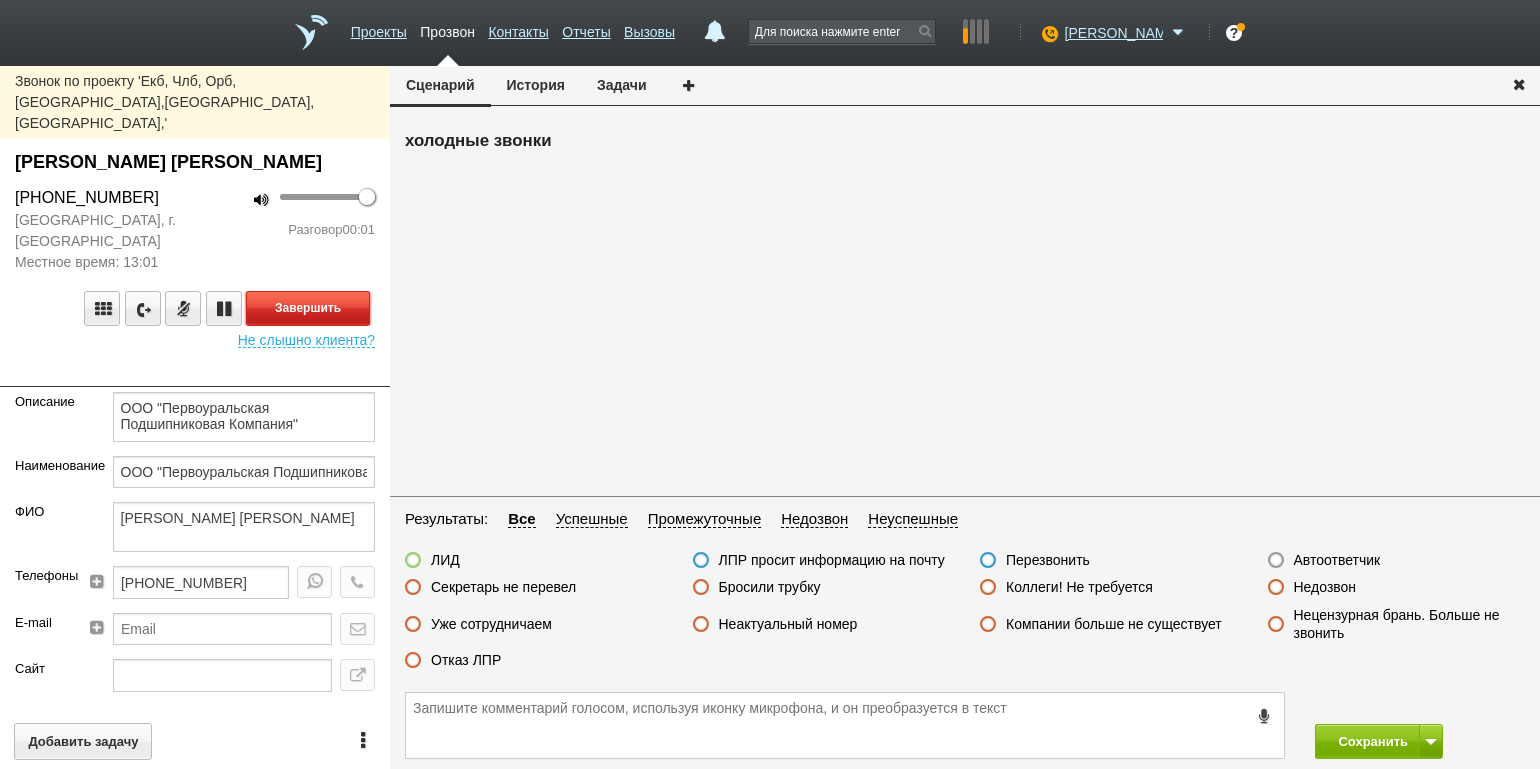click on "Завершить" at bounding box center [308, 308] 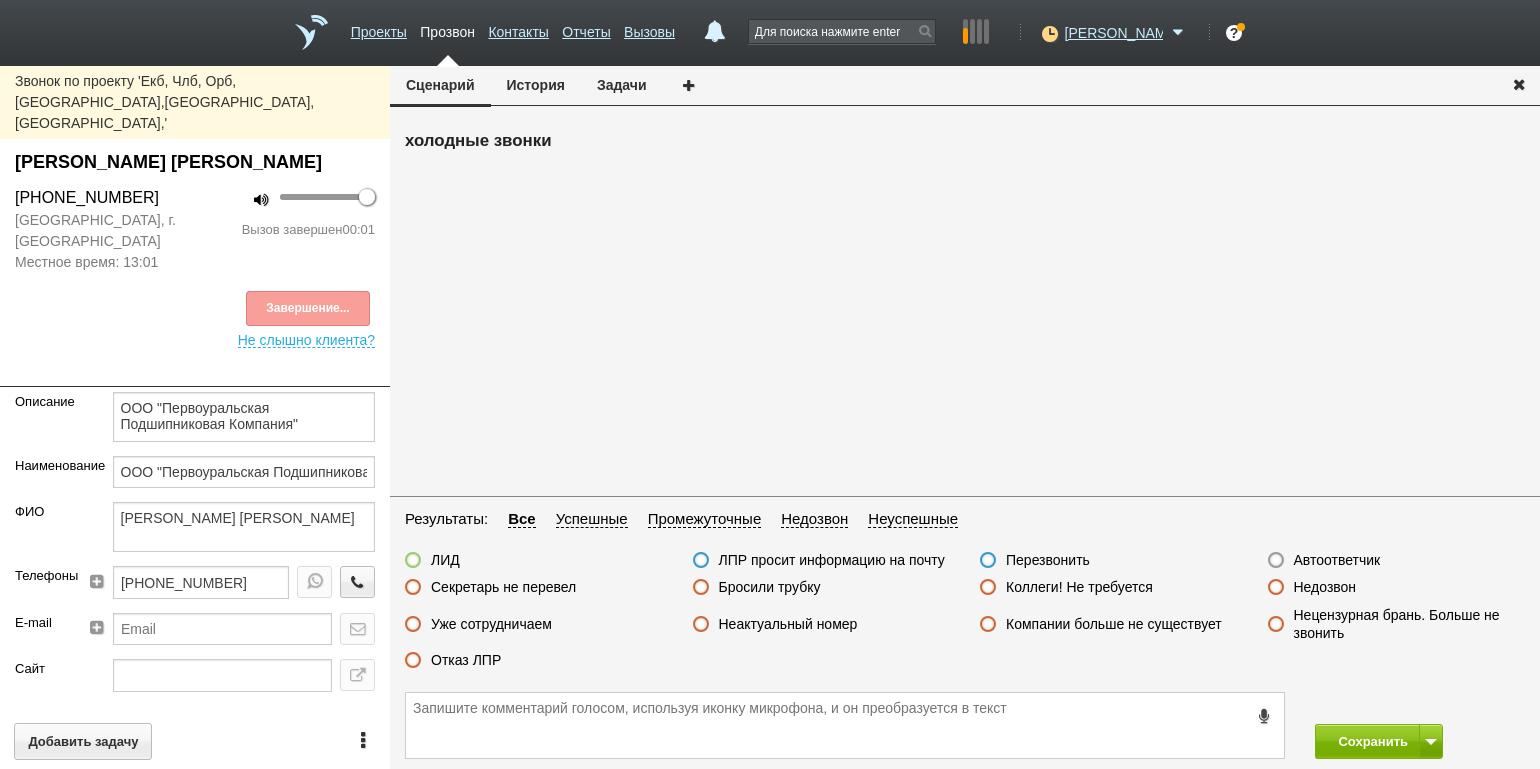 click on "Автоответчик" at bounding box center [1337, 560] 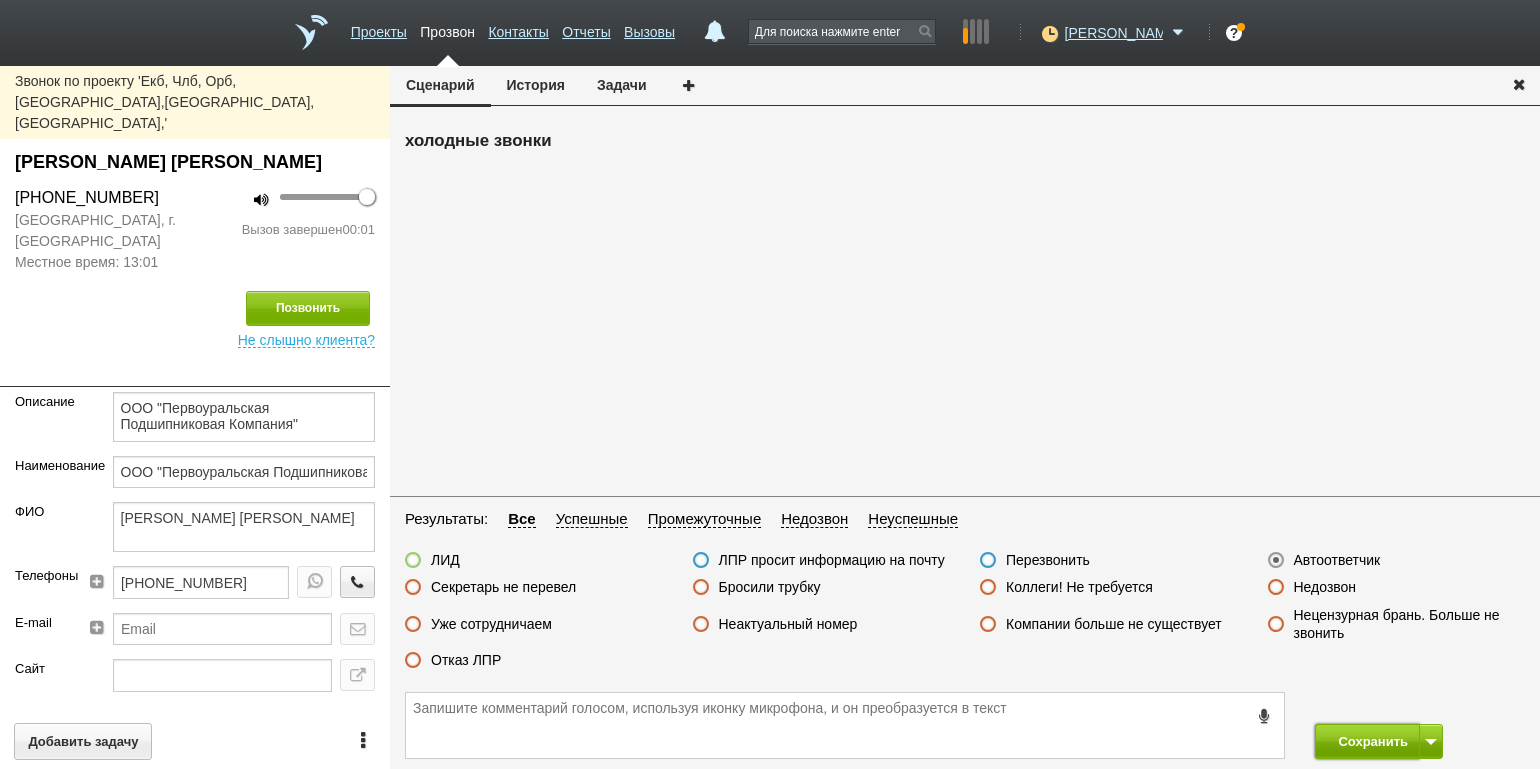 click on "Сохранить" at bounding box center [1367, 741] 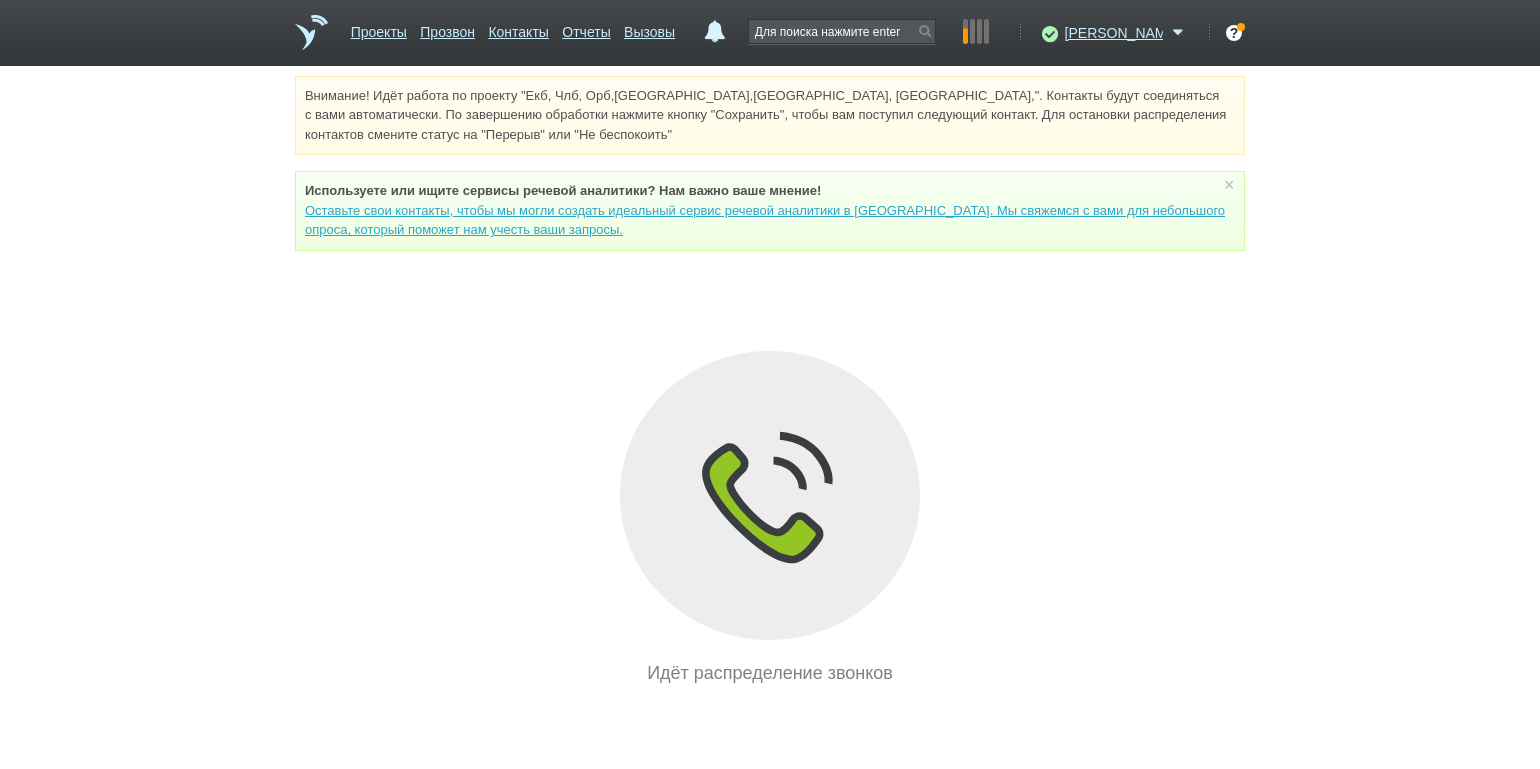 click on "Внимание! Идёт работа по проекту "Екб, Члб, Орб,[GEOGRAPHIC_DATA],[GEOGRAPHIC_DATA], [GEOGRAPHIC_DATA],". Контакты будут соединяться с вами автоматически. По завершению обработки нажмите кнопку "Сохранить", чтобы вам поступил следующий контакт. Для остановки распределения контактов смените статус на "Перерыв" или "Не беспокоить"
Используете или ищите cервисы речевой аналитики? Нам важно ваше мнение!
×
Вы можете звонить напрямую из строки поиска - введите номер и нажмите "Позвонить"
Идёт распределение звонков" at bounding box center [770, 381] 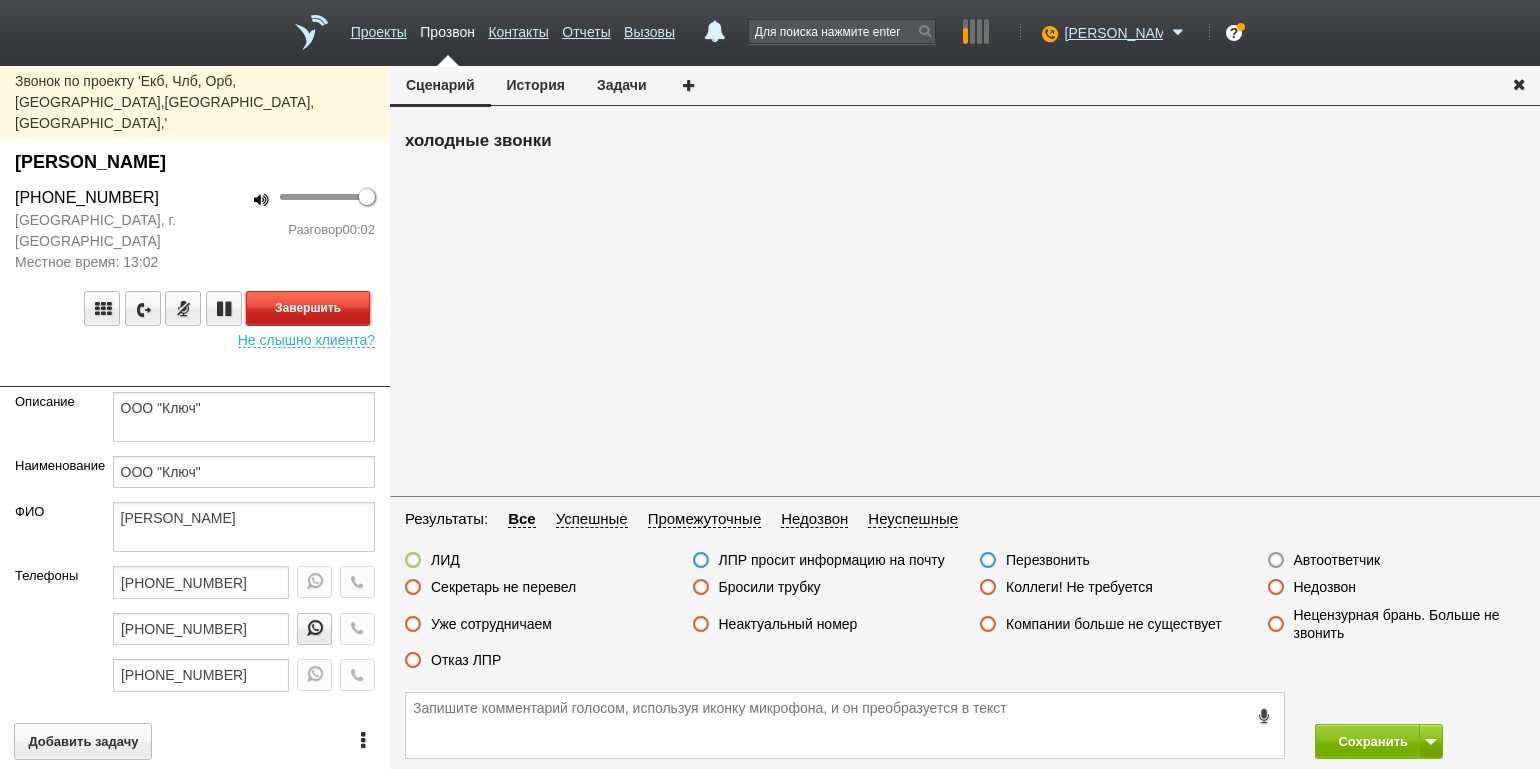 click on "Завершить" at bounding box center [308, 308] 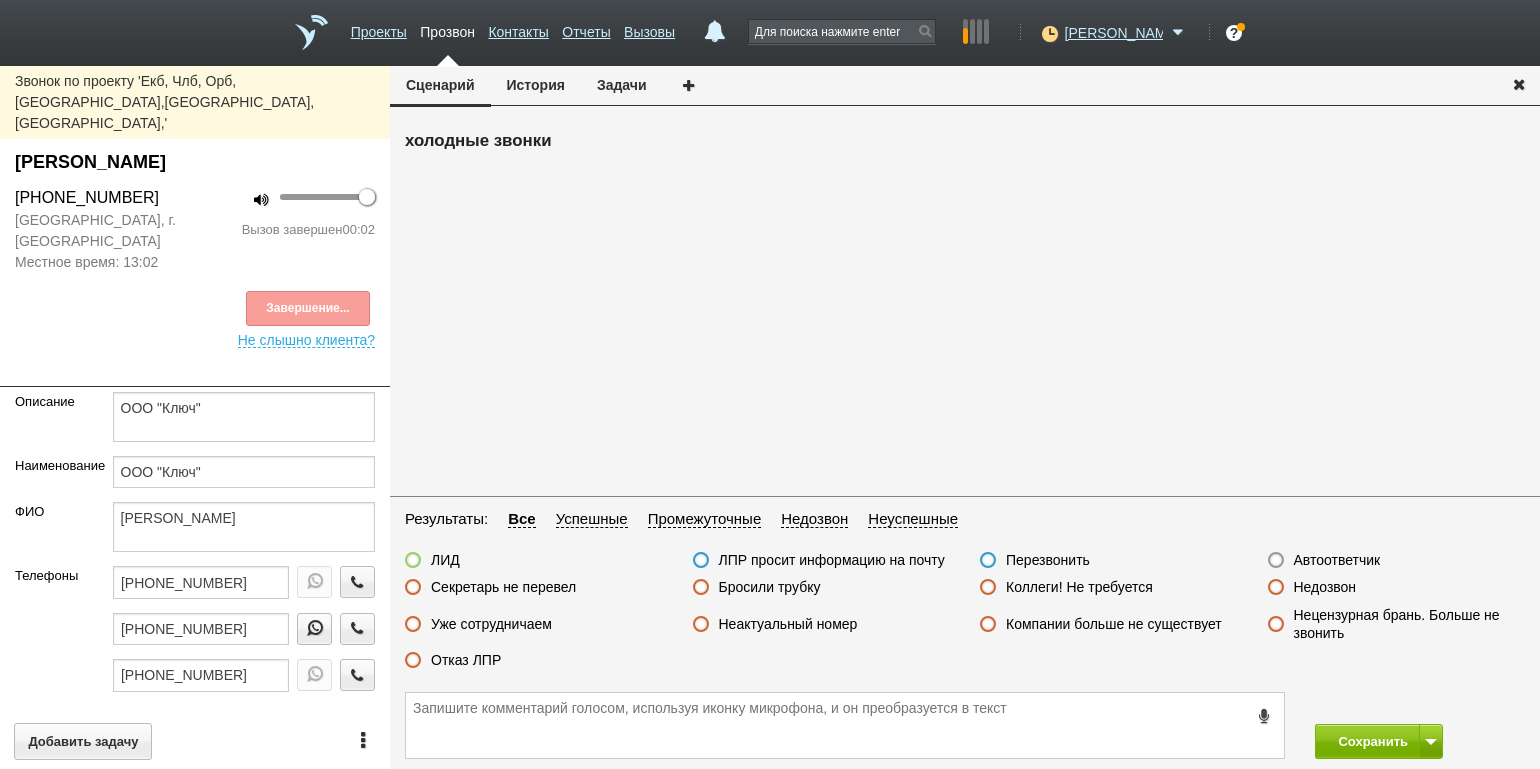 click on "Автоответчик" at bounding box center (1337, 560) 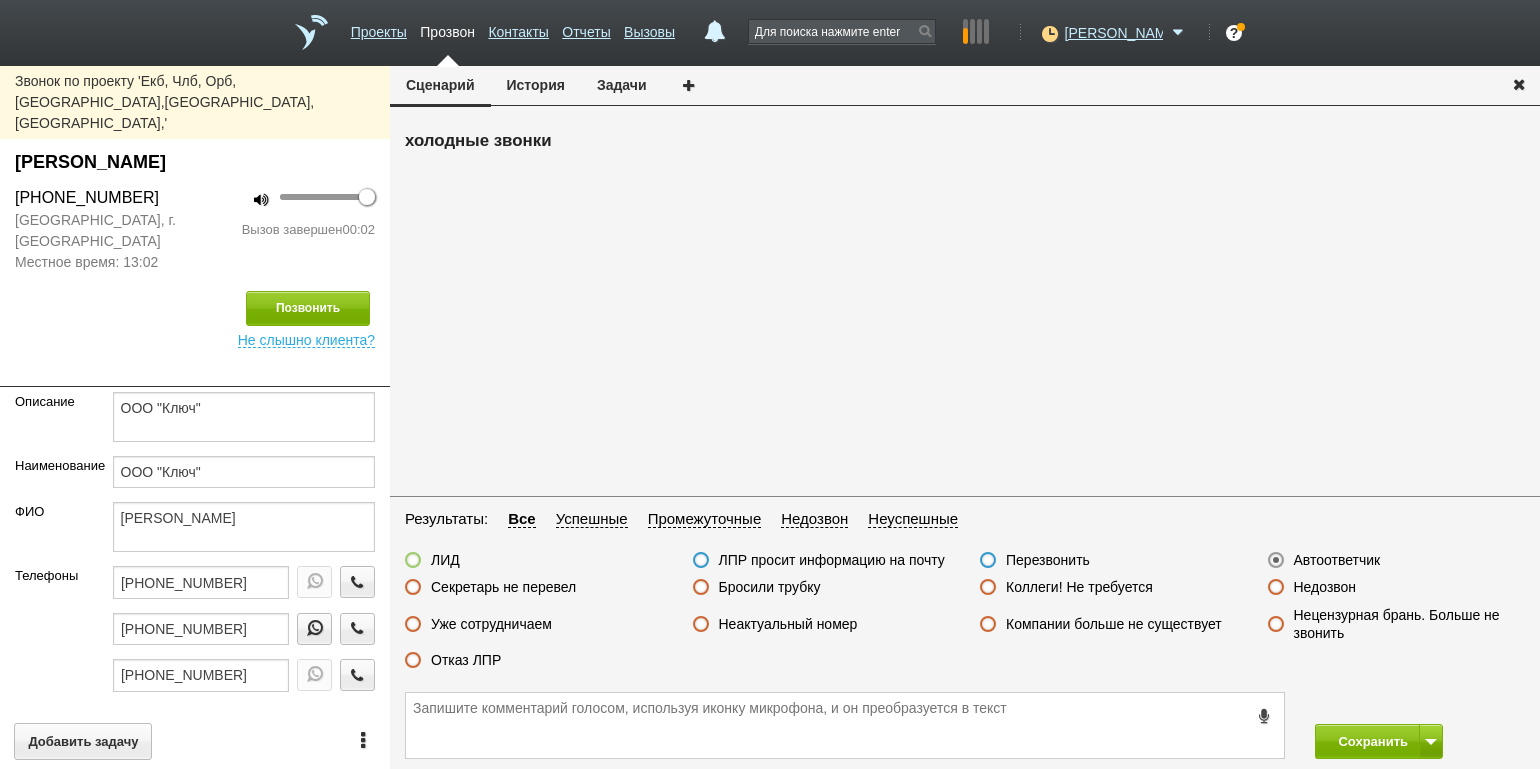 click on "Сохранить" at bounding box center [965, 725] 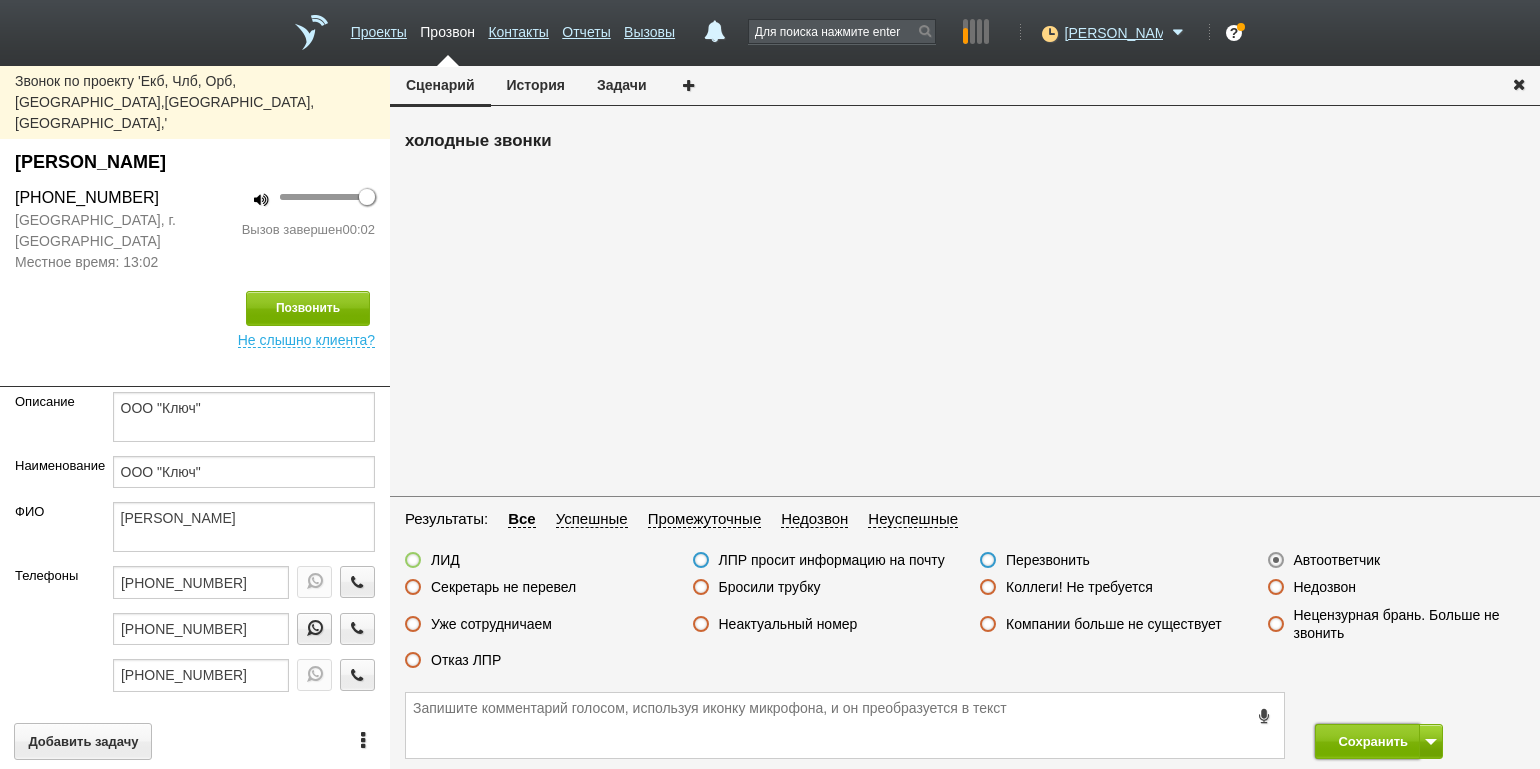 drag, startPoint x: 1335, startPoint y: 734, endPoint x: 1243, endPoint y: 628, distance: 140.35669 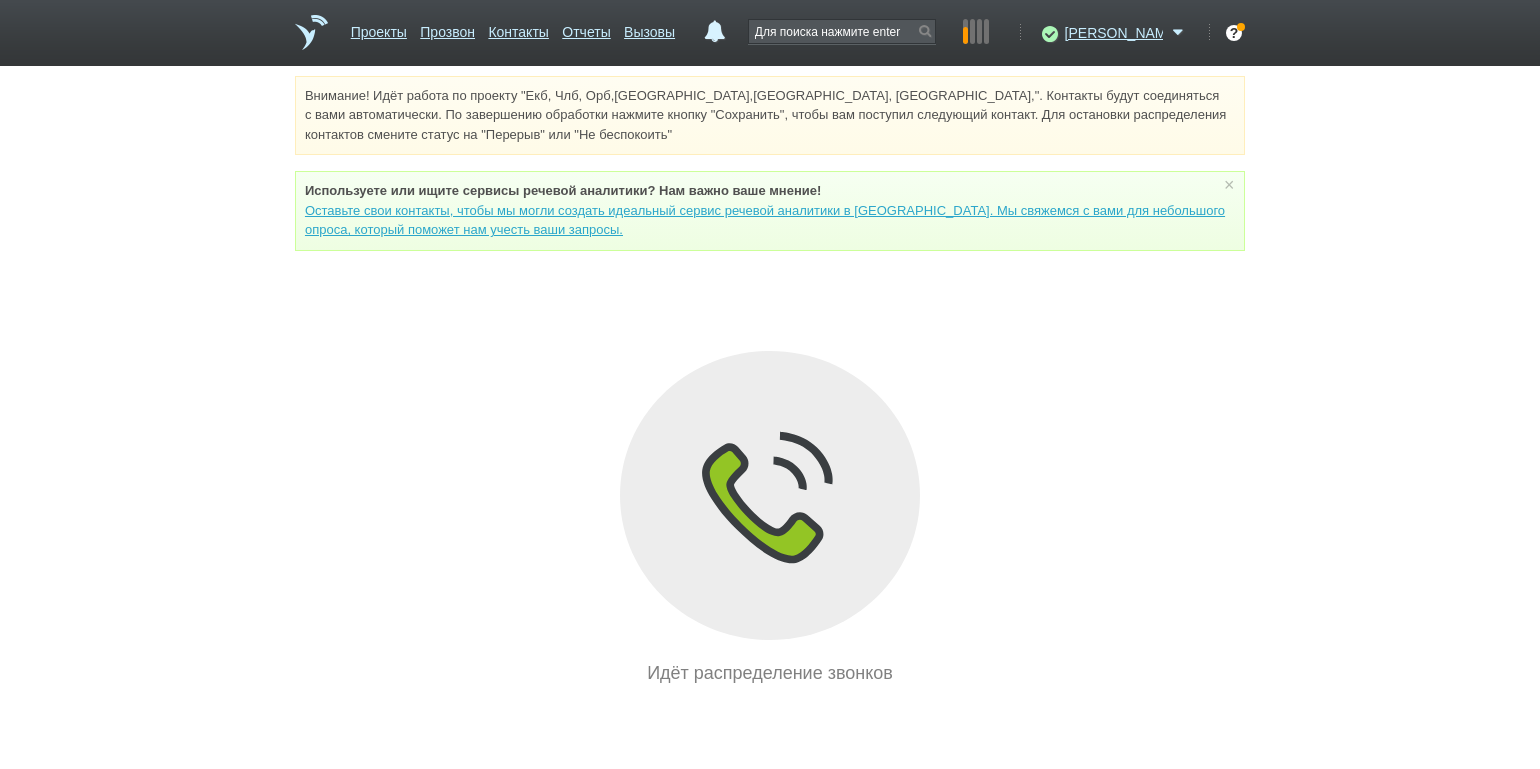 click on "Внимание! Идёт работа по проекту "Екб, Члб, Орб,[GEOGRAPHIC_DATA],[GEOGRAPHIC_DATA], [GEOGRAPHIC_DATA],". Контакты будут соединяться с вами автоматически. По завершению обработки нажмите кнопку "Сохранить", чтобы вам поступил следующий контакт. Для остановки распределения контактов смените статус на "Перерыв" или "Не беспокоить"
Используете или ищите cервисы речевой аналитики? Нам важно ваше мнение!
×
Вы можете звонить напрямую из строки поиска - введите номер и нажмите "Позвонить"
Идёт распределение звонков" at bounding box center [770, 381] 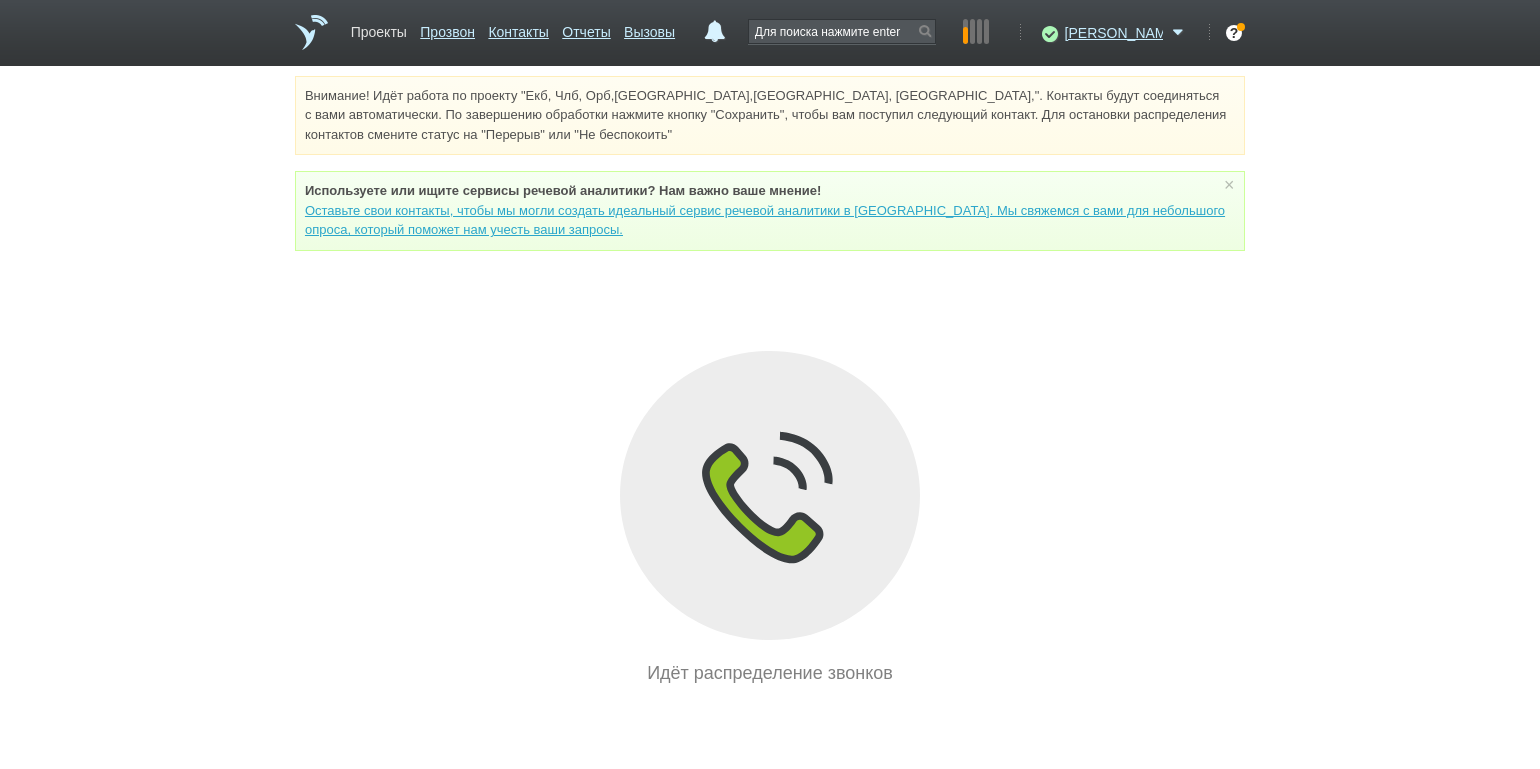 click on "Проекты" at bounding box center (379, 28) 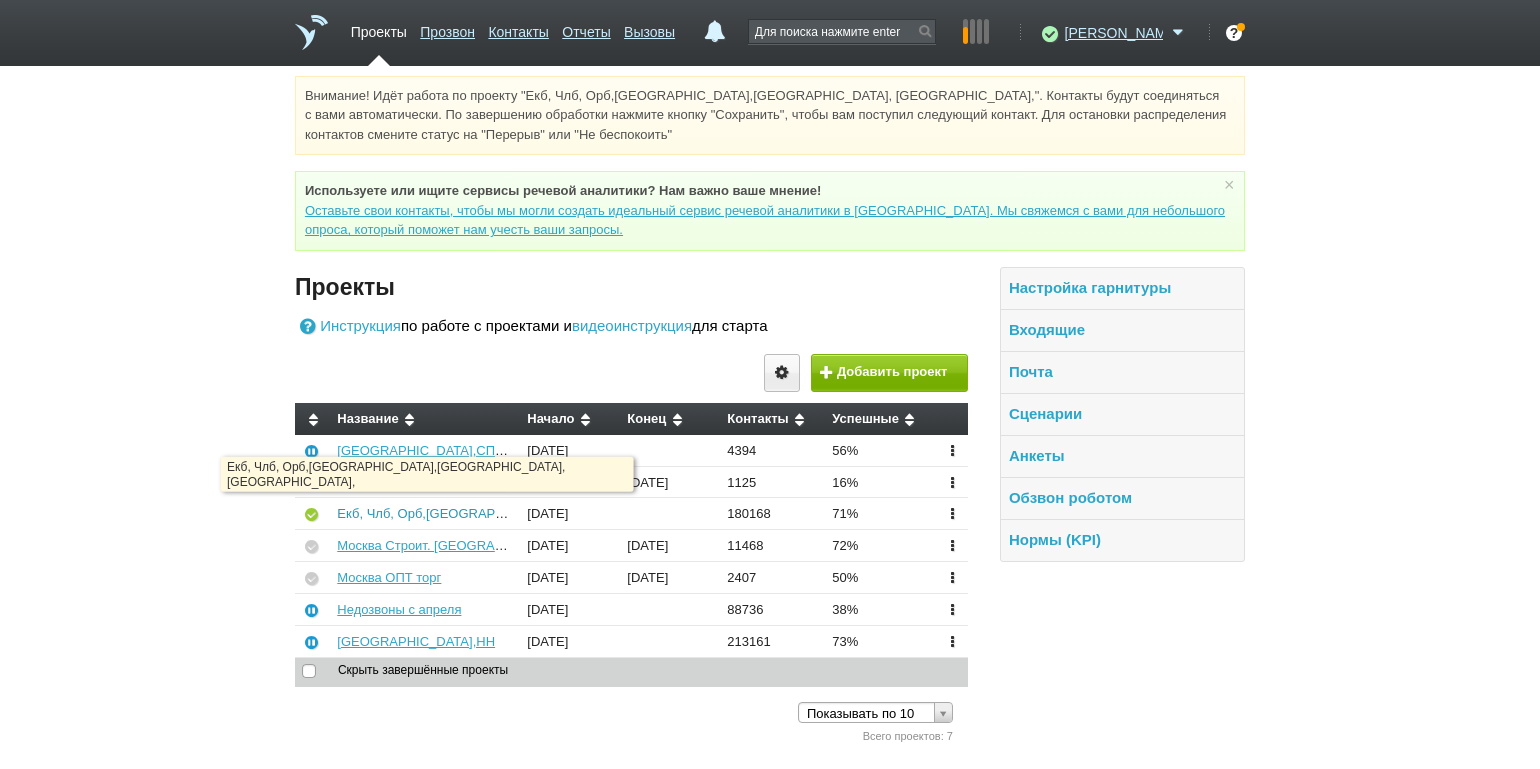 click on "Екб, Члб, Орб,[GEOGRAPHIC_DATA],[GEOGRAPHIC_DATA], [GEOGRAPHIC_DATA]," at bounding box center [591, 513] 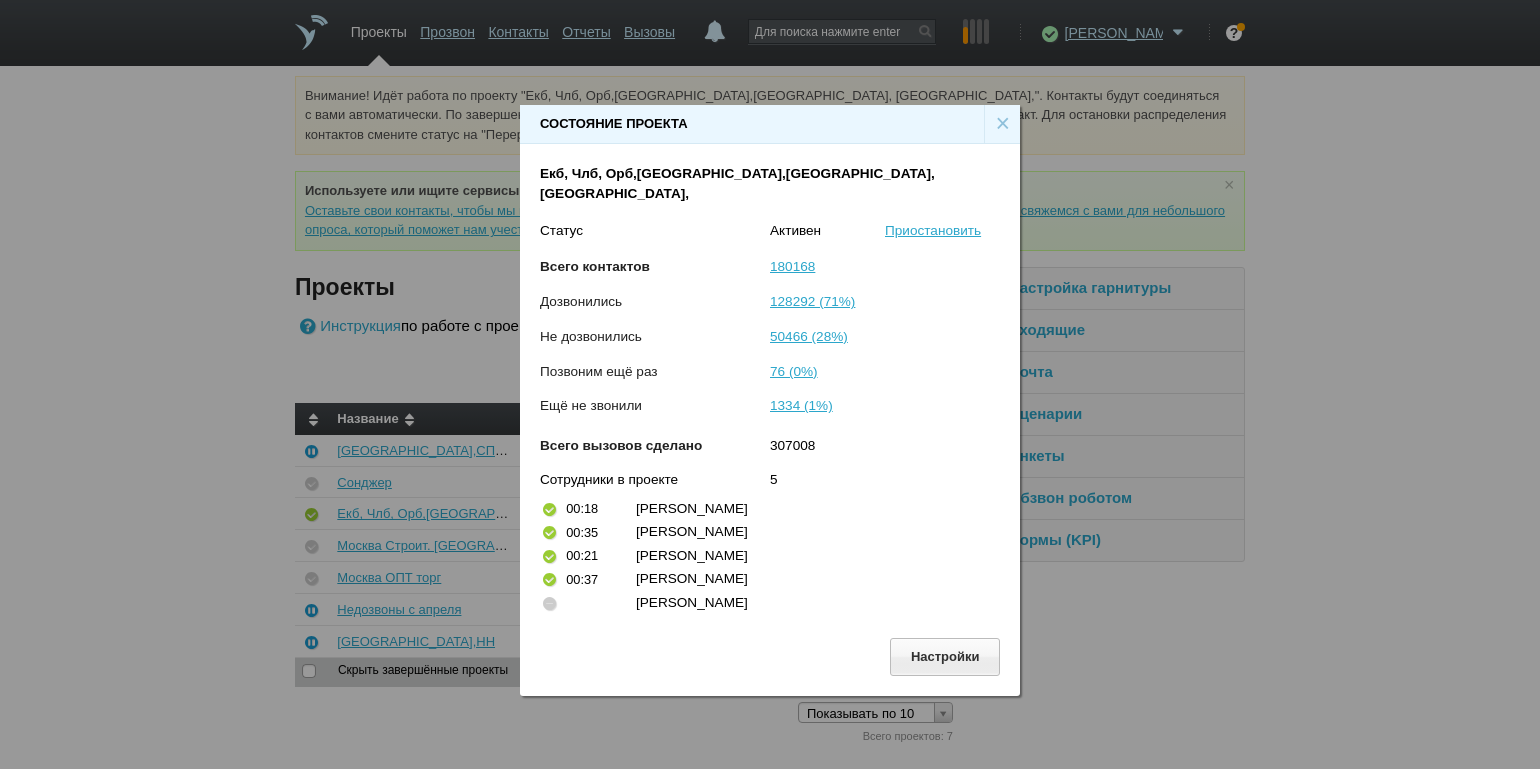 click on "×" at bounding box center [1002, 124] 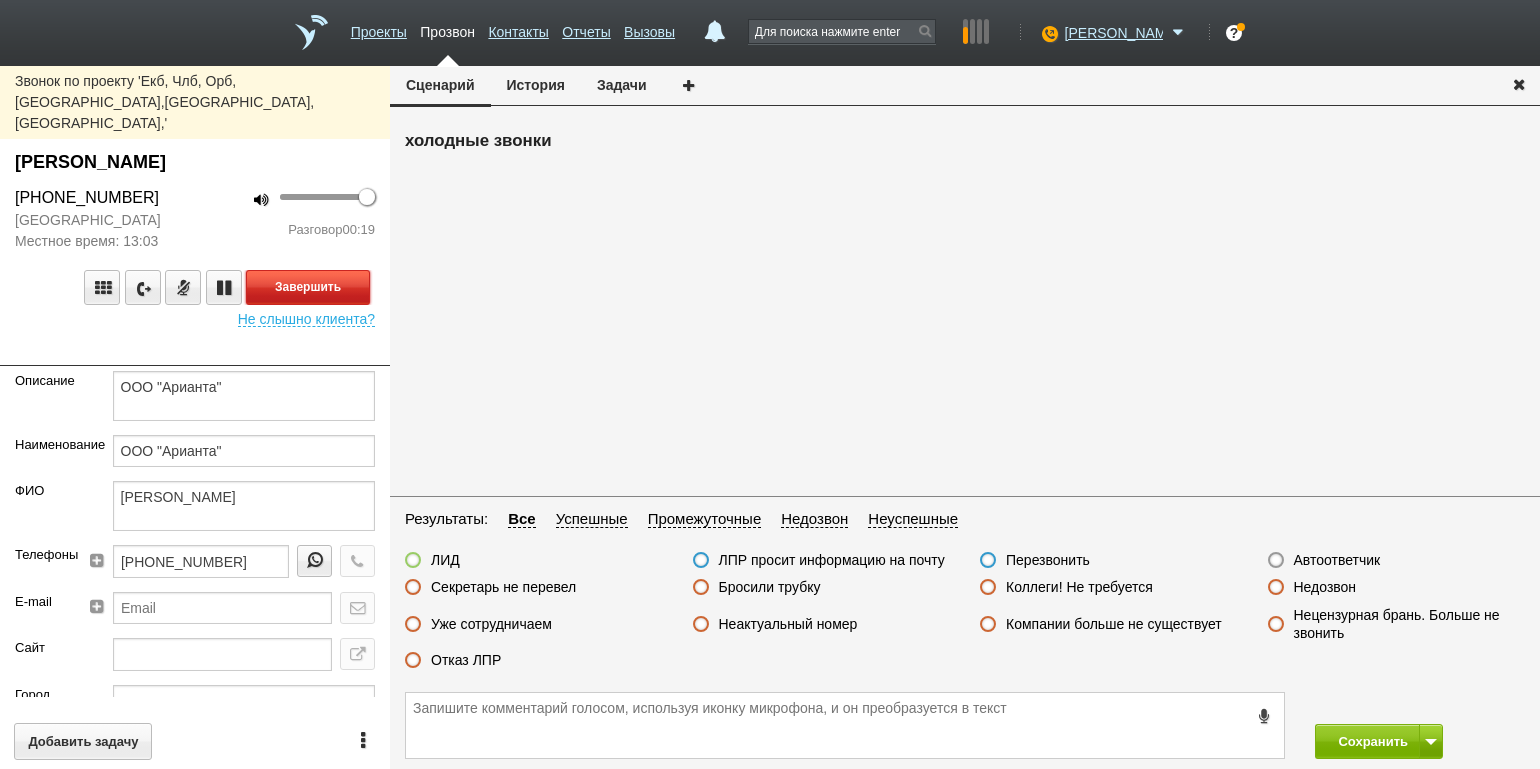 click on "Завершить" at bounding box center [308, 287] 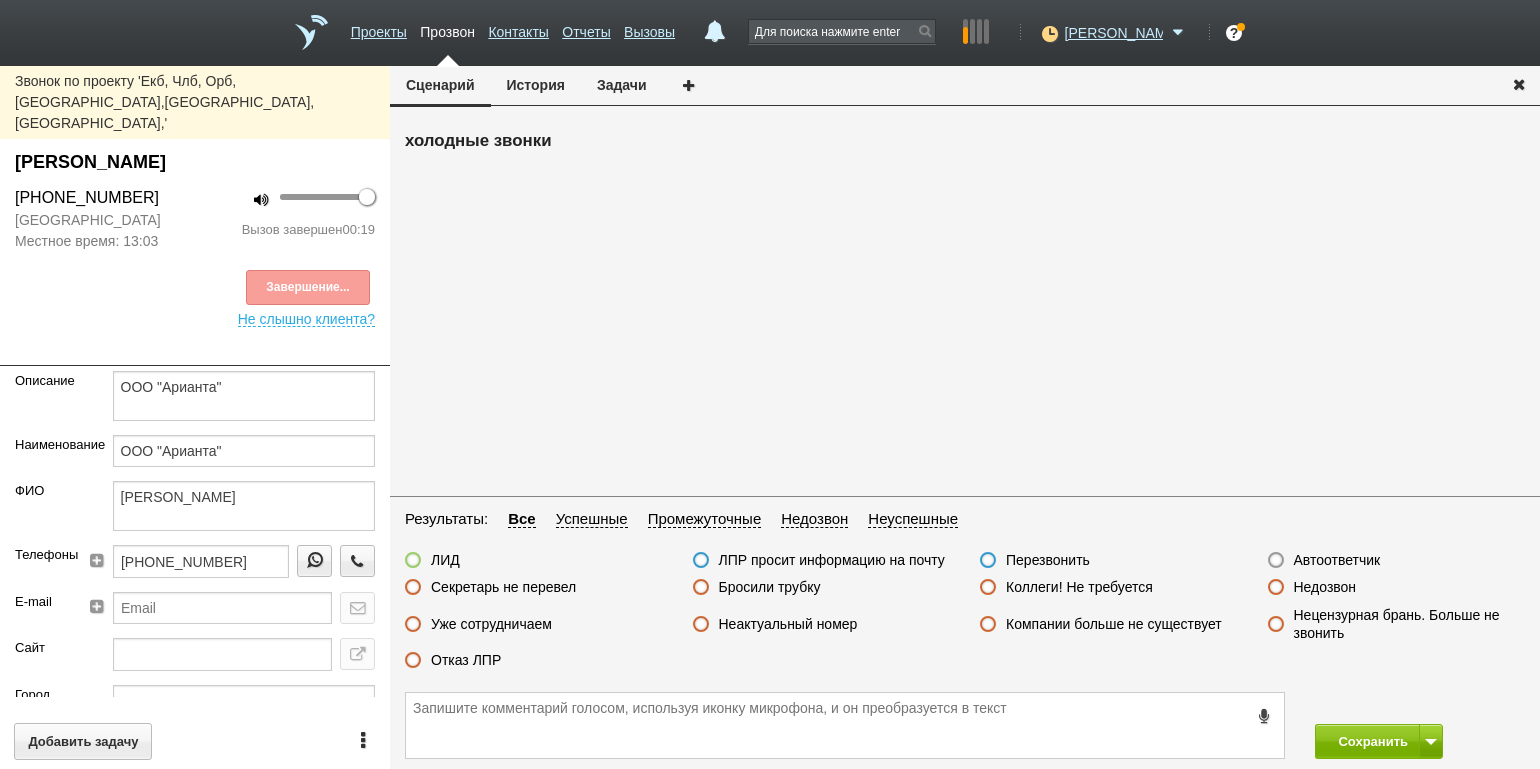 click on "Отказ ЛПР" at bounding box center (466, 660) 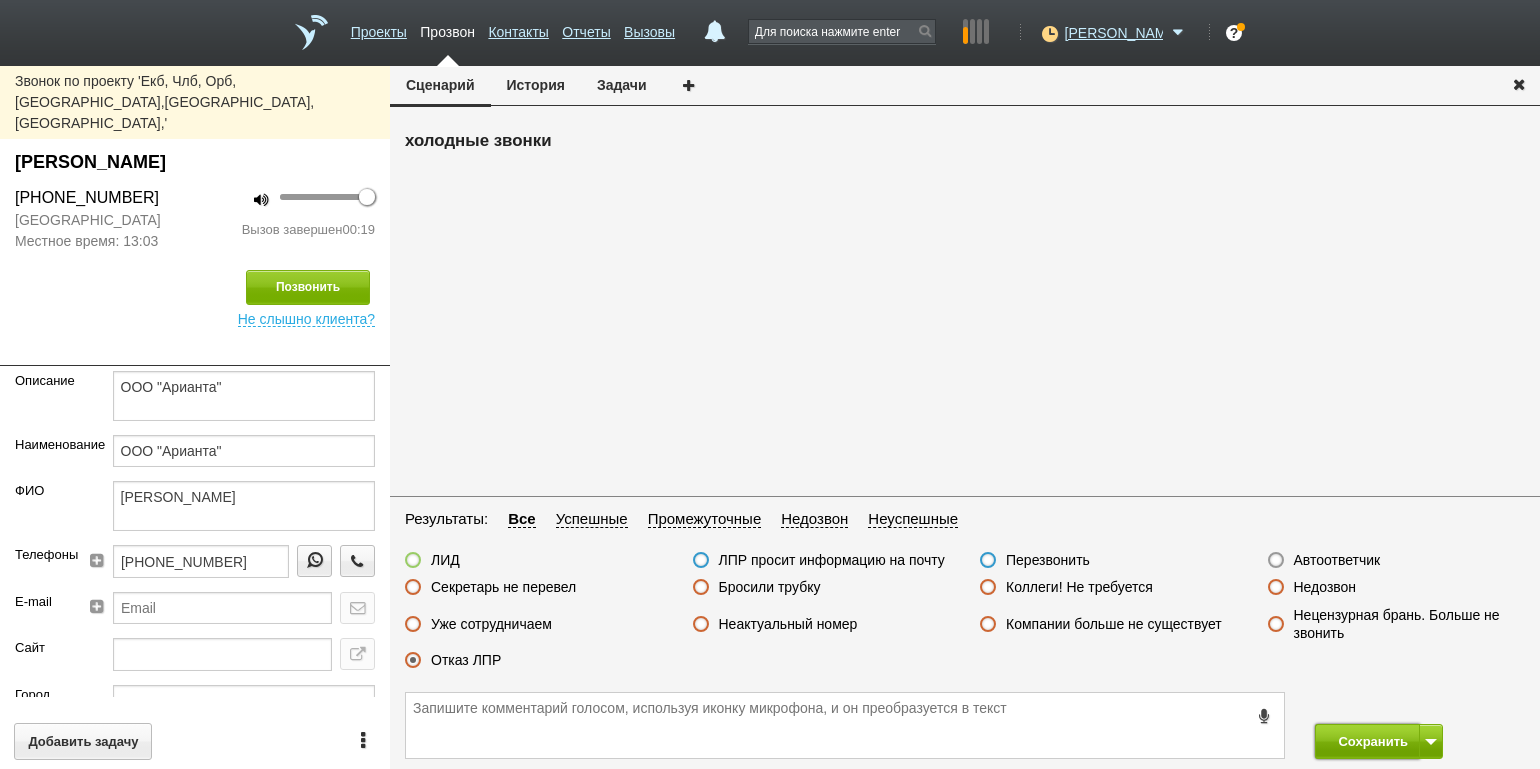 click on "Сохранить" at bounding box center [1367, 741] 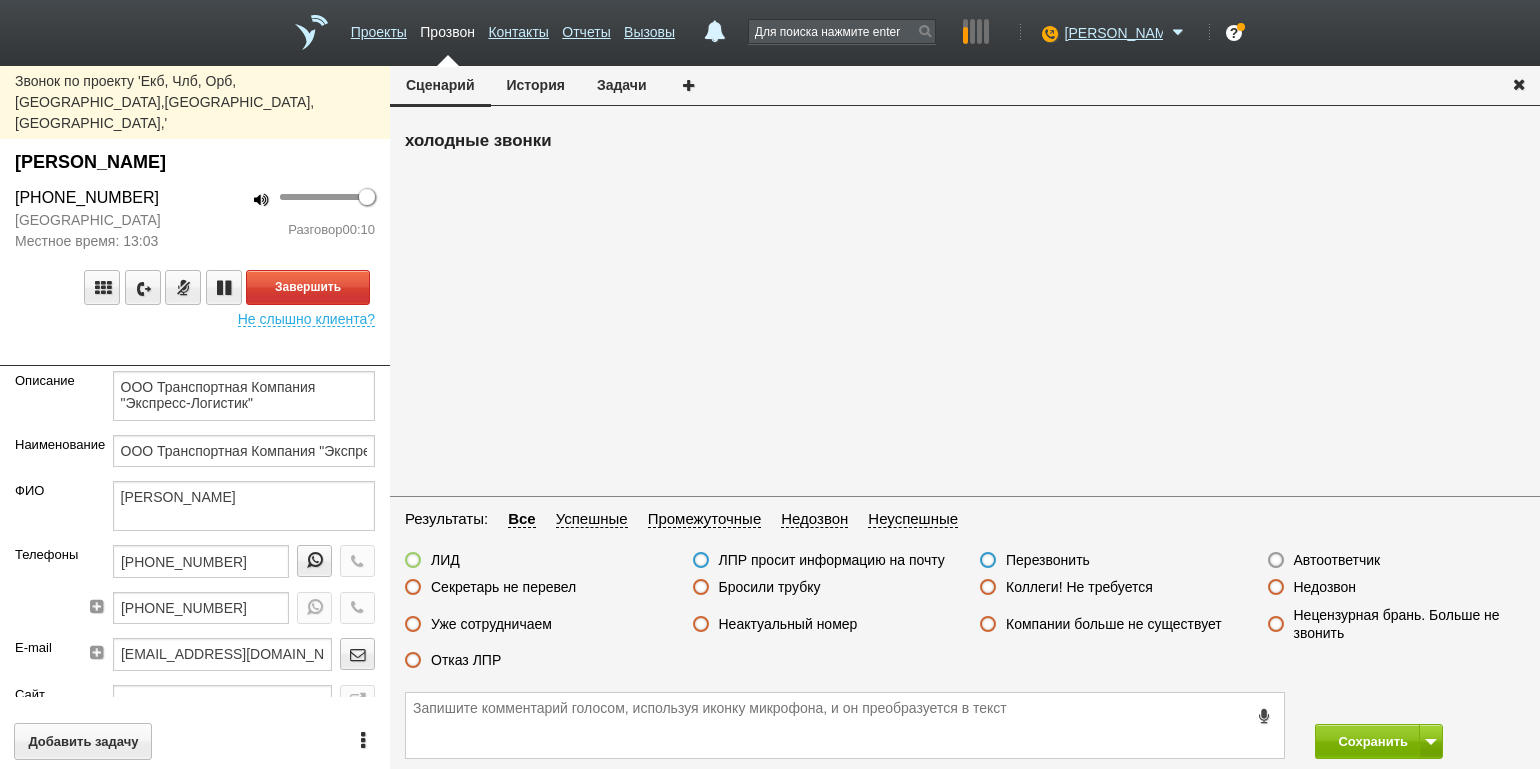 click on "100
Разговор
00:10" at bounding box center [292, 219] 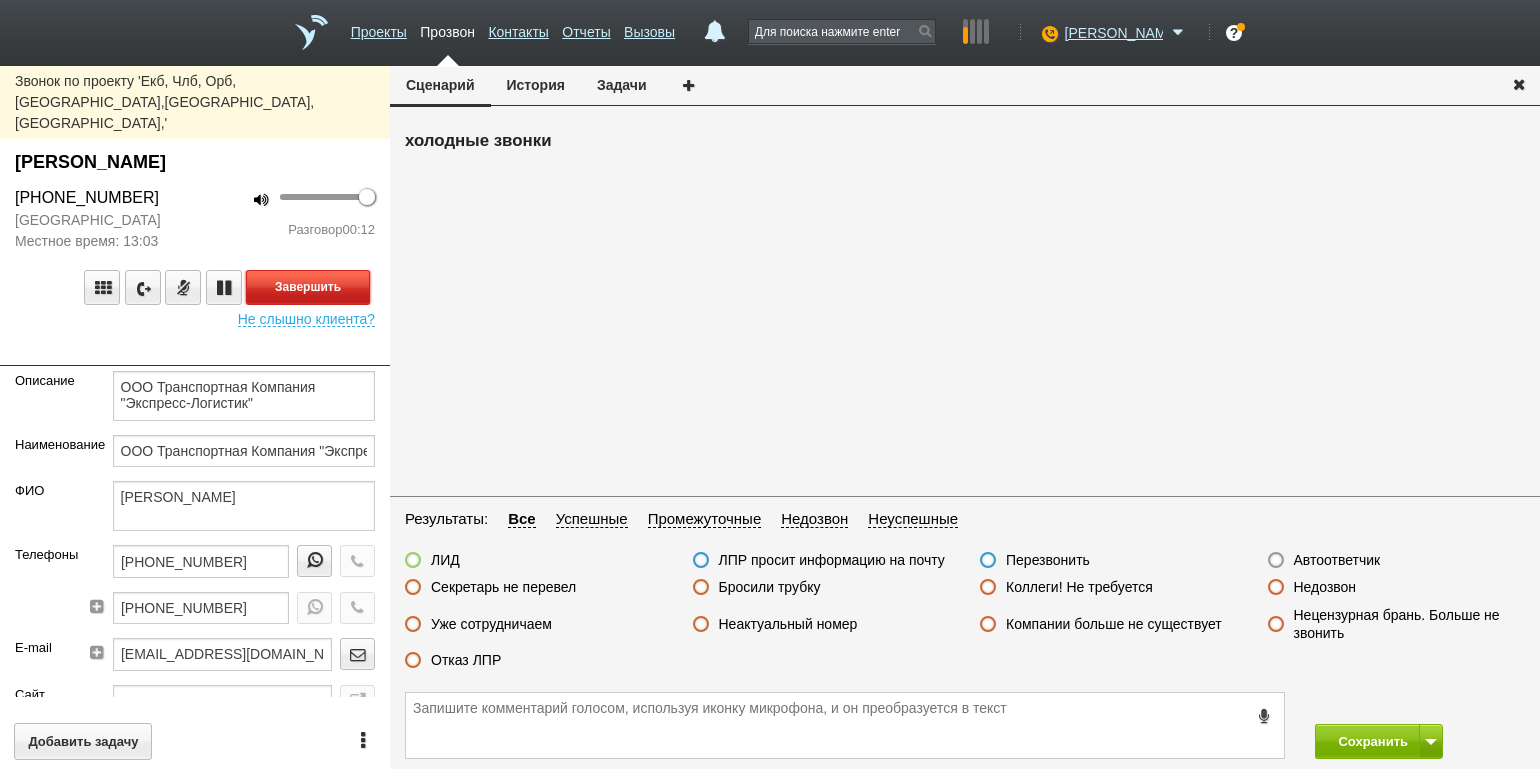 drag, startPoint x: 336, startPoint y: 248, endPoint x: 450, endPoint y: 366, distance: 164.07315 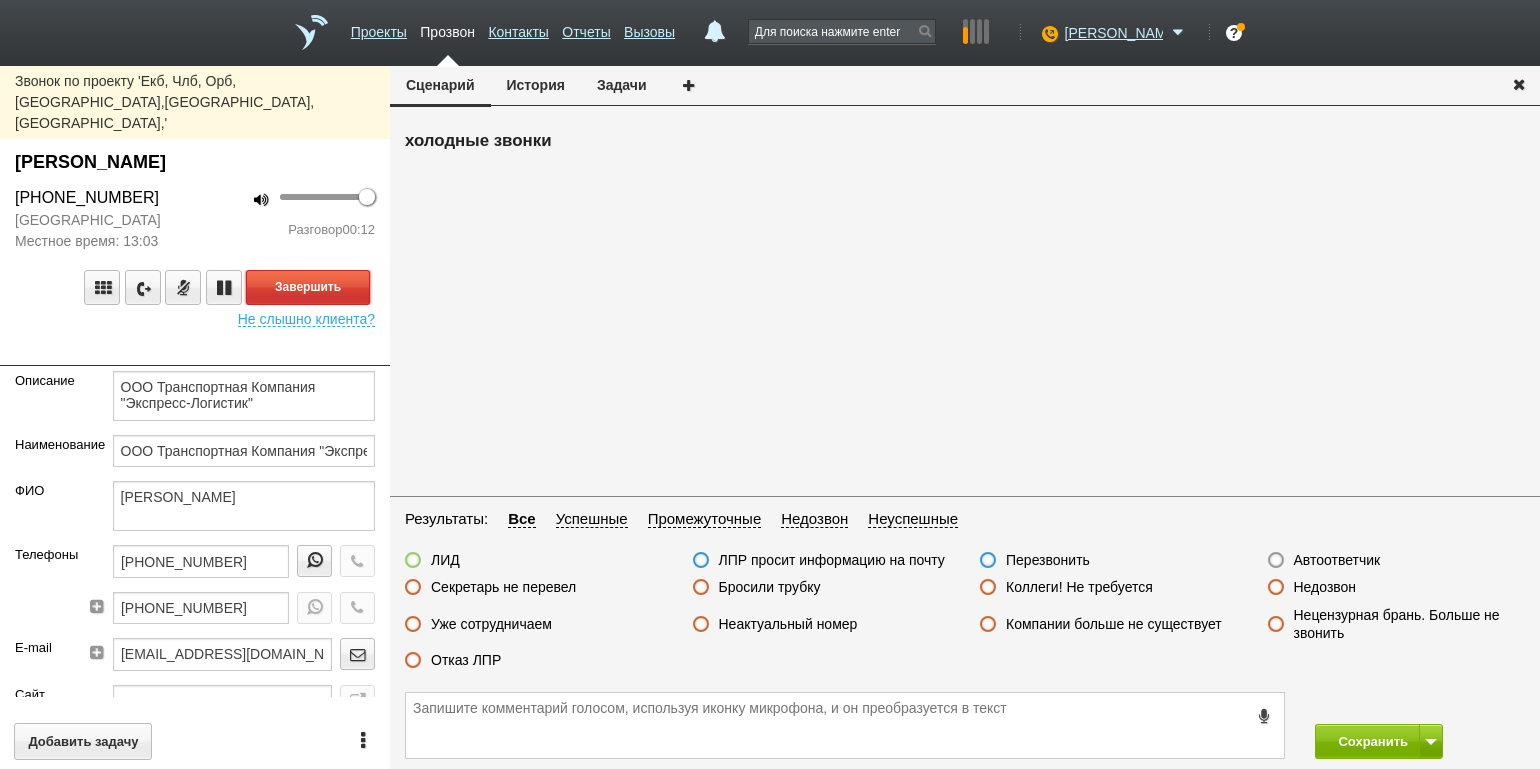 click on "Завершить" at bounding box center [308, 287] 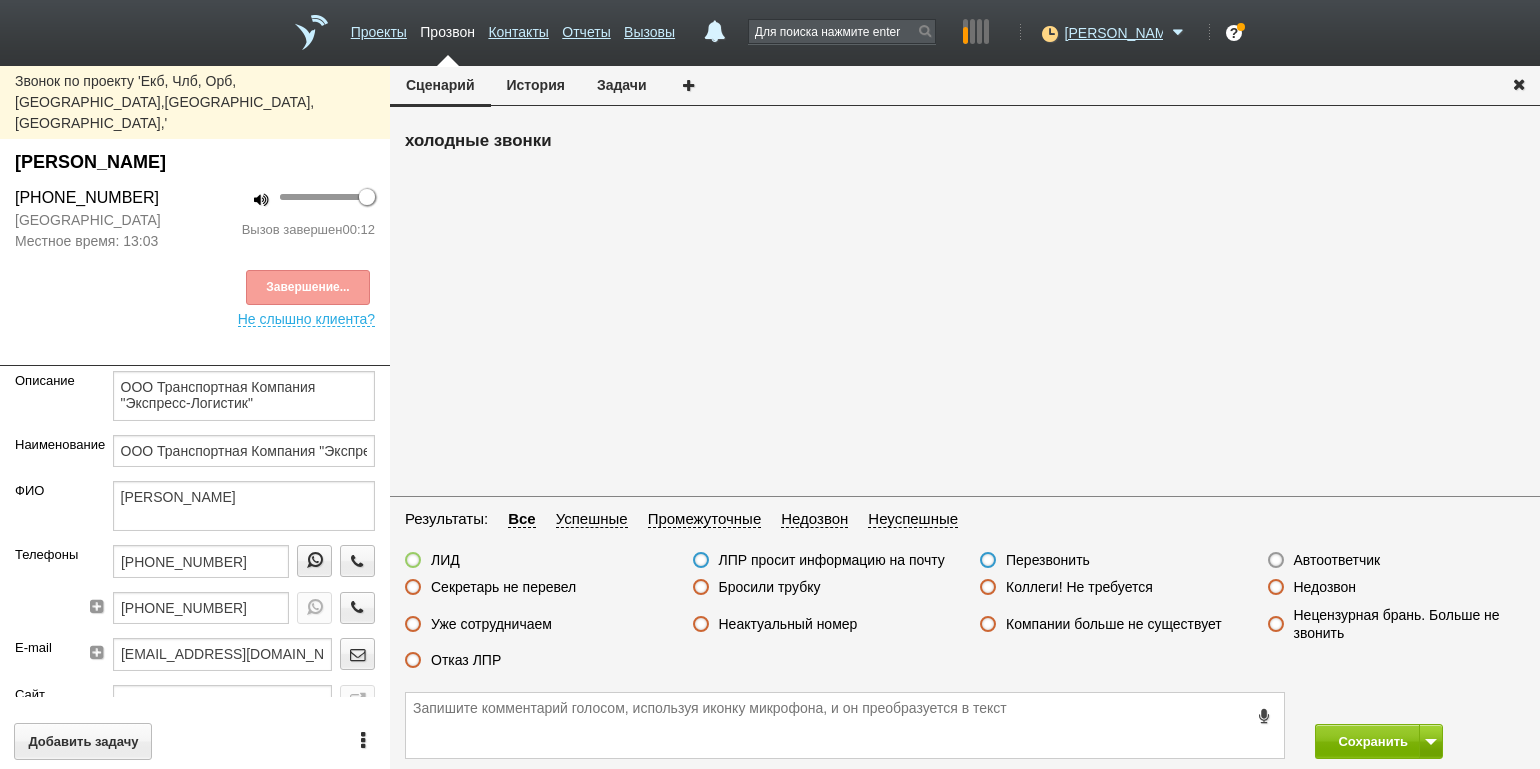click on "Отказ ЛПР" at bounding box center (466, 660) 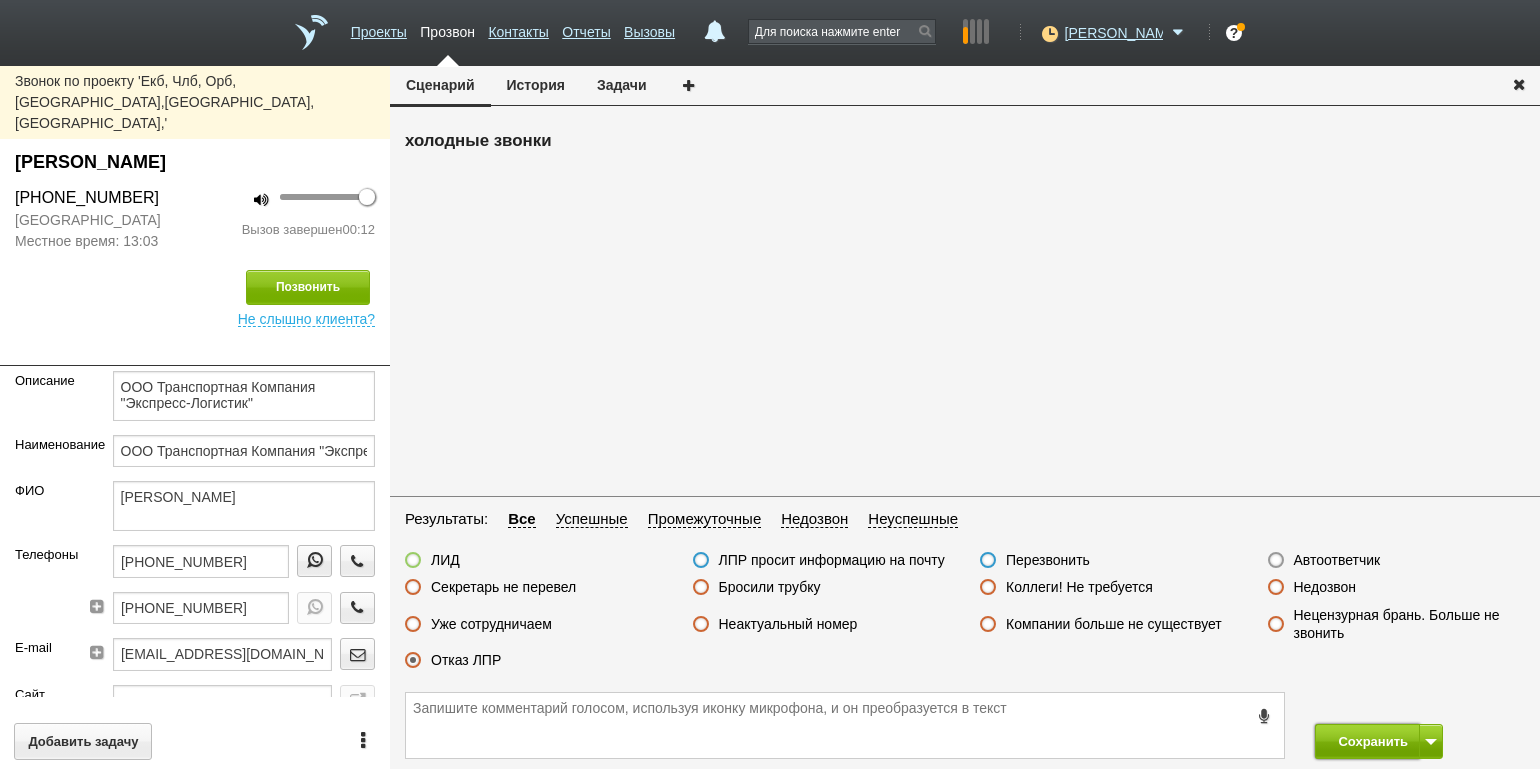 click on "Сохранить" at bounding box center [1367, 741] 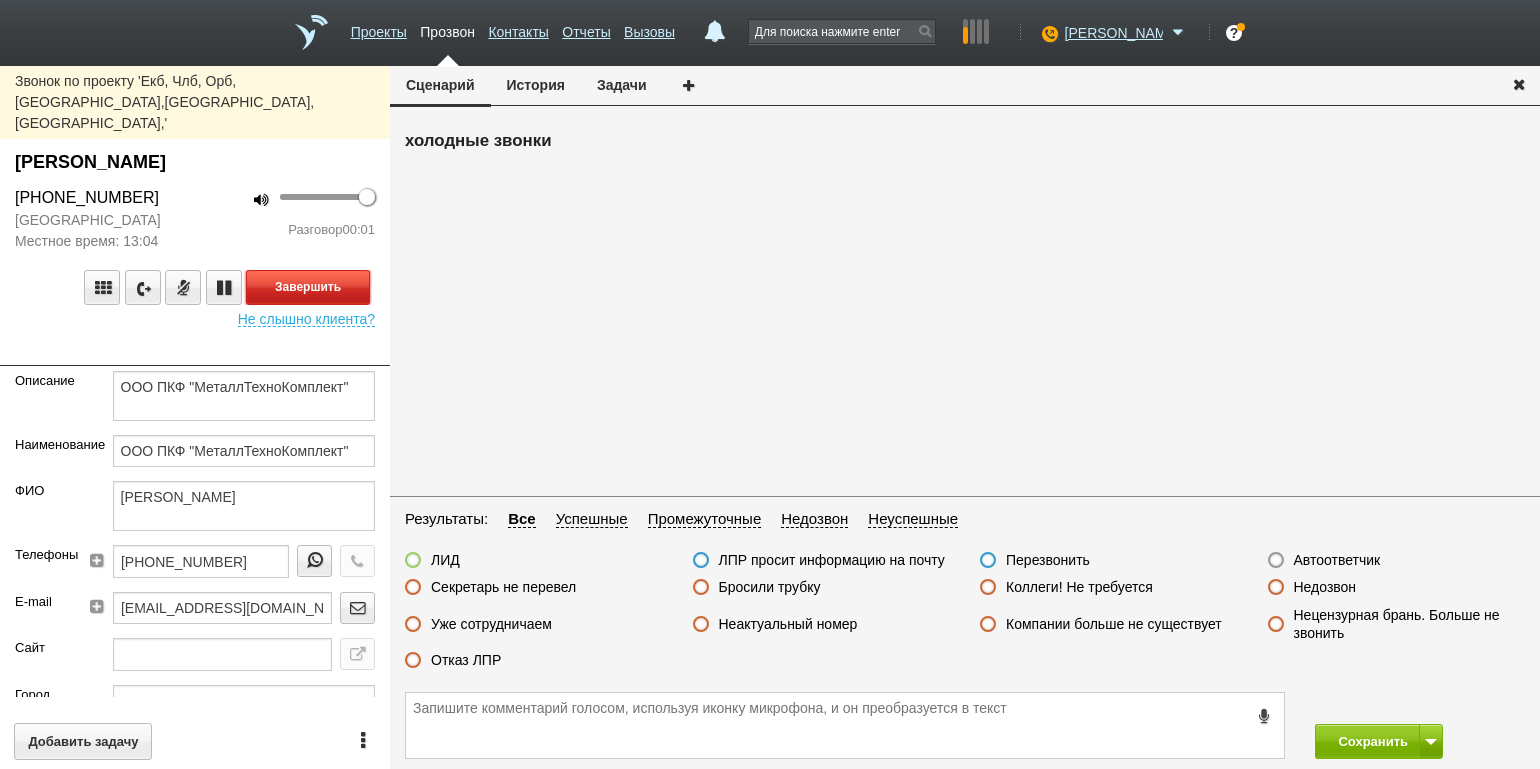 click on "Завершить" at bounding box center [308, 287] 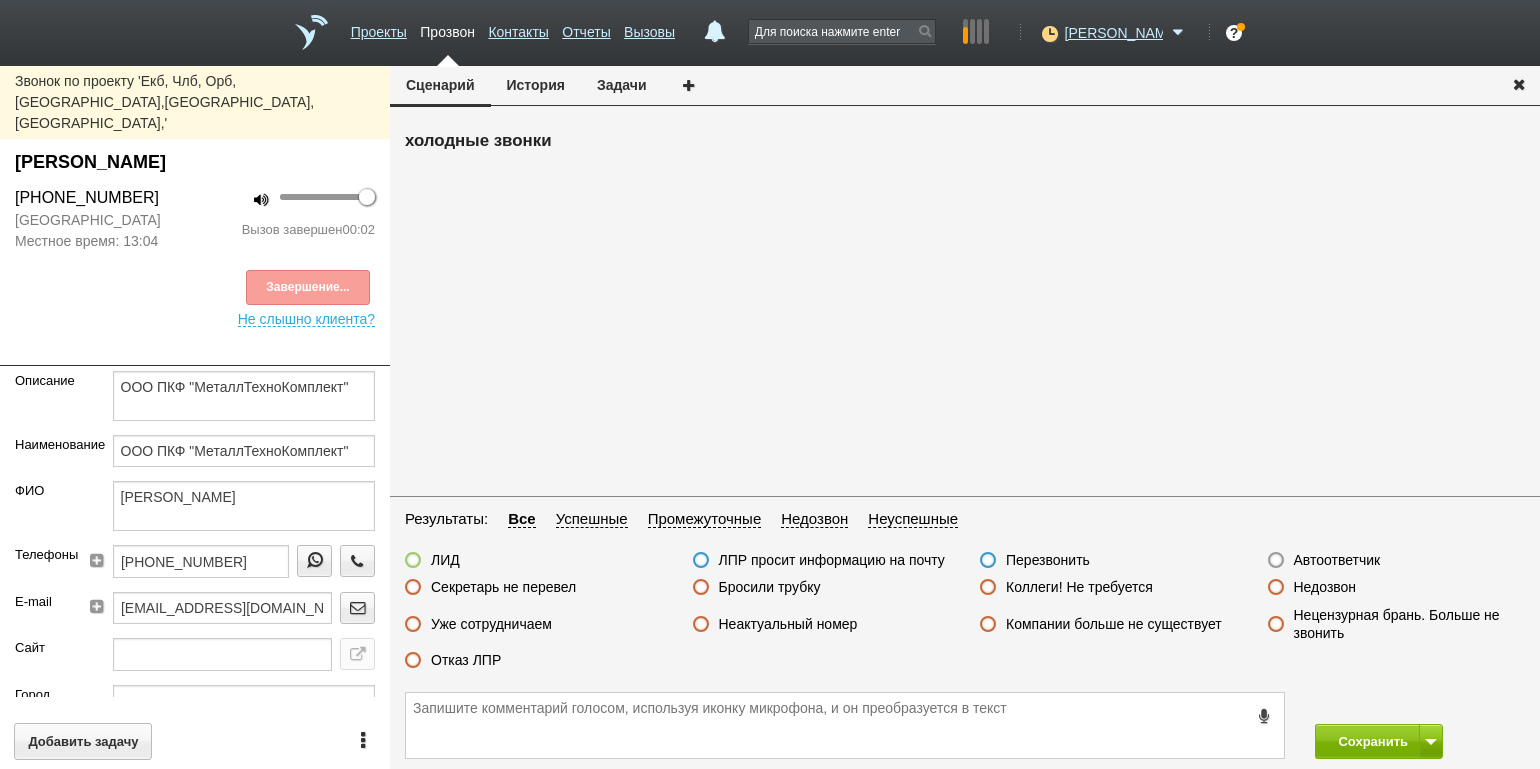 drag, startPoint x: 1322, startPoint y: 553, endPoint x: 1349, endPoint y: 591, distance: 46.615448 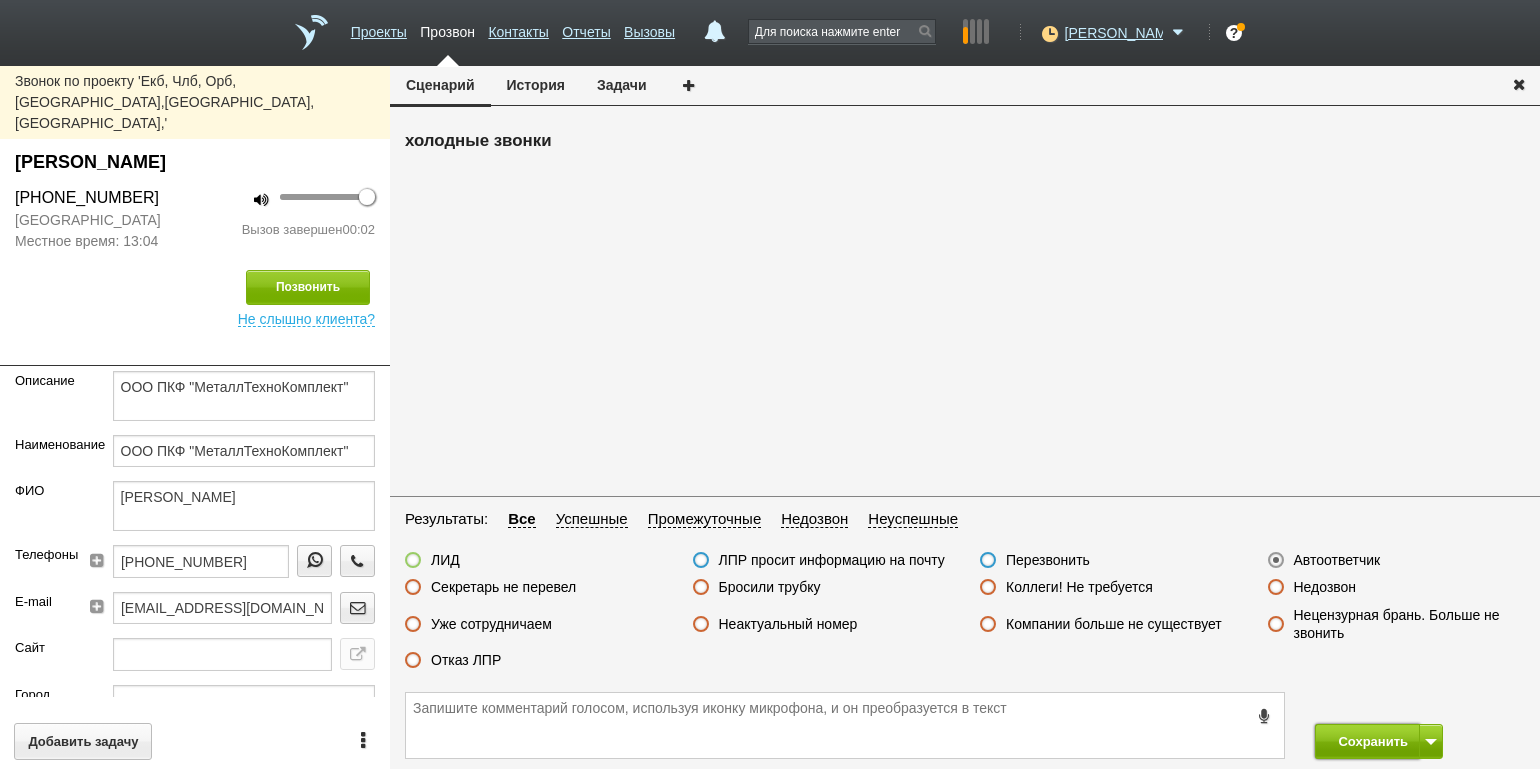 drag, startPoint x: 1364, startPoint y: 743, endPoint x: 1338, endPoint y: 726, distance: 31.06445 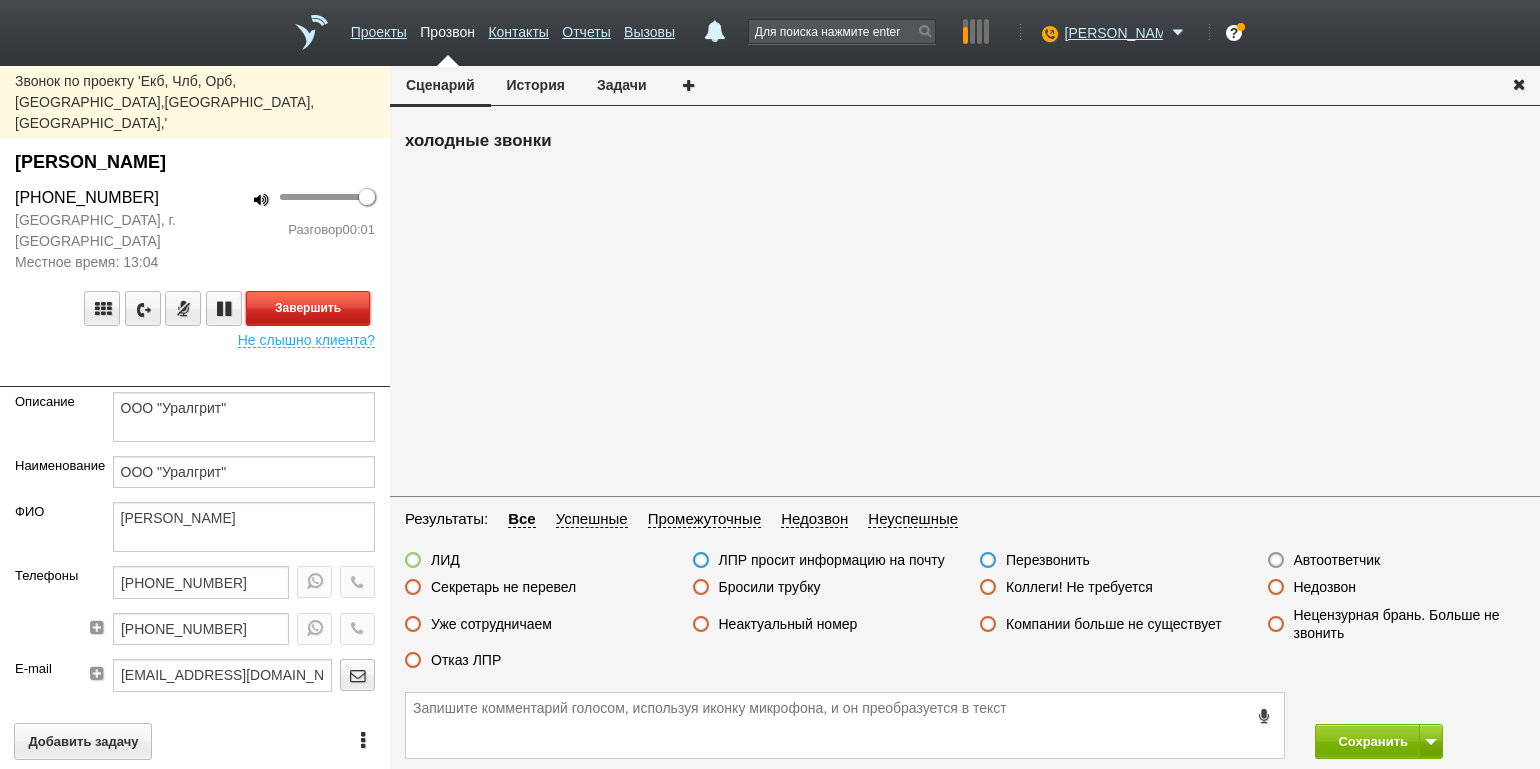click on "Завершить" at bounding box center (308, 308) 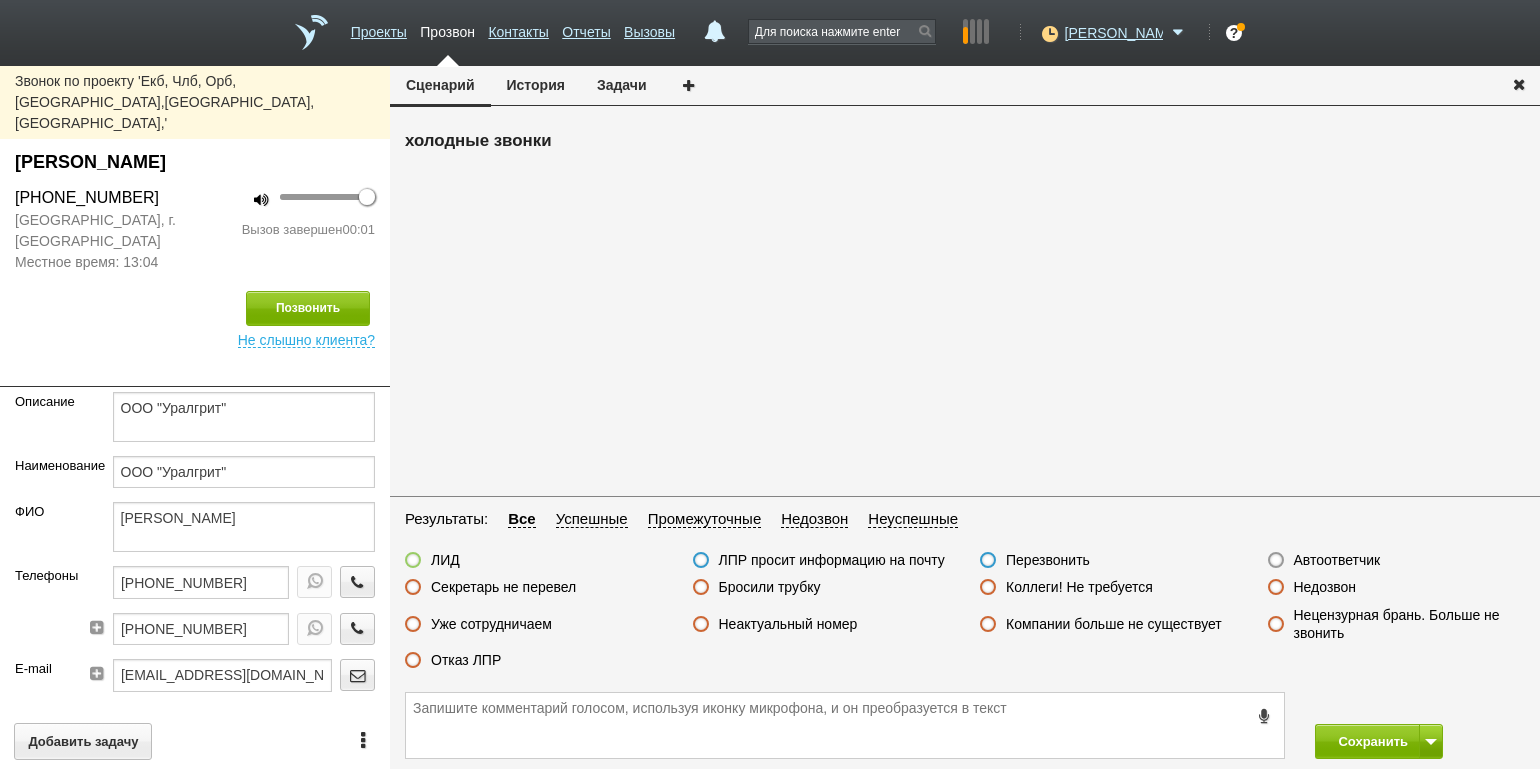 click on "Автоответчик" at bounding box center [1337, 560] 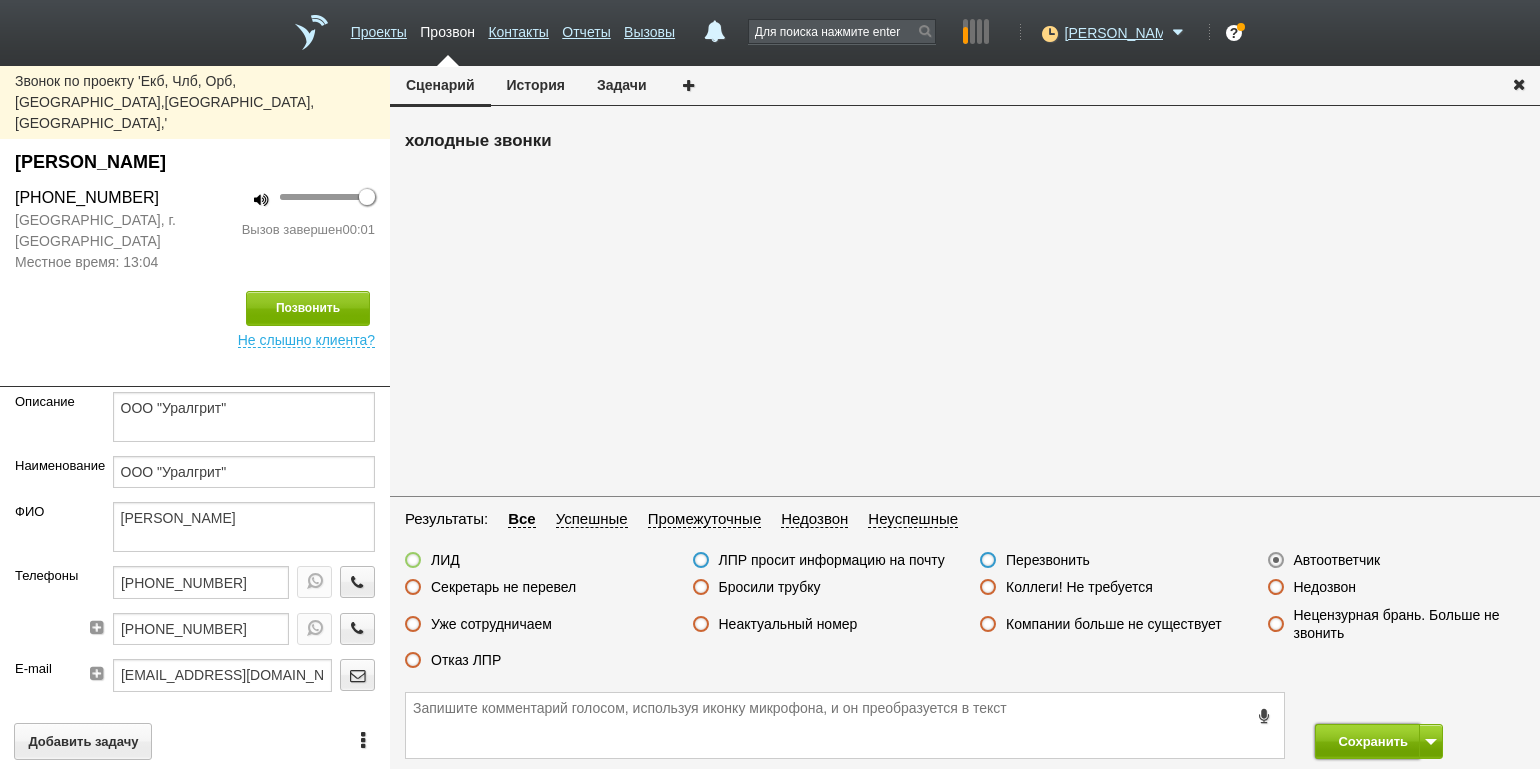 drag, startPoint x: 1362, startPoint y: 743, endPoint x: 1353, endPoint y: 732, distance: 14.21267 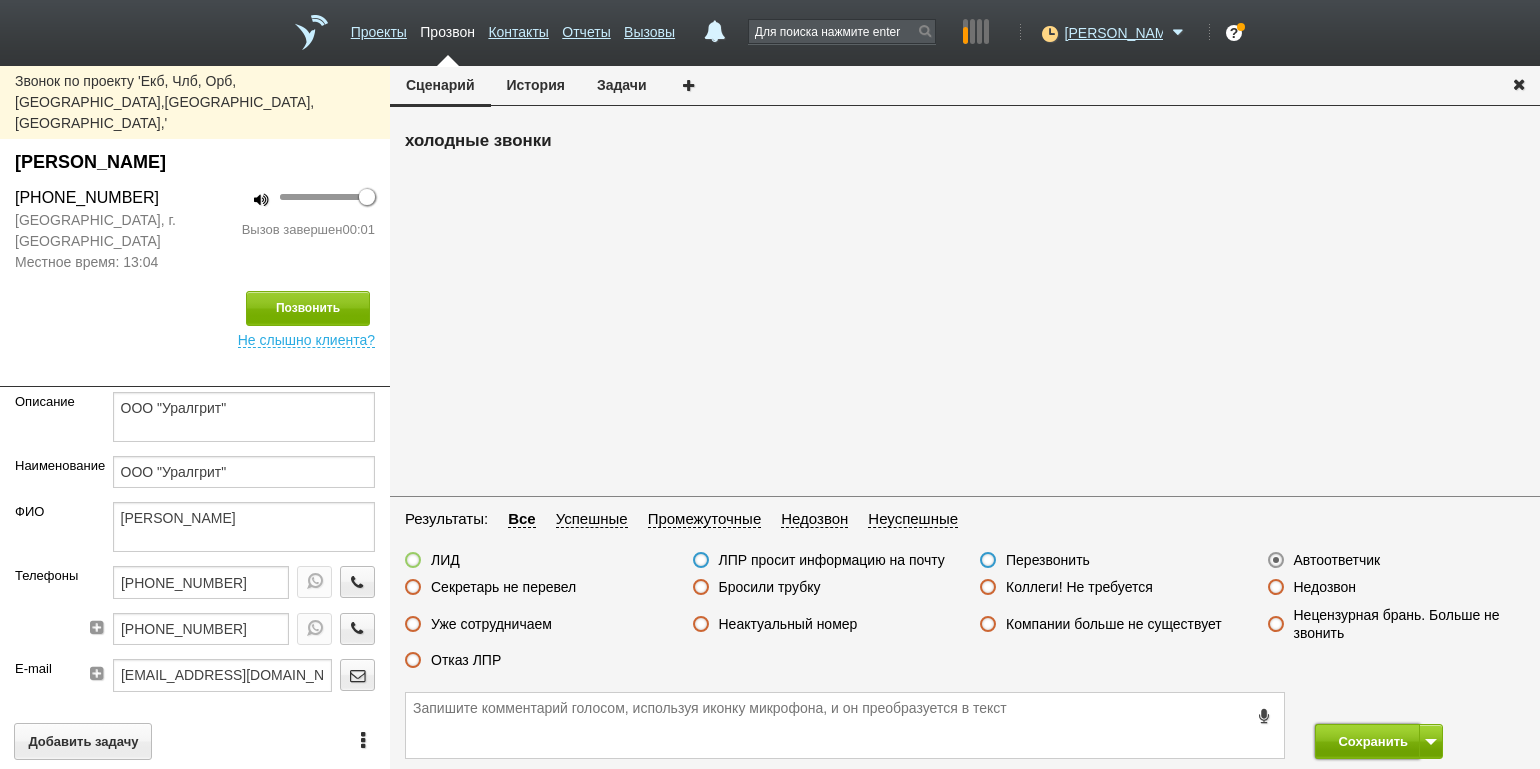 click on "Сохранить" at bounding box center [1367, 741] 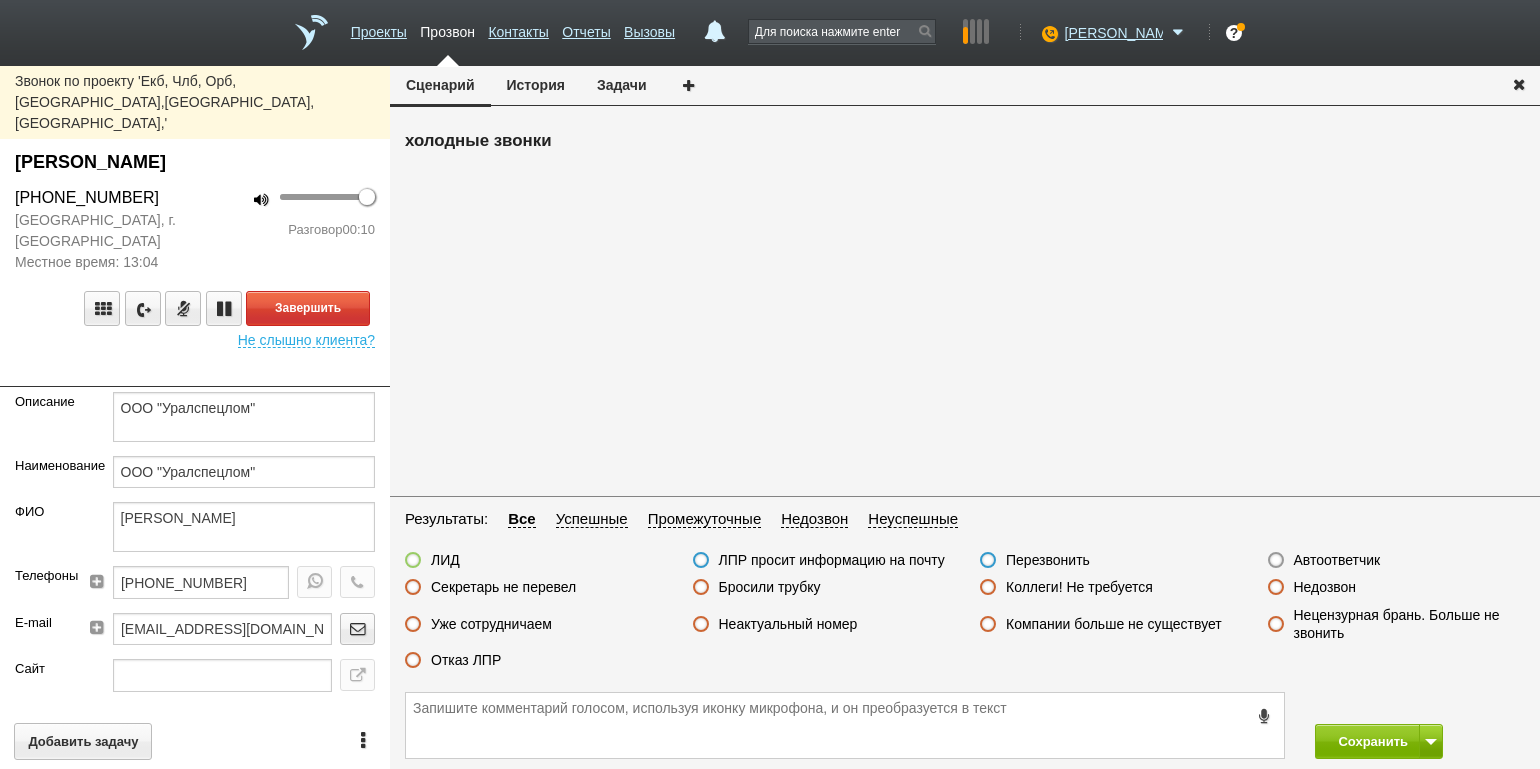 click on "Разговор
00:10" at bounding box center (292, 230) 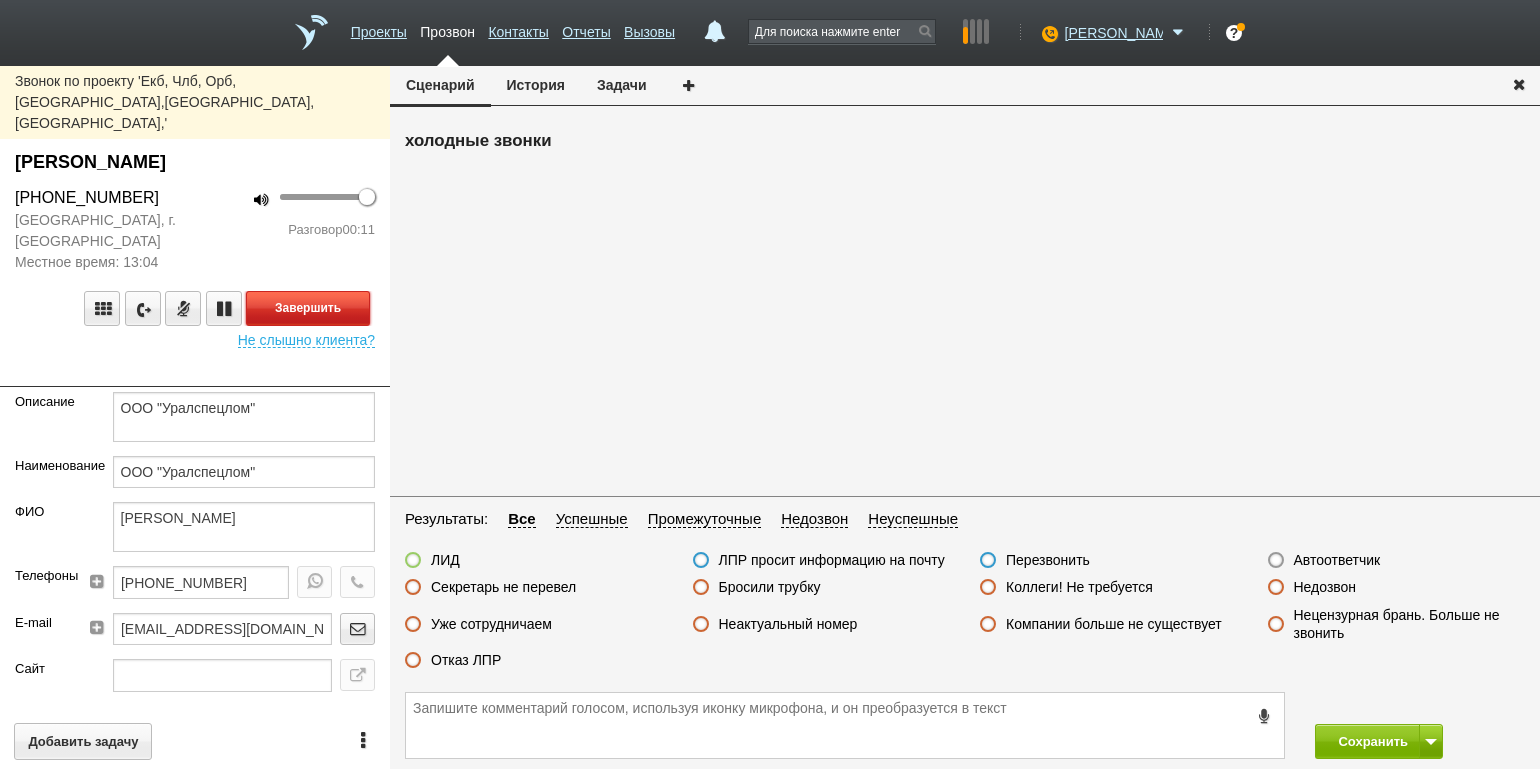 click on "Завершить" at bounding box center (308, 308) 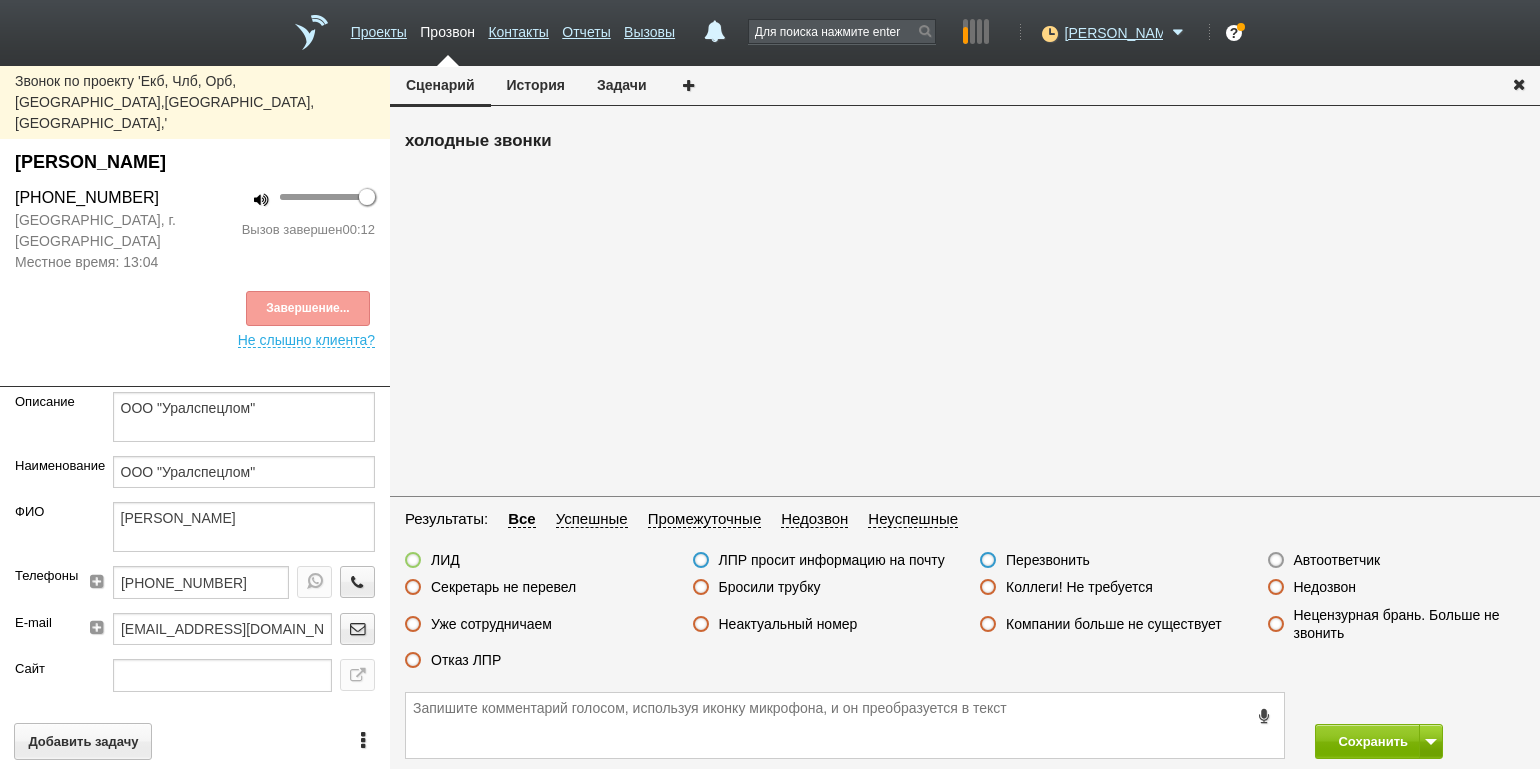 click on "Отказ ЛПР" at bounding box center [466, 660] 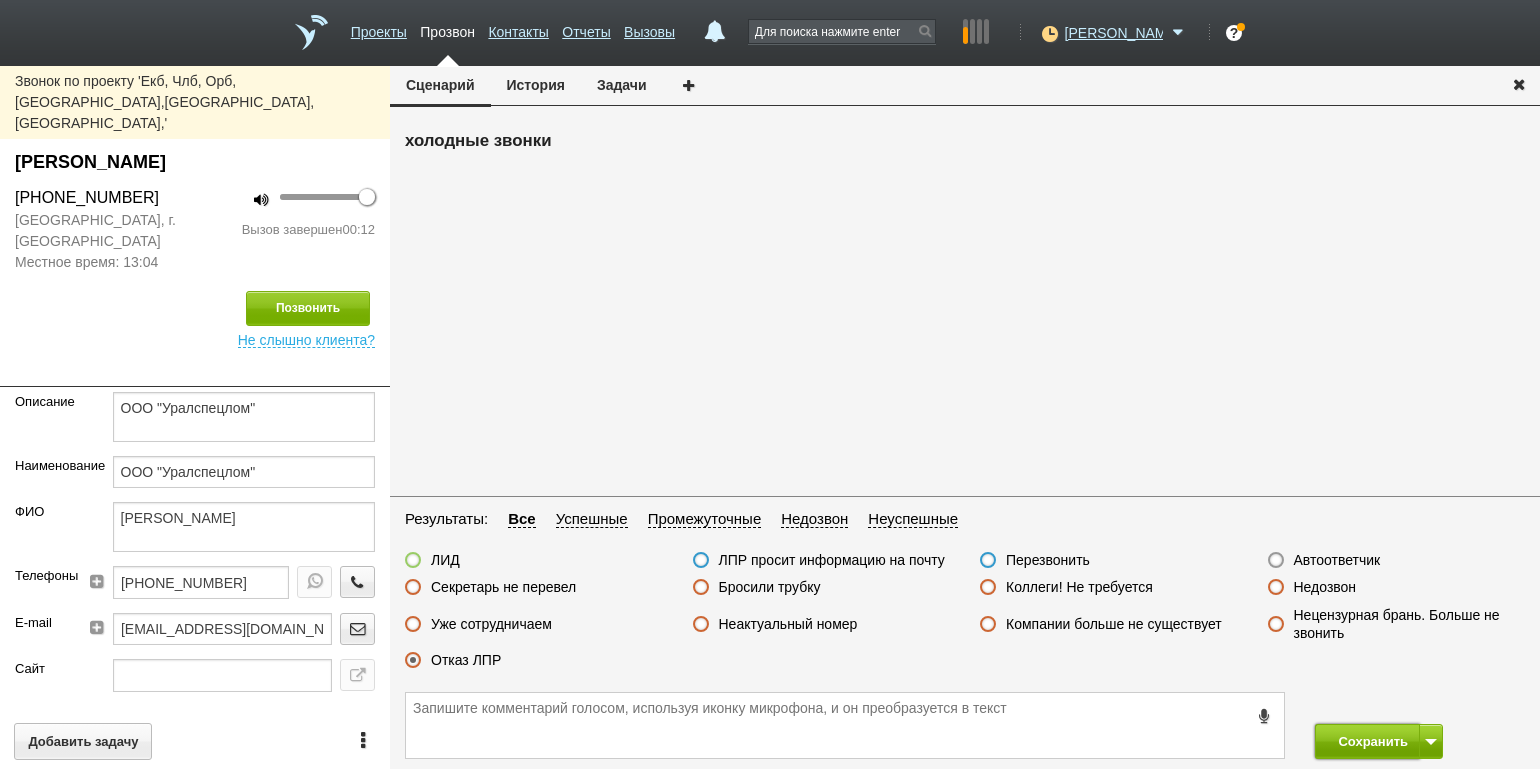 click on "Сохранить" at bounding box center (1367, 741) 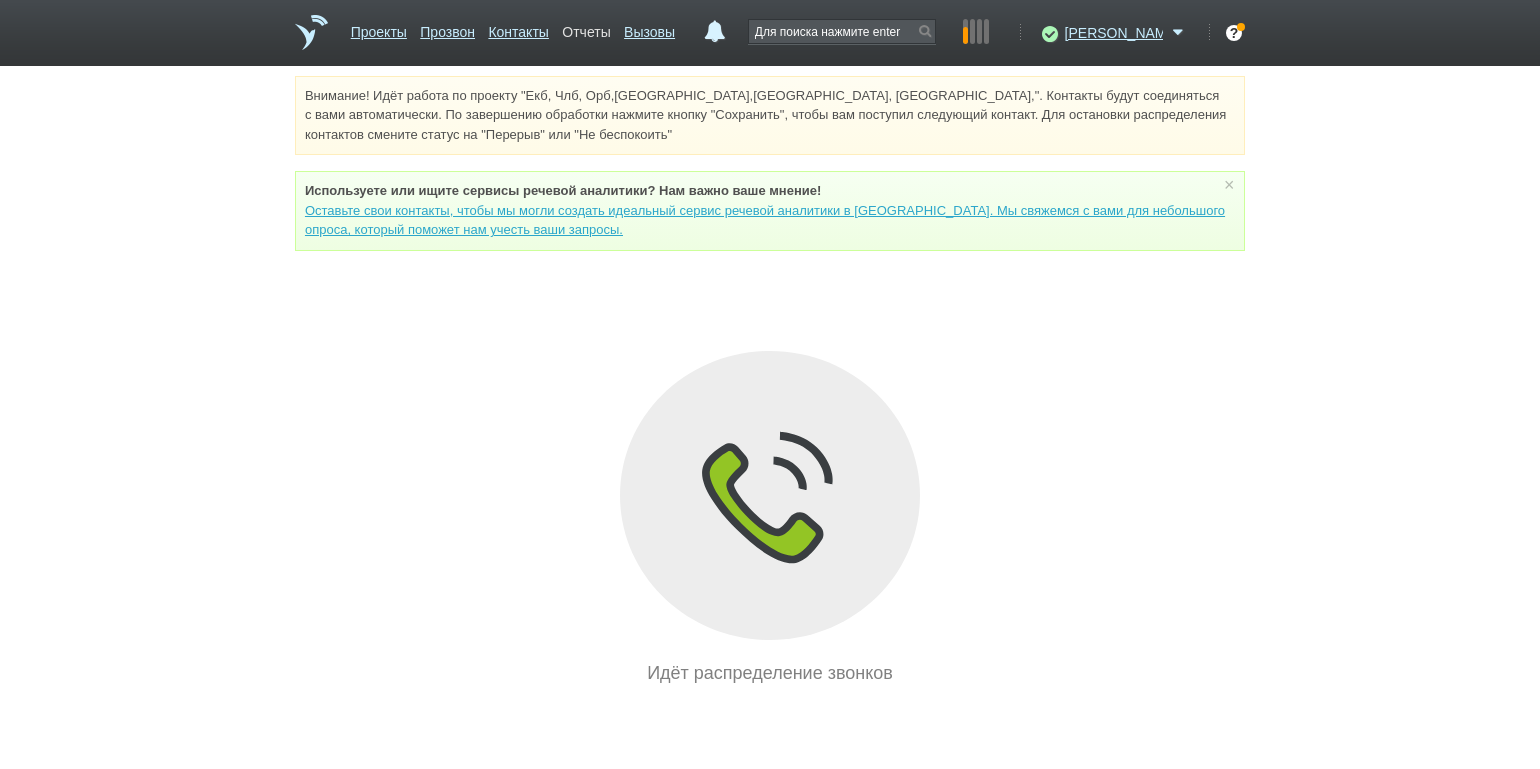 click on "Отчеты" at bounding box center (586, 28) 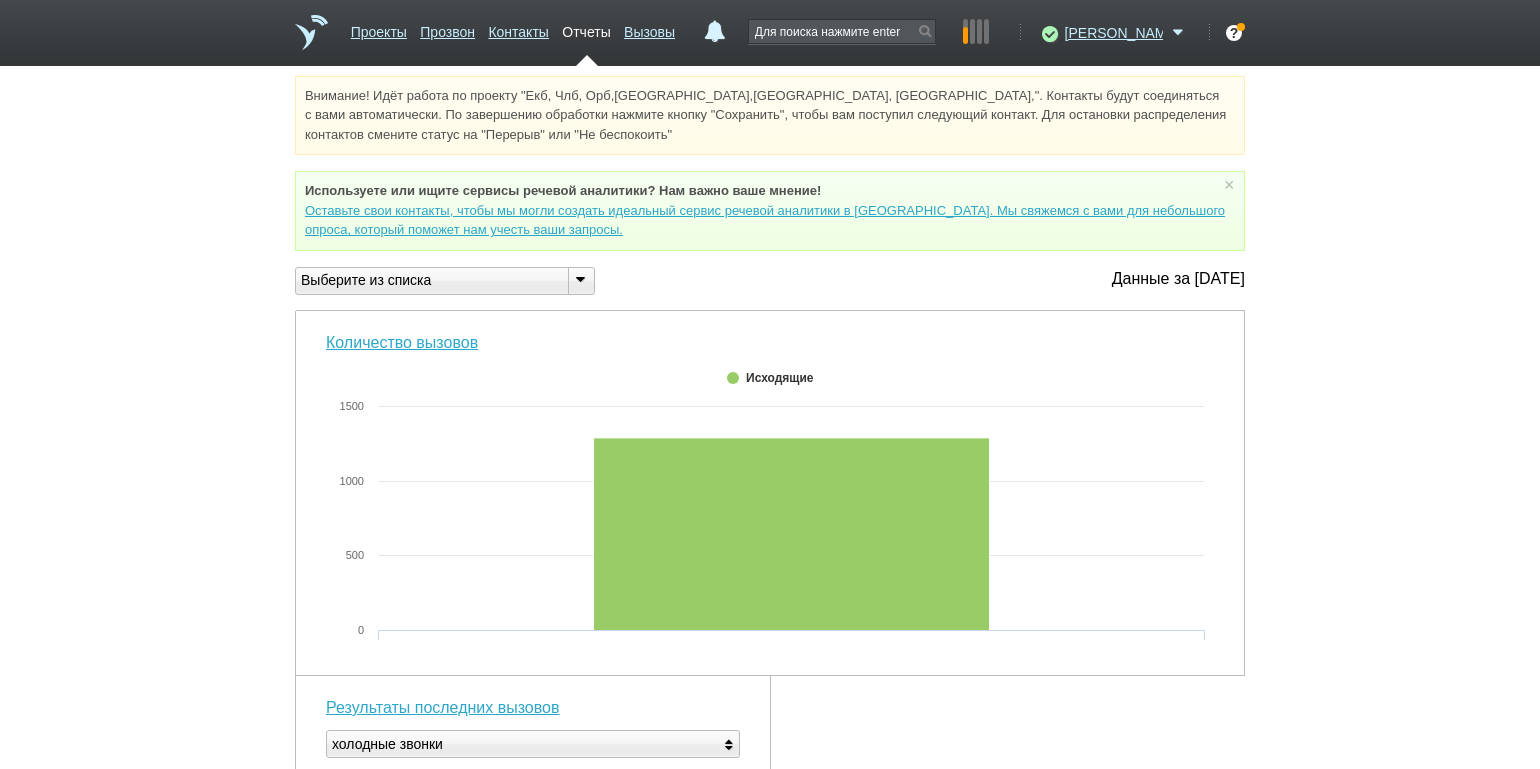 click at bounding box center [580, 279] 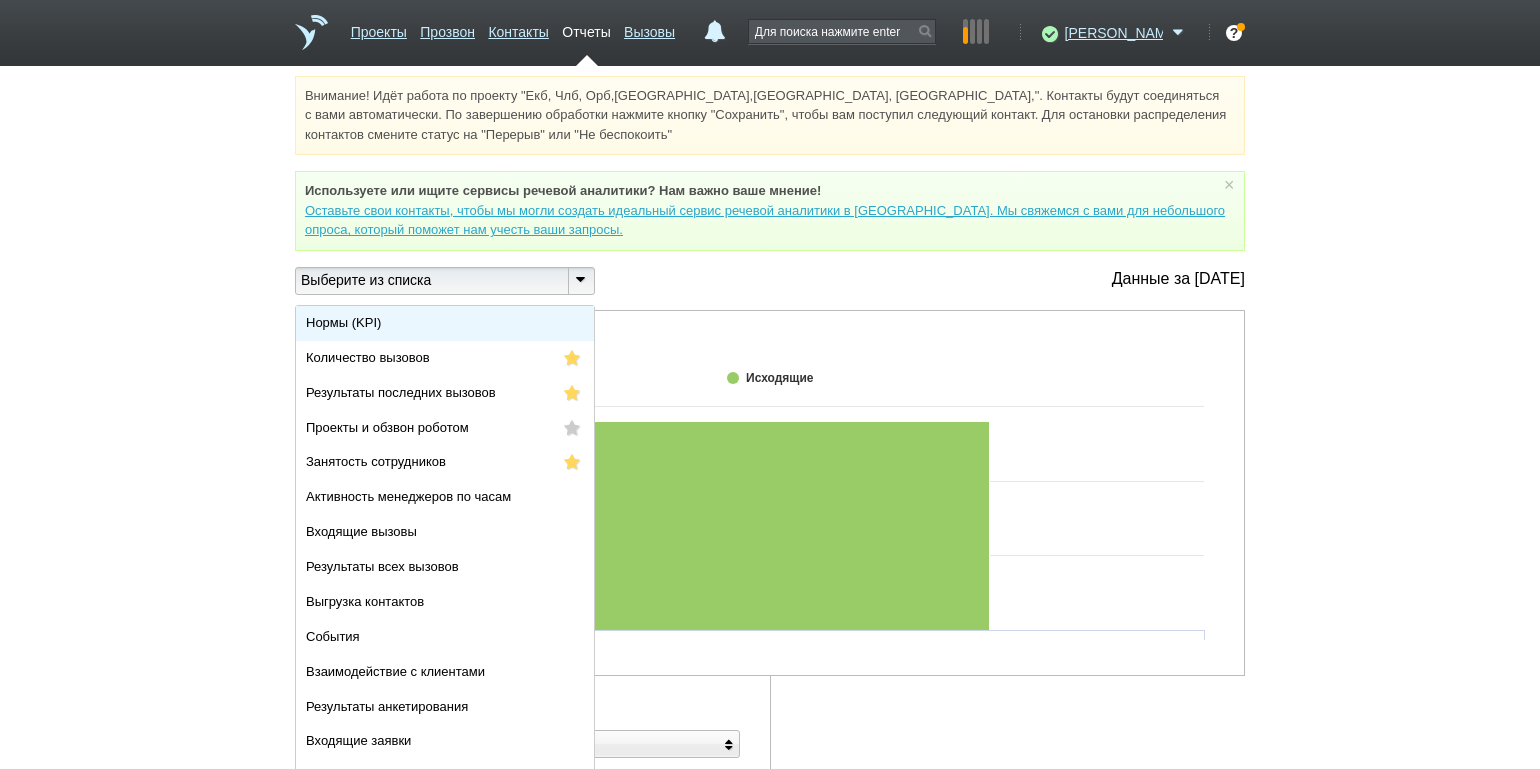 click on "Нормы (KPI)" at bounding box center [445, 323] 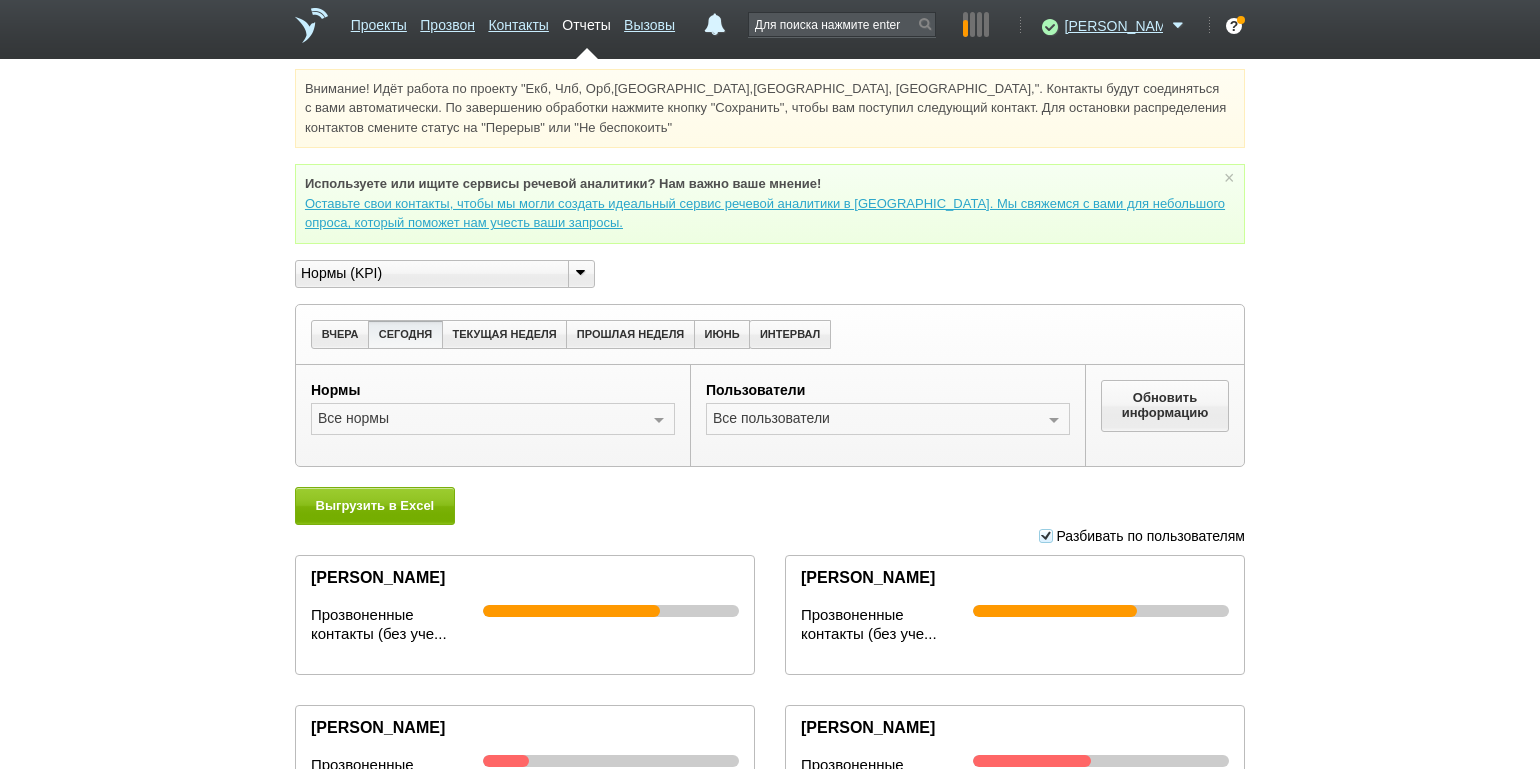 scroll, scrollTop: 0, scrollLeft: 0, axis: both 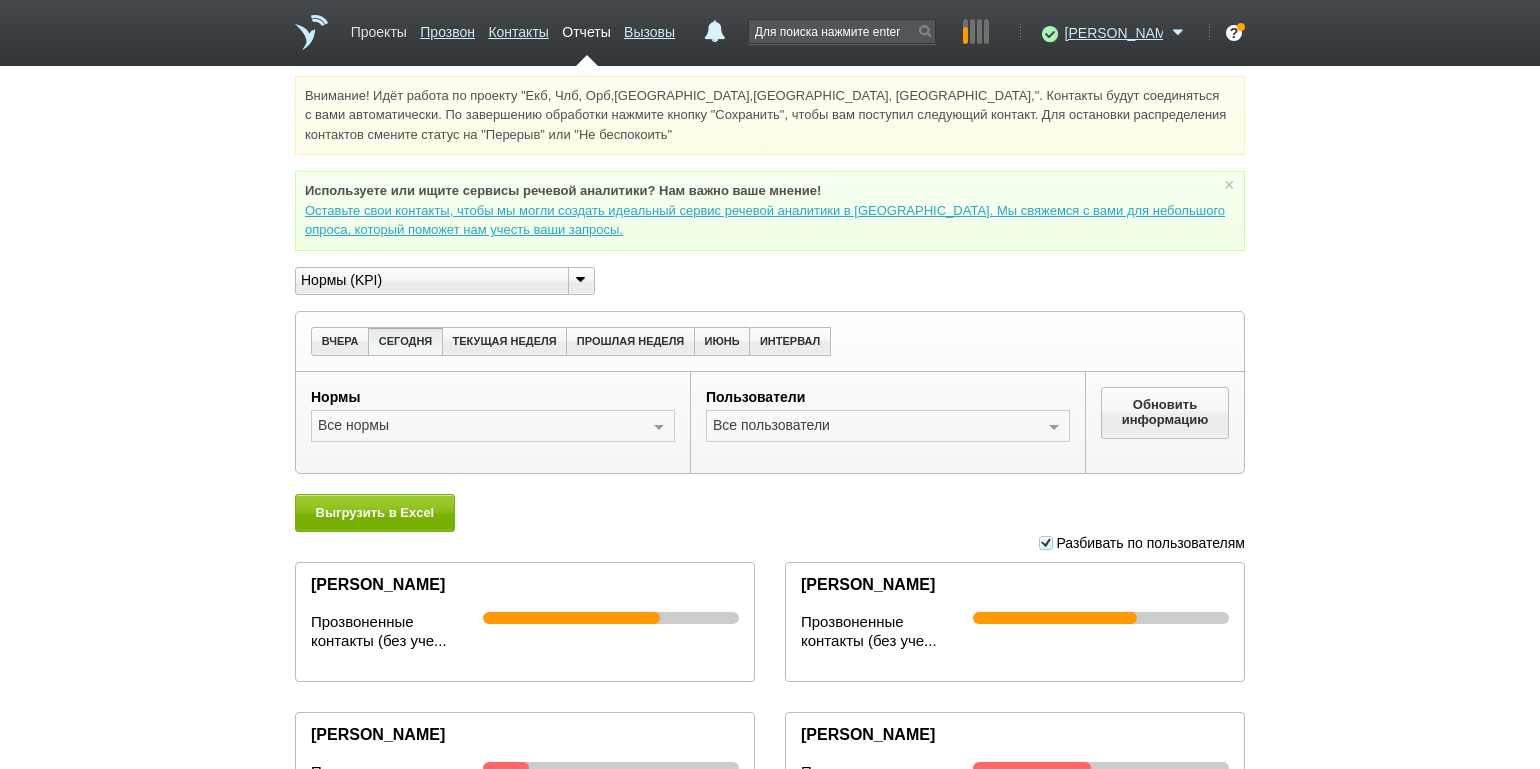 click on "Проекты" at bounding box center (379, 28) 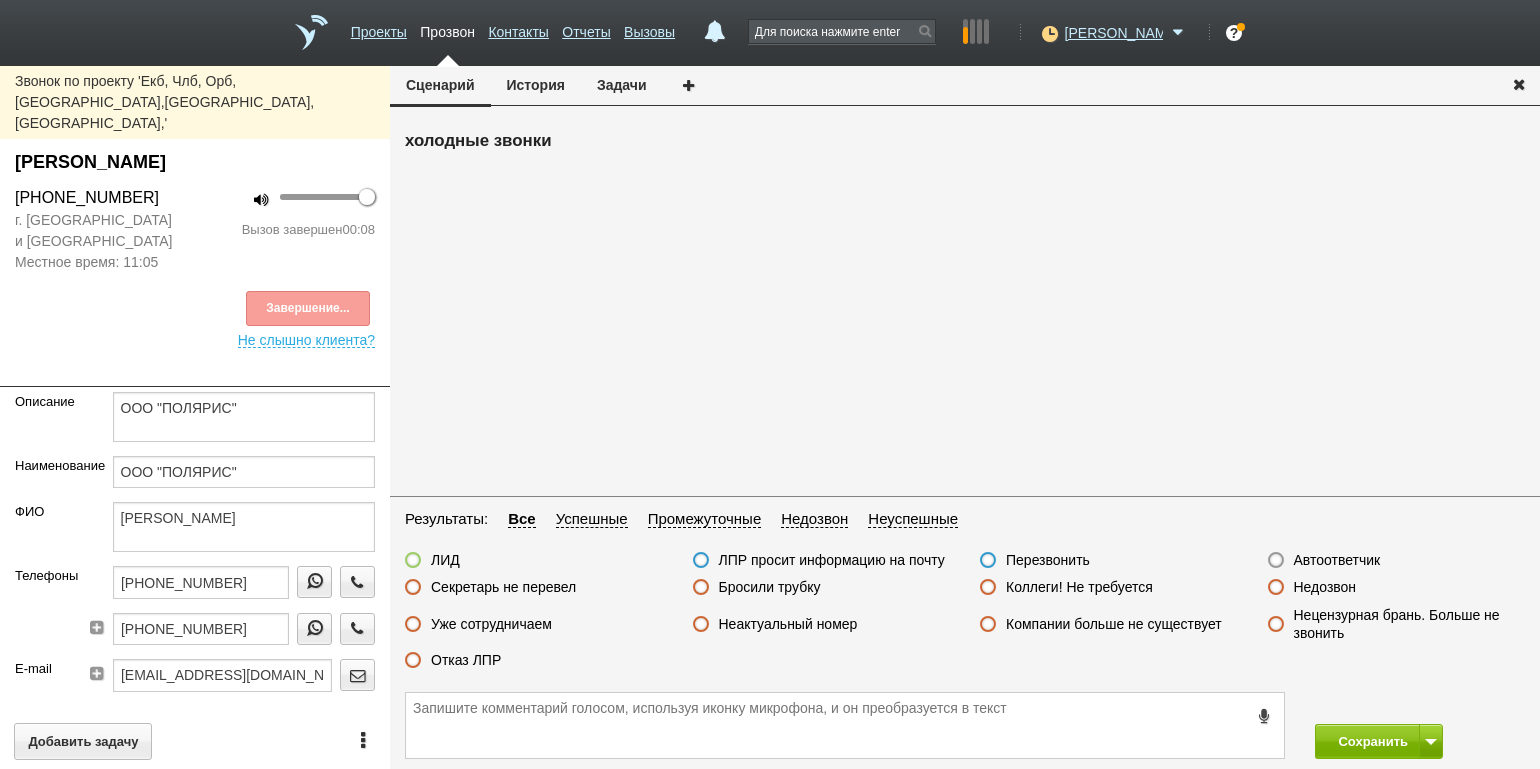 click on "Неактуальный номер" at bounding box center [788, 624] 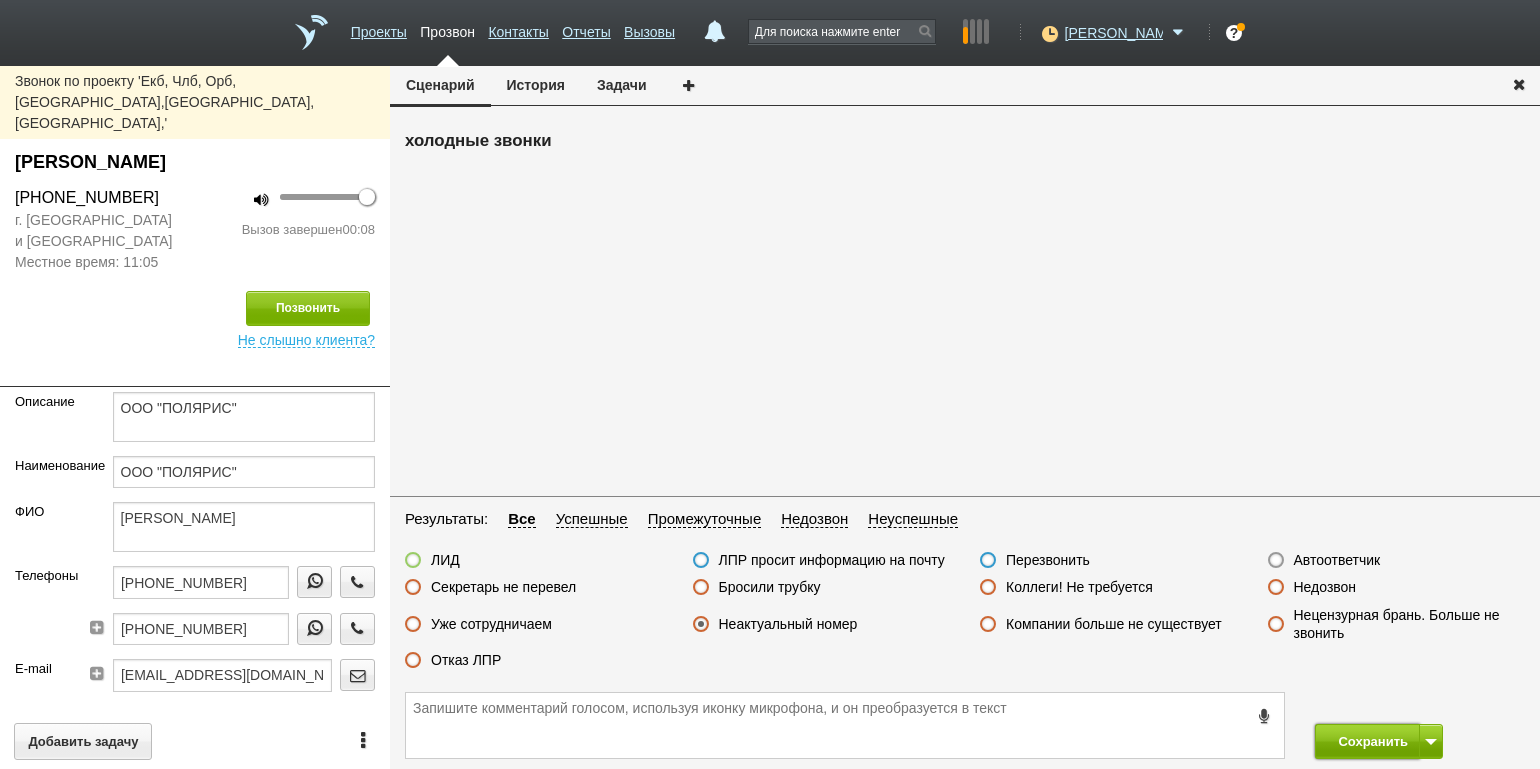 click on "Сохранить" at bounding box center [1367, 741] 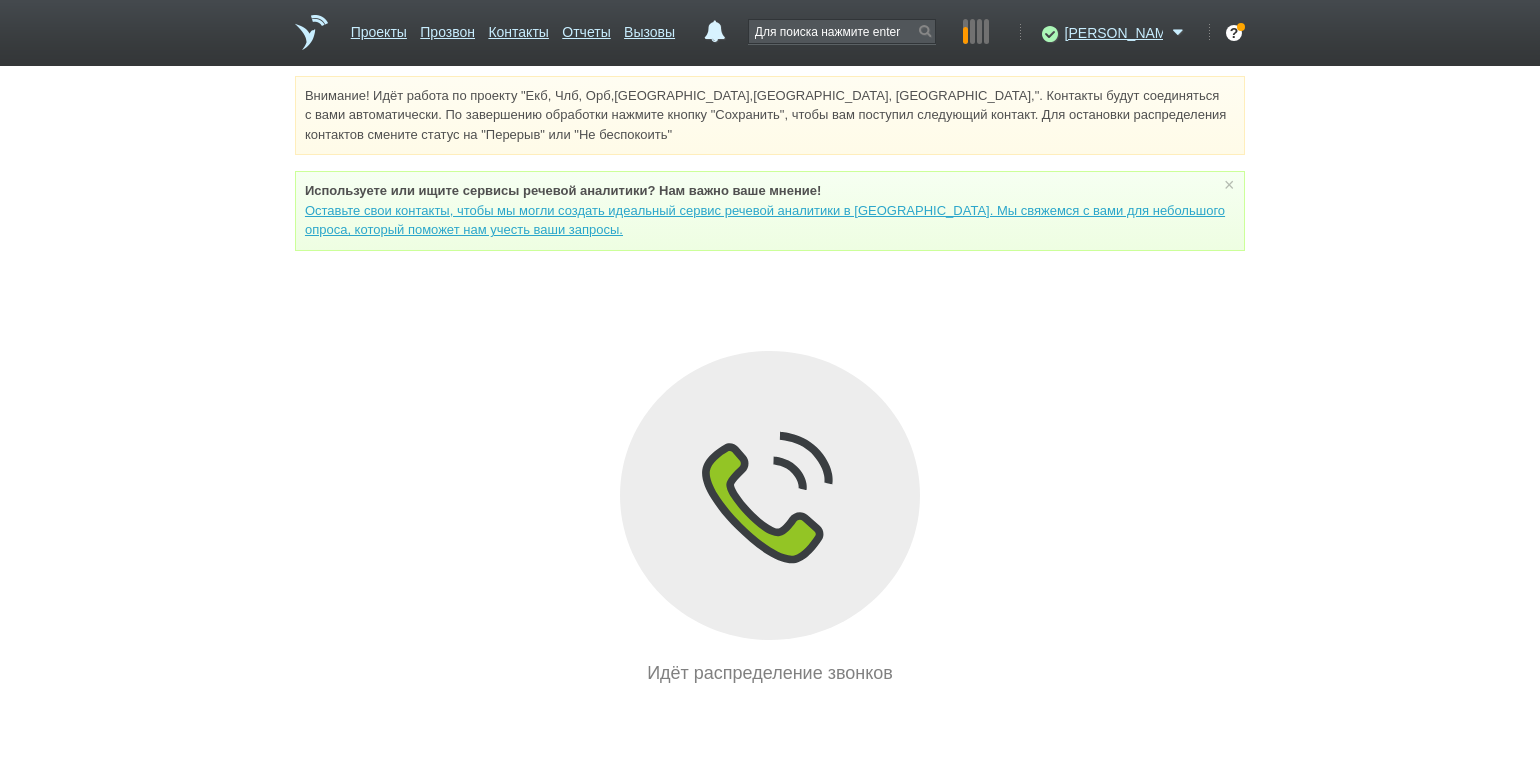 click on "Внимание! Идёт работа по проекту "Екб, Члб, Орб,[GEOGRAPHIC_DATA],[GEOGRAPHIC_DATA], [GEOGRAPHIC_DATA],". Контакты будут соединяться с вами автоматически. По завершению обработки нажмите кнопку "Сохранить", чтобы вам поступил следующий контакт. Для остановки распределения контактов смените статус на "Перерыв" или "Не беспокоить"
Используете или ищите cервисы речевой аналитики? Нам важно ваше мнение!
×
Вы можете звонить напрямую из строки поиска - введите номер и нажмите "Позвонить"
Идёт распределение звонков" at bounding box center (770, 381) 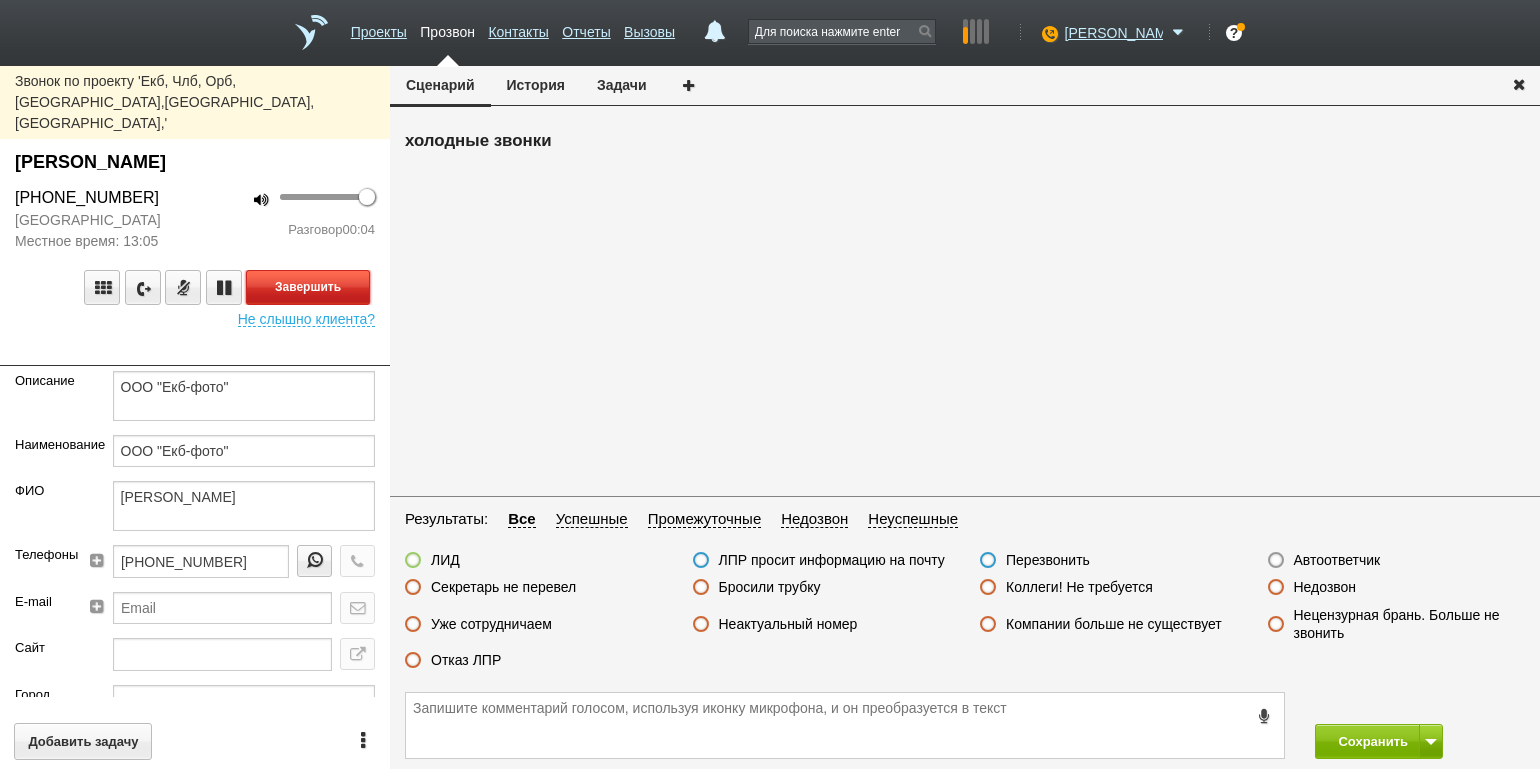 click on "Завершить" at bounding box center [308, 287] 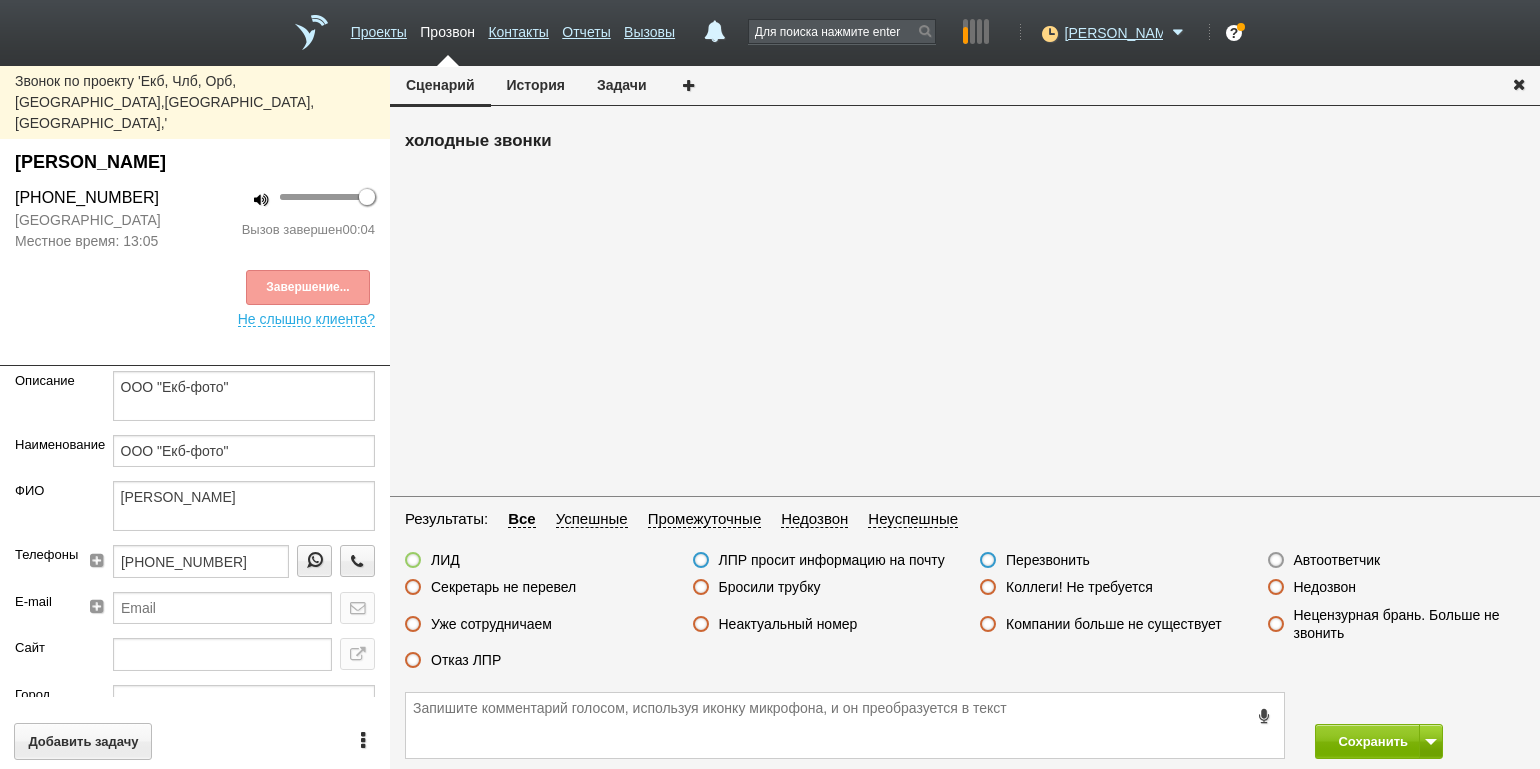 click on "Автоответчик" at bounding box center (1337, 560) 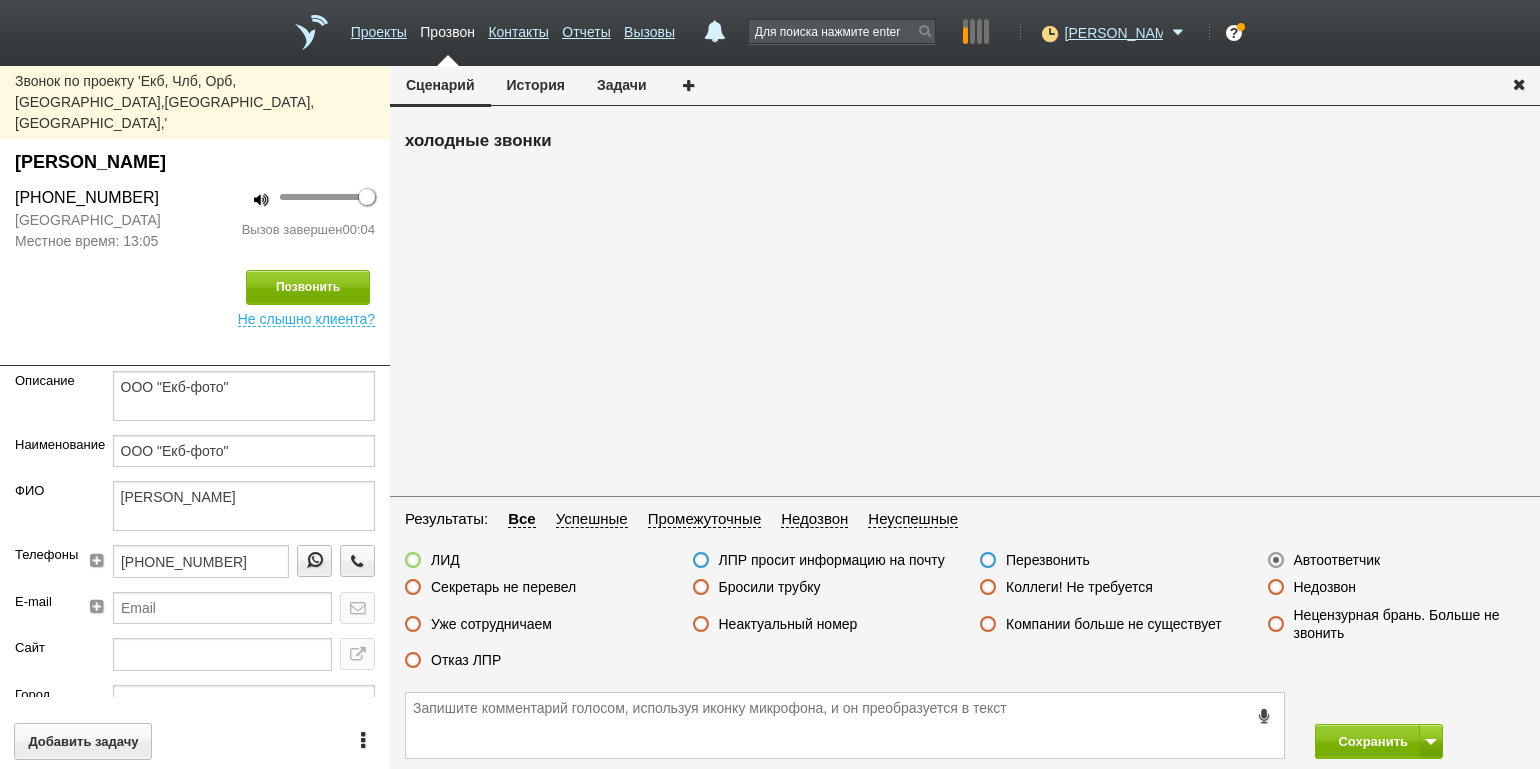 click on "Бросили трубку" at bounding box center [770, 587] 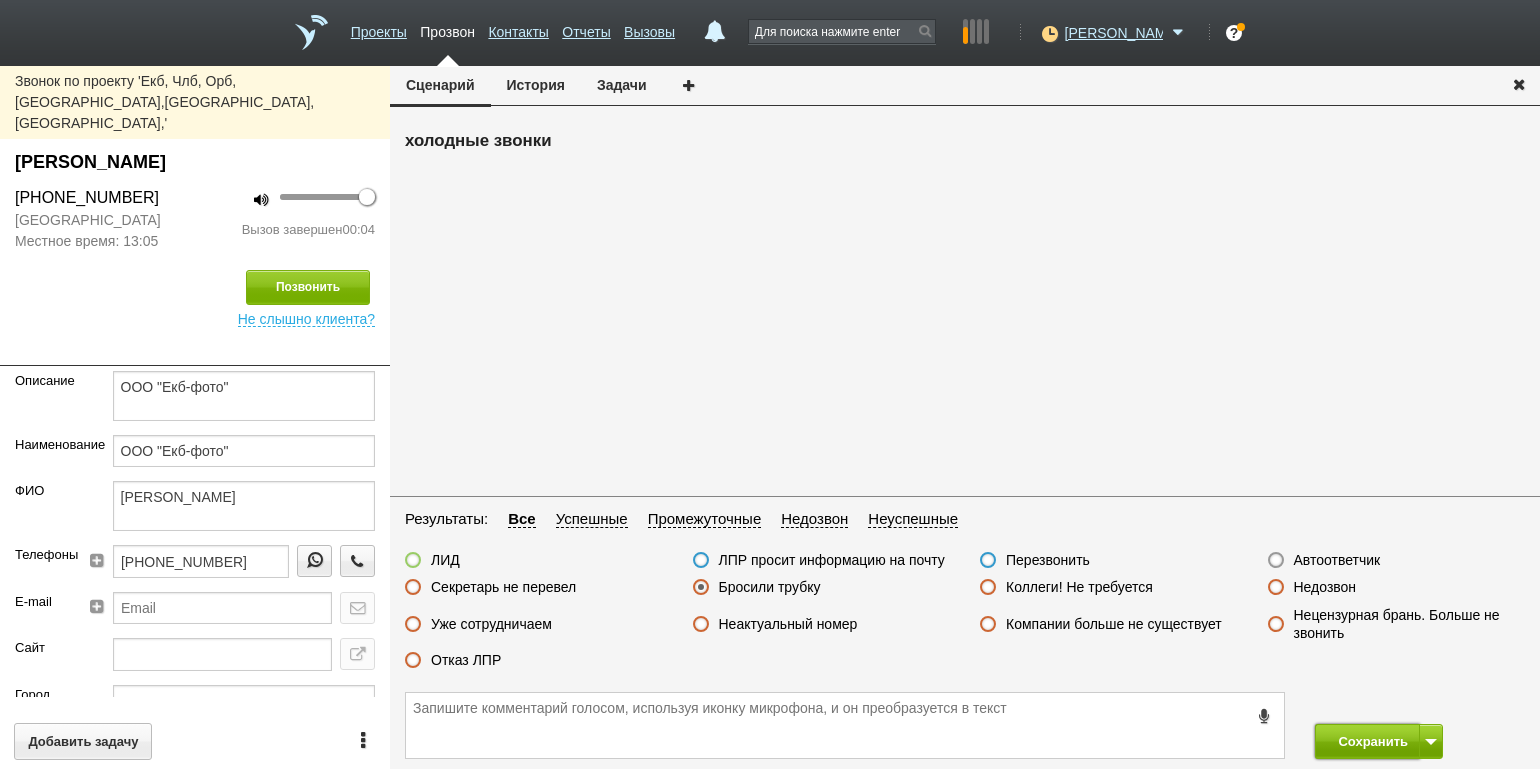 click on "Сохранить" at bounding box center [1367, 741] 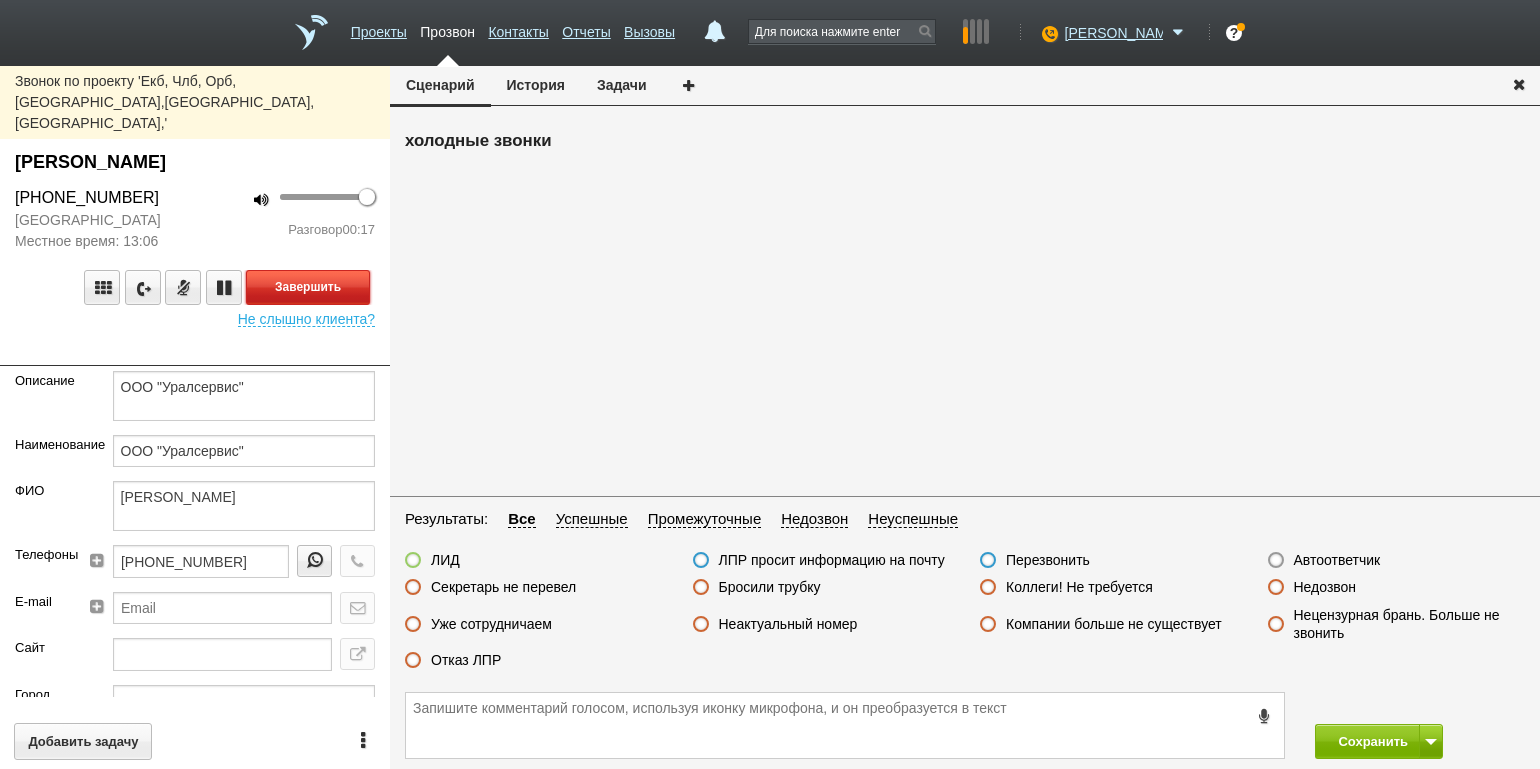 click on "Завершить" at bounding box center (308, 287) 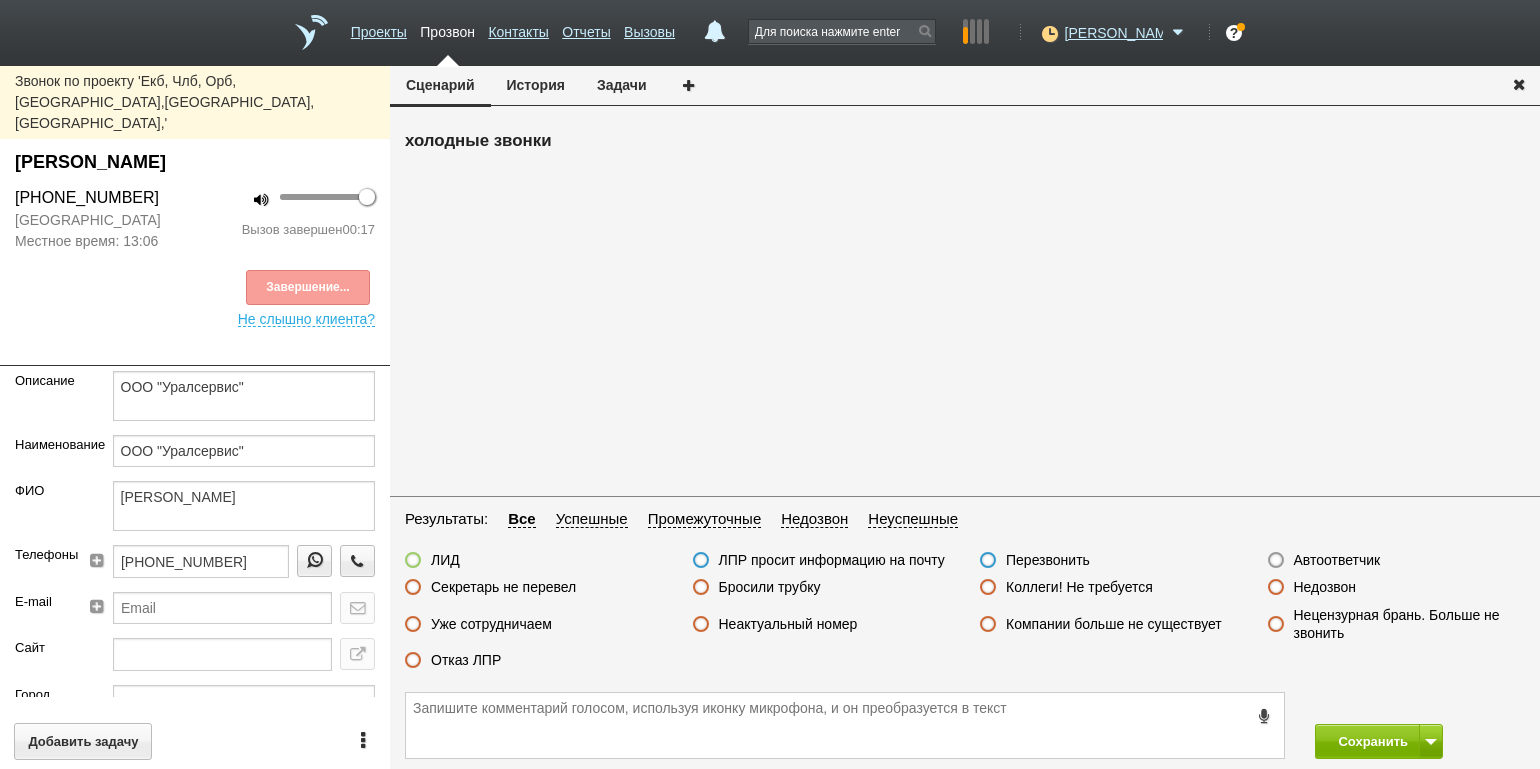 click on "ЛИД ЛПР просит информацию на почту Перезвонить Автоответчик Секретарь не перевел Бросили трубку Коллеги! Не требуется Недозвон Уже сотрудничаем Неактуальный номер Компании больше не существует Нецензурная брань. Больше не звонить Отказ ЛПР" at bounding box center [965, 615] 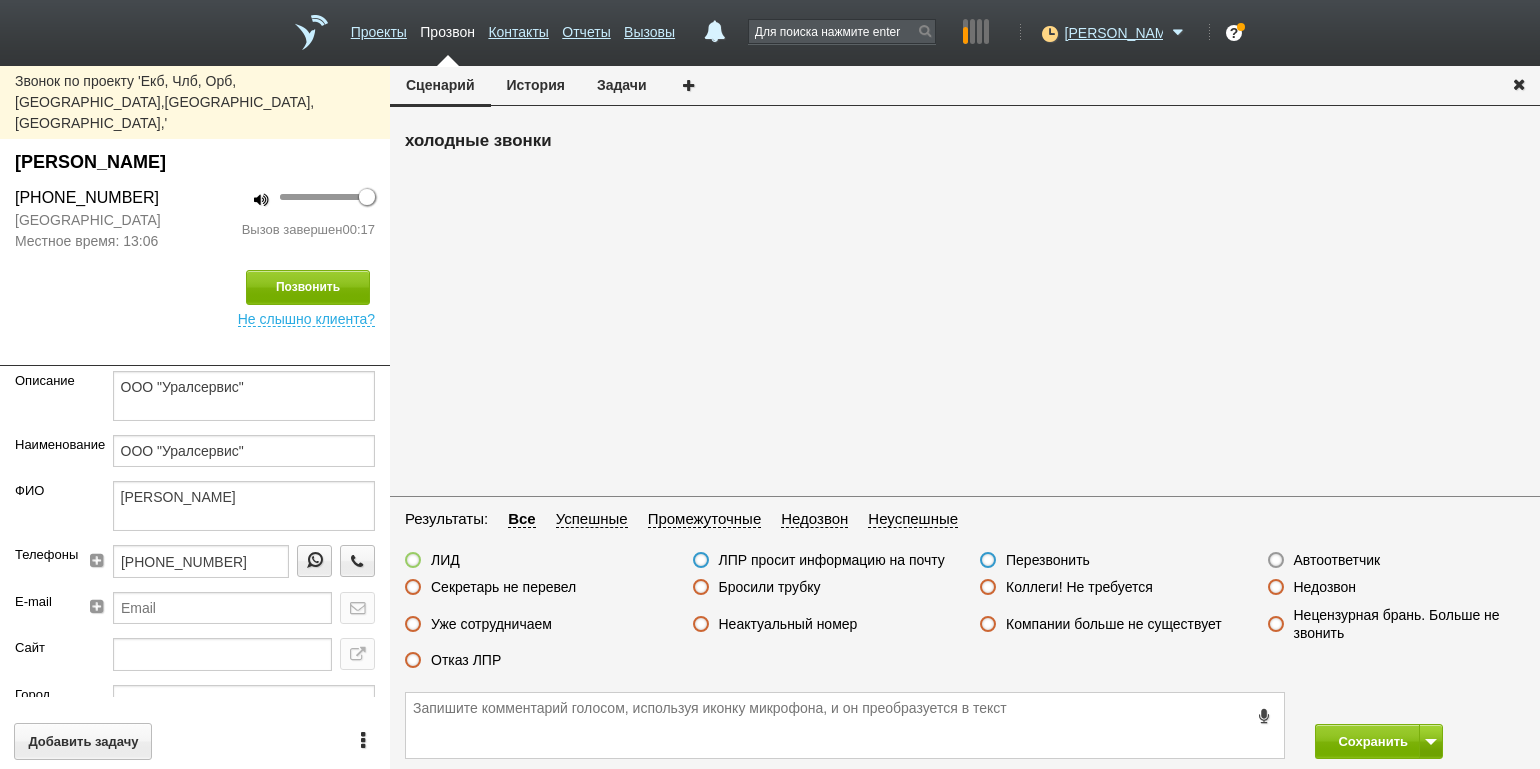 click on "Отказ ЛПР" at bounding box center [466, 660] 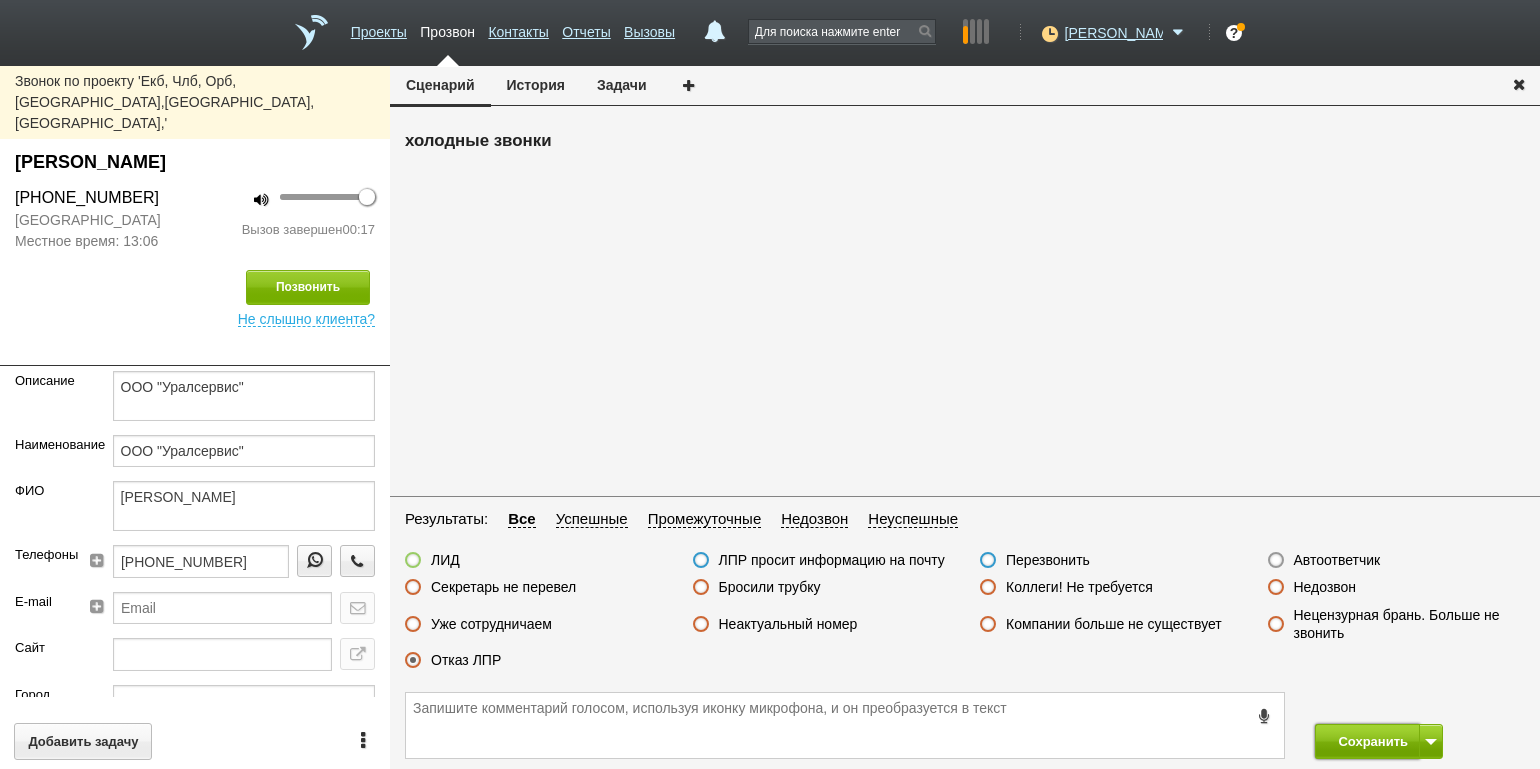 click on "Сохранить" at bounding box center [1367, 741] 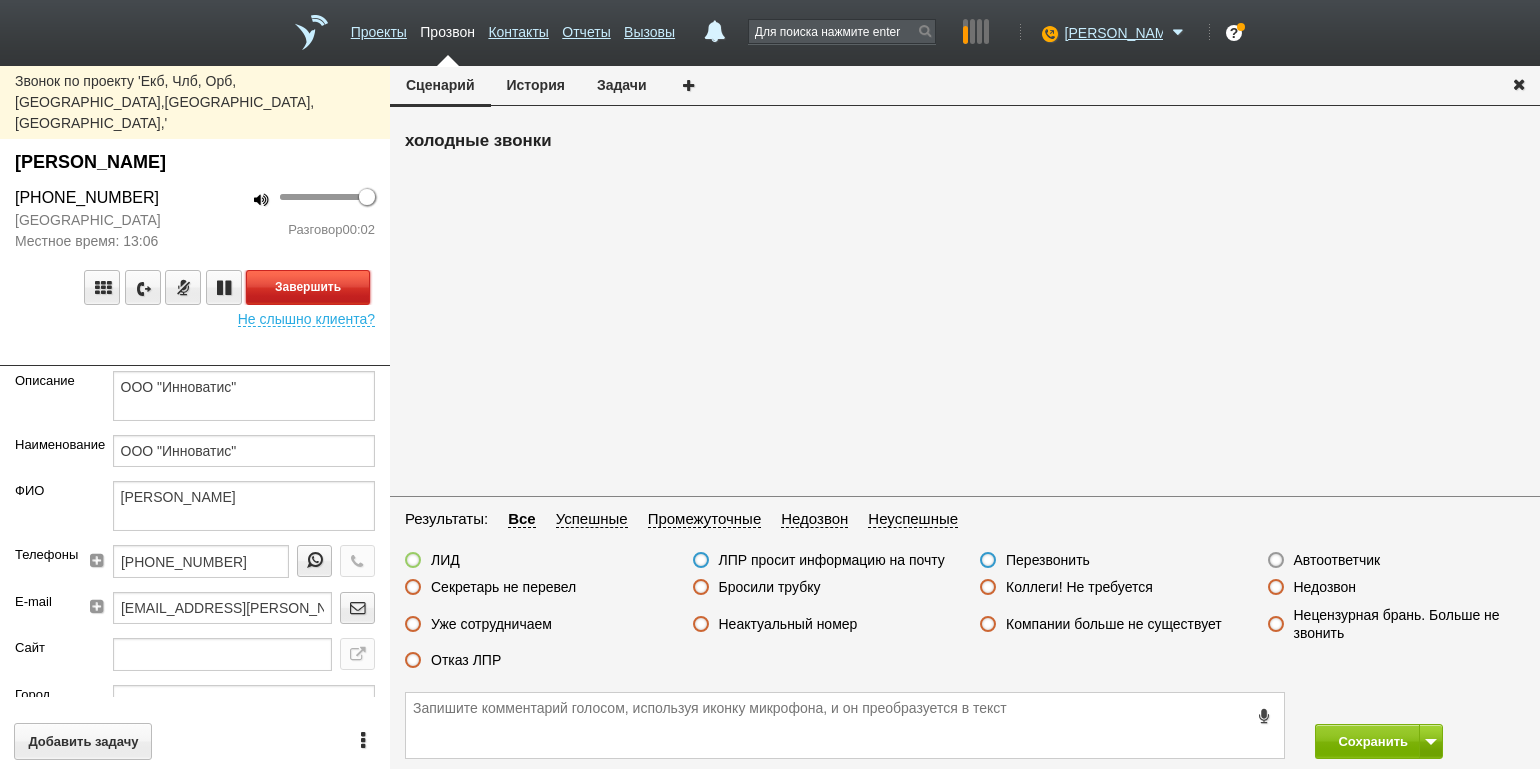 click on "Завершить" at bounding box center (308, 287) 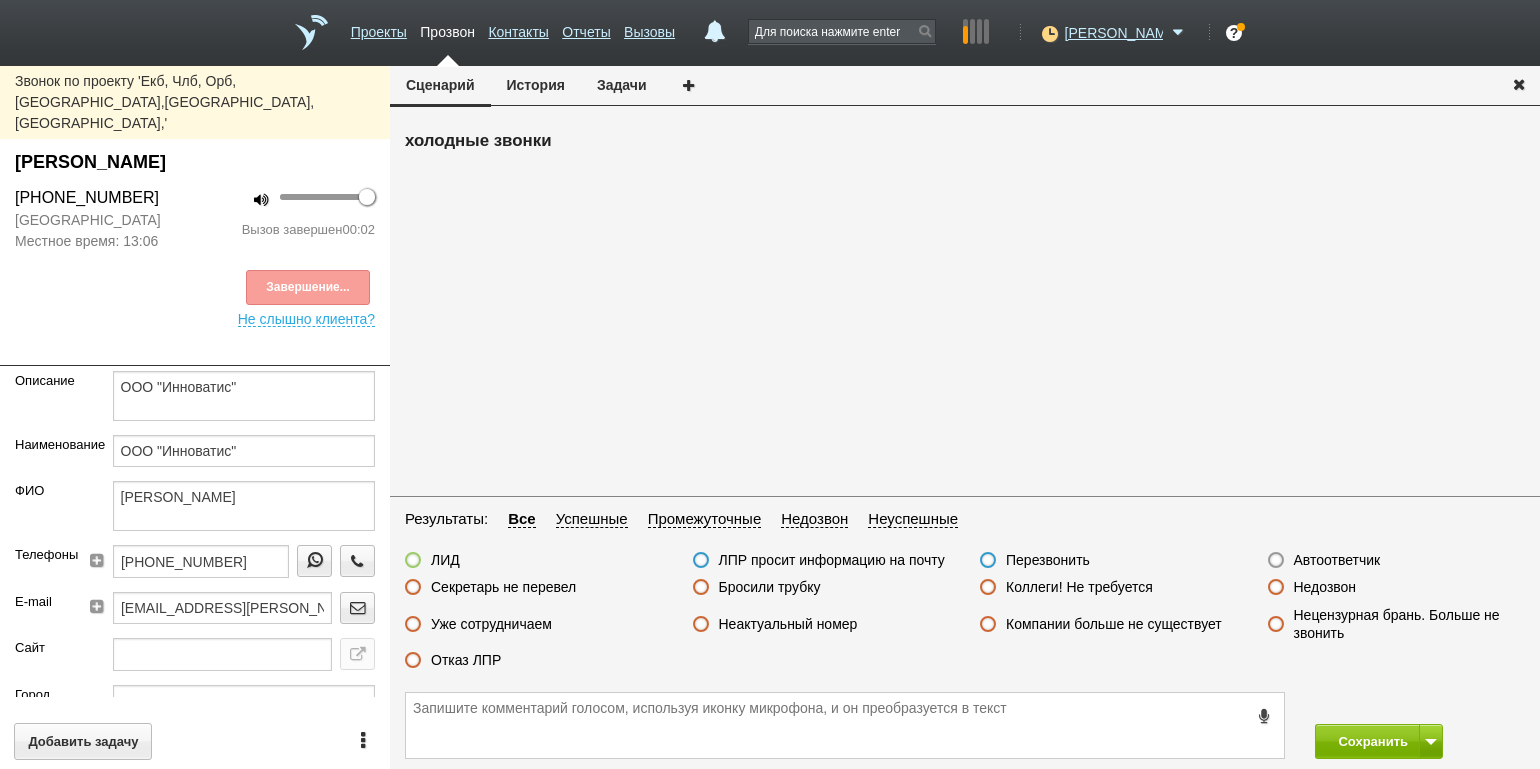 drag, startPoint x: 1308, startPoint y: 557, endPoint x: 1359, endPoint y: 618, distance: 79.51101 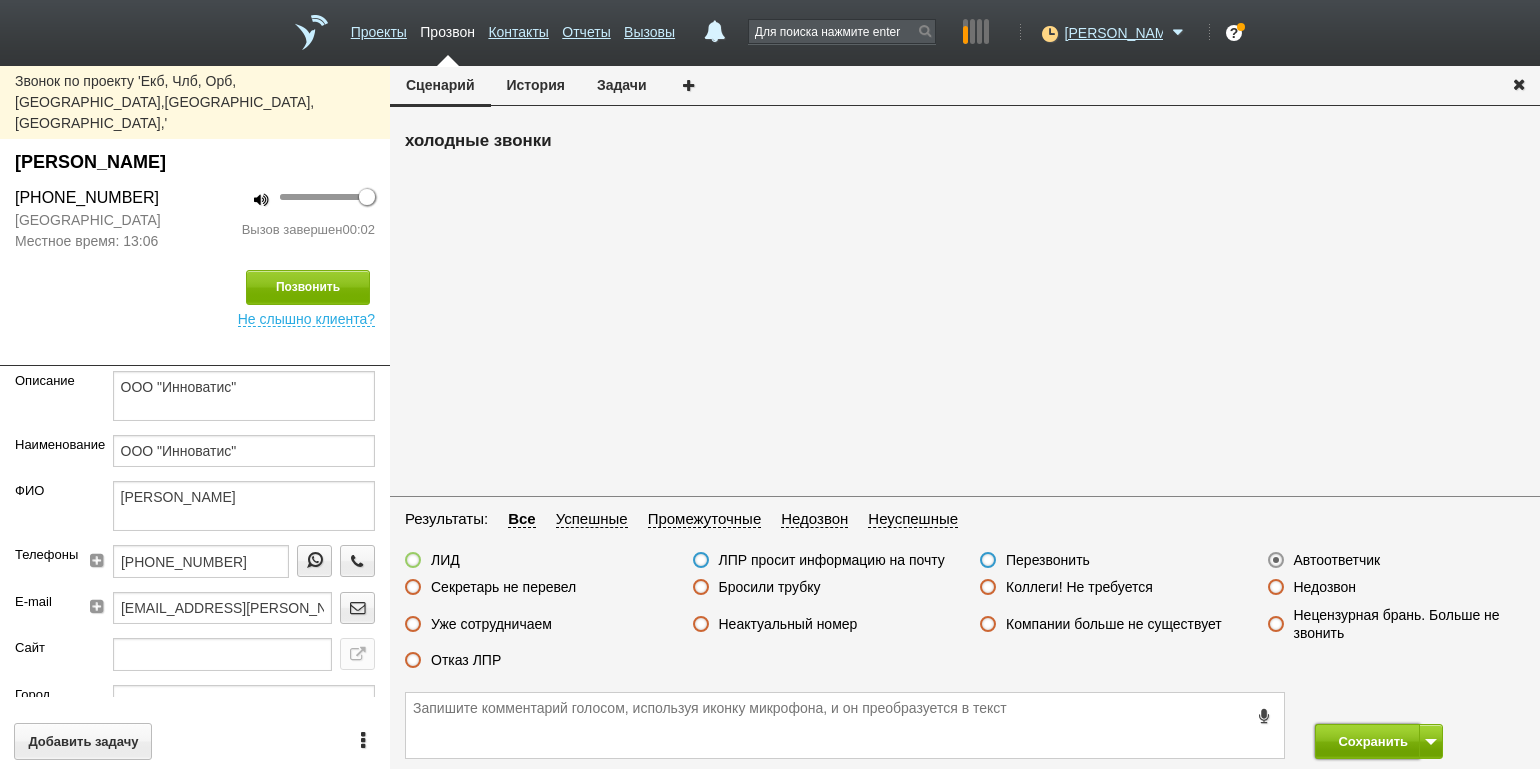 click on "Сохранить" at bounding box center [1367, 741] 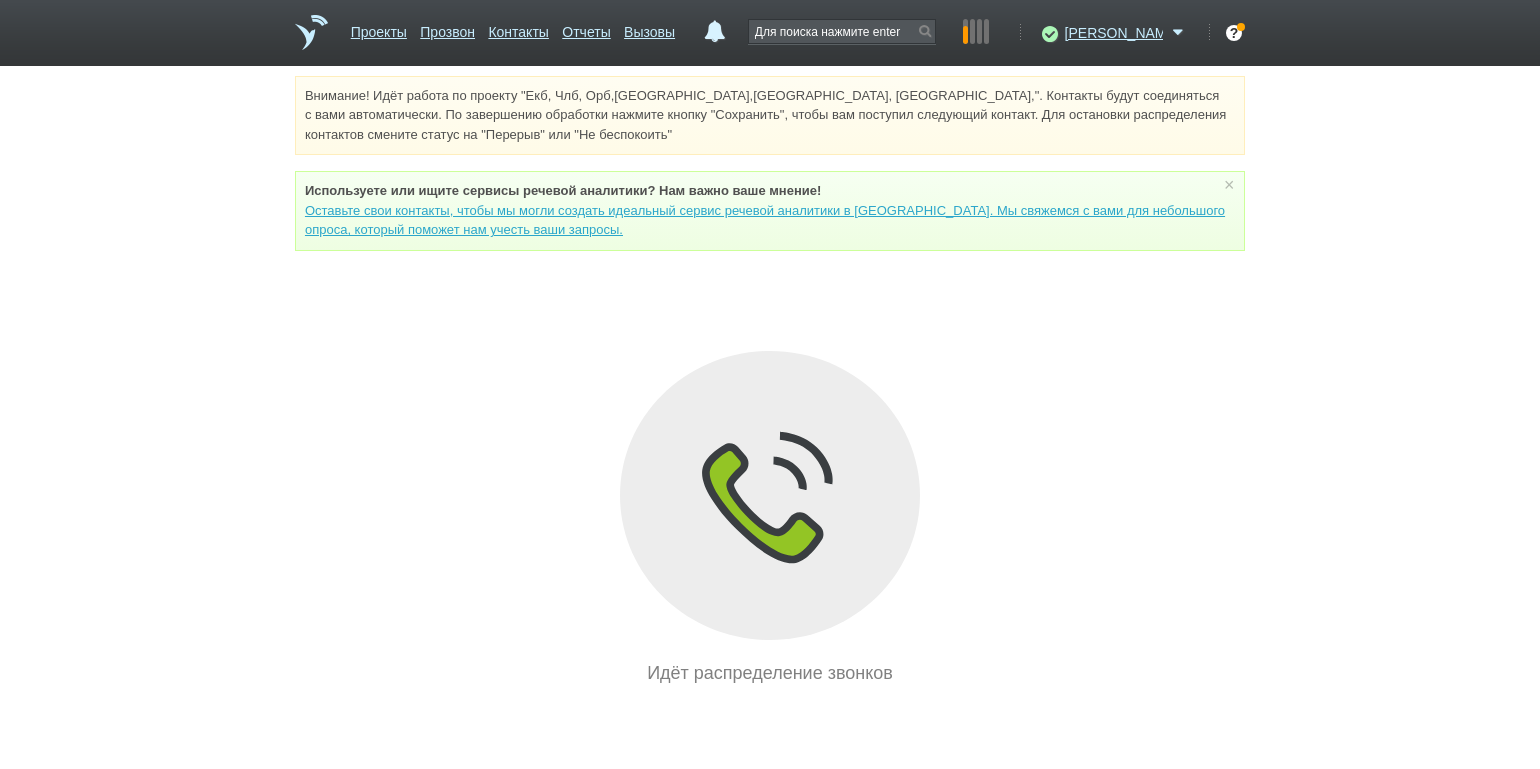 click on "Внимание! Идёт работа по проекту "Екб, Члб, Орб,[GEOGRAPHIC_DATA],[GEOGRAPHIC_DATA], [GEOGRAPHIC_DATA],". Контакты будут соединяться с вами автоматически. По завершению обработки нажмите кнопку "Сохранить", чтобы вам поступил следующий контакт. Для остановки распределения контактов смените статус на "Перерыв" или "Не беспокоить"
Используете или ищите cервисы речевой аналитики? Нам важно ваше мнение!
×
Вы можете звонить напрямую из строки поиска - введите номер и нажмите "Позвонить"
Идёт распределение звонков" at bounding box center [770, 381] 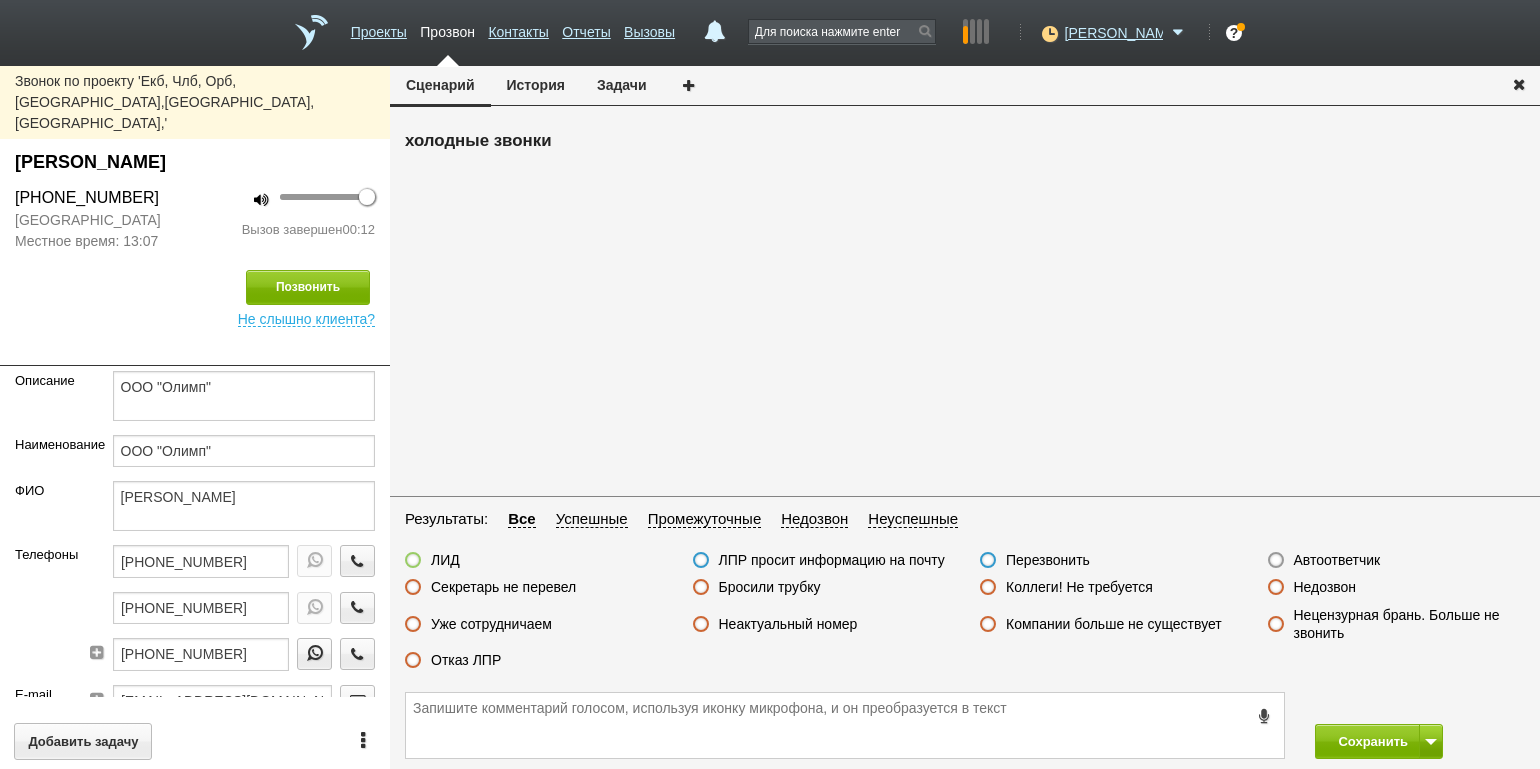 click on "Нецензурная брань. Больше не звонить" at bounding box center (1410, 624) 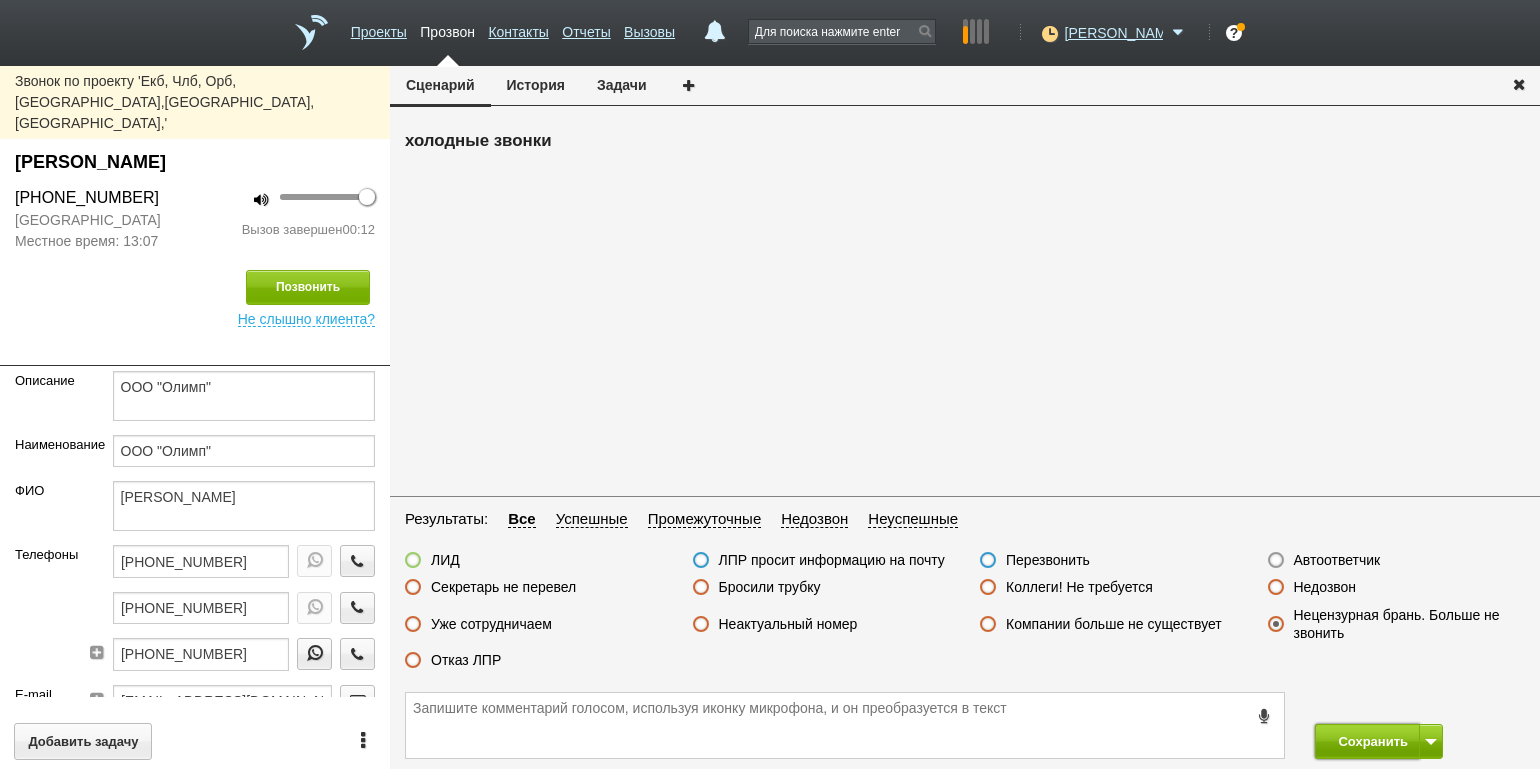 click on "Сохранить" at bounding box center (1367, 741) 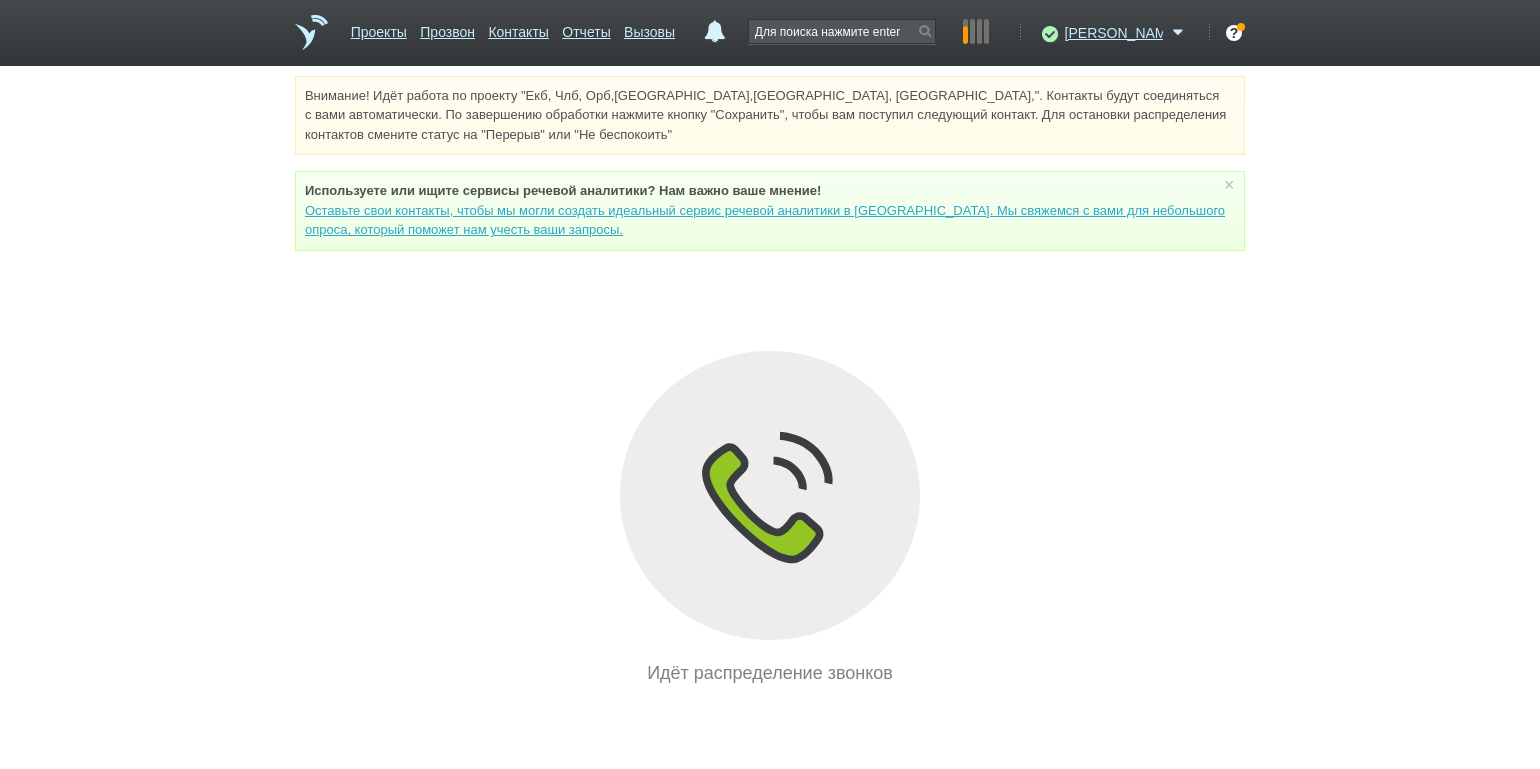 click on "Внимание! Идёт работа по проекту "Екб, Члб, Орб,[GEOGRAPHIC_DATA],[GEOGRAPHIC_DATA], [GEOGRAPHIC_DATA],". Контакты будут соединяться с вами автоматически. По завершению обработки нажмите кнопку "Сохранить", чтобы вам поступил следующий контакт. Для остановки распределения контактов смените статус на "Перерыв" или "Не беспокоить"
Используете или ищите cервисы речевой аналитики? Нам важно ваше мнение!
×
Вы можете звонить напрямую из строки поиска - введите номер и нажмите "Позвонить"
Идёт распределение звонков" at bounding box center [770, 381] 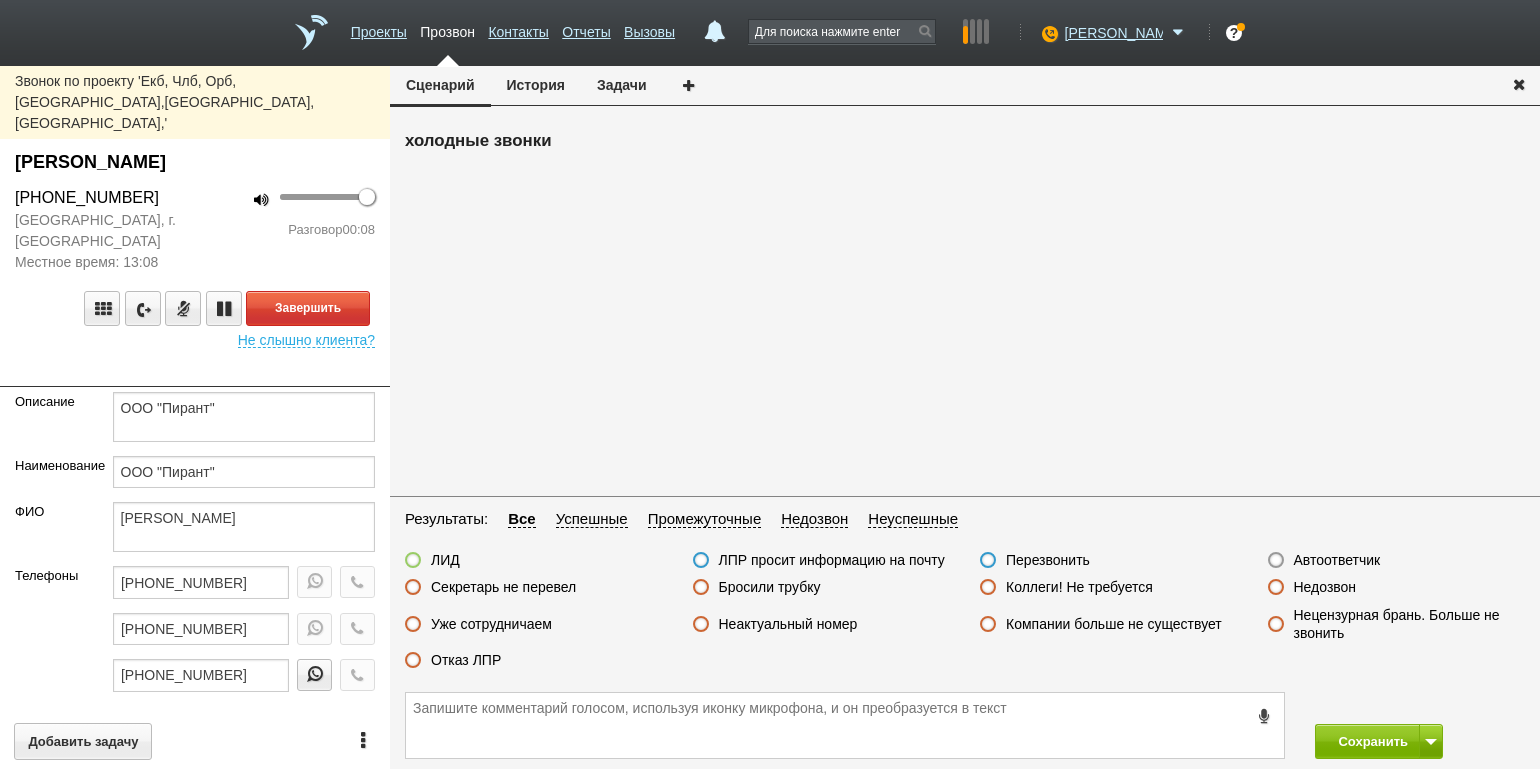 click on "Разговор
00:08" at bounding box center [292, 230] 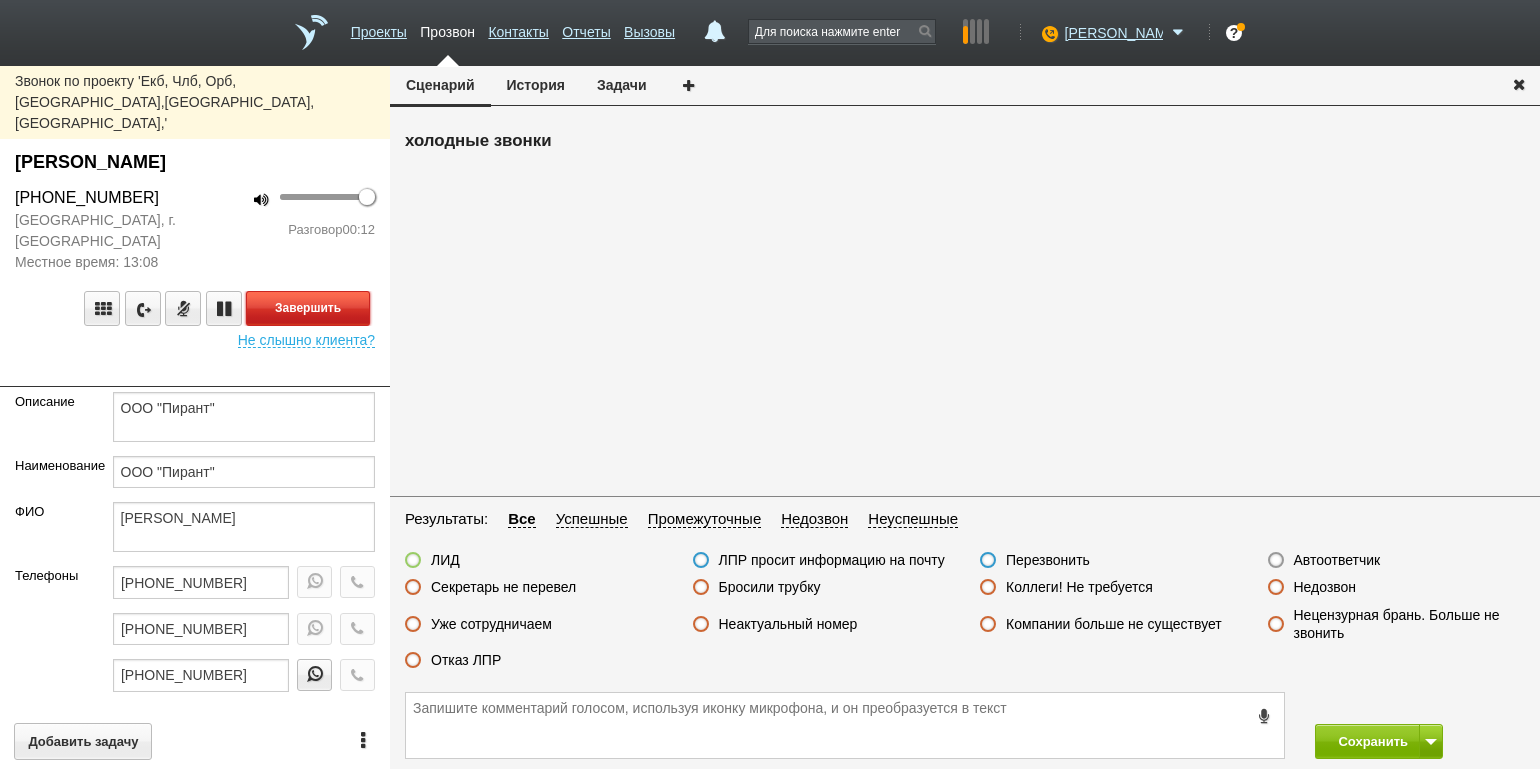 click on "Завершить" at bounding box center (308, 308) 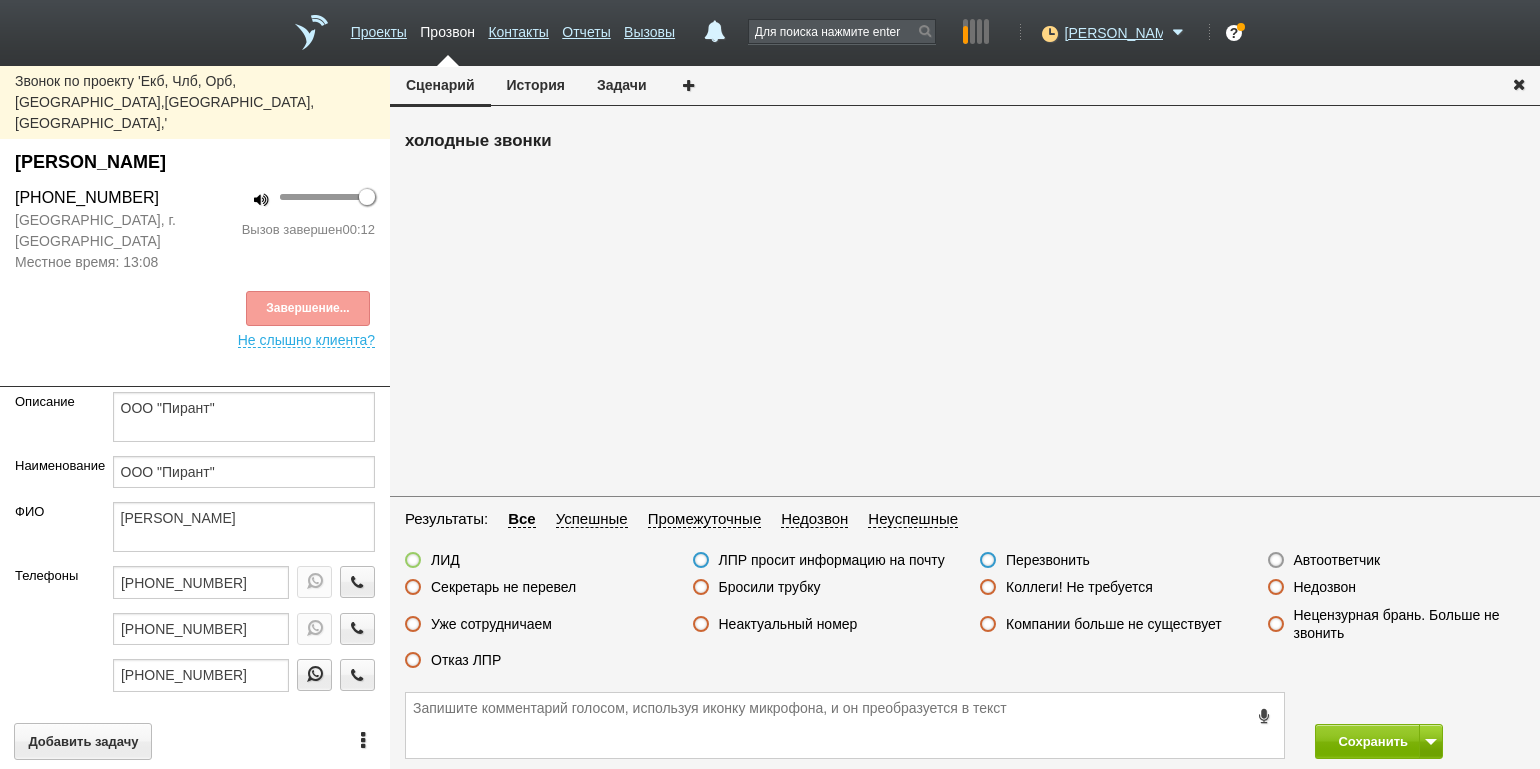 drag, startPoint x: 463, startPoint y: 662, endPoint x: 507, endPoint y: 659, distance: 44.102154 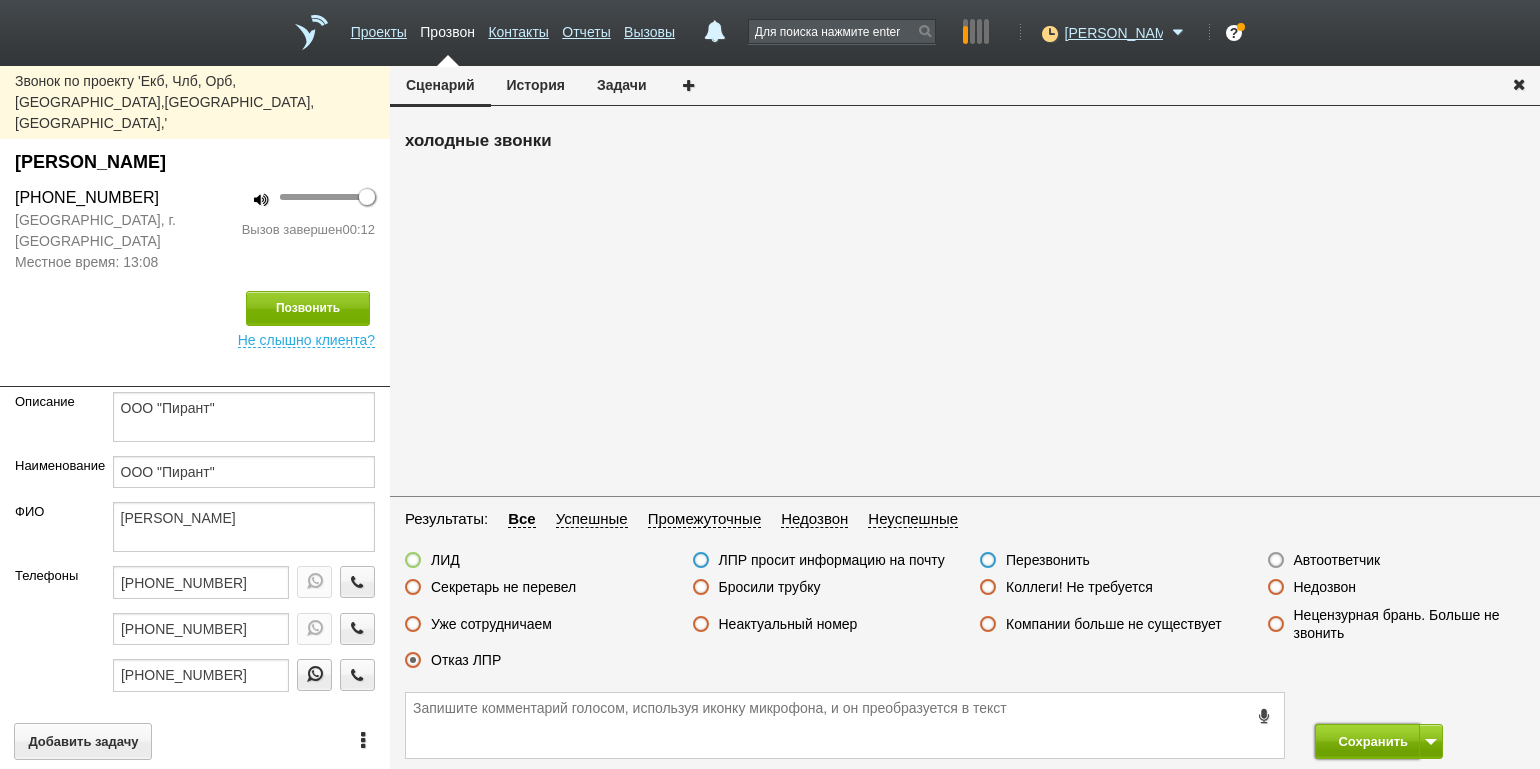 drag, startPoint x: 1363, startPoint y: 745, endPoint x: 1283, endPoint y: 593, distance: 171.76729 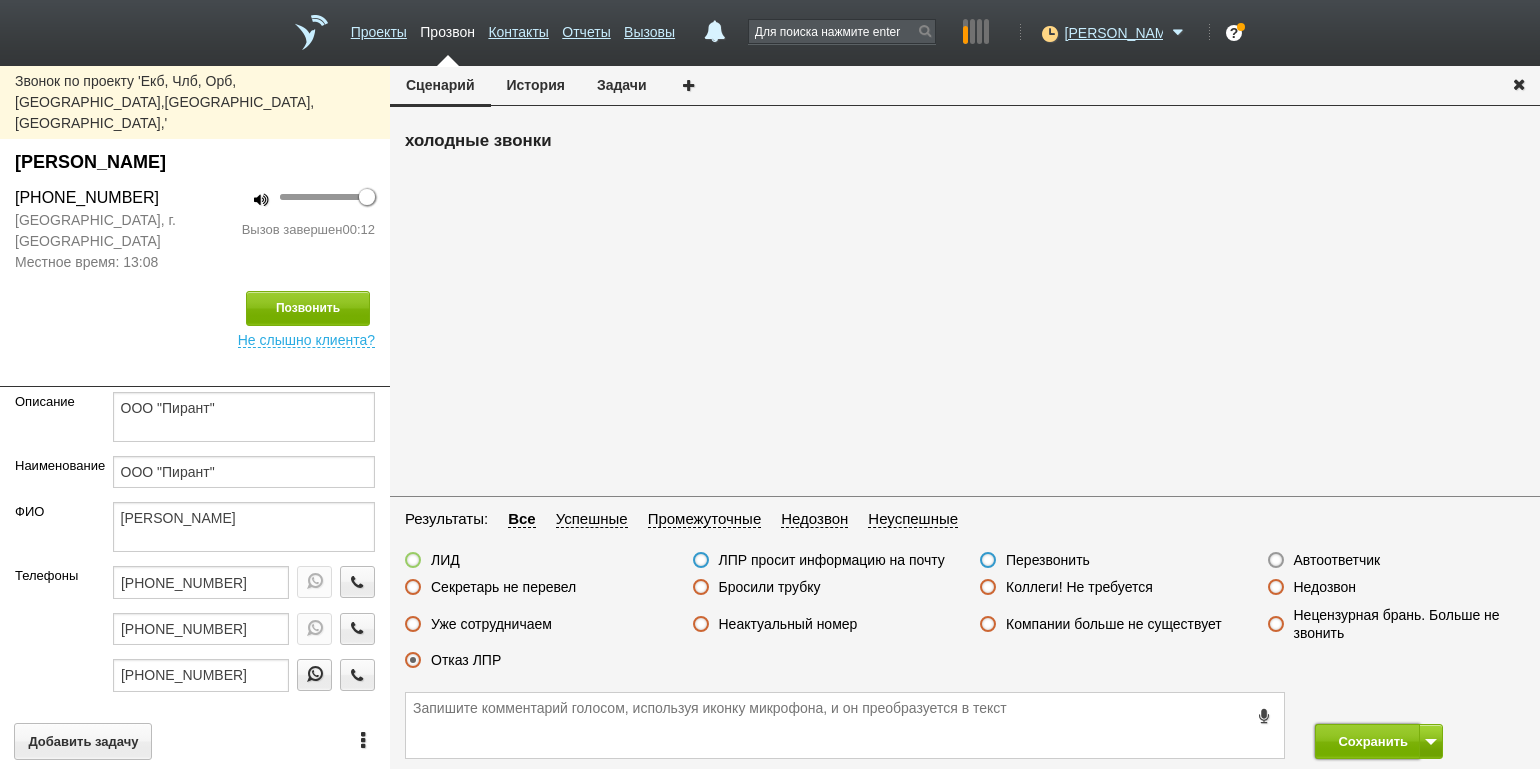 click on "Сохранить" at bounding box center (1367, 741) 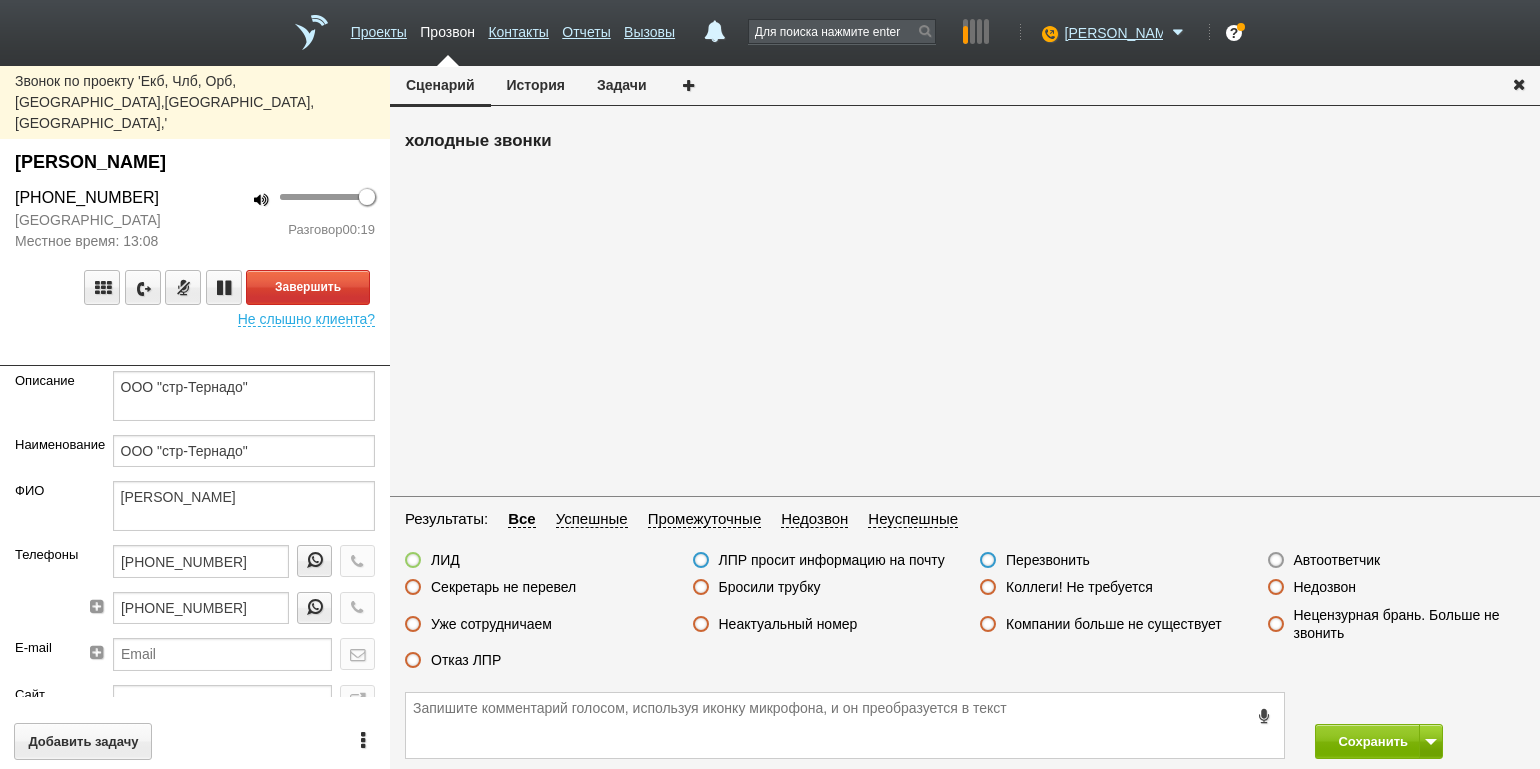 click on "Завершить Не слышно клиента?" at bounding box center [195, 289] 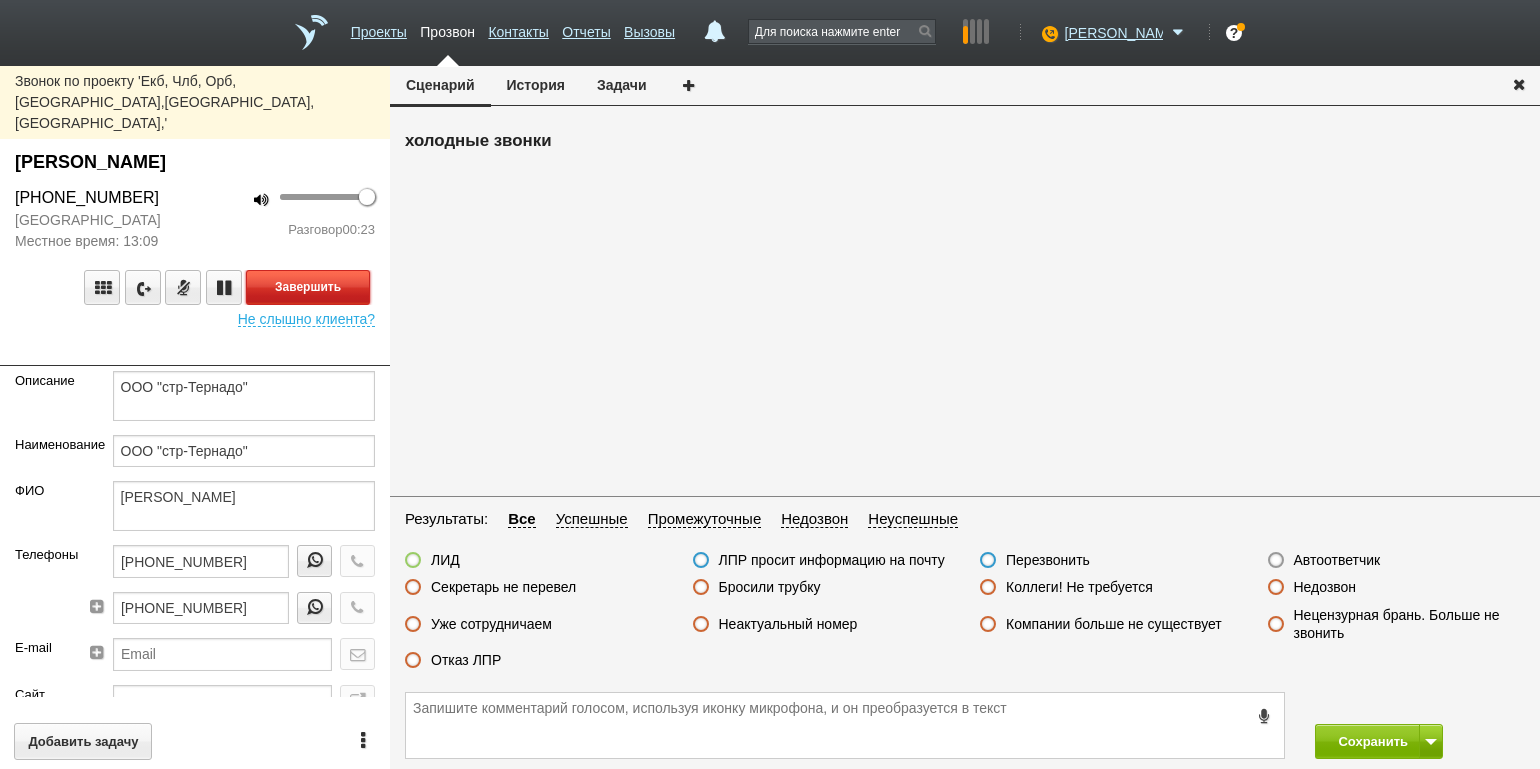 click on "Завершить" at bounding box center (308, 287) 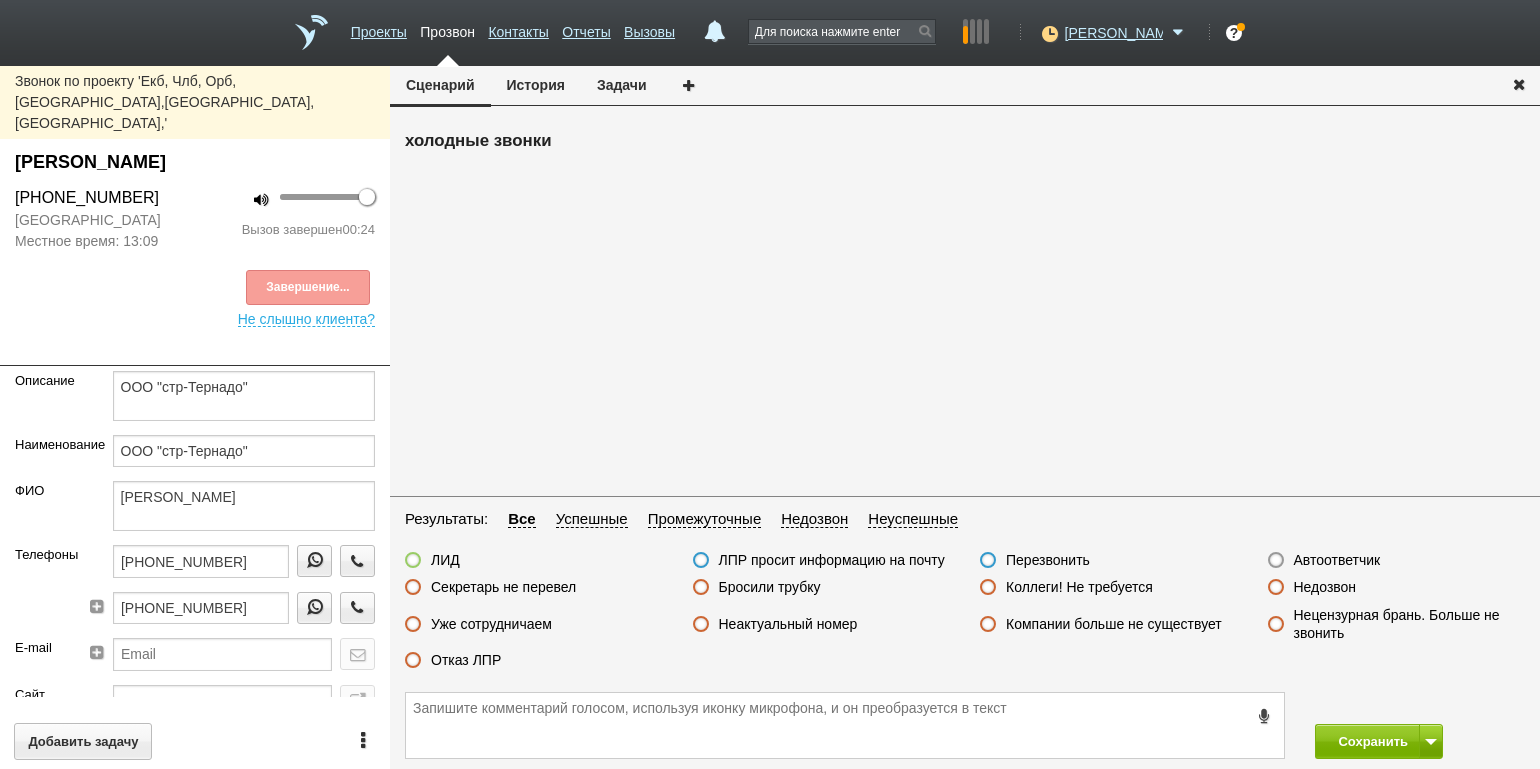 drag, startPoint x: 462, startPoint y: 654, endPoint x: 478, endPoint y: 657, distance: 16.27882 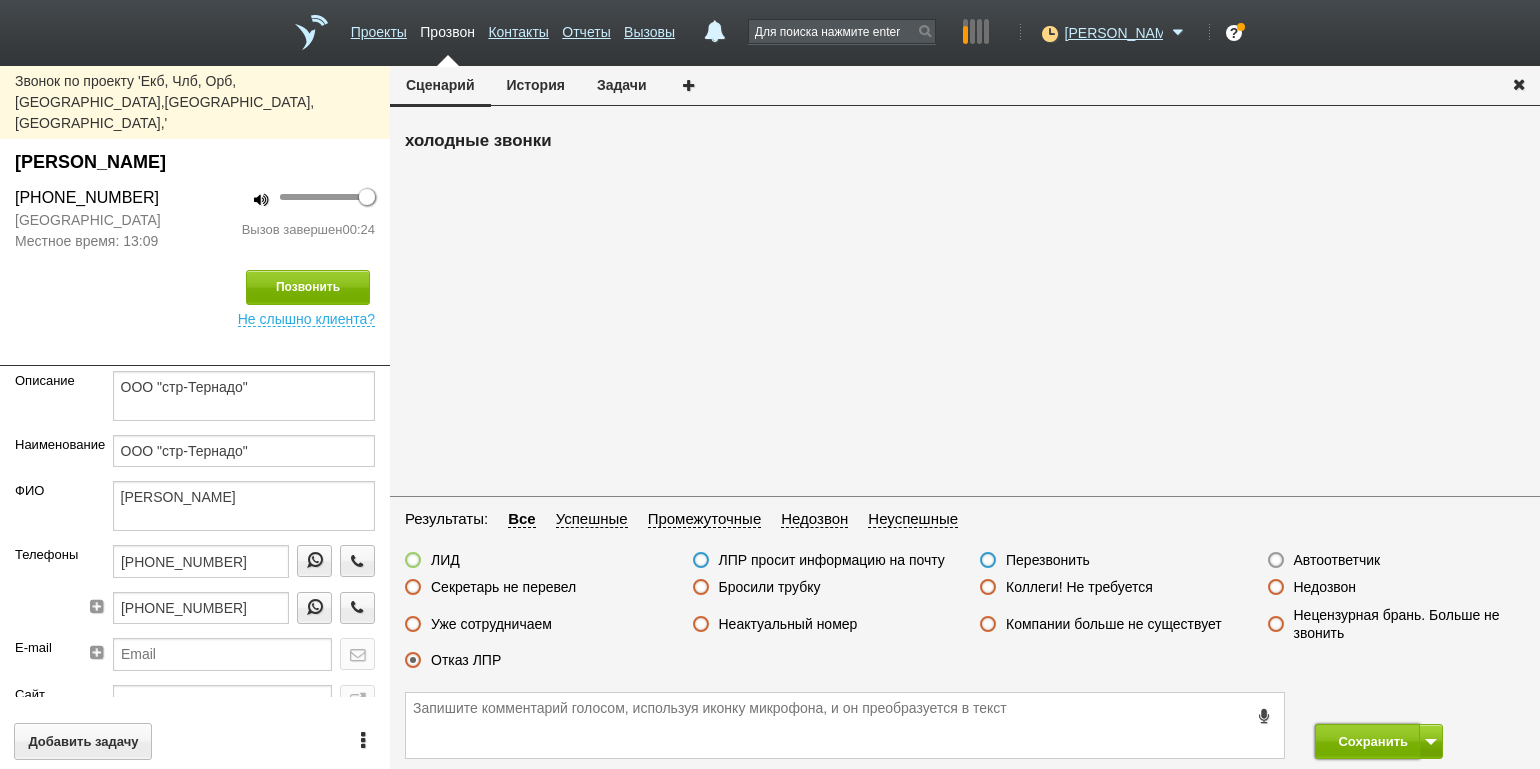 drag, startPoint x: 1340, startPoint y: 746, endPoint x: 1272, endPoint y: 577, distance: 182.16751 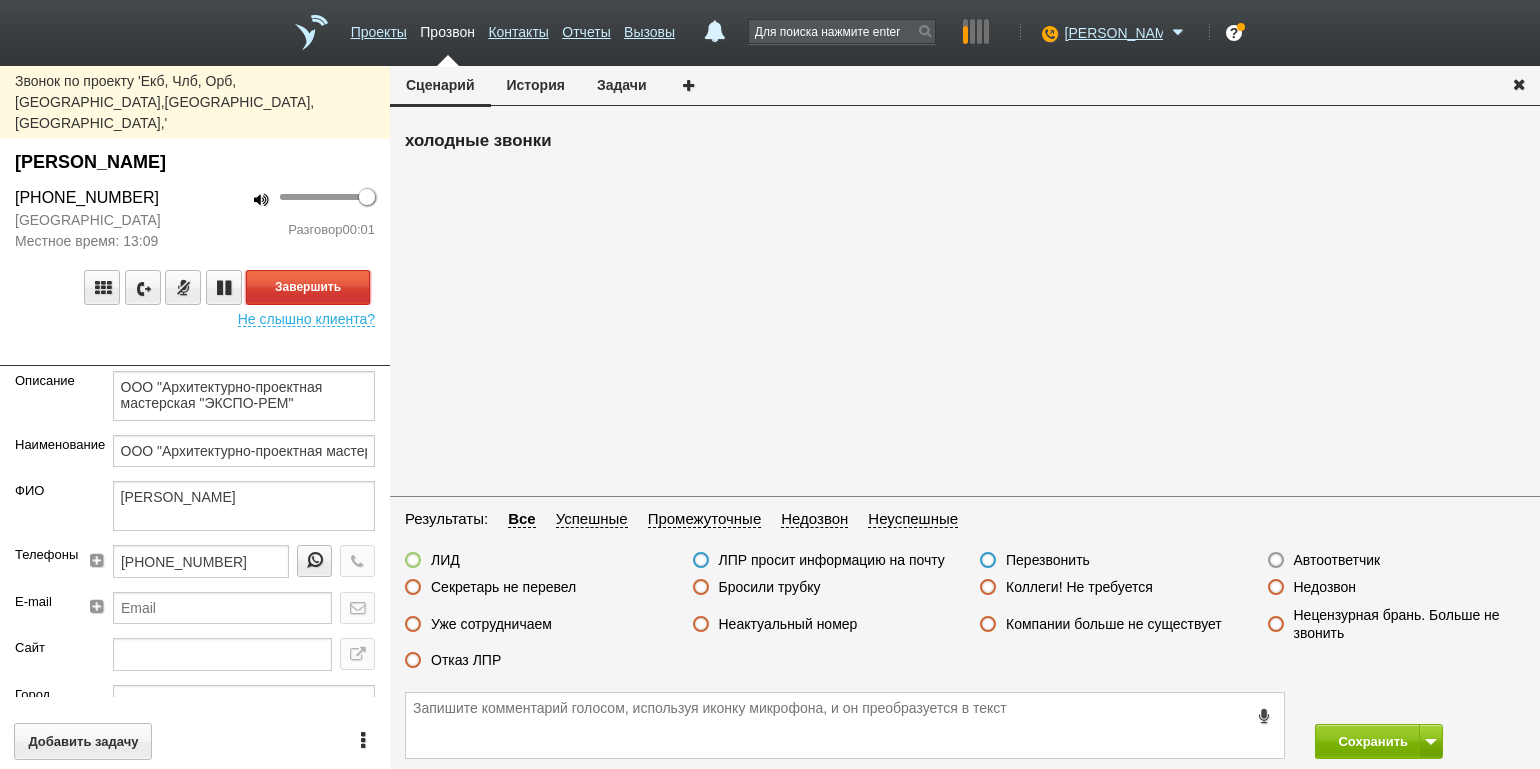 drag, startPoint x: 307, startPoint y: 249, endPoint x: 349, endPoint y: 257, distance: 42.755116 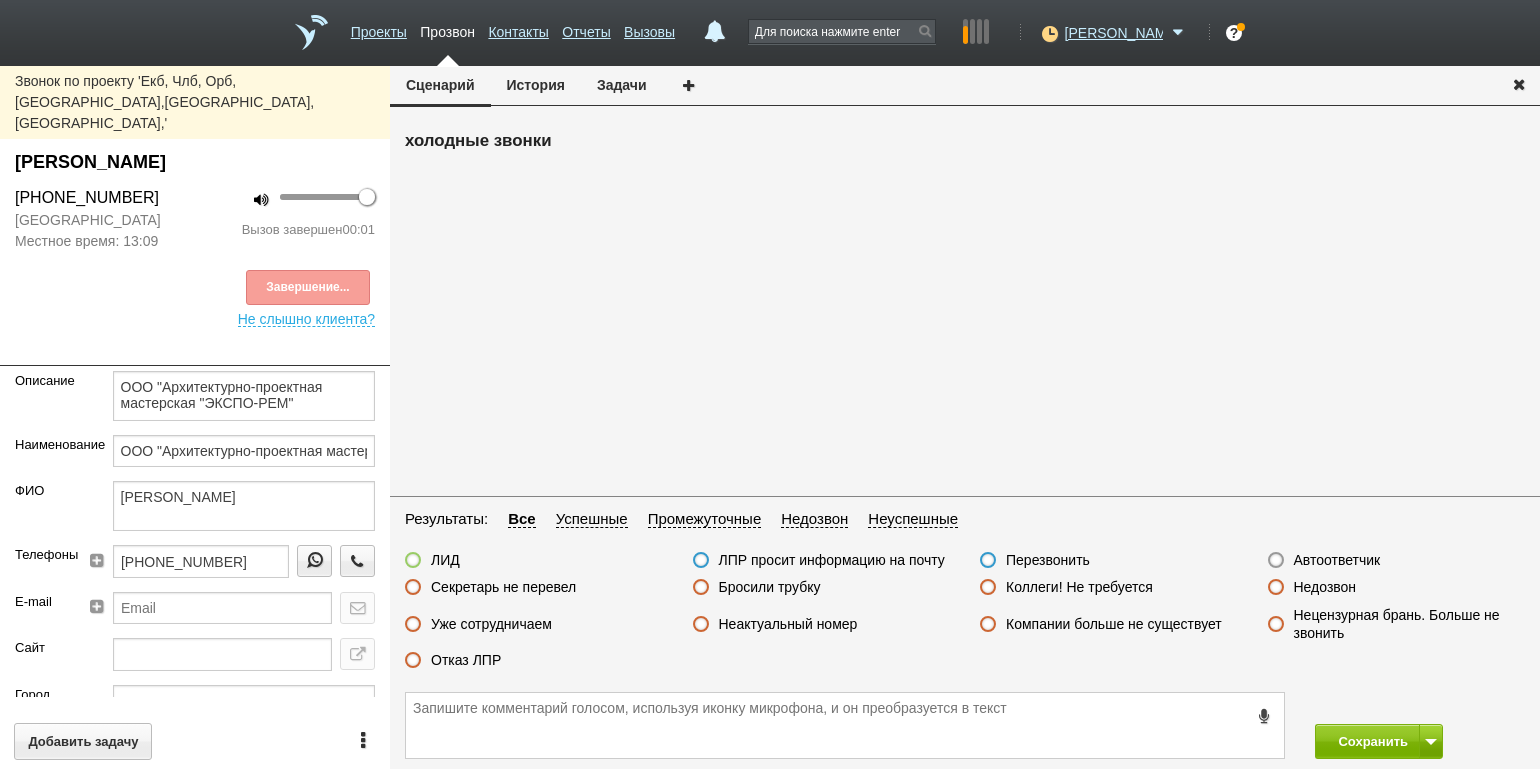 click on "Автоответчик" at bounding box center (1337, 560) 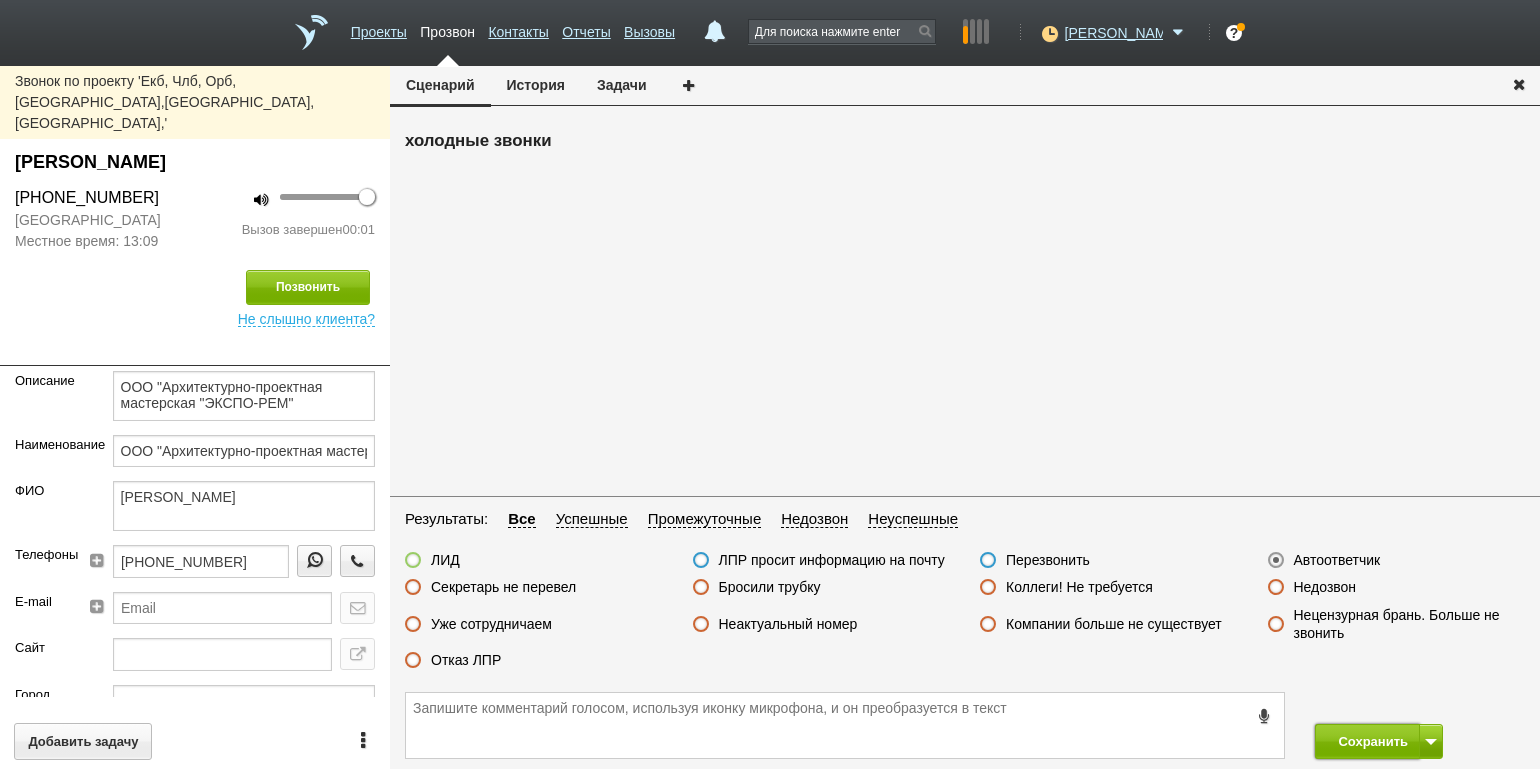 drag, startPoint x: 1342, startPoint y: 736, endPoint x: 1309, endPoint y: 621, distance: 119.64113 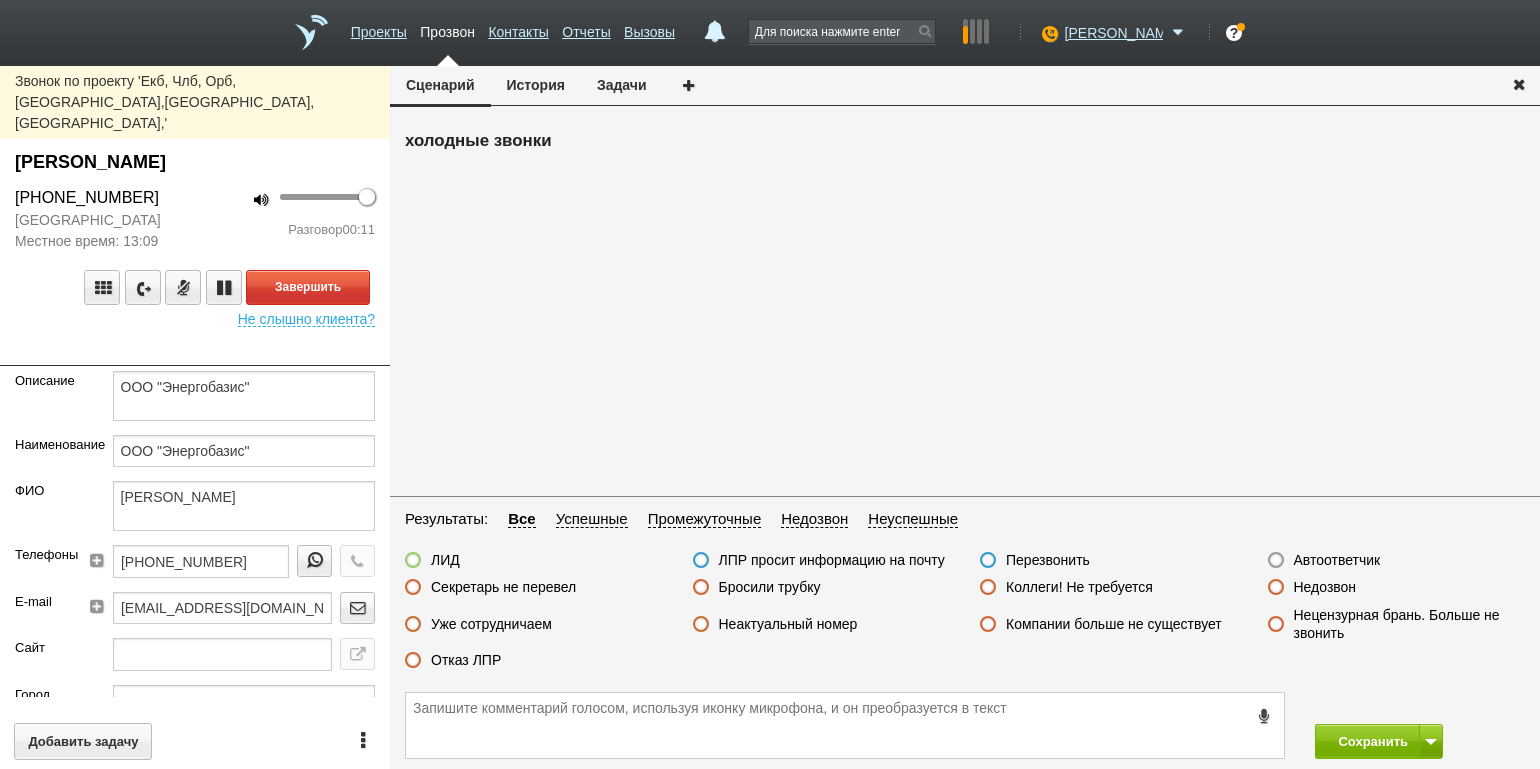 click on "100
Разговор
00:11" at bounding box center (292, 219) 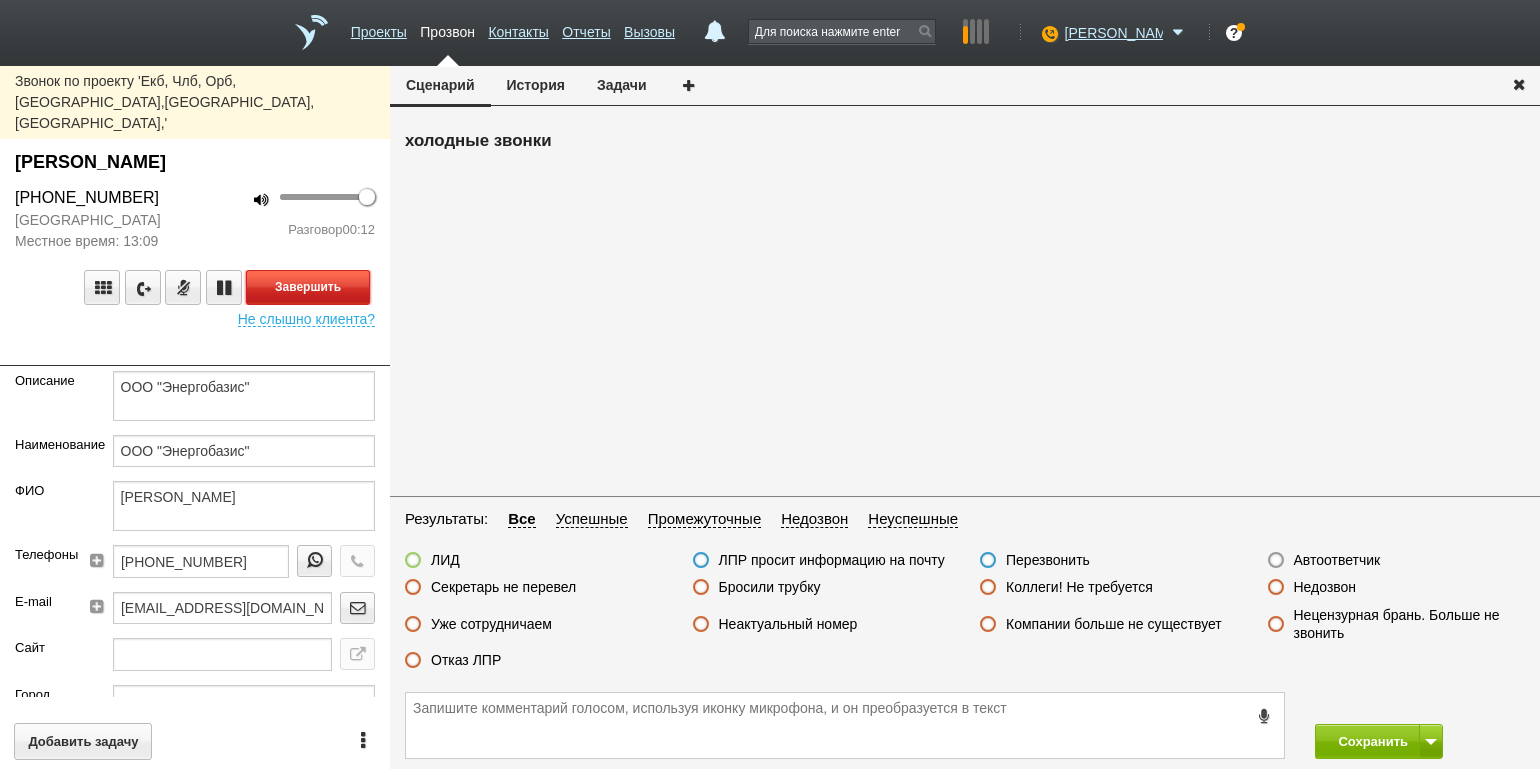 click on "Завершить" at bounding box center [308, 287] 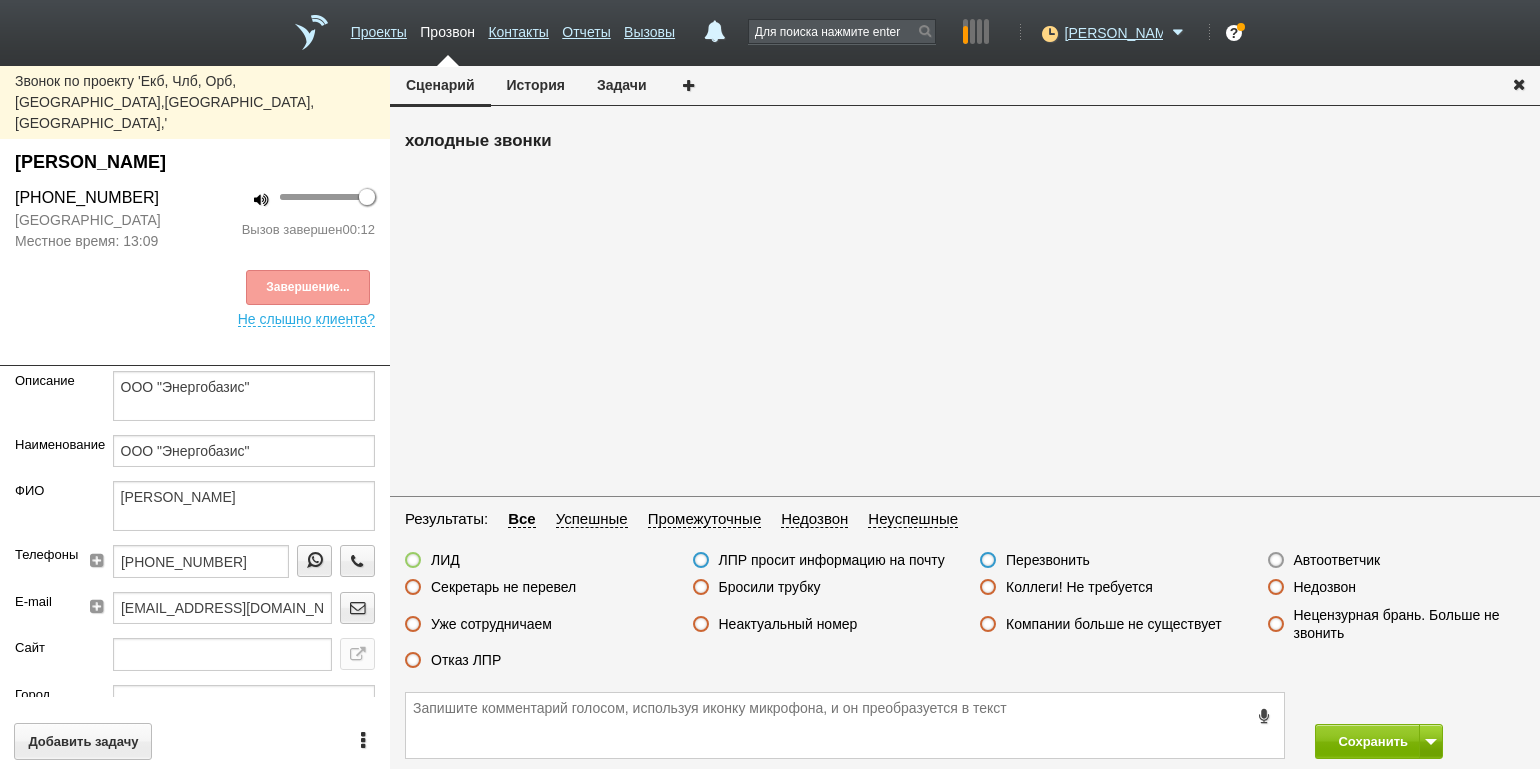 drag, startPoint x: 462, startPoint y: 667, endPoint x: 478, endPoint y: 665, distance: 16.124516 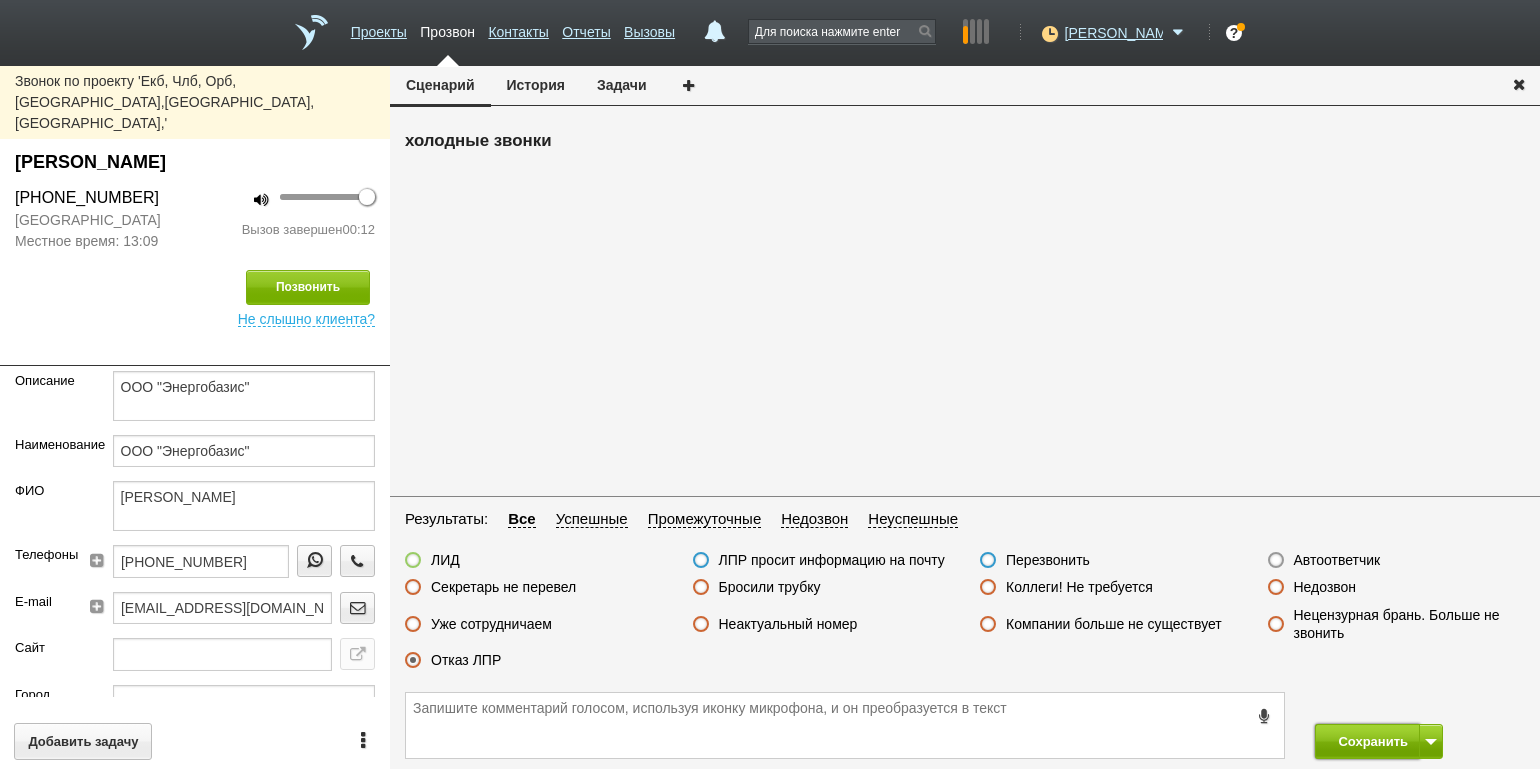 click on "Сохранить" at bounding box center (1367, 741) 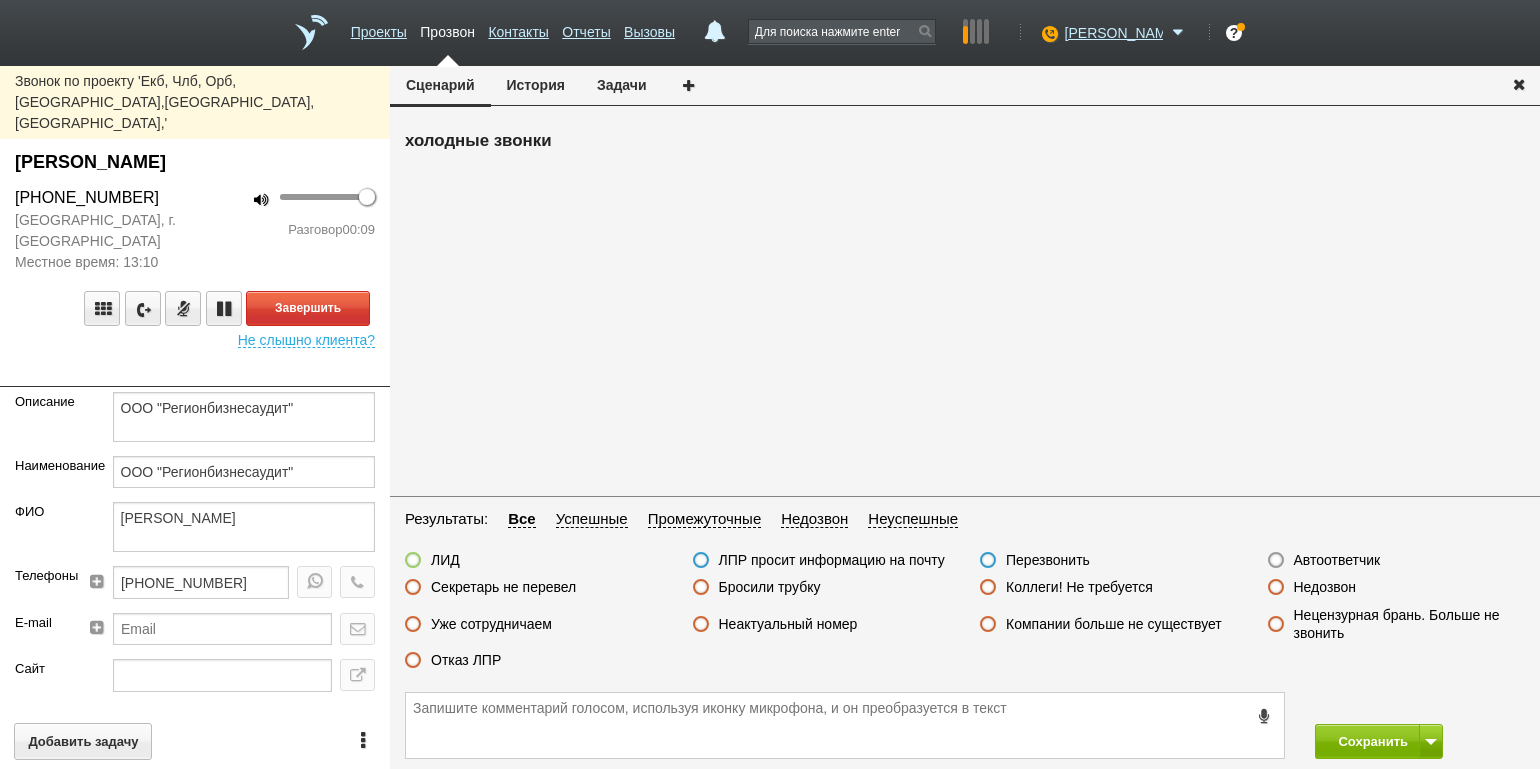 click on "100
Разговор
00:09" at bounding box center [292, 229] 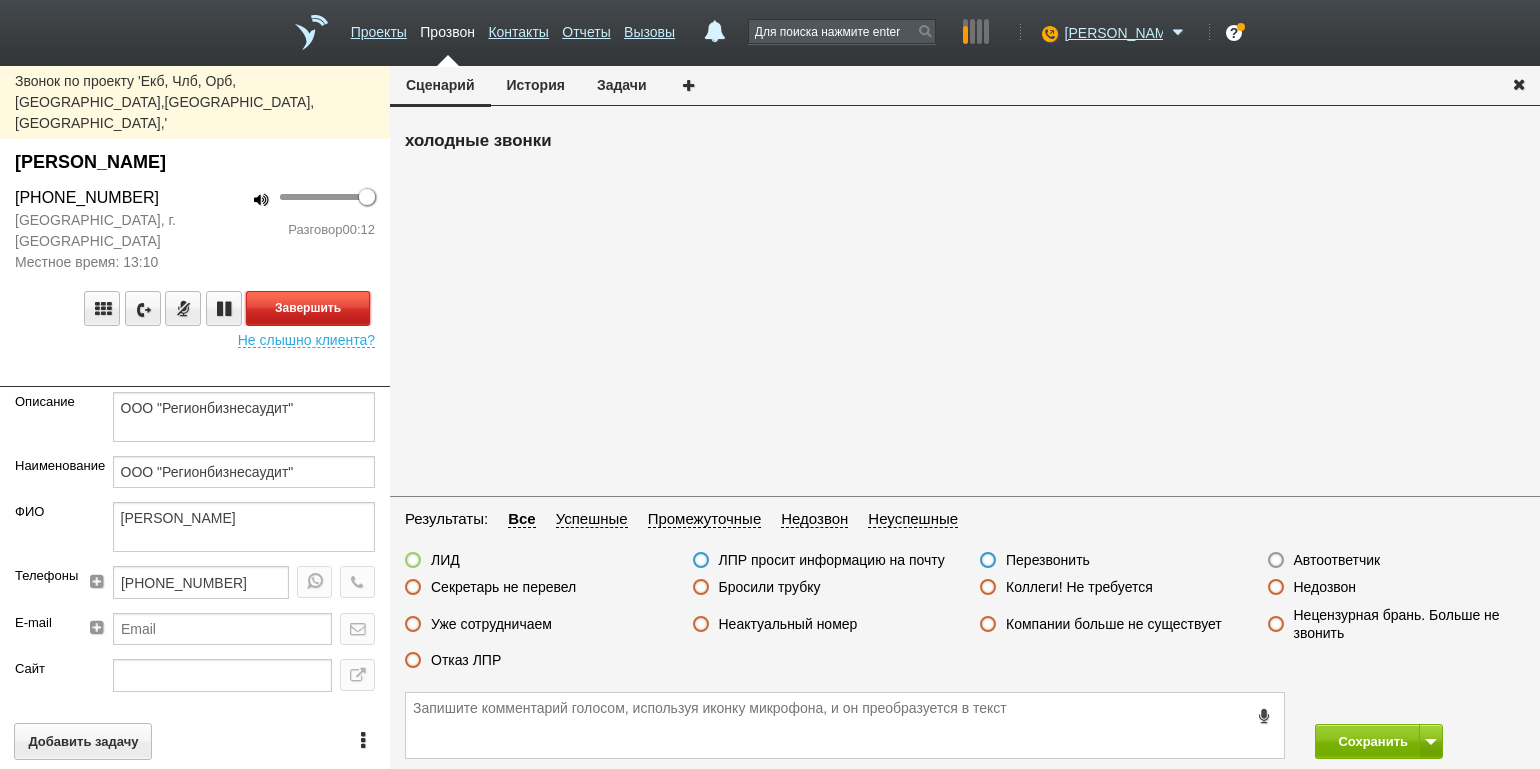 click on "Завершить" at bounding box center [308, 308] 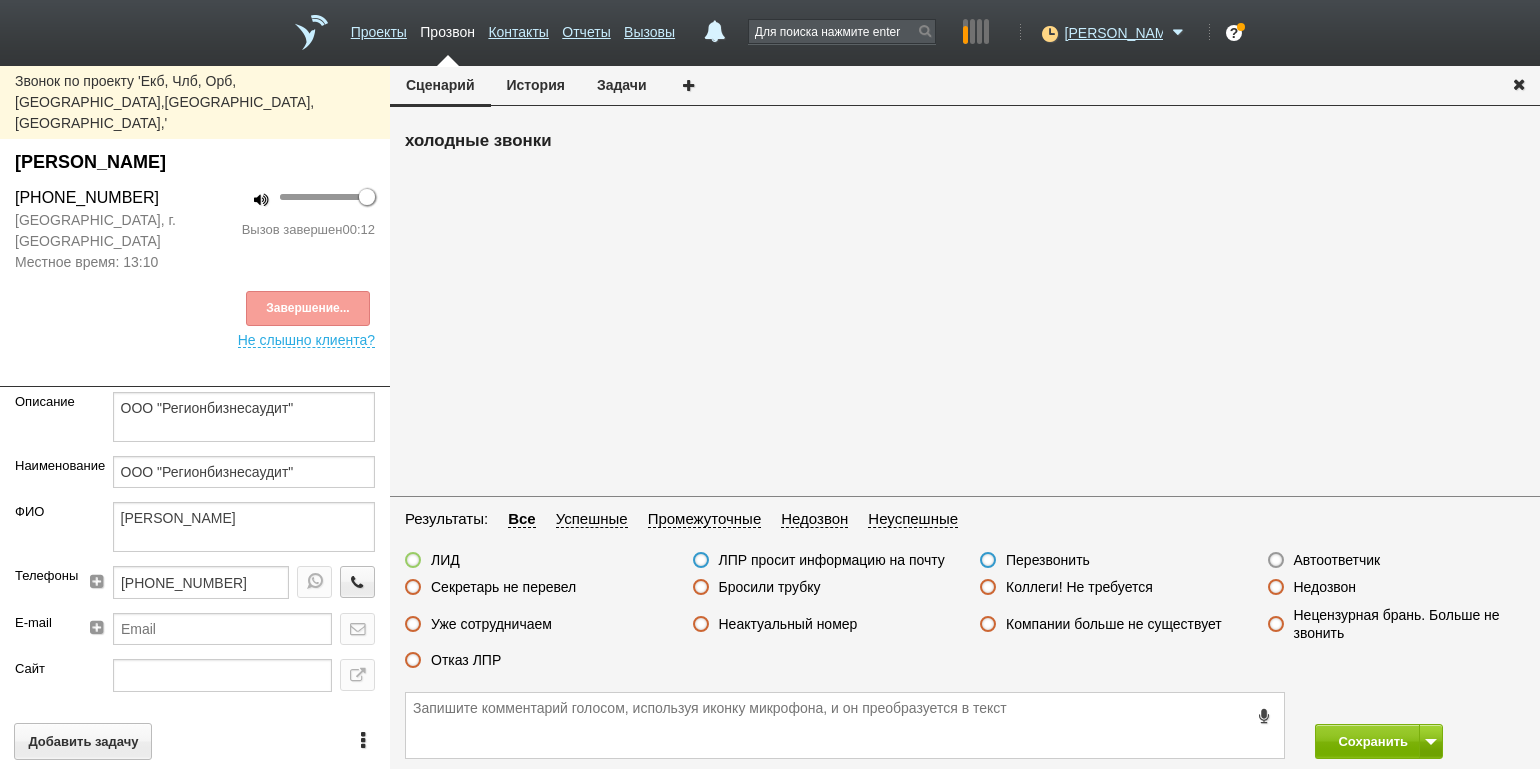 click on "Отказ ЛПР" at bounding box center (466, 660) 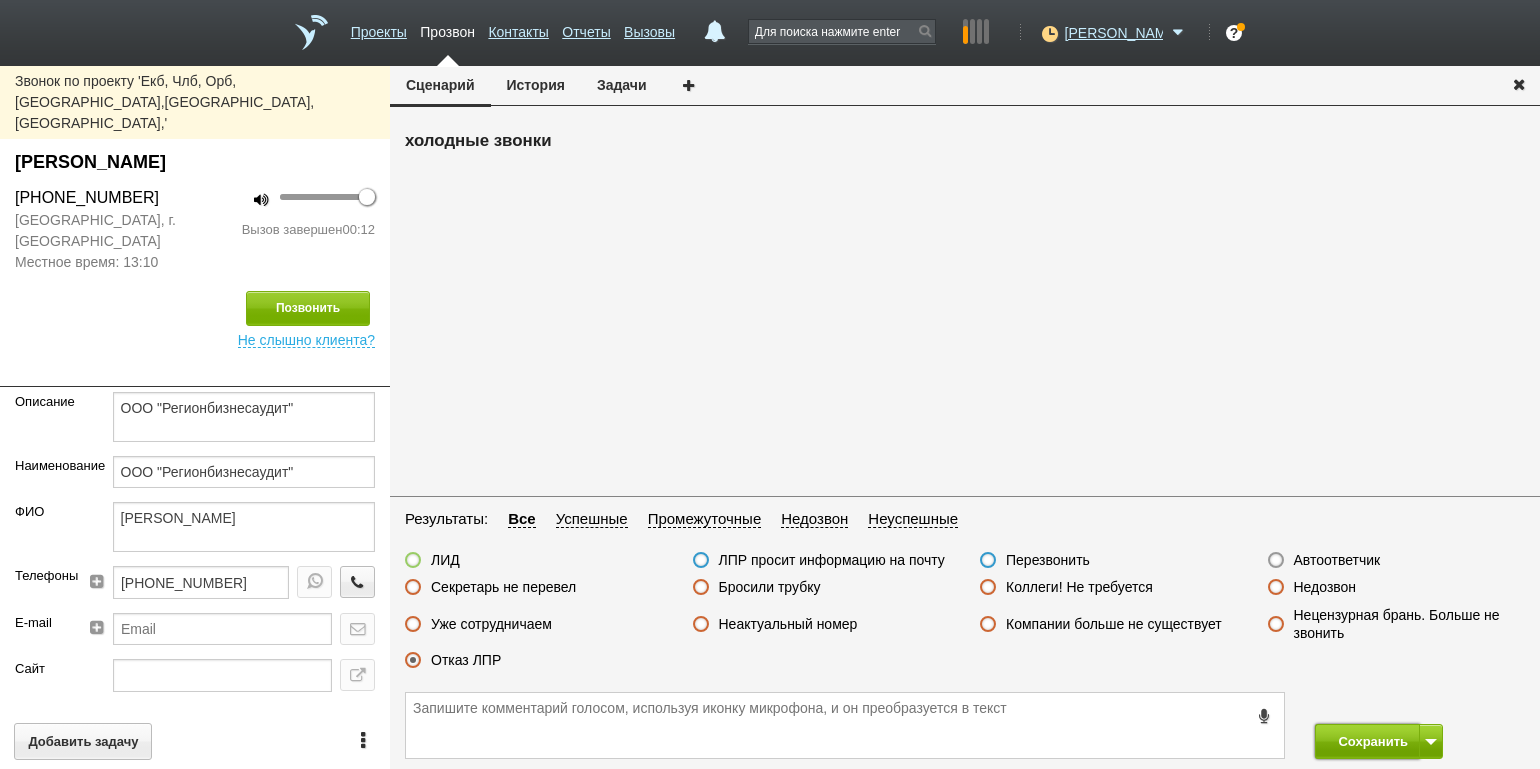 click on "Сохранить" at bounding box center (1367, 741) 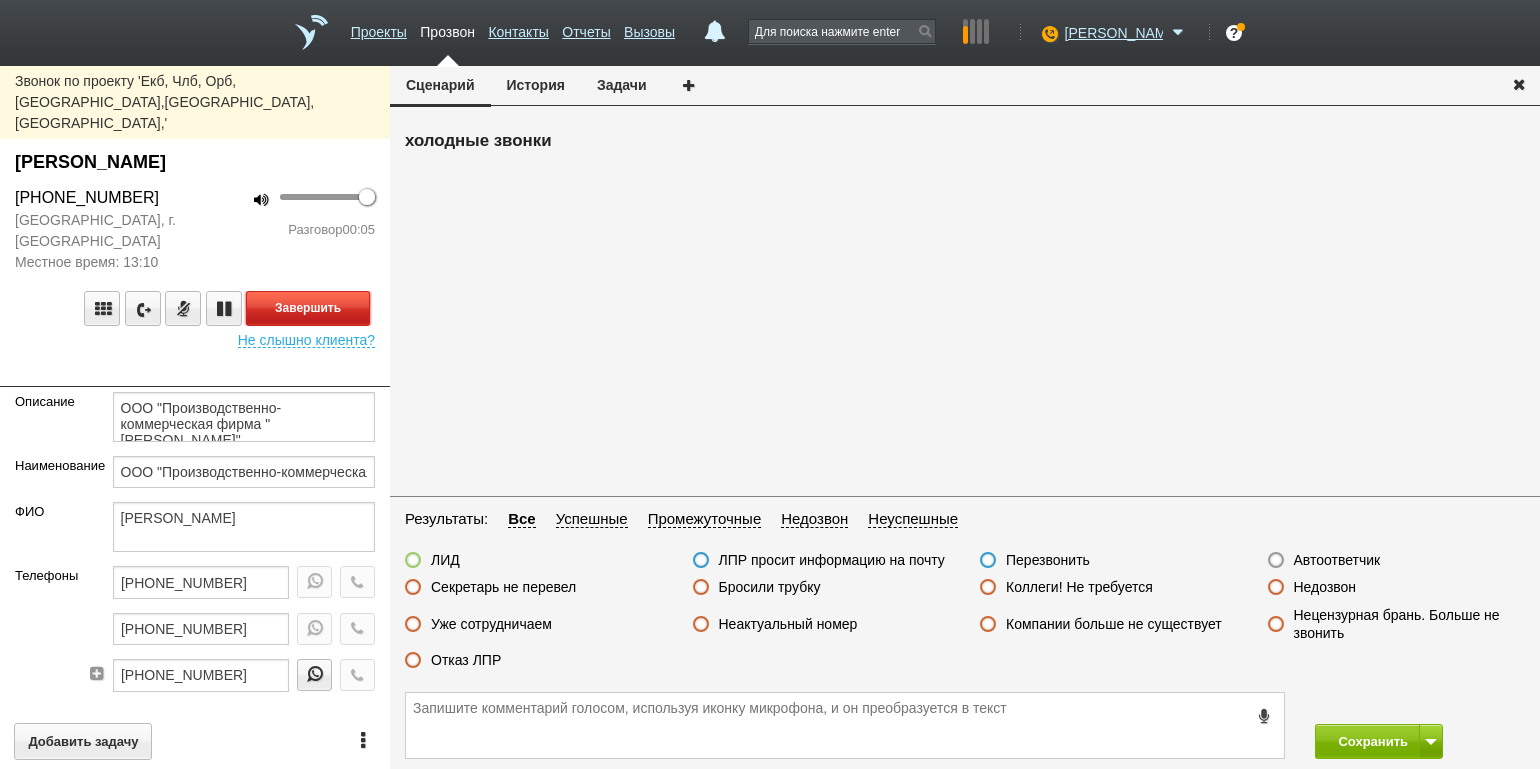 click on "Завершить" at bounding box center (308, 308) 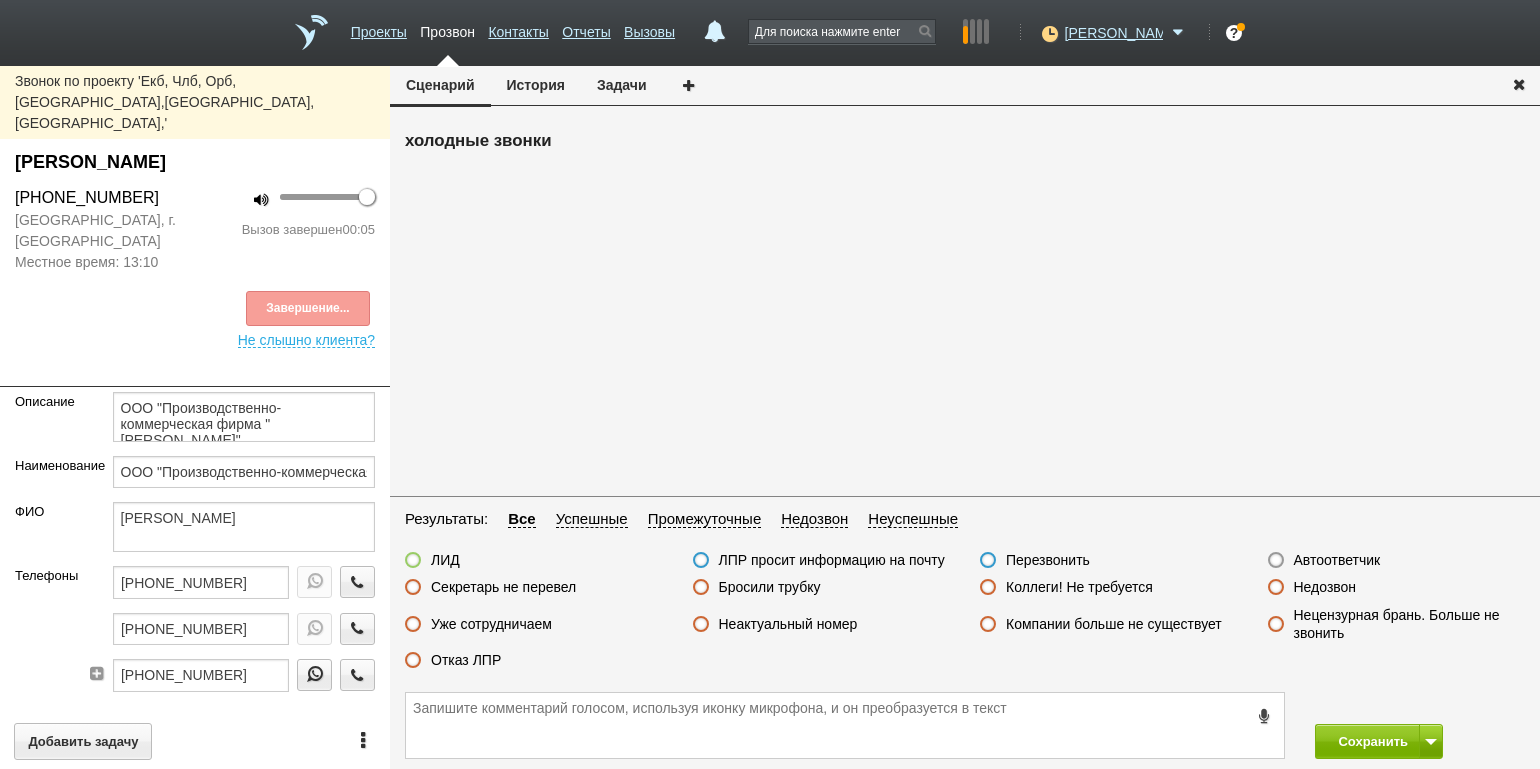 drag, startPoint x: 749, startPoint y: 590, endPoint x: 772, endPoint y: 590, distance: 23 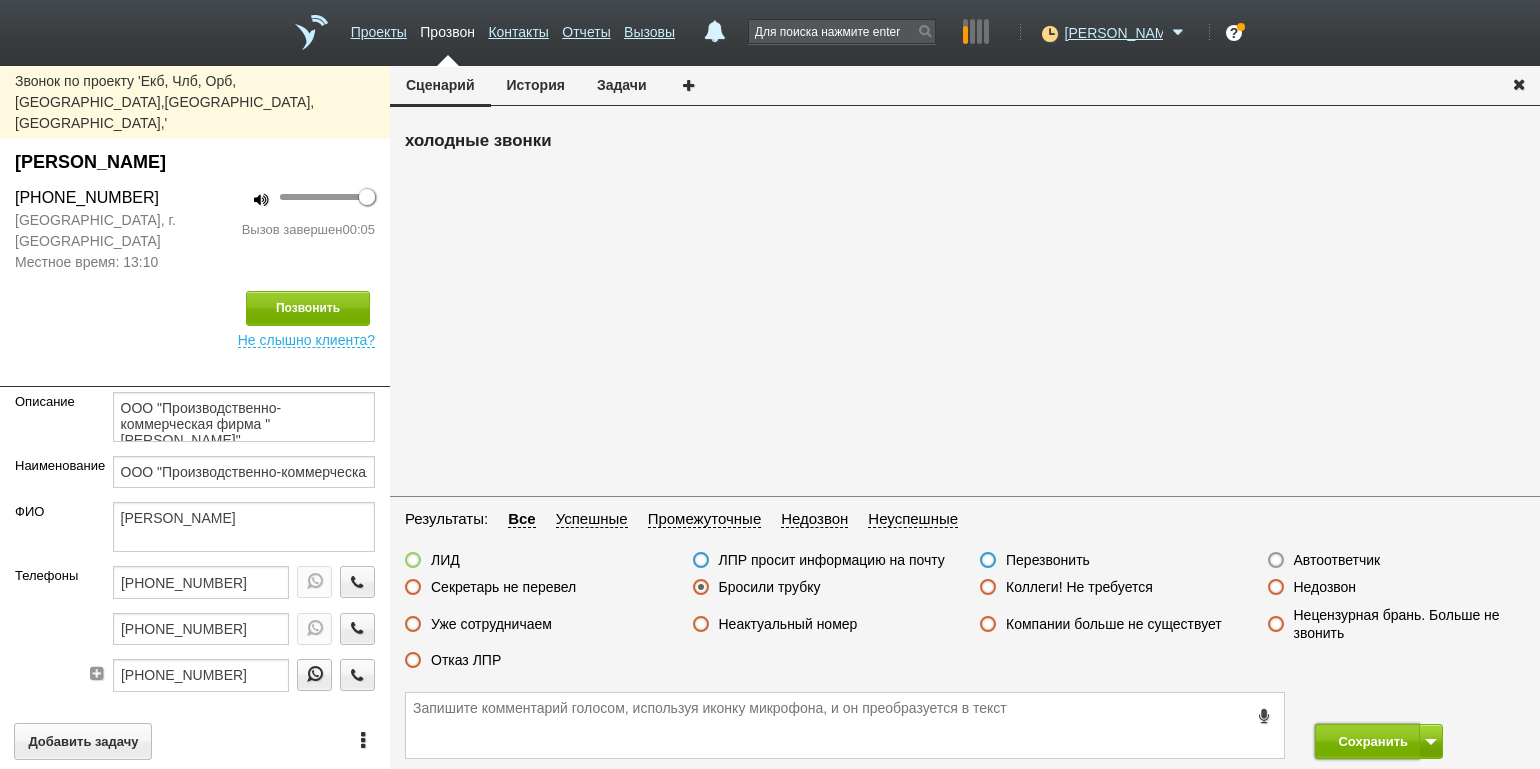 drag, startPoint x: 1323, startPoint y: 733, endPoint x: 1300, endPoint y: 656, distance: 80.36168 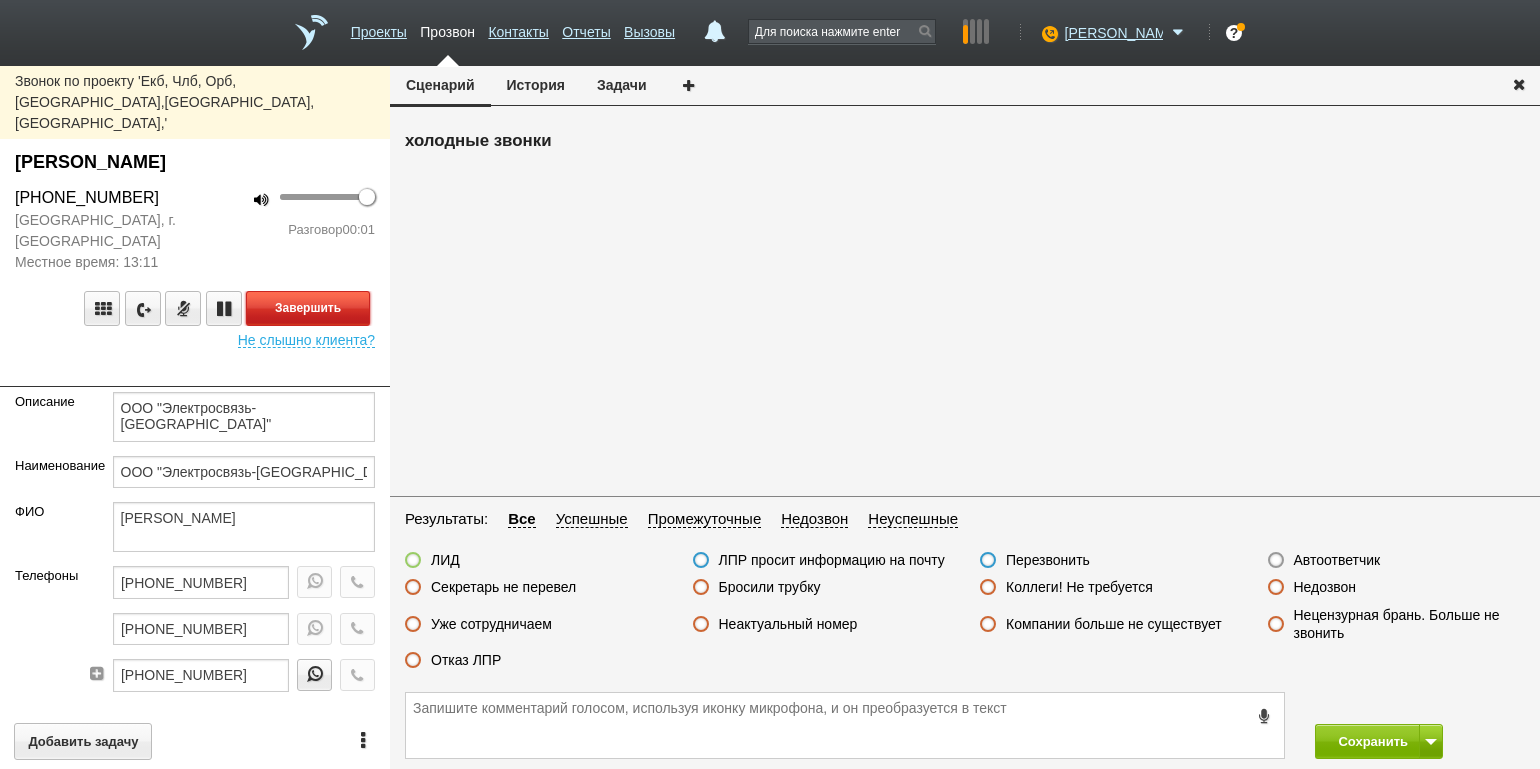 click on "Завершить" at bounding box center [308, 308] 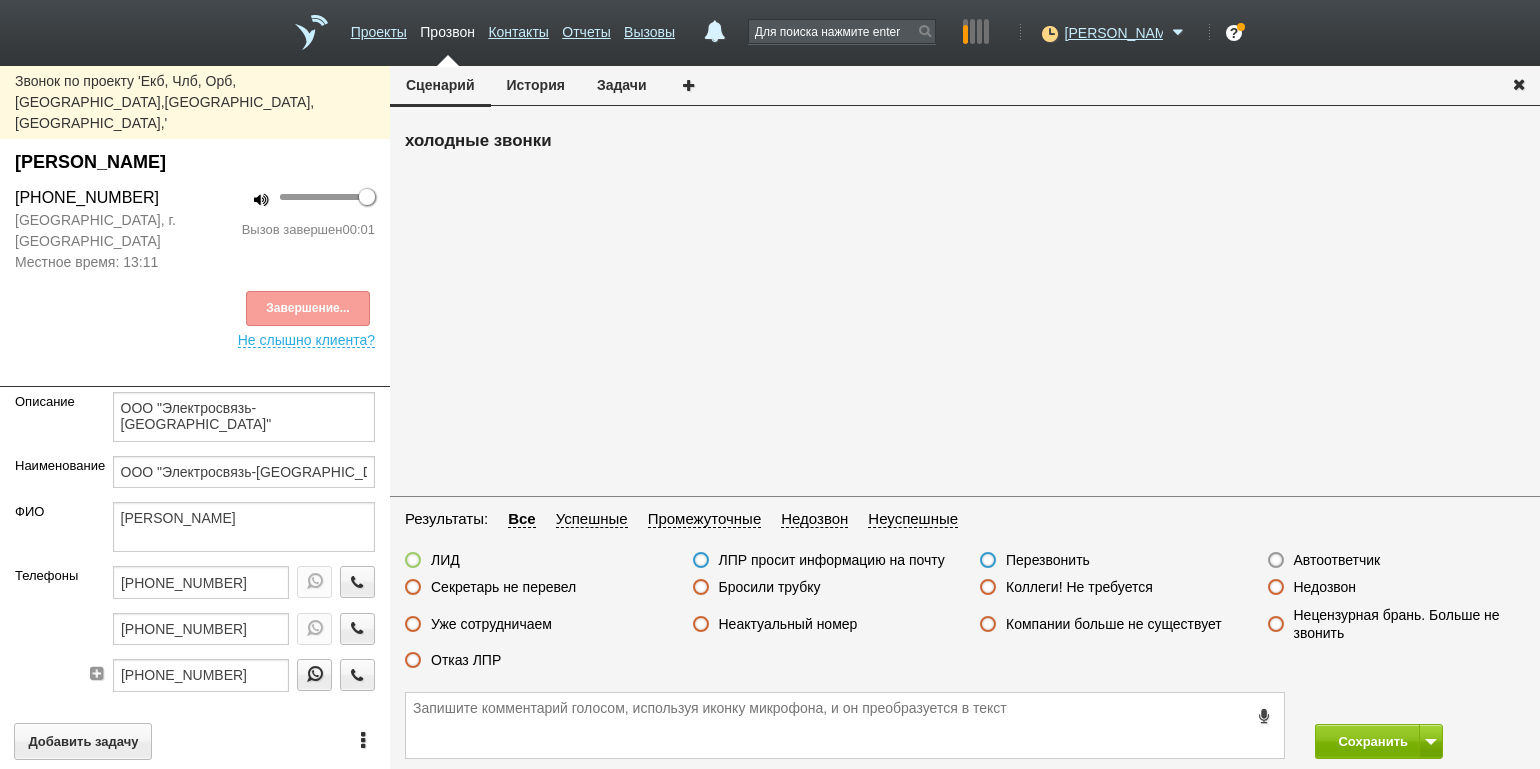 click on "Автоответчик" at bounding box center (1337, 560) 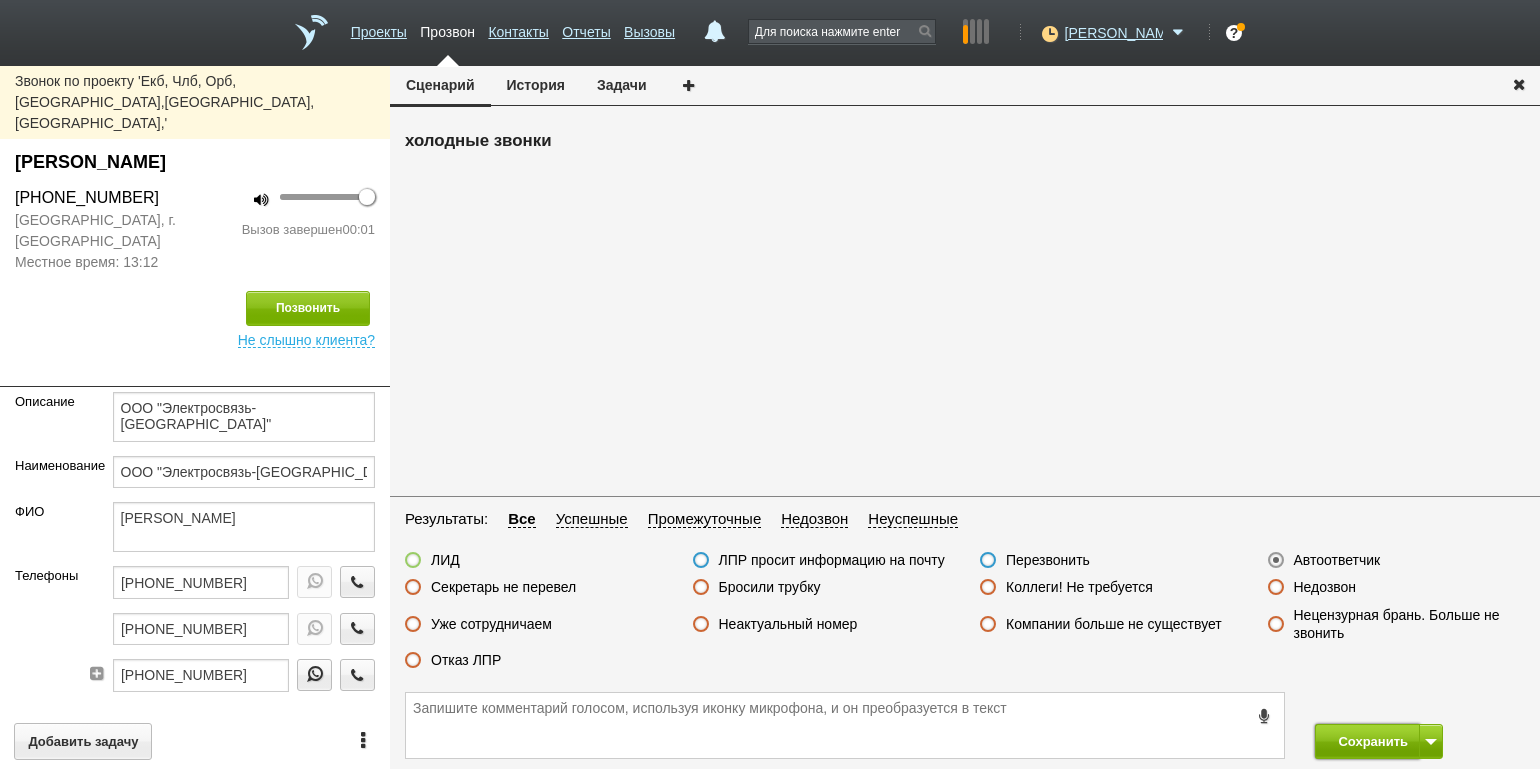 click on "Сохранить" at bounding box center (1367, 741) 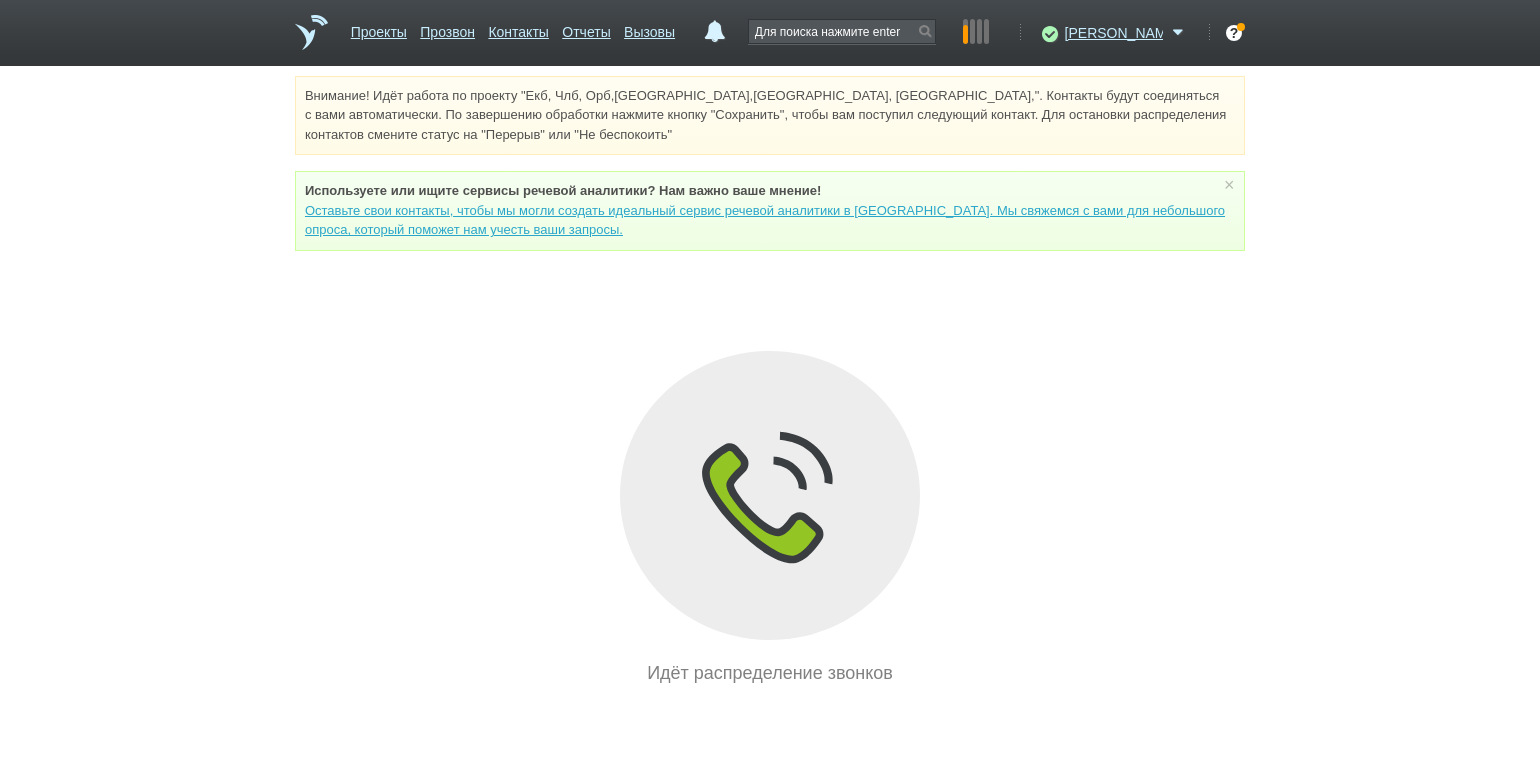 click on "Внимание! Идёт работа по проекту "Екб, Члб, Орб,[GEOGRAPHIC_DATA],[GEOGRAPHIC_DATA], [GEOGRAPHIC_DATA],". Контакты будут соединяться с вами автоматически. По завершению обработки нажмите кнопку "Сохранить", чтобы вам поступил следующий контакт. Для остановки распределения контактов смените статус на "Перерыв" или "Не беспокоить"
Используете или ищите cервисы речевой аналитики? Нам важно ваше мнение!
×
Вы можете звонить напрямую из строки поиска - введите номер и нажмите "Позвонить"
Идёт распределение звонков" at bounding box center [770, 381] 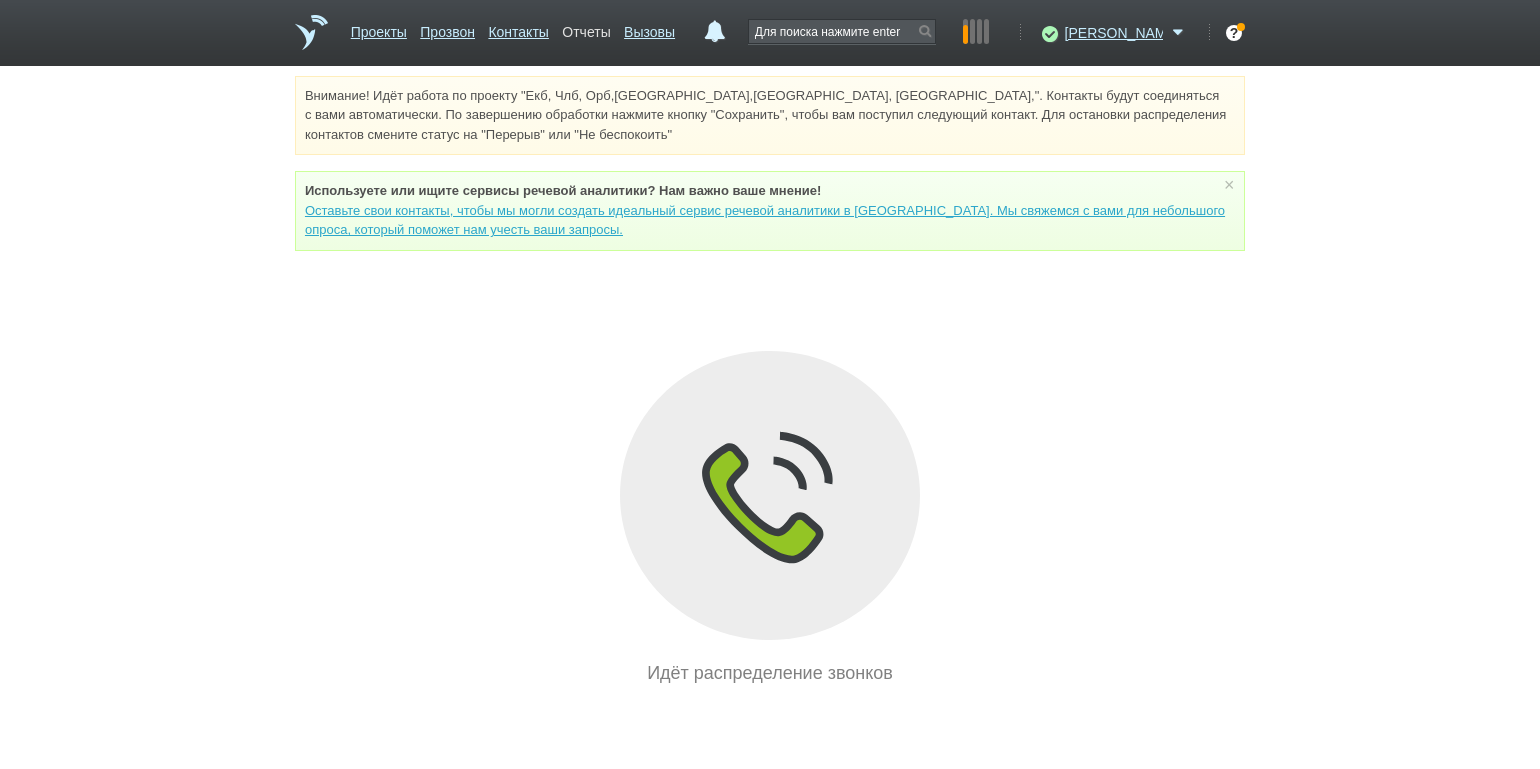 click on "Отчеты" at bounding box center [586, 28] 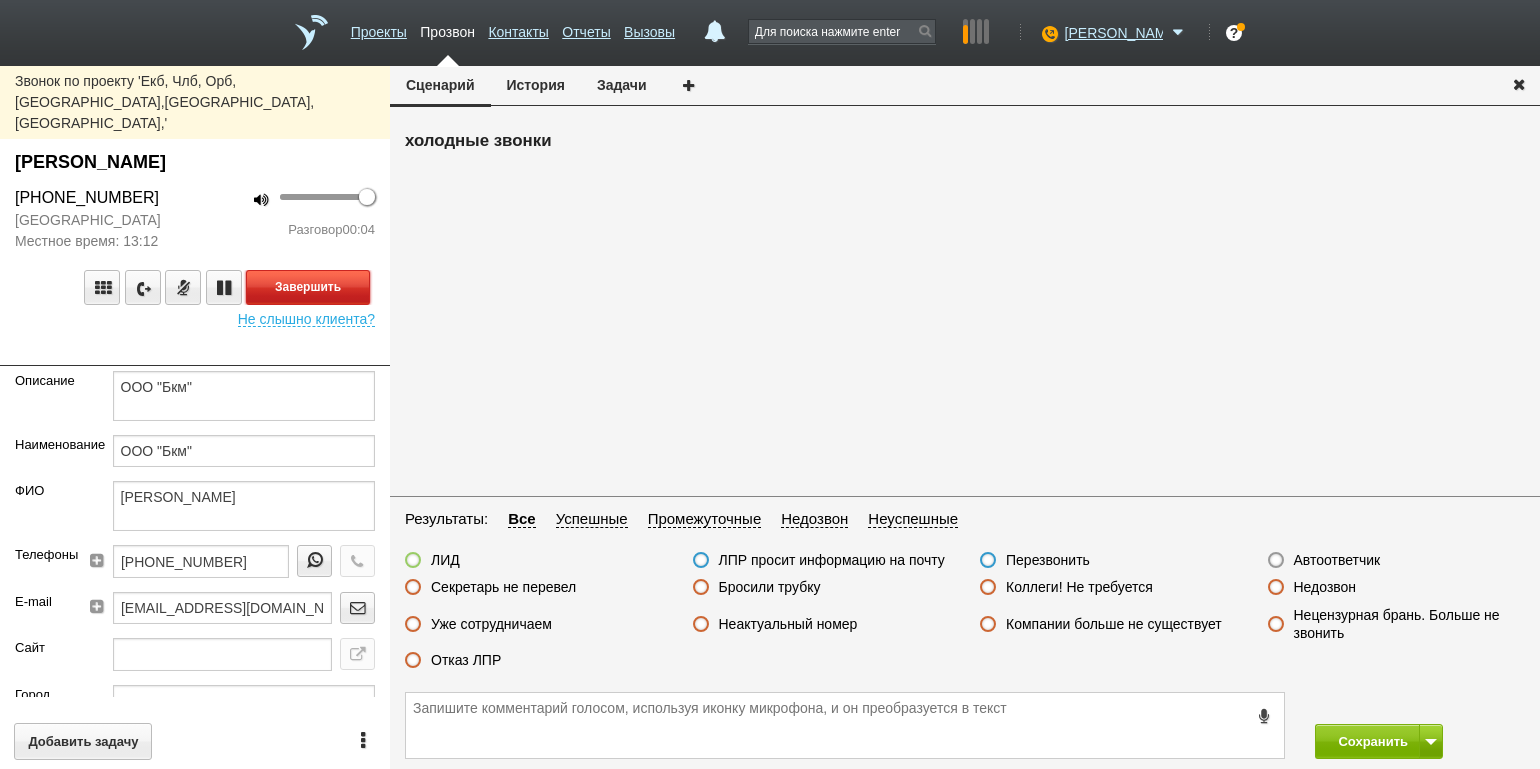 click on "Завершить" at bounding box center [308, 287] 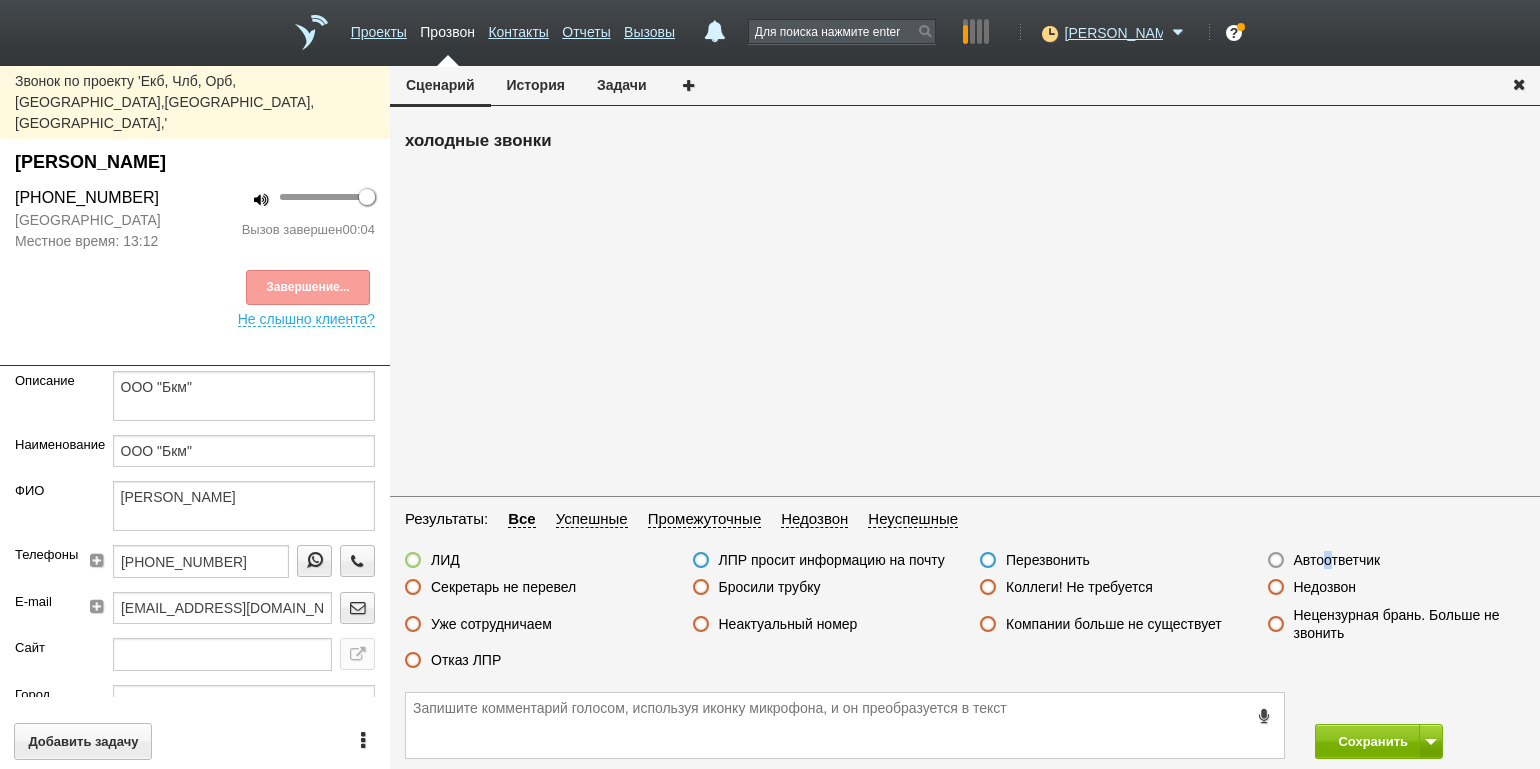 click on "Автоответчик" at bounding box center [1337, 560] 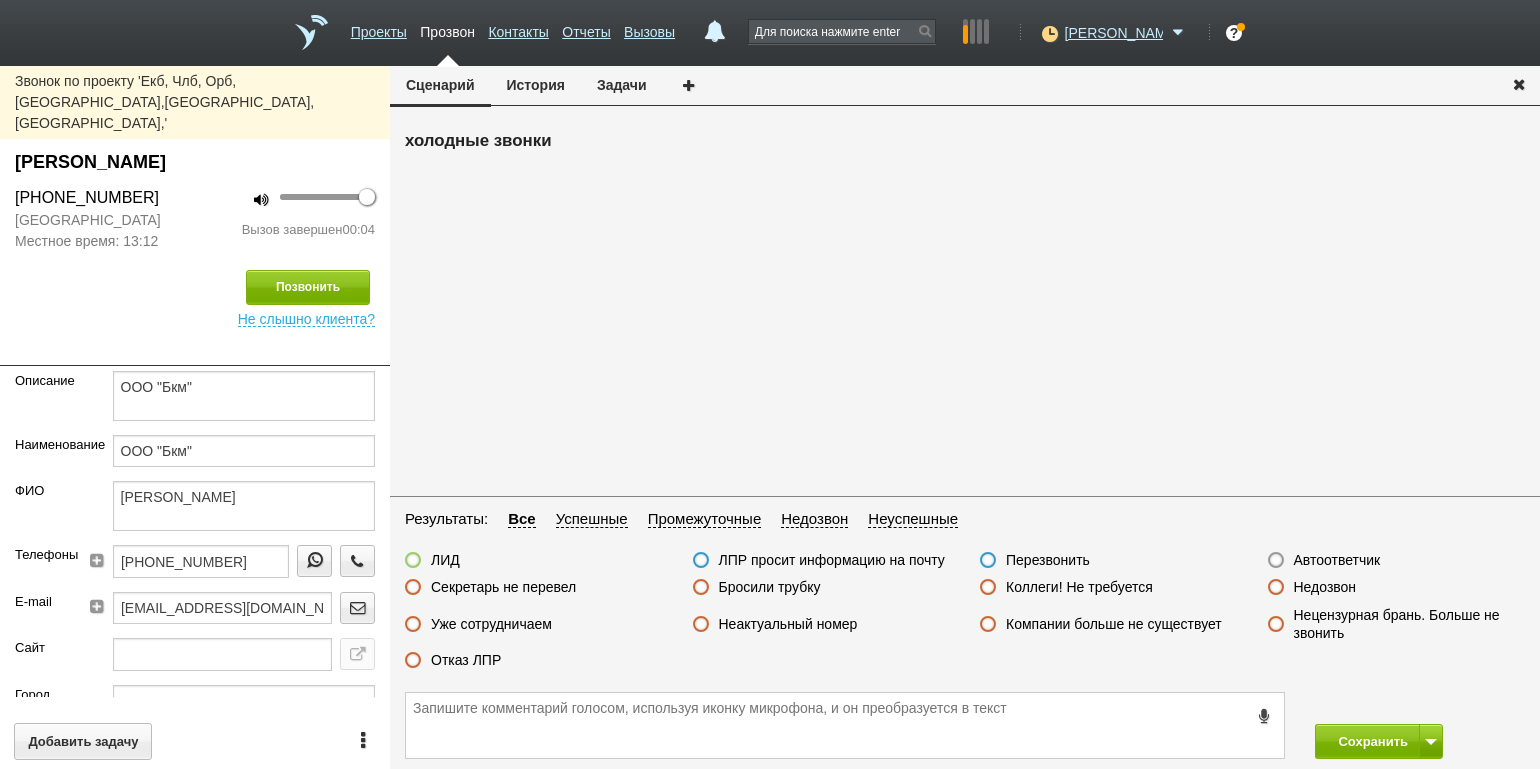 click on "Автоответчик" at bounding box center (1337, 560) 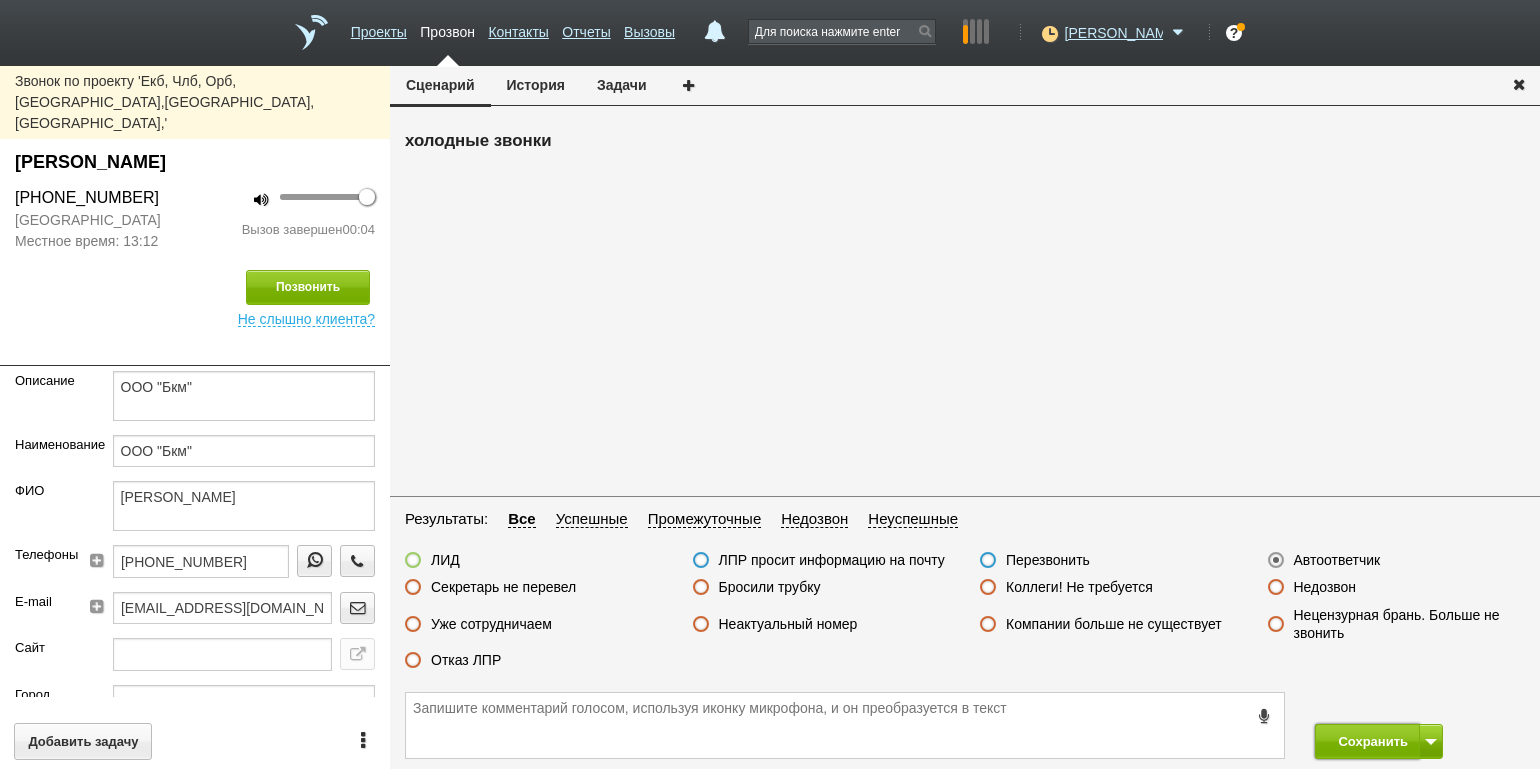 drag, startPoint x: 1370, startPoint y: 742, endPoint x: 1080, endPoint y: 545, distance: 350.5838 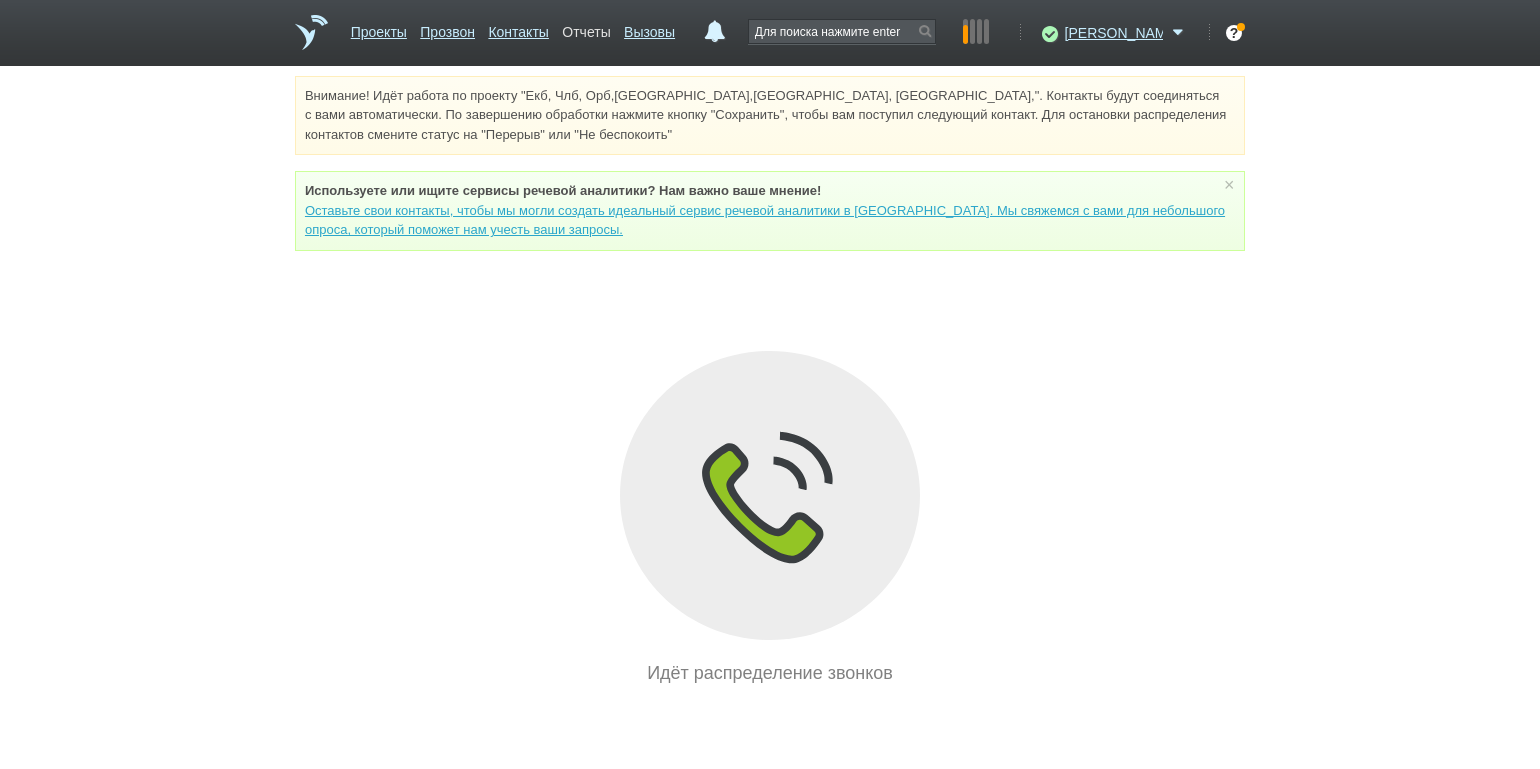 click on "Отчеты" at bounding box center [586, 28] 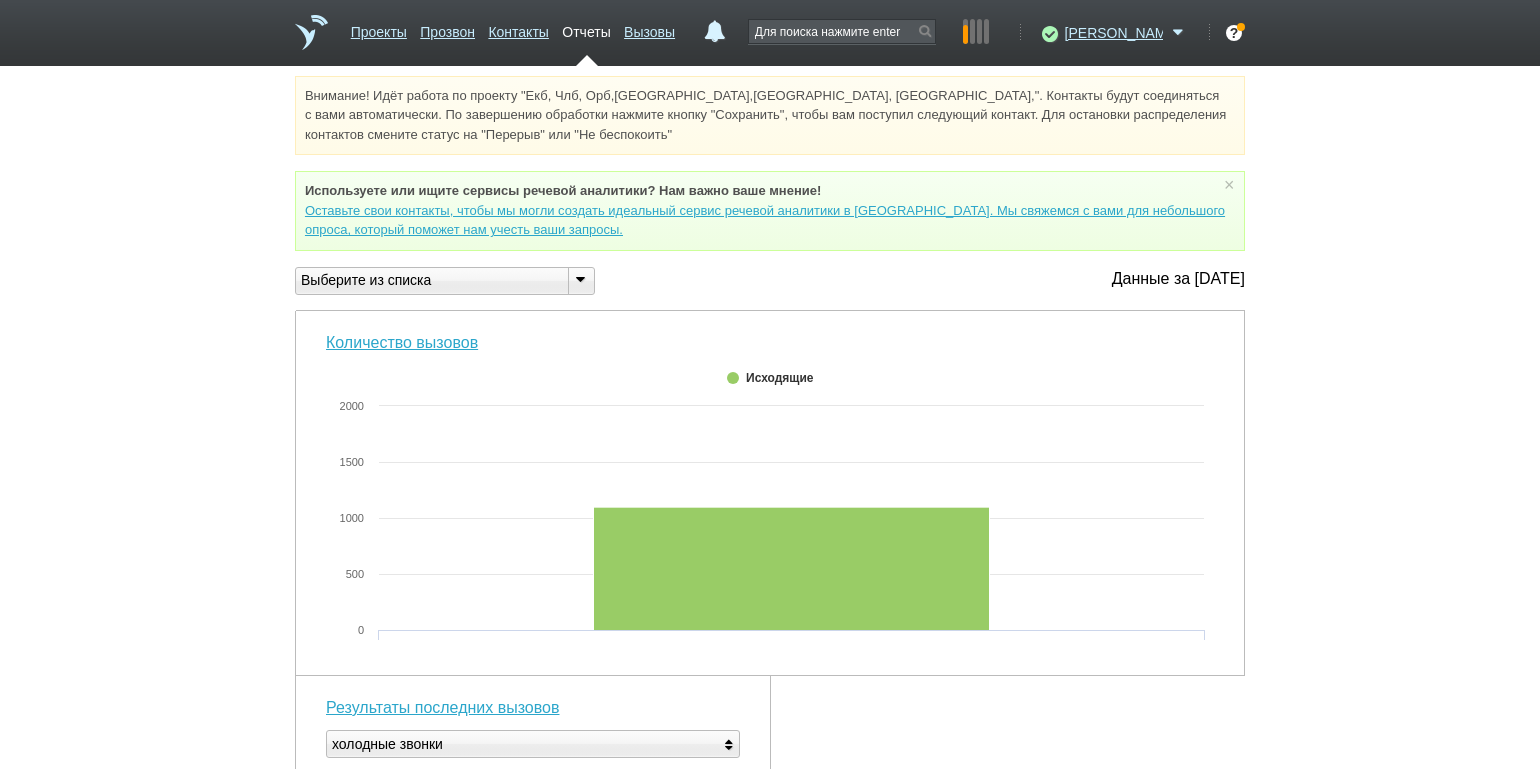 click at bounding box center (580, 279) 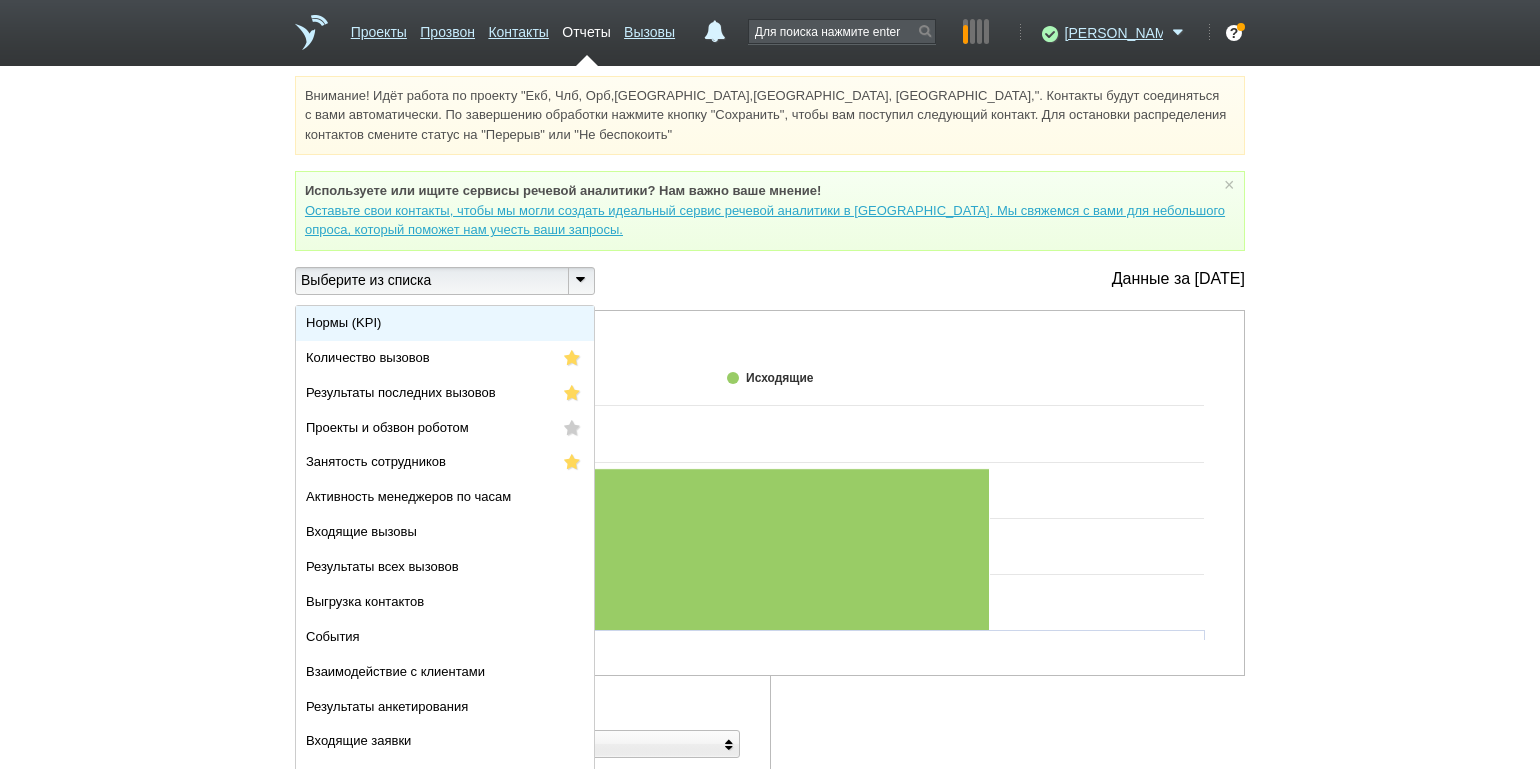click on "Нормы (KPI)" at bounding box center [445, 323] 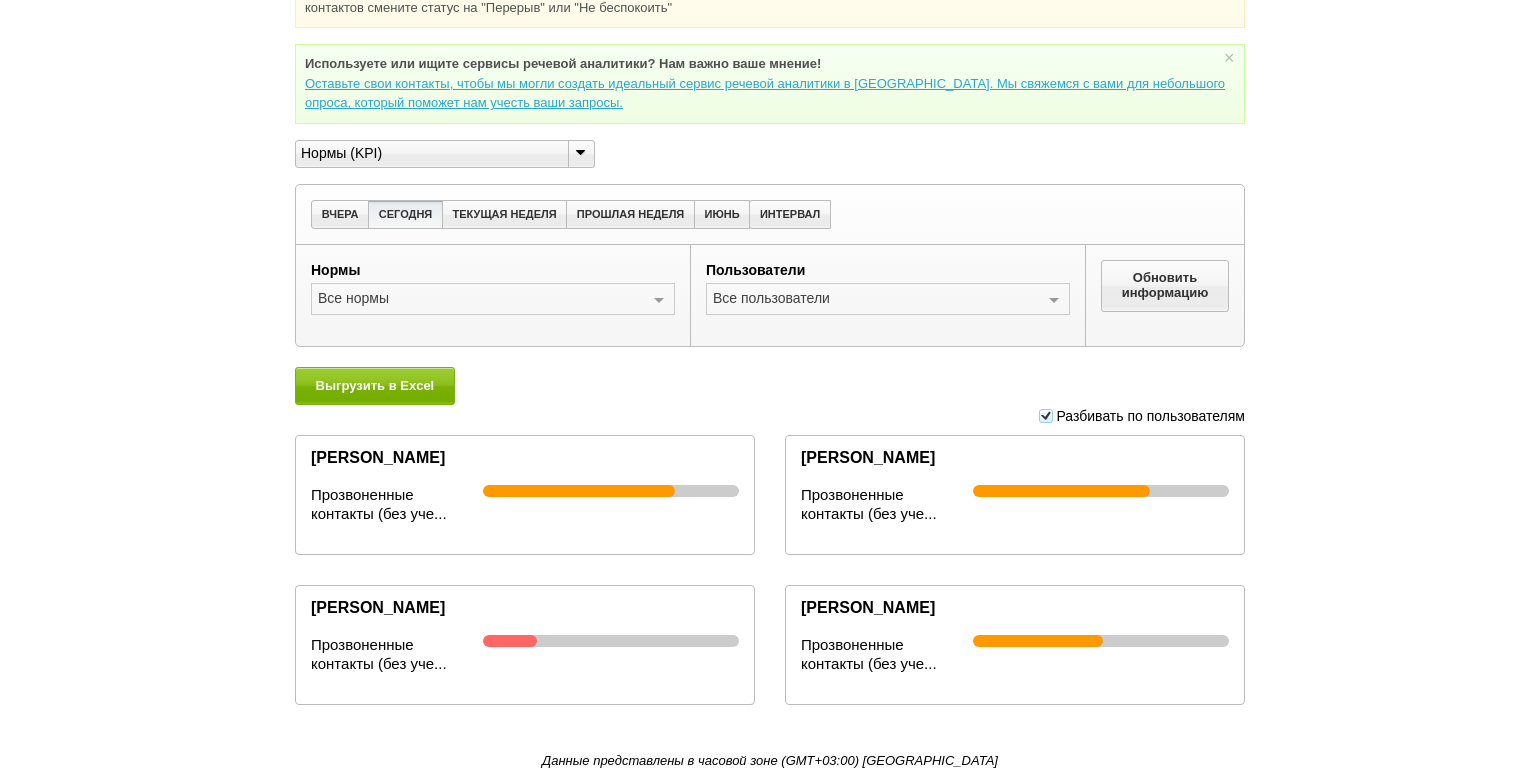 scroll, scrollTop: 128, scrollLeft: 0, axis: vertical 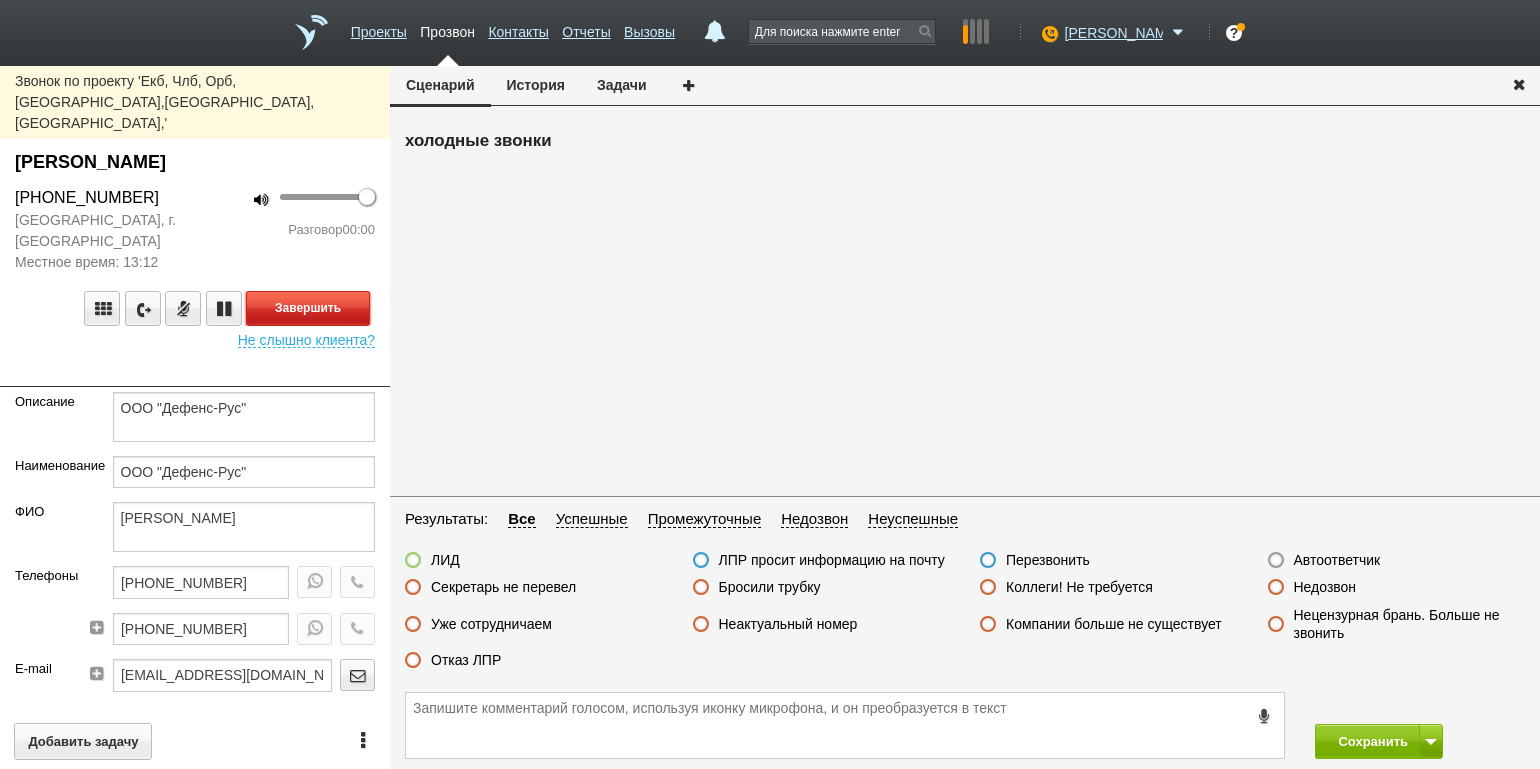 click on "Завершить" at bounding box center (308, 308) 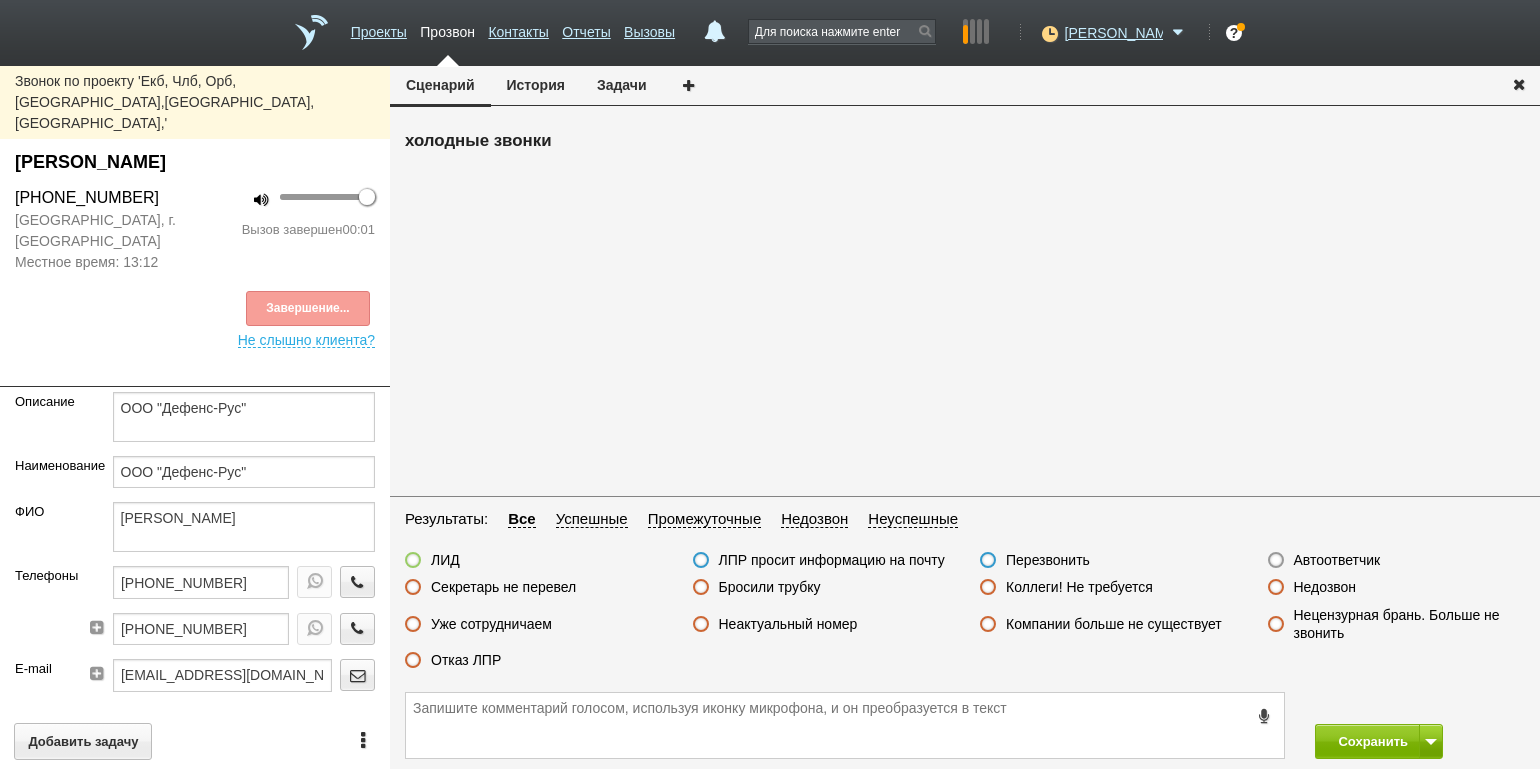 click on "Автоответчик" at bounding box center [1337, 560] 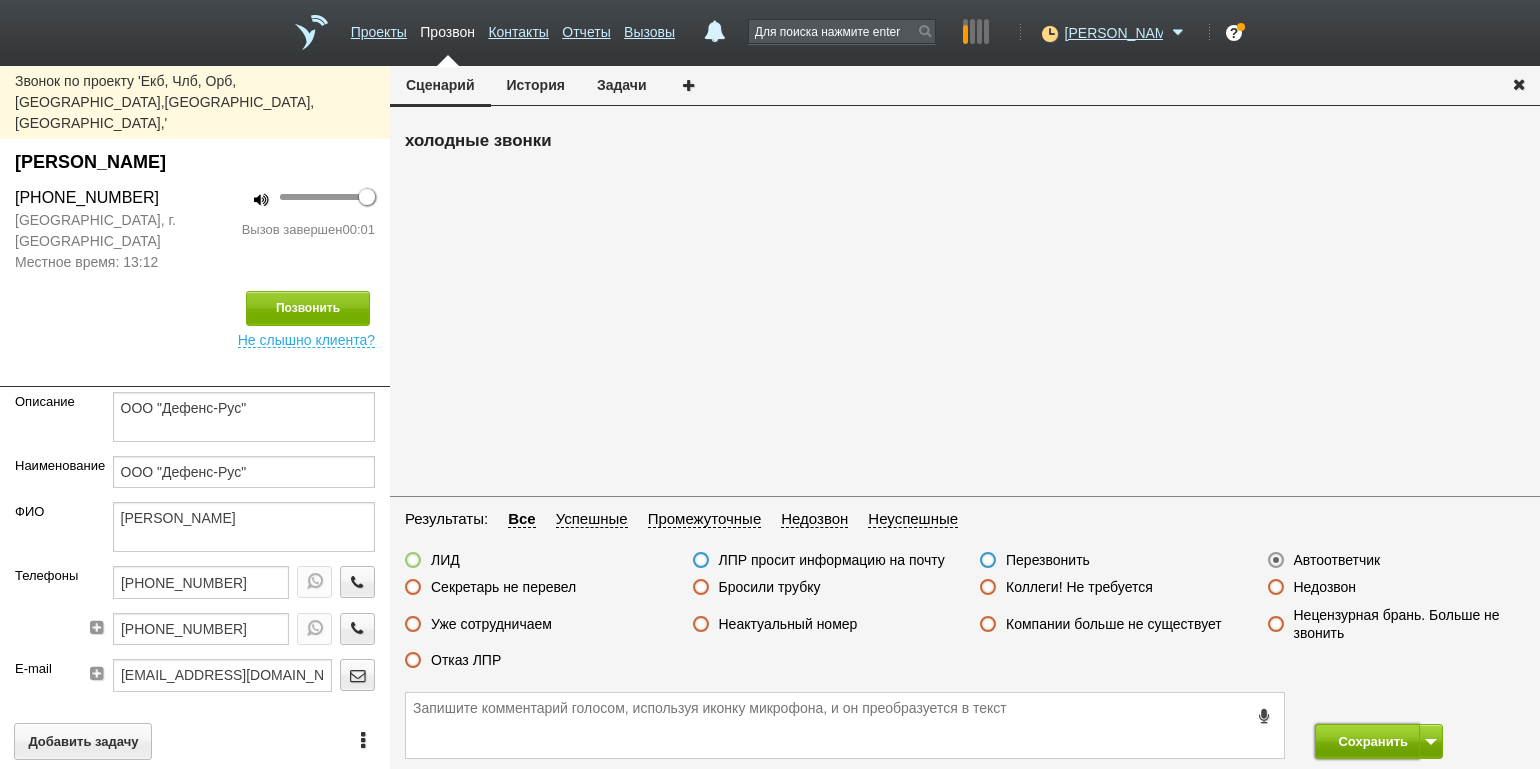 click on "Сохранить" at bounding box center [1367, 741] 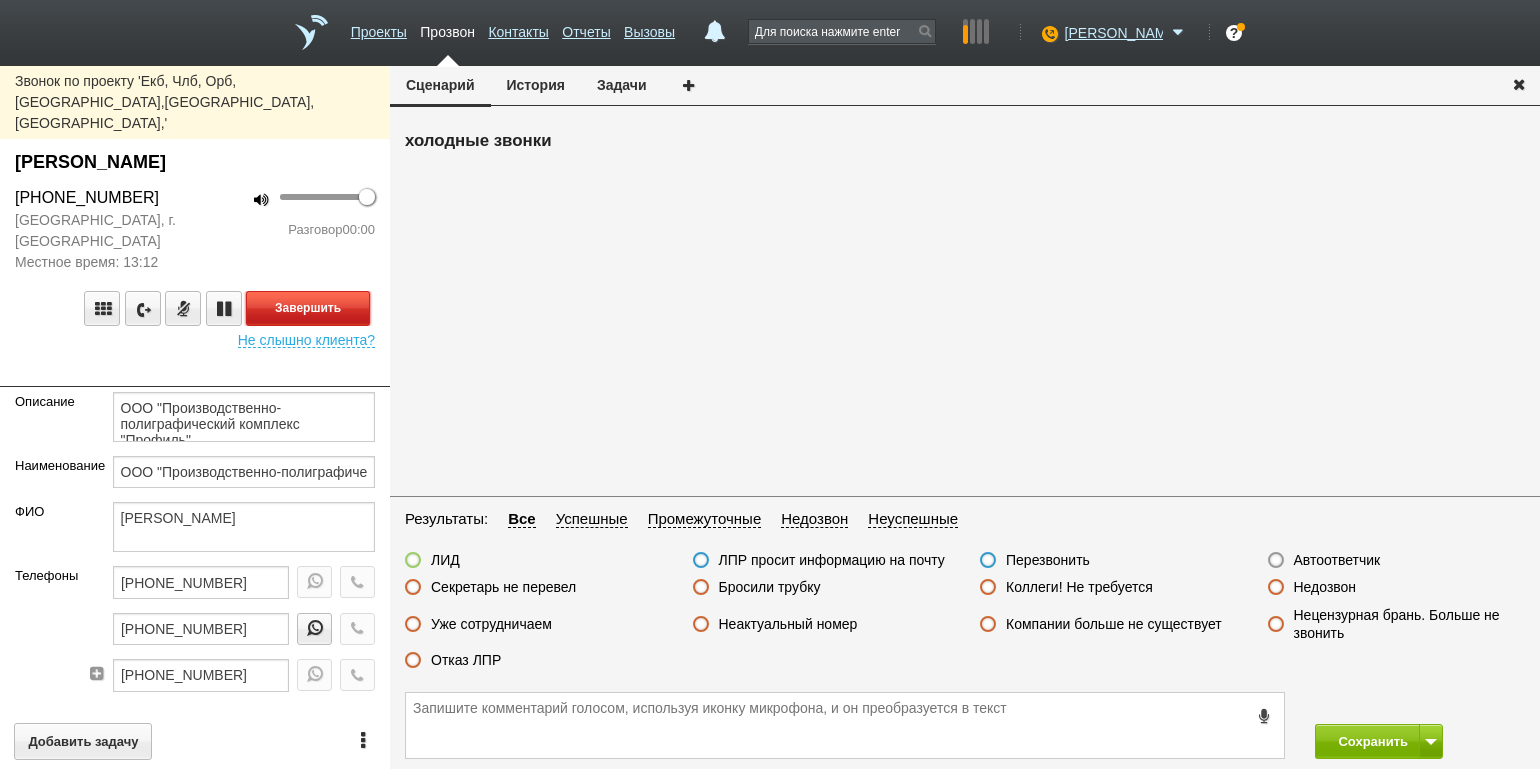 click on "Завершить" at bounding box center (308, 308) 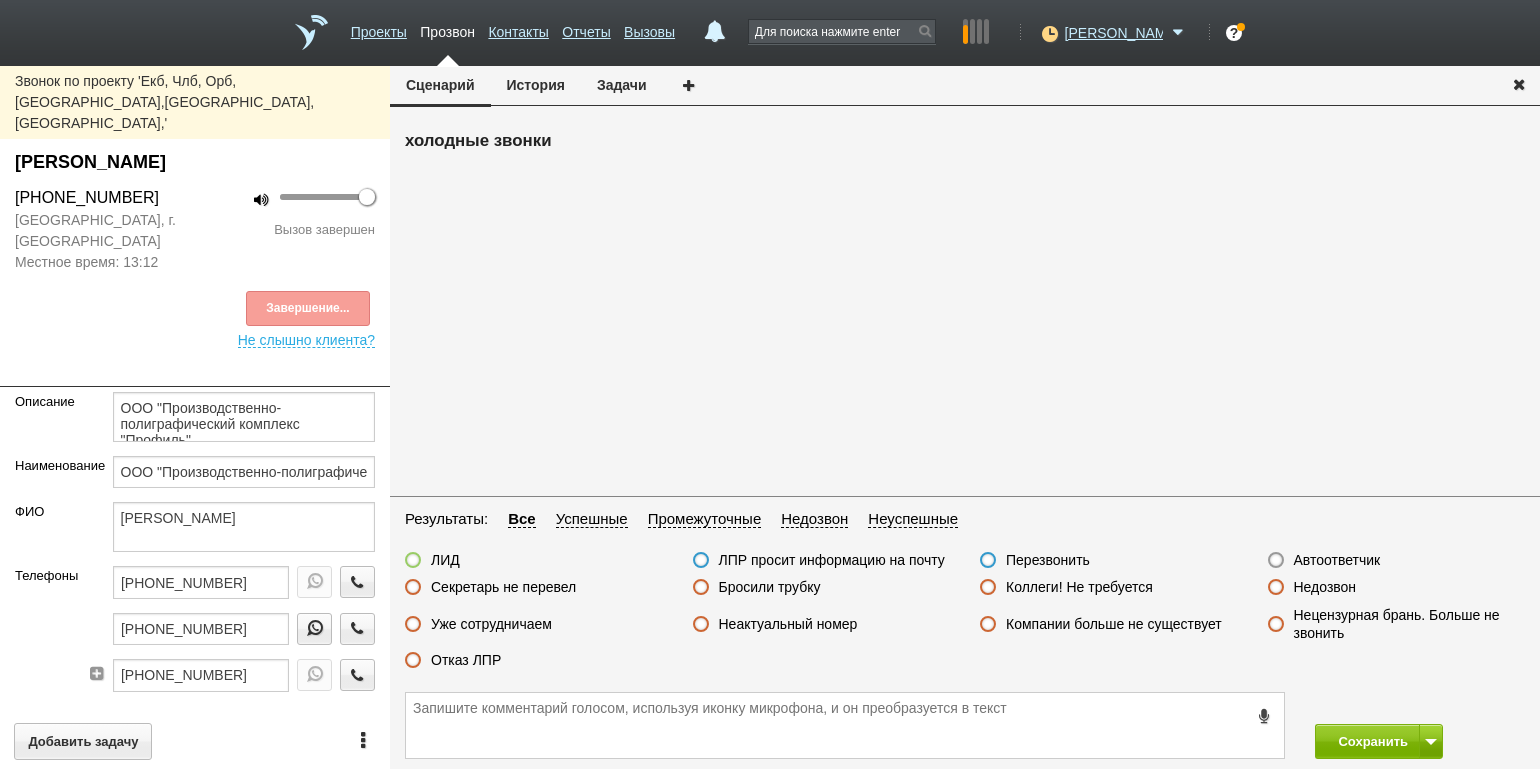 click on "Автоответчик" at bounding box center (1337, 560) 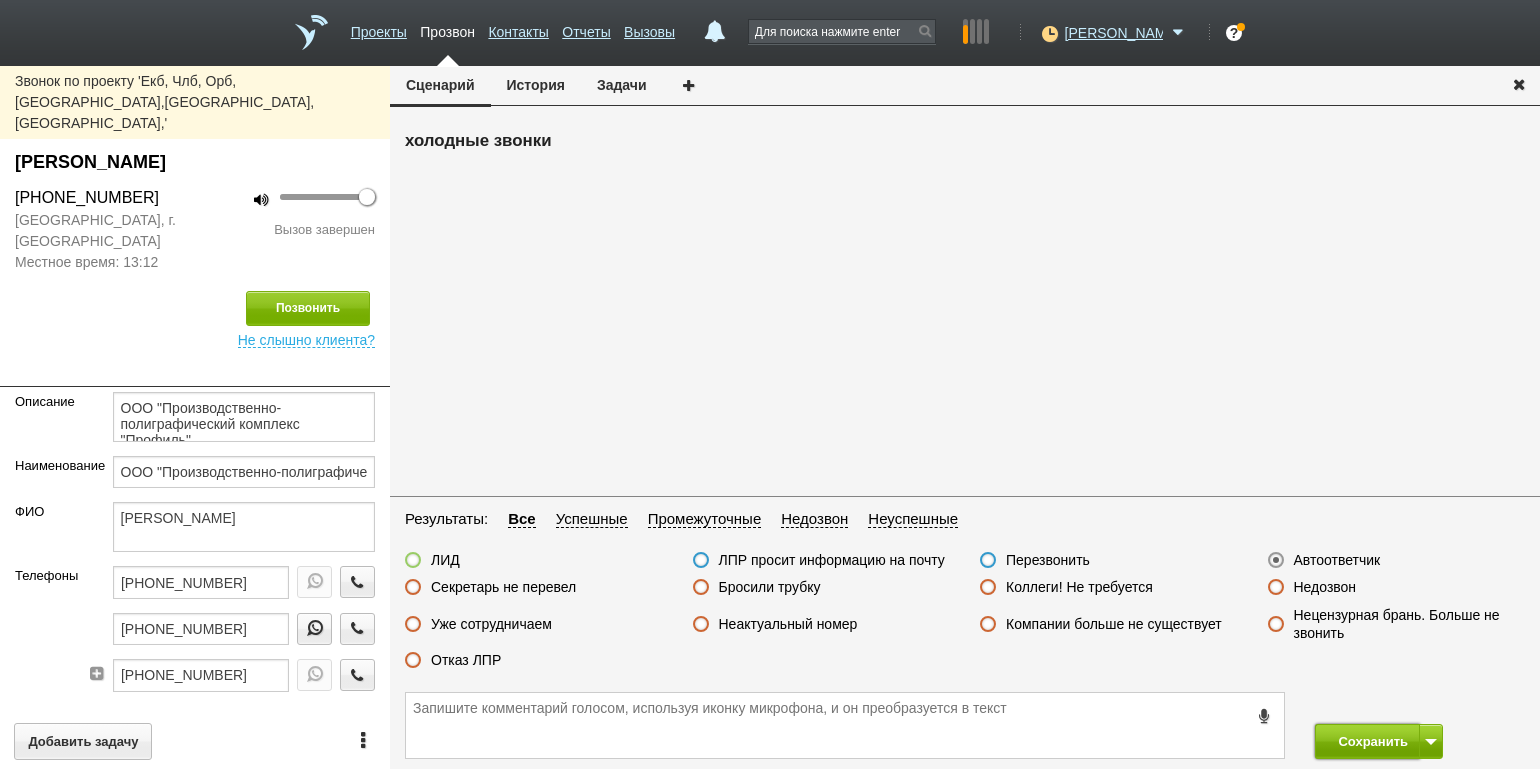 click on "Сохранить" at bounding box center (1367, 741) 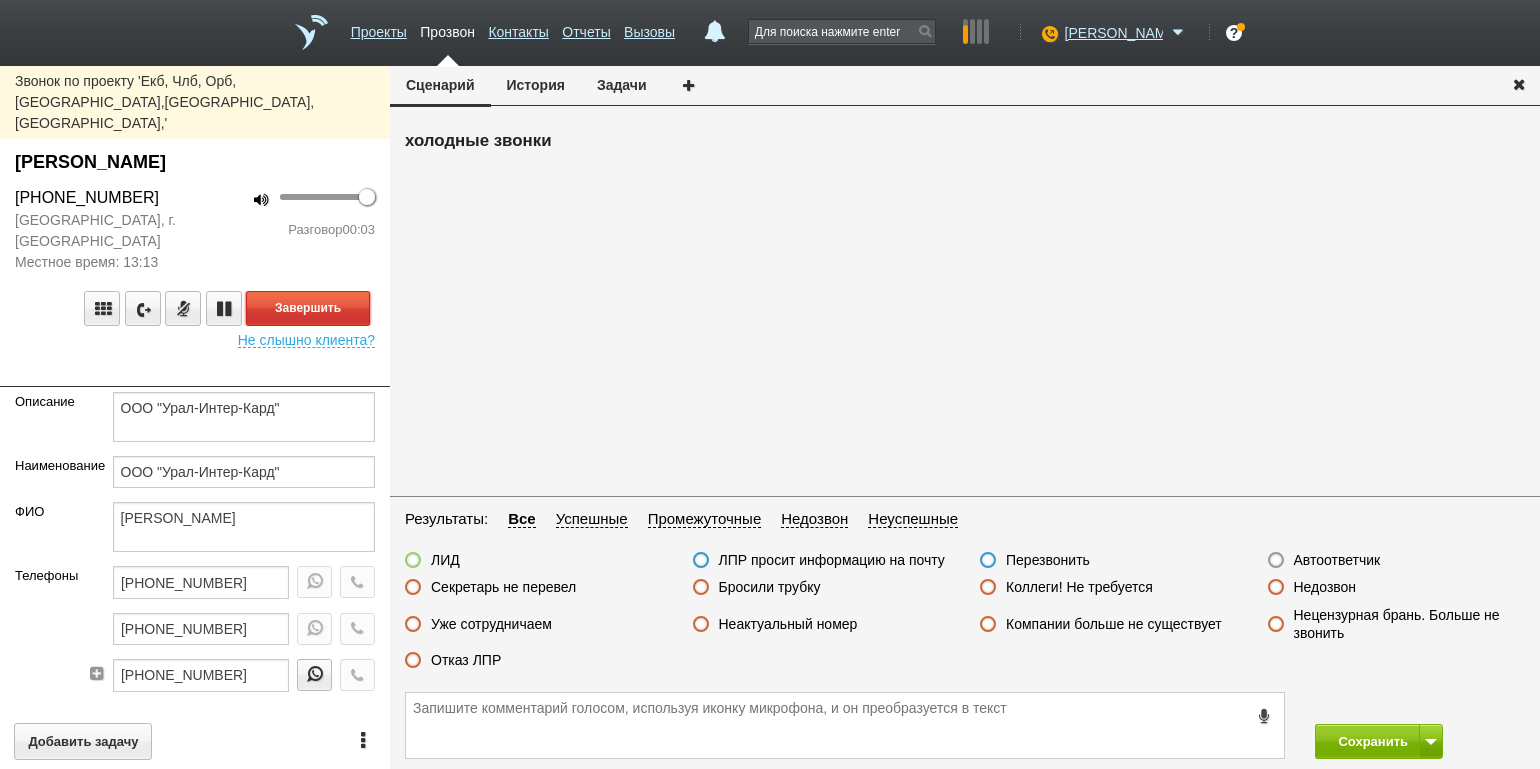 drag, startPoint x: 333, startPoint y: 270, endPoint x: 359, endPoint y: 276, distance: 26.683329 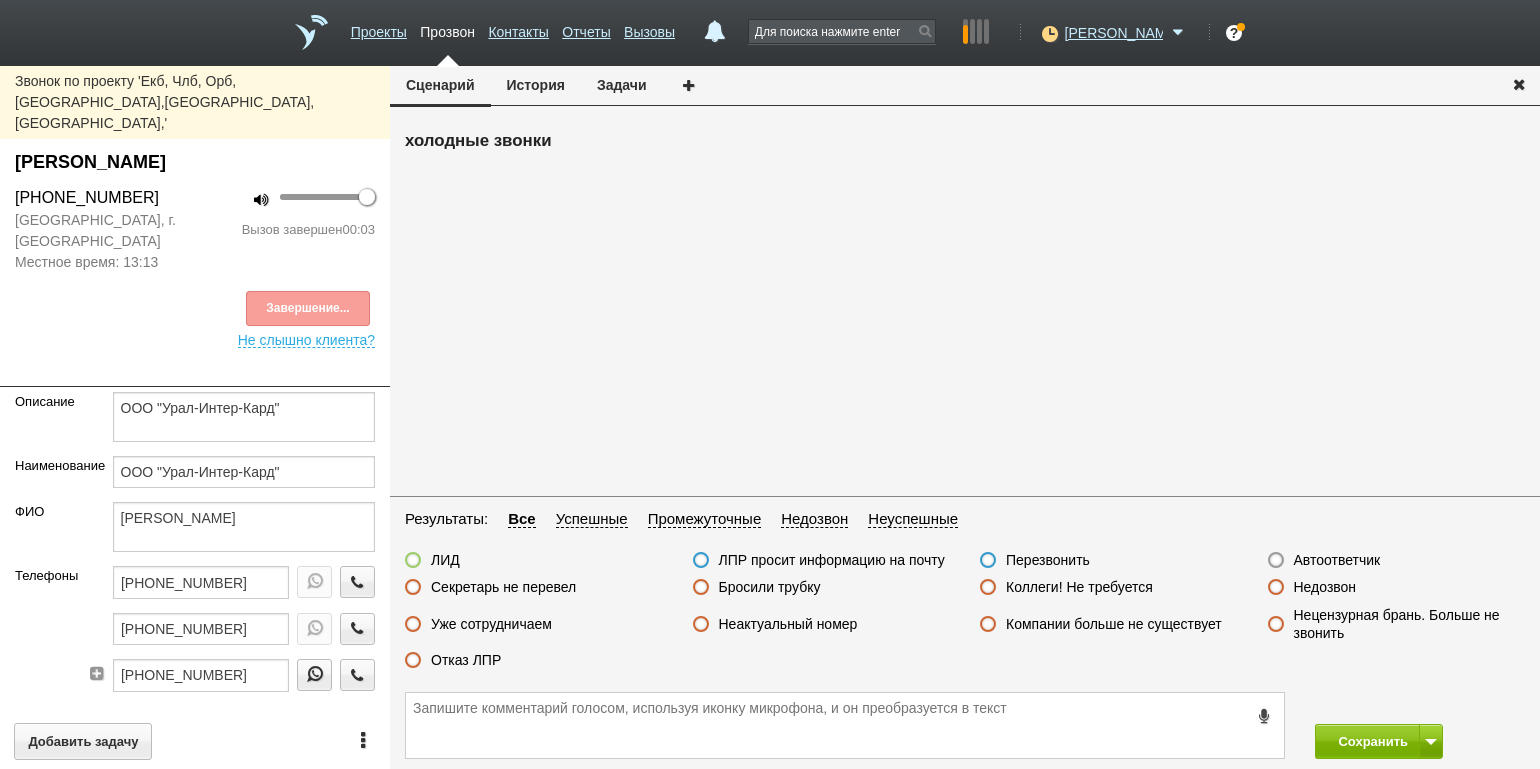 click on "Недозвон" at bounding box center [1325, 587] 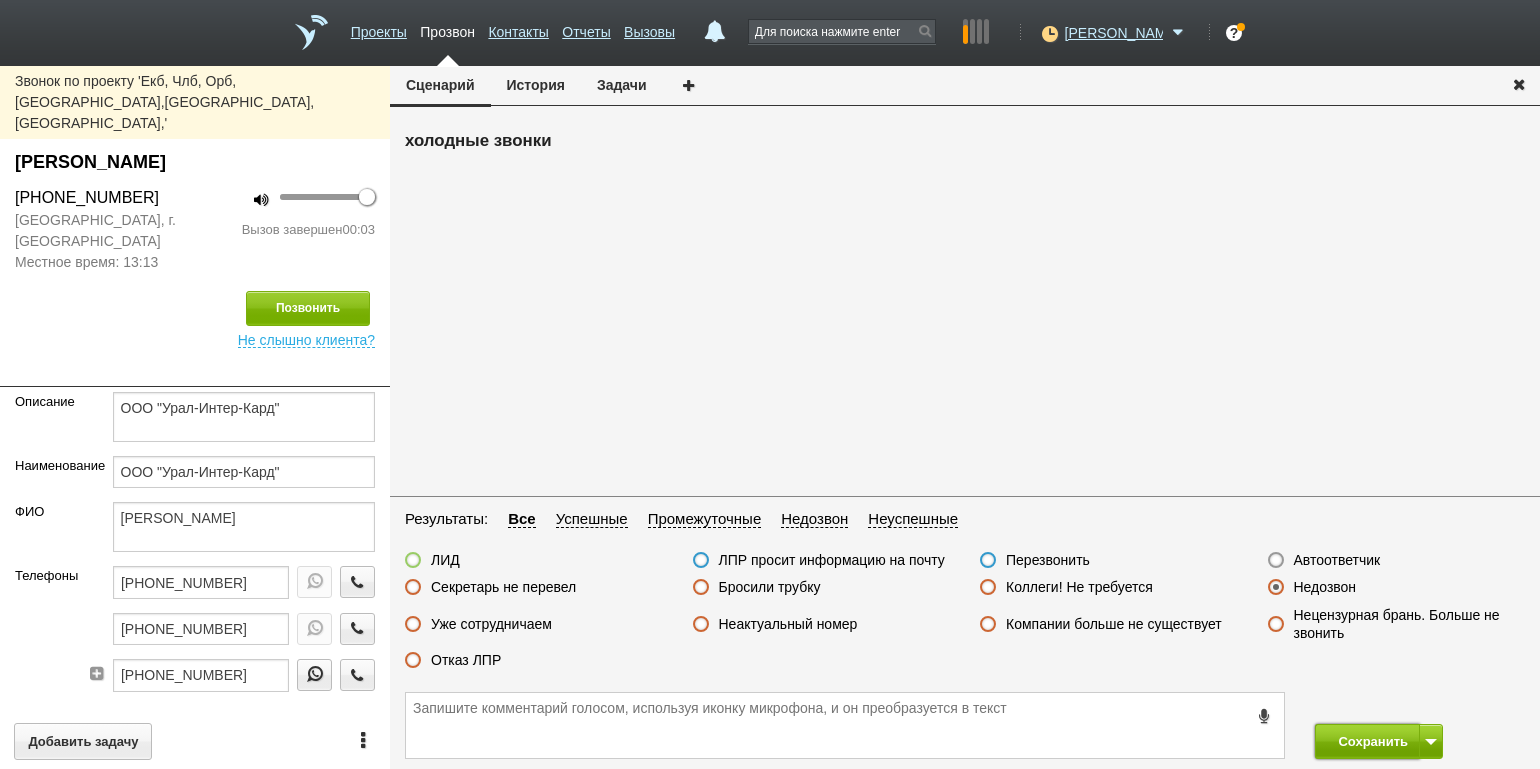 click on "Сохранить" at bounding box center (1367, 741) 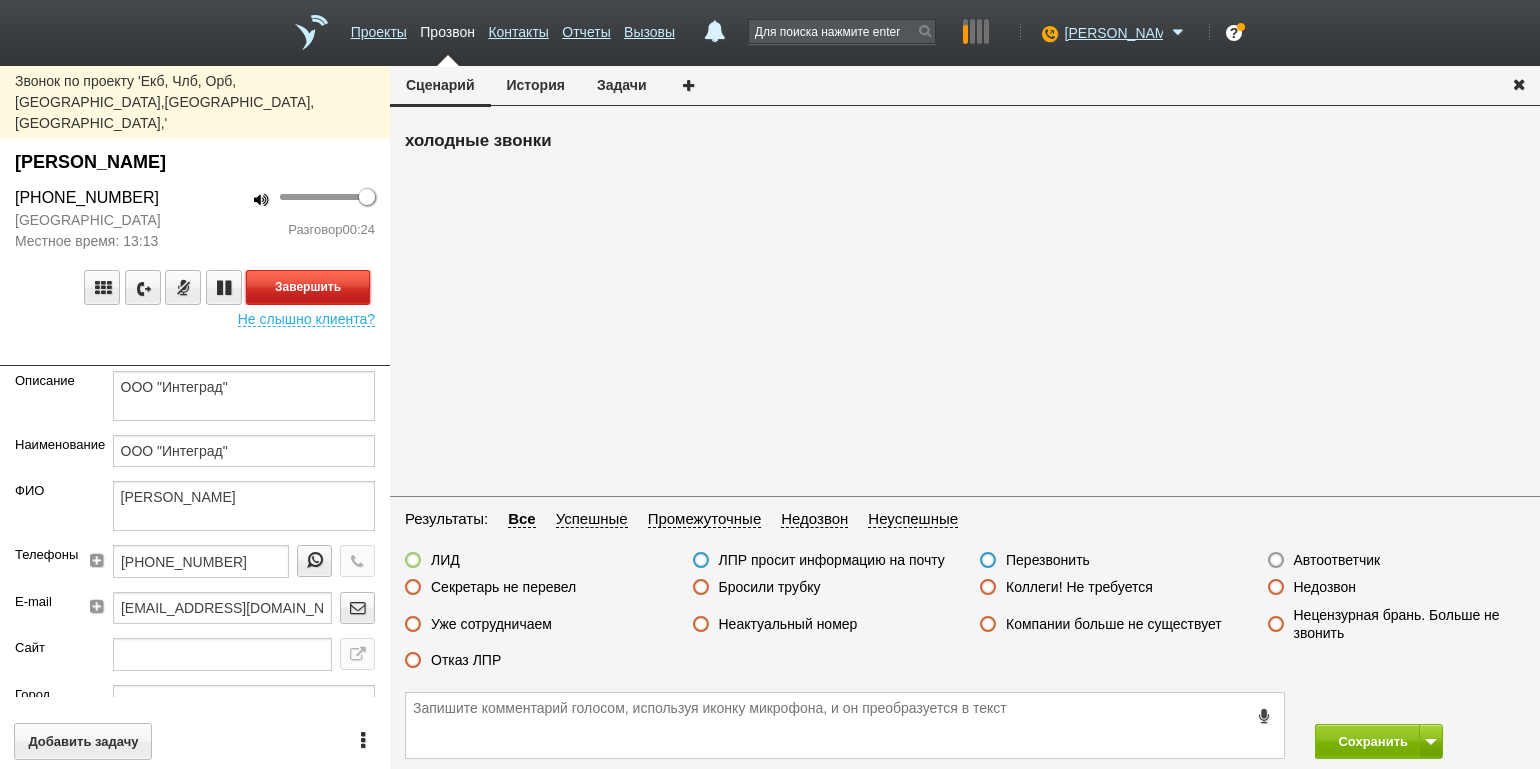 click on "Завершить" at bounding box center [308, 287] 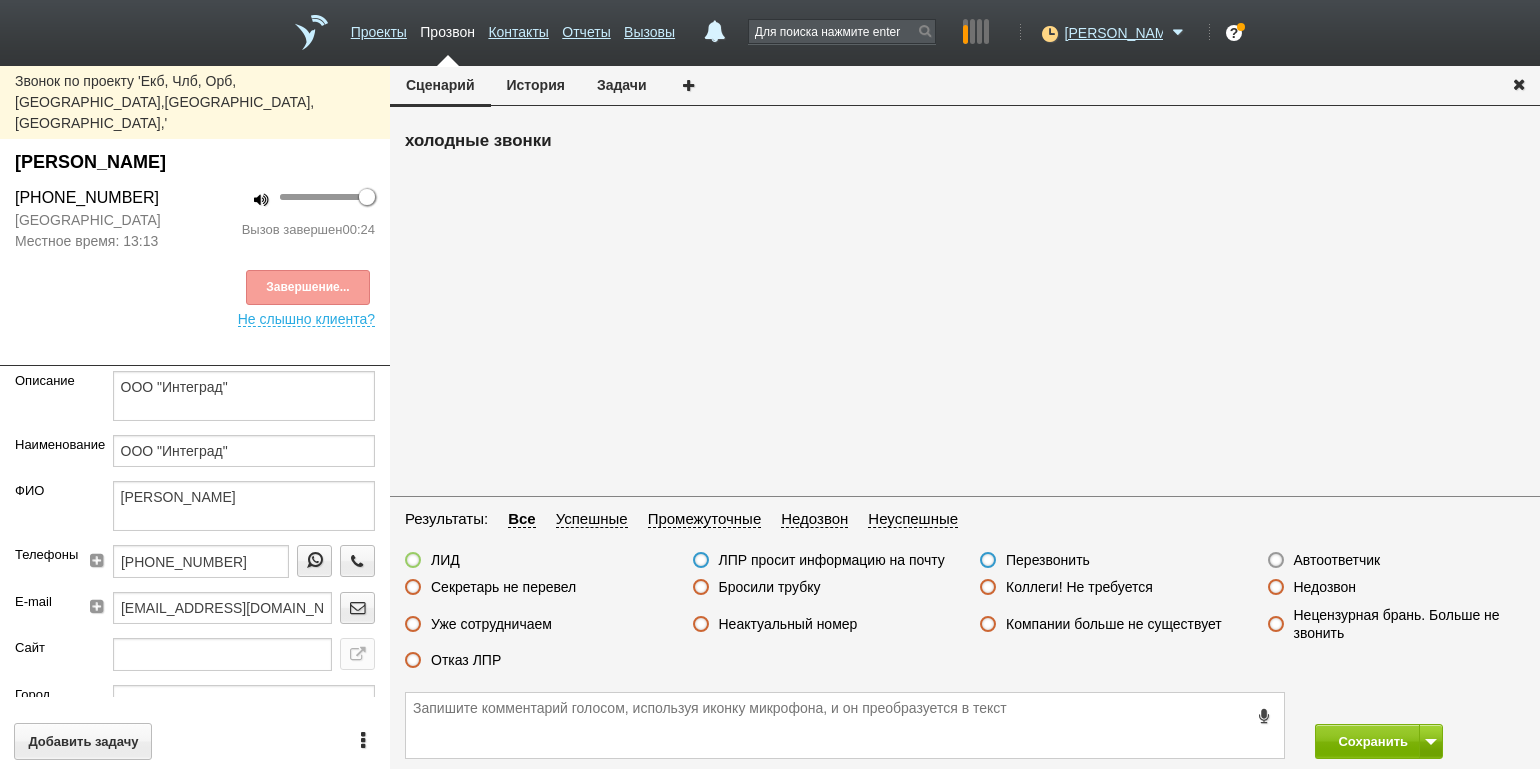 click on "Неактуальный номер" at bounding box center [788, 624] 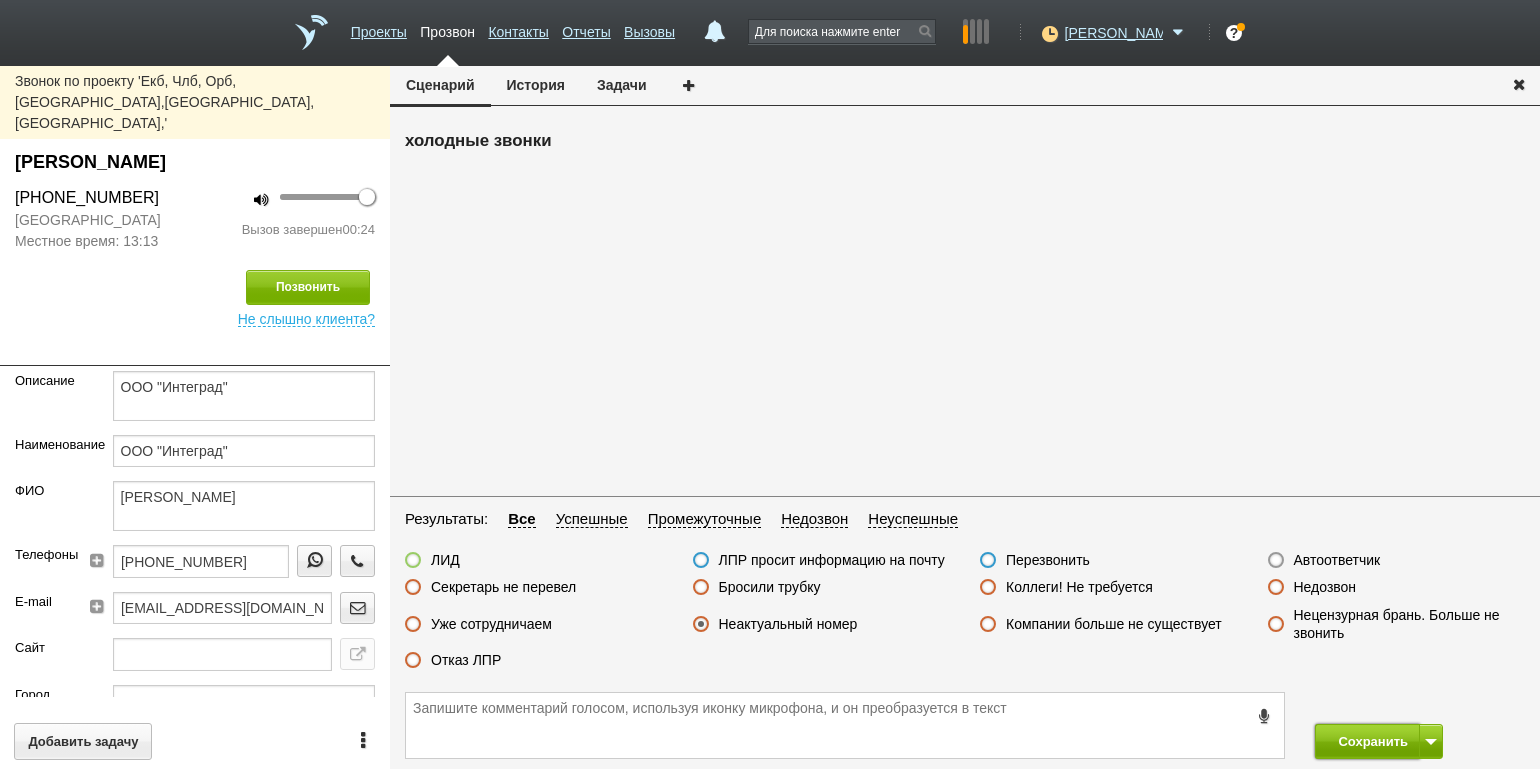 click on "Сохранить" at bounding box center [1367, 741] 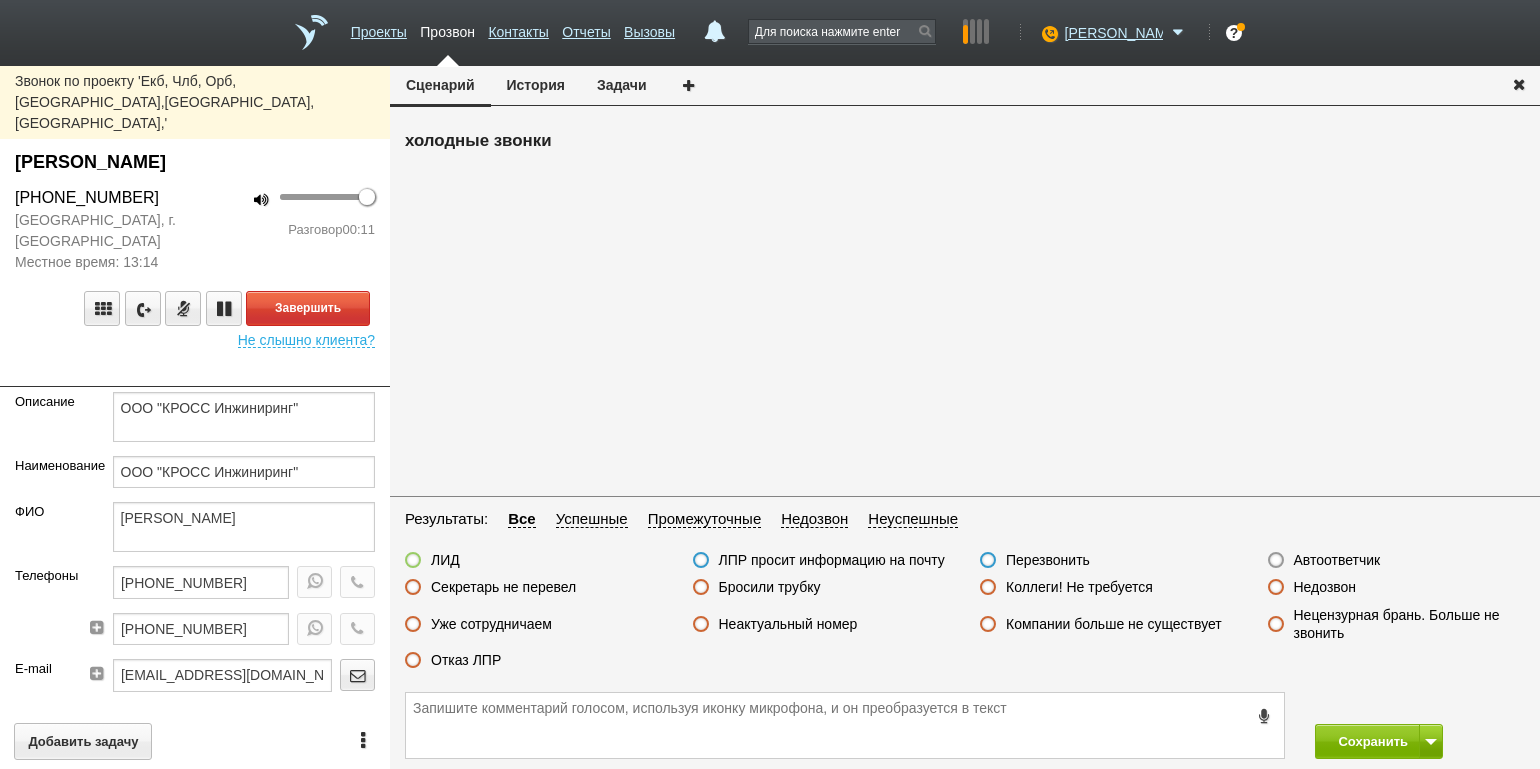 click on "100
Разговор
00:11" at bounding box center (292, 229) 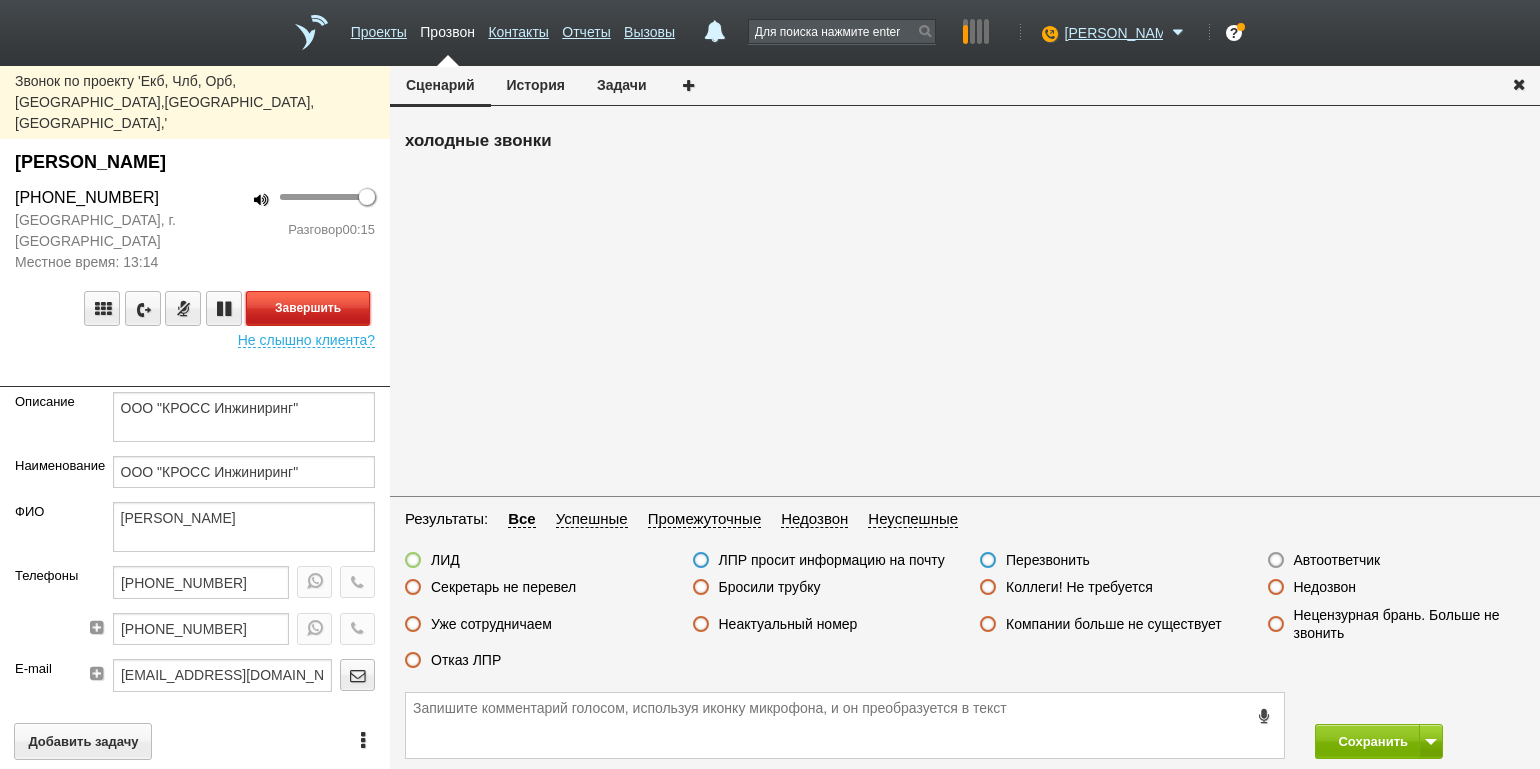 click on "Завершить" at bounding box center [308, 308] 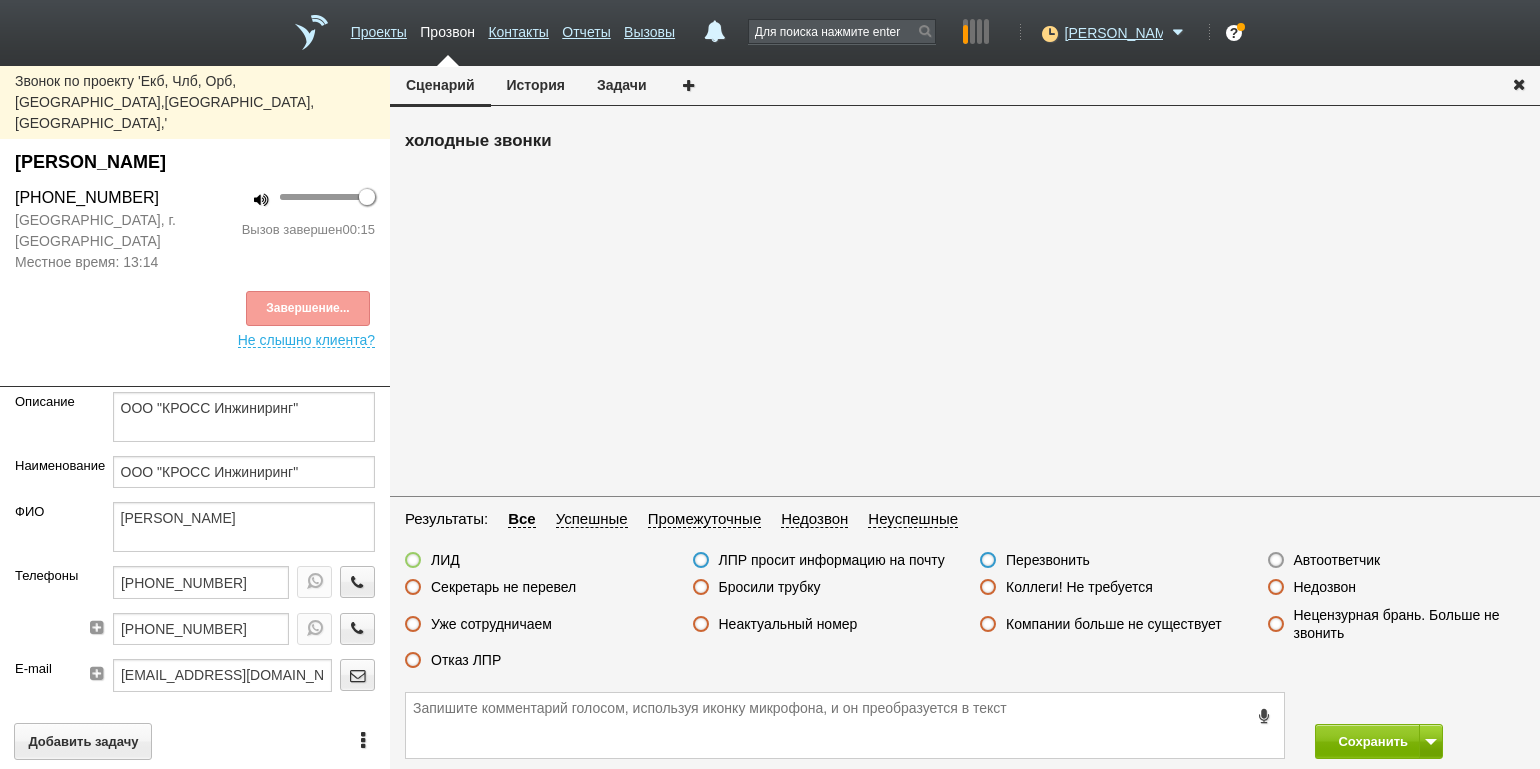 click on "Отказ ЛПР" at bounding box center (466, 660) 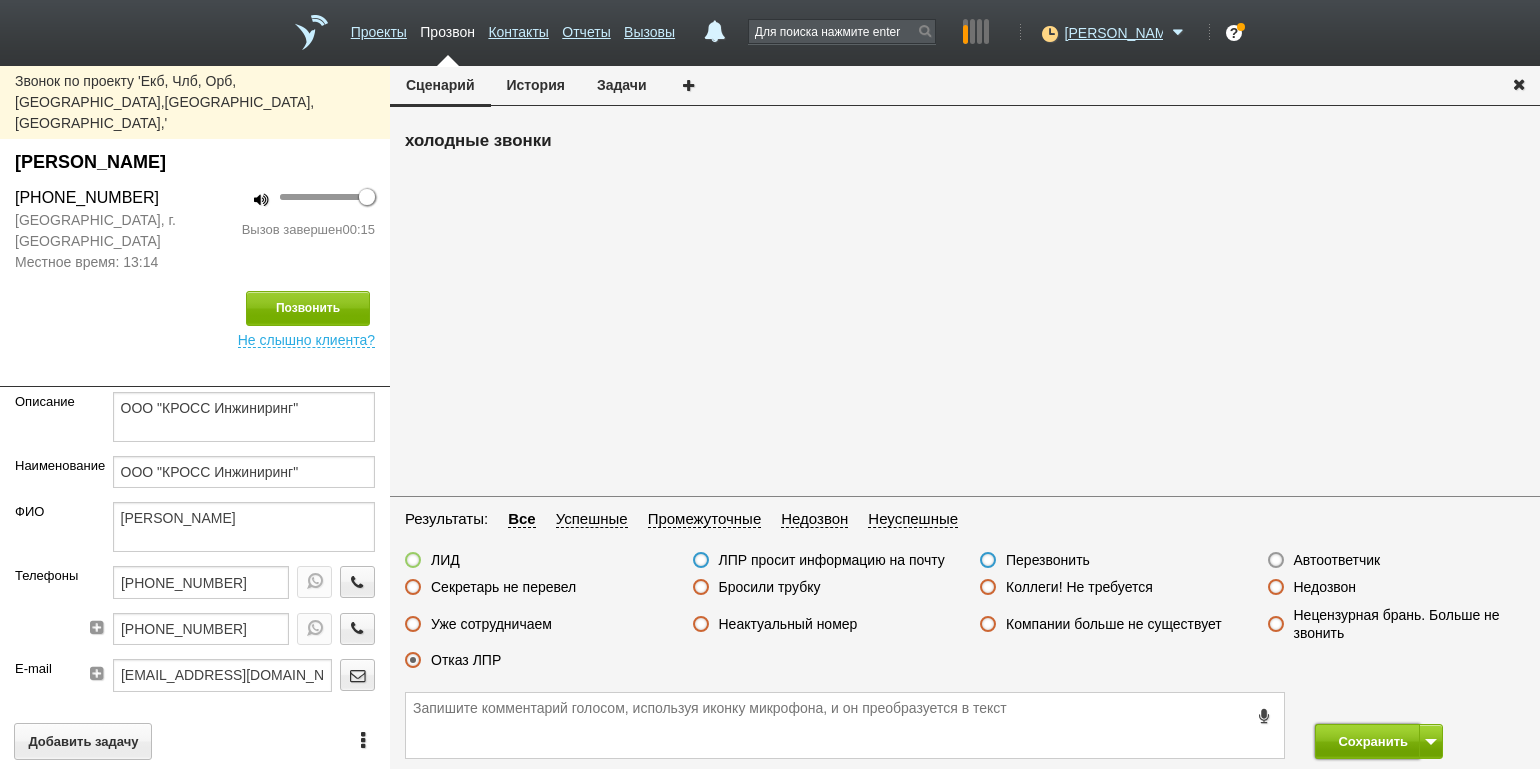 click on "Сохранить" at bounding box center [1367, 741] 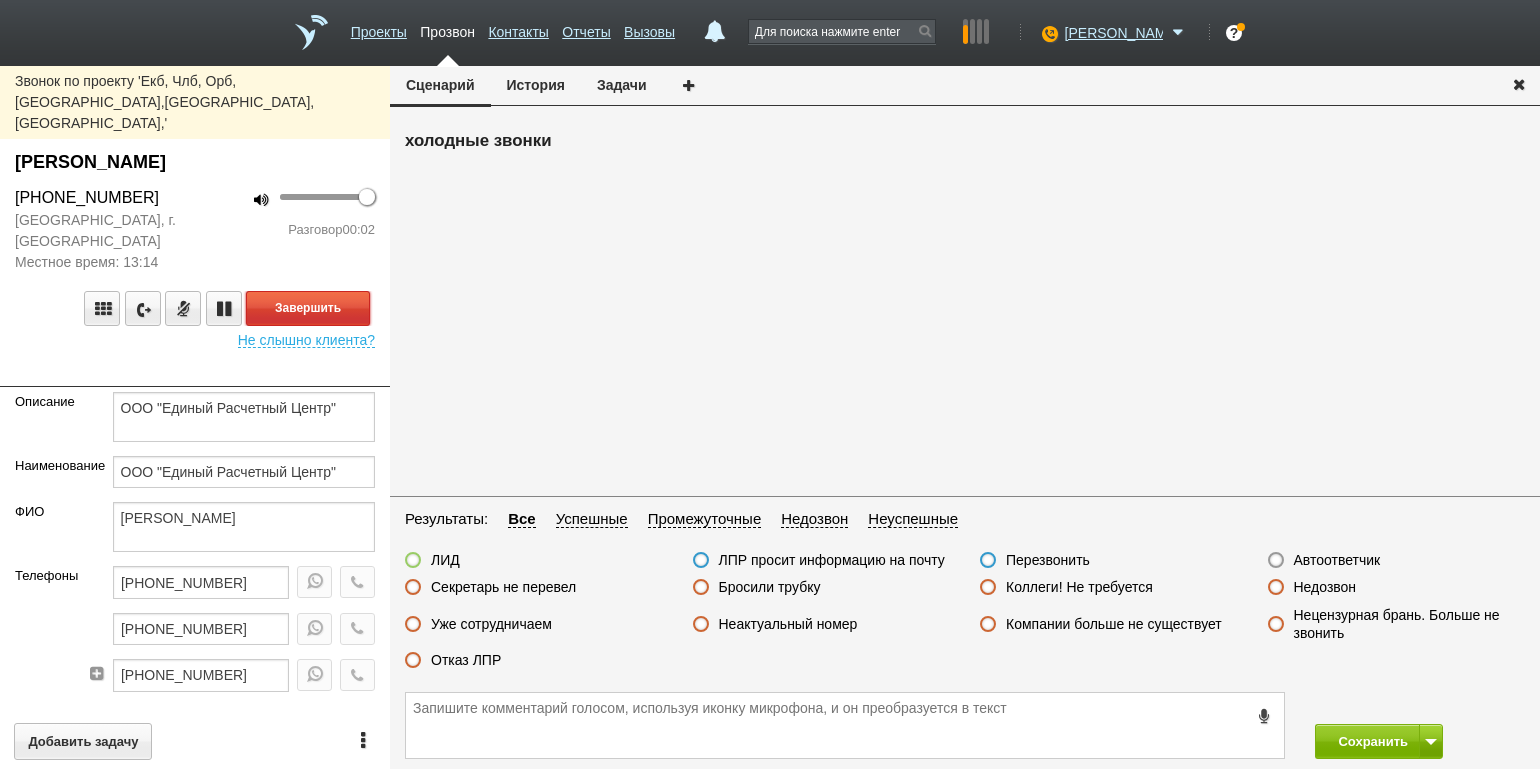 click on "Завершить" at bounding box center (308, 308) 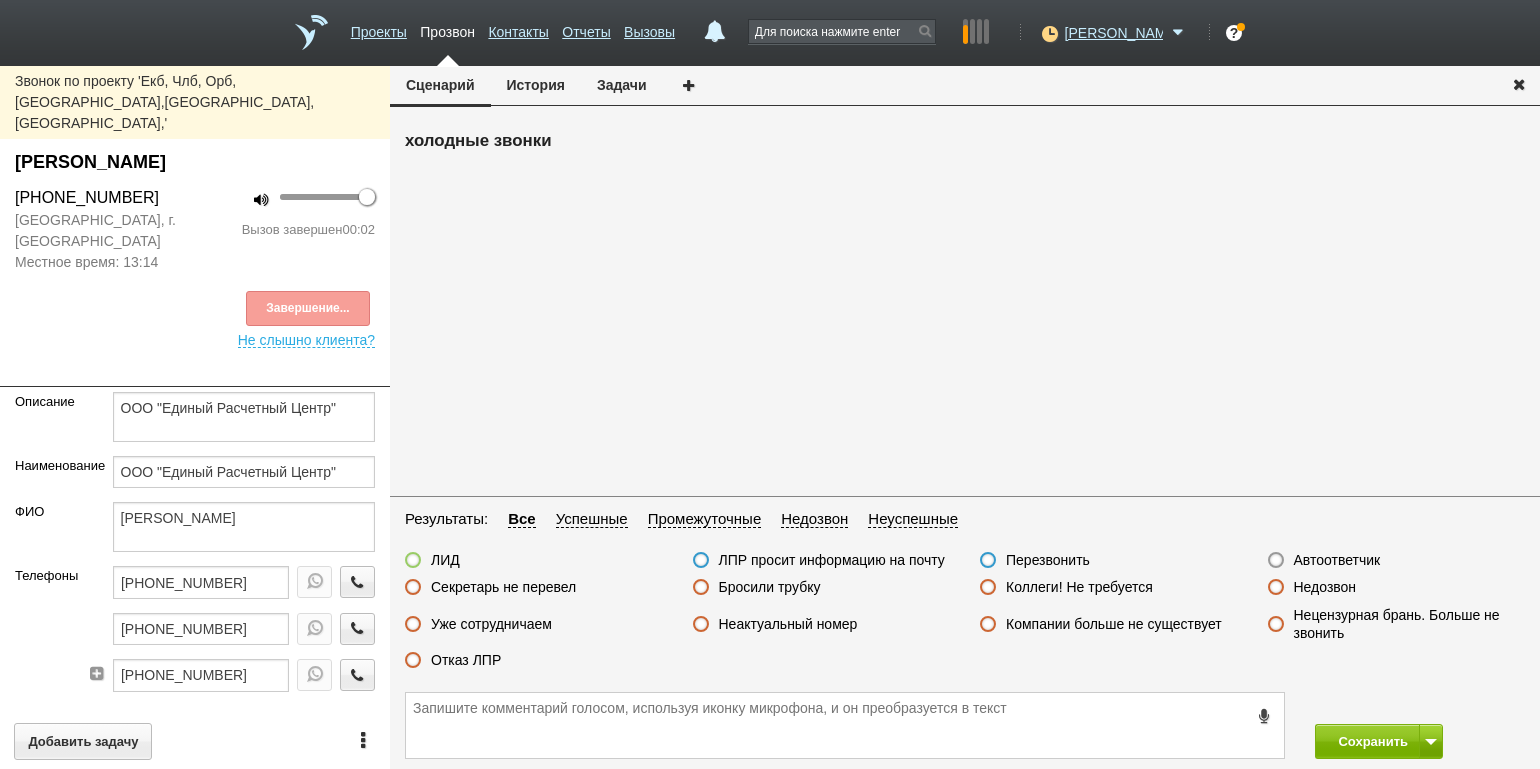 click on "Автоответчик" at bounding box center (1337, 560) 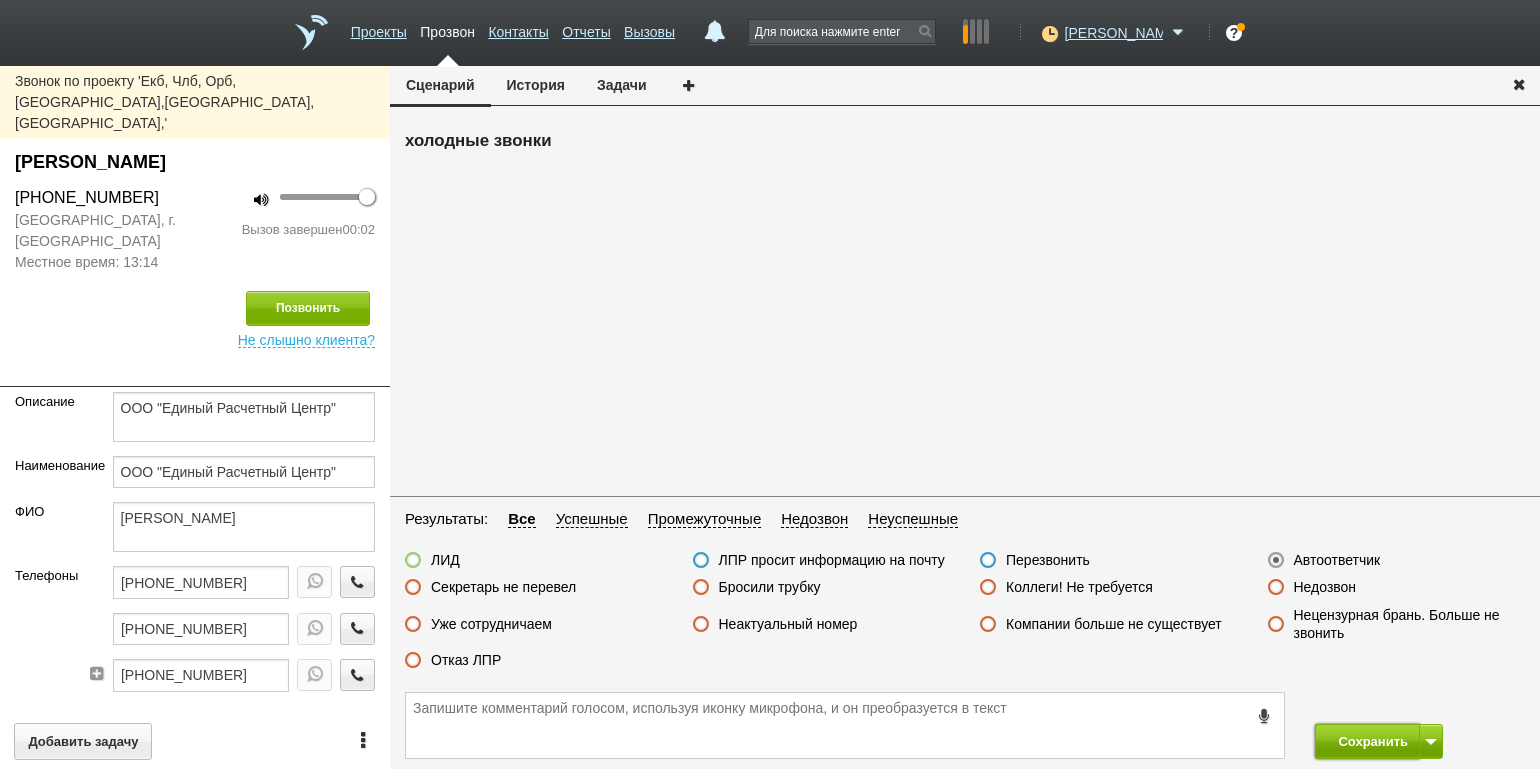 click on "Сохранить" at bounding box center [1367, 741] 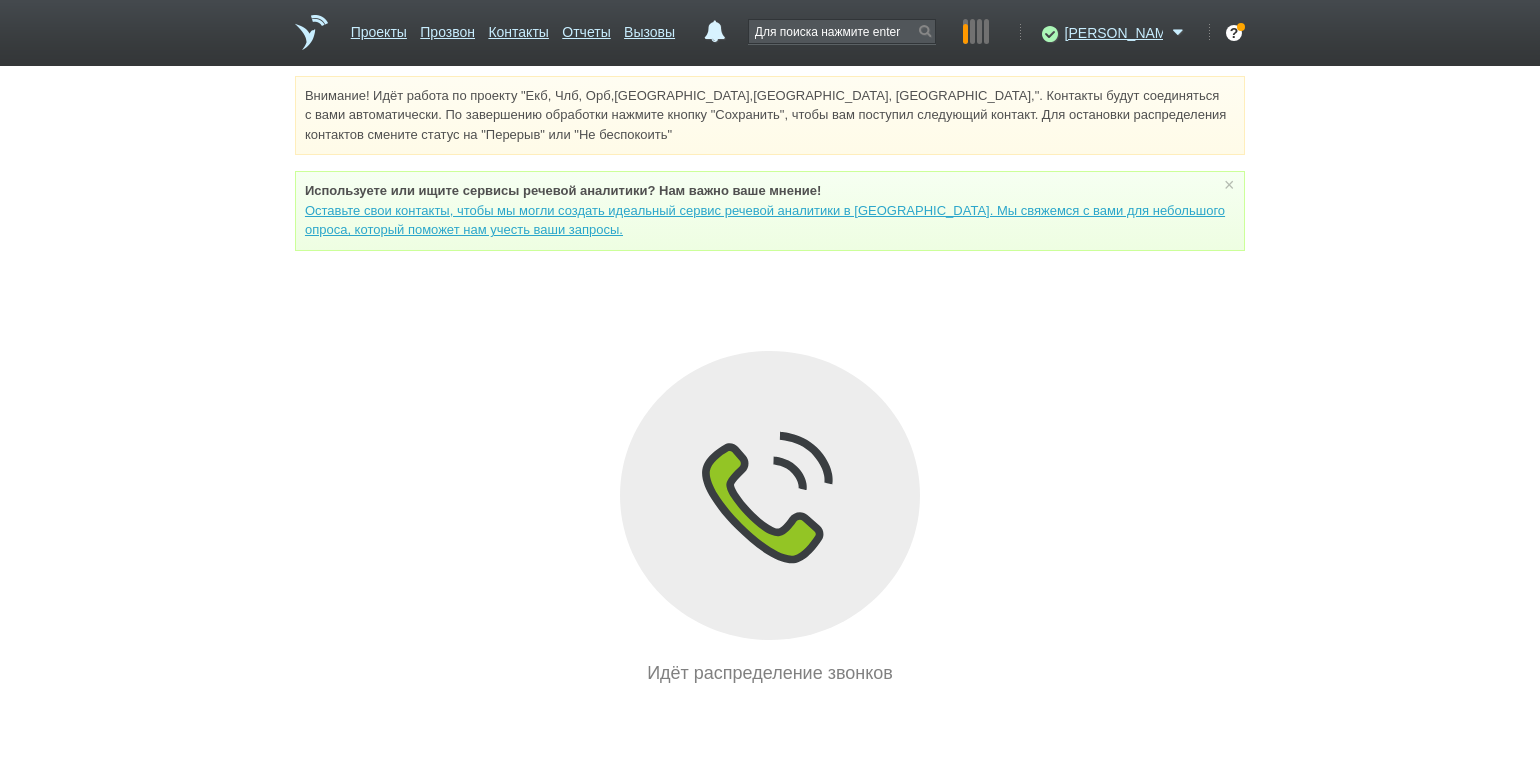 click on "Внимание! Идёт работа по проекту "Екб, Члб, Орб,[GEOGRAPHIC_DATA],[GEOGRAPHIC_DATA], [GEOGRAPHIC_DATA],". Контакты будут соединяться с вами автоматически. По завершению обработки нажмите кнопку "Сохранить", чтобы вам поступил следующий контакт. Для остановки распределения контактов смените статус на "Перерыв" или "Не беспокоить"
Используете или ищите cервисы речевой аналитики? Нам важно ваше мнение!
×
Вы можете звонить напрямую из строки поиска - введите номер и нажмите "Позвонить"
Идёт распределение звонков" at bounding box center (770, 381) 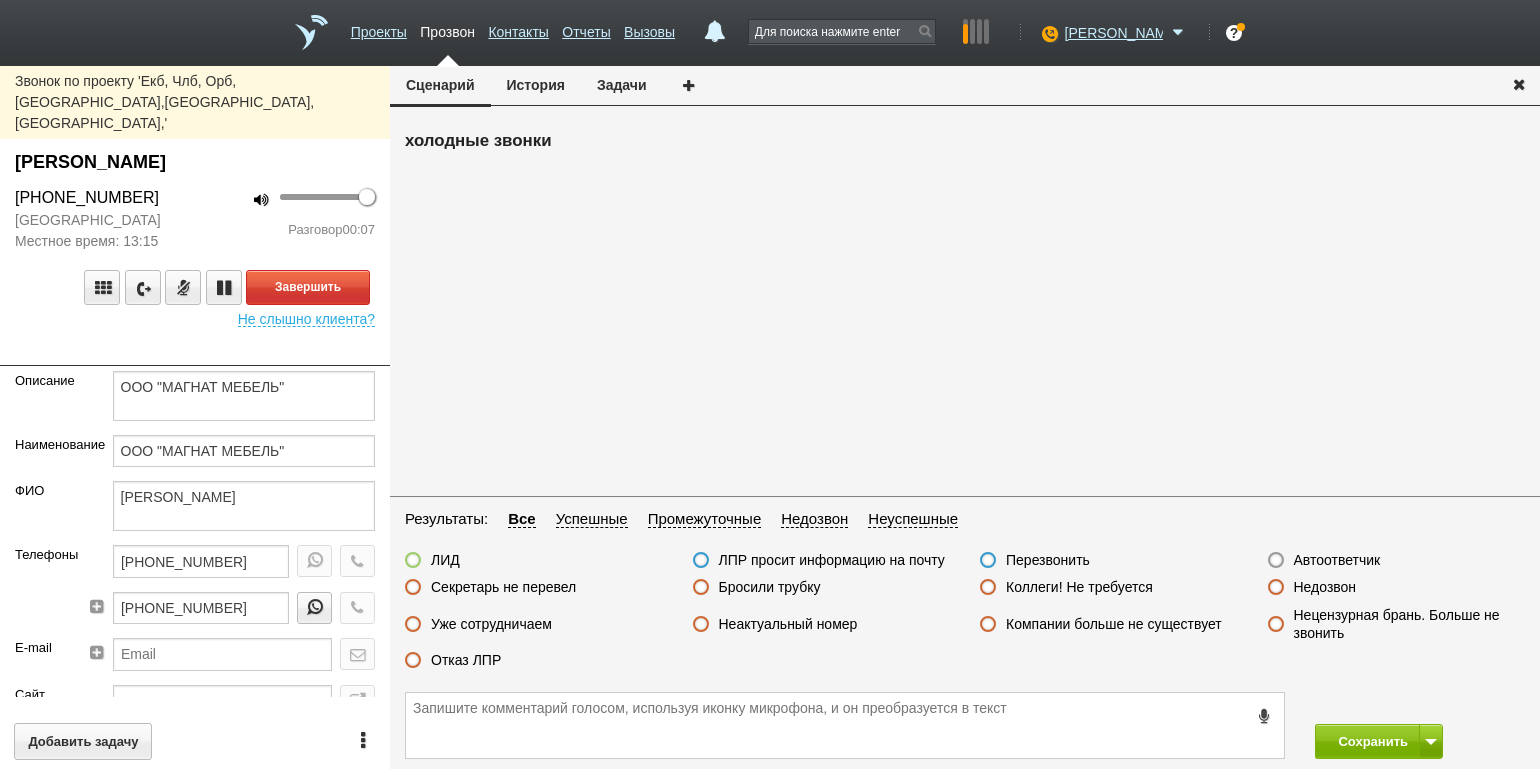 click on "100
Разговор
00:07" at bounding box center (292, 219) 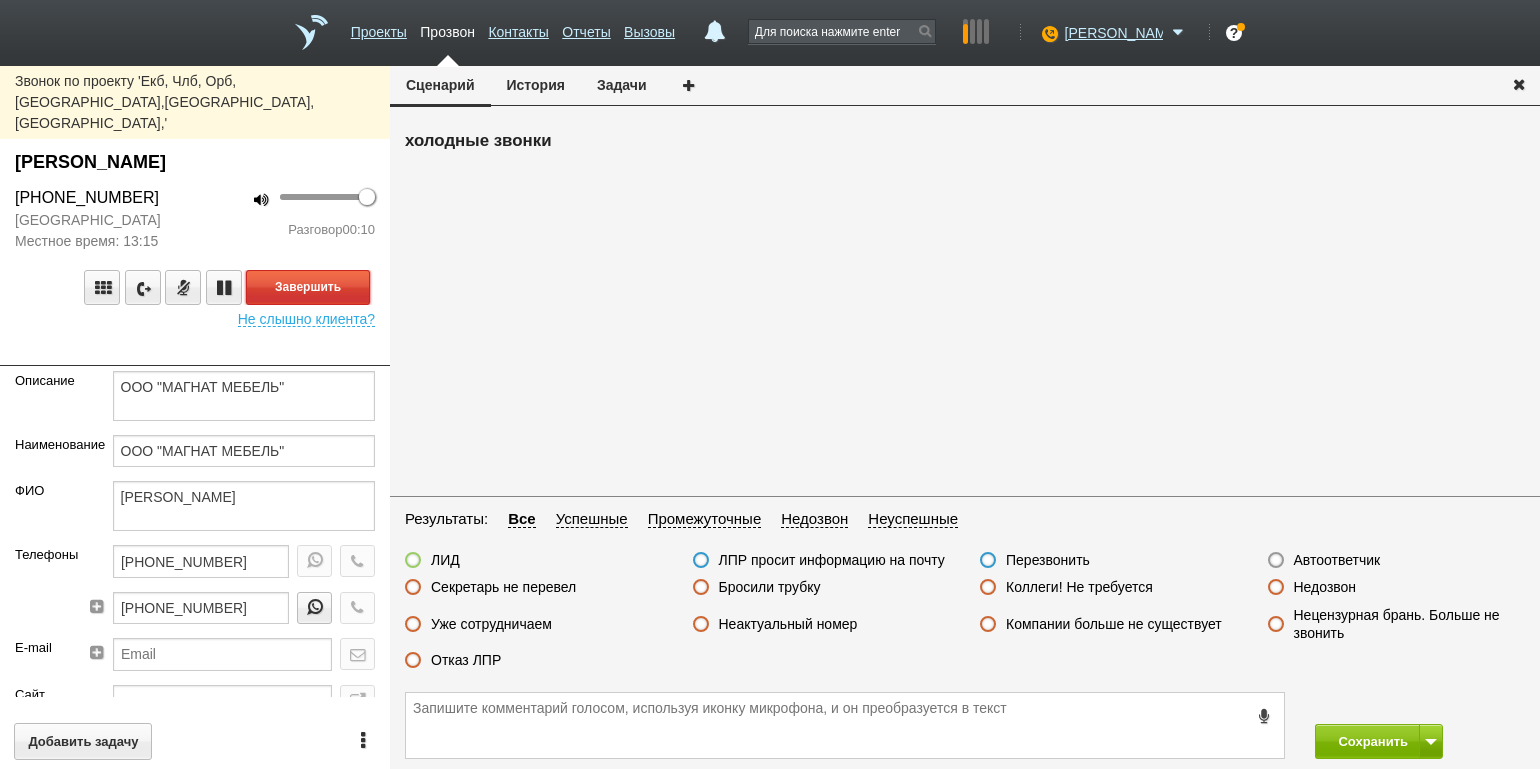drag, startPoint x: 351, startPoint y: 247, endPoint x: 421, endPoint y: 262, distance: 71.5891 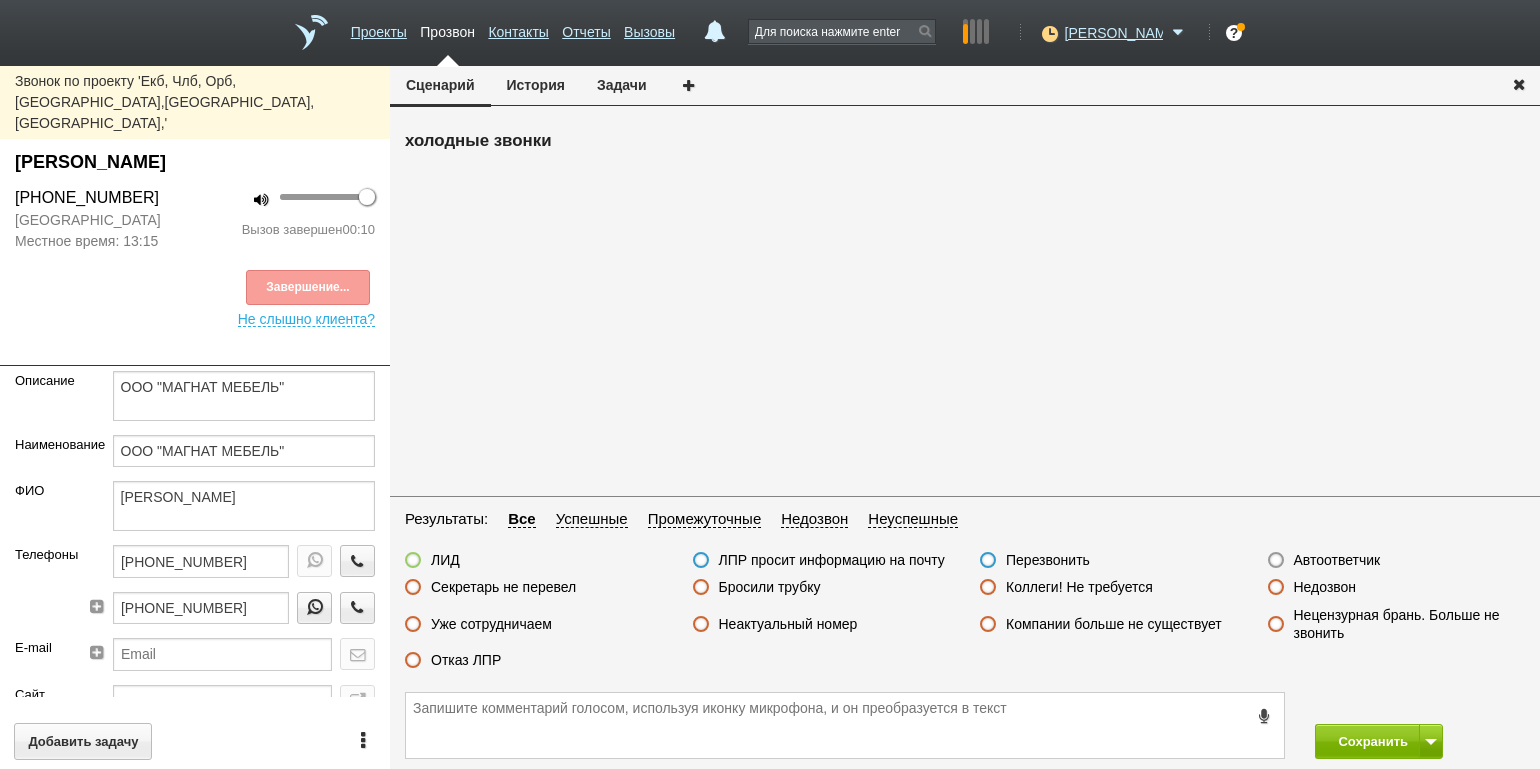 click on "Секретарь не перевел" at bounding box center [503, 587] 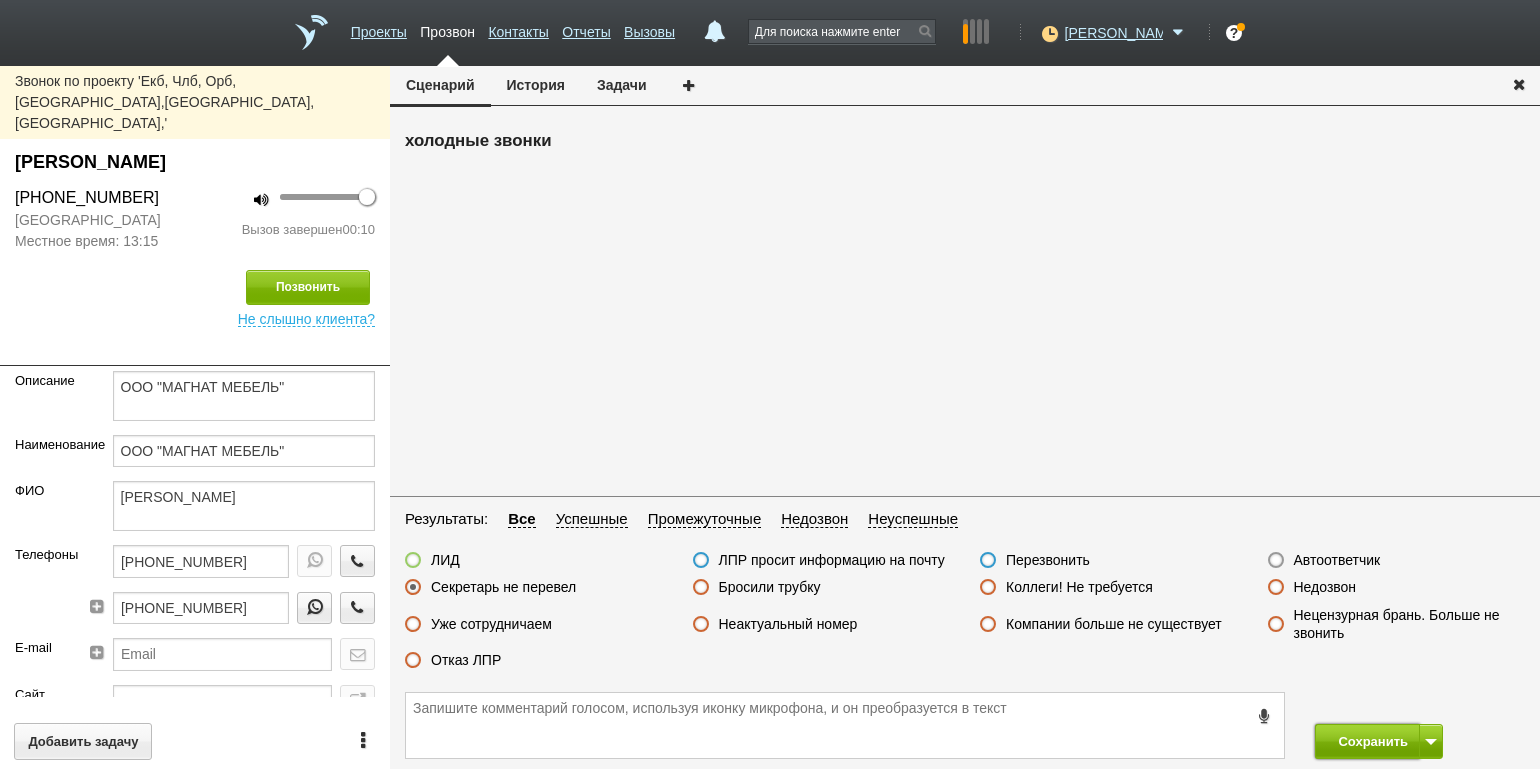 click on "Сохранить" at bounding box center [1367, 741] 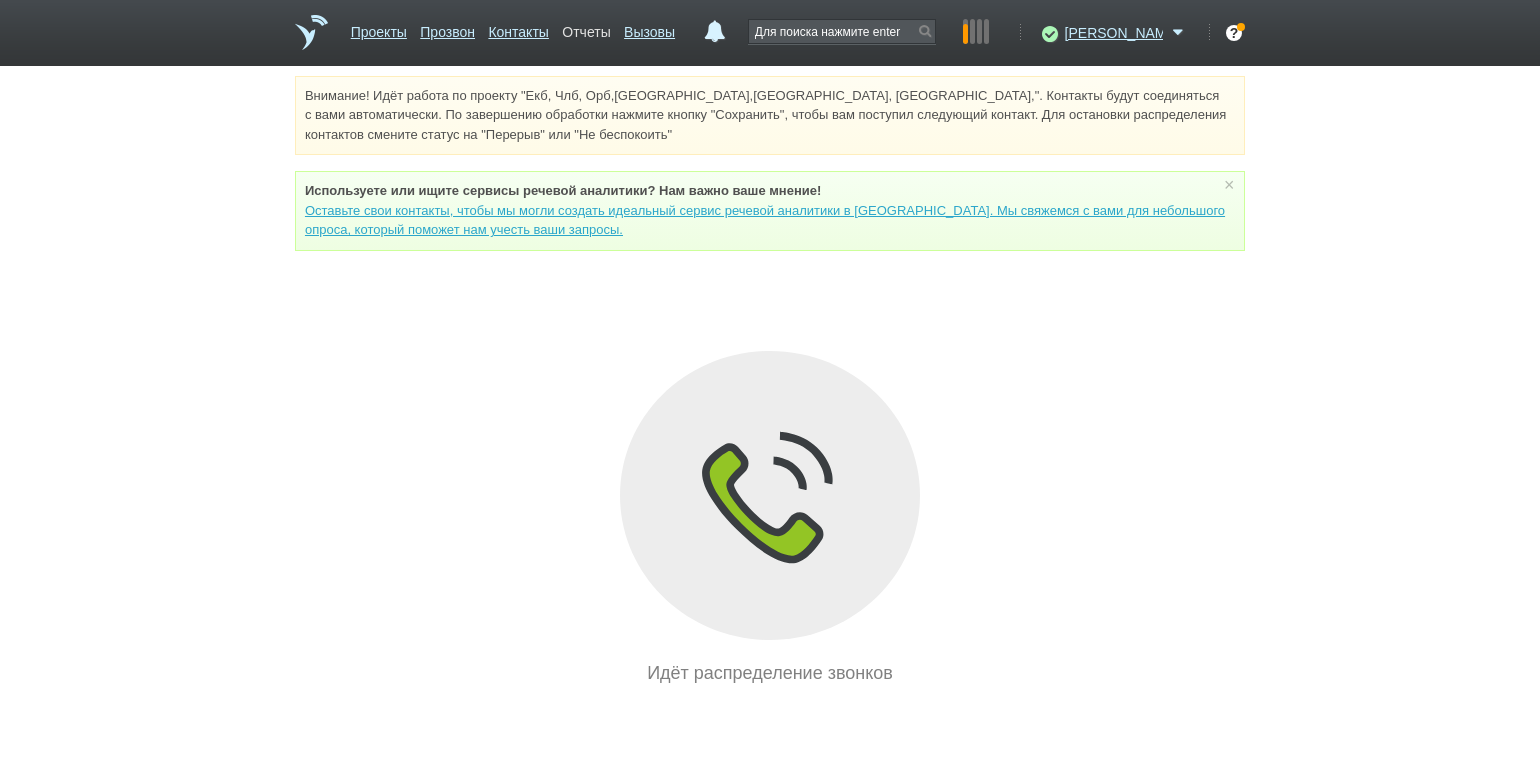 click on "Отчеты" at bounding box center [586, 28] 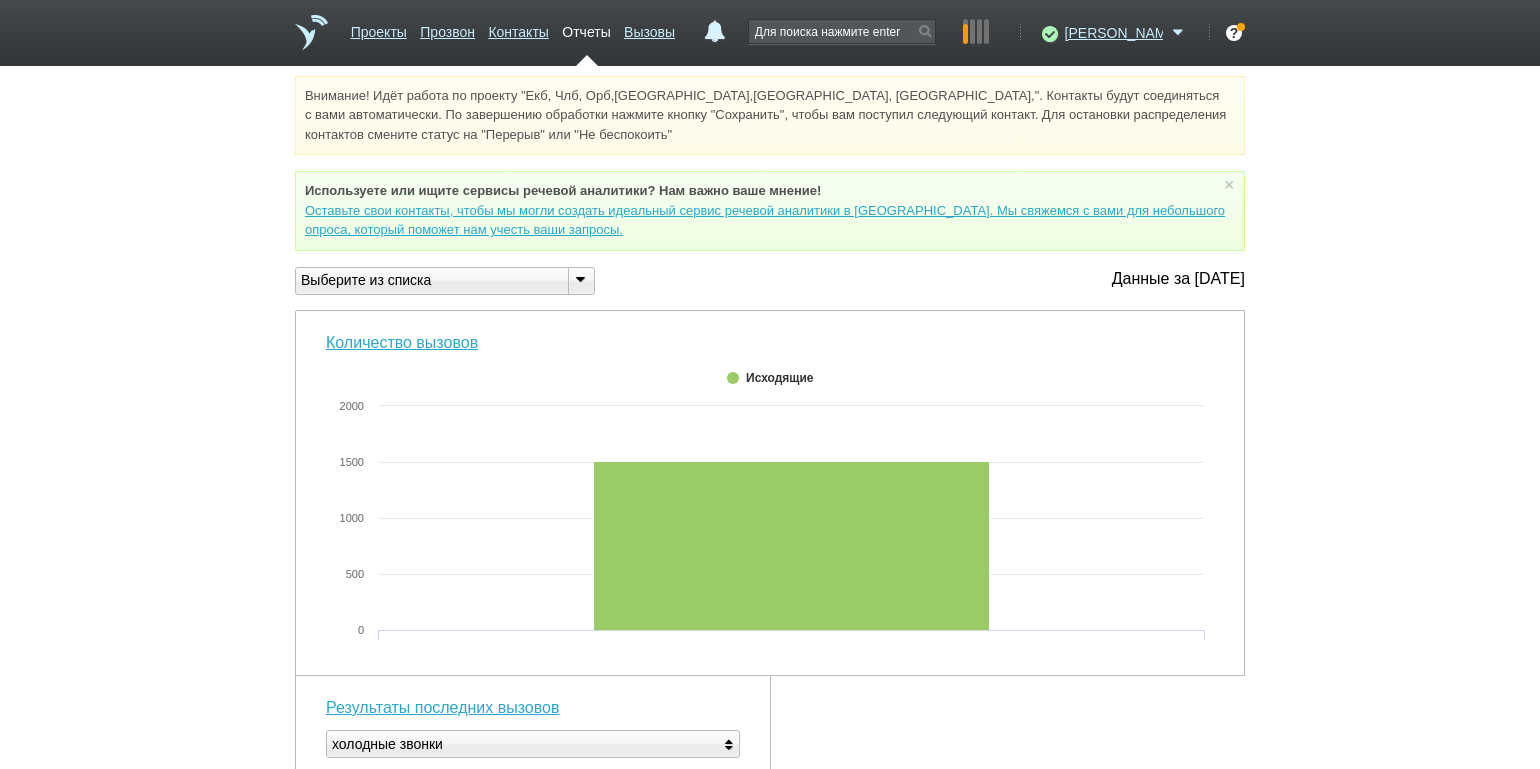 click at bounding box center (580, 279) 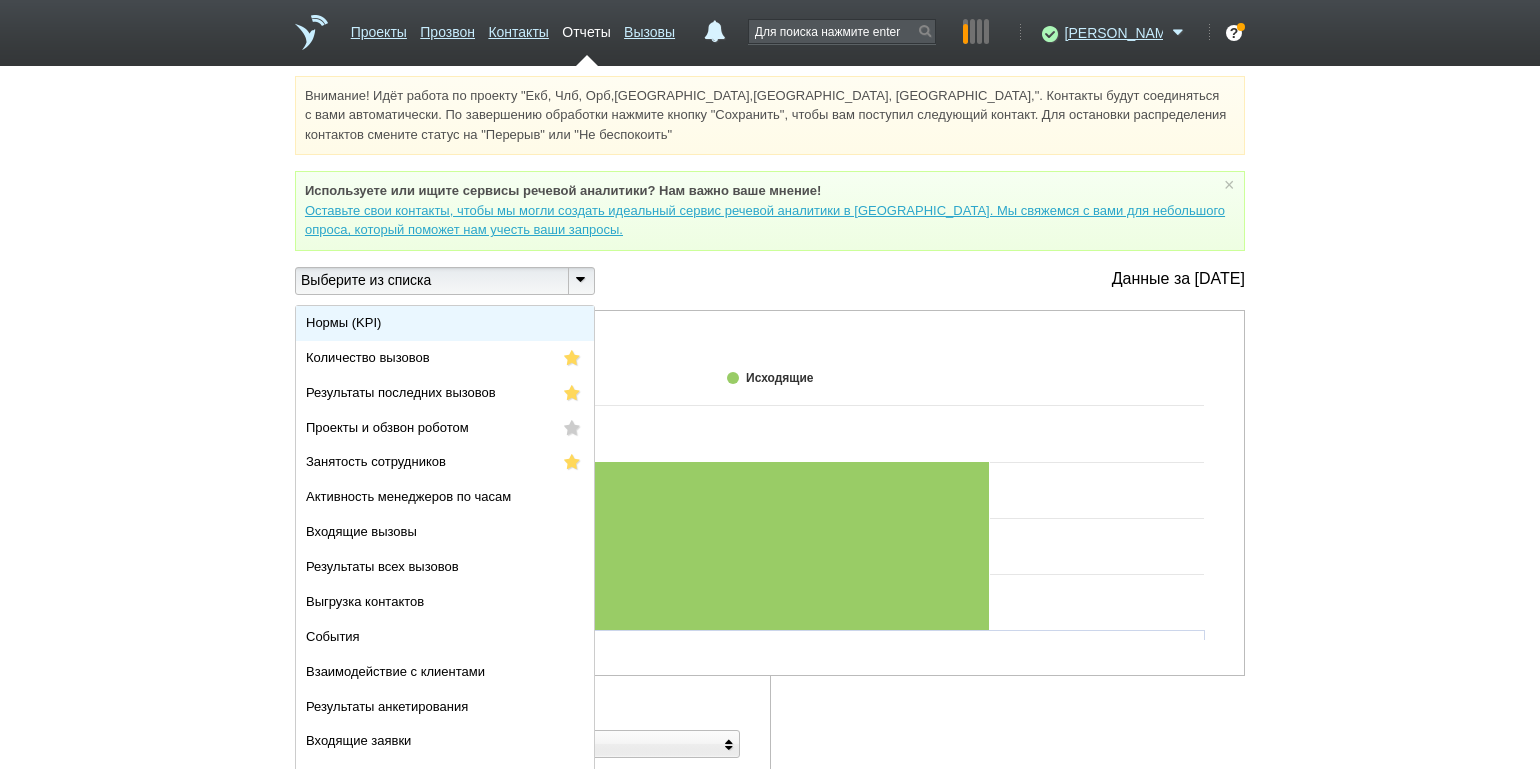 click on "Нормы (KPI)" at bounding box center [445, 323] 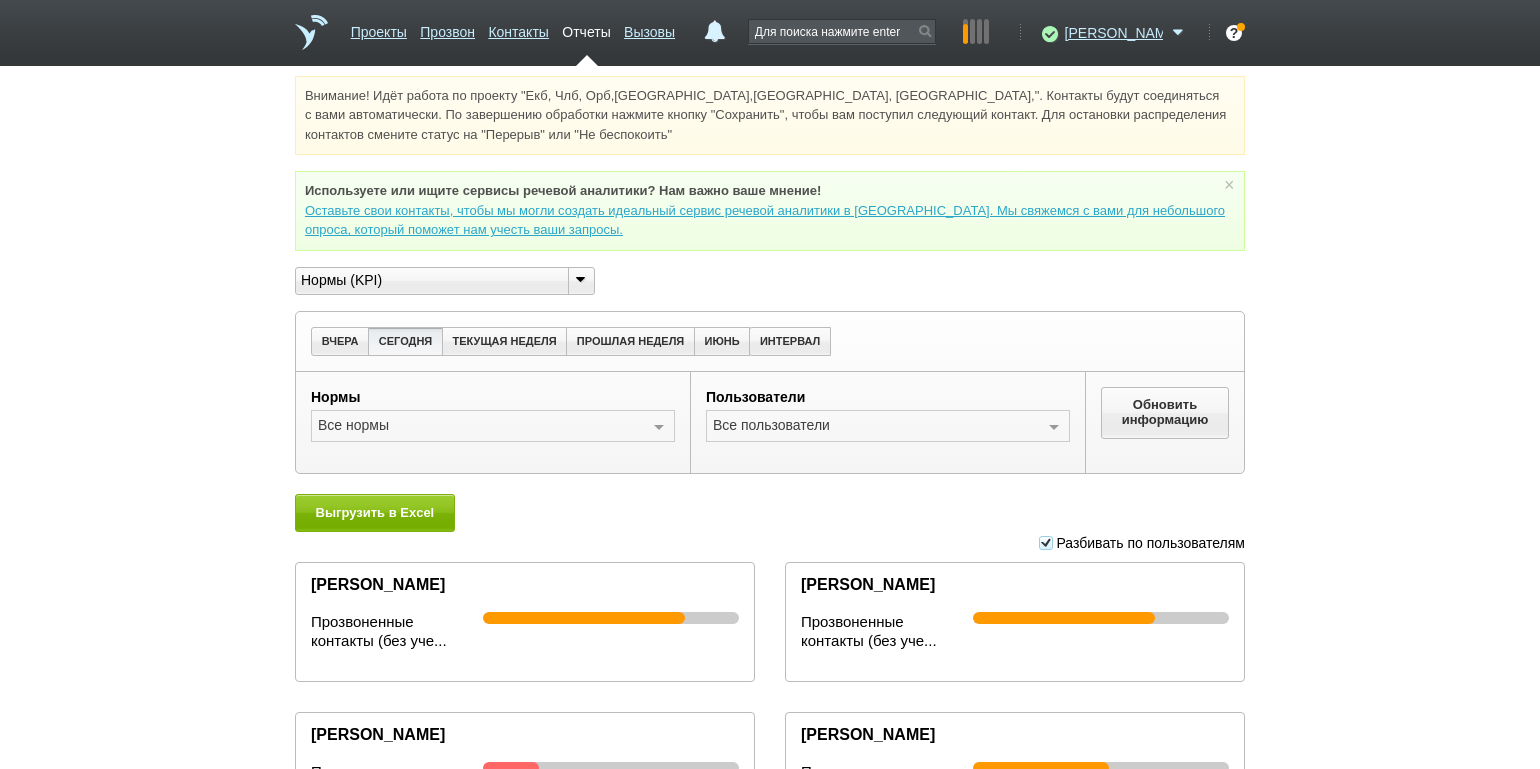 scroll, scrollTop: 128, scrollLeft: 0, axis: vertical 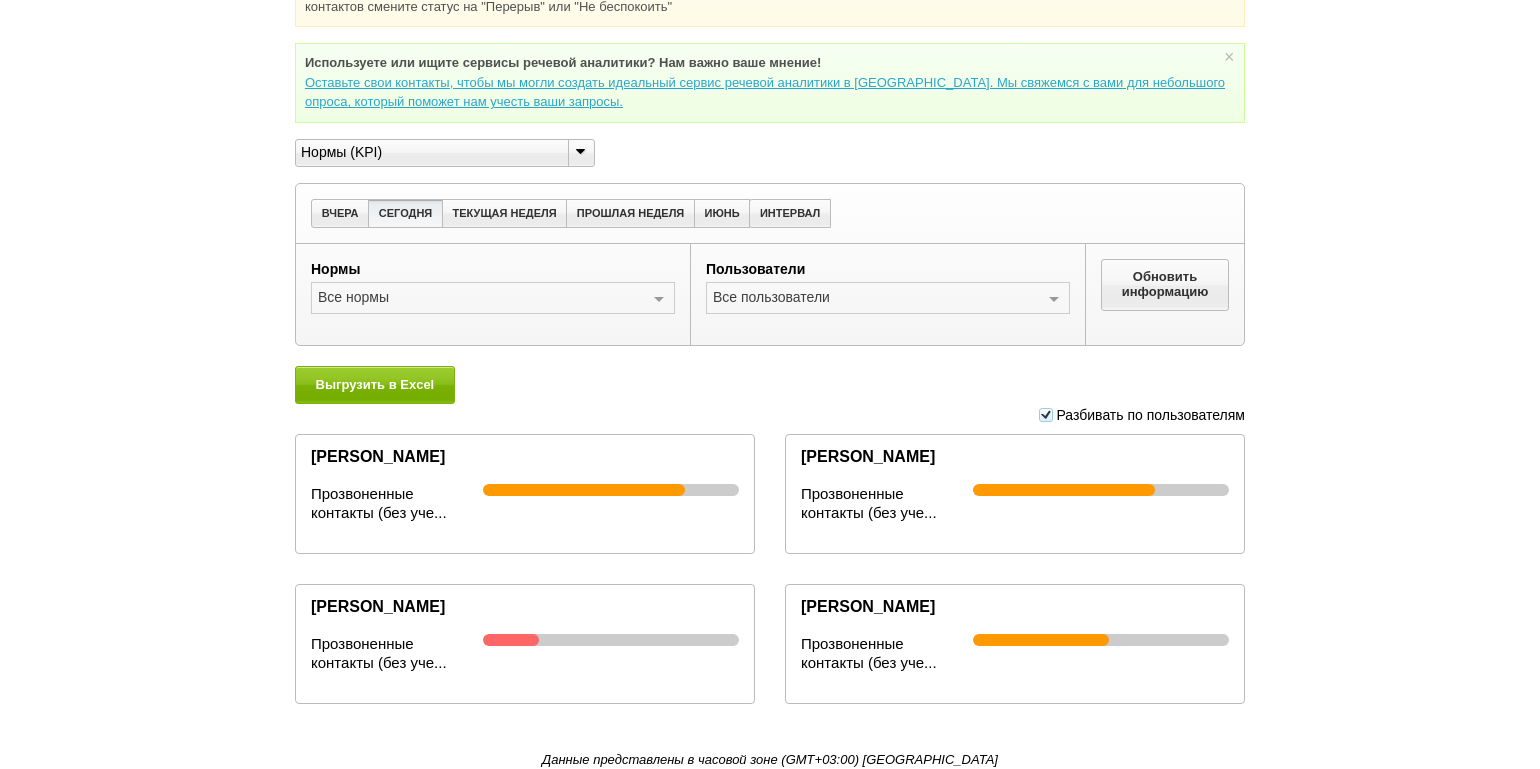 click on "Внимание! Идёт работа по проекту "Екб, Члб, Орб,[GEOGRAPHIC_DATA],[GEOGRAPHIC_DATA], [GEOGRAPHIC_DATA],". Контакты будут соединяться с вами автоматически. По завершению обработки нажмите кнопку "Сохранить", чтобы вам поступил следующий контакт. Для остановки распределения контактов смените статус на "Перерыв" или "Не беспокоить"
Используете или ищите cервисы речевой аналитики? Нам важно ваше мнение!
×
Вы можете звонить напрямую из строки поиска - введите номер и нажмите "Позвонить"
Нормы (KPI)" at bounding box center (770, 358) 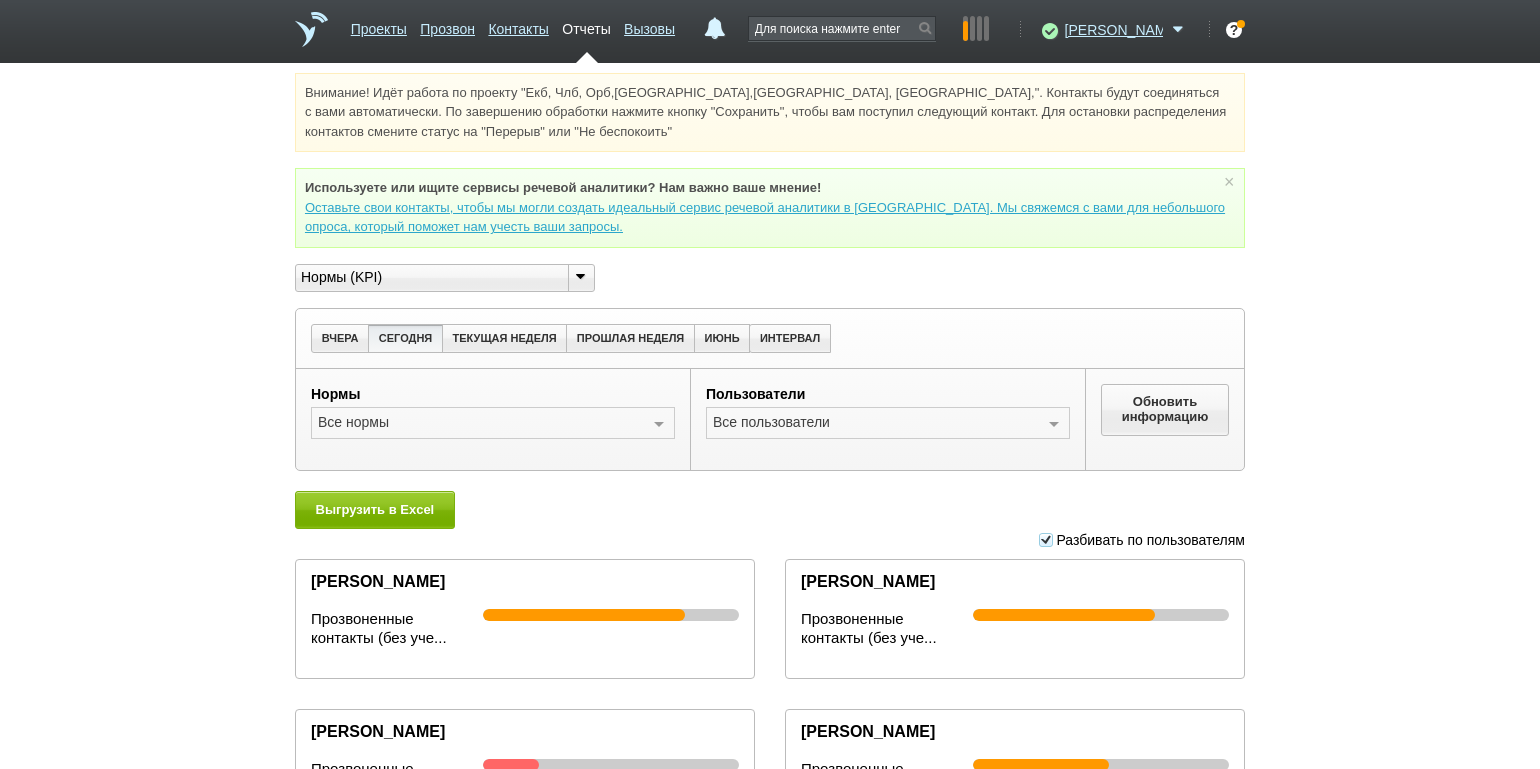scroll, scrollTop: 0, scrollLeft: 0, axis: both 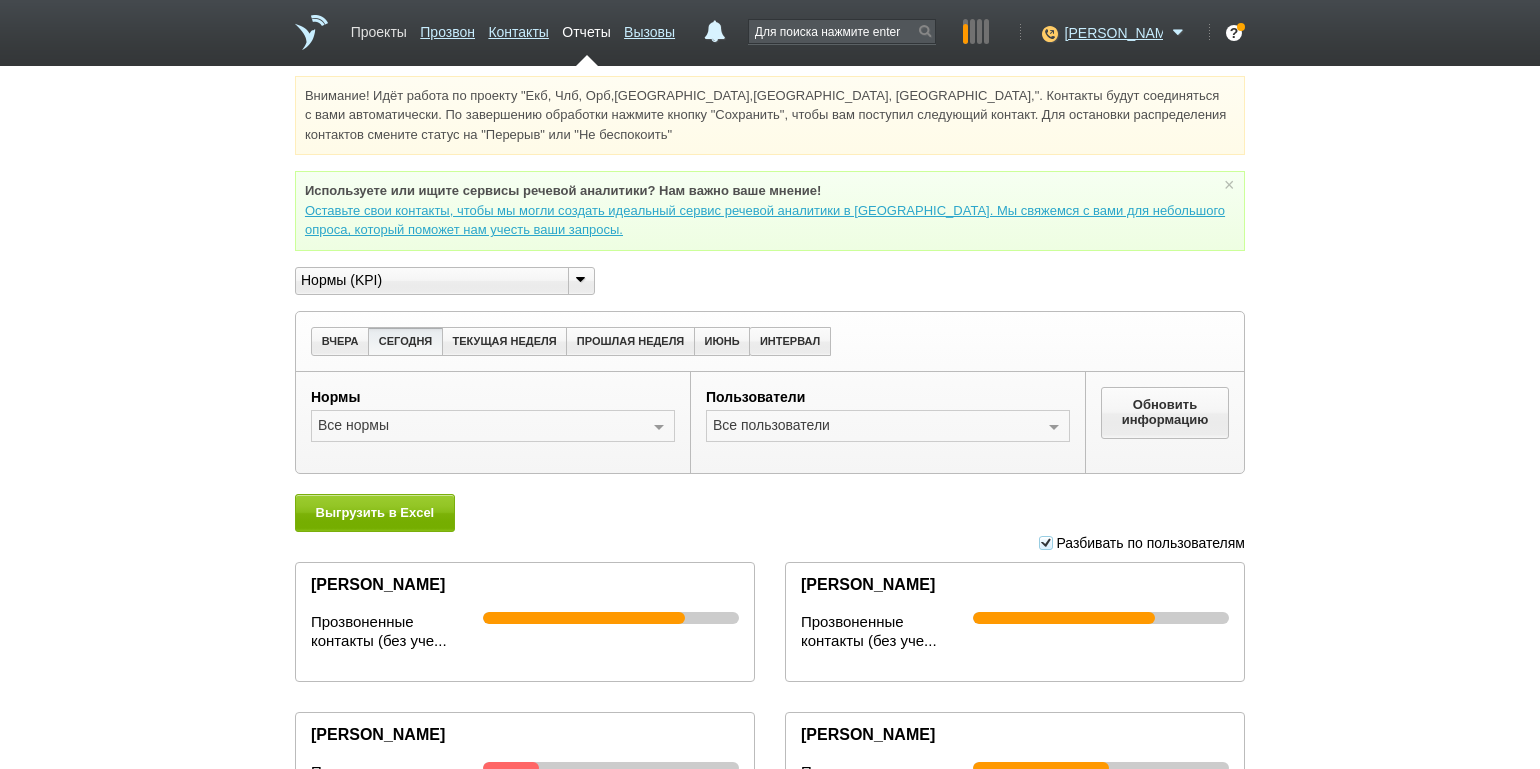 click on "Проекты" at bounding box center (379, 28) 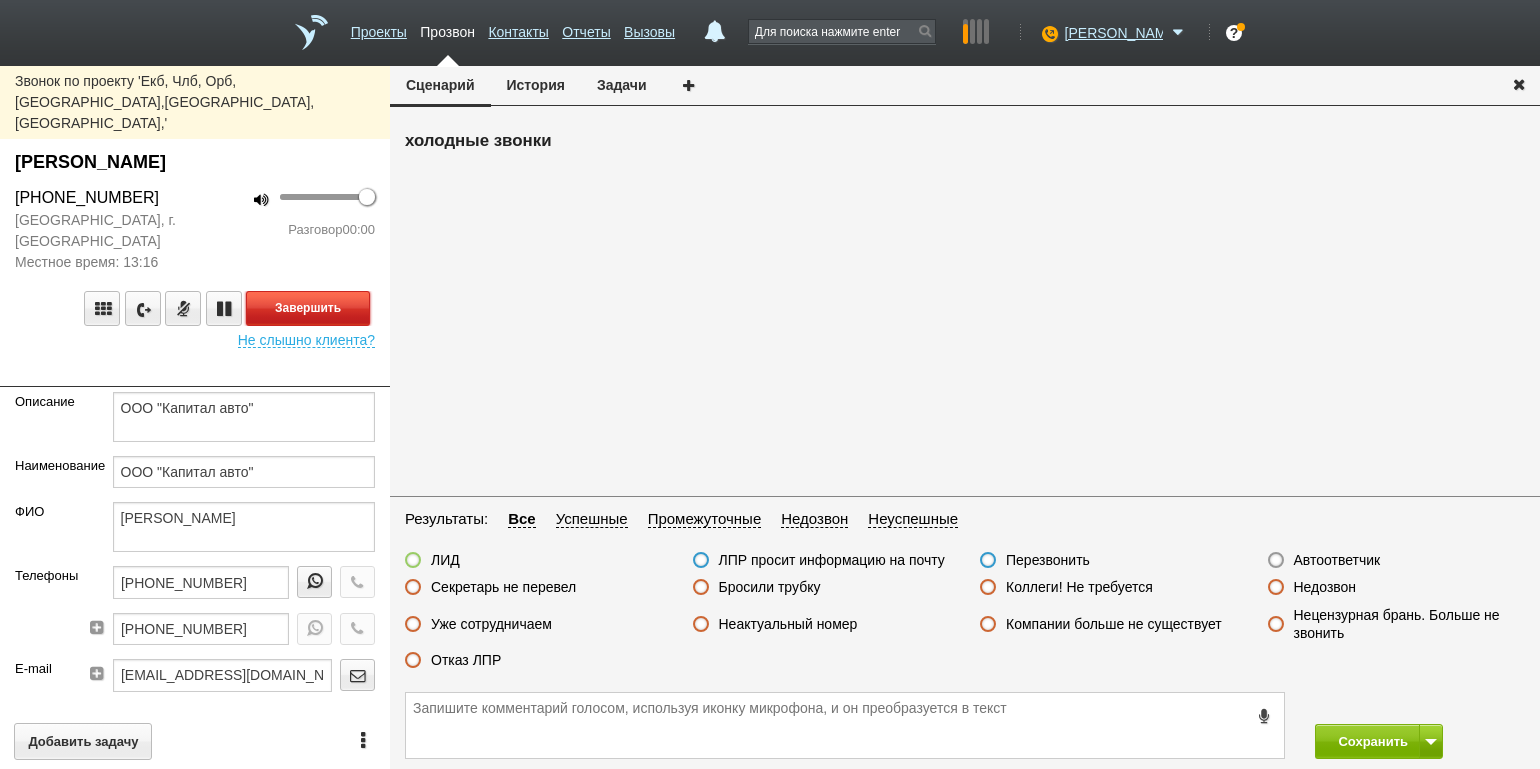 click on "Завершить" at bounding box center [308, 308] 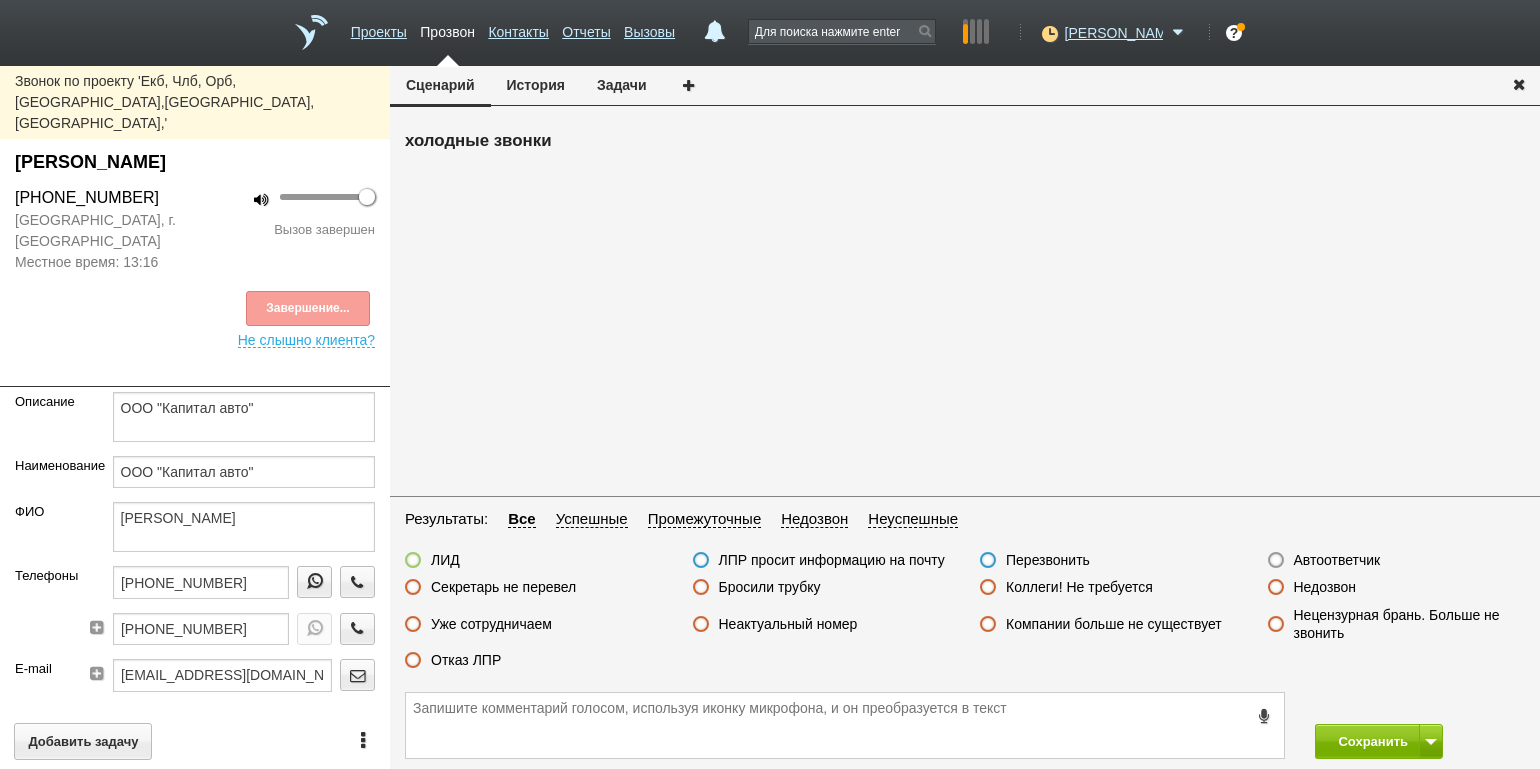 click on "Автоответчик" at bounding box center [1337, 560] 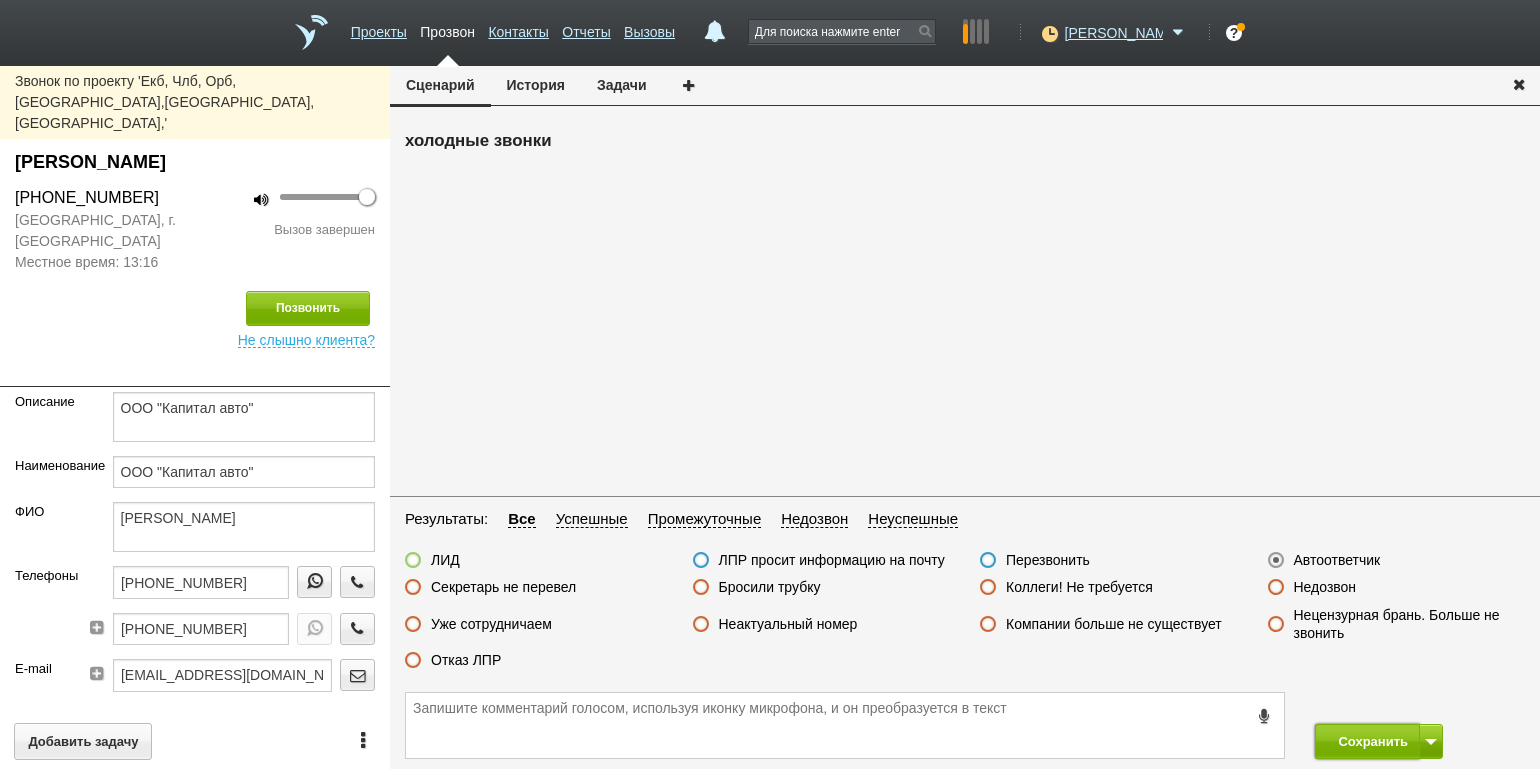 drag, startPoint x: 1344, startPoint y: 729, endPoint x: 1333, endPoint y: 713, distance: 19.416489 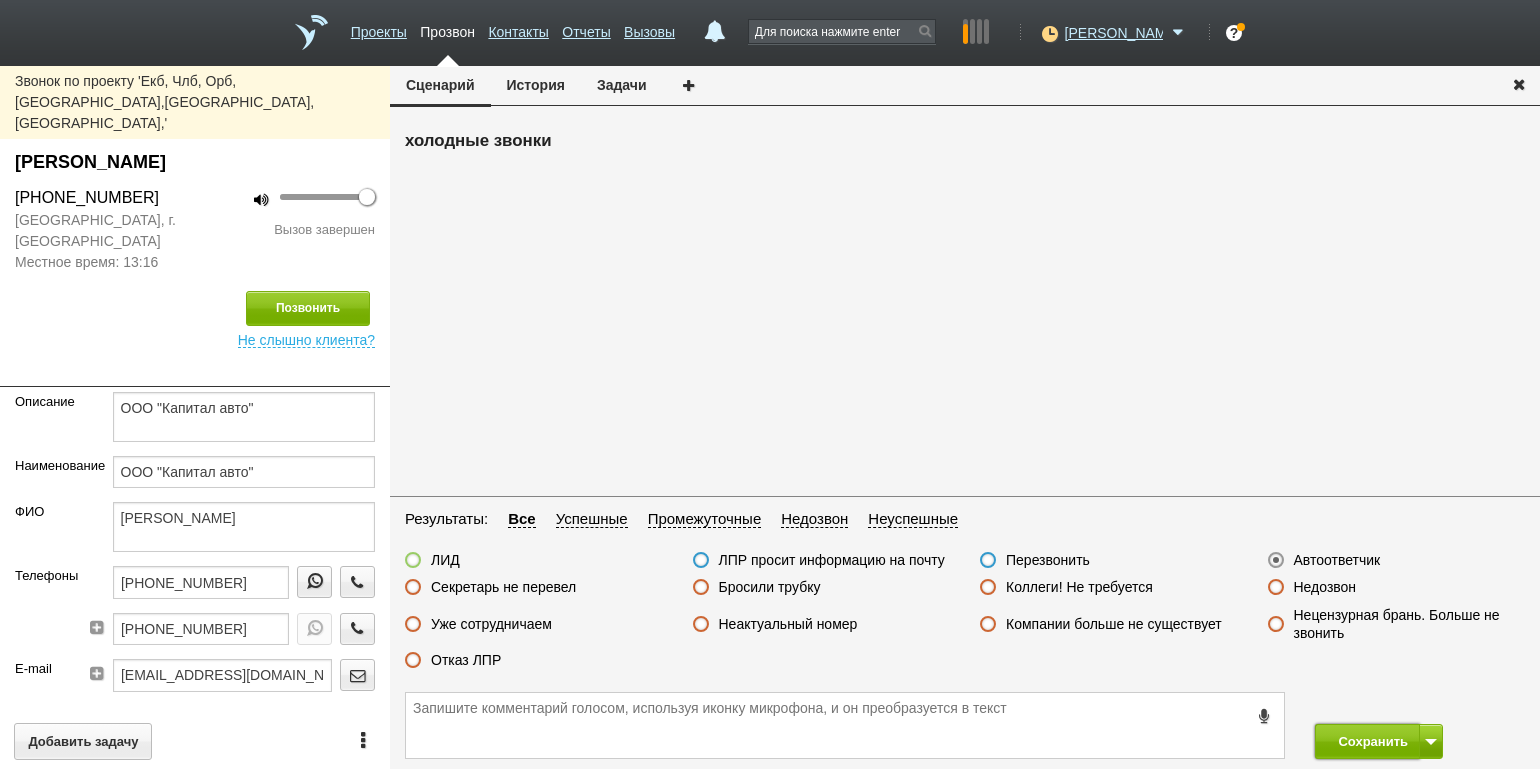 click on "Сохранить" at bounding box center [1367, 741] 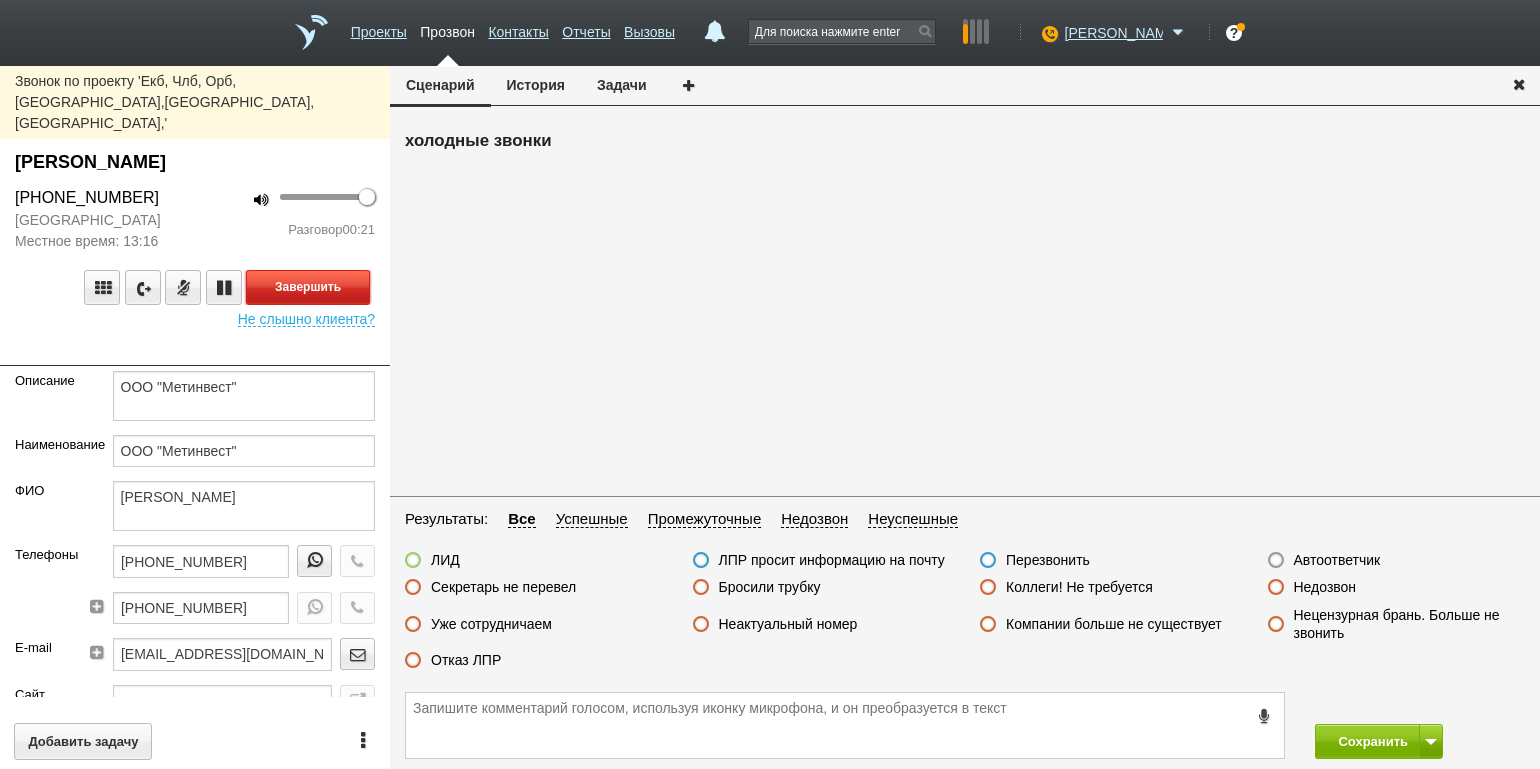 click on "Завершить" at bounding box center [308, 287] 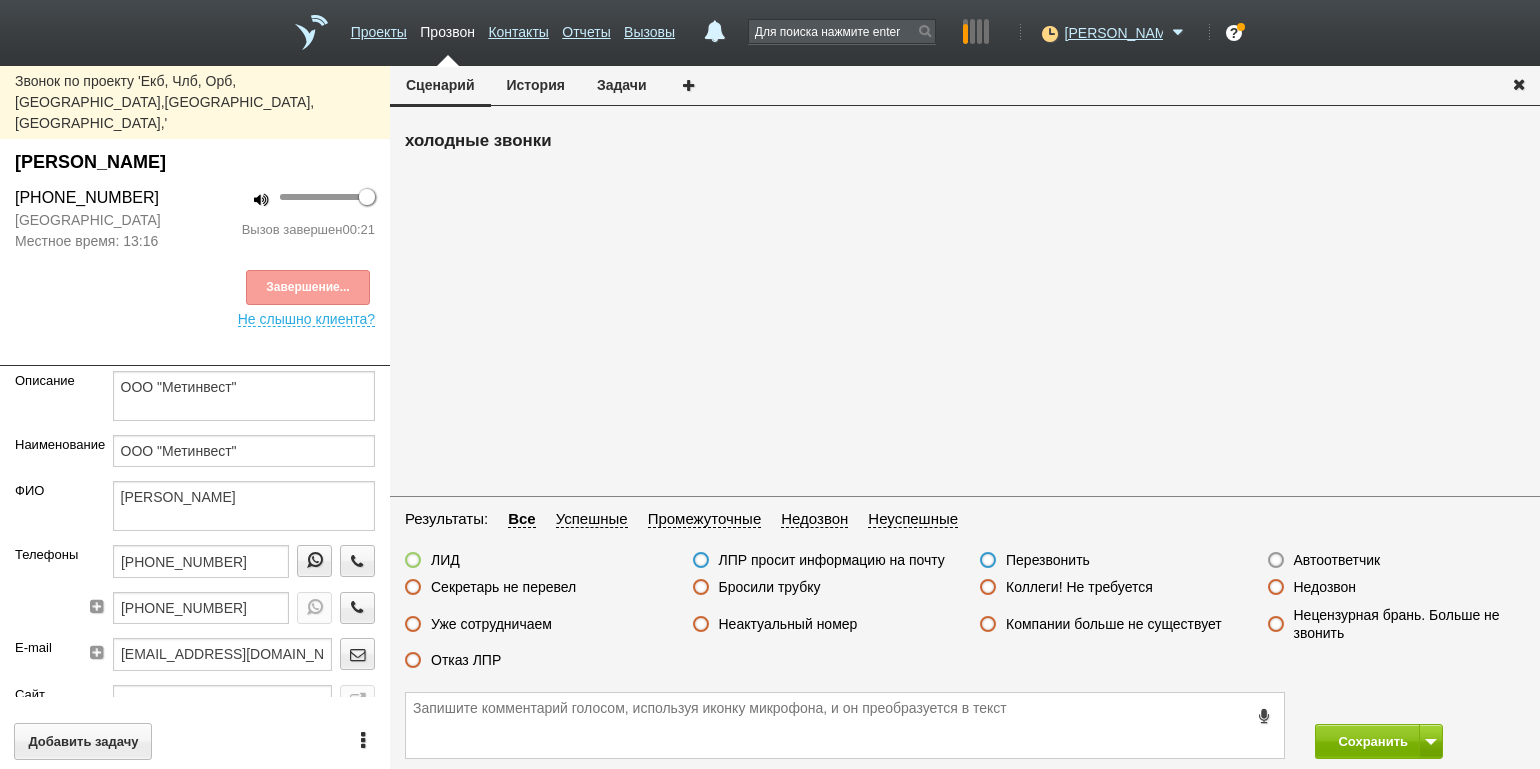click on "Отказ ЛПР" at bounding box center (466, 660) 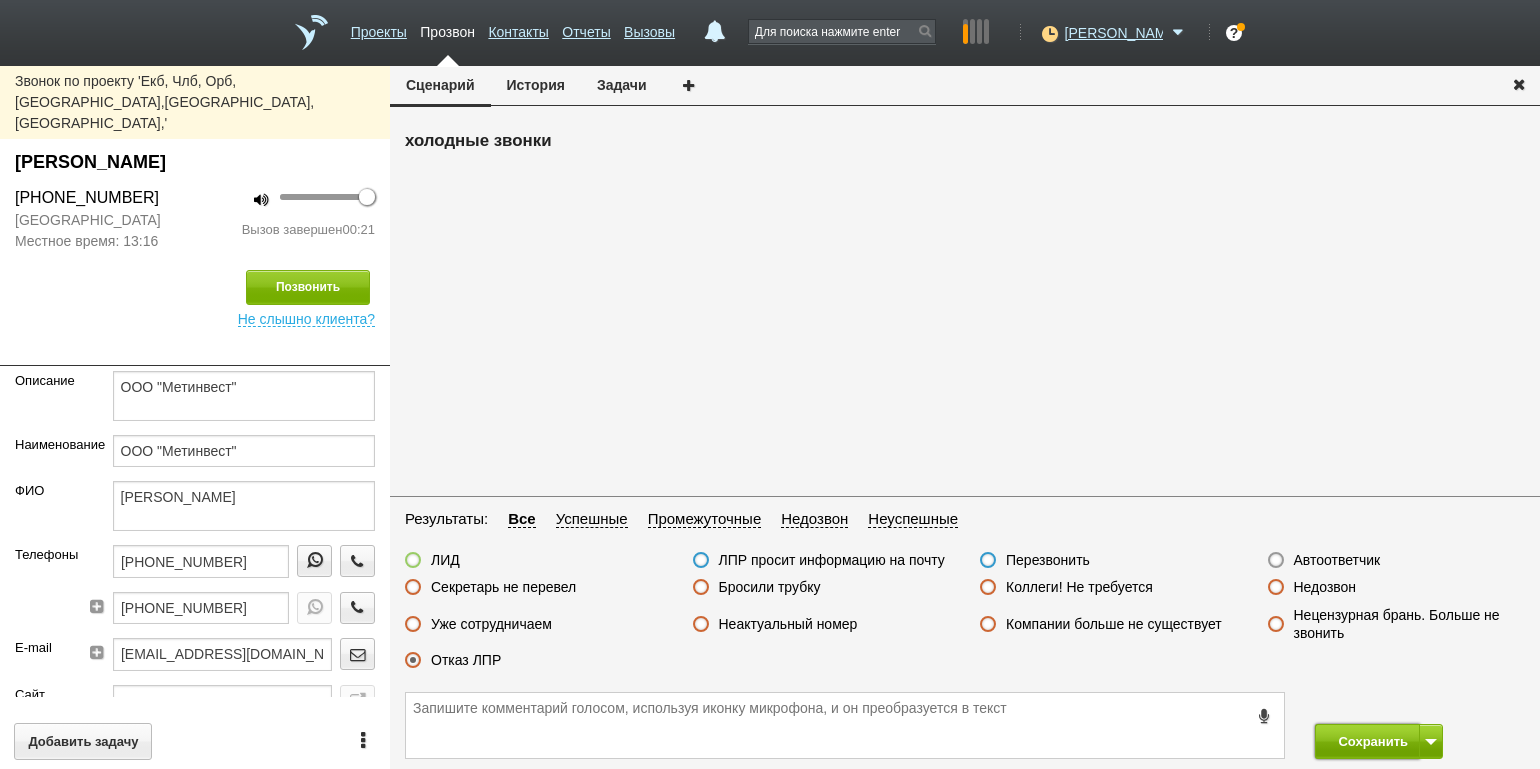 drag, startPoint x: 1337, startPoint y: 751, endPoint x: 1333, endPoint y: 741, distance: 10.770329 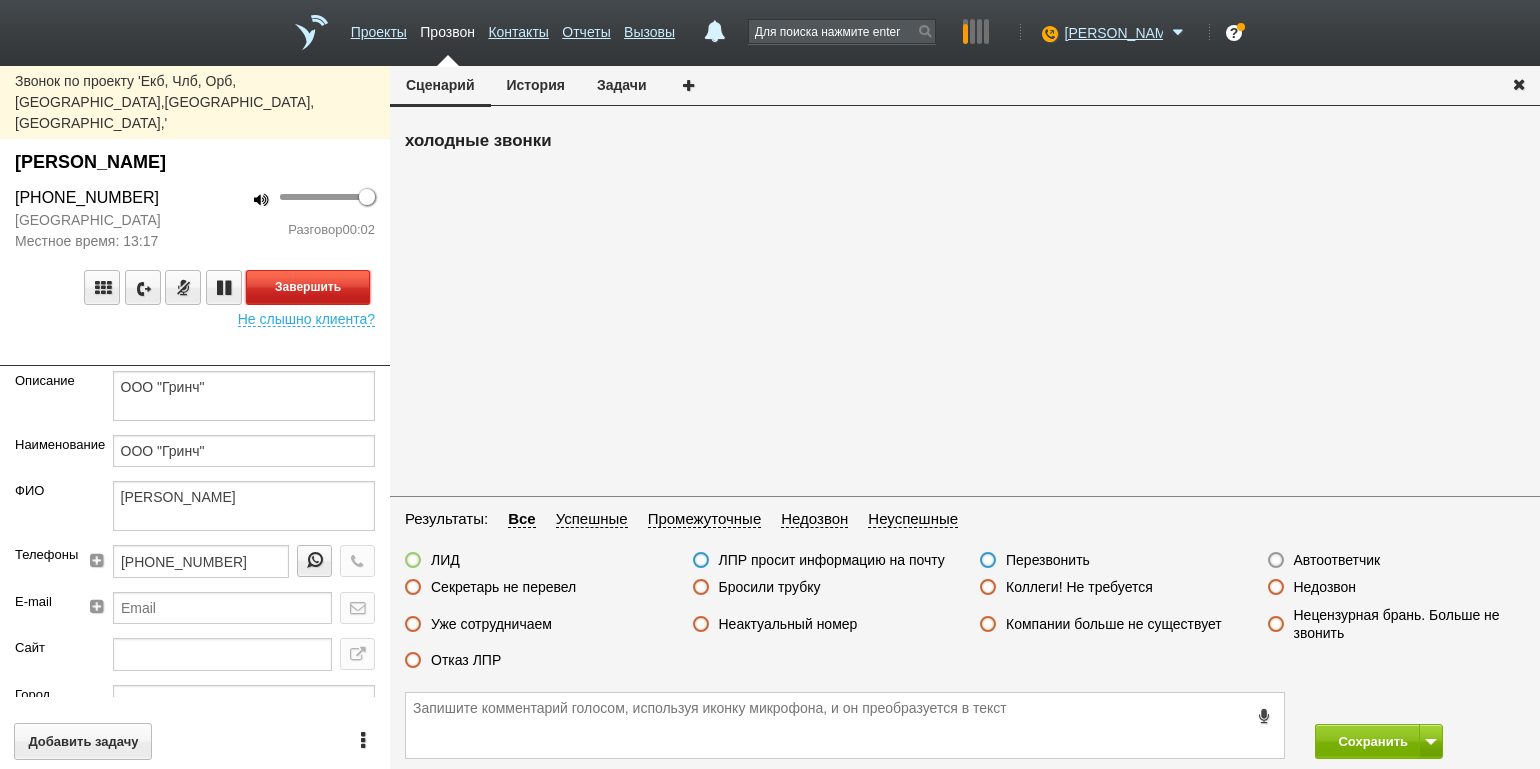 click on "Завершить" at bounding box center [308, 287] 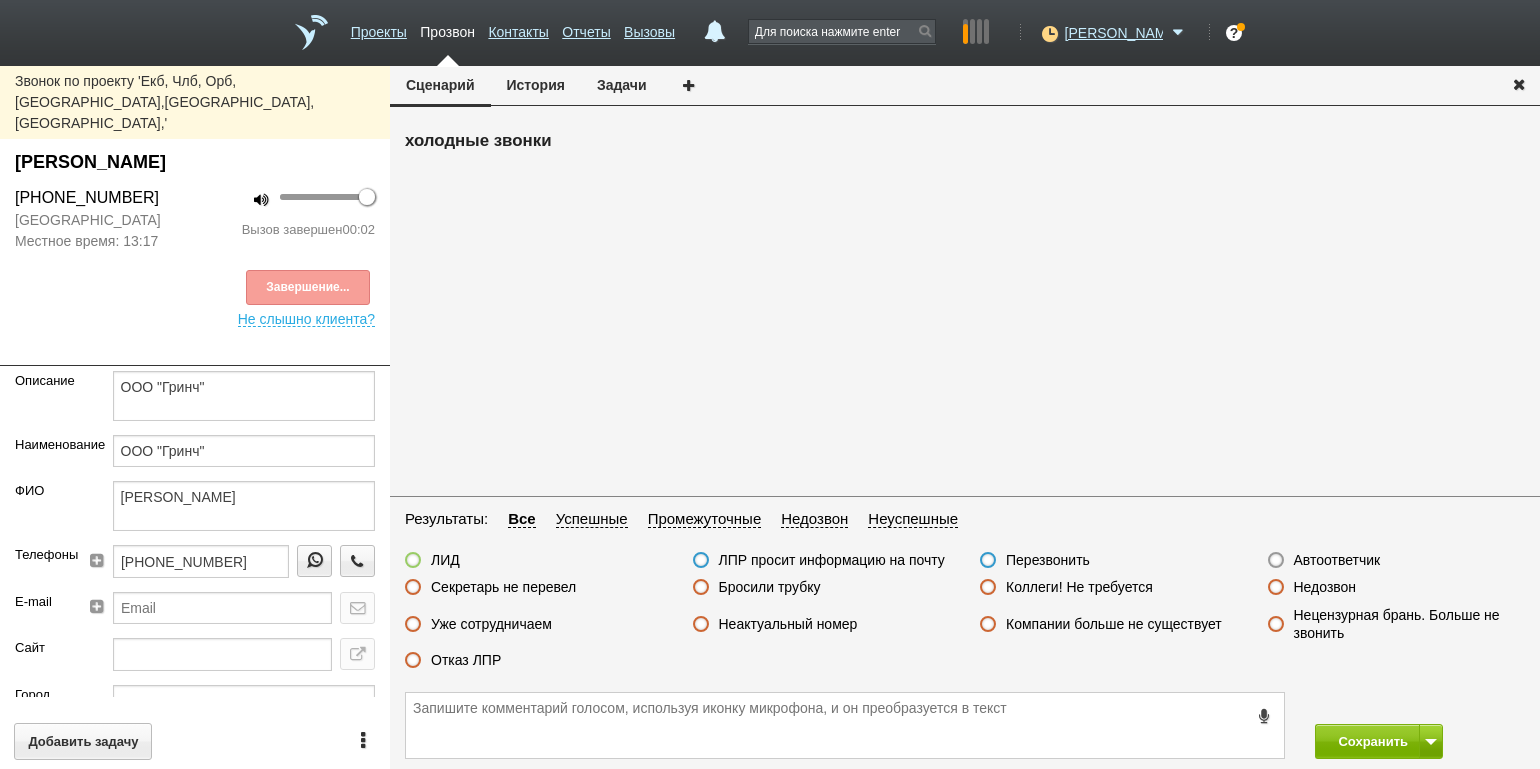 click on "Автоответчик" at bounding box center [1337, 560] 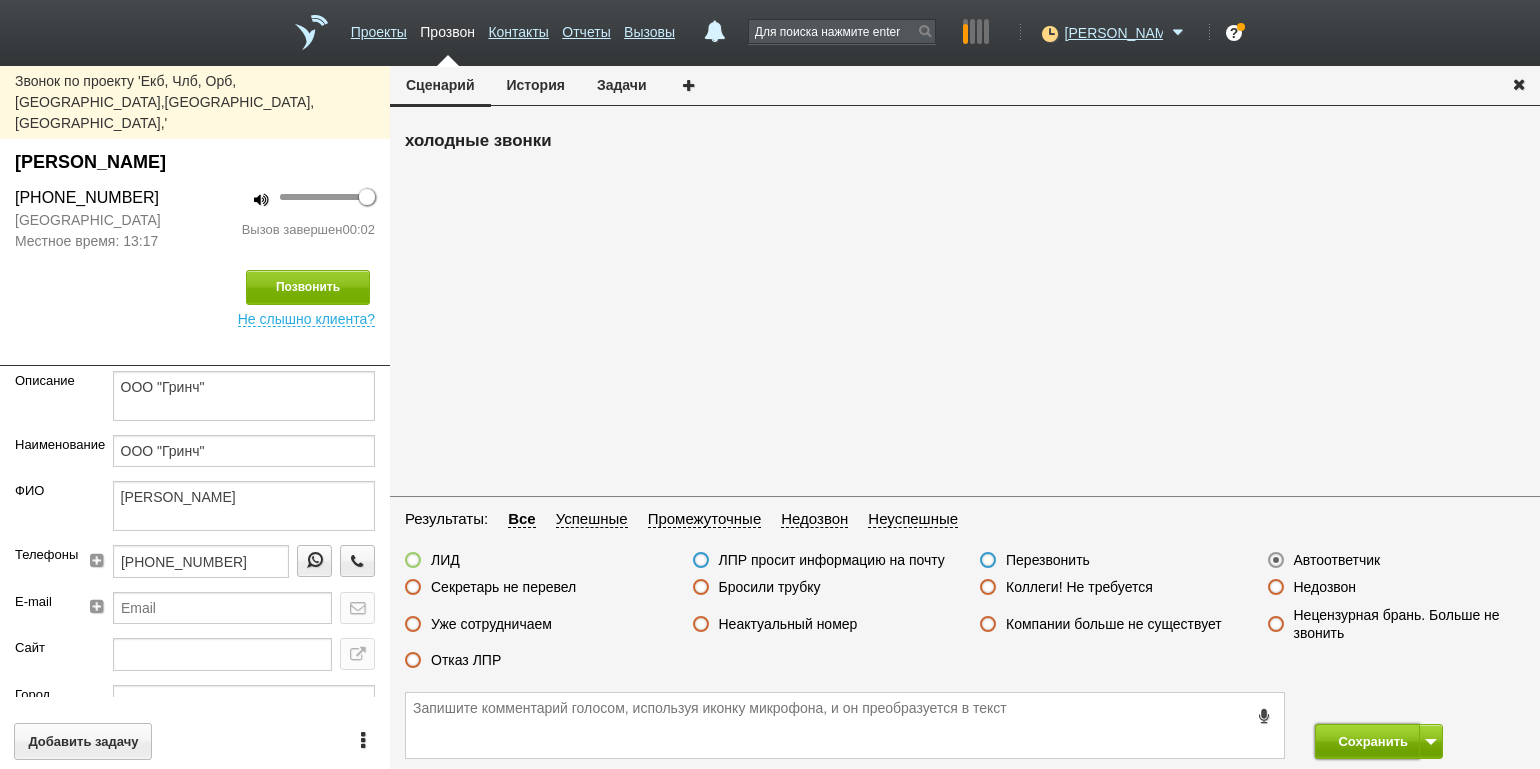 click on "Сохранить" at bounding box center [1367, 741] 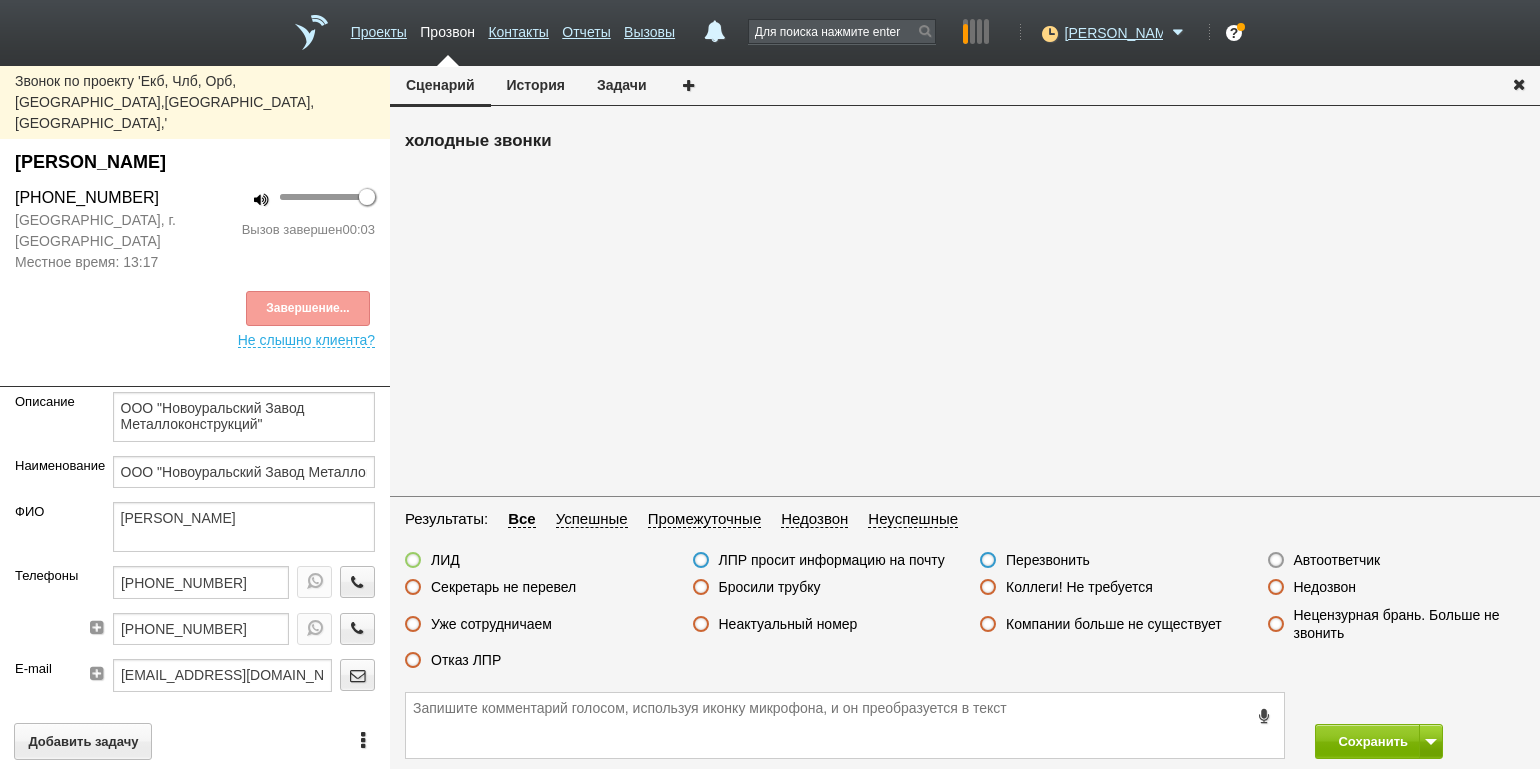 click on "Завершение..." at bounding box center (195, 308) 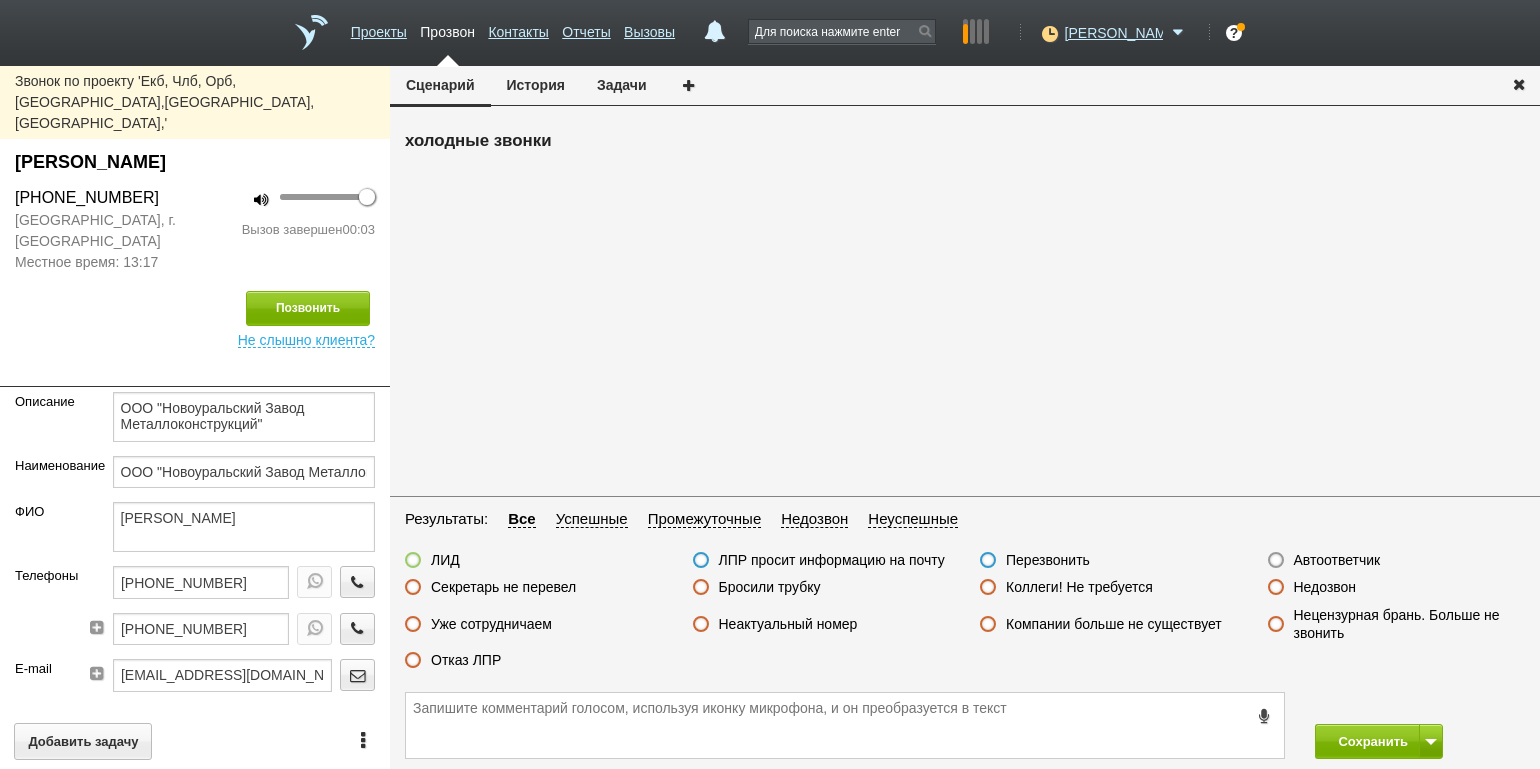 click on "Бросили трубку" at bounding box center [770, 587] 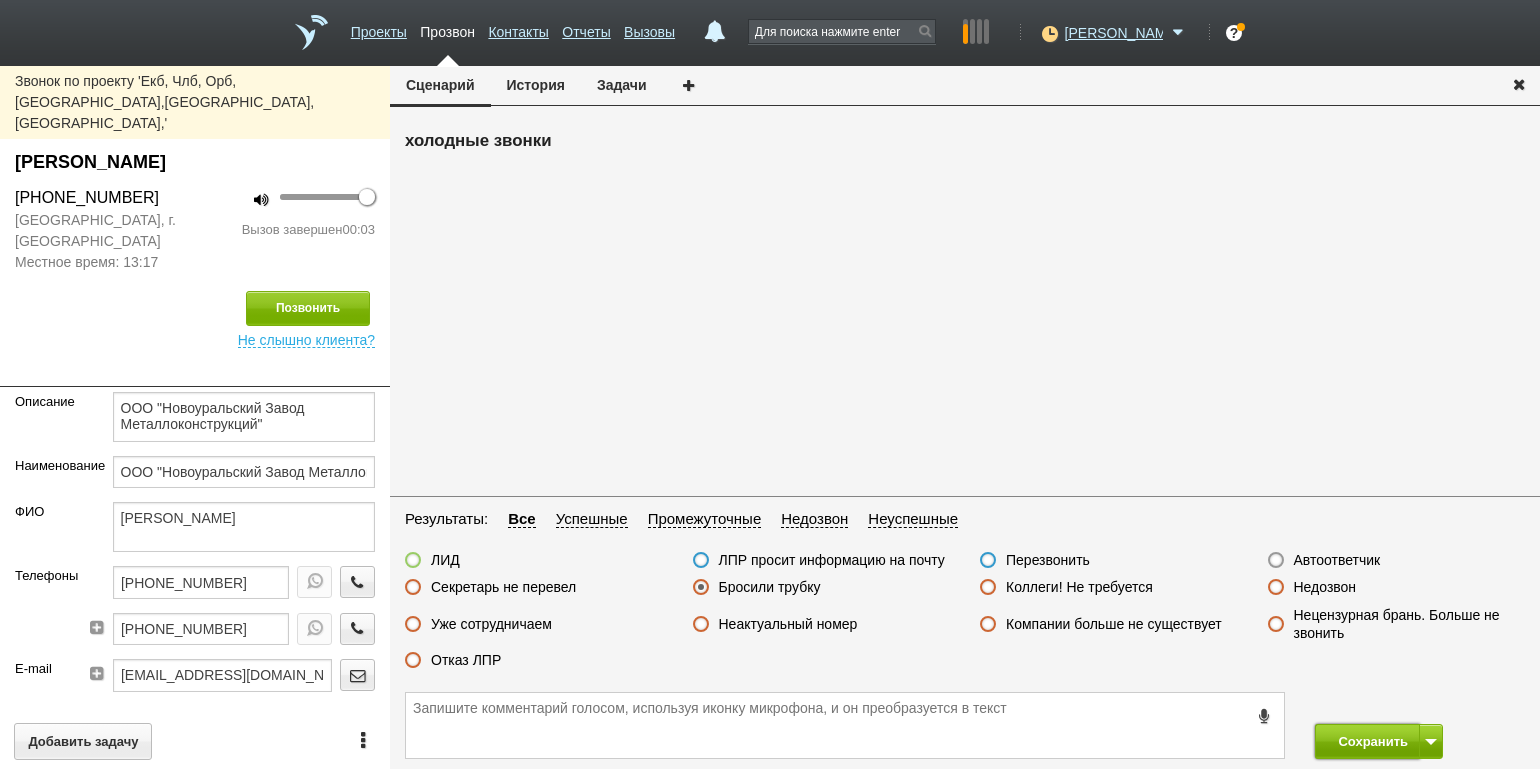 click on "Сохранить" at bounding box center (1367, 741) 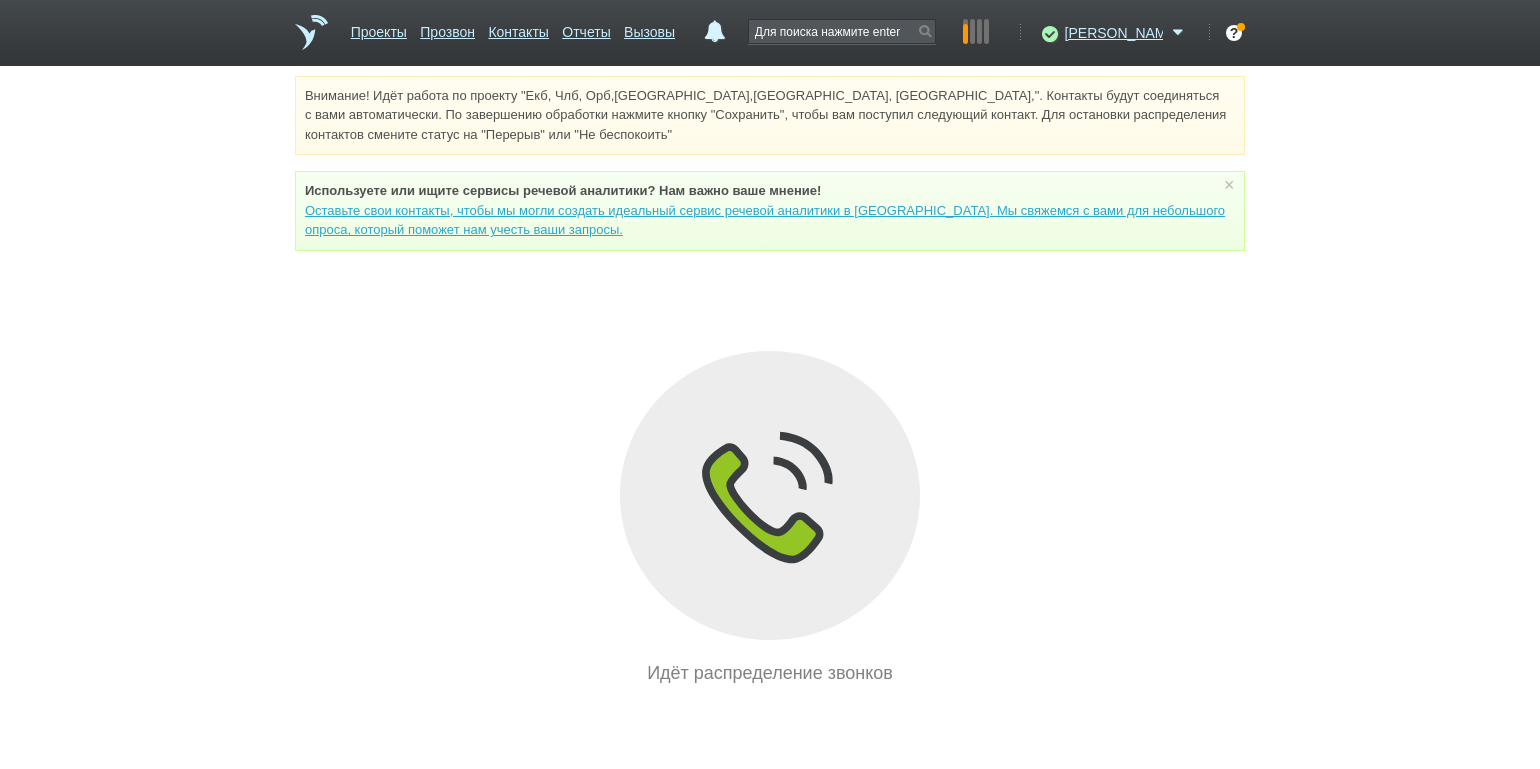 click on "Внимание! Идёт работа по проекту "Екб, Члб, Орб,[GEOGRAPHIC_DATA],[GEOGRAPHIC_DATA], [GEOGRAPHIC_DATA],". Контакты будут соединяться с вами автоматически. По завершению обработки нажмите кнопку "Сохранить", чтобы вам поступил следующий контакт. Для остановки распределения контактов смените статус на "Перерыв" или "Не беспокоить"
Используете или ищите cервисы речевой аналитики? Нам важно ваше мнение!
×
Вы можете звонить напрямую из строки поиска - введите номер и нажмите "Позвонить"
Идёт распределение звонков" at bounding box center (770, 381) 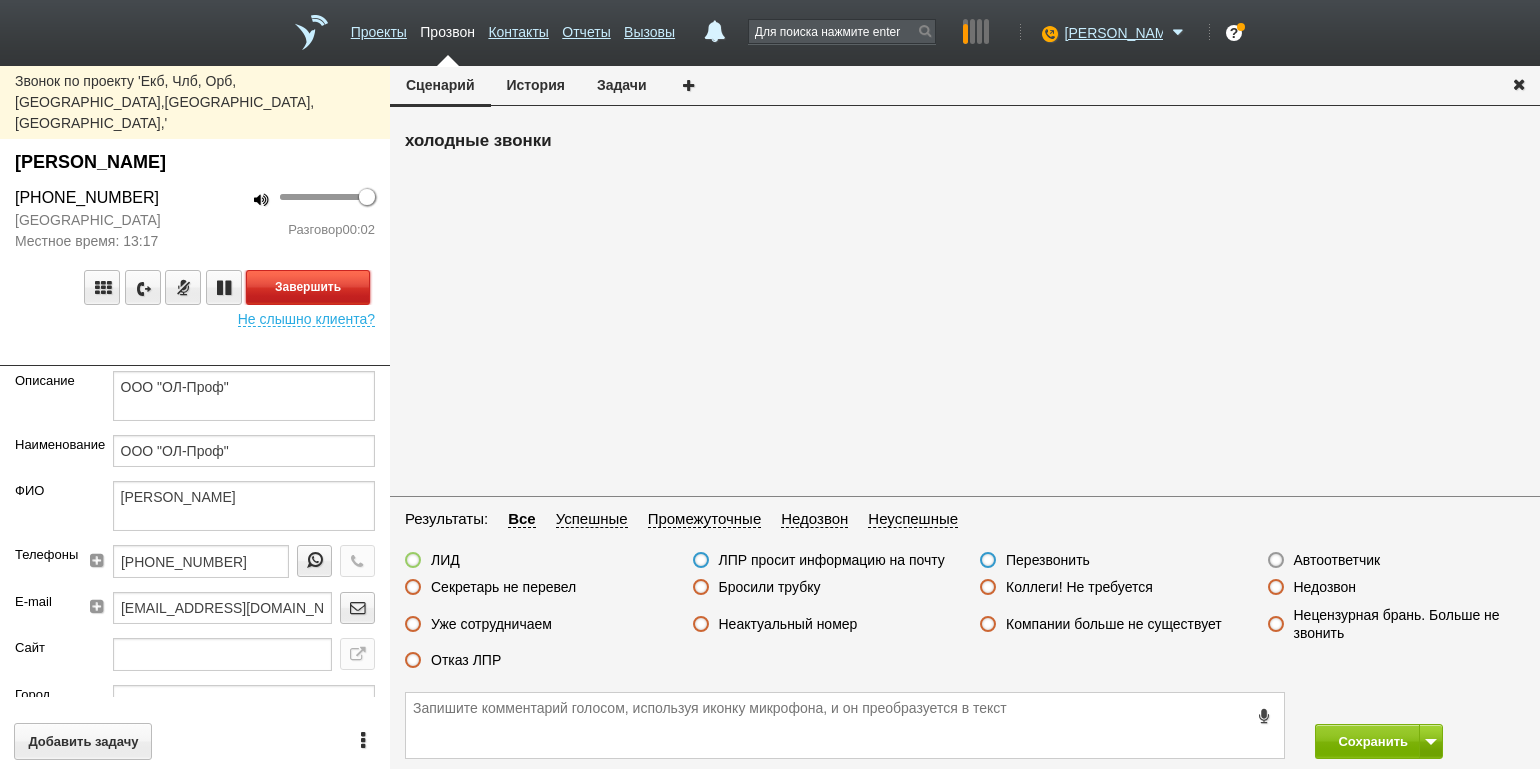 click on "Завершить" at bounding box center (308, 287) 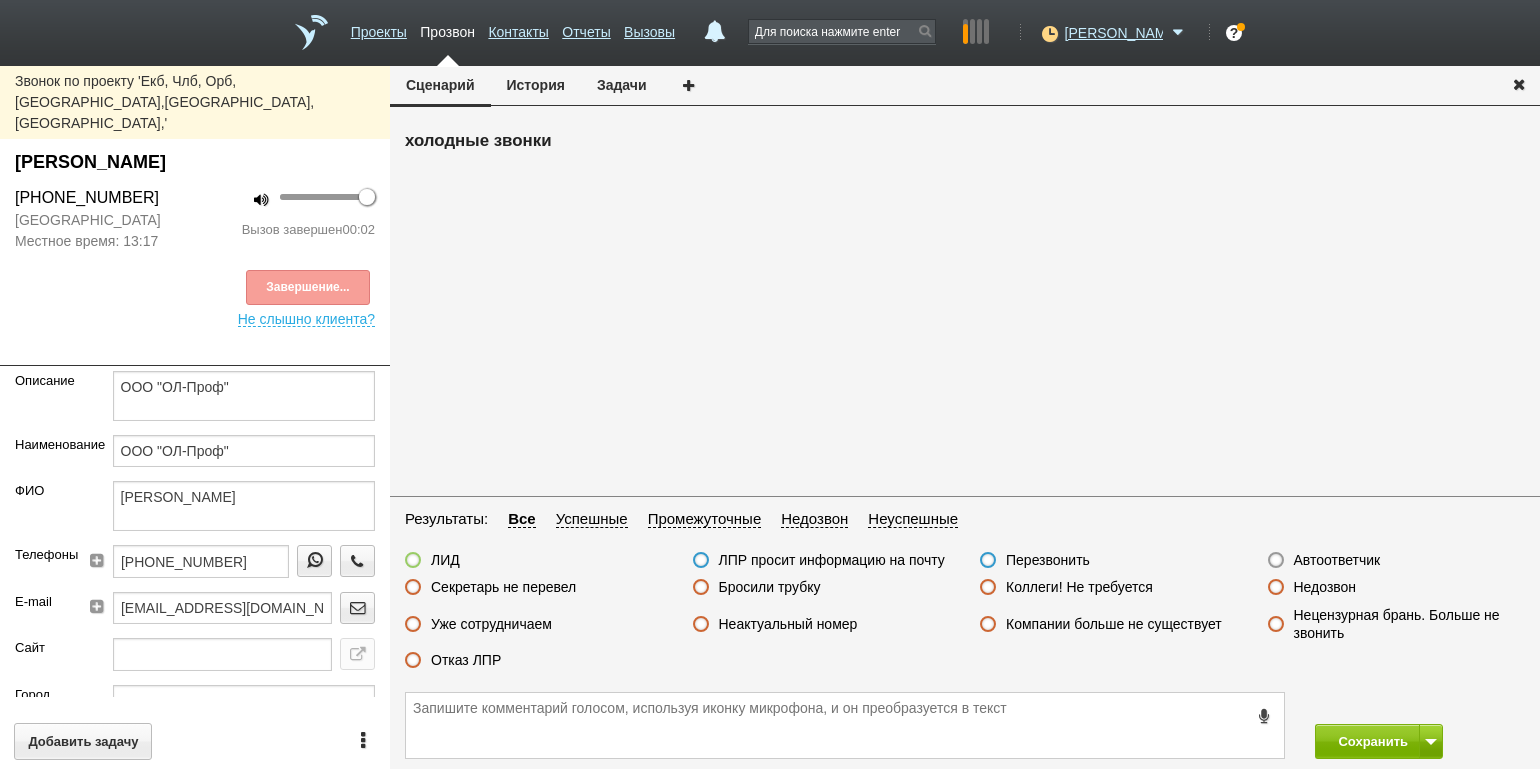 click on "Автоответчик" at bounding box center (1337, 560) 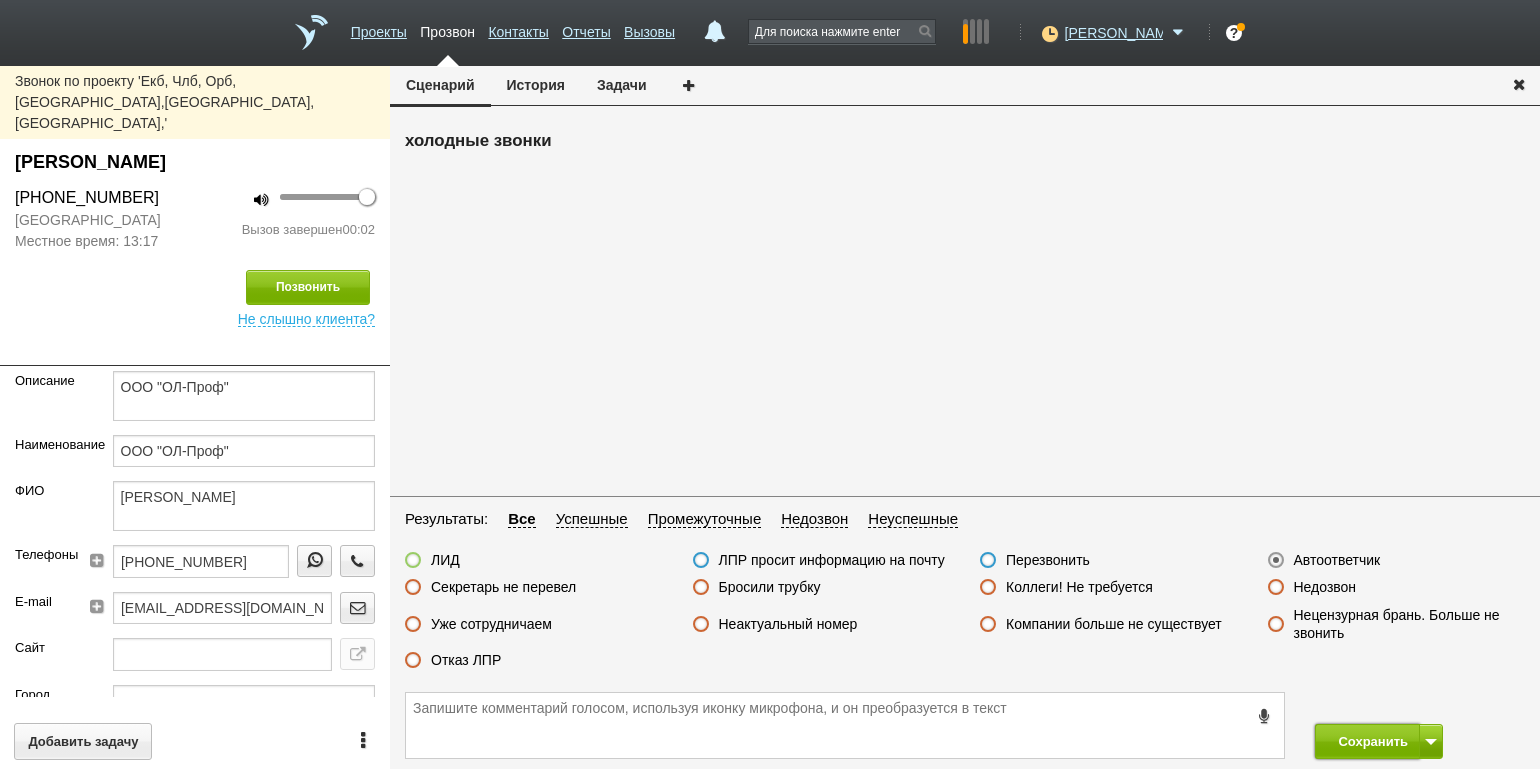 drag, startPoint x: 1368, startPoint y: 734, endPoint x: 1340, endPoint y: 692, distance: 50.47772 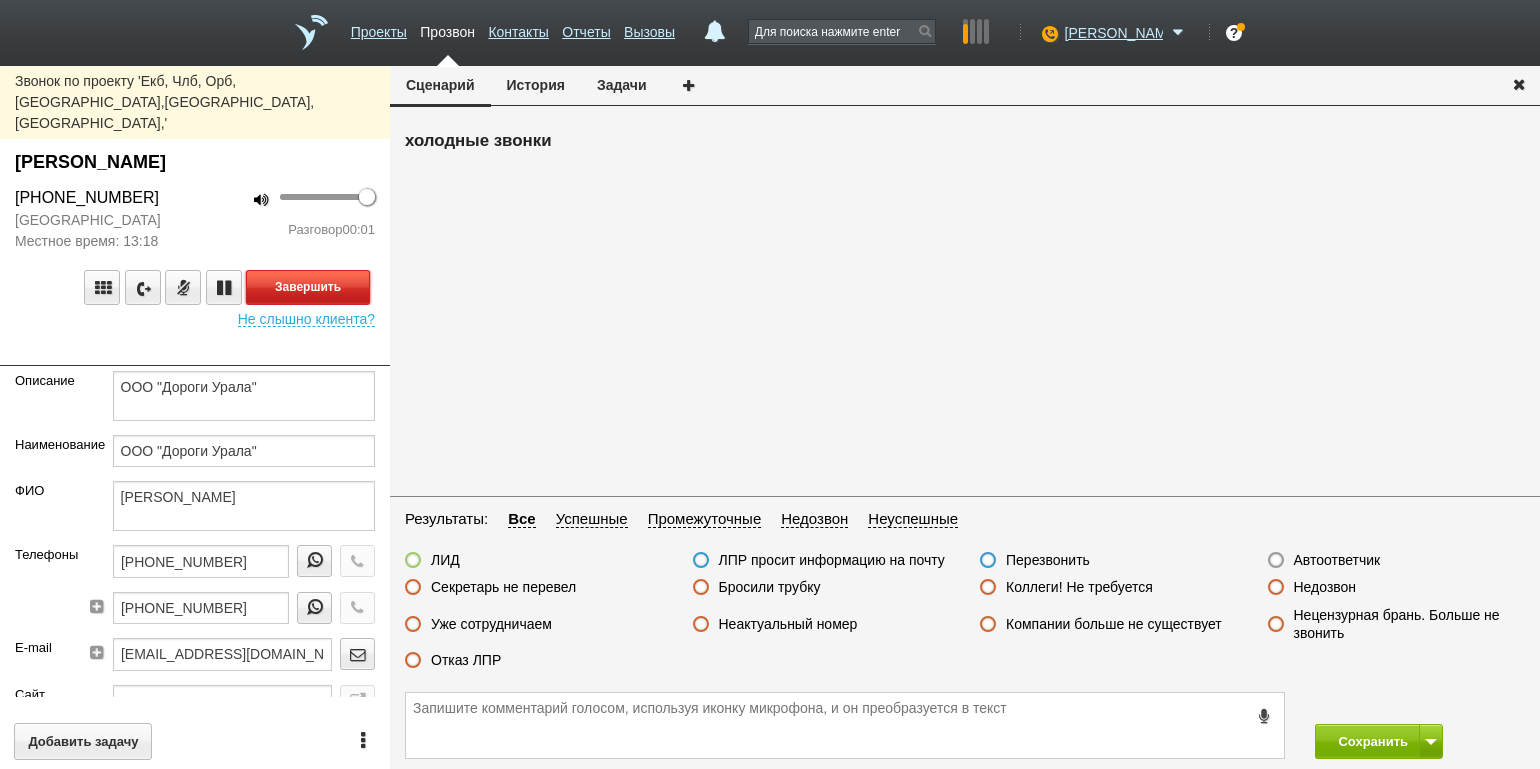 click on "Завершить" at bounding box center [308, 287] 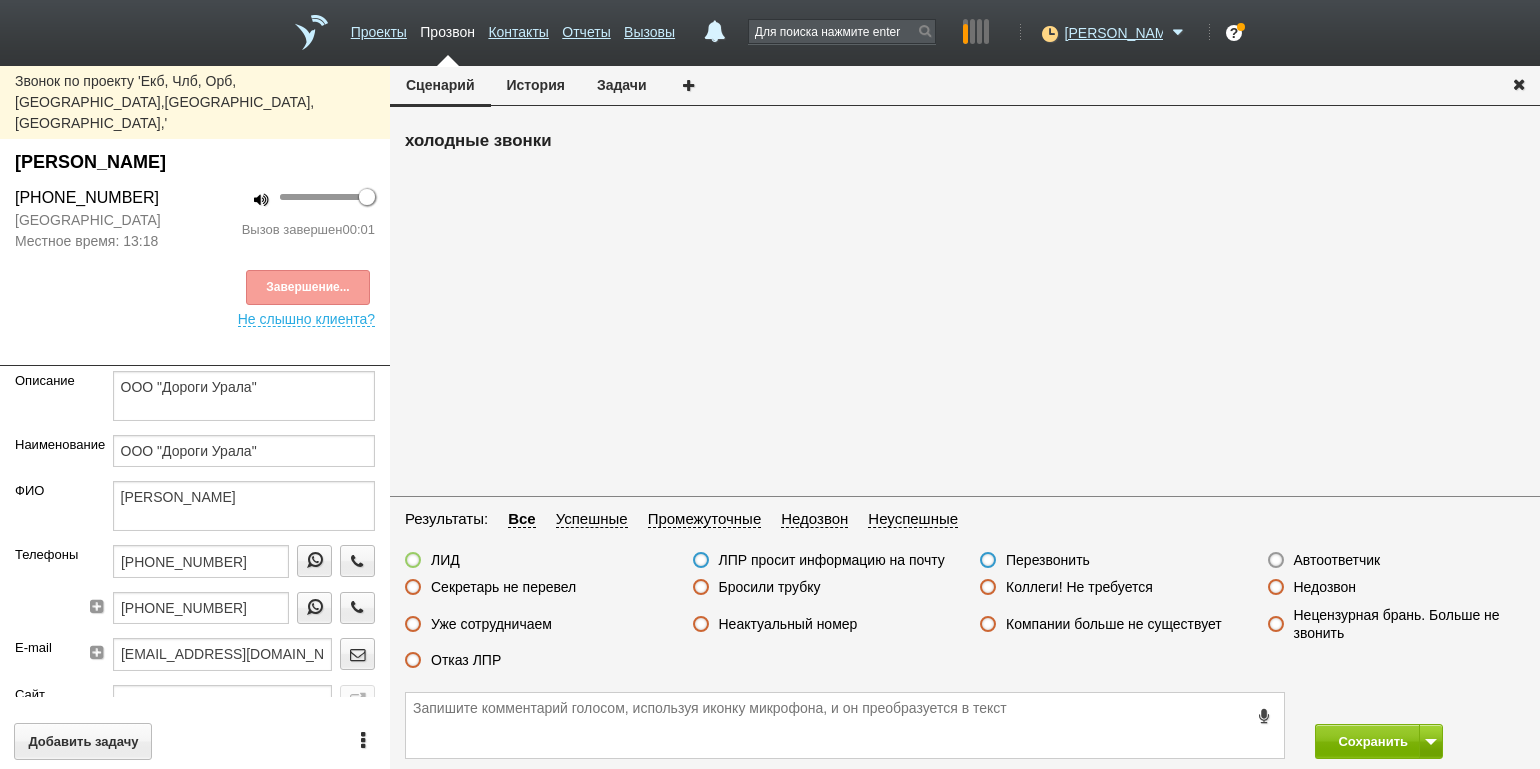 click on "Автоответчик" at bounding box center [1337, 560] 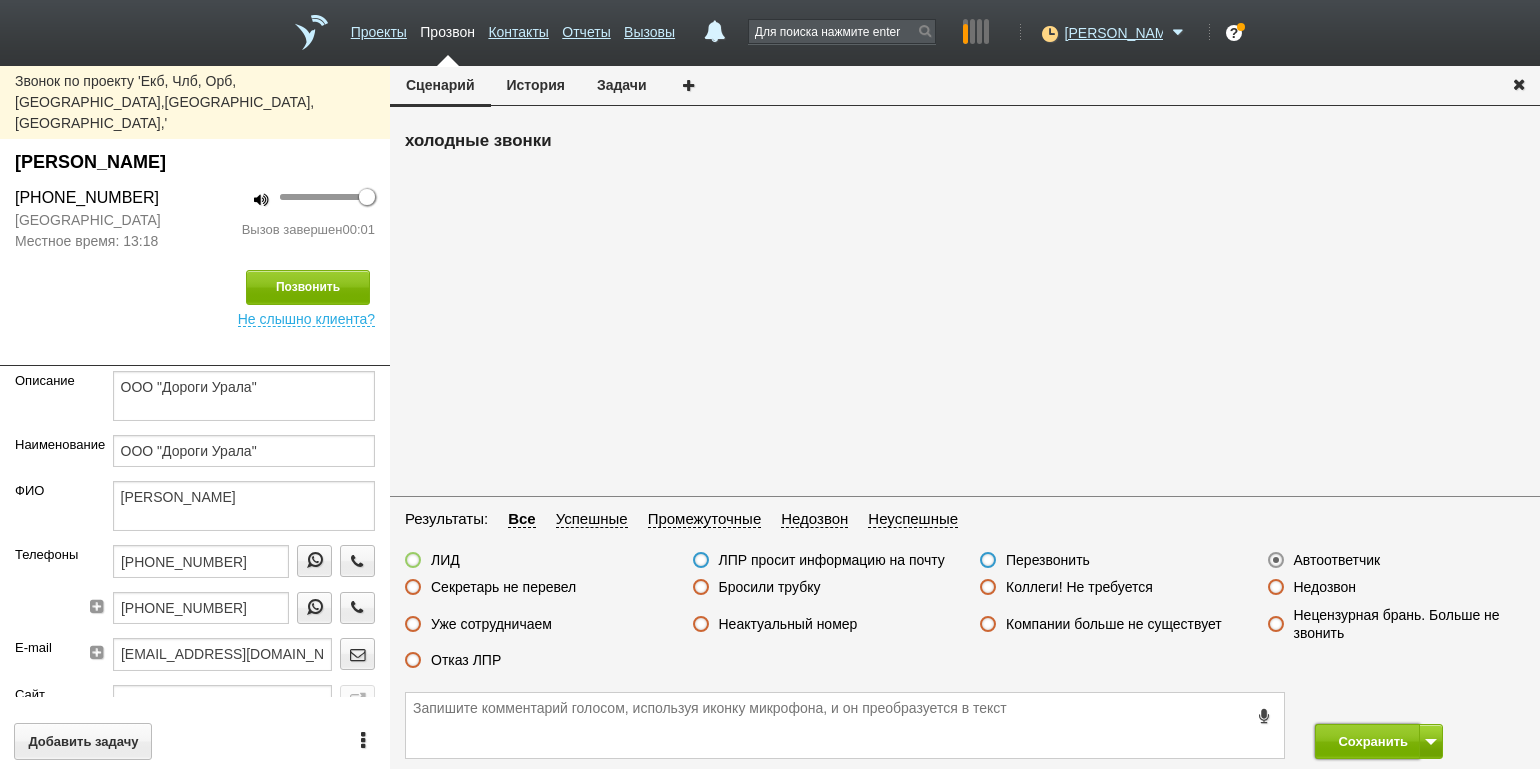 drag, startPoint x: 1349, startPoint y: 745, endPoint x: 1225, endPoint y: 613, distance: 181.1077 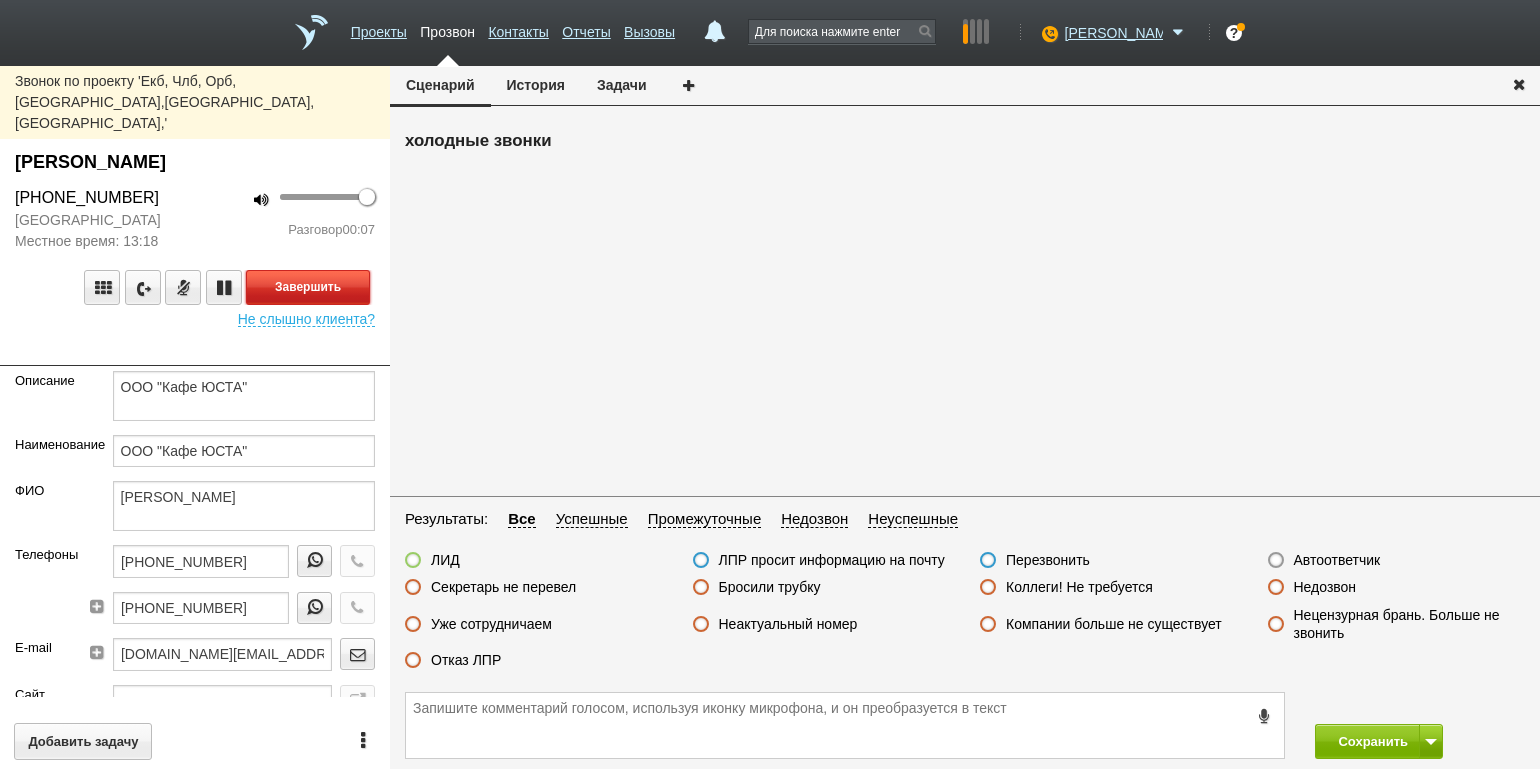 click on "Завершить" at bounding box center [308, 287] 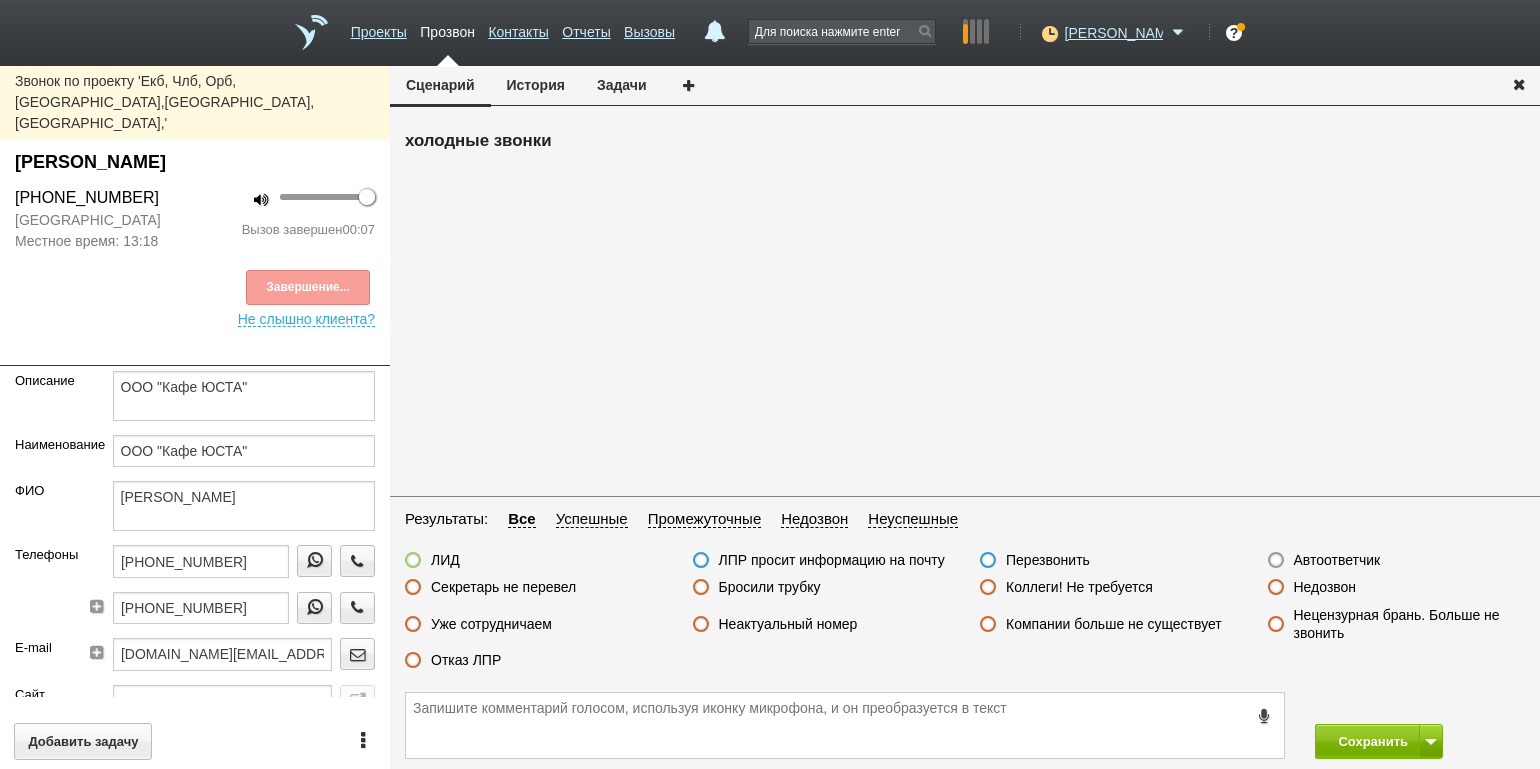 click on "Неактуальный номер" at bounding box center [788, 624] 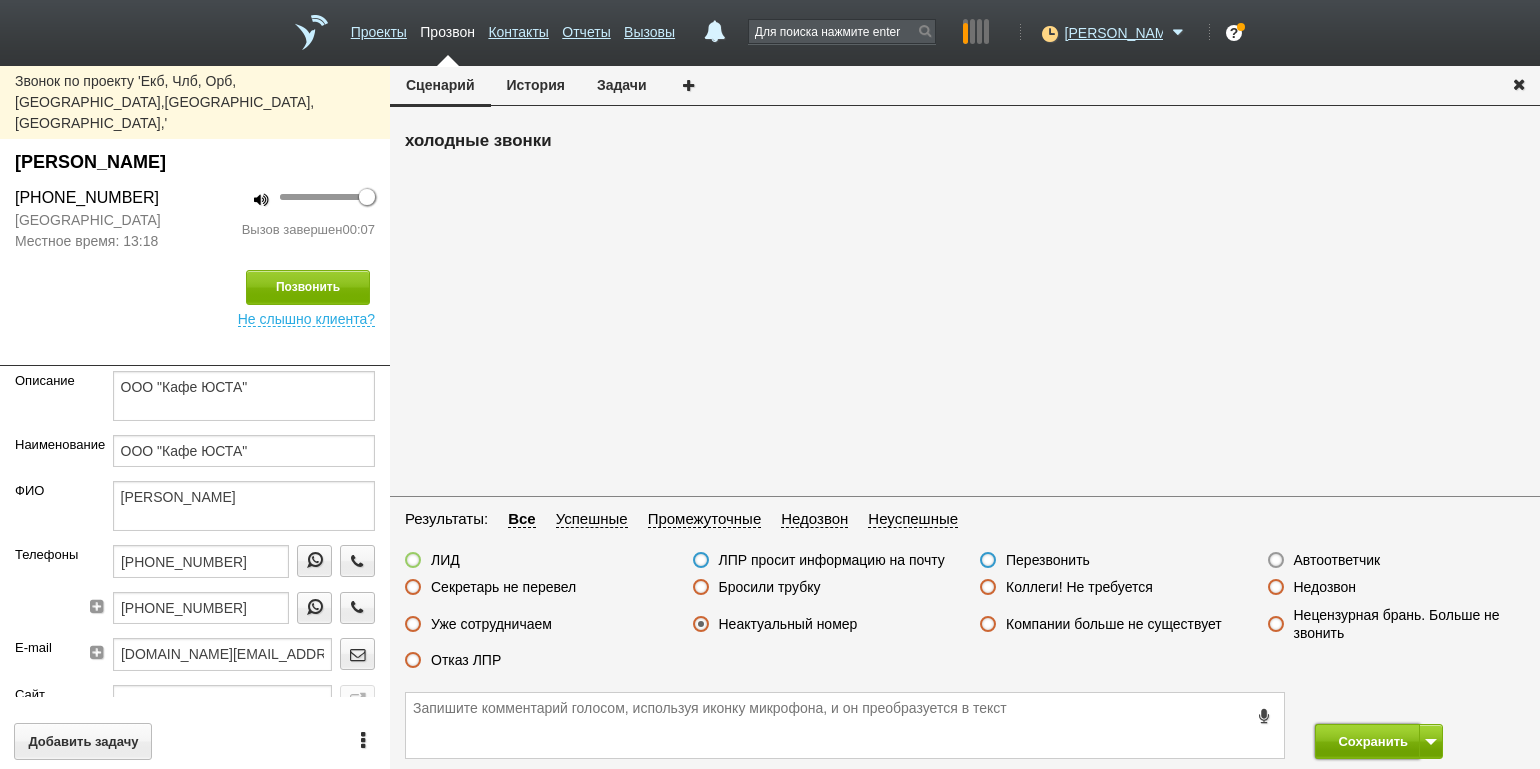 click on "Сохранить" at bounding box center [1367, 741] 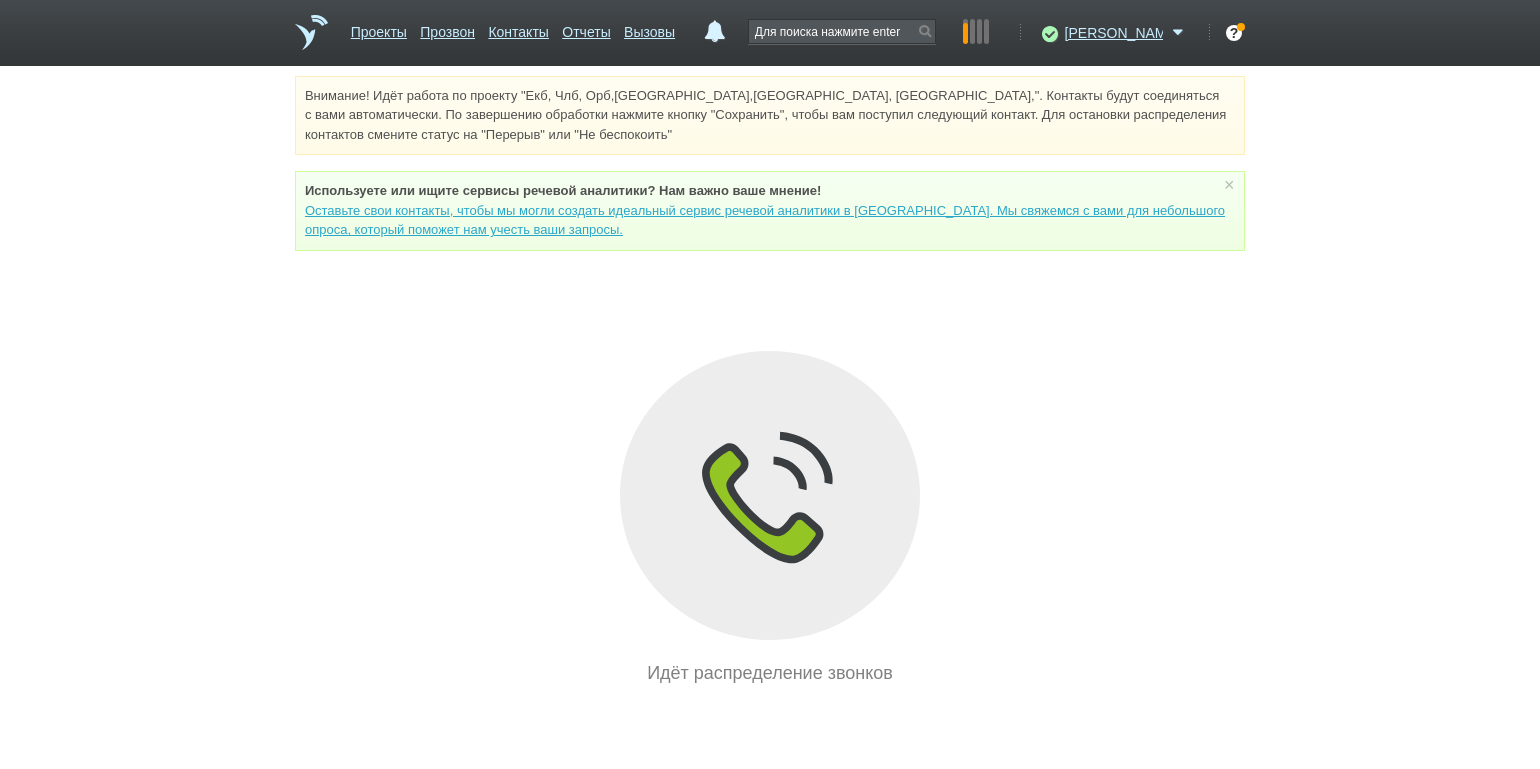 click on "Внимание! Идёт работа по проекту "Екб, Члб, Орб,[GEOGRAPHIC_DATA],[GEOGRAPHIC_DATA], [GEOGRAPHIC_DATA],". Контакты будут соединяться с вами автоматически. По завершению обработки нажмите кнопку "Сохранить", чтобы вам поступил следующий контакт. Для остановки распределения контактов смените статус на "Перерыв" или "Не беспокоить"
Используете или ищите cервисы речевой аналитики? Нам важно ваше мнение!
×
Вы можете звонить напрямую из строки поиска - введите номер и нажмите "Позвонить"
Идёт распределение звонков" at bounding box center (770, 381) 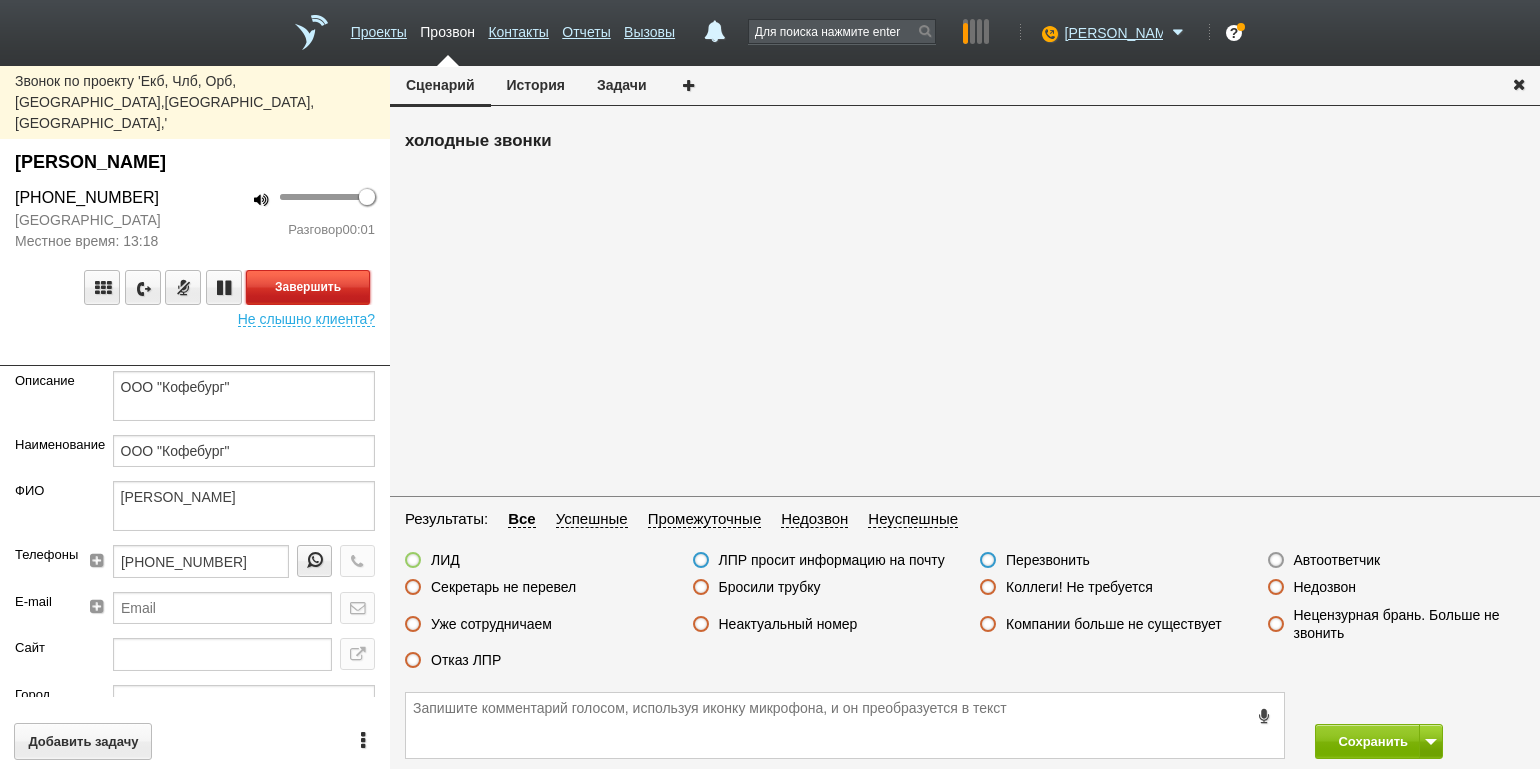 click on "Завершить" at bounding box center [308, 287] 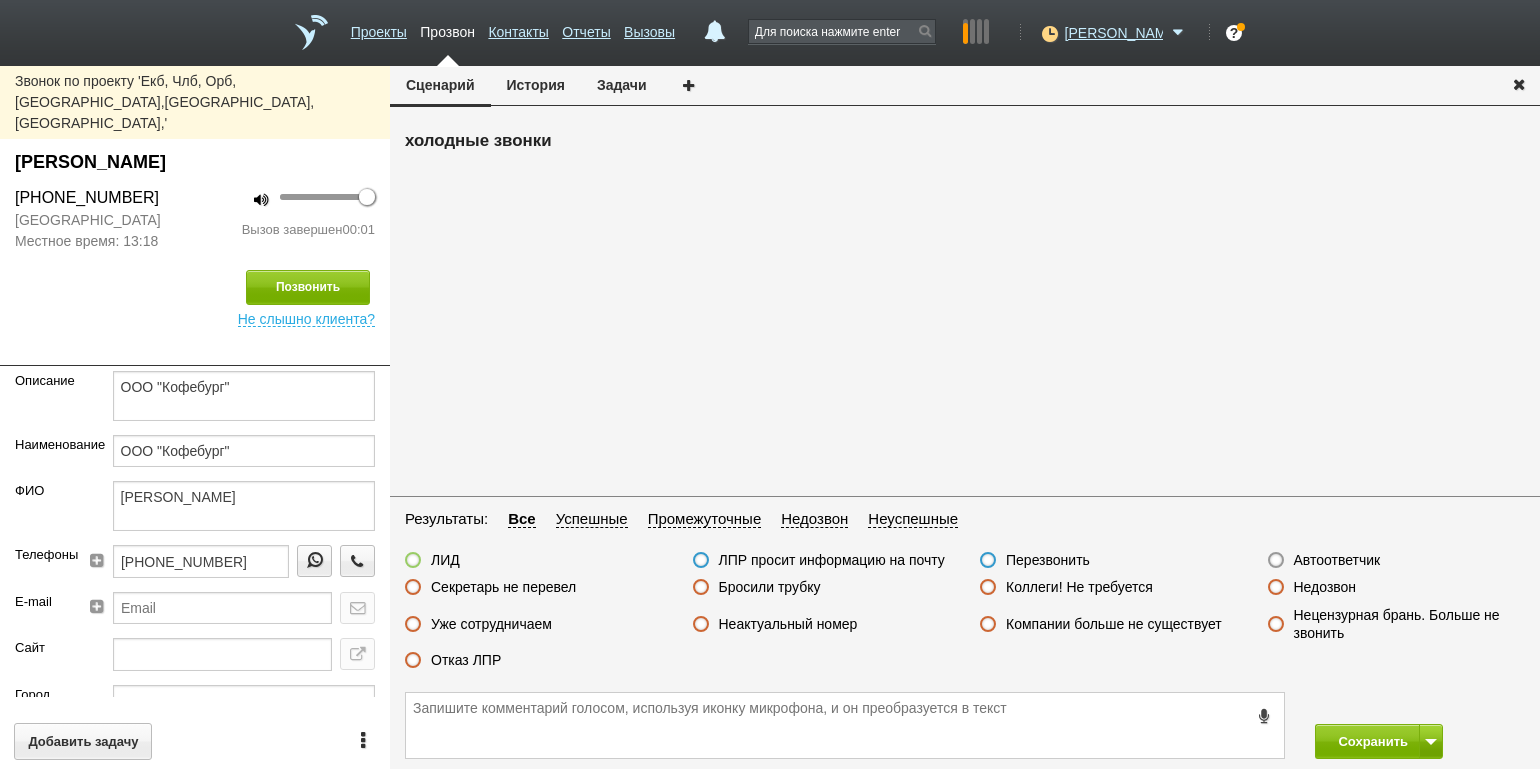 drag, startPoint x: 1329, startPoint y: 590, endPoint x: 1341, endPoint y: 642, distance: 53.366657 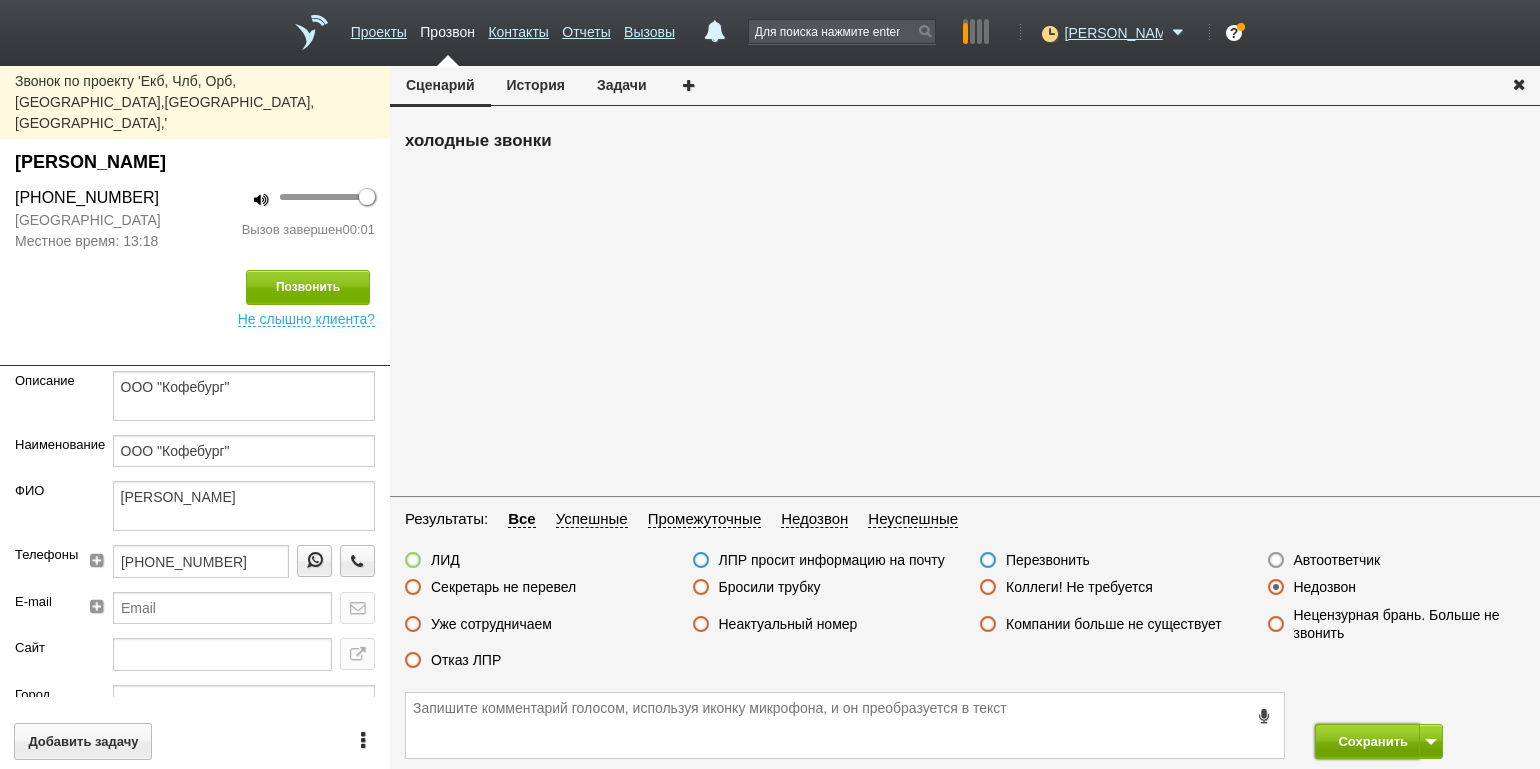 click on "Сохранить" at bounding box center (1367, 741) 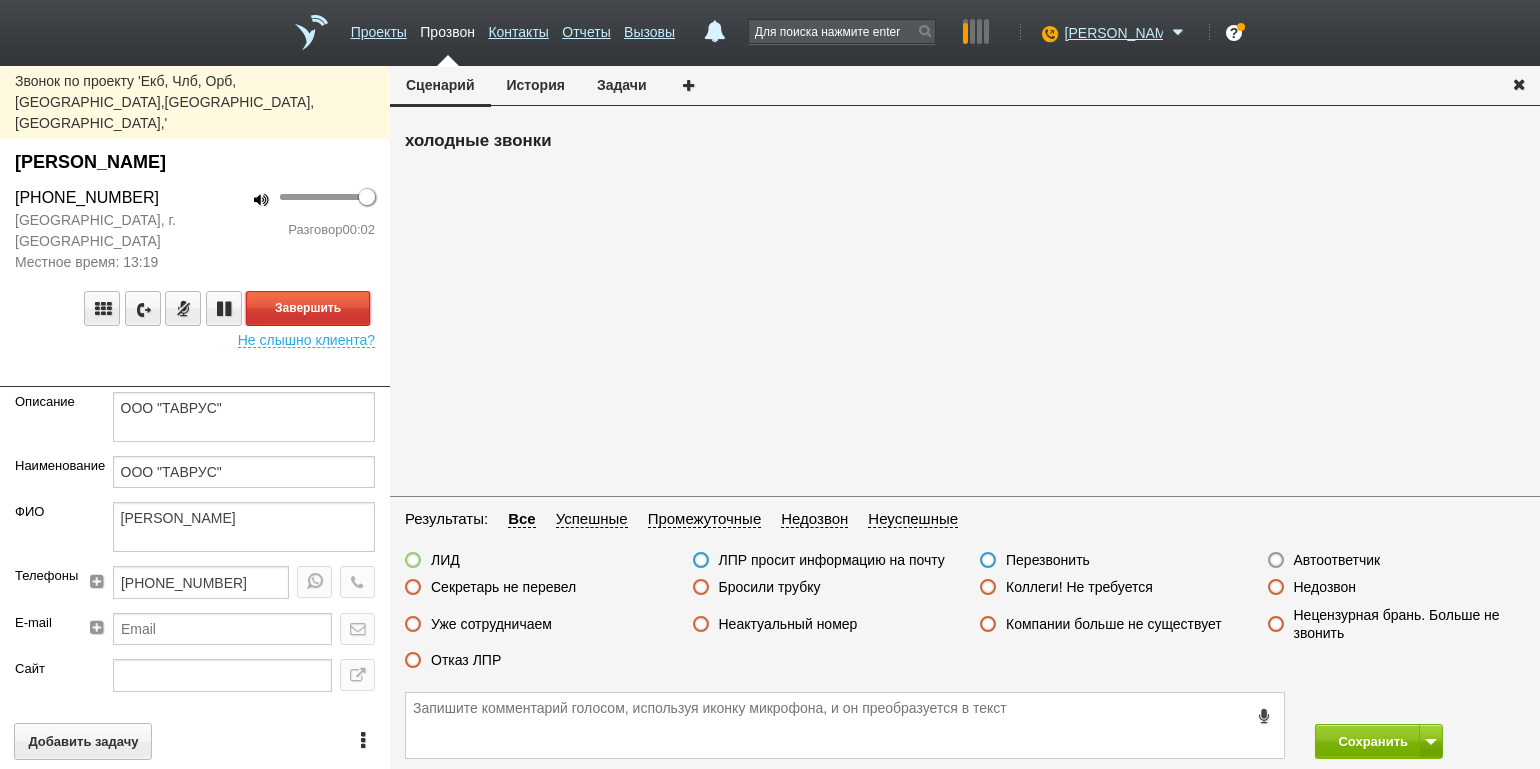 drag, startPoint x: 349, startPoint y: 275, endPoint x: 370, endPoint y: 281, distance: 21.84033 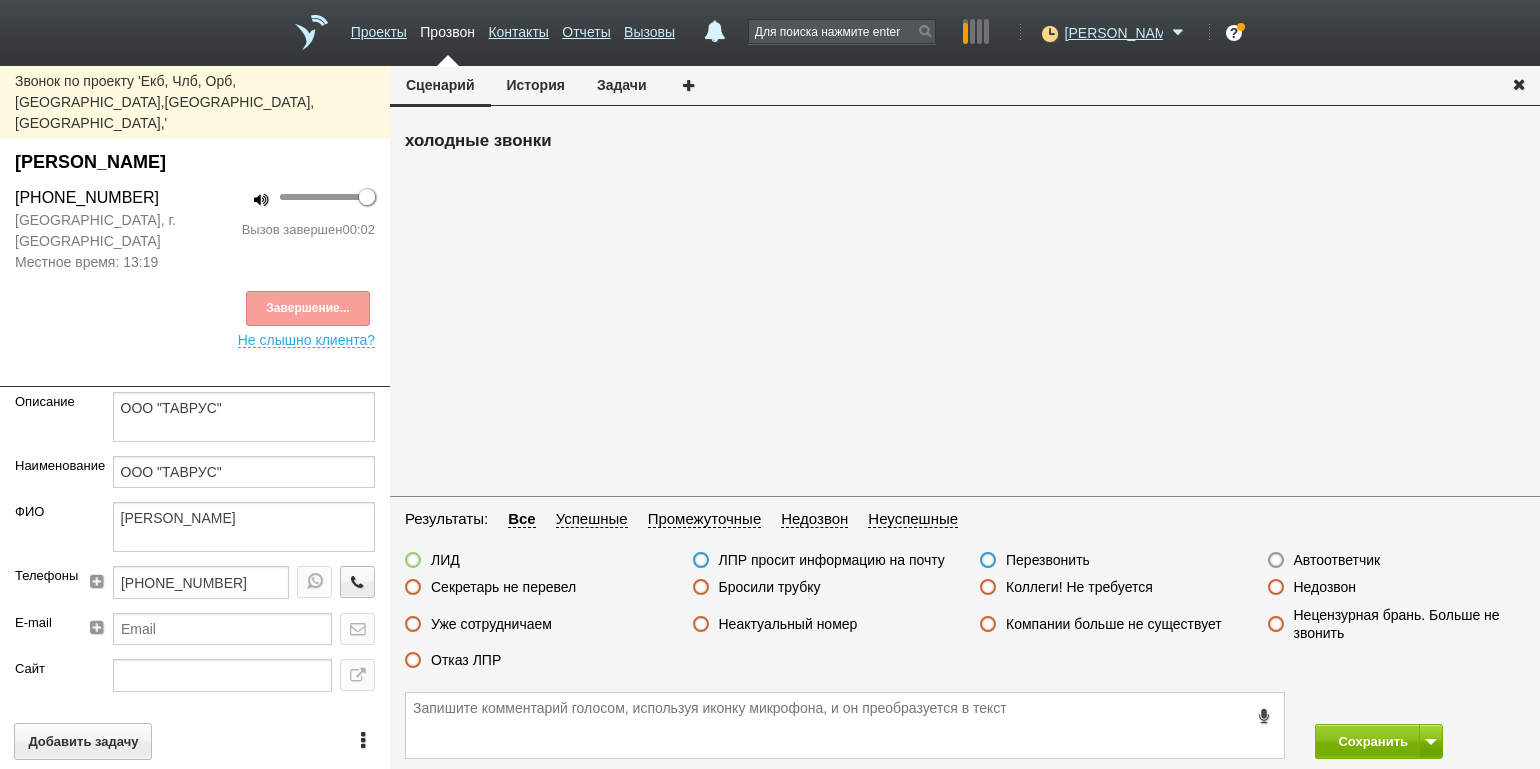 click on "Автоответчик" at bounding box center [1337, 560] 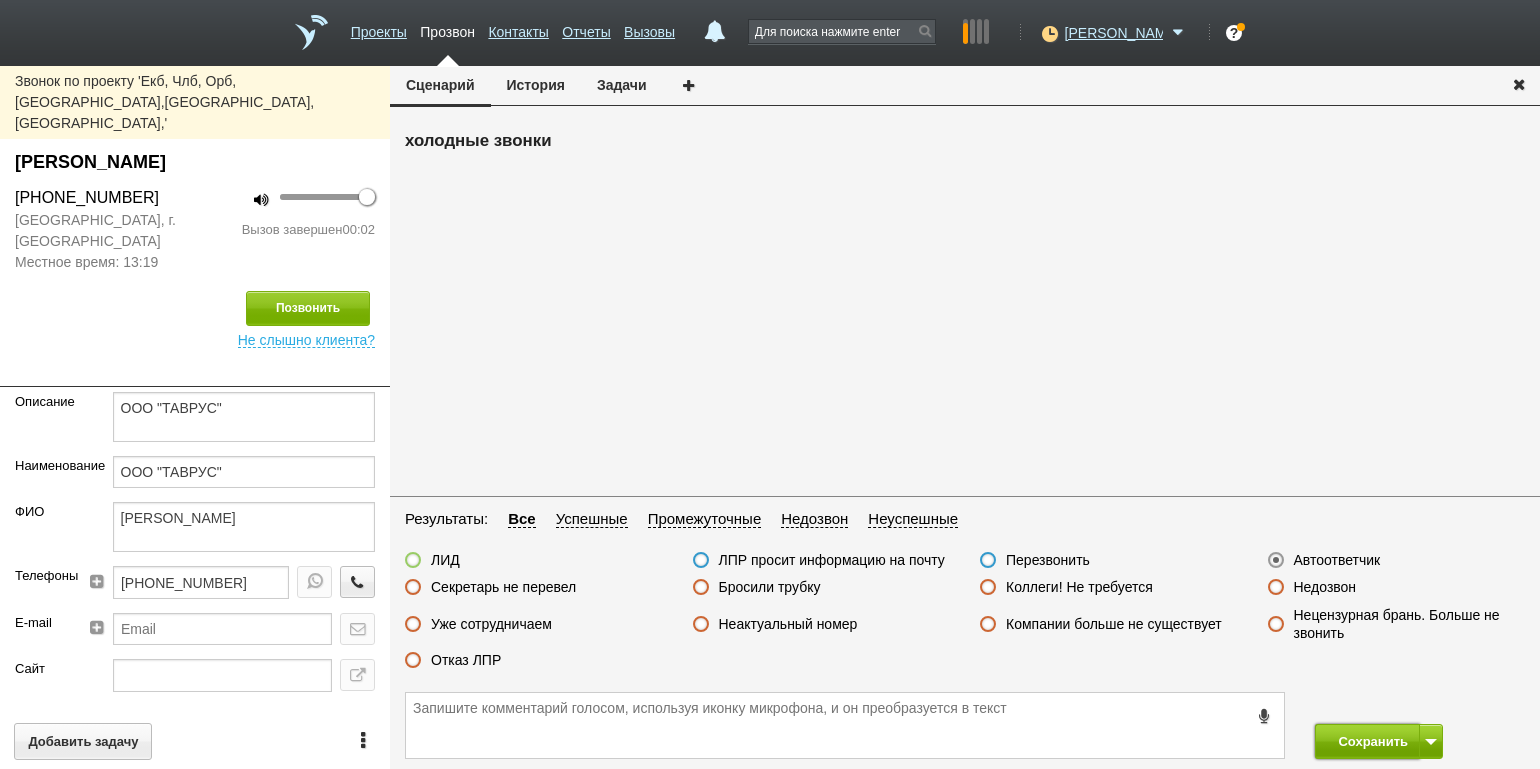 click on "Сохранить" at bounding box center [1367, 741] 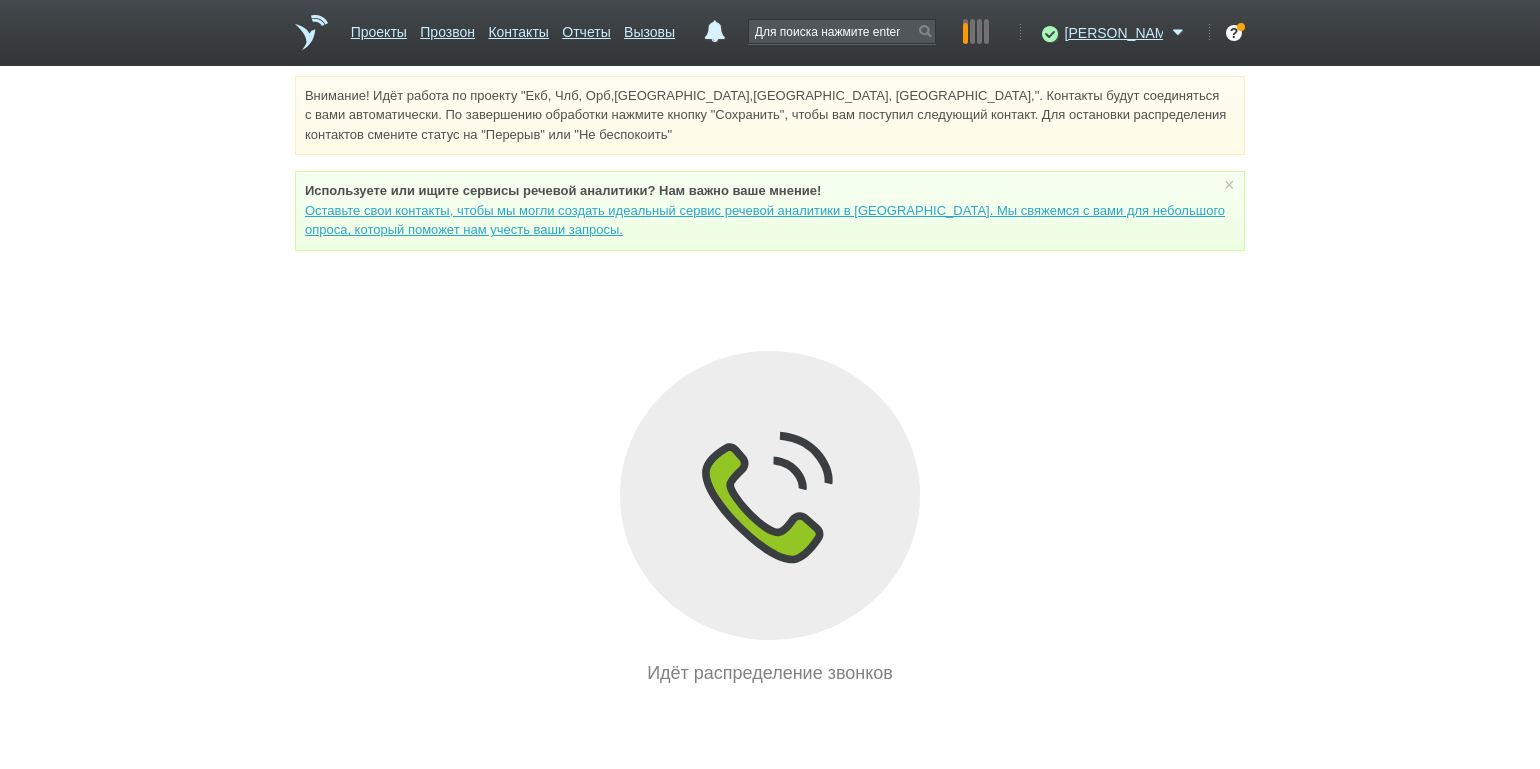 click on "Внимание! Идёт работа по проекту "Екб, Члб, Орб,[GEOGRAPHIC_DATA],[GEOGRAPHIC_DATA], [GEOGRAPHIC_DATA],". Контакты будут соединяться с вами автоматически. По завершению обработки нажмите кнопку "Сохранить", чтобы вам поступил следующий контакт. Для остановки распределения контактов смените статус на "Перерыв" или "Не беспокоить"
Используете или ищите cервисы речевой аналитики? Нам важно ваше мнение!
×
Вы можете звонить напрямую из строки поиска - введите номер и нажмите "Позвонить"
Идёт распределение звонков" at bounding box center (770, 381) 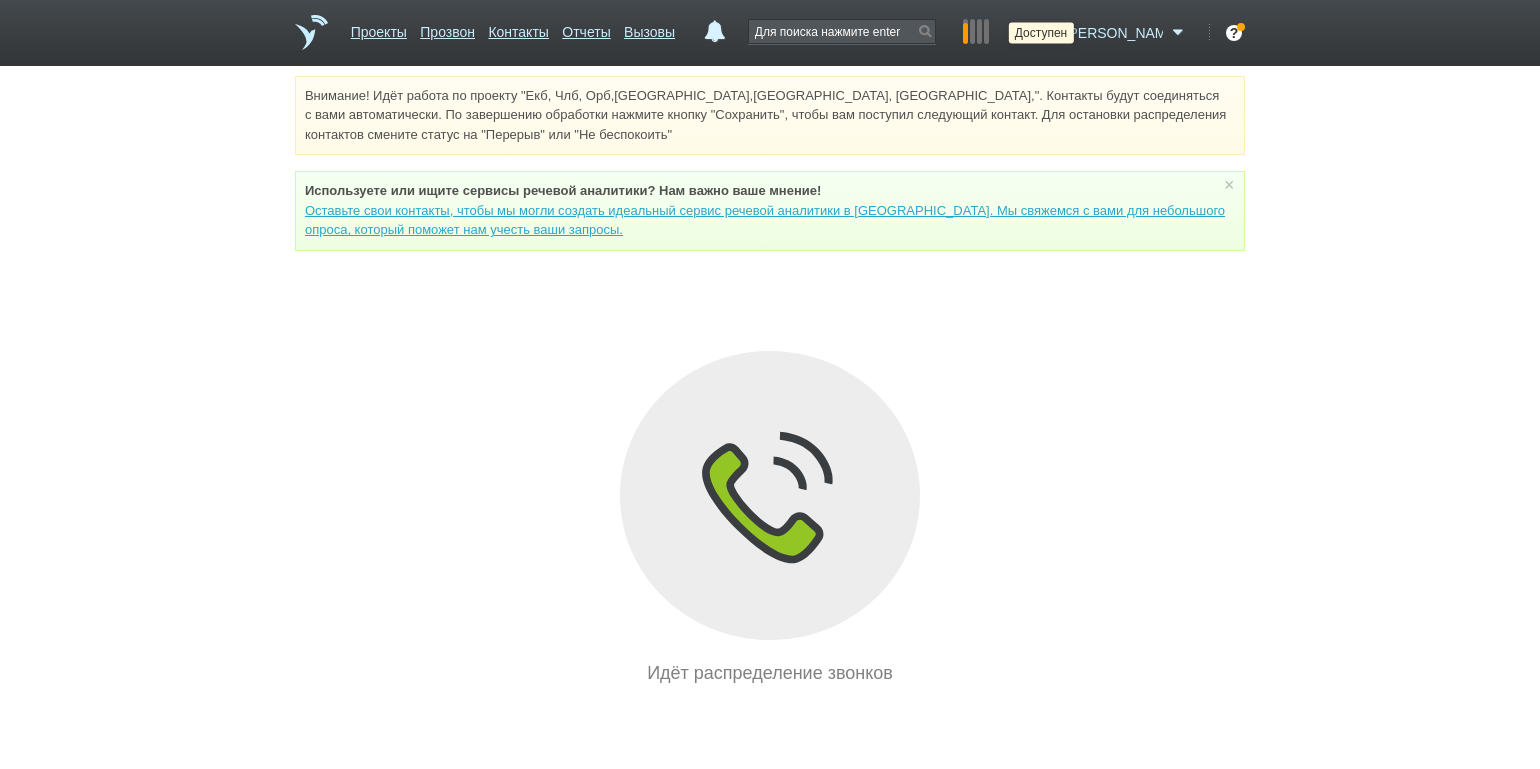 click at bounding box center (1047, 33) 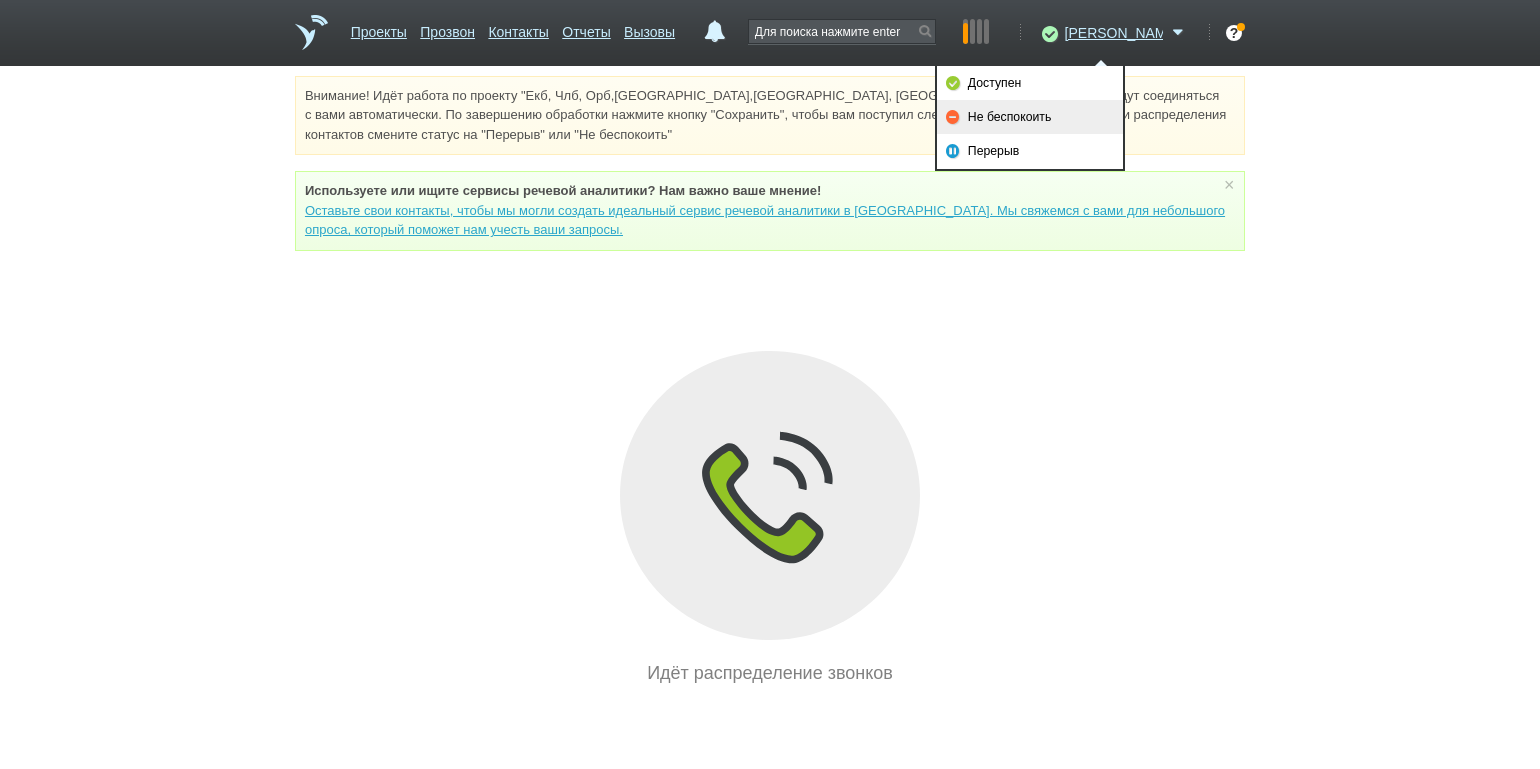click on "Не беспокоить" at bounding box center (1030, 117) 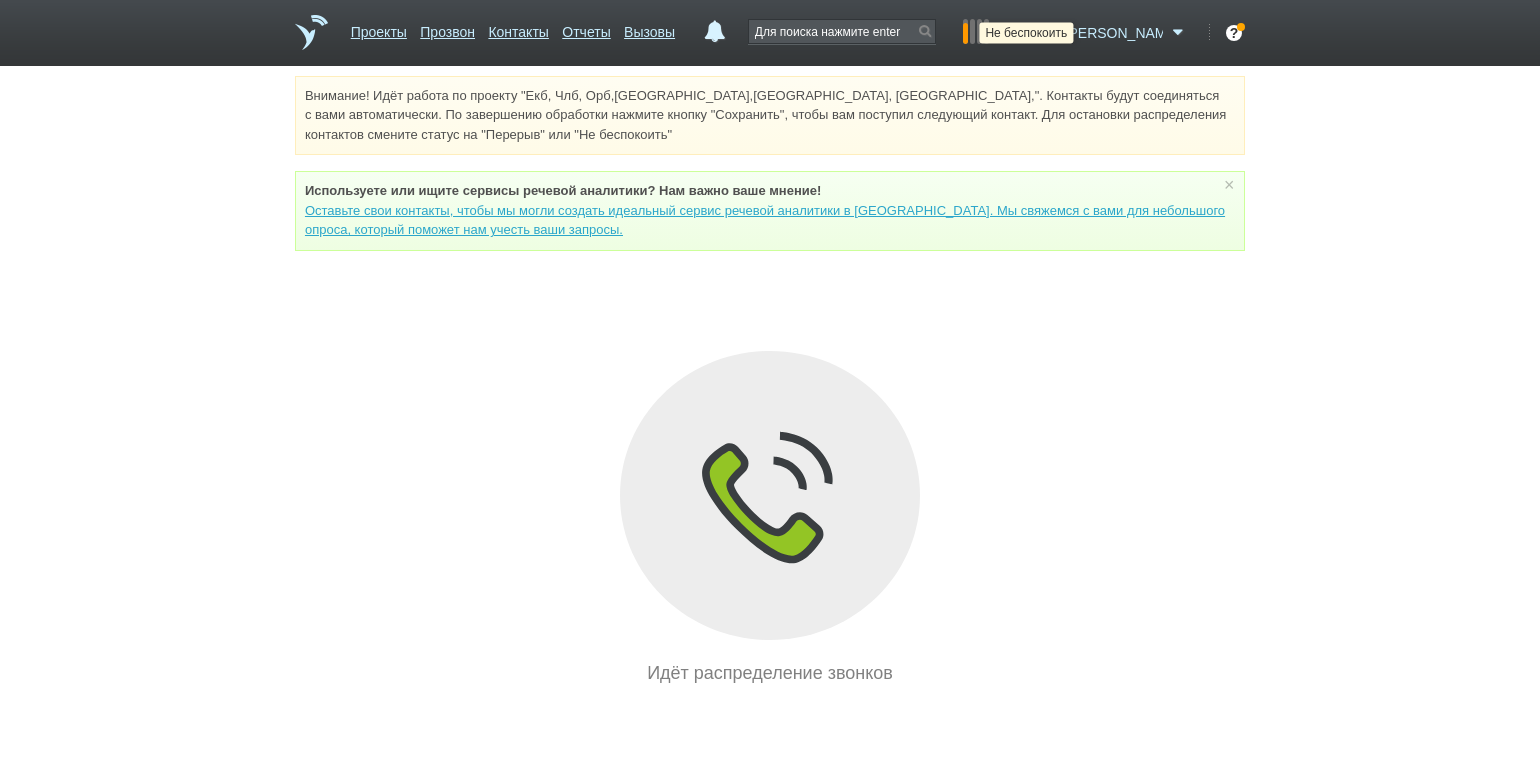 click at bounding box center [1047, 33] 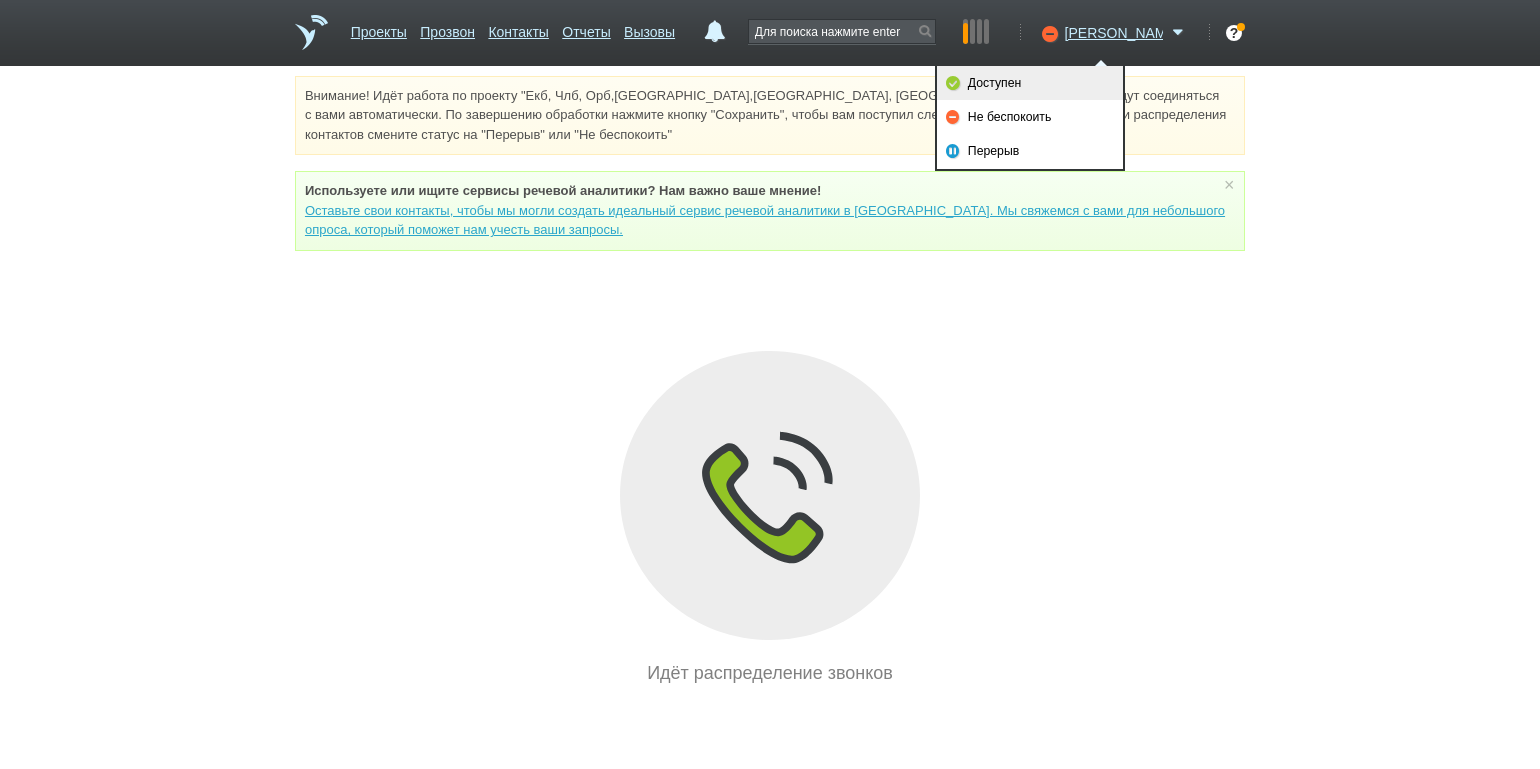 click on "Доступен" at bounding box center (1030, 83) 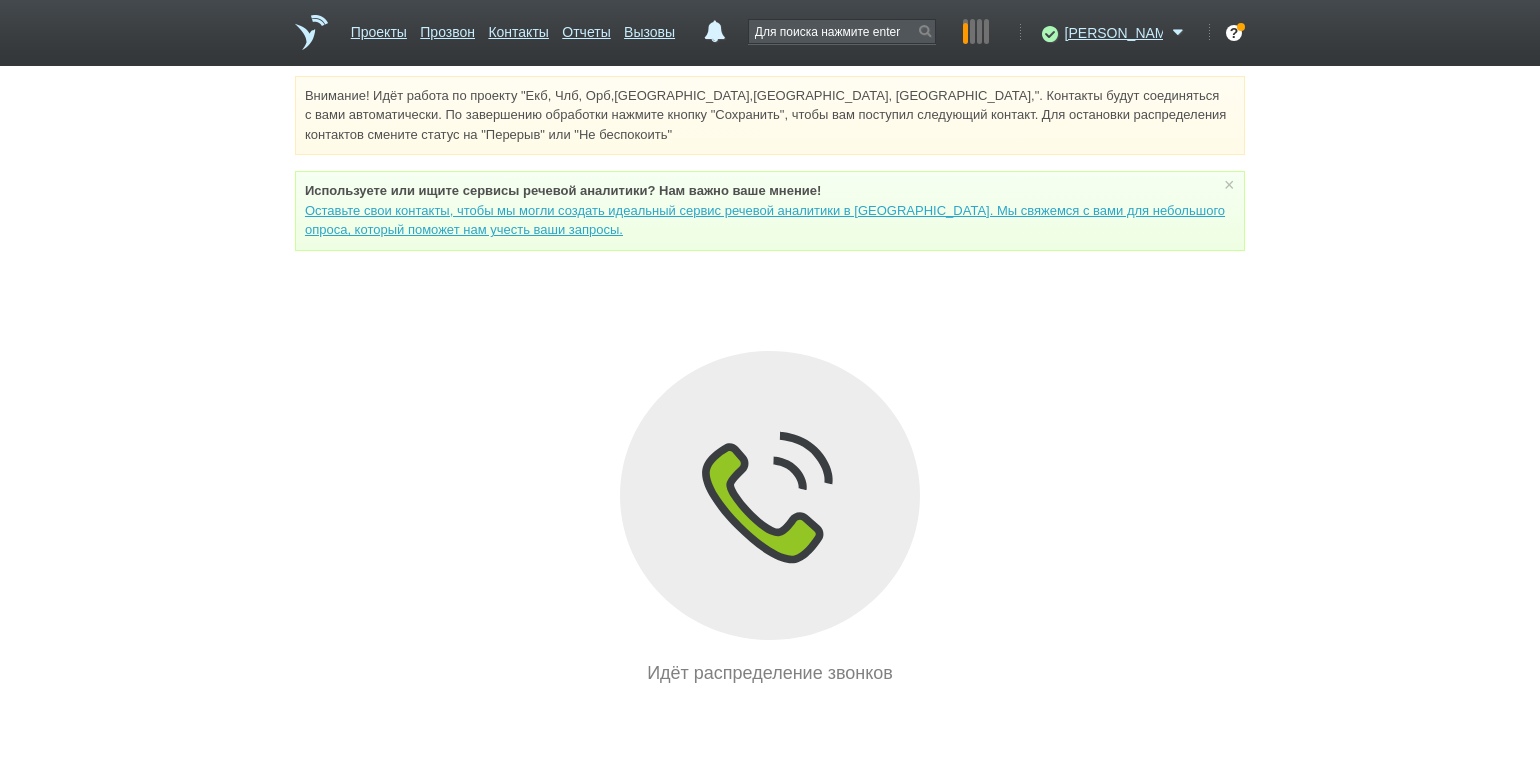 click on "Внимание! Идёт работа по проекту "Екб, Члб, Орб,[GEOGRAPHIC_DATA],[GEOGRAPHIC_DATA], [GEOGRAPHIC_DATA],". Контакты будут соединяться с вами автоматически. По завершению обработки нажмите кнопку "Сохранить", чтобы вам поступил следующий контакт. Для остановки распределения контактов смените статус на "Перерыв" или "Не беспокоить"
Используете или ищите cервисы речевой аналитики? Нам важно ваше мнение!
×
Вы можете звонить напрямую из строки поиска - введите номер и нажмите "Позвонить"
Идёт распределение звонков" at bounding box center [770, 381] 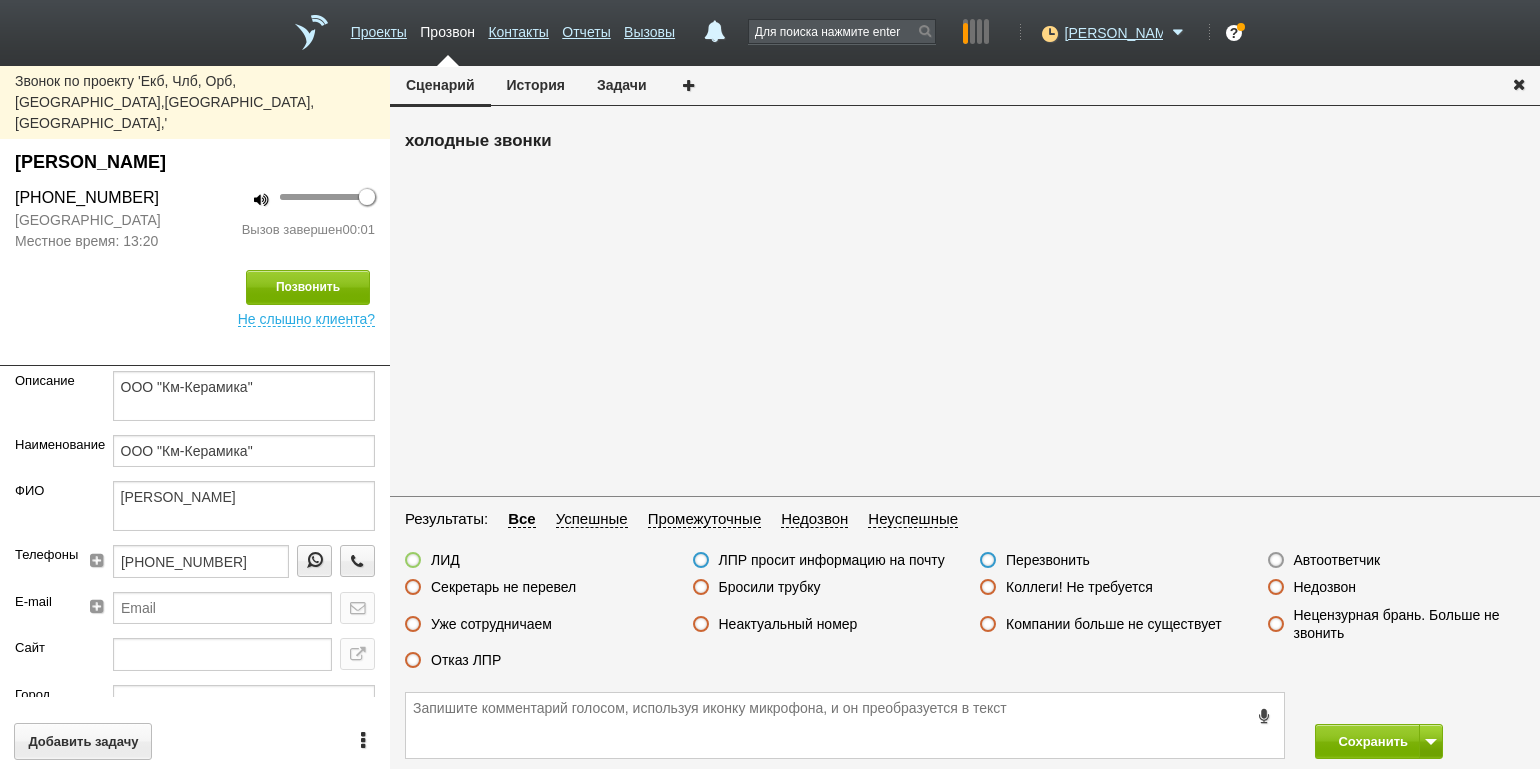 click on "Недозвон" at bounding box center [1325, 587] 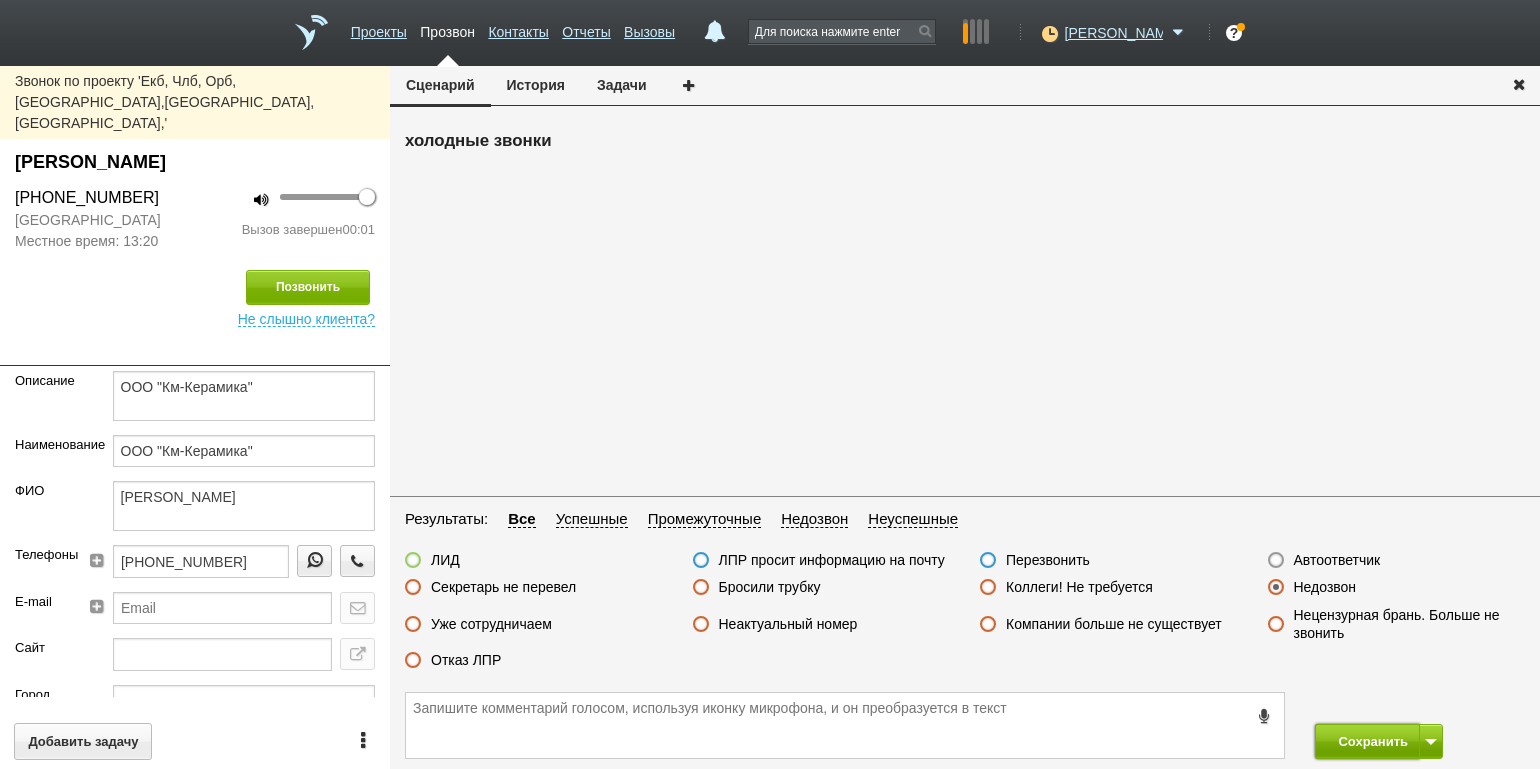 click on "Сохранить" at bounding box center (1367, 741) 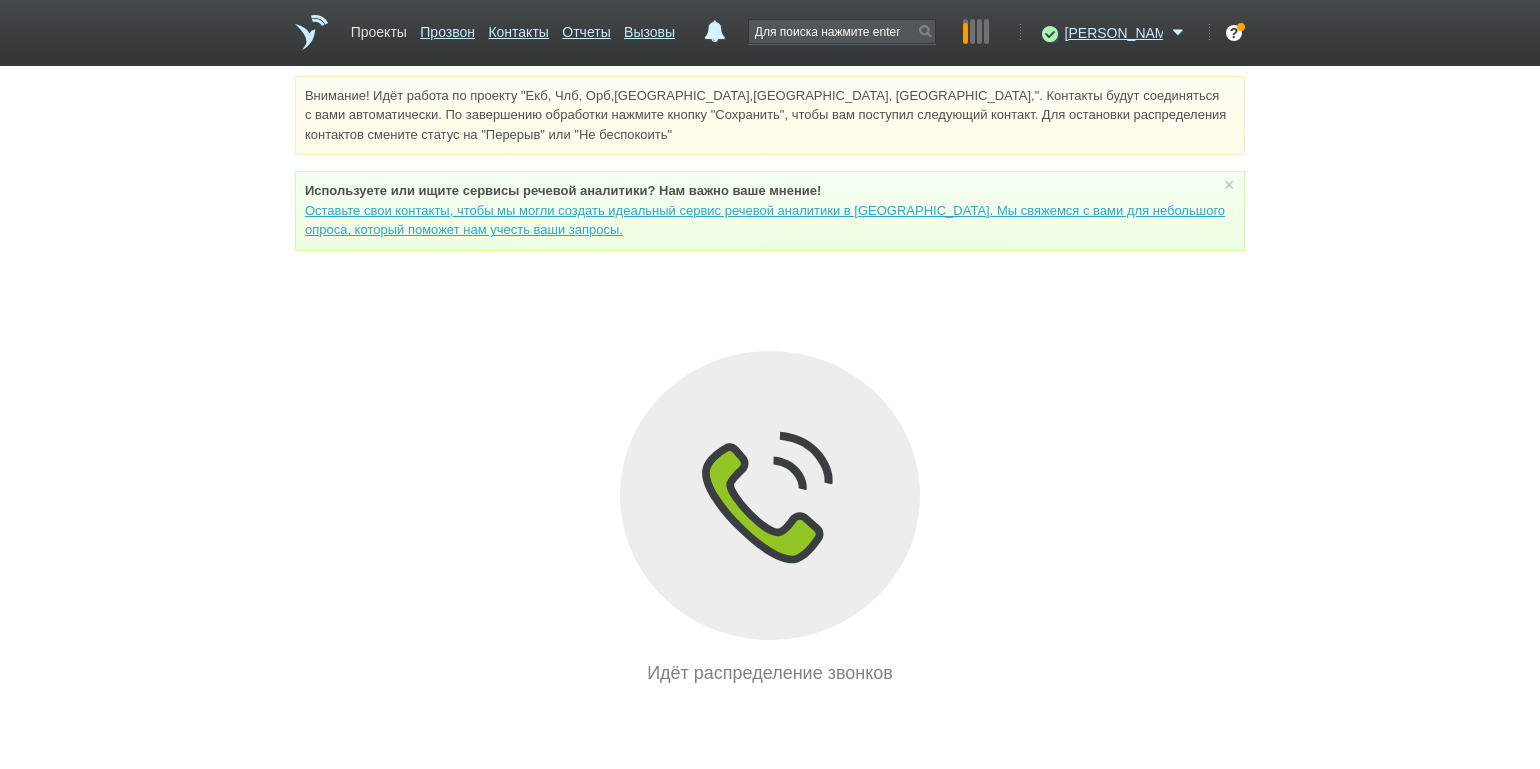 click on "Проекты" at bounding box center [379, 28] 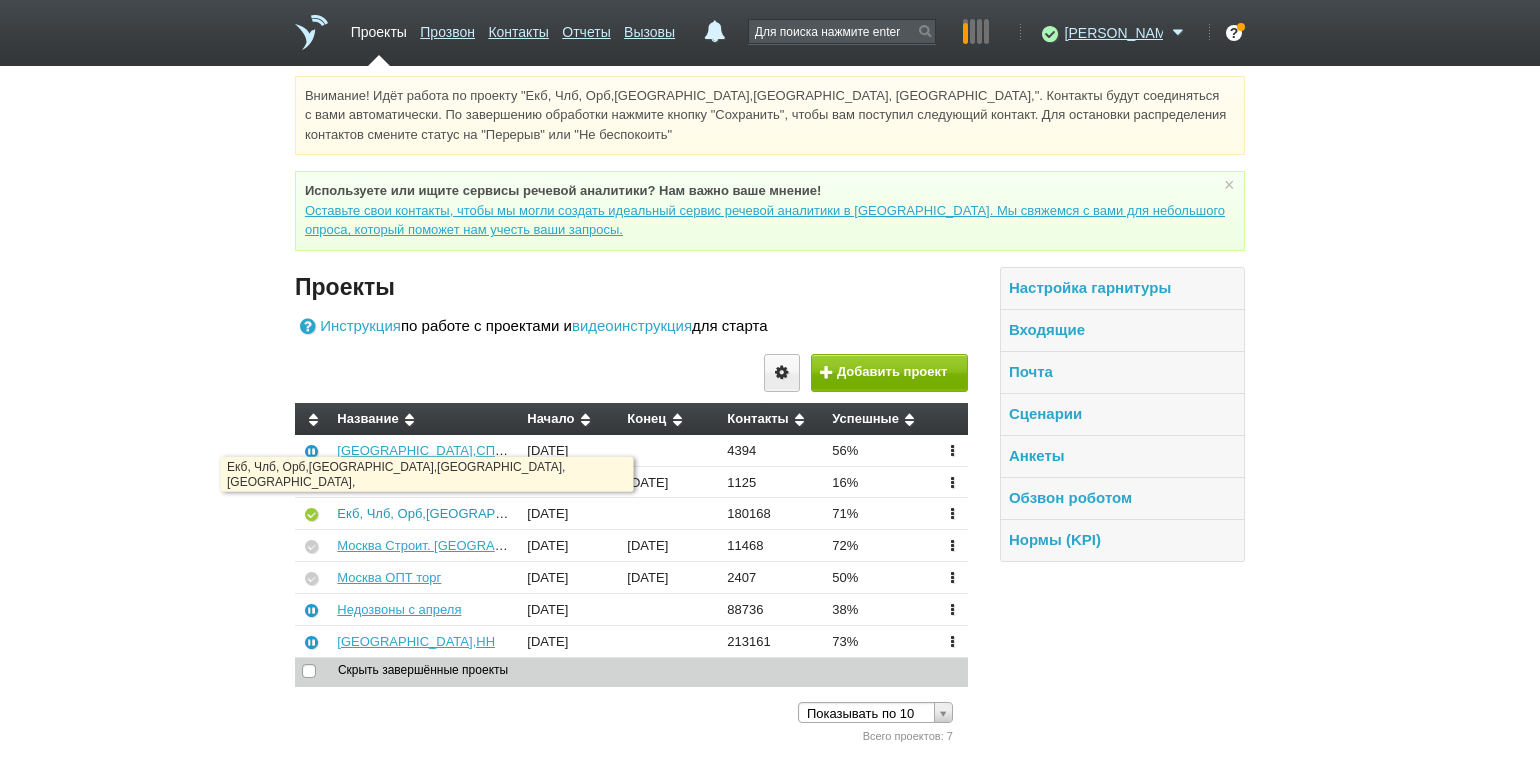 click on "Екб, Члб, Орб,[GEOGRAPHIC_DATA],[GEOGRAPHIC_DATA], [GEOGRAPHIC_DATA]," at bounding box center [591, 513] 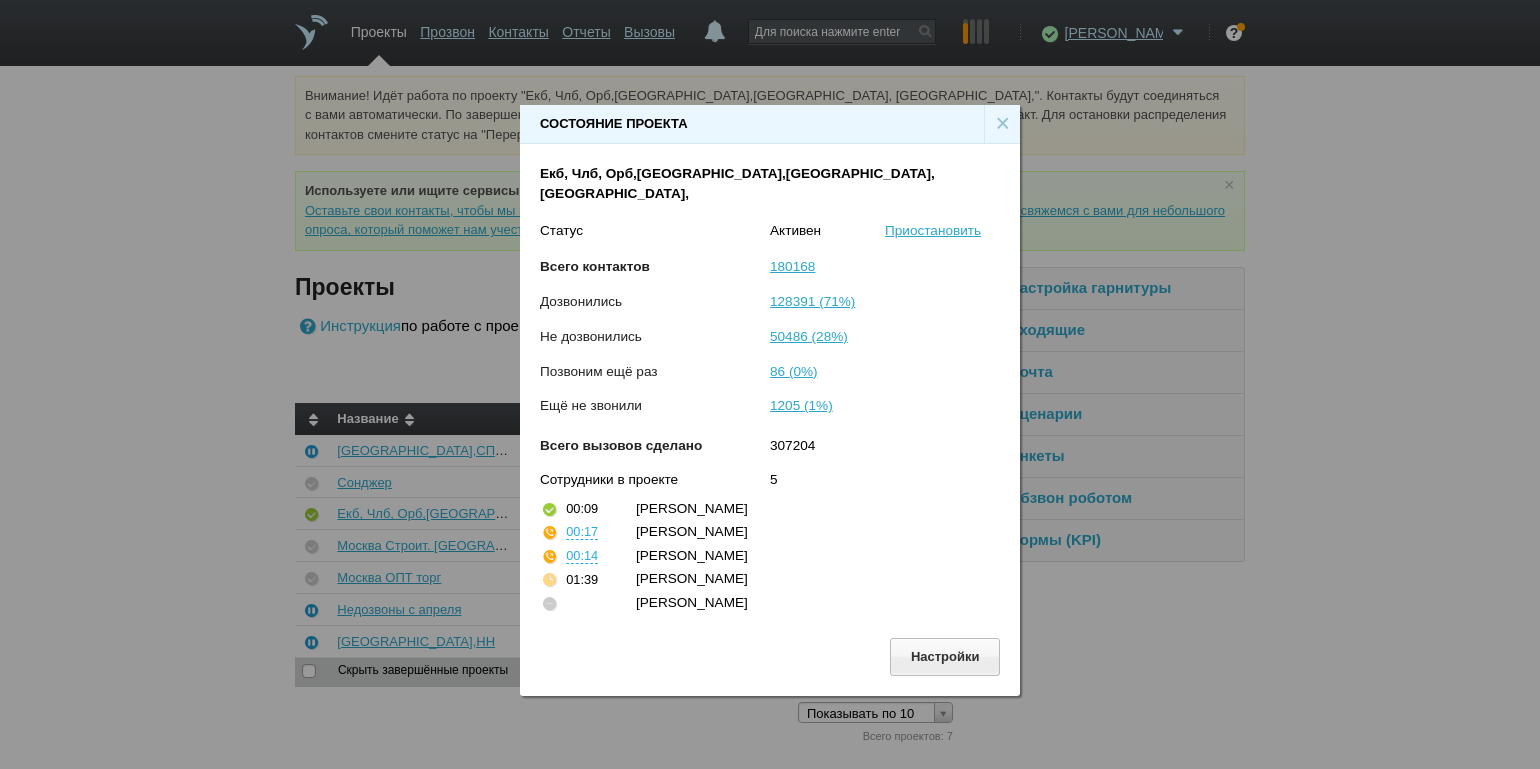 click on "×" at bounding box center (1002, 124) 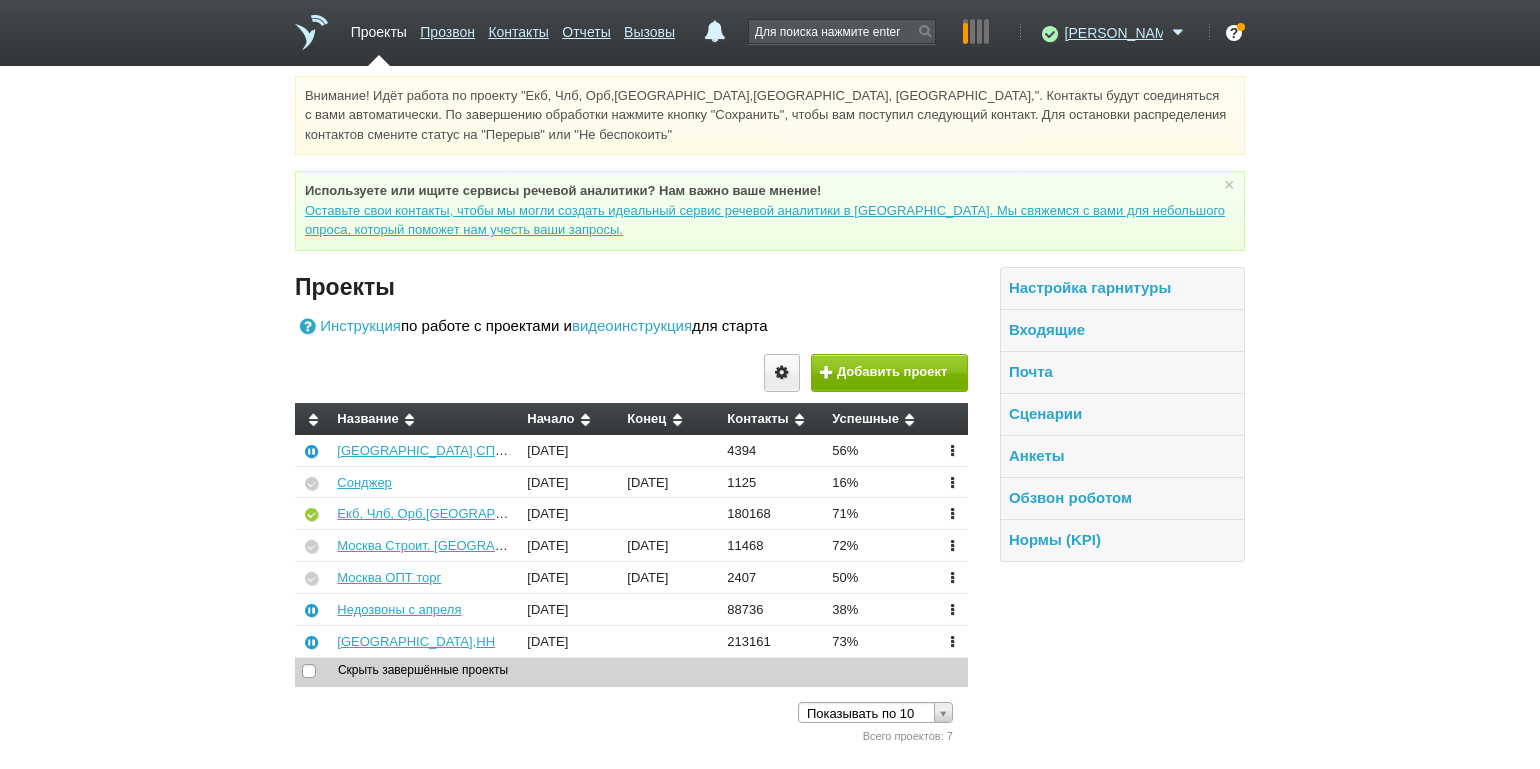 click on "Внимание! Идёт работа по проекту "Екб, Члб, Орб,[GEOGRAPHIC_DATA],[GEOGRAPHIC_DATA], [GEOGRAPHIC_DATA],". Контакты будут соединяться с вами автоматически. По завершению обработки нажмите кнопку "Сохранить", чтобы вам поступил следующий контакт. Для остановки распределения контактов смените статус на "Перерыв" или "Не беспокоить"
Используете или ищите cервисы речевой аналитики? Нам важно ваше мнение!
×
Вы можете звонить напрямую из строки поиска - введите номер и нажмите "Позвонить"
Проекты
Инструкция видеоинструкция" at bounding box center (770, 411) 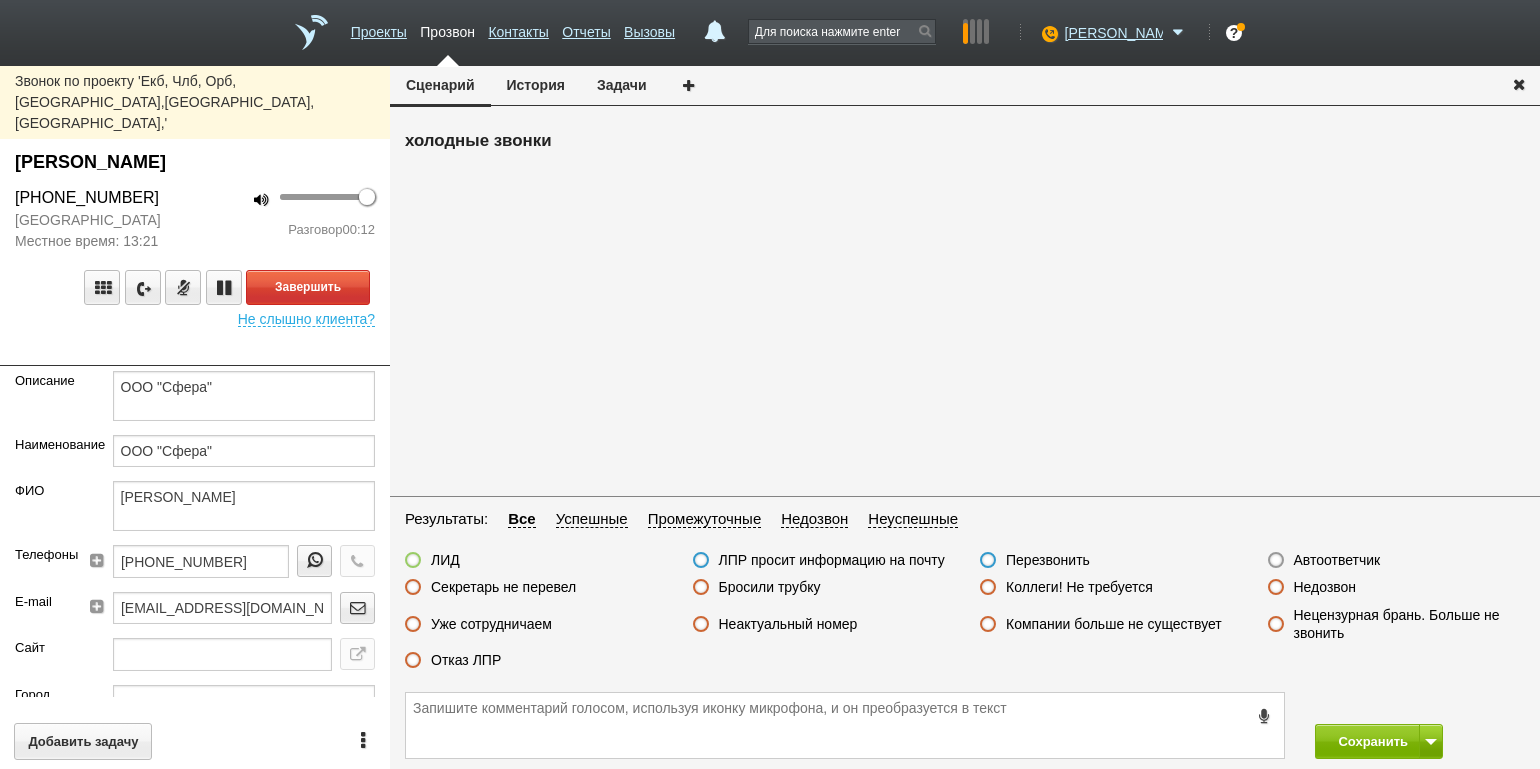 click on "100
Разговор
00:12" at bounding box center (292, 219) 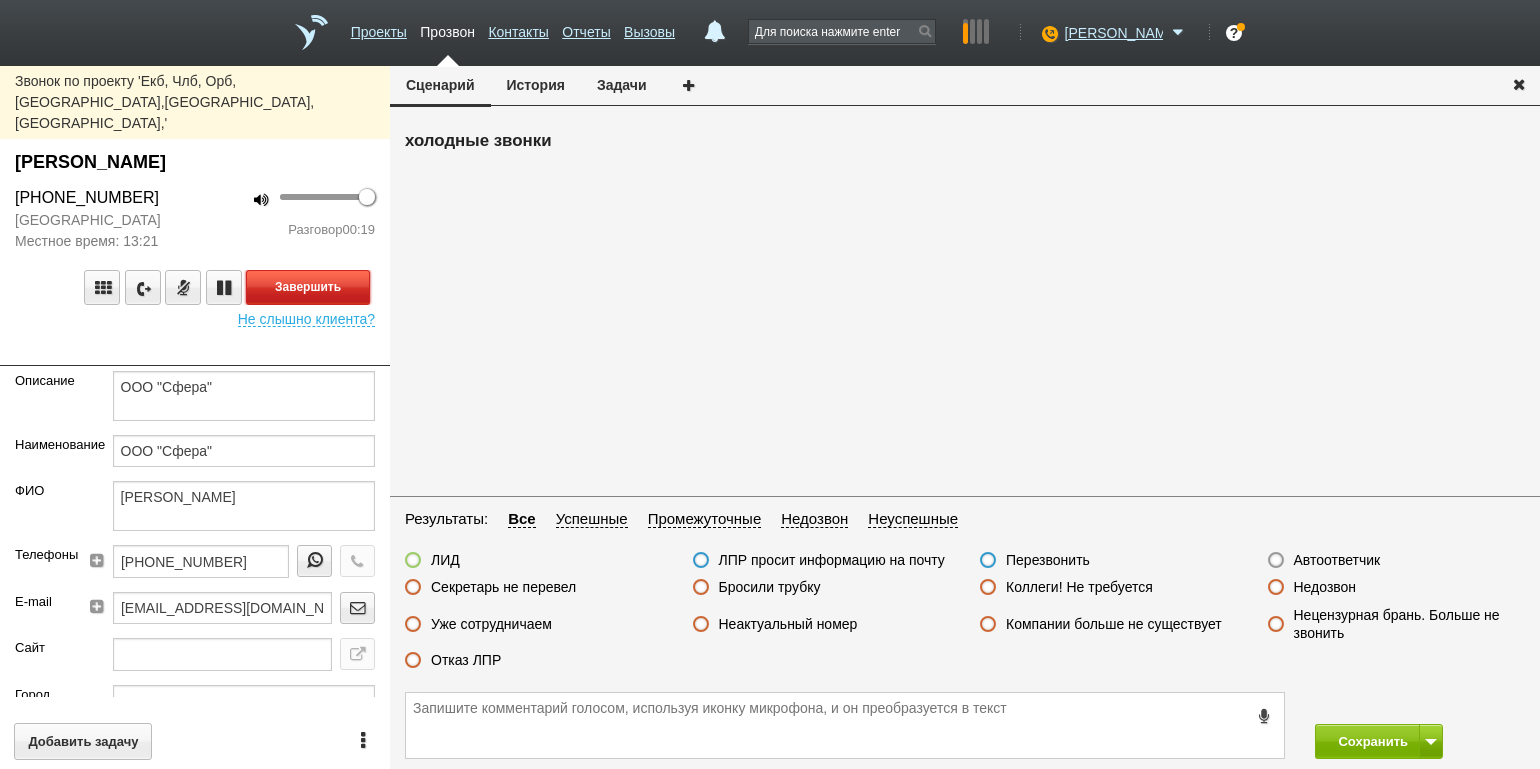 click on "Завершить" at bounding box center (308, 287) 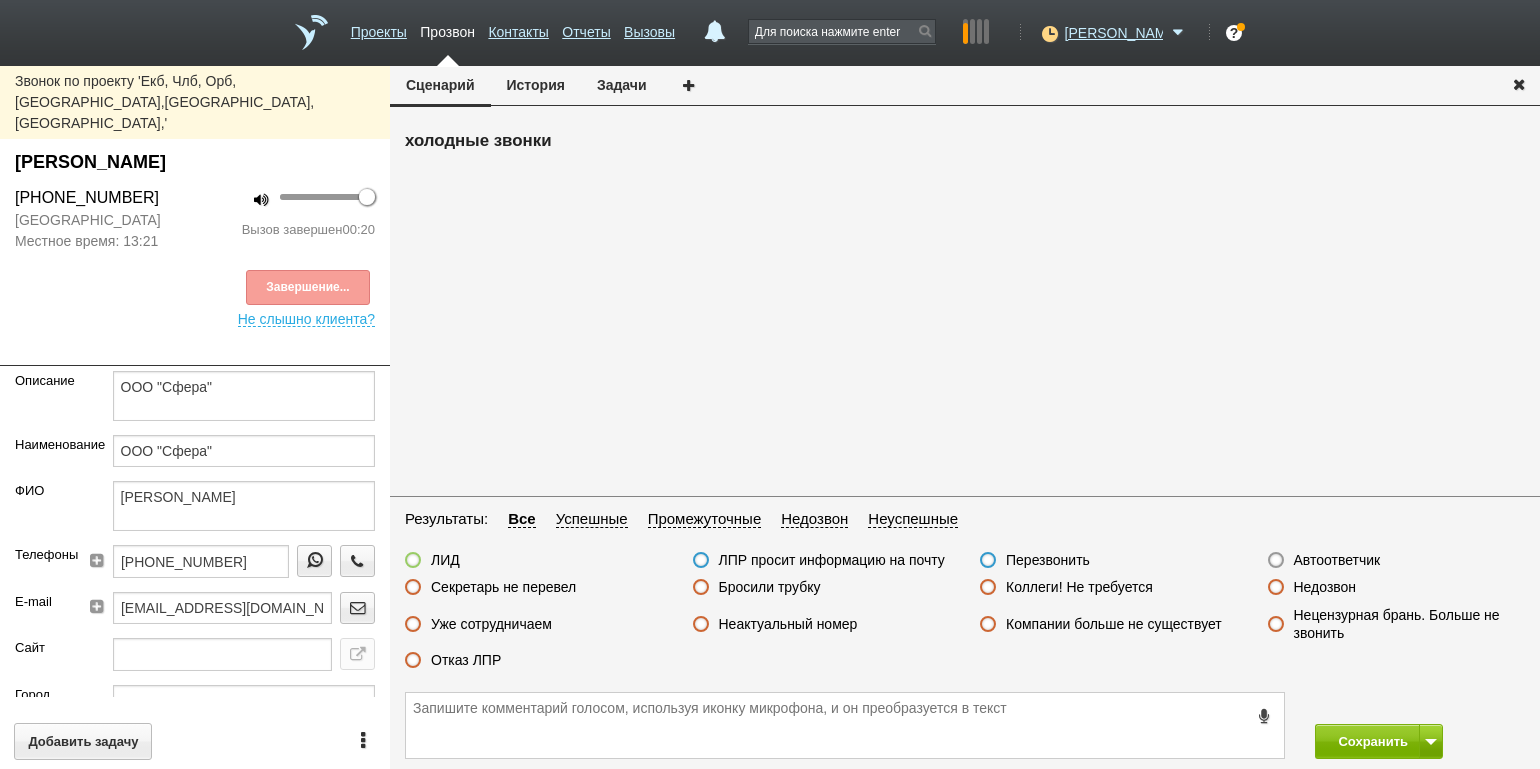 drag, startPoint x: 476, startPoint y: 665, endPoint x: 622, endPoint y: 668, distance: 146.03082 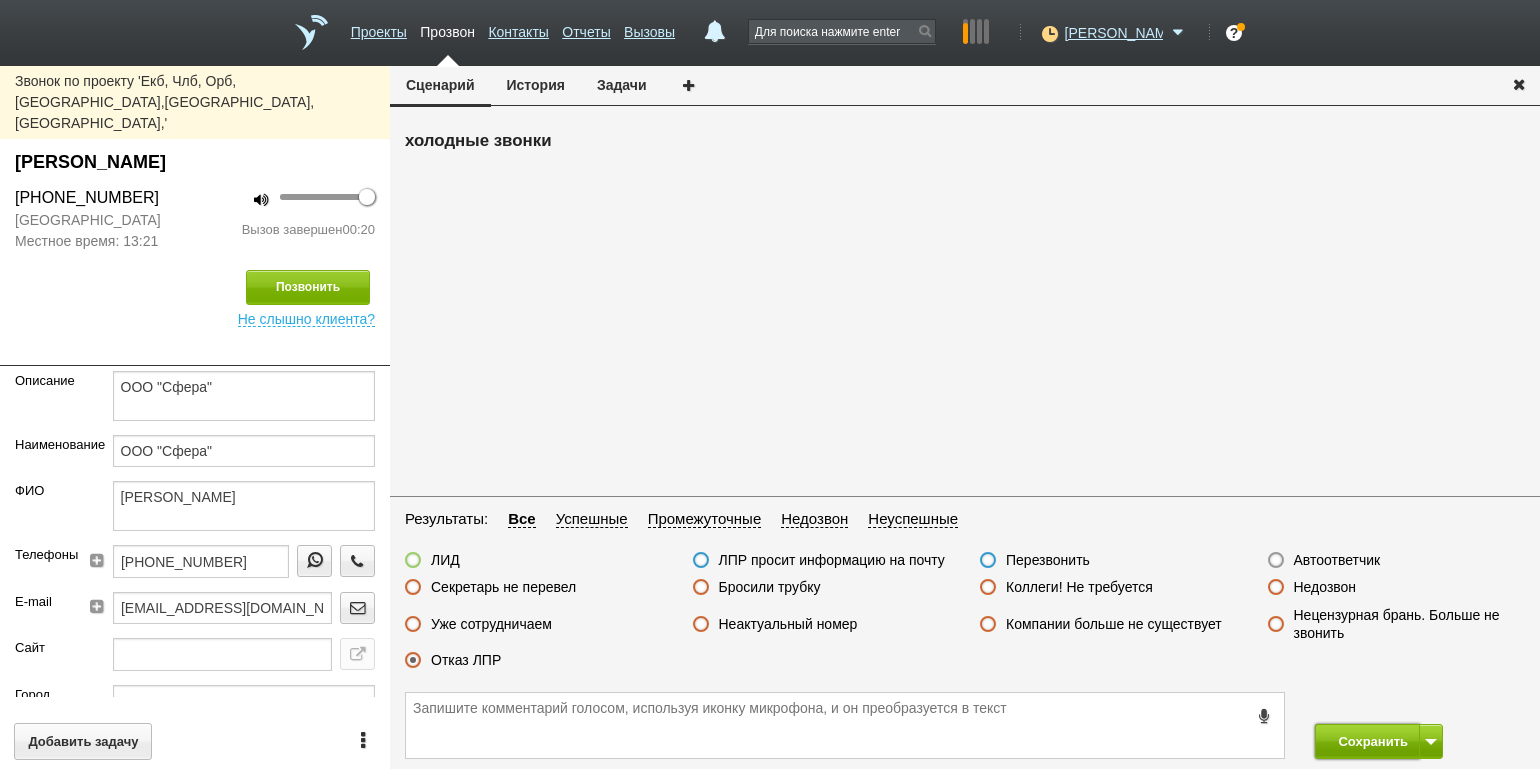 click on "Сохранить" at bounding box center [1367, 741] 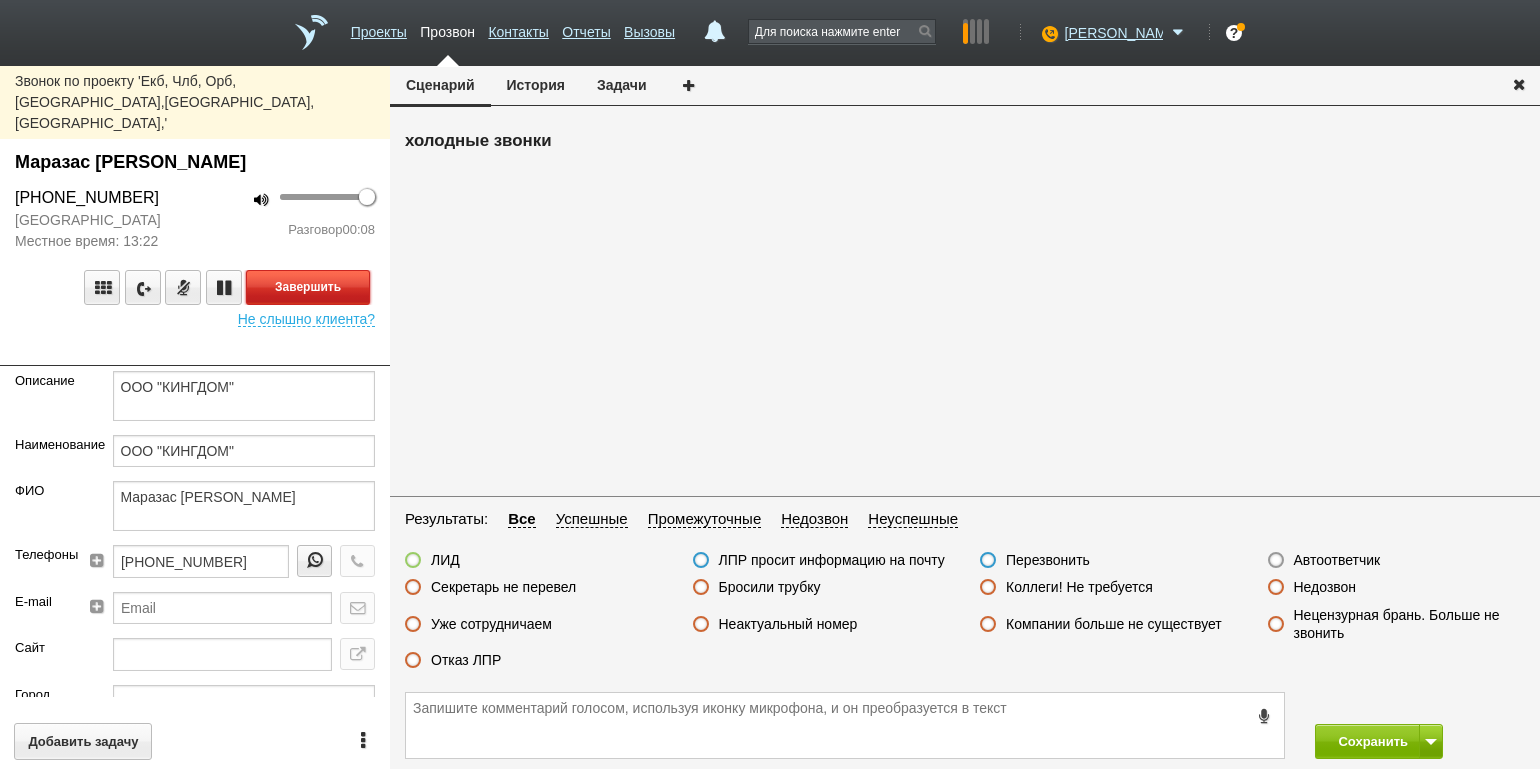 click on "Завершить" at bounding box center (308, 287) 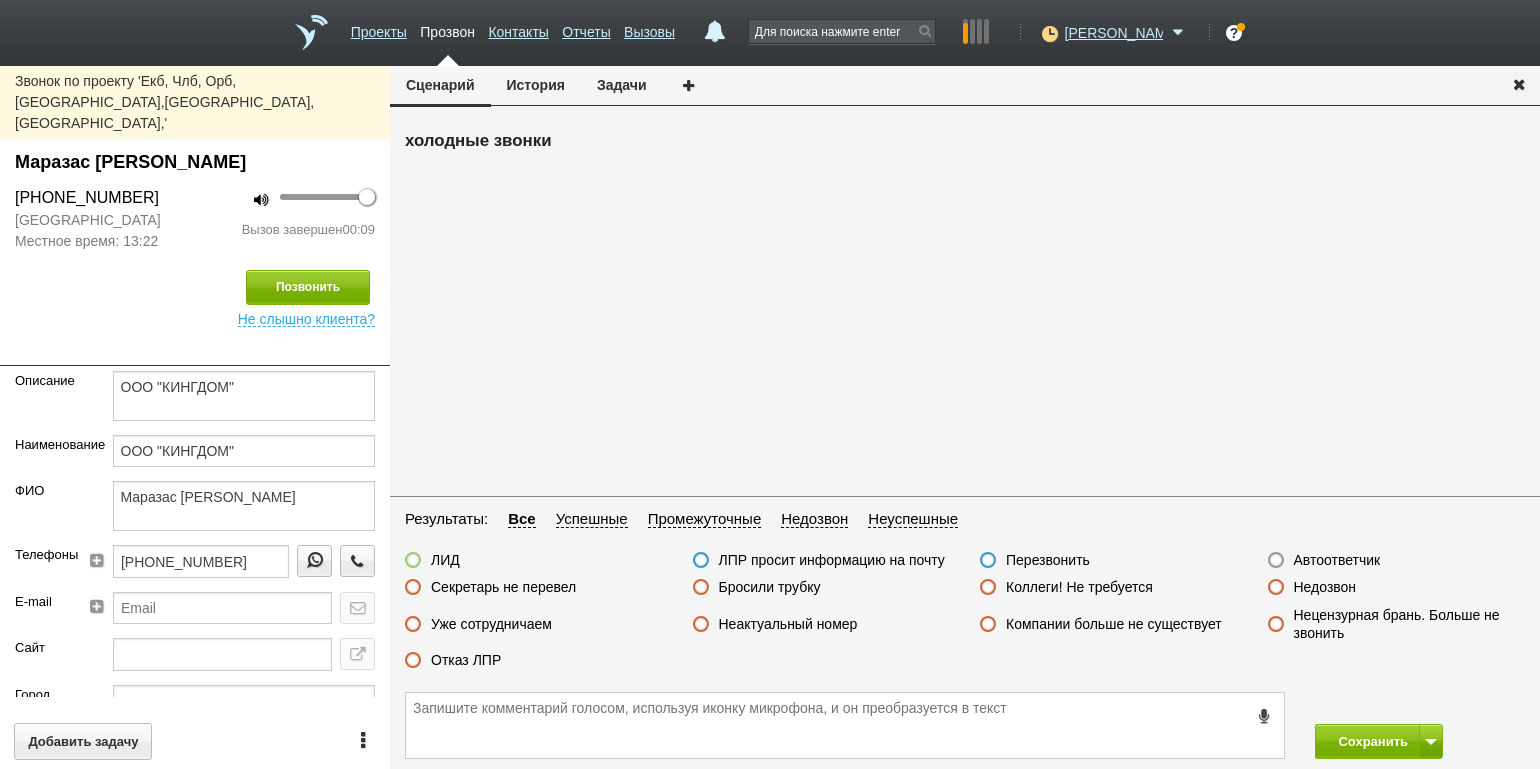 click on "Секретарь не перевел" at bounding box center [503, 587] 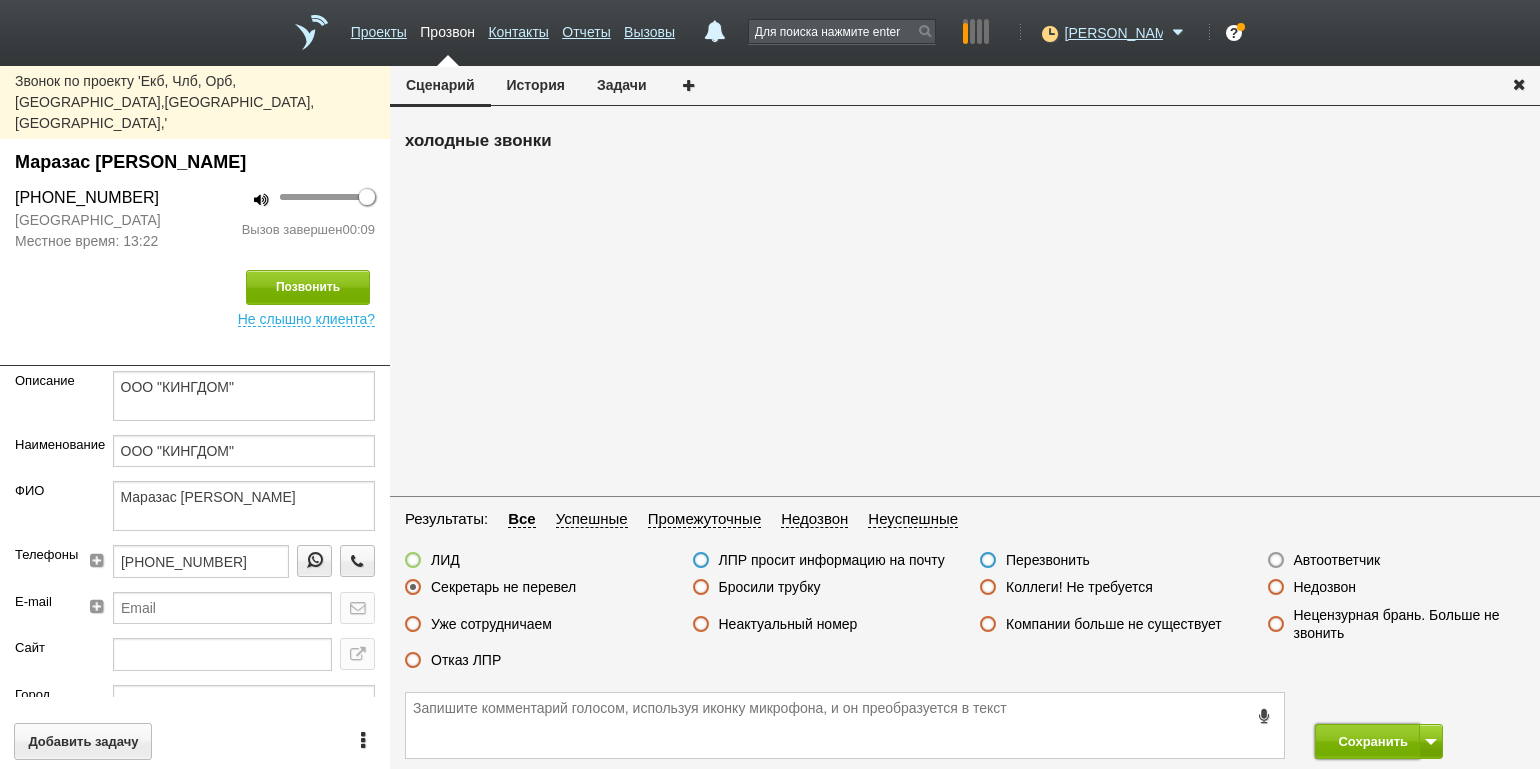 drag, startPoint x: 1342, startPoint y: 749, endPoint x: 1152, endPoint y: 240, distance: 543.3056 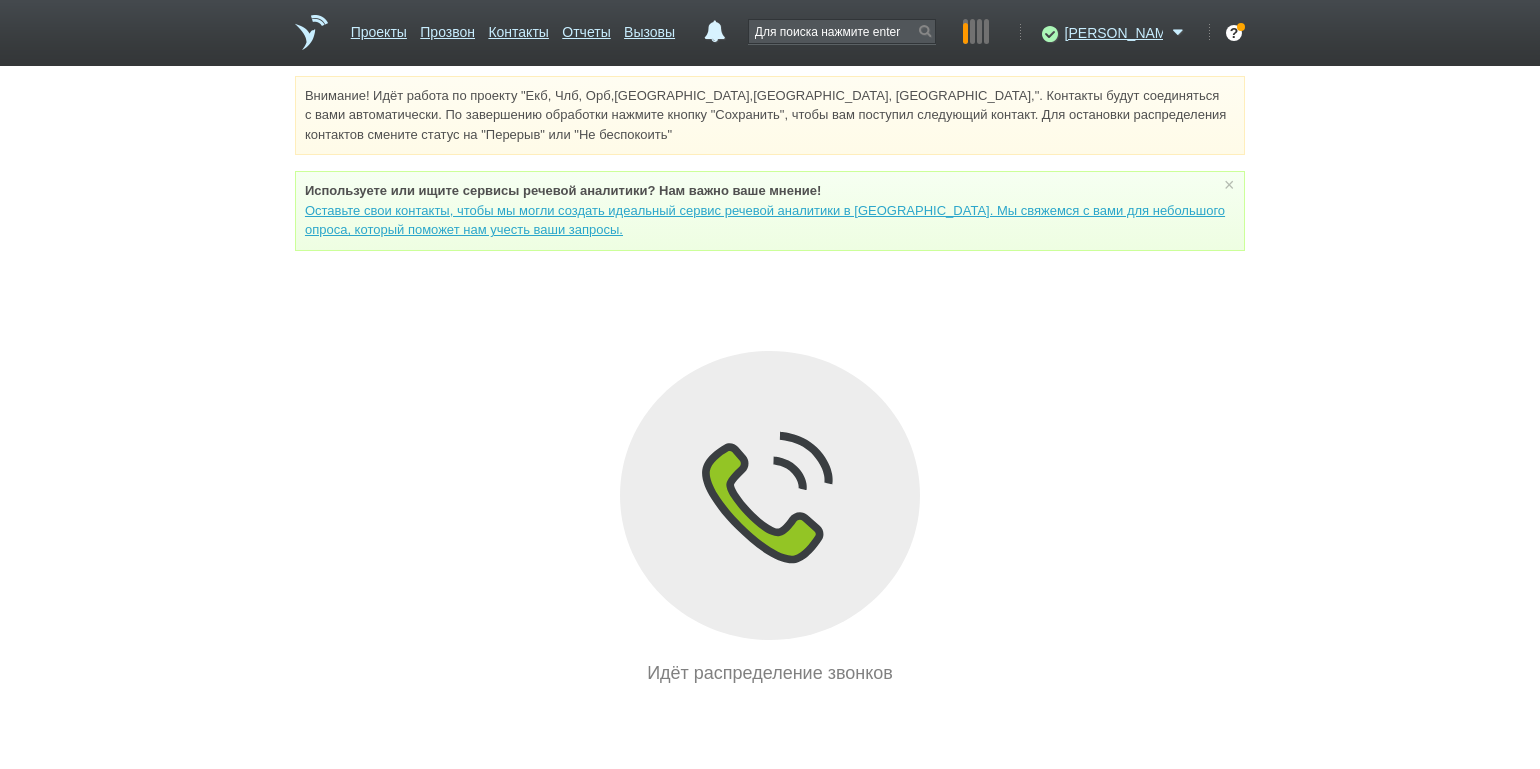 click on "Внимание! Идёт работа по проекту "Екб, Члб, Орб,[GEOGRAPHIC_DATA],[GEOGRAPHIC_DATA], [GEOGRAPHIC_DATA],". Контакты будут соединяться с вами автоматически. По завершению обработки нажмите кнопку "Сохранить", чтобы вам поступил следующий контакт. Для остановки распределения контактов смените статус на "Перерыв" или "Не беспокоить"
Используете или ищите cервисы речевой аналитики? Нам важно ваше мнение!
×
Вы можете звонить напрямую из строки поиска - введите номер и нажмите "Позвонить"
Идёт распределение звонков" at bounding box center (770, 381) 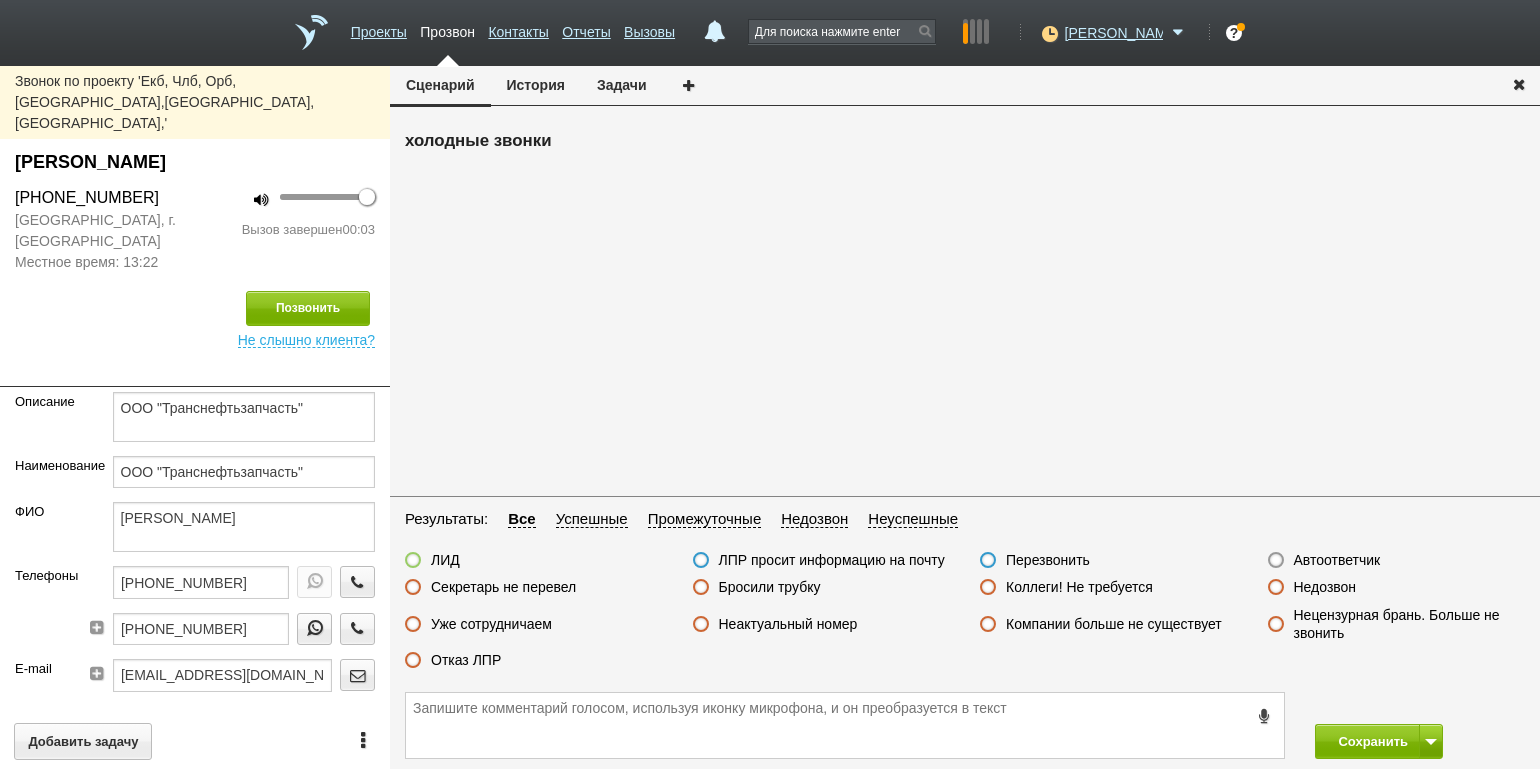 drag, startPoint x: 749, startPoint y: 586, endPoint x: 779, endPoint y: 599, distance: 32.695564 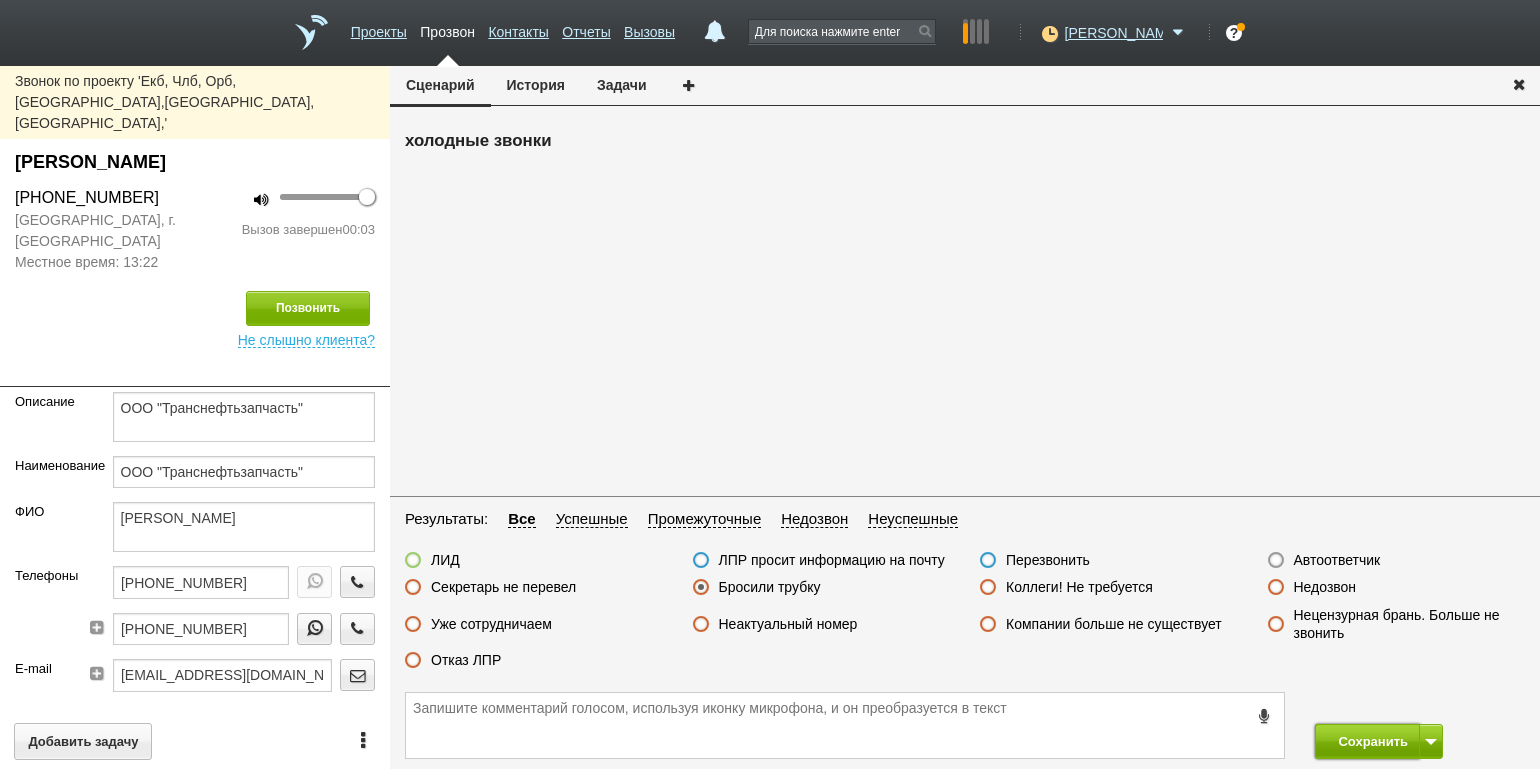 click on "Сохранить" at bounding box center [1367, 741] 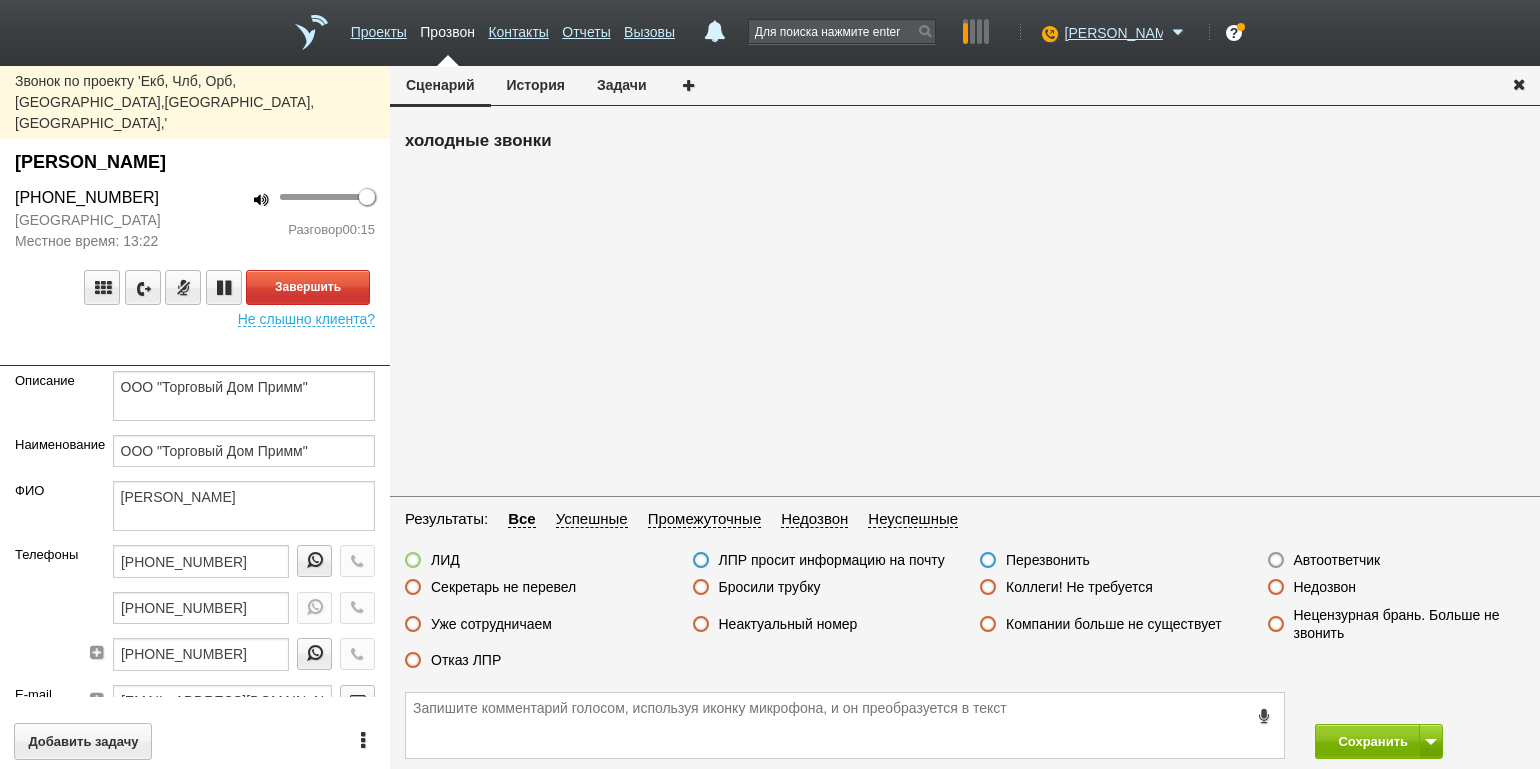 click on "[GEOGRAPHIC_DATA] Местное время: 13:22" at bounding box center (97, 231) 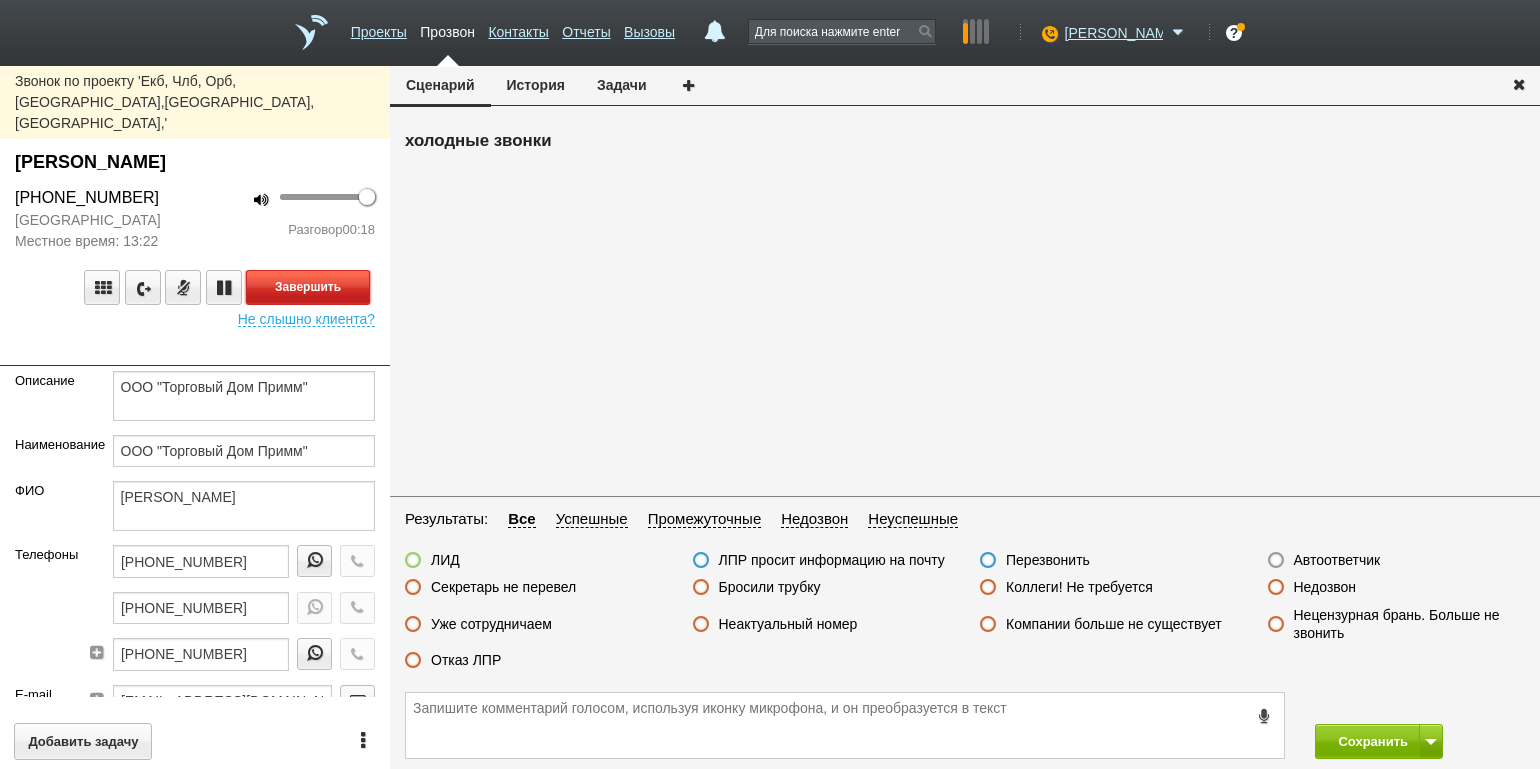 click on "Завершить" at bounding box center [308, 287] 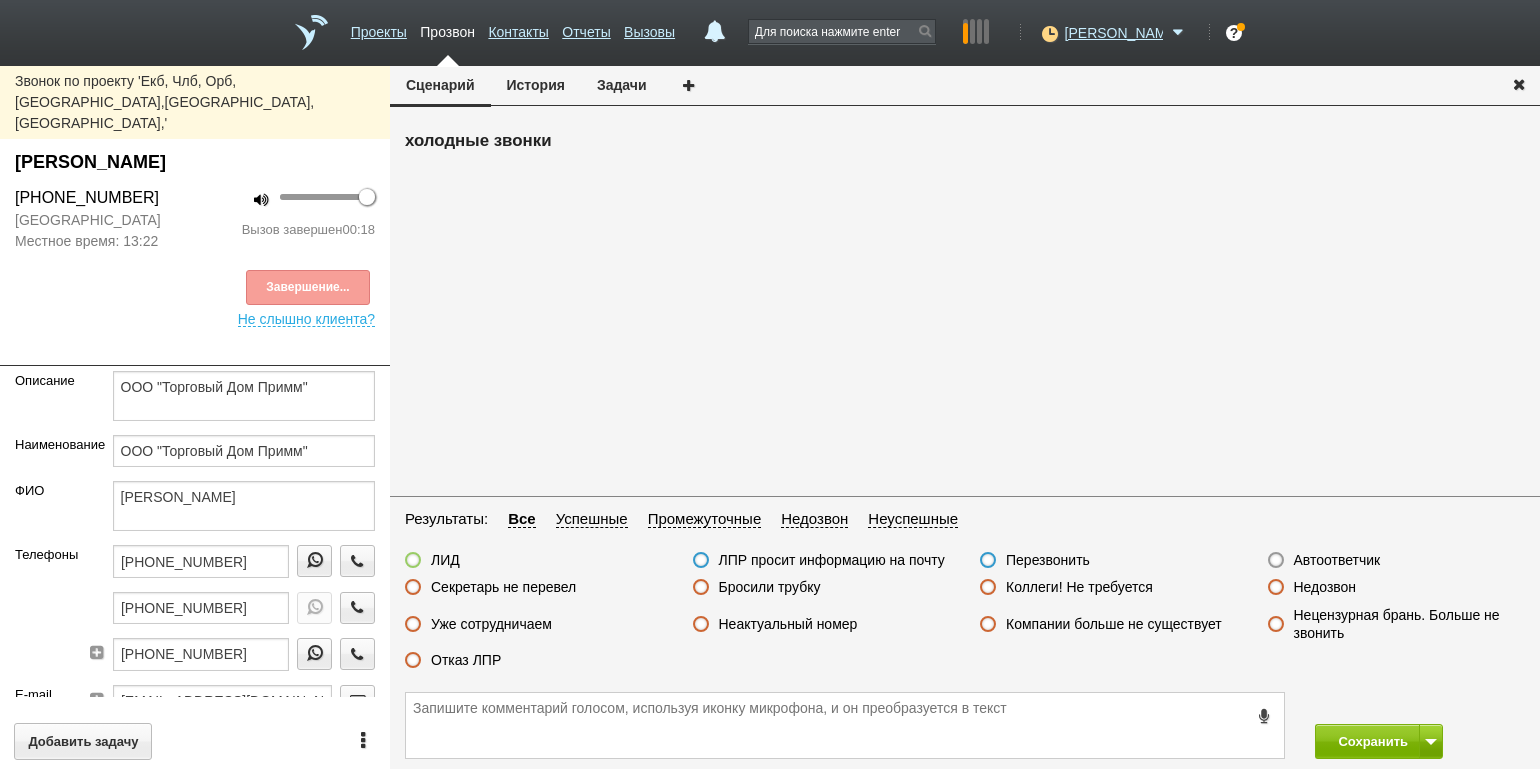 drag, startPoint x: 478, startPoint y: 660, endPoint x: 506, endPoint y: 664, distance: 28.284271 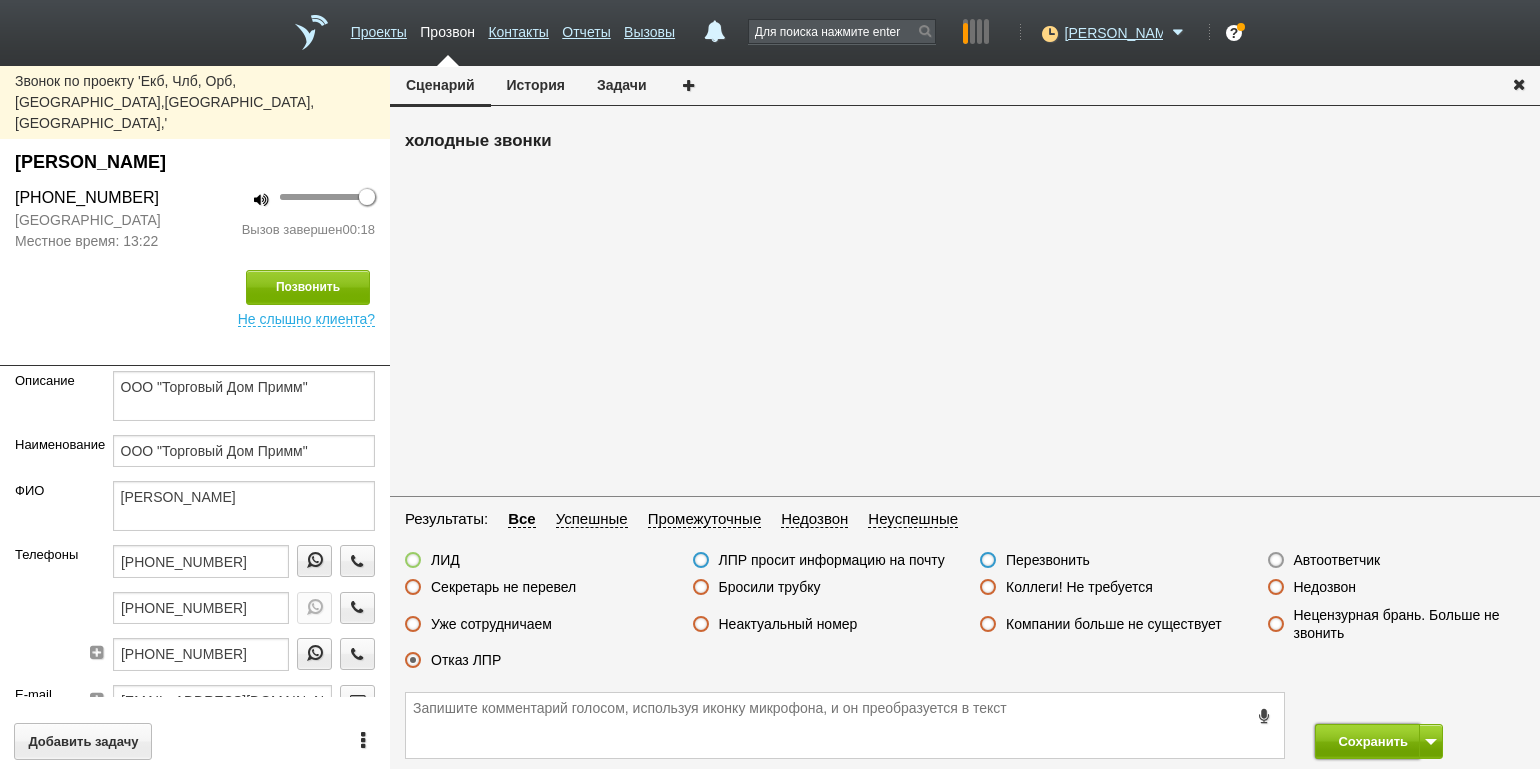 click on "Сохранить" at bounding box center (1367, 741) 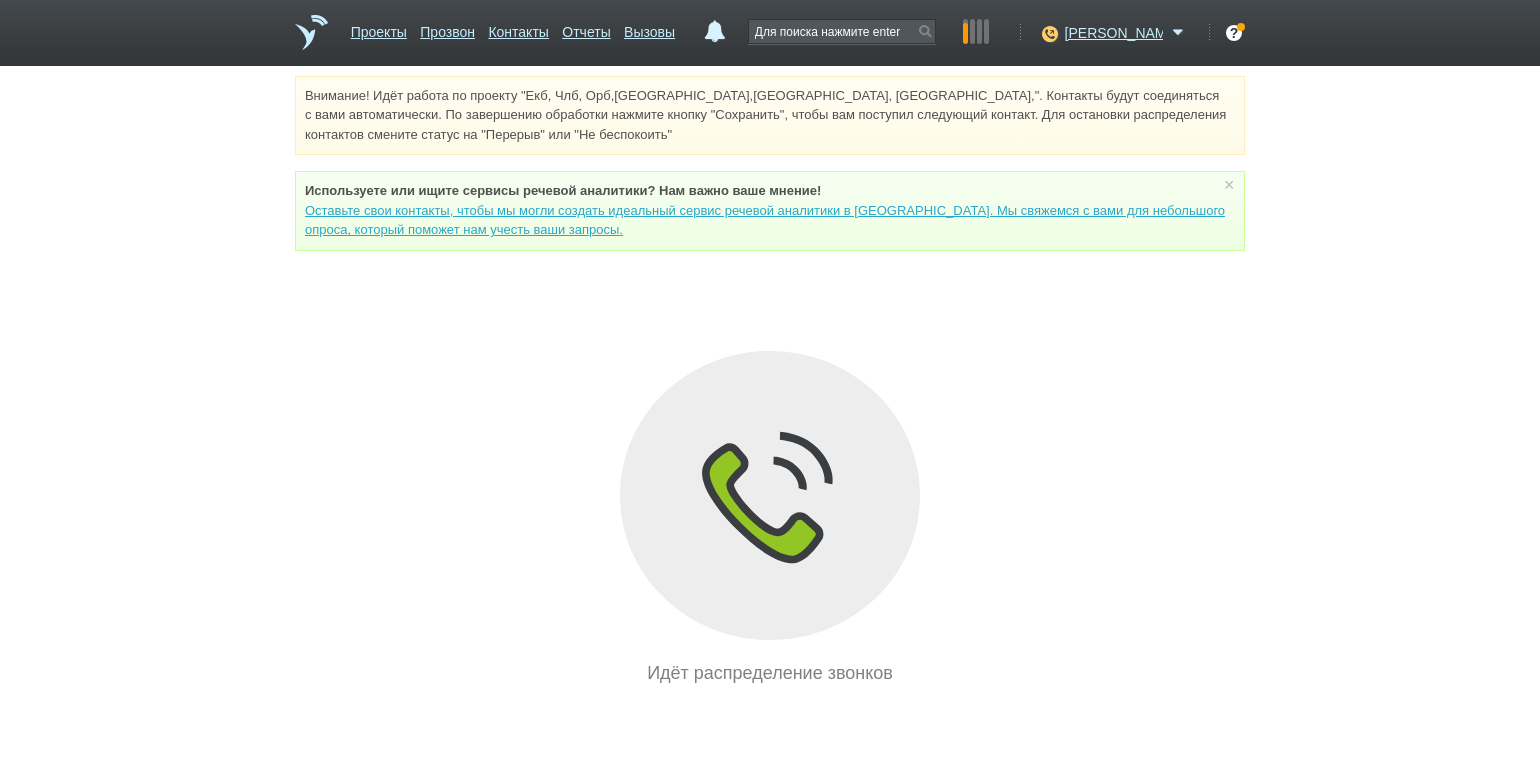 click on "Внимание! Идёт работа по проекту "Екб, Члб, Орб,[GEOGRAPHIC_DATA],[GEOGRAPHIC_DATA], [GEOGRAPHIC_DATA],". Контакты будут соединяться с вами автоматически. По завершению обработки нажмите кнопку "Сохранить", чтобы вам поступил следующий контакт. Для остановки распределения контактов смените статус на "Перерыв" или "Не беспокоить"
Используете или ищите cервисы речевой аналитики? Нам важно ваше мнение!
×
Вы можете звонить напрямую из строки поиска - введите номер и нажмите "Позвонить"
Идёт распределение звонков" at bounding box center (770, 381) 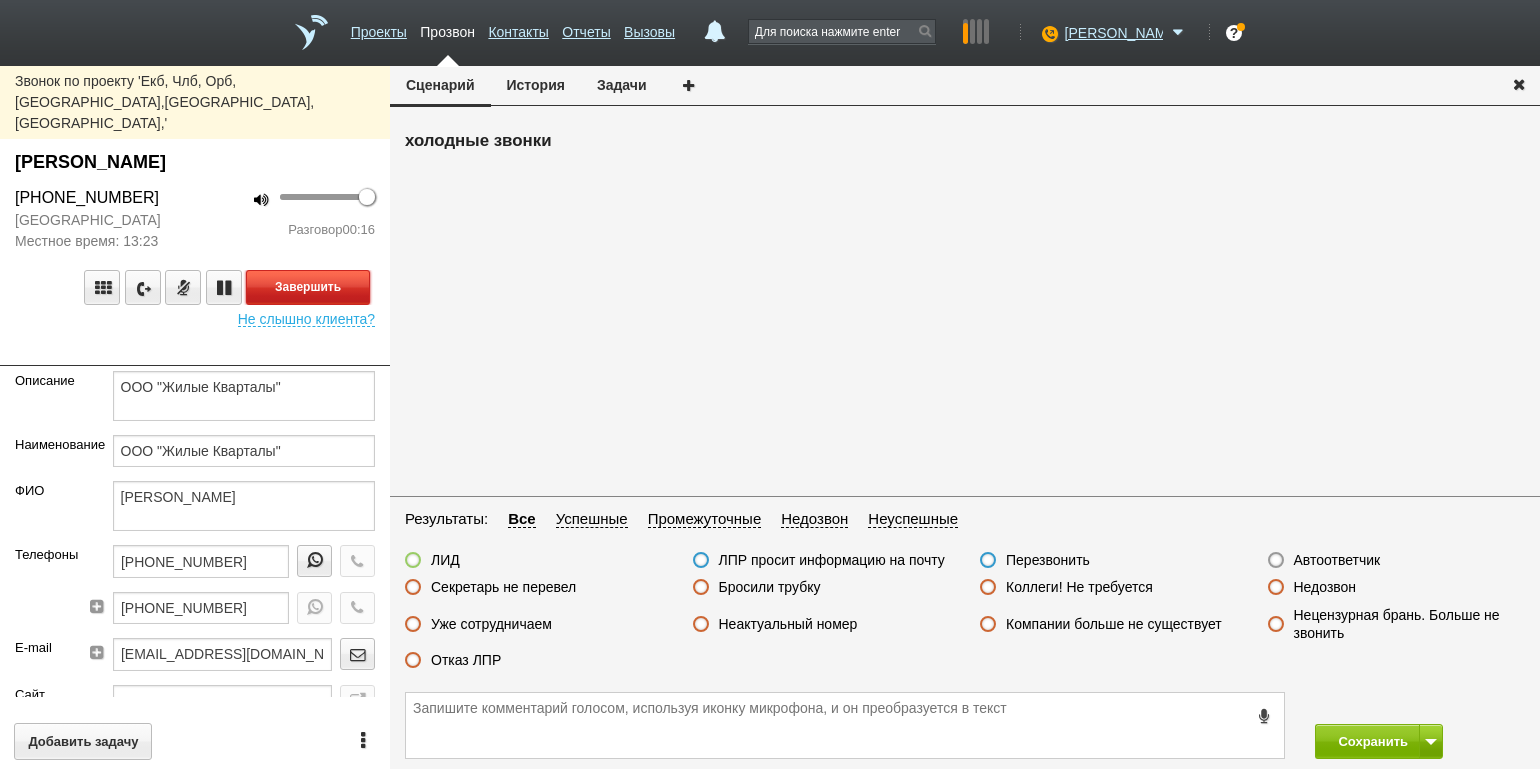 click on "Завершить" at bounding box center (308, 287) 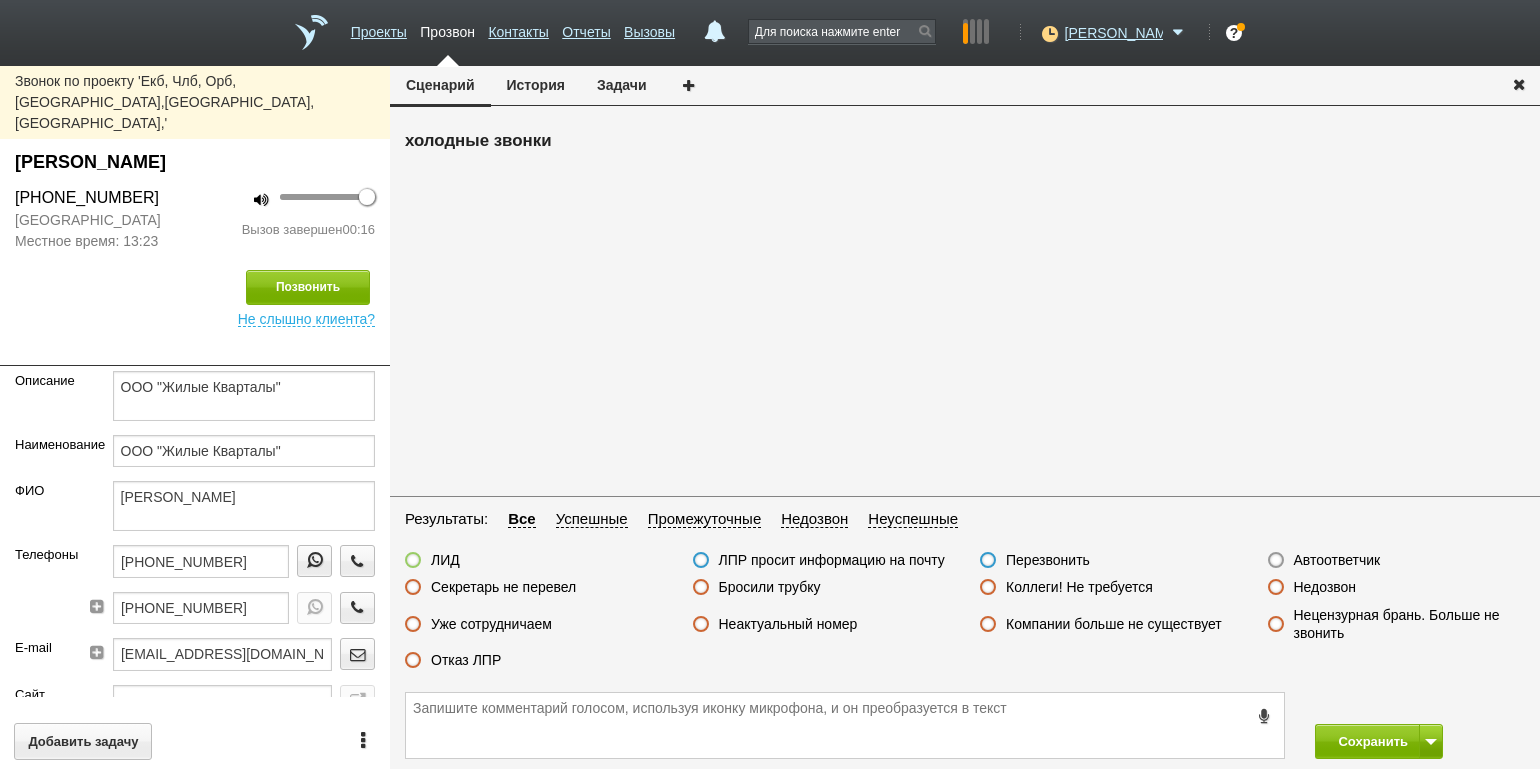 click on "Секретарь не перевел" at bounding box center (503, 587) 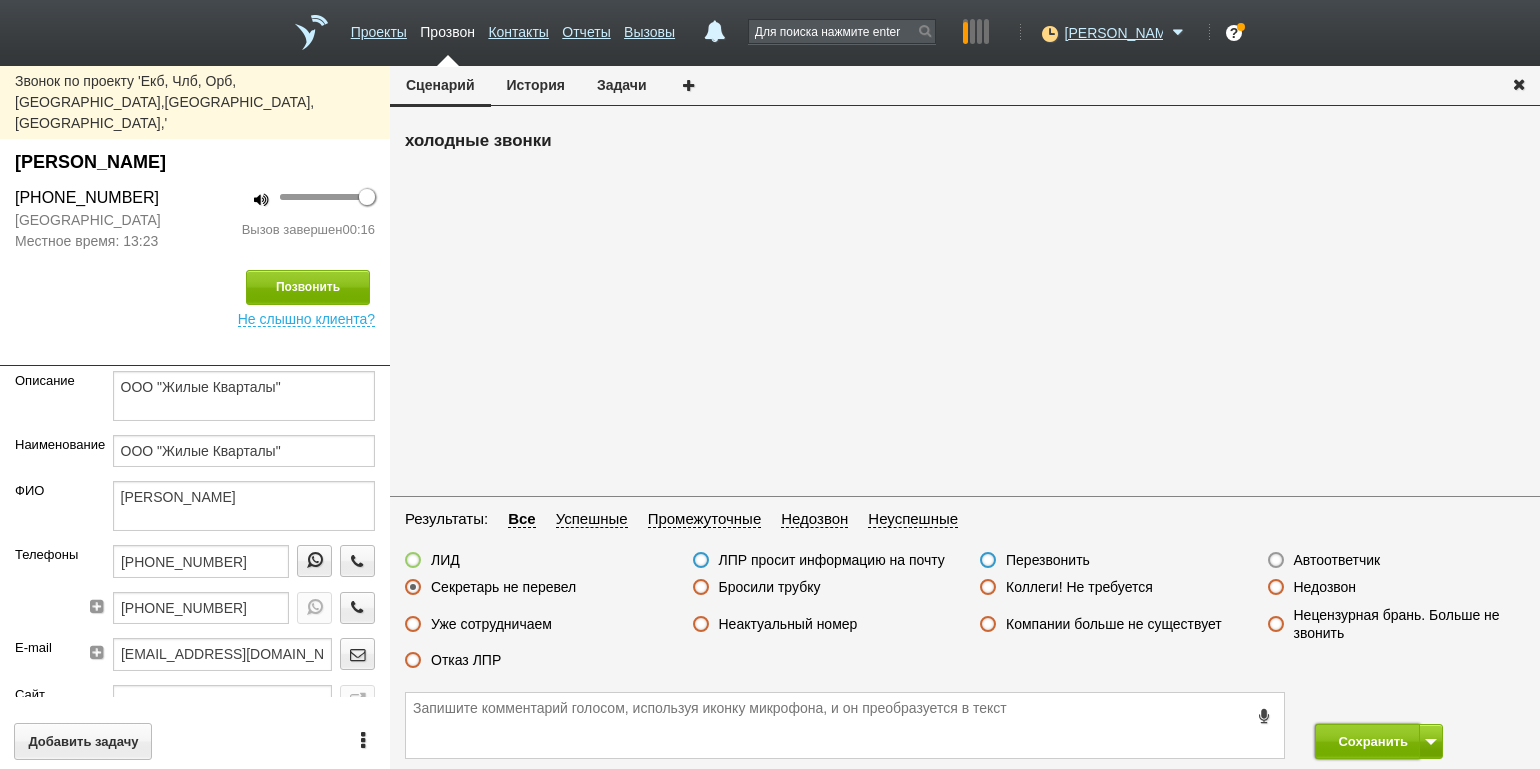 drag, startPoint x: 1339, startPoint y: 738, endPoint x: 1331, endPoint y: 720, distance: 19.697716 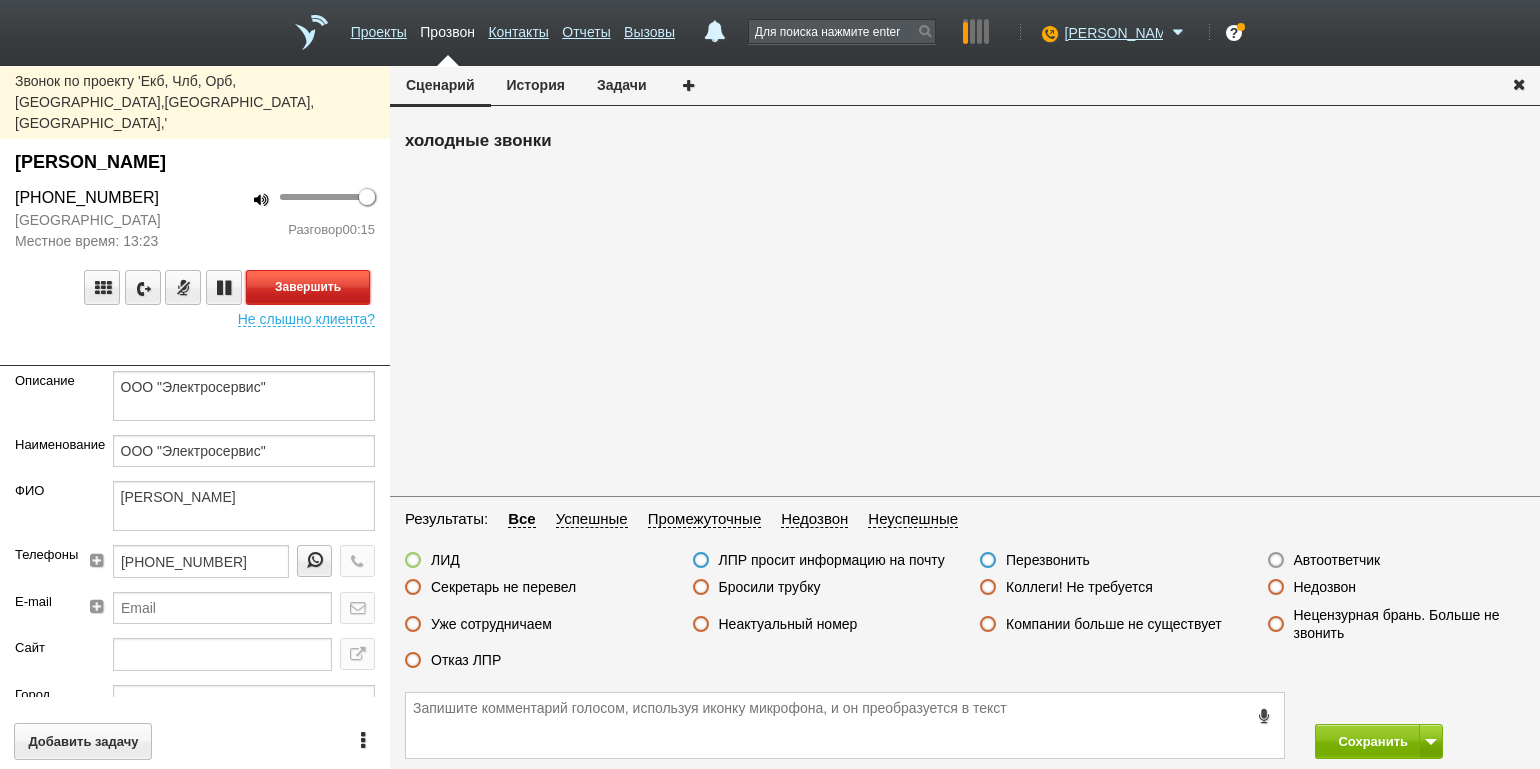 click on "Завершить" at bounding box center (308, 287) 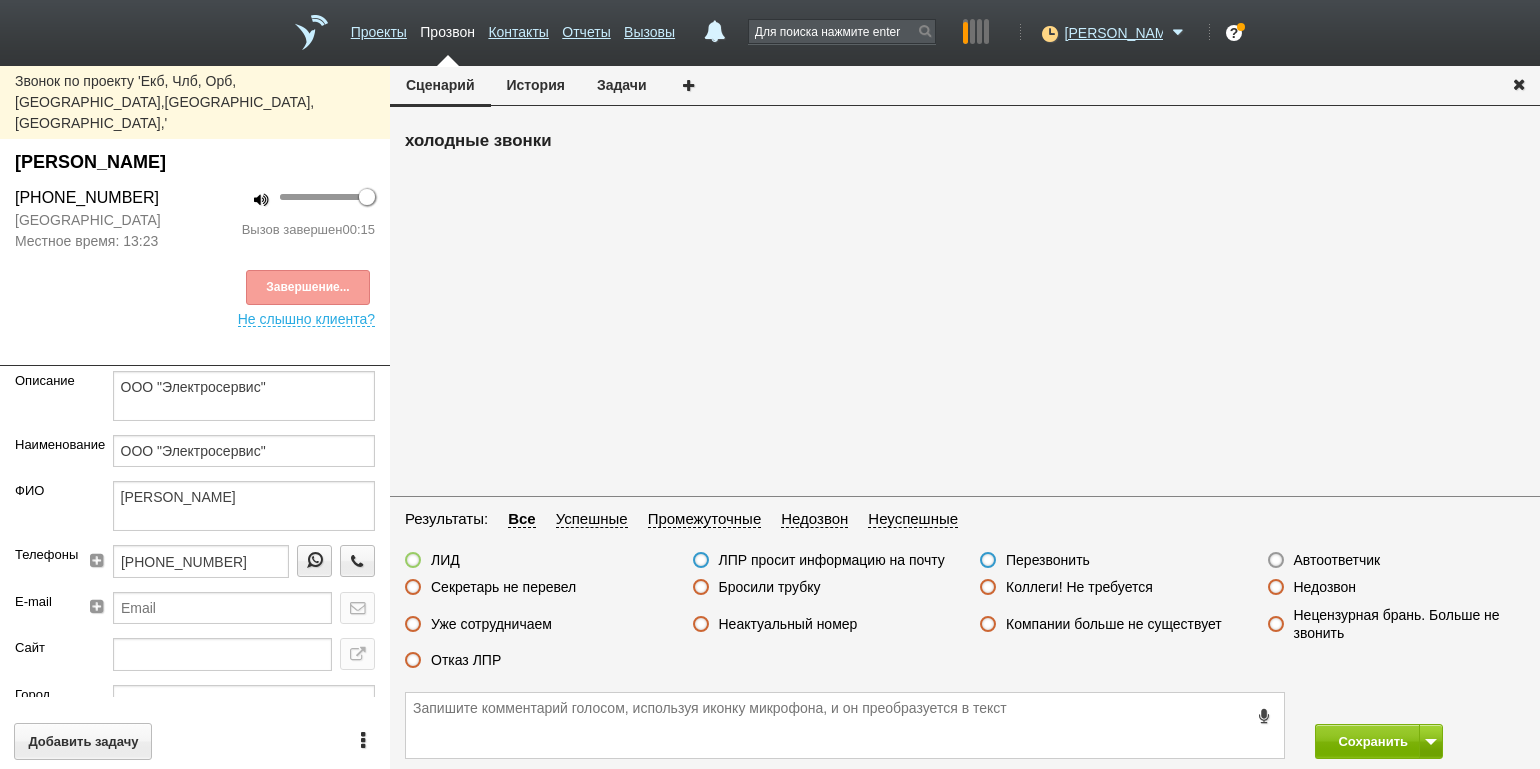 click on "Компании больше не существует" at bounding box center (1114, 624) 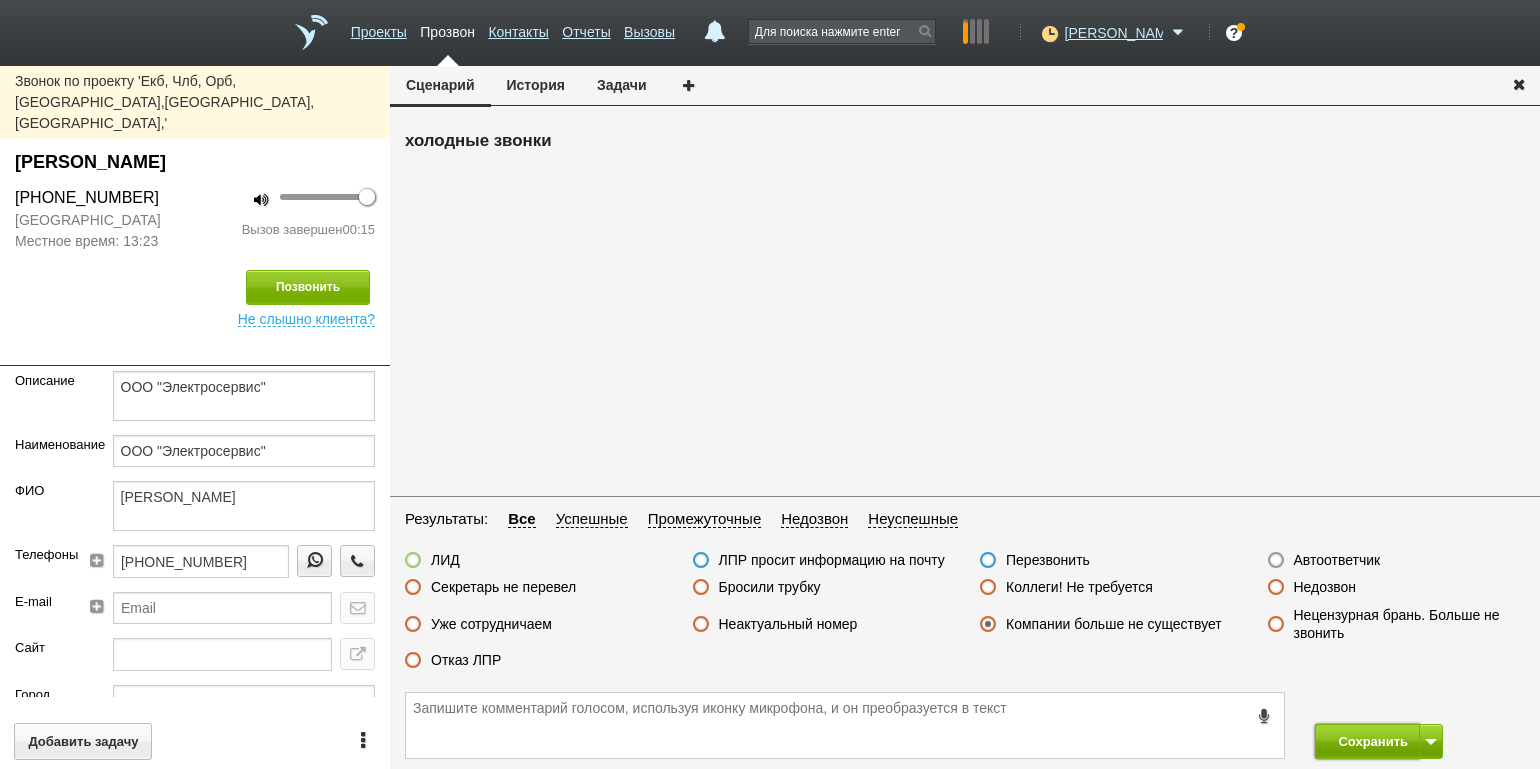 click on "Сохранить" at bounding box center [1367, 741] 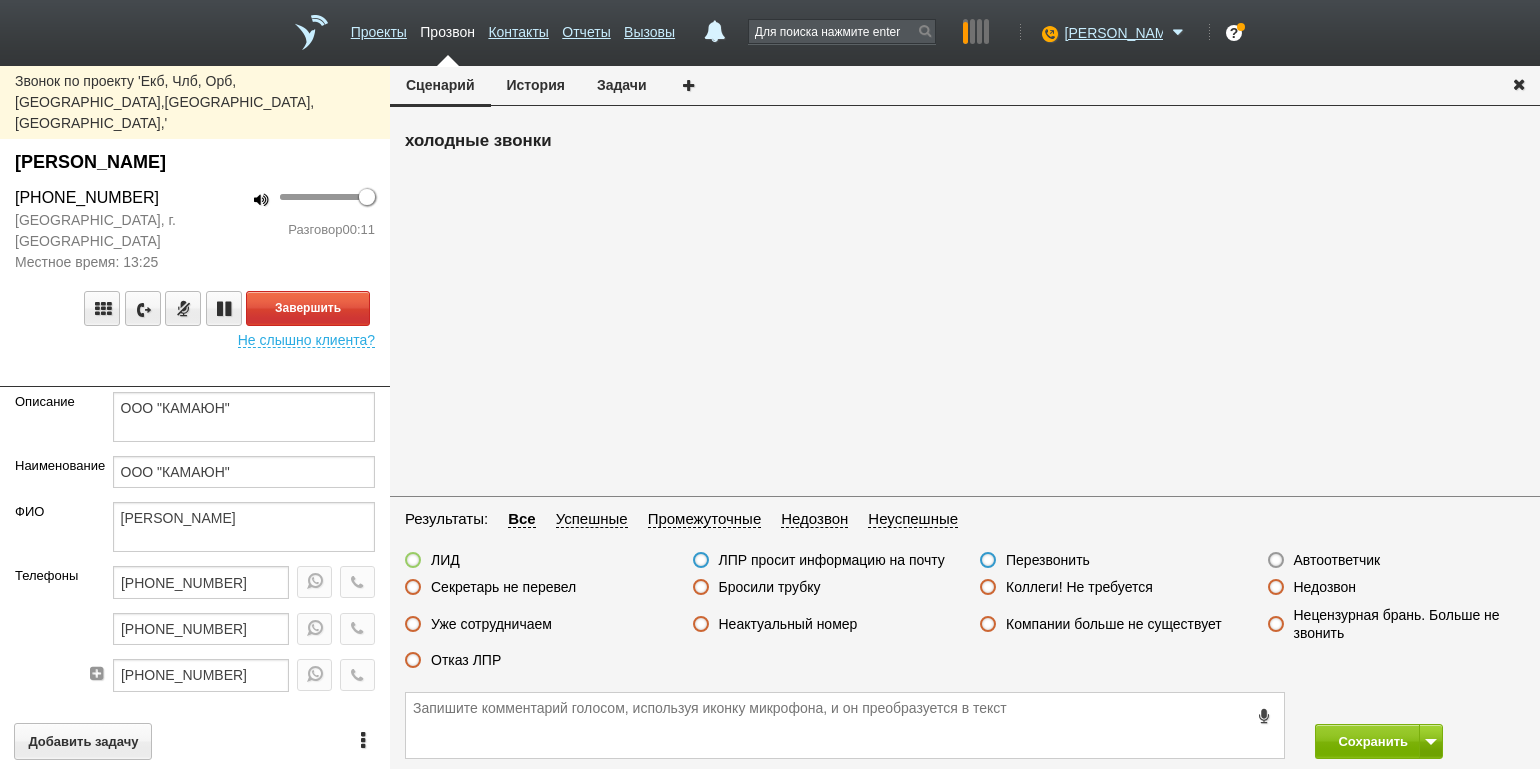 click at bounding box center [195, 372] 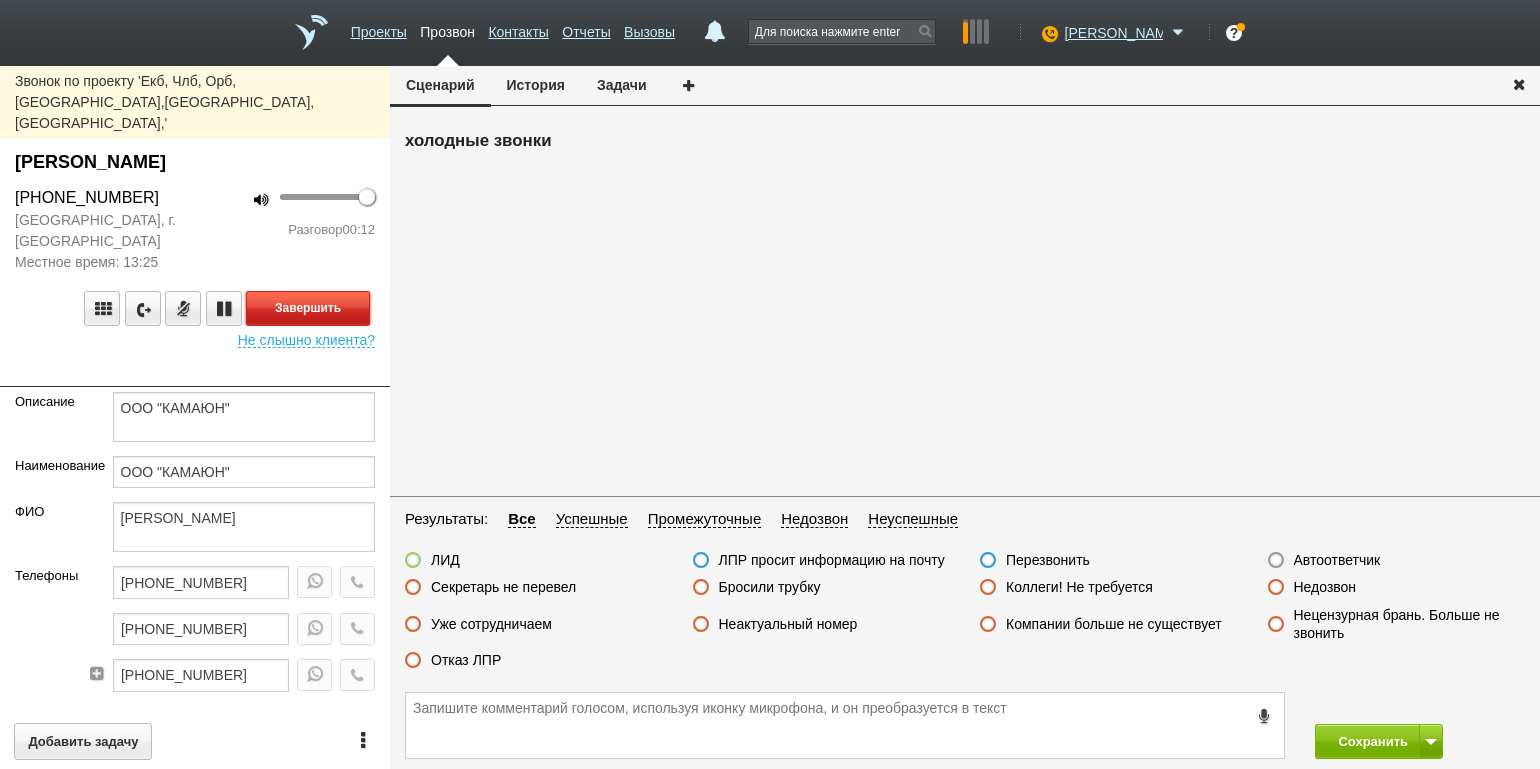 click on "Завершить" at bounding box center (308, 308) 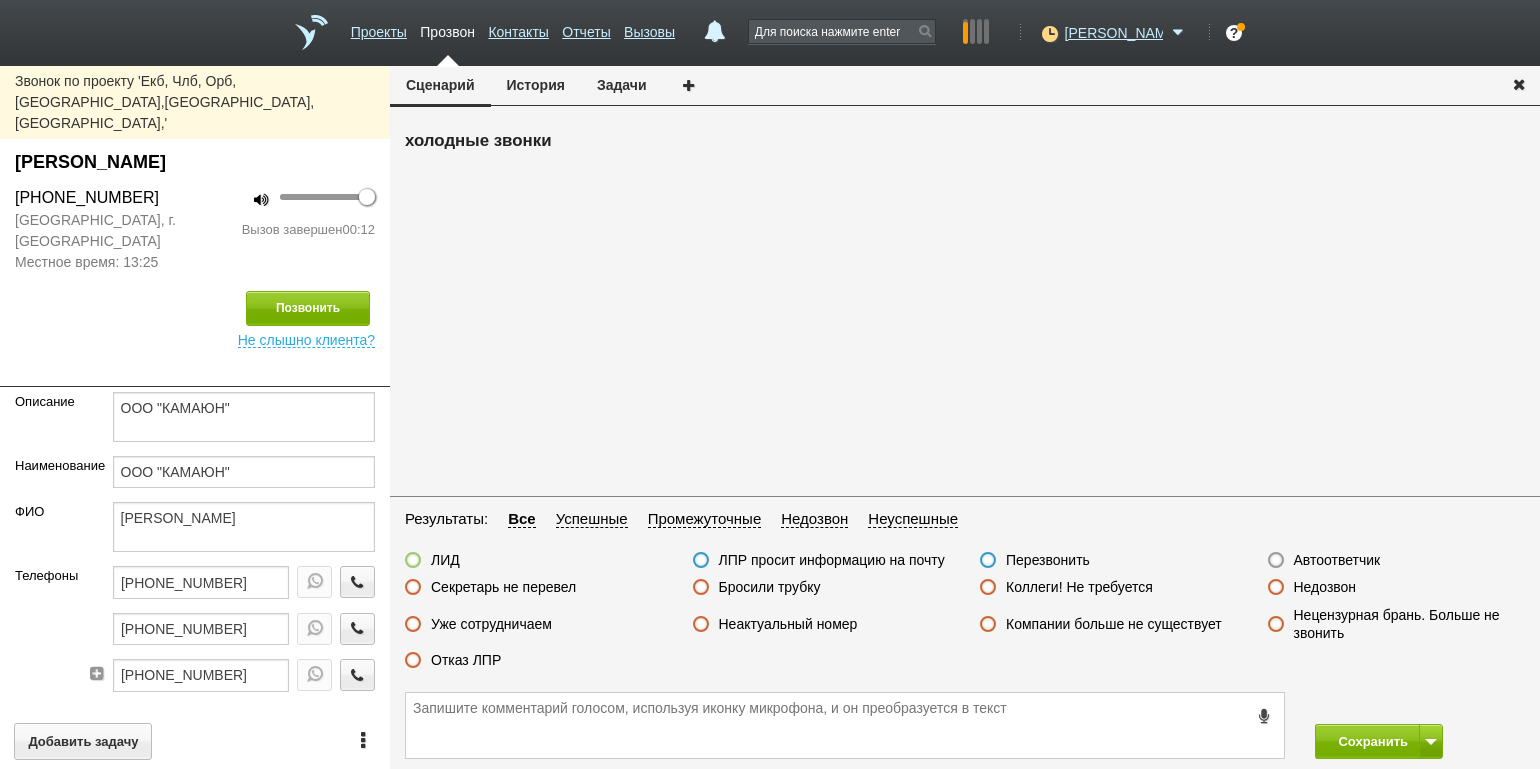click on "Секретарь не перевел" at bounding box center (503, 587) 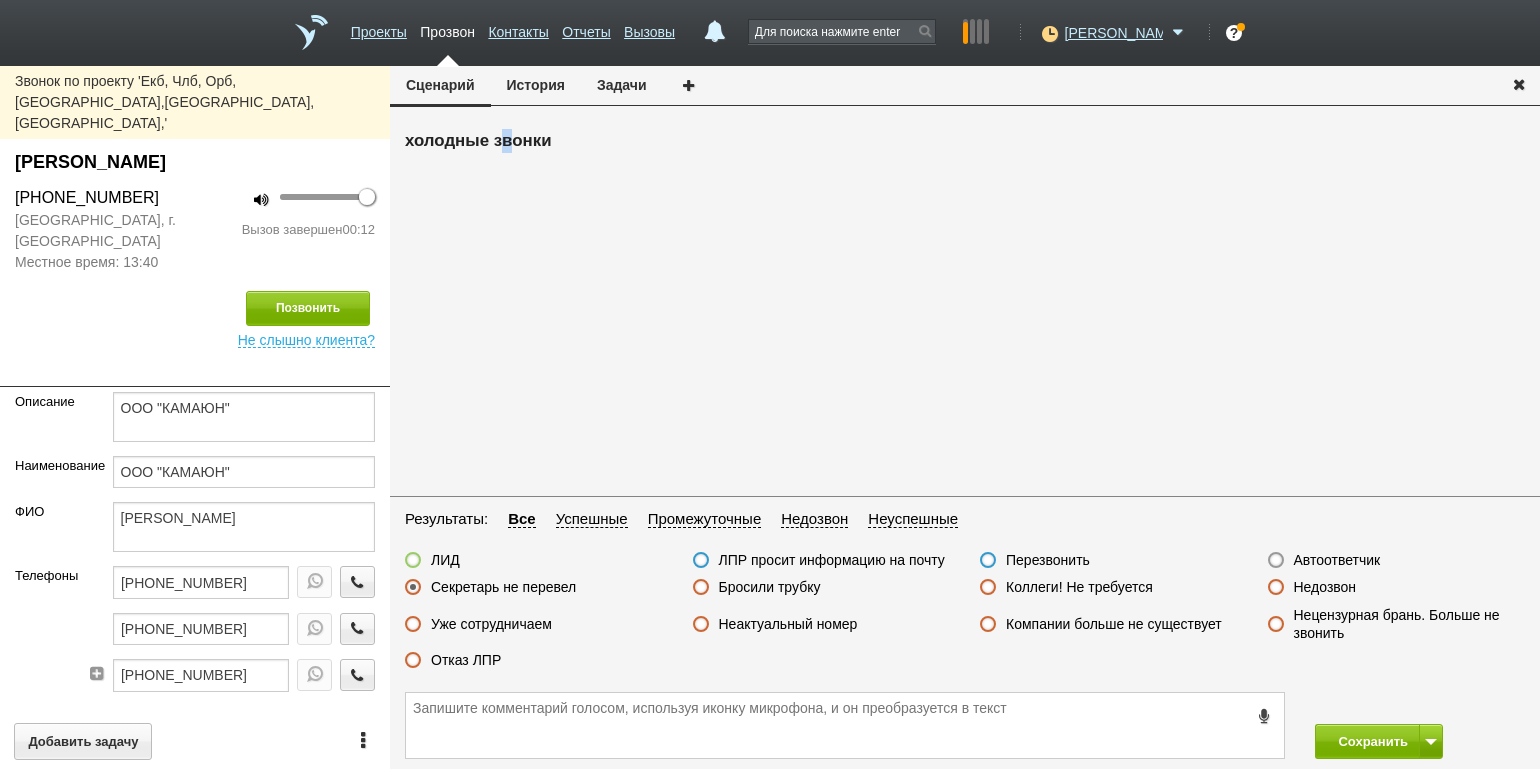 click on "холодные звонки" at bounding box center [965, 308] 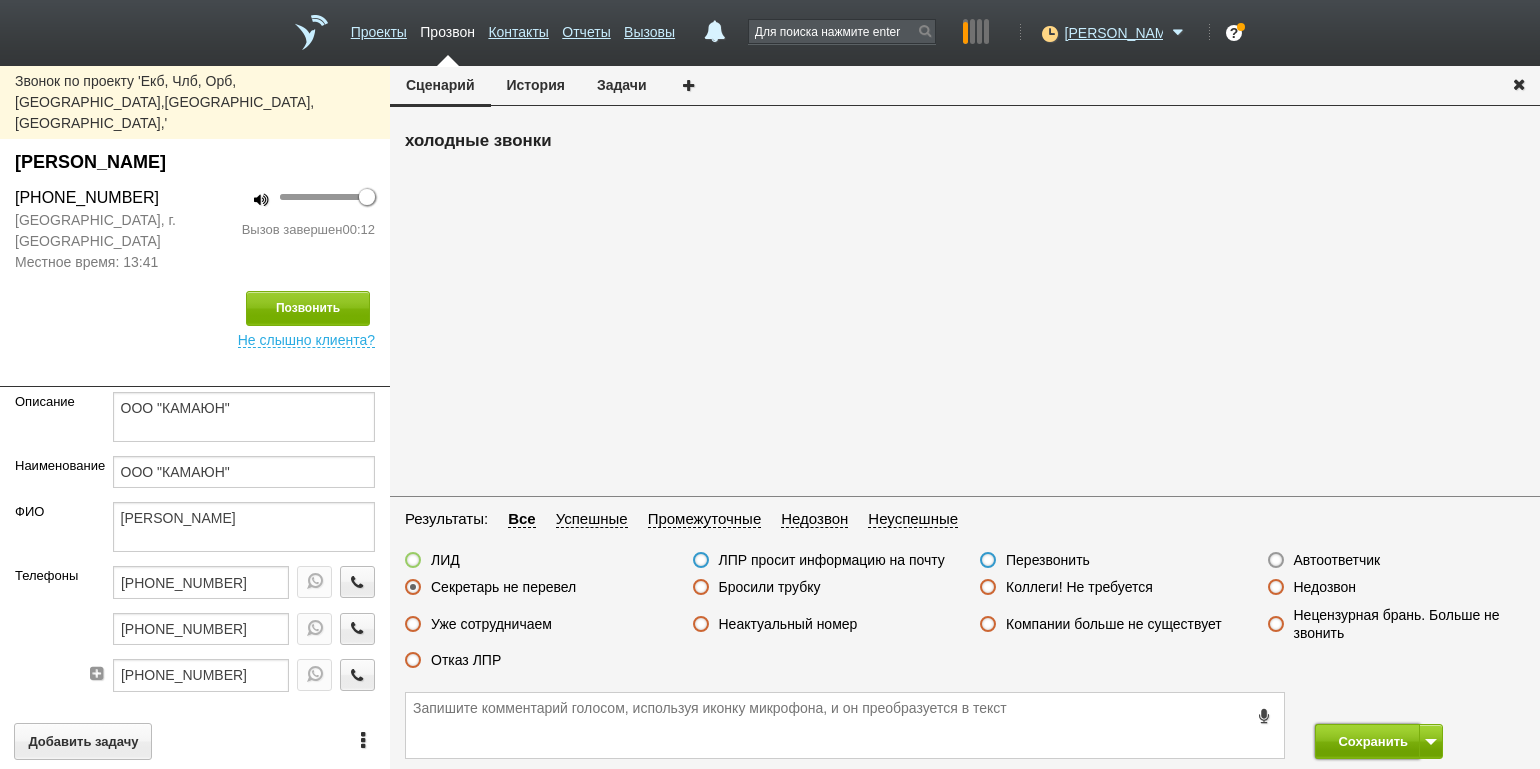 click on "Сохранить" at bounding box center (1367, 741) 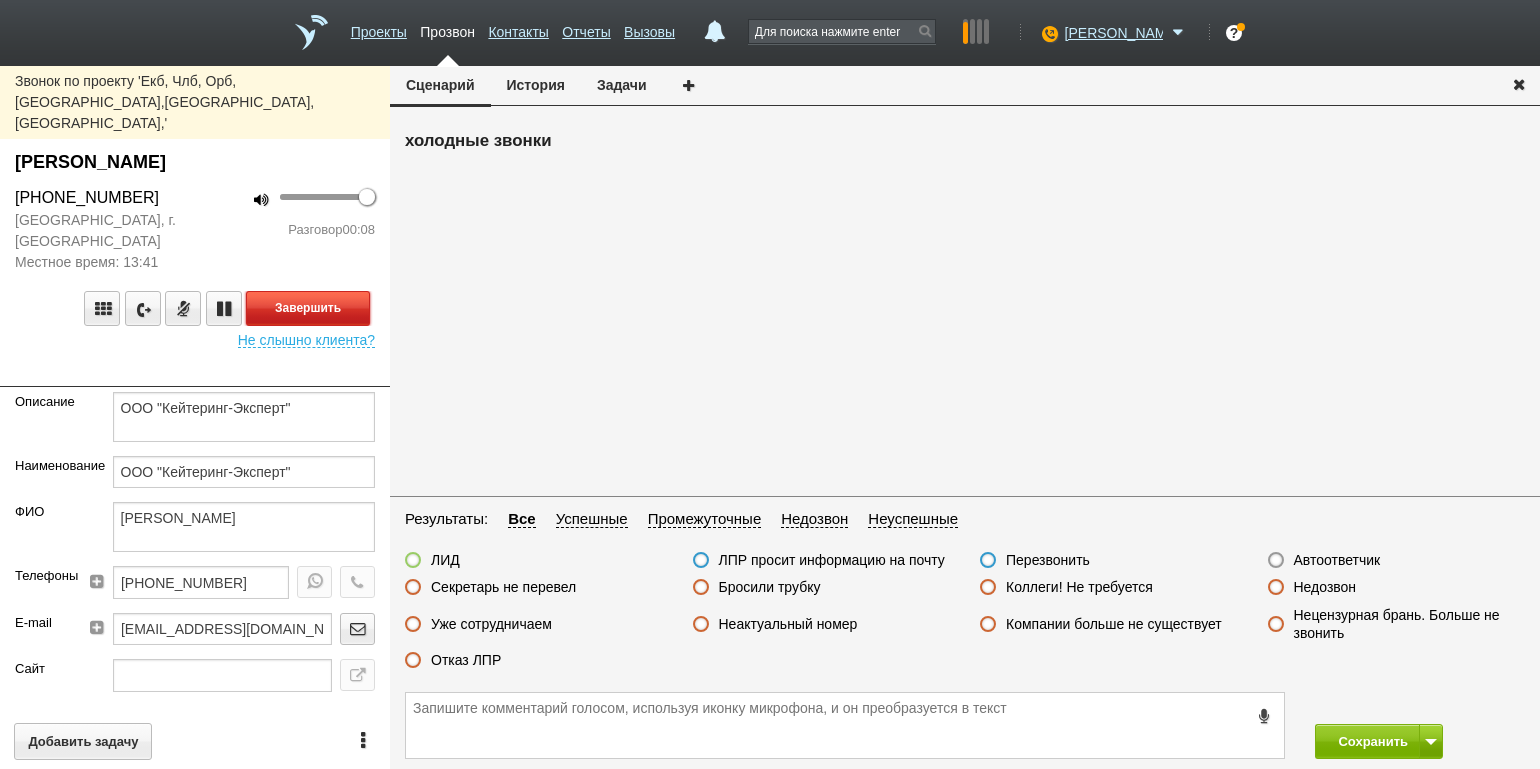click on "Завершить" at bounding box center [308, 308] 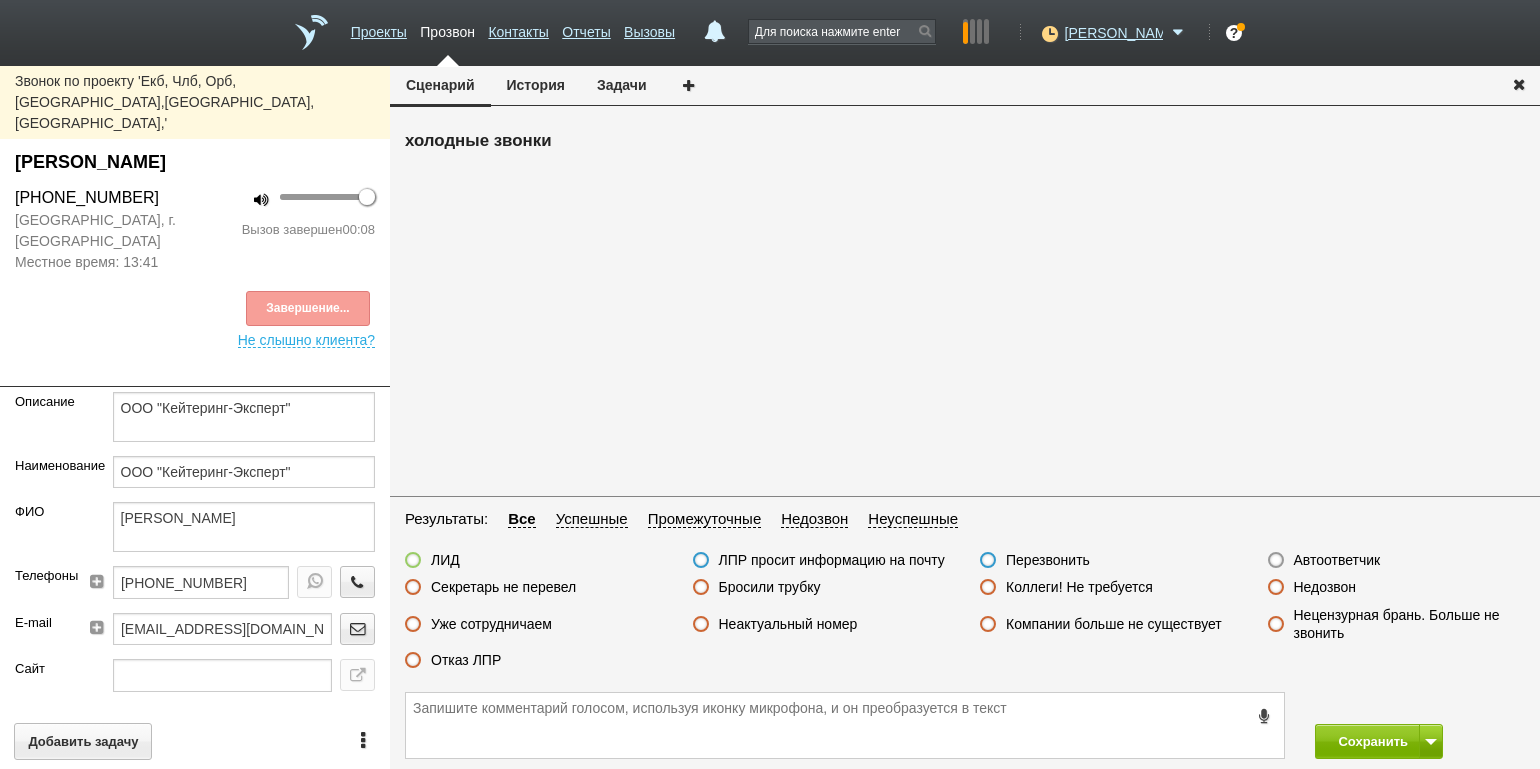 click on "Неактуальный номер" at bounding box center (788, 624) 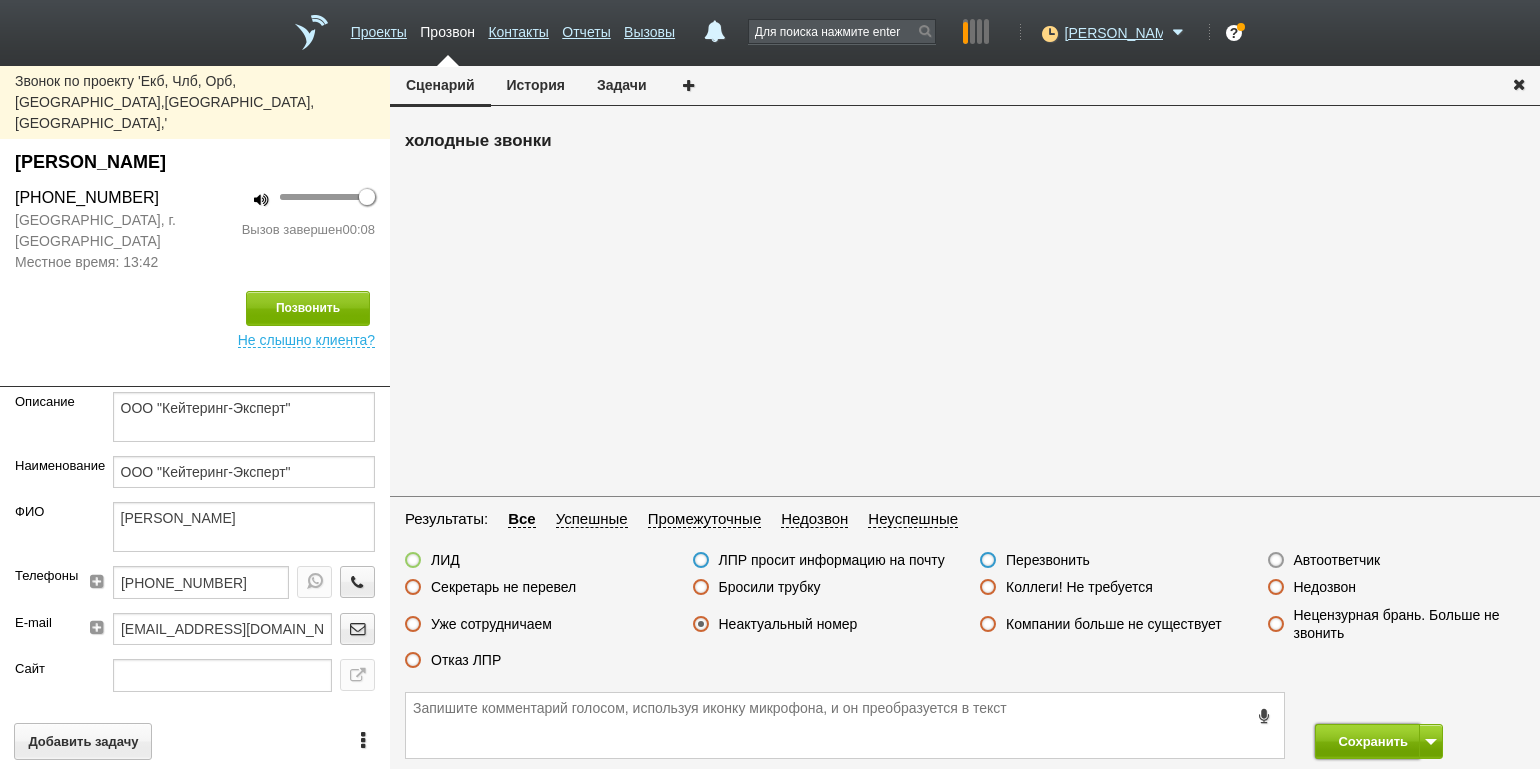click on "Сохранить" at bounding box center [1367, 741] 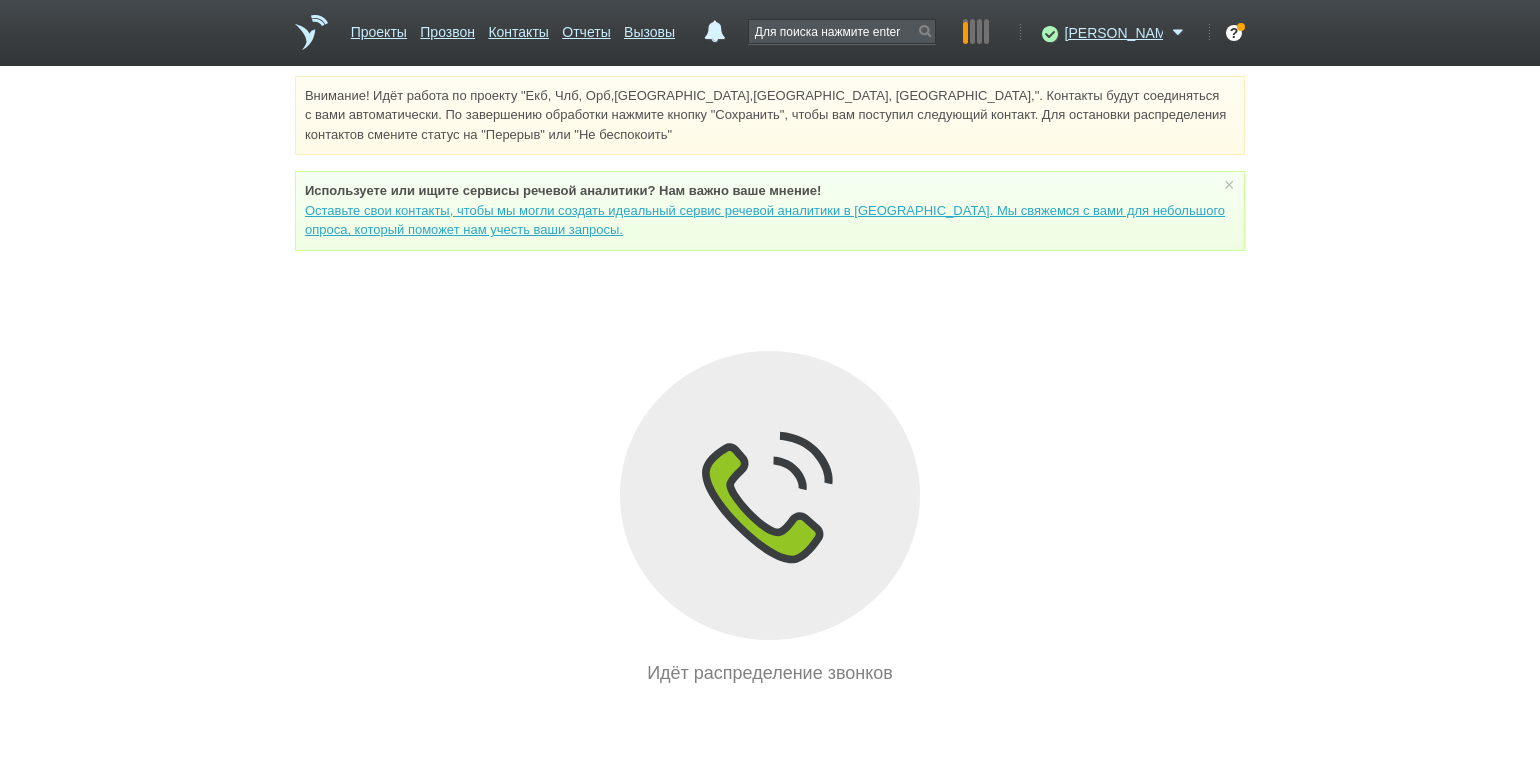 drag, startPoint x: 682, startPoint y: 34, endPoint x: 709, endPoint y: 78, distance: 51.62364 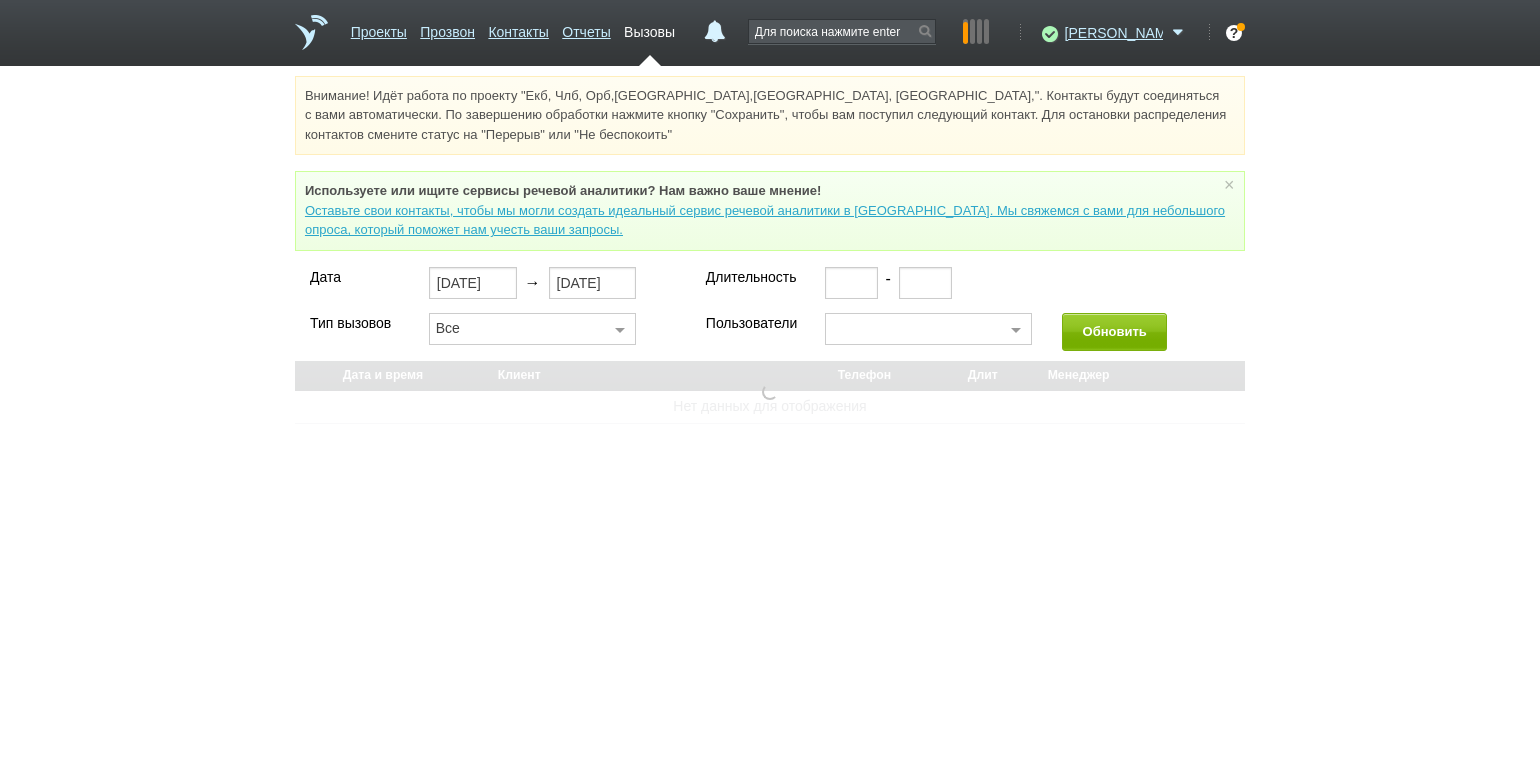 select on "30" 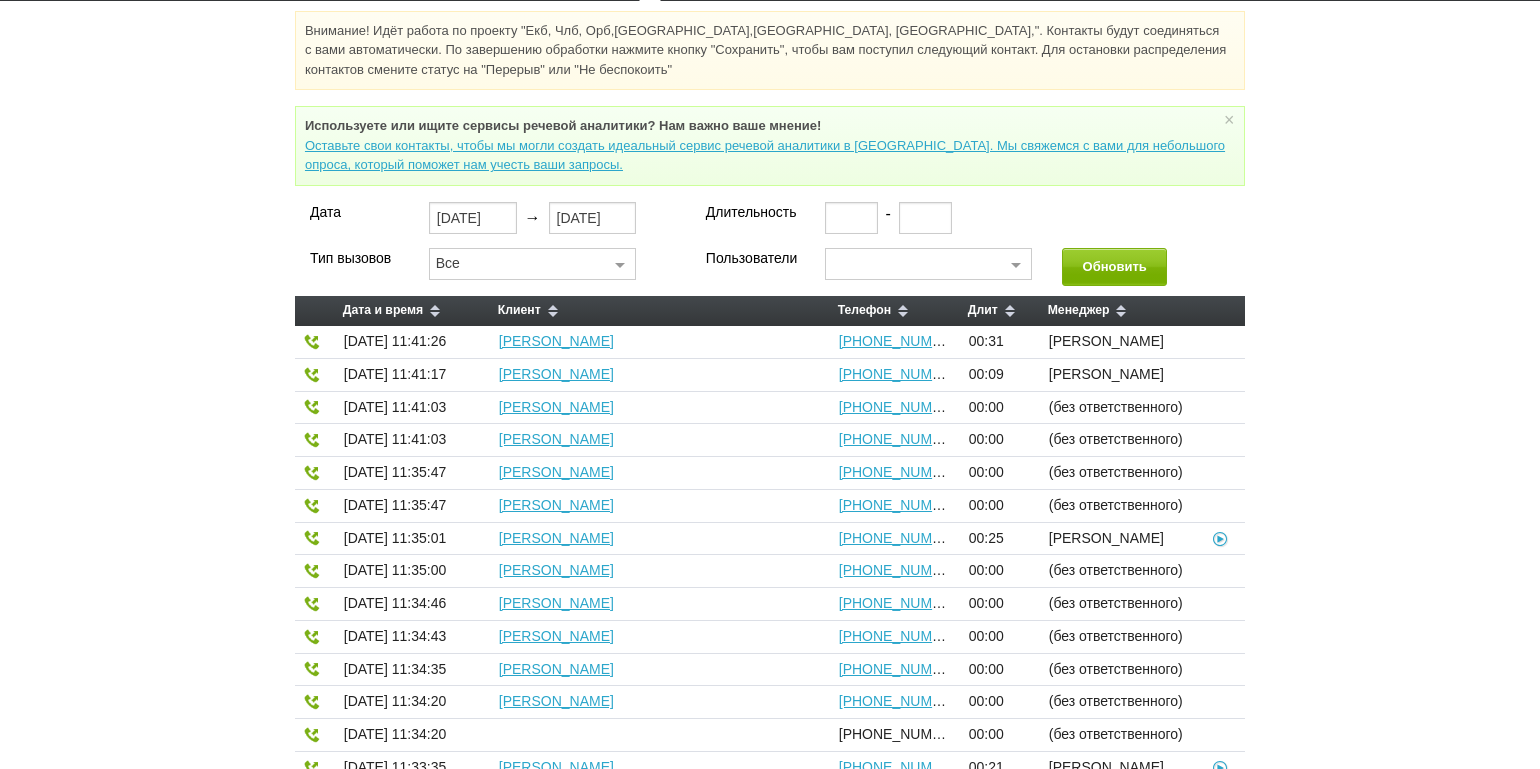scroll, scrollTop: 100, scrollLeft: 0, axis: vertical 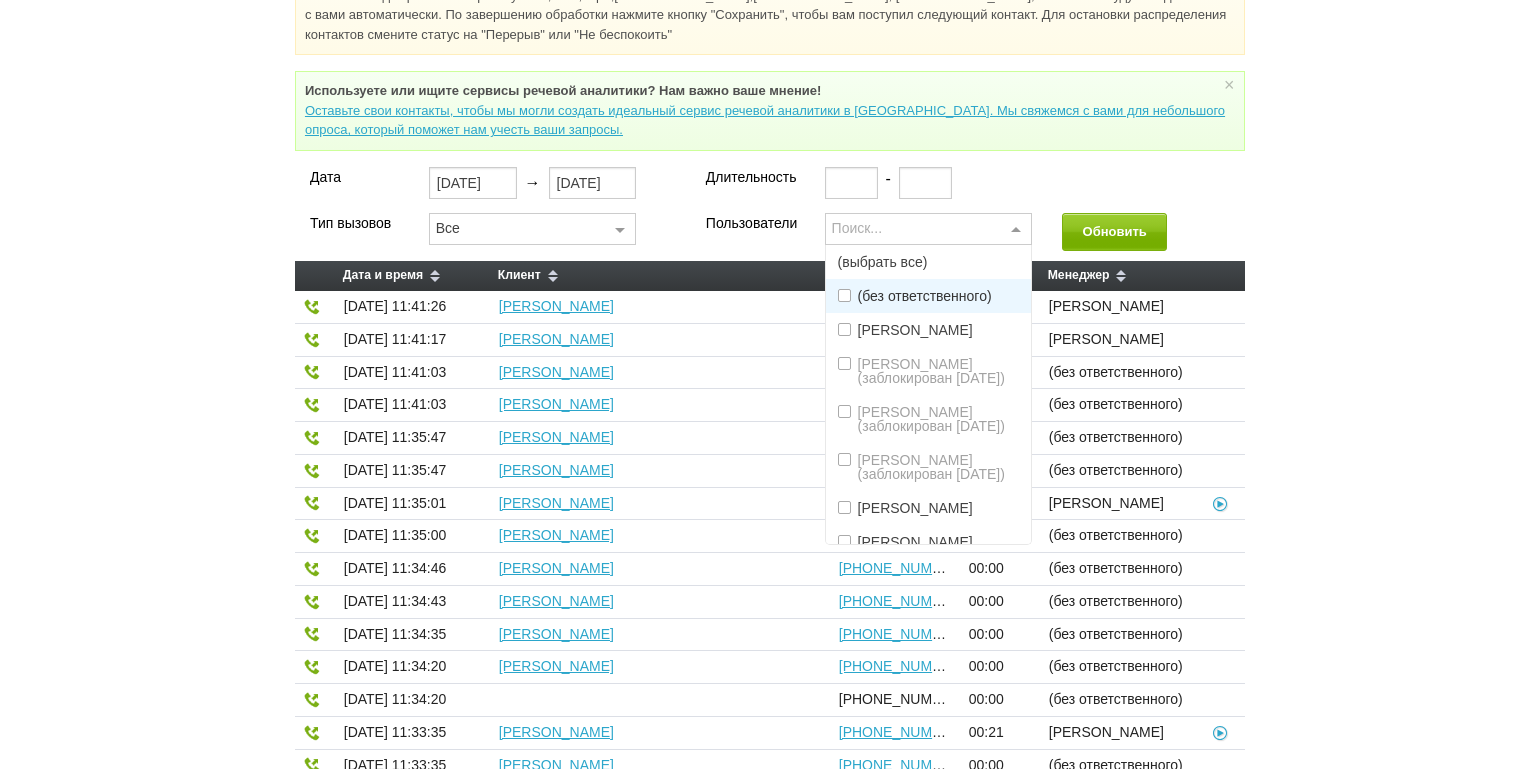 click at bounding box center (1016, 230) 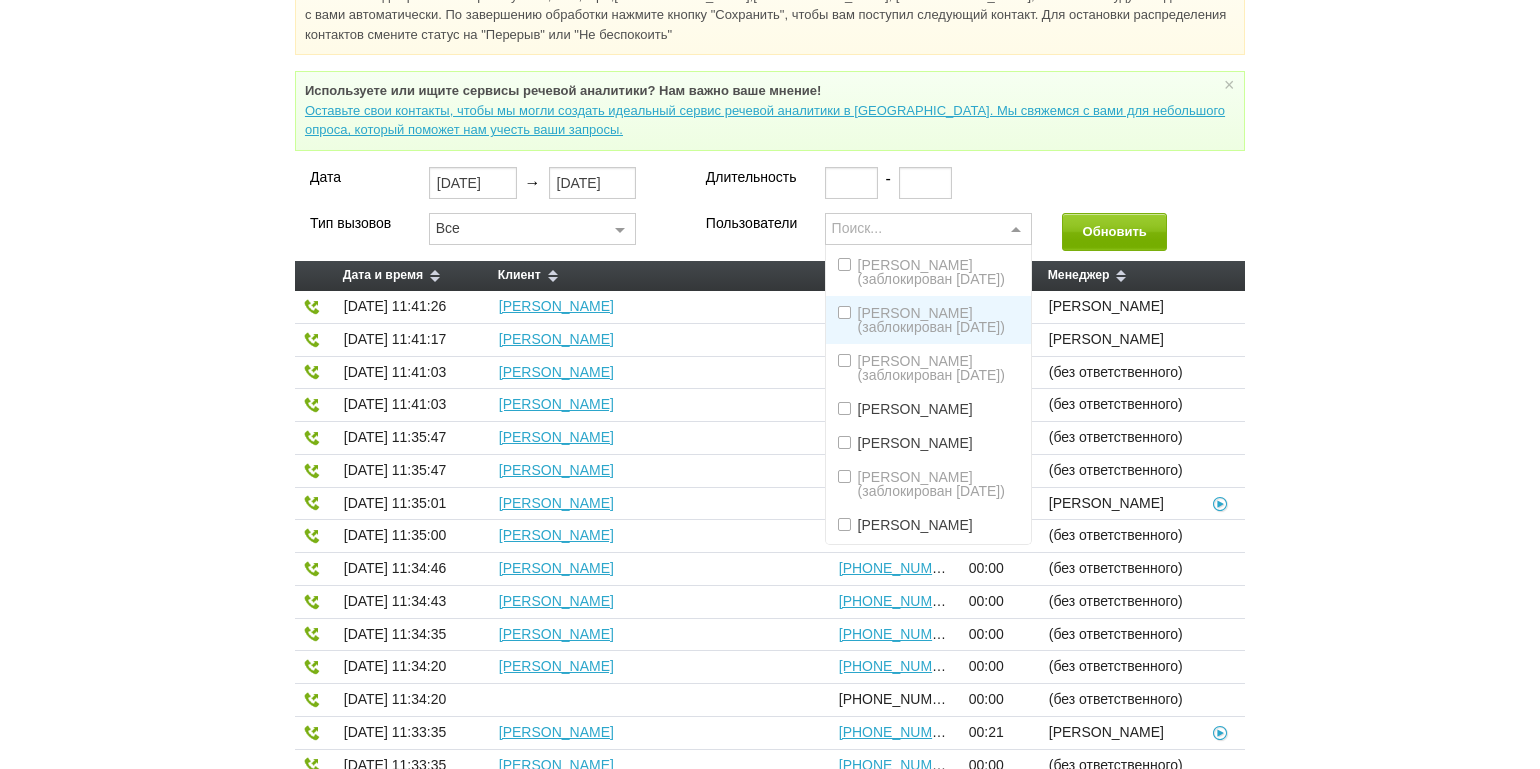 scroll, scrollTop: 249, scrollLeft: 0, axis: vertical 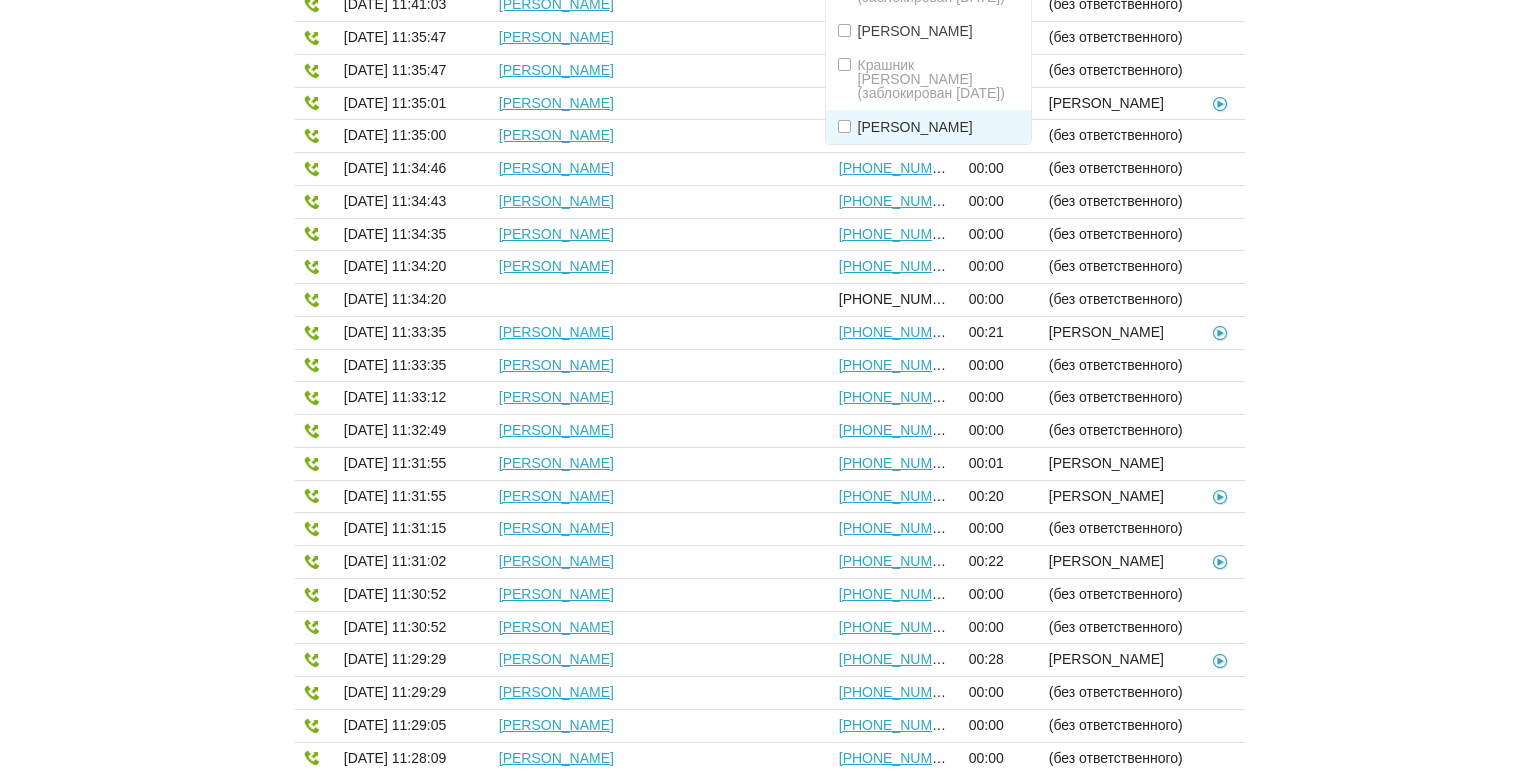 click on "[PERSON_NAME]" at bounding box center [915, 127] 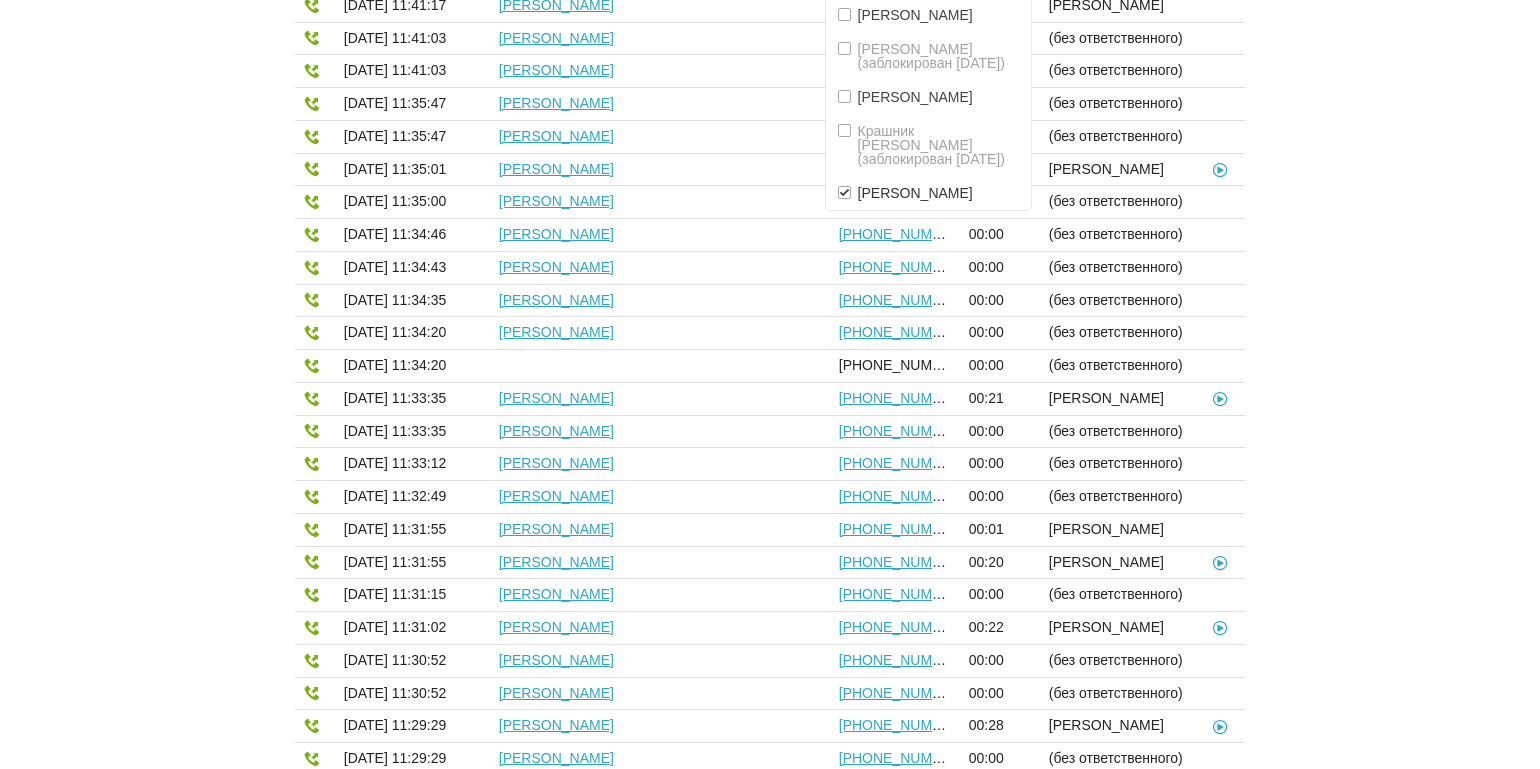 scroll, scrollTop: 200, scrollLeft: 0, axis: vertical 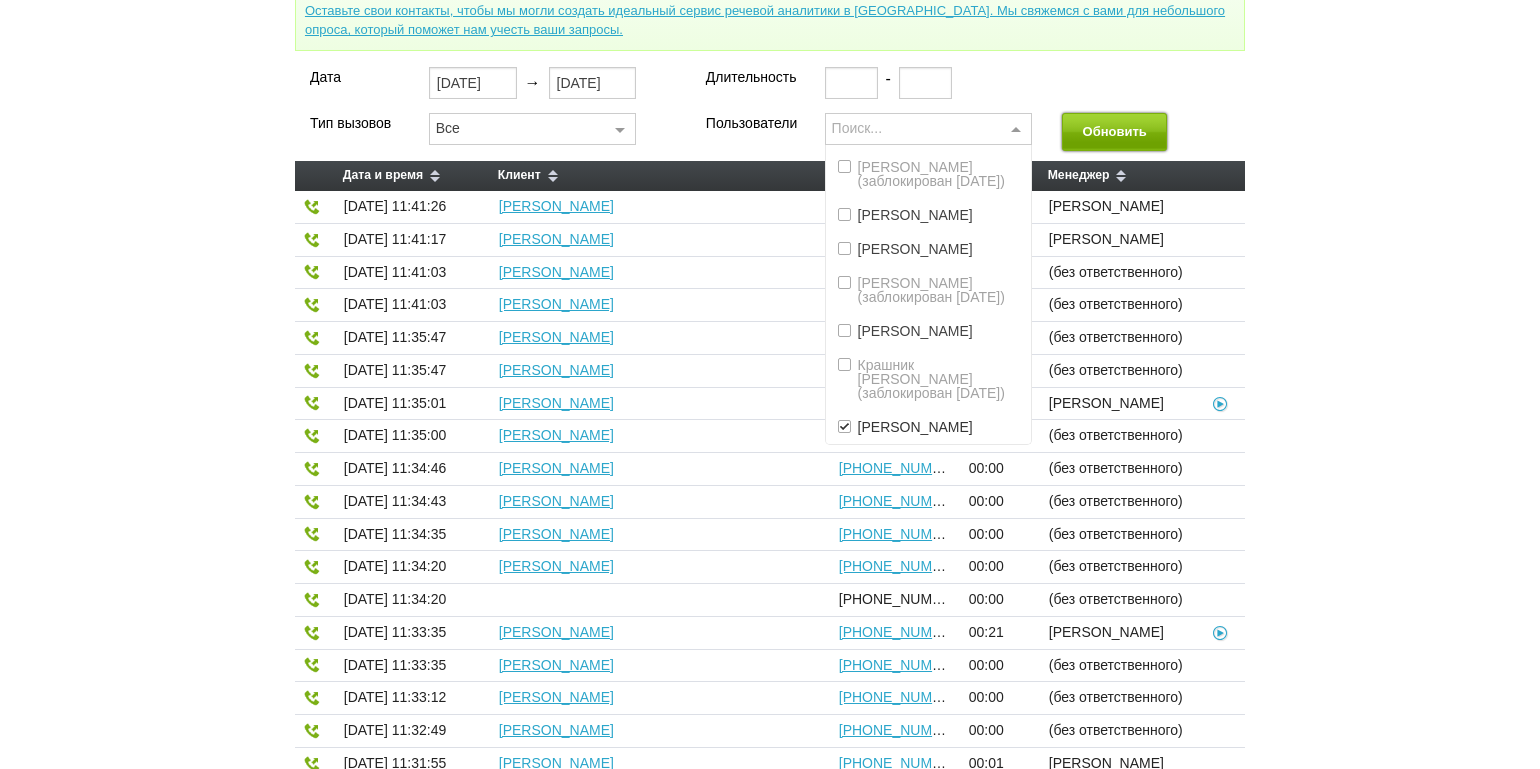 click on "Обновить" at bounding box center (1114, 131) 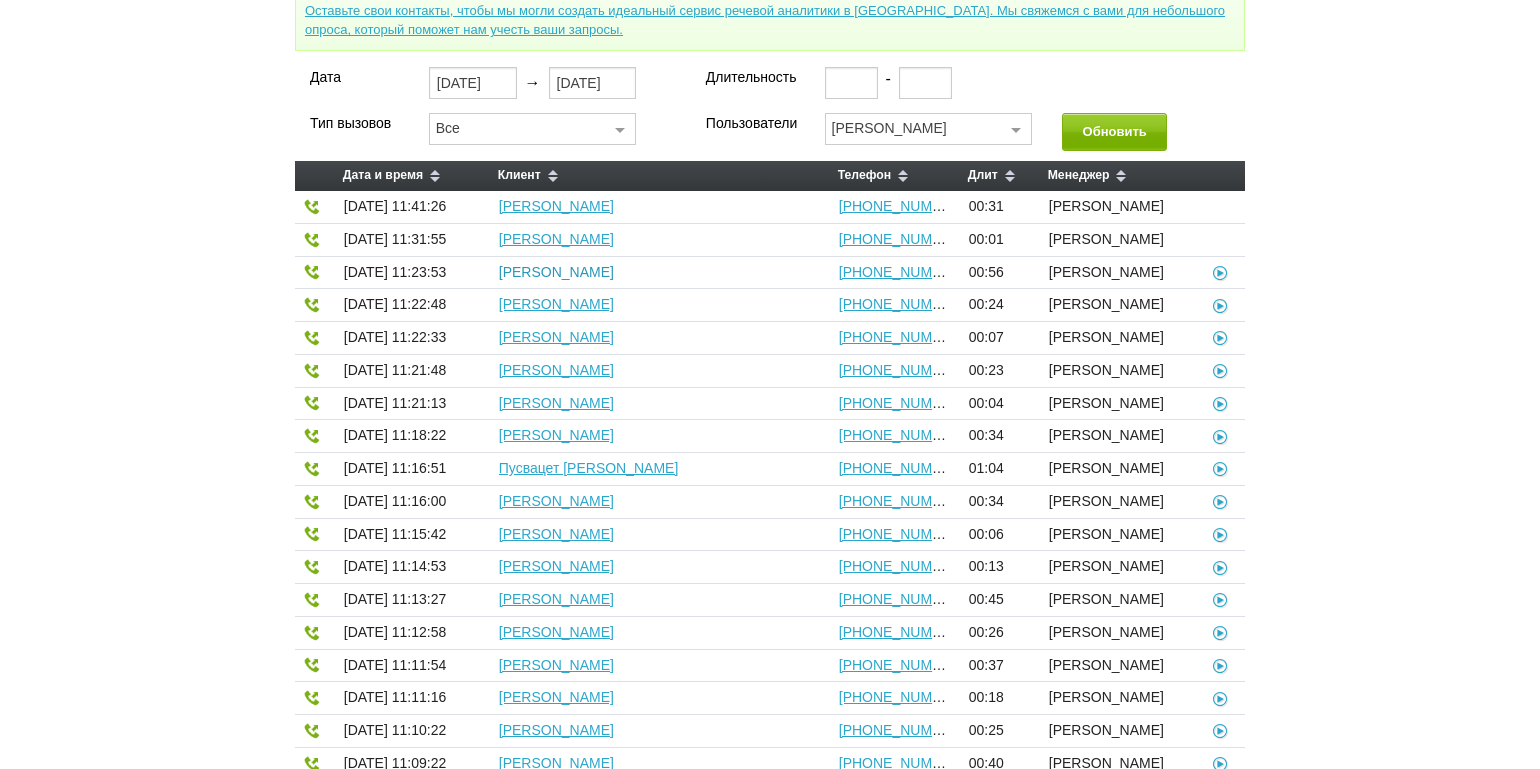 click on "[PERSON_NAME]" at bounding box center [556, 272] 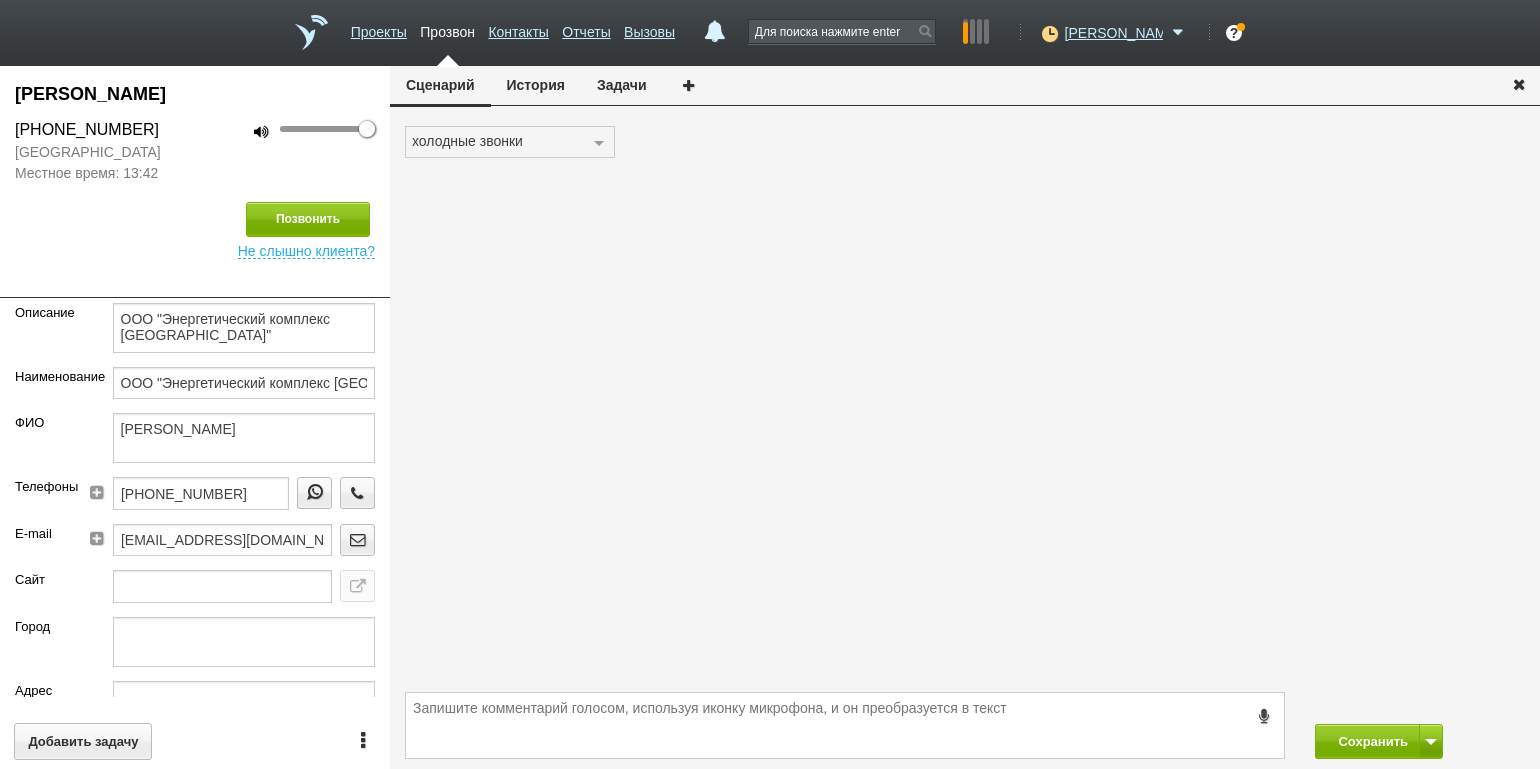 click on "История" at bounding box center [536, 85] 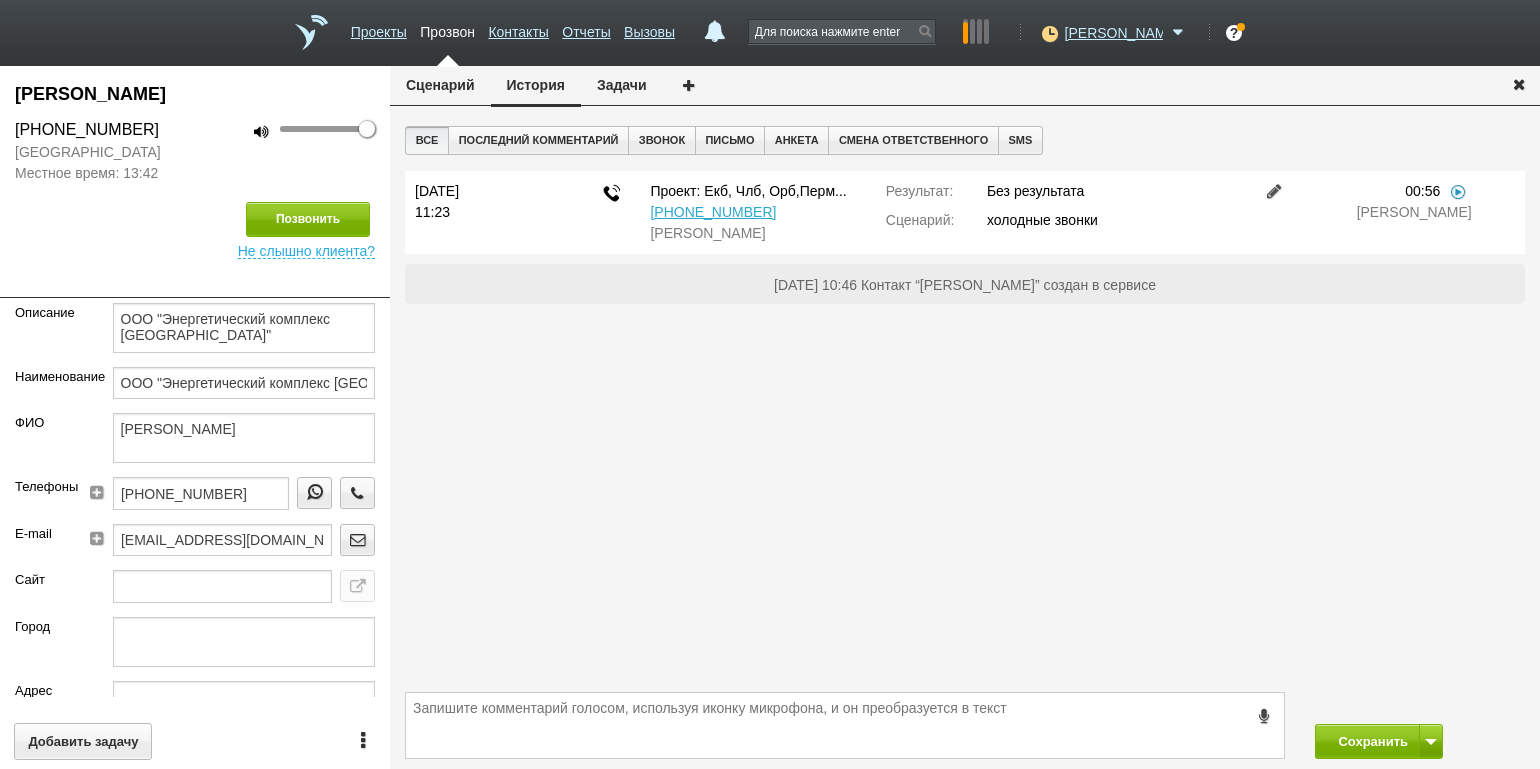 click at bounding box center [1458, 191] 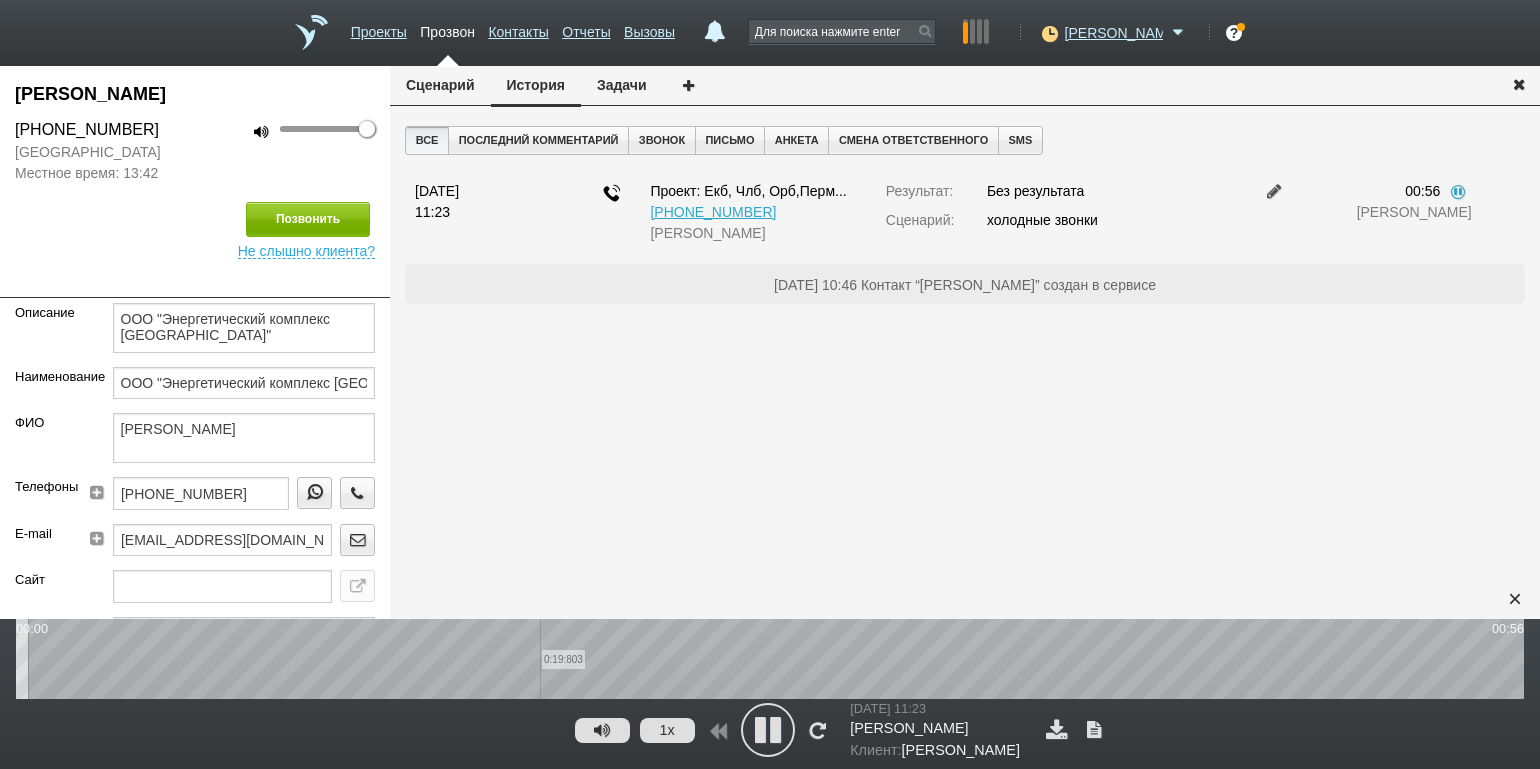 click on "0:19:803" at bounding box center (770, 659) 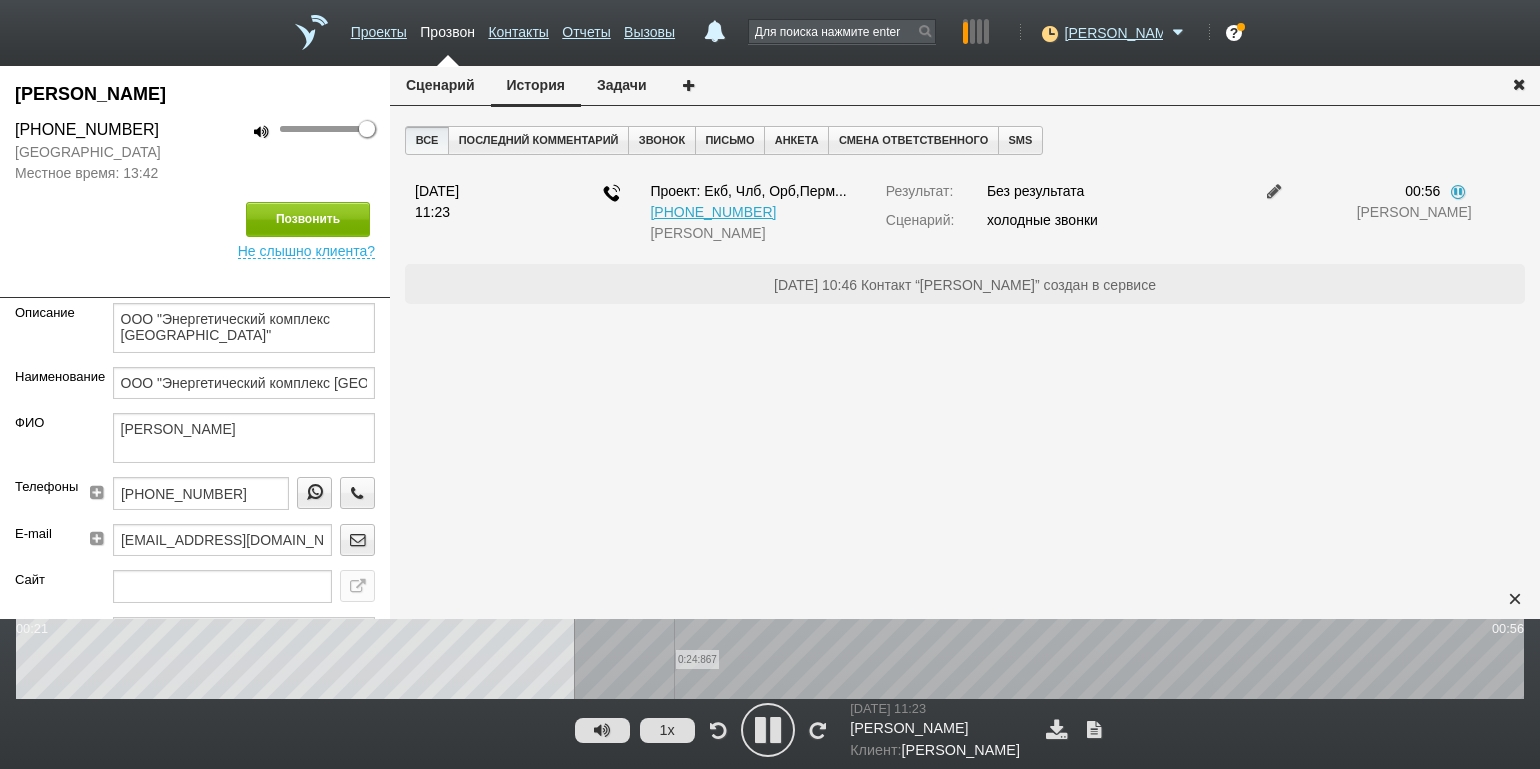 click on "0:24:867" at bounding box center [770, 659] 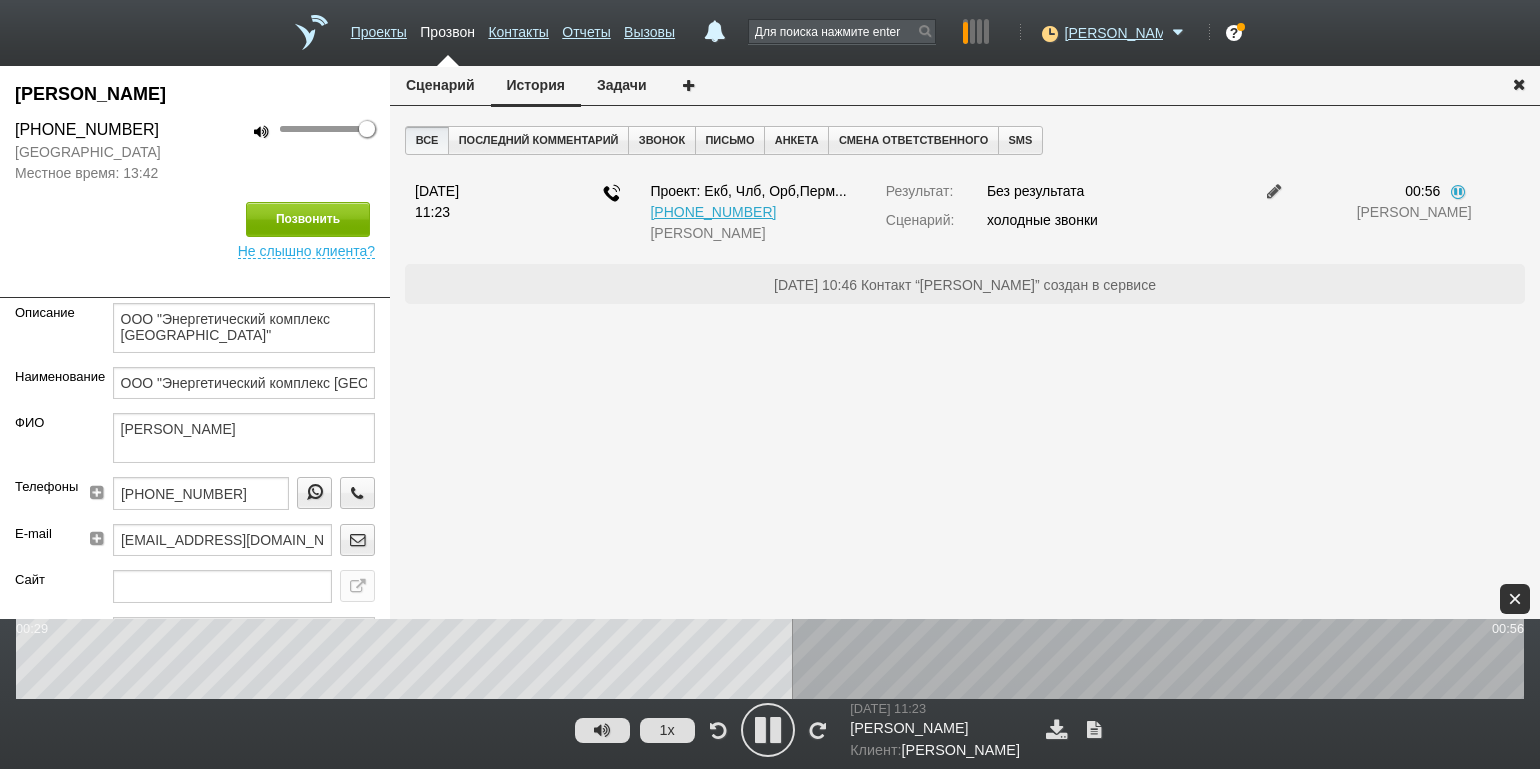 click on "×" at bounding box center [1515, 599] 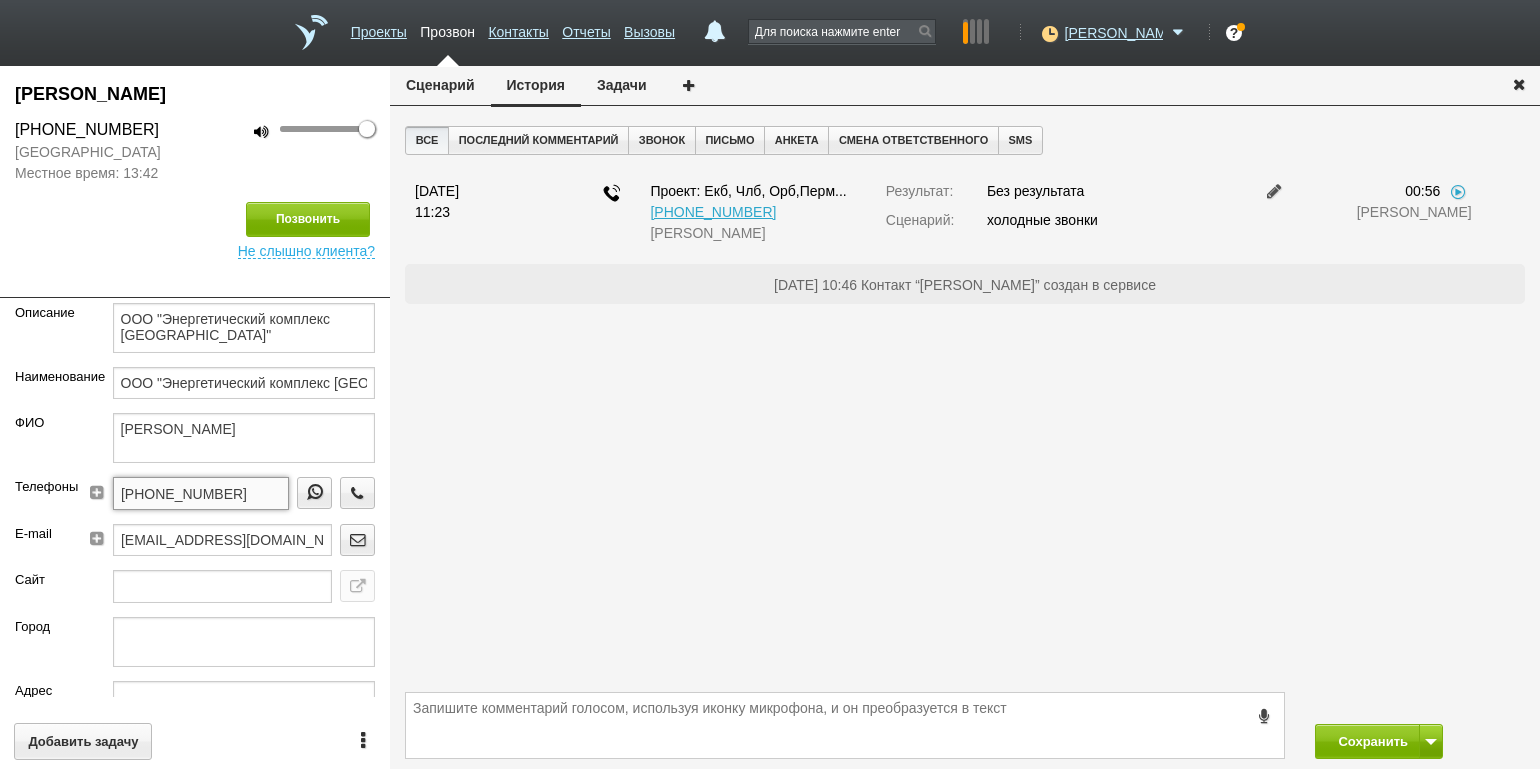 click on "[PHONE_NUMBER]" at bounding box center [201, 493] 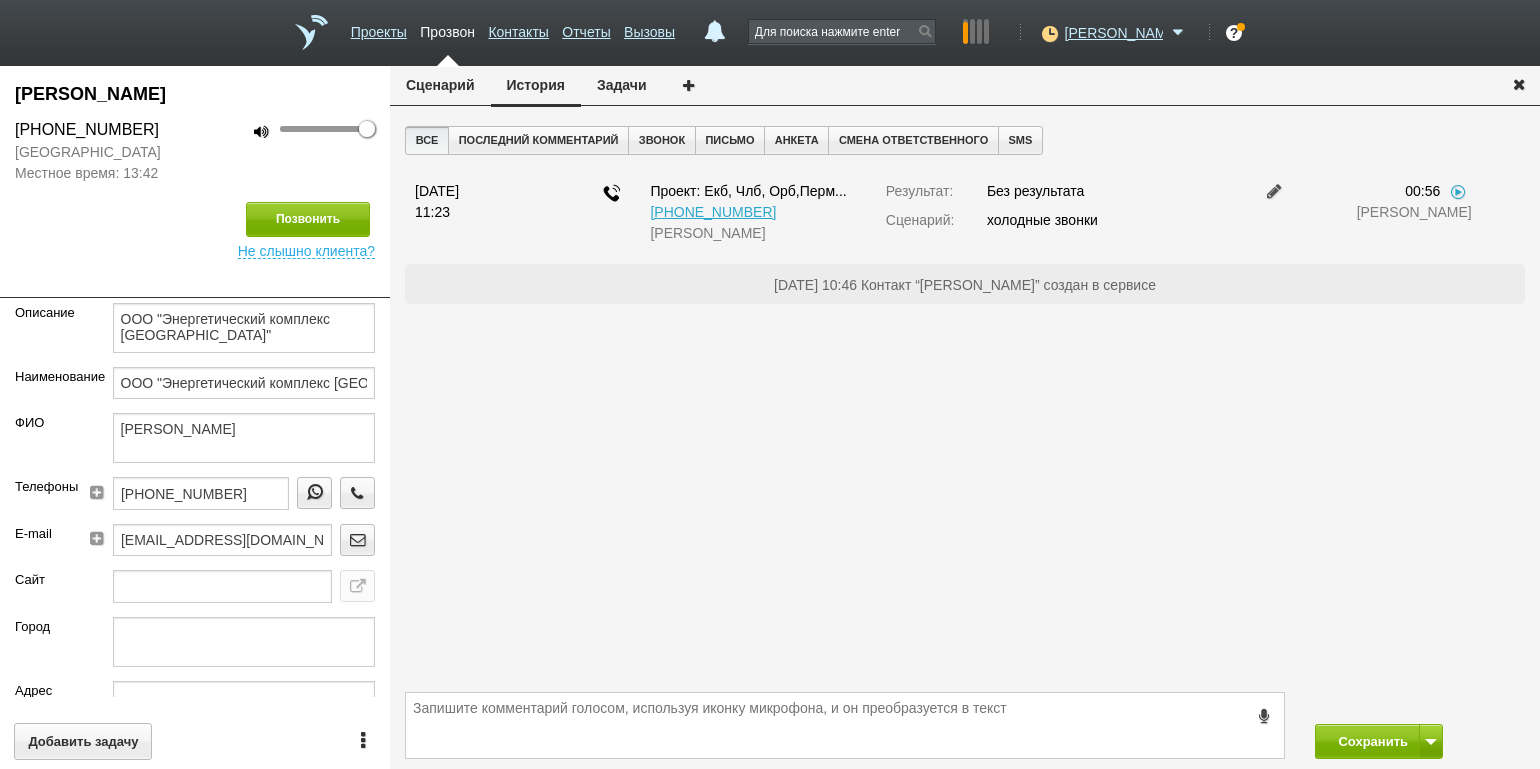 click on "Все Последний комментарий Звонок Письмо Анкета Смена ответственного SMS [DATE] 11:23 Проект: Екб, Члб, Орб,Перм... [PHONE_NUMBER] [PERSON_NAME]: Без результата Сценарий: холодные звонки 00:56 [PERSON_NAME] [DATE] 10:46 Контакт “[PERSON_NAME]” создан в сервисе" at bounding box center [965, 404] 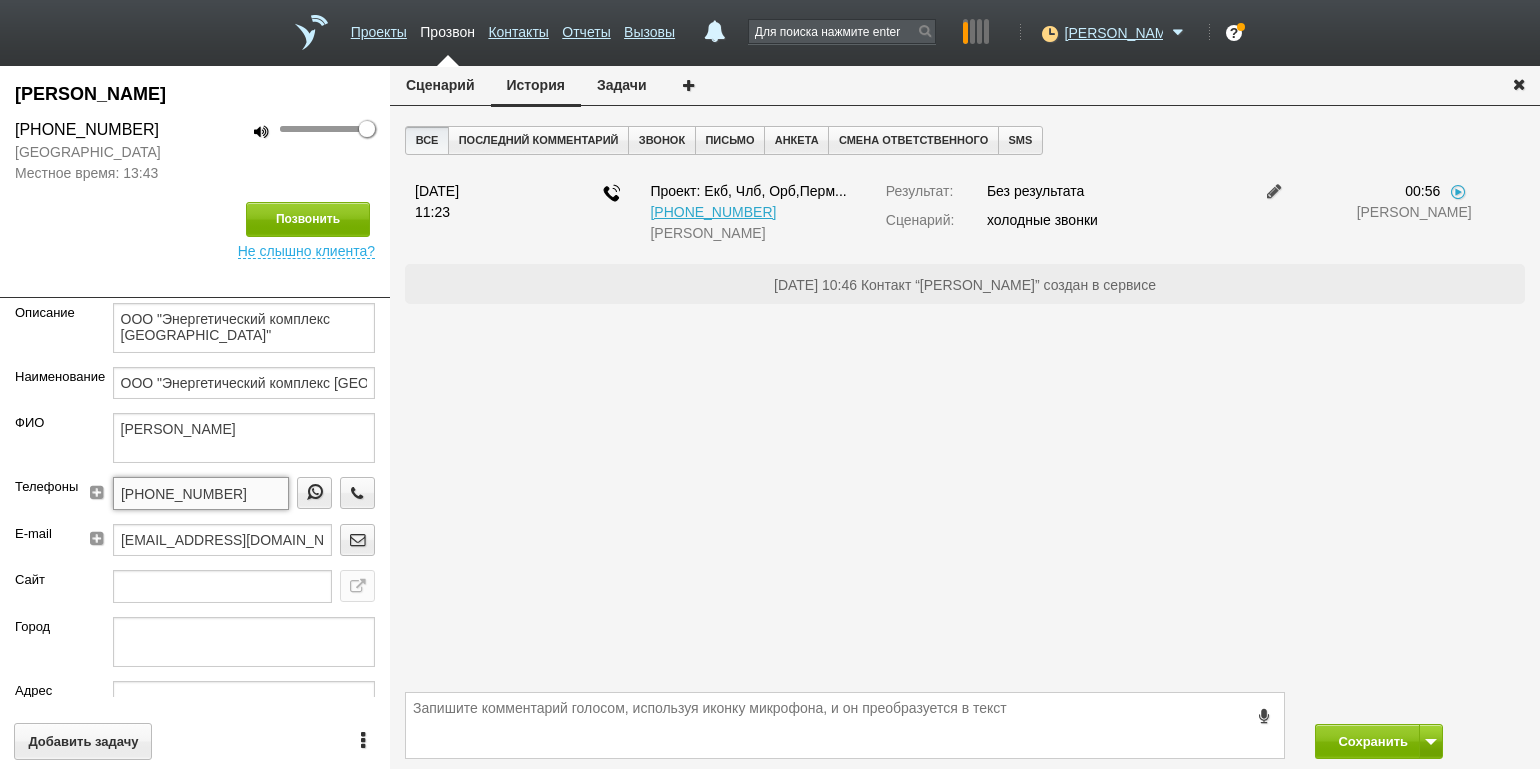 drag, startPoint x: 250, startPoint y: 498, endPoint x: 127, endPoint y: 491, distance: 123.19903 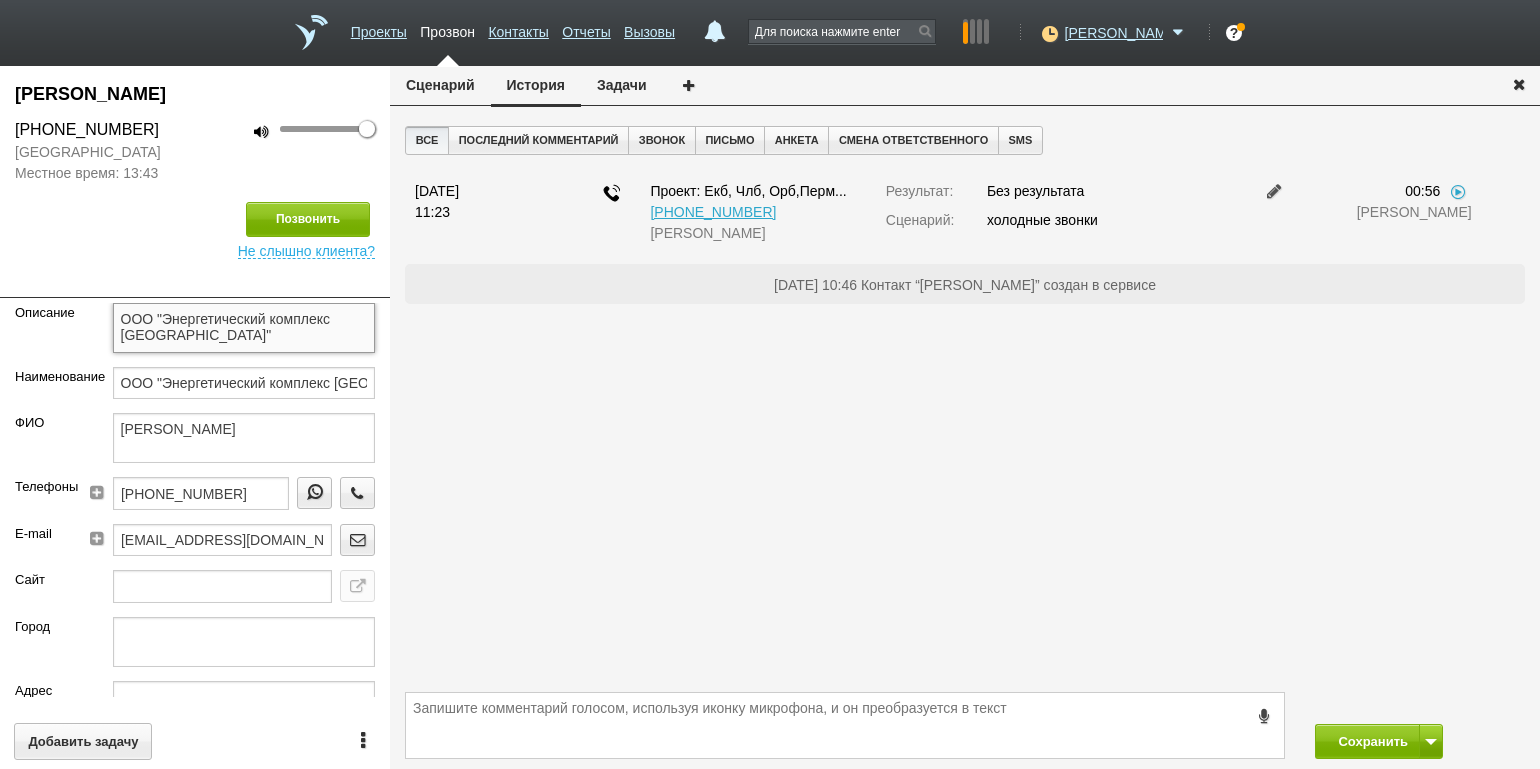 drag, startPoint x: 200, startPoint y: 337, endPoint x: 110, endPoint y: 325, distance: 90.79648 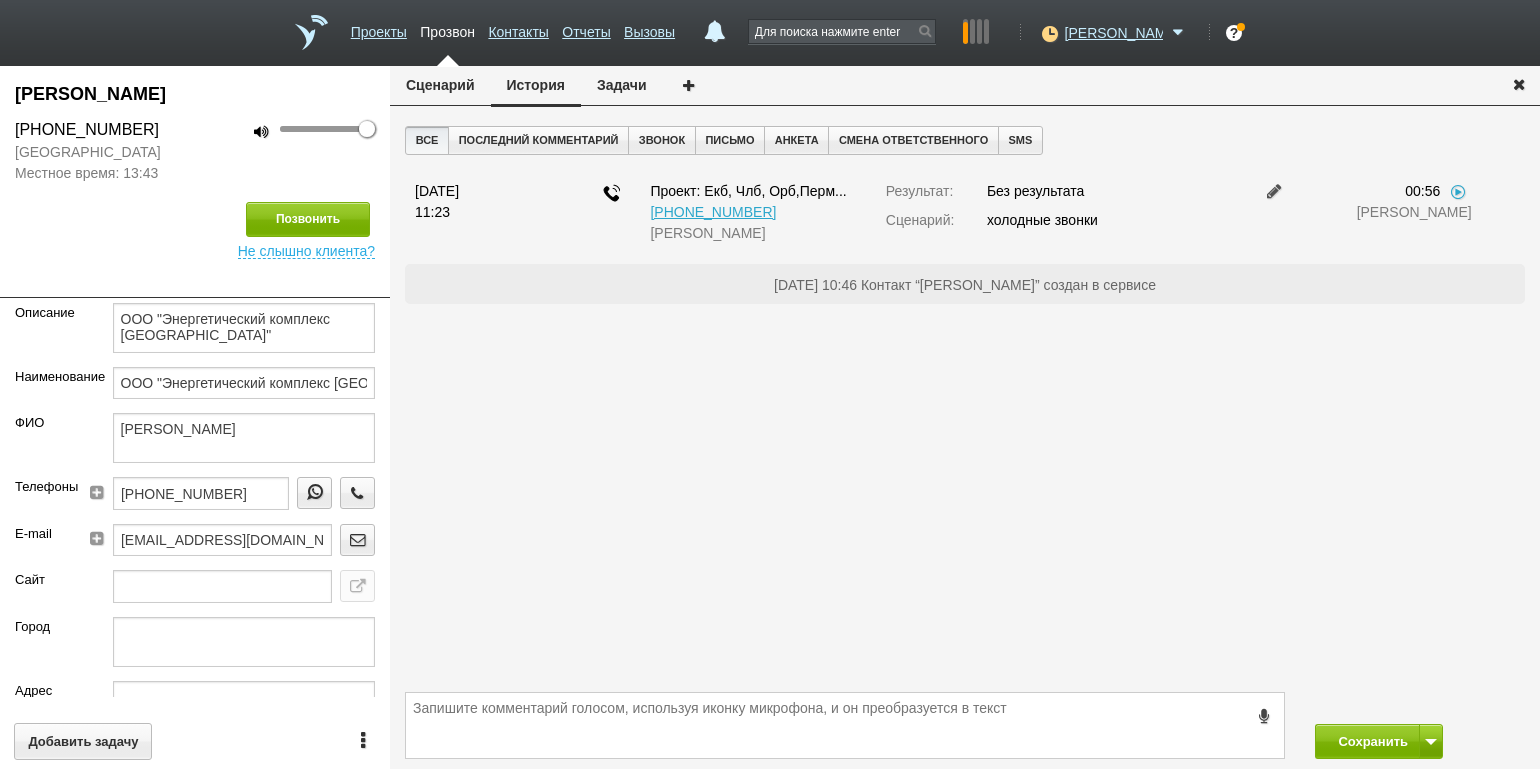 click on "[PERSON_NAME]" at bounding box center (195, 94) 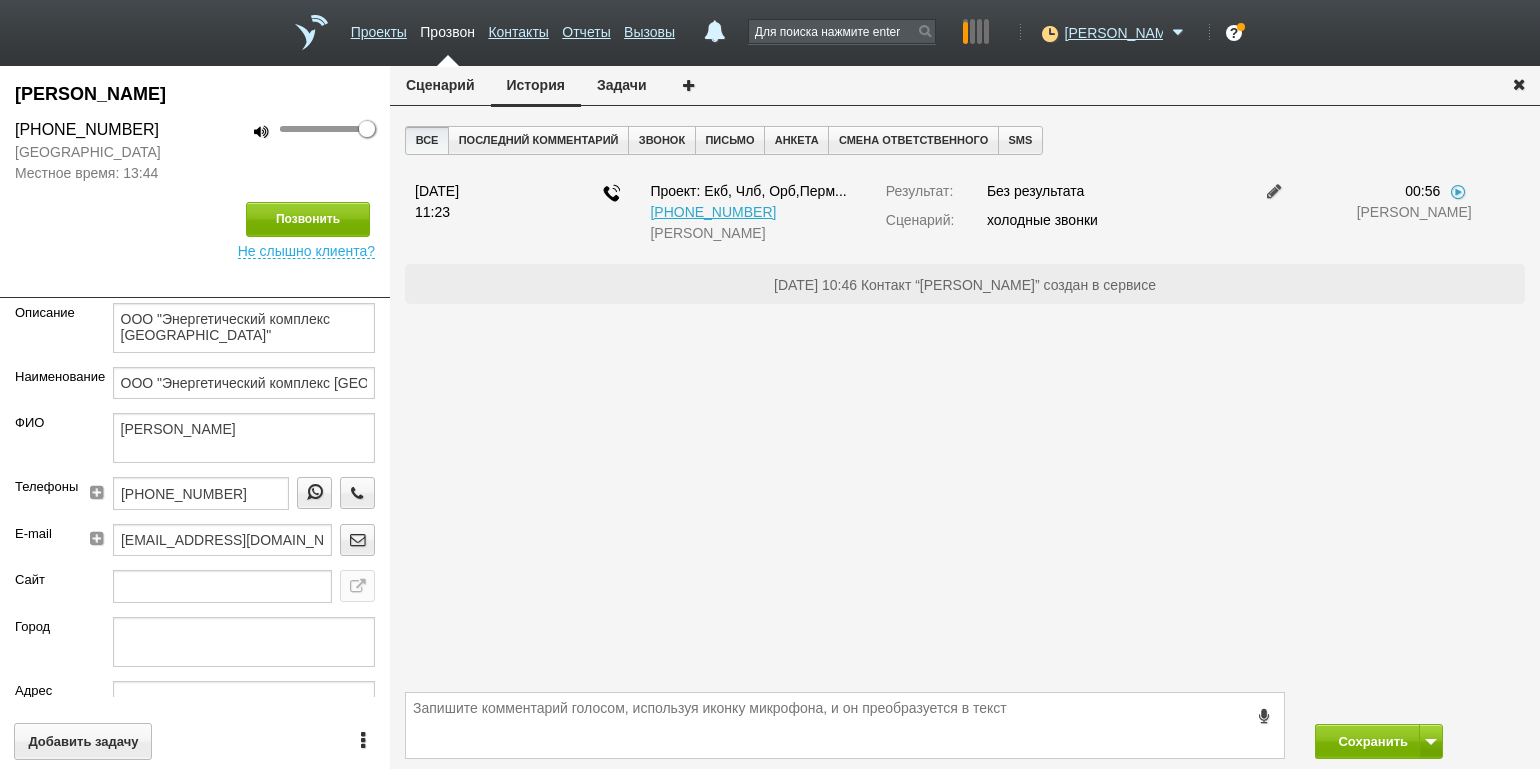 drag, startPoint x: 192, startPoint y: 193, endPoint x: 226, endPoint y: 190, distance: 34.132095 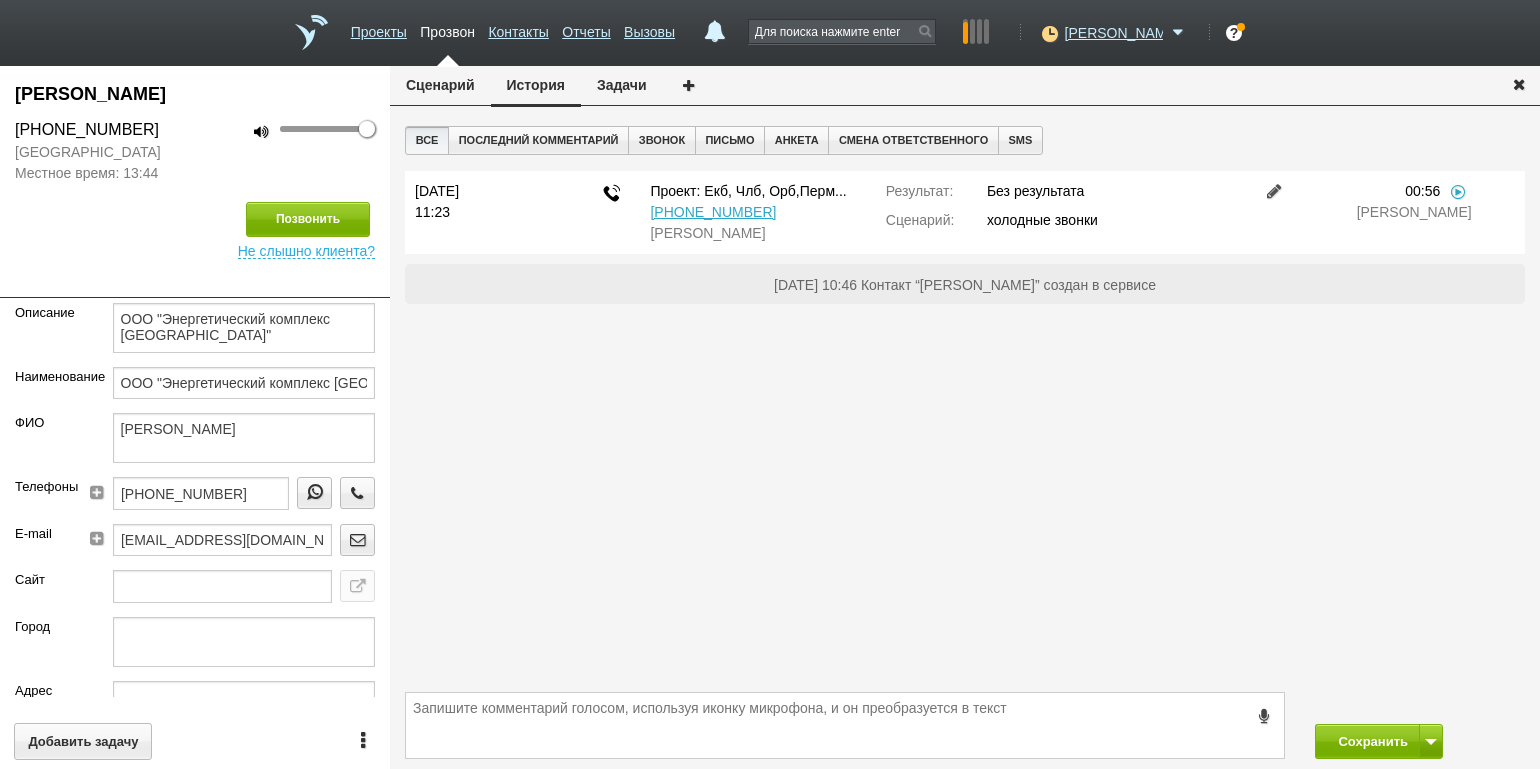 click at bounding box center [1274, 191] 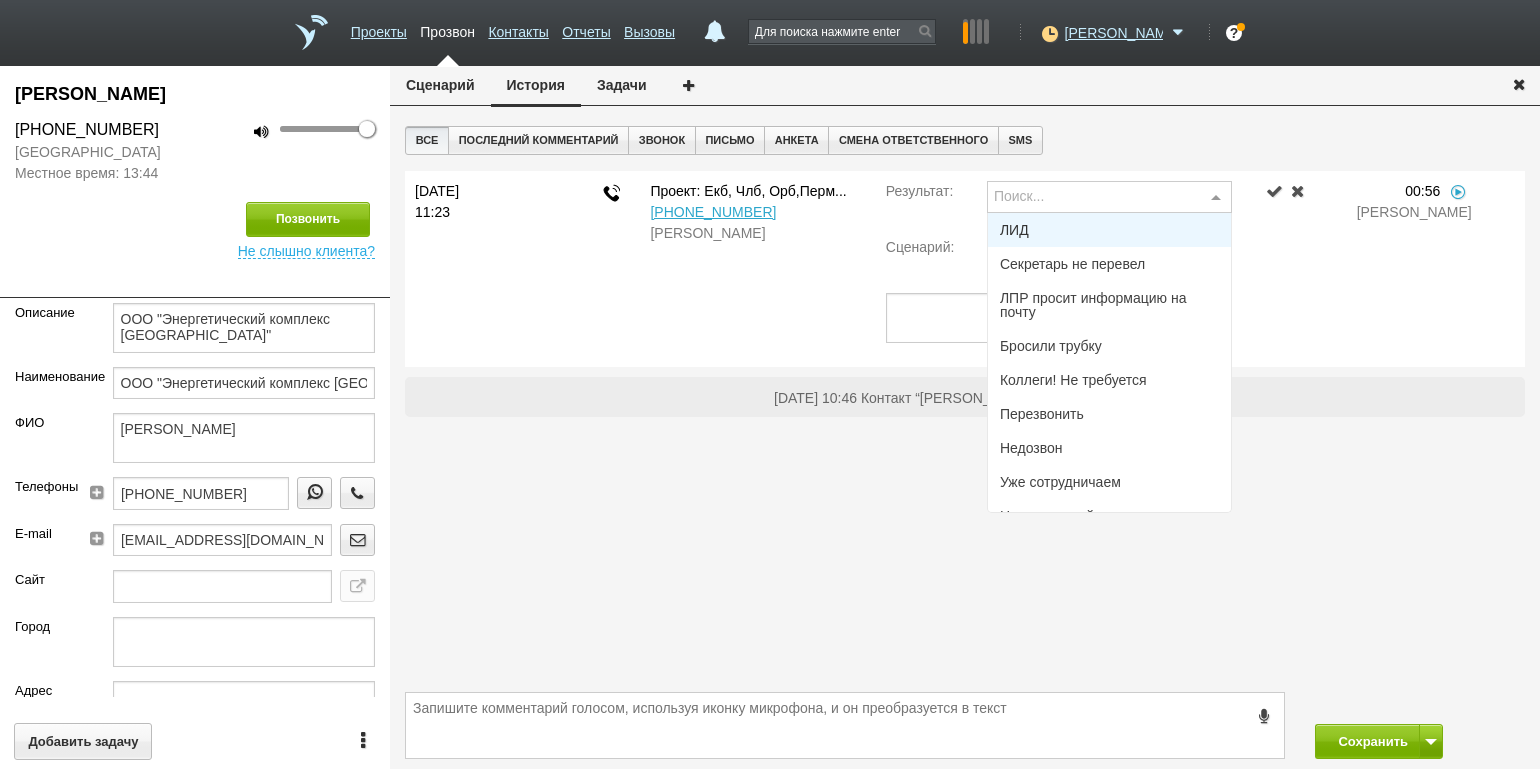 click at bounding box center [1216, 198] 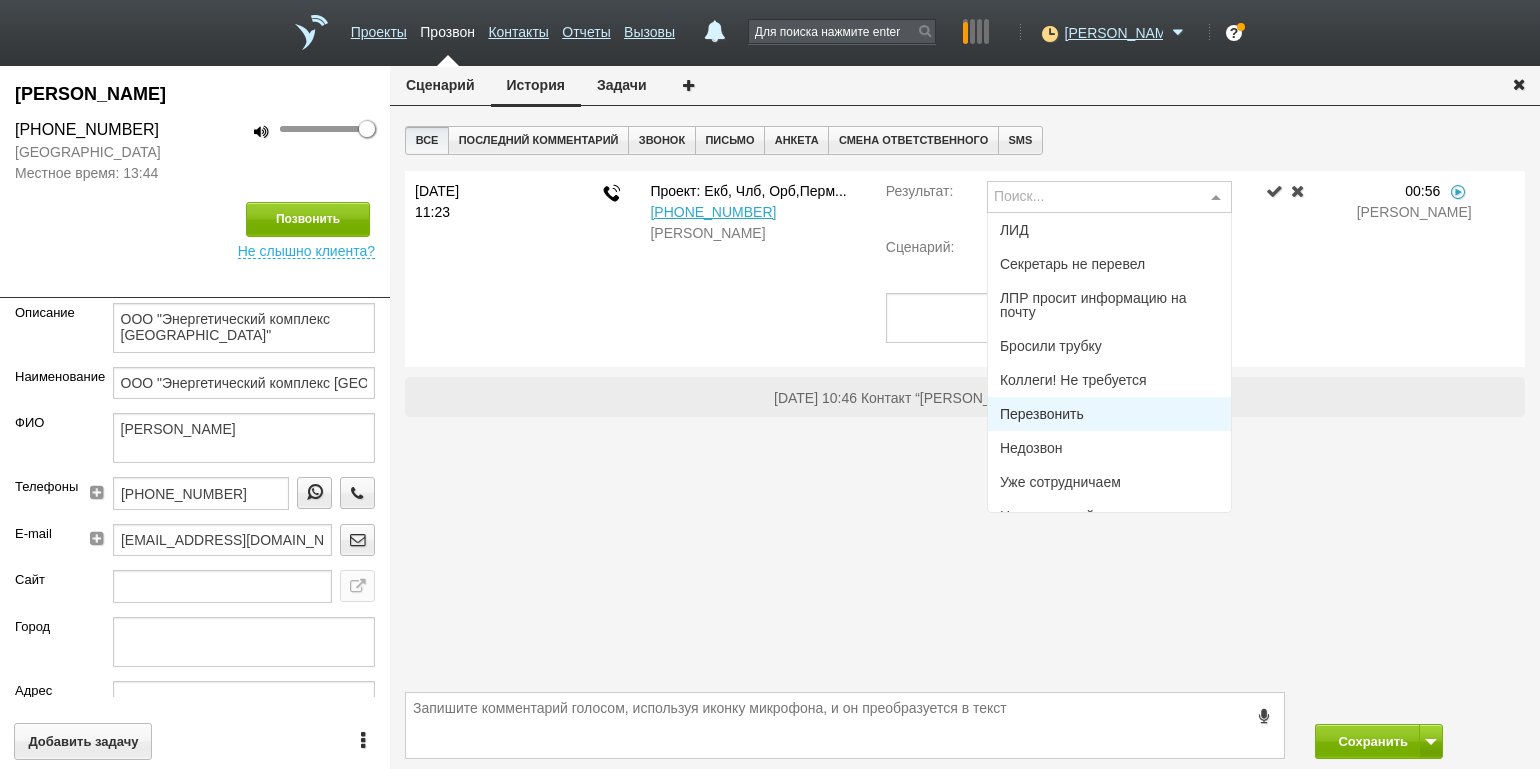 click on "Перезвонить" at bounding box center [1042, 414] 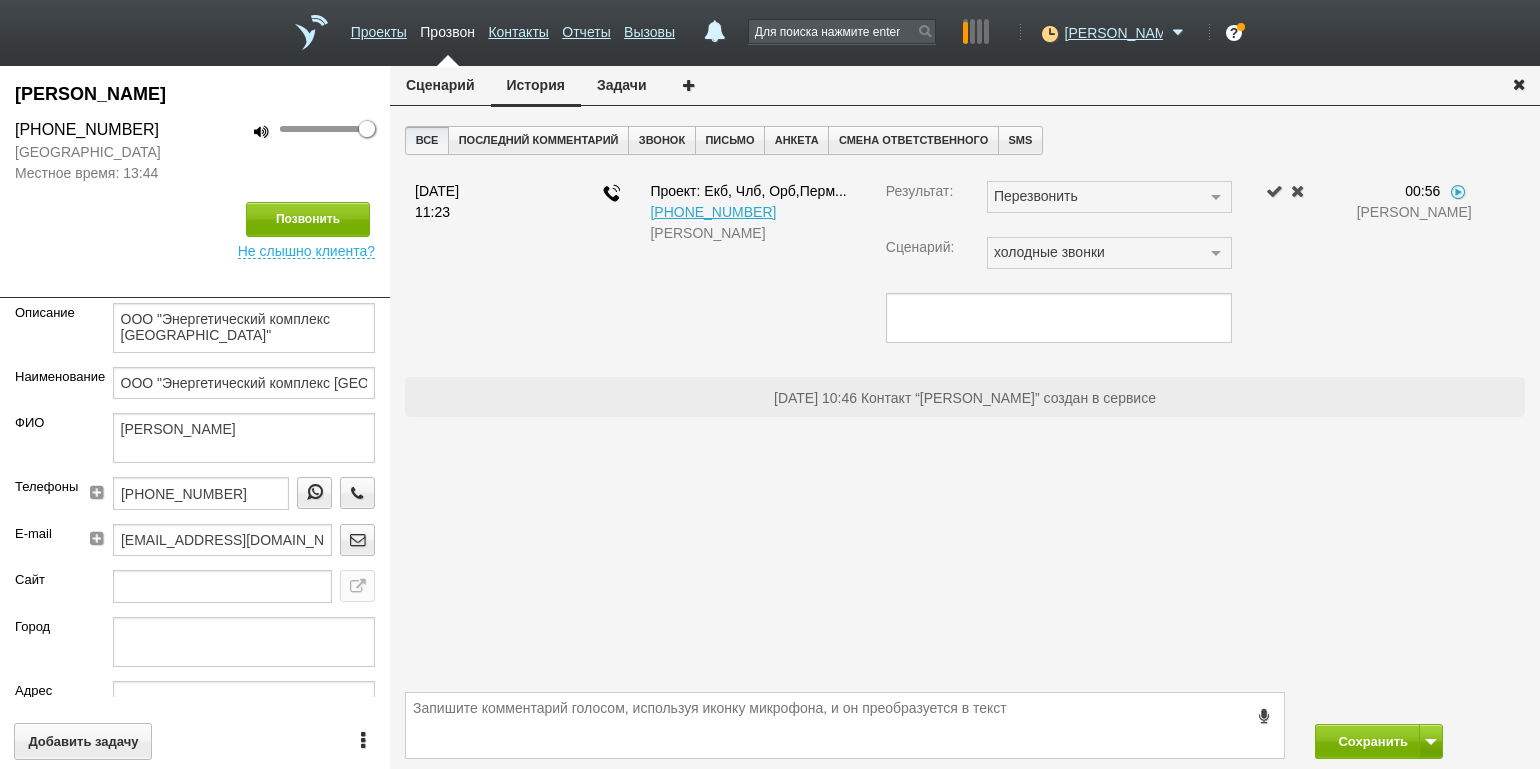 click on "Задачи" at bounding box center (622, 85) 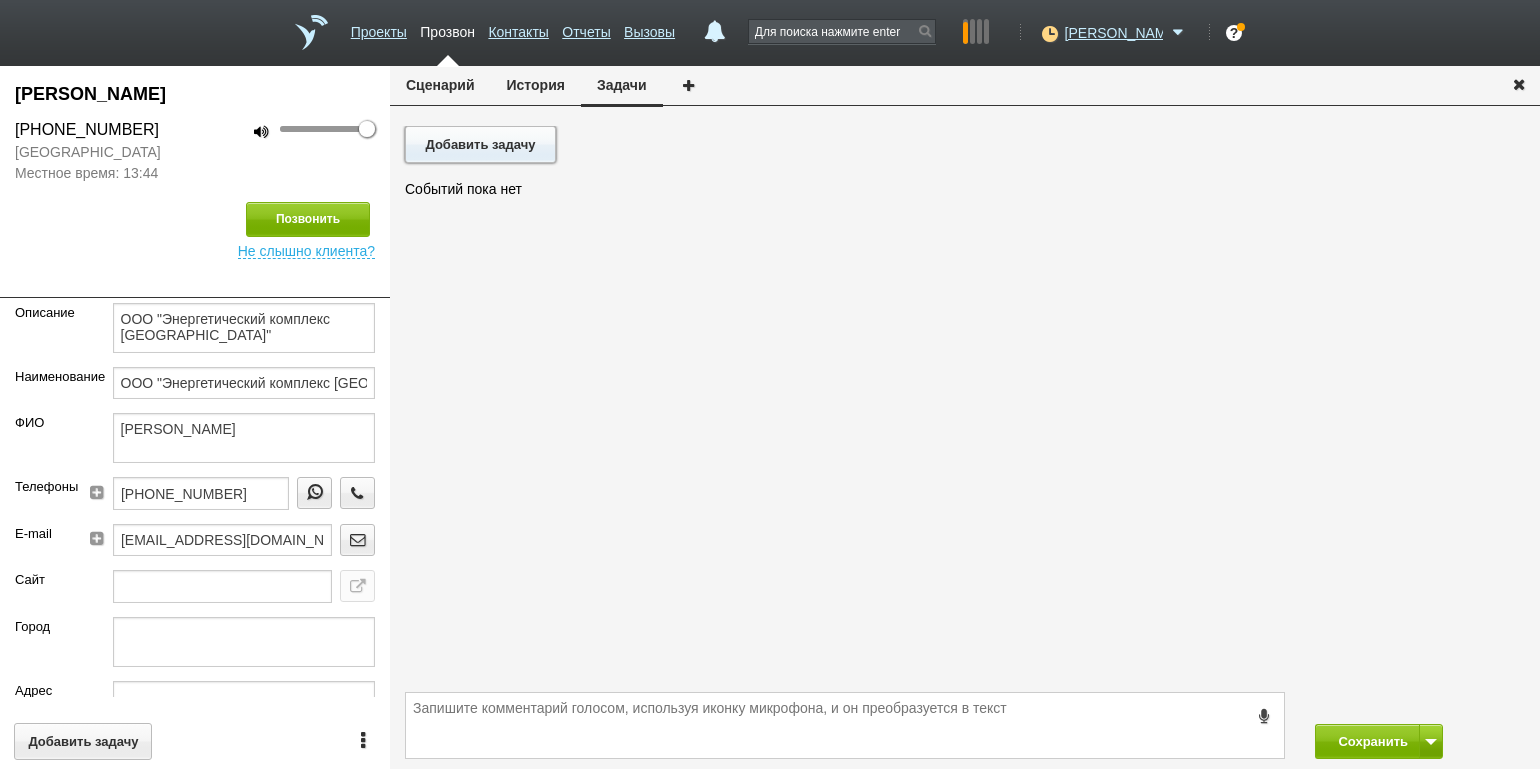 click on "Добавить задачу" at bounding box center [480, 144] 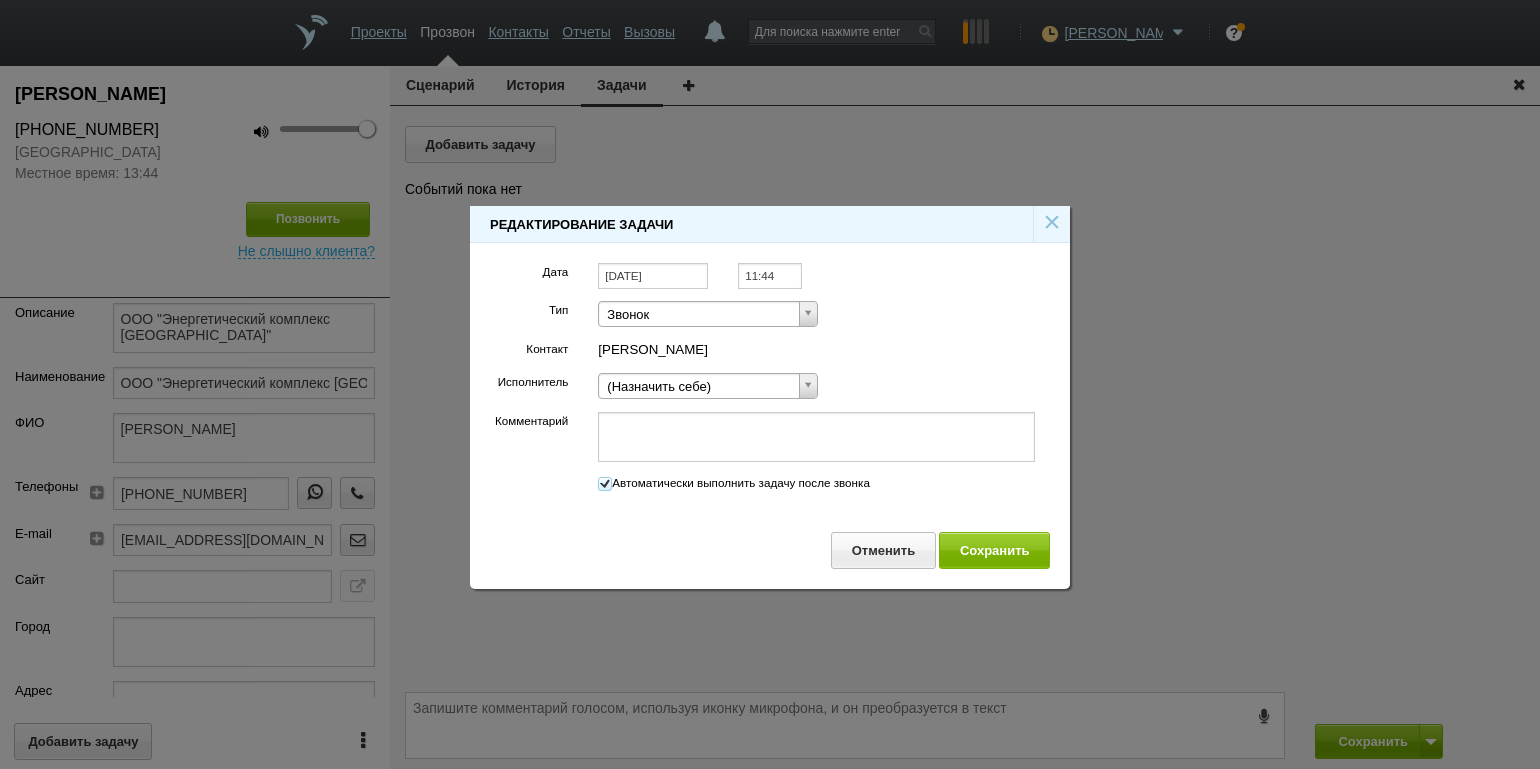 click on "[DATE]" at bounding box center (653, 276) 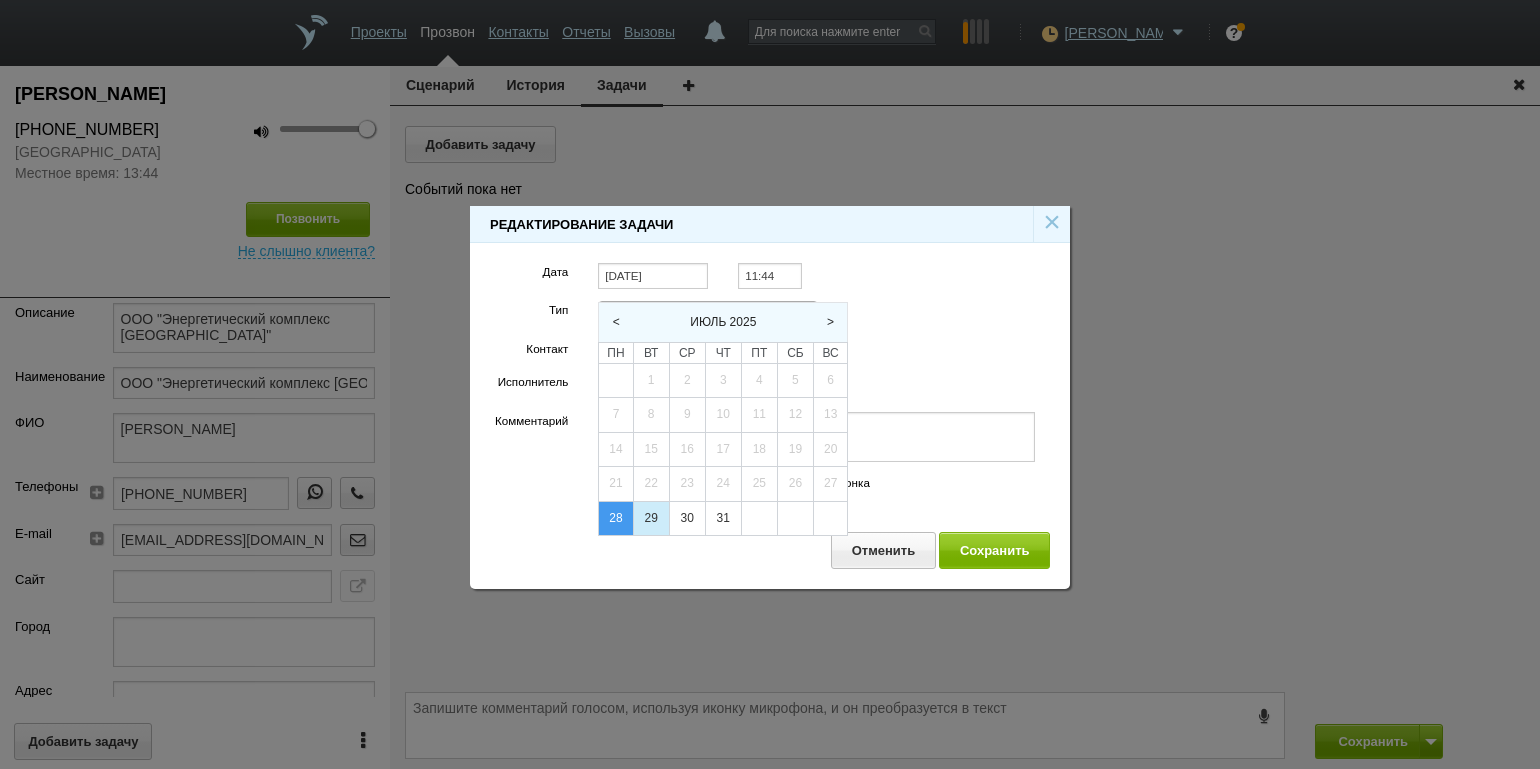 click on "29" at bounding box center [651, 519] 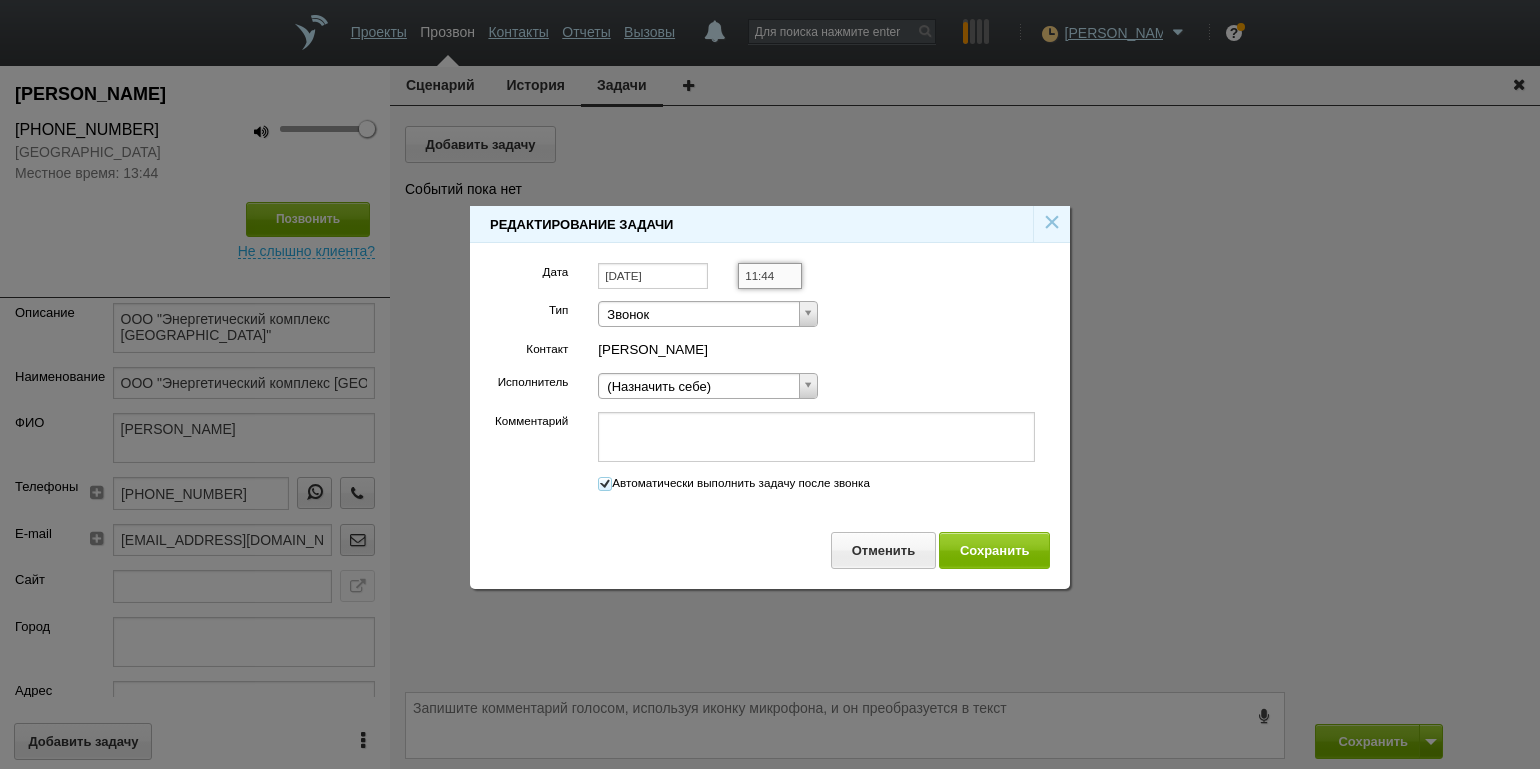 click on "11:44" at bounding box center [769, 276] 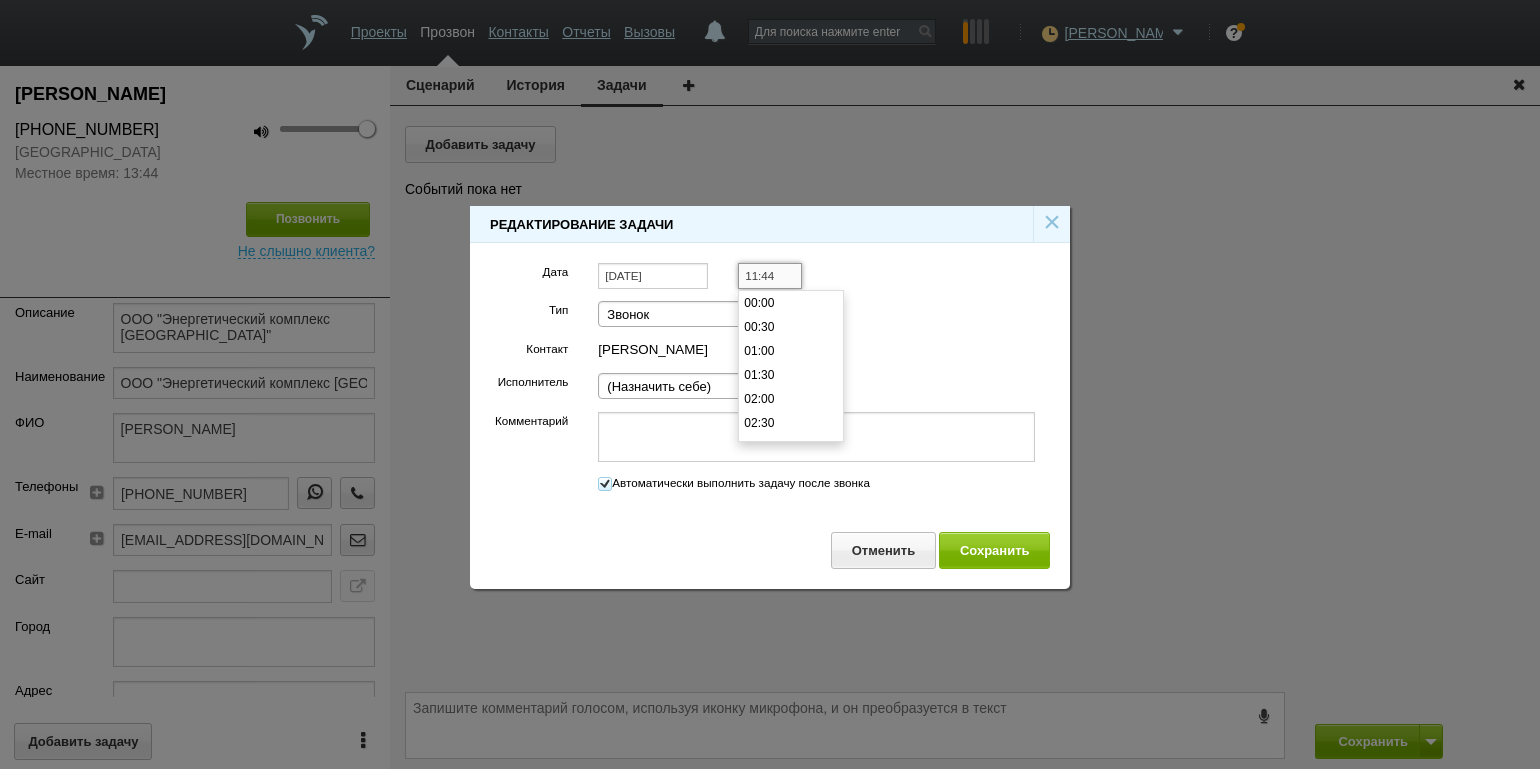 scroll, scrollTop: 552, scrollLeft: 0, axis: vertical 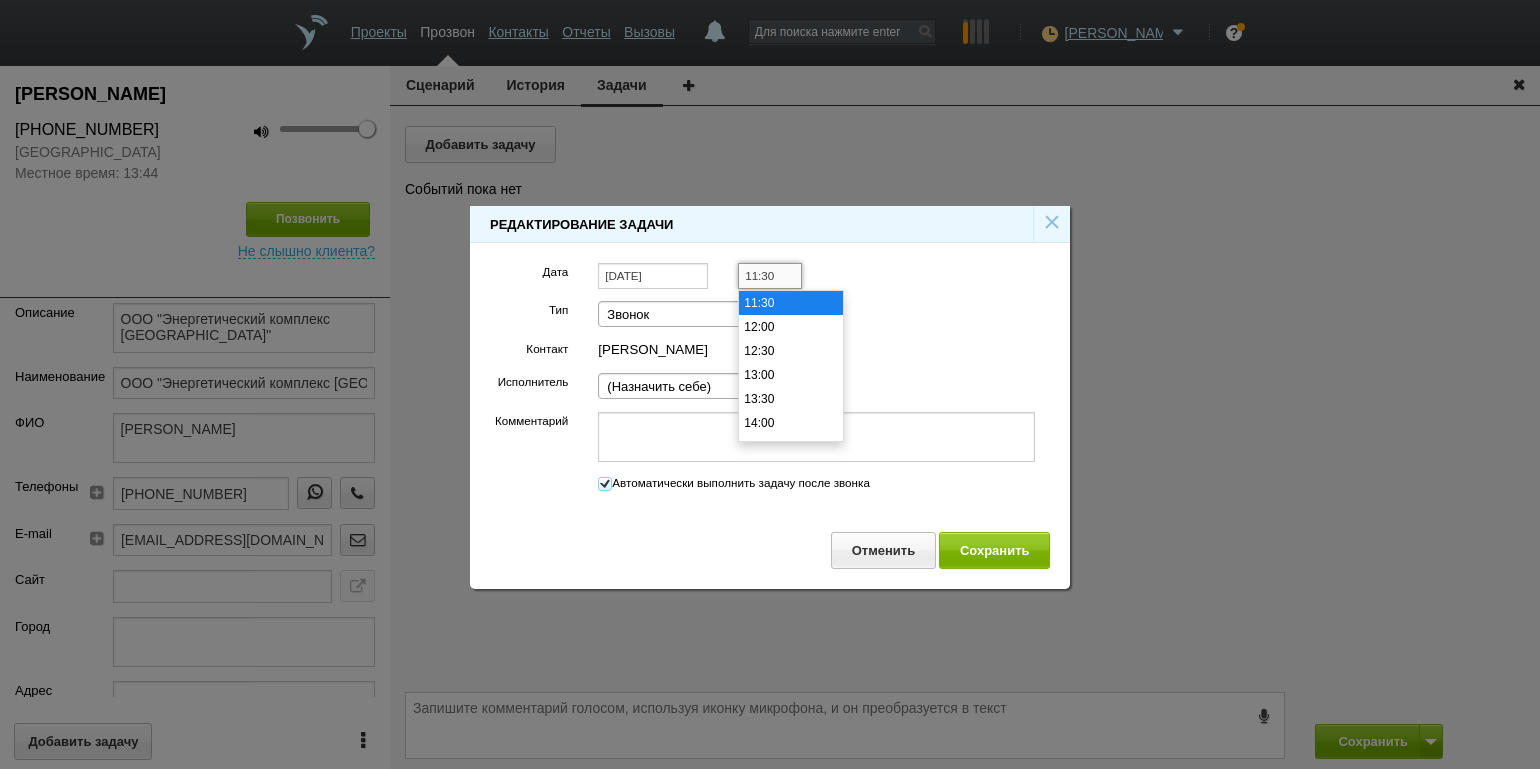 click on "11:30" at bounding box center (791, 303) 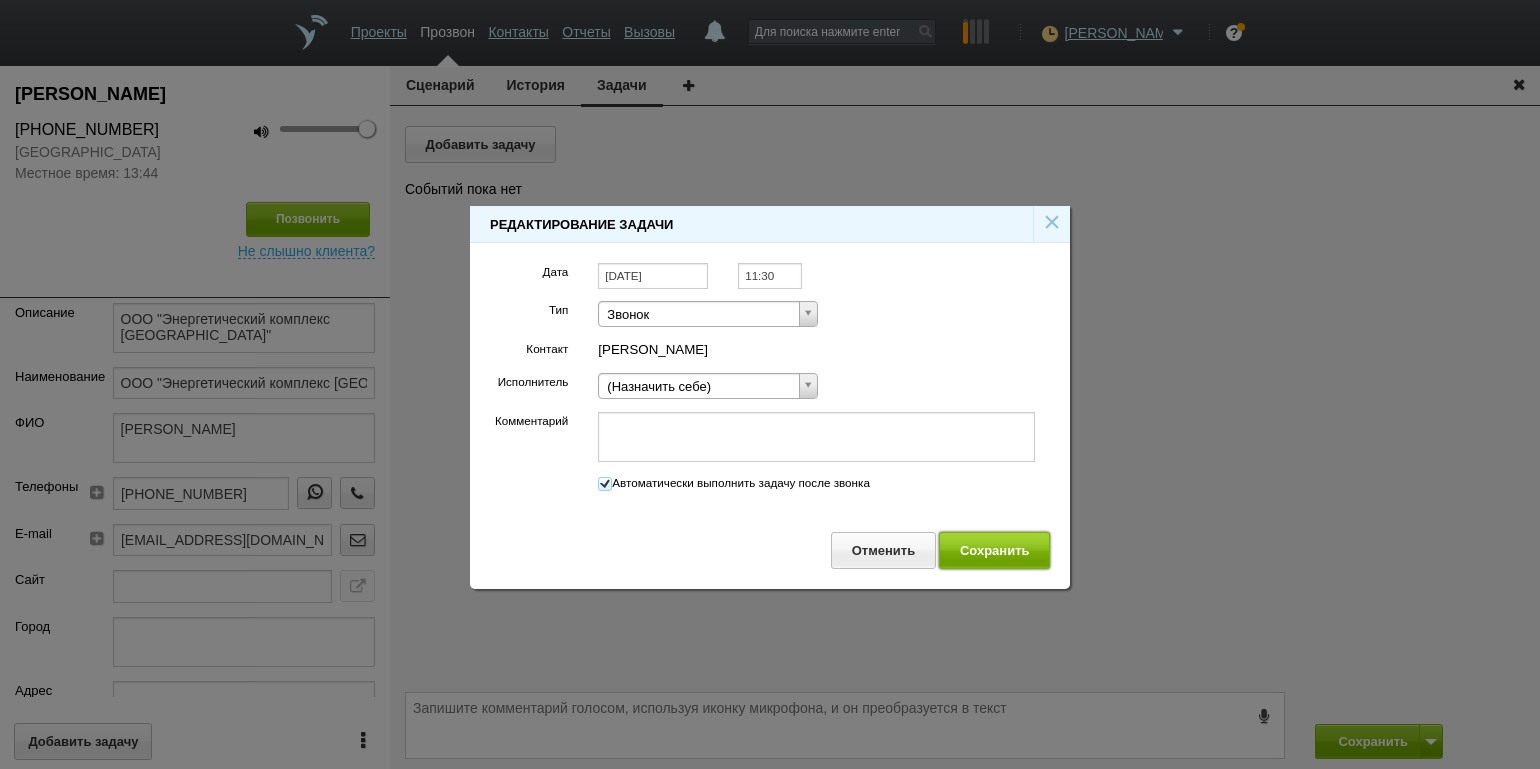 click on "Сохранить" at bounding box center [994, 550] 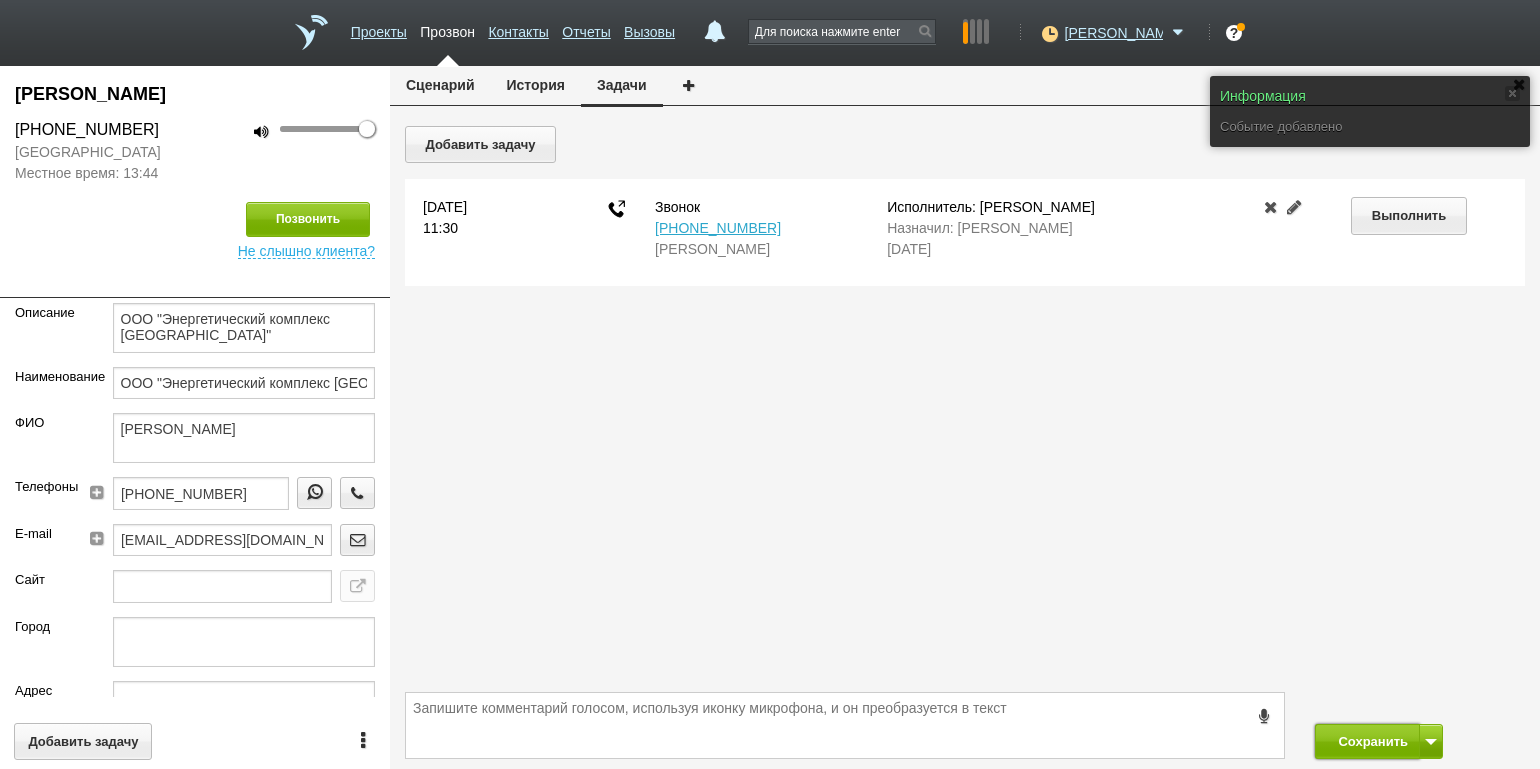 drag, startPoint x: 1361, startPoint y: 741, endPoint x: 1322, endPoint y: 717, distance: 45.79301 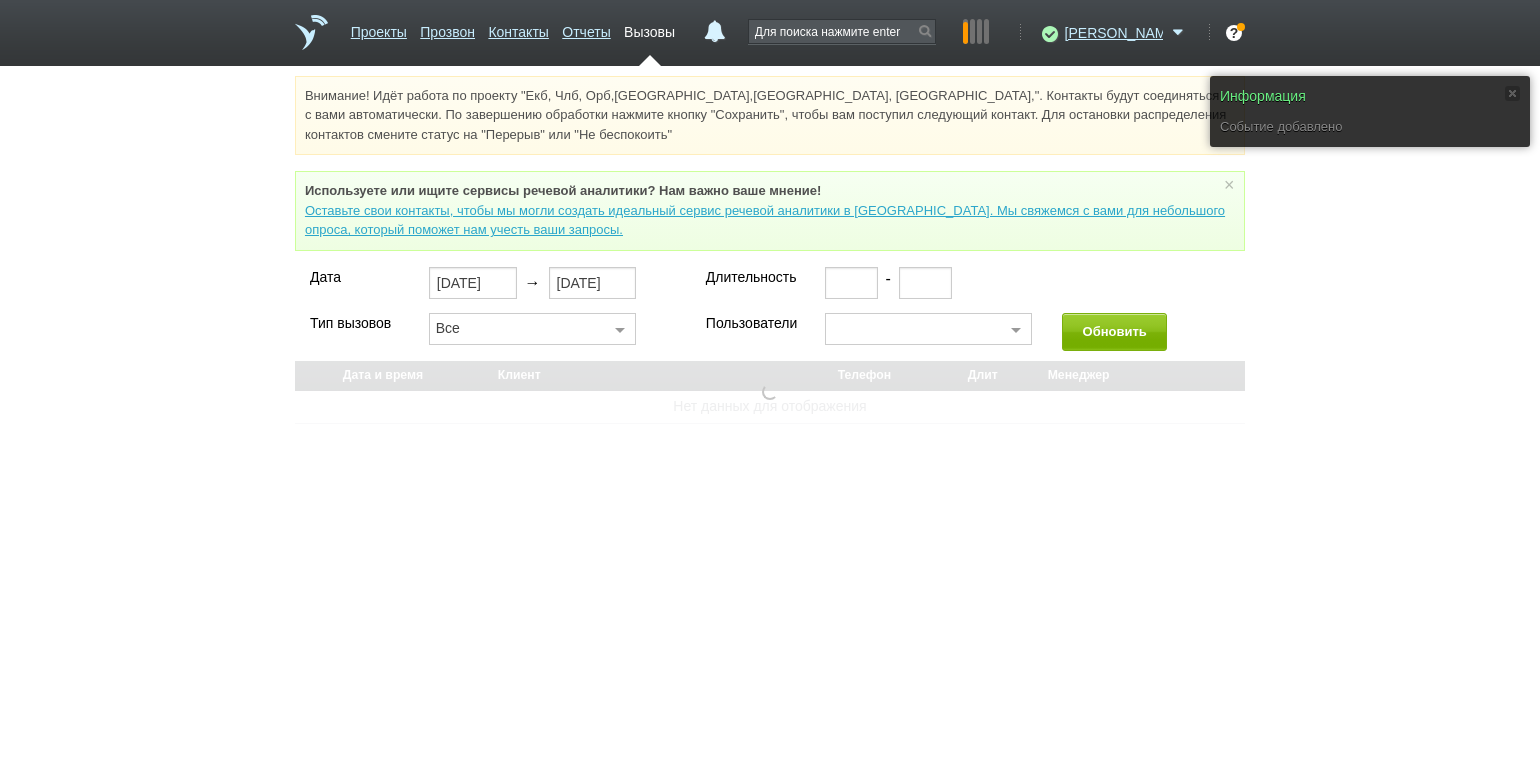 select on "30" 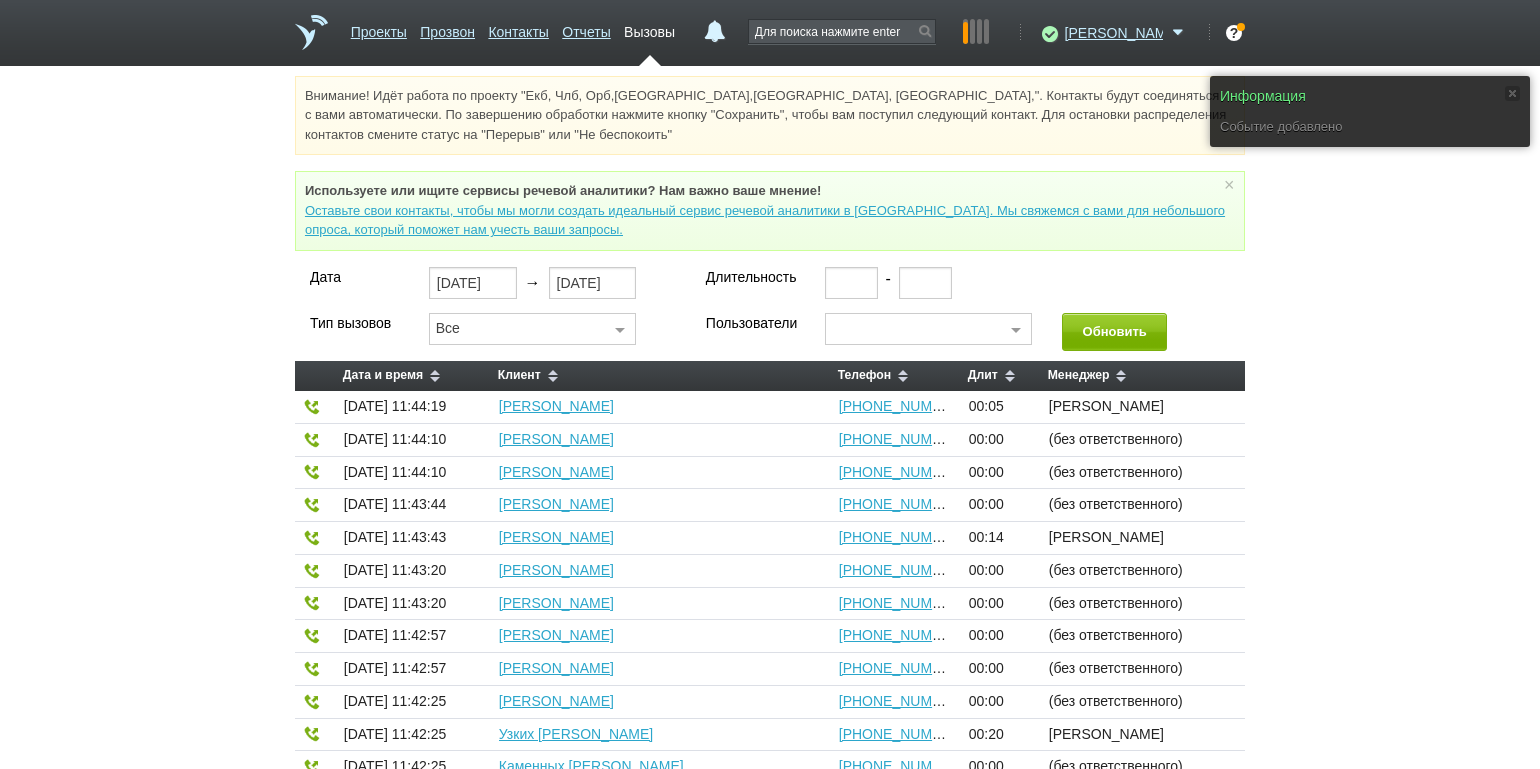 type 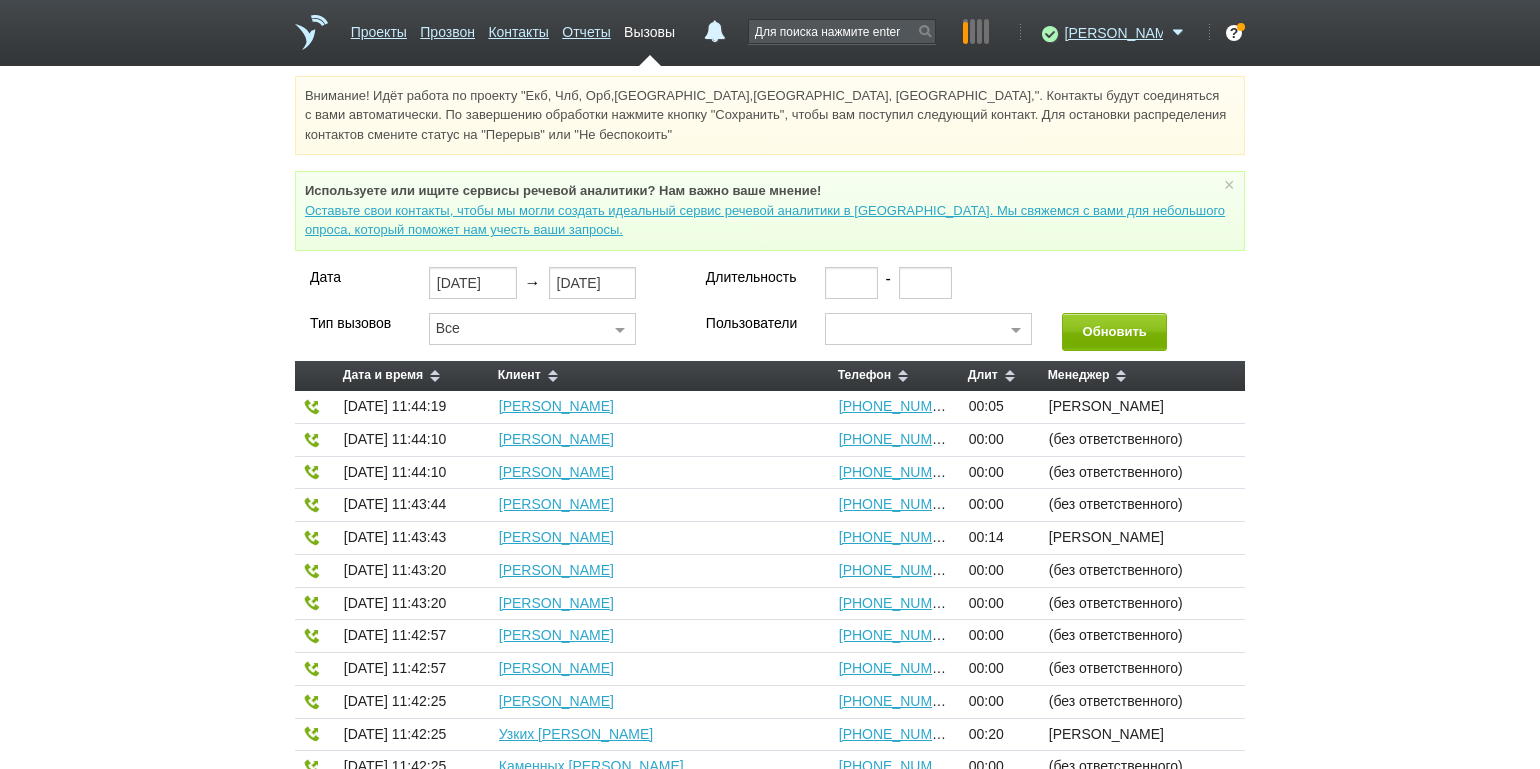 click on "Внимание! Идёт работа по проекту "Екб, Члб, Орб,[GEOGRAPHIC_DATA],[GEOGRAPHIC_DATA], [GEOGRAPHIC_DATA],". Контакты будут соединяться с вами автоматически. По завершению обработки нажмите кнопку "Сохранить", чтобы вам поступил следующий контакт. Для остановки распределения контактов смените статус на "Перерыв" или "Не беспокоить"
Используете или ищите cервисы речевой аналитики? Нам важно ваше мнение!
×
Вы можете звонить напрямую из строки поиска - введите номер и нажмите "Позвонить"
Дата [DATE] → [DATE] Длительность - Тип вызовов Все Все" at bounding box center [770, 754] 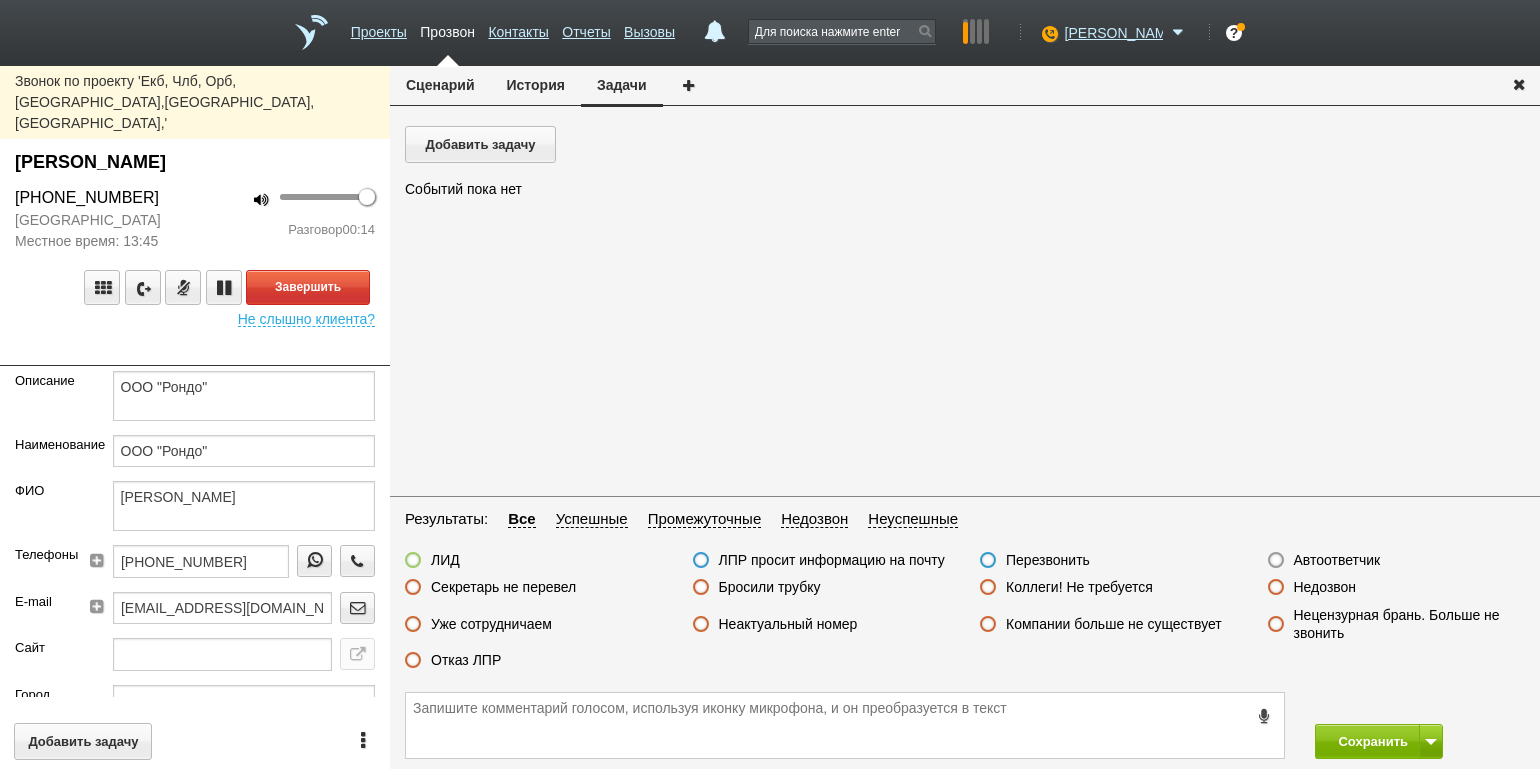 click on "Завершить Не слышно клиента?" at bounding box center (195, 289) 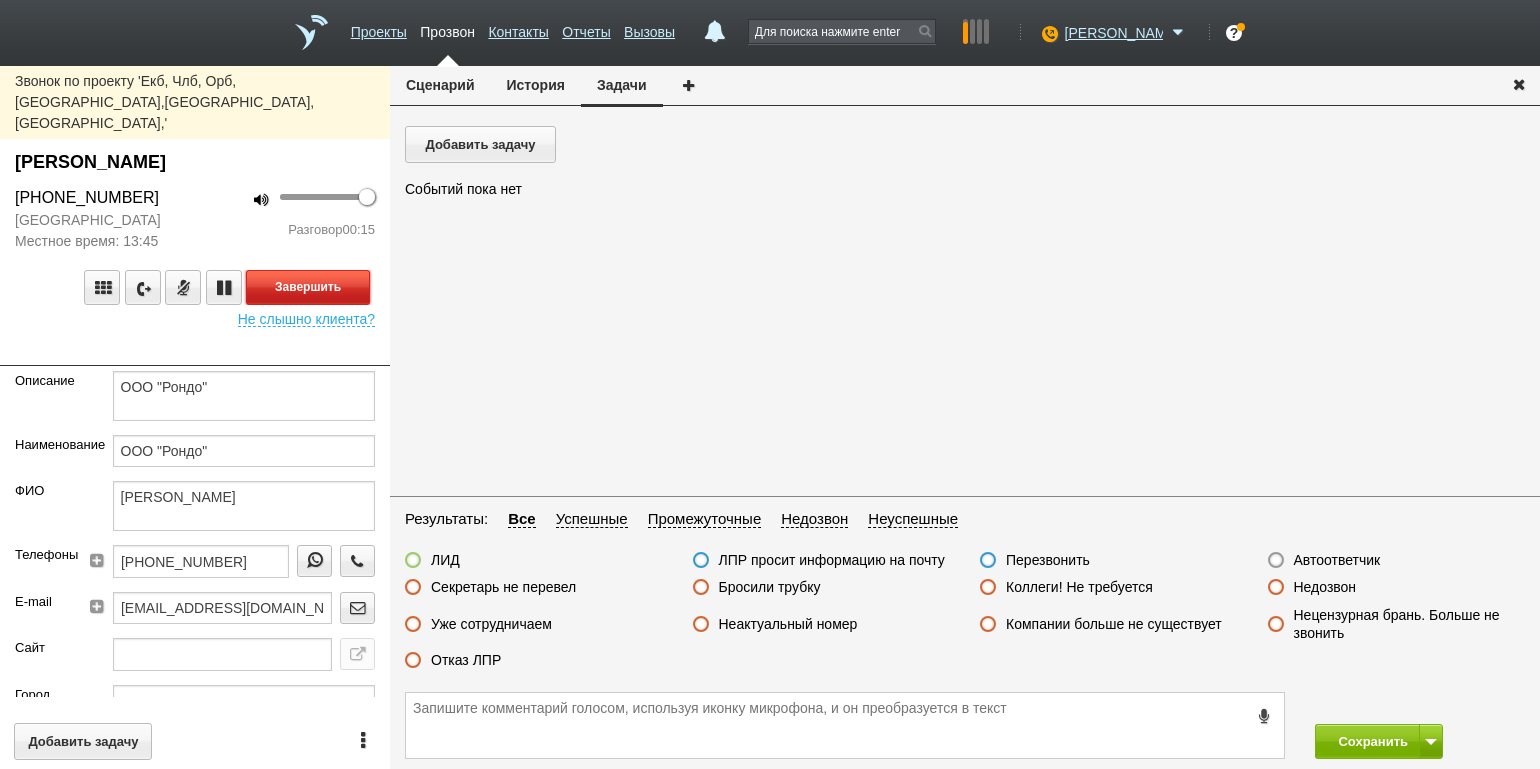 click on "Завершить" at bounding box center [308, 287] 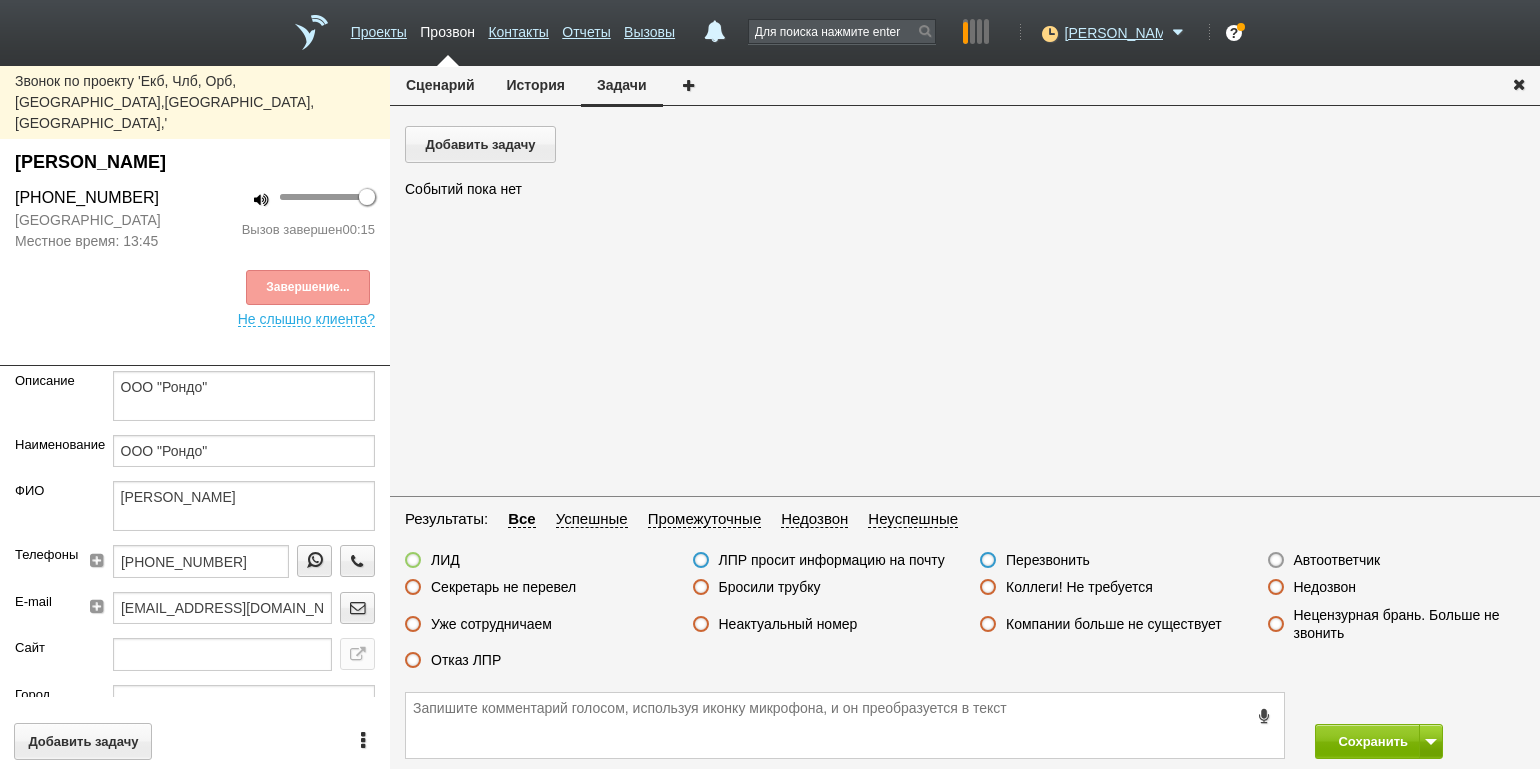 click on "Отказ ЛПР" at bounding box center [466, 660] 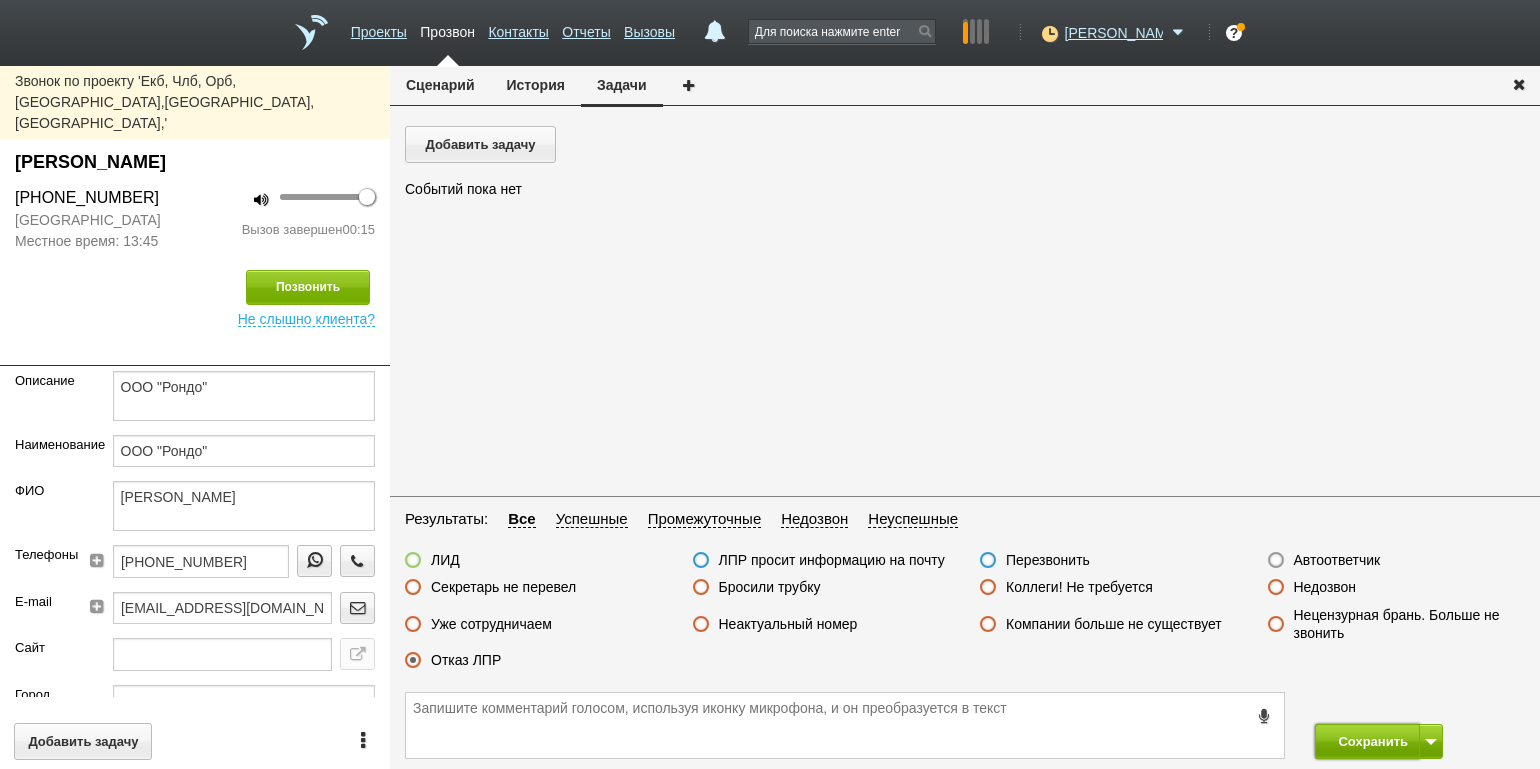 click on "Сохранить" at bounding box center (1367, 741) 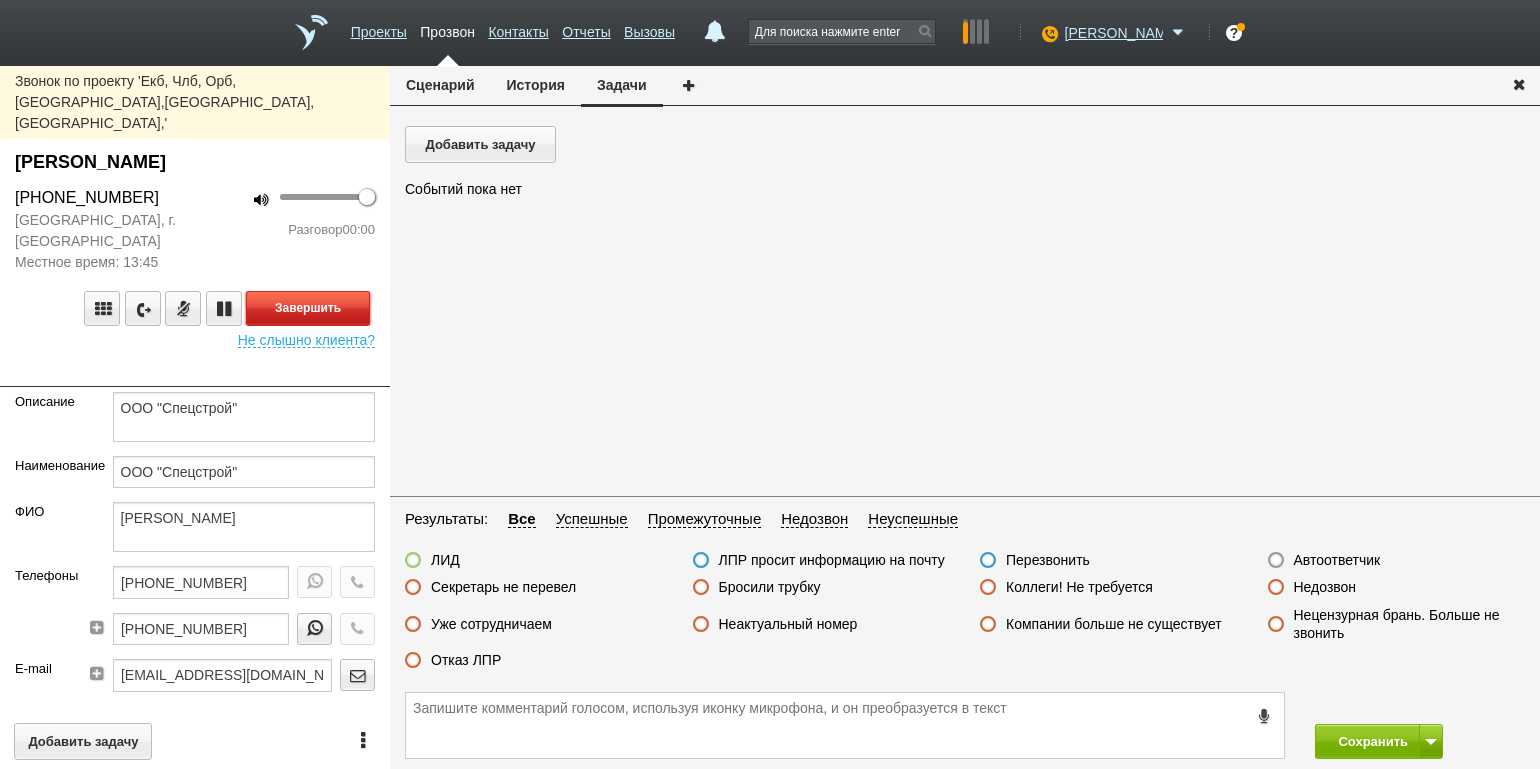 click on "Завершить" at bounding box center [308, 308] 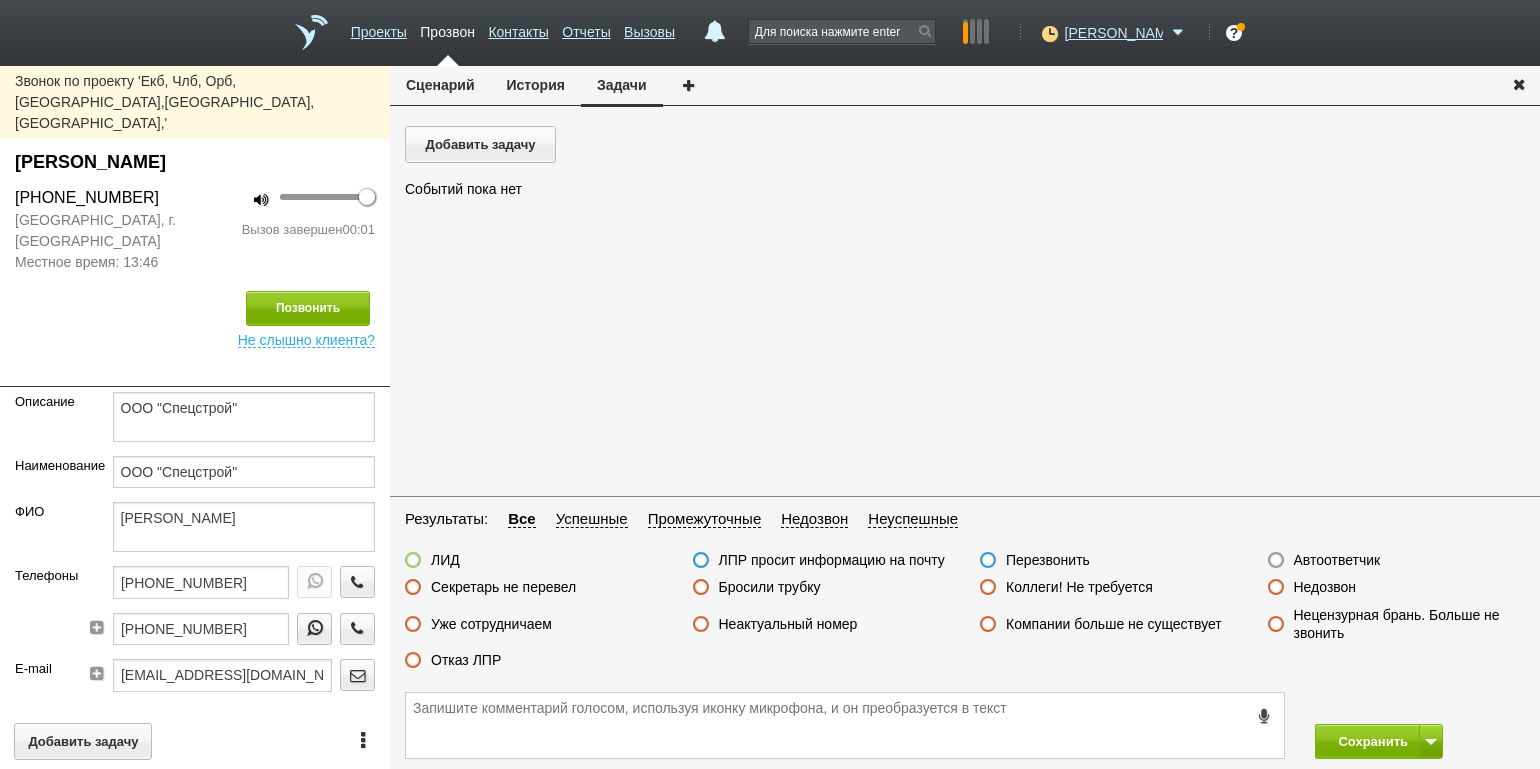 click on "Автоответчик" at bounding box center [1337, 560] 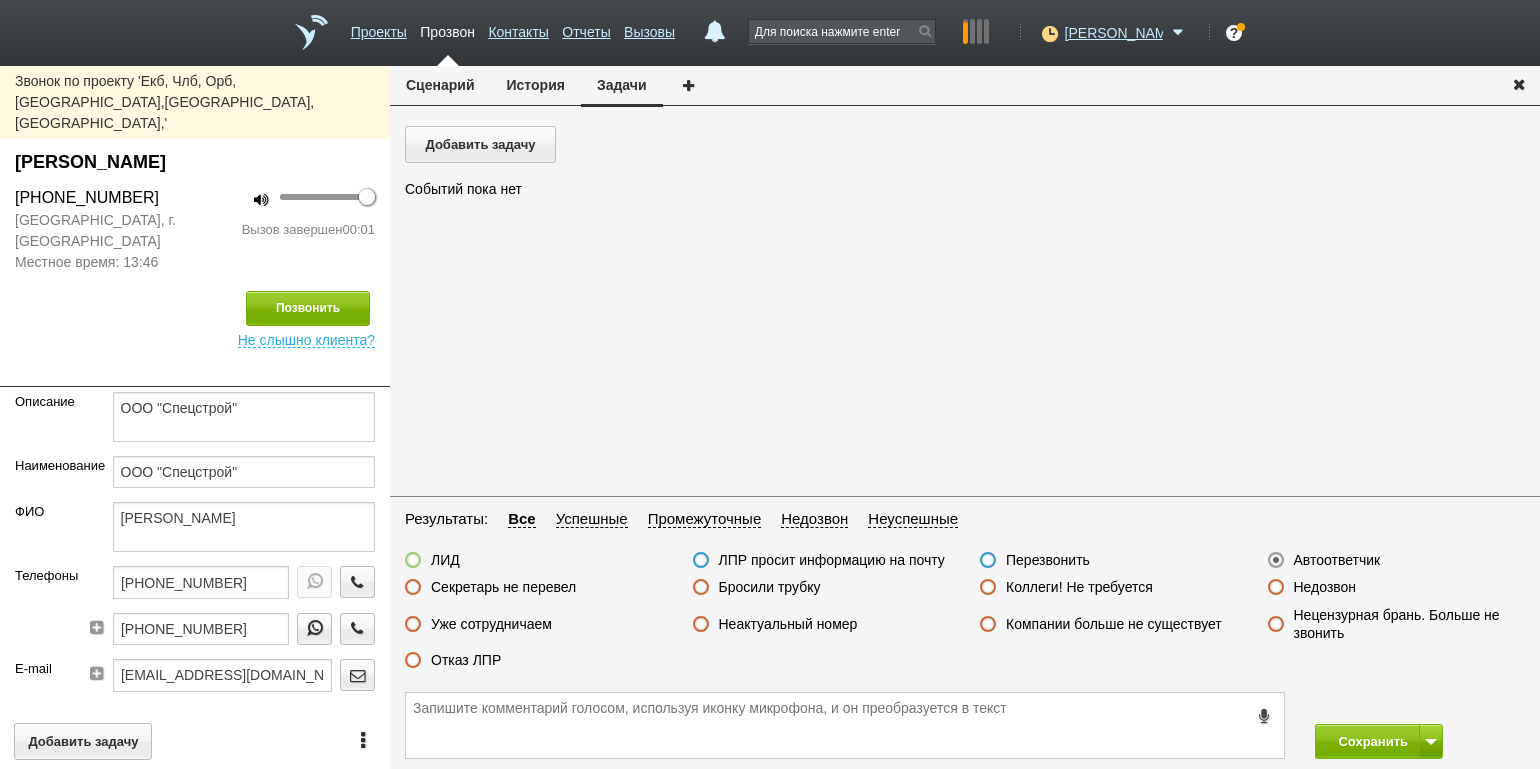 click on "Позвонить Не слышно клиента?" at bounding box center [195, 310] 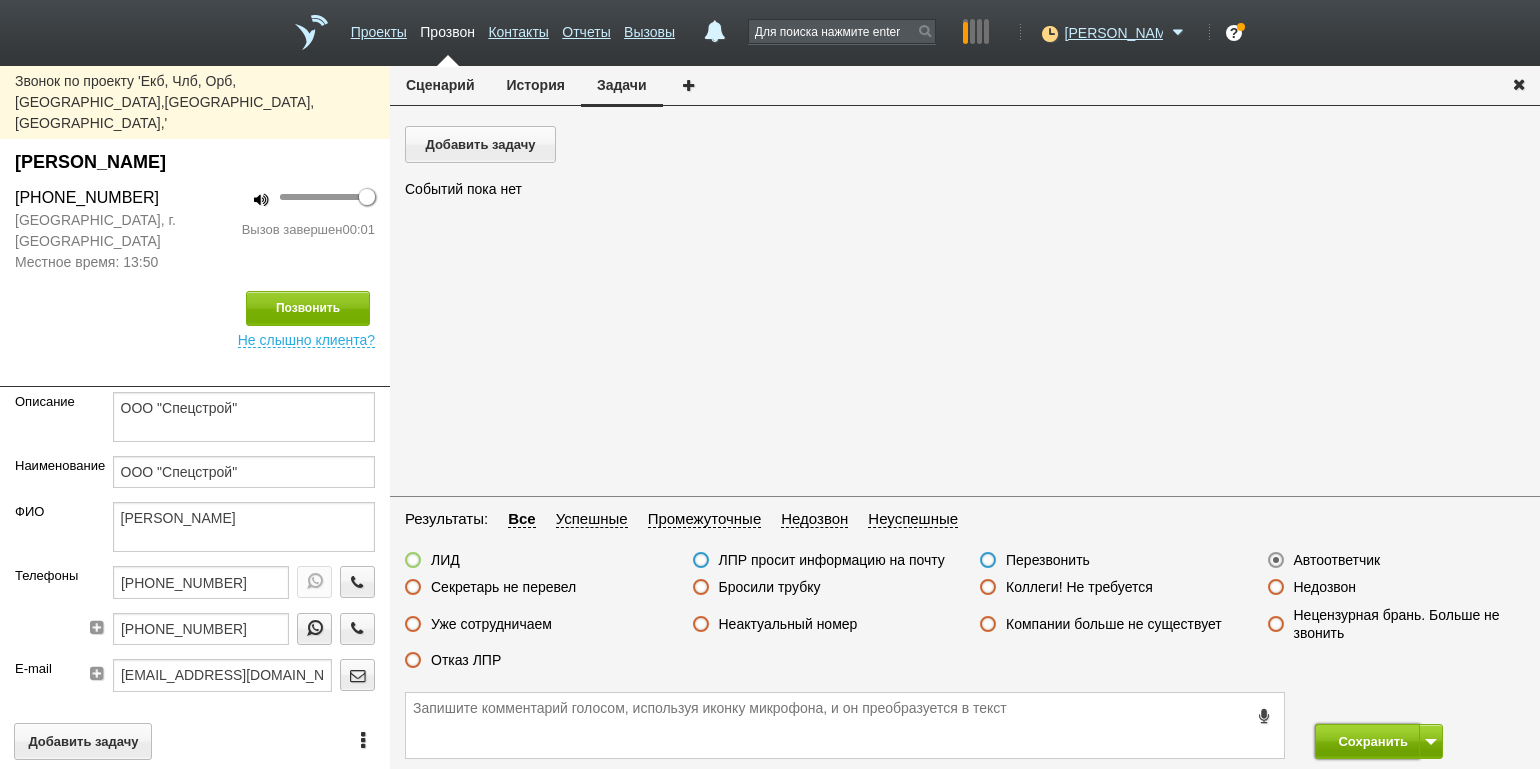 click on "Сохранить" at bounding box center [1367, 741] 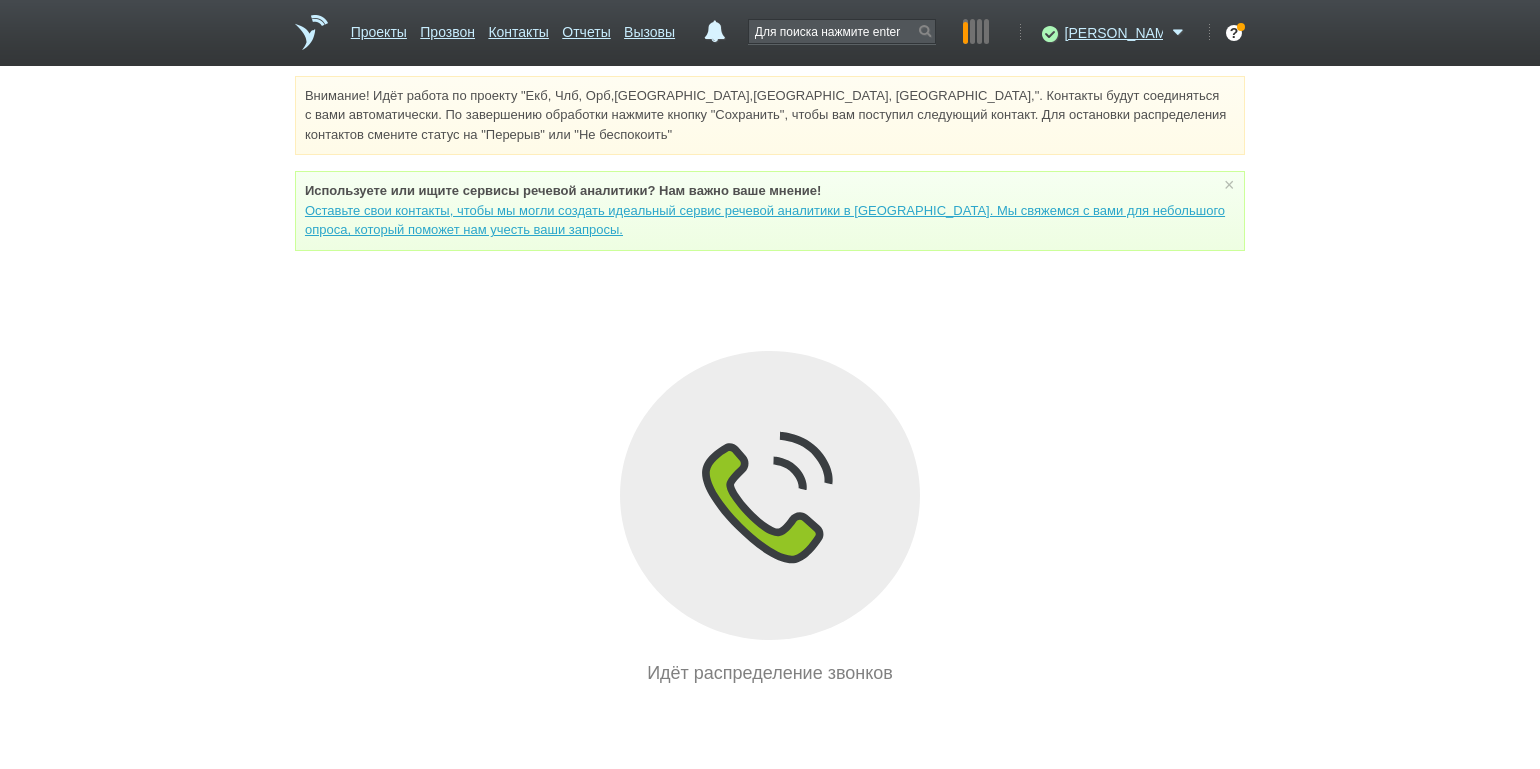 click on "Внимание! Идёт работа по проекту "Екб, Члб, Орб,[GEOGRAPHIC_DATA],[GEOGRAPHIC_DATA], [GEOGRAPHIC_DATA],". Контакты будут соединяться с вами автоматически. По завершению обработки нажмите кнопку "Сохранить", чтобы вам поступил следующий контакт. Для остановки распределения контактов смените статус на "Перерыв" или "Не беспокоить"
Используете или ищите cервисы речевой аналитики? Нам важно ваше мнение!
×
Вы можете звонить напрямую из строки поиска - введите номер и нажмите "Позвонить"
Идёт распределение звонков" at bounding box center [770, 381] 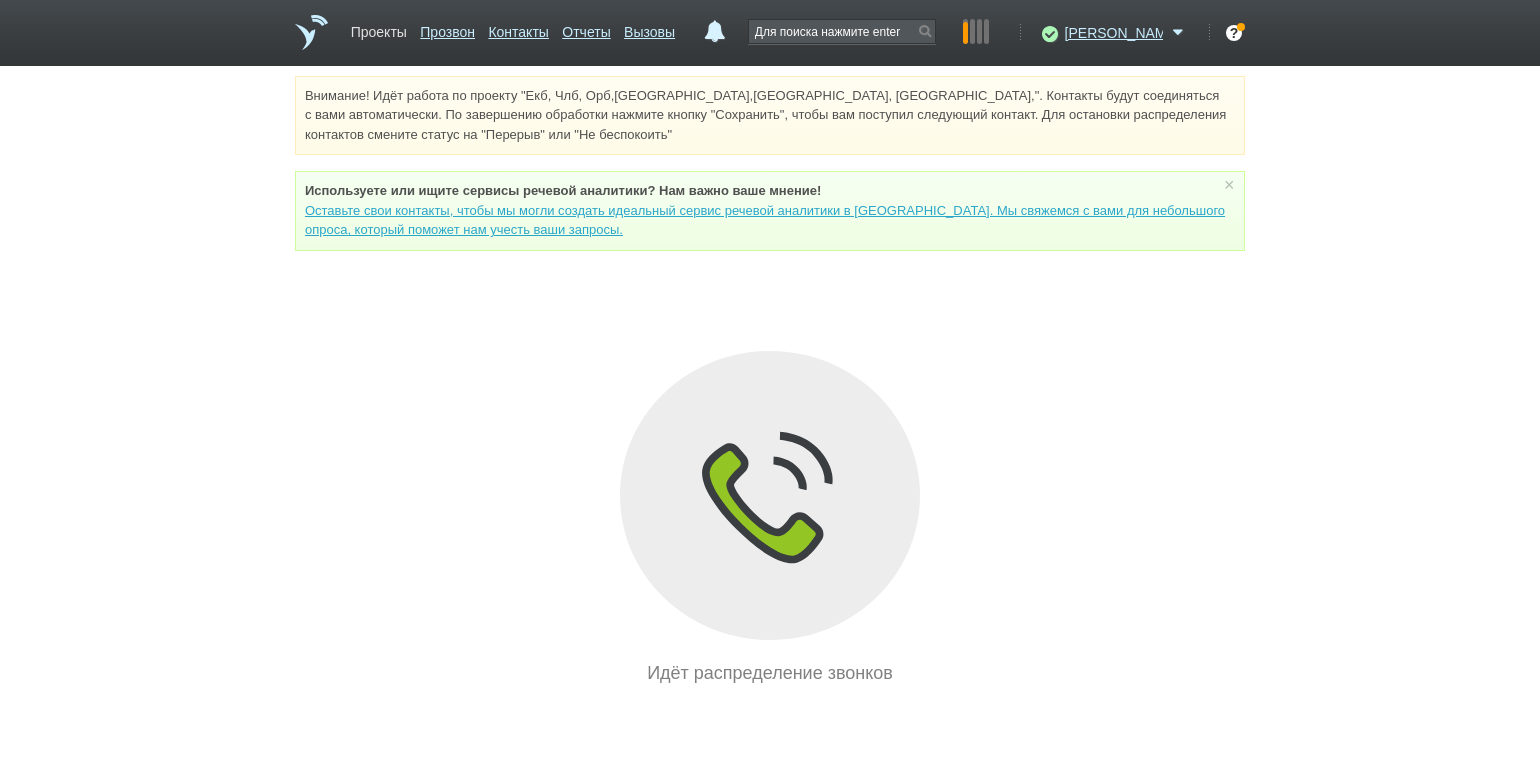 click on "Проекты" at bounding box center [379, 28] 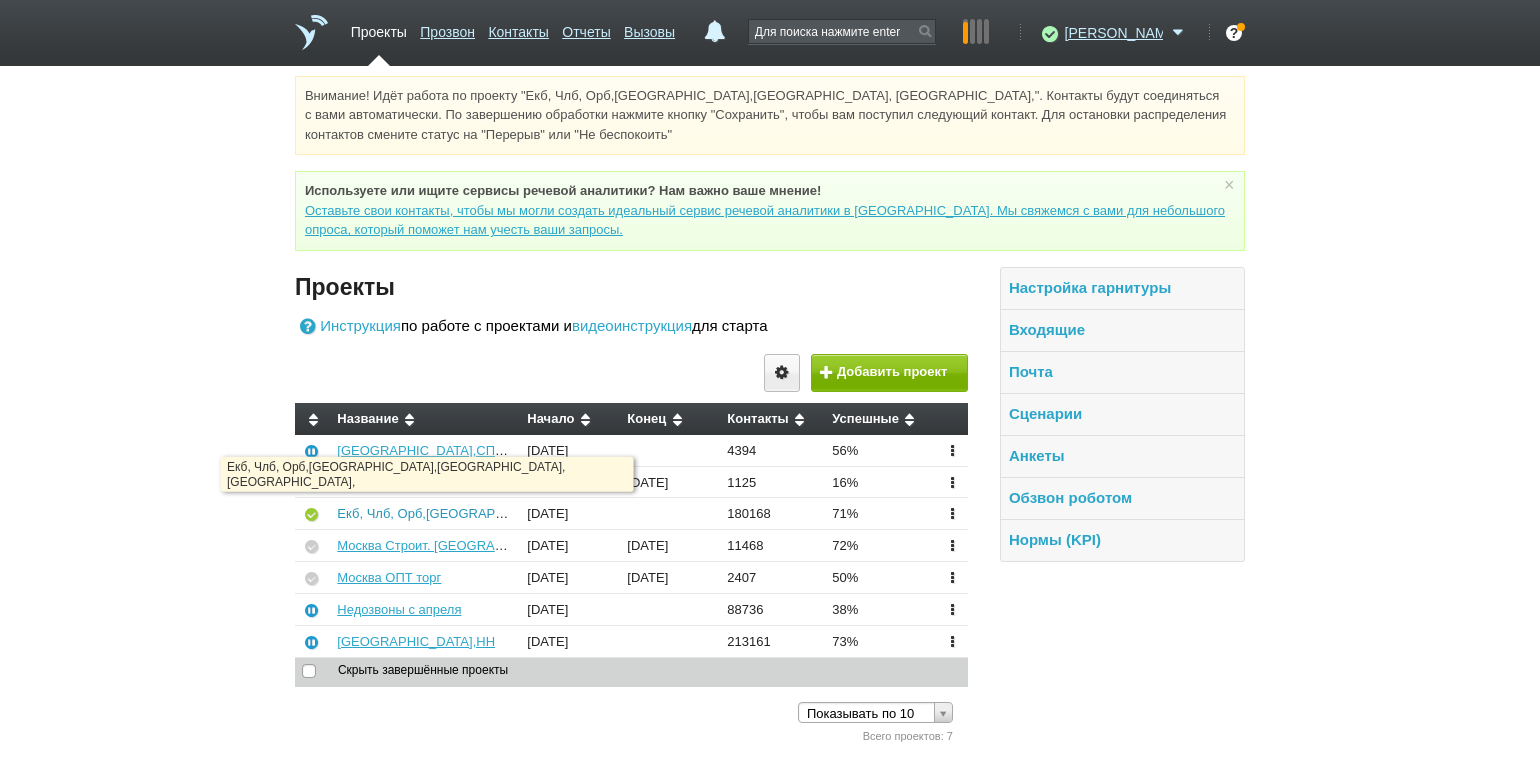 click on "Екб, Члб, Орб,[GEOGRAPHIC_DATA],[GEOGRAPHIC_DATA], [GEOGRAPHIC_DATA]," at bounding box center (591, 513) 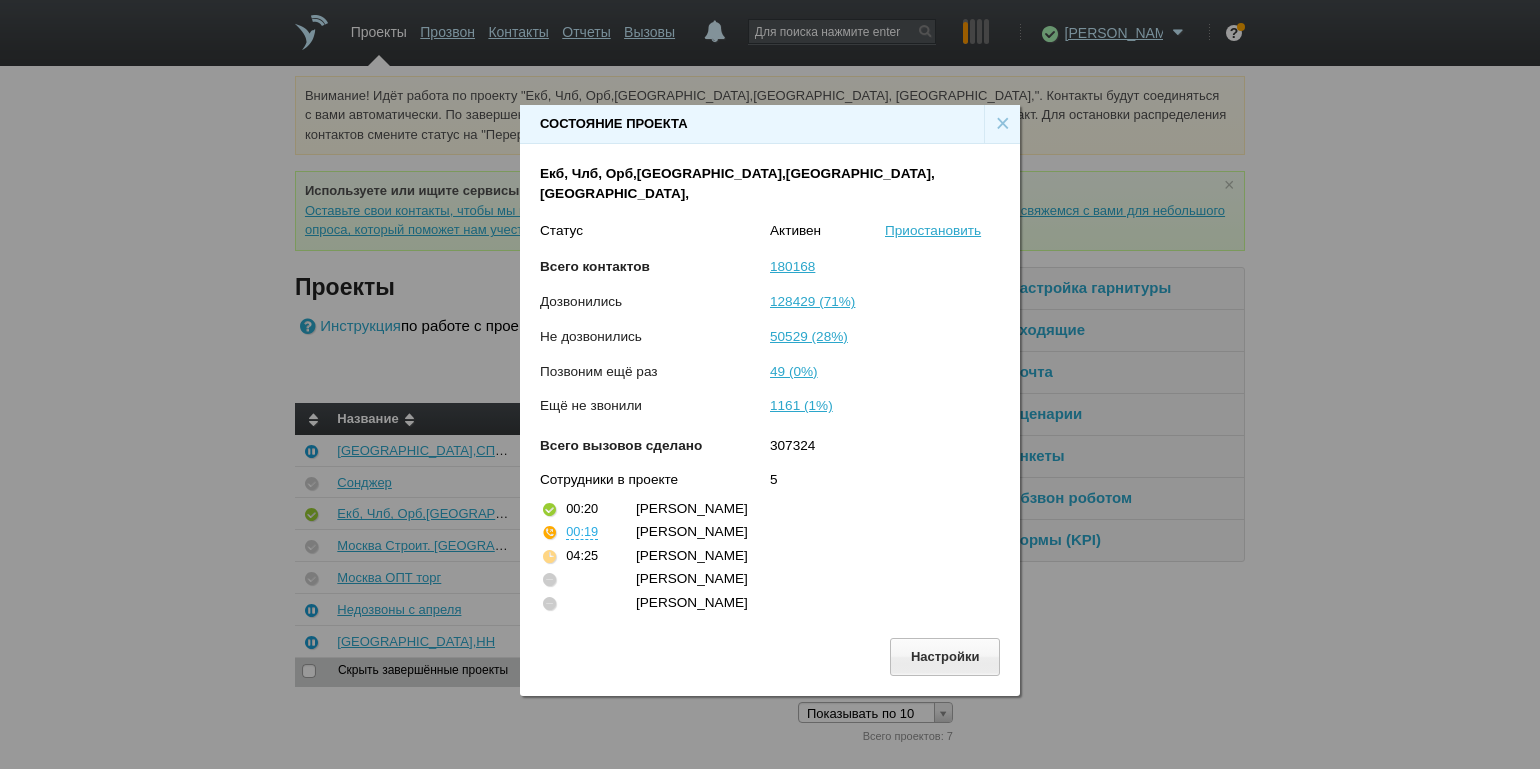 click on "×" at bounding box center [1002, 124] 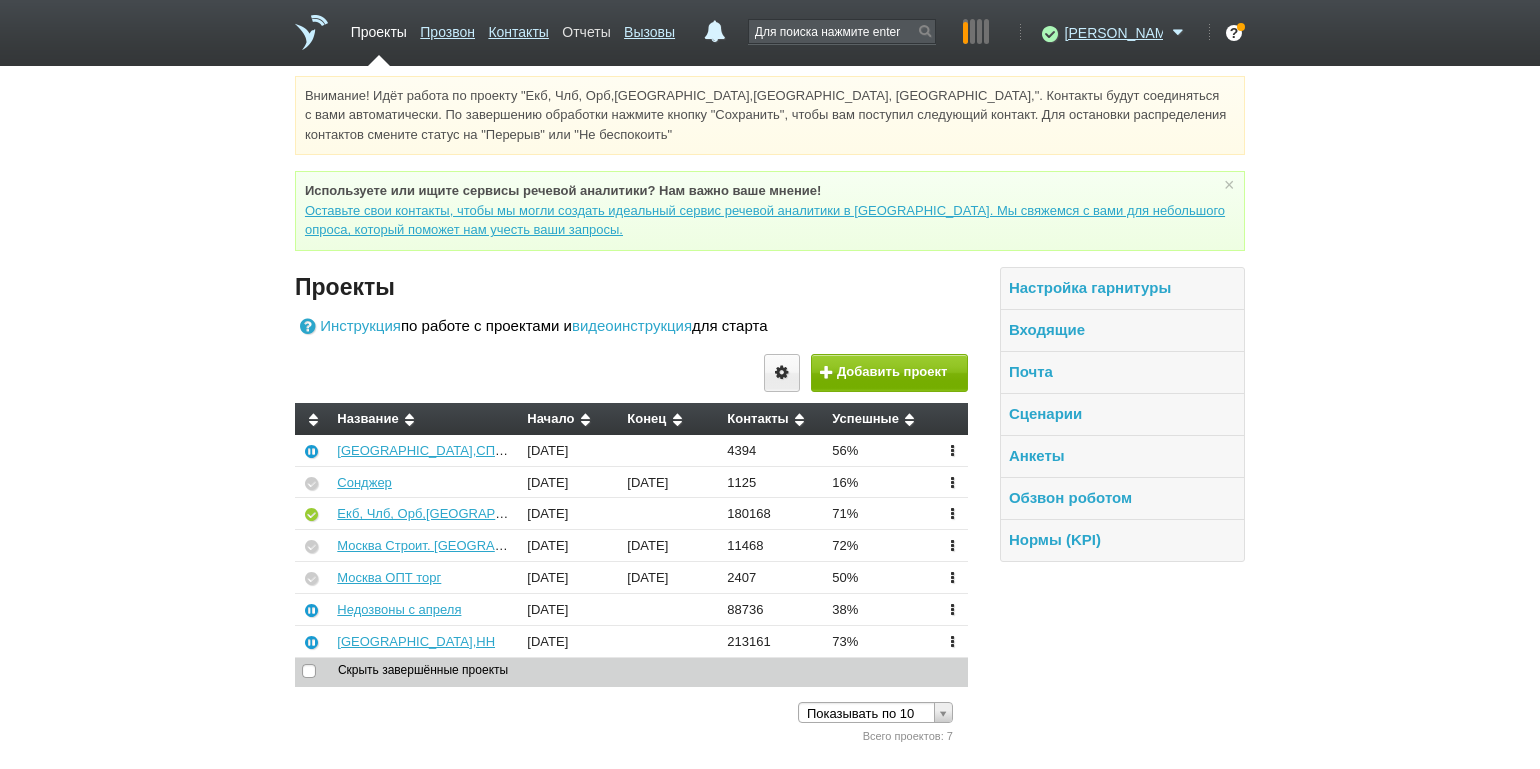 click on "Отчеты" at bounding box center (586, 28) 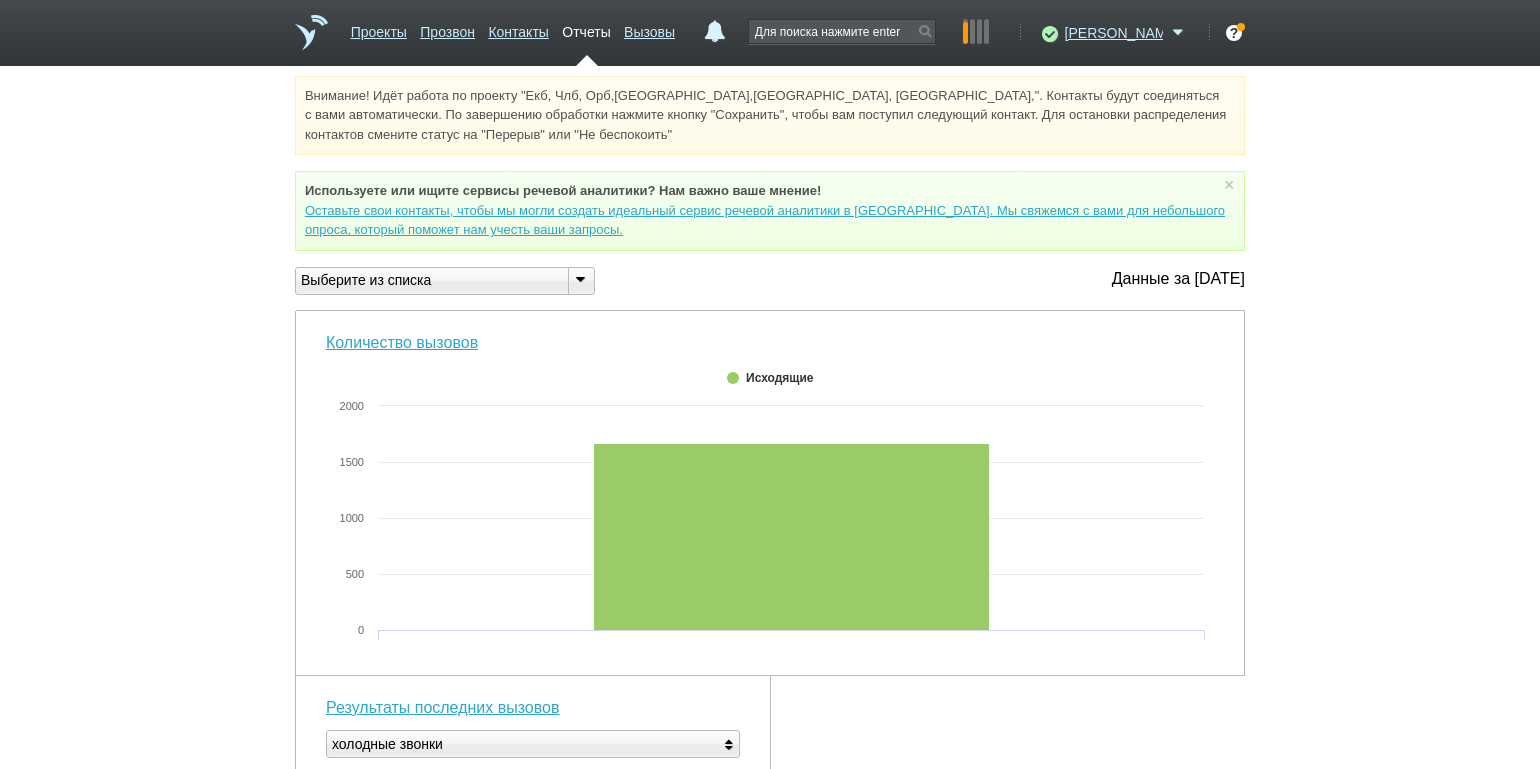 click at bounding box center [580, 279] 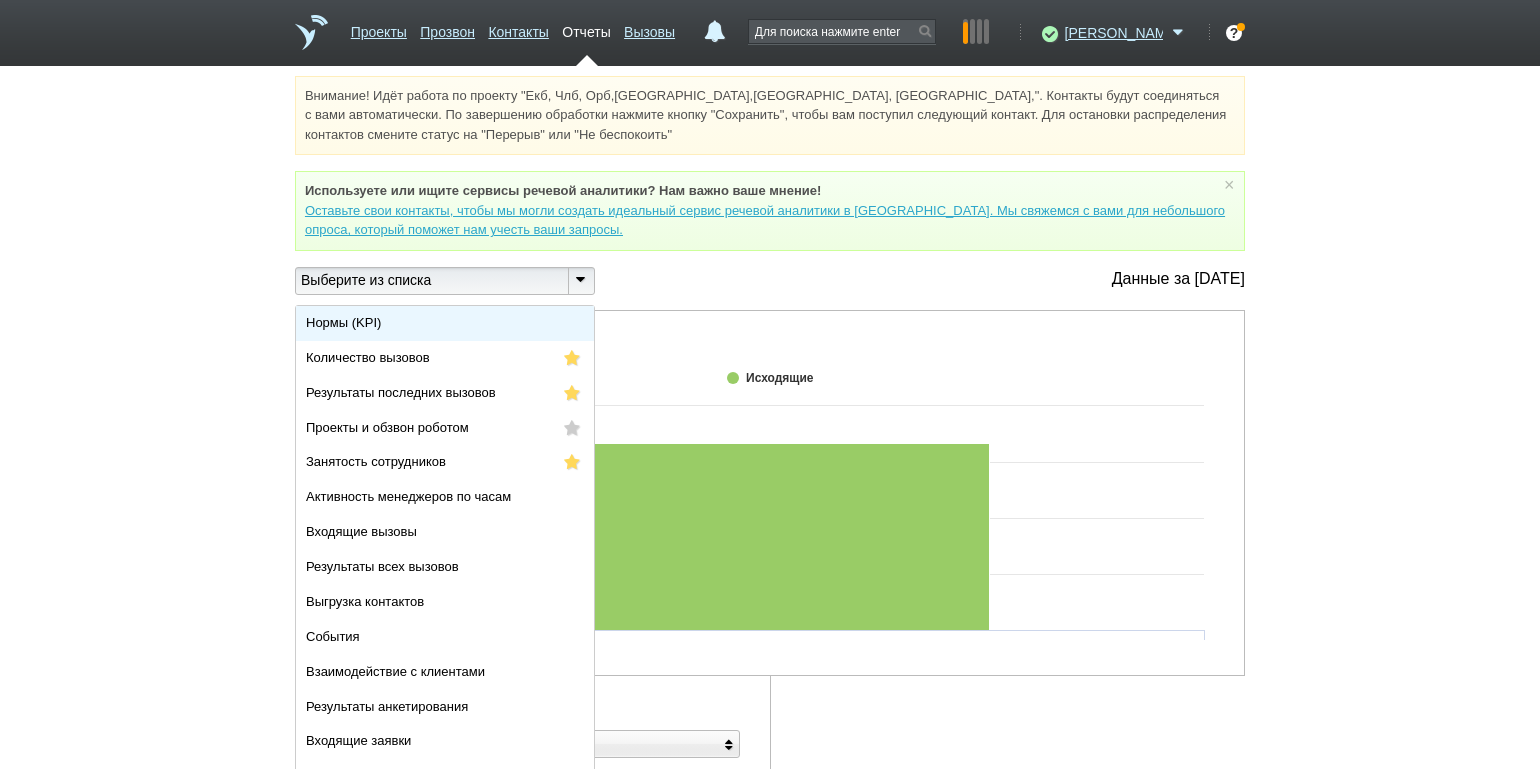 click on "Нормы (KPI)" at bounding box center [445, 323] 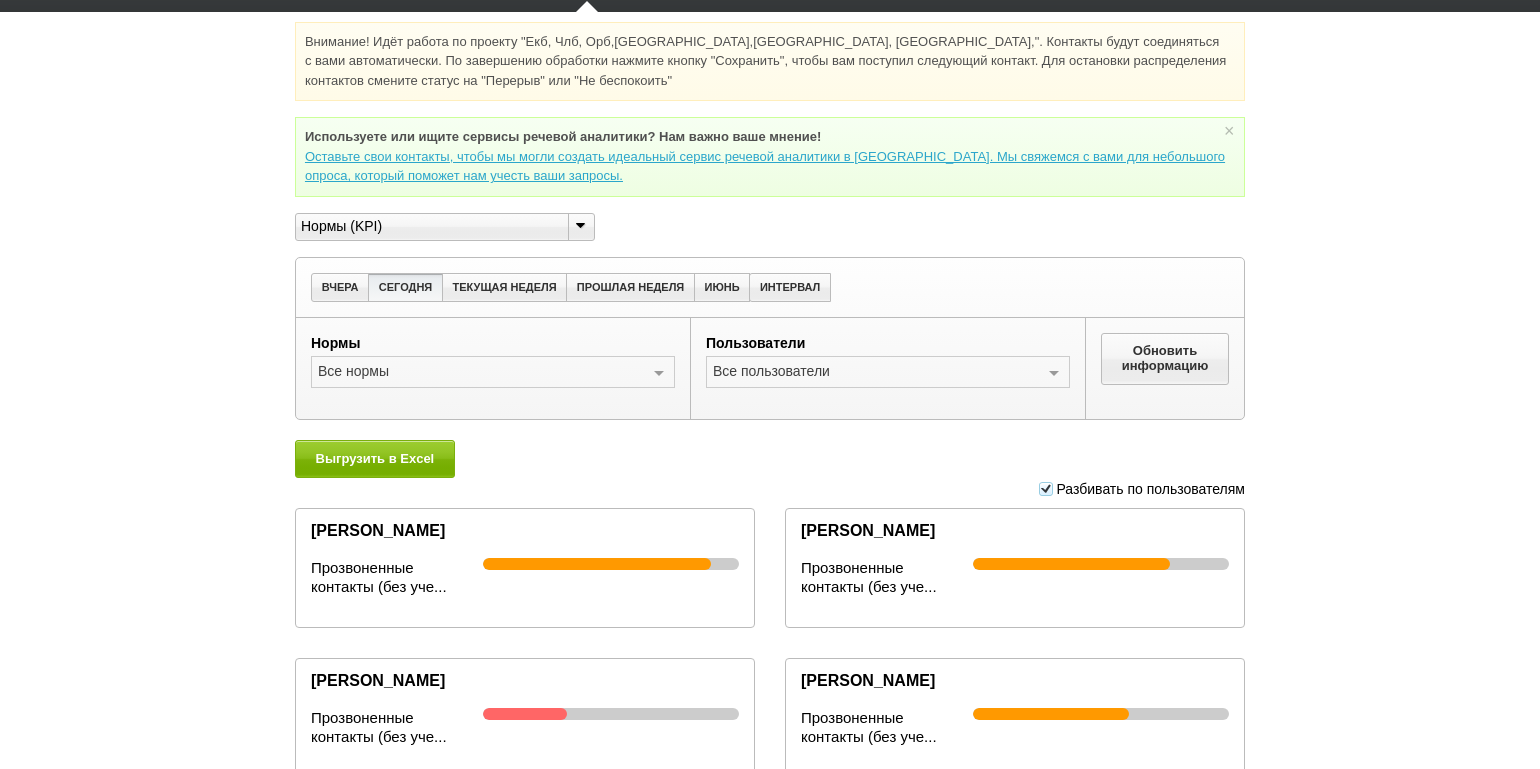 scroll, scrollTop: 100, scrollLeft: 0, axis: vertical 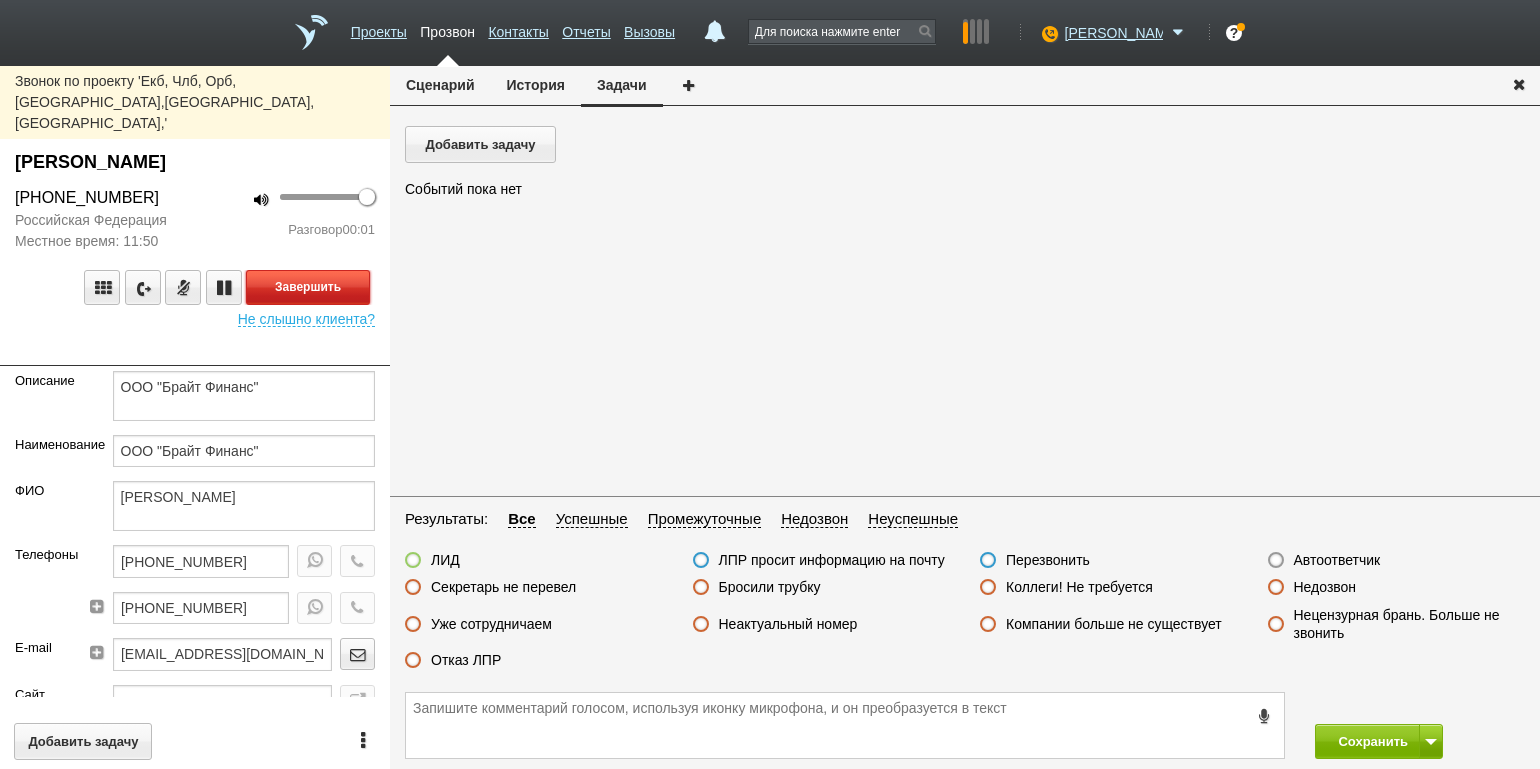 click on "Завершить" at bounding box center (308, 287) 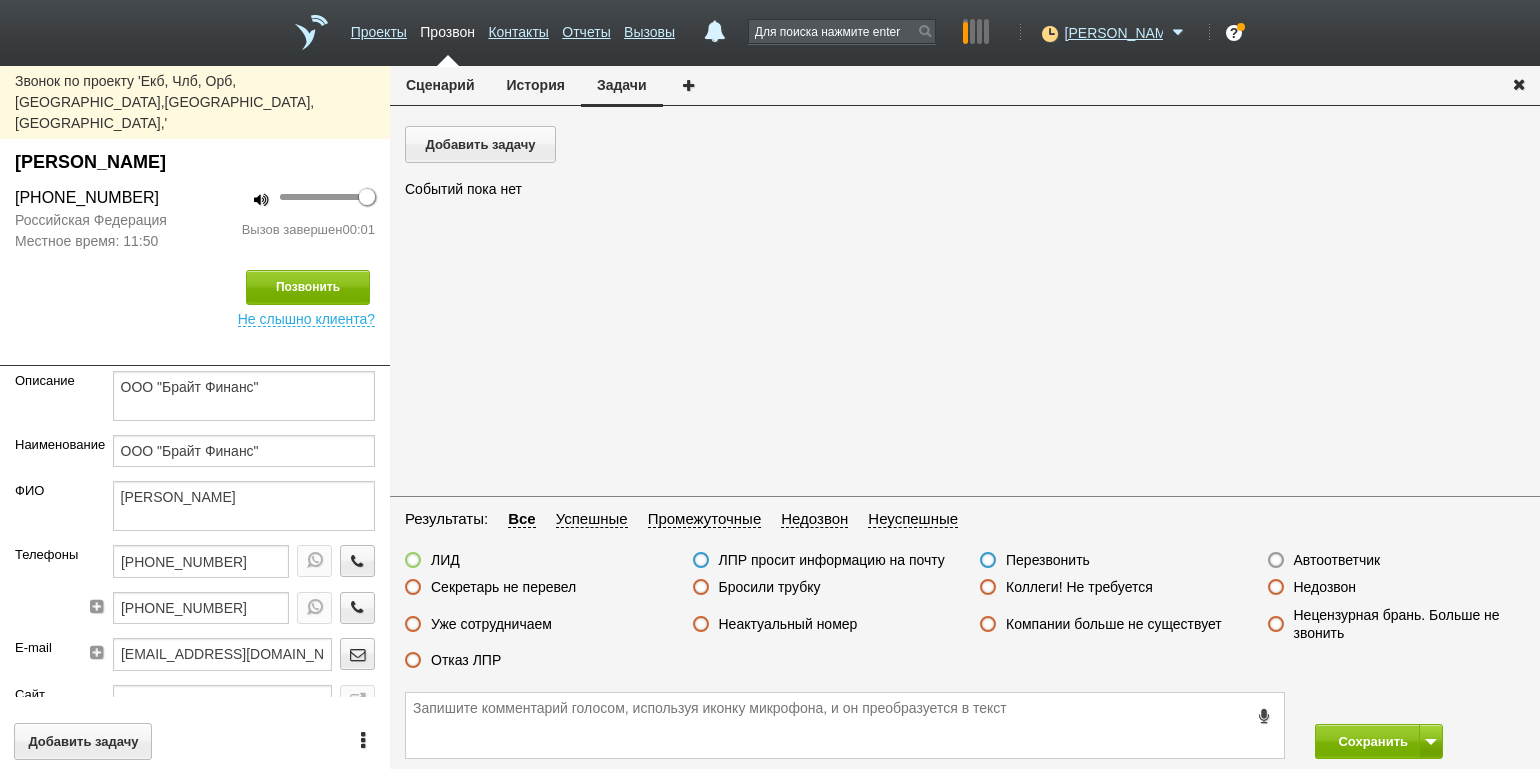 click on "Автоответчик" at bounding box center [1337, 560] 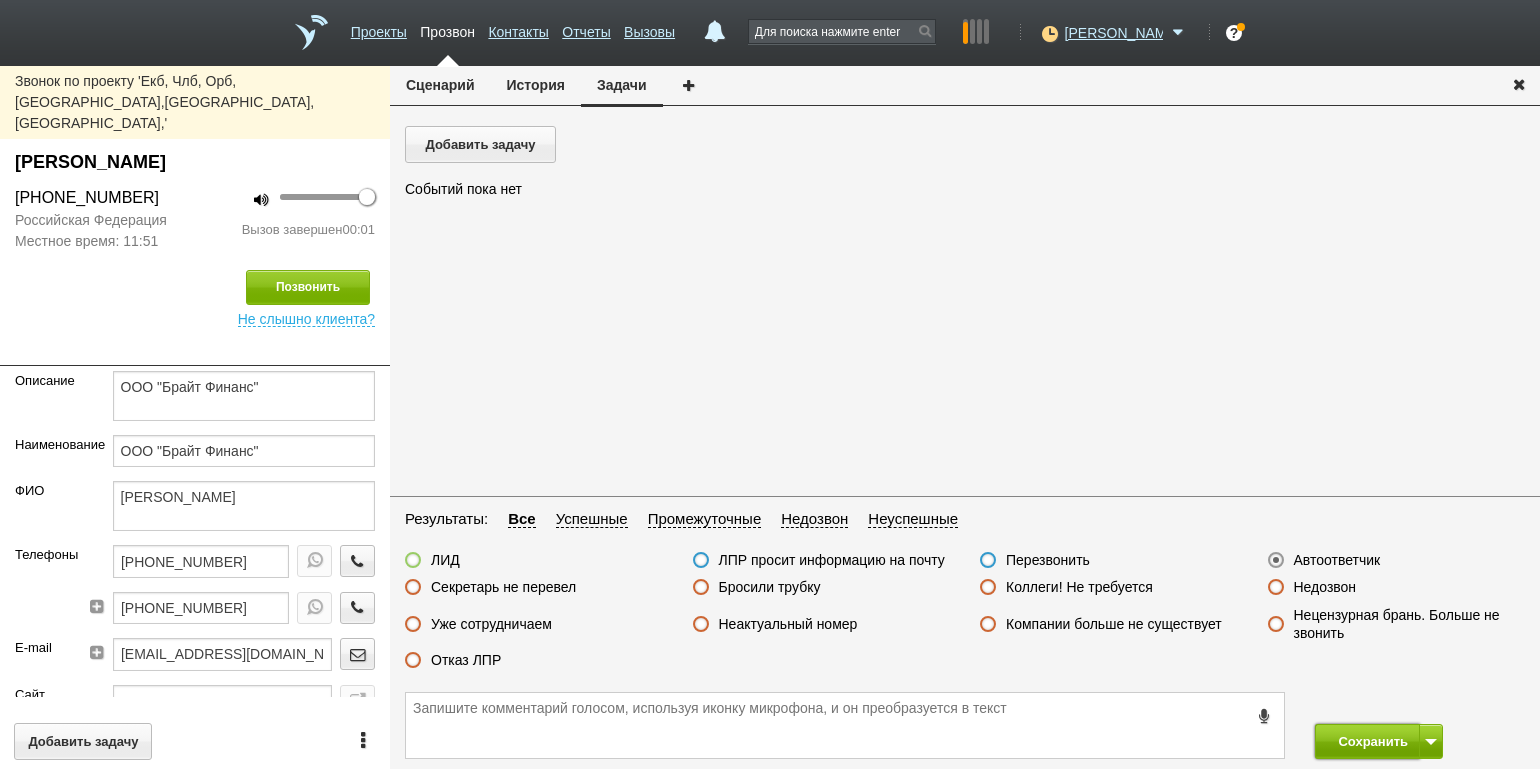 click on "Сохранить" at bounding box center (1367, 741) 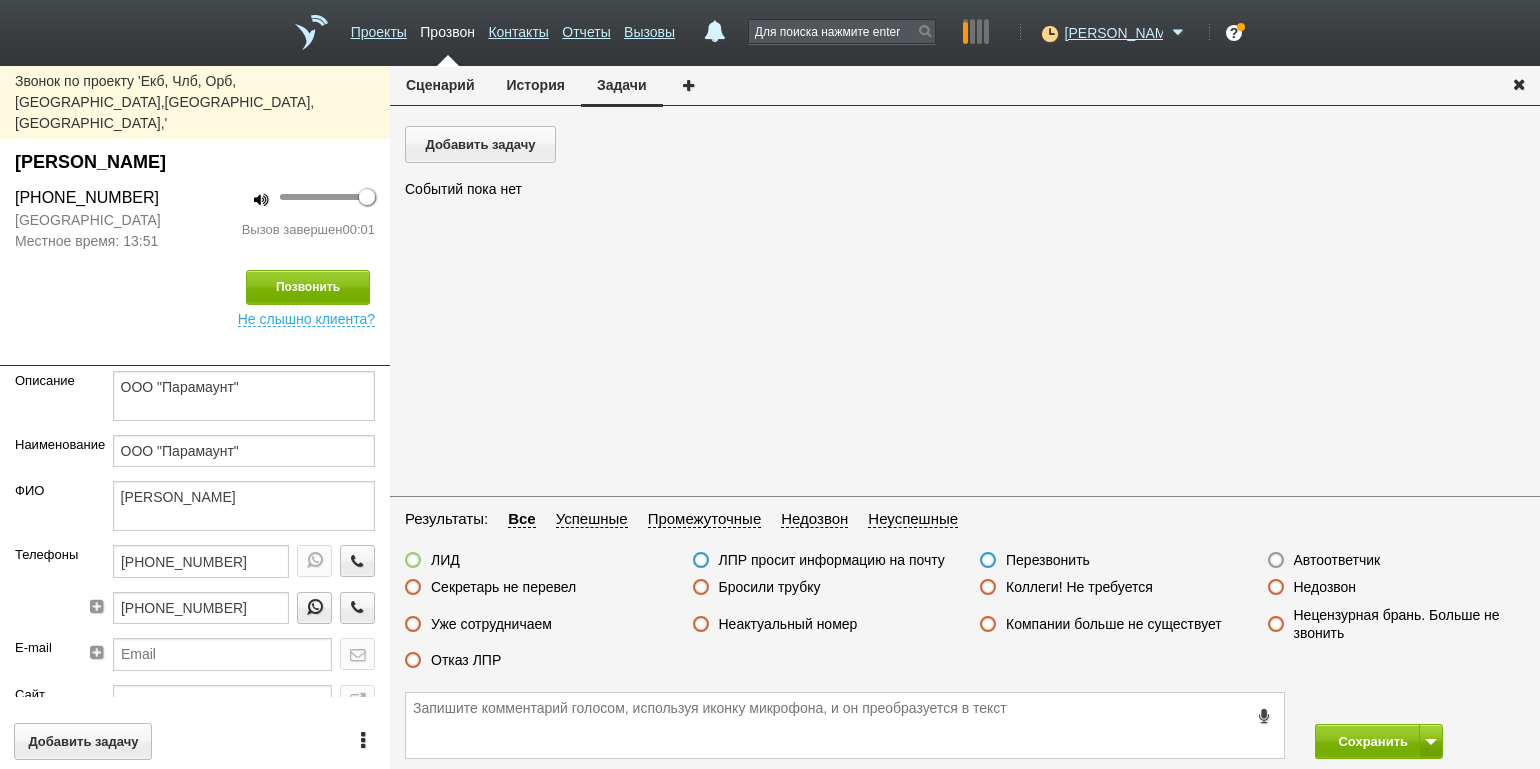 click on "Недозвон" at bounding box center (1325, 587) 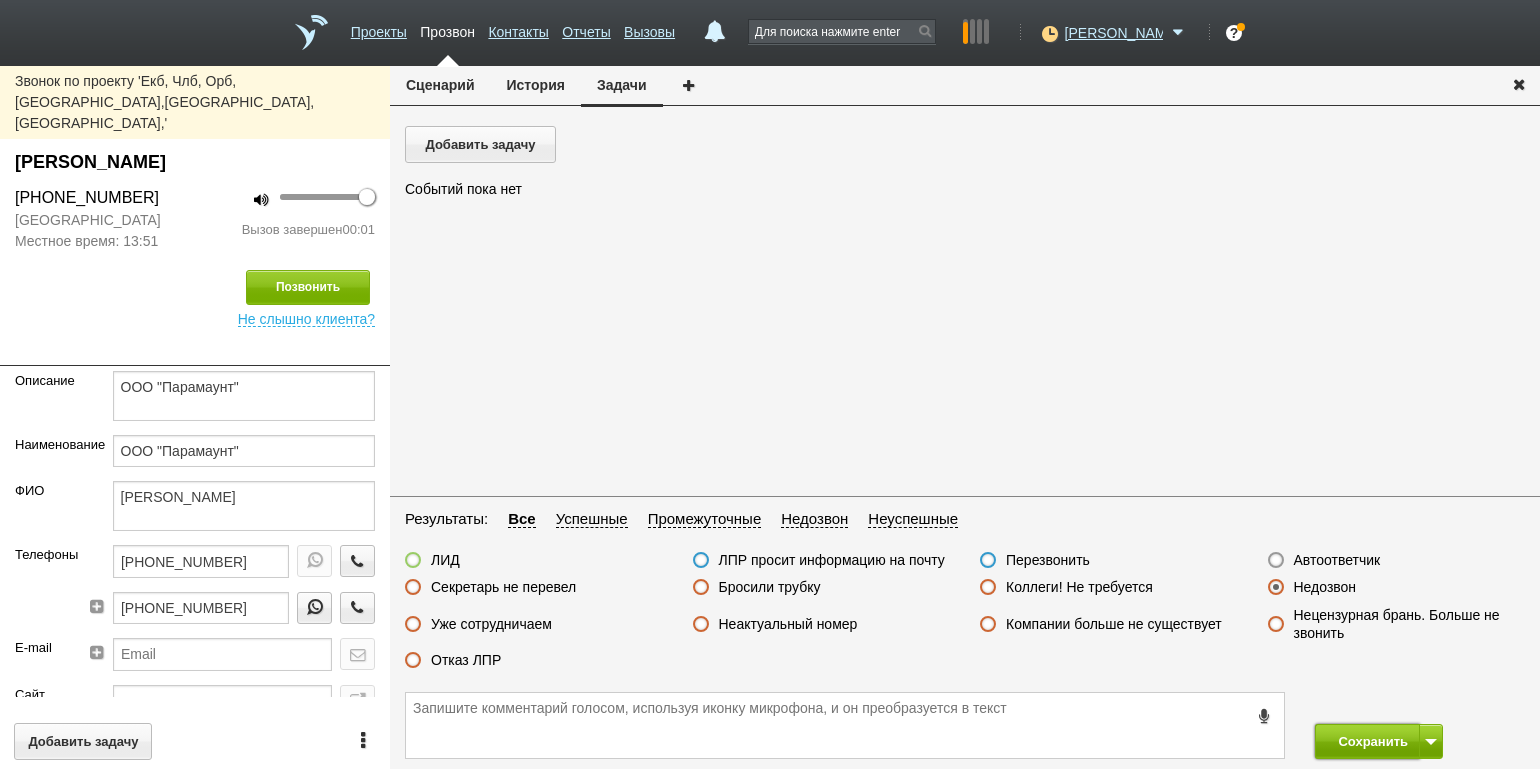 click on "Сохранить" at bounding box center (1367, 741) 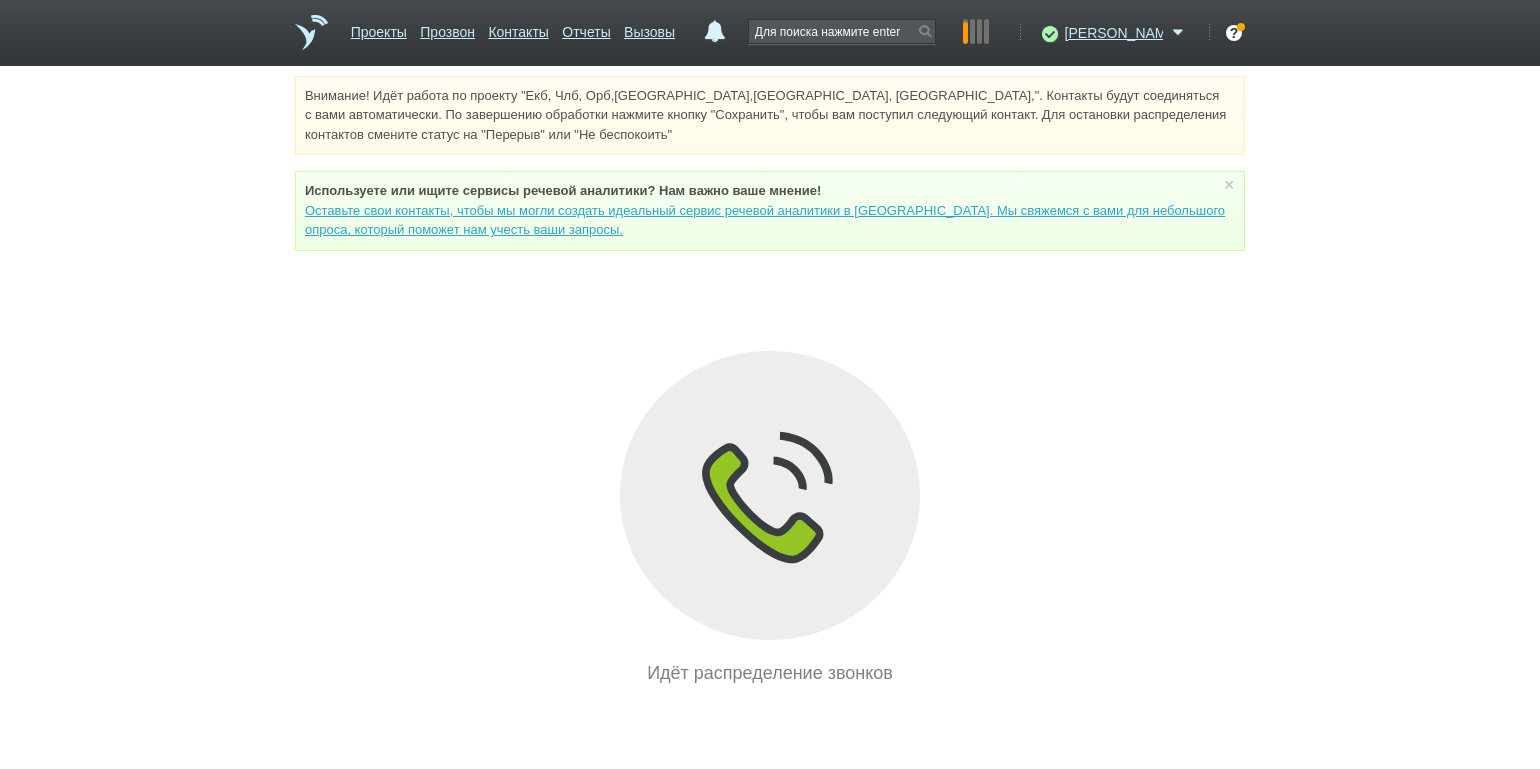 click on "Внимание! Идёт работа по проекту "Екб, Члб, Орб,[GEOGRAPHIC_DATA],[GEOGRAPHIC_DATA], [GEOGRAPHIC_DATA],". Контакты будут соединяться с вами автоматически. По завершению обработки нажмите кнопку "Сохранить", чтобы вам поступил следующий контакт. Для остановки распределения контактов смените статус на "Перерыв" или "Не беспокоить"
Используете или ищите cервисы речевой аналитики? Нам важно ваше мнение!
×
Вы можете звонить напрямую из строки поиска - введите номер и нажмите "Позвонить"
Идёт распределение звонков" at bounding box center [770, 381] 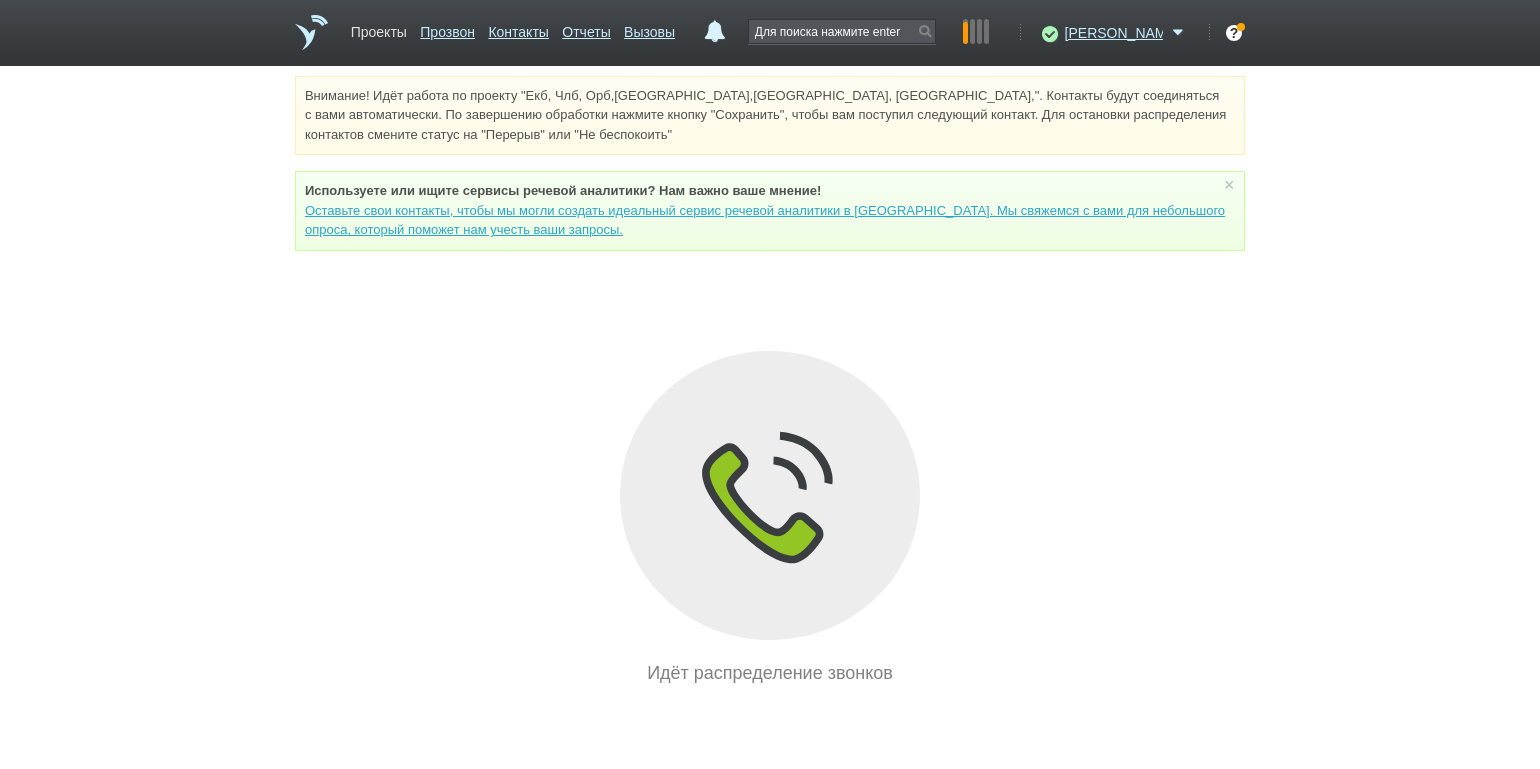 click on "Проекты" at bounding box center [379, 28] 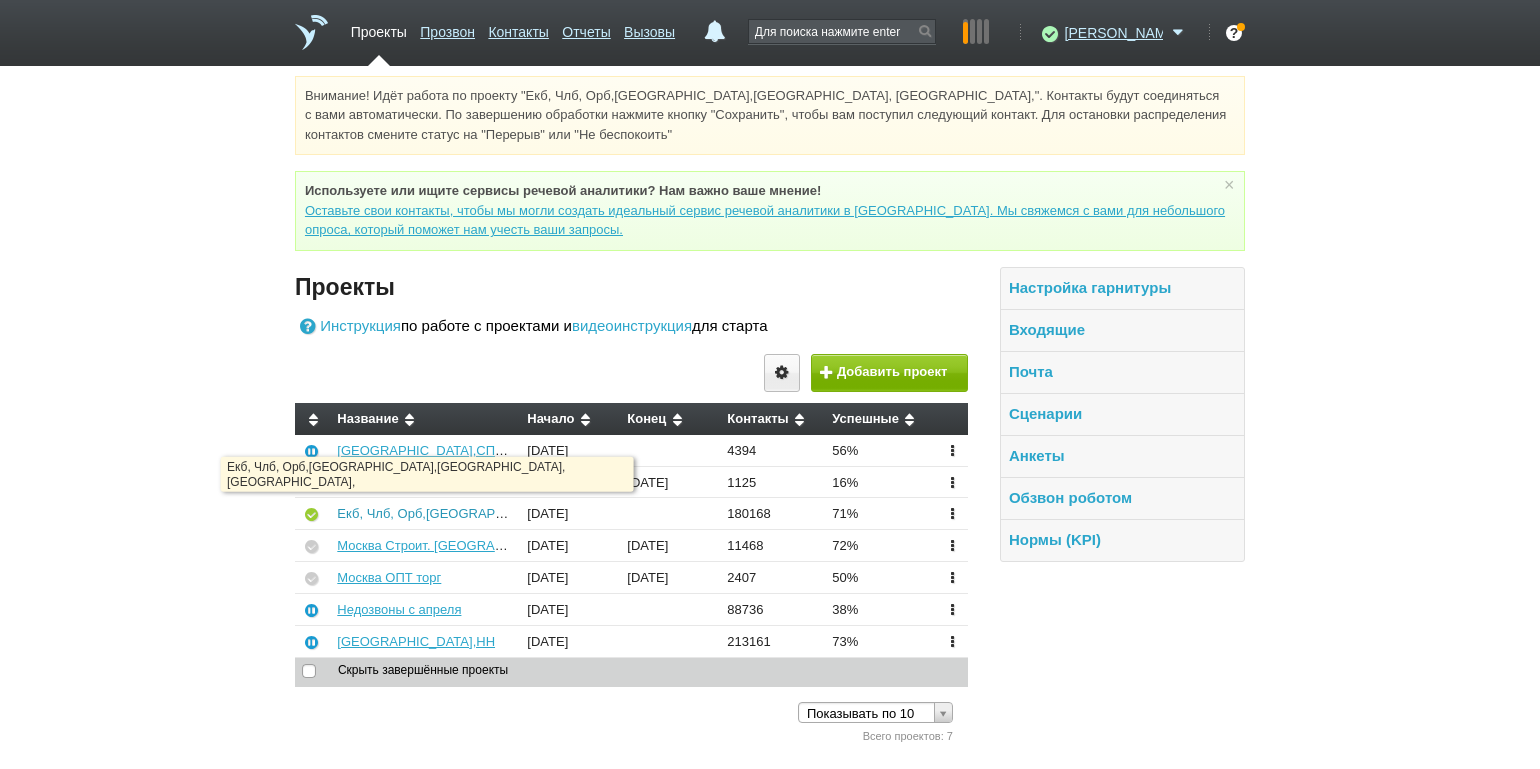 click on "Екб, Члб, Орб,[GEOGRAPHIC_DATA],[GEOGRAPHIC_DATA], [GEOGRAPHIC_DATA]," at bounding box center (591, 513) 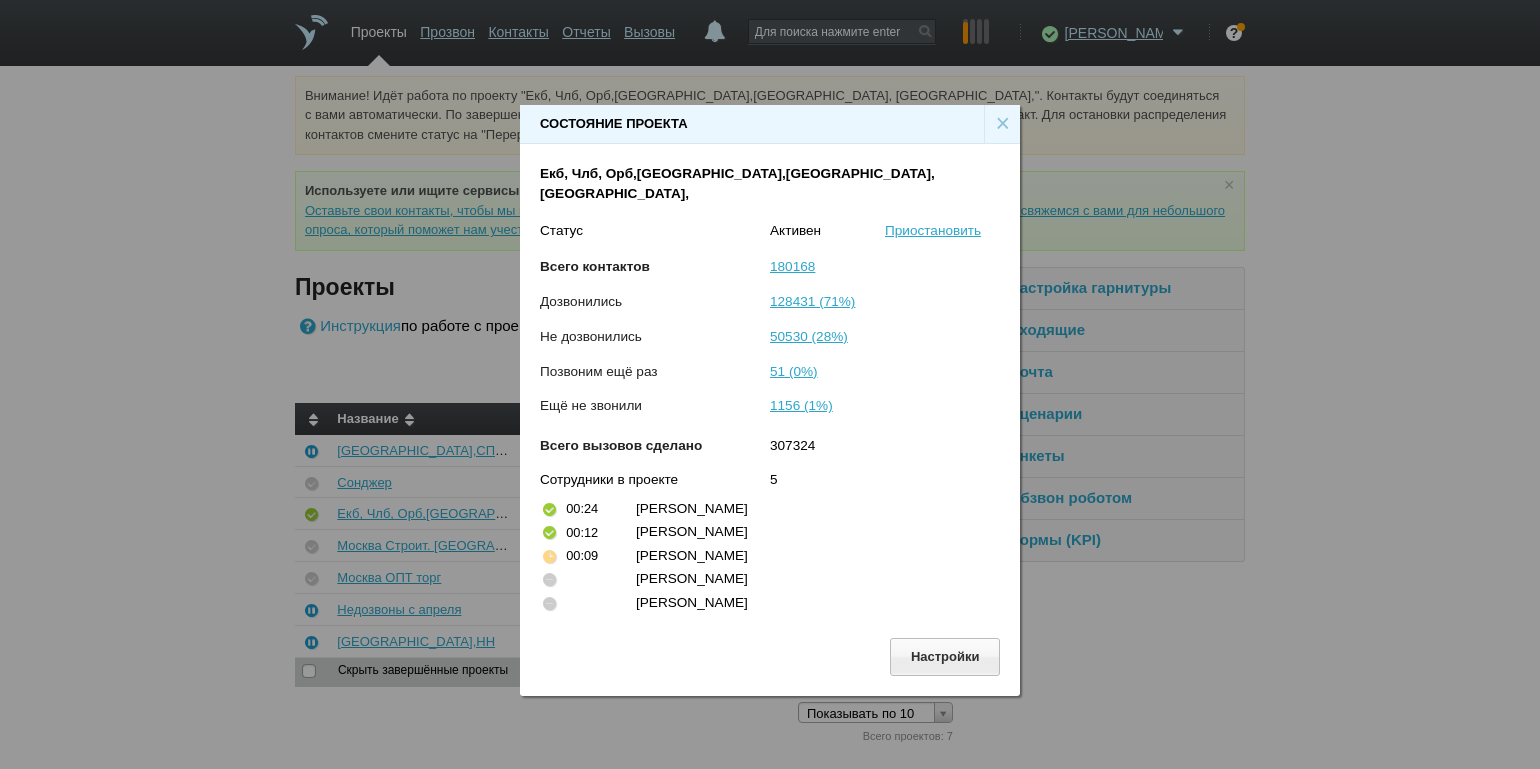 click on "×" at bounding box center [1002, 124] 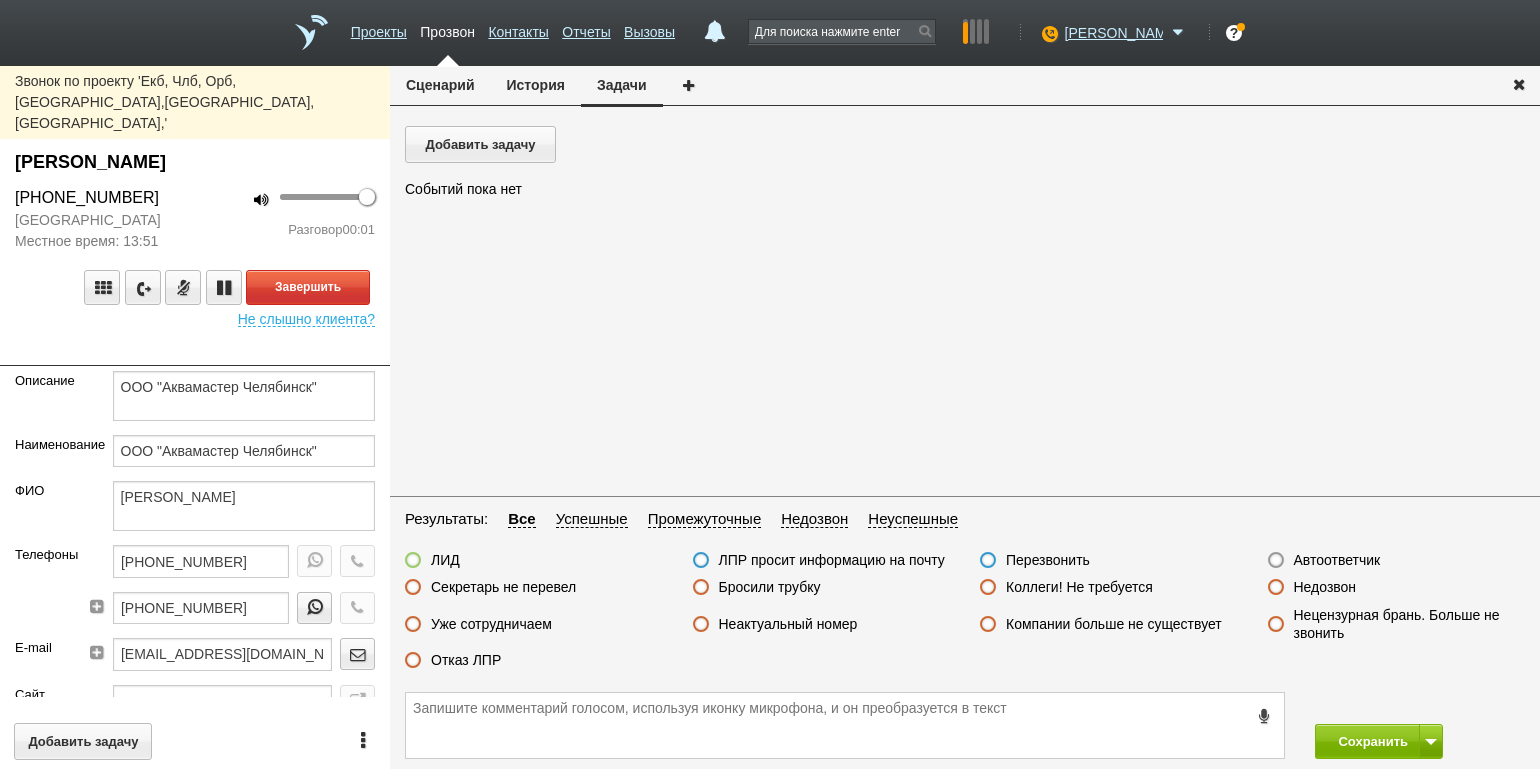 click on "[GEOGRAPHIC_DATA] Местное время: 13:51" at bounding box center (97, 231) 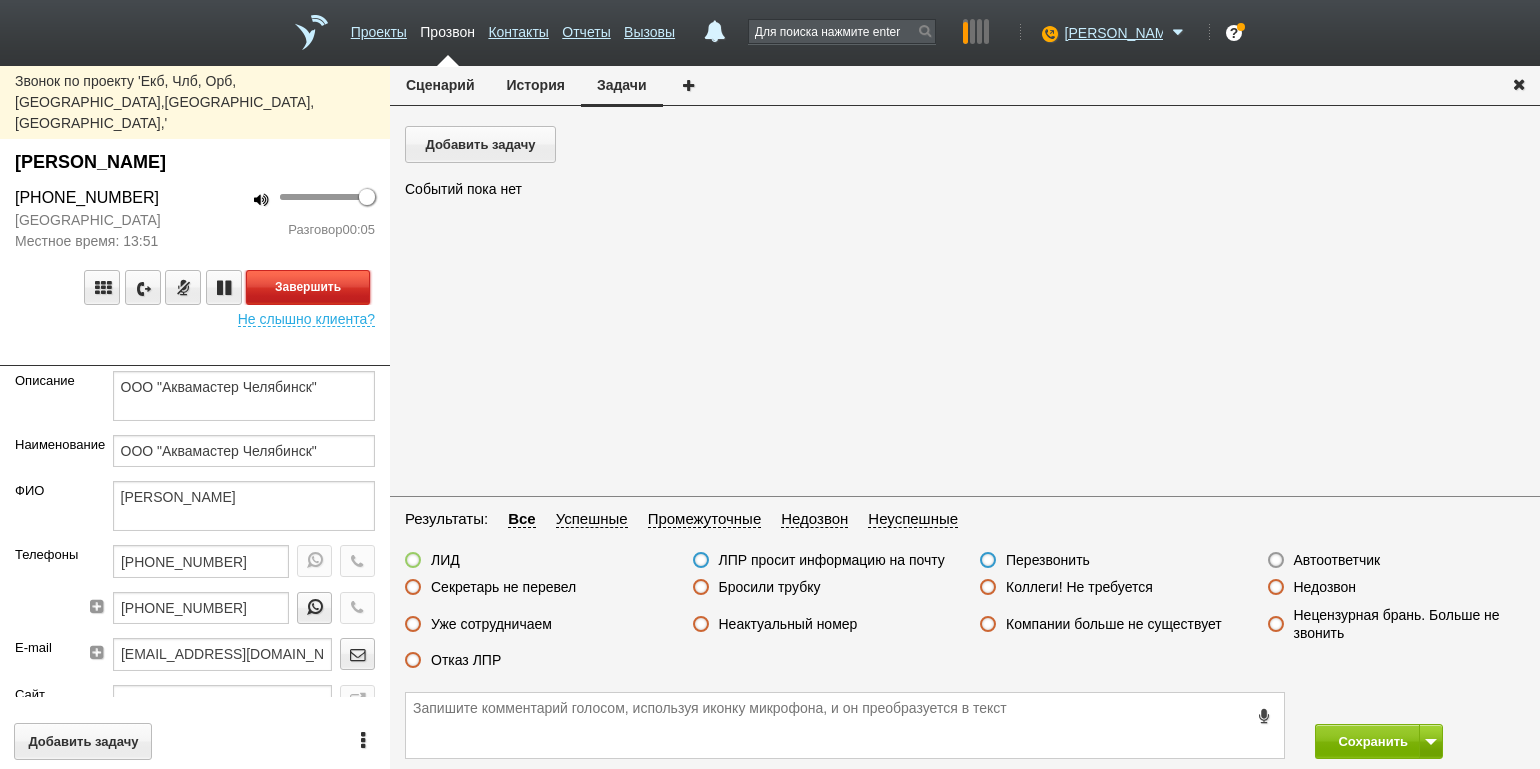 click on "Завершить" at bounding box center (308, 287) 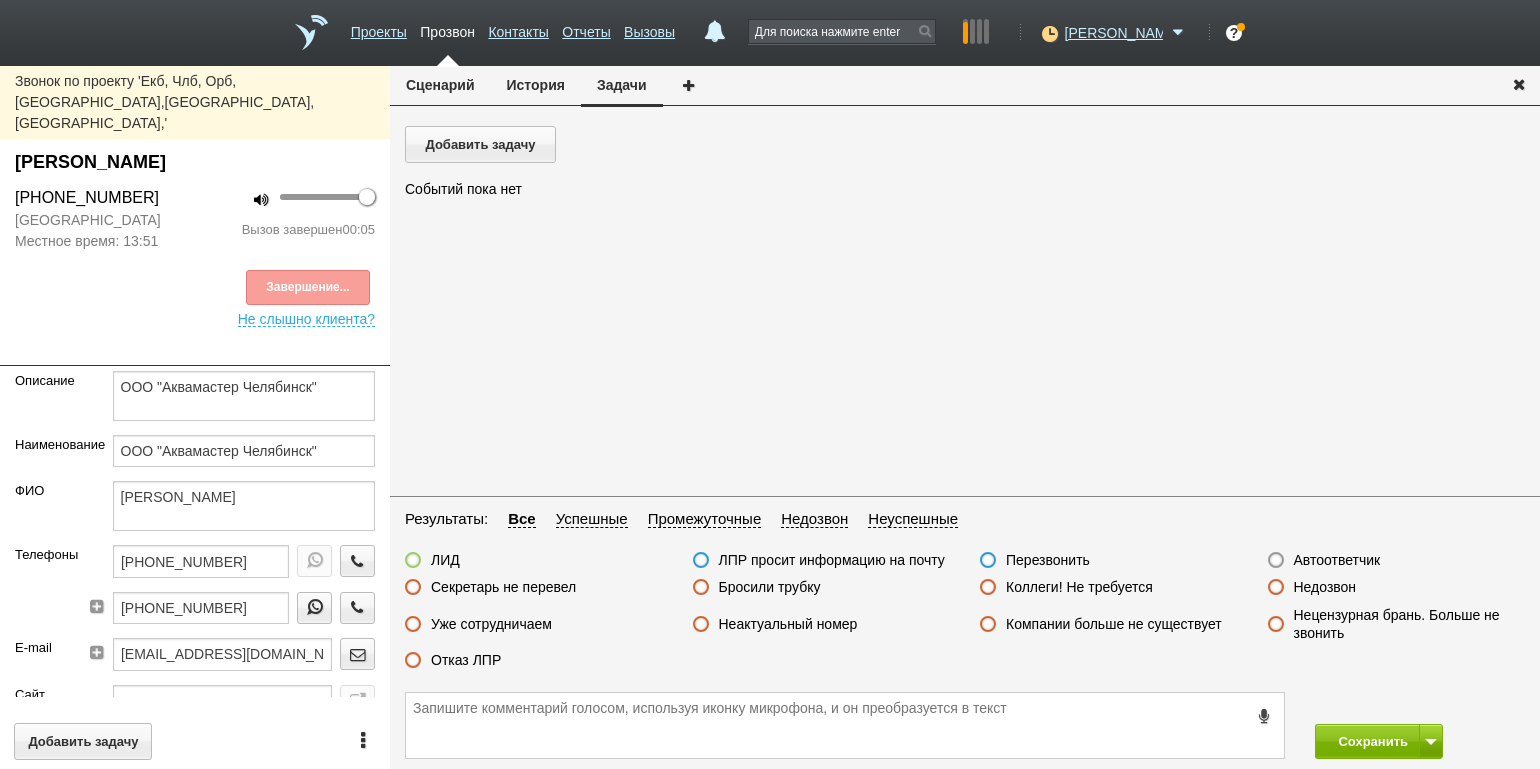 drag, startPoint x: 1310, startPoint y: 560, endPoint x: 1324, endPoint y: 580, distance: 24.41311 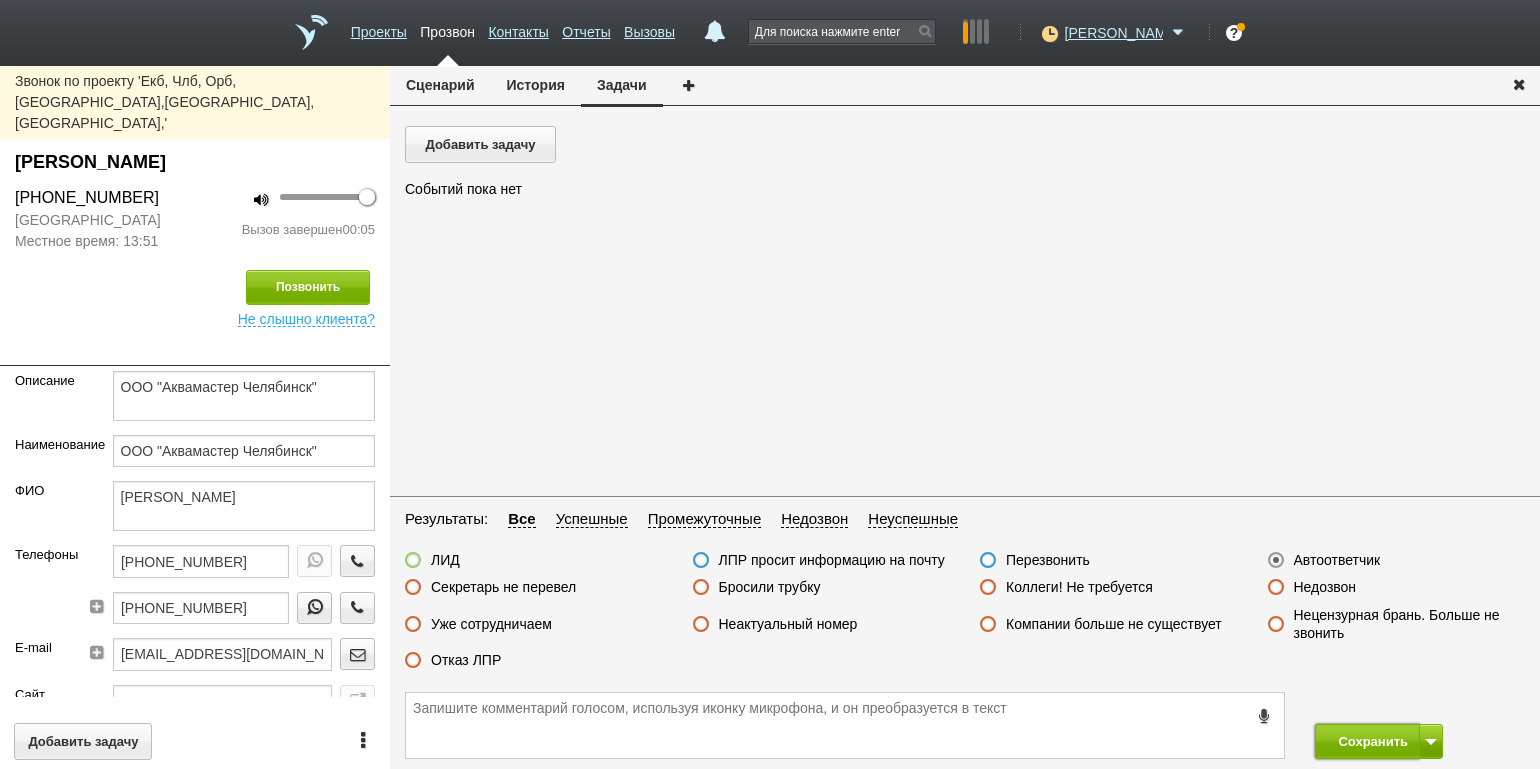 drag, startPoint x: 1365, startPoint y: 734, endPoint x: 1358, endPoint y: 723, distance: 13.038404 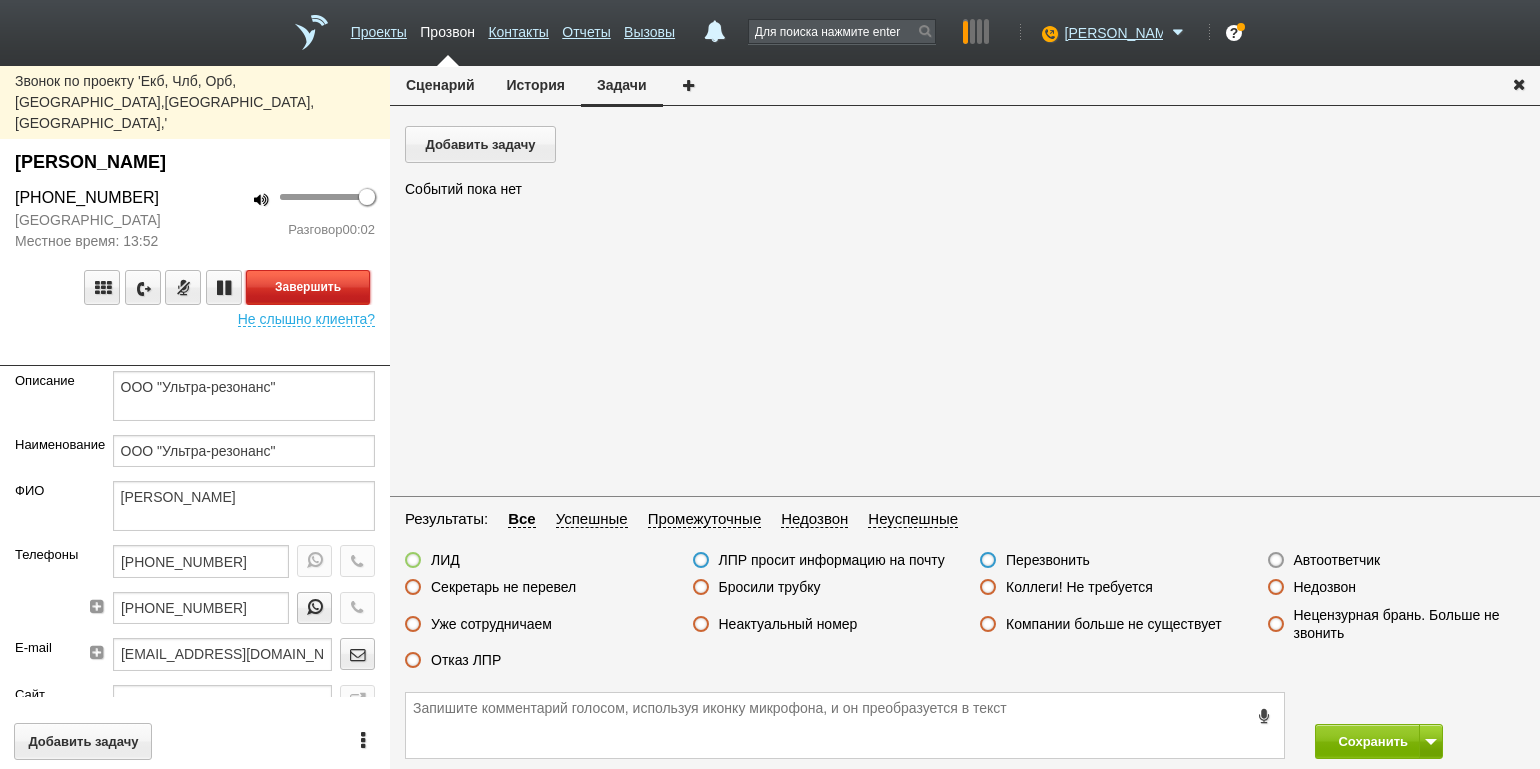 click on "Завершить" at bounding box center (308, 287) 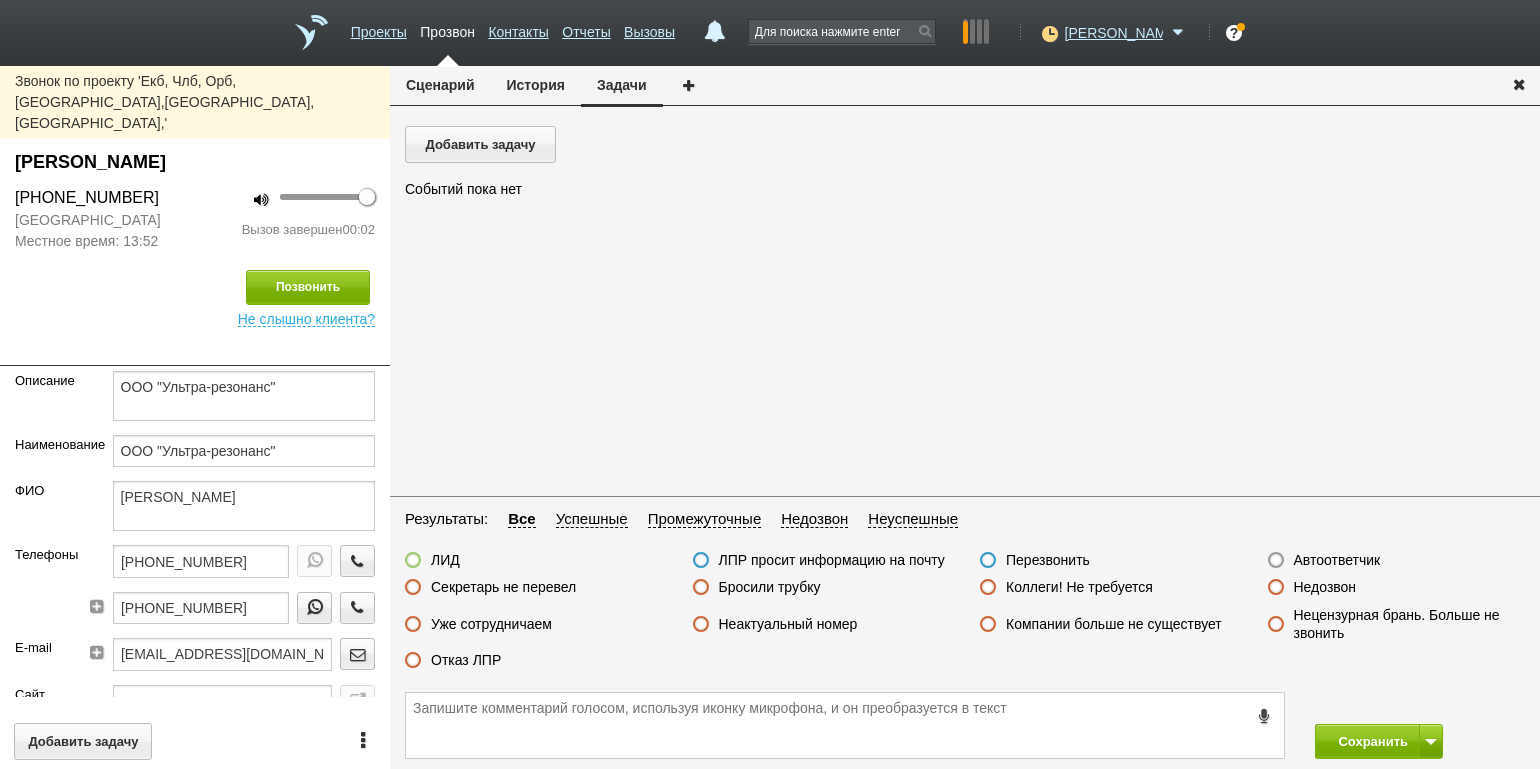 click on "Автоответчик" at bounding box center (1337, 560) 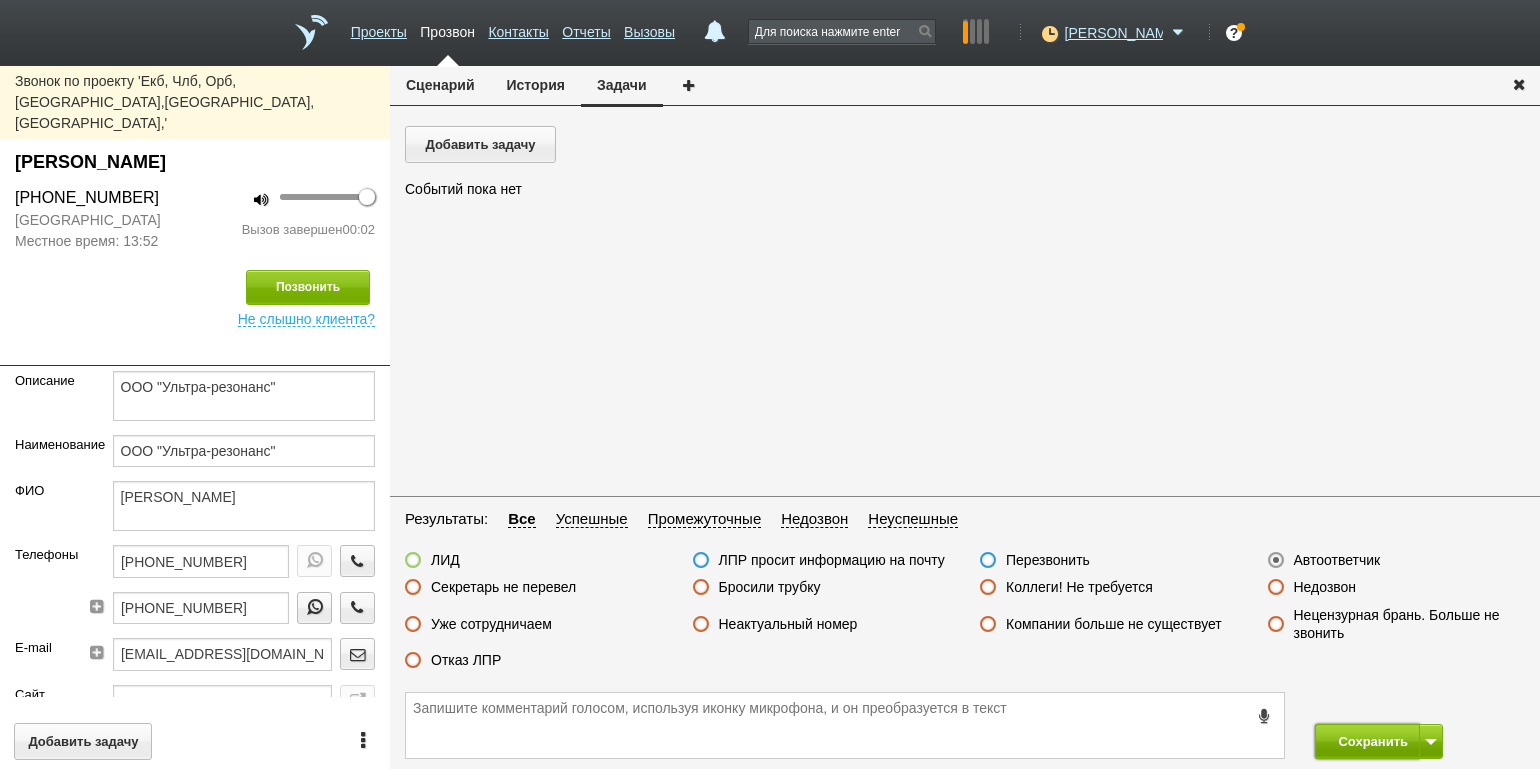 click on "Сохранить" at bounding box center [1367, 741] 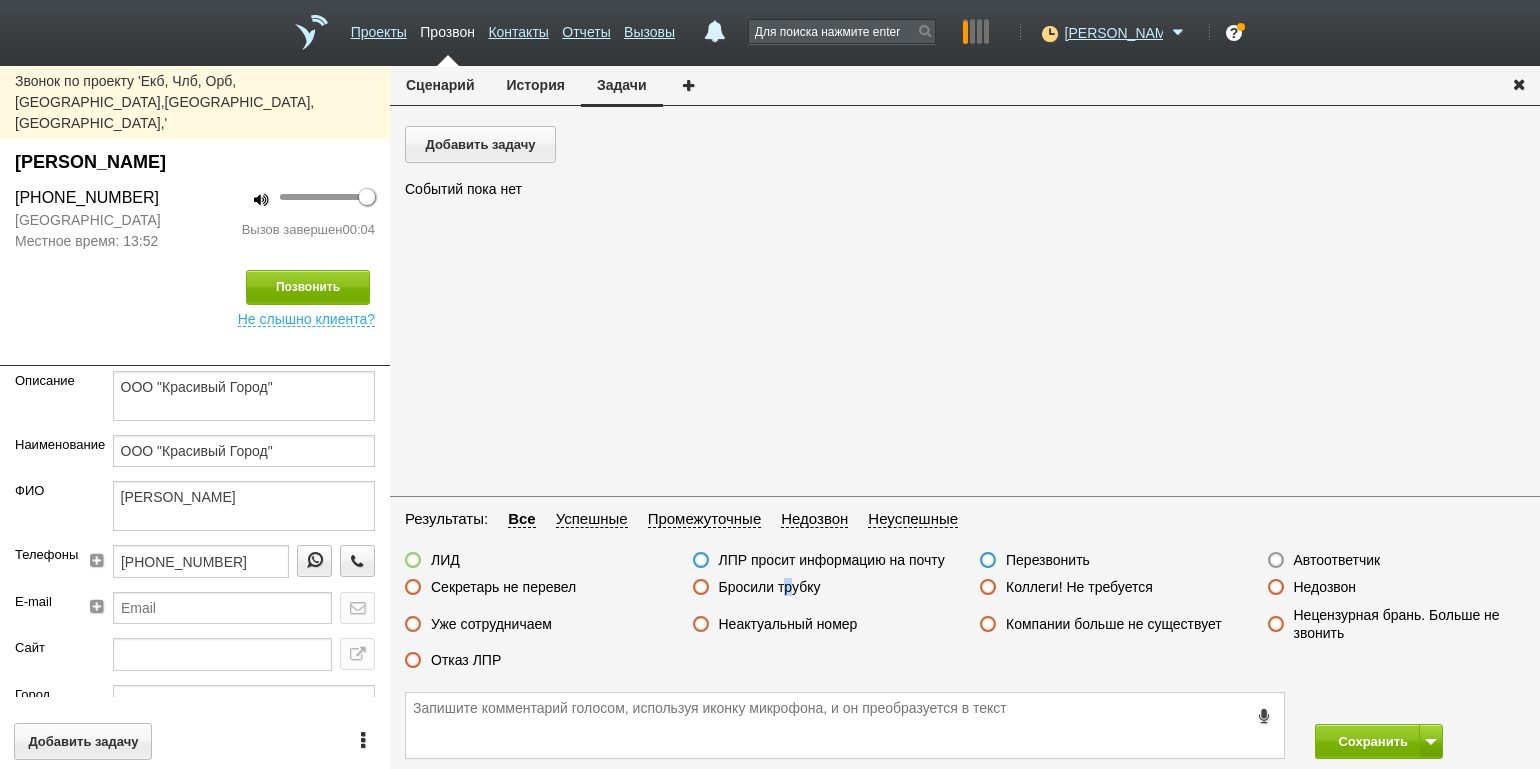 click on "Бросили трубку" at bounding box center (770, 587) 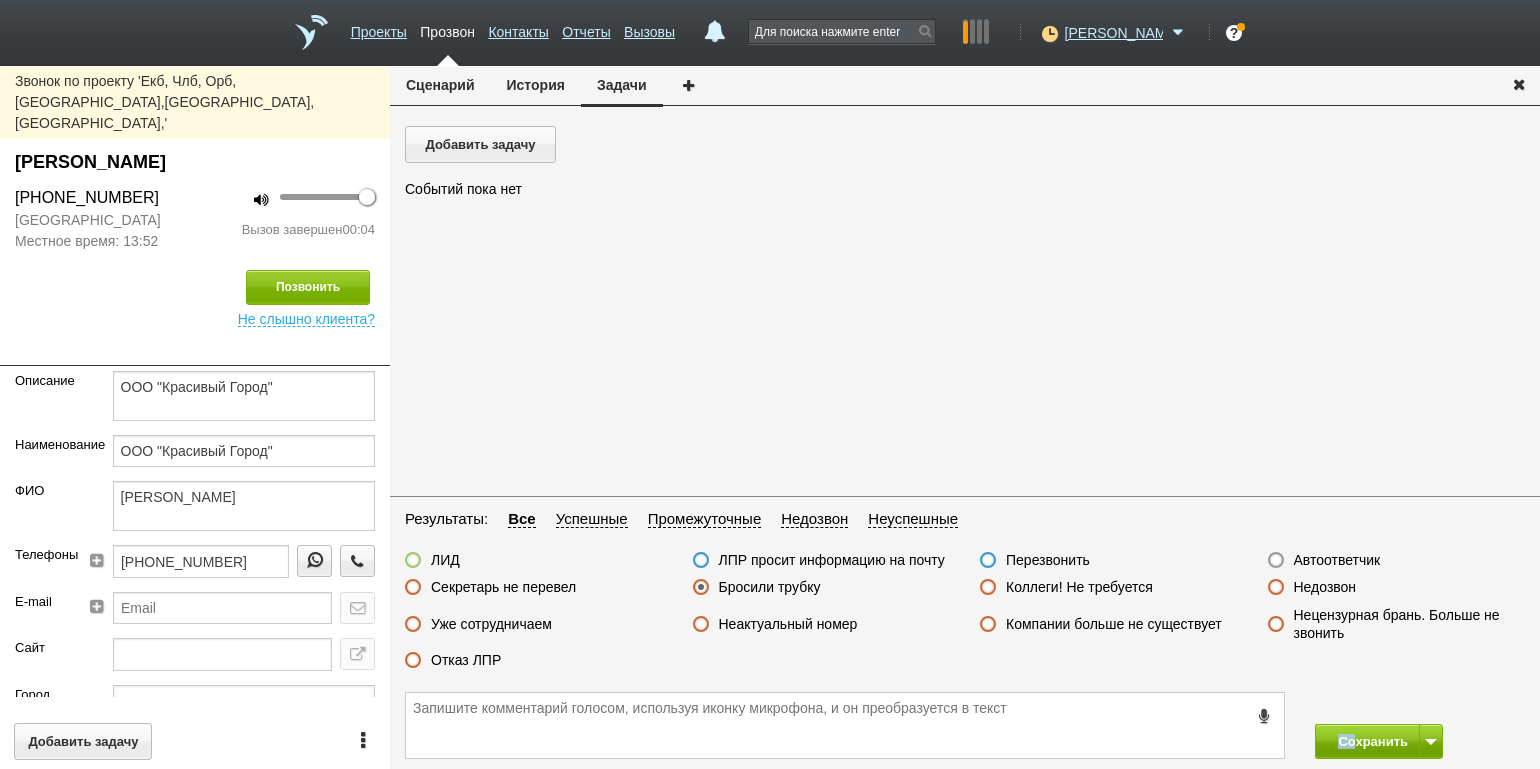 click on "Сохранить" at bounding box center (965, 725) 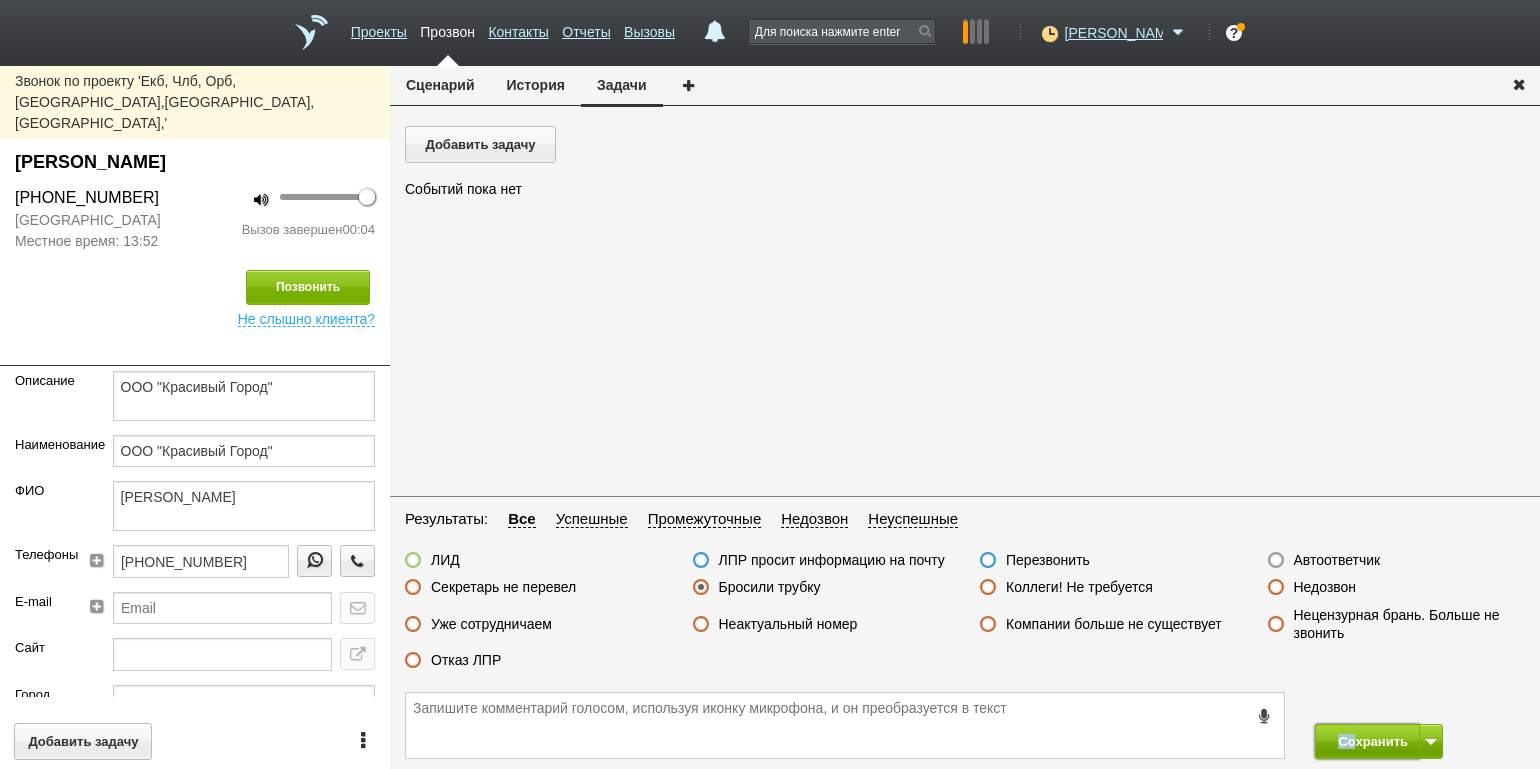 click on "Сохранить" at bounding box center (1367, 741) 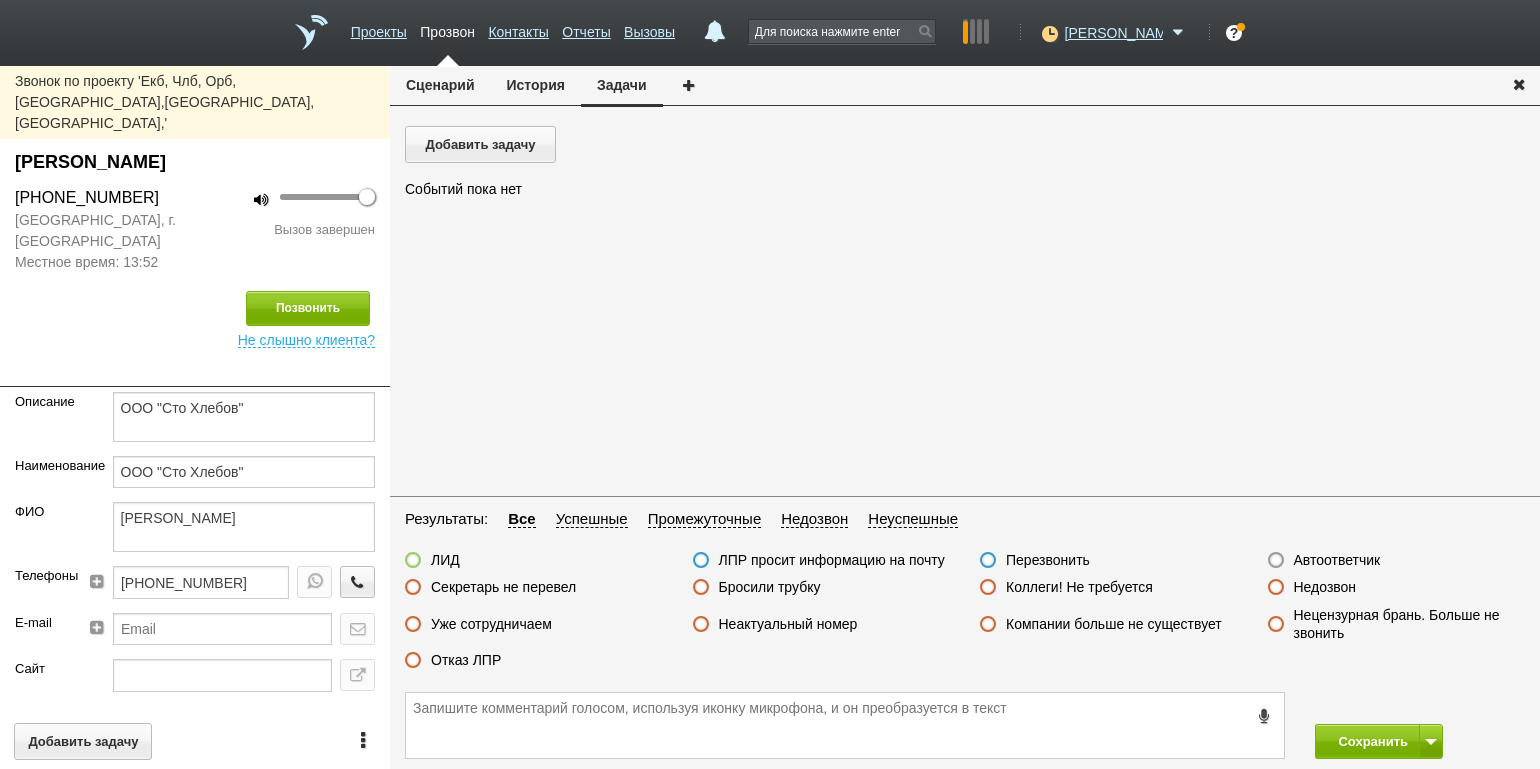 click on "Недозвон" at bounding box center [1325, 587] 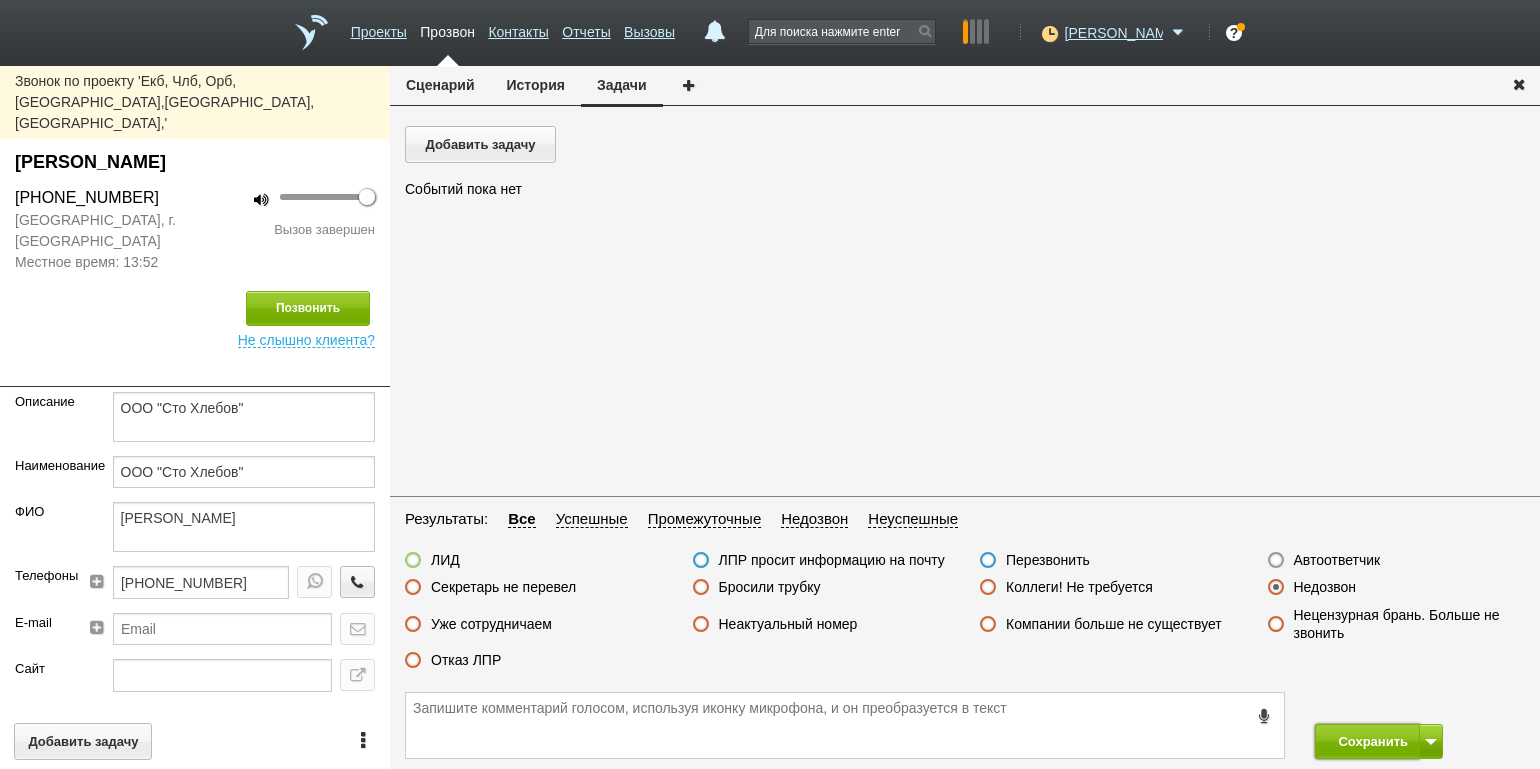 drag, startPoint x: 1350, startPoint y: 746, endPoint x: 1309, endPoint y: 667, distance: 89.005615 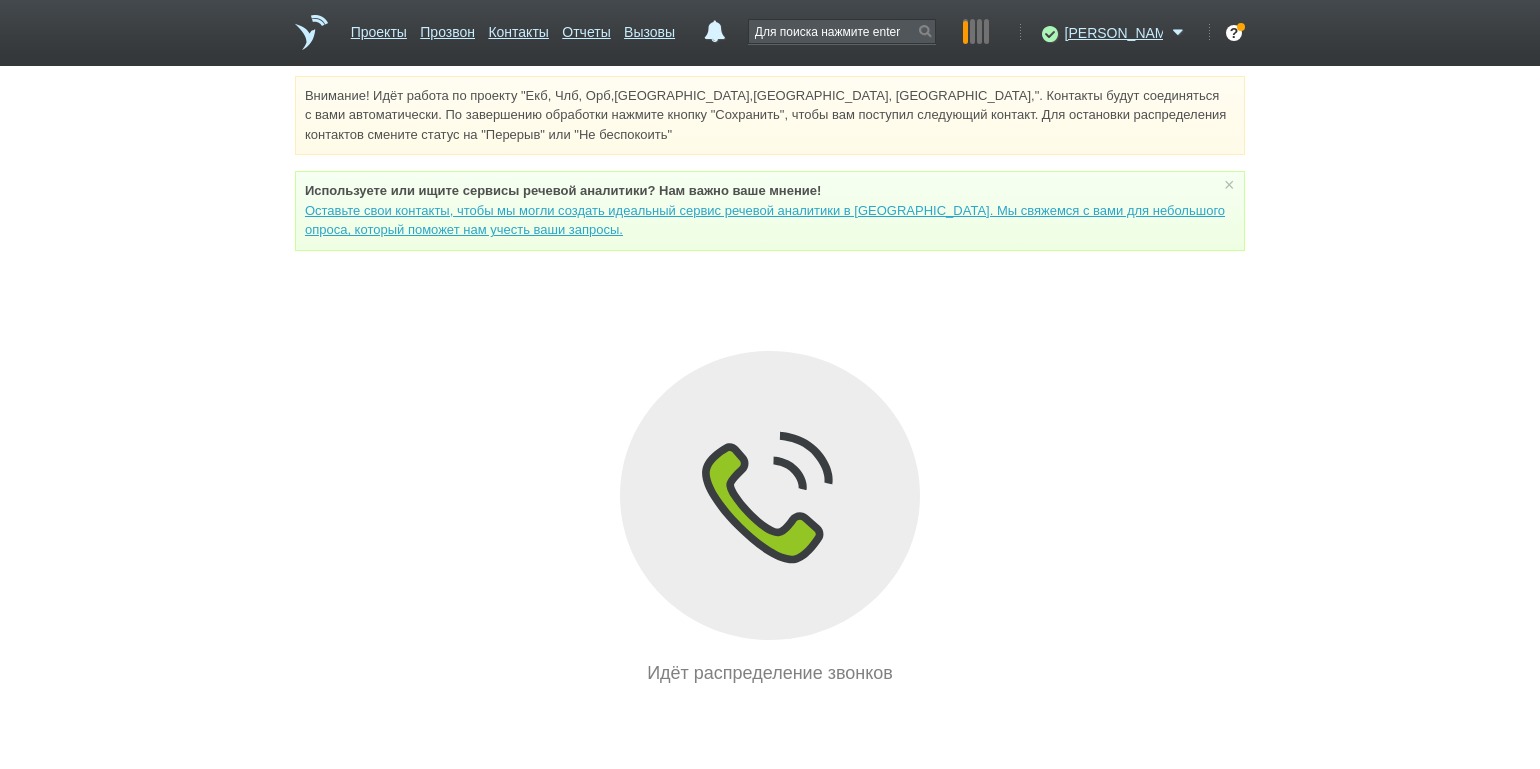 click on "Внимание! Идёт работа по проекту "Екб, Члб, Орб,[GEOGRAPHIC_DATA],[GEOGRAPHIC_DATA], [GEOGRAPHIC_DATA],". Контакты будут соединяться с вами автоматически. По завершению обработки нажмите кнопку "Сохранить", чтобы вам поступил следующий контакт. Для остановки распределения контактов смените статус на "Перерыв" или "Не беспокоить"
Используете или ищите cервисы речевой аналитики? Нам важно ваше мнение!
×
Вы можете звонить напрямую из строки поиска - введите номер и нажмите "Позвонить"
Идёт распределение звонков" at bounding box center [770, 381] 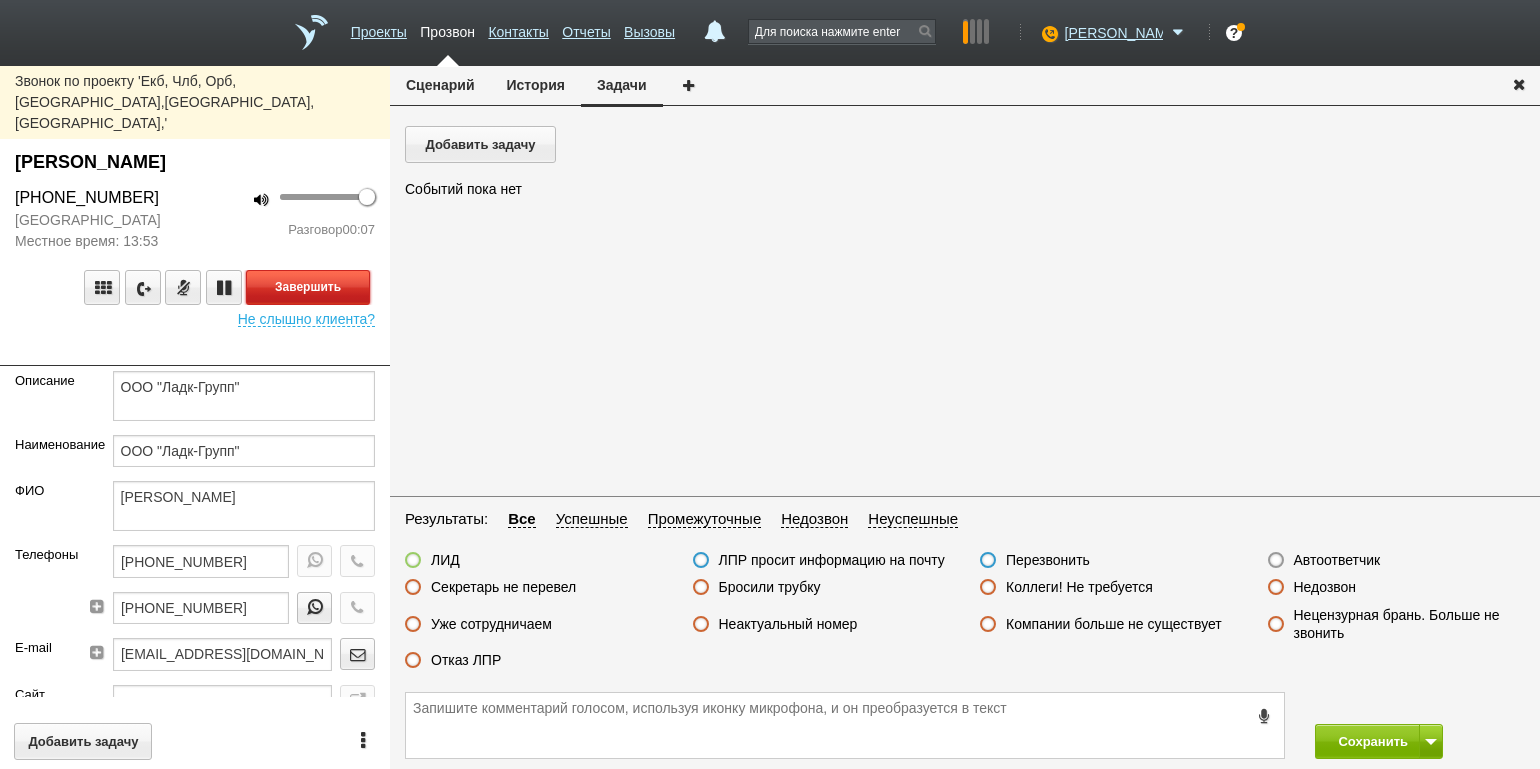 click on "Завершить" at bounding box center (308, 287) 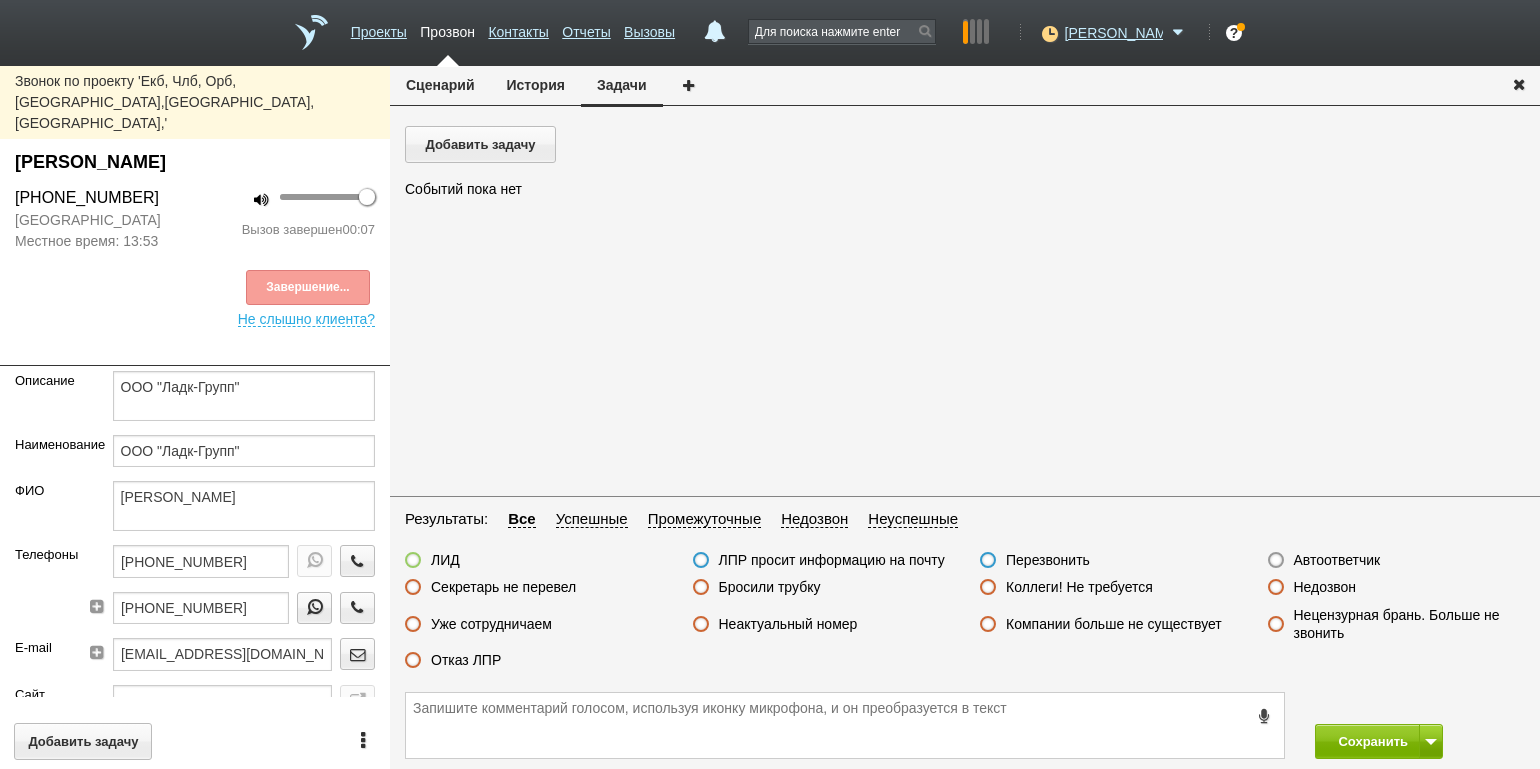 click on "Неактуальный номер" at bounding box center [788, 624] 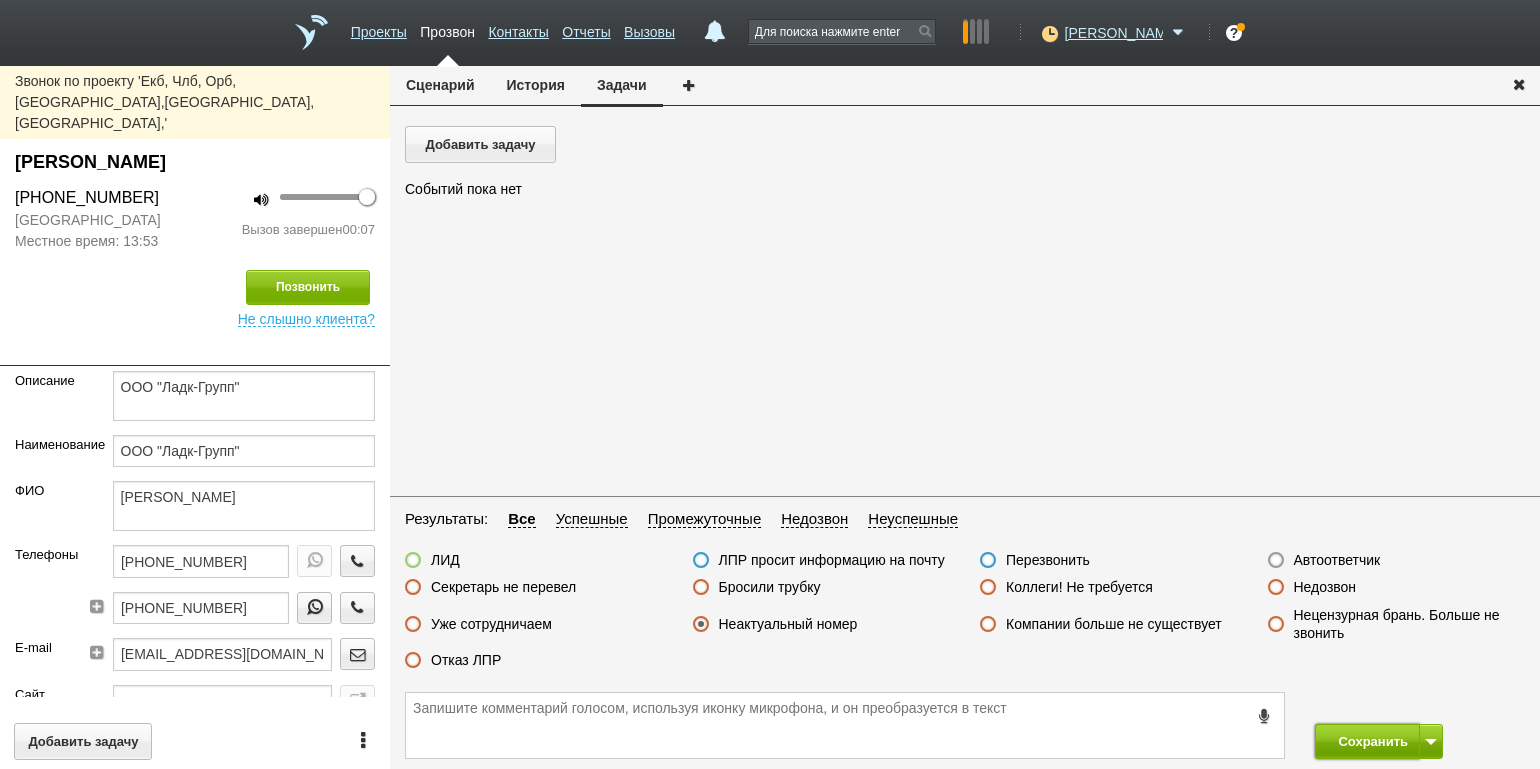 click on "Сохранить" at bounding box center (1367, 741) 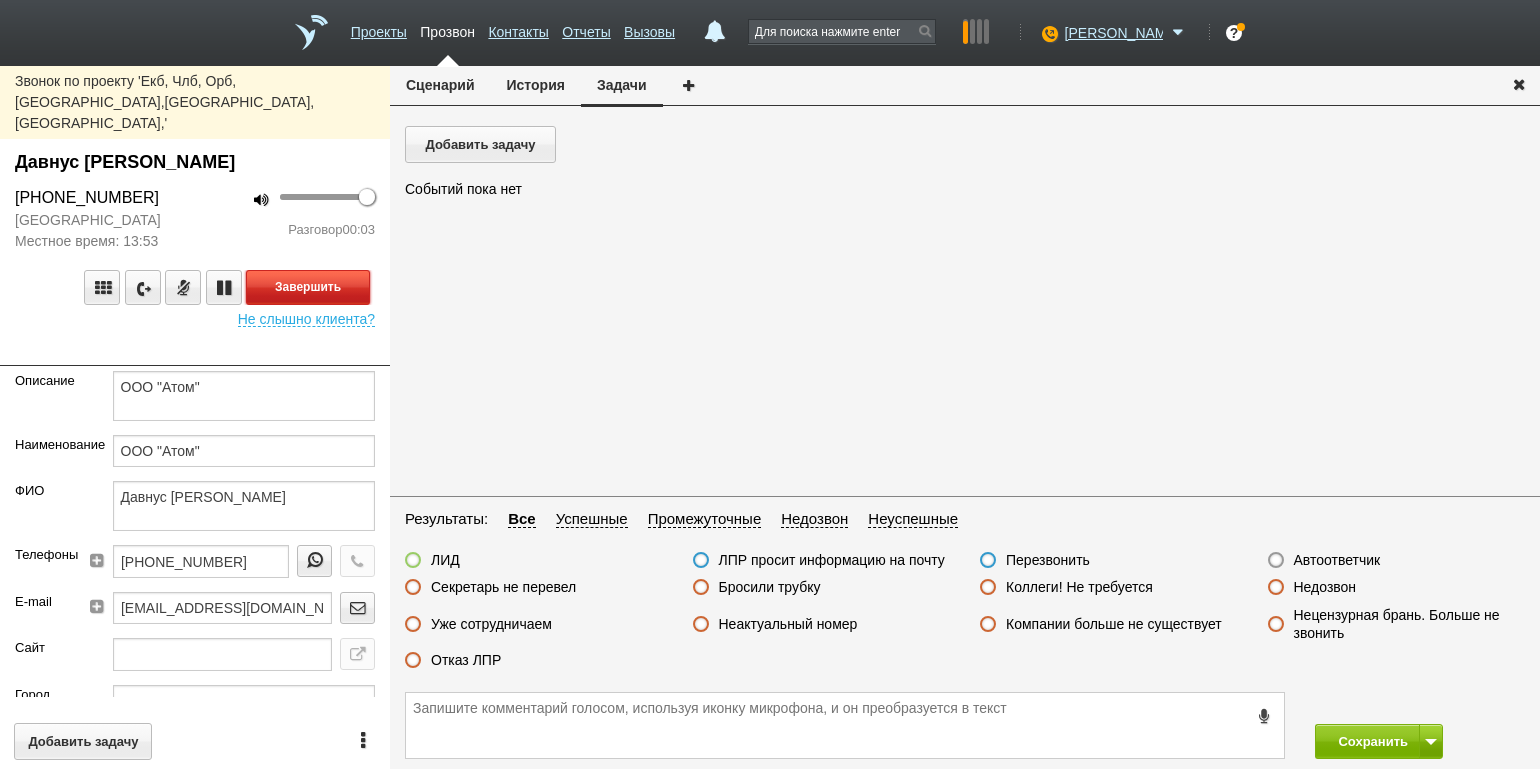 click on "Завершить" at bounding box center [308, 287] 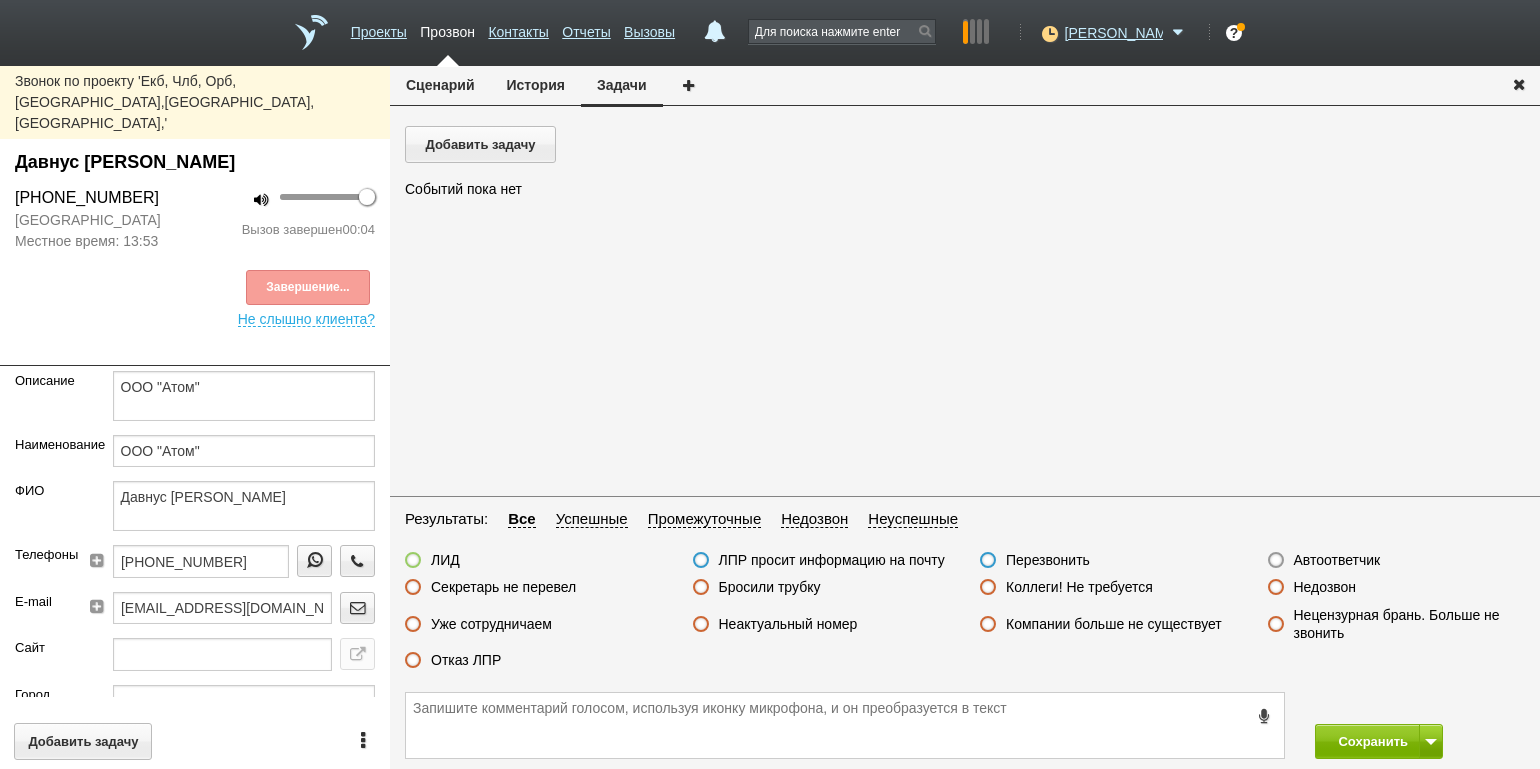 click on "Автоответчик" at bounding box center [1337, 560] 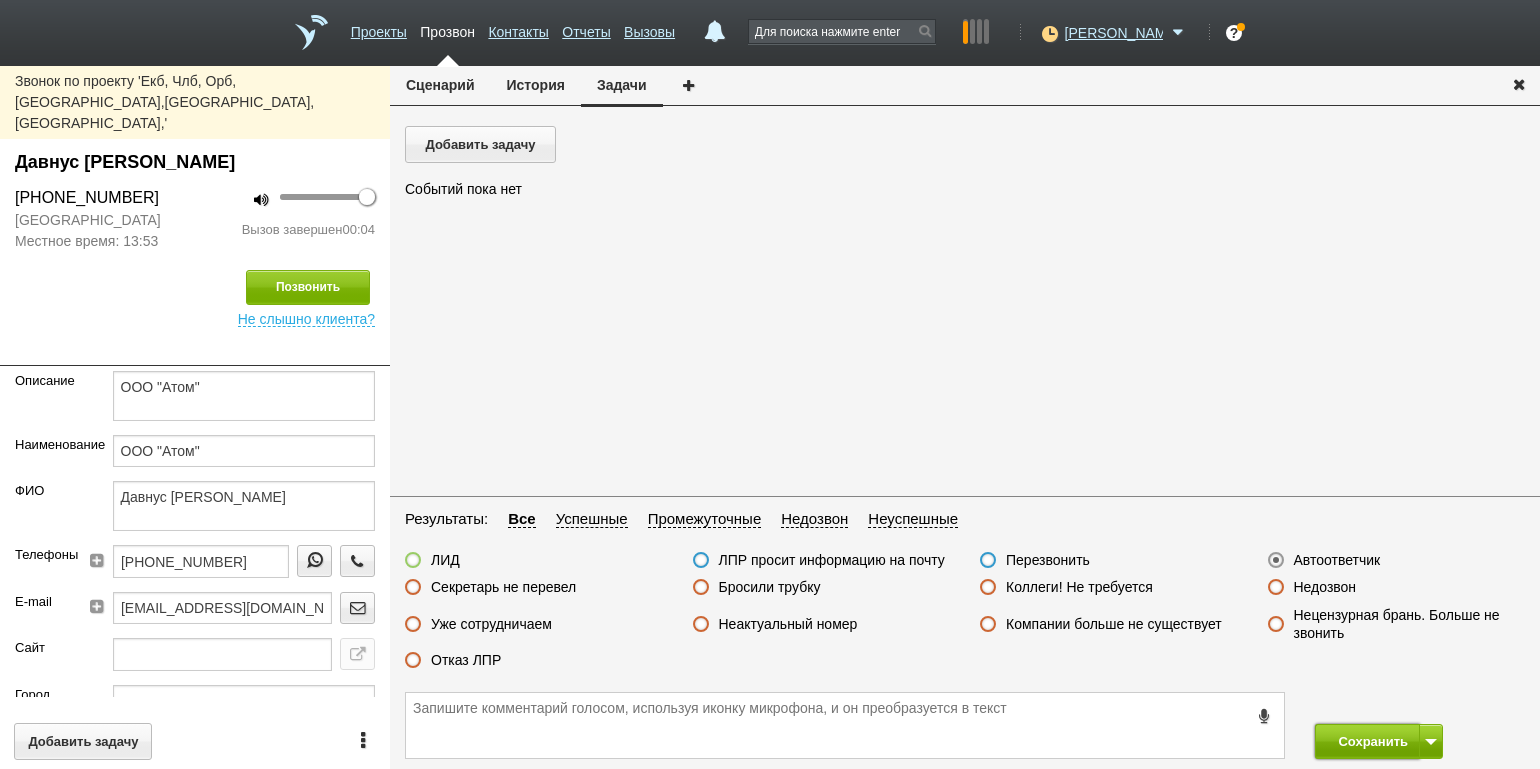 click on "Сохранить" at bounding box center (1367, 741) 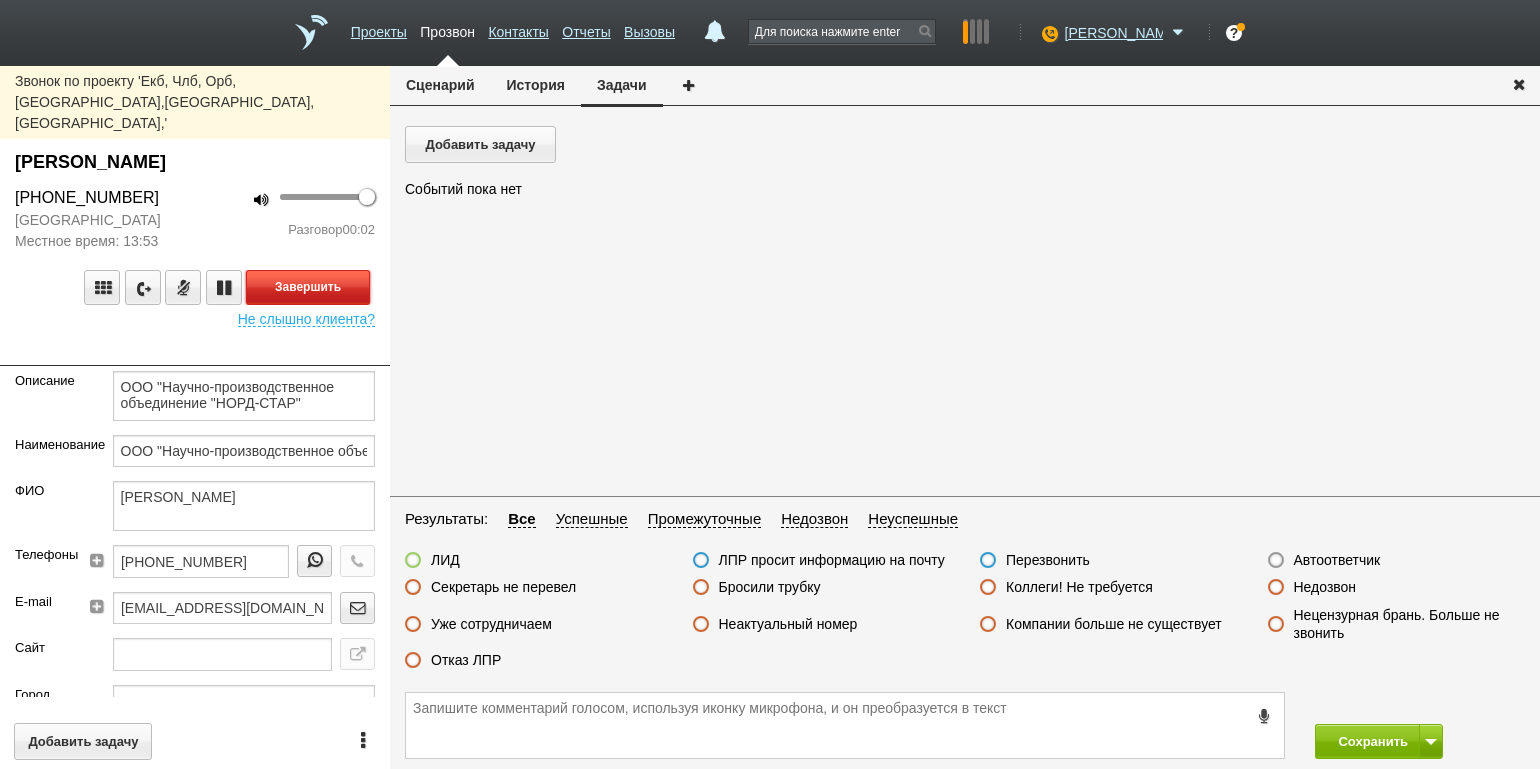 click on "Завершить" at bounding box center [308, 287] 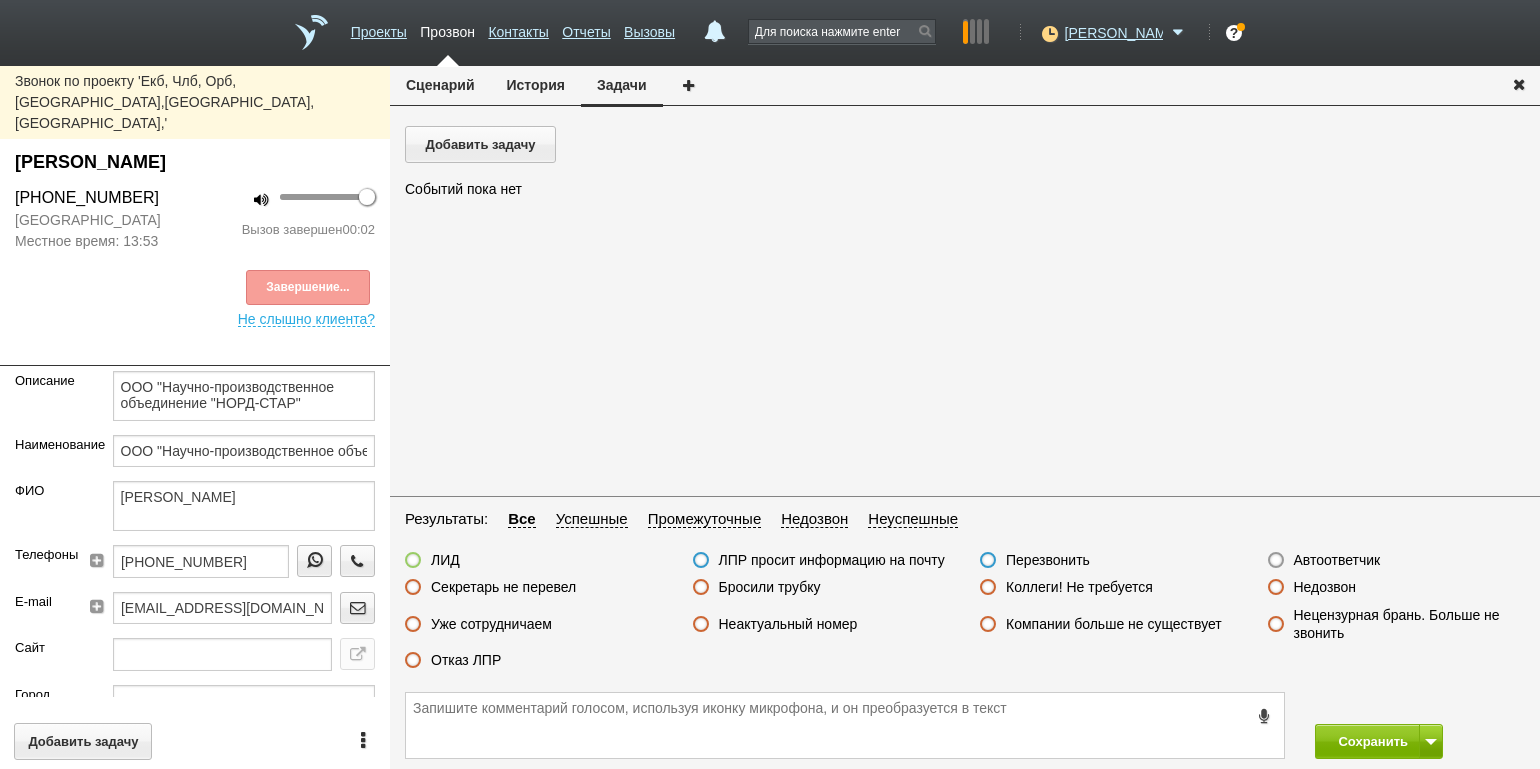 click on "Автоответчик" at bounding box center [1337, 560] 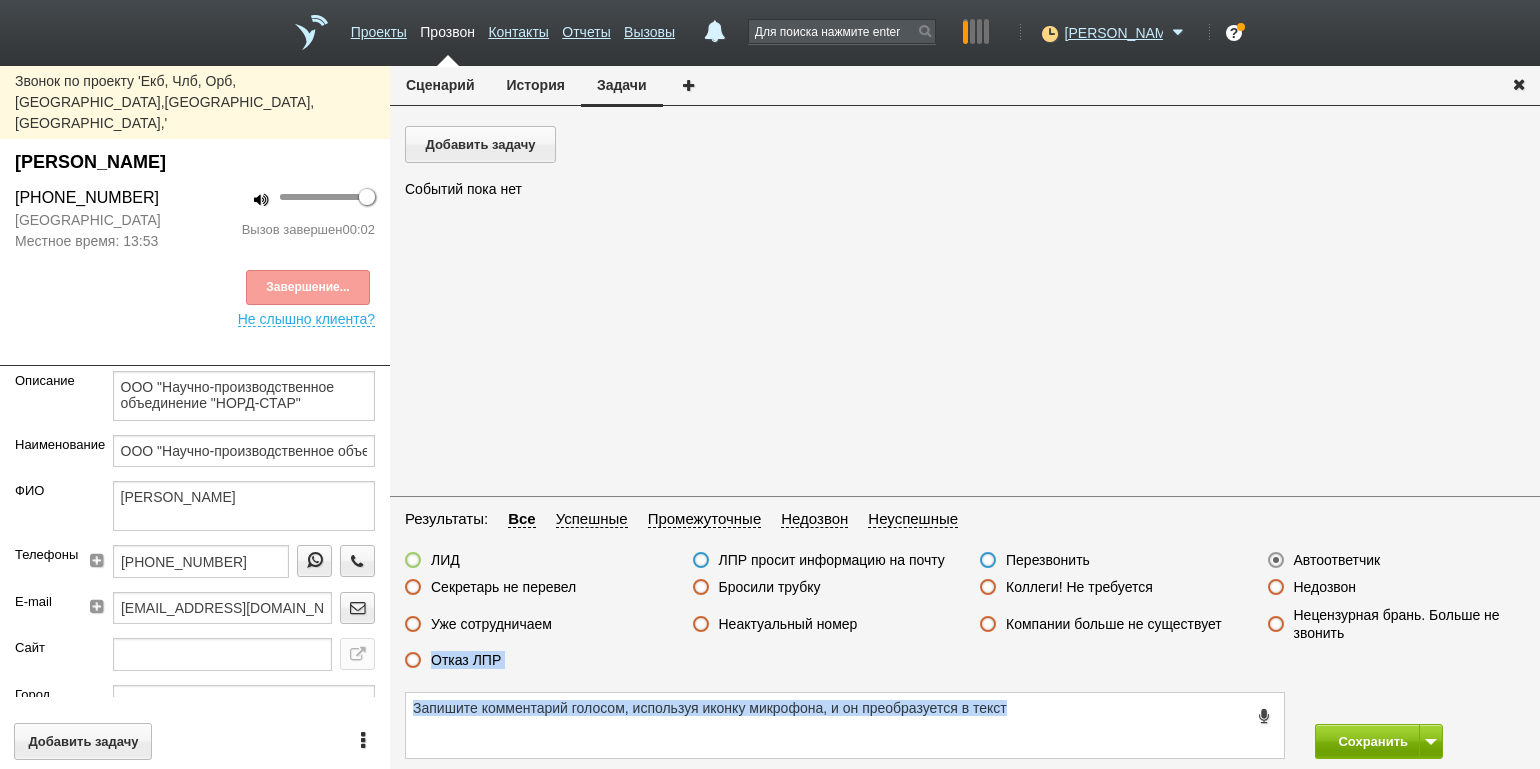 drag, startPoint x: 1346, startPoint y: 714, endPoint x: 1346, endPoint y: 736, distance: 22 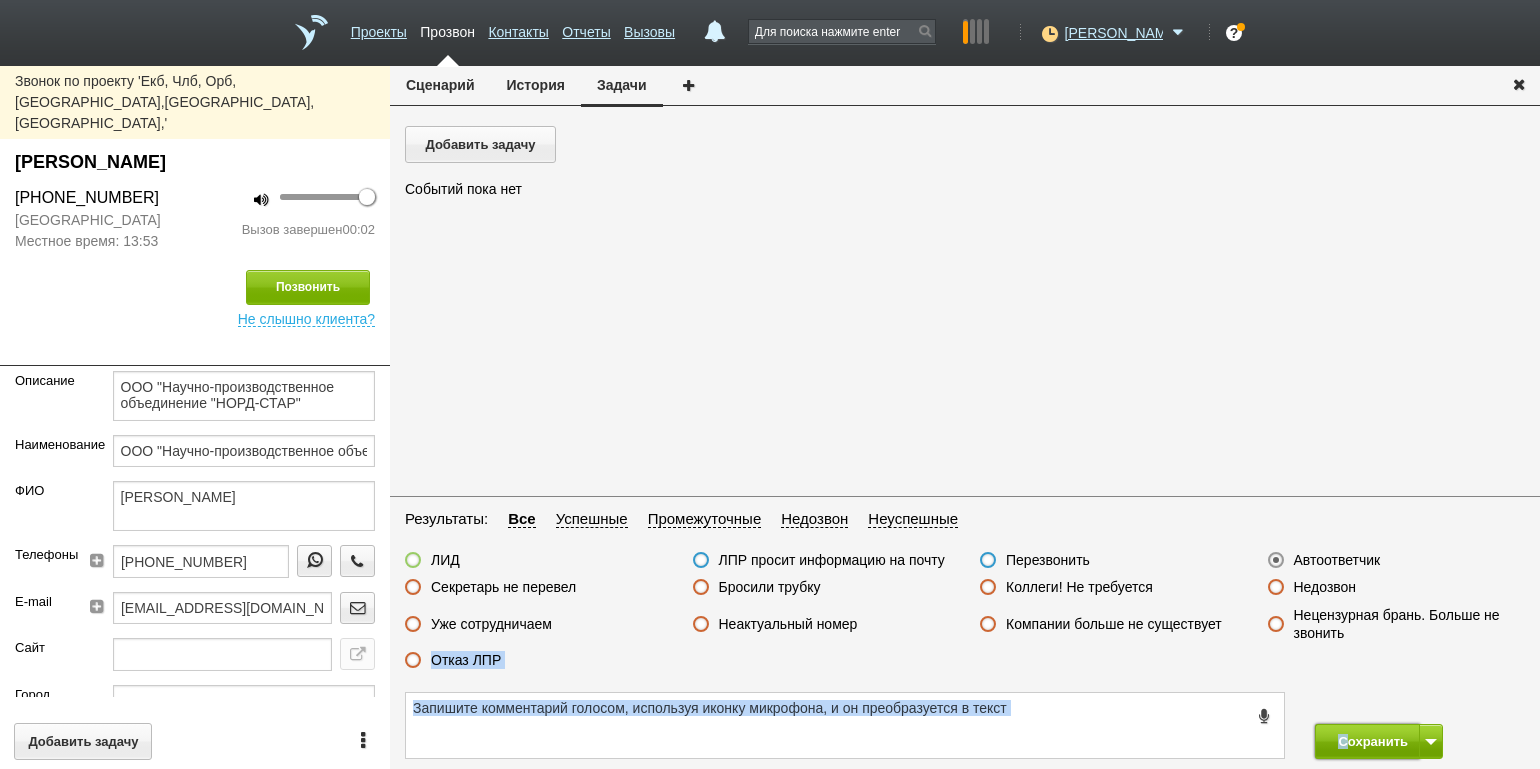 click on "Сохранить" at bounding box center (1367, 741) 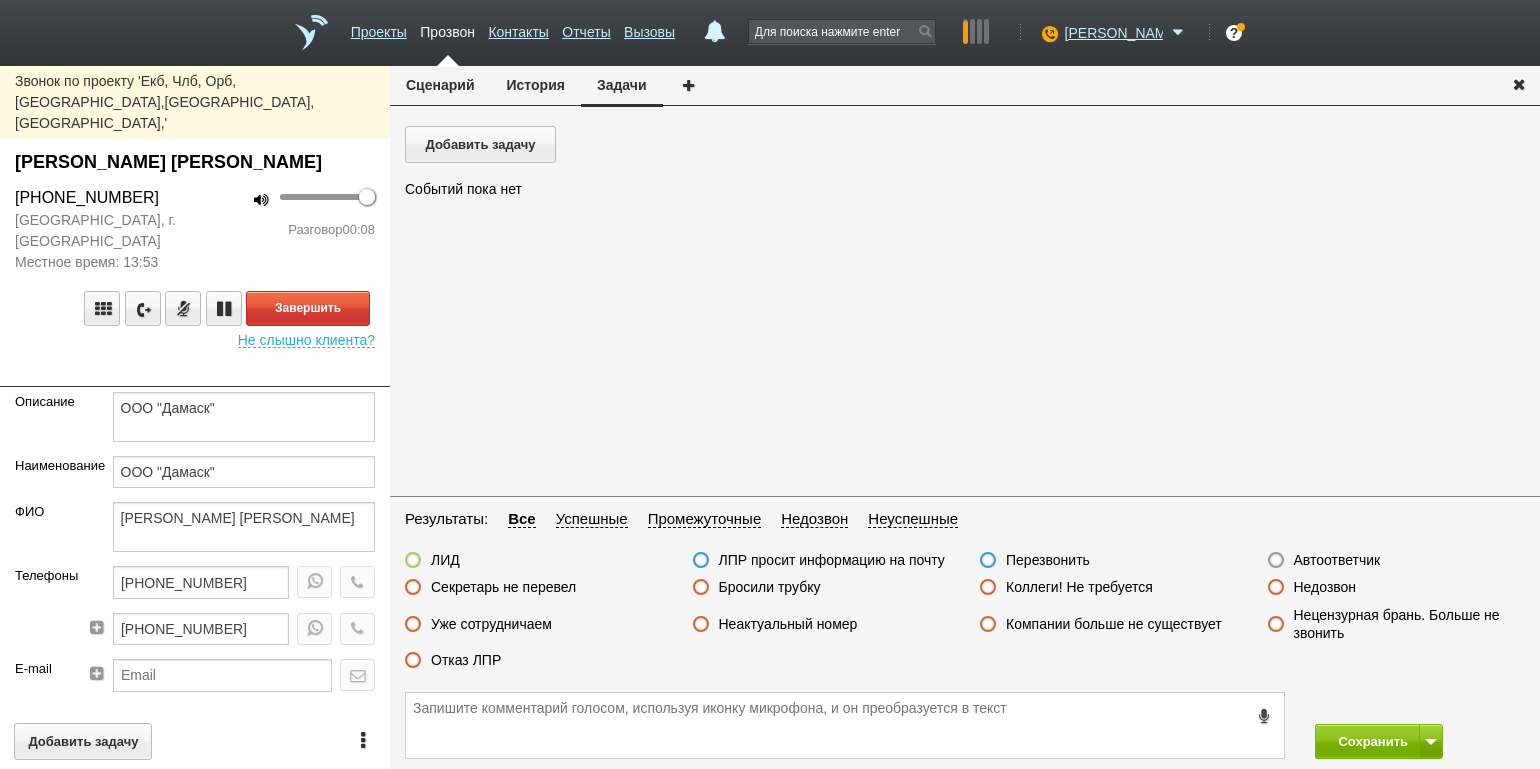 click on "Завершить Не слышно клиента?" at bounding box center [195, 310] 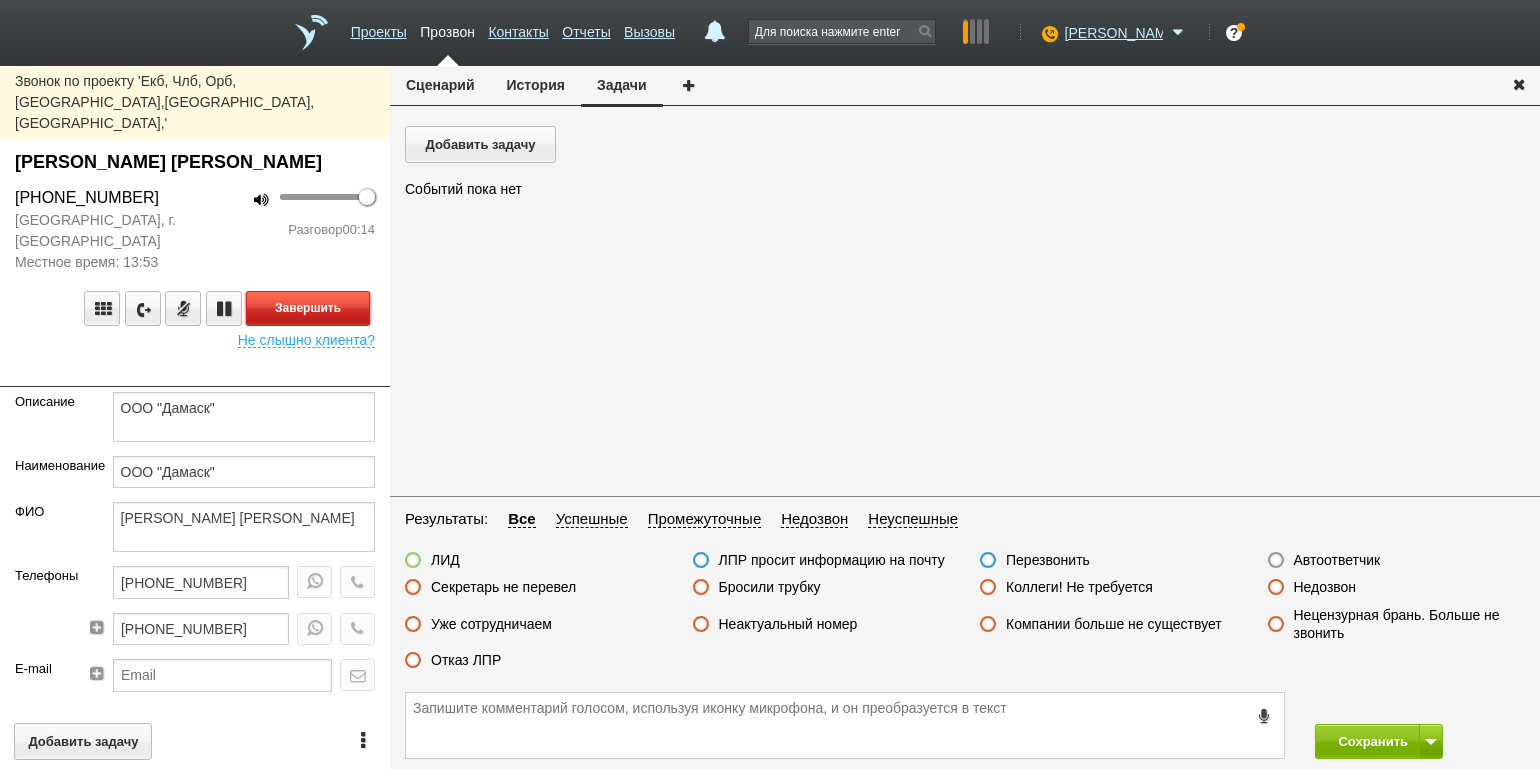 click on "Завершить" at bounding box center [308, 308] 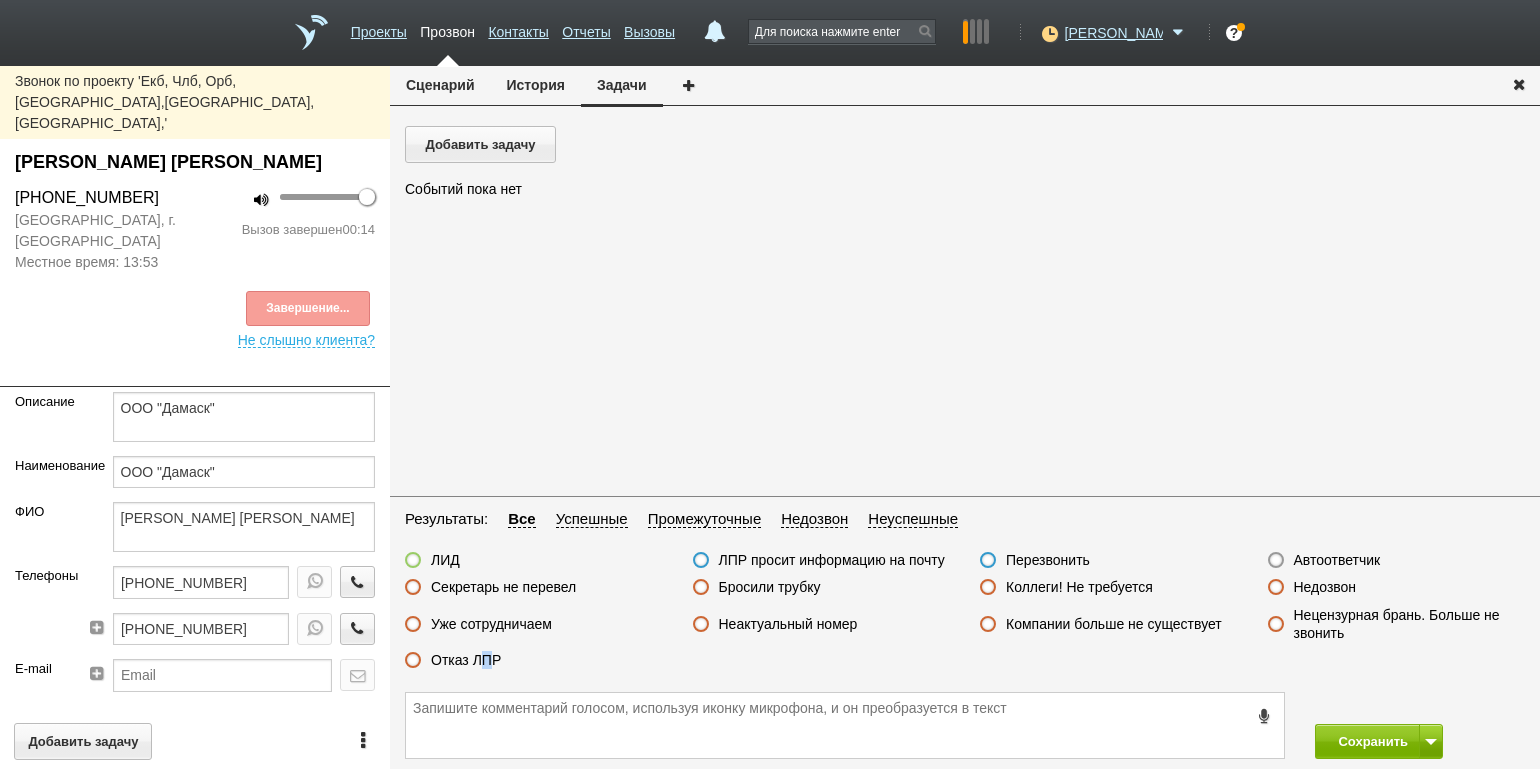 click on "Отказ ЛПР" at bounding box center (466, 660) 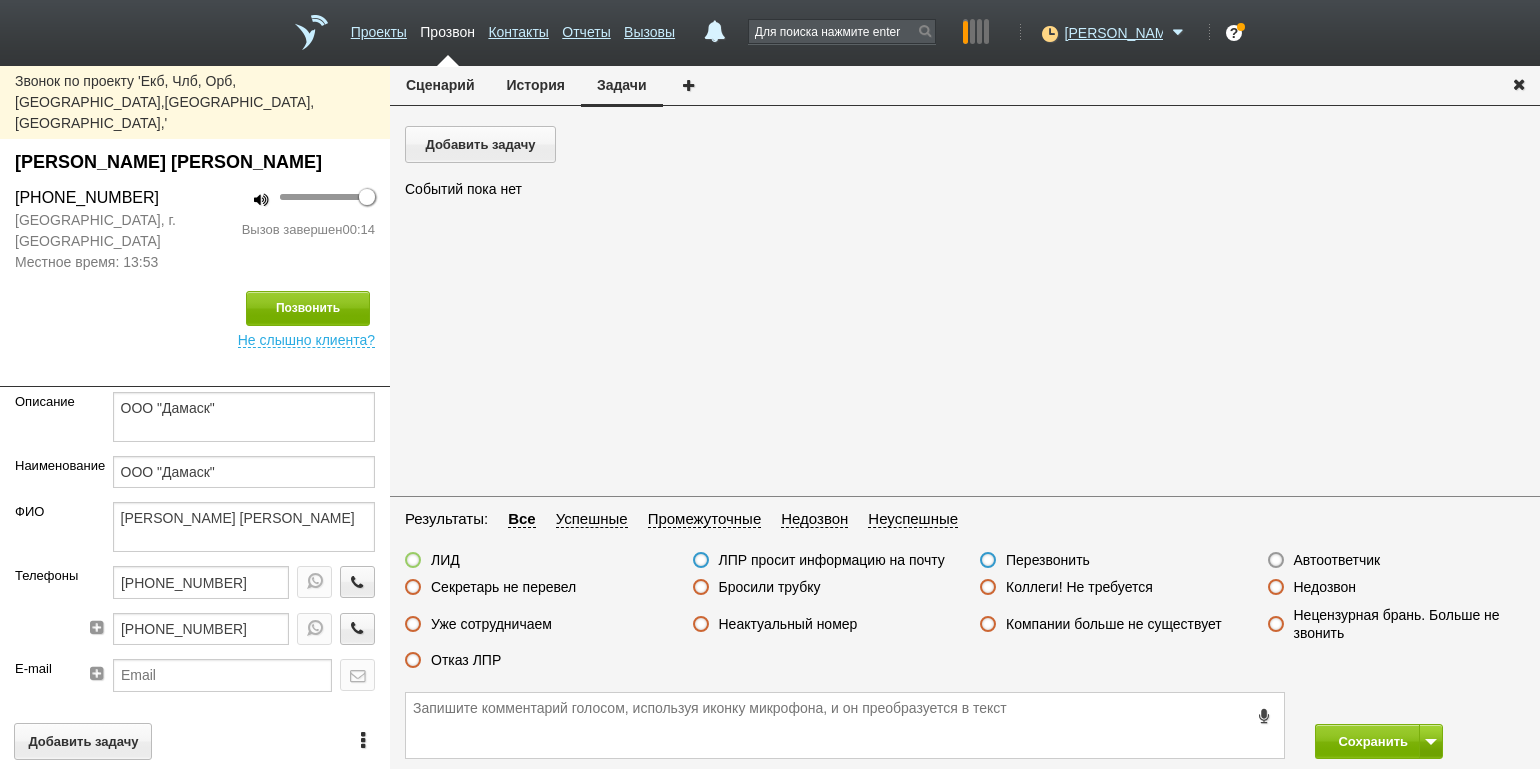 click on "Отказ ЛПР" at bounding box center (466, 660) 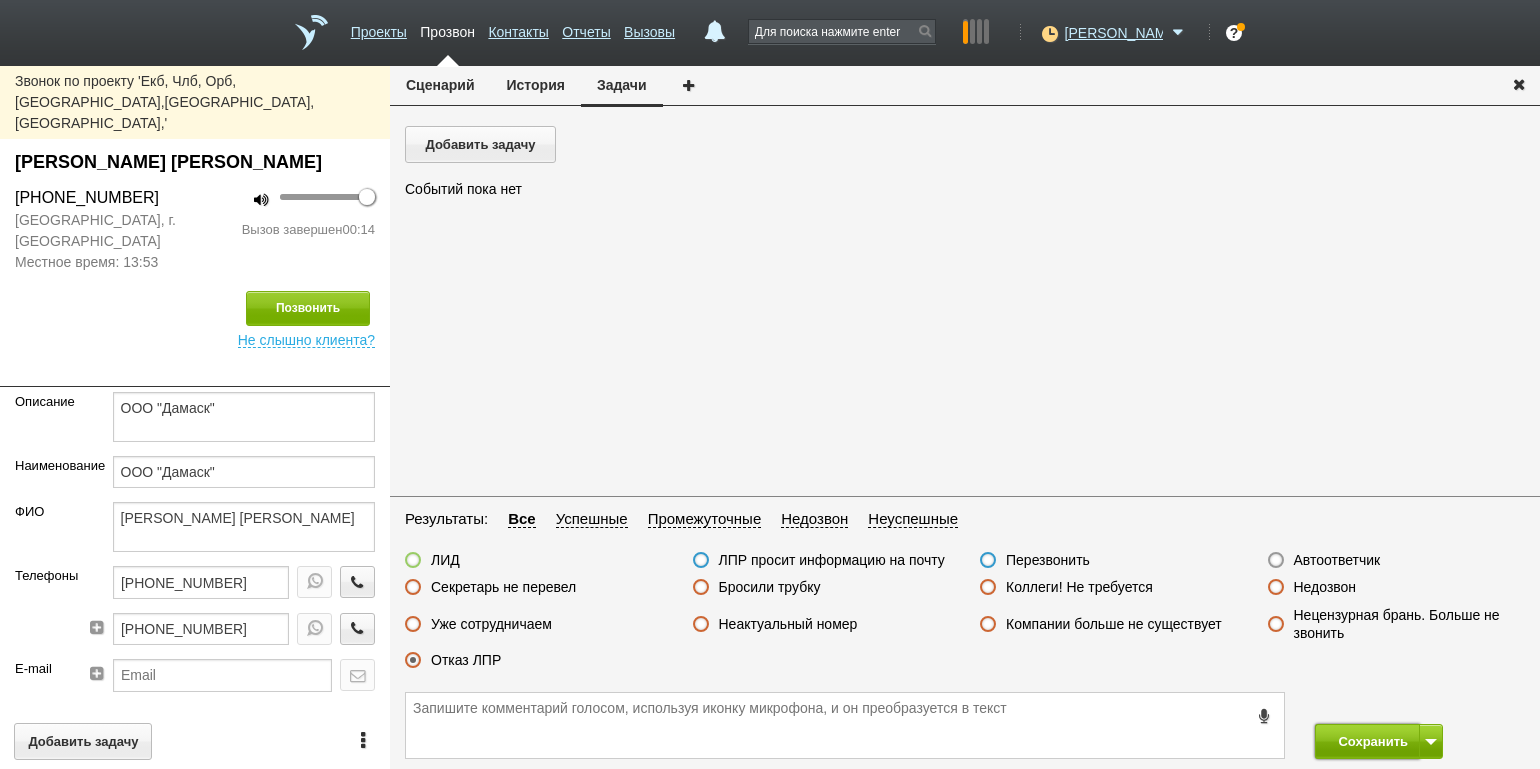 click on "Сохранить" at bounding box center [1367, 741] 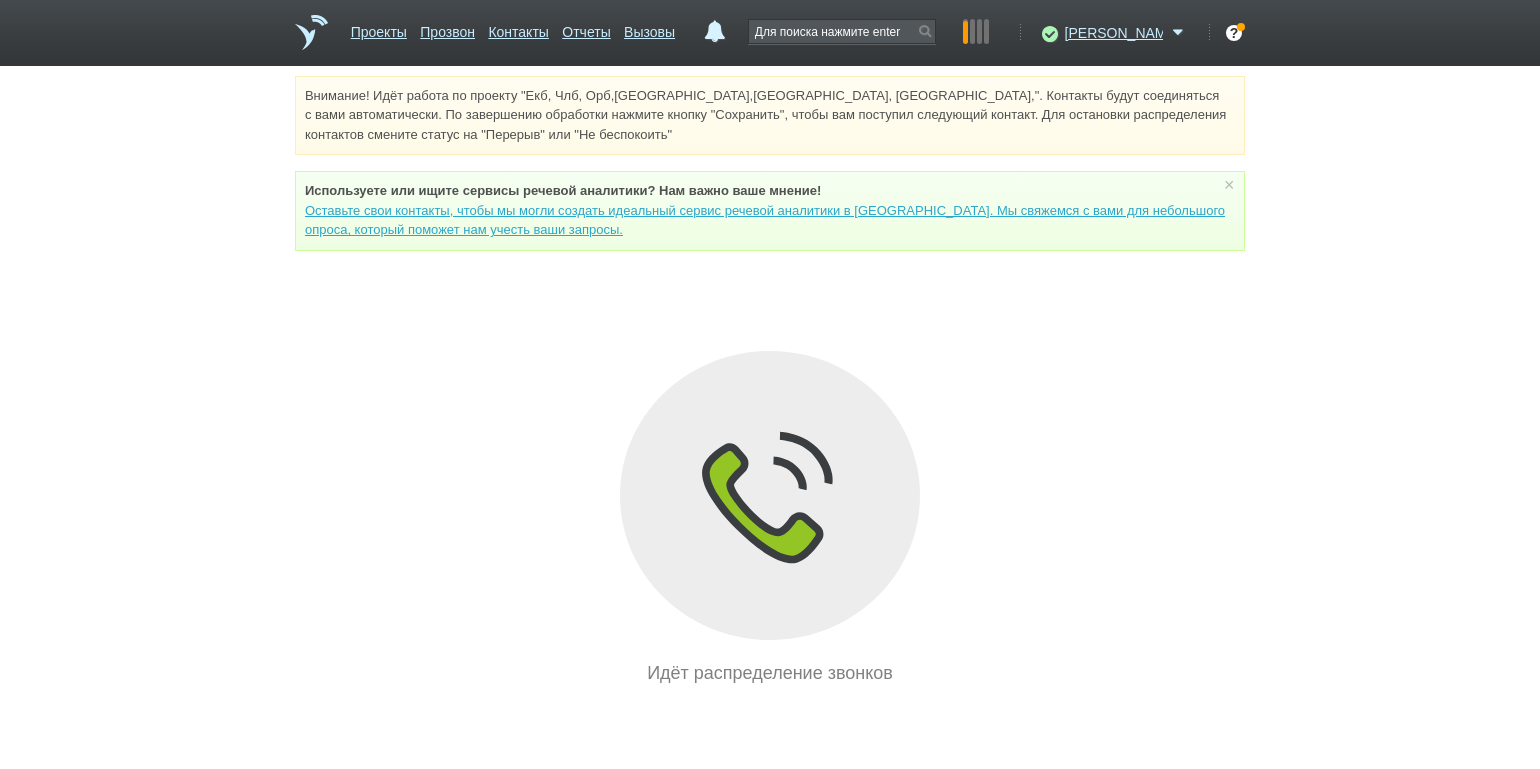 click on "Внимание! Идёт работа по проекту "Екб, Члб, Орб,[GEOGRAPHIC_DATA],[GEOGRAPHIC_DATA], [GEOGRAPHIC_DATA],". Контакты будут соединяться с вами автоматически. По завершению обработки нажмите кнопку "Сохранить", чтобы вам поступил следующий контакт. Для остановки распределения контактов смените статус на "Перерыв" или "Не беспокоить"
Используете или ищите cервисы речевой аналитики? Нам важно ваше мнение!
×
Вы можете звонить напрямую из строки поиска - введите номер и нажмите "Позвонить"
Идёт распределение звонков" at bounding box center (770, 381) 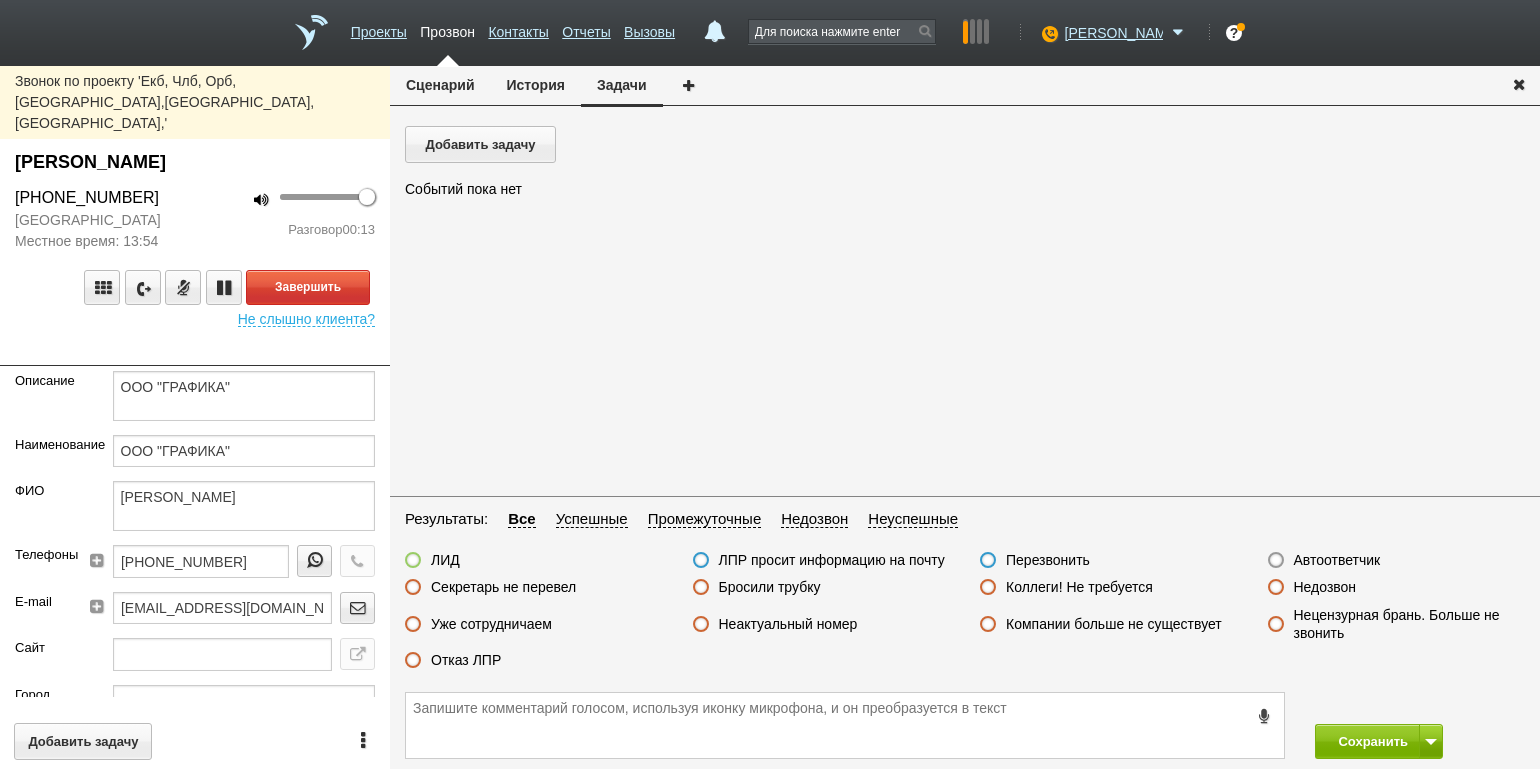 click on "Разговор
00:13" at bounding box center [292, 230] 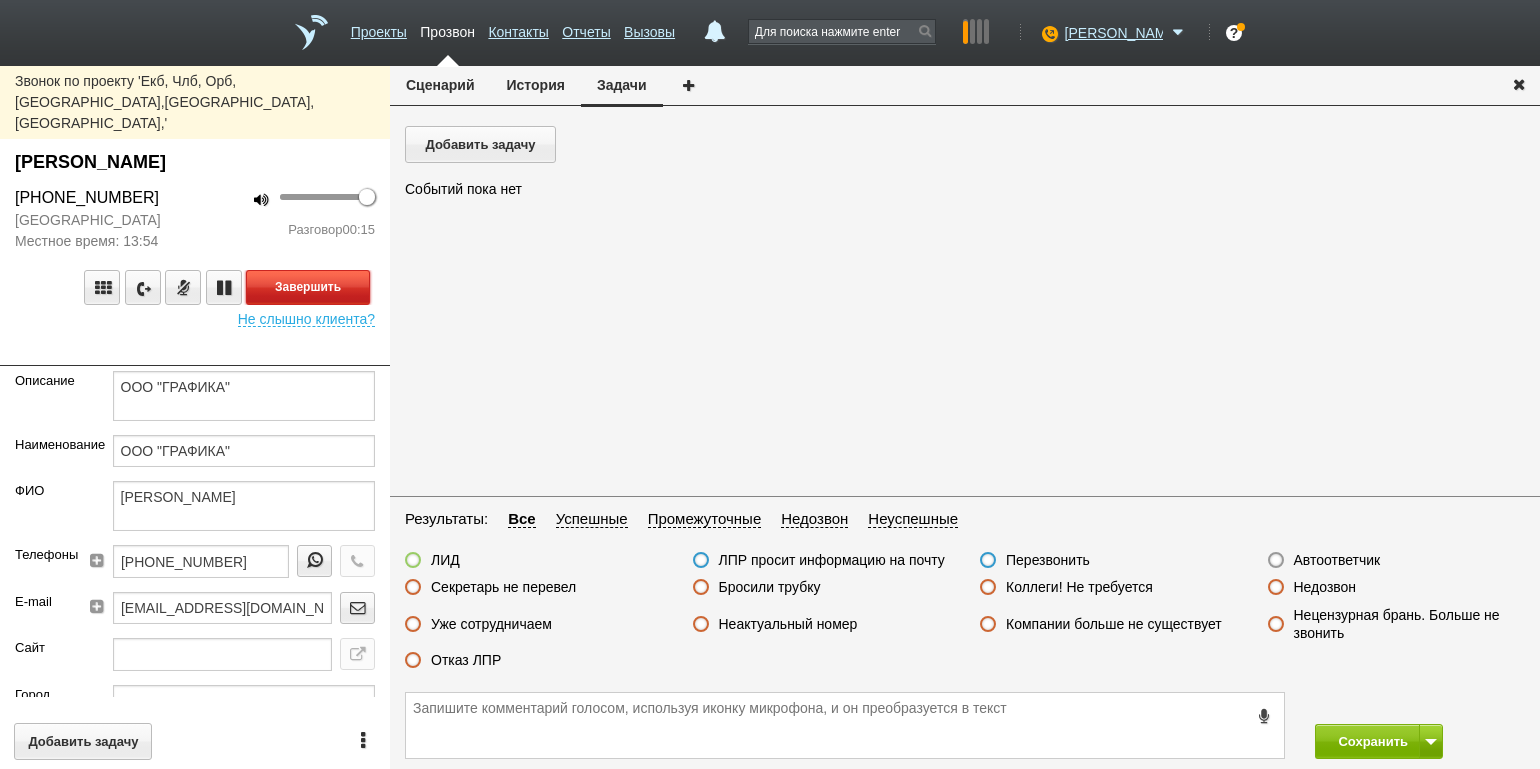 click on "Завершить" at bounding box center [308, 287] 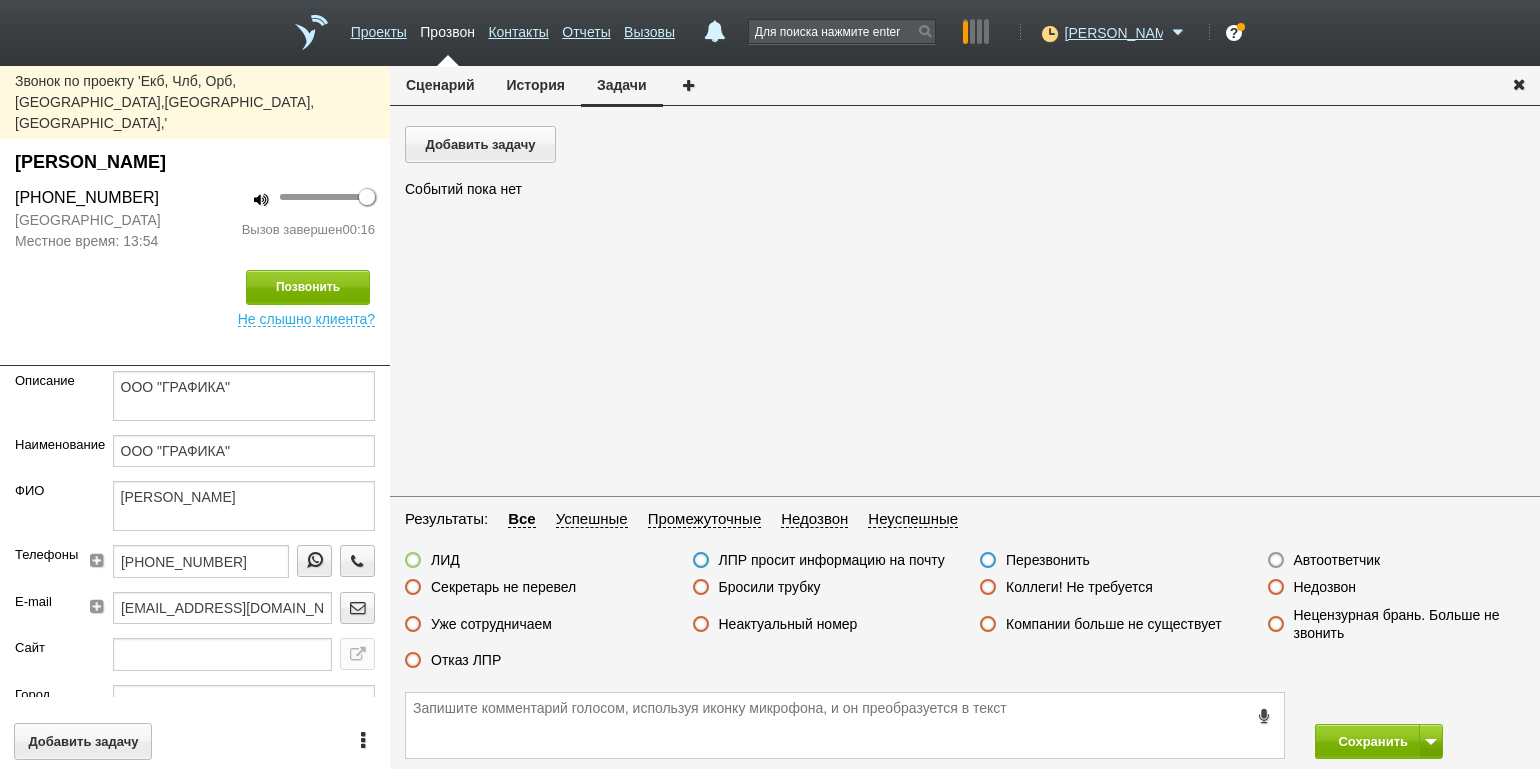 click on "Отказ ЛПР" at bounding box center [466, 660] 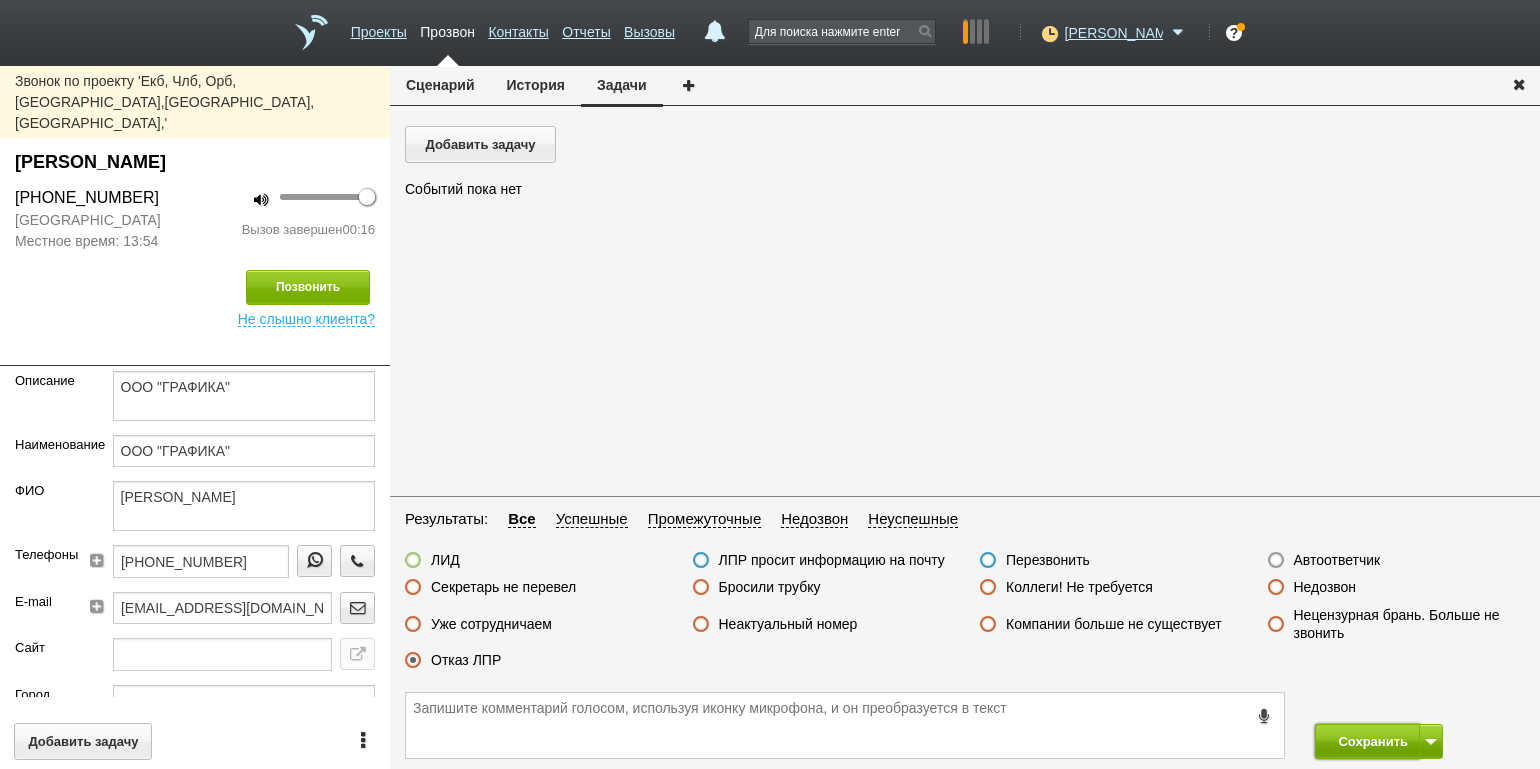 click on "Сохранить" at bounding box center (1367, 741) 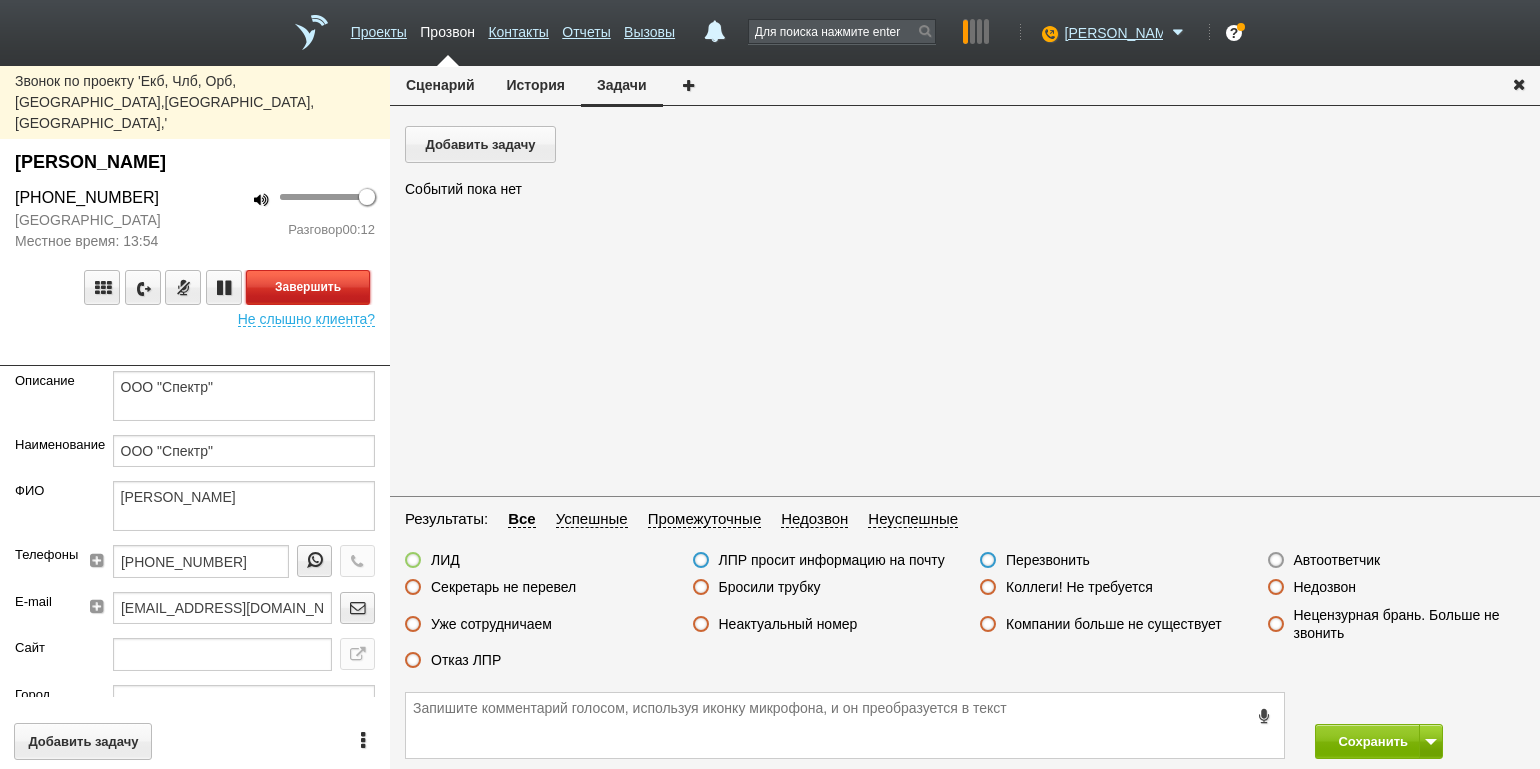 click on "Завершить" at bounding box center (308, 287) 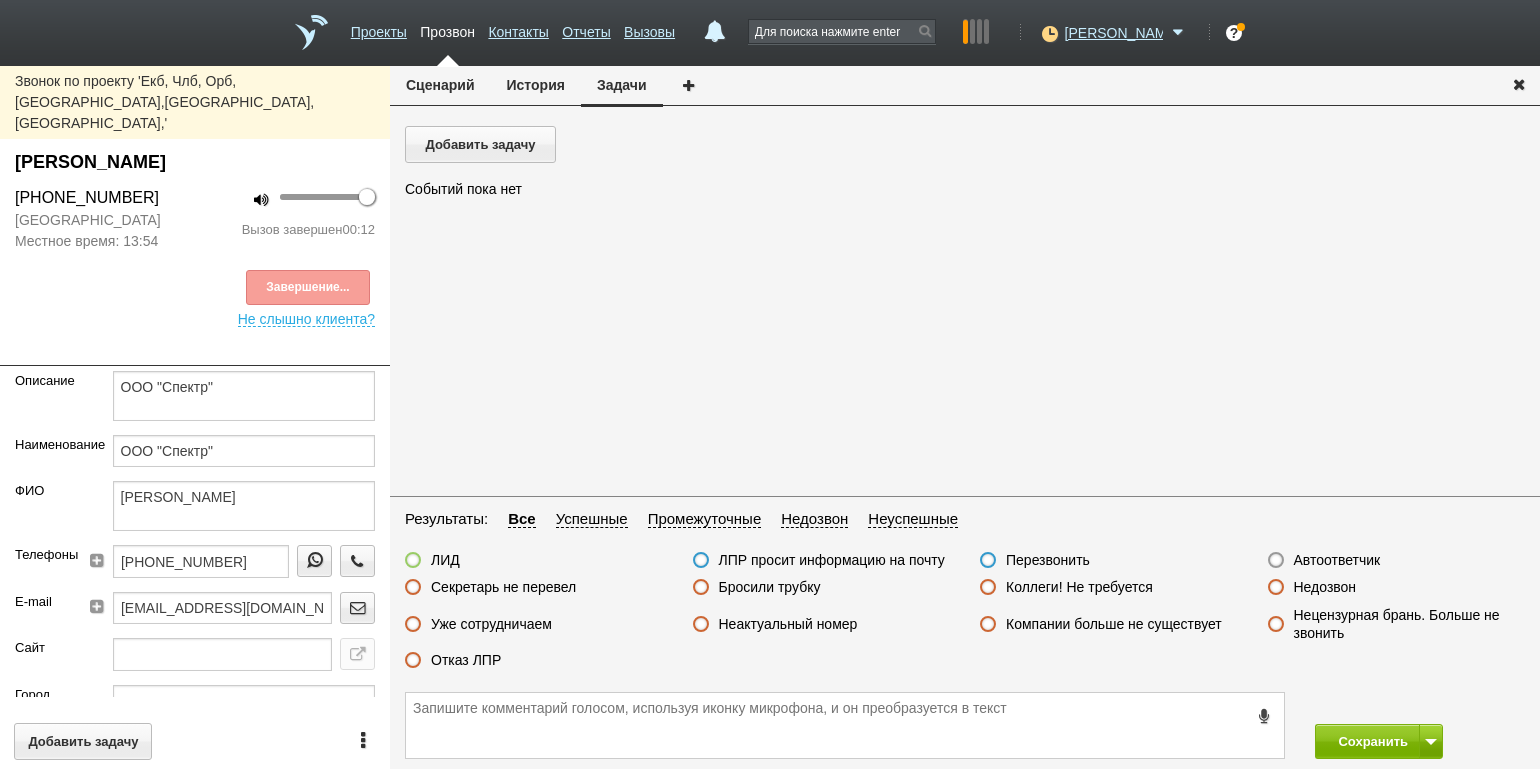 drag, startPoint x: 459, startPoint y: 665, endPoint x: 472, endPoint y: 665, distance: 13 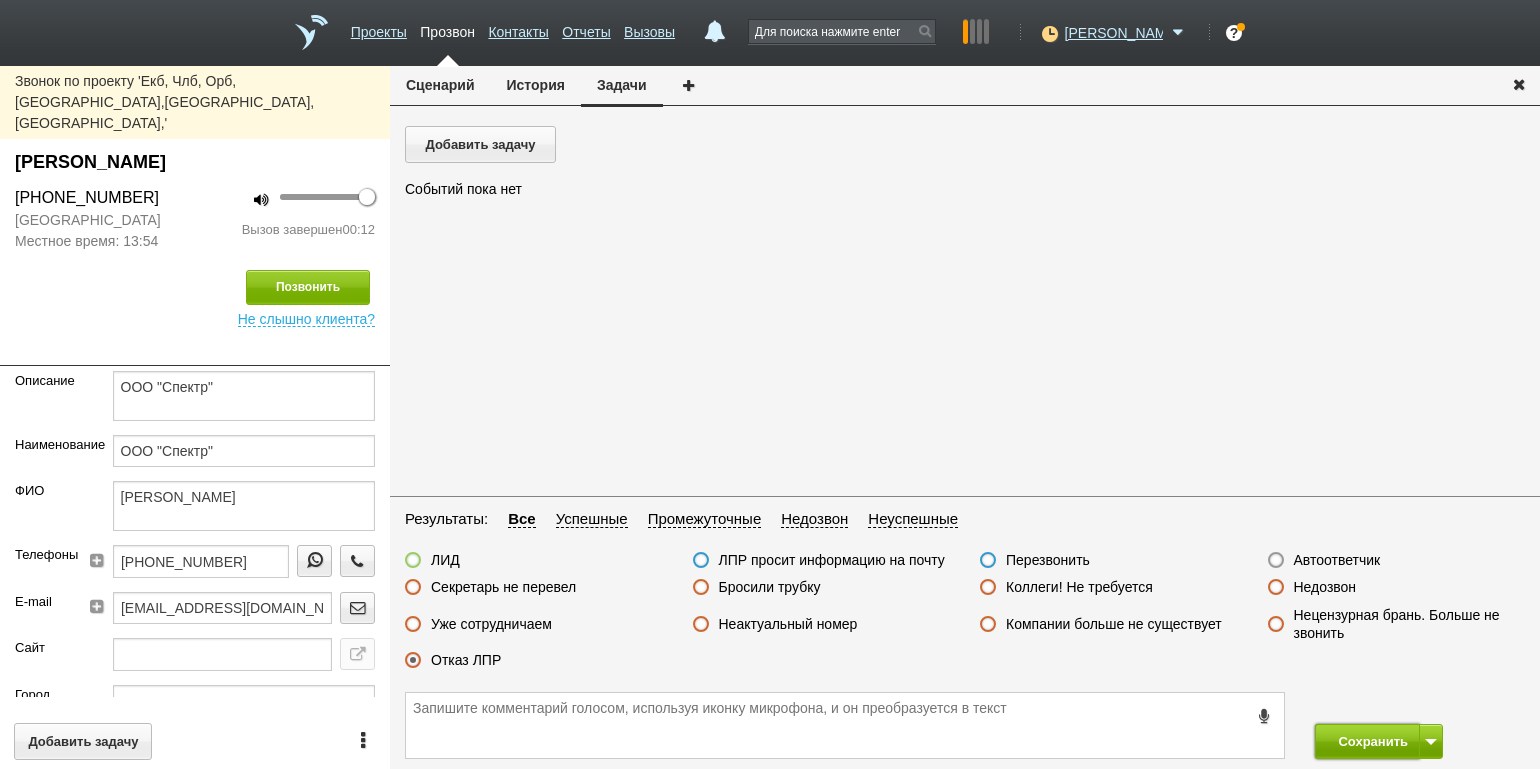 click on "Сохранить" at bounding box center (1367, 741) 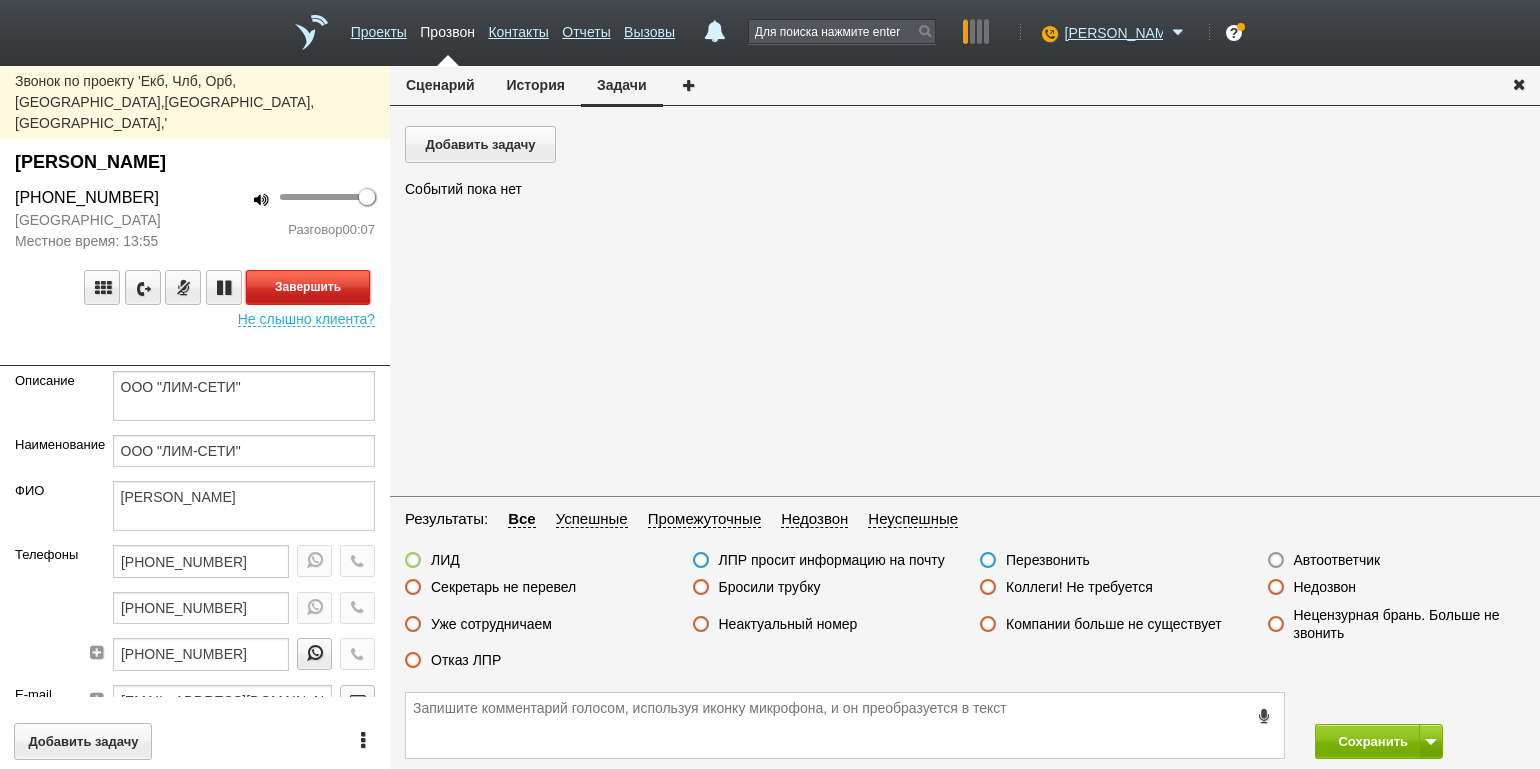 click on "Завершить" at bounding box center [308, 287] 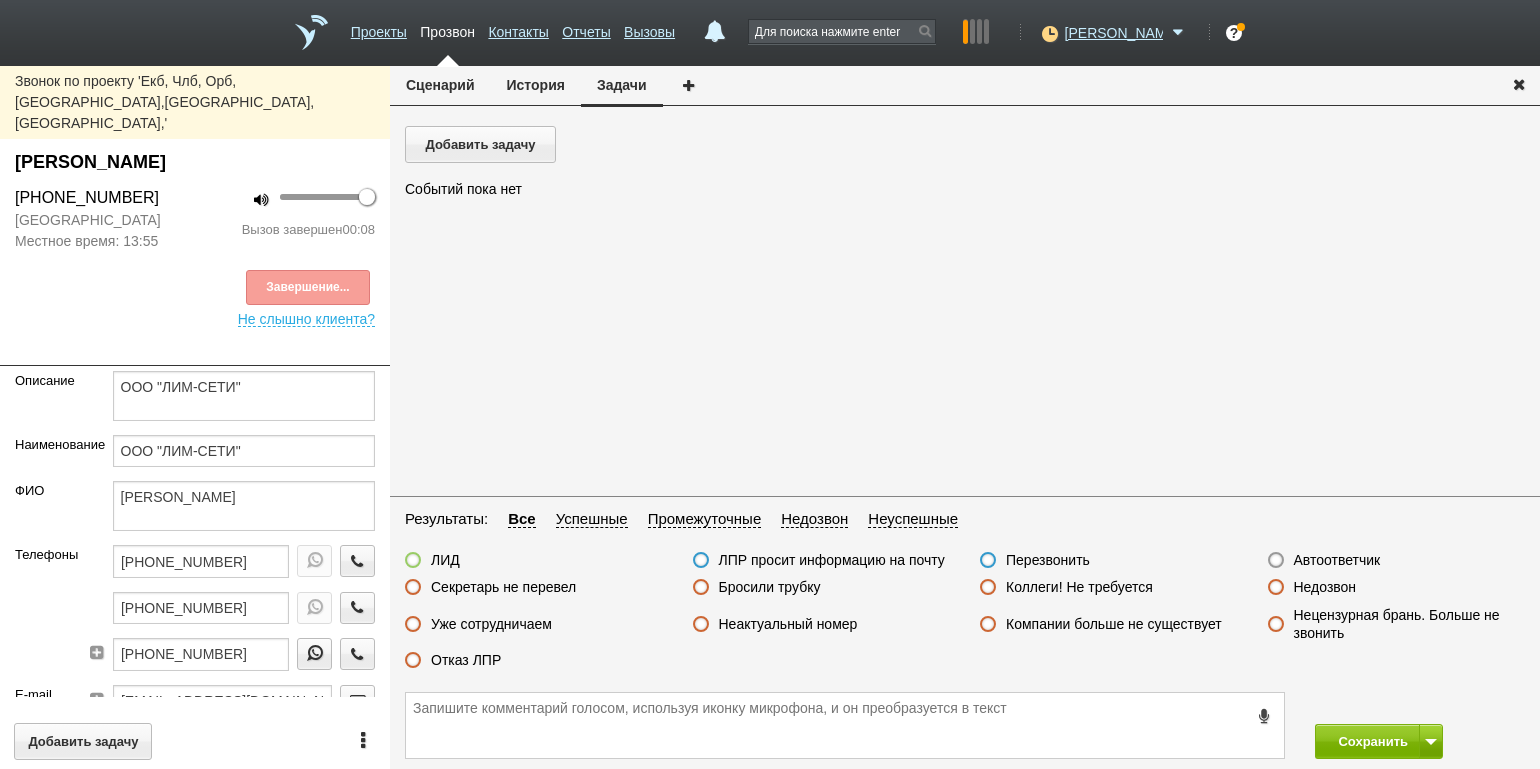drag, startPoint x: 463, startPoint y: 668, endPoint x: 534, endPoint y: 656, distance: 72.00694 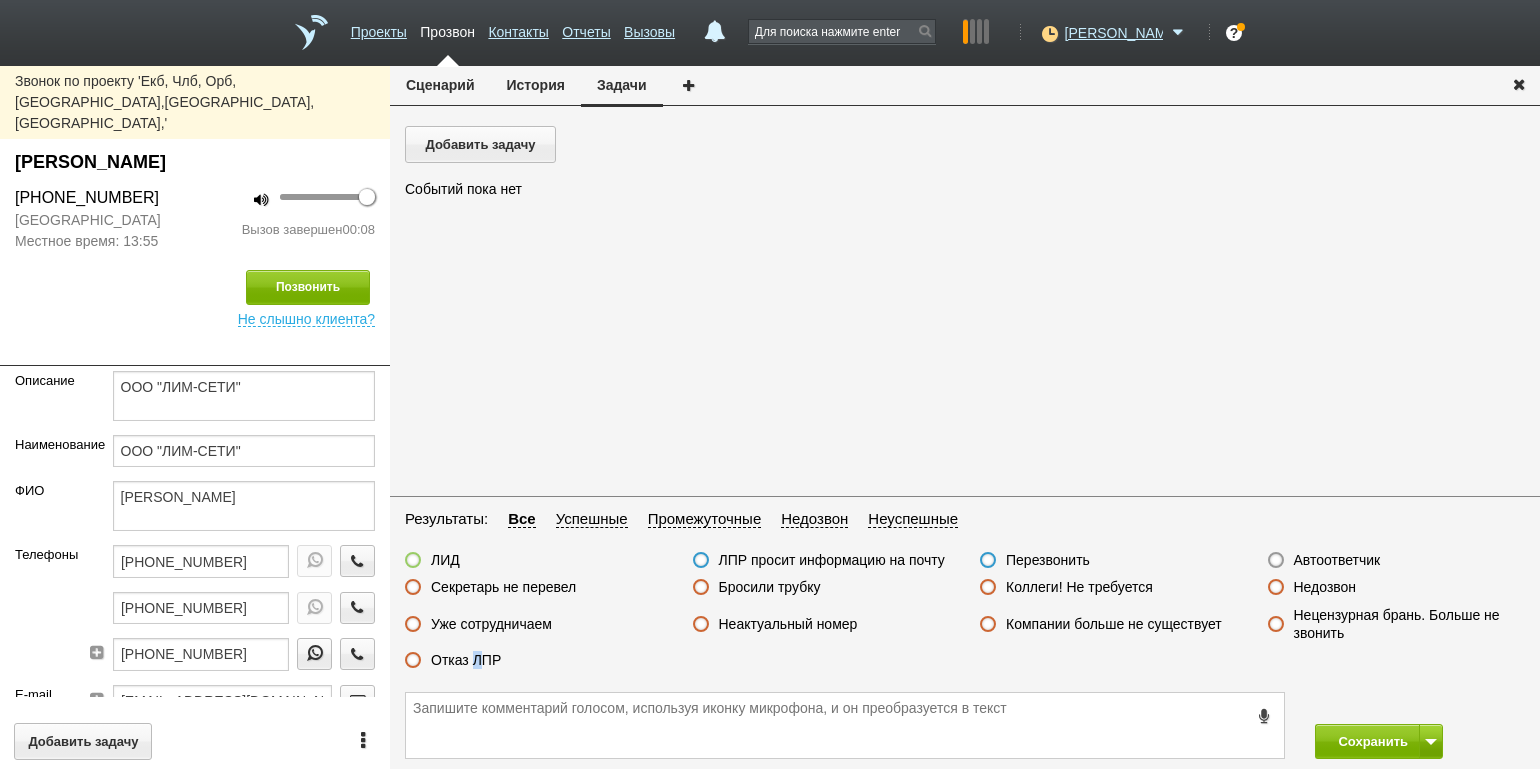 click on "Отказ ЛПР" at bounding box center (466, 660) 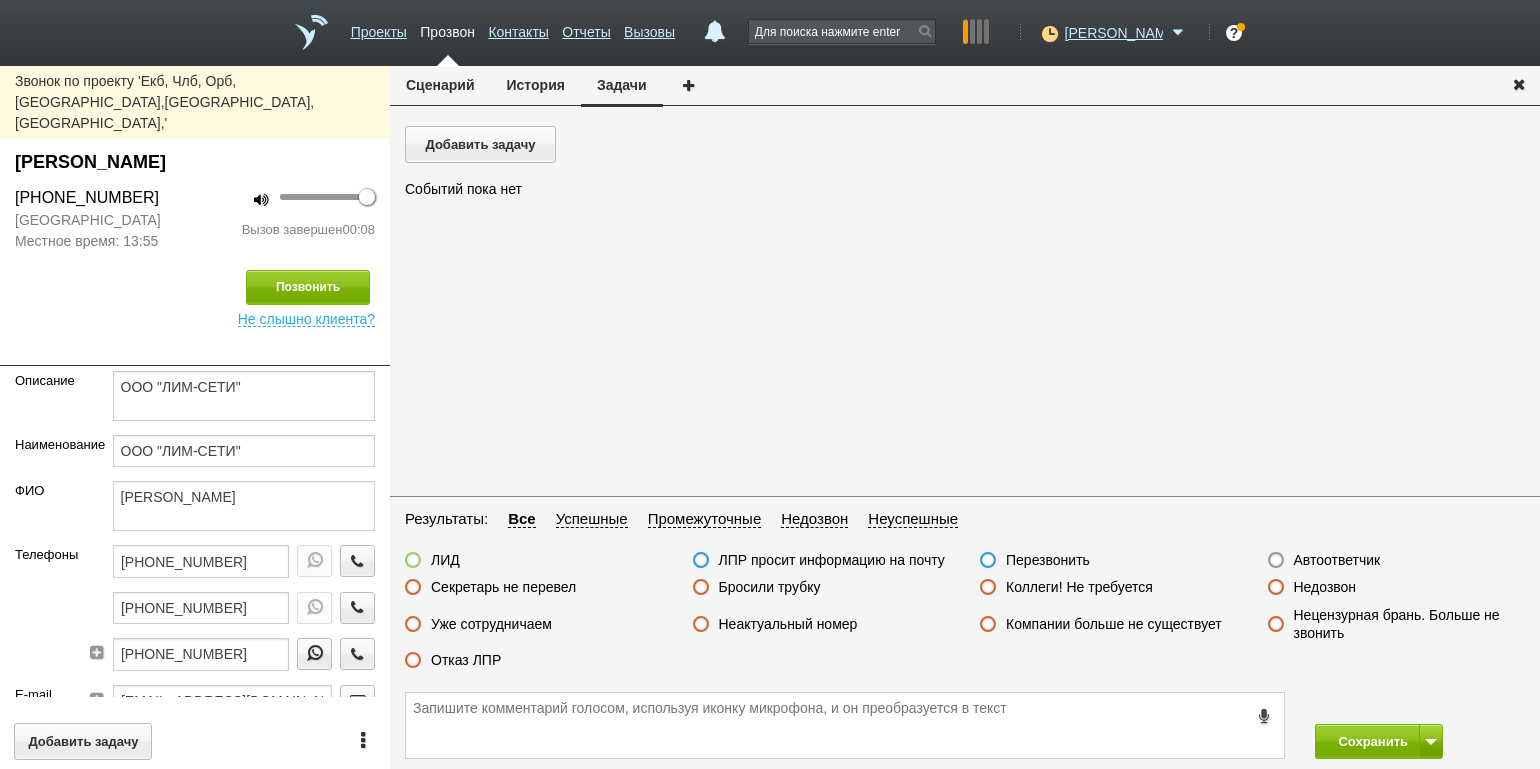 click on "Отказ ЛПР" at bounding box center (466, 660) 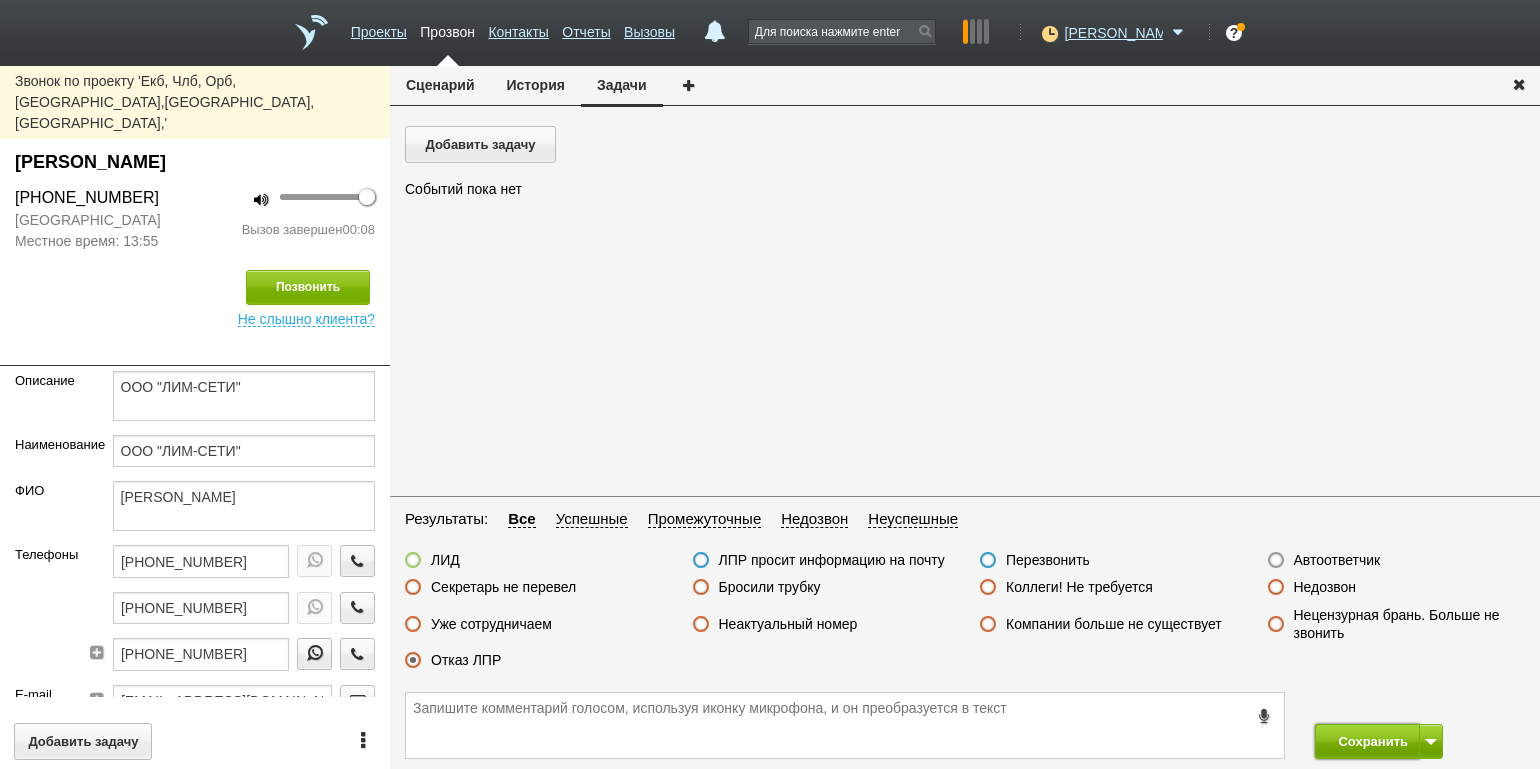 click on "Сохранить" at bounding box center [1367, 741] 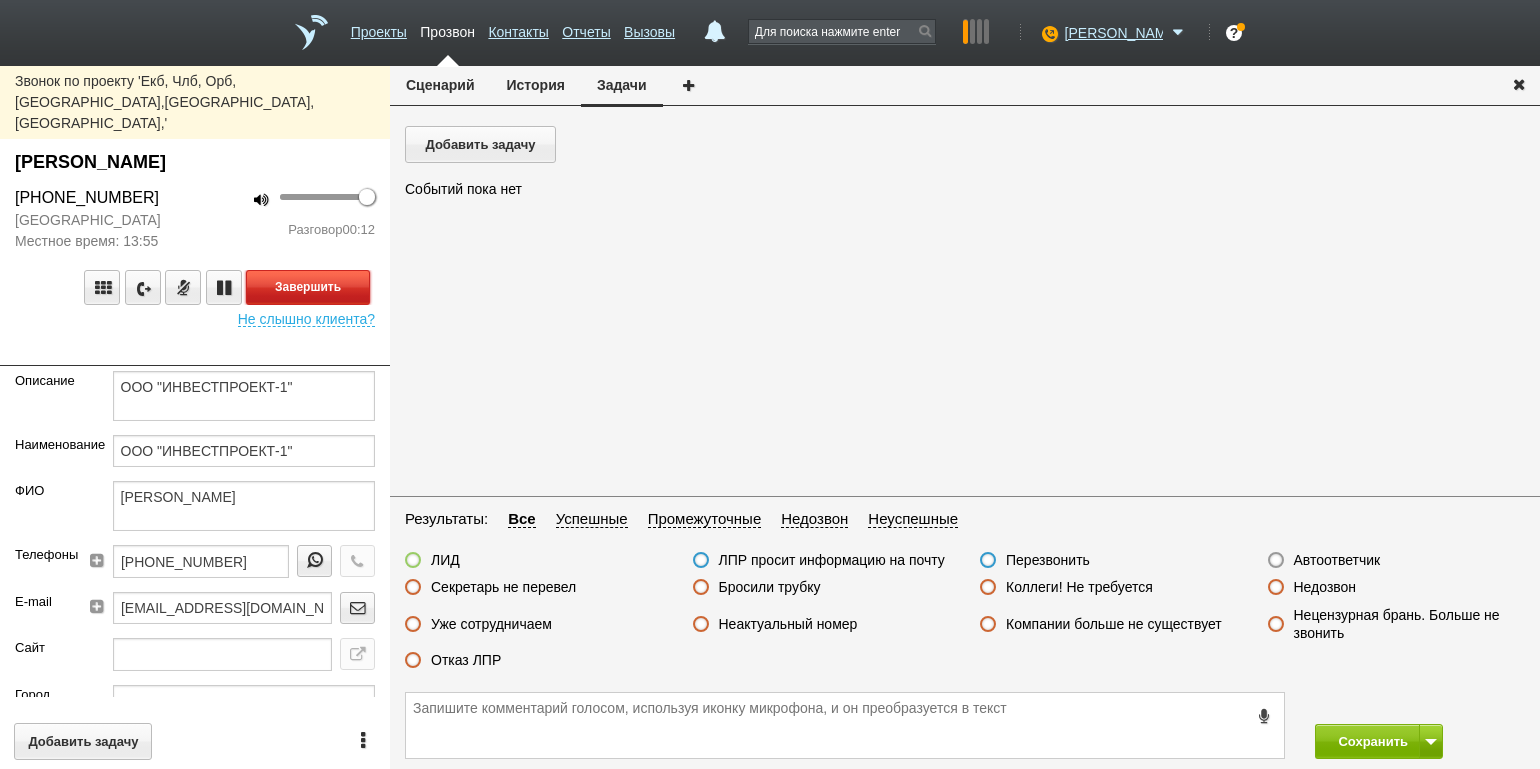 click on "Завершить" at bounding box center [308, 287] 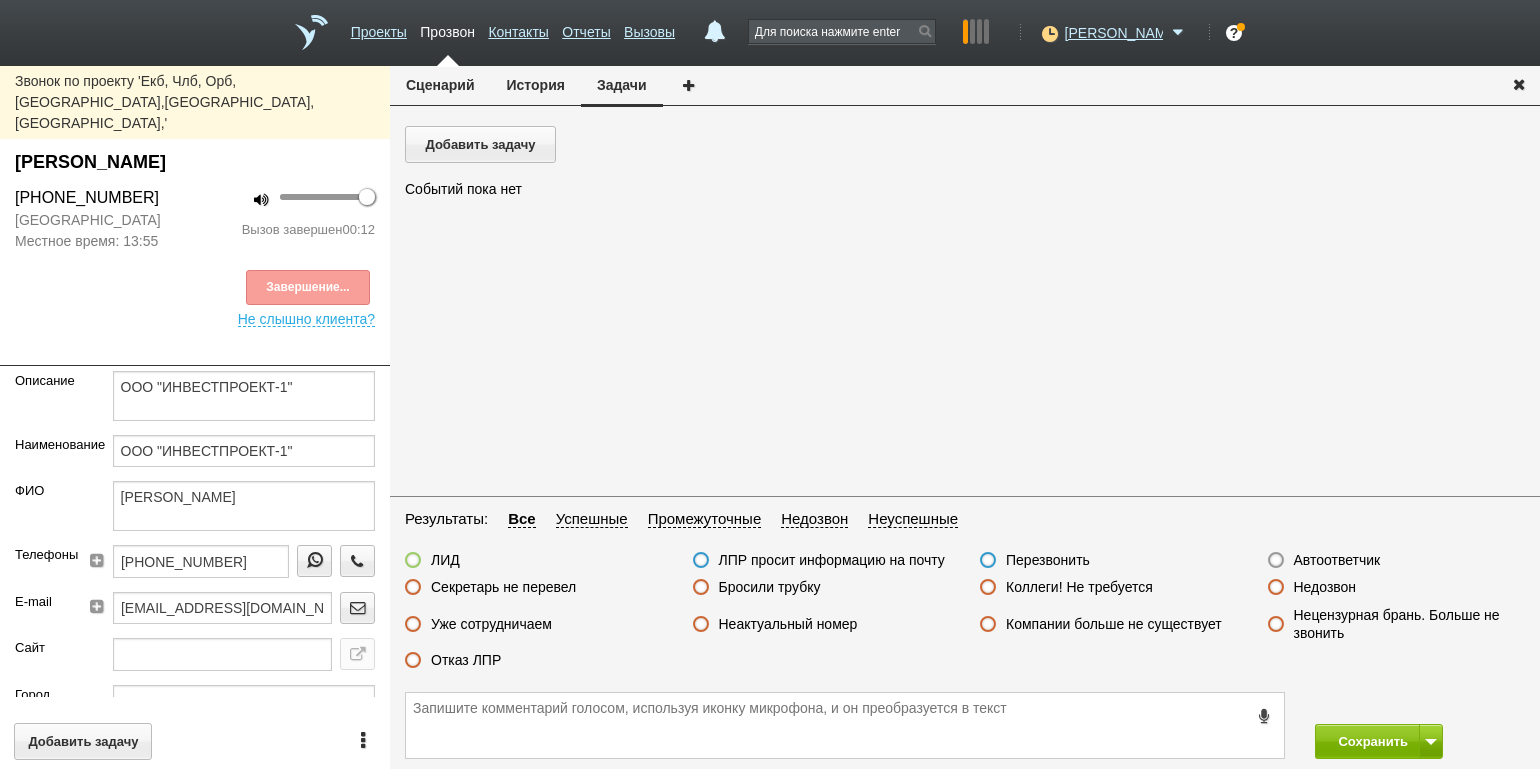 click on "Отказ ЛПР" at bounding box center (466, 660) 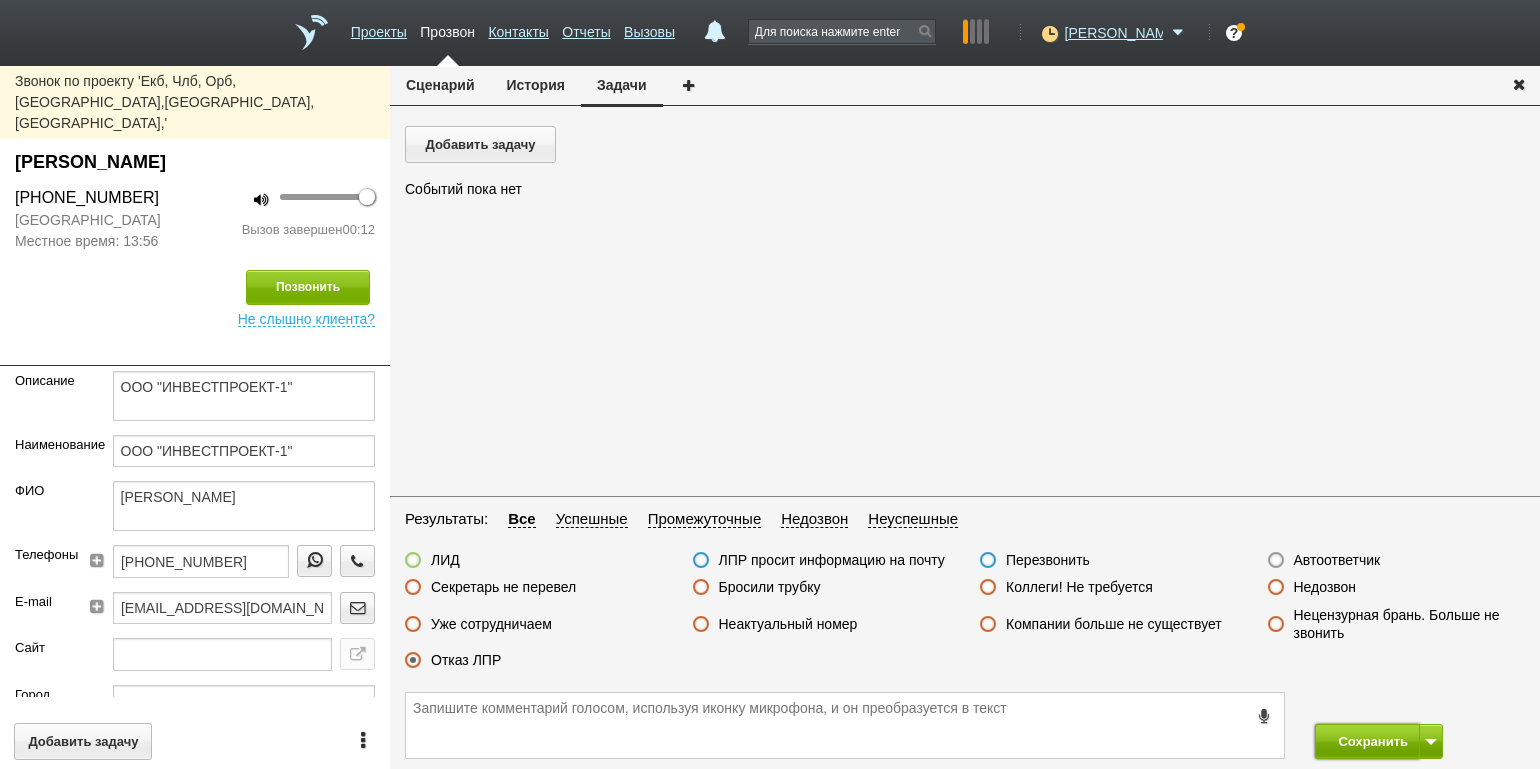 click on "Сохранить" at bounding box center [1367, 741] 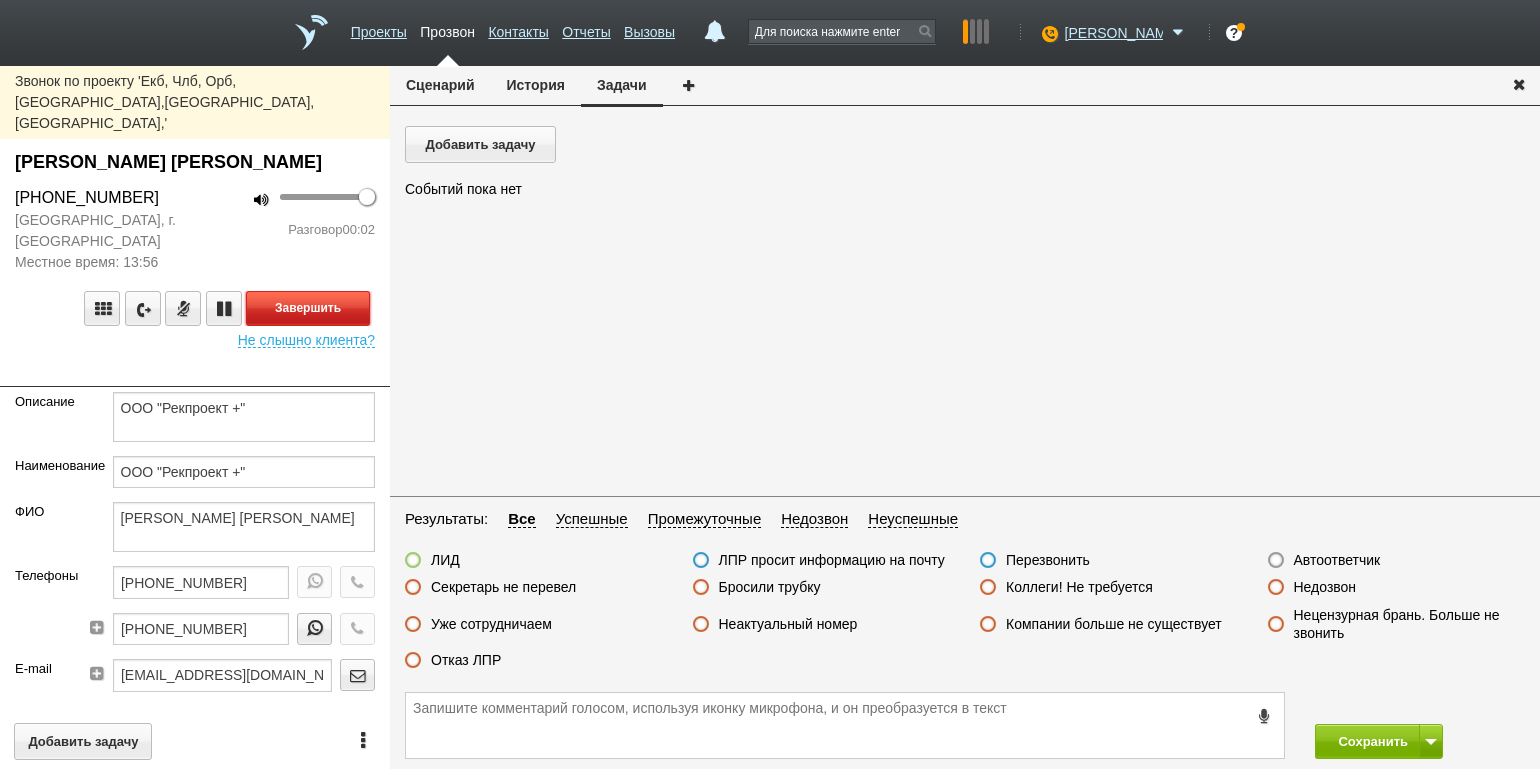 click on "Завершить" at bounding box center (308, 308) 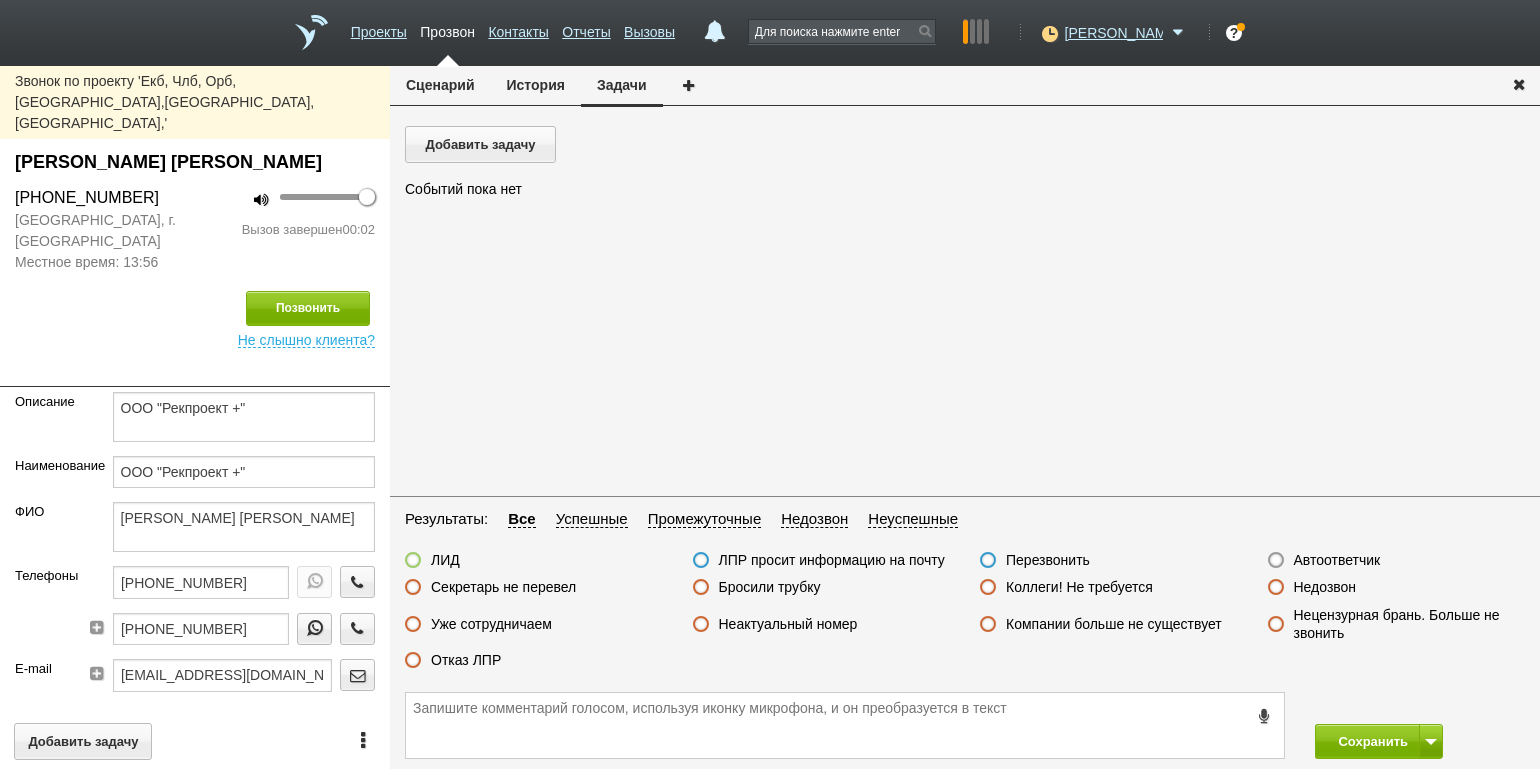 click on "Автоответчик" at bounding box center [1337, 560] 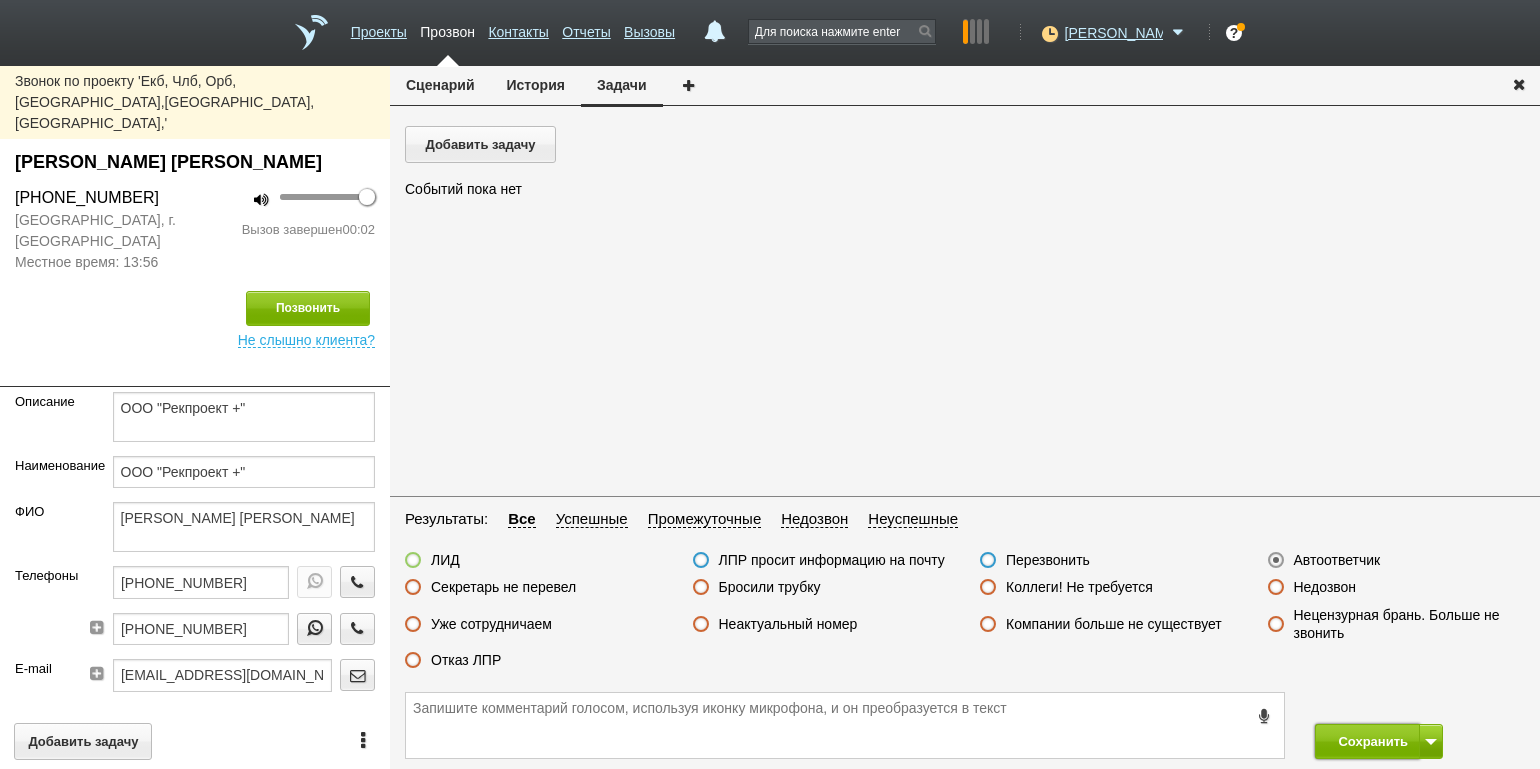 drag, startPoint x: 1367, startPoint y: 738, endPoint x: 1336, endPoint y: 667, distance: 77.47257 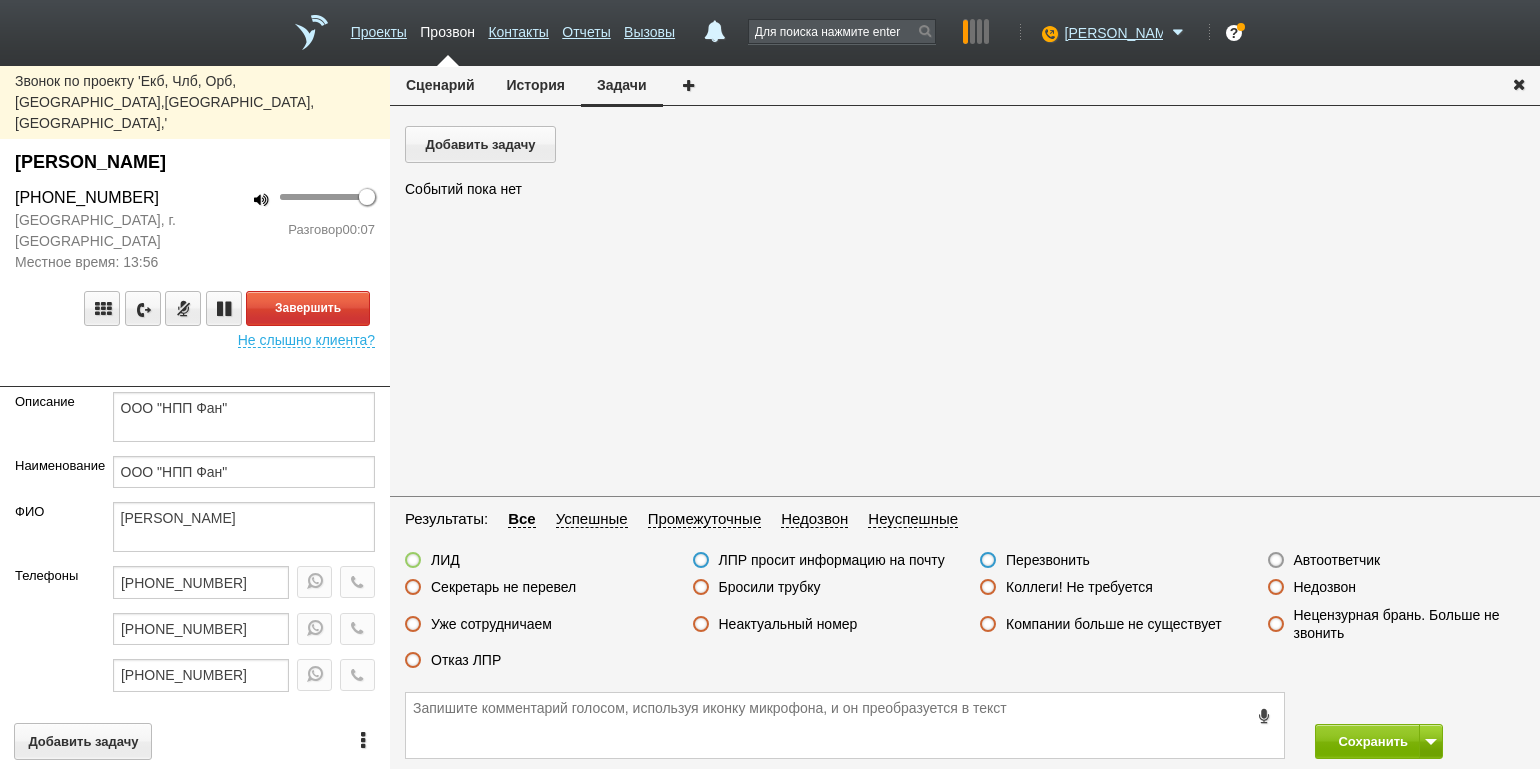 click on "100
Разговор
00:07" at bounding box center (292, 229) 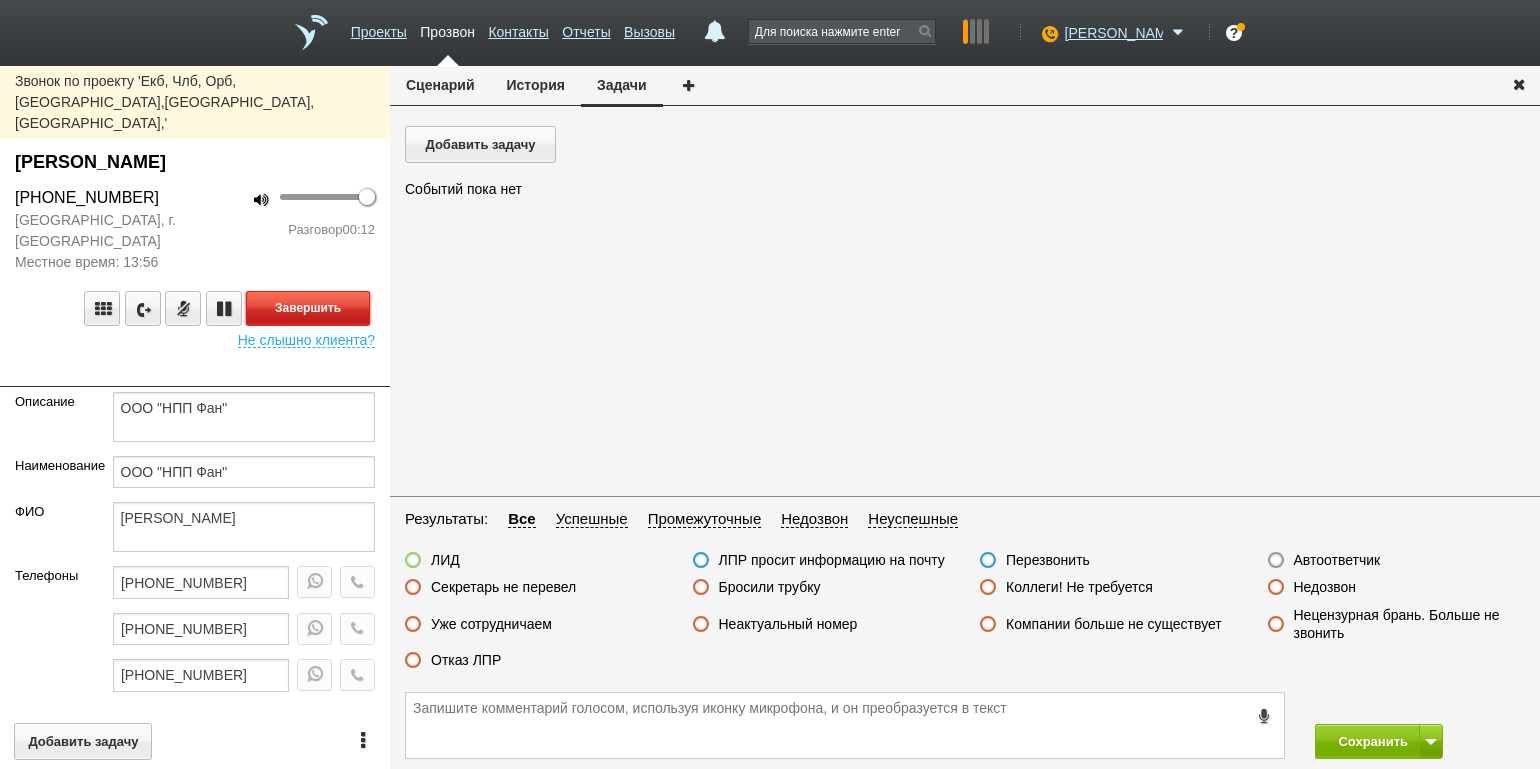 click on "Завершить" at bounding box center [308, 308] 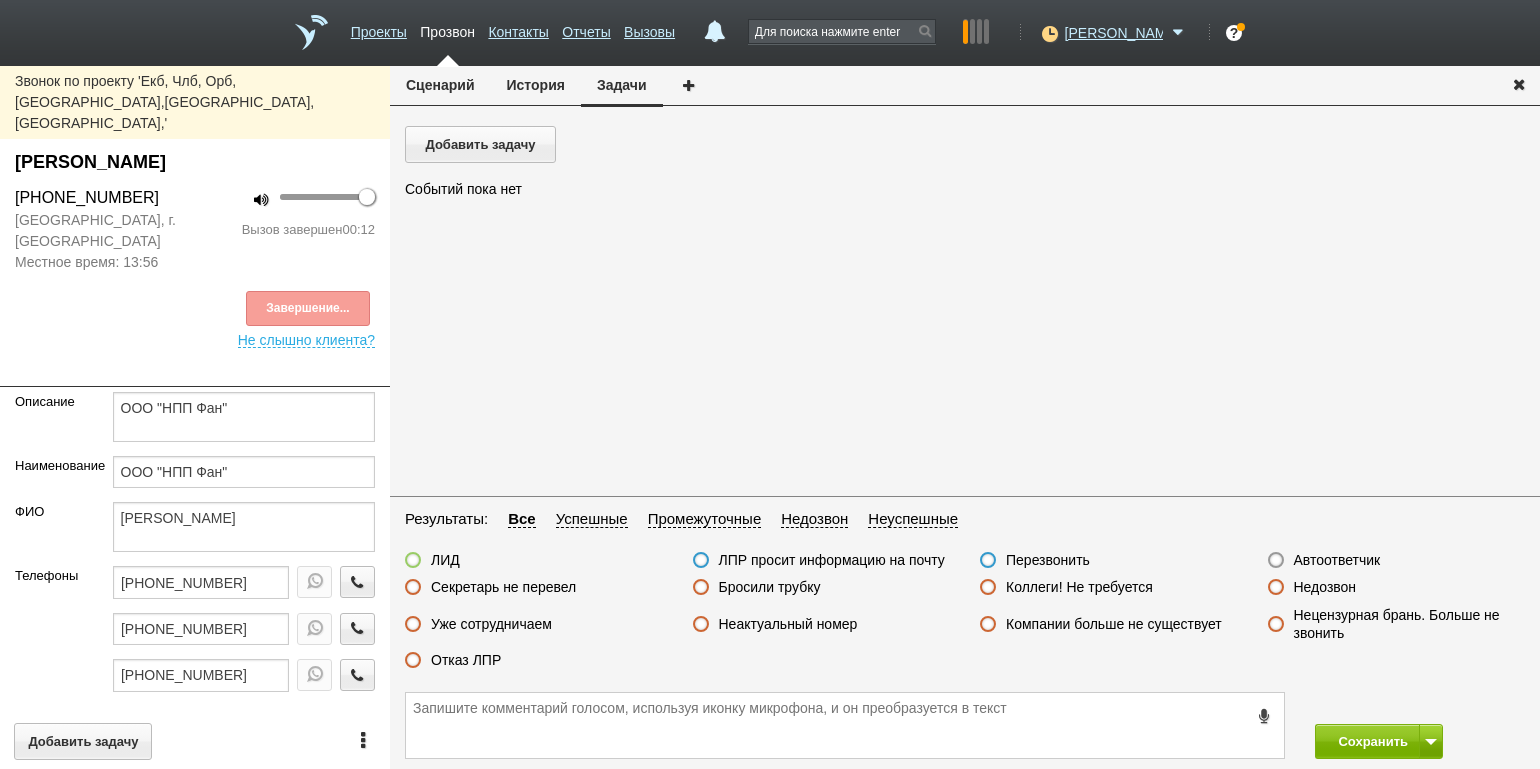 drag, startPoint x: 483, startPoint y: 664, endPoint x: 528, endPoint y: 668, distance: 45.17743 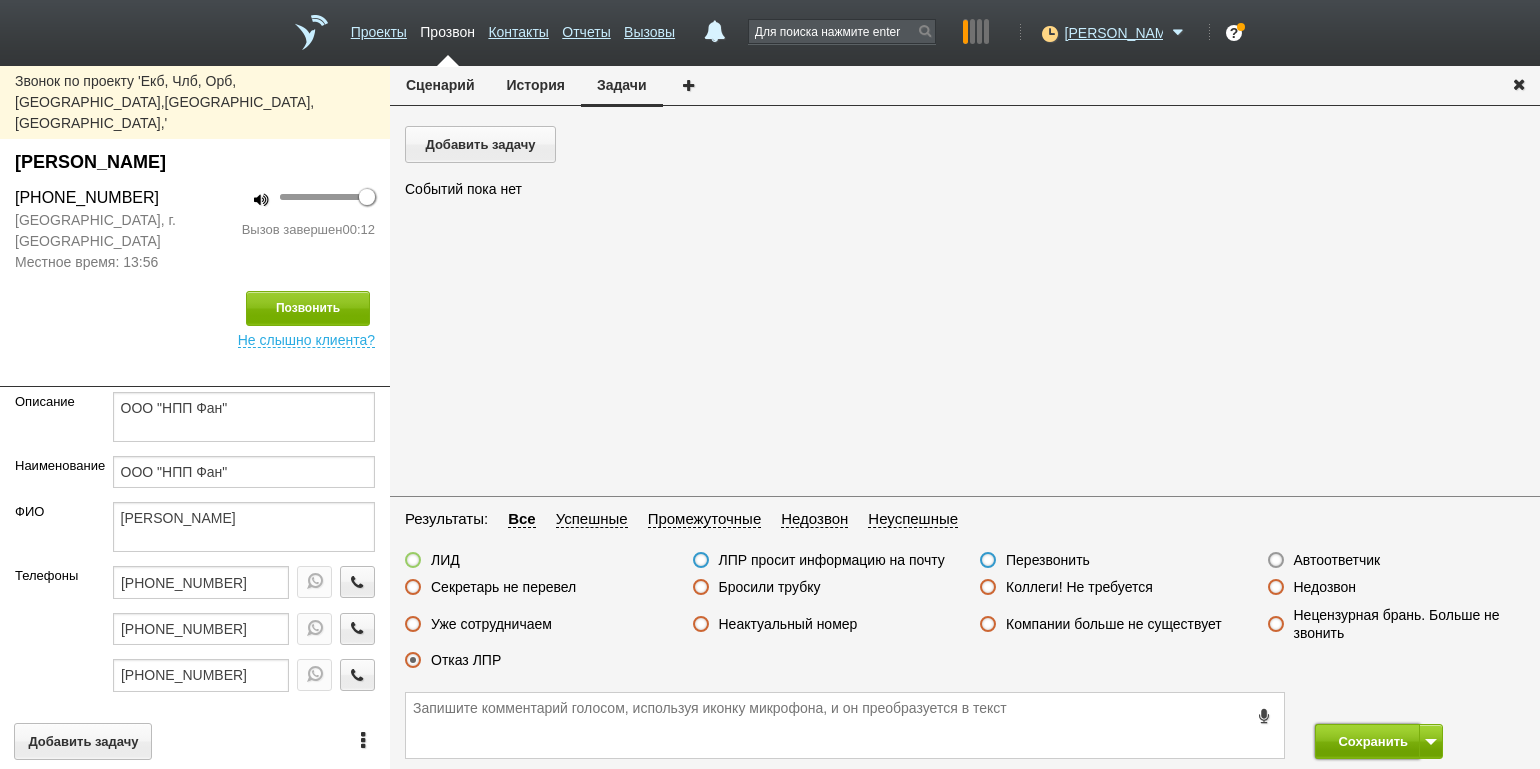 click on "Сохранить" at bounding box center [1367, 741] 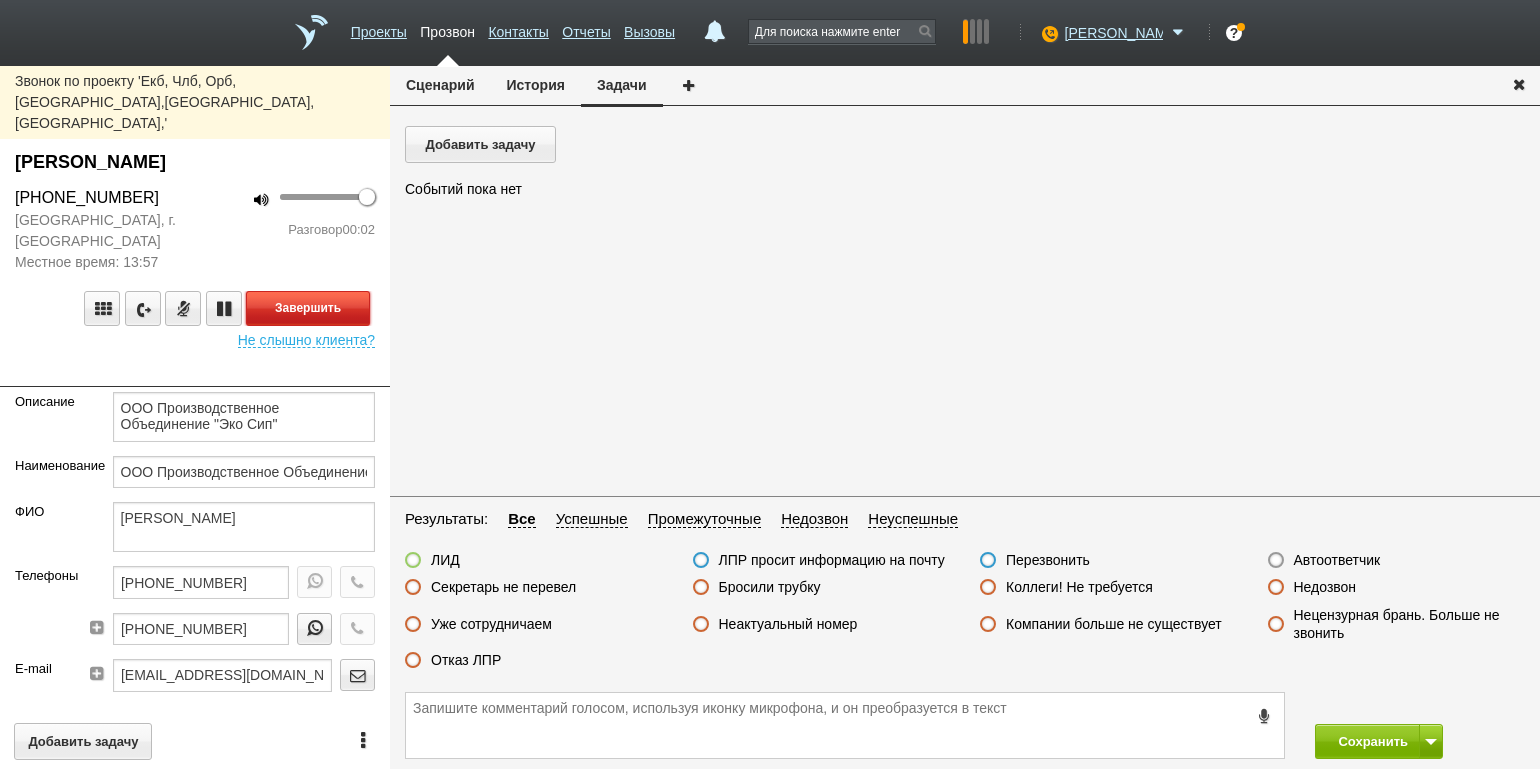 click on "Завершить" at bounding box center (308, 308) 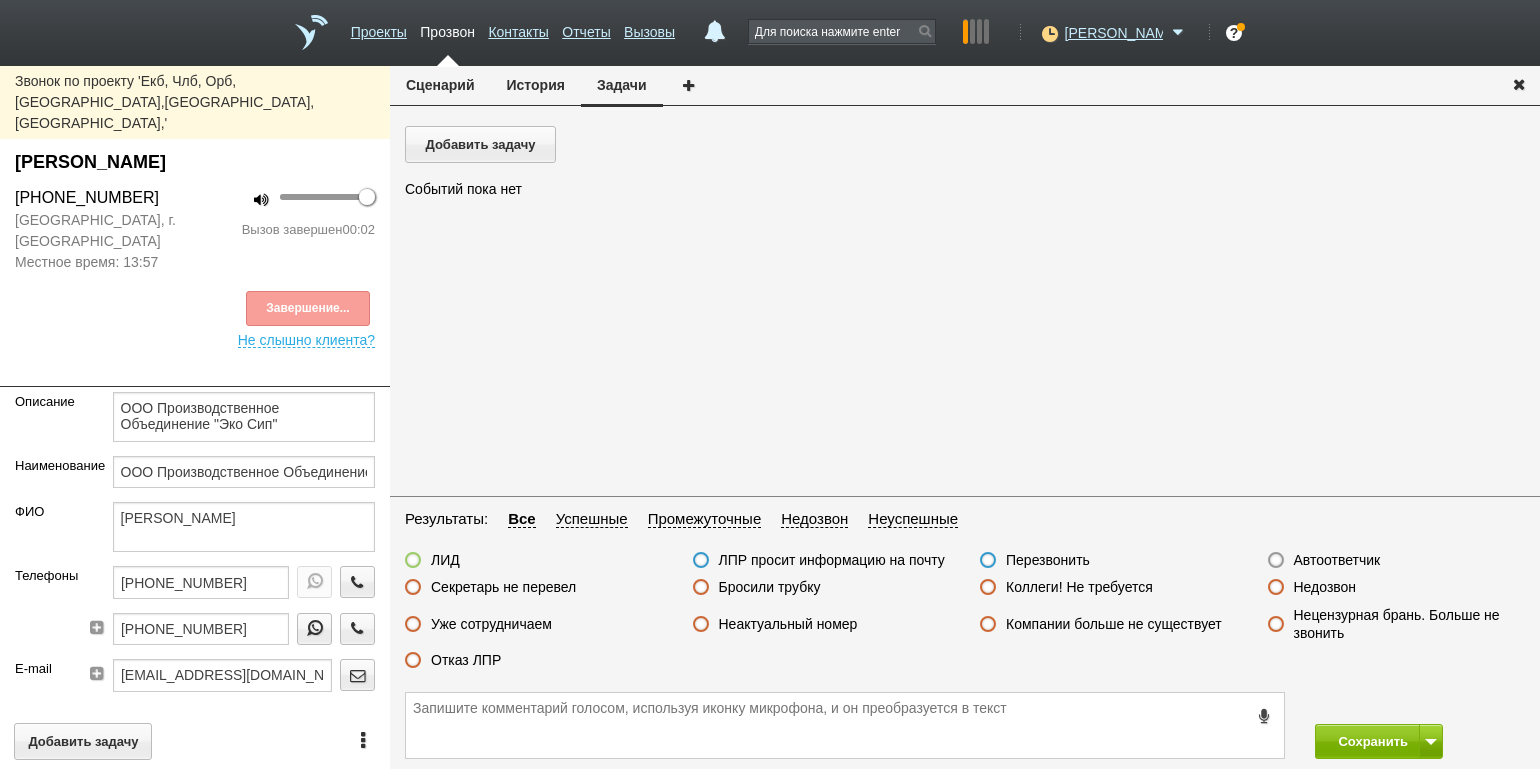 click on "Автоответчик" at bounding box center [1337, 560] 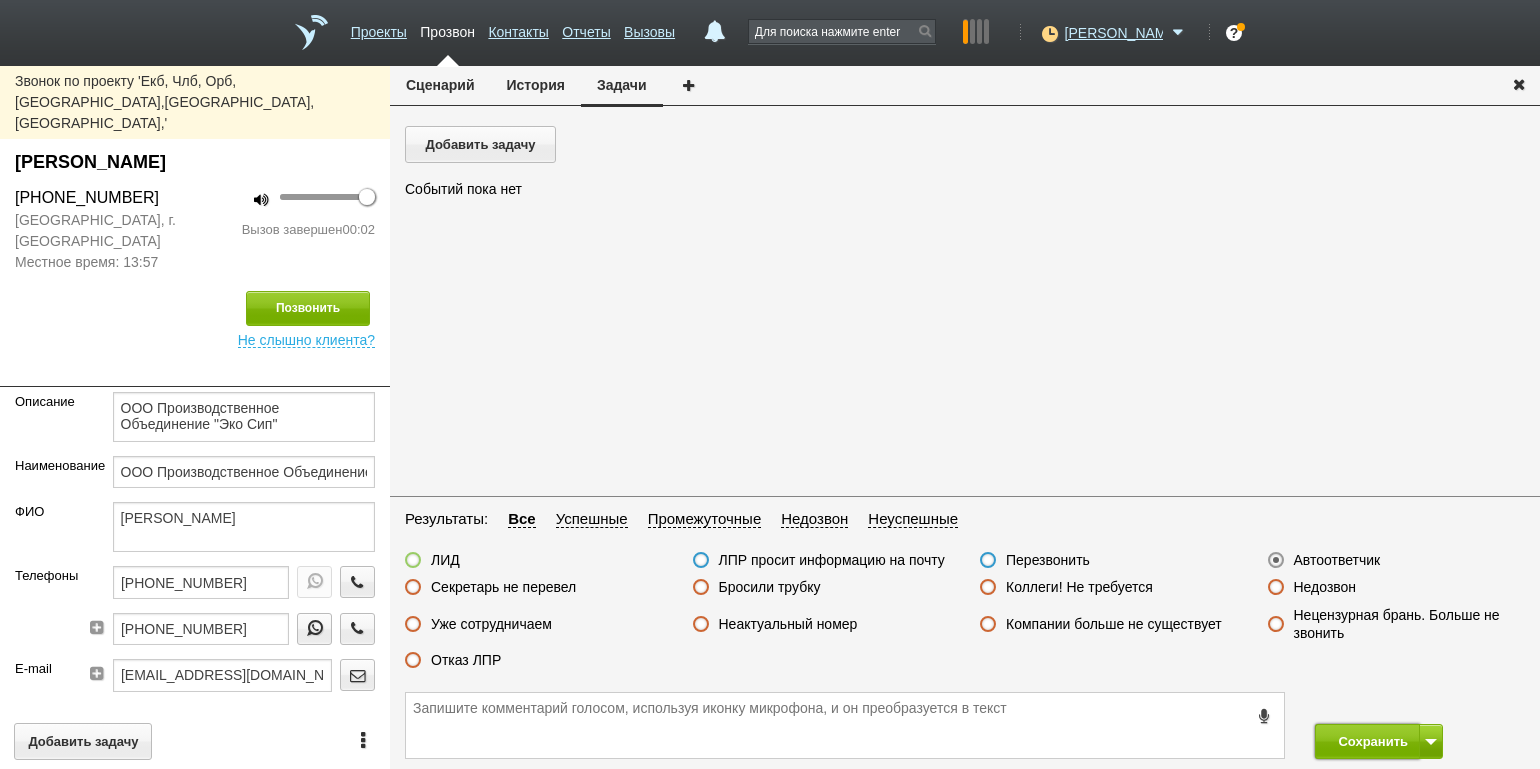 drag, startPoint x: 1371, startPoint y: 740, endPoint x: 1184, endPoint y: 652, distance: 206.67123 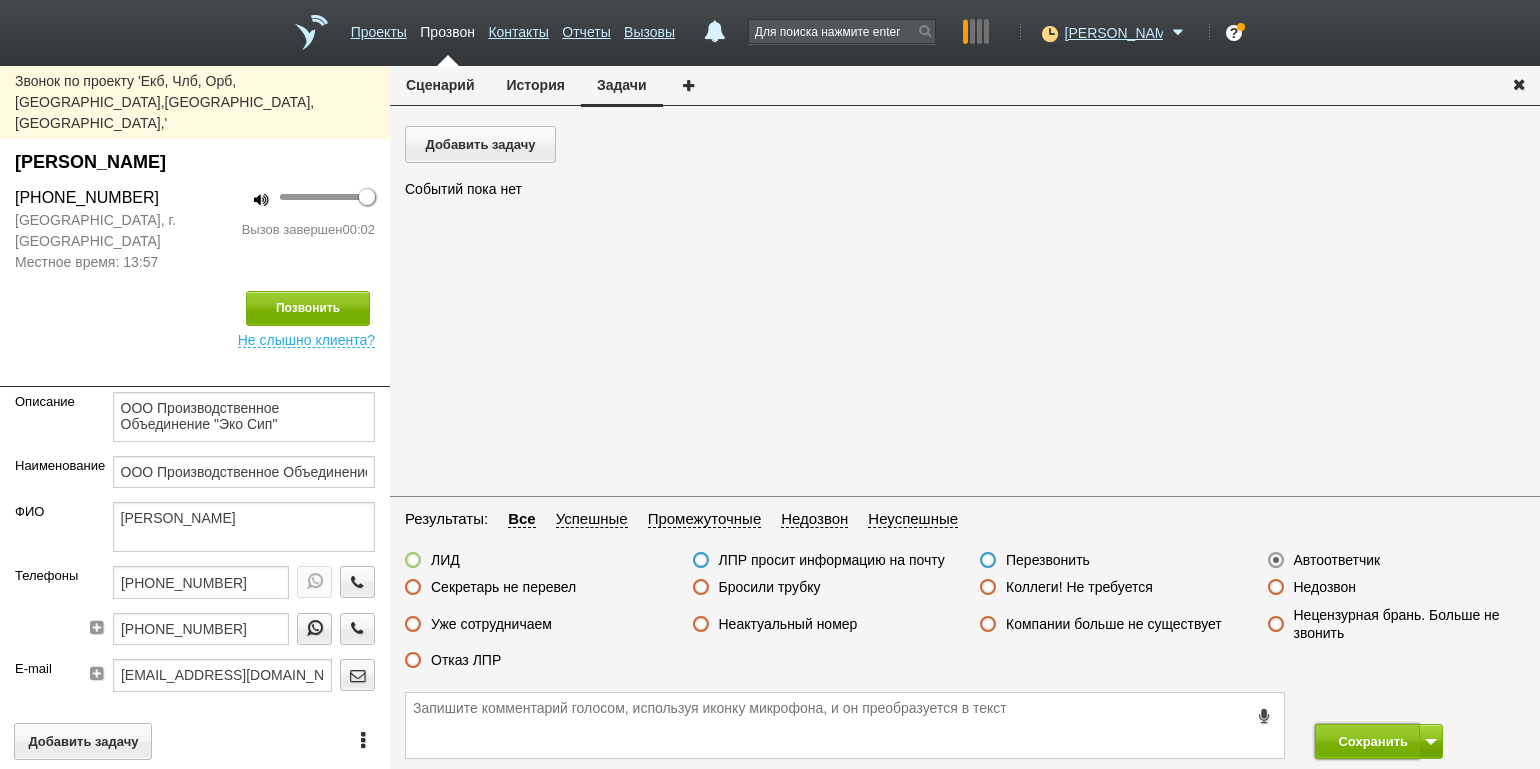 click on "Сохранить" at bounding box center (1367, 741) 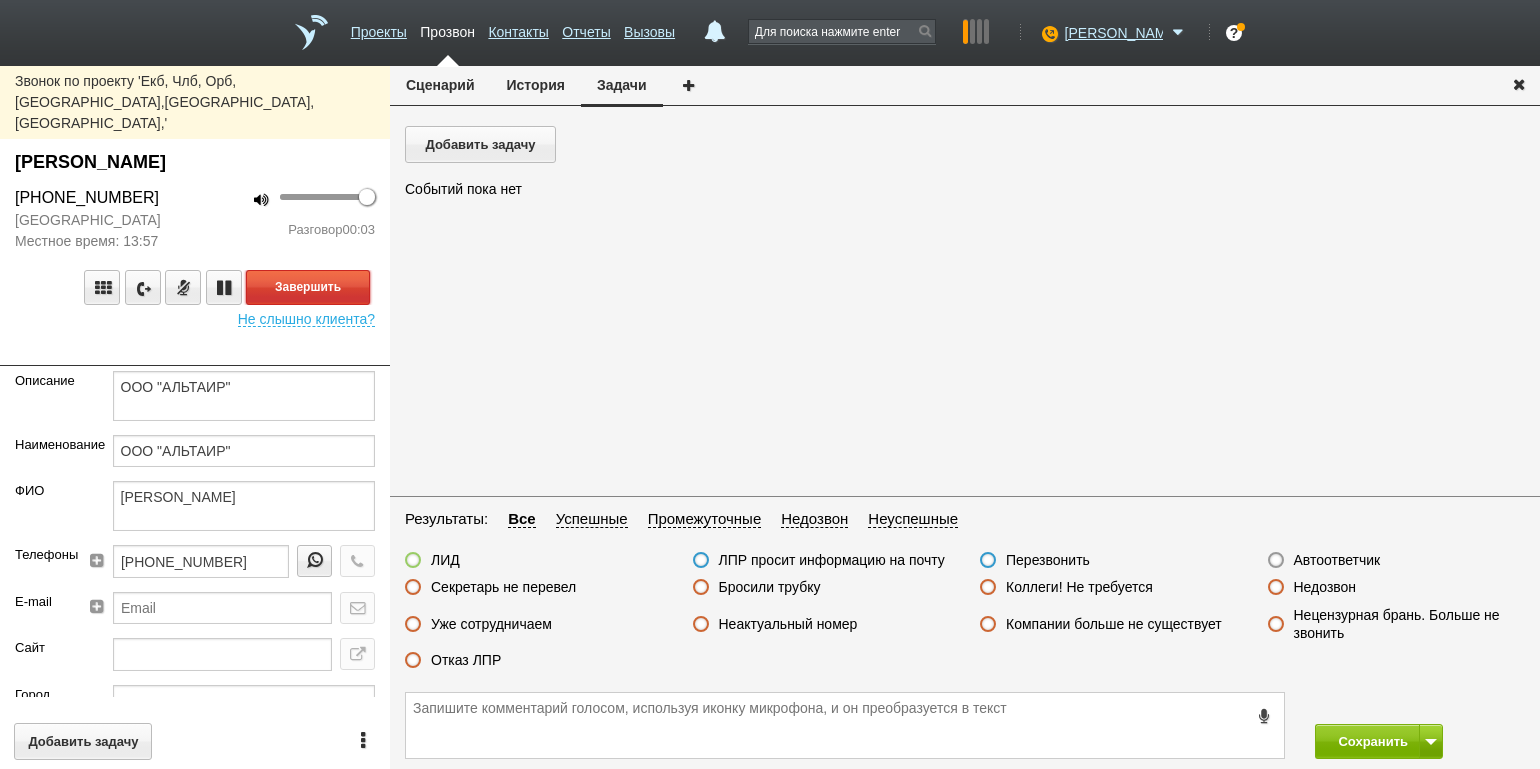 drag, startPoint x: 326, startPoint y: 241, endPoint x: 394, endPoint y: 275, distance: 76.02631 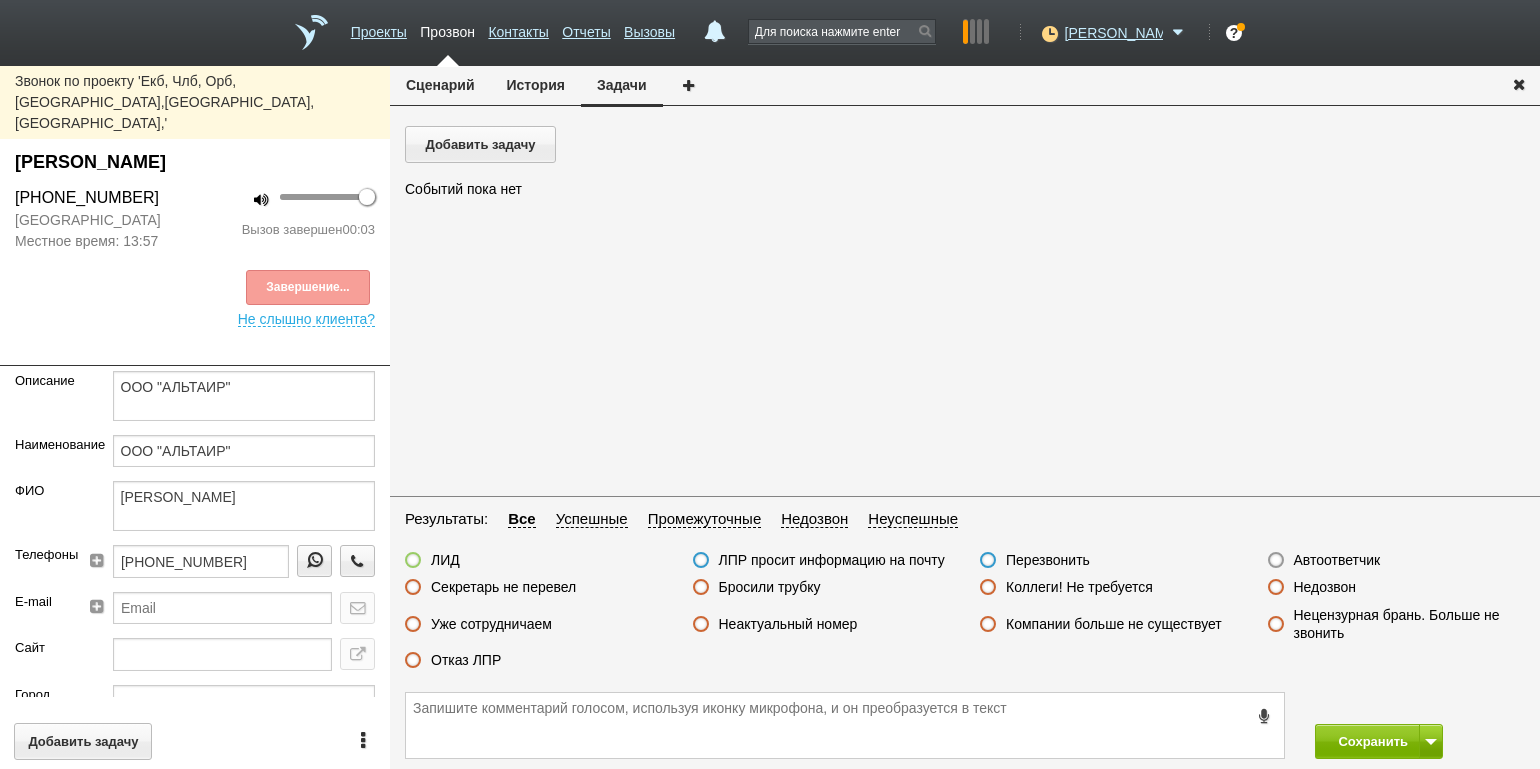 click on "Автоответчик" at bounding box center [1337, 560] 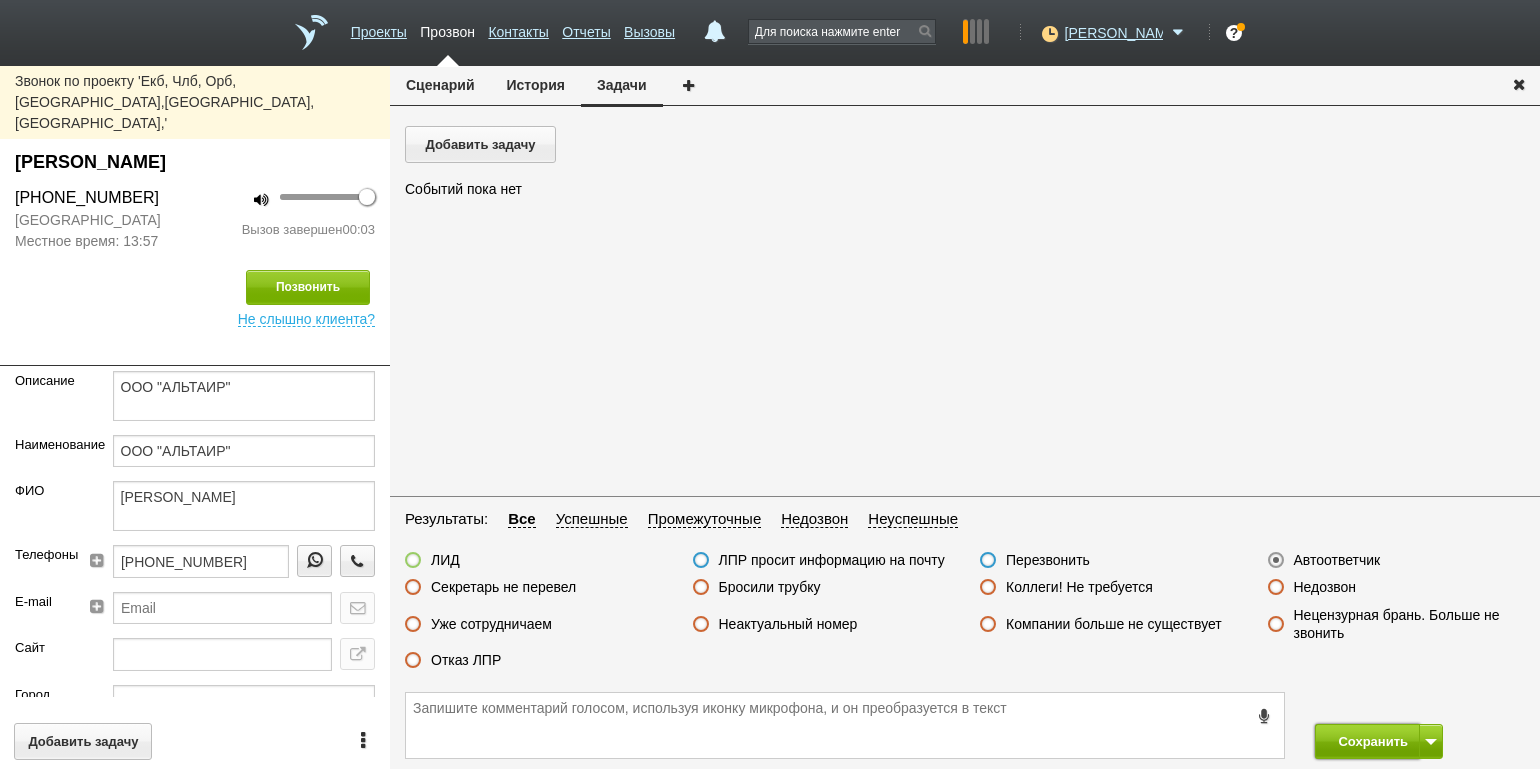 click on "Сохранить" at bounding box center (1367, 741) 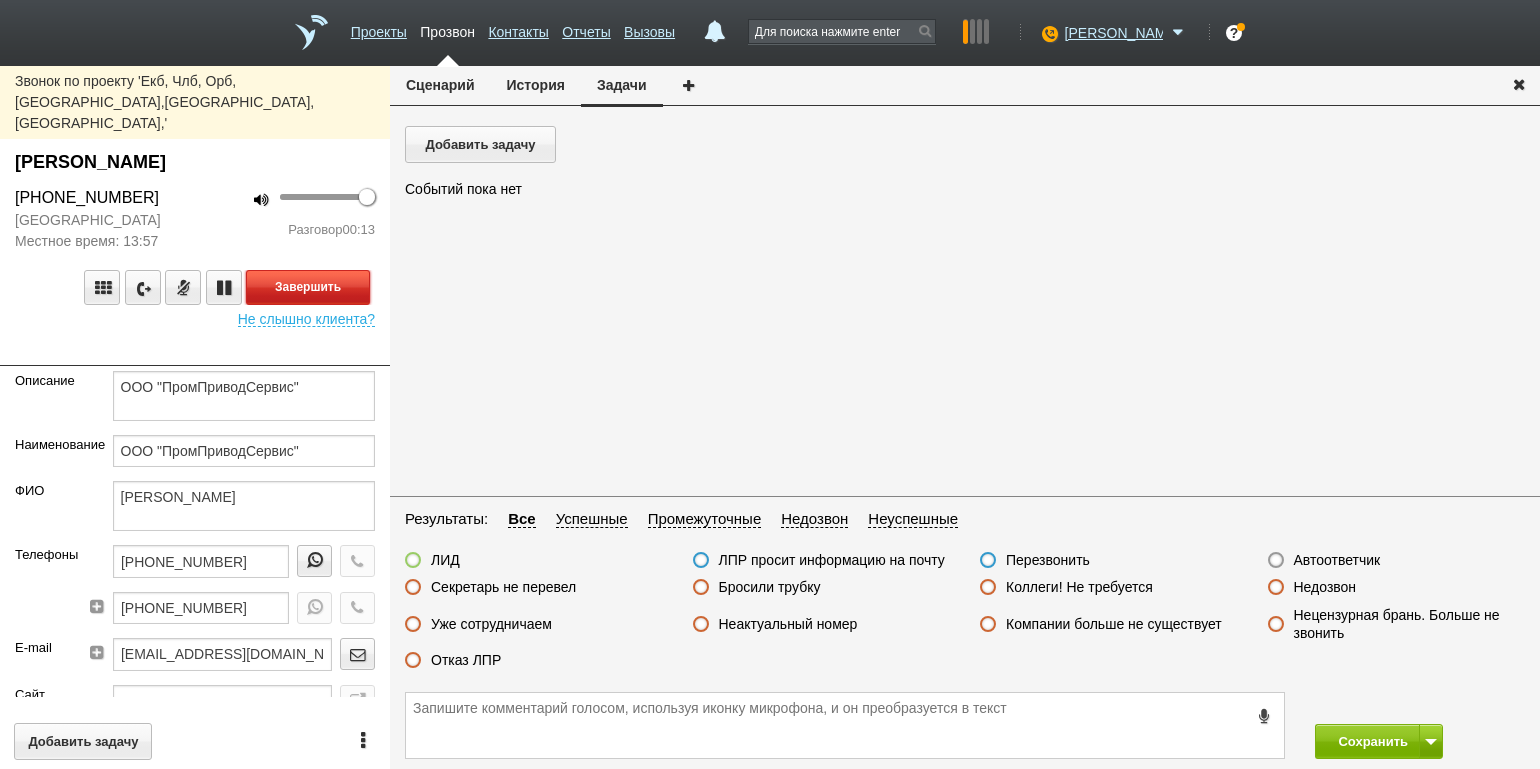 click on "Завершить" at bounding box center (308, 287) 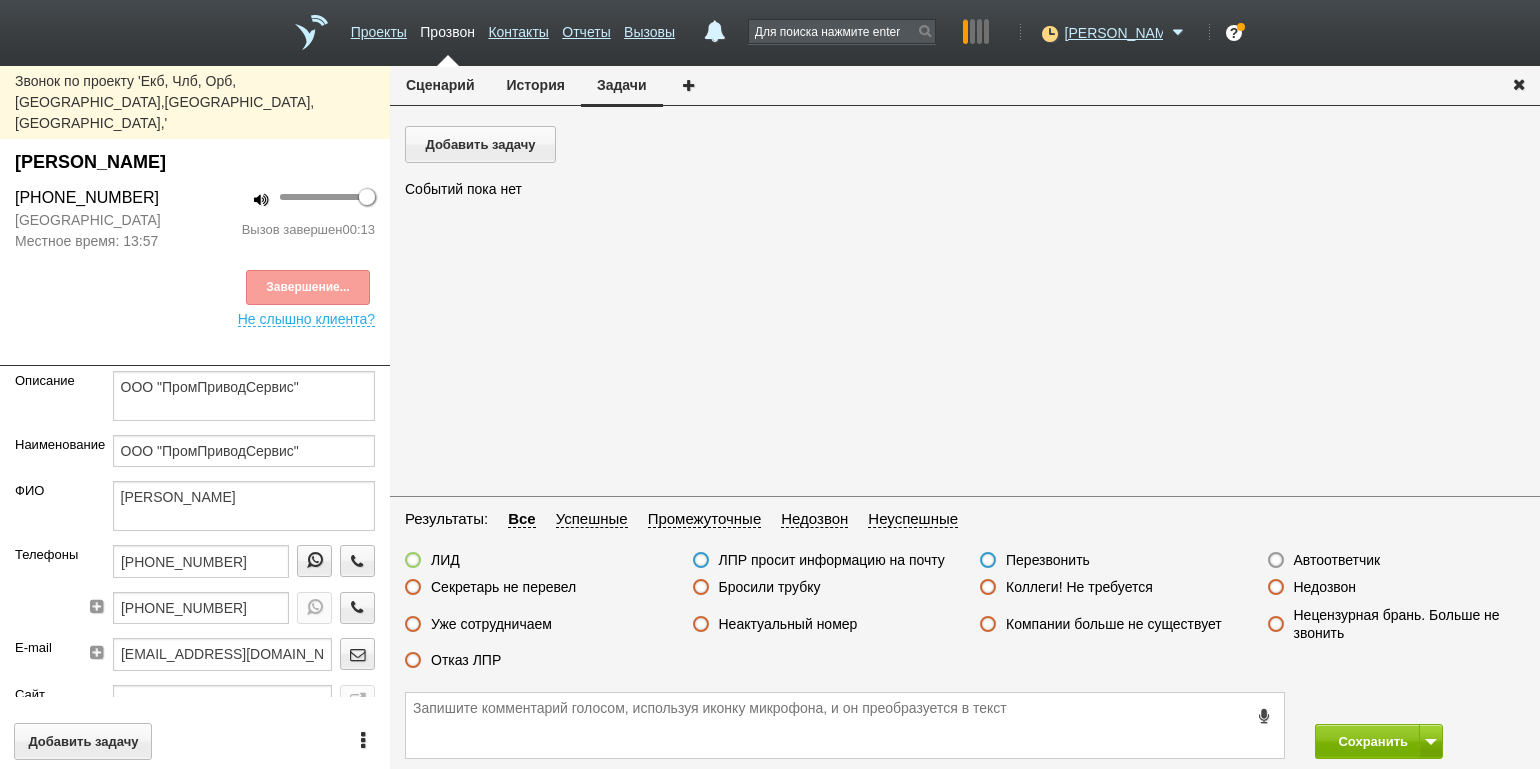 click on "Отказ ЛПР" at bounding box center [466, 660] 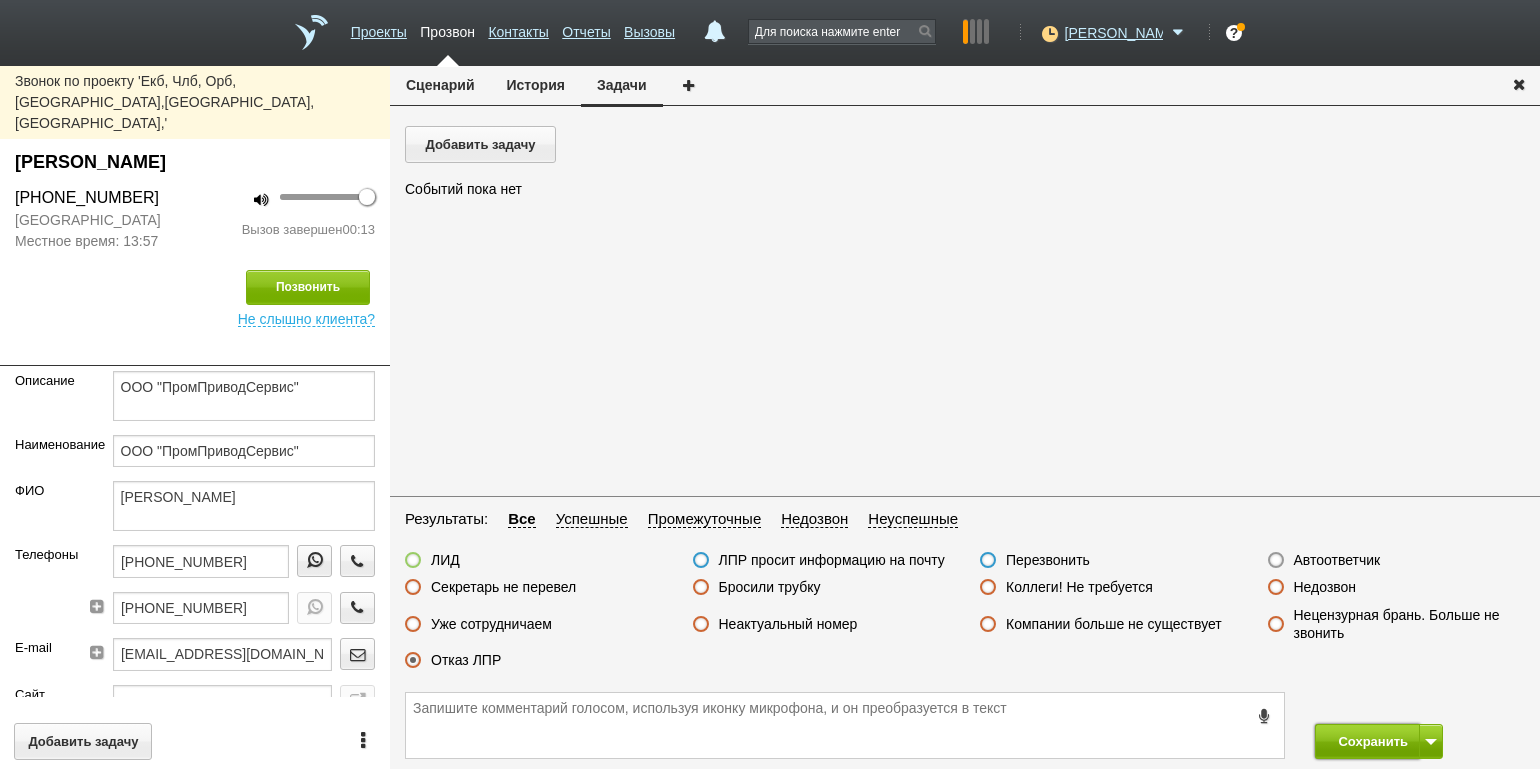 click on "Сохранить" at bounding box center (1367, 741) 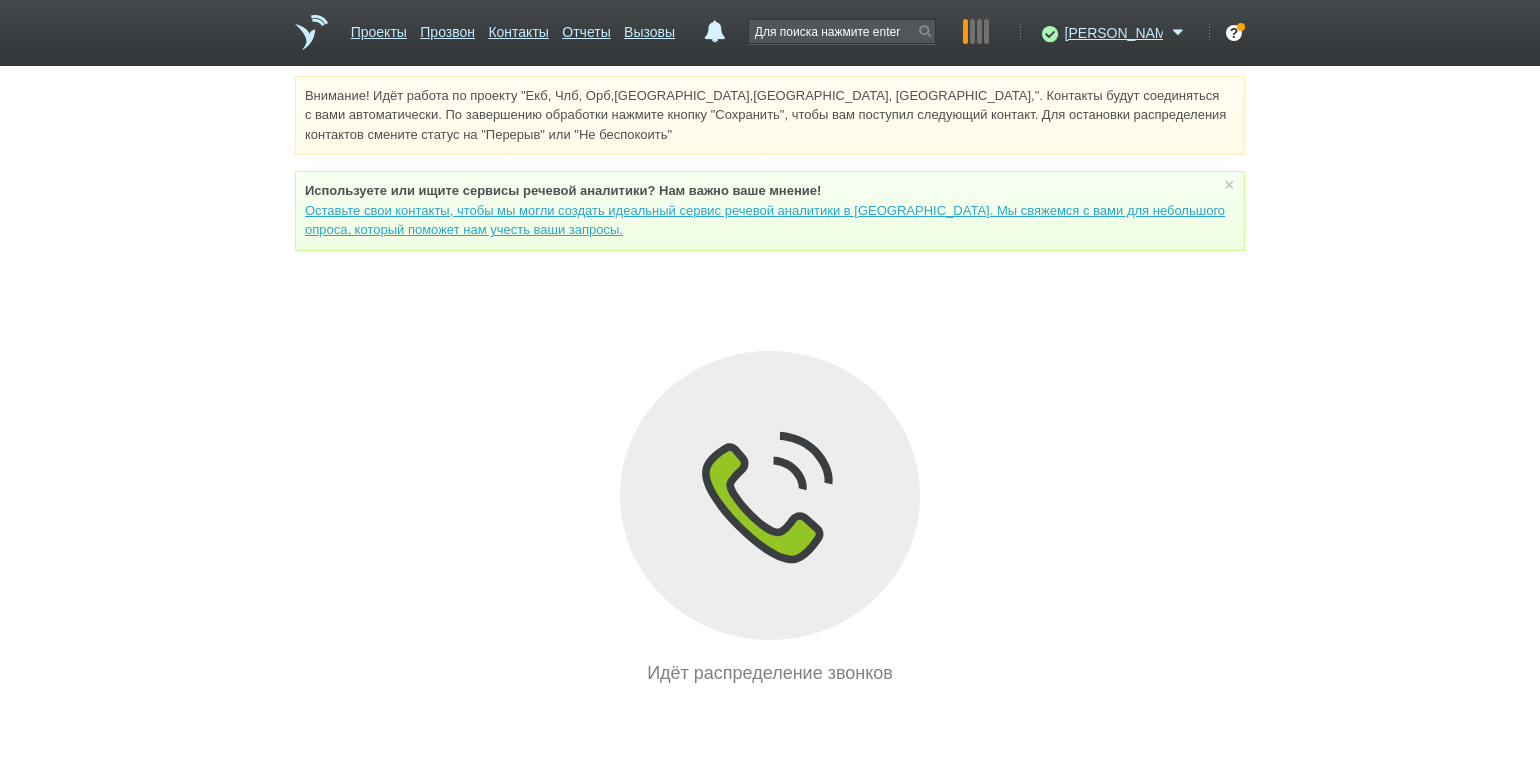 click on "Внимание! Идёт работа по проекту "Екб, Члб, Орб,[GEOGRAPHIC_DATA],[GEOGRAPHIC_DATA], [GEOGRAPHIC_DATA],". Контакты будут соединяться с вами автоматически. По завершению обработки нажмите кнопку "Сохранить", чтобы вам поступил следующий контакт. Для остановки распределения контактов смените статус на "Перерыв" или "Не беспокоить"
Используете или ищите cервисы речевой аналитики? Нам важно ваше мнение!
×
Вы можете звонить напрямую из строки поиска - введите номер и нажмите "Позвонить"
Идёт распределение звонков" at bounding box center (770, 381) 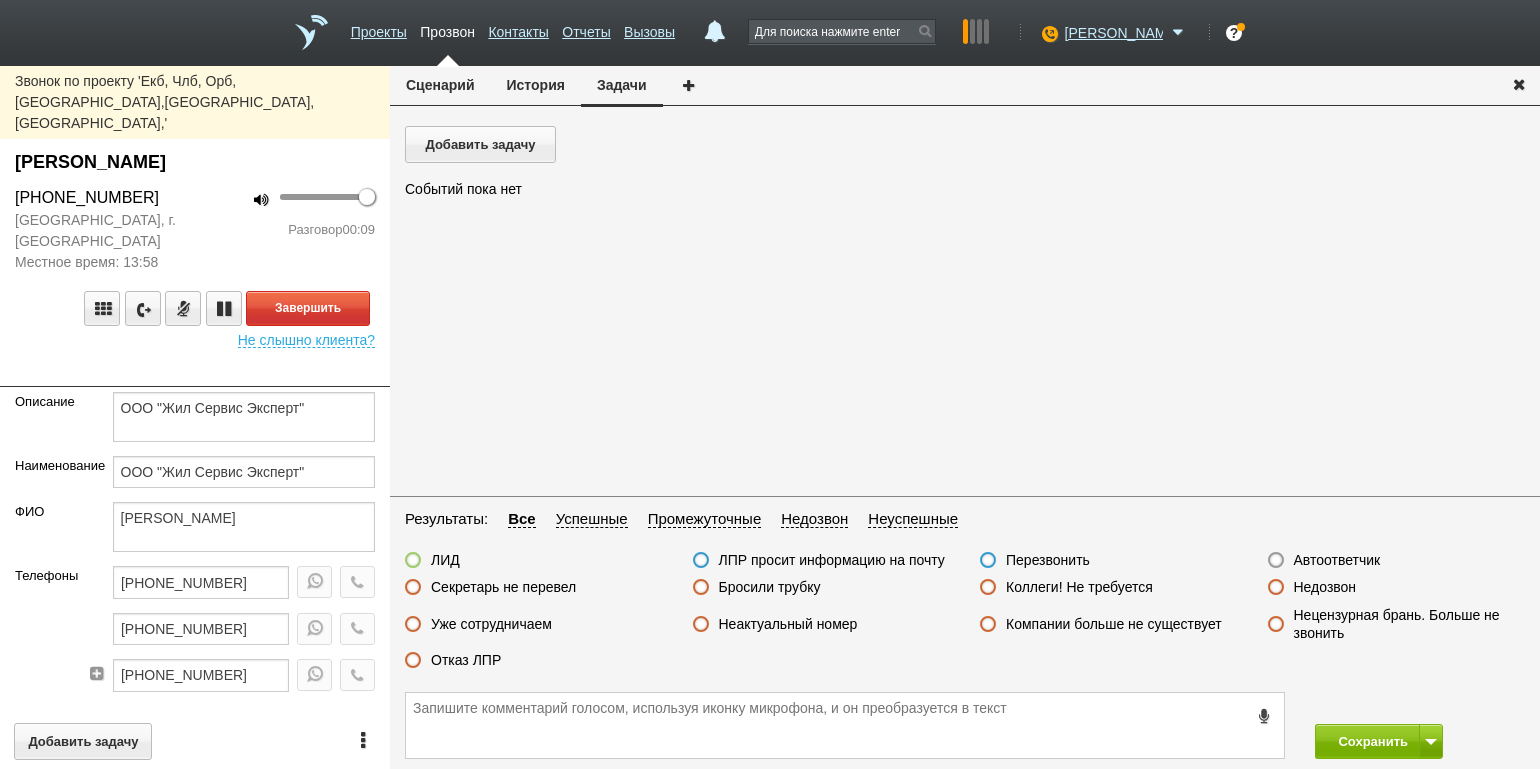 click on "Завершить Не слышно клиента?" at bounding box center (195, 310) 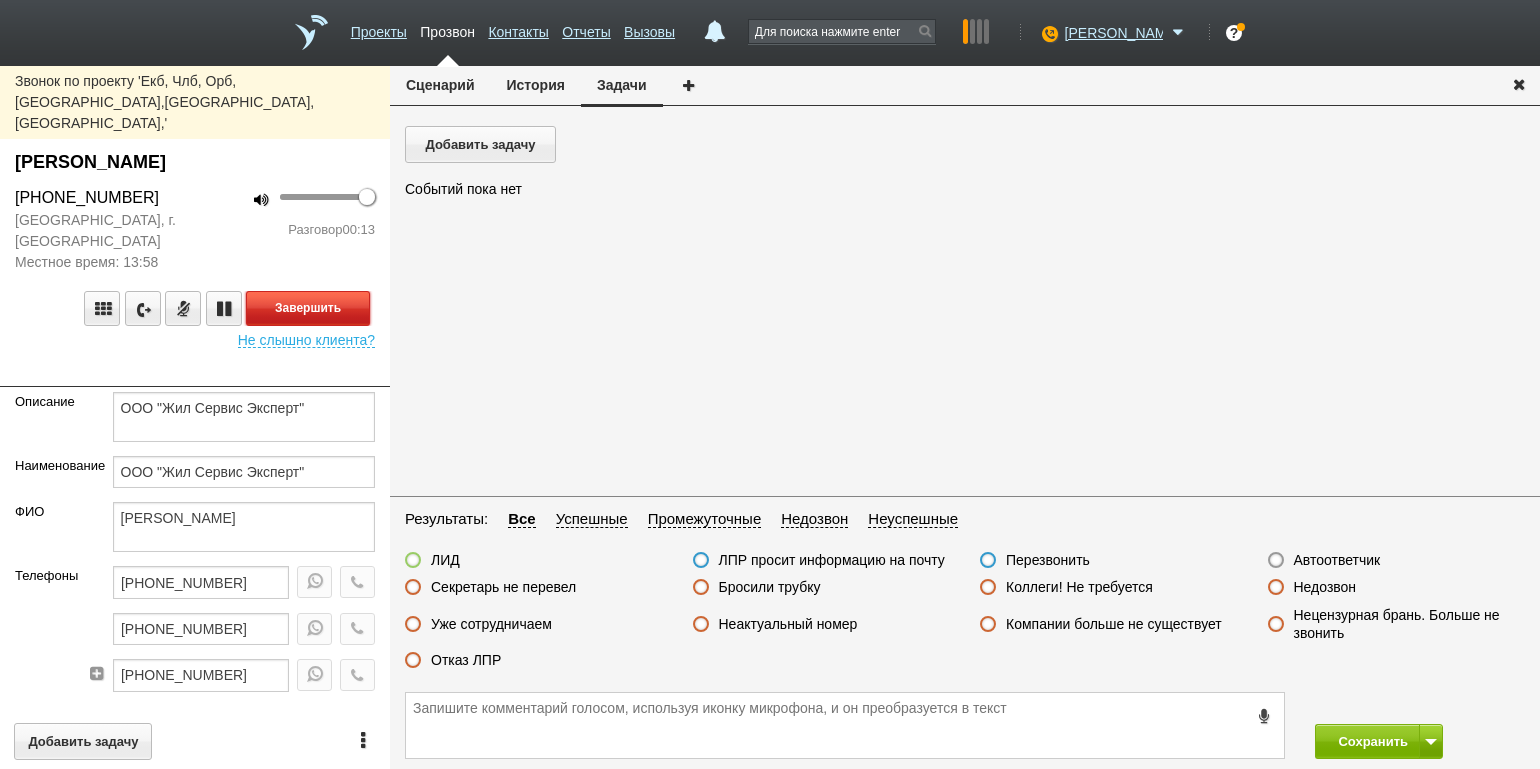 click on "Завершить" at bounding box center (308, 308) 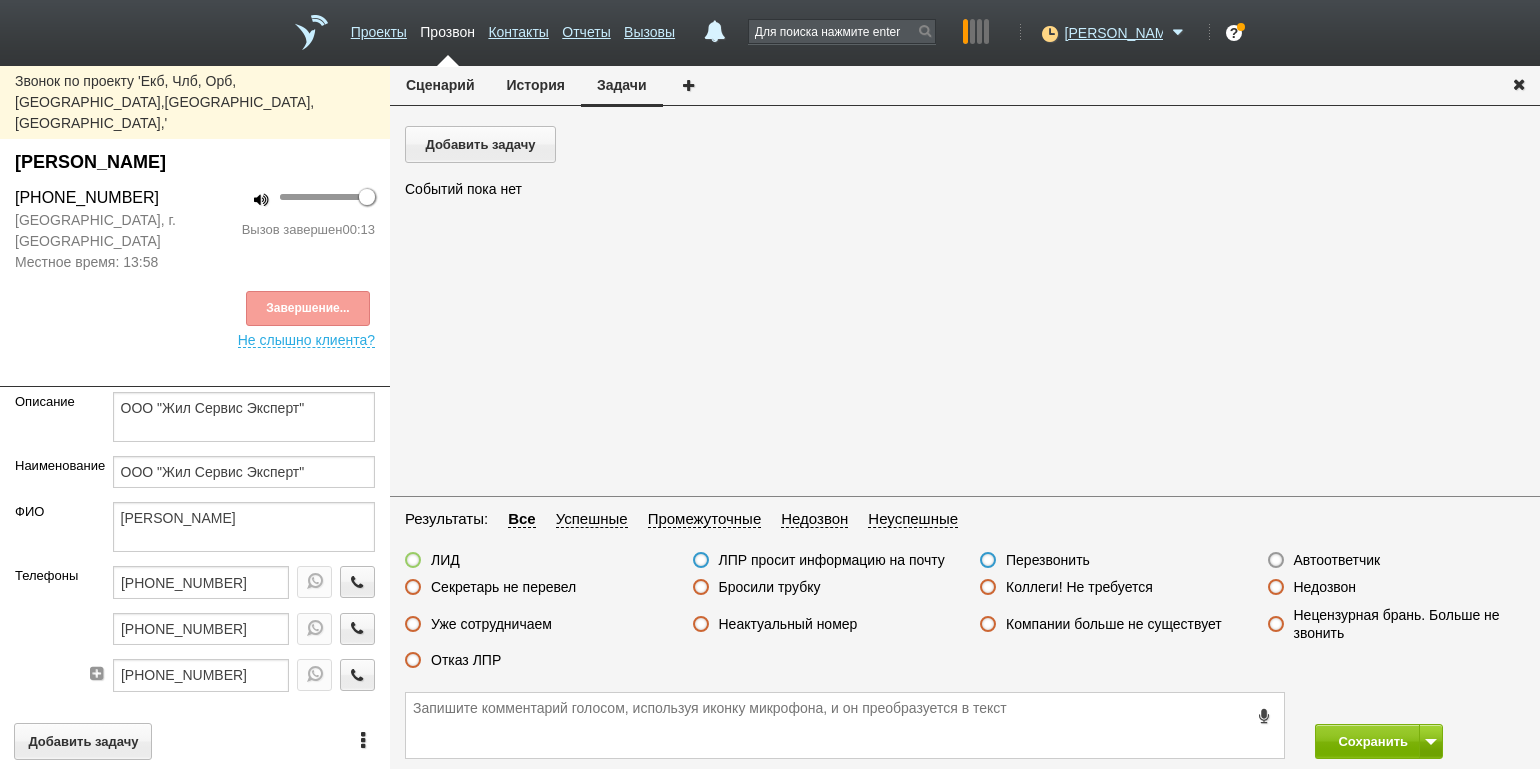 click on "Секретарь не перевел" at bounding box center (503, 587) 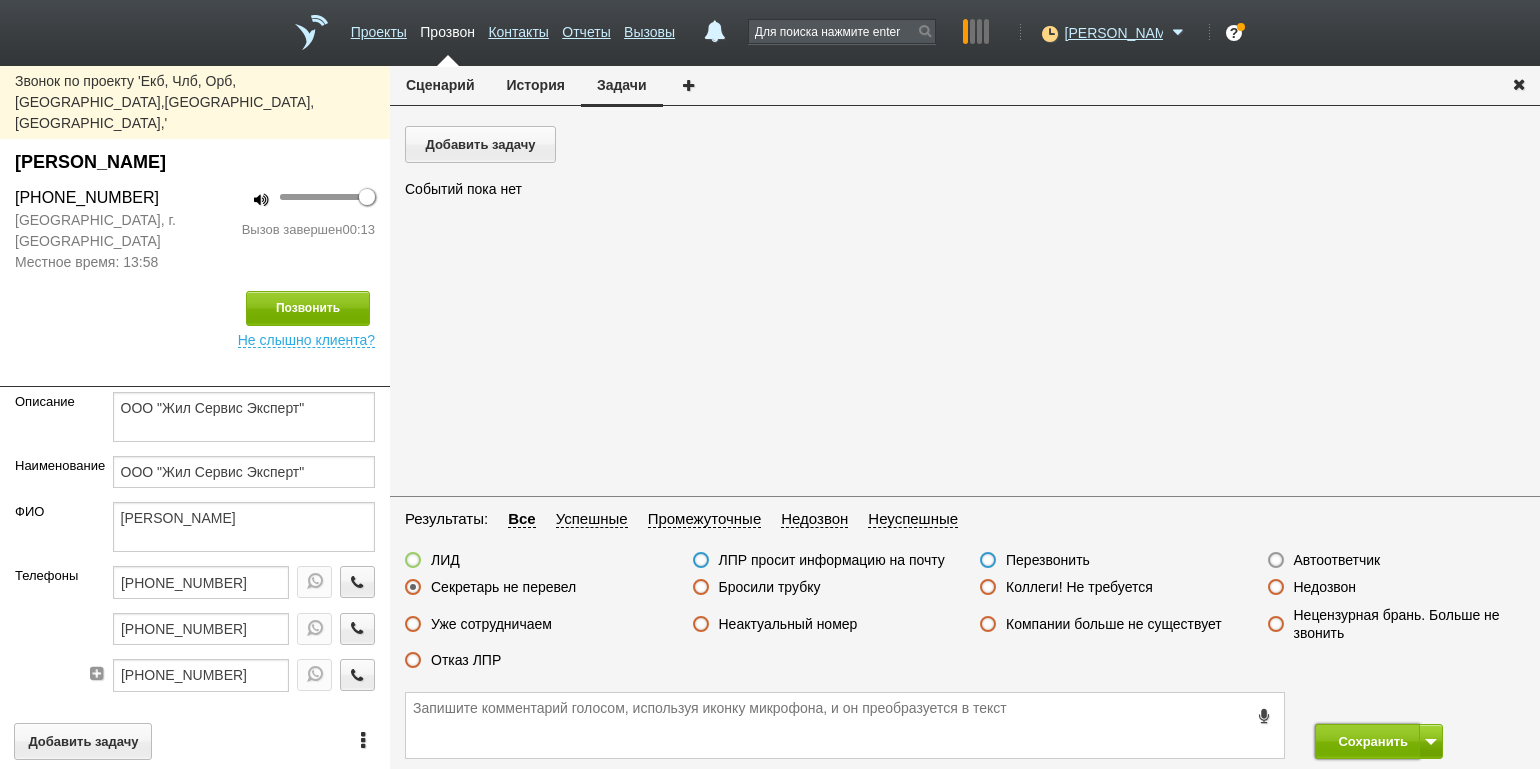 drag, startPoint x: 1367, startPoint y: 736, endPoint x: 1269, endPoint y: 611, distance: 158.8364 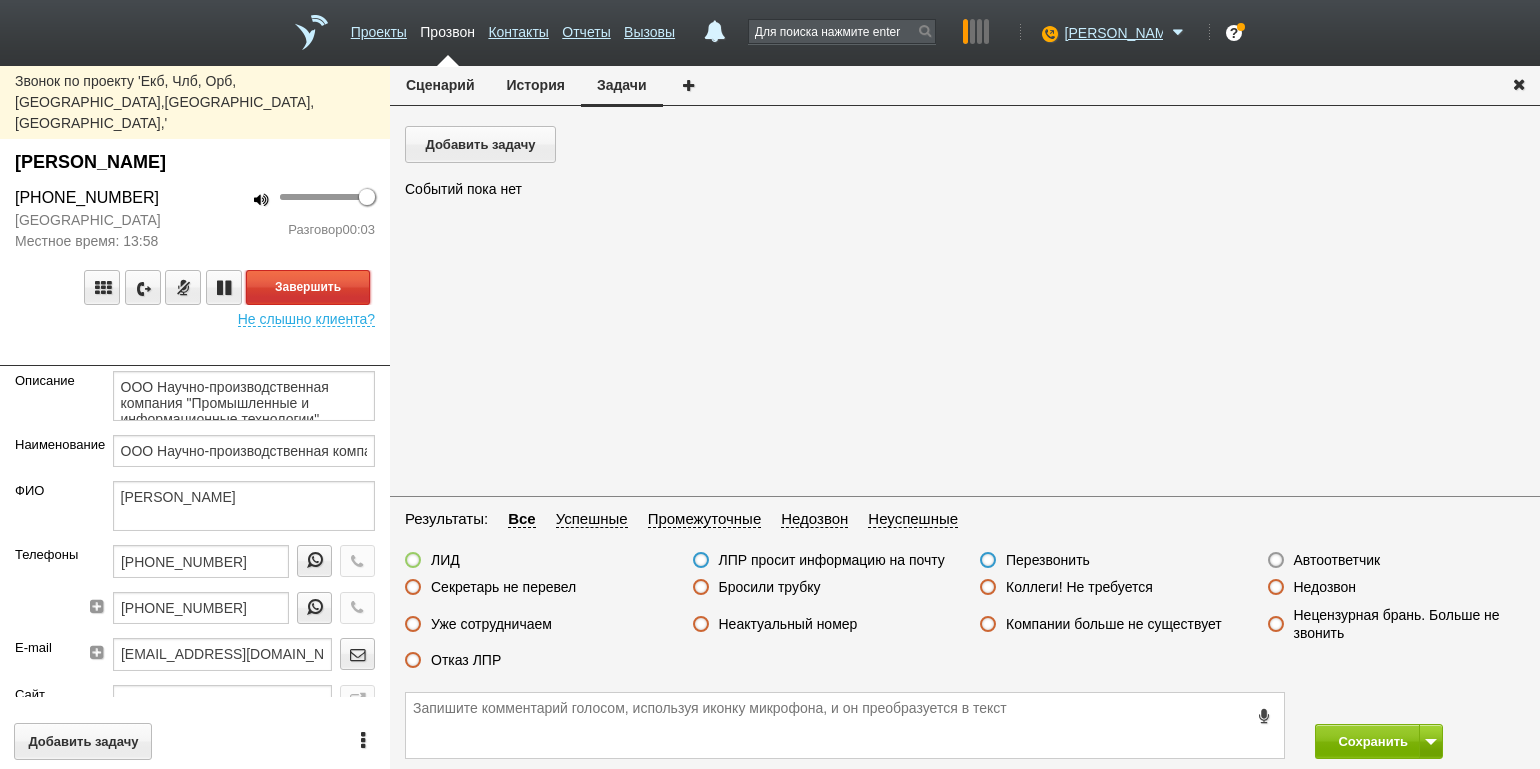drag, startPoint x: 332, startPoint y: 255, endPoint x: 343, endPoint y: 257, distance: 11.18034 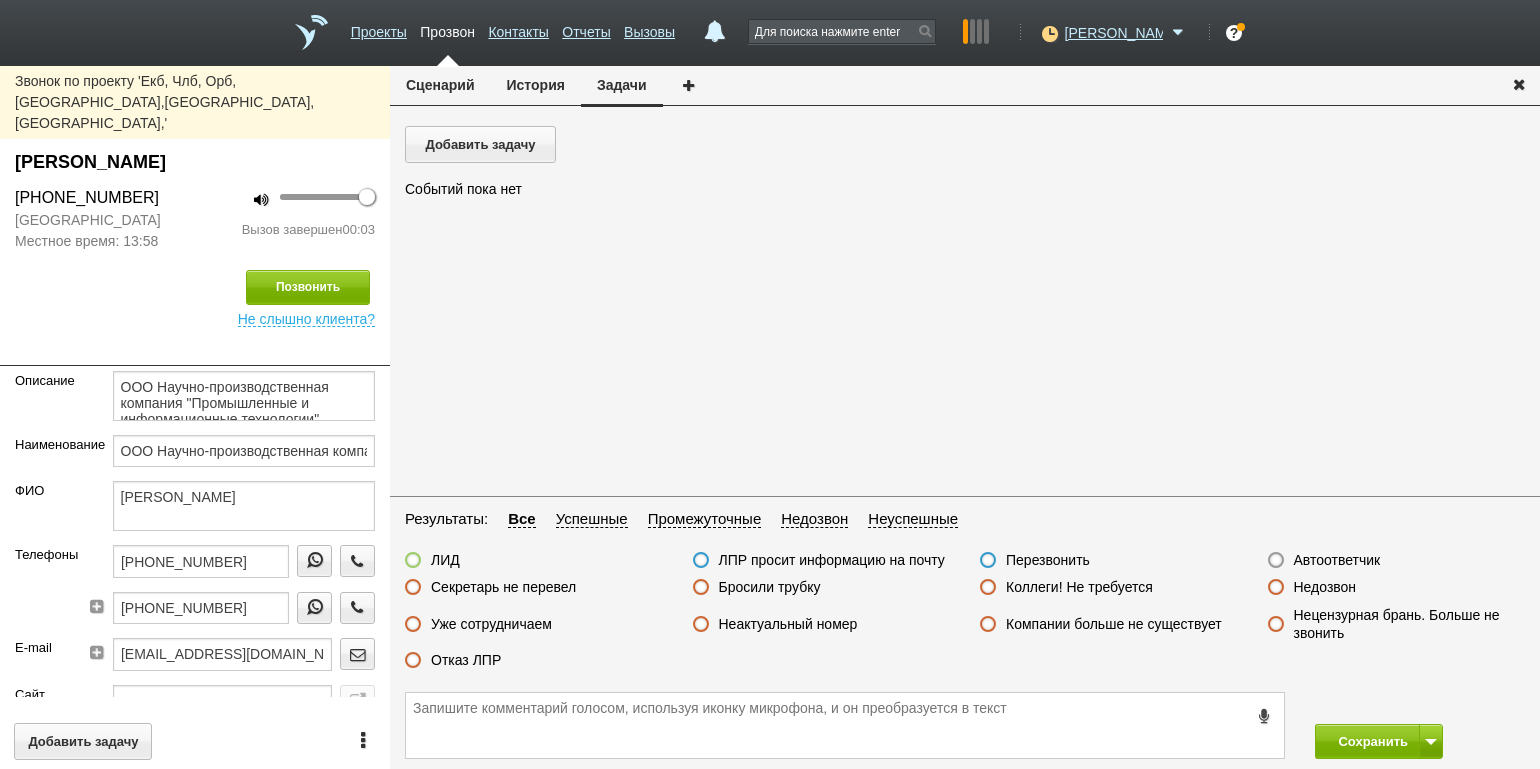 click on "Автоответчик" at bounding box center (1337, 560) 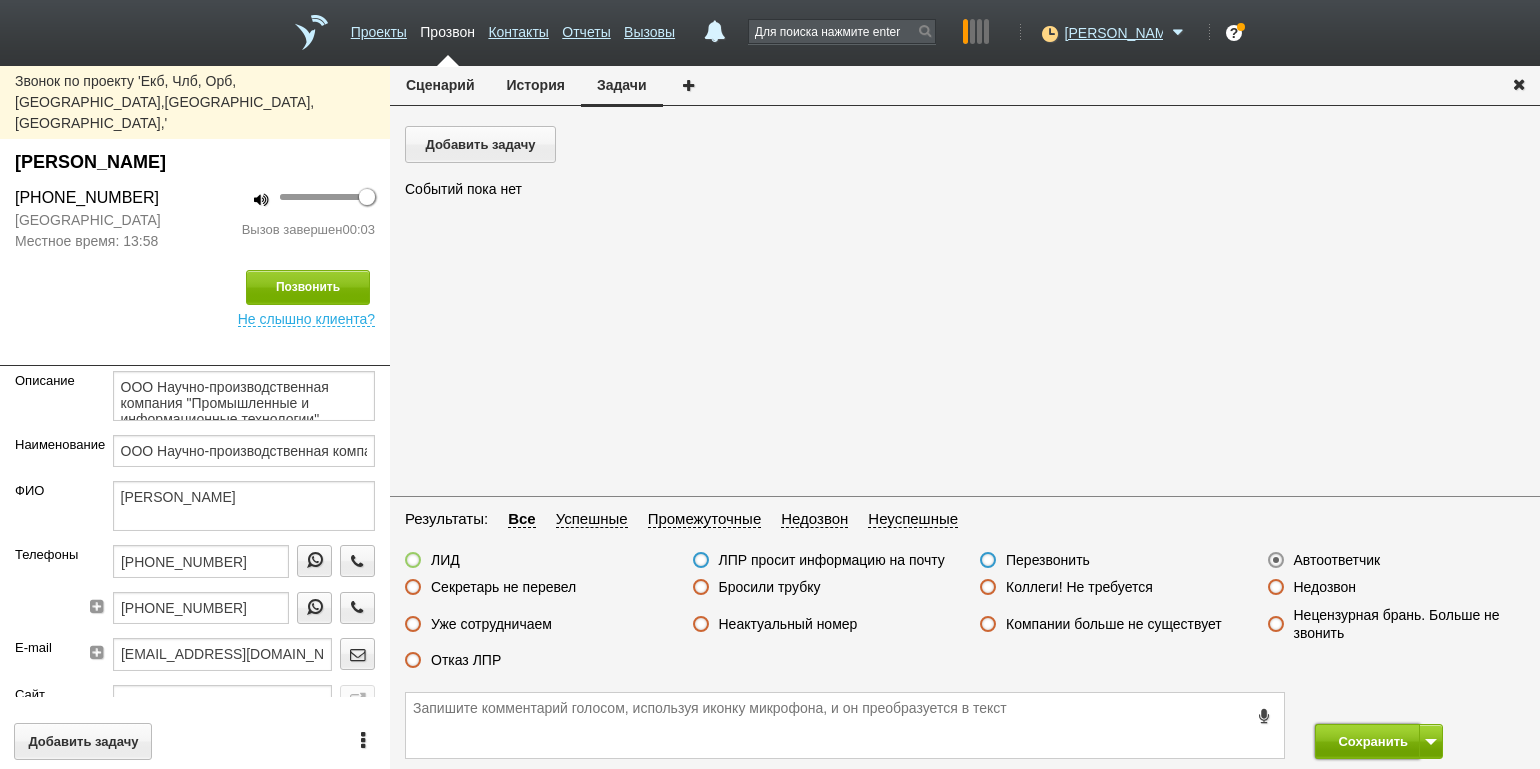 click on "Сохранить" at bounding box center [1367, 741] 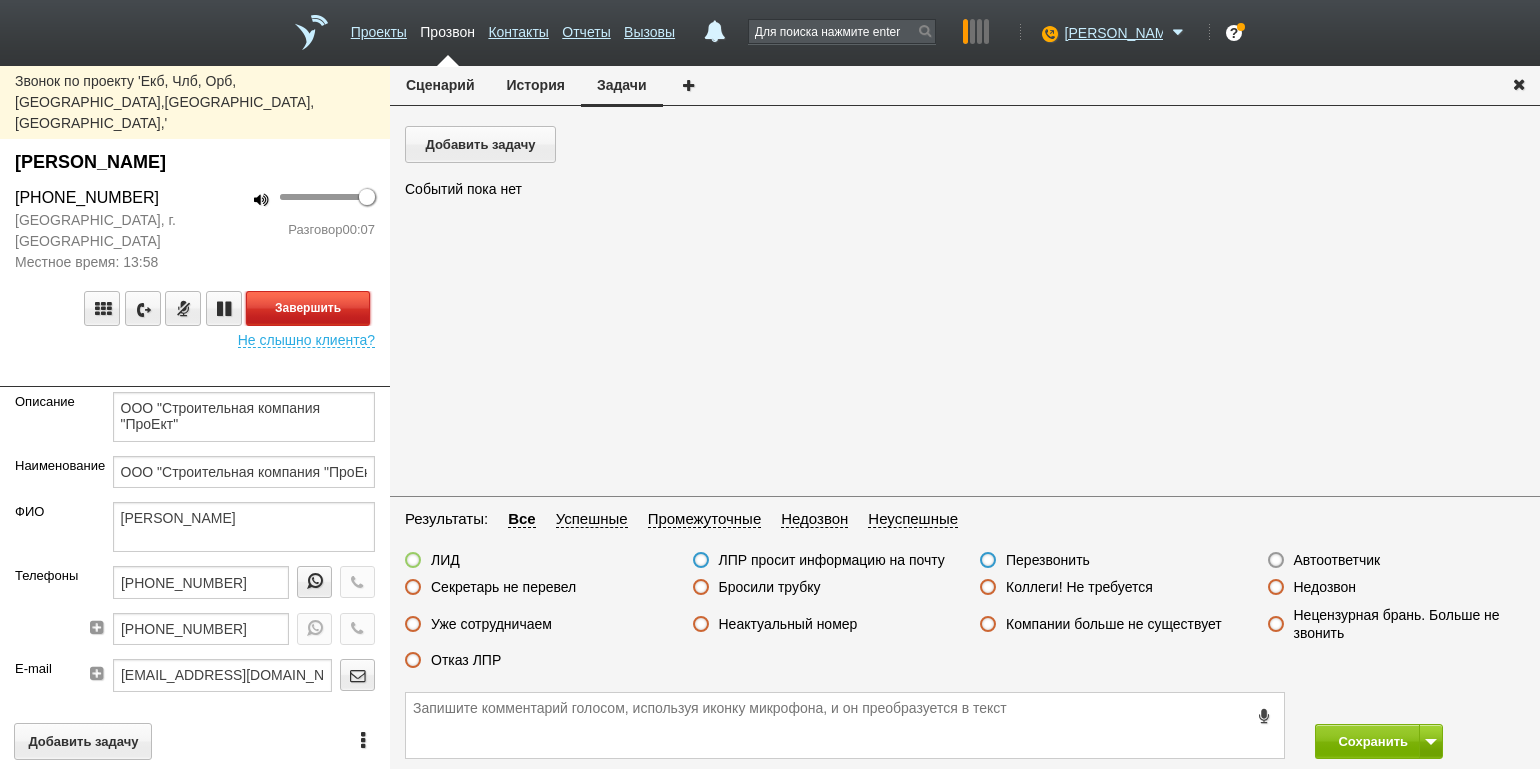 click on "Завершить" at bounding box center [308, 308] 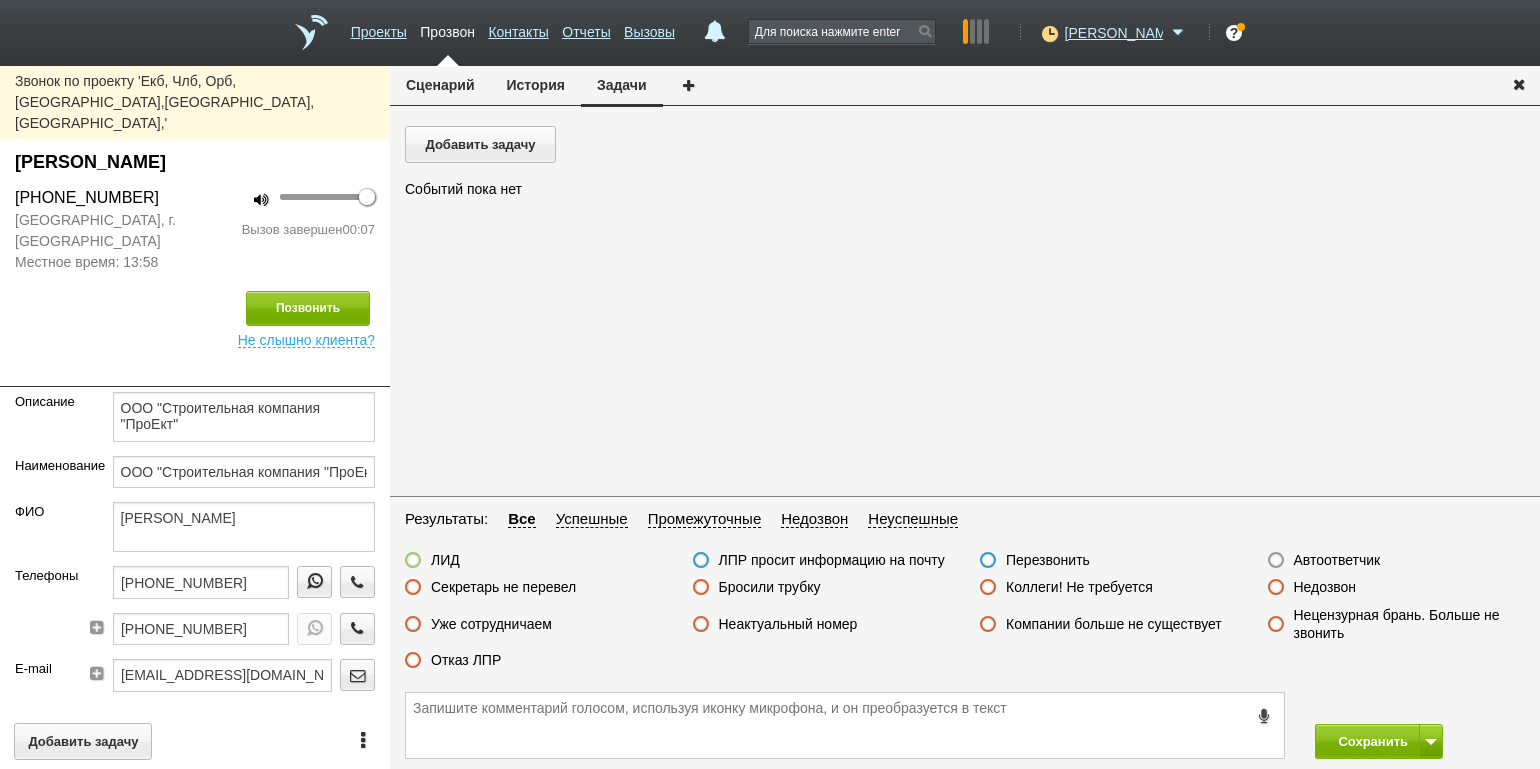 click on "Недозвон" at bounding box center [1325, 587] 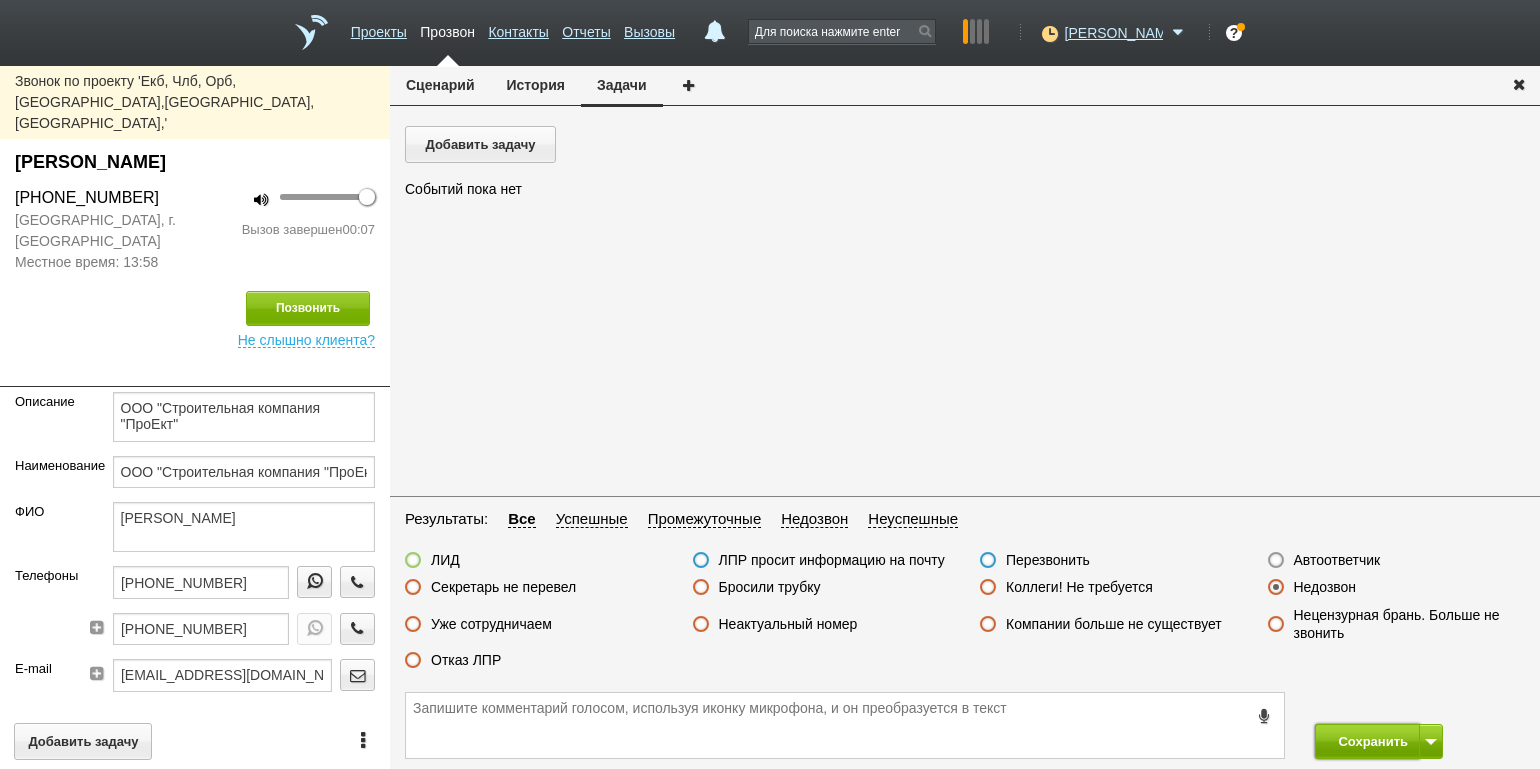 click on "Сохранить" at bounding box center (1367, 741) 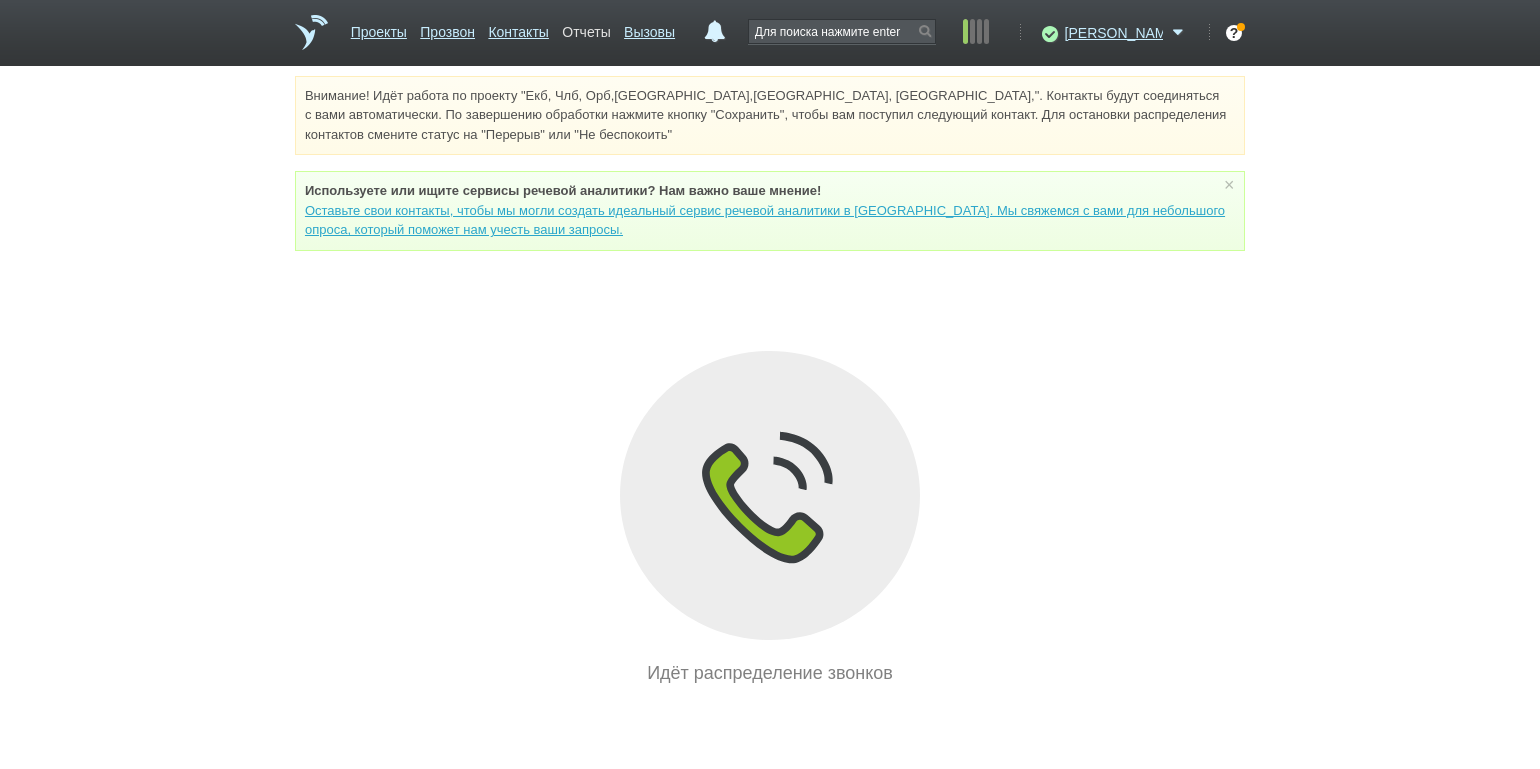 click on "Отчеты" at bounding box center (586, 28) 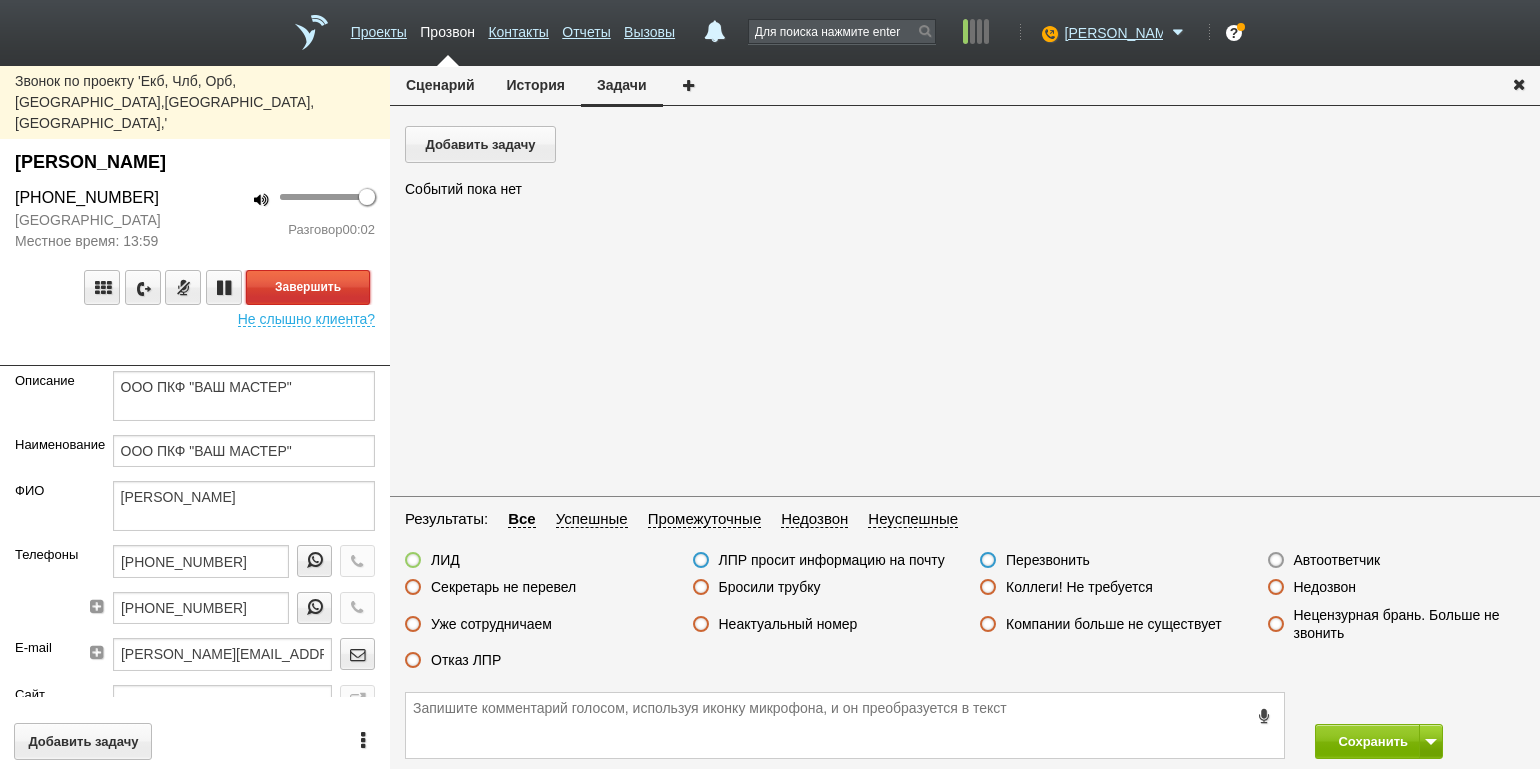 click on "Завершить" at bounding box center (308, 287) 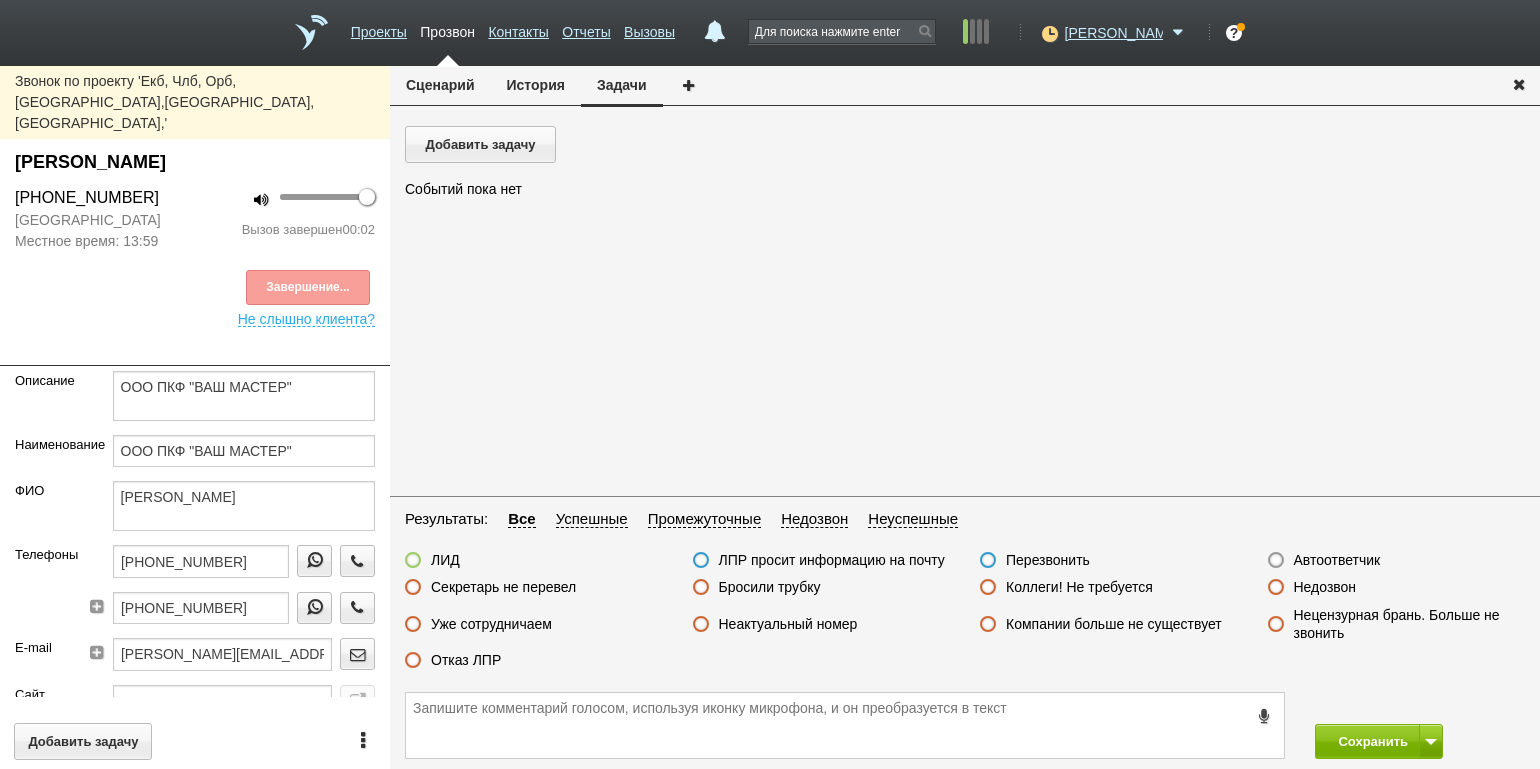 click on "Автоответчик" at bounding box center [1337, 560] 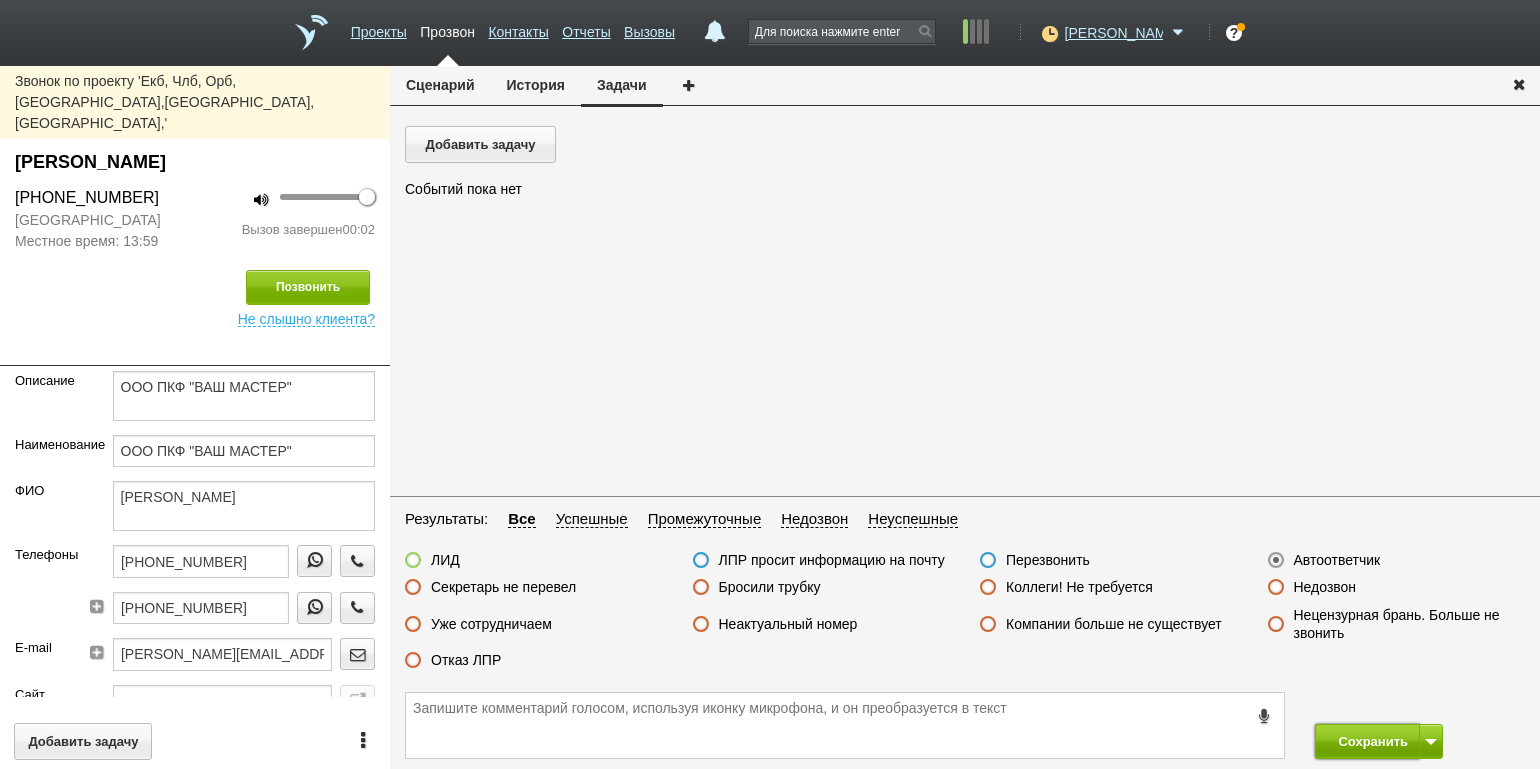 click on "Сохранить" at bounding box center [1367, 741] 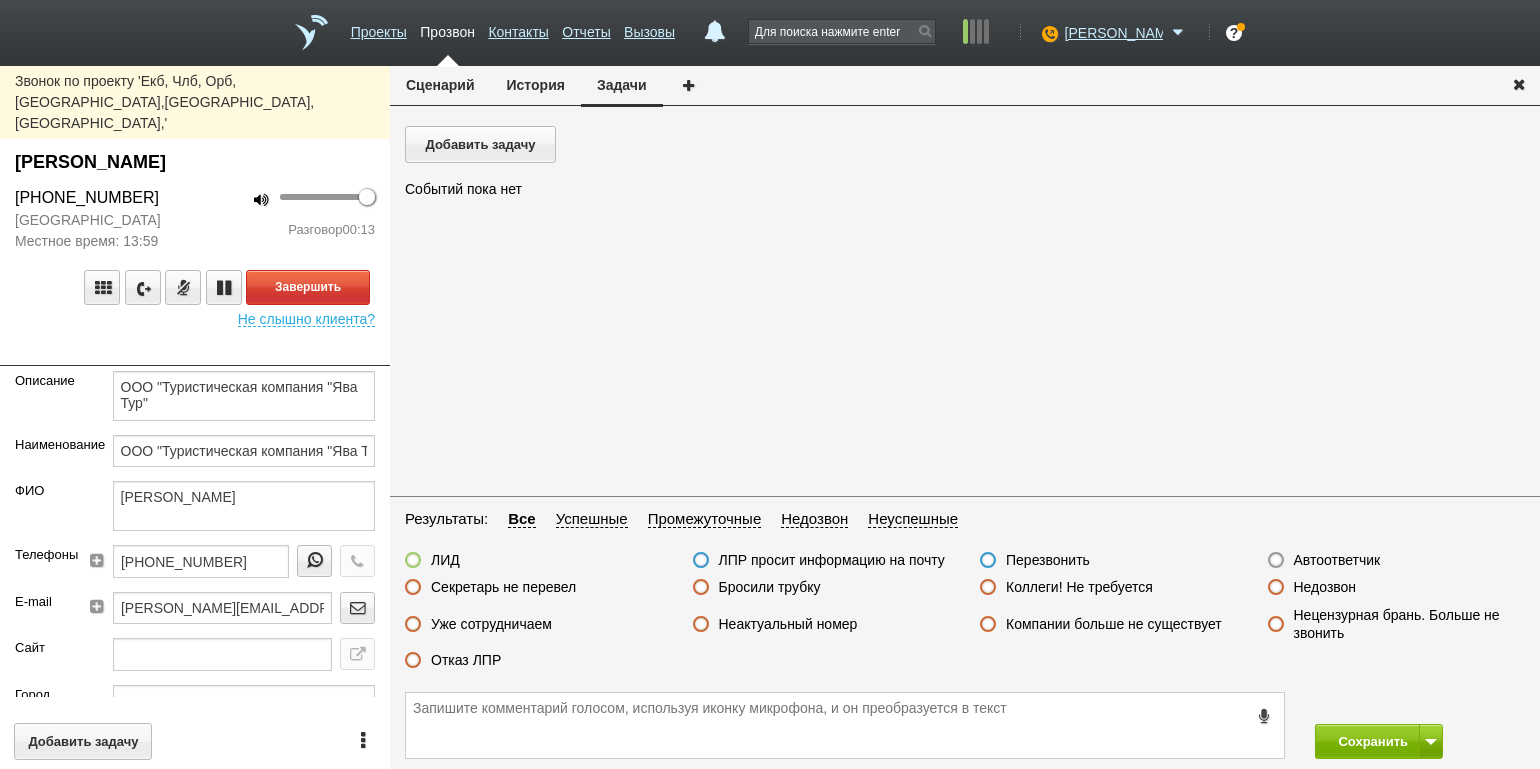 click on "Завершить Не слышно клиента?" at bounding box center [195, 289] 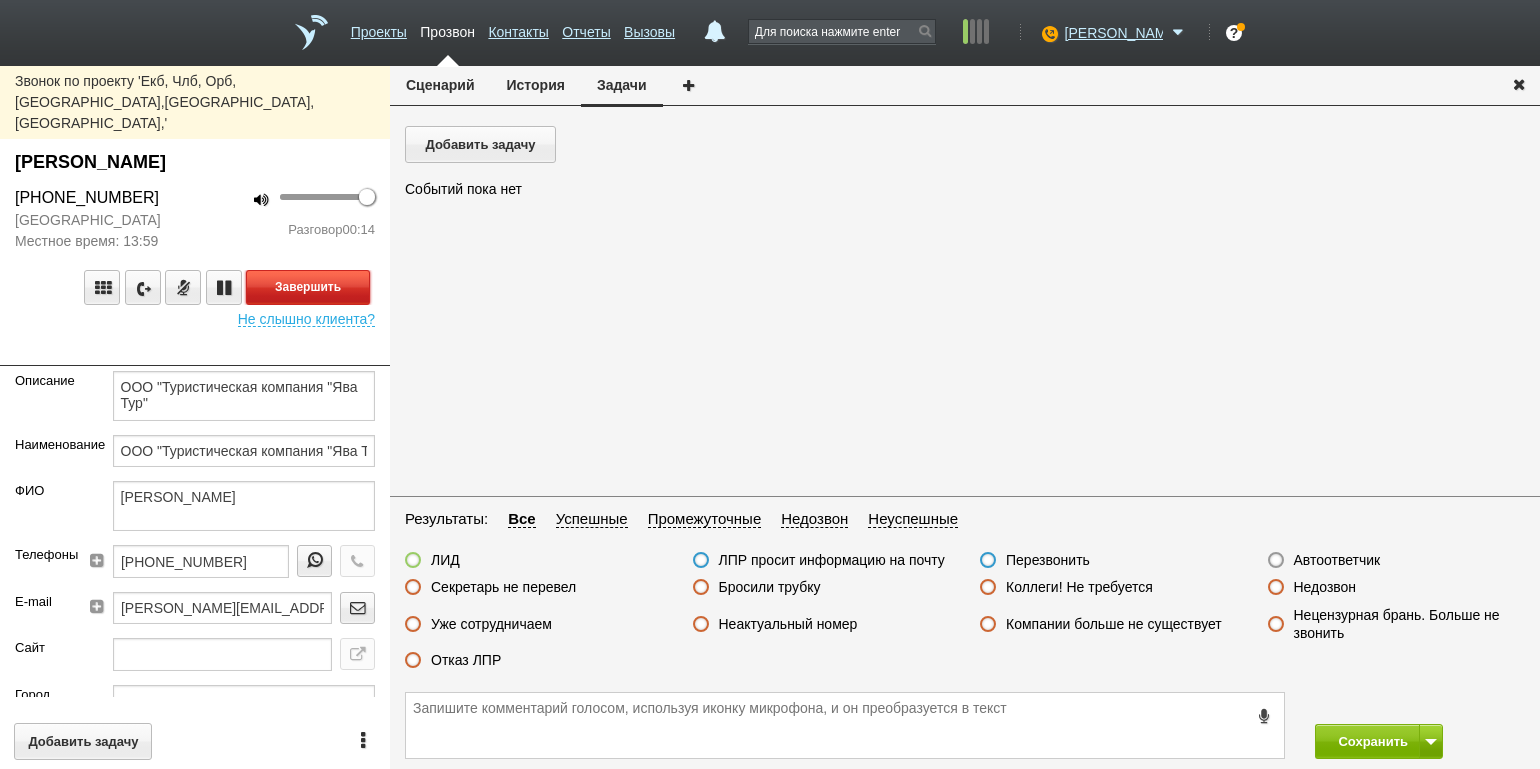 click on "Завершить" at bounding box center [308, 287] 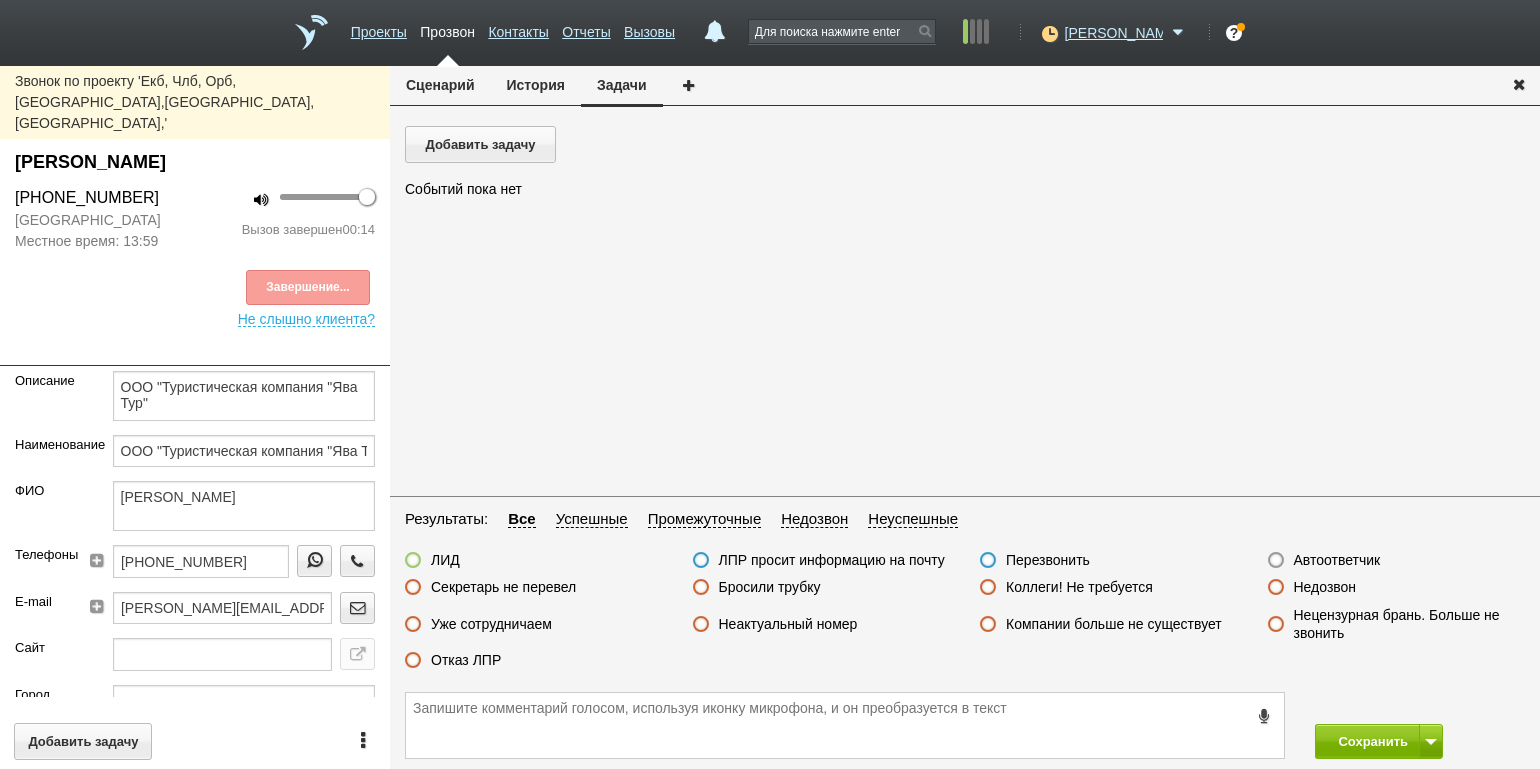 click on "Отказ ЛПР" at bounding box center (466, 660) 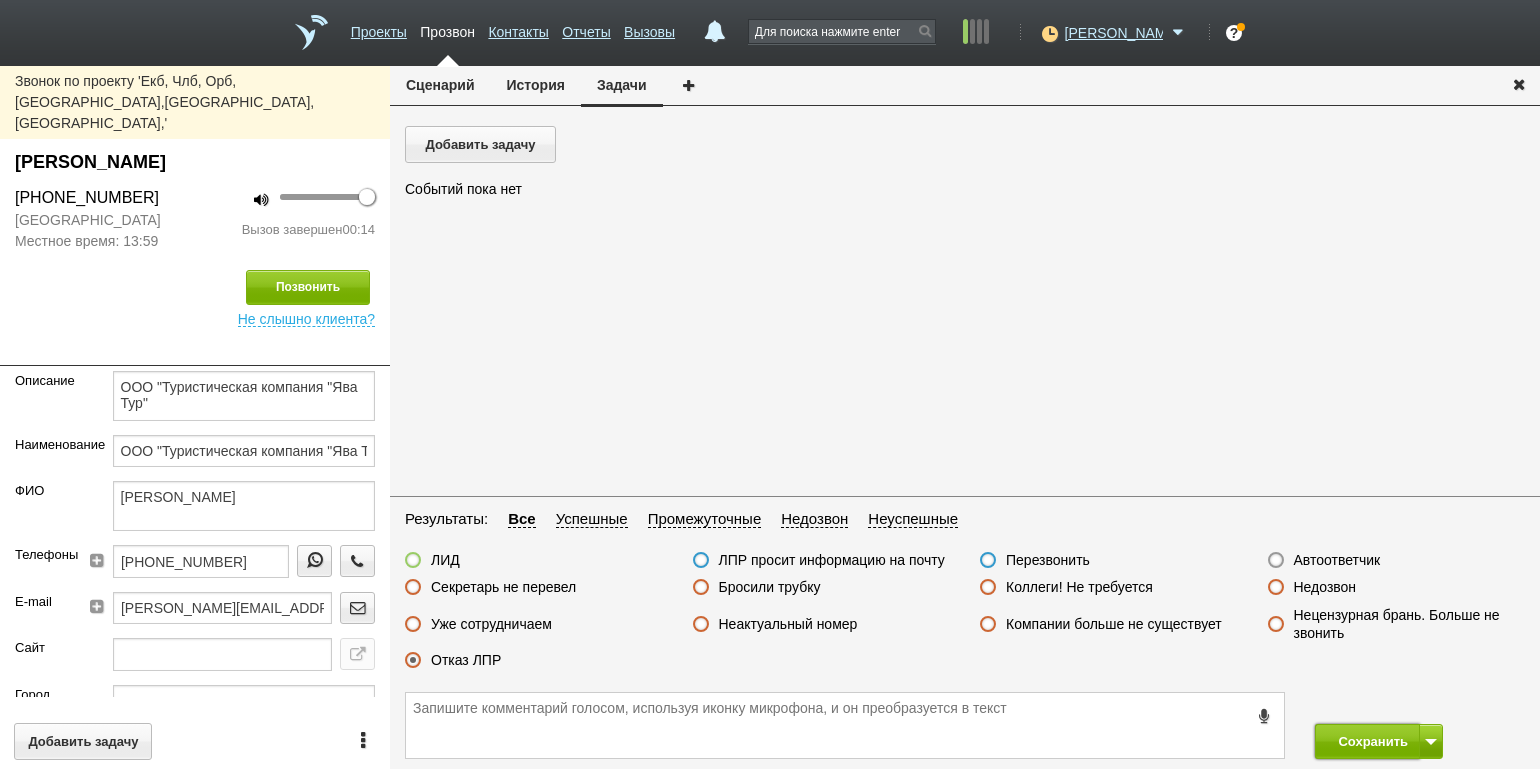 drag, startPoint x: 1324, startPoint y: 736, endPoint x: 1254, endPoint y: 657, distance: 105.550934 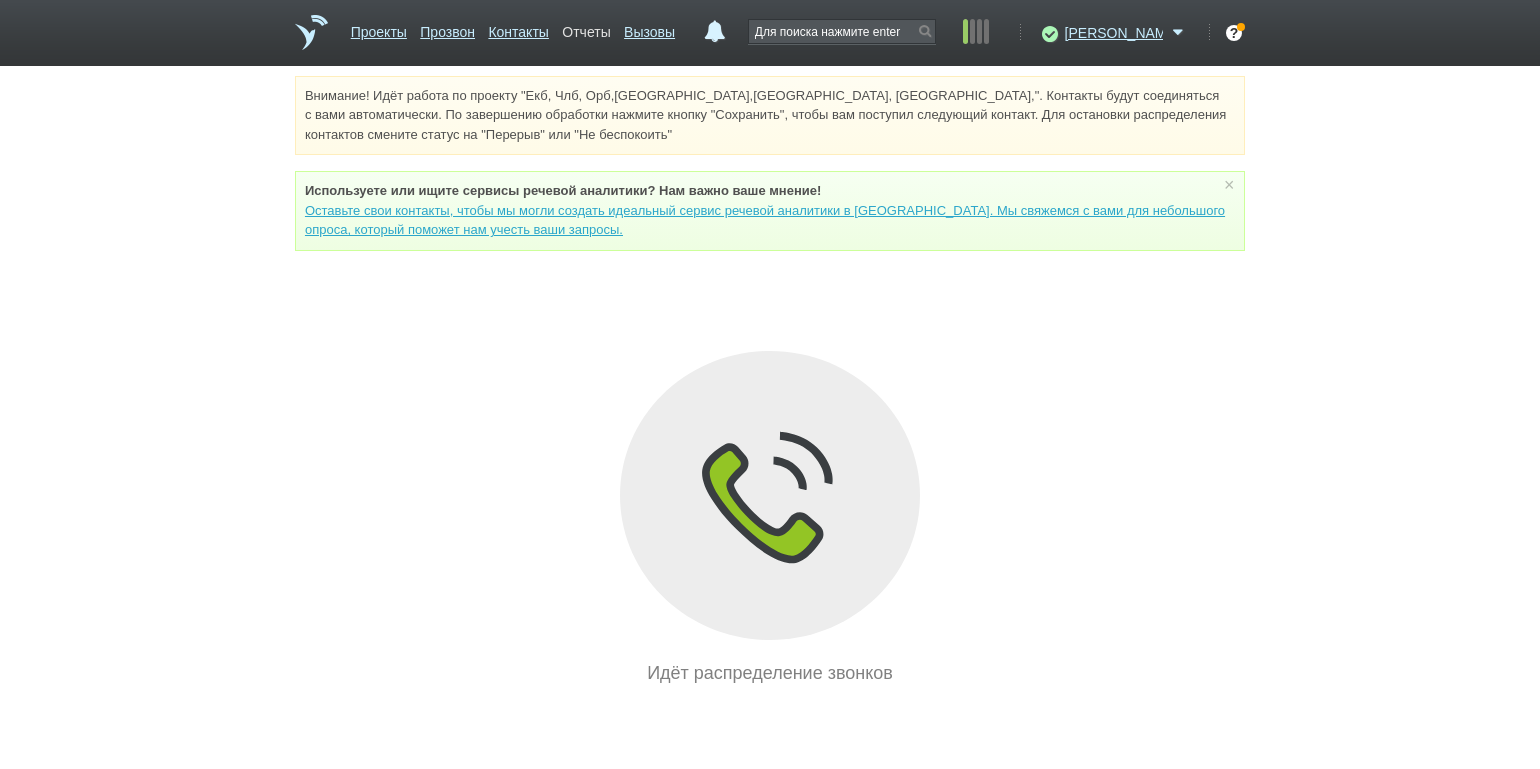 click on "Отчеты" at bounding box center [586, 28] 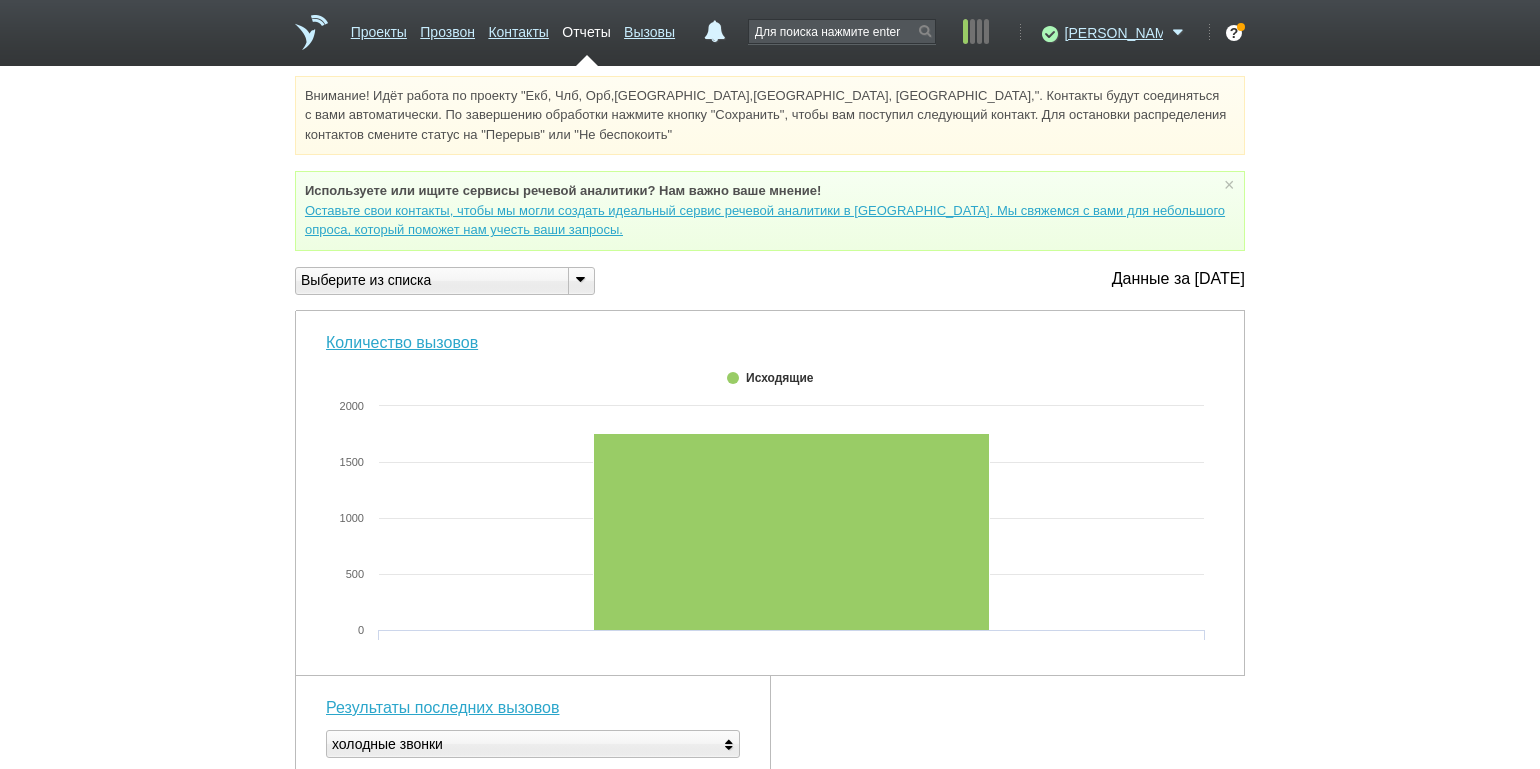 drag, startPoint x: 580, startPoint y: 277, endPoint x: 556, endPoint y: 298, distance: 31.890438 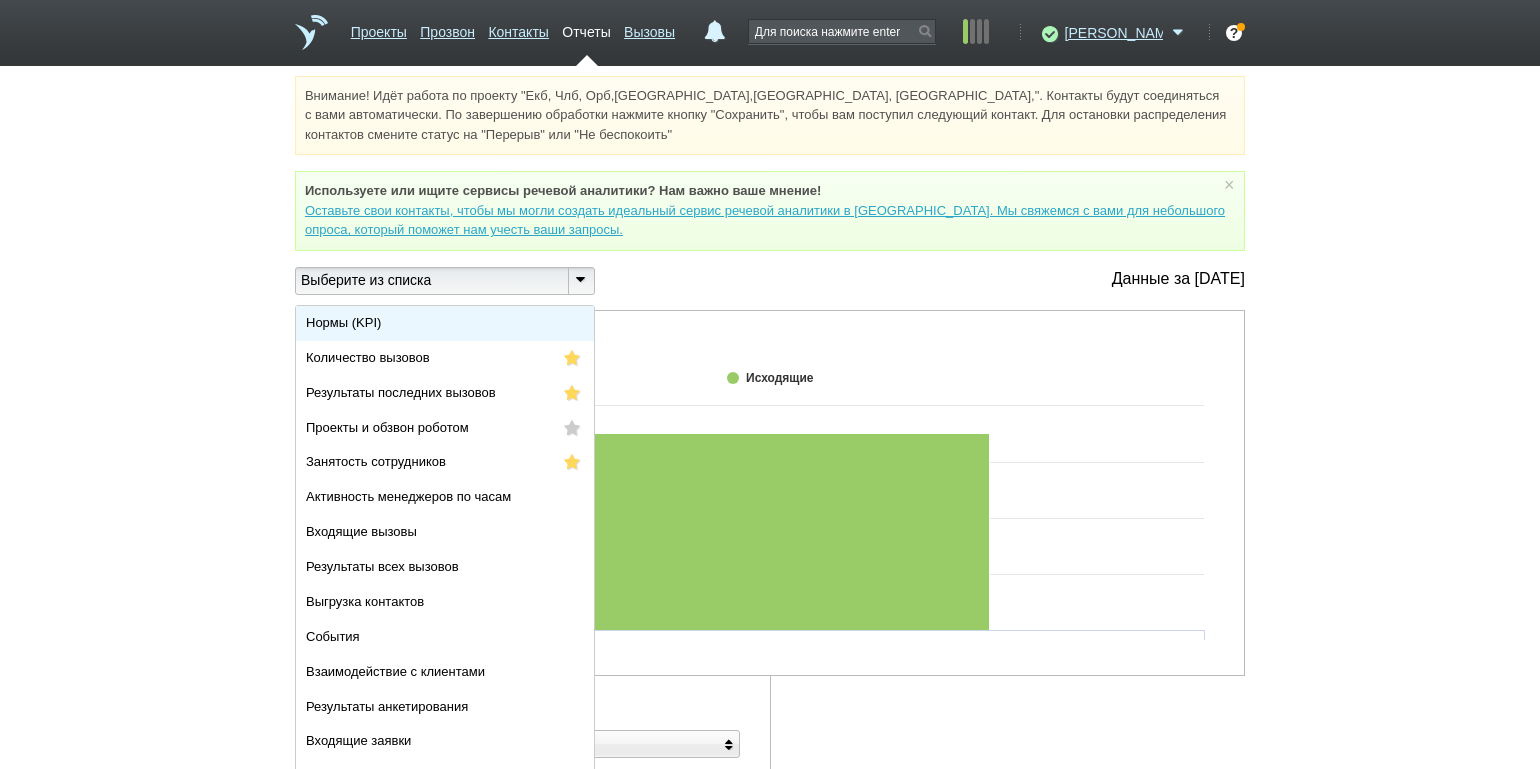 click on "Нормы (KPI)" at bounding box center [445, 323] 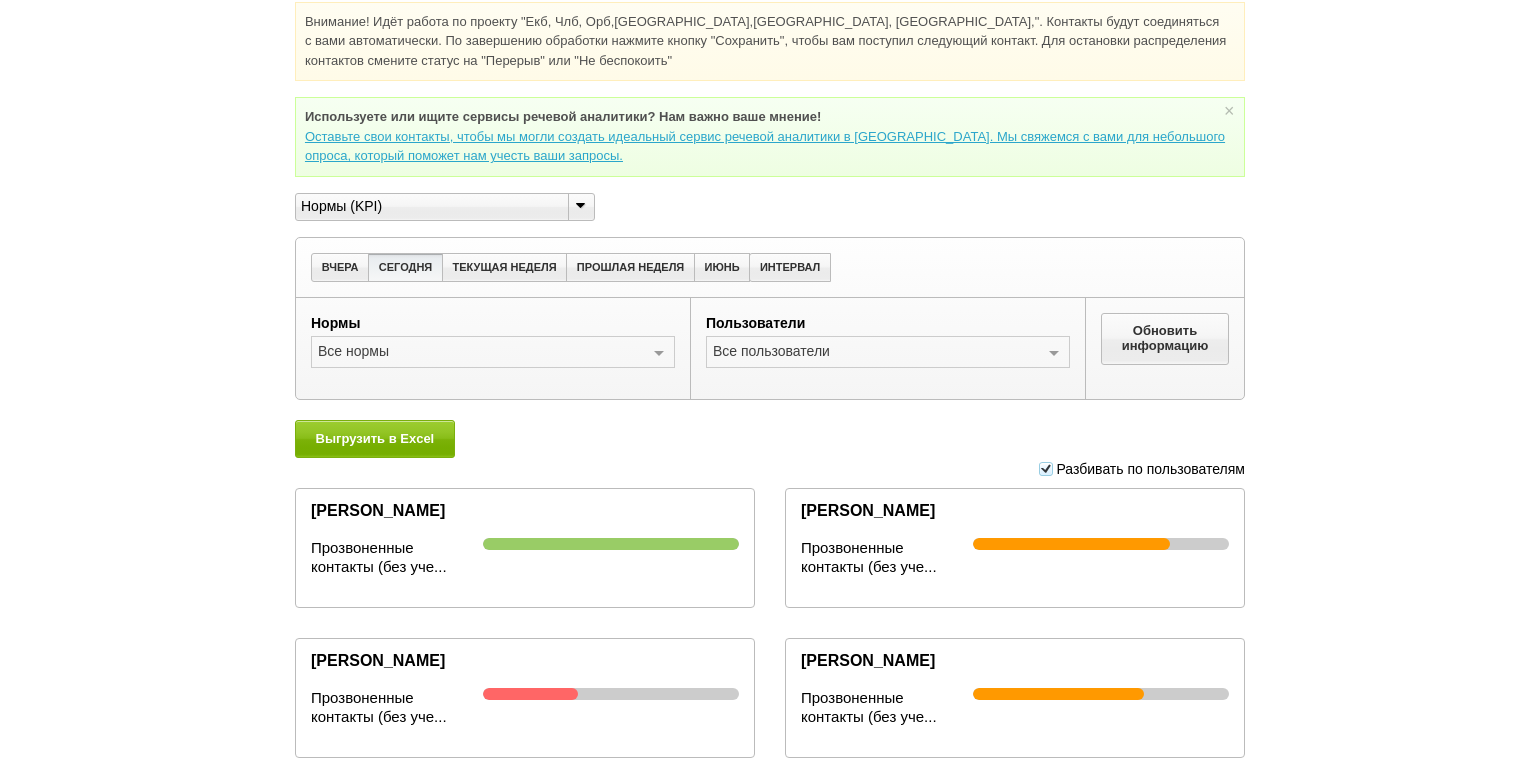 scroll, scrollTop: 0, scrollLeft: 0, axis: both 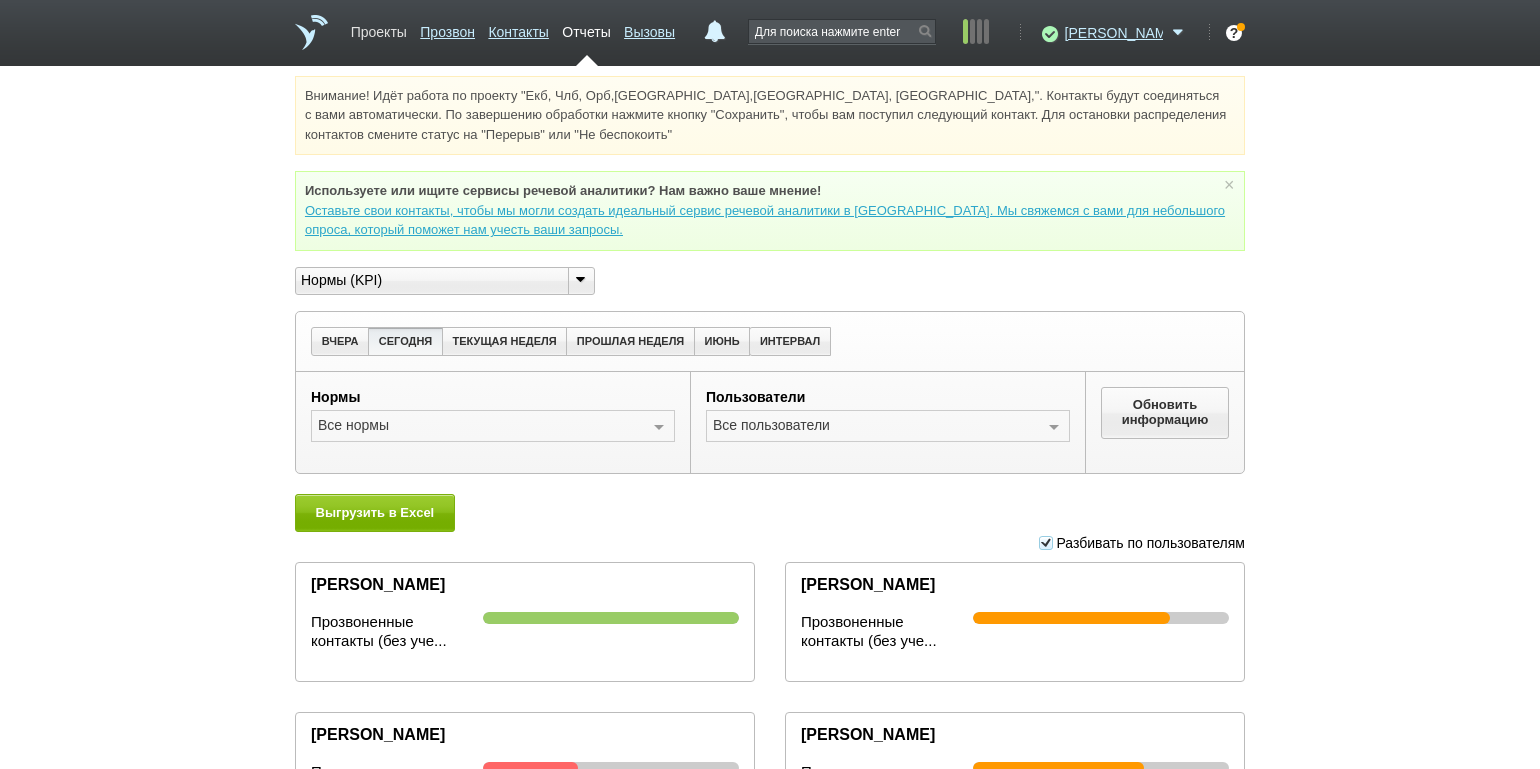 click on "Проекты" at bounding box center [379, 28] 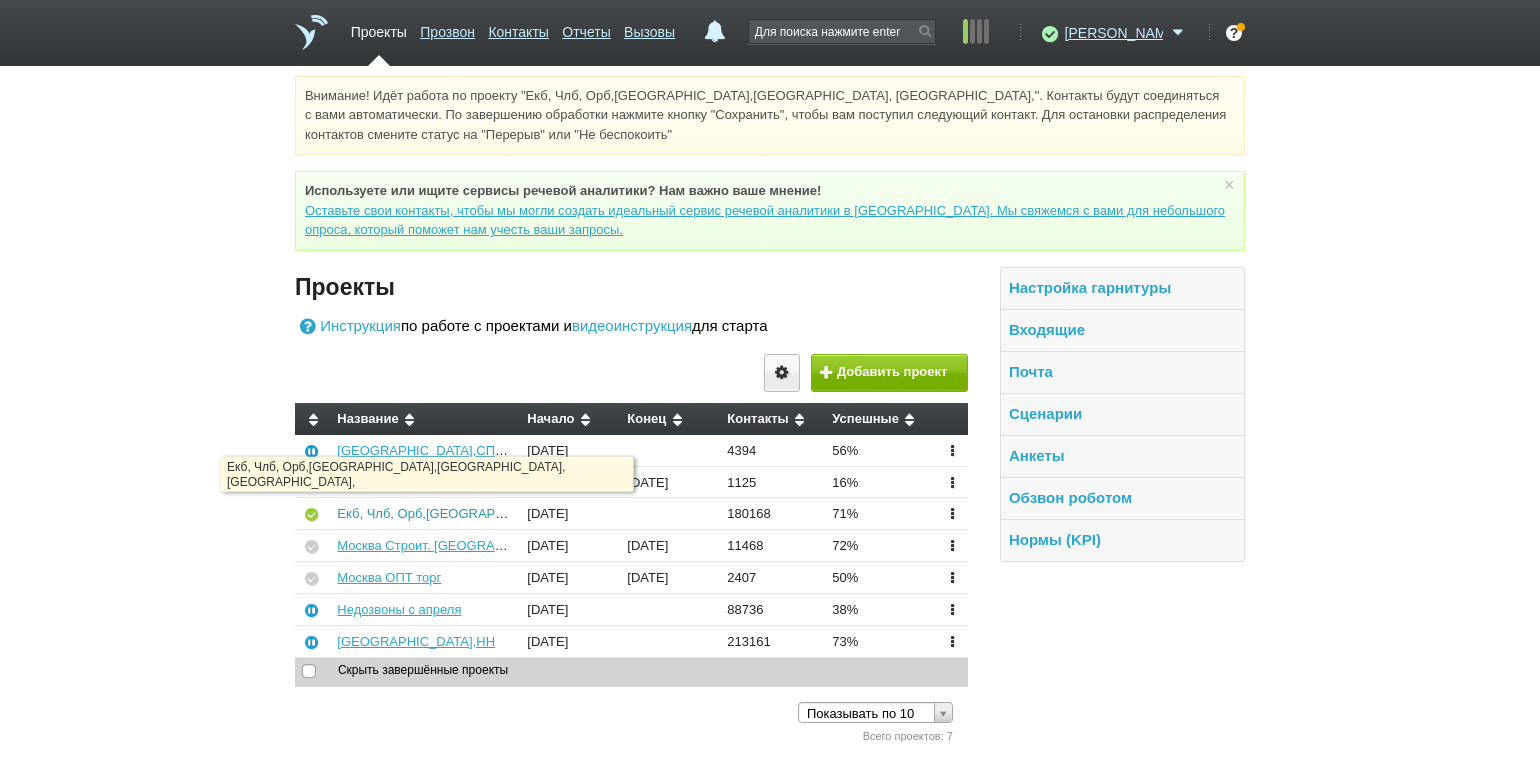 click on "Екб, Члб, Орб,[GEOGRAPHIC_DATA],[GEOGRAPHIC_DATA], [GEOGRAPHIC_DATA]," at bounding box center (591, 513) 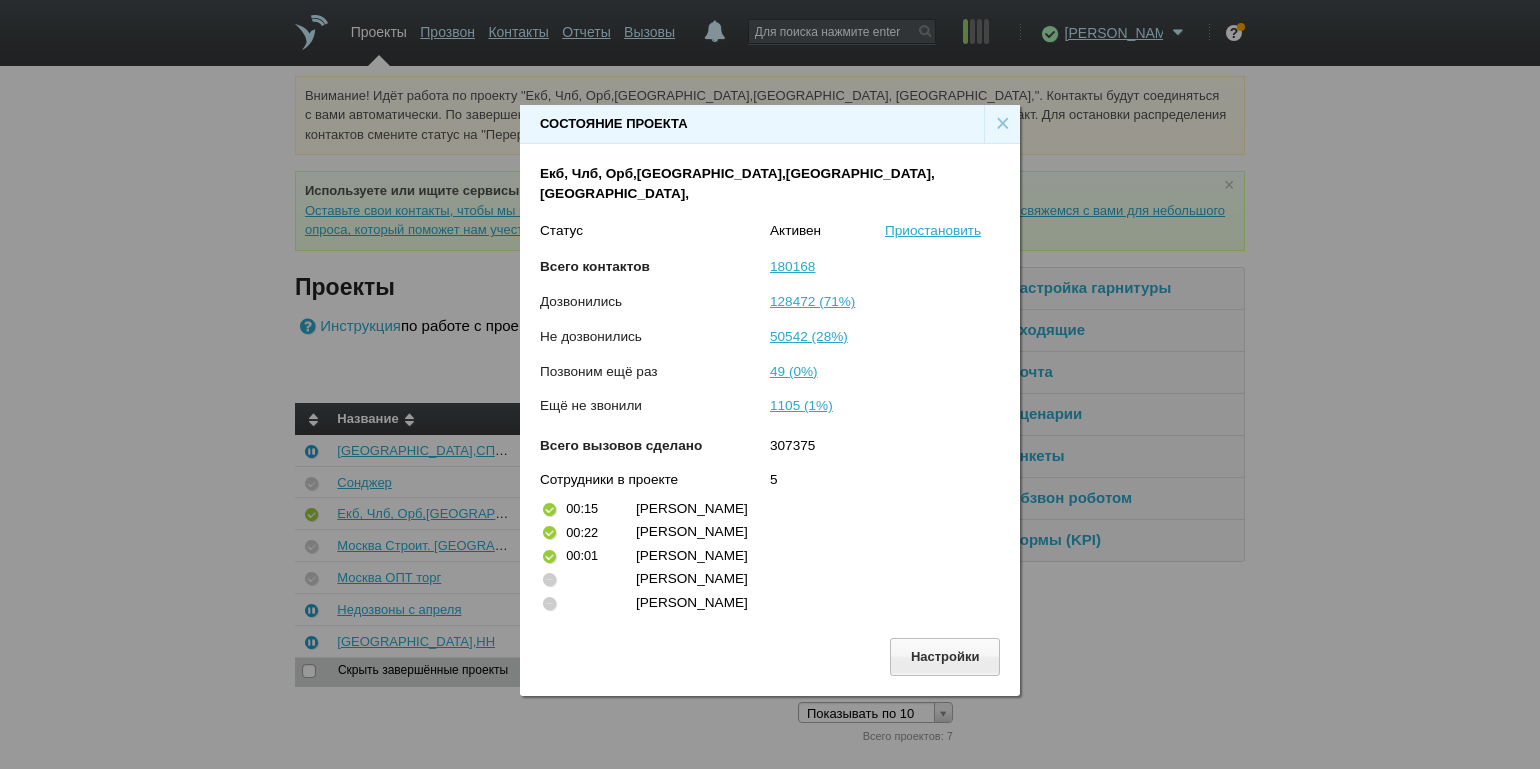 click on "×" at bounding box center (1002, 124) 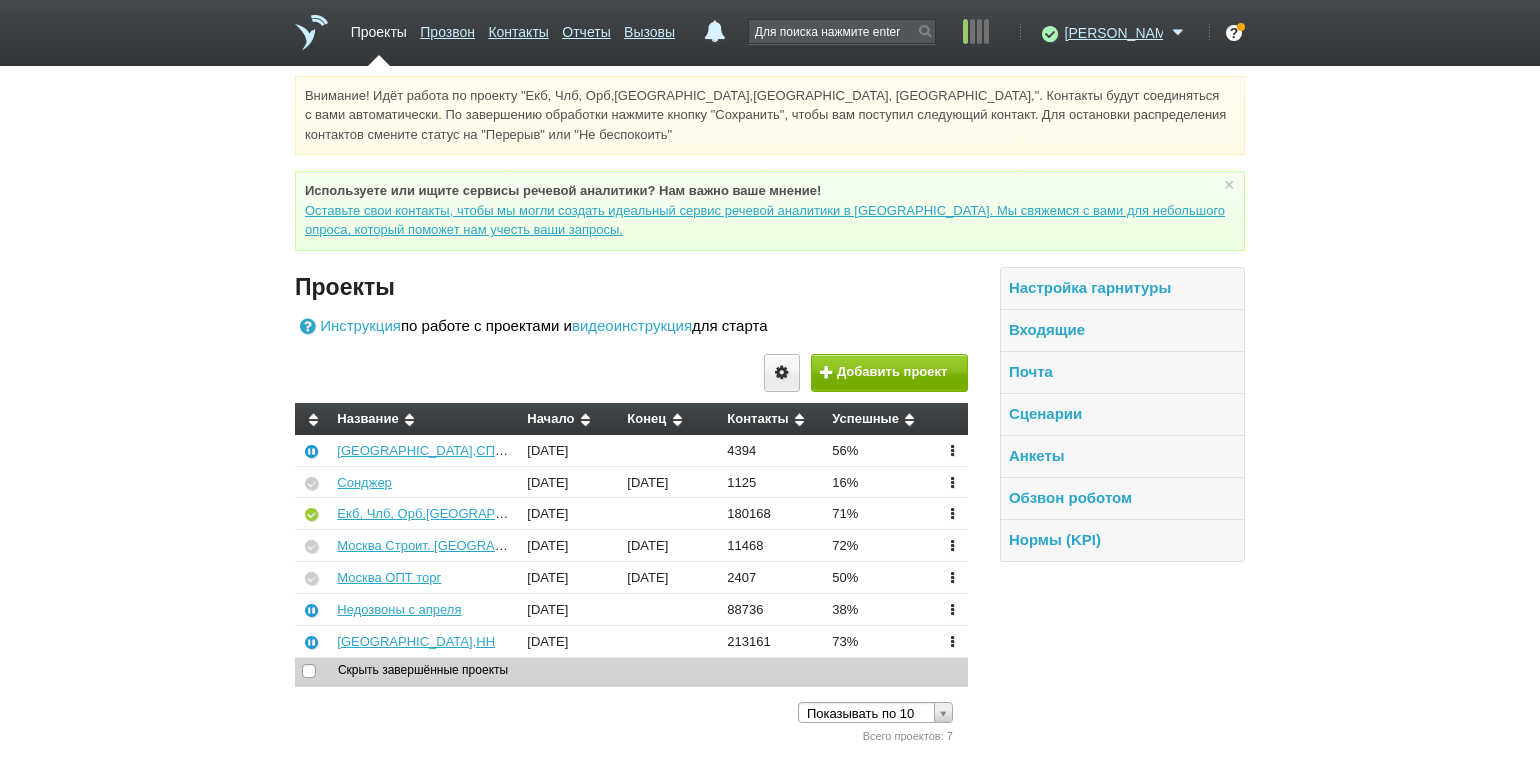 click on "Внимание! Идёт работа по проекту "Екб, Члб, Орб,[GEOGRAPHIC_DATA],[GEOGRAPHIC_DATA], [GEOGRAPHIC_DATA],". Контакты будут соединяться с вами автоматически. По завершению обработки нажмите кнопку "Сохранить", чтобы вам поступил следующий контакт. Для остановки распределения контактов смените статус на "Перерыв" или "Не беспокоить"
Используете или ищите cервисы речевой аналитики? Нам важно ваше мнение!
×
Вы можете звонить напрямую из строки поиска - введите номер и нажмите "Позвонить"
Проекты
Инструкция видеоинструкция" at bounding box center (770, 411) 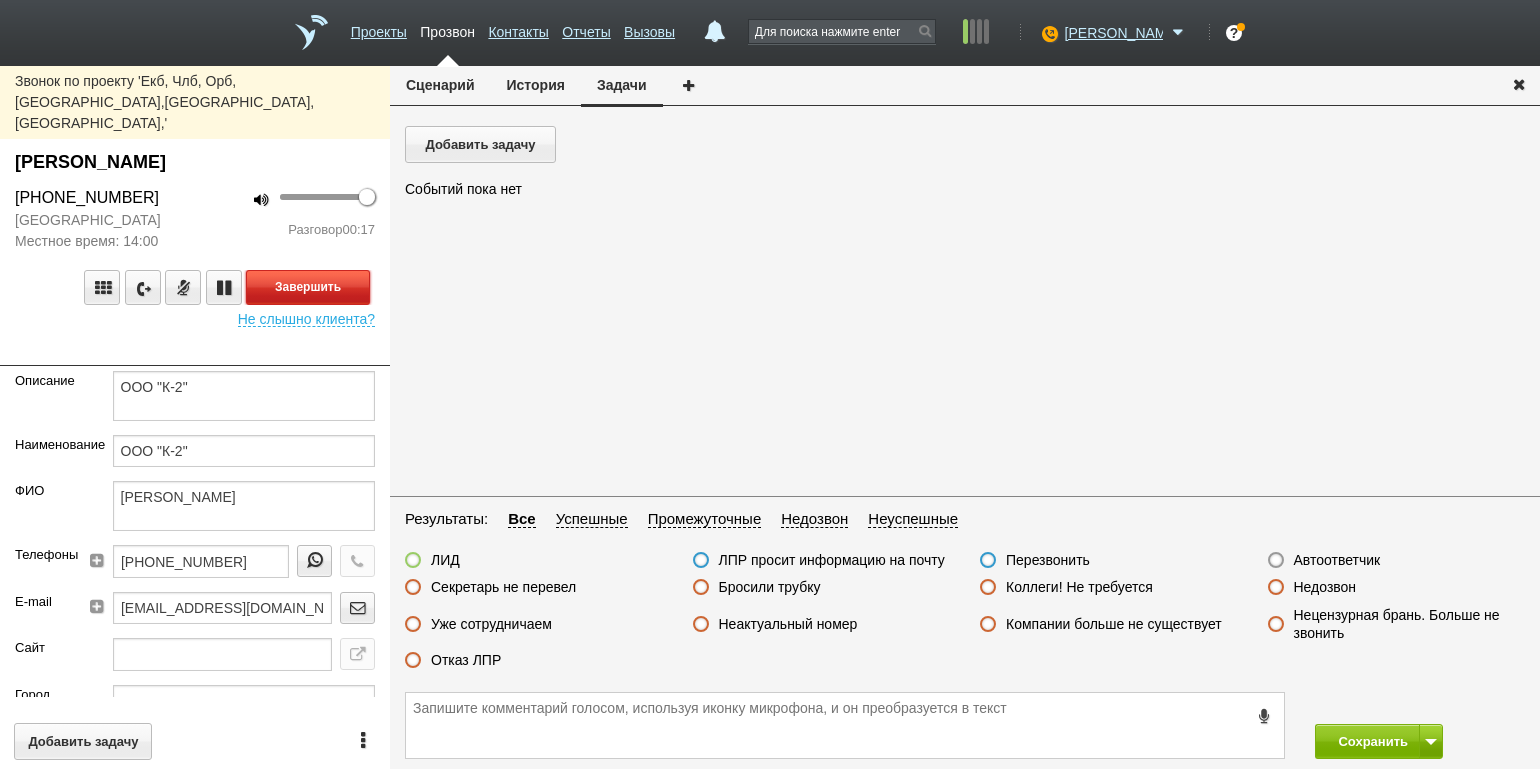 click on "Завершить" at bounding box center (308, 287) 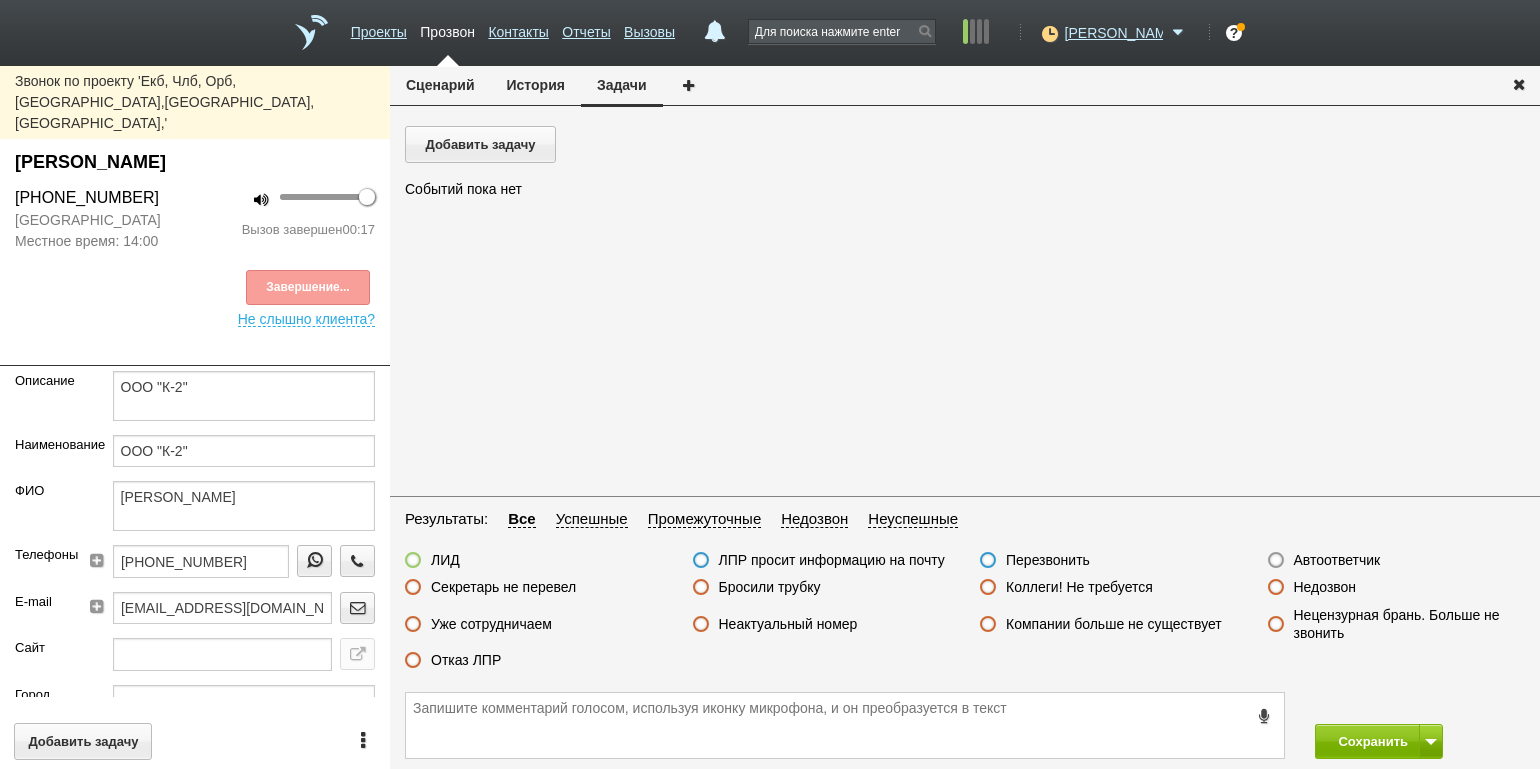 click on "Отказ ЛПР" at bounding box center [466, 660] 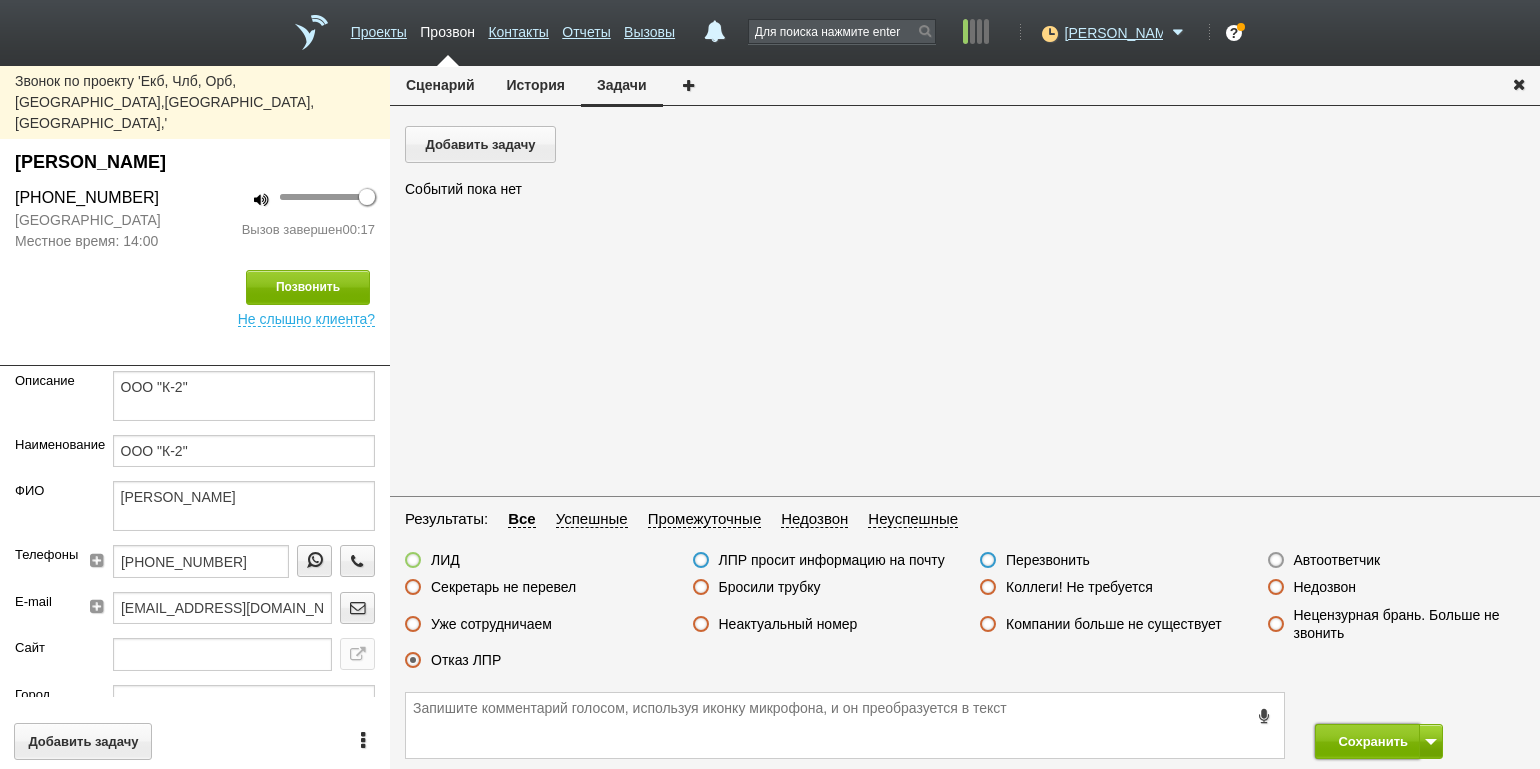 drag, startPoint x: 1339, startPoint y: 731, endPoint x: 1333, endPoint y: 714, distance: 18.027756 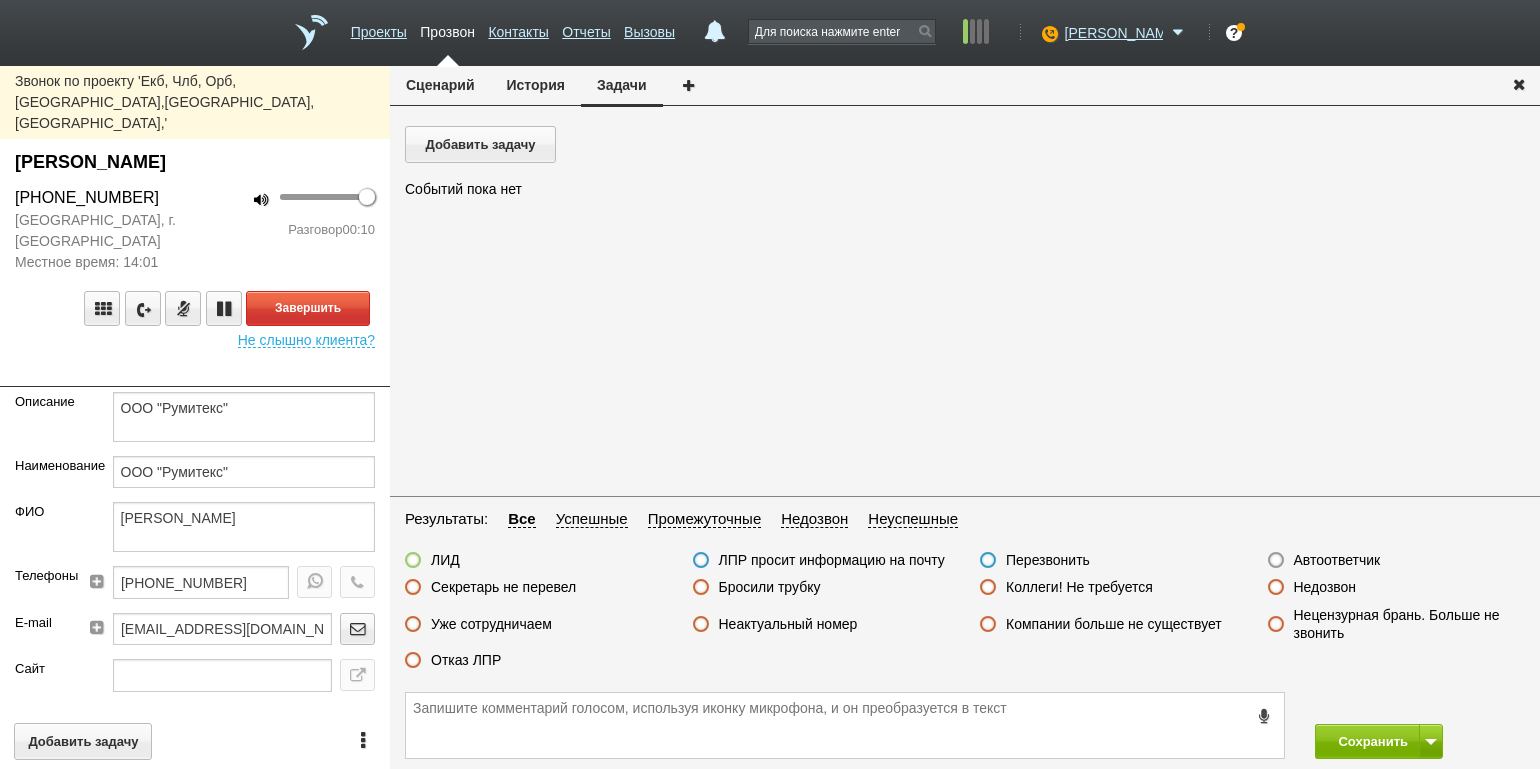 click on "100
Разговор
00:10" at bounding box center [292, 229] 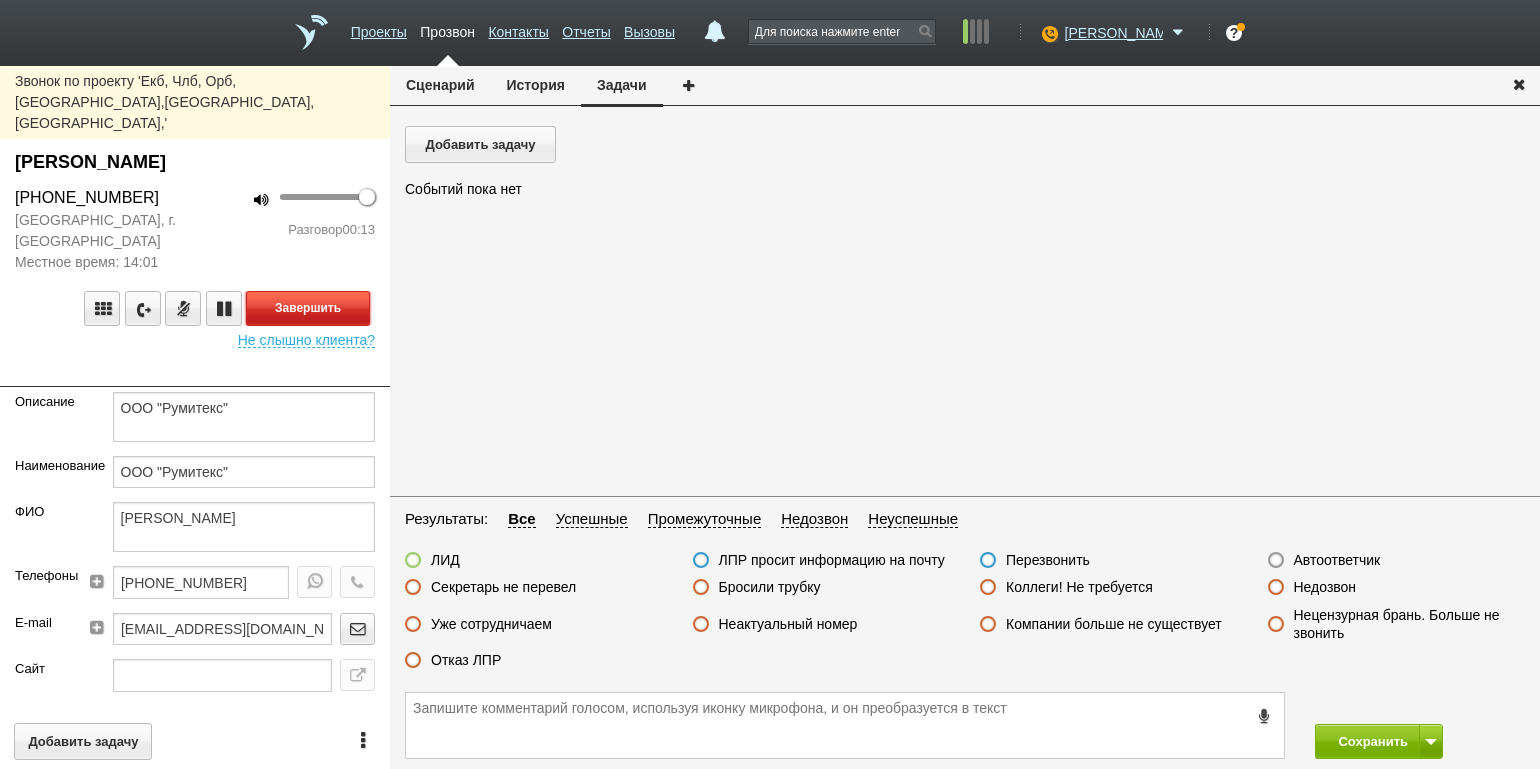 click on "Завершить" at bounding box center [308, 308] 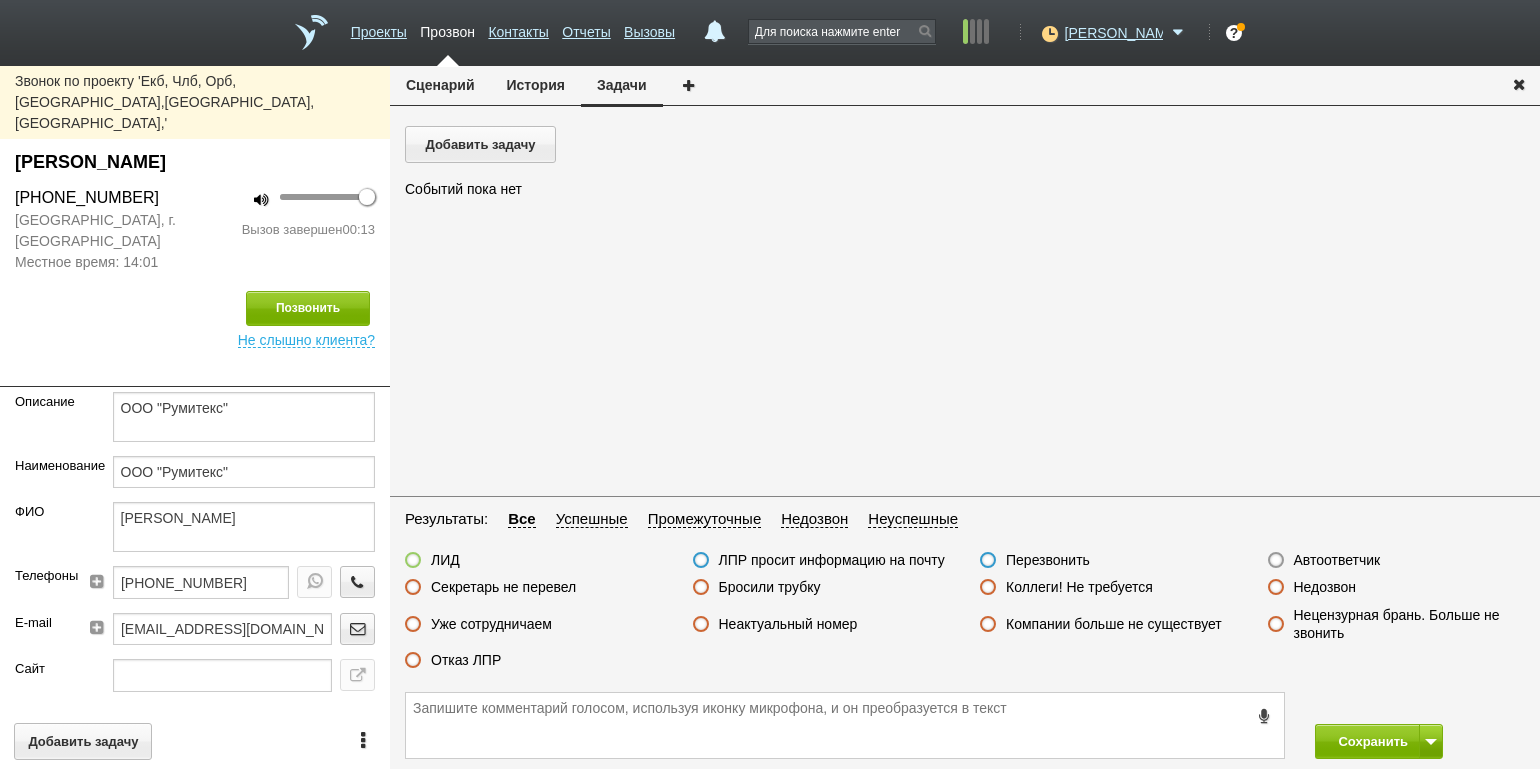 click on "Отказ ЛПР" at bounding box center [466, 660] 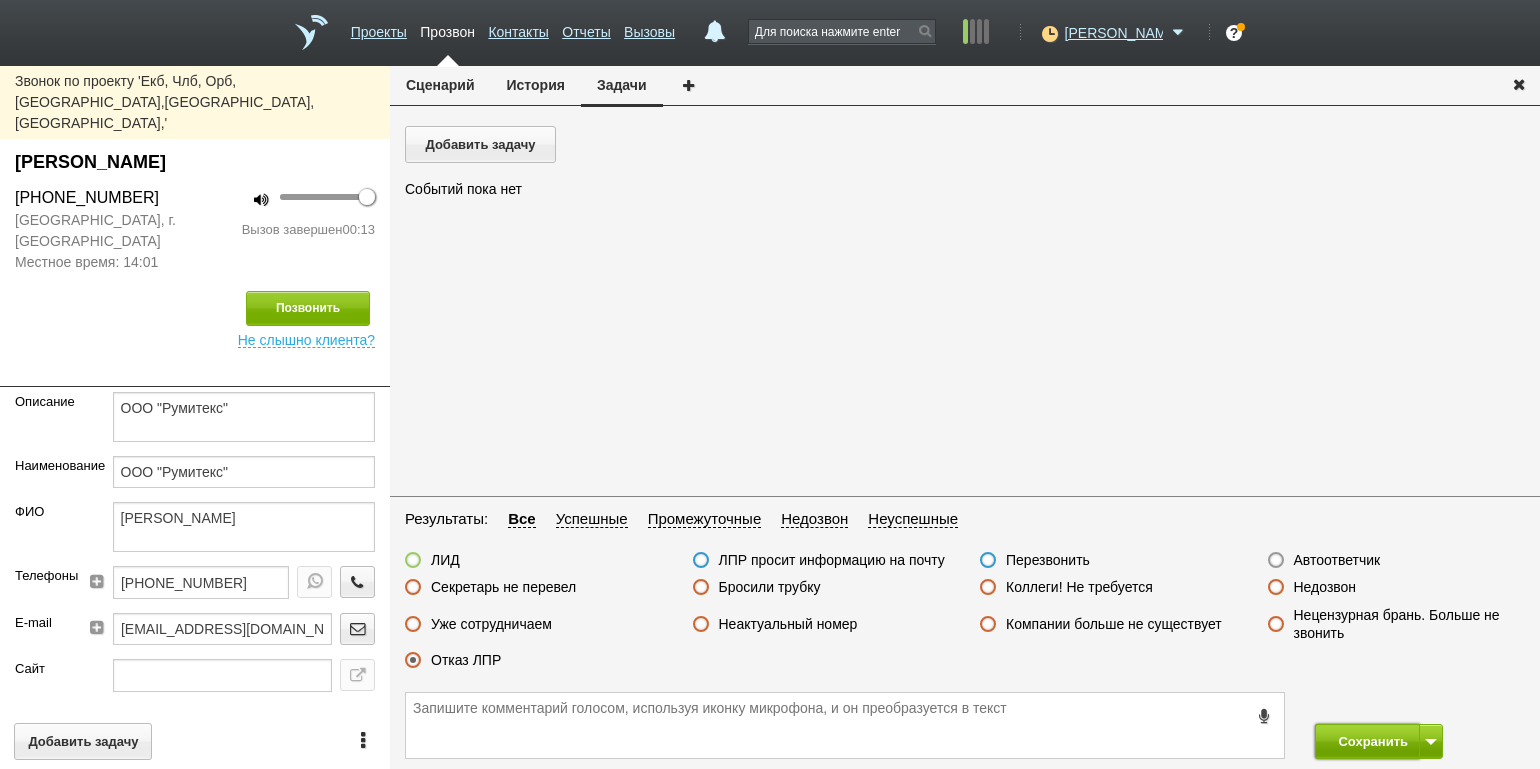 click on "Сохранить" at bounding box center (1367, 741) 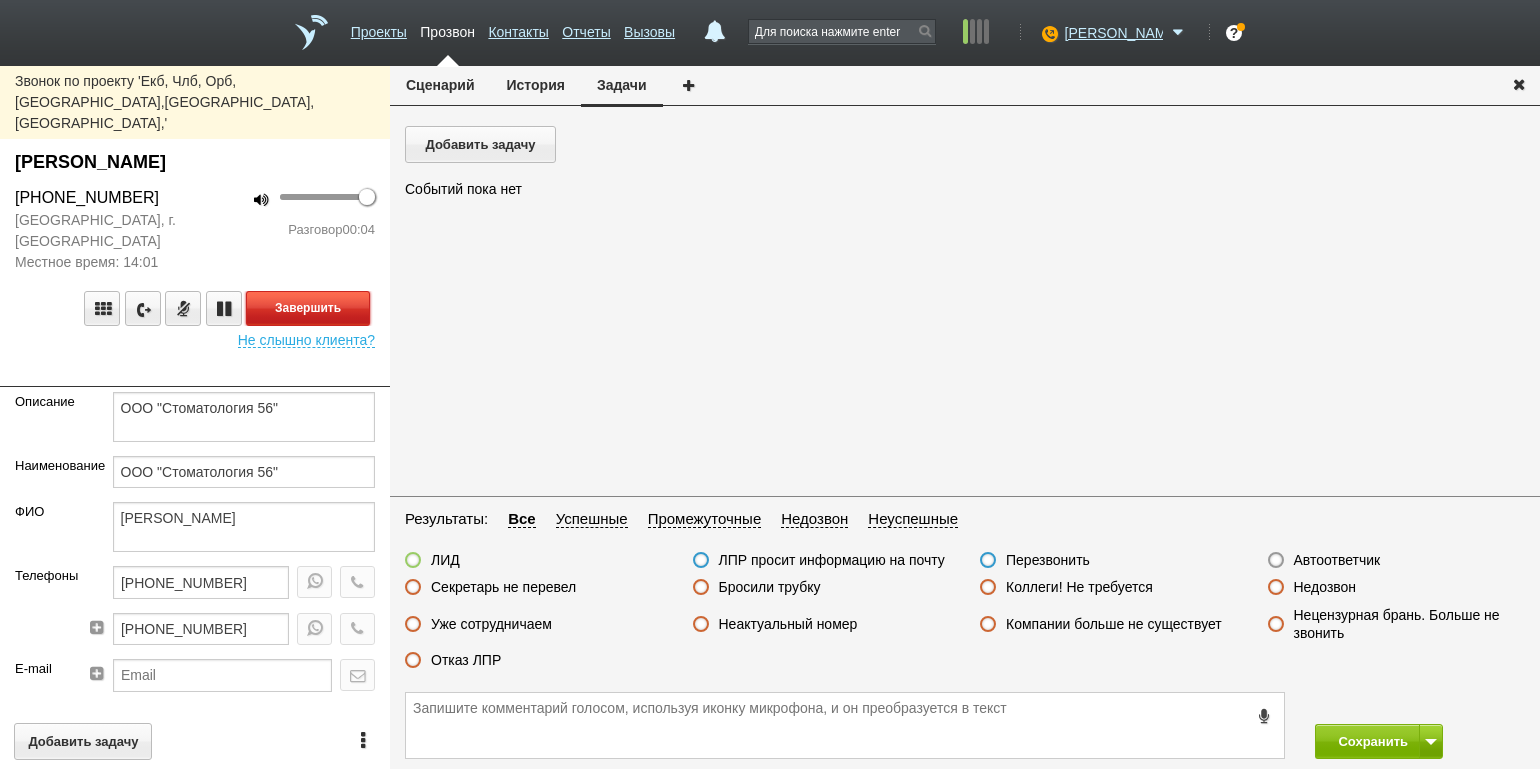click on "Завершить" at bounding box center [308, 308] 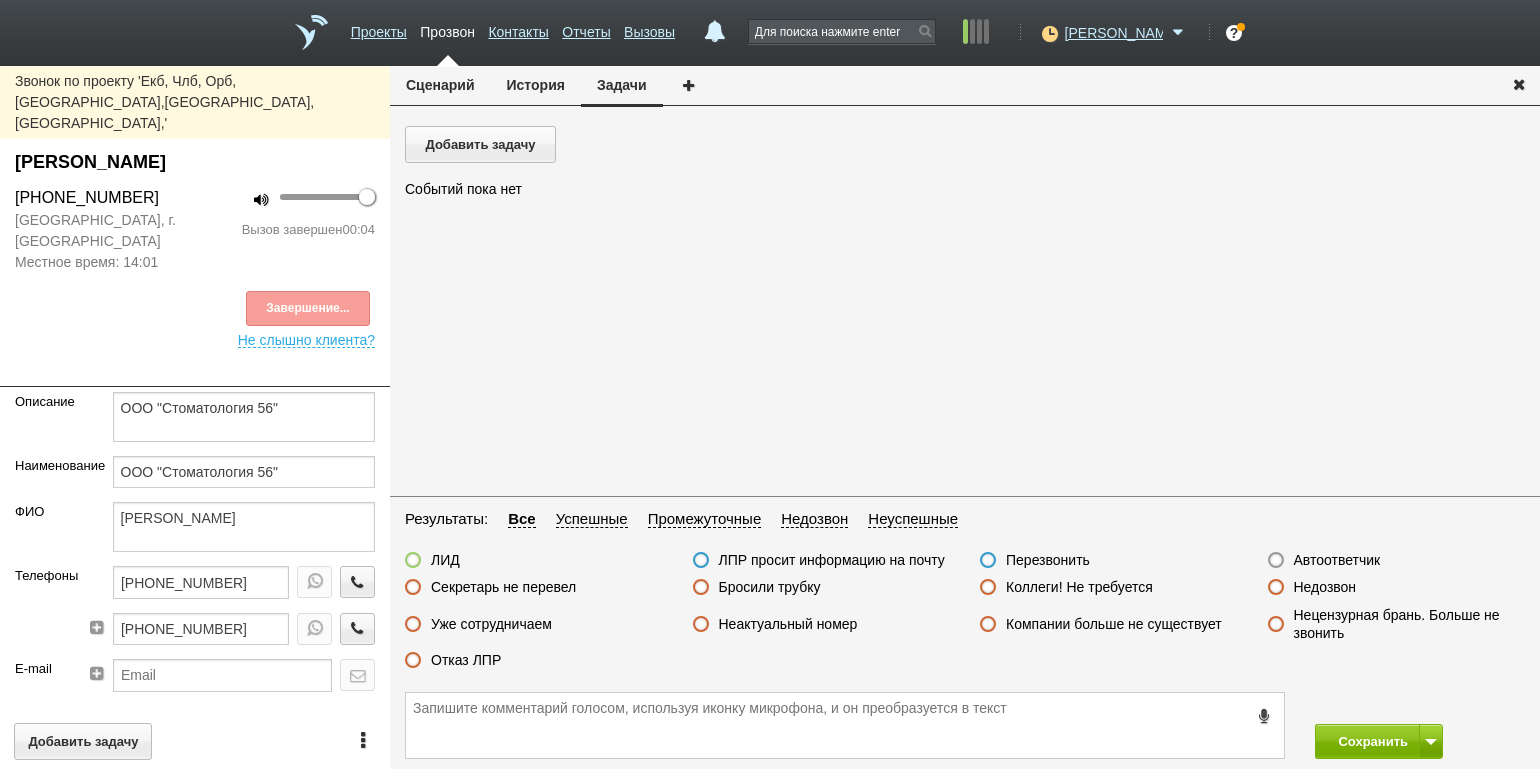 click on "Автоответчик" at bounding box center (1337, 560) 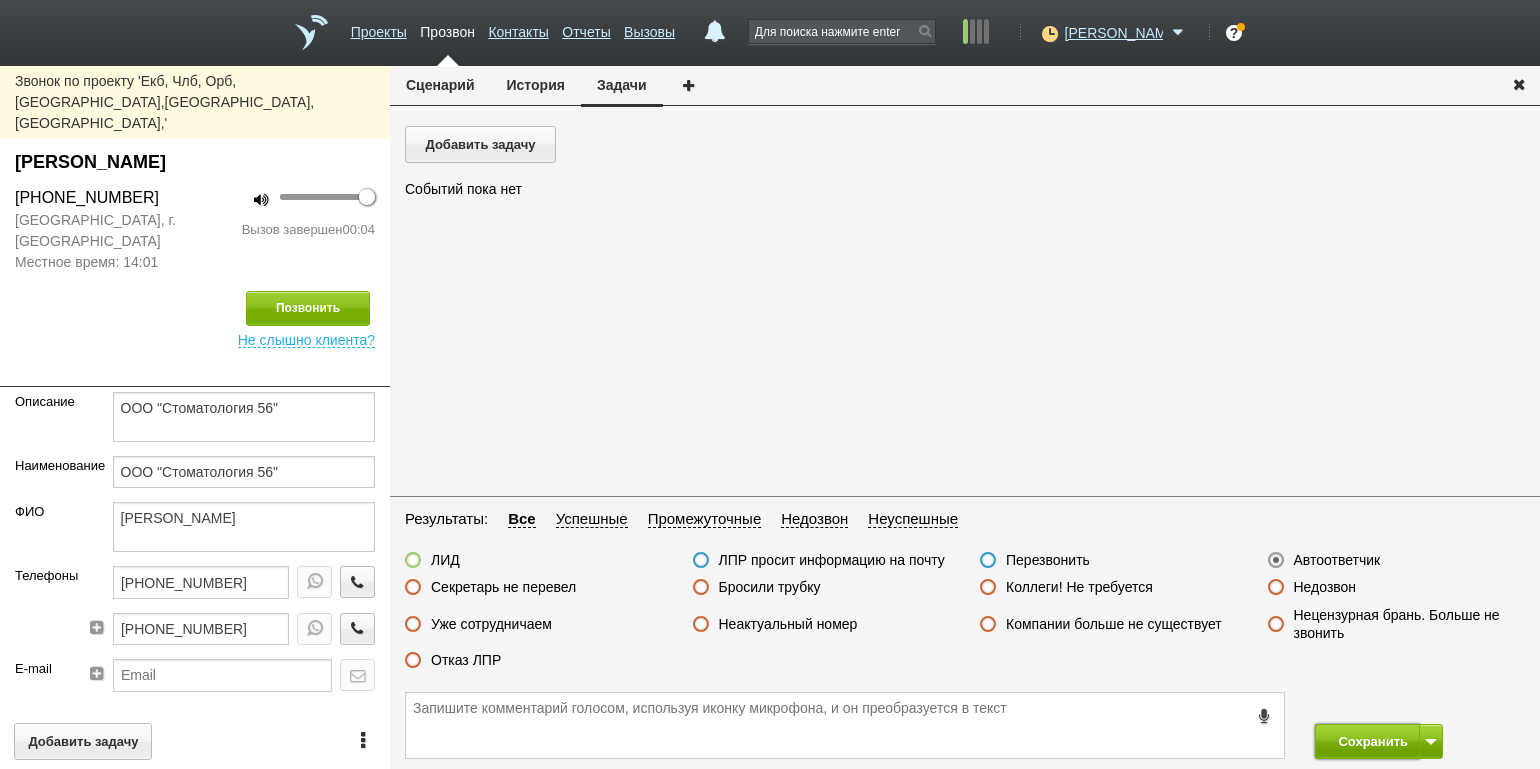 click on "Сохранить" at bounding box center (1367, 741) 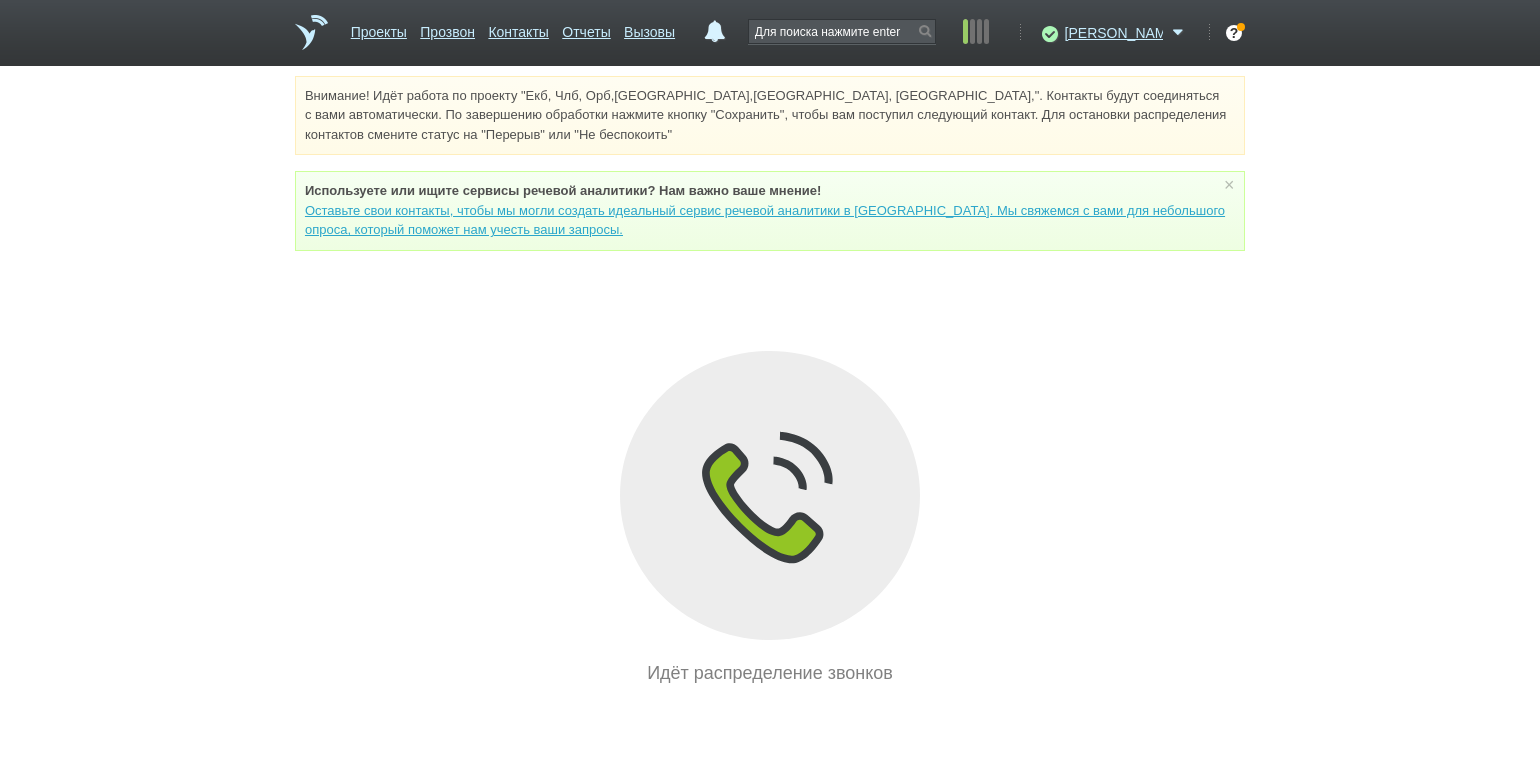 click on "Внимание! Идёт работа по проекту "Екб, Члб, Орб,[GEOGRAPHIC_DATA],[GEOGRAPHIC_DATA], [GEOGRAPHIC_DATA],". Контакты будут соединяться с вами автоматически. По завершению обработки нажмите кнопку "Сохранить", чтобы вам поступил следующий контакт. Для остановки распределения контактов смените статус на "Перерыв" или "Не беспокоить"
Используете или ищите cервисы речевой аналитики? Нам важно ваше мнение!
×
Вы можете звонить напрямую из строки поиска - введите номер и нажмите "Позвонить"
Идёт распределение звонков" at bounding box center [770, 381] 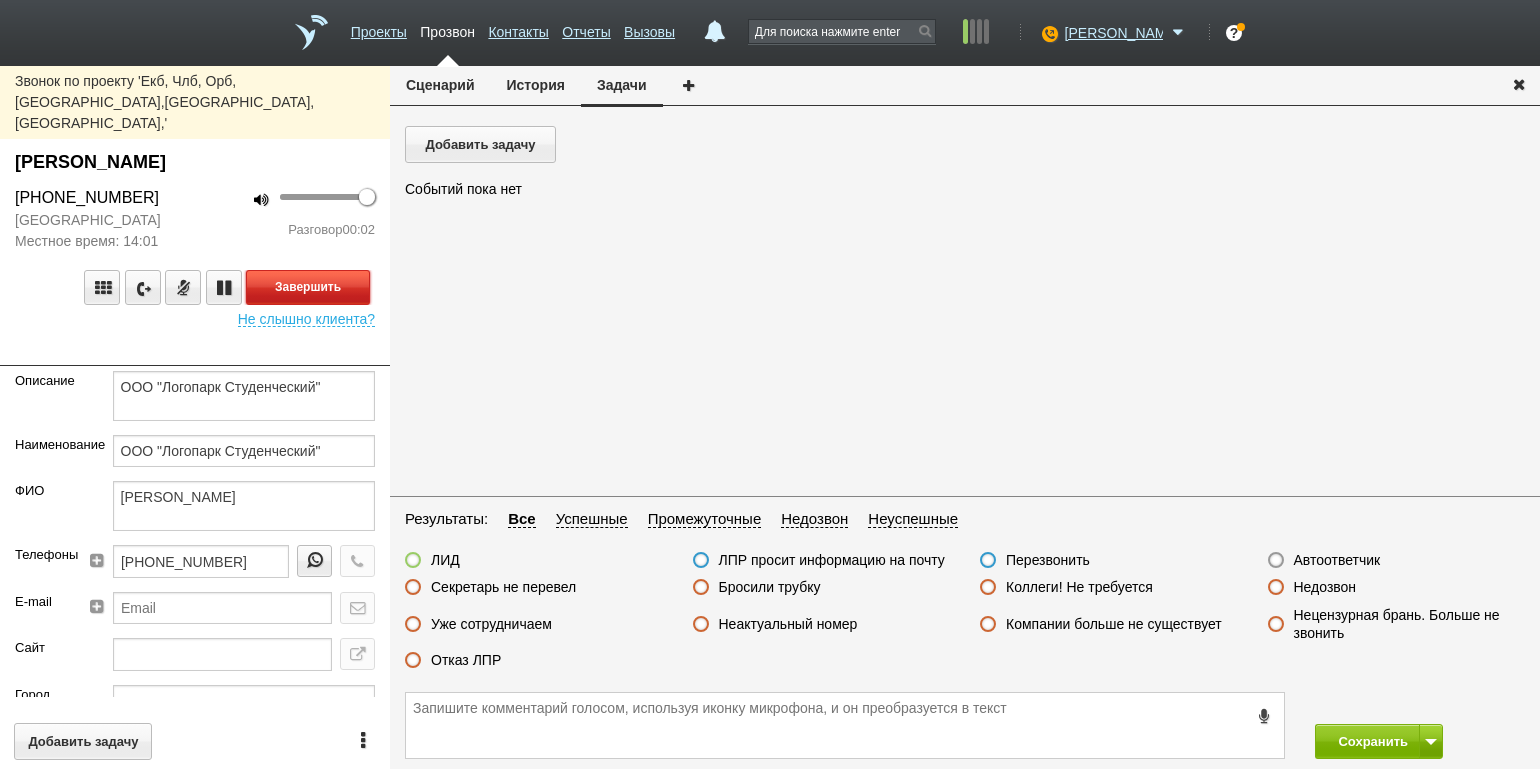 click on "Завершить" at bounding box center [308, 287] 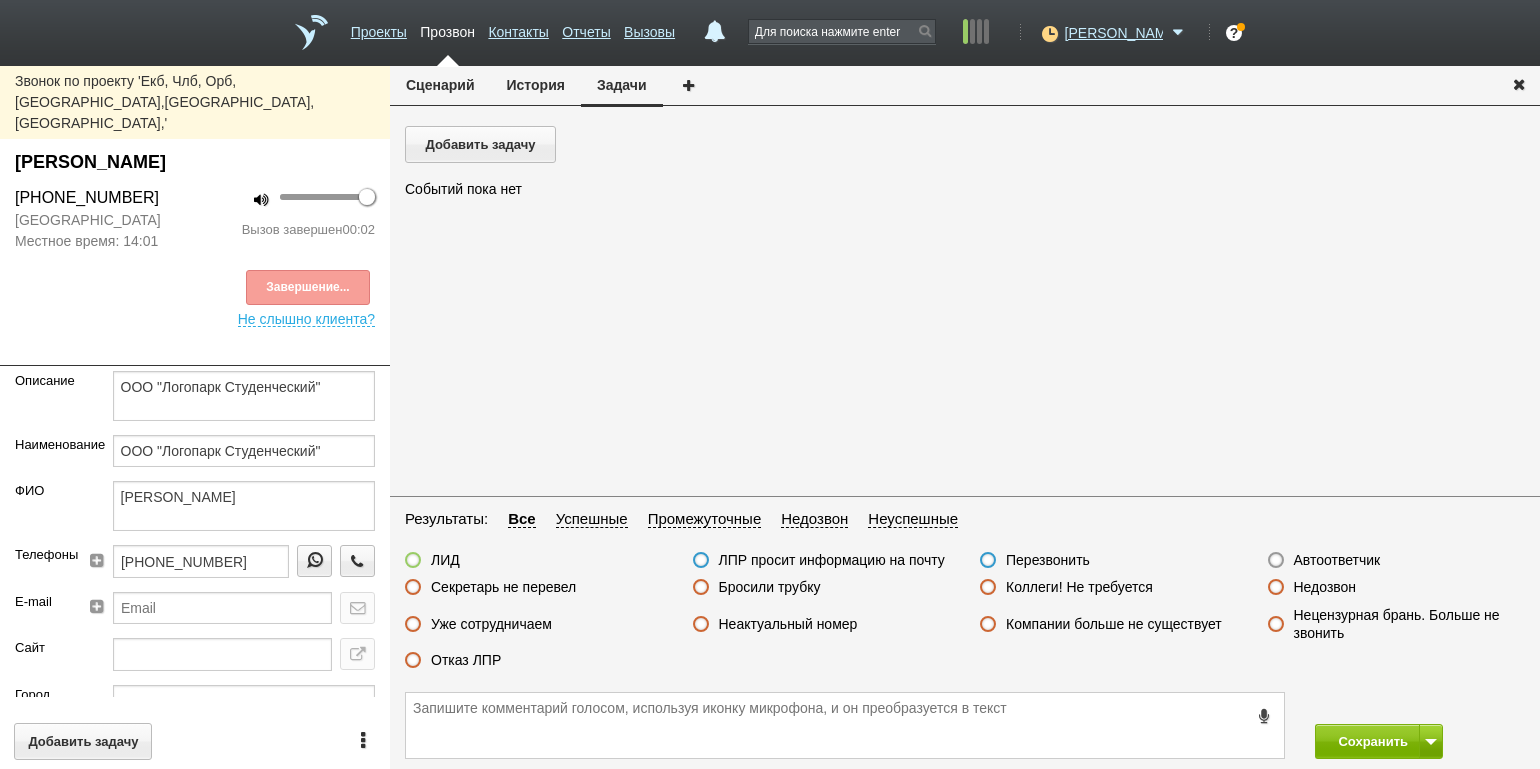 click on "Автоответчик" at bounding box center (1337, 560) 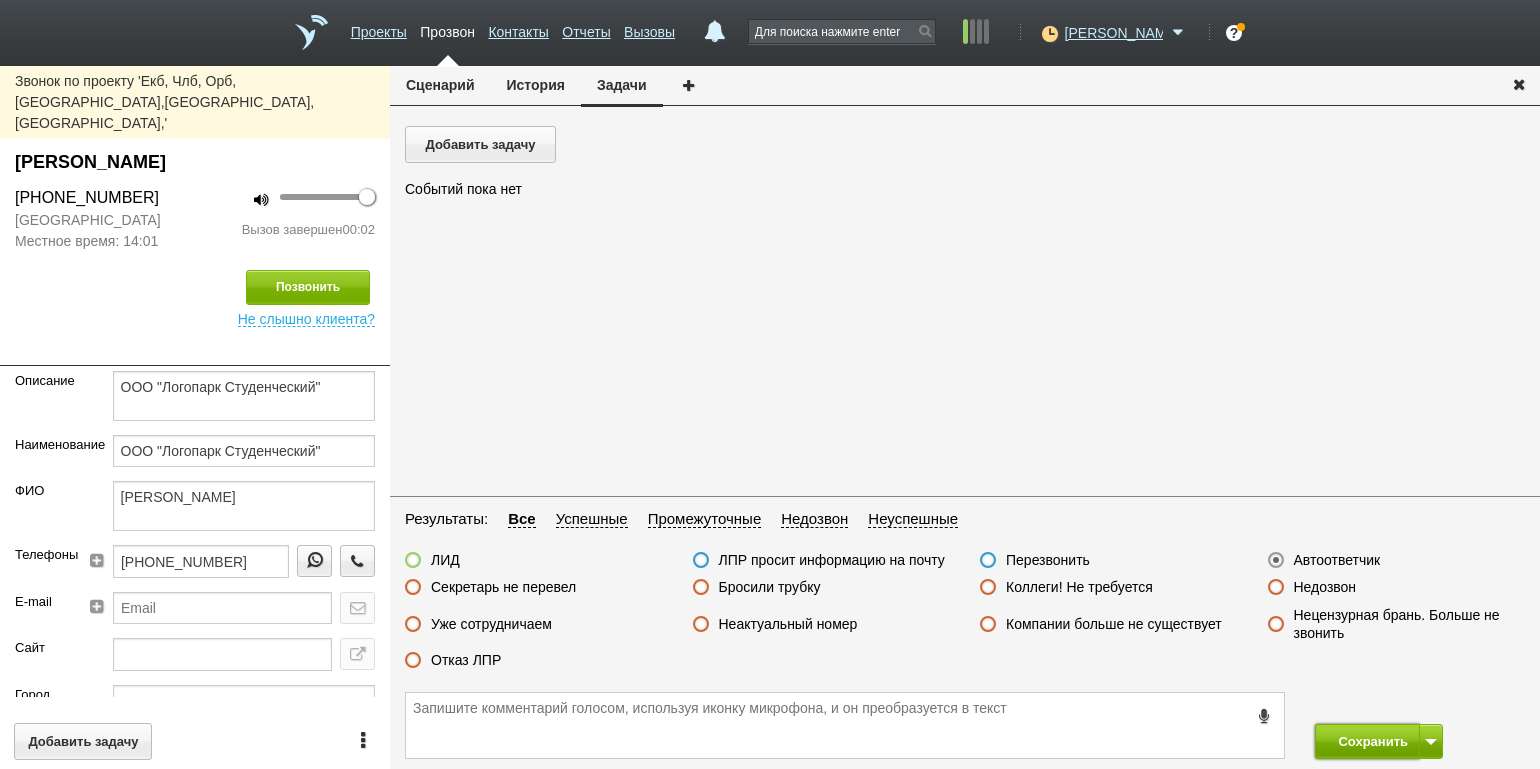drag, startPoint x: 1367, startPoint y: 734, endPoint x: 1314, endPoint y: 650, distance: 99.32271 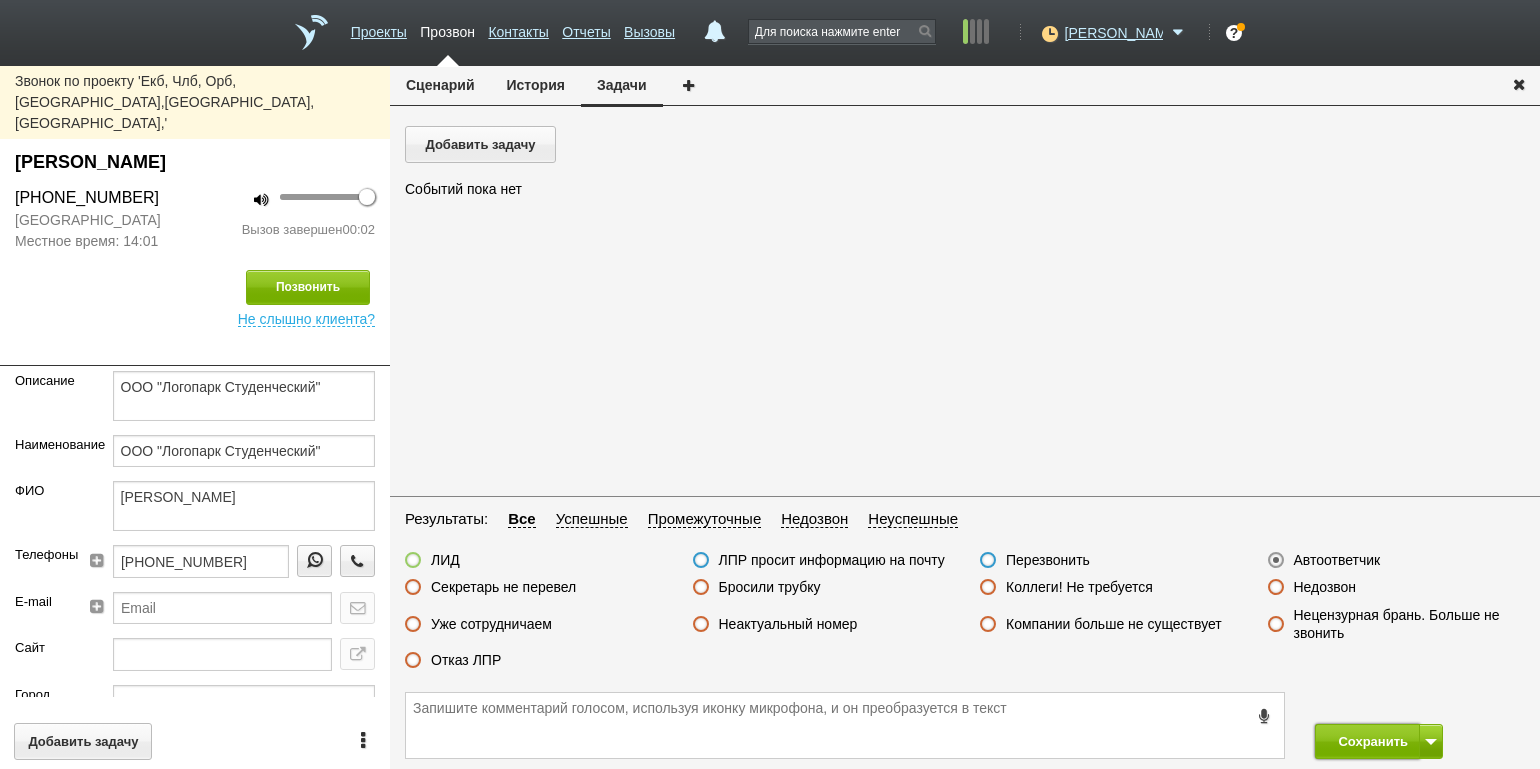 click on "Сохранить" at bounding box center [1367, 741] 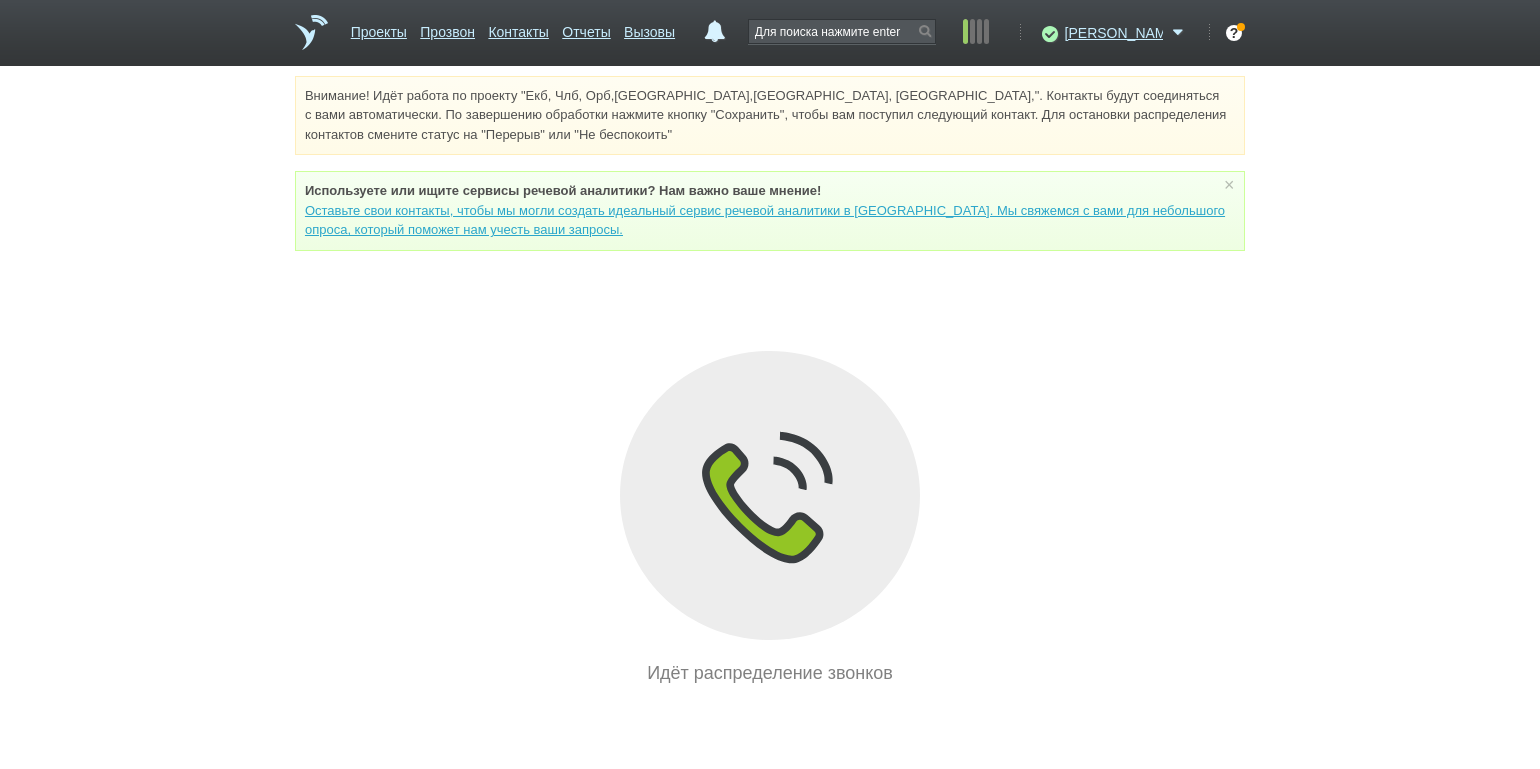 click on "Внимание! Идёт работа по проекту "Екб, Члб, Орб,[GEOGRAPHIC_DATA],[GEOGRAPHIC_DATA], [GEOGRAPHIC_DATA],". Контакты будут соединяться с вами автоматически. По завершению обработки нажмите кнопку "Сохранить", чтобы вам поступил следующий контакт. Для остановки распределения контактов смените статус на "Перерыв" или "Не беспокоить"
Используете или ищите cервисы речевой аналитики? Нам важно ваше мнение!
×
Вы можете звонить напрямую из строки поиска - введите номер и нажмите "Позвонить"
Идёт распределение звонков" at bounding box center [770, 381] 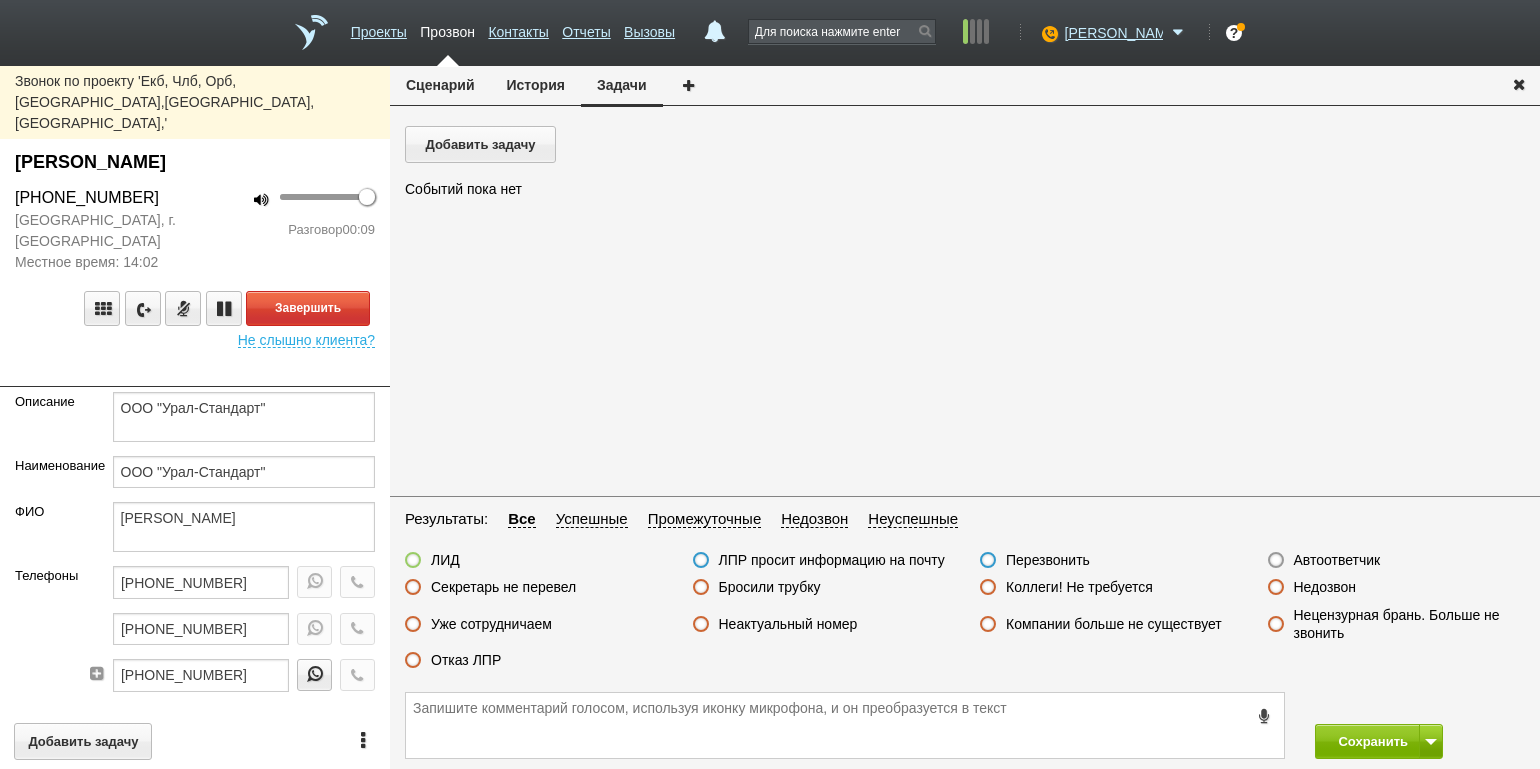 click on "100
Разговор
00:09" at bounding box center (292, 229) 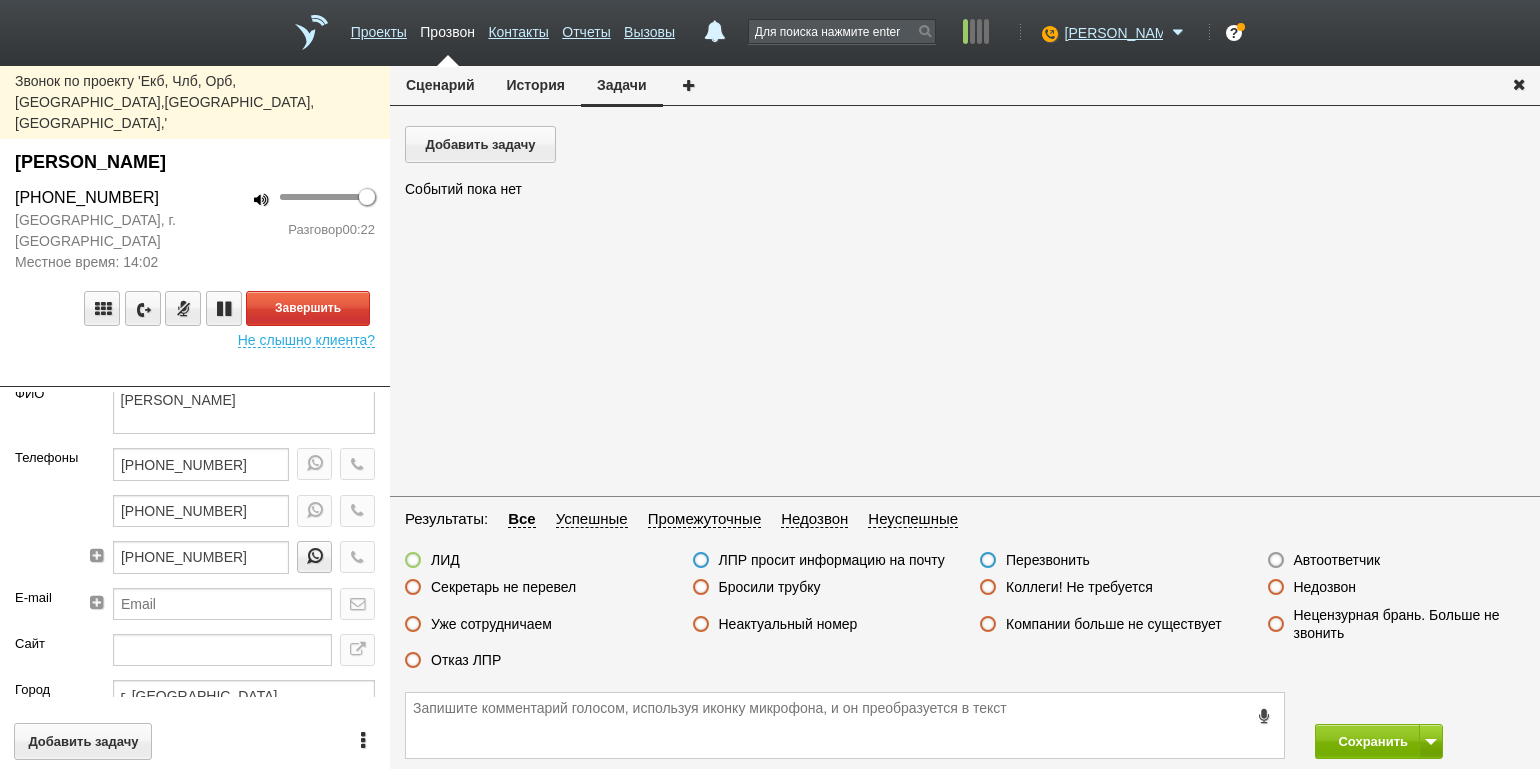 scroll, scrollTop: 100, scrollLeft: 0, axis: vertical 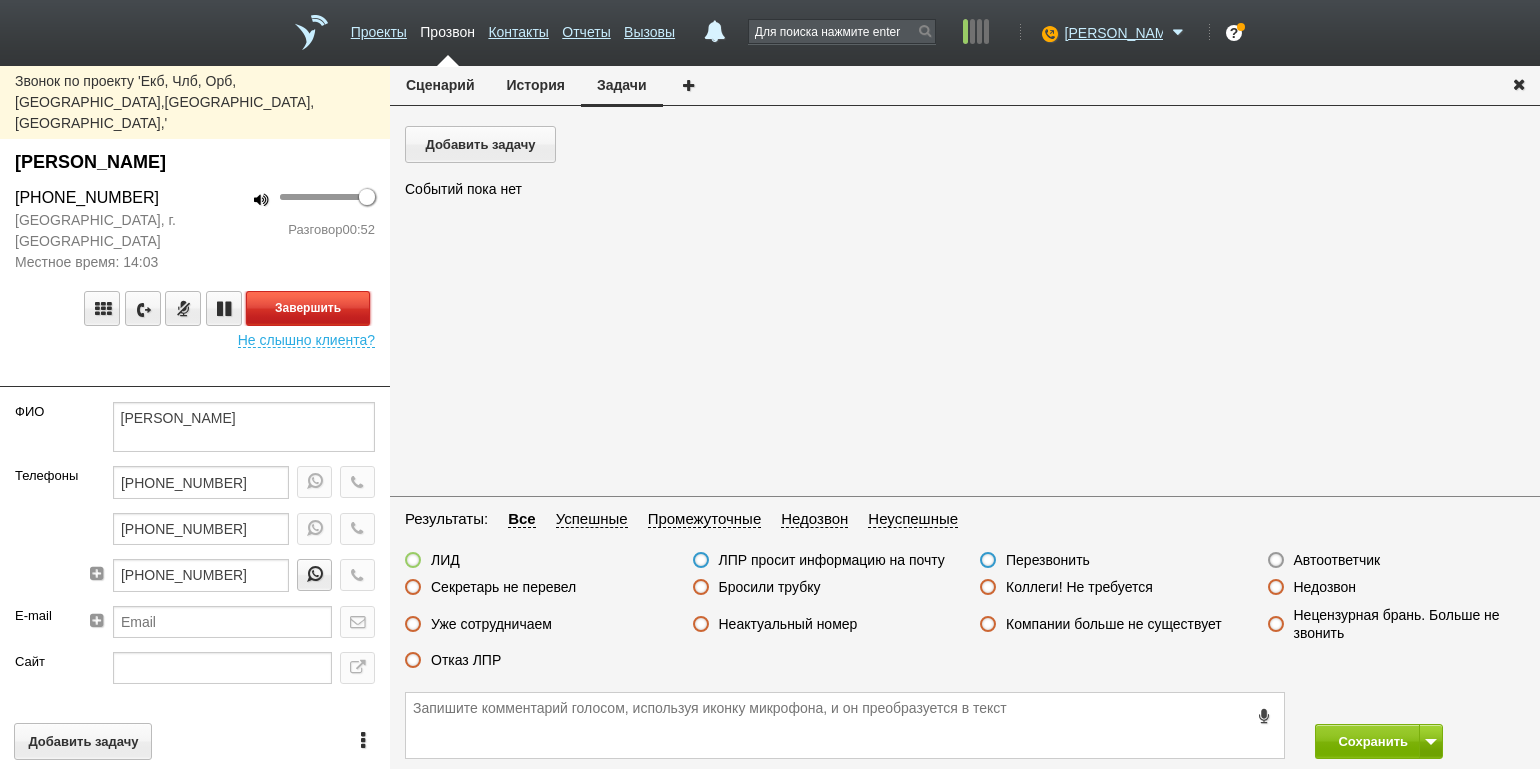 click on "Завершить" at bounding box center (308, 308) 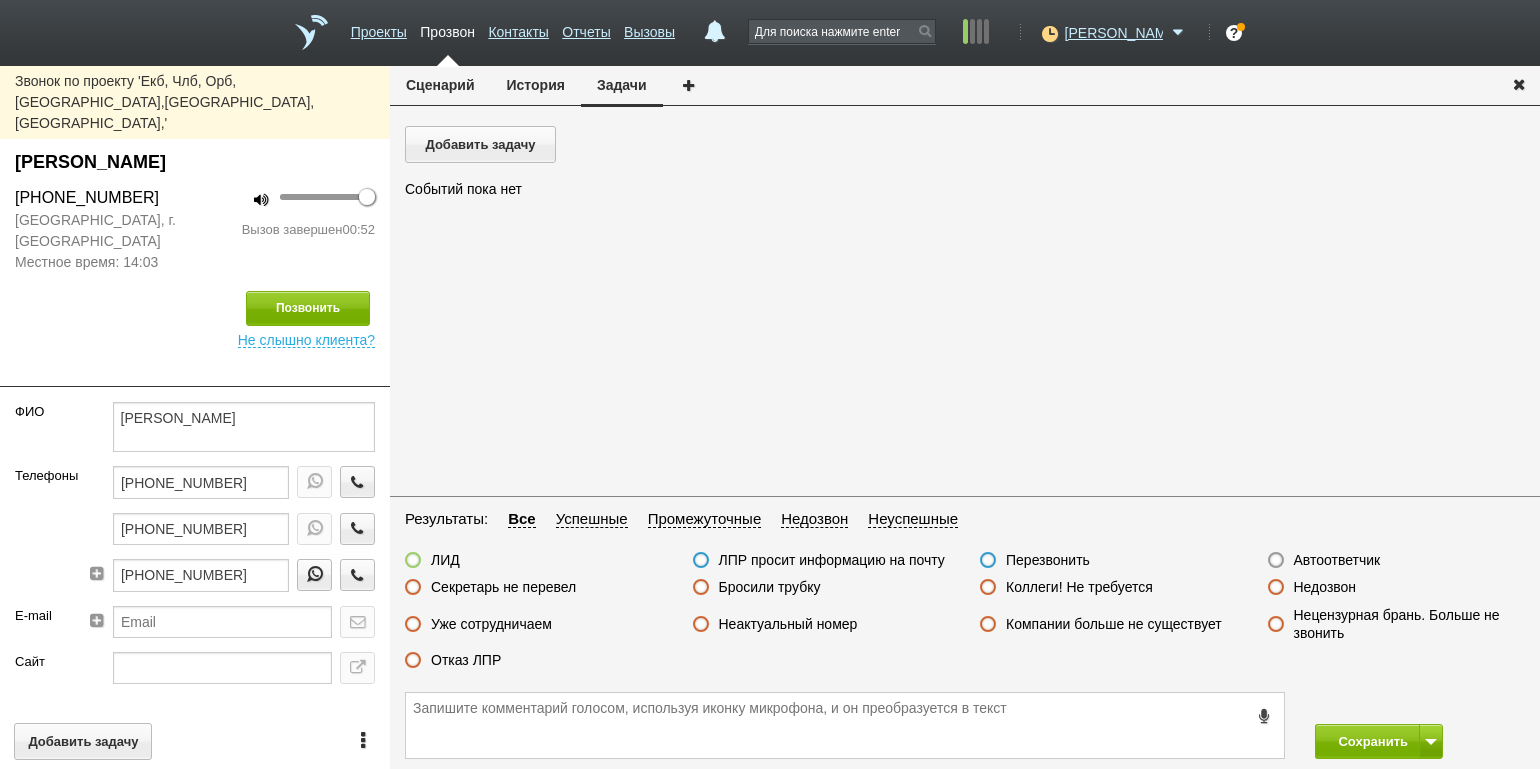 click on "ЛИД" at bounding box center [534, 561] 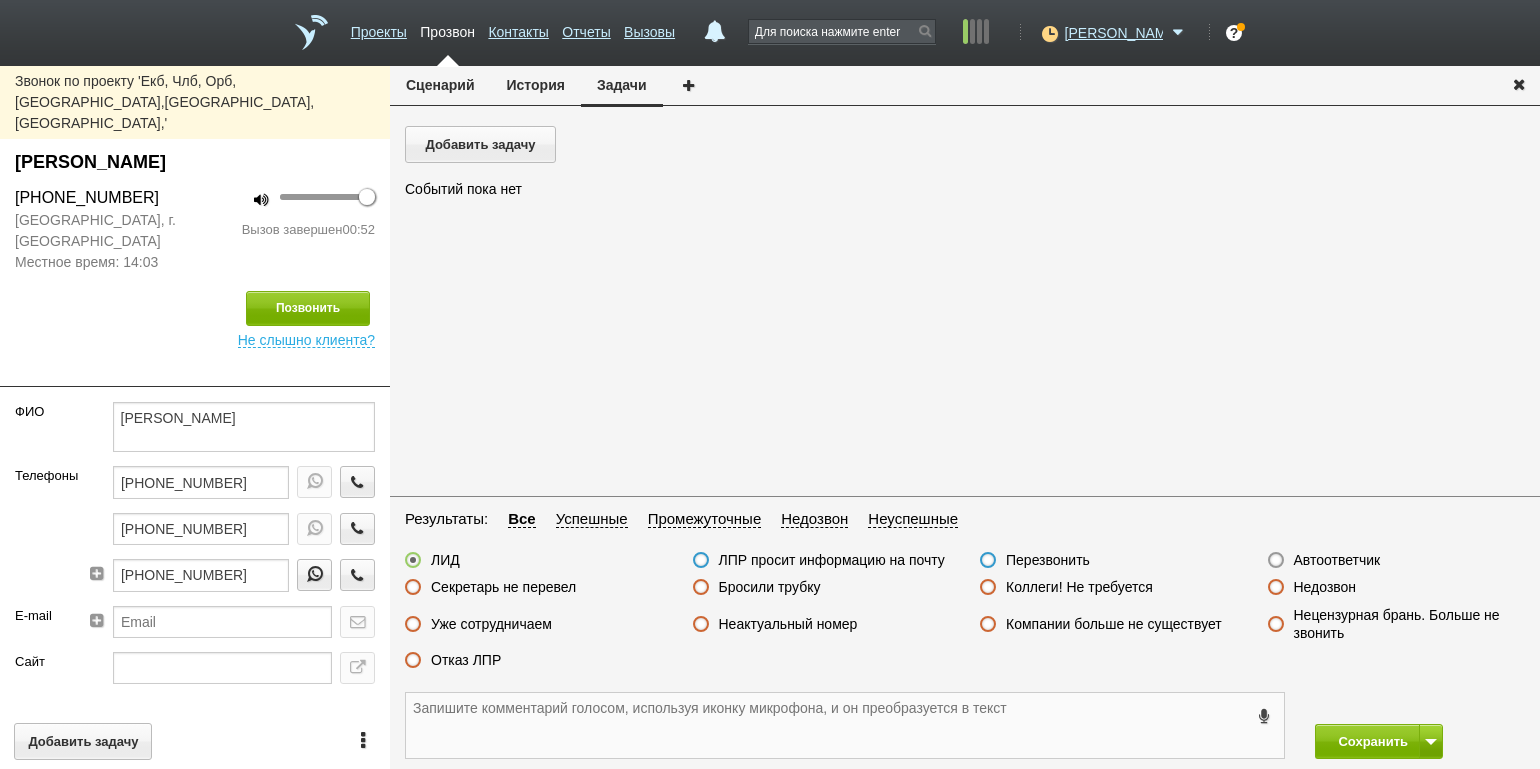 click at bounding box center (845, 725) 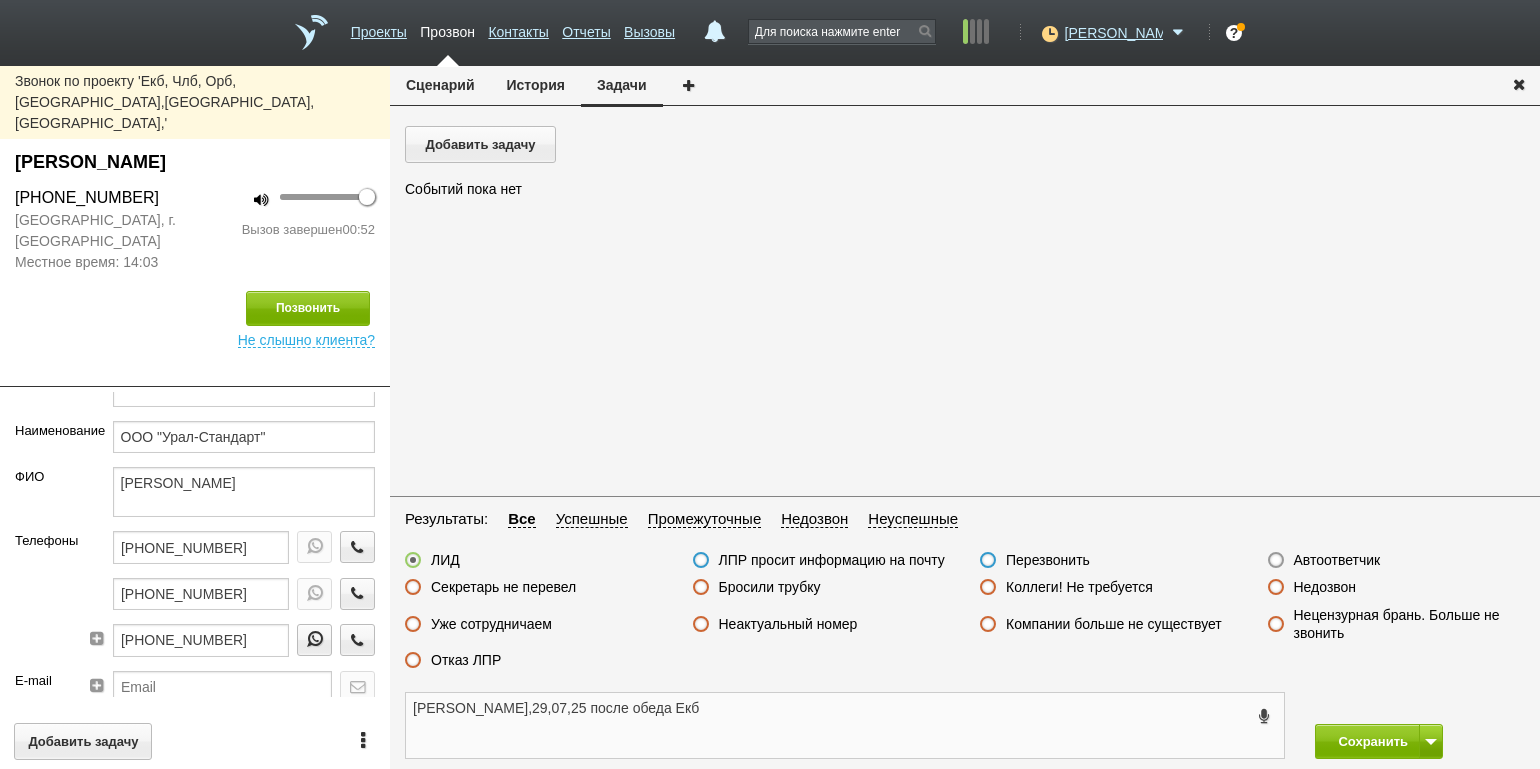 scroll, scrollTop: 0, scrollLeft: 0, axis: both 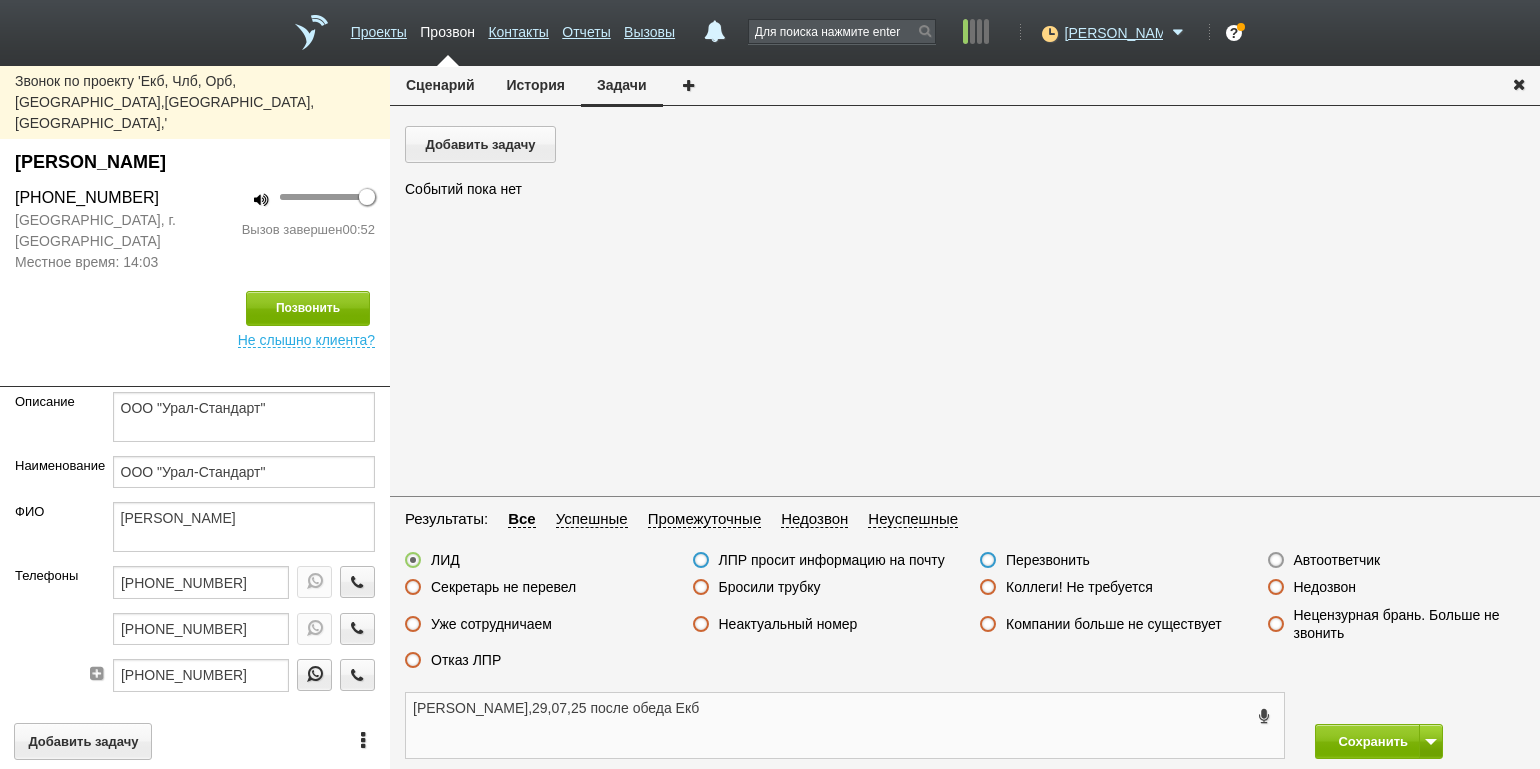 type on "[PERSON_NAME],29,07,25 после обеда Екб" 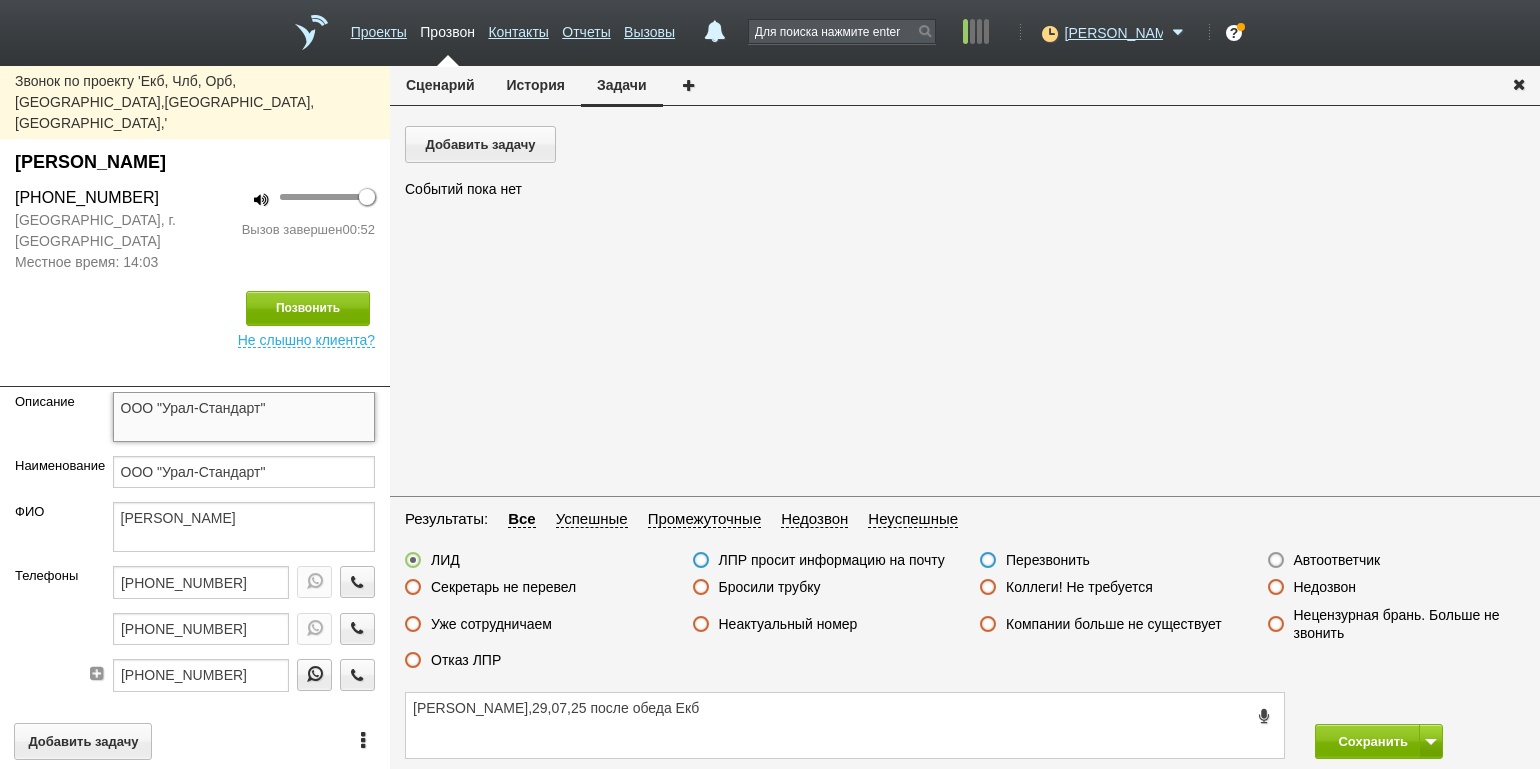 drag, startPoint x: 304, startPoint y: 366, endPoint x: 114, endPoint y: 365, distance: 190.00262 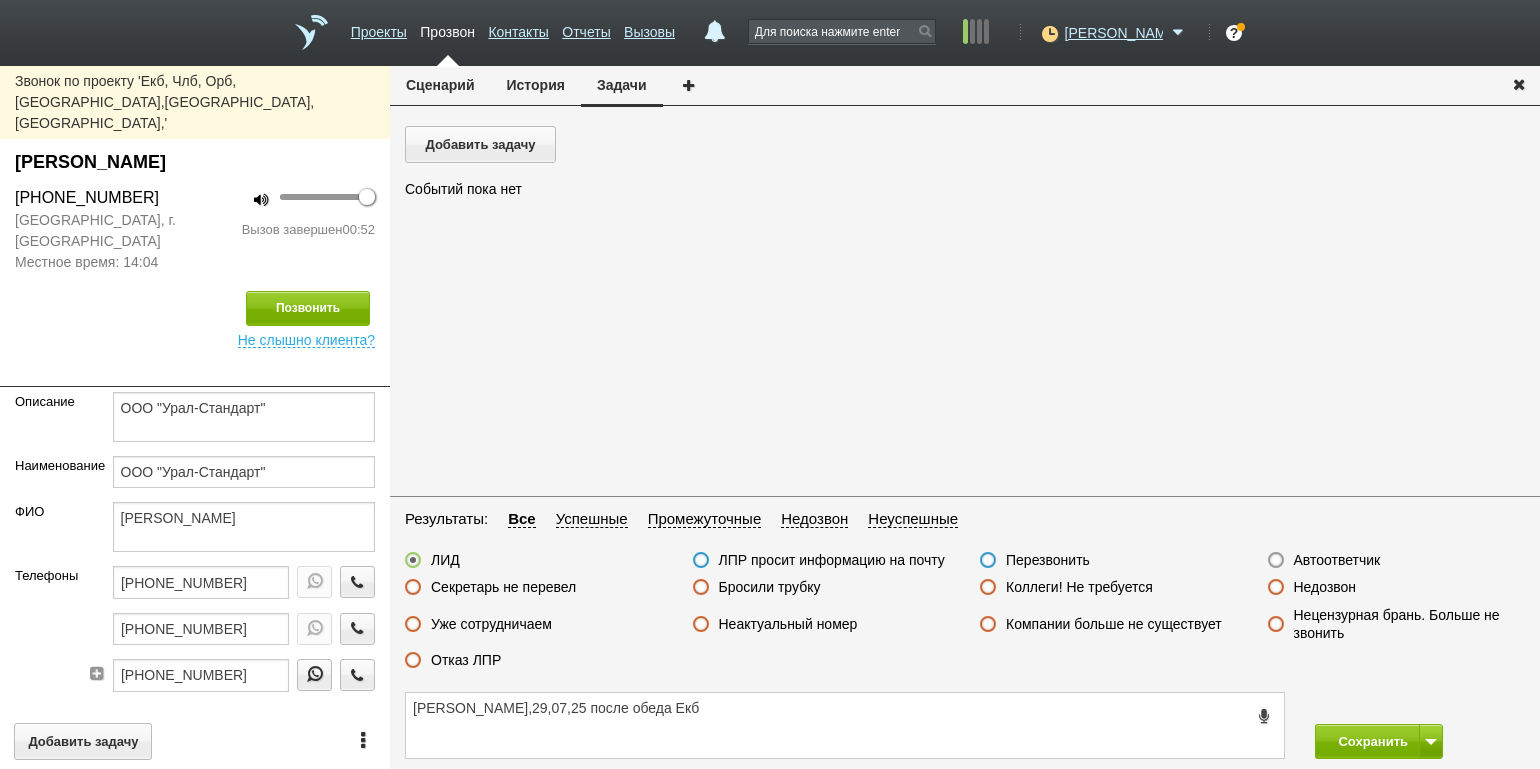 click on "[PHONE_NUMBER]" at bounding box center [97, 198] 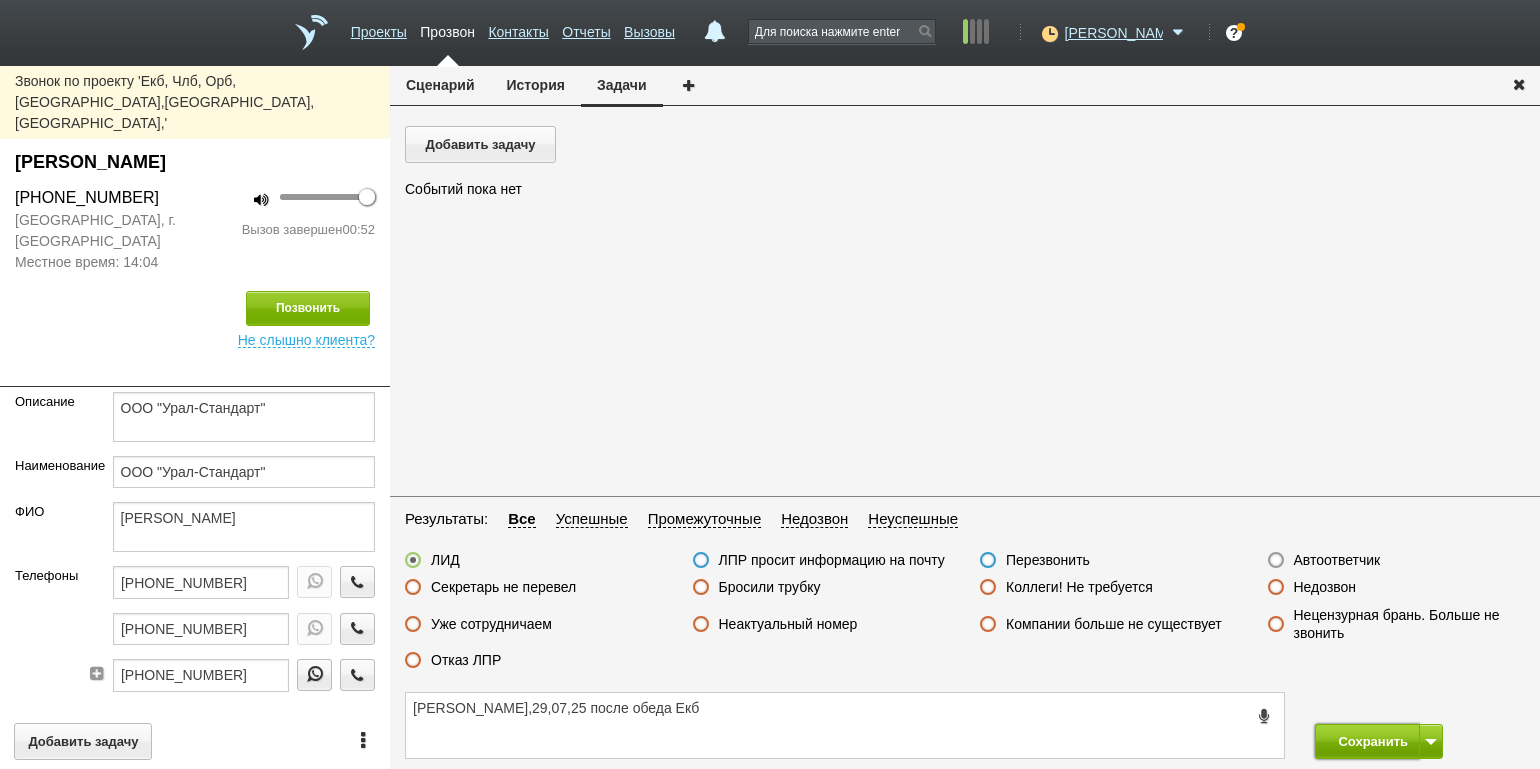 click on "Сохранить" at bounding box center [1367, 741] 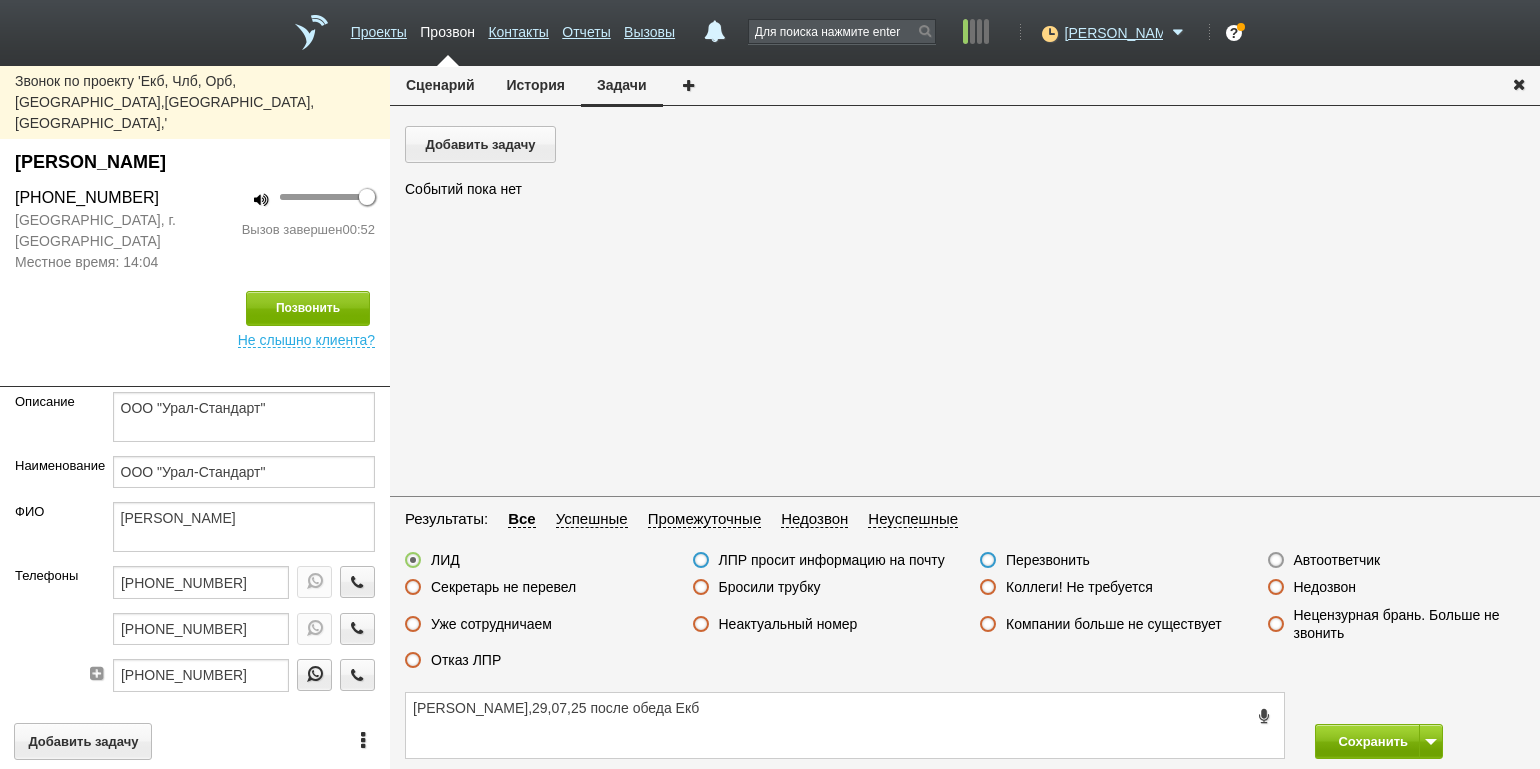 type 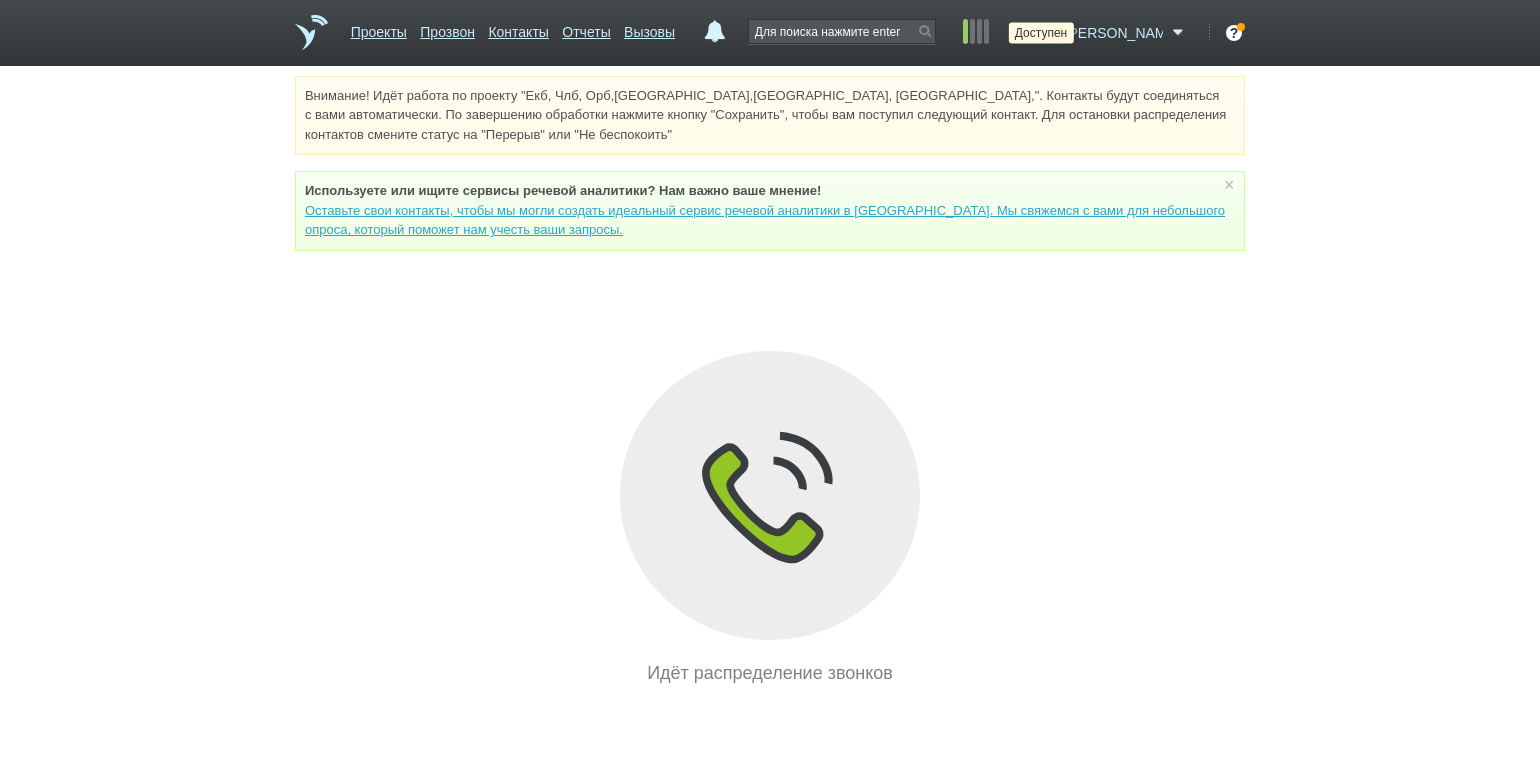click at bounding box center (1047, 33) 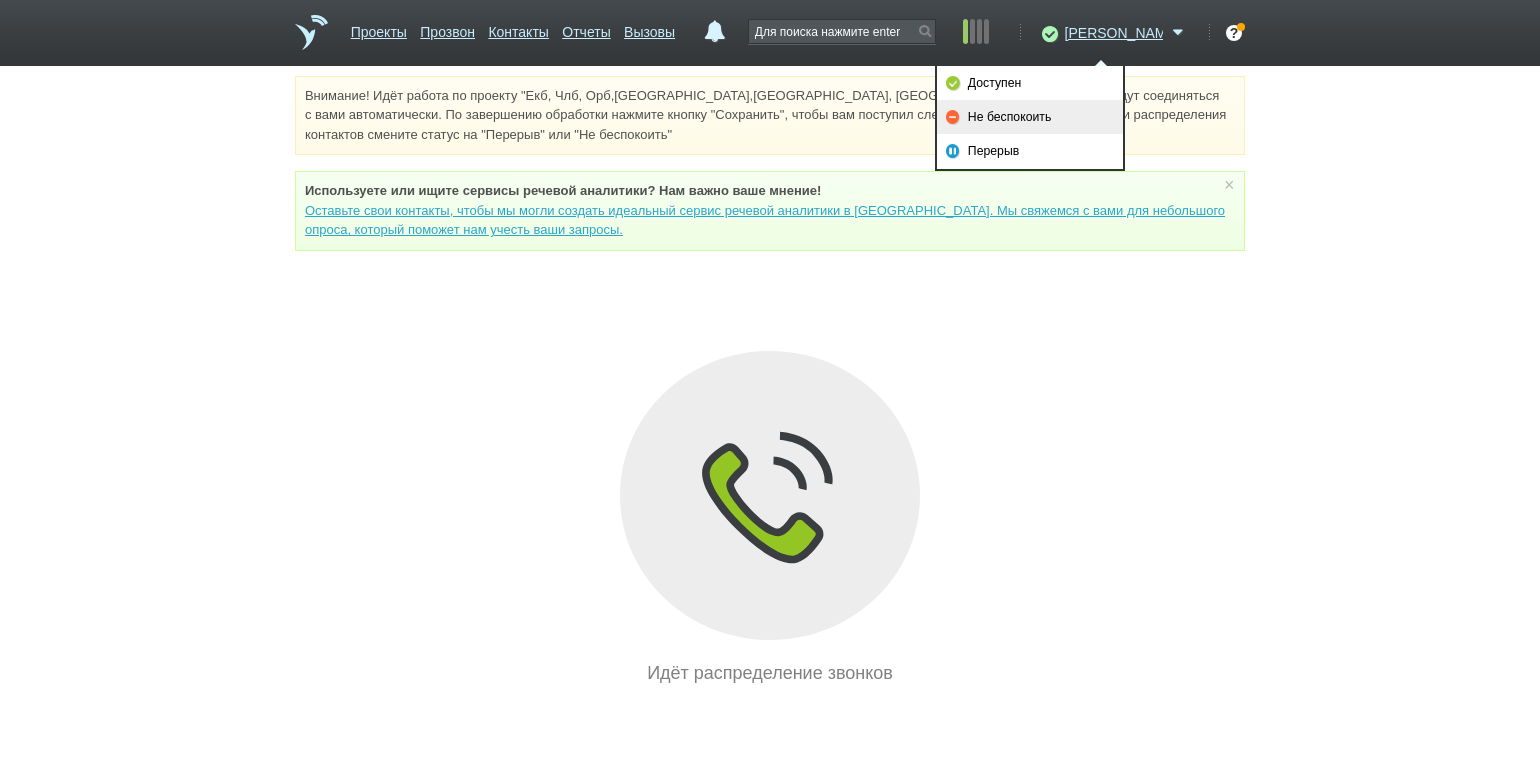 click on "Не беспокоить" at bounding box center (1030, 117) 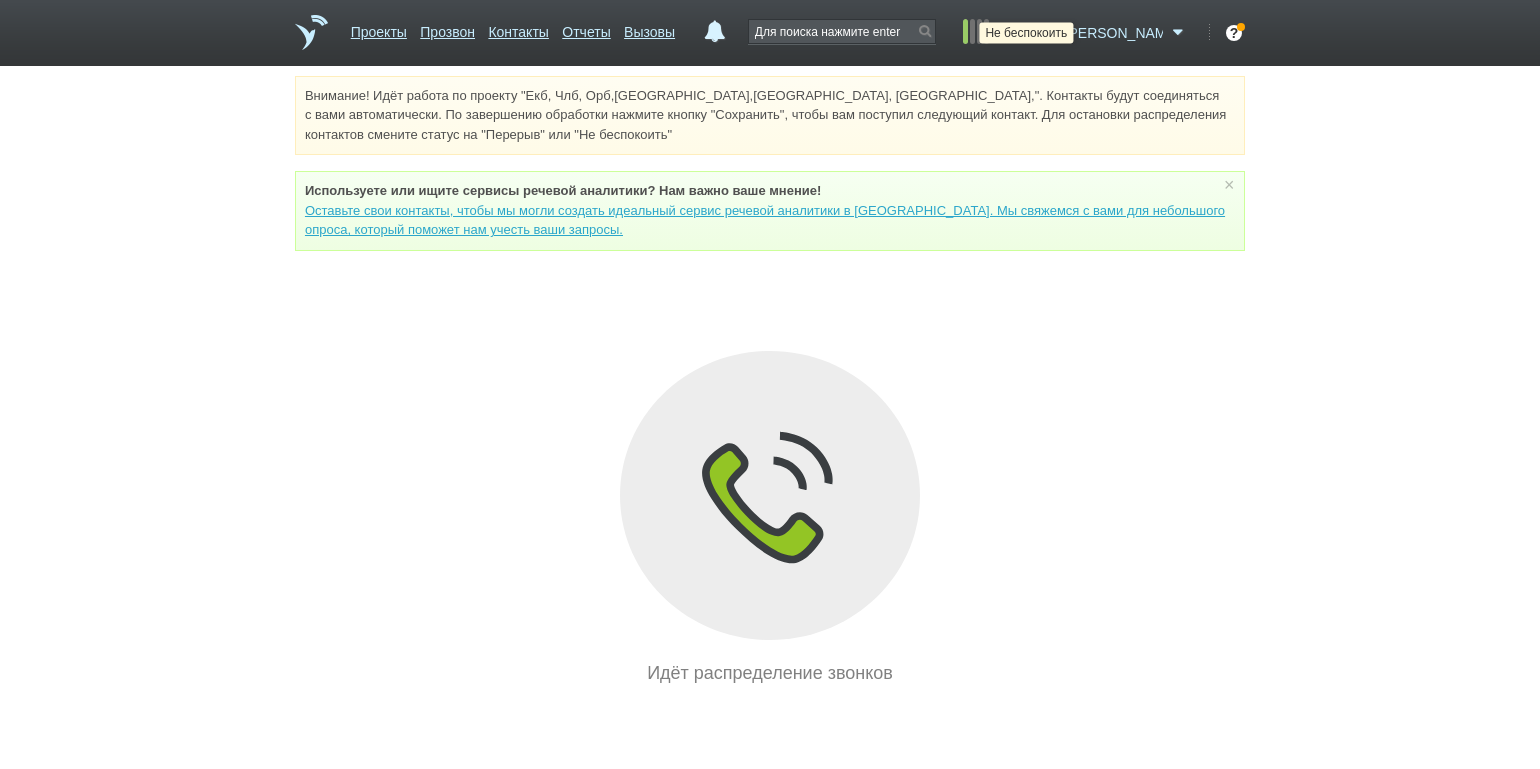 click at bounding box center [1047, 33] 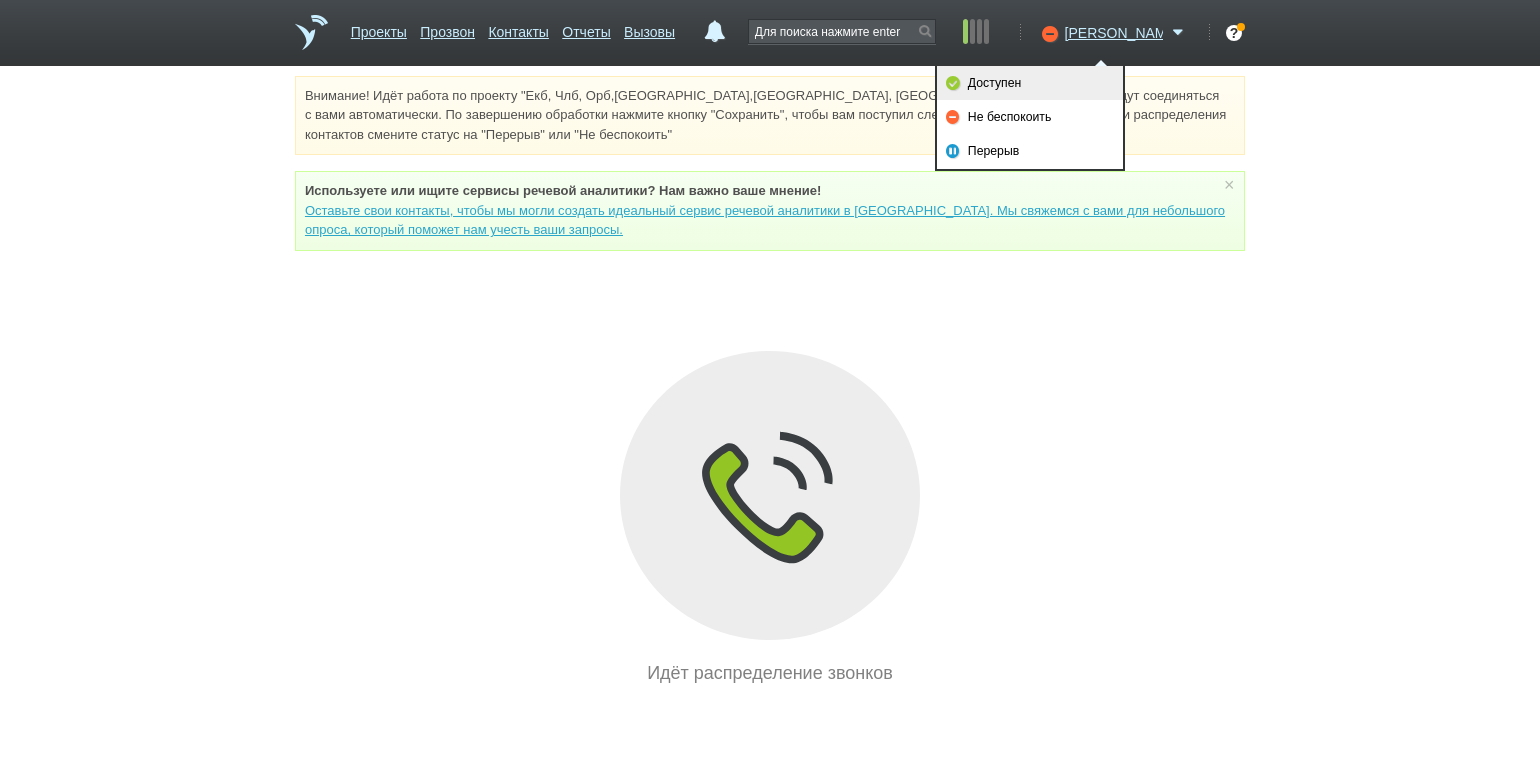 click on "Доступен" at bounding box center [1030, 83] 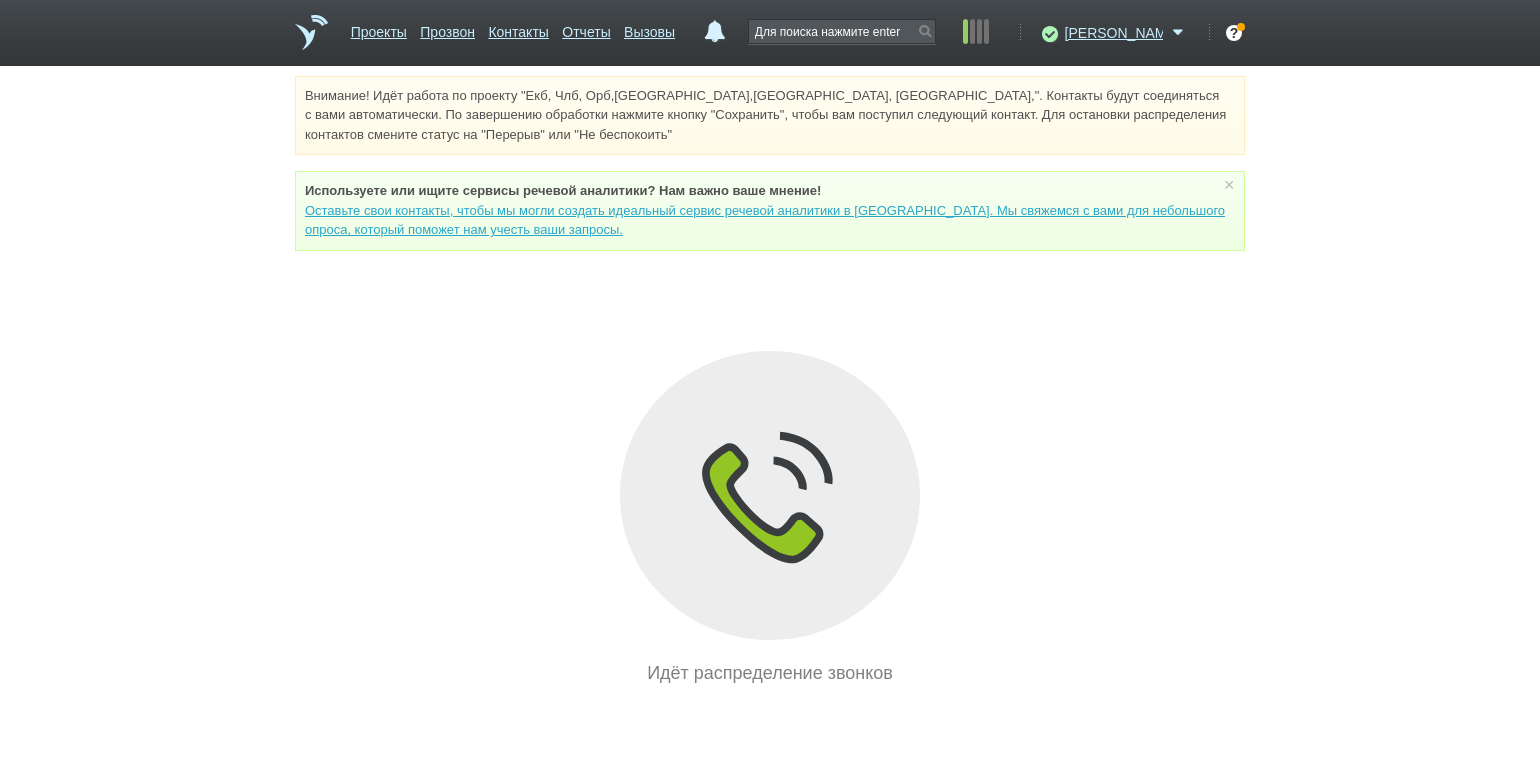 click on "Внимание! Идёт работа по проекту "Екб, Члб, Орб,[GEOGRAPHIC_DATA],[GEOGRAPHIC_DATA], [GEOGRAPHIC_DATA],". Контакты будут соединяться с вами автоматически. По завершению обработки нажмите кнопку "Сохранить", чтобы вам поступил следующий контакт. Для остановки распределения контактов смените статус на "Перерыв" или "Не беспокоить"
Используете или ищите cервисы речевой аналитики? Нам важно ваше мнение!
×
Вы можете звонить напрямую из строки поиска - введите номер и нажмите "Позвонить"
Идёт распределение звонков" at bounding box center (770, 381) 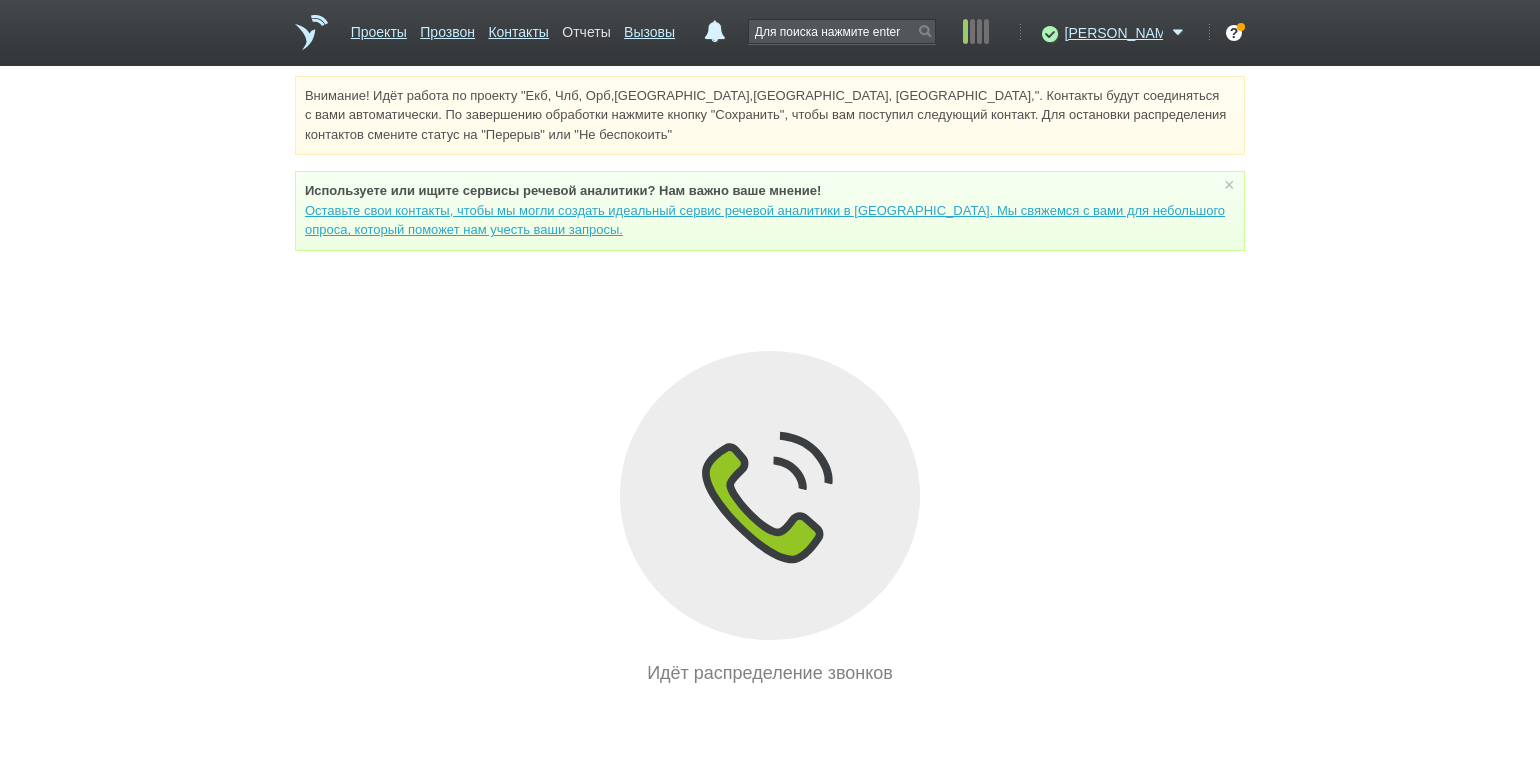 click on "Отчеты" at bounding box center (586, 28) 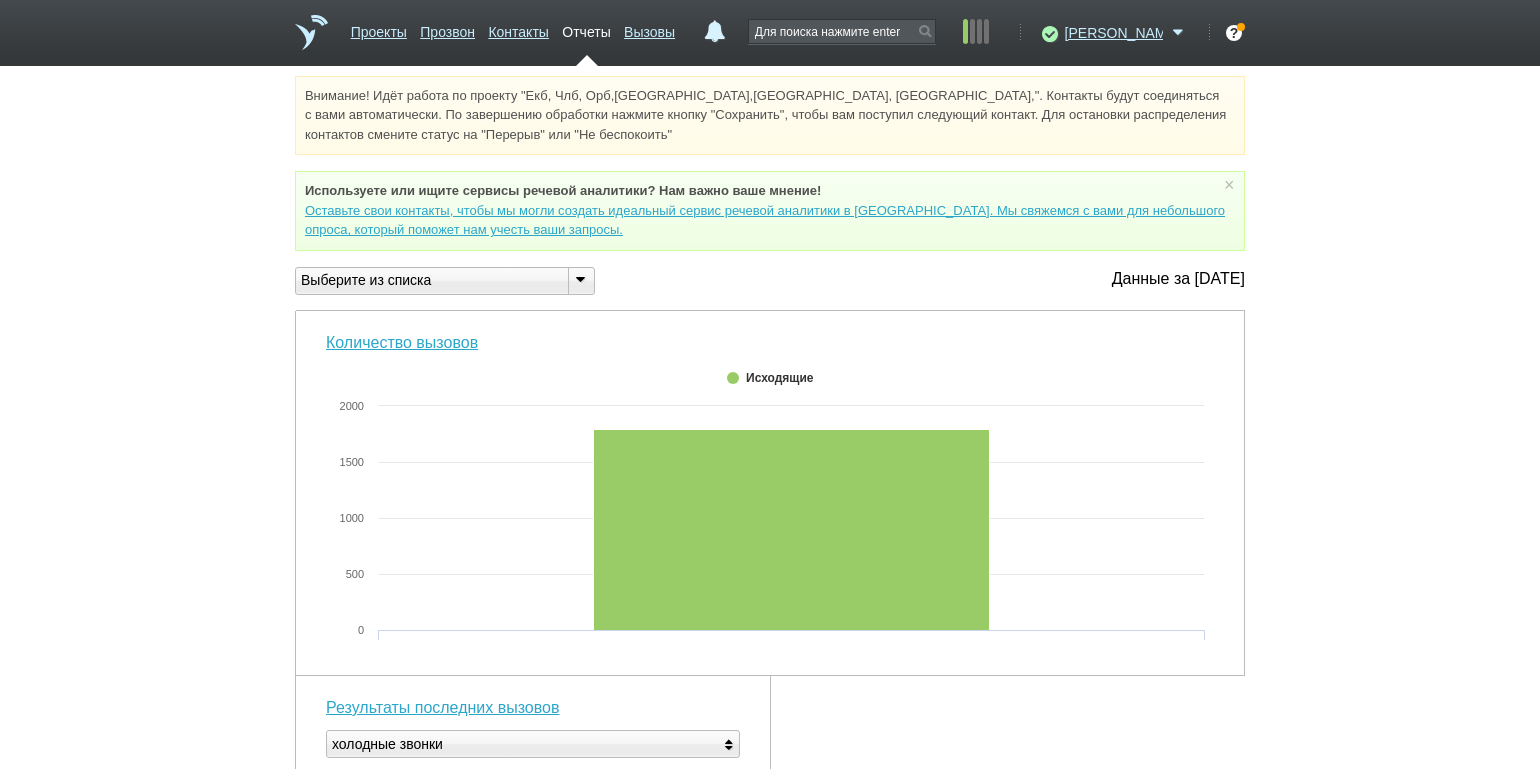 click at bounding box center [580, 279] 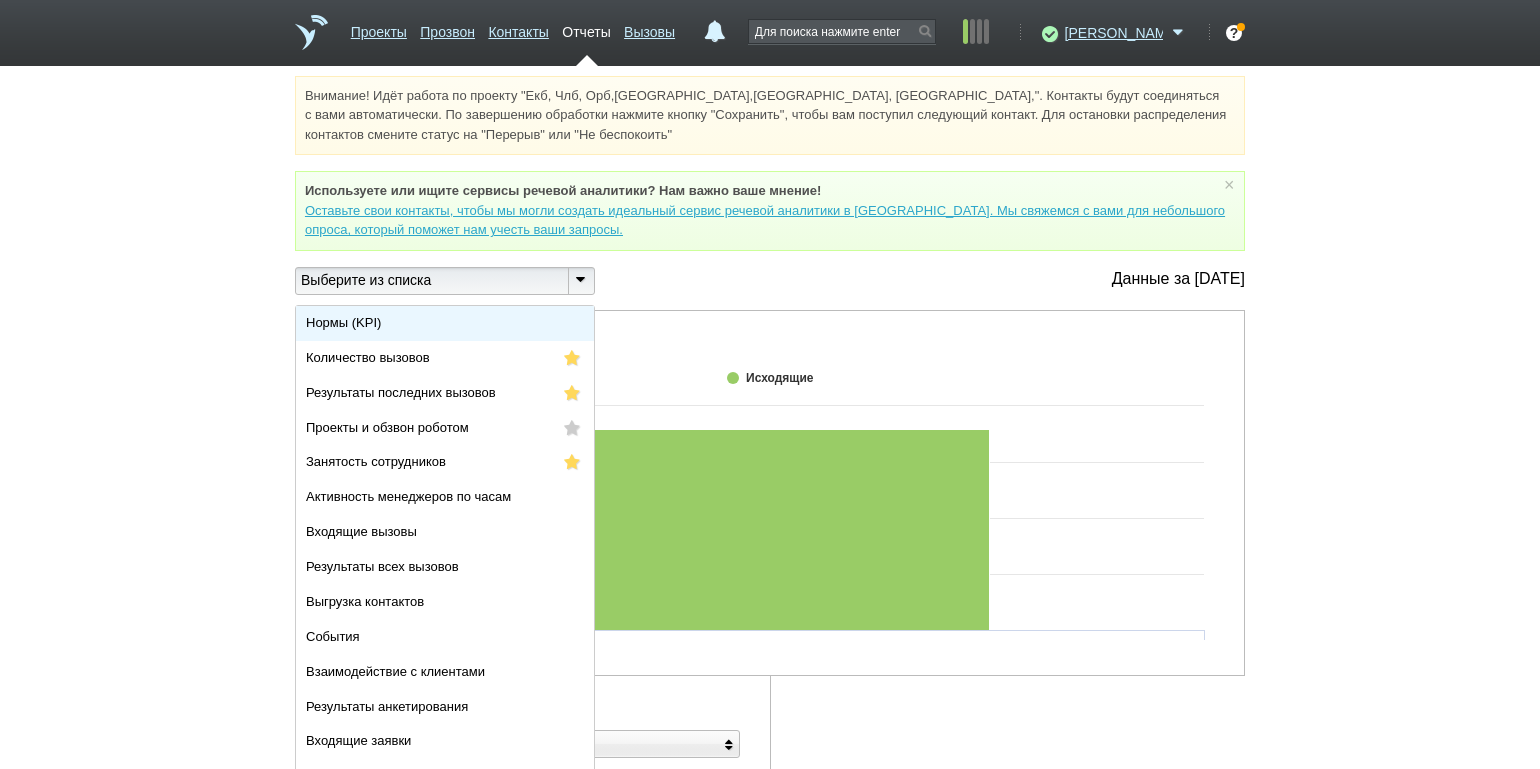 click on "Нормы (KPI)" at bounding box center (445, 323) 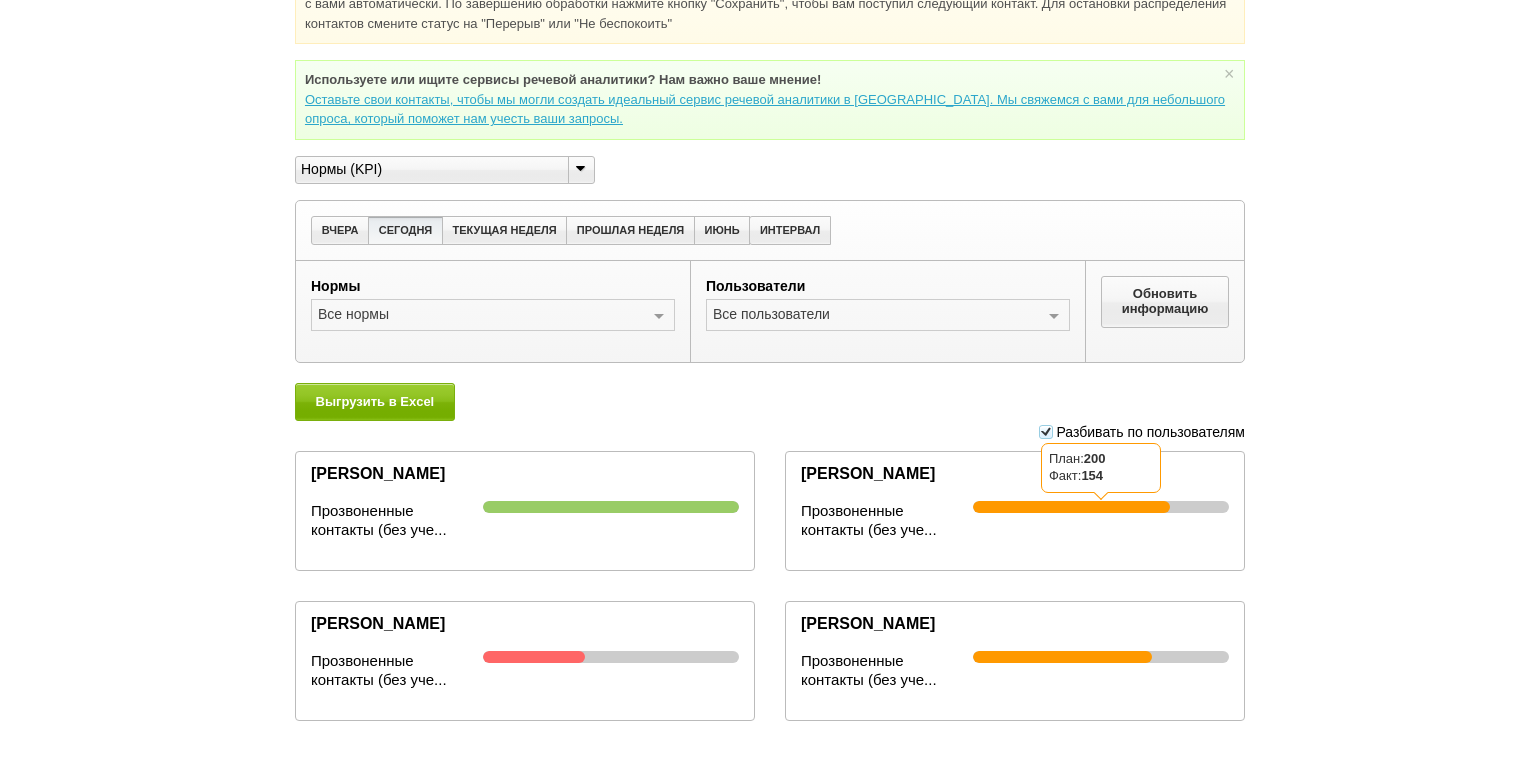 scroll, scrollTop: 128, scrollLeft: 0, axis: vertical 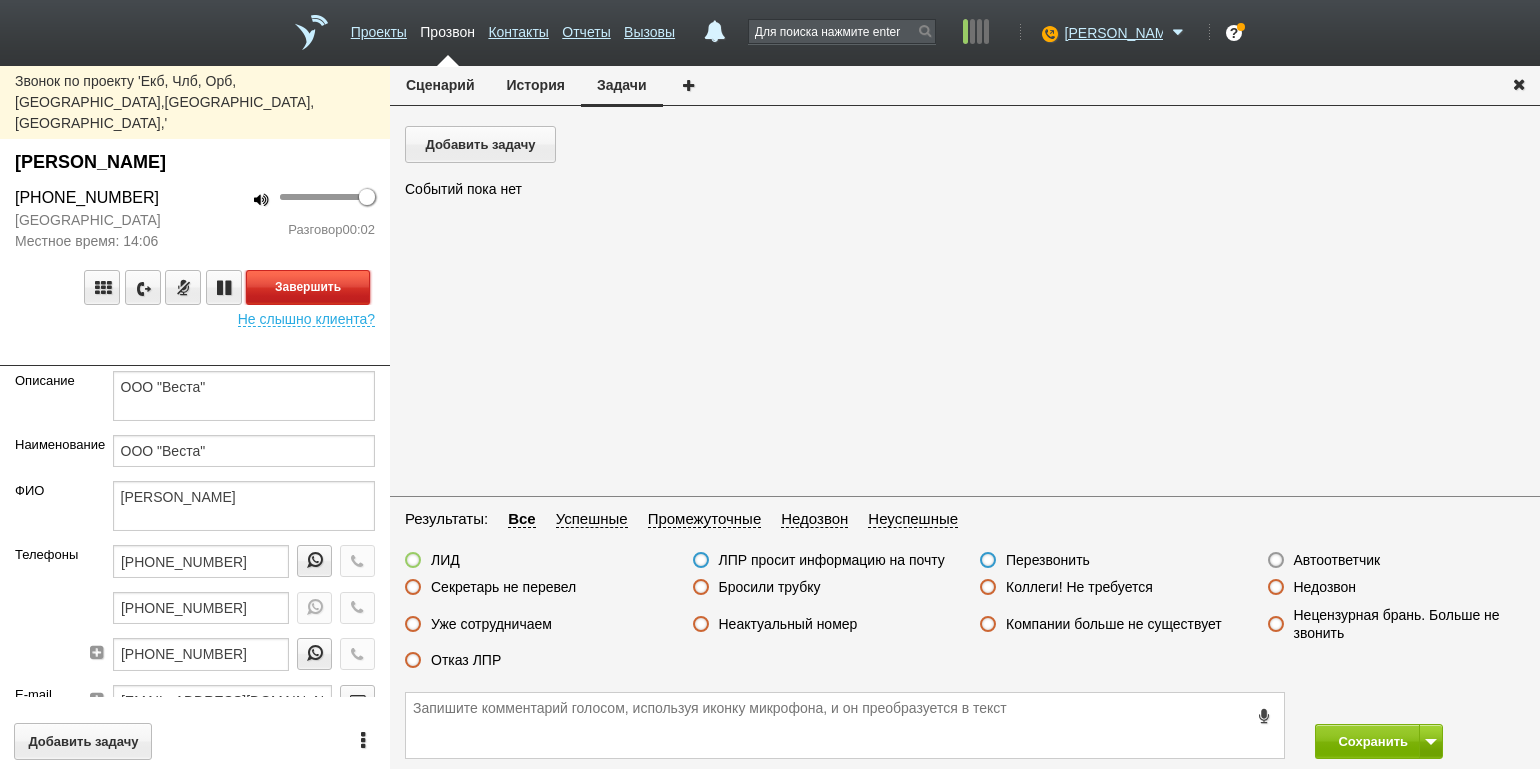 click on "Завершить" at bounding box center (308, 287) 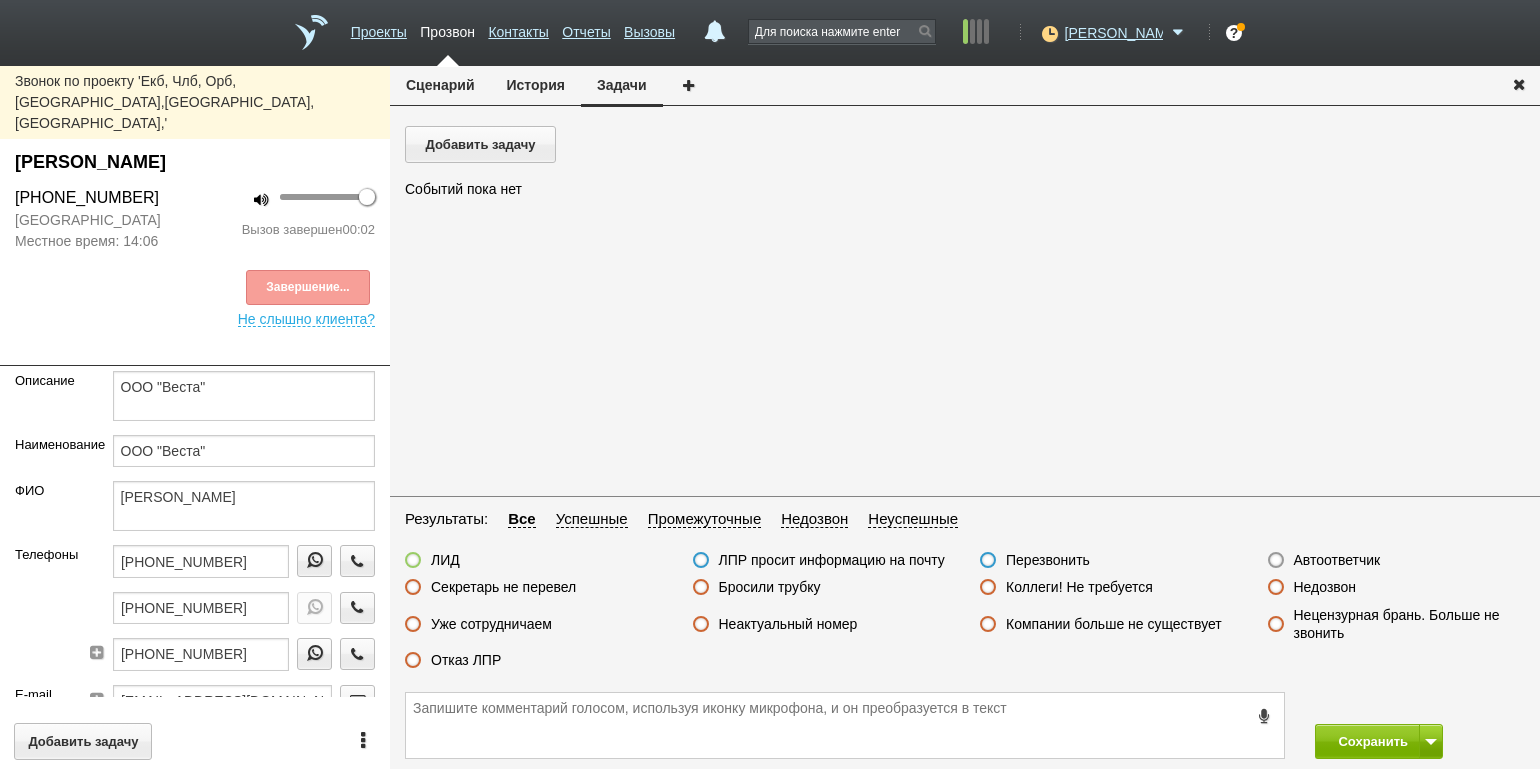 click on "Автоответчик" at bounding box center (1337, 560) 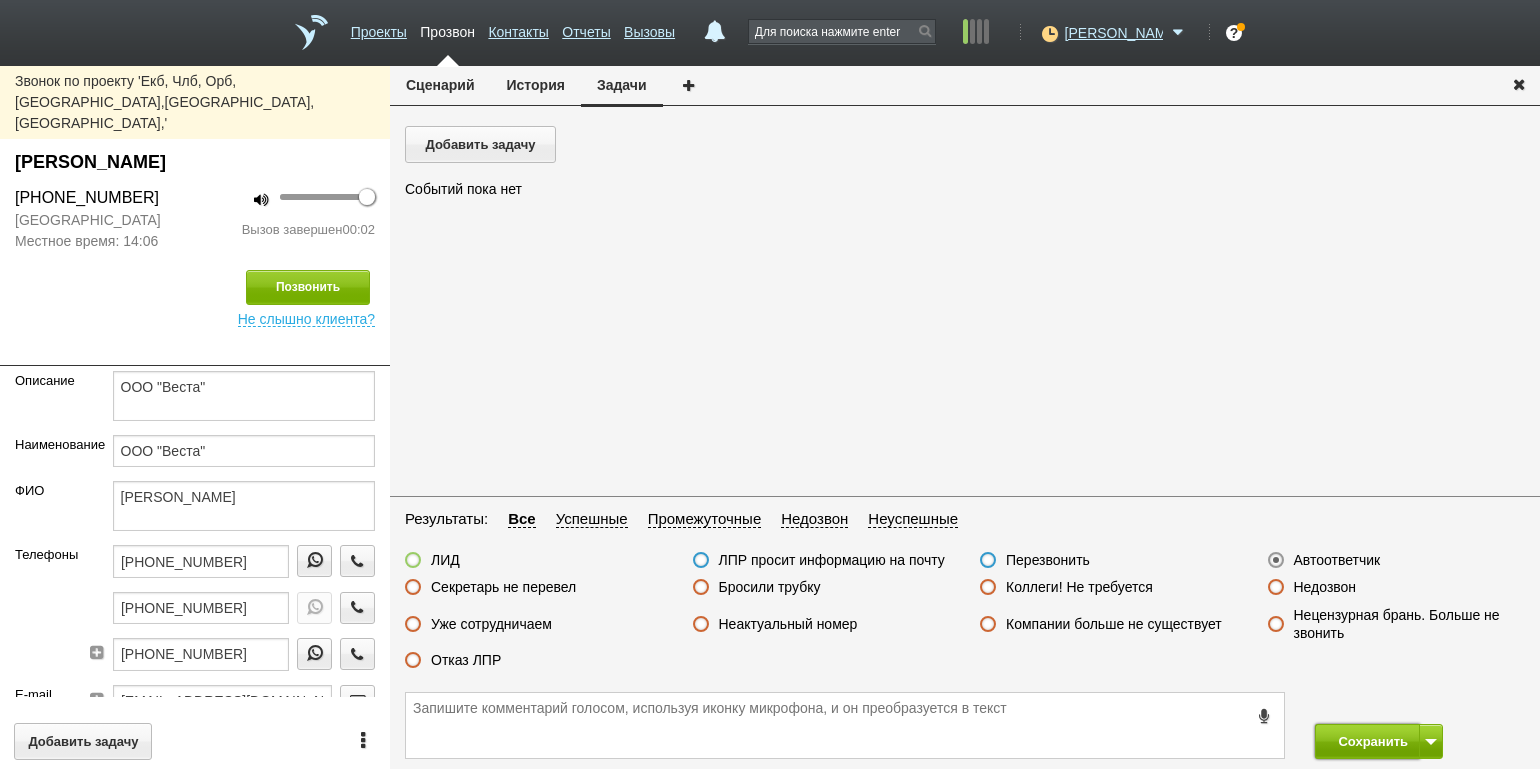 click on "Сохранить" at bounding box center (1367, 741) 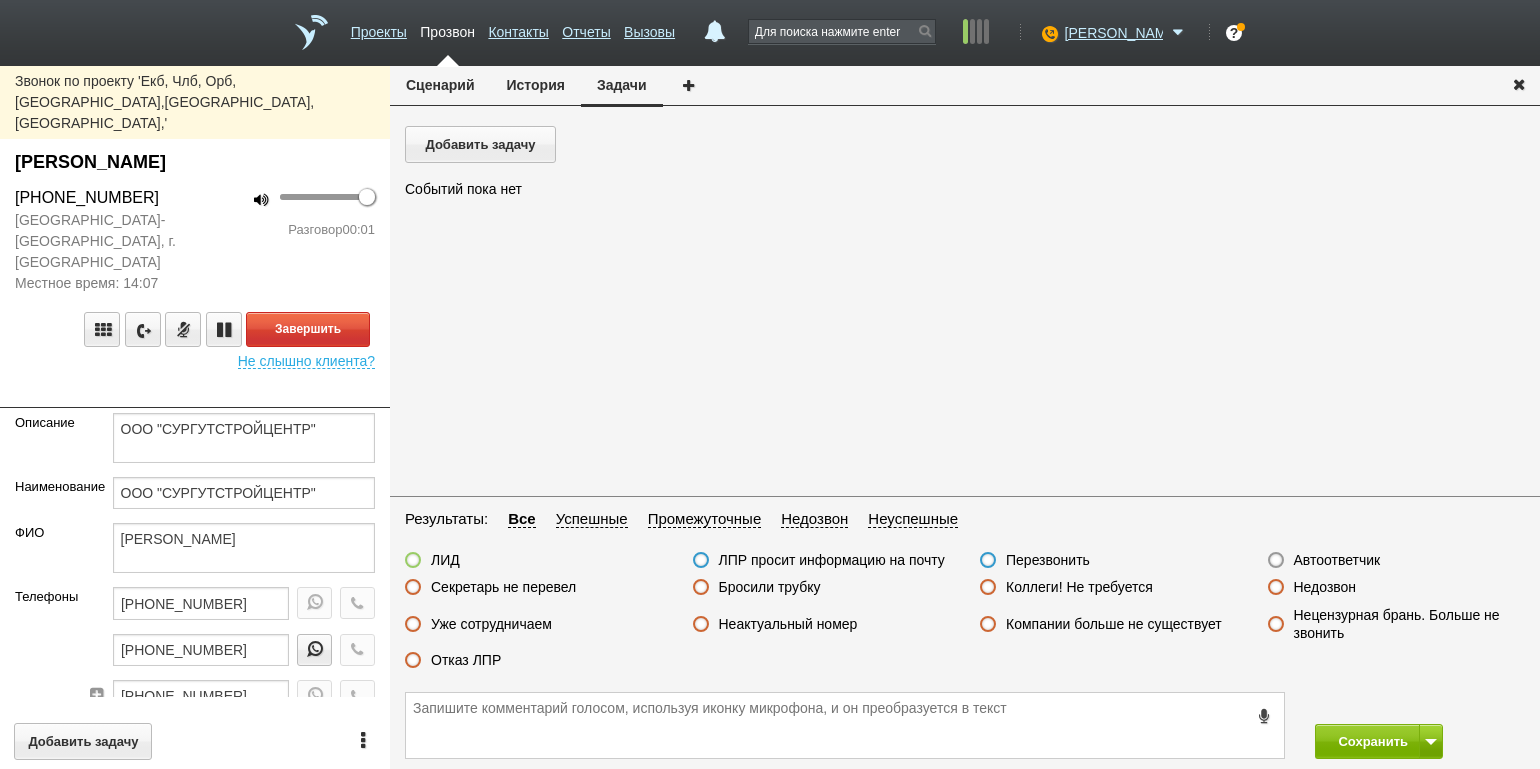 click on "100
Разговор
00:01" at bounding box center (292, 240) 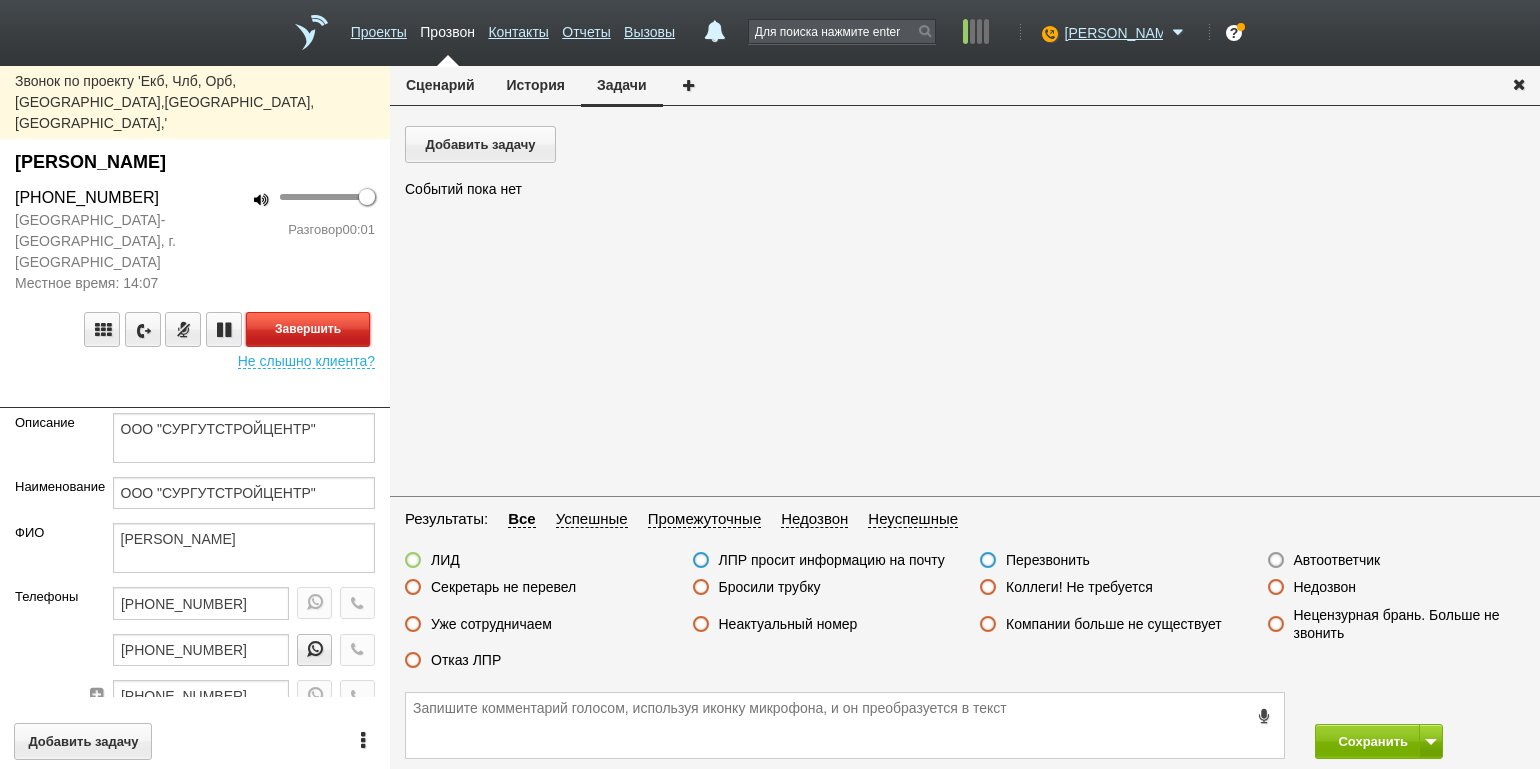 drag, startPoint x: 288, startPoint y: 290, endPoint x: 342, endPoint y: 300, distance: 54.91812 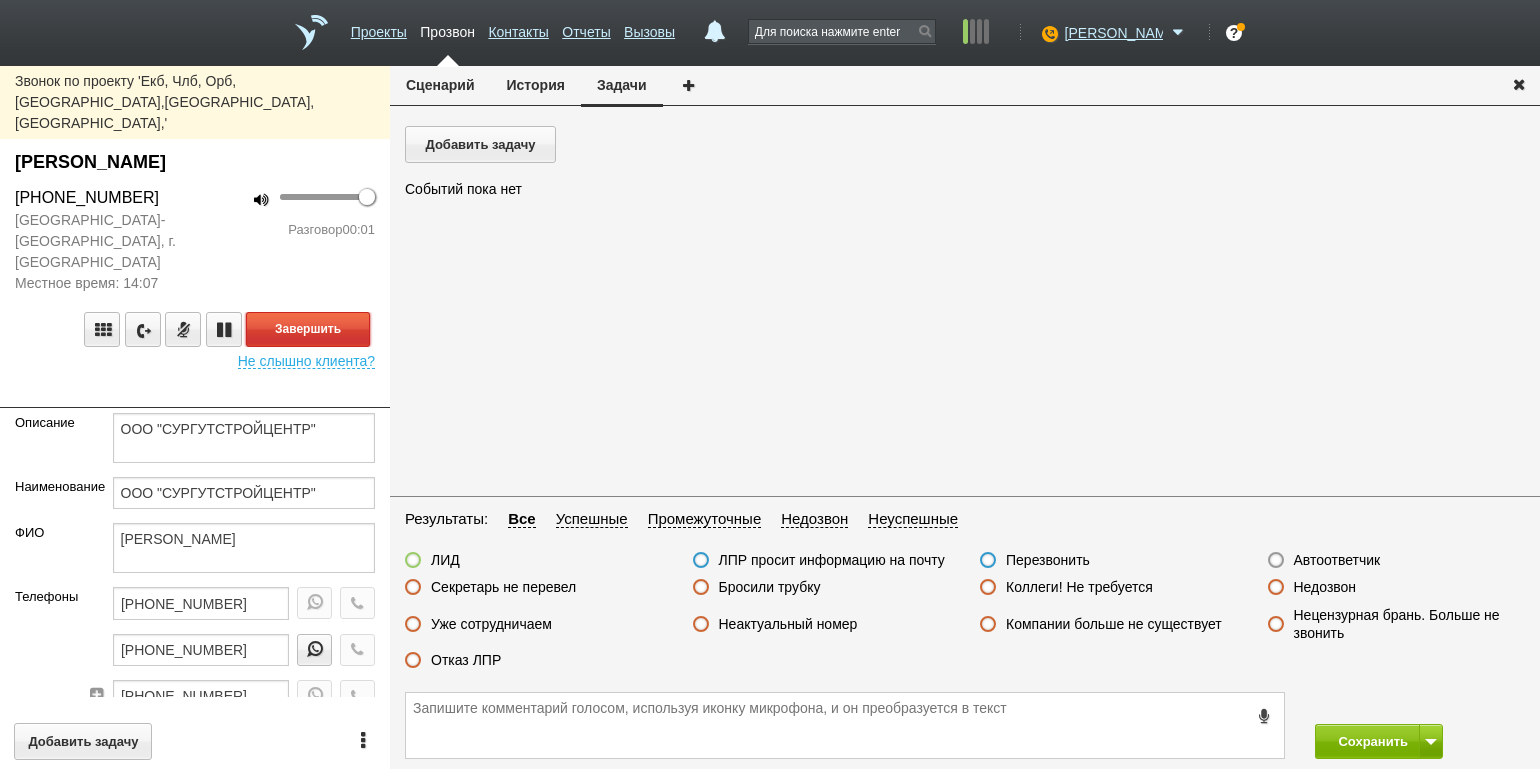 click on "Завершить" at bounding box center (308, 329) 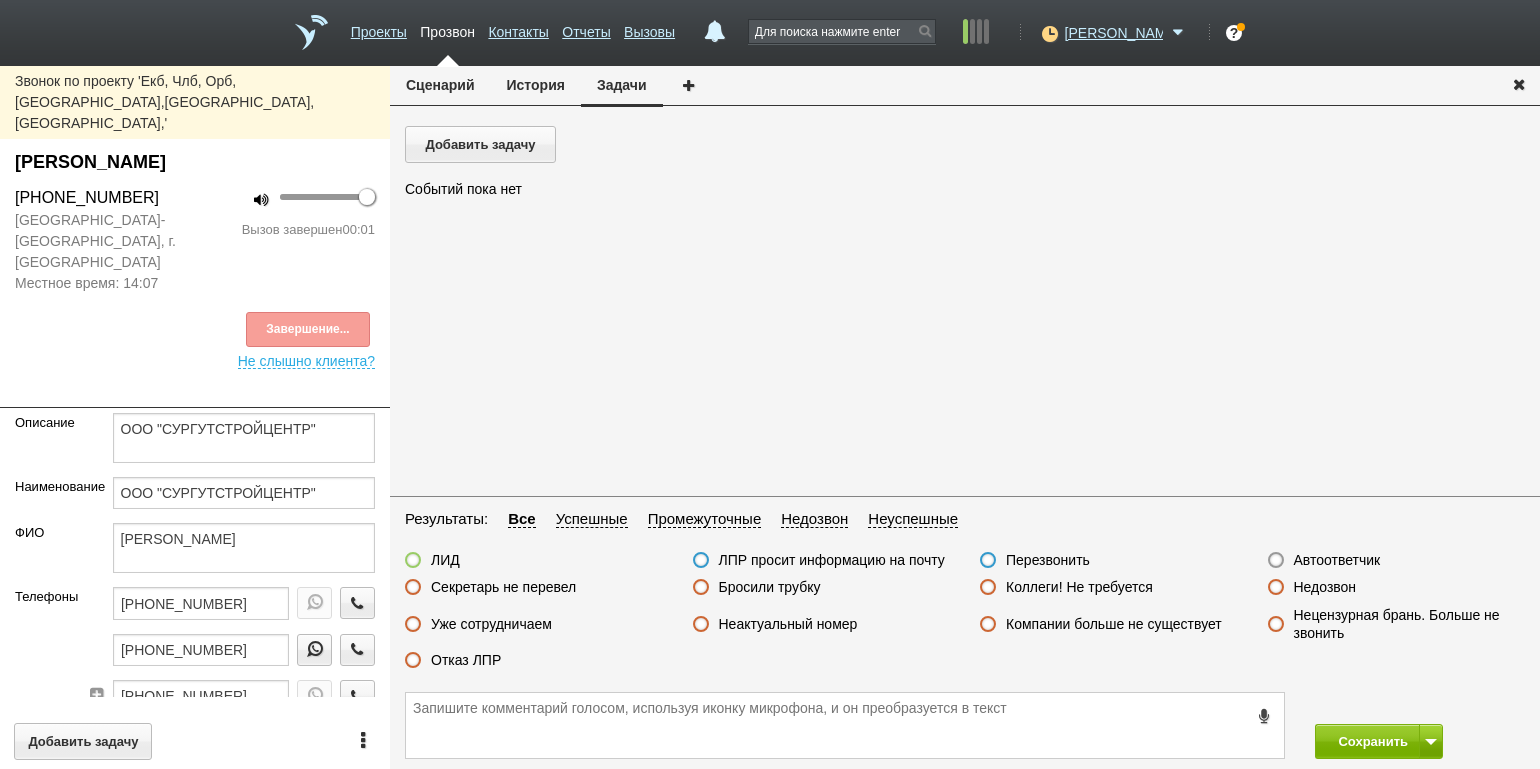 click on "Автоответчик" at bounding box center [1337, 560] 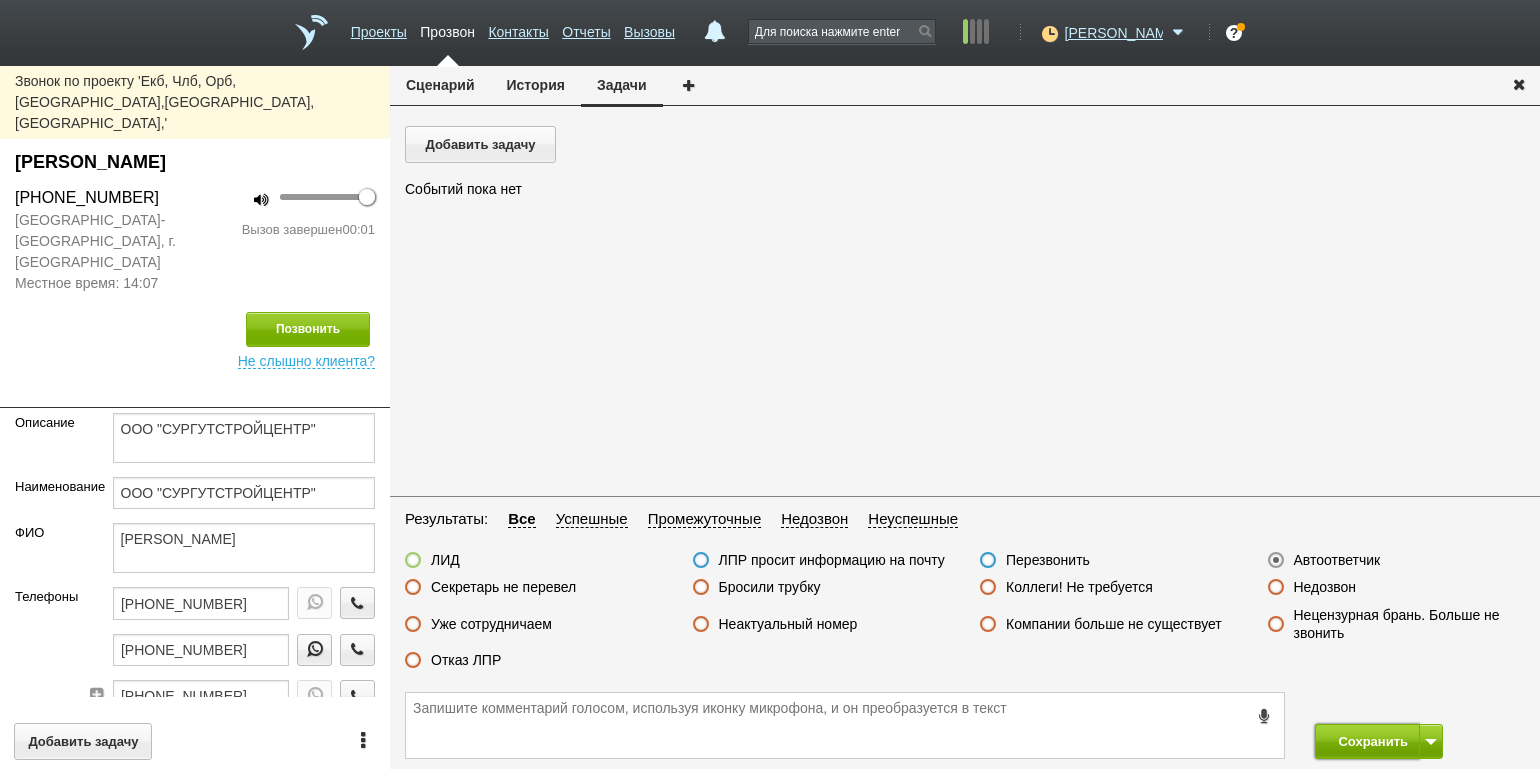 click on "Сохранить" at bounding box center (1367, 741) 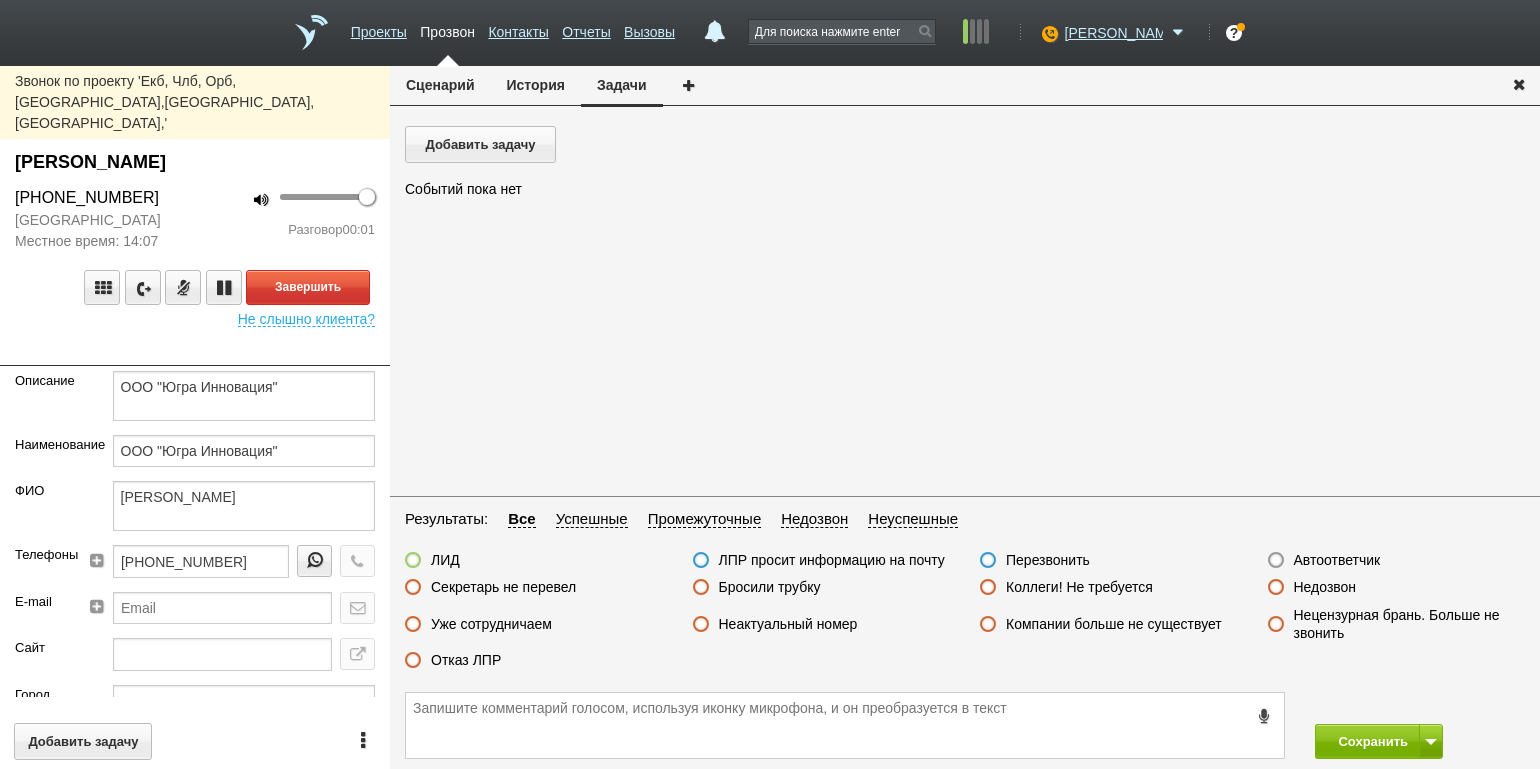 click on "100
Разговор
00:01" at bounding box center (292, 219) 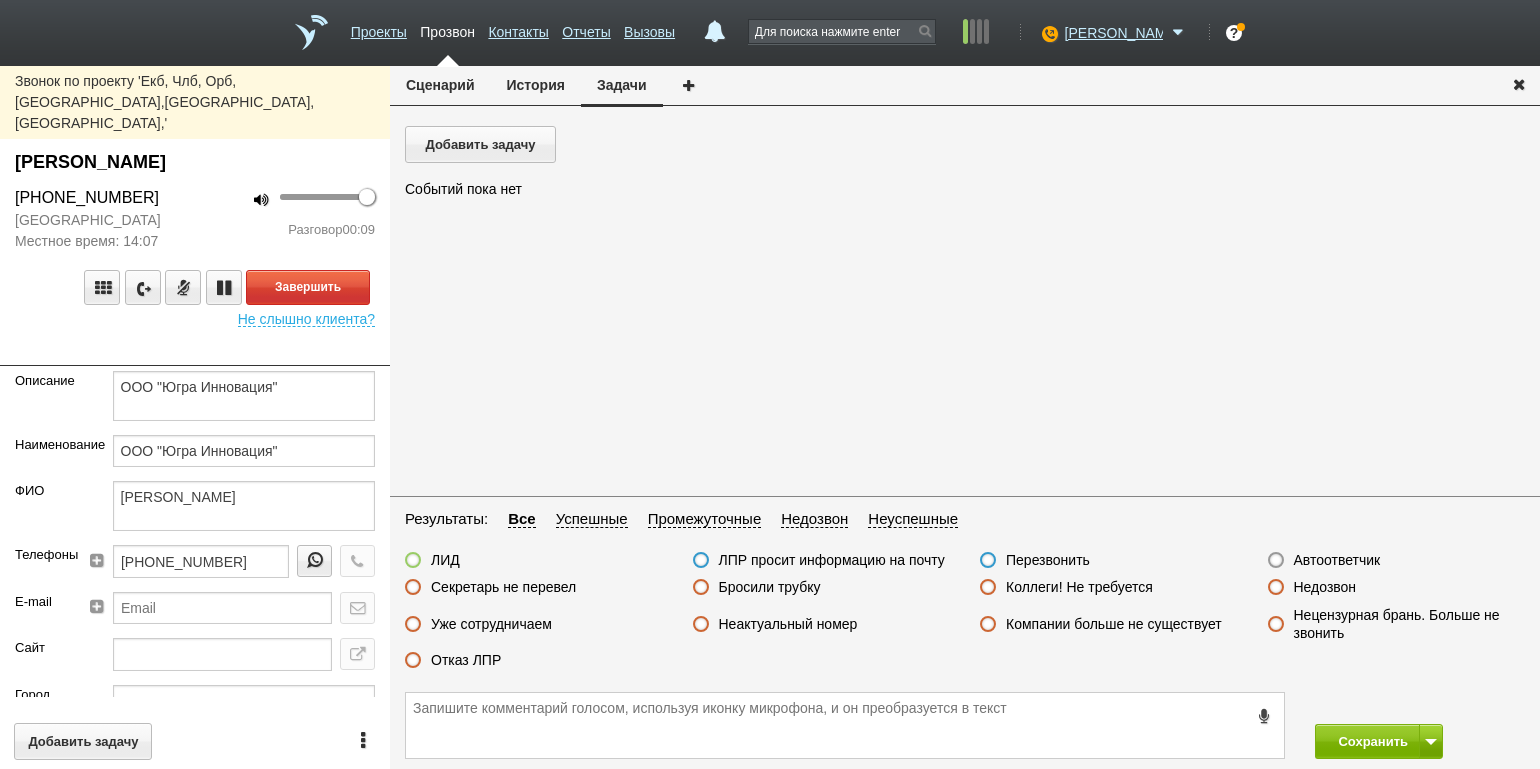 click on "100
Разговор
00:09" at bounding box center (292, 219) 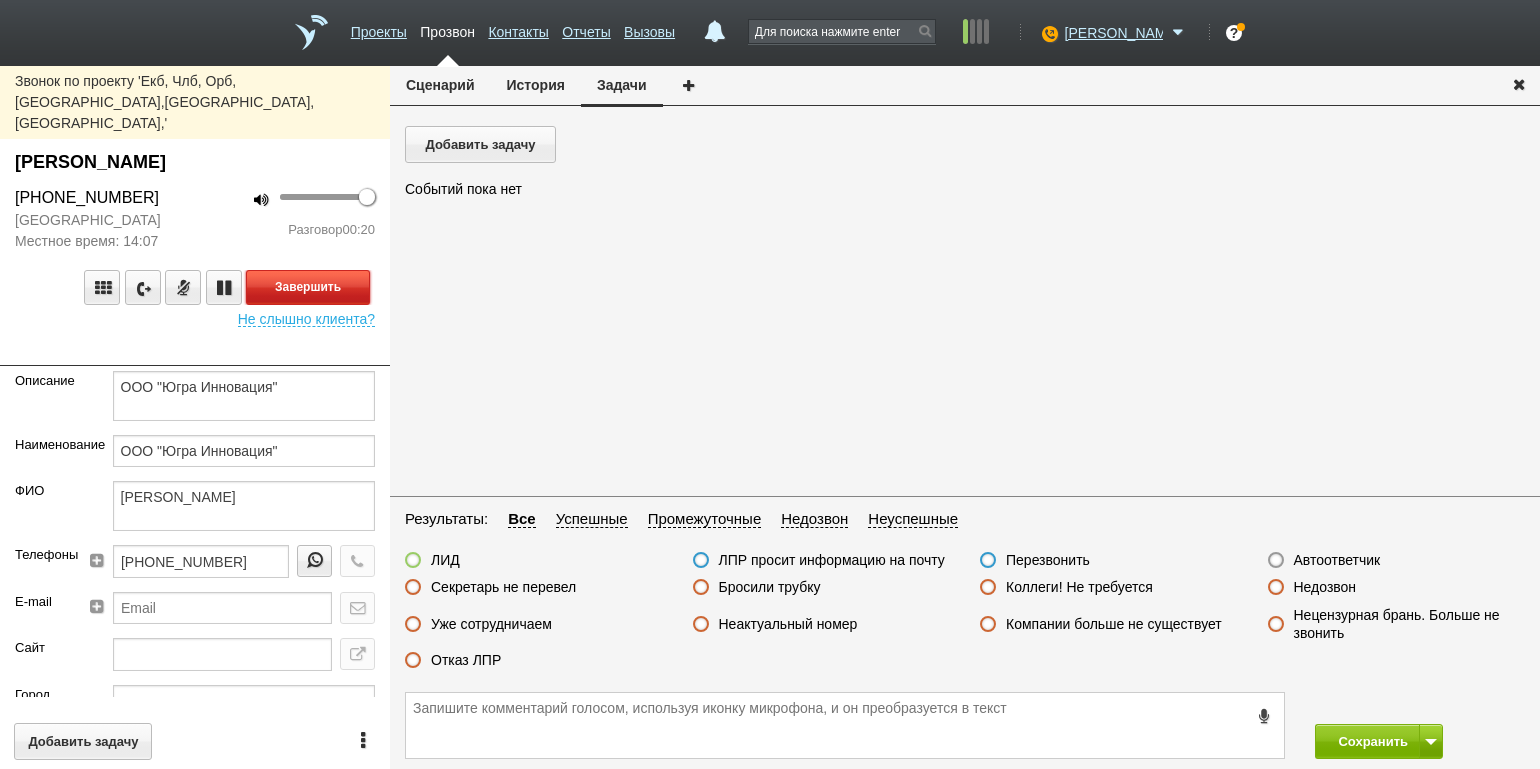 click on "Завершить" at bounding box center (308, 287) 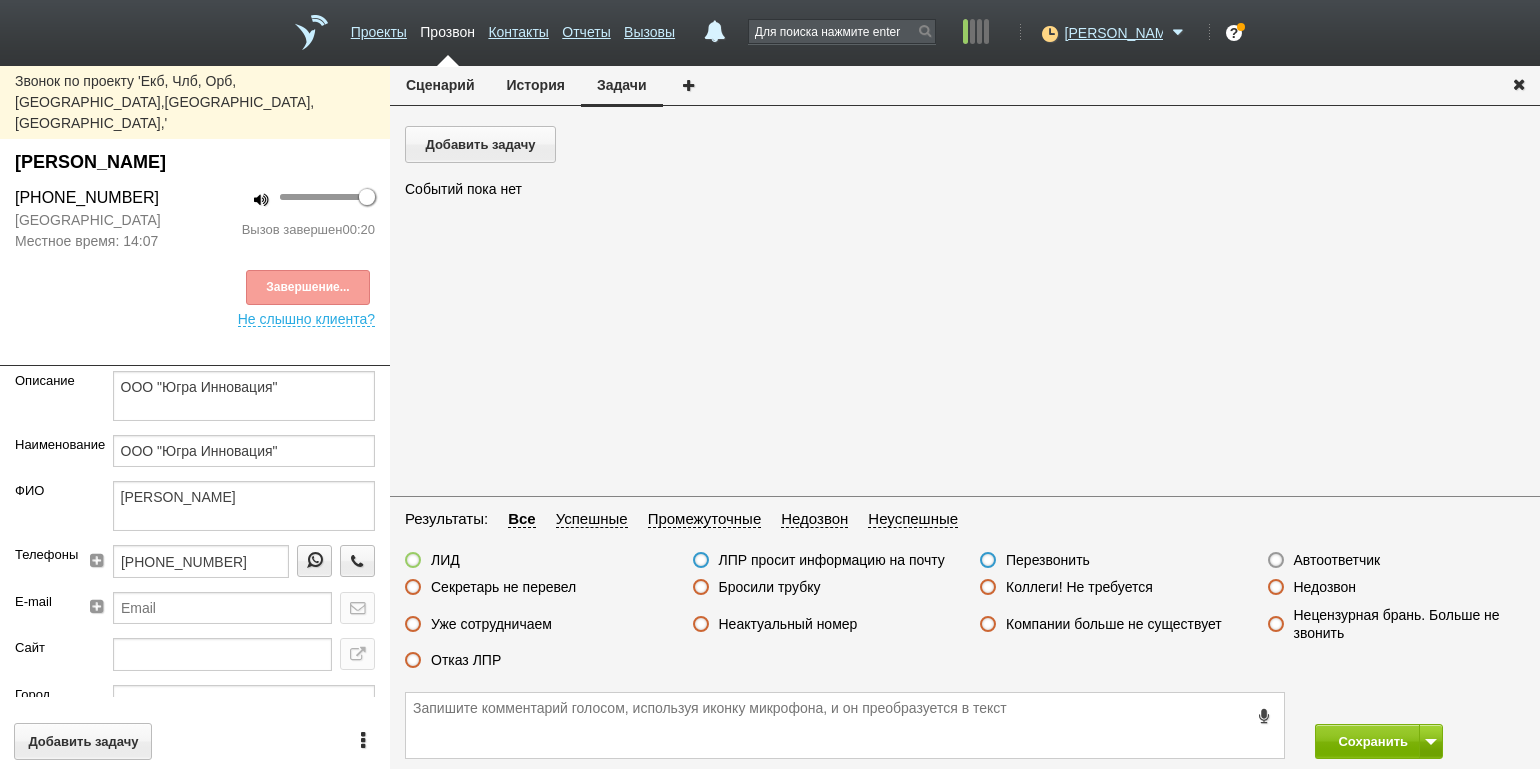 click on "Отказ ЛПР" at bounding box center [466, 660] 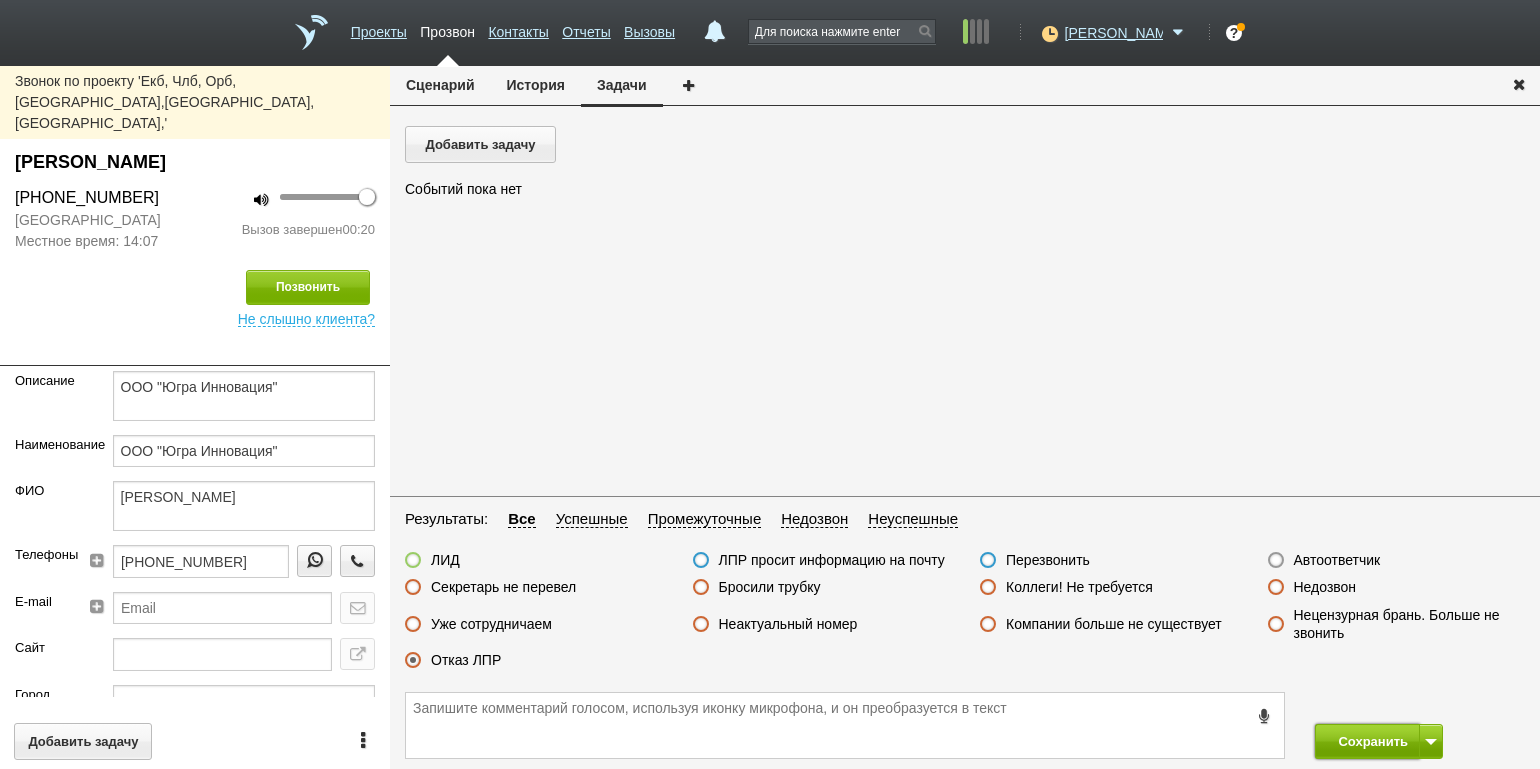 click on "Сохранить" at bounding box center (1367, 741) 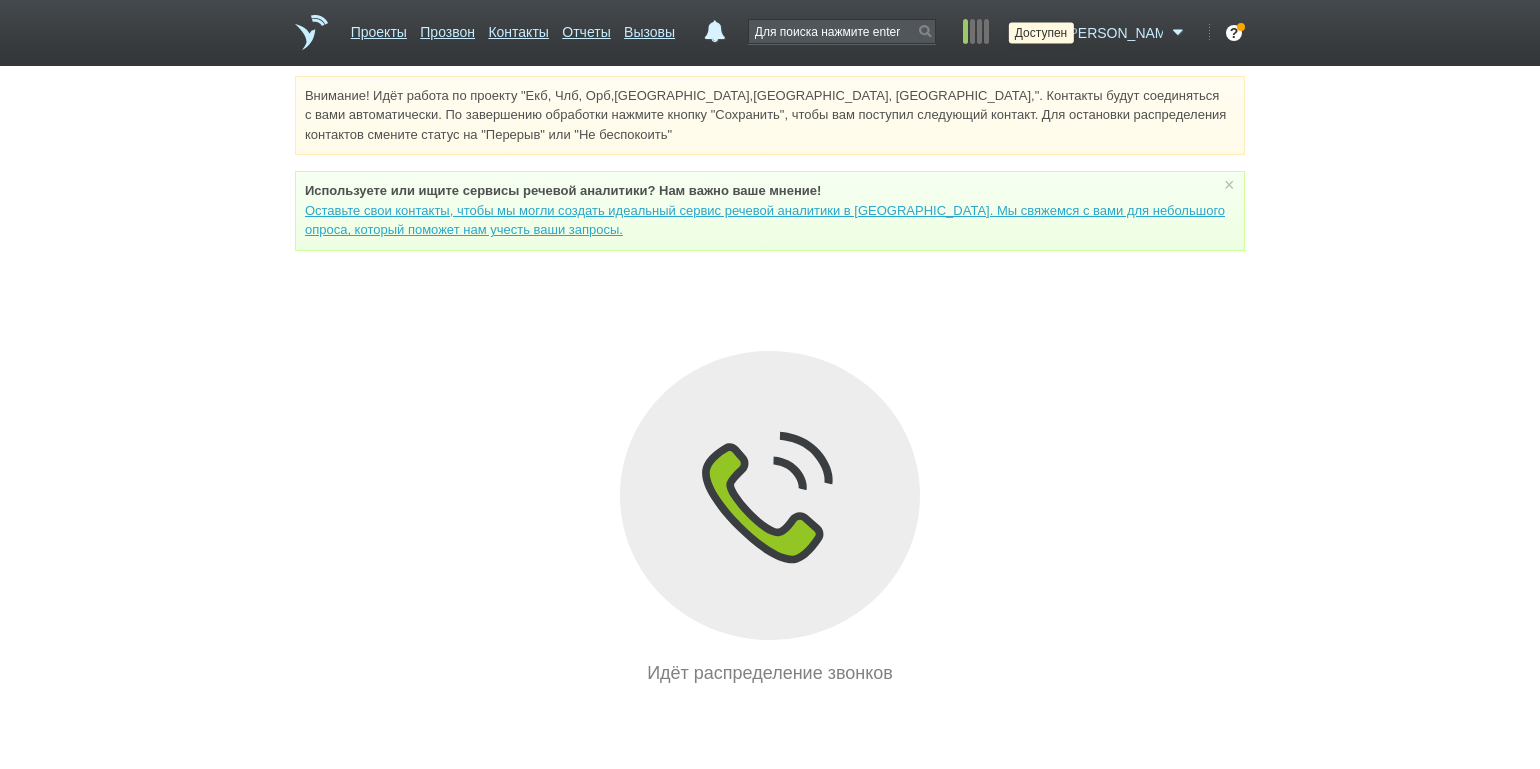 click at bounding box center [1047, 33] 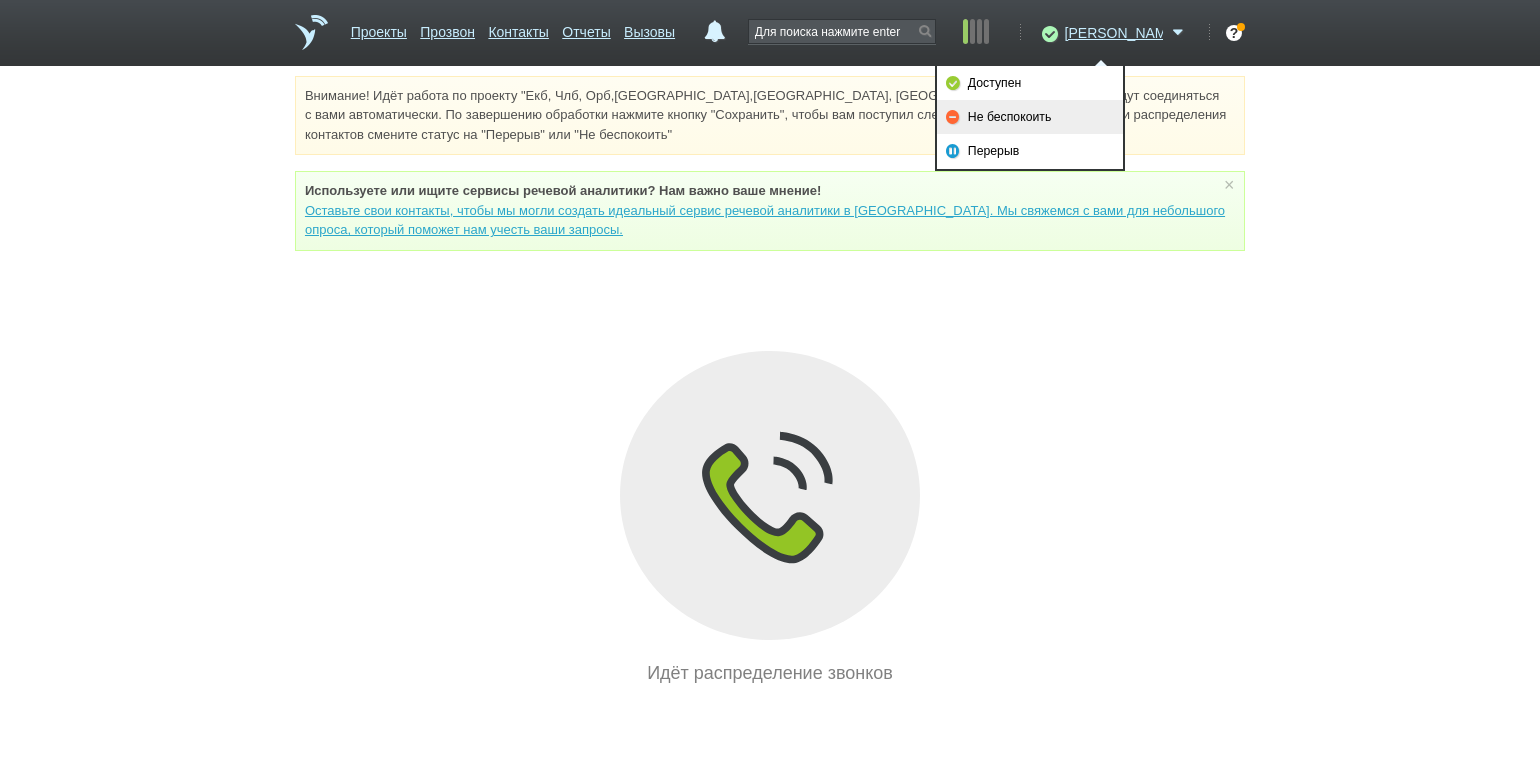 click on "Не беспокоить" at bounding box center [1030, 117] 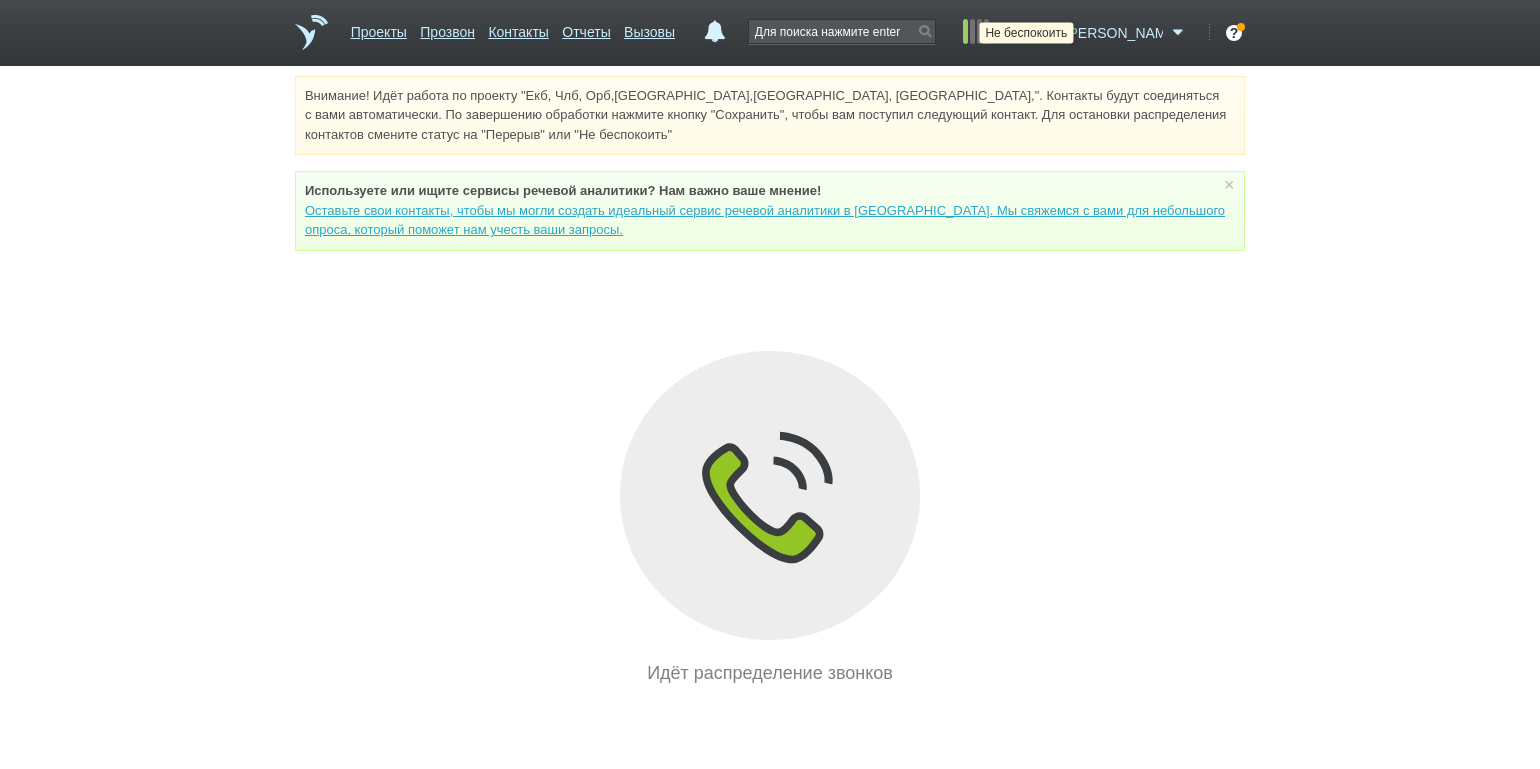 click at bounding box center (1047, 33) 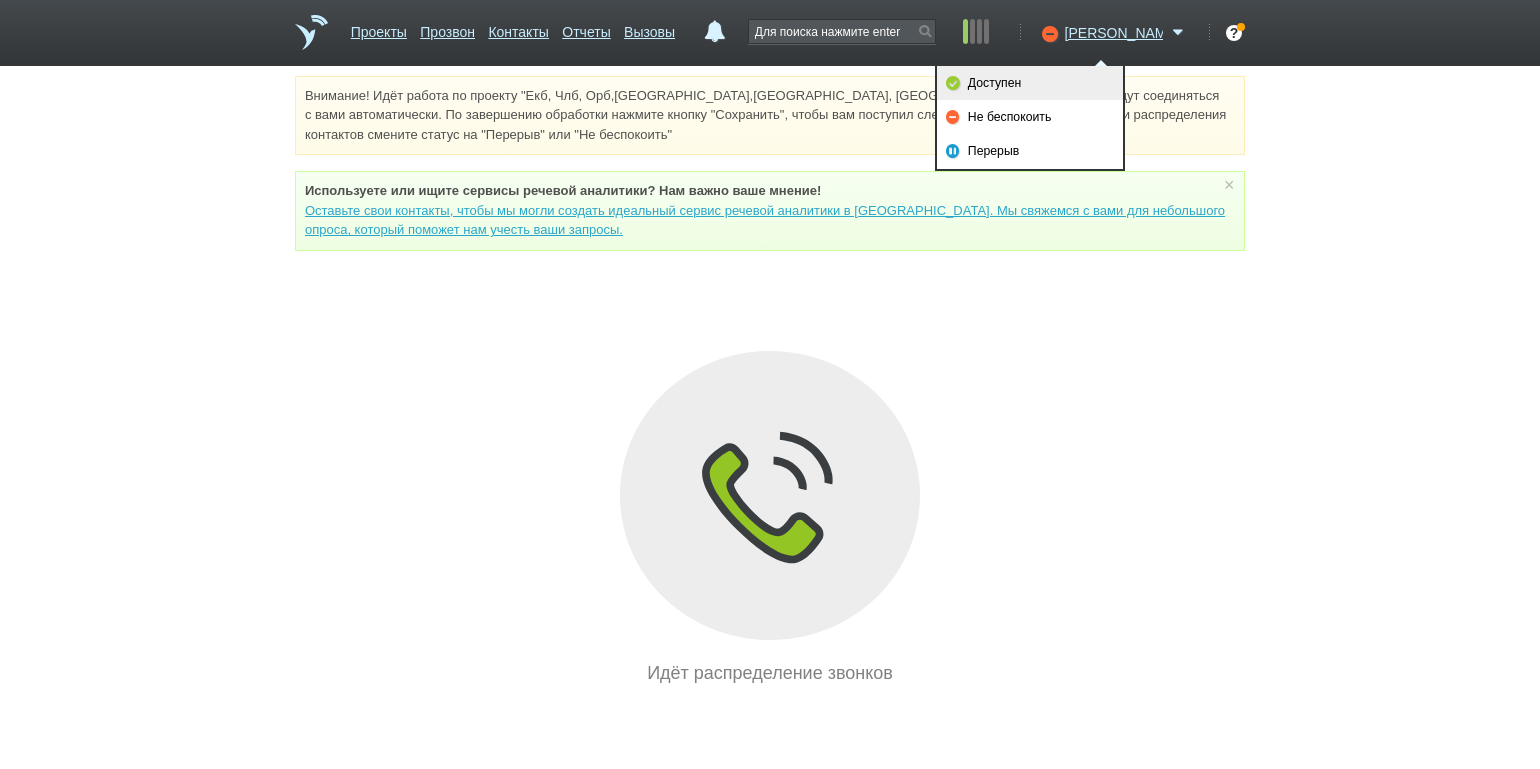 click on "Доступен" at bounding box center (1030, 83) 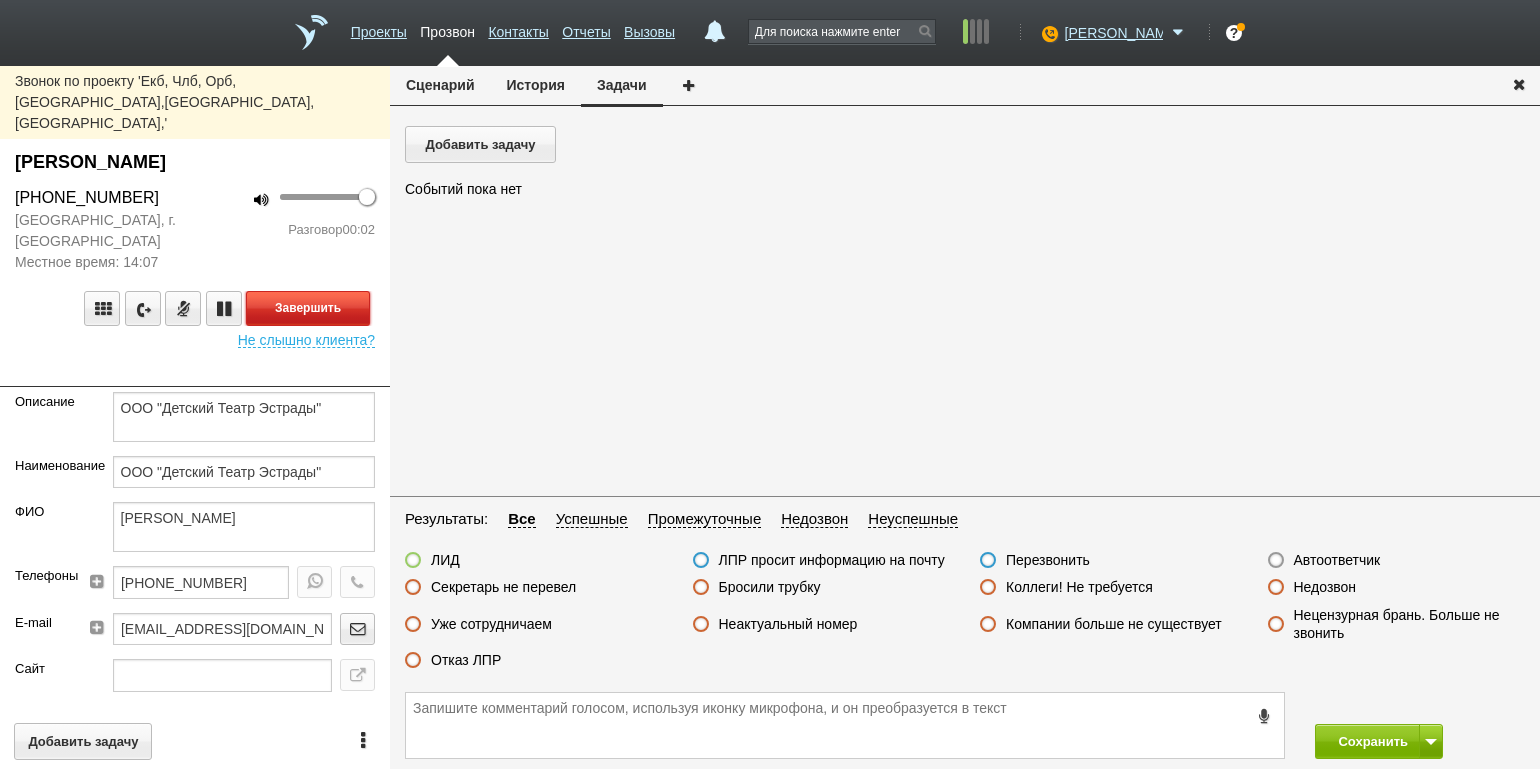 click on "Завершить" at bounding box center (308, 308) 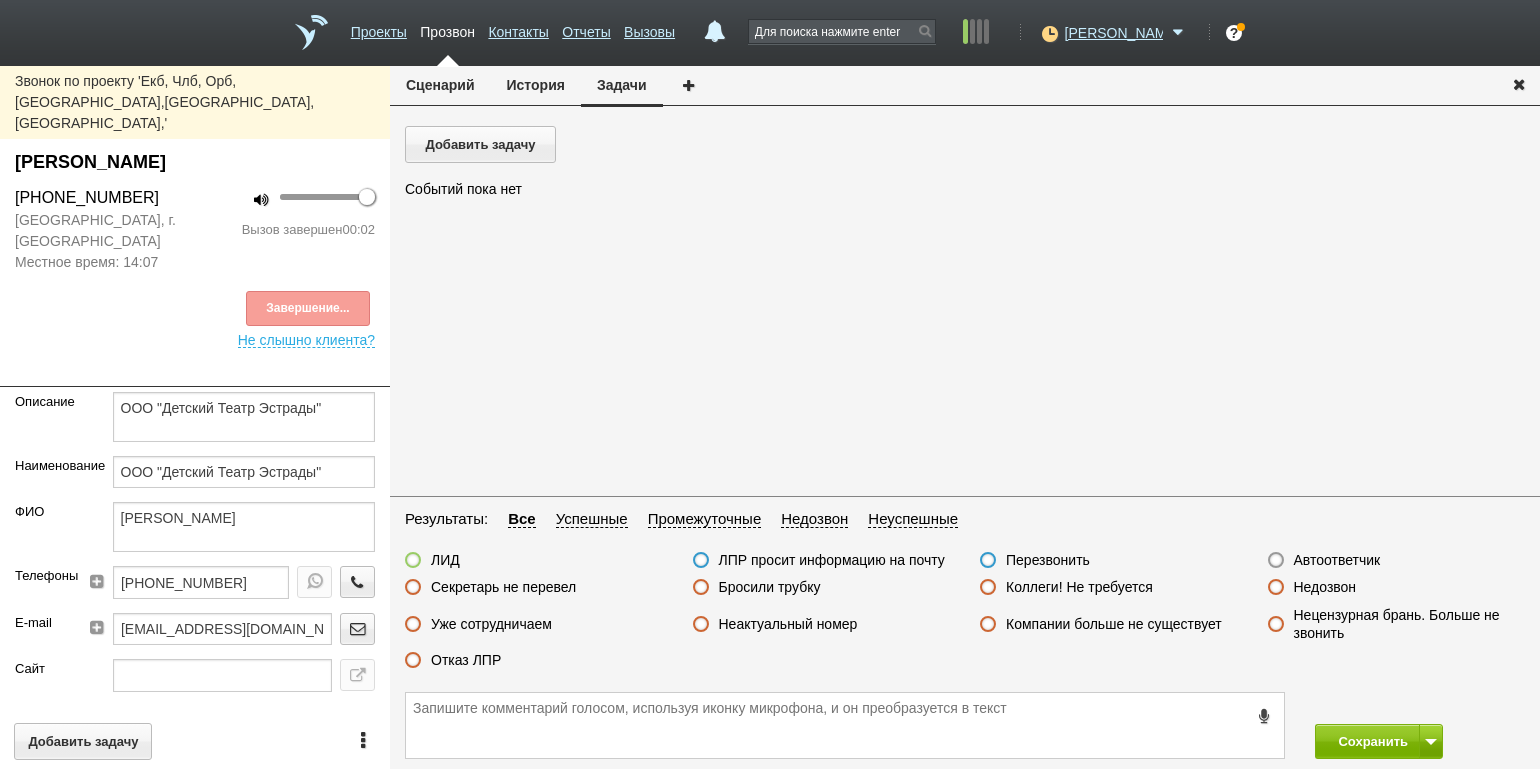 click on "Недозвон" at bounding box center (1325, 587) 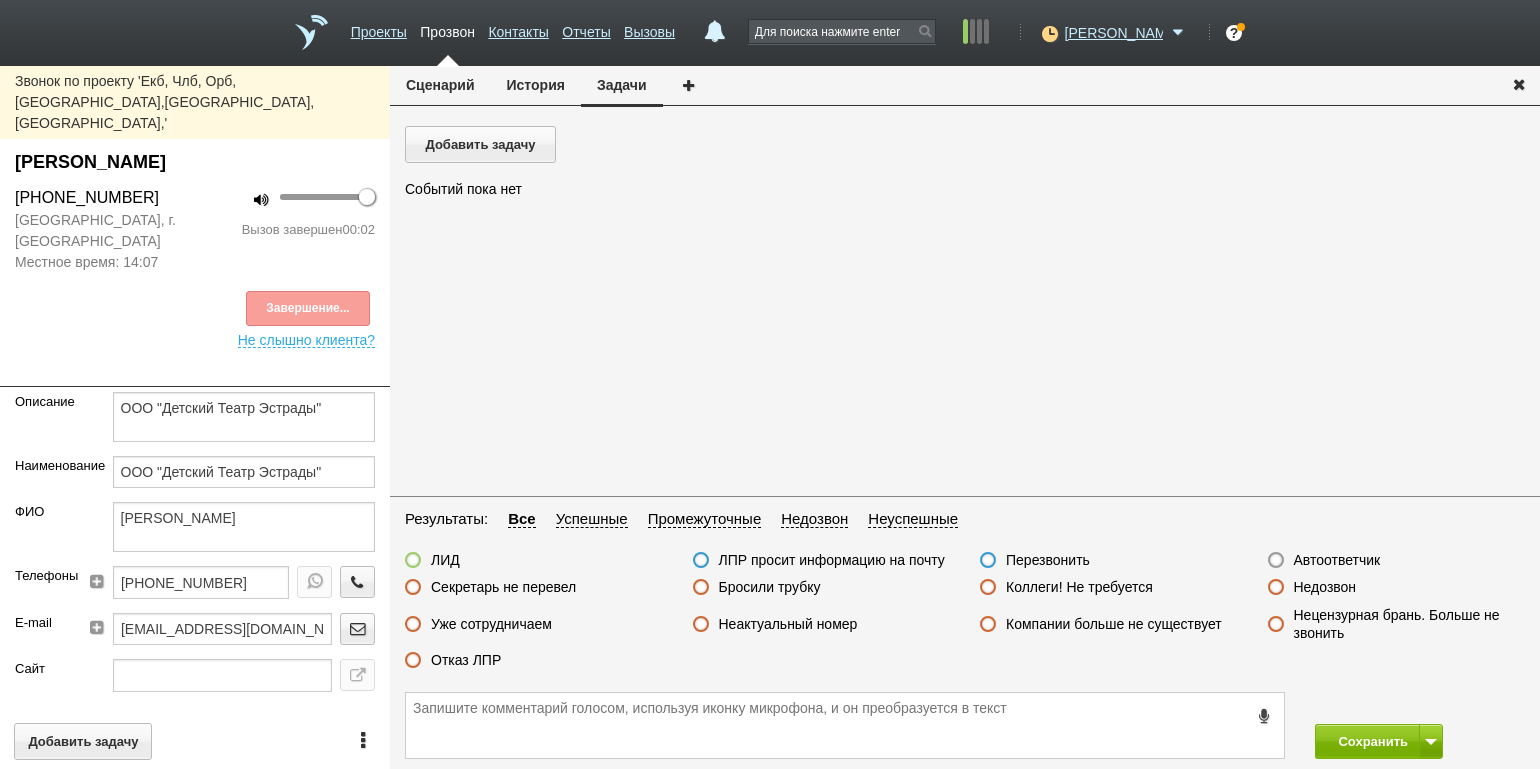 click on "Недозвон" at bounding box center (0, 0) 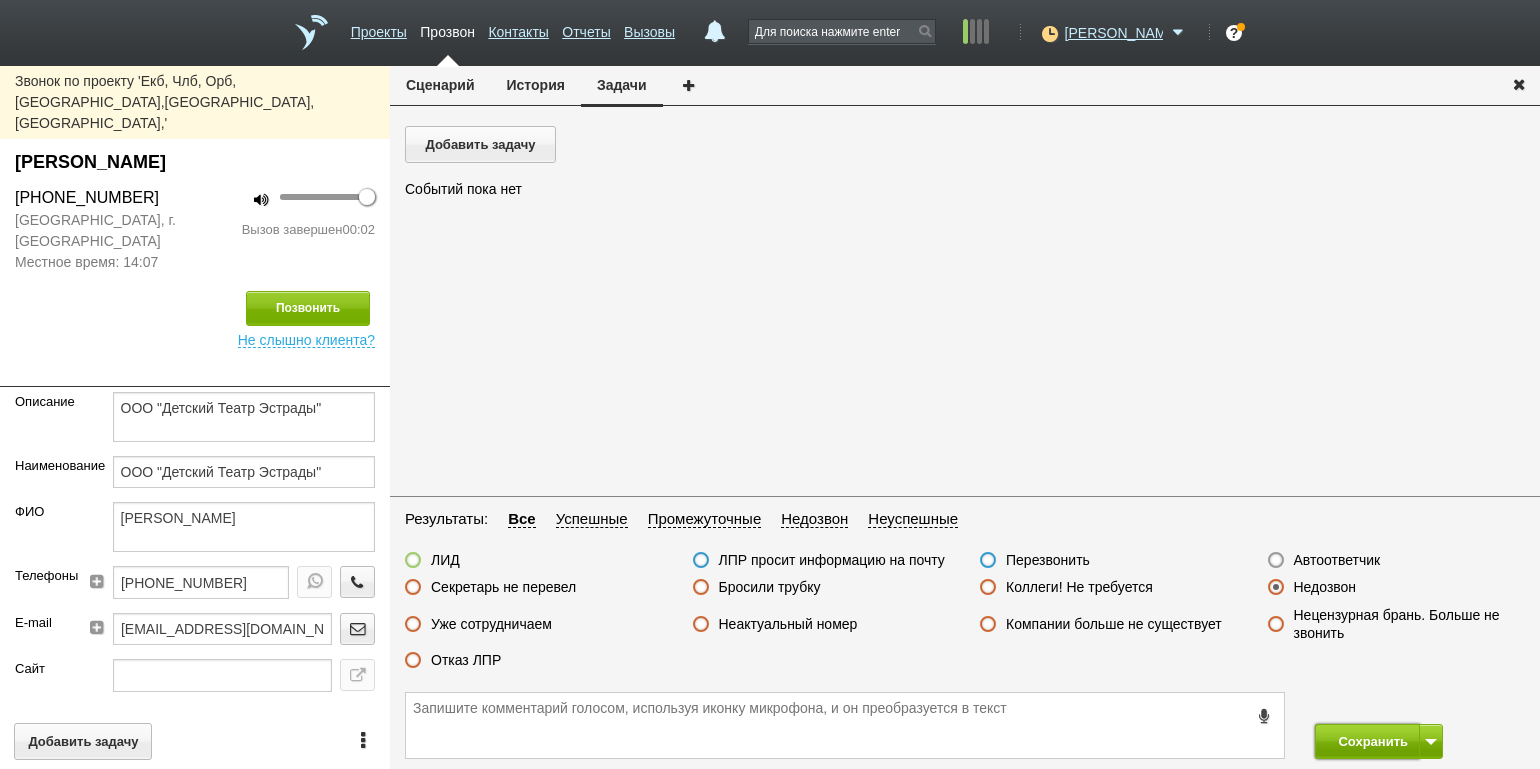 click on "Сохранить" at bounding box center (1367, 741) 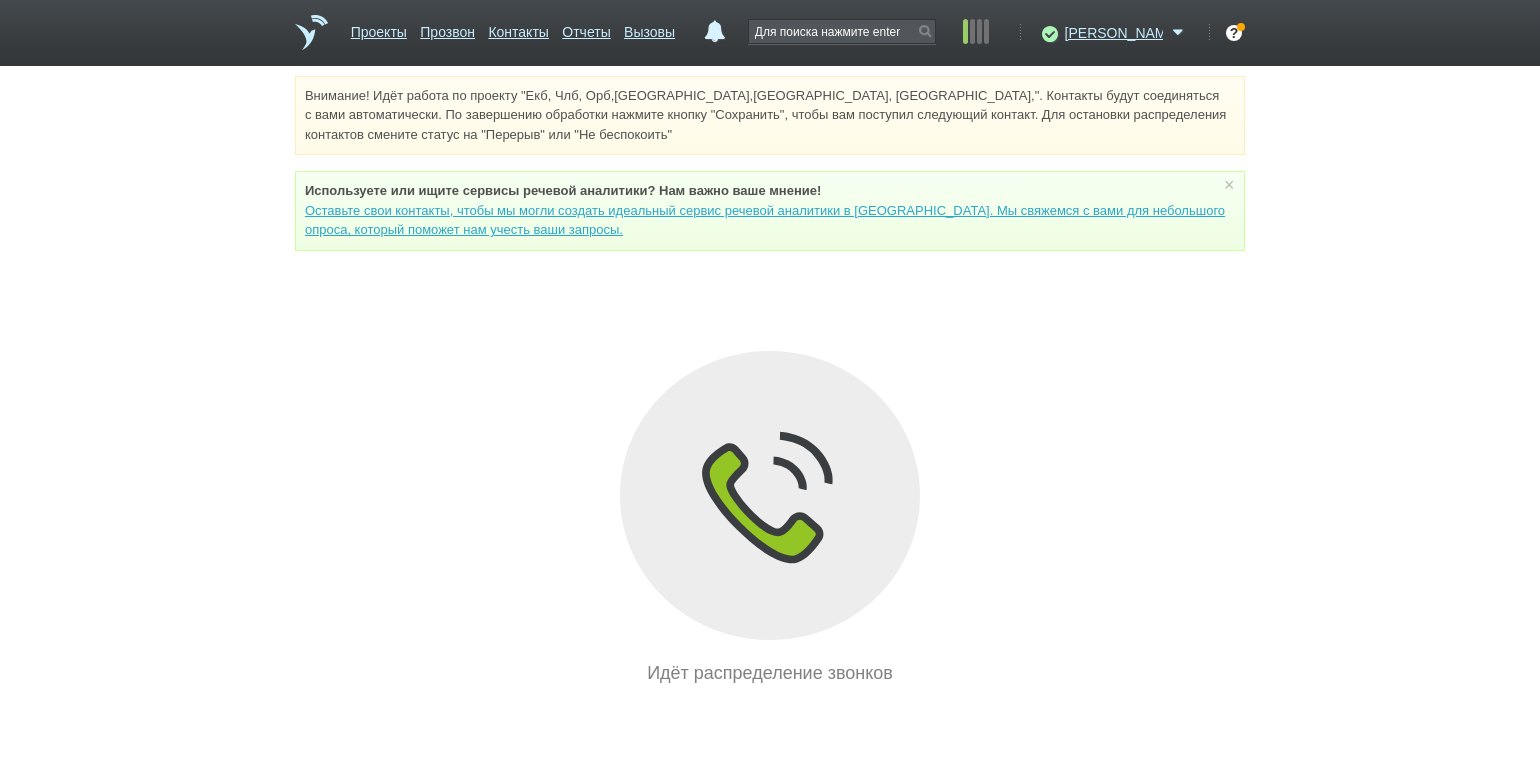 click on "Внимание! Идёт работа по проекту "Екб, Члб, Орб,[GEOGRAPHIC_DATA],[GEOGRAPHIC_DATA], [GEOGRAPHIC_DATA],". Контакты будут соединяться с вами автоматически. По завершению обработки нажмите кнопку "Сохранить", чтобы вам поступил следующий контакт. Для остановки распределения контактов смените статус на "Перерыв" или "Не беспокоить"
Используете или ищите cервисы речевой аналитики? Нам важно ваше мнение!
×
Вы можете звонить напрямую из строки поиска - введите номер и нажмите "Позвонить"
Идёт распределение звонков" at bounding box center [770, 381] 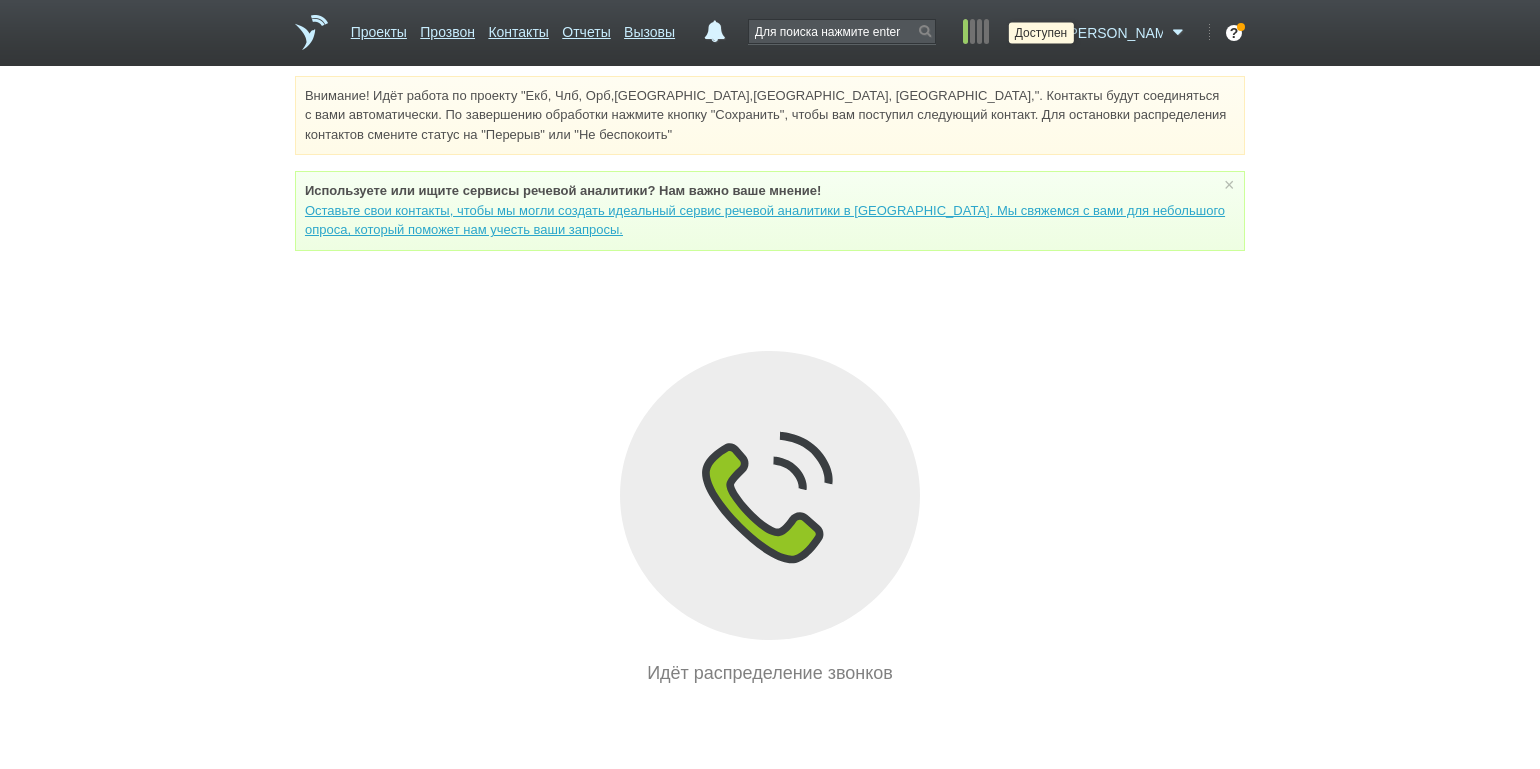 click at bounding box center (1047, 33) 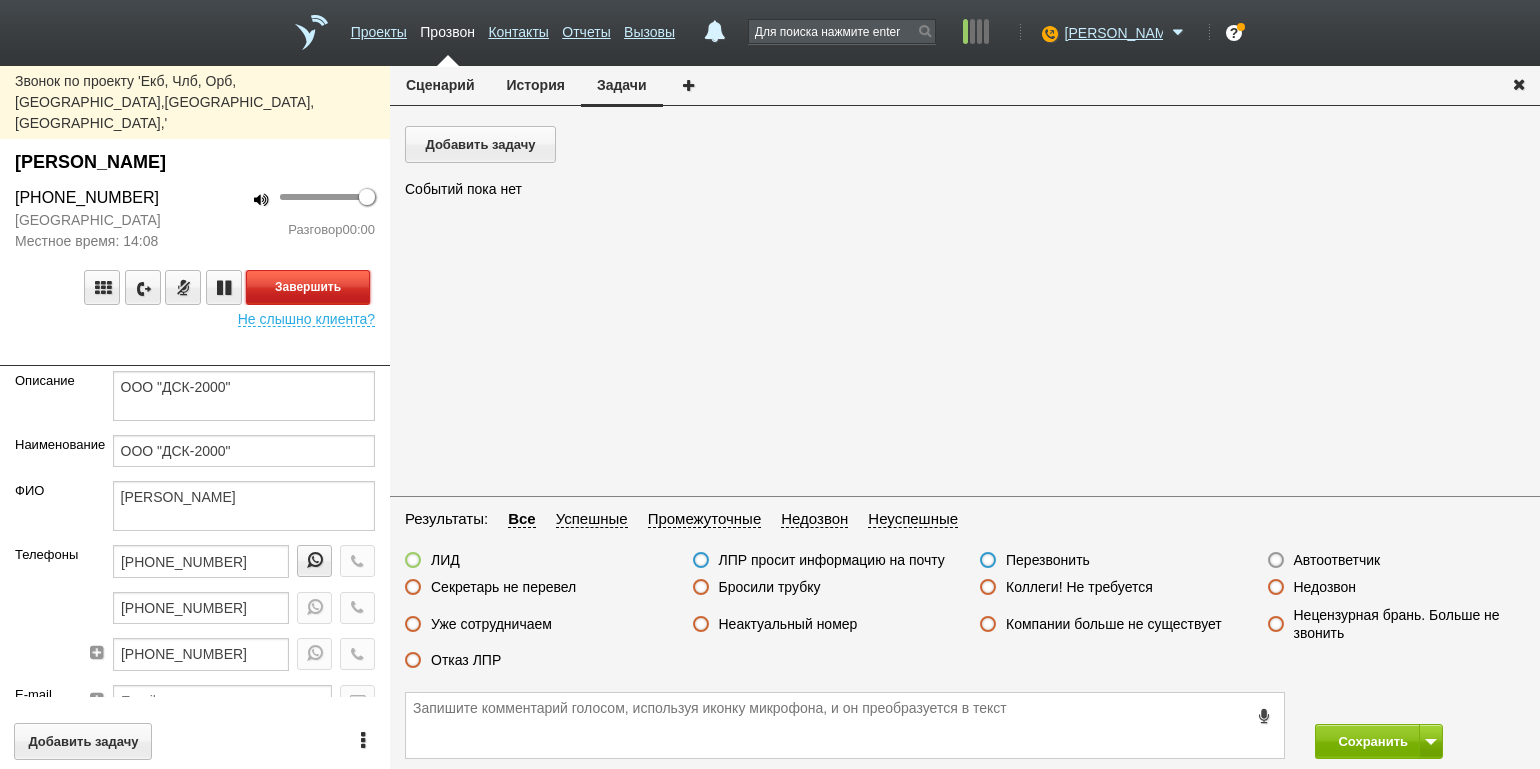 click on "Завершить" at bounding box center [308, 287] 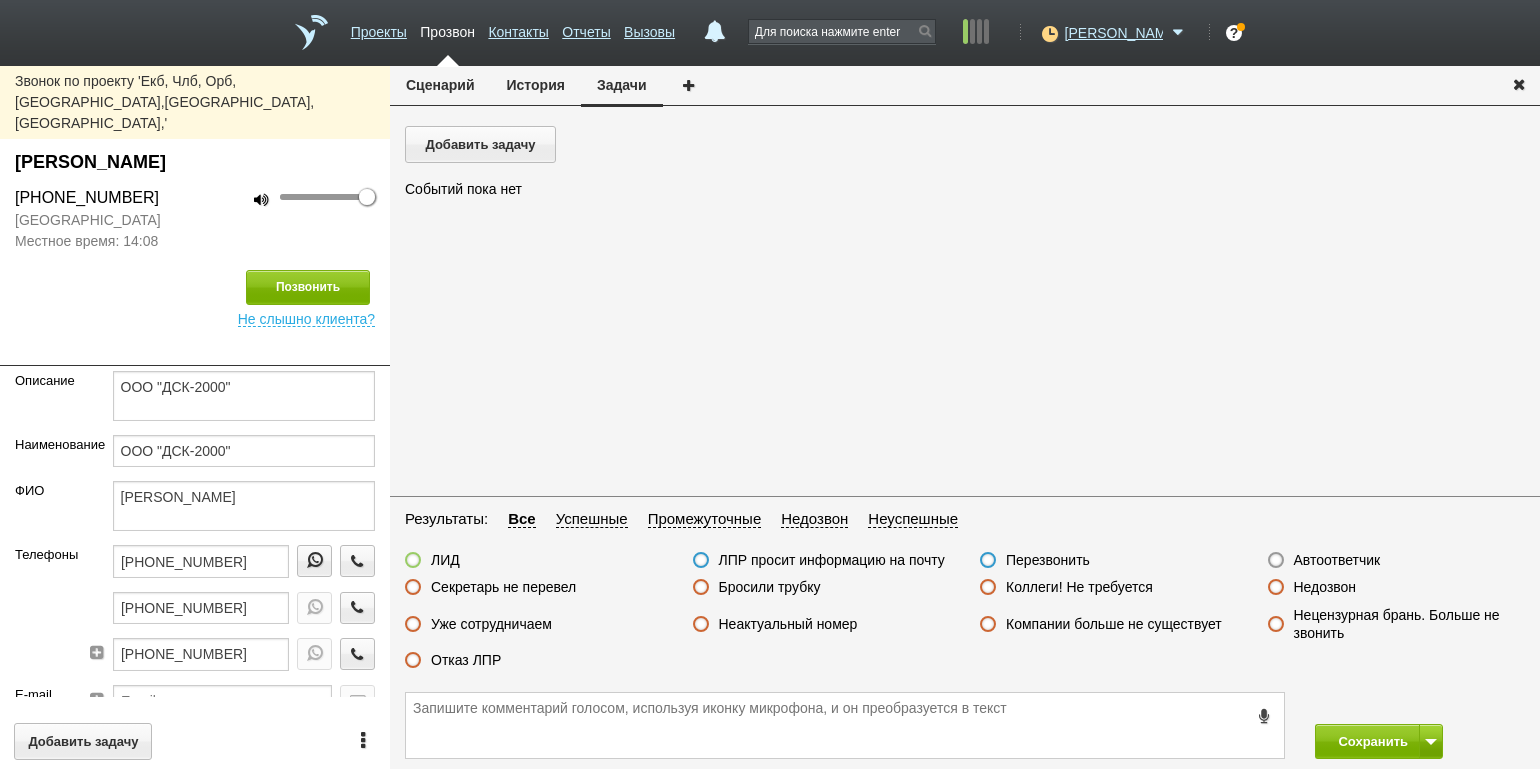 drag, startPoint x: 1320, startPoint y: 563, endPoint x: 1329, endPoint y: 569, distance: 10.816654 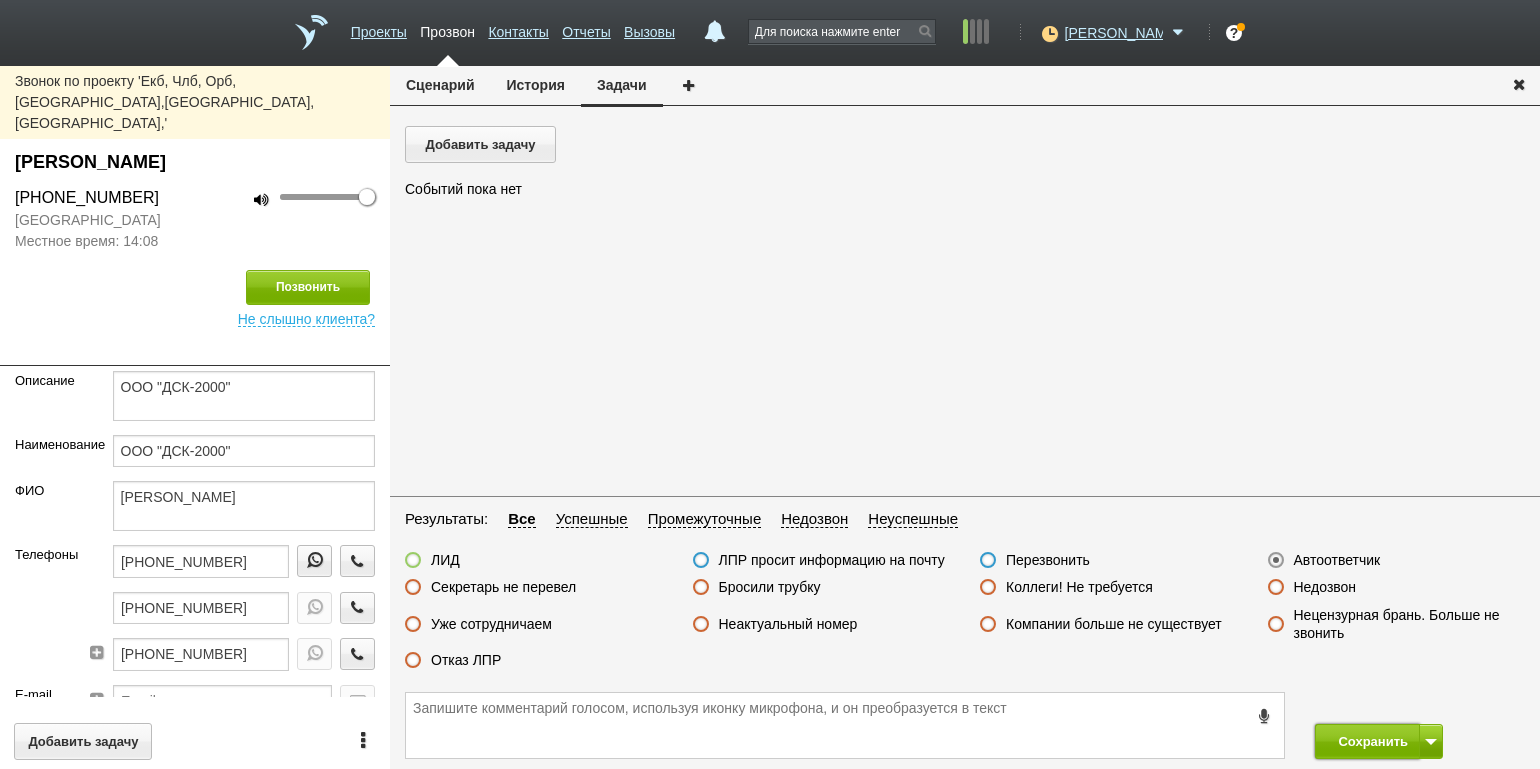 click on "Сохранить" at bounding box center (1367, 741) 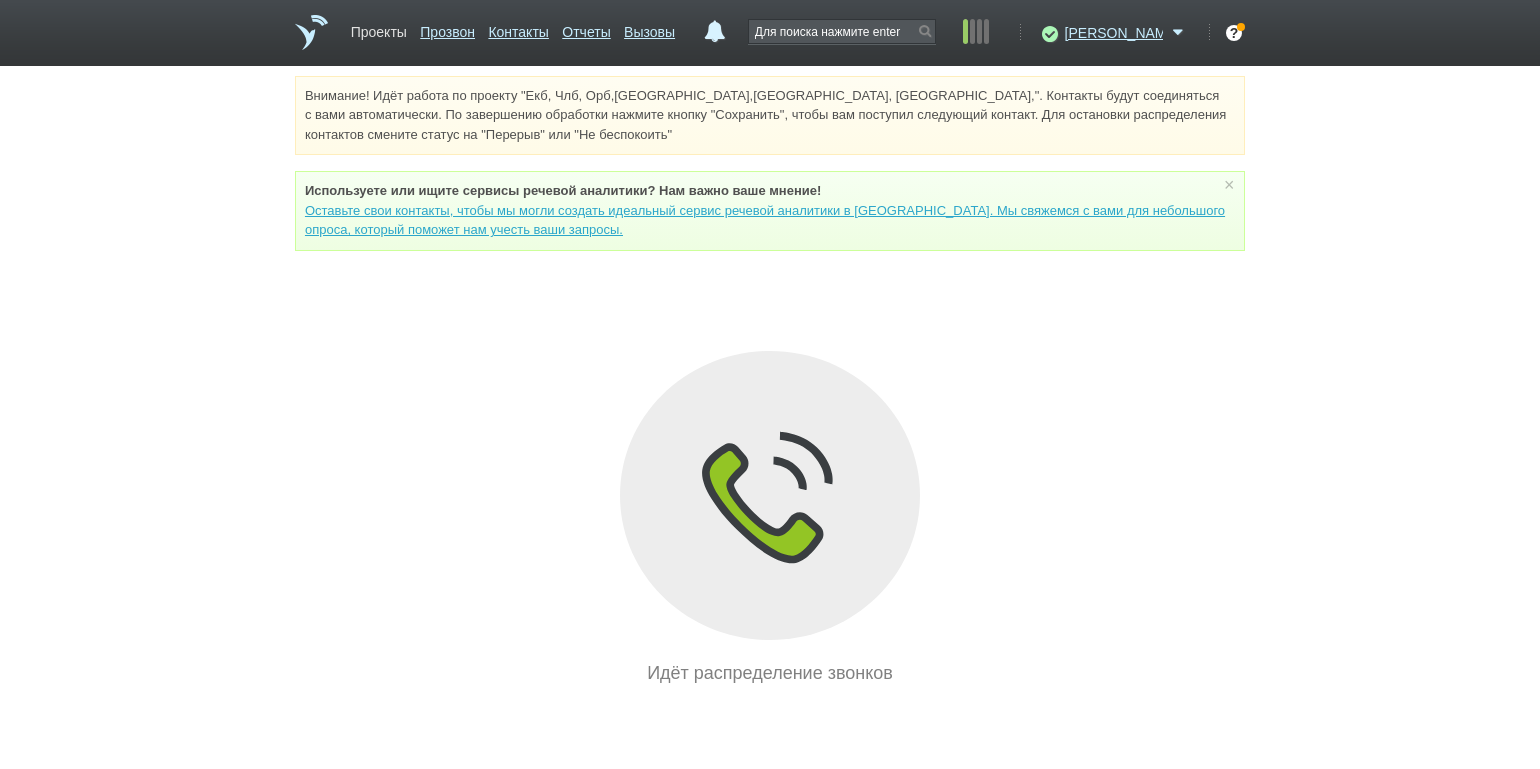 click on "Проекты" at bounding box center (379, 28) 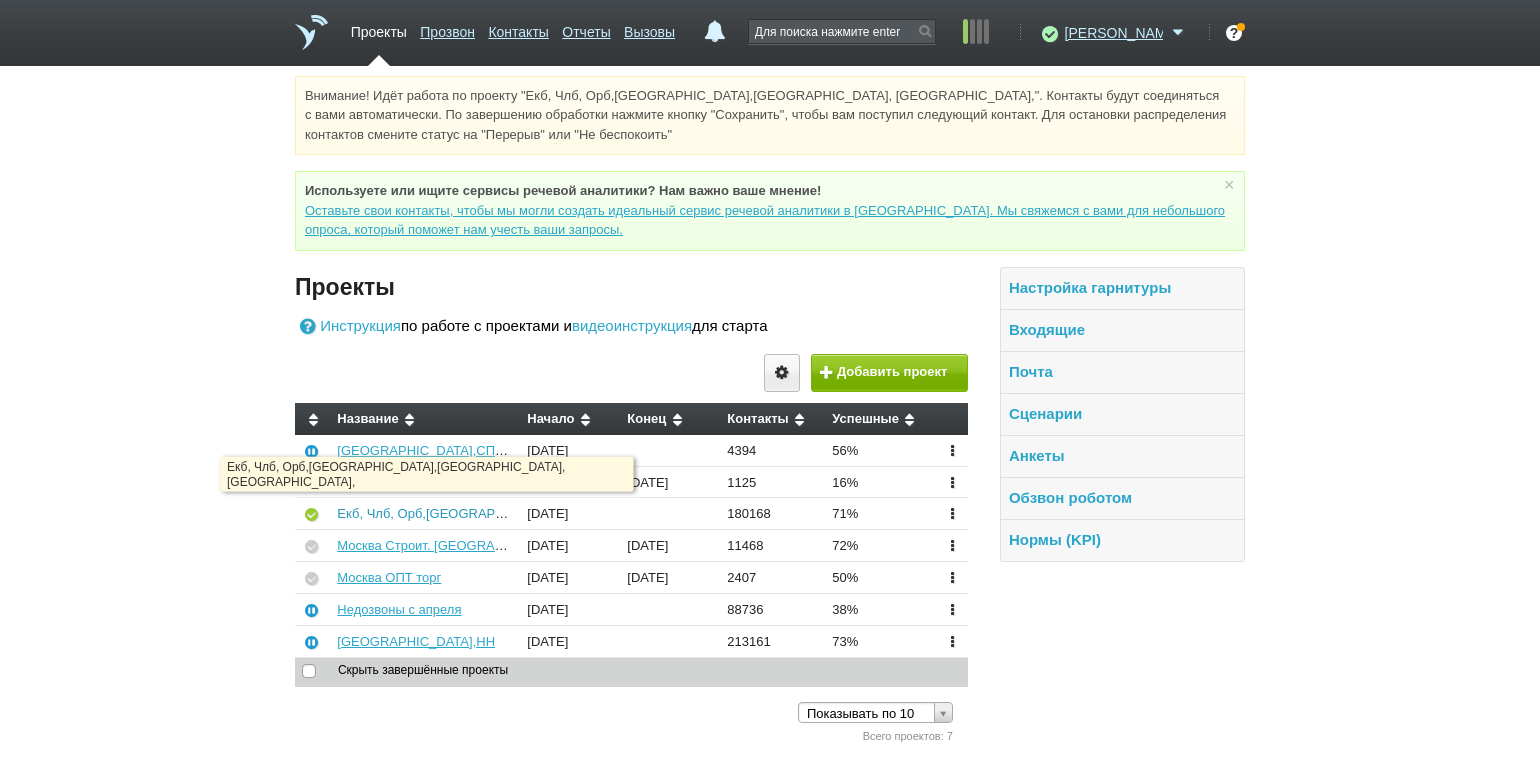 click on "Екб, Члб, Орб,[GEOGRAPHIC_DATA],[GEOGRAPHIC_DATA], [GEOGRAPHIC_DATA]," at bounding box center (591, 513) 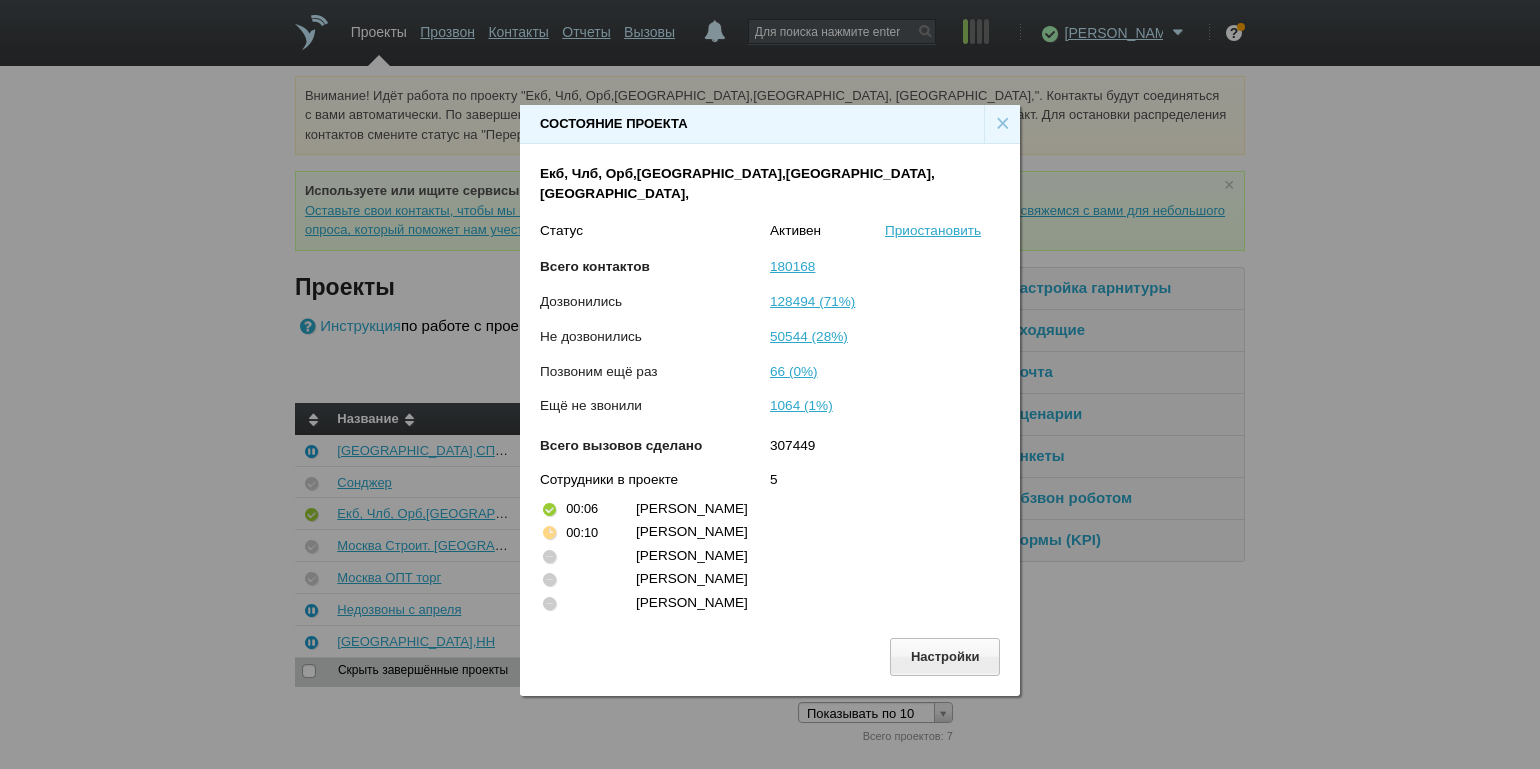 click on "×" at bounding box center [1002, 124] 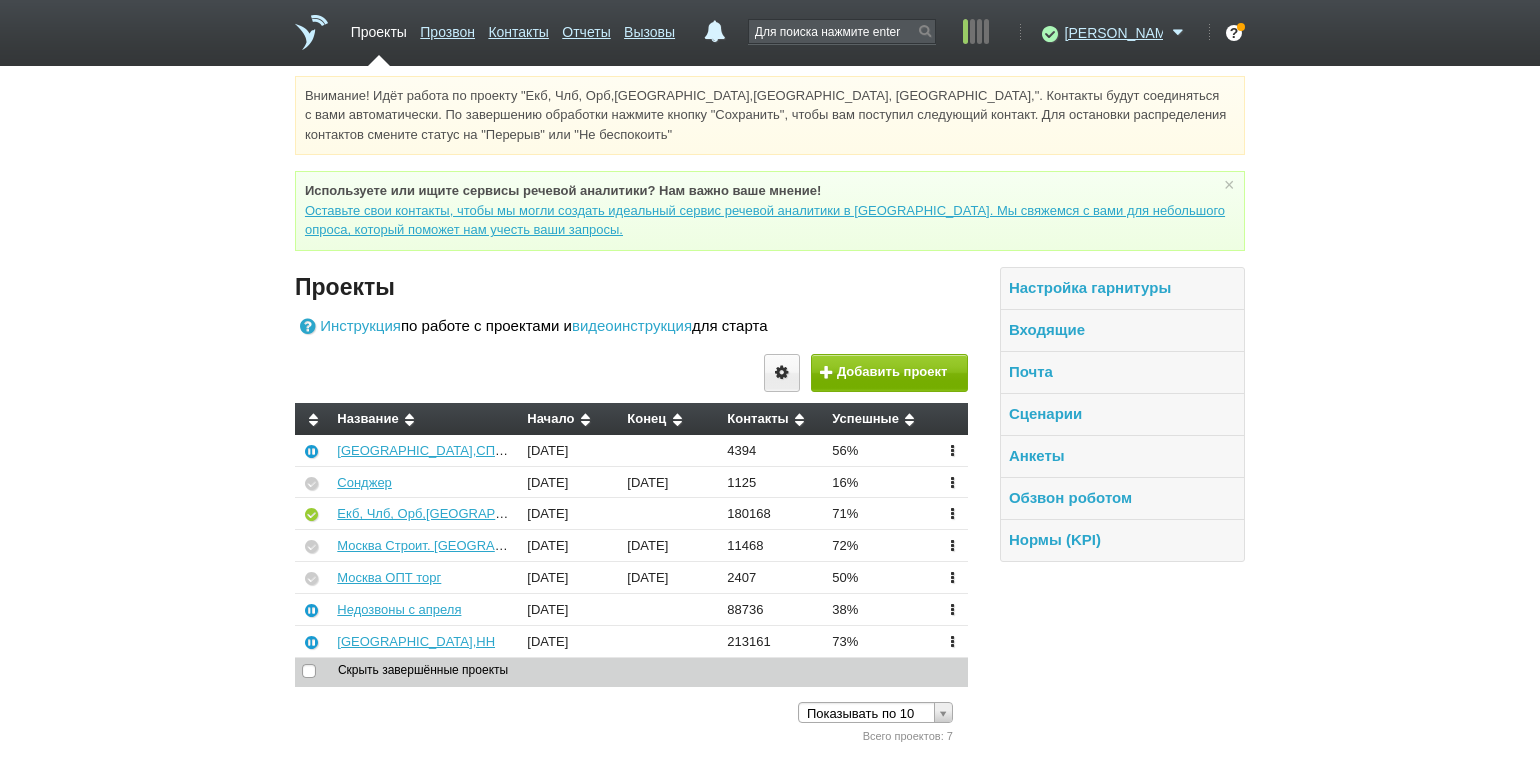 click on "Внимание! Идёт работа по проекту "Екб, Члб, Орб,[GEOGRAPHIC_DATA],[GEOGRAPHIC_DATA], [GEOGRAPHIC_DATA],". Контакты будут соединяться с вами автоматически. По завершению обработки нажмите кнопку "Сохранить", чтобы вам поступил следующий контакт. Для остановки распределения контактов смените статус на "Перерыв" или "Не беспокоить"
Используете или ищите cервисы речевой аналитики? Нам важно ваше мнение!
×
Вы можете звонить напрямую из строки поиска - введите номер и нажмите "Позвонить"
Проекты
Инструкция видеоинструкция" at bounding box center (770, 411) 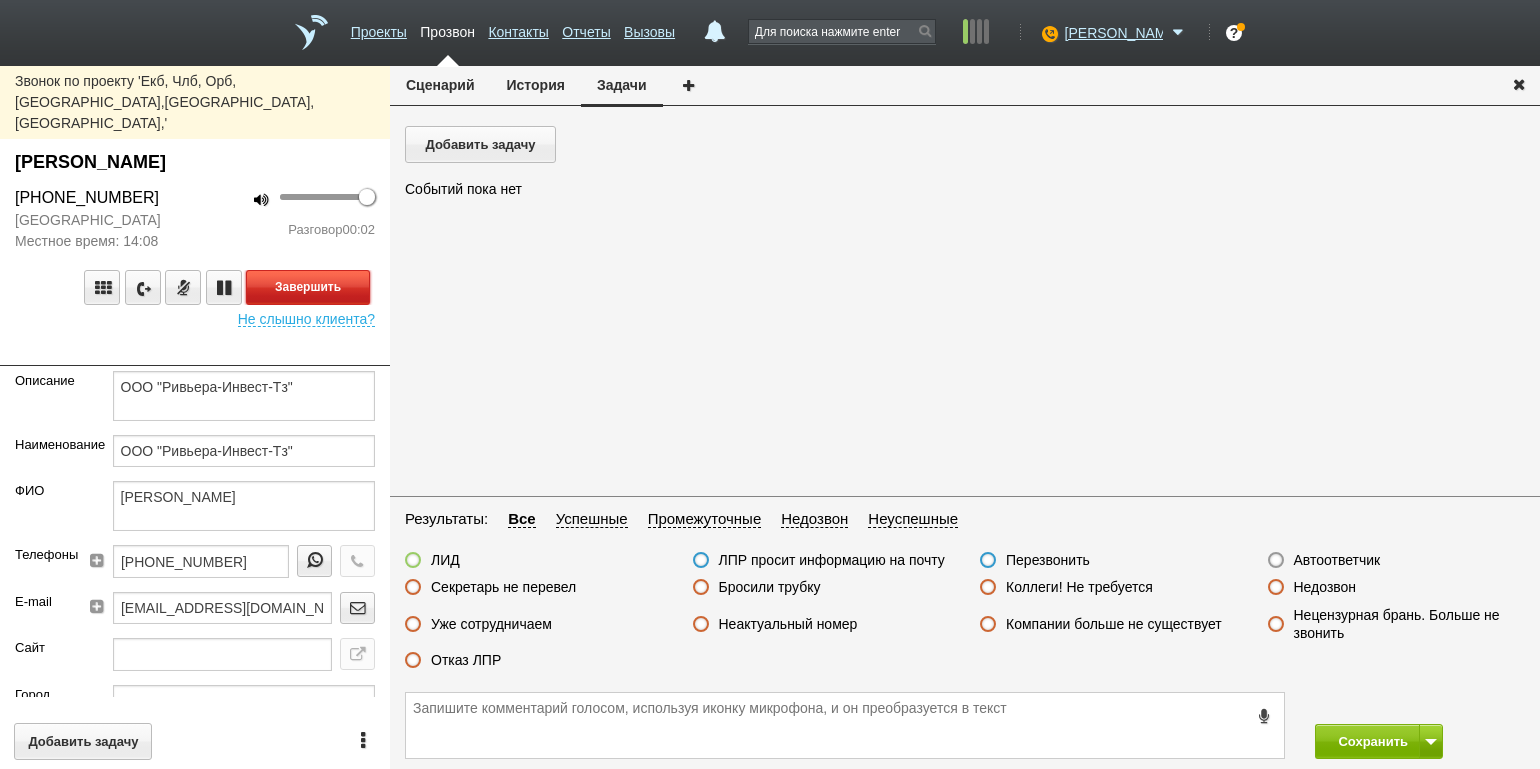 click on "Завершить" at bounding box center [308, 287] 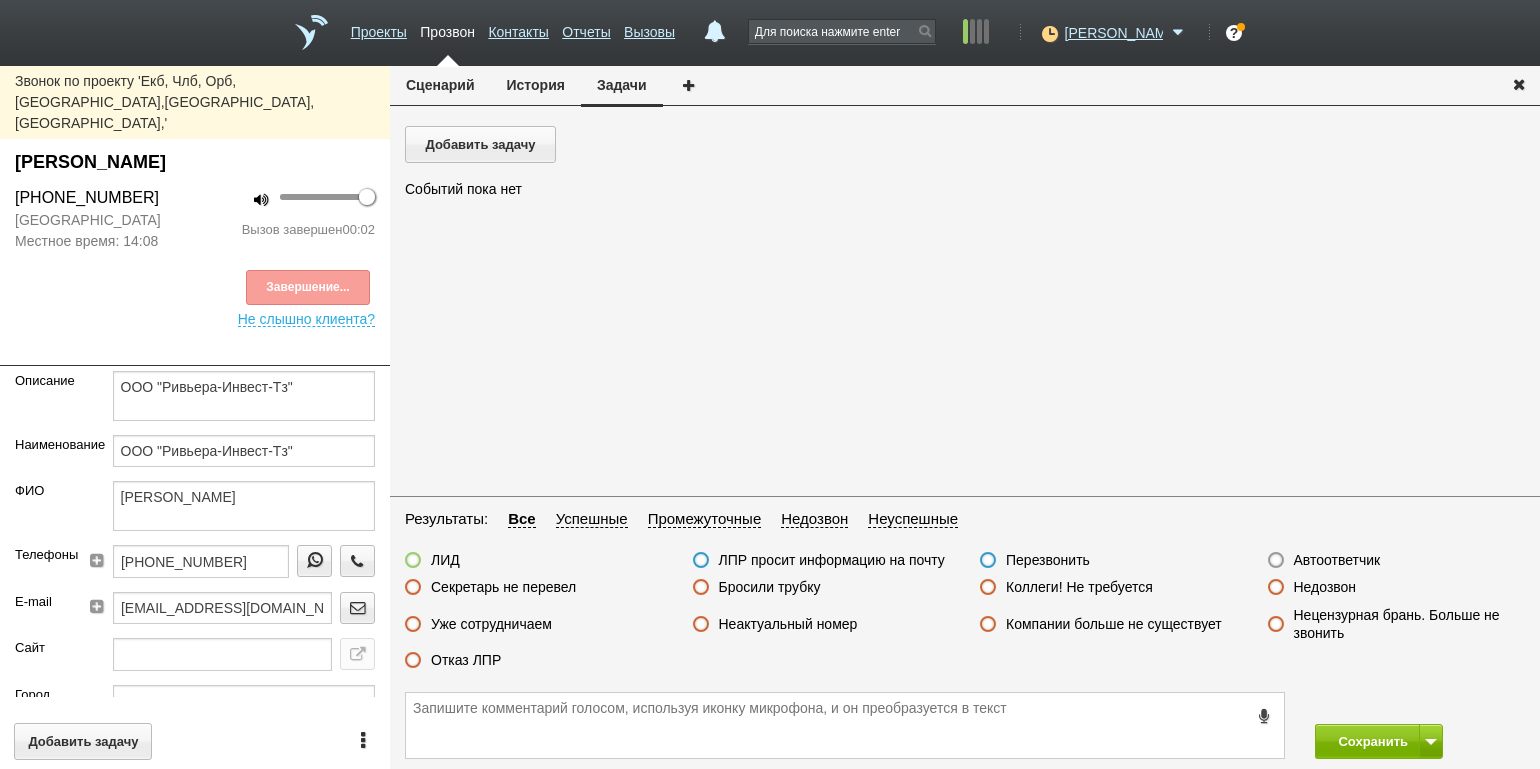 click on "Автоответчик" at bounding box center [1337, 560] 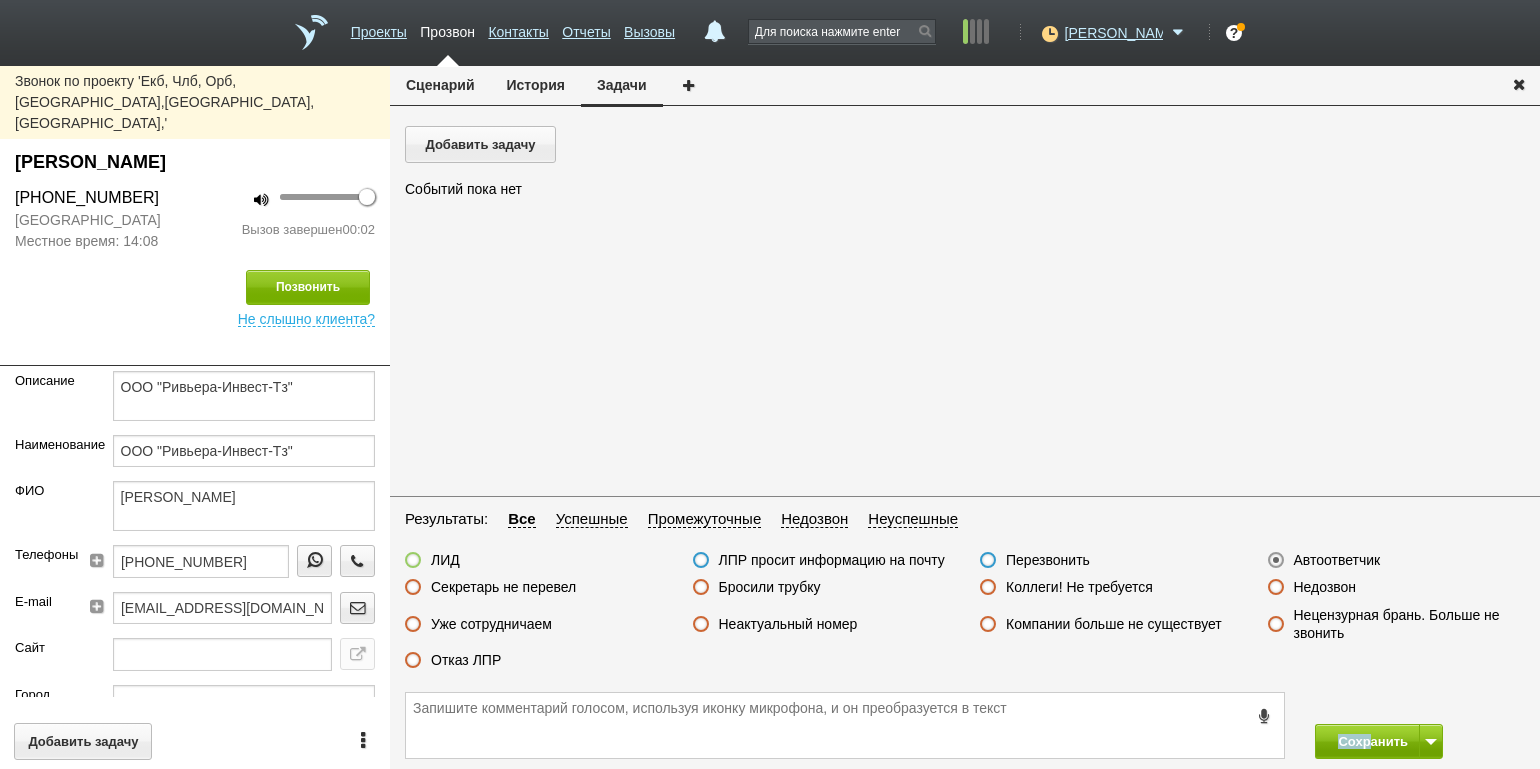 click on "Сохранить" at bounding box center [965, 725] 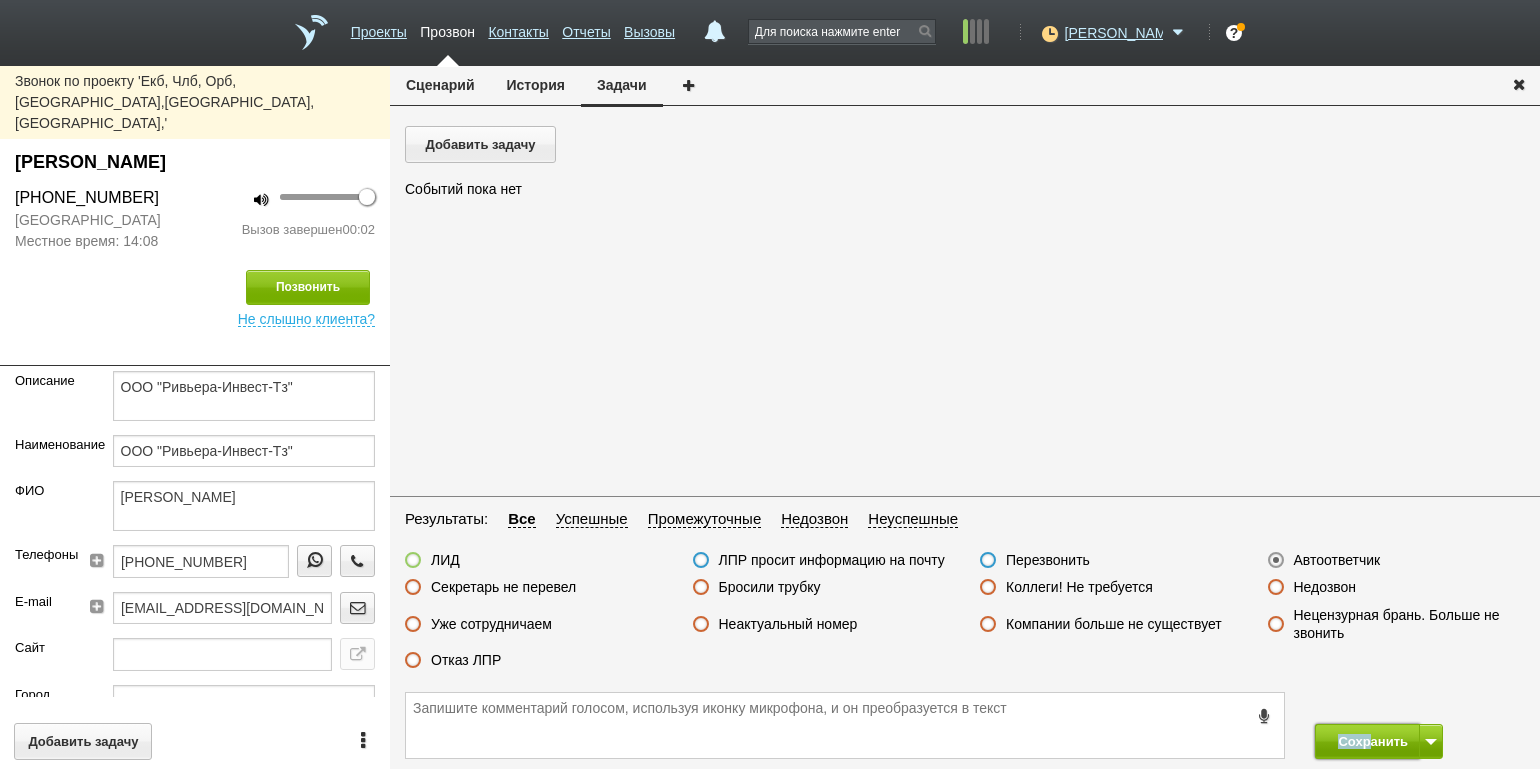 click on "Сохранить" at bounding box center (1367, 741) 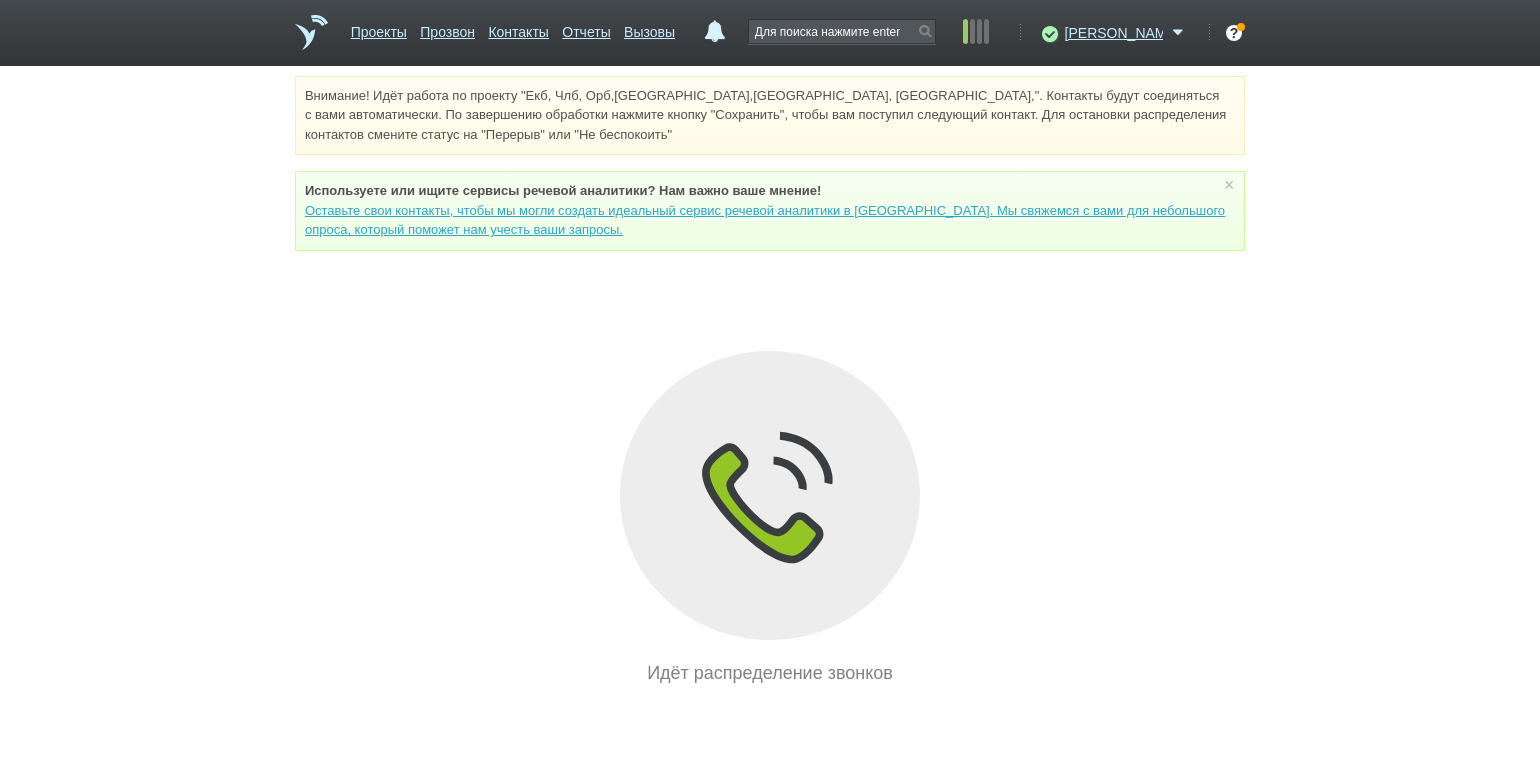 click on "Внимание! Идёт работа по проекту "Екб, Члб, Орб,[GEOGRAPHIC_DATA],[GEOGRAPHIC_DATA], [GEOGRAPHIC_DATA],". Контакты будут соединяться с вами автоматически. По завершению обработки нажмите кнопку "Сохранить", чтобы вам поступил следующий контакт. Для остановки распределения контактов смените статус на "Перерыв" или "Не беспокоить"
Используете или ищите cервисы речевой аналитики? Нам важно ваше мнение!
×
Вы можете звонить напрямую из строки поиска - введите номер и нажмите "Позвонить"
Идёт распределение звонков" at bounding box center (770, 381) 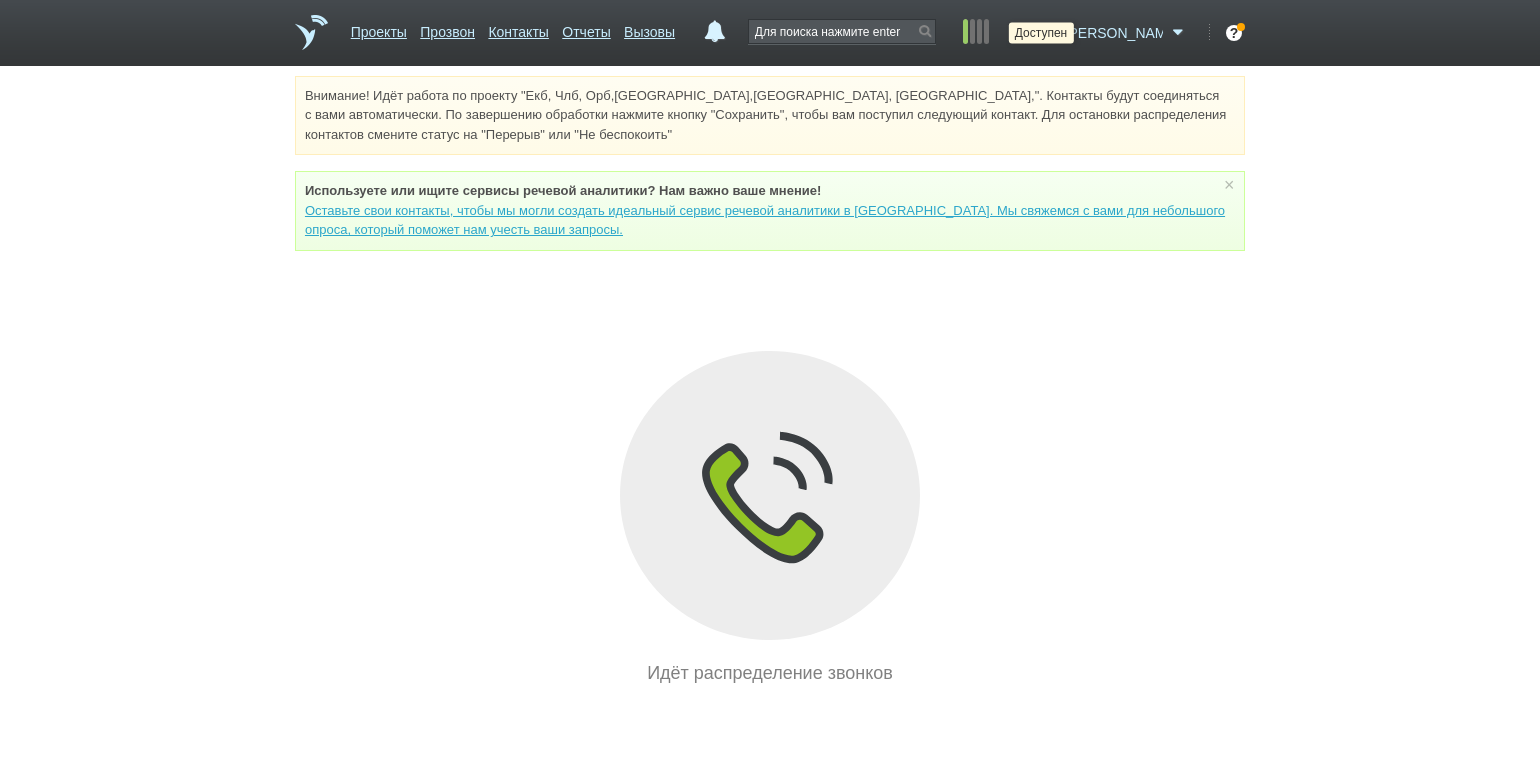 click at bounding box center [1047, 33] 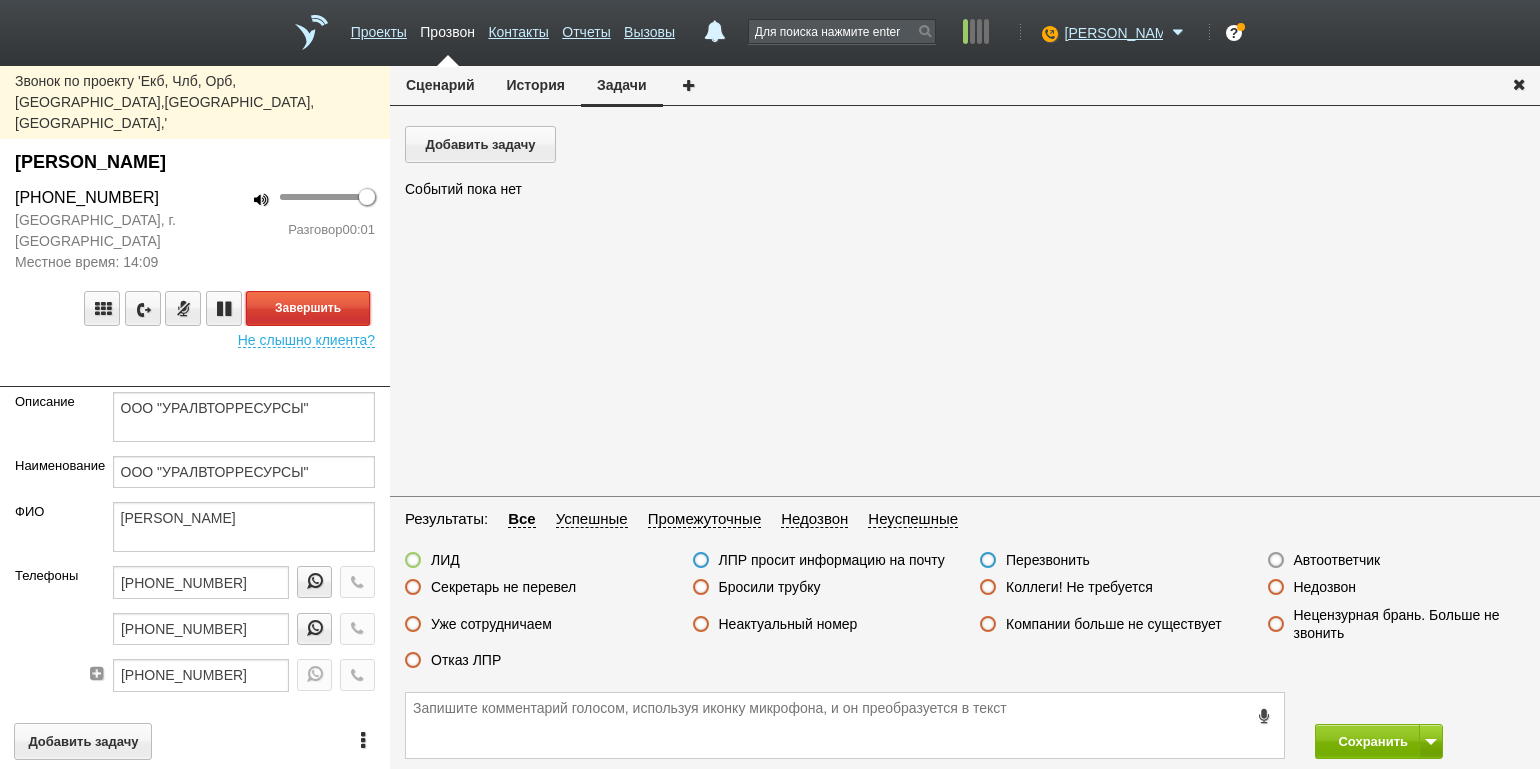 click on "Завершить" at bounding box center (308, 308) 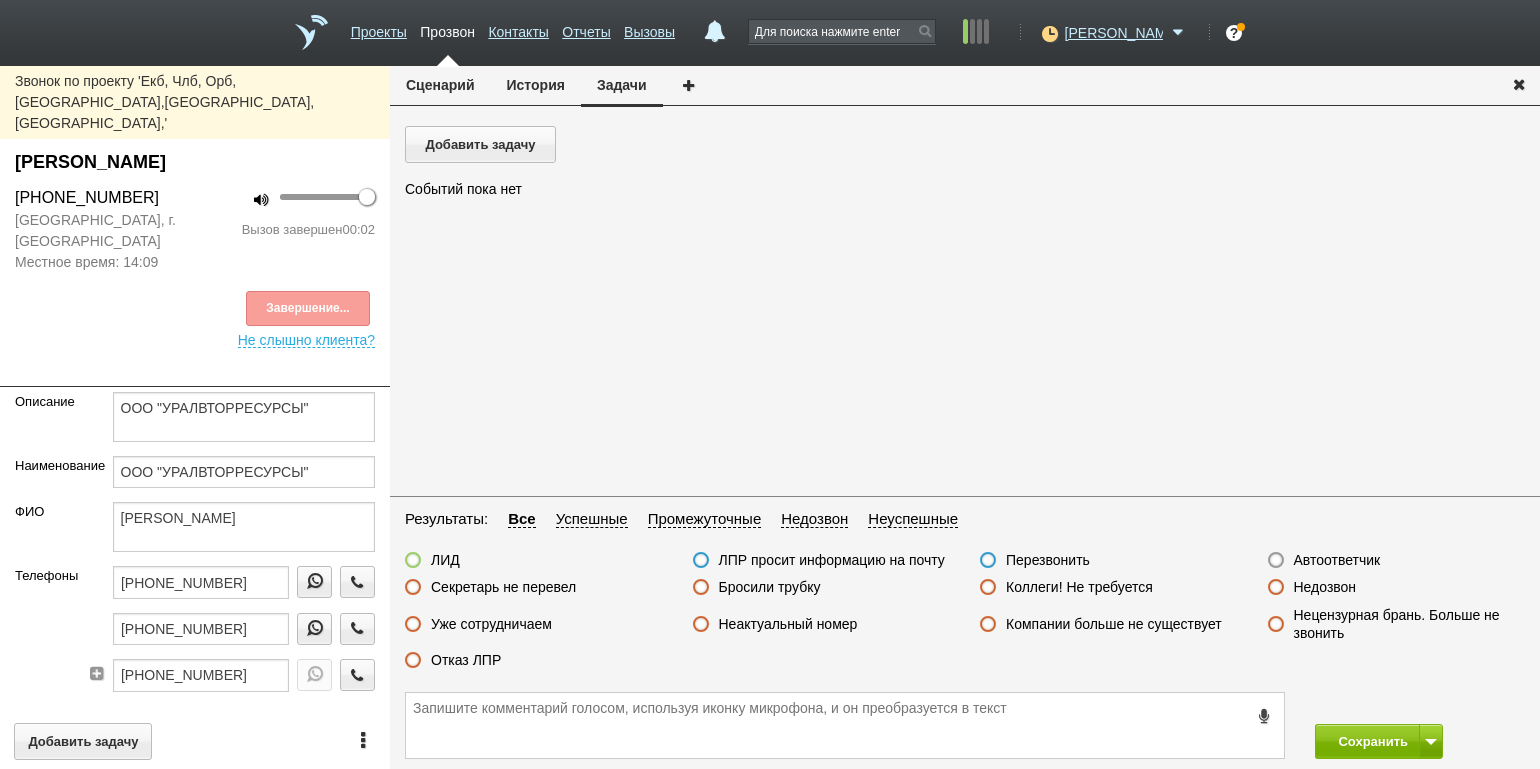click on "Автоответчик" at bounding box center (1337, 560) 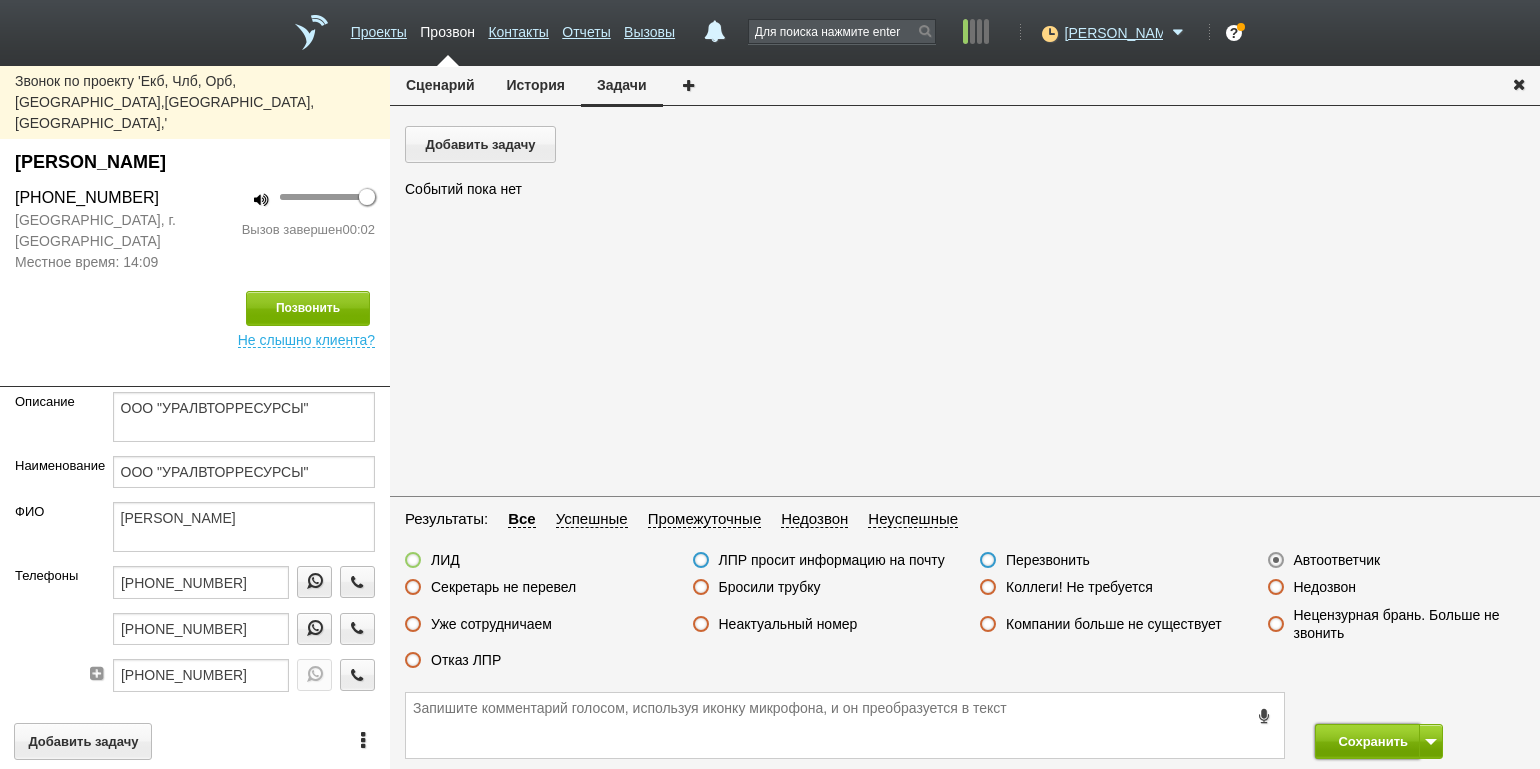 drag, startPoint x: 1361, startPoint y: 739, endPoint x: 1392, endPoint y: 736, distance: 31.144823 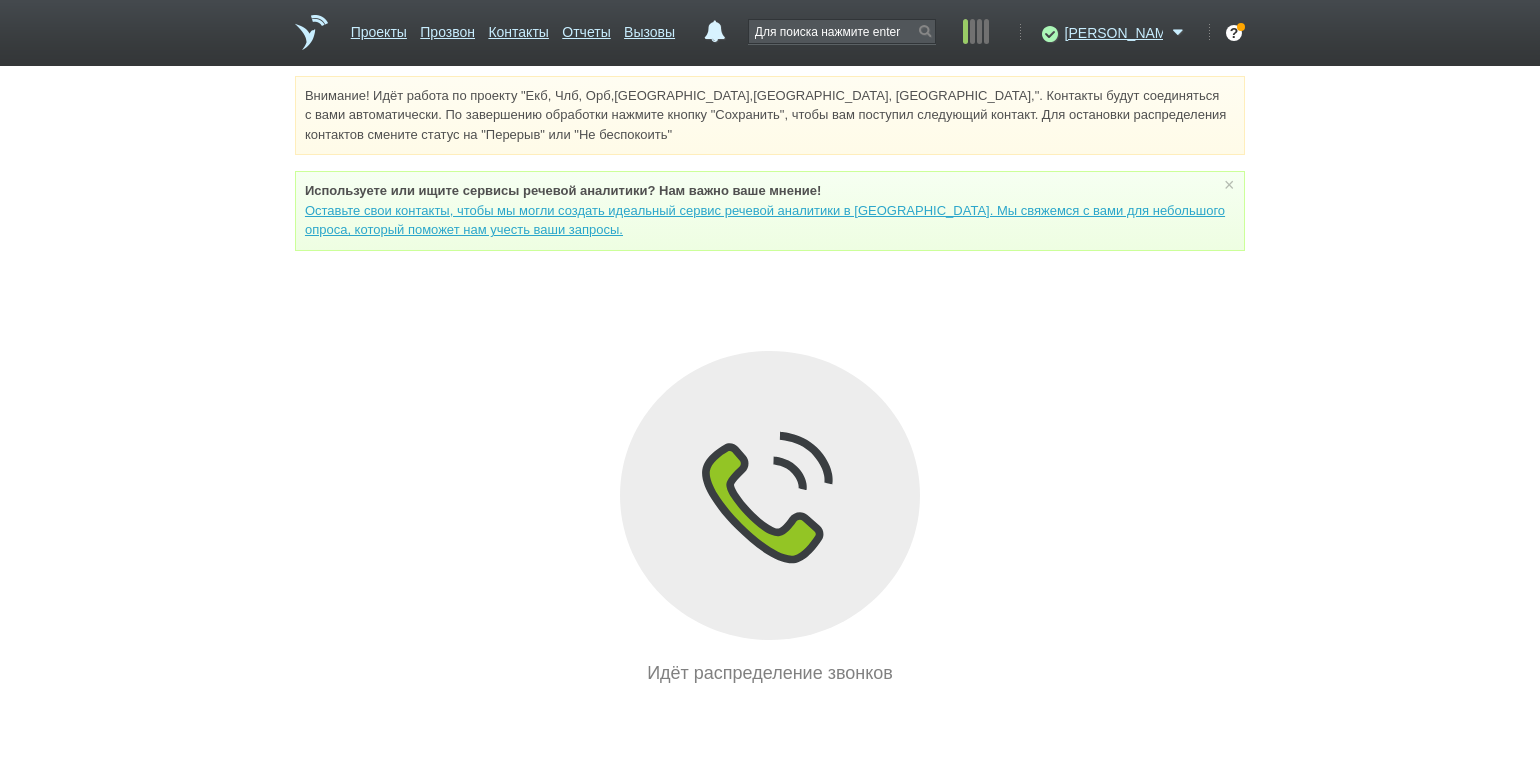click on "Внимание! Идёт работа по проекту "Екб, Члб, Орб,[GEOGRAPHIC_DATA],[GEOGRAPHIC_DATA], [GEOGRAPHIC_DATA],". Контакты будут соединяться с вами автоматически. По завершению обработки нажмите кнопку "Сохранить", чтобы вам поступил следующий контакт. Для остановки распределения контактов смените статус на "Перерыв" или "Не беспокоить"
Используете или ищите cервисы речевой аналитики? Нам важно ваше мнение!
×
Вы можете звонить напрямую из строки поиска - введите номер и нажмите "Позвонить"
Идёт распределение звонков" at bounding box center (770, 381) 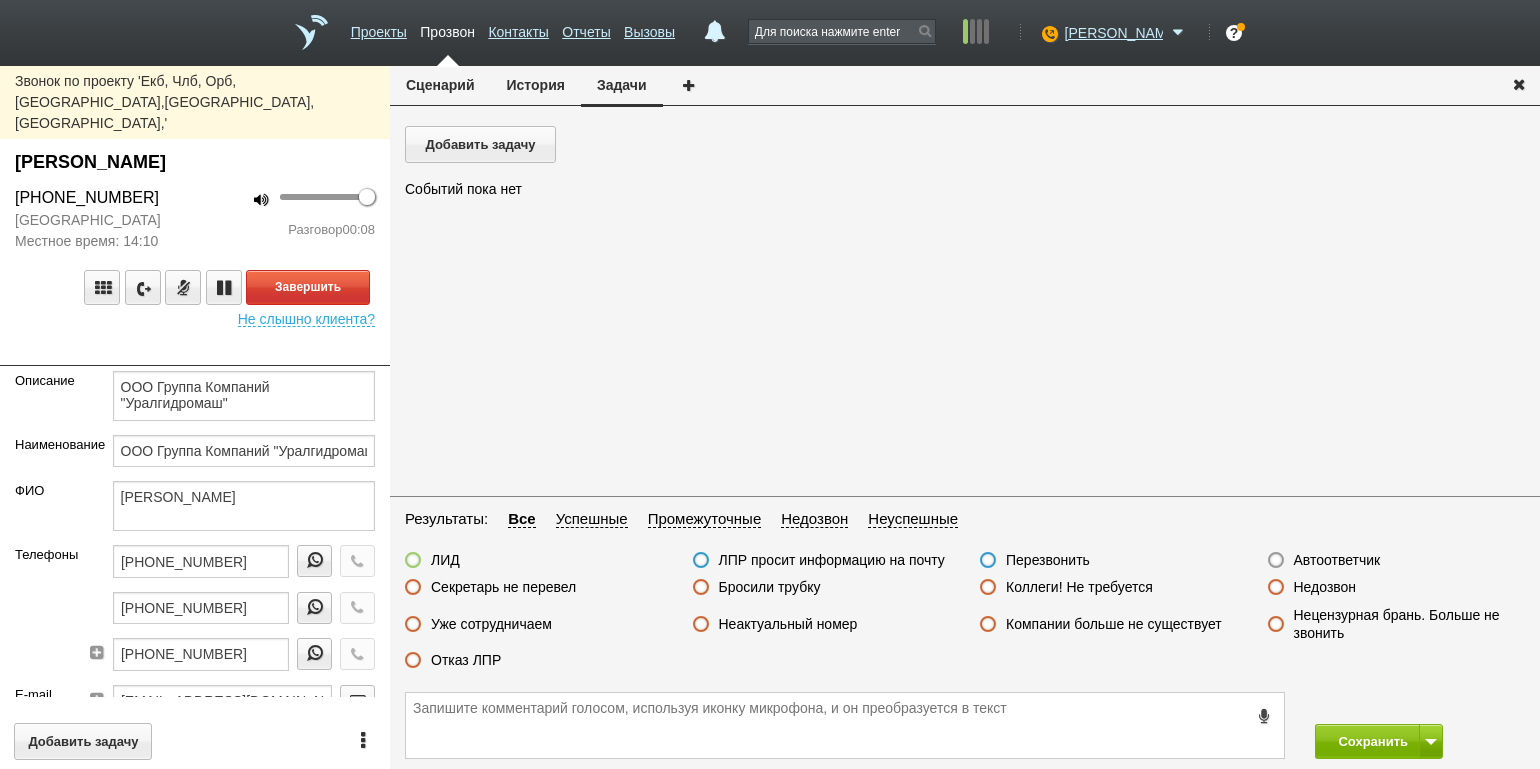 click on "Разговор
00:08" at bounding box center [292, 230] 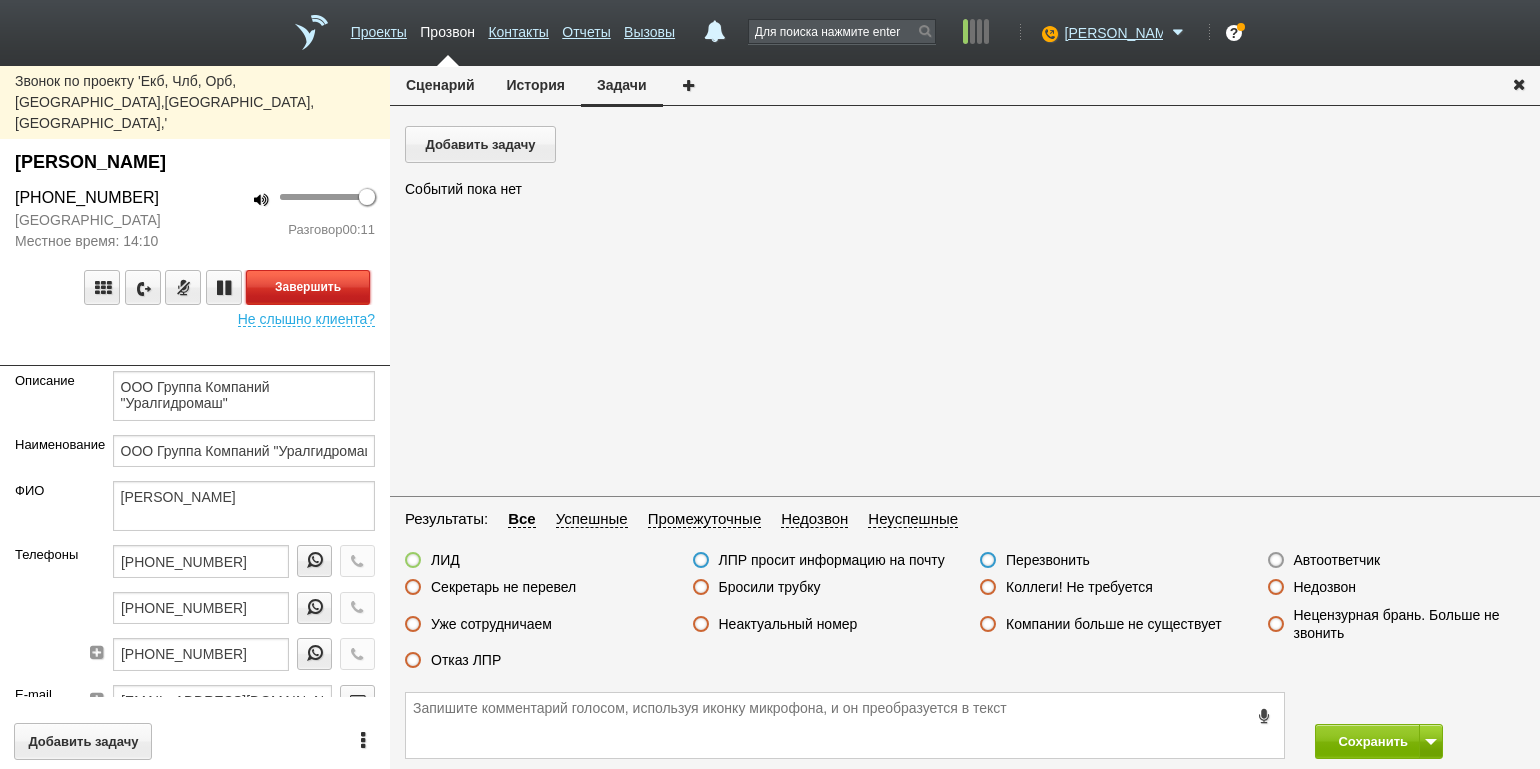 click on "Завершить" at bounding box center (308, 287) 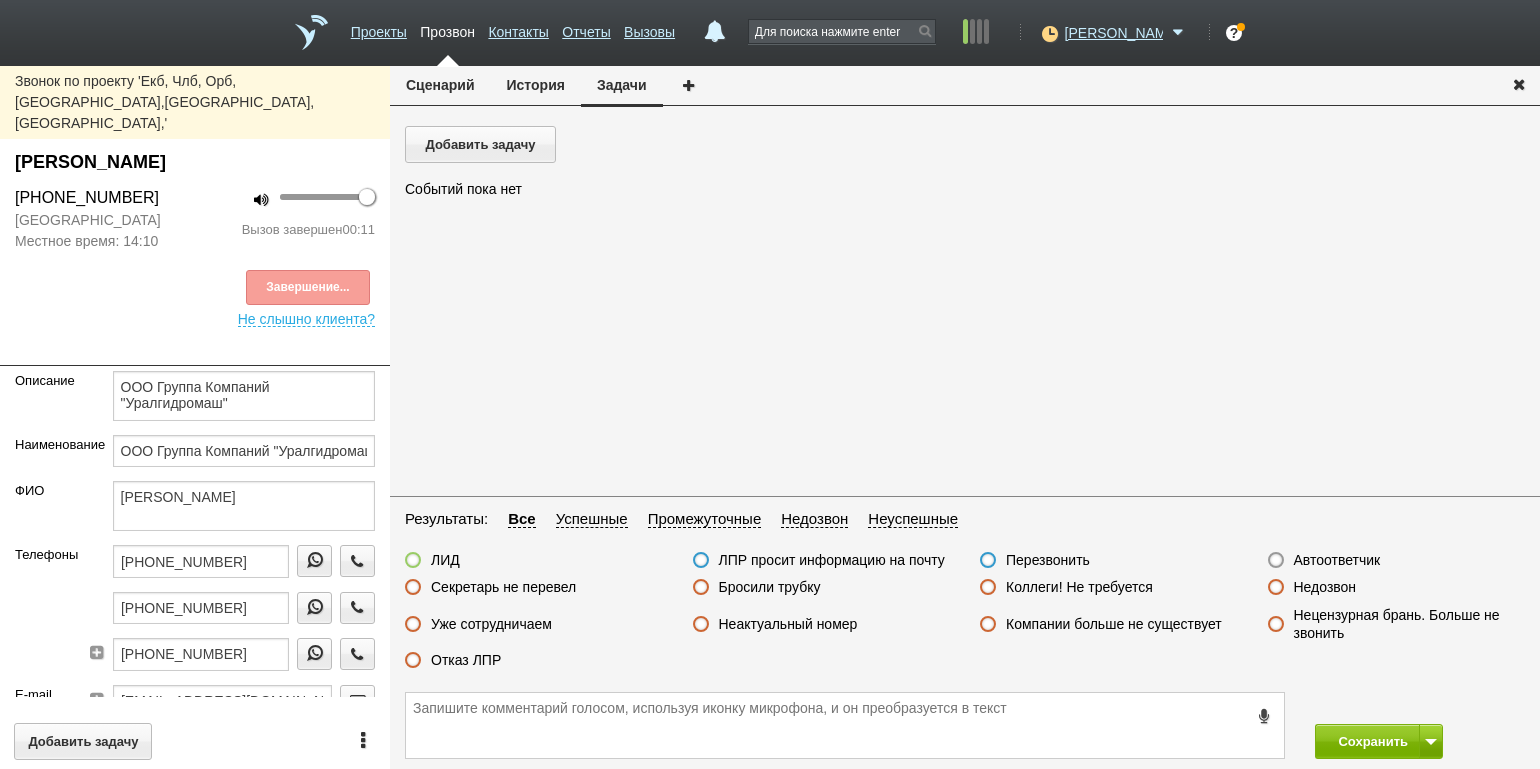 click on "Отказ ЛПР" at bounding box center (466, 660) 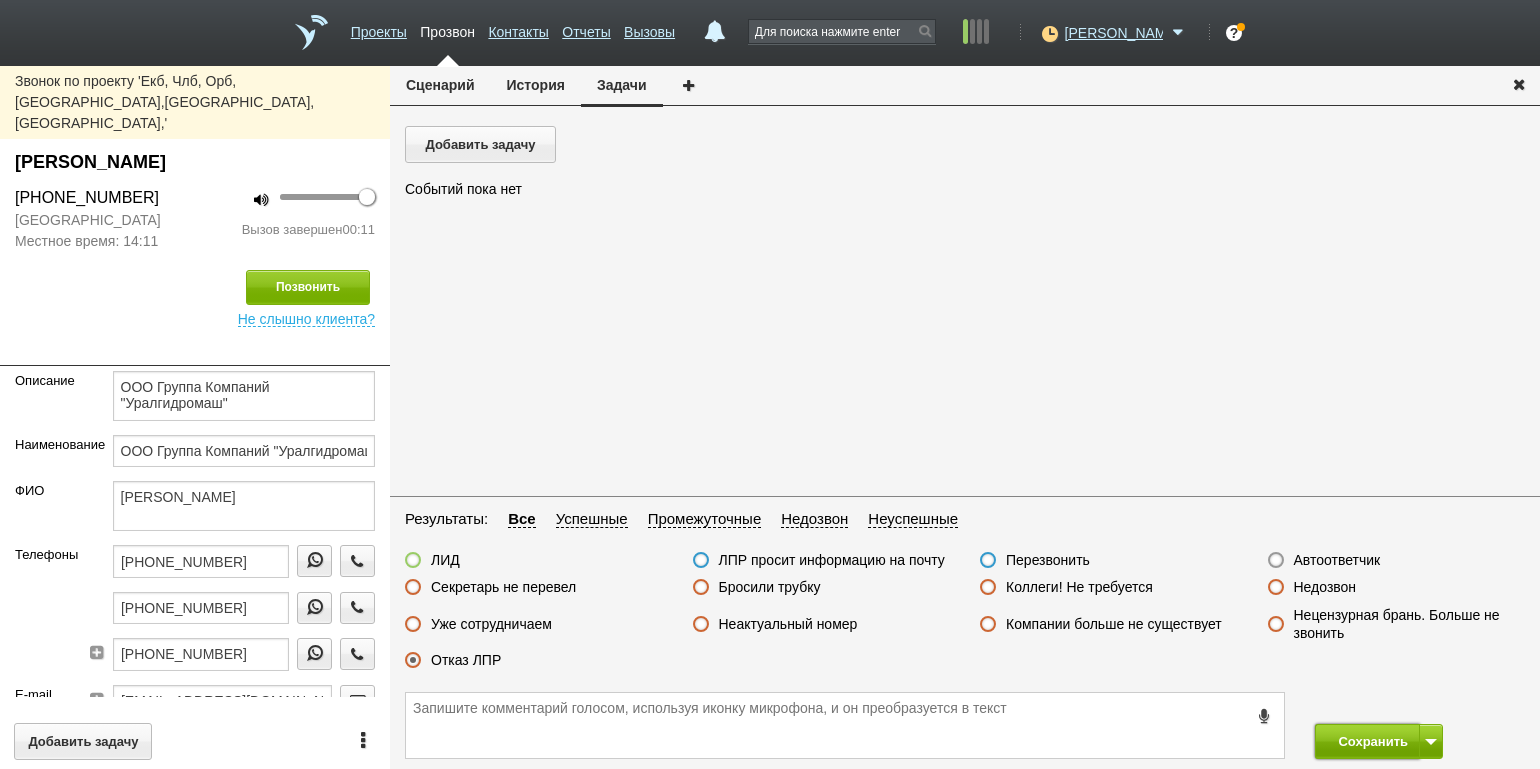click on "Сохранить" at bounding box center (1367, 741) 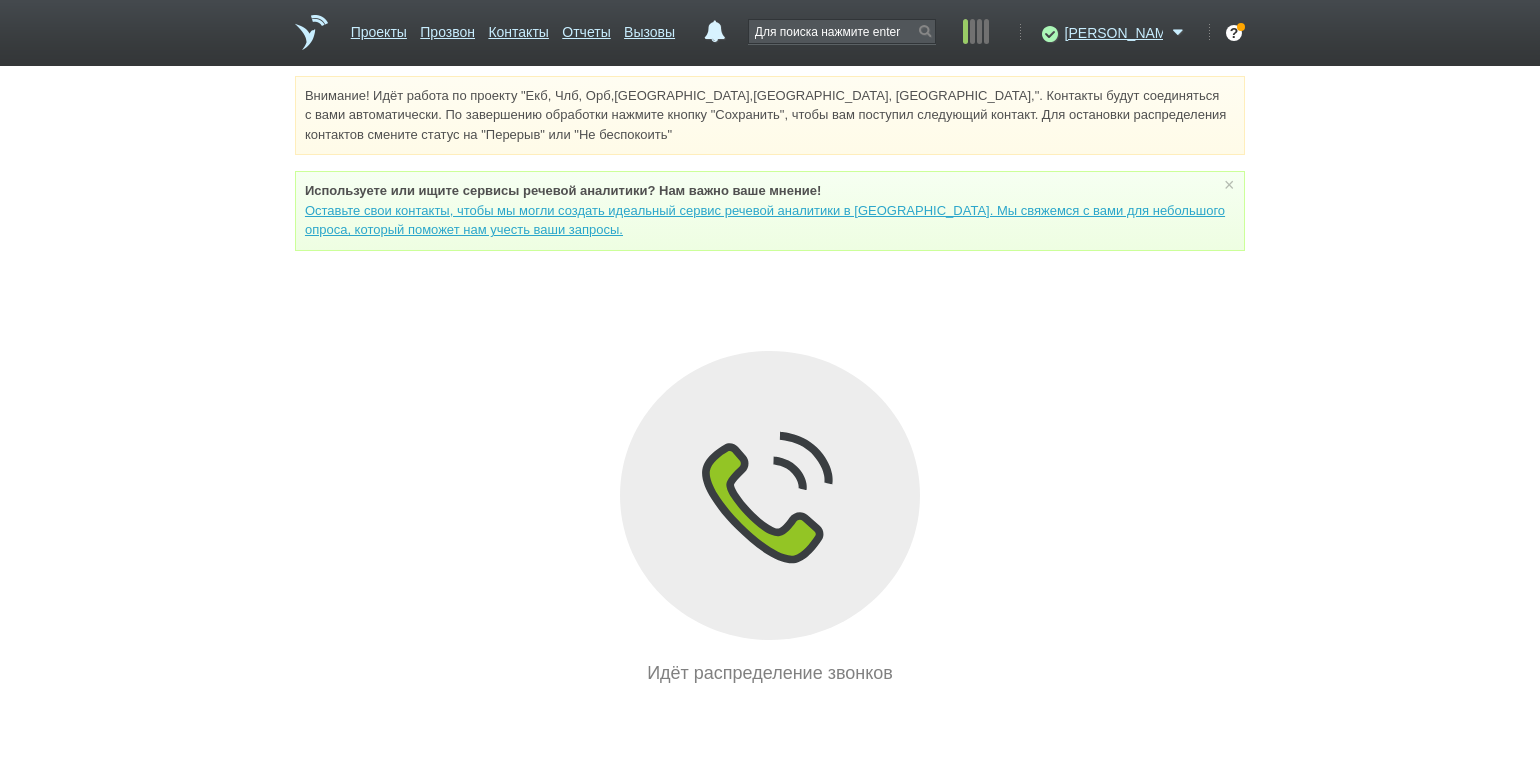 click on "Внимание! Идёт работа по проекту "Екб, Члб, Орб,[GEOGRAPHIC_DATA],[GEOGRAPHIC_DATA], [GEOGRAPHIC_DATA],". Контакты будут соединяться с вами автоматически. По завершению обработки нажмите кнопку "Сохранить", чтобы вам поступил следующий контакт. Для остановки распределения контактов смените статус на "Перерыв" или "Не беспокоить"
Используете или ищите cервисы речевой аналитики? Нам важно ваше мнение!
×
Вы можете звонить напрямую из строки поиска - введите номер и нажмите "Позвонить"
Идёт распределение звонков" at bounding box center [770, 381] 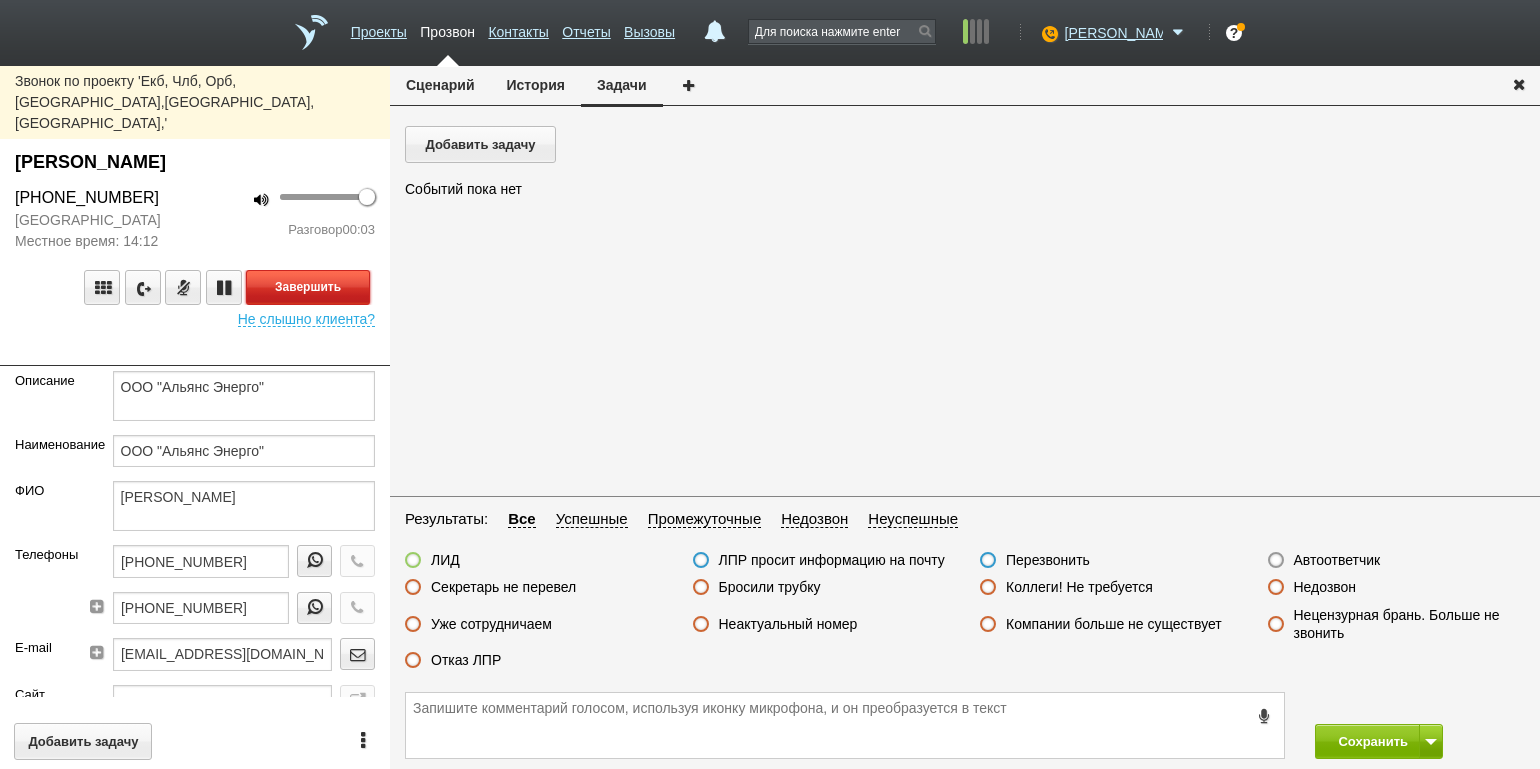 click on "Завершить" at bounding box center [308, 287] 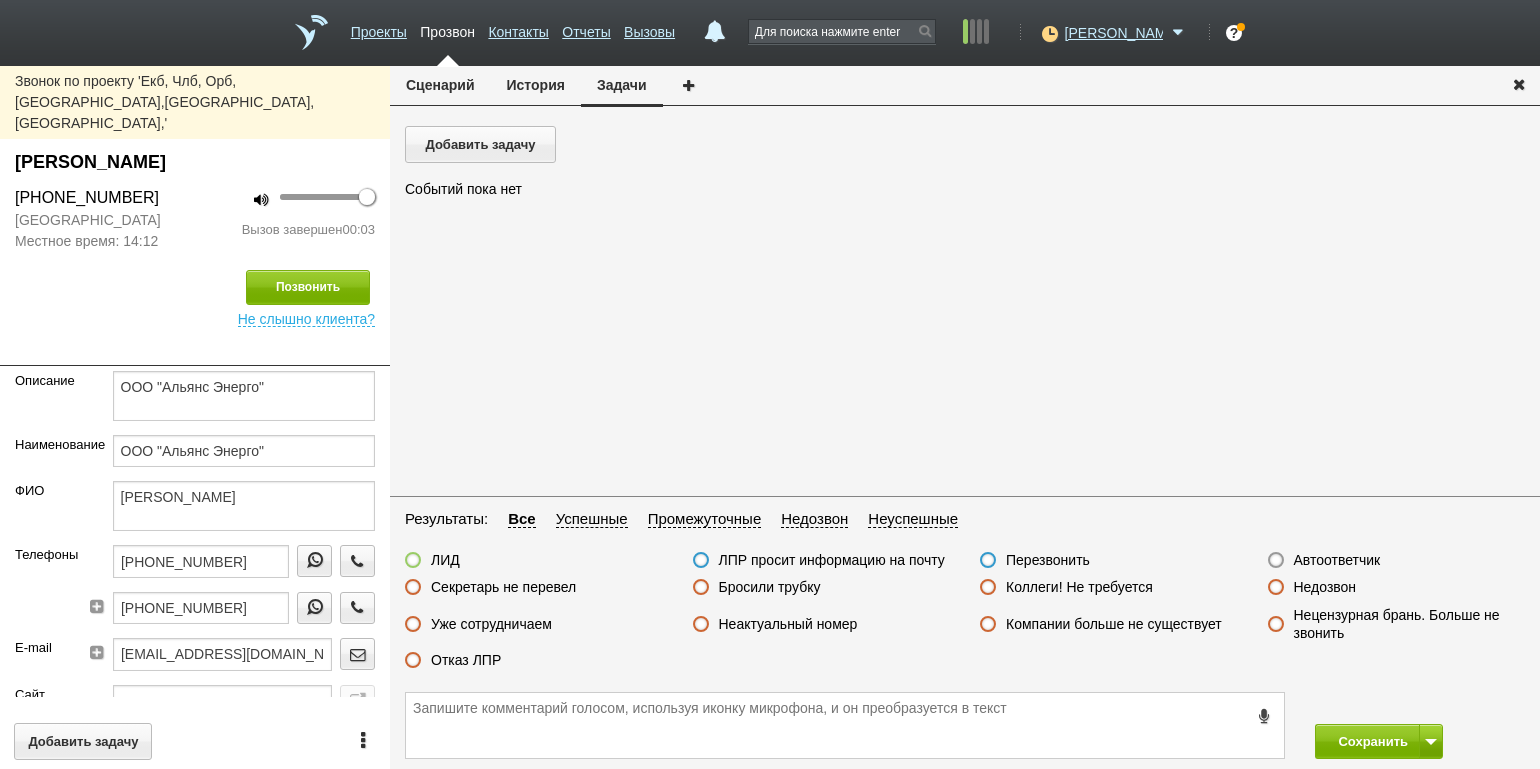 click on "Результаты: Все Успешные Промежуточные Недозвон Неуспешные ЛИД ЛПР просит информацию на почту Перезвонить Автоответчик Секретарь не перевел Бросили трубку Коллеги! Не требуется Недозвон Уже сотрудничаем Неактуальный номер Компании больше не существует Нецензурная брань. Больше не звонить Отказ ЛПР" at bounding box center [965, 595] 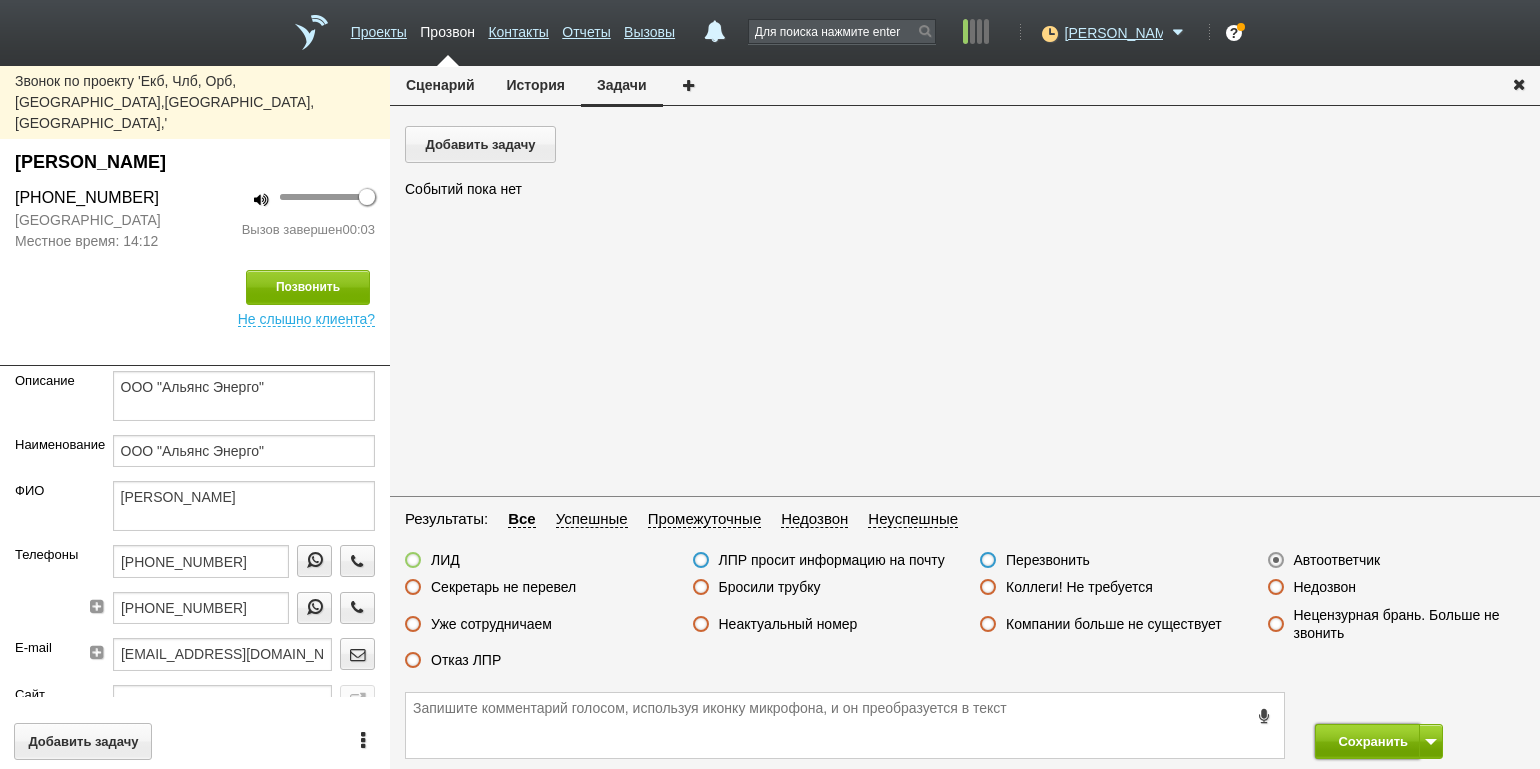 click on "Сохранить" at bounding box center [1367, 741] 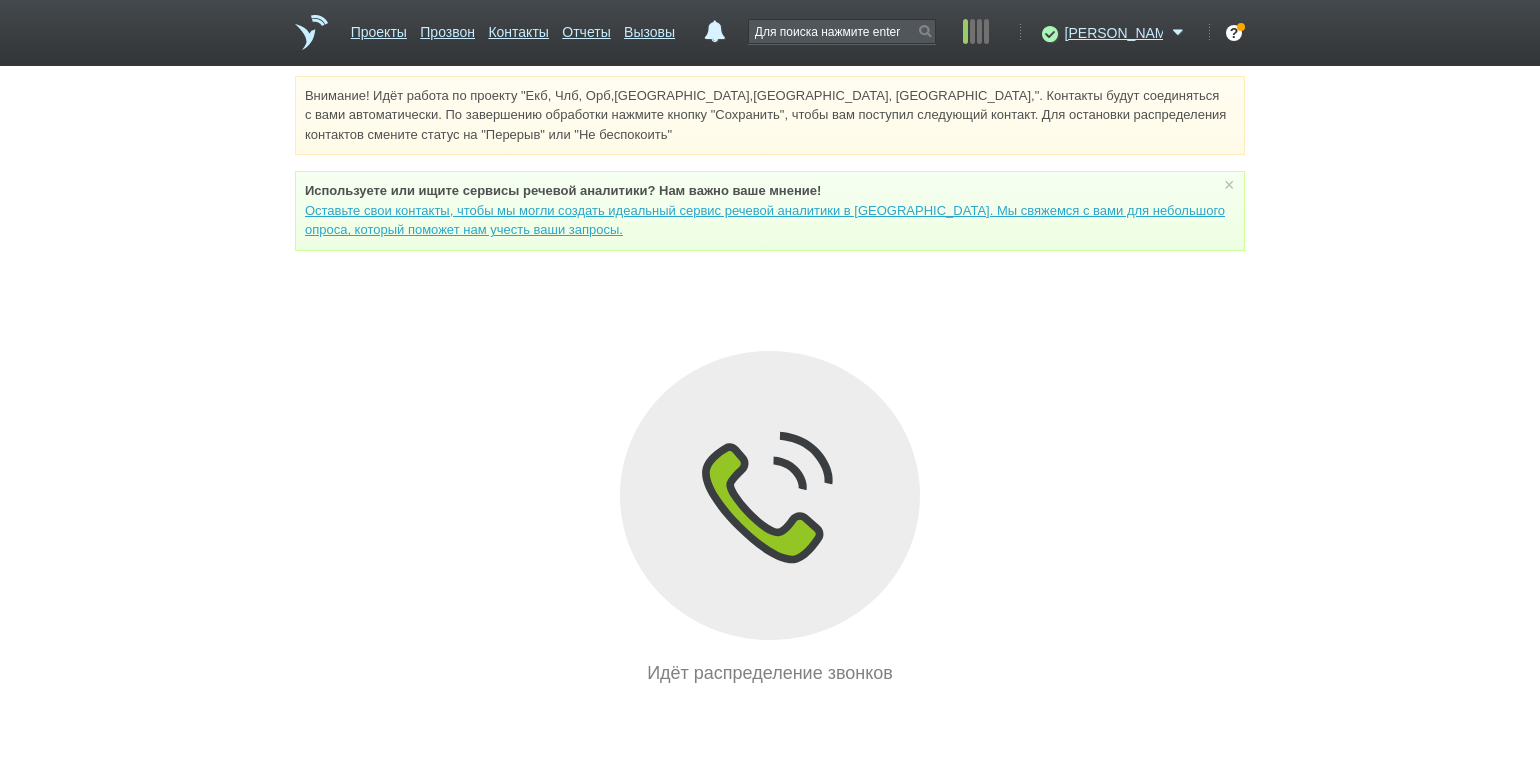 click on "Внимание! Идёт работа по проекту "Екб, Члб, Орб,[GEOGRAPHIC_DATA],[GEOGRAPHIC_DATA], [GEOGRAPHIC_DATA],". Контакты будут соединяться с вами автоматически. По завершению обработки нажмите кнопку "Сохранить", чтобы вам поступил следующий контакт. Для остановки распределения контактов смените статус на "Перерыв" или "Не беспокоить"
Используете или ищите cервисы речевой аналитики? Нам важно ваше мнение!
×
Вы можете звонить напрямую из строки поиска - введите номер и нажмите "Позвонить"
Идёт распределение звонков" at bounding box center (770, 381) 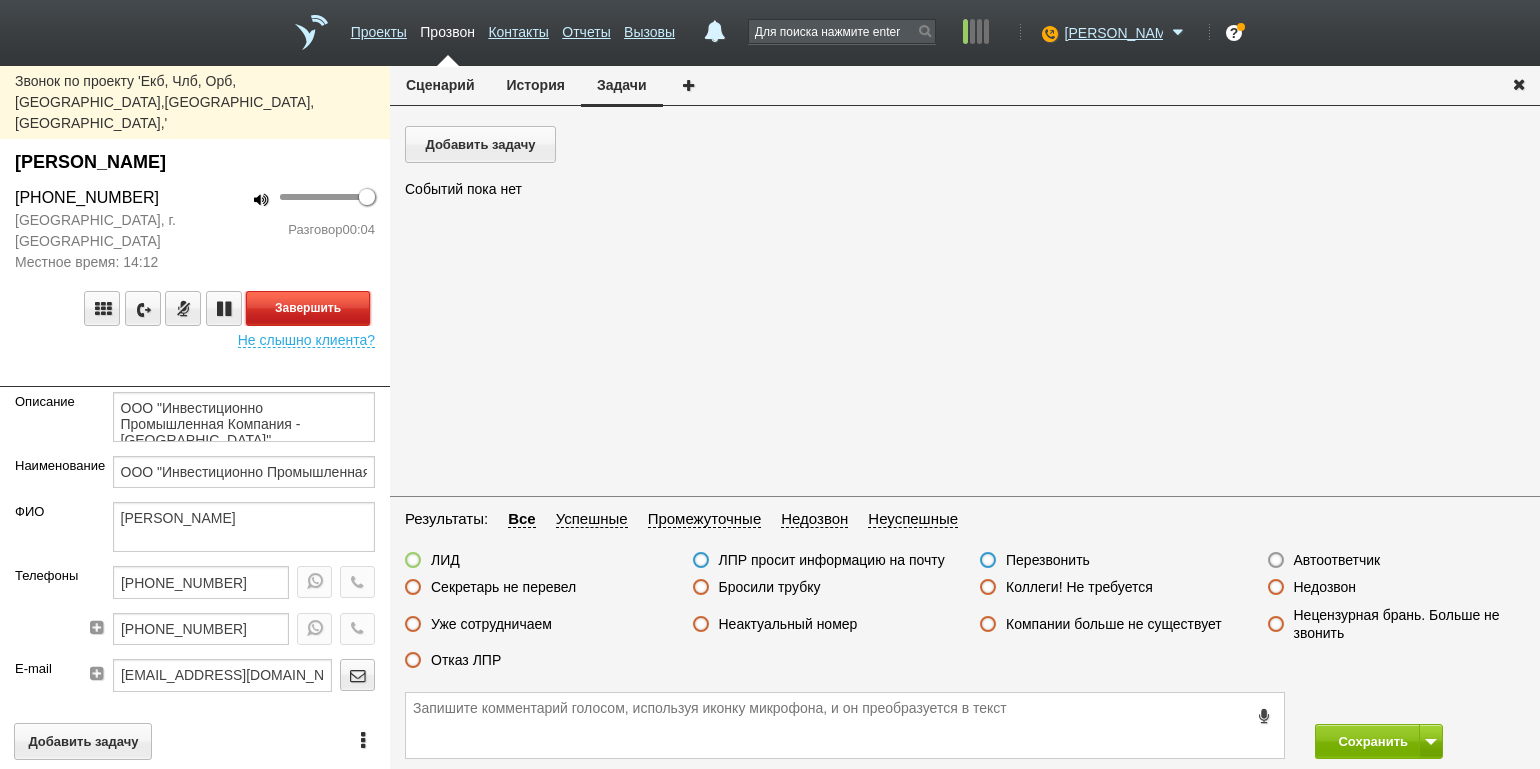 click on "Завершить" at bounding box center [308, 308] 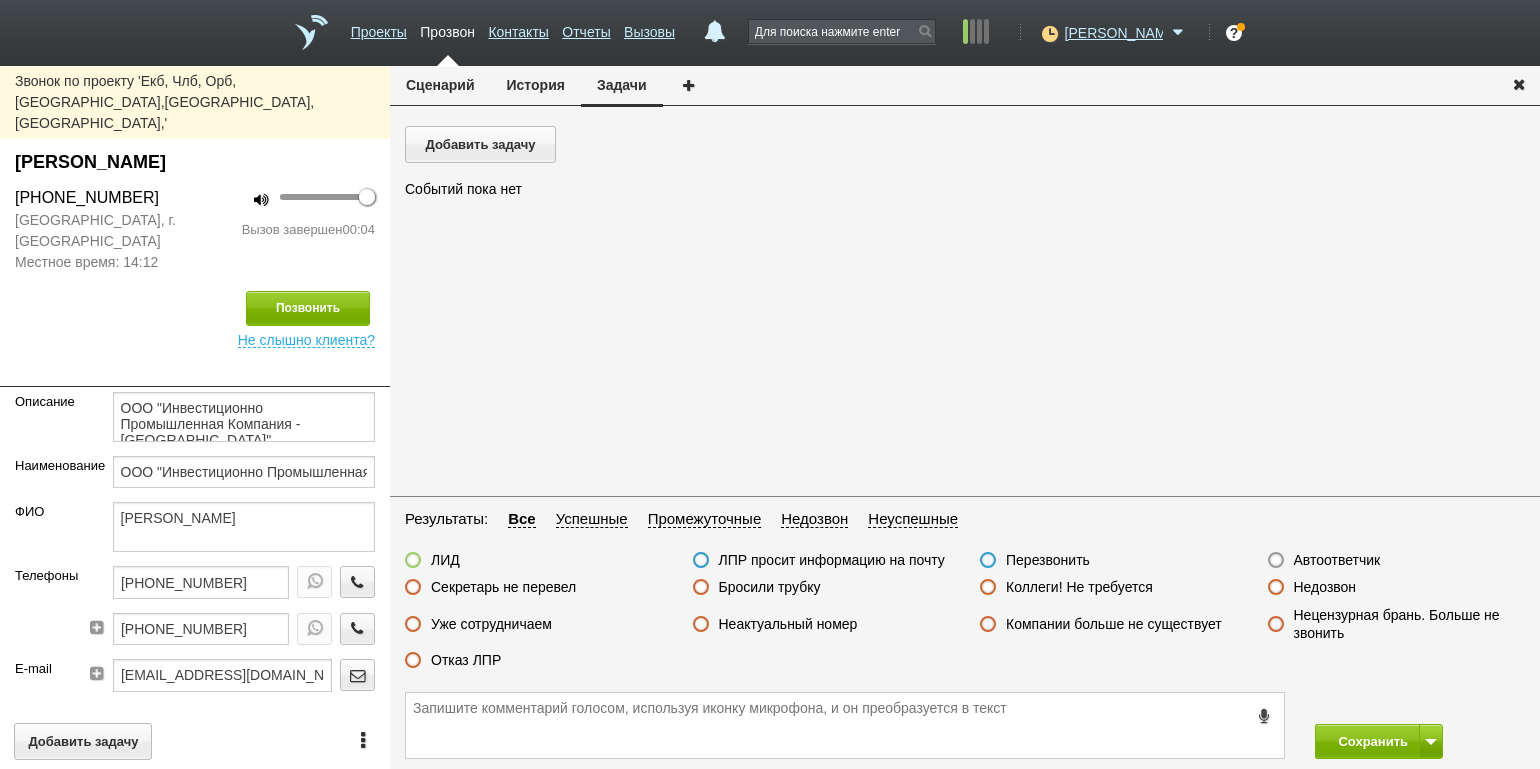 click on "Автоответчик" at bounding box center [1337, 560] 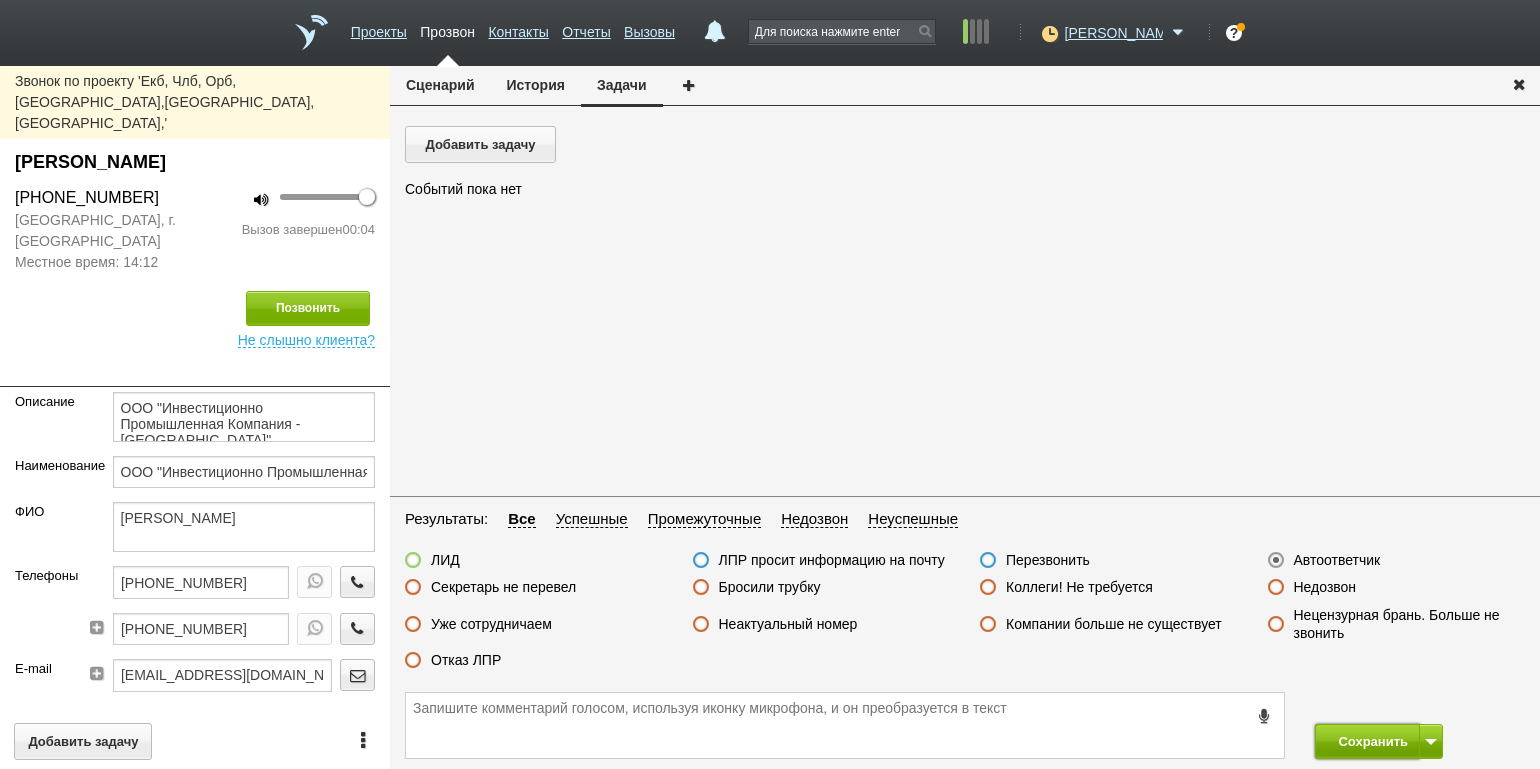 click on "Сохранить" at bounding box center [1367, 741] 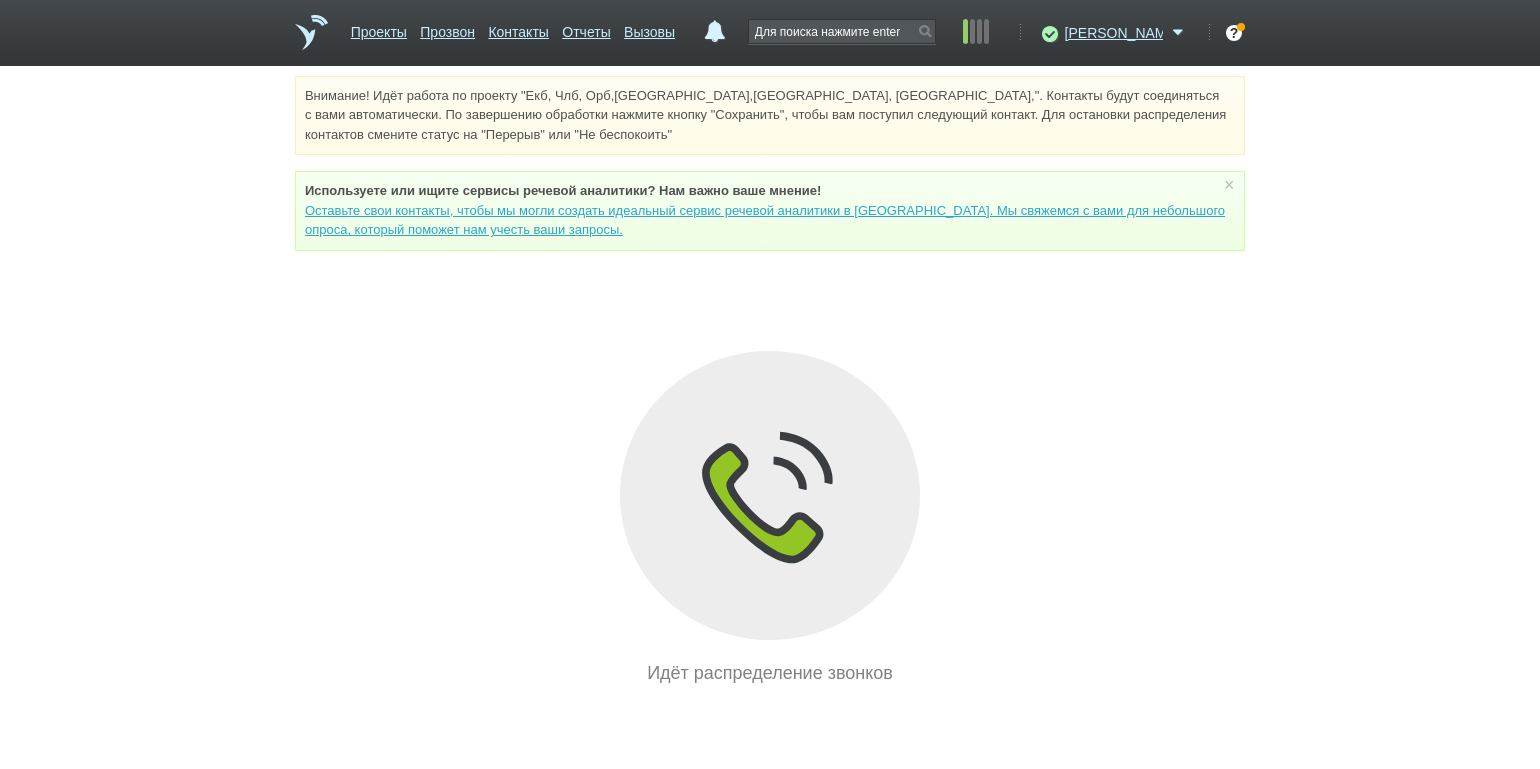 click on "Внимание! Идёт работа по проекту "Екб, Члб, Орб,[GEOGRAPHIC_DATA],[GEOGRAPHIC_DATA], [GEOGRAPHIC_DATA],". Контакты будут соединяться с вами автоматически. По завершению обработки нажмите кнопку "Сохранить", чтобы вам поступил следующий контакт. Для остановки распределения контактов смените статус на "Перерыв" или "Не беспокоить"
Используете или ищите cервисы речевой аналитики? Нам важно ваше мнение!
×
Вы можете звонить напрямую из строки поиска - введите номер и нажмите "Позвонить"
Идёт распределение звонков" at bounding box center (770, 381) 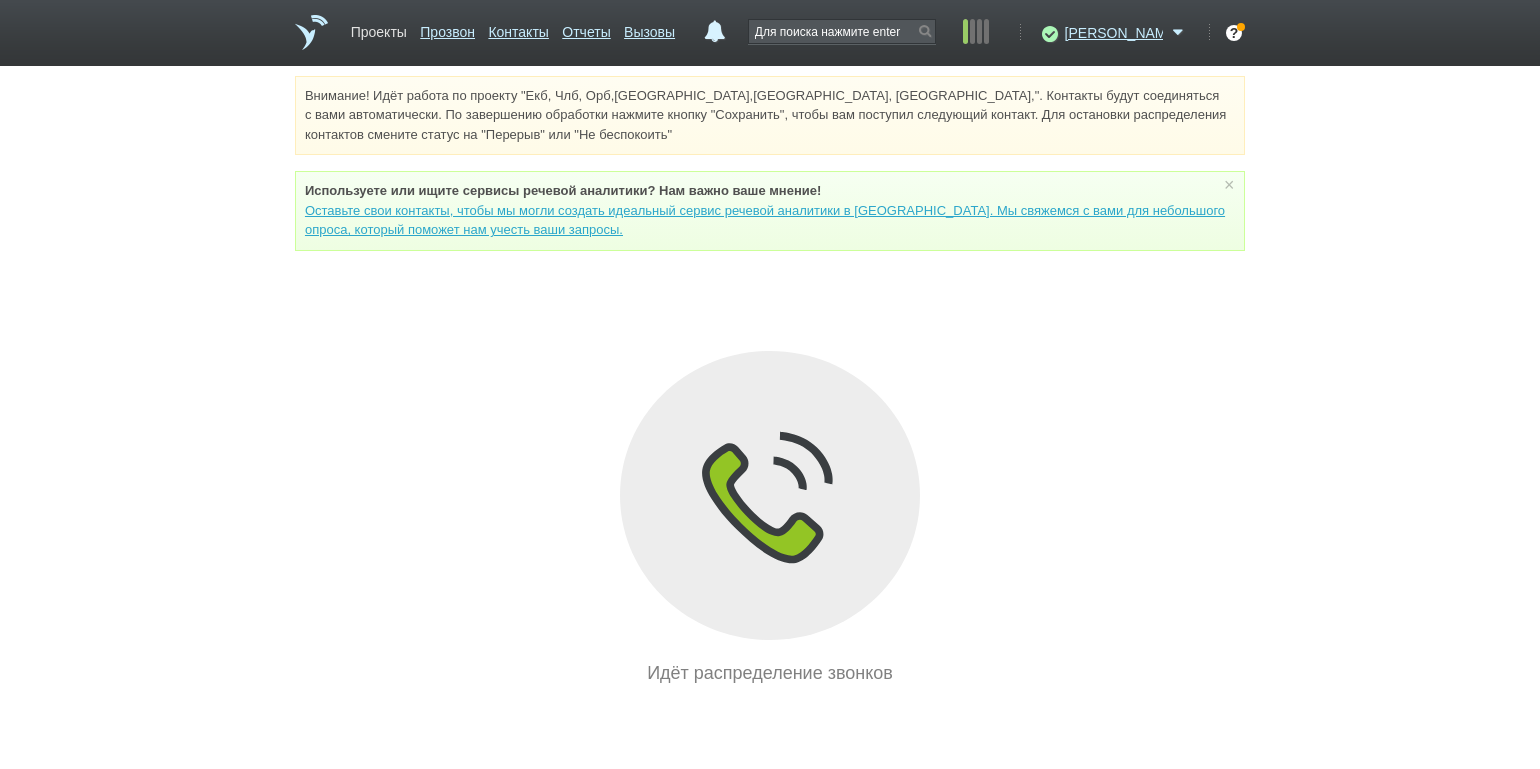 click on "Проекты" at bounding box center [379, 28] 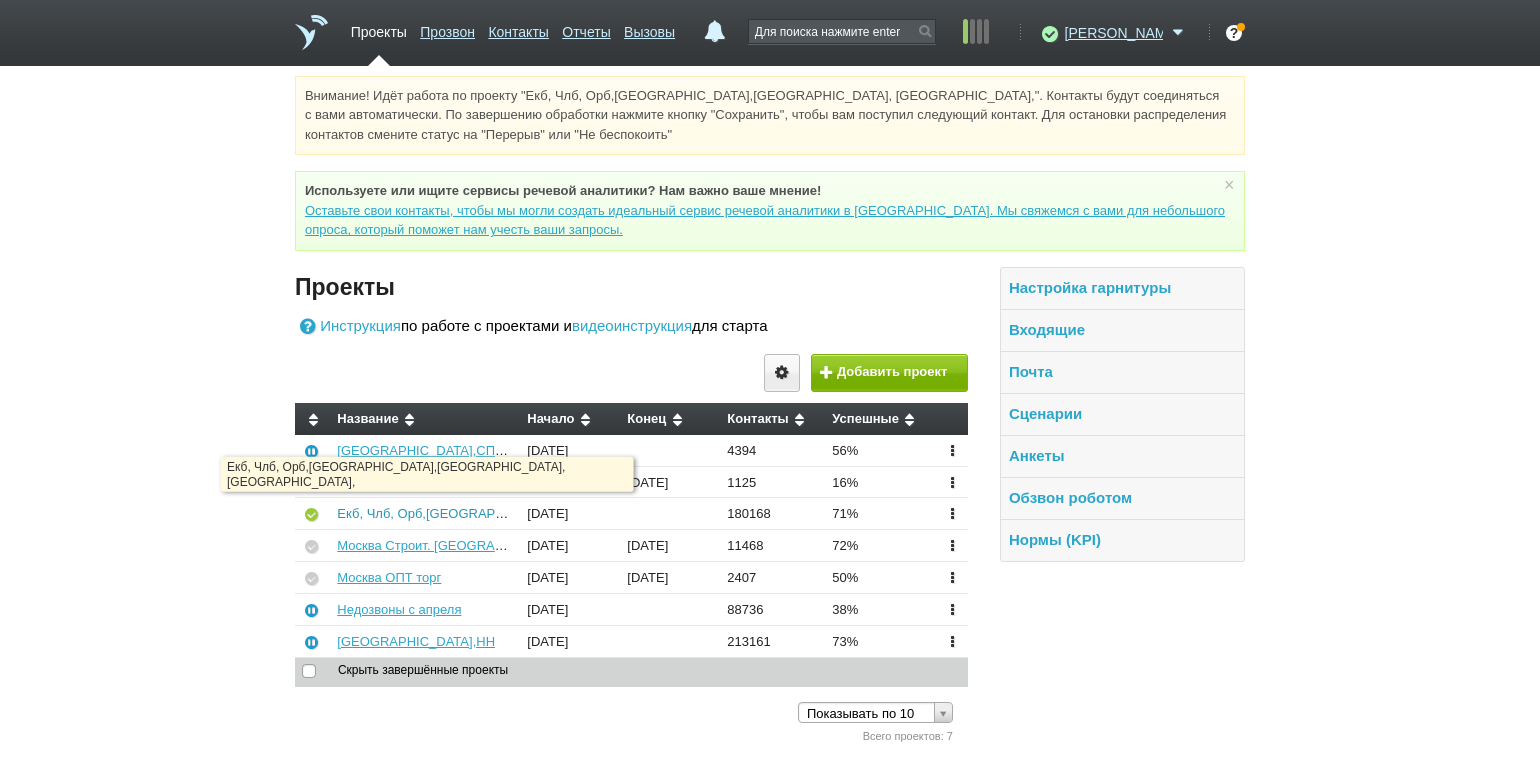 click on "Екб, Члб, Орб,[GEOGRAPHIC_DATA],[GEOGRAPHIC_DATA], [GEOGRAPHIC_DATA]," at bounding box center [591, 513] 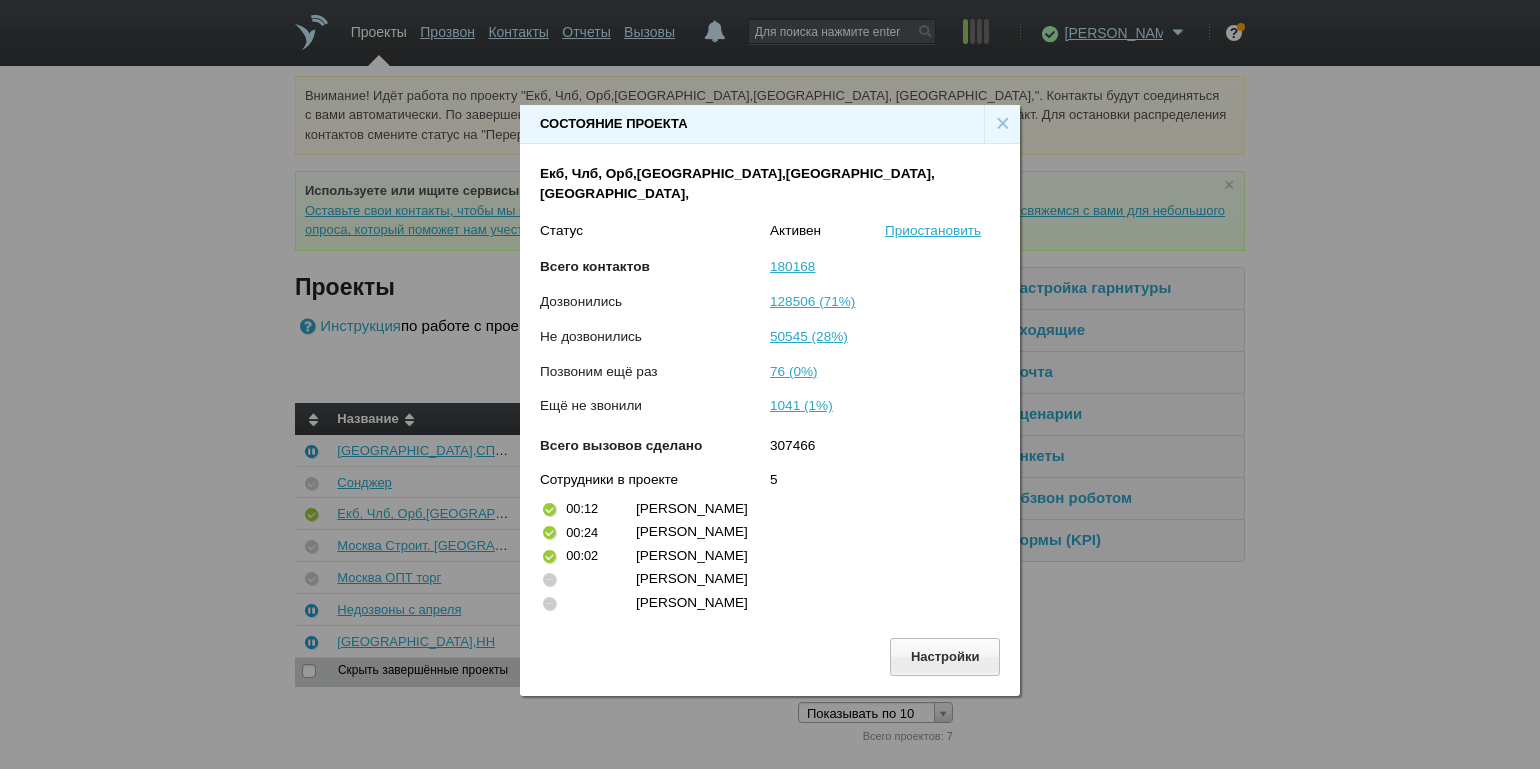 click on "×" at bounding box center (1002, 124) 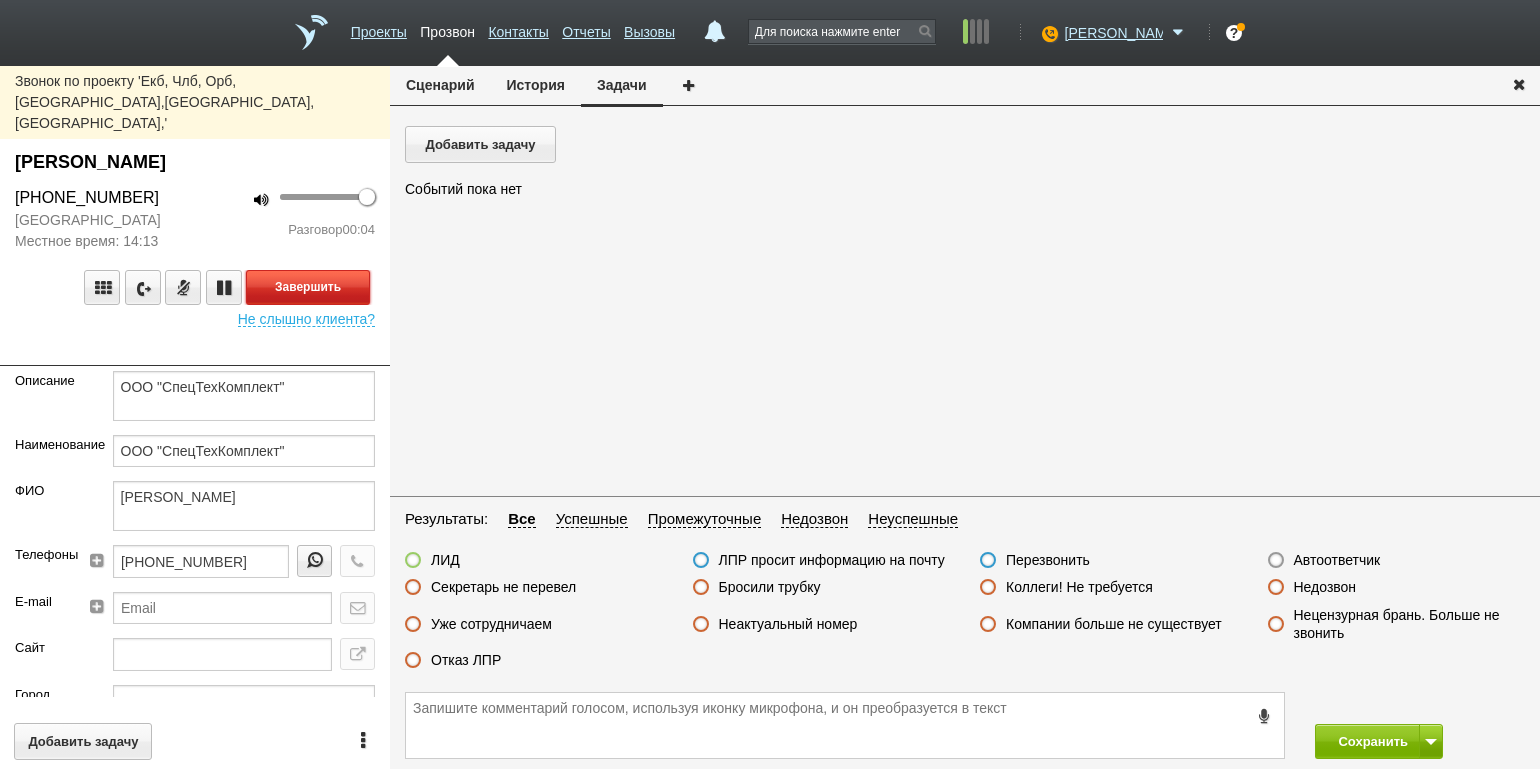 click on "Завершить" at bounding box center (308, 287) 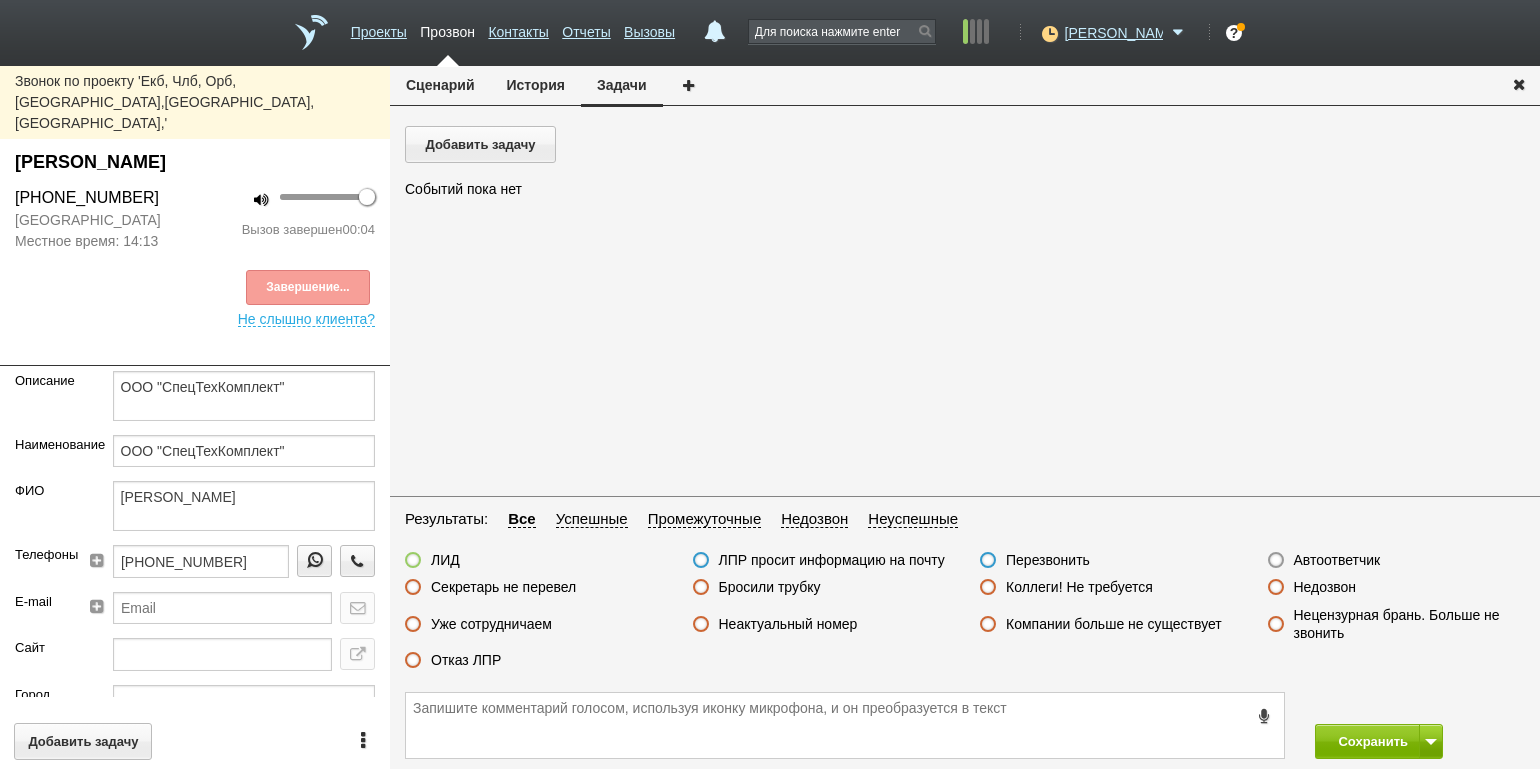 click on "Автоответчик" at bounding box center (1337, 560) 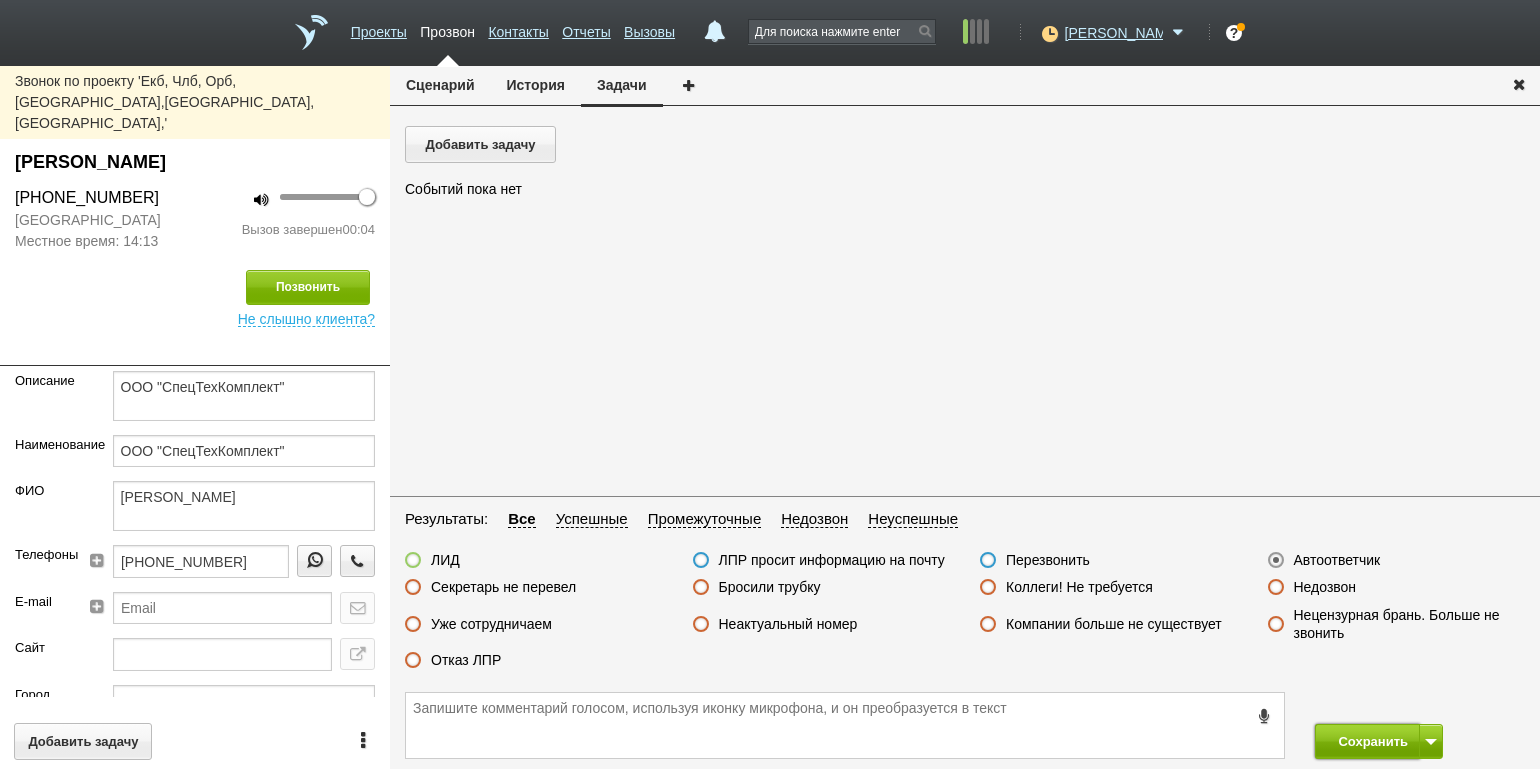click on "Сохранить" at bounding box center (1367, 741) 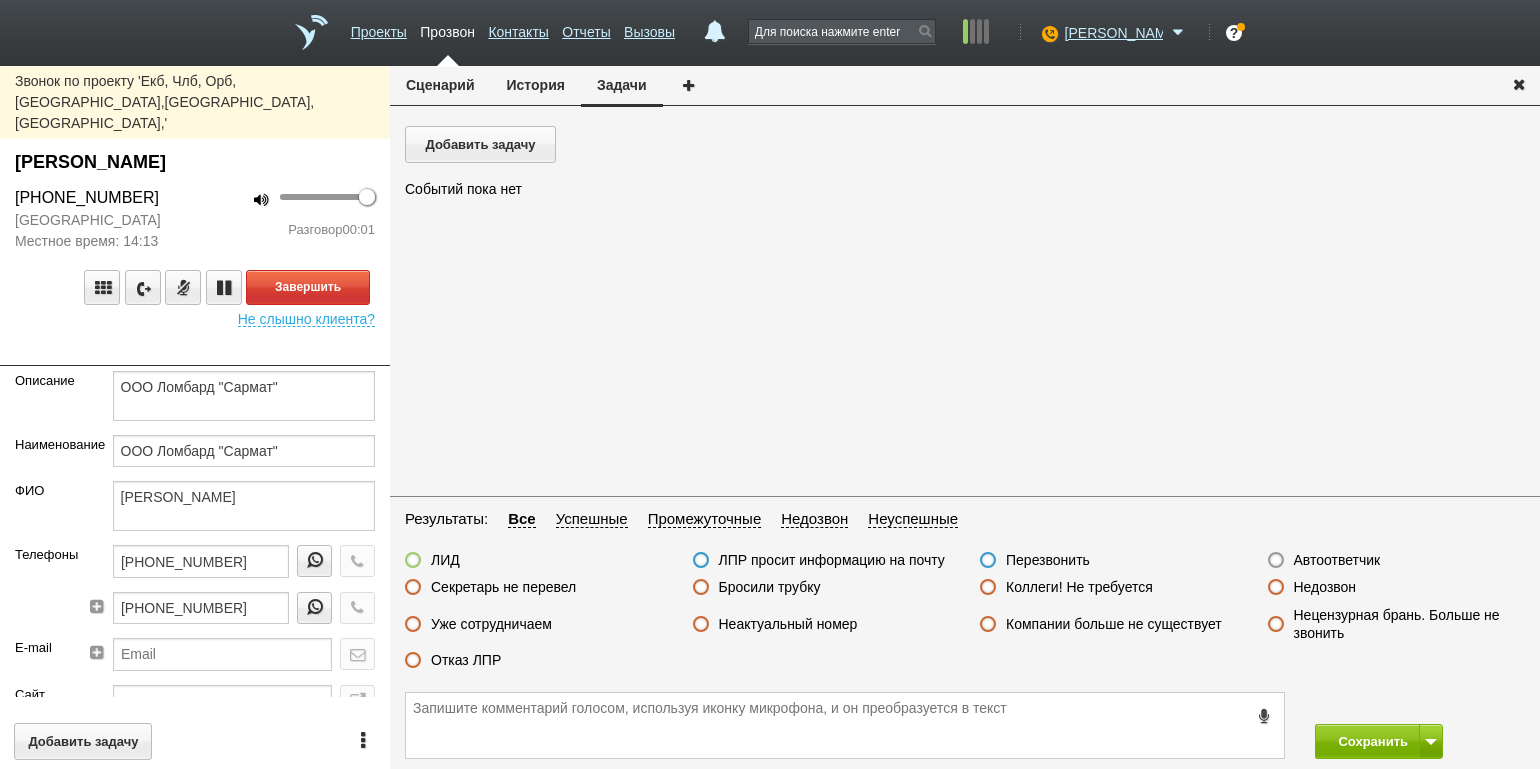 click on "Завершить Не слышно клиента?" at bounding box center (195, 289) 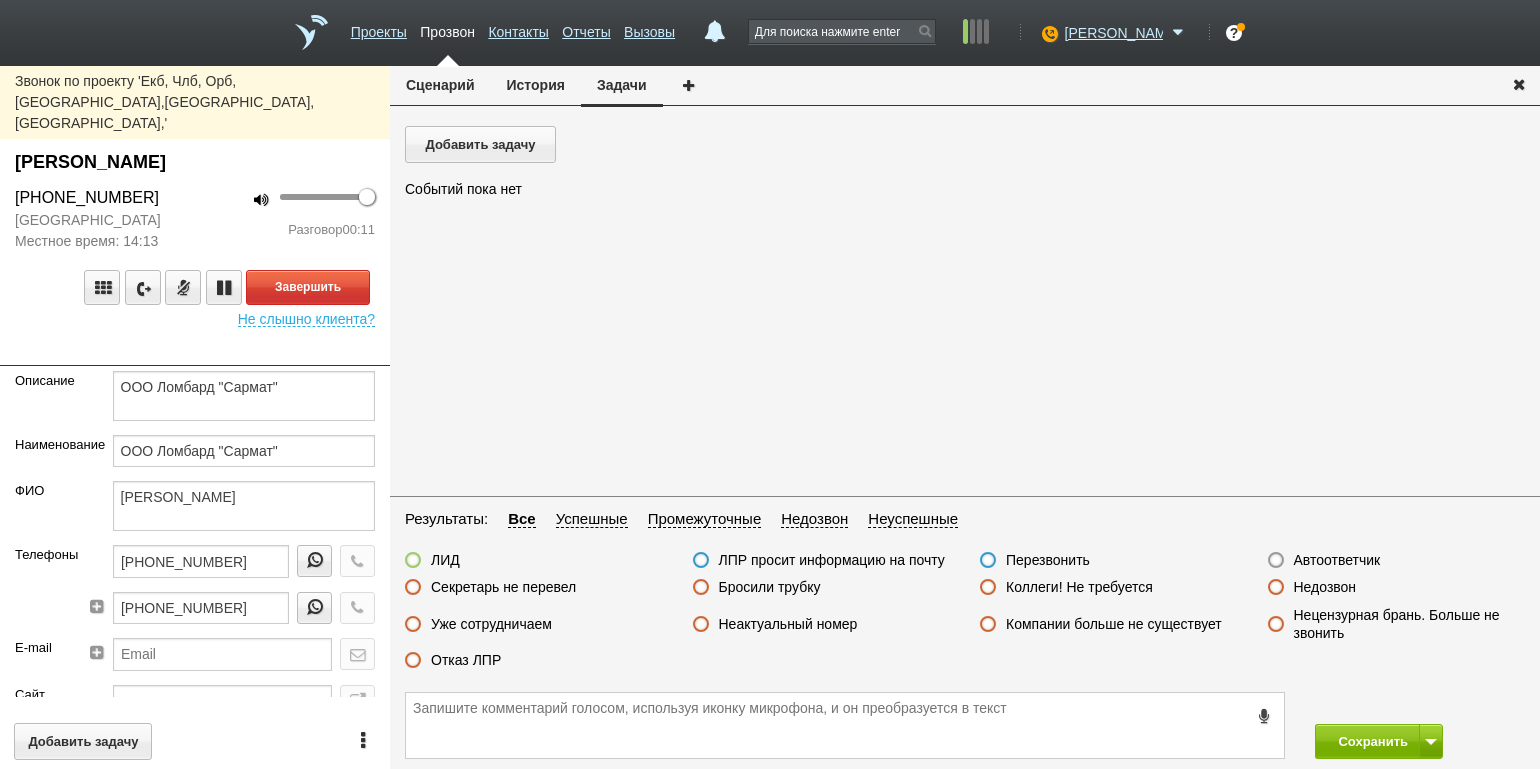 click on "Разговор
00:11" at bounding box center (292, 230) 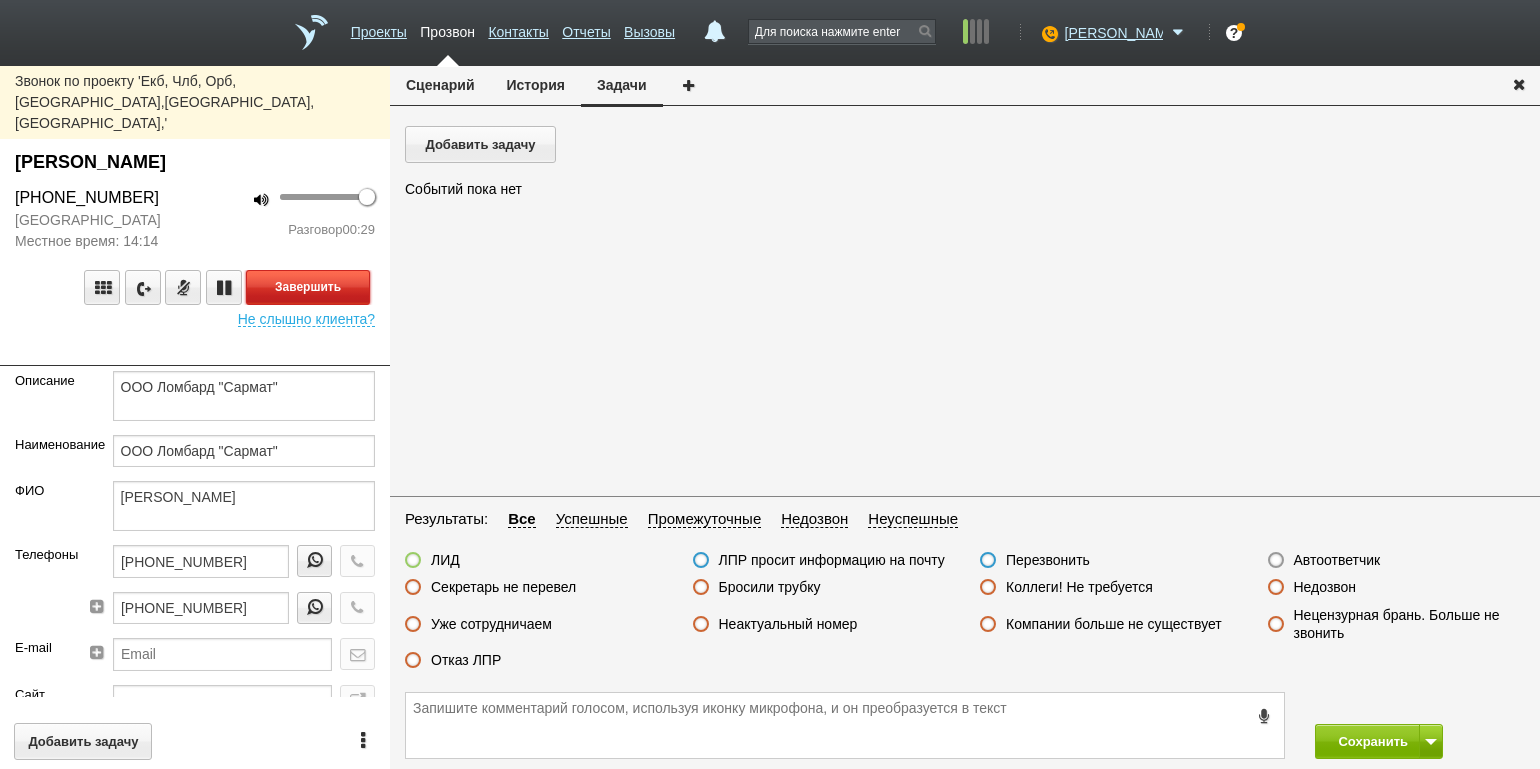 click on "Завершить" at bounding box center (308, 287) 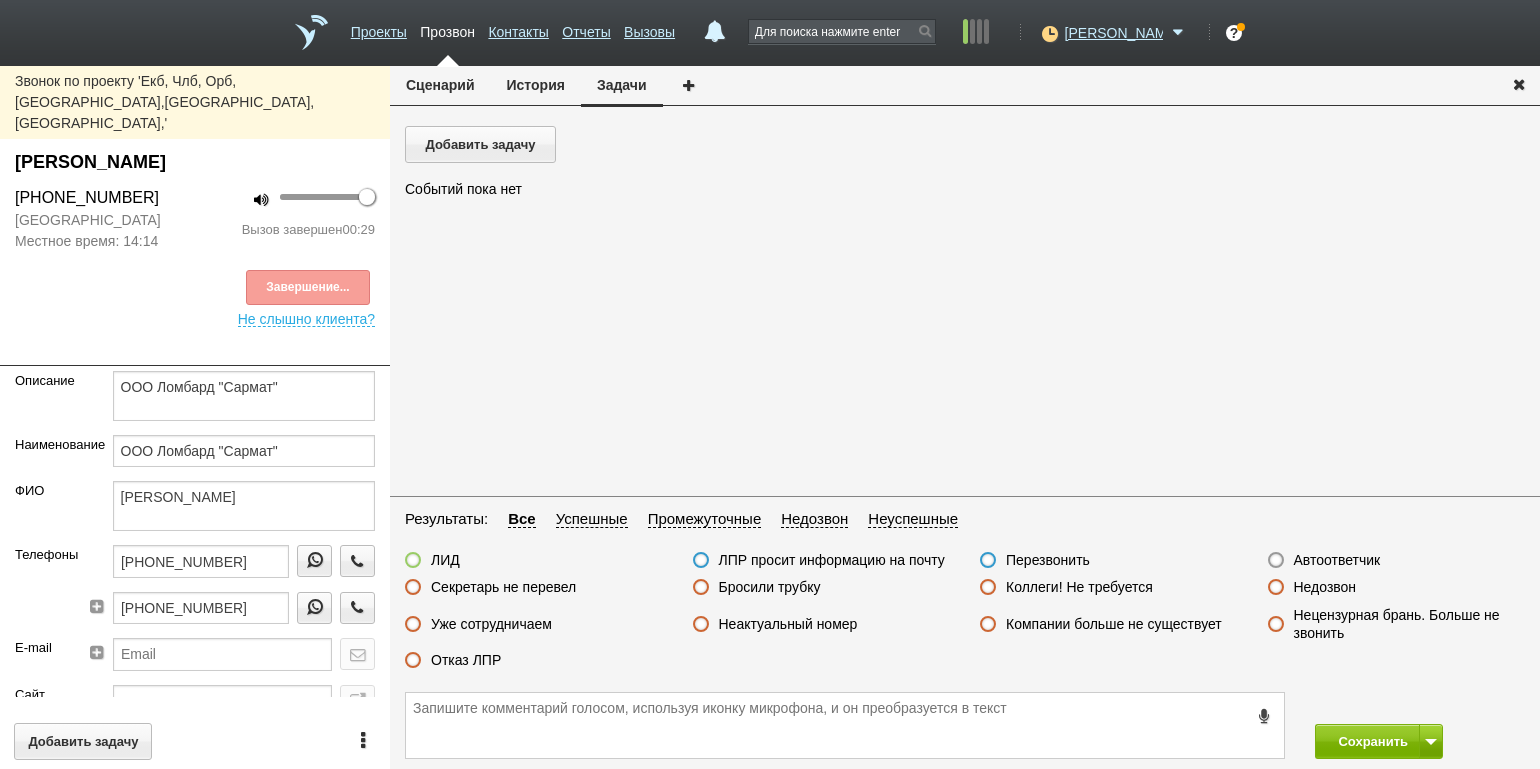click on "Отказ ЛПР" at bounding box center (466, 660) 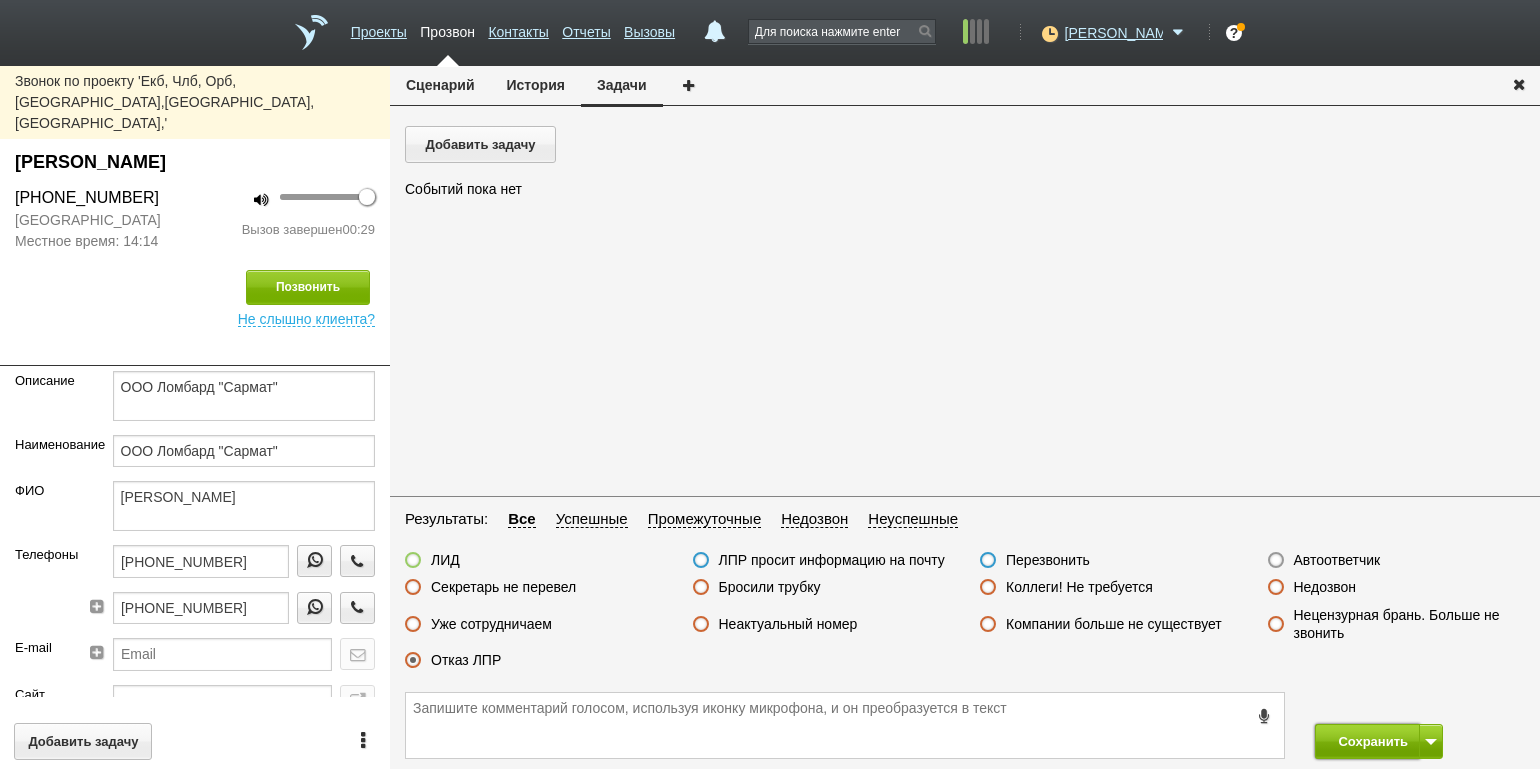click on "Сохранить" at bounding box center [1367, 741] 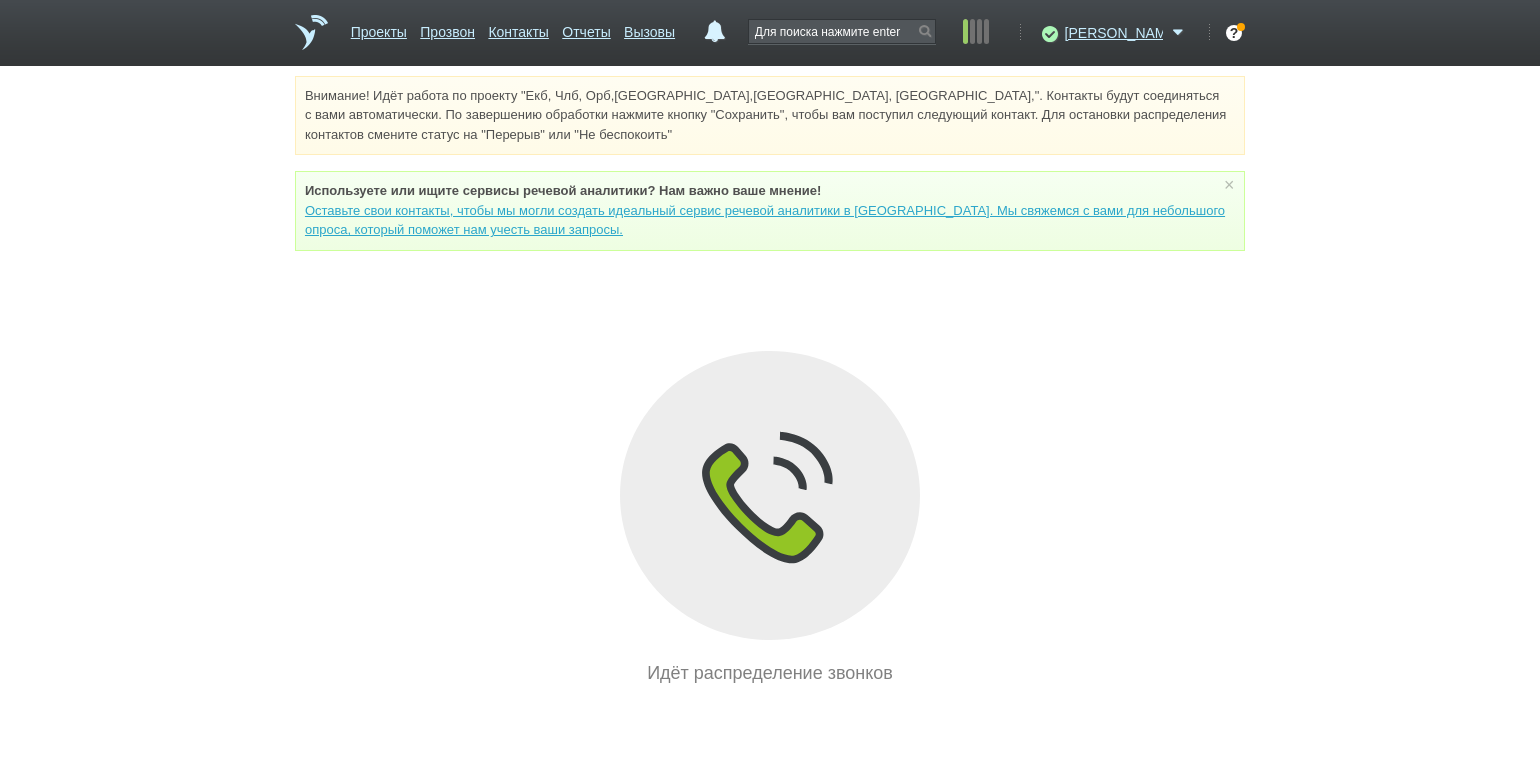 click on "Внимание! Идёт работа по проекту "Екб, Члб, Орб,[GEOGRAPHIC_DATA],[GEOGRAPHIC_DATA], [GEOGRAPHIC_DATA],". Контакты будут соединяться с вами автоматически. По завершению обработки нажмите кнопку "Сохранить", чтобы вам поступил следующий контакт. Для остановки распределения контактов смените статус на "Перерыв" или "Не беспокоить"
Используете или ищите cервисы речевой аналитики? Нам важно ваше мнение!
×
Вы можете звонить напрямую из строки поиска - введите номер и нажмите "Позвонить"
Идёт распределение звонков" at bounding box center [770, 381] 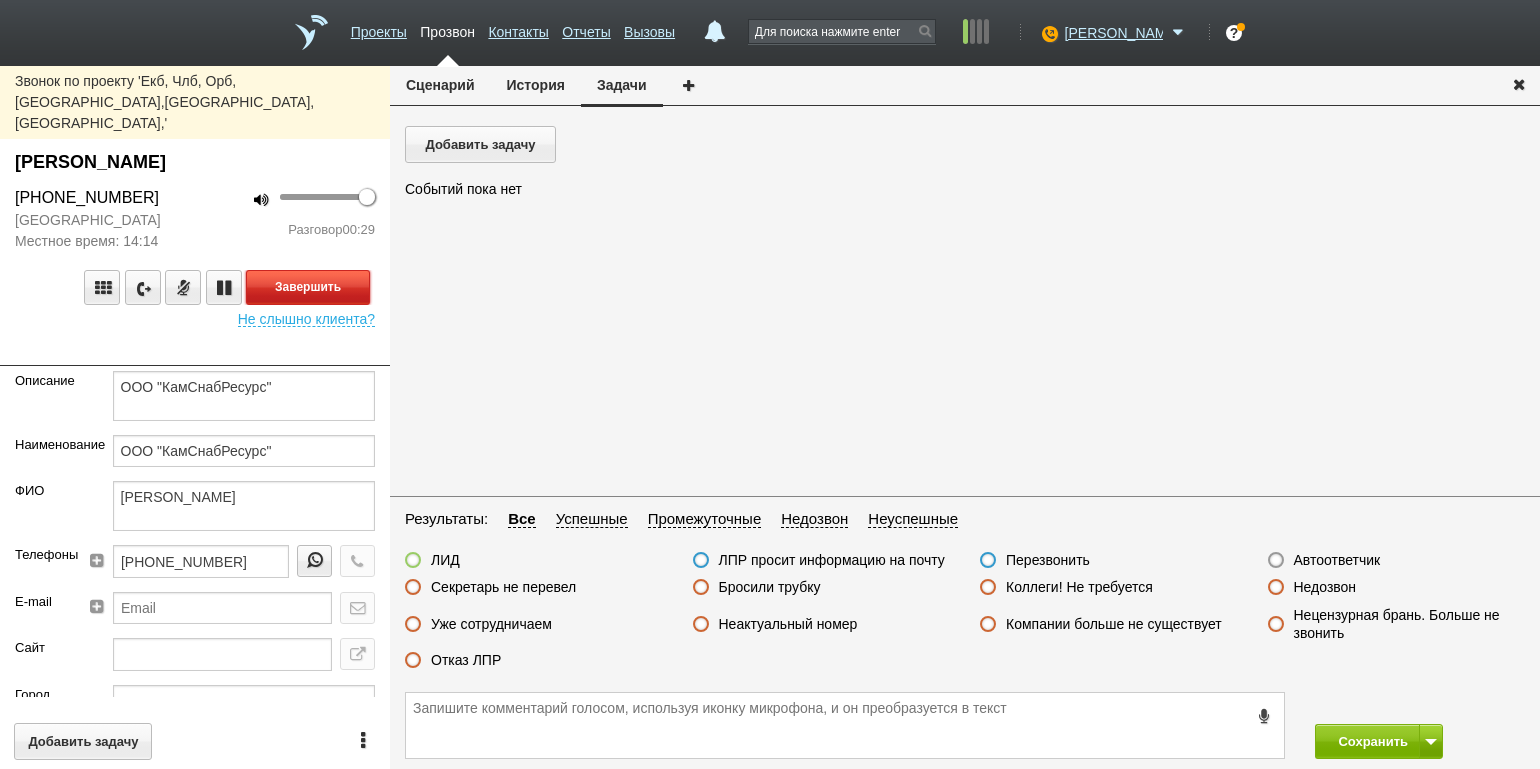 click on "Завершить" at bounding box center (308, 287) 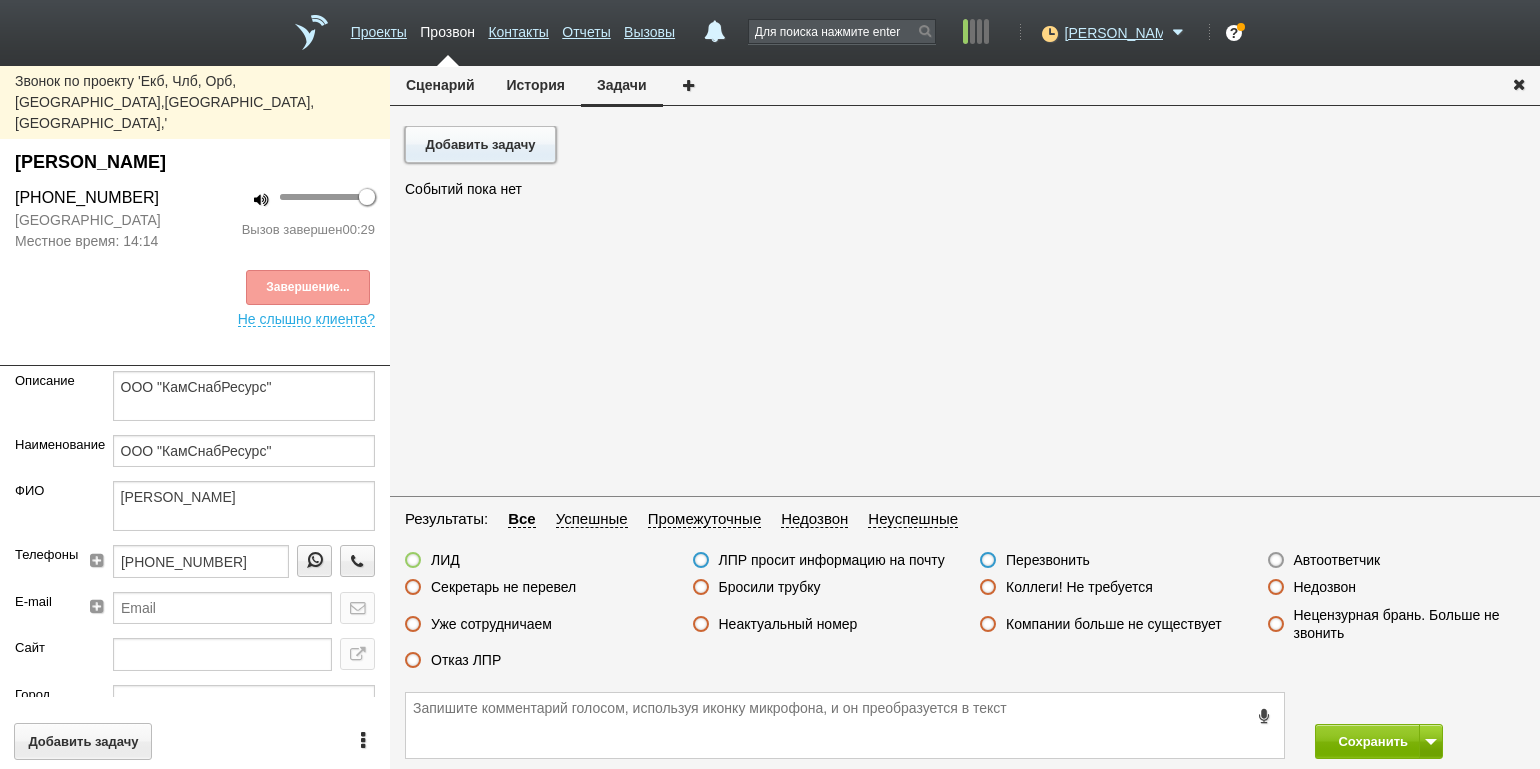 click on "Добавить задачу" at bounding box center [480, 144] 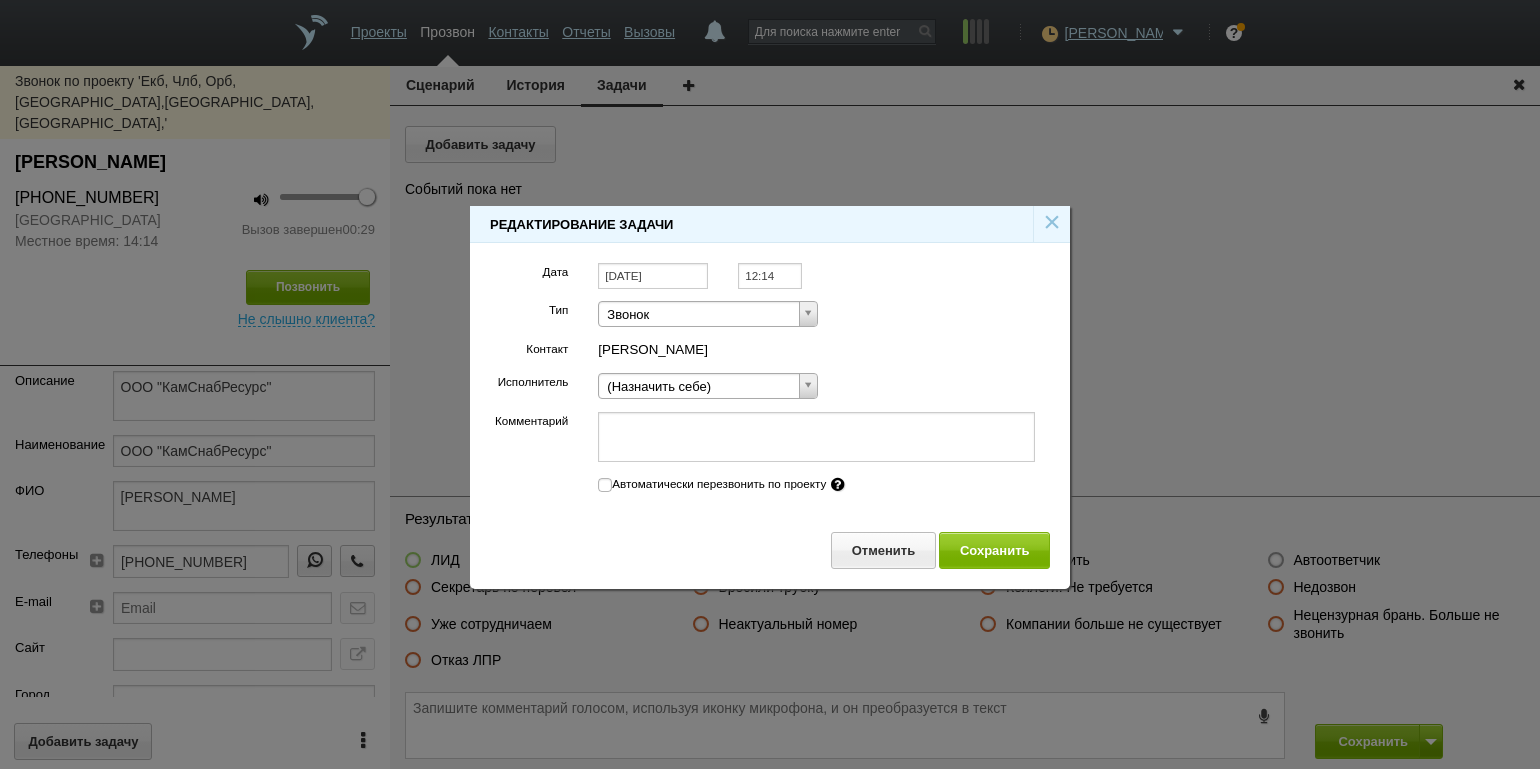 click on "[DATE]" at bounding box center (653, 276) 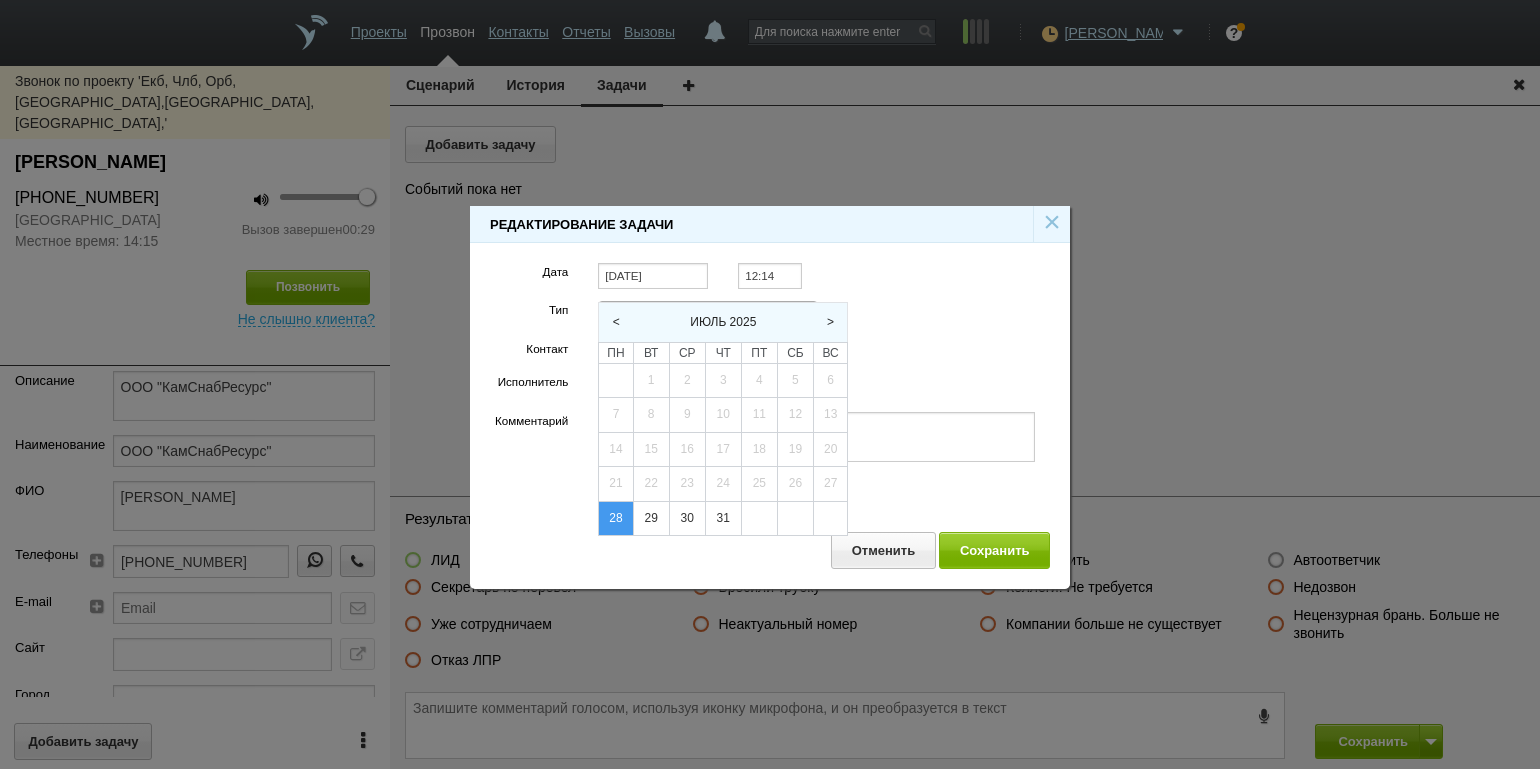 click on ">" at bounding box center (830, 322) 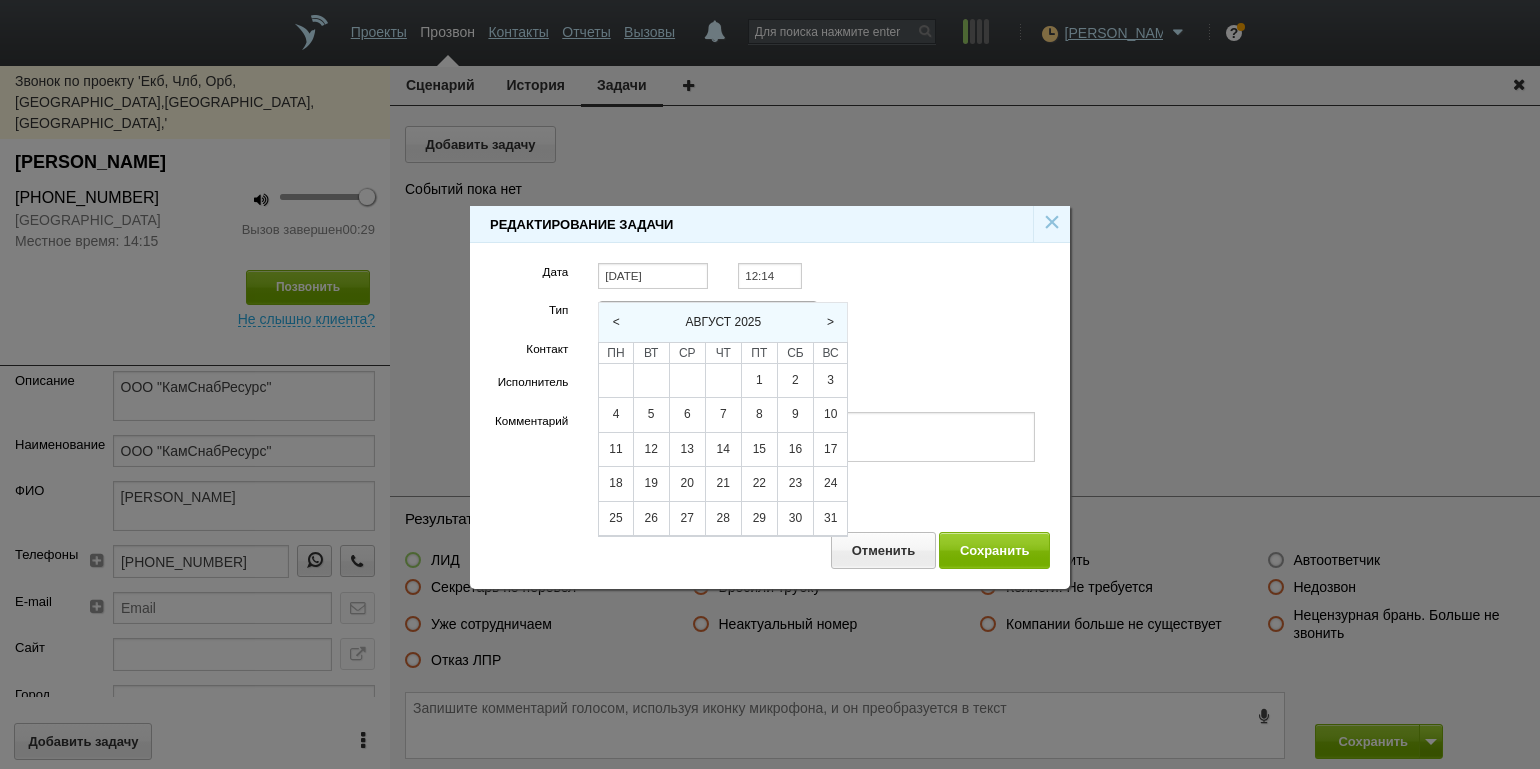 click on ">" at bounding box center [830, 322] 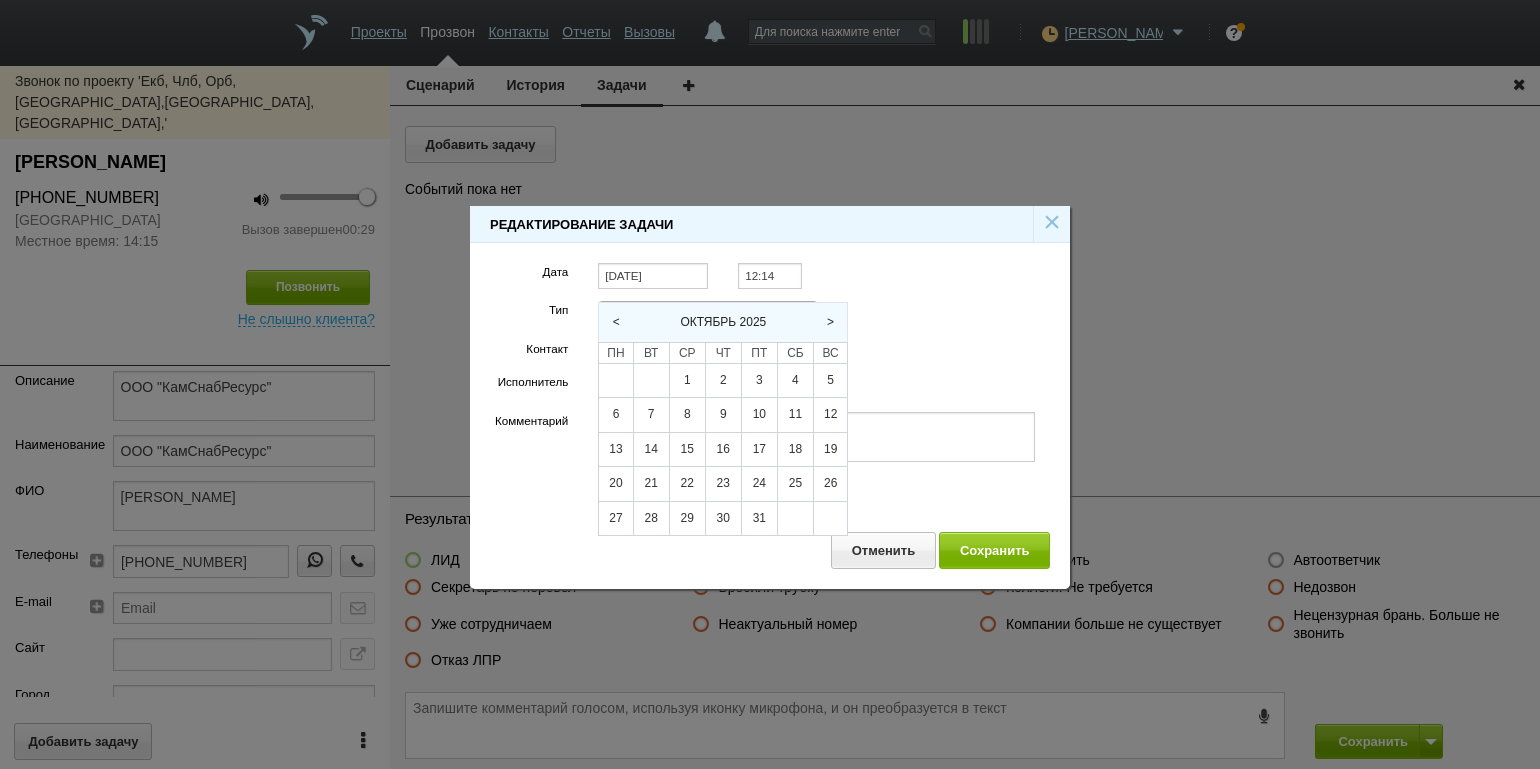 click on ">" at bounding box center (830, 322) 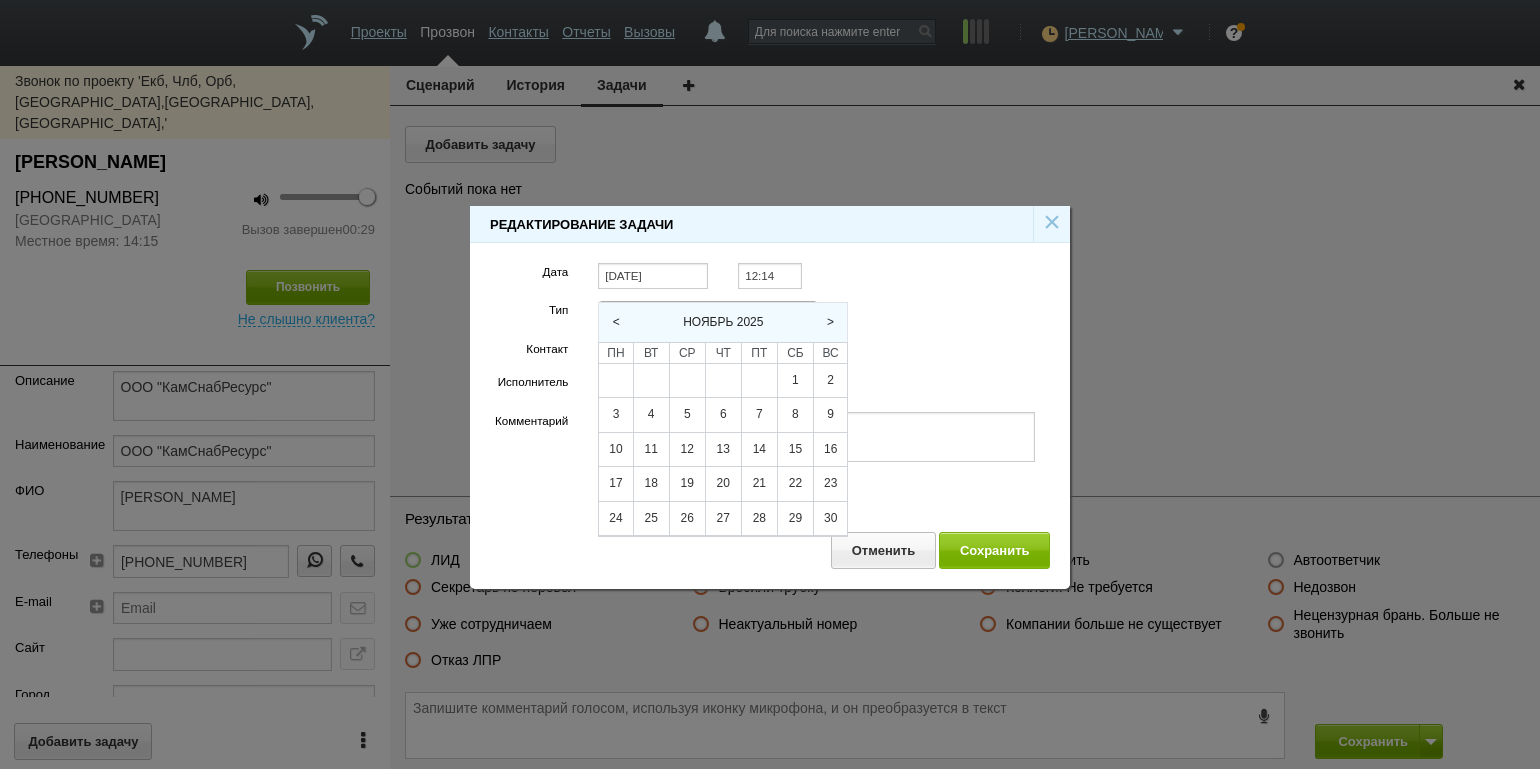 click on ">" at bounding box center (830, 322) 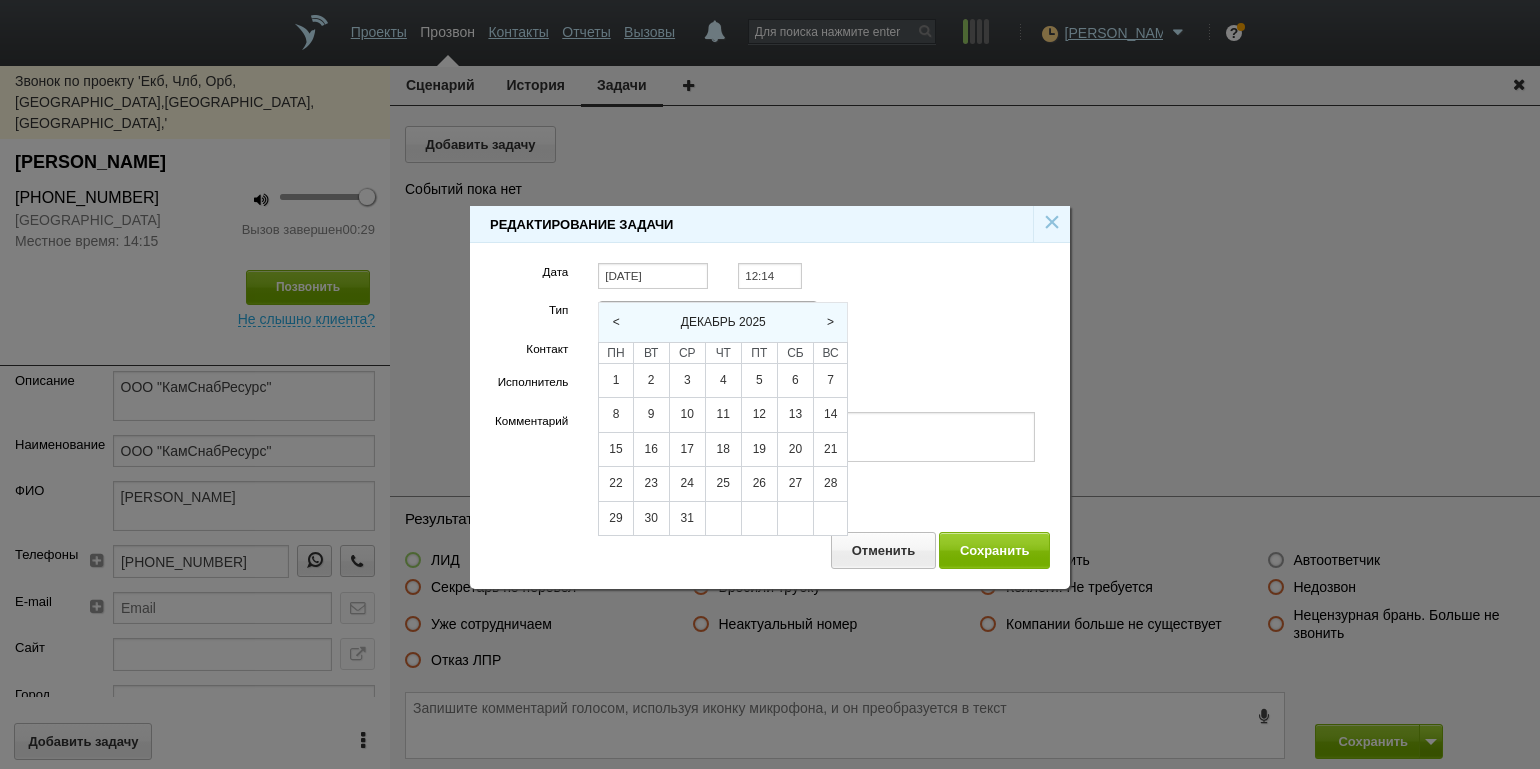 click on ">" at bounding box center [830, 322] 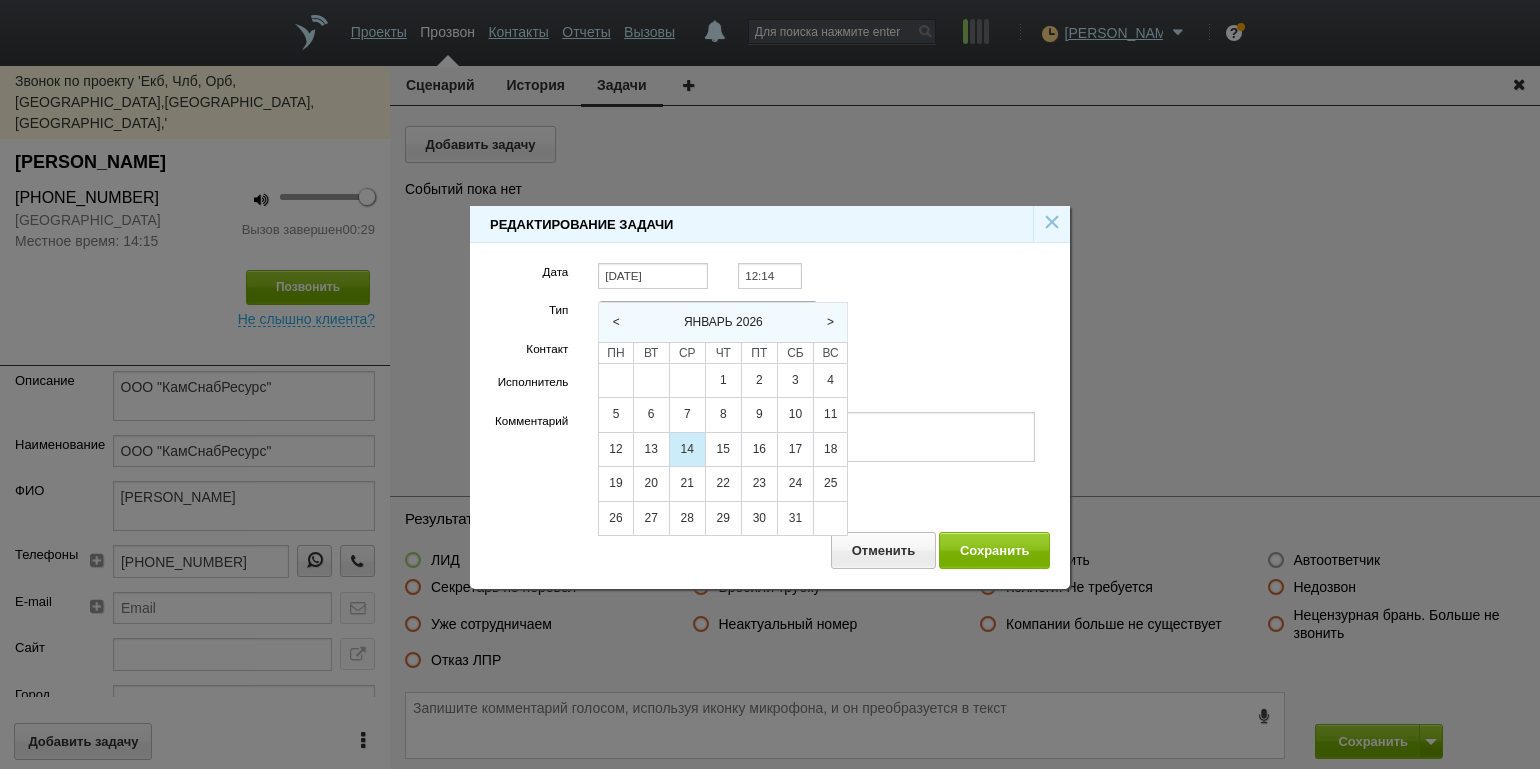 click on "14" at bounding box center (687, 450) 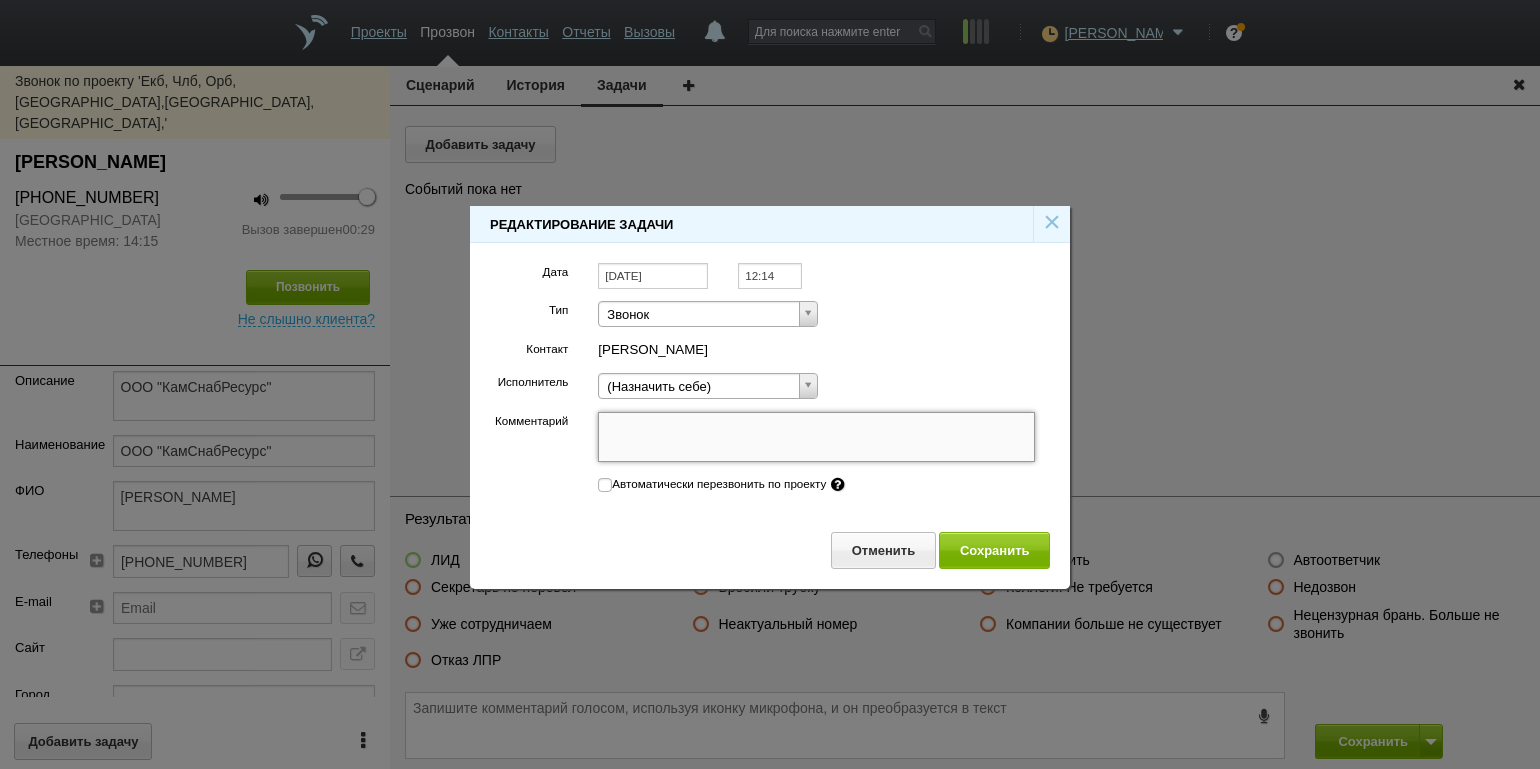 click on "Комментарий" at bounding box center [816, 437] 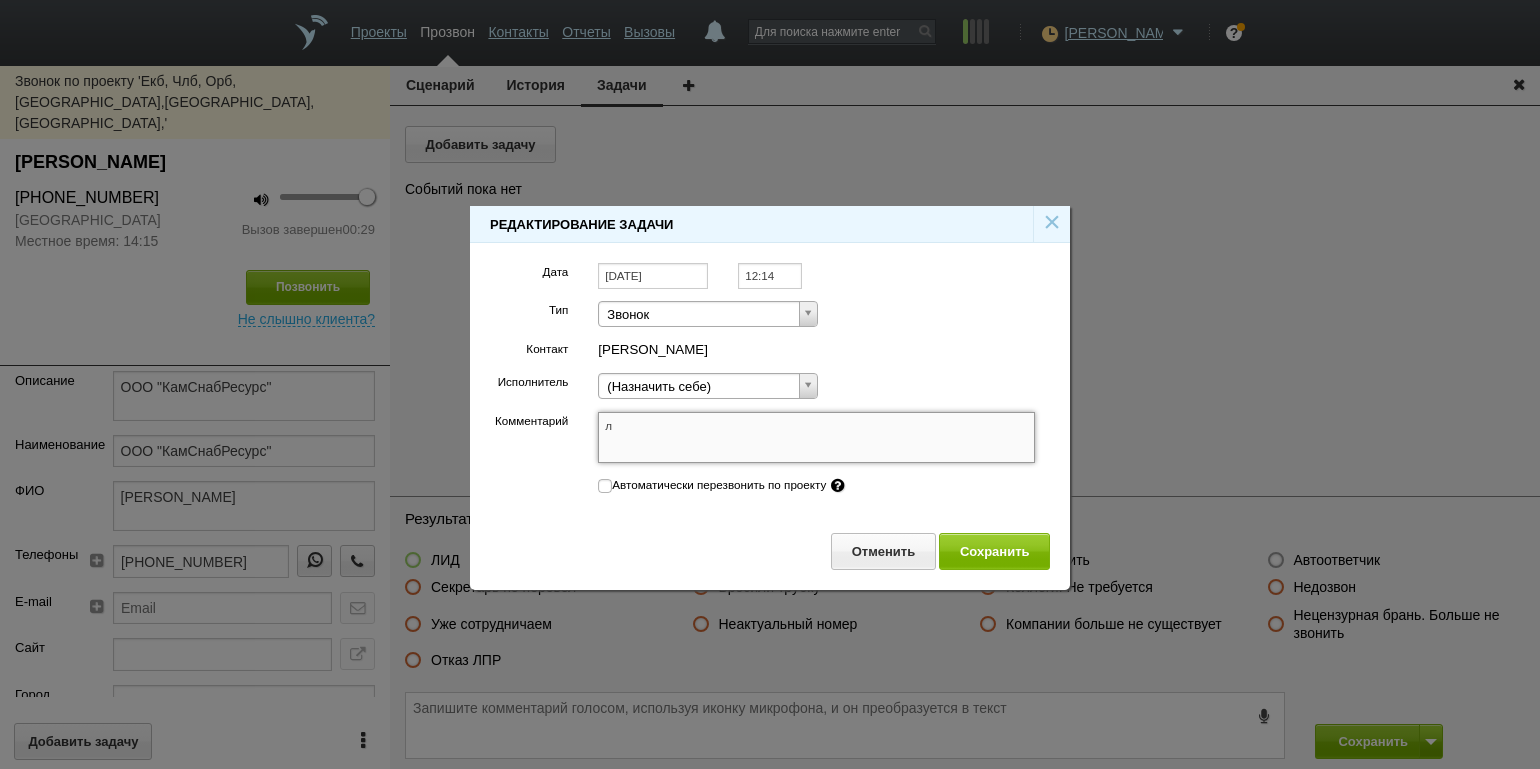 type on "л" 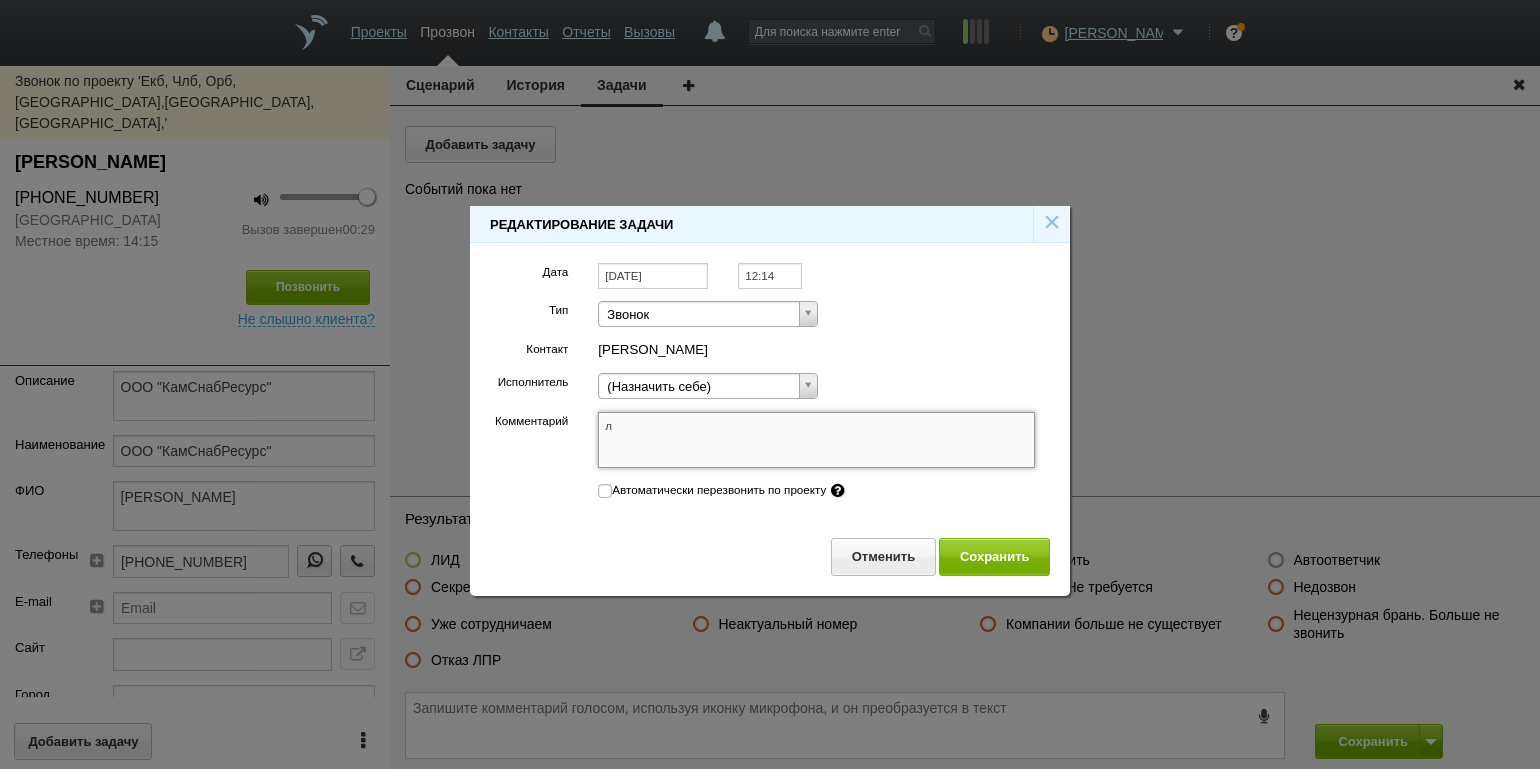 type on "лп" 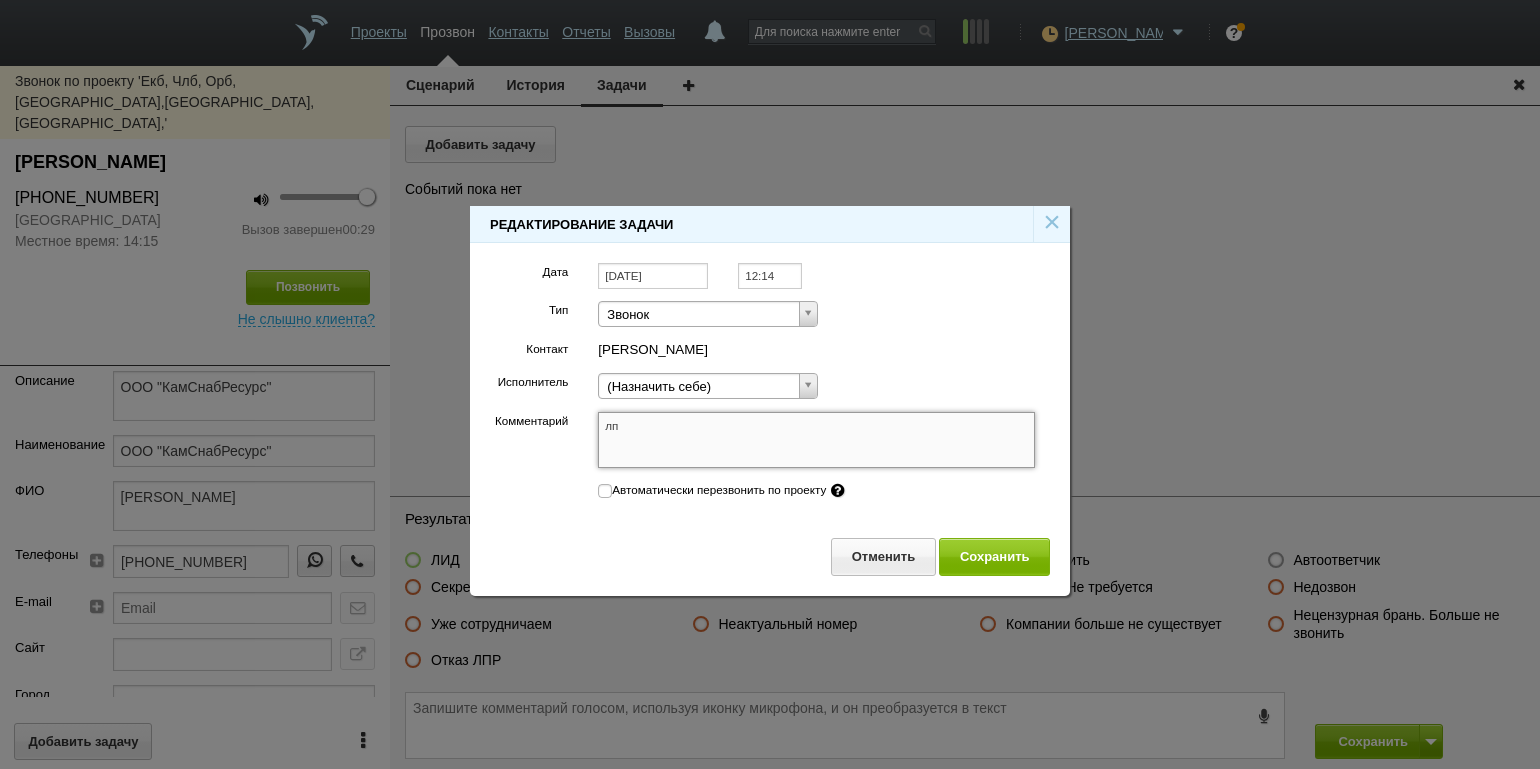 type on "лп" 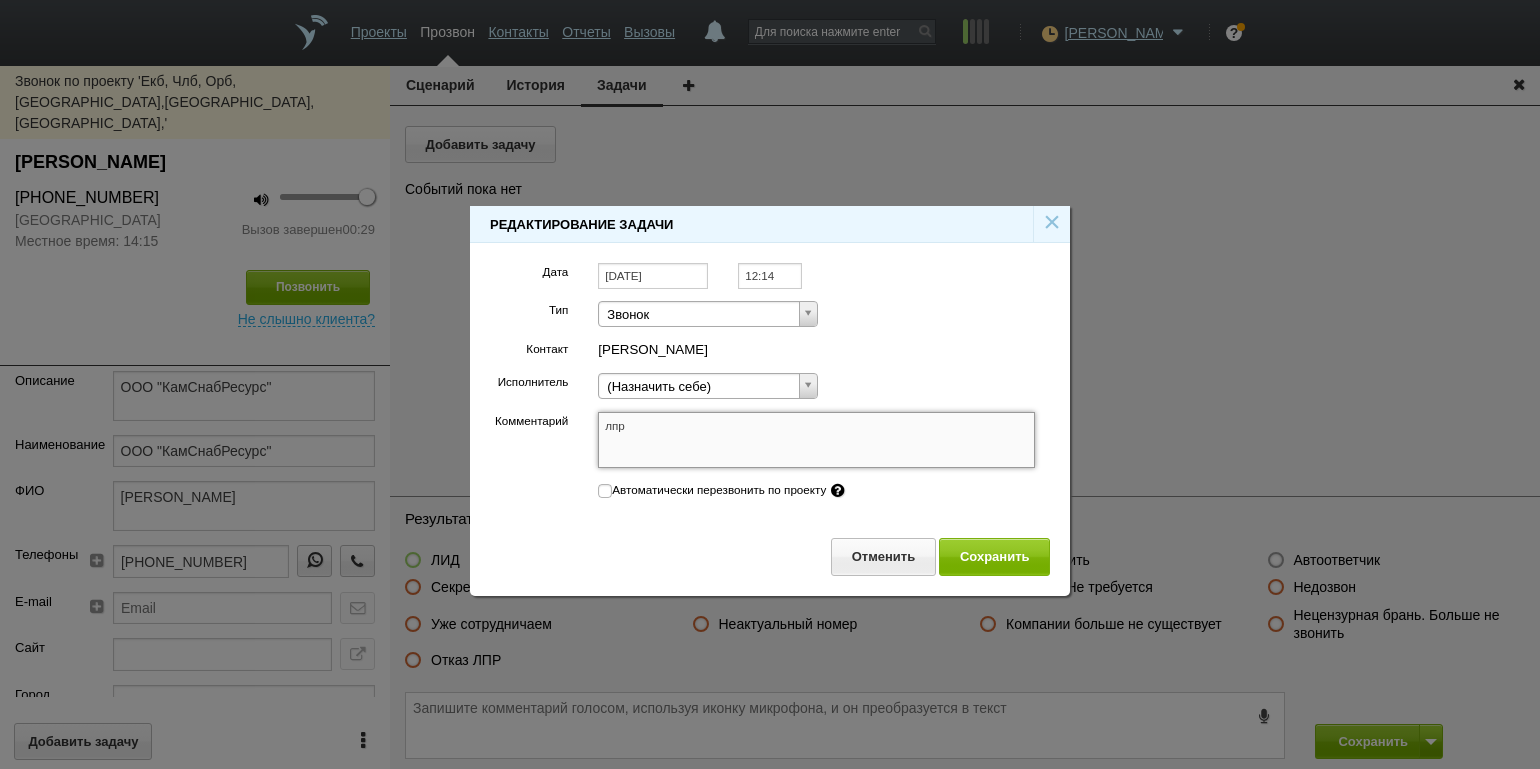 type on "лпр" 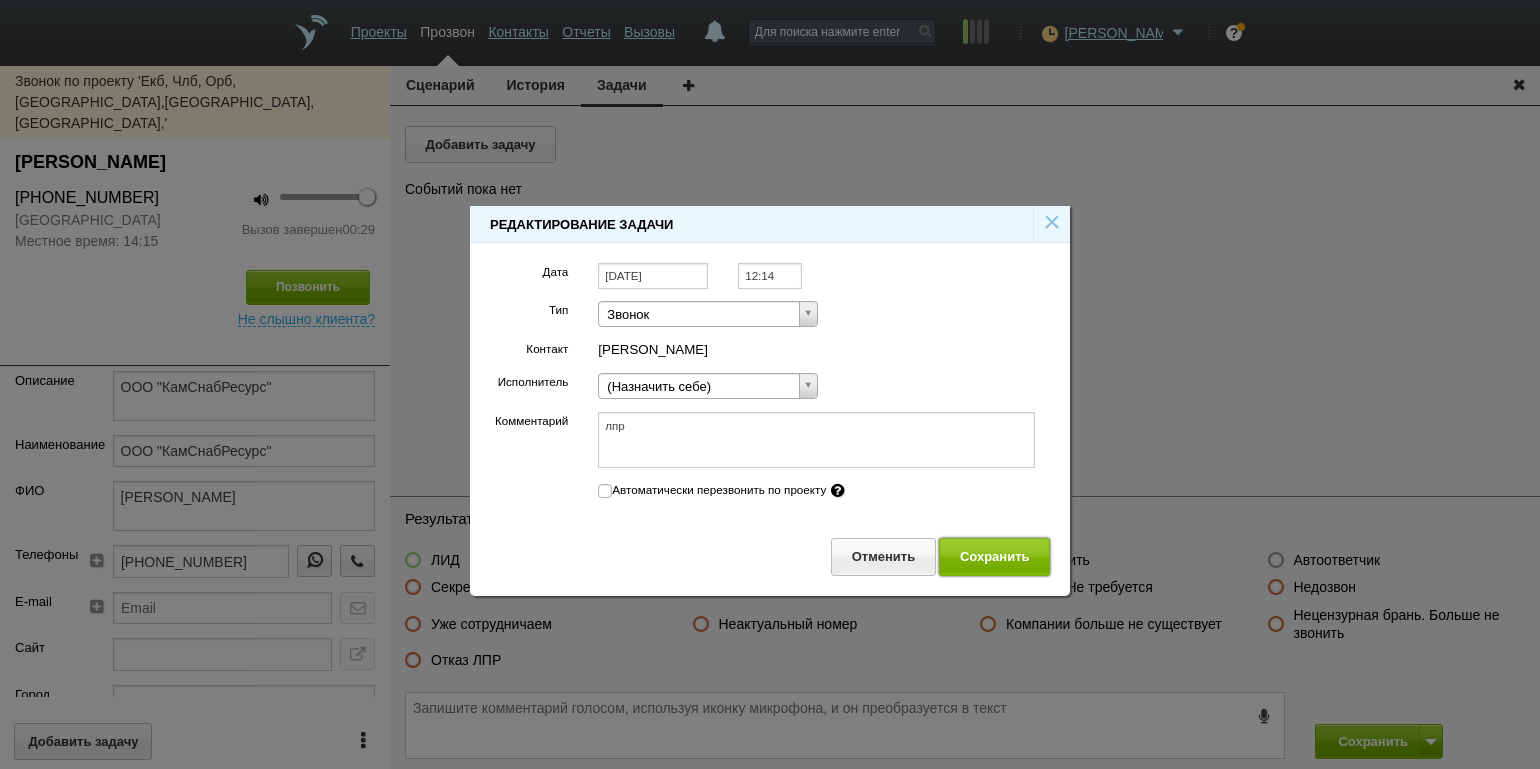click on "Сохранить" at bounding box center [994, 556] 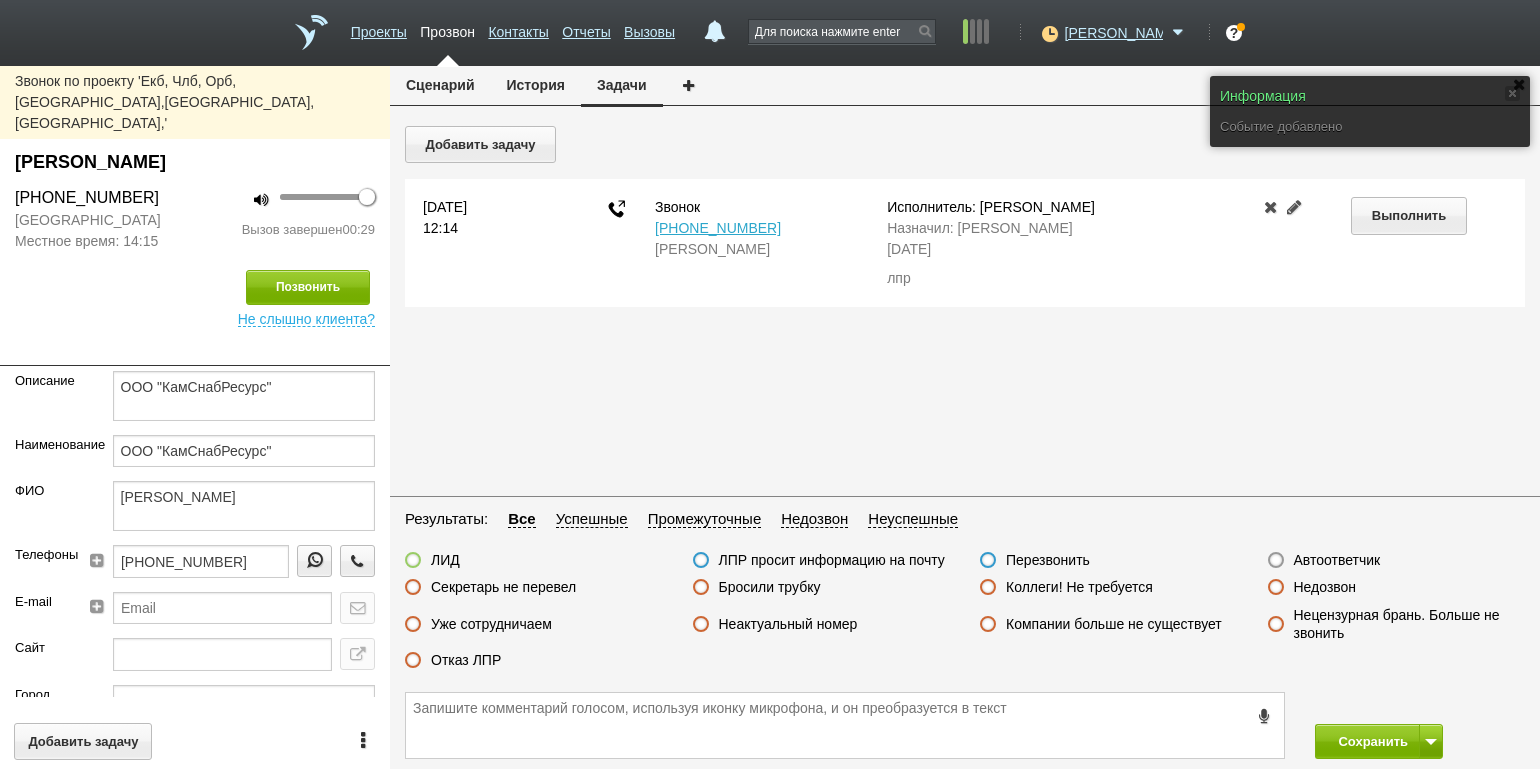 drag, startPoint x: 1058, startPoint y: 562, endPoint x: 1126, endPoint y: 577, distance: 69.63476 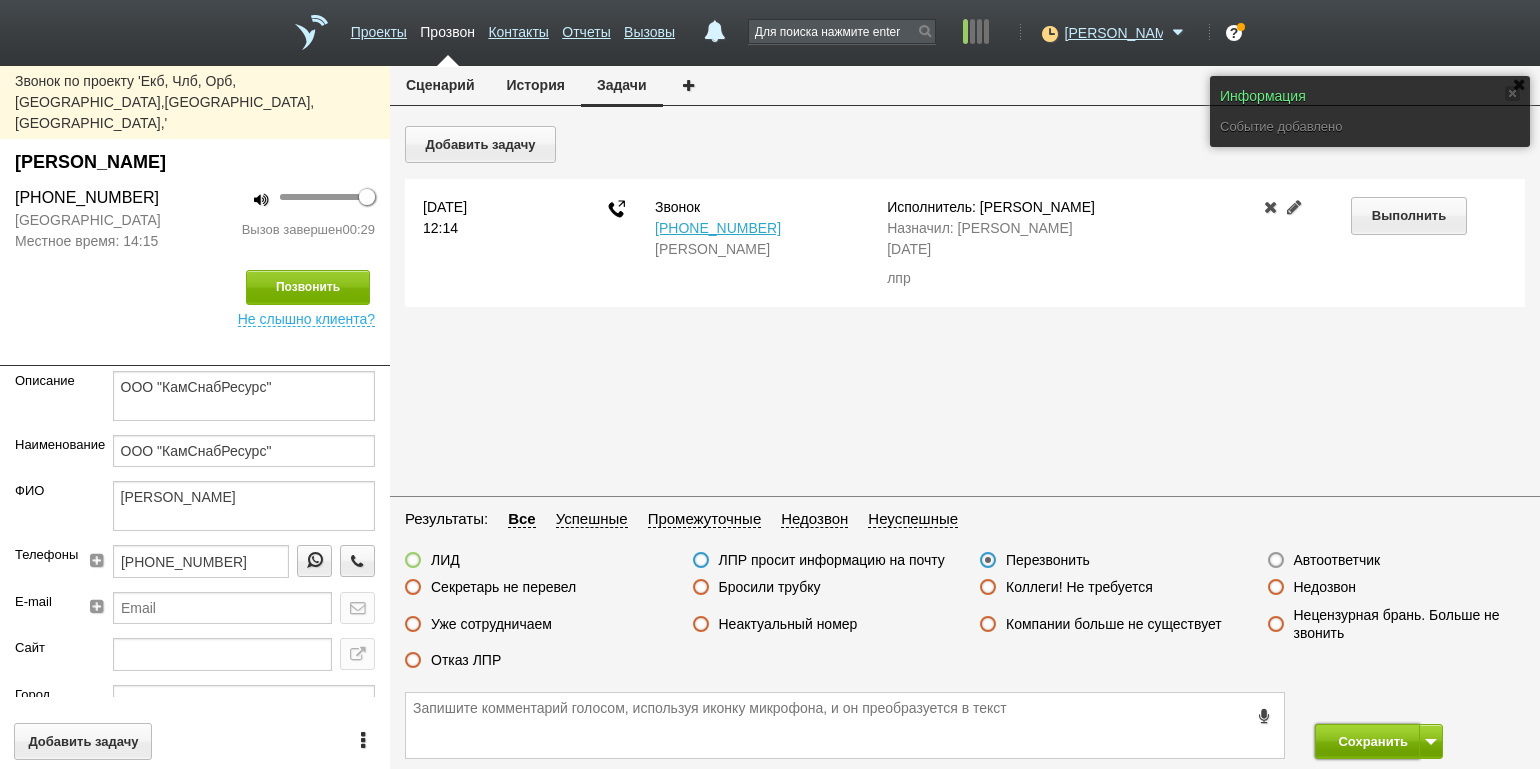 click on "Сохранить" at bounding box center [1367, 741] 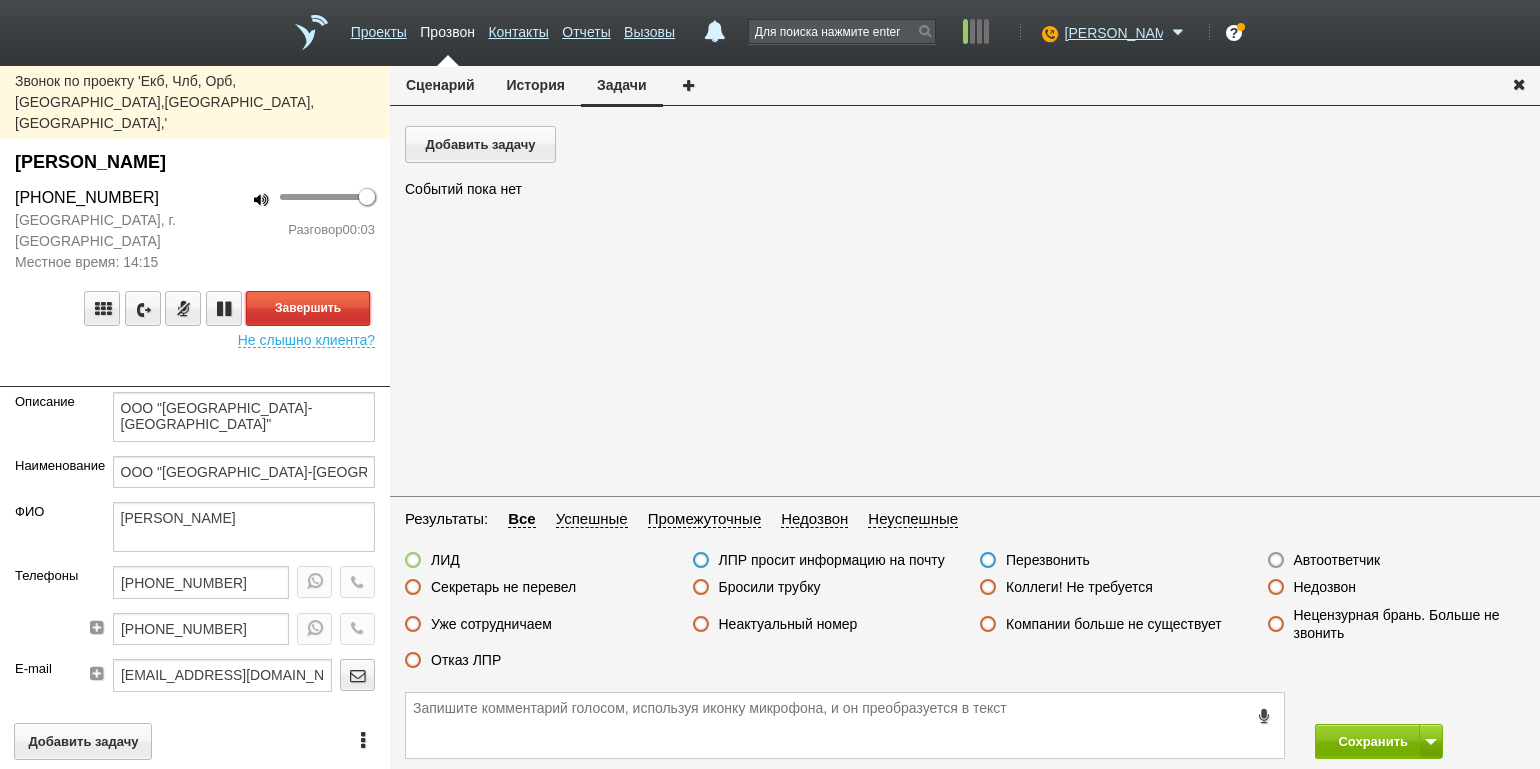 drag, startPoint x: 343, startPoint y: 260, endPoint x: 443, endPoint y: 292, distance: 104.99524 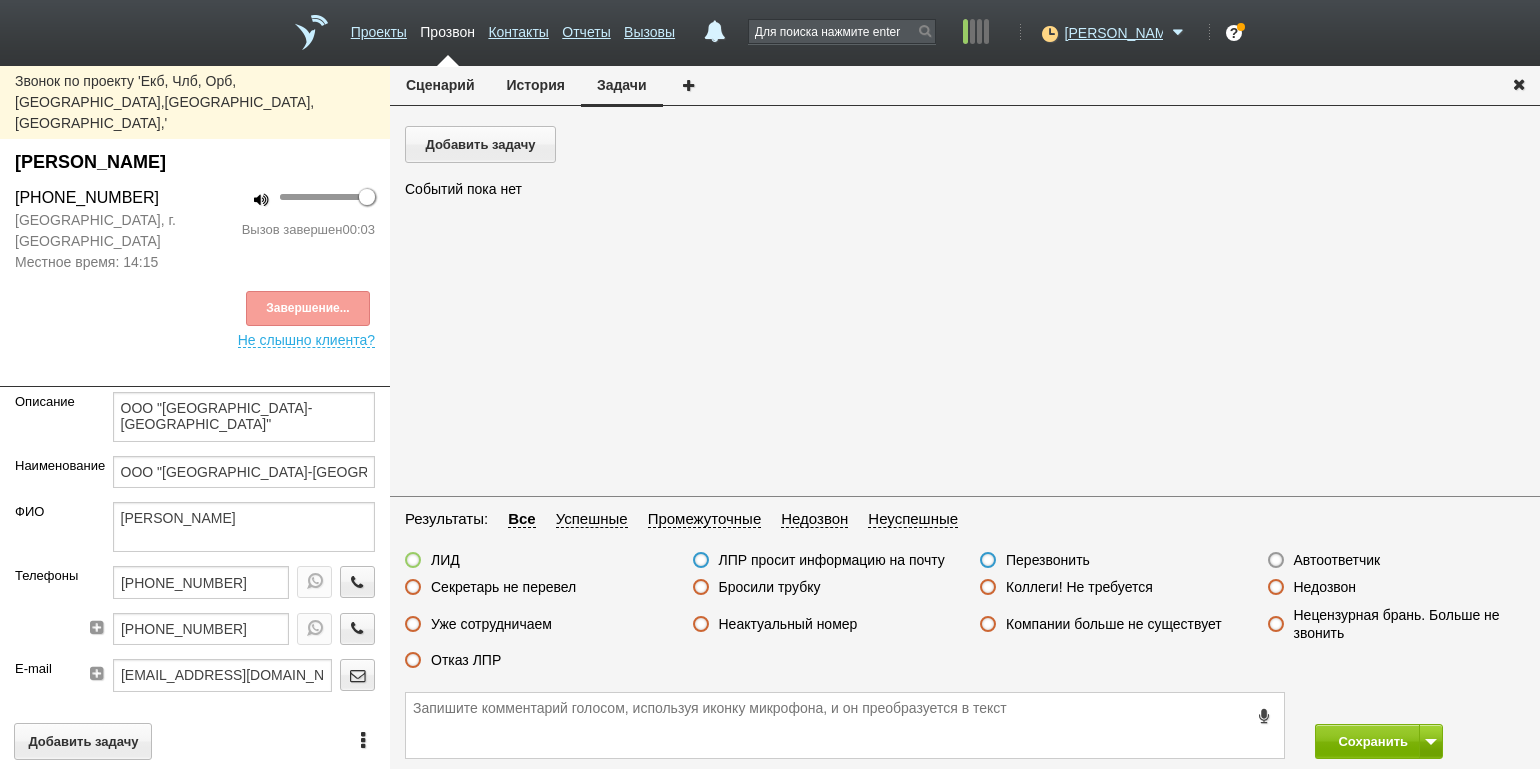 click on "Недозвон" at bounding box center (1325, 587) 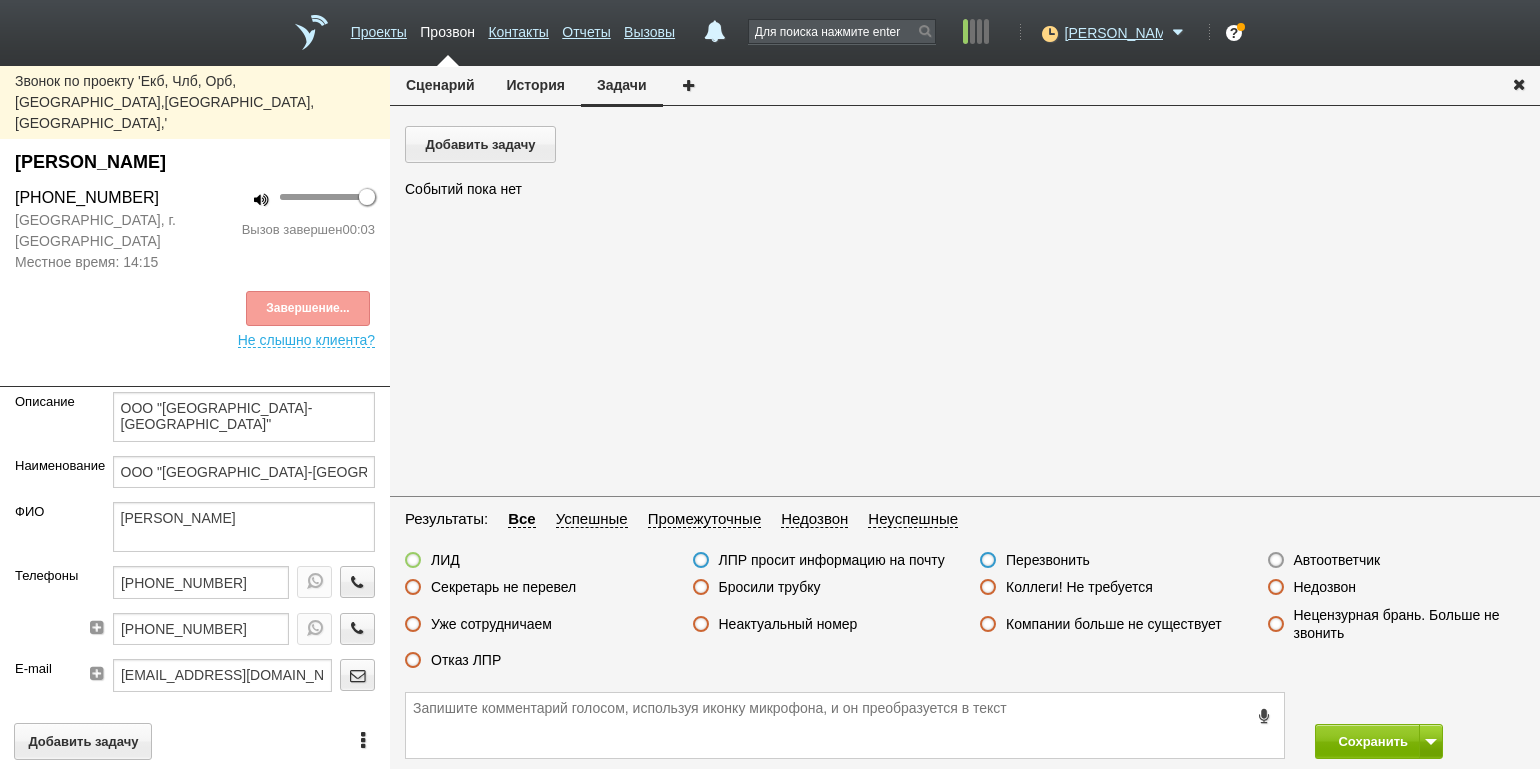 click on "Недозвон" at bounding box center (0, 0) 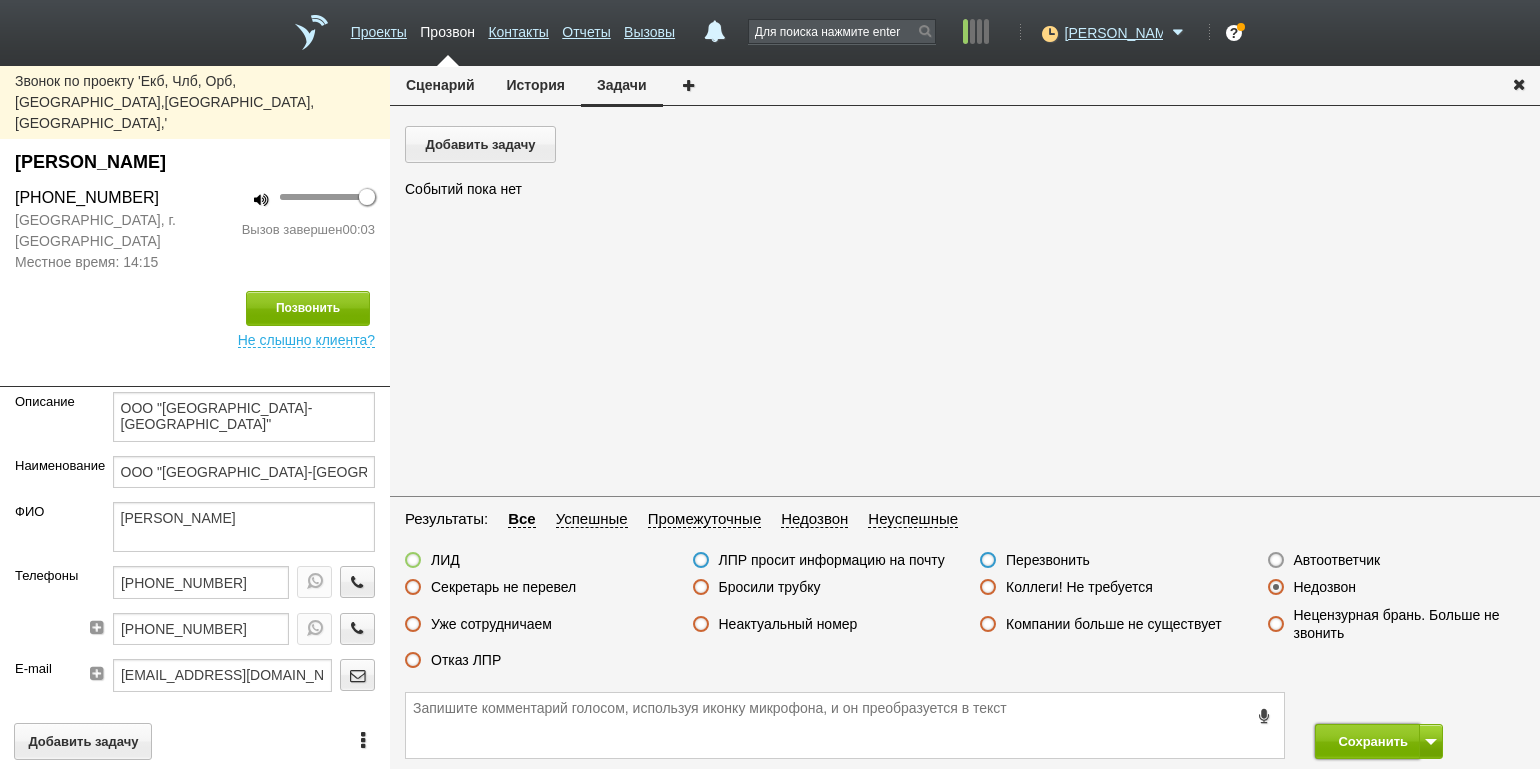 drag, startPoint x: 1370, startPoint y: 739, endPoint x: 1305, endPoint y: 628, distance: 128.63126 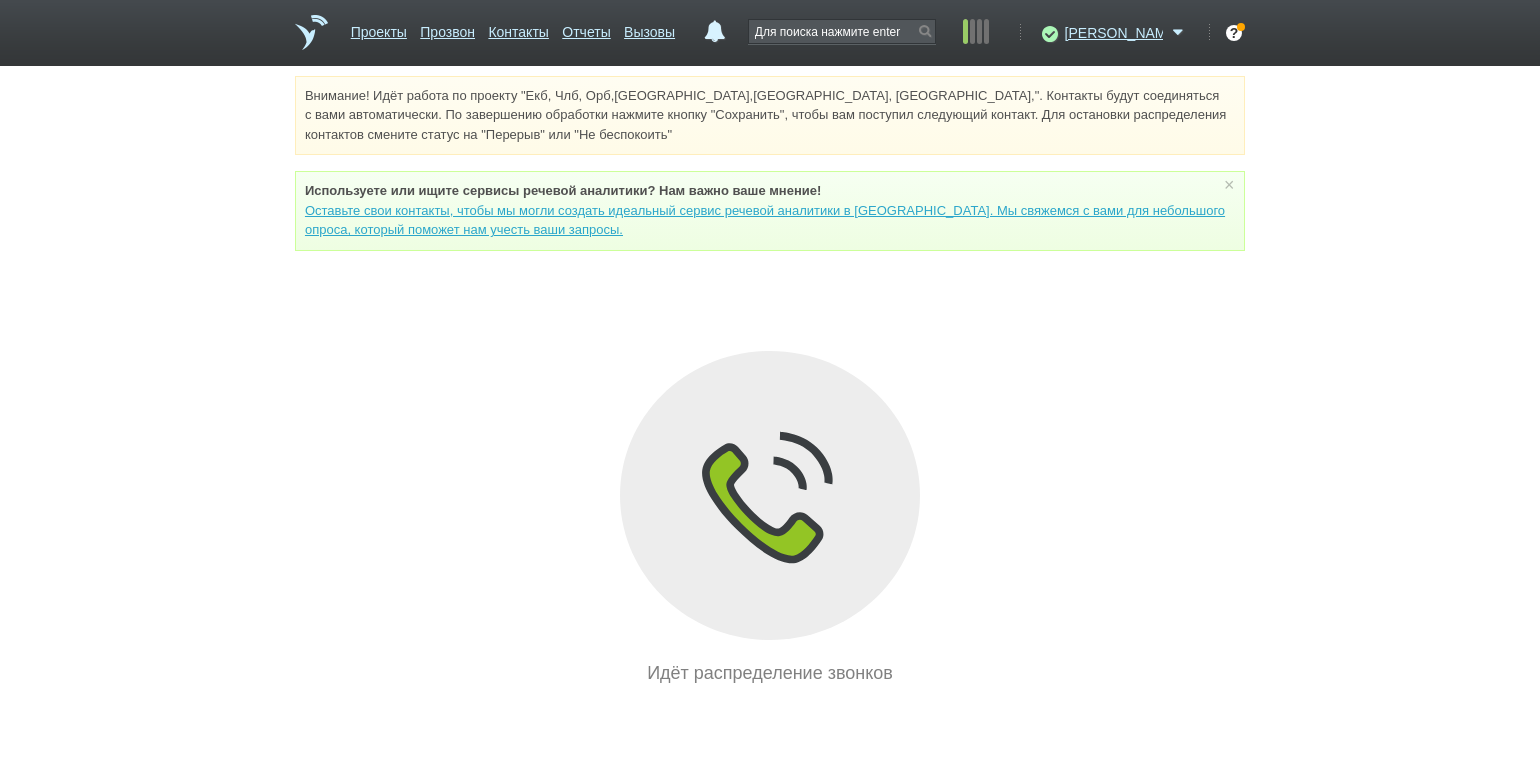 click on "Внимание! Идёт работа по проекту "Екб, Члб, Орб,[GEOGRAPHIC_DATA],[GEOGRAPHIC_DATA], [GEOGRAPHIC_DATA],". Контакты будут соединяться с вами автоматически. По завершению обработки нажмите кнопку "Сохранить", чтобы вам поступил следующий контакт. Для остановки распределения контактов смените статус на "Перерыв" или "Не беспокоить"
Используете или ищите cервисы речевой аналитики? Нам важно ваше мнение!
×
Вы можете звонить напрямую из строки поиска - введите номер и нажмите "Позвонить"
Идёт распределение звонков" at bounding box center [770, 381] 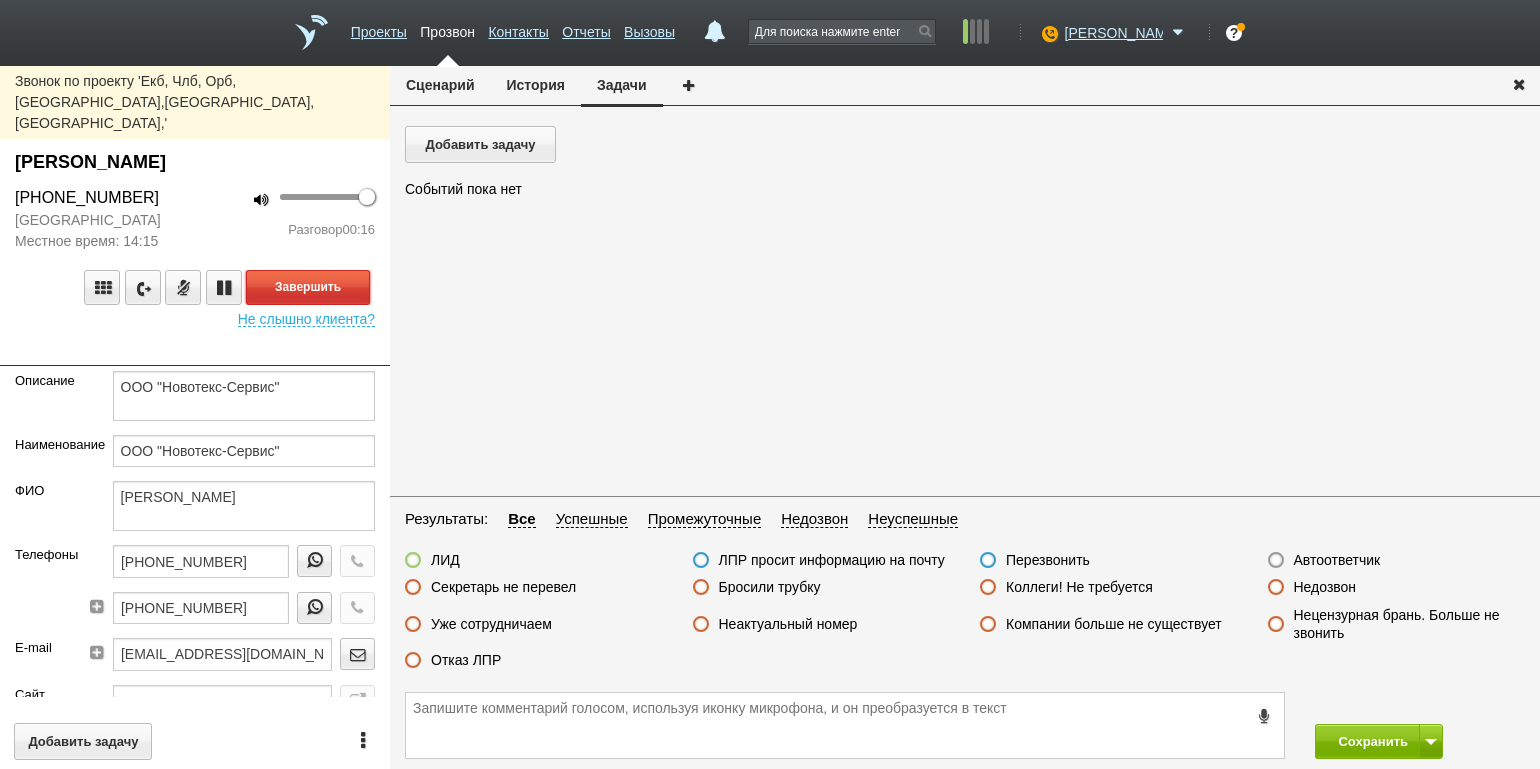 drag, startPoint x: 328, startPoint y: 251, endPoint x: 343, endPoint y: 251, distance: 15 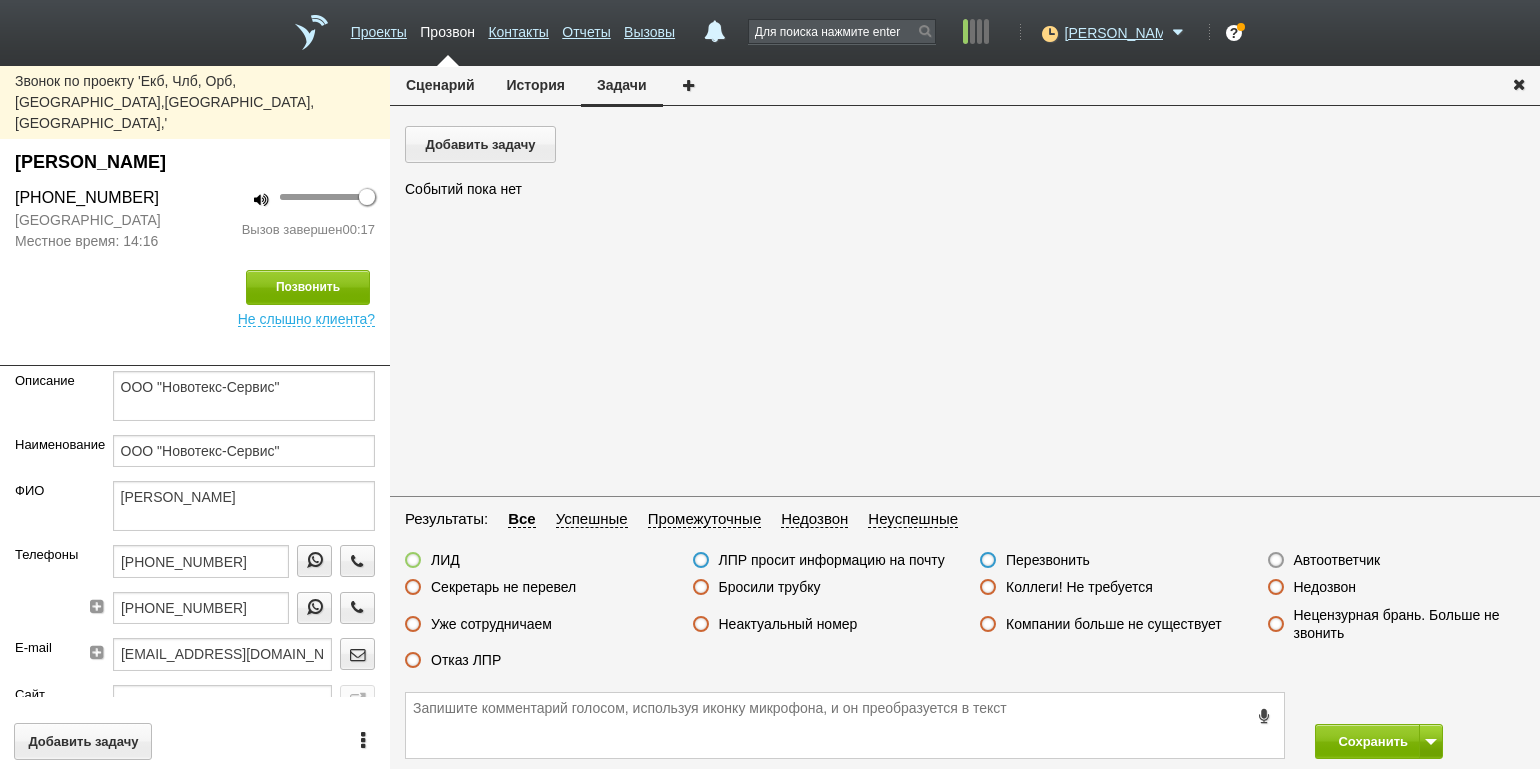 click on "Отказ ЛПР" at bounding box center [466, 660] 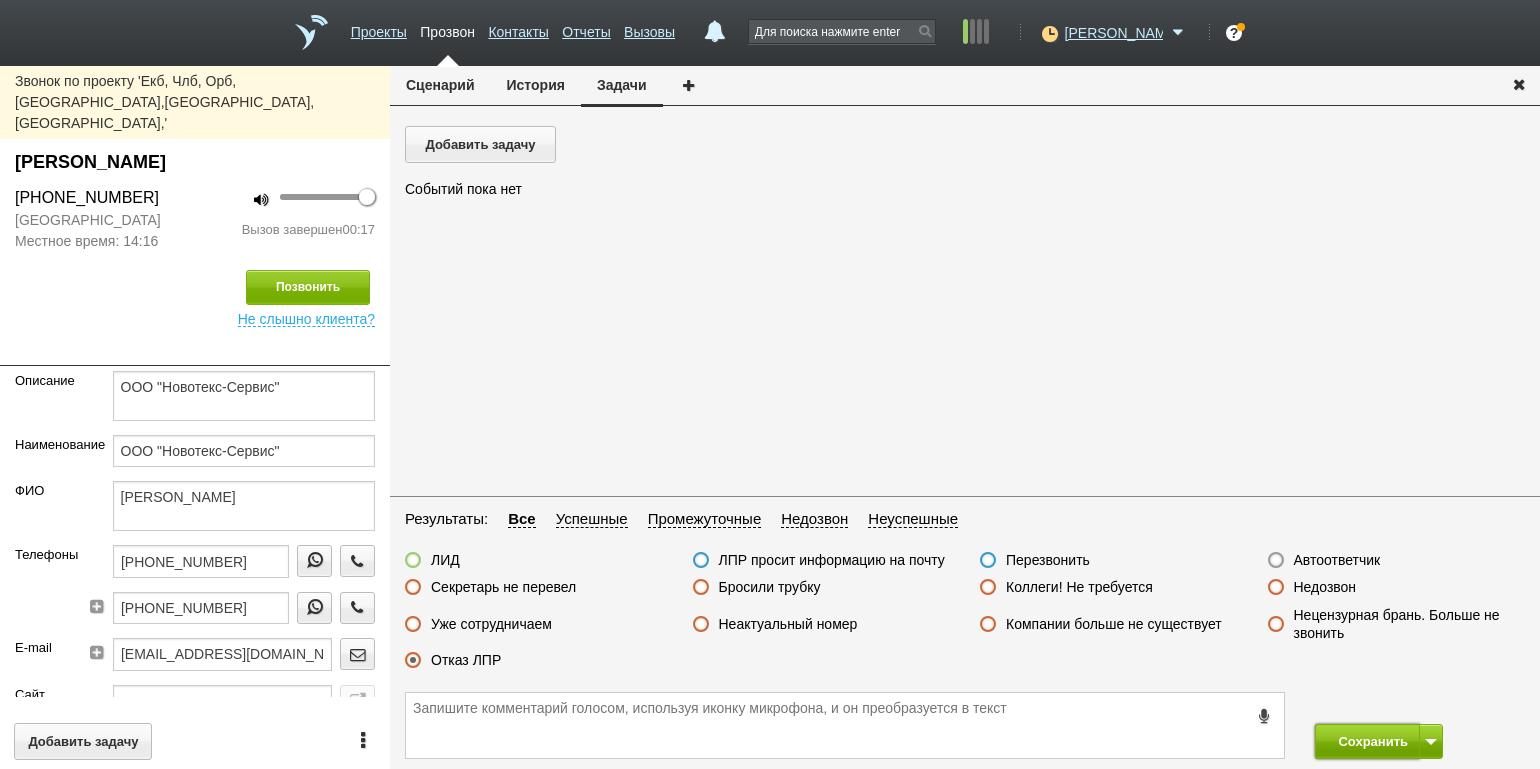 click on "Сохранить" at bounding box center (1367, 741) 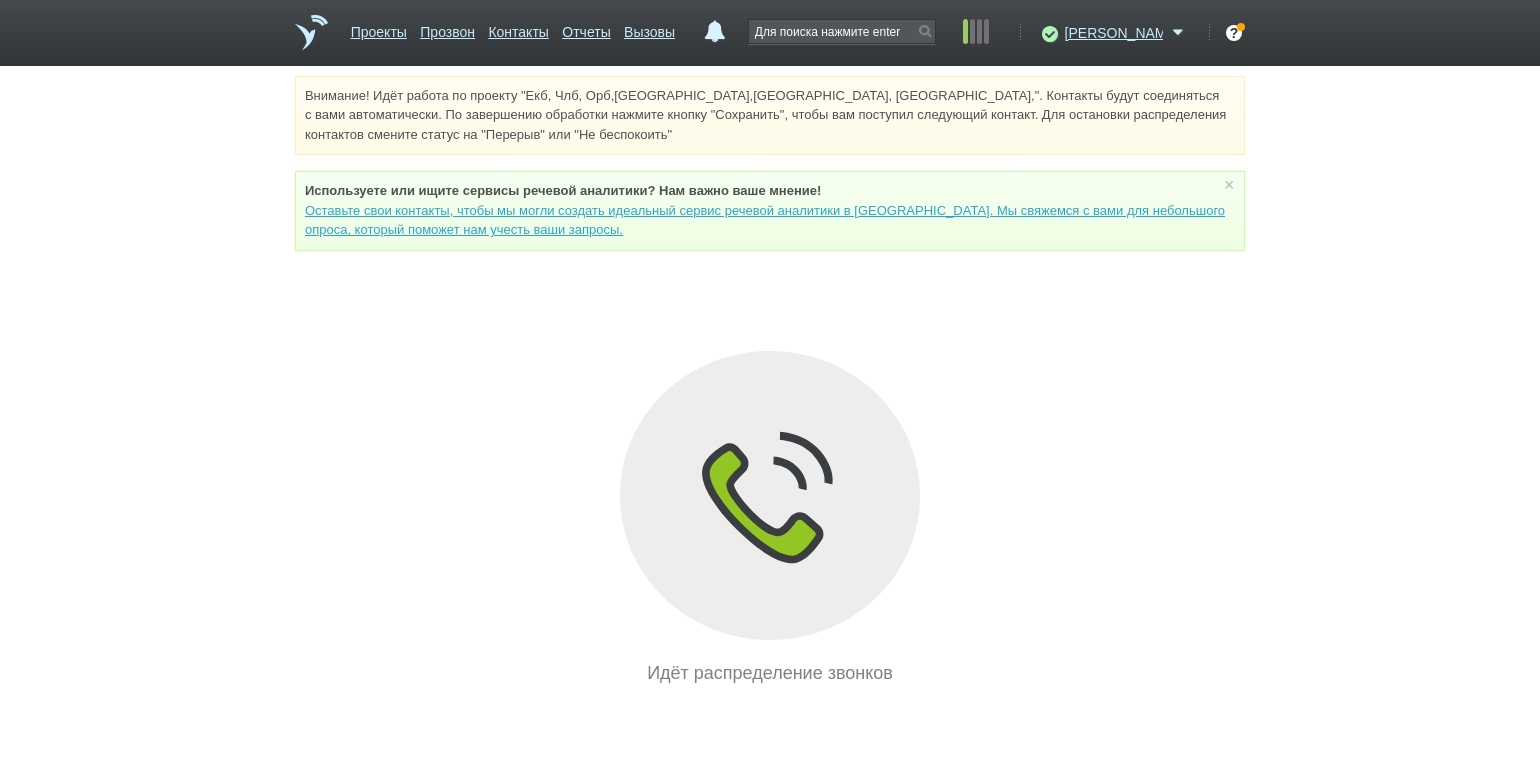 drag, startPoint x: 219, startPoint y: 284, endPoint x: 246, endPoint y: 263, distance: 34.20526 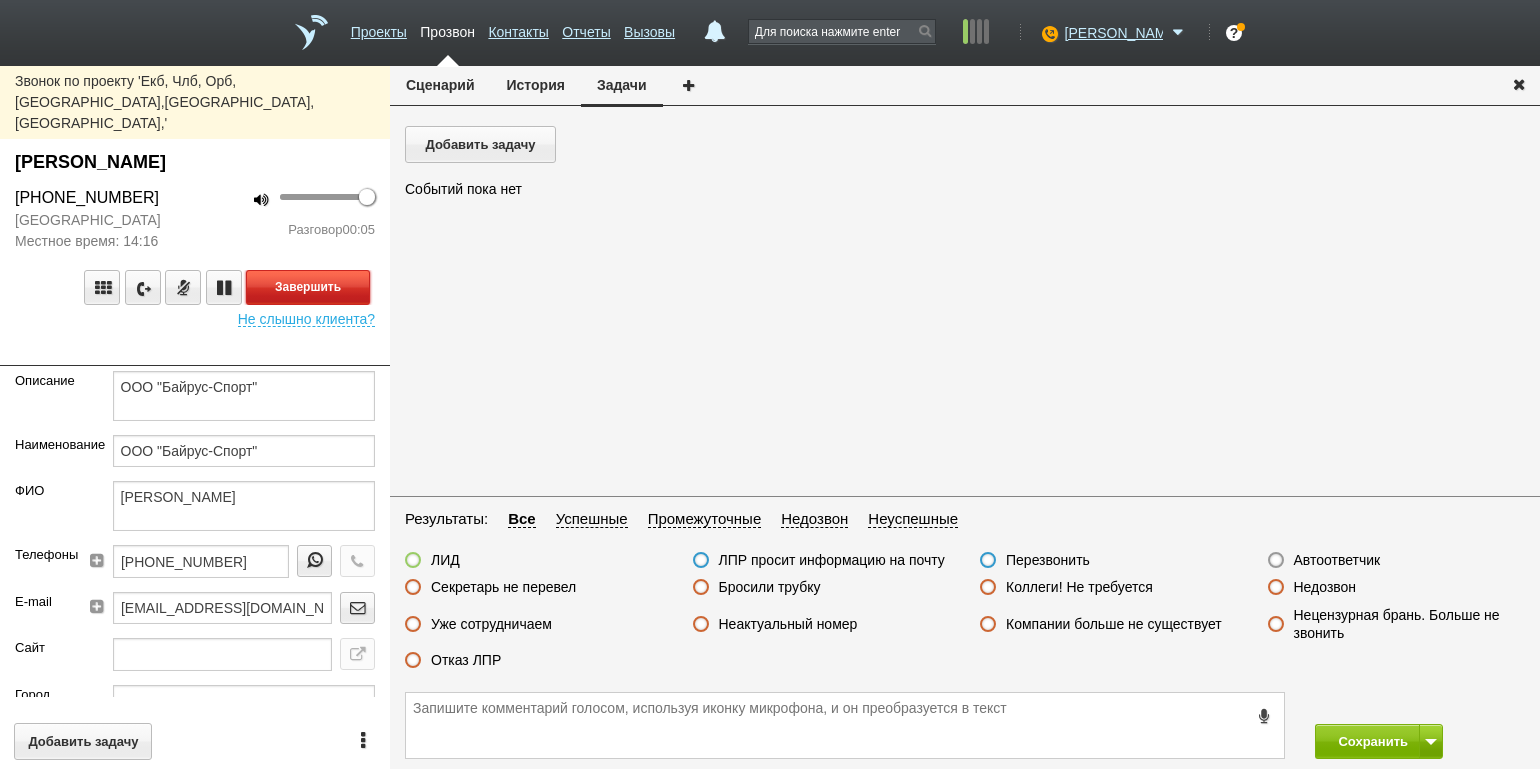 click on "Завершить" at bounding box center (308, 287) 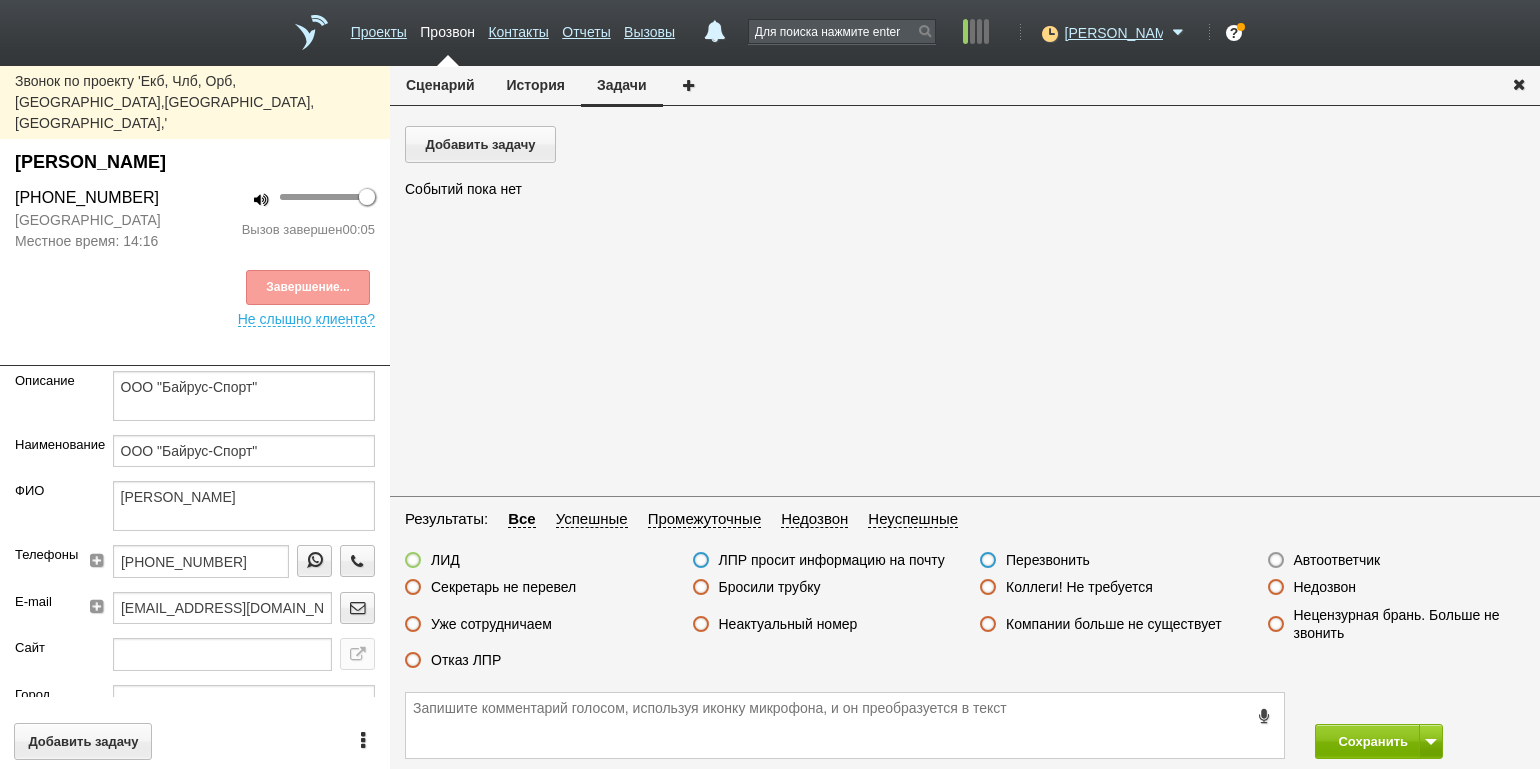 click on "Автоответчик" at bounding box center [1337, 560] 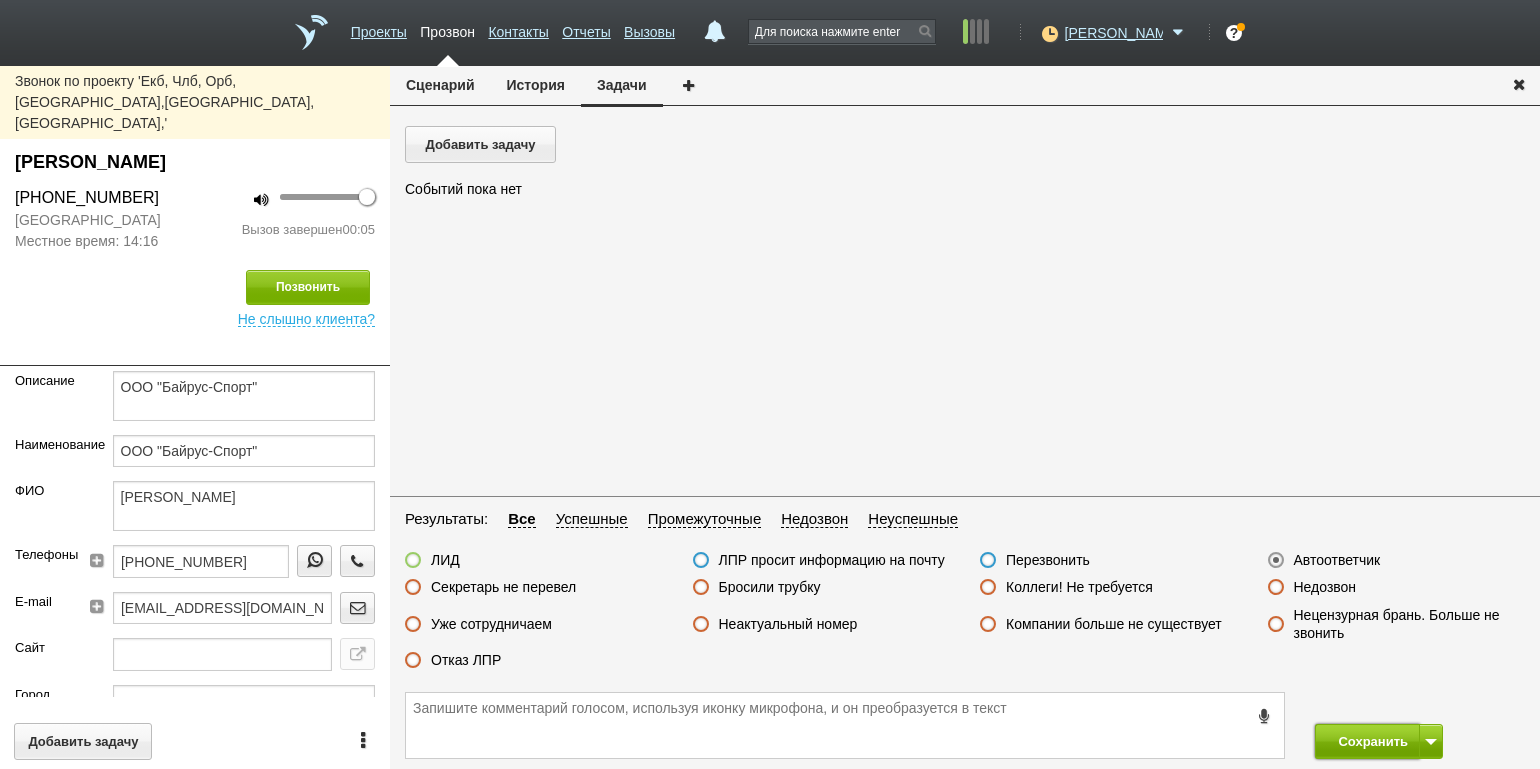 click on "Сохранить" at bounding box center [1367, 741] 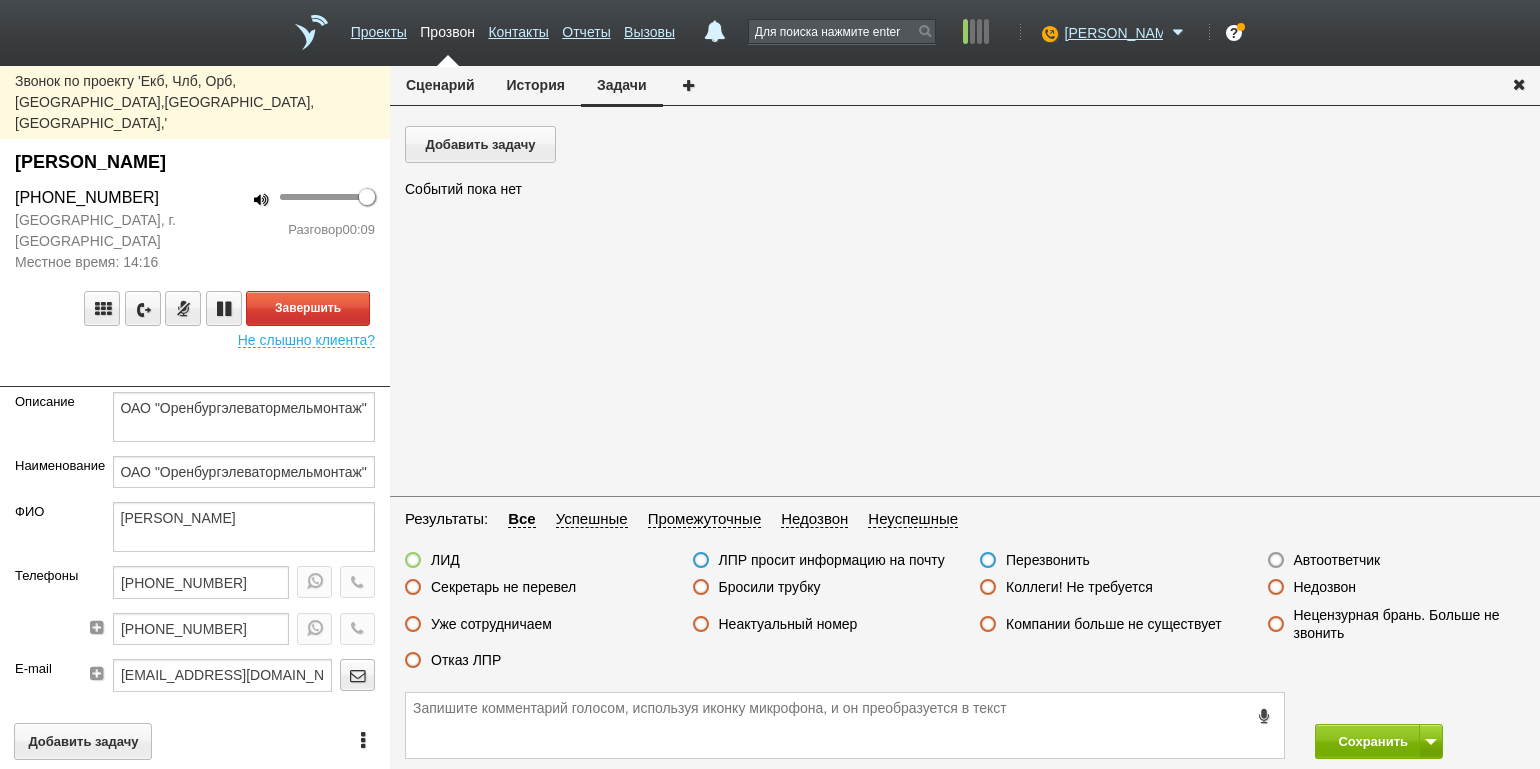 click at bounding box center [195, 372] 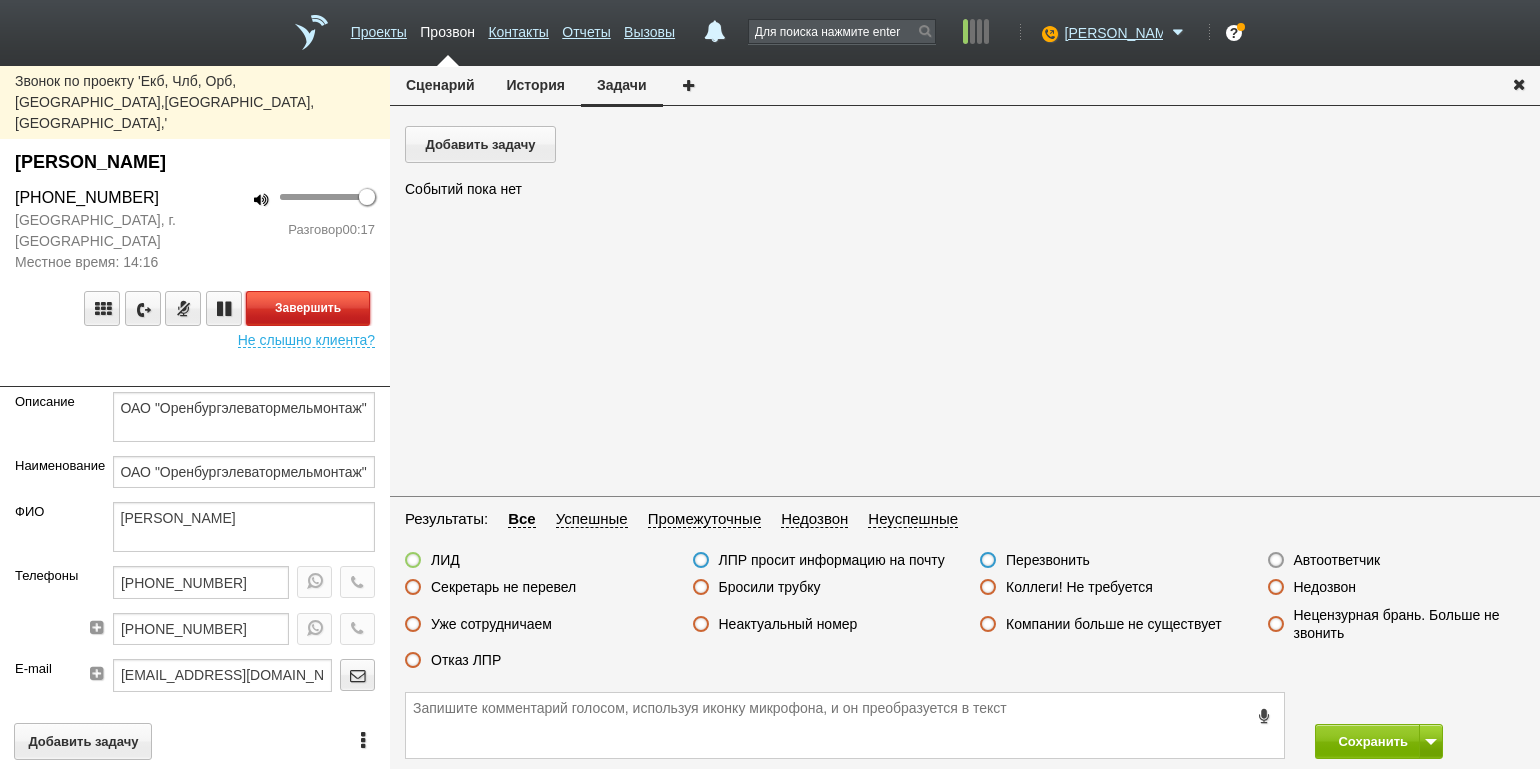 click on "Завершить" at bounding box center [308, 308] 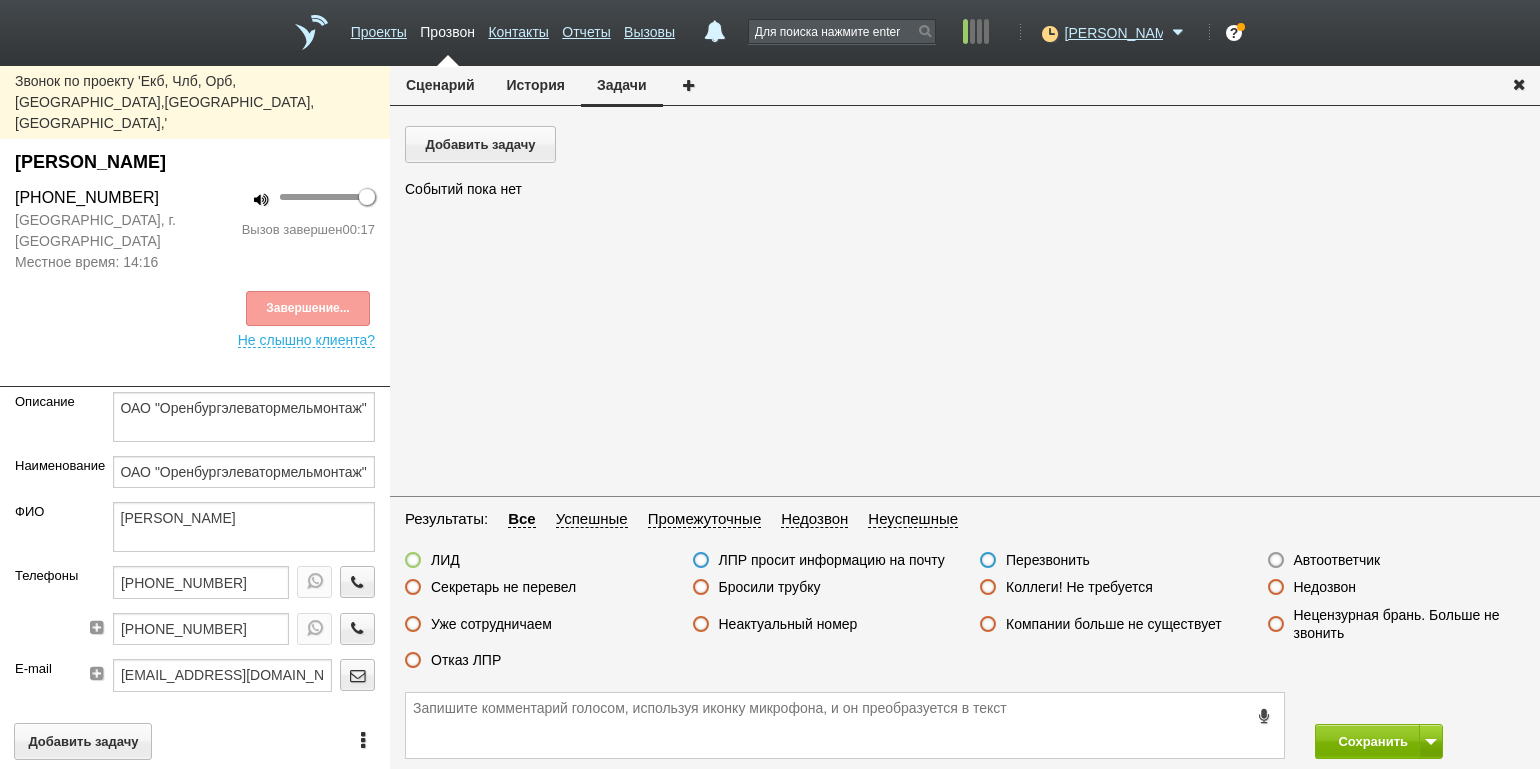 click on "Отказ ЛПР" at bounding box center (466, 660) 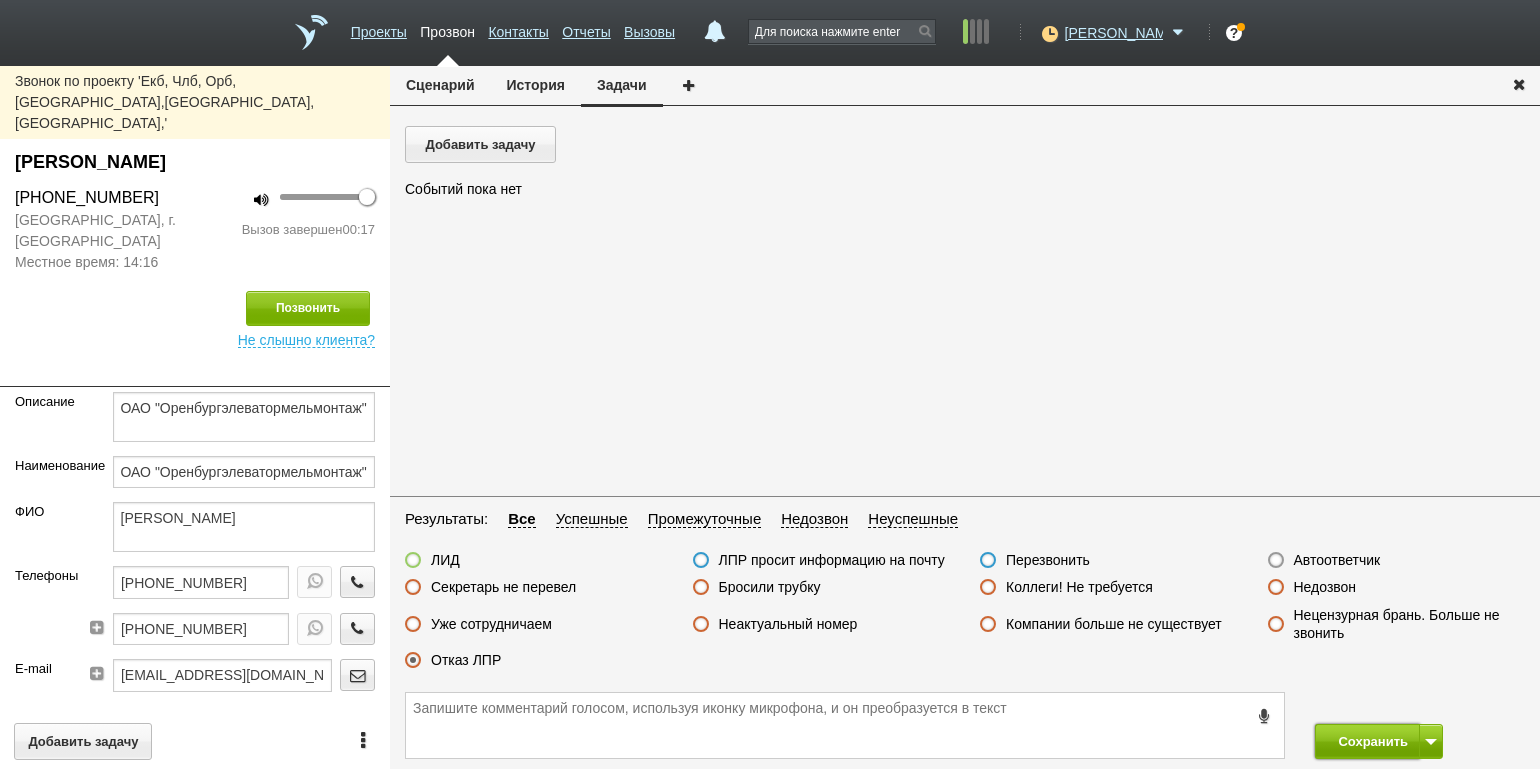 click on "Сохранить" at bounding box center [1367, 741] 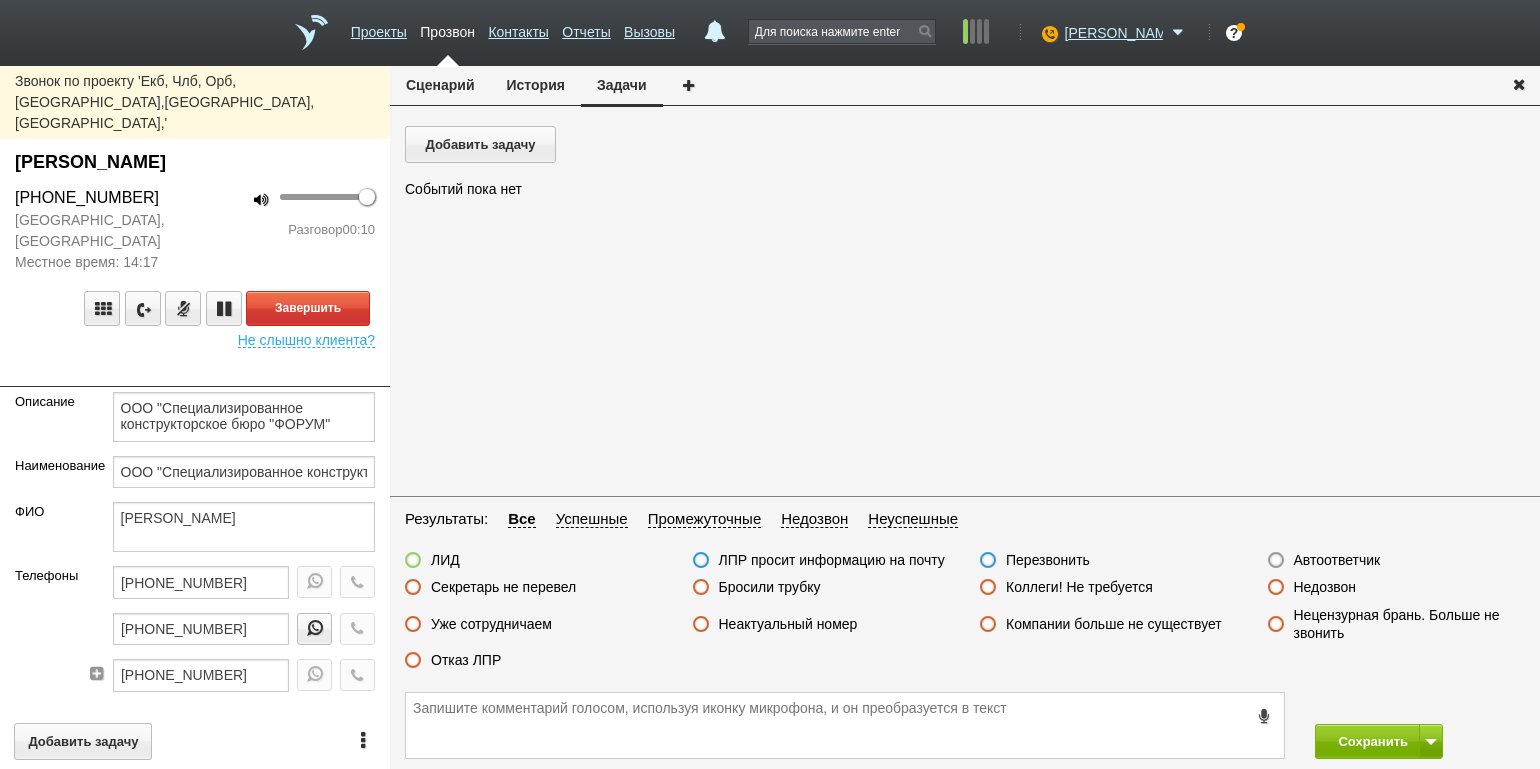 click on "100
Разговор
00:10" at bounding box center [292, 229] 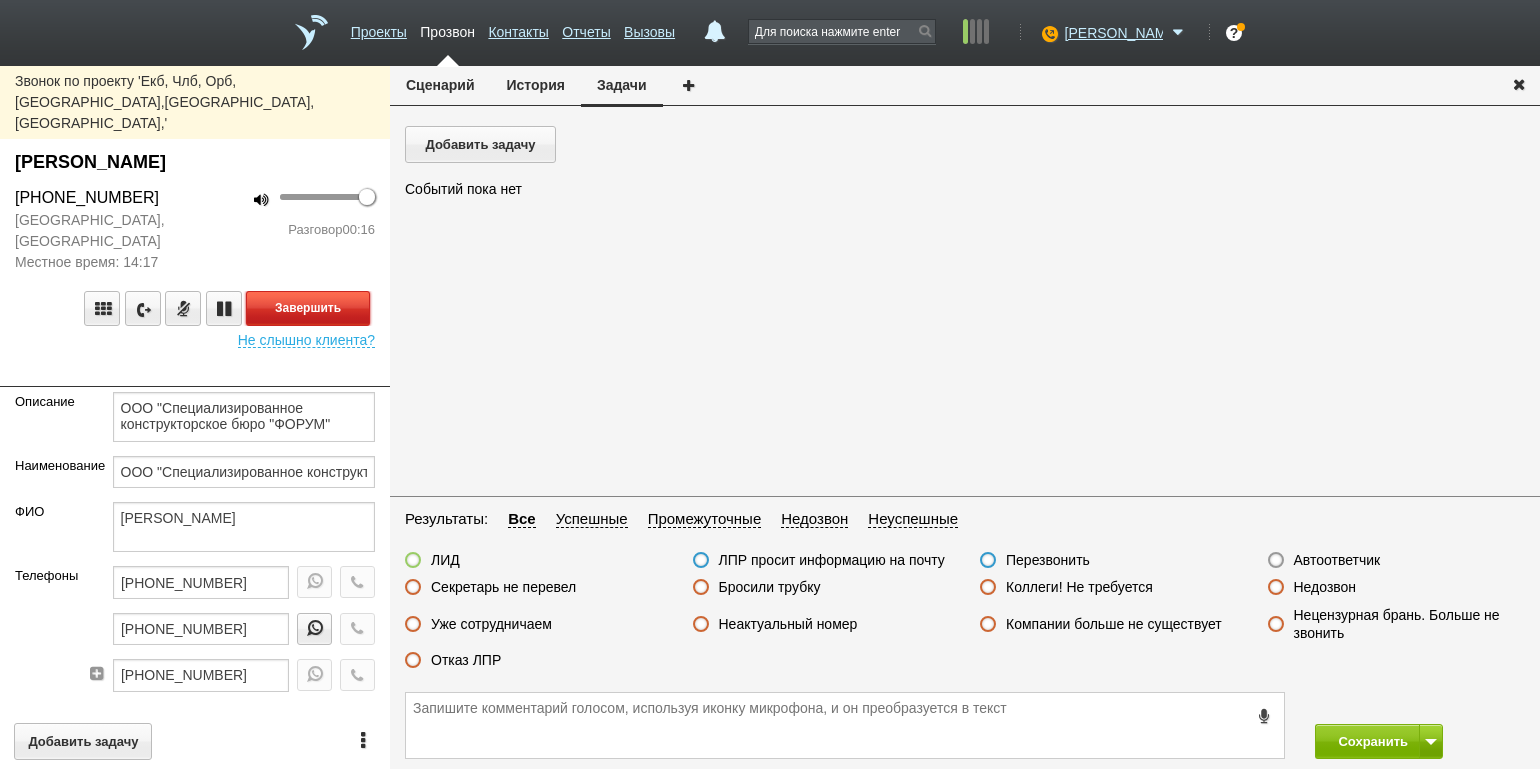 click on "Завершить" at bounding box center [308, 308] 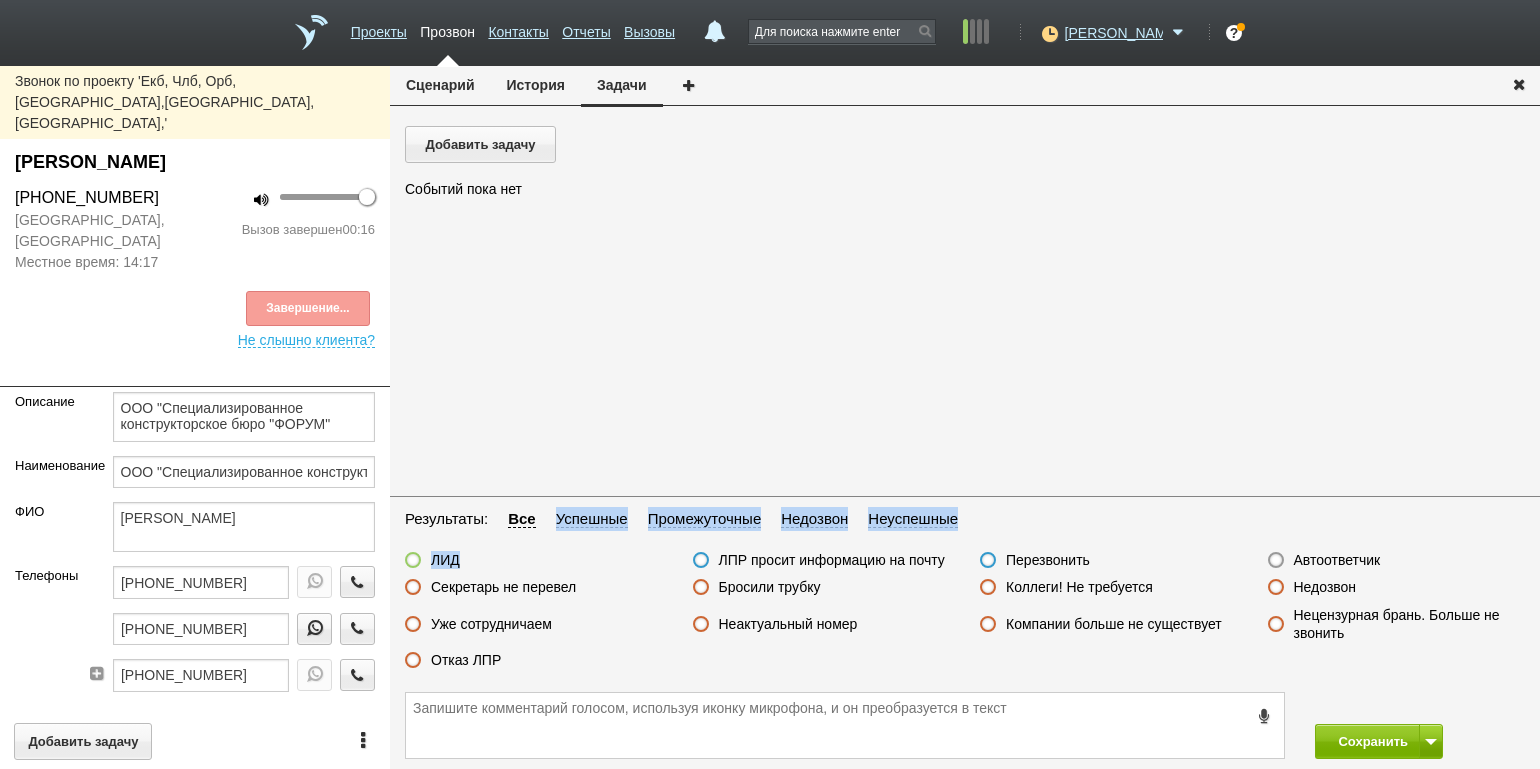drag, startPoint x: 550, startPoint y: 543, endPoint x: 542, endPoint y: 585, distance: 42.755116 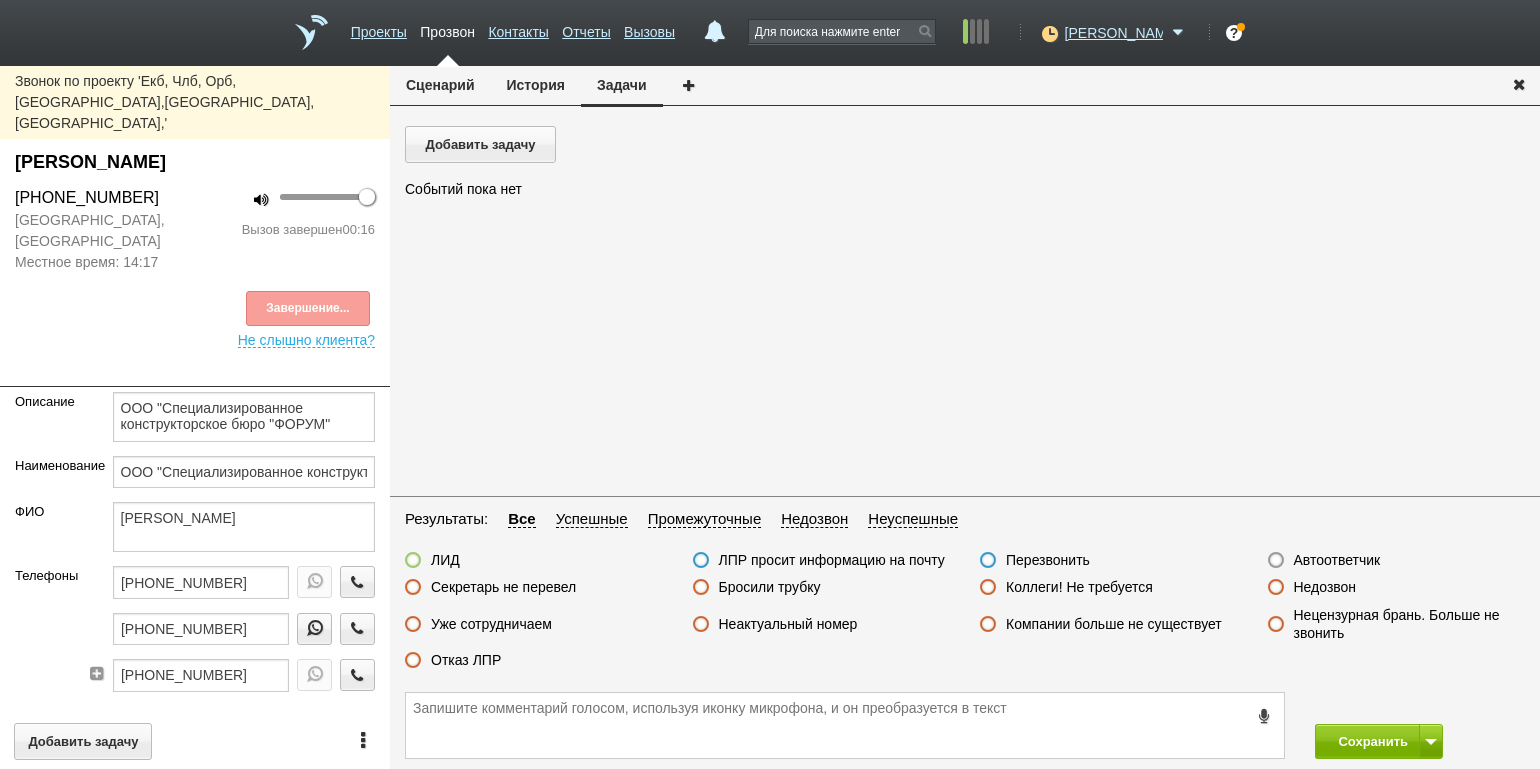 click on "Секретарь не перевел" at bounding box center [503, 587] 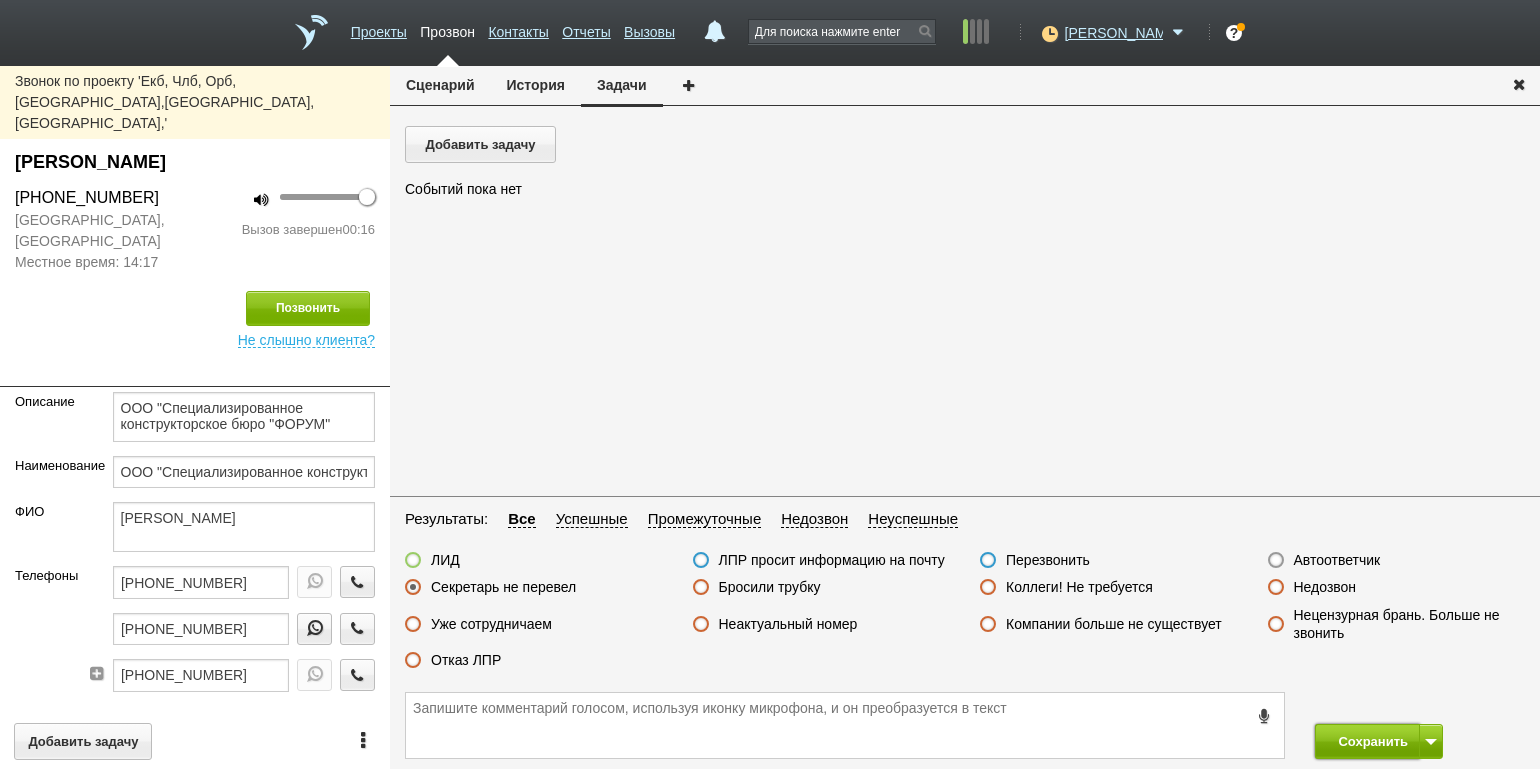 click on "Сохранить" at bounding box center (1367, 741) 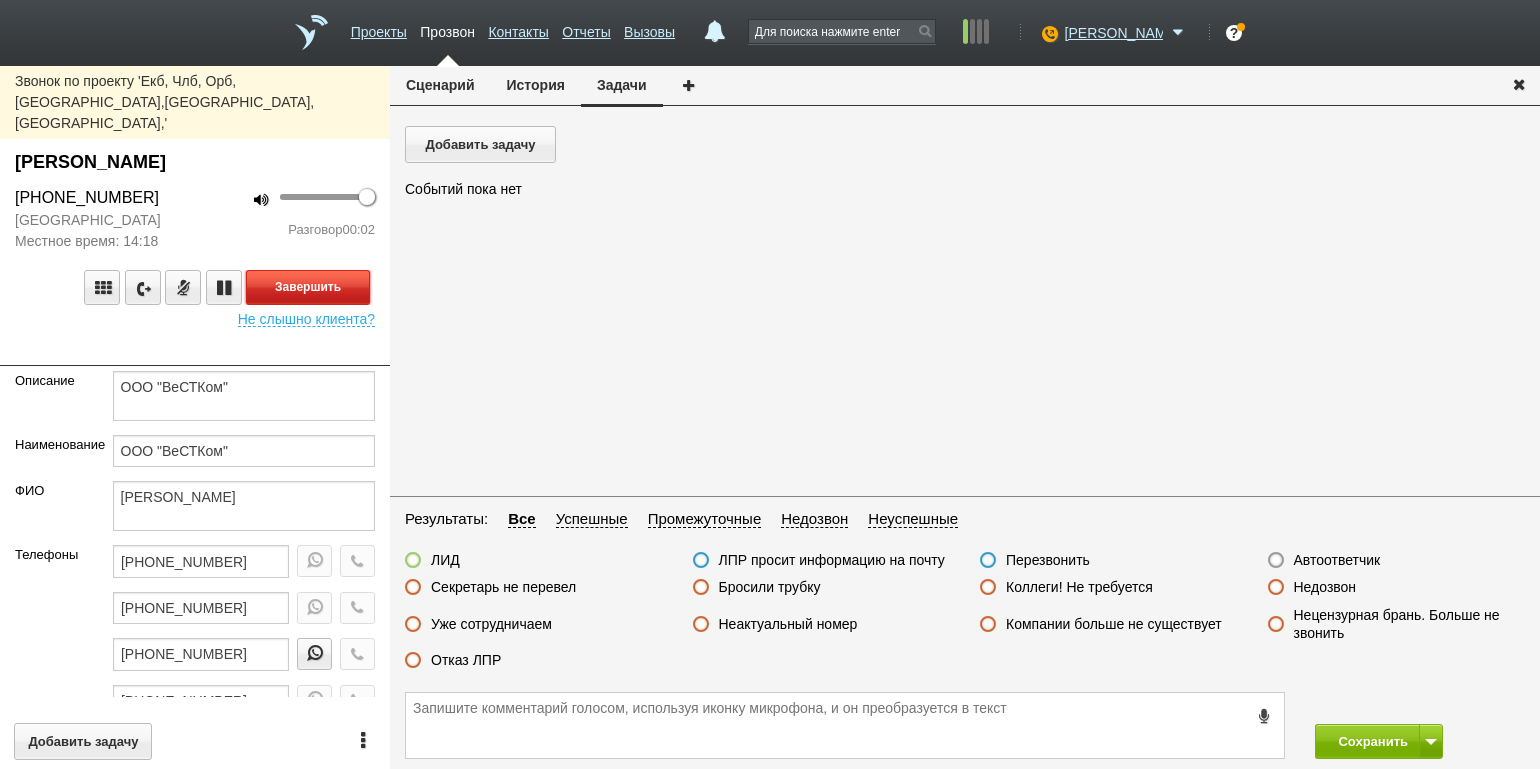 click on "Завершить" at bounding box center [308, 287] 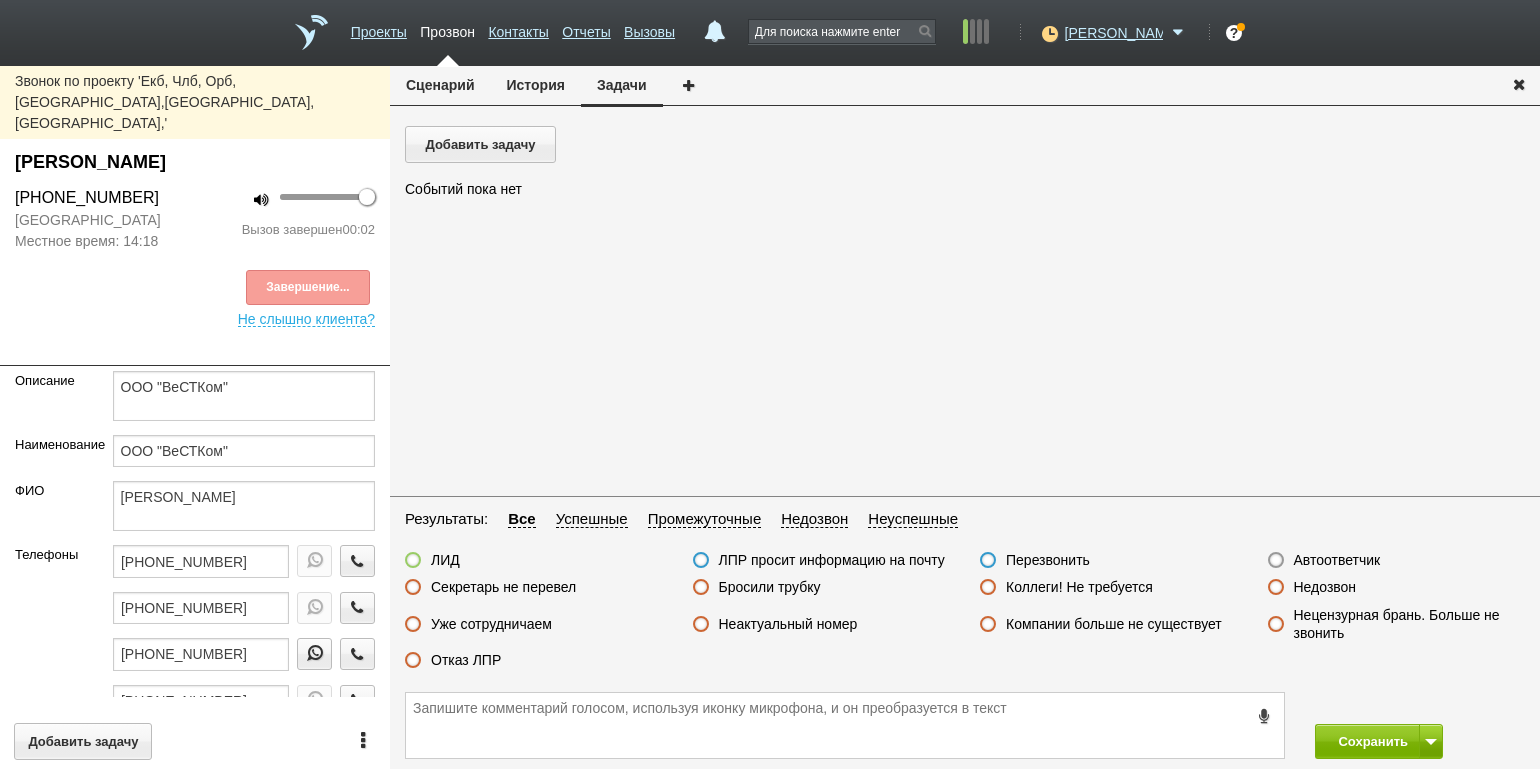 click on "Автоответчик" at bounding box center [1337, 560] 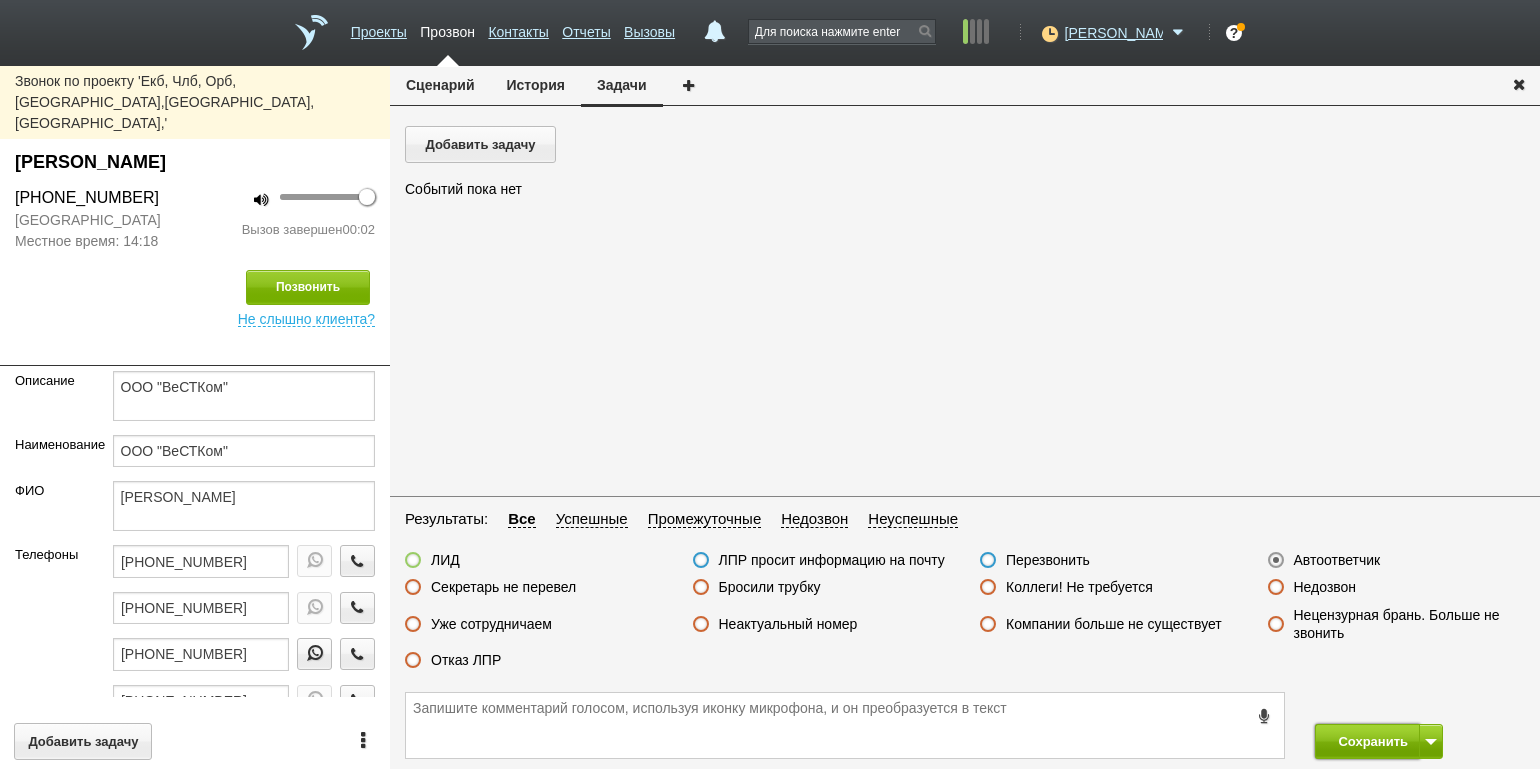 drag, startPoint x: 1363, startPoint y: 751, endPoint x: 1348, endPoint y: 729, distance: 26.627054 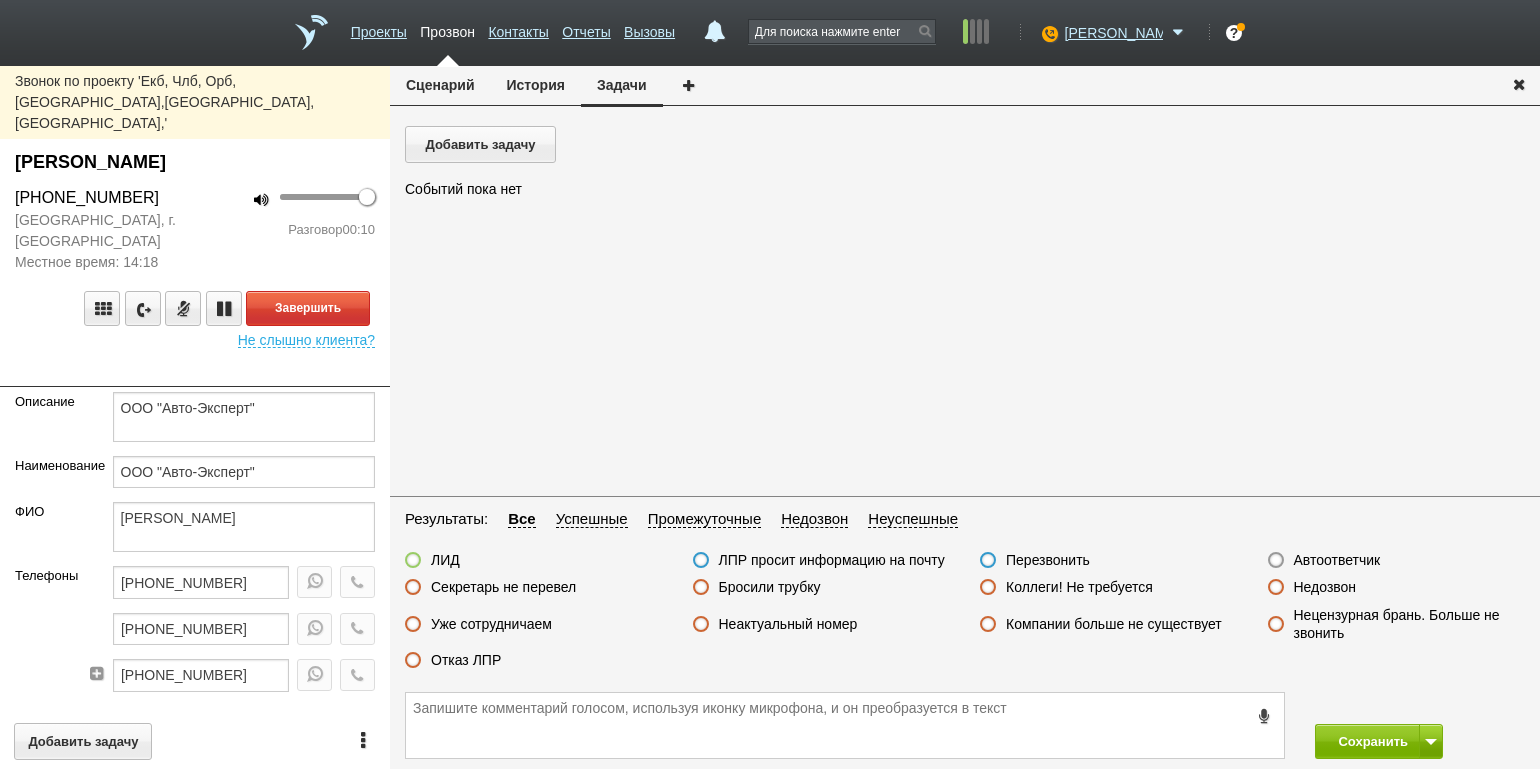 click on "100
Разговор
00:10" at bounding box center [292, 229] 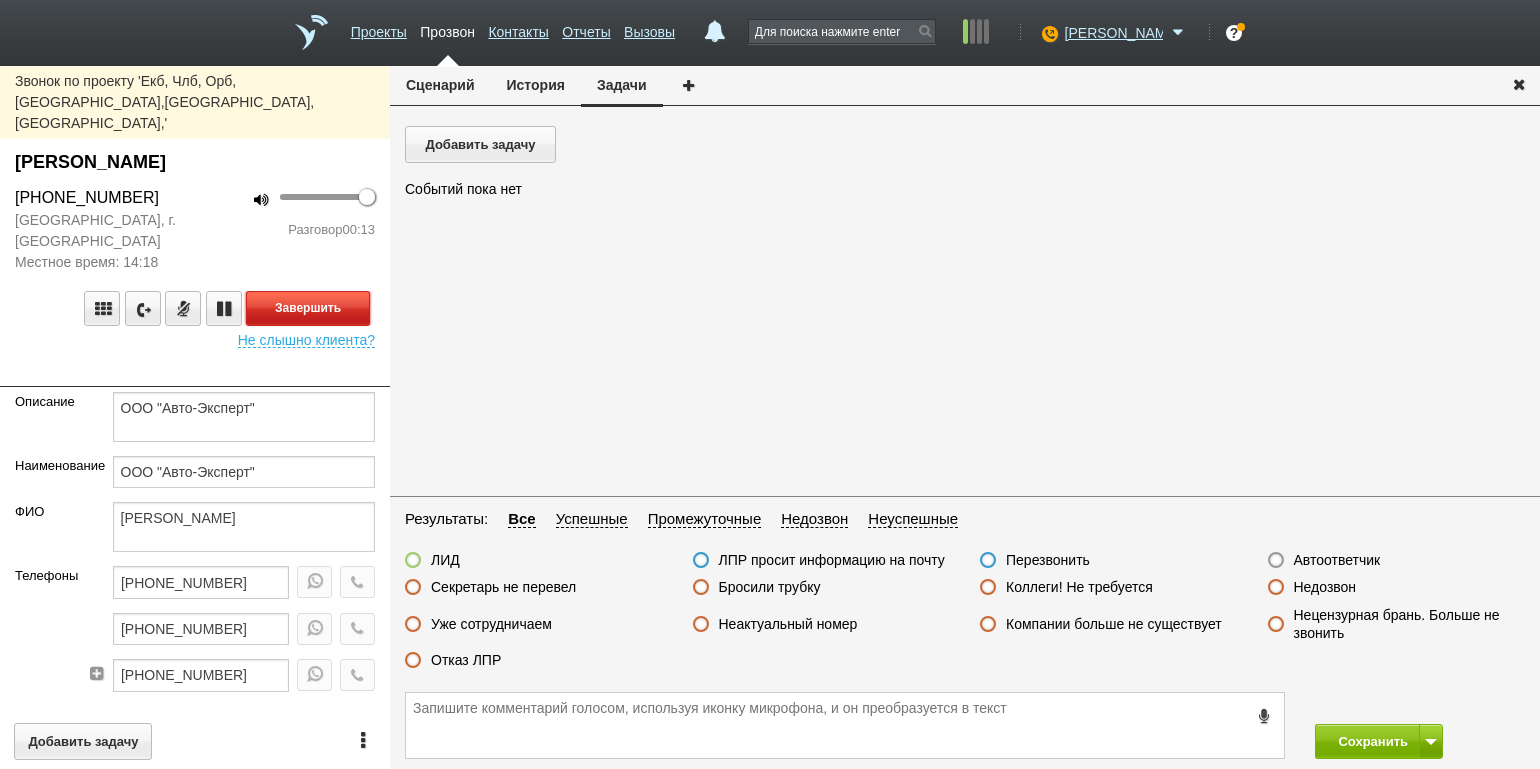 click on "Завершить" at bounding box center (308, 308) 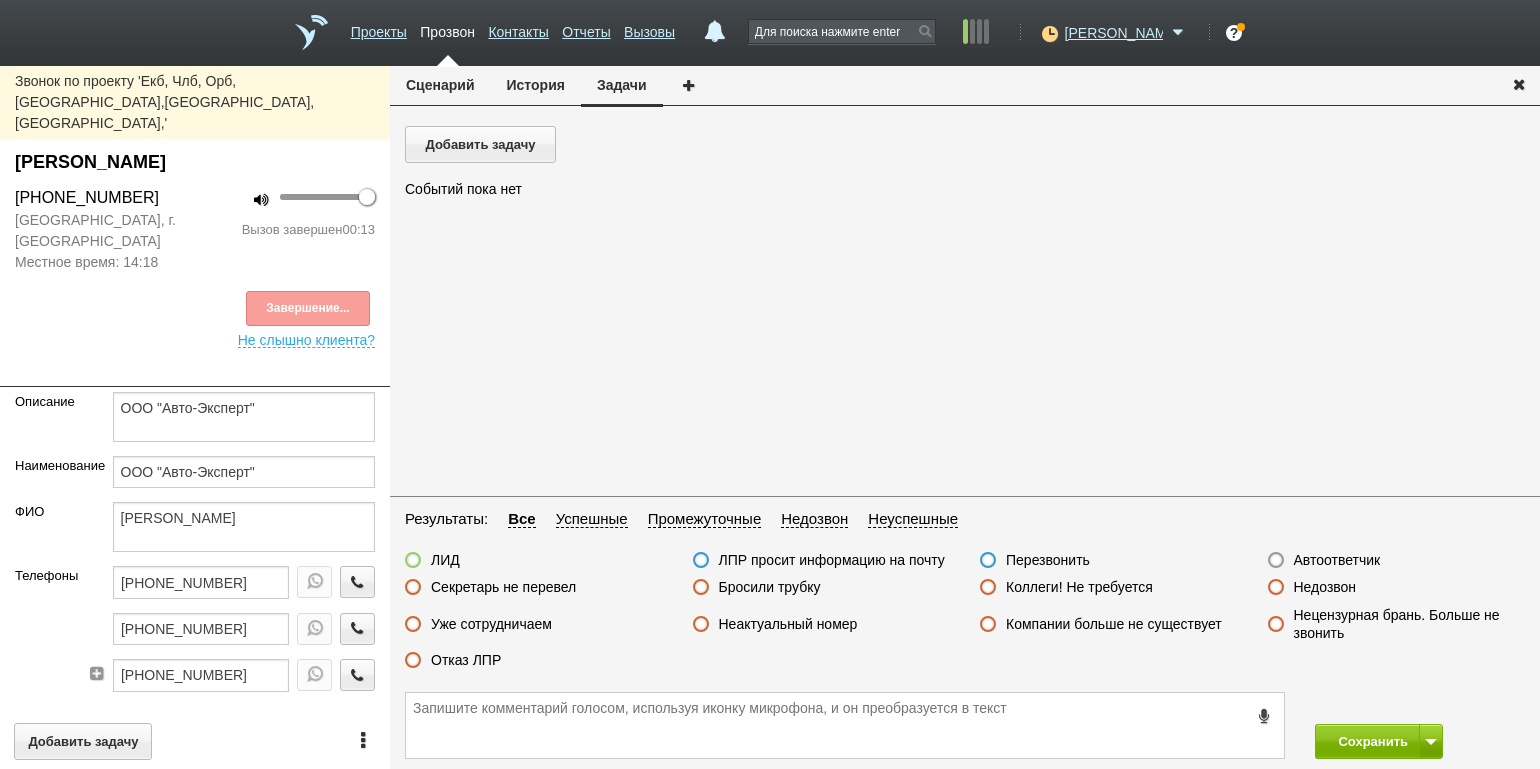 click on "Отказ ЛПР" at bounding box center (466, 660) 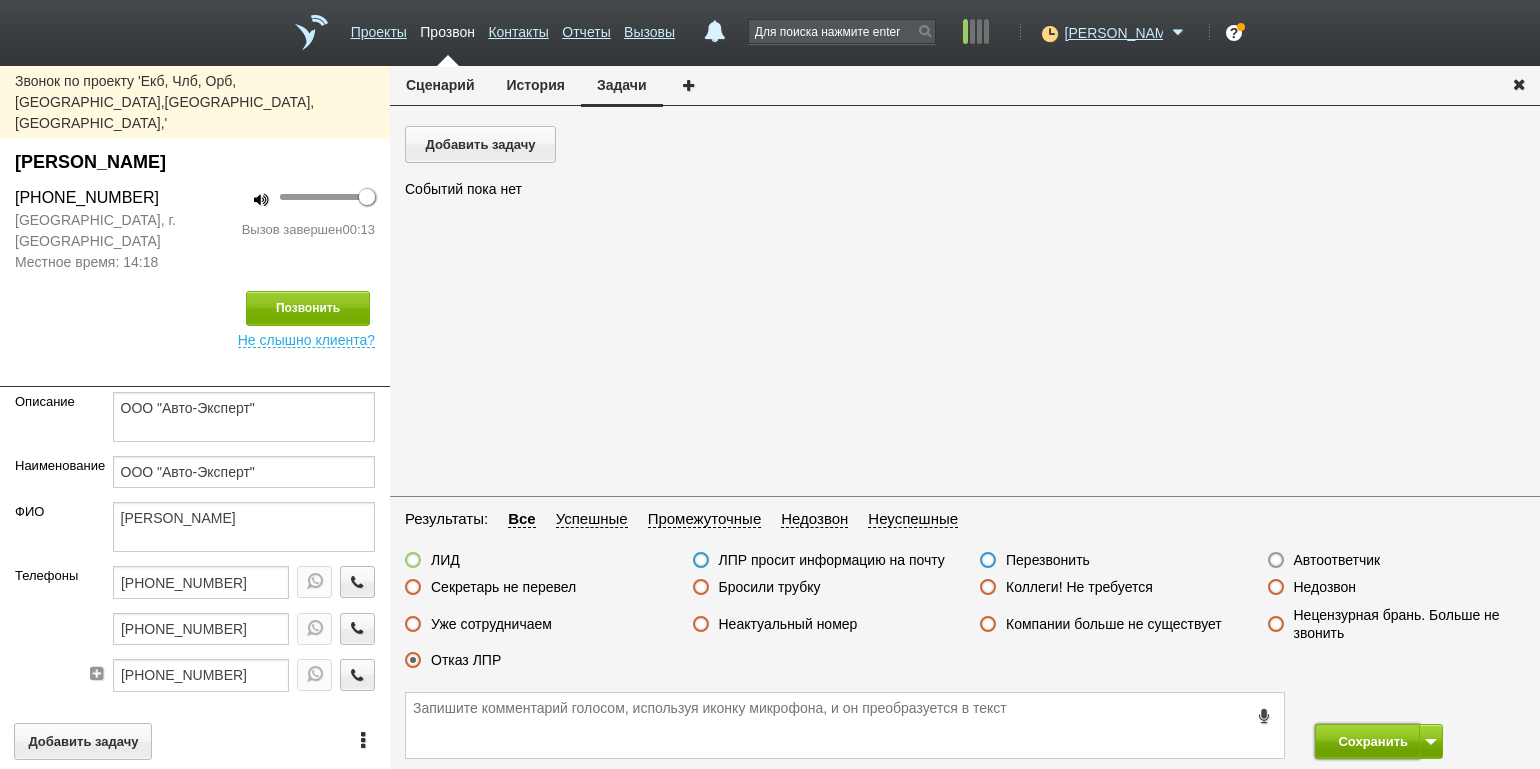 click on "Сохранить" at bounding box center (1367, 741) 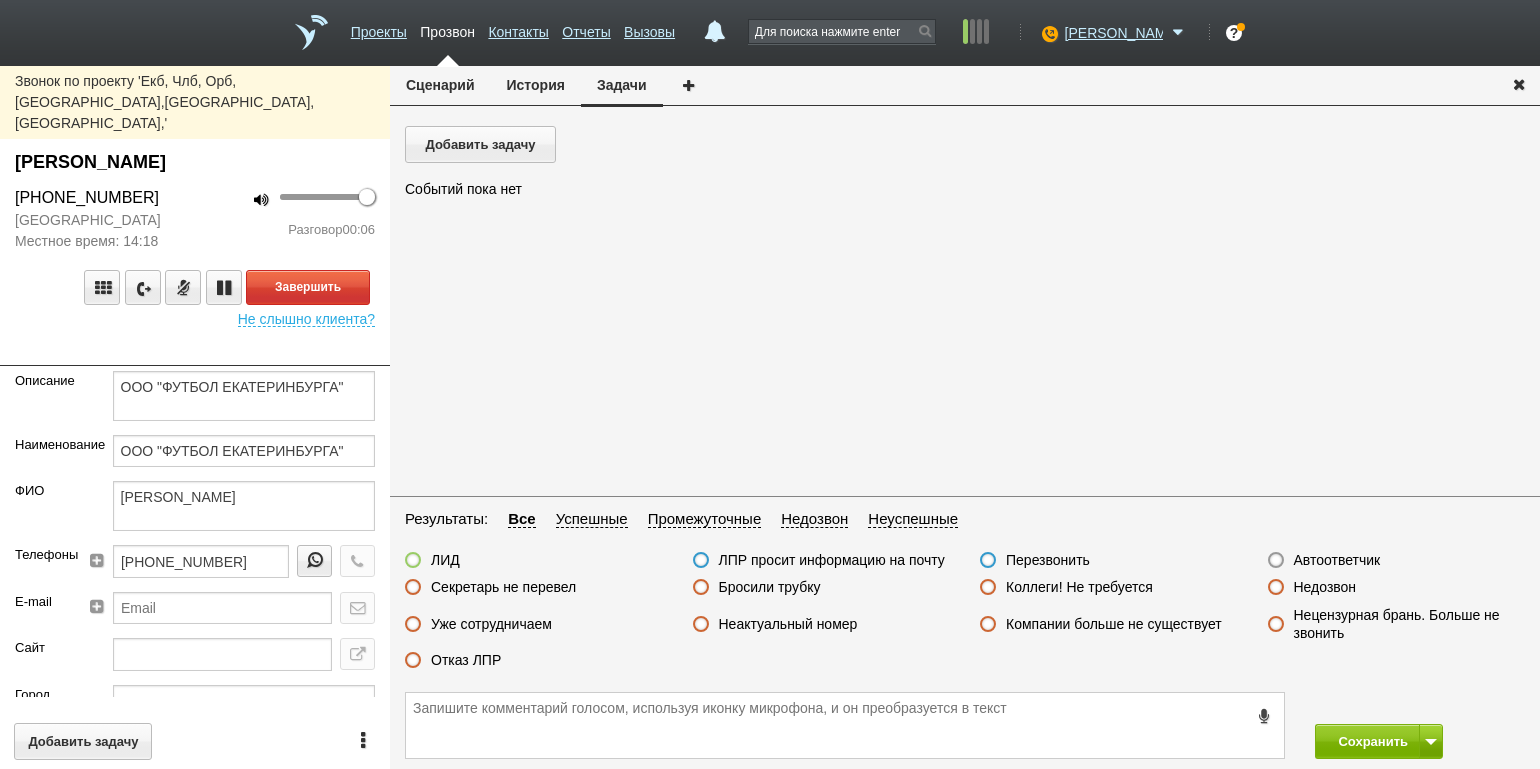 click on "100
Разговор
00:06" at bounding box center [292, 219] 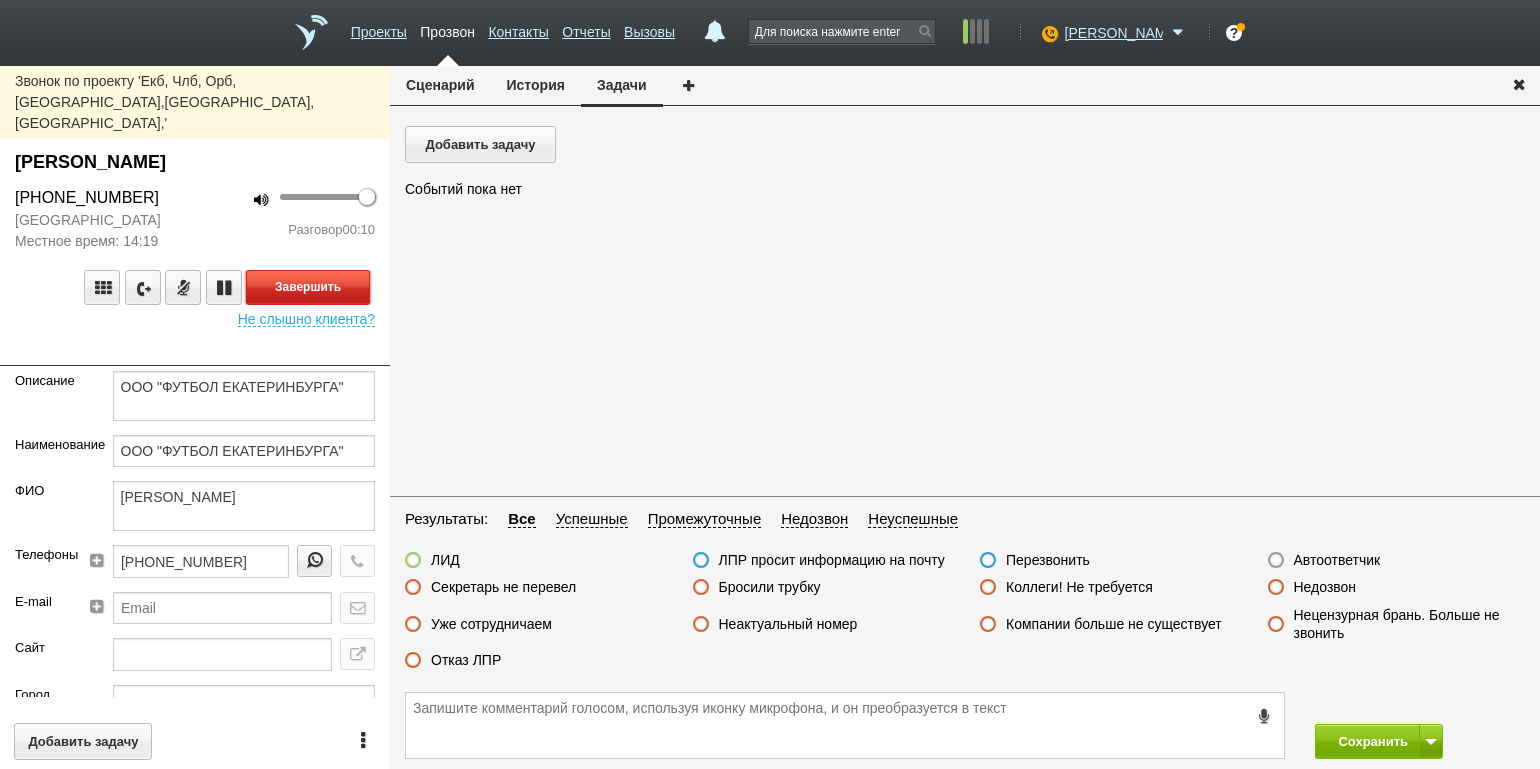 click on "Завершить" at bounding box center (308, 287) 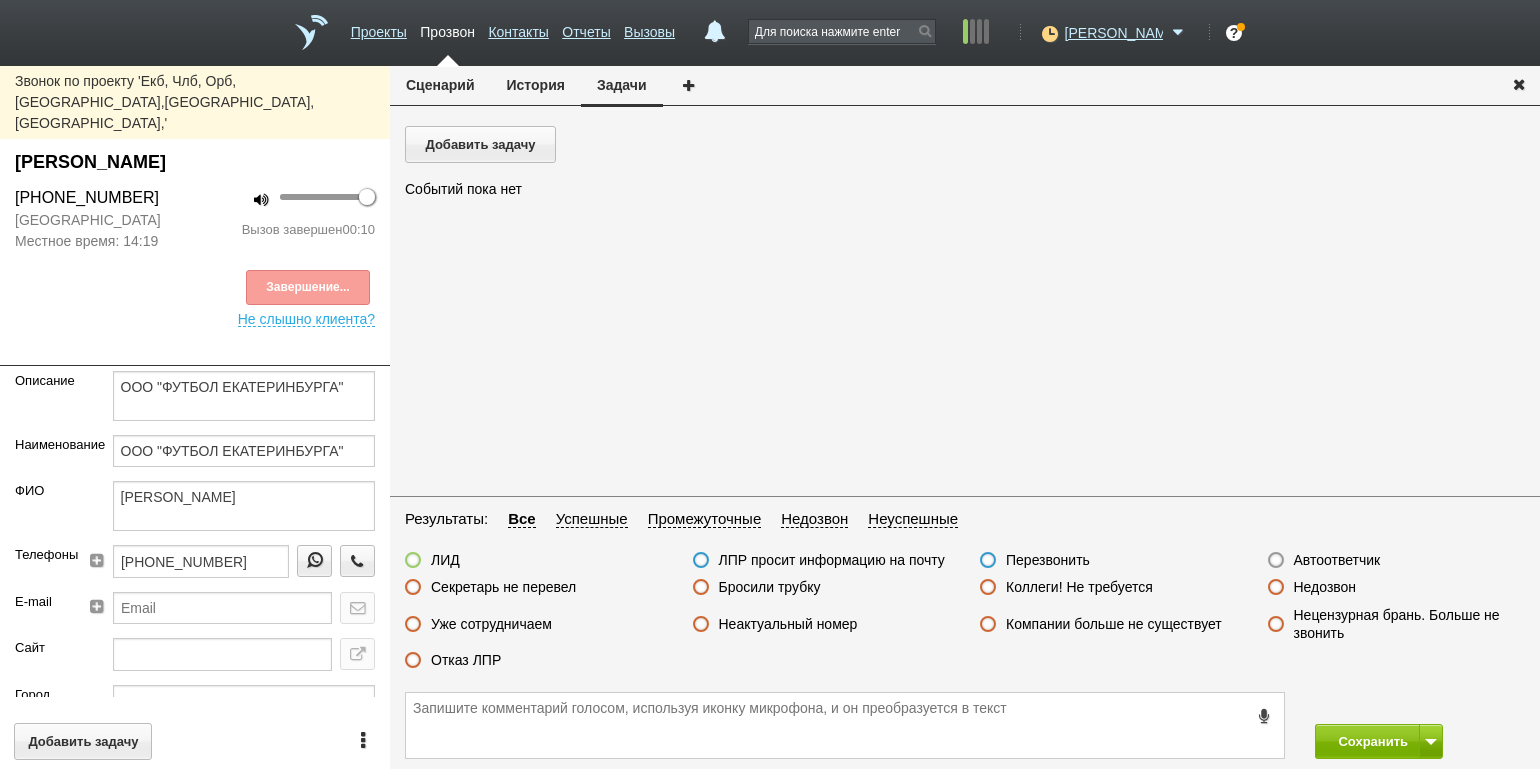 click on "Отказ ЛПР" at bounding box center [466, 660] 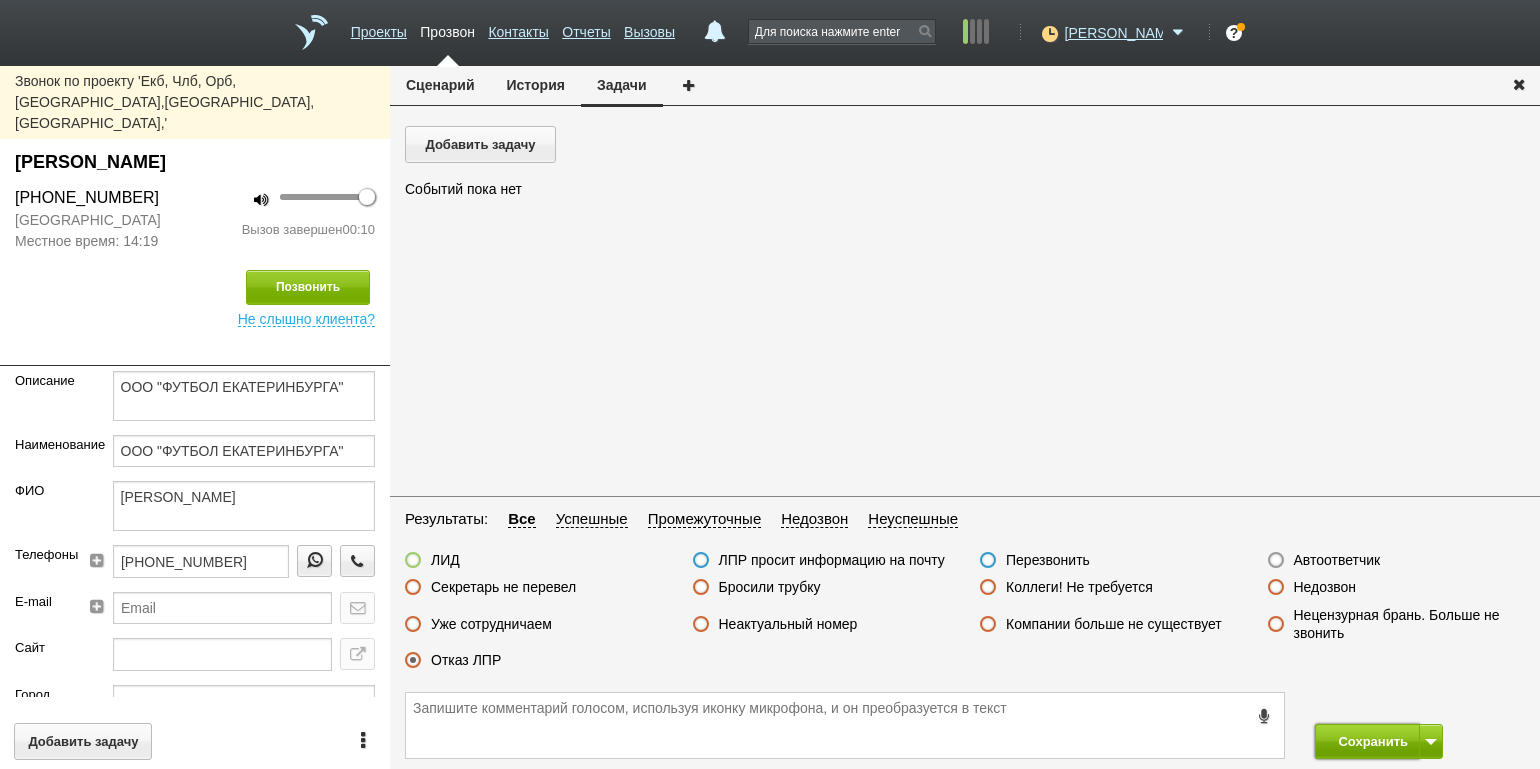 click on "Сохранить" at bounding box center (1367, 741) 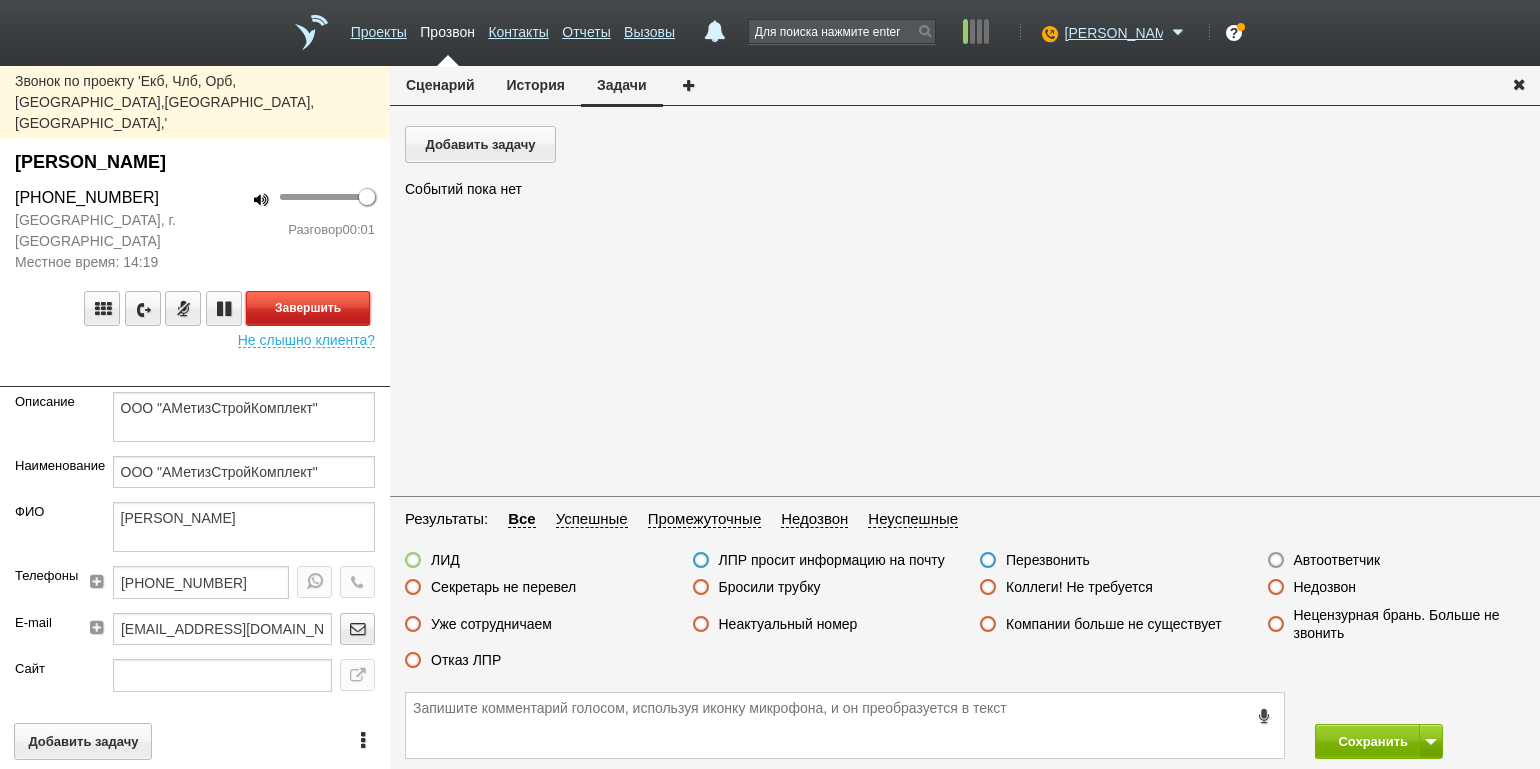 click on "Завершить" at bounding box center (308, 308) 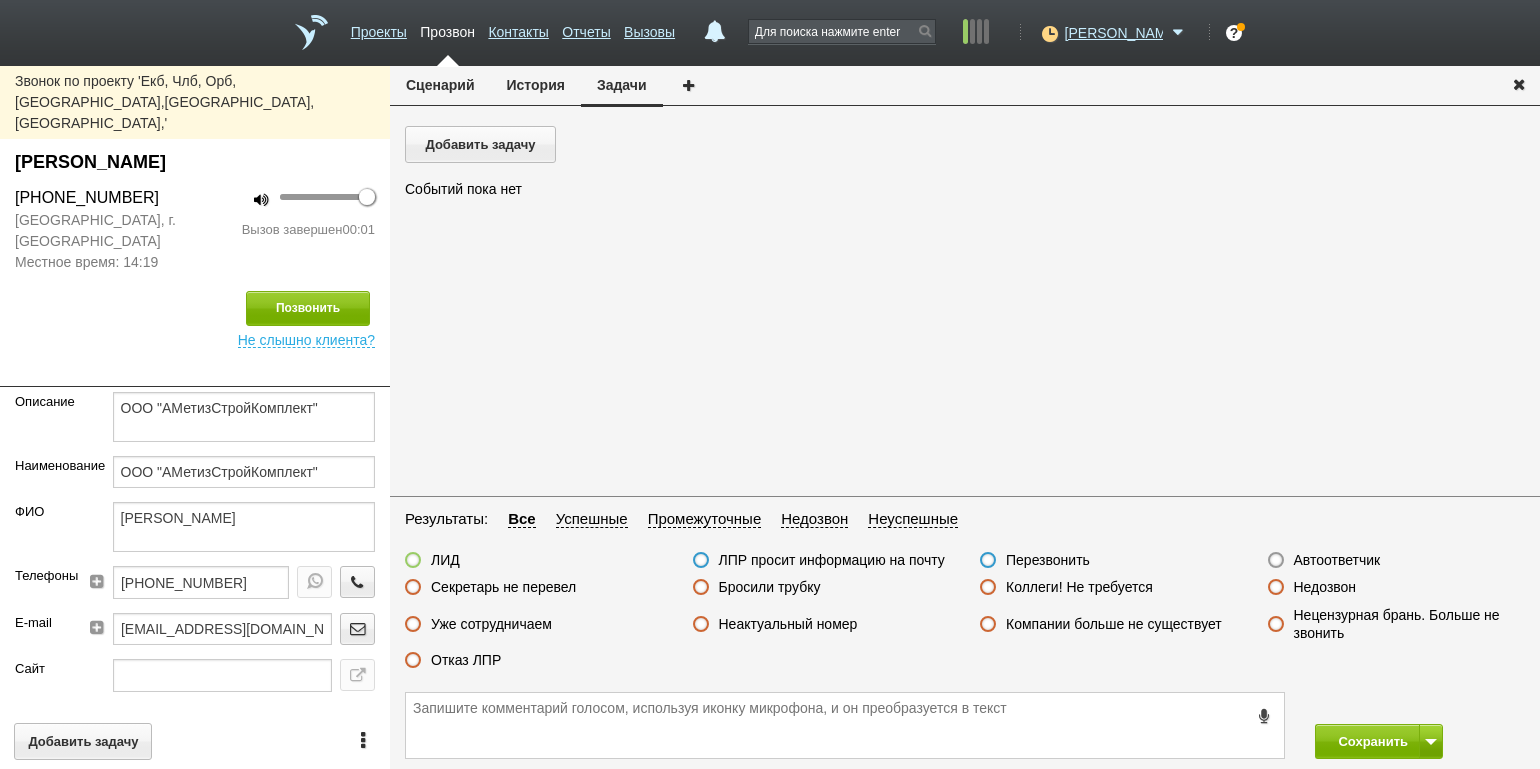 click on "Автоответчик" at bounding box center (1337, 560) 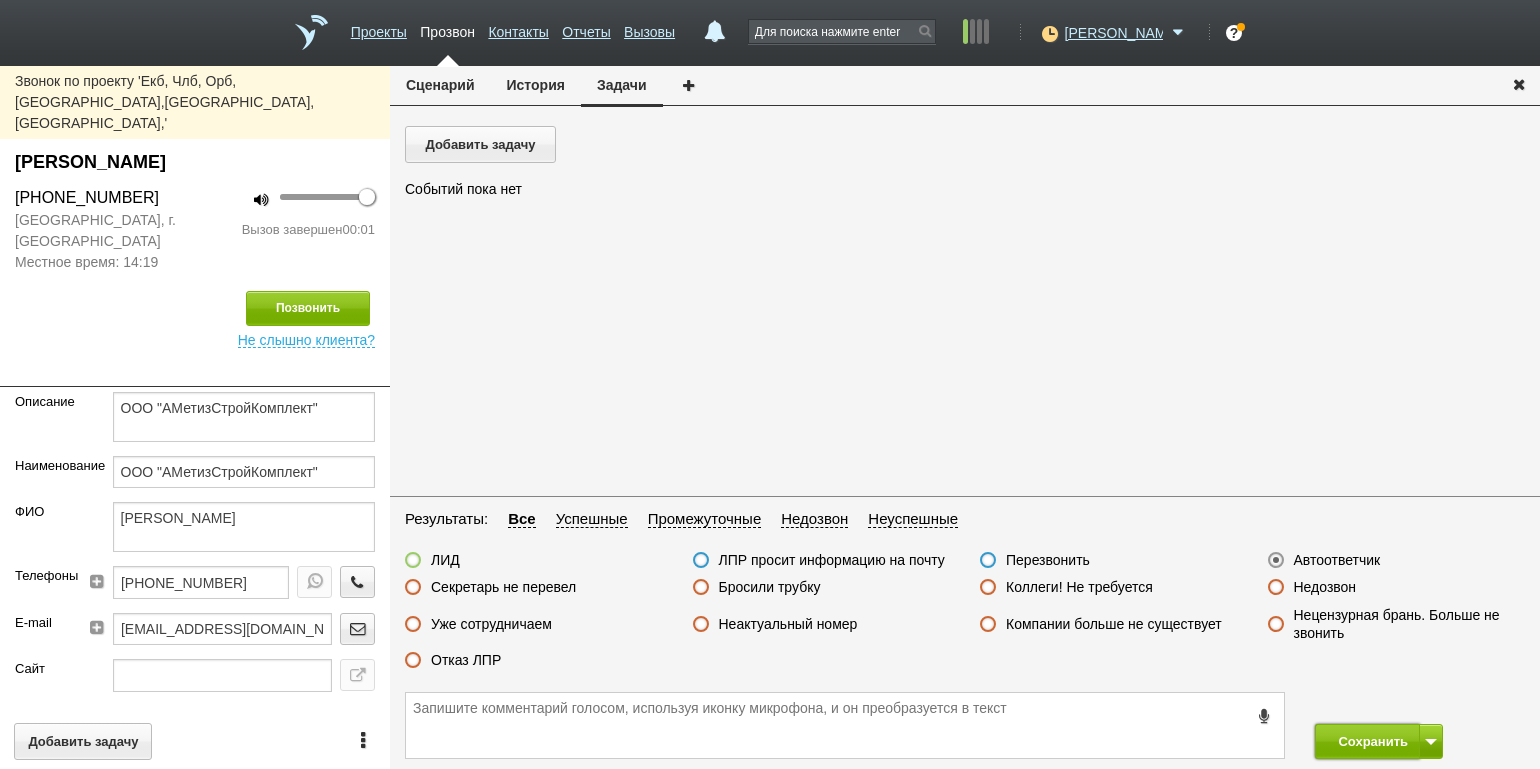 drag, startPoint x: 1374, startPoint y: 745, endPoint x: 1271, endPoint y: 545, distance: 224.96445 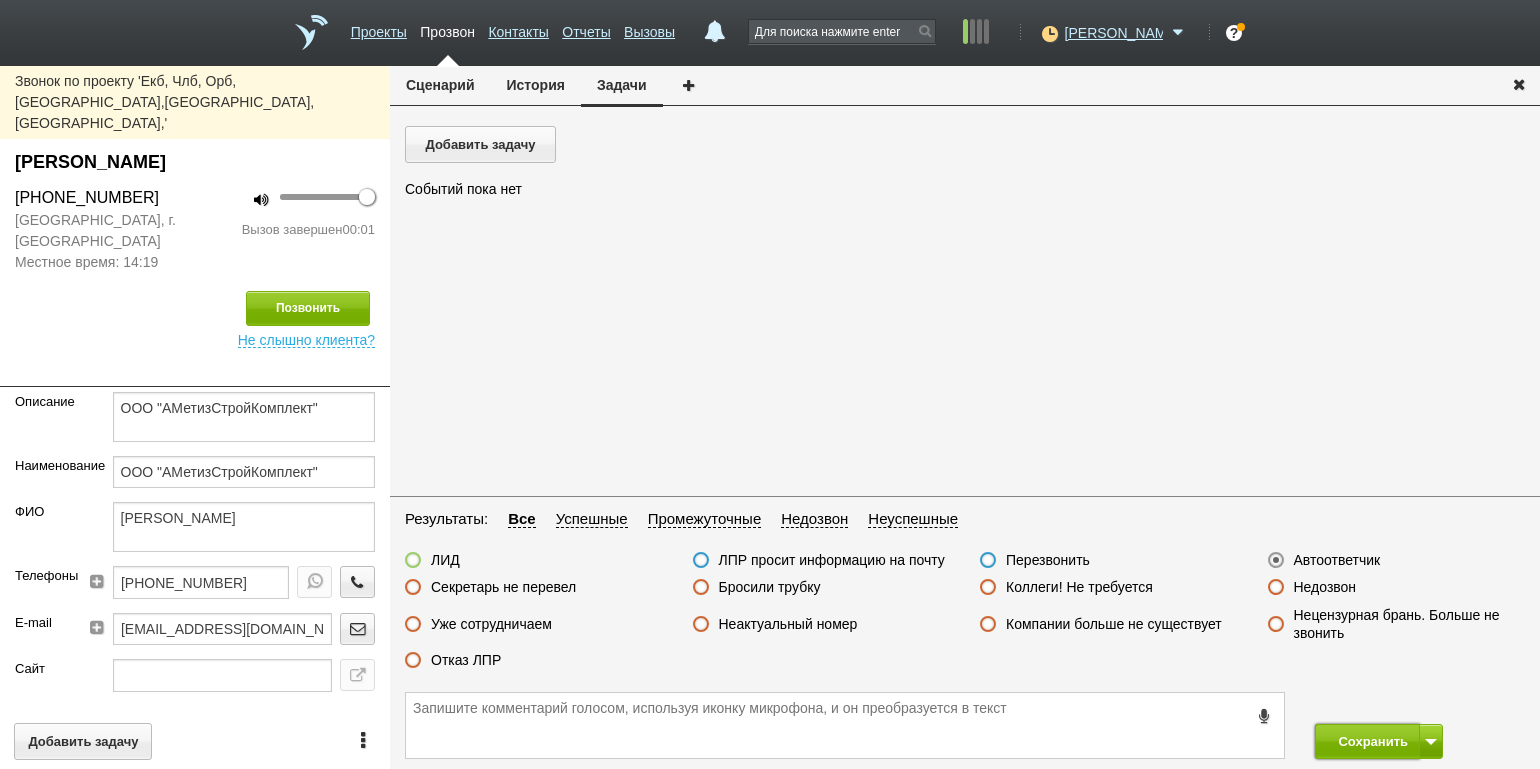 click on "Сохранить" at bounding box center (1367, 741) 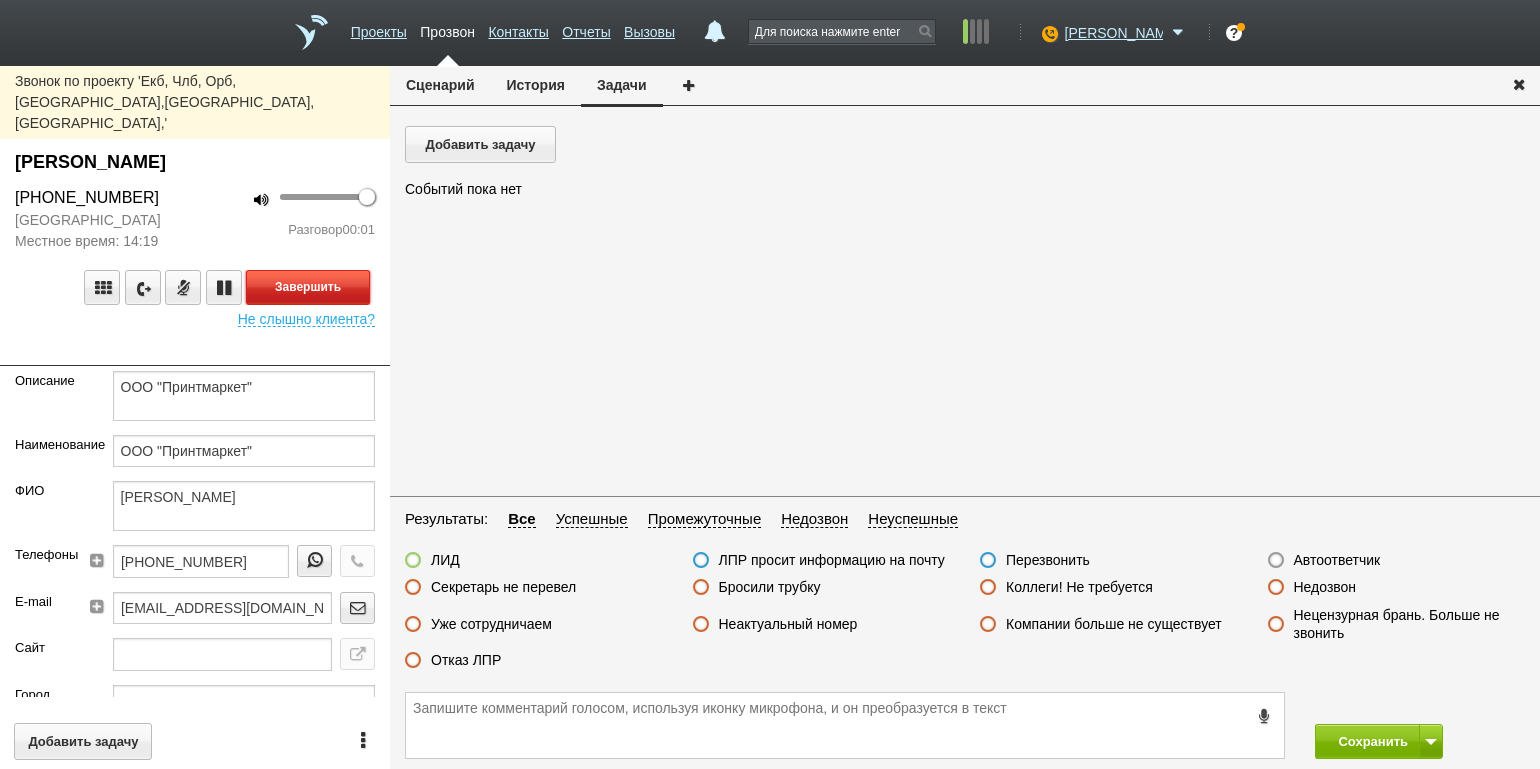 click on "Завершить" at bounding box center (308, 287) 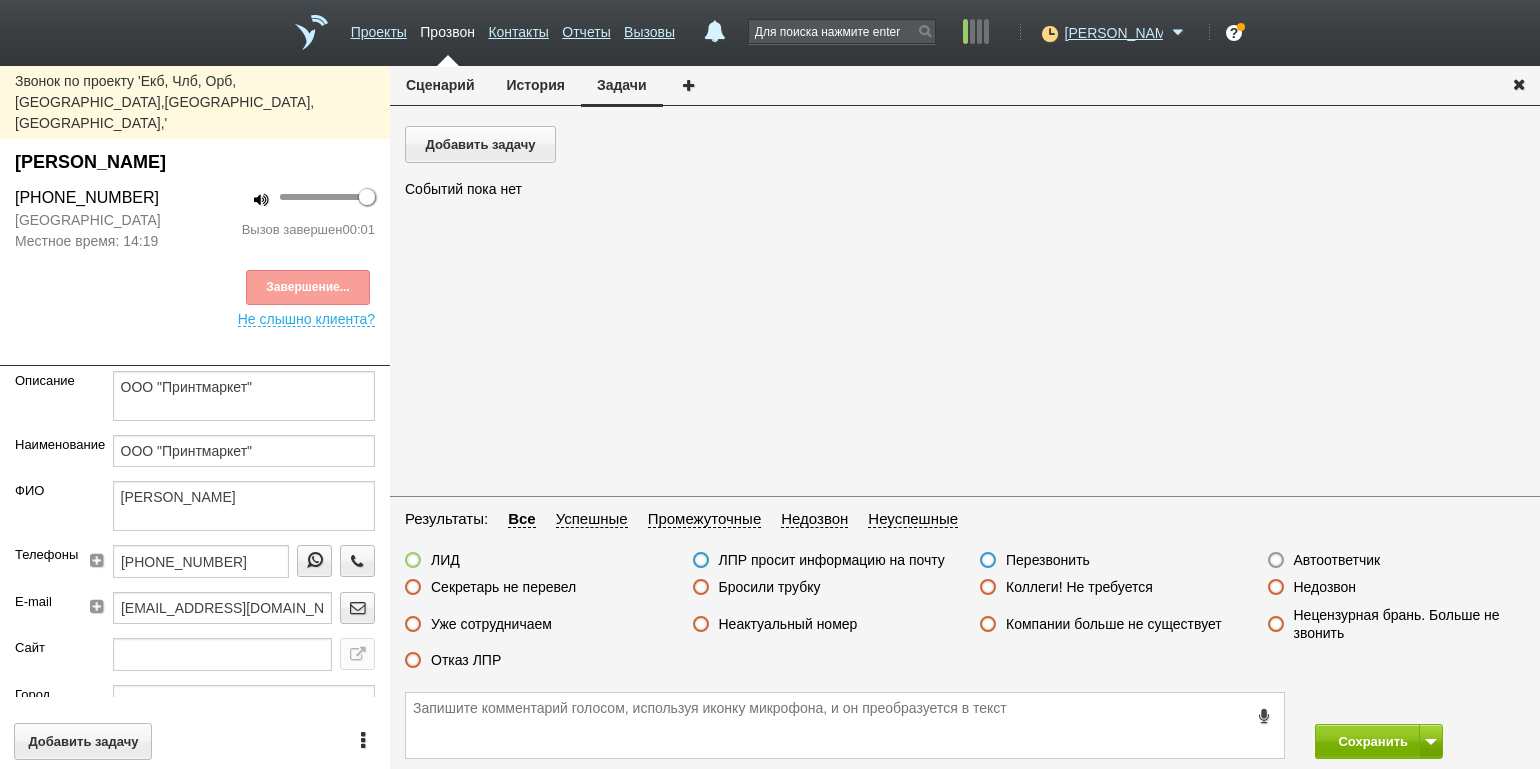 click on "Автоответчик" at bounding box center [1337, 560] 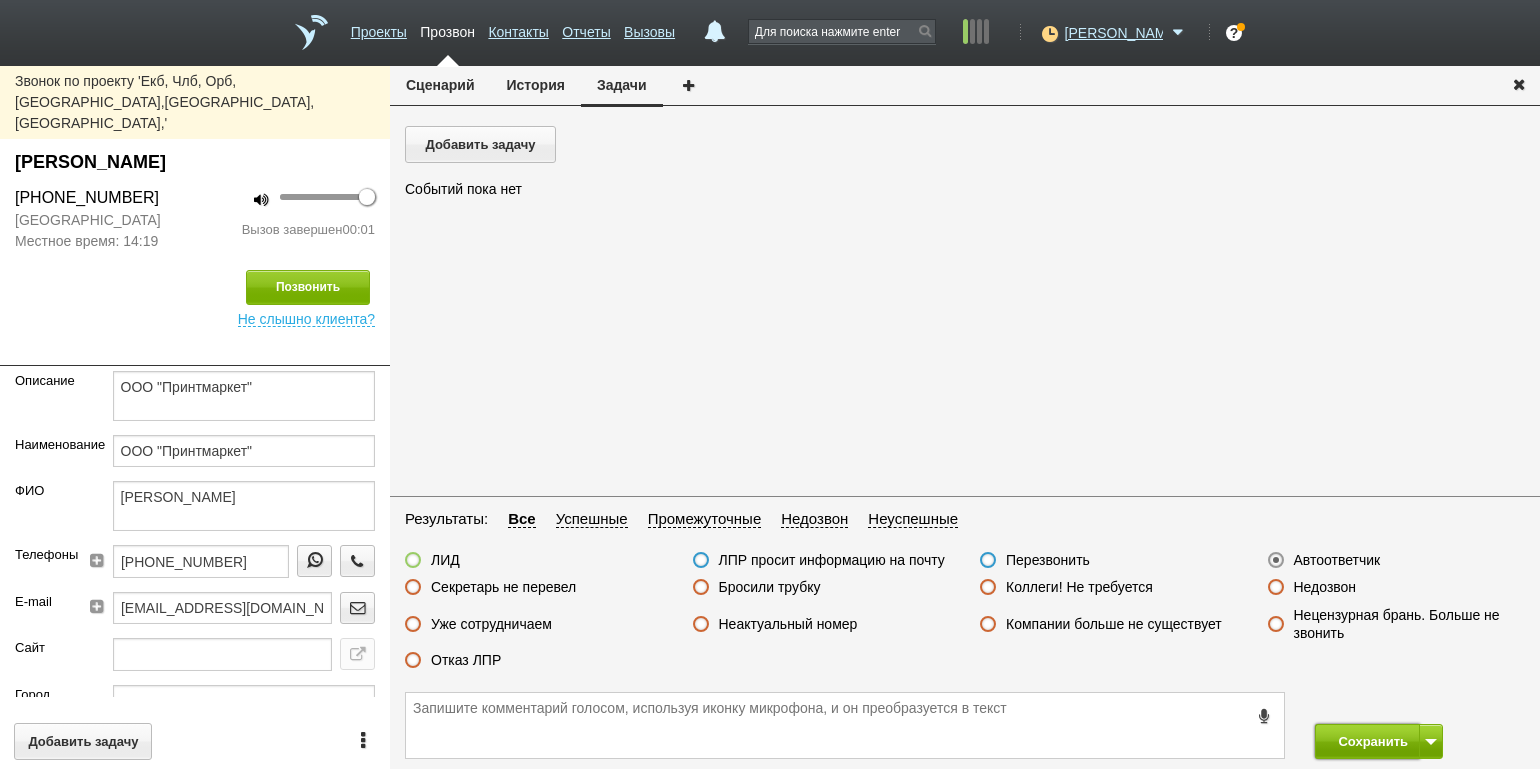 click on "Сохранить" at bounding box center [1367, 741] 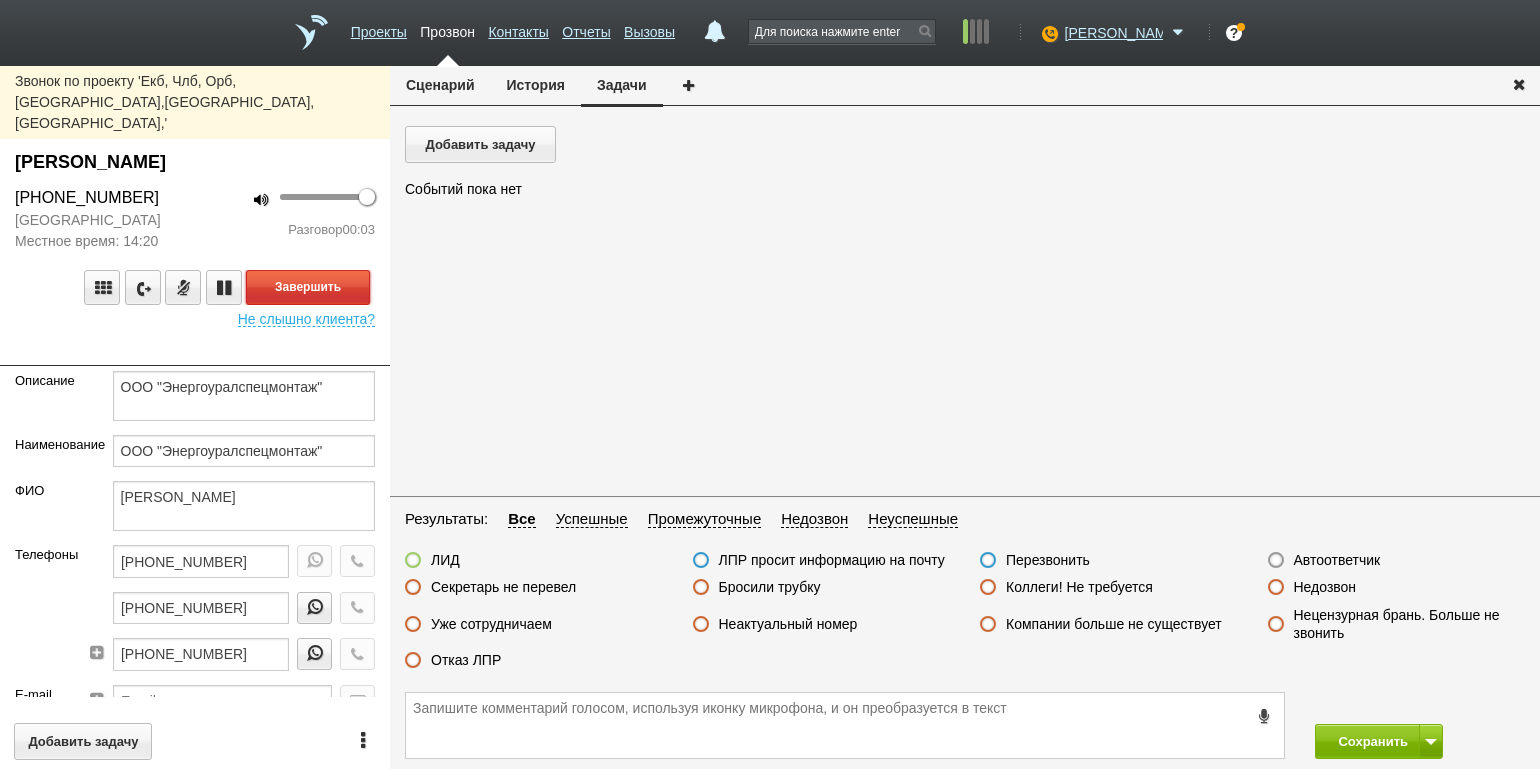 click on "Завершить" at bounding box center [308, 287] 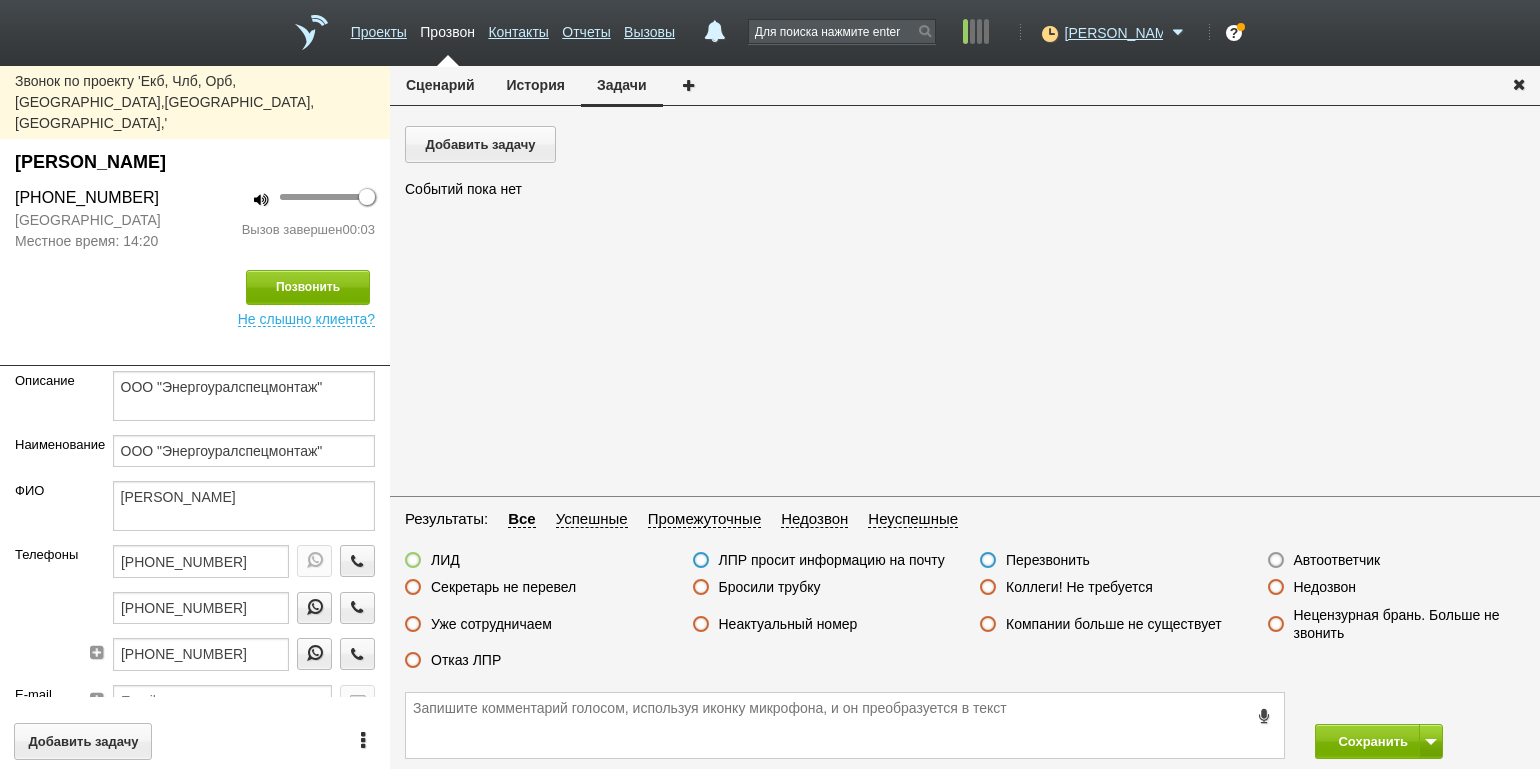 click on "Автоответчик" at bounding box center [1337, 560] 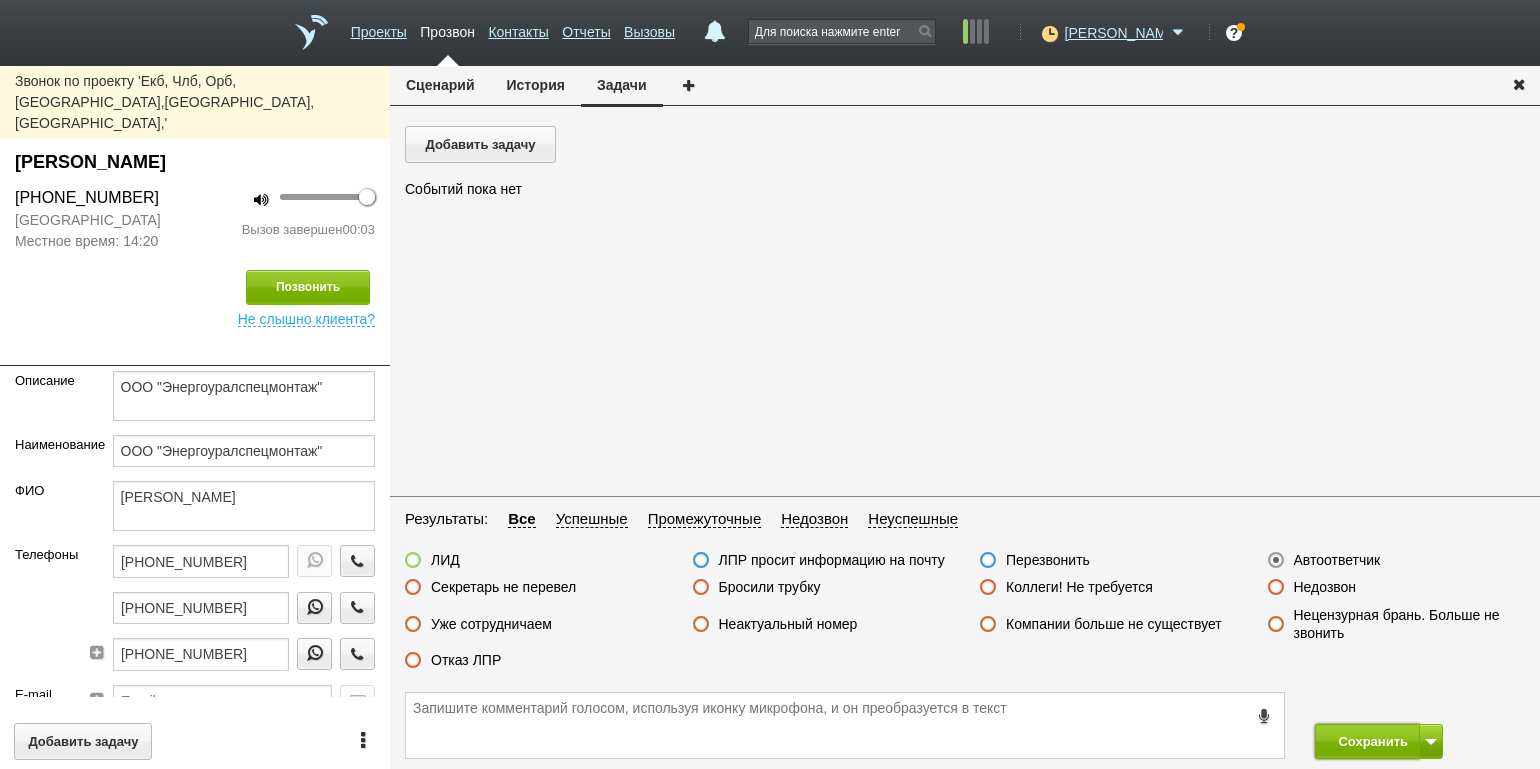 drag, startPoint x: 1347, startPoint y: 729, endPoint x: 1342, endPoint y: 703, distance: 26.476404 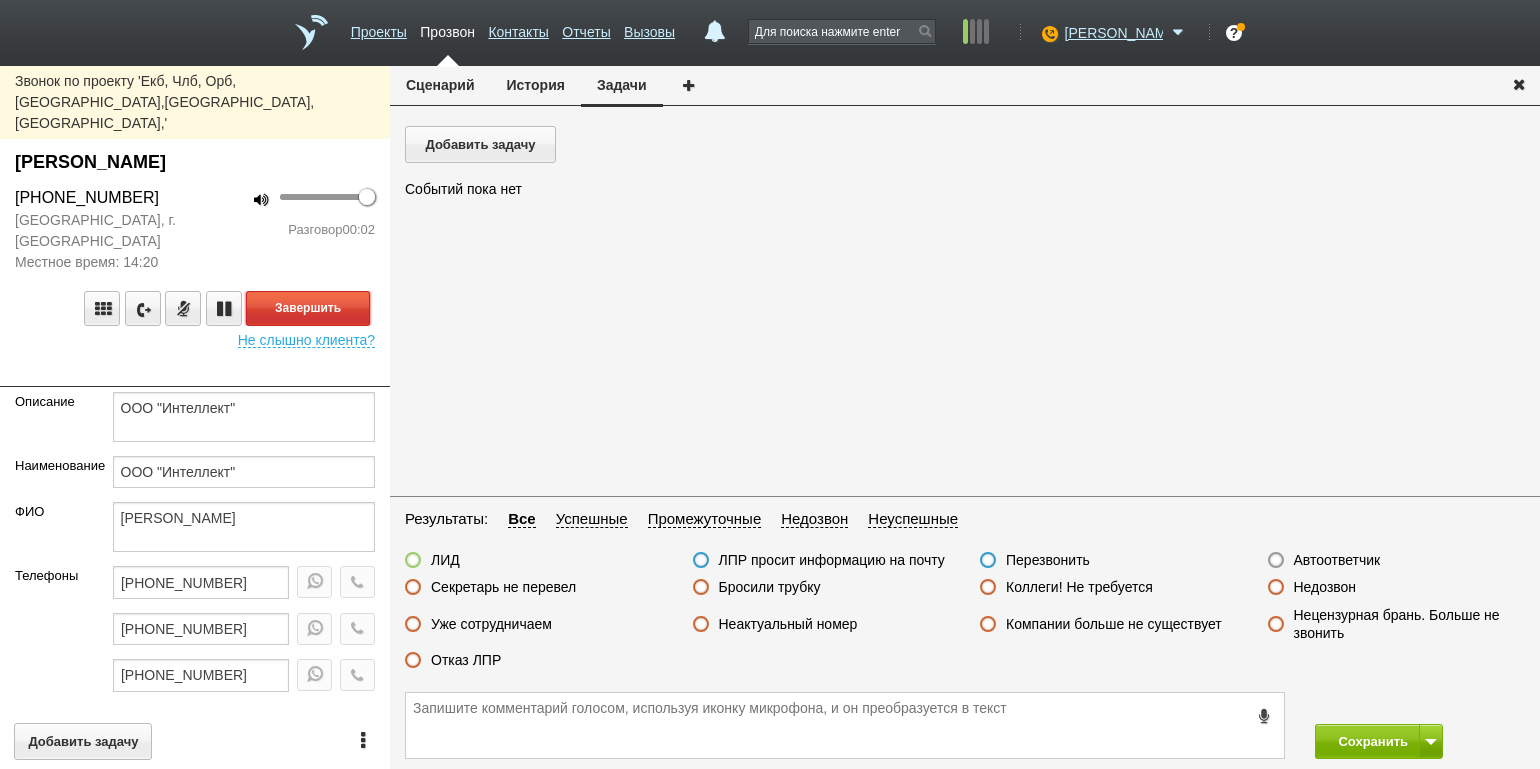 click on "Завершить" at bounding box center (308, 308) 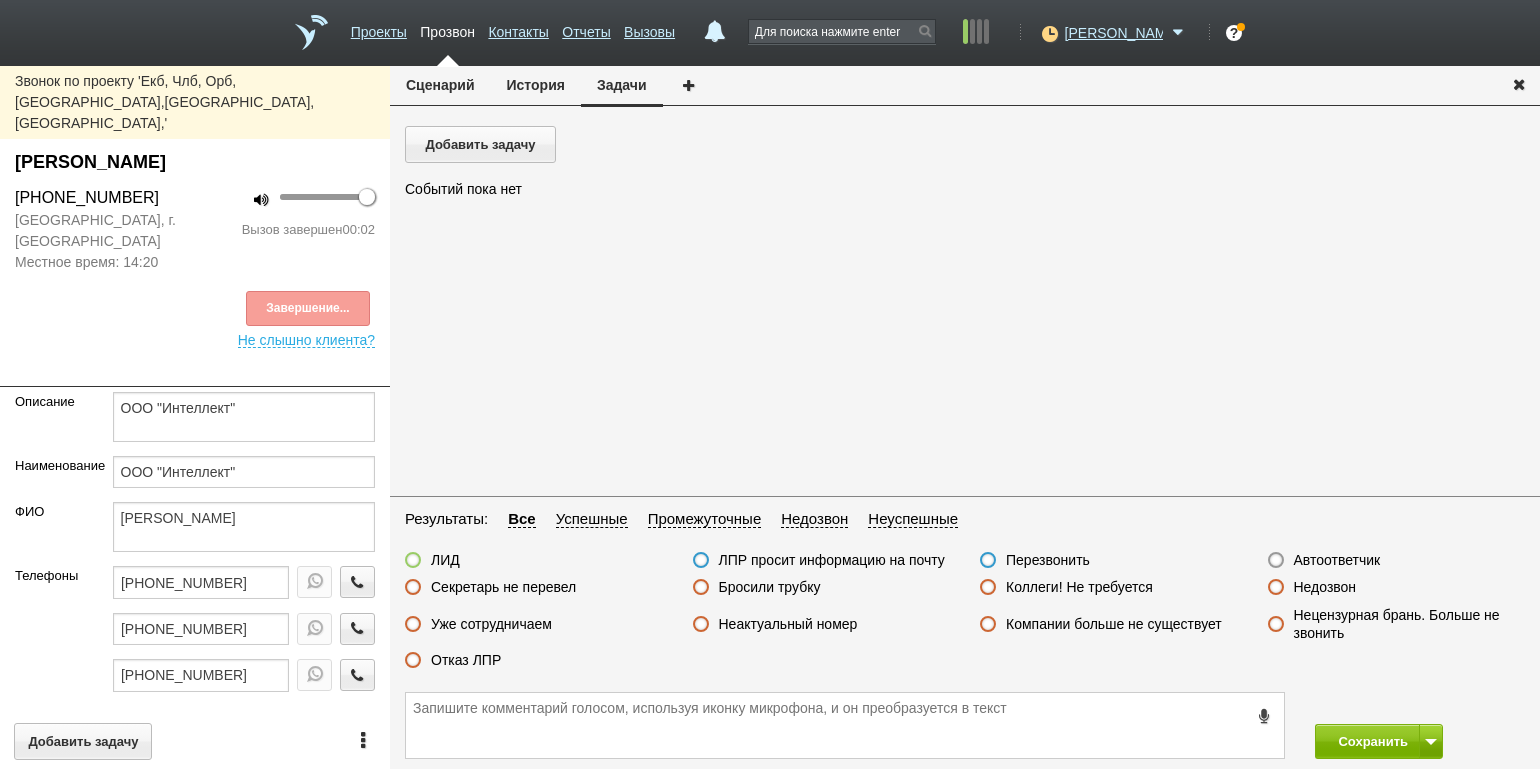 click on "Недозвон" at bounding box center (1325, 587) 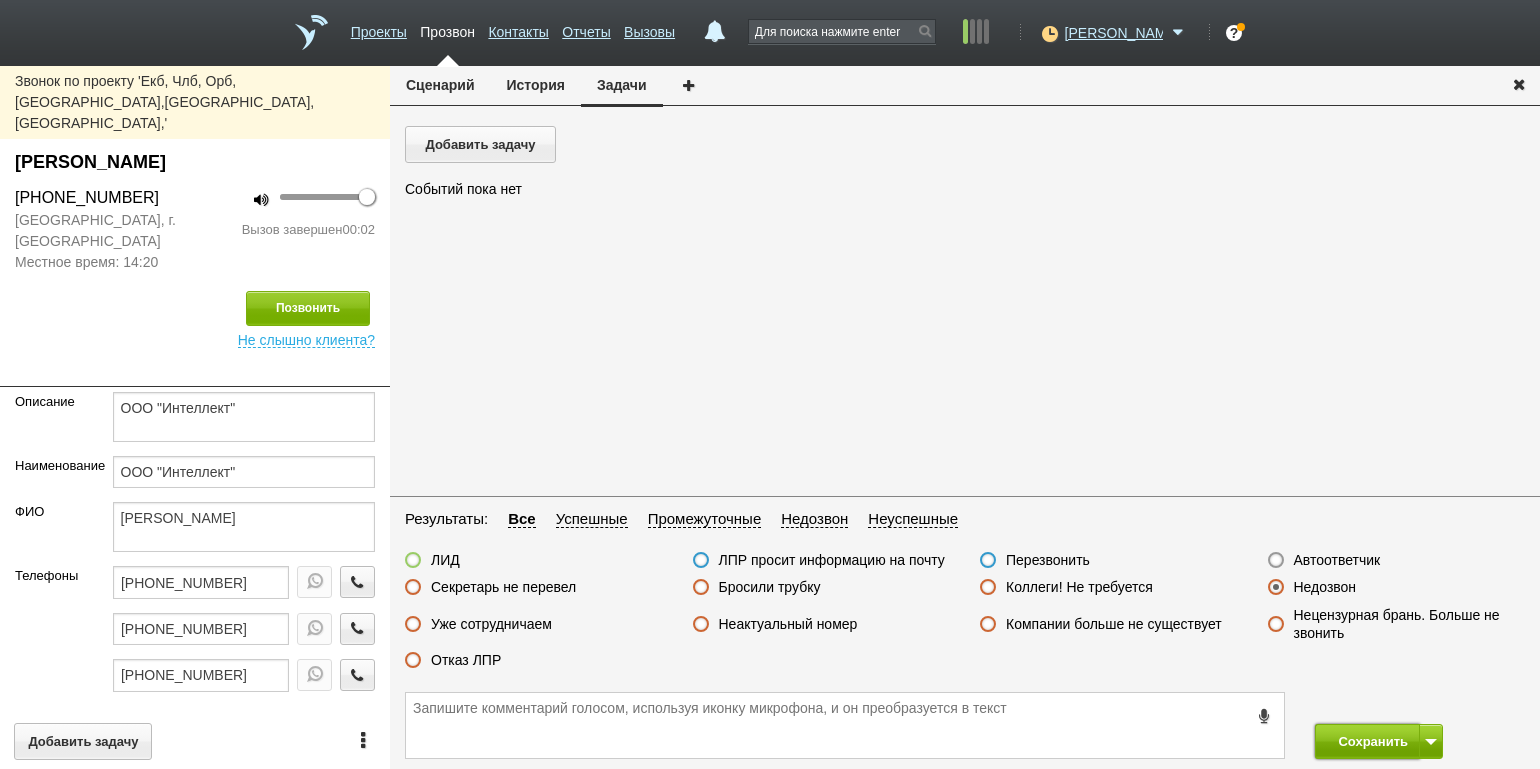 click on "Сохранить" at bounding box center [1367, 741] 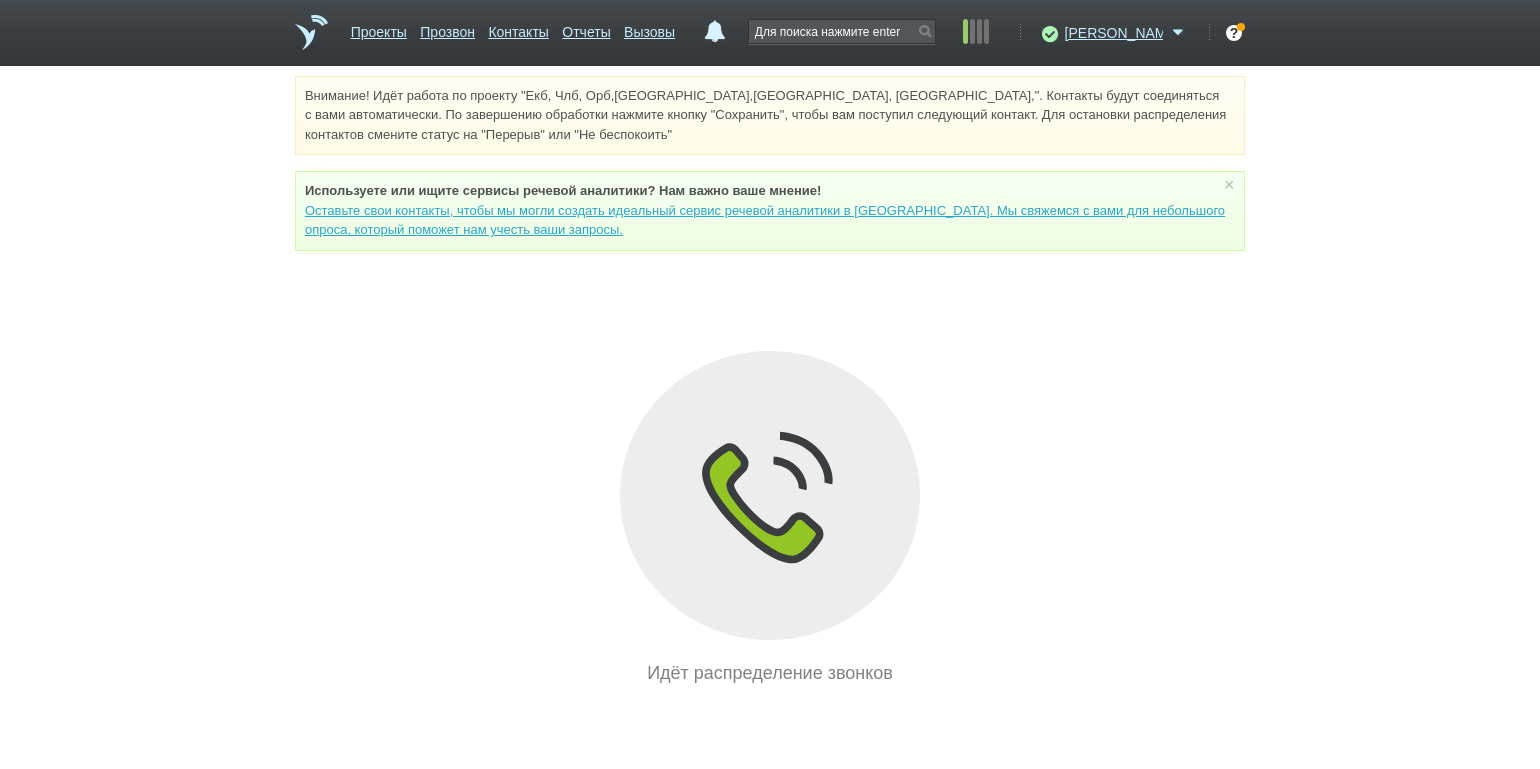 click on "Внимание! Идёт работа по проекту "Екб, Члб, Орб,[GEOGRAPHIC_DATA],[GEOGRAPHIC_DATA], [GEOGRAPHIC_DATA],". Контакты будут соединяться с вами автоматически. По завершению обработки нажмите кнопку "Сохранить", чтобы вам поступил следующий контакт. Для остановки распределения контактов смените статус на "Перерыв" или "Не беспокоить"
Используете или ищите cервисы речевой аналитики? Нам важно ваше мнение!
×
Вы можете звонить напрямую из строки поиска - введите номер и нажмите "Позвонить"
Идёт распределение звонков" at bounding box center [770, 381] 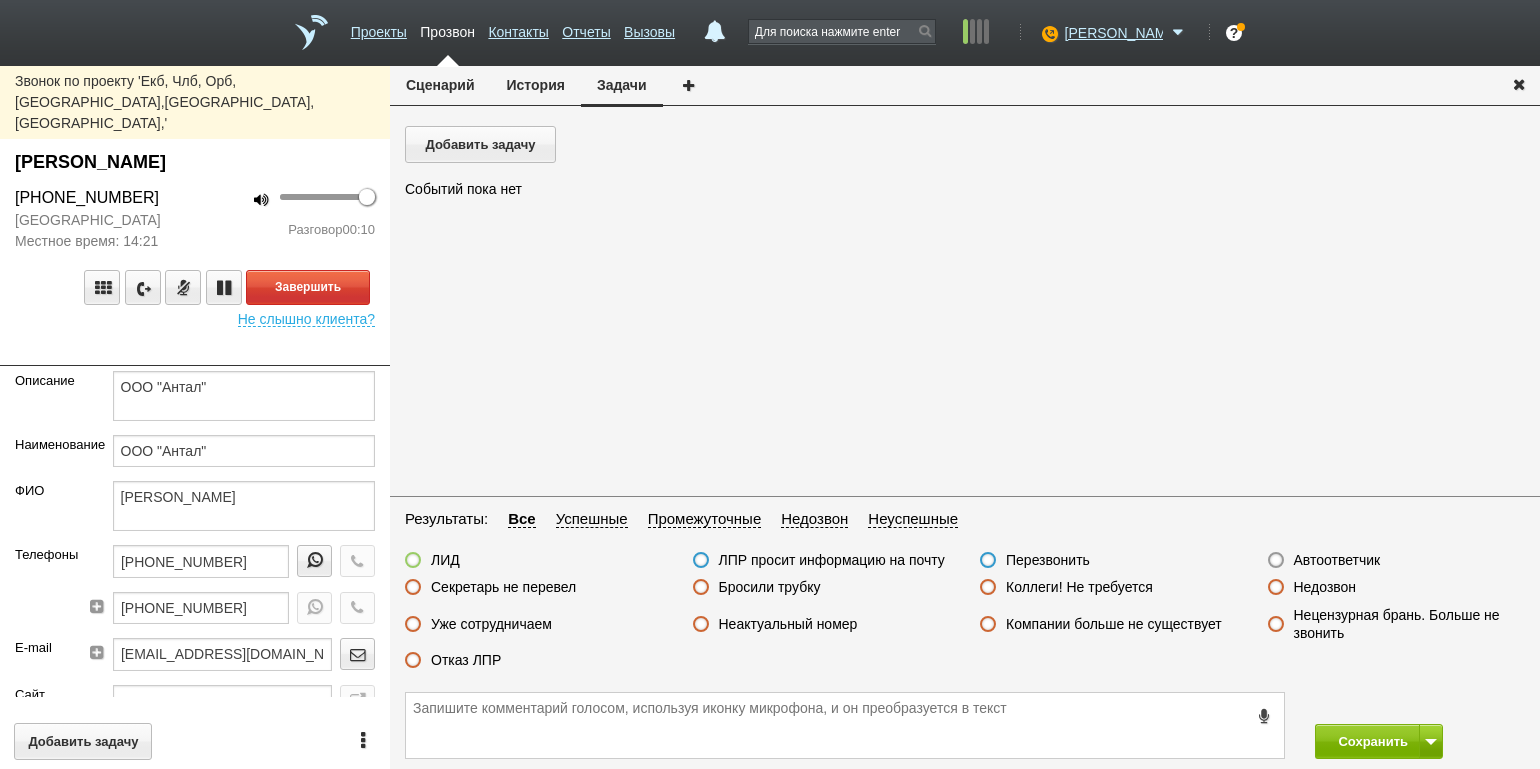 click on "100
Разговор
00:10" at bounding box center [292, 219] 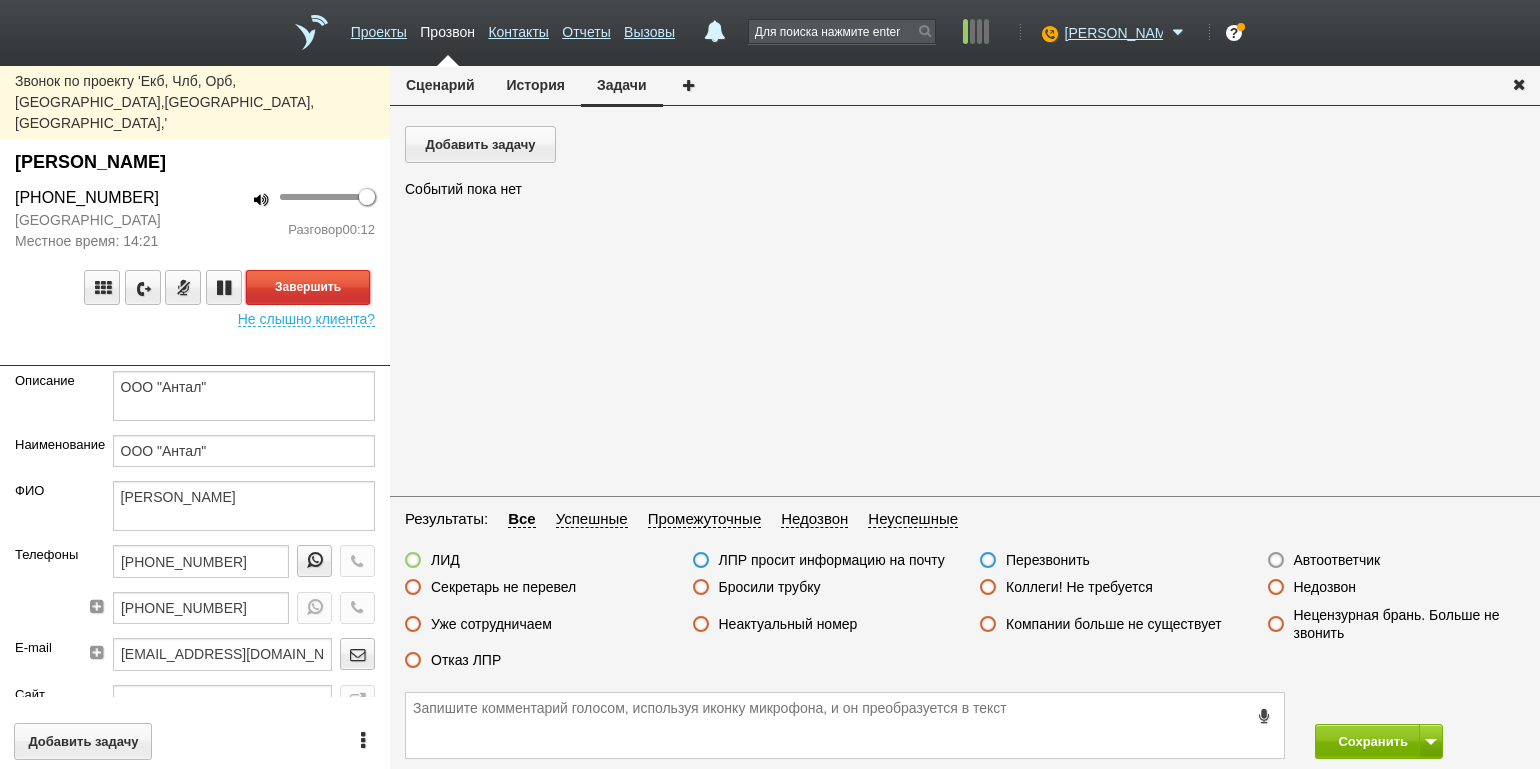 drag, startPoint x: 350, startPoint y: 249, endPoint x: 390, endPoint y: 255, distance: 40.4475 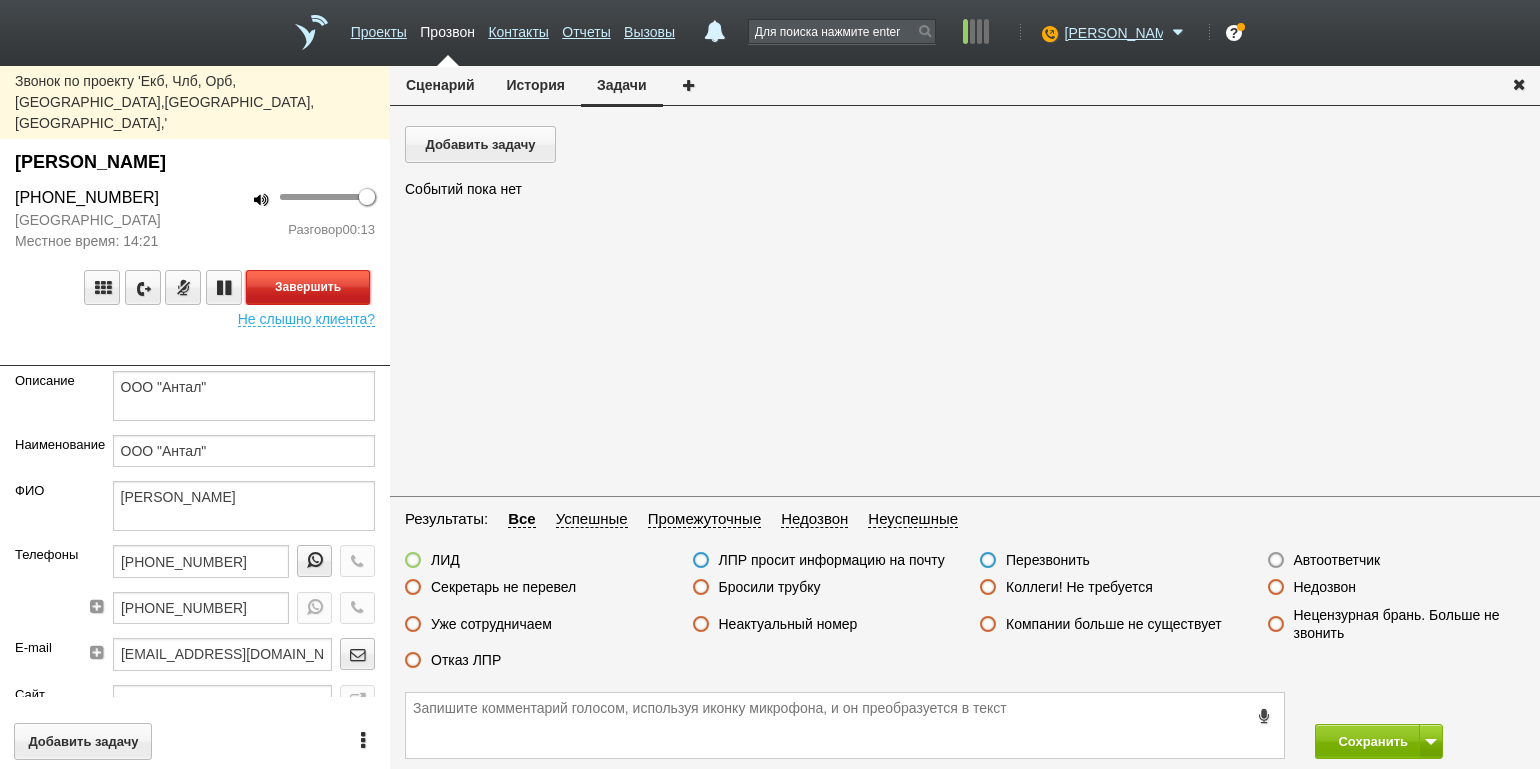 click on "Завершить" at bounding box center [308, 287] 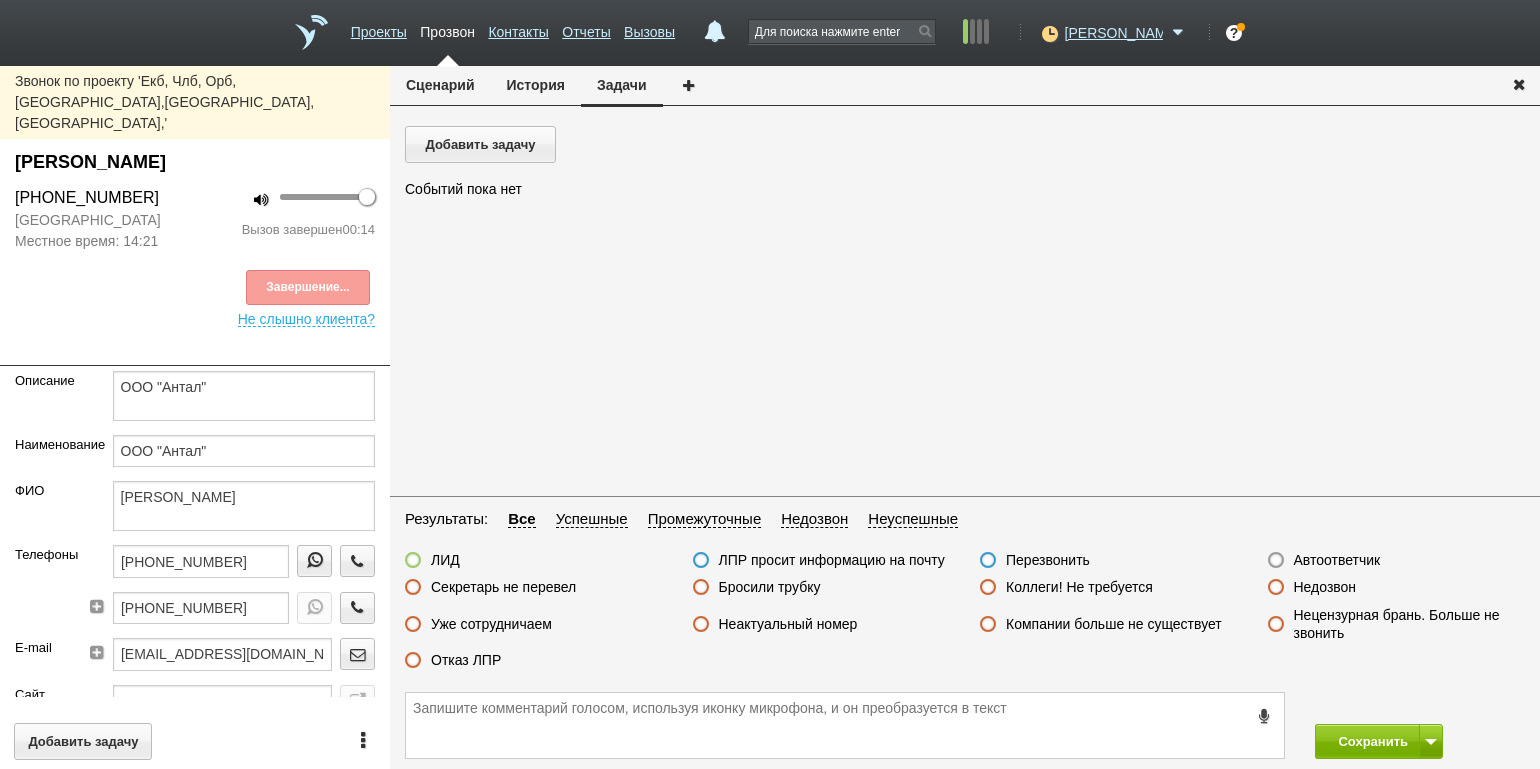 drag, startPoint x: 484, startPoint y: 654, endPoint x: 531, endPoint y: 653, distance: 47.010635 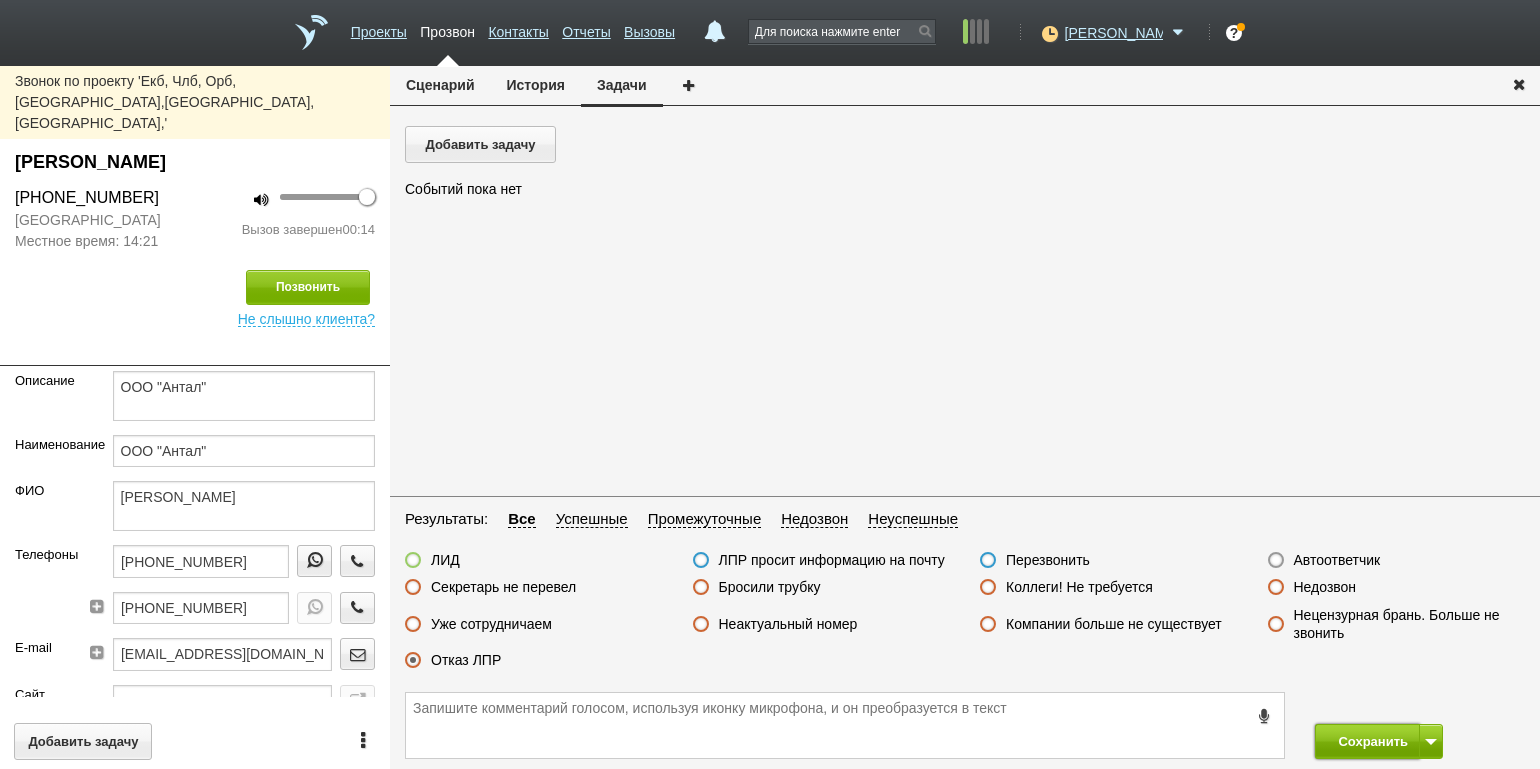 click on "Сохранить" at bounding box center [1367, 741] 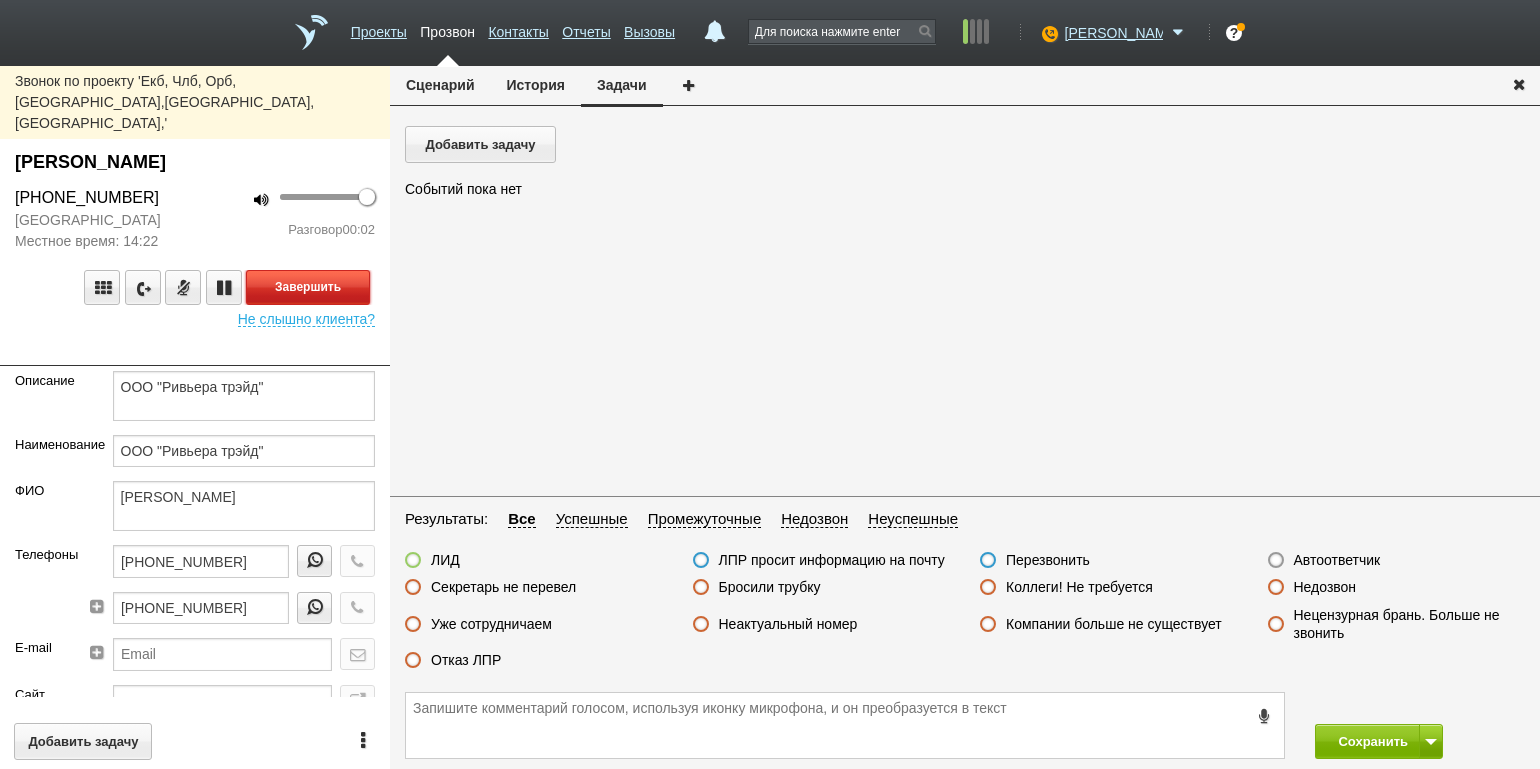 click on "Завершить" at bounding box center [308, 287] 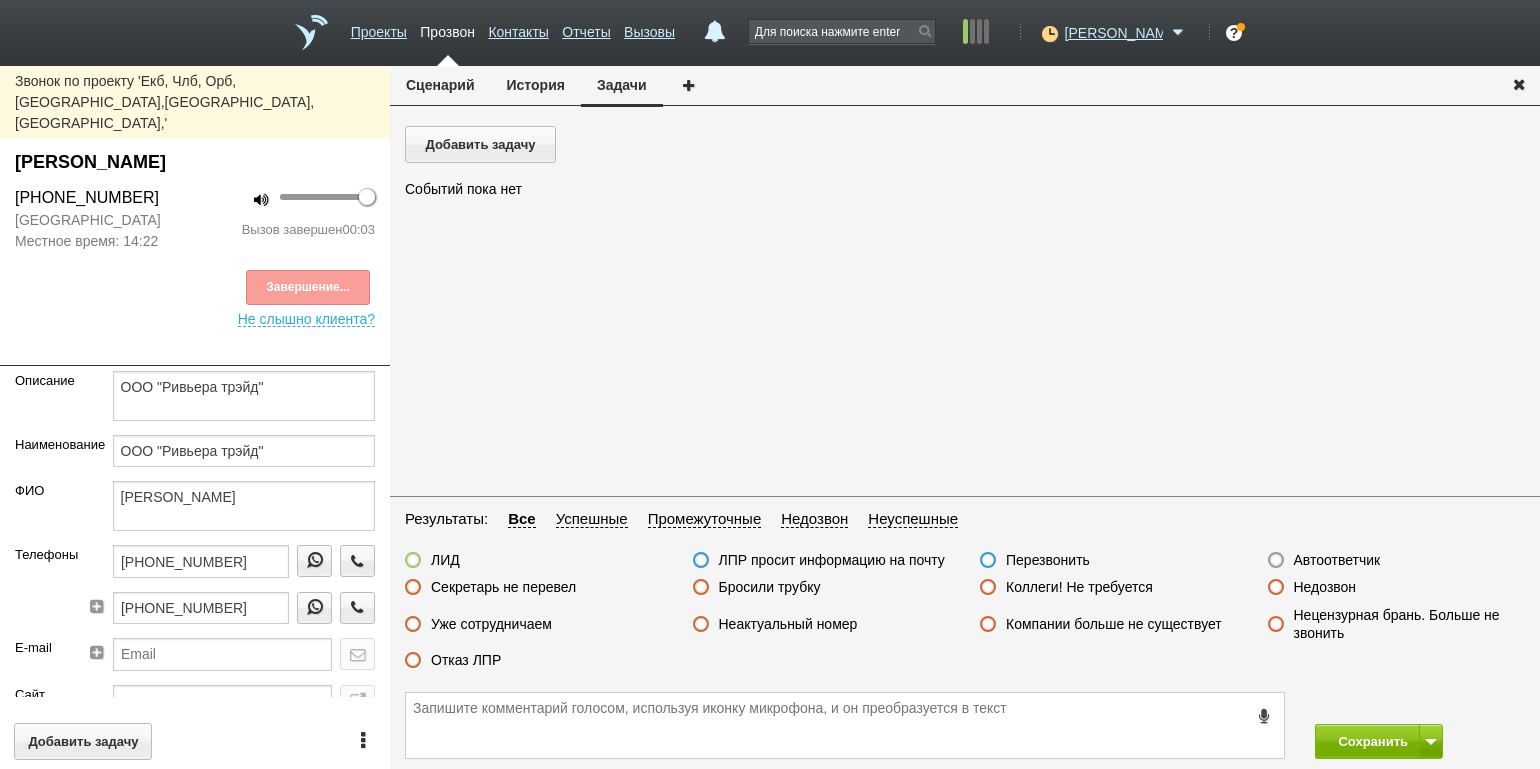 click on "Автоответчик" at bounding box center (1337, 560) 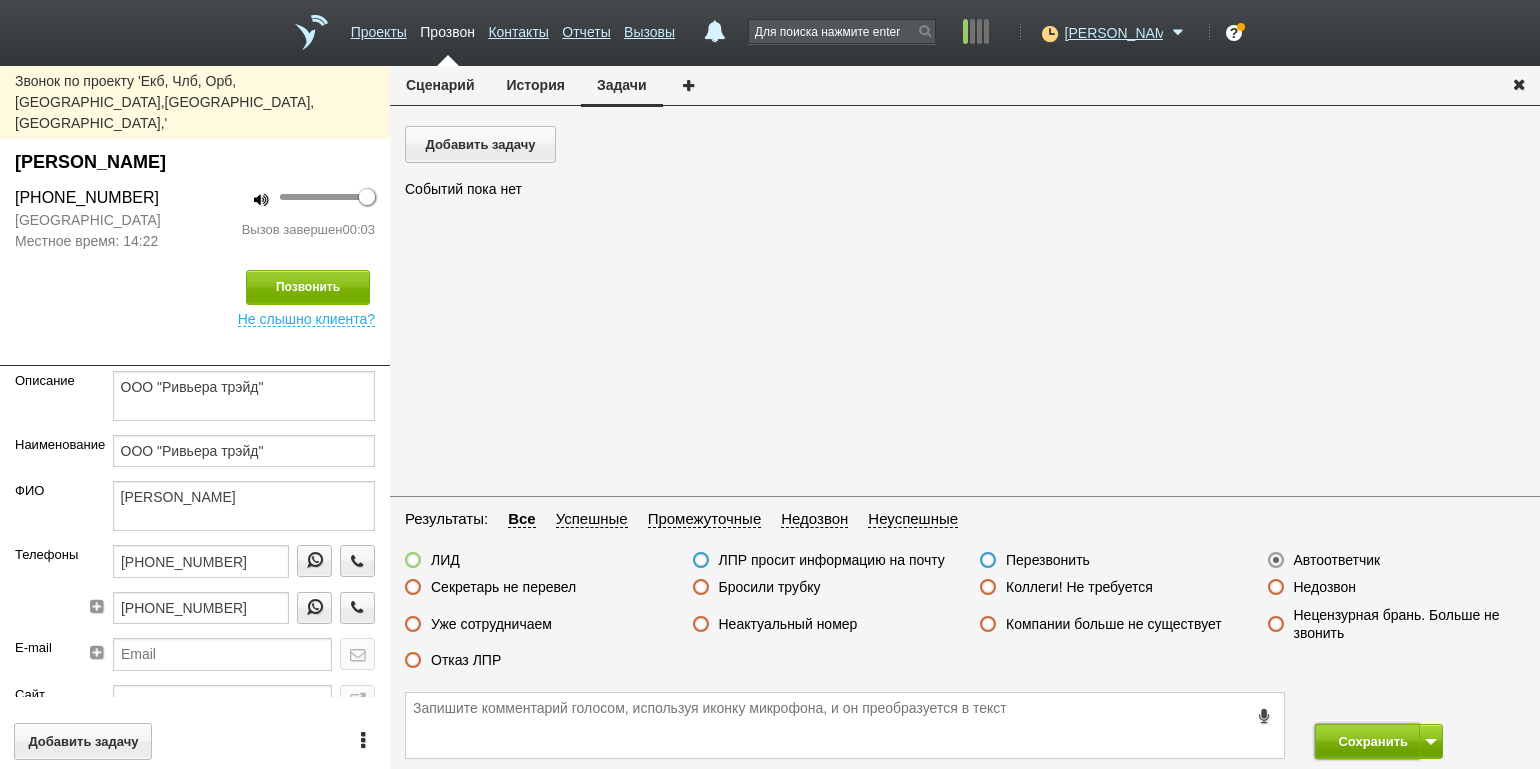 click on "Сохранить" at bounding box center [1367, 741] 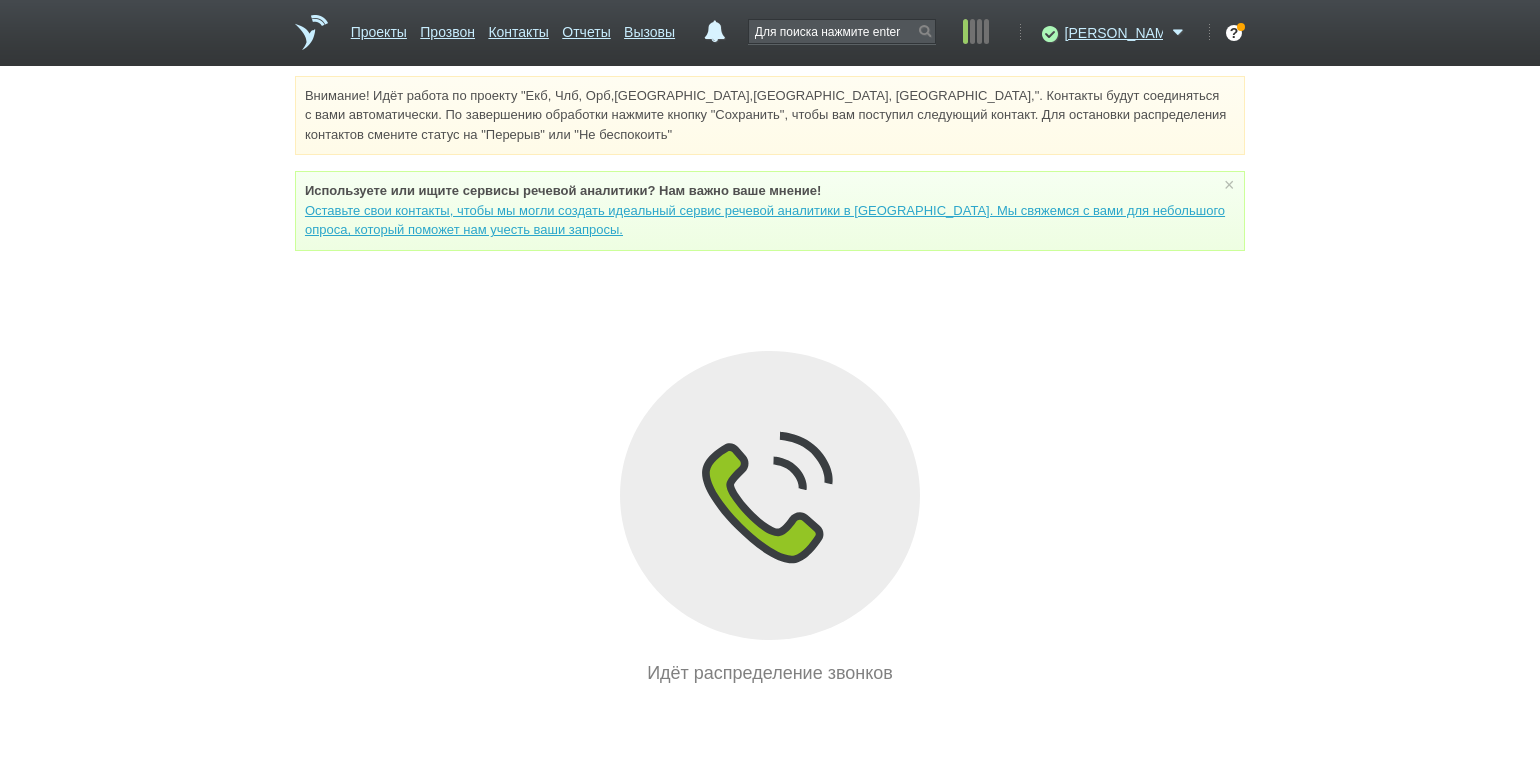 click on "Внимание! Идёт работа по проекту "Екб, Члб, Орб,[GEOGRAPHIC_DATA],[GEOGRAPHIC_DATA], [GEOGRAPHIC_DATA],". Контакты будут соединяться с вами автоматически. По завершению обработки нажмите кнопку "Сохранить", чтобы вам поступил следующий контакт. Для остановки распределения контактов смените статус на "Перерыв" или "Не беспокоить"
Используете или ищите cервисы речевой аналитики? Нам важно ваше мнение!
×
Вы можете звонить напрямую из строки поиска - введите номер и нажмите "Позвонить"
Идёт распределение звонков" at bounding box center [770, 381] 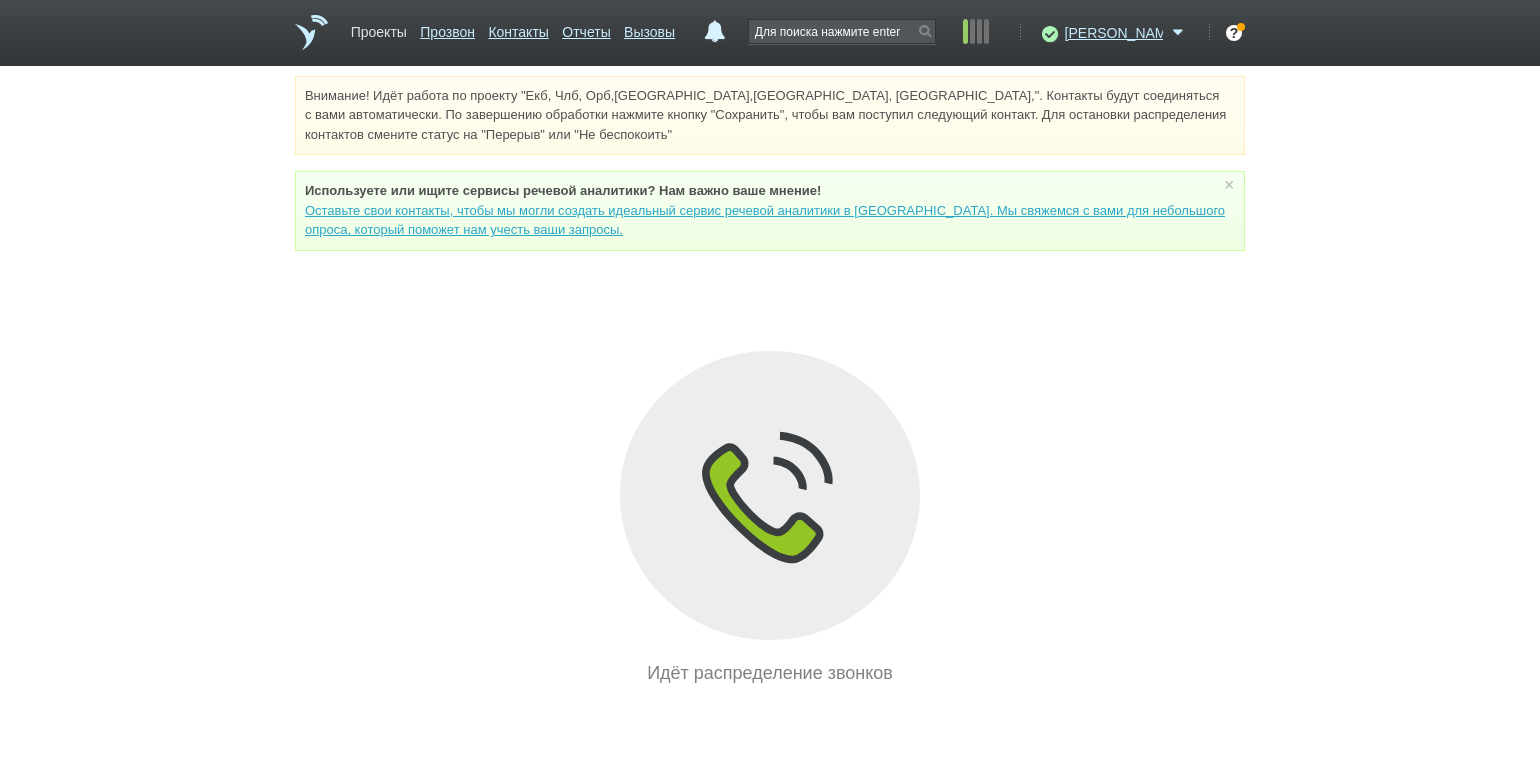click on "Проекты" at bounding box center [379, 28] 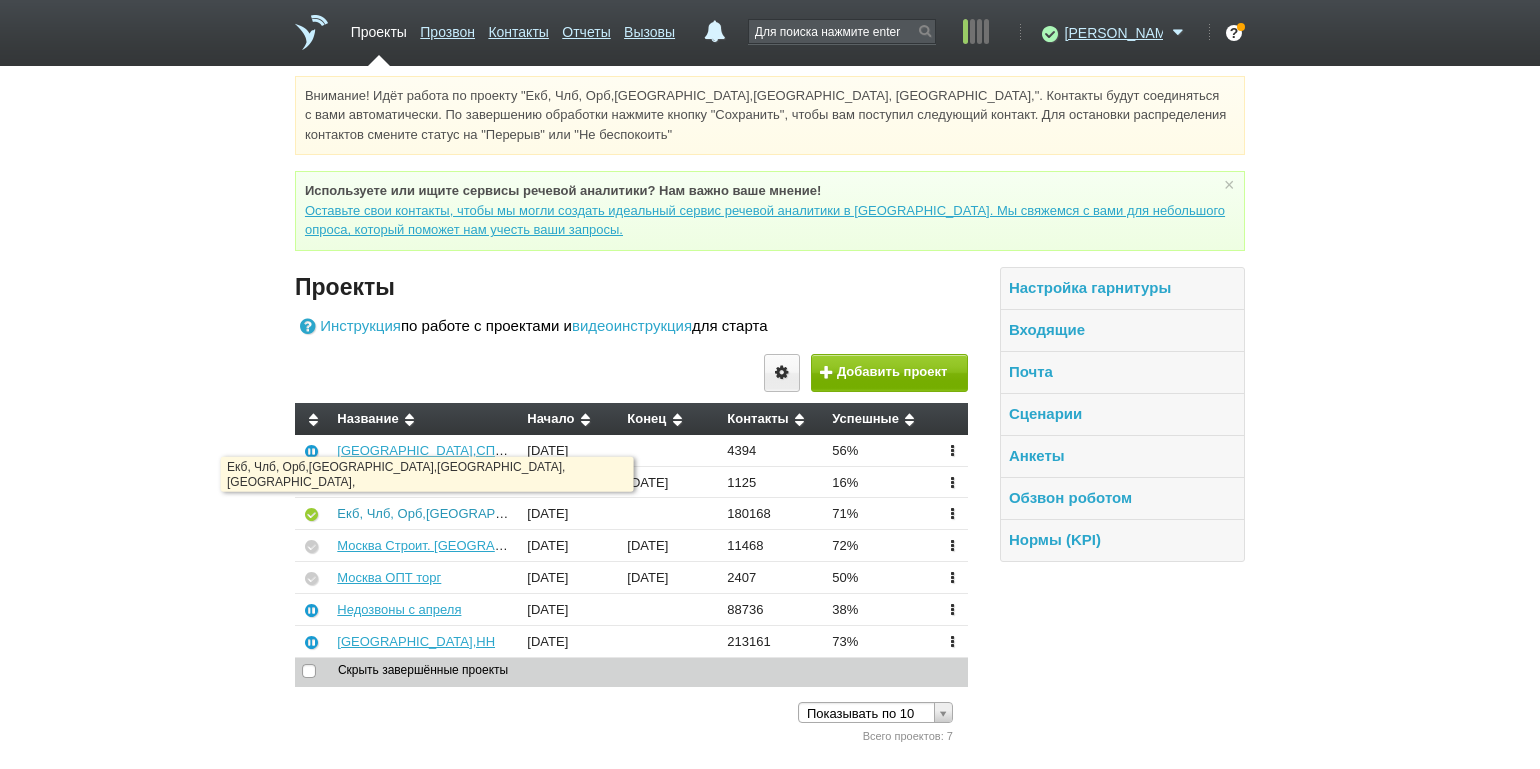 click on "Екб, Члб, Орб,[GEOGRAPHIC_DATA],[GEOGRAPHIC_DATA], [GEOGRAPHIC_DATA]," at bounding box center [591, 513] 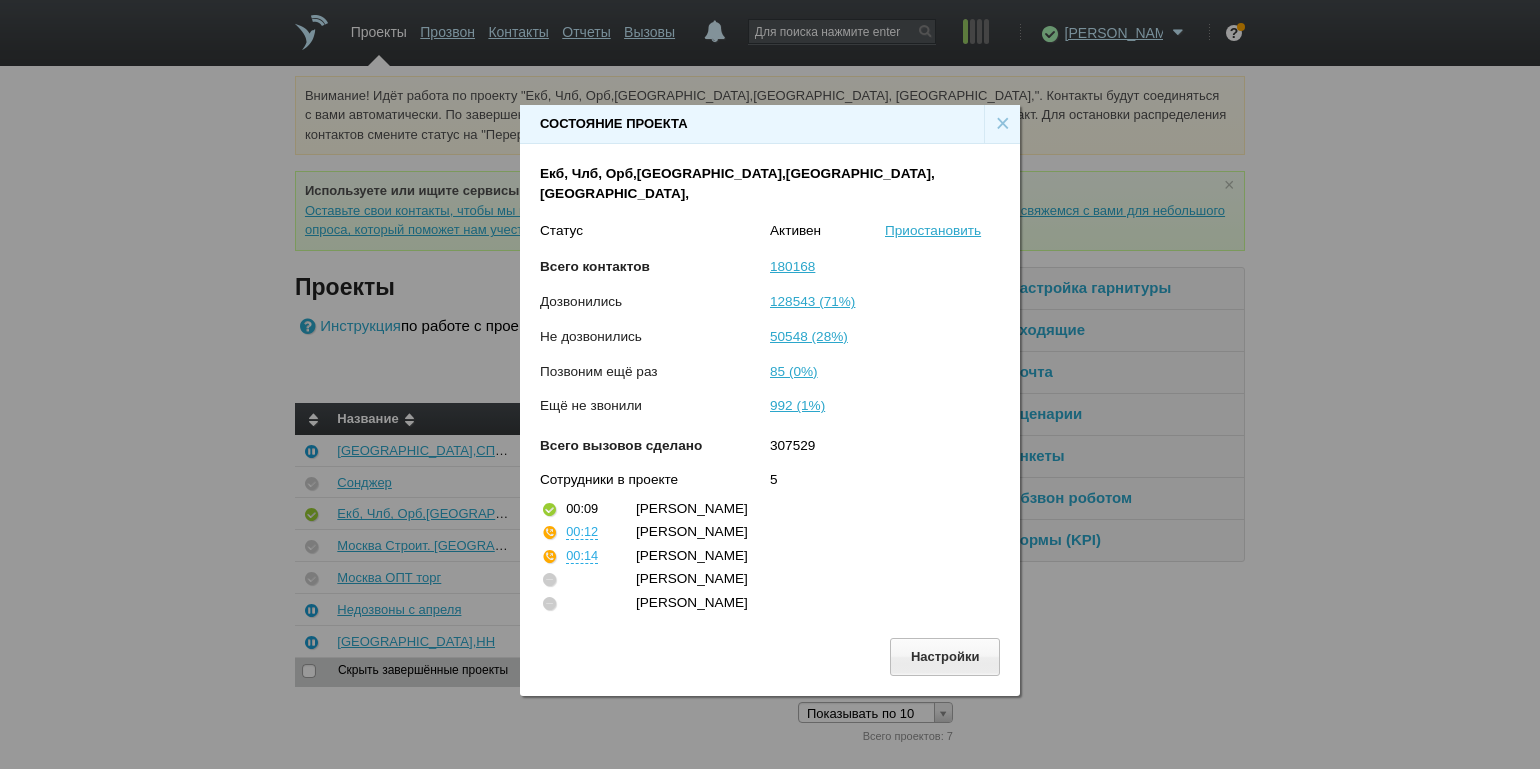 click on "×" at bounding box center [1002, 124] 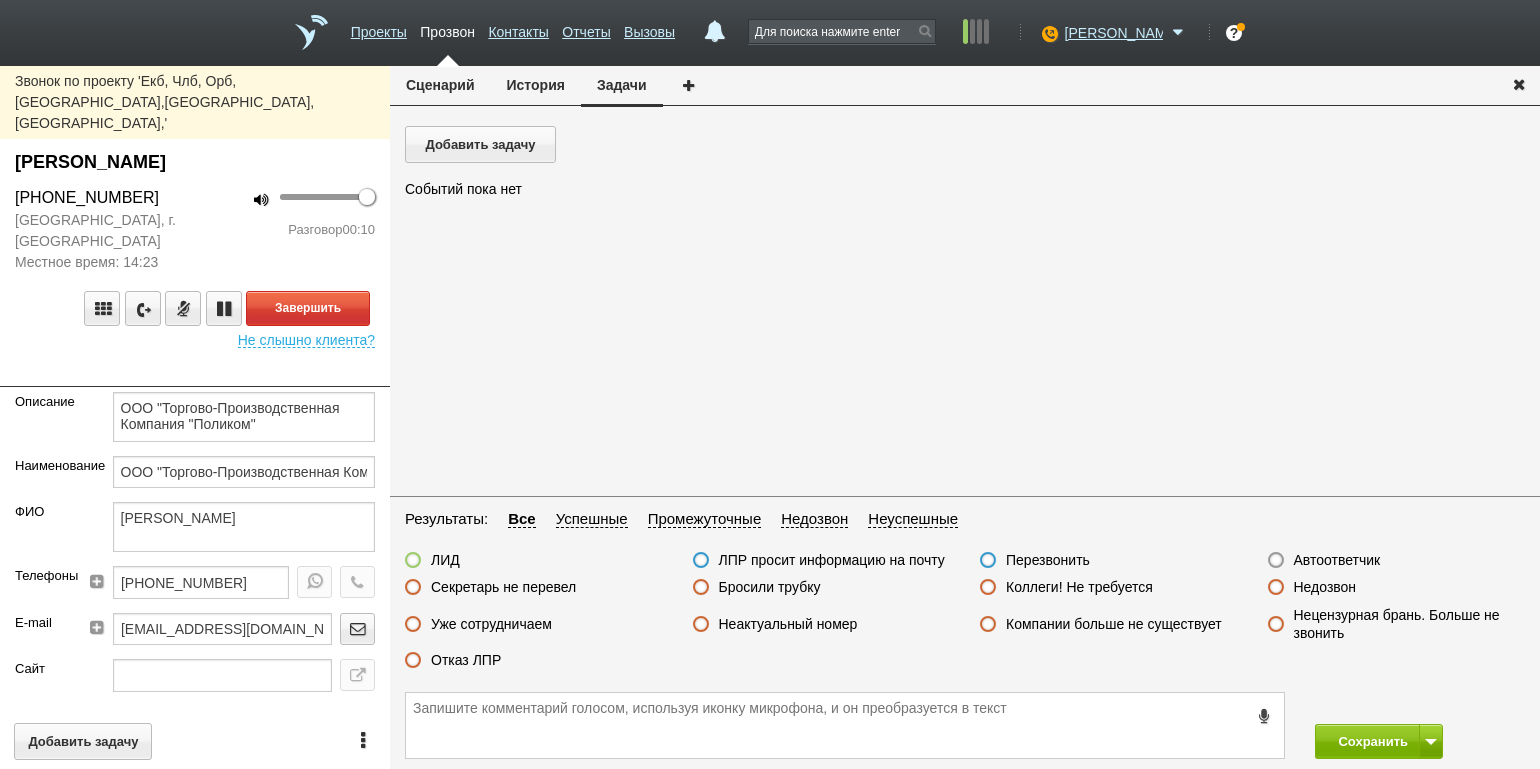 click on "100
Разговор
00:10" at bounding box center [292, 229] 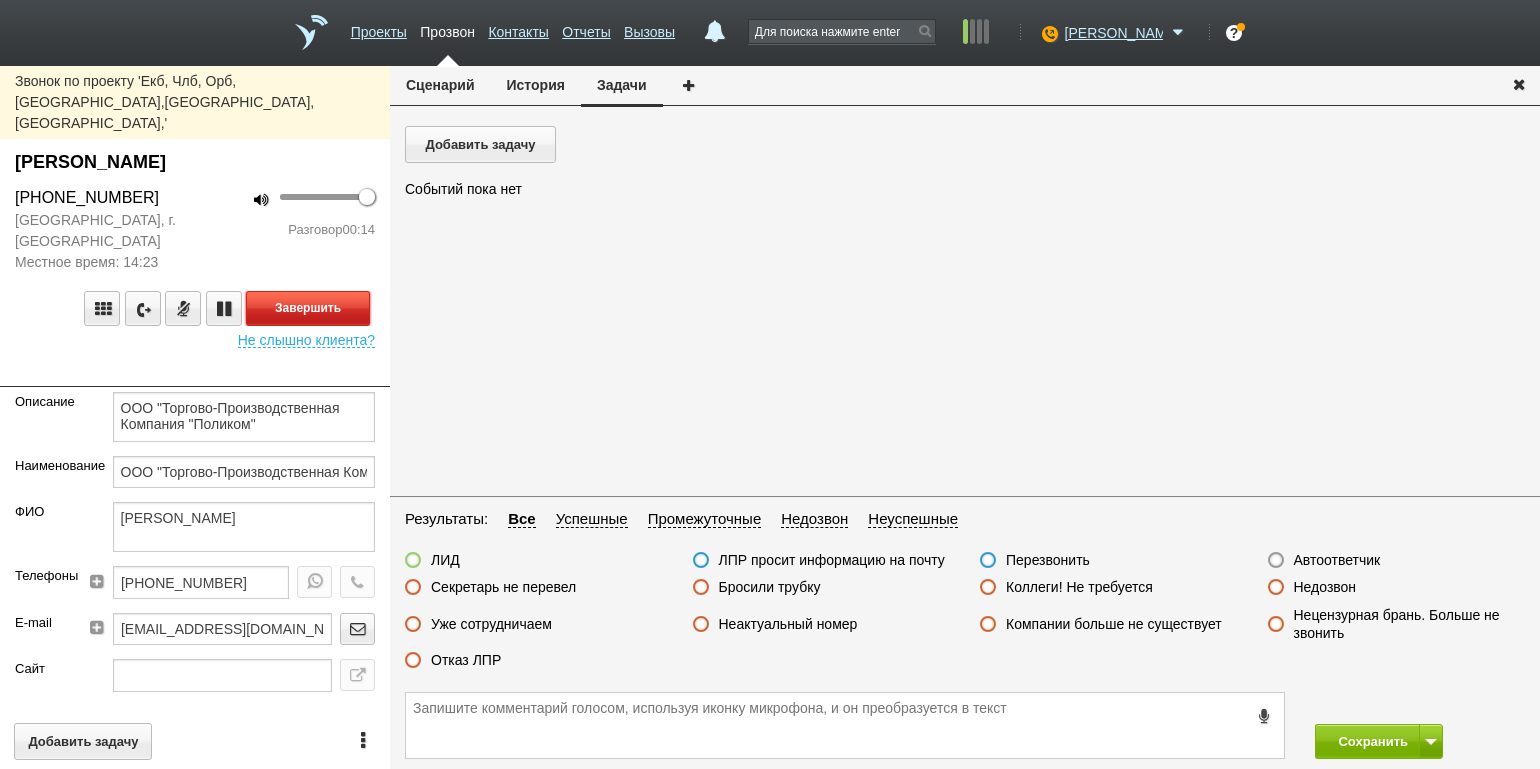 click on "Завершить" at bounding box center (308, 308) 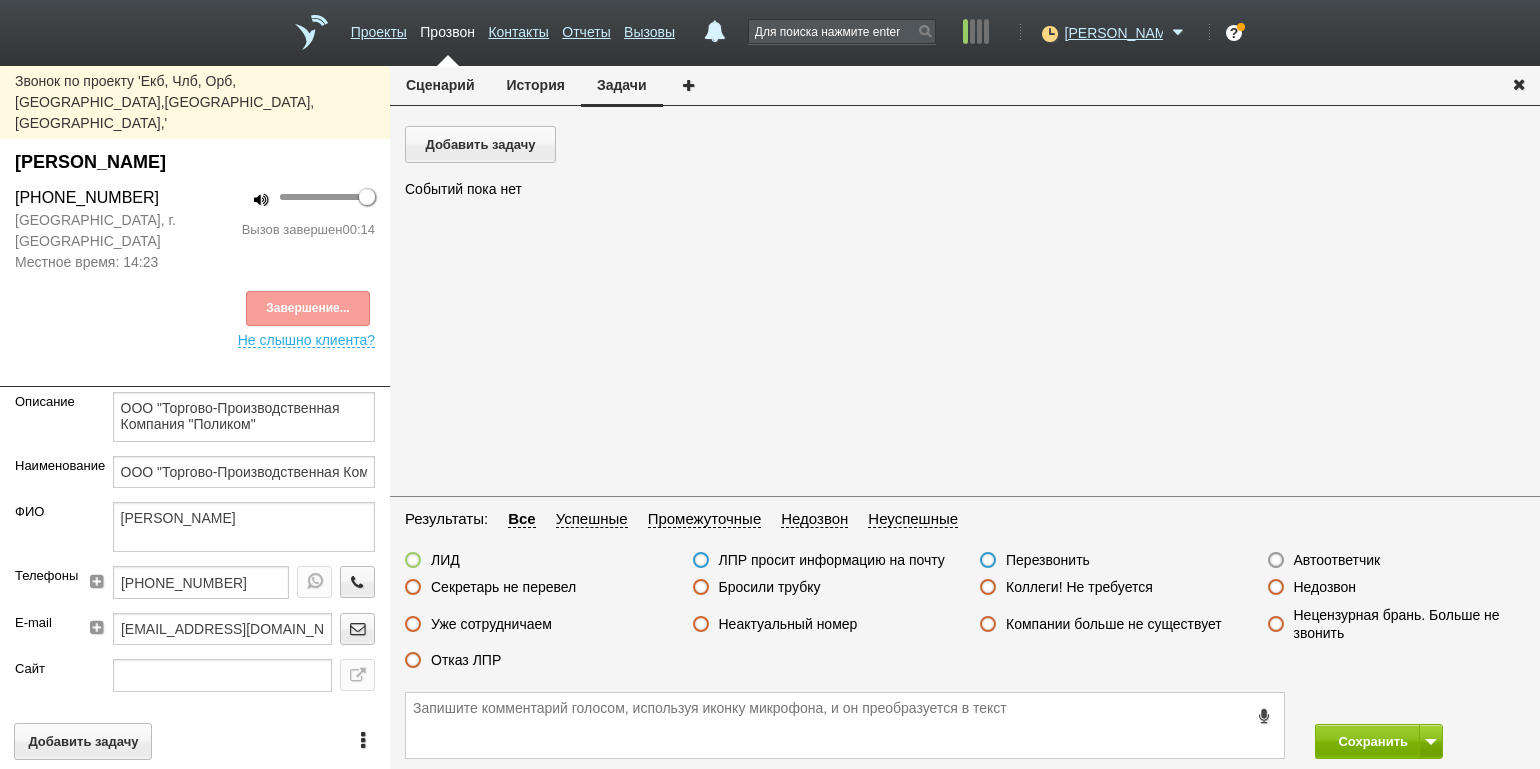 click on "Секретарь не перевел" at bounding box center [503, 587] 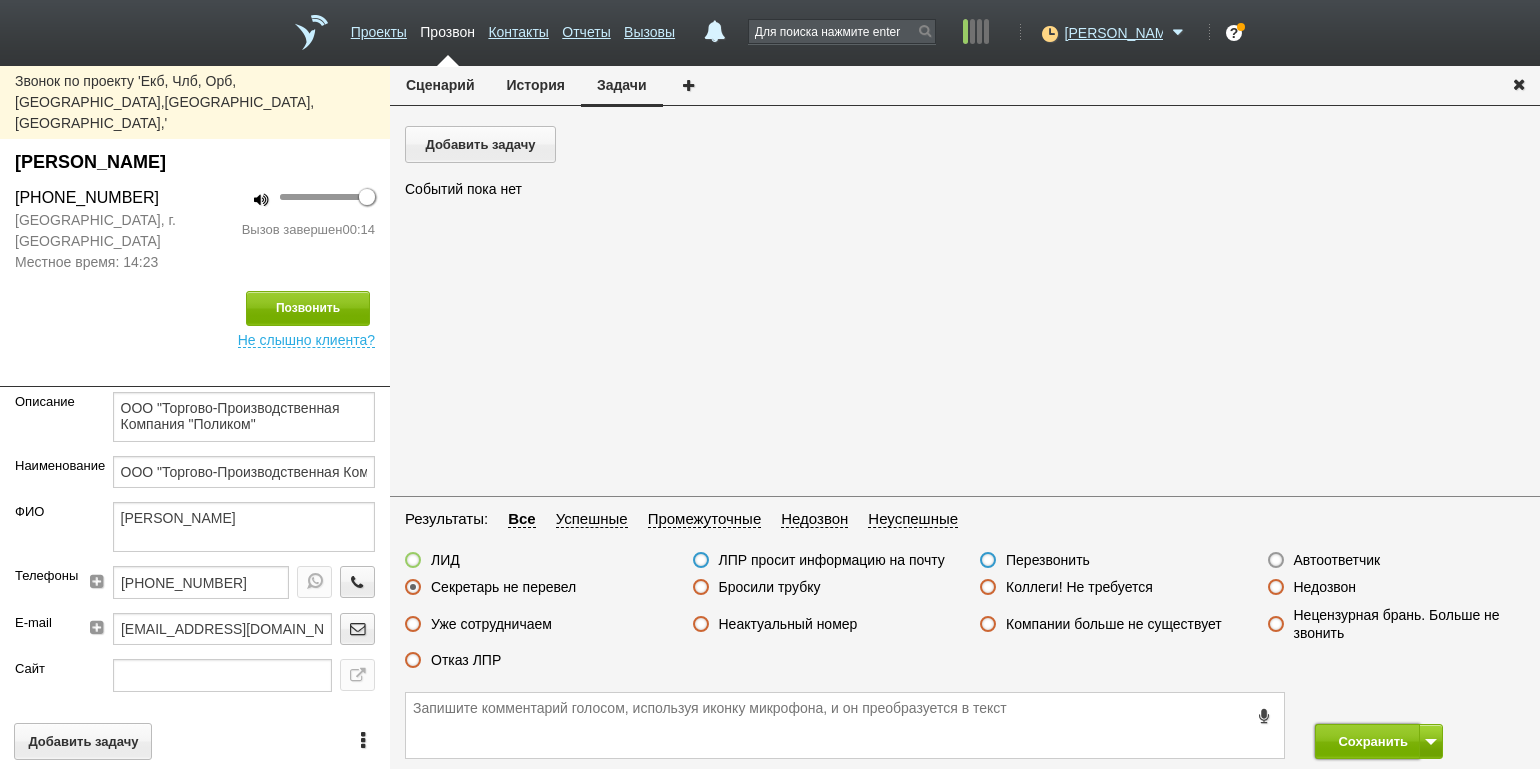 drag, startPoint x: 1360, startPoint y: 742, endPoint x: 1263, endPoint y: 673, distance: 119.03781 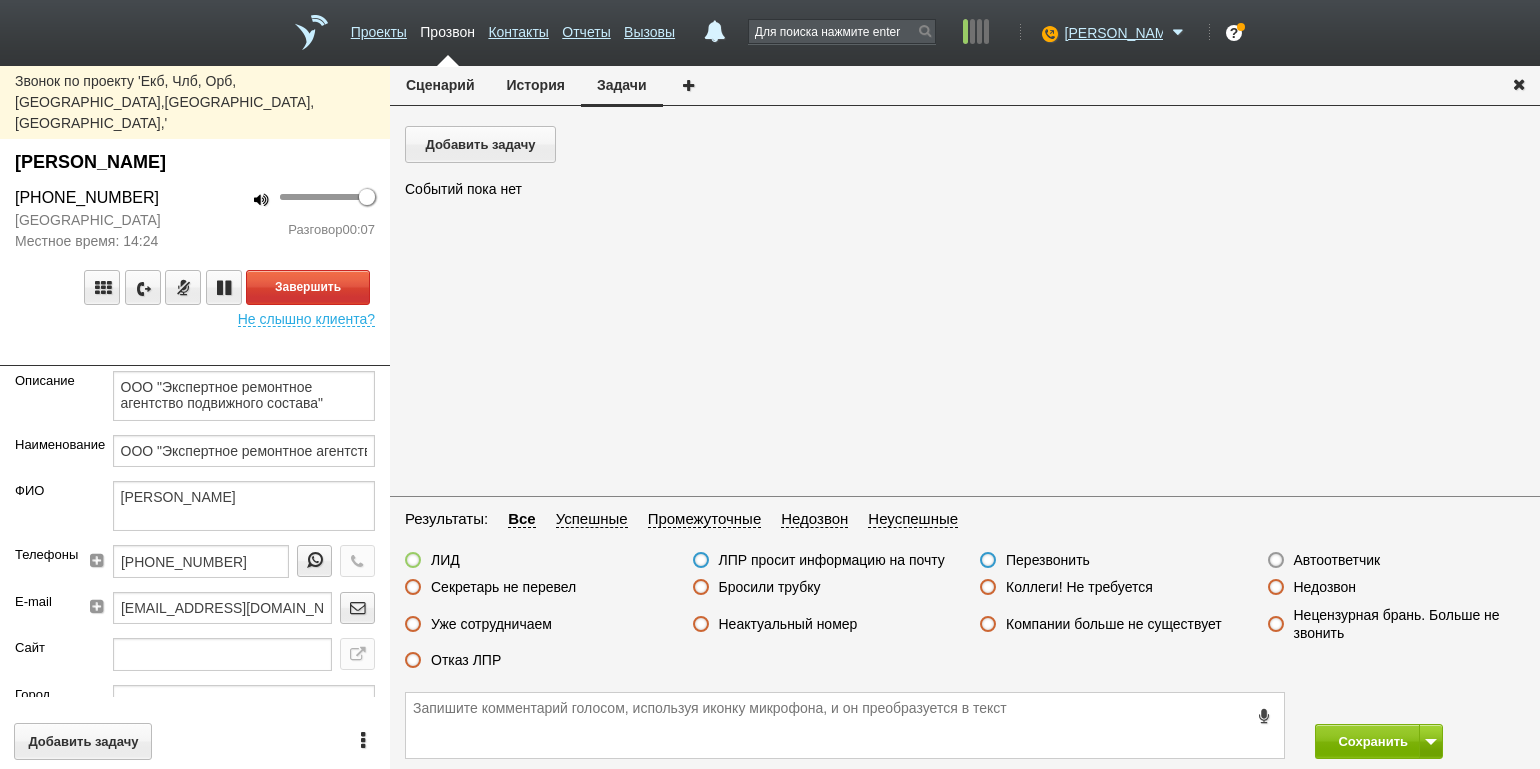 click on "100
Разговор
00:07" at bounding box center (292, 213) 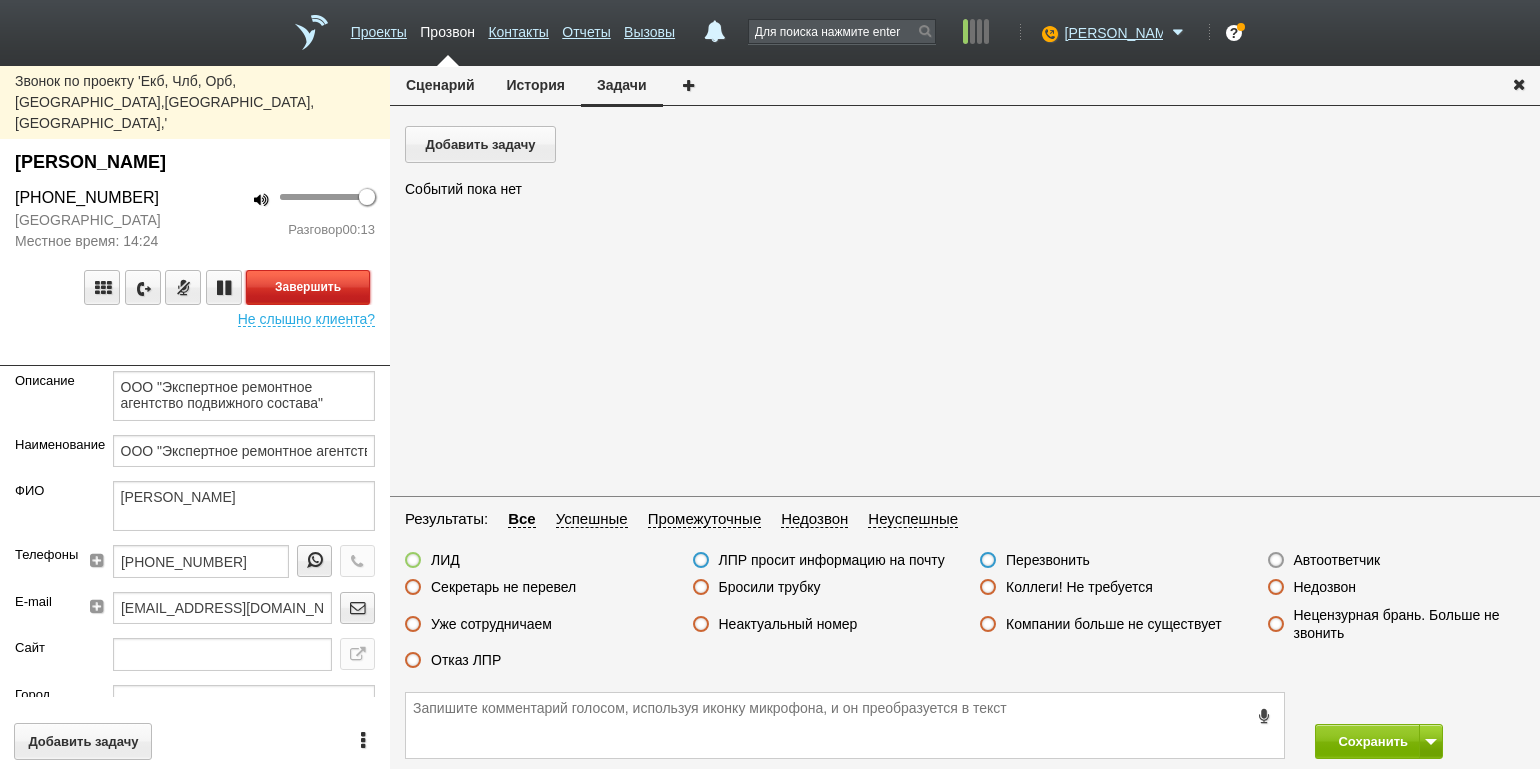 click on "Завершить" at bounding box center (308, 287) 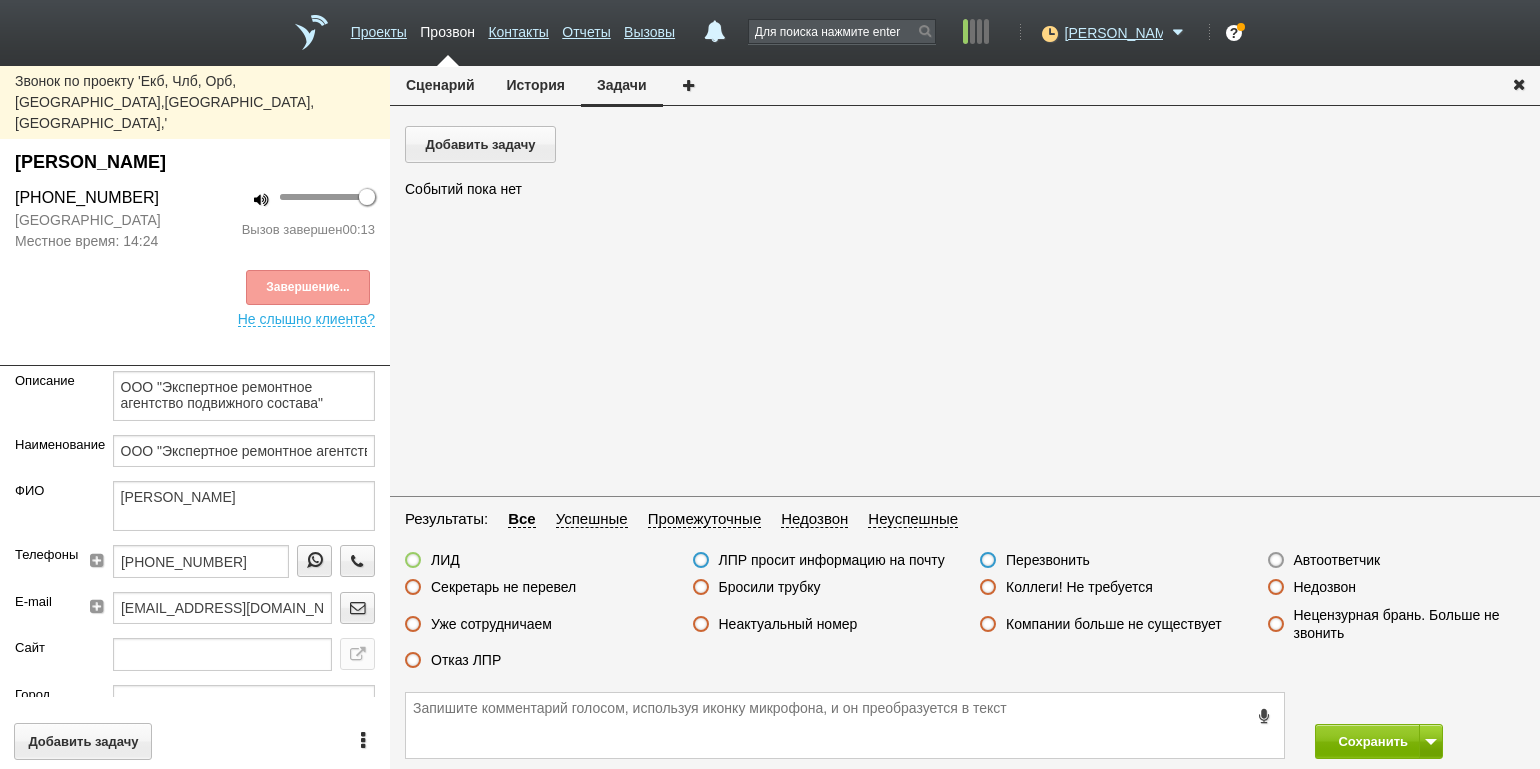 click on "Отказ ЛПР" at bounding box center (466, 660) 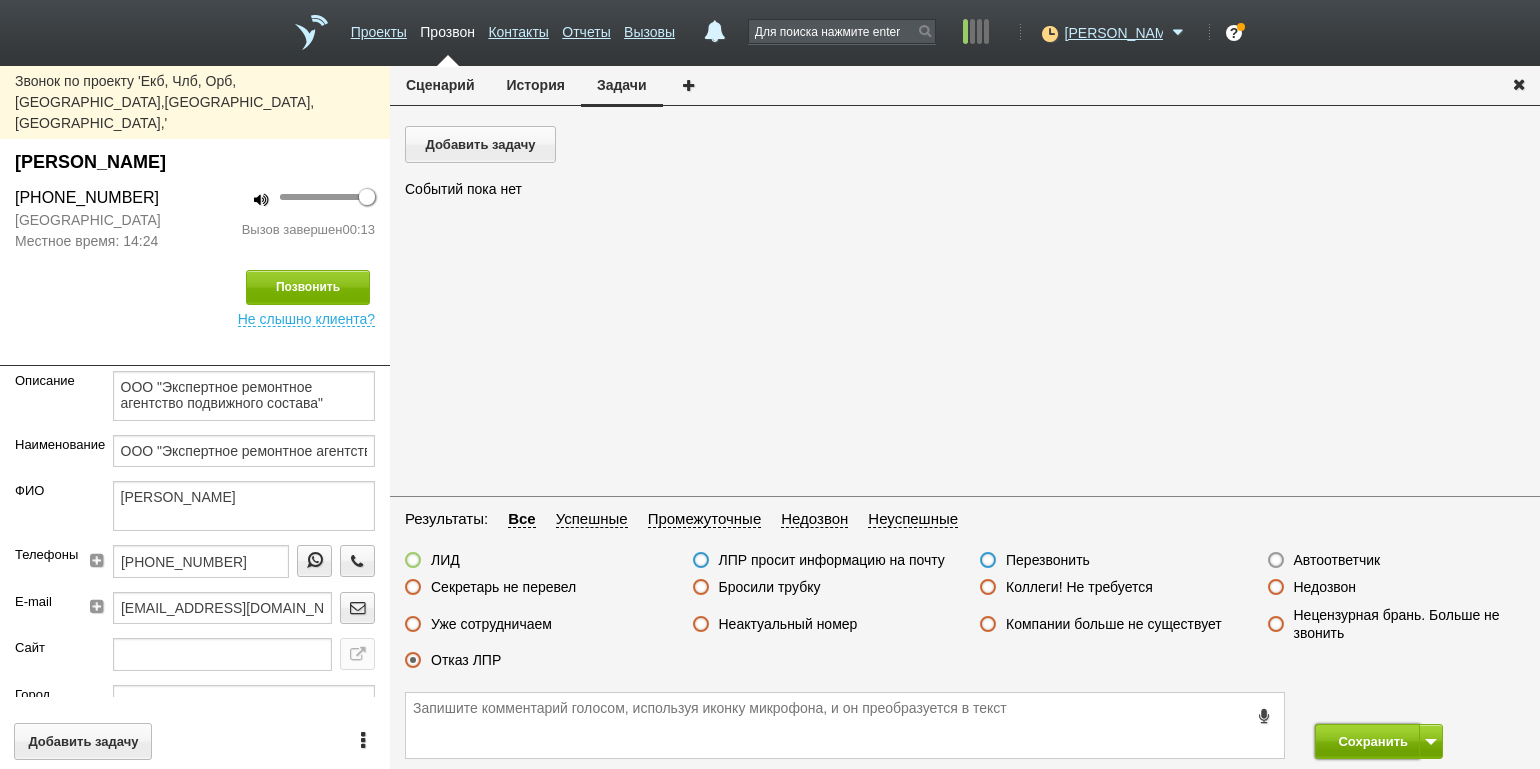 click on "Сохранить" at bounding box center (1367, 741) 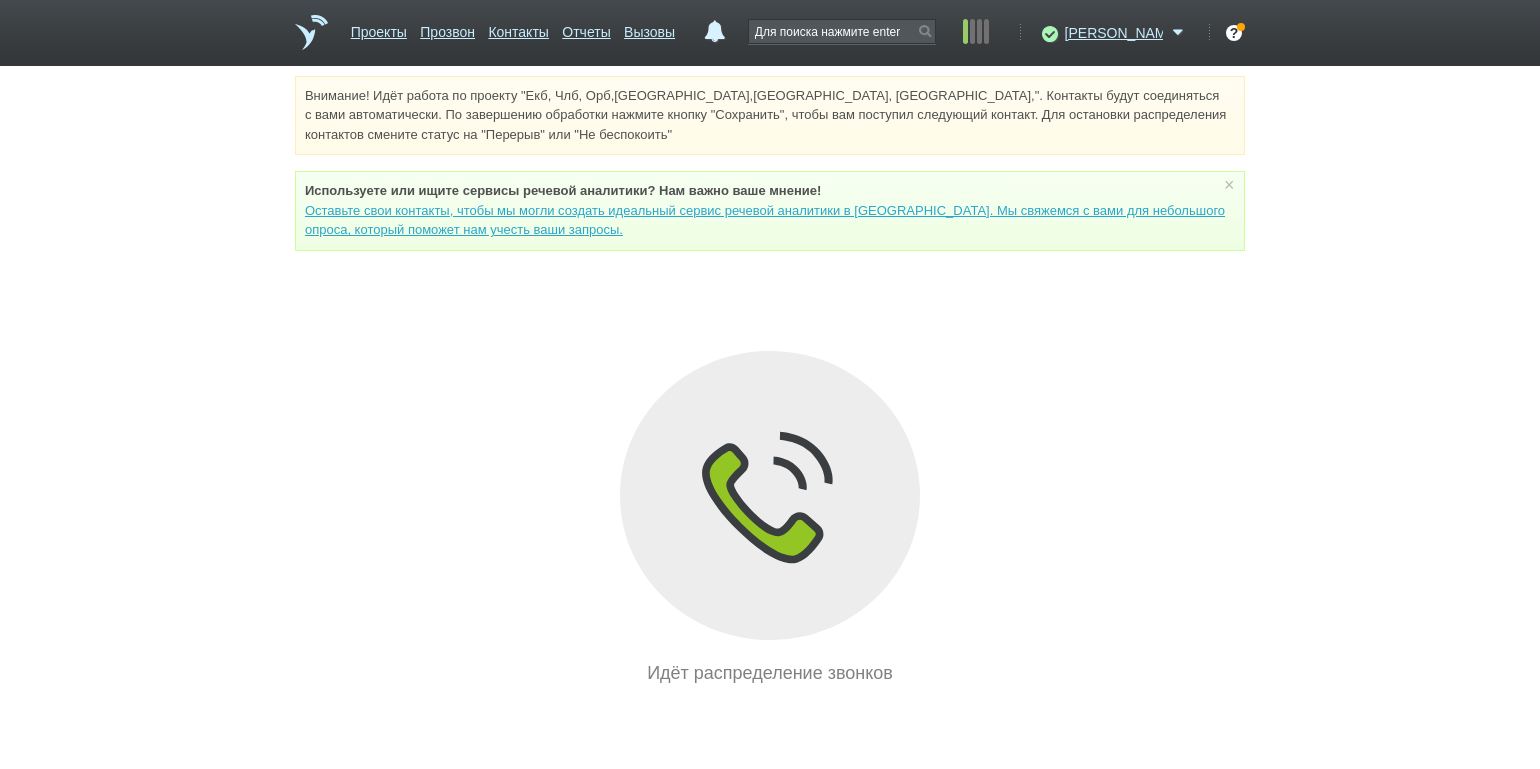 click on "Внимание! Идёт работа по проекту "Екб, Члб, Орб,[GEOGRAPHIC_DATA],[GEOGRAPHIC_DATA], [GEOGRAPHIC_DATA],". Контакты будут соединяться с вами автоматически. По завершению обработки нажмите кнопку "Сохранить", чтобы вам поступил следующий контакт. Для остановки распределения контактов смените статус на "Перерыв" или "Не беспокоить"
Используете или ищите cервисы речевой аналитики? Нам важно ваше мнение!
×
Вы можете звонить напрямую из строки поиска - введите номер и нажмите "Позвонить"
Идёт распределение звонков" at bounding box center [770, 381] 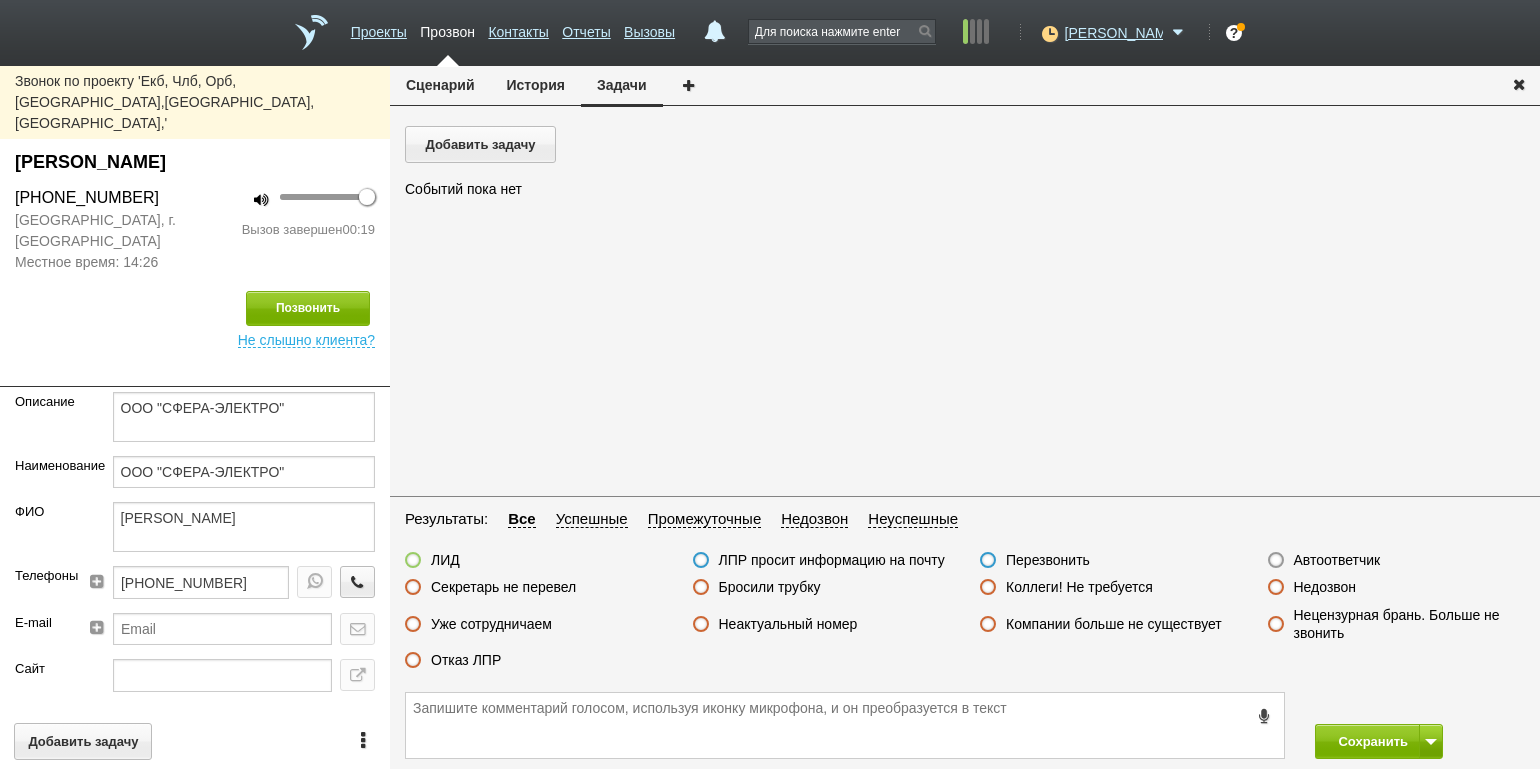 click on "Отказ ЛПР" at bounding box center [466, 660] 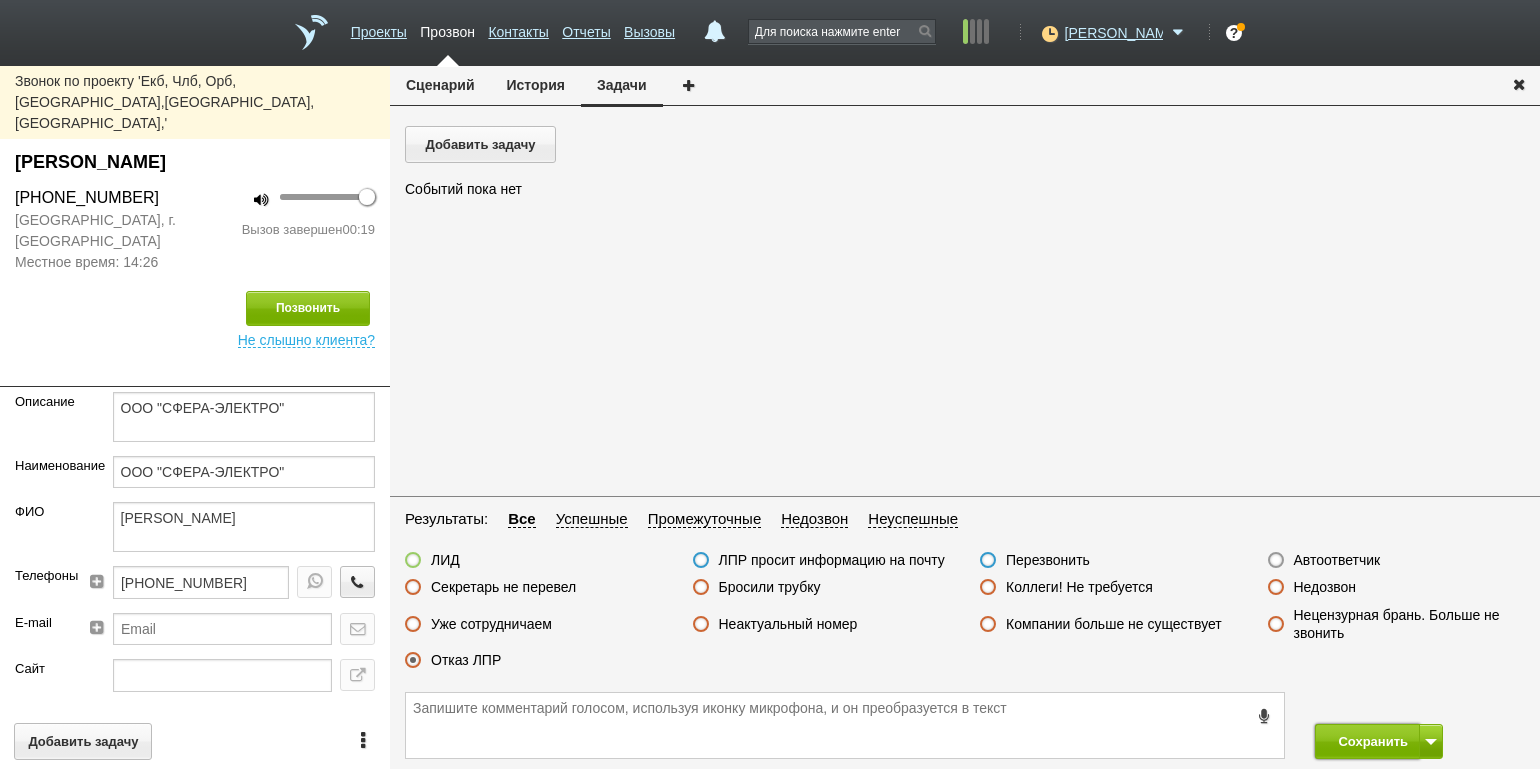 drag, startPoint x: 1328, startPoint y: 736, endPoint x: 1297, endPoint y: 656, distance: 85.79627 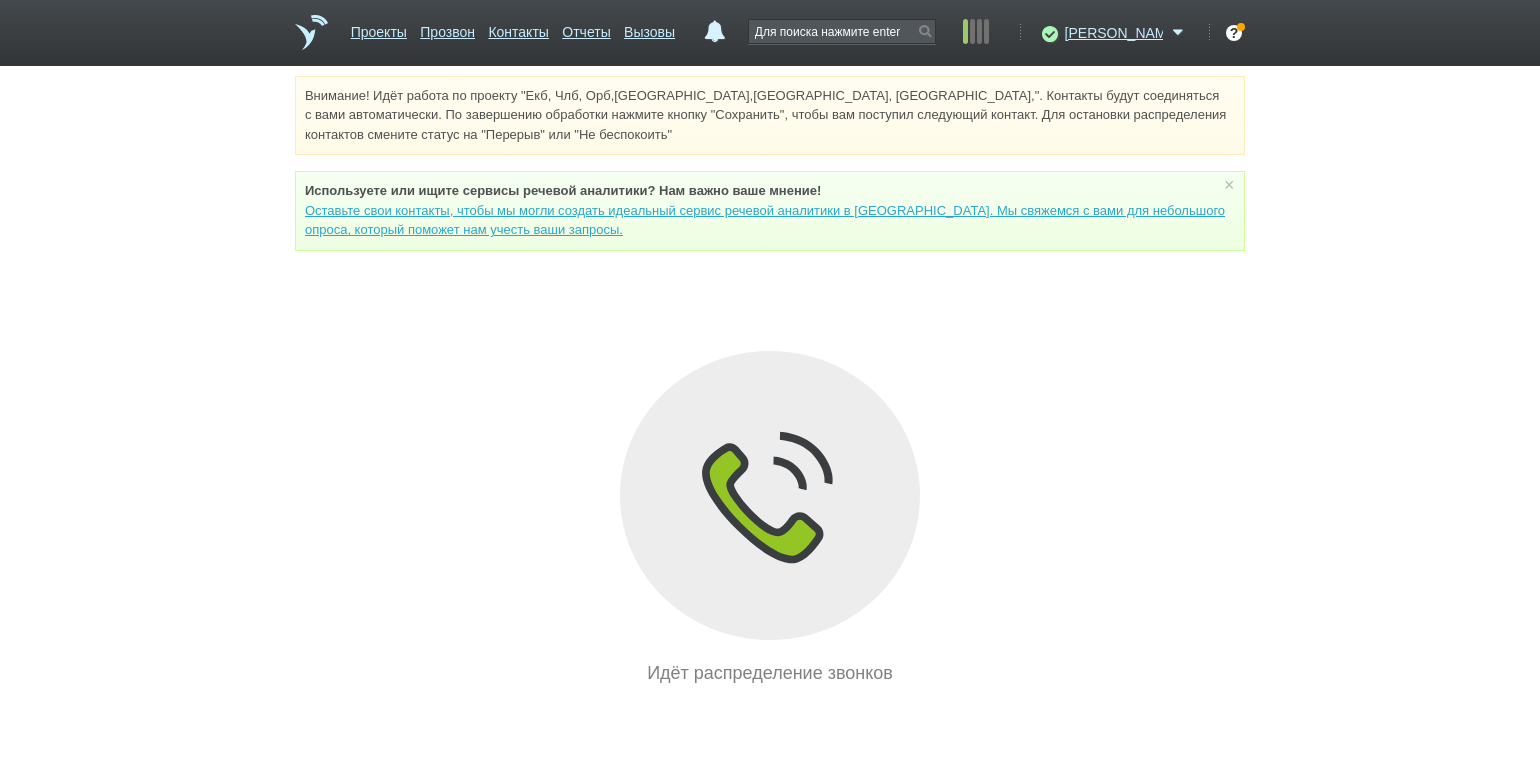 click on "Внимание! Идёт работа по проекту "Екб, Члб, Орб,[GEOGRAPHIC_DATA],[GEOGRAPHIC_DATA], [GEOGRAPHIC_DATA],". Контакты будут соединяться с вами автоматически. По завершению обработки нажмите кнопку "Сохранить", чтобы вам поступил следующий контакт. Для остановки распределения контактов смените статус на "Перерыв" или "Не беспокоить"
Используете или ищите cервисы речевой аналитики? Нам важно ваше мнение!
×
Вы можете звонить напрямую из строки поиска - введите номер и нажмите "Позвонить"
Идёт распределение звонков" at bounding box center [770, 381] 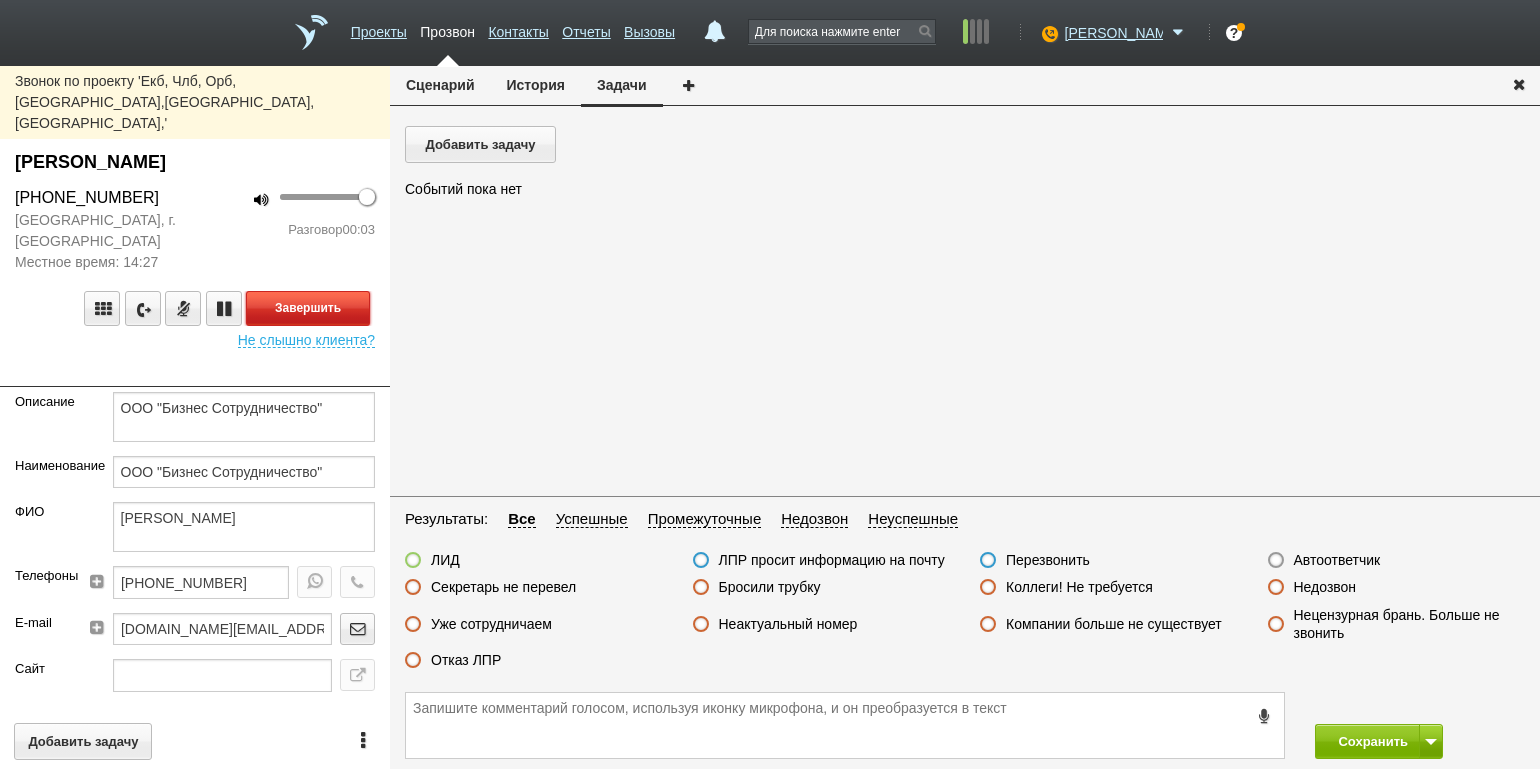click on "Завершить" at bounding box center (308, 308) 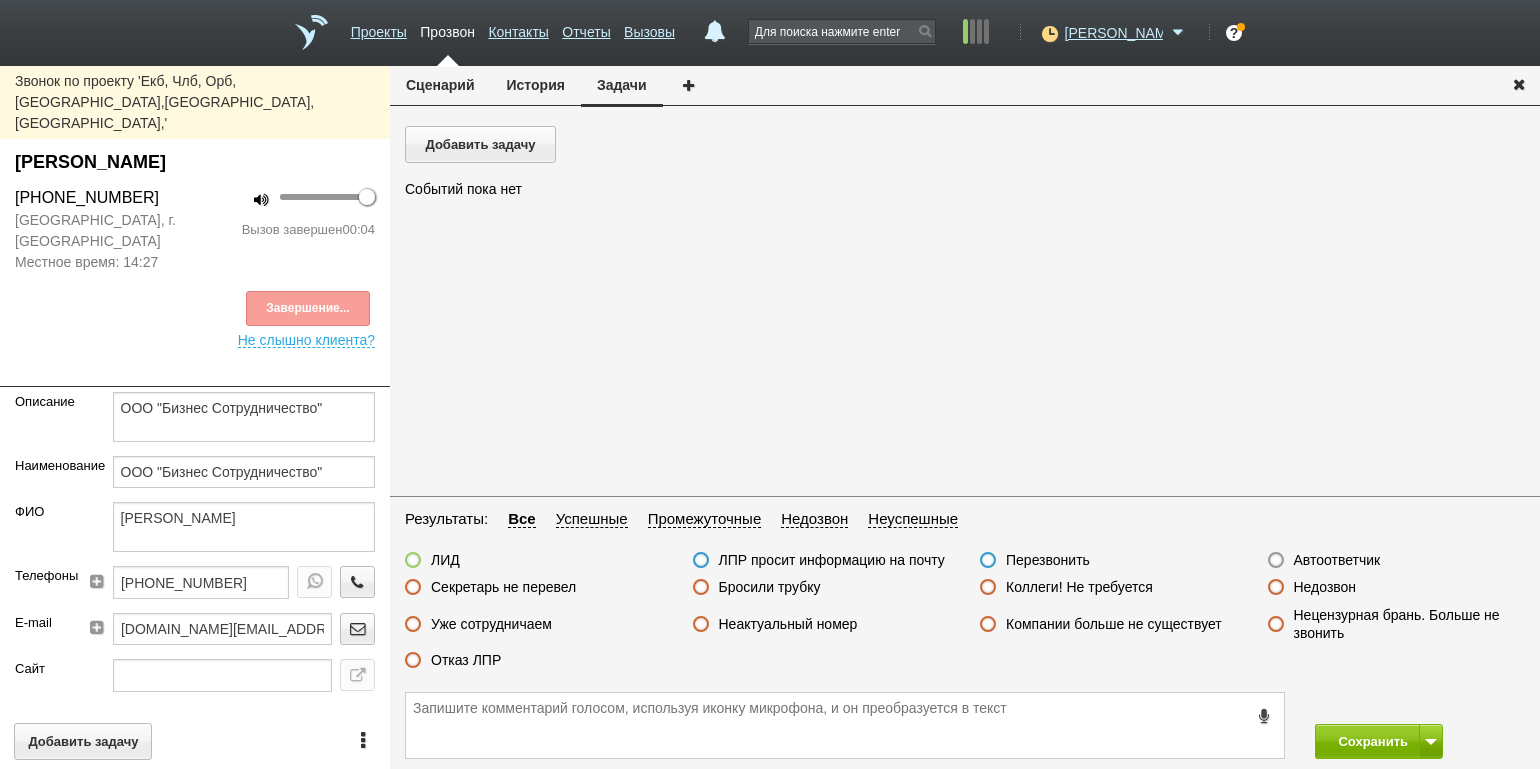 click on "Автоответчик" at bounding box center [1337, 560] 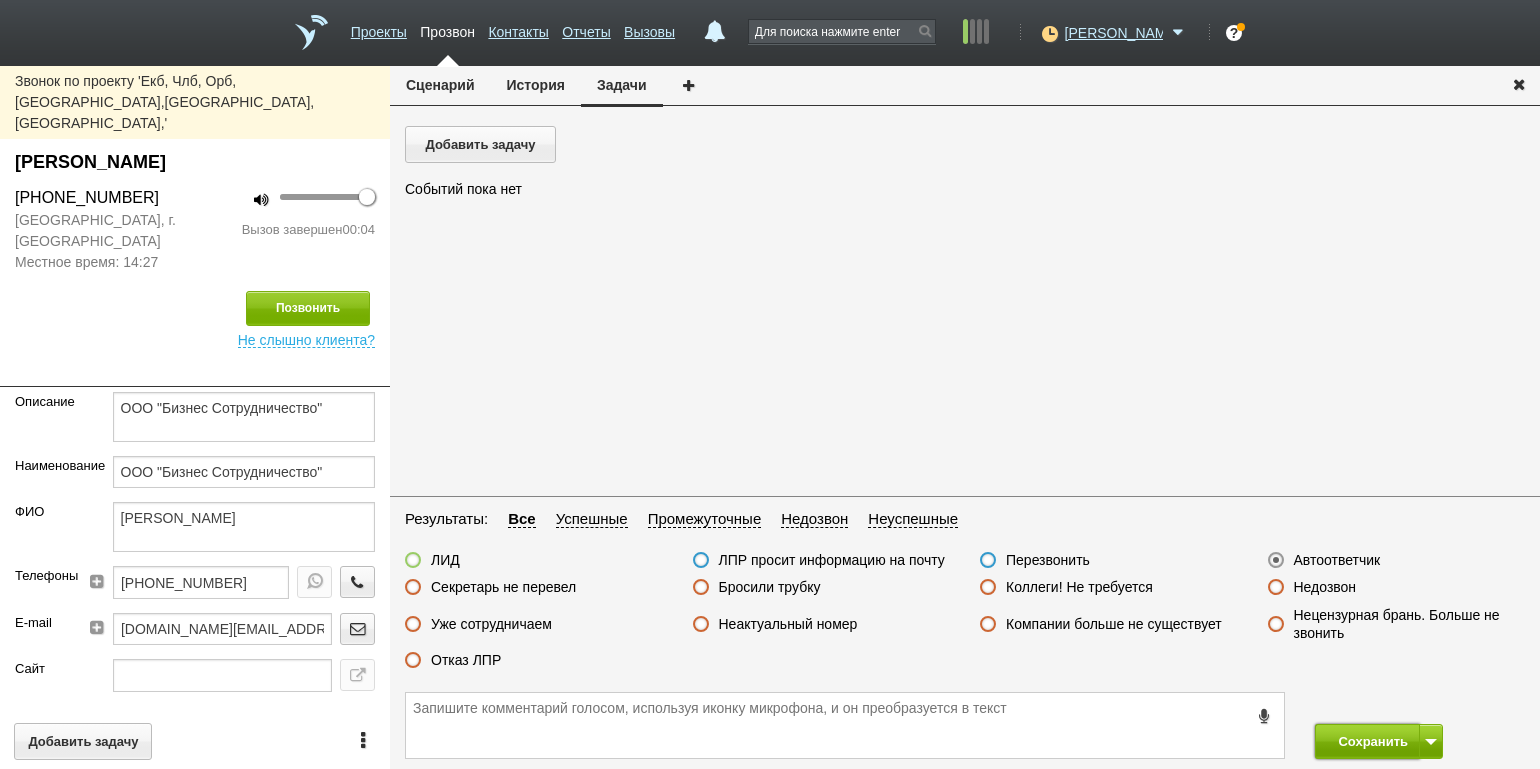 click on "Сохранить" at bounding box center (1367, 741) 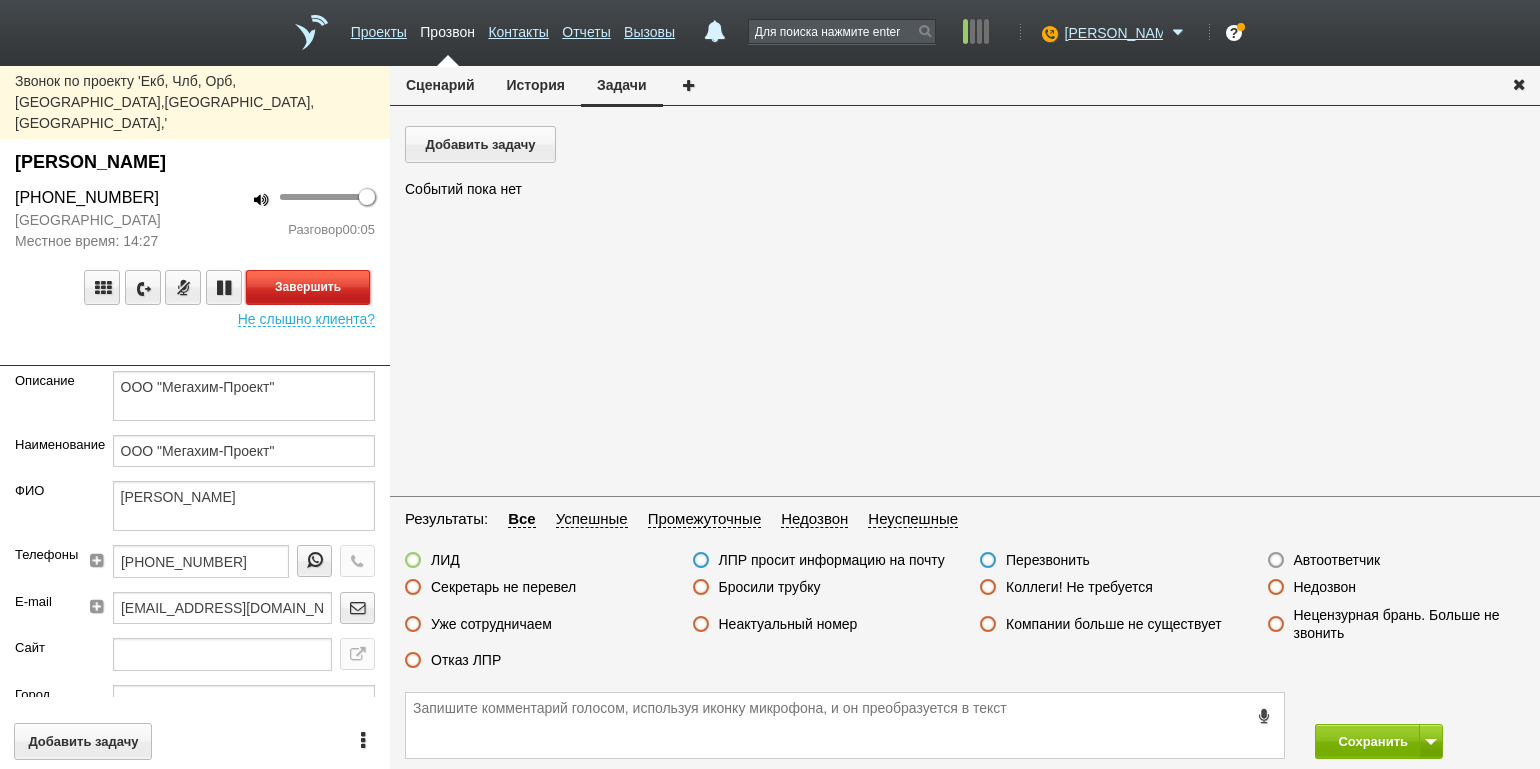 click on "Завершить" at bounding box center (308, 287) 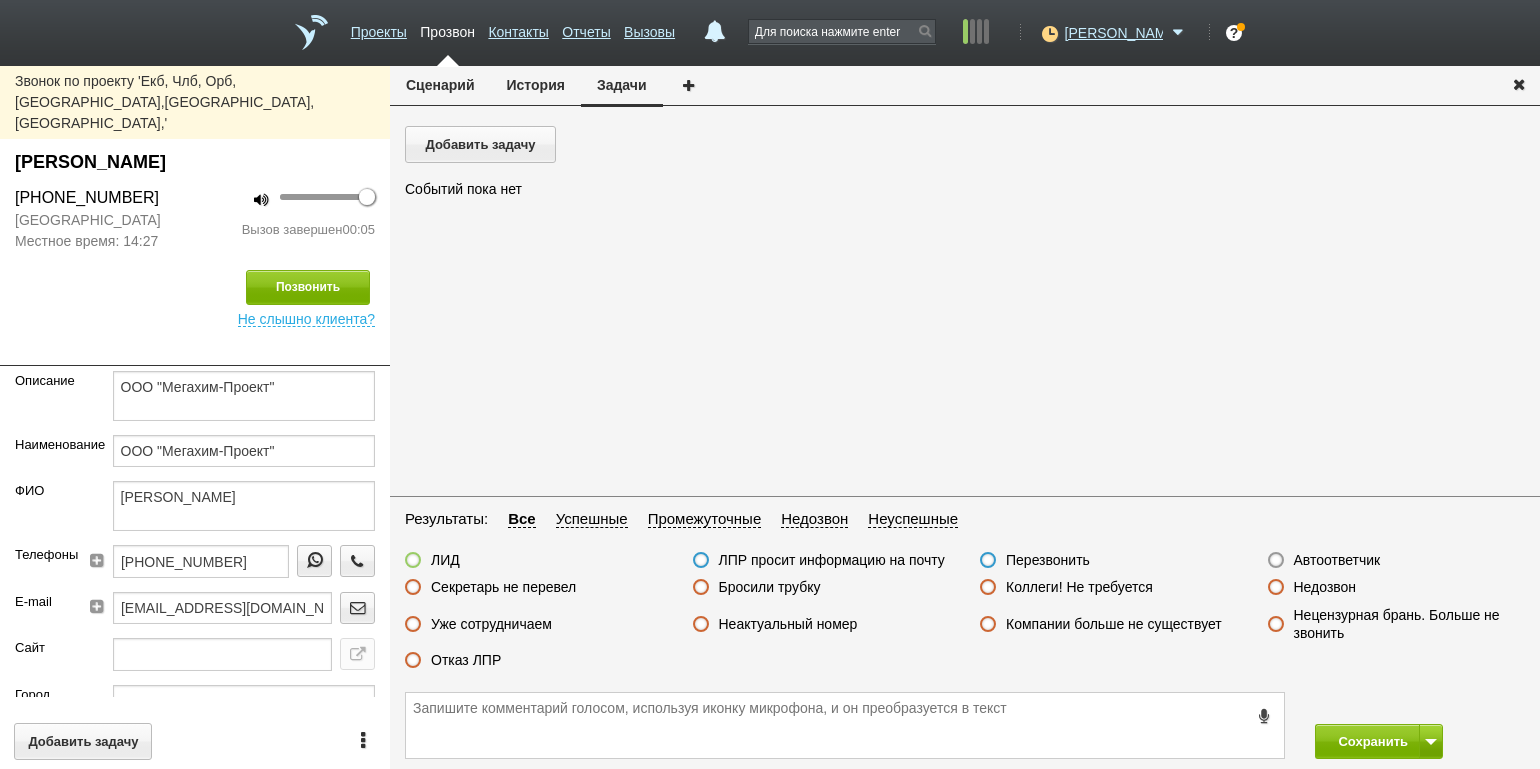 click on "Автоответчик" at bounding box center (1337, 560) 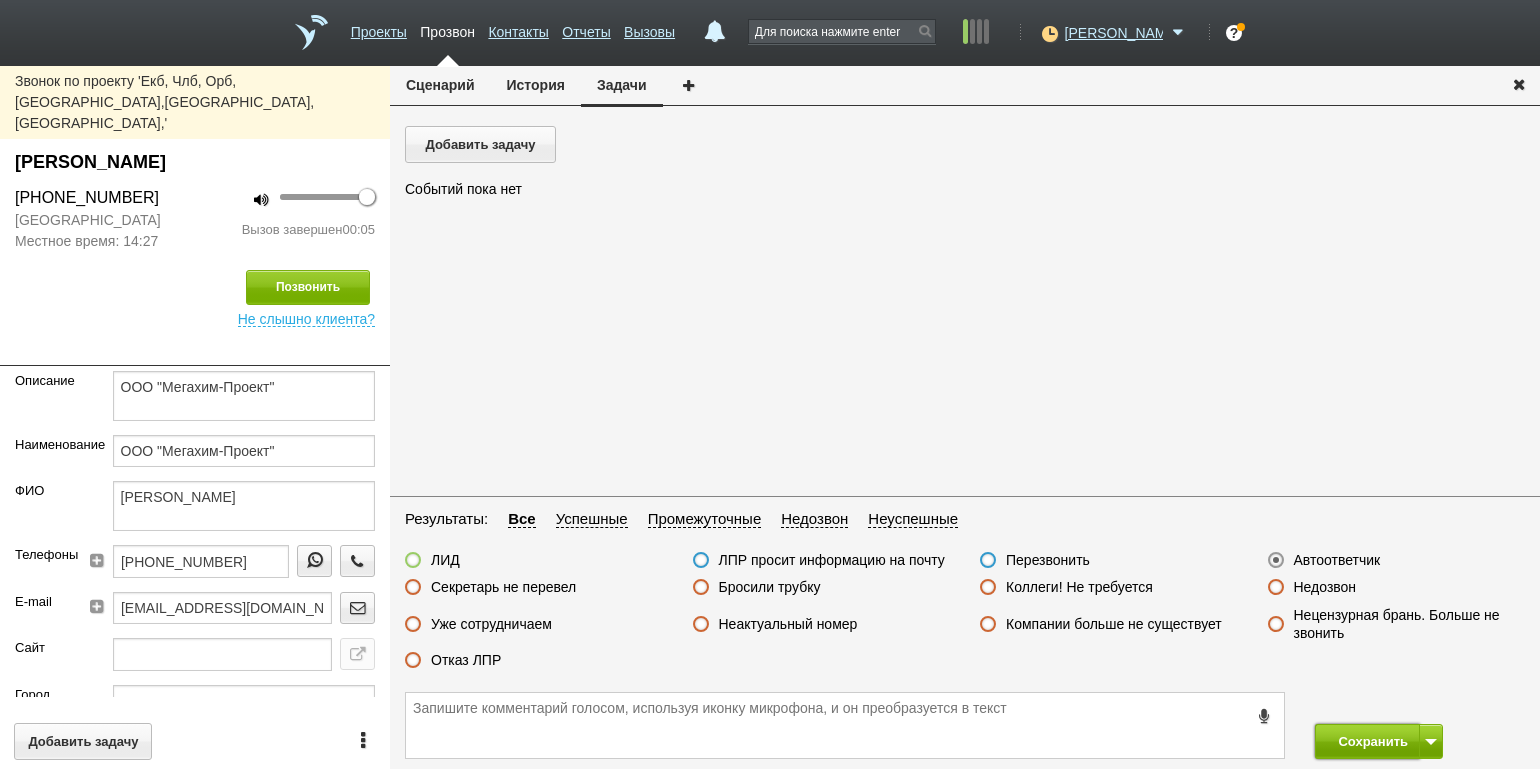 click on "Сохранить" at bounding box center (1367, 741) 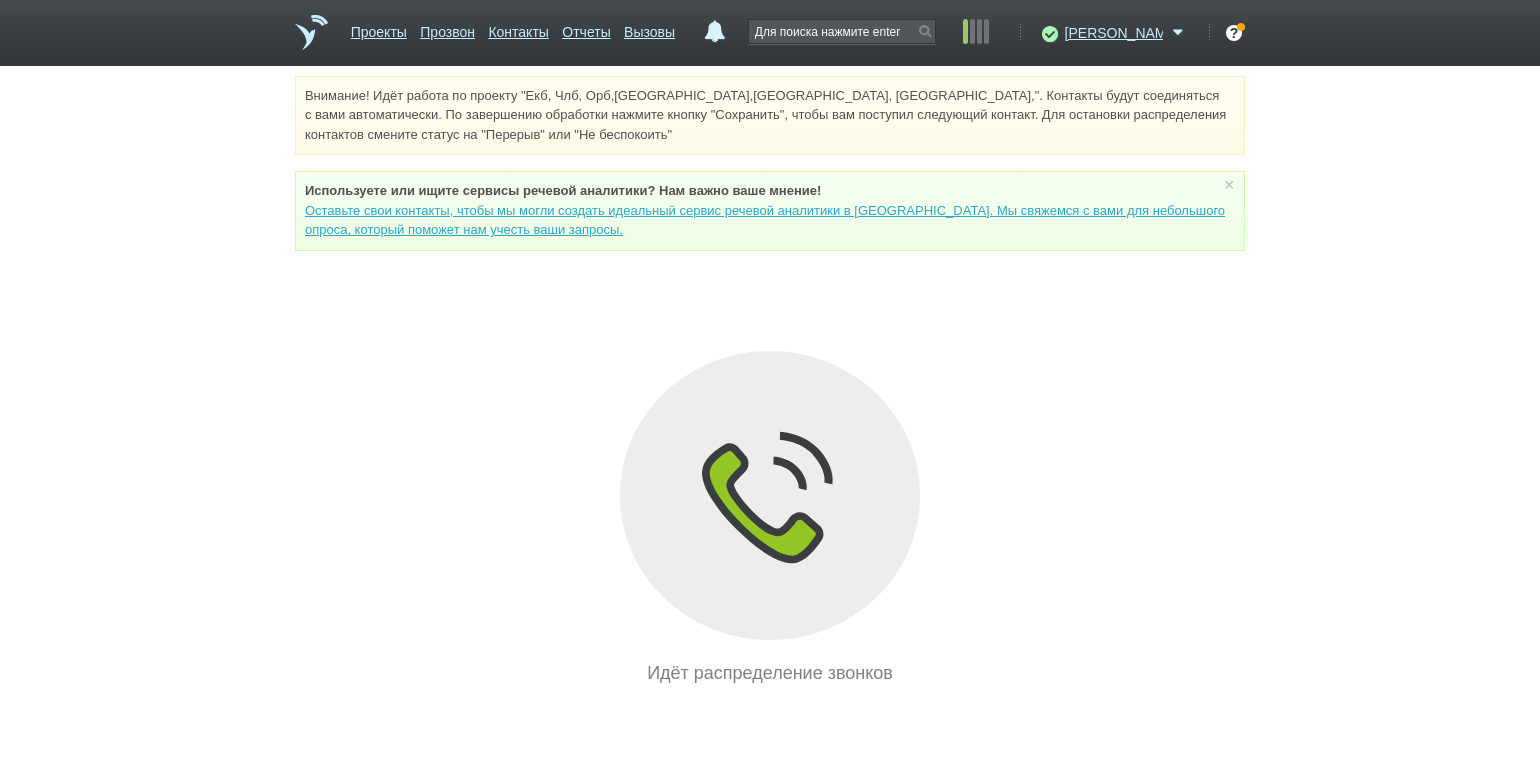 click on "Внимание! Идёт работа по проекту "Екб, Члб, Орб,[GEOGRAPHIC_DATA],[GEOGRAPHIC_DATA], [GEOGRAPHIC_DATA],". Контакты будут соединяться с вами автоматически. По завершению обработки нажмите кнопку "Сохранить", чтобы вам поступил следующий контакт. Для остановки распределения контактов смените статус на "Перерыв" или "Не беспокоить"
Используете или ищите cервисы речевой аналитики? Нам важно ваше мнение!
×
Вы можете звонить напрямую из строки поиска - введите номер и нажмите "Позвонить"
Идёт распределение звонков" at bounding box center [770, 381] 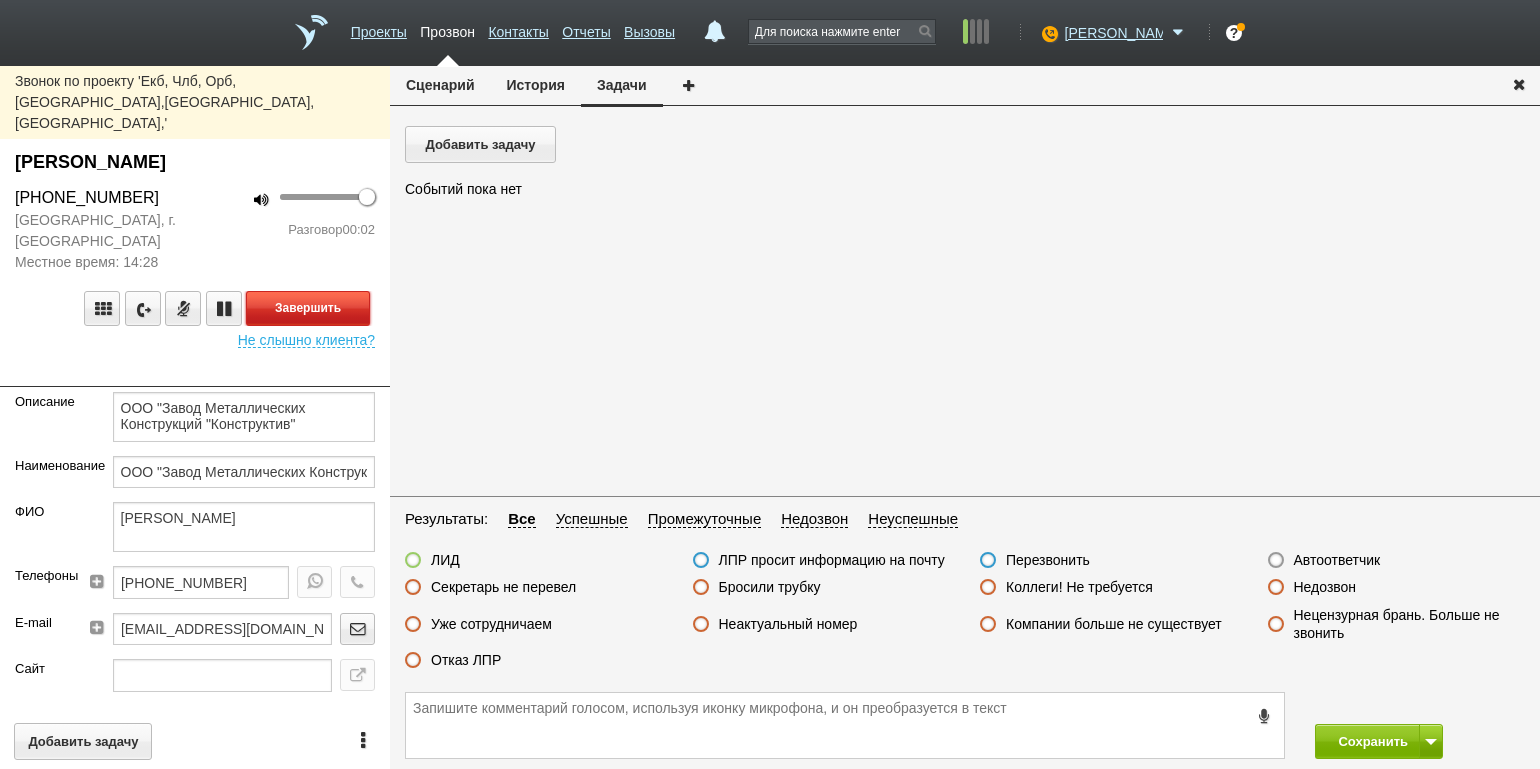 click on "Завершить" at bounding box center [308, 308] 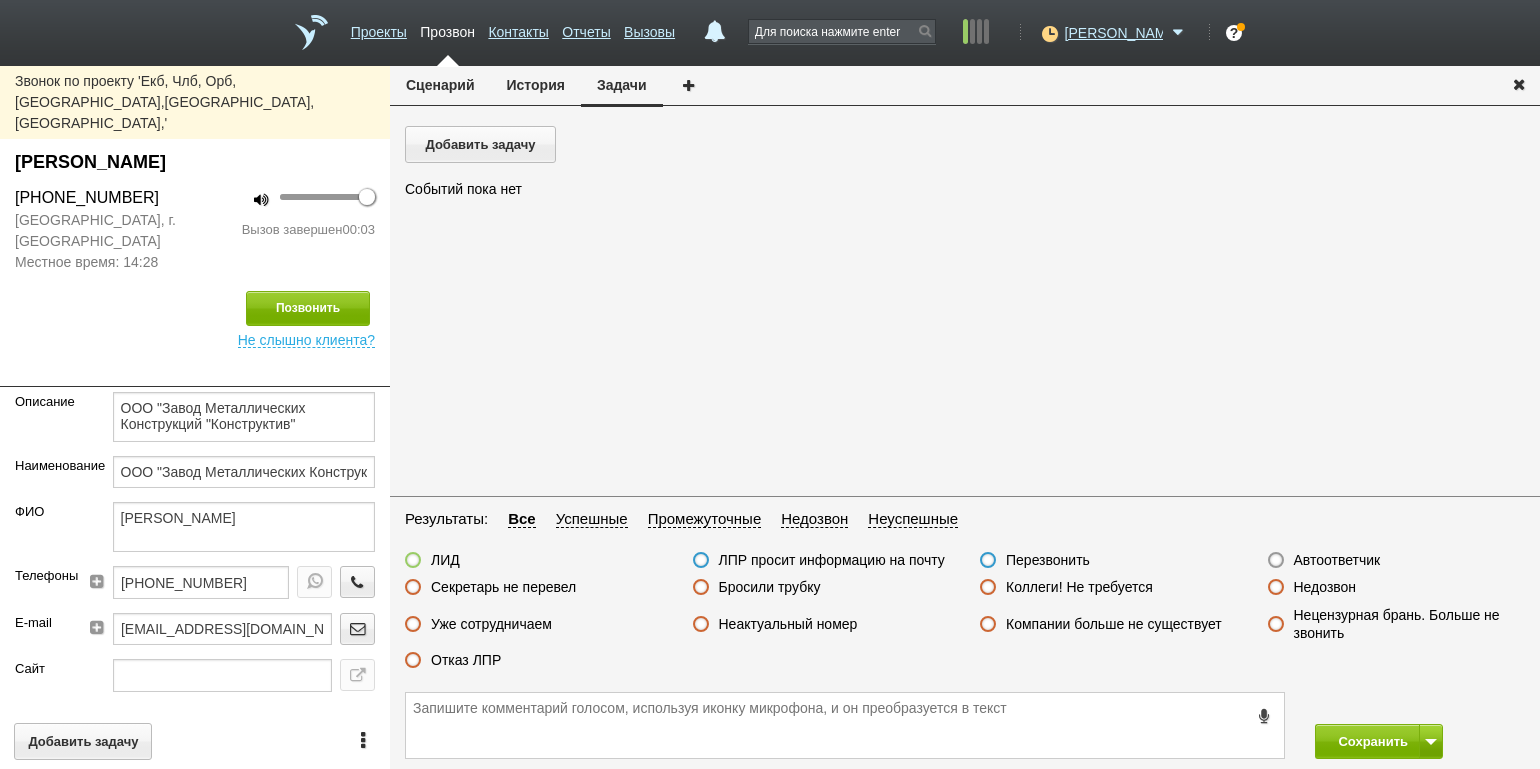 click on "Автоответчик" at bounding box center (1337, 560) 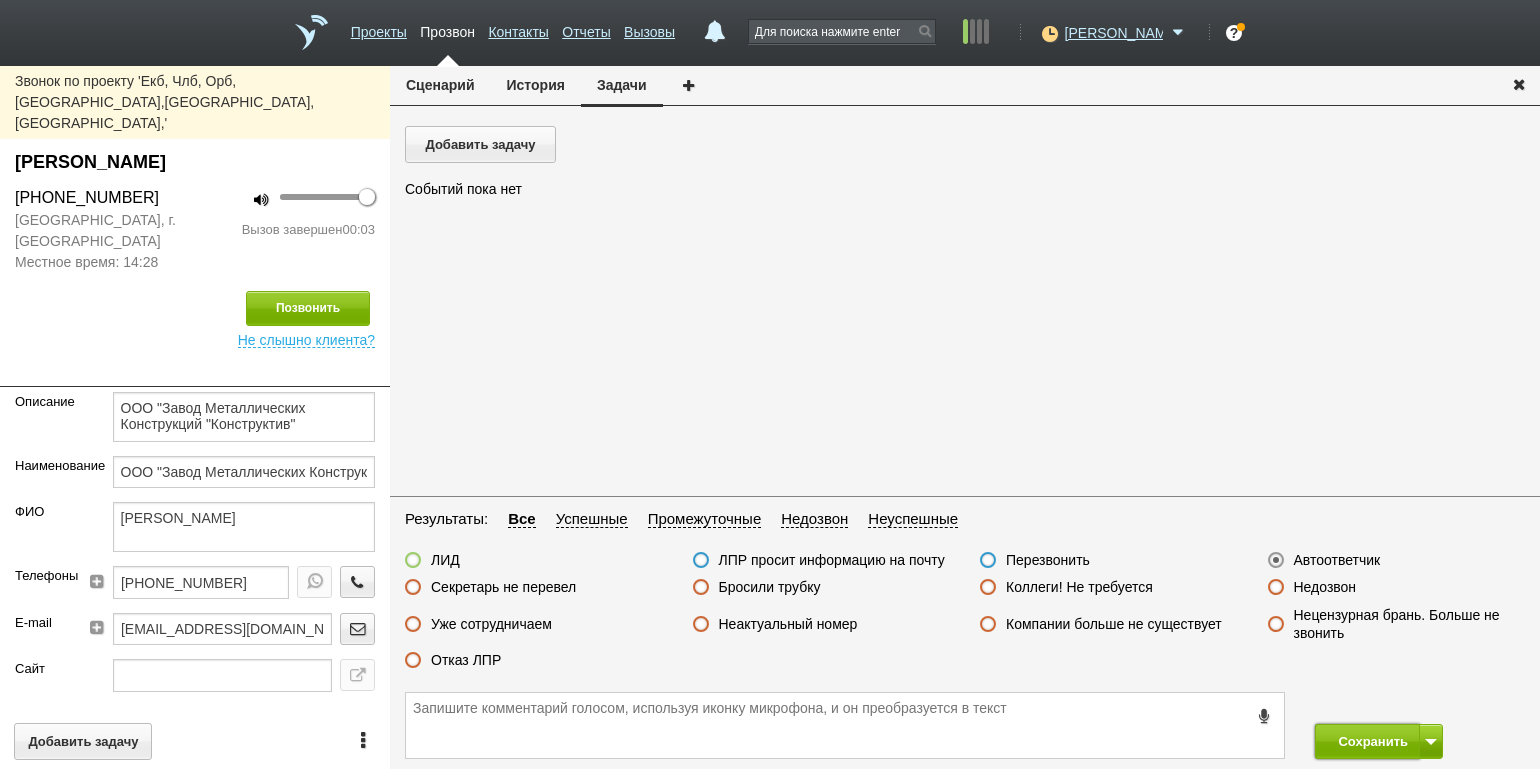 drag, startPoint x: 1370, startPoint y: 747, endPoint x: 1288, endPoint y: 631, distance: 142.05632 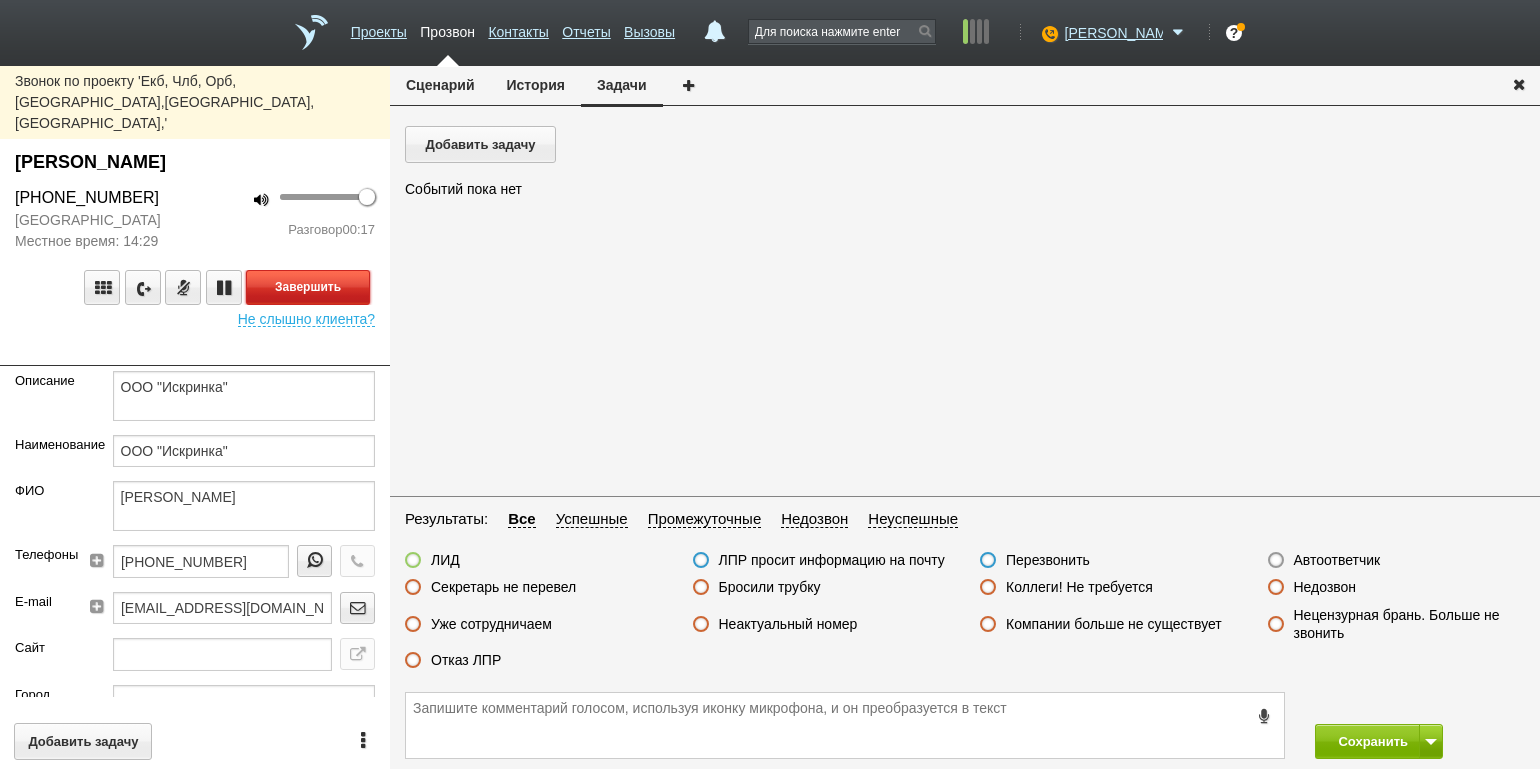 click on "Завершить" at bounding box center [308, 287] 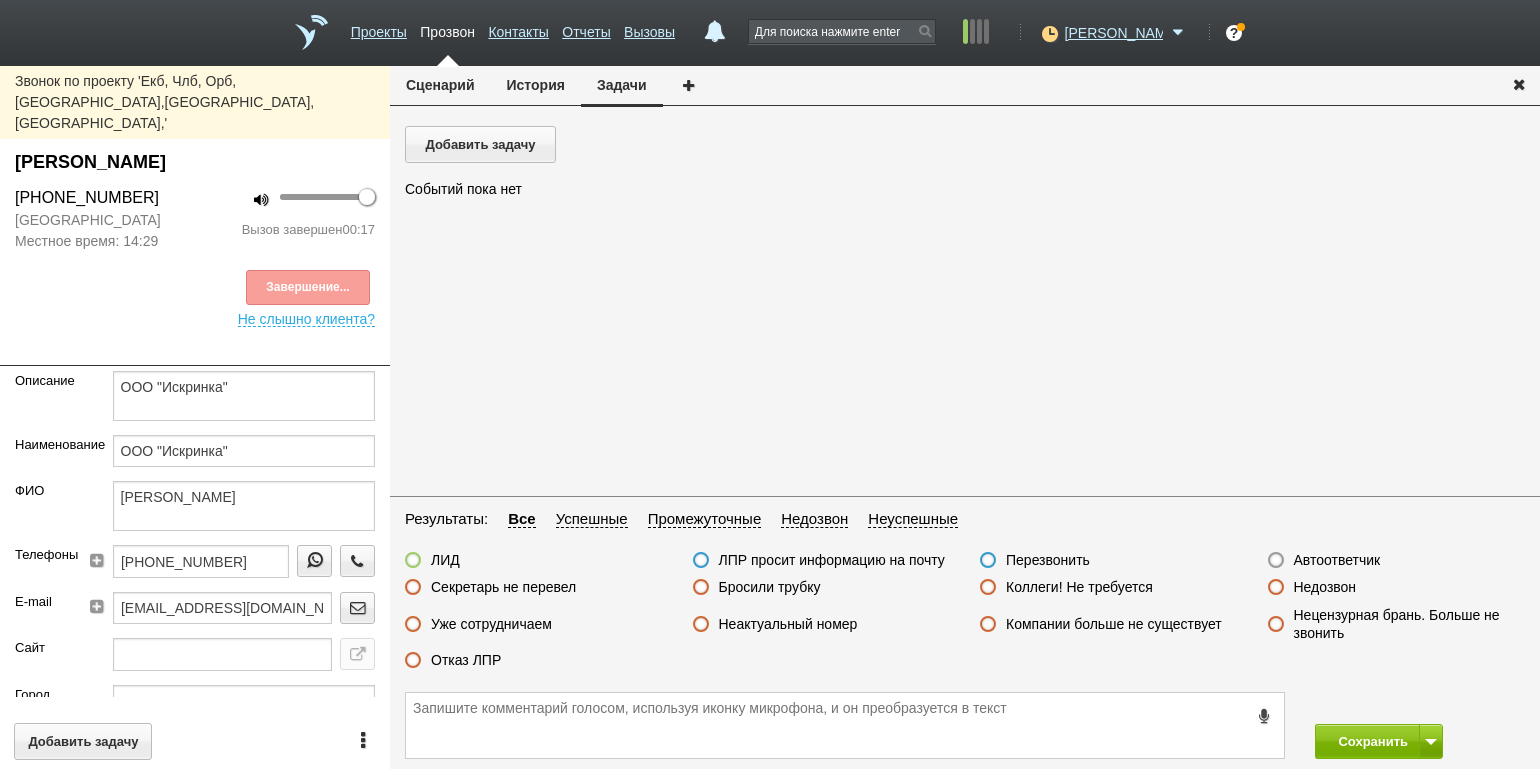 click on "Отказ ЛПР" at bounding box center [466, 660] 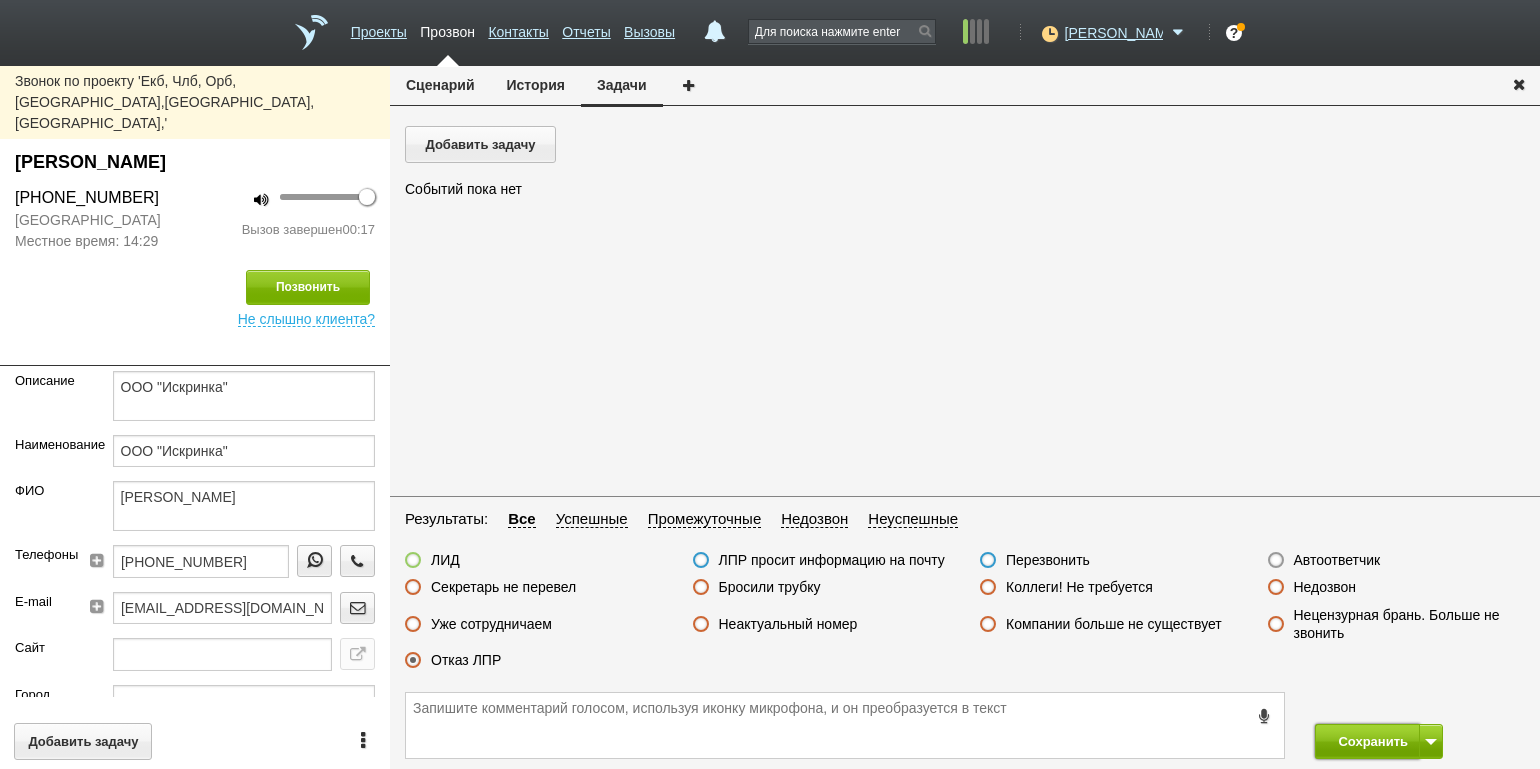 click on "Сохранить" at bounding box center [1367, 741] 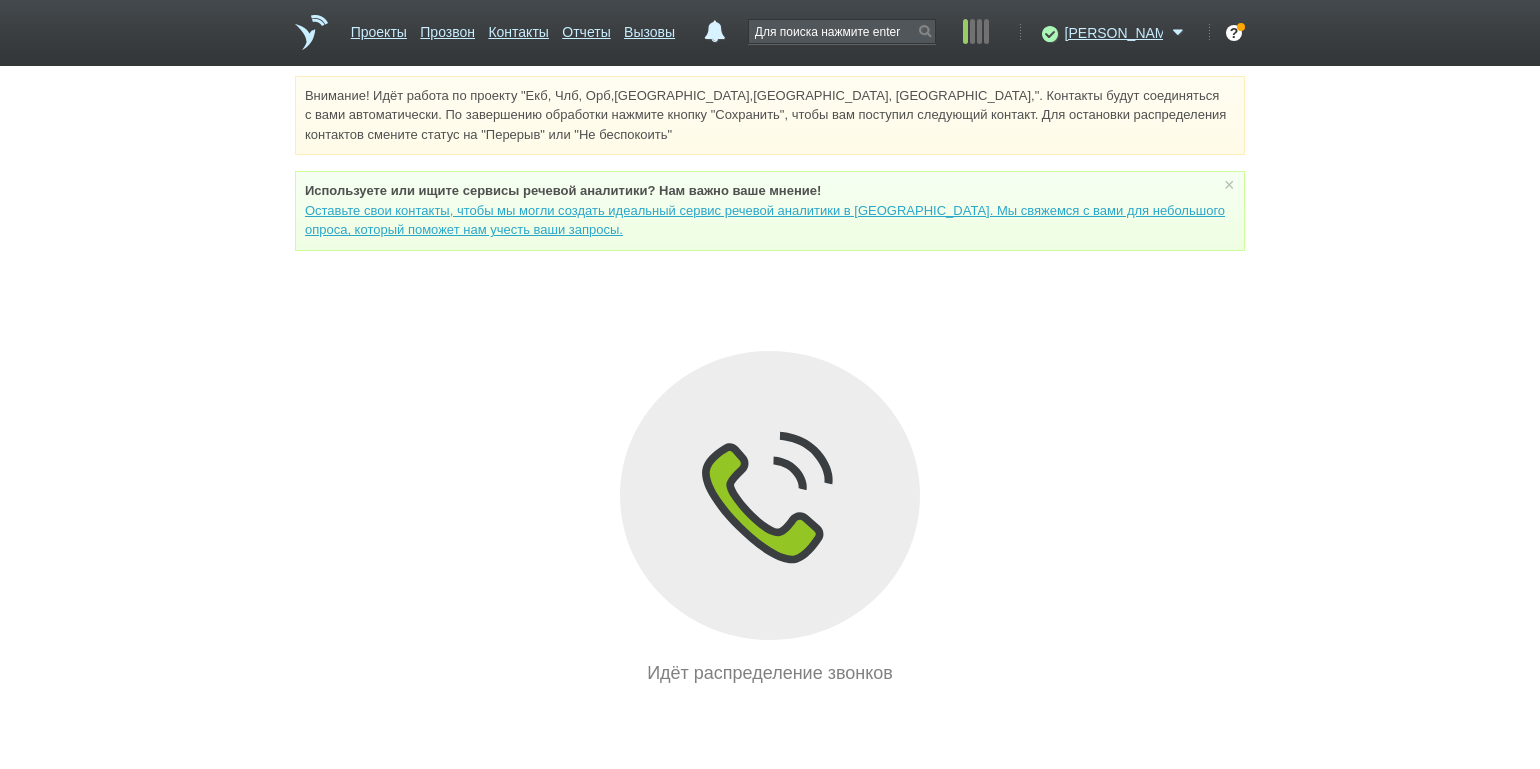 click on "Внимание! Идёт работа по проекту "Екб, Члб, Орб,[GEOGRAPHIC_DATA],[GEOGRAPHIC_DATA], [GEOGRAPHIC_DATA],". Контакты будут соединяться с вами автоматически. По завершению обработки нажмите кнопку "Сохранить", чтобы вам поступил следующий контакт. Для остановки распределения контактов смените статус на "Перерыв" или "Не беспокоить"
Используете или ищите cервисы речевой аналитики? Нам важно ваше мнение!
×
Вы можете звонить напрямую из строки поиска - введите номер и нажмите "Позвонить"
Идёт распределение звонков" at bounding box center (770, 381) 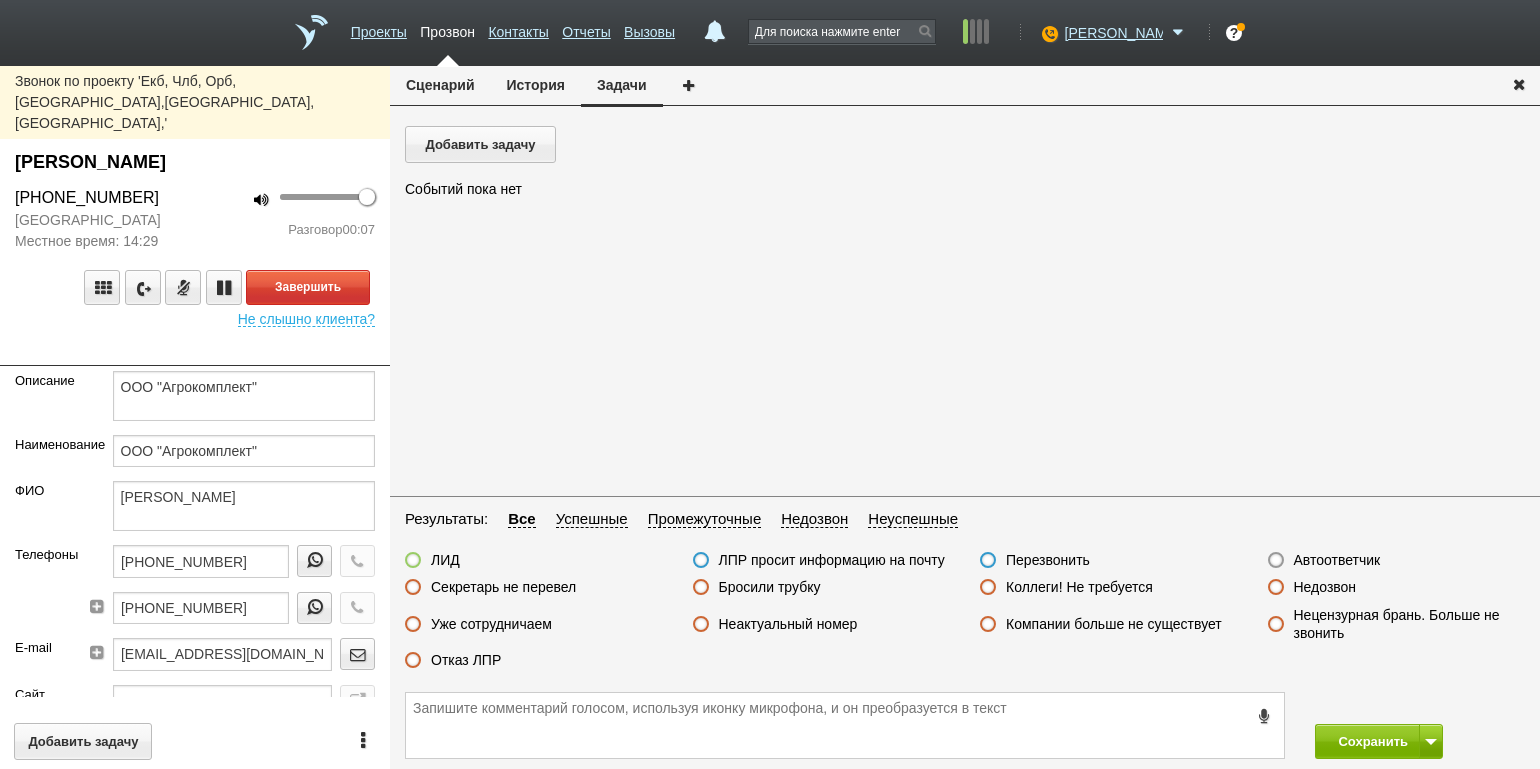 click on "100
Разговор
00:07" at bounding box center (292, 219) 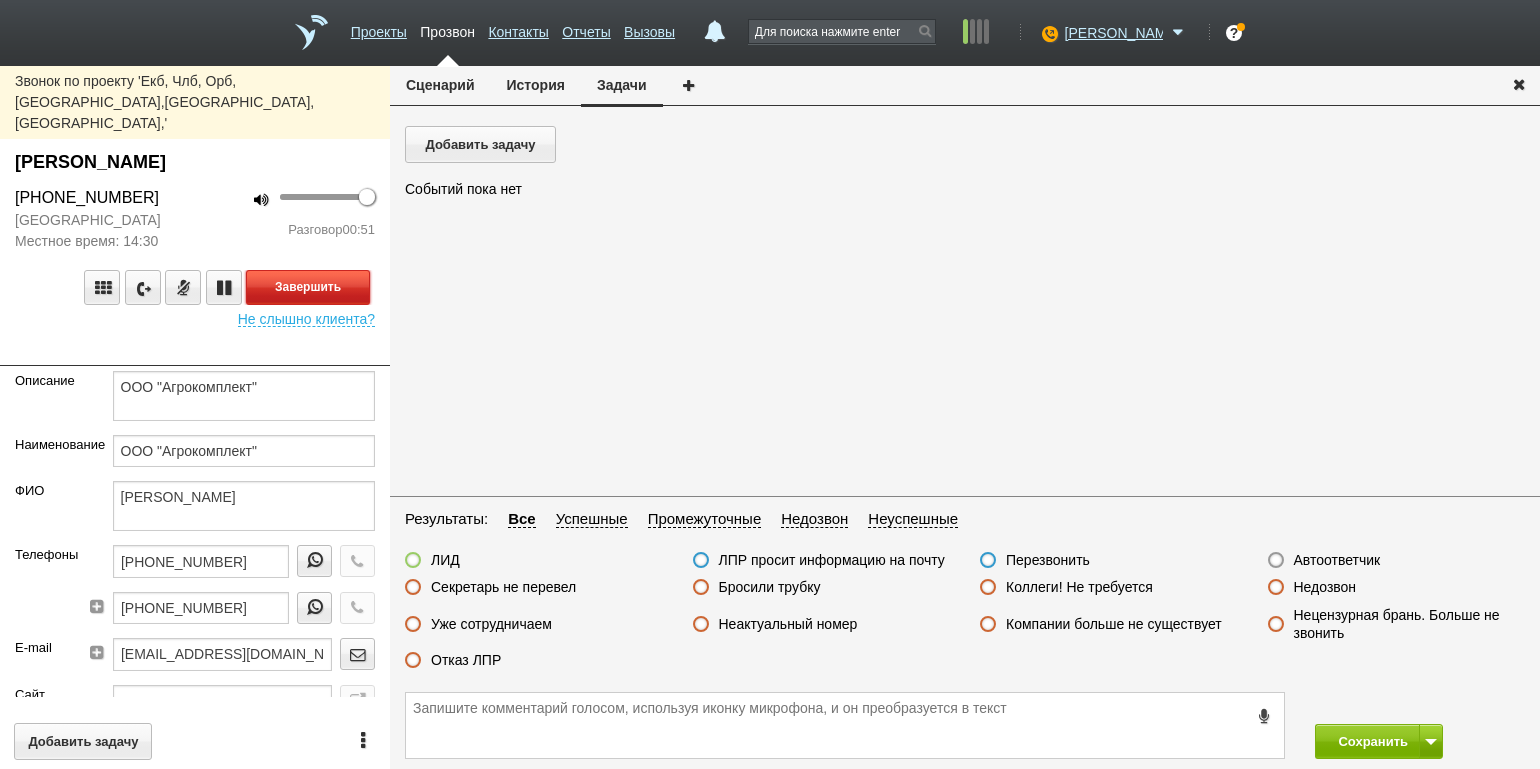 click on "Завершить" at bounding box center [308, 287] 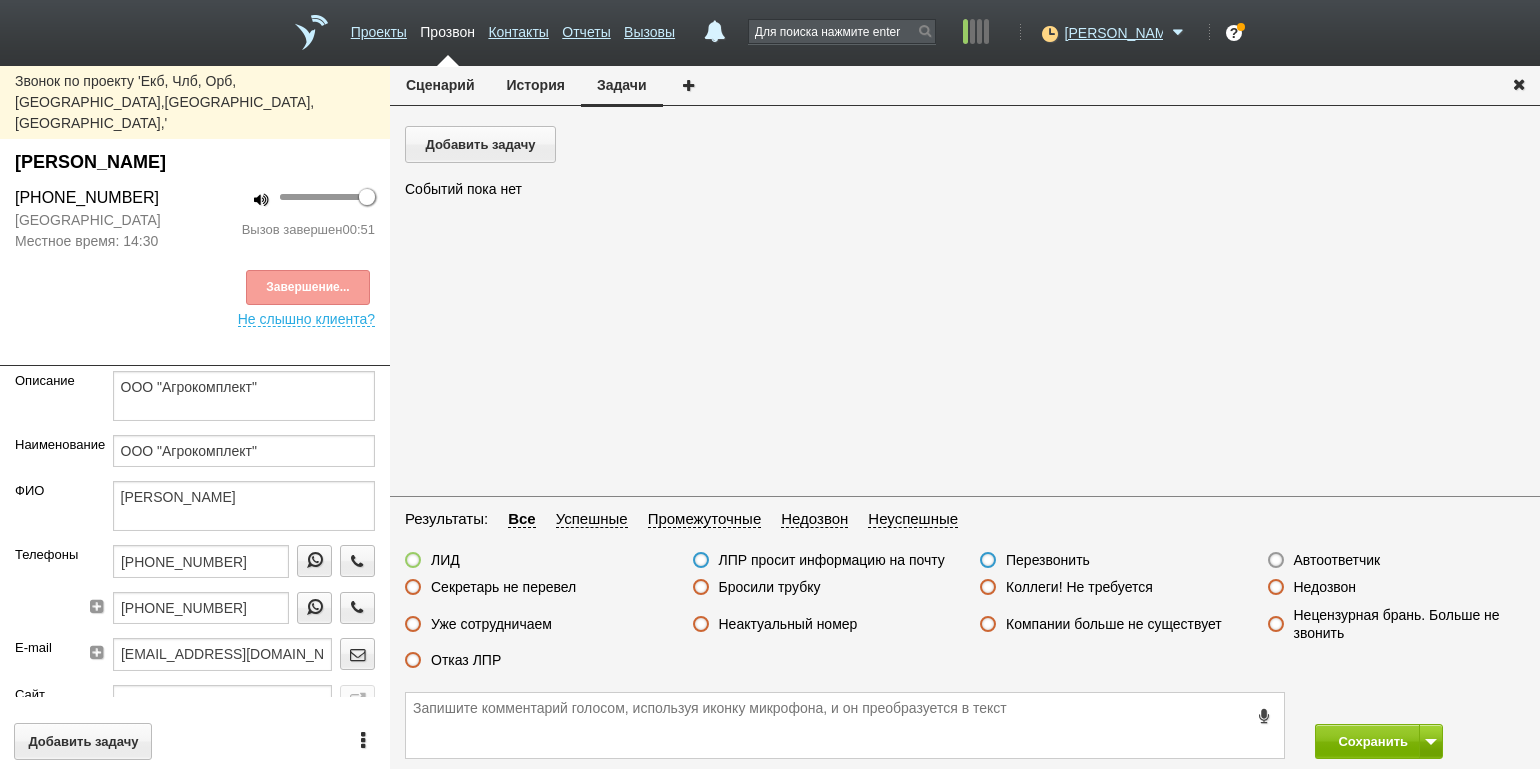 click on "Отказ ЛПР" at bounding box center (466, 660) 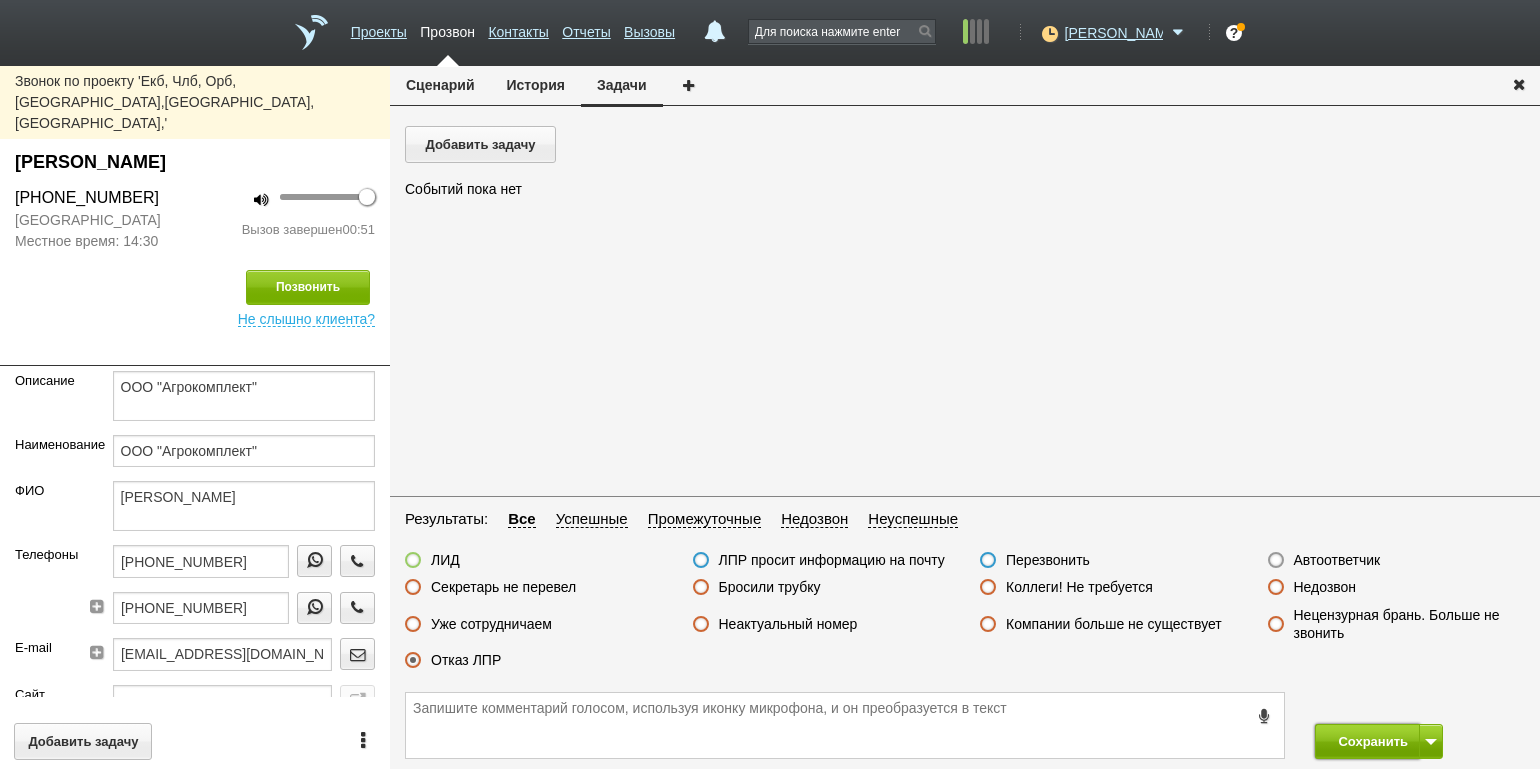 click on "Сохранить" at bounding box center [1367, 741] 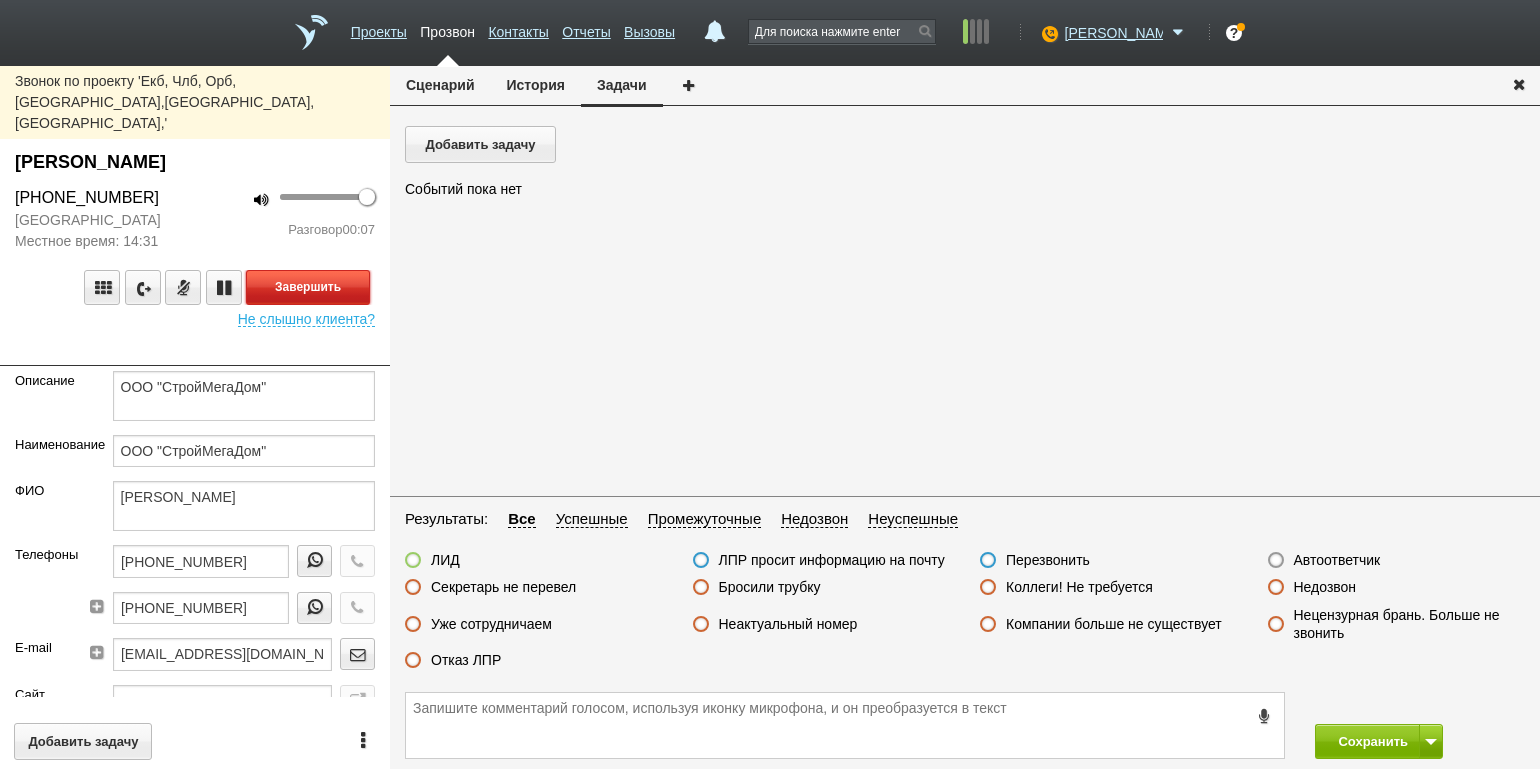 click on "Завершить" at bounding box center [308, 287] 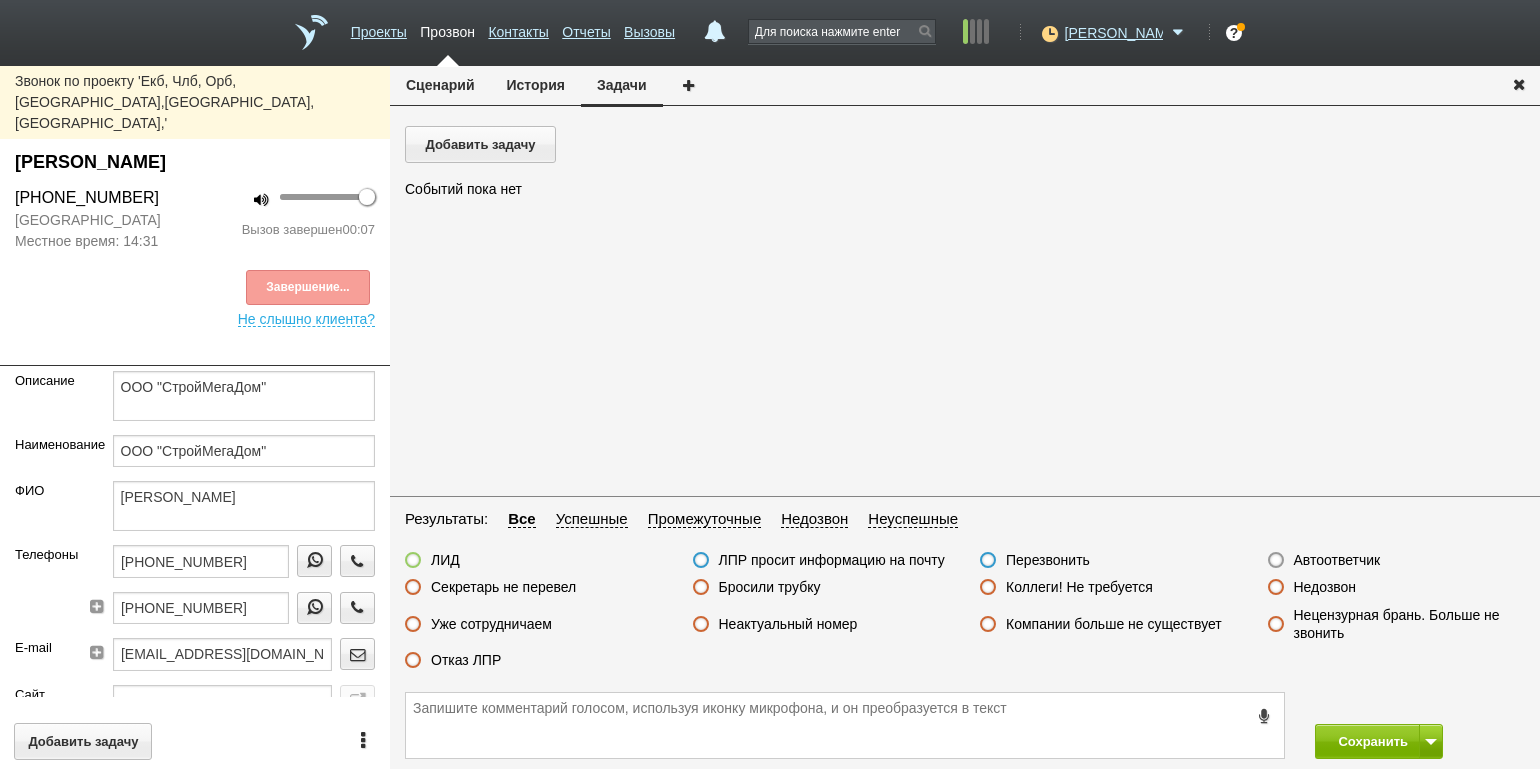 click on "Неактуальный номер" at bounding box center [788, 624] 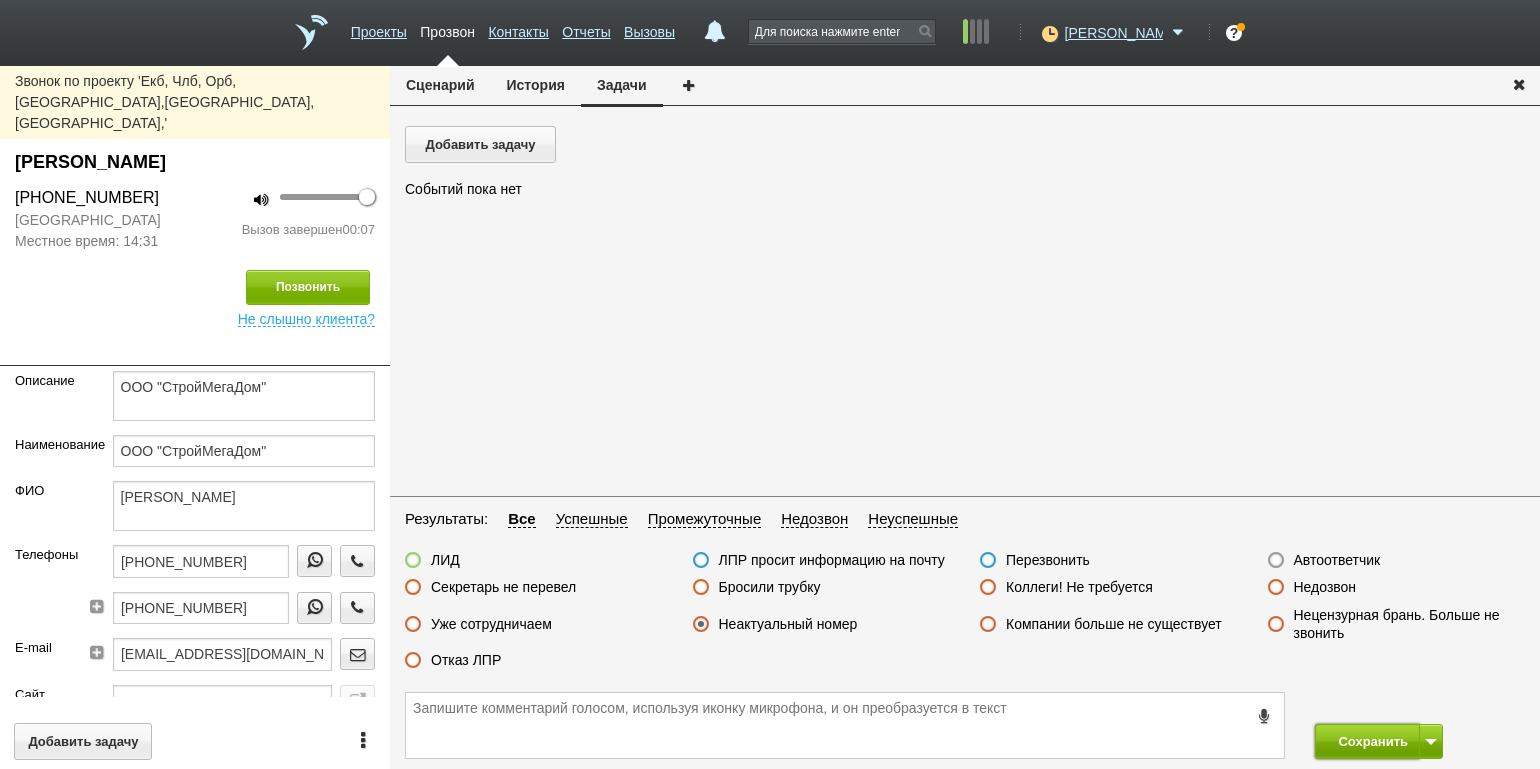 click on "Сохранить" at bounding box center (1367, 741) 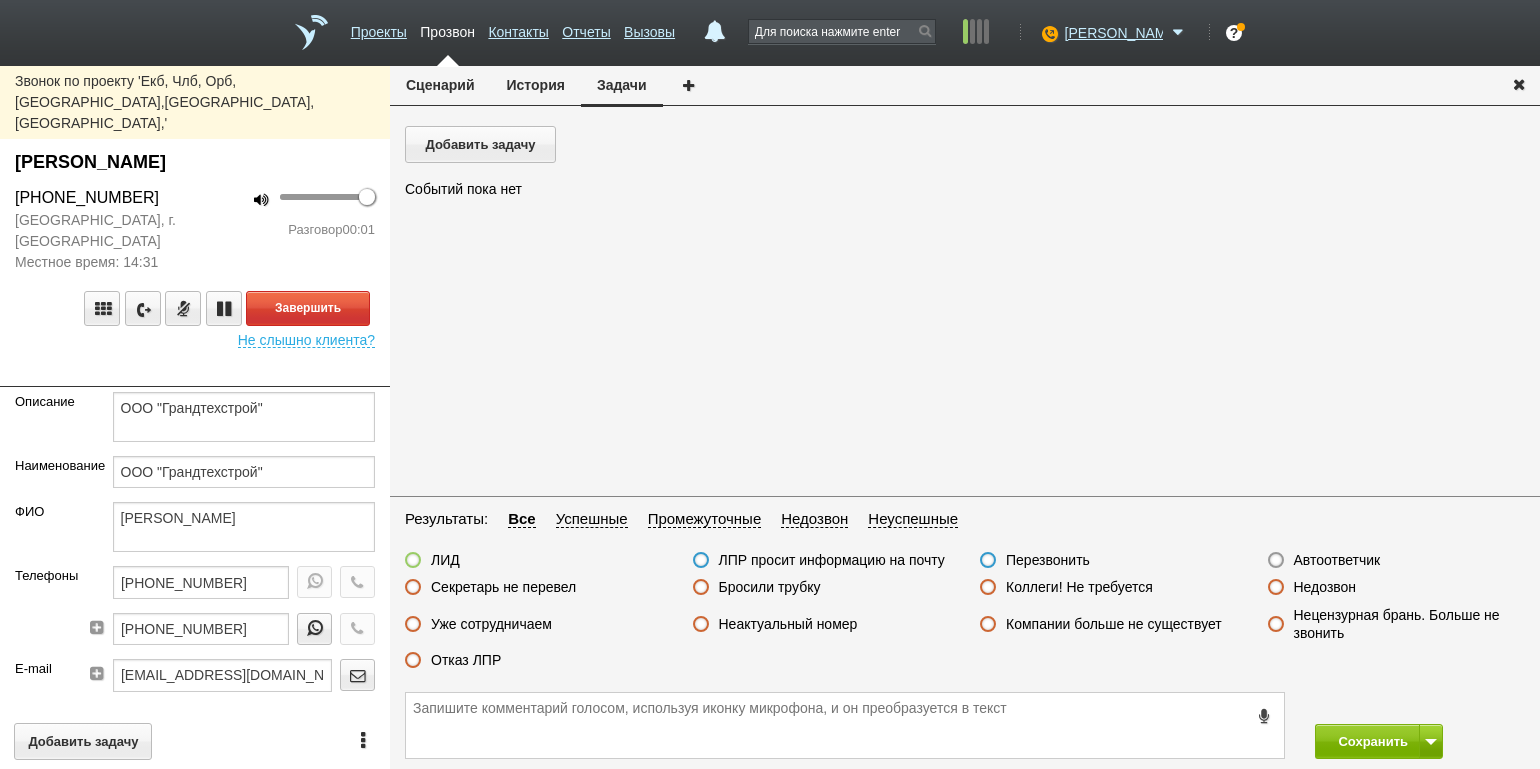 click on "100
Разговор
00:01" at bounding box center (292, 229) 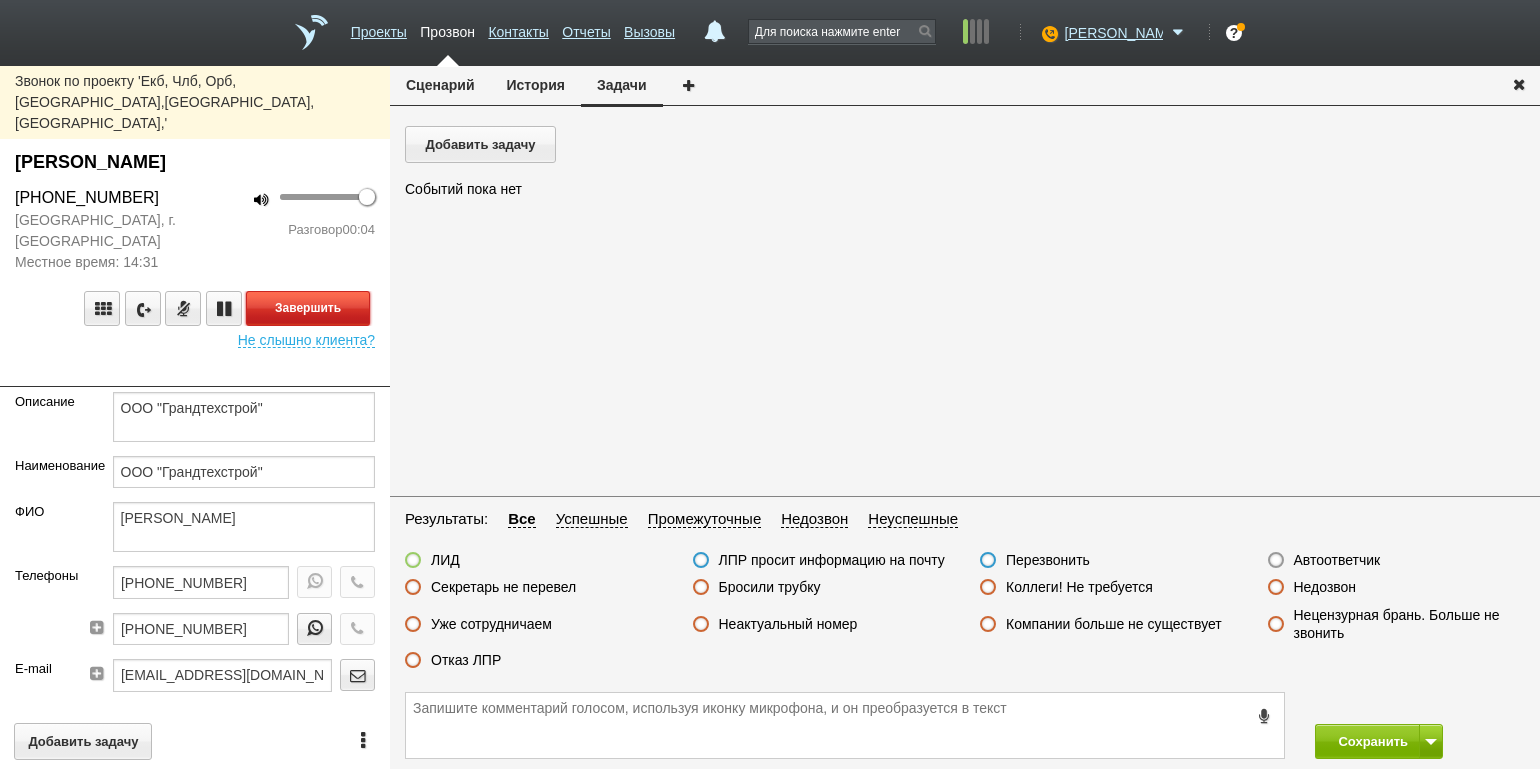 click on "Завершить" at bounding box center [308, 308] 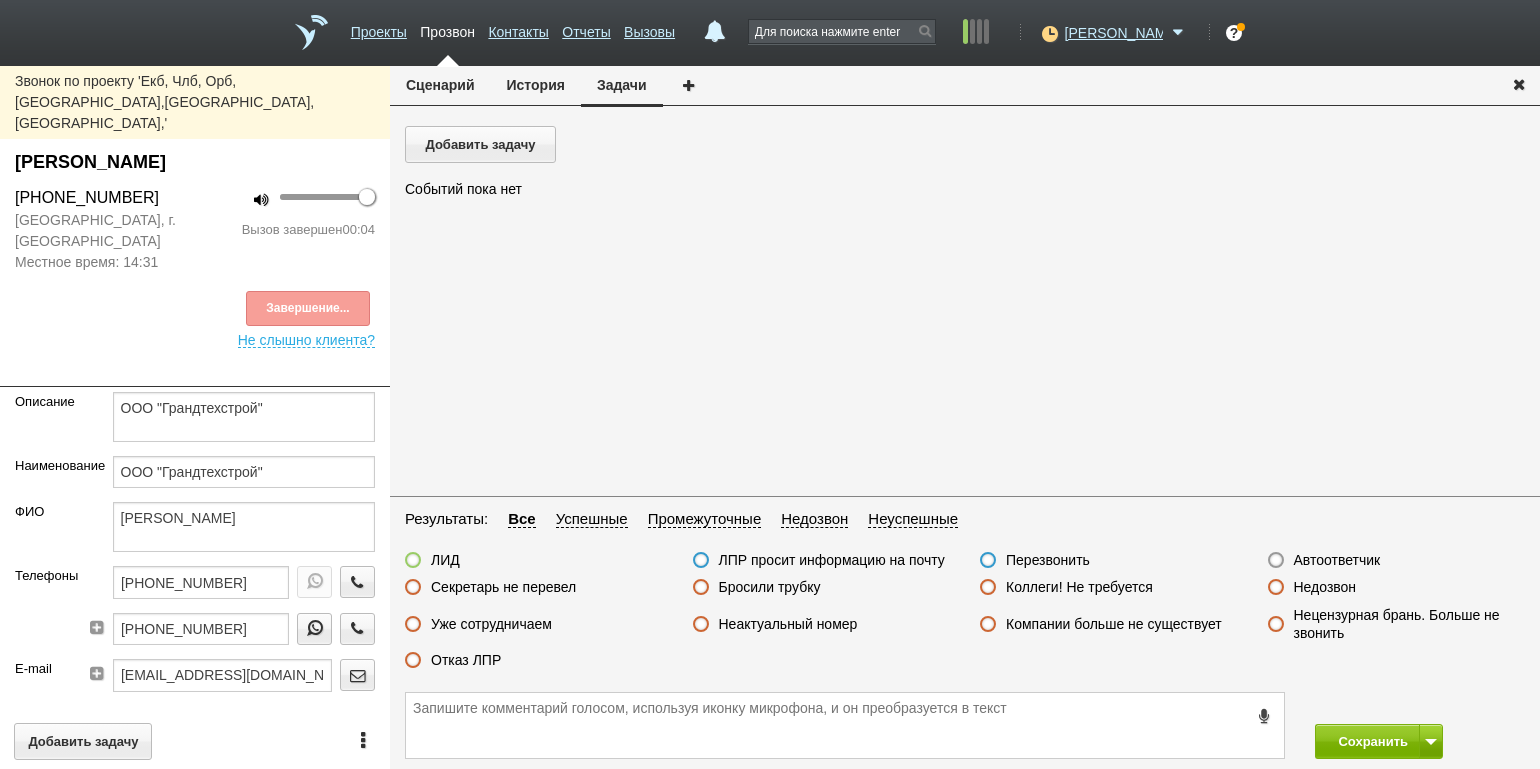 click on "Автоответчик" at bounding box center (1337, 560) 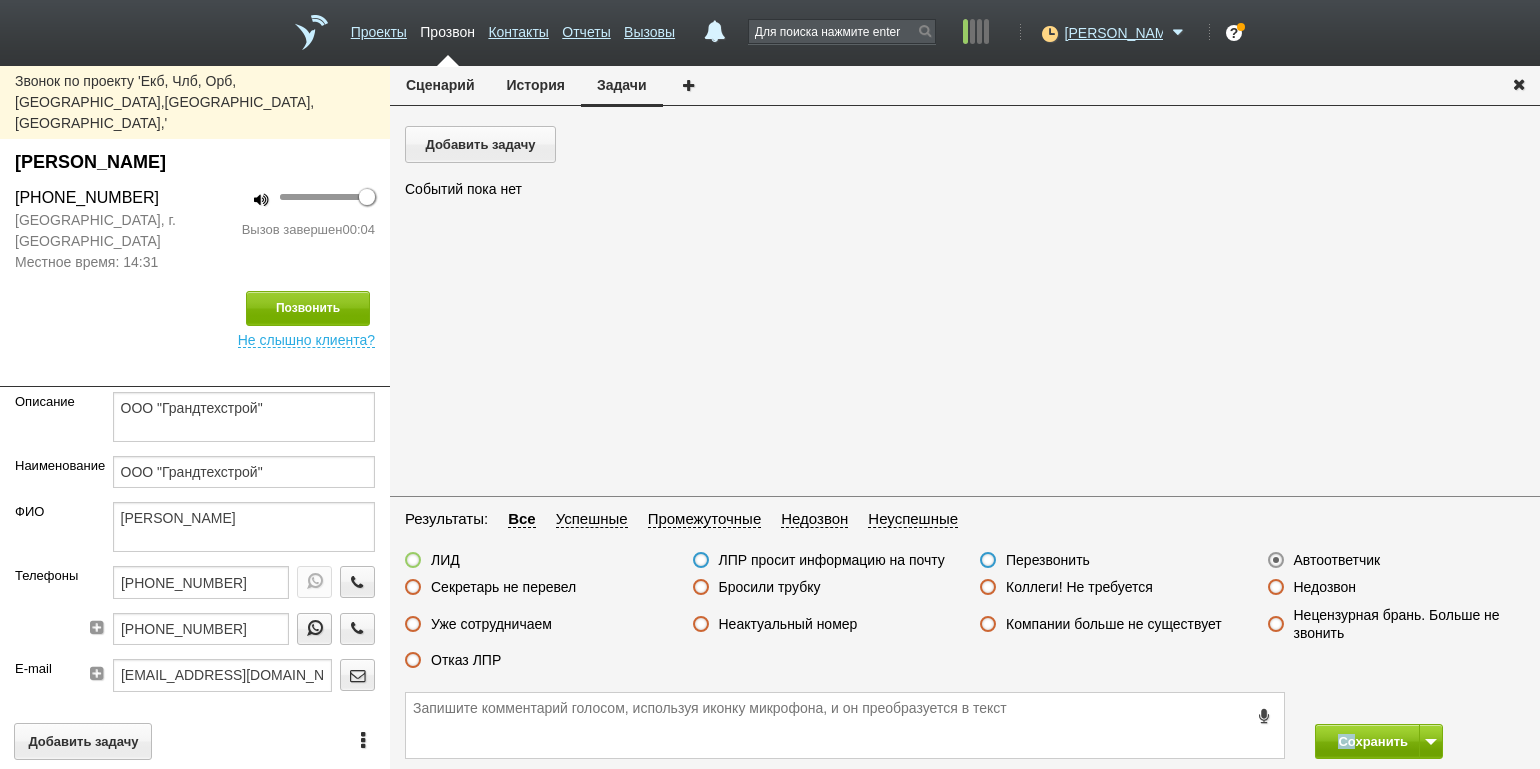 click on "Сохранить" at bounding box center [965, 725] 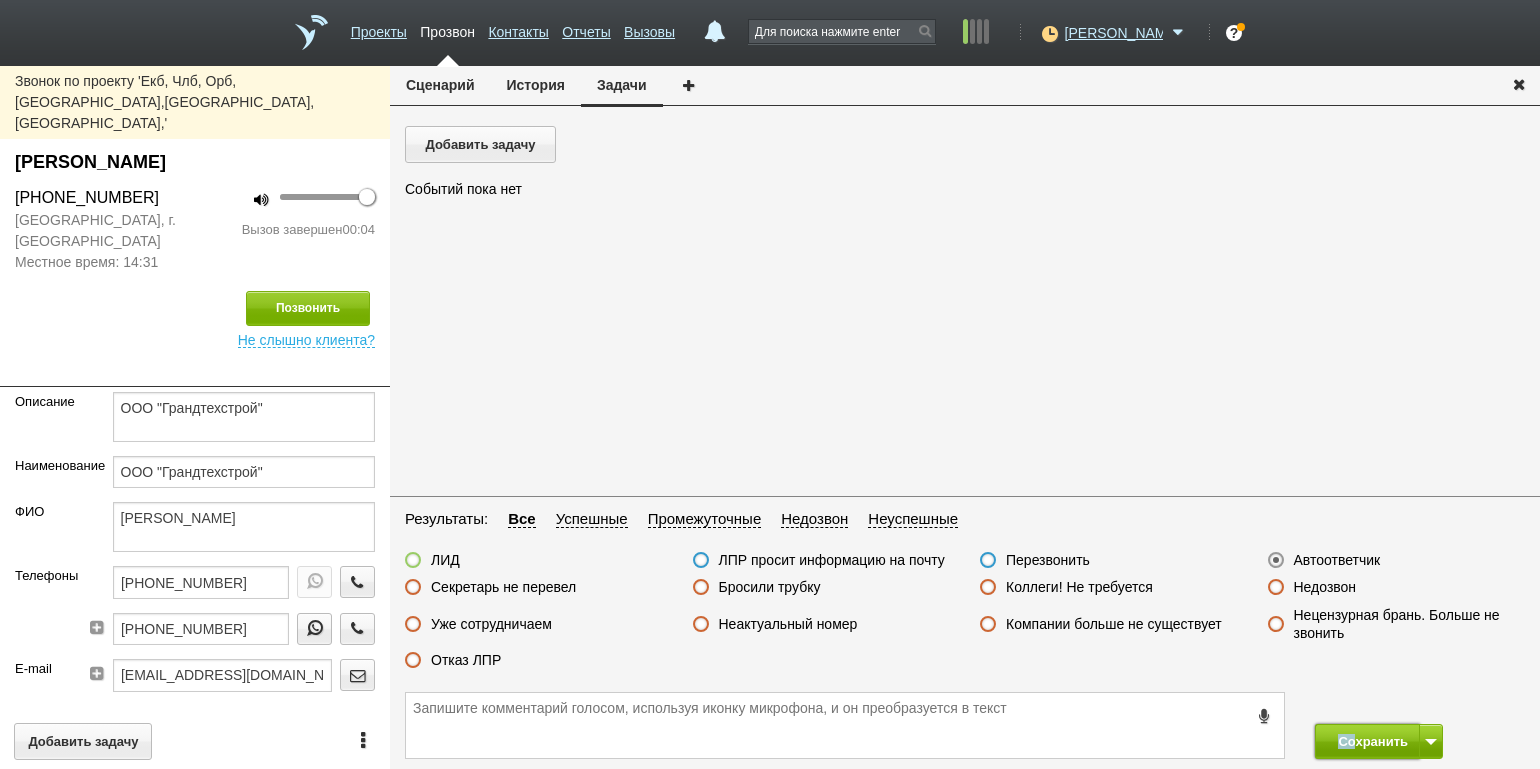click on "Сохранить" at bounding box center (1367, 741) 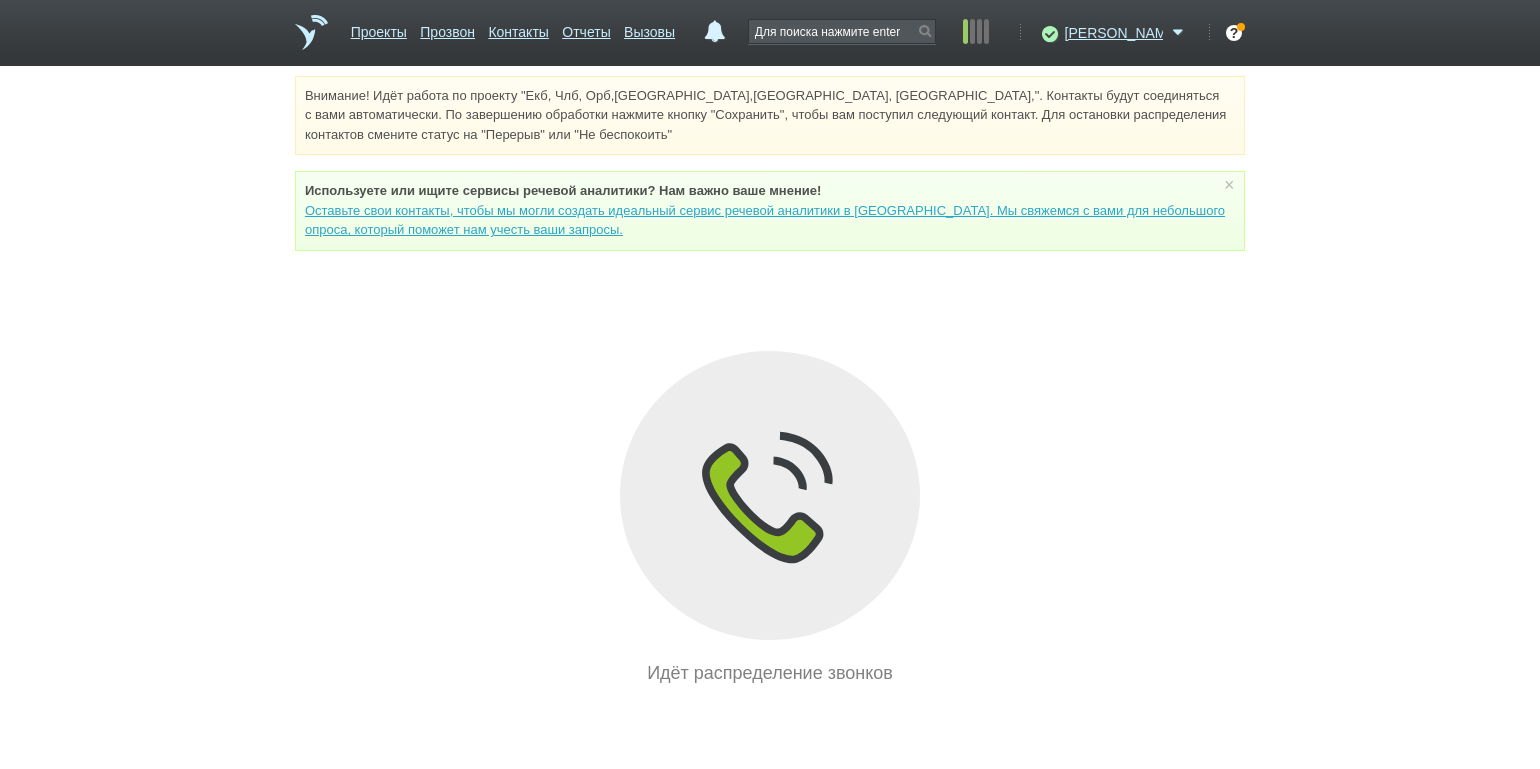 click on "Внимание! Идёт работа по проекту "Екб, Члб, Орб,[GEOGRAPHIC_DATA],[GEOGRAPHIC_DATA], [GEOGRAPHIC_DATA],". Контакты будут соединяться с вами автоматически. По завершению обработки нажмите кнопку "Сохранить", чтобы вам поступил следующий контакт. Для остановки распределения контактов смените статус на "Перерыв" или "Не беспокоить"
Используете или ищите cервисы речевой аналитики? Нам важно ваше мнение!
×
Вы можете звонить напрямую из строки поиска - введите номер и нажмите "Позвонить"
Идёт распределение звонков" at bounding box center [770, 381] 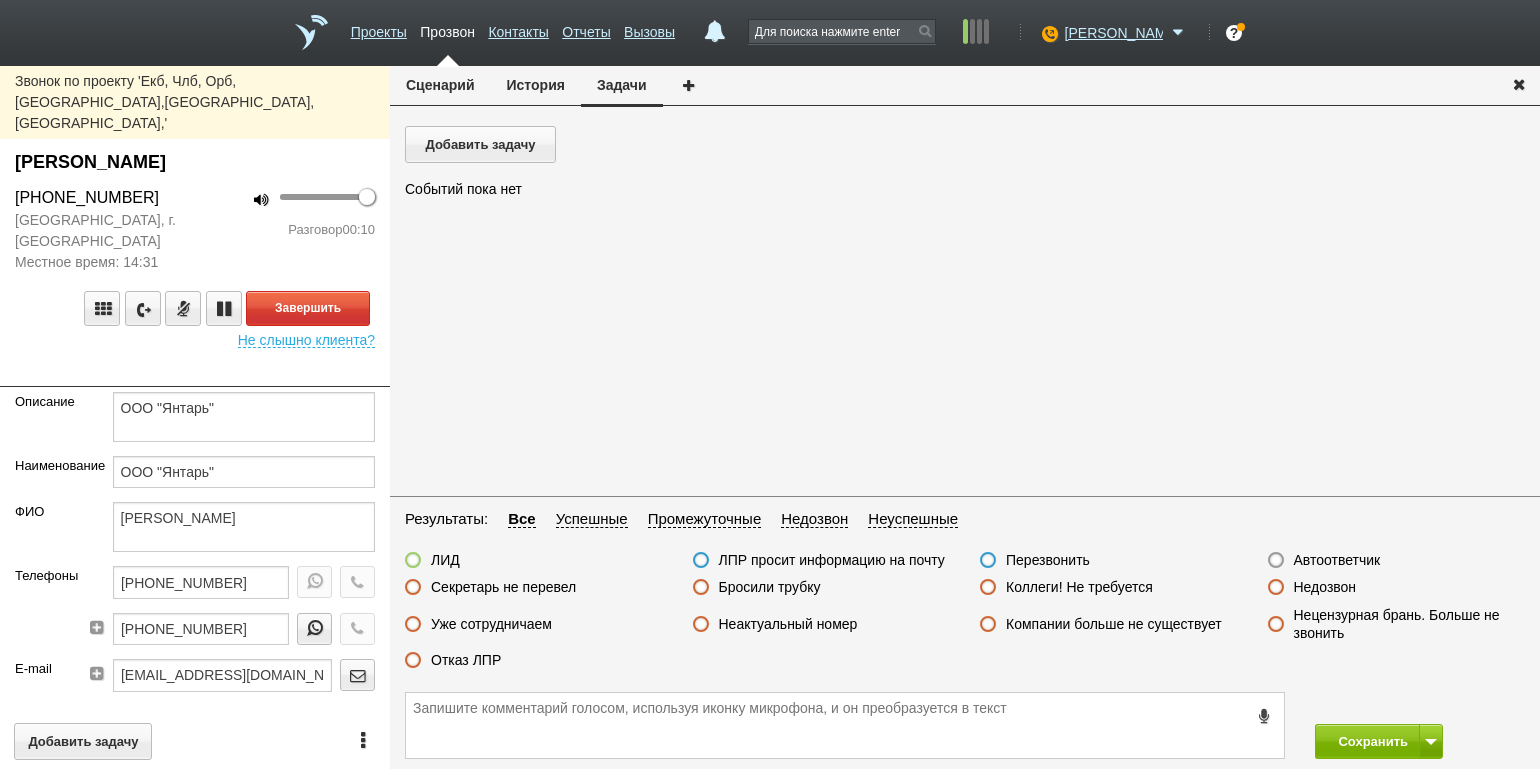 click on "100
Разговор
00:10" at bounding box center [292, 229] 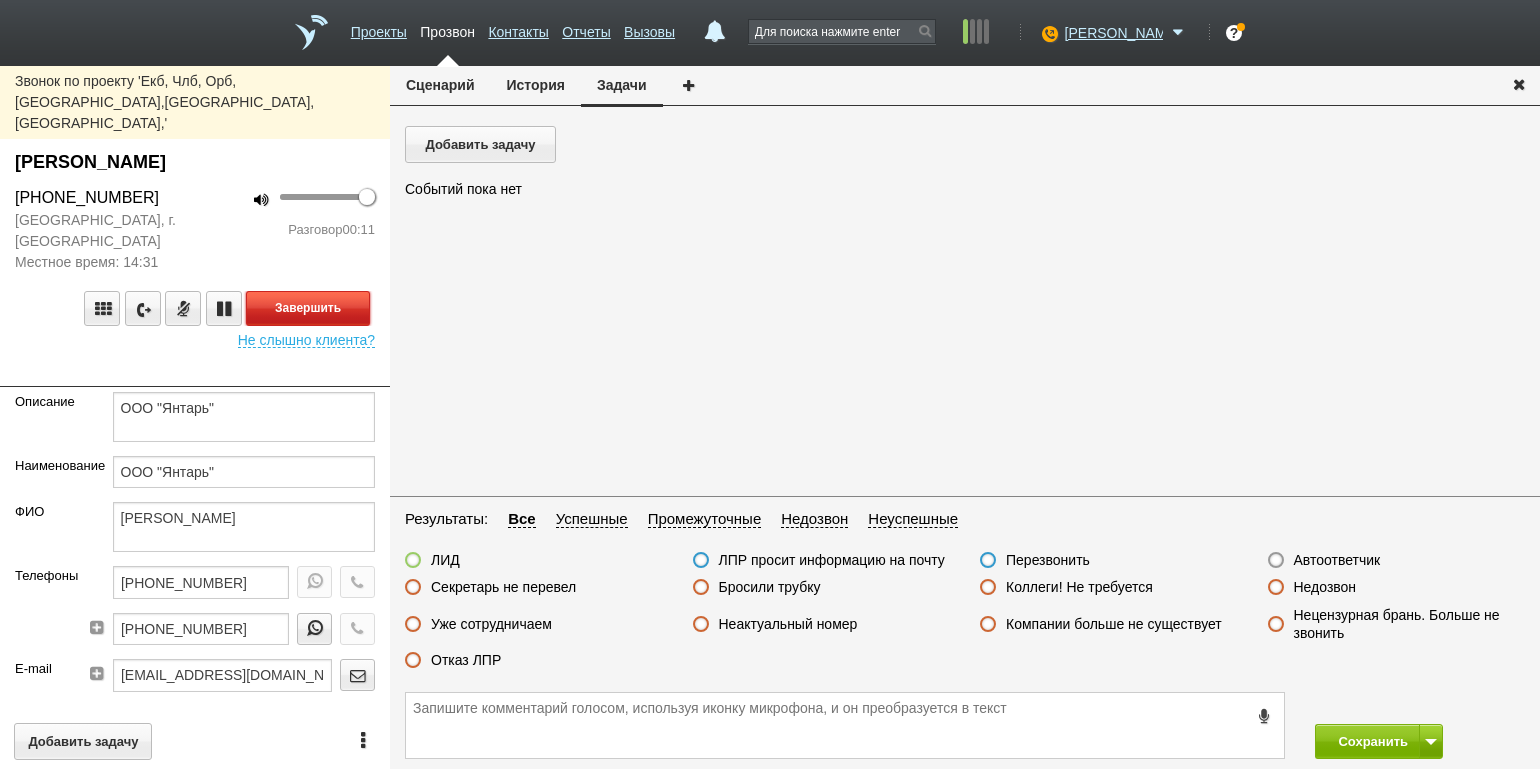 click on "Завершить" at bounding box center [308, 308] 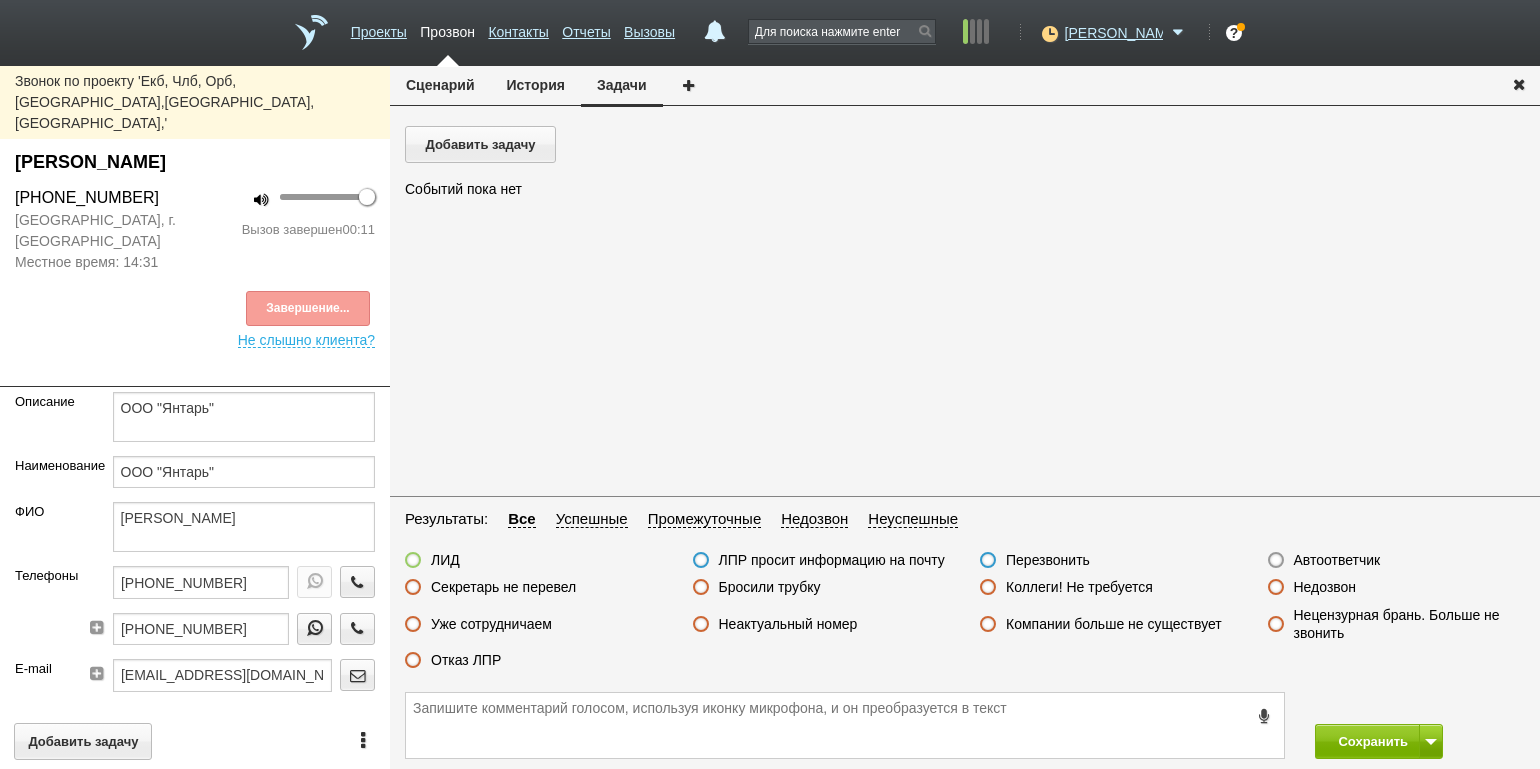 click on "Отказ ЛПР" at bounding box center (466, 660) 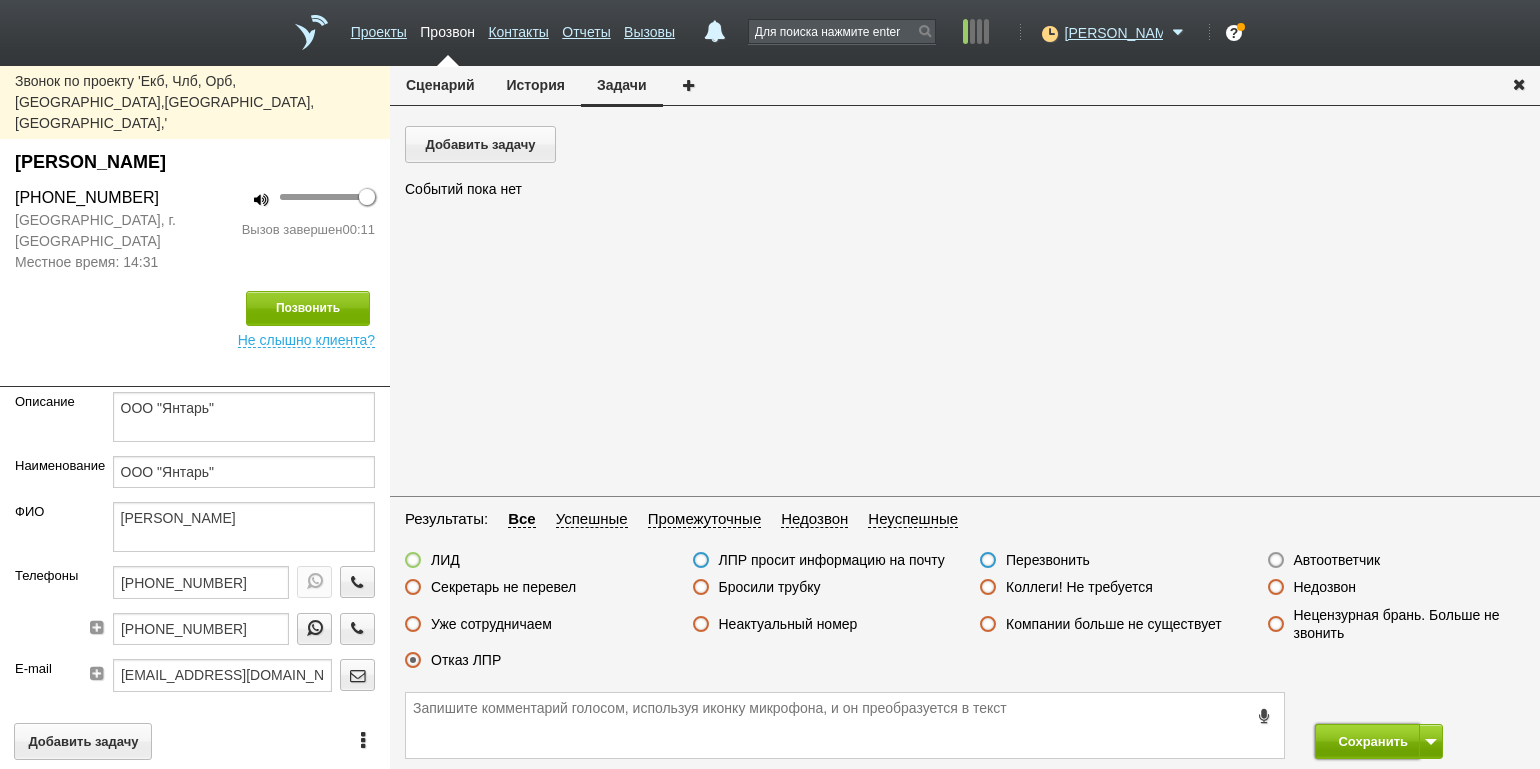 click on "Сохранить" at bounding box center [1367, 741] 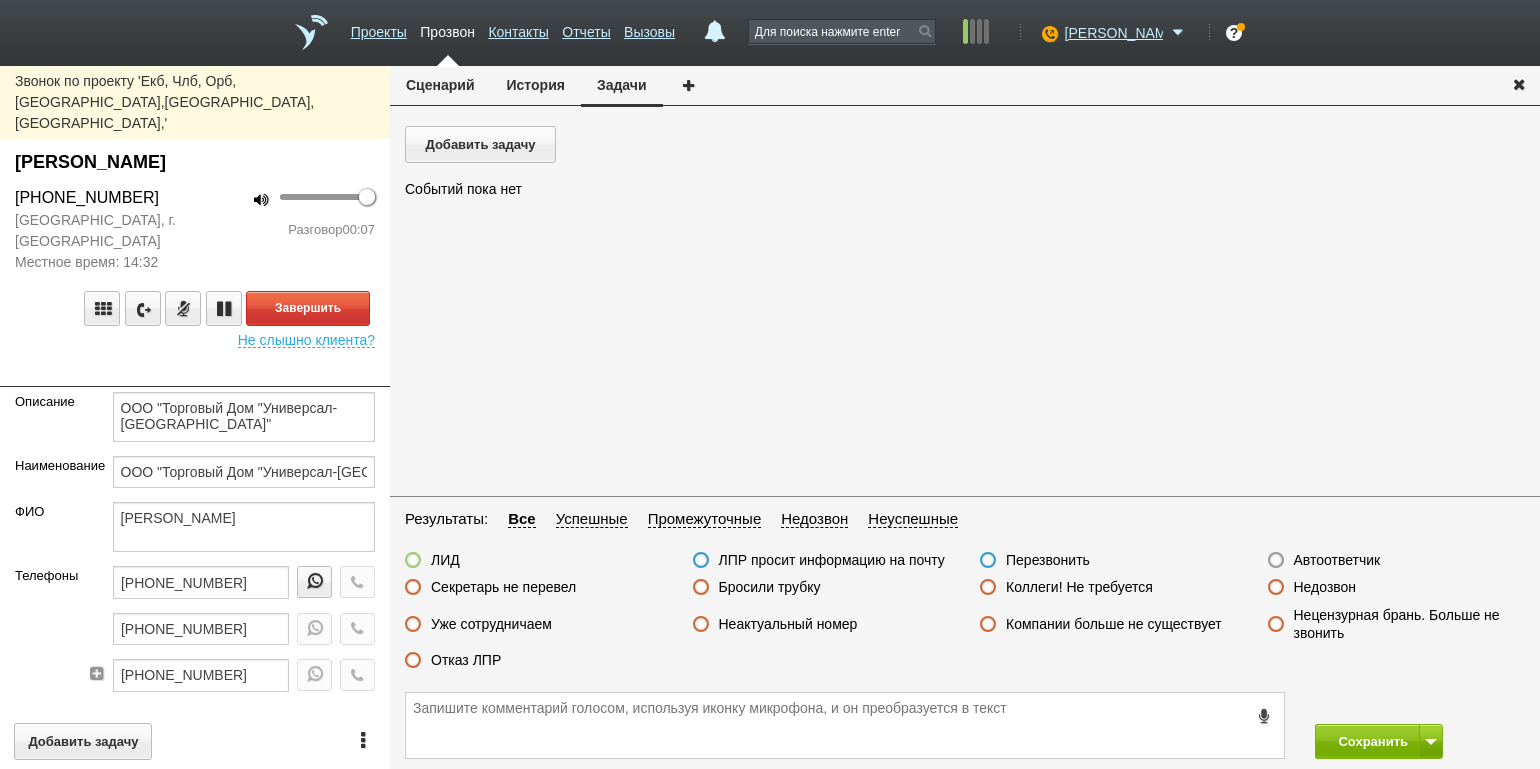 click on "100
Разговор
00:07" at bounding box center [292, 229] 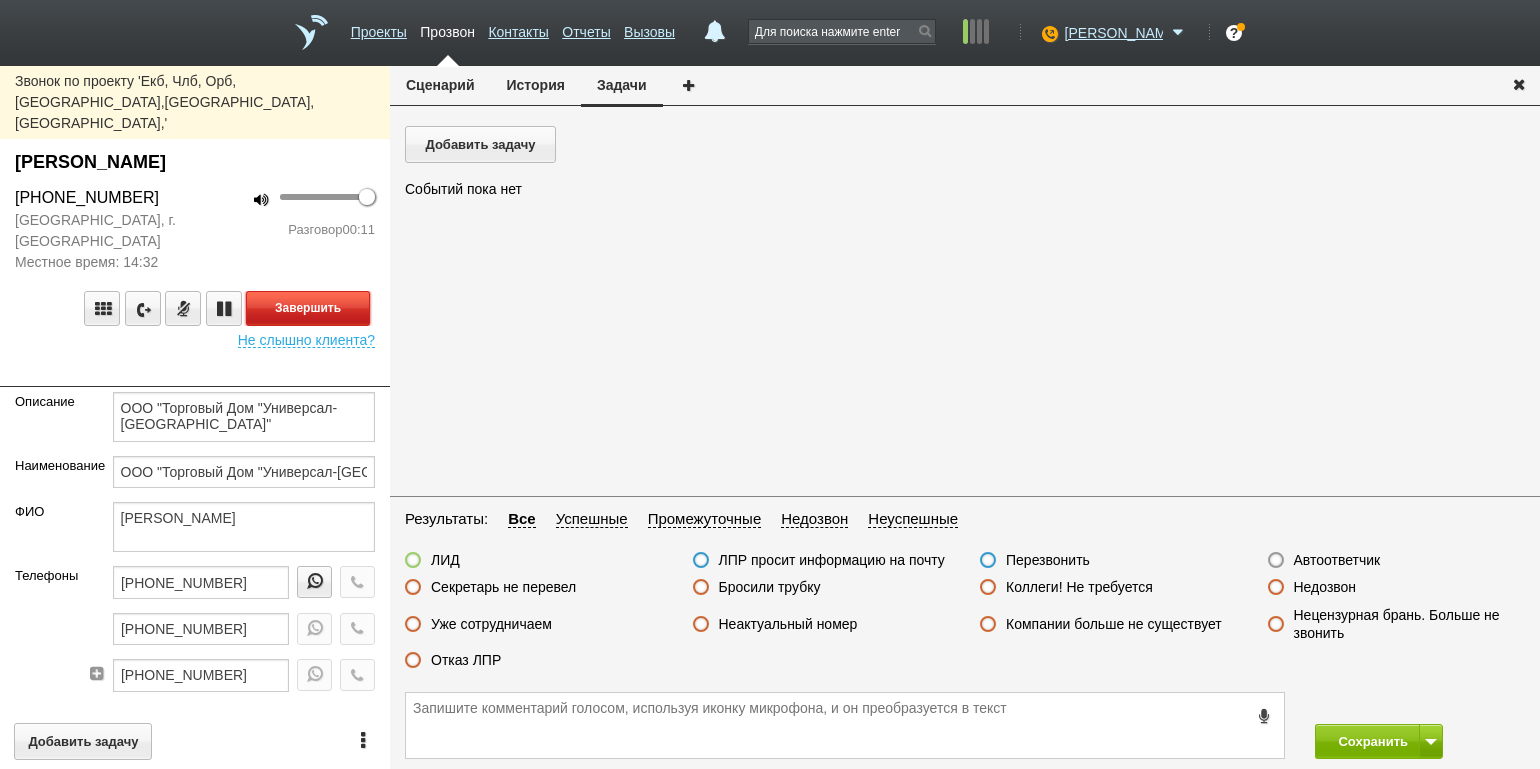 click on "Завершить" at bounding box center (308, 308) 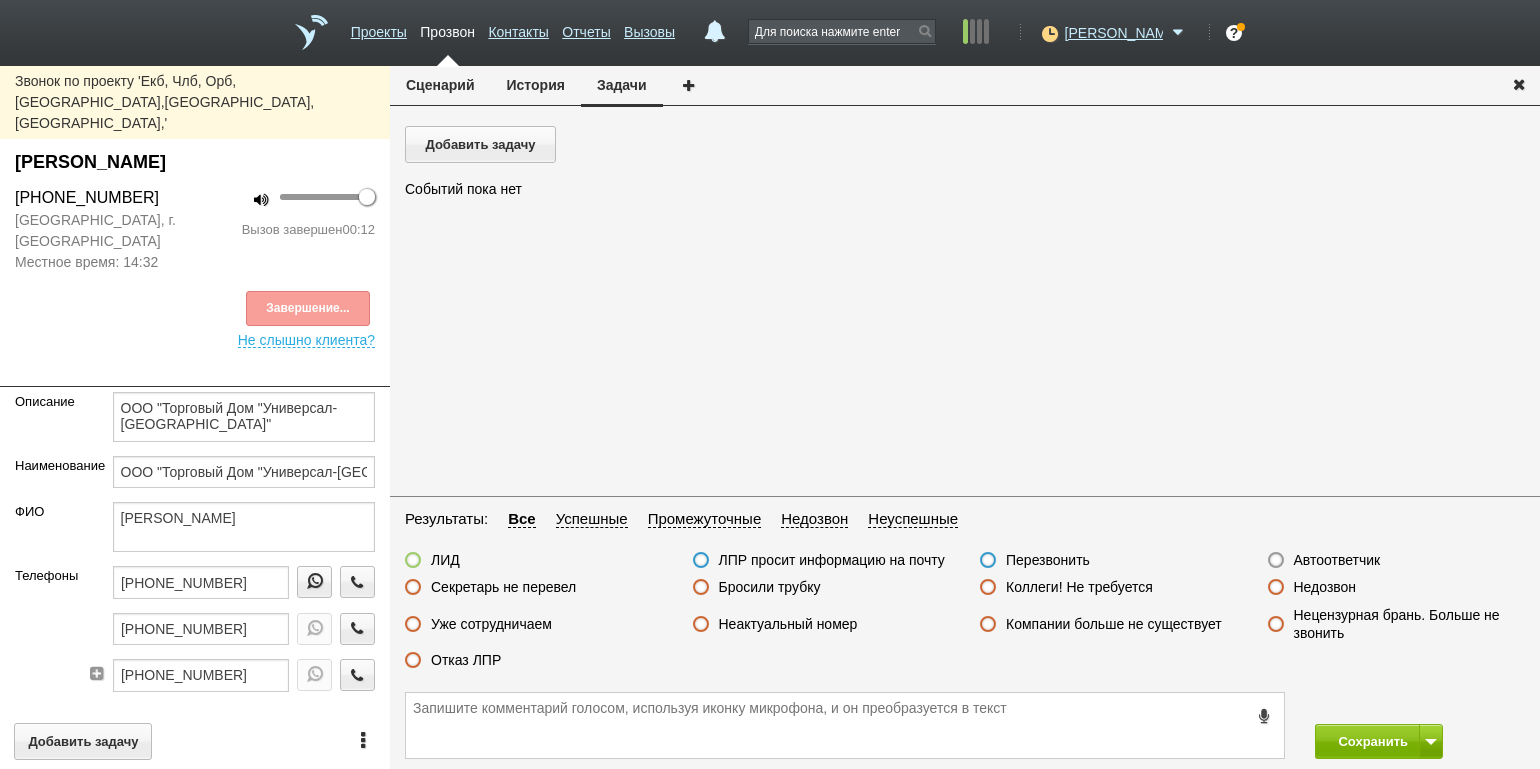 click on "Отказ ЛПР" at bounding box center [466, 660] 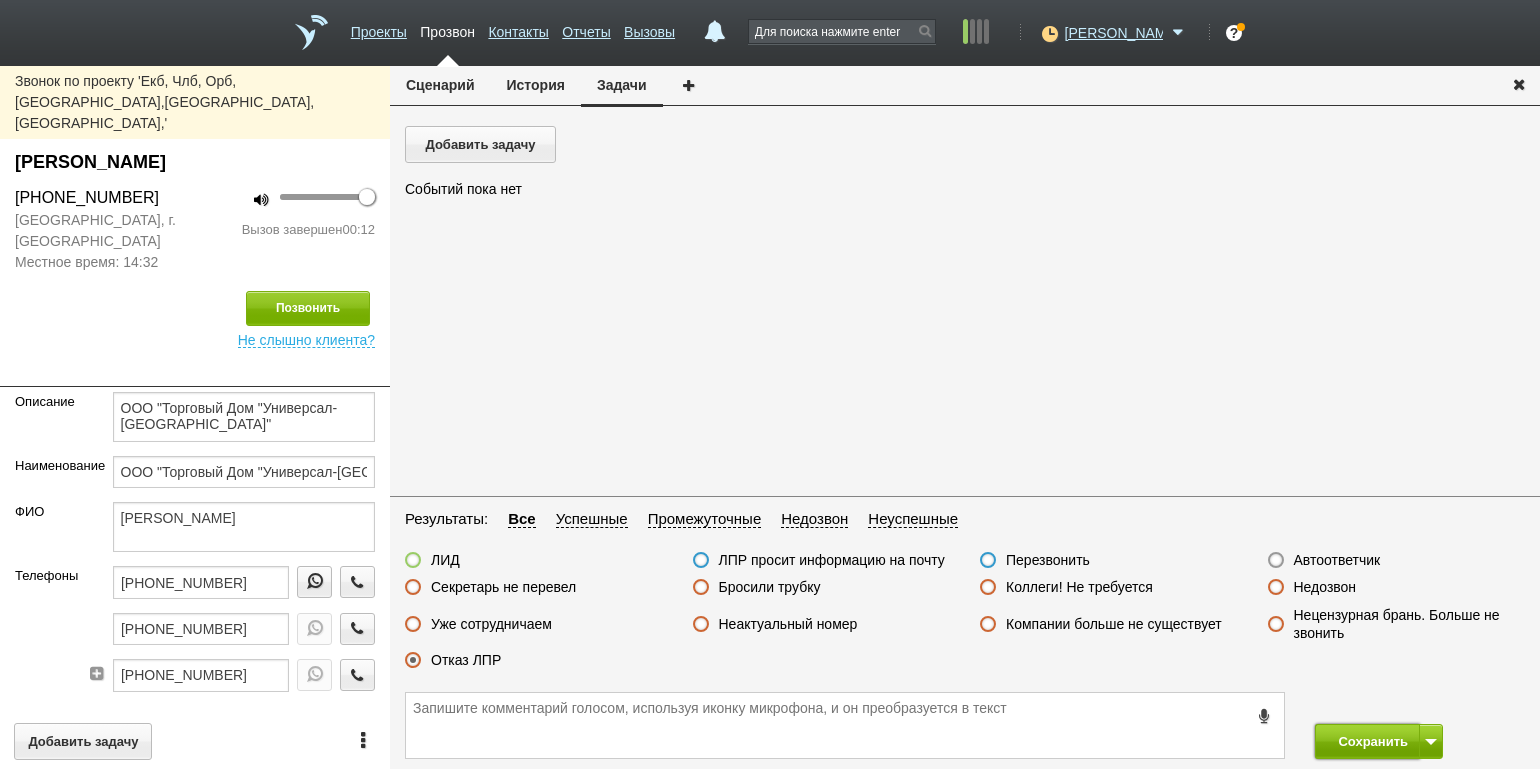 click on "Сохранить" at bounding box center [1367, 741] 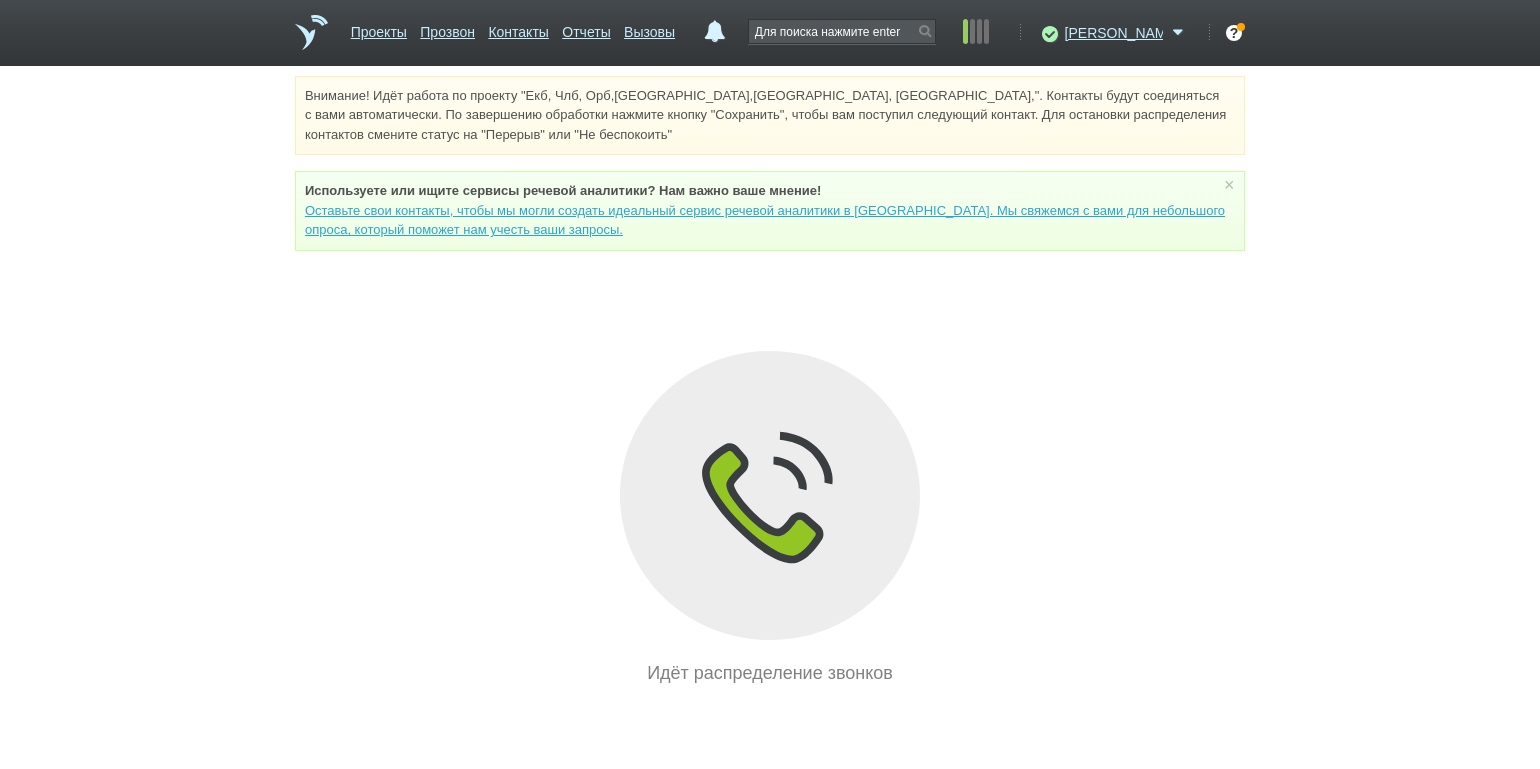 click on "Внимание! Идёт работа по проекту "Екб, Члб, Орб,[GEOGRAPHIC_DATA],[GEOGRAPHIC_DATA], [GEOGRAPHIC_DATA],". Контакты будут соединяться с вами автоматически. По завершению обработки нажмите кнопку "Сохранить", чтобы вам поступил следующий контакт. Для остановки распределения контактов смените статус на "Перерыв" или "Не беспокоить"
Используете или ищите cервисы речевой аналитики? Нам важно ваше мнение!
×
Вы можете звонить напрямую из строки поиска - введите номер и нажмите "Позвонить"
Идёт распределение звонков" at bounding box center [770, 381] 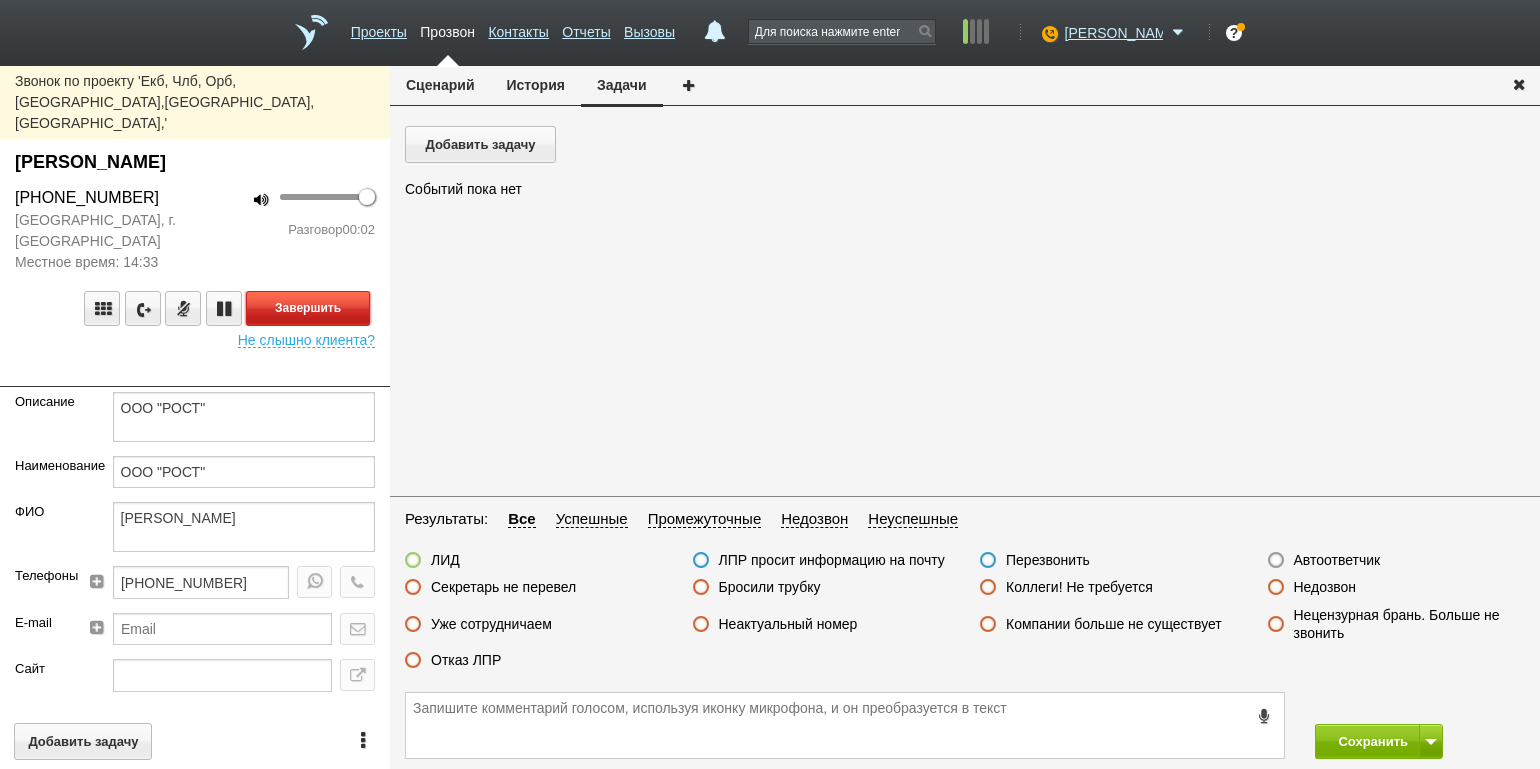 click on "Завершить" at bounding box center (308, 308) 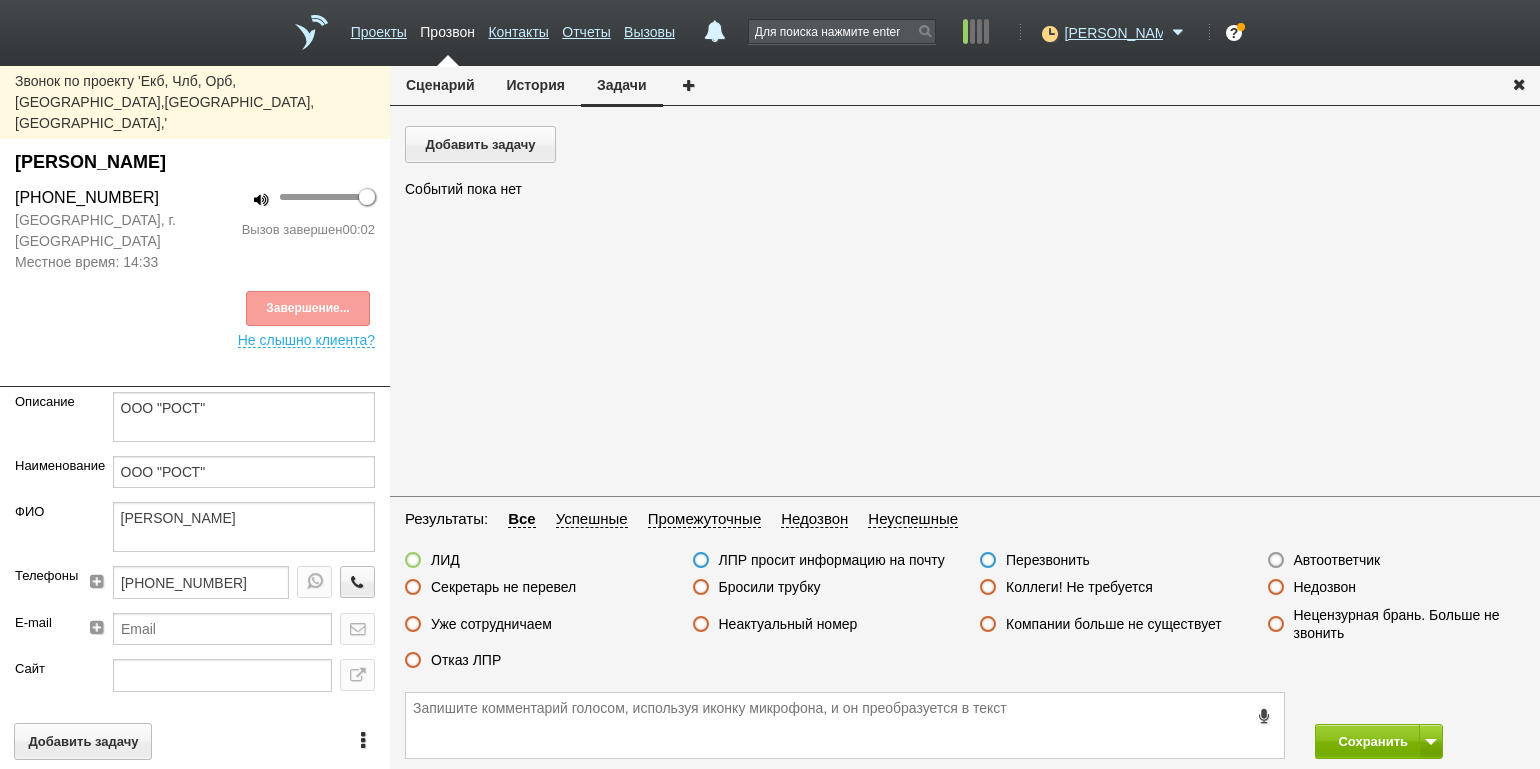 click on "Автоответчик" at bounding box center (1337, 560) 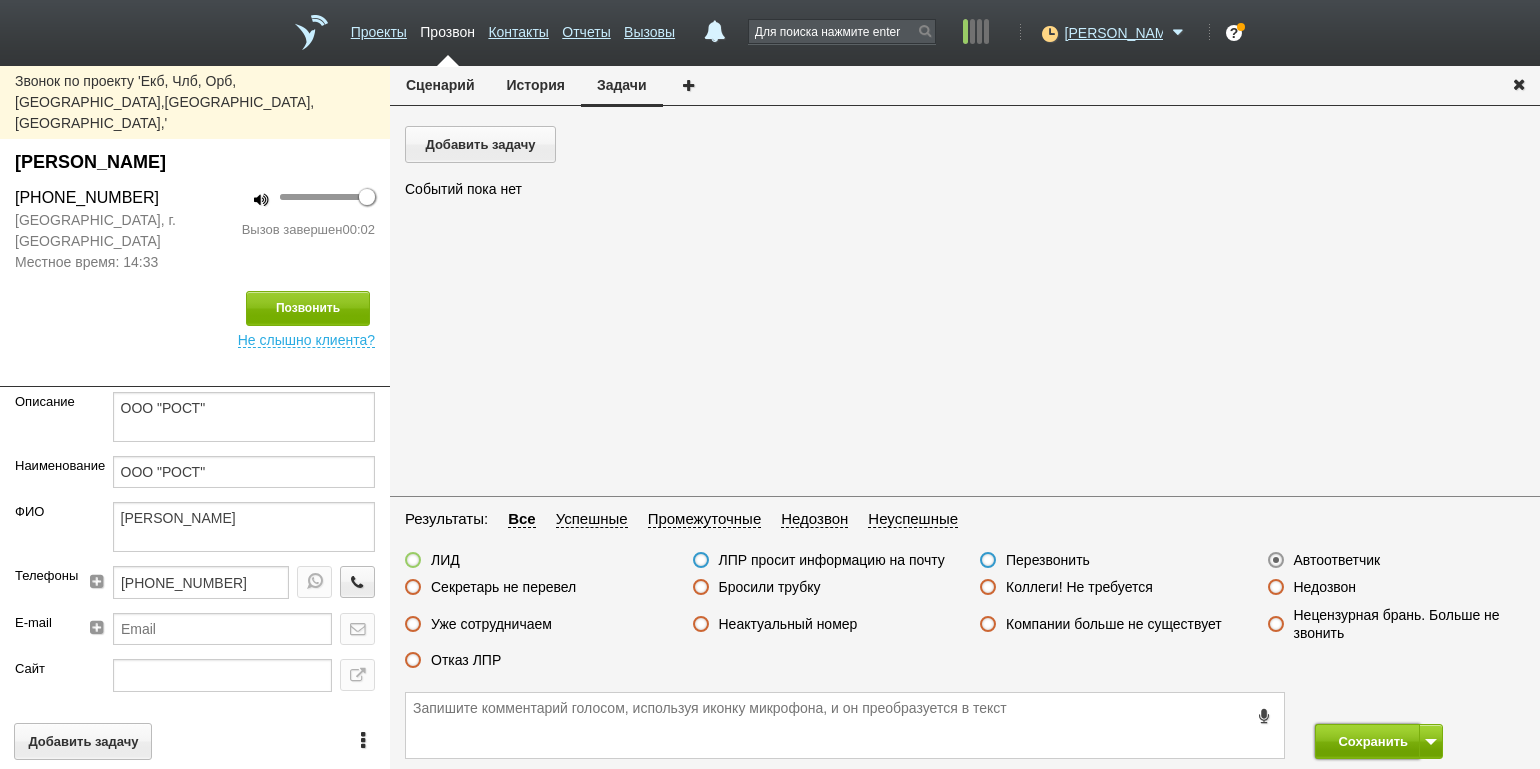 click on "Сохранить" at bounding box center [1367, 741] 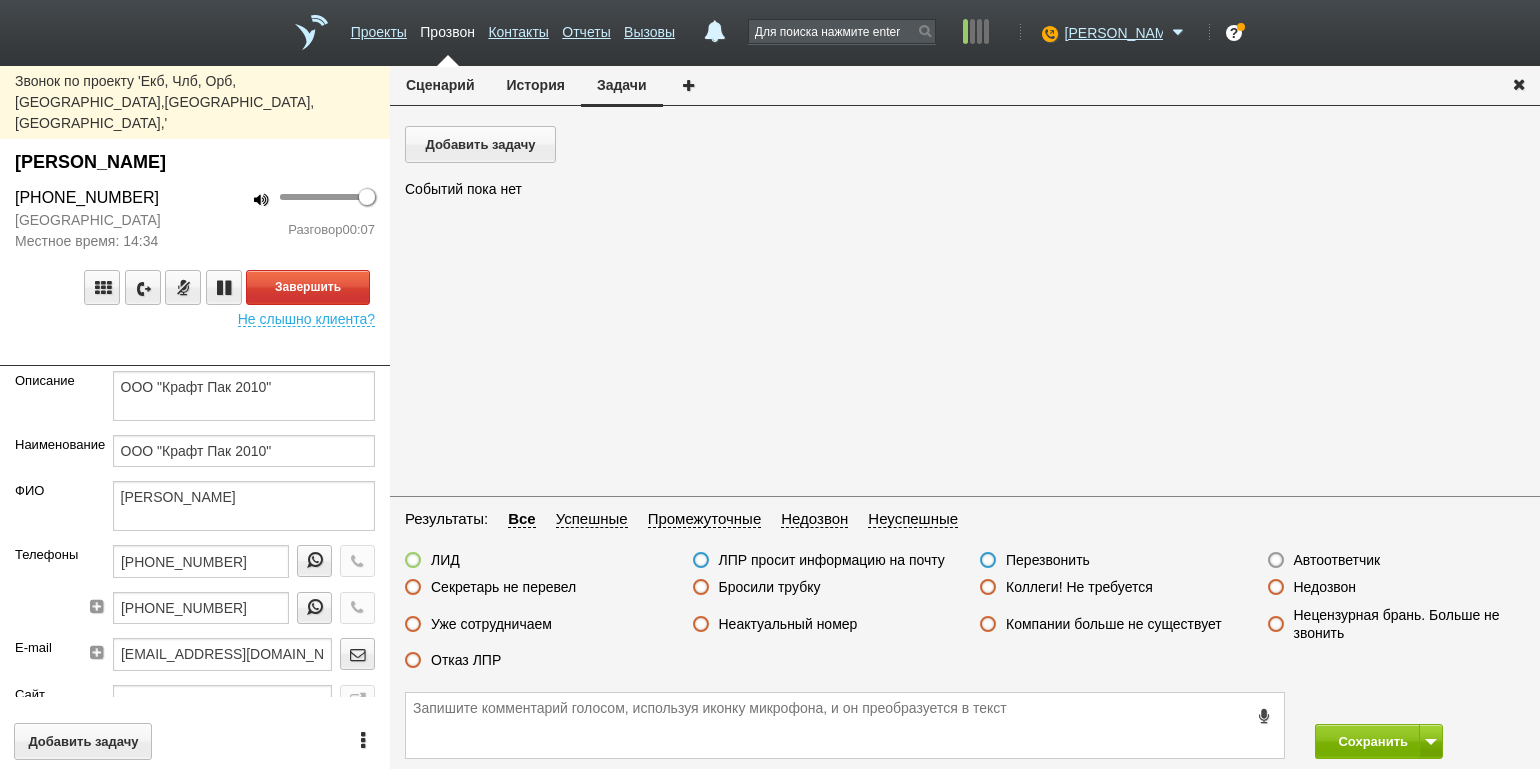 click on "100
Разговор
00:07" at bounding box center (292, 219) 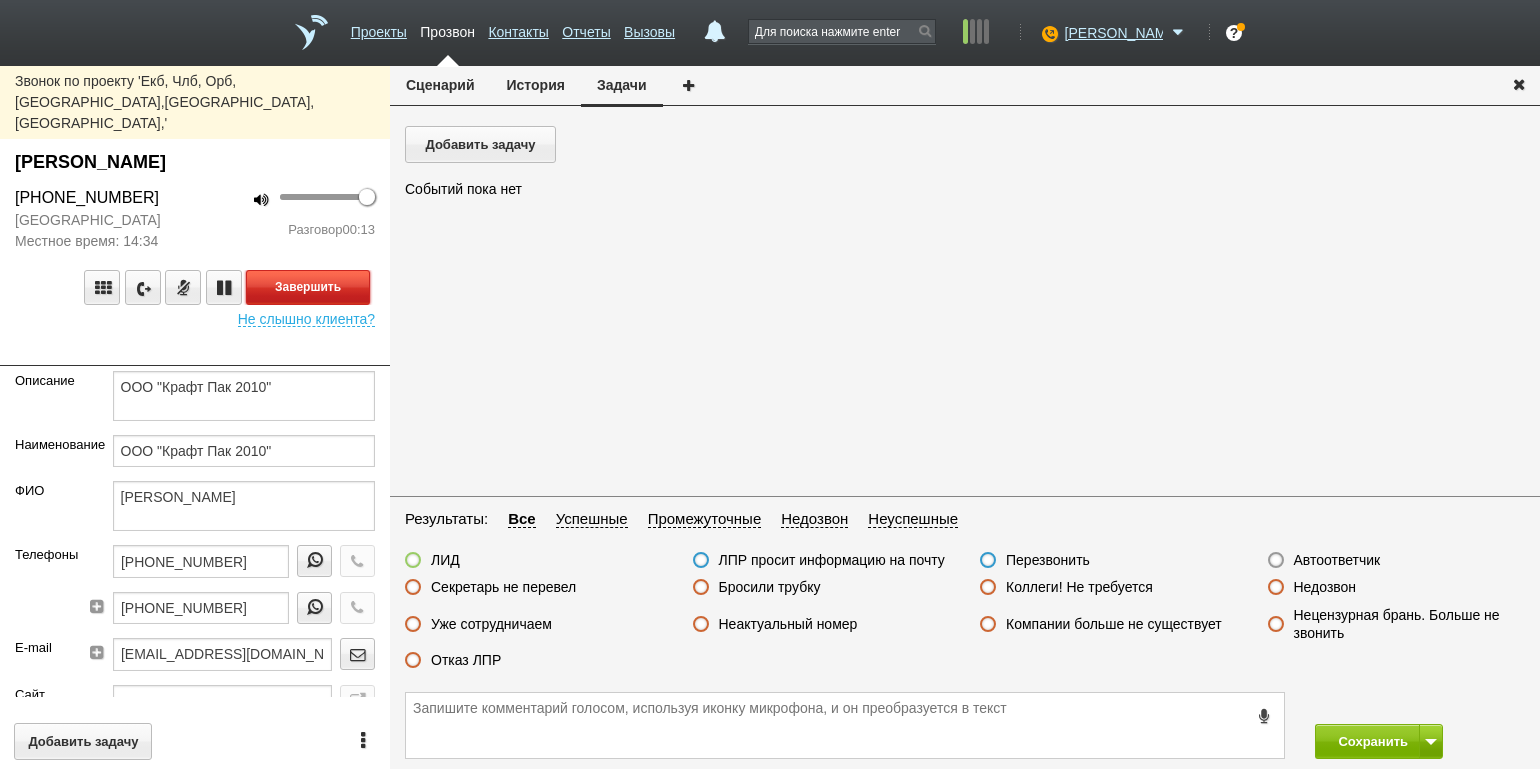 click on "Завершить" at bounding box center [308, 287] 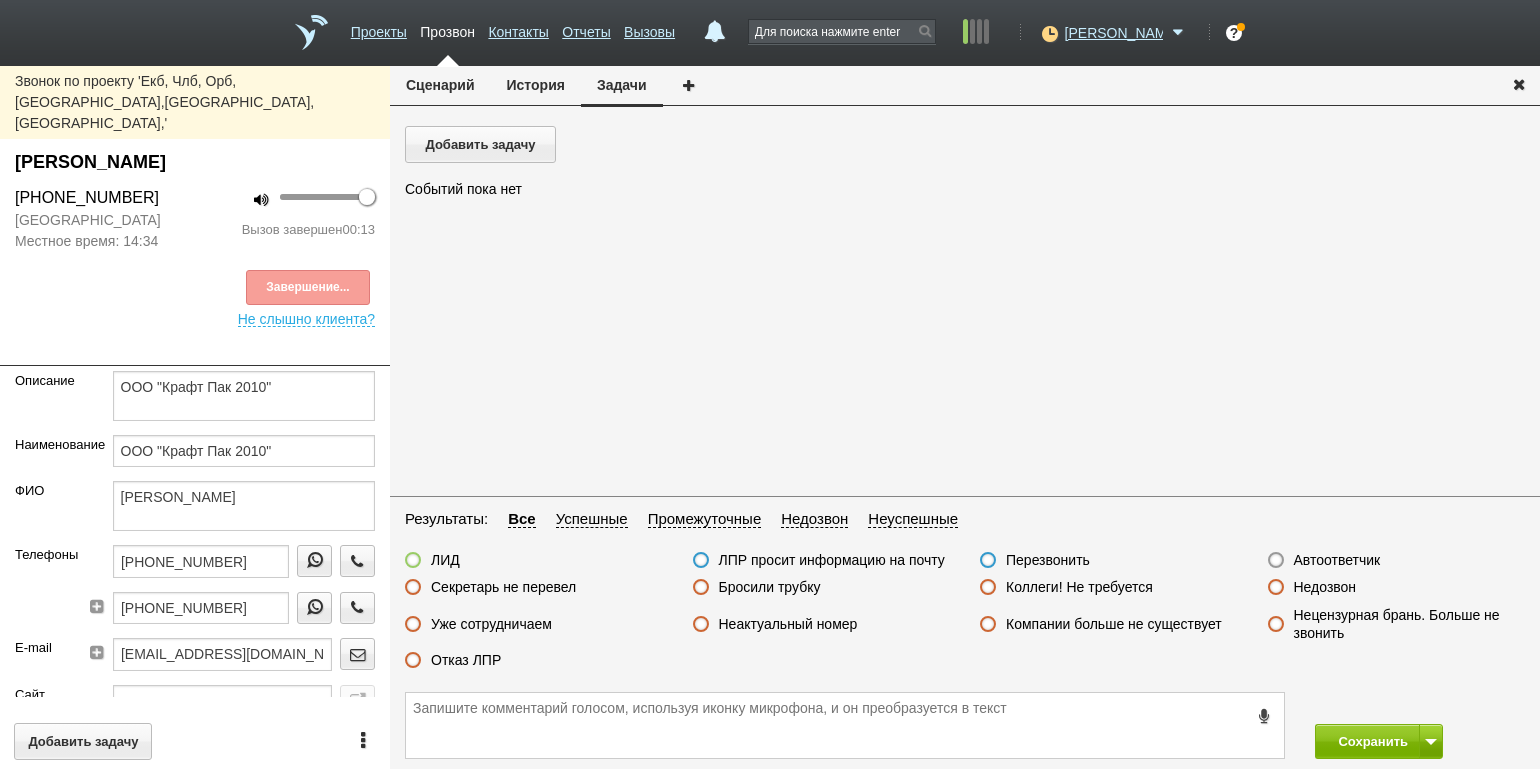 click on "Отказ ЛПР" at bounding box center (466, 660) 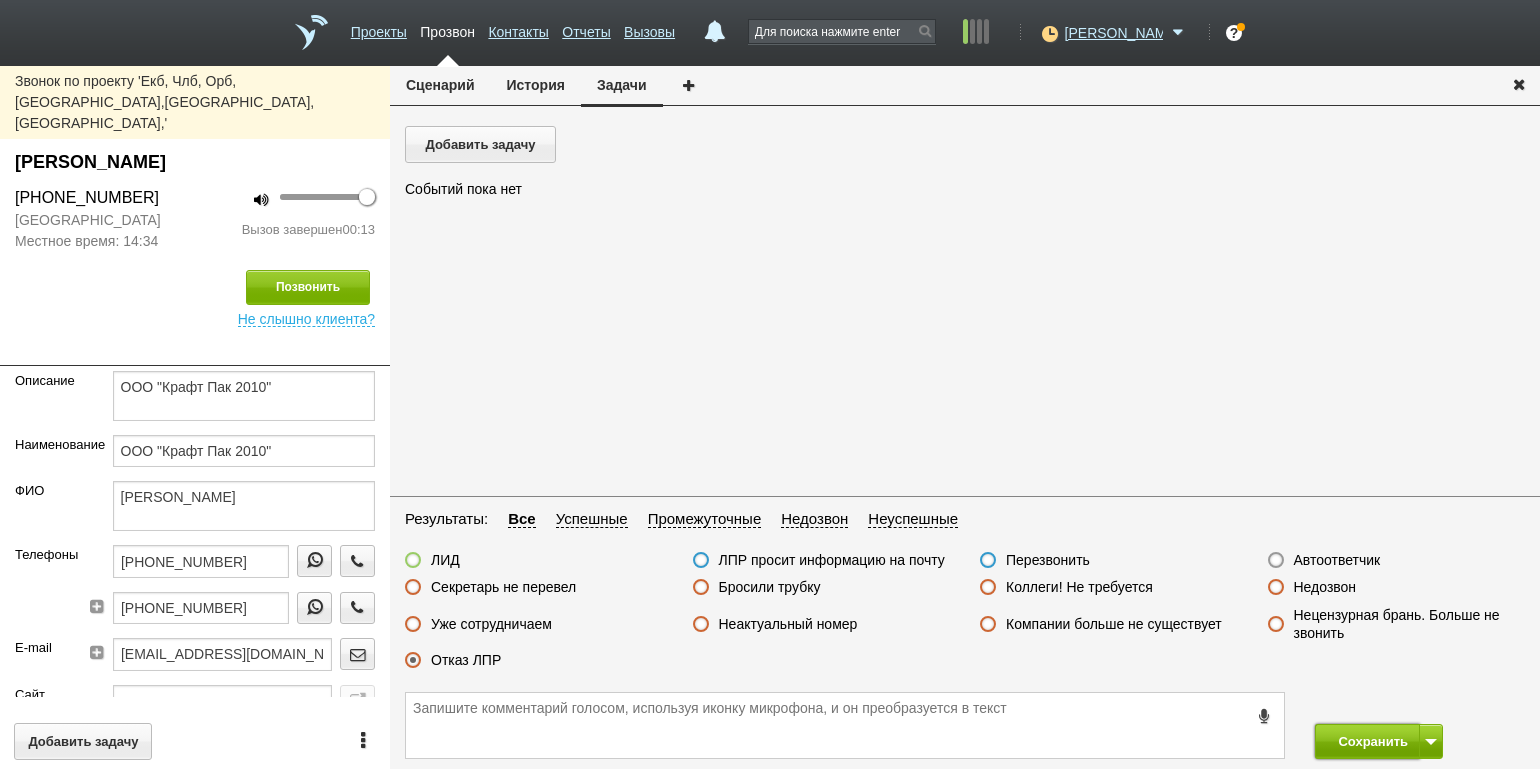 click on "Сохранить" at bounding box center (1367, 741) 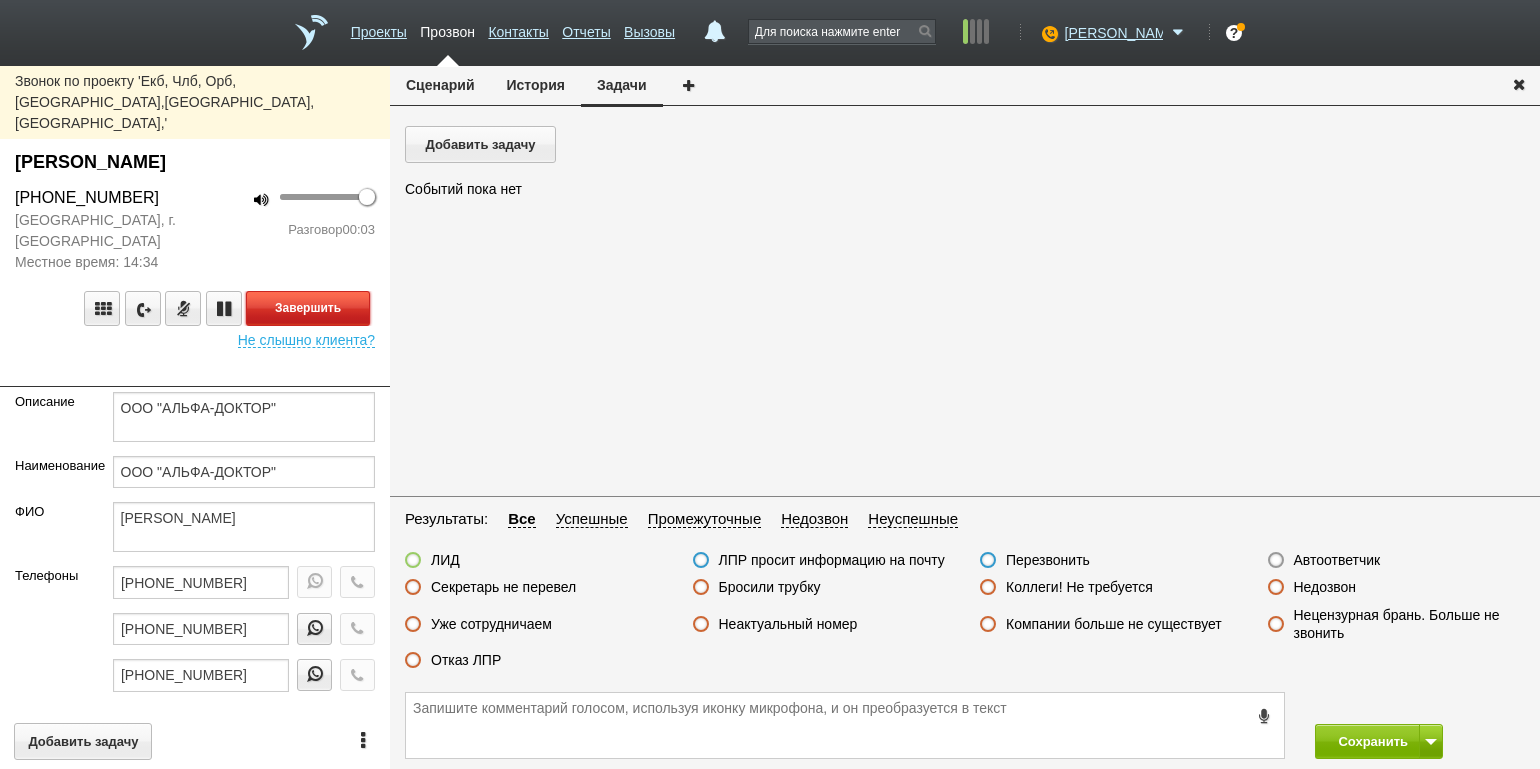 click on "Завершить" at bounding box center (308, 308) 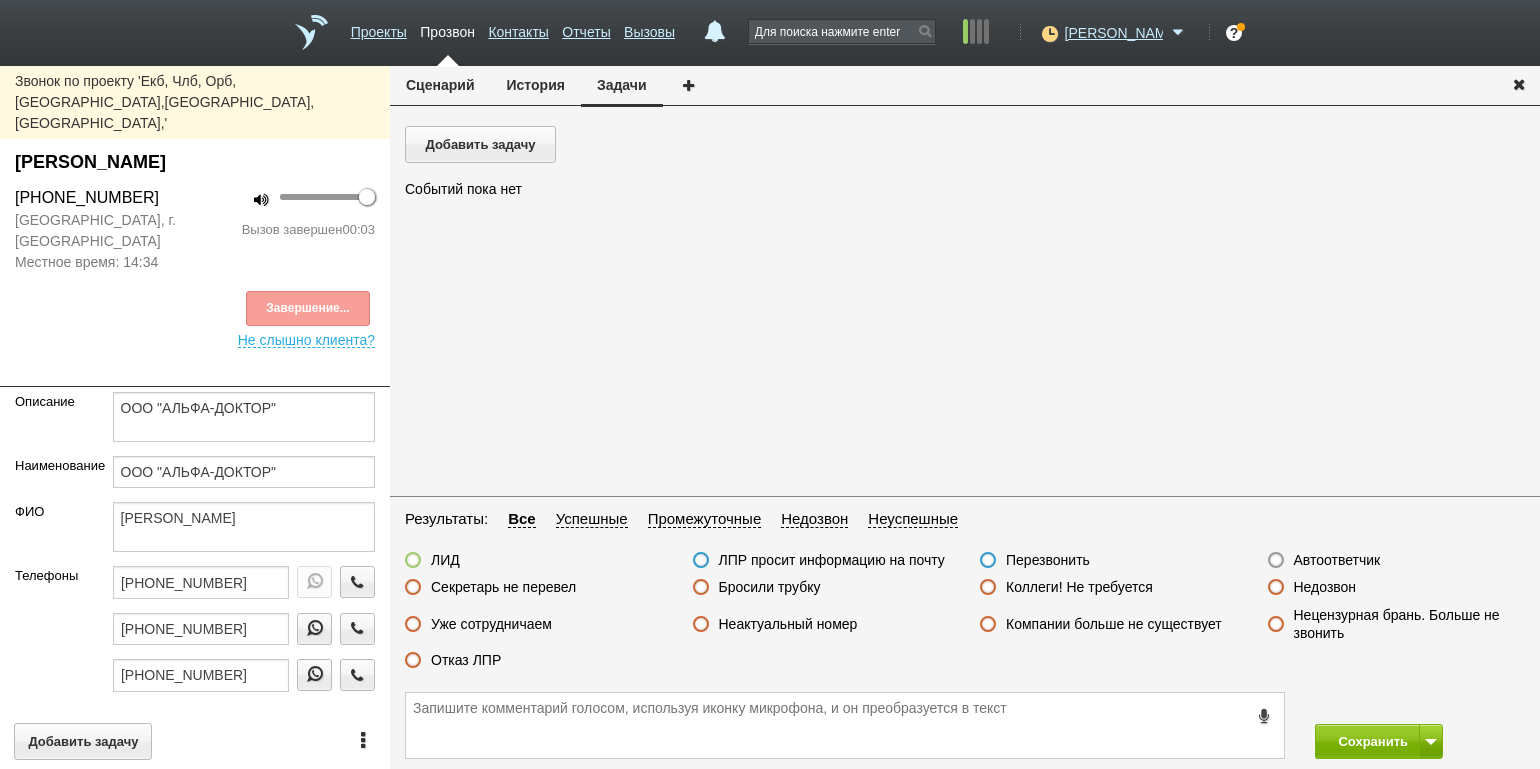 click on "Автоответчик" at bounding box center (1337, 560) 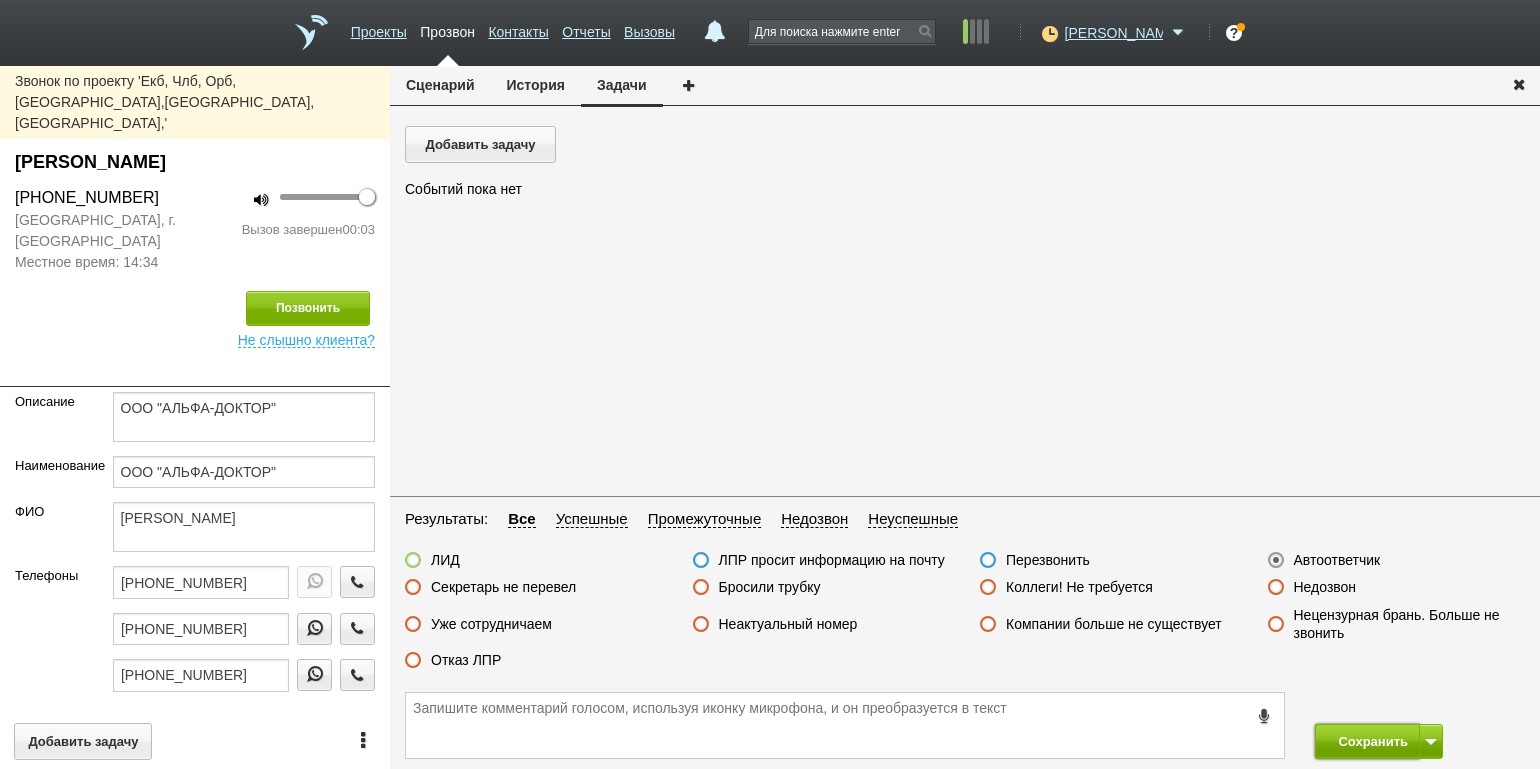 click on "Сохранить" at bounding box center [1367, 741] 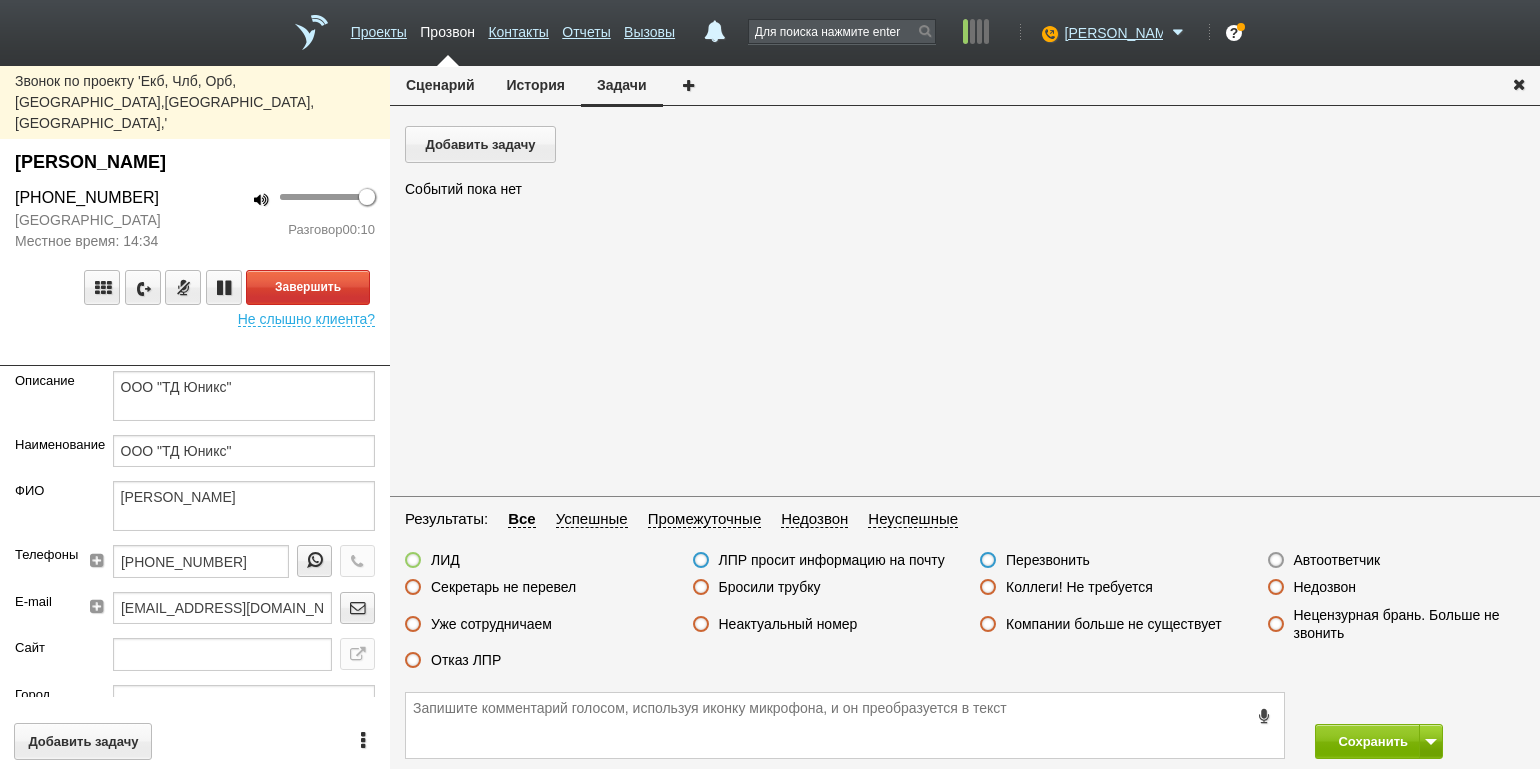click on "100
Разговор
00:10" at bounding box center (292, 219) 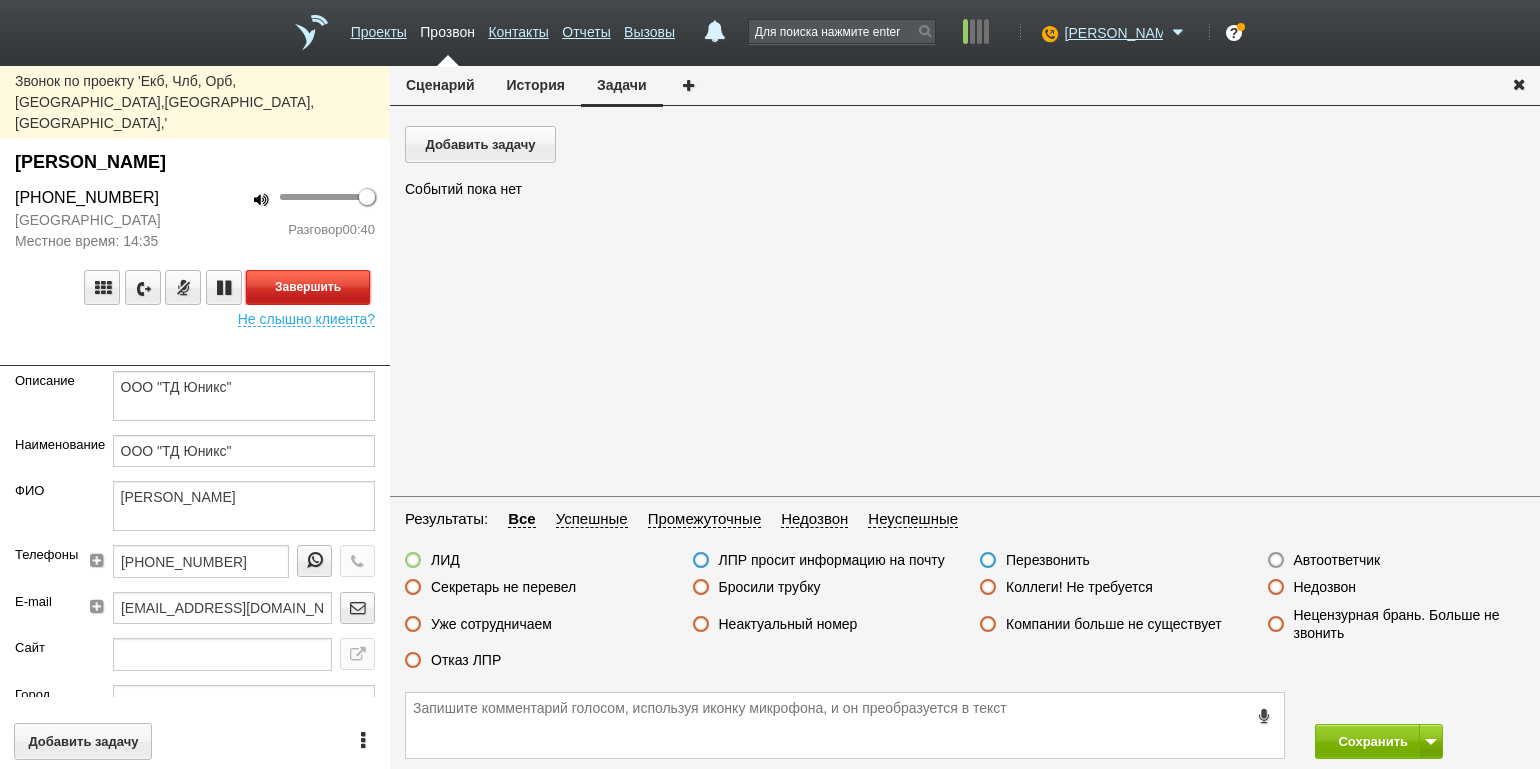 click on "Завершить" at bounding box center [308, 287] 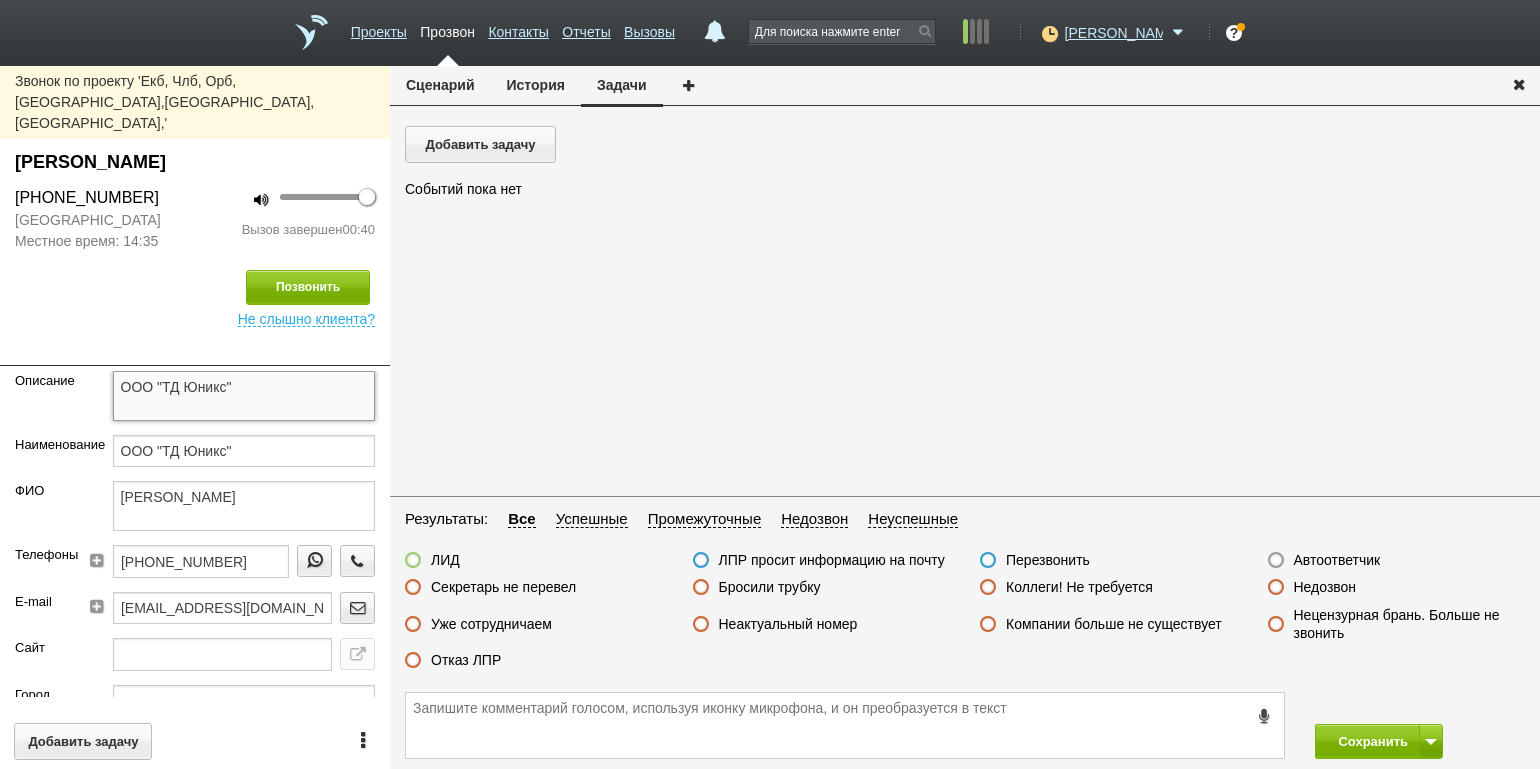 drag, startPoint x: 261, startPoint y: 336, endPoint x: 95, endPoint y: 348, distance: 166.43317 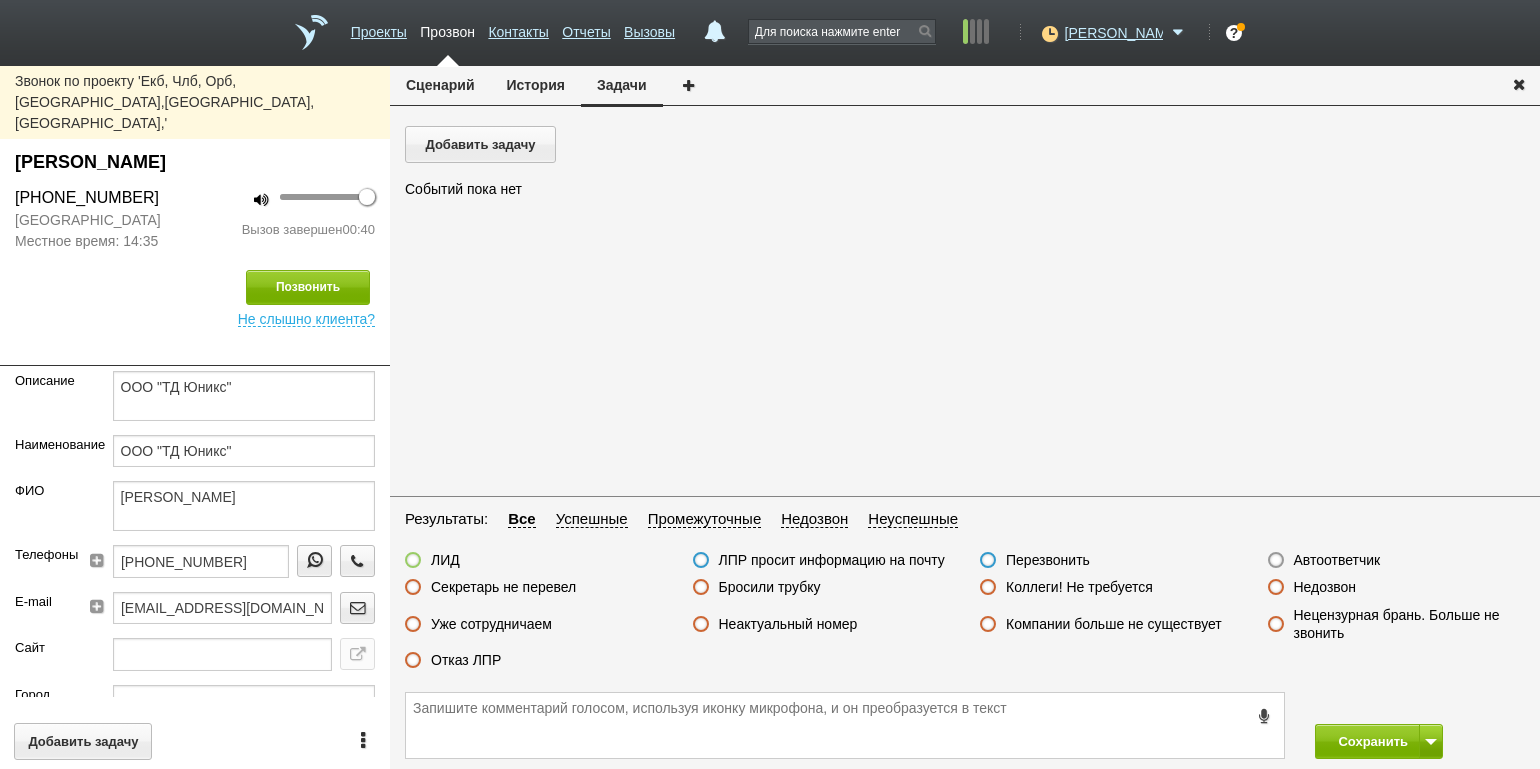 drag, startPoint x: 272, startPoint y: 122, endPoint x: 13, endPoint y: 112, distance: 259.193 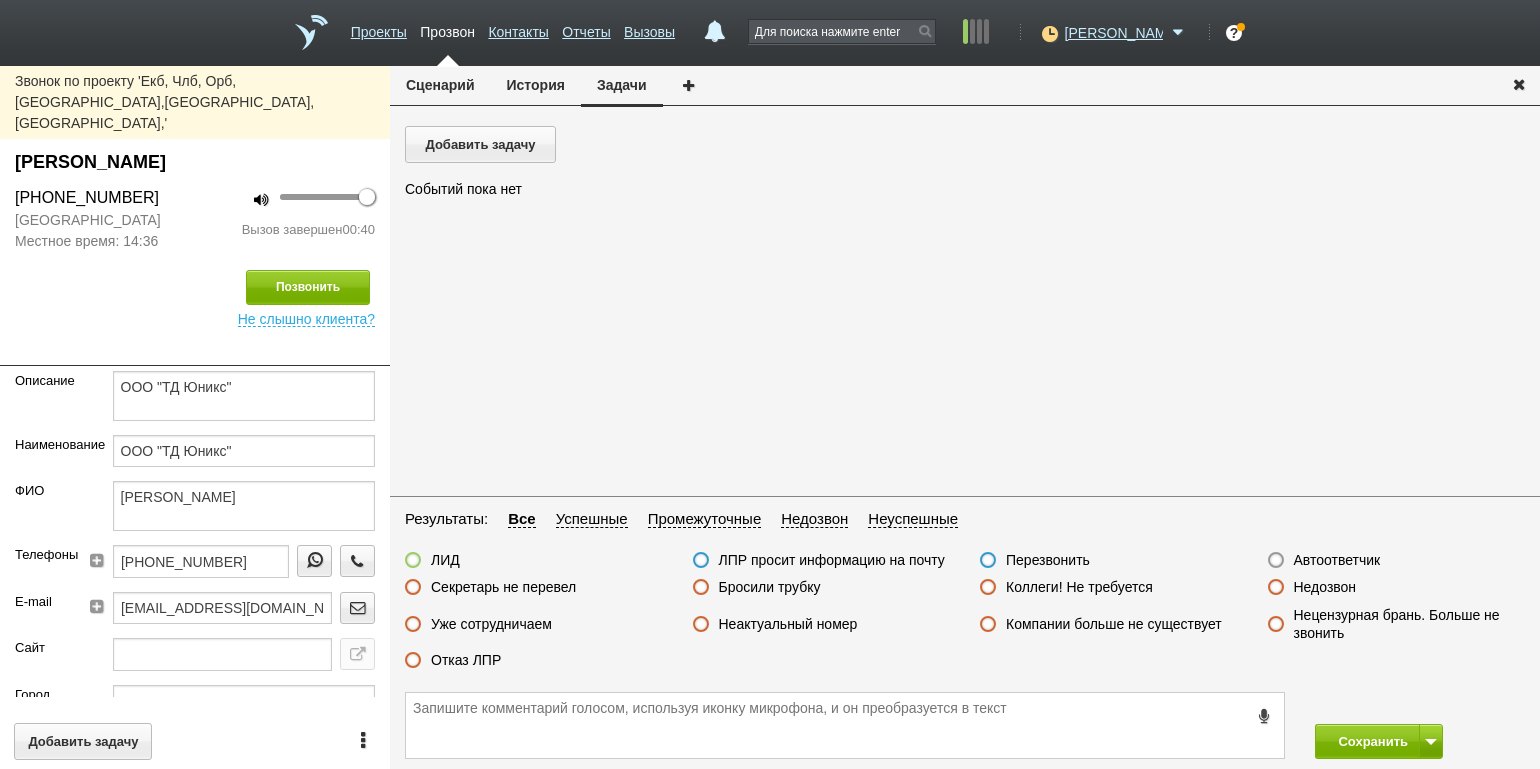 copy on "[PHONE_NUMBER]" 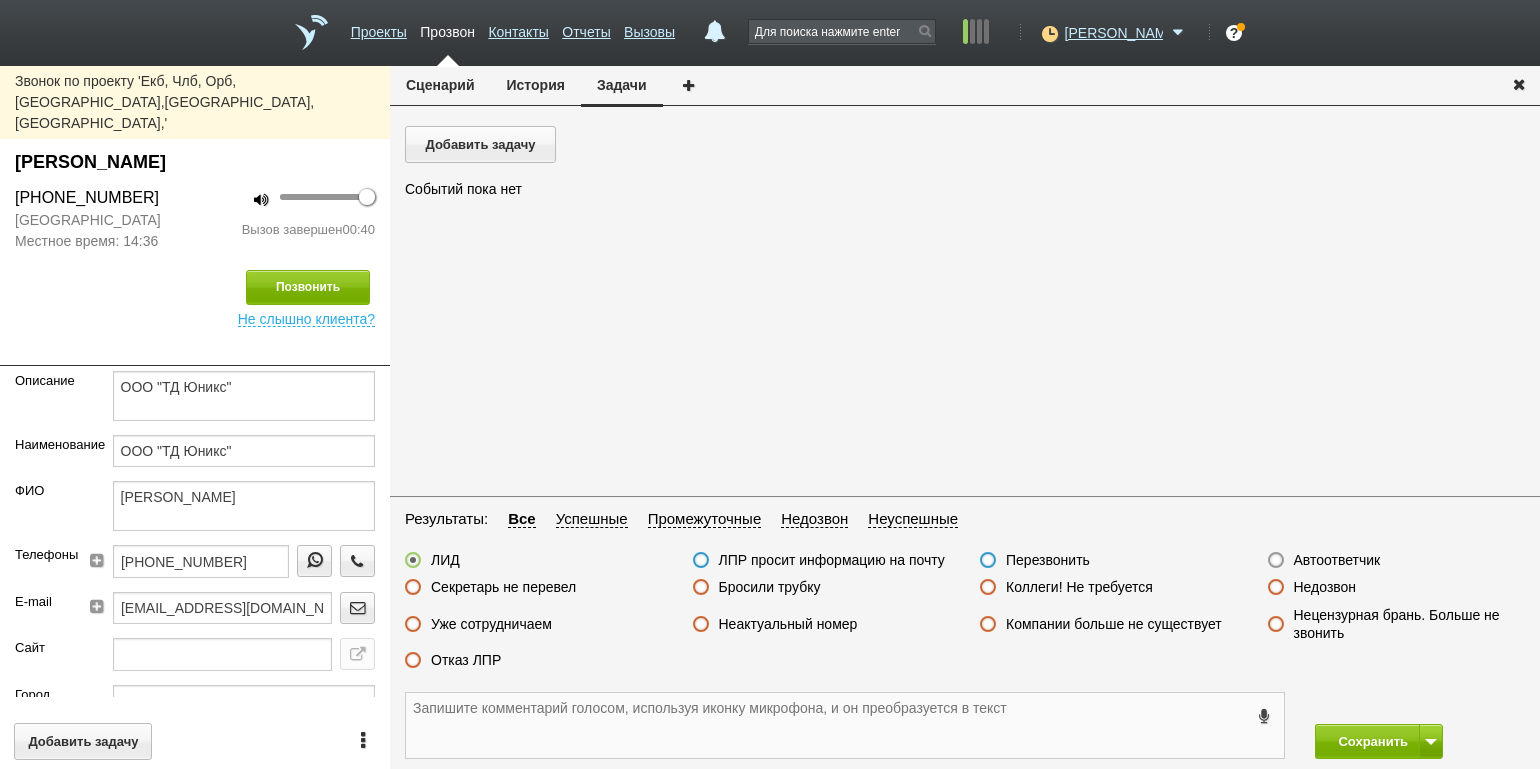 click at bounding box center (845, 725) 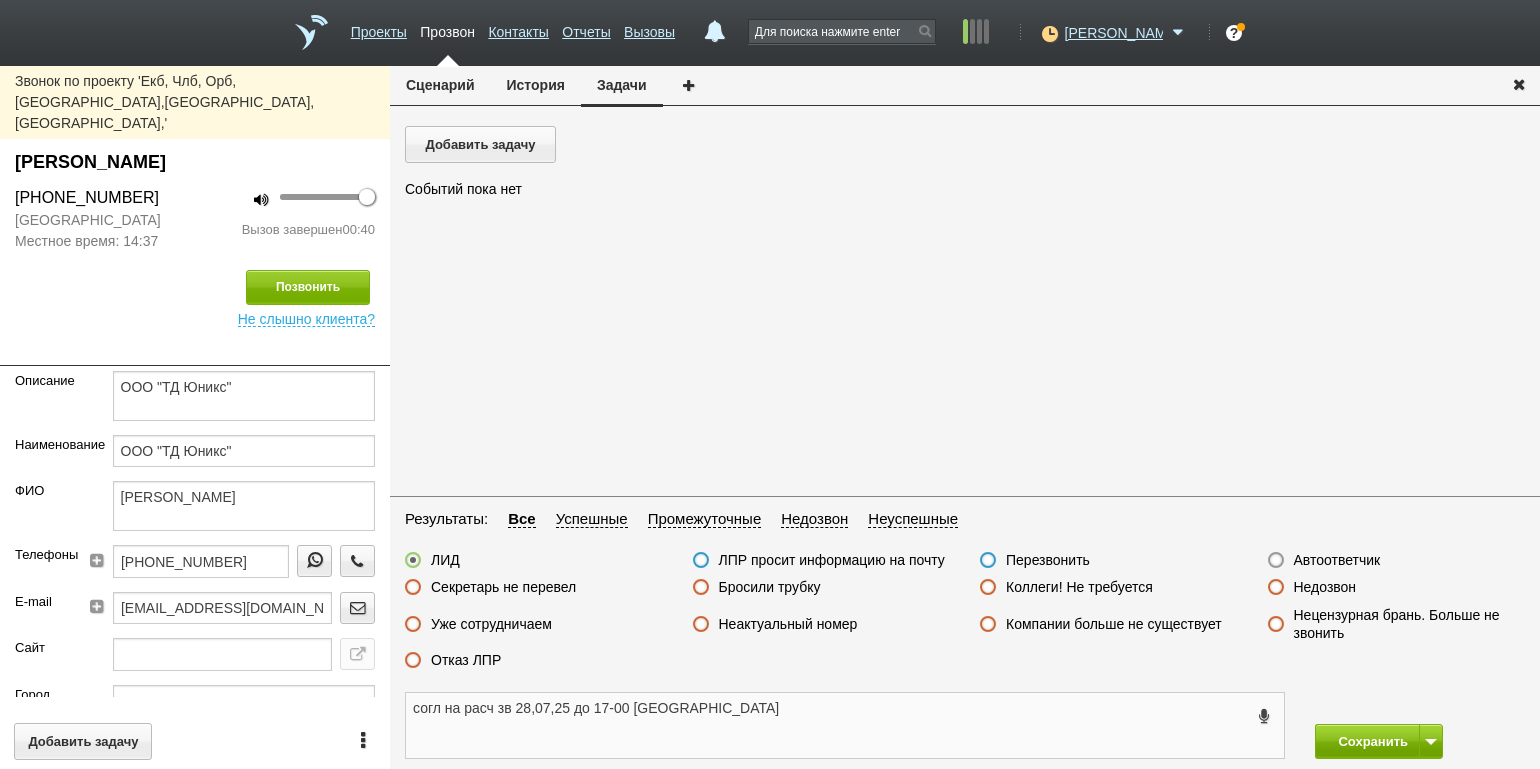 type on "согл на расч зв 28,07,25 до 17-00 [GEOGRAPHIC_DATA]" 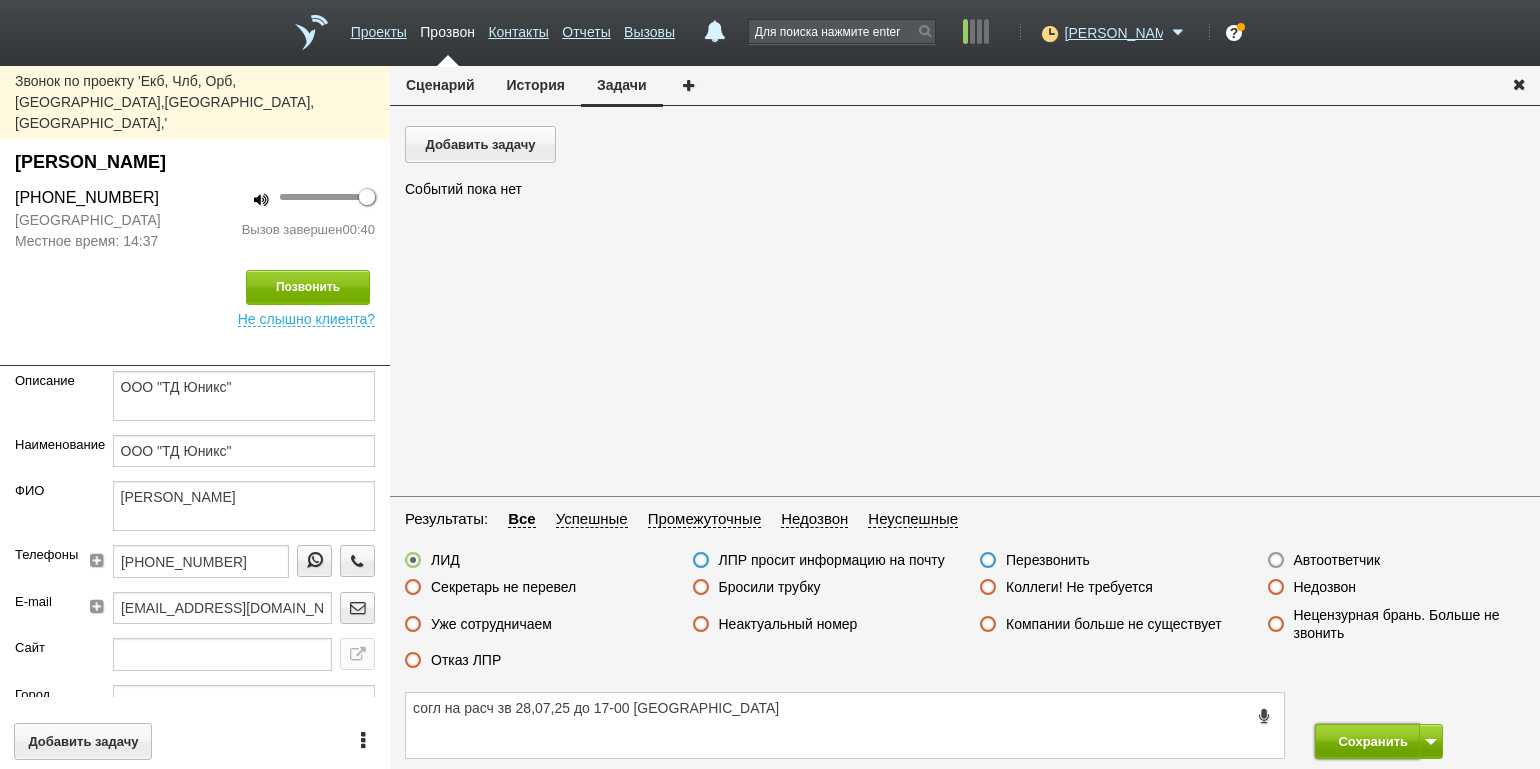 click on "Сохранить" at bounding box center (1367, 741) 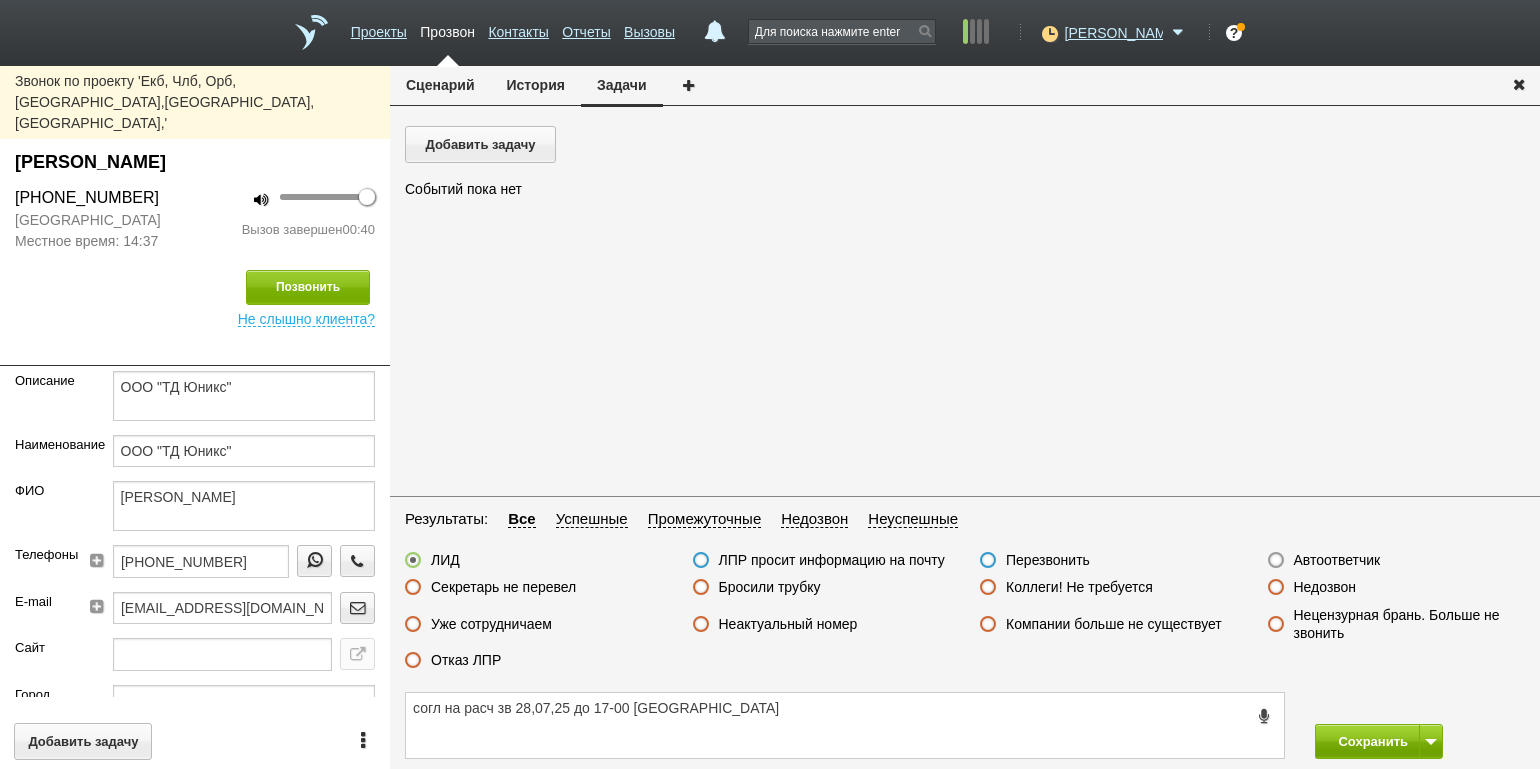 type 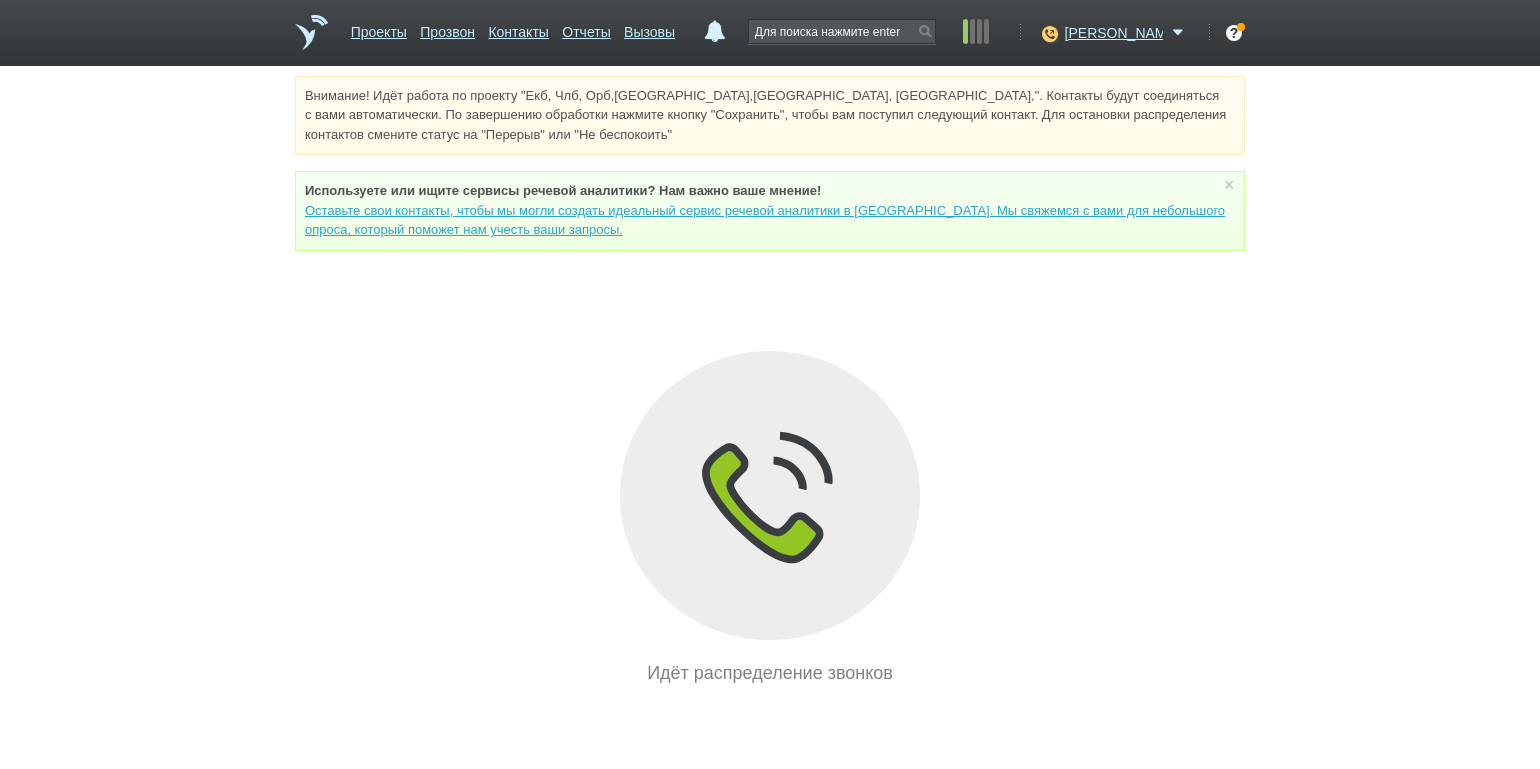 click on "Внимание! Идёт работа по проекту "Екб, Члб, Орб,[GEOGRAPHIC_DATA],[GEOGRAPHIC_DATA], [GEOGRAPHIC_DATA],". Контакты будут соединяться с вами автоматически. По завершению обработки нажмите кнопку "Сохранить", чтобы вам поступил следующий контакт. Для остановки распределения контактов смените статус на "Перерыв" или "Не беспокоить"
Используете или ищите cервисы речевой аналитики? Нам важно ваше мнение!
×
Вы можете звонить напрямую из строки поиска - введите номер и нажмите "Позвонить"
Идёт распределение звонков" at bounding box center [770, 381] 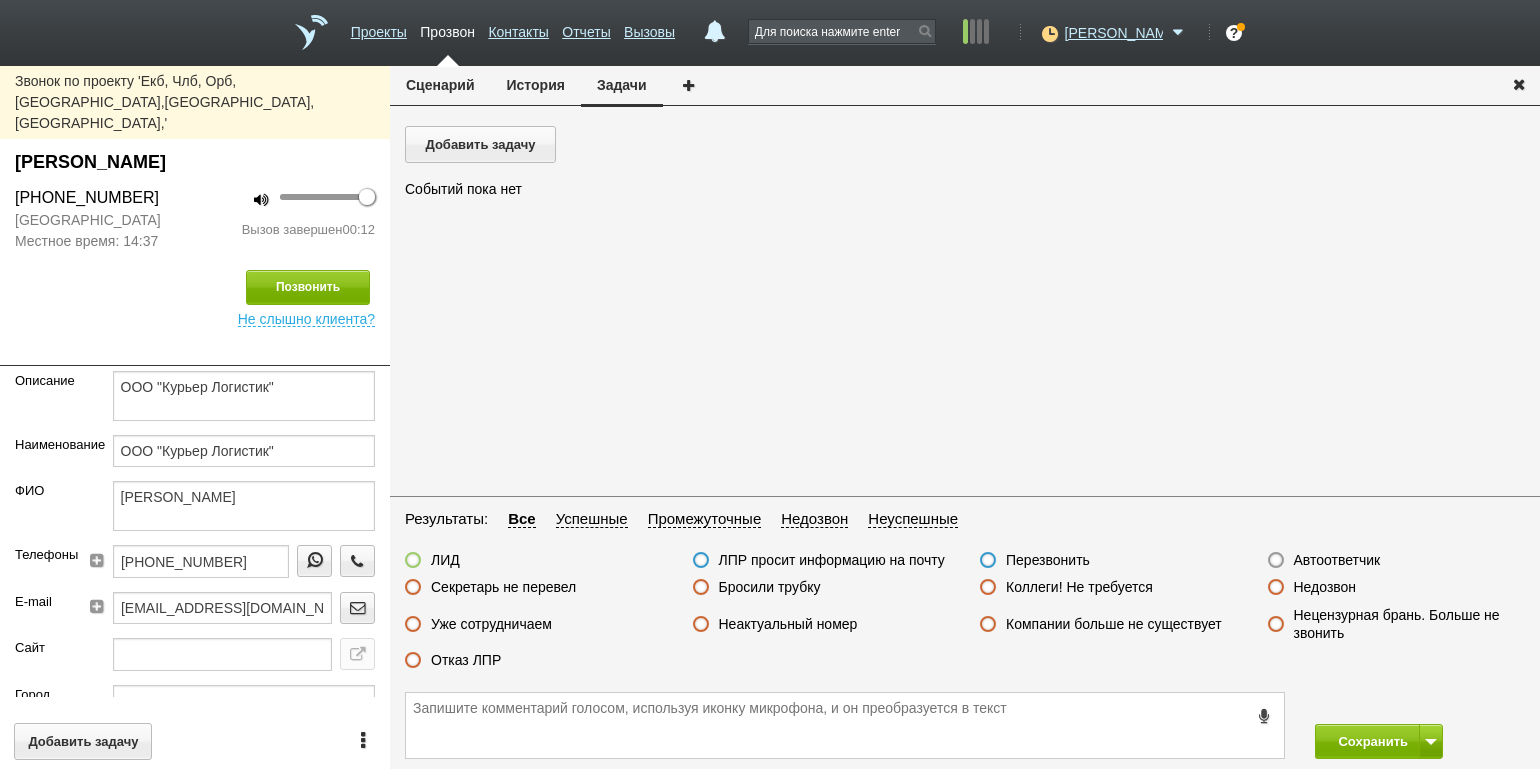 click on "Отказ ЛПР" at bounding box center [466, 660] 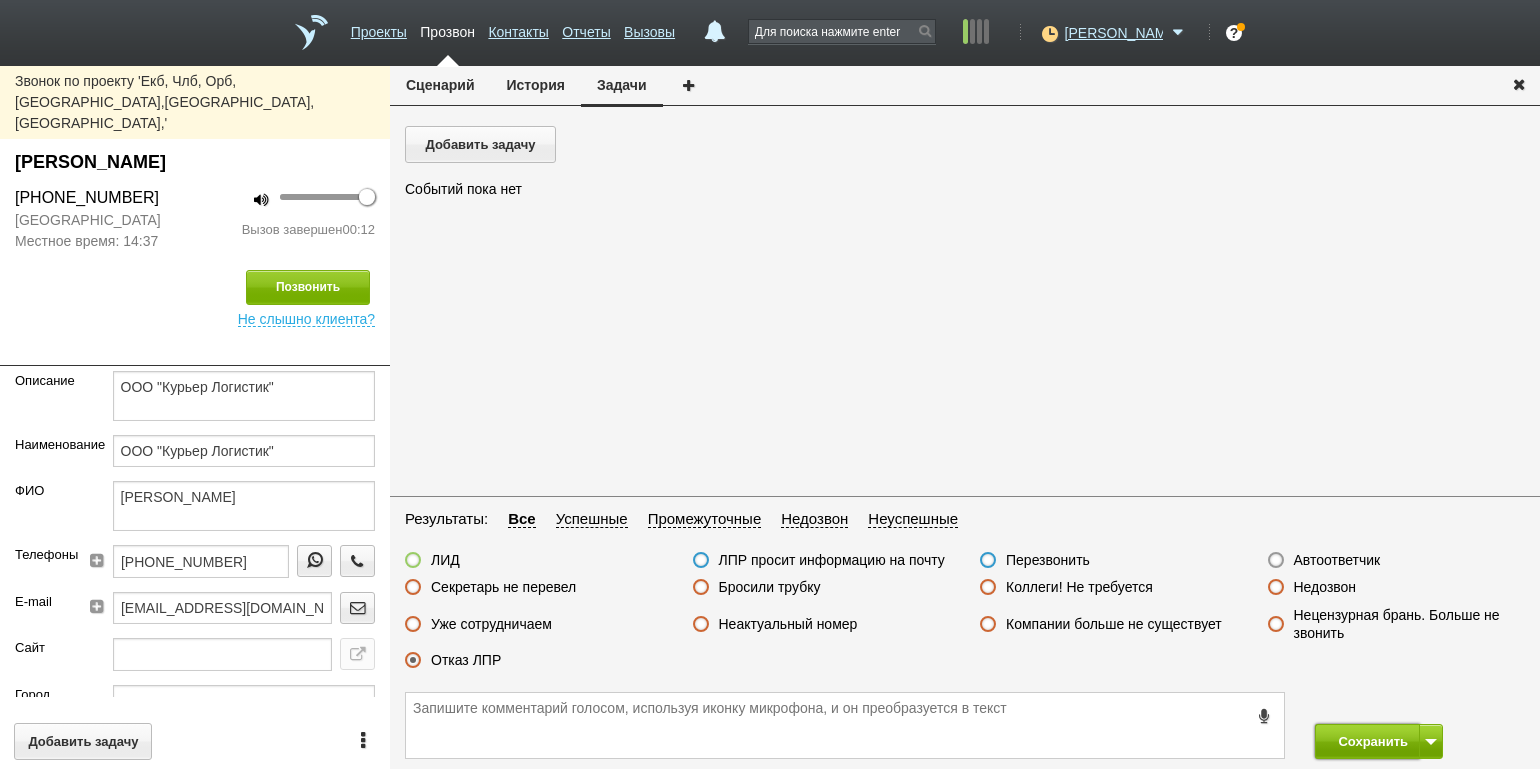 drag, startPoint x: 1340, startPoint y: 731, endPoint x: 1254, endPoint y: 639, distance: 125.93649 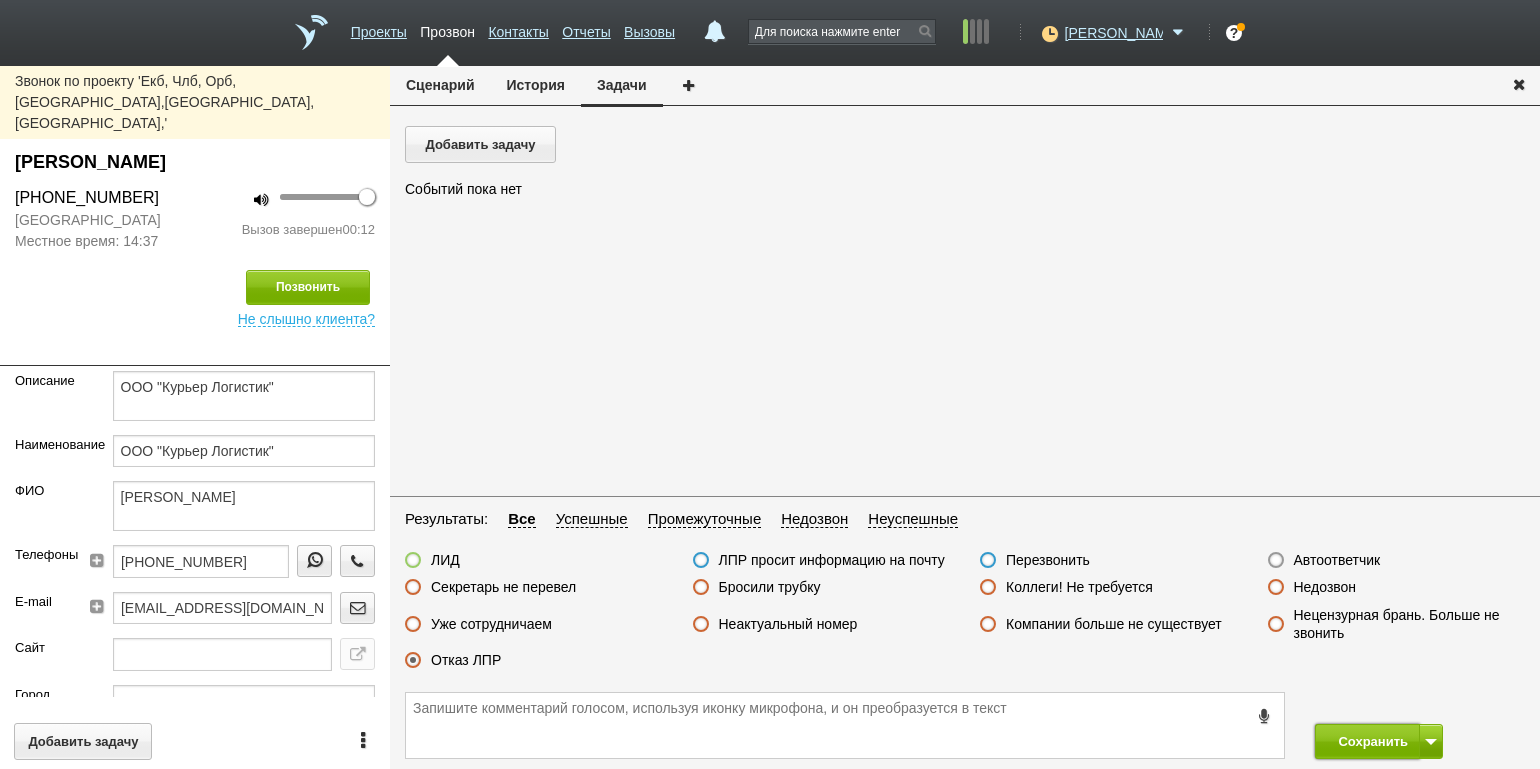 click on "Сохранить" at bounding box center [1367, 741] 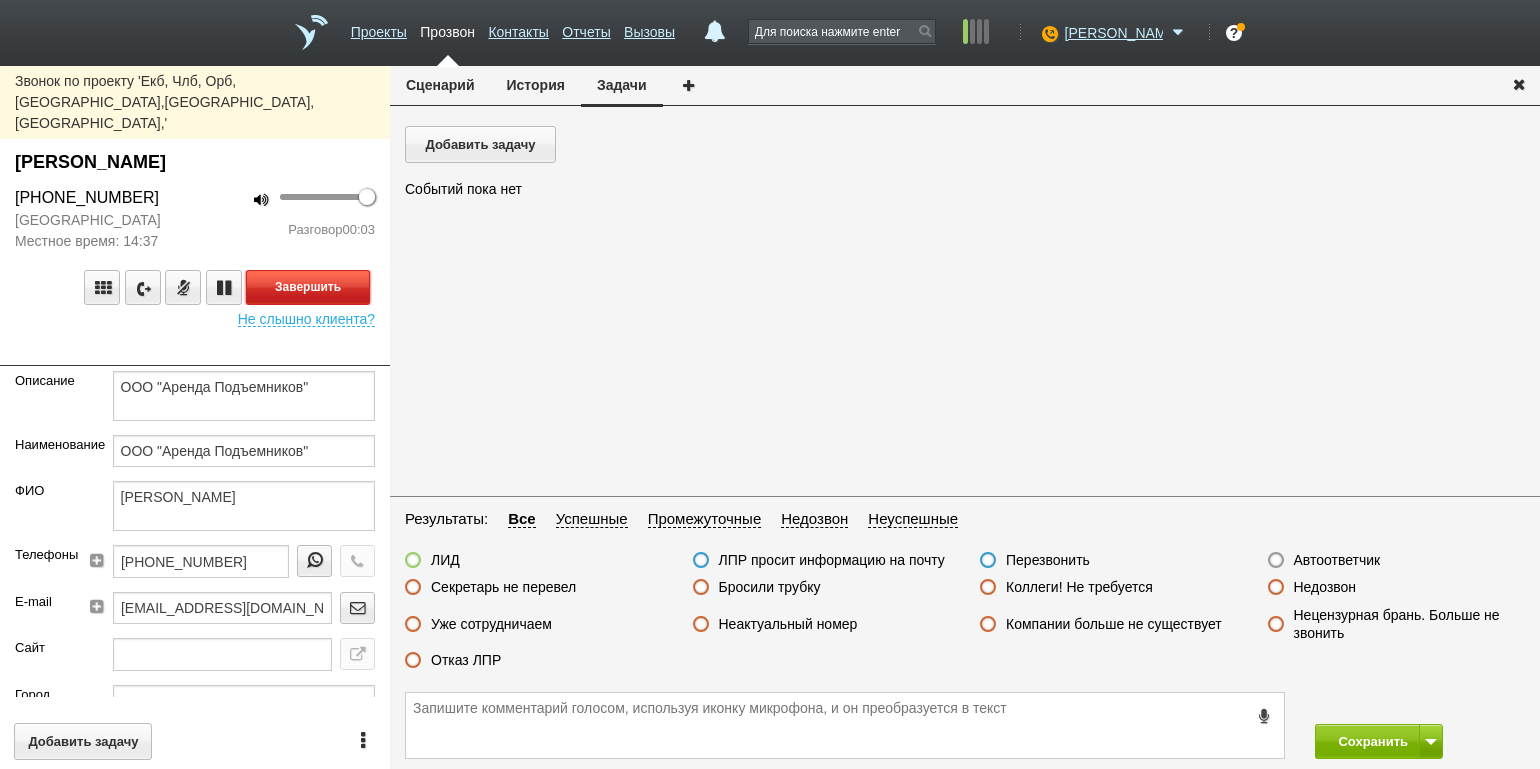 click on "Завершить" at bounding box center [308, 287] 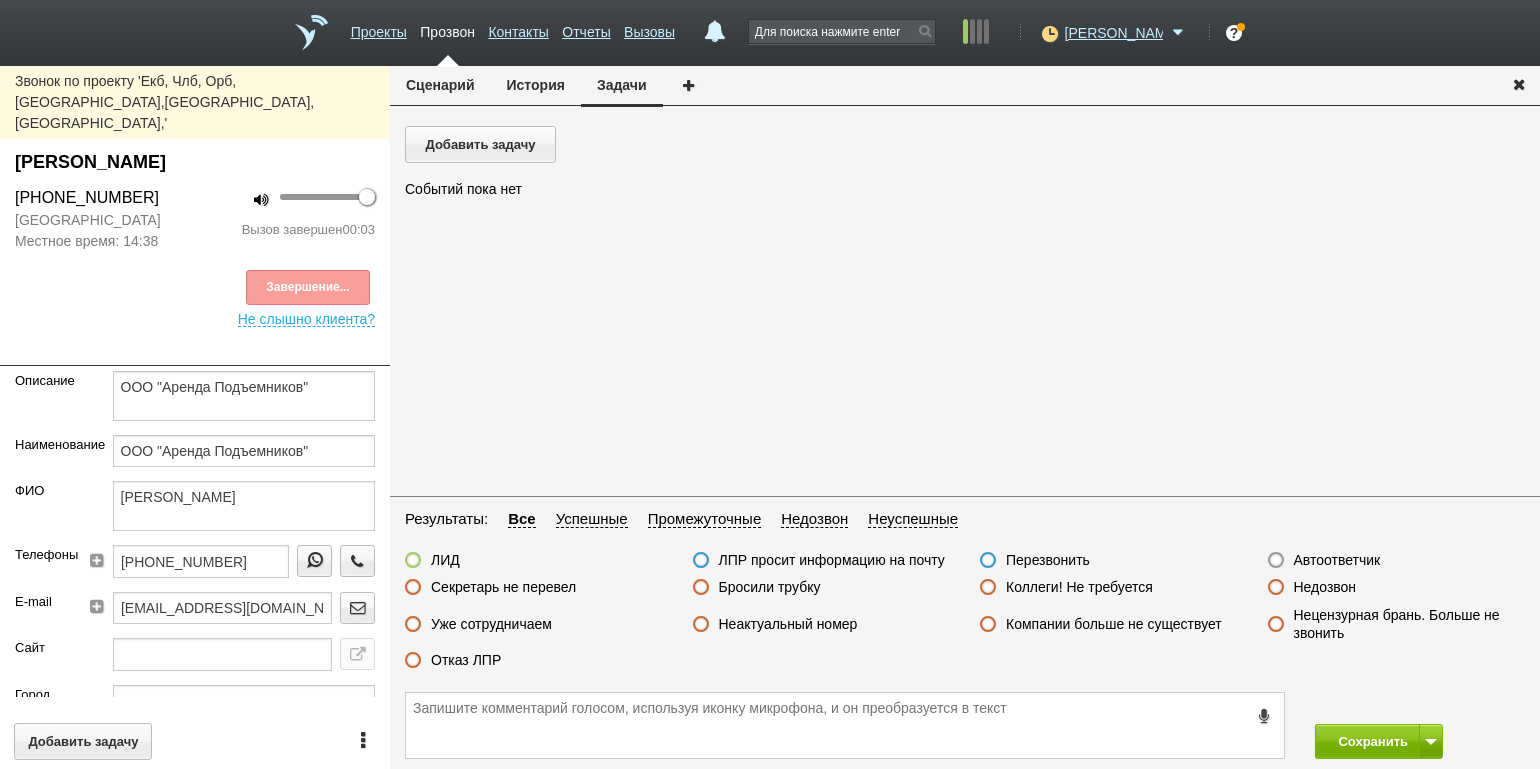click on "Автоответчик" at bounding box center [1337, 560] 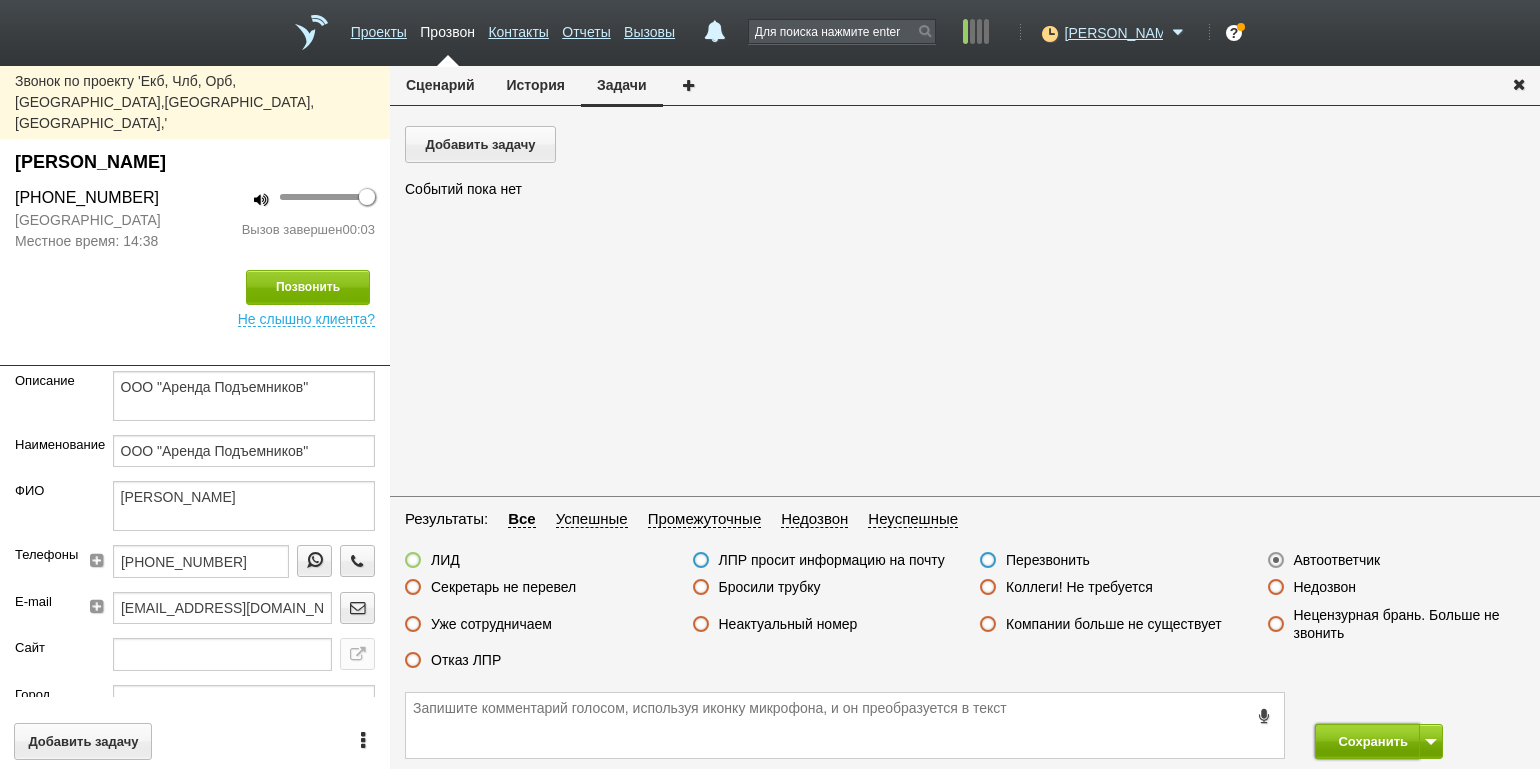 click on "Сохранить" at bounding box center [1367, 741] 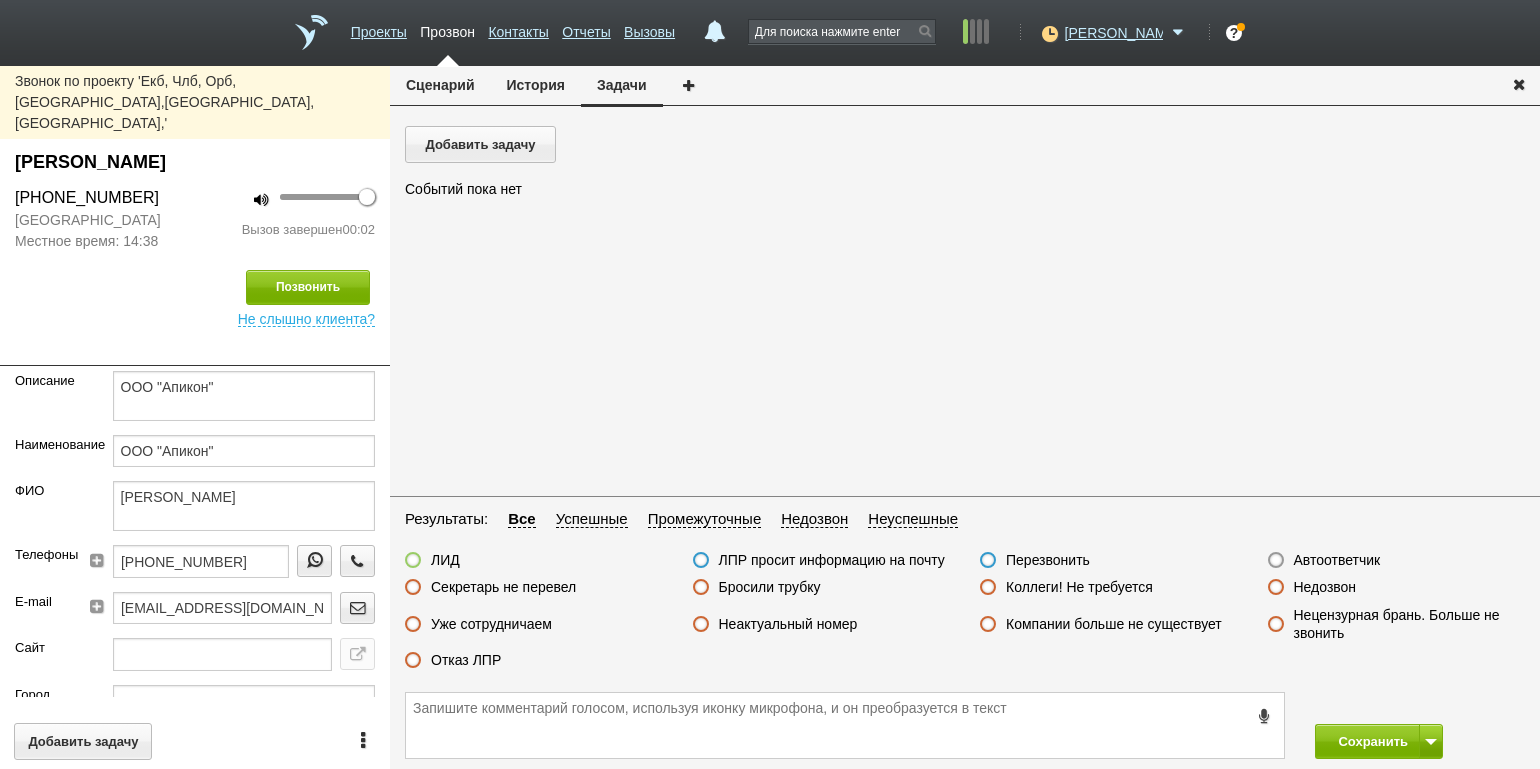 drag, startPoint x: 781, startPoint y: 588, endPoint x: 953, endPoint y: 618, distance: 174.59668 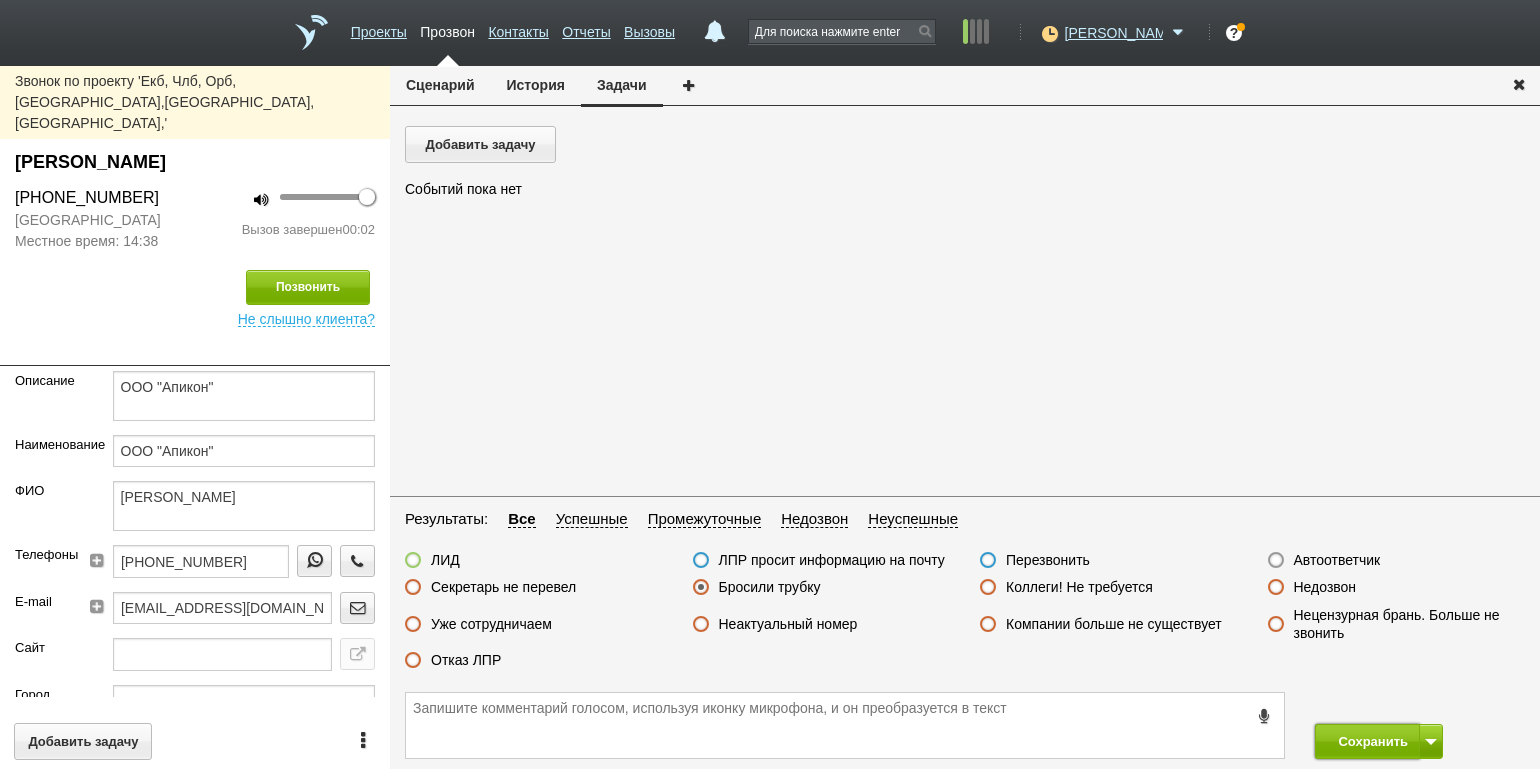 drag, startPoint x: 1348, startPoint y: 748, endPoint x: 1051, endPoint y: 143, distance: 673.9689 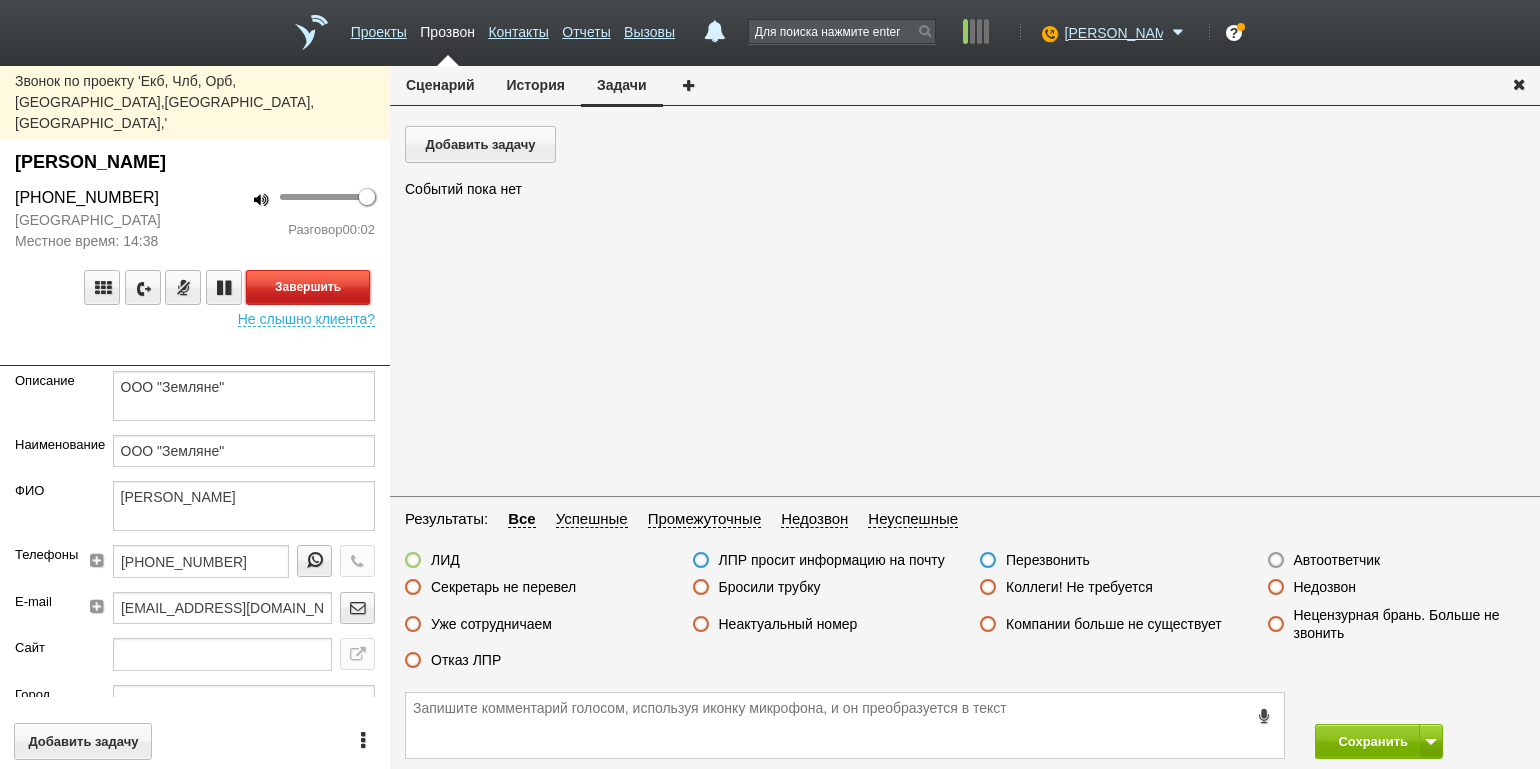 click on "Завершить" at bounding box center [308, 287] 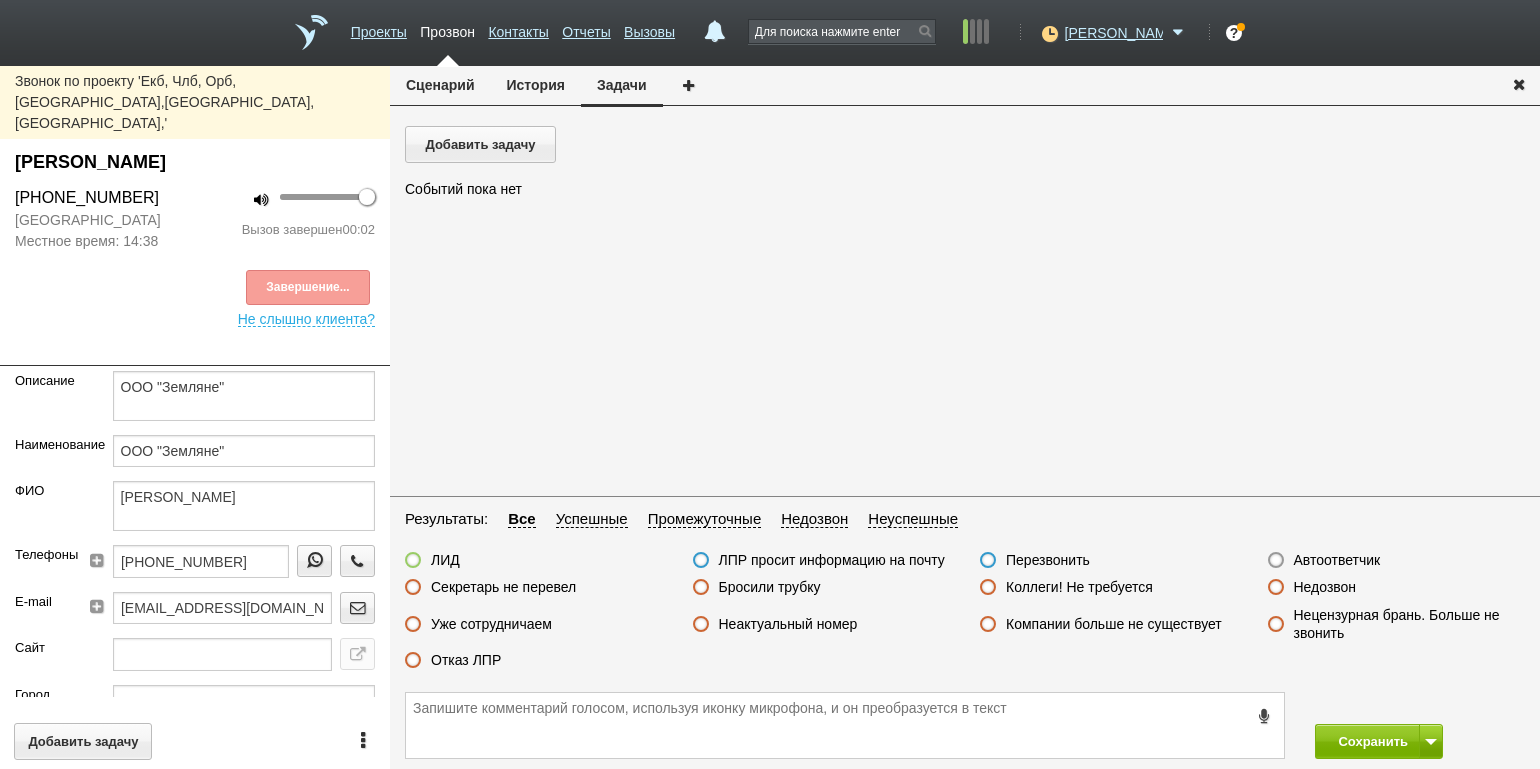 click on "Автоответчик" at bounding box center (1337, 560) 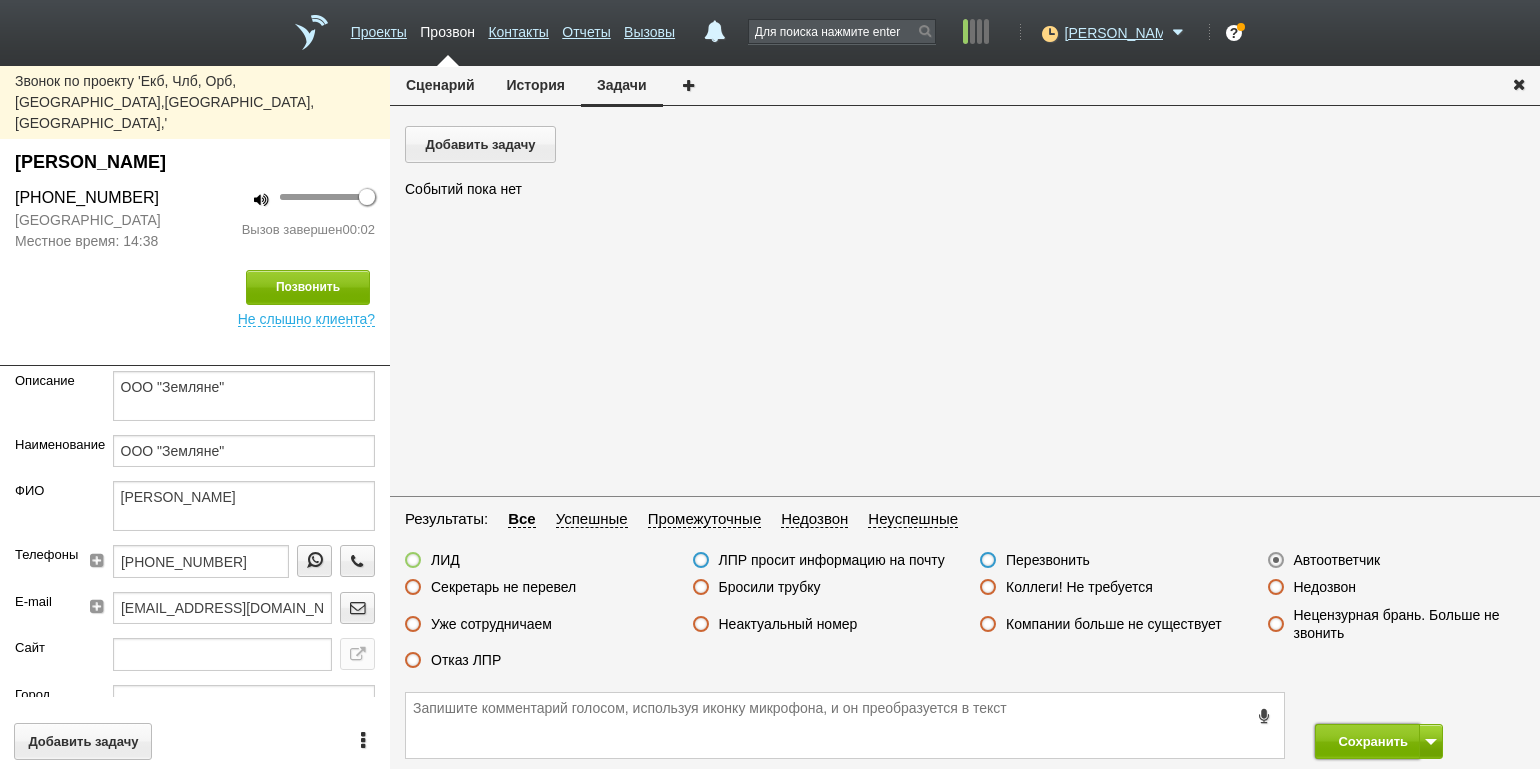 drag, startPoint x: 1355, startPoint y: 734, endPoint x: 1347, endPoint y: 710, distance: 25.298222 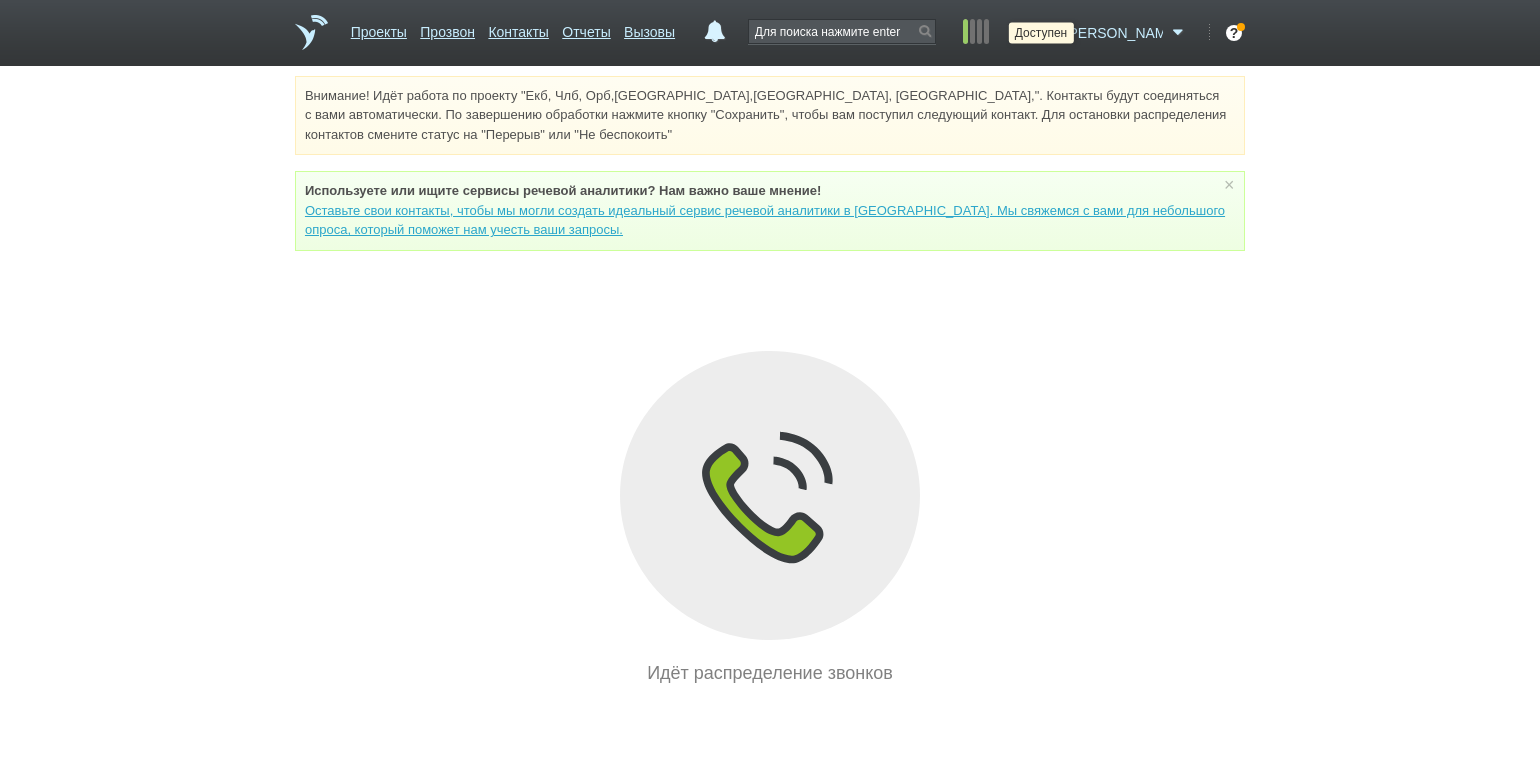 click at bounding box center (1047, 33) 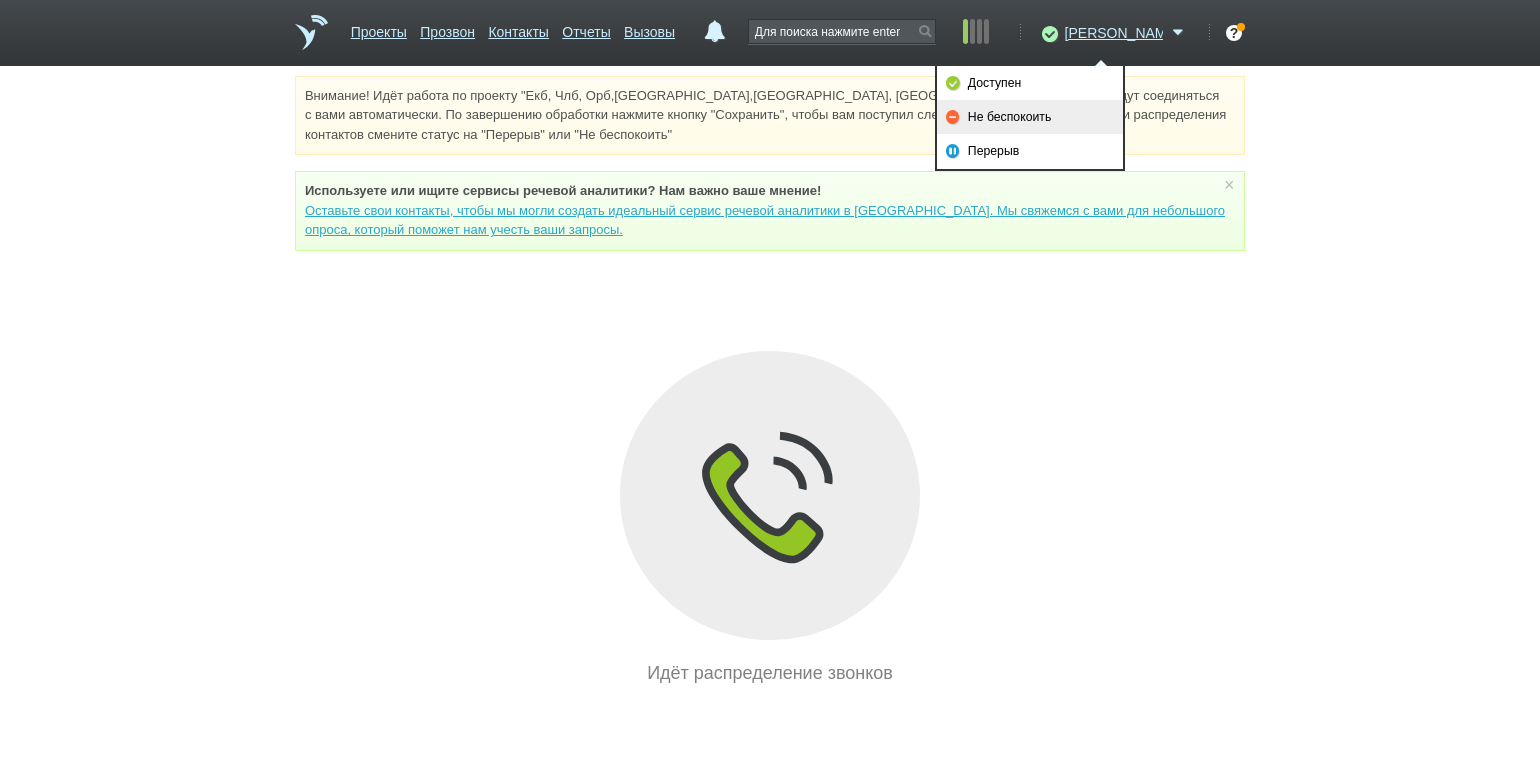 click on "Не беспокоить" at bounding box center (1030, 117) 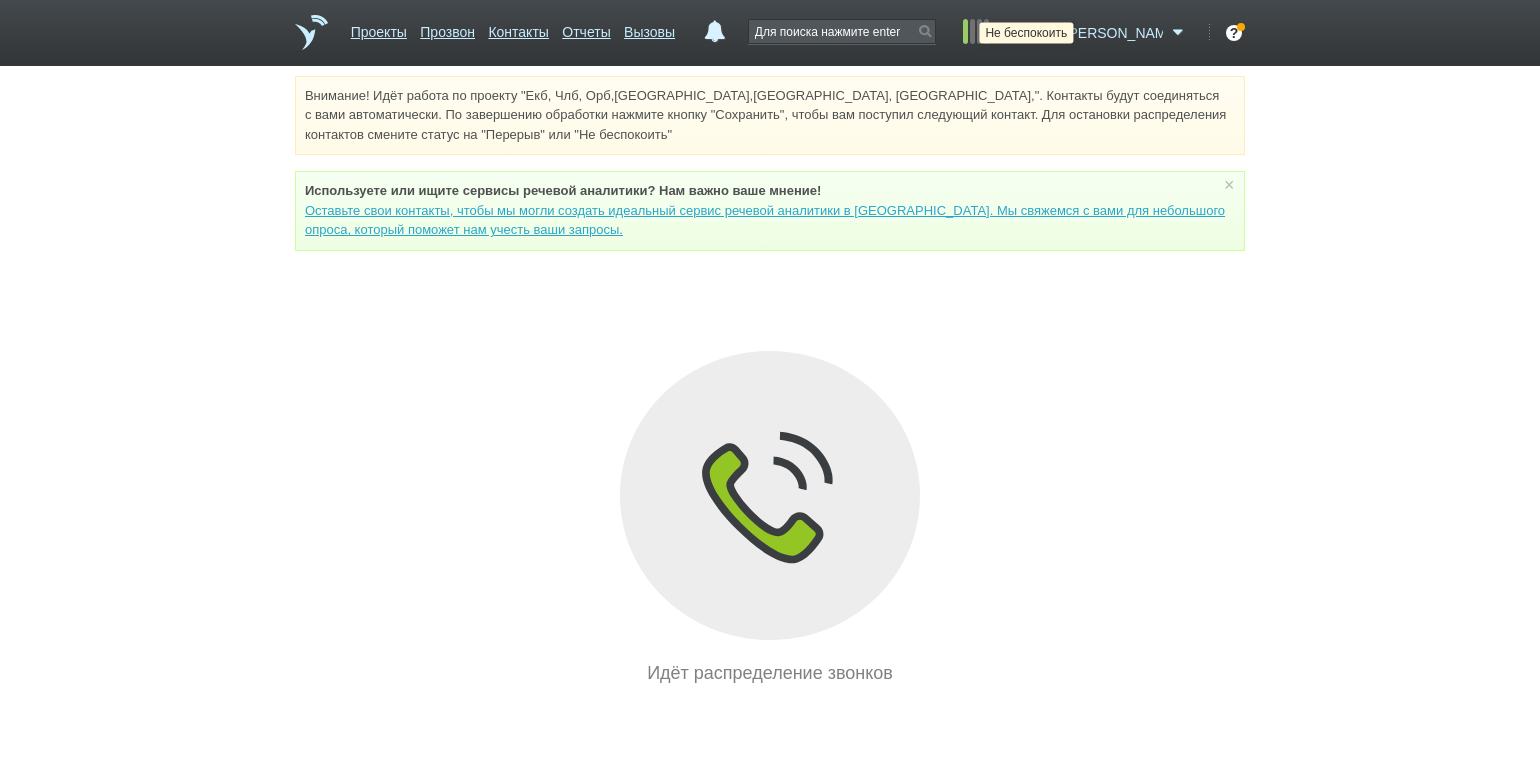 click at bounding box center [1047, 33] 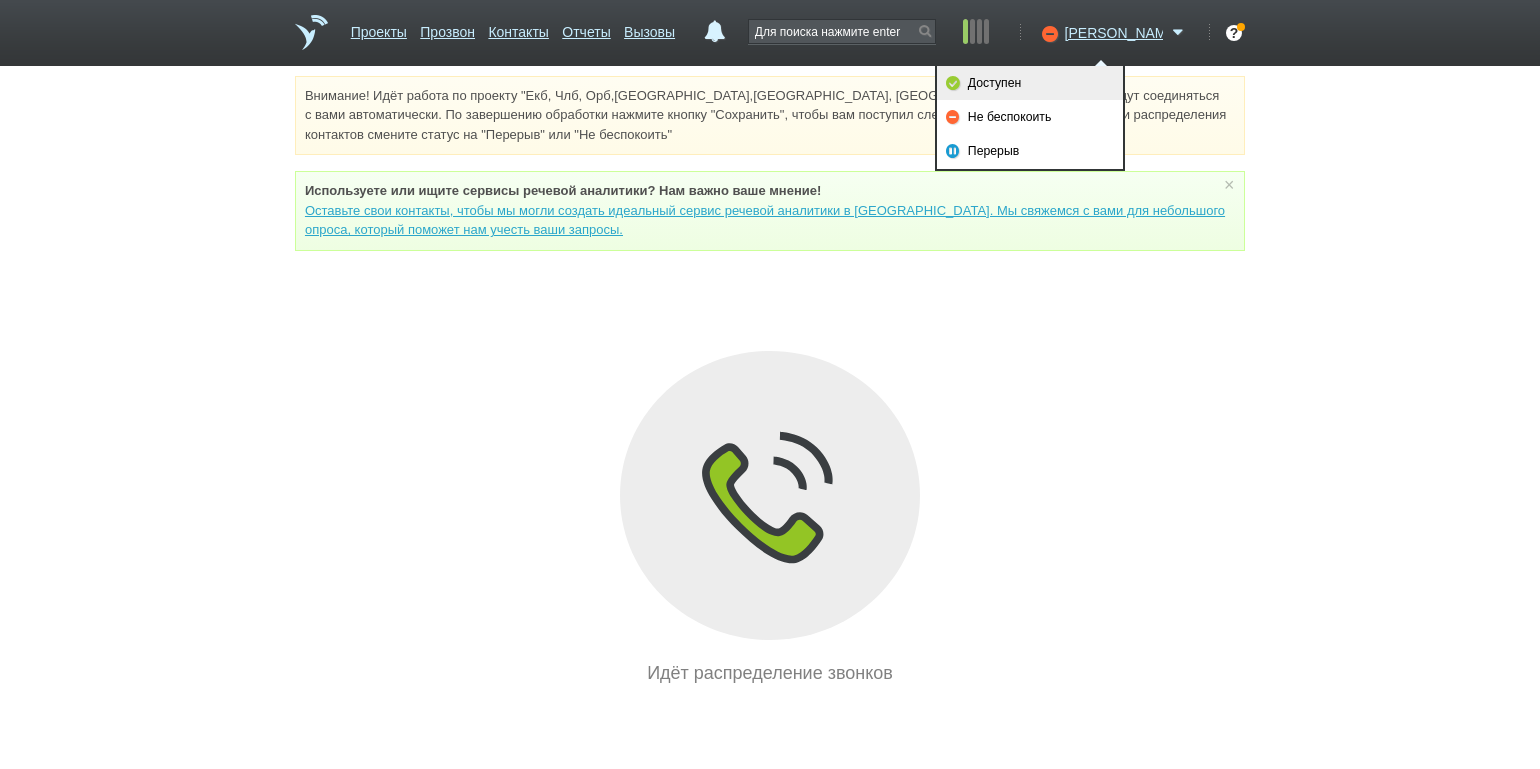 click on "Доступен" at bounding box center (1030, 83) 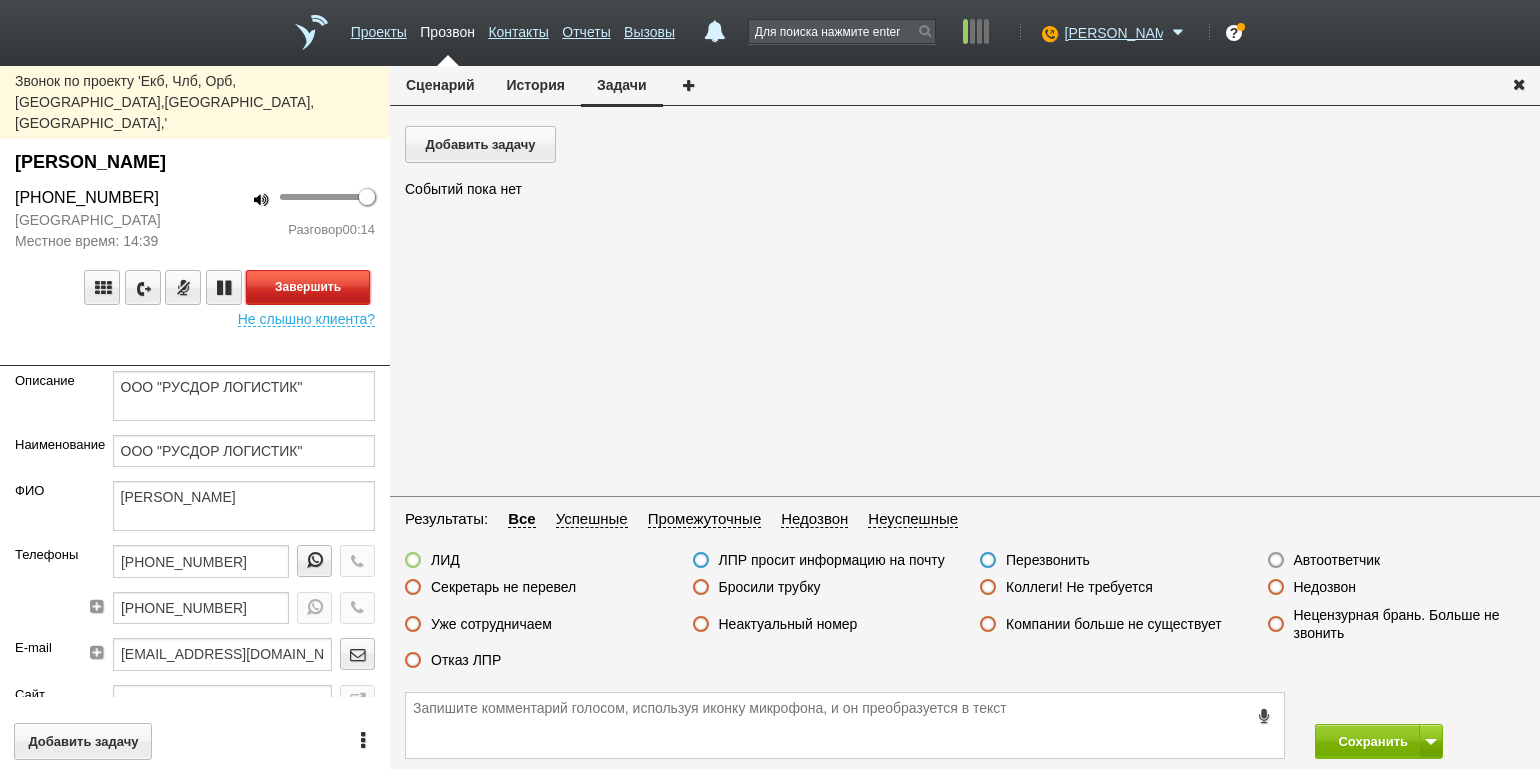 drag, startPoint x: 334, startPoint y: 237, endPoint x: 323, endPoint y: 250, distance: 17.029387 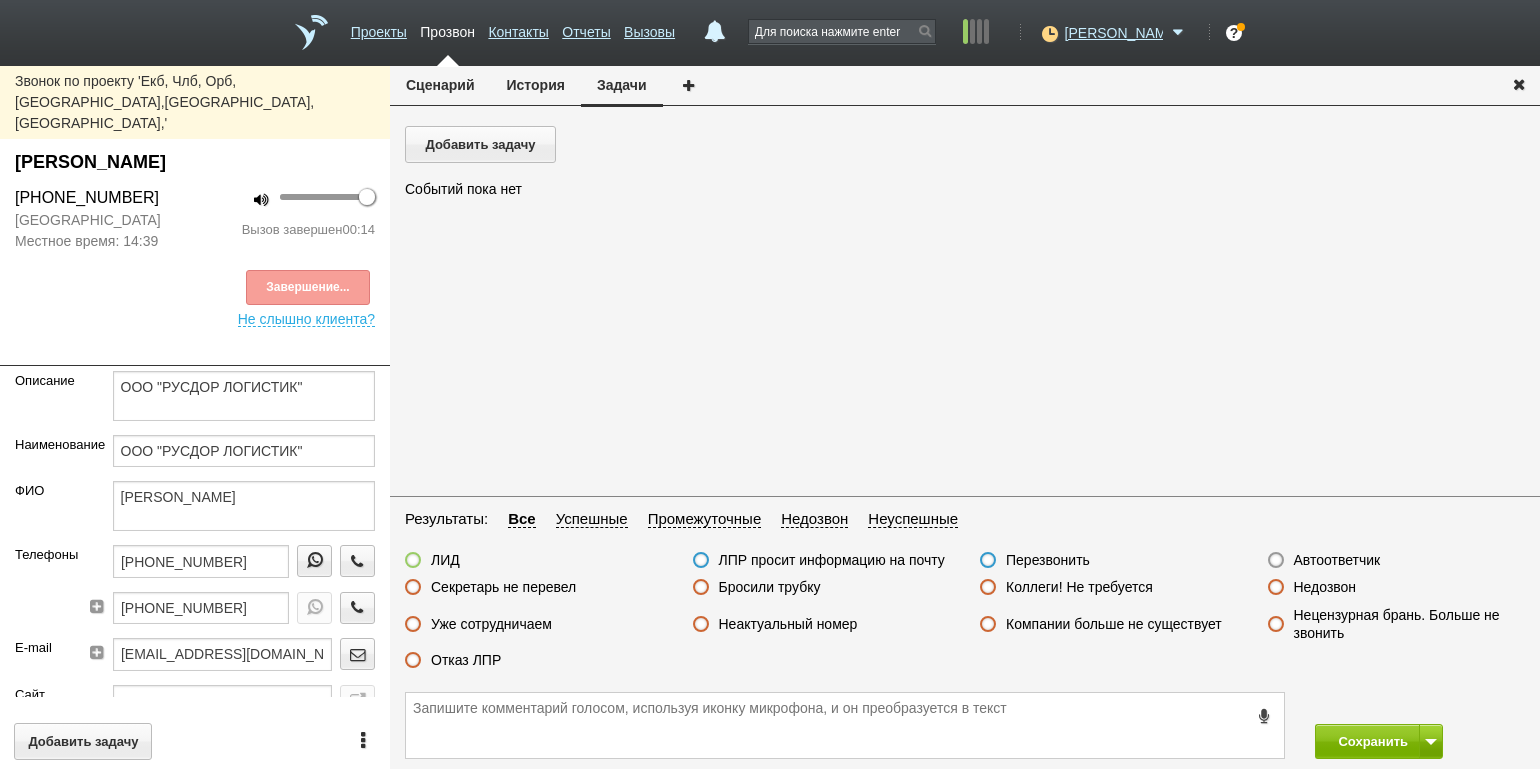 click on "Отказ ЛПР" at bounding box center (466, 660) 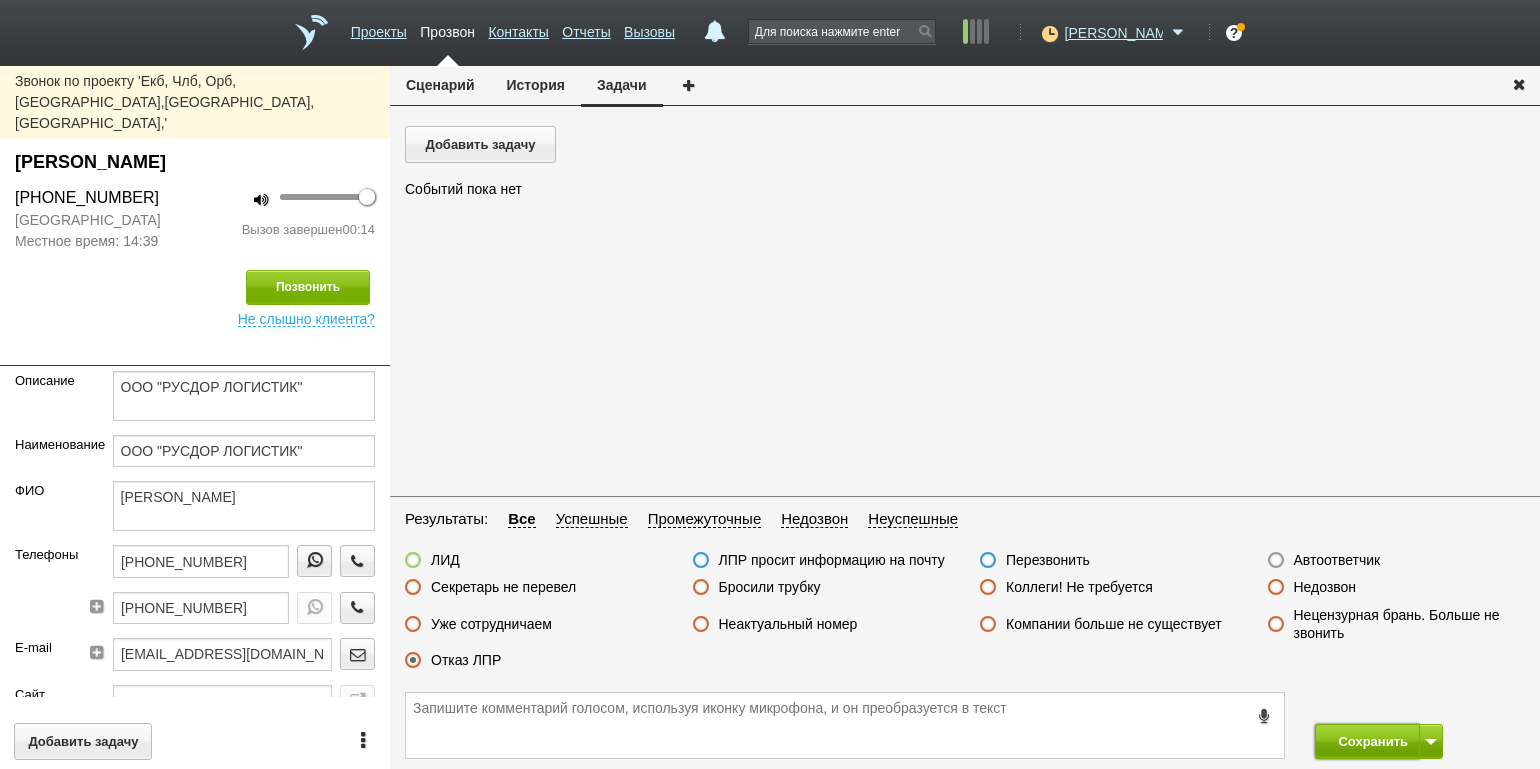 click on "Сохранить" at bounding box center (1367, 741) 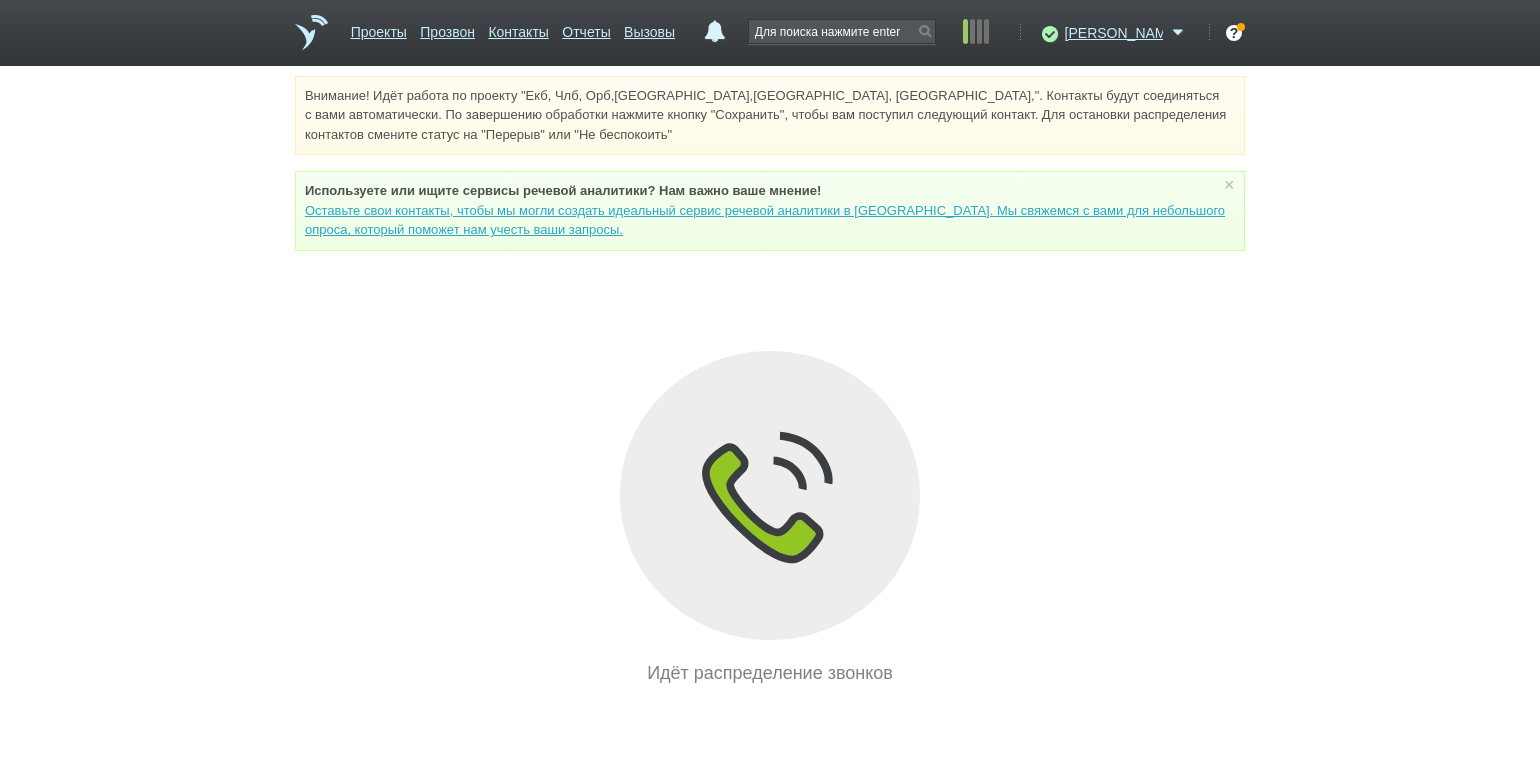 click on "Внимание! Идёт работа по проекту "Екб, Члб, Орб,[GEOGRAPHIC_DATA],[GEOGRAPHIC_DATA], [GEOGRAPHIC_DATA],". Контакты будут соединяться с вами автоматически. По завершению обработки нажмите кнопку "Сохранить", чтобы вам поступил следующий контакт. Для остановки распределения контактов смените статус на "Перерыв" или "Не беспокоить"
Используете или ищите cервисы речевой аналитики? Нам важно ваше мнение!
×
Вы можете звонить напрямую из строки поиска - введите номер и нажмите "Позвонить"
Идёт распределение звонков" at bounding box center [770, 381] 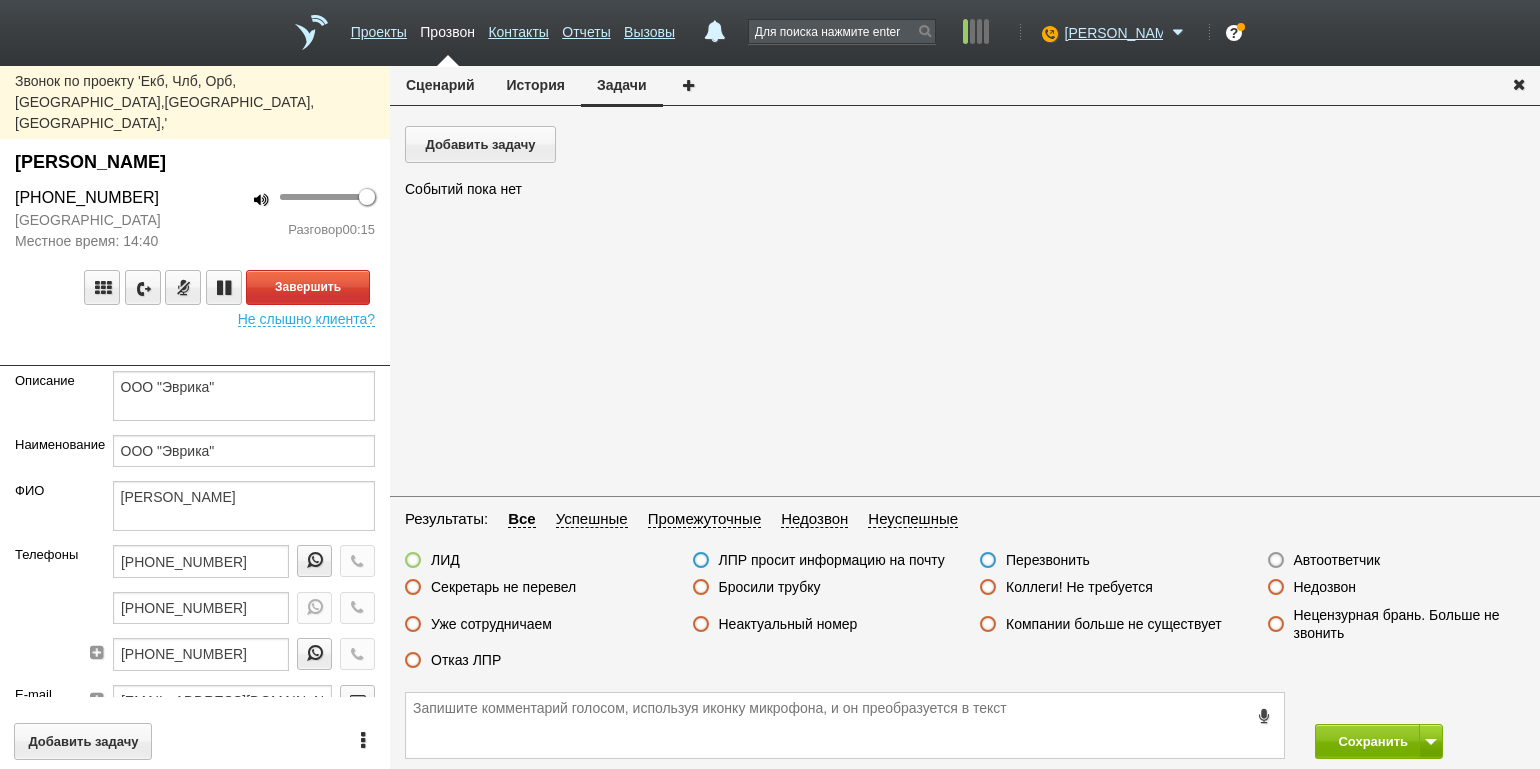 click on "100
Разговор
00:15" at bounding box center [292, 213] 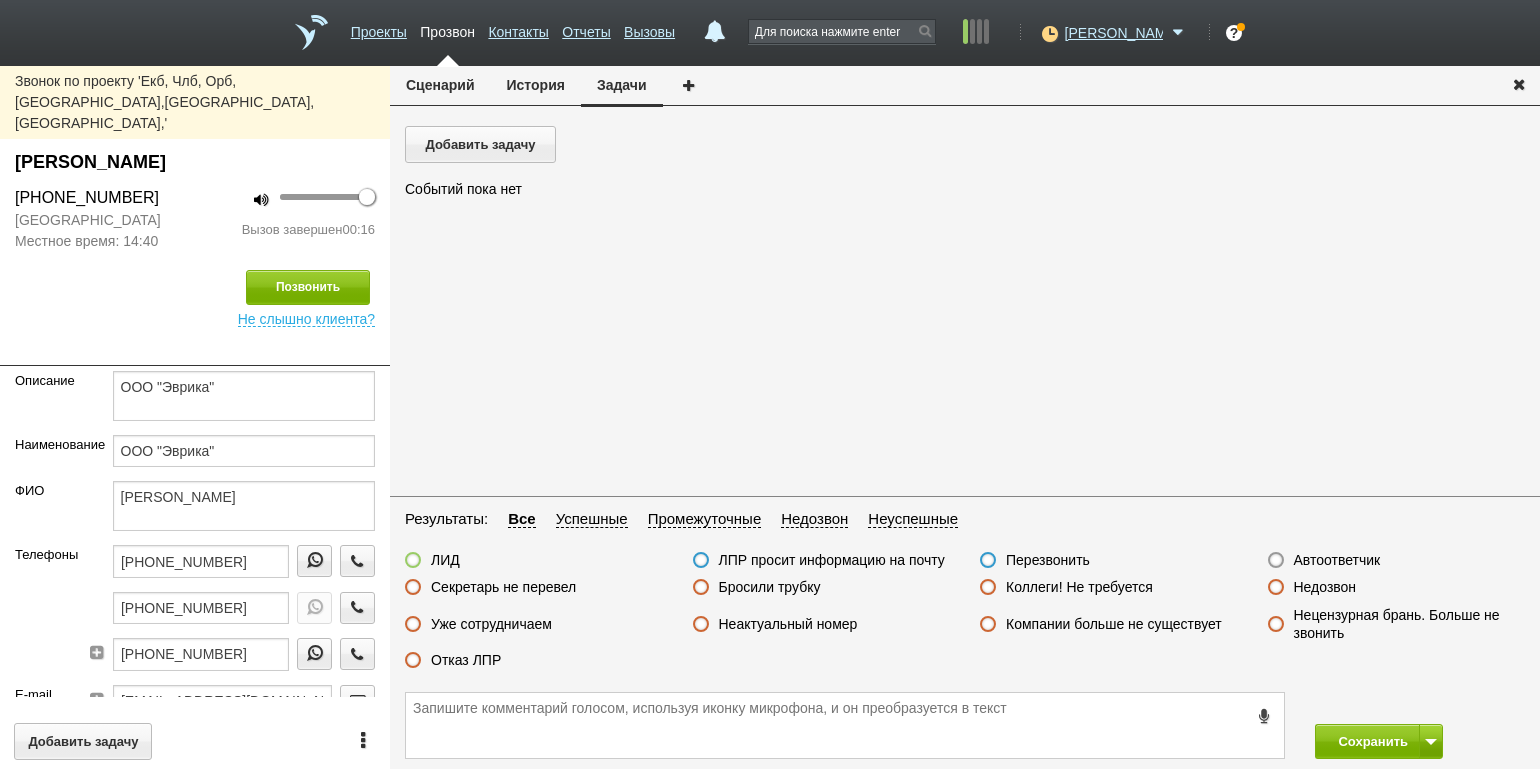 click on "Отказ ЛПР" at bounding box center [466, 660] 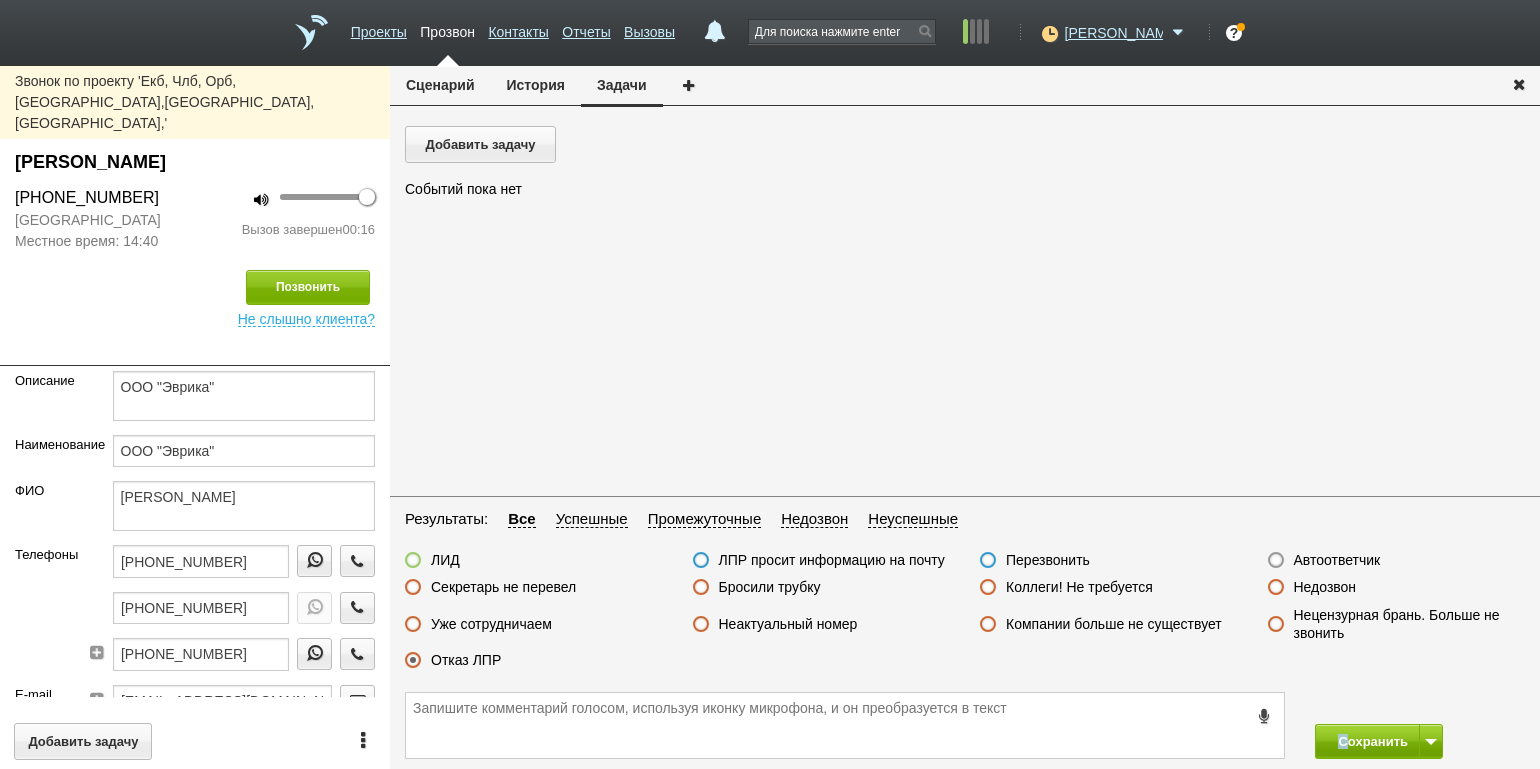 drag, startPoint x: 1329, startPoint y: 723, endPoint x: 1347, endPoint y: 733, distance: 20.59126 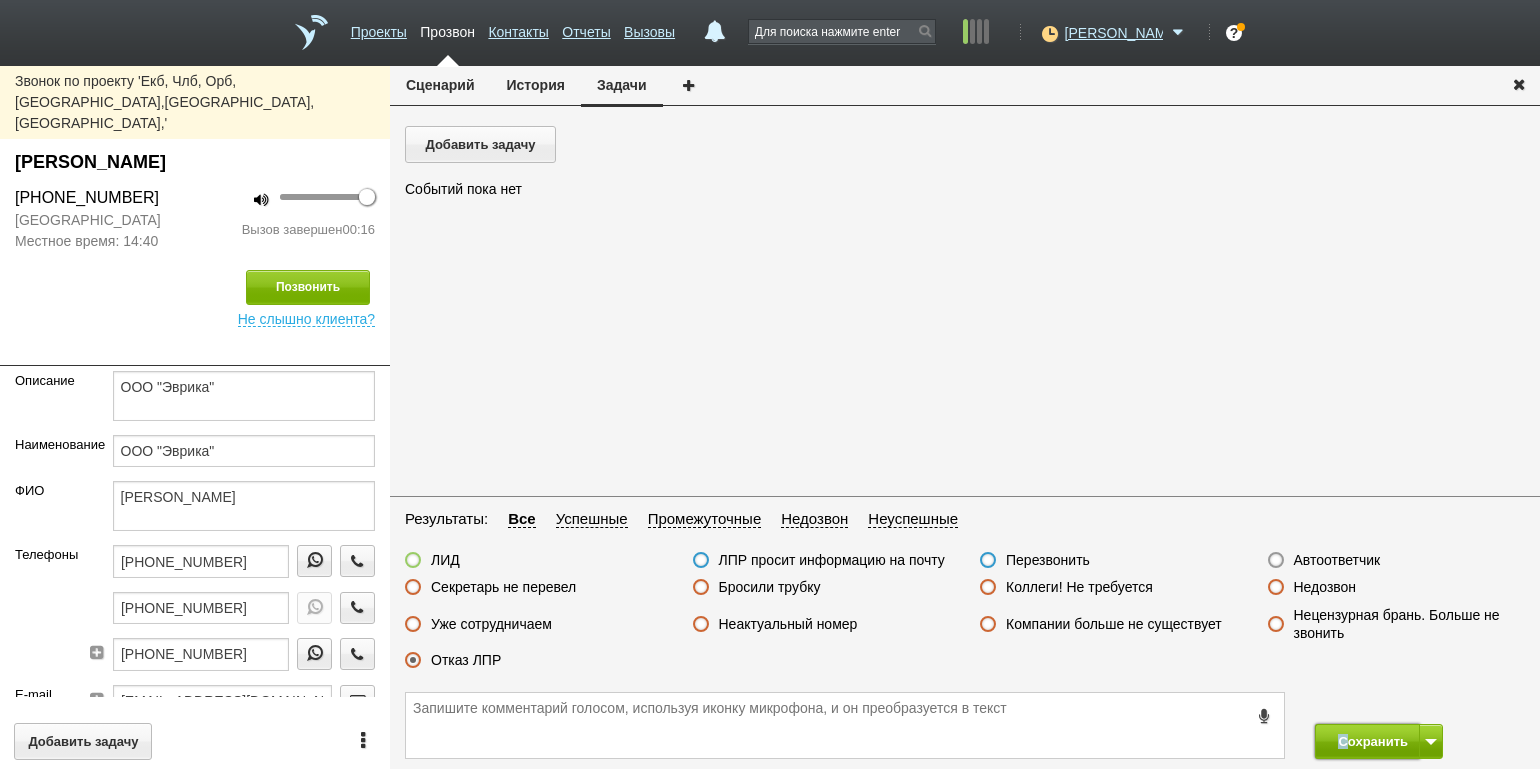 click on "Сохранить" at bounding box center [1367, 741] 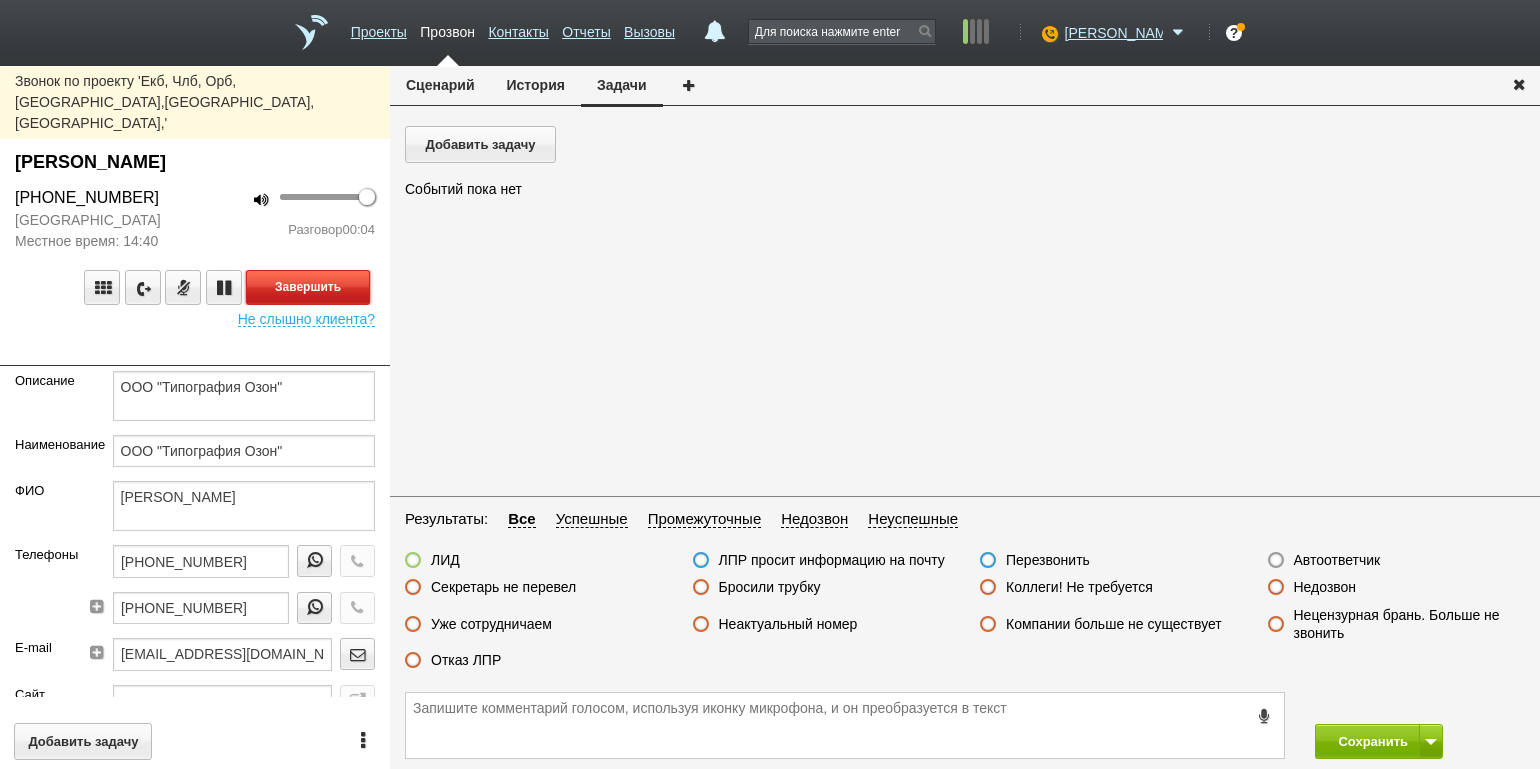 click on "Завершить" at bounding box center [308, 287] 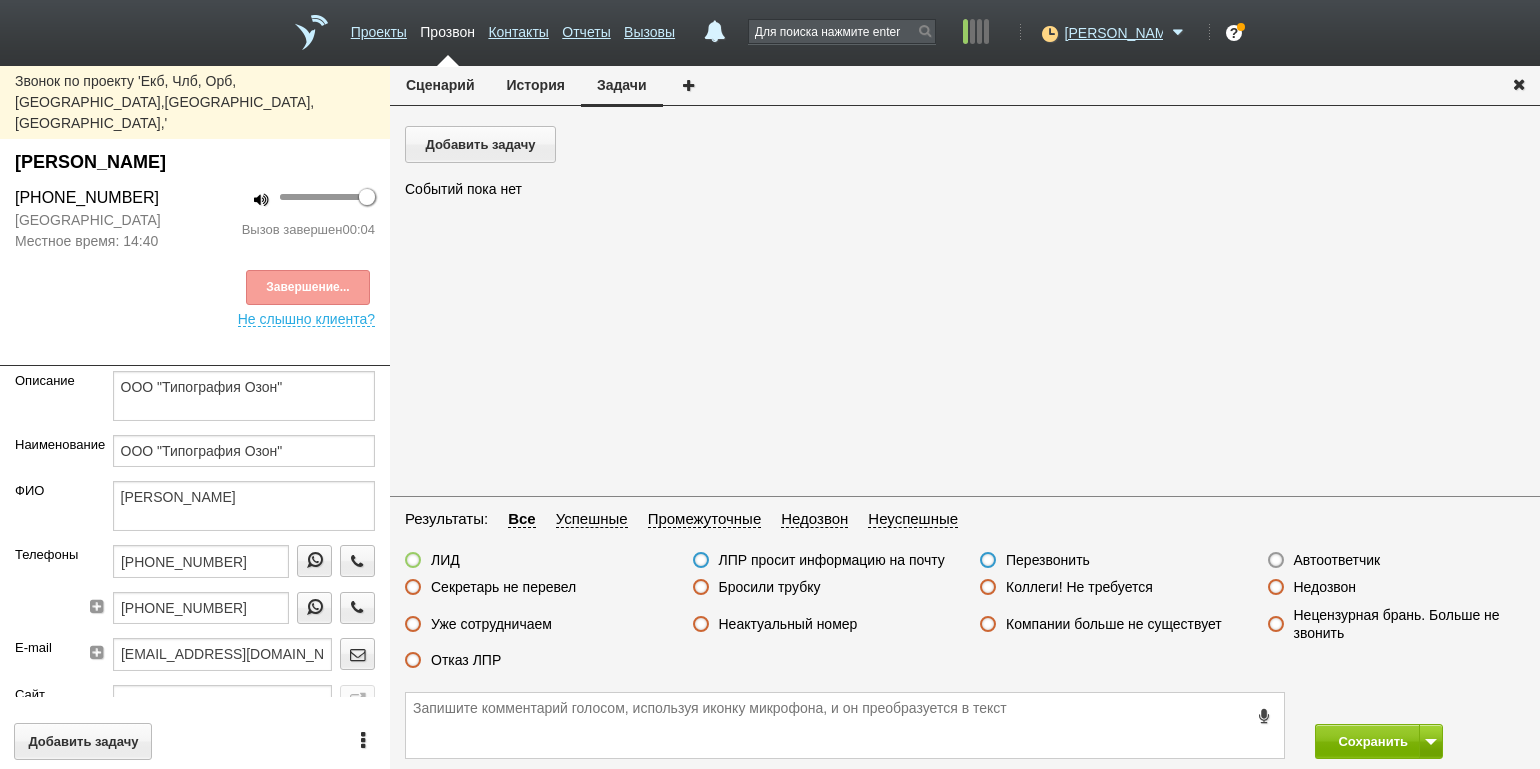 drag, startPoint x: 1327, startPoint y: 548, endPoint x: 1333, endPoint y: 559, distance: 12.529964 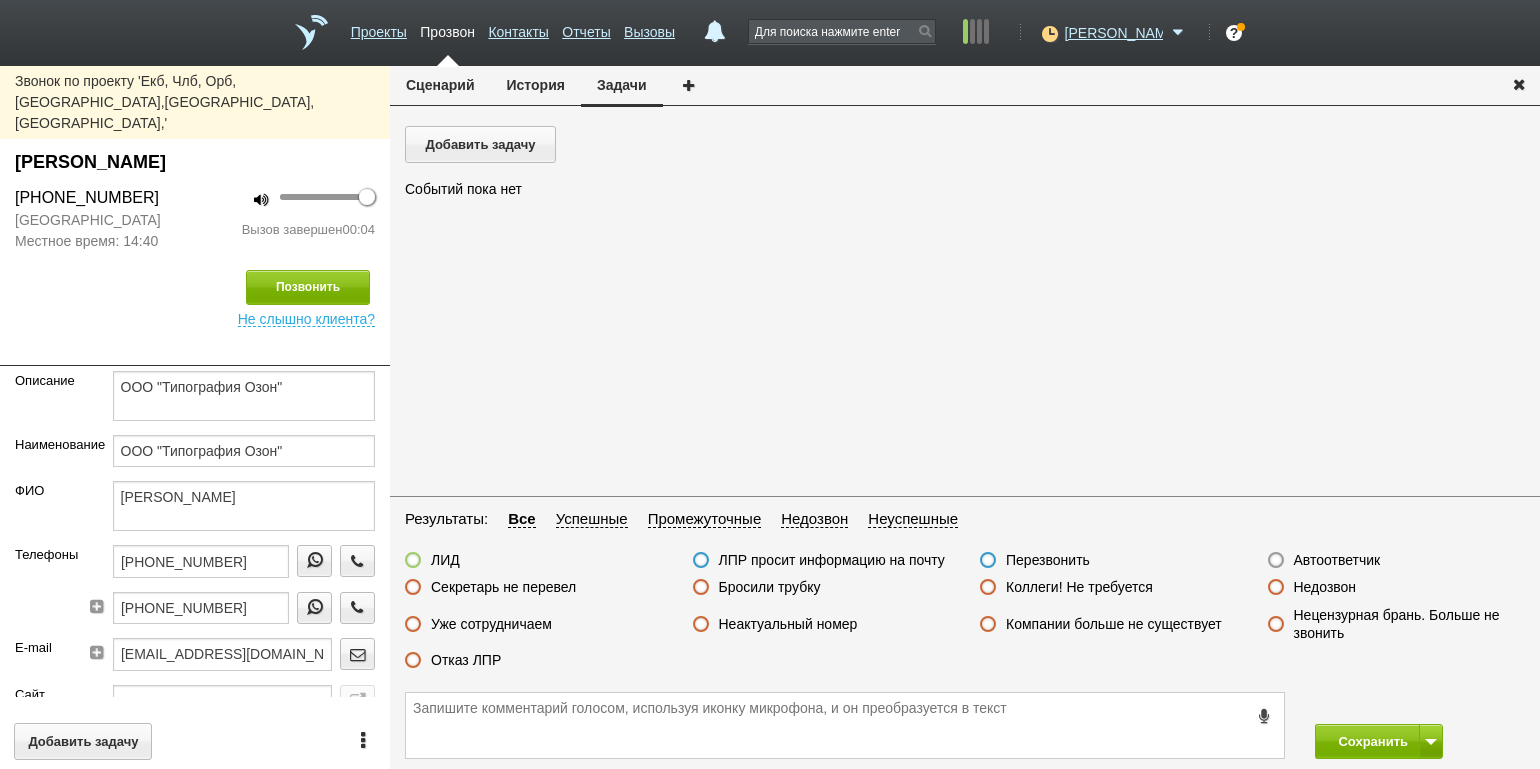 click on "Автоответчик" at bounding box center (1337, 560) 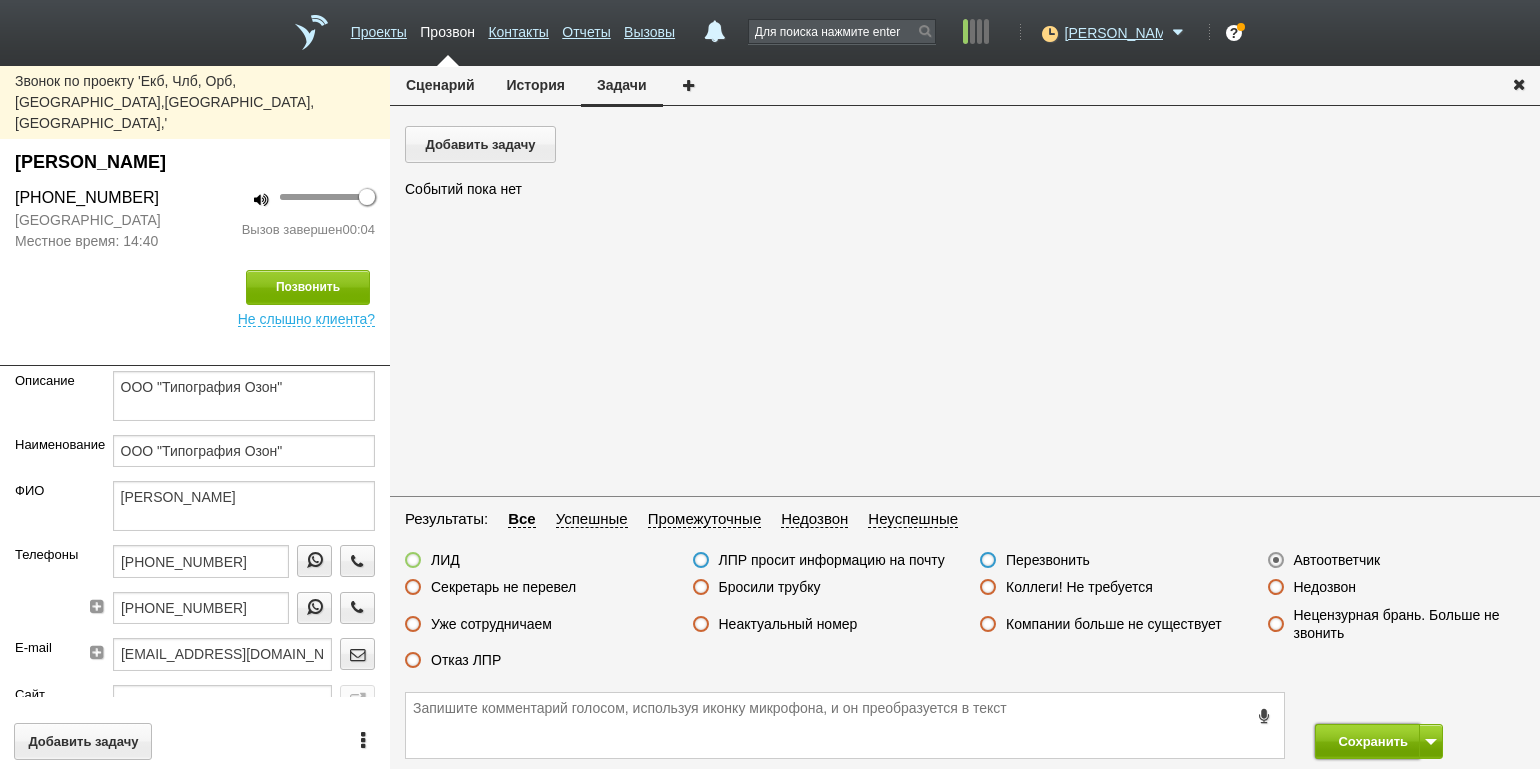 click on "Сохранить" at bounding box center (1367, 741) 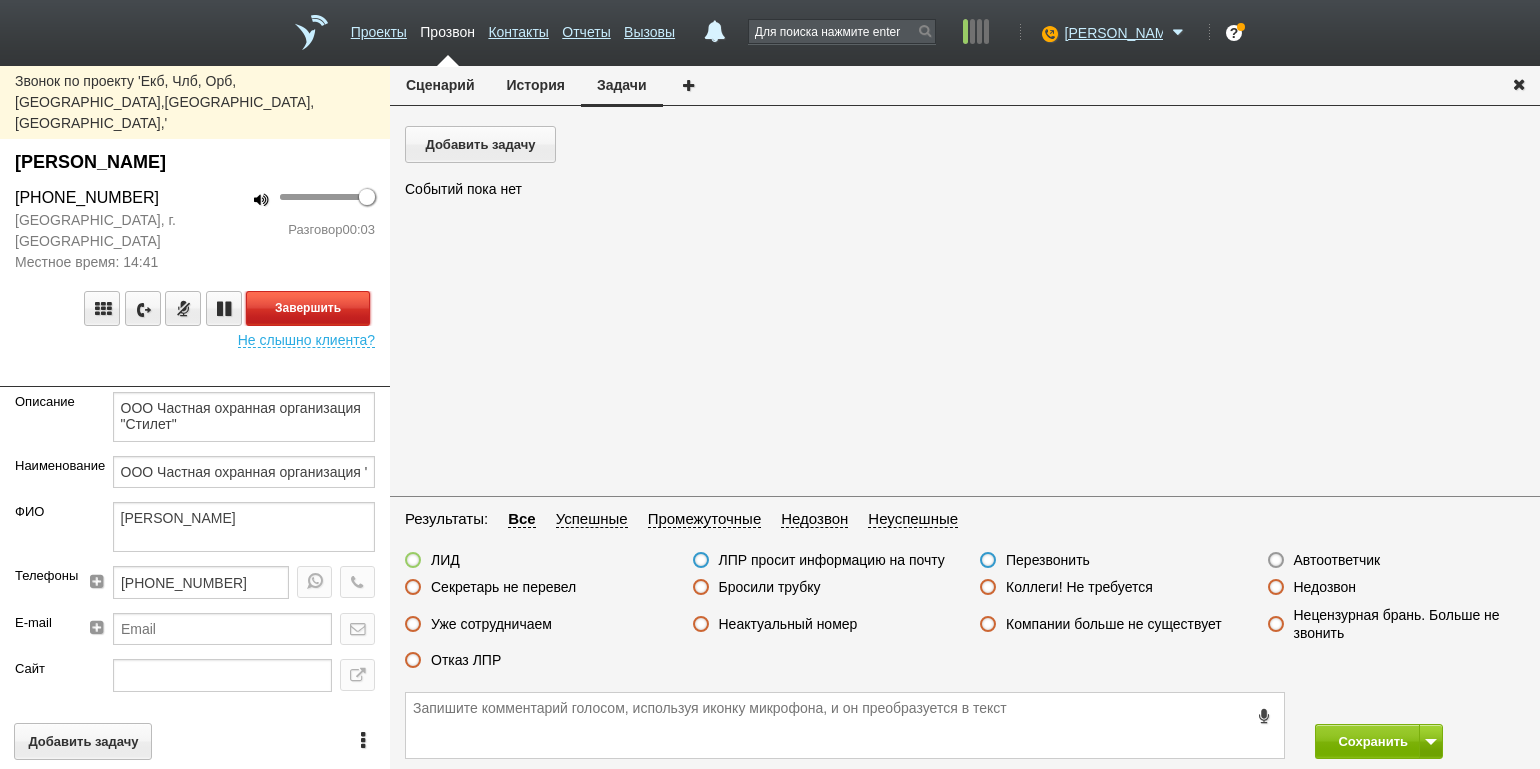 click on "Завершить" at bounding box center (308, 308) 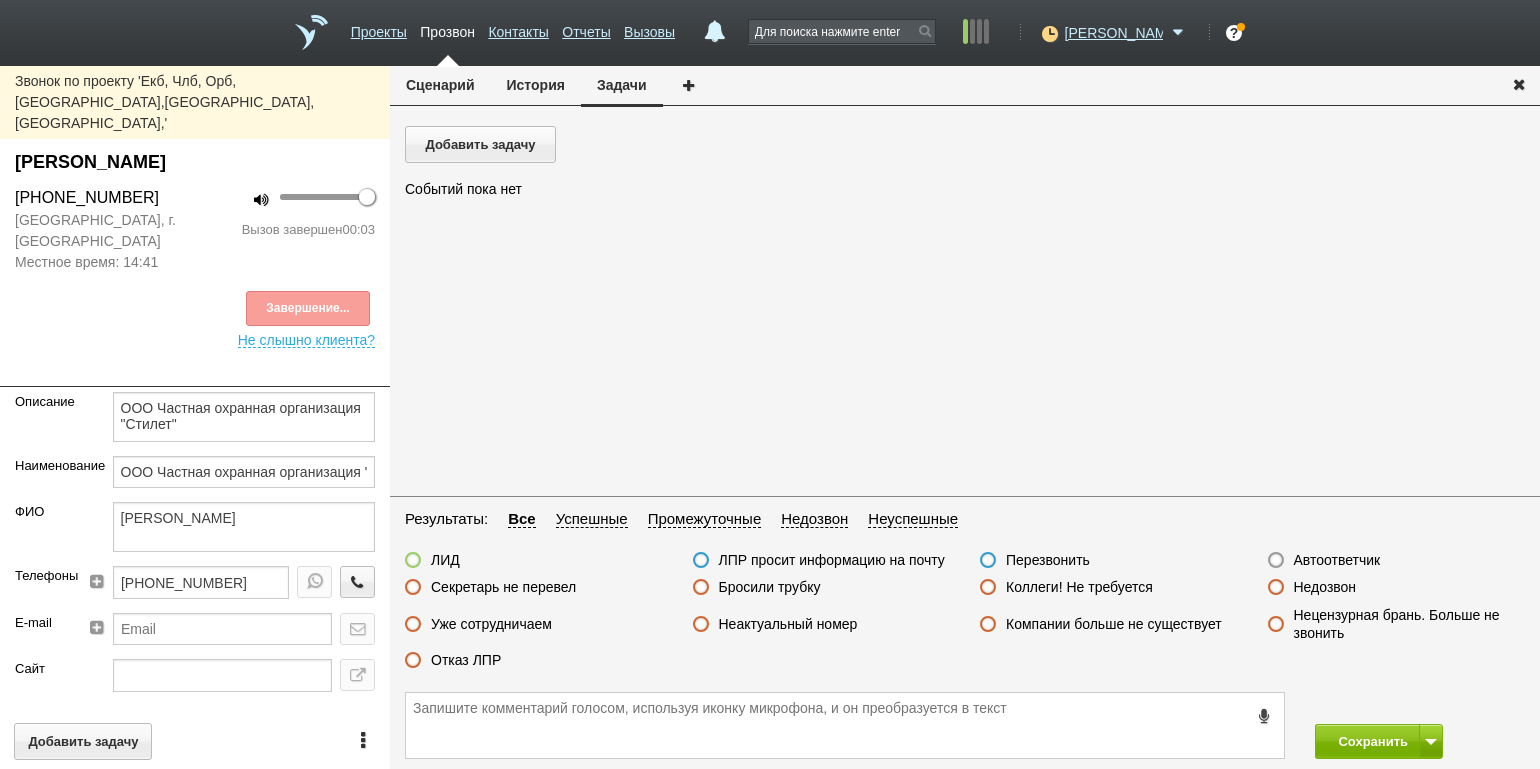 click on "Недозвон" at bounding box center (1325, 587) 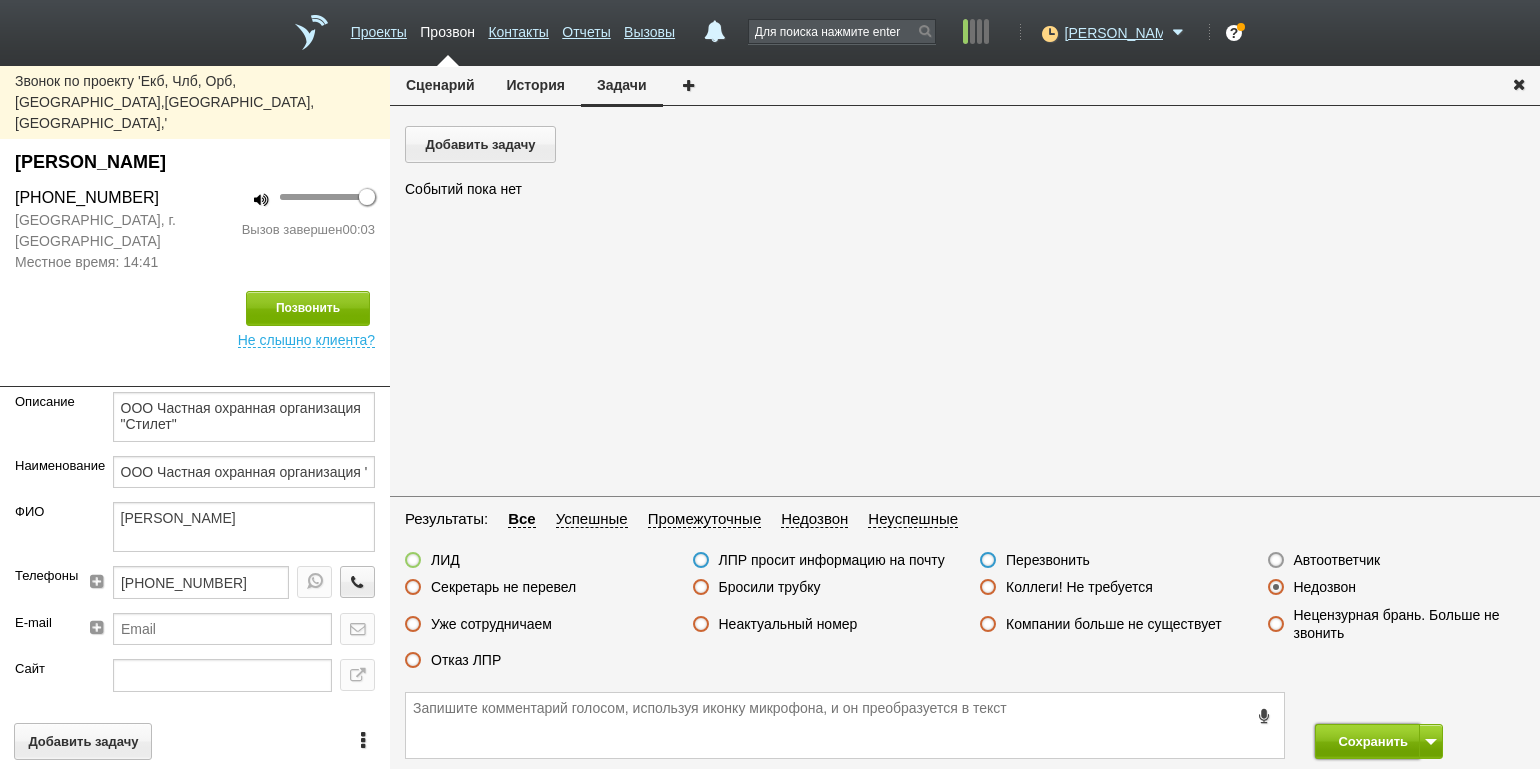 click on "Сохранить" at bounding box center (1367, 741) 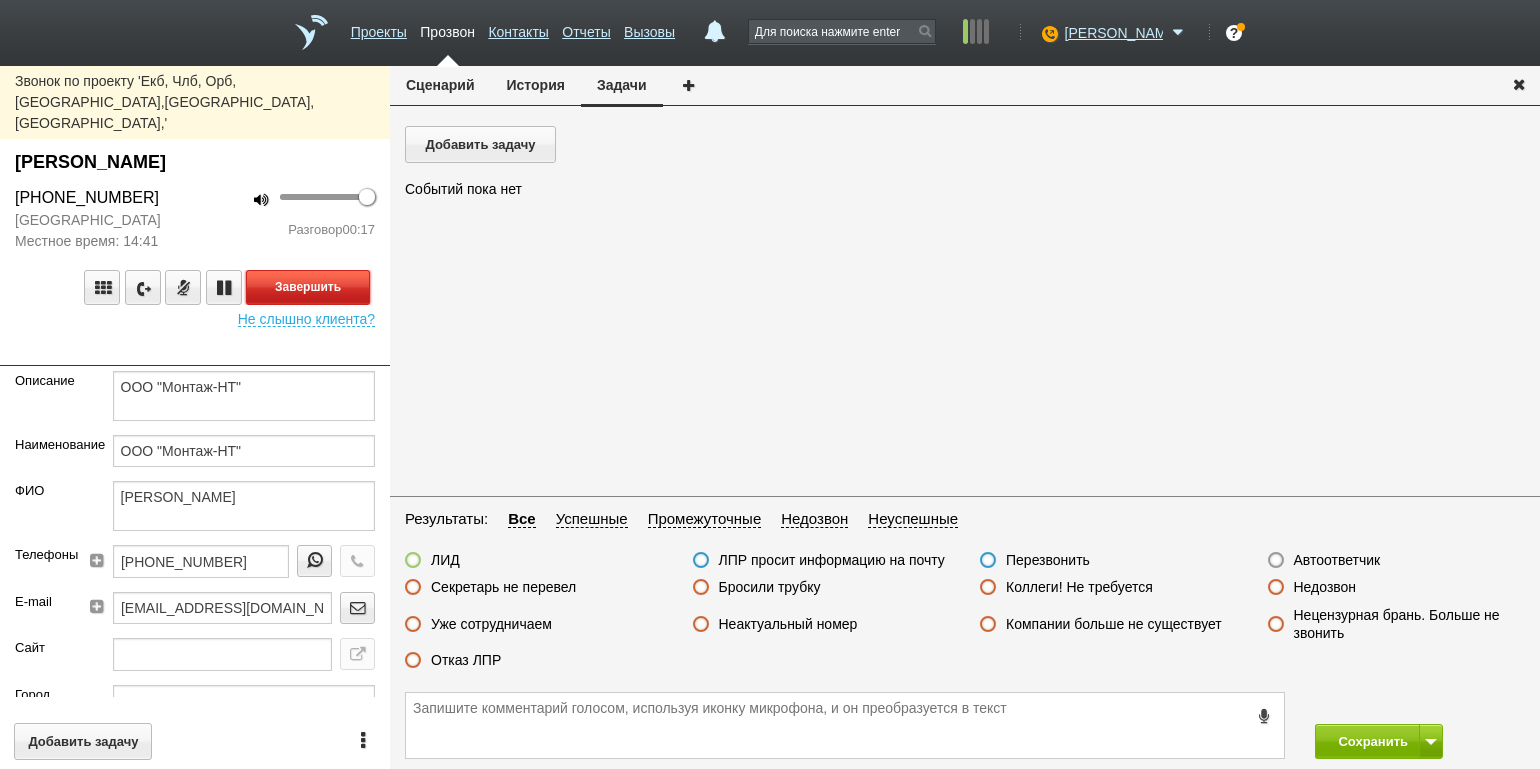 click on "Завершить" at bounding box center (308, 287) 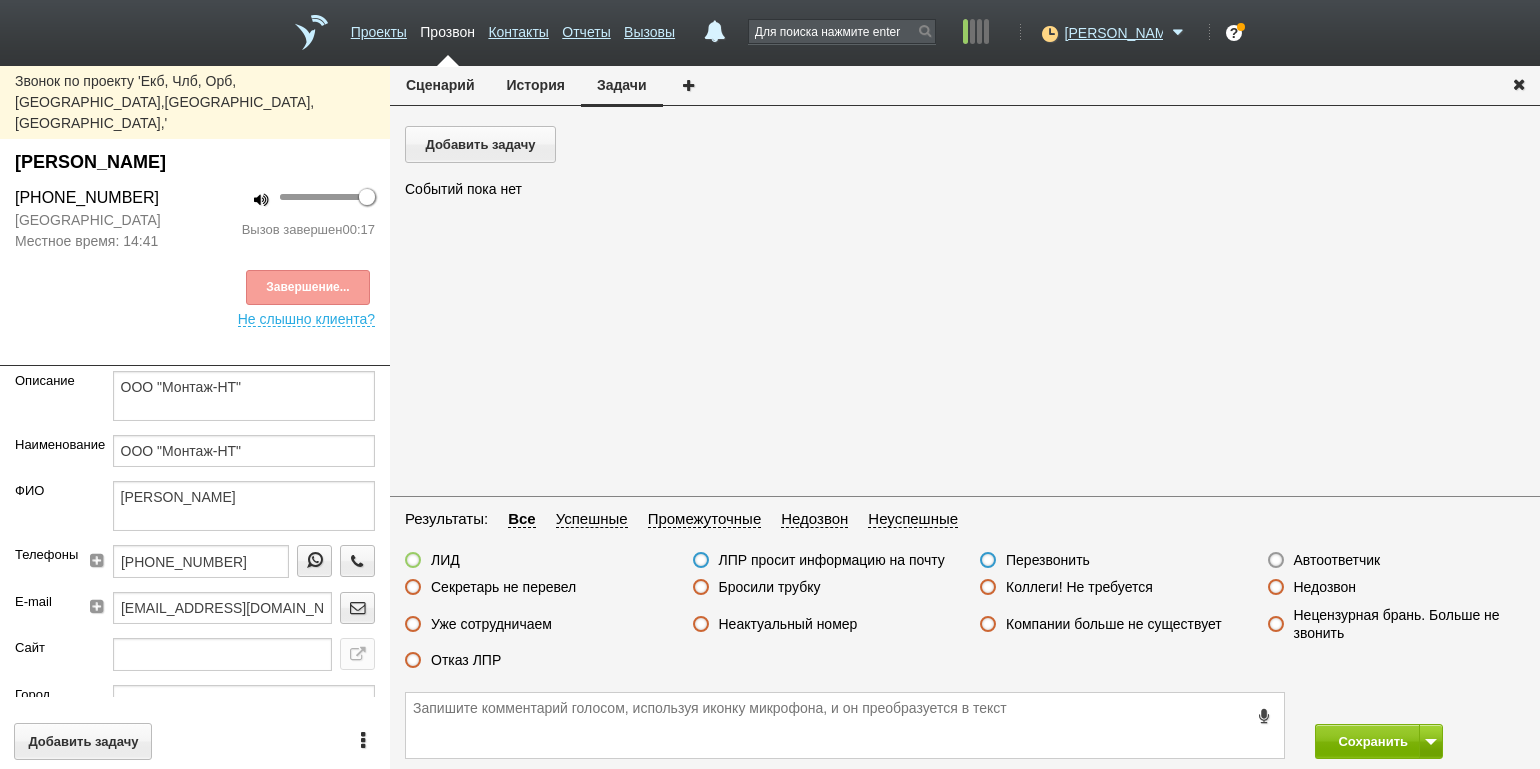 drag, startPoint x: 465, startPoint y: 668, endPoint x: 540, endPoint y: 665, distance: 75.059975 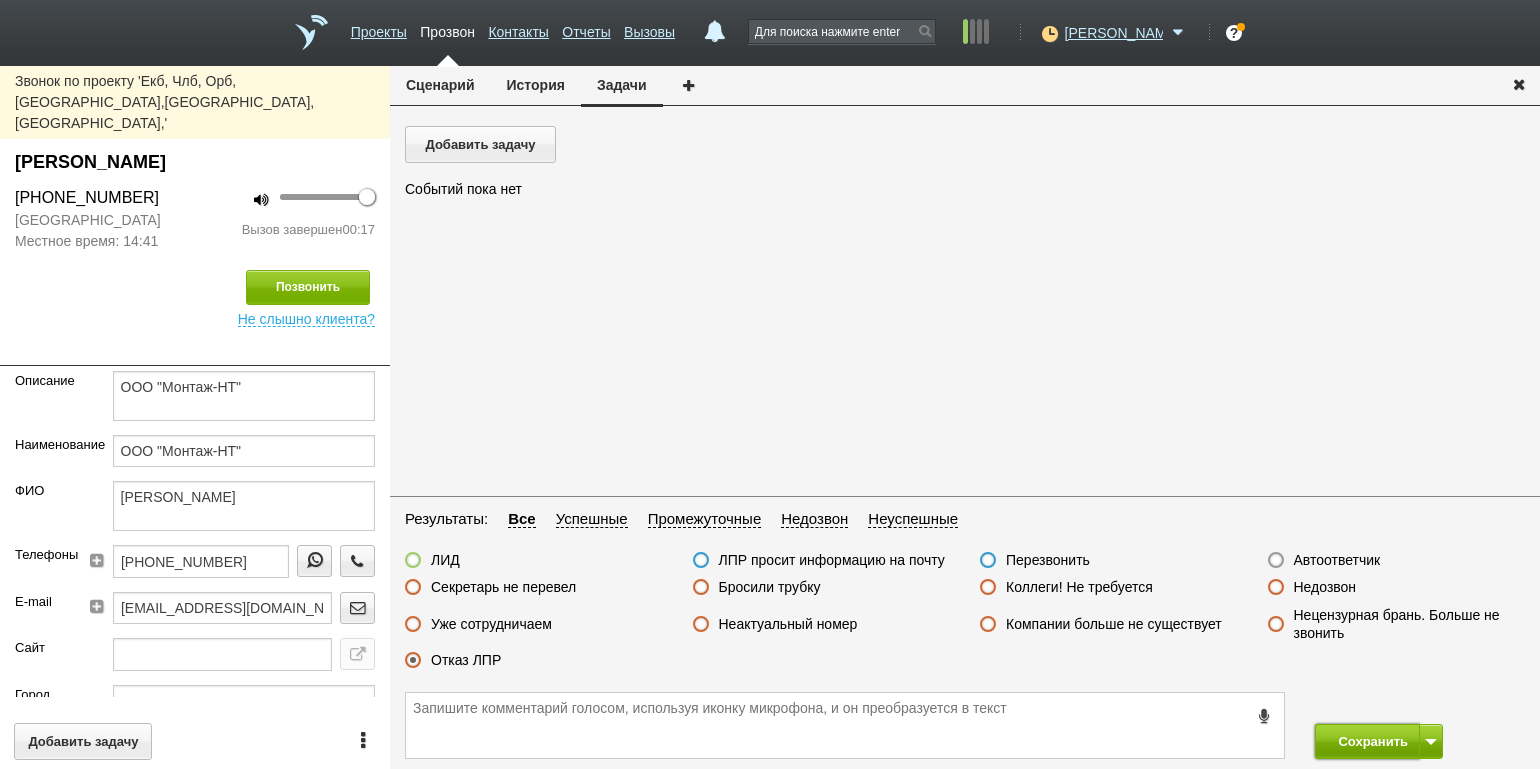 click on "Сохранить" at bounding box center (1367, 741) 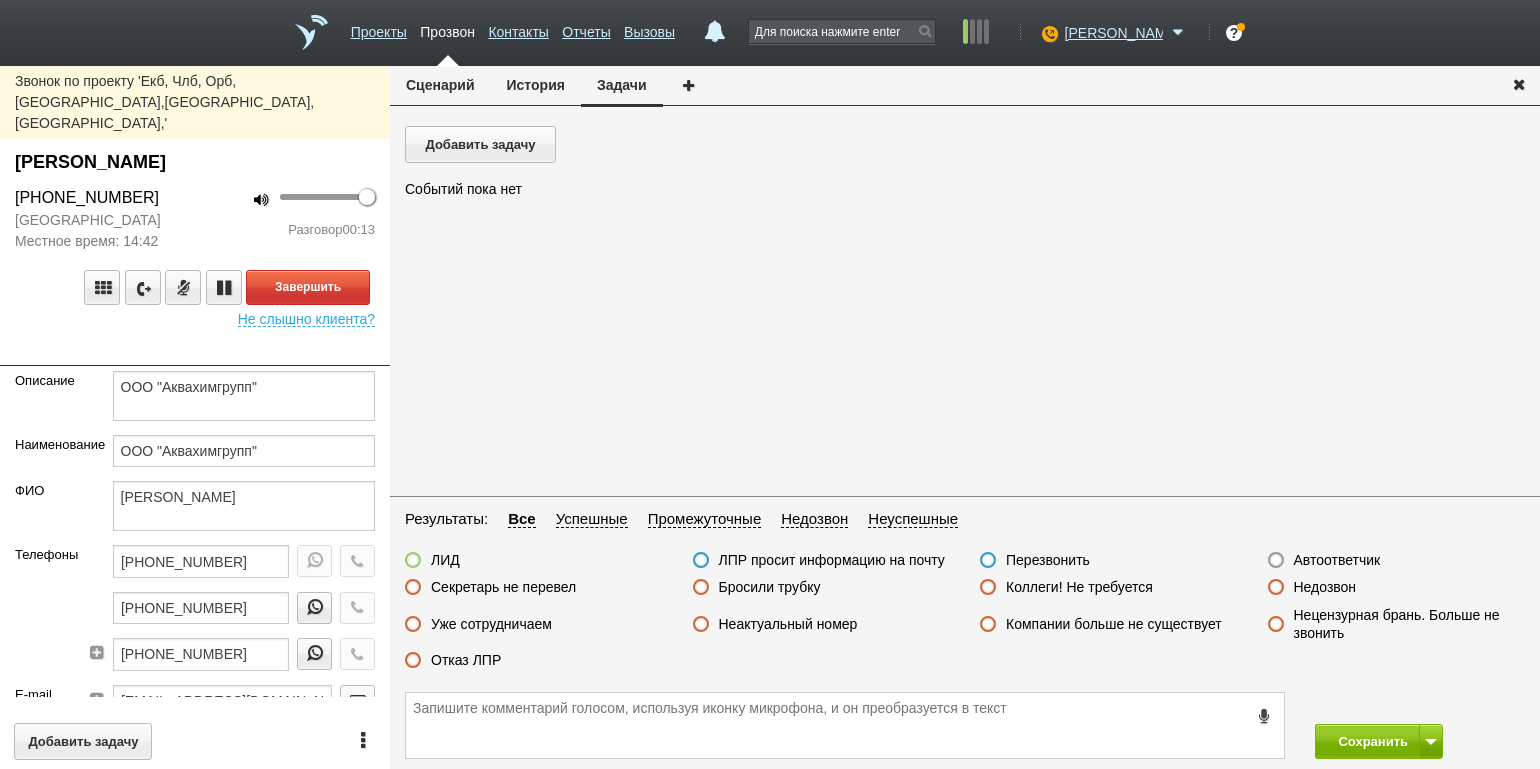 click on "Разговор
00:13" at bounding box center [292, 230] 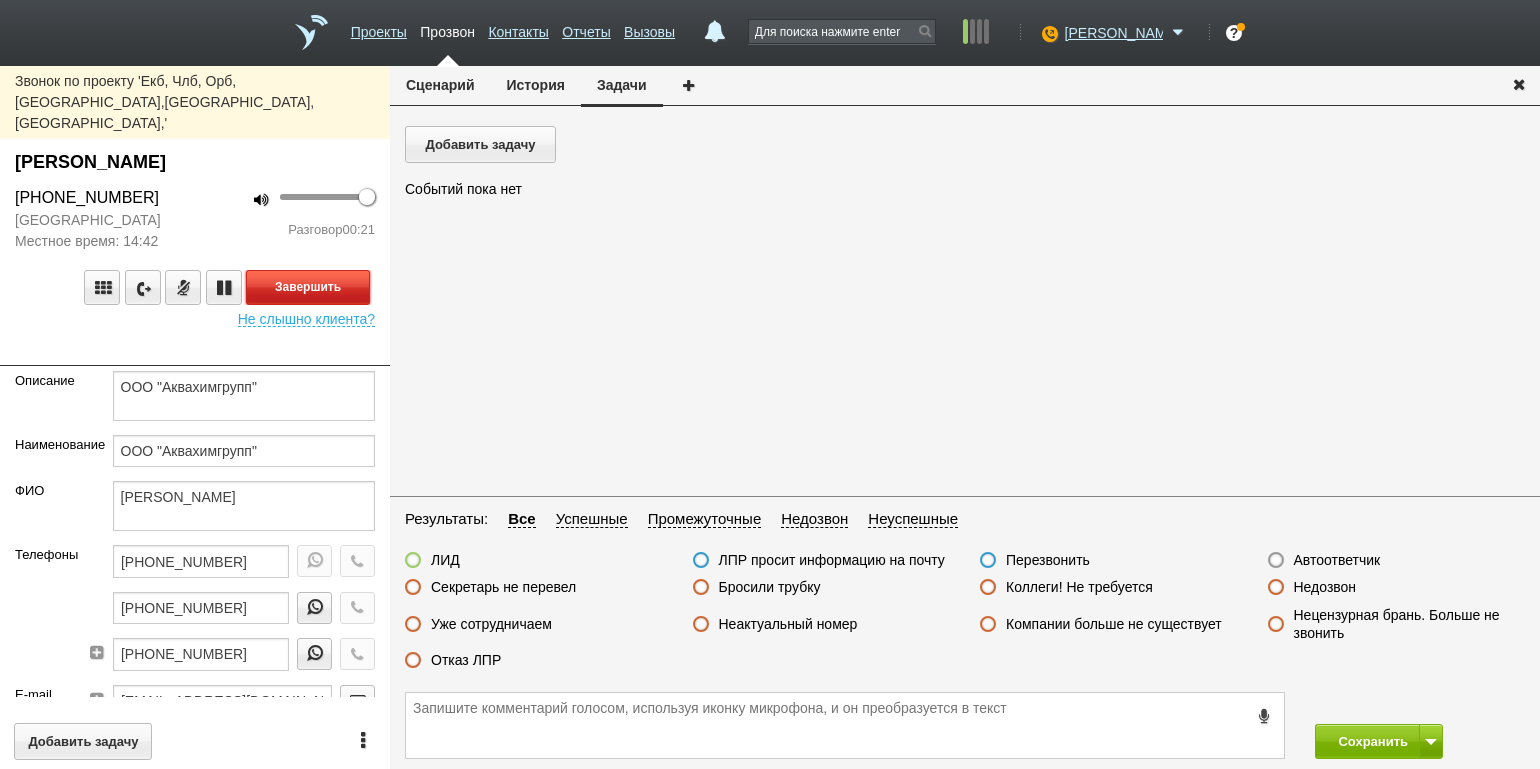 click on "Завершить" at bounding box center (308, 287) 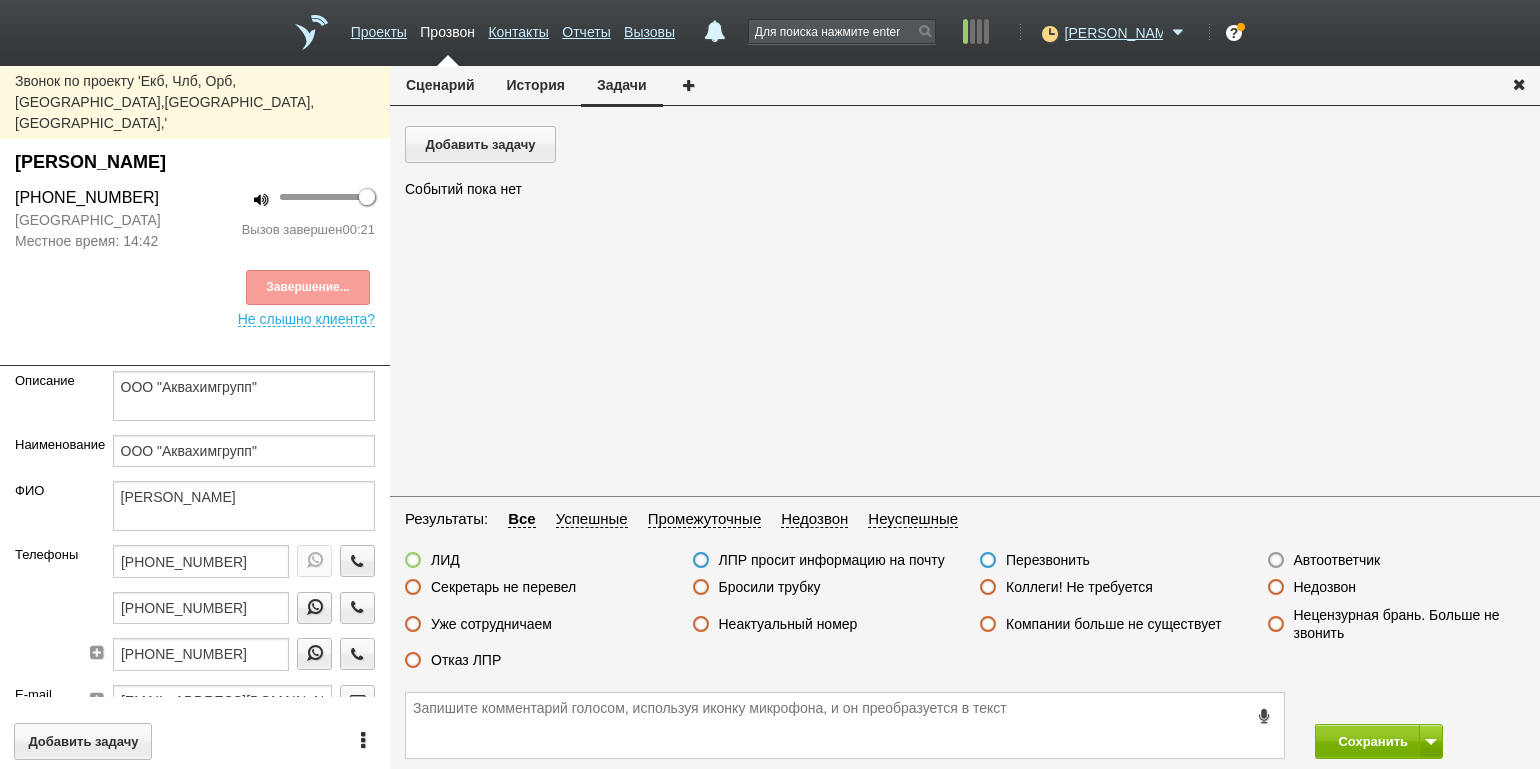 drag, startPoint x: 463, startPoint y: 648, endPoint x: 491, endPoint y: 655, distance: 28.86174 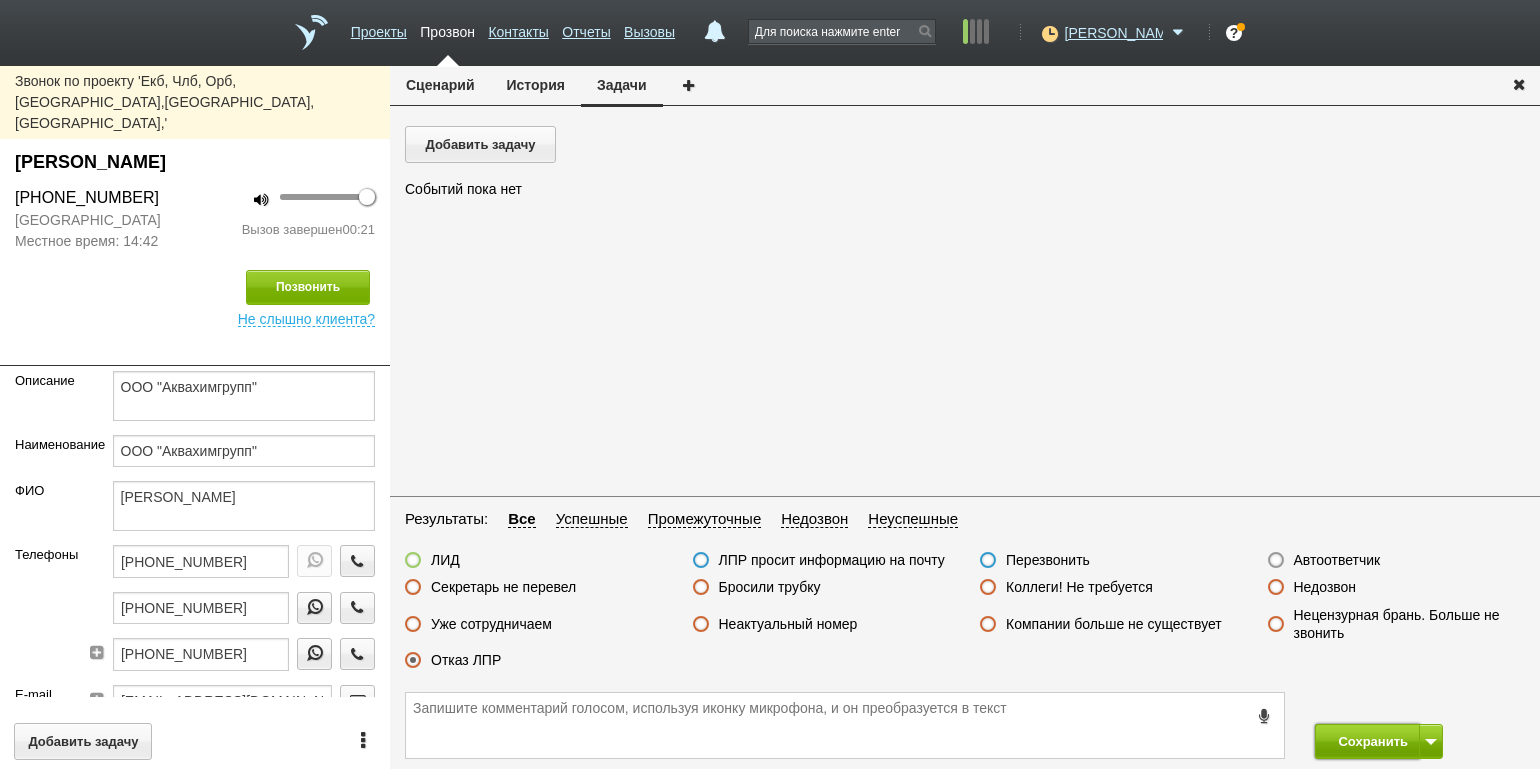 click on "Сохранить" at bounding box center [1367, 741] 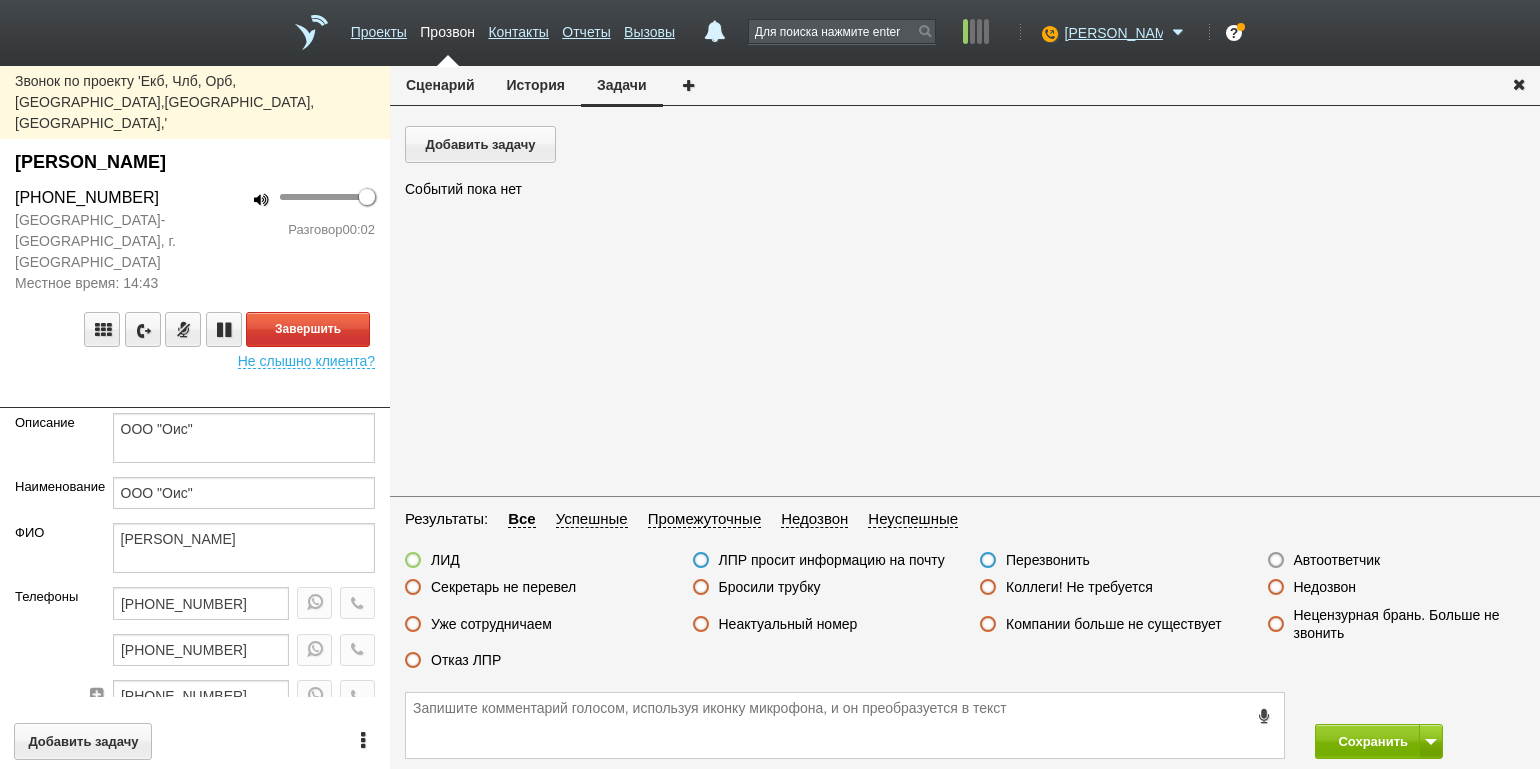 click on "Завершить Не слышно клиента?" at bounding box center (195, 331) 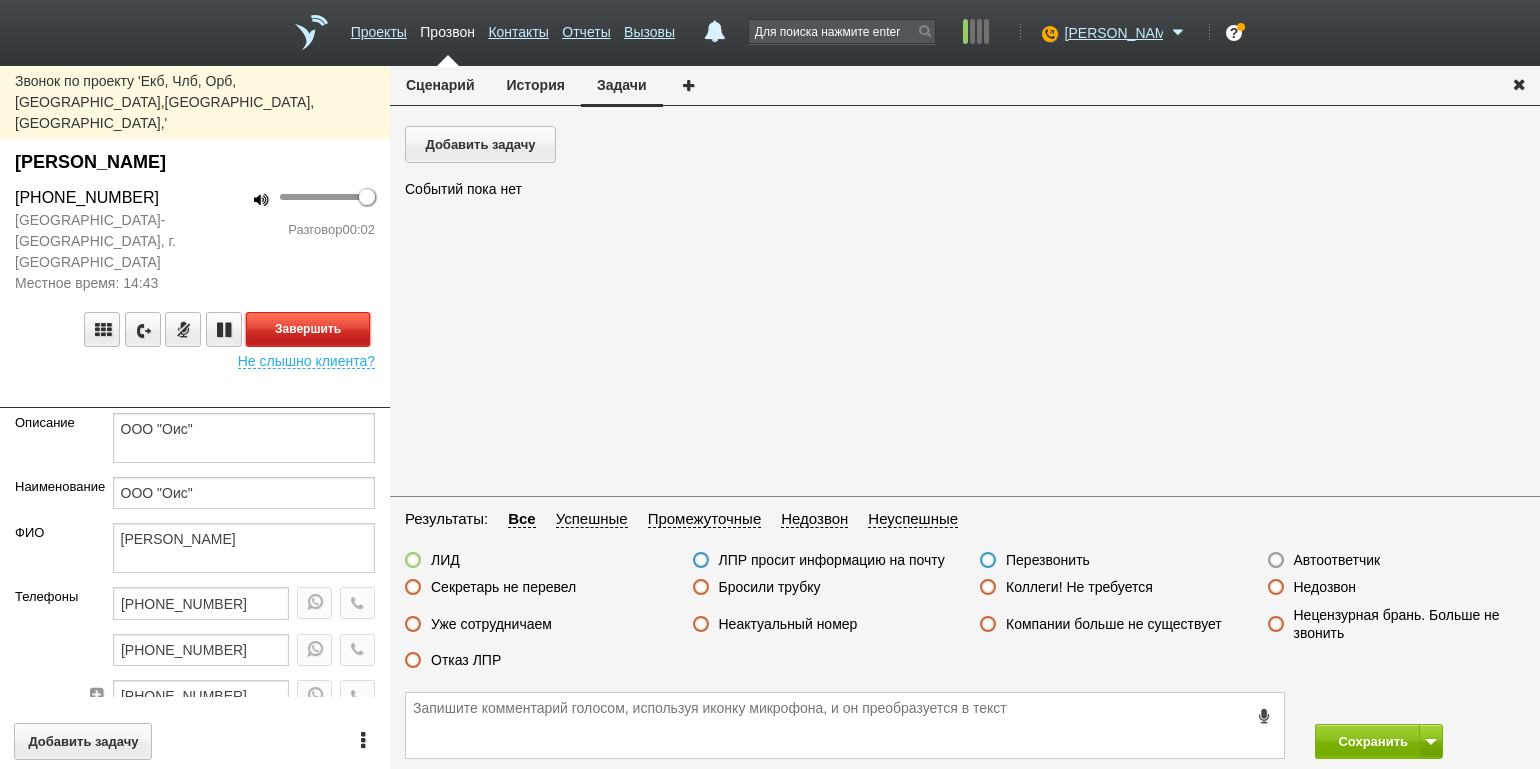 click on "Завершить" at bounding box center [308, 329] 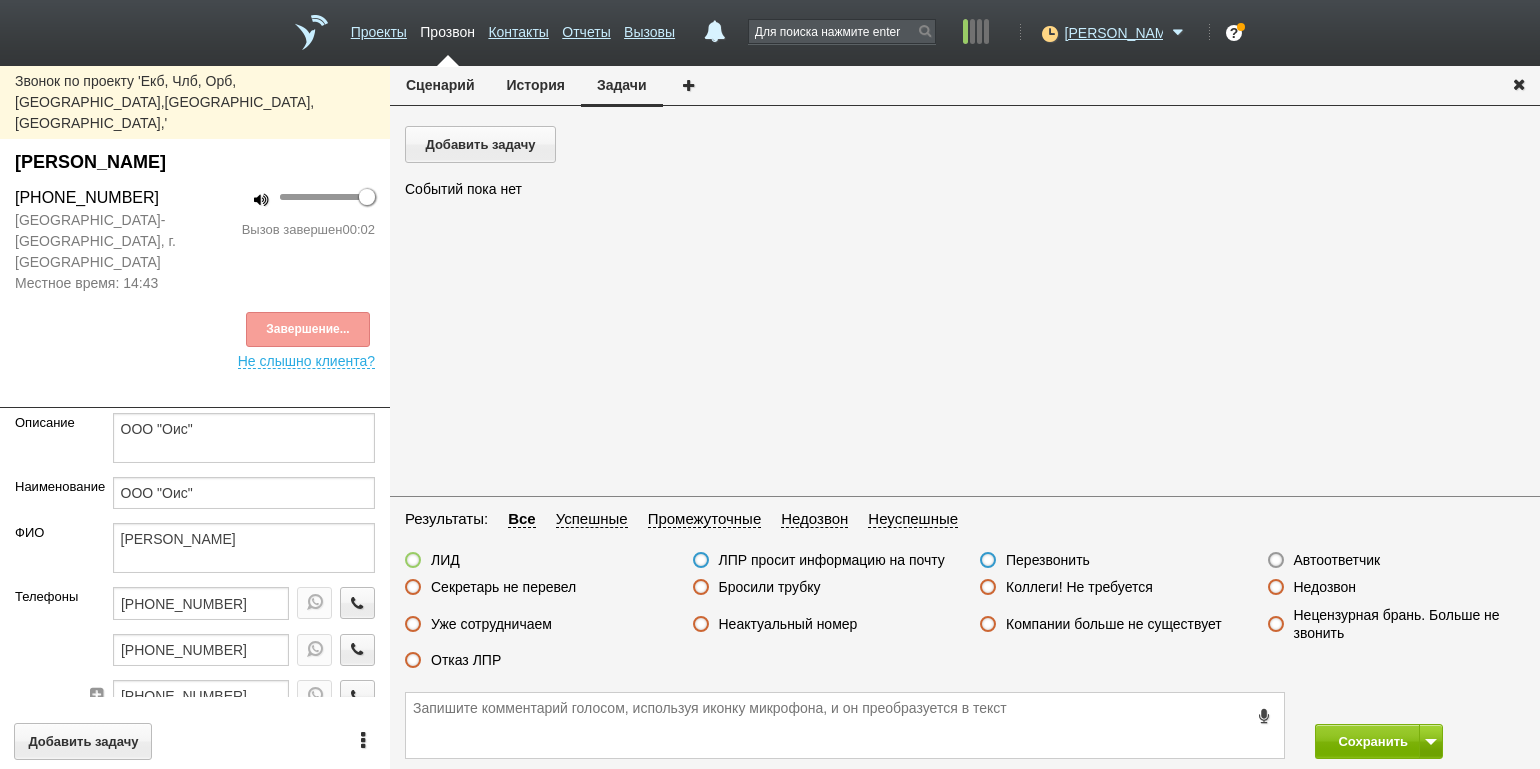 click on "Недозвон" at bounding box center [1325, 587] 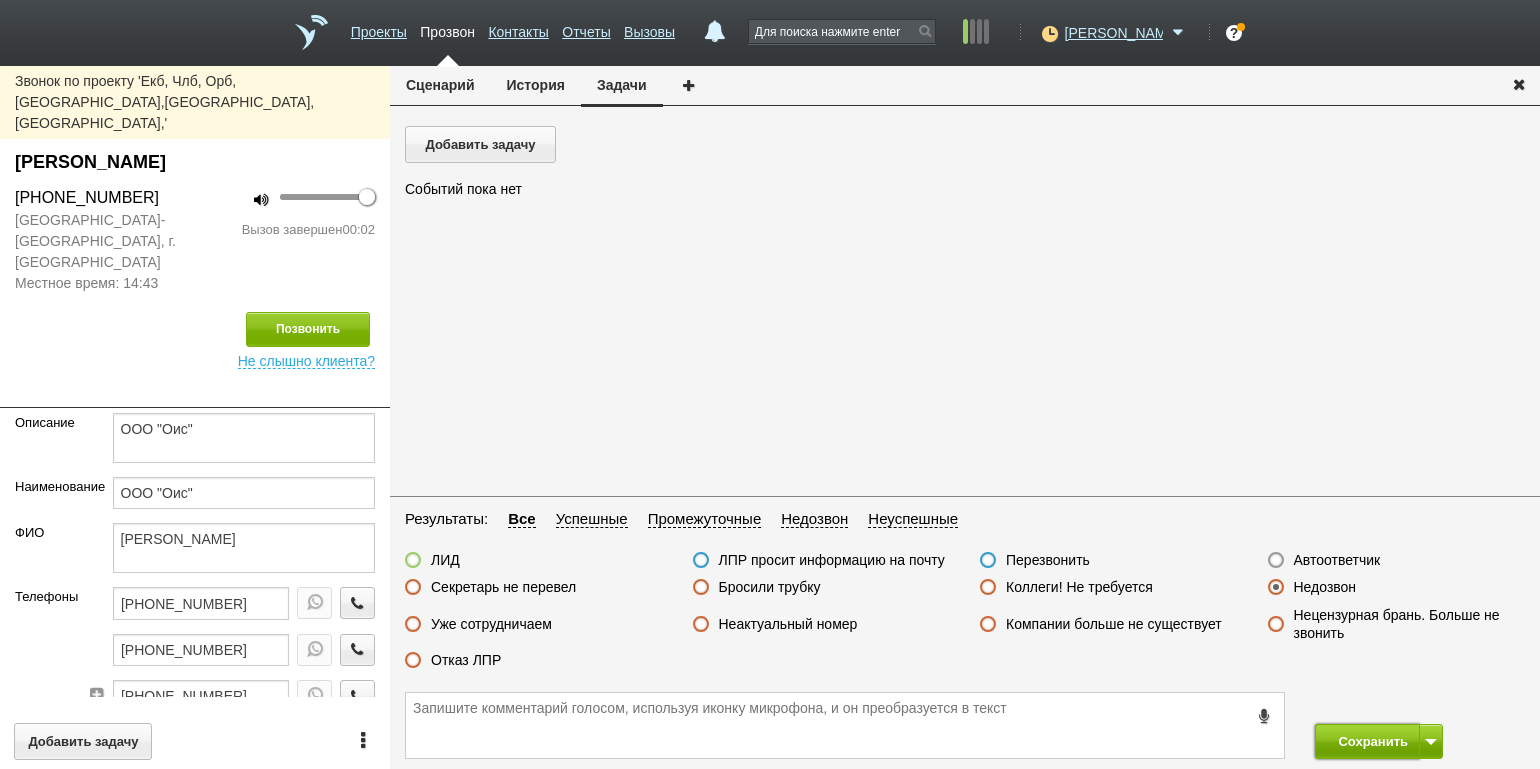 click on "Сохранить" at bounding box center (1367, 741) 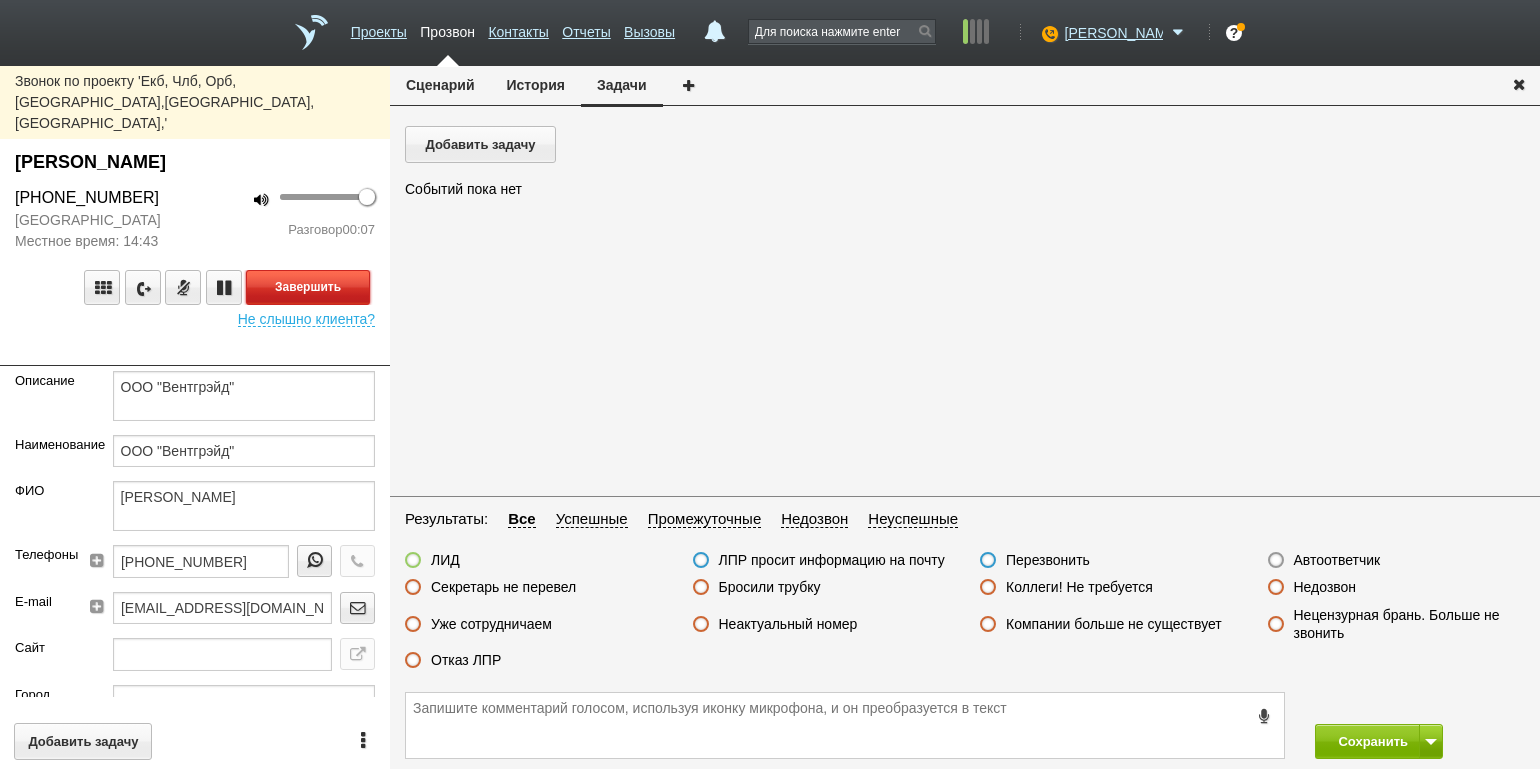 click on "Завершить" at bounding box center [308, 287] 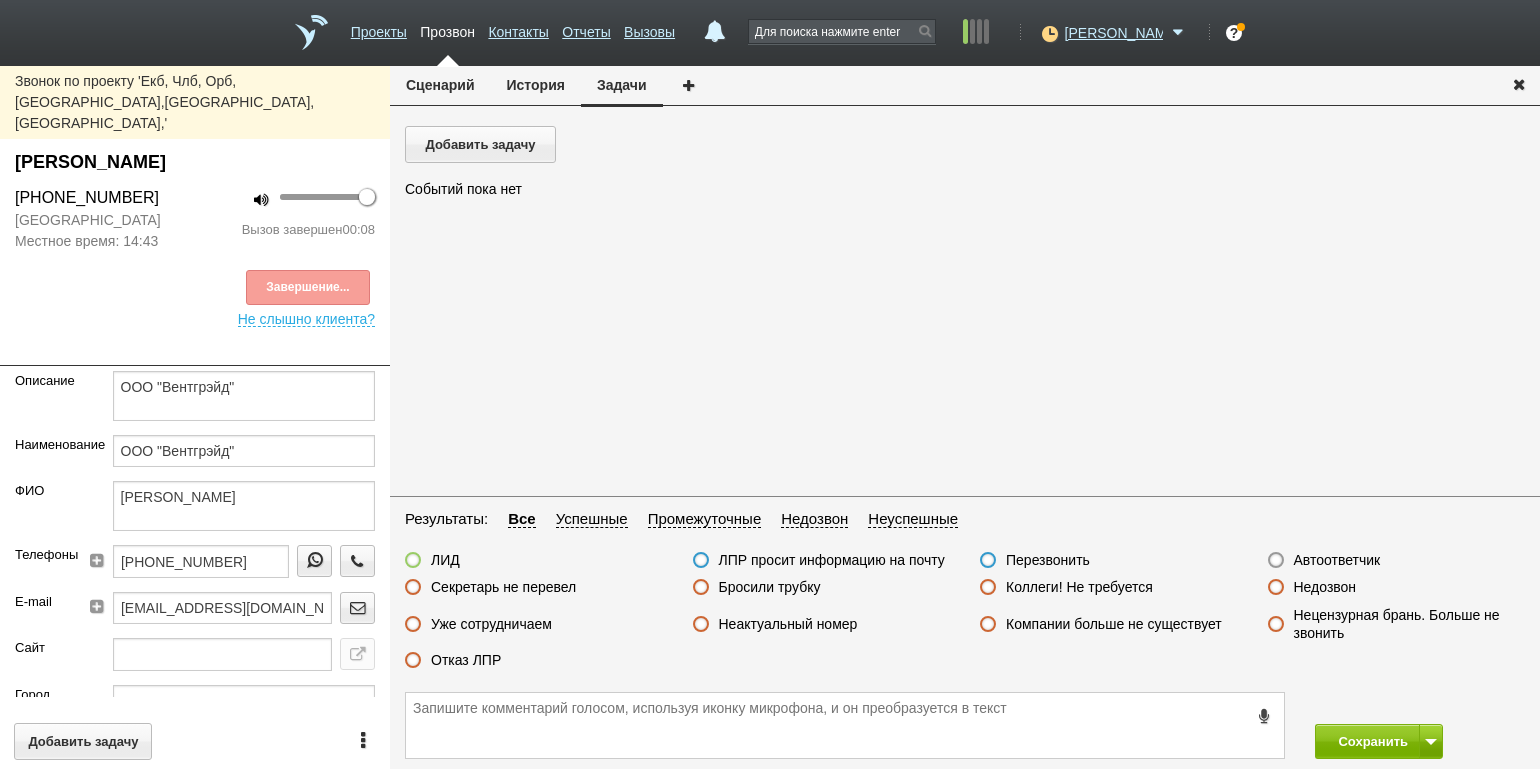 click on "Неактуальный номер" at bounding box center (788, 624) 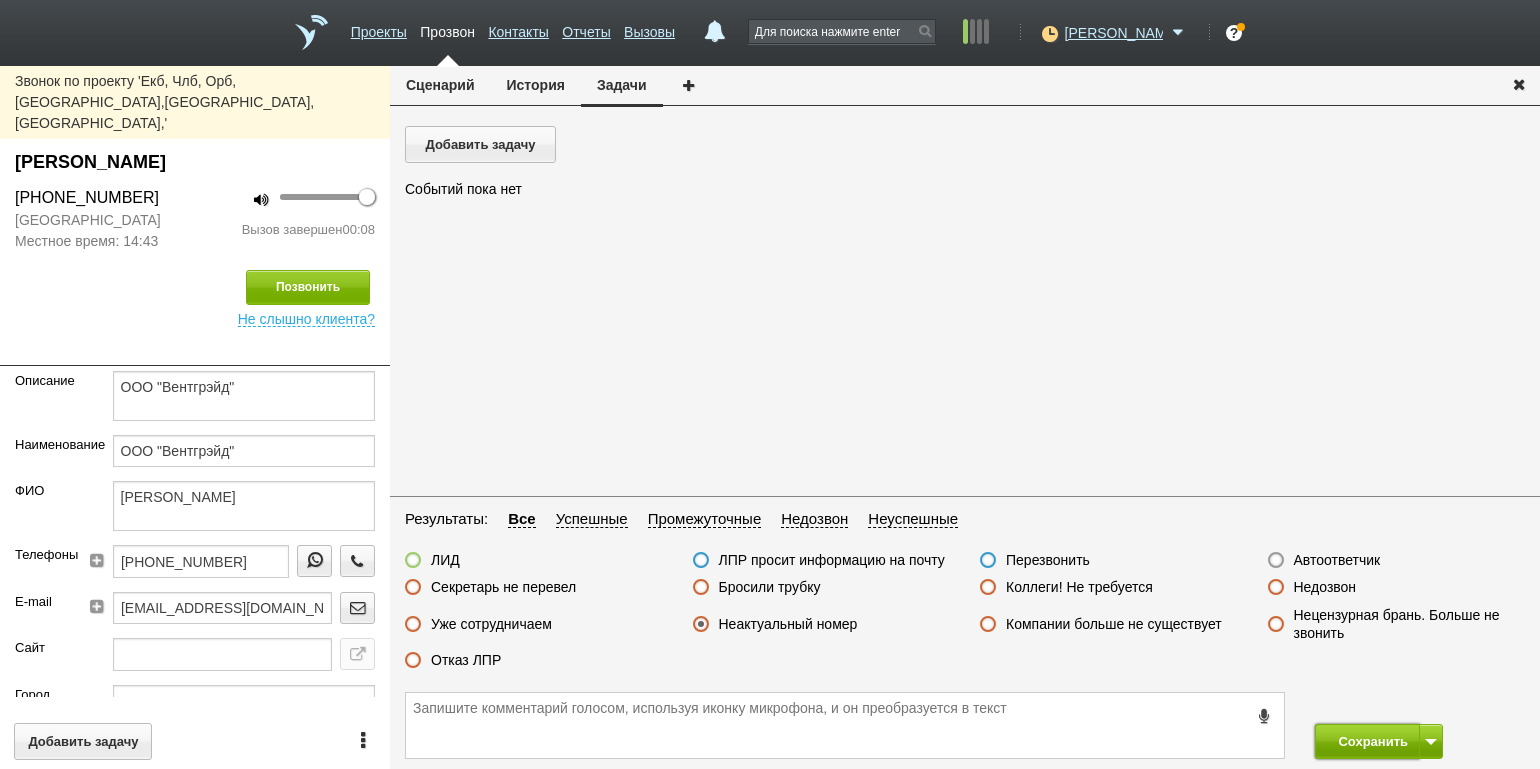 click on "Сохранить" at bounding box center [1367, 741] 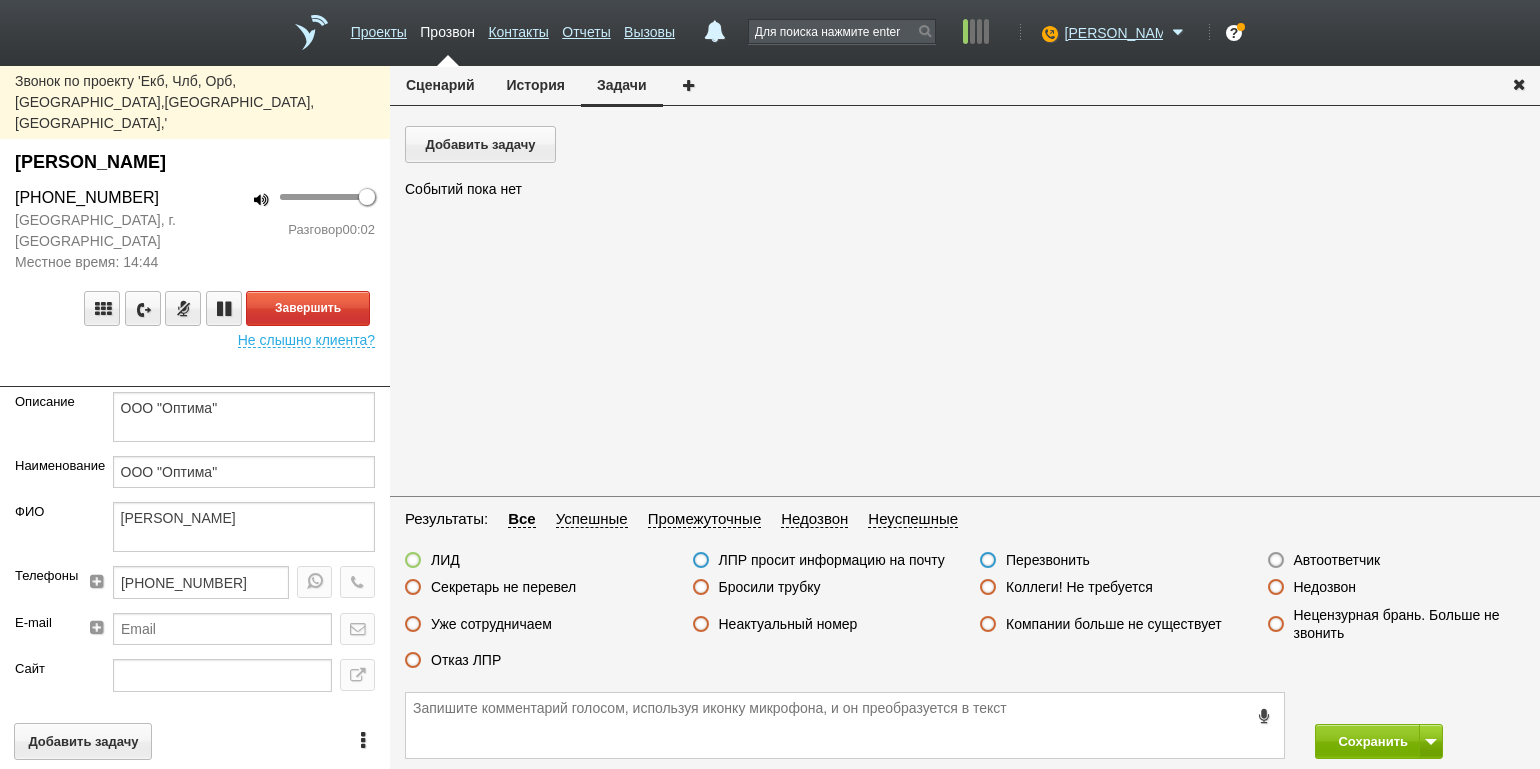 click on "Звонок по проекту 'Екб, Члб, [GEOGRAPHIC_DATA],[GEOGRAPHIC_DATA],[GEOGRAPHIC_DATA], [GEOGRAPHIC_DATA],' [PERSON_NAME] [PHONE_NUMBER]  [GEOGRAPHIC_DATA], г. [GEOGRAPHIC_DATA]  Местное время: 14:44     100
Разговор
00:02         Завершить Не слышно клиента? Описание ООО "Оптима" Наименование ООО "Оптима" ФИО [PERSON_NAME] Телефоны [PHONE_NUMBER] E-mail Сайт Город г. [GEOGRAPHIC_DATA] Регион Свердловская обл Должность Директор Теги выгрузить тест Ничего не найдено Список пуст Ответственный [PERSON_NAME] [PERSON_NAME] [PERSON_NAME] [PERSON_NAME] [PERSON_NAME] Ничего не найдено" at bounding box center (195, 417) 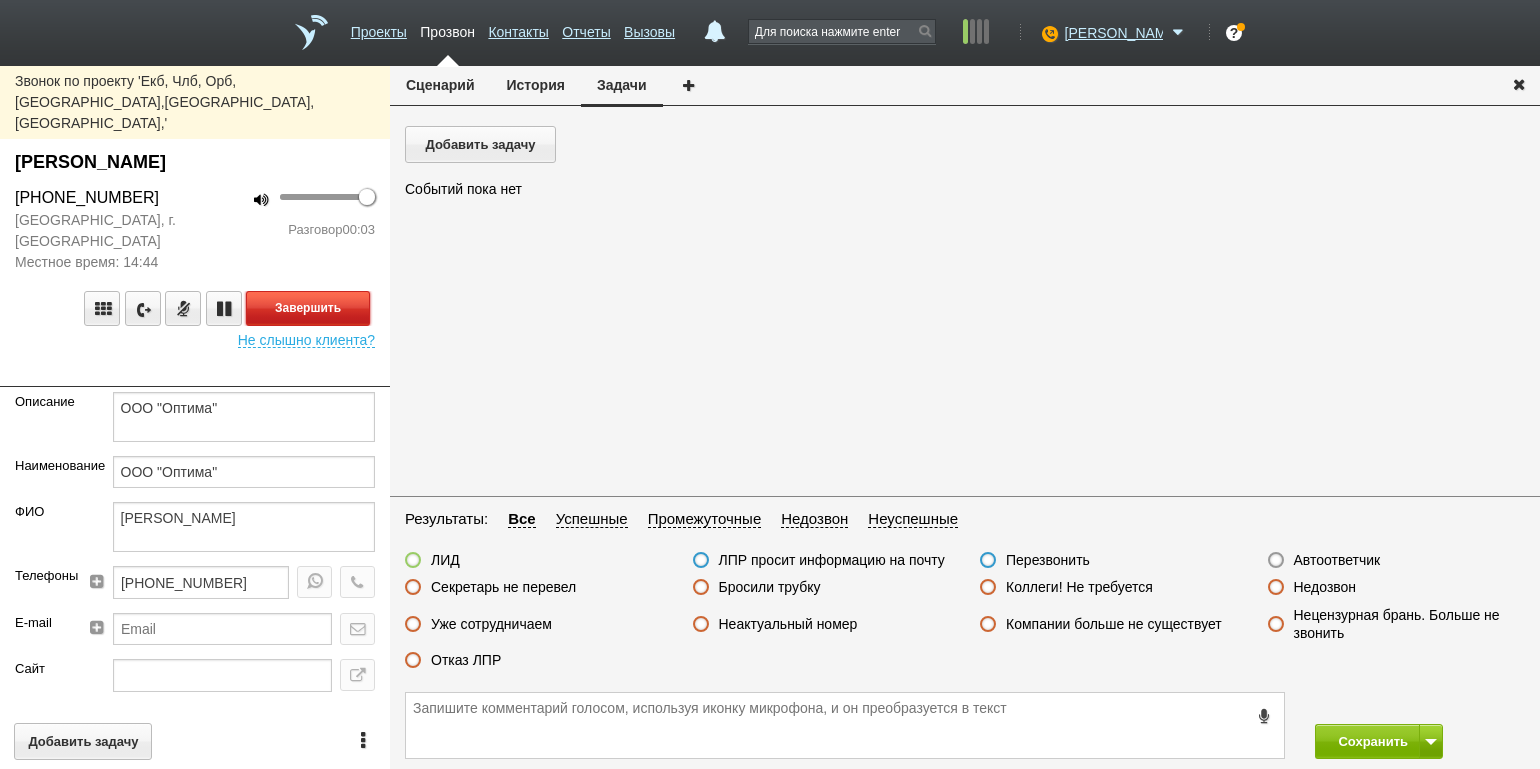 click on "Завершить" at bounding box center (308, 308) 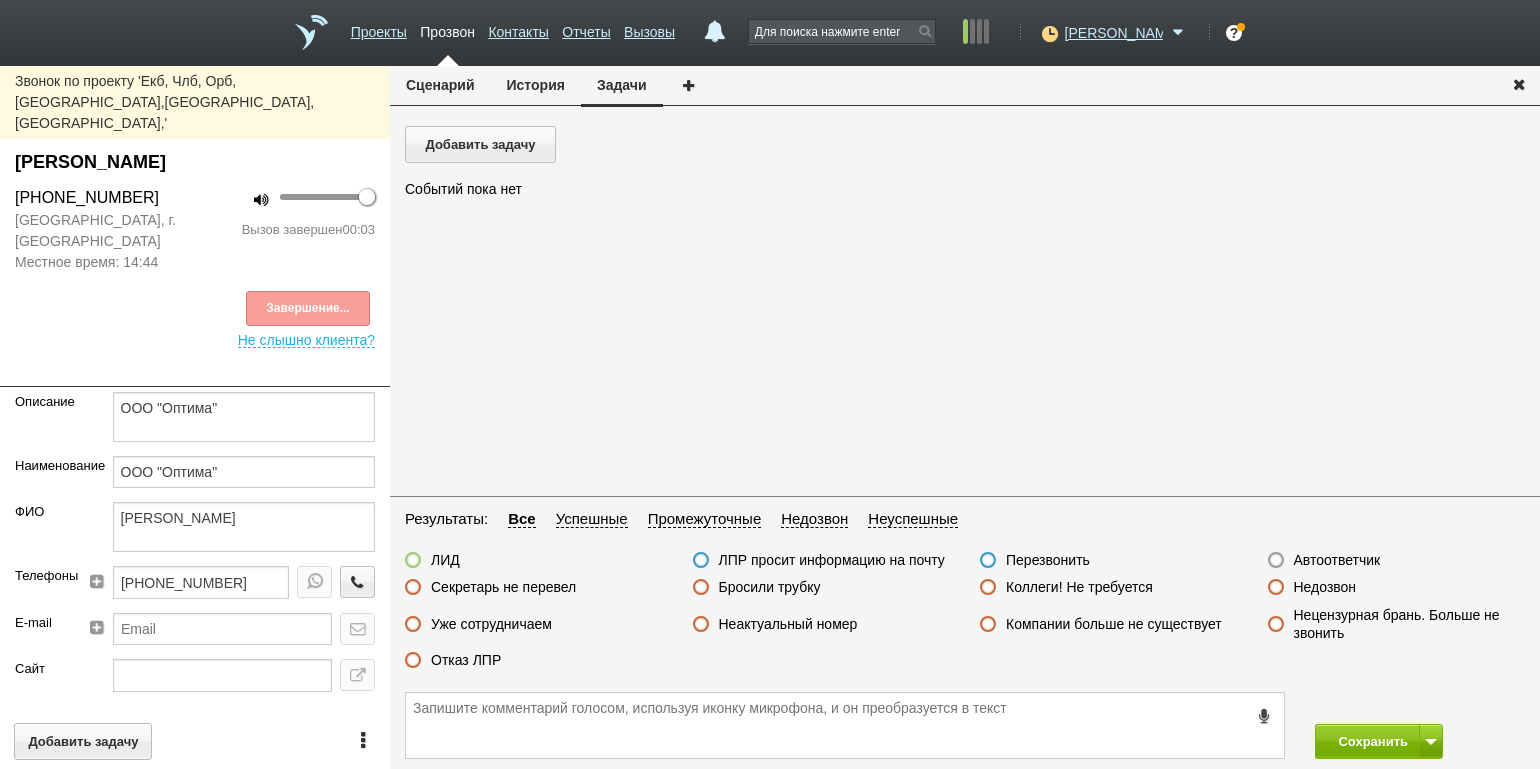 click on "Недозвон" at bounding box center (1325, 587) 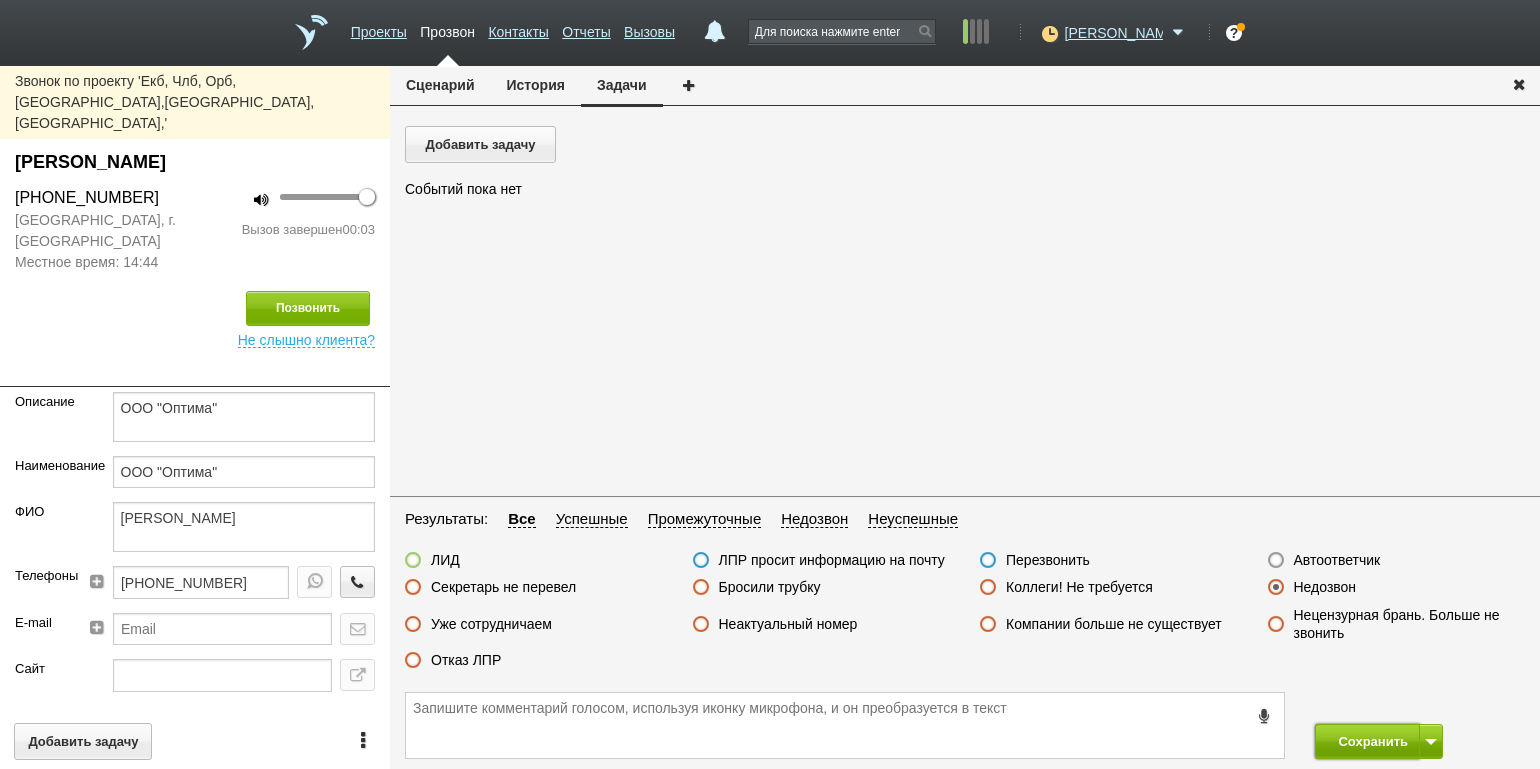 click on "Сохранить" at bounding box center [1367, 741] 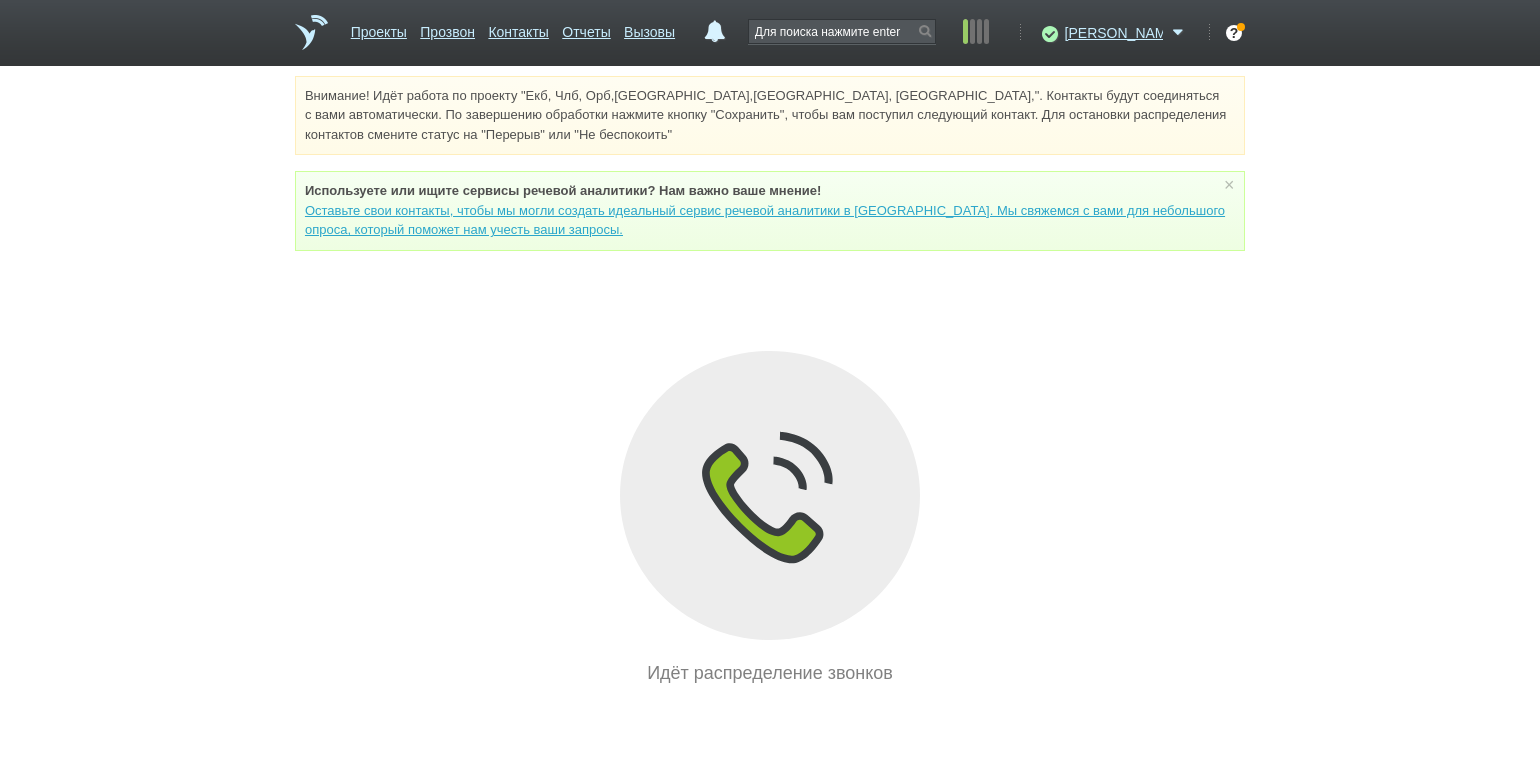 click on "Внимание! Идёт работа по проекту "Екб, Члб, Орб,[GEOGRAPHIC_DATA],[GEOGRAPHIC_DATA], [GEOGRAPHIC_DATA],". Контакты будут соединяться с вами автоматически. По завершению обработки нажмите кнопку "Сохранить", чтобы вам поступил следующий контакт. Для остановки распределения контактов смените статус на "Перерыв" или "Не беспокоить"
Используете или ищите cервисы речевой аналитики? Нам важно ваше мнение!
×
Вы можете звонить напрямую из строки поиска - введите номер и нажмите "Позвонить"
Идёт распределение звонков" at bounding box center [770, 381] 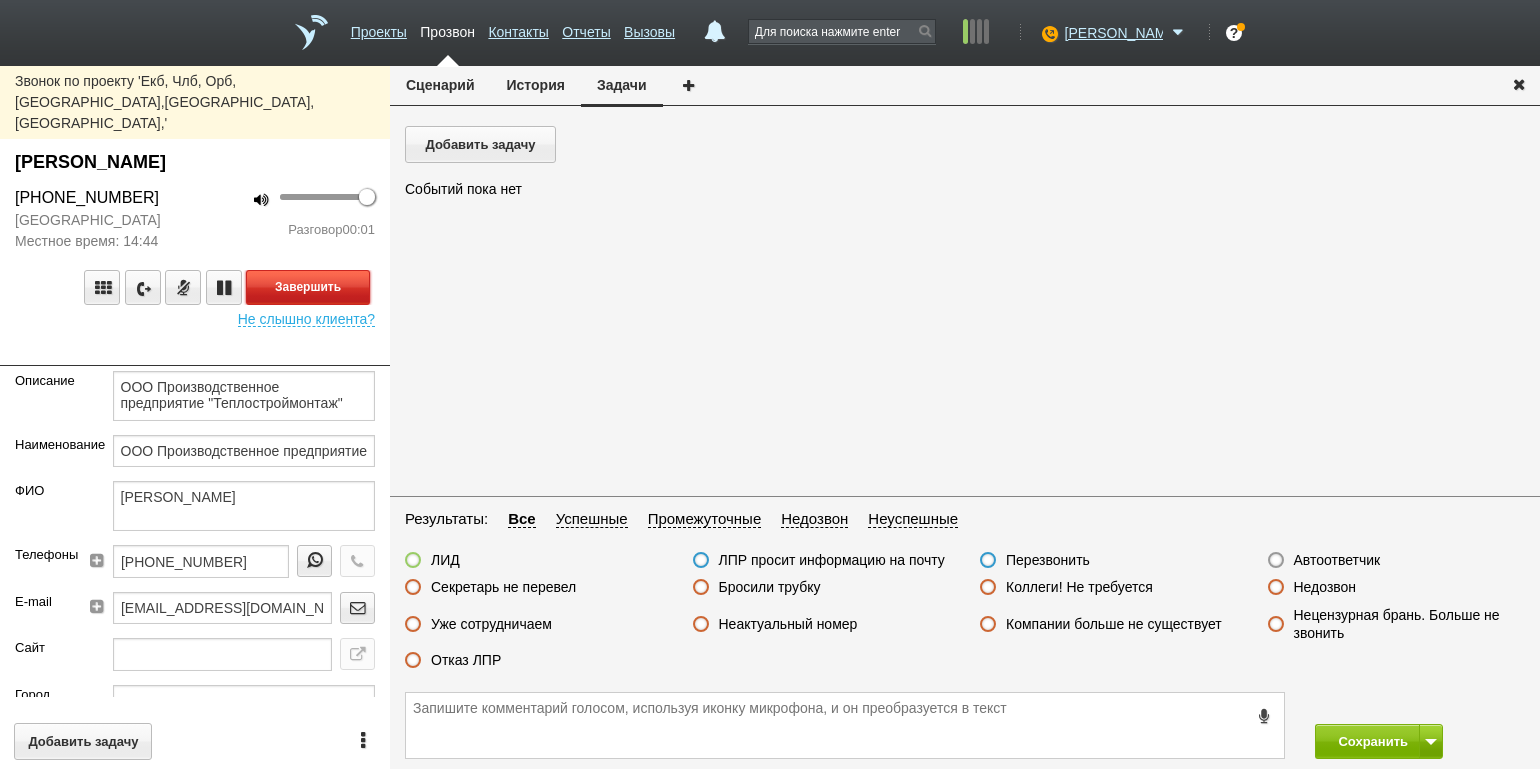 click on "Завершить" at bounding box center [308, 287] 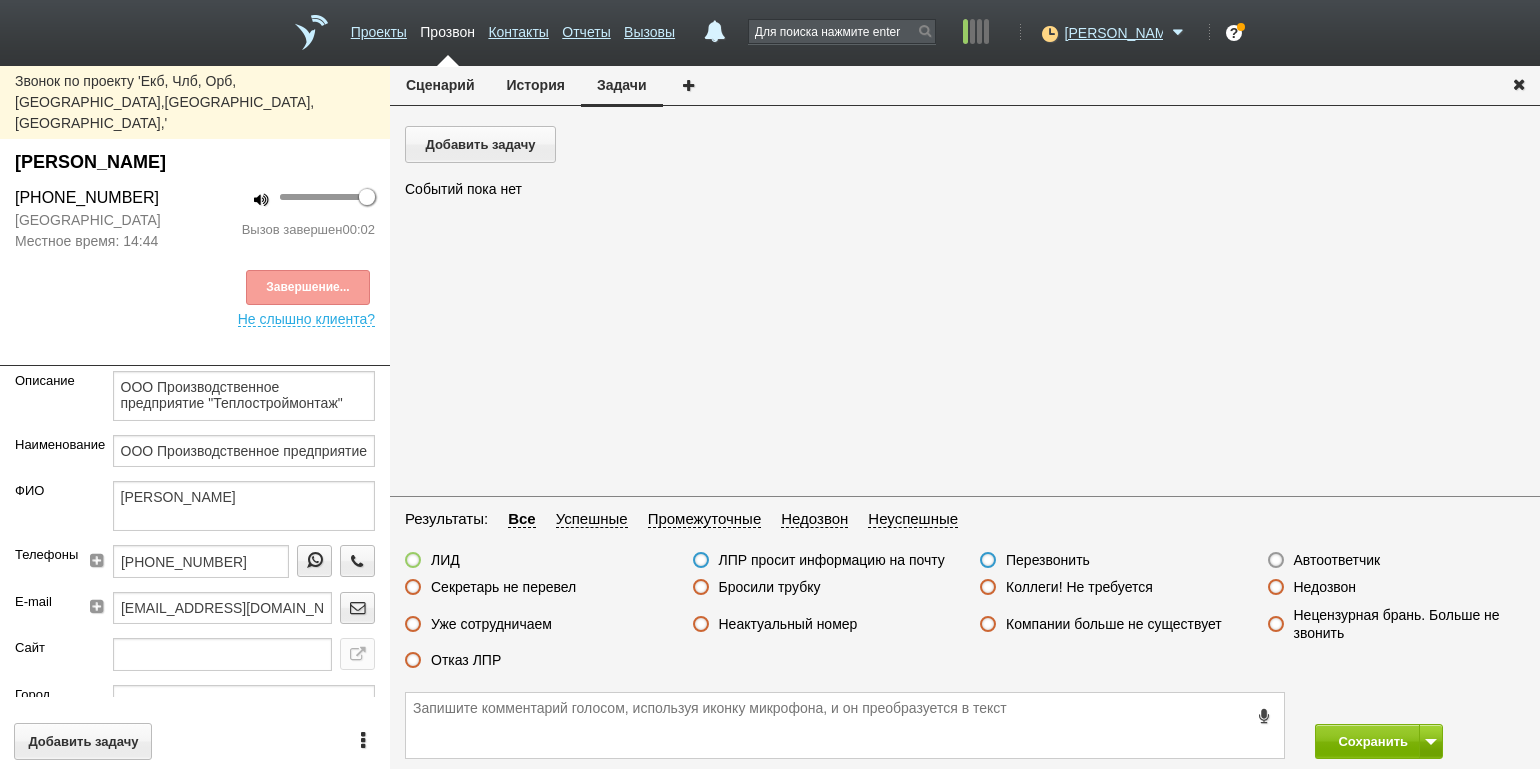 click on "Автоответчик" at bounding box center (1337, 560) 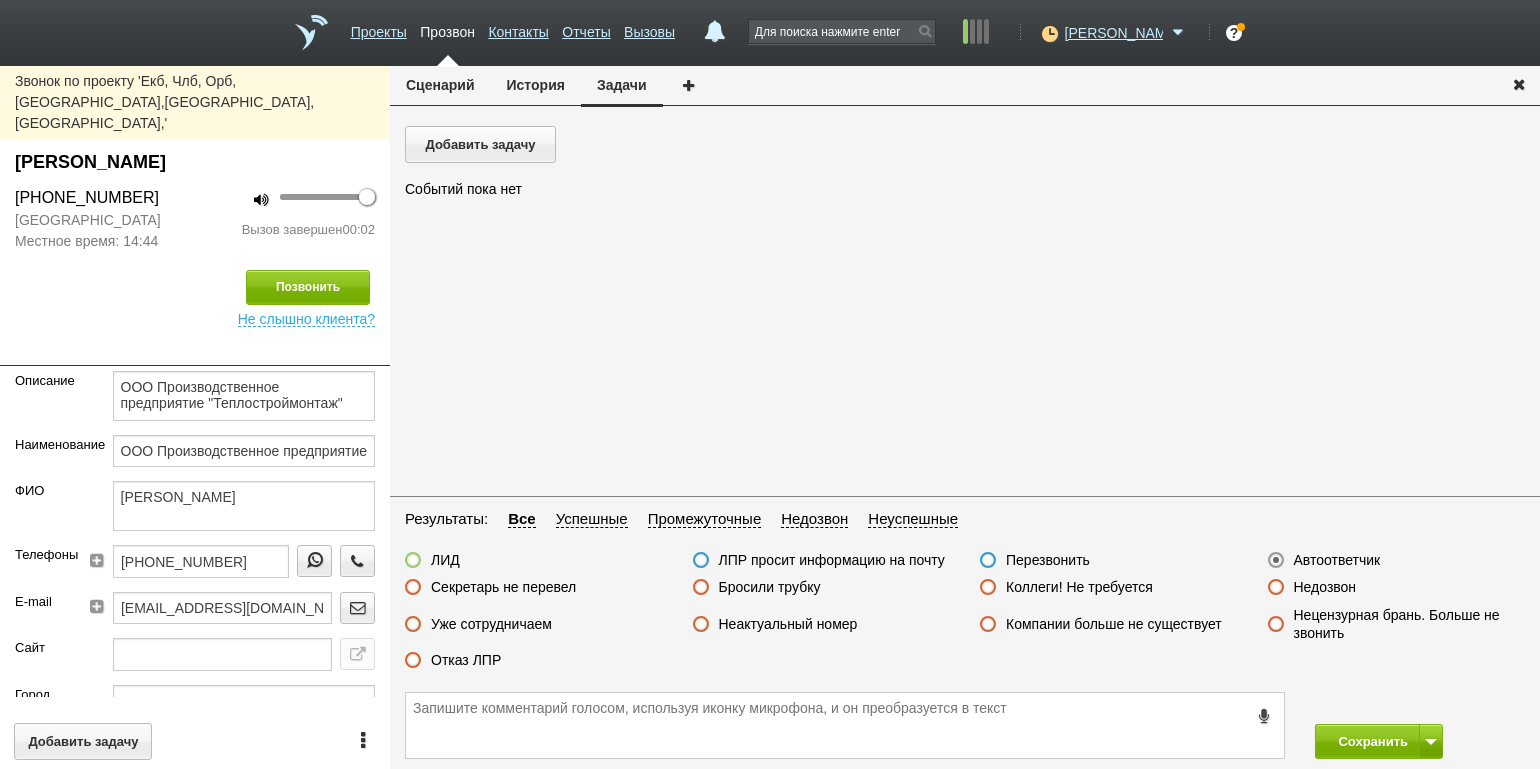click on "Сохранить" at bounding box center (965, 725) 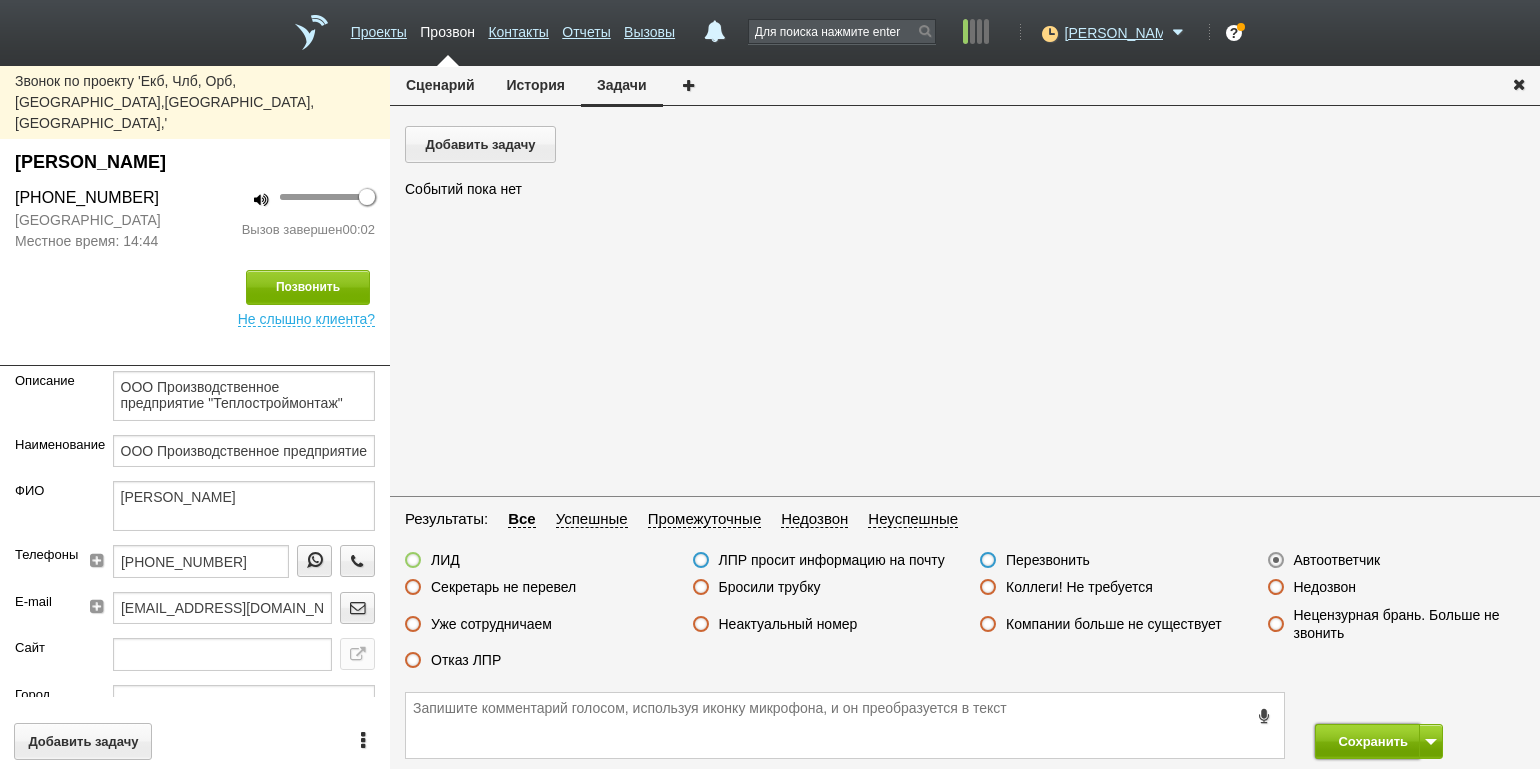 click on "Сохранить" at bounding box center [1367, 741] 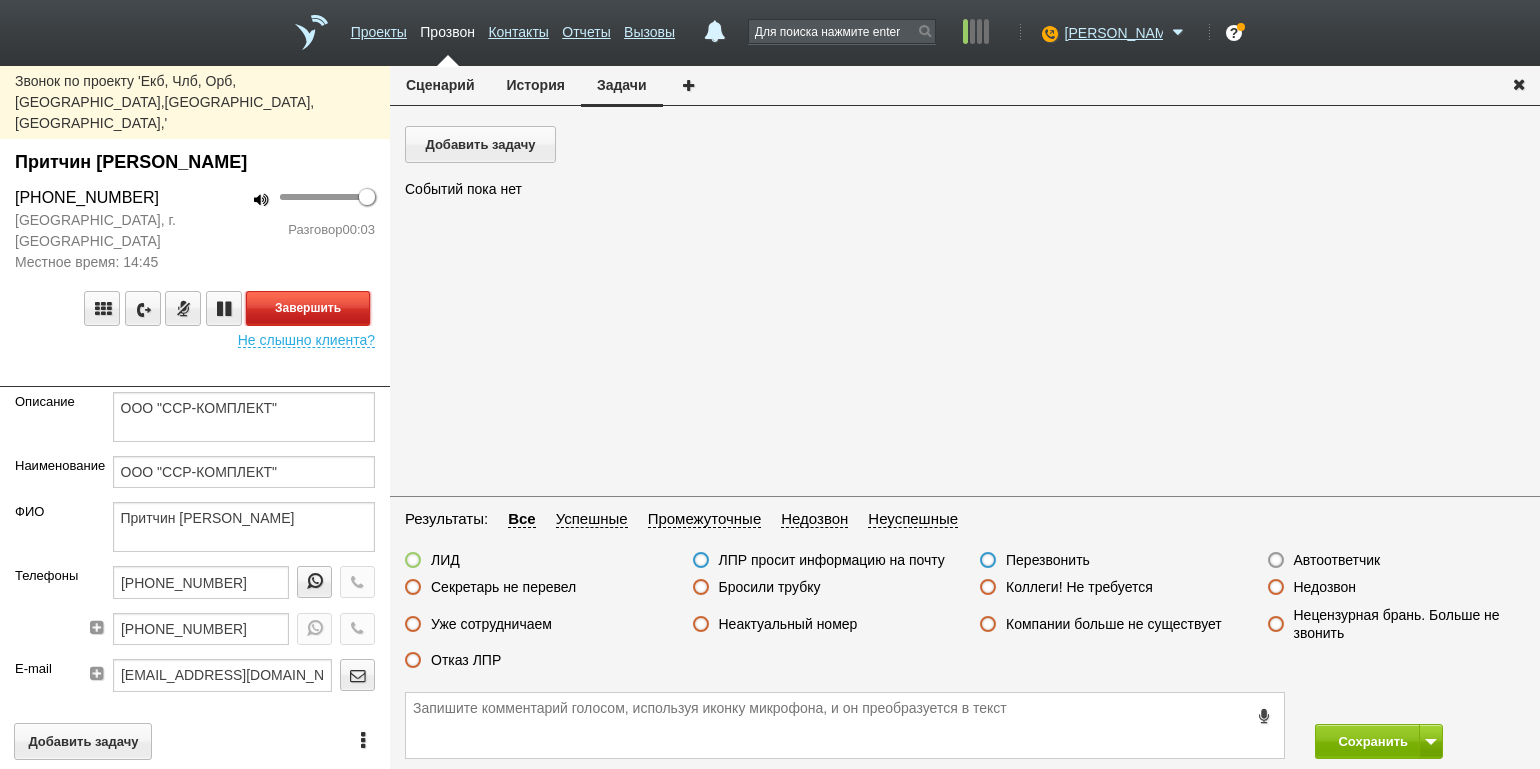 click on "Завершить" at bounding box center (308, 308) 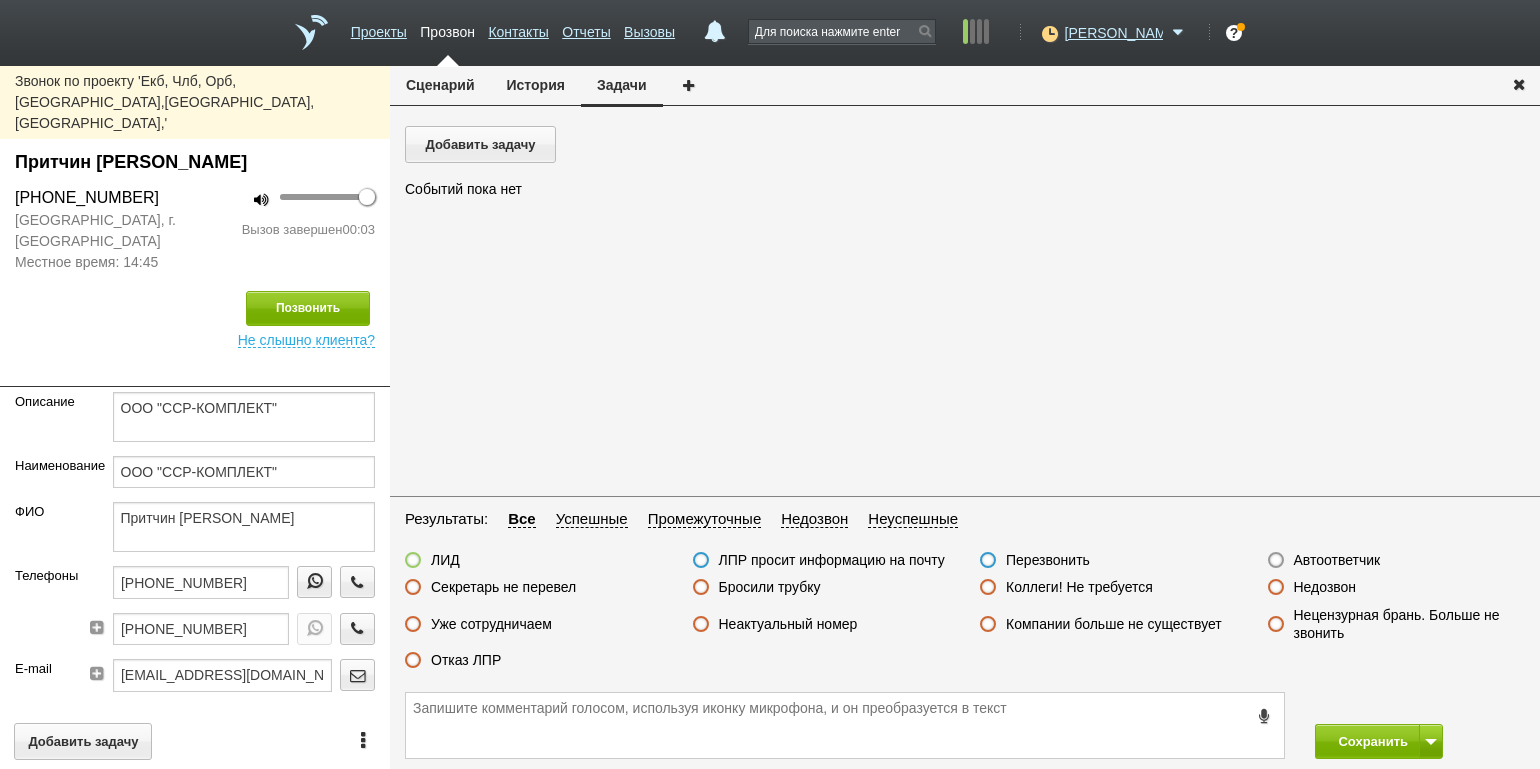 click on "Недозвон" at bounding box center [1325, 587] 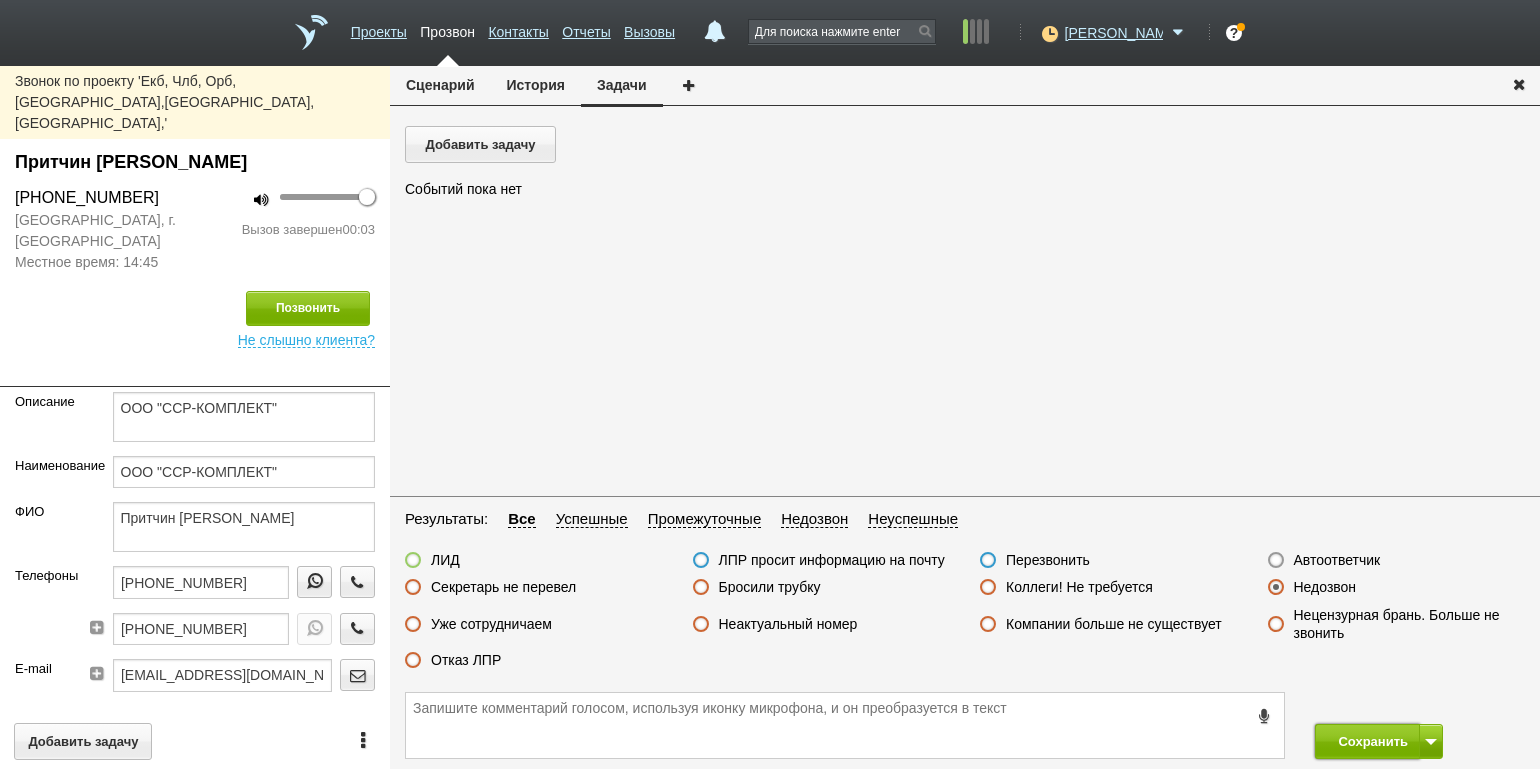 drag, startPoint x: 1374, startPoint y: 733, endPoint x: 1369, endPoint y: 720, distance: 13.928389 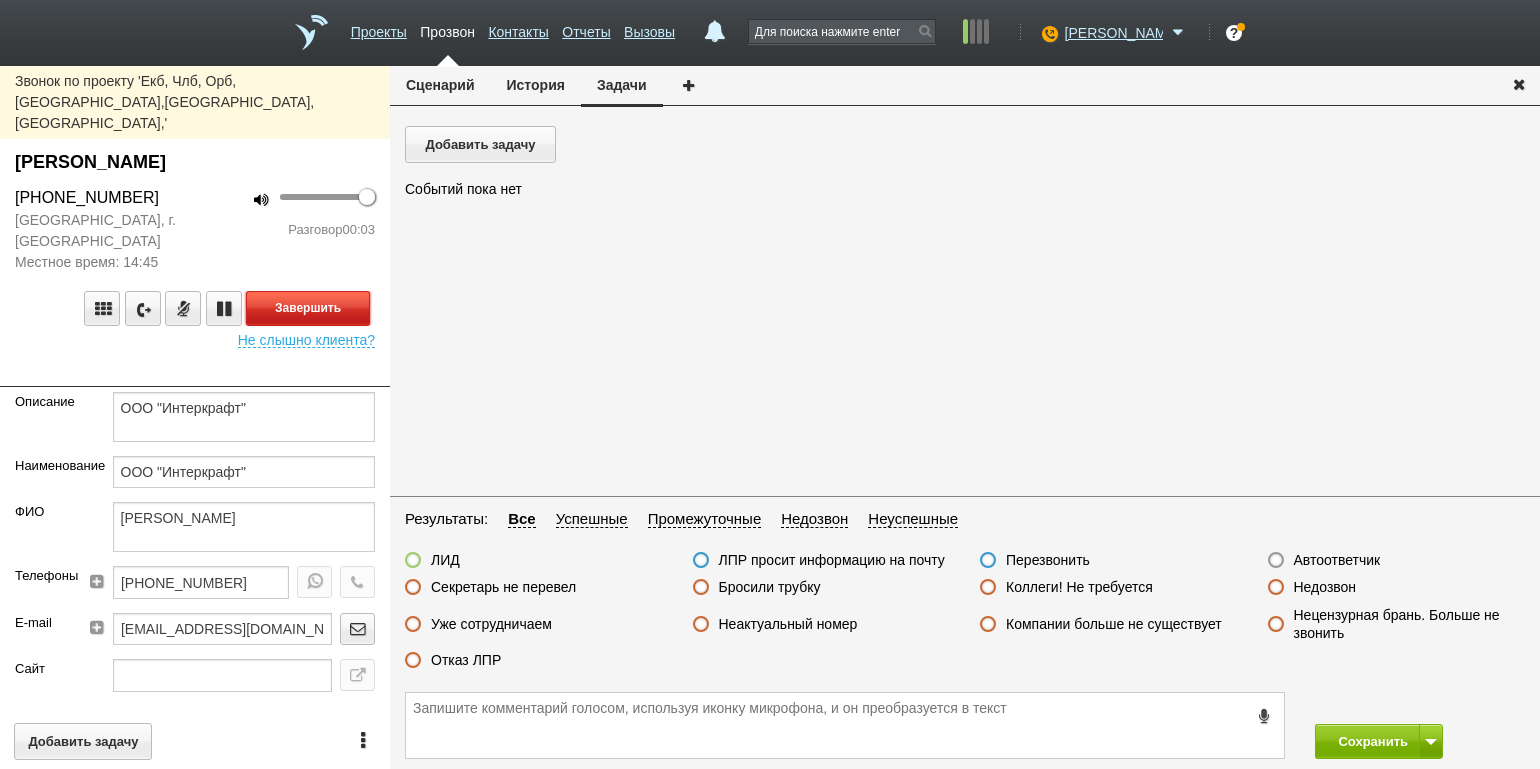 click on "Завершить" at bounding box center [308, 308] 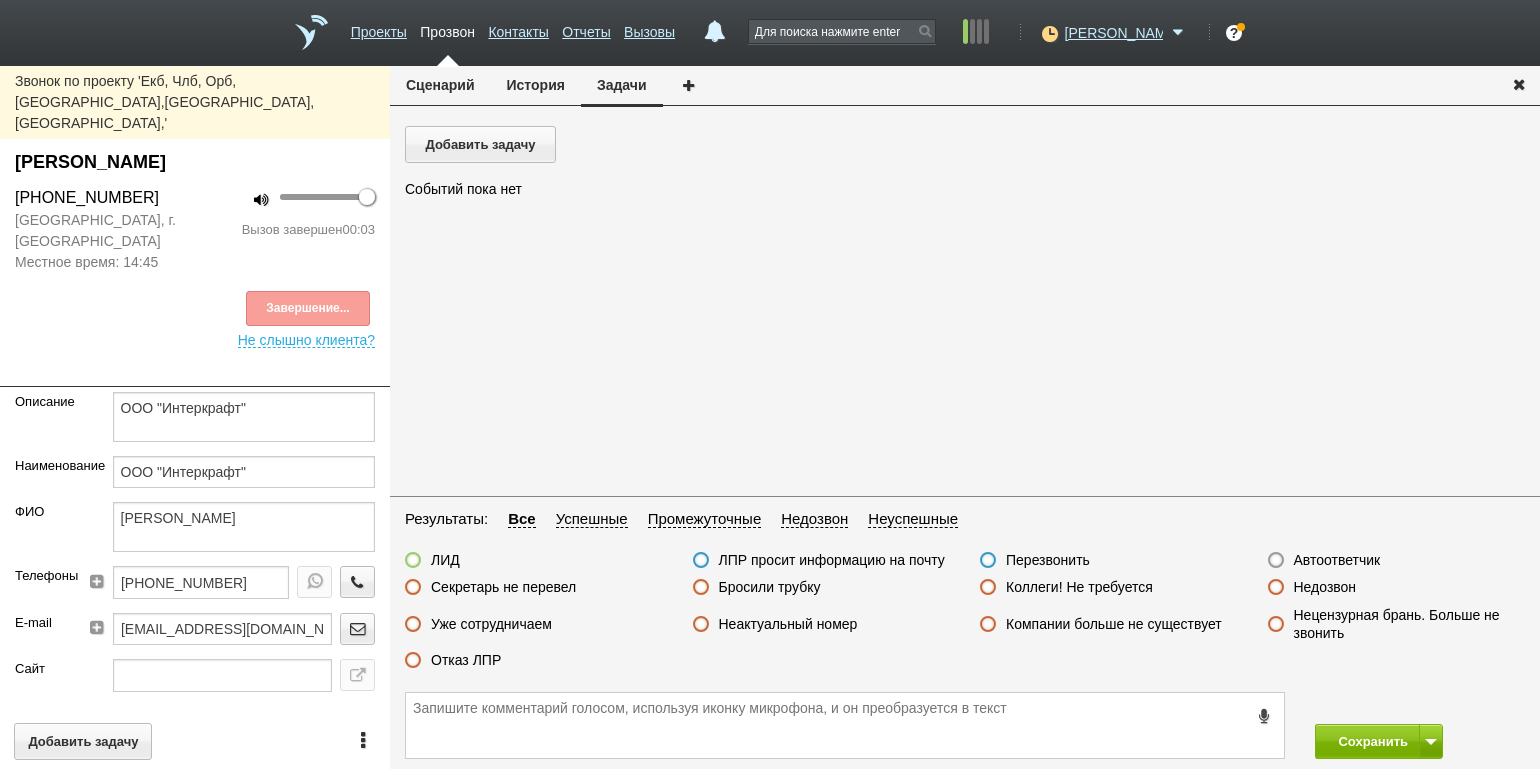 drag, startPoint x: 1356, startPoint y: 565, endPoint x: 1357, endPoint y: 575, distance: 10.049875 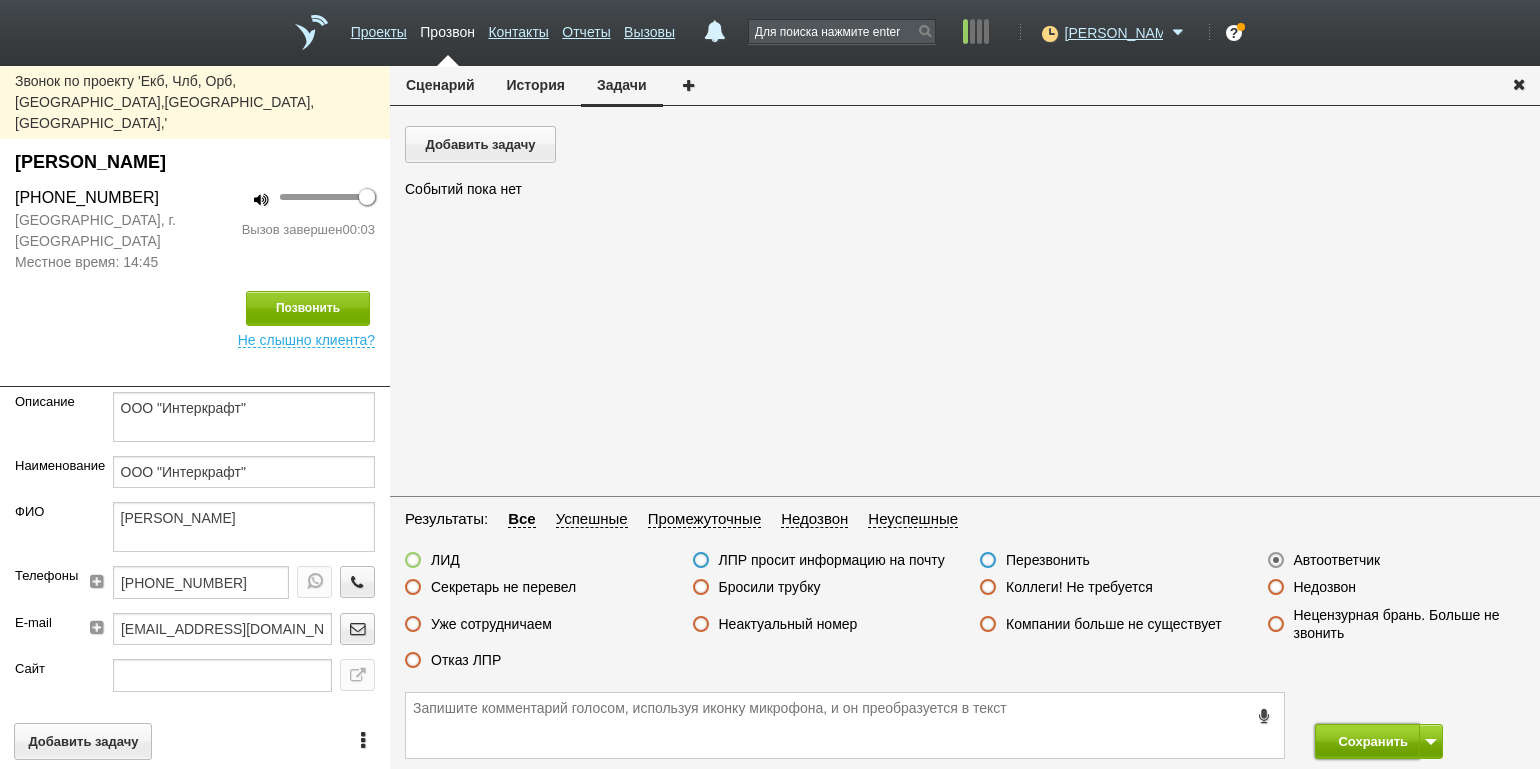 click on "Сохранить" at bounding box center (1367, 741) 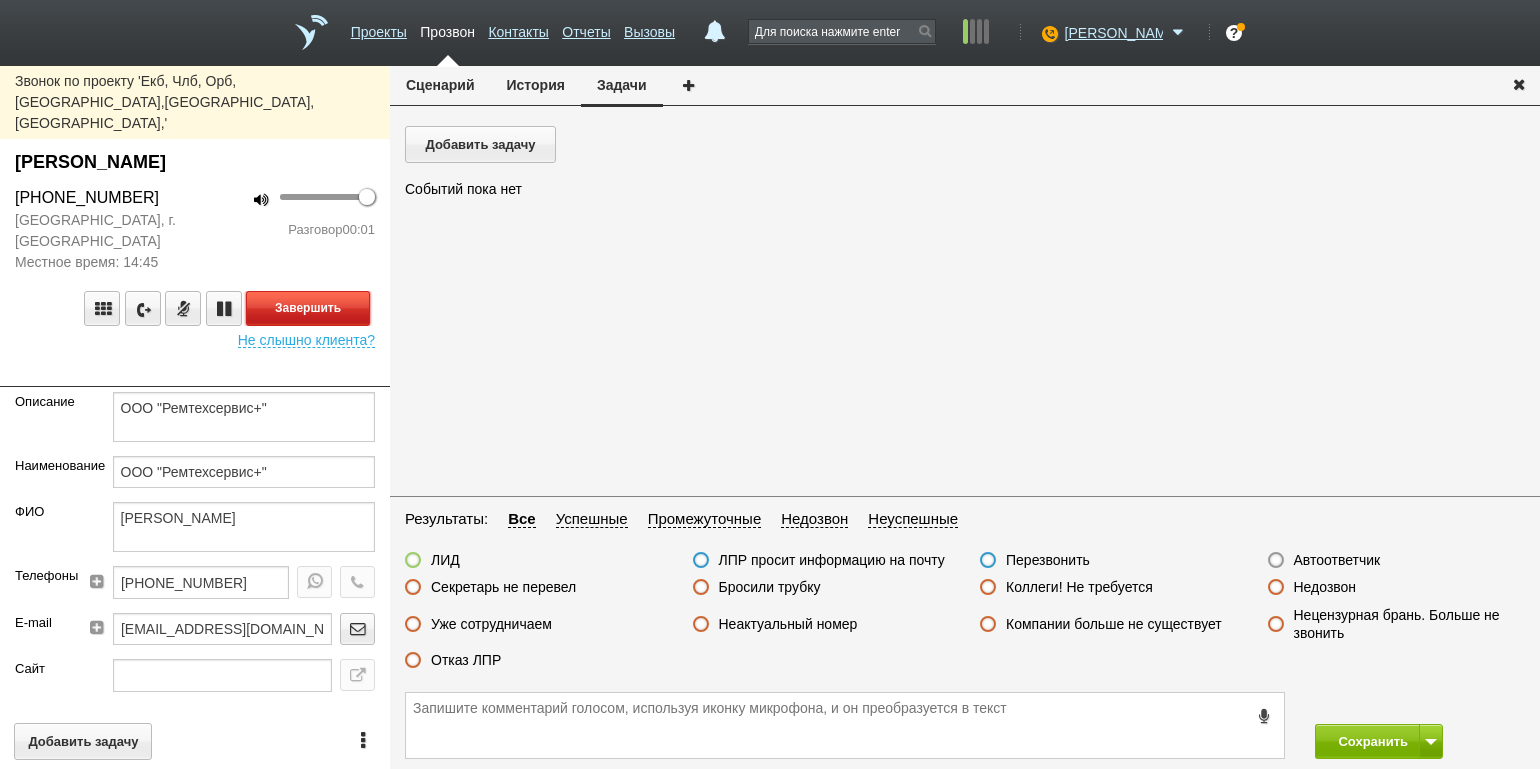 click on "Завершить" at bounding box center [308, 308] 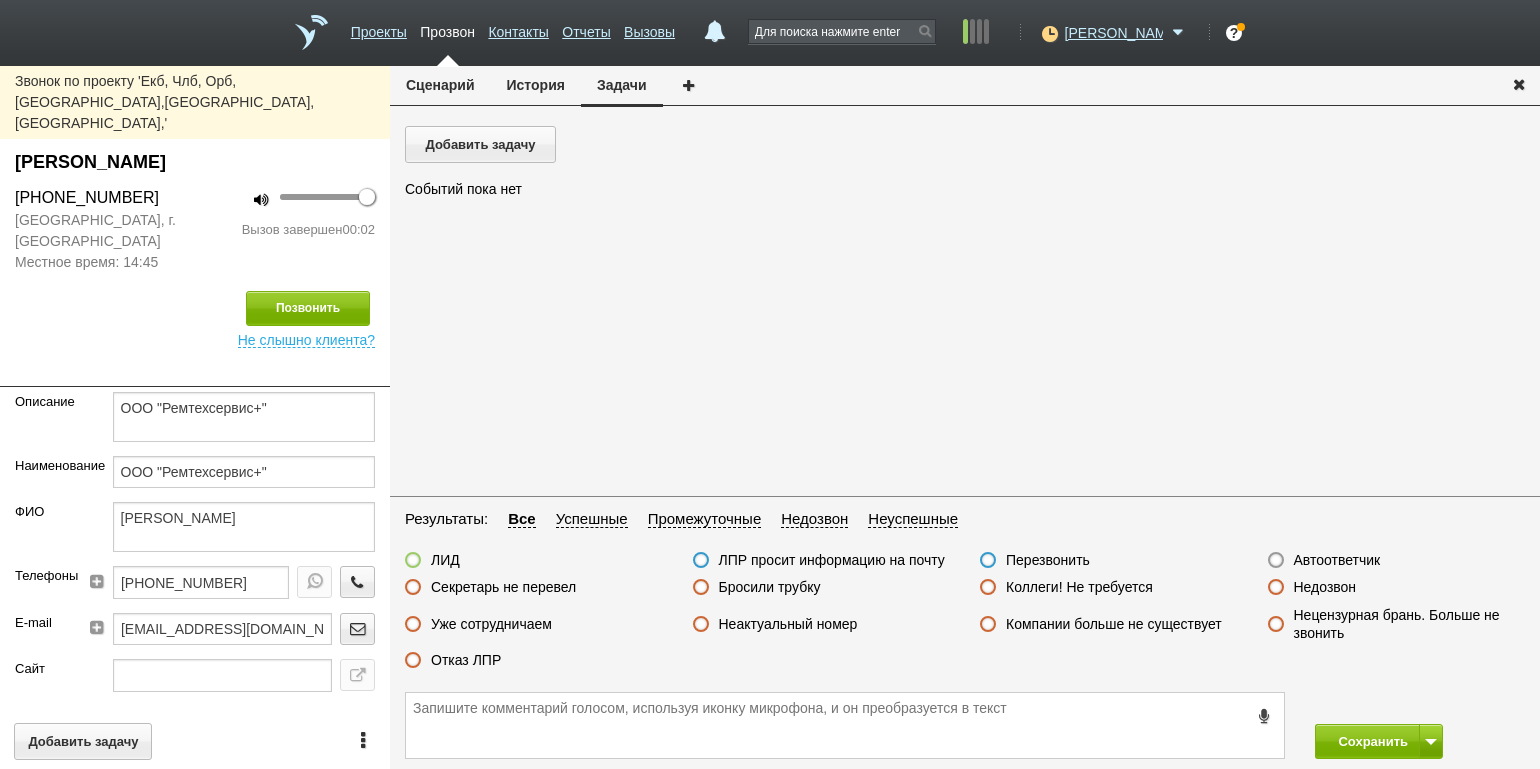 click on "Автоответчик" at bounding box center (1337, 560) 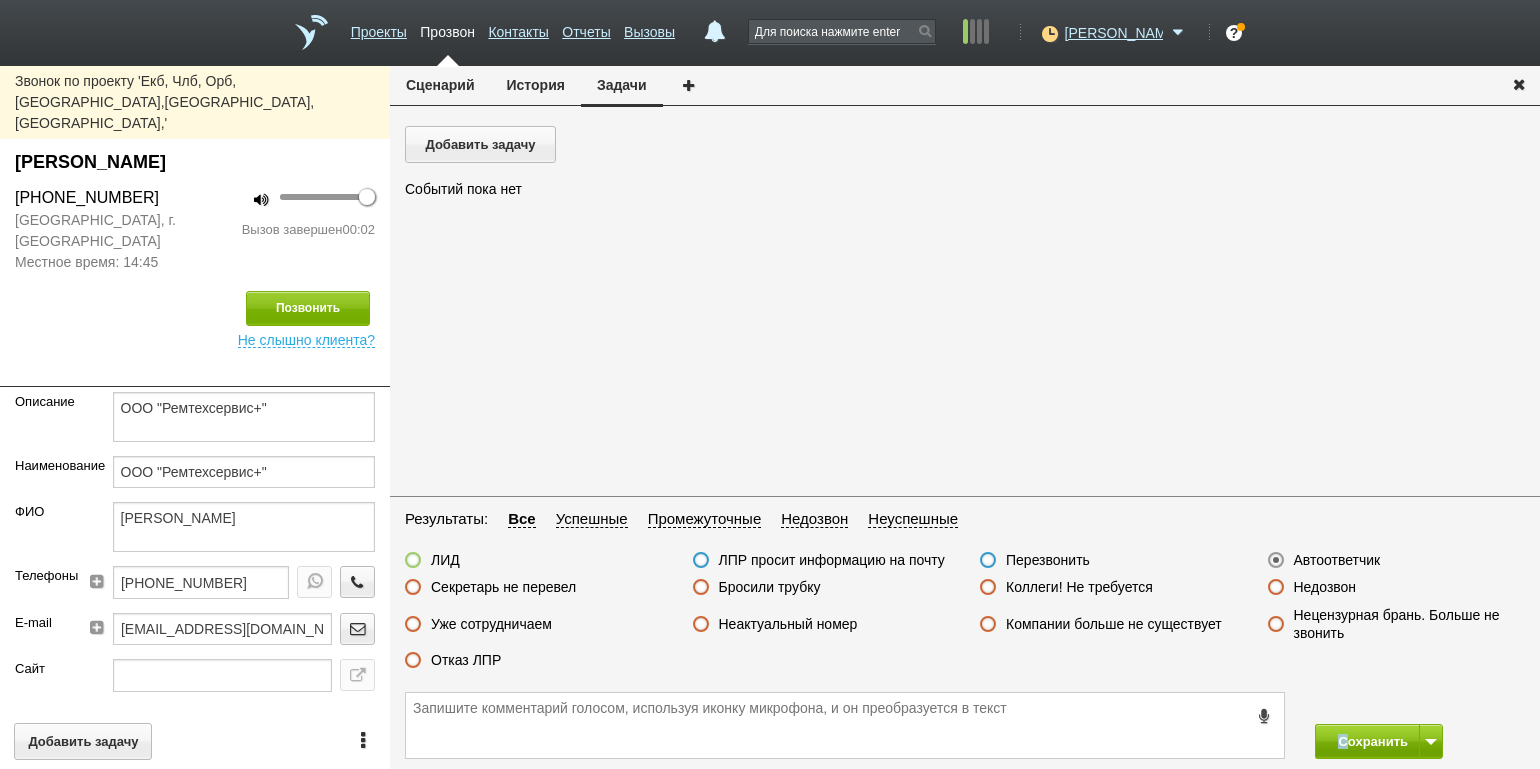 click on "Сохранить" at bounding box center [965, 725] 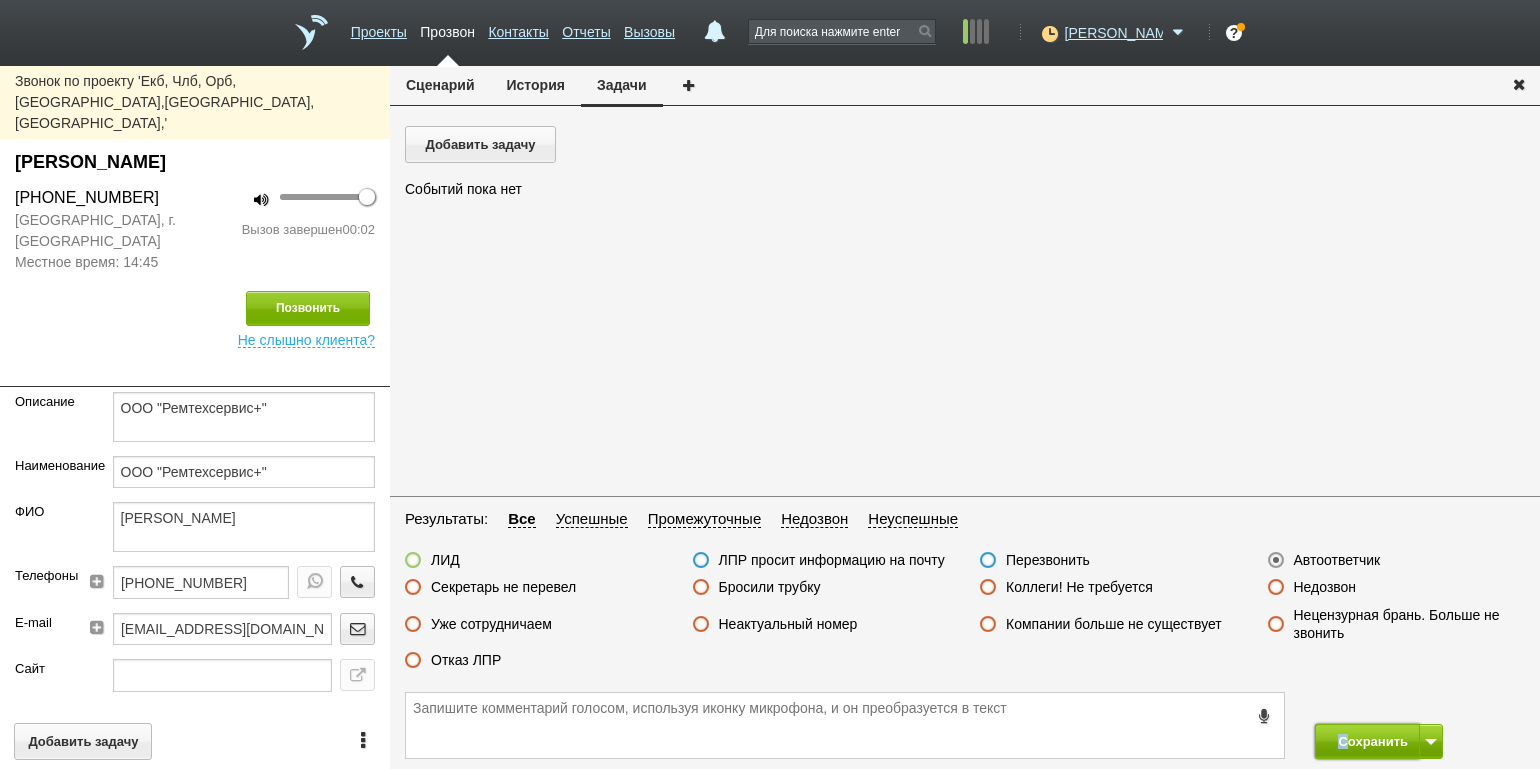 click on "Сохранить" at bounding box center (1367, 741) 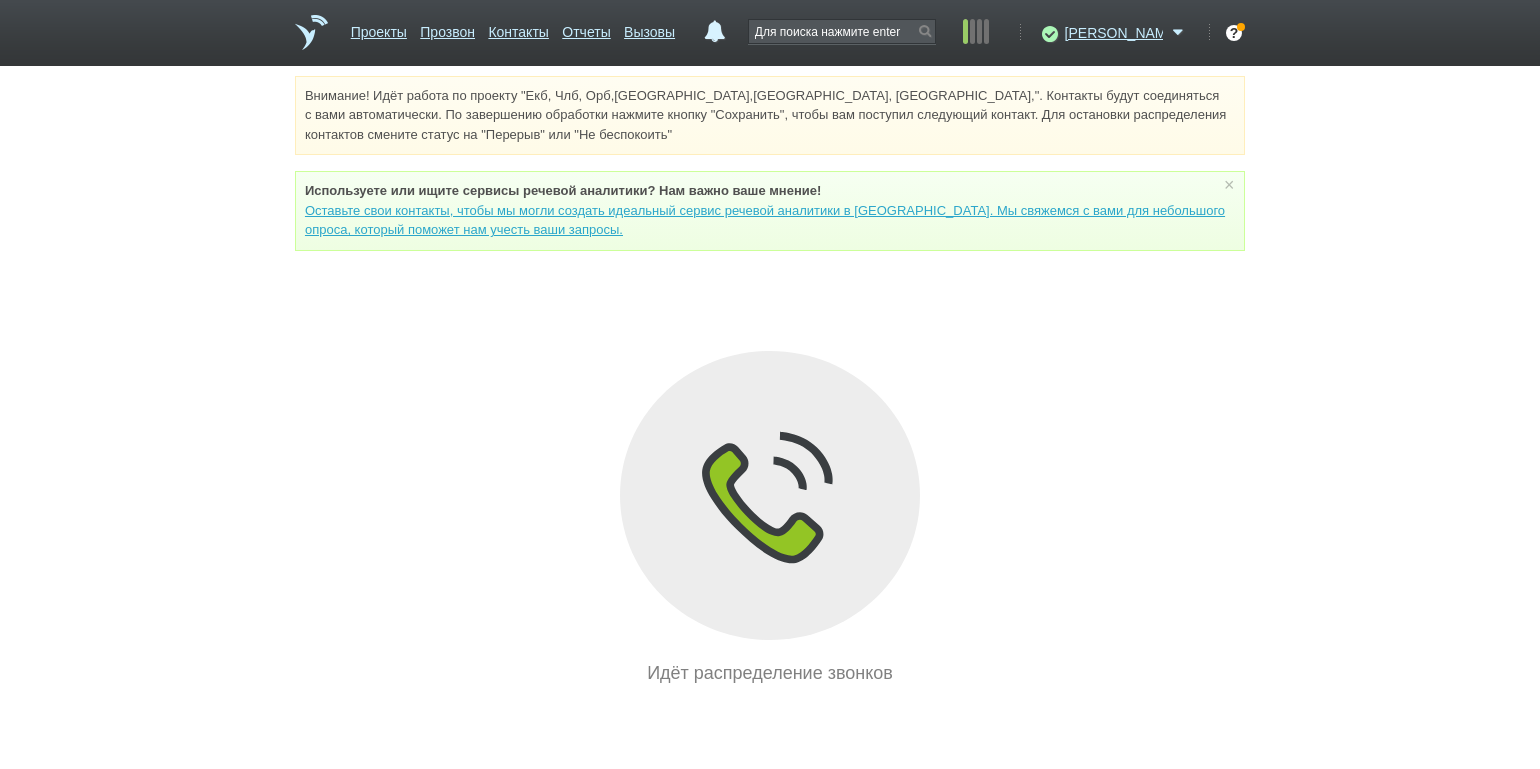 click on "Внимание! Идёт работа по проекту "Екб, Члб, Орб,[GEOGRAPHIC_DATA],[GEOGRAPHIC_DATA], [GEOGRAPHIC_DATA],". Контакты будут соединяться с вами автоматически. По завершению обработки нажмите кнопку "Сохранить", чтобы вам поступил следующий контакт. Для остановки распределения контактов смените статус на "Перерыв" или "Не беспокоить"
Используете или ищите cервисы речевой аналитики? Нам важно ваше мнение!
×
Вы можете звонить напрямую из строки поиска - введите номер и нажмите "Позвонить"
Идёт распределение звонков" at bounding box center [770, 381] 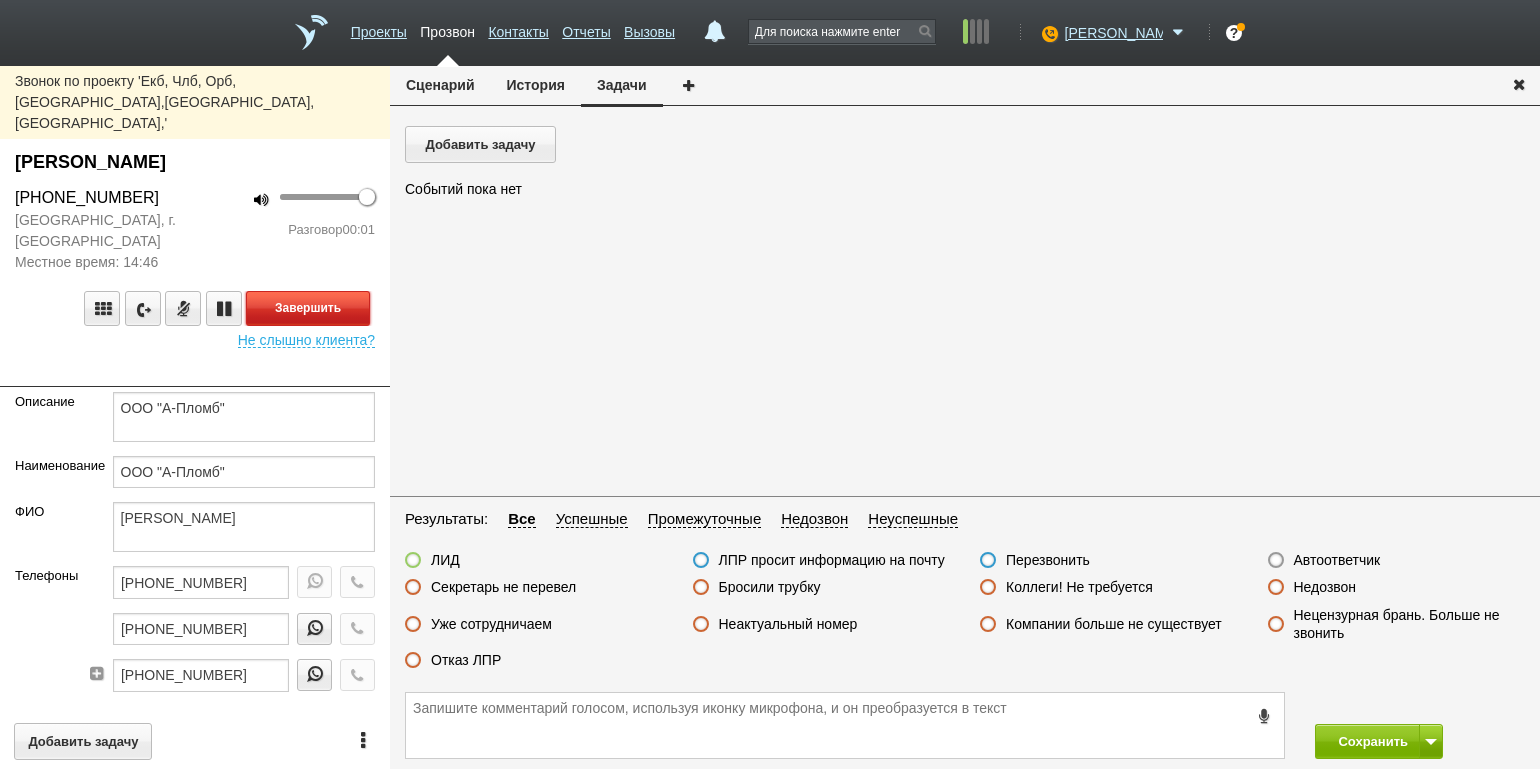 click on "Завершить" at bounding box center (308, 308) 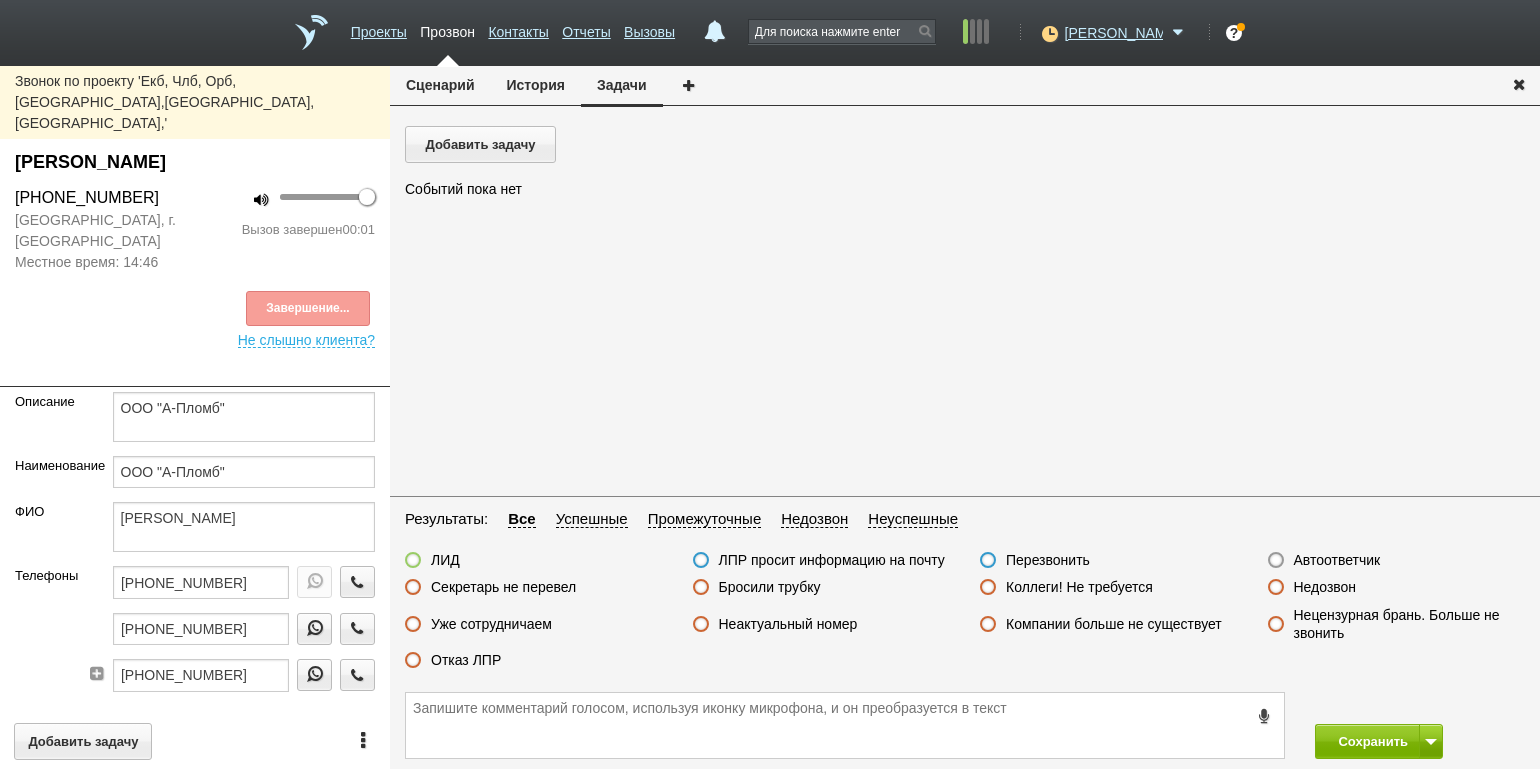 click on "Автоответчик" at bounding box center [1337, 560] 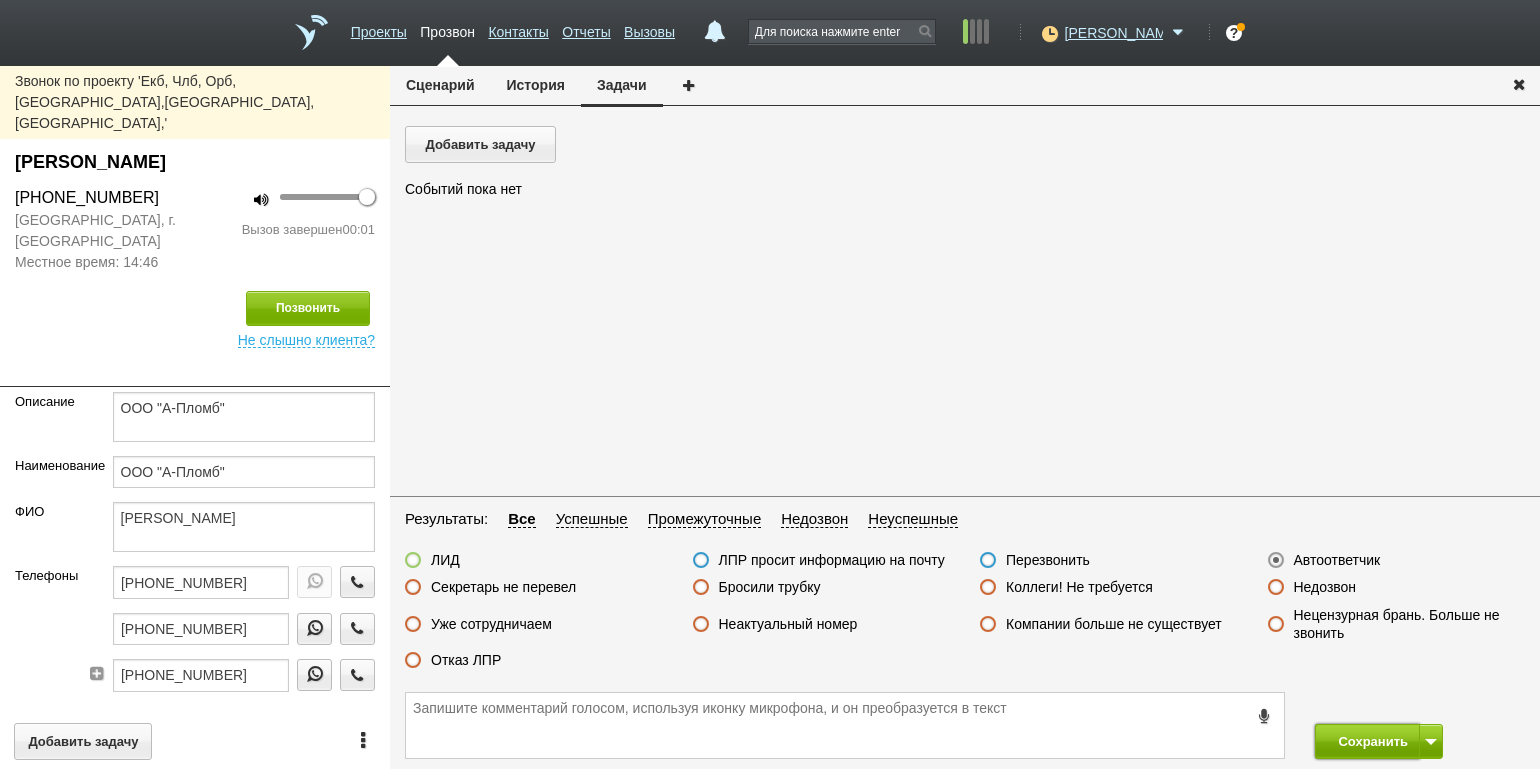 click on "Сохранить" at bounding box center [1367, 741] 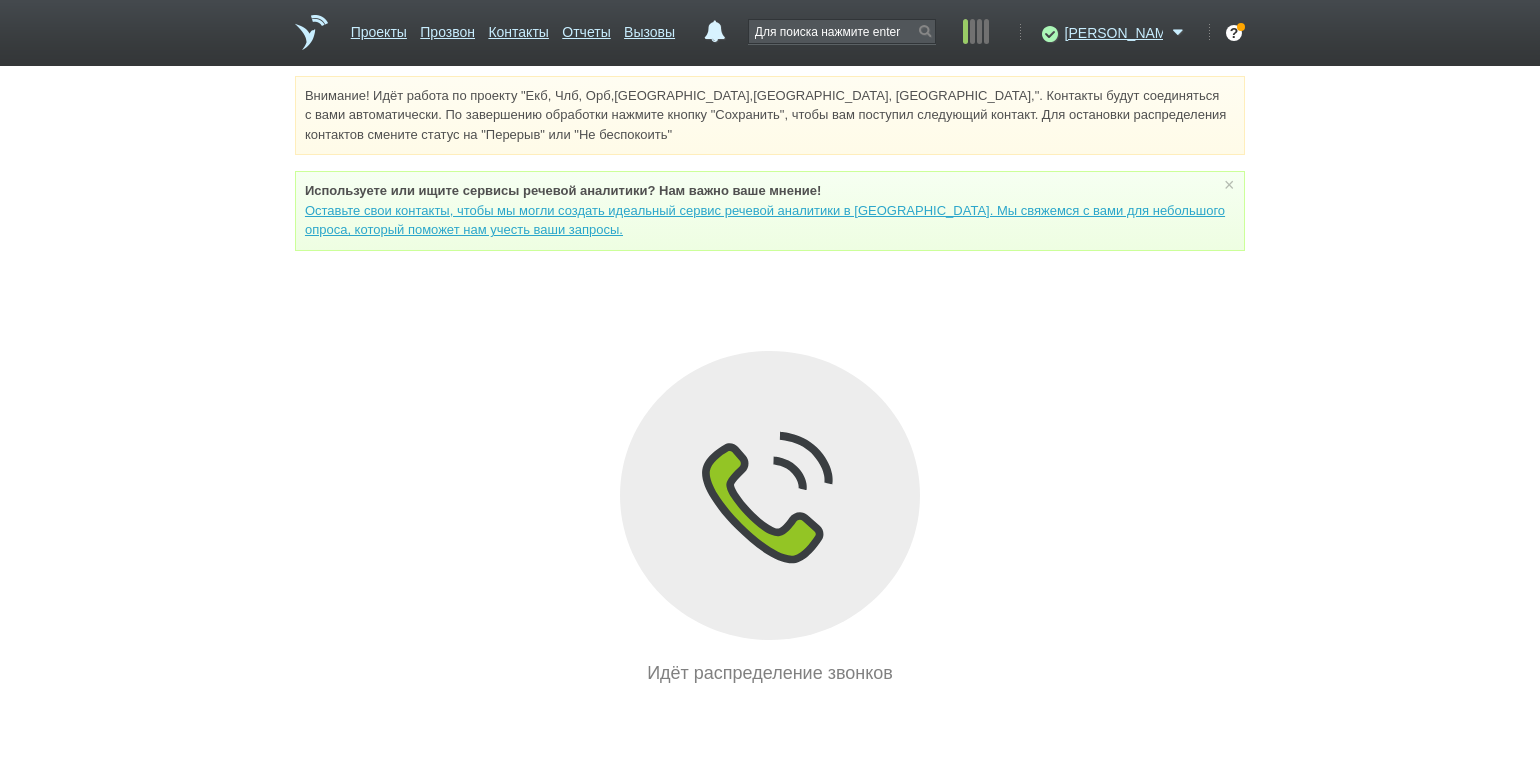 click on "Внимание! Идёт работа по проекту "Екб, Члб, Орб,[GEOGRAPHIC_DATA],[GEOGRAPHIC_DATA], [GEOGRAPHIC_DATA],". Контакты будут соединяться с вами автоматически. По завершению обработки нажмите кнопку "Сохранить", чтобы вам поступил следующий контакт. Для остановки распределения контактов смените статус на "Перерыв" или "Не беспокоить"
Используете или ищите cервисы речевой аналитики? Нам важно ваше мнение!
×
Вы можете звонить напрямую из строки поиска - введите номер и нажмите "Позвонить"
Идёт распределение звонков" at bounding box center (770, 381) 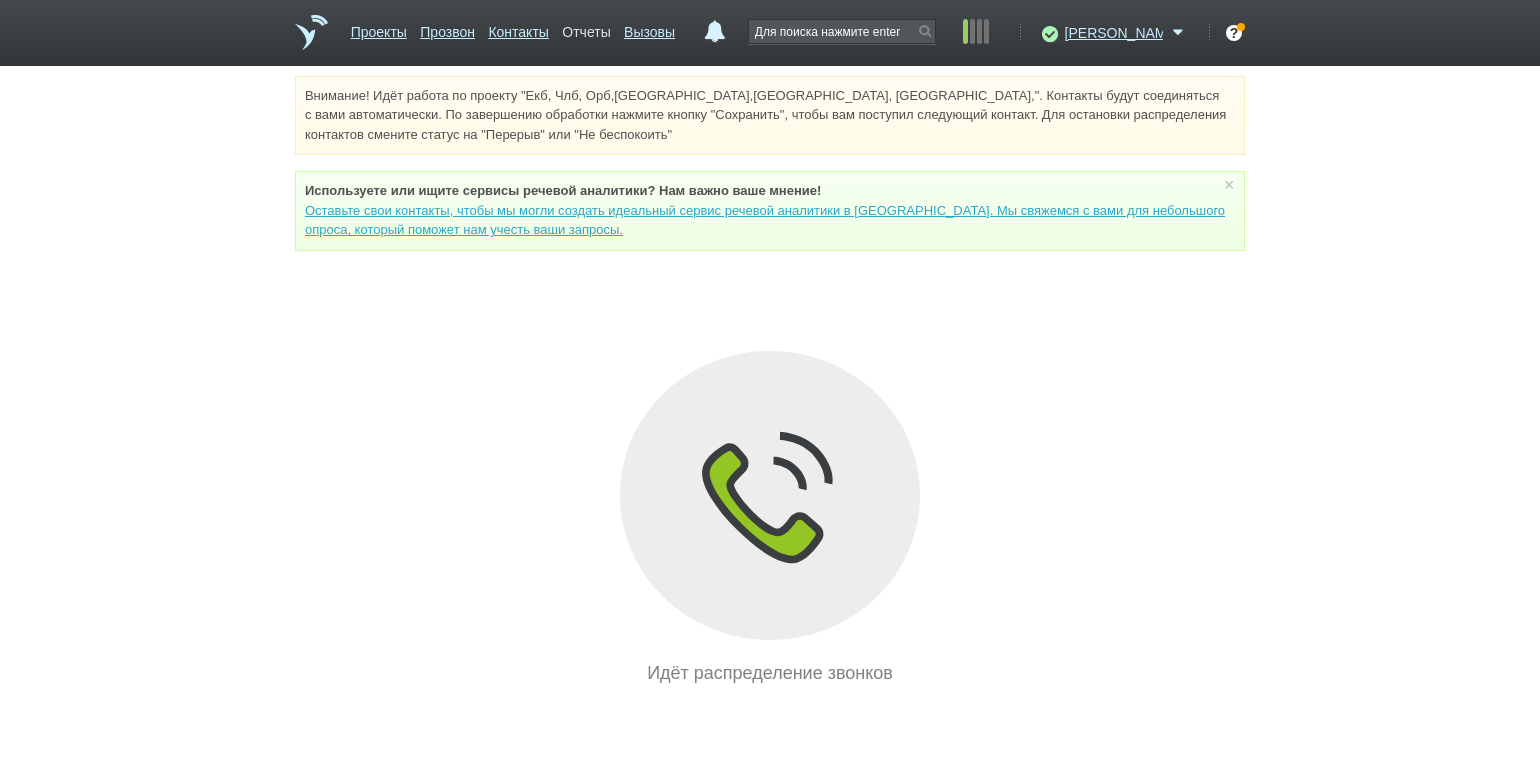 click on "Отчеты" at bounding box center (586, 28) 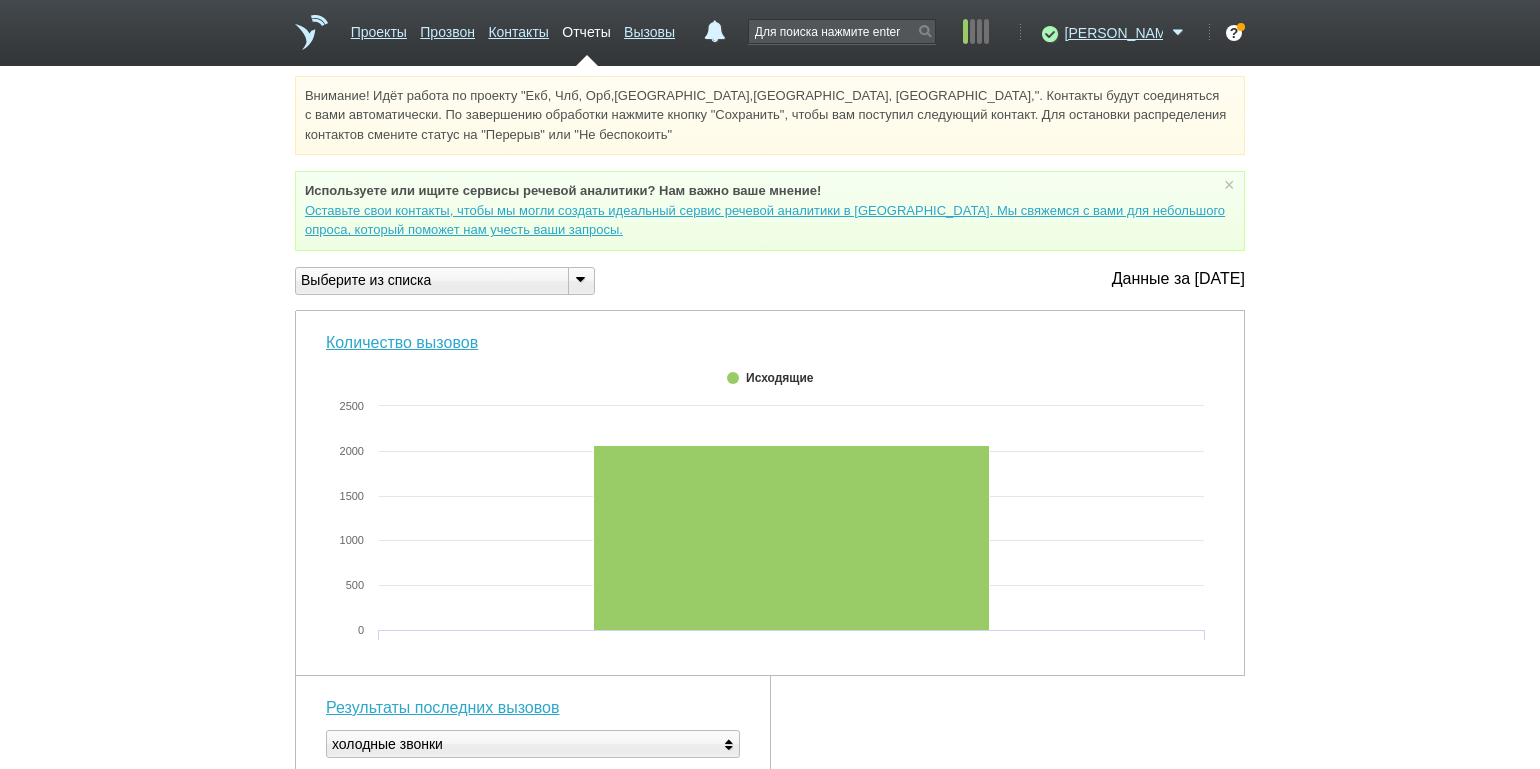 click on "Выберите из списка
Нормы (KPI)
Количество вызовов
Результаты последних вызовов
Проекты и обзвон роботом
Занятость сотрудников
Активность менеджеров по часам
Входящие вызовы
Результаты всех вызовов
Выгрузка контактов
События
Взаимодействие с клиентами
Результаты анкетирования" at bounding box center [453, 281] 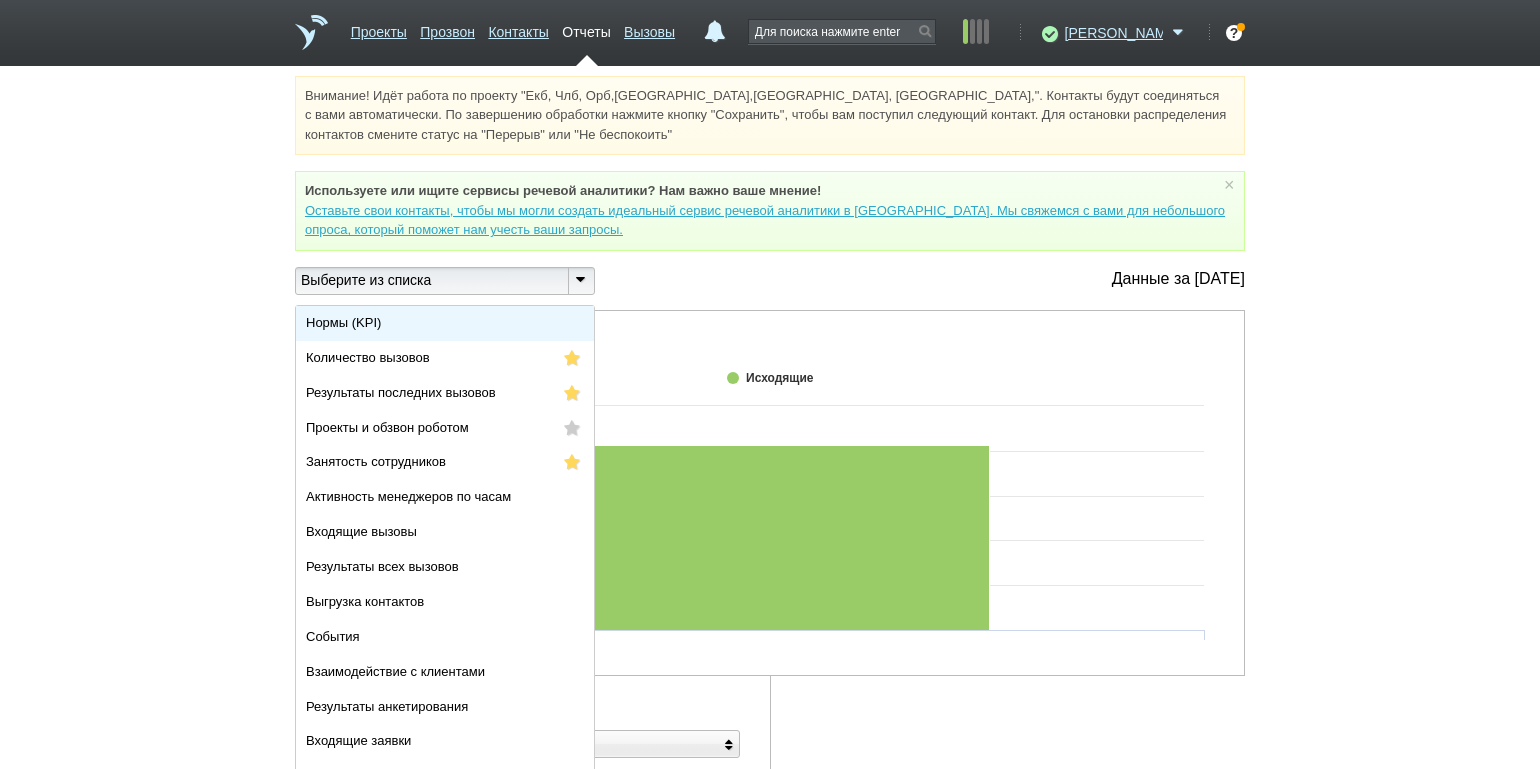 click on "Нормы (KPI)" at bounding box center (445, 323) 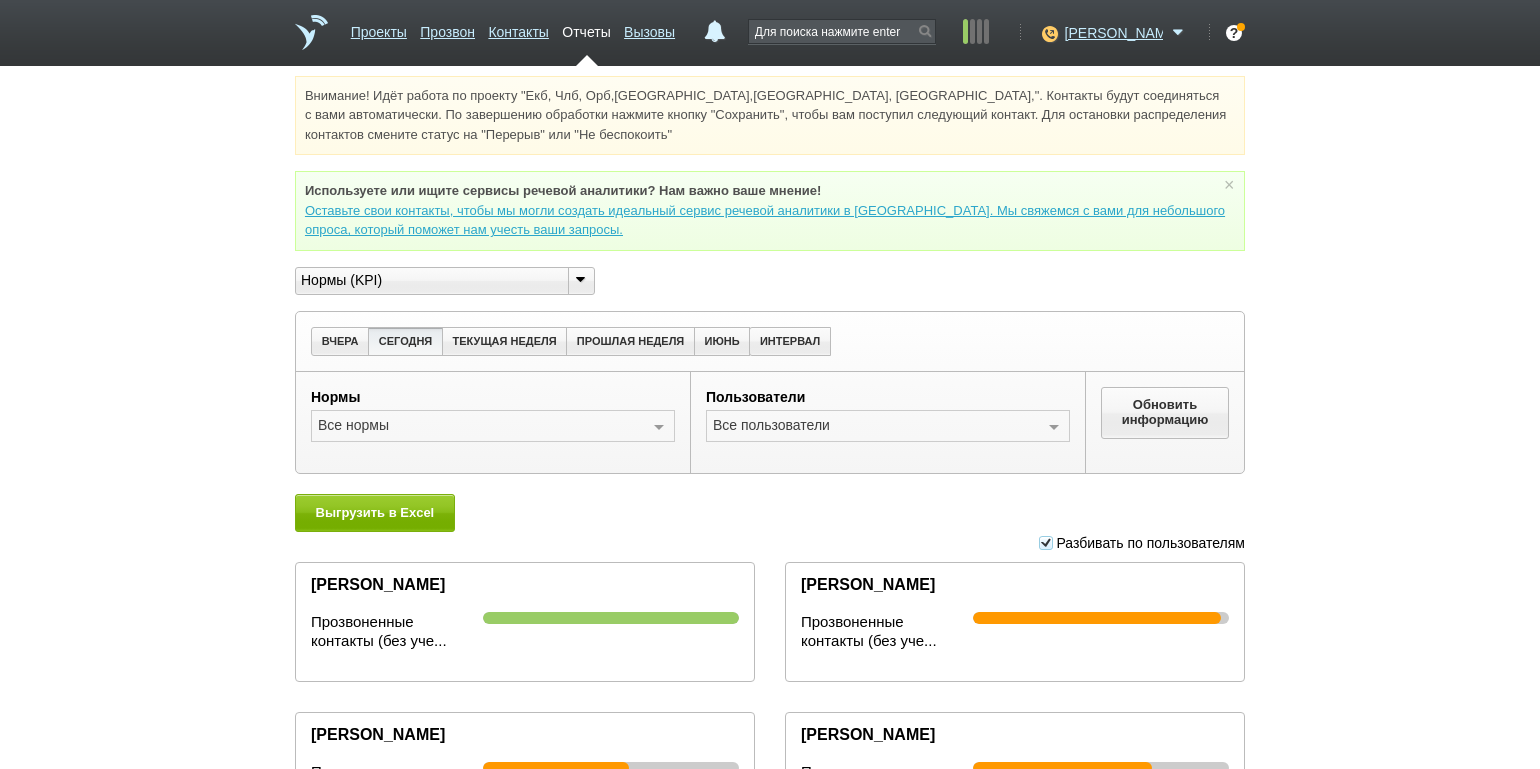 scroll, scrollTop: 6, scrollLeft: 0, axis: vertical 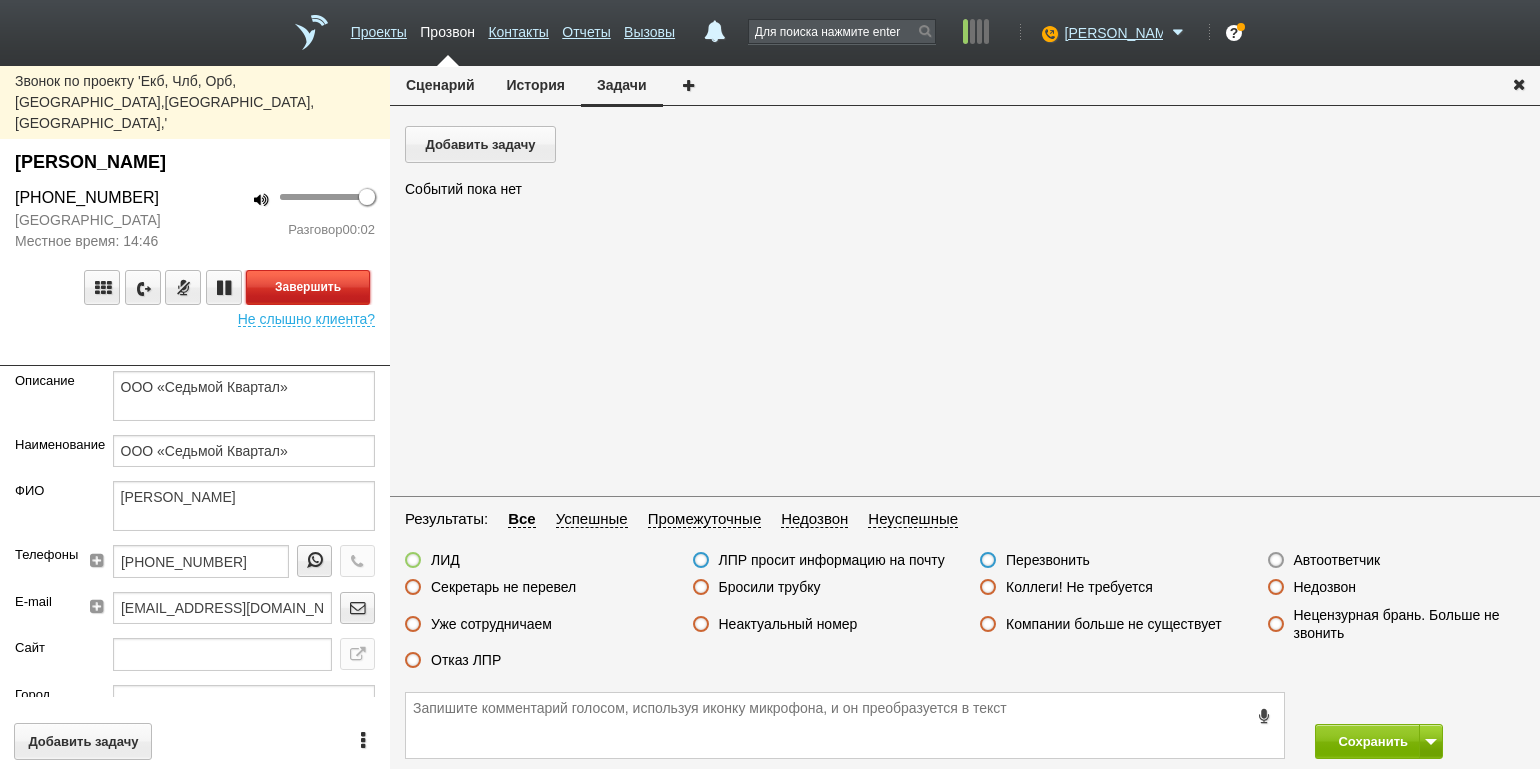 click on "Завершить" at bounding box center (308, 287) 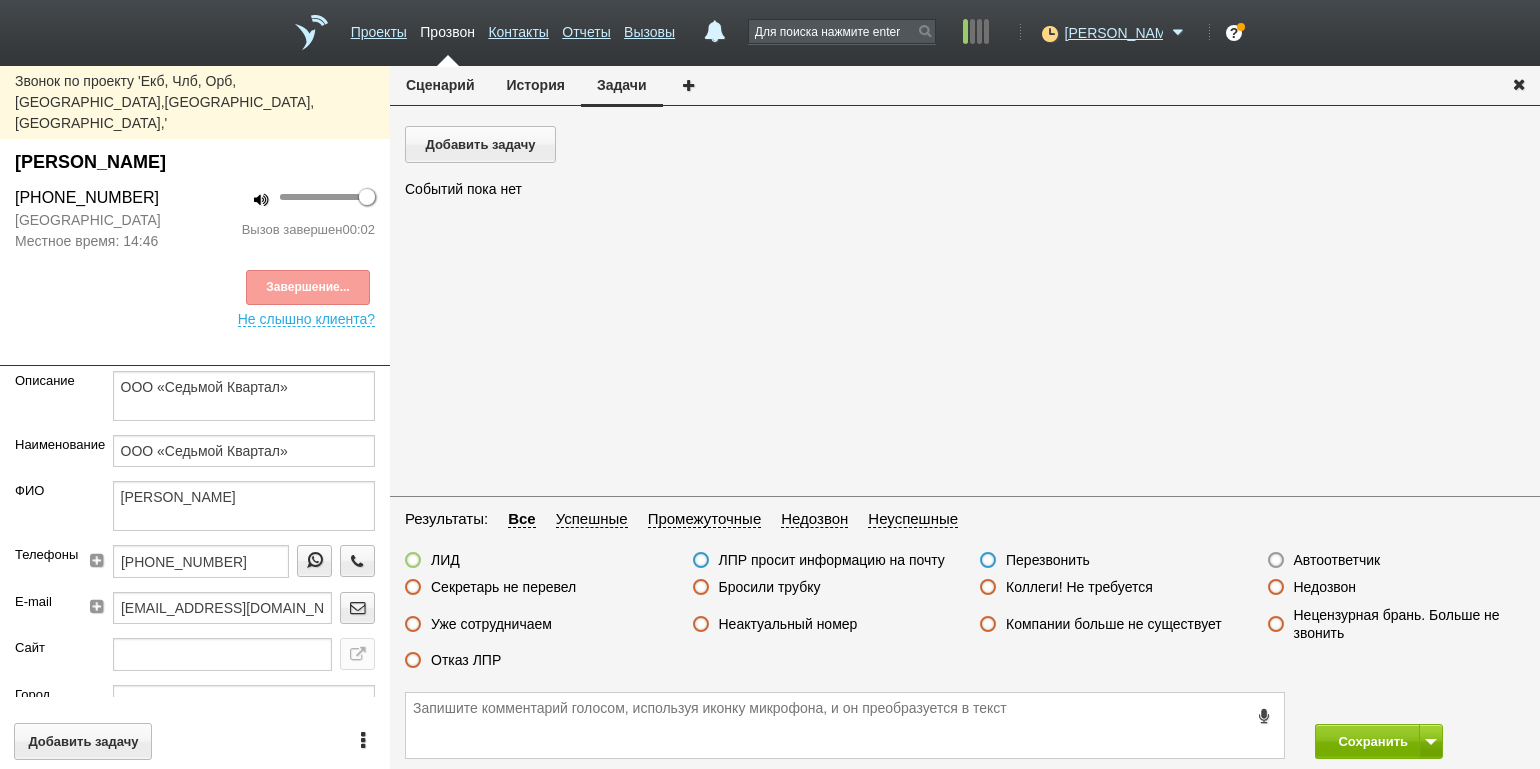 click on "Автоответчик" at bounding box center (1337, 560) 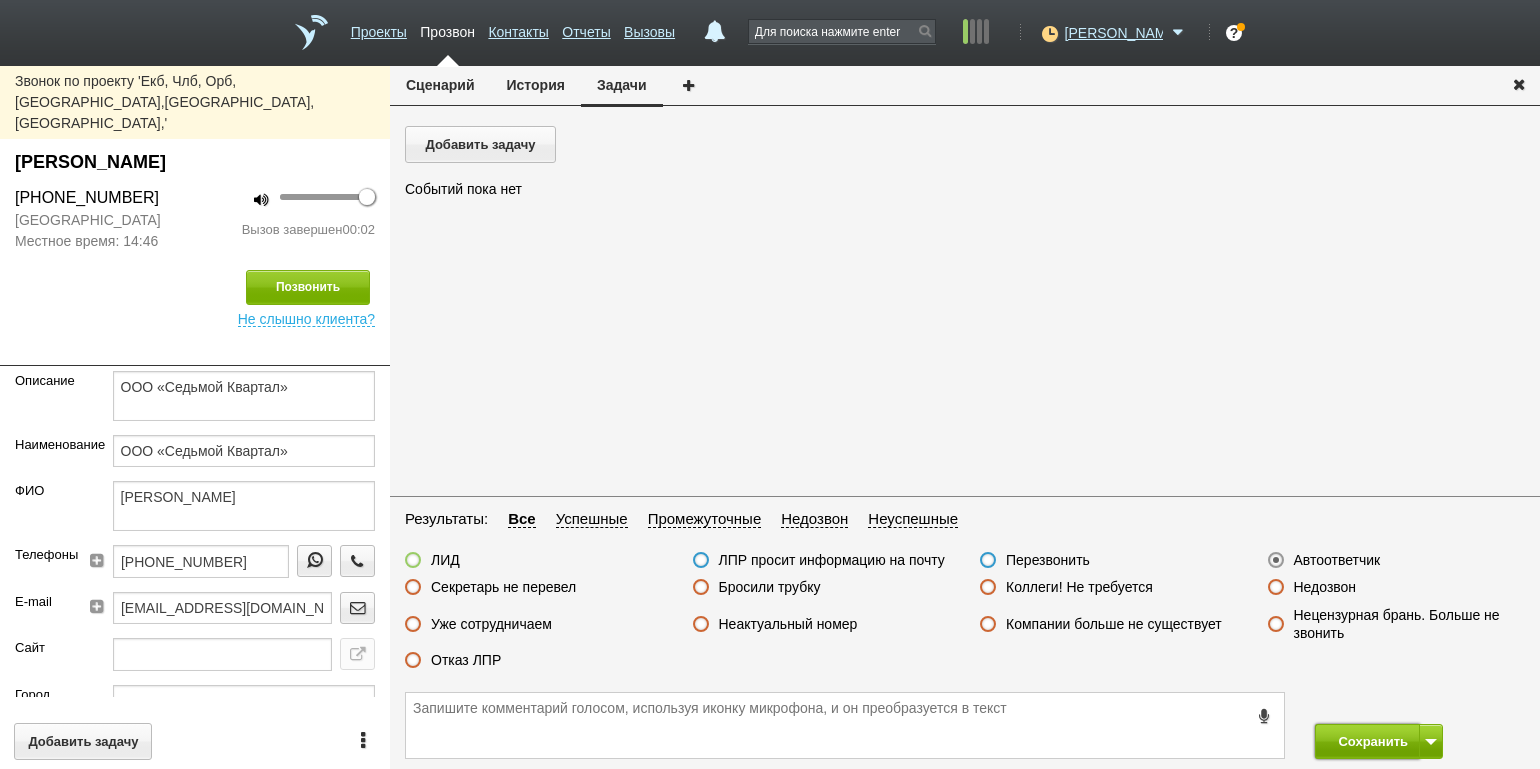 click on "Сохранить" at bounding box center [1367, 741] 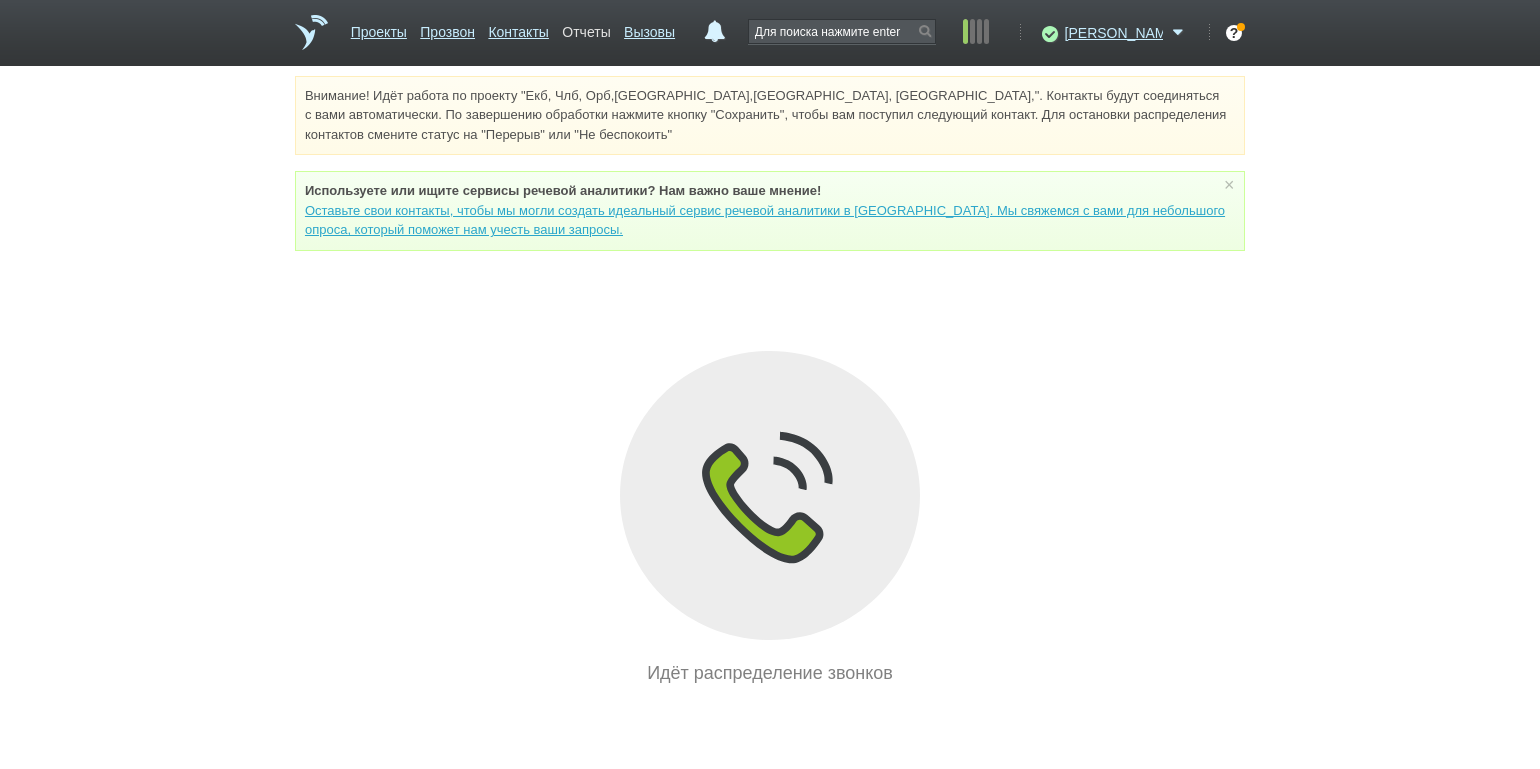click on "Отчеты" at bounding box center (586, 28) 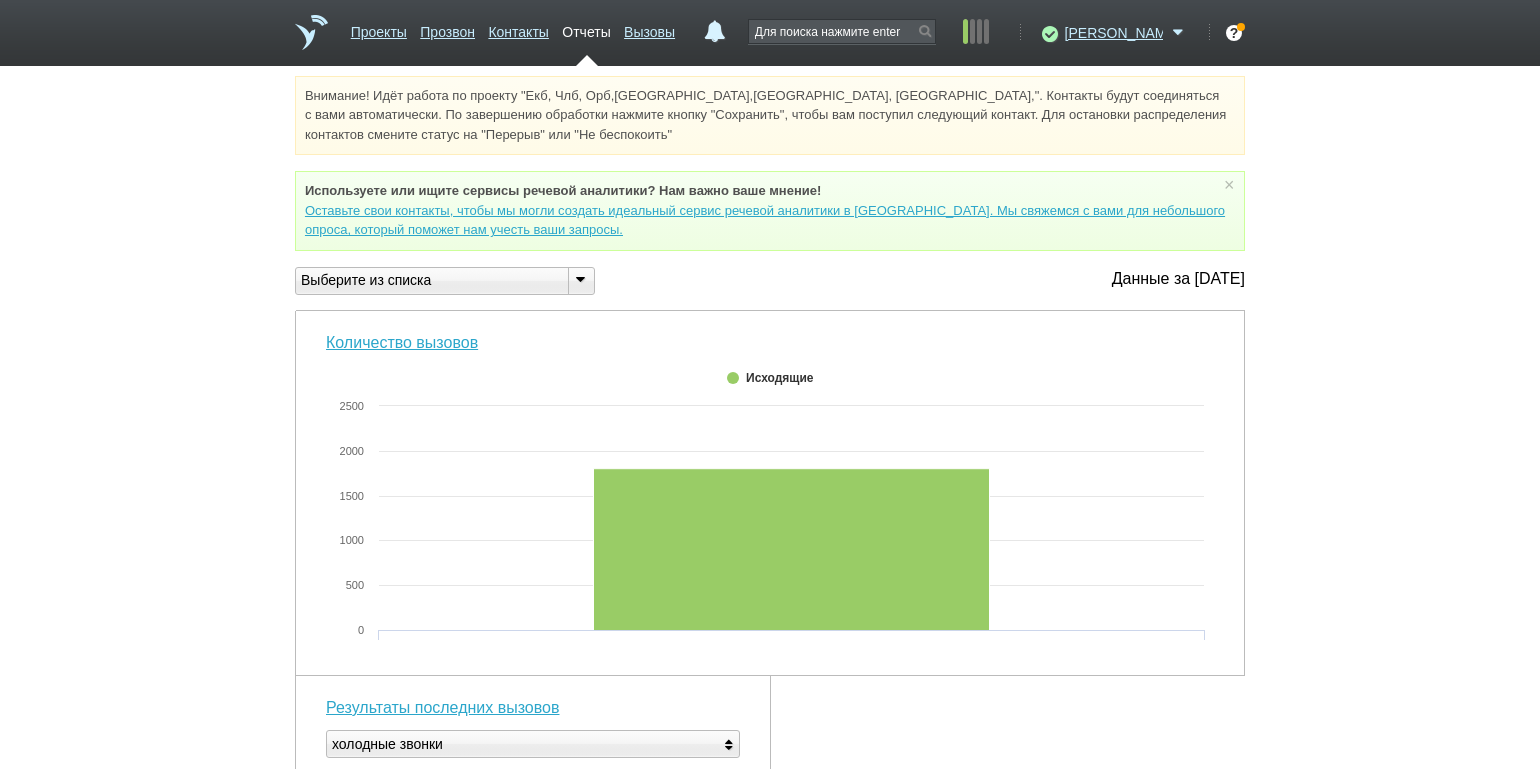 click at bounding box center [580, 279] 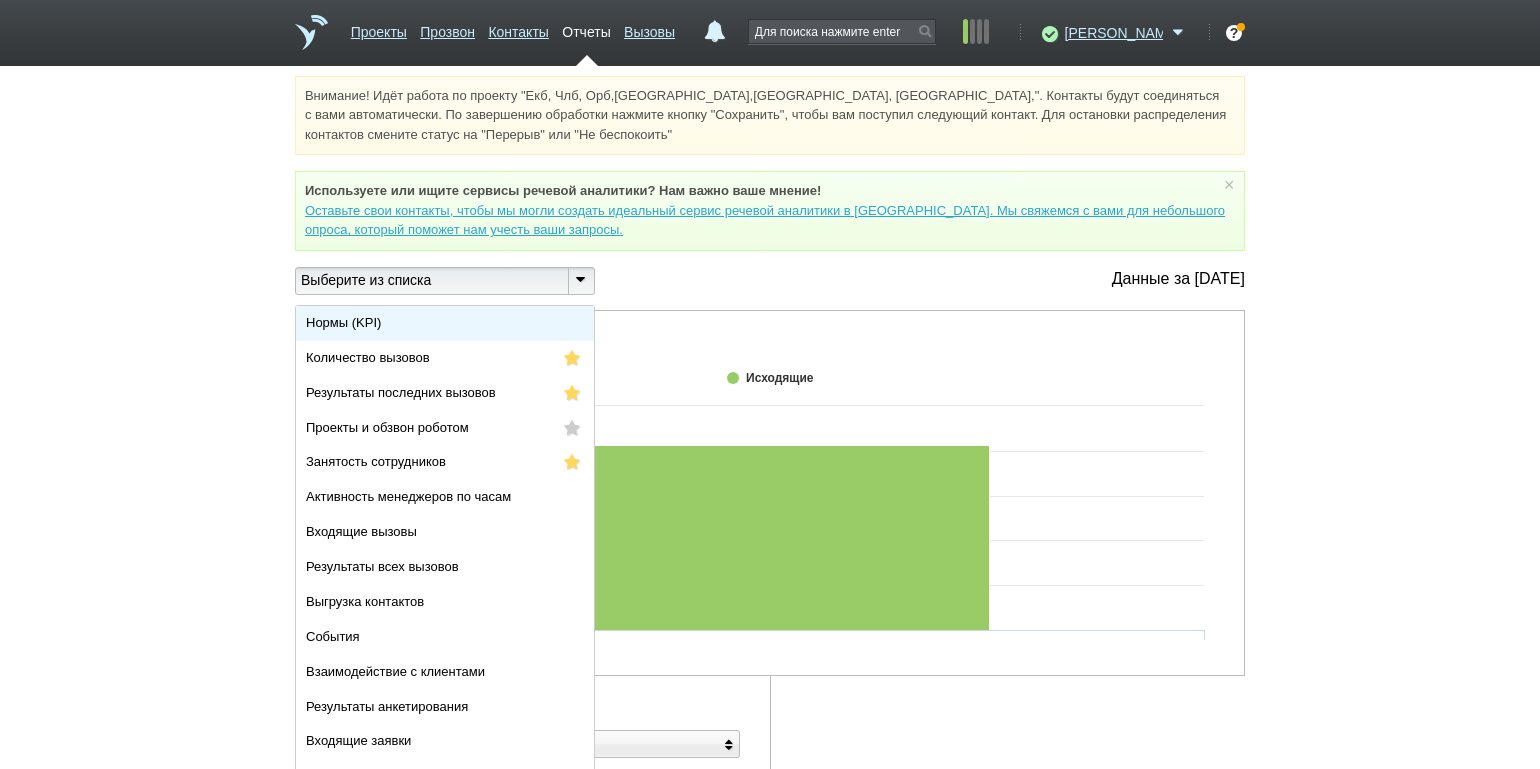 click on "Нормы (KPI)" at bounding box center [445, 323] 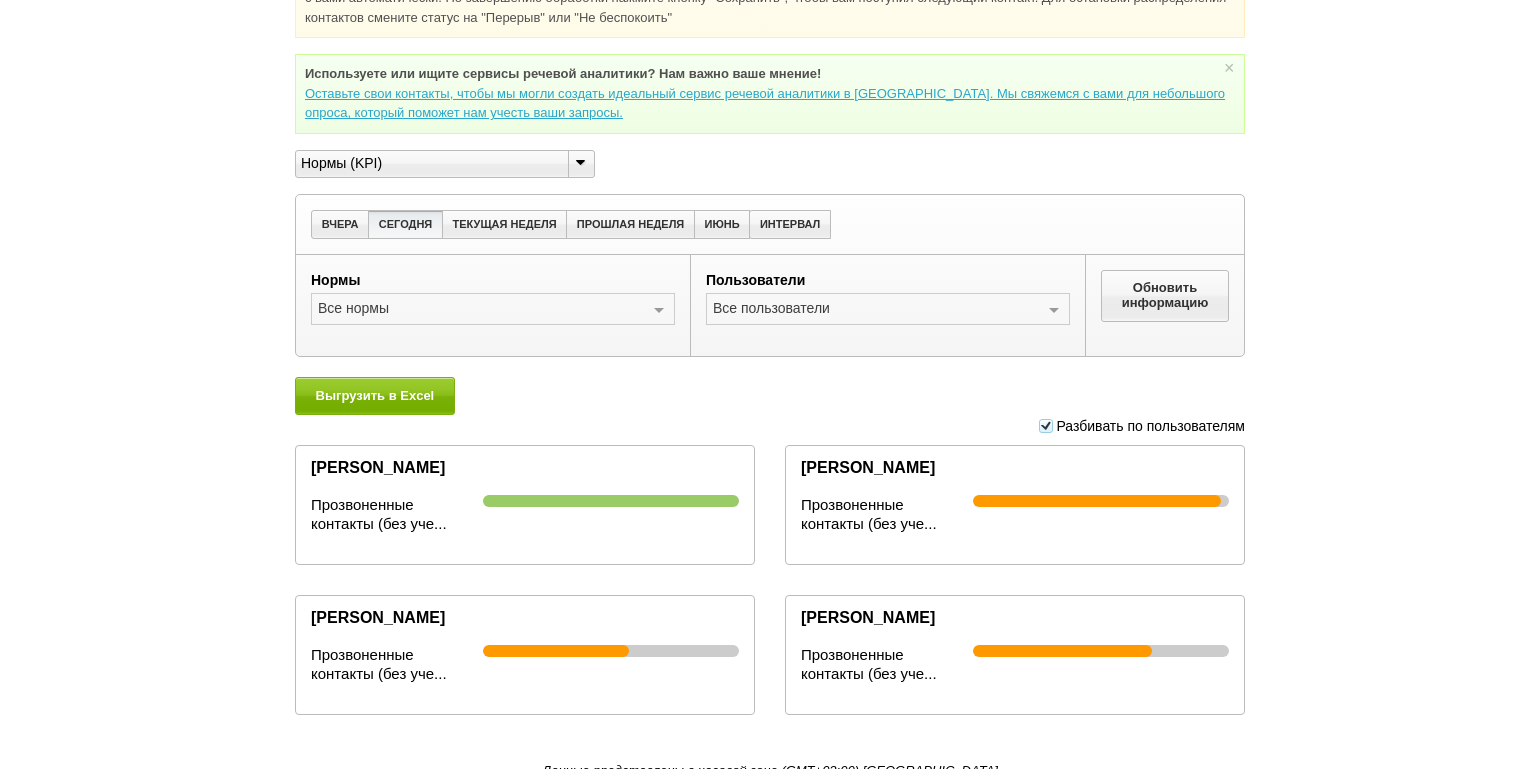 scroll, scrollTop: 128, scrollLeft: 0, axis: vertical 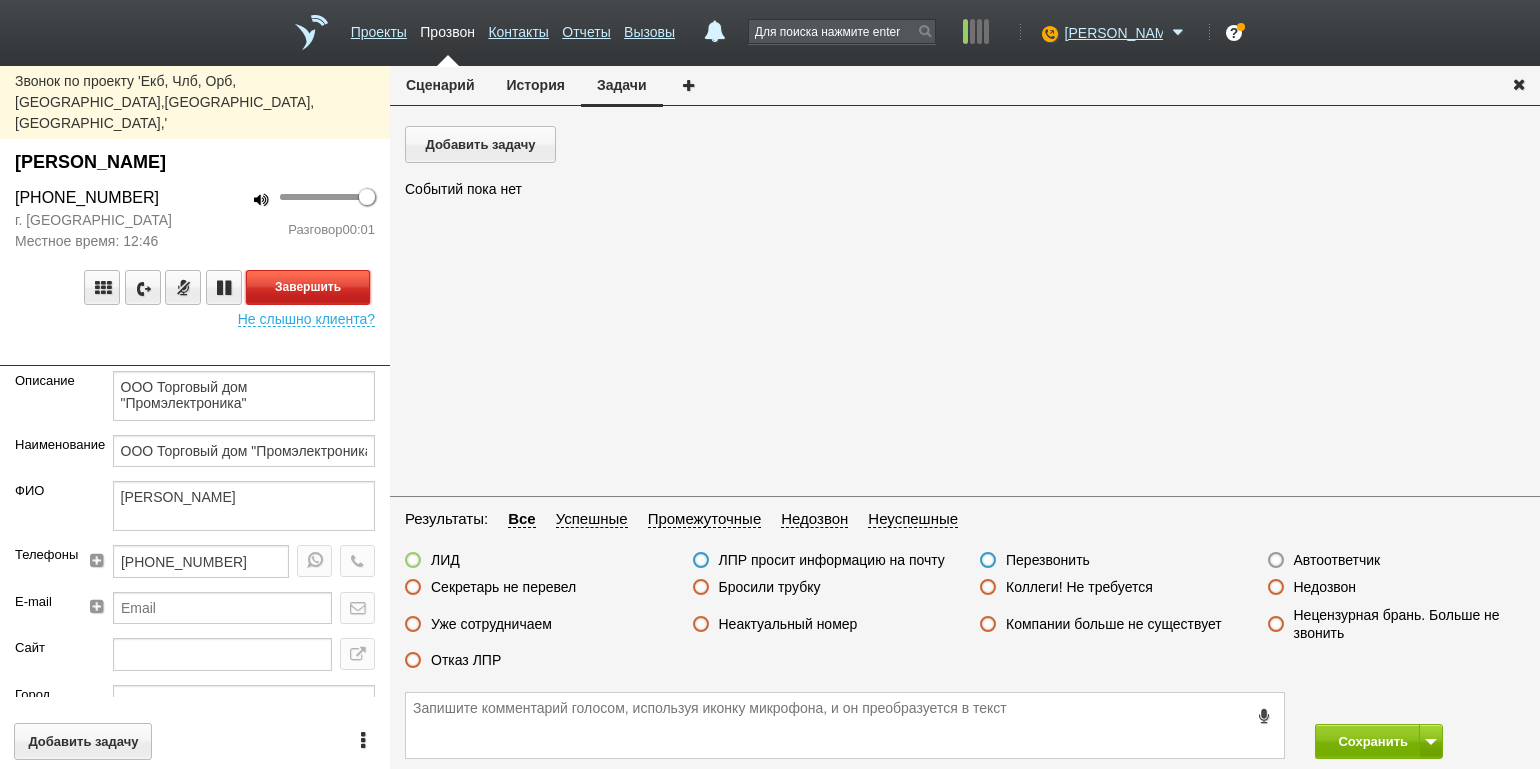 click on "Завершить" at bounding box center [308, 287] 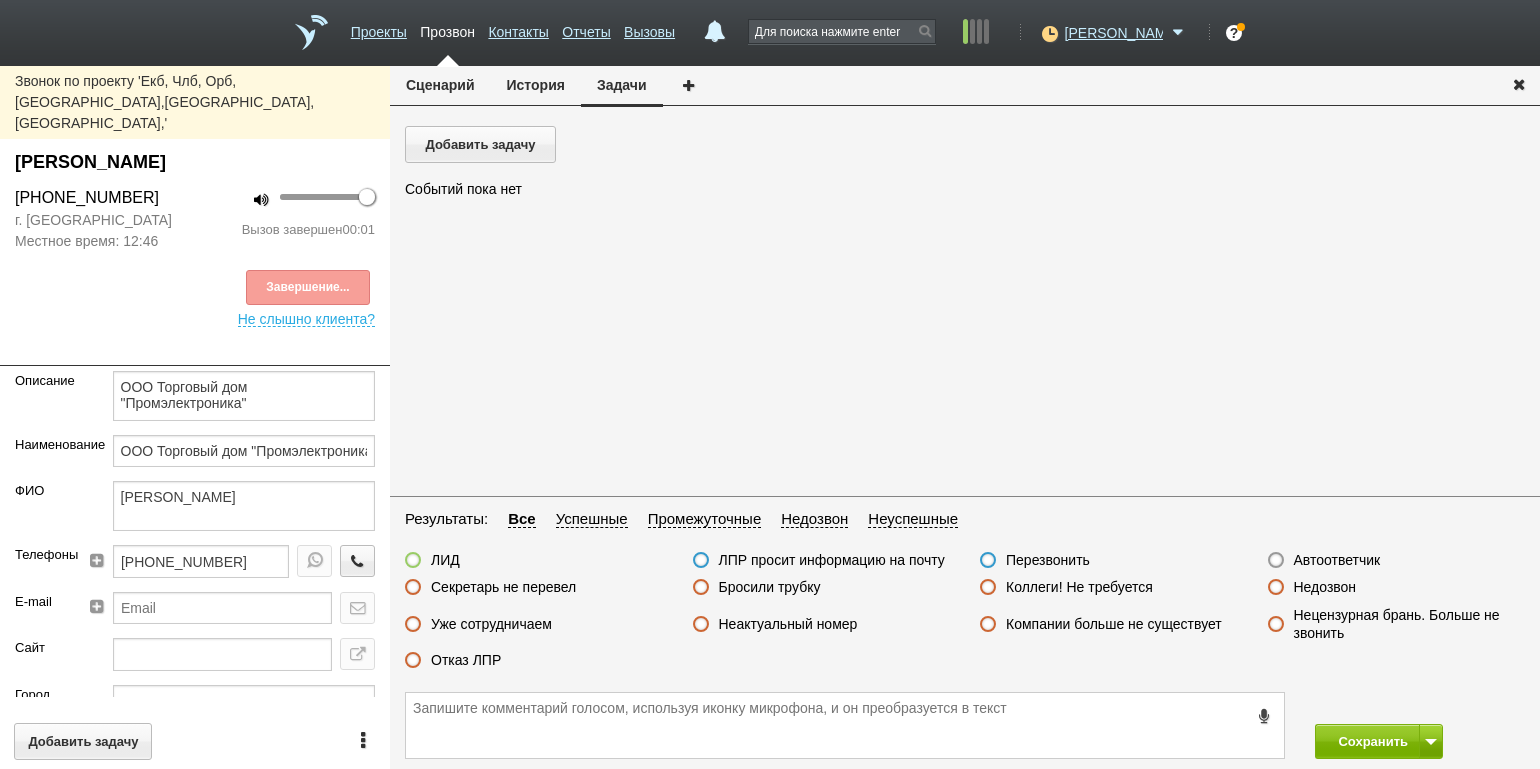 click on "Автоответчик" at bounding box center [1337, 560] 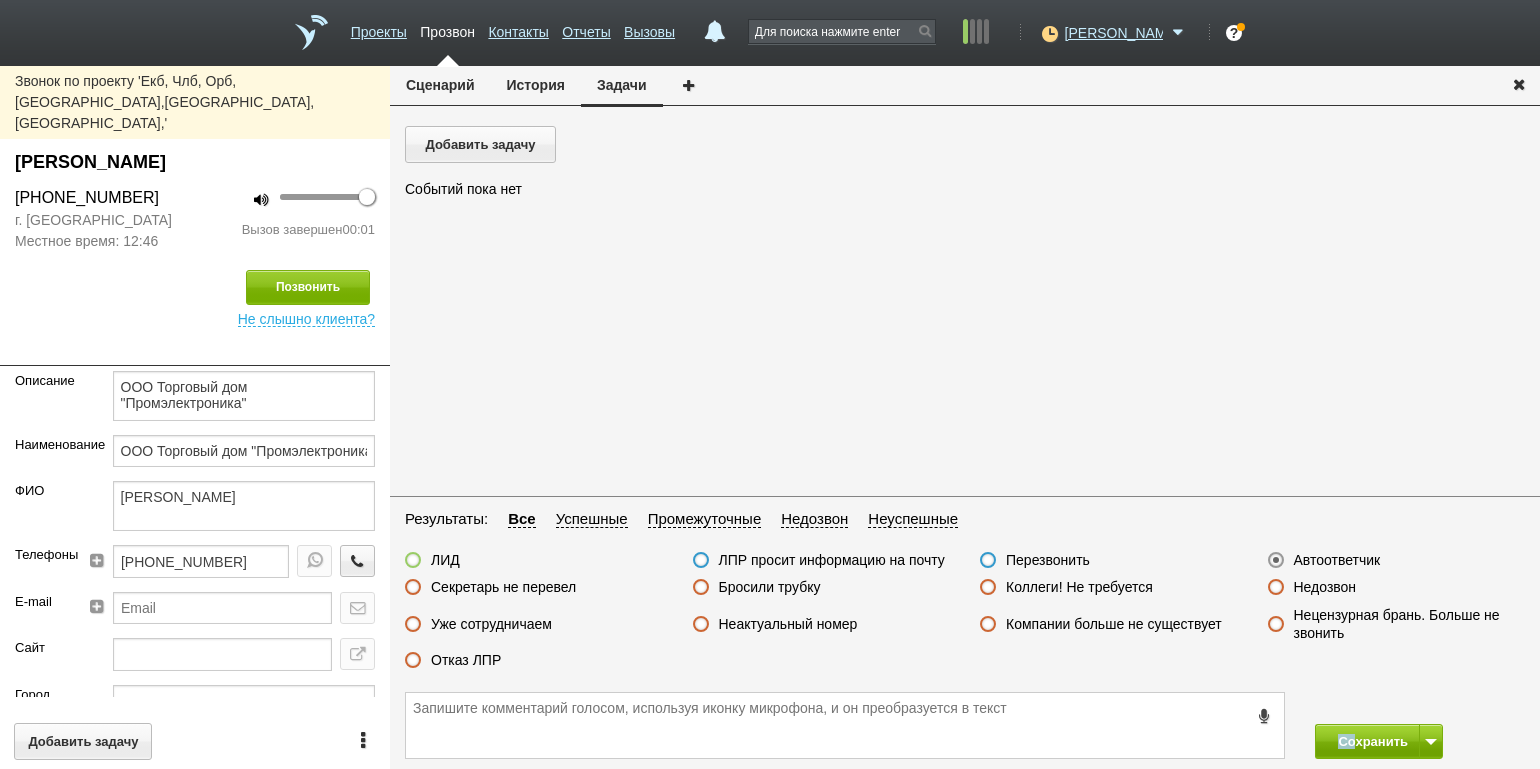 click on "Сохранить" at bounding box center (965, 725) 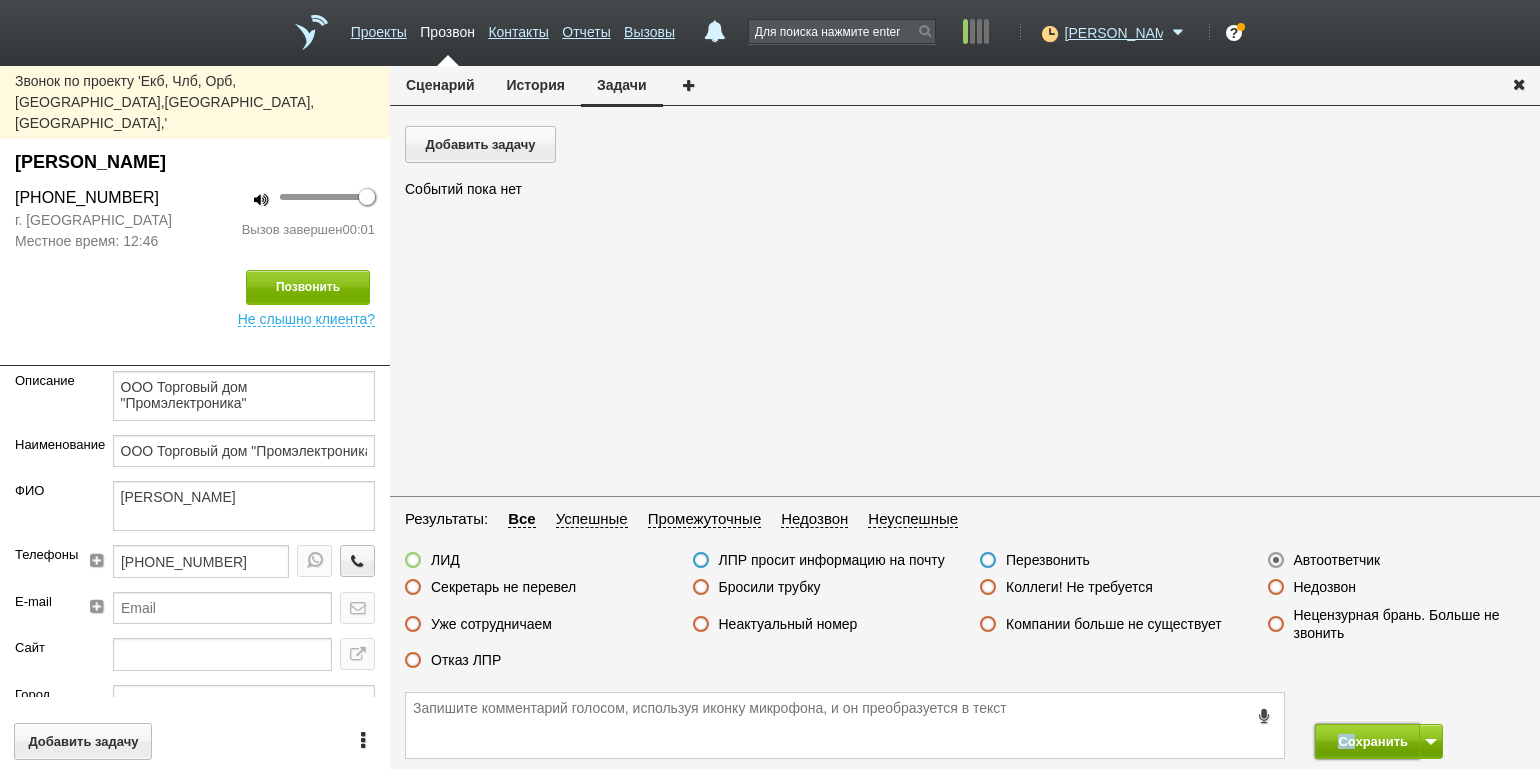 click on "Сохранить" at bounding box center [1367, 741] 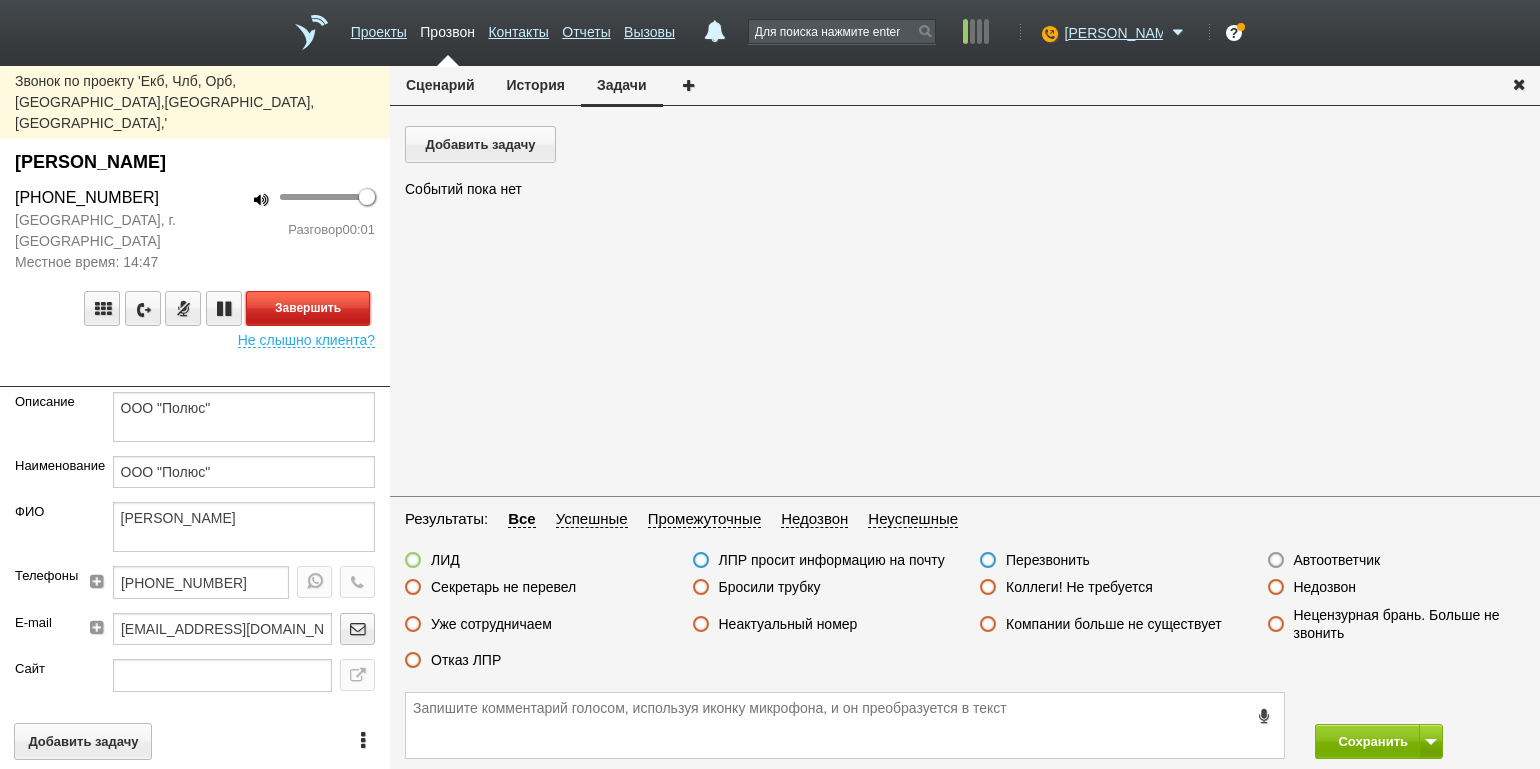 click on "Завершить" at bounding box center (308, 308) 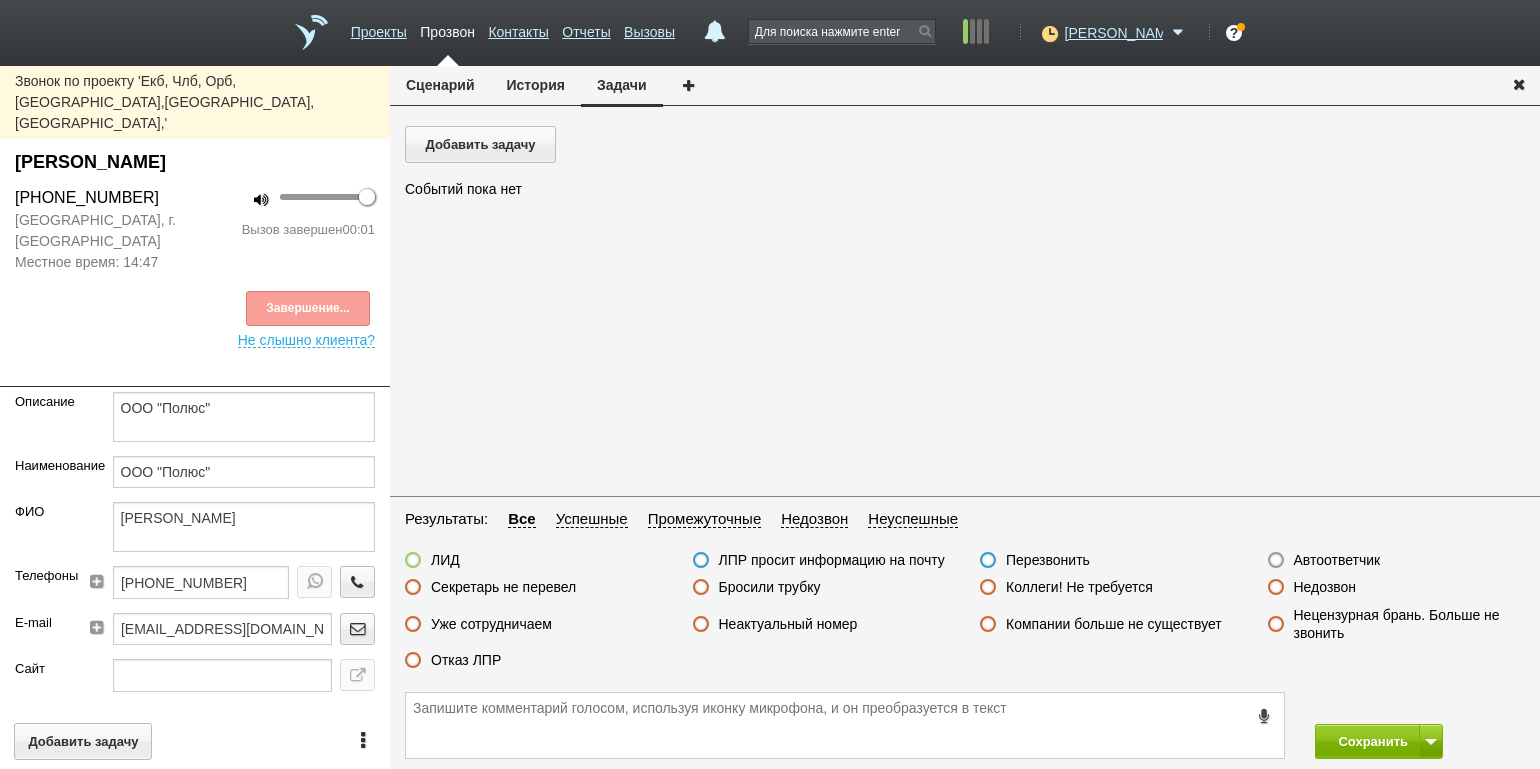 click on "Автоответчик" at bounding box center (1337, 560) 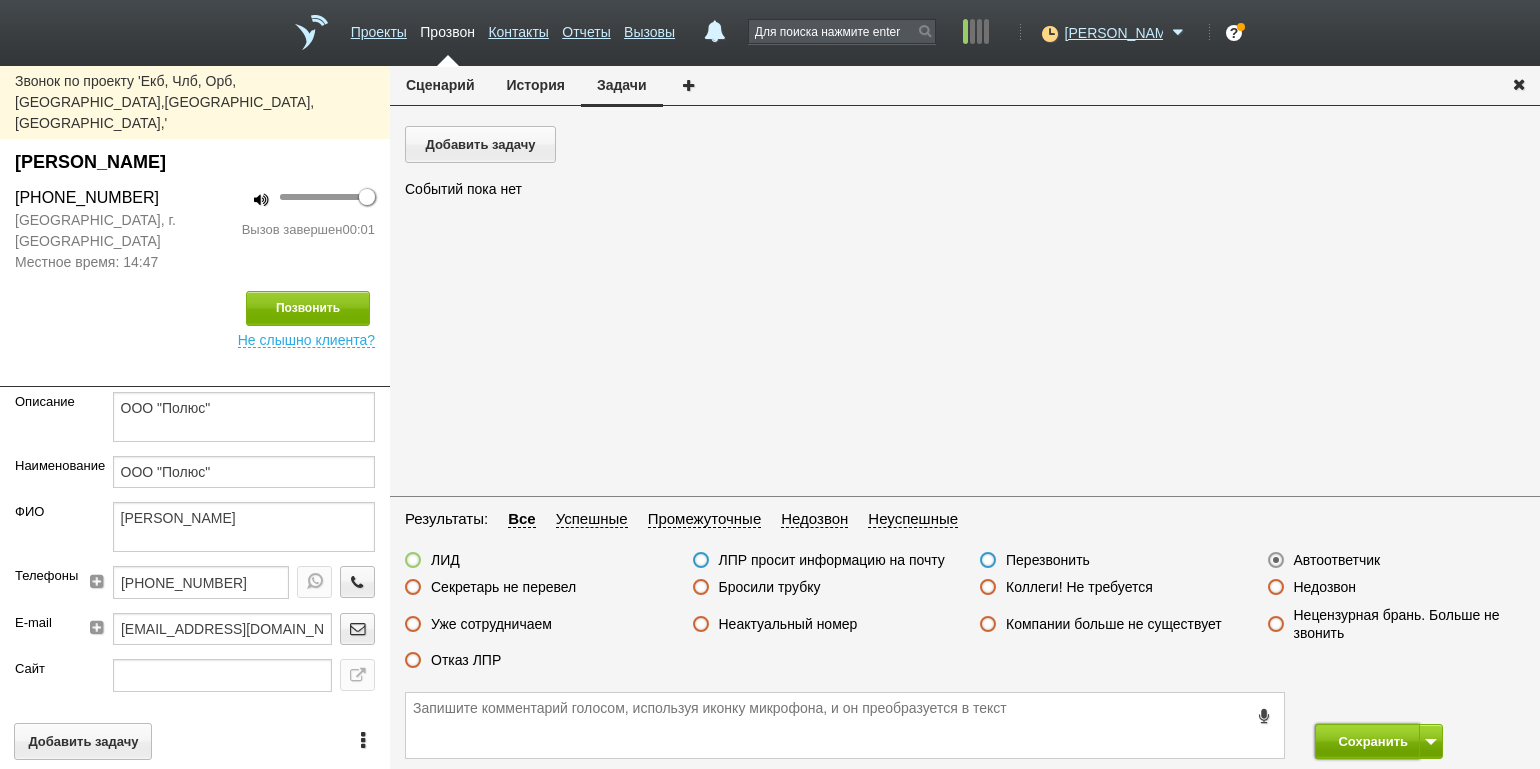 click on "Сохранить" at bounding box center (1367, 741) 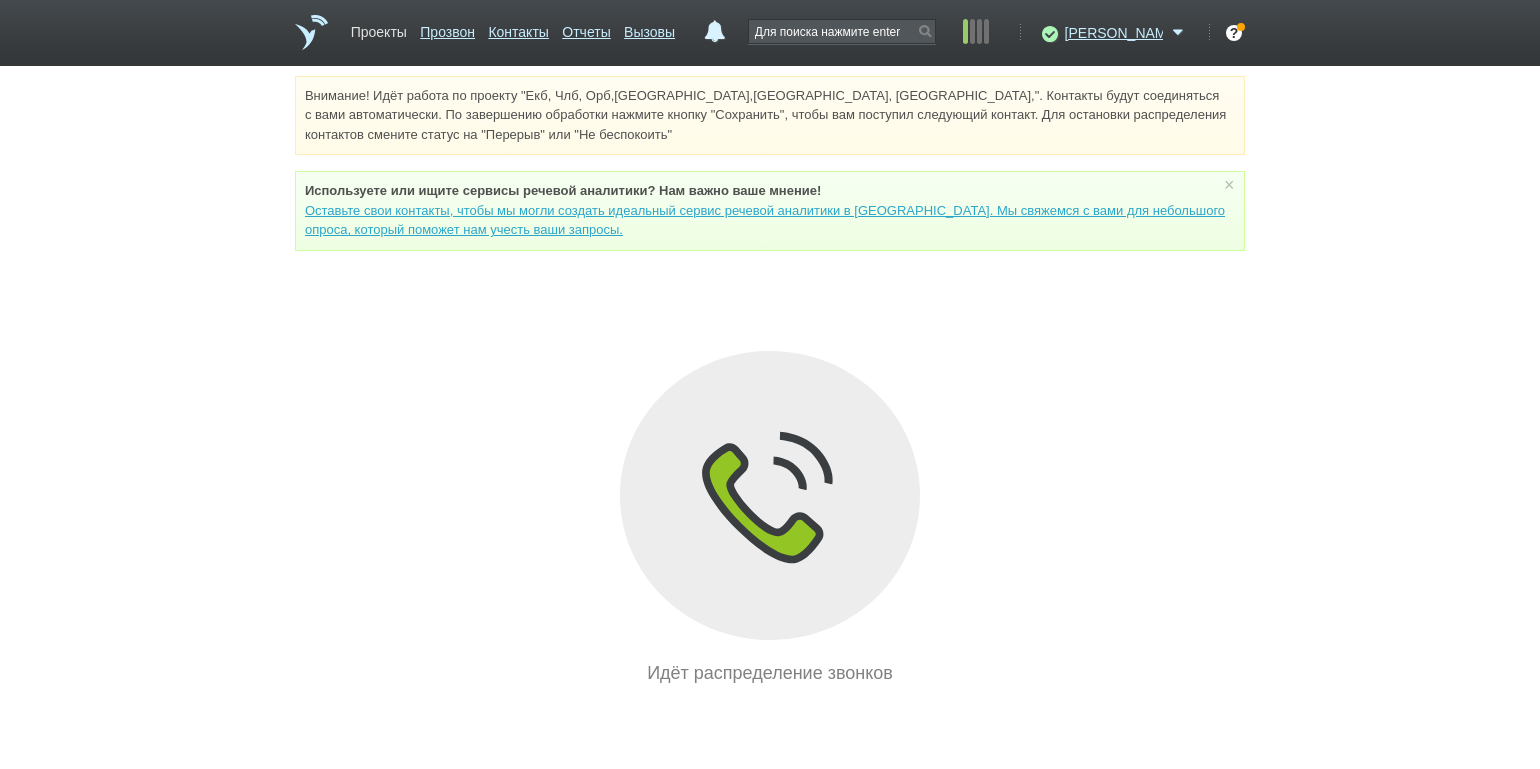 click on "Проекты" at bounding box center (379, 28) 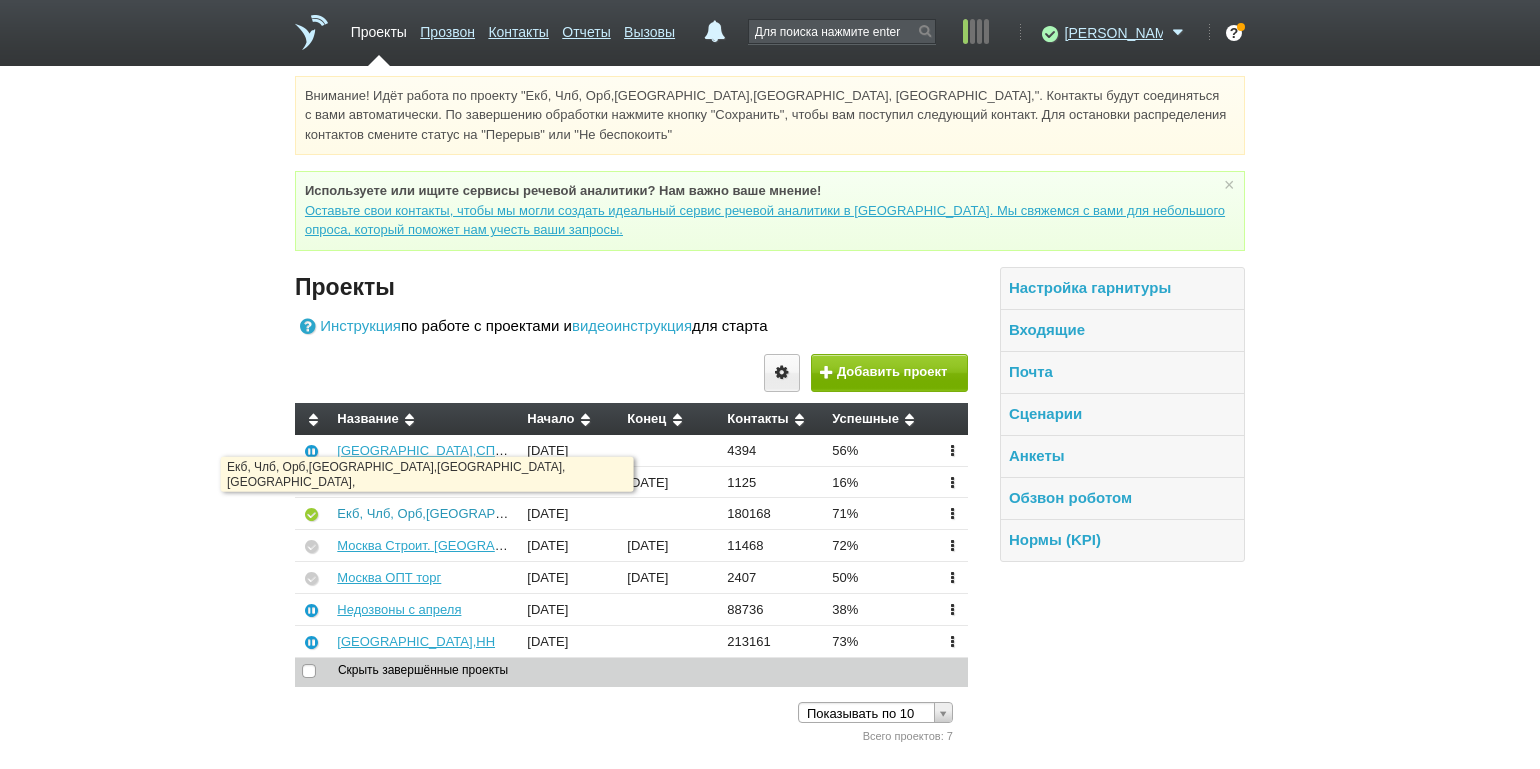 click on "Екб, Члб, Орб,[GEOGRAPHIC_DATA],[GEOGRAPHIC_DATA], [GEOGRAPHIC_DATA]," at bounding box center (591, 513) 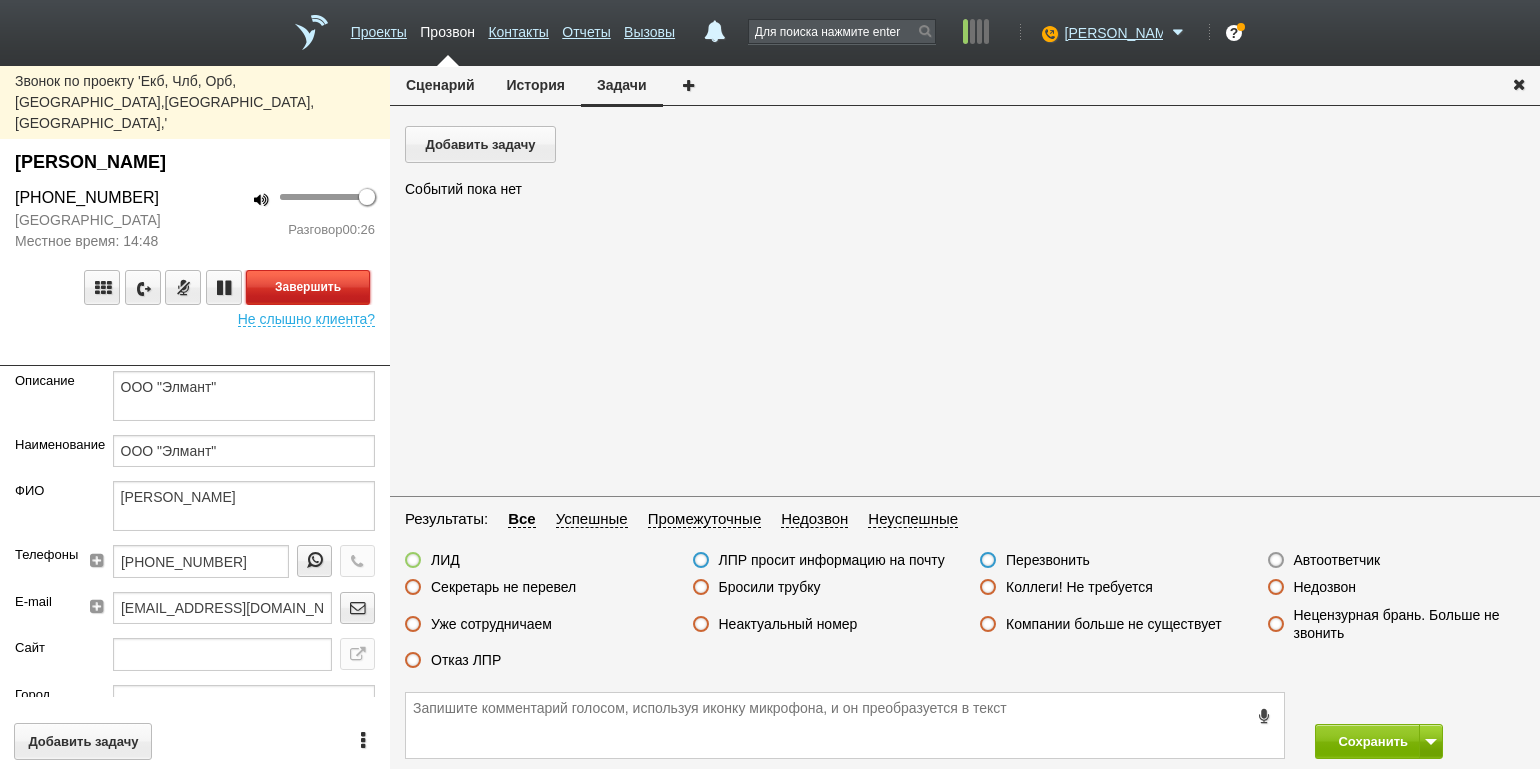 click on "Завершить" at bounding box center [308, 287] 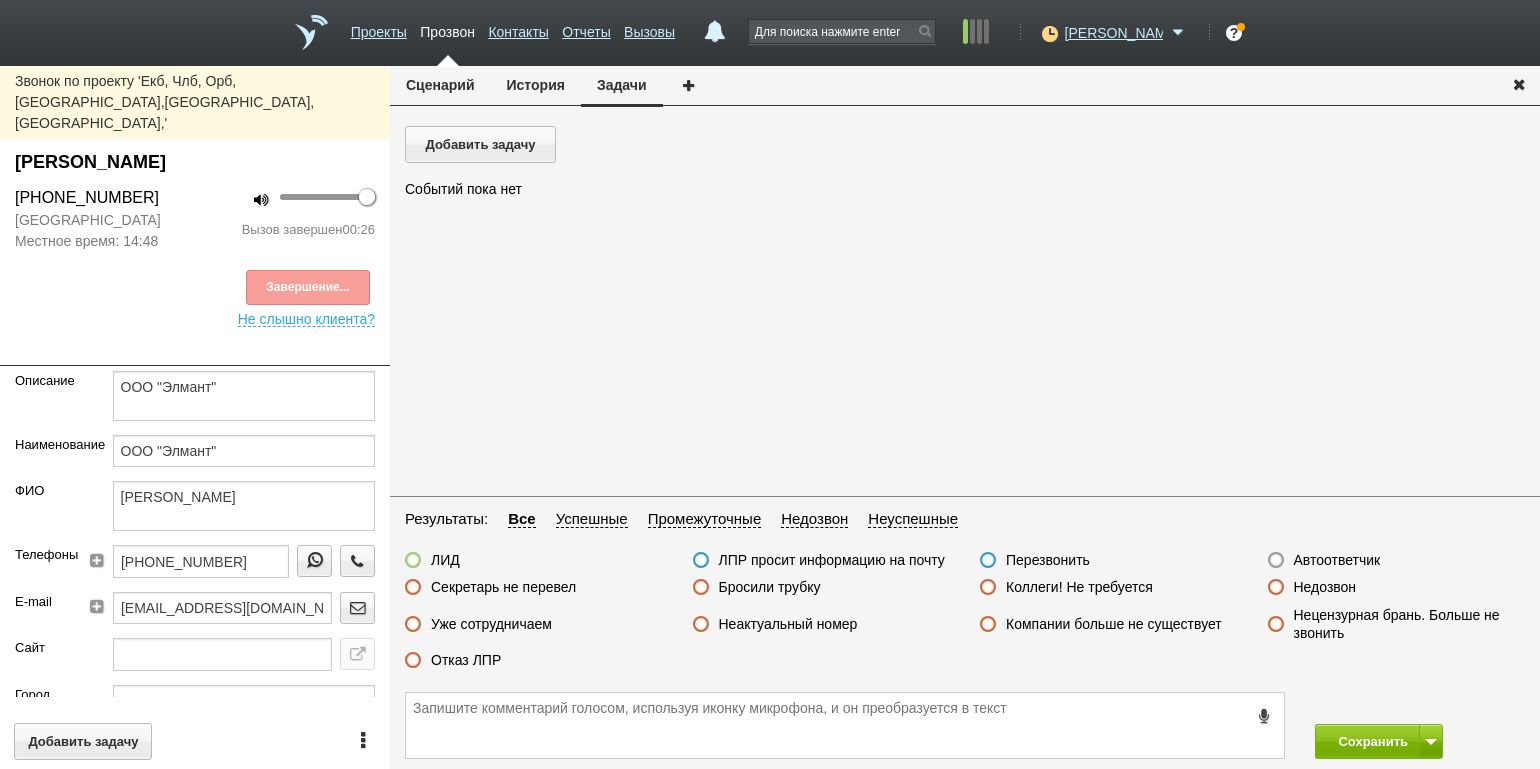 drag, startPoint x: 486, startPoint y: 653, endPoint x: 561, endPoint y: 664, distance: 75.802376 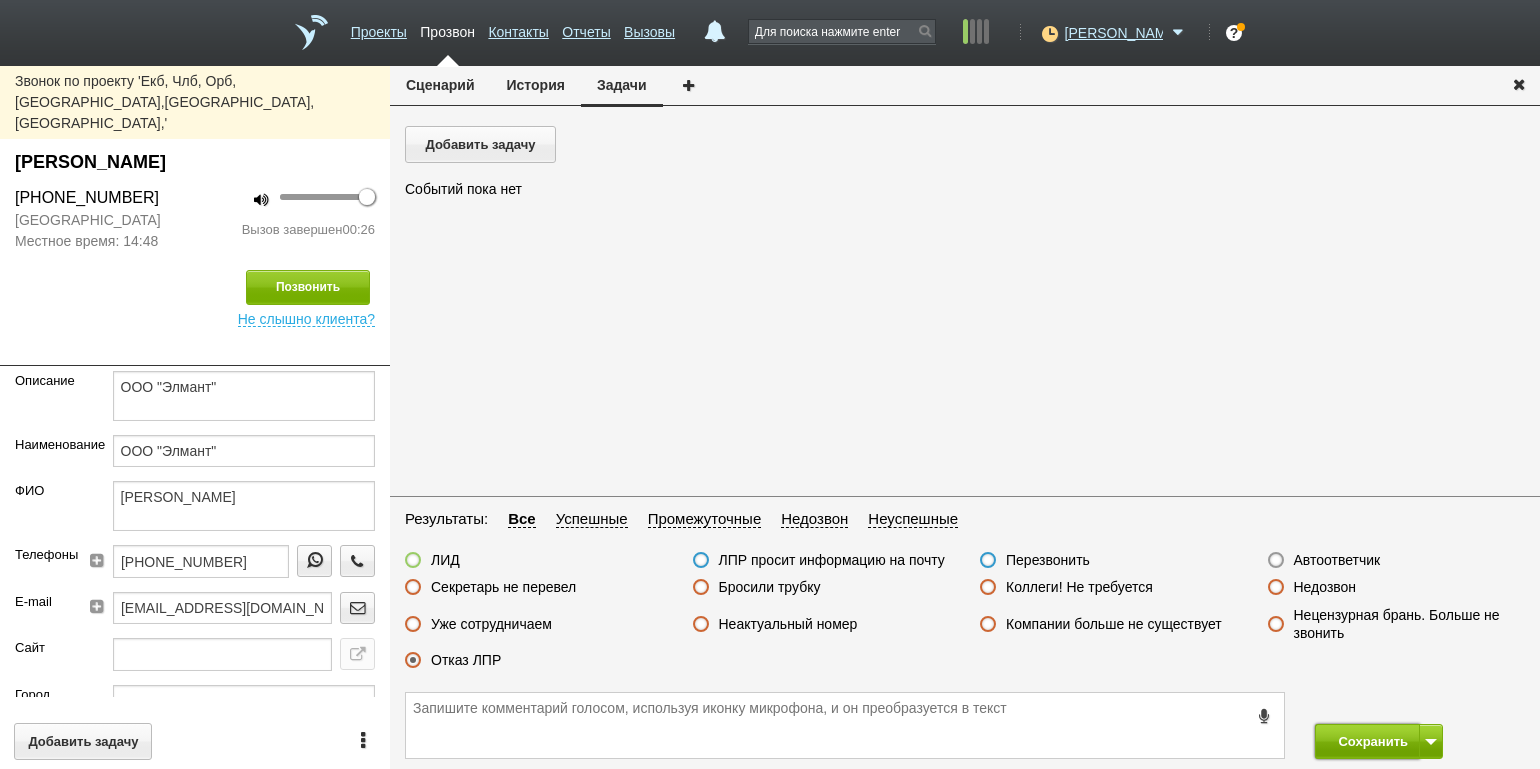 click on "Сохранить" at bounding box center [1367, 741] 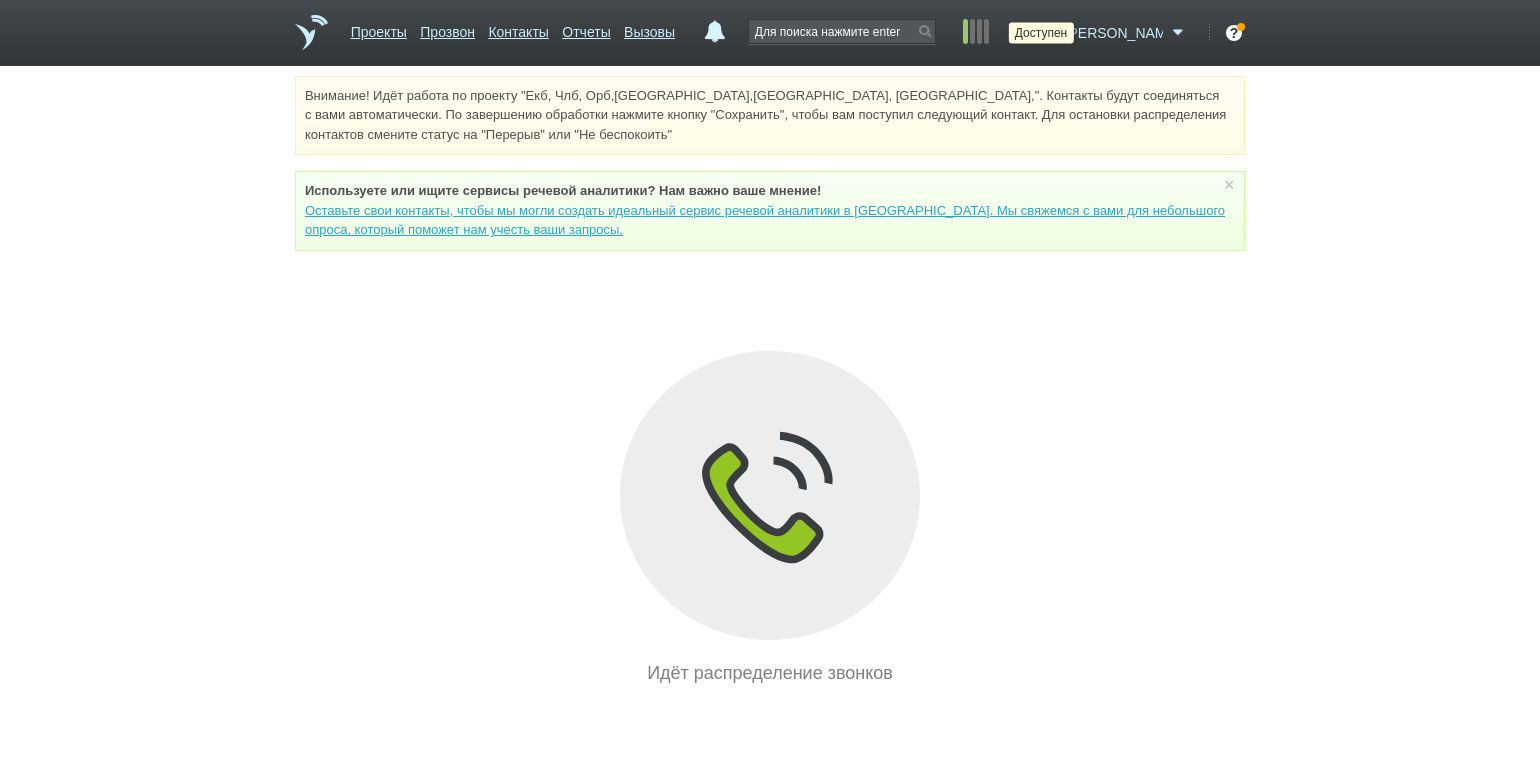 click at bounding box center [1047, 33] 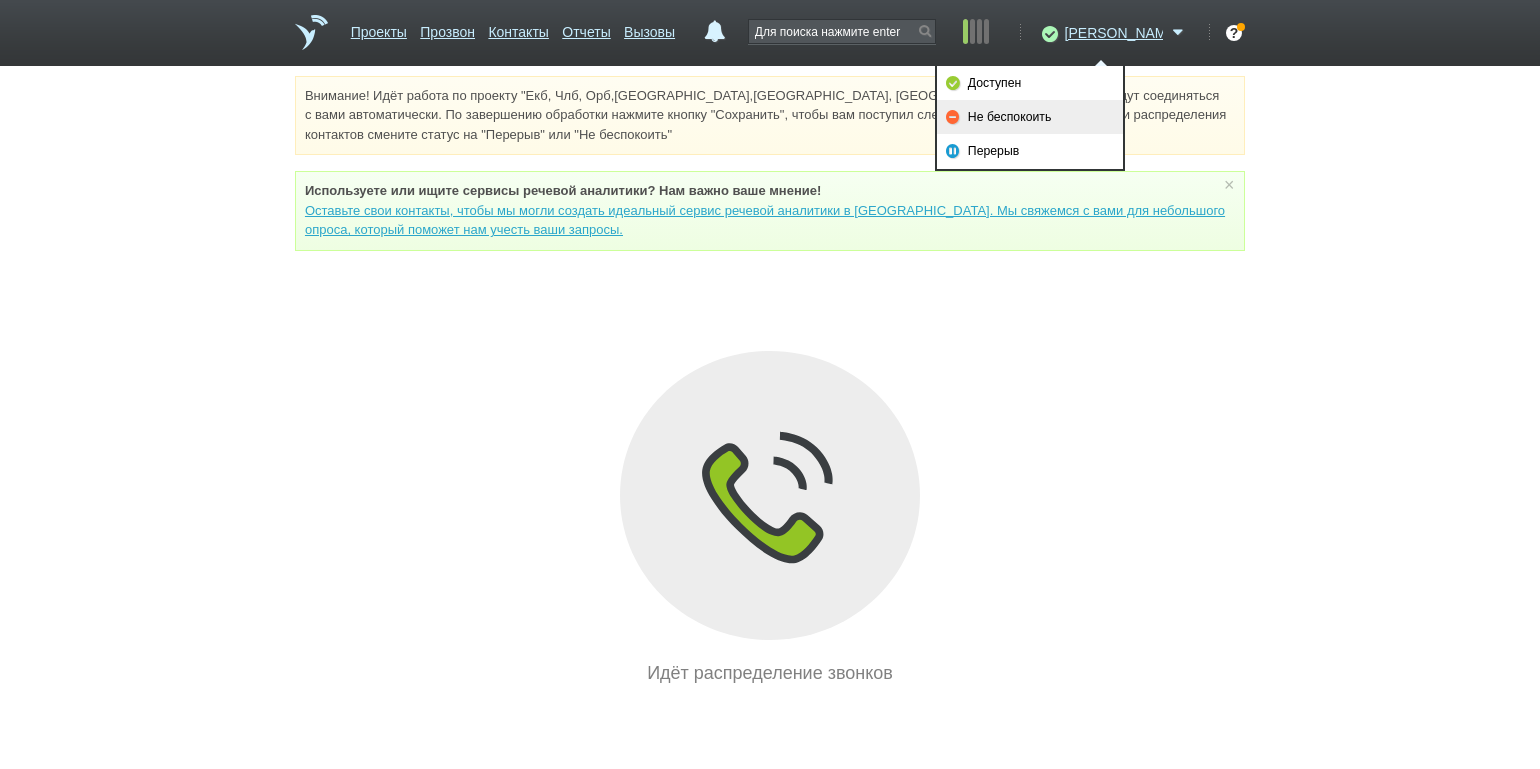click on "Не беспокоить" at bounding box center (1030, 117) 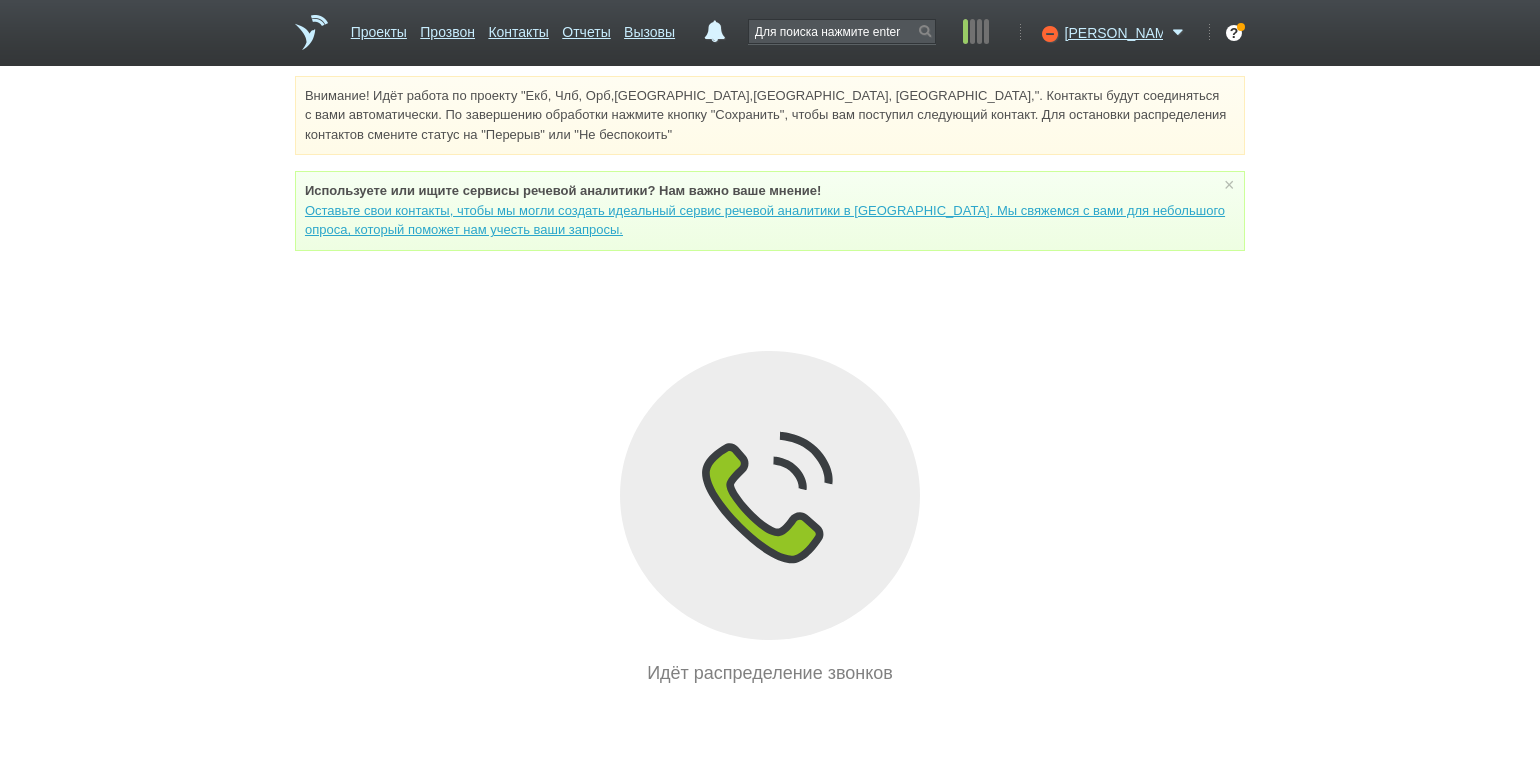 click on "Внимание! Идёт работа по проекту "Екб, Члб, Орб,[GEOGRAPHIC_DATA],[GEOGRAPHIC_DATA], [GEOGRAPHIC_DATA],". Контакты будут соединяться с вами автоматически. По завершению обработки нажмите кнопку "Сохранить", чтобы вам поступил следующий контакт. Для остановки распределения контактов смените статус на "Перерыв" или "Не беспокоить"
Используете или ищите cервисы речевой аналитики? Нам важно ваше мнение!
×
Вы можете звонить напрямую из строки поиска - введите номер и нажмите "Позвонить"
Идёт распределение звонков" at bounding box center [770, 381] 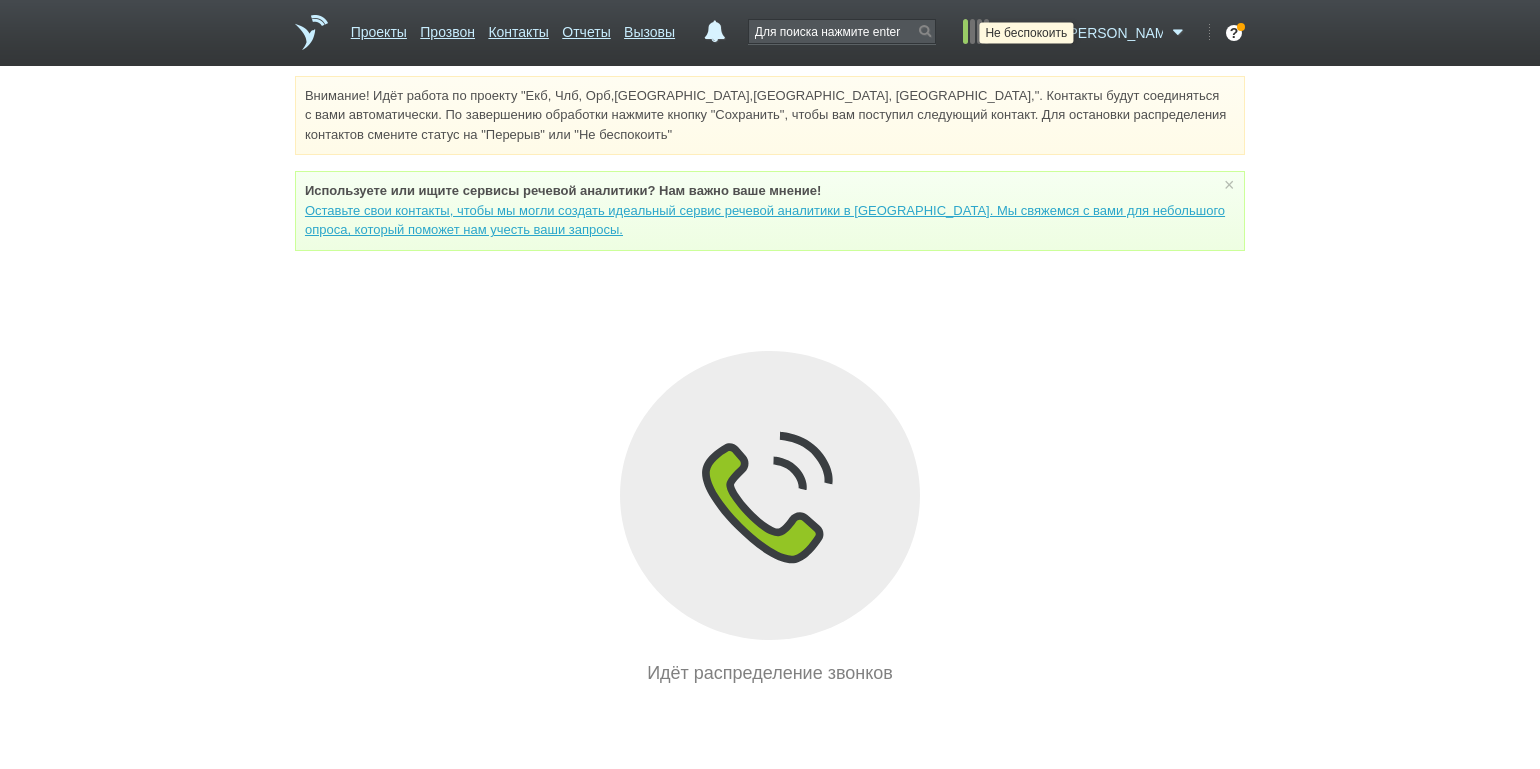 click at bounding box center [1047, 33] 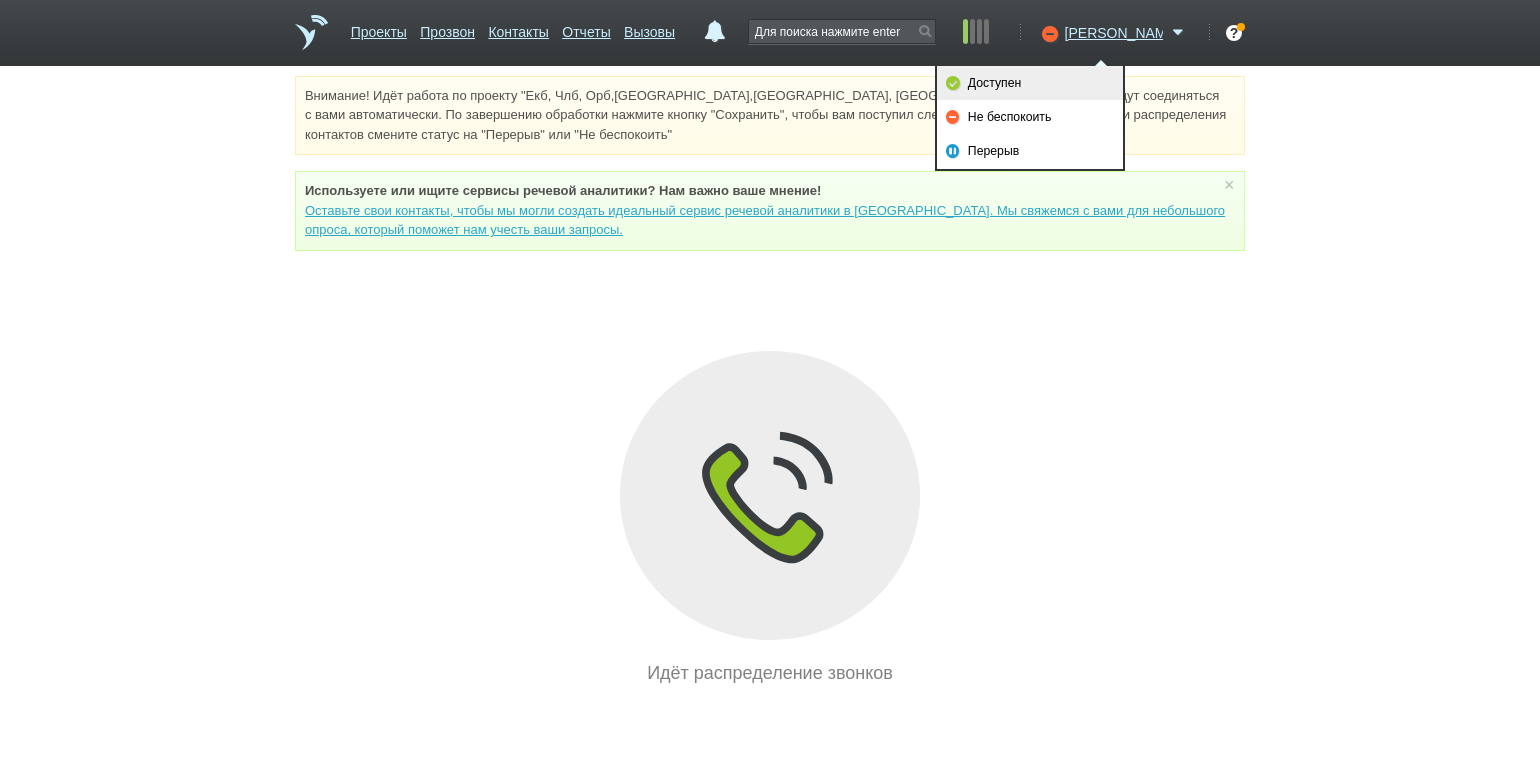 click on "Доступен" at bounding box center (1030, 83) 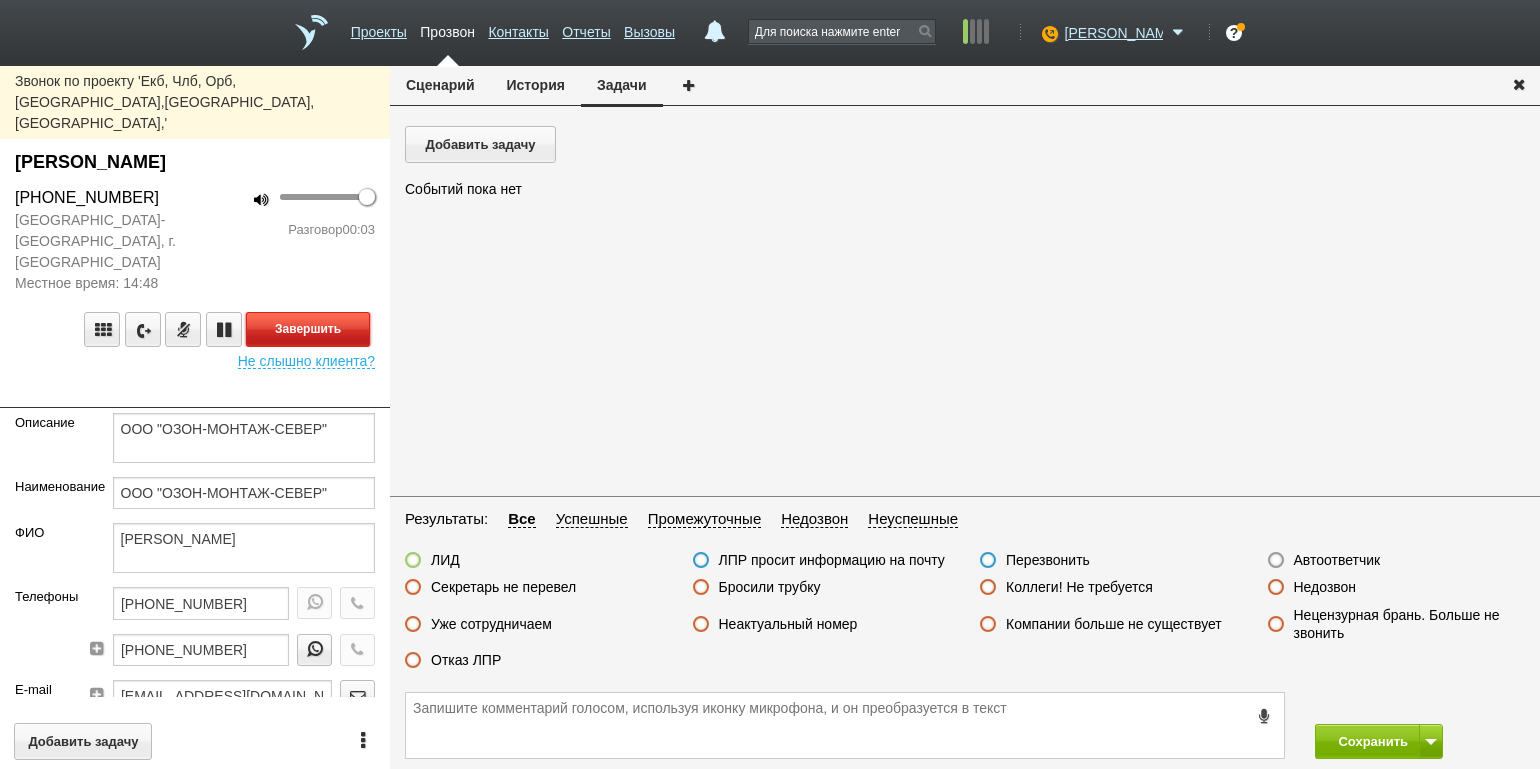 click on "Завершить" at bounding box center (308, 329) 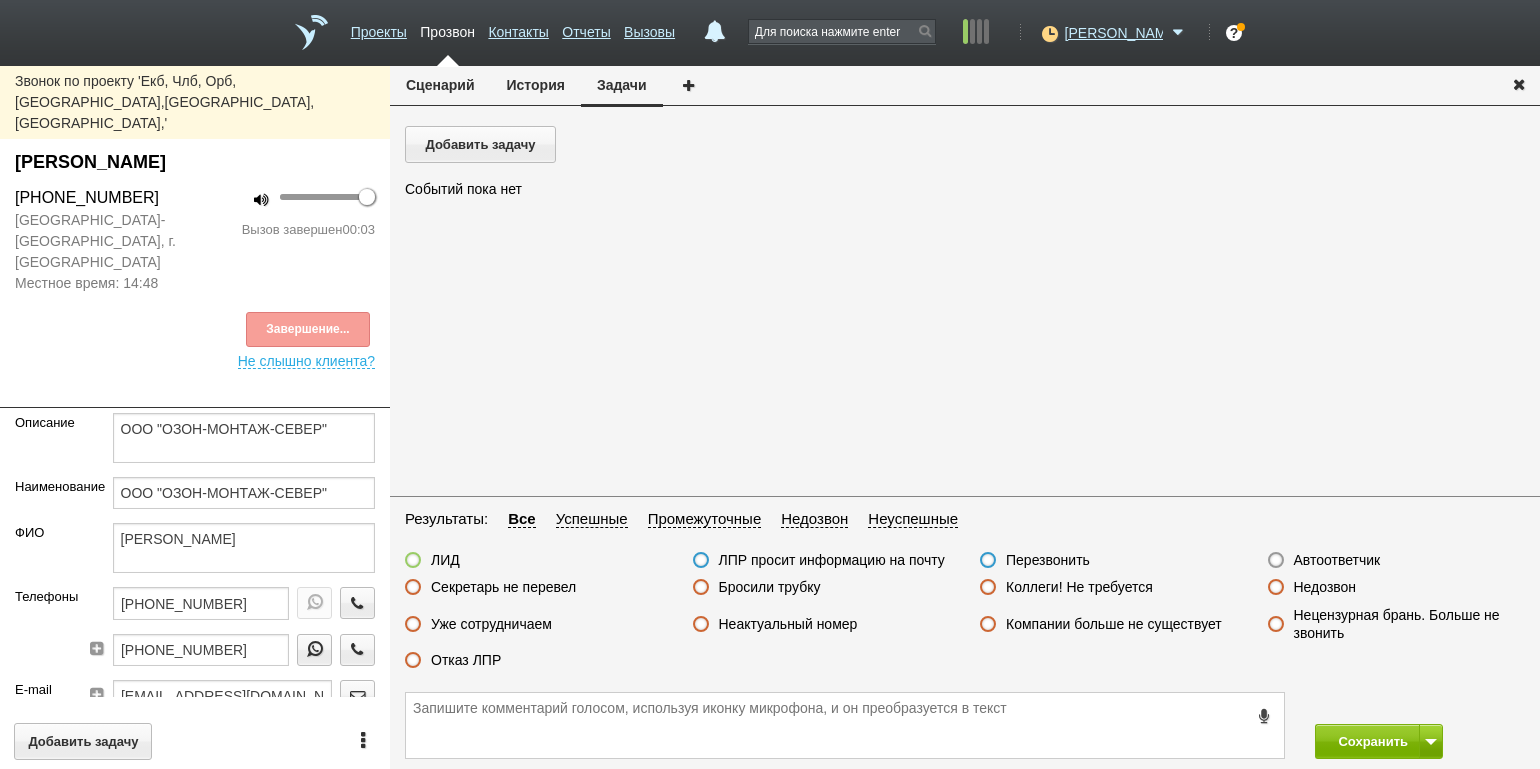 click on "Недозвон" at bounding box center [1325, 587] 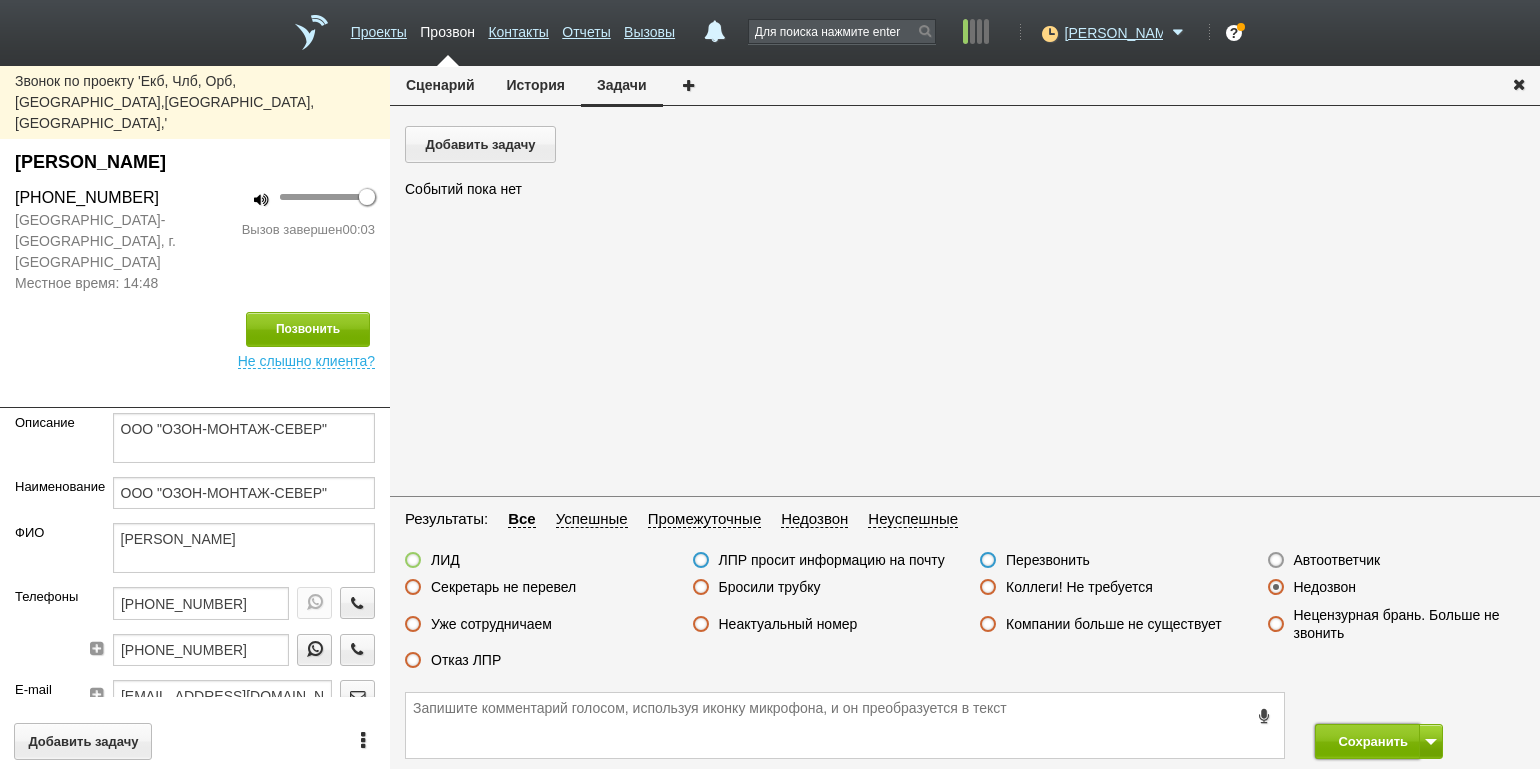 drag, startPoint x: 1363, startPoint y: 734, endPoint x: 1353, endPoint y: 718, distance: 18.867962 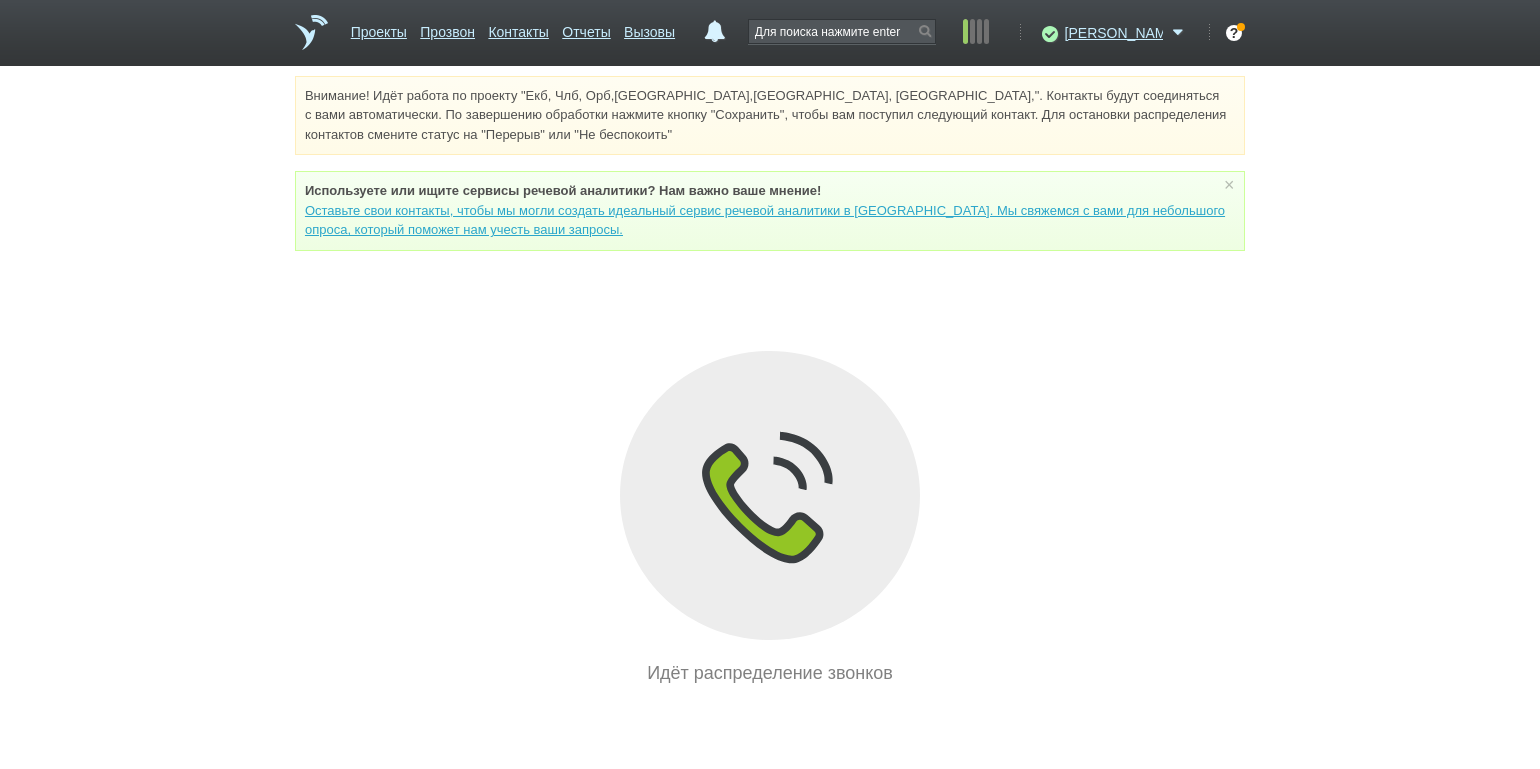 click on "Внимание! Идёт работа по проекту "Екб, Члб, Орб,[GEOGRAPHIC_DATA],[GEOGRAPHIC_DATA], [GEOGRAPHIC_DATA],". Контакты будут соединяться с вами автоматически. По завершению обработки нажмите кнопку "Сохранить", чтобы вам поступил следующий контакт. Для остановки распределения контактов смените статус на "Перерыв" или "Не беспокоить"
Используете или ищите cервисы речевой аналитики? Нам важно ваше мнение!
×
Вы можете звонить напрямую из строки поиска - введите номер и нажмите "Позвонить"
Идёт распределение звонков" at bounding box center (770, 381) 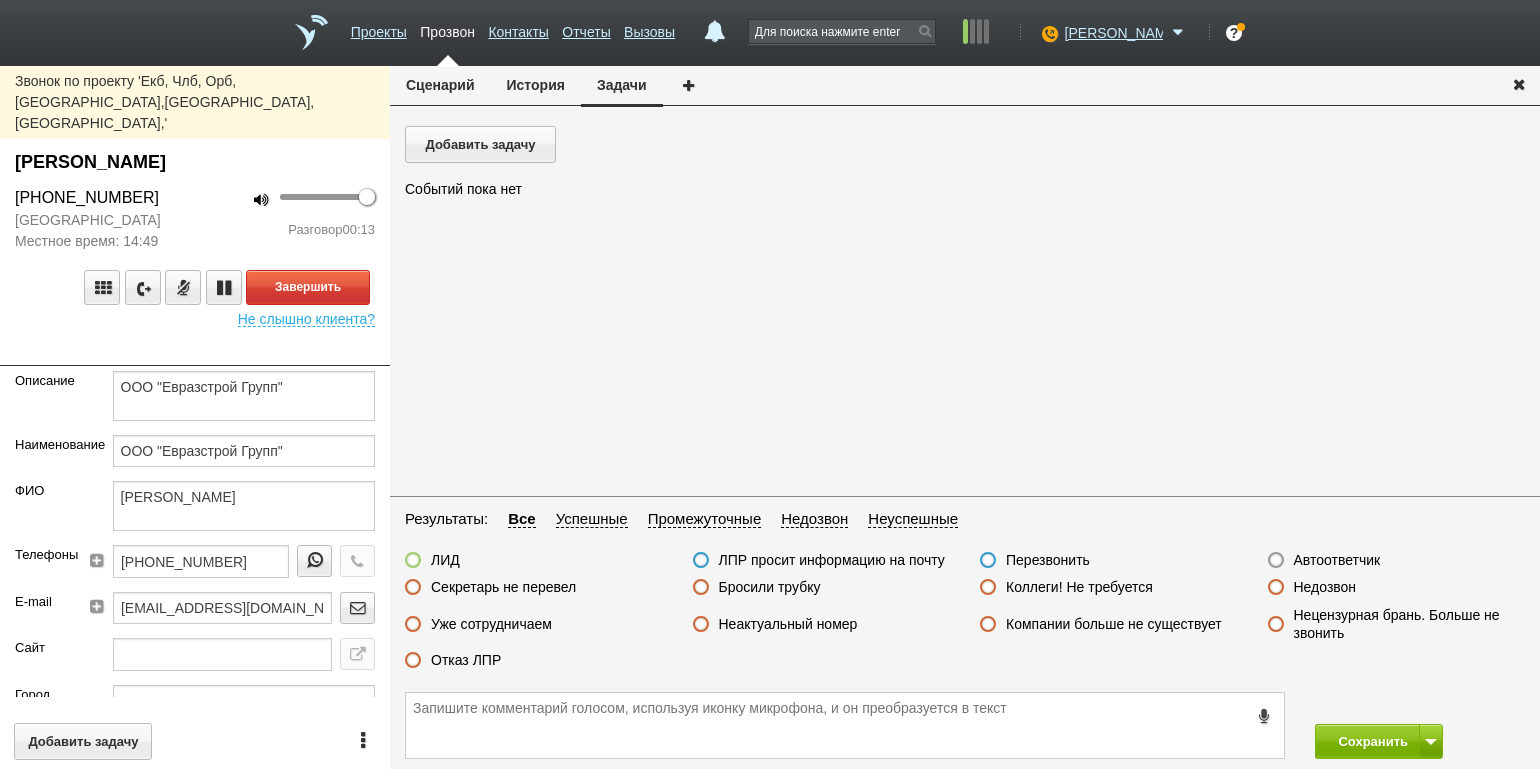click on "Разговор
00:13" at bounding box center (292, 230) 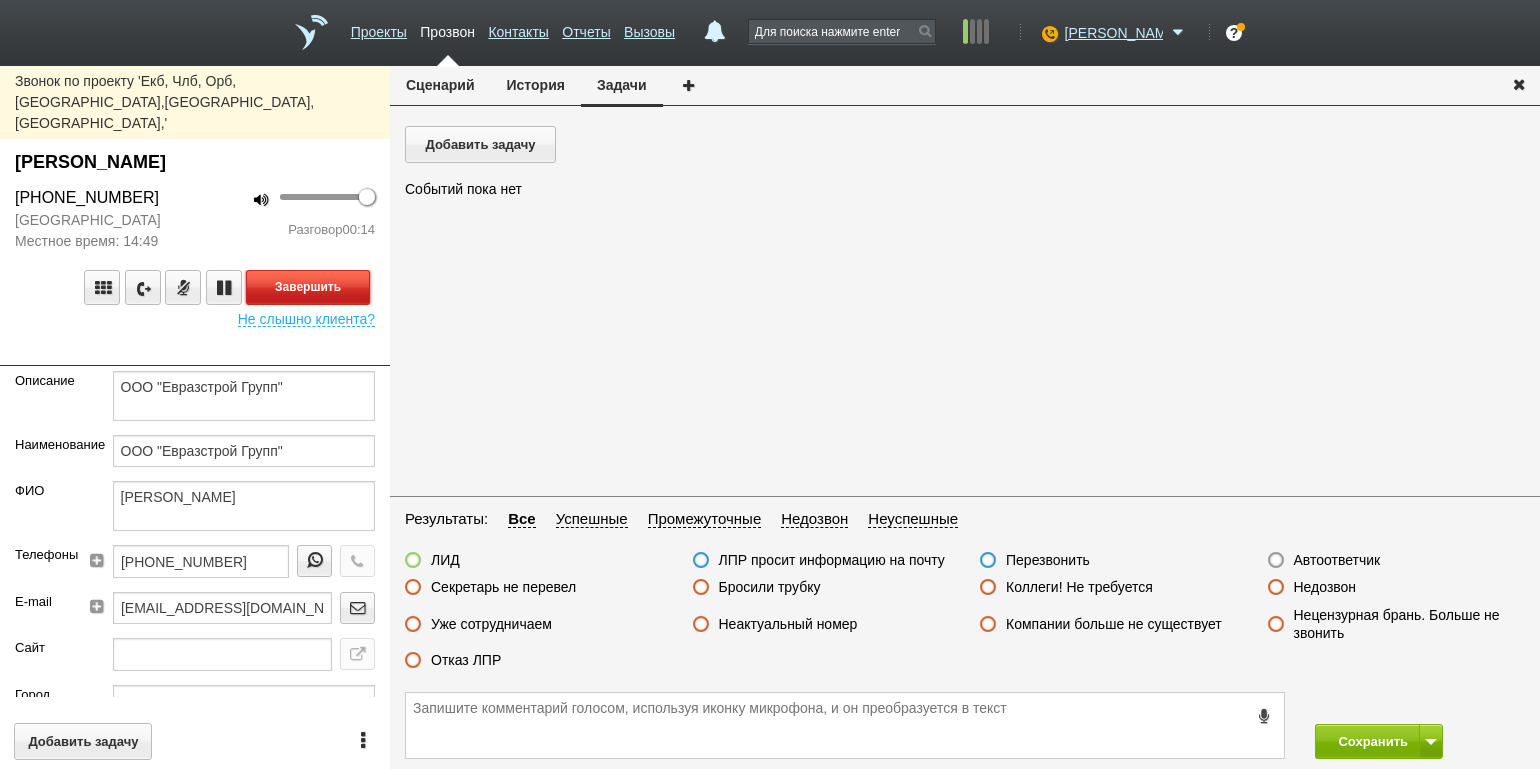 click on "Завершить" at bounding box center (308, 287) 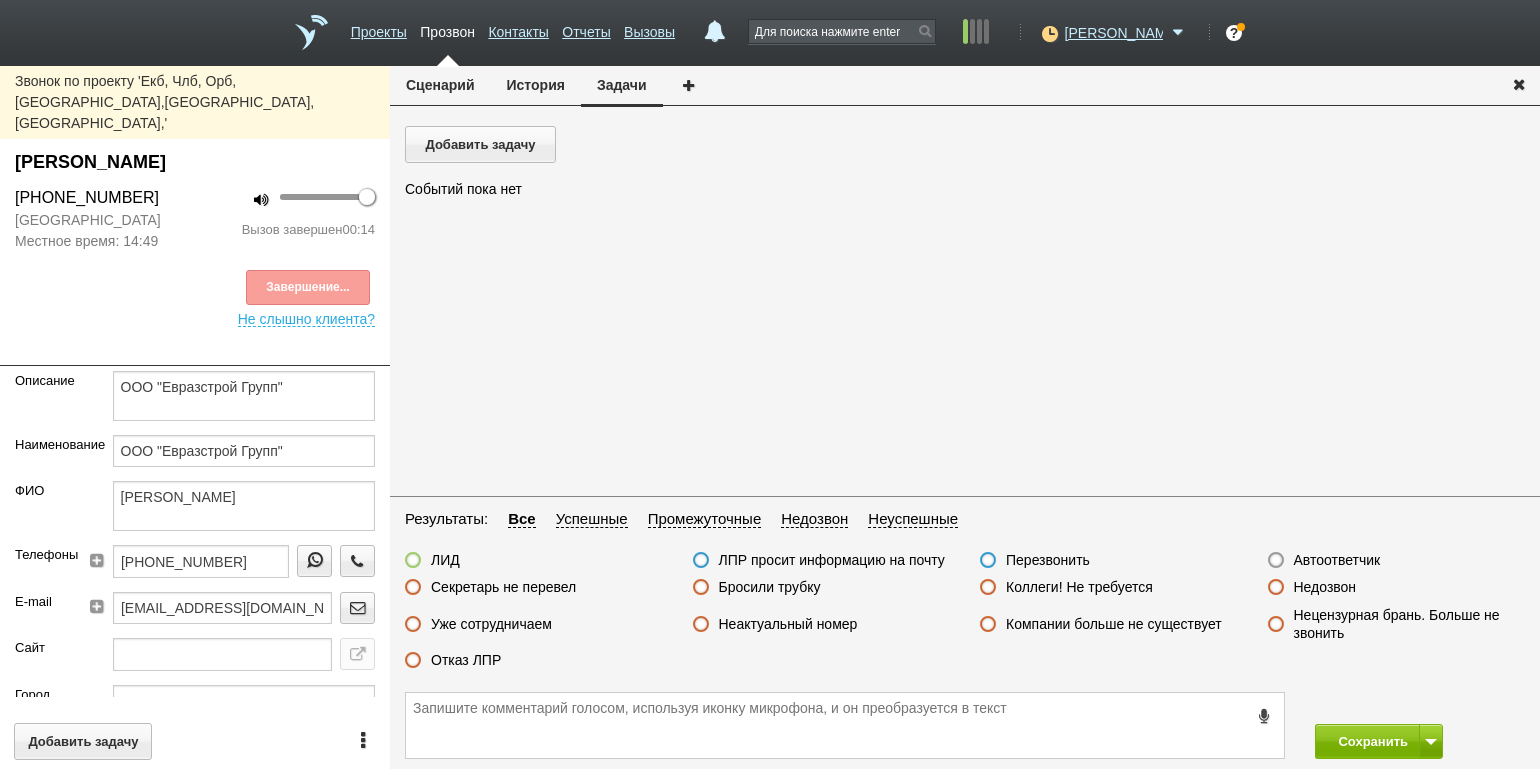 click on "Отказ ЛПР" at bounding box center (466, 660) 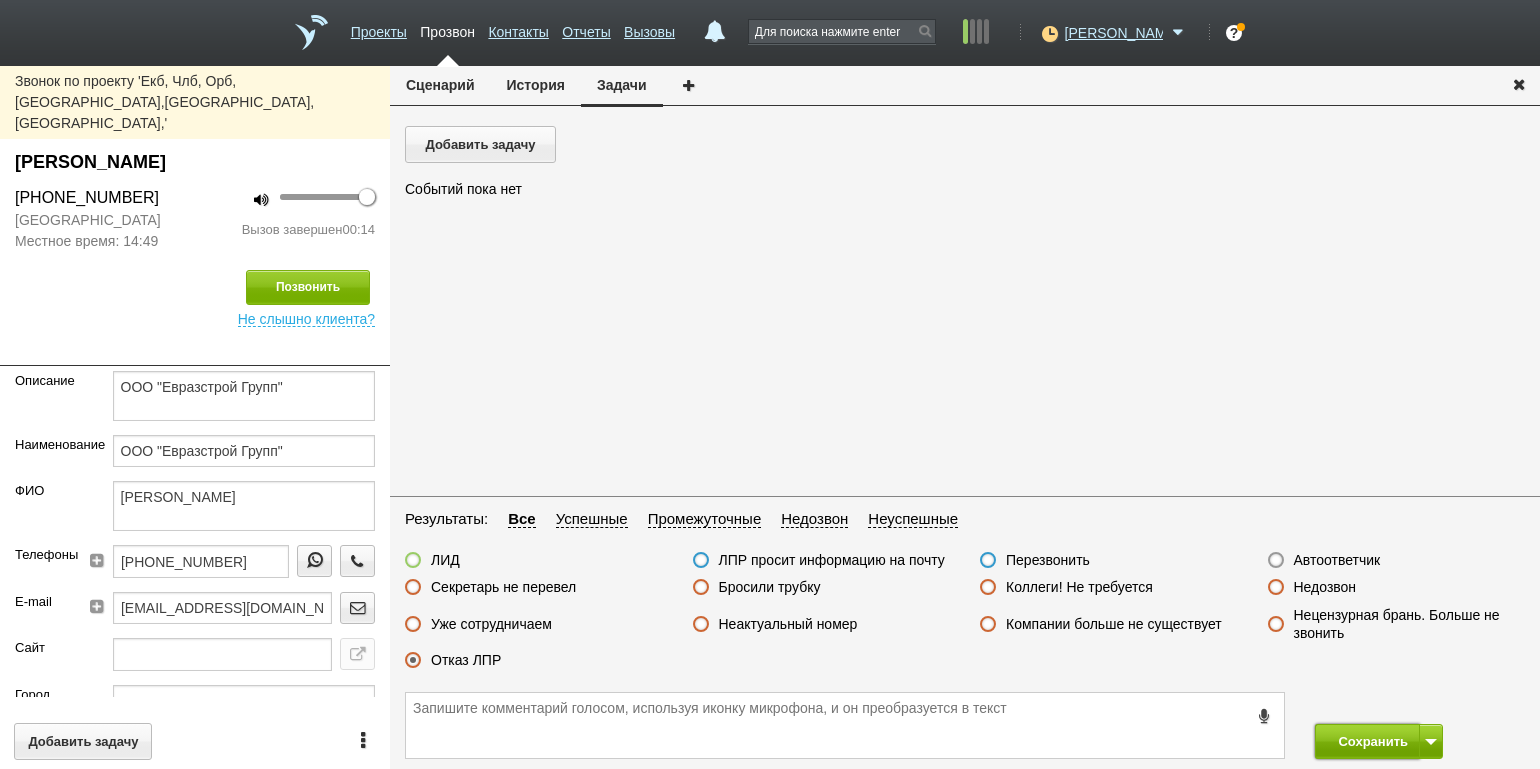 click on "Сохранить" at bounding box center (1367, 741) 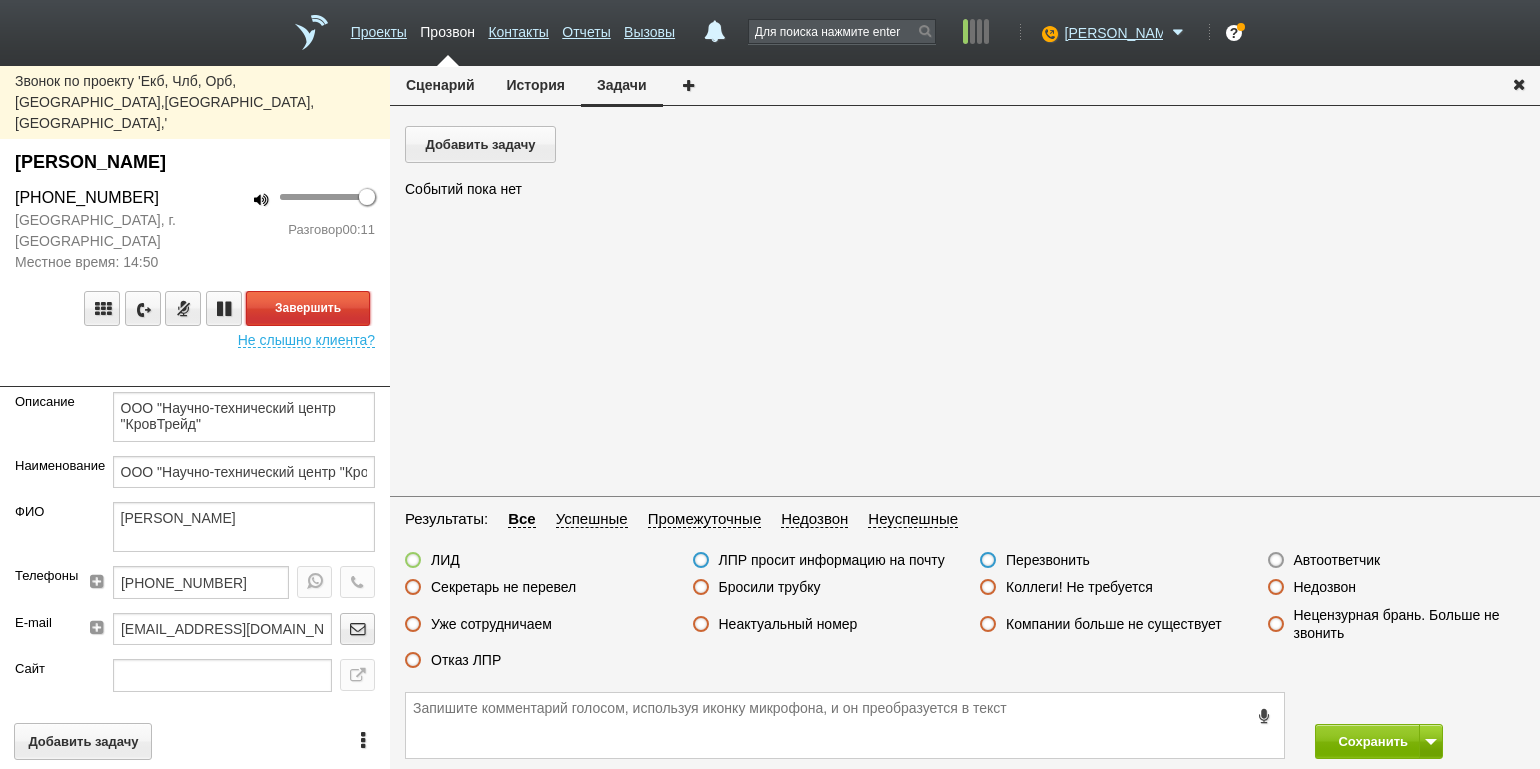 drag, startPoint x: 264, startPoint y: 261, endPoint x: 315, endPoint y: 304, distance: 66.70832 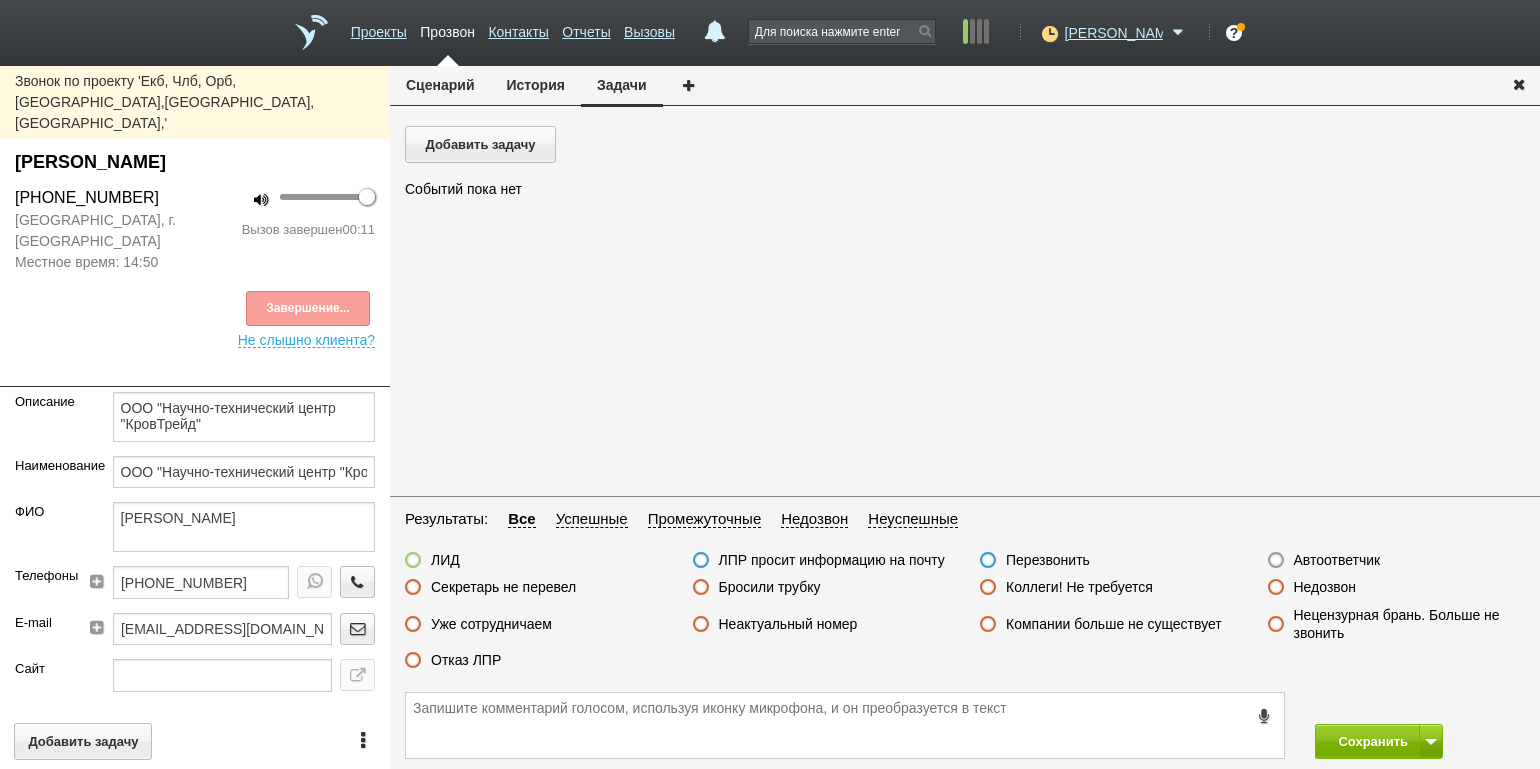 click on "Отказ ЛПР" at bounding box center [466, 660] 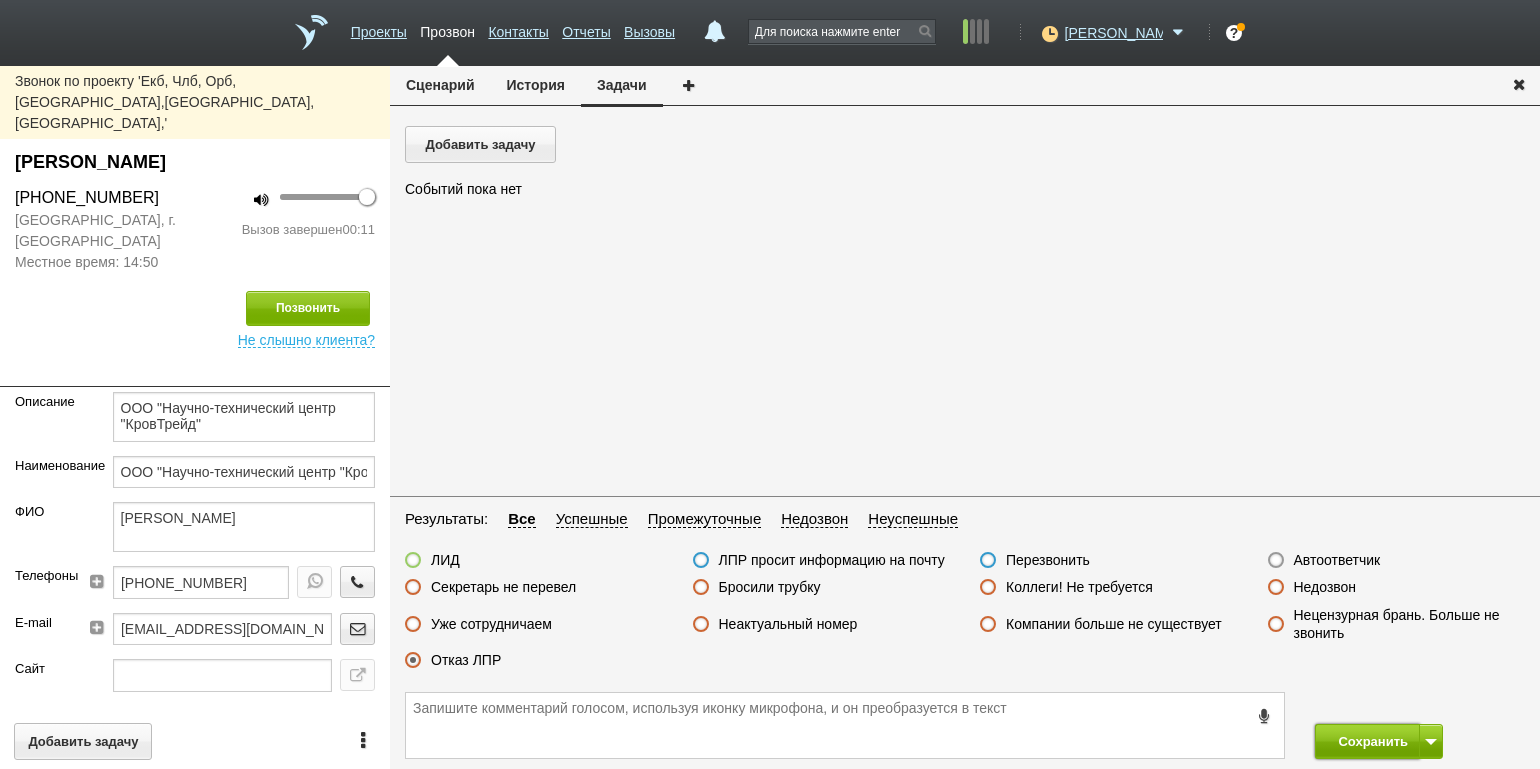click on "Сохранить" at bounding box center (1367, 741) 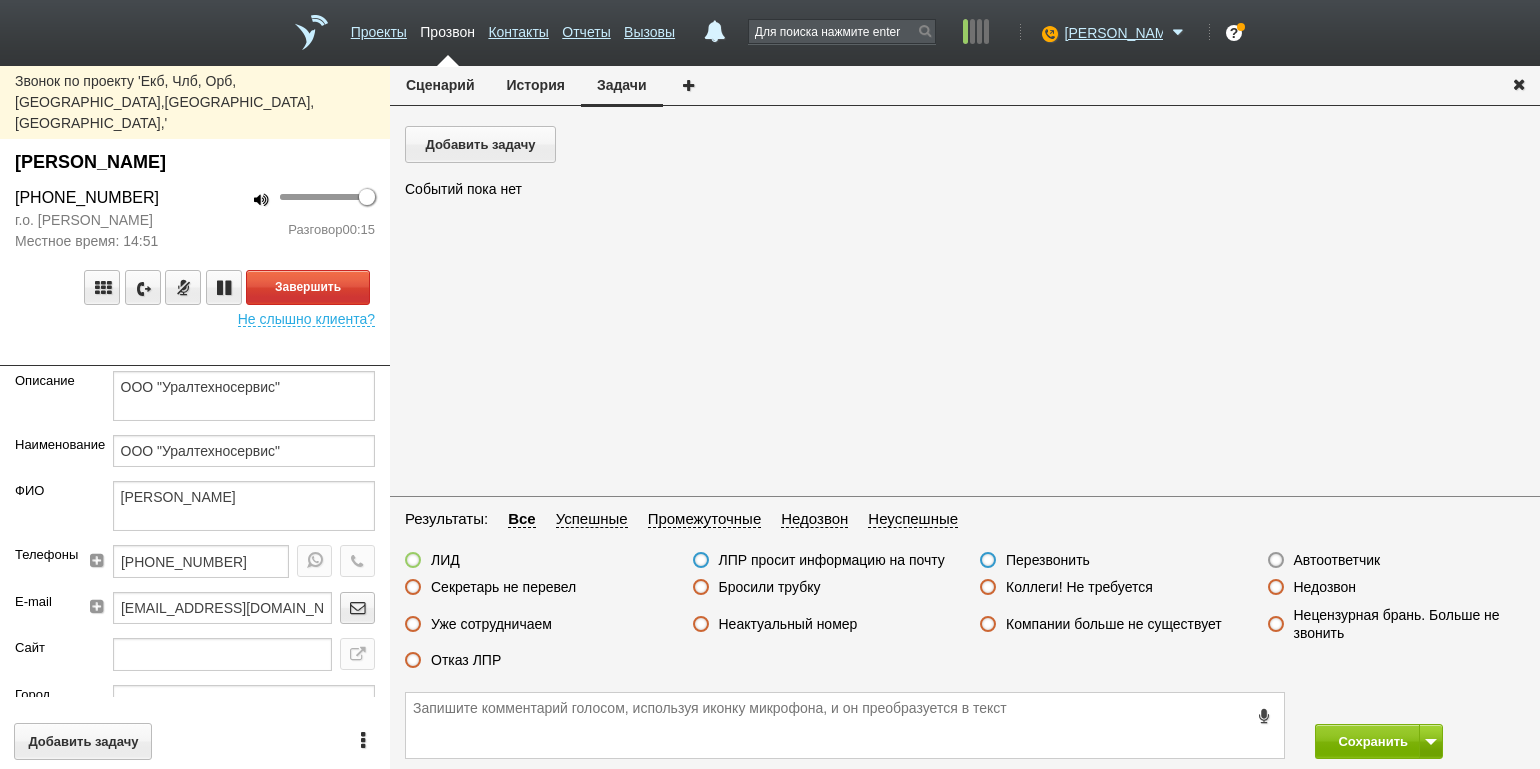 click on "Звонок по проекту 'Екб, Члб, Орб,[GEOGRAPHIC_DATA],Тюм., Сургут,' [PERSON_NAME] [PHONE_NUMBER] г.о. Миасский Местное время: 14:51     100
Разговор
00:15         Завершить Не слышно клиента? Описание ООО "Уралтехносервис" Наименование ООО "Уралтехносервис" ФИО [PERSON_NAME] Телефоны [PHONE_NUMBER] E-mail [EMAIL_ADDRESS][DOMAIN_NAME] Сайт Город Адрес Регион Челябинская обл Должность Директор Теги выгрузить тест Ничего не найдено Список пуст Ответственный [PERSON_NAME] [PERSON_NAME] [PERSON_NAME] [PERSON_NAME] [PERSON_NAME] Ничего не найдено Список пуст   Добавить задачу" at bounding box center [195, 417] 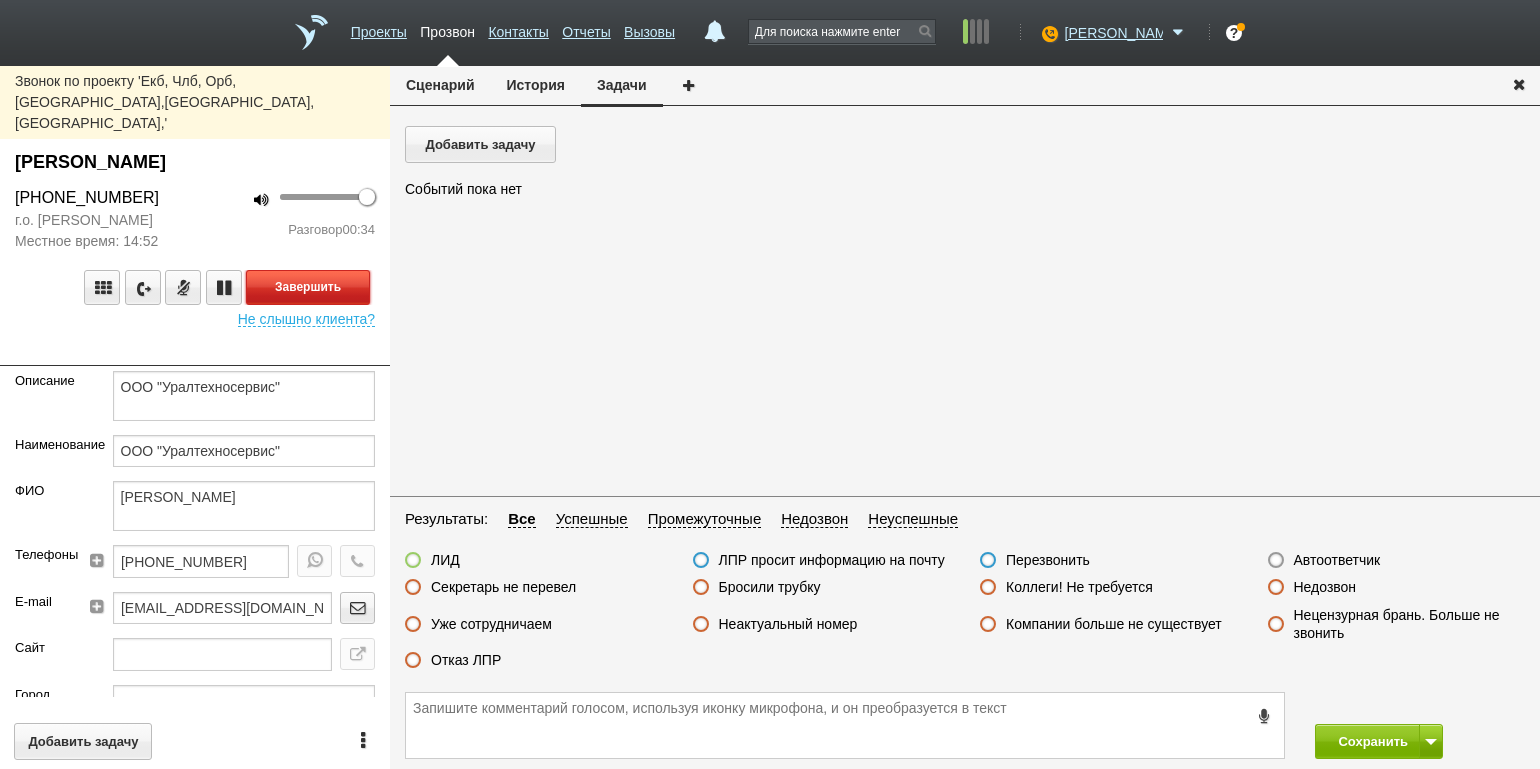 click on "Завершить" at bounding box center [308, 287] 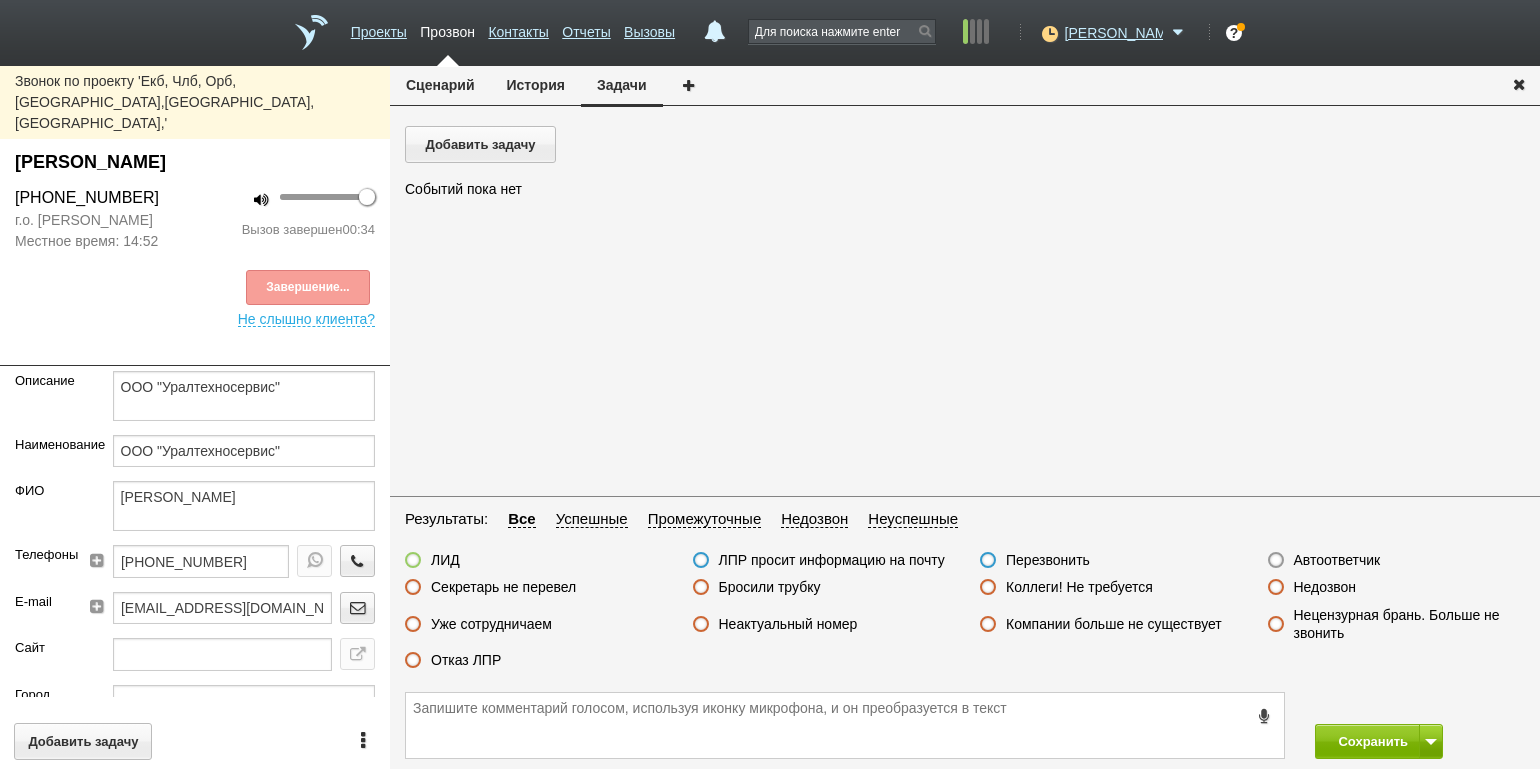 click on "Отказ ЛПР" at bounding box center (466, 660) 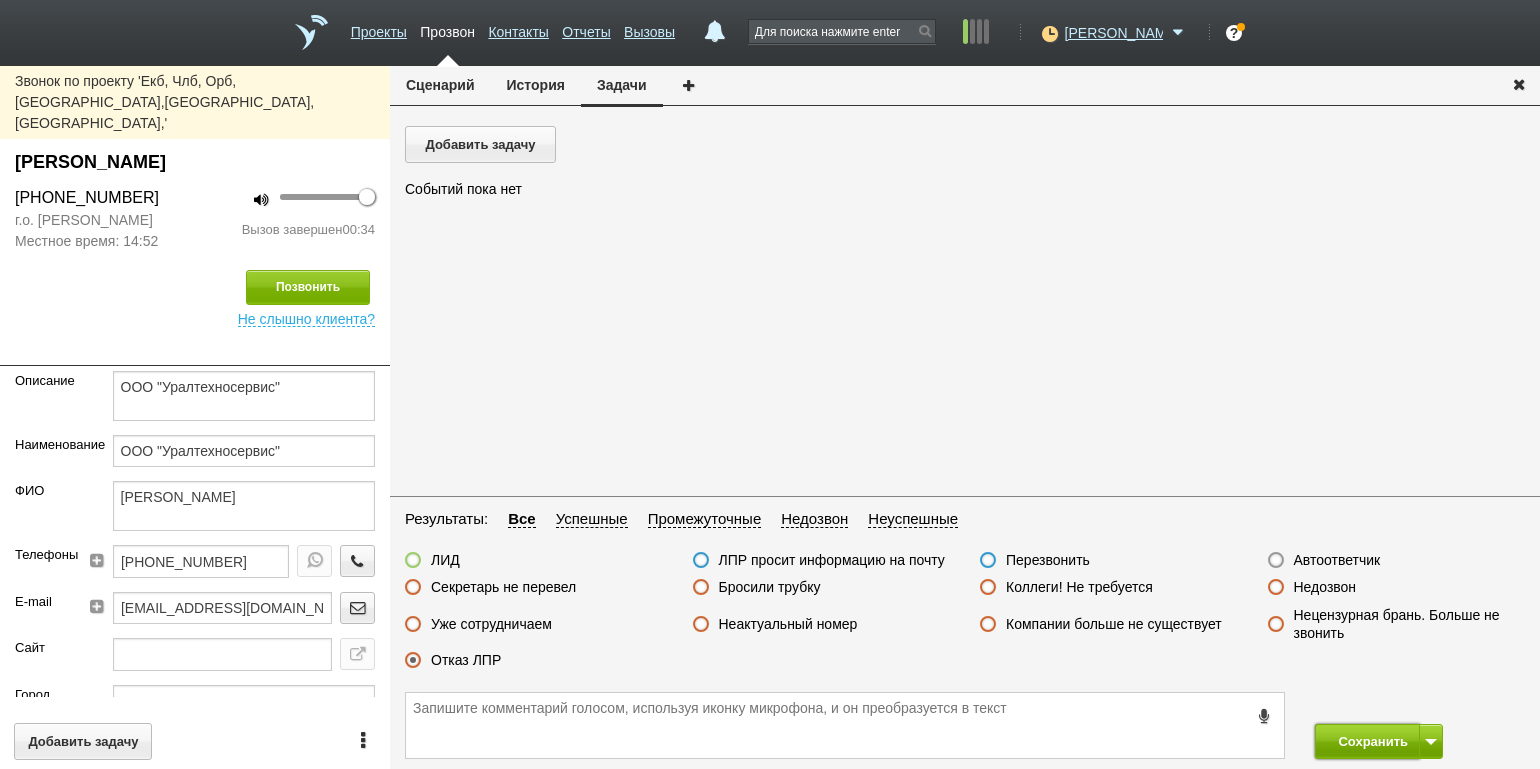 click on "Сохранить" at bounding box center [1367, 741] 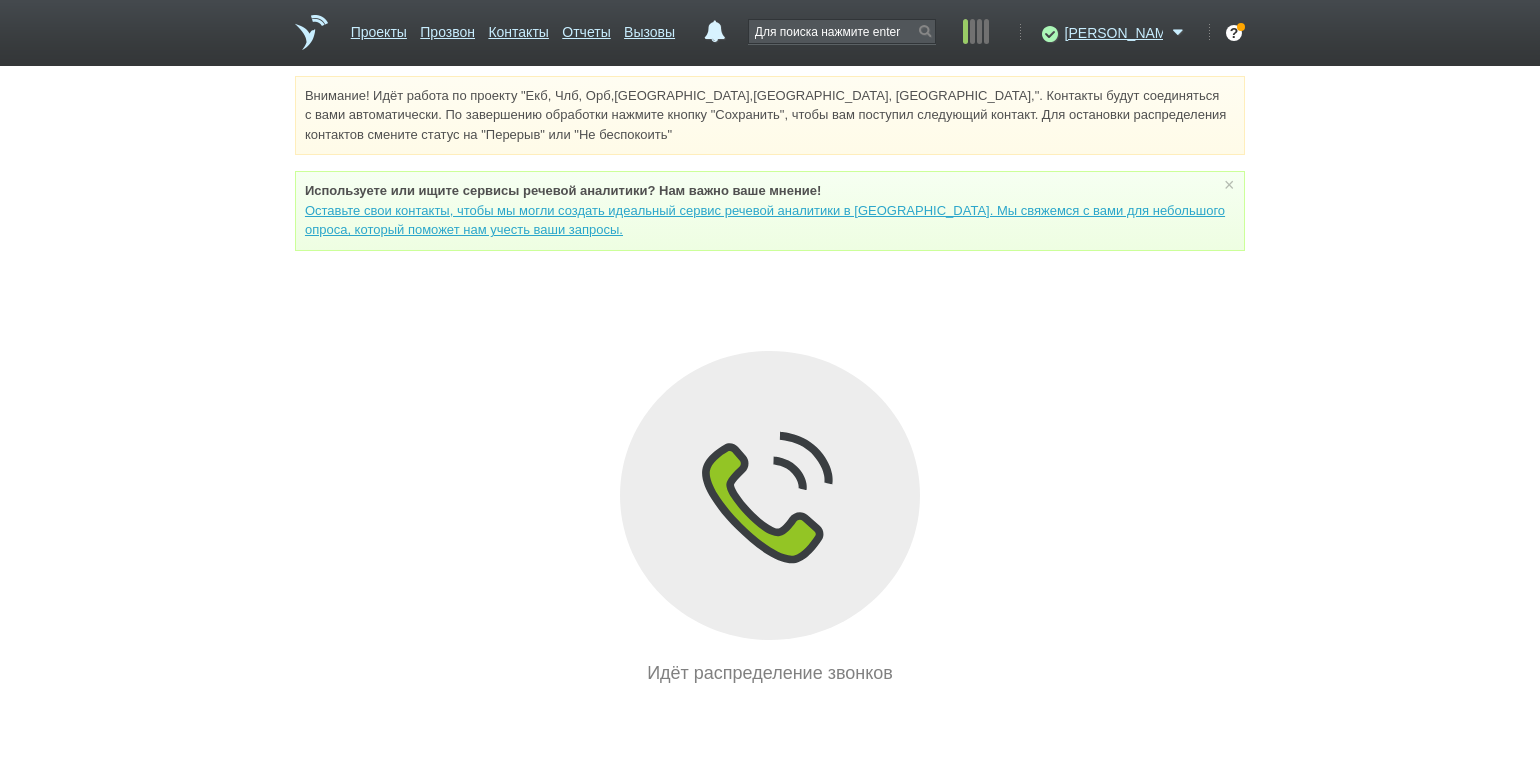 click on "Внимание! Идёт работа по проекту "Екб, Члб, Орб,[GEOGRAPHIC_DATA],[GEOGRAPHIC_DATA], [GEOGRAPHIC_DATA],". Контакты будут соединяться с вами автоматически. По завершению обработки нажмите кнопку "Сохранить", чтобы вам поступил следующий контакт. Для остановки распределения контактов смените статус на "Перерыв" или "Не беспокоить"
Используете или ищите cервисы речевой аналитики? Нам важно ваше мнение!
×
Вы можете звонить напрямую из строки поиска - введите номер и нажмите "Позвонить"
Идёт распределение звонков" at bounding box center (770, 381) 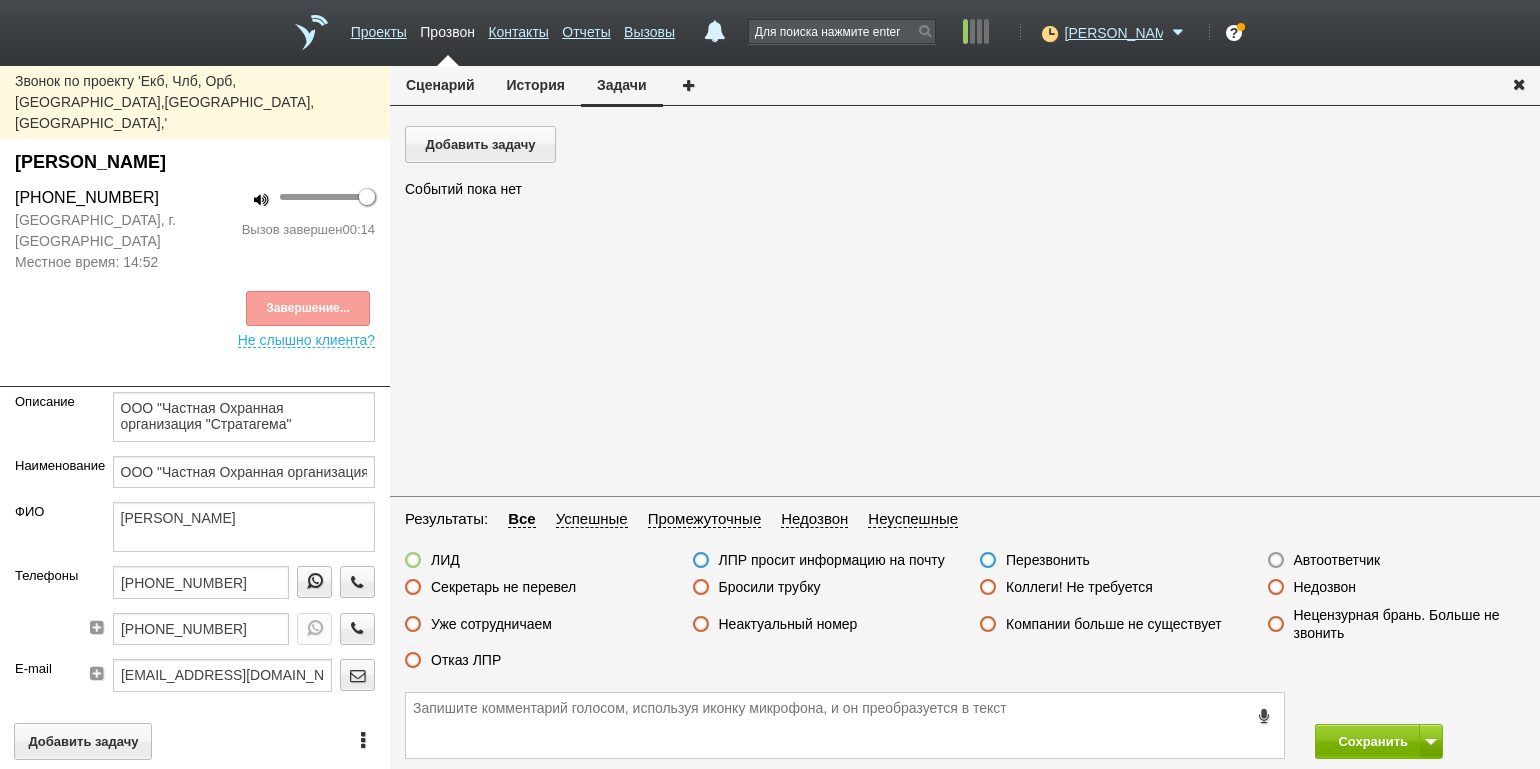 click on "Отказ ЛПР" at bounding box center [466, 660] 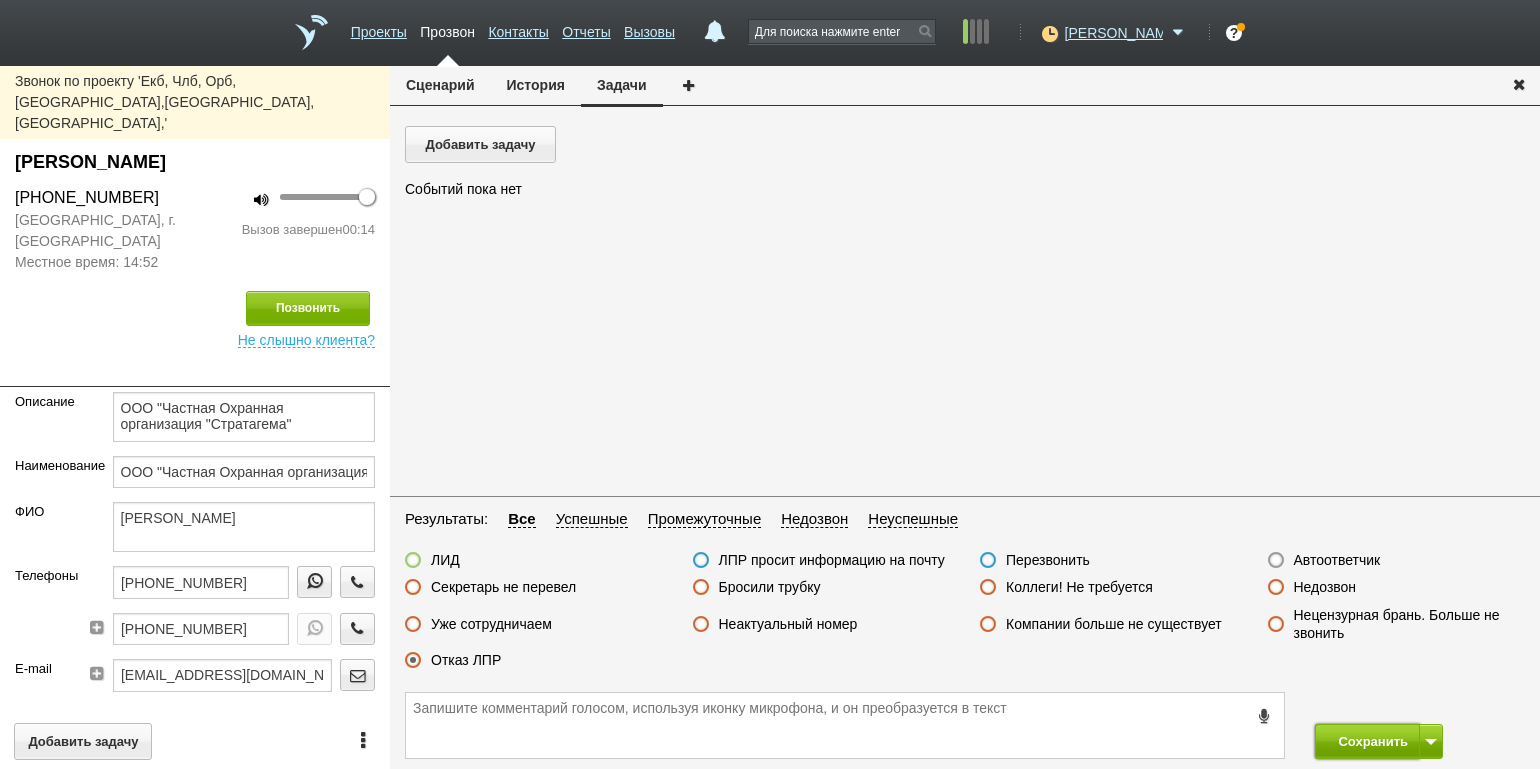 click on "Сохранить" at bounding box center (1367, 741) 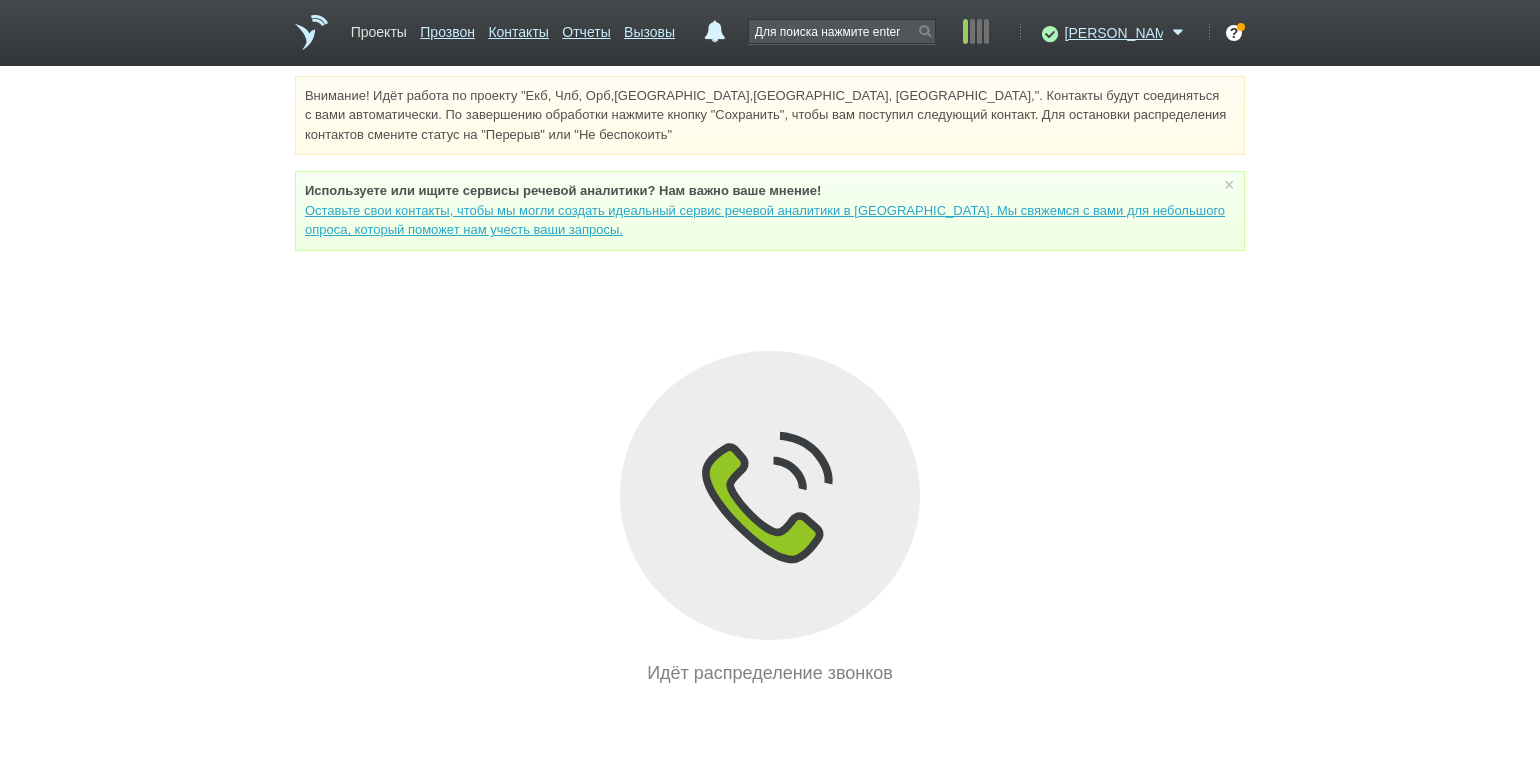 click on "Проекты" at bounding box center [379, 28] 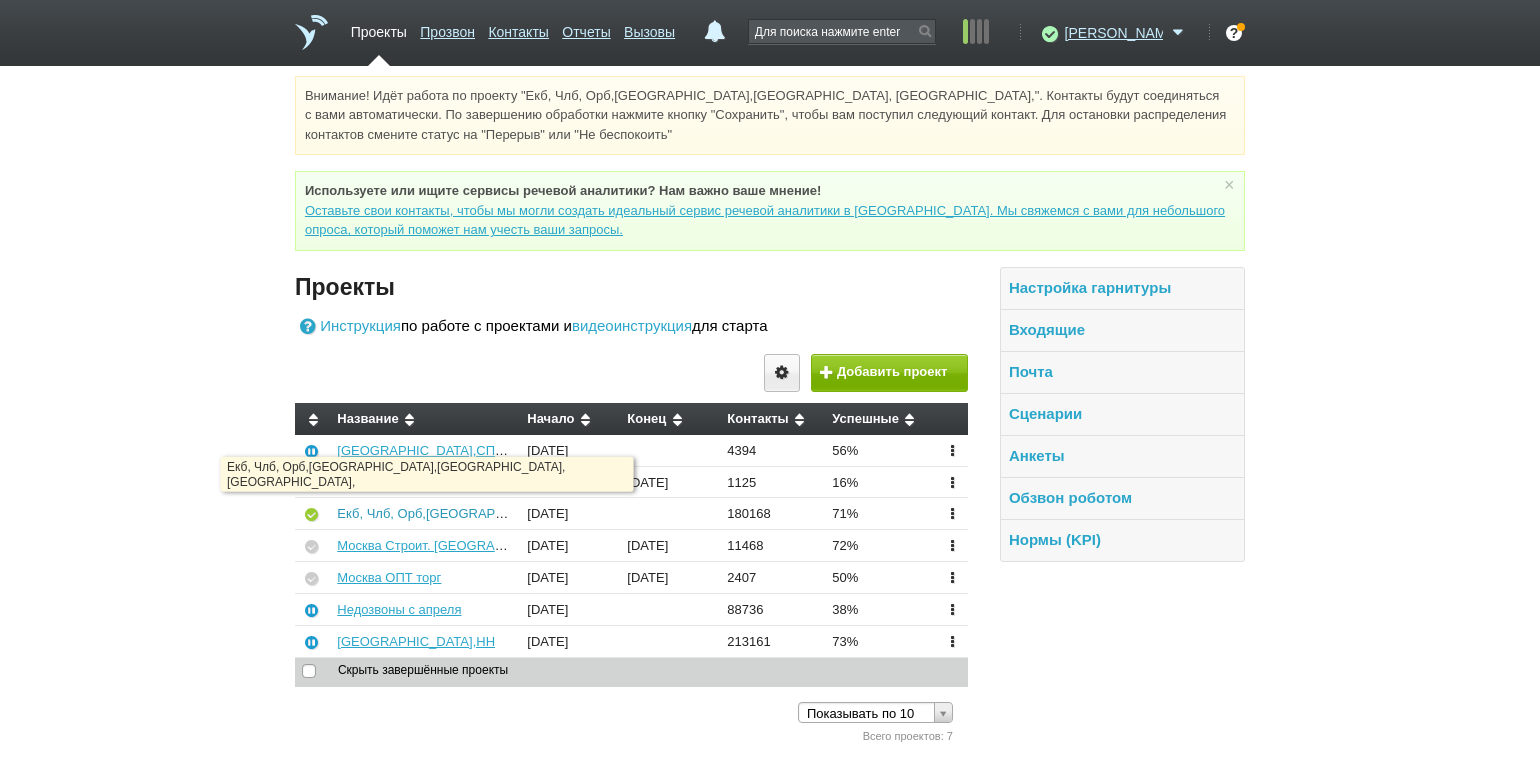 click on "Екб, Члб, Орб,[GEOGRAPHIC_DATA],[GEOGRAPHIC_DATA], [GEOGRAPHIC_DATA]," at bounding box center (591, 513) 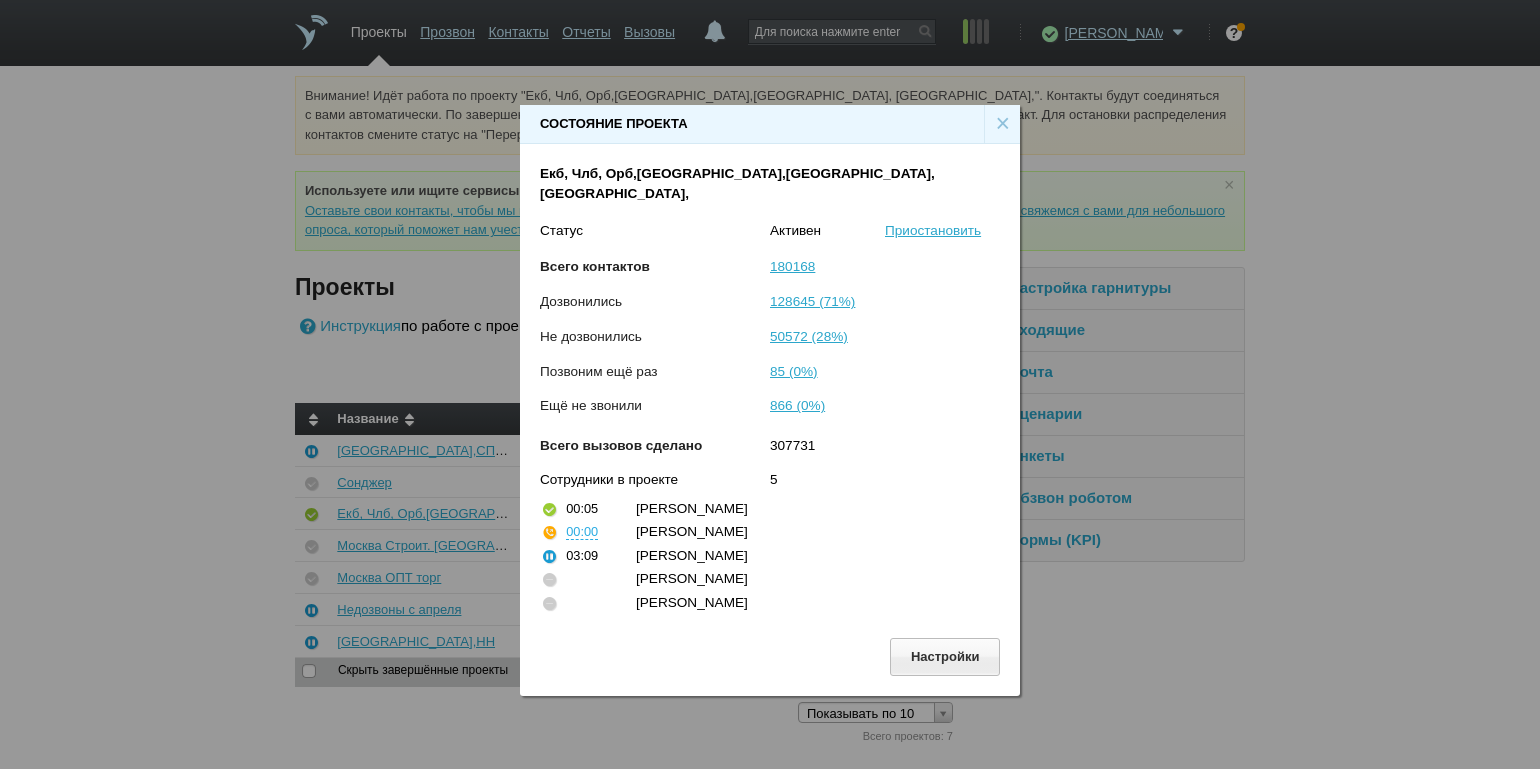 click on "×" at bounding box center (1002, 124) 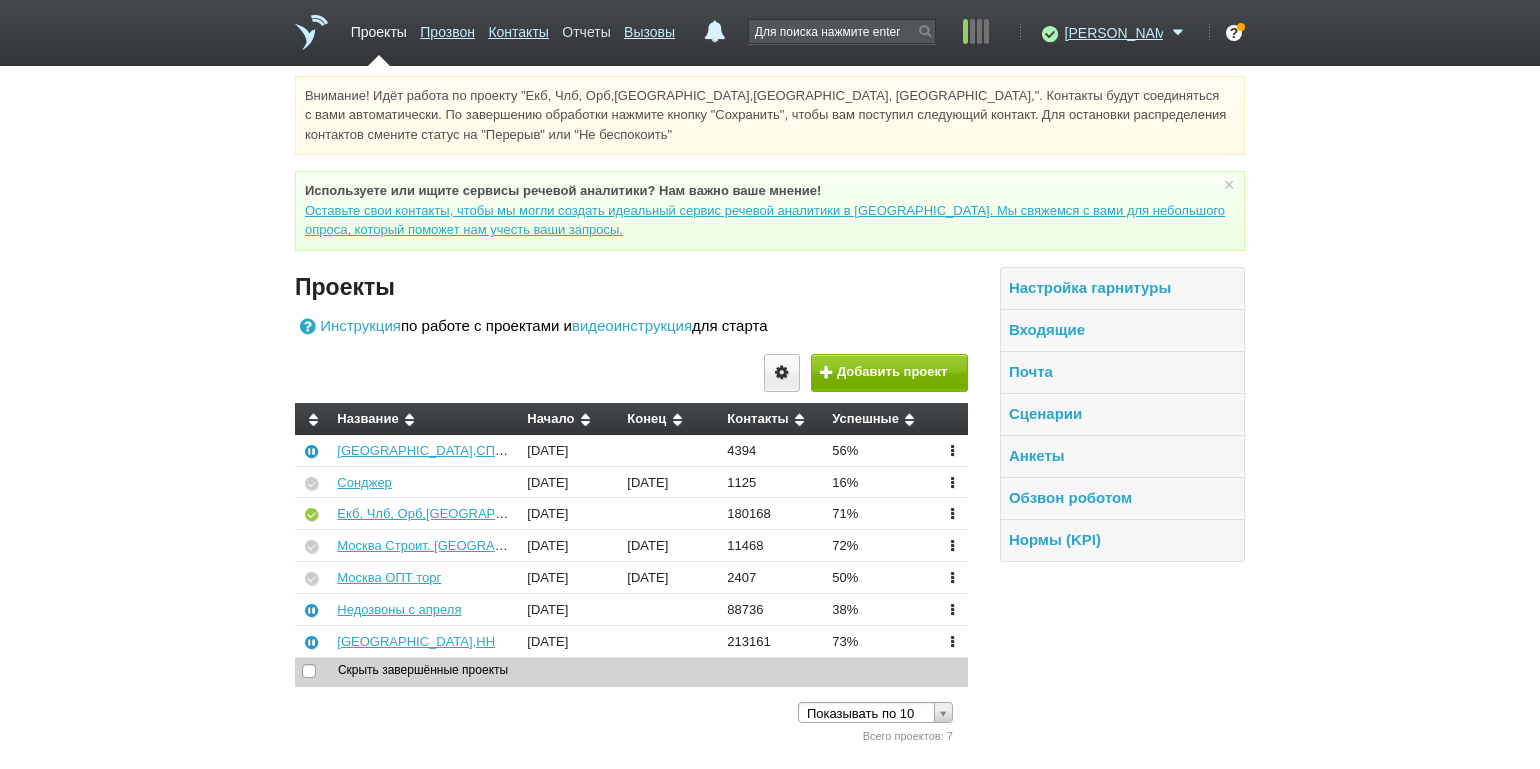 click on "Отчеты" at bounding box center (586, 28) 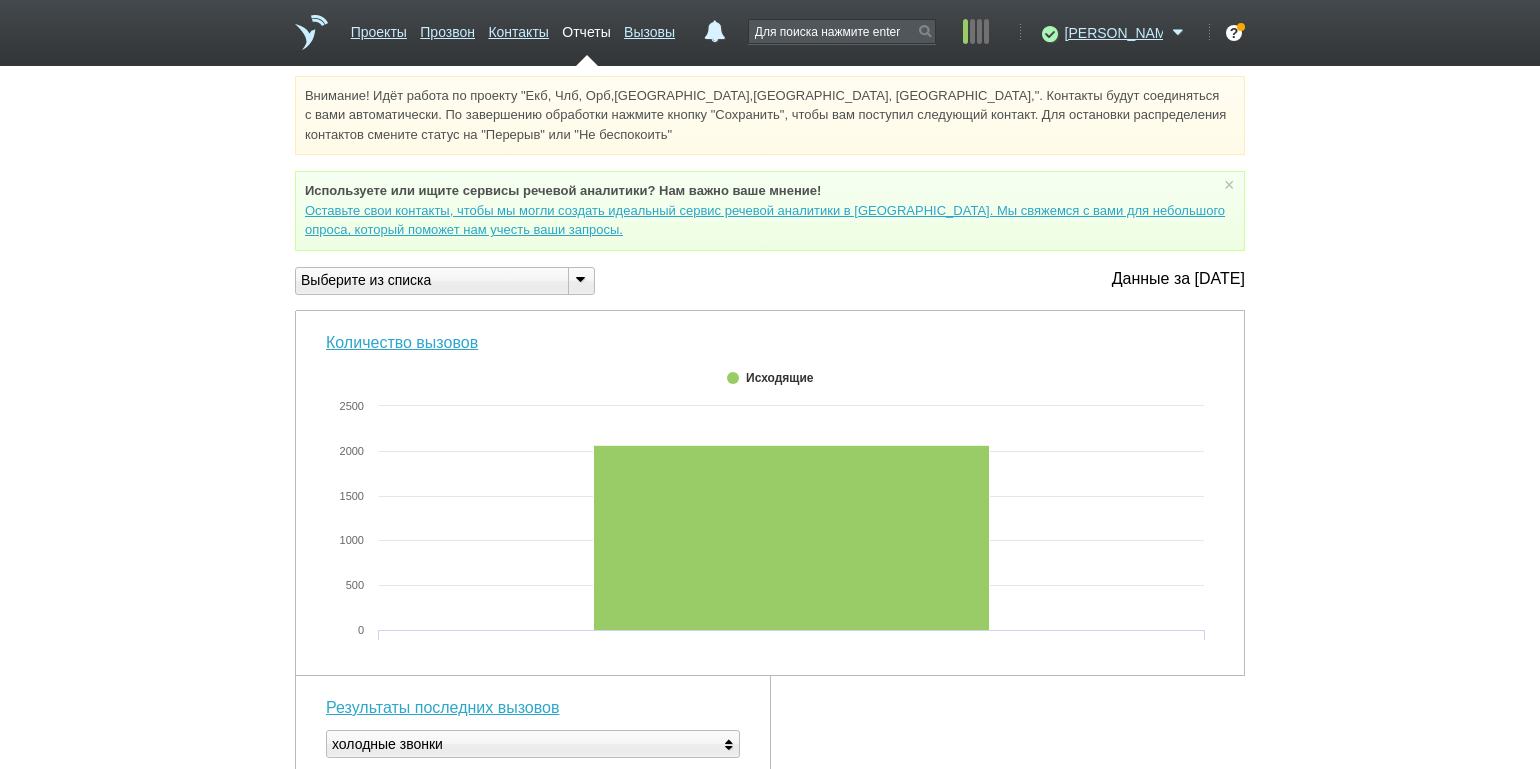 click at bounding box center (580, 279) 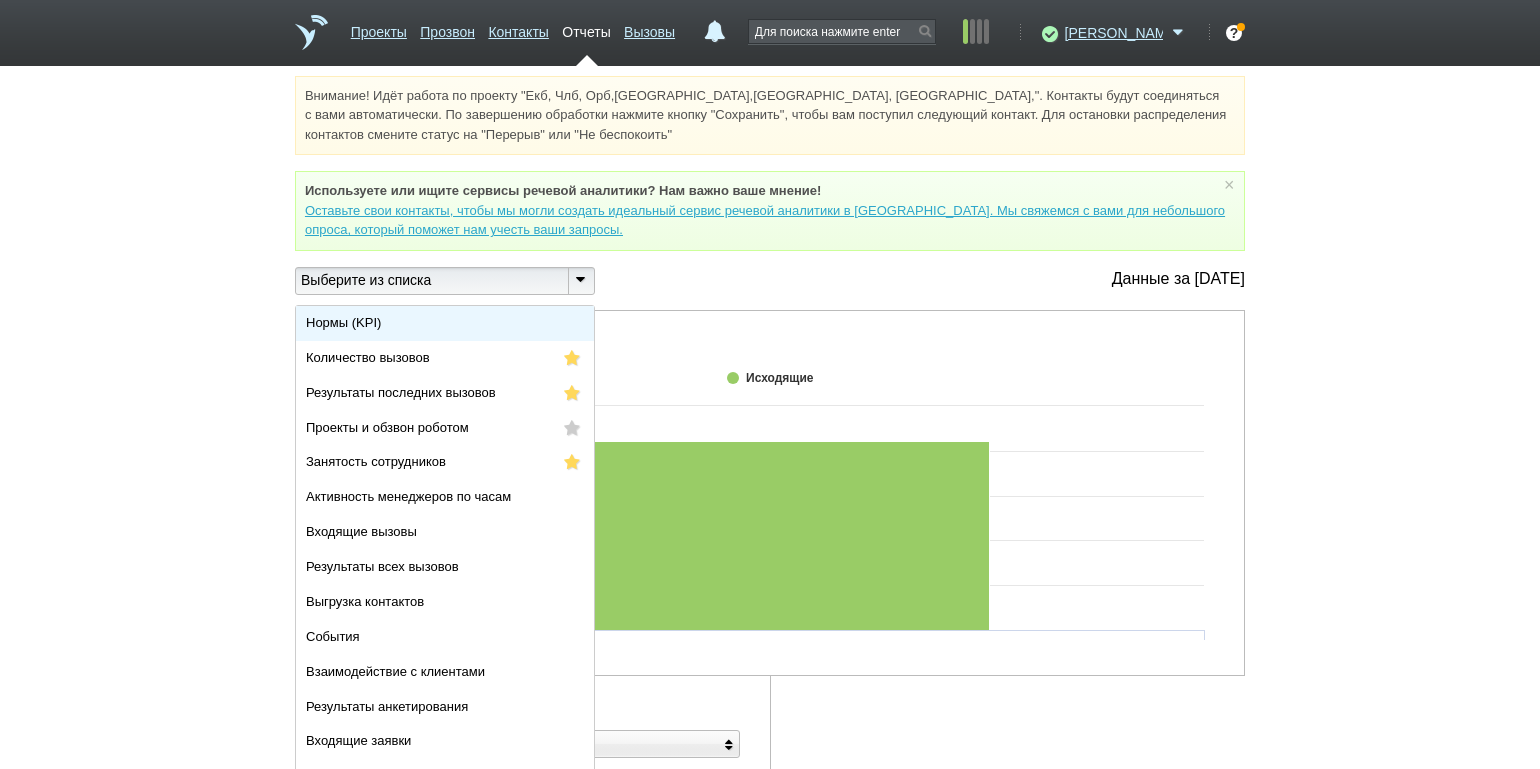 click on "Нормы (KPI)" at bounding box center [445, 323] 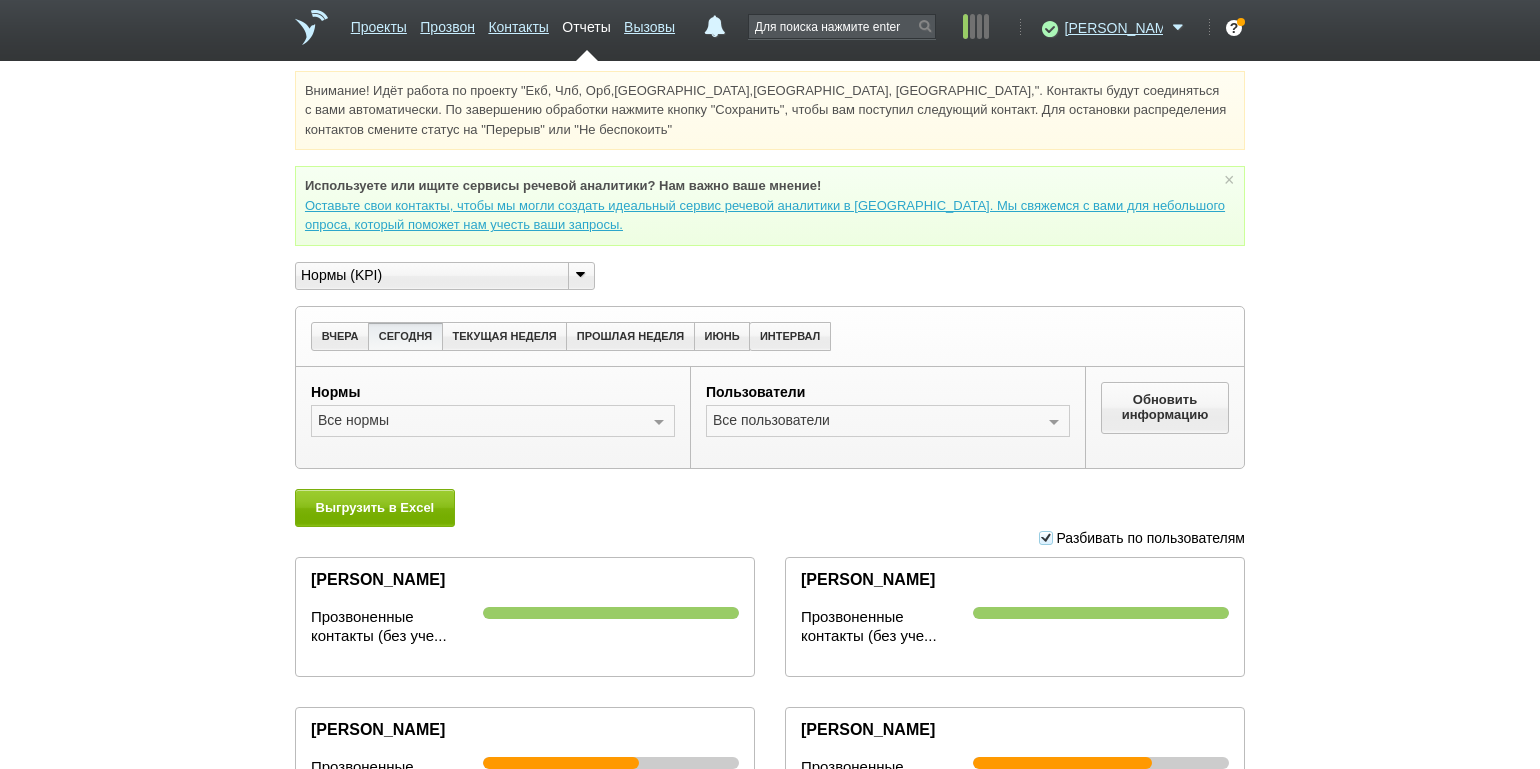 scroll, scrollTop: 0, scrollLeft: 0, axis: both 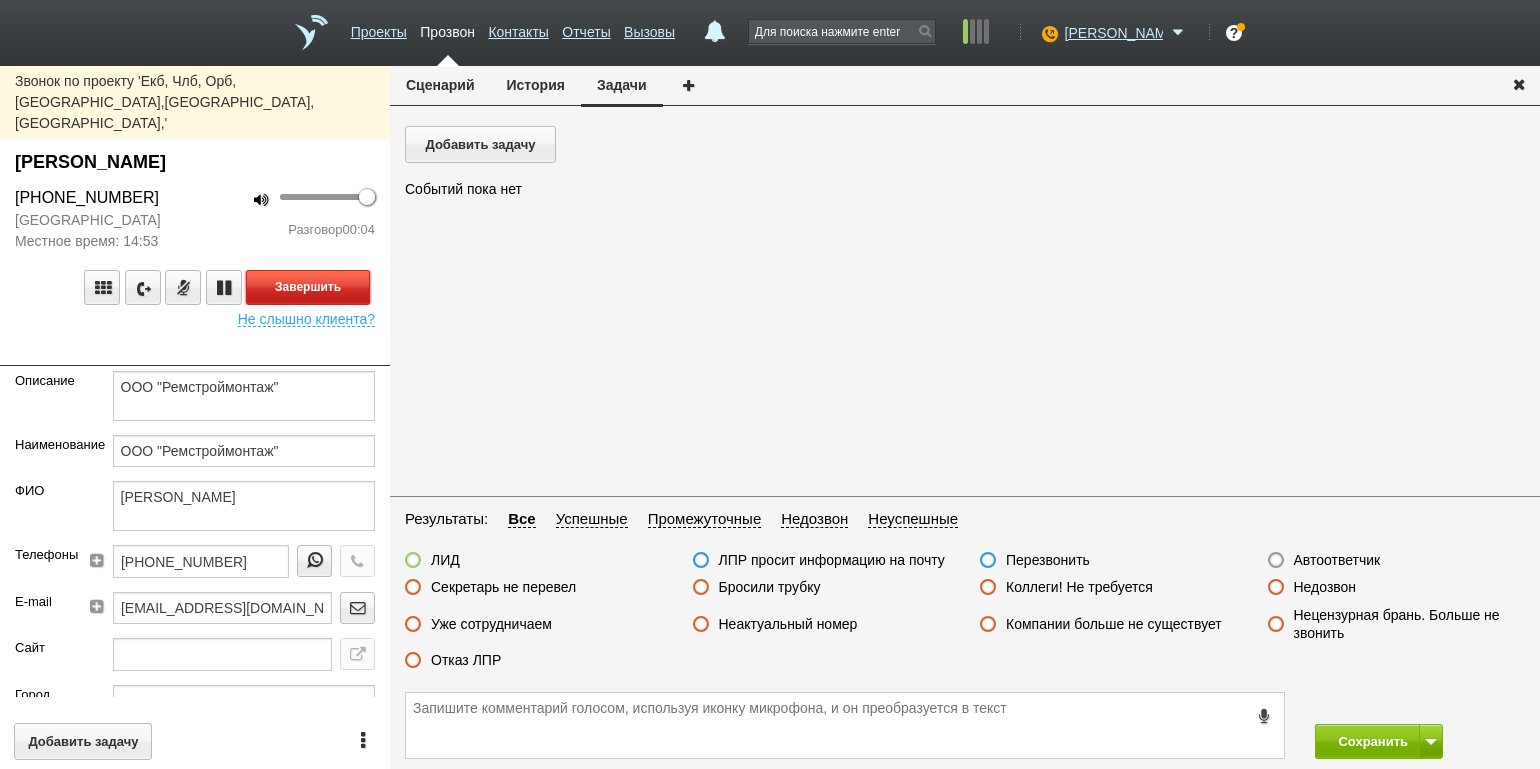 click on "Завершить" at bounding box center (308, 287) 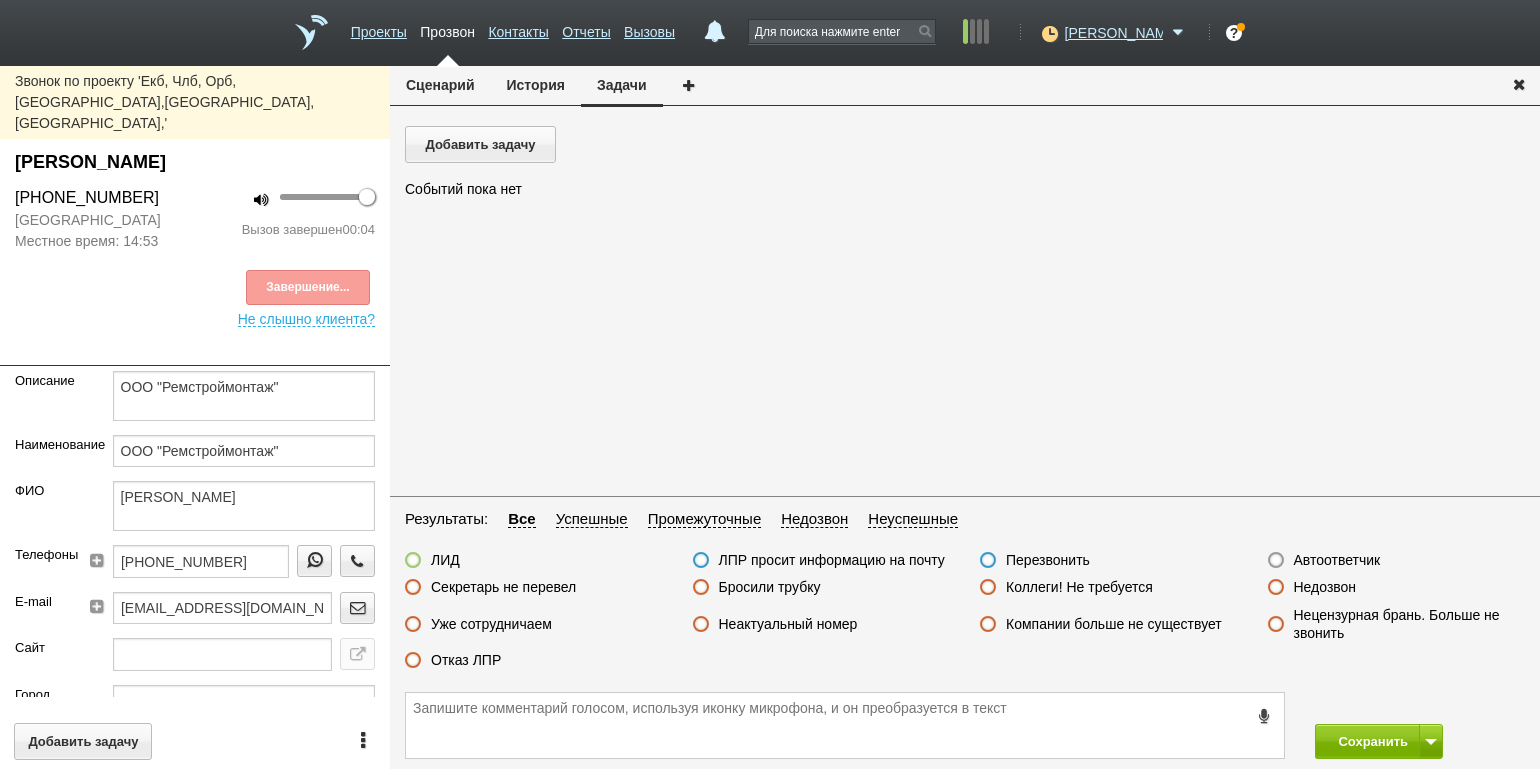 click on "Бросили трубку" at bounding box center [770, 587] 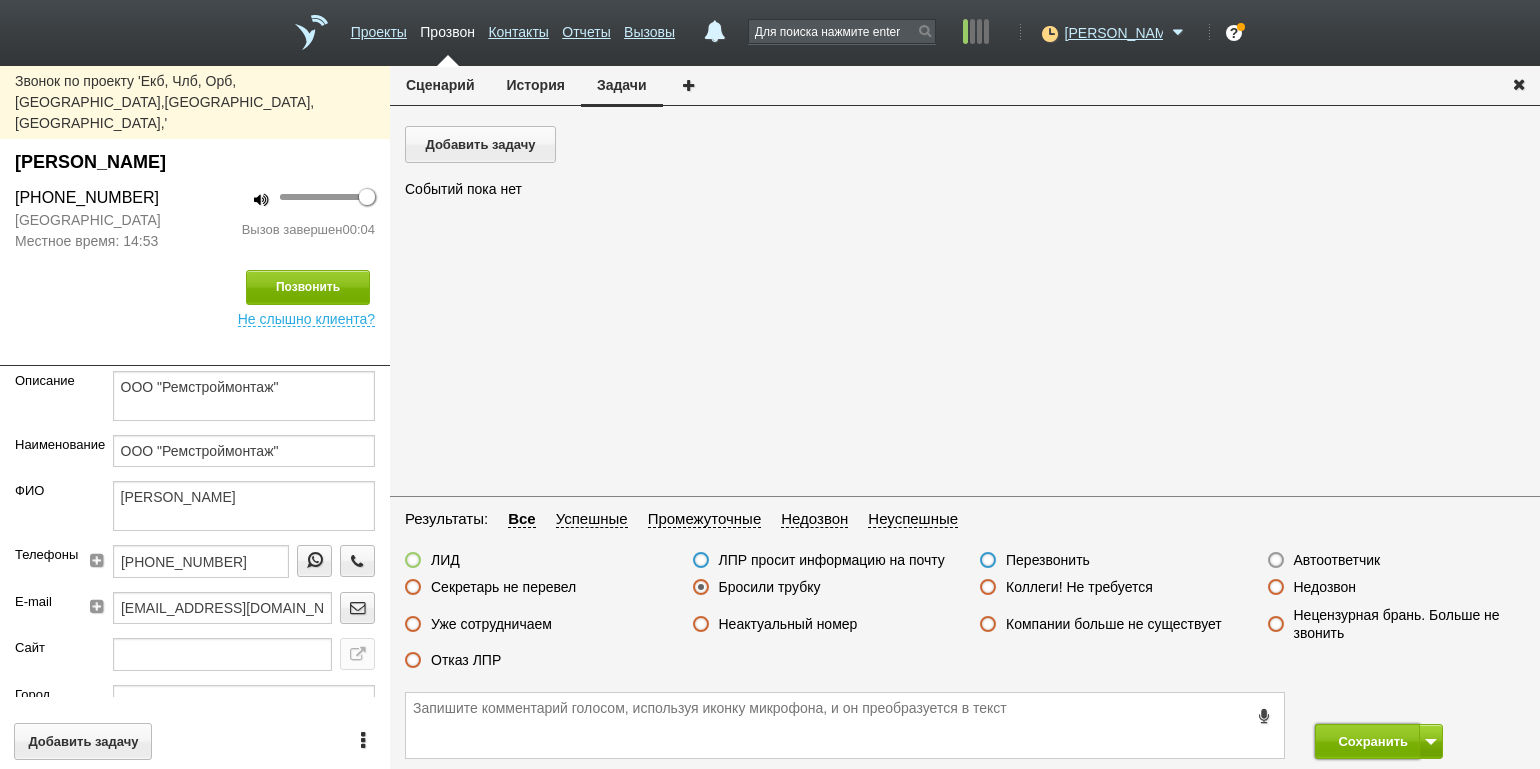 drag, startPoint x: 1358, startPoint y: 730, endPoint x: 1333, endPoint y: 696, distance: 42.201897 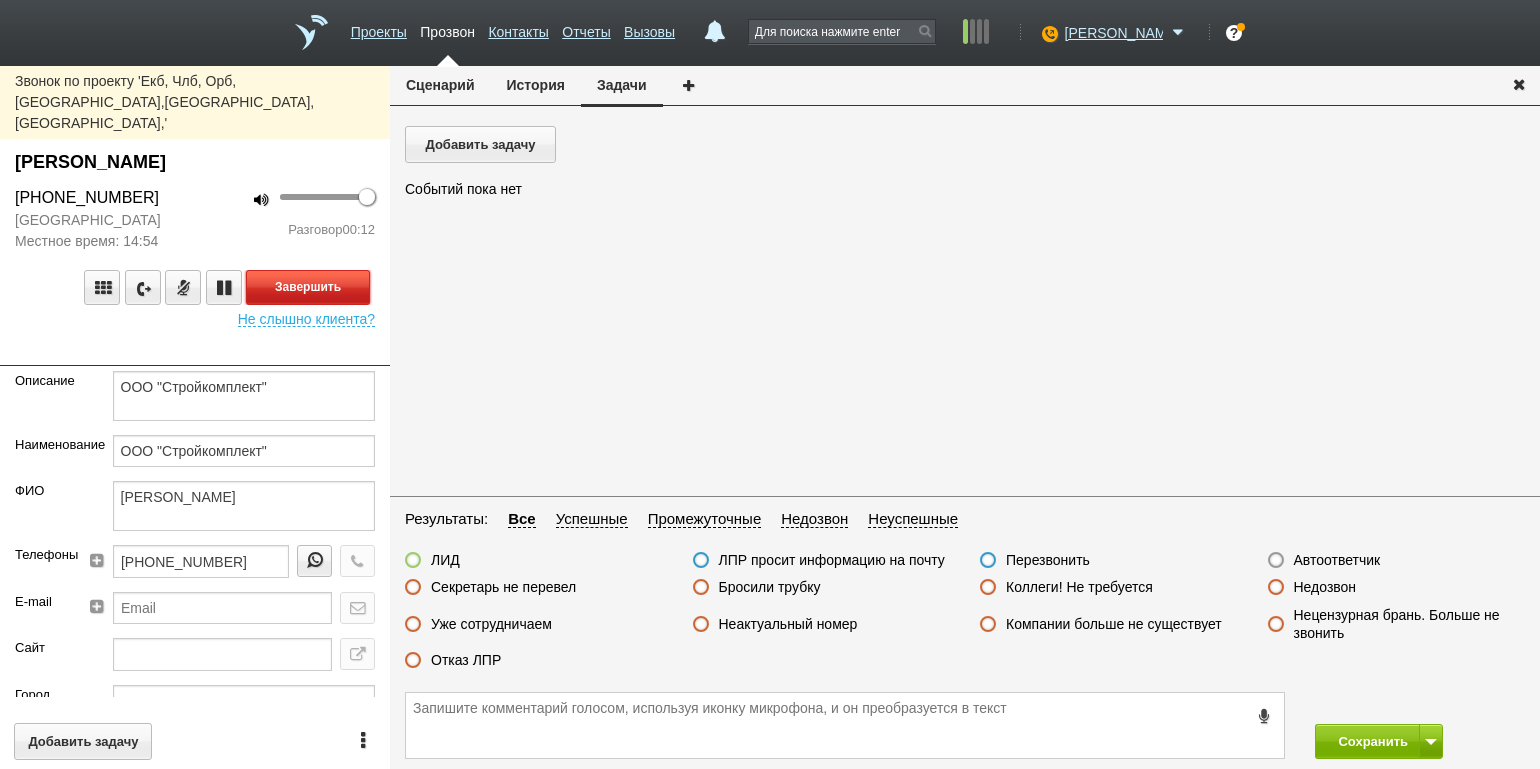 click on "Завершить" at bounding box center [308, 287] 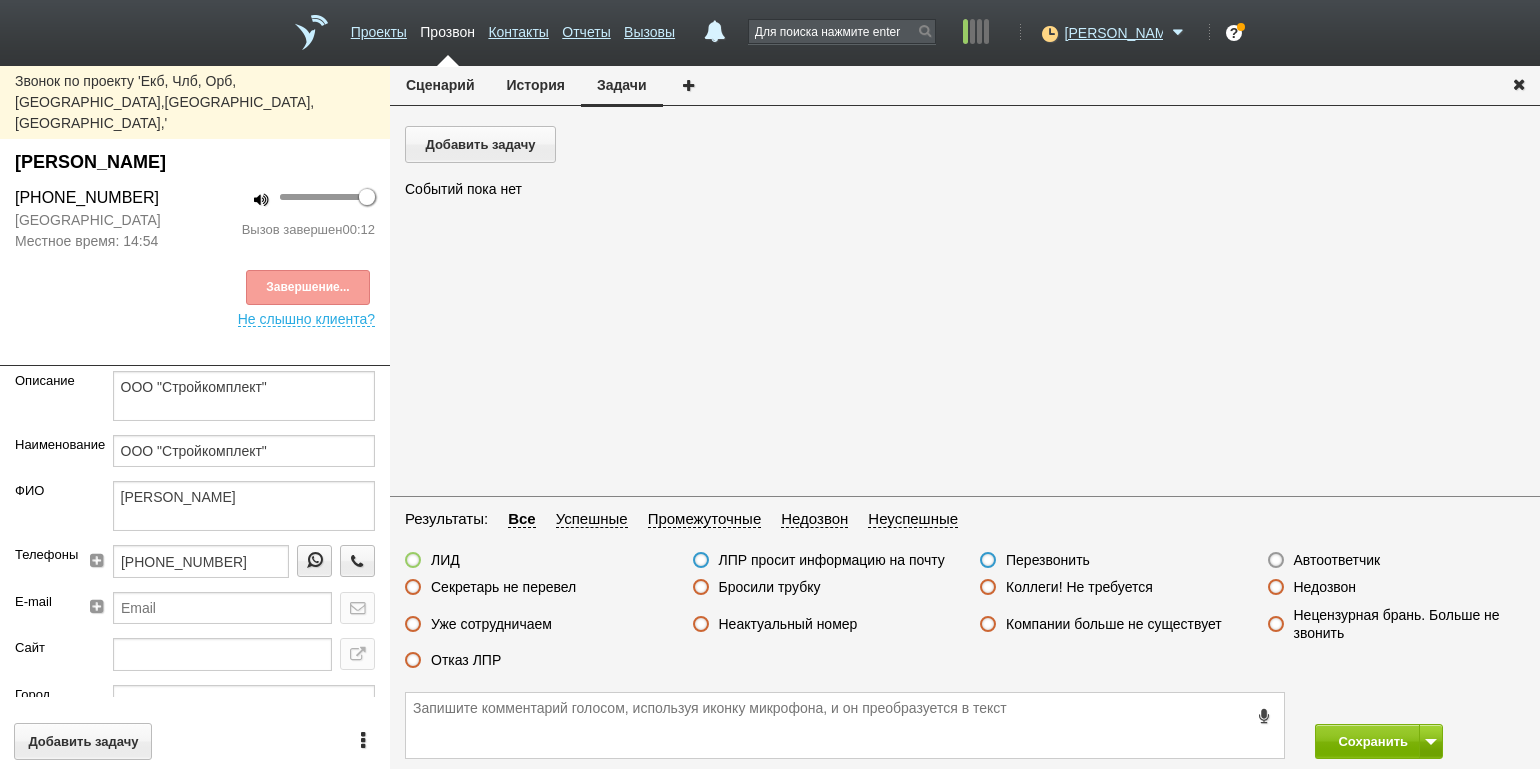 click on "Отказ ЛПР" at bounding box center (466, 660) 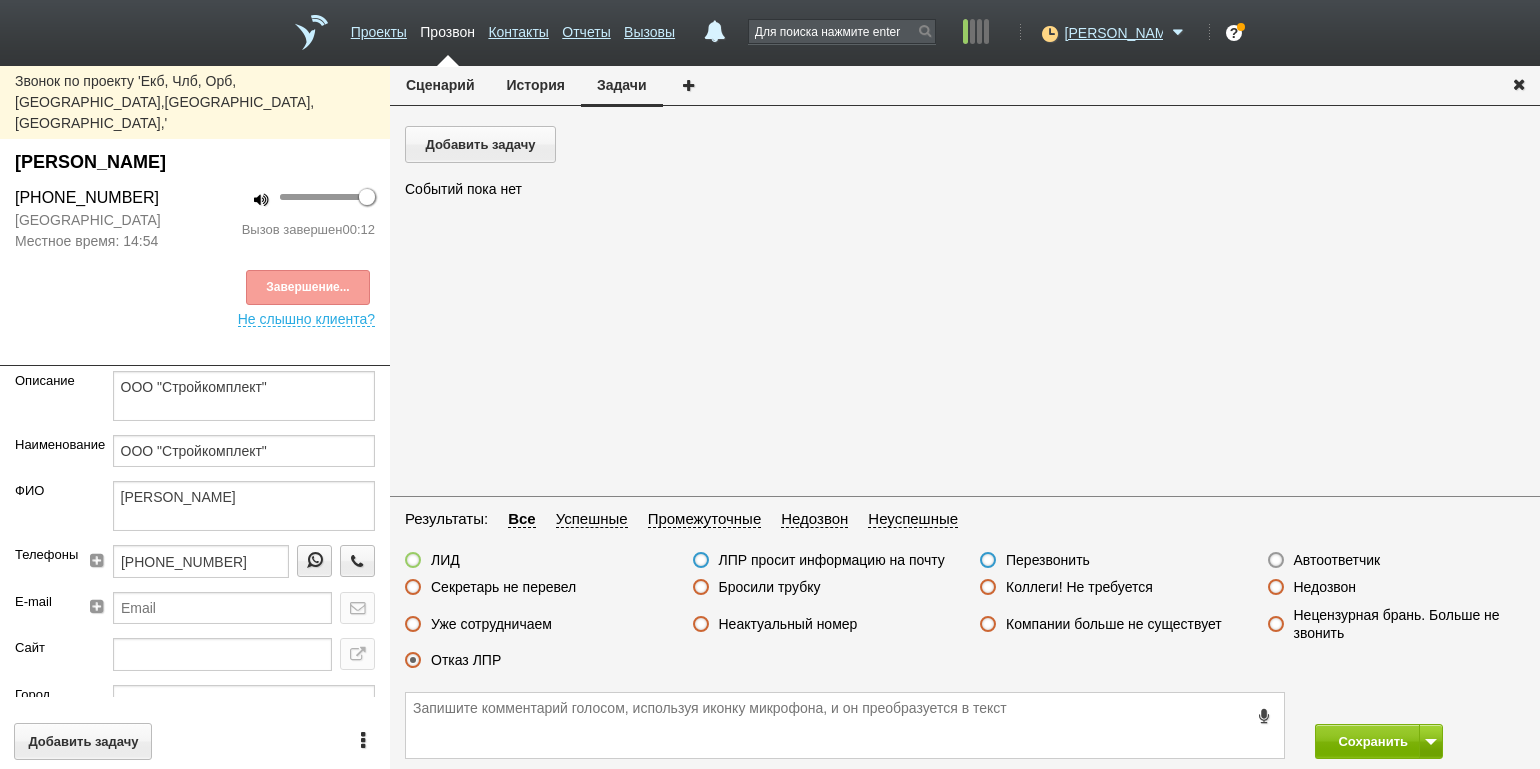 click on "Отказ ЛПР" at bounding box center [466, 660] 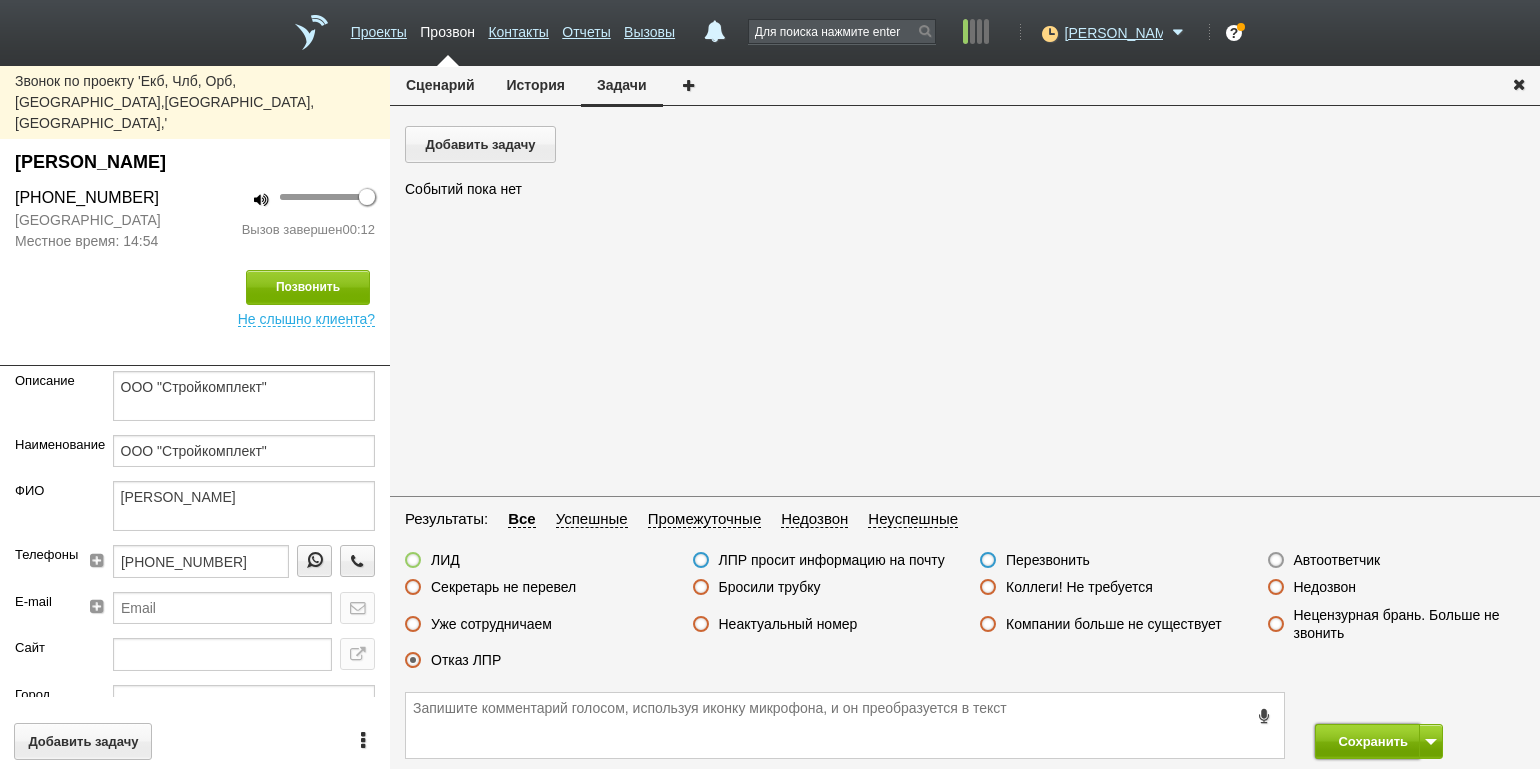 click on "Сохранить" at bounding box center [1367, 741] 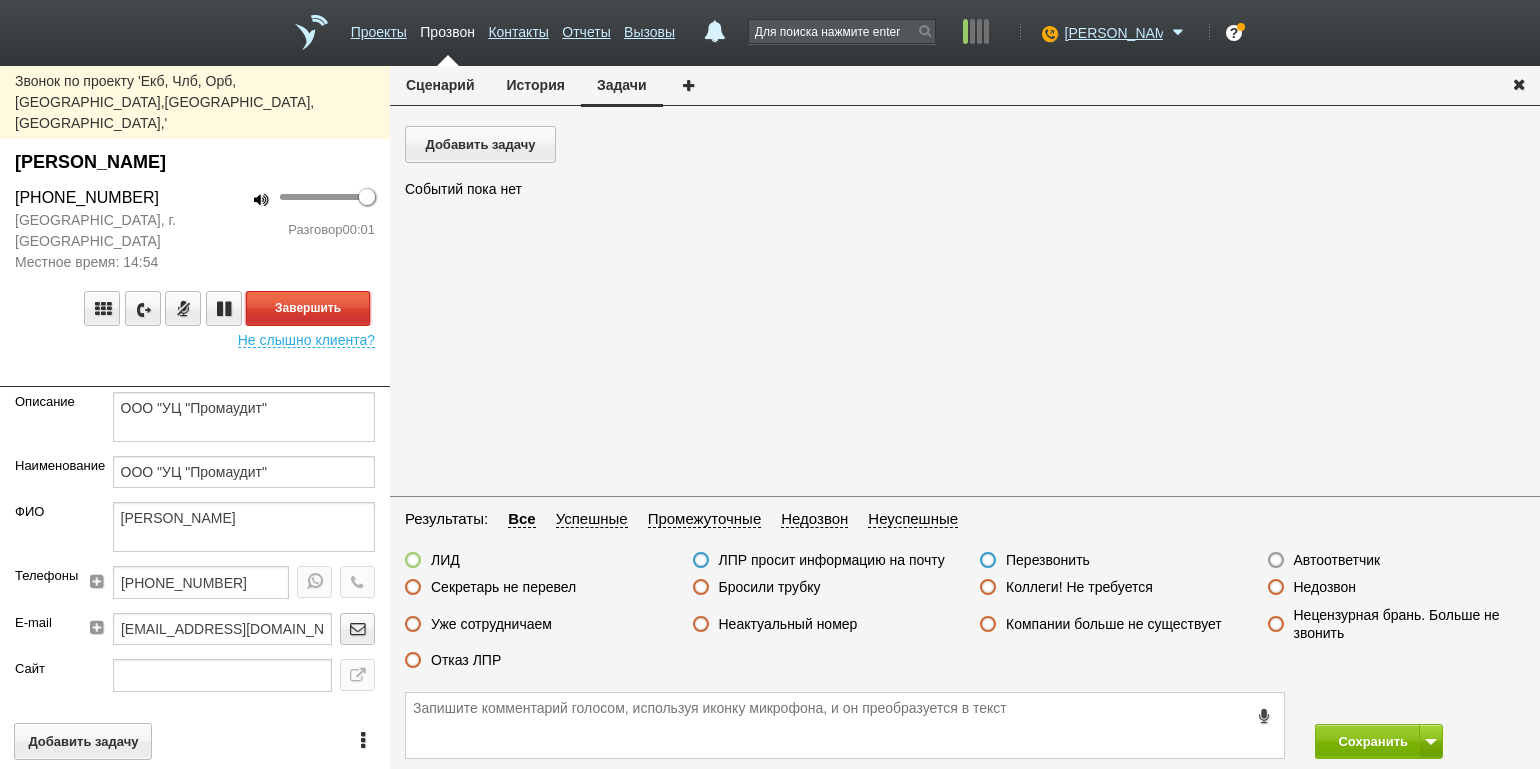 drag, startPoint x: 321, startPoint y: 250, endPoint x: 386, endPoint y: 275, distance: 69.641945 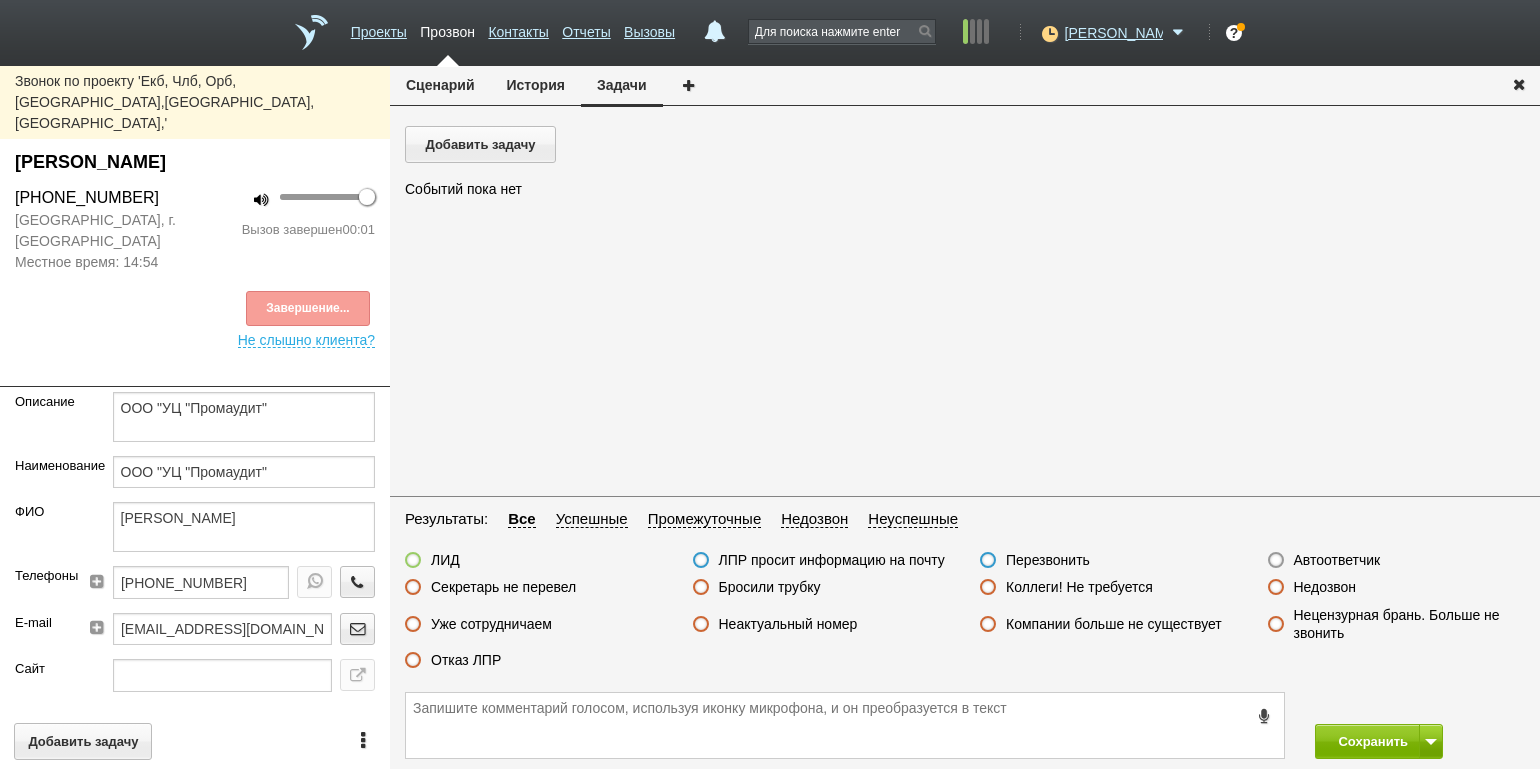 click on "Автоответчик" at bounding box center [1337, 560] 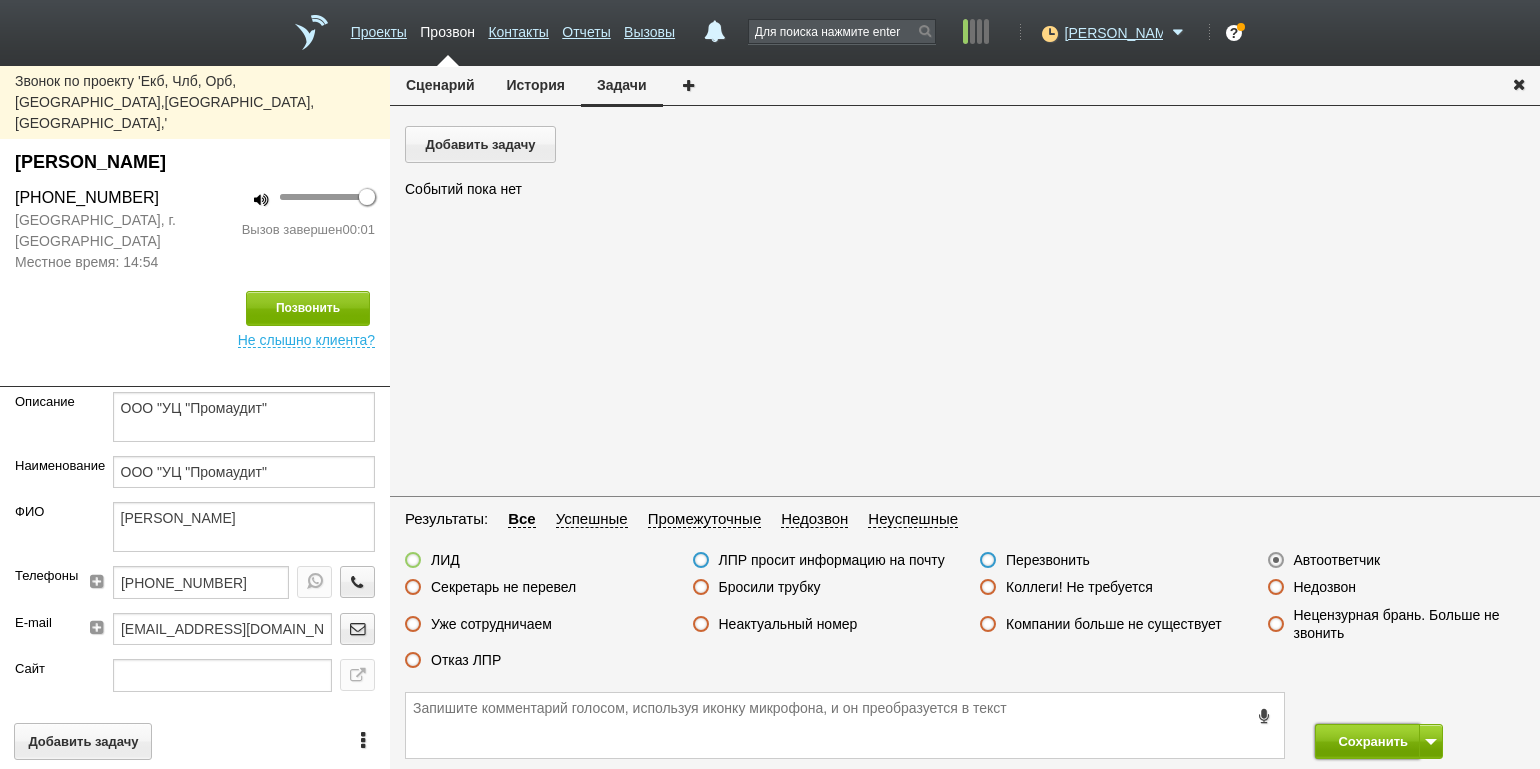 click on "Сохранить" at bounding box center (1367, 741) 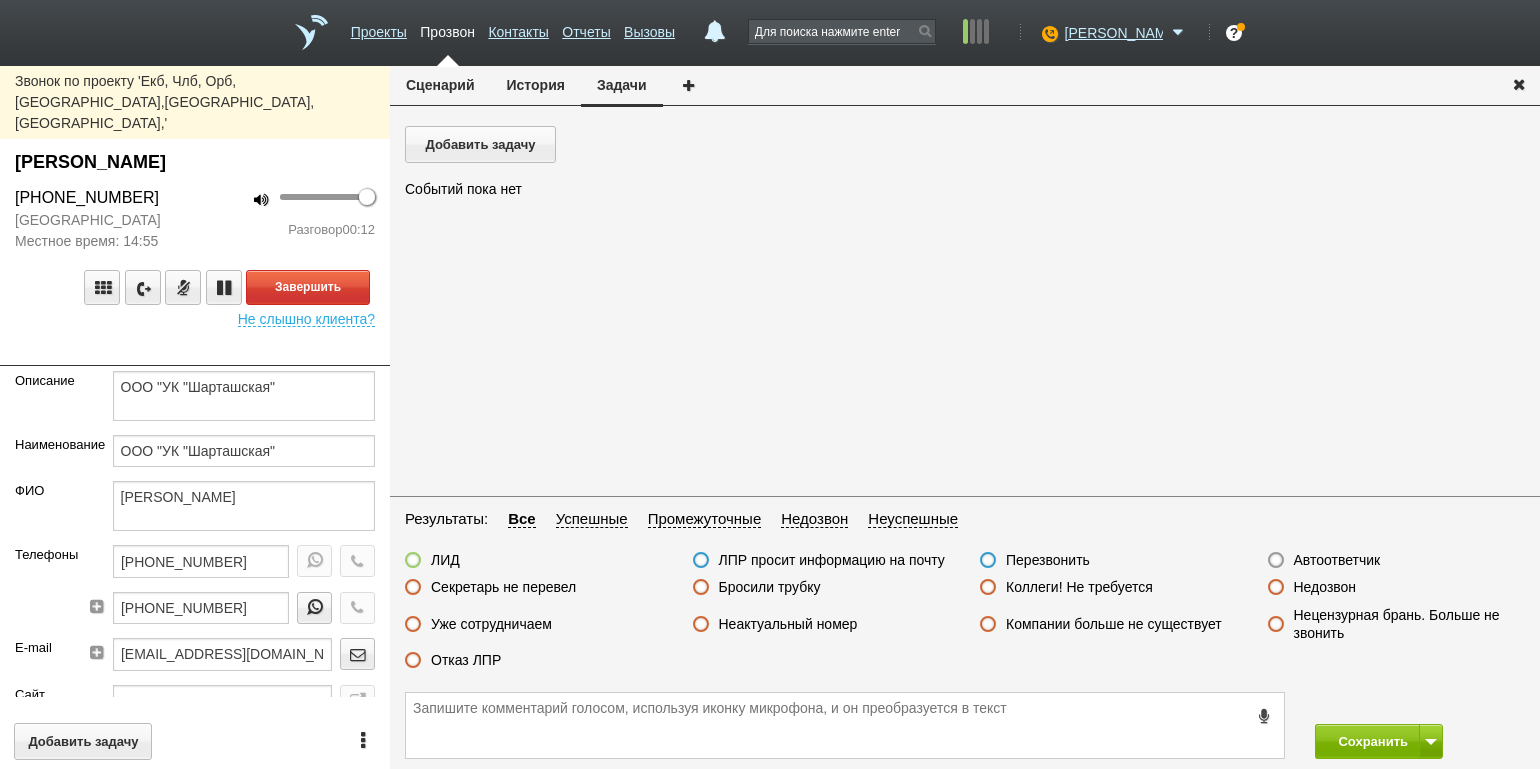 click on "Разговор
00:12" at bounding box center [292, 230] 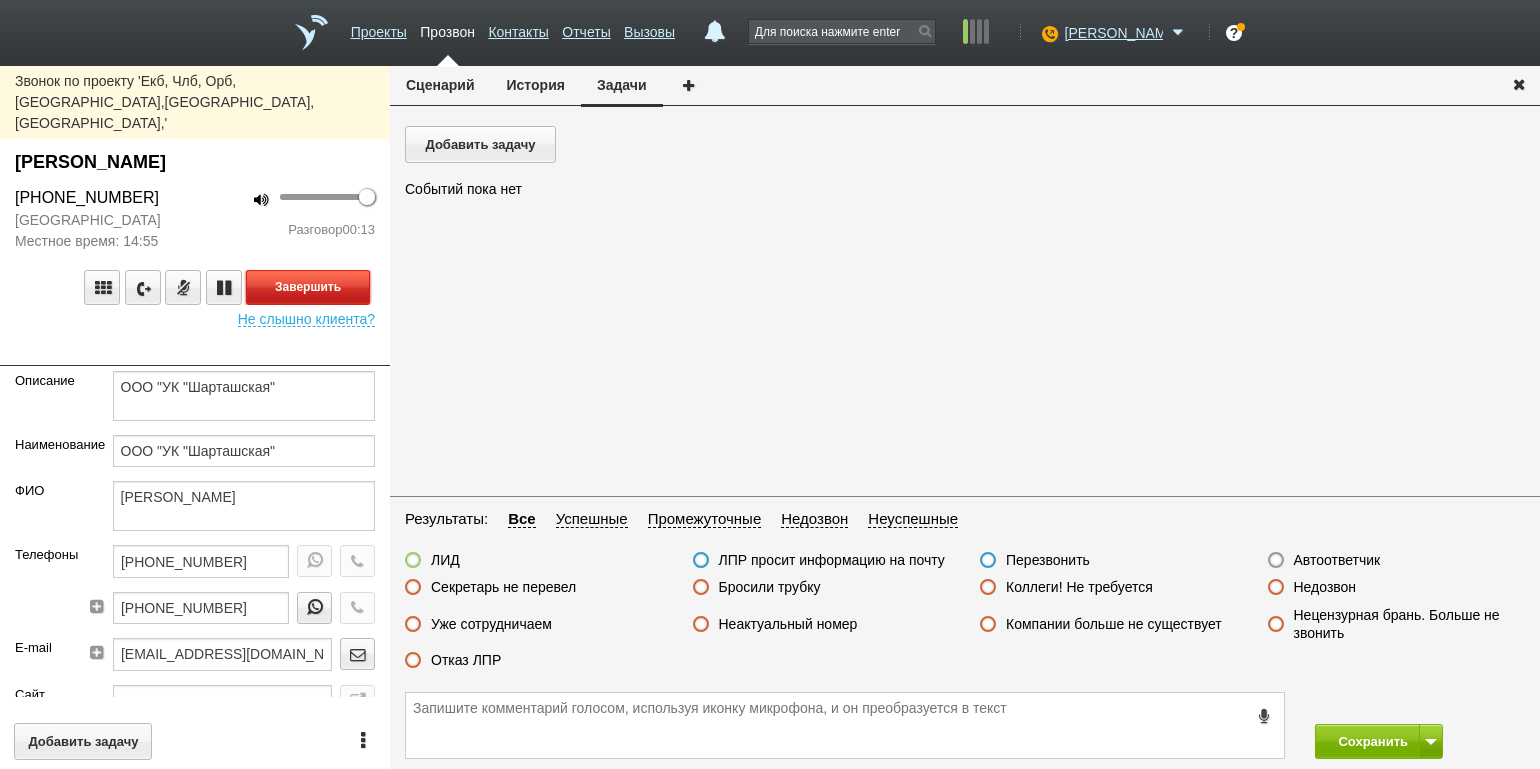 click on "Завершить" at bounding box center (308, 287) 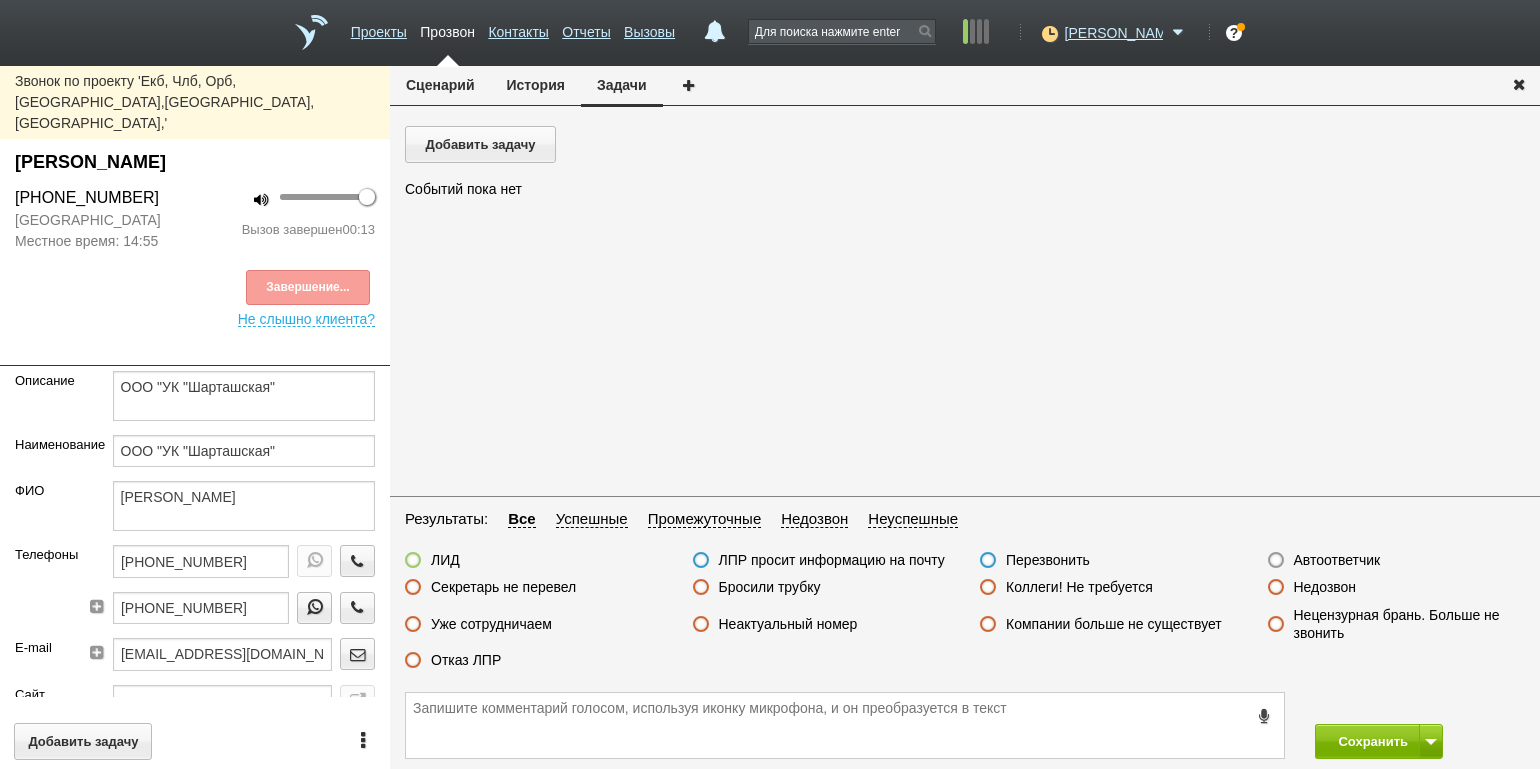 click on "Отказ ЛПР" at bounding box center [466, 660] 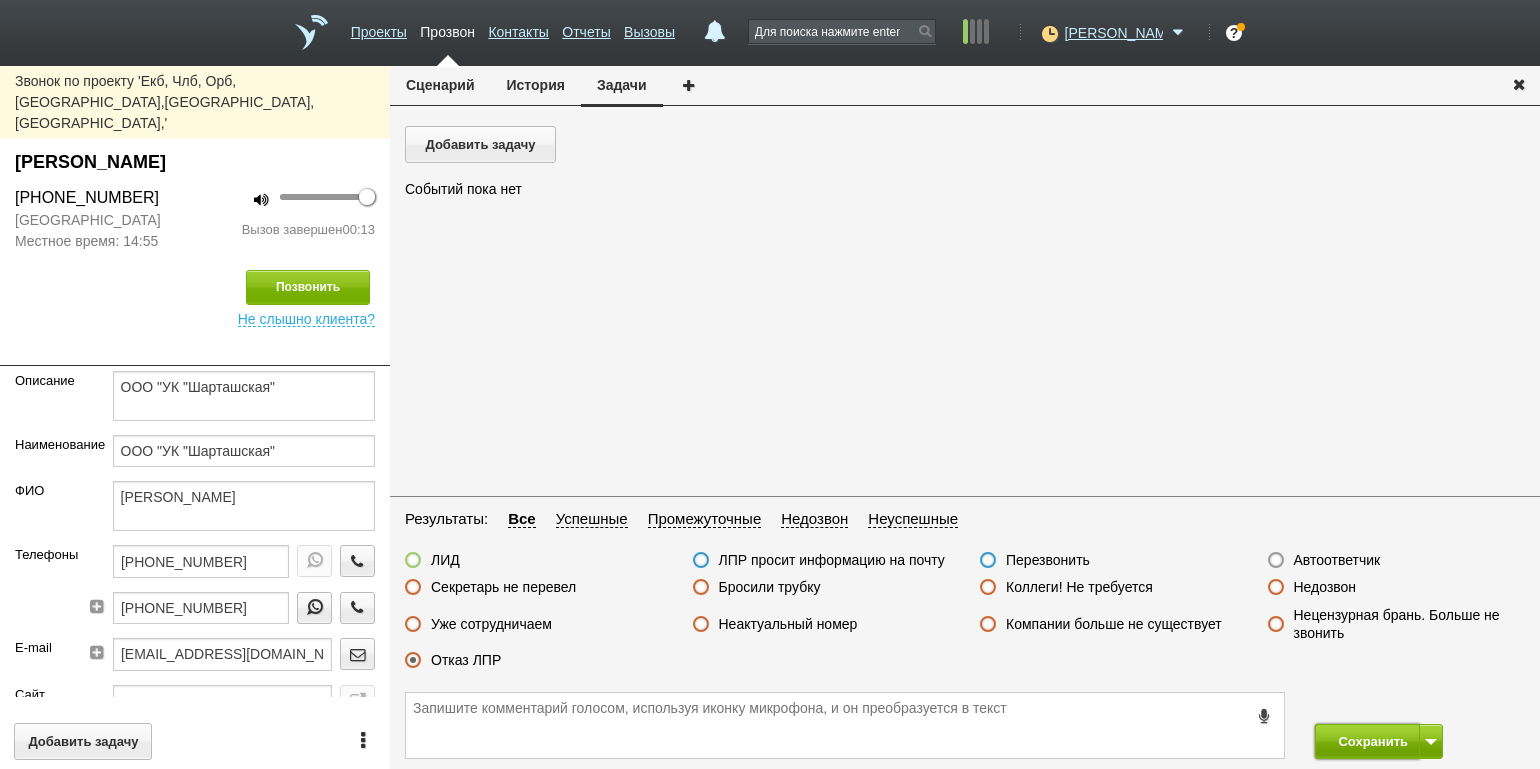click on "Сохранить" at bounding box center (1367, 741) 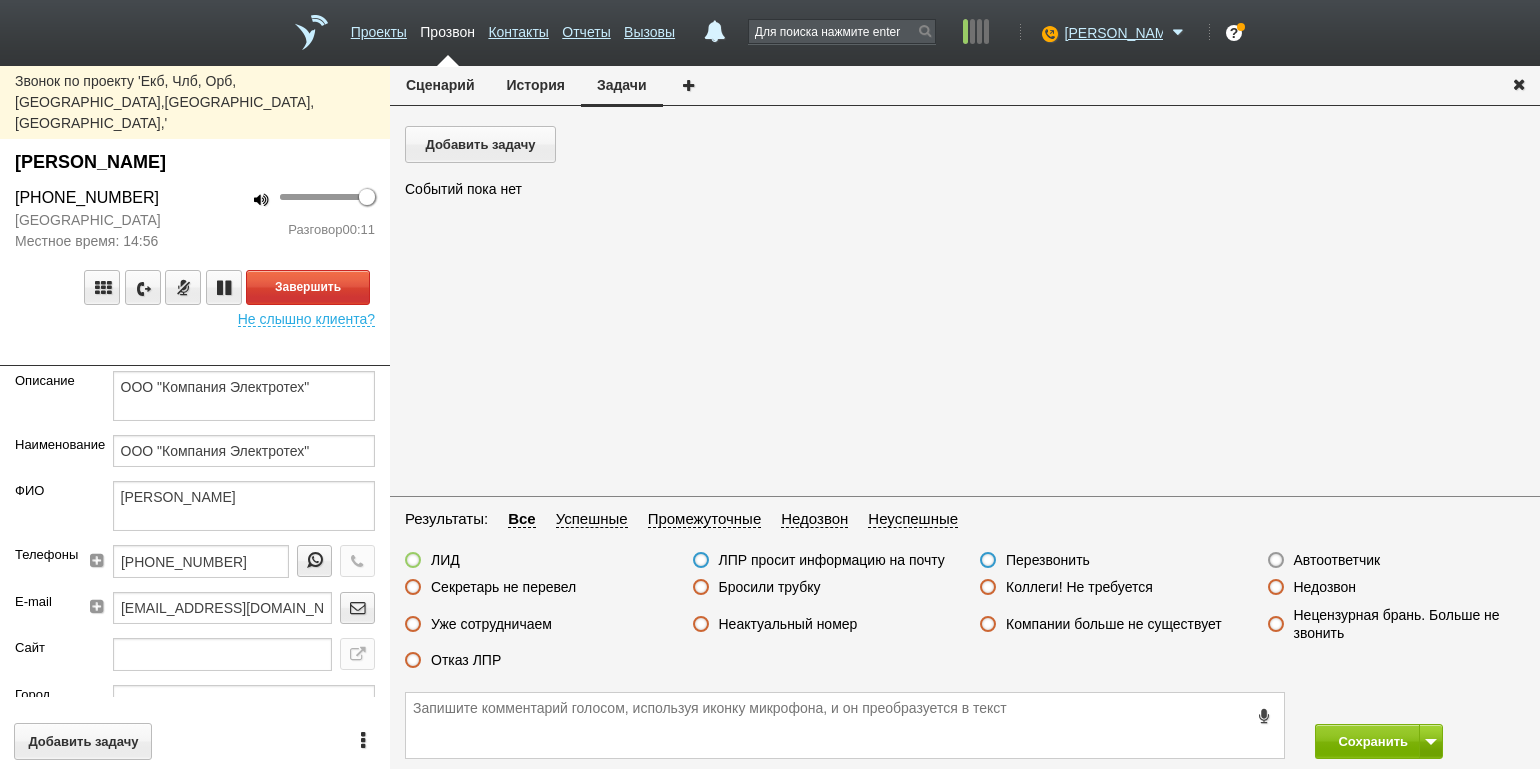 click on "Разговор
00:11" at bounding box center (292, 230) 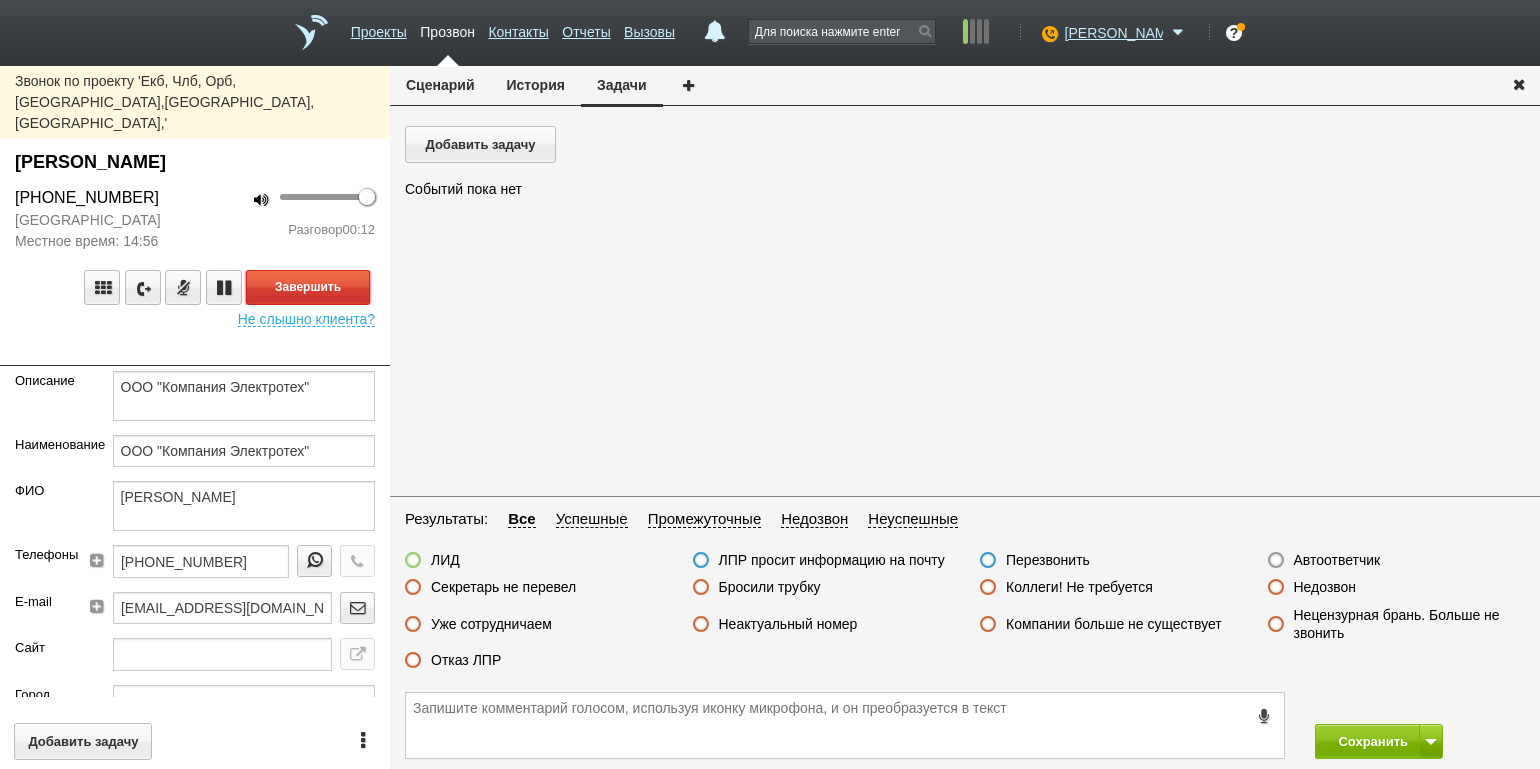 drag, startPoint x: 302, startPoint y: 236, endPoint x: 344, endPoint y: 270, distance: 54.037025 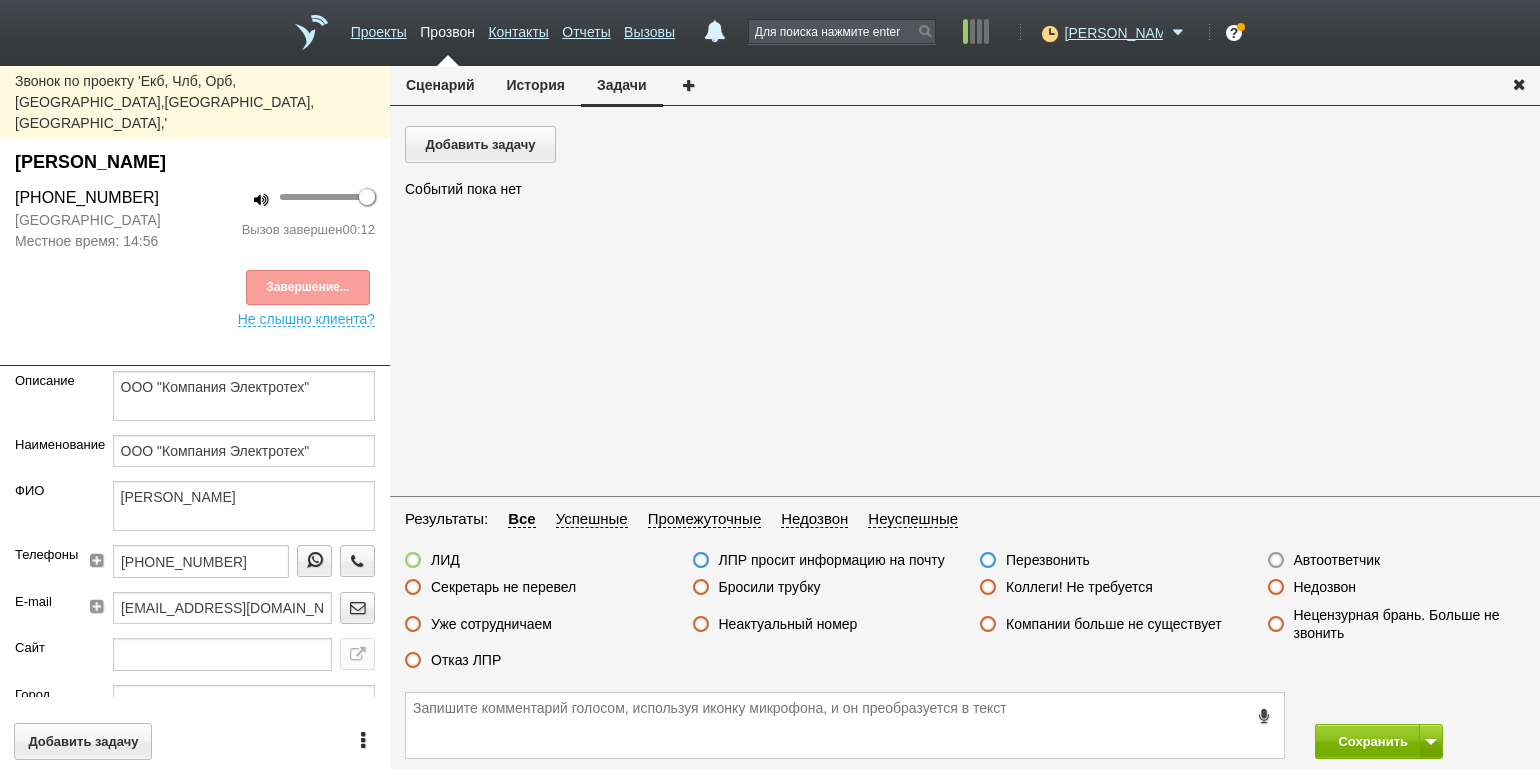 click on "ЛИД ЛПР просит информацию на почту Перезвонить Автоответчик Секретарь не перевел Бросили трубку Коллеги! Не требуется Недозвон Уже сотрудничаем Неактуальный номер Компании больше не существует Нецензурная брань. Больше не звонить Отказ ЛПР" at bounding box center (965, 615) 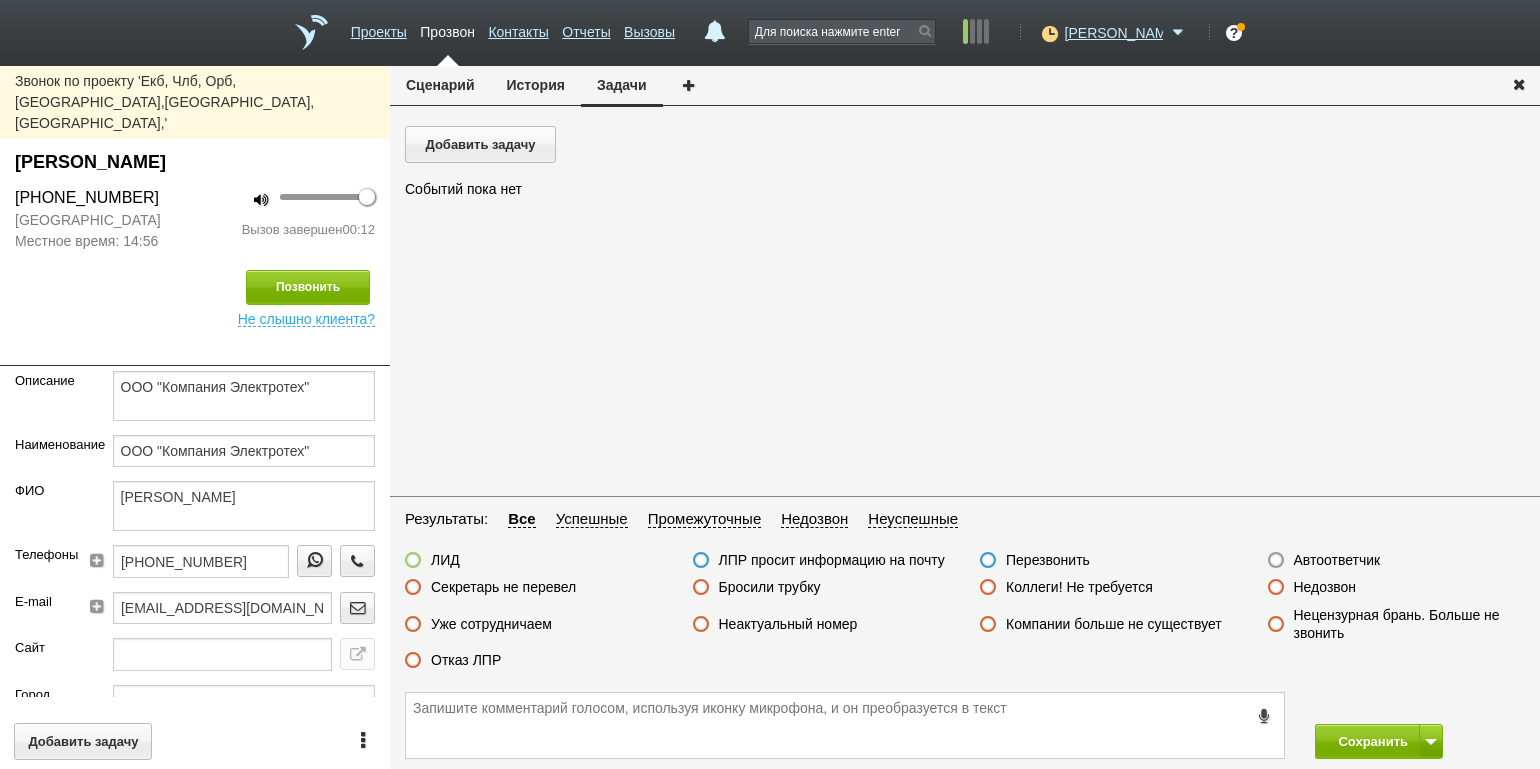 click on "Отказ ЛПР" at bounding box center (466, 660) 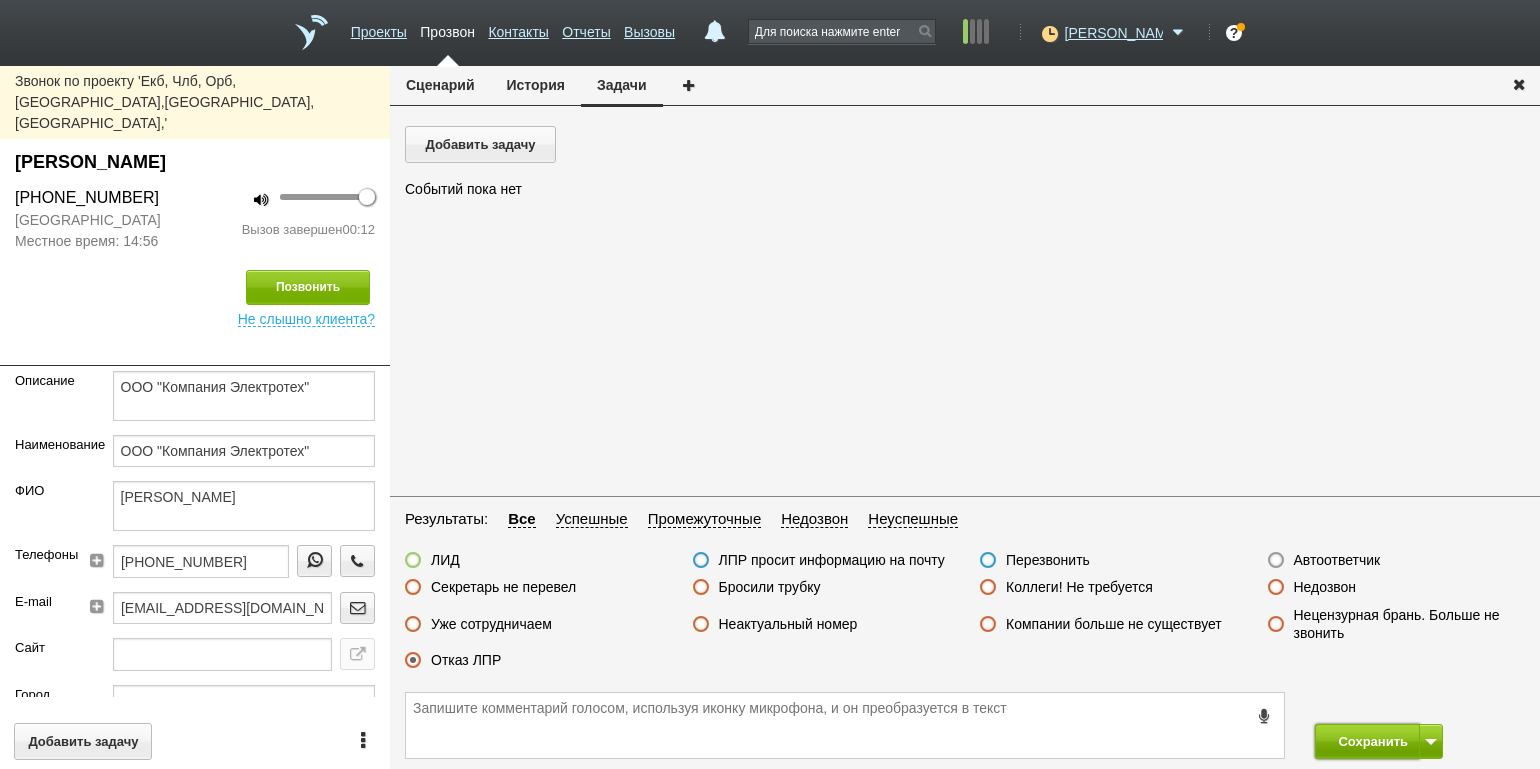 click on "Сохранить" at bounding box center [1367, 741] 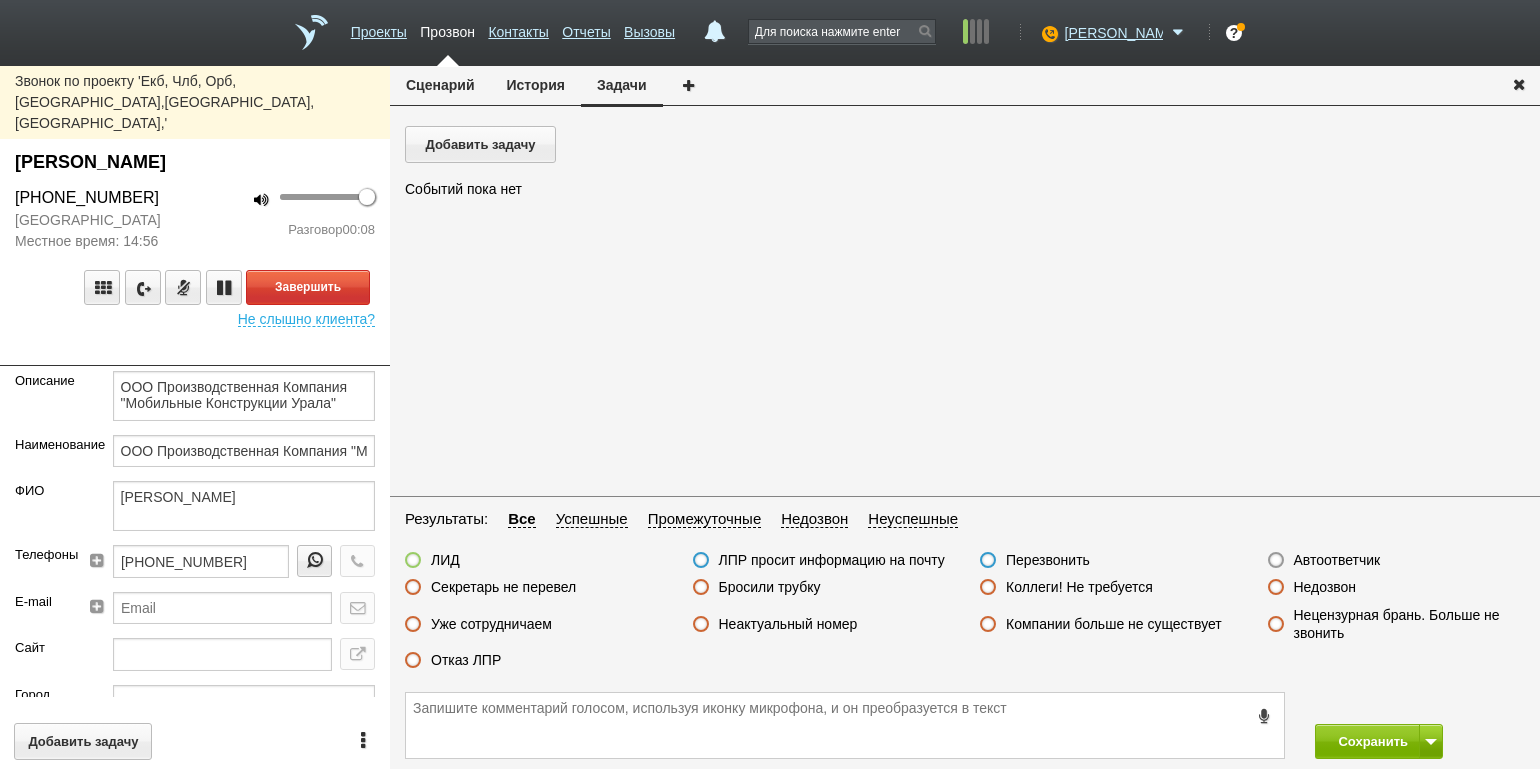 click on "Разговор
00:08" at bounding box center [292, 230] 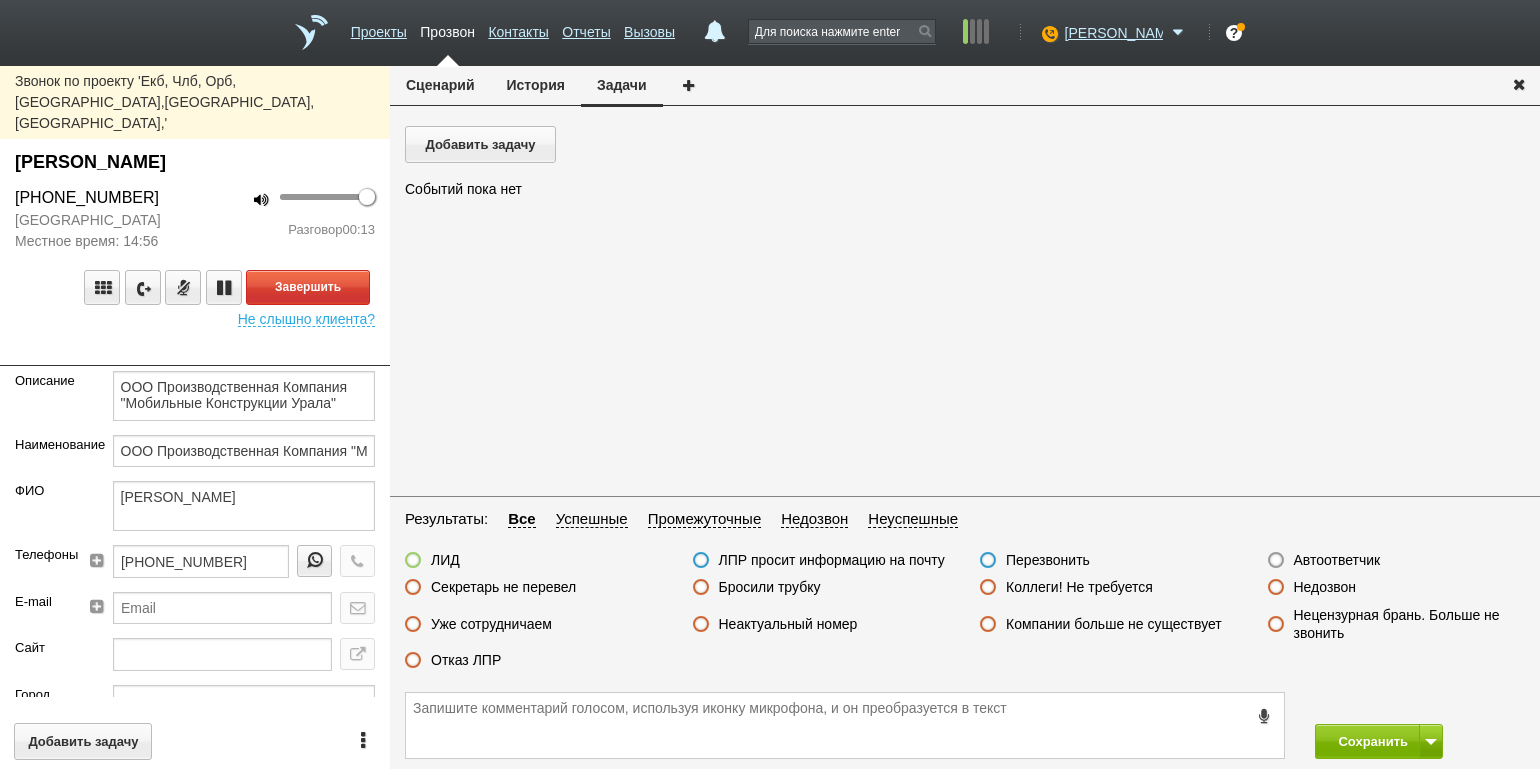 click on "100
Разговор
00:13" at bounding box center [292, 219] 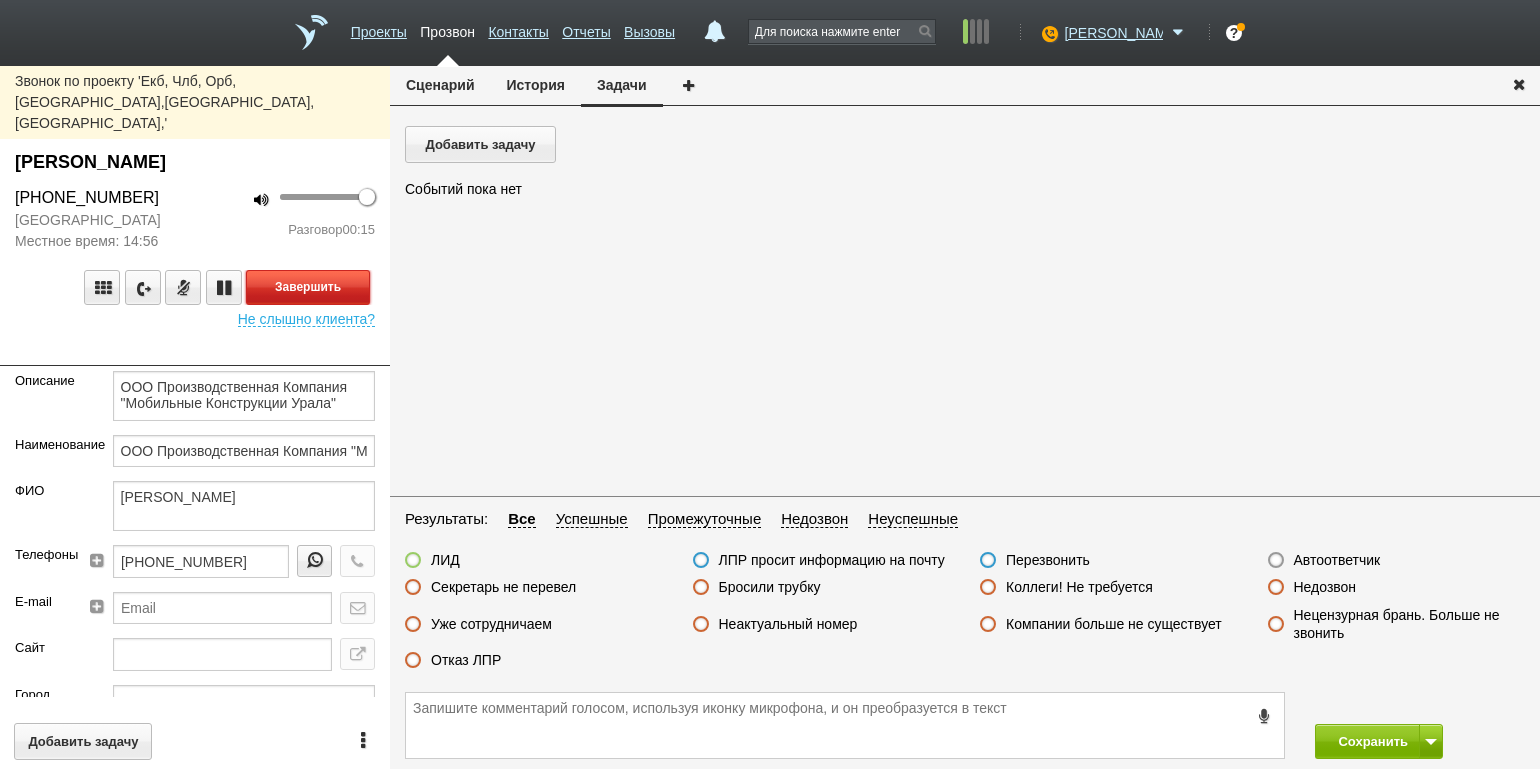 click on "Завершить" at bounding box center [308, 287] 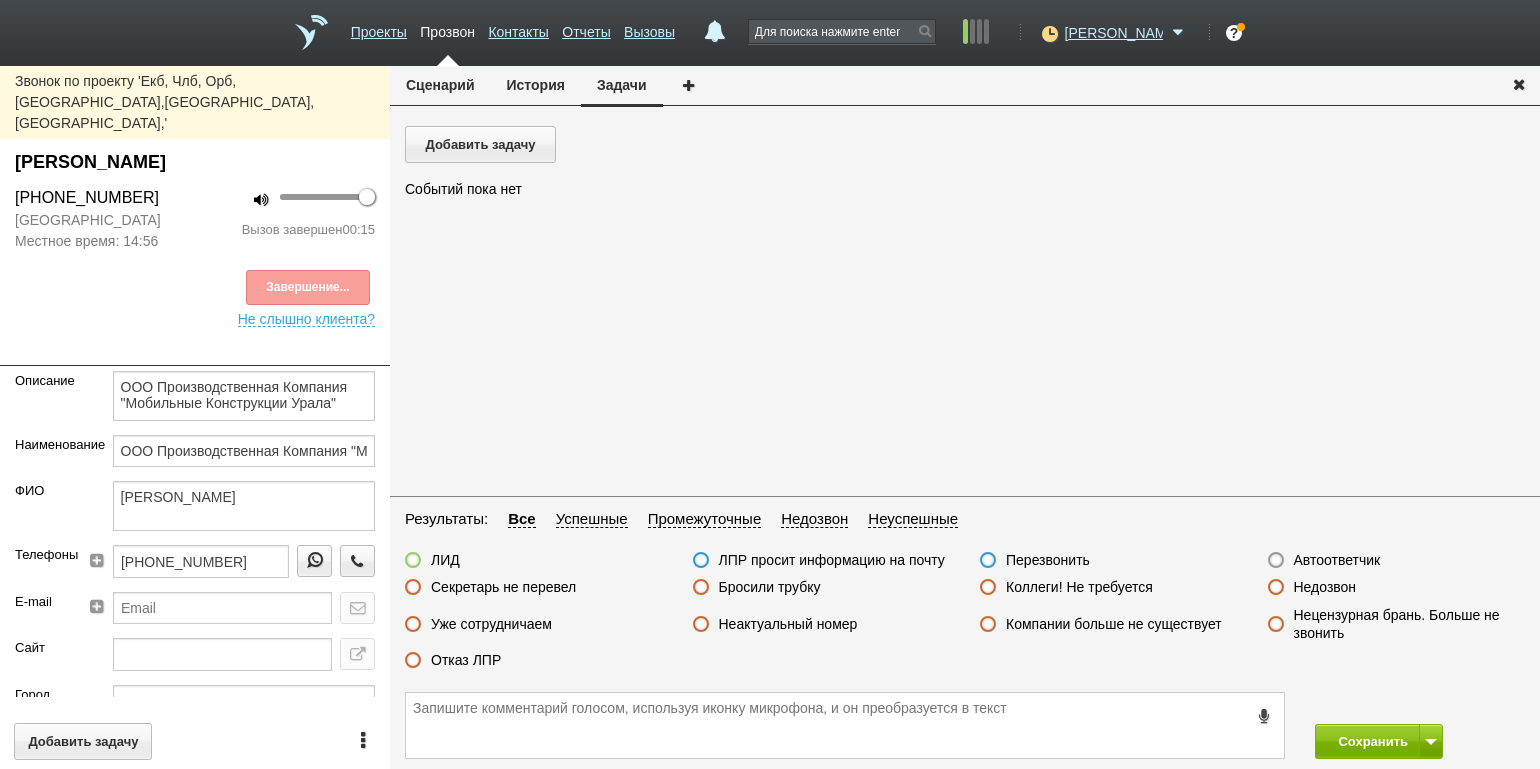 click on "Отказ ЛПР" at bounding box center (466, 660) 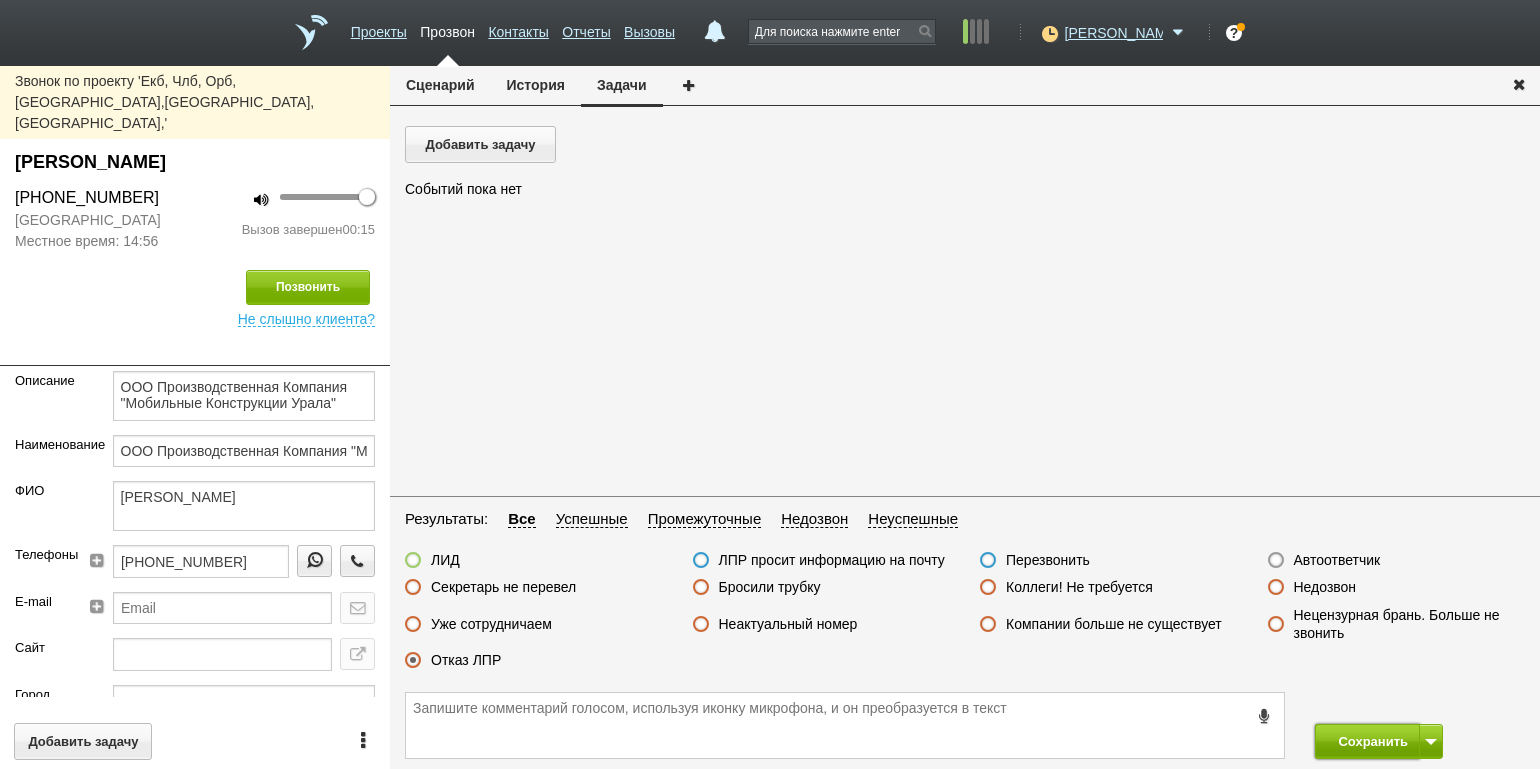 click on "Сохранить" at bounding box center (1367, 741) 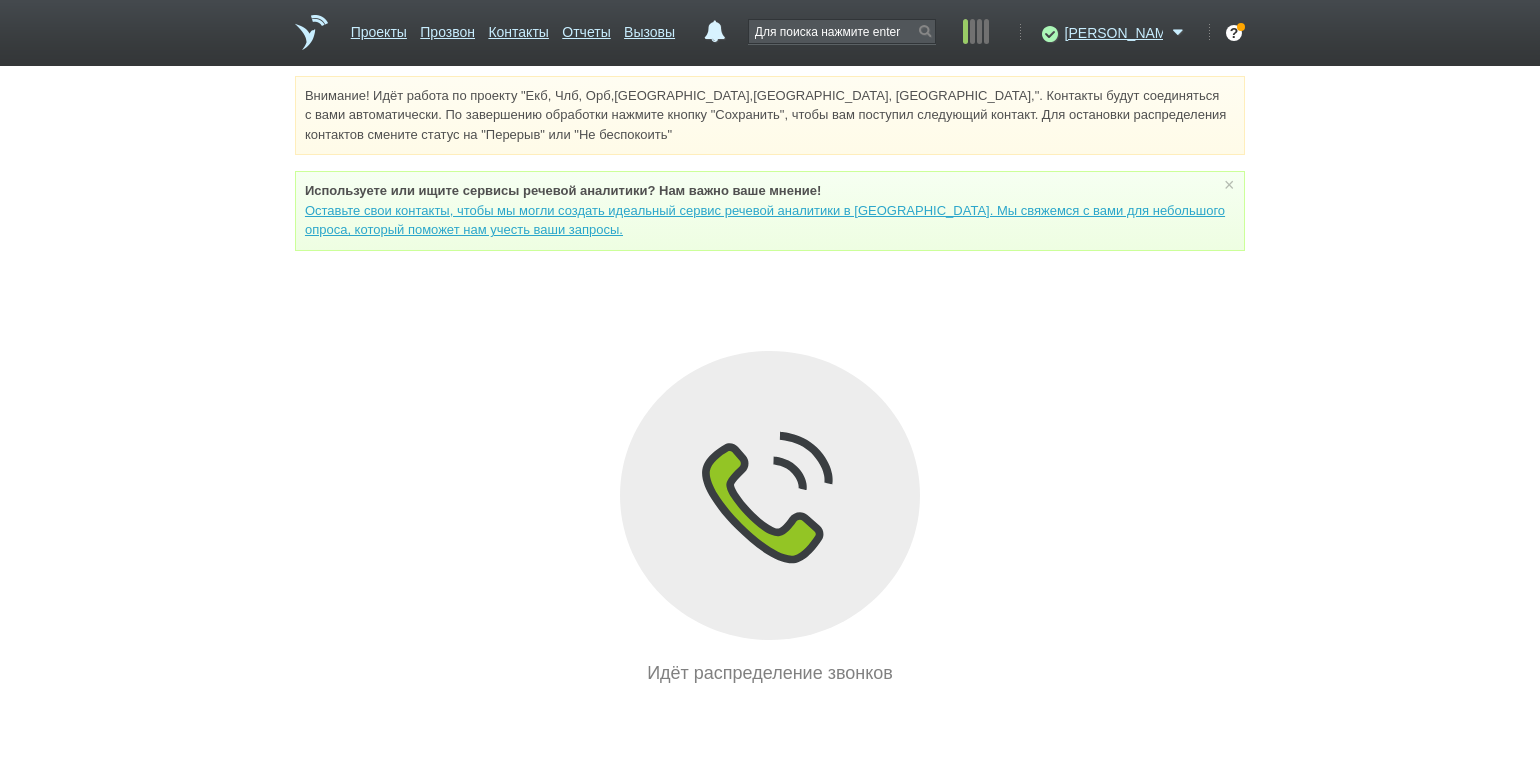 drag, startPoint x: 117, startPoint y: 327, endPoint x: 159, endPoint y: 332, distance: 42.296574 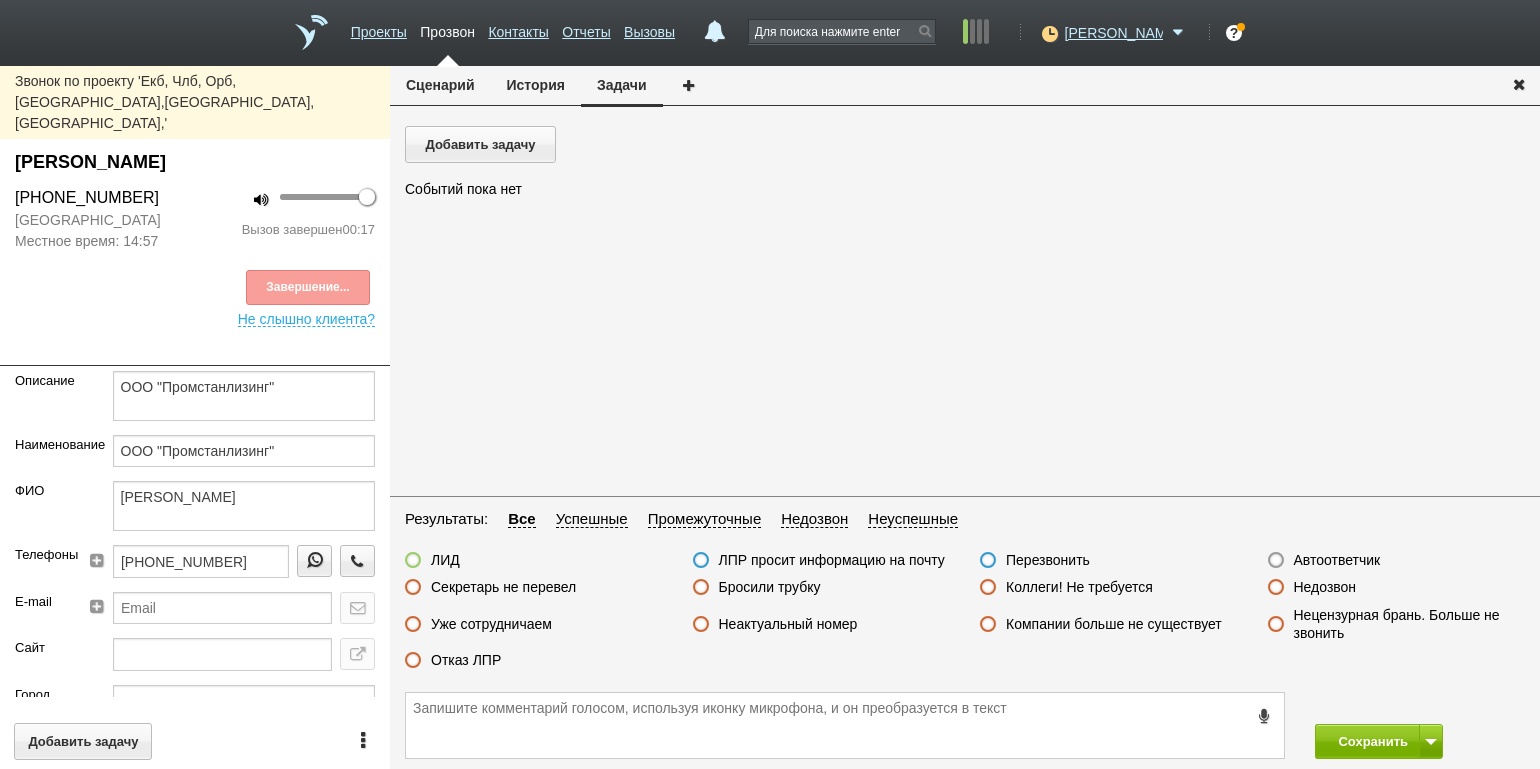 click on "Отказ ЛПР" at bounding box center [466, 660] 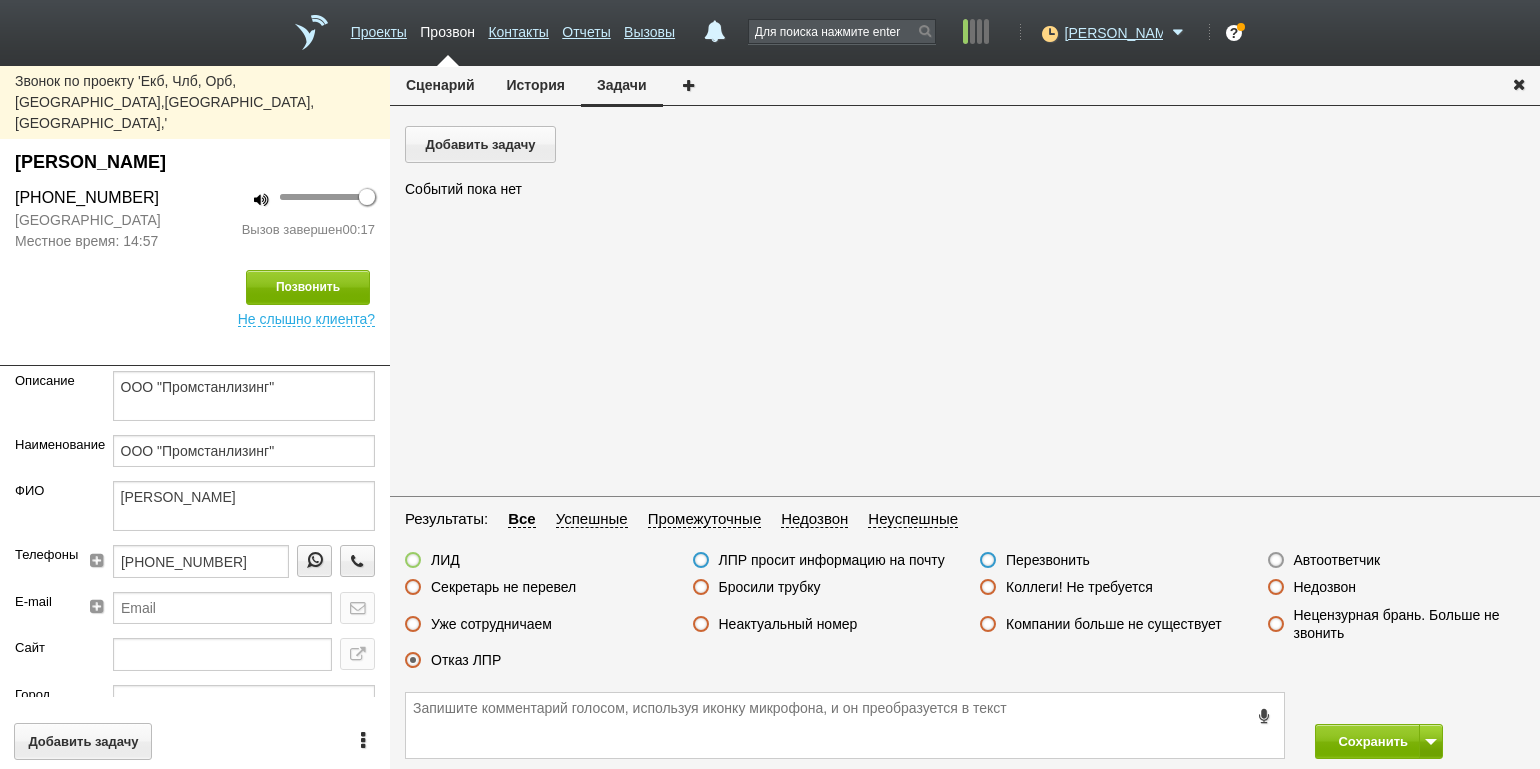 click on "Сохранить" at bounding box center (965, 725) 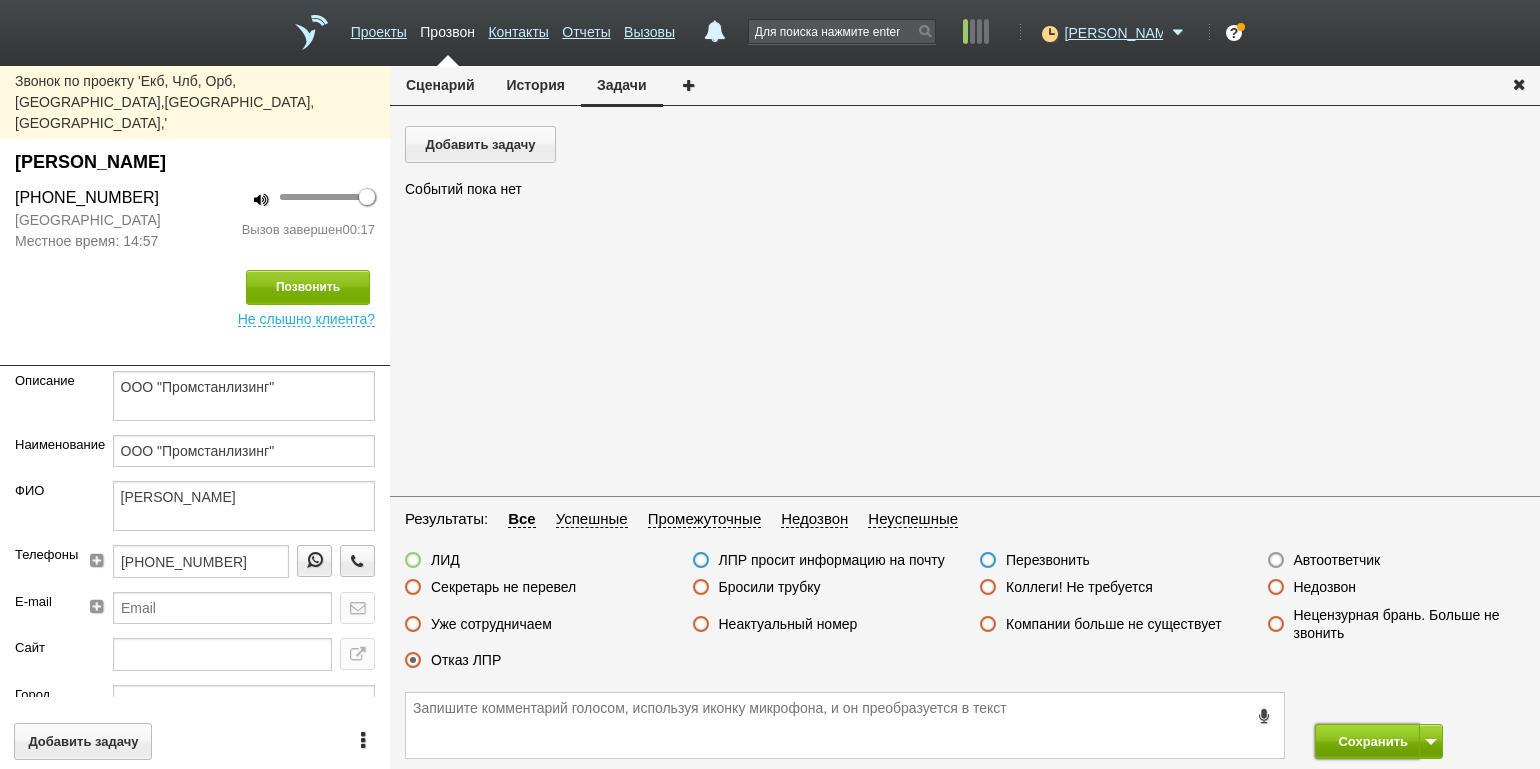 click on "Сохранить" at bounding box center [1367, 741] 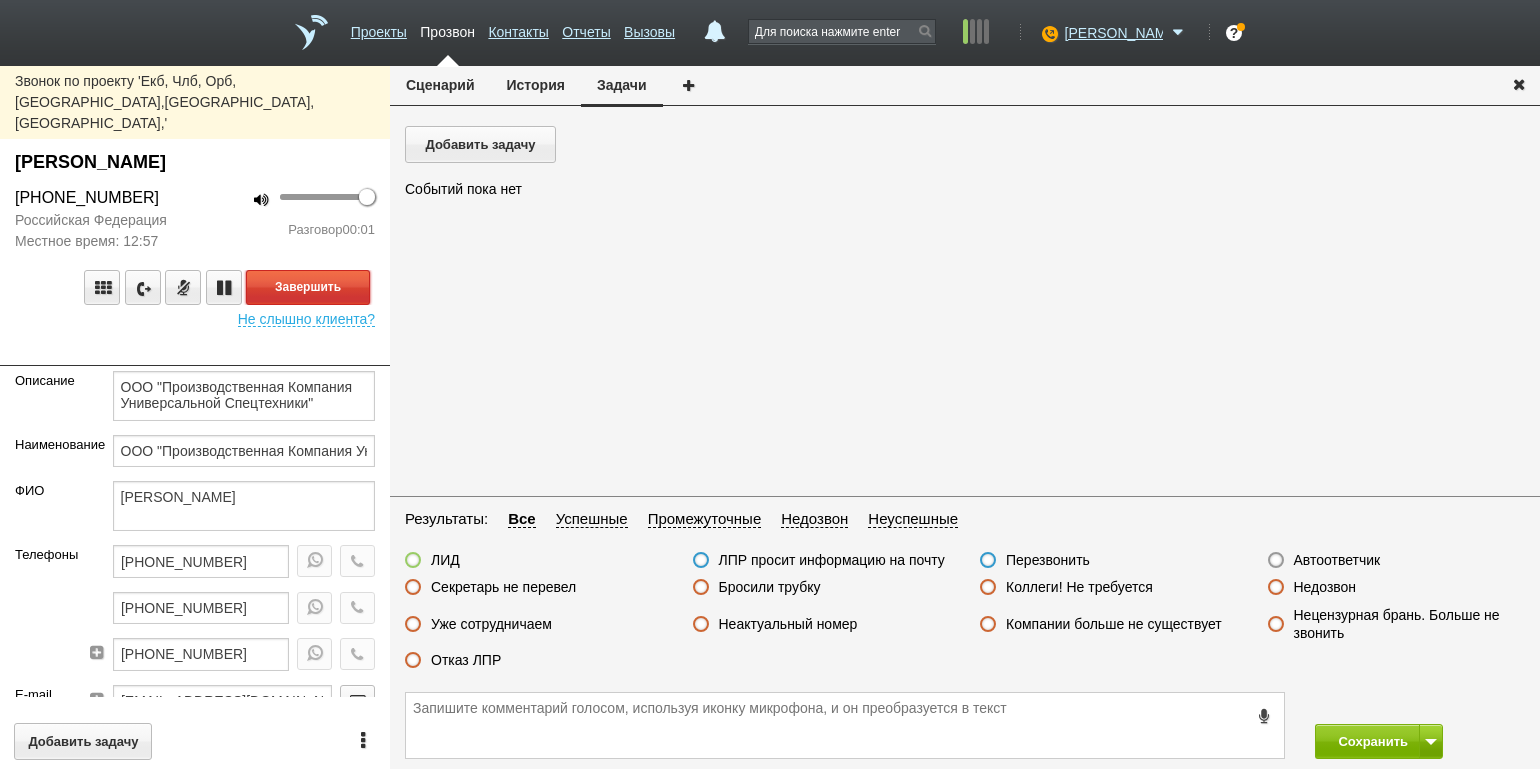 drag, startPoint x: 335, startPoint y: 238, endPoint x: 380, endPoint y: 268, distance: 54.08327 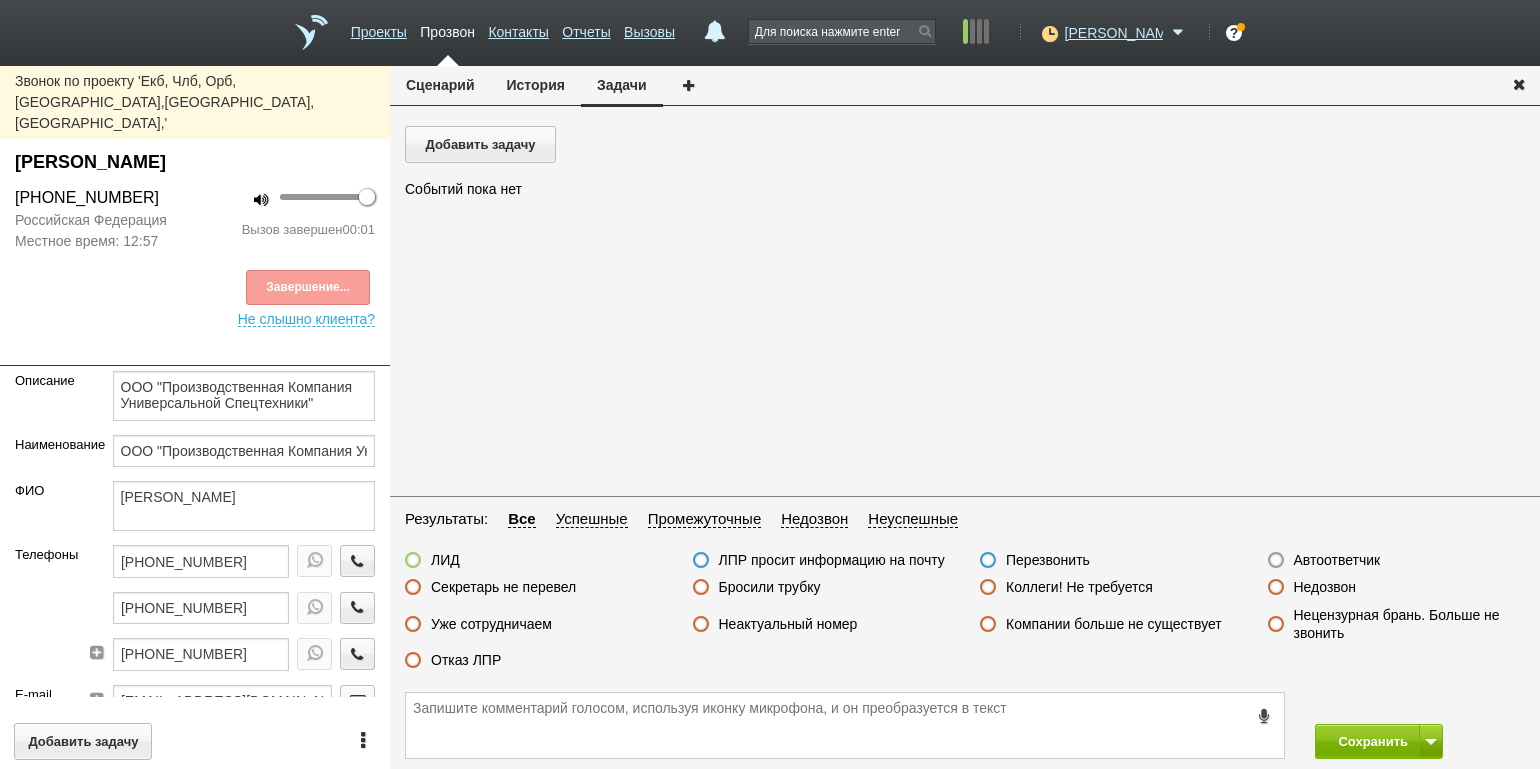drag, startPoint x: 1306, startPoint y: 561, endPoint x: 1339, endPoint y: 584, distance: 40.22437 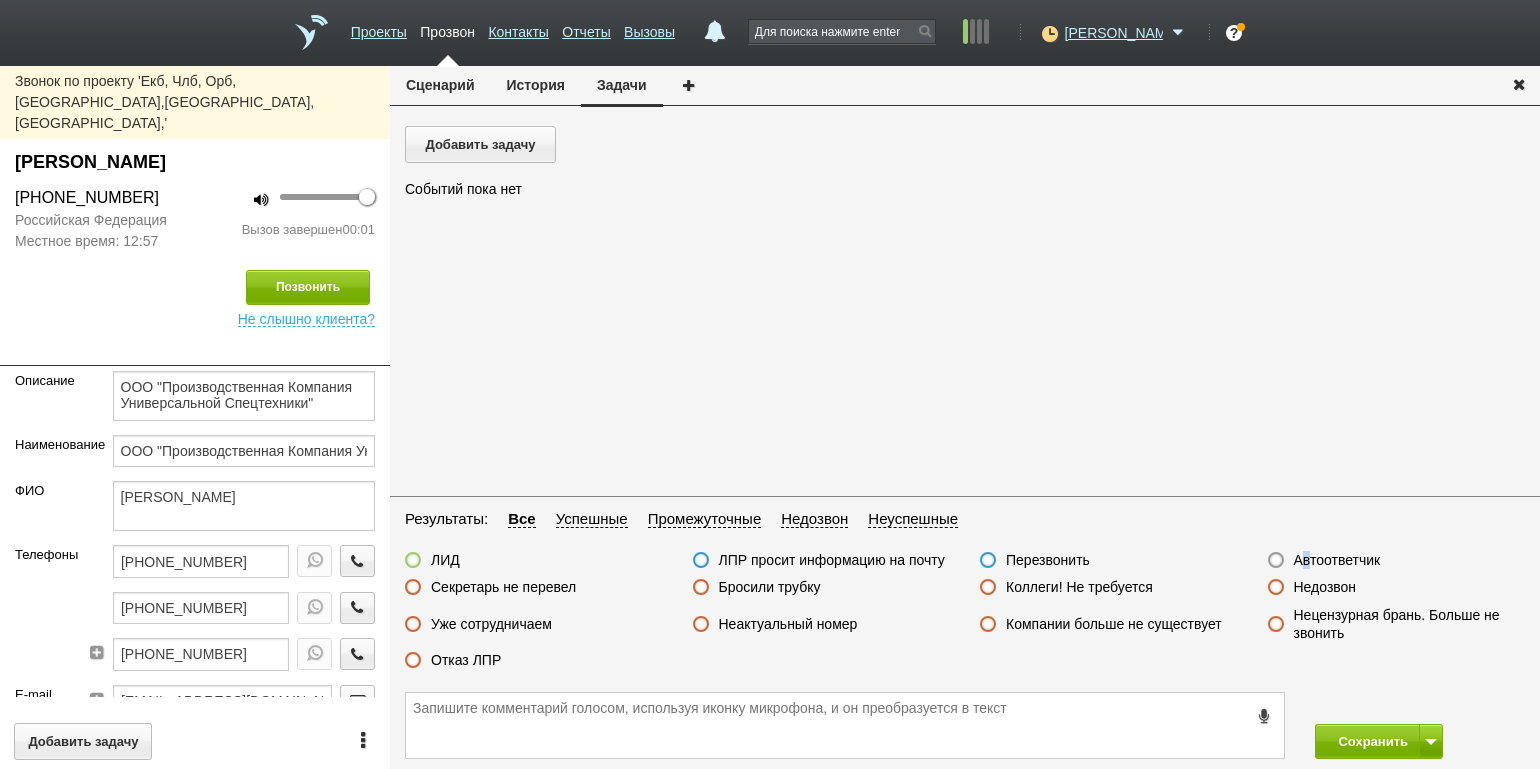 click on "Автоответчик" at bounding box center (1337, 560) 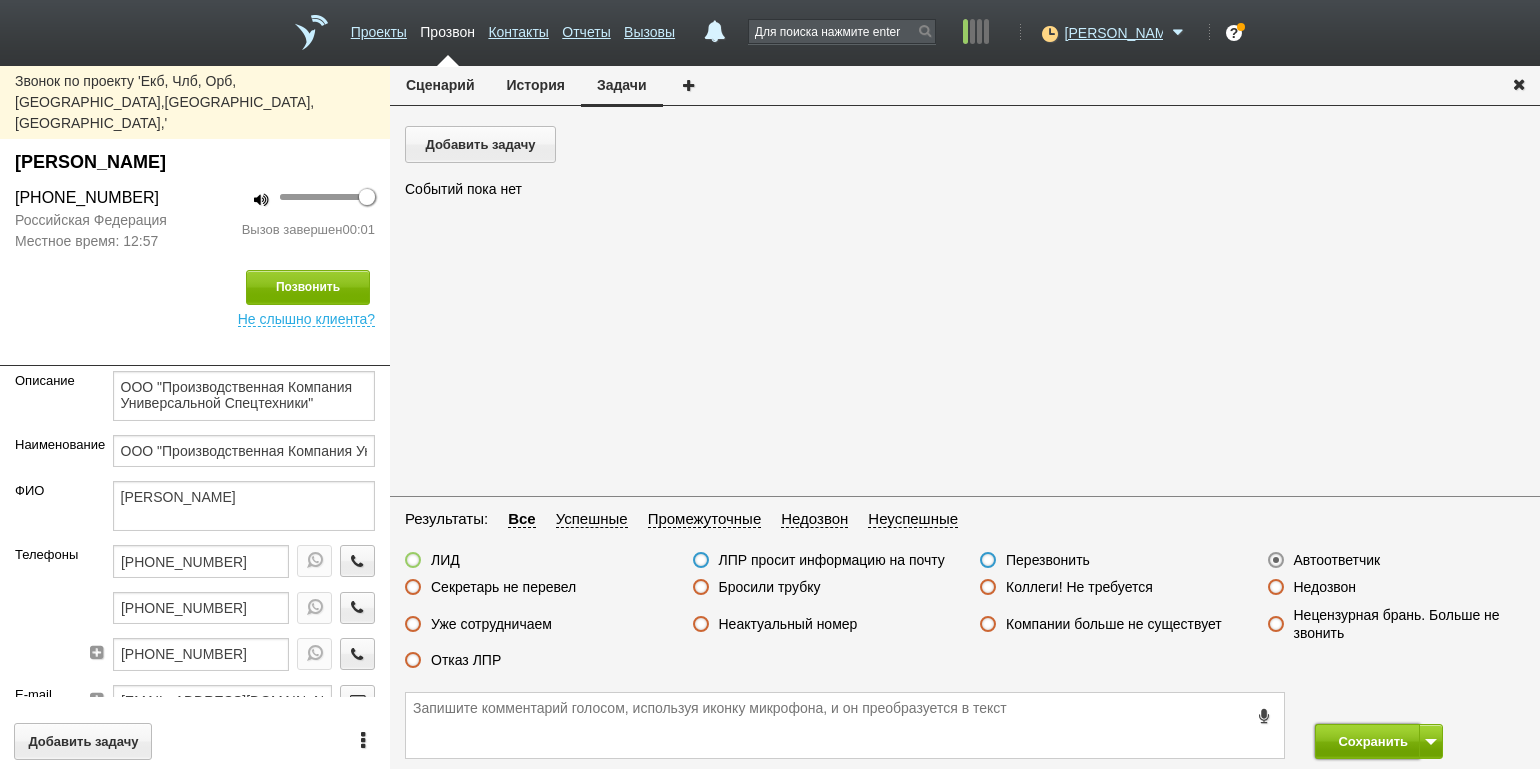 click on "Сохранить" at bounding box center (1367, 741) 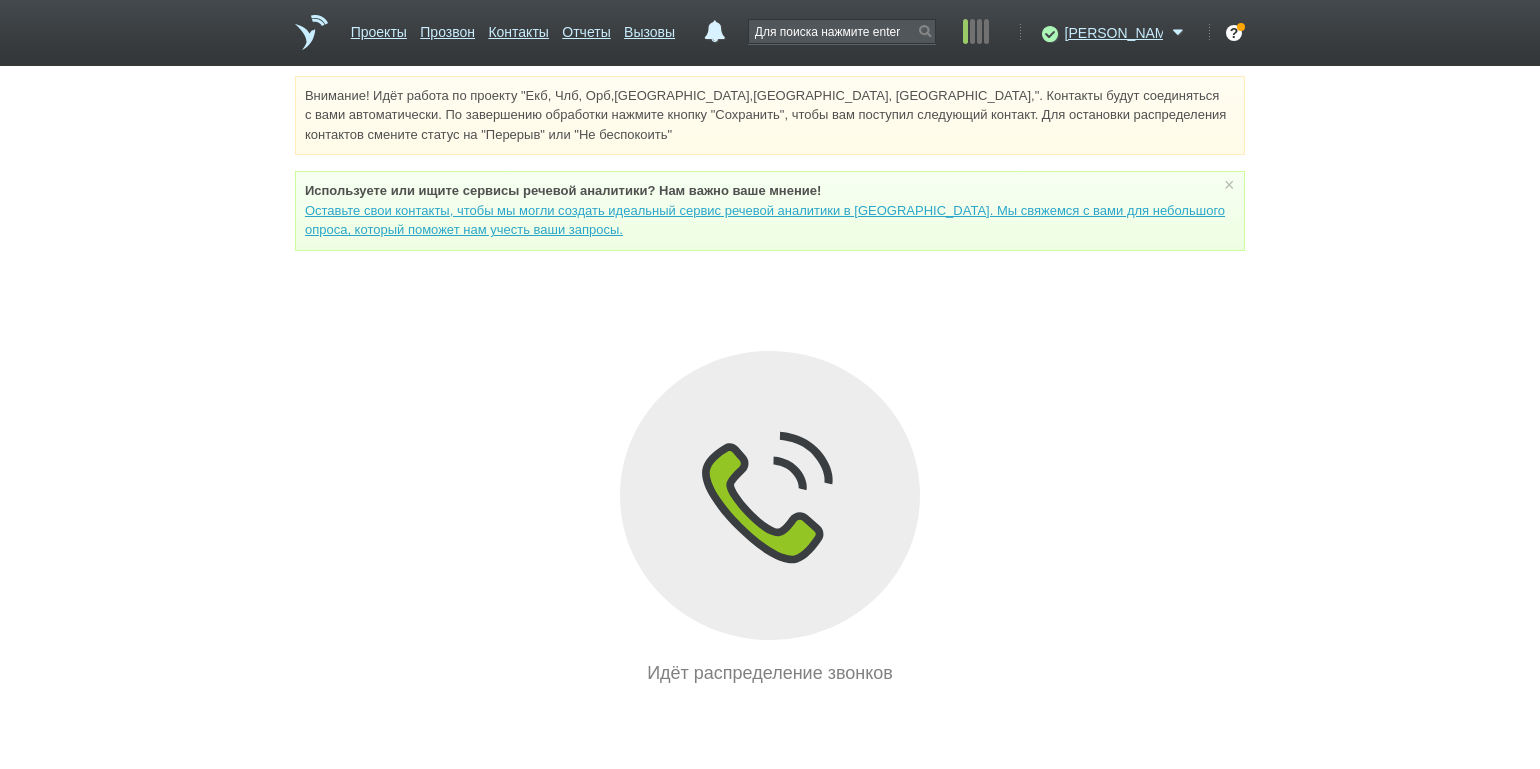 click on "Внимание! Идёт работа по проекту "Екб, Члб, Орб,[GEOGRAPHIC_DATA],[GEOGRAPHIC_DATA], [GEOGRAPHIC_DATA],". Контакты будут соединяться с вами автоматически. По завершению обработки нажмите кнопку "Сохранить", чтобы вам поступил следующий контакт. Для остановки распределения контактов смените статус на "Перерыв" или "Не беспокоить"
Используете или ищите cервисы речевой аналитики? Нам важно ваше мнение!
×
Вы можете звонить напрямую из строки поиска - введите номер и нажмите "Позвонить"
Идёт распределение звонков" at bounding box center [770, 381] 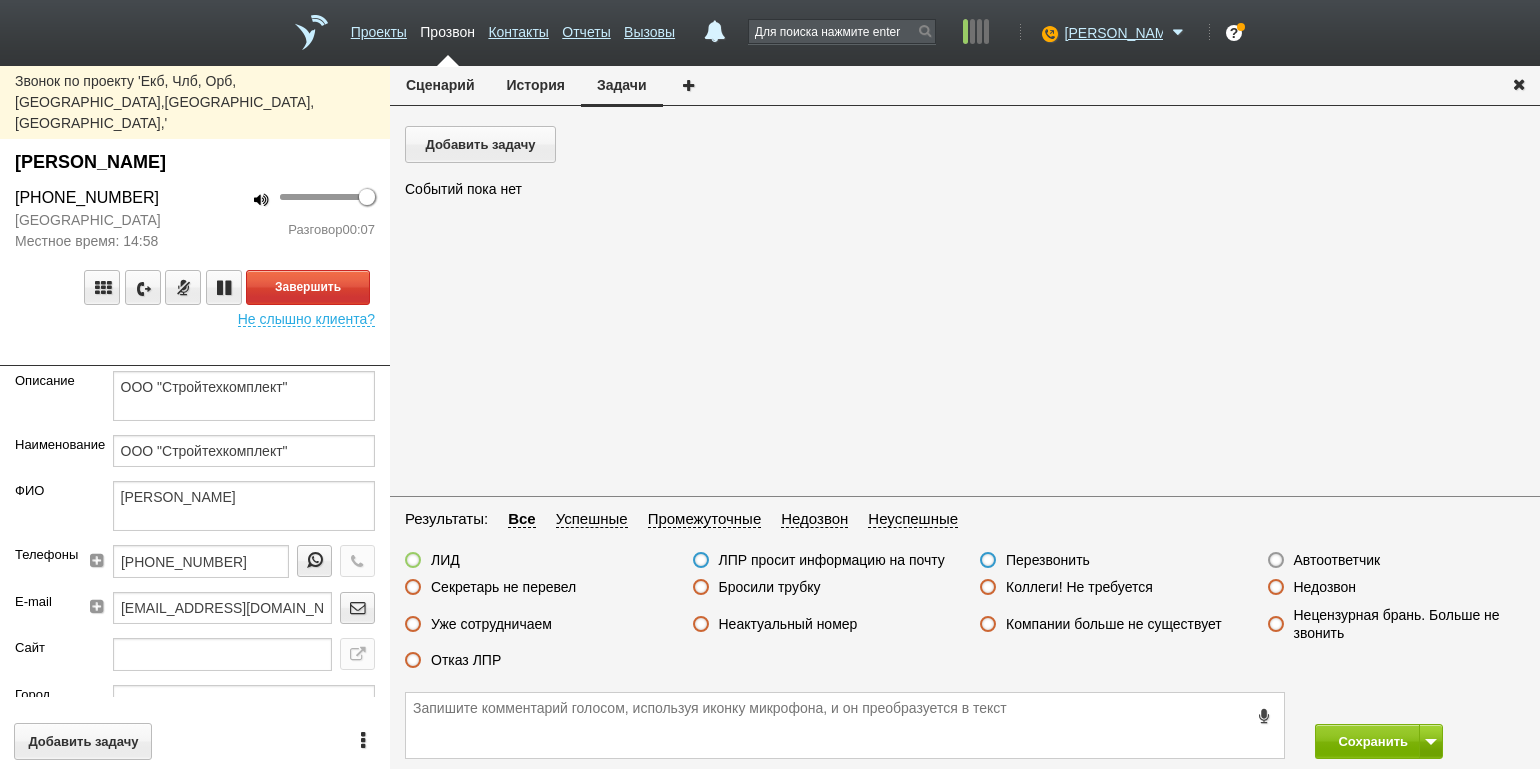 click on "100
Разговор
00:07" at bounding box center (292, 219) 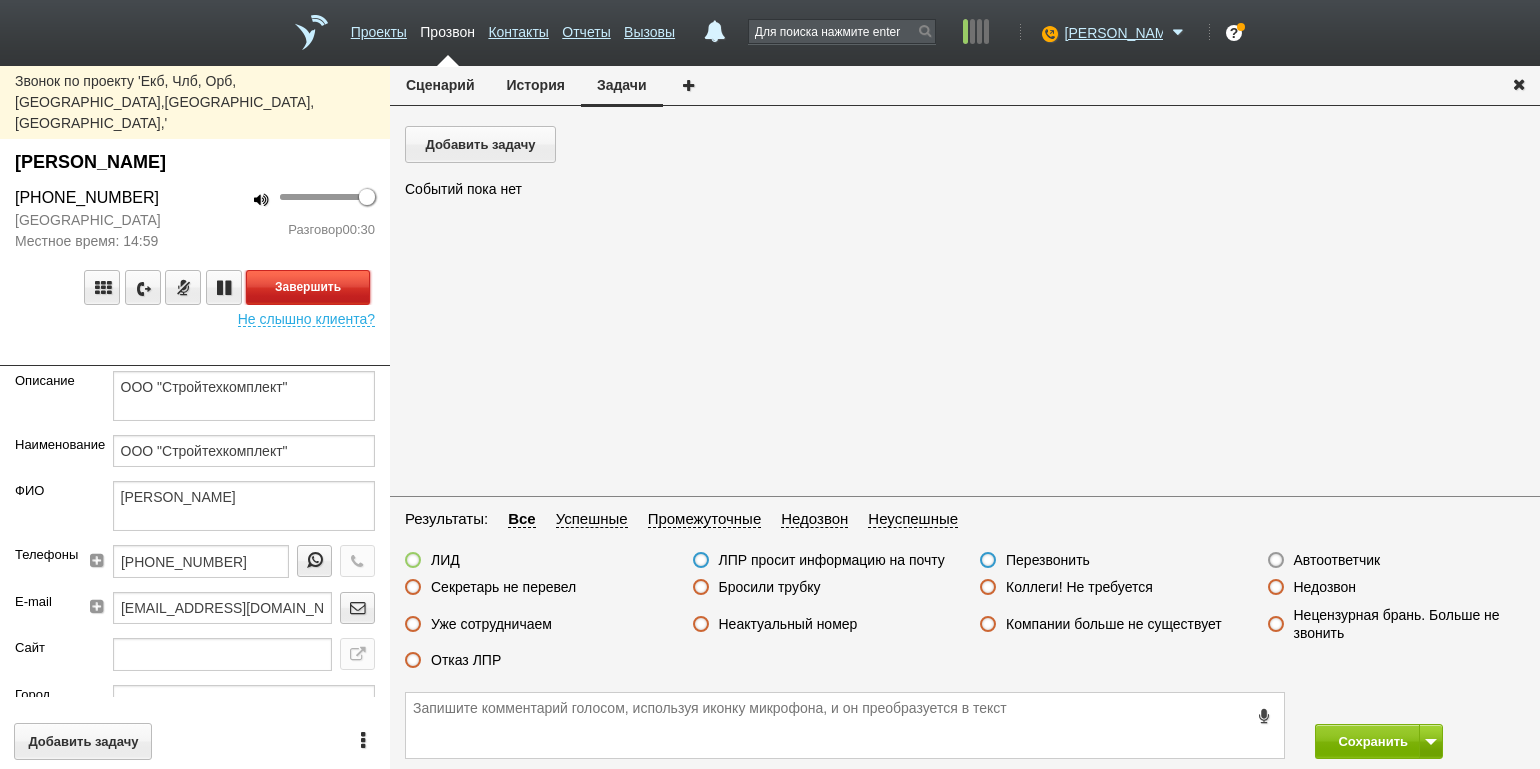 click on "Завершить" at bounding box center (308, 287) 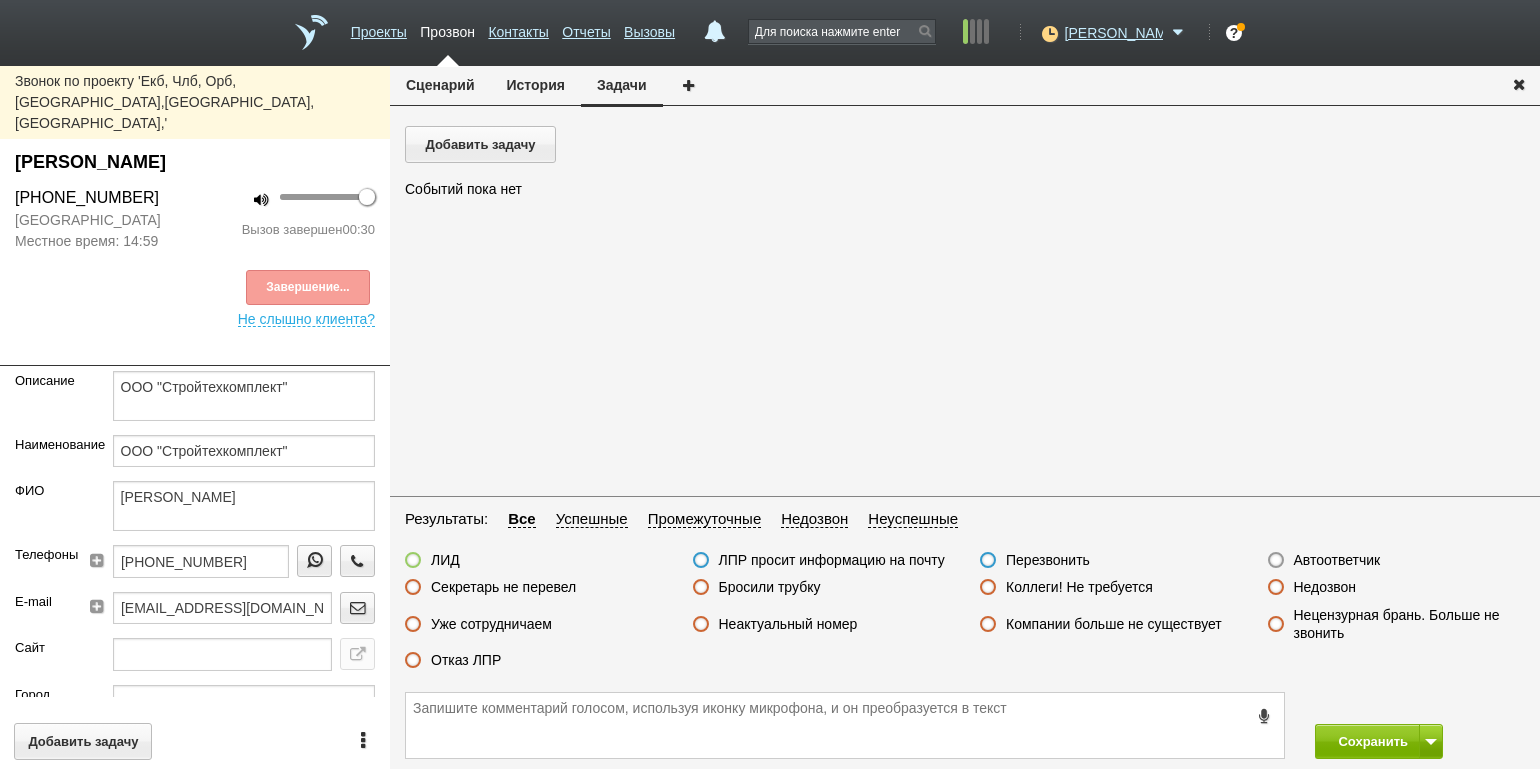 click on "Неактуальный номер" at bounding box center (788, 624) 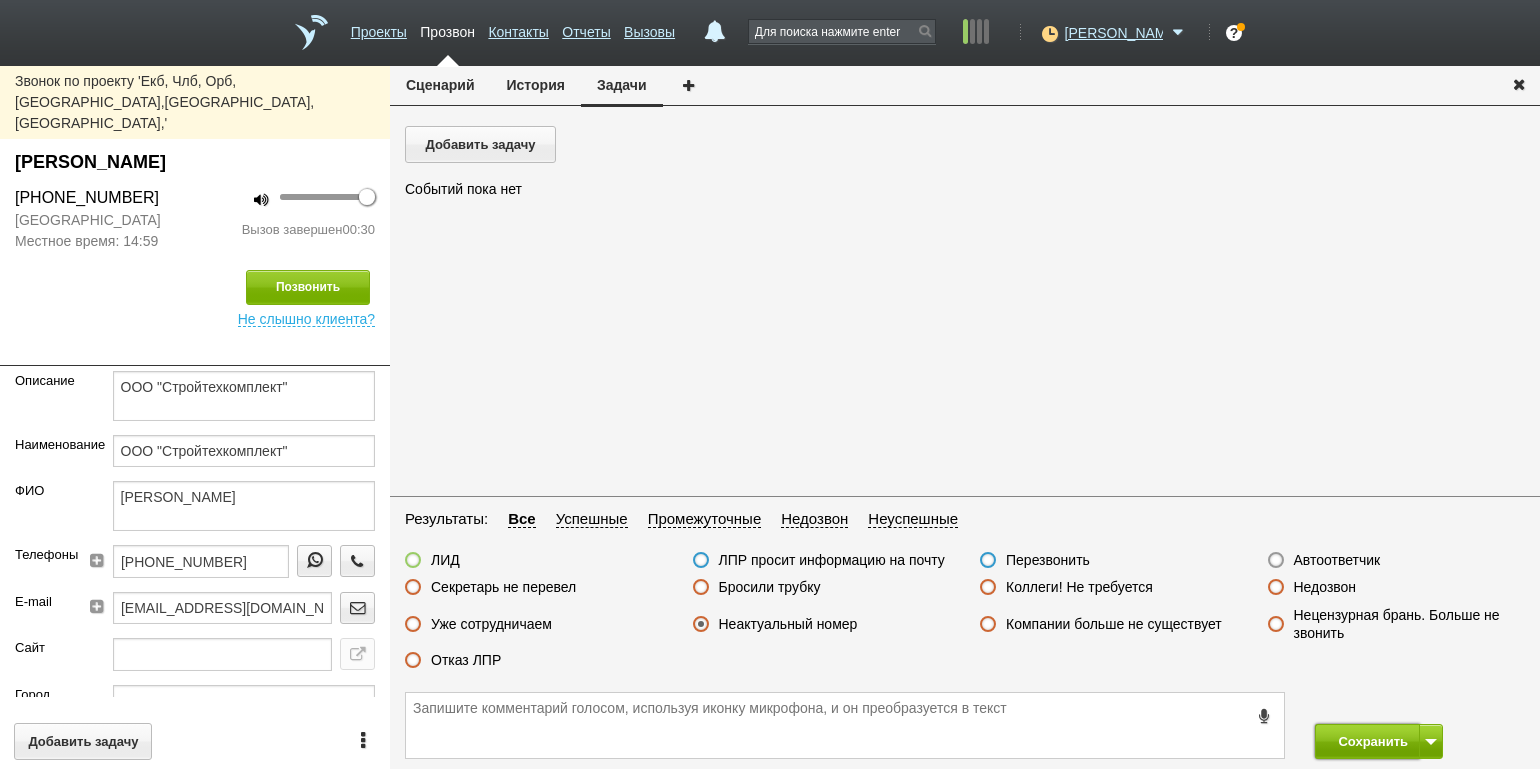 click on "Сохранить" at bounding box center [1367, 741] 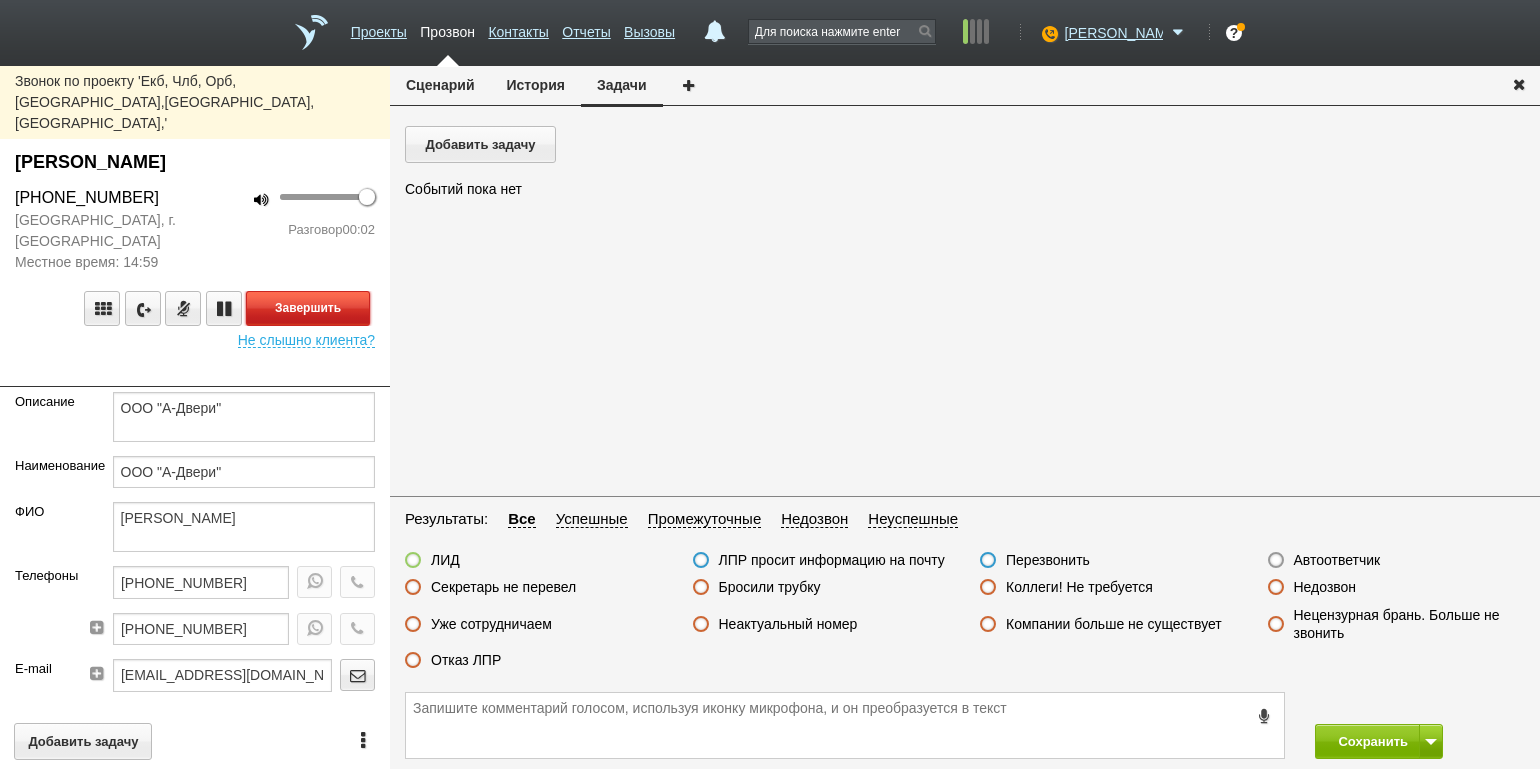 click on "Завершить" at bounding box center [308, 308] 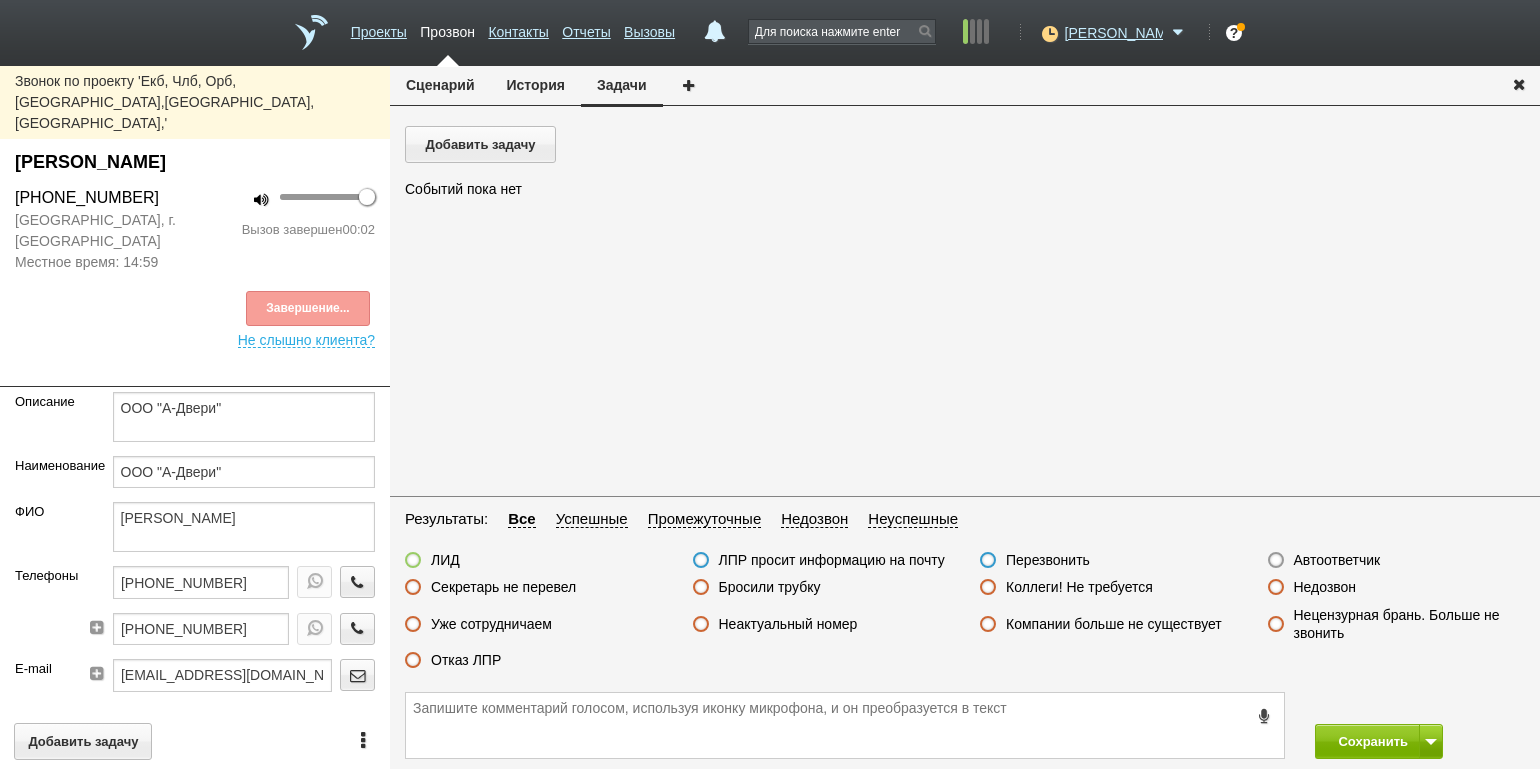 click on "Автоответчик" at bounding box center [1337, 560] 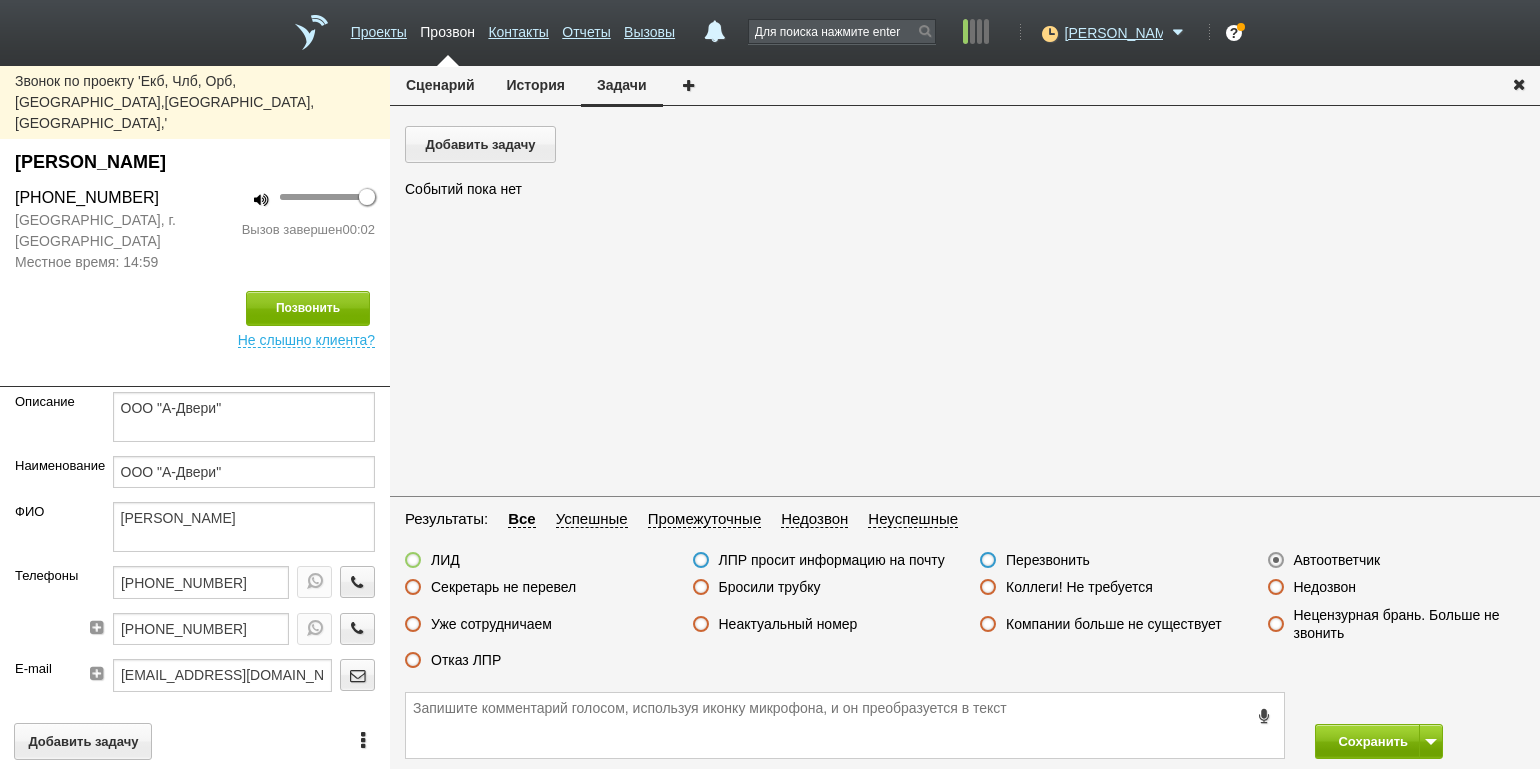 click on "Сохранить" at bounding box center (965, 725) 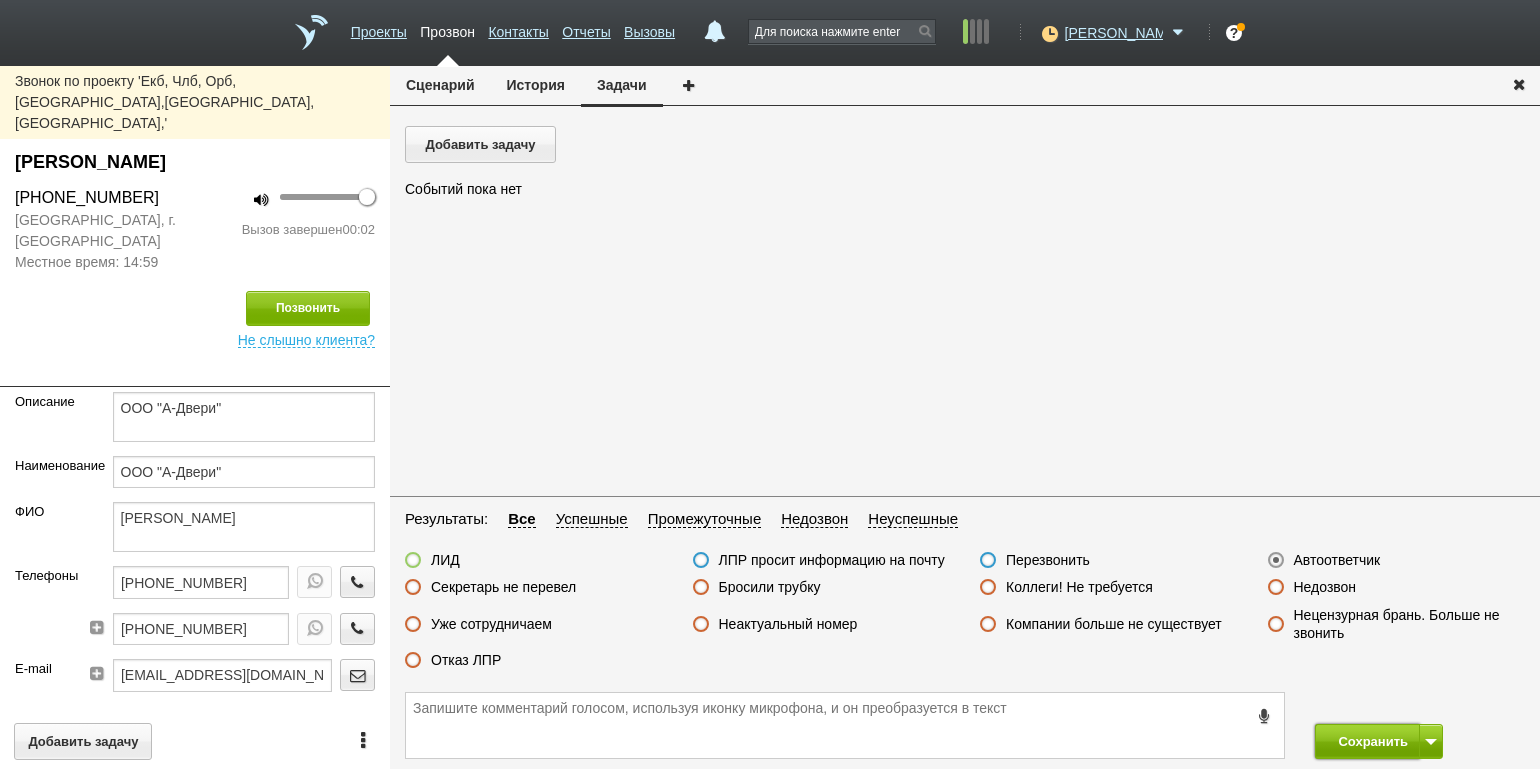 click on "Сохранить" at bounding box center (1367, 741) 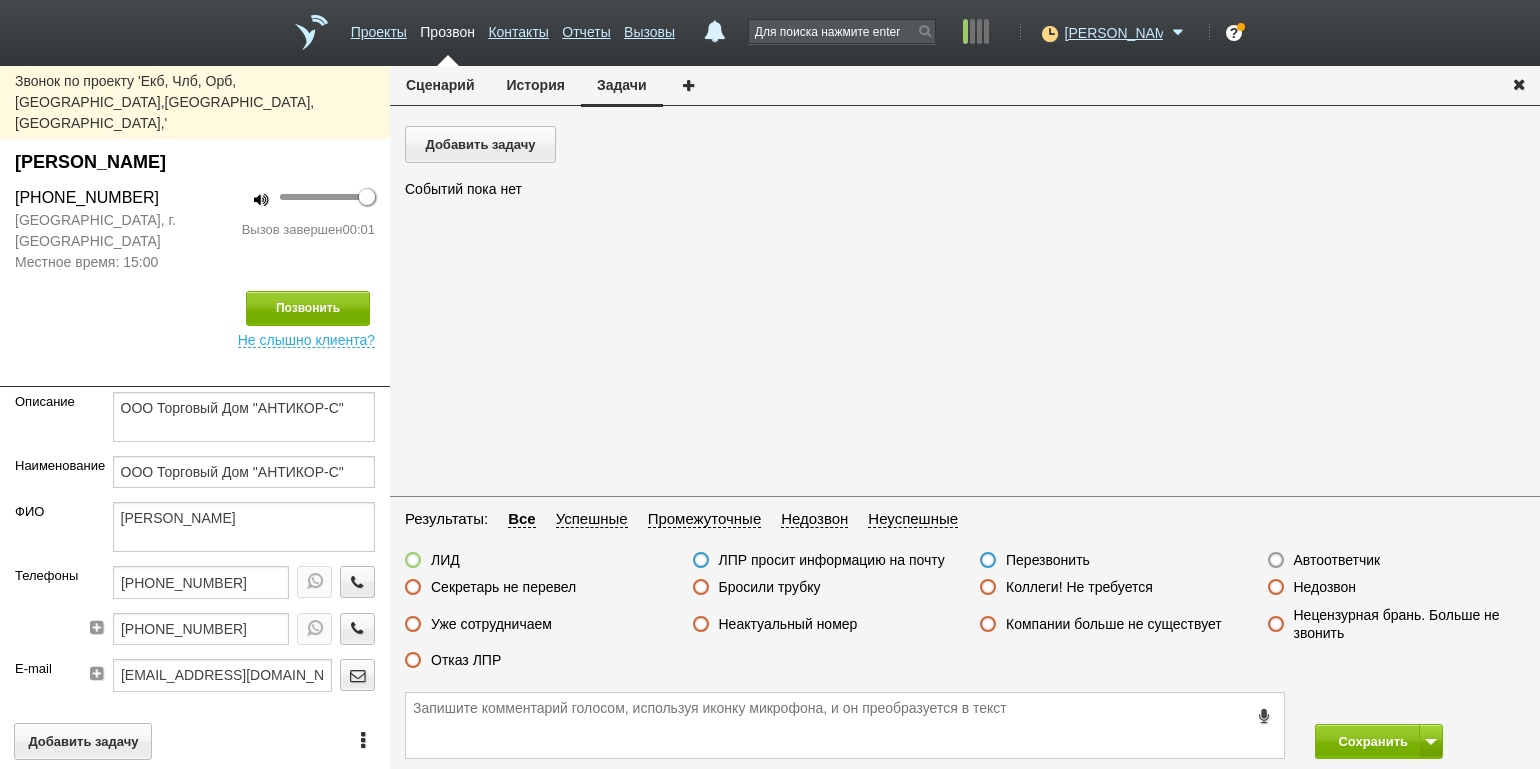 click on "Бросили трубку" at bounding box center [770, 587] 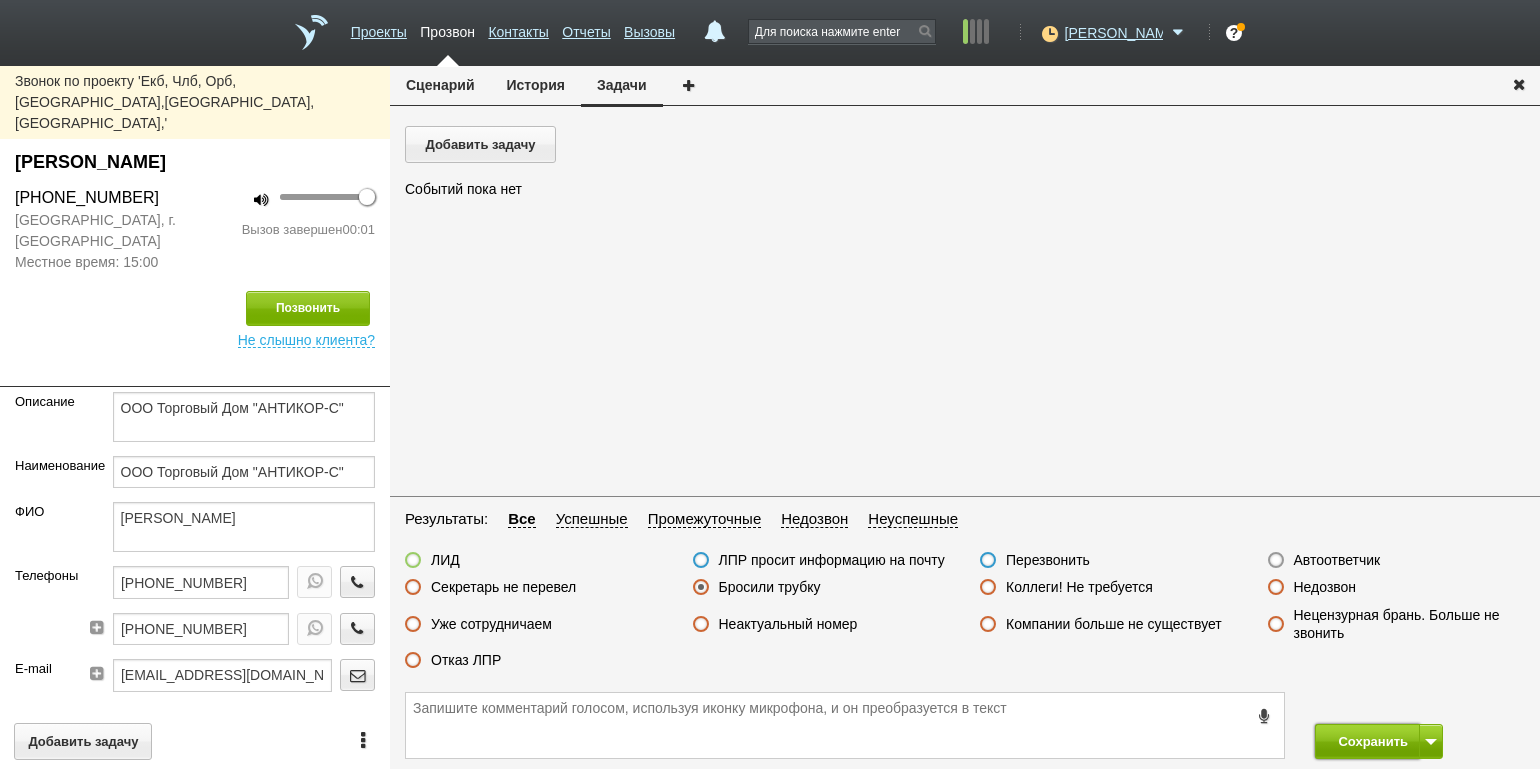 click on "Сохранить" at bounding box center (1367, 741) 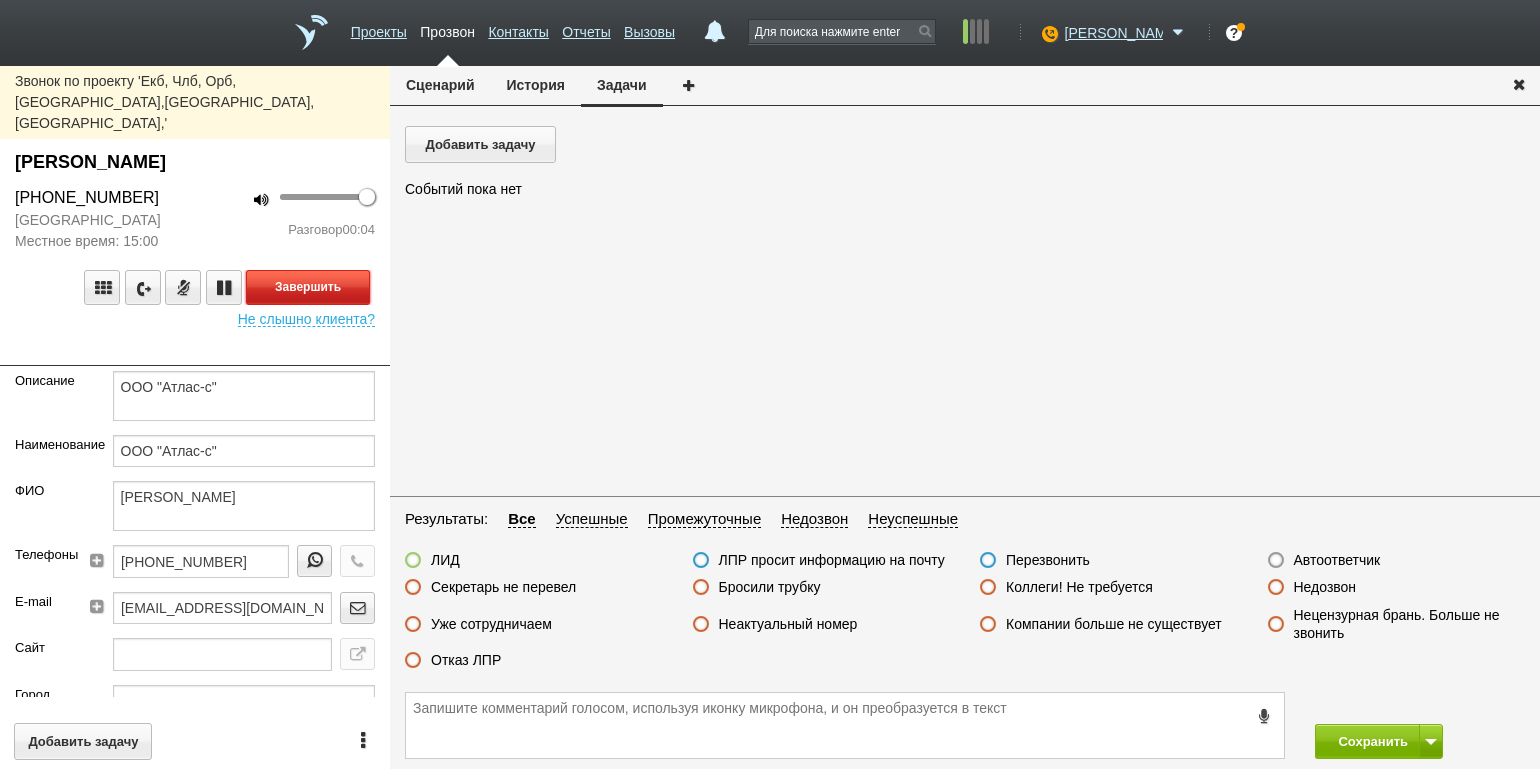 click on "Завершить" at bounding box center (308, 287) 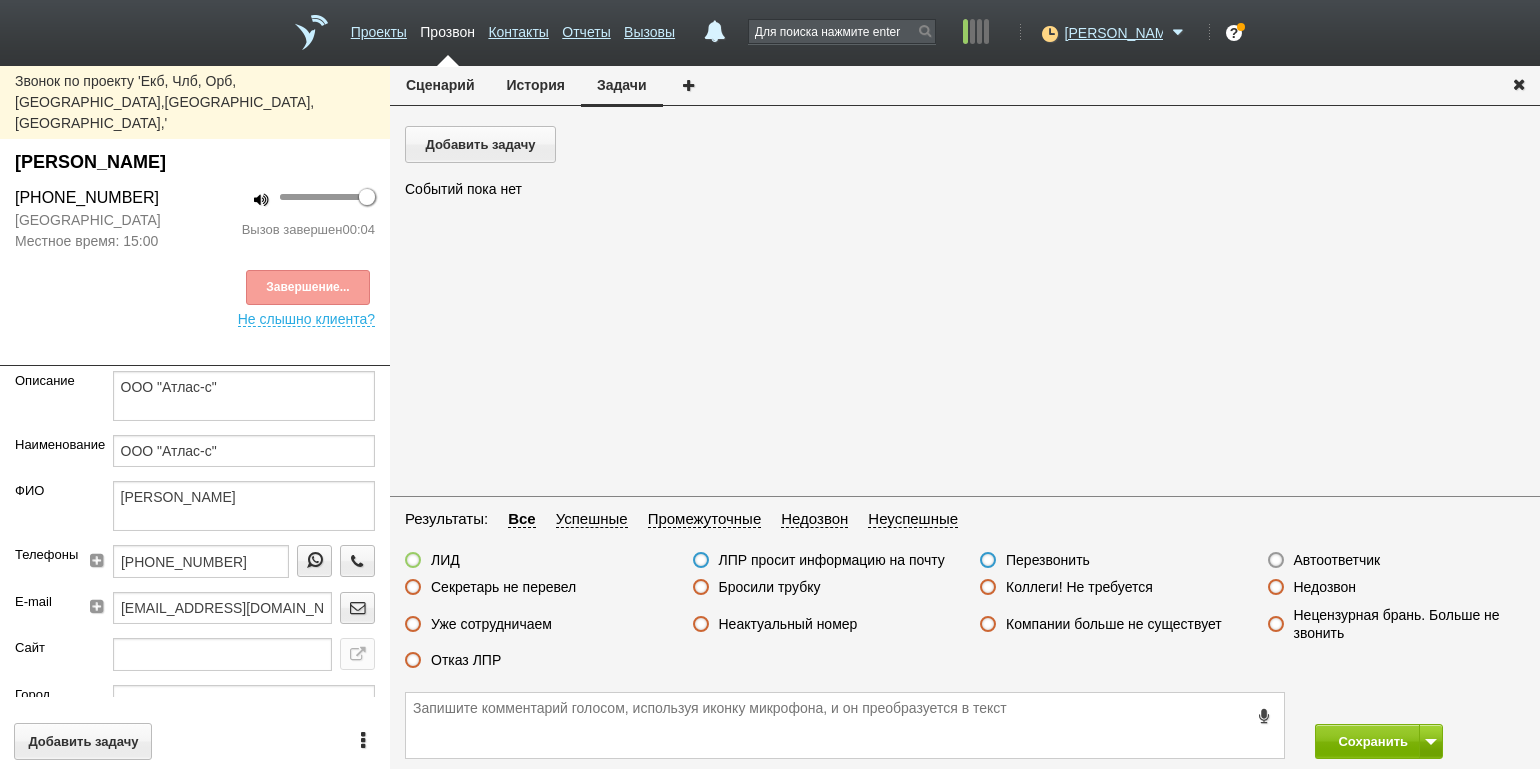 click on "Автоответчик" at bounding box center [1337, 560] 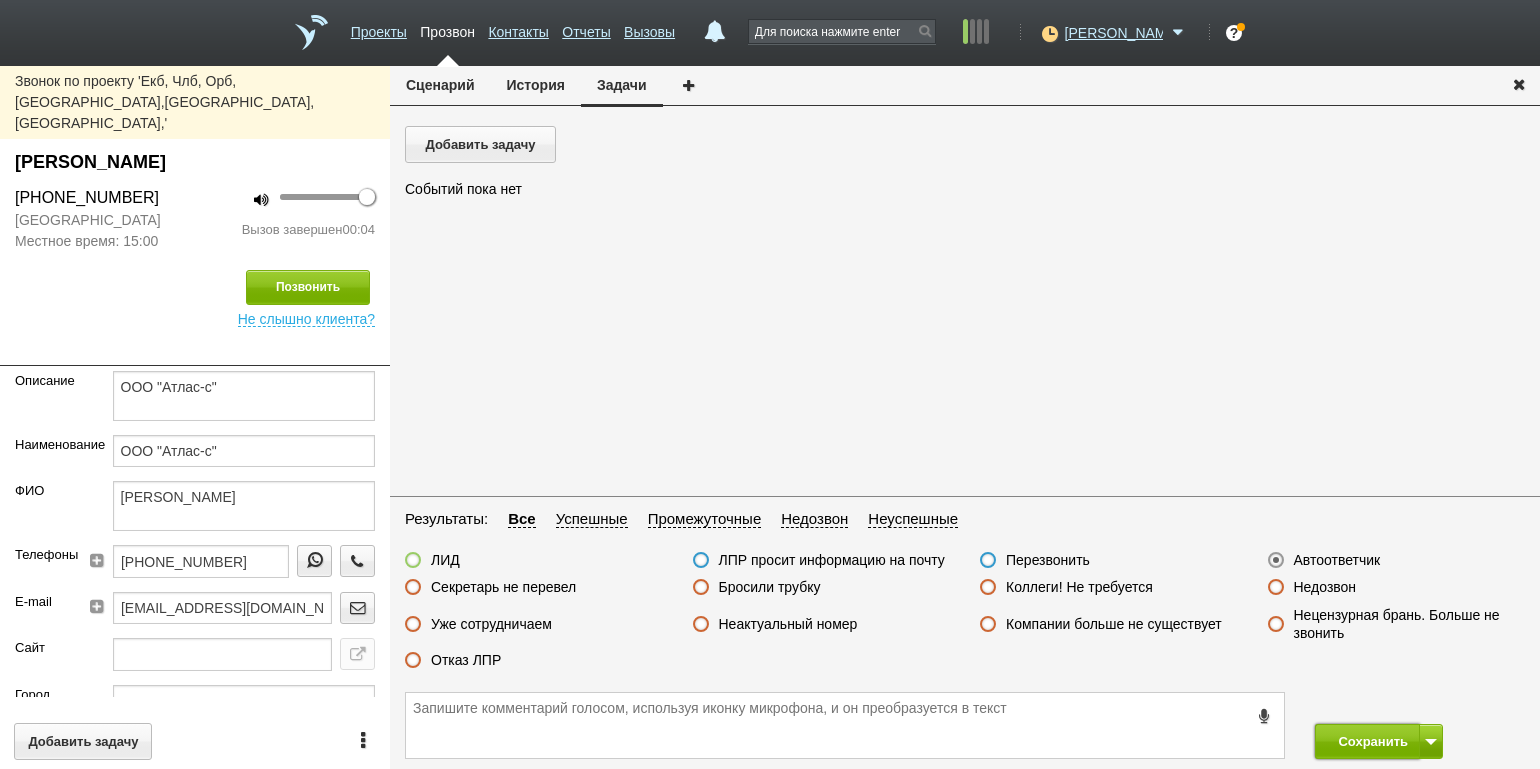 drag, startPoint x: 1341, startPoint y: 741, endPoint x: 1319, endPoint y: 715, distance: 34.058773 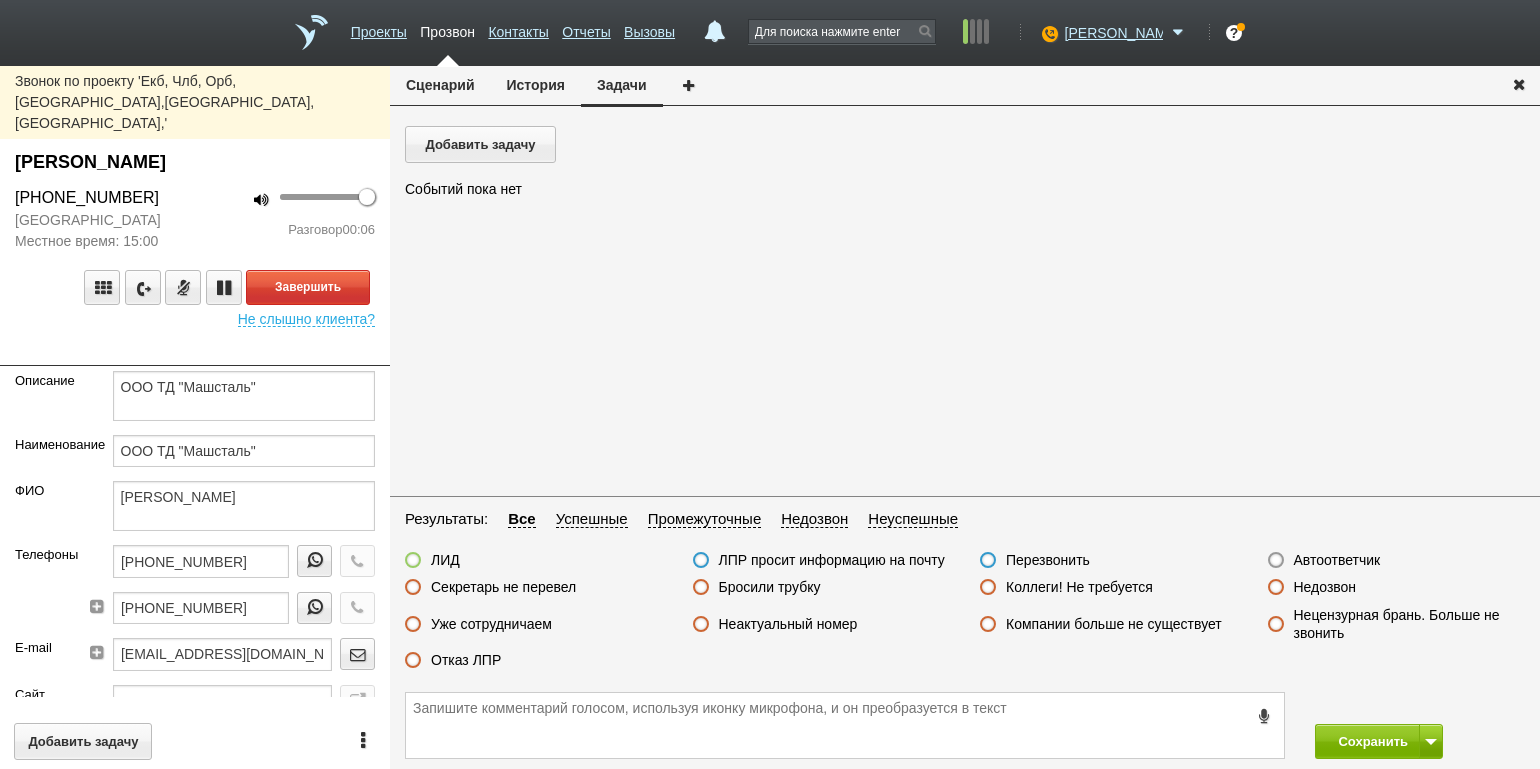 click on "Разговор
00:06" at bounding box center [292, 230] 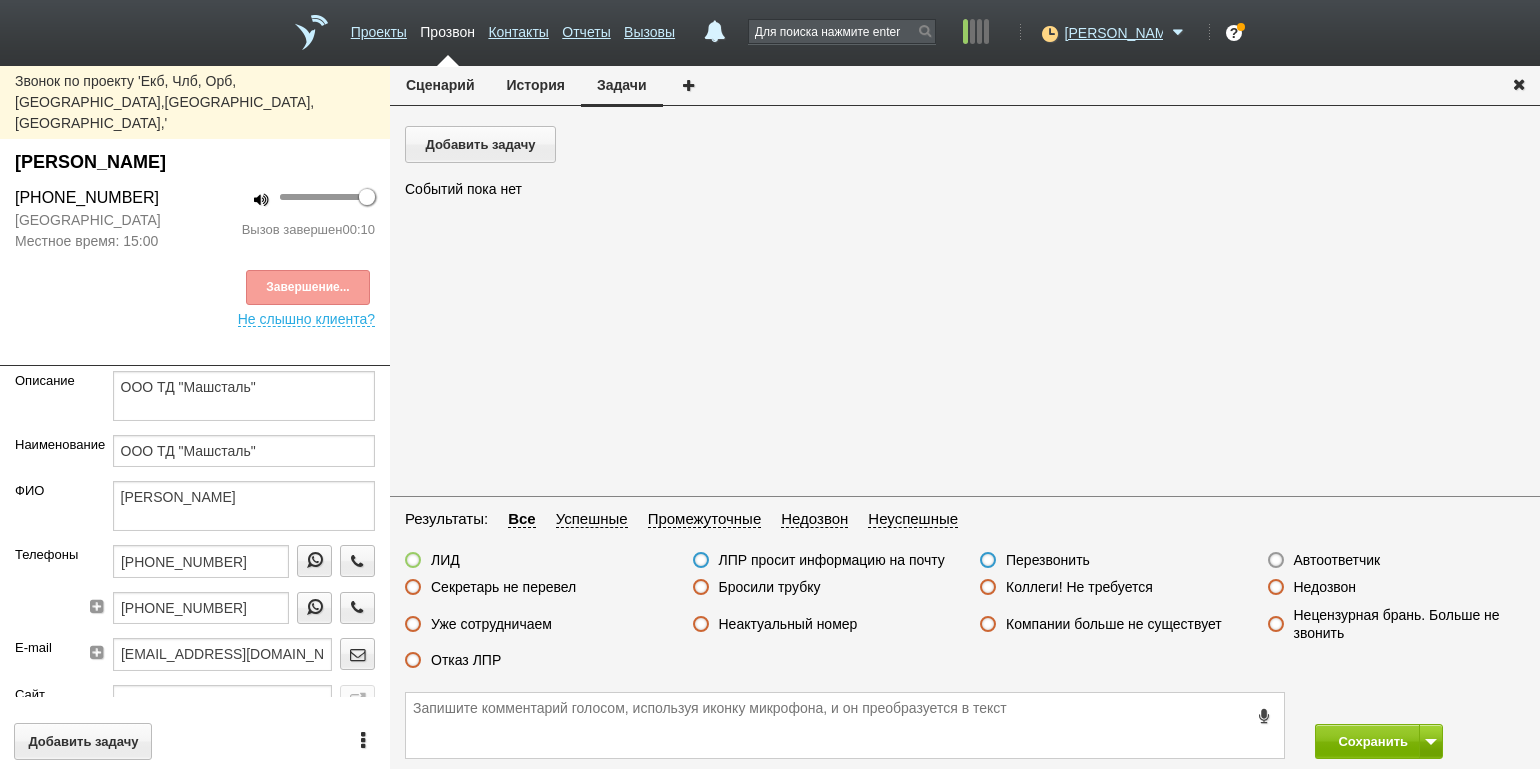click on "Отказ ЛПР" at bounding box center [466, 660] 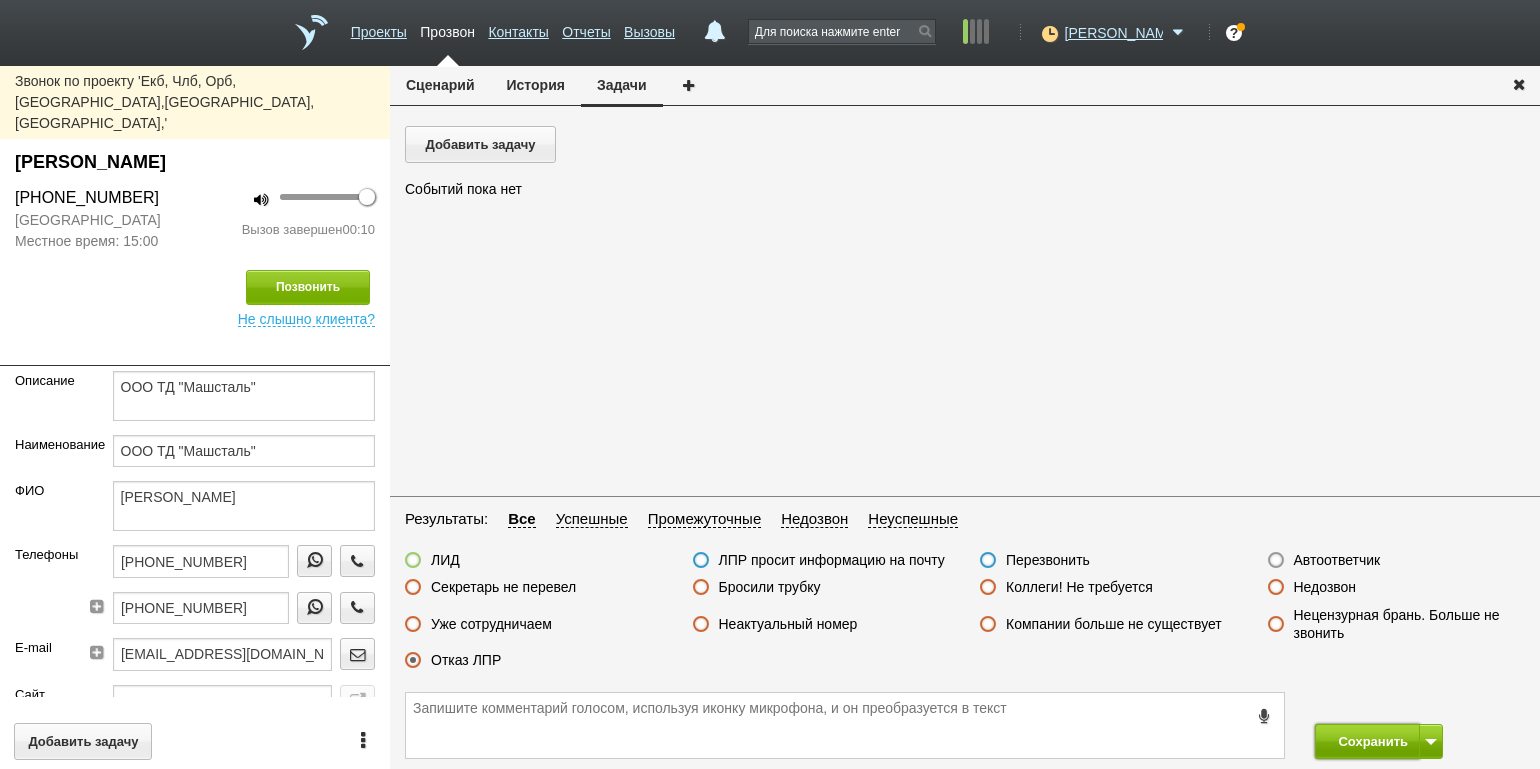 click on "Сохранить" at bounding box center [1367, 741] 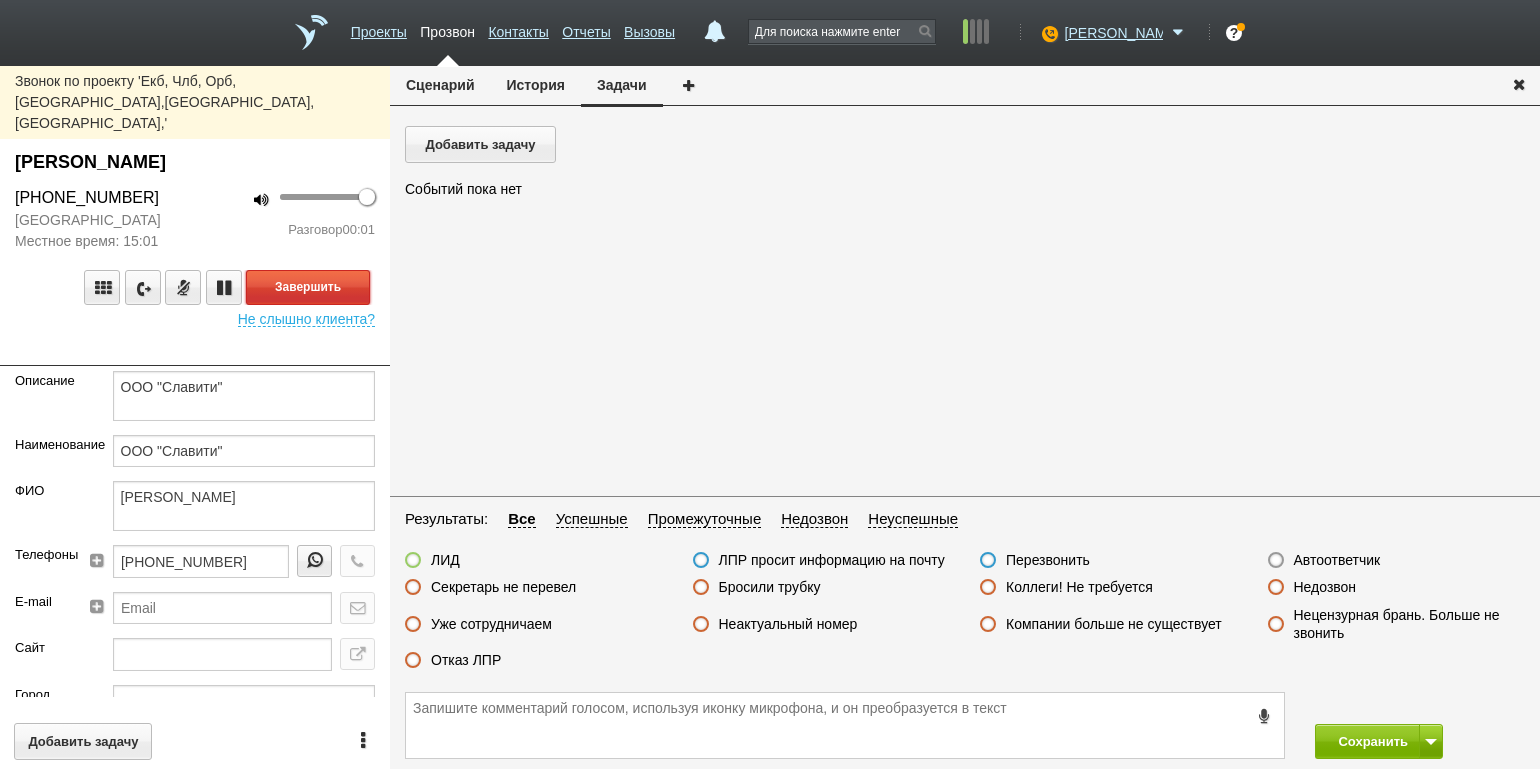 drag, startPoint x: 332, startPoint y: 250, endPoint x: 359, endPoint y: 267, distance: 31.906113 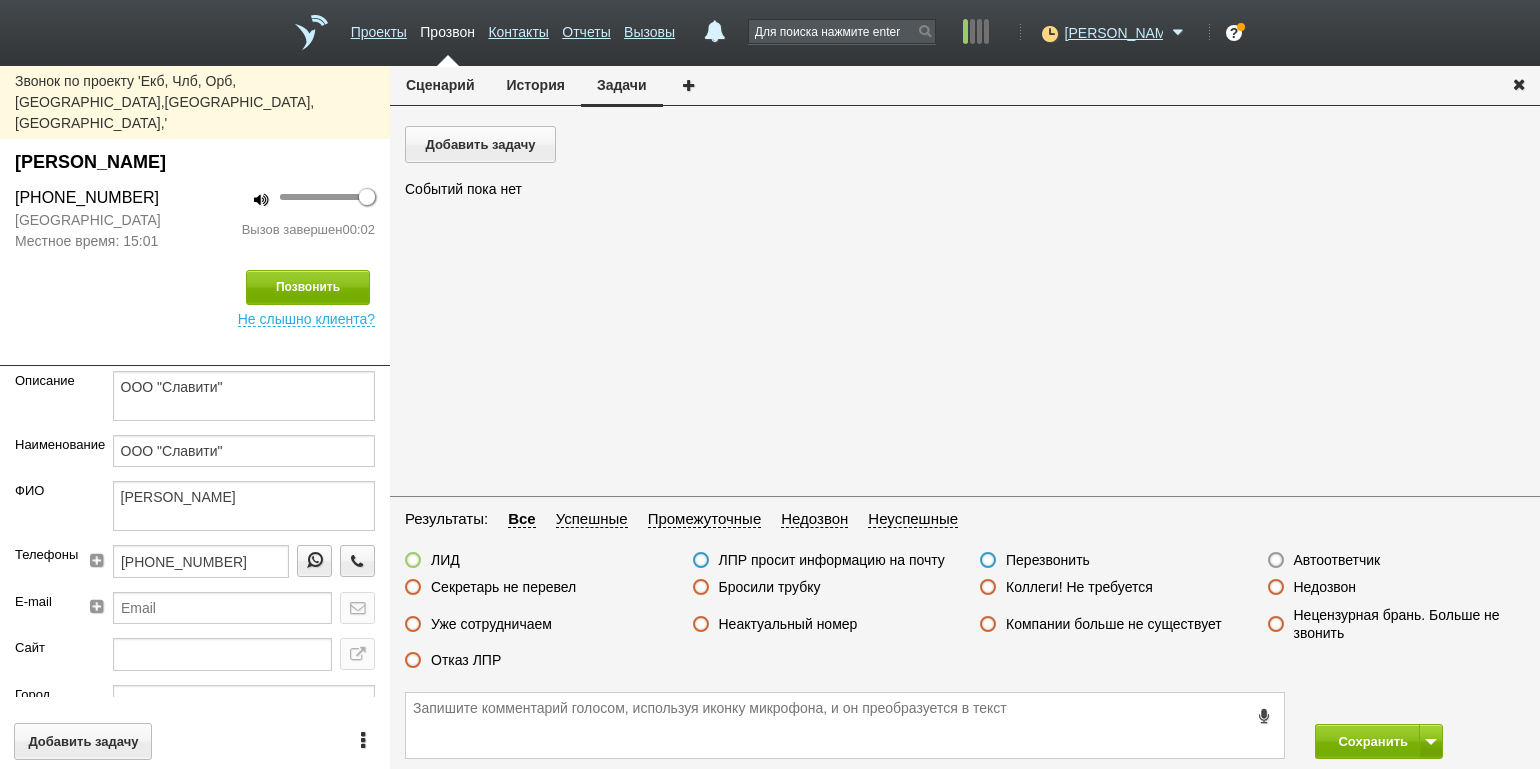 click on "Автоответчик" at bounding box center (1337, 560) 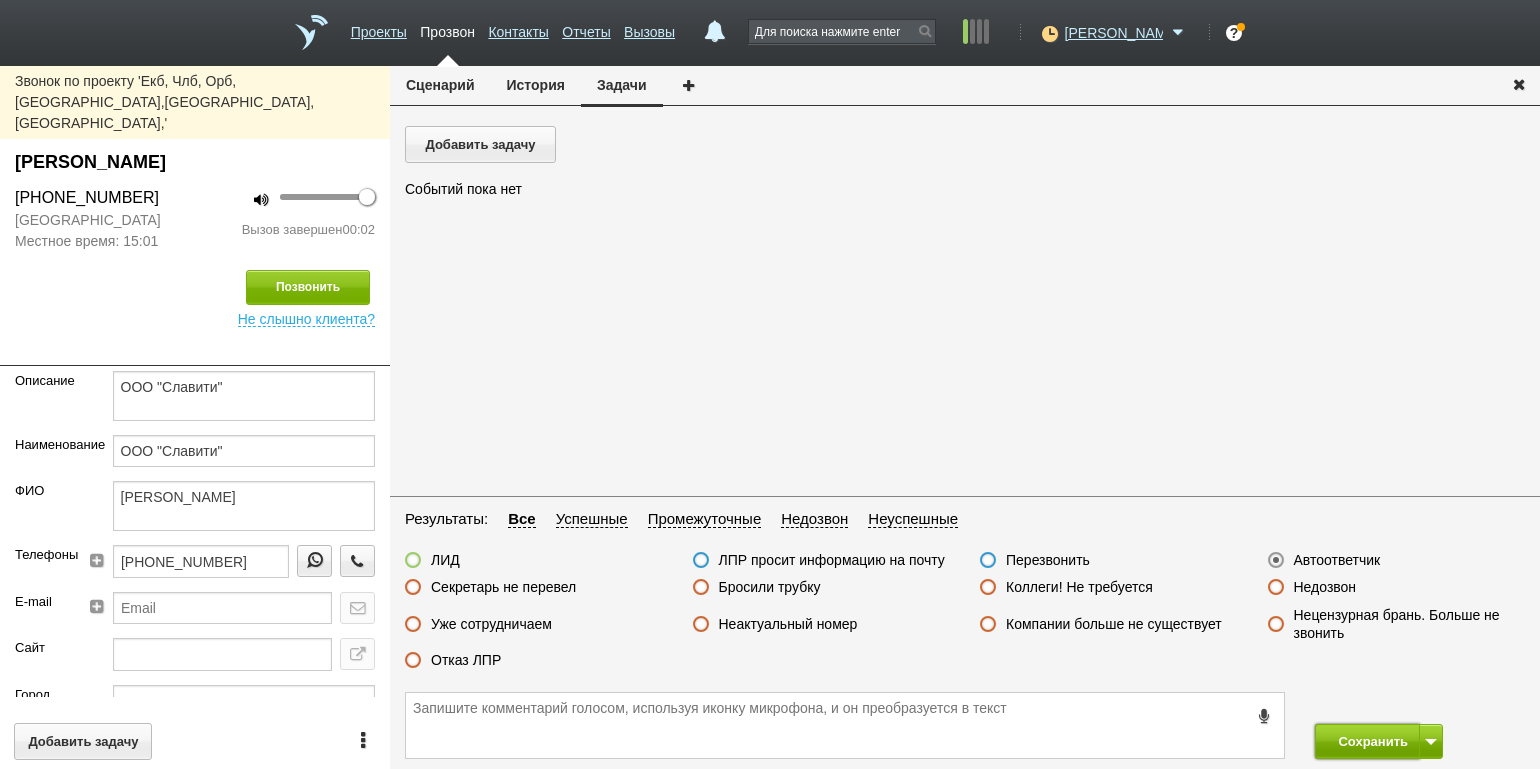 click on "Сохранить" at bounding box center (1367, 741) 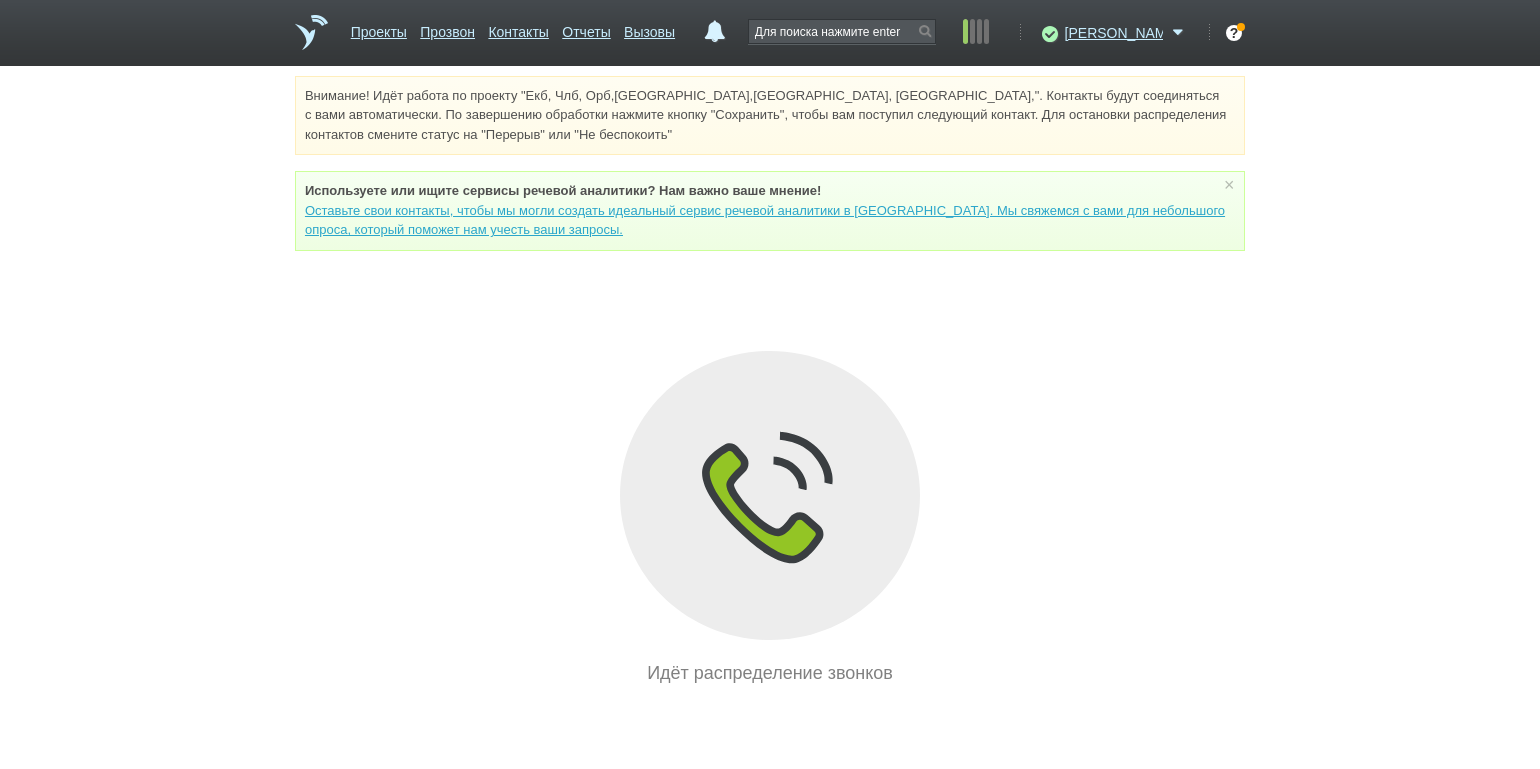 click on "Внимание! Идёт работа по проекту "Екб, Члб, Орб,[GEOGRAPHIC_DATA],[GEOGRAPHIC_DATA], [GEOGRAPHIC_DATA],". Контакты будут соединяться с вами автоматически. По завершению обработки нажмите кнопку "Сохранить", чтобы вам поступил следующий контакт. Для остановки распределения контактов смените статус на "Перерыв" или "Не беспокоить"
Используете или ищите cервисы речевой аналитики? Нам важно ваше мнение!
×
Вы можете звонить напрямую из строки поиска - введите номер и нажмите "Позвонить"
Идёт распределение звонков" at bounding box center [770, 381] 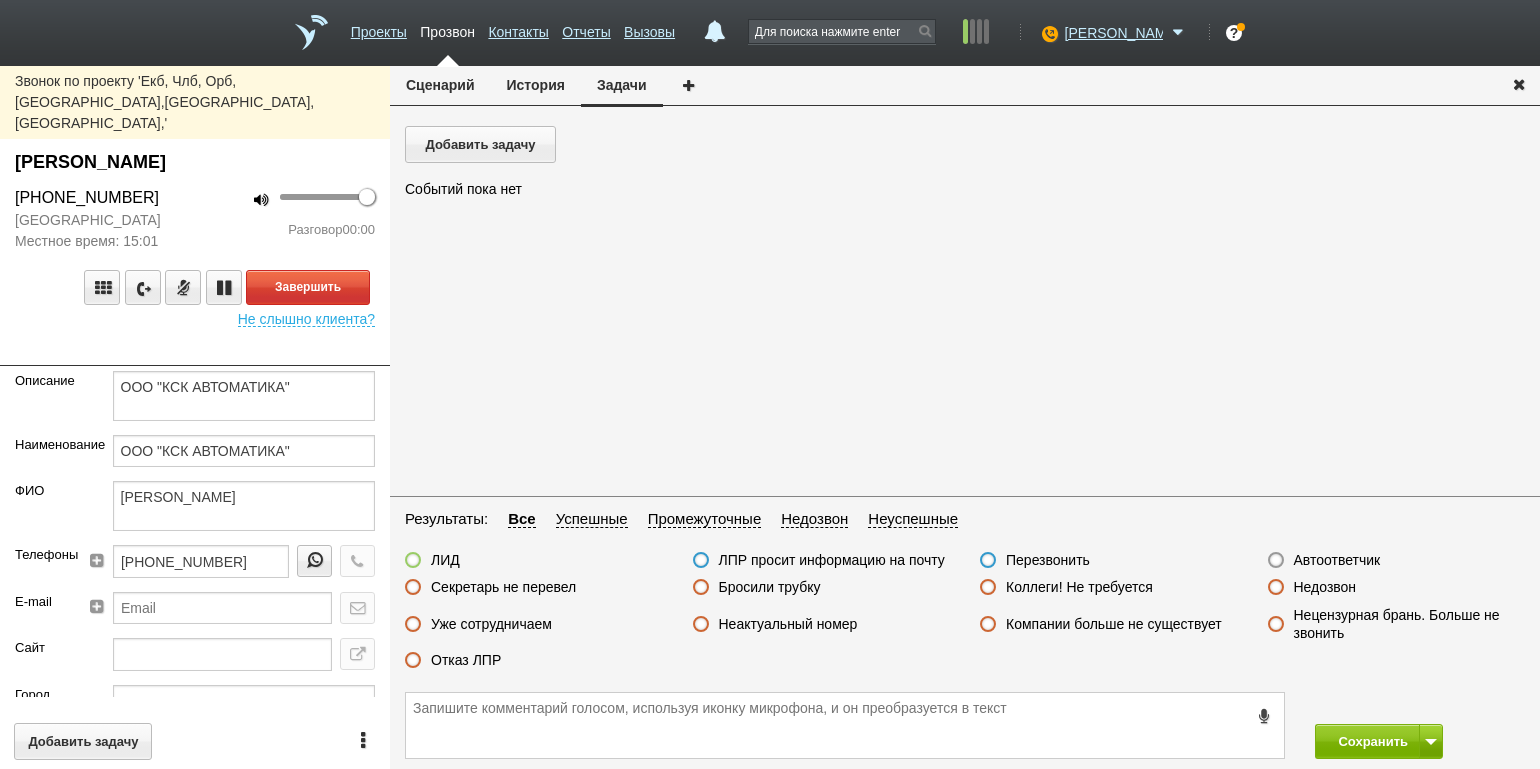 click on "Разговор
00:00" at bounding box center (292, 230) 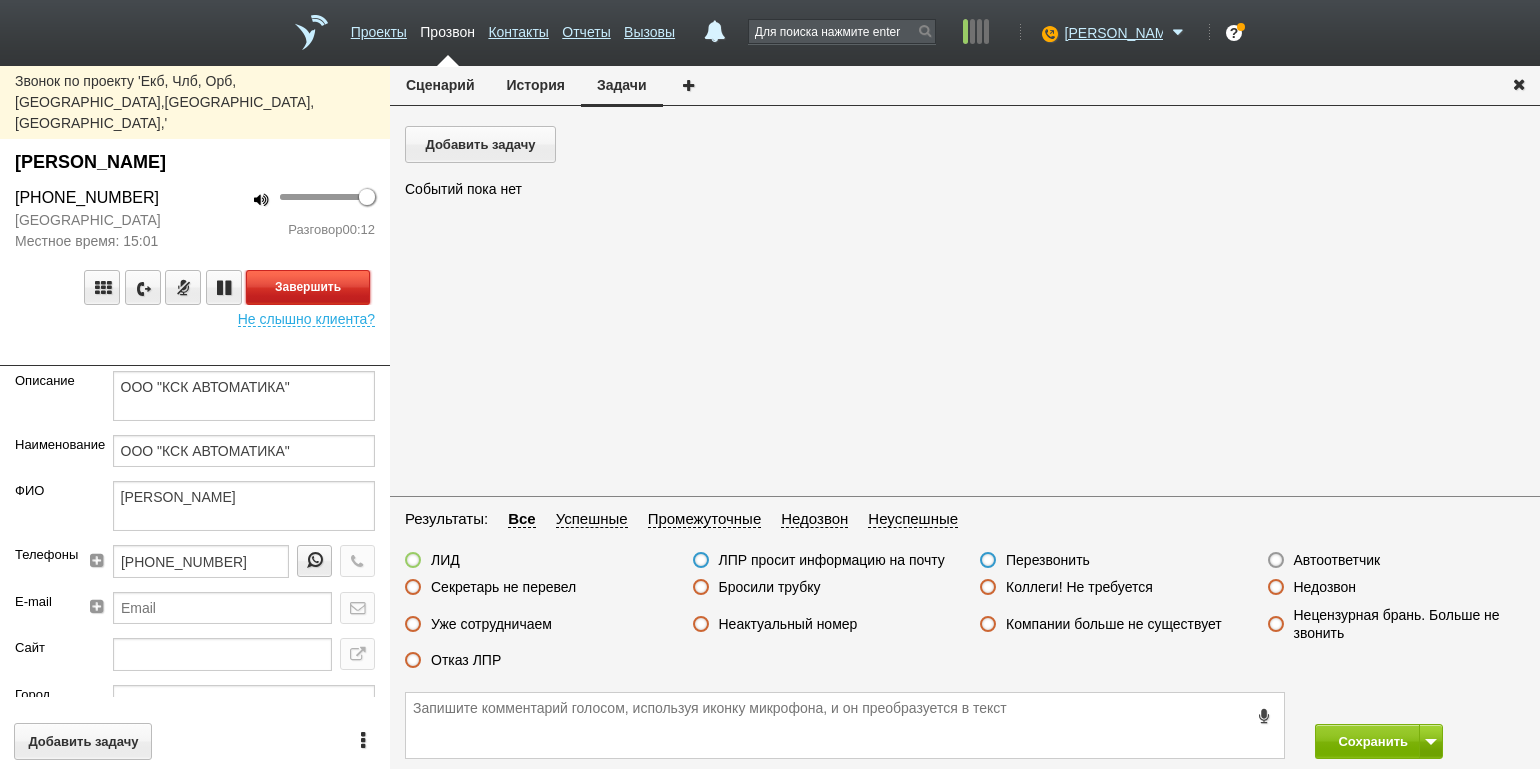 click on "Завершить" at bounding box center [308, 287] 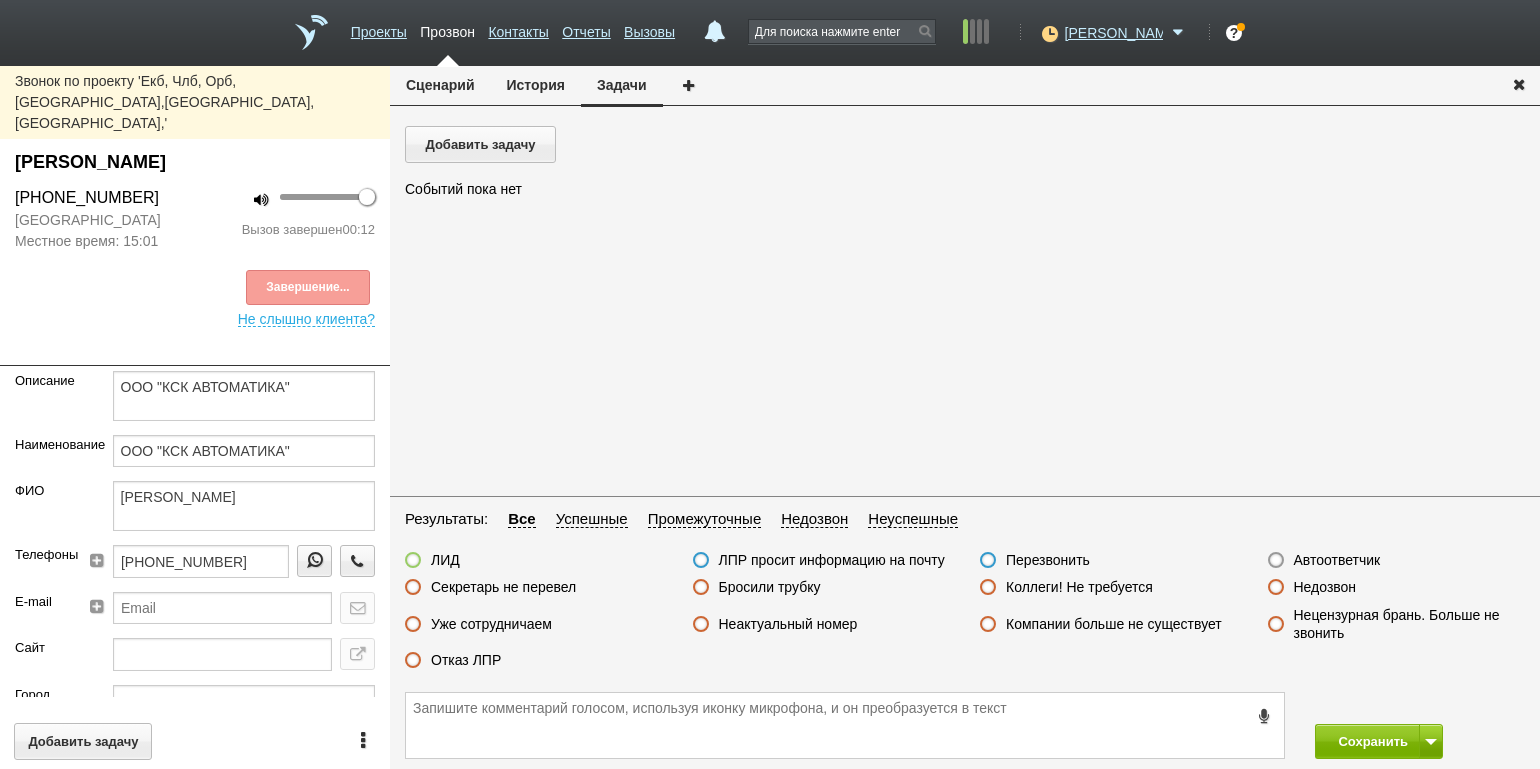 click on "Отказ ЛПР" at bounding box center [466, 660] 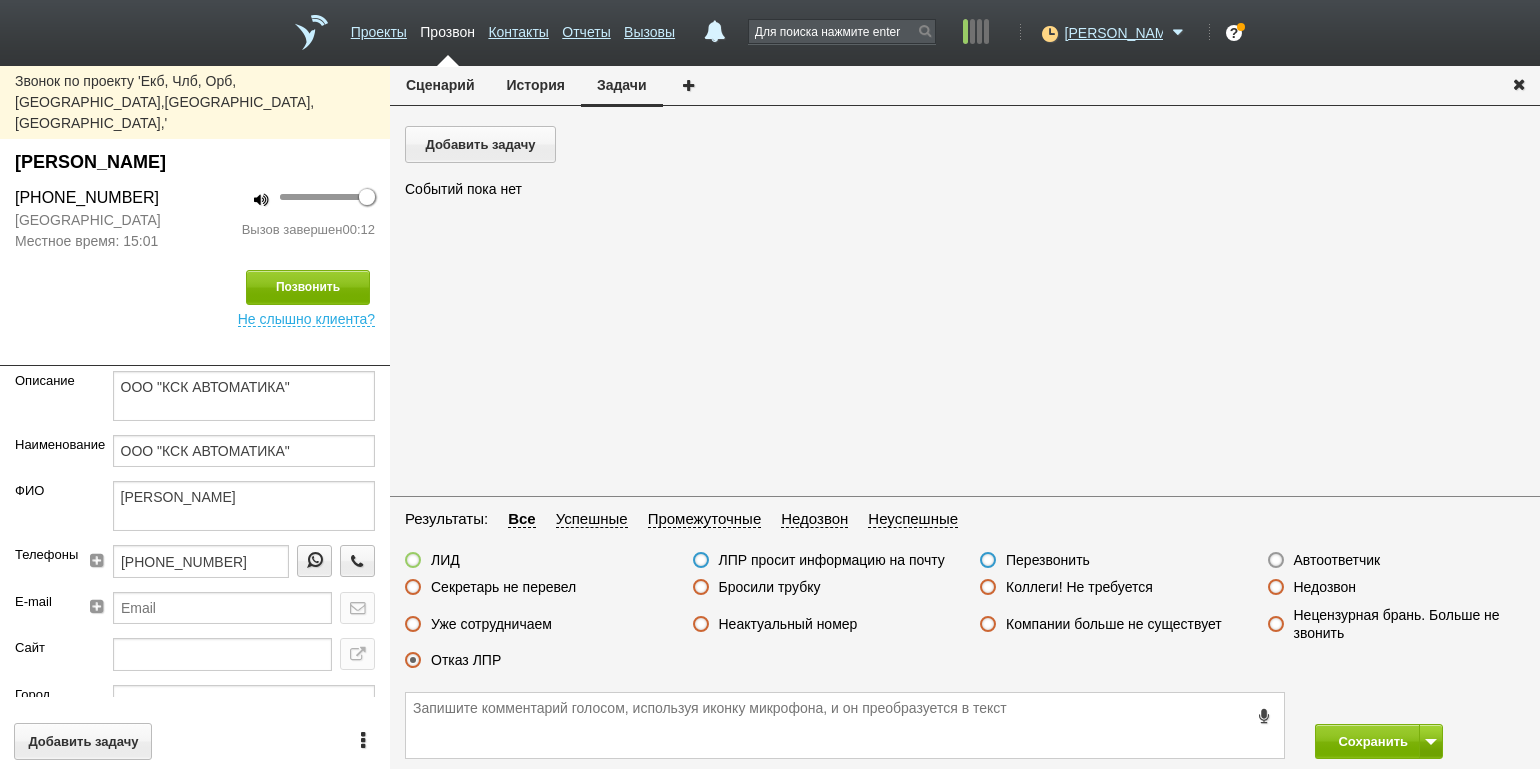 click on "Сохранить" at bounding box center [1420, 741] 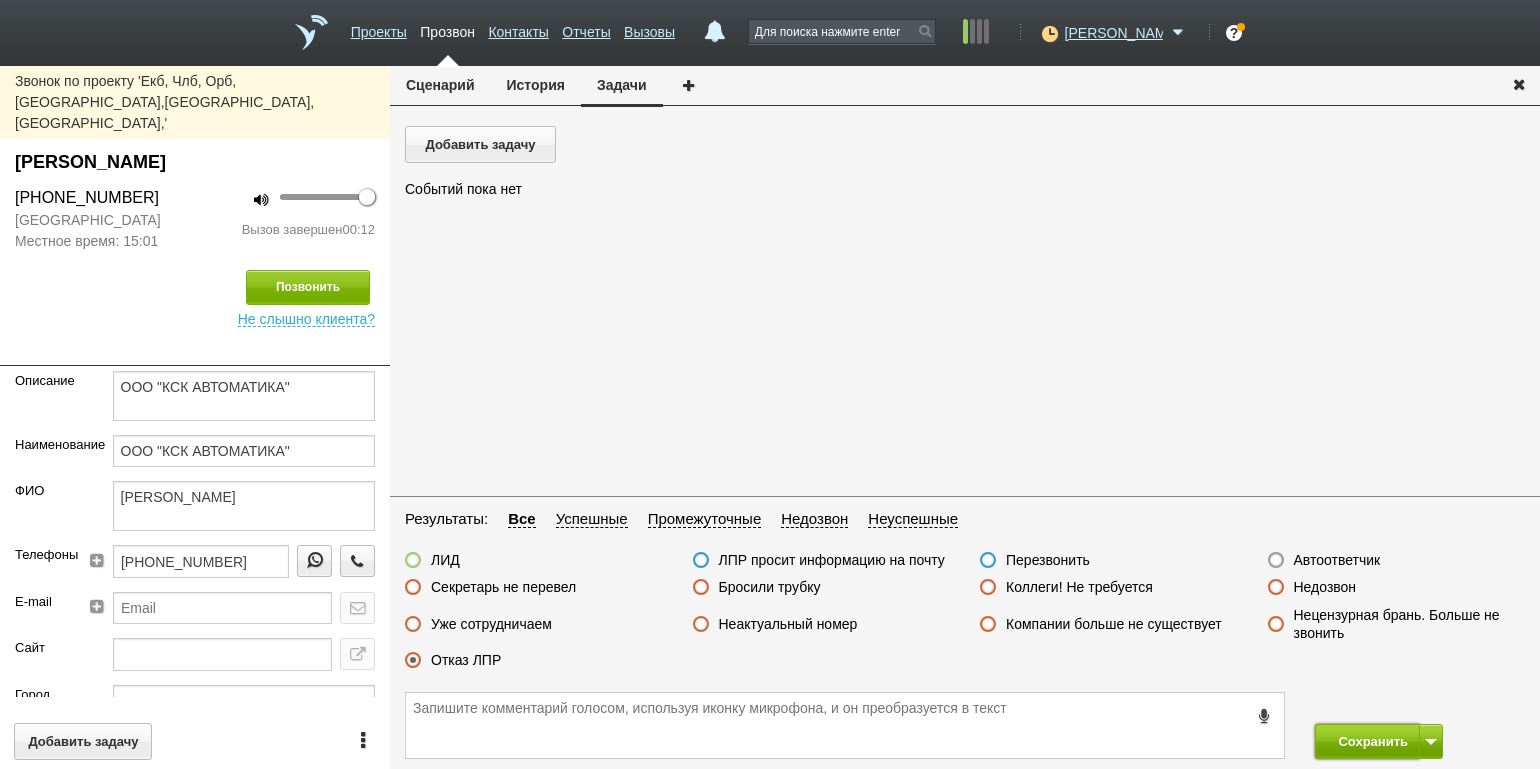 click on "Сохранить" at bounding box center [1367, 741] 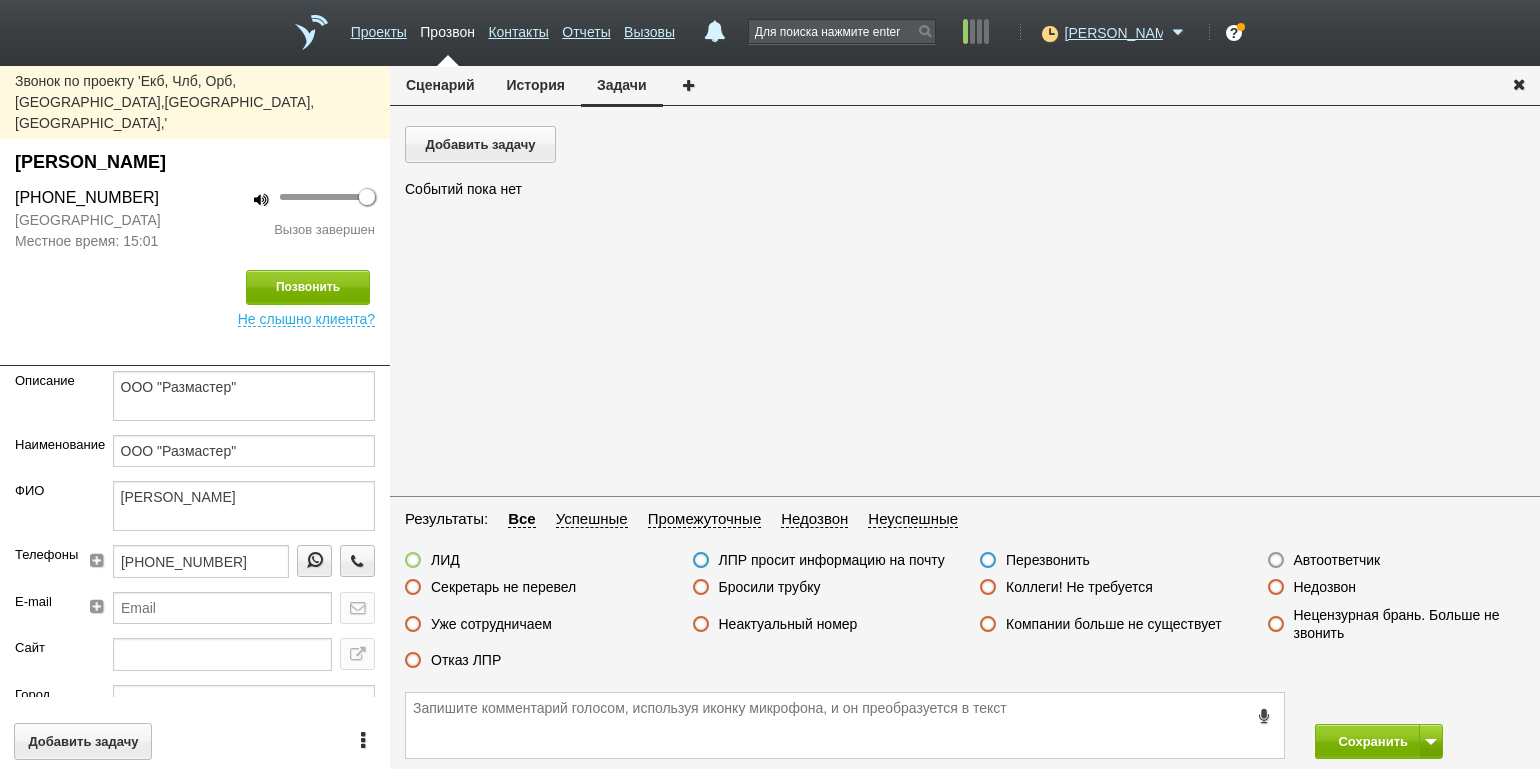 click on "Недозвон" at bounding box center (1325, 587) 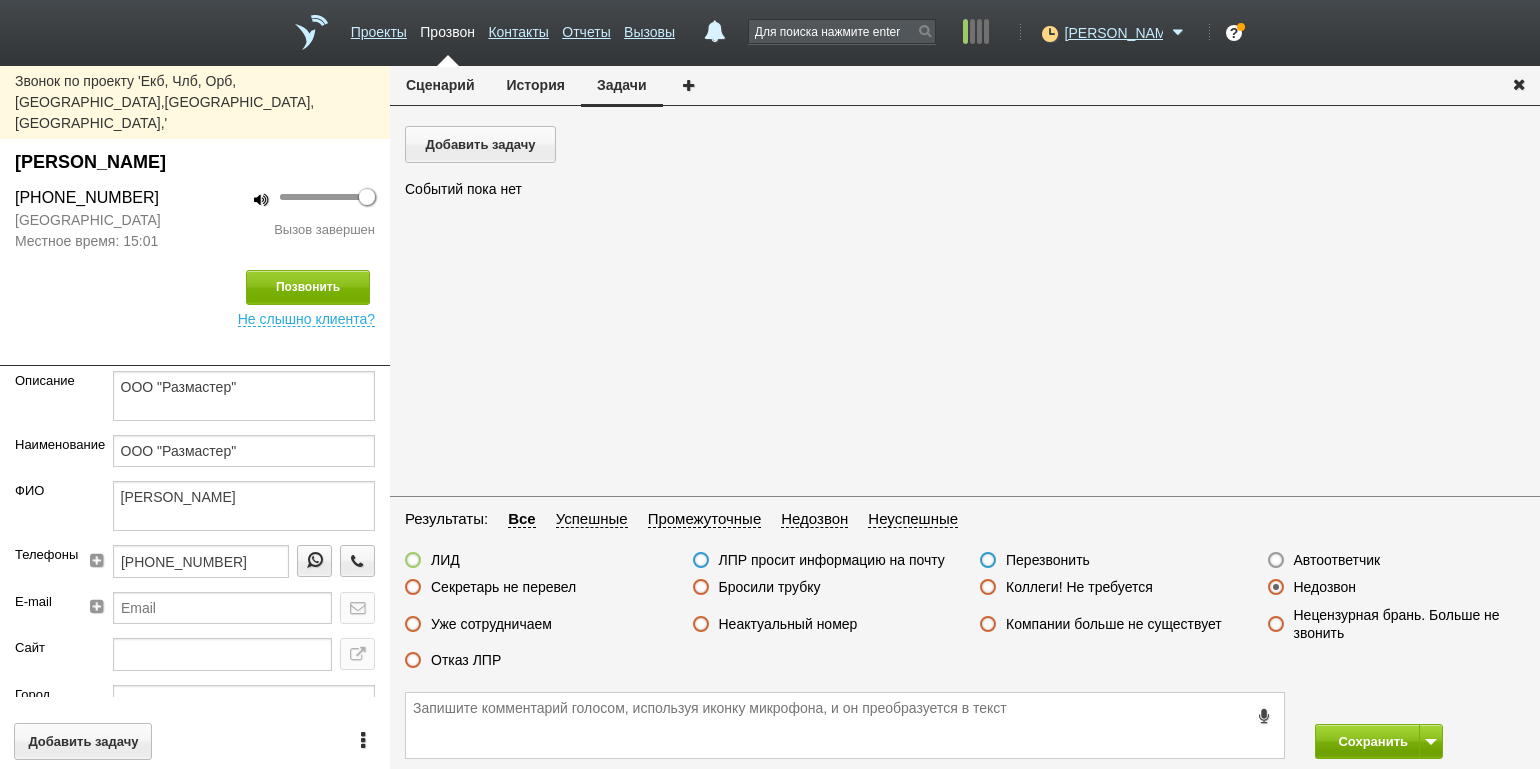 drag, startPoint x: 1351, startPoint y: 712, endPoint x: 1348, endPoint y: 730, distance: 18.248287 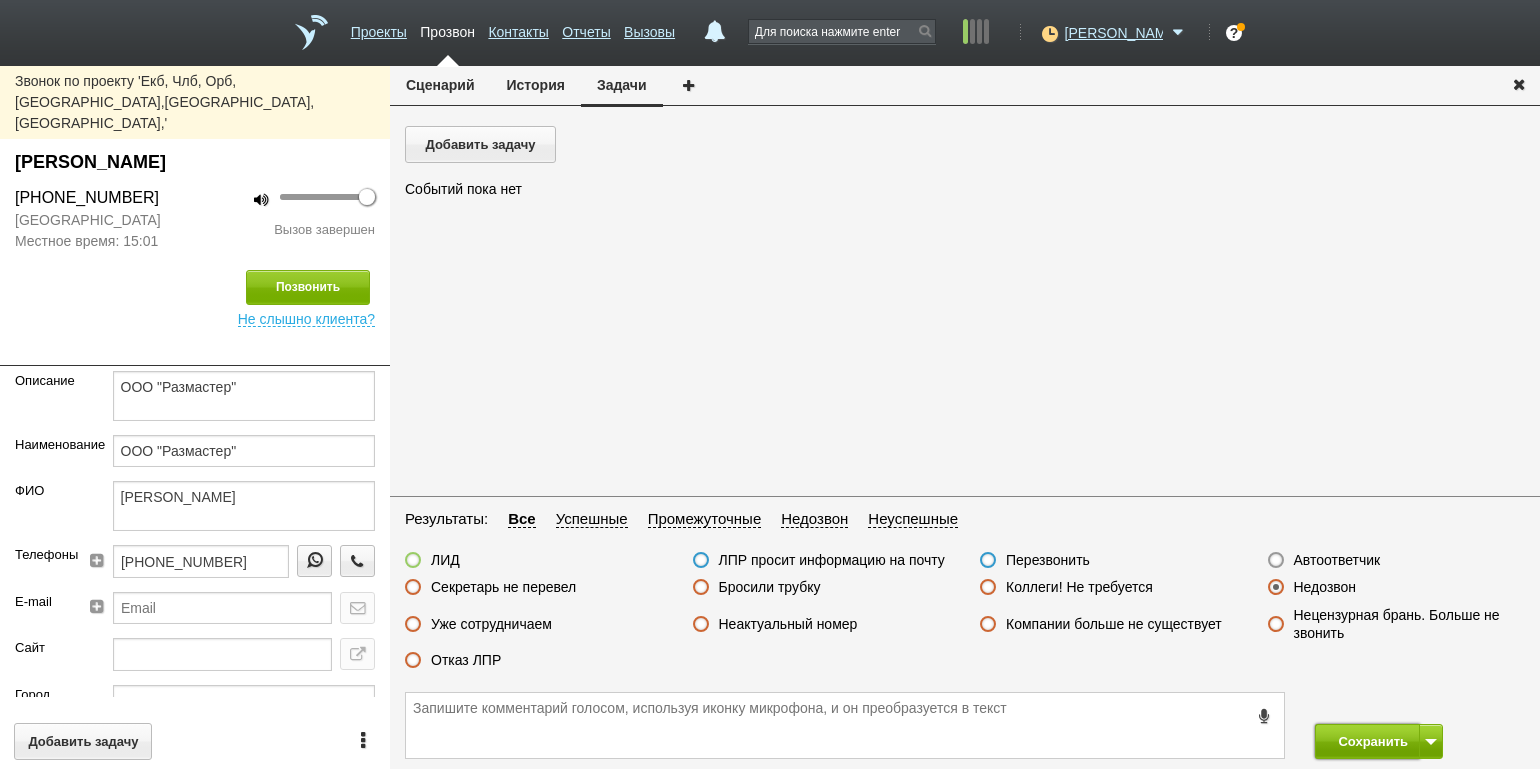 click on "Сохранить" at bounding box center (1367, 741) 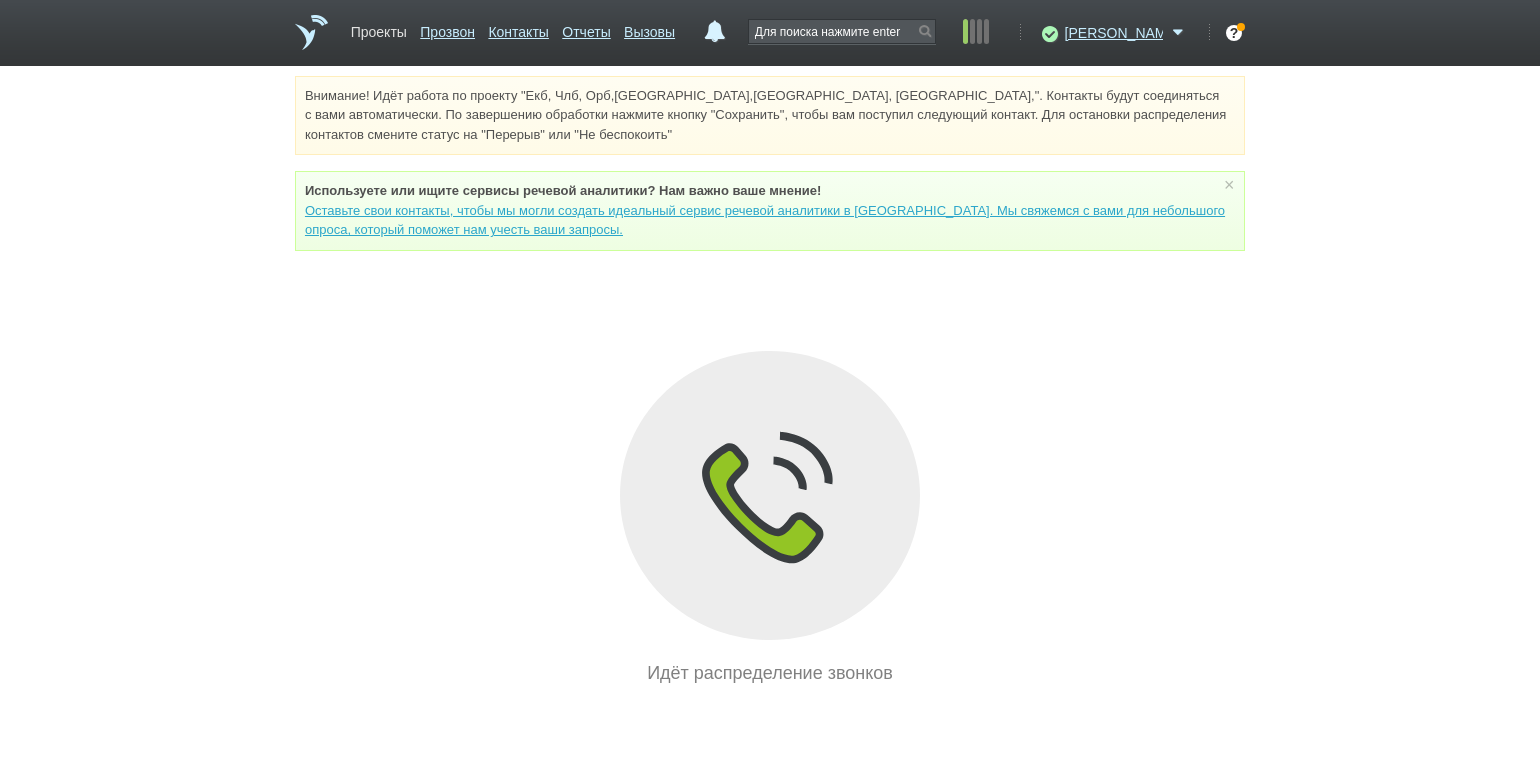 click on "Проекты" at bounding box center [379, 28] 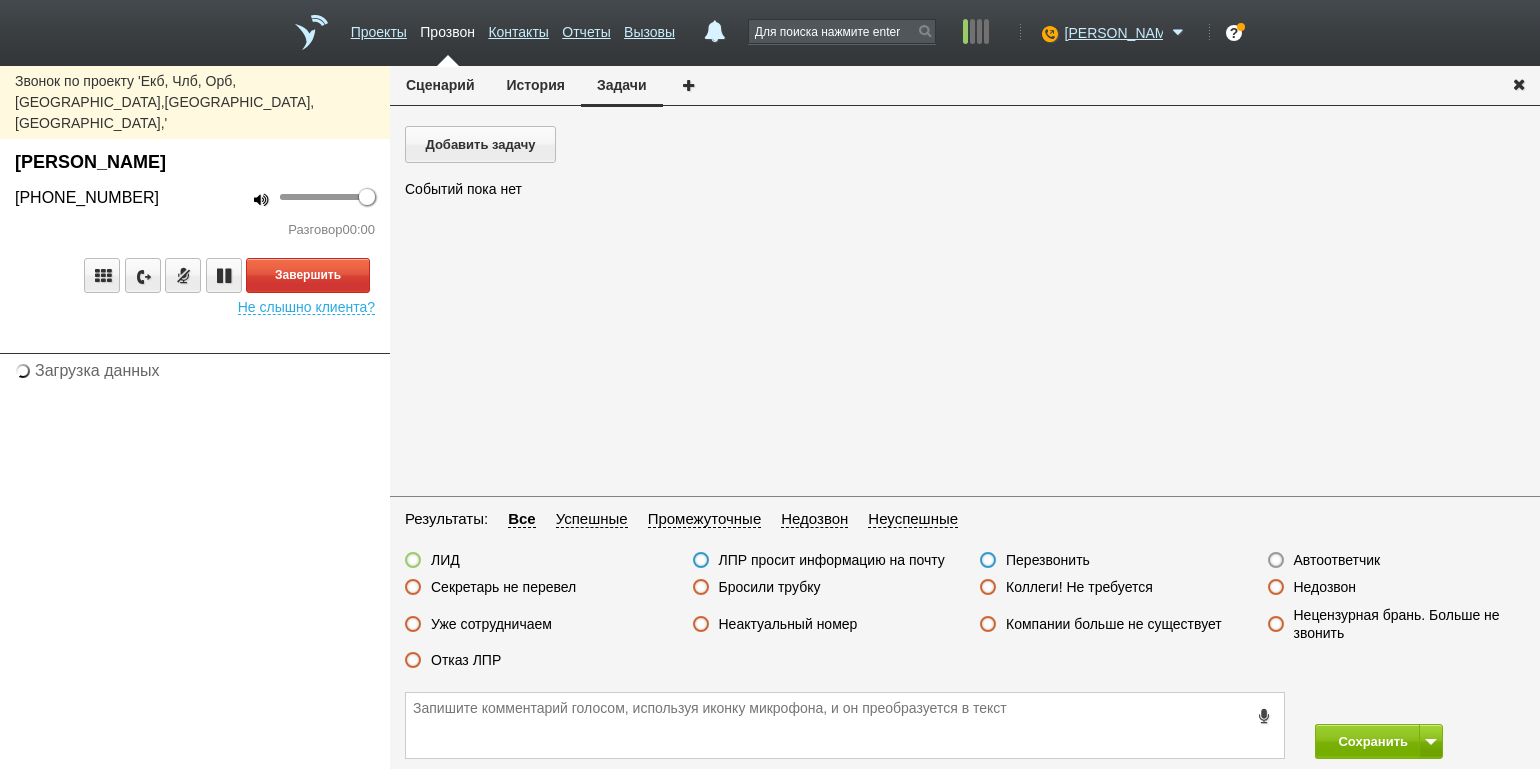 click on "Сценарий История Задачи Добавить задачу [PERSON_NAME] пока нет Результаты: Все Успешные Промежуточные Недозвон Неуспешные ЛИД ЛПР просит информацию на почту Перезвонить Автоответчик Секретарь не перевел Бросили трубку Коллеги! Не требуется Недозвон Уже сотрудничаем Неактуальный номер Компании больше не существует Нецензурная брань. Больше не звонить Отказ ЛПР Сохранить" at bounding box center (965, 417) 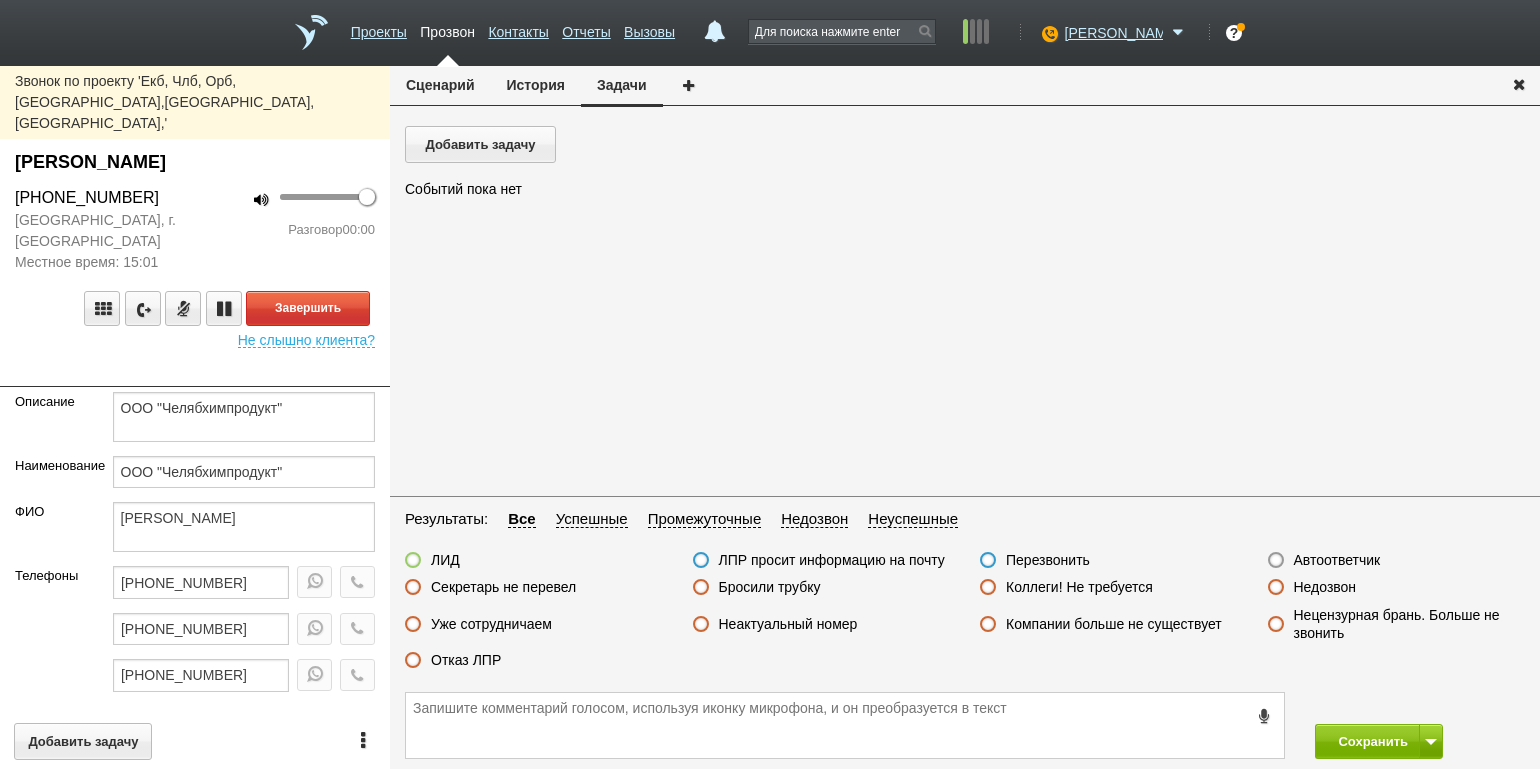 click on "Завершить Не слышно клиента?" at bounding box center [195, 310] 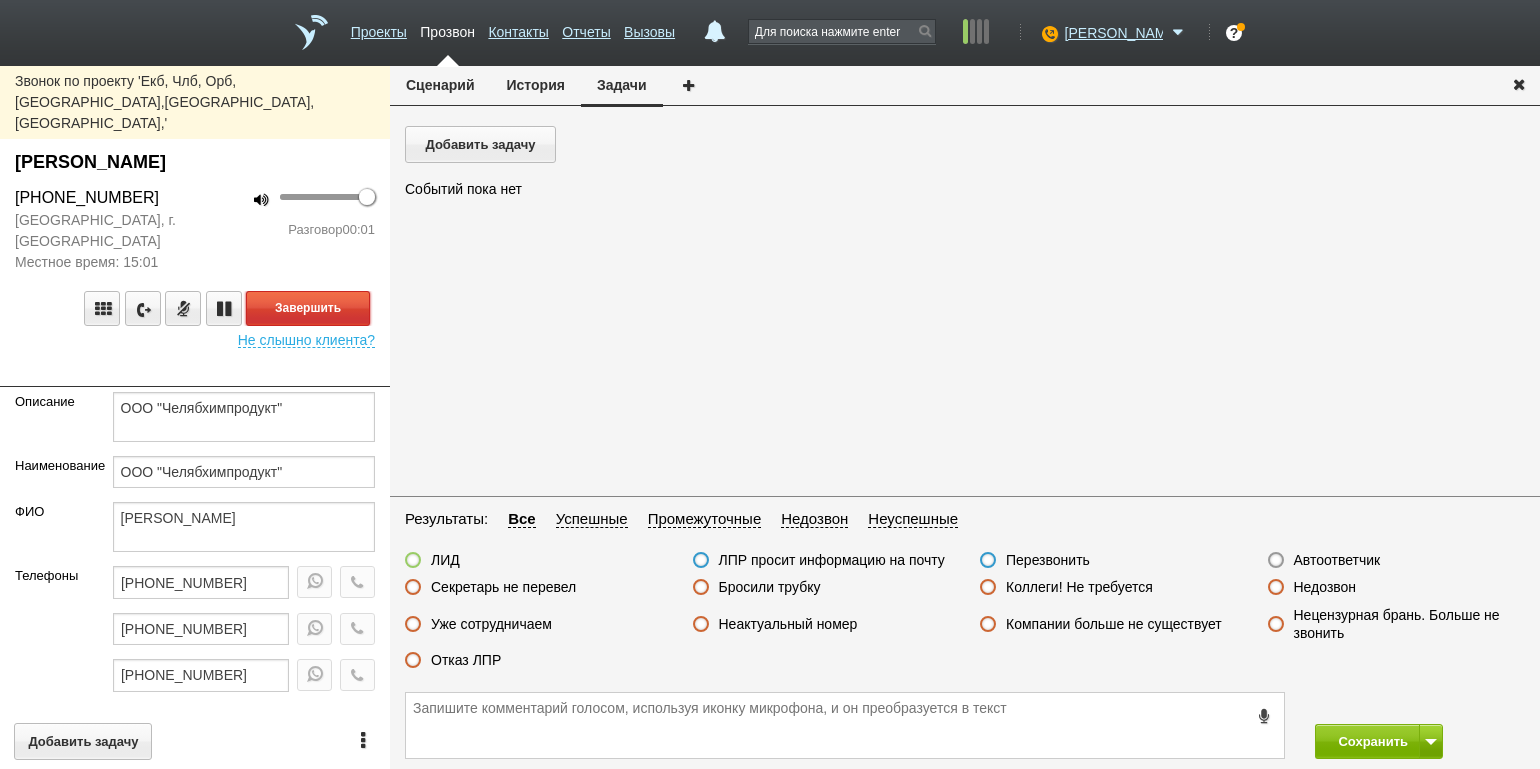 drag, startPoint x: 330, startPoint y: 263, endPoint x: 447, endPoint y: 302, distance: 123.32883 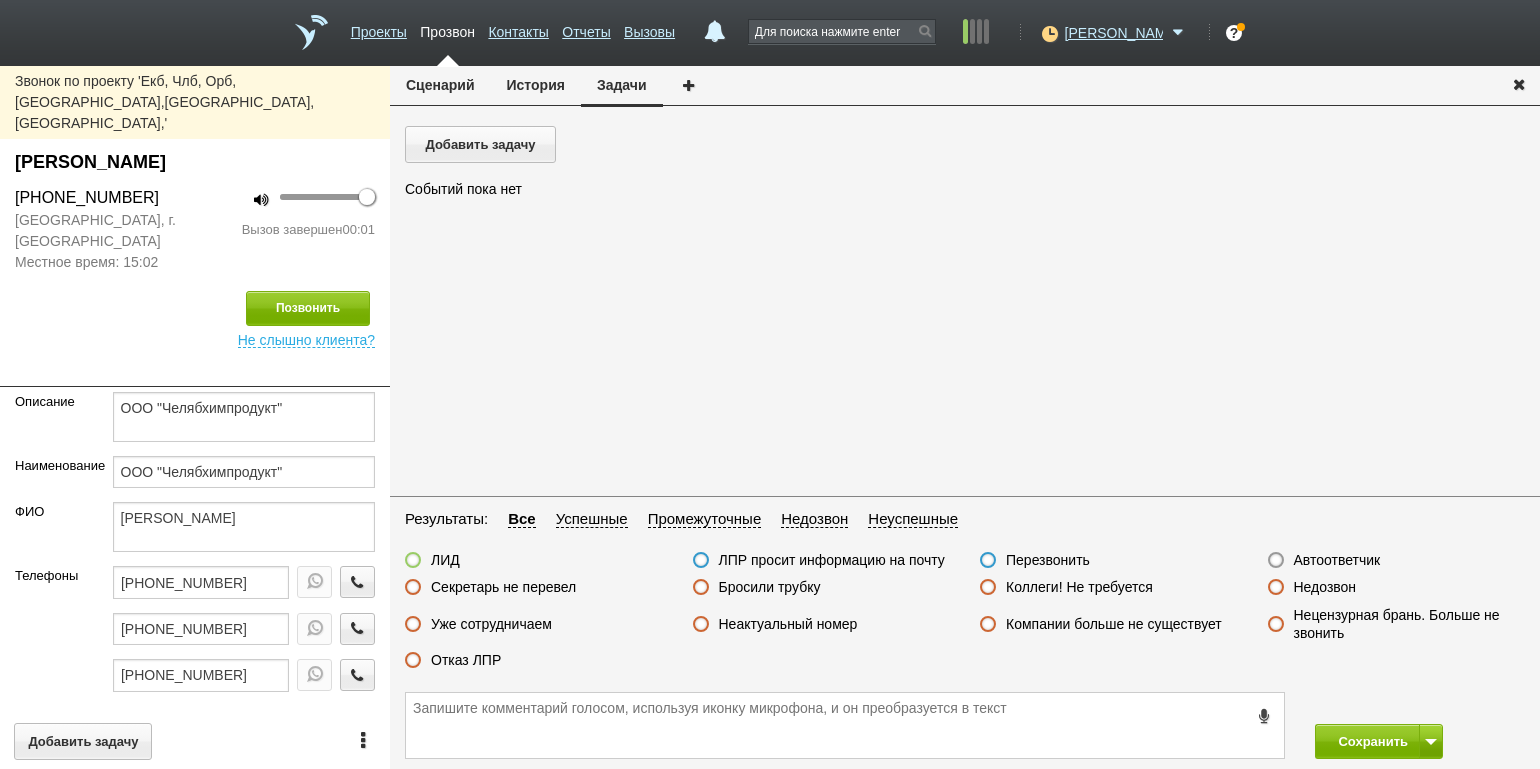 click on "Недозвон" at bounding box center [1325, 587] 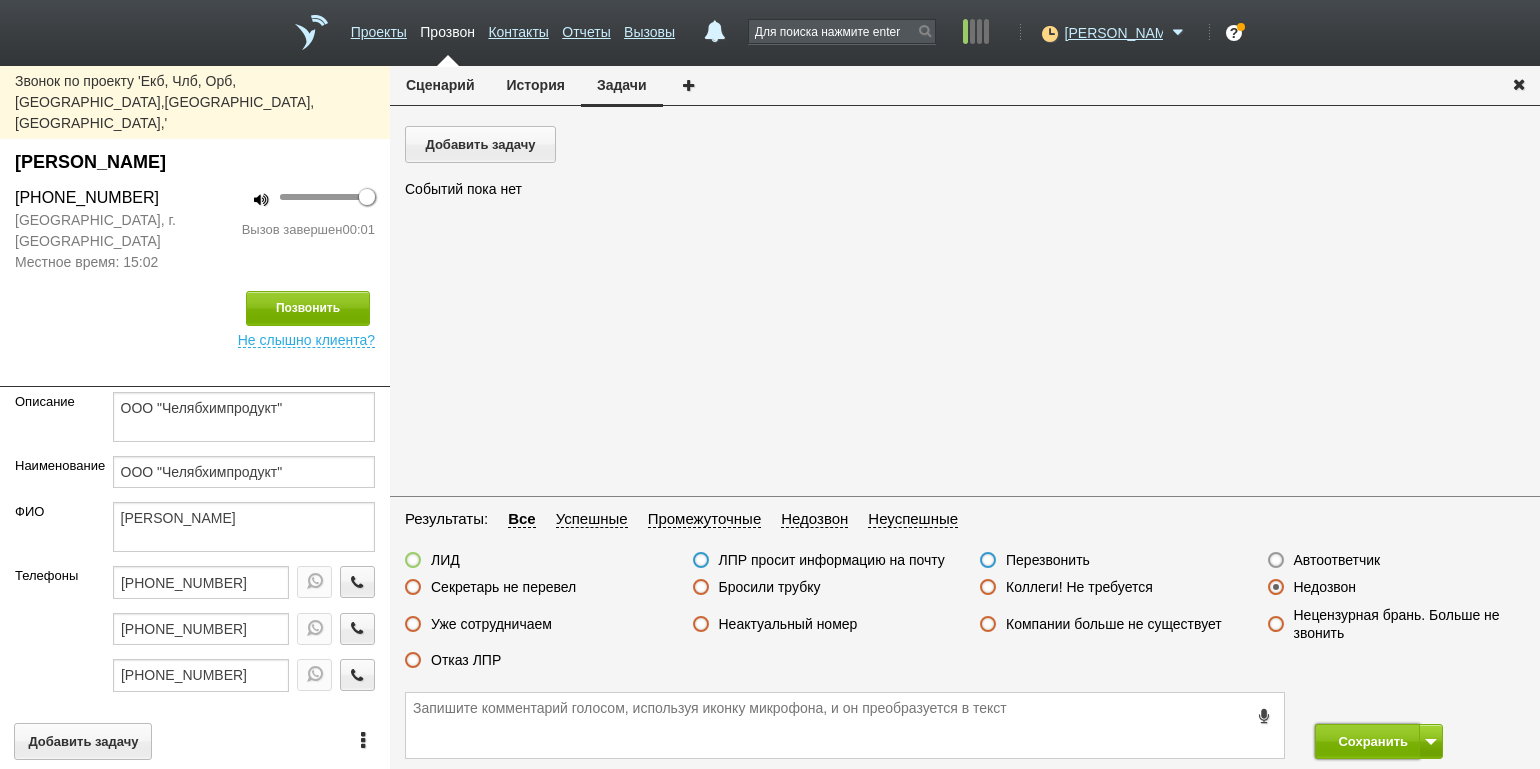 drag, startPoint x: 1371, startPoint y: 746, endPoint x: 1327, endPoint y: 707, distance: 58.796257 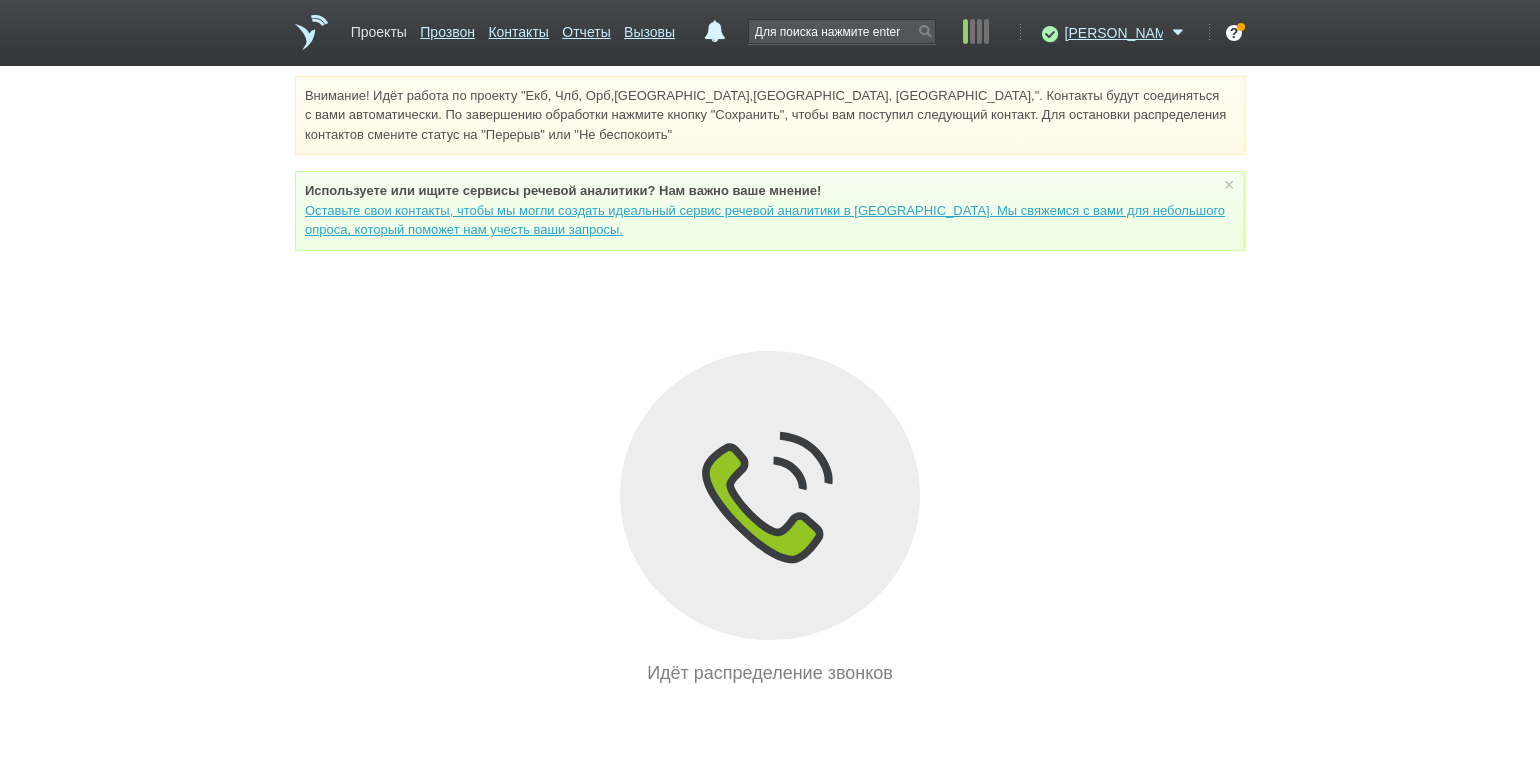 click on "Проекты" at bounding box center [379, 28] 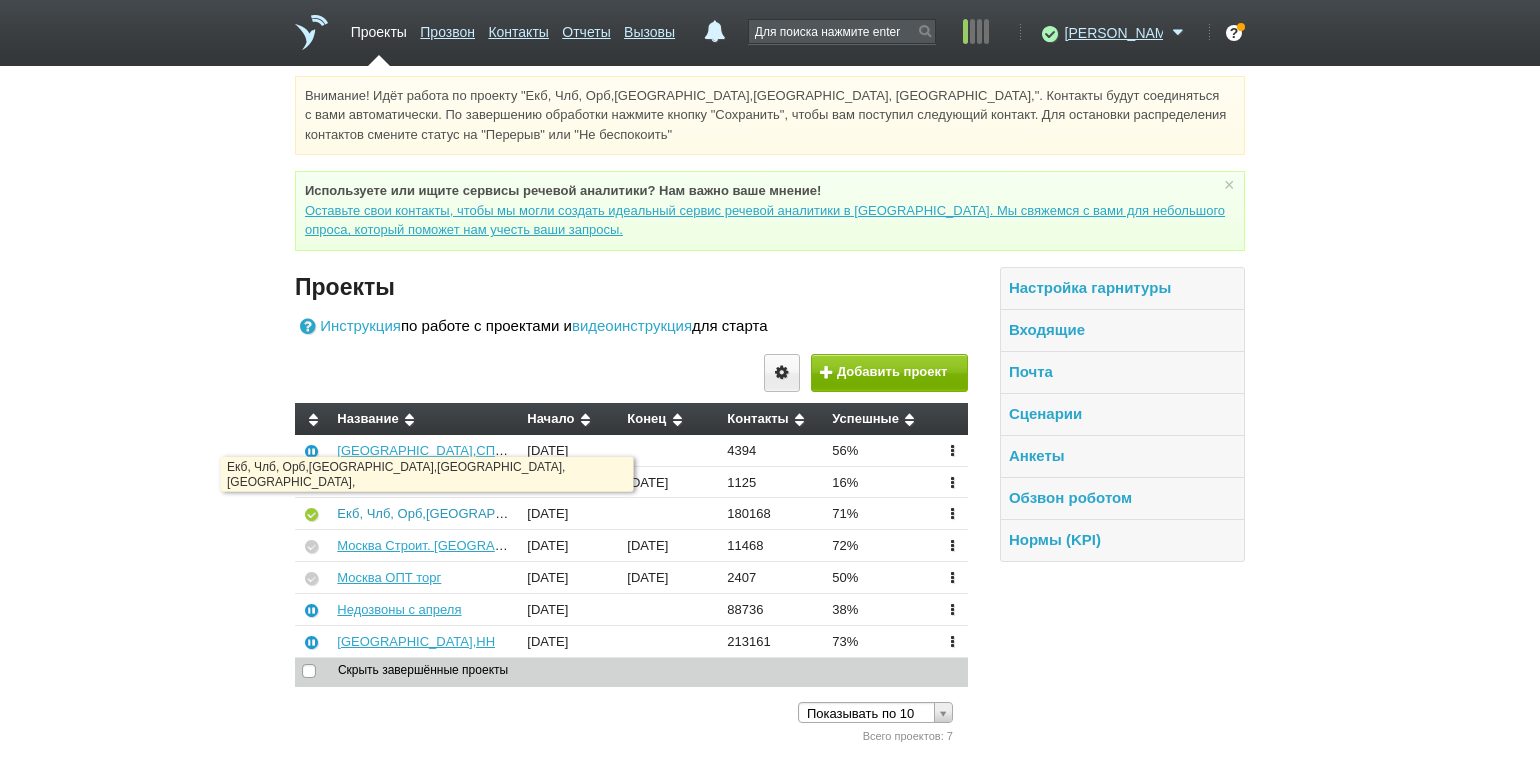 click on "Екб, Члб, Орб,[GEOGRAPHIC_DATA],[GEOGRAPHIC_DATA], [GEOGRAPHIC_DATA]," at bounding box center (591, 513) 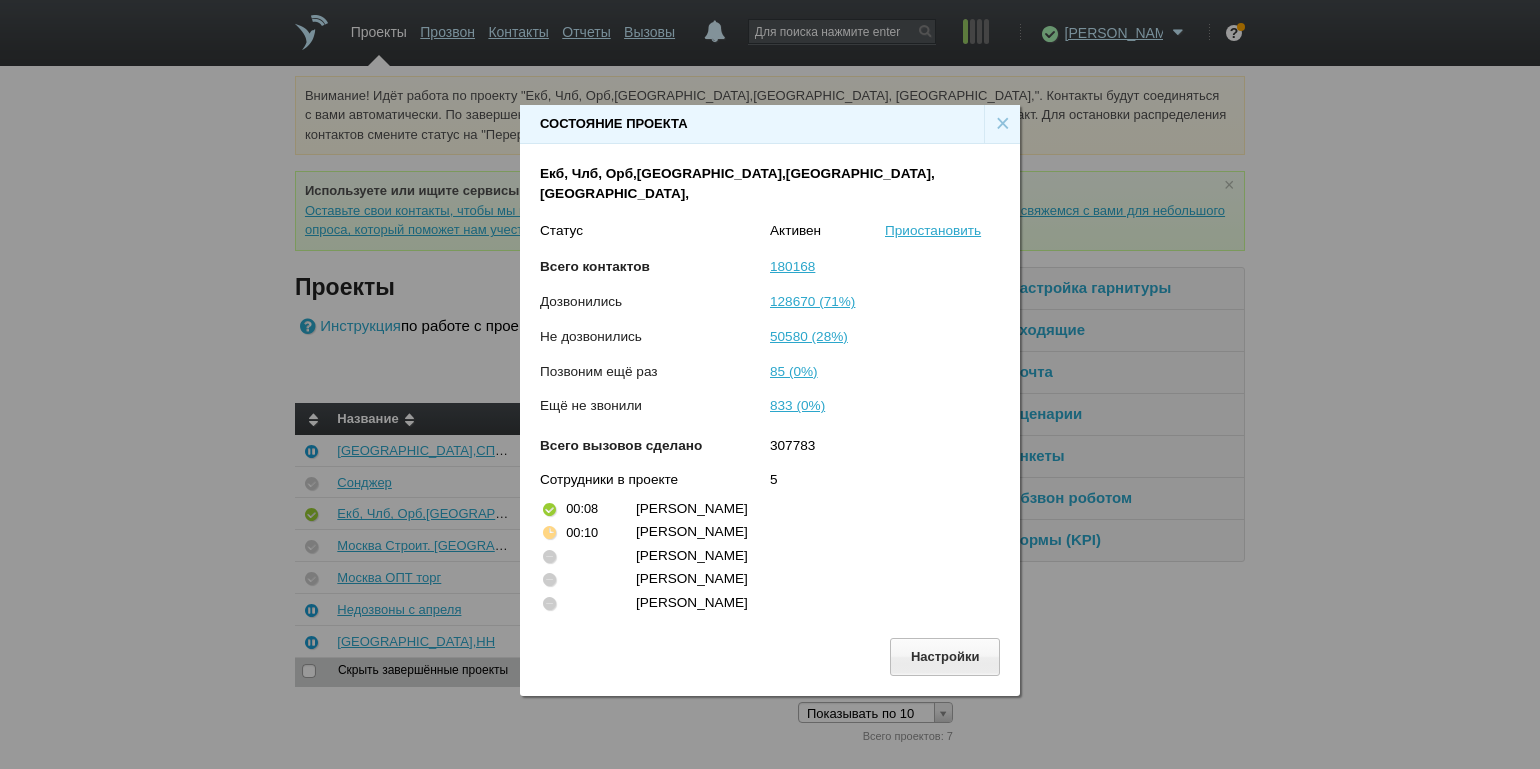 click on "×" at bounding box center (1002, 124) 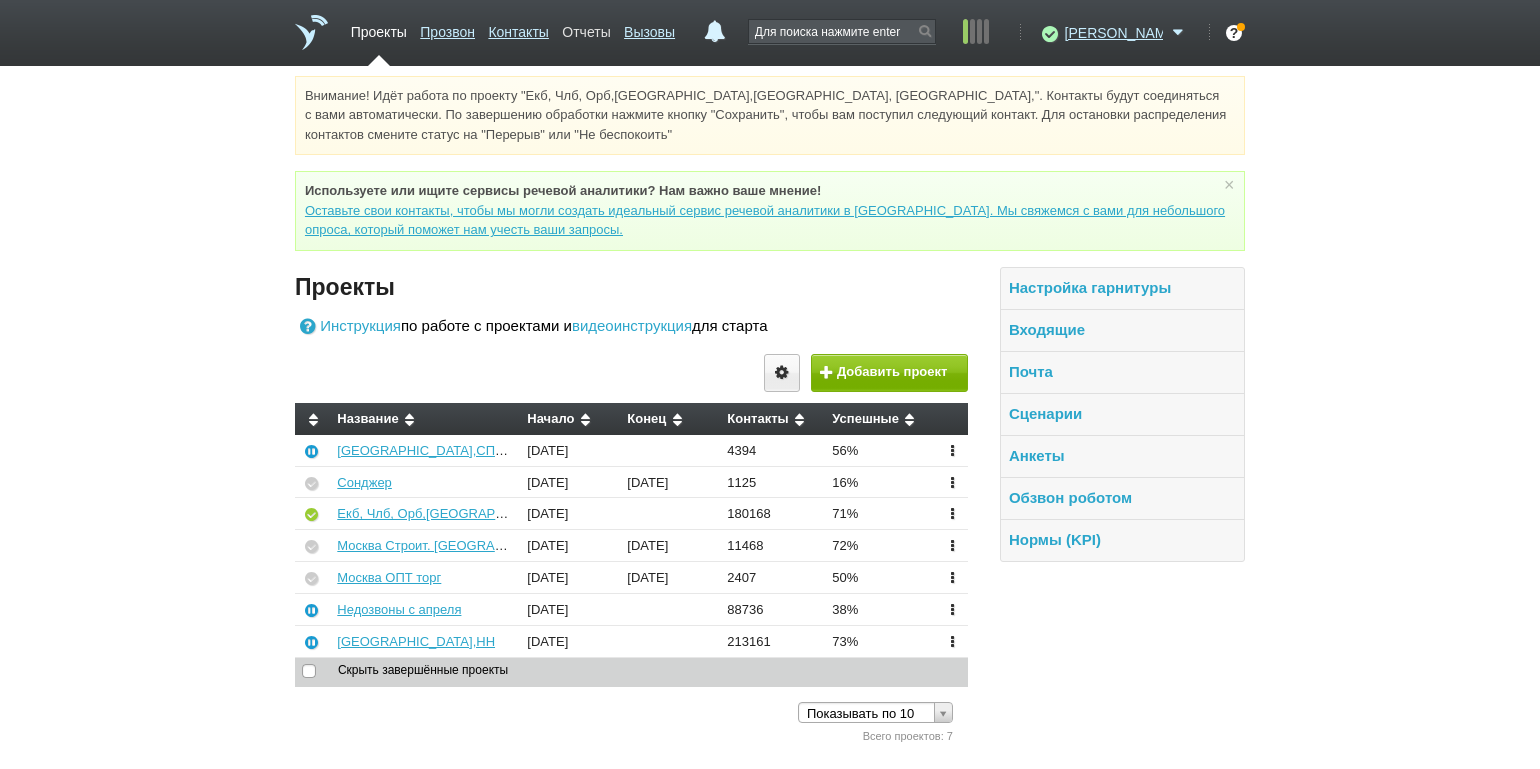 click on "Отчеты" at bounding box center [586, 28] 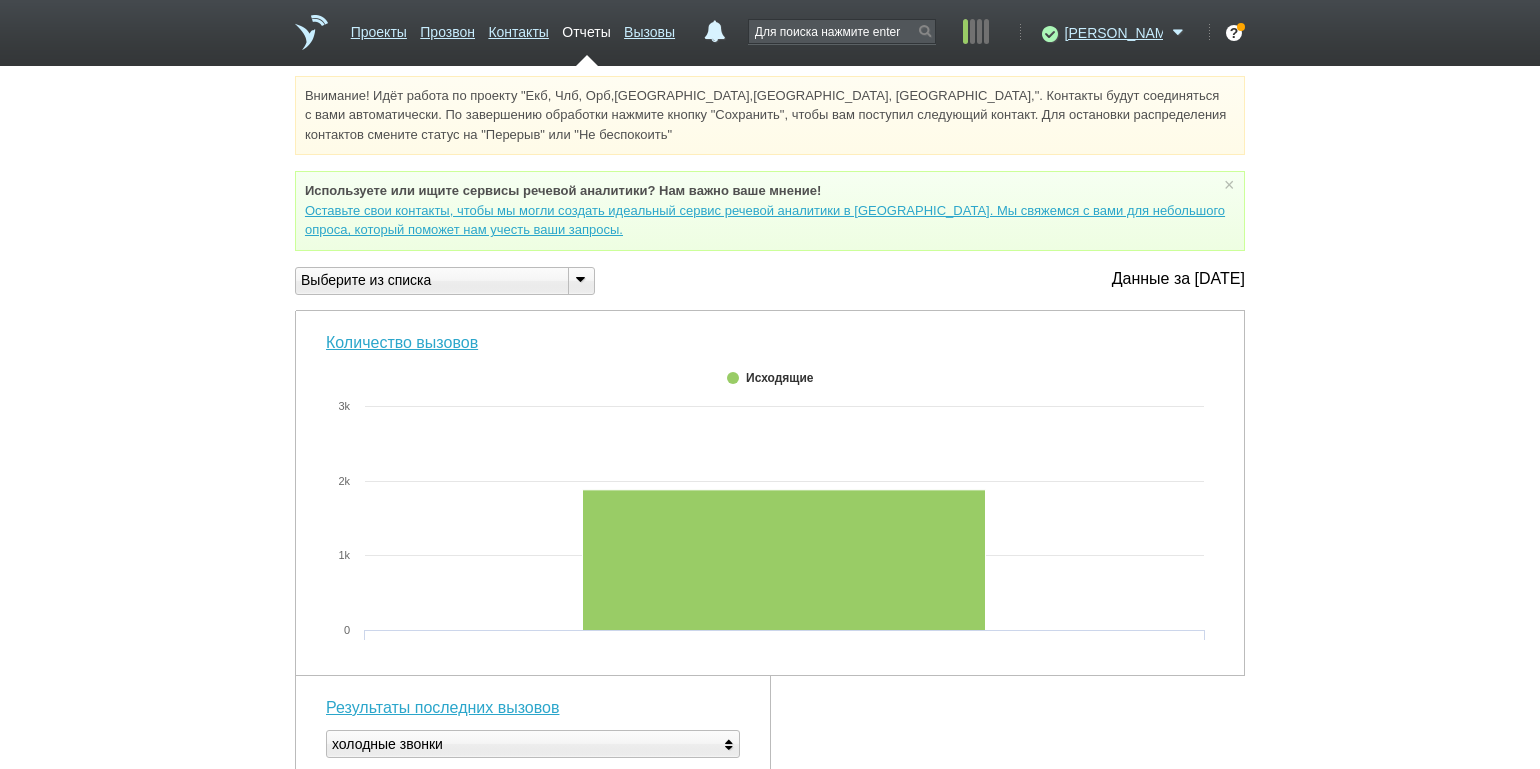 click at bounding box center [580, 279] 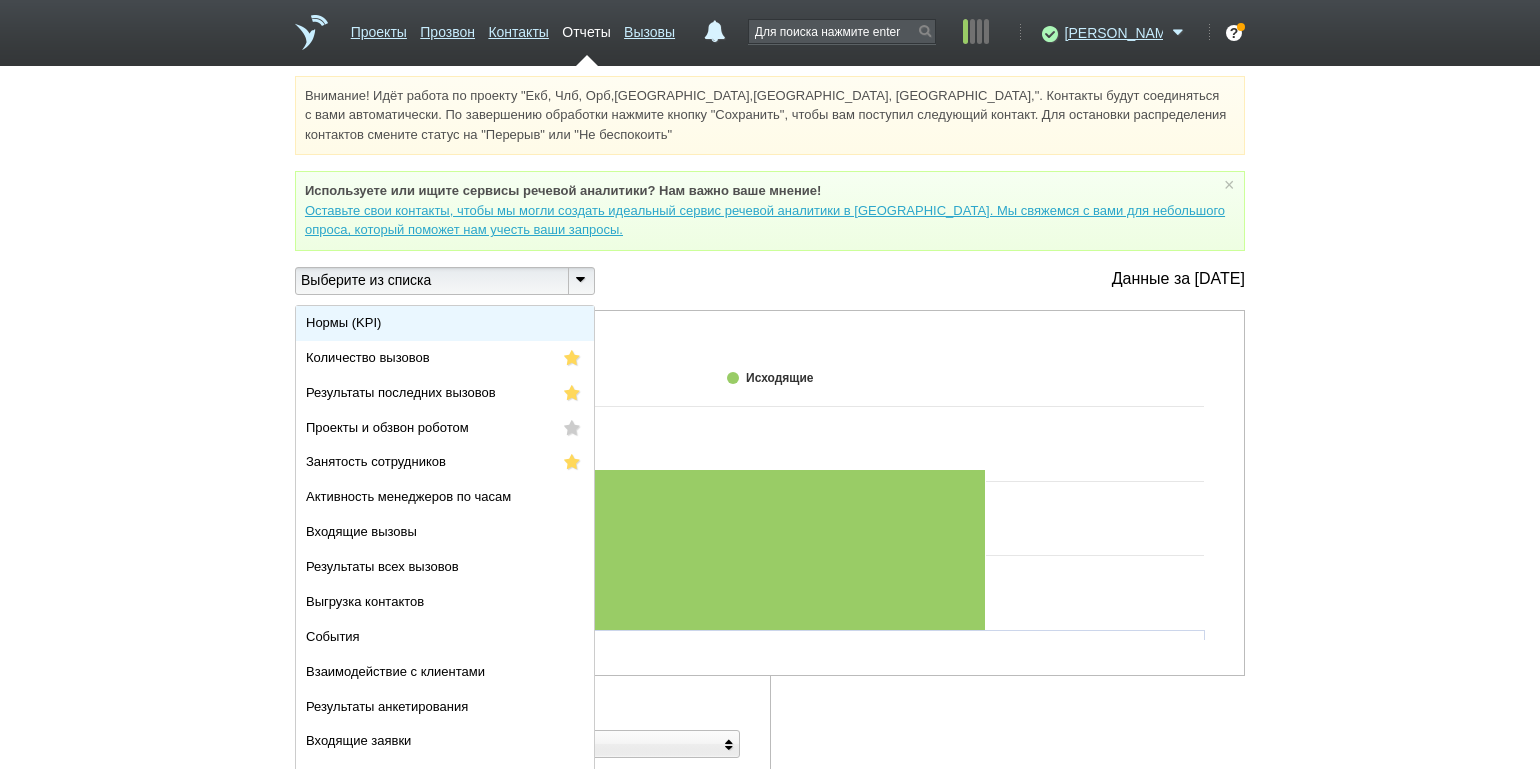 click on "Нормы (KPI)" at bounding box center [445, 323] 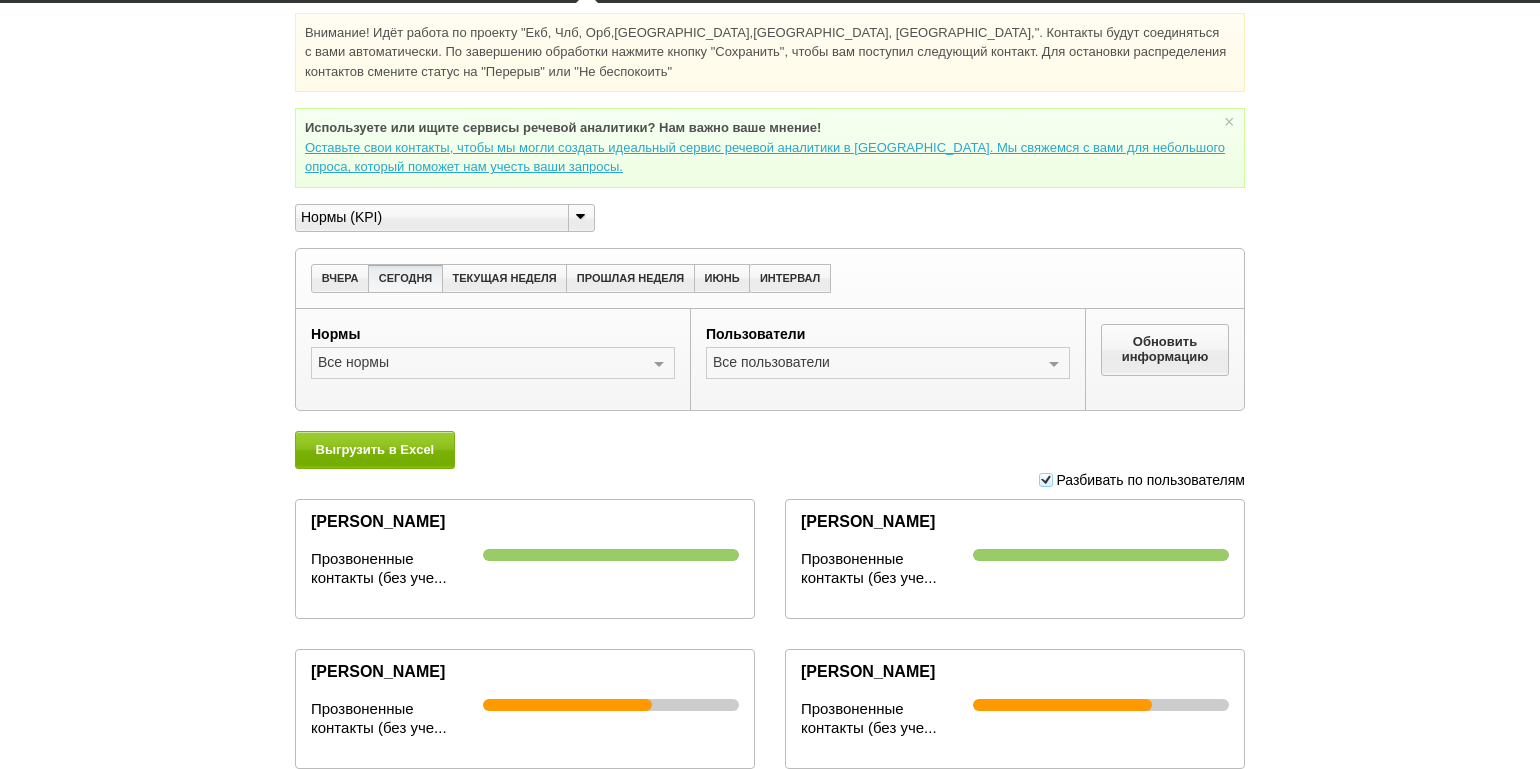 scroll, scrollTop: 0, scrollLeft: 0, axis: both 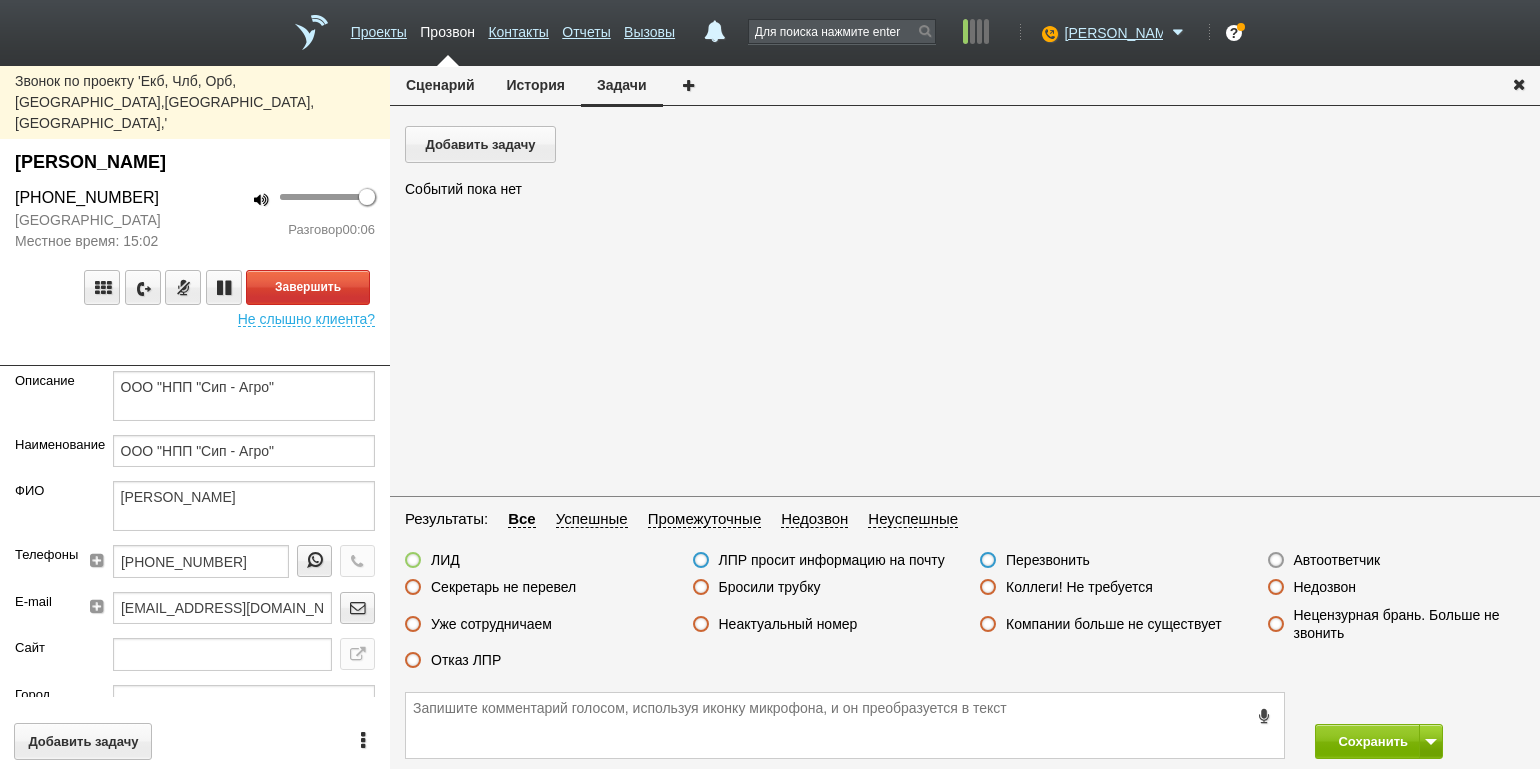 click on "Разговор
00:06" at bounding box center [292, 230] 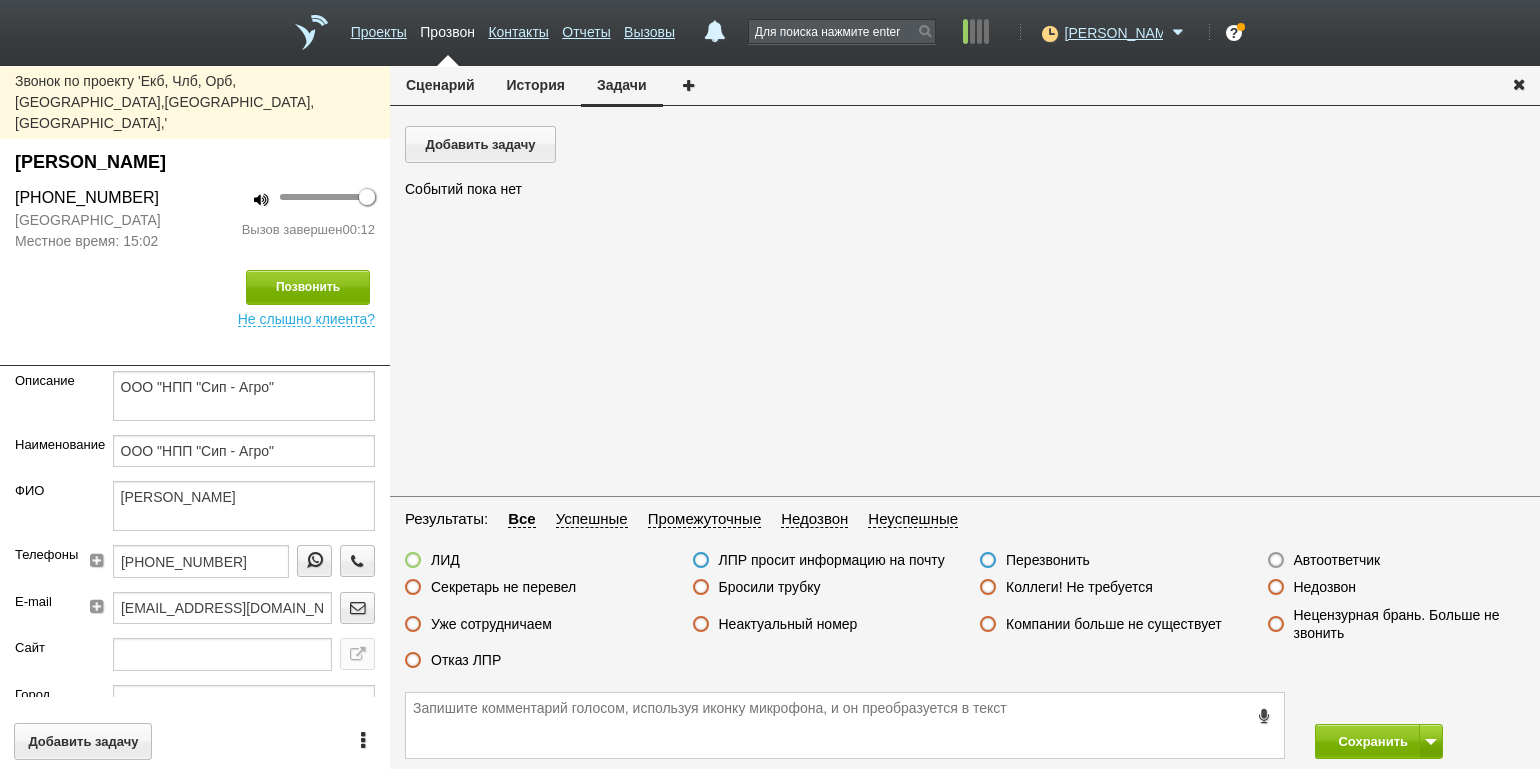 click on "Бросили трубку" at bounding box center (757, 588) 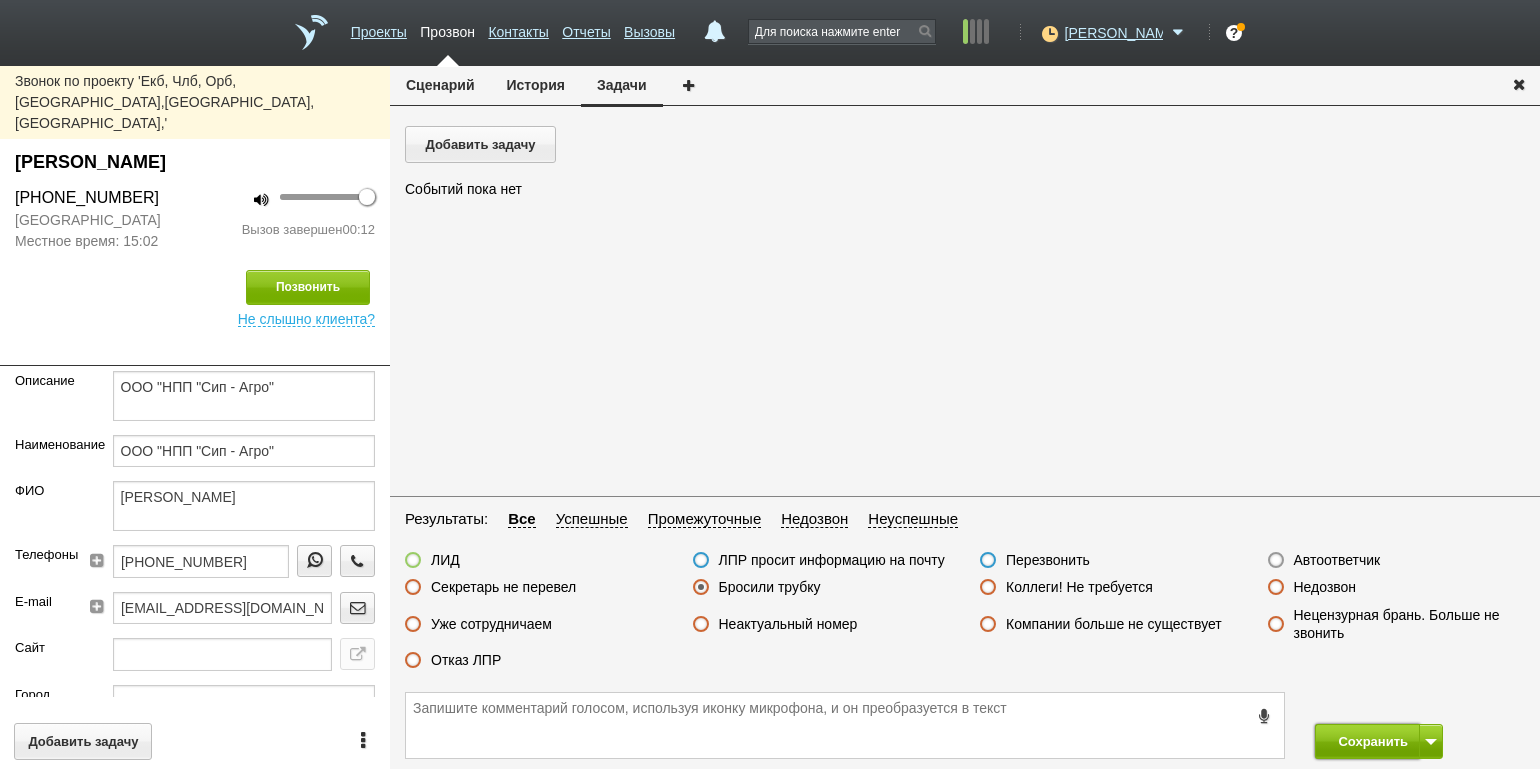 click on "Сохранить" at bounding box center (1367, 741) 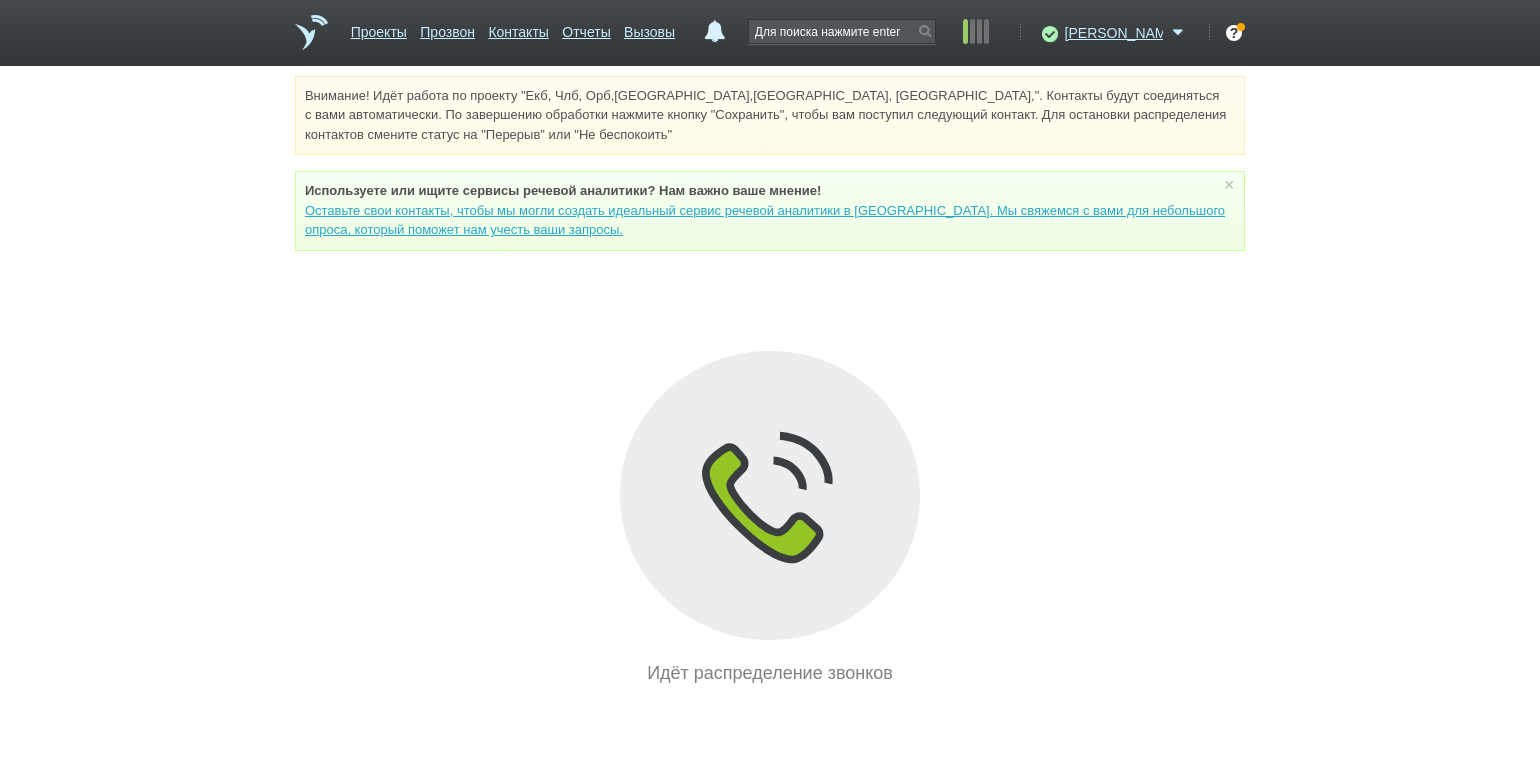 click on "Внимание! Идёт работа по проекту "Екб, Члб, Орб,[GEOGRAPHIC_DATA],[GEOGRAPHIC_DATA], [GEOGRAPHIC_DATA],". Контакты будут соединяться с вами автоматически. По завершению обработки нажмите кнопку "Сохранить", чтобы вам поступил следующий контакт. Для остановки распределения контактов смените статус на "Перерыв" или "Не беспокоить"
Используете или ищите cервисы речевой аналитики? Нам важно ваше мнение!
×
Вы можете звонить напрямую из строки поиска - введите номер и нажмите "Позвонить"
Идёт распределение звонков" at bounding box center (770, 381) 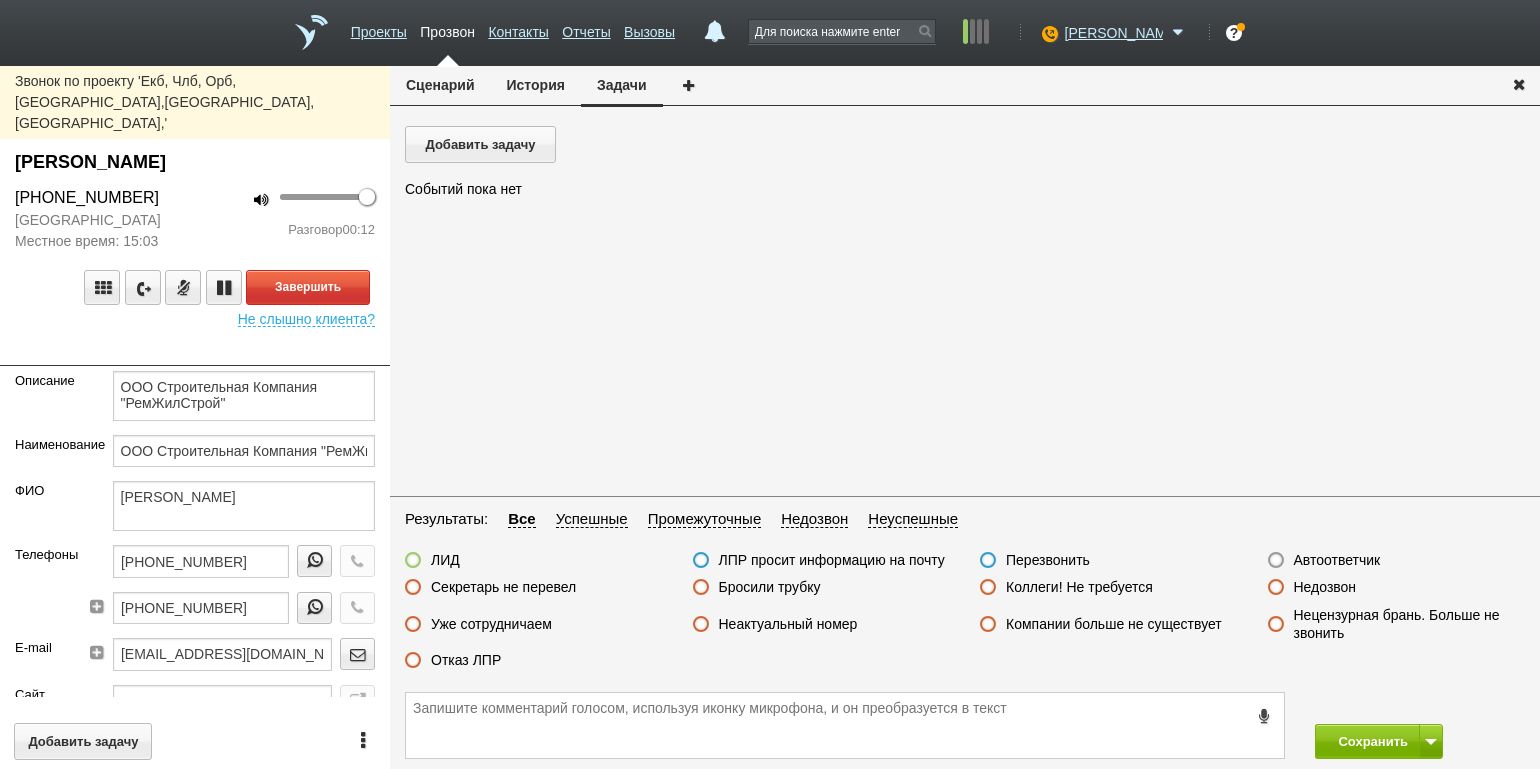 click on "100
Разговор
00:12" at bounding box center [292, 219] 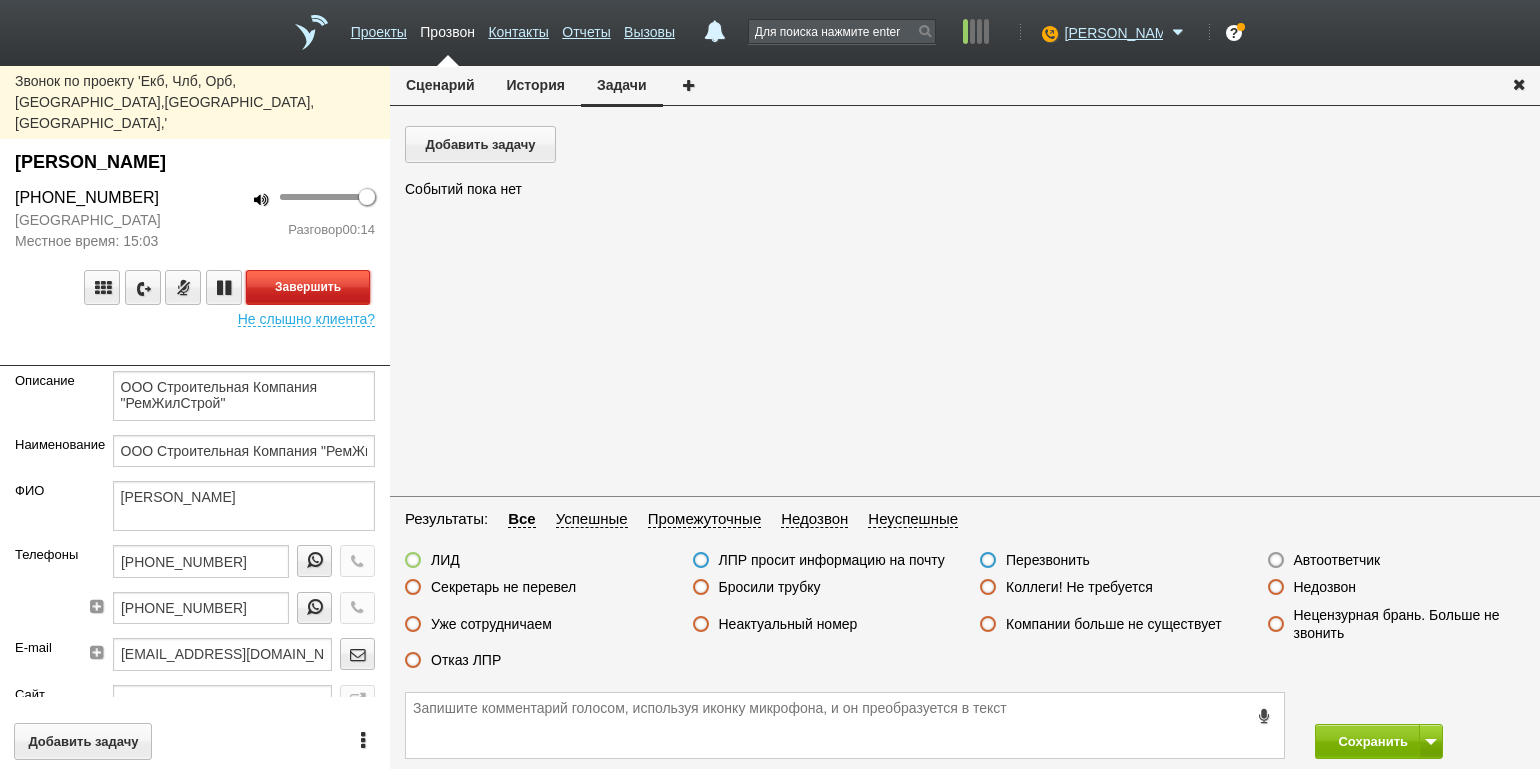 click on "Завершить" at bounding box center [308, 287] 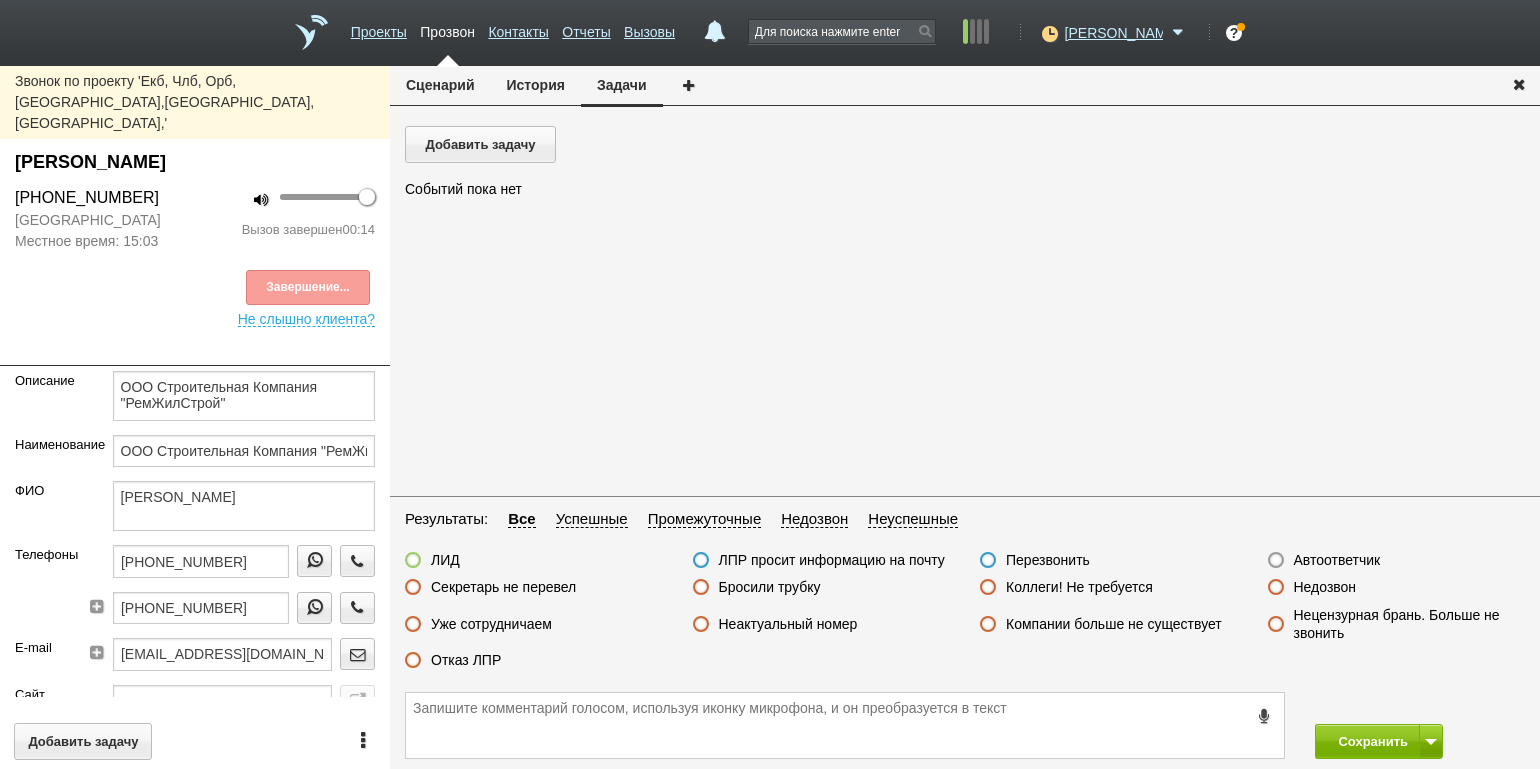 drag, startPoint x: 484, startPoint y: 664, endPoint x: 752, endPoint y: 673, distance: 268.15106 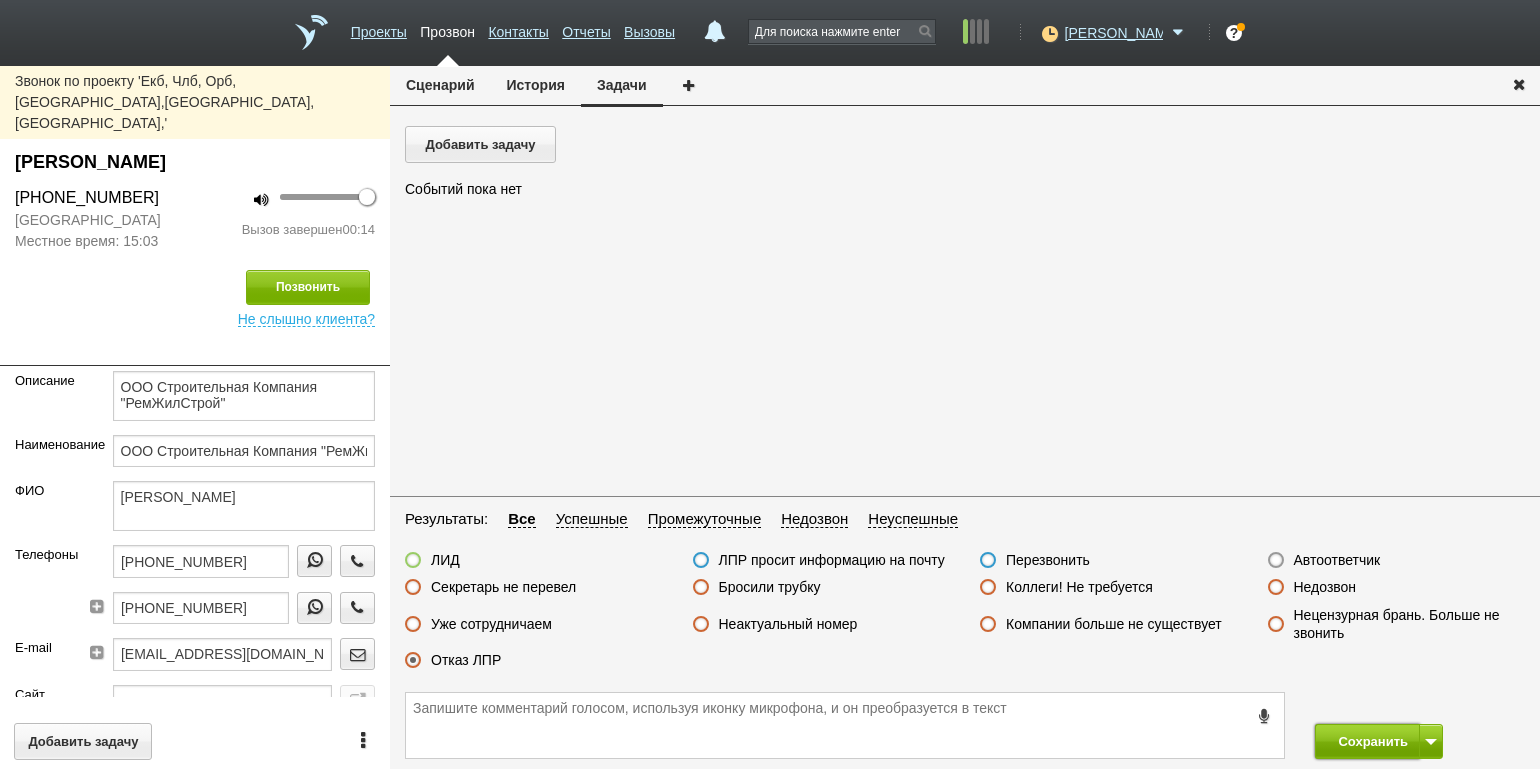 click on "Сохранить" at bounding box center (1367, 741) 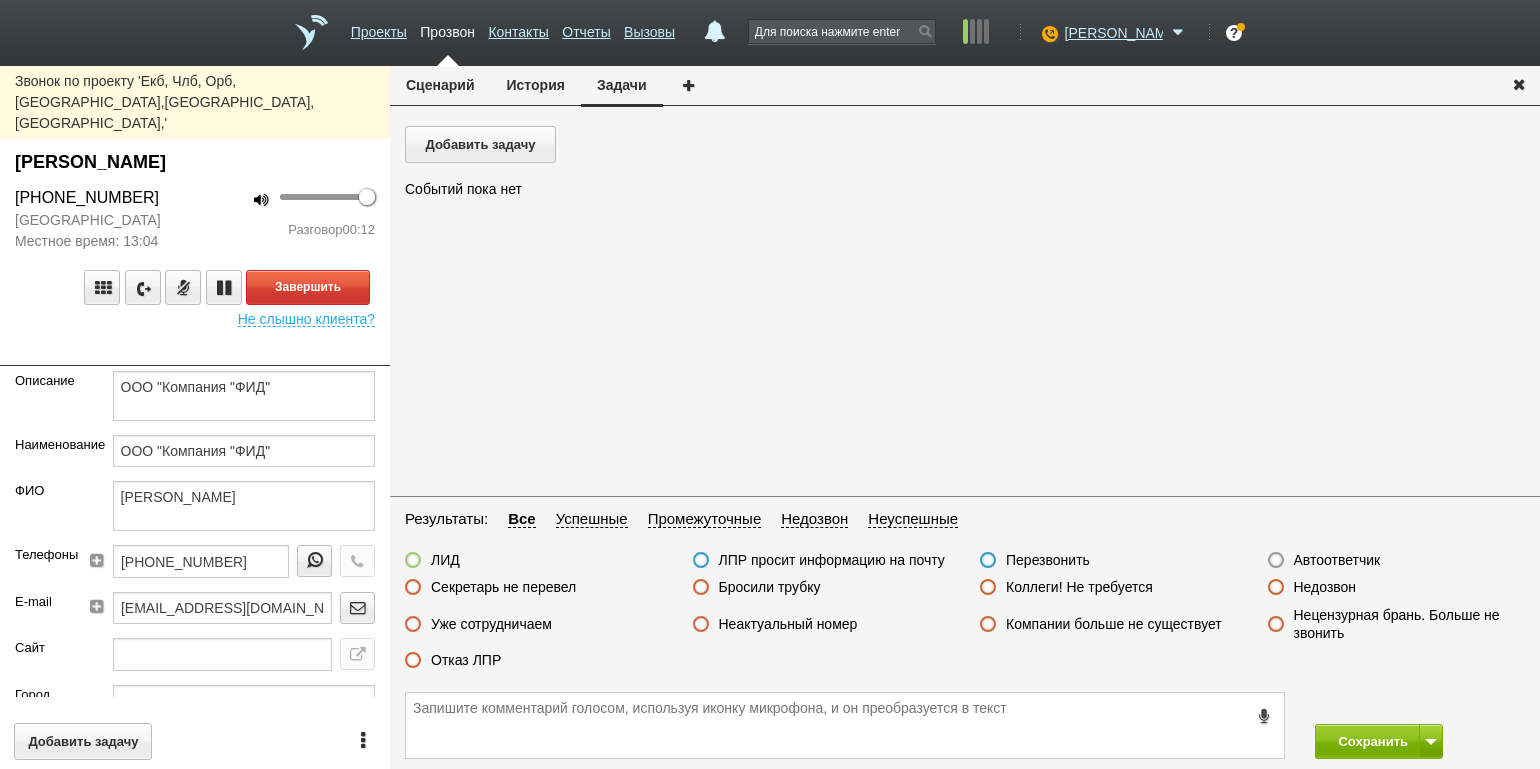 click on "[GEOGRAPHIC_DATA] Местное время: 13:04" at bounding box center [97, 231] 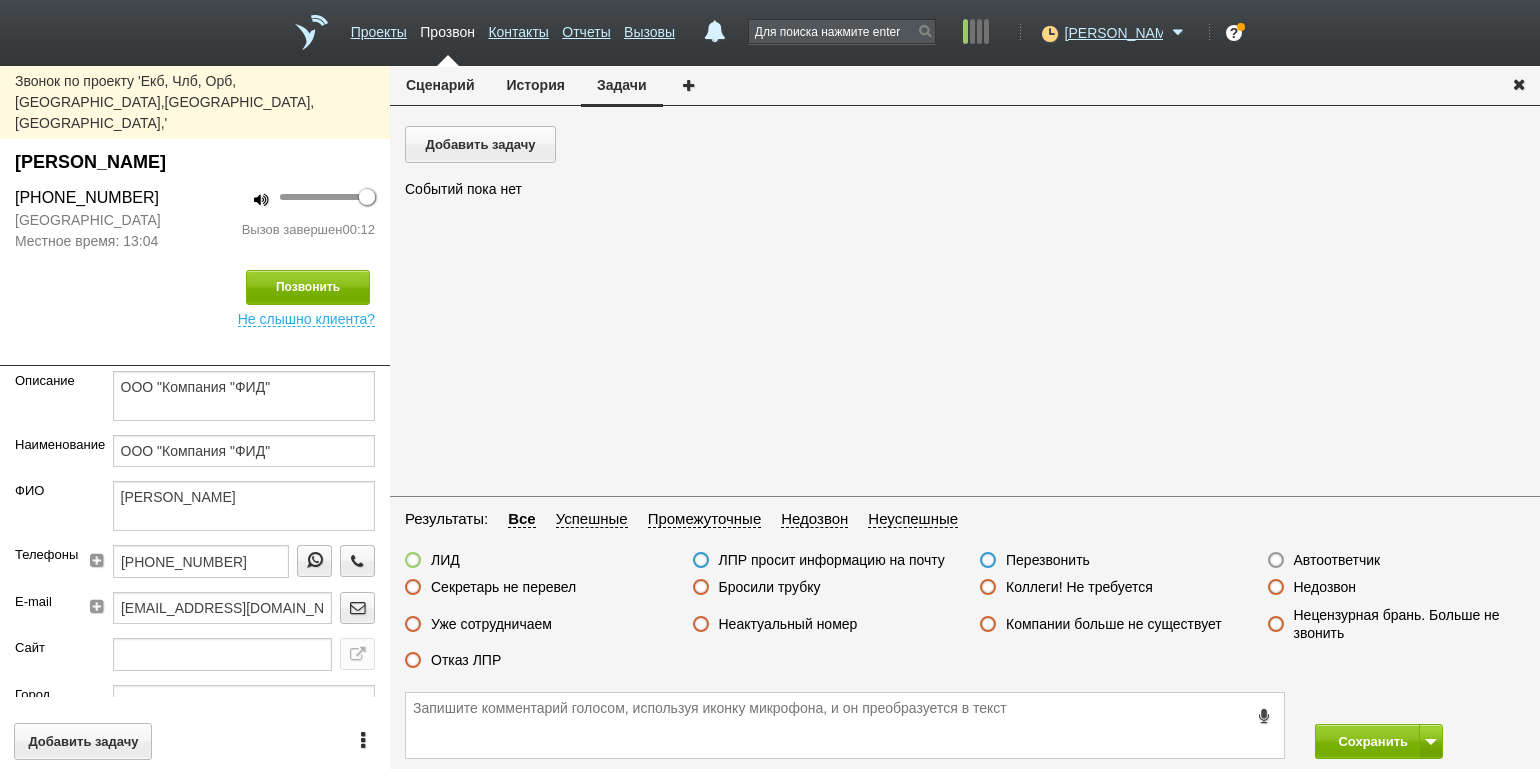 drag, startPoint x: 744, startPoint y: 591, endPoint x: 775, endPoint y: 602, distance: 32.89377 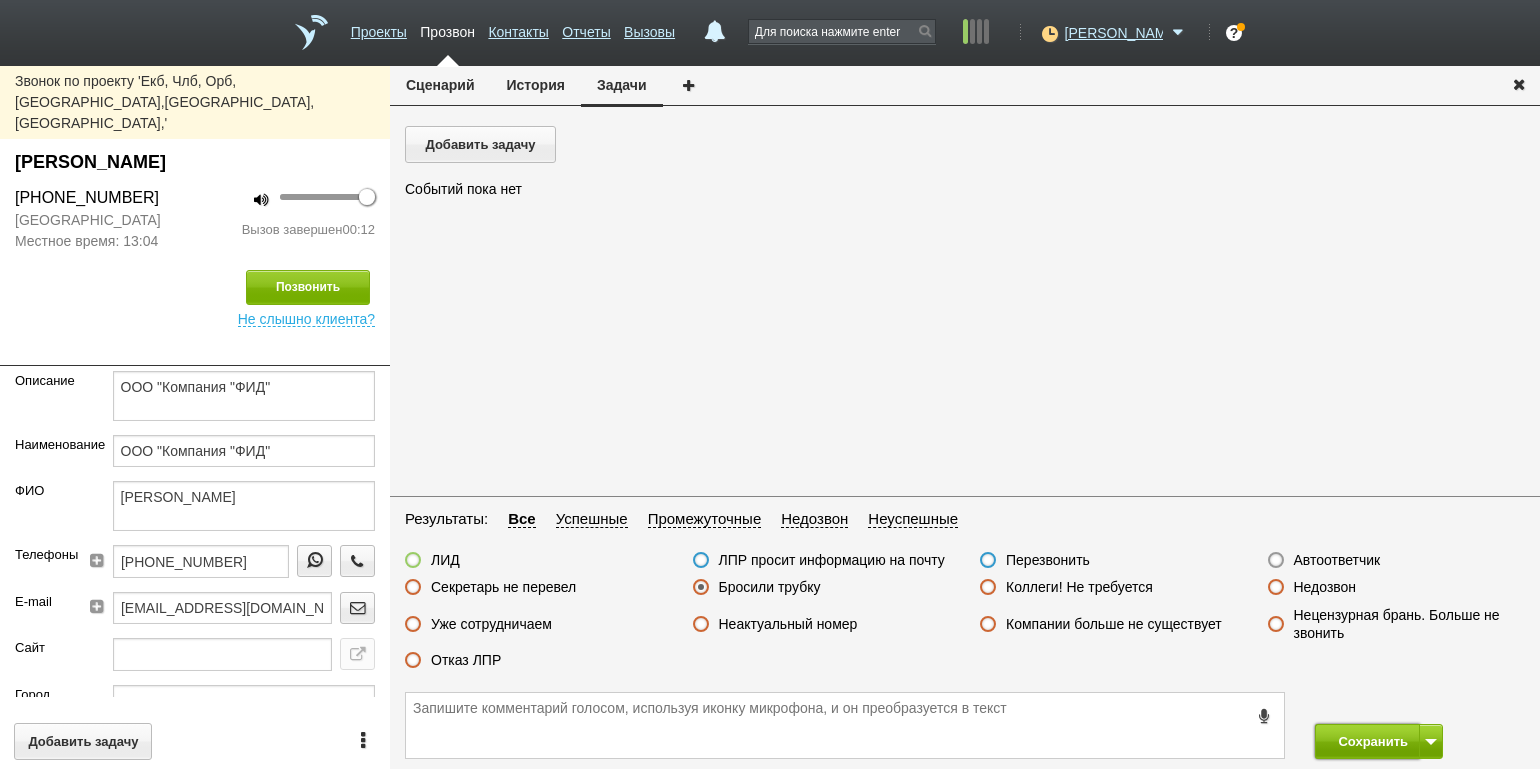 click on "Сохранить" at bounding box center [1367, 741] 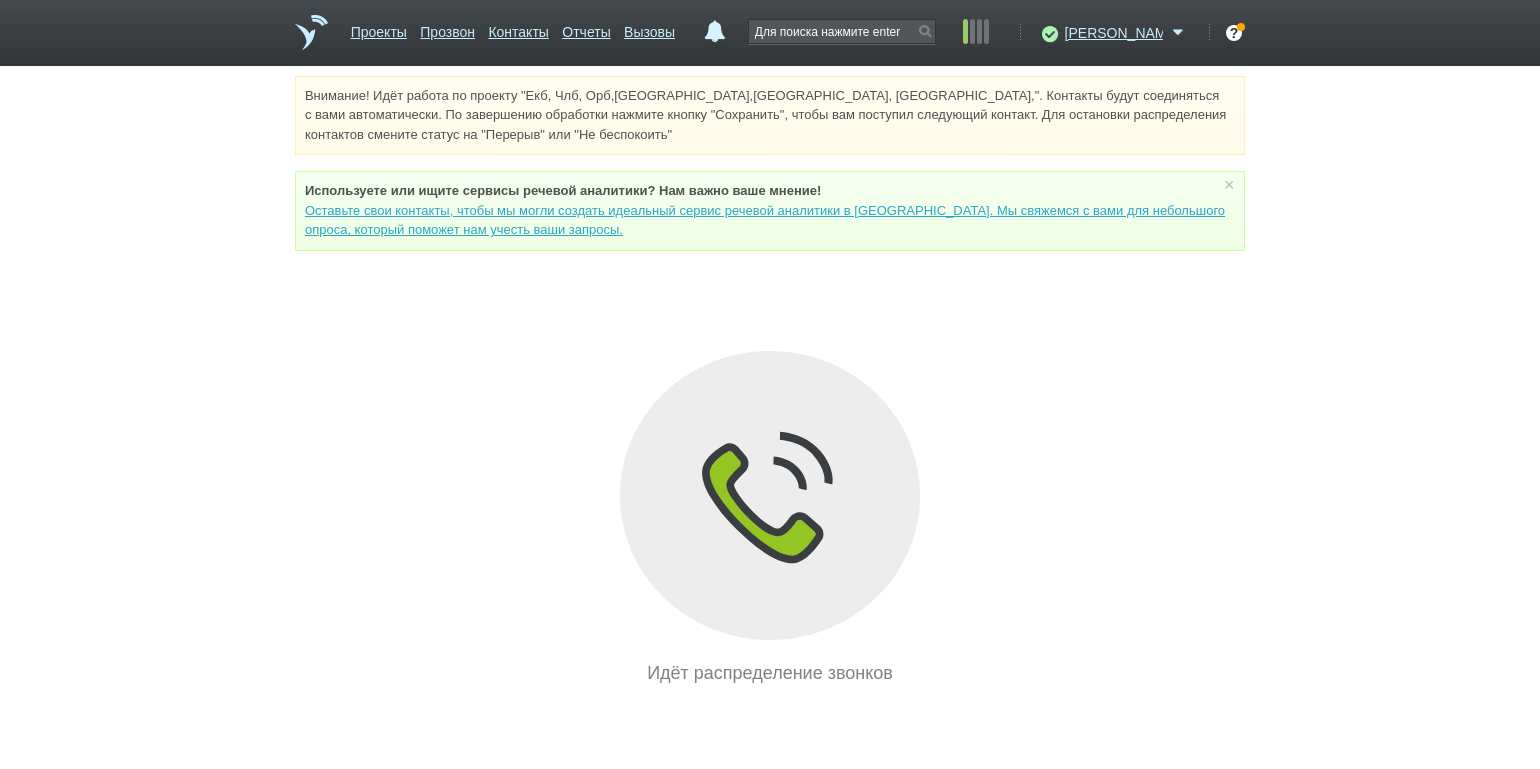 click on "Внимание! Идёт работа по проекту "Екб, Члб, Орб,[GEOGRAPHIC_DATA],[GEOGRAPHIC_DATA], [GEOGRAPHIC_DATA],". Контакты будут соединяться с вами автоматически. По завершению обработки нажмите кнопку "Сохранить", чтобы вам поступил следующий контакт. Для остановки распределения контактов смените статус на "Перерыв" или "Не беспокоить"
Используете или ищите cервисы речевой аналитики? Нам важно ваше мнение!
×
Вы можете звонить напрямую из строки поиска - введите номер и нажмите "Позвонить"
Идёт распределение звонков" at bounding box center (770, 381) 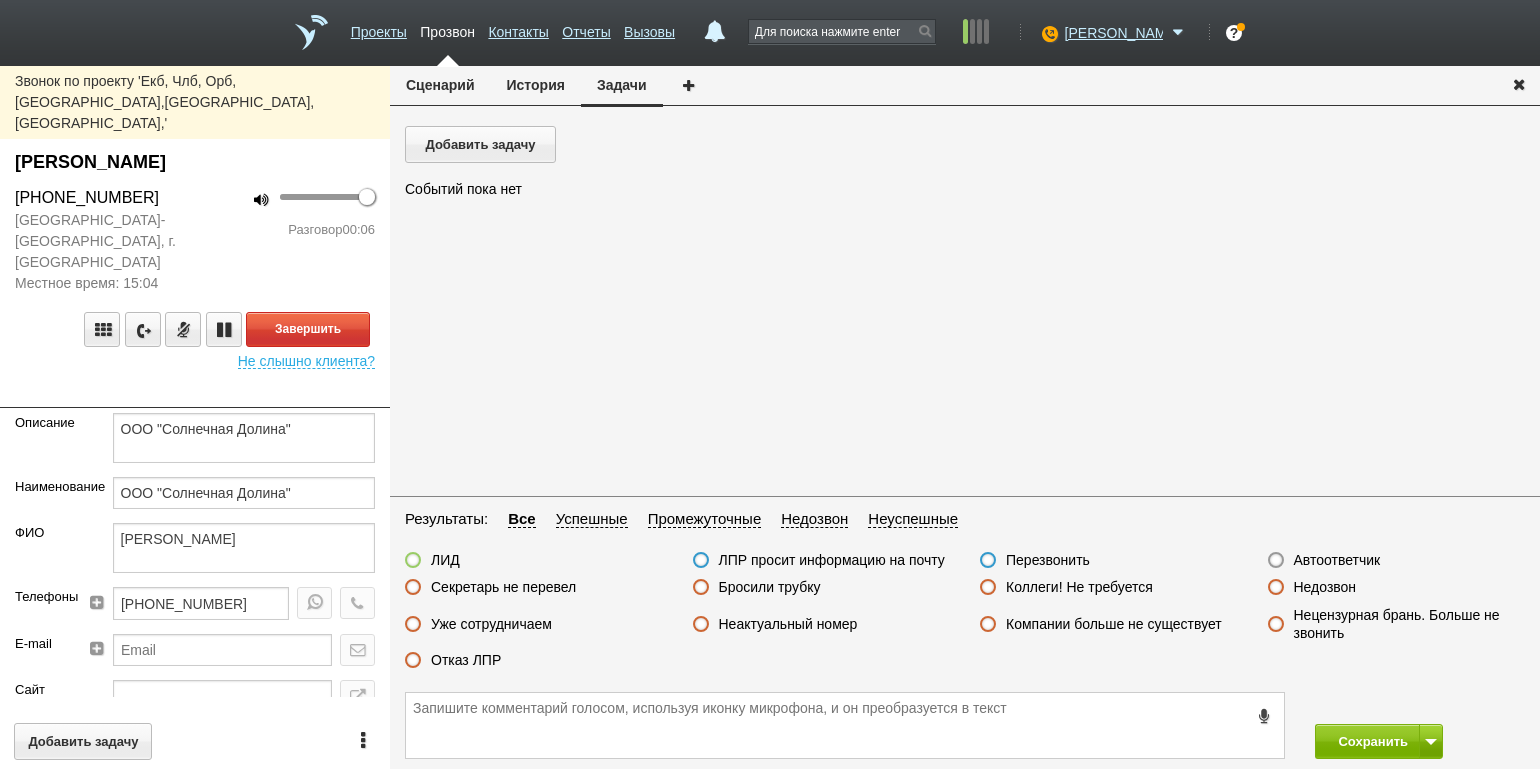 click on "100
Разговор
00:06" at bounding box center [292, 240] 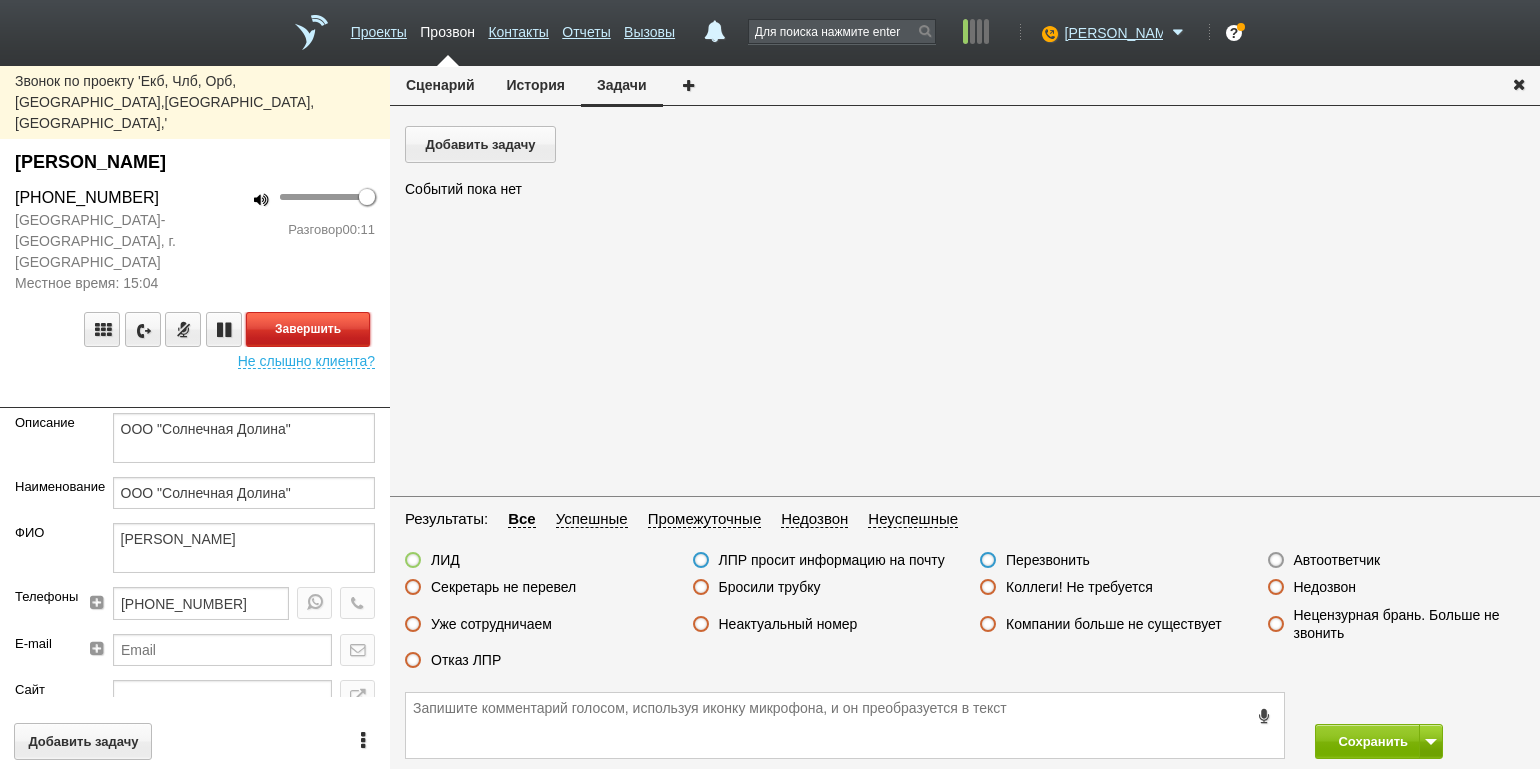 click on "Завершить" at bounding box center (308, 329) 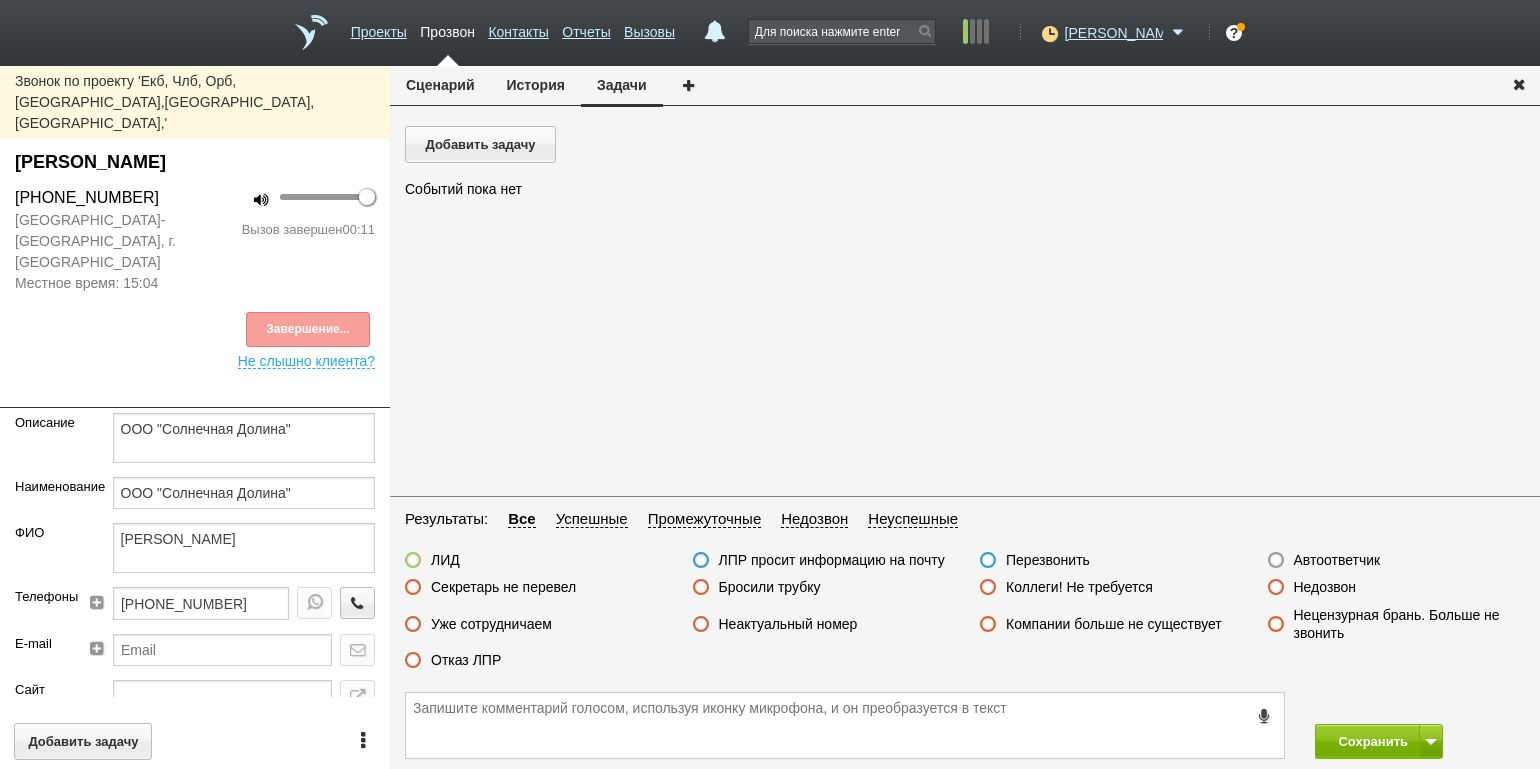 click on "ЛИД ЛПР просит информацию на почту Перезвонить Автоответчик Секретарь не перевел Бросили трубку Коллеги! Не требуется Недозвон Уже сотрудничаем Неактуальный номер Компании больше не существует Нецензурная брань. Больше не звонить Отказ ЛПР" at bounding box center (965, 615) 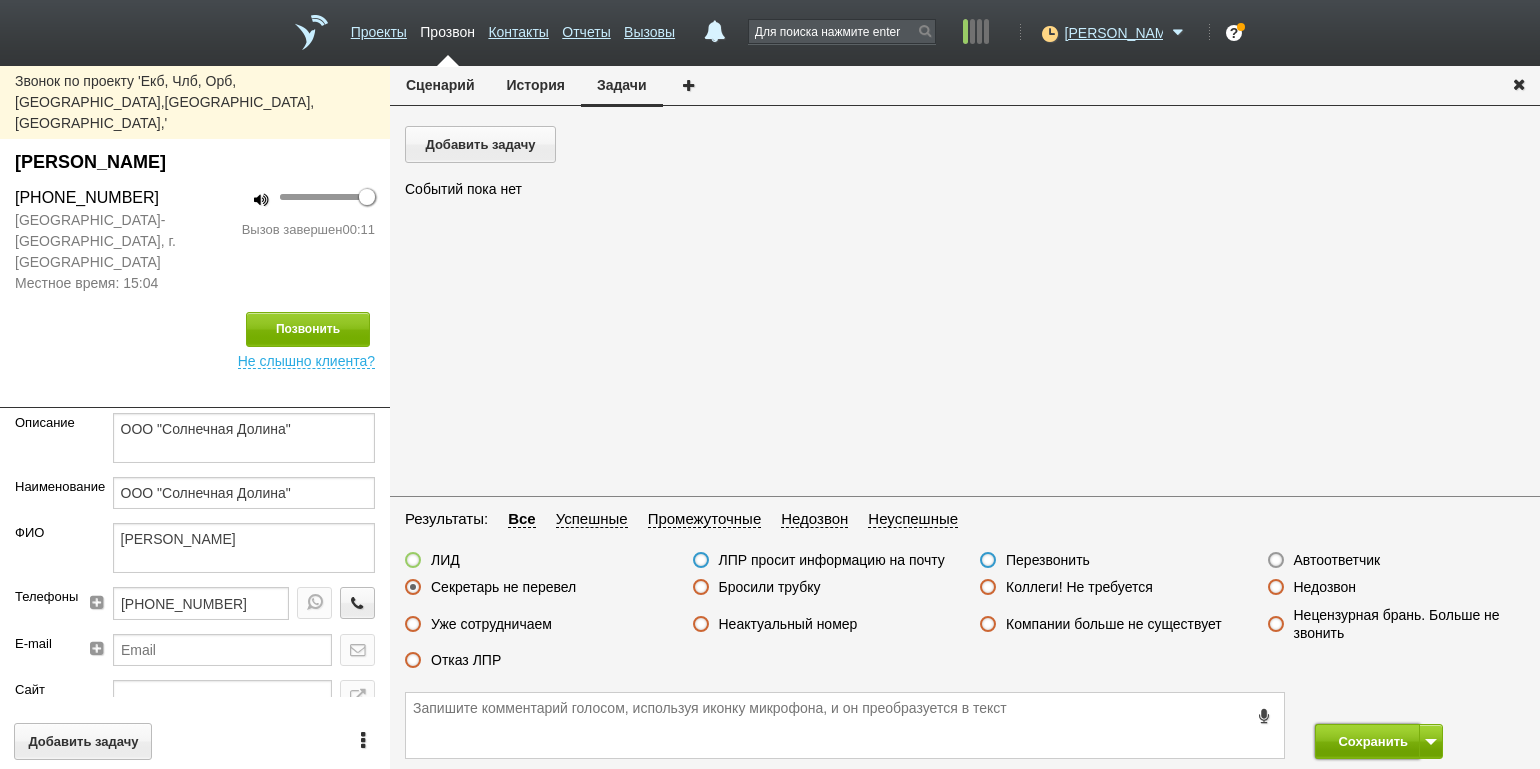 click on "Сохранить" at bounding box center [1367, 741] 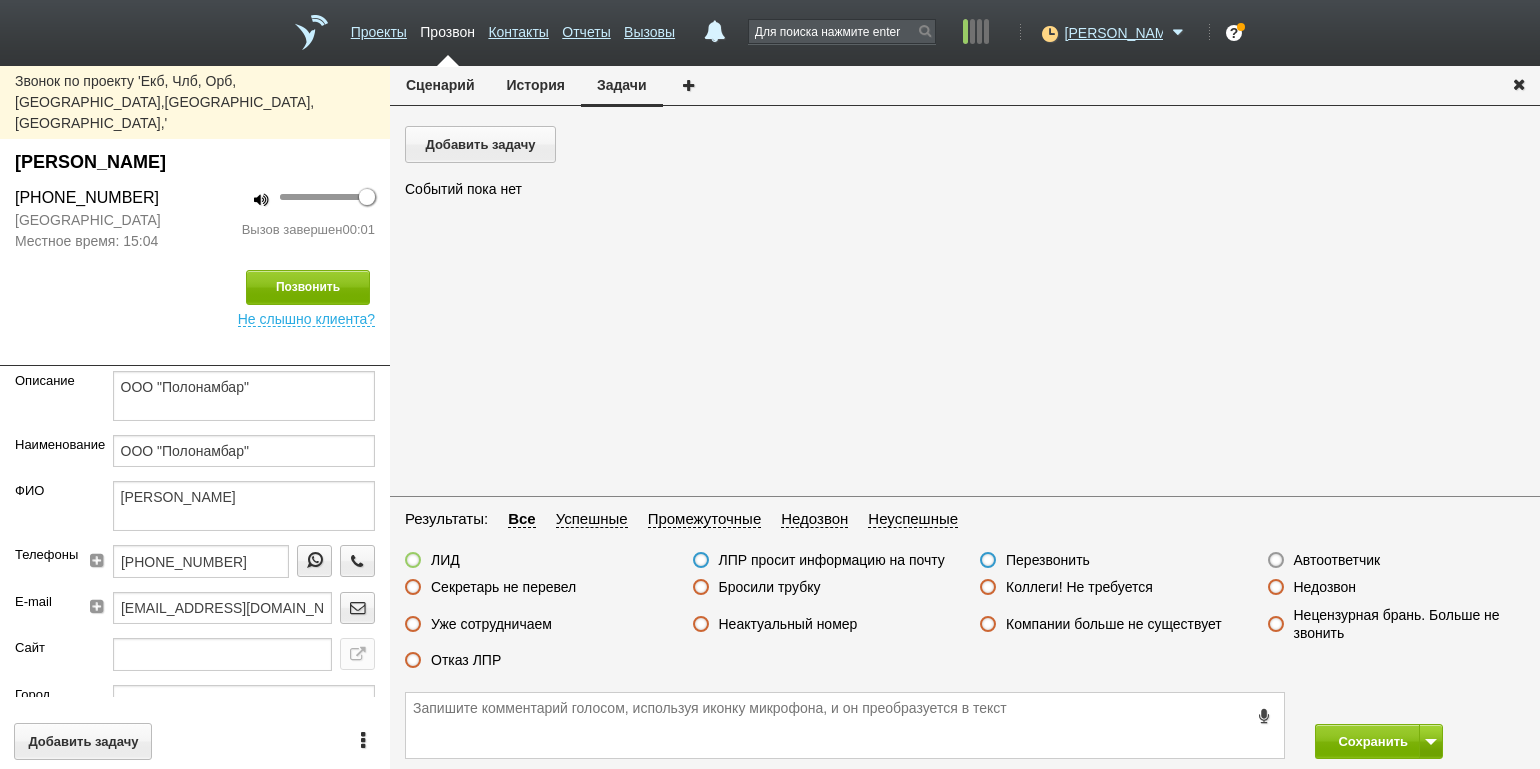 click on "ЛИД ЛПР просит информацию на почту Перезвонить Автоответчик Секретарь не перевел Бросили трубку Коллеги! Не требуется Недозвон Уже сотрудничаем Неактуальный номер Компании больше не существует Нецензурная брань. Больше не звонить Отказ ЛПР" at bounding box center [965, 615] 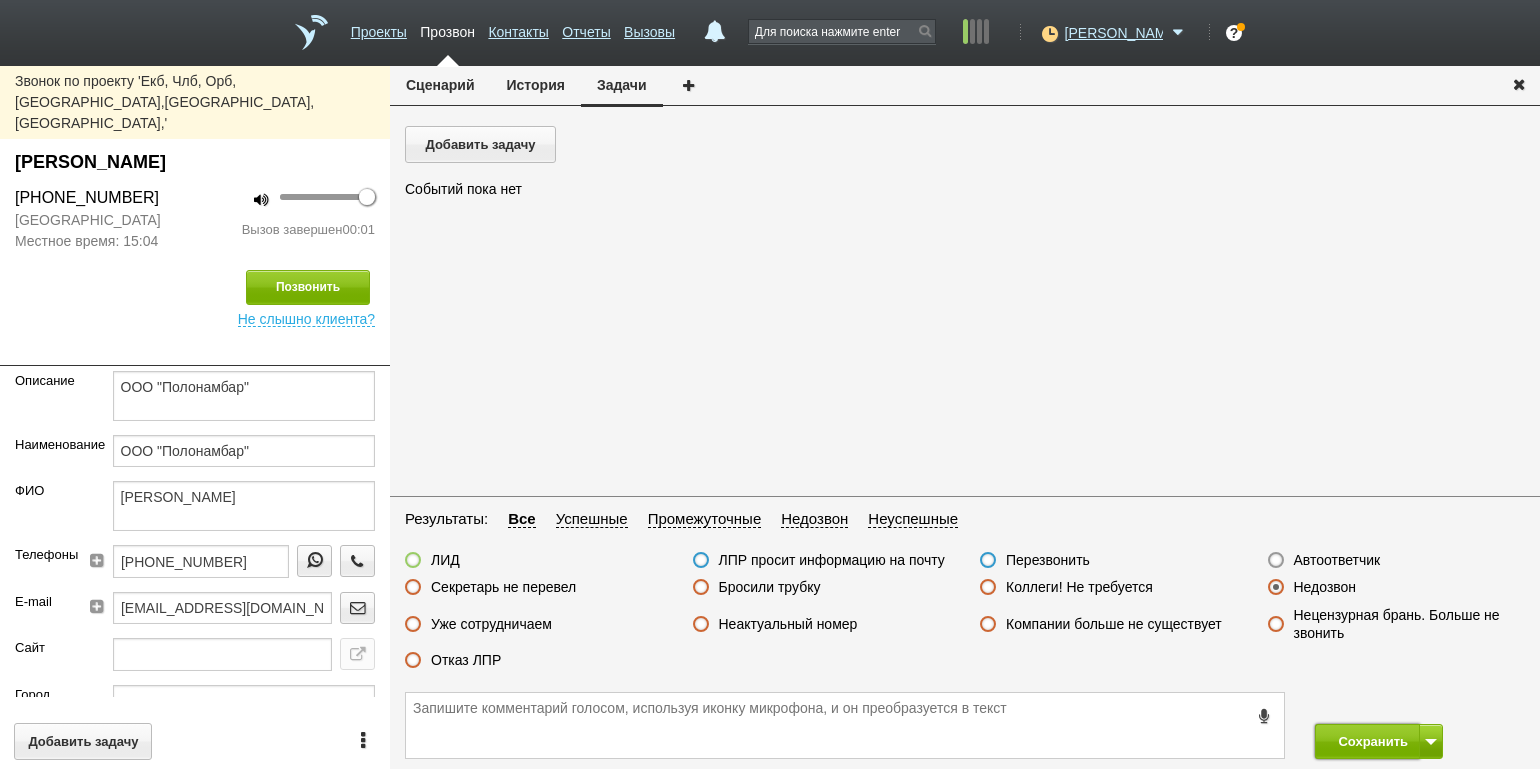 drag, startPoint x: 1357, startPoint y: 741, endPoint x: 1345, endPoint y: 716, distance: 27.730848 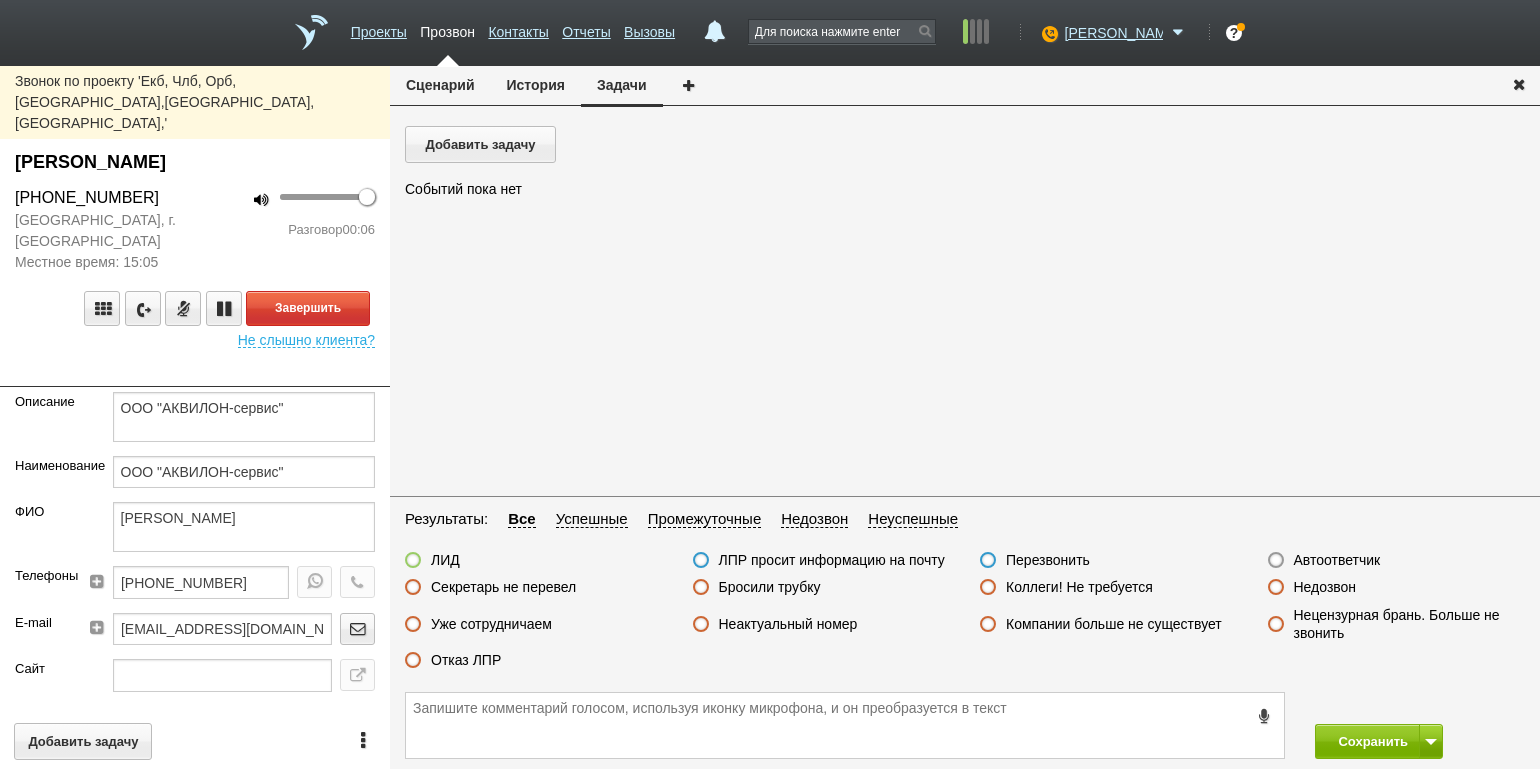 click on "100
Разговор
00:06" at bounding box center (292, 229) 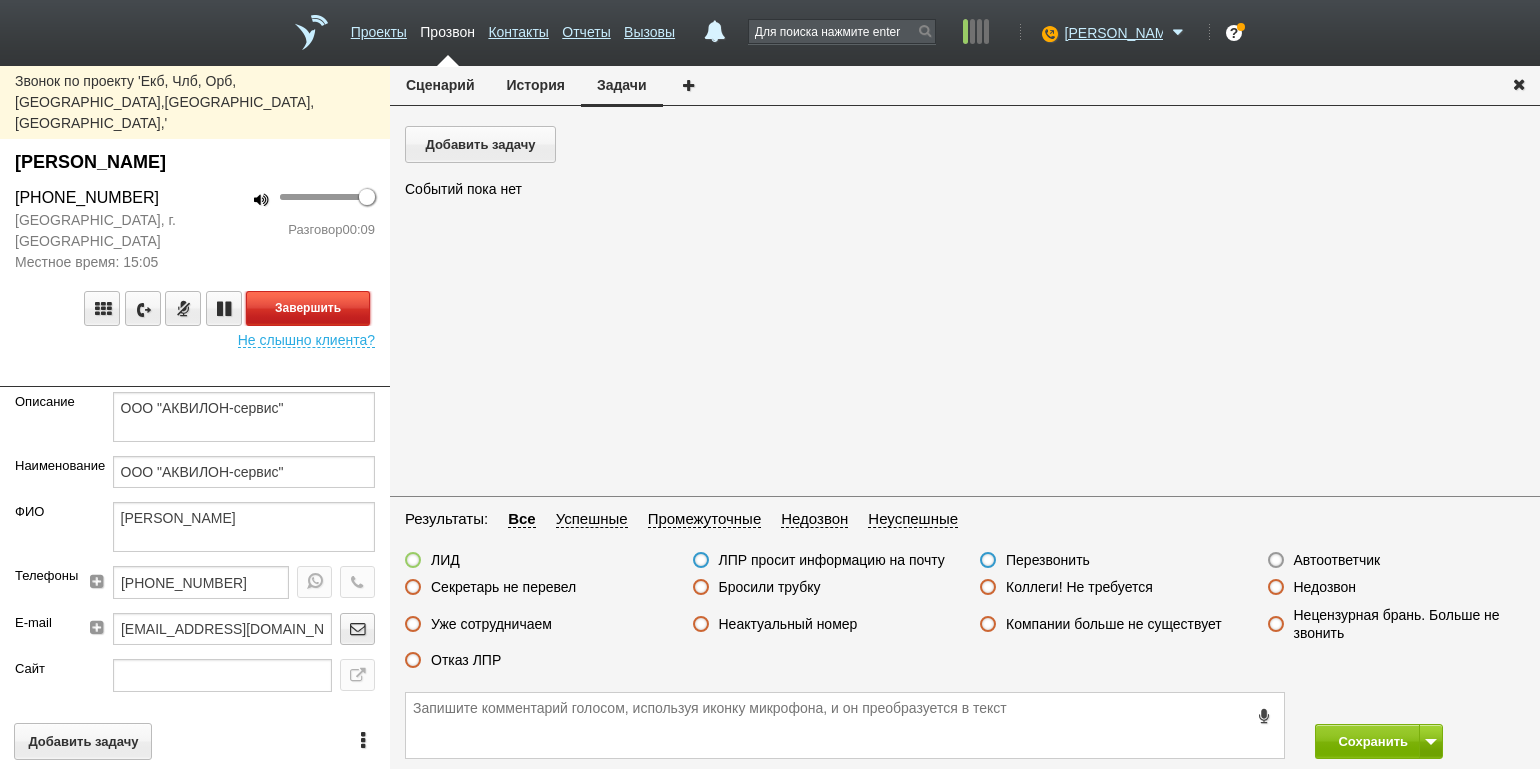 click on "Завершить" at bounding box center [308, 308] 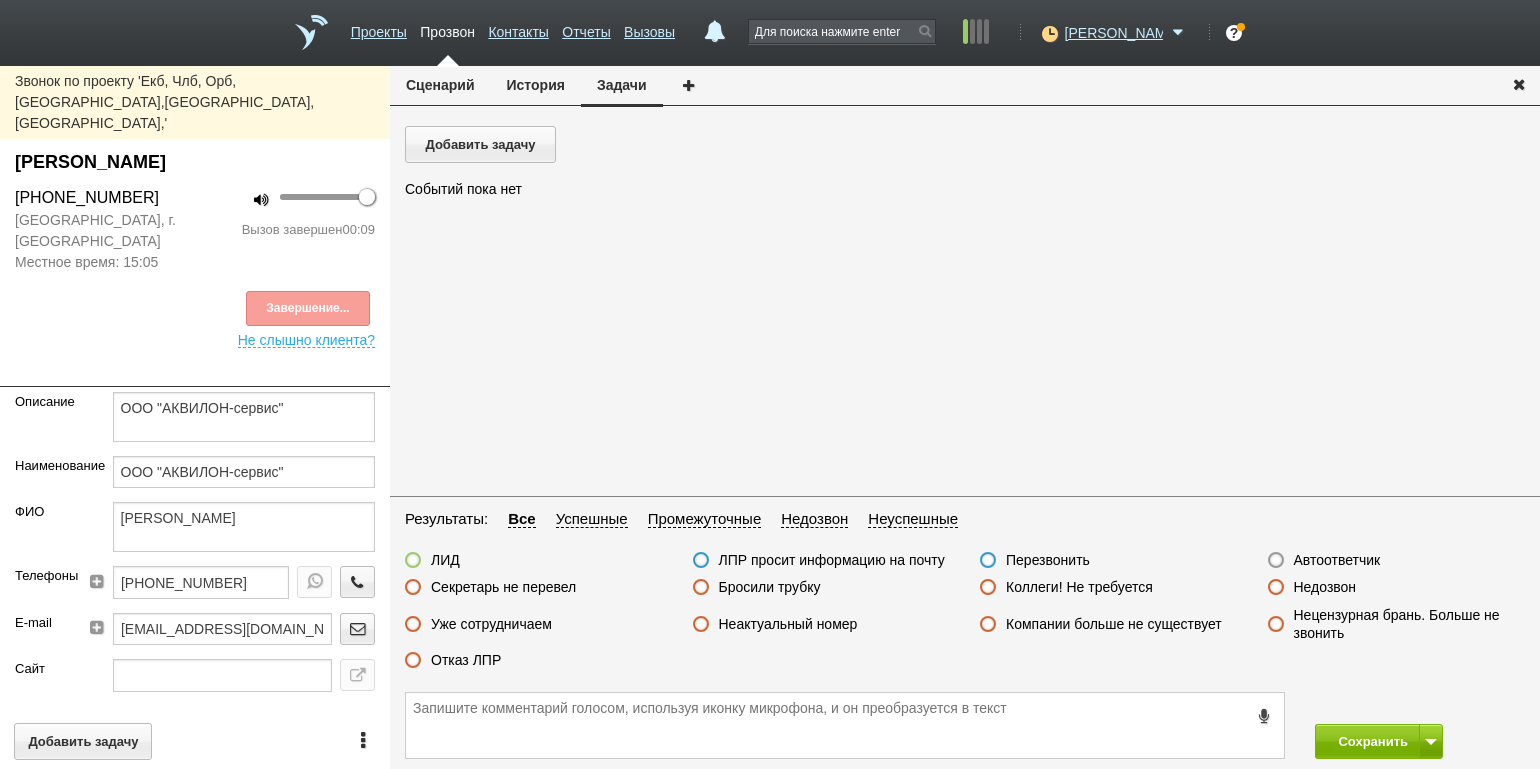 click on "Отказ ЛПР" at bounding box center [466, 660] 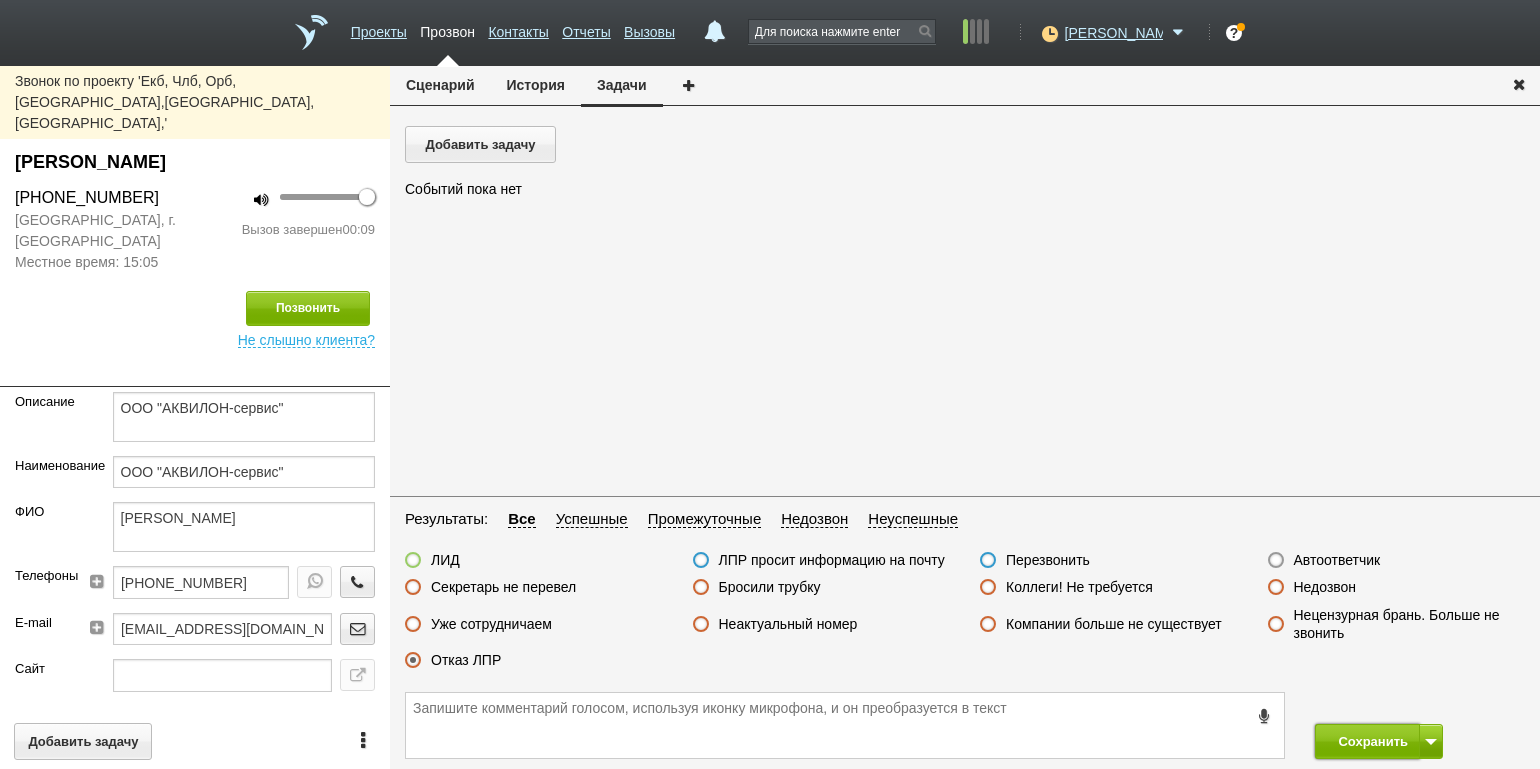 drag, startPoint x: 1349, startPoint y: 741, endPoint x: 1328, endPoint y: 679, distance: 65.459915 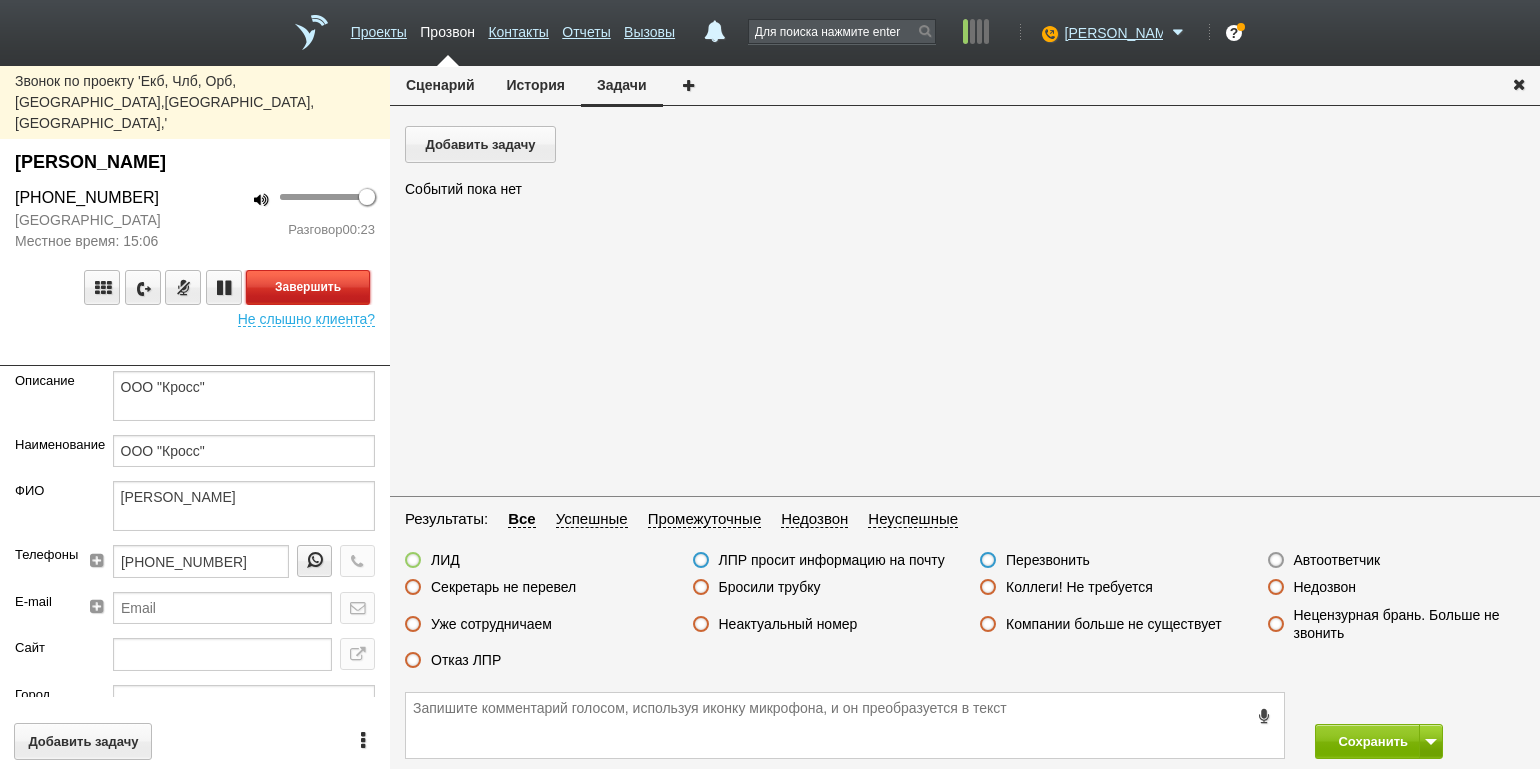 click on "Завершить" at bounding box center (308, 287) 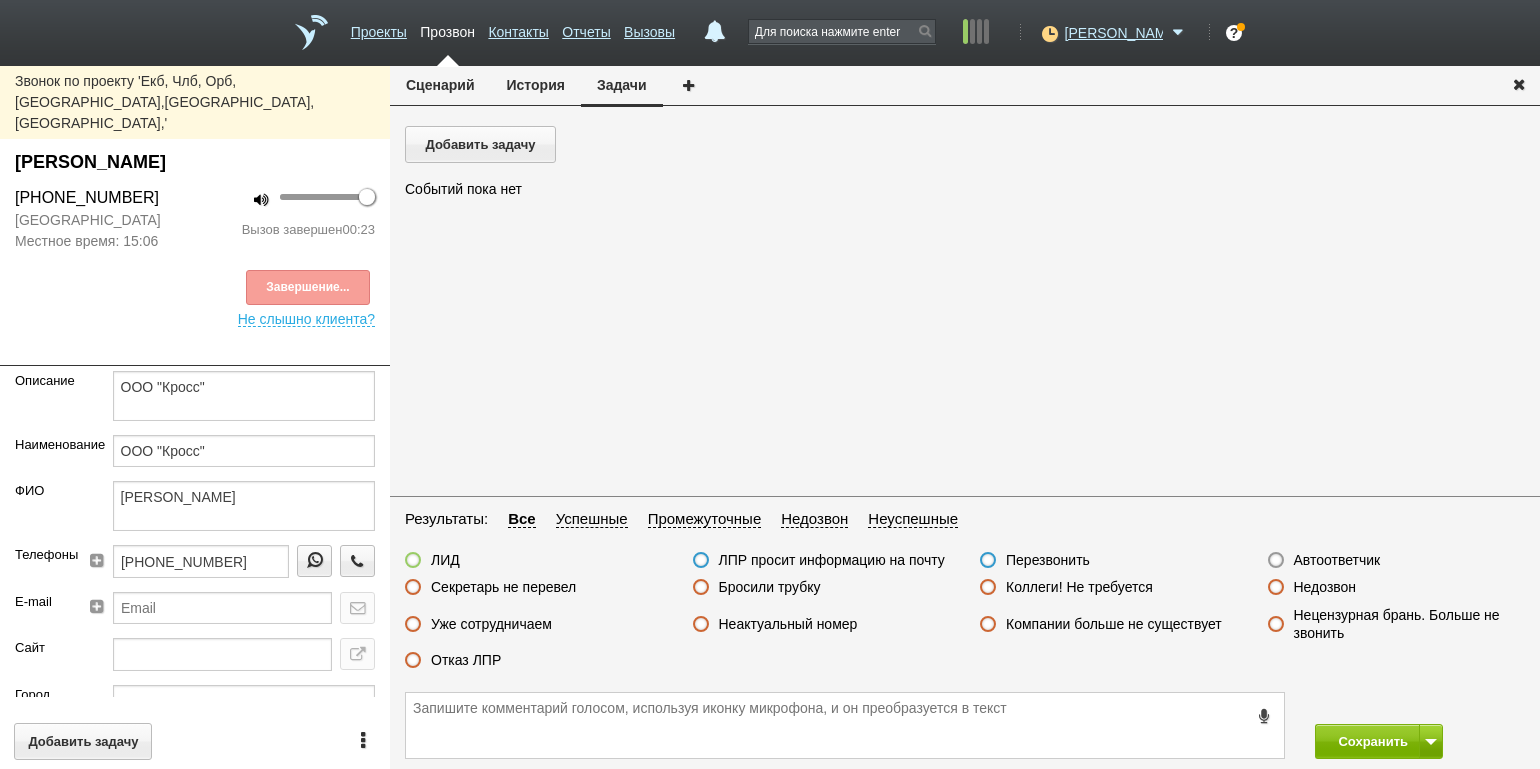 click on "Отказ ЛПР" at bounding box center [466, 660] 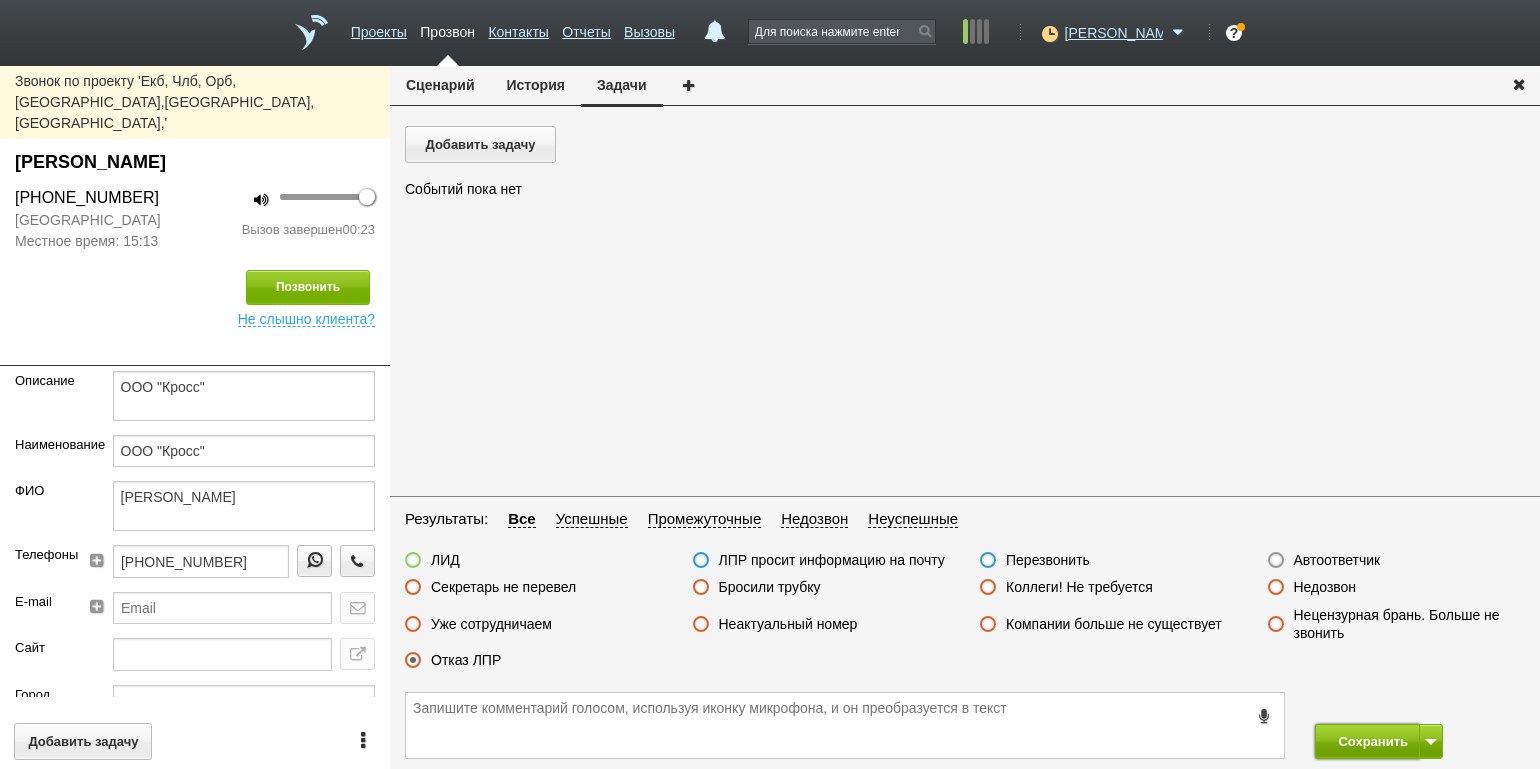 click on "Сохранить" at bounding box center [1367, 741] 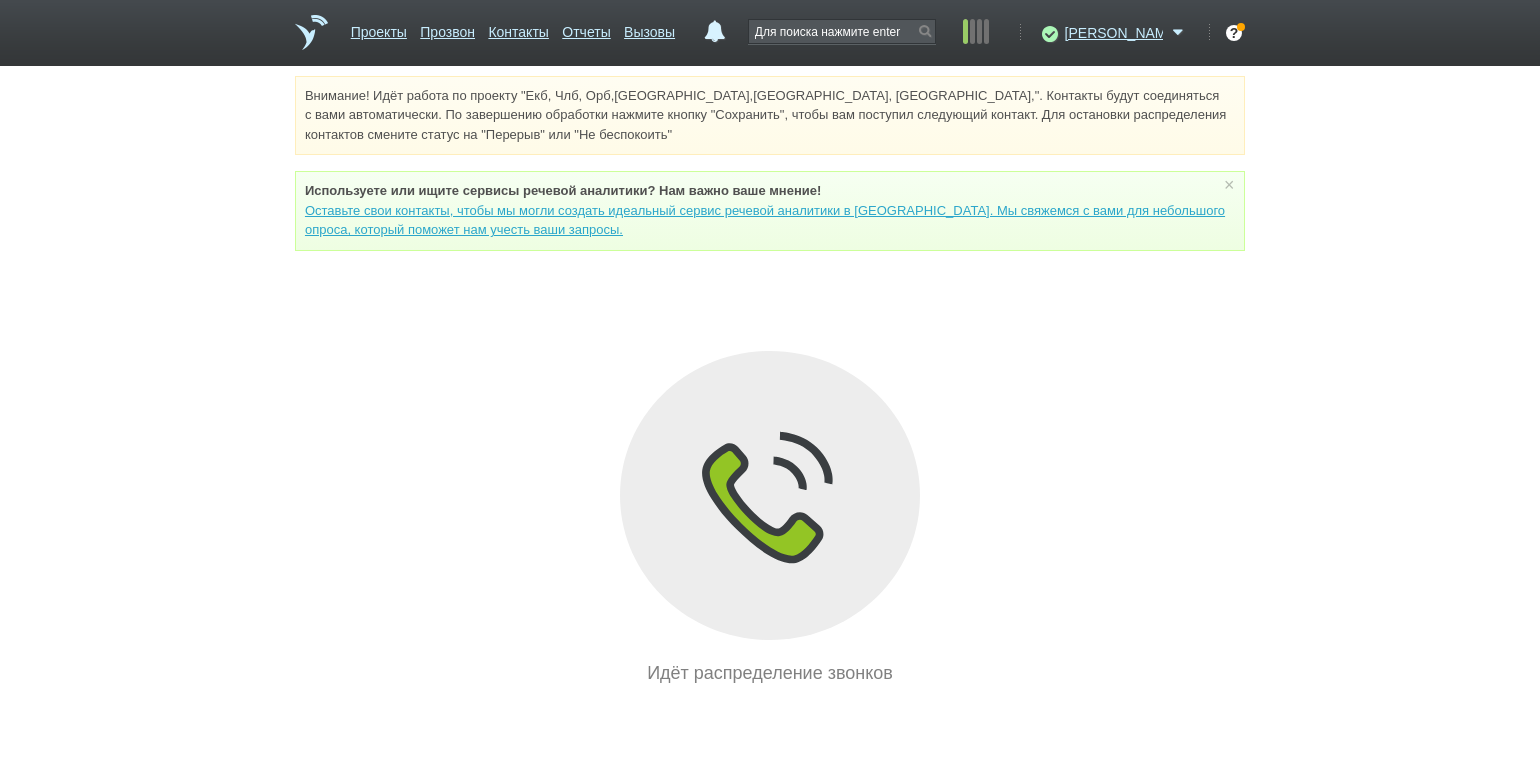 click on "Внимание! Идёт работа по проекту "Екб, Члб, Орб,[GEOGRAPHIC_DATA],[GEOGRAPHIC_DATA], [GEOGRAPHIC_DATA],". Контакты будут соединяться с вами автоматически. По завершению обработки нажмите кнопку "Сохранить", чтобы вам поступил следующий контакт. Для остановки распределения контактов смените статус на "Перерыв" или "Не беспокоить"
Используете или ищите cервисы речевой аналитики? Нам важно ваше мнение!
×
Вы можете звонить напрямую из строки поиска - введите номер и нажмите "Позвонить"
Идёт распределение звонков" at bounding box center [770, 381] 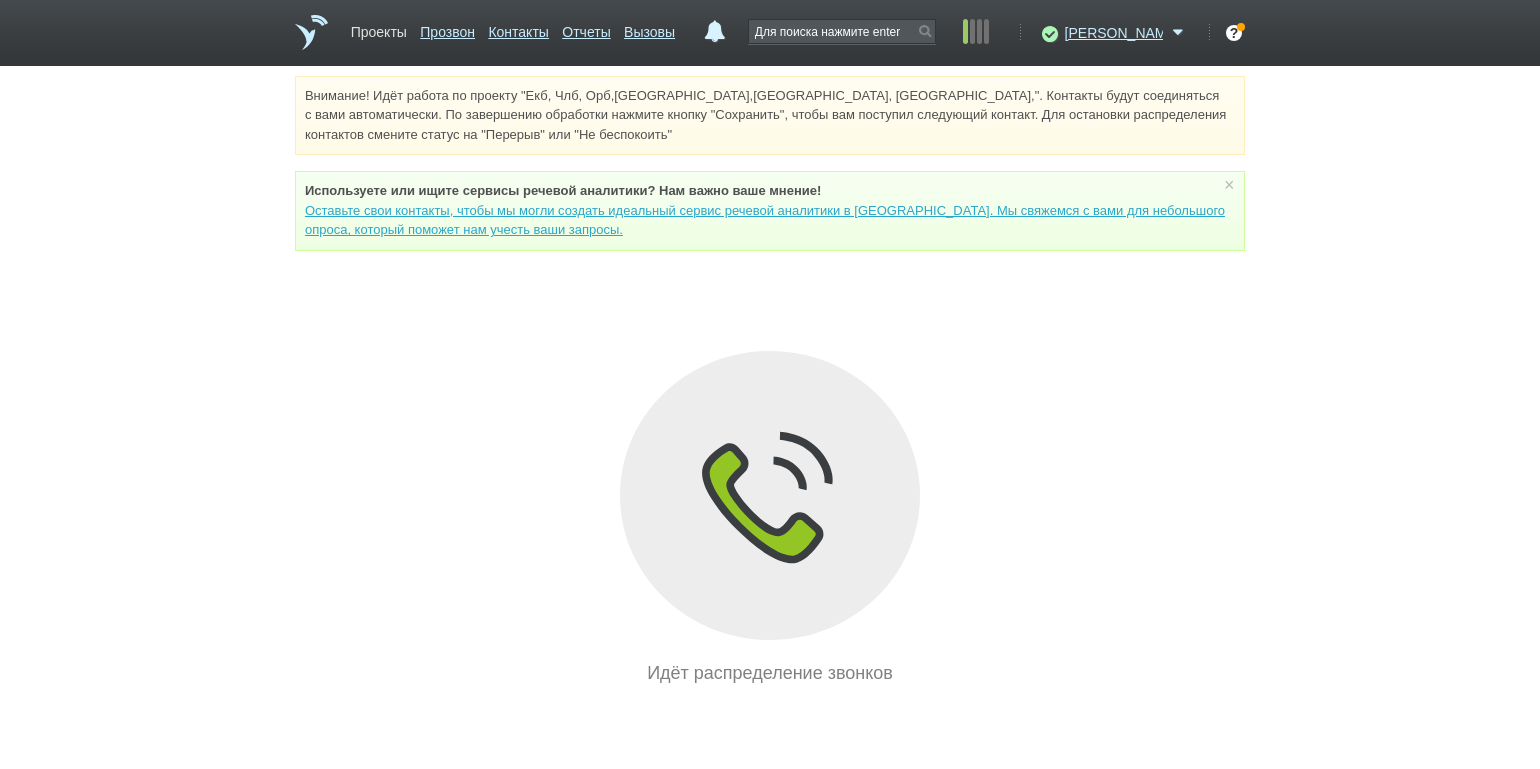 click on "Проекты" at bounding box center (379, 28) 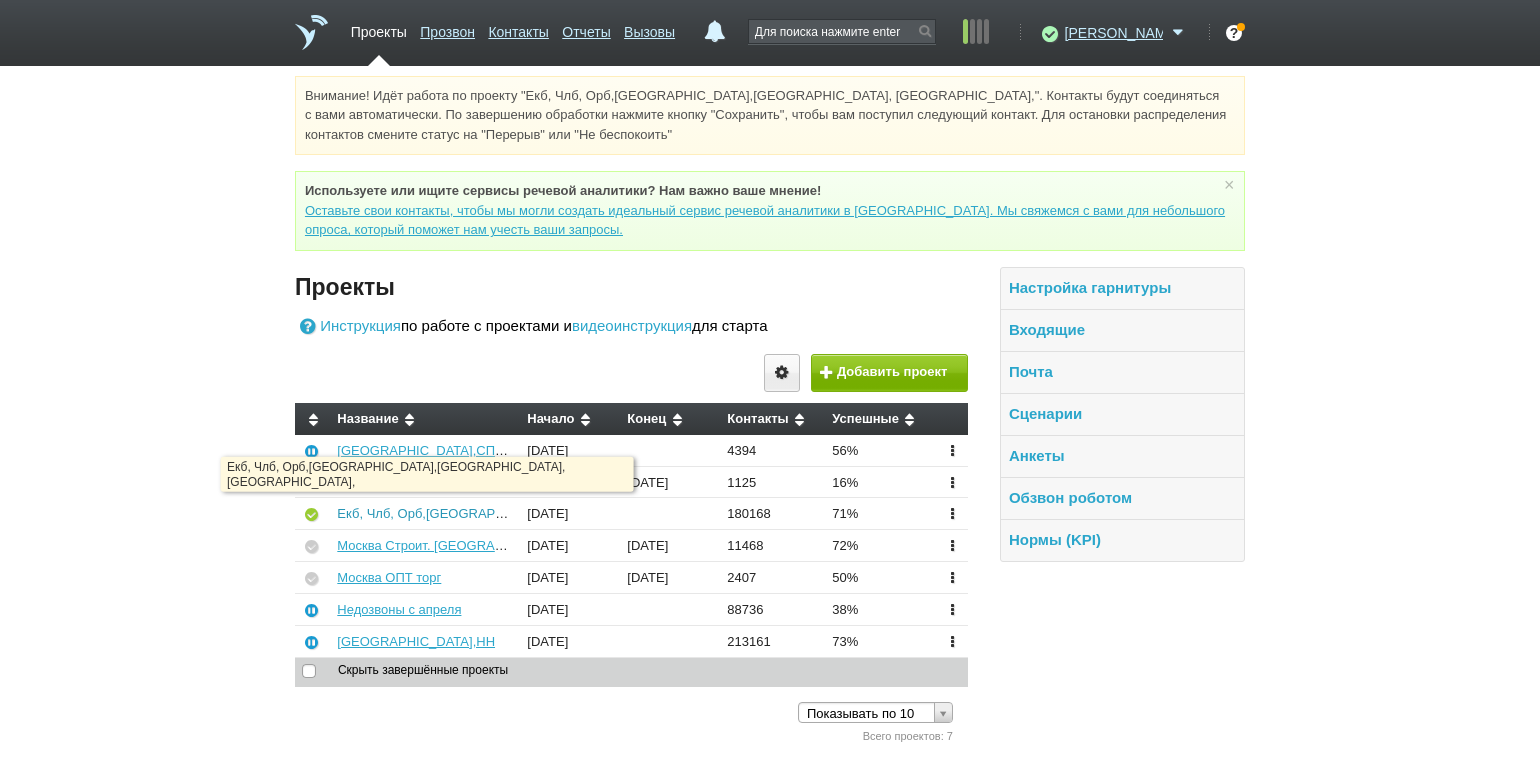 click on "Екб, Члб, Орб,[GEOGRAPHIC_DATA],[GEOGRAPHIC_DATA], [GEOGRAPHIC_DATA]," at bounding box center [591, 513] 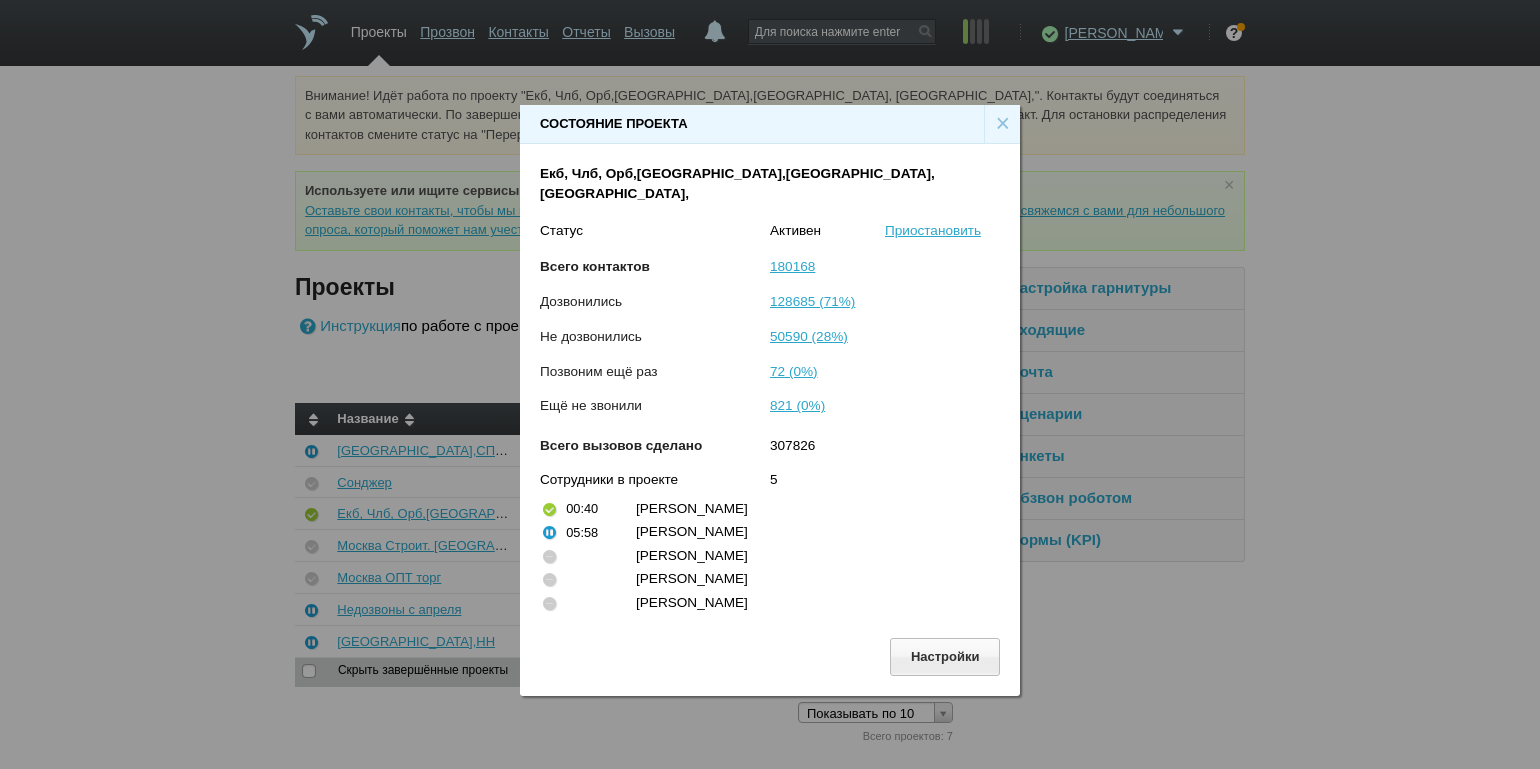 click on "×" at bounding box center [1002, 124] 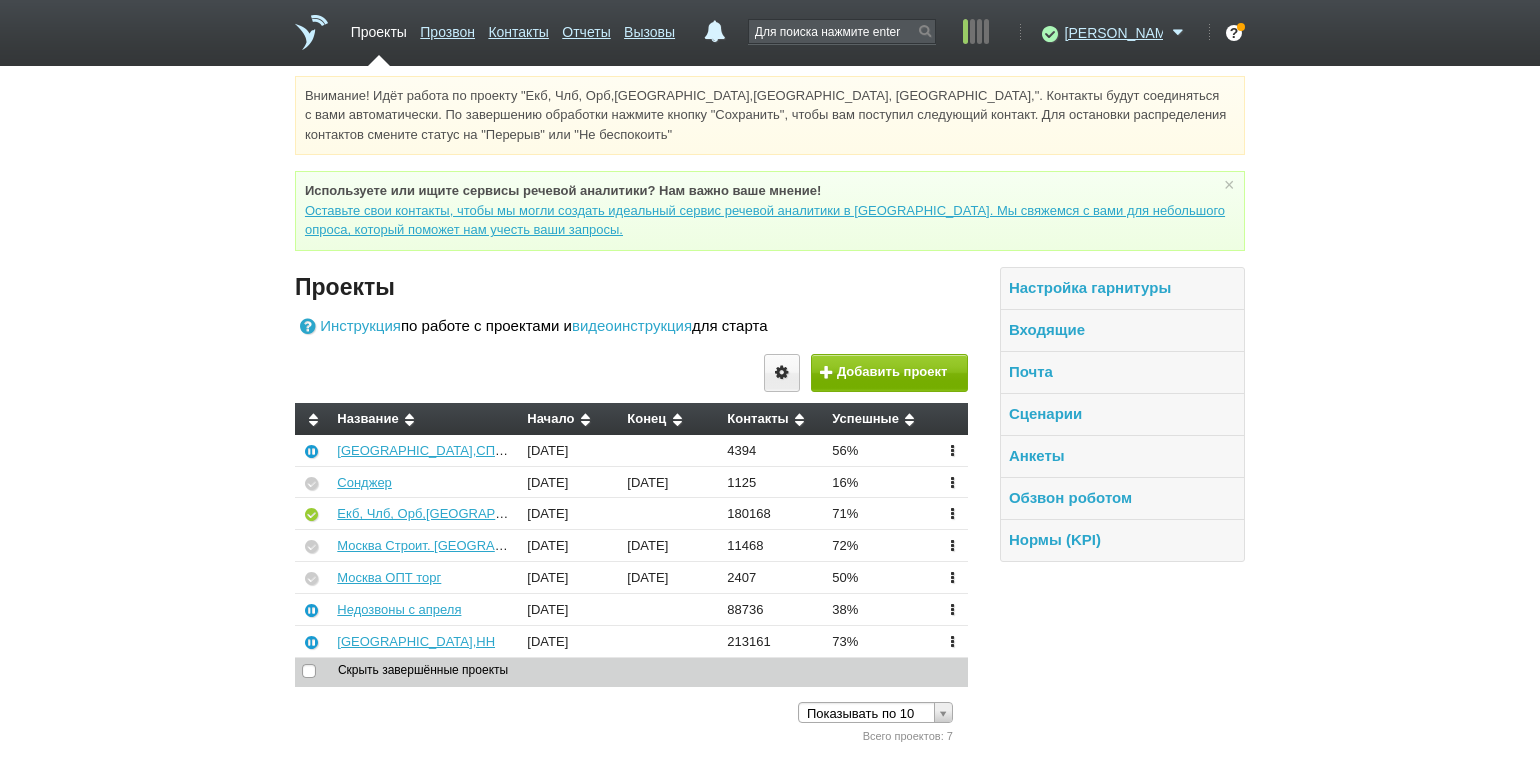 click on "Внимание! Идёт работа по проекту "Екб, Члб, Орб,[GEOGRAPHIC_DATA],[GEOGRAPHIC_DATA], [GEOGRAPHIC_DATA],". Контакты будут соединяться с вами автоматически. По завершению обработки нажмите кнопку "Сохранить", чтобы вам поступил следующий контакт. Для остановки распределения контактов смените статус на "Перерыв" или "Не беспокоить"
Используете или ищите cервисы речевой аналитики? Нам важно ваше мнение!
×
Вы можете звонить напрямую из строки поиска - введите номер и нажмите "Позвонить"
Проекты
Инструкция видеоинструкция" at bounding box center [770, 411] 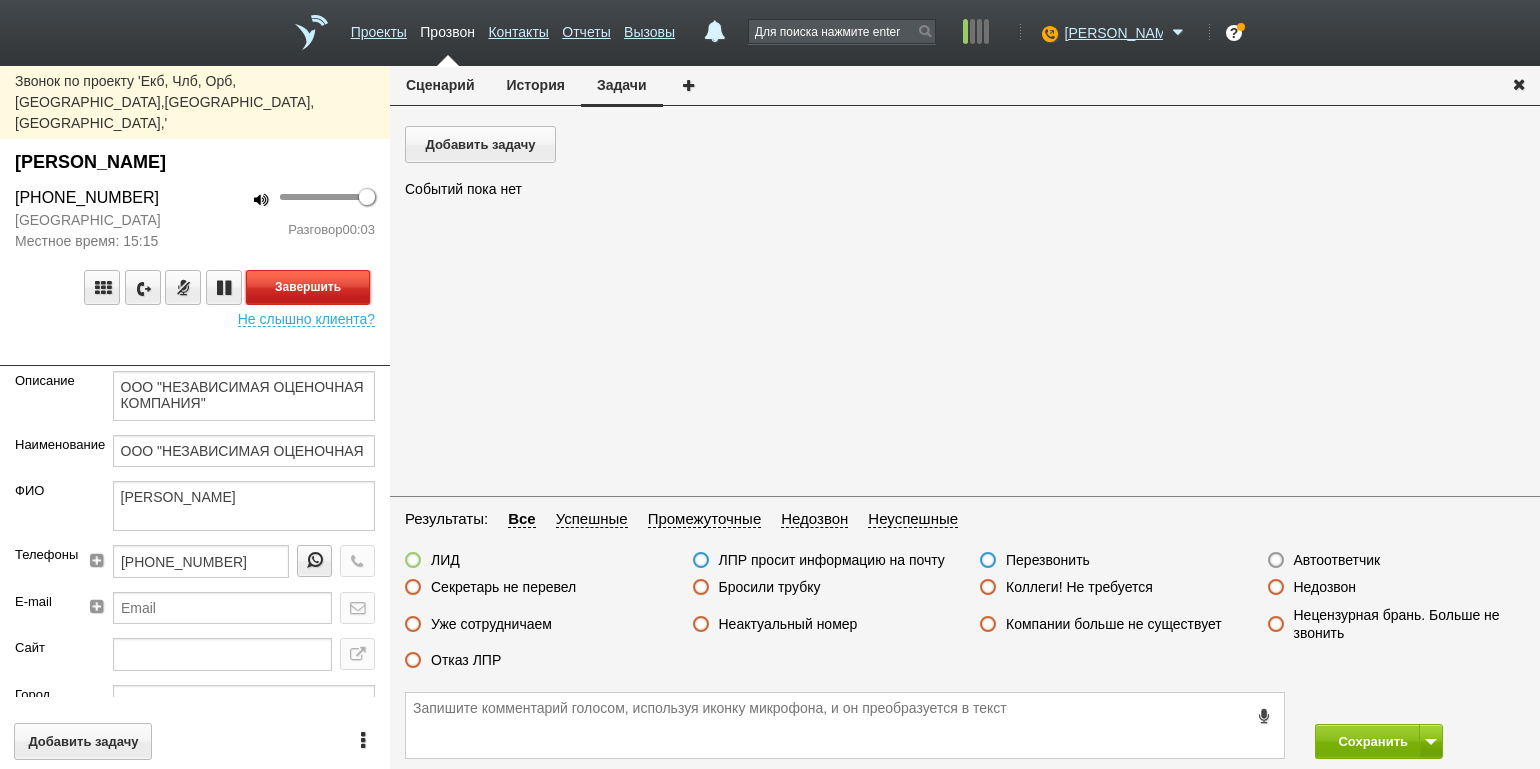 click on "Завершить" at bounding box center (308, 287) 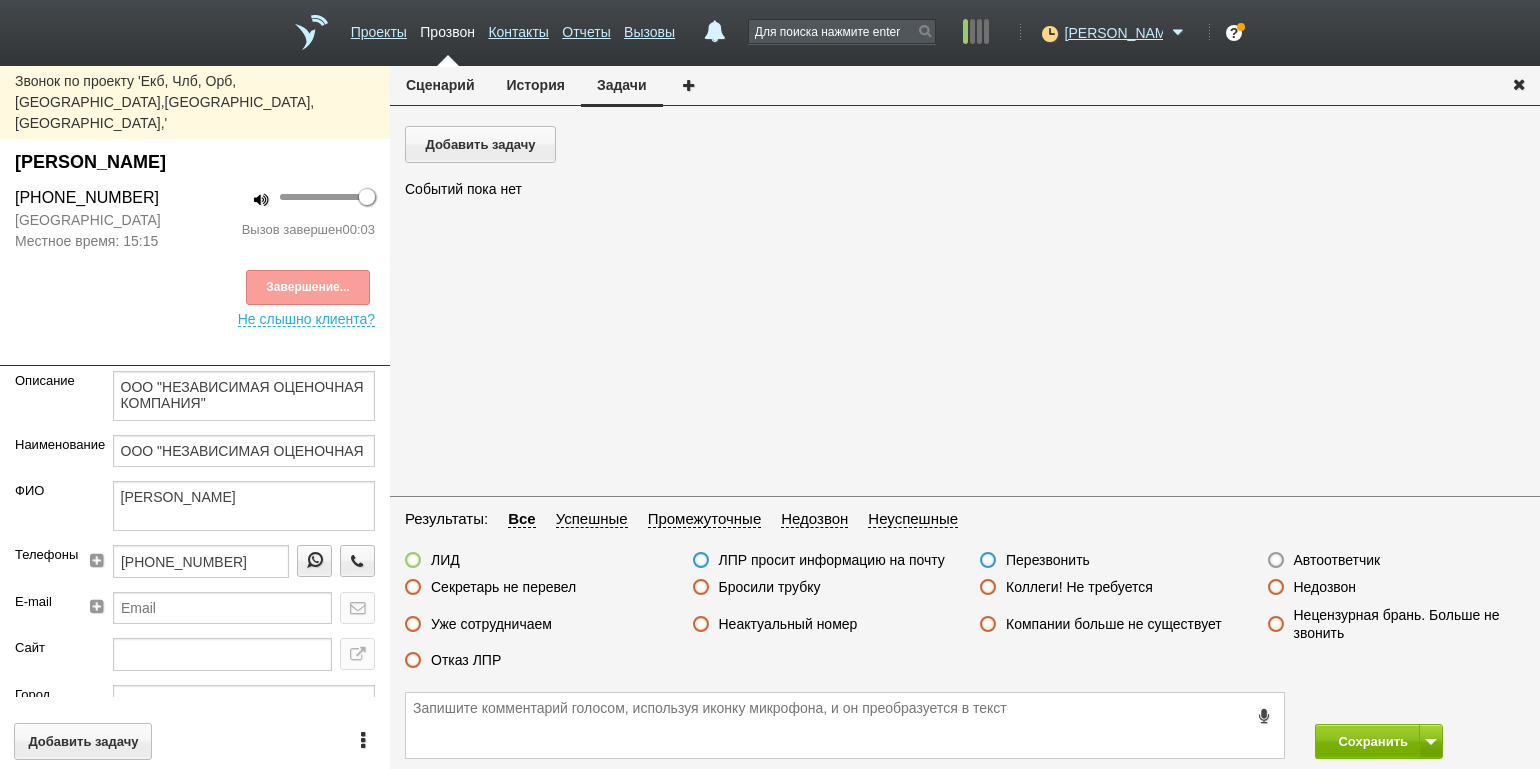 click on "Автоответчик" at bounding box center [1337, 560] 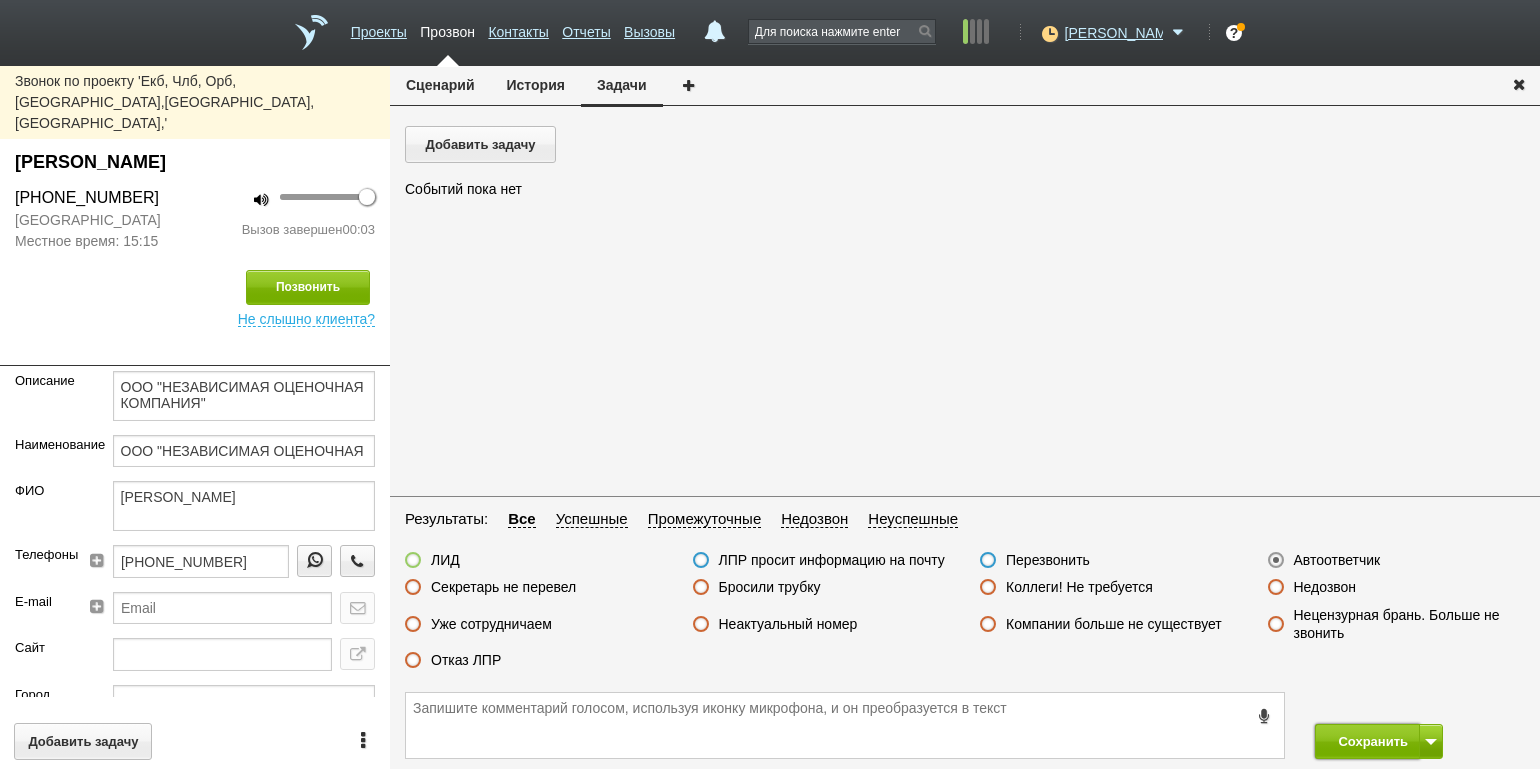 drag, startPoint x: 1351, startPoint y: 748, endPoint x: 1316, endPoint y: 676, distance: 80.05623 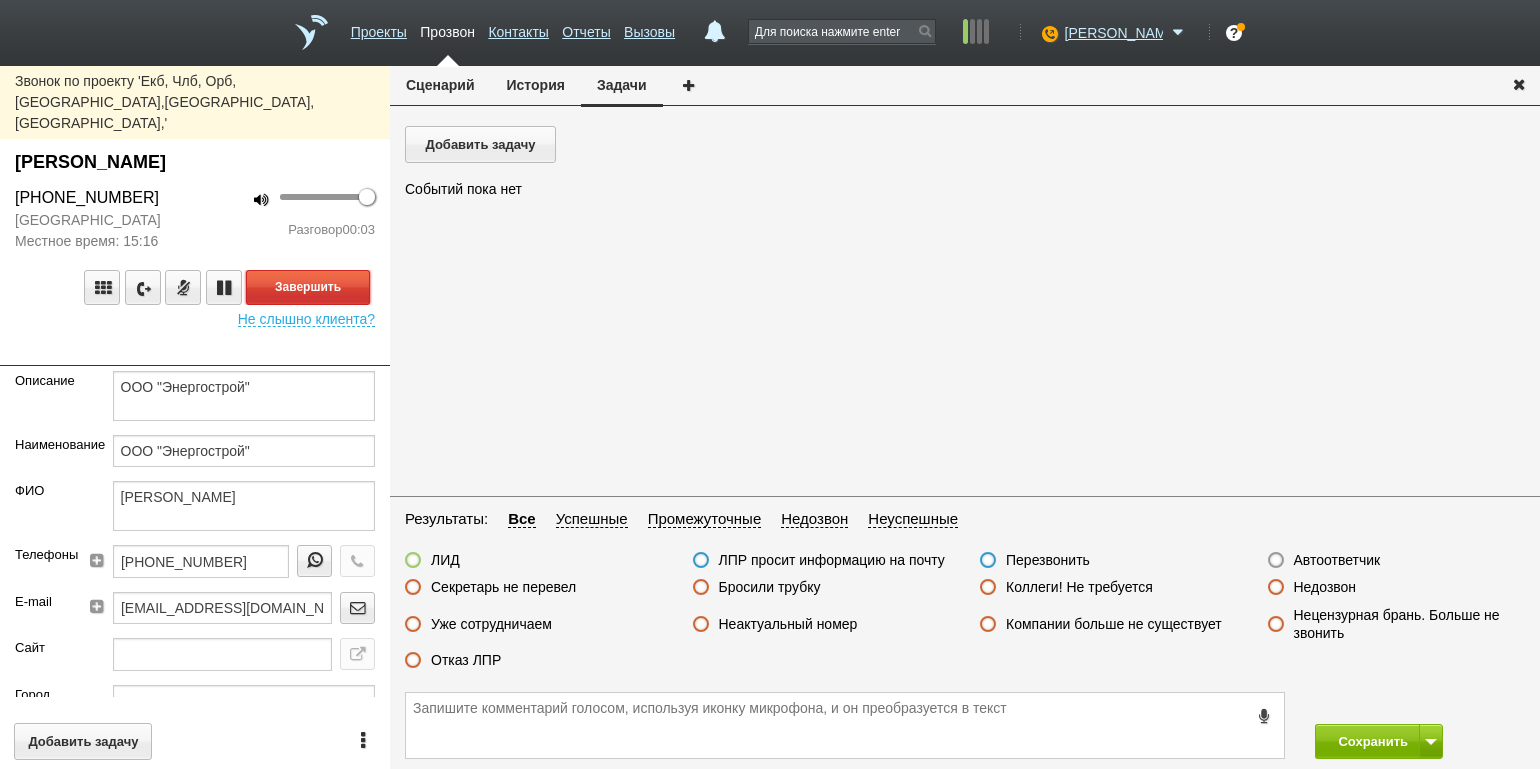 drag, startPoint x: 296, startPoint y: 238, endPoint x: 310, endPoint y: 246, distance: 16.124516 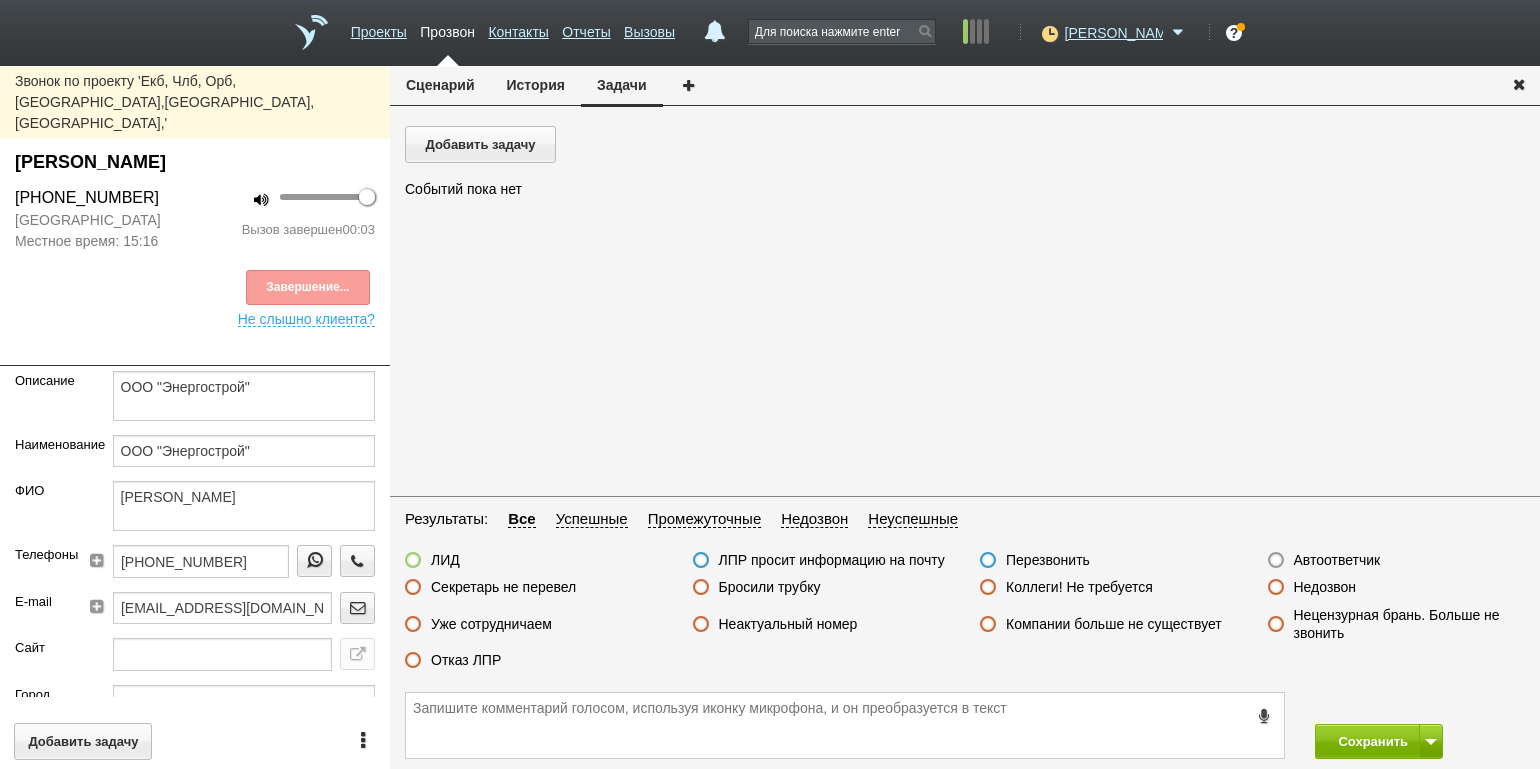 click on "Автоответчик" at bounding box center (1337, 560) 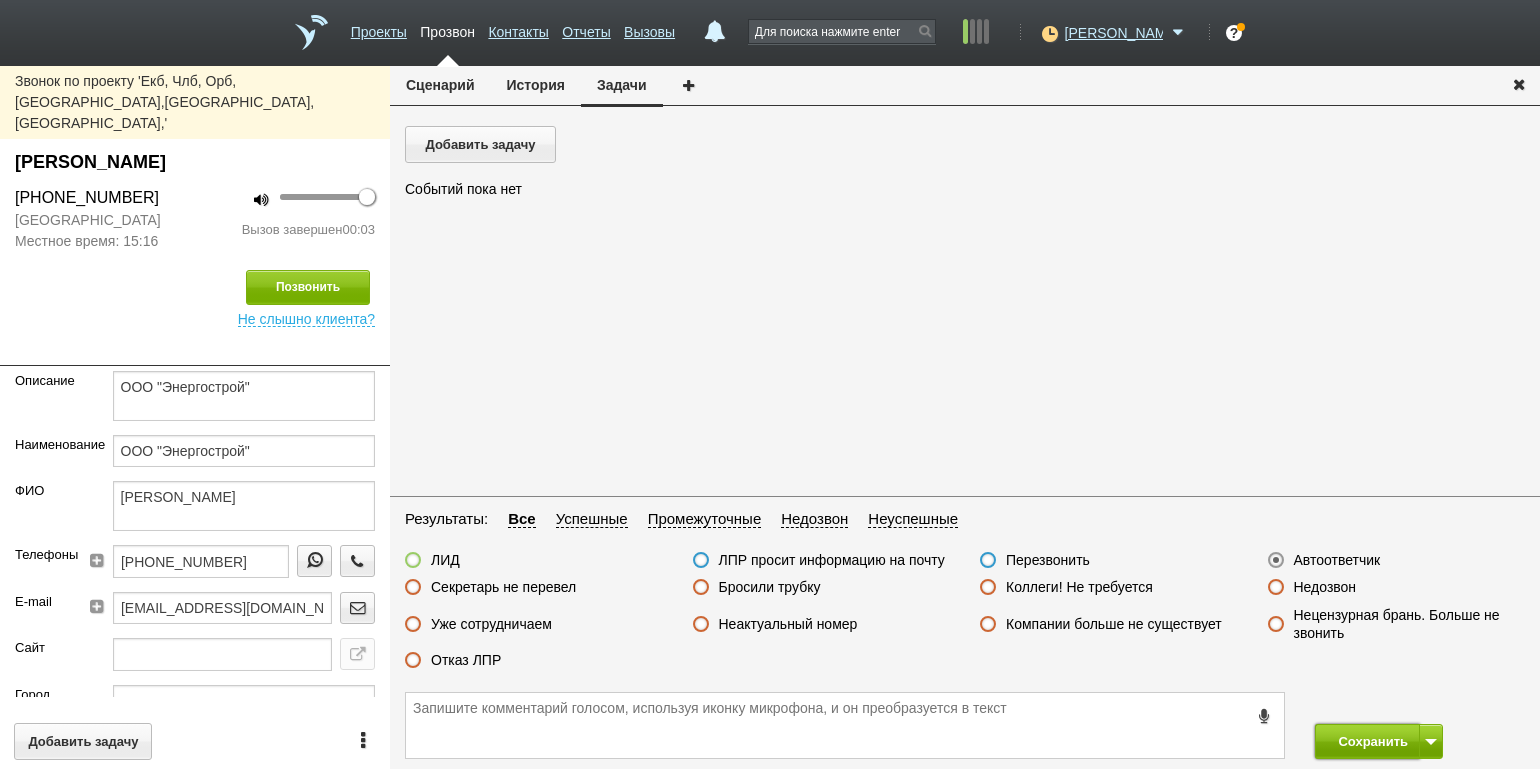 click on "Сохранить" at bounding box center (1367, 741) 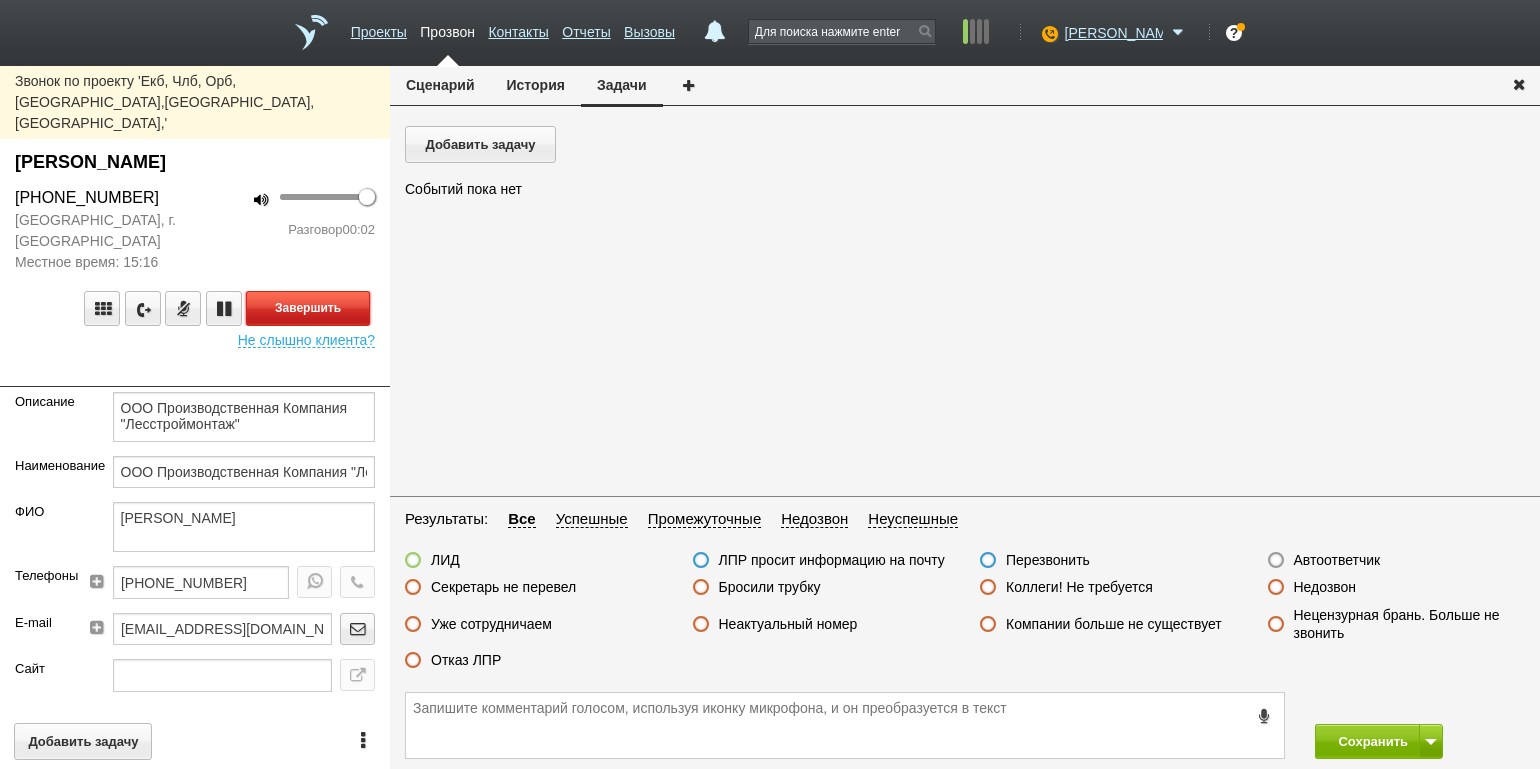 click on "Завершить" at bounding box center (308, 308) 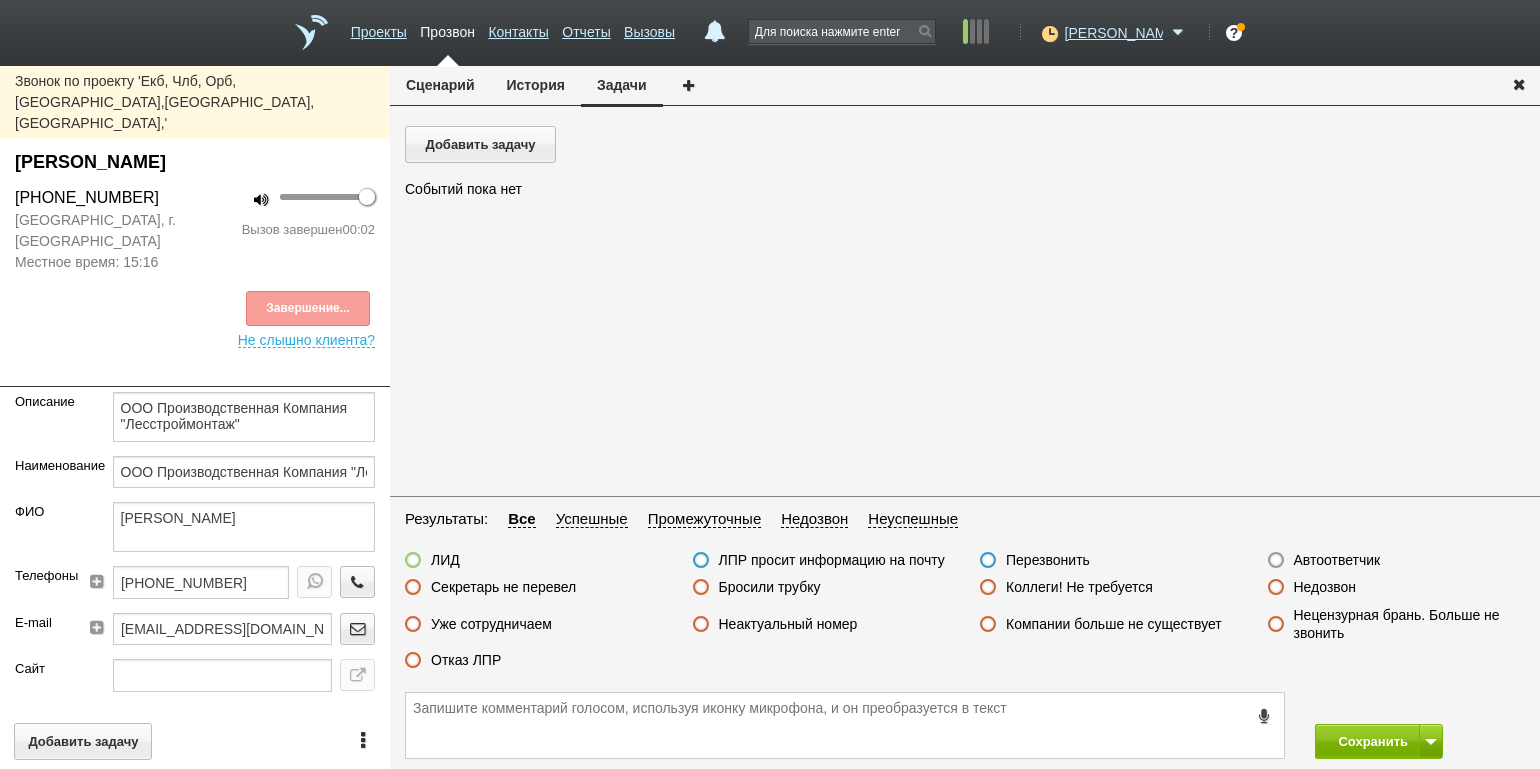 drag, startPoint x: 1315, startPoint y: 562, endPoint x: 1350, endPoint y: 611, distance: 60.216278 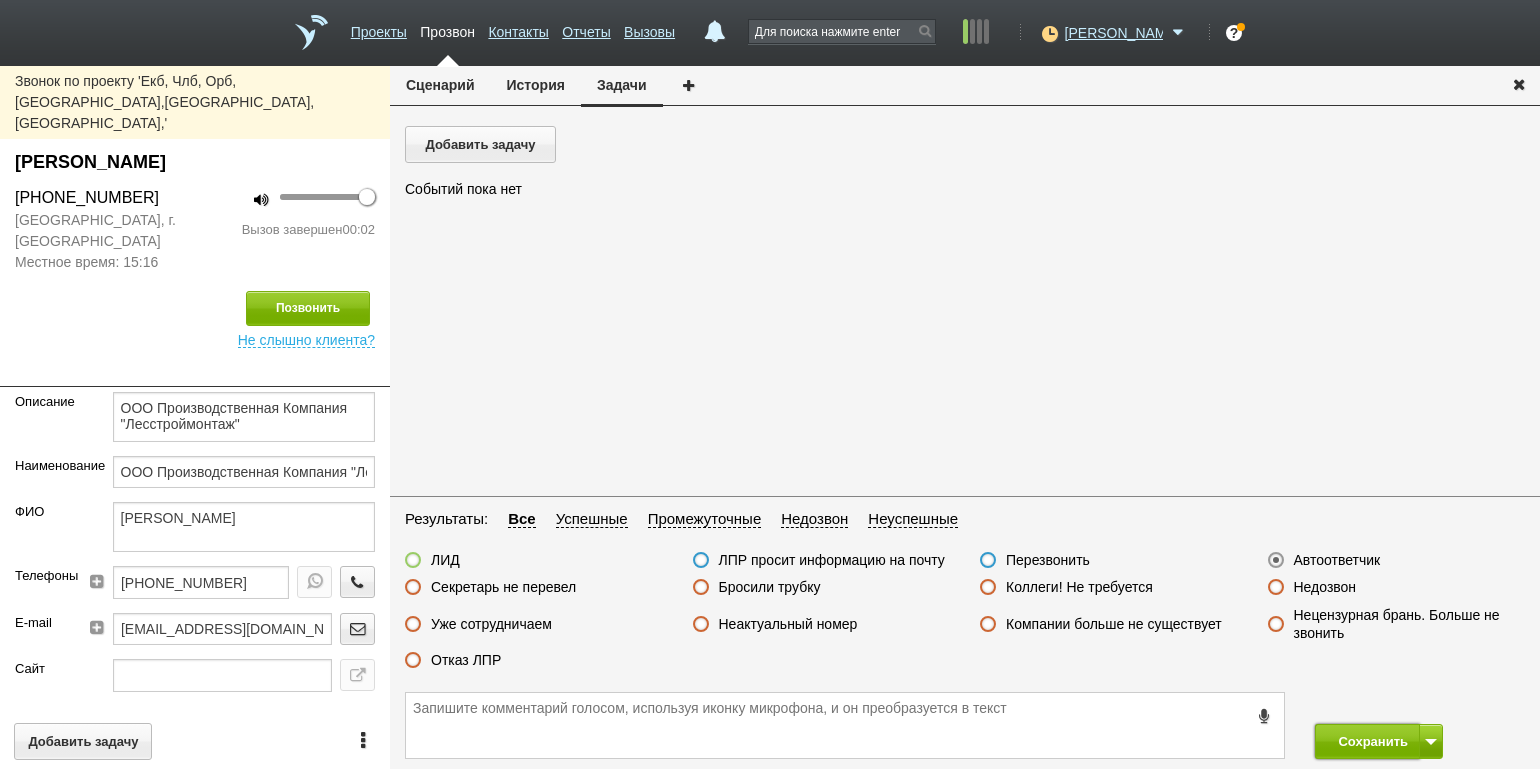 drag, startPoint x: 1363, startPoint y: 737, endPoint x: 1185, endPoint y: 621, distance: 212.46176 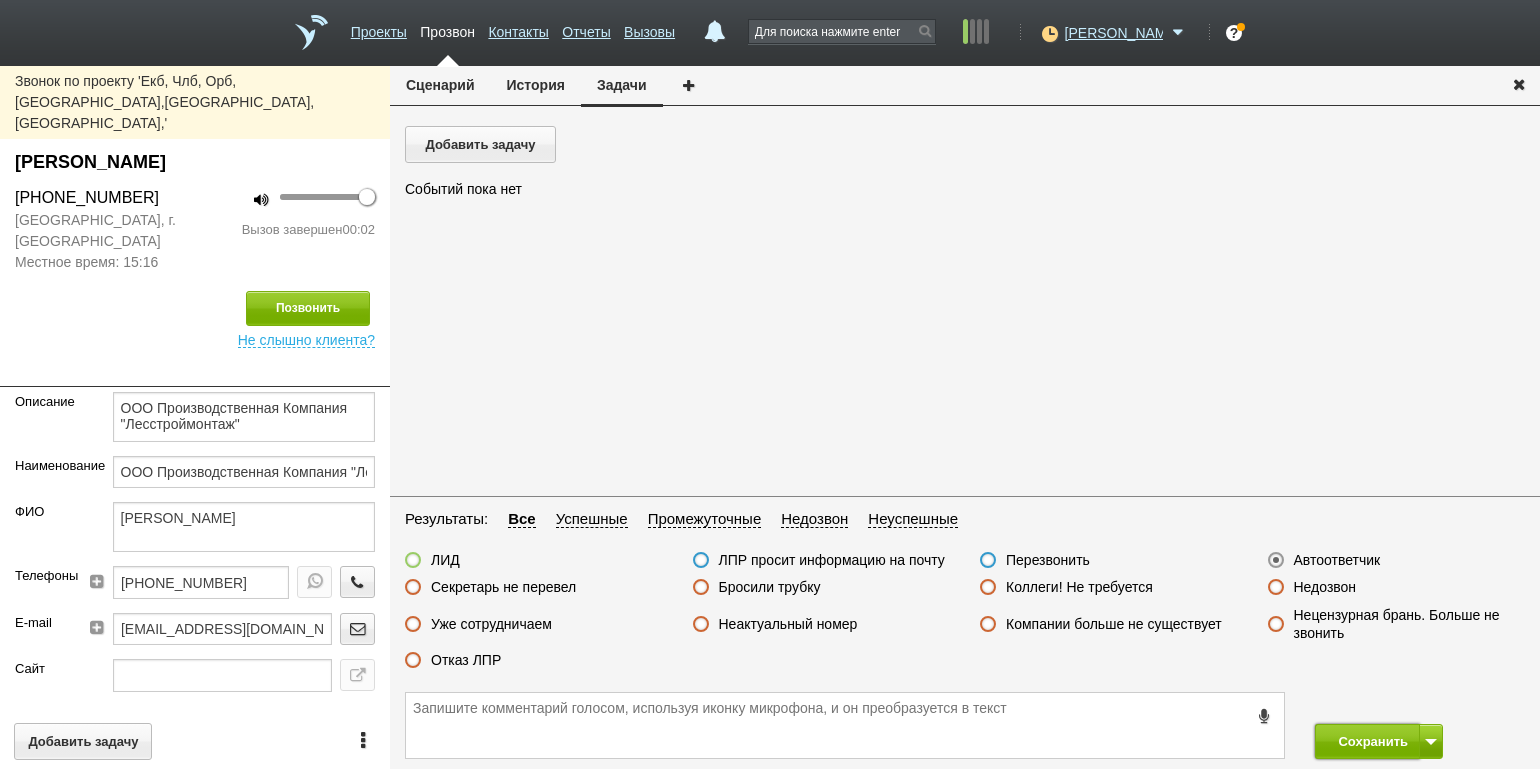 click on "Сохранить" at bounding box center [1367, 741] 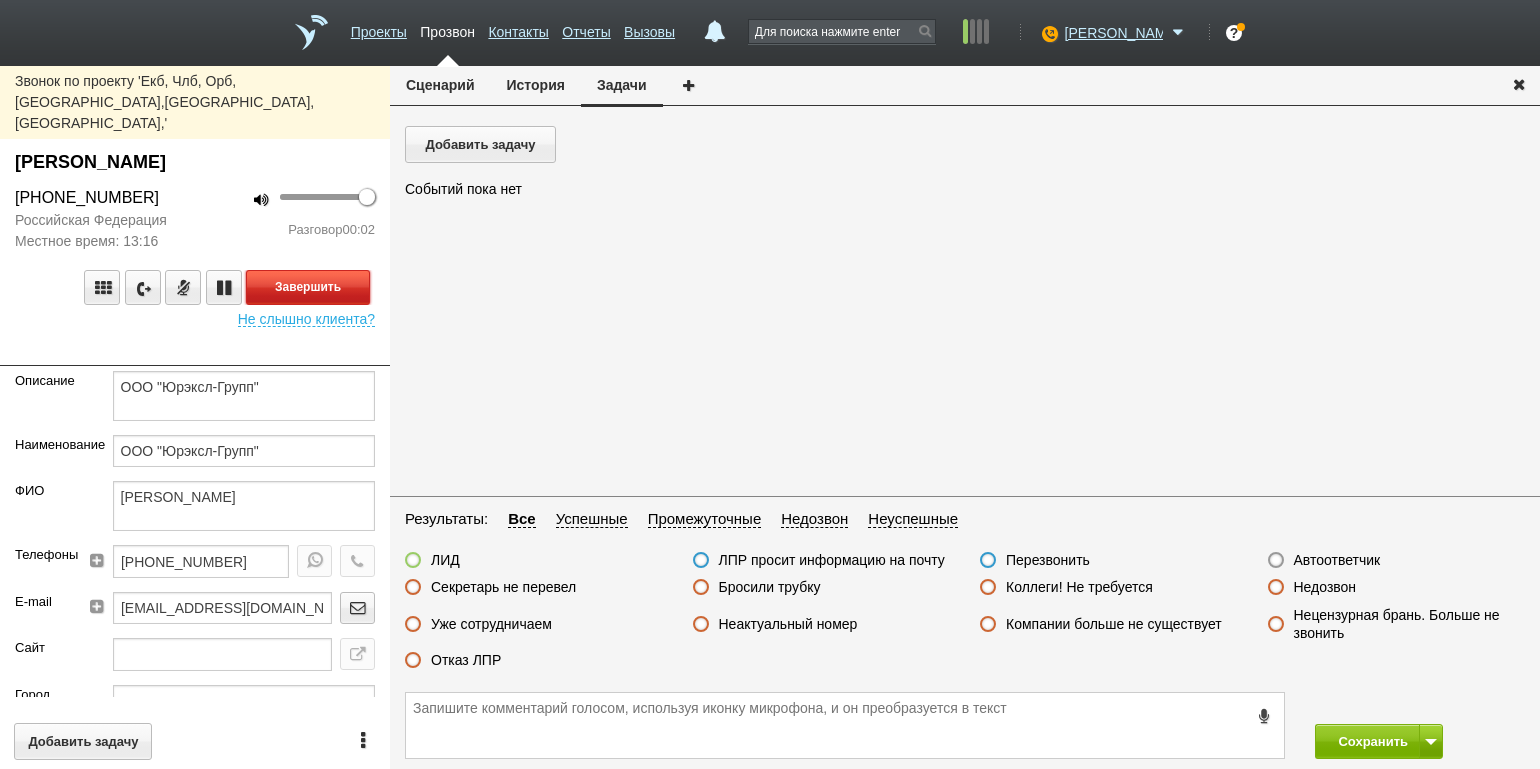 click on "Завершить" at bounding box center [308, 287] 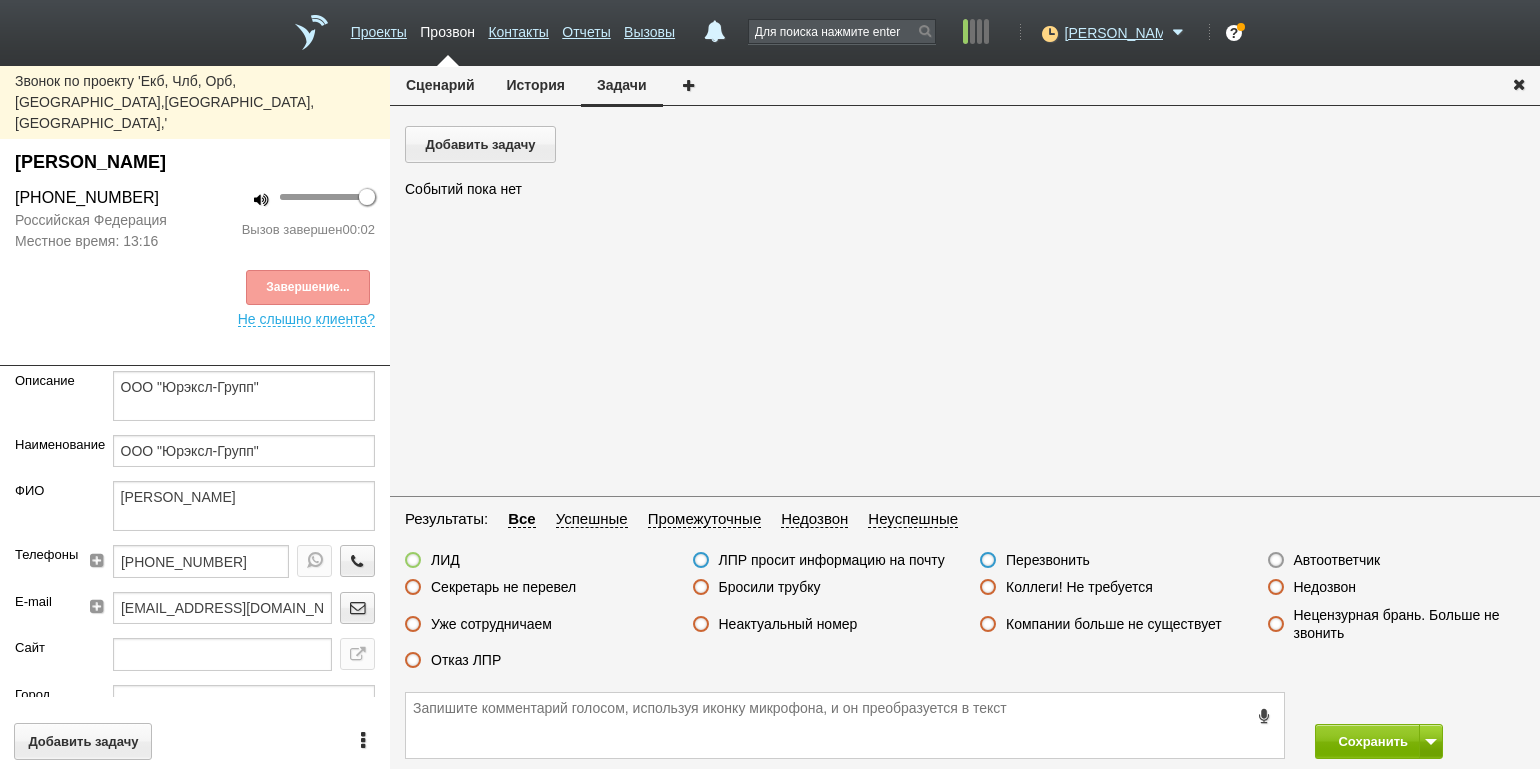 click on "Недозвон" at bounding box center (1325, 587) 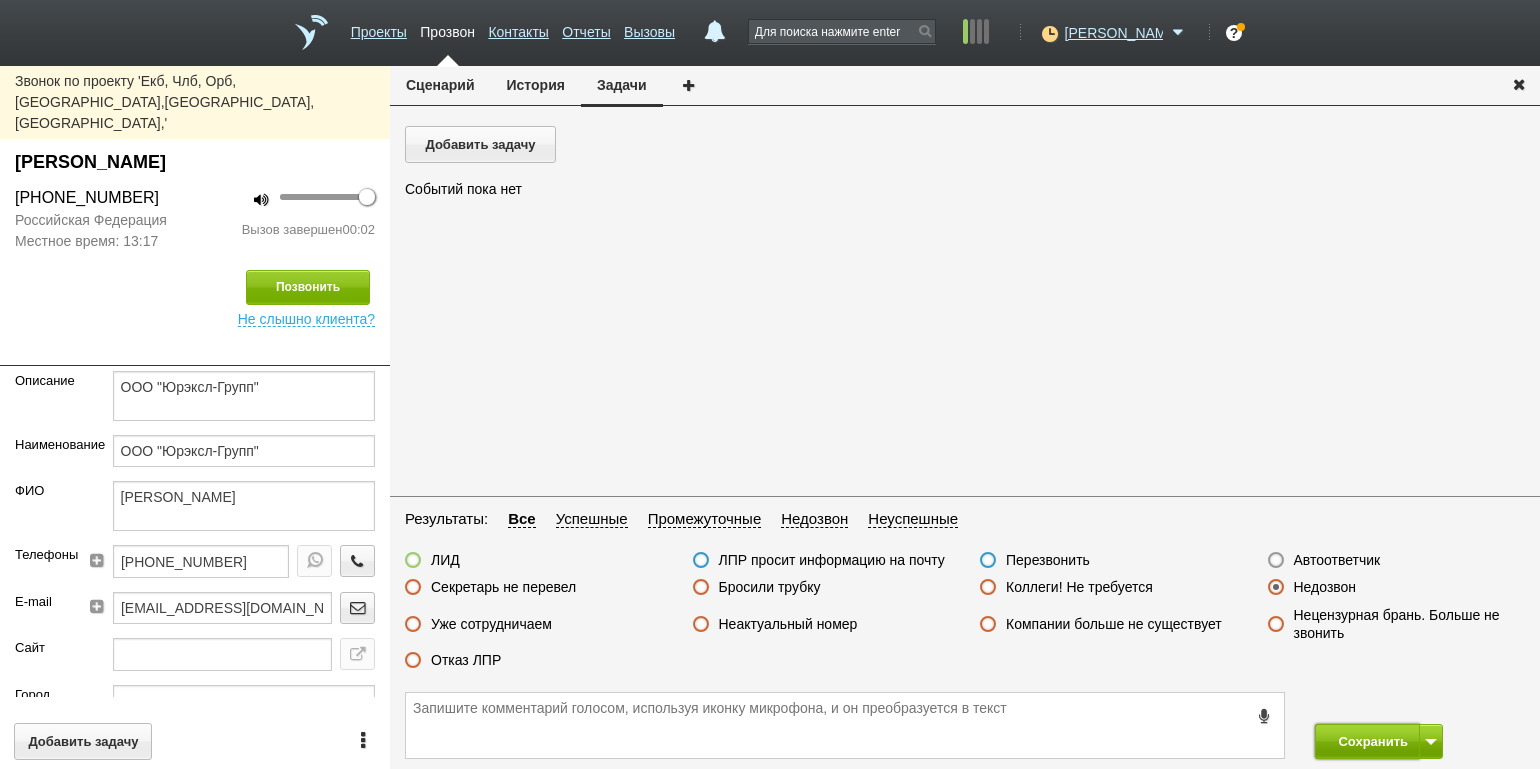 click on "Сохранить" at bounding box center (1367, 741) 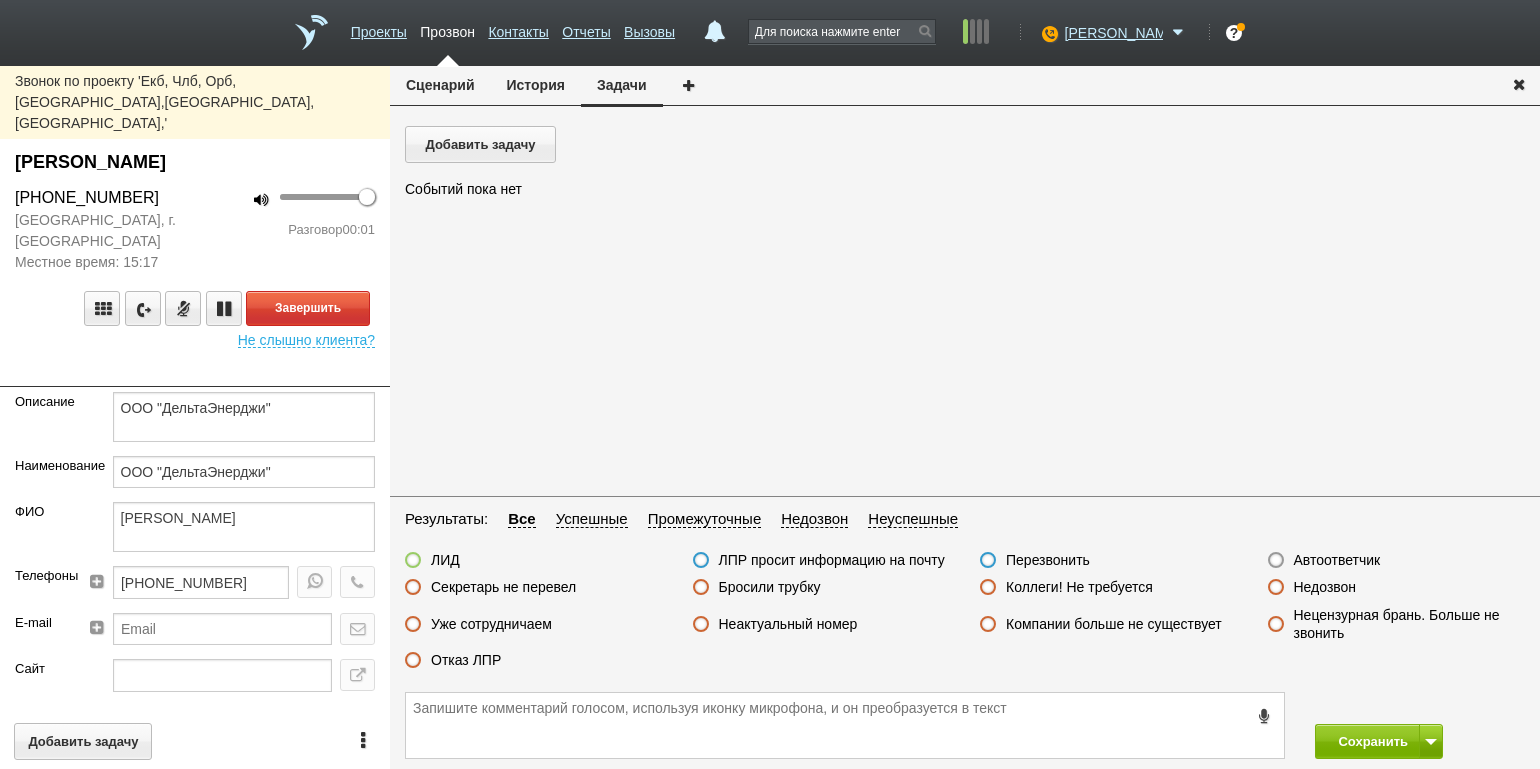 click on "100
Разговор
00:01" at bounding box center (292, 229) 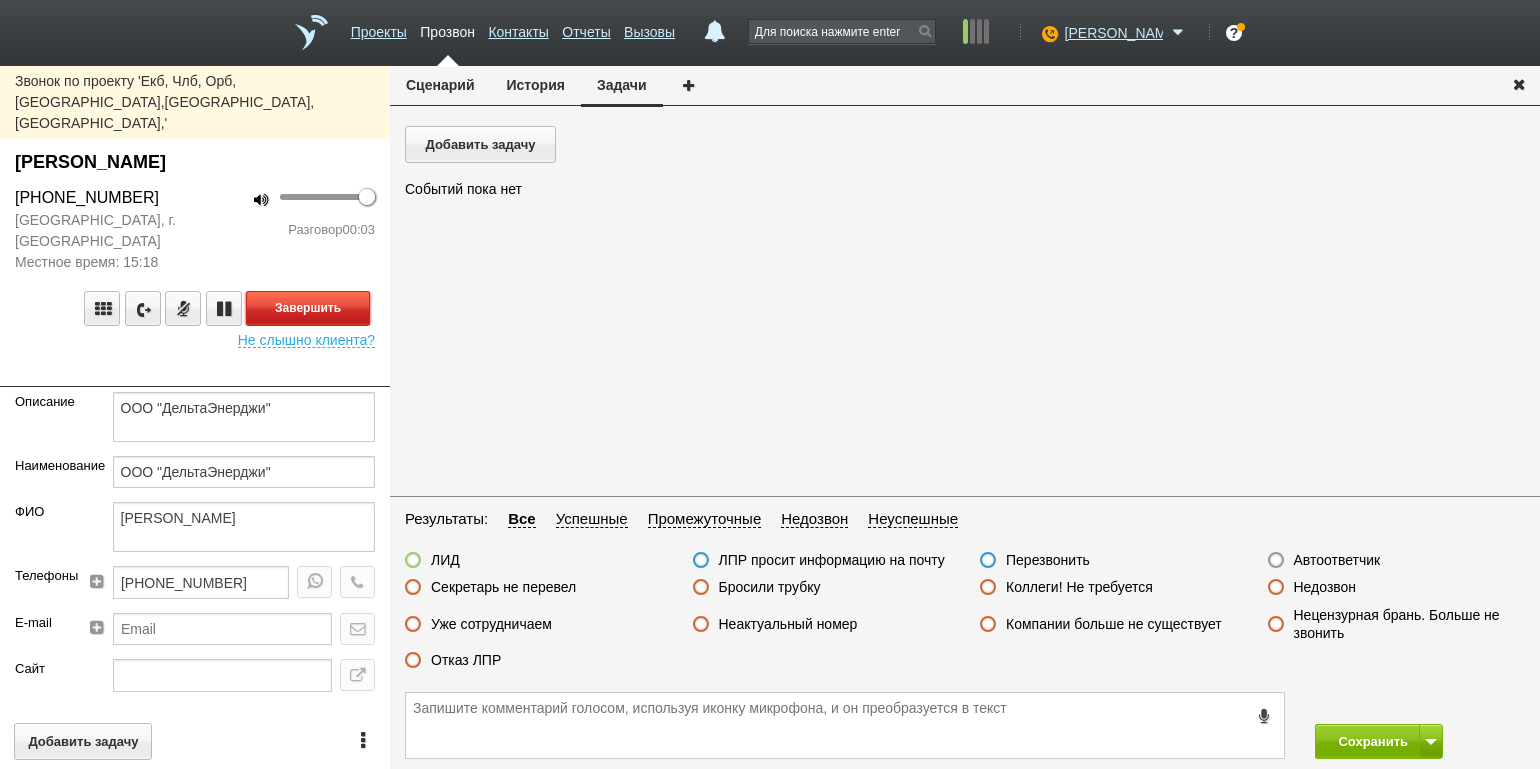 click on "Завершить" at bounding box center [308, 308] 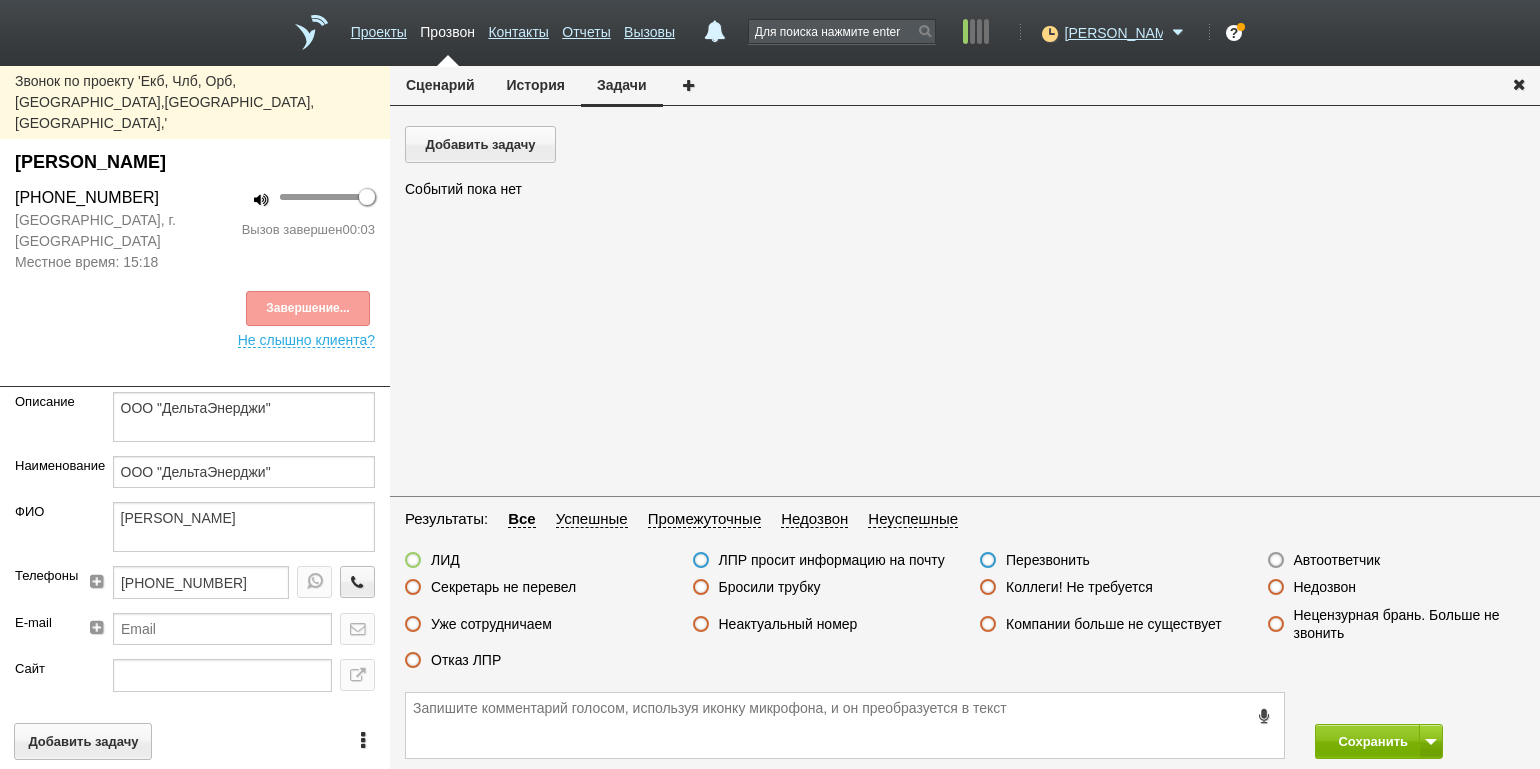 click on "Недозвон" at bounding box center (1325, 587) 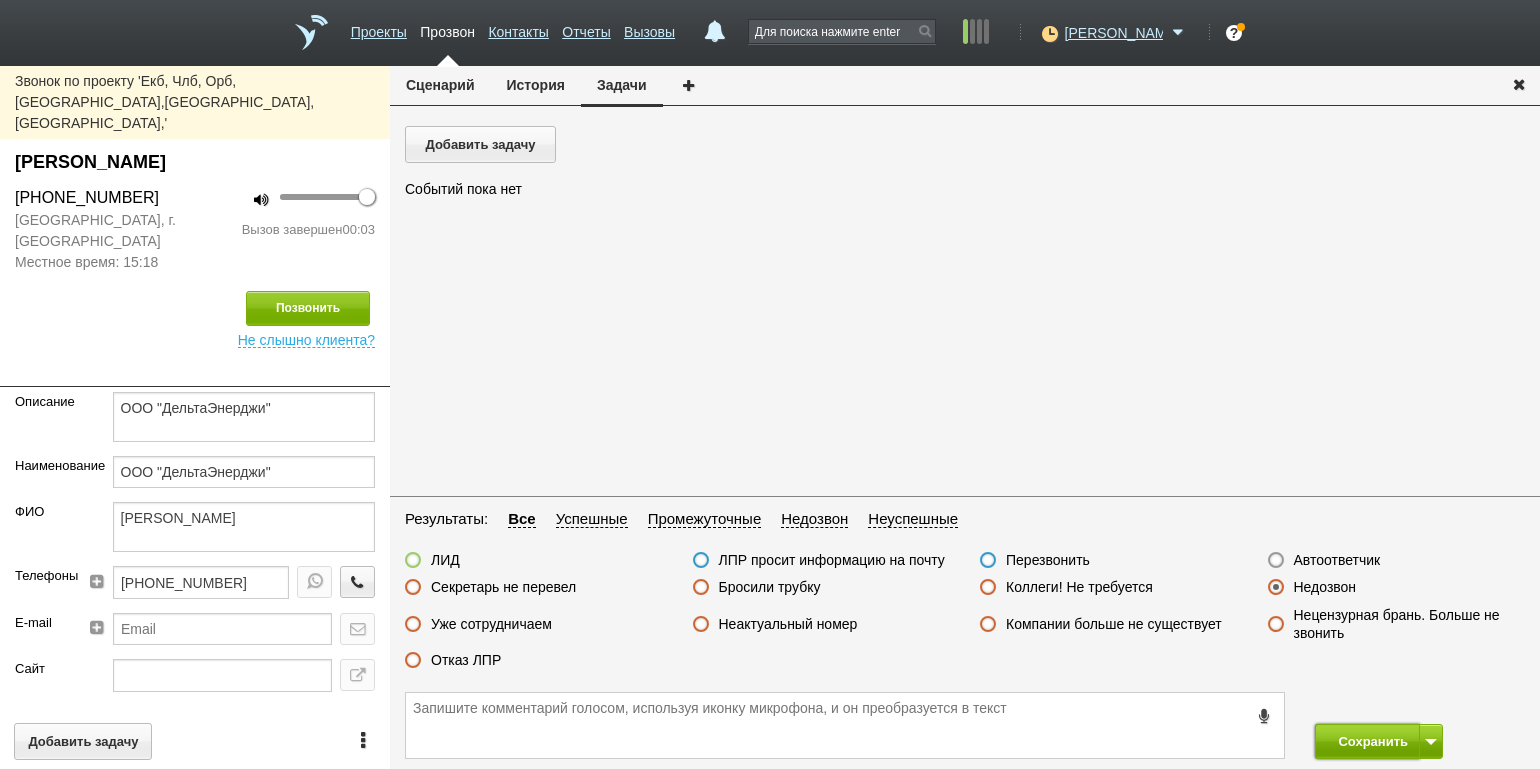 click on "Сохранить" at bounding box center (1367, 741) 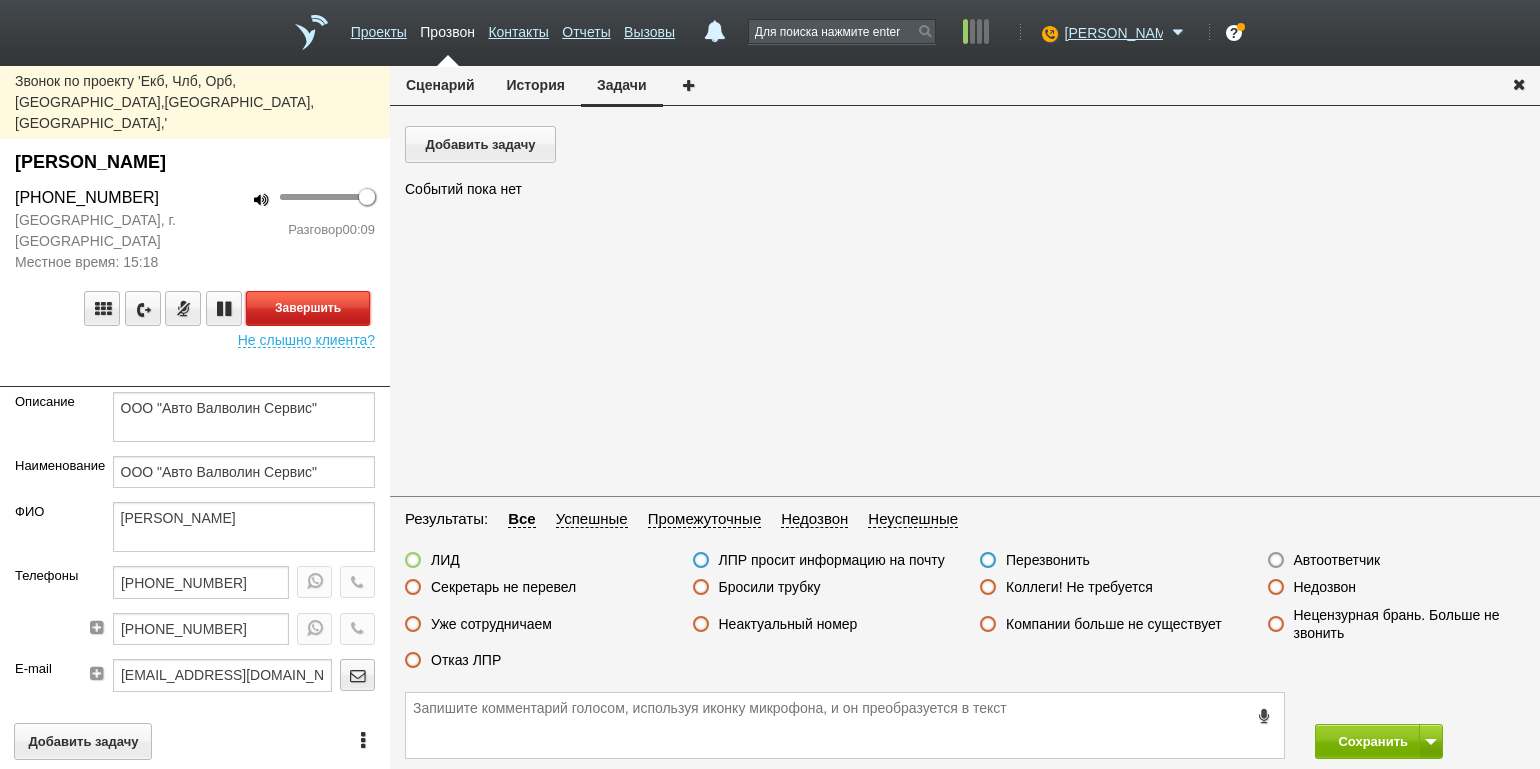 click on "Завершить" at bounding box center [308, 308] 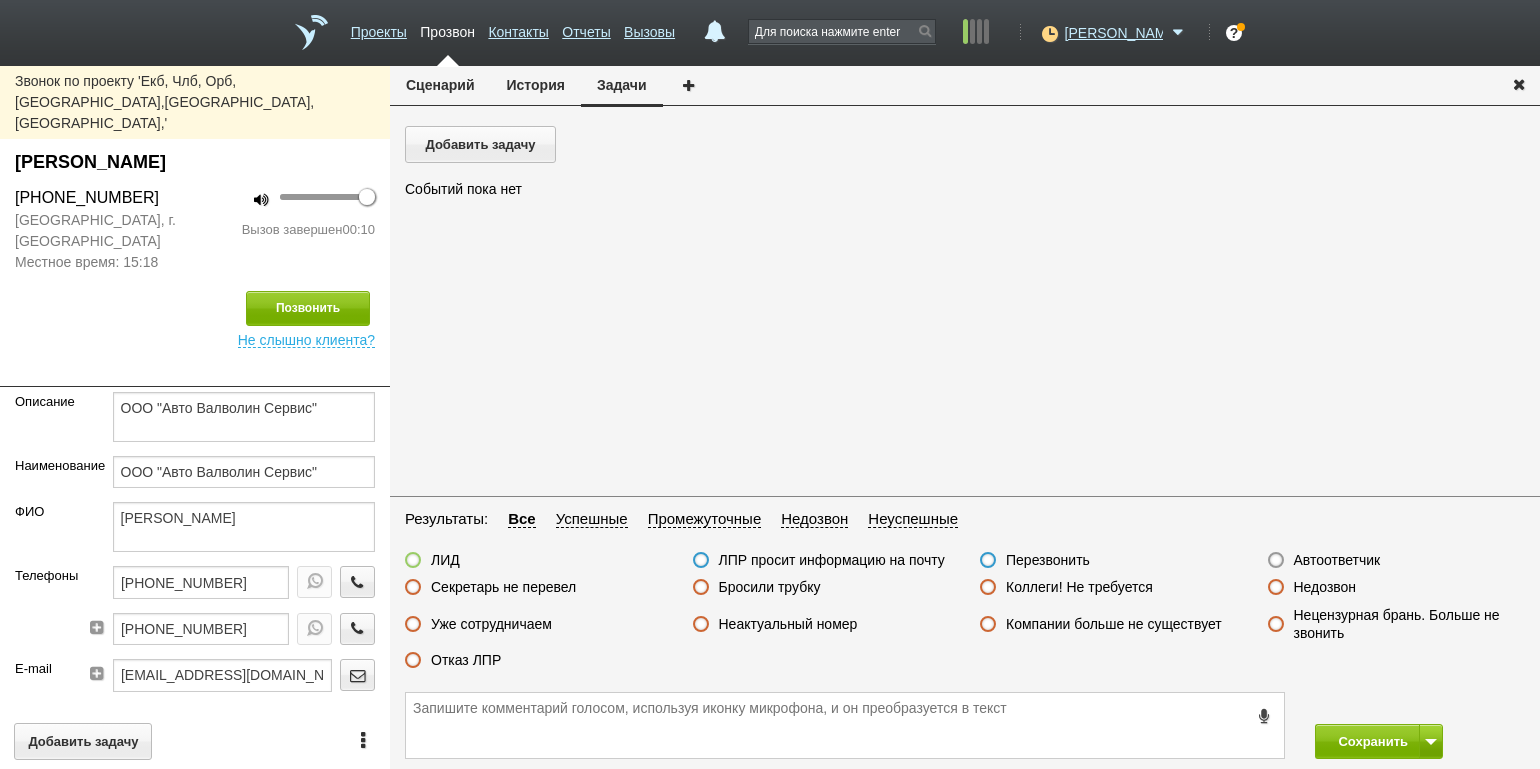 click on "Отказ ЛПР" at bounding box center (466, 660) 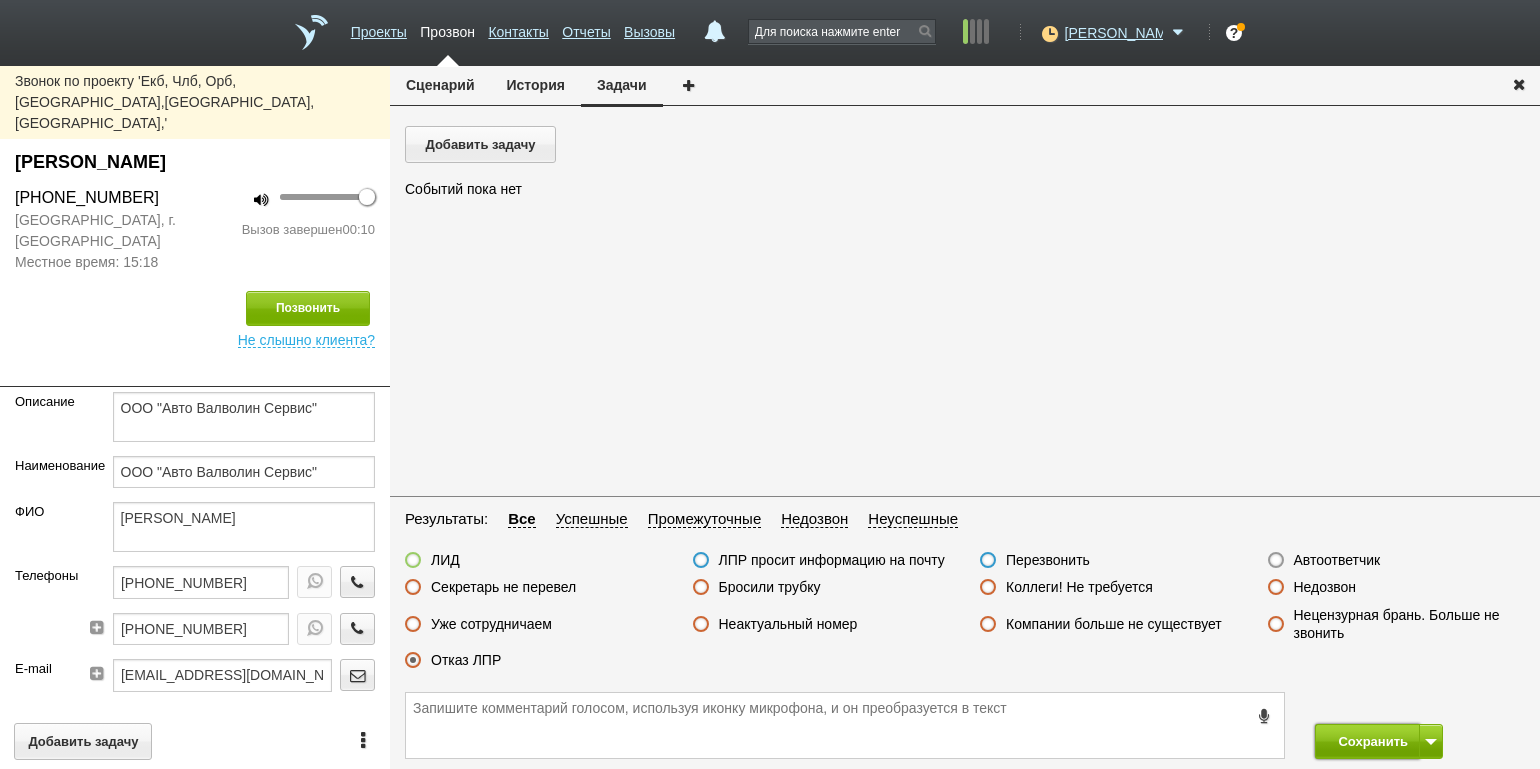 click on "Сохранить" at bounding box center [1367, 741] 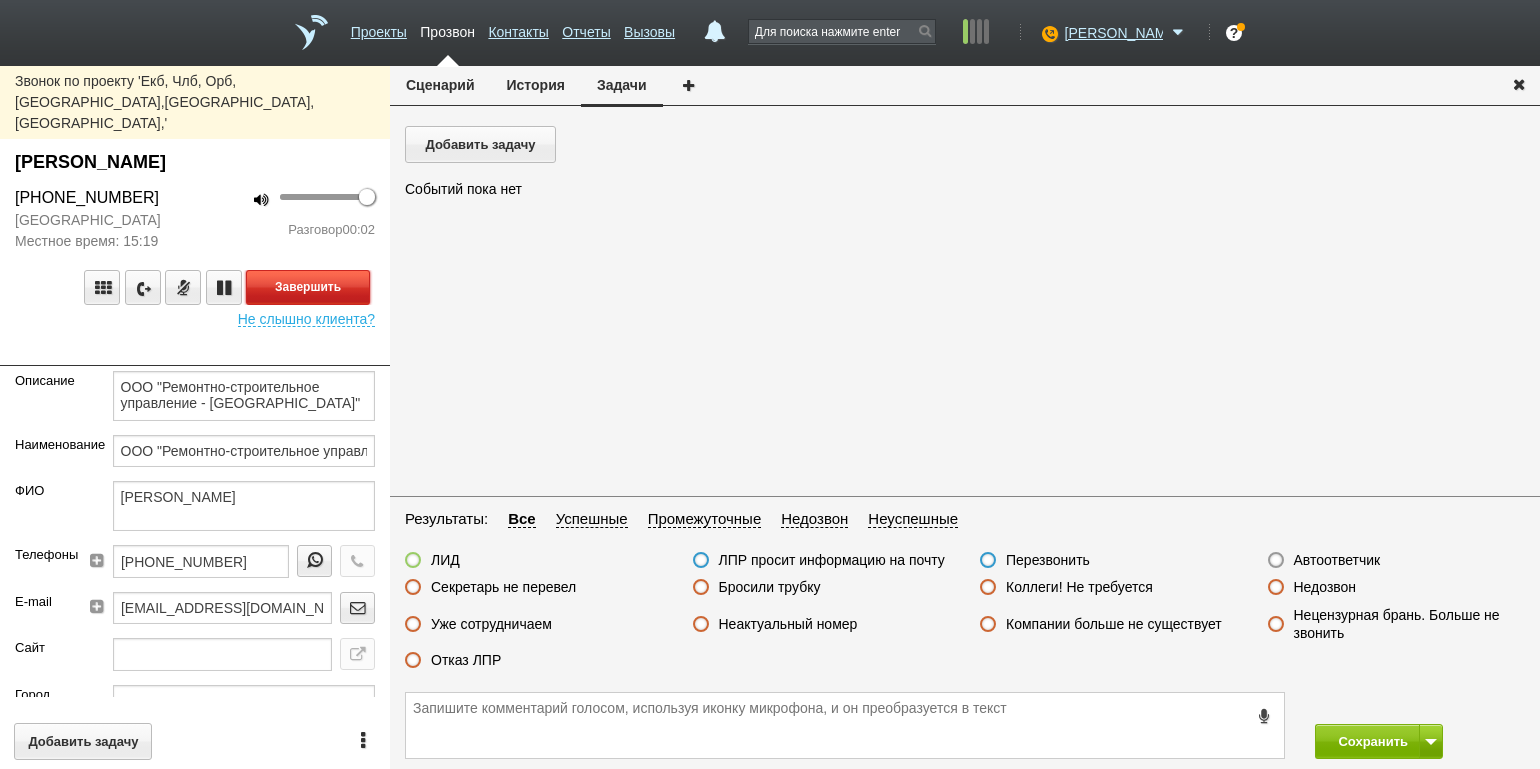 click on "Завершить" at bounding box center (308, 287) 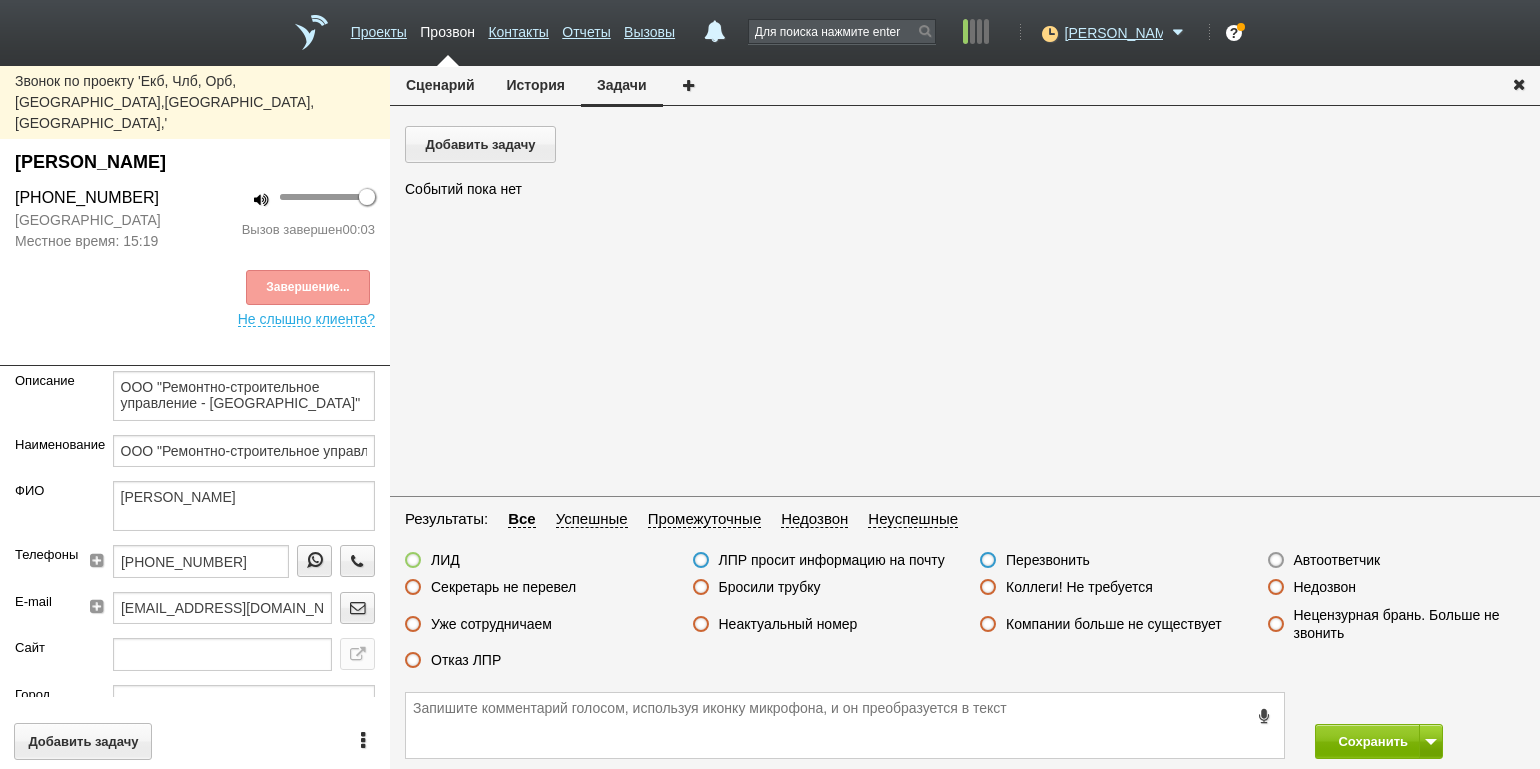 drag, startPoint x: 1342, startPoint y: 563, endPoint x: 1353, endPoint y: 583, distance: 22.825424 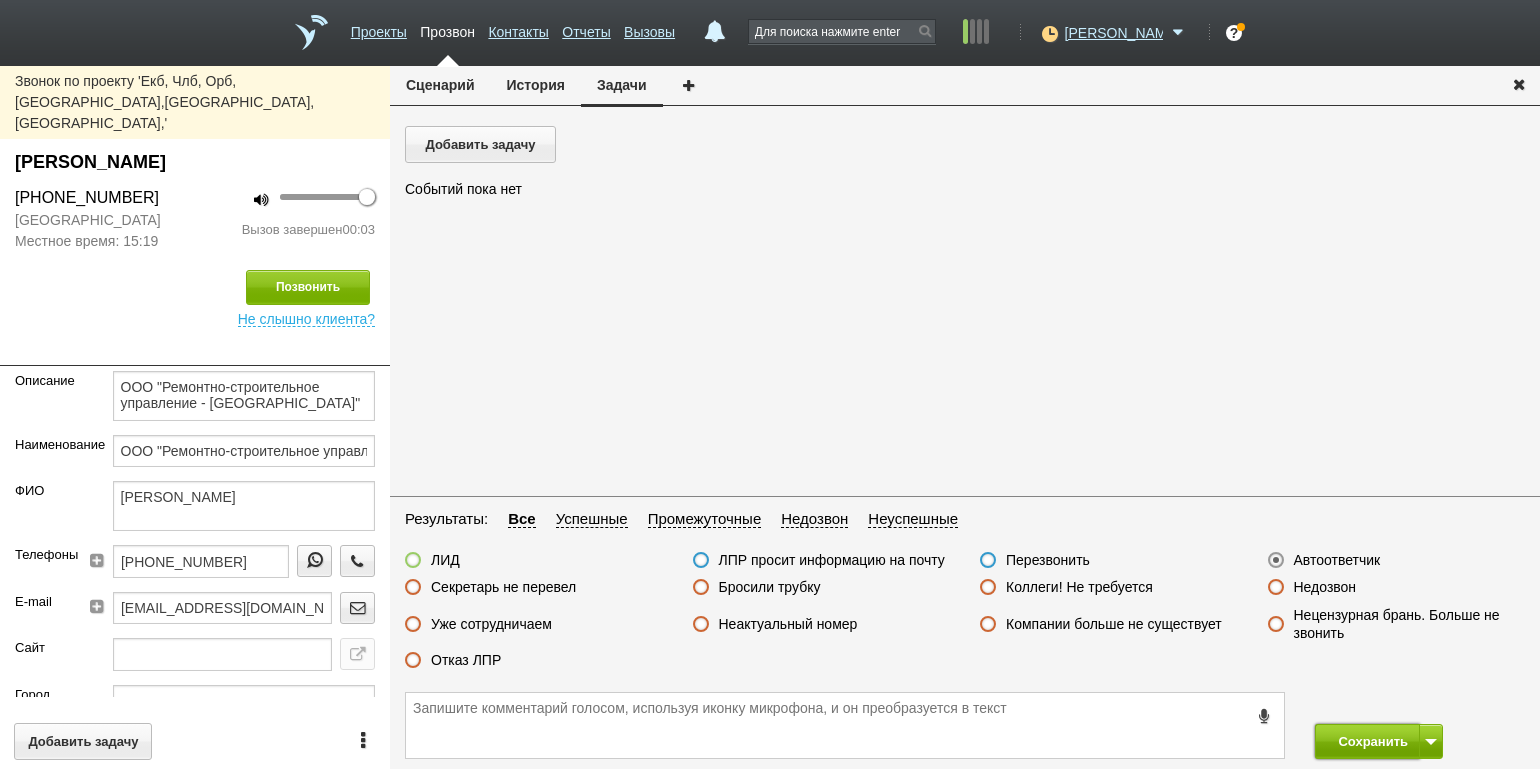 click on "Сохранить" at bounding box center [1367, 741] 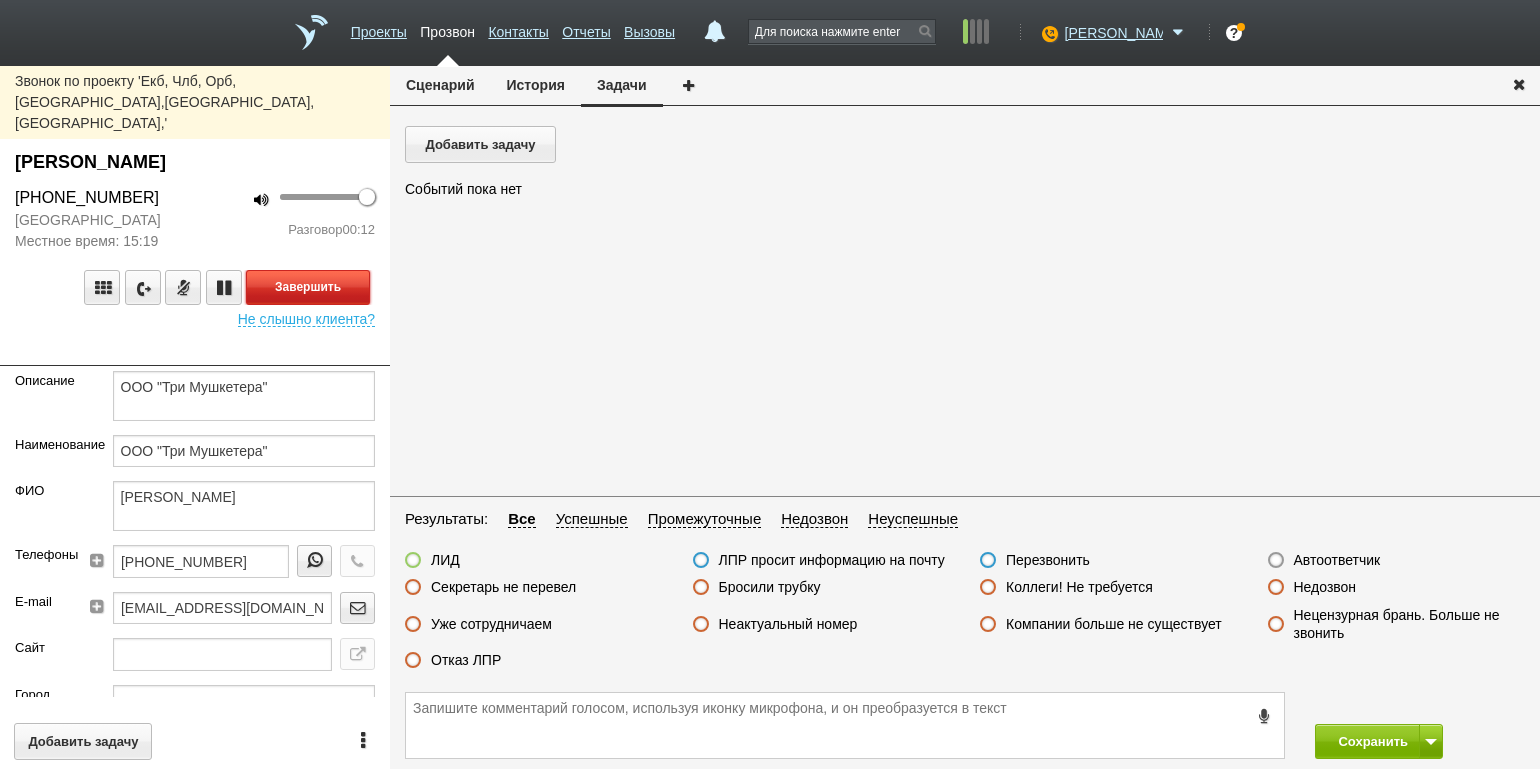 click on "Завершить" at bounding box center [308, 287] 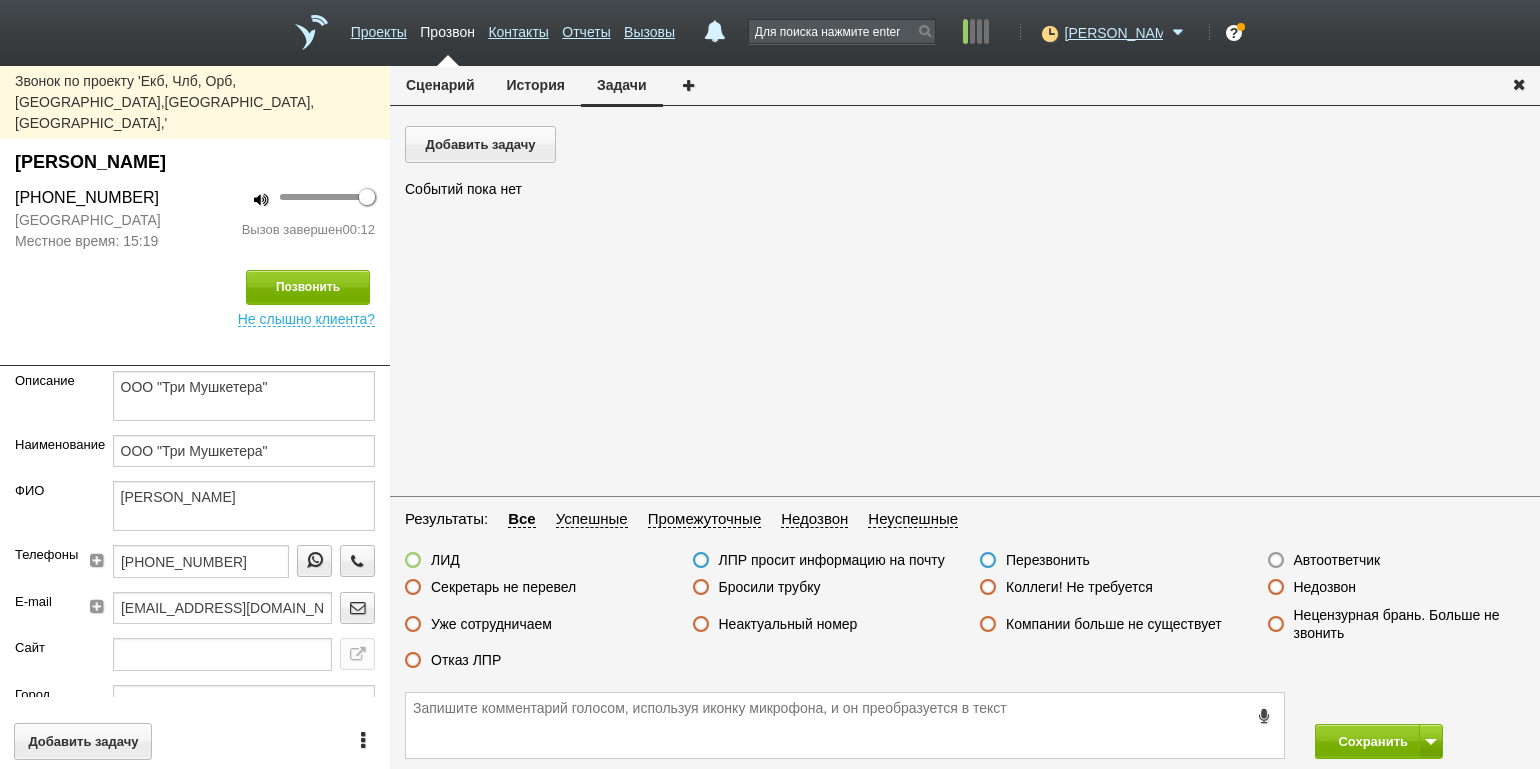 click on "Секретарь не перевел" at bounding box center [503, 587] 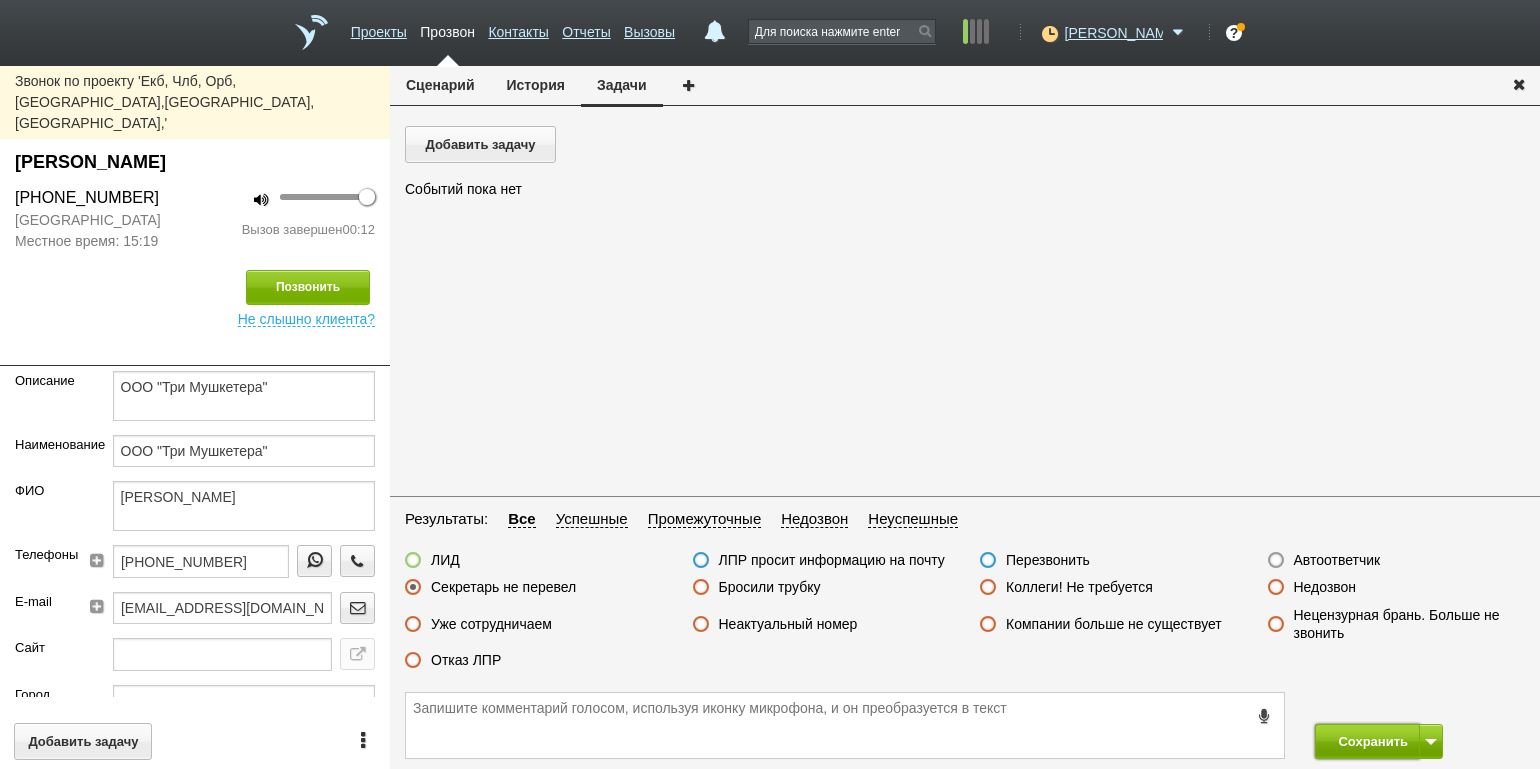 click on "Сохранить" at bounding box center (1367, 741) 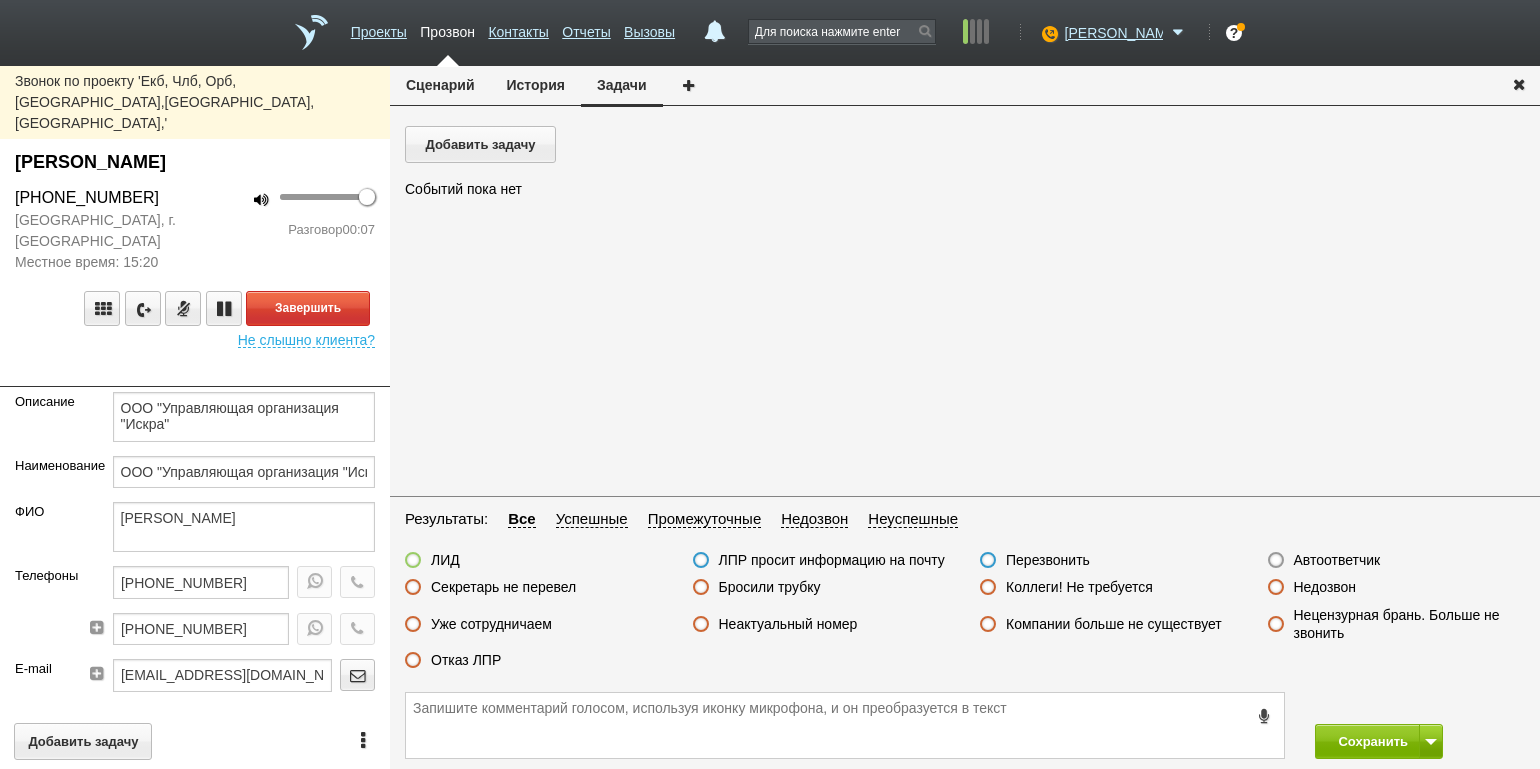 click on "100
Разговор
00:07" at bounding box center [292, 229] 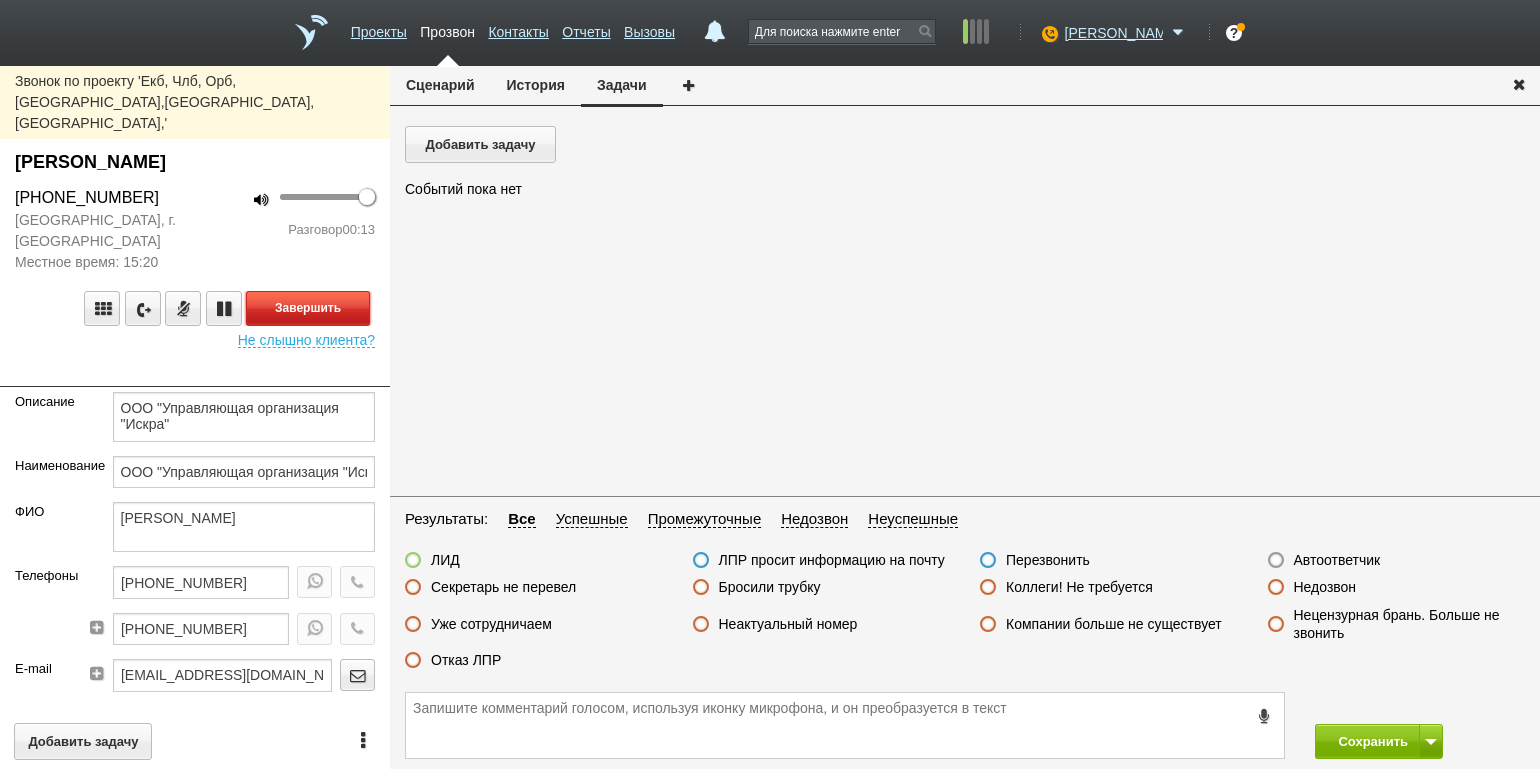 click on "Завершить" at bounding box center (308, 308) 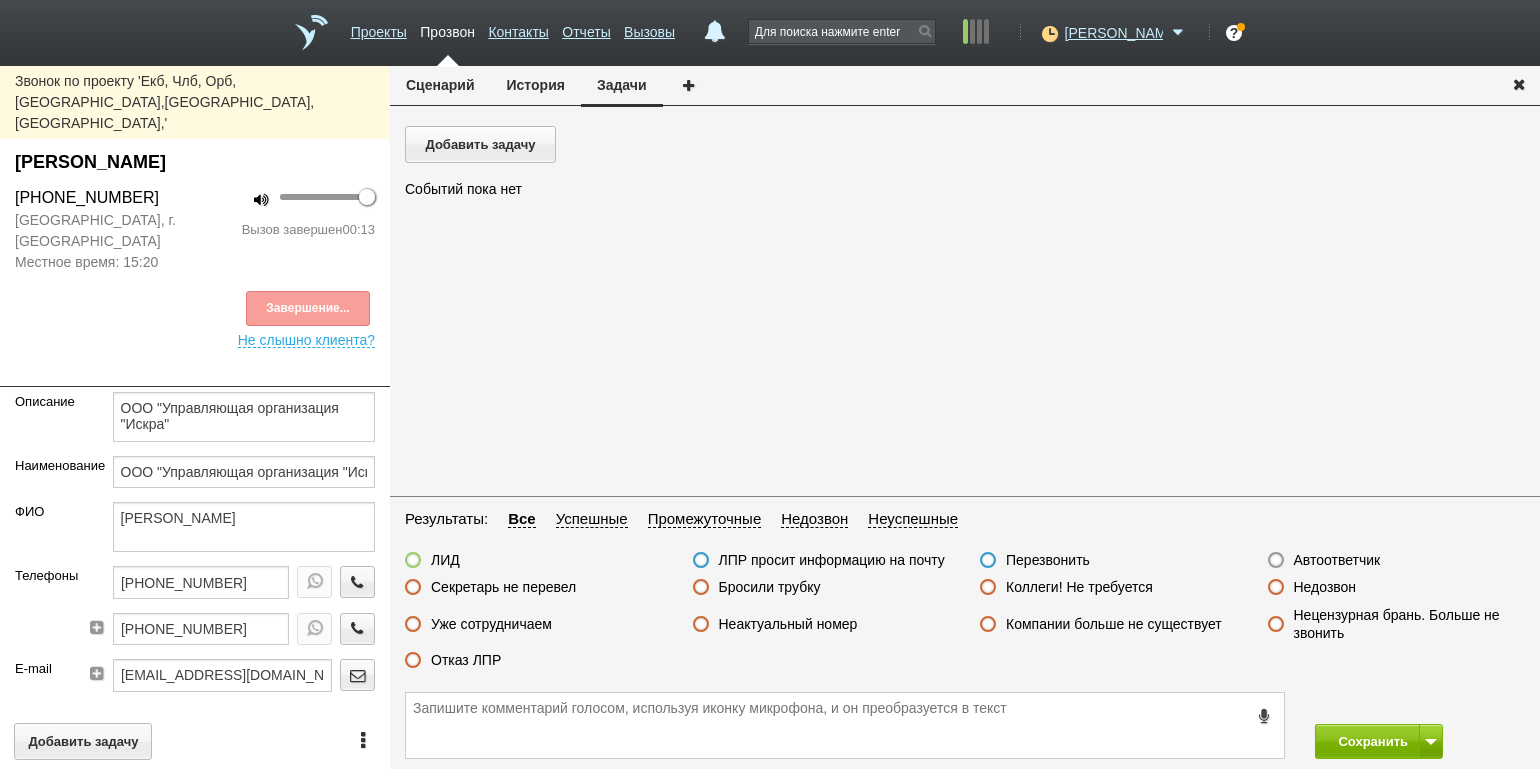 click on "ЛИД ЛПР просит информацию на почту Перезвонить Автоответчик Секретарь не перевел Бросили трубку Коллеги! Не требуется Недозвон Уже сотрудничаем Неактуальный номер Компании больше не существует Нецензурная брань. Больше не звонить Отказ ЛПР" at bounding box center [965, 615] 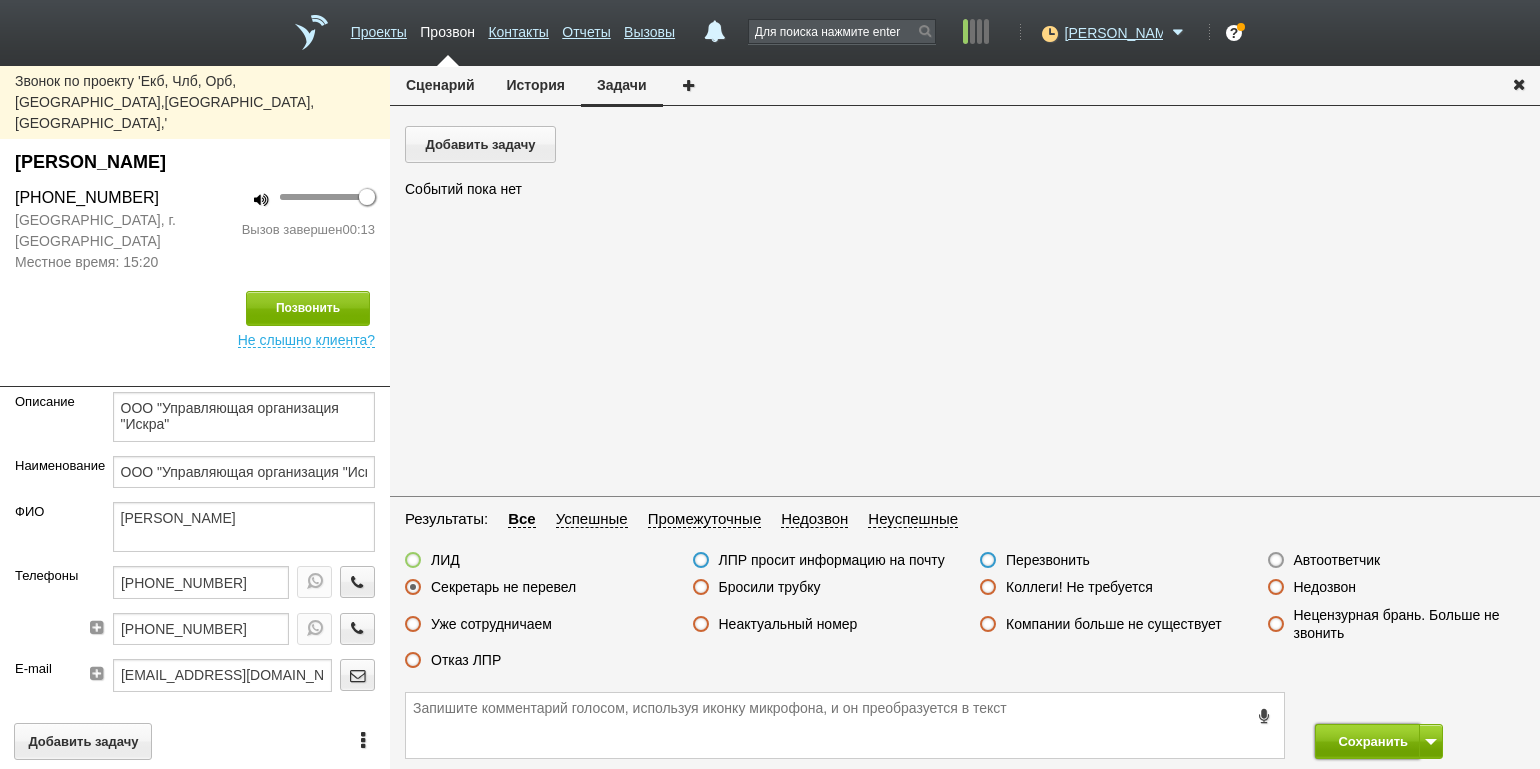 click on "Сохранить" at bounding box center [1367, 741] 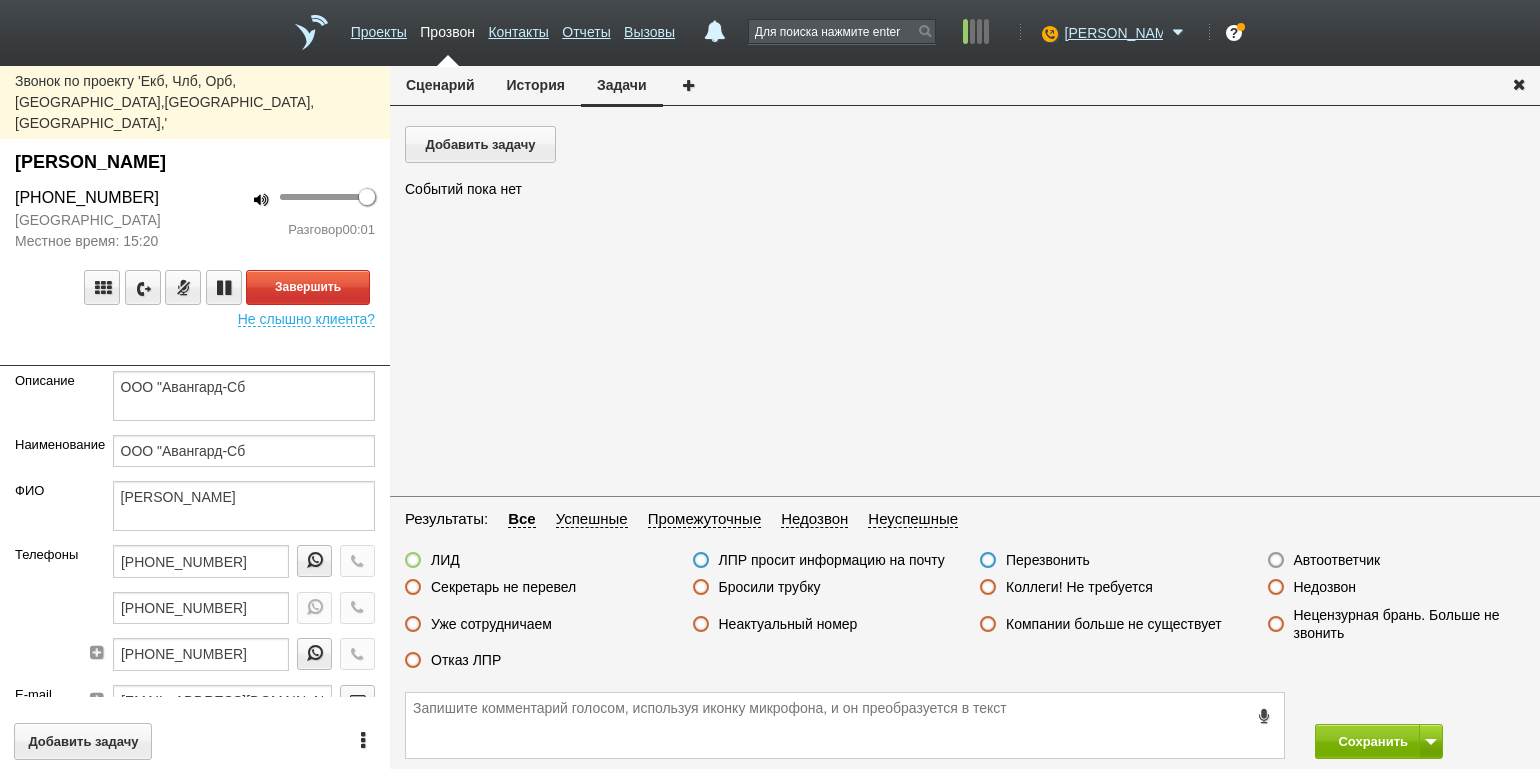 click on "Разговор
00:01" at bounding box center [292, 230] 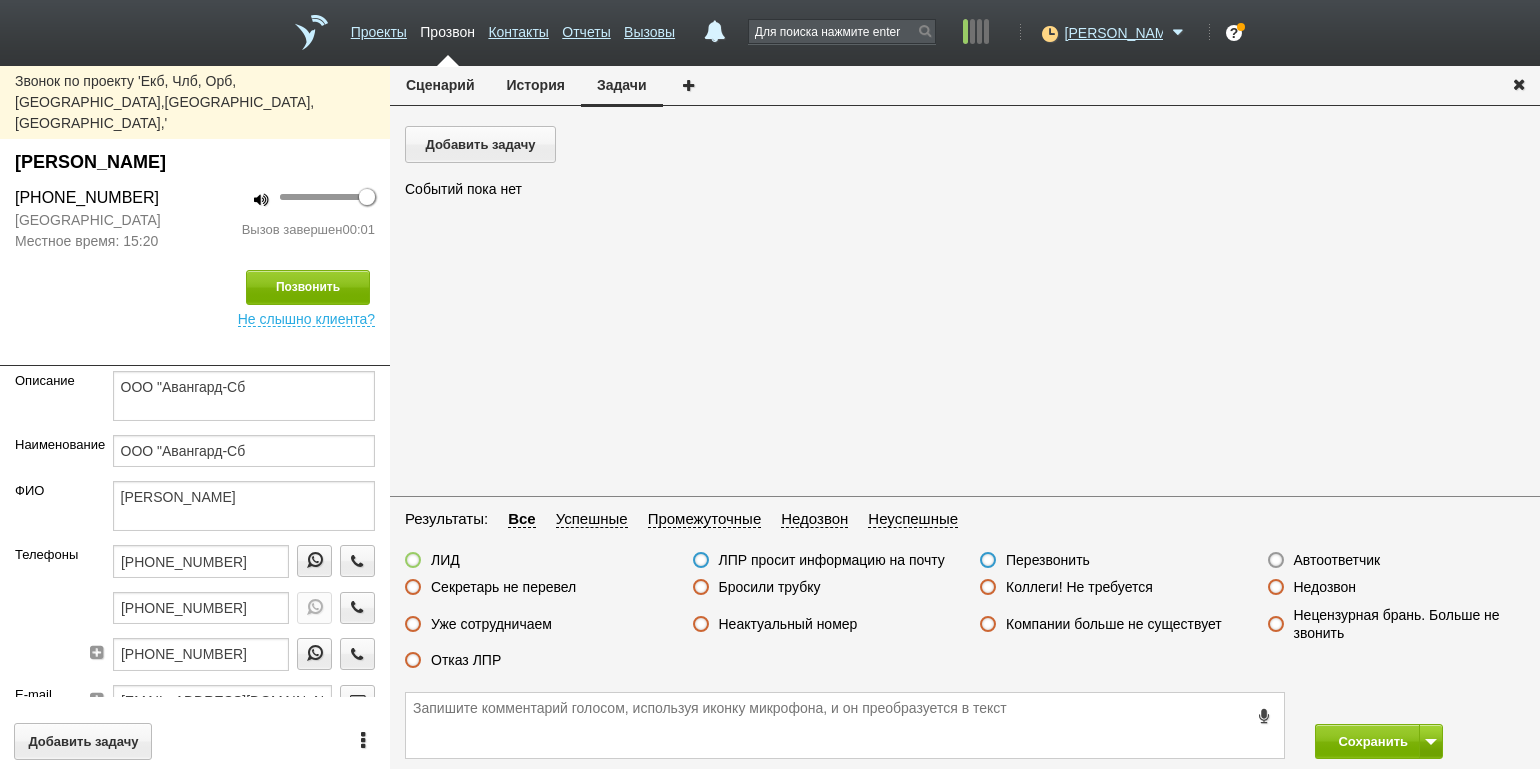 click on "Бросили трубку" at bounding box center (770, 587) 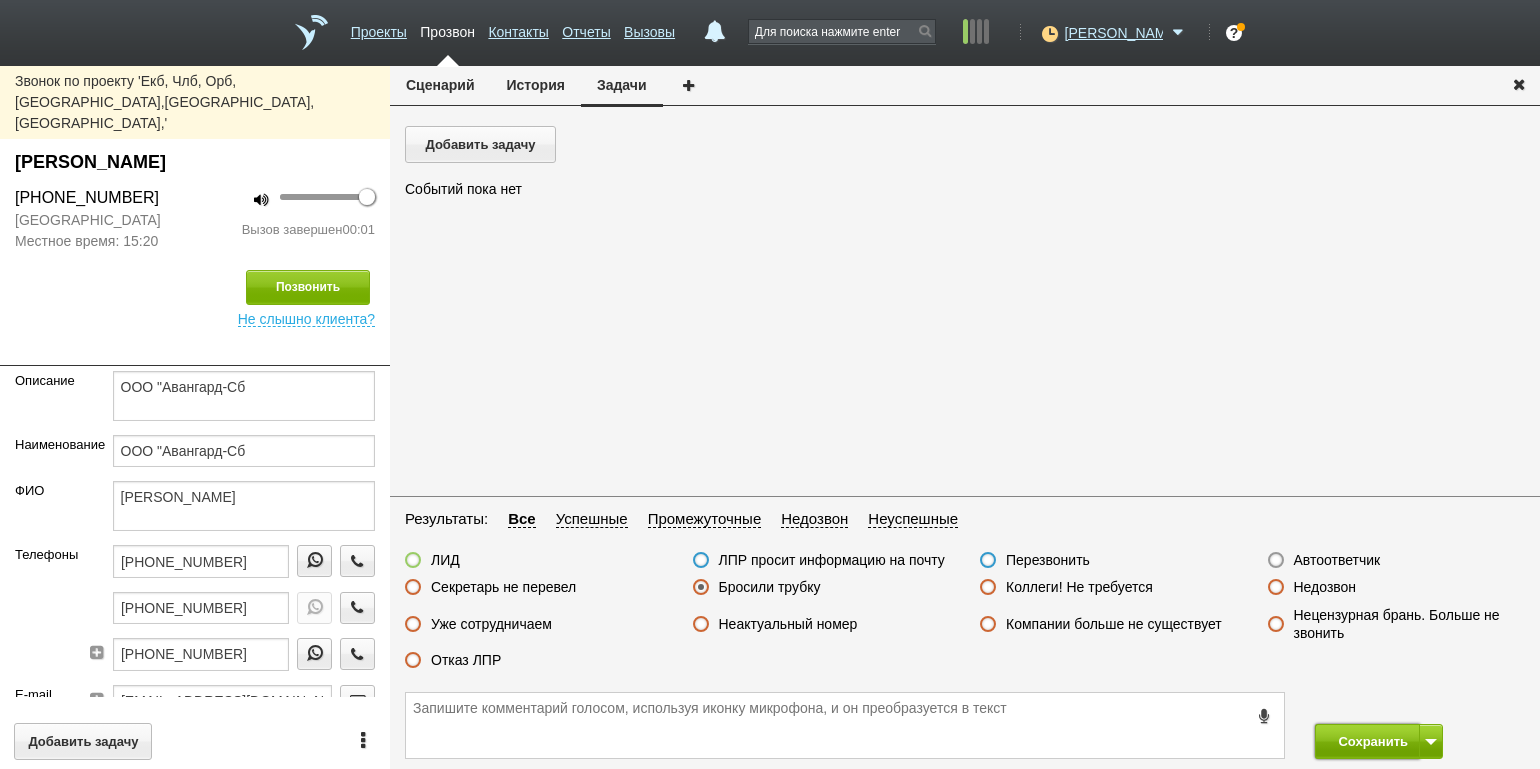 drag, startPoint x: 1327, startPoint y: 742, endPoint x: 1025, endPoint y: 126, distance: 686.04663 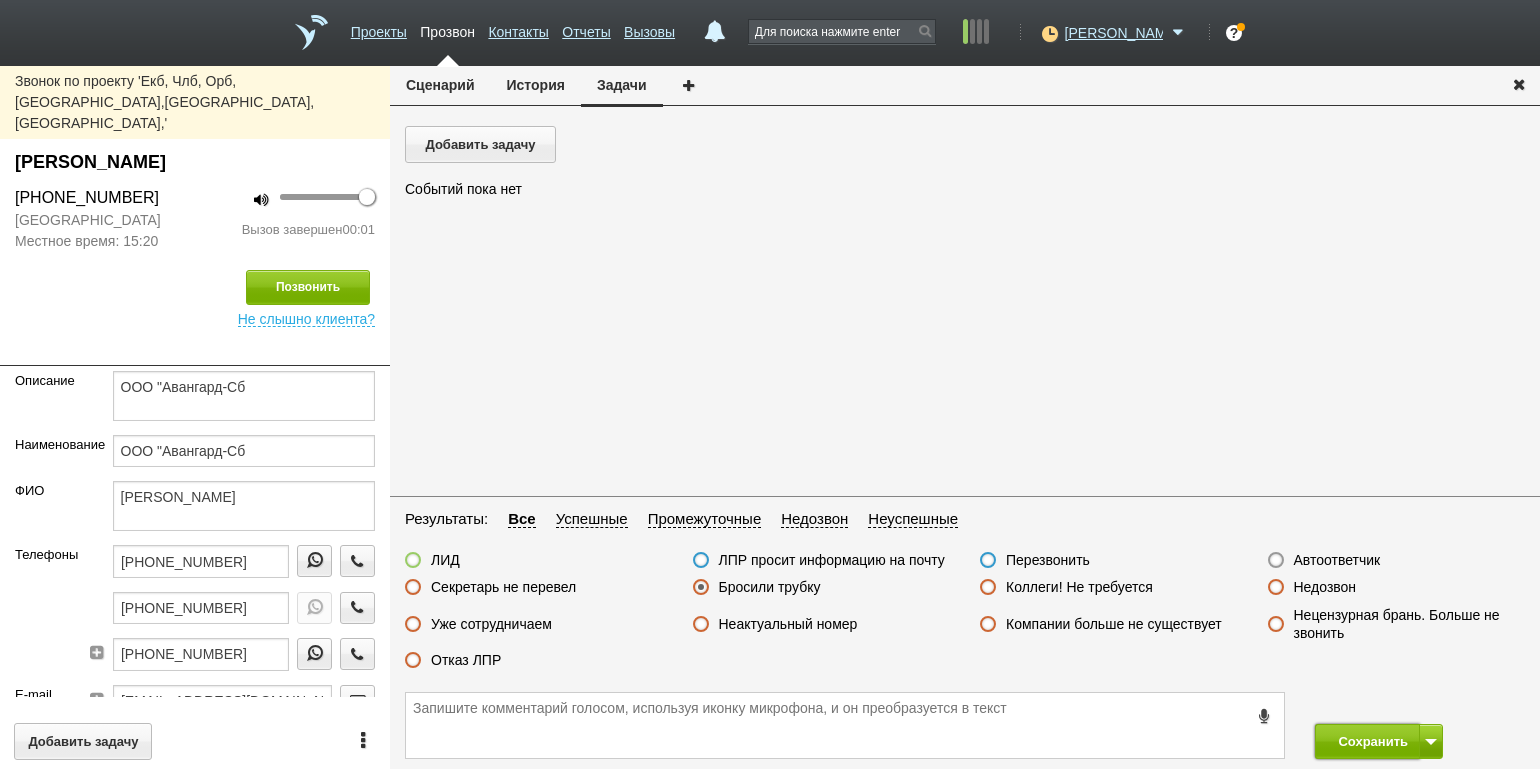 click on "Сохранить" at bounding box center [1367, 741] 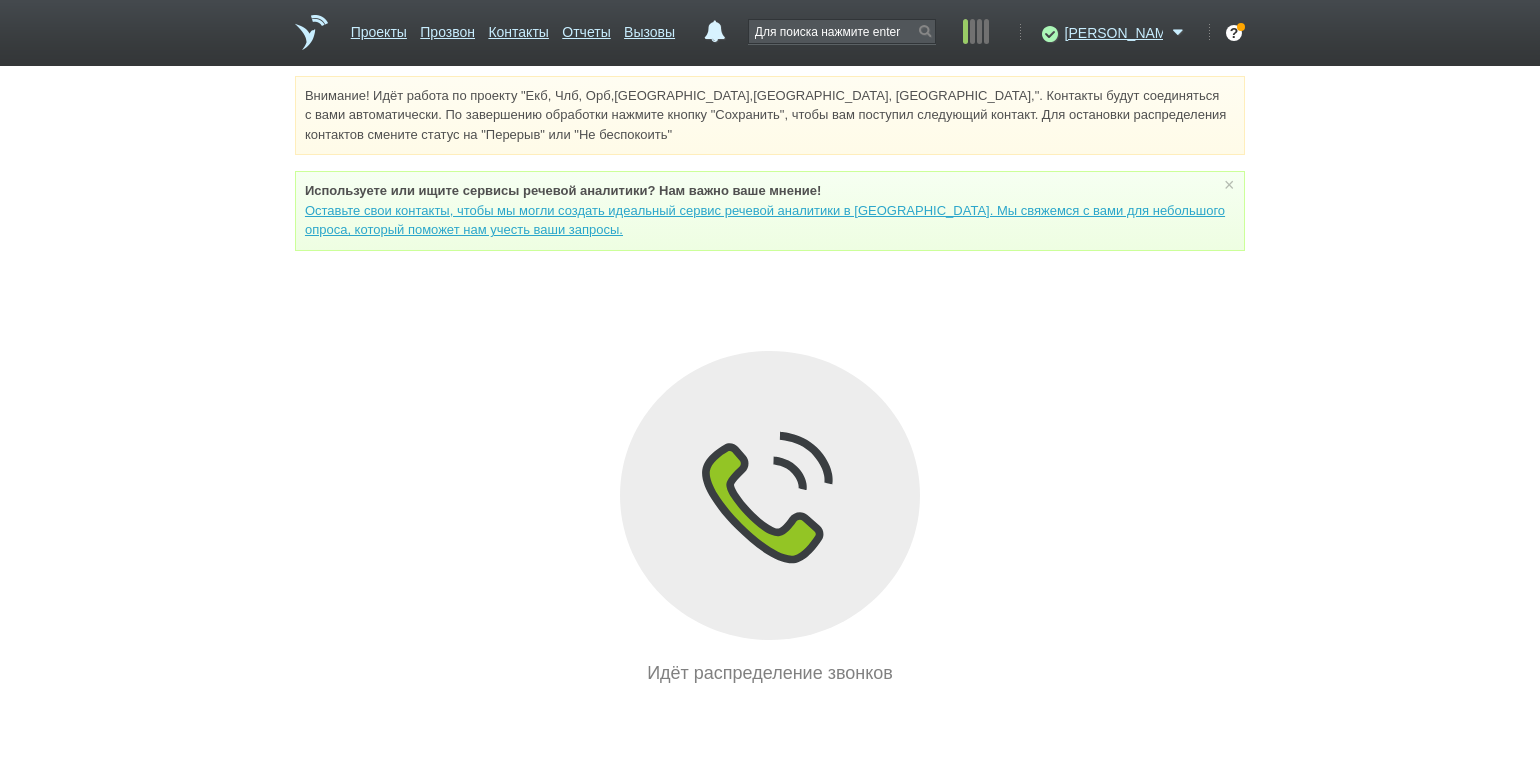 click on "Внимание! Идёт работа по проекту "Екб, Члб, Орб,[GEOGRAPHIC_DATA],[GEOGRAPHIC_DATA], [GEOGRAPHIC_DATA],". Контакты будут соединяться с вами автоматически. По завершению обработки нажмите кнопку "Сохранить", чтобы вам поступил следующий контакт. Для остановки распределения контактов смените статус на "Перерыв" или "Не беспокоить"
Используете или ищите cервисы речевой аналитики? Нам важно ваше мнение!
×
Вы можете звонить напрямую из строки поиска - введите номер и нажмите "Позвонить"
Идёт распределение звонков" at bounding box center (770, 381) 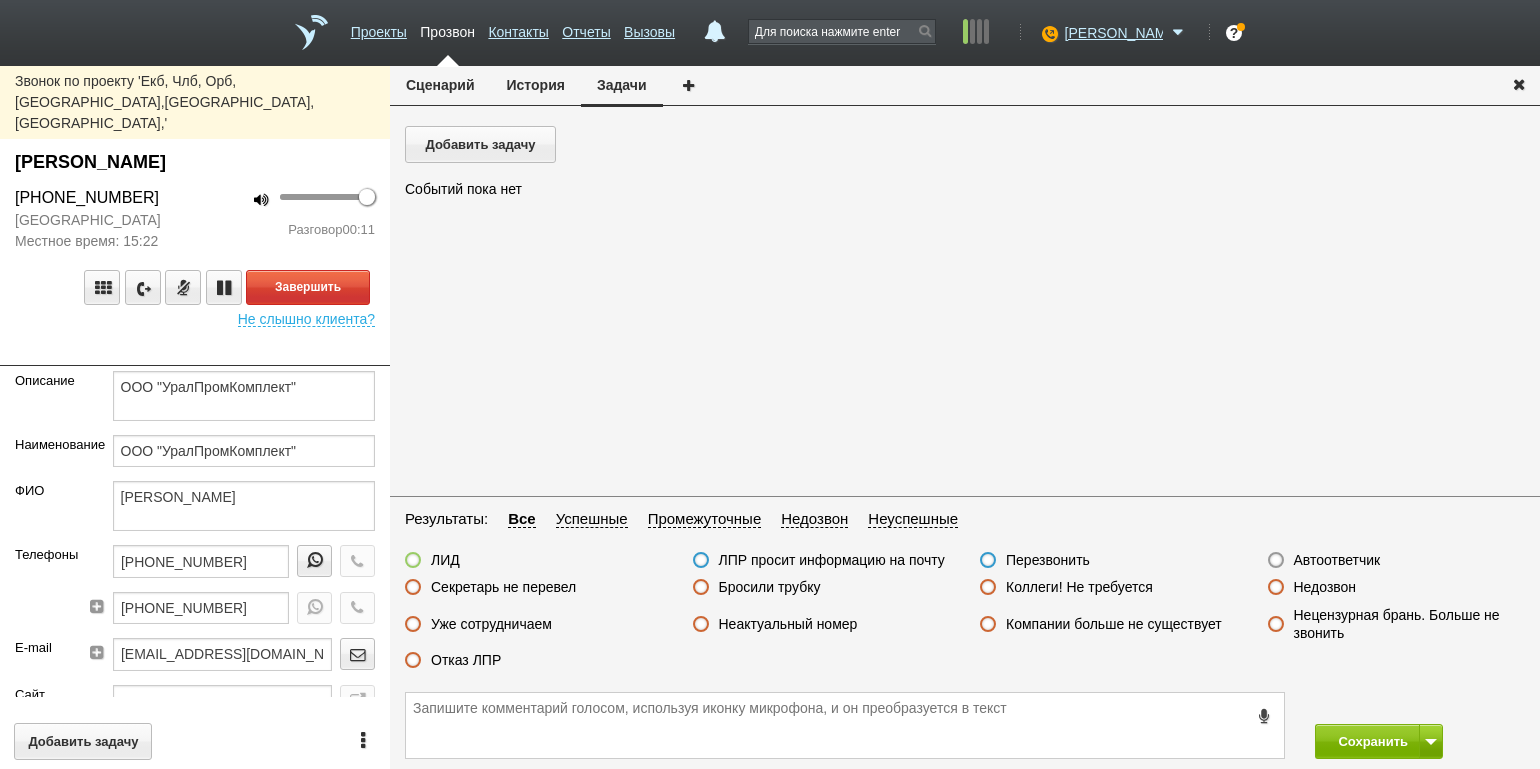 click on "100
Разговор
00:11" at bounding box center [292, 213] 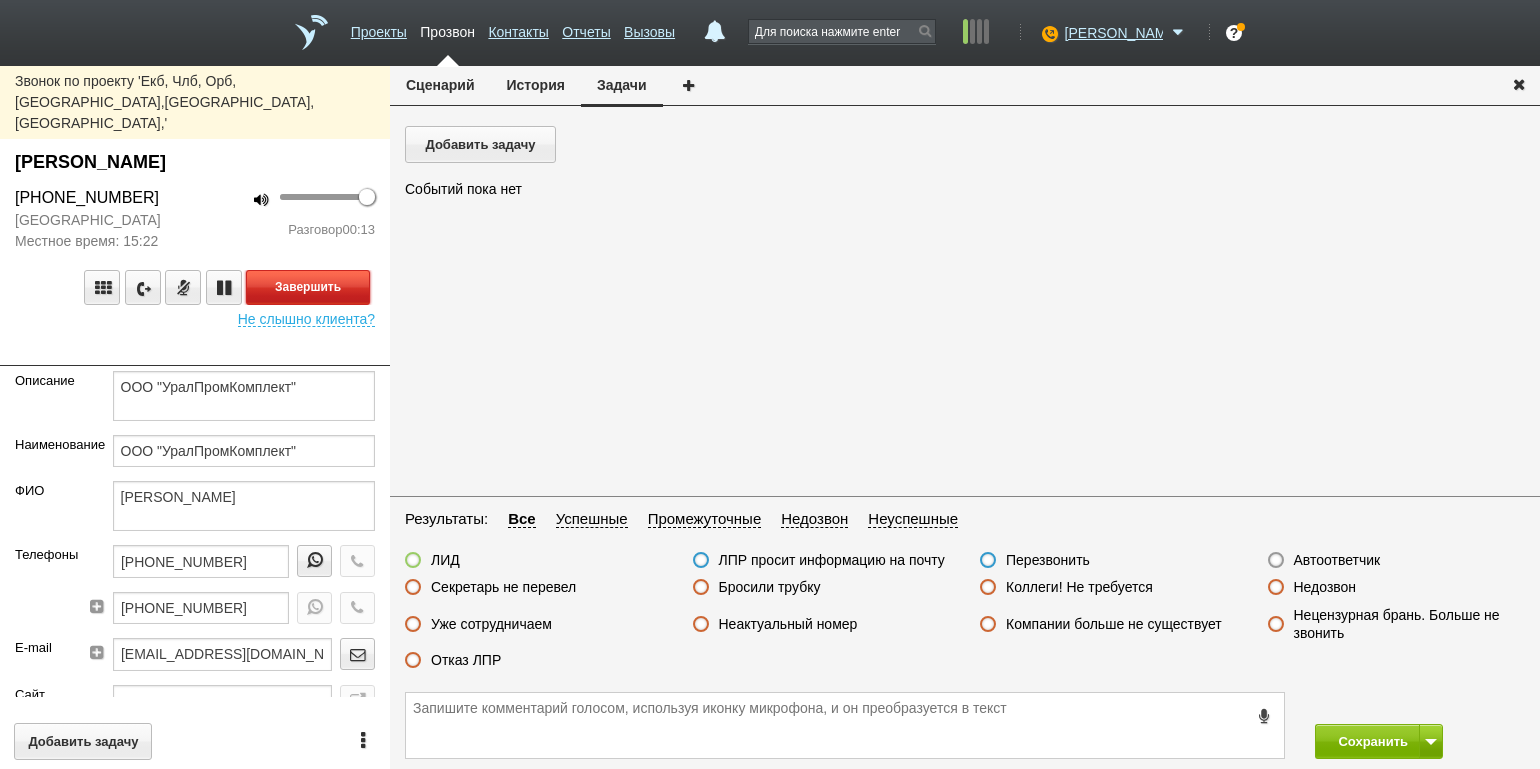 click on "Завершить" at bounding box center [308, 287] 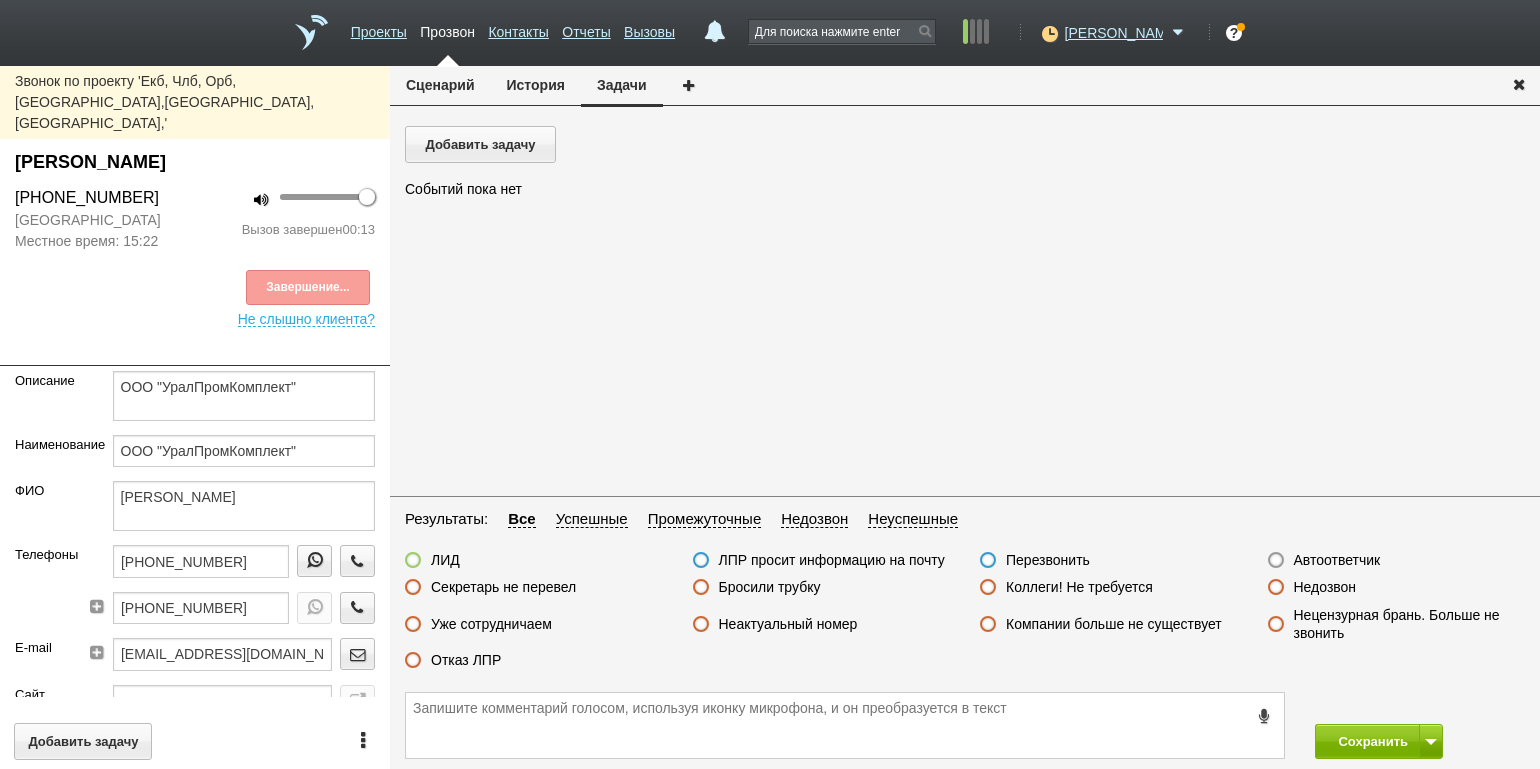 click on "Отказ ЛПР" at bounding box center (466, 660) 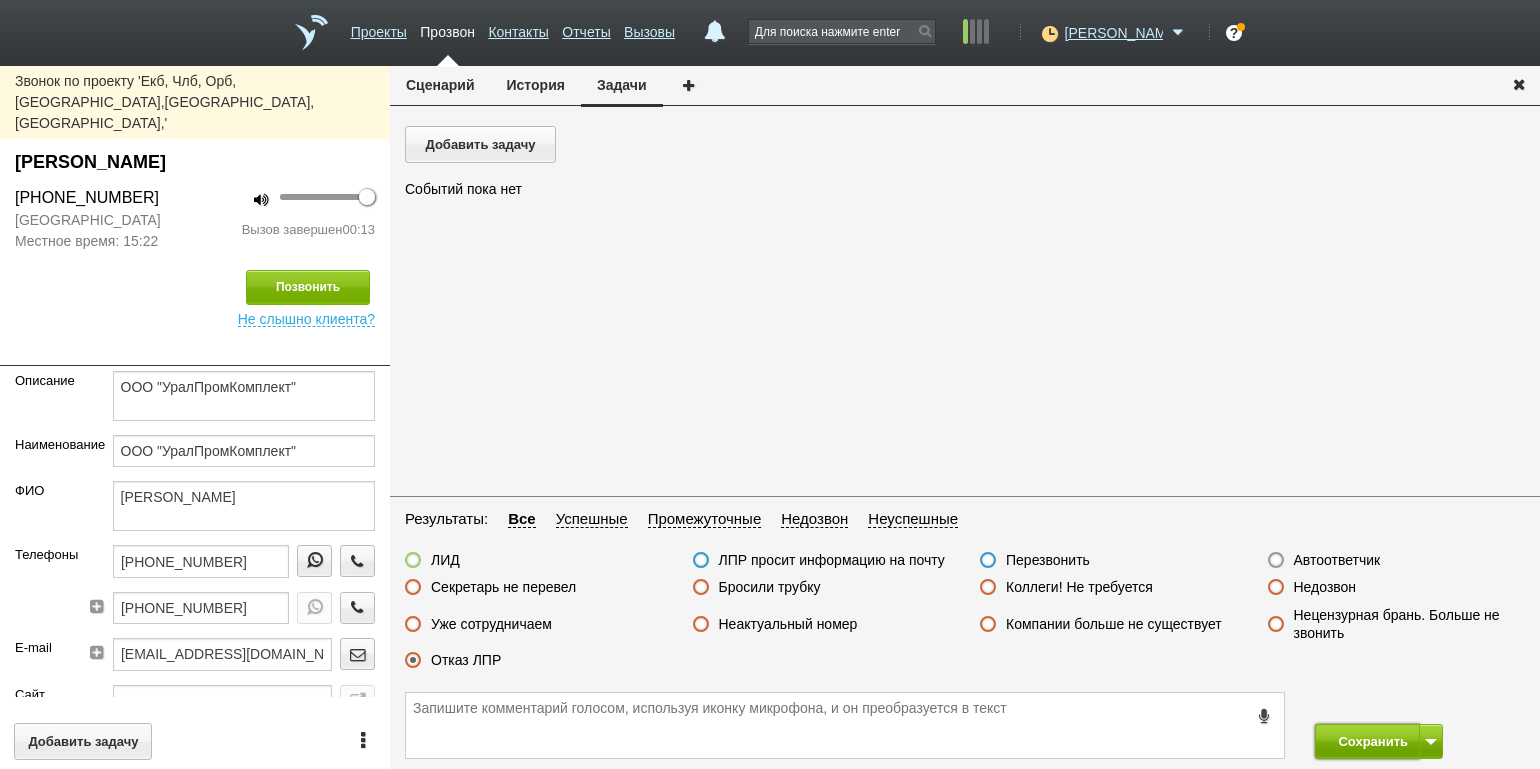 click on "Сохранить" at bounding box center [1367, 741] 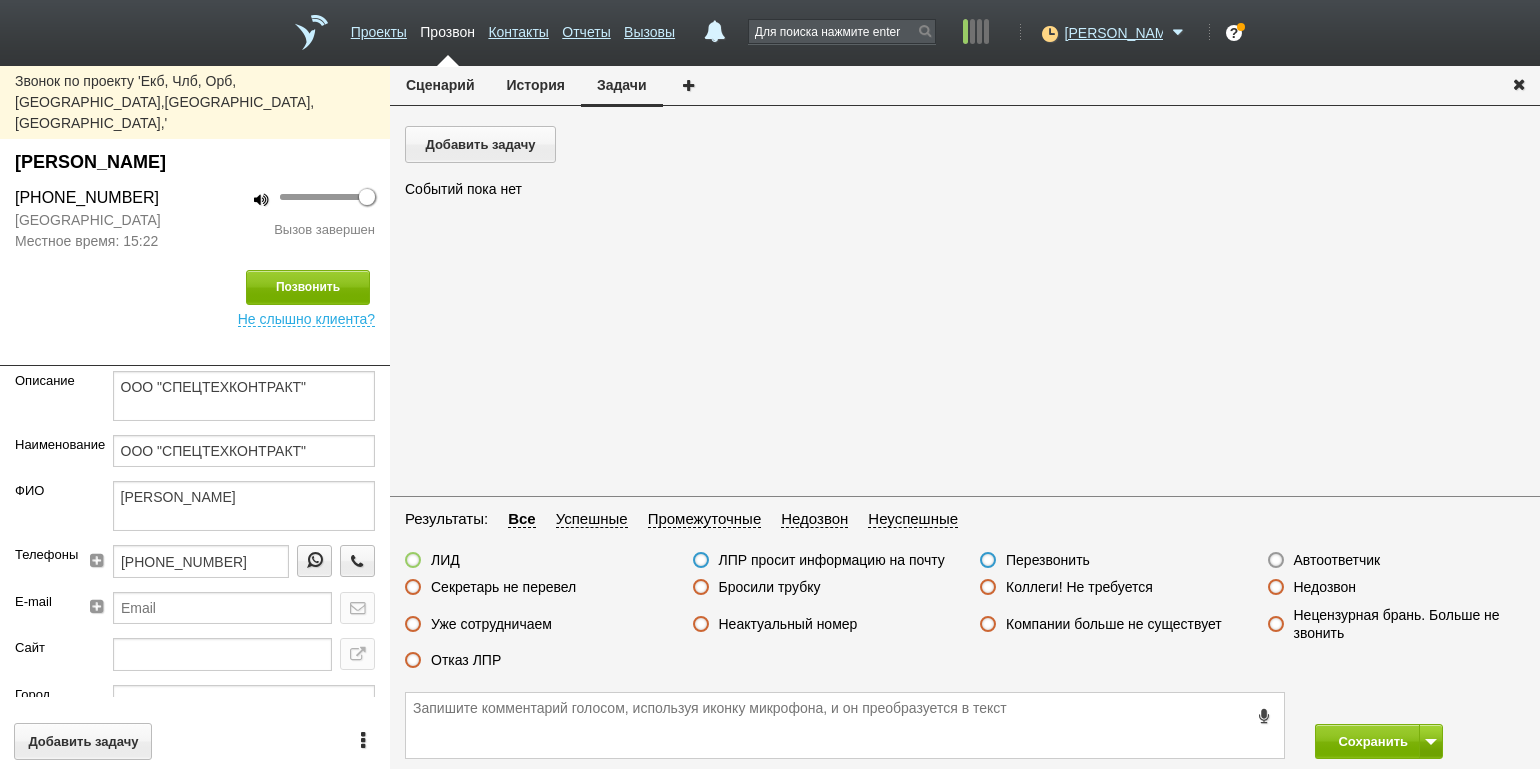 drag, startPoint x: 1306, startPoint y: 587, endPoint x: 1326, endPoint y: 595, distance: 21.540659 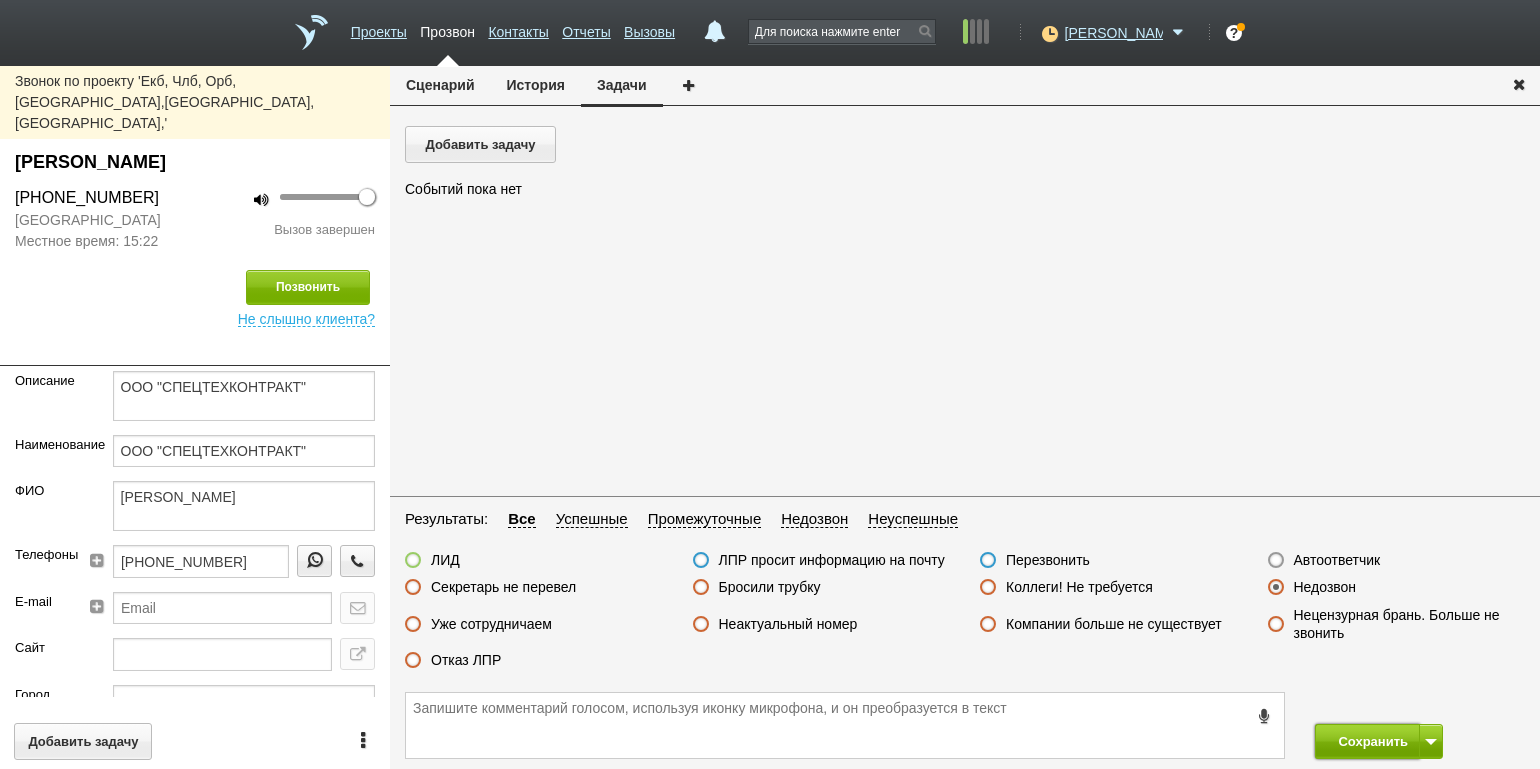 click on "Сохранить" at bounding box center (1367, 741) 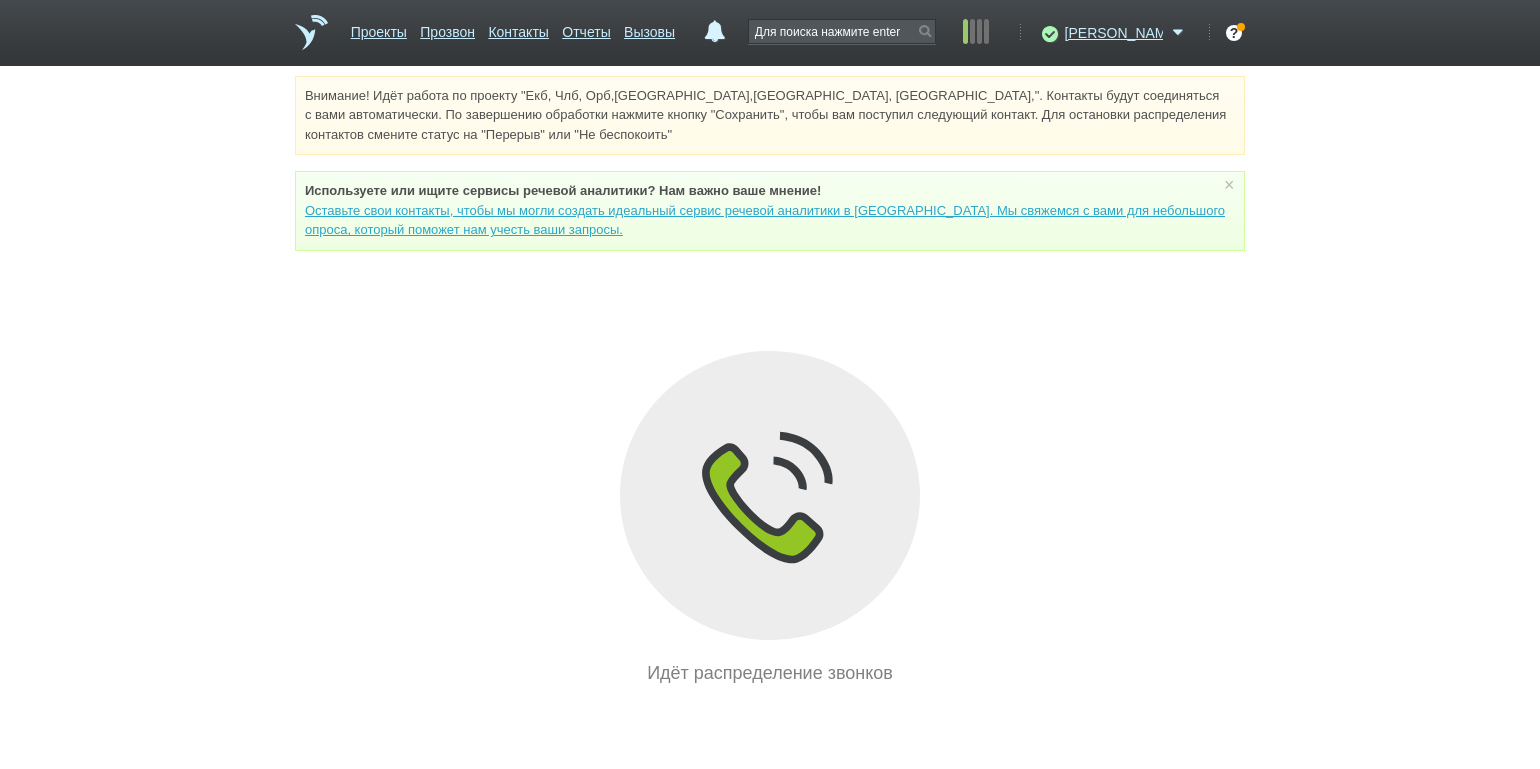 click on "Внимание! Идёт работа по проекту "Екб, Члб, Орб,[GEOGRAPHIC_DATA],[GEOGRAPHIC_DATA], [GEOGRAPHIC_DATA],". Контакты будут соединяться с вами автоматически. По завершению обработки нажмите кнопку "Сохранить", чтобы вам поступил следующий контакт. Для остановки распределения контактов смените статус на "Перерыв" или "Не беспокоить"
Используете или ищите cервисы речевой аналитики? Нам важно ваше мнение!
×
Вы можете звонить напрямую из строки поиска - введите номер и нажмите "Позвонить"
Идёт распределение звонков" at bounding box center (770, 381) 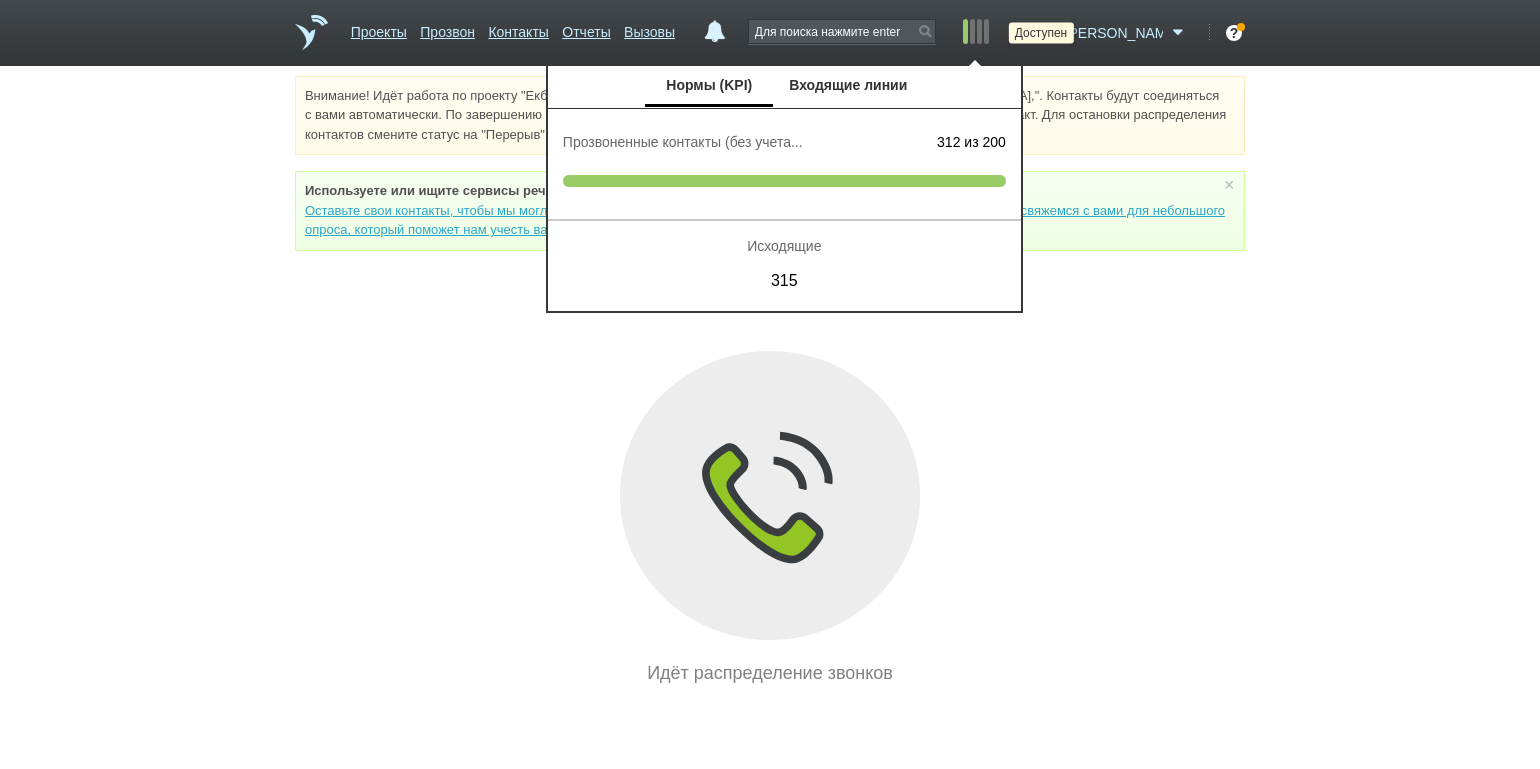 click at bounding box center [1047, 33] 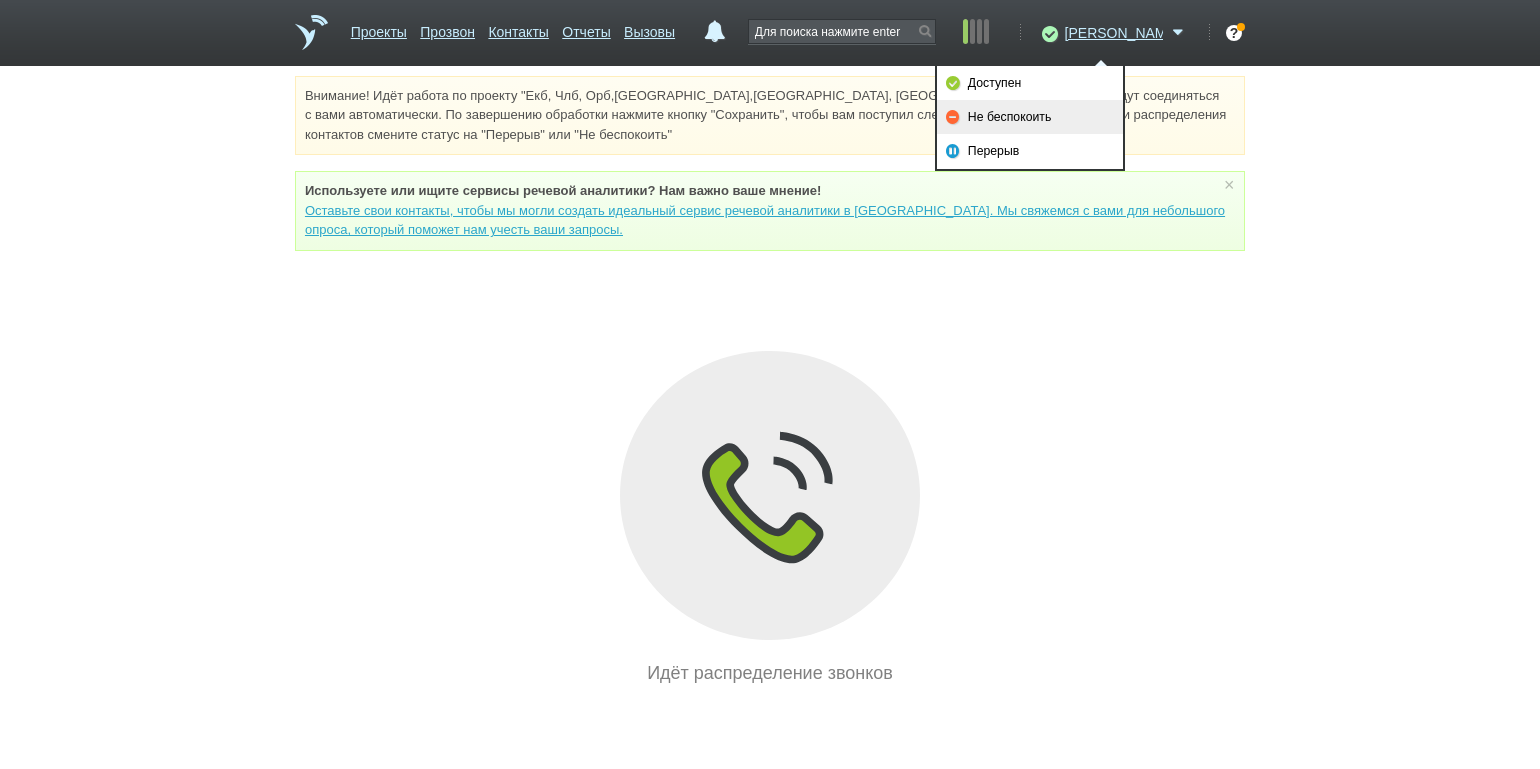 click on "Не беспокоить" at bounding box center [1030, 117] 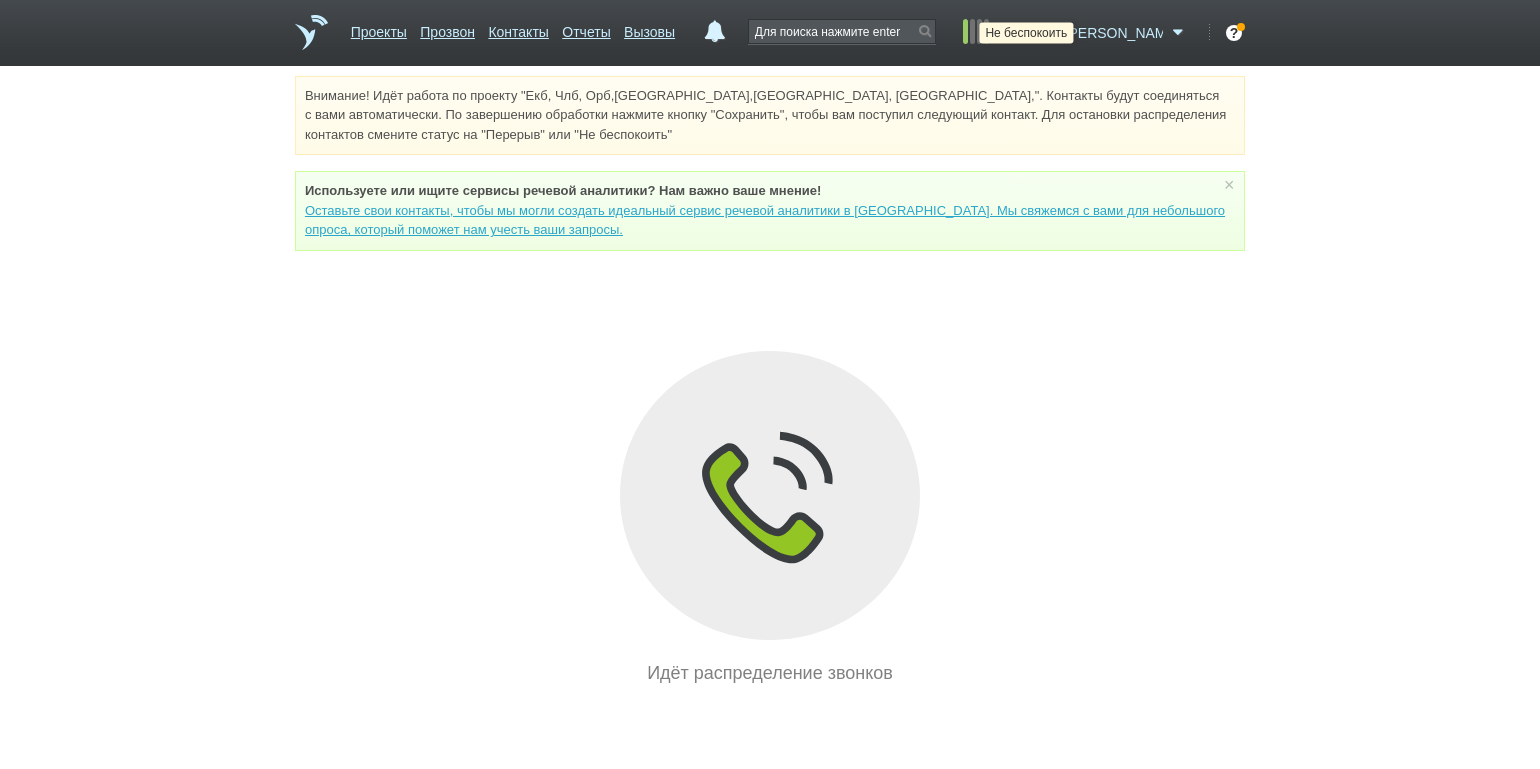 click at bounding box center (1047, 33) 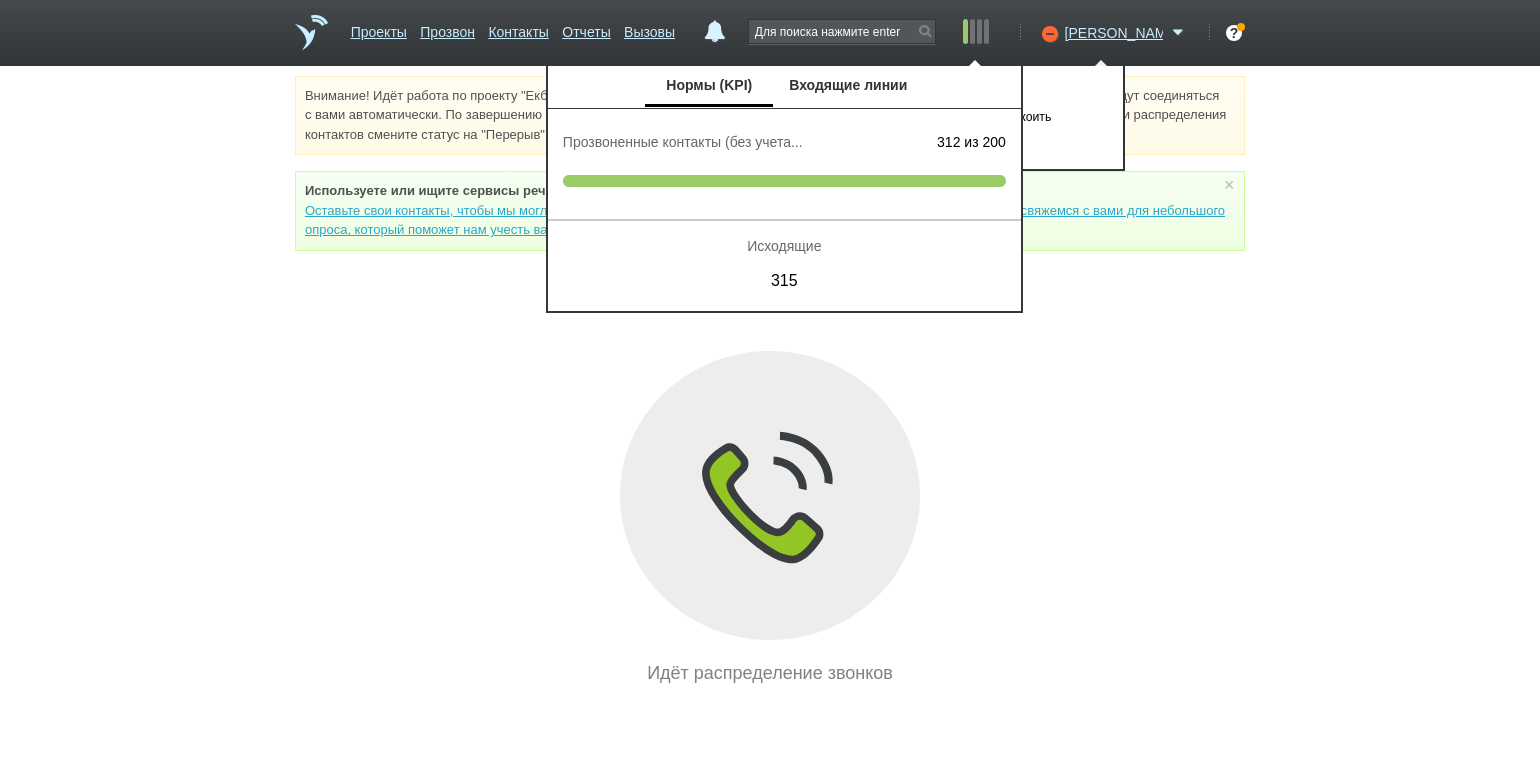 click on "Нормы (KPI) Входящие линии" at bounding box center (784, 87) 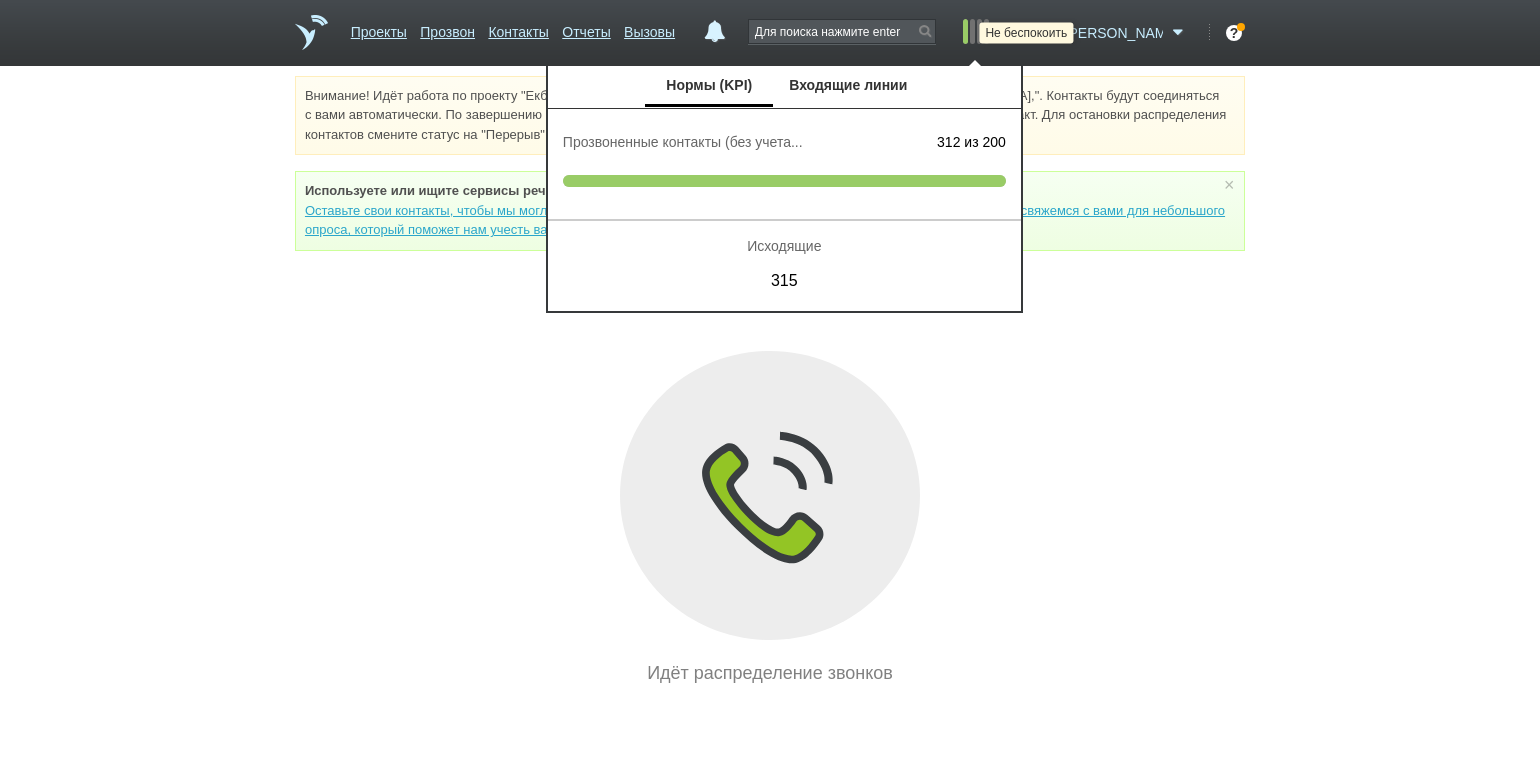 click at bounding box center (1047, 33) 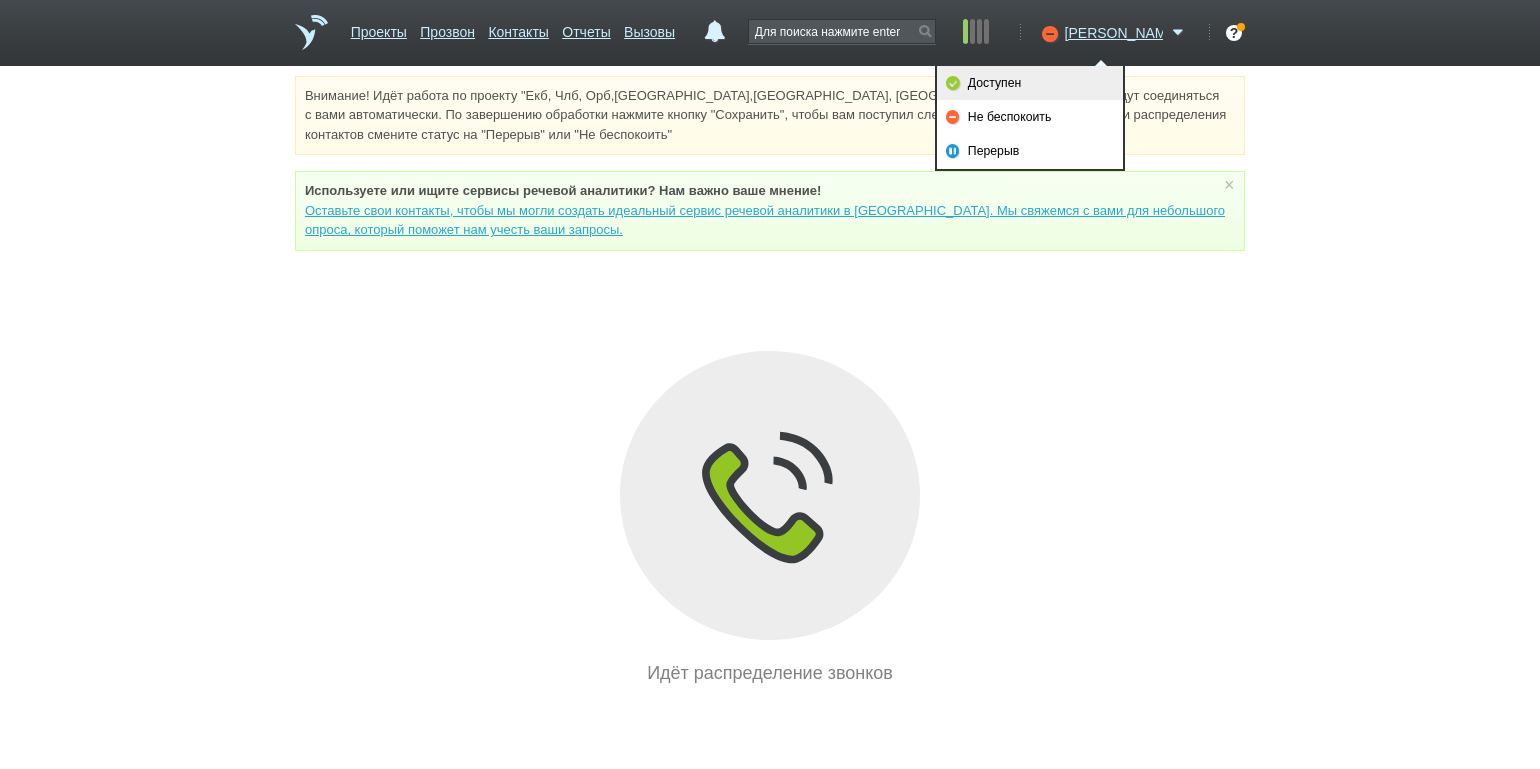click on "Доступен" at bounding box center [1030, 83] 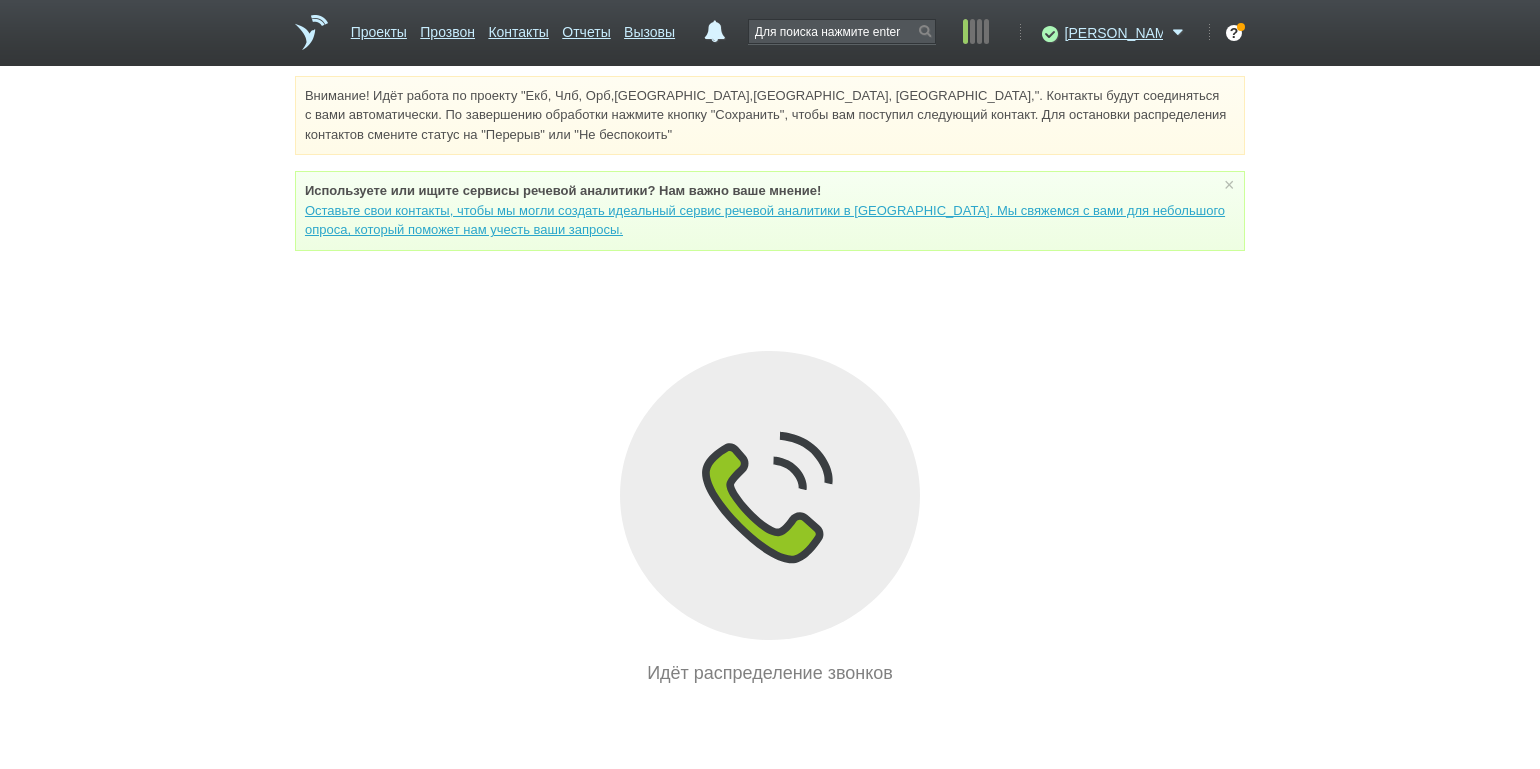 click on "Внимание! Идёт работа по проекту "Екб, Члб, Орб,[GEOGRAPHIC_DATA],[GEOGRAPHIC_DATA], [GEOGRAPHIC_DATA],". Контакты будут соединяться с вами автоматически. По завершению обработки нажмите кнопку "Сохранить", чтобы вам поступил следующий контакт. Для остановки распределения контактов смените статус на "Перерыв" или "Не беспокоить"
Используете или ищите cервисы речевой аналитики? Нам важно ваше мнение!
×
Вы можете звонить напрямую из строки поиска - введите номер и нажмите "Позвонить"
Идёт распределение звонков" at bounding box center (770, 381) 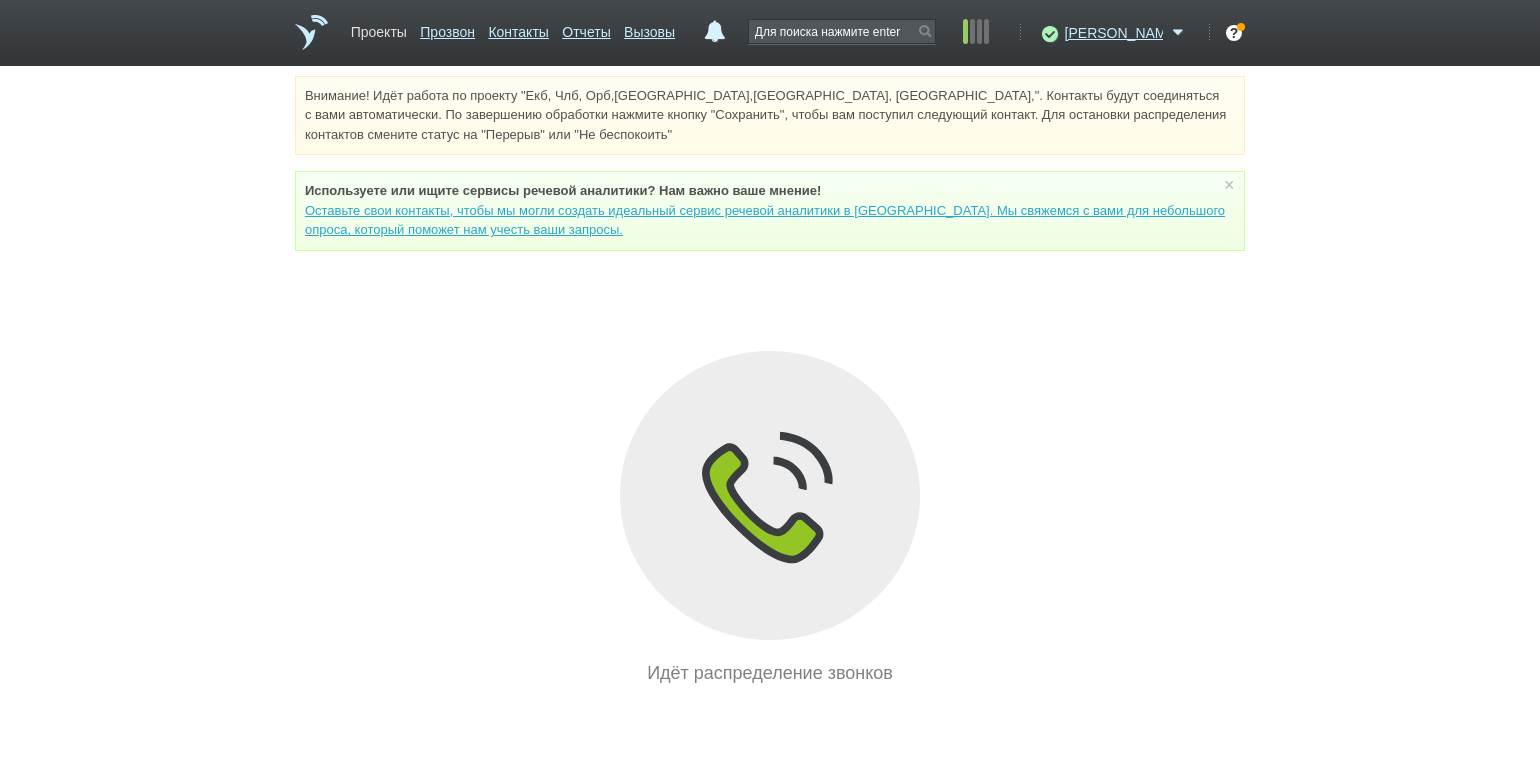 click on "Проекты" at bounding box center (379, 28) 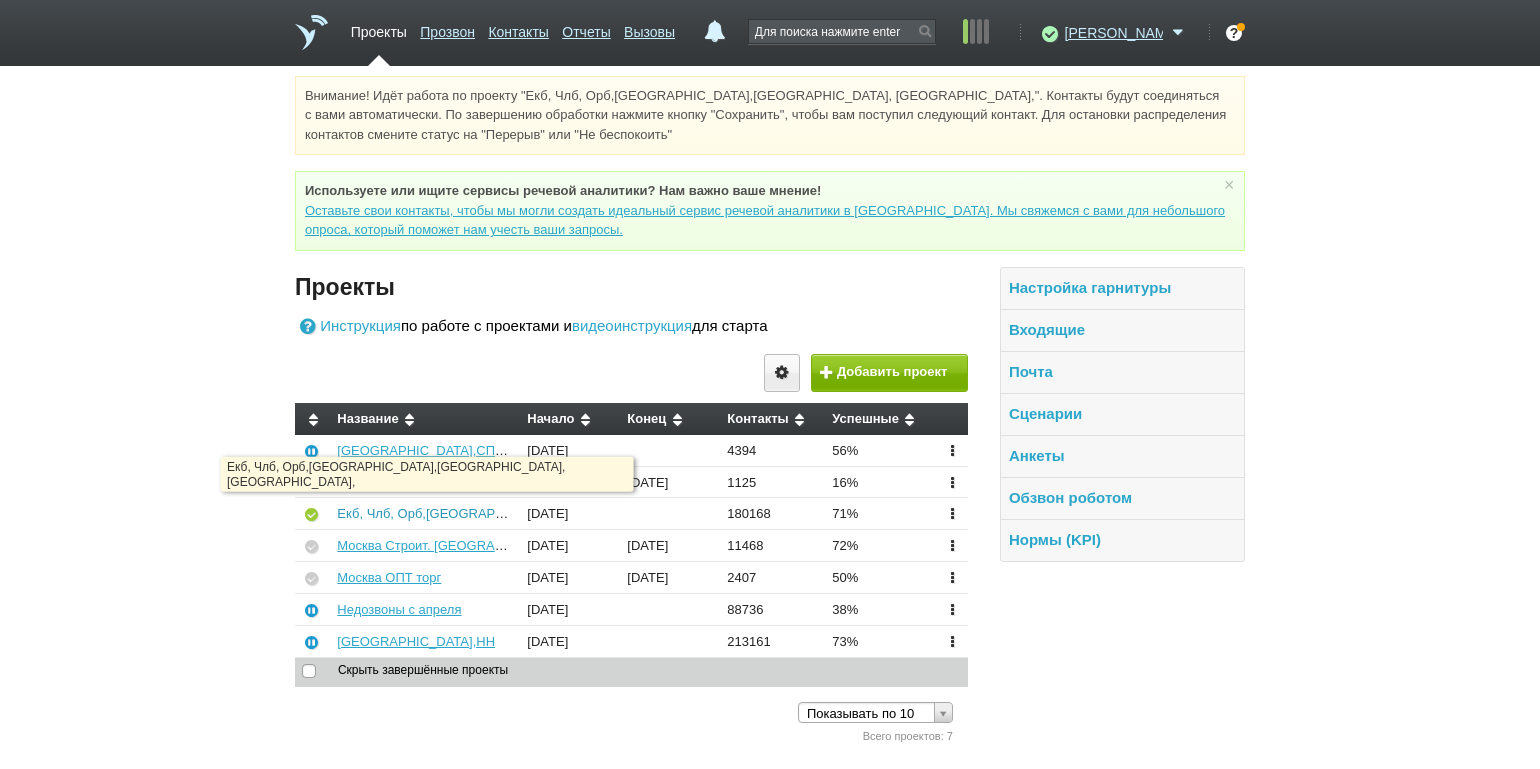 click on "Екб, Члб, Орб,[GEOGRAPHIC_DATA],[GEOGRAPHIC_DATA], [GEOGRAPHIC_DATA]," at bounding box center [591, 513] 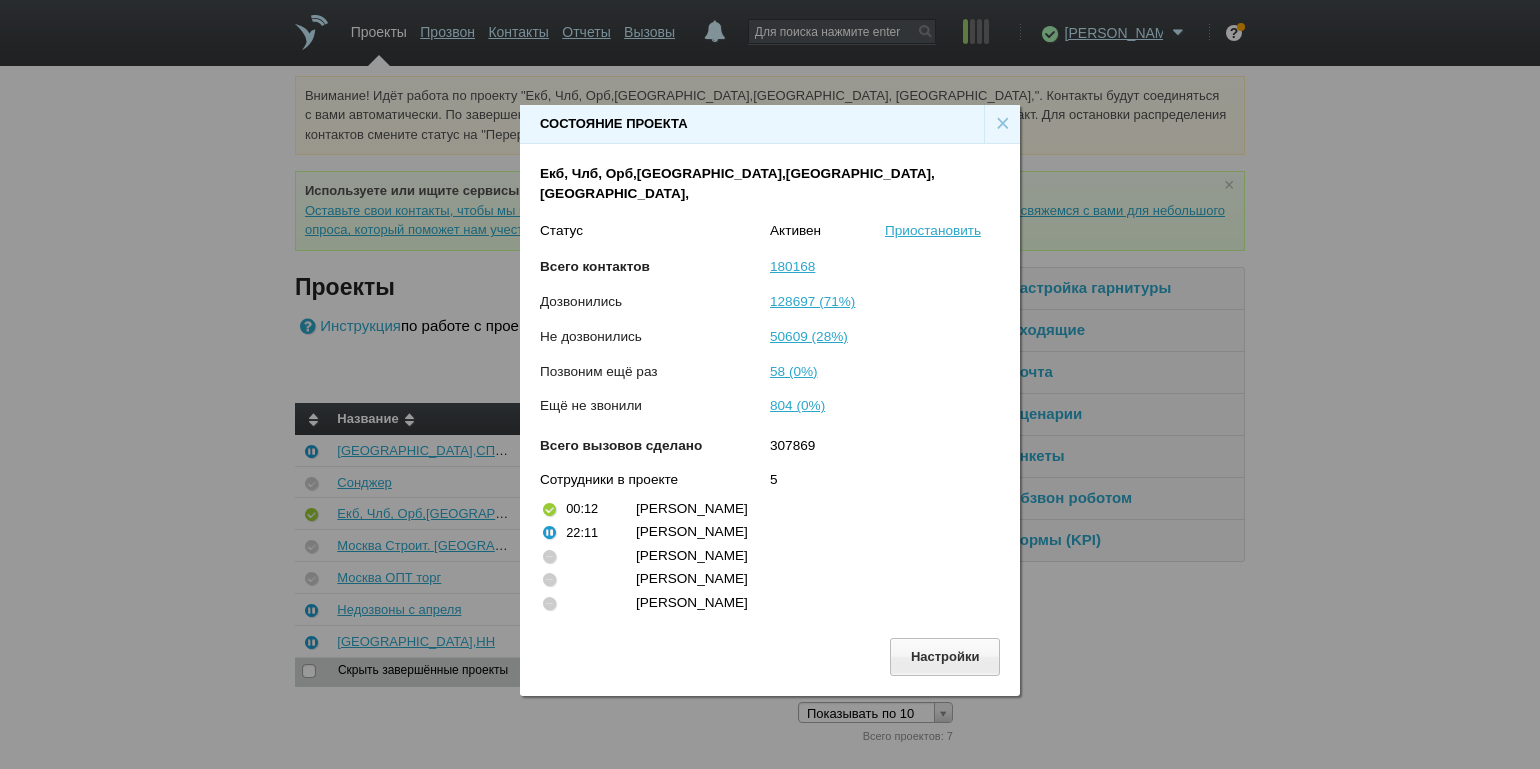 click on "×" at bounding box center [1002, 124] 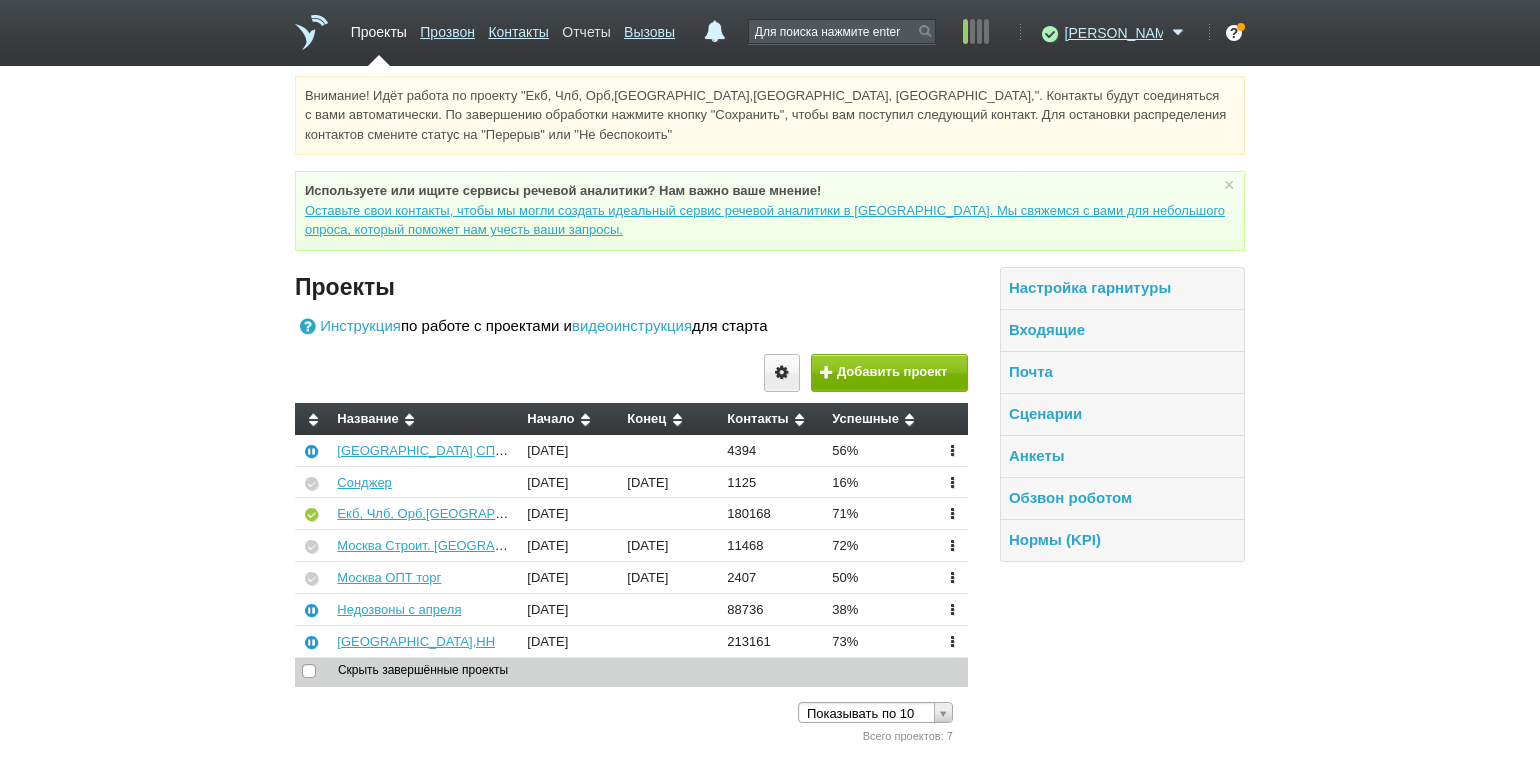 click on "Отчеты" at bounding box center (586, 28) 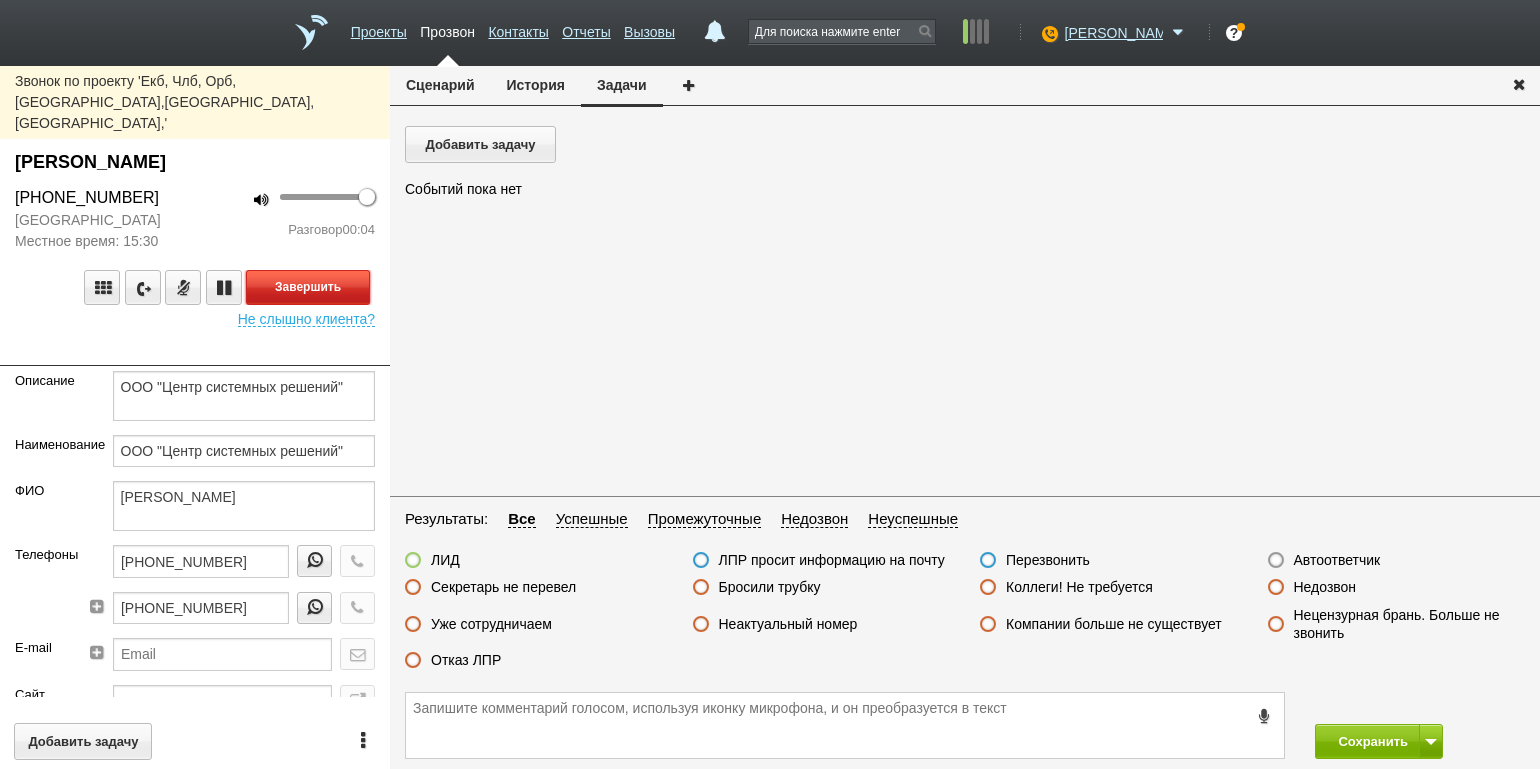 click on "Завершить" at bounding box center (308, 287) 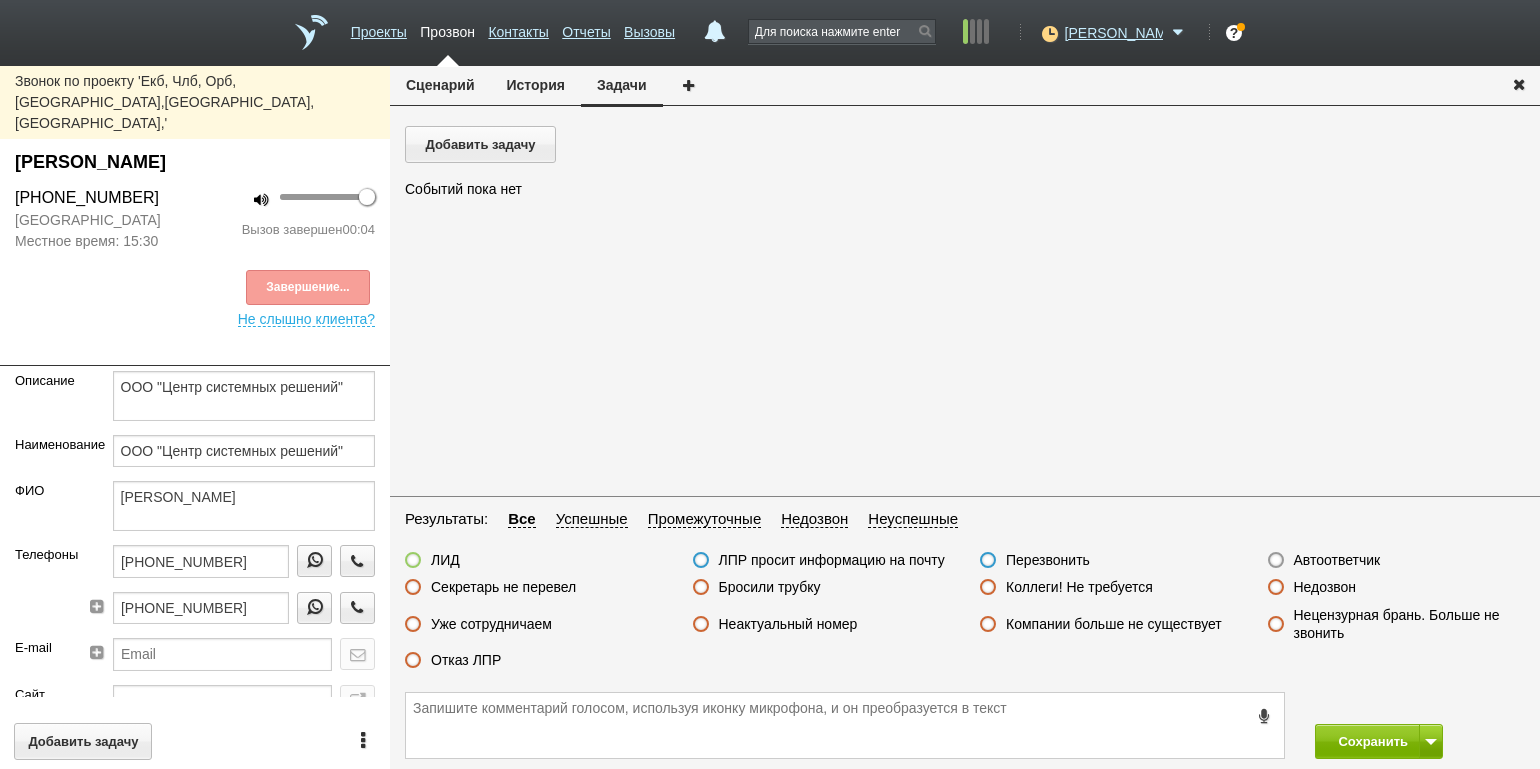 click on "Автоответчик" at bounding box center (1337, 560) 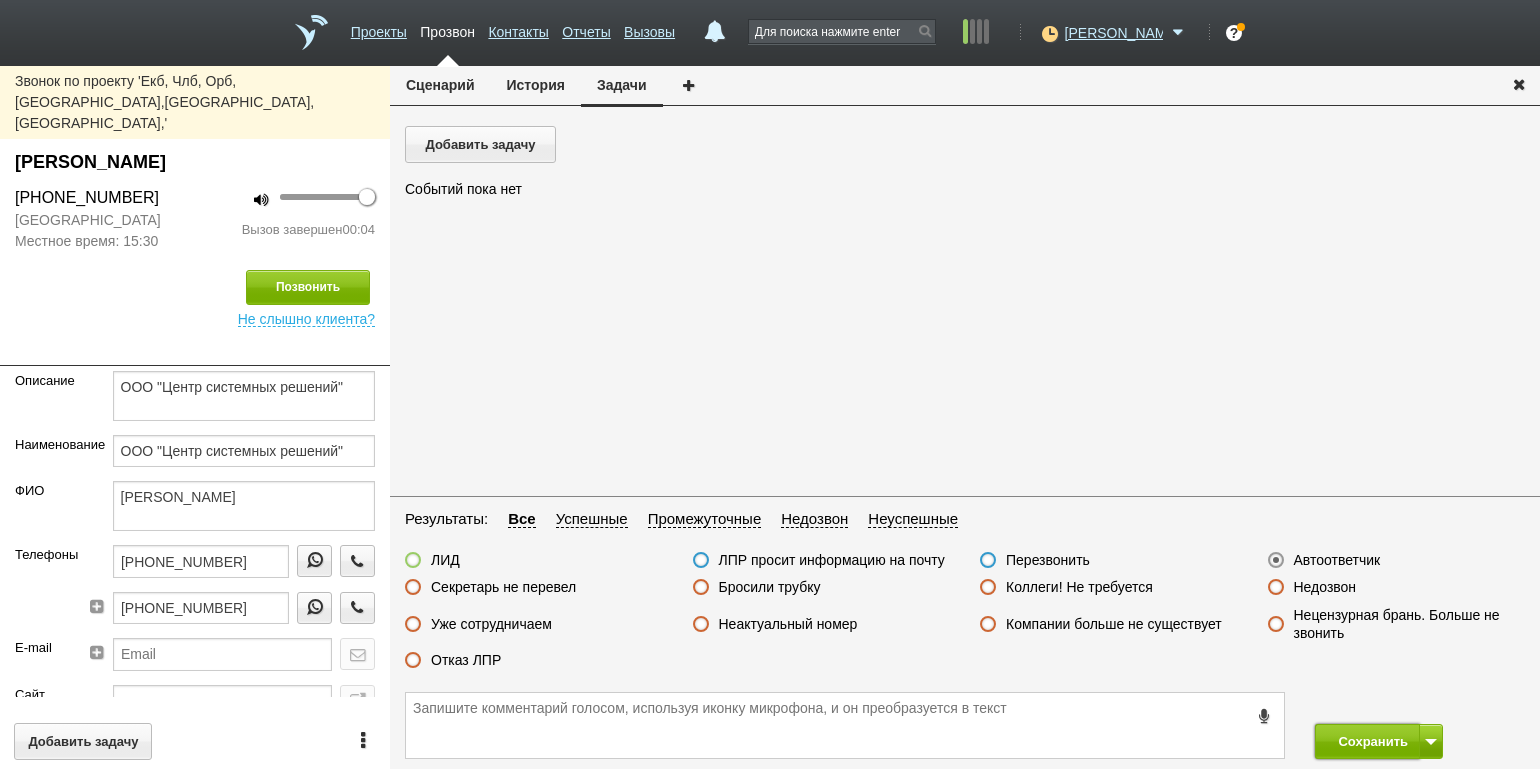 drag, startPoint x: 1364, startPoint y: 742, endPoint x: 1350, endPoint y: 723, distance: 23.600847 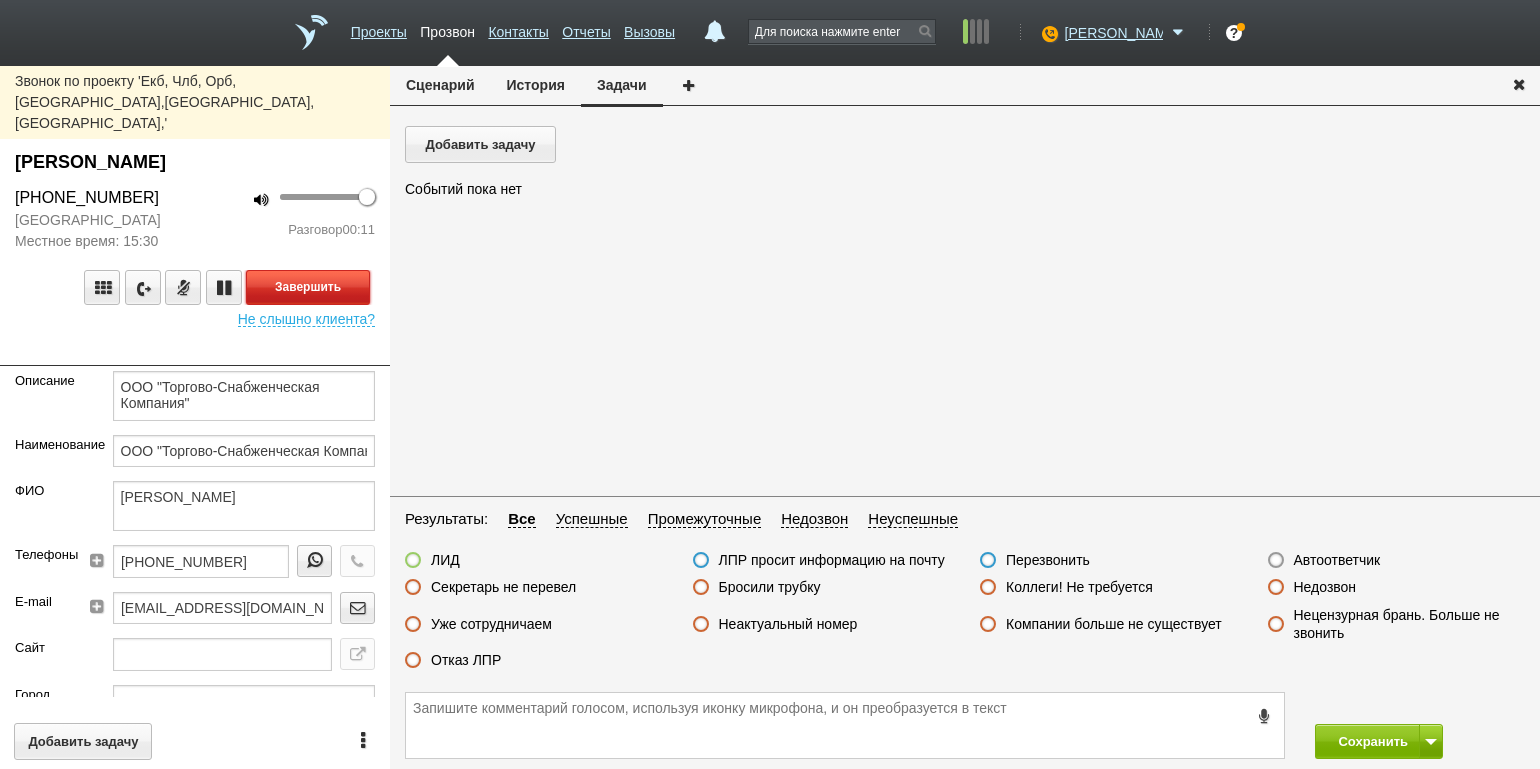 click on "Завершить" at bounding box center (308, 287) 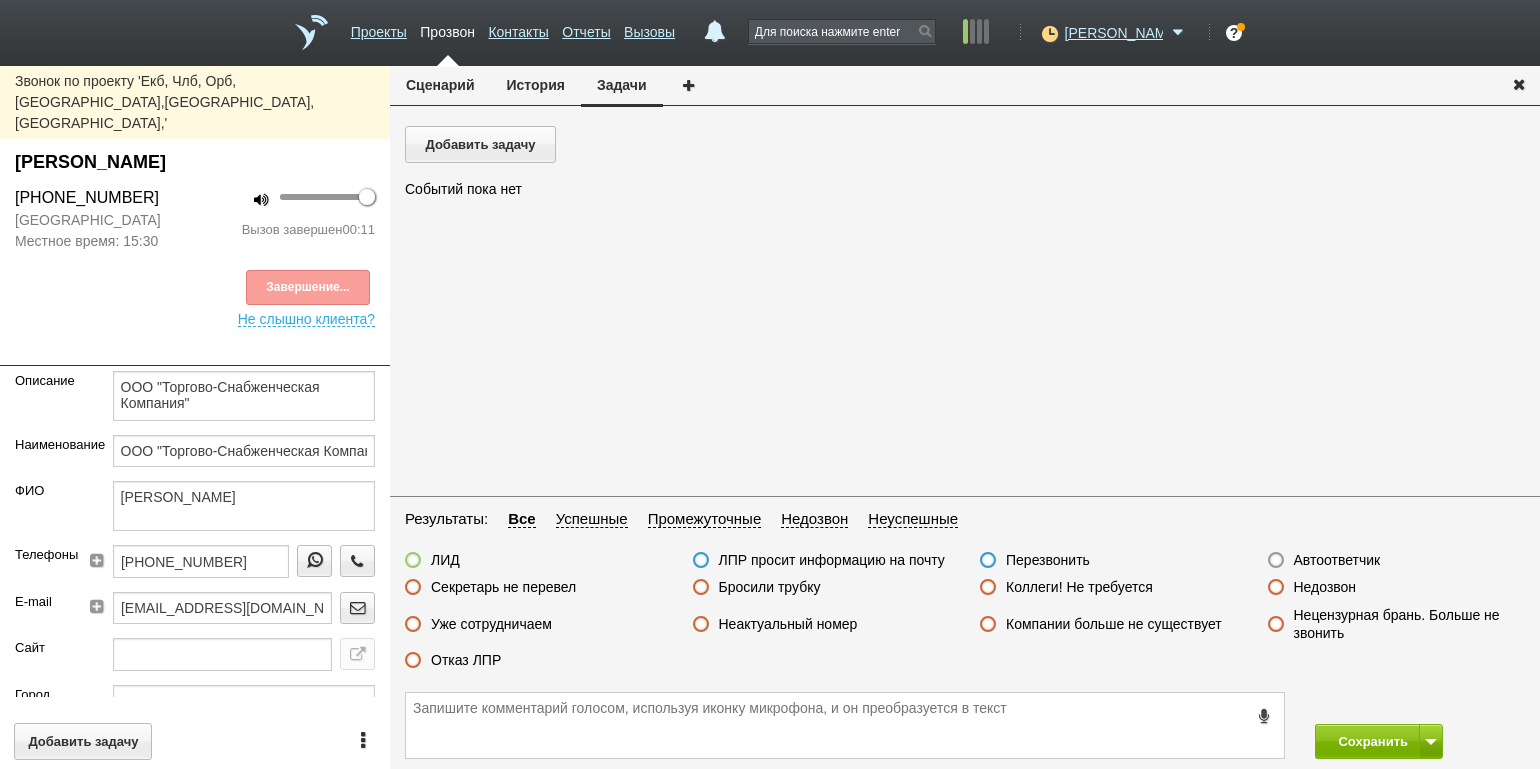 click on "Отказ ЛПР" at bounding box center [466, 660] 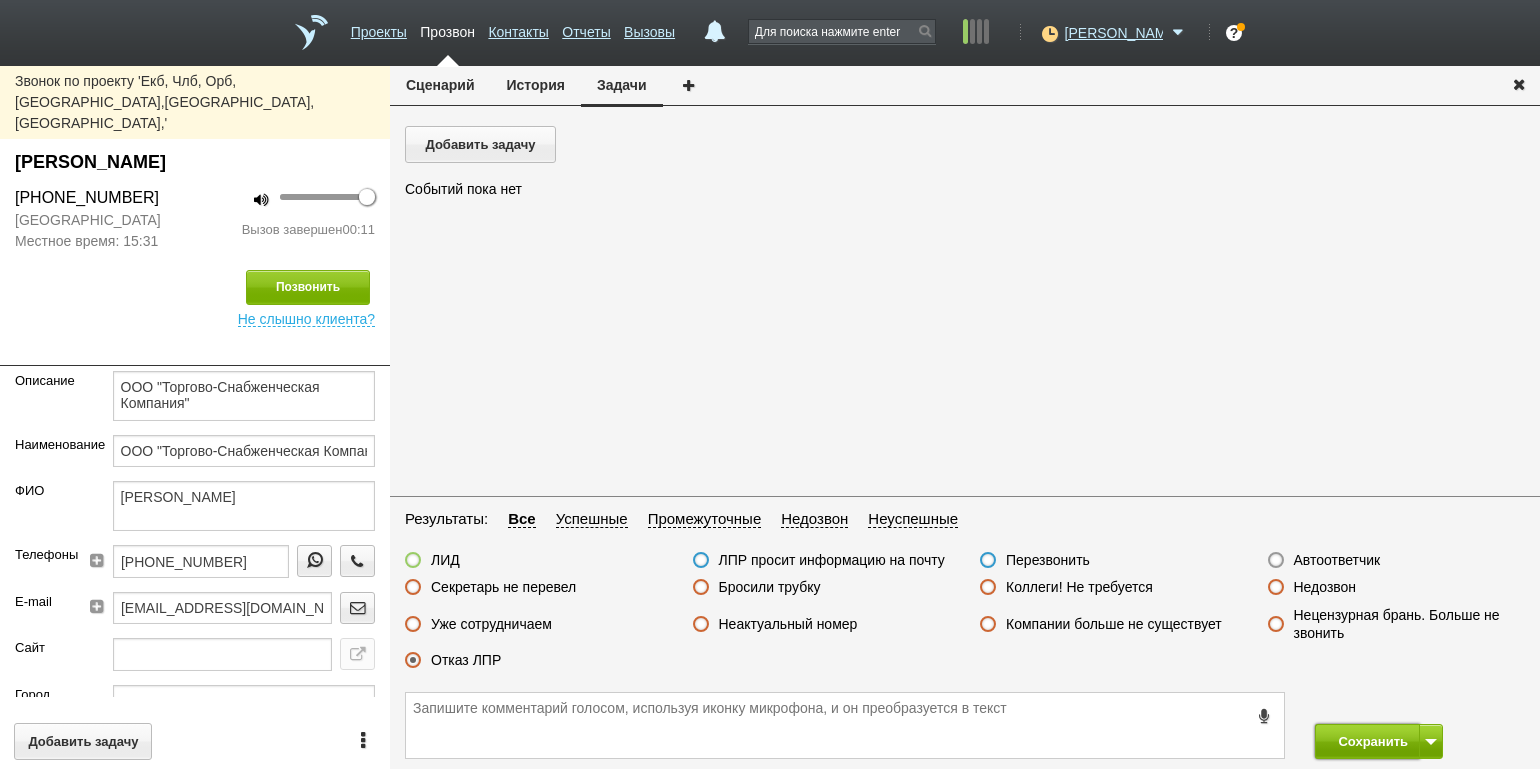 click on "Сохранить" at bounding box center [1367, 741] 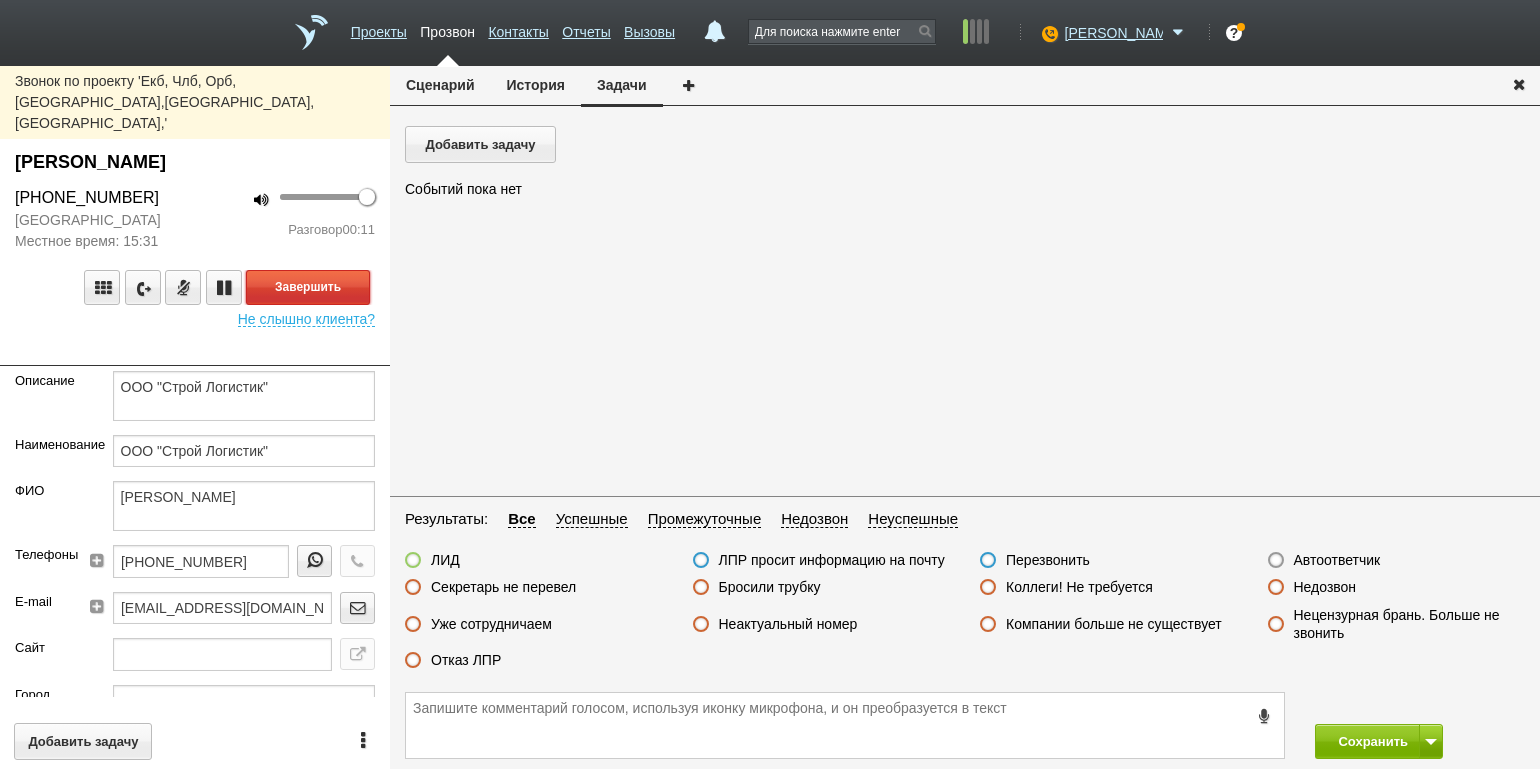 drag, startPoint x: 358, startPoint y: 252, endPoint x: 377, endPoint y: 270, distance: 26.172504 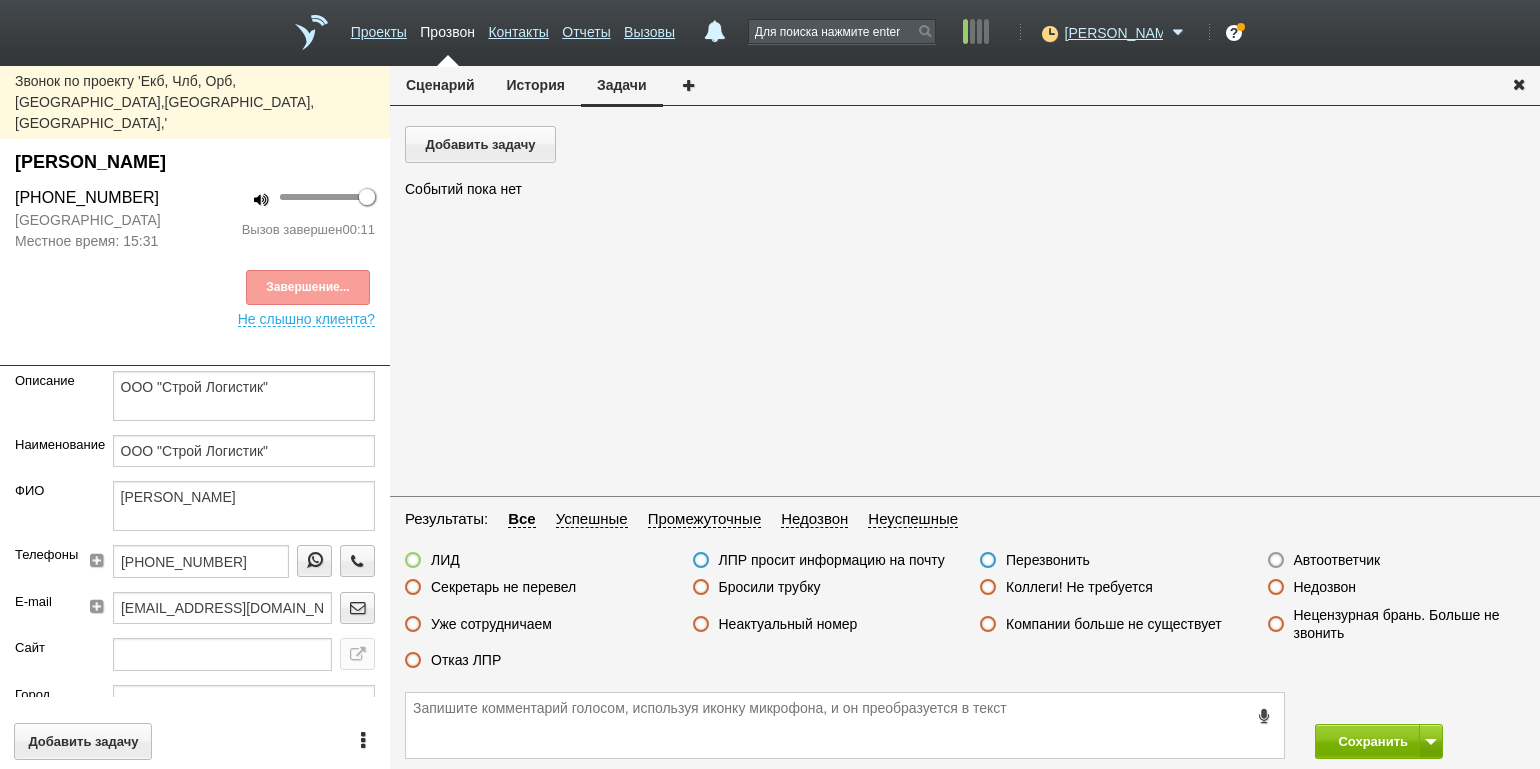 drag, startPoint x: 753, startPoint y: 628, endPoint x: 766, endPoint y: 628, distance: 13 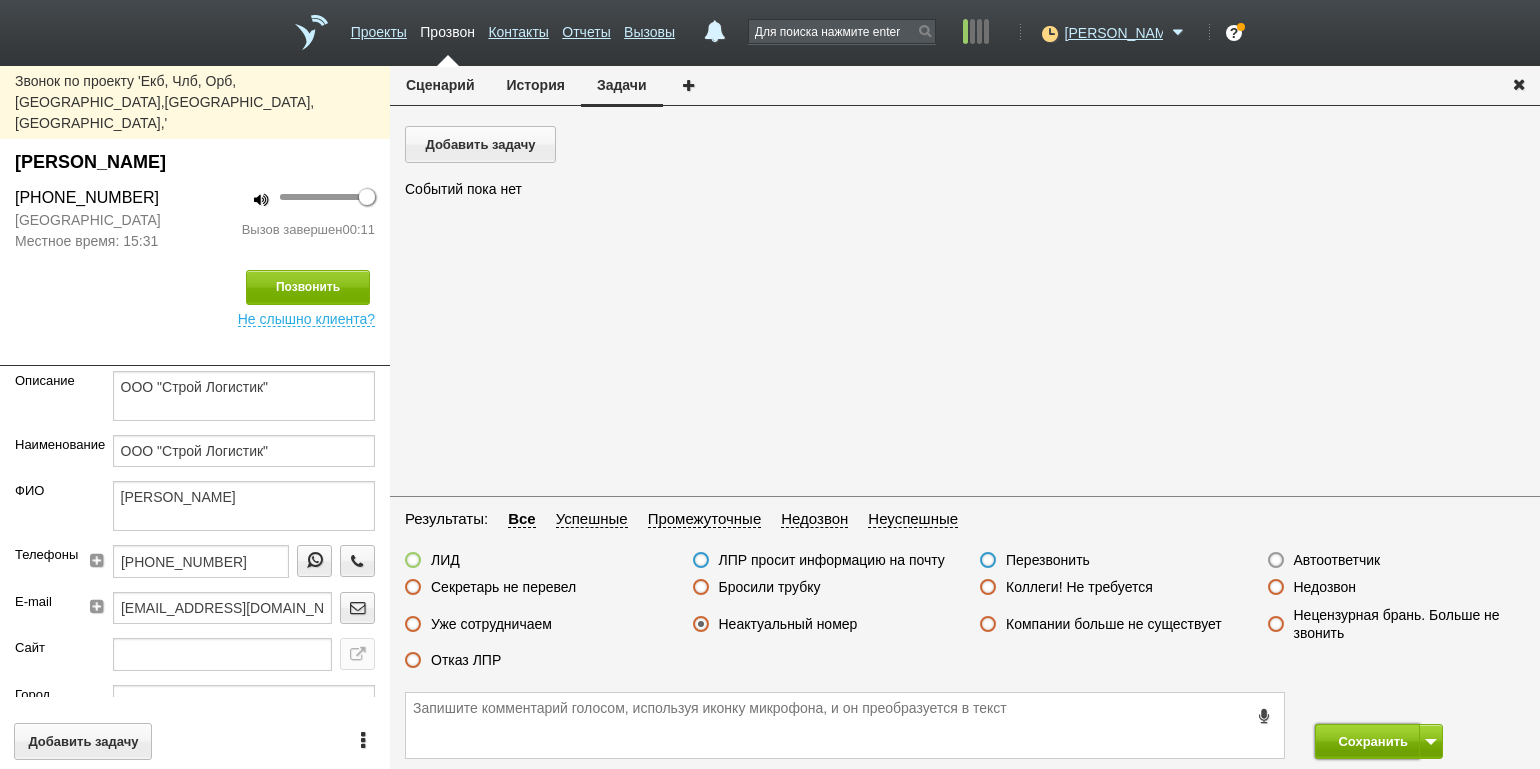 click on "Сохранить" at bounding box center (1367, 741) 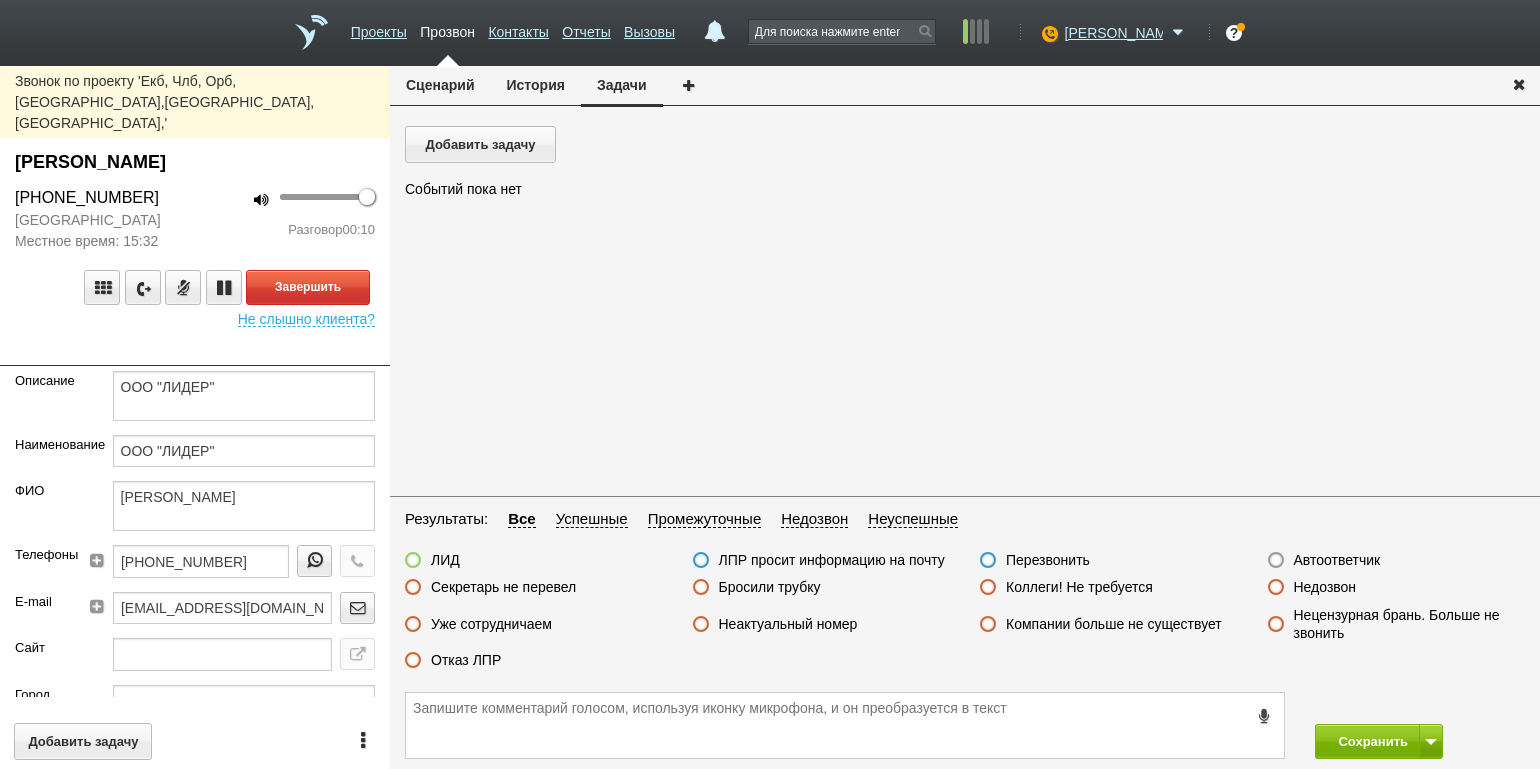 click on "100
Разговор
00:10" at bounding box center [292, 219] 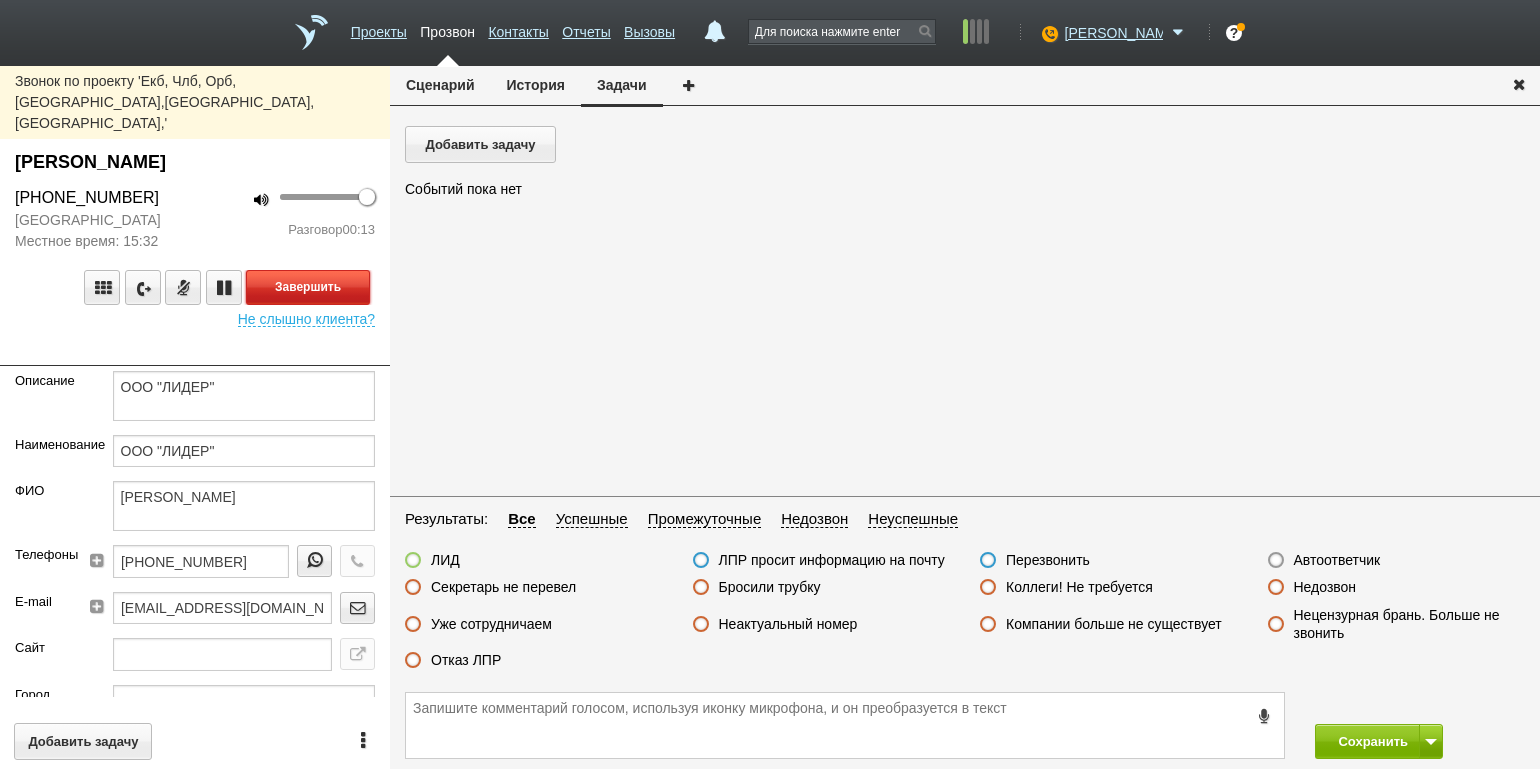 click on "Завершить" at bounding box center [308, 287] 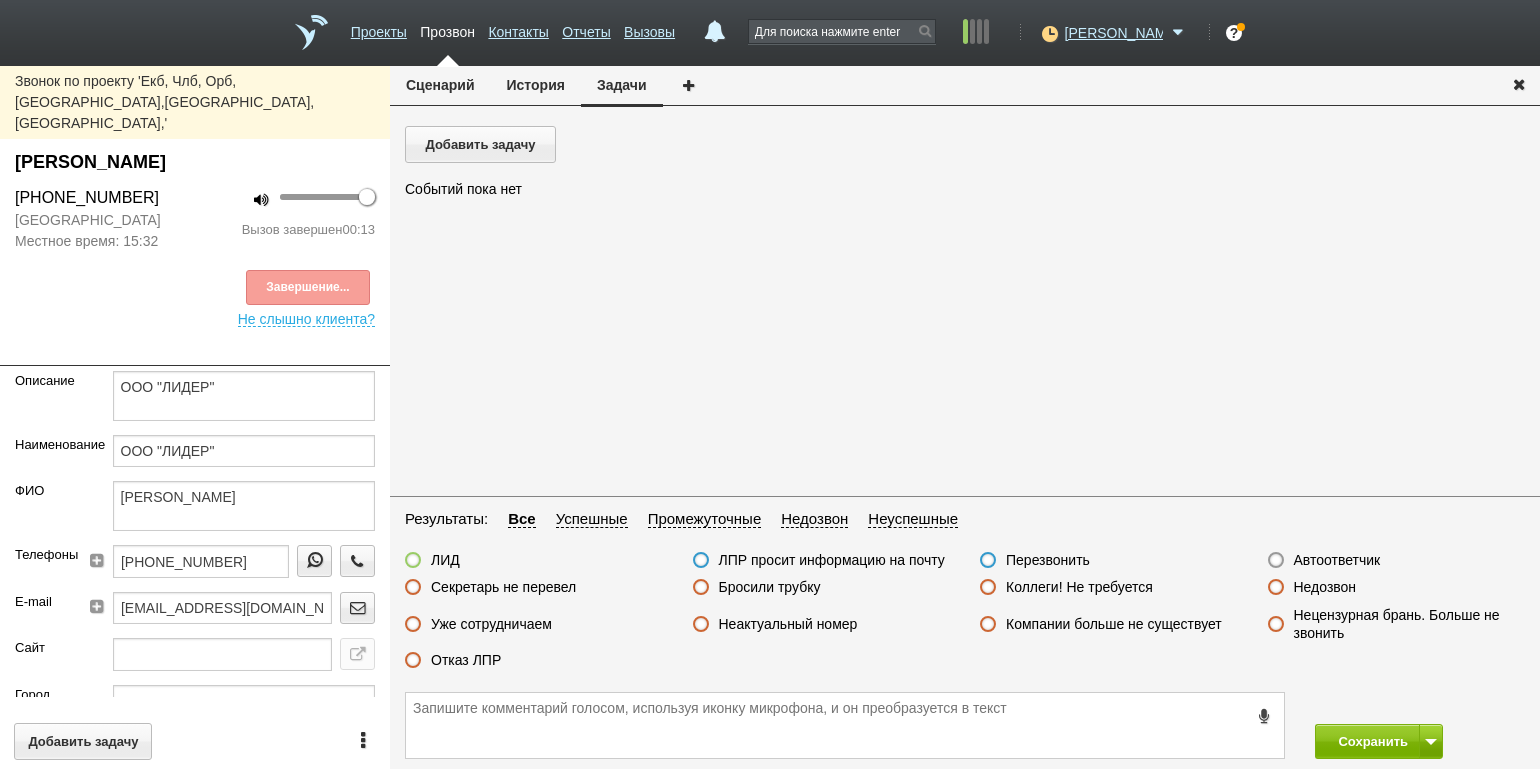 click on "Отказ ЛПР" at bounding box center [466, 660] 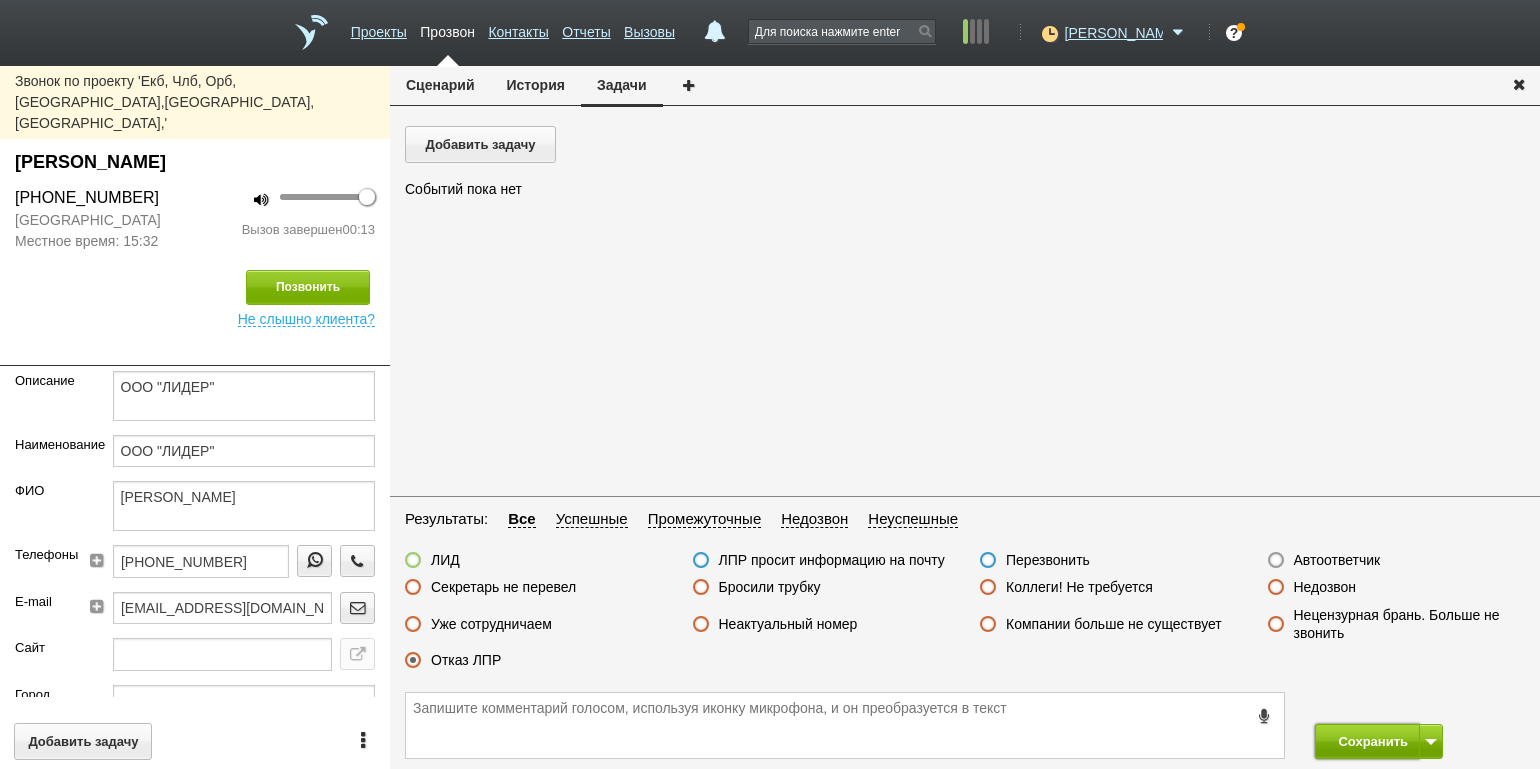 click on "Сохранить" at bounding box center (1367, 741) 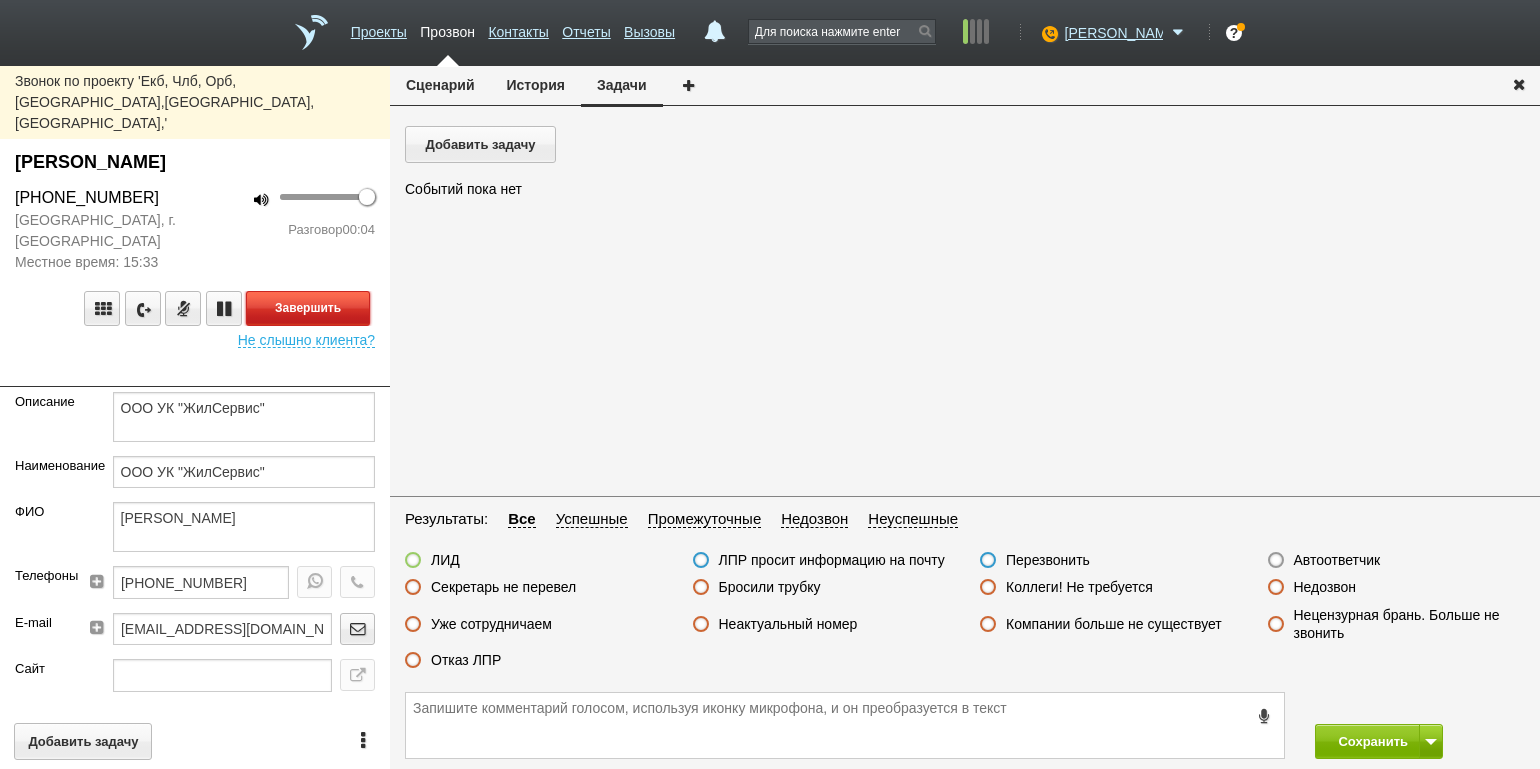 click on "Завершить" at bounding box center (308, 308) 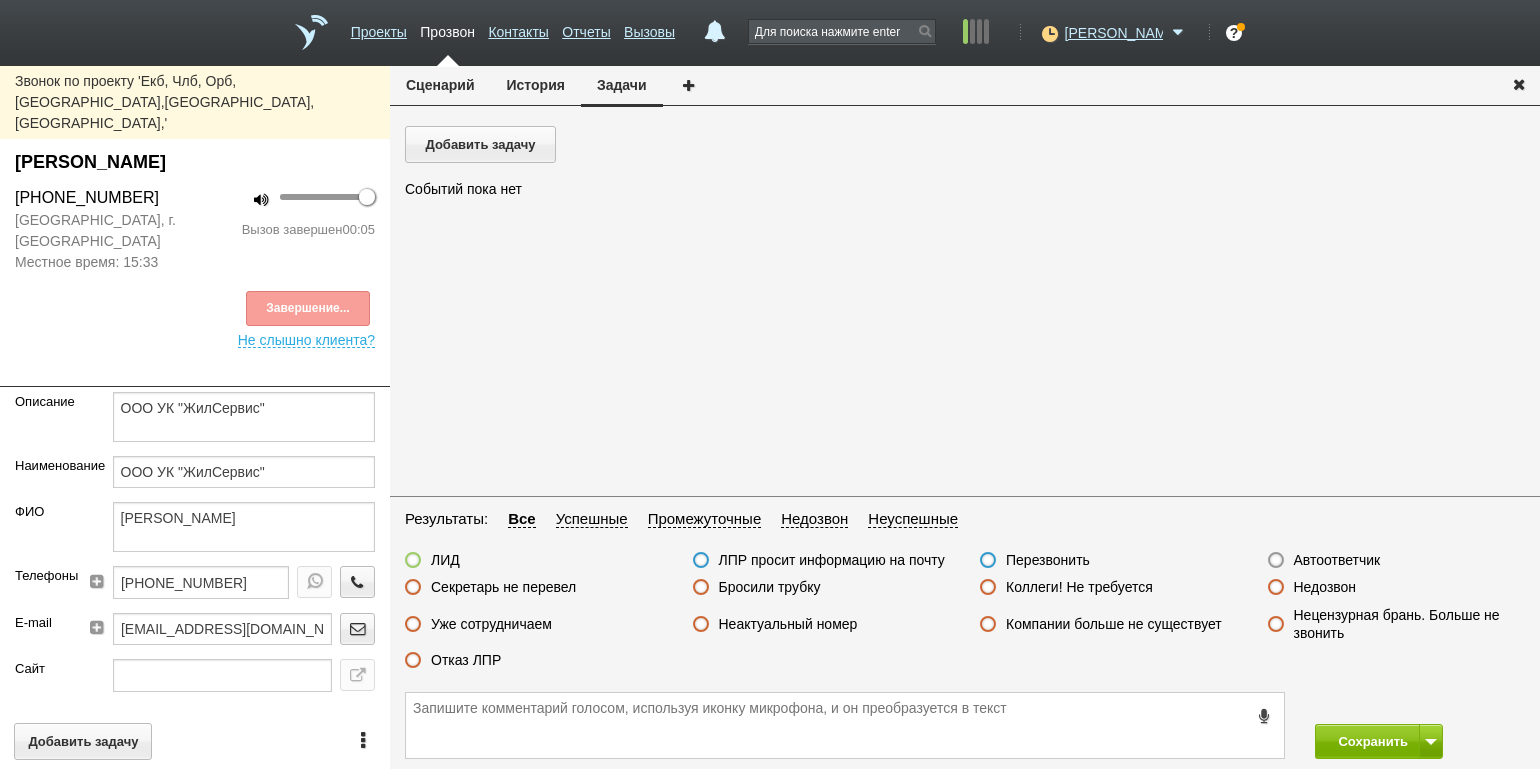 click on "Автоответчик" at bounding box center (1337, 560) 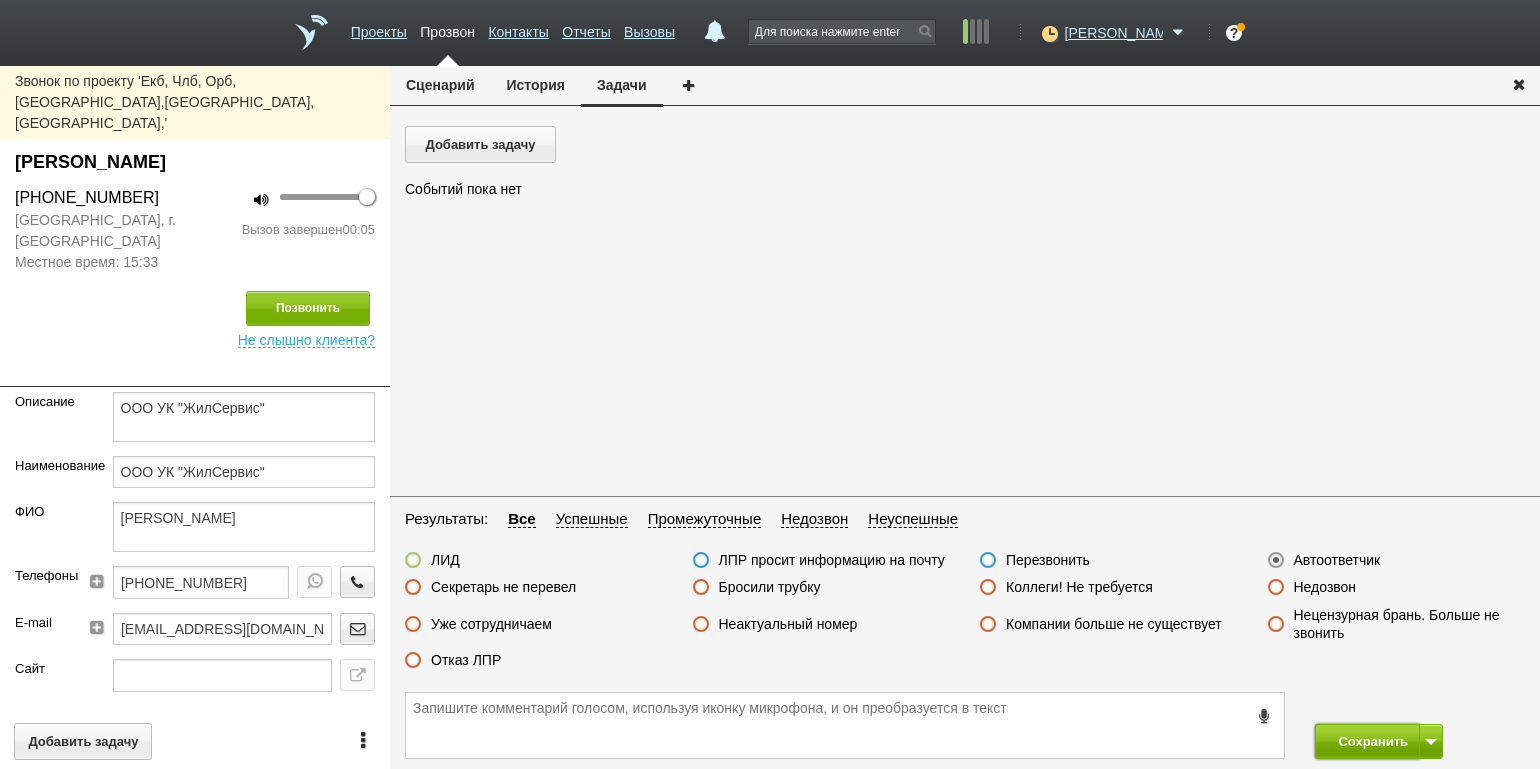 click on "Сохранить" at bounding box center [1367, 741] 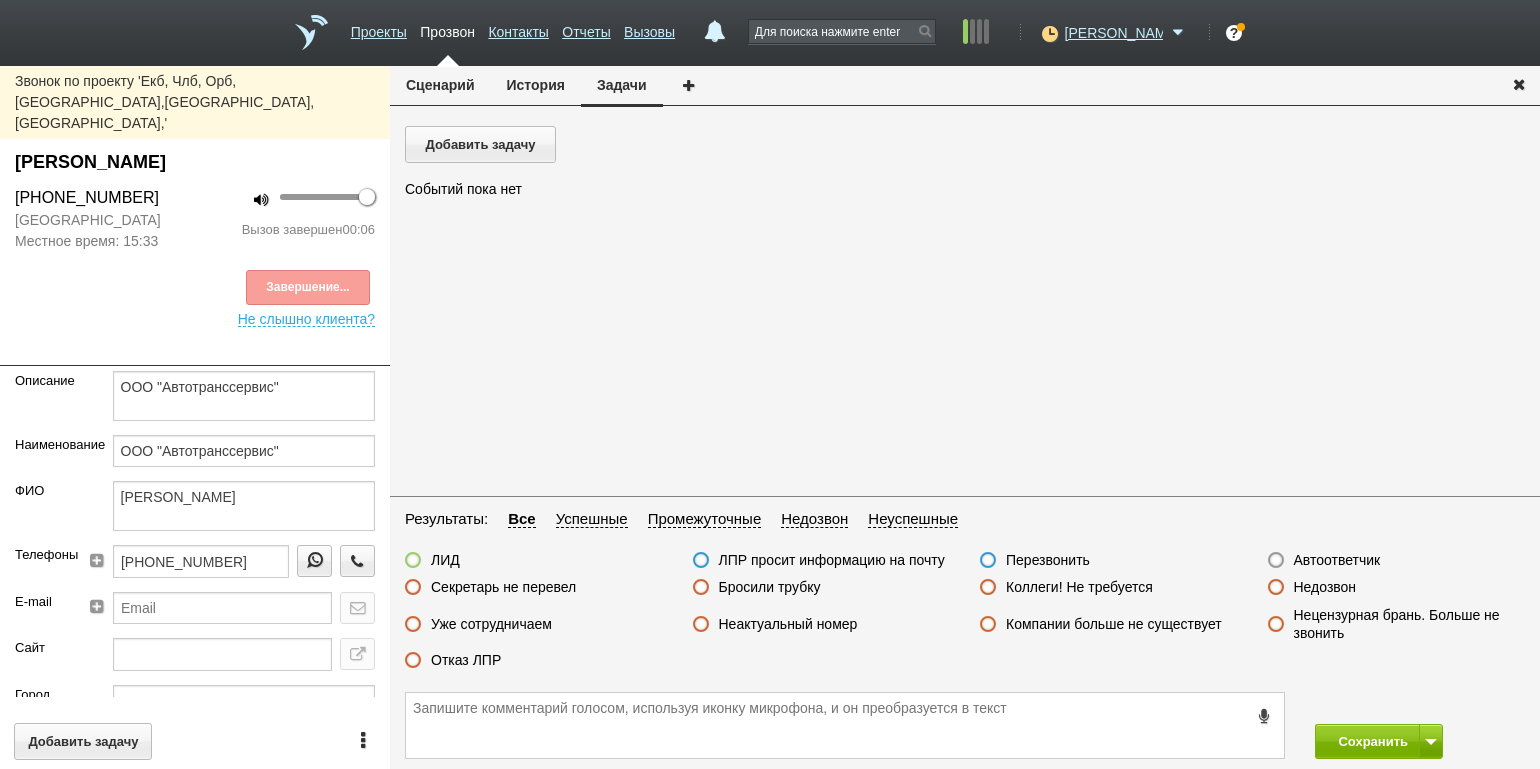 click on "Завершение... Не слышно клиента?" at bounding box center [195, 289] 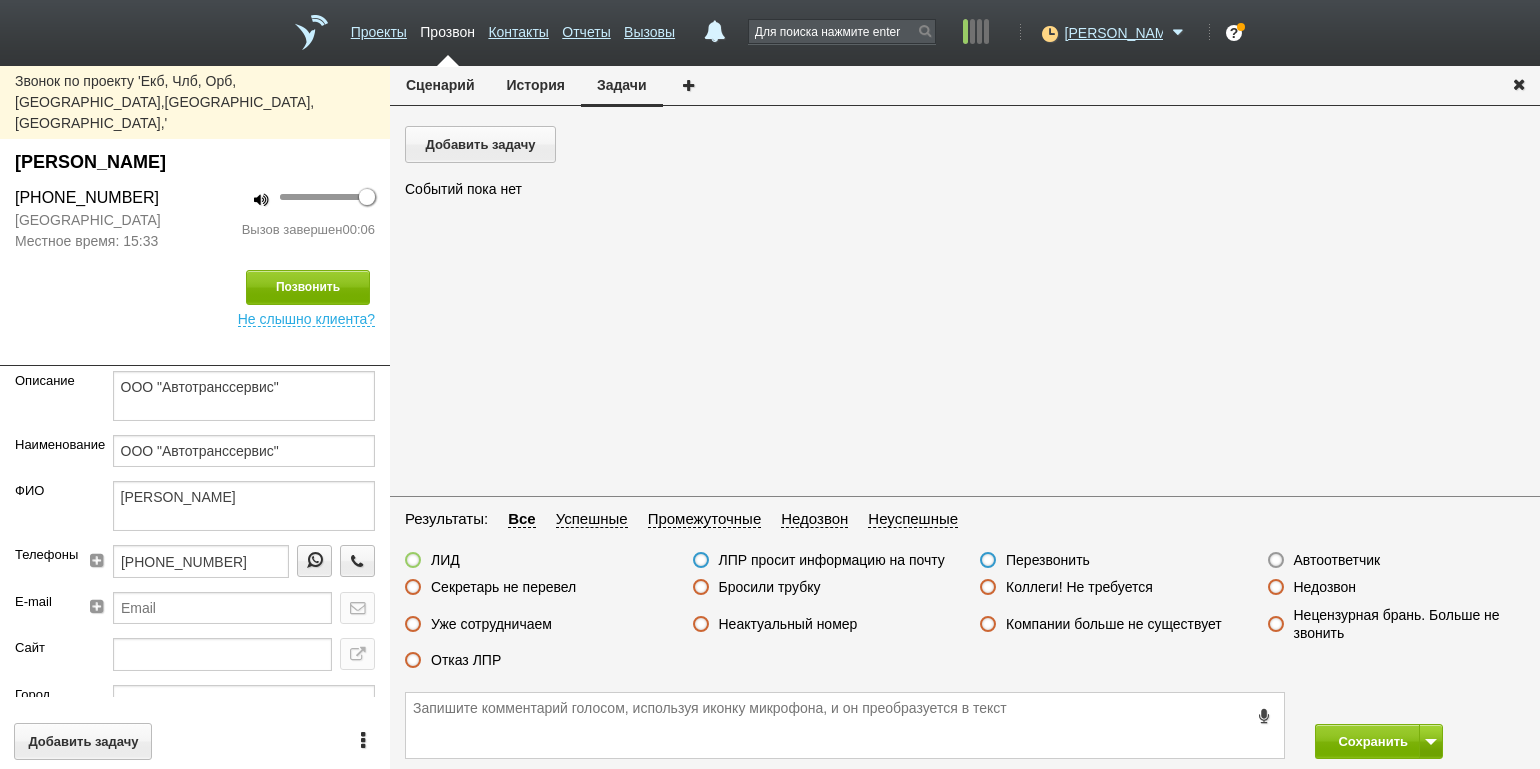 click on "Бросили трубку" at bounding box center [770, 587] 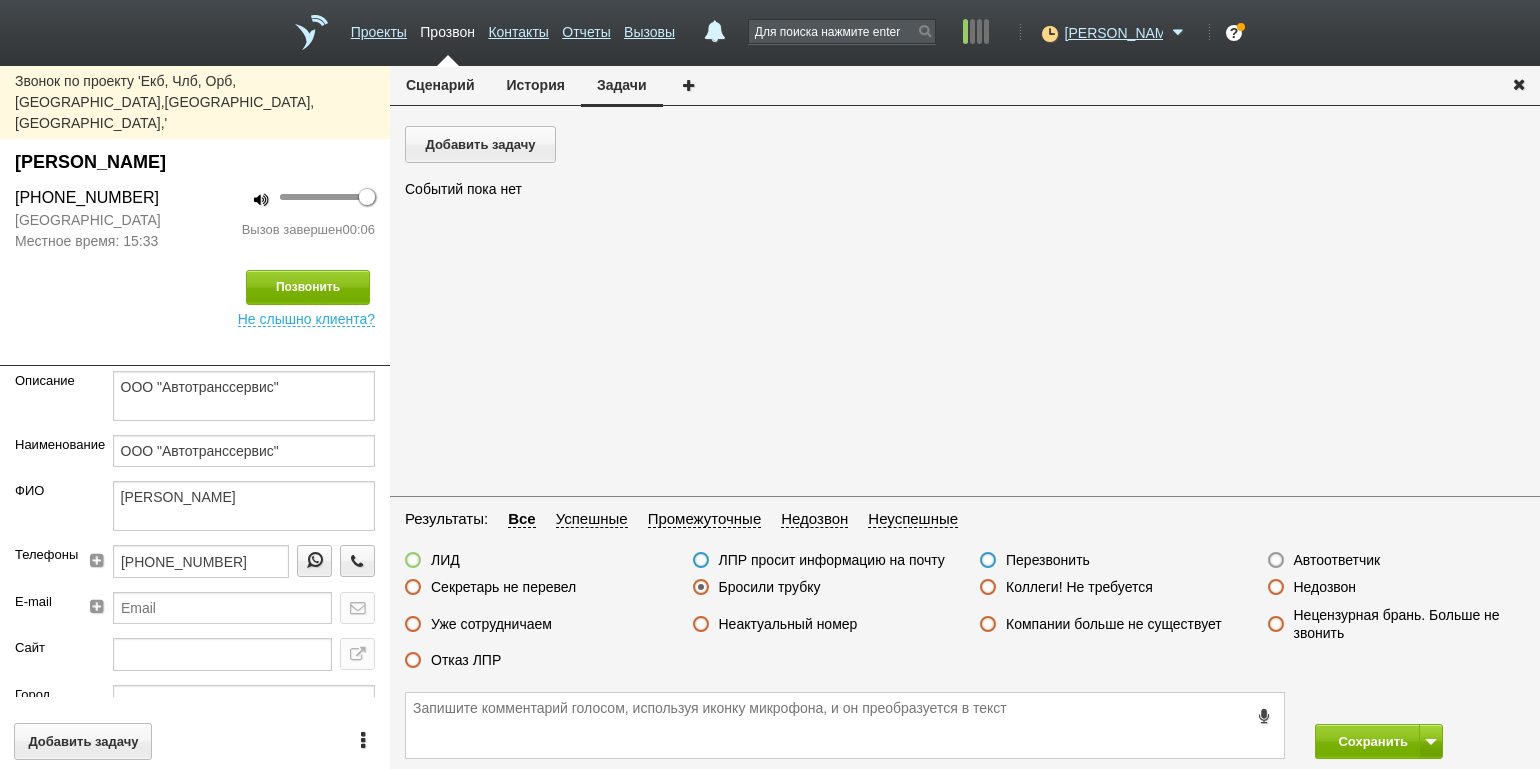 click on "Сохранить" at bounding box center (965, 725) 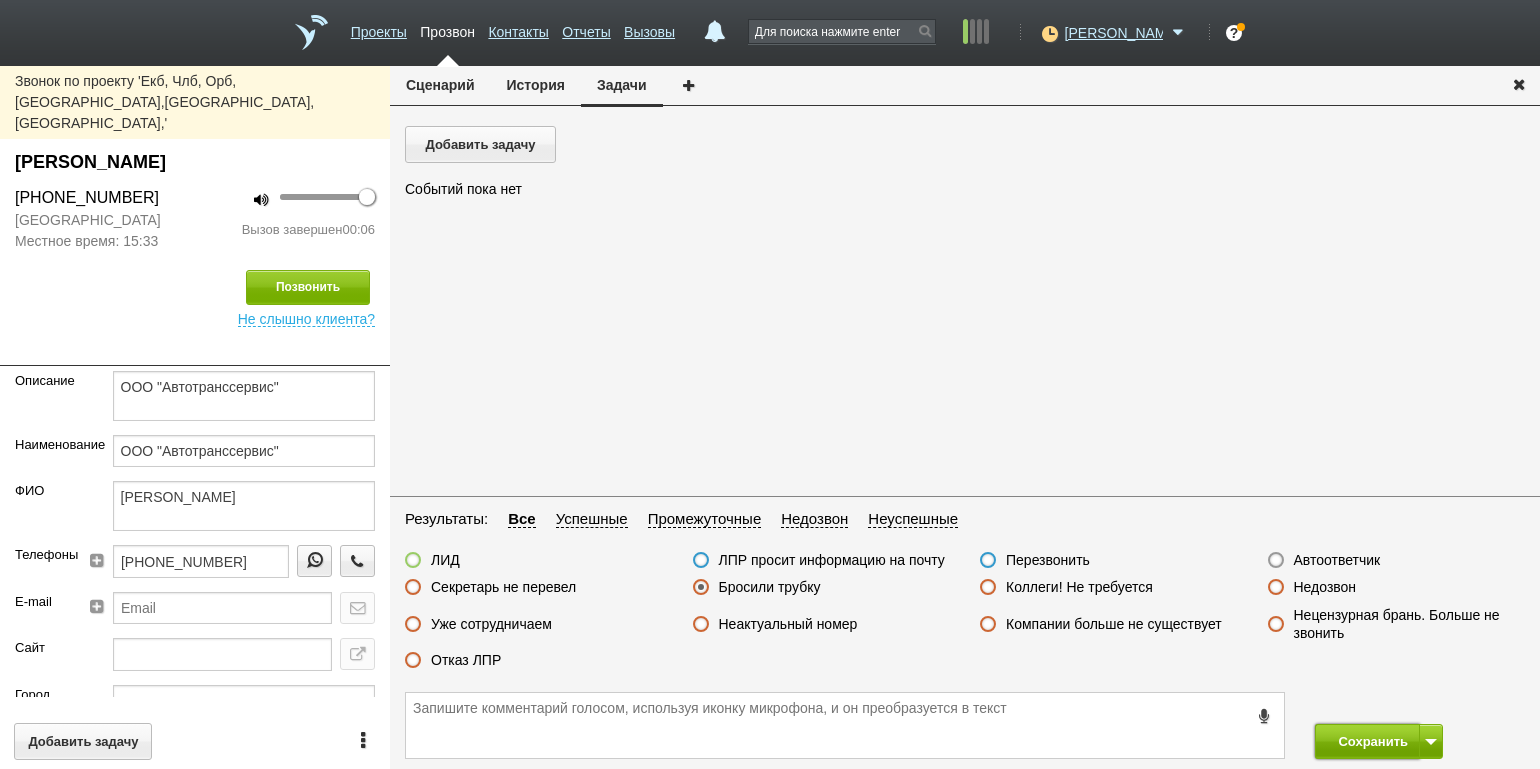 drag, startPoint x: 1353, startPoint y: 736, endPoint x: 1345, endPoint y: 724, distance: 14.422205 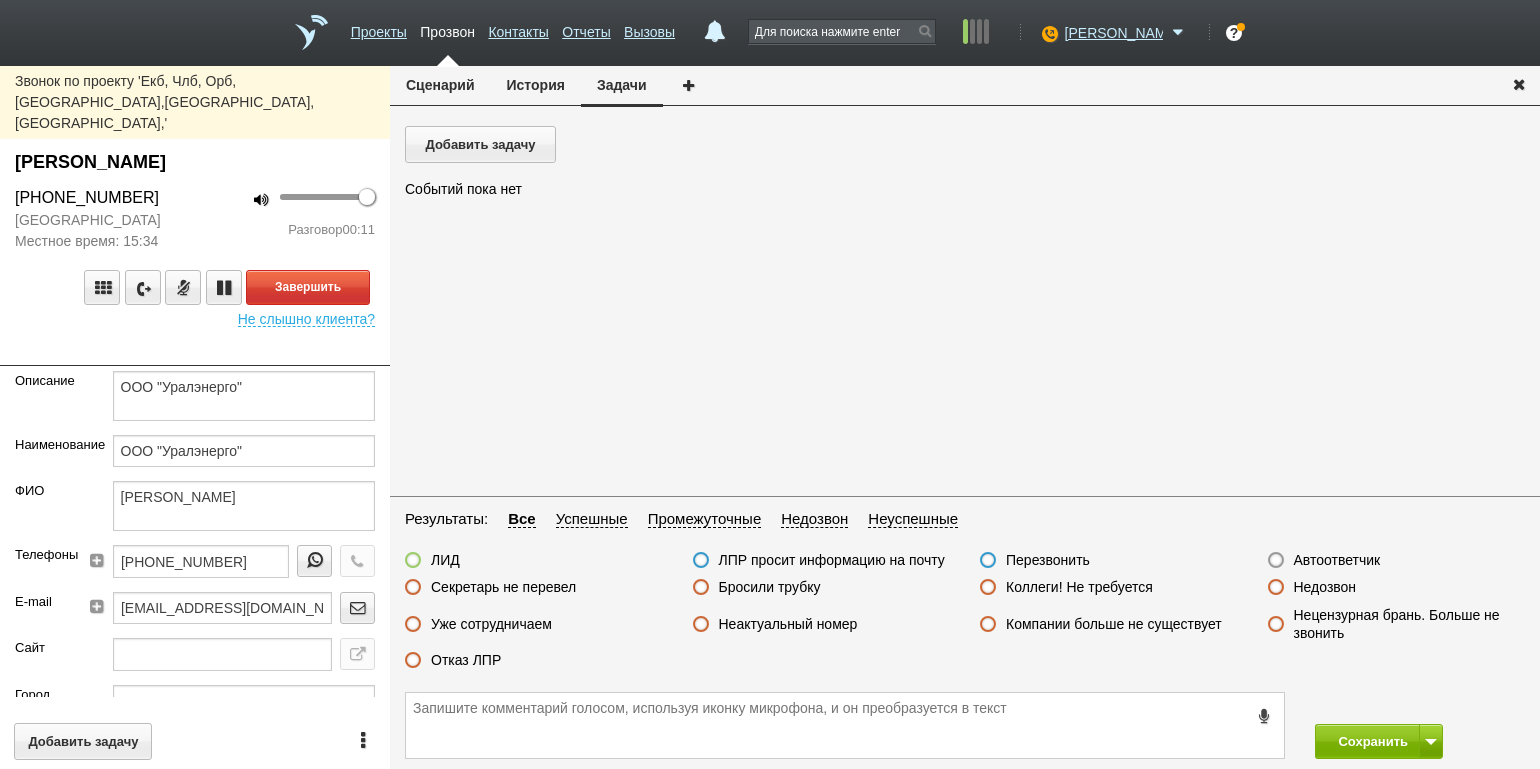 click on "100
Разговор
00:11" at bounding box center [292, 219] 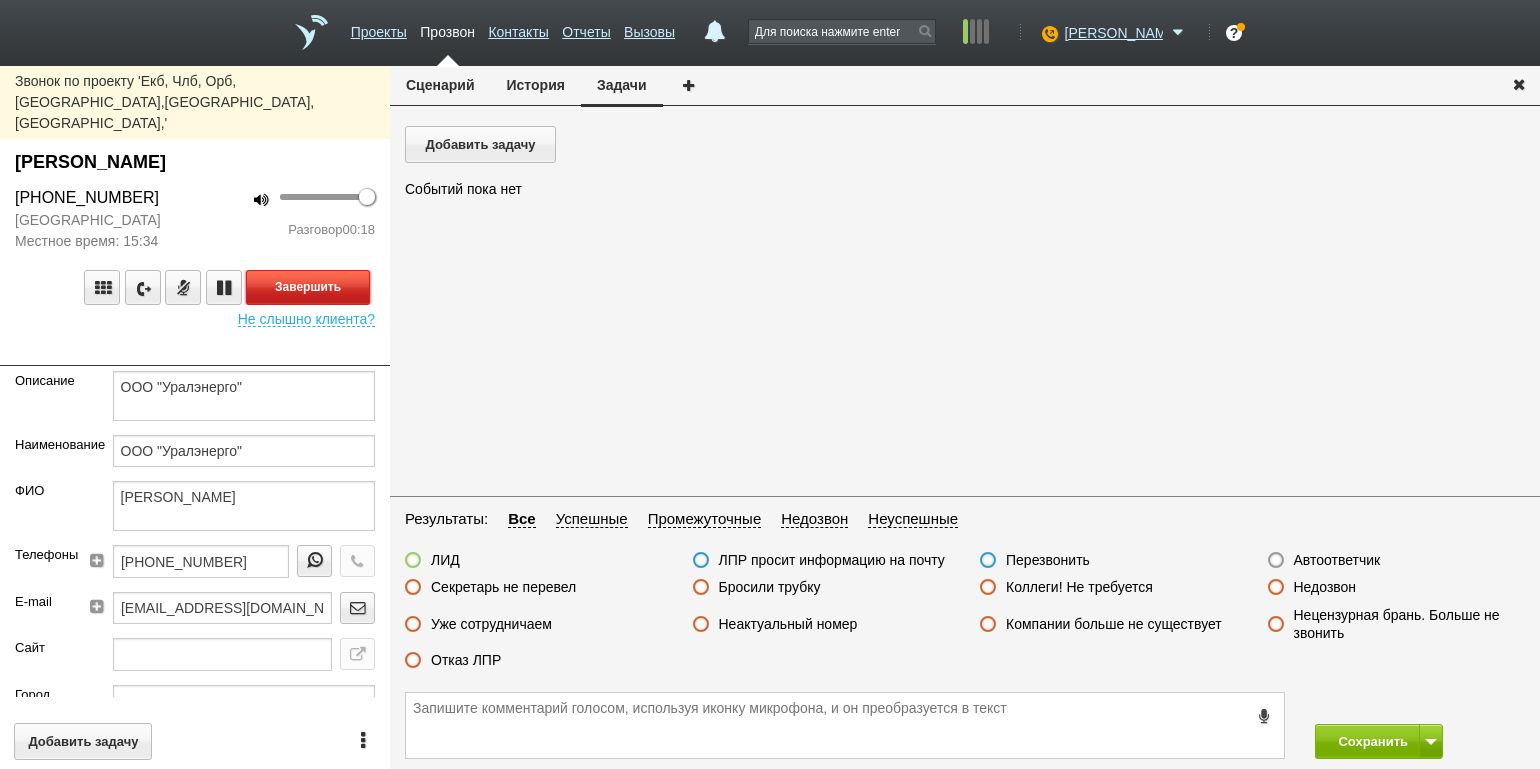 click on "Завершить" at bounding box center [308, 287] 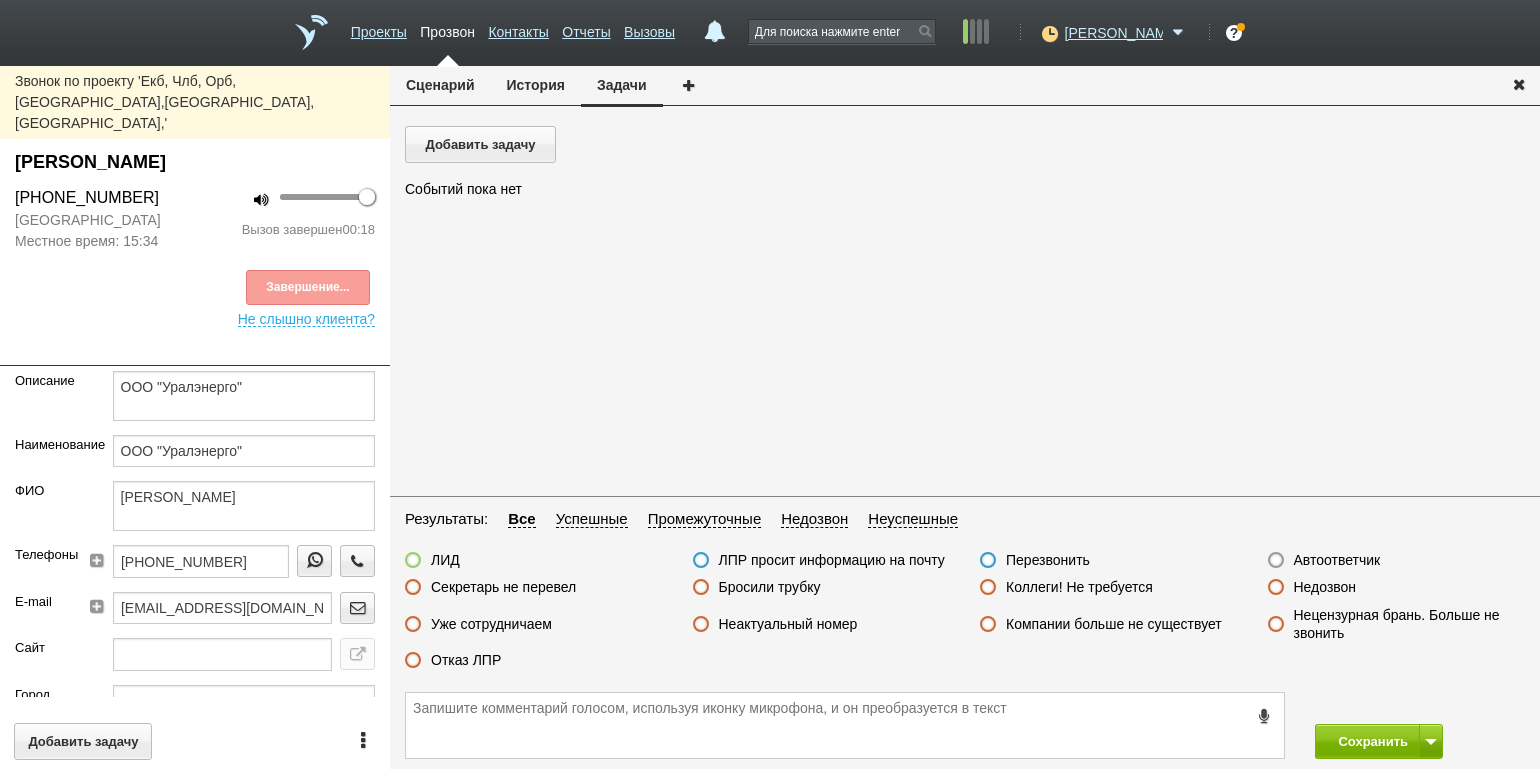 drag, startPoint x: 452, startPoint y: 654, endPoint x: 486, endPoint y: 653, distance: 34.0147 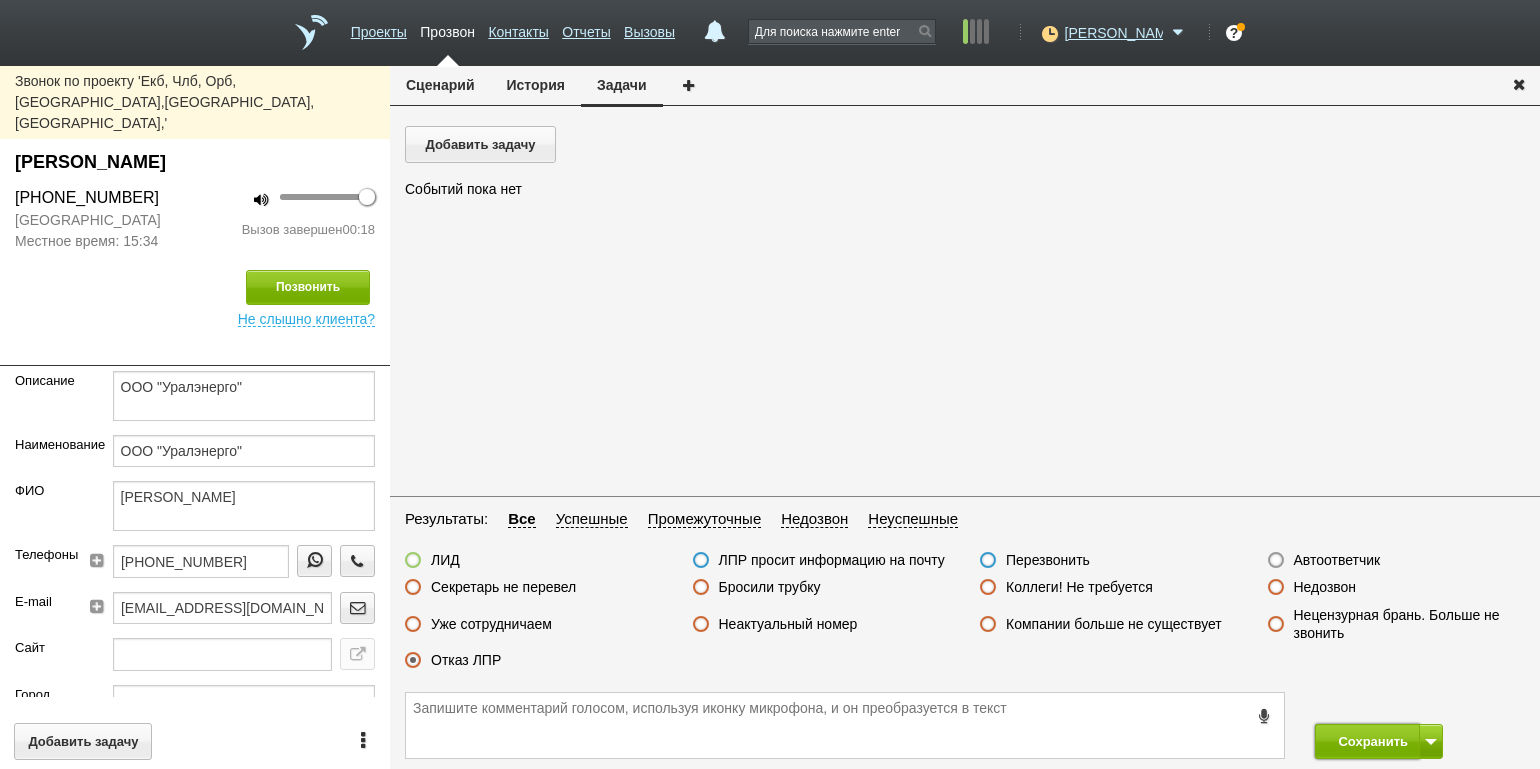 drag, startPoint x: 1359, startPoint y: 741, endPoint x: 1254, endPoint y: 670, distance: 126.751724 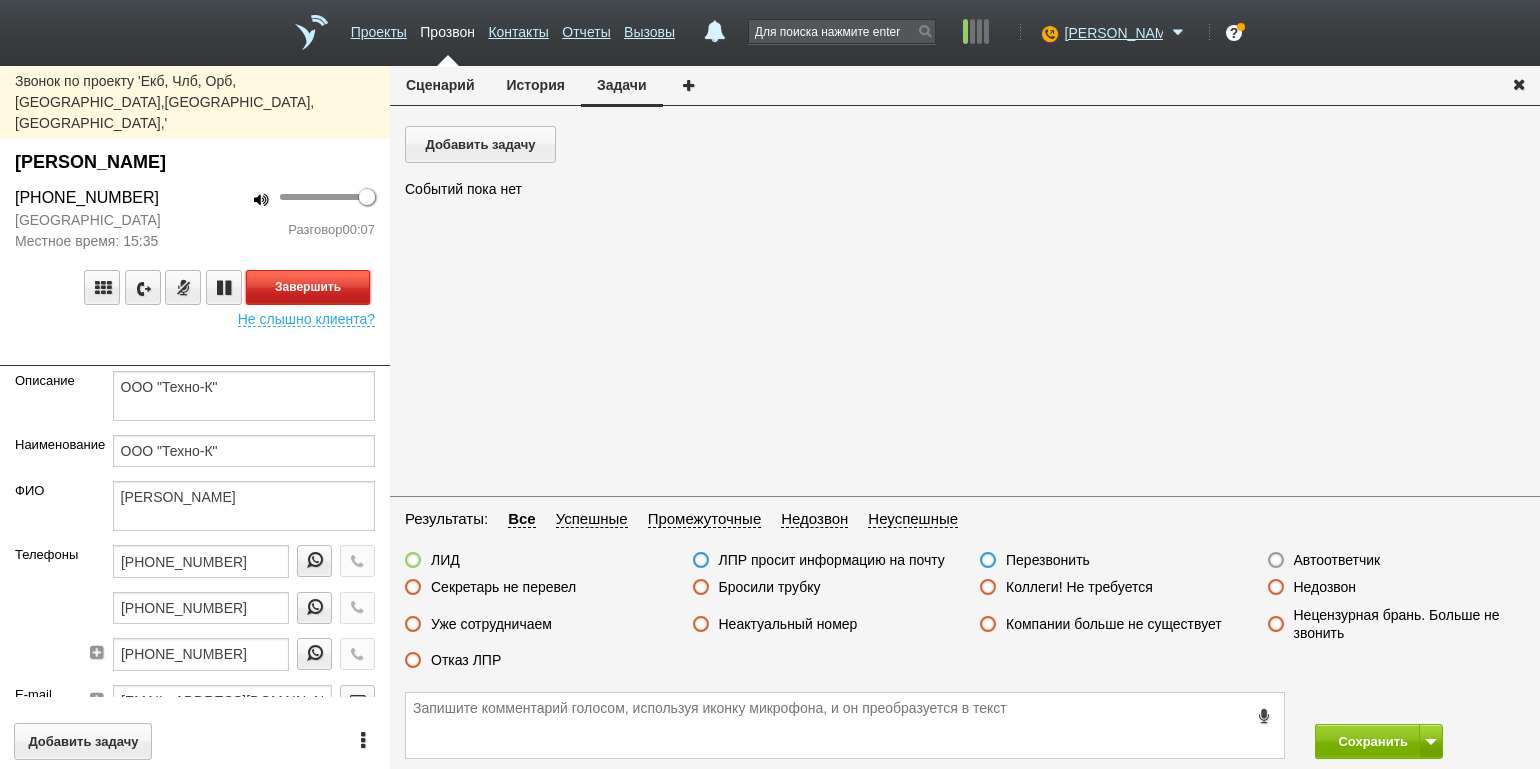 click on "Завершить" at bounding box center [308, 287] 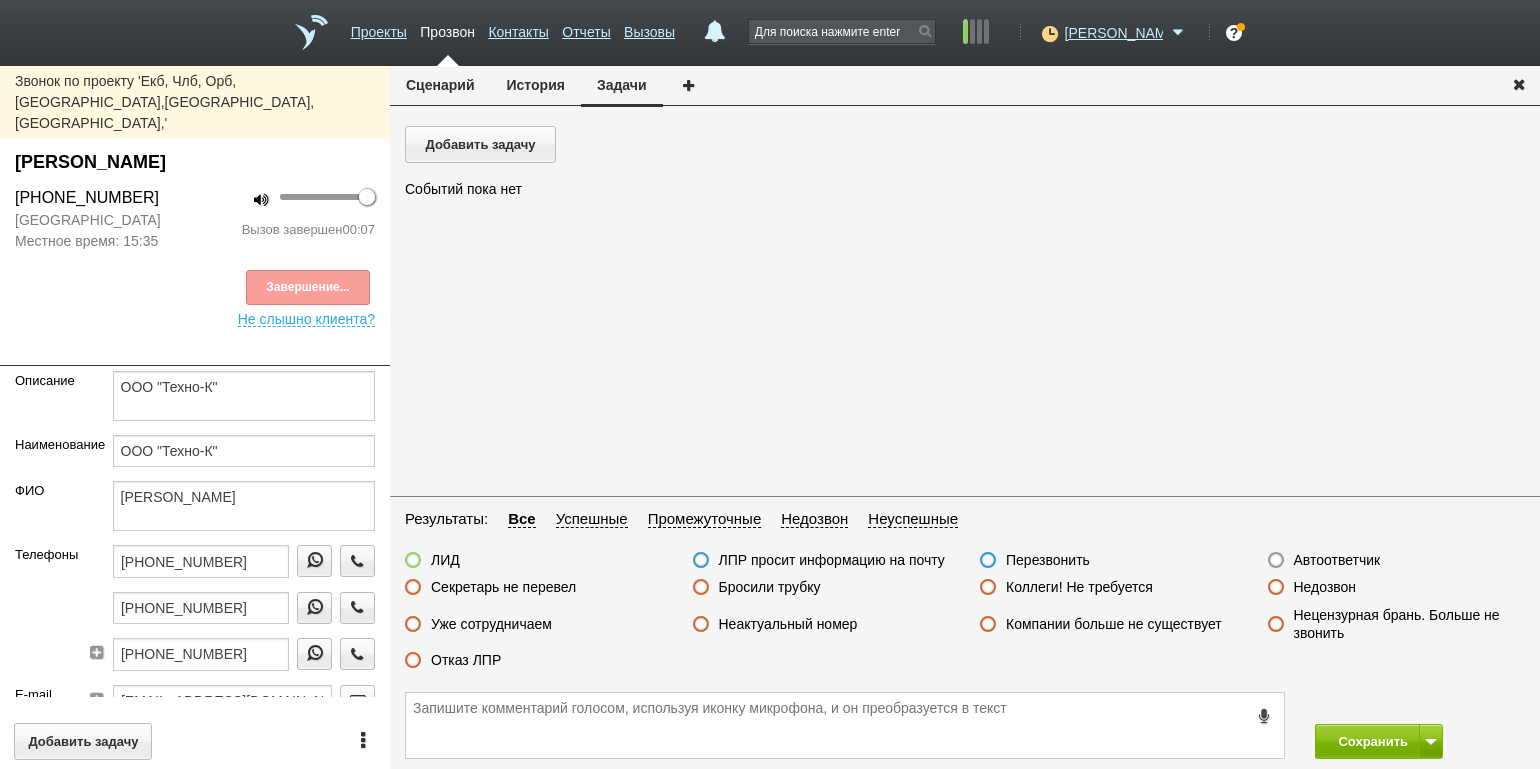 click on "Неактуальный номер" at bounding box center [788, 624] 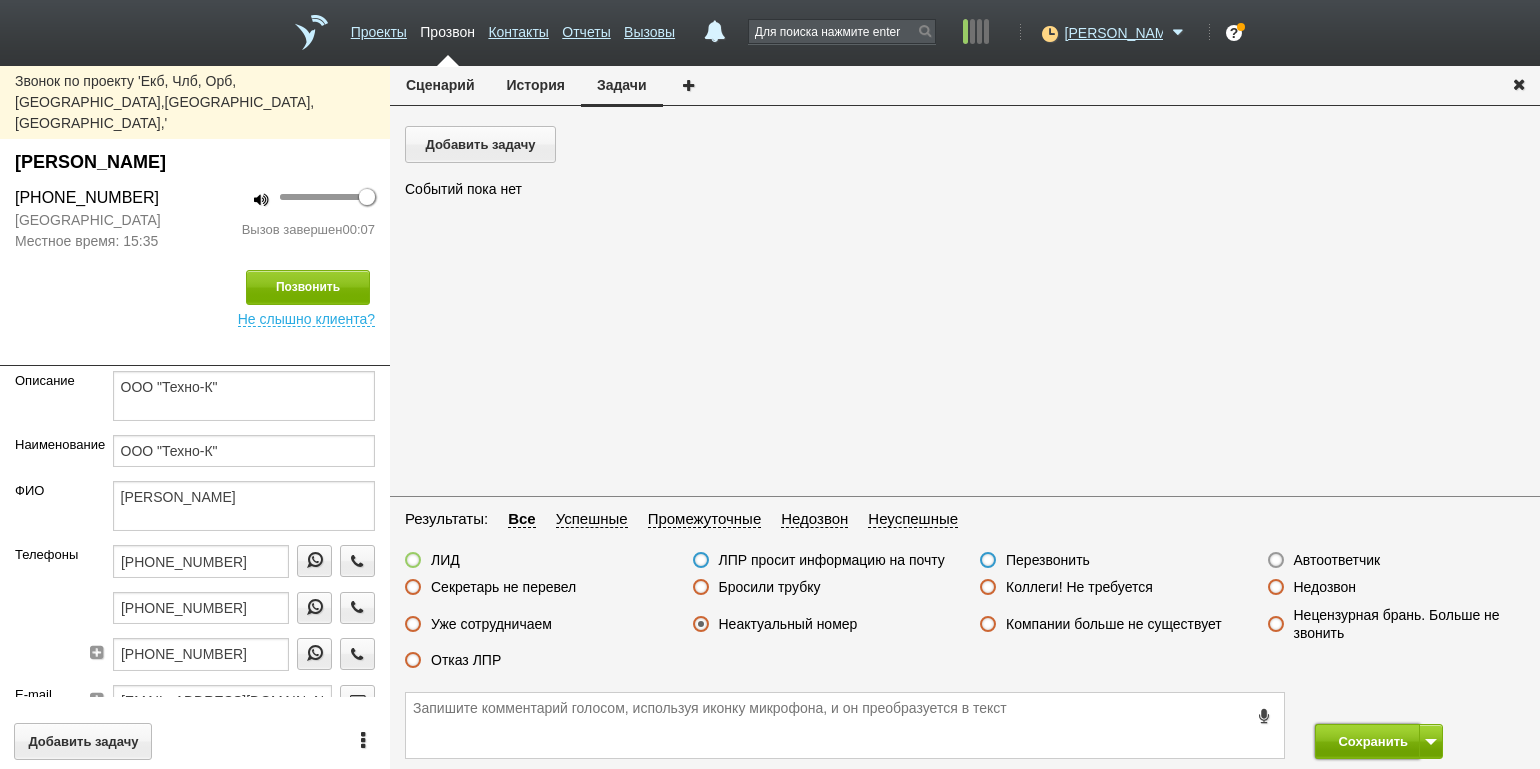 click on "Сохранить" at bounding box center [1367, 741] 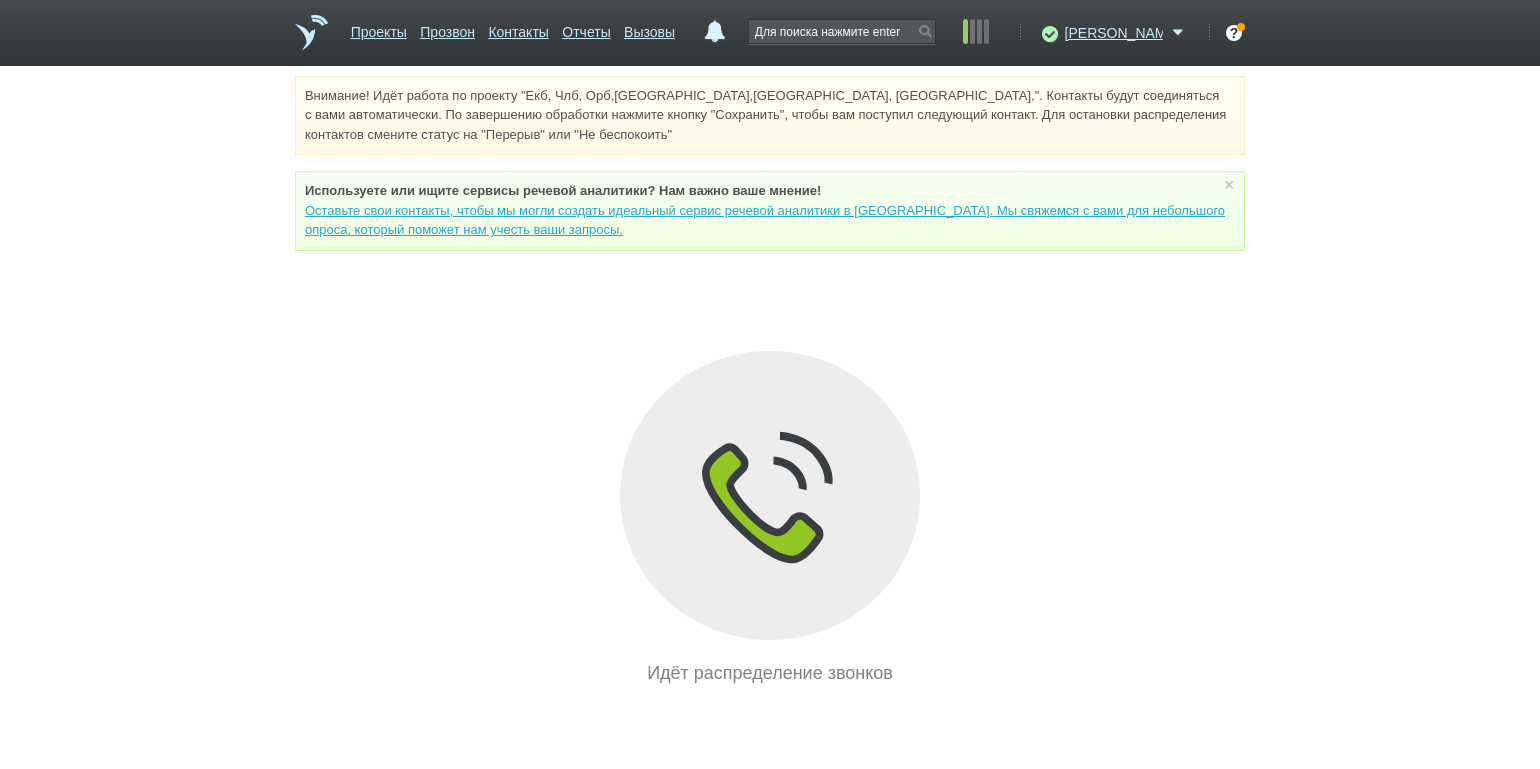 click on "Внимание! Идёт работа по проекту "Екб, Члб, Орб,[GEOGRAPHIC_DATA],[GEOGRAPHIC_DATA], [GEOGRAPHIC_DATA],". Контакты будут соединяться с вами автоматически. По завершению обработки нажмите кнопку "Сохранить", чтобы вам поступил следующий контакт. Для остановки распределения контактов смените статус на "Перерыв" или "Не беспокоить"
Используете или ищите cервисы речевой аналитики? Нам важно ваше мнение!
×
Вы можете звонить напрямую из строки поиска - введите номер и нажмите "Позвонить"
Идёт распределение звонков" at bounding box center (770, 381) 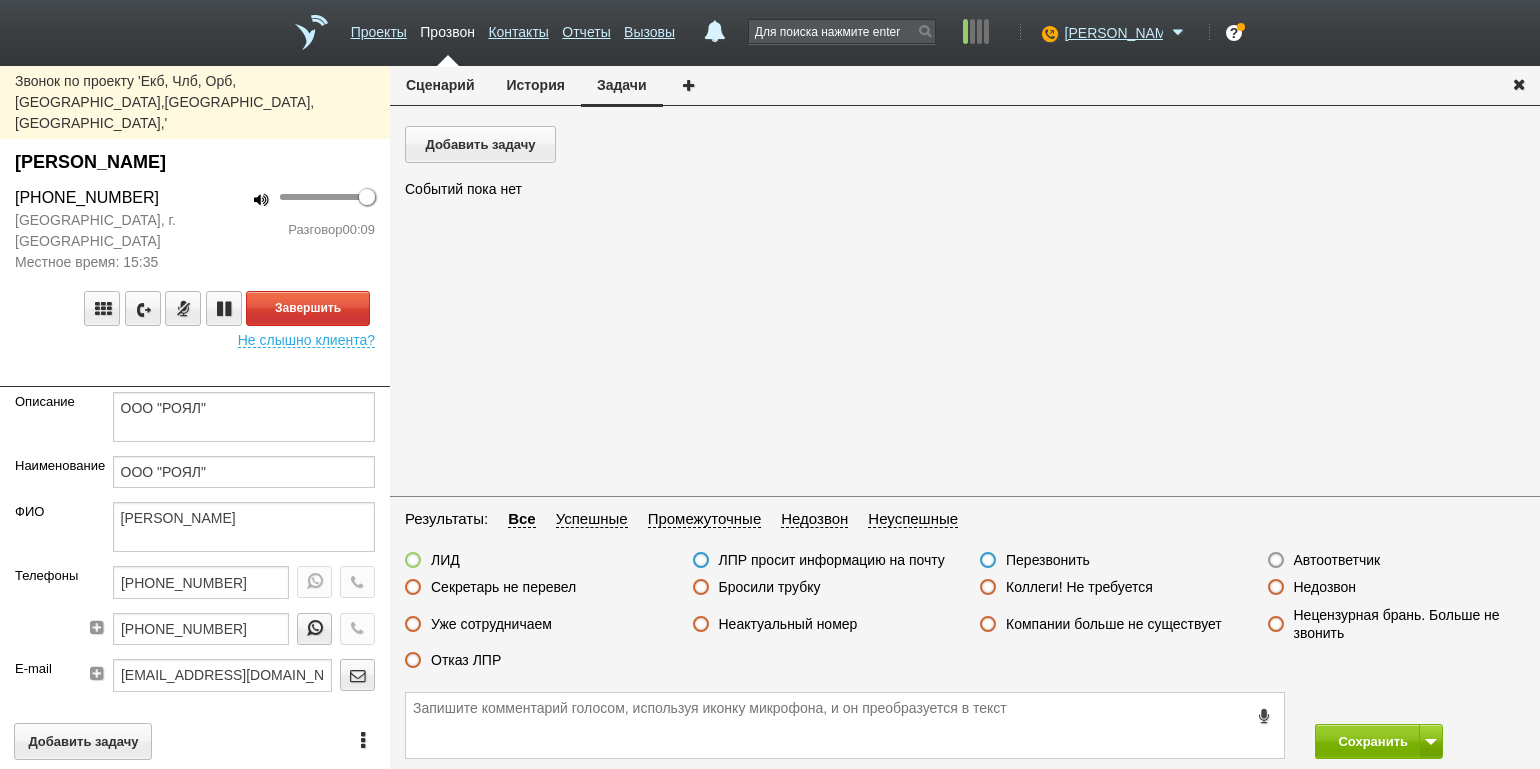 click on "100
Разговор
00:09" at bounding box center [292, 229] 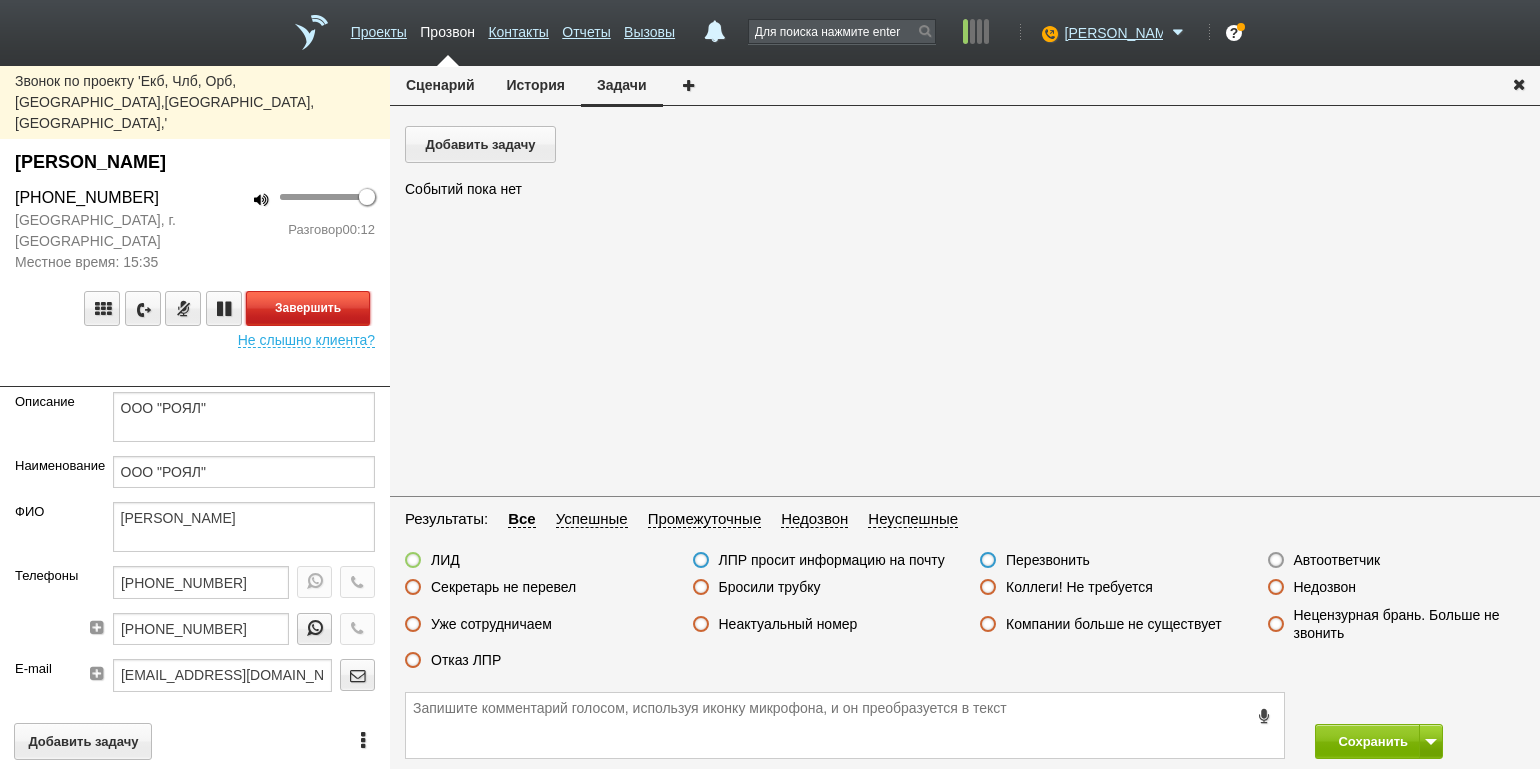 click on "Завершить" at bounding box center [308, 308] 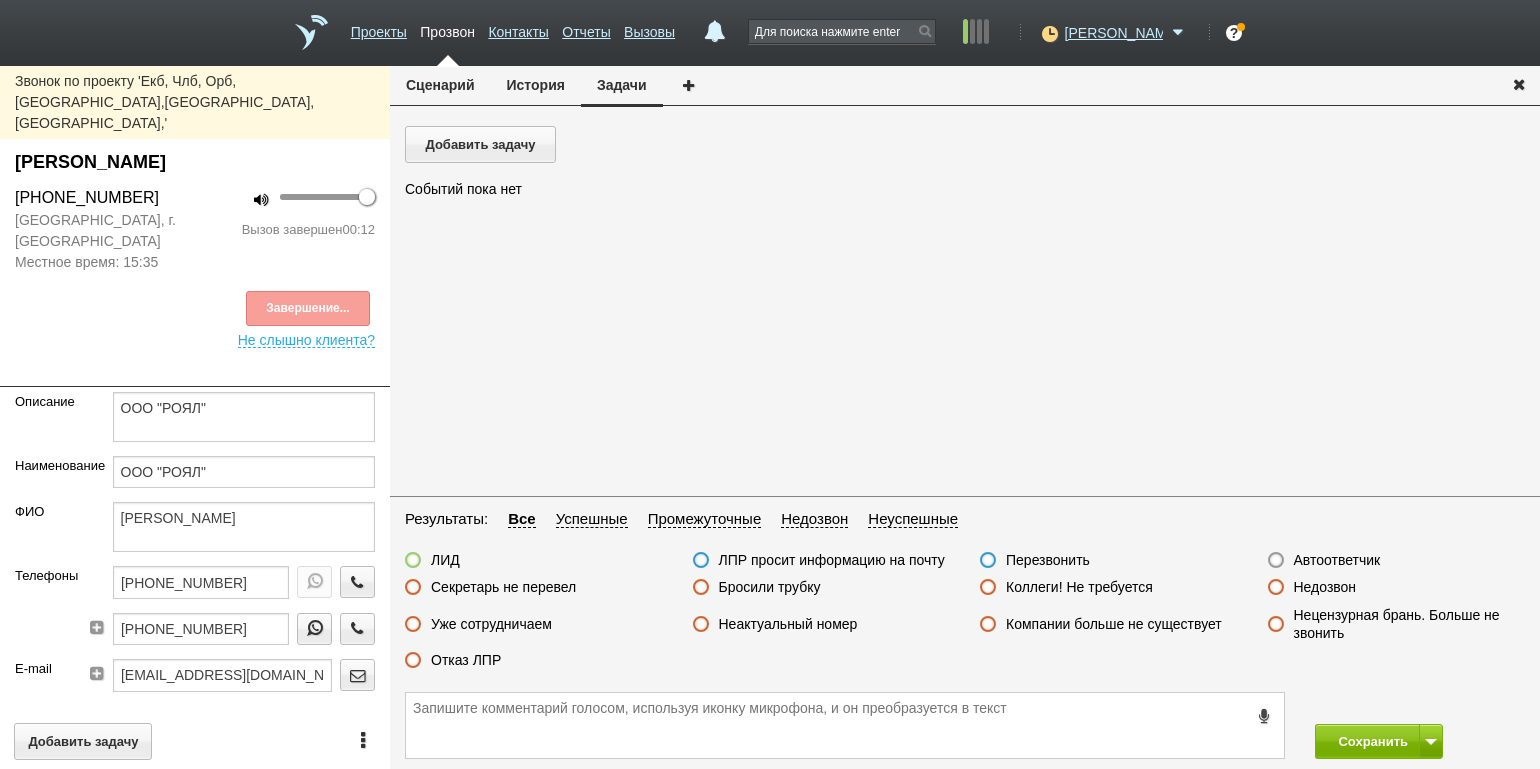 drag, startPoint x: 544, startPoint y: 590, endPoint x: 565, endPoint y: 594, distance: 21.377558 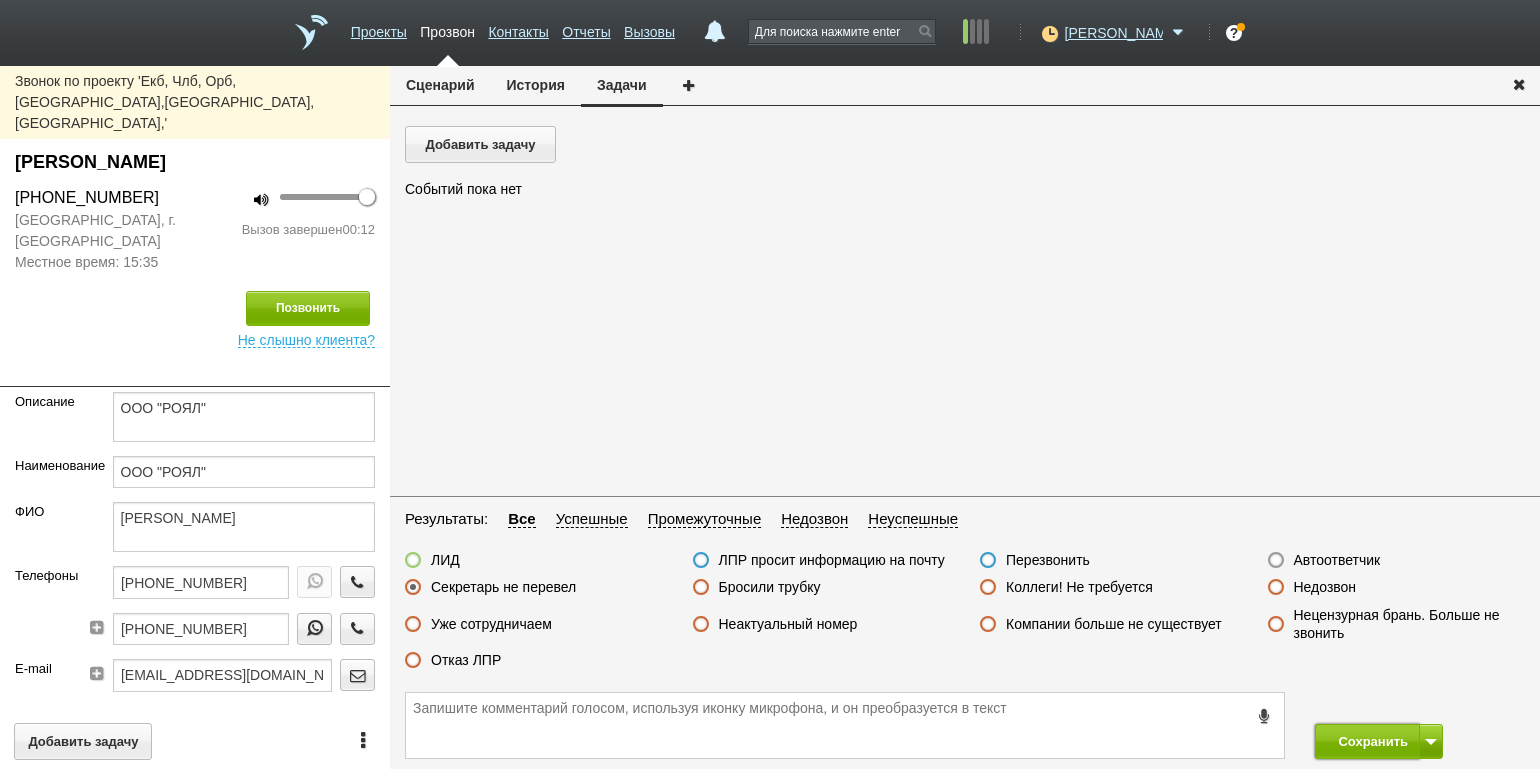 drag, startPoint x: 1360, startPoint y: 750, endPoint x: 1296, endPoint y: 636, distance: 130.73637 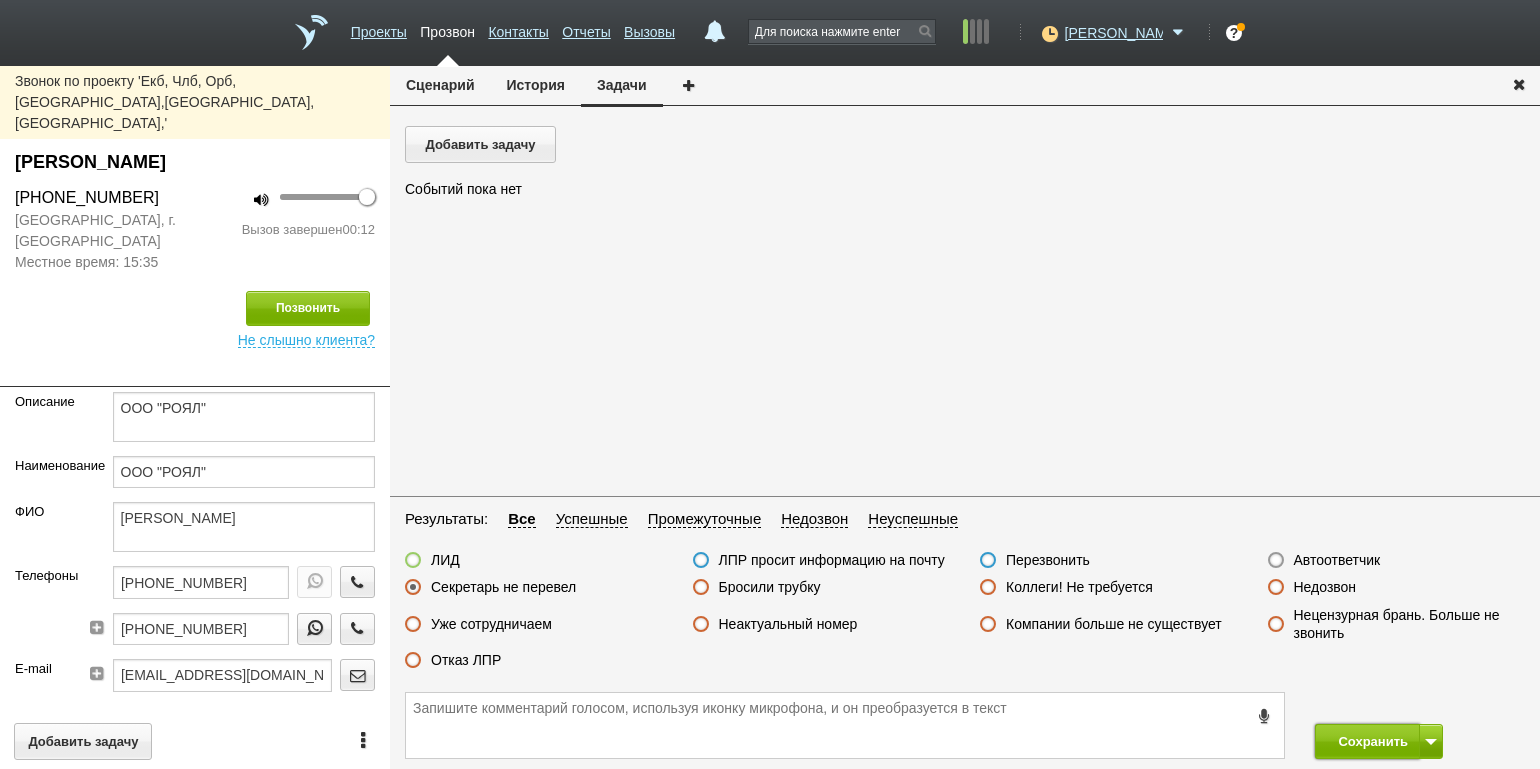 click on "Сохранить" at bounding box center (1367, 741) 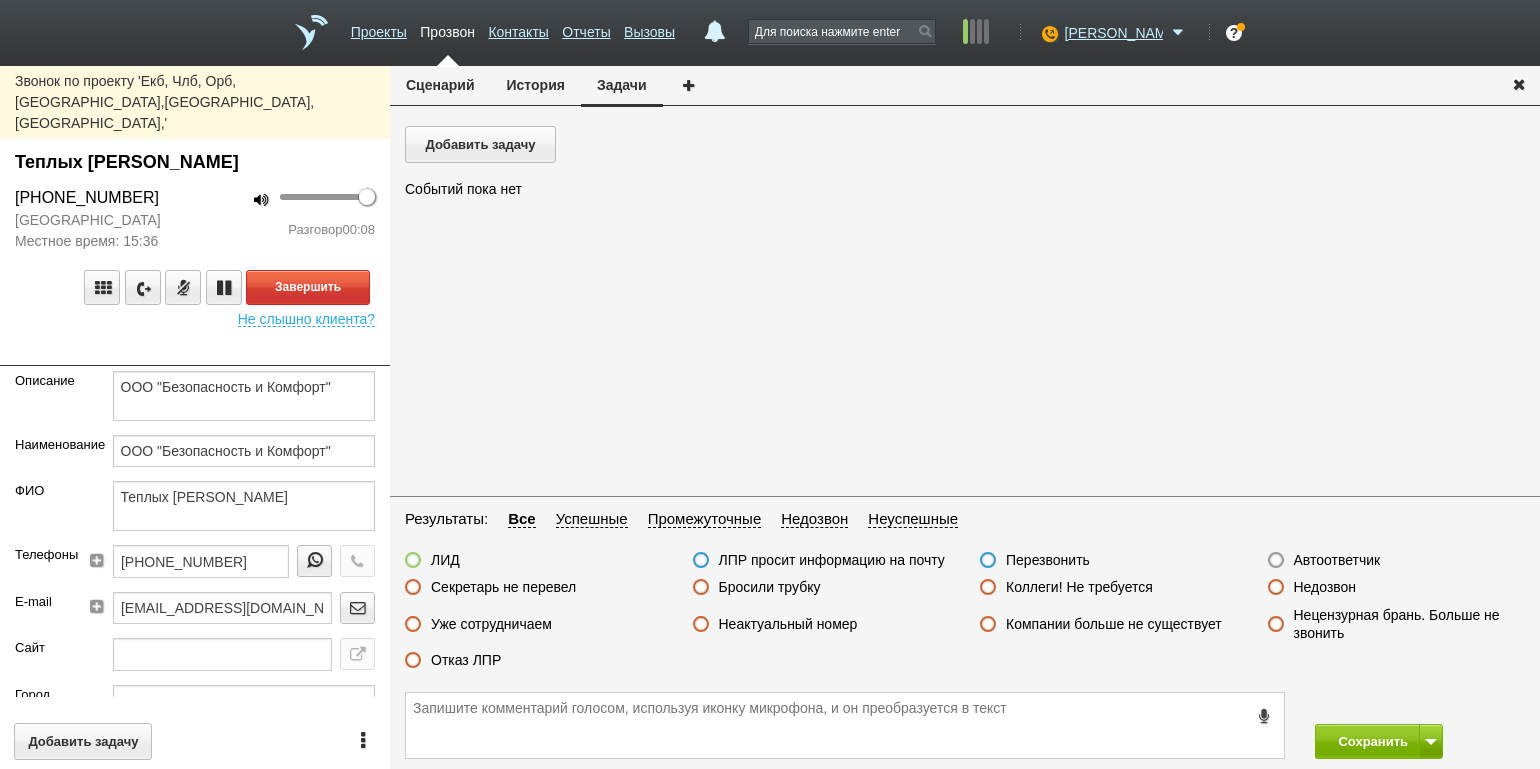 click on "100
Разговор
00:08" at bounding box center (292, 219) 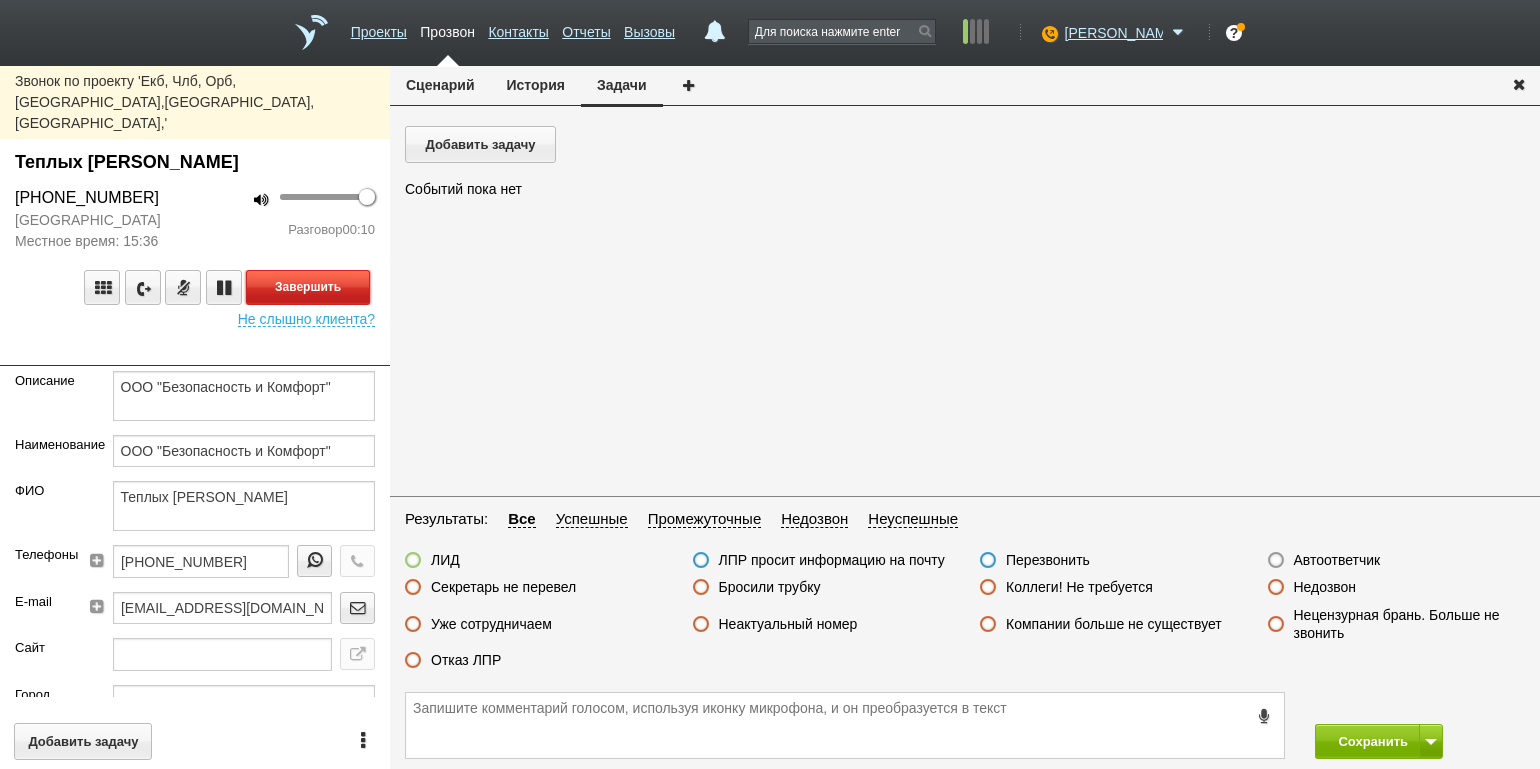 click on "Завершить" at bounding box center (308, 287) 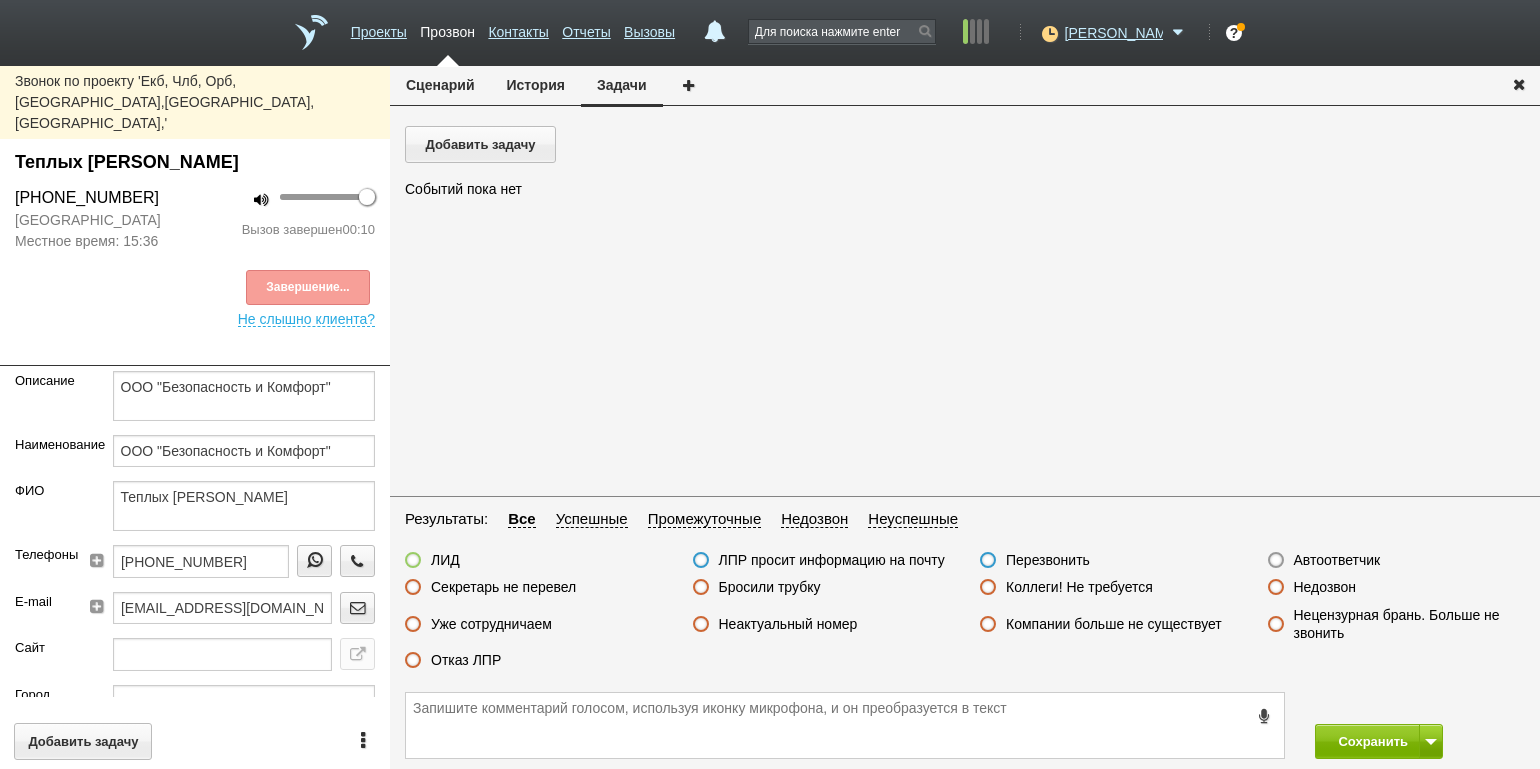 click on "Отказ ЛПР" at bounding box center [466, 660] 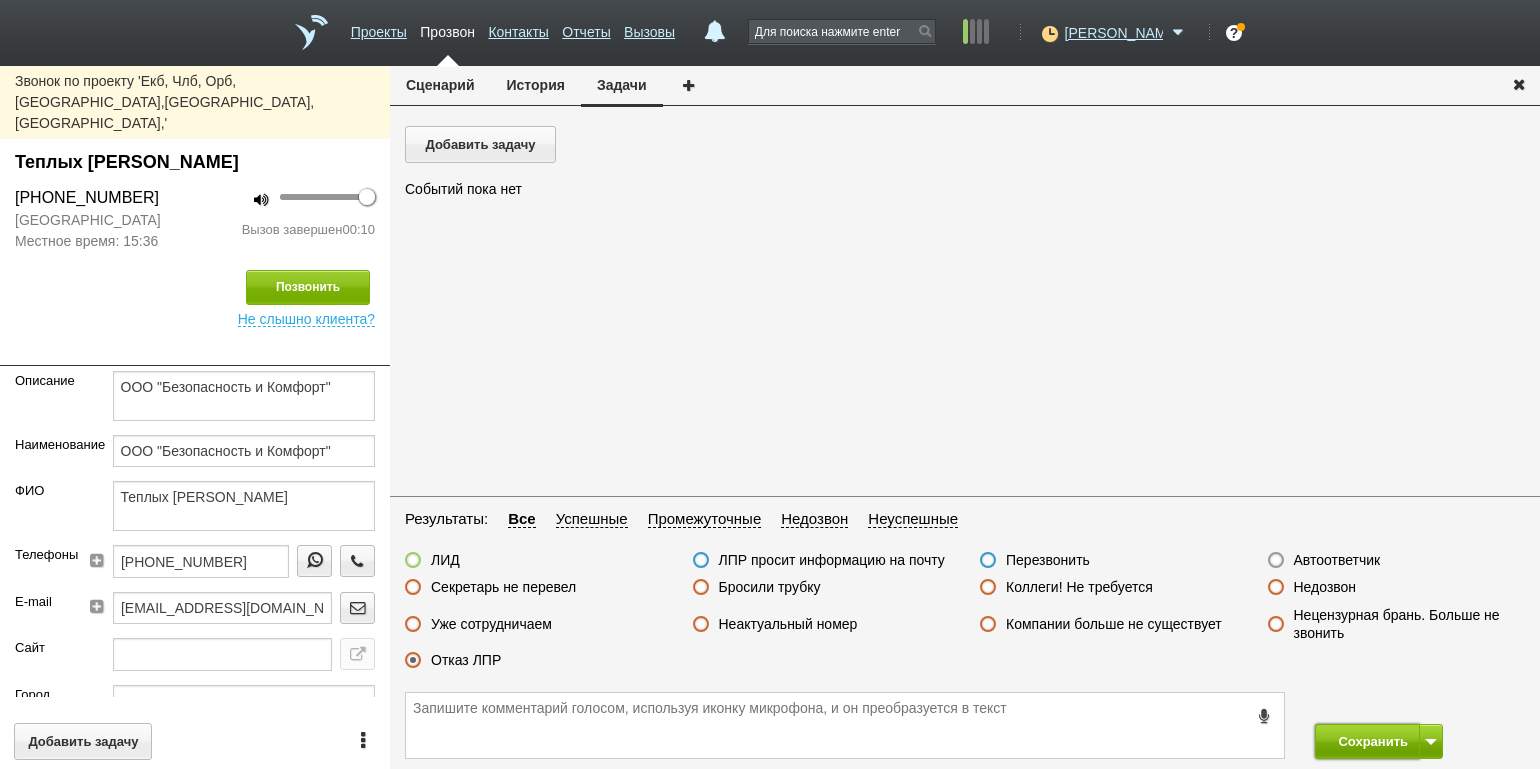 click on "Сохранить" at bounding box center (1367, 741) 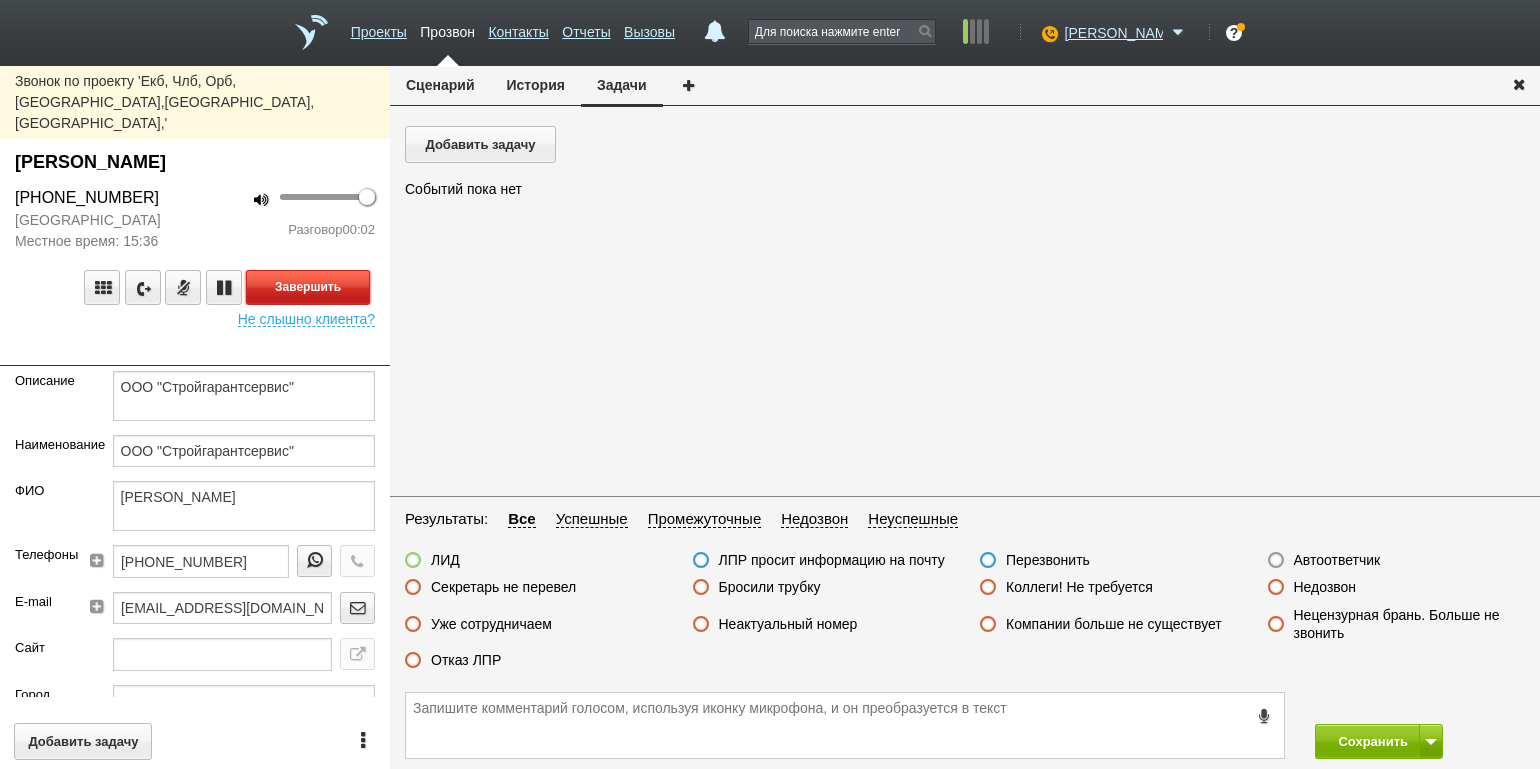 click on "Завершить" at bounding box center (308, 287) 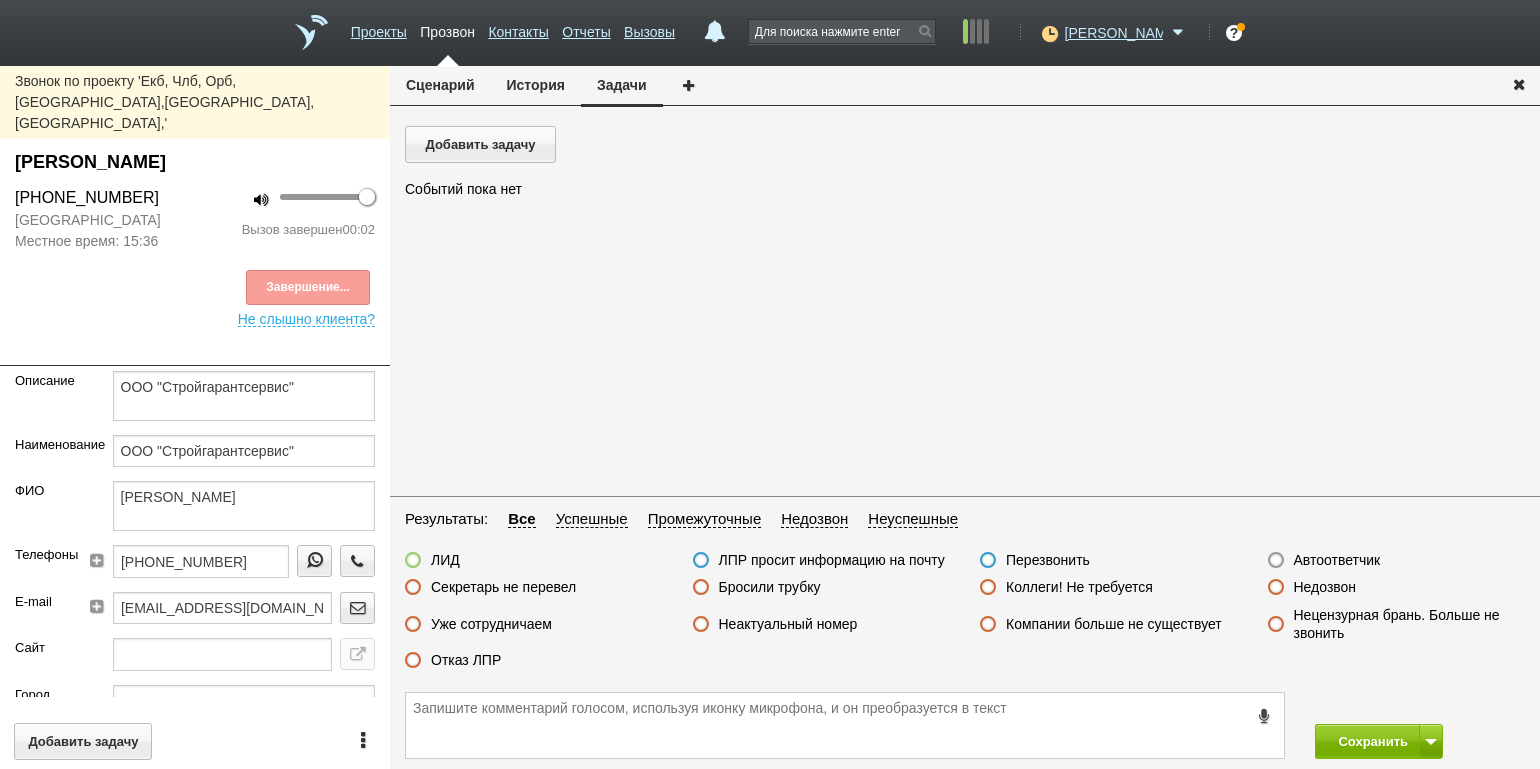 click on "Автоответчик" at bounding box center (1337, 560) 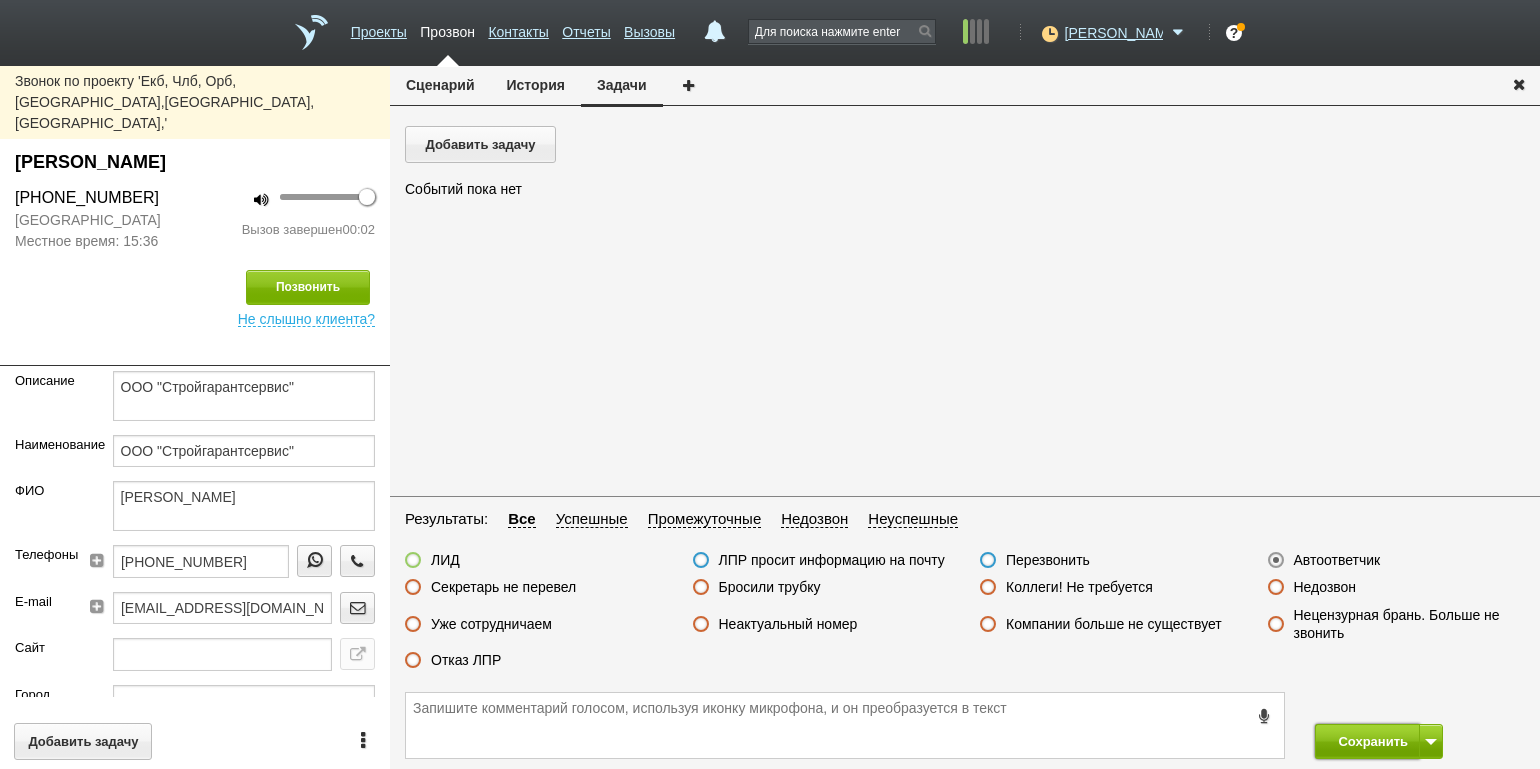 click on "Сохранить" at bounding box center (1367, 741) 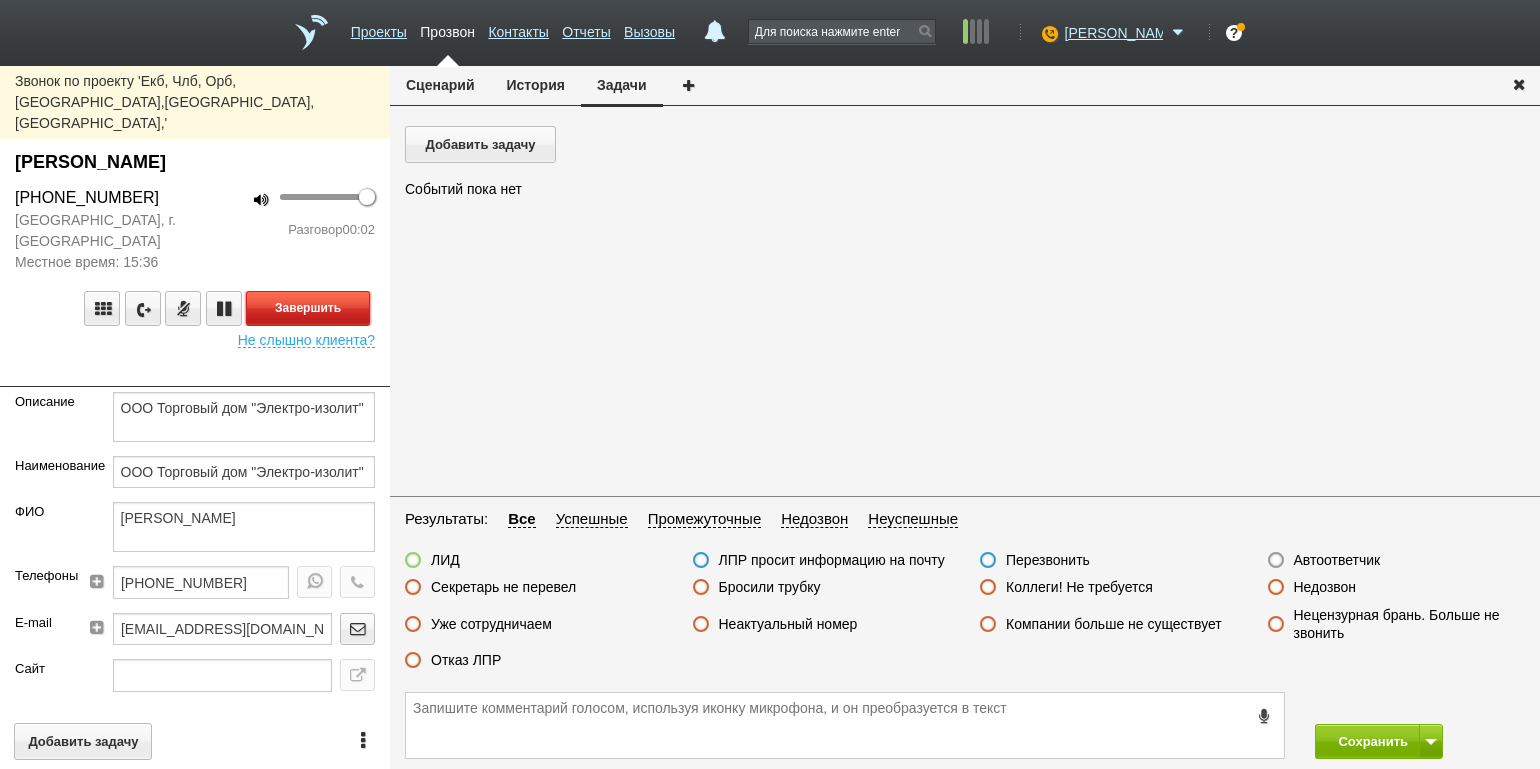 click on "Завершить" at bounding box center [308, 308] 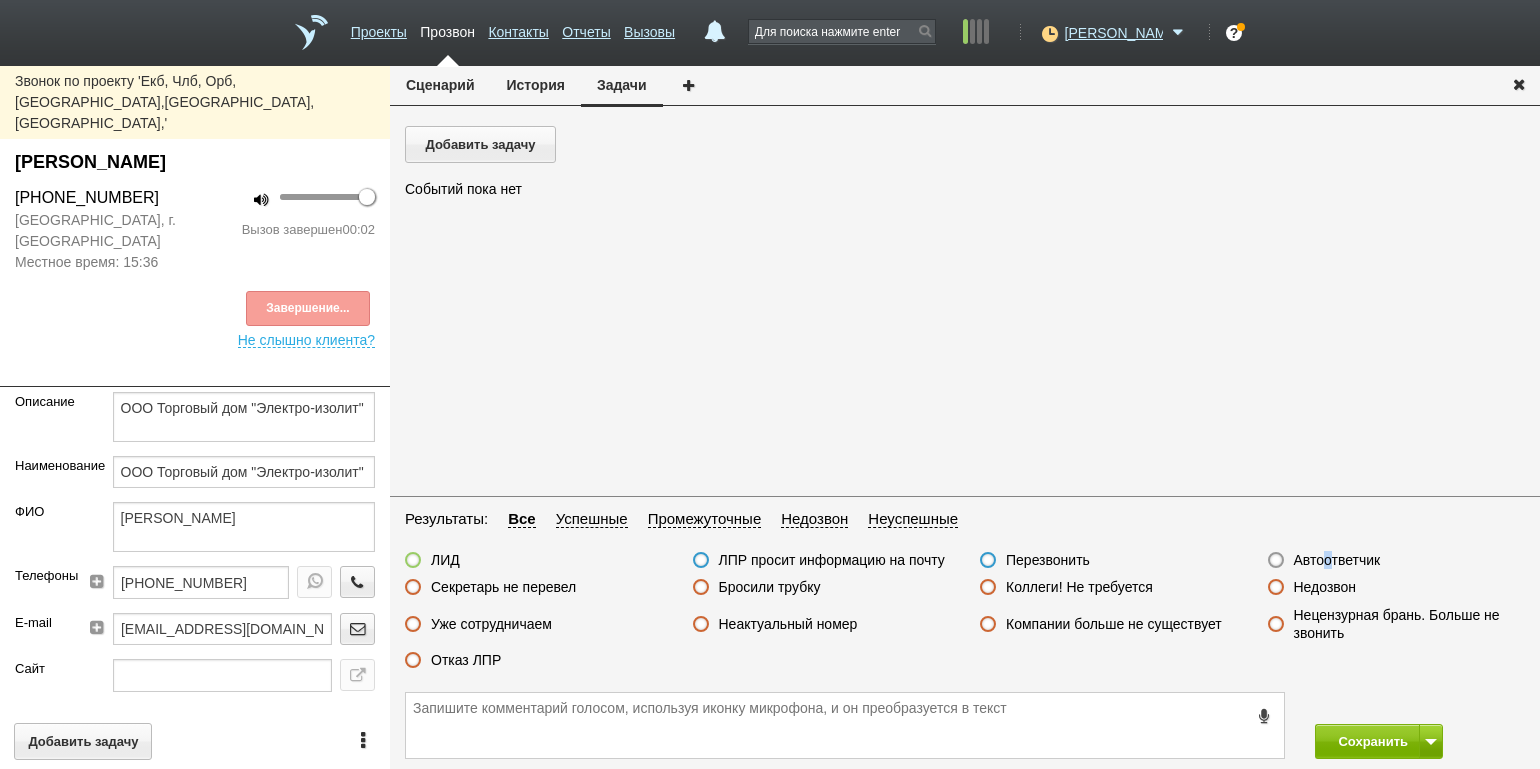 click on "Автоответчик" at bounding box center (1337, 560) 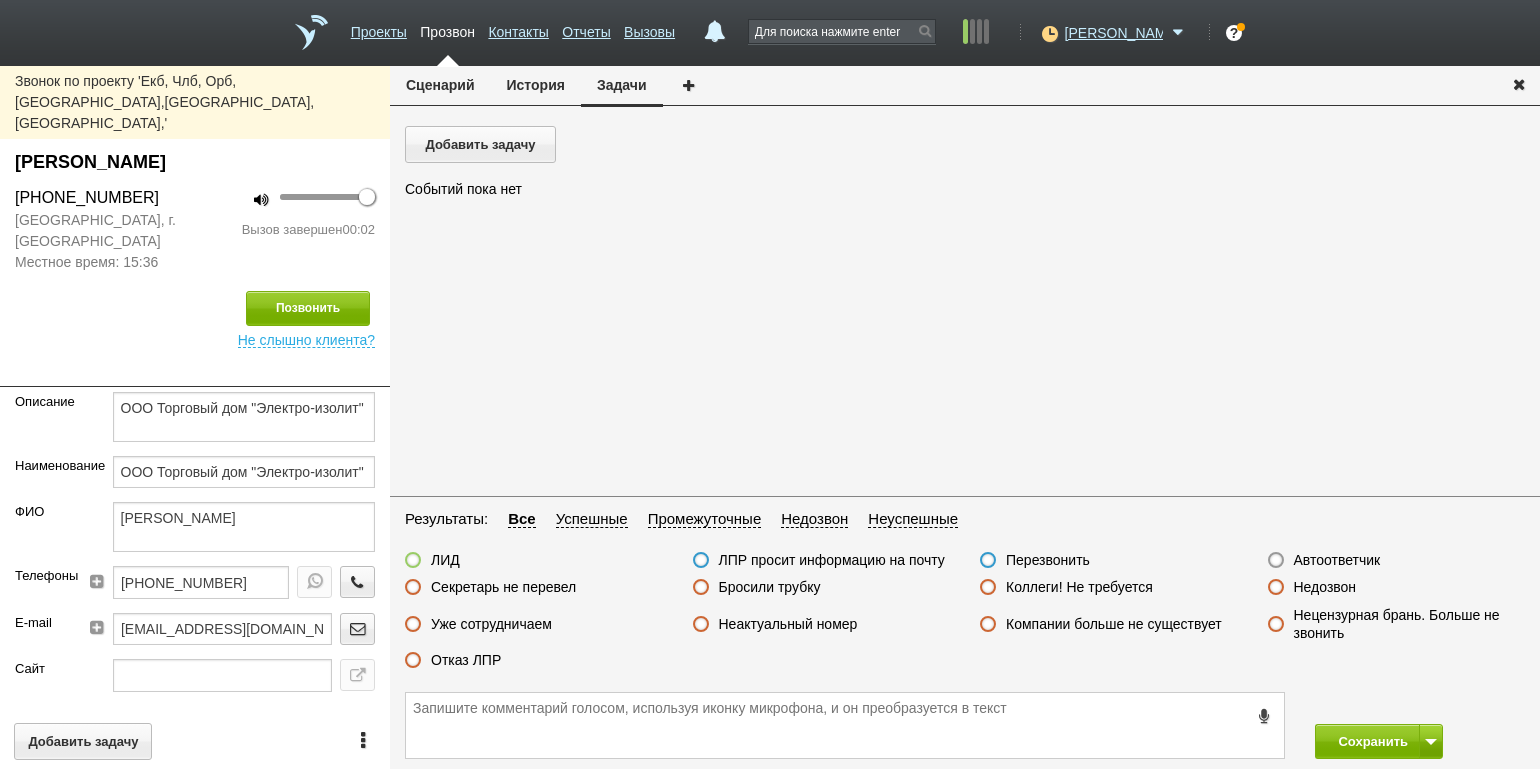click on "Автоответчик" at bounding box center [1337, 560] 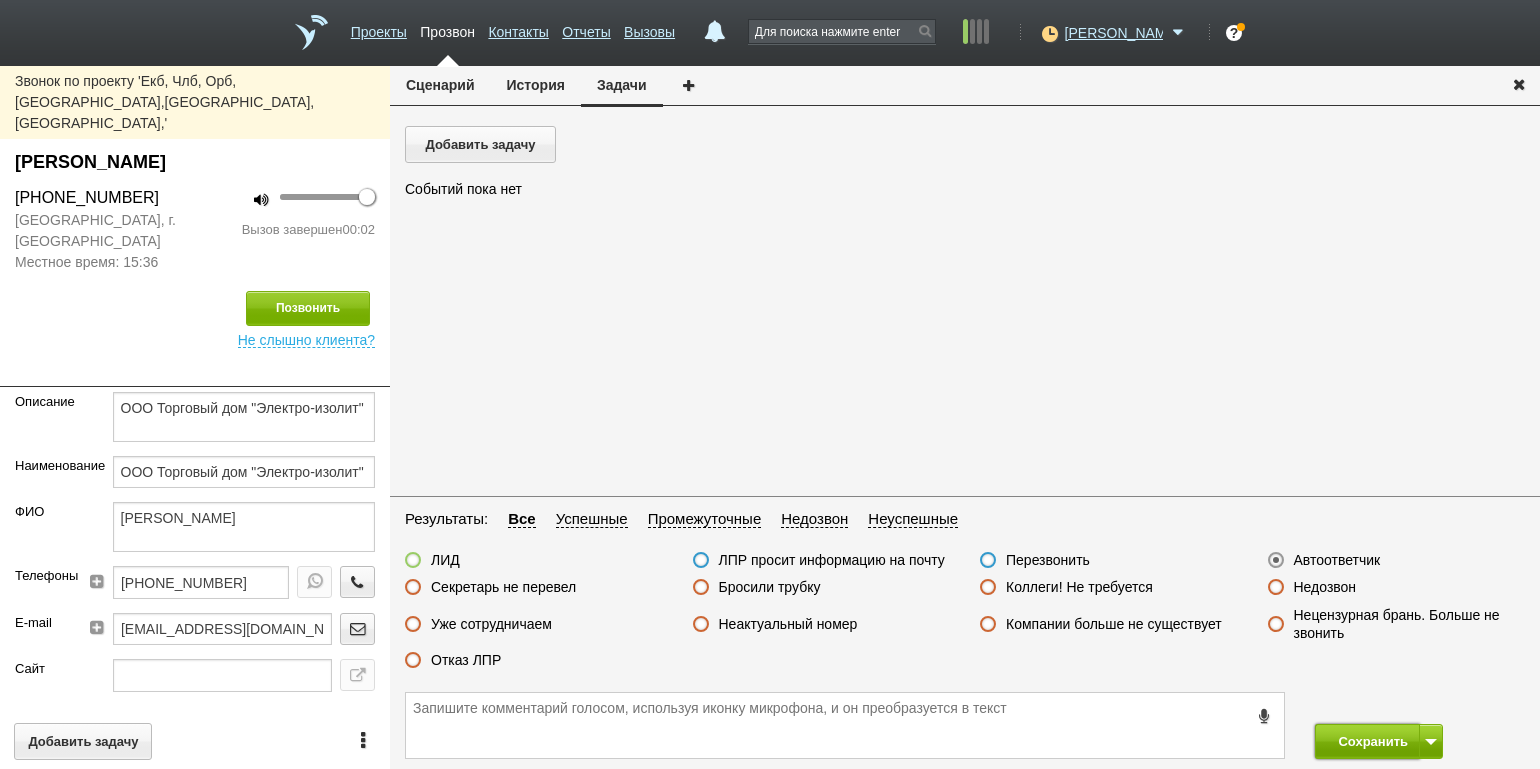 click on "Сохранить" at bounding box center [1367, 741] 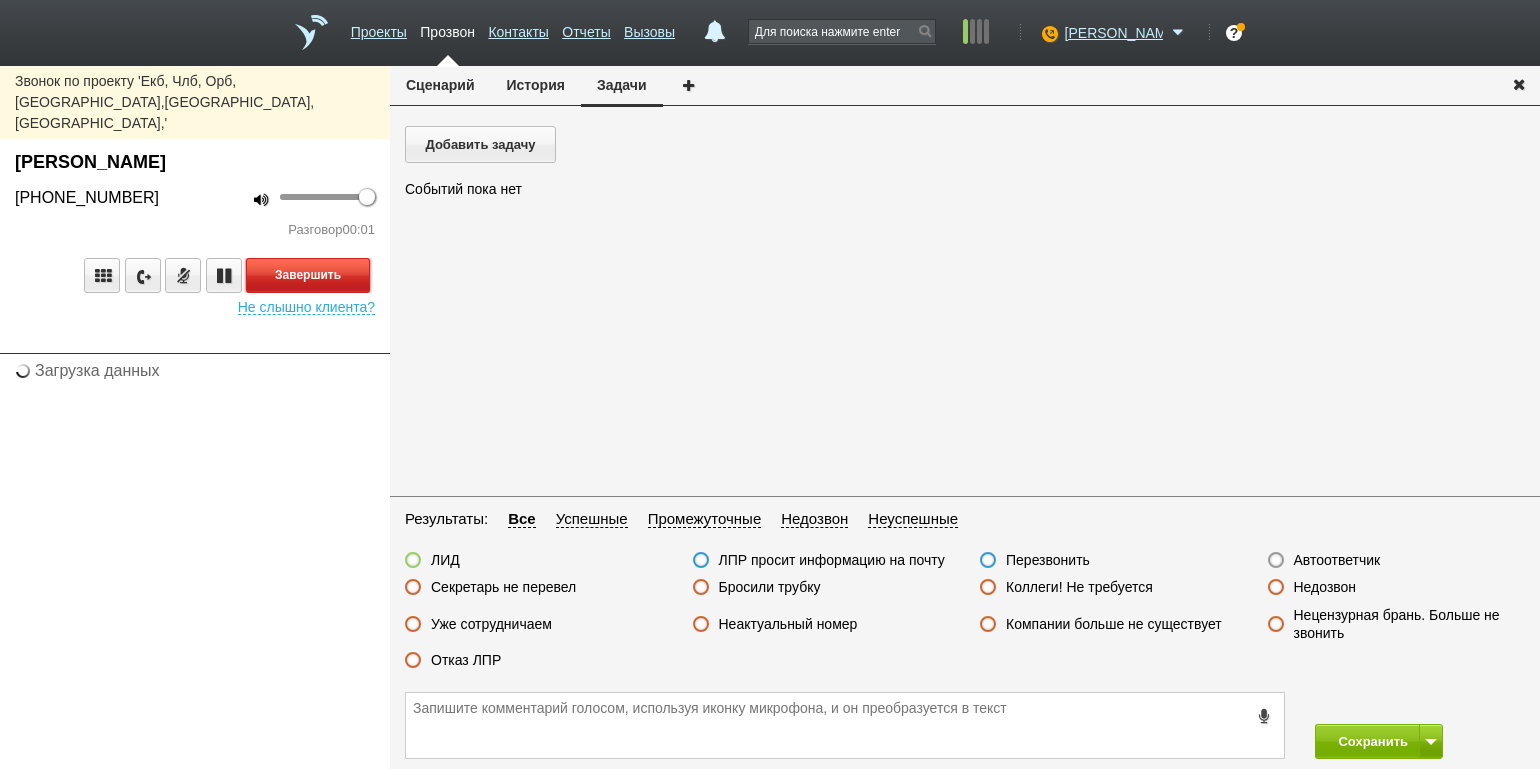 click on "Завершить" at bounding box center [308, 275] 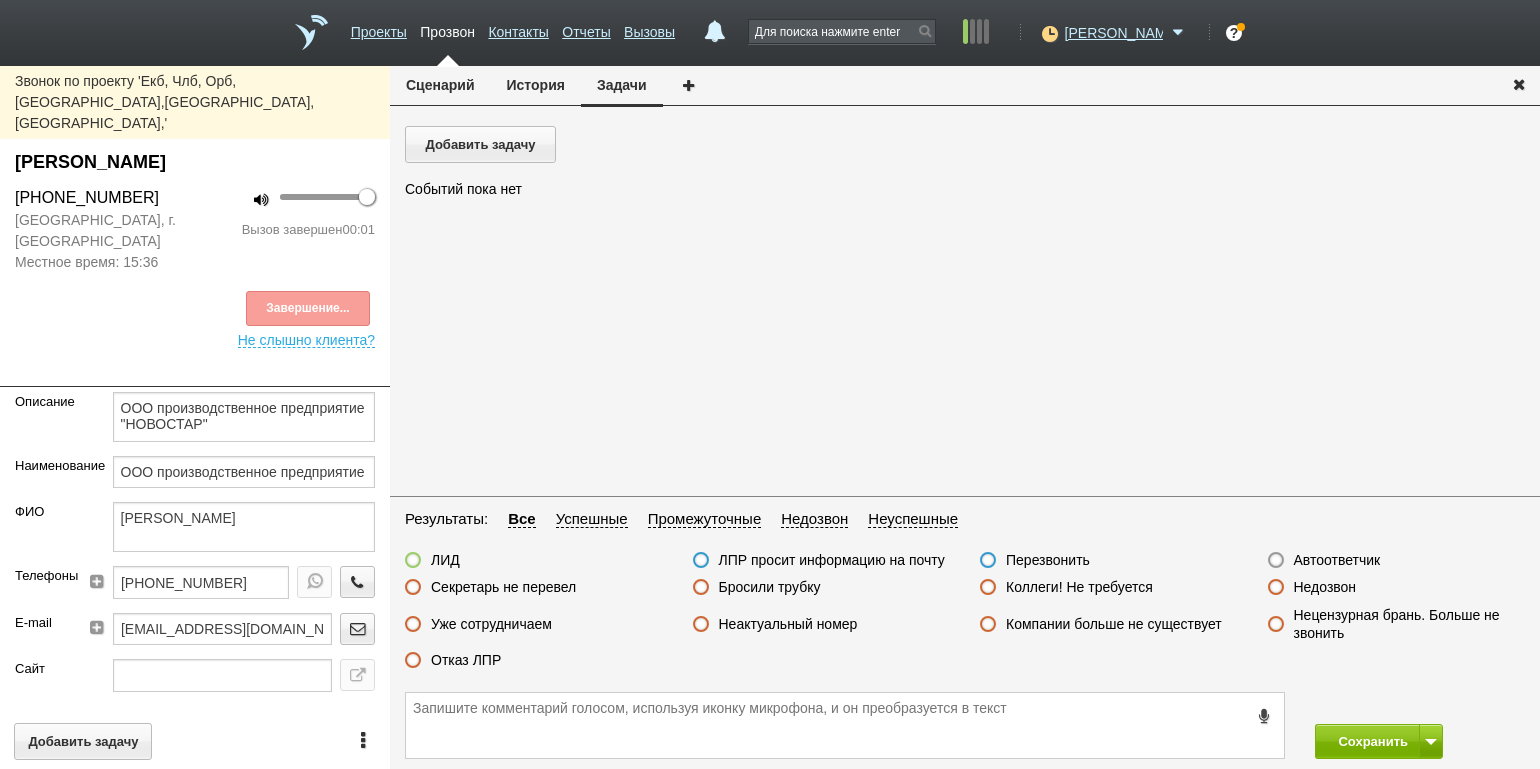 click on "Автоответчик" at bounding box center [1337, 560] 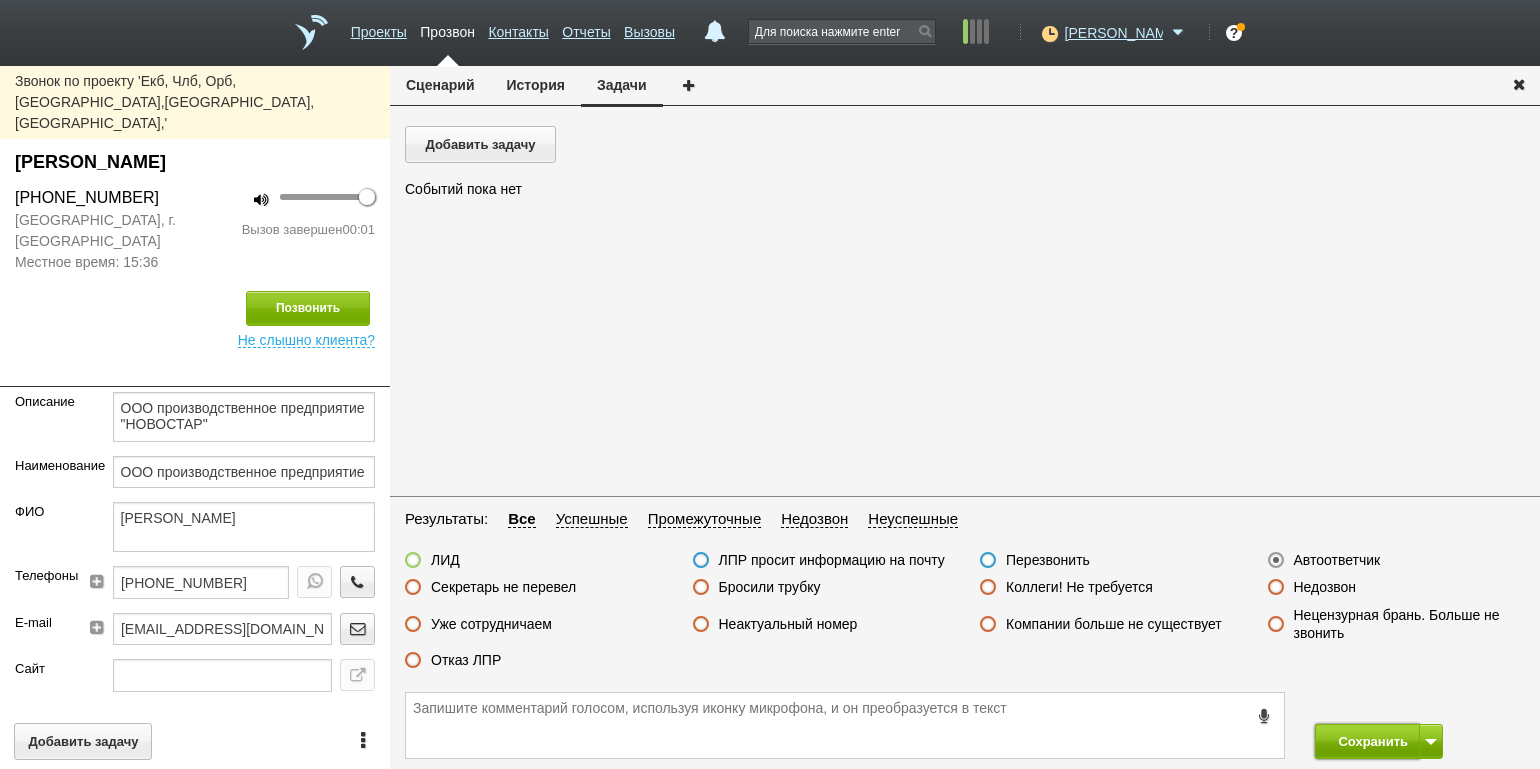 click on "Сохранить" at bounding box center [1367, 741] 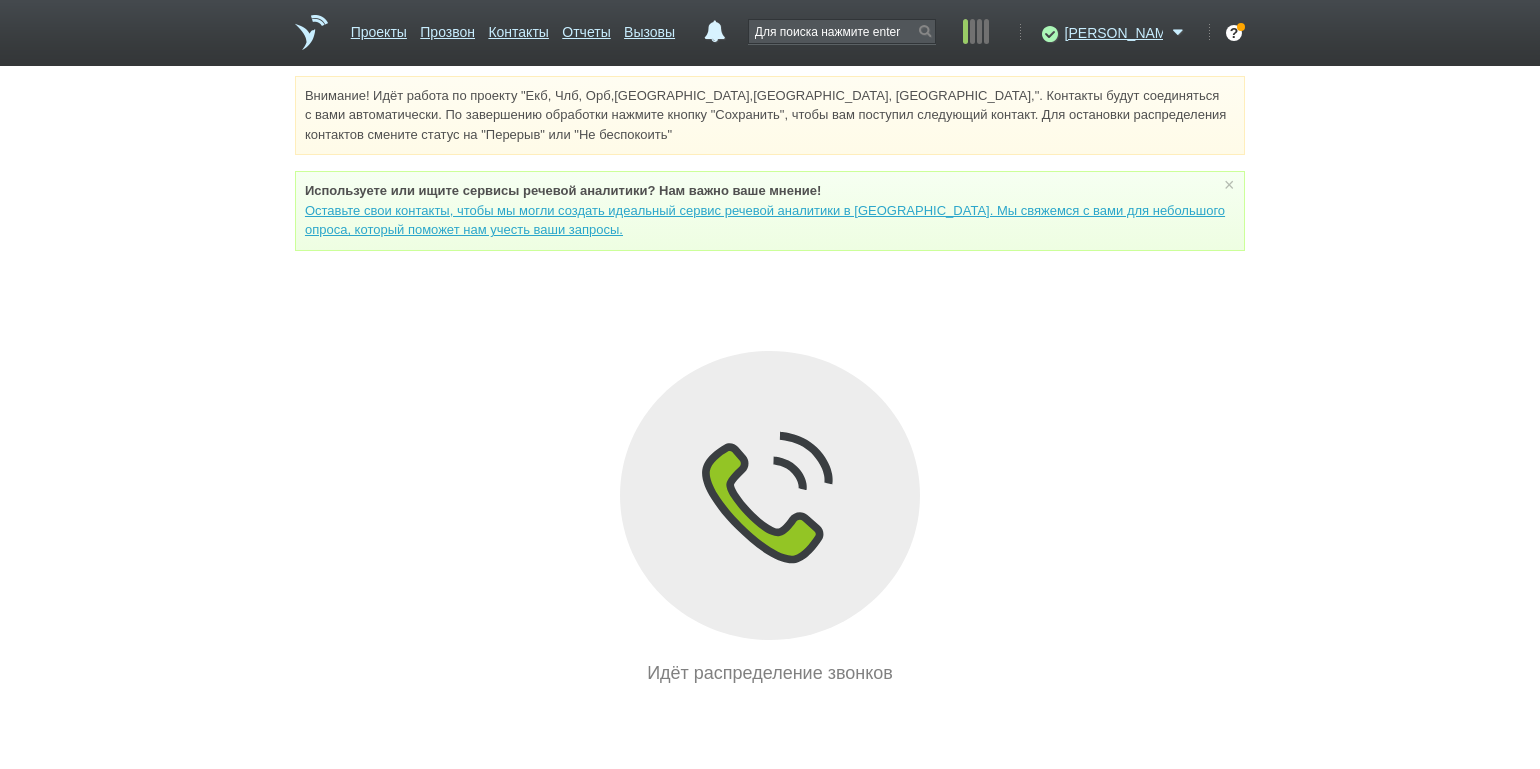 click on "Внимание! Идёт работа по проекту "Екб, Члб, Орб,[GEOGRAPHIC_DATA],[GEOGRAPHIC_DATA], [GEOGRAPHIC_DATA],". Контакты будут соединяться с вами автоматически. По завершению обработки нажмите кнопку "Сохранить", чтобы вам поступил следующий контакт. Для остановки распределения контактов смените статус на "Перерыв" или "Не беспокоить"
Используете или ищите cервисы речевой аналитики? Нам важно ваше мнение!
×
Вы можете звонить напрямую из строки поиска - введите номер и нажмите "Позвонить"
Идёт распределение звонков" at bounding box center [770, 381] 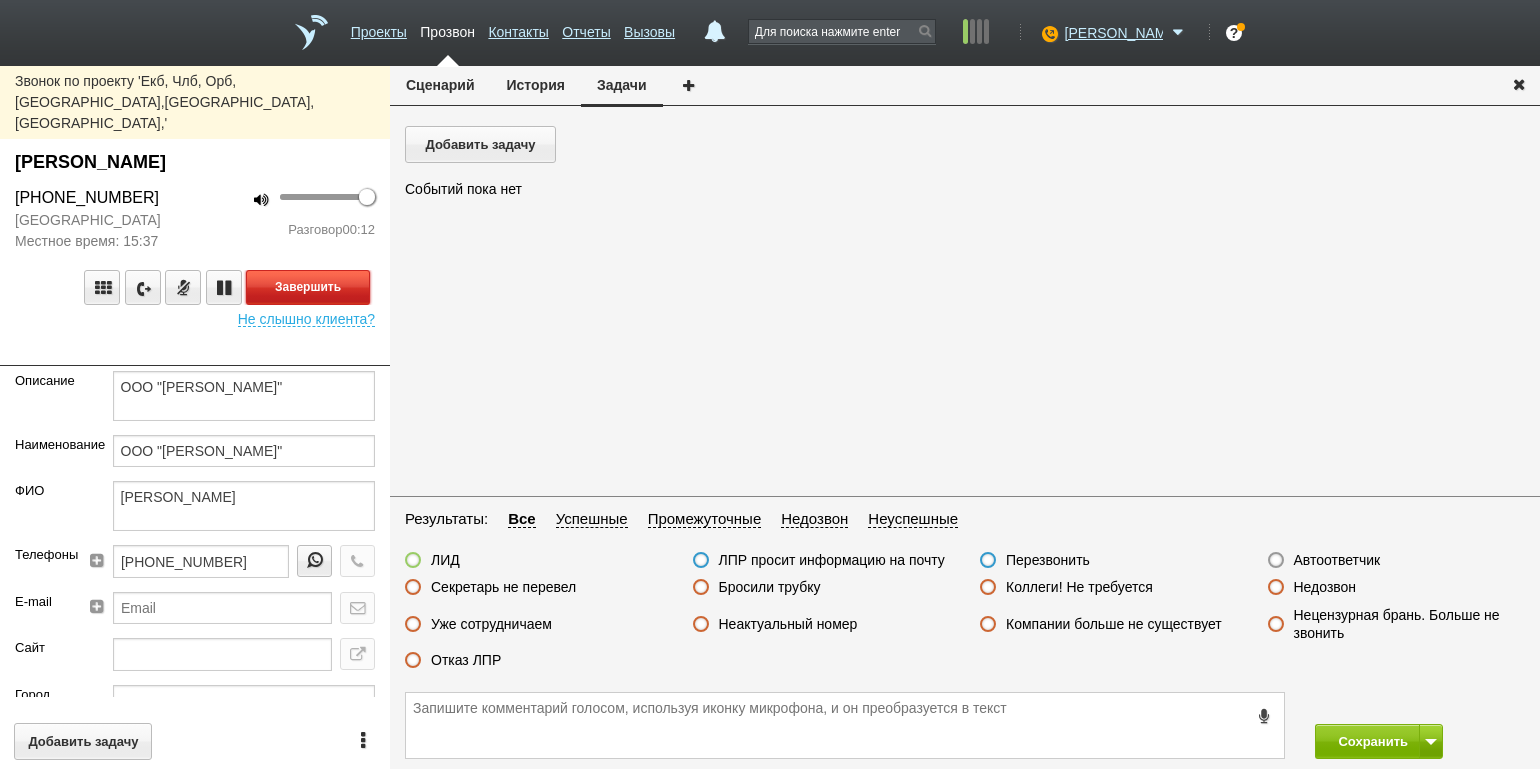 click on "Завершить" at bounding box center [308, 287] 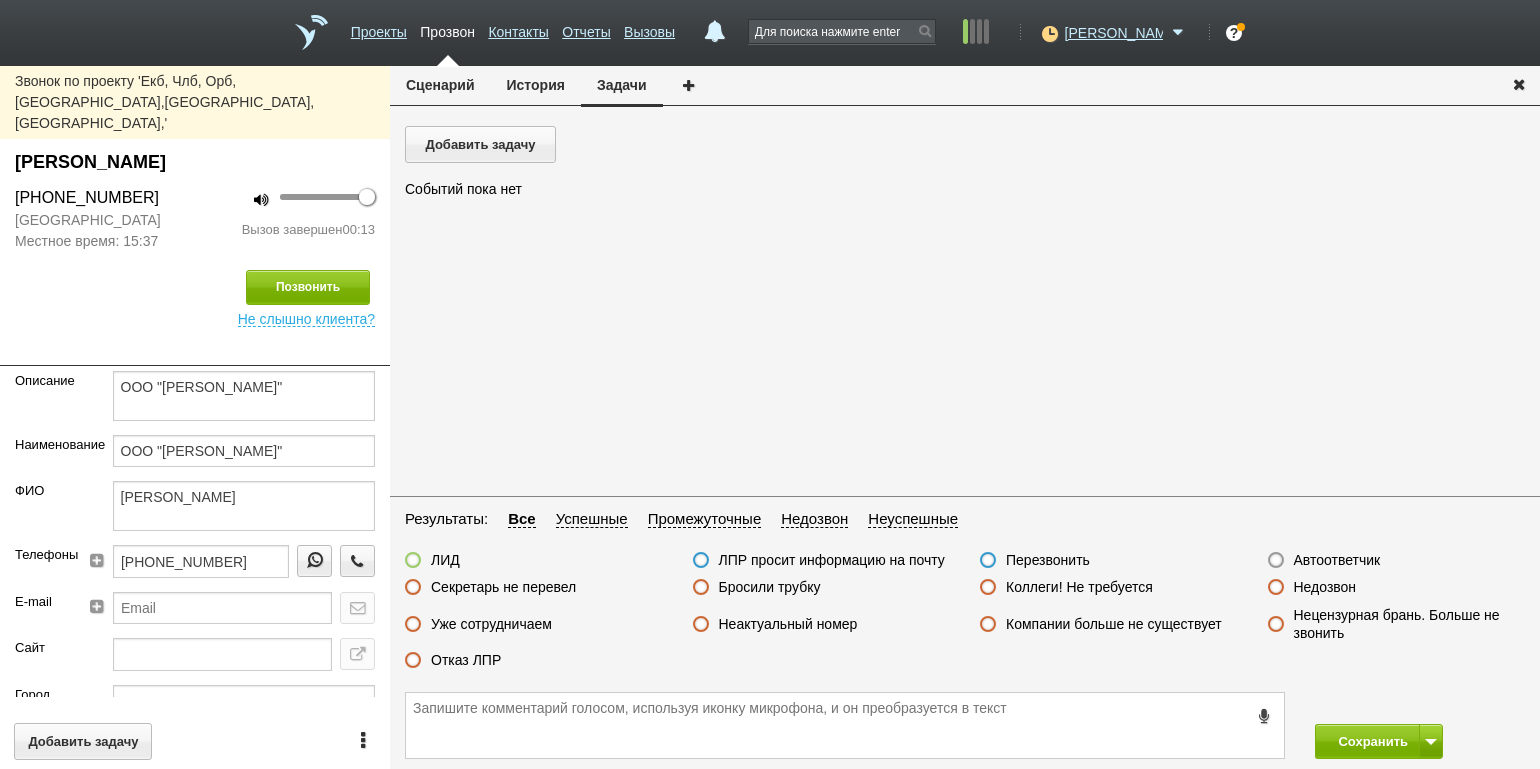 drag, startPoint x: 743, startPoint y: 618, endPoint x: 763, endPoint y: 620, distance: 20.09975 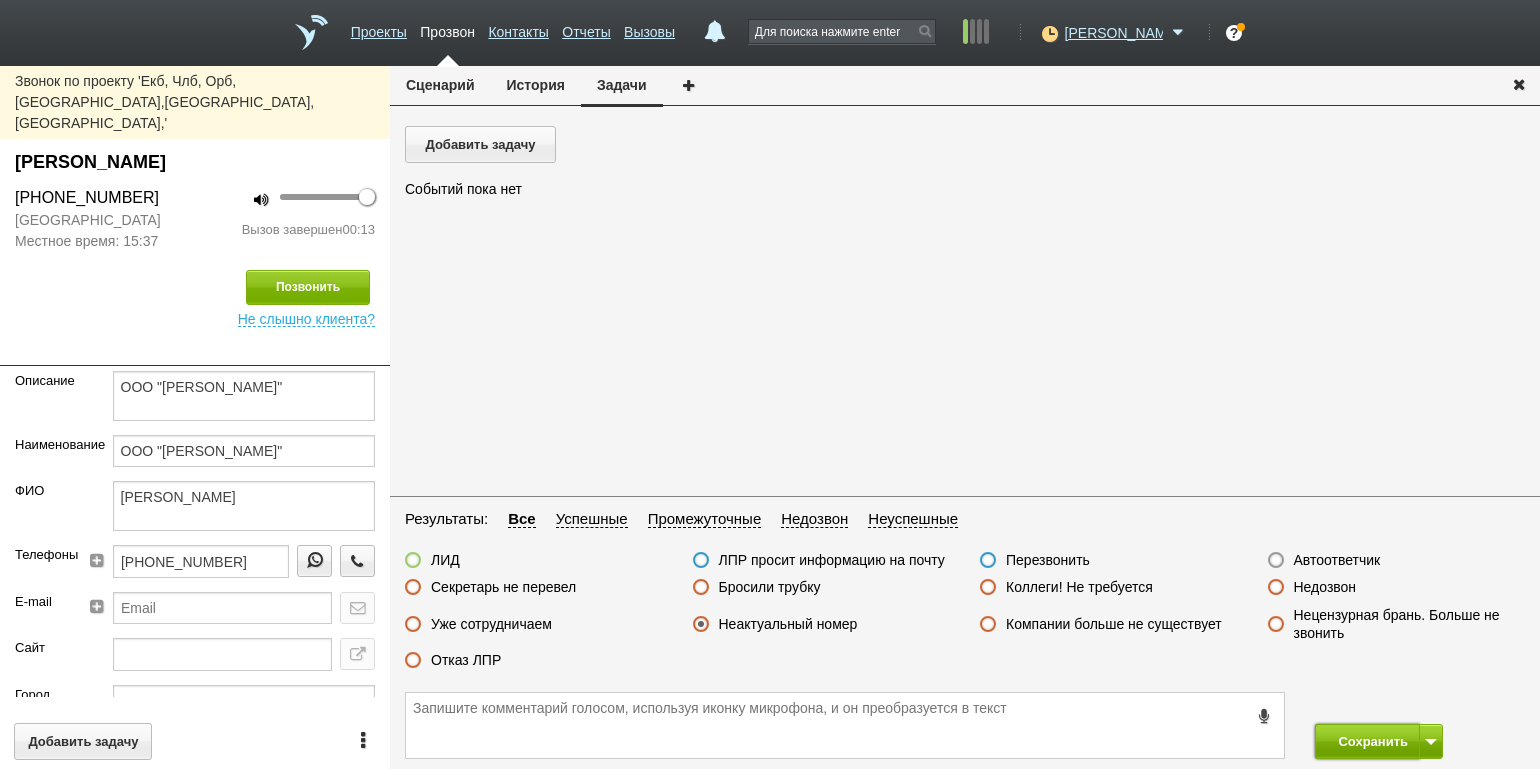 click on "Сохранить" at bounding box center [1367, 741] 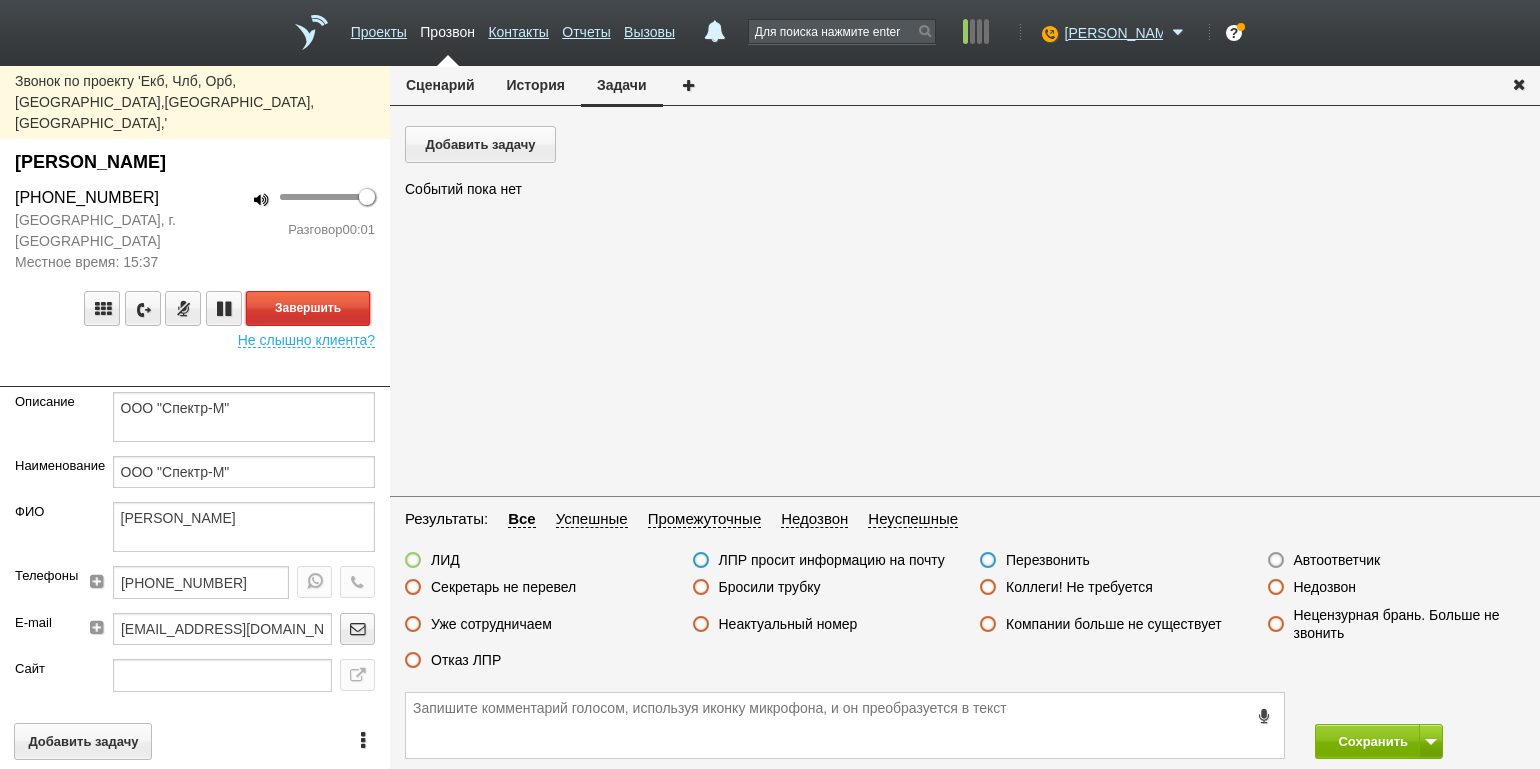 drag, startPoint x: 339, startPoint y: 266, endPoint x: 366, endPoint y: 280, distance: 30.413813 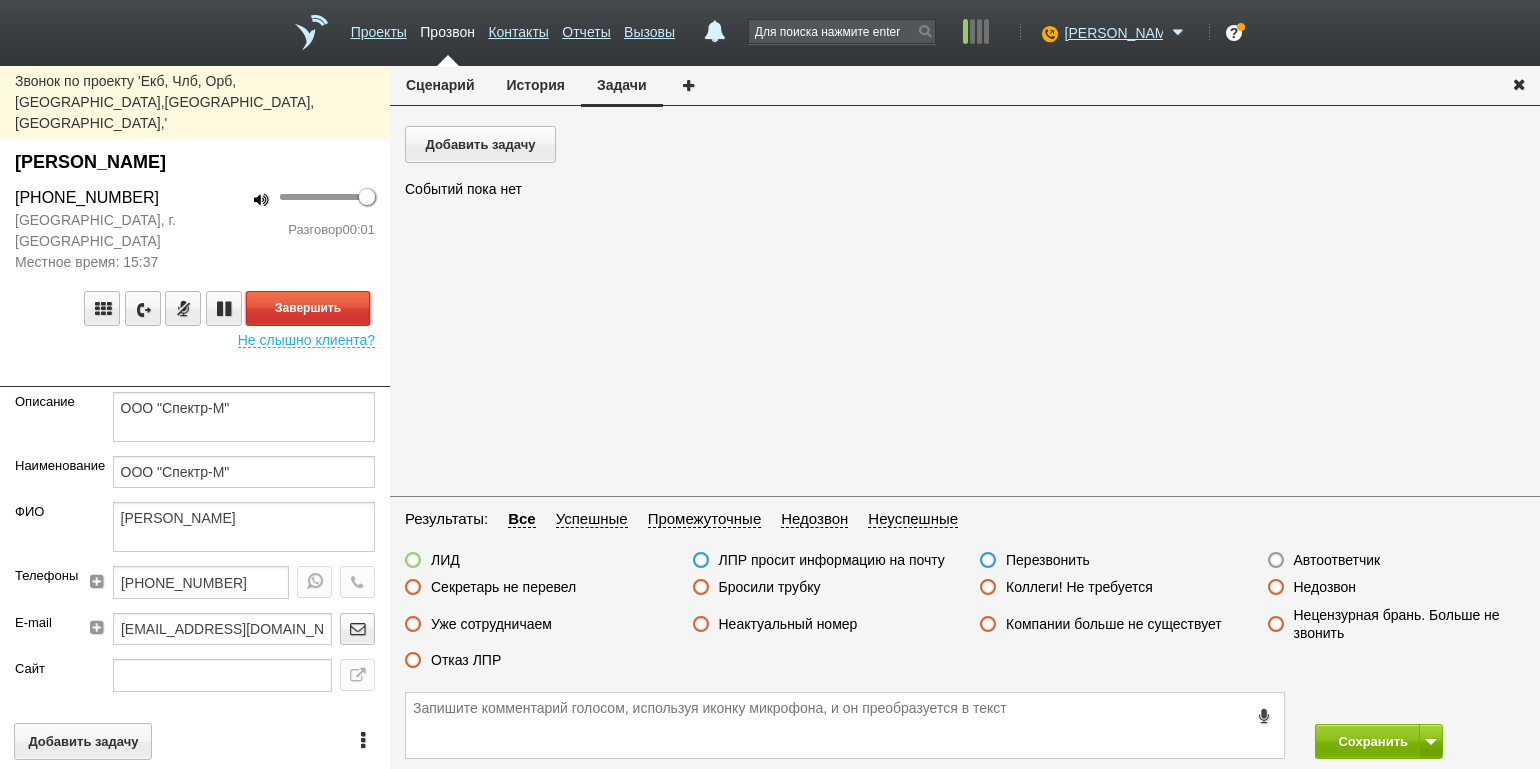 click on "Завершить" at bounding box center (308, 308) 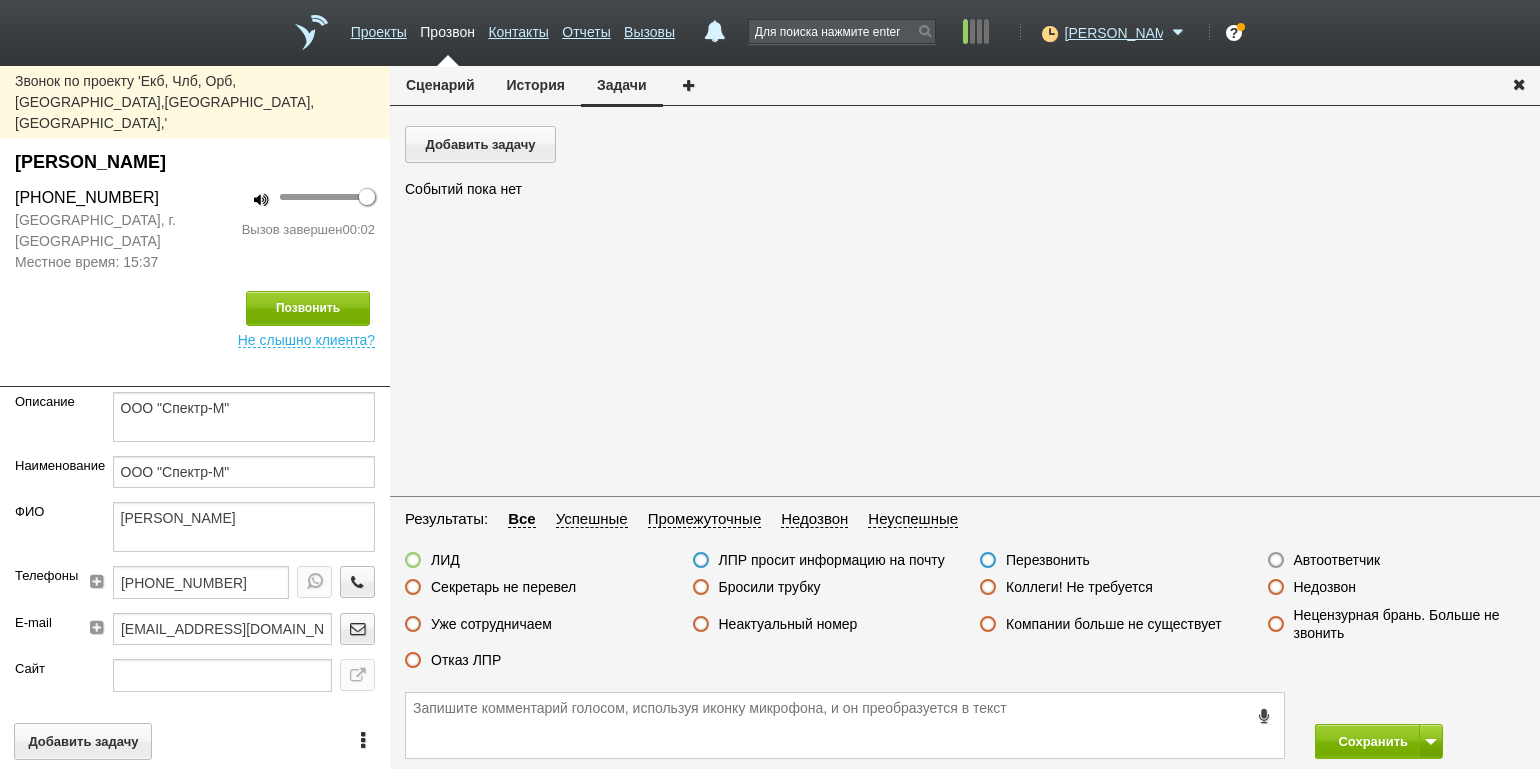 click on "Автоответчик" at bounding box center [1337, 560] 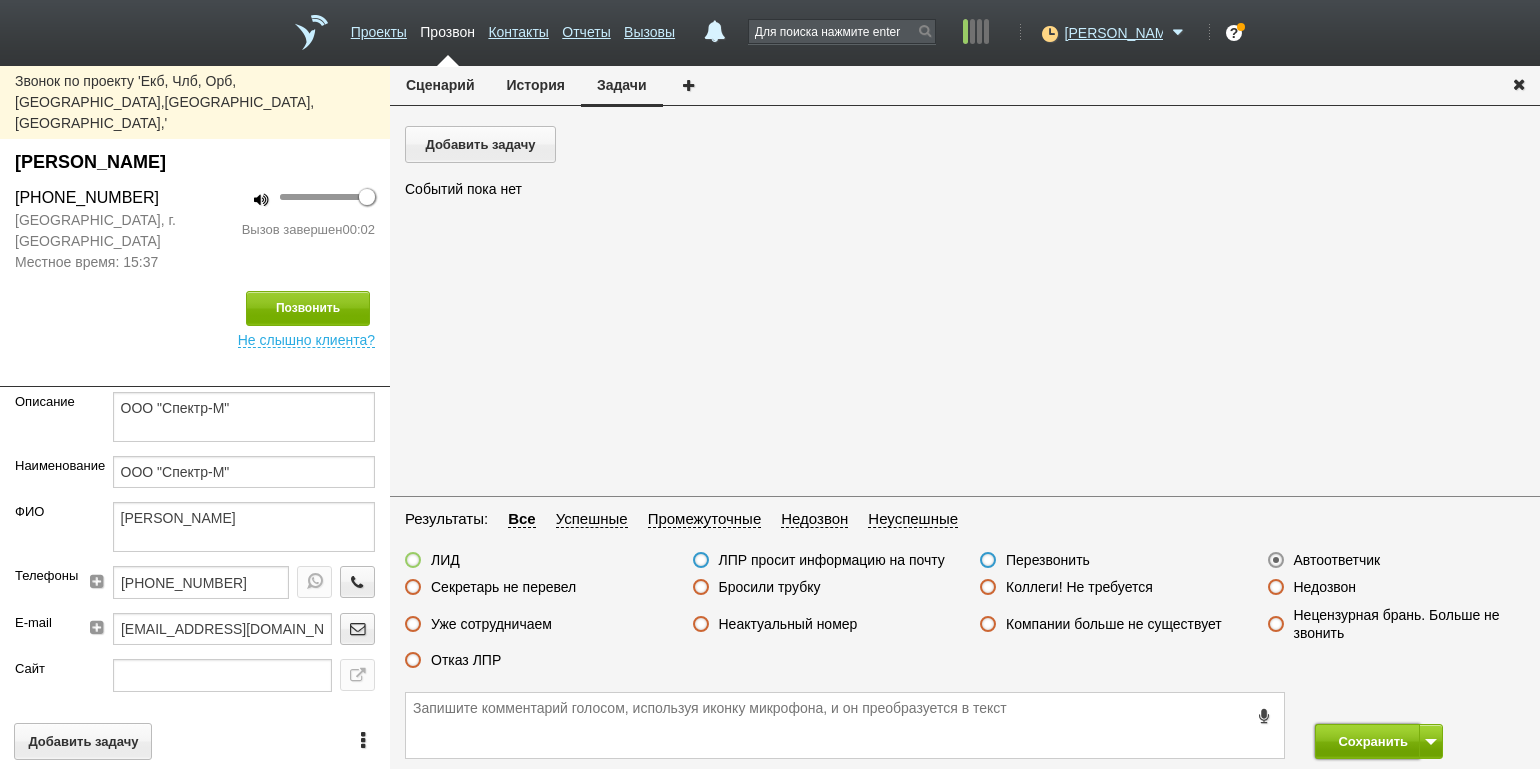 click on "Сохранить" at bounding box center (1367, 741) 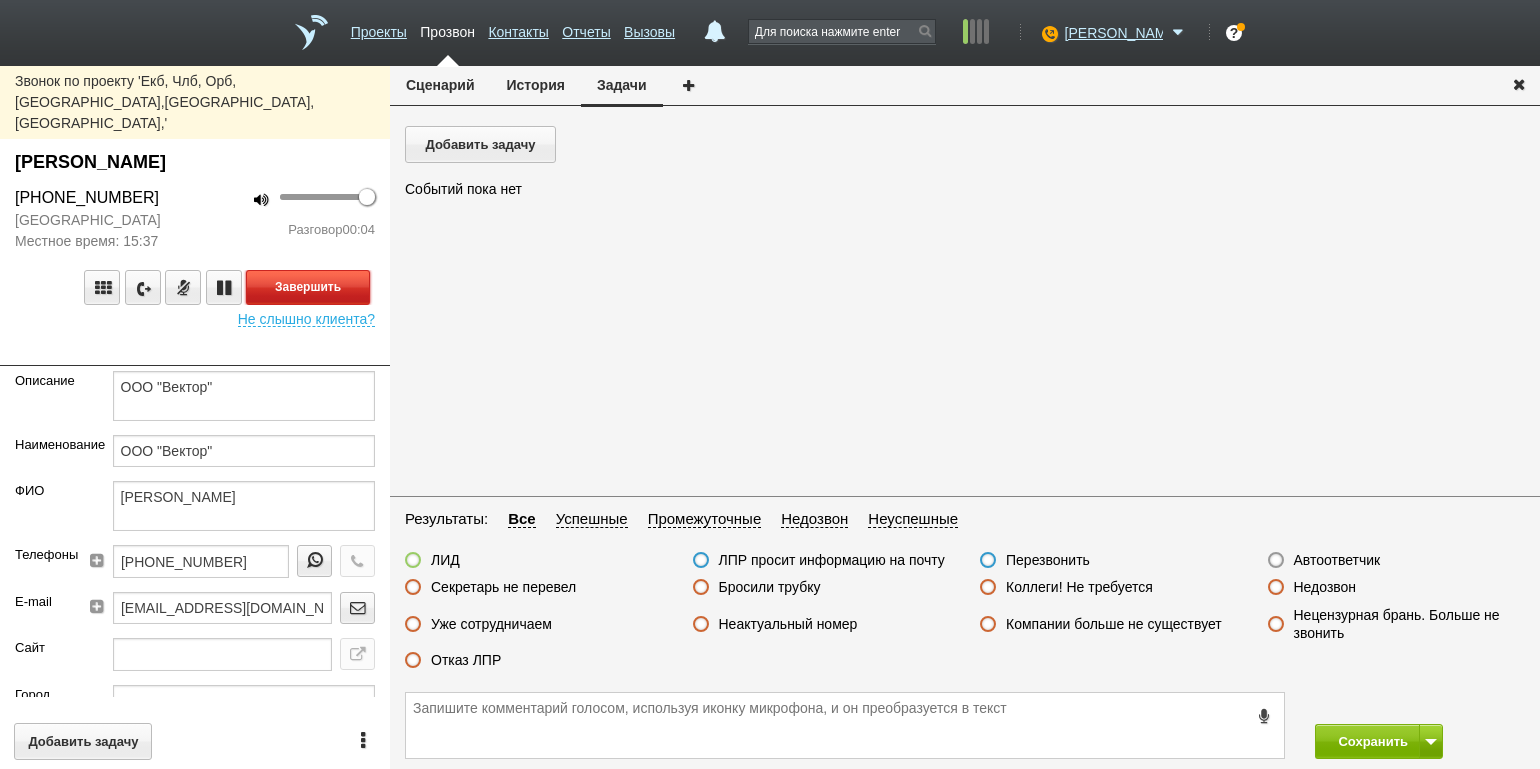 click on "Завершить" at bounding box center (308, 287) 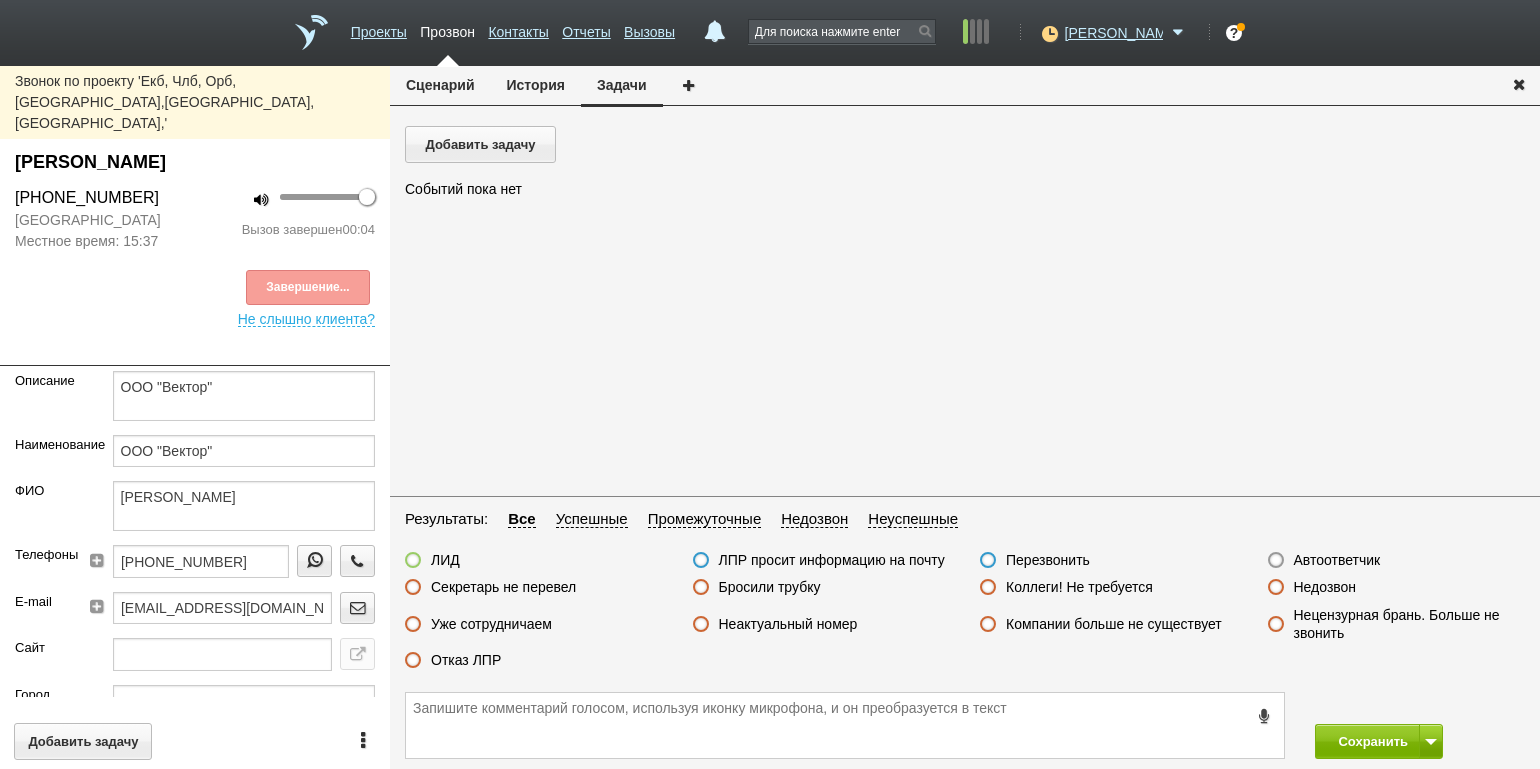 click on "Автоответчик" at bounding box center (1337, 560) 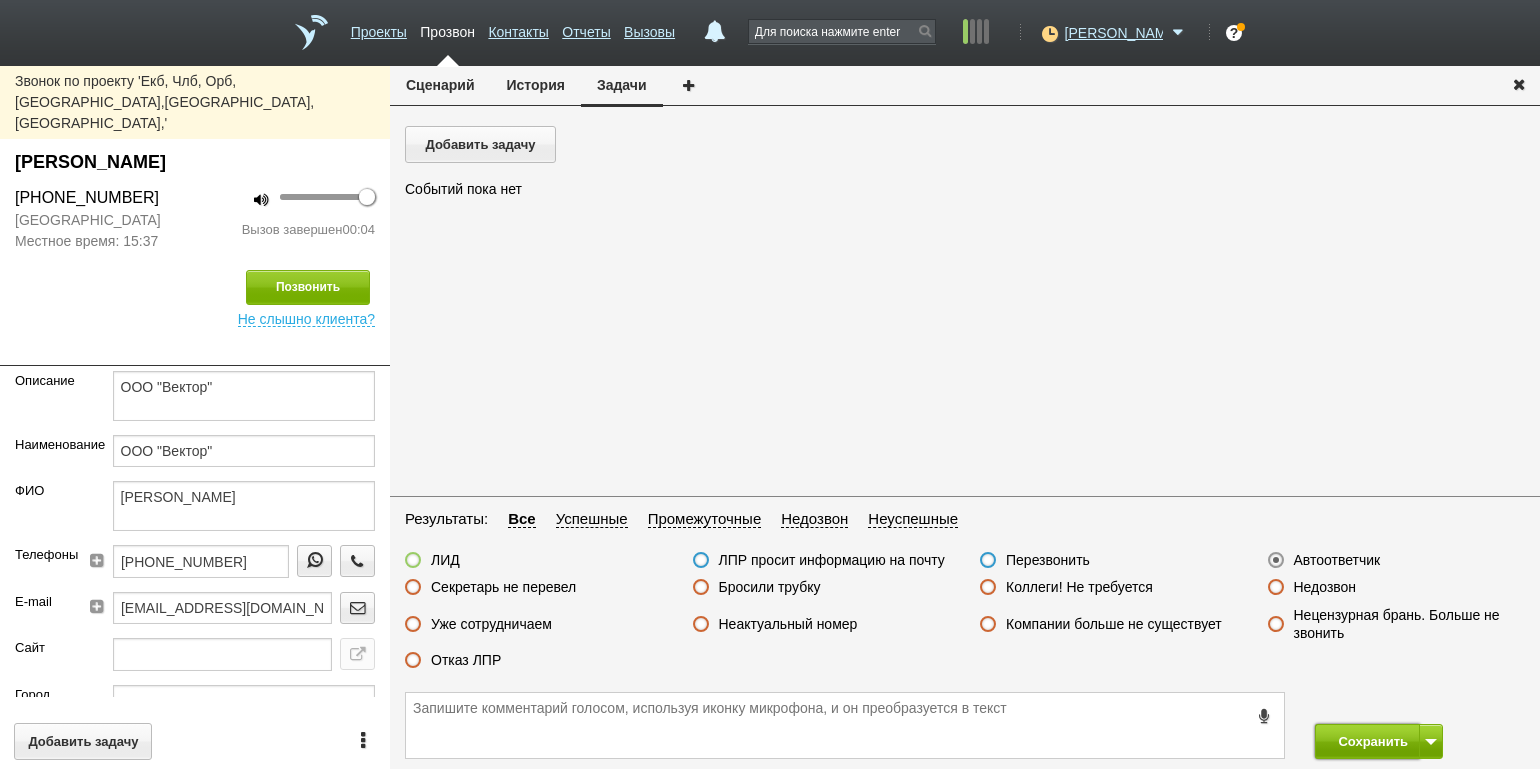 click on "Сохранить" at bounding box center [1367, 741] 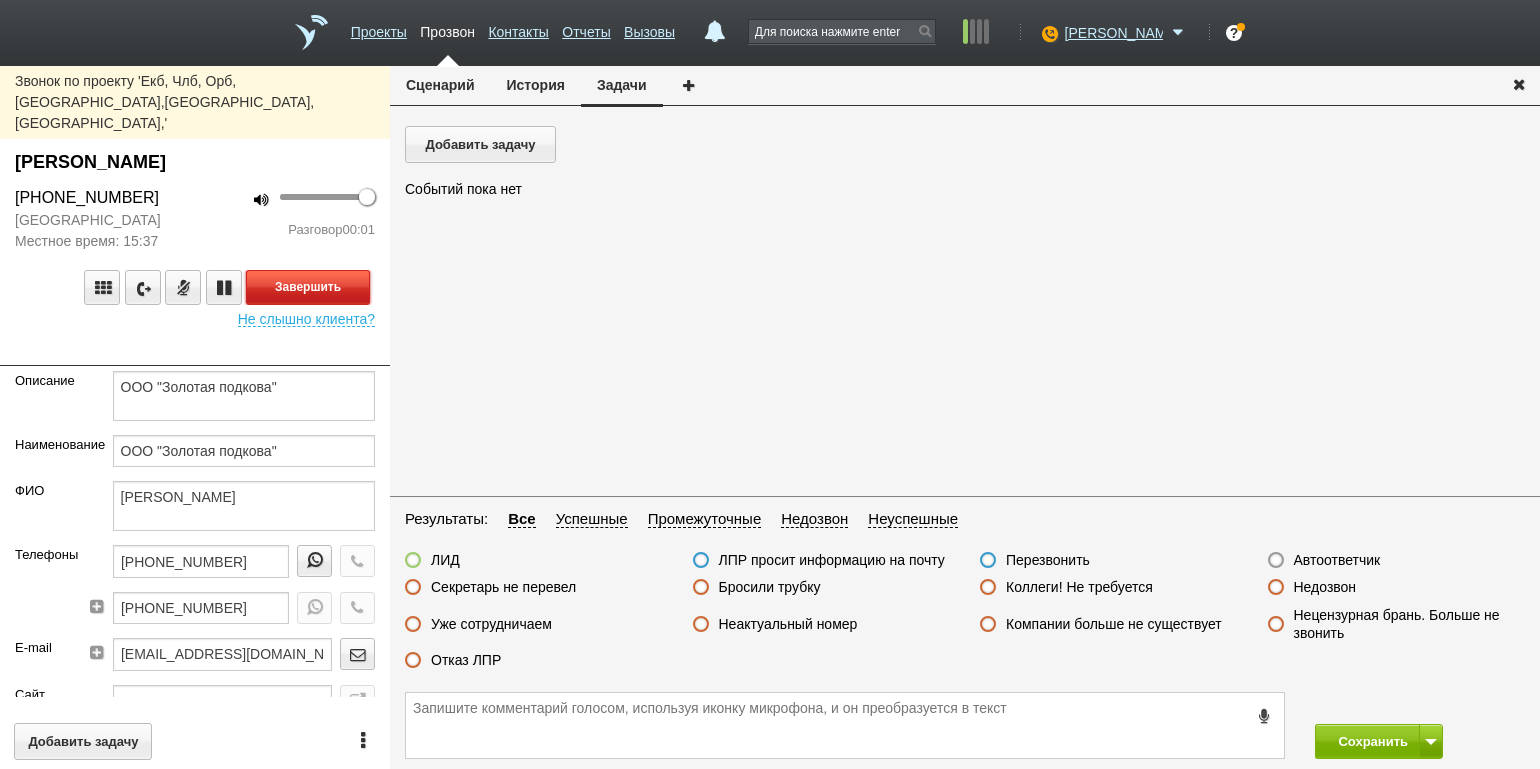 click on "Завершить" at bounding box center (308, 287) 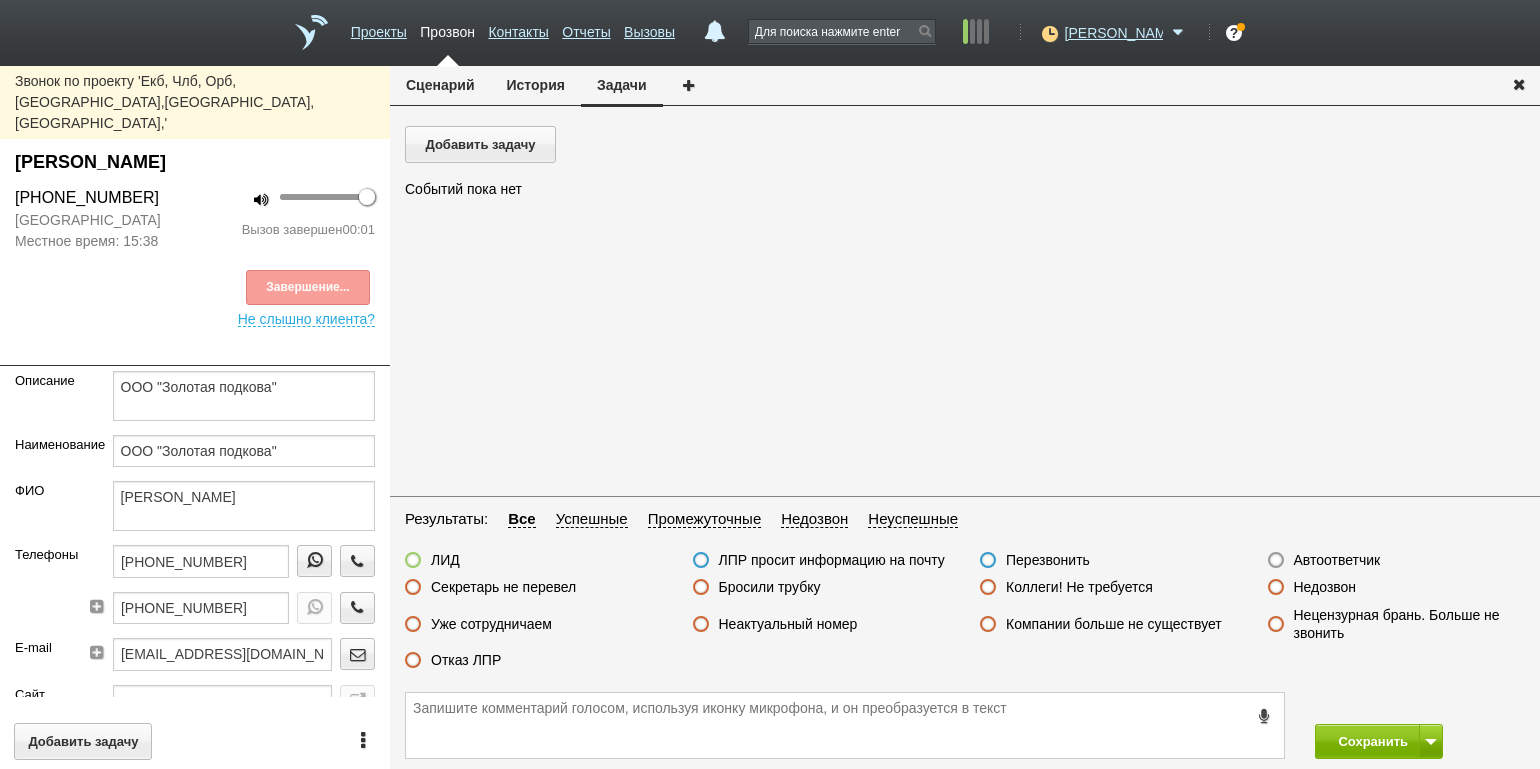 drag, startPoint x: 1333, startPoint y: 585, endPoint x: 1347, endPoint y: 602, distance: 22.022715 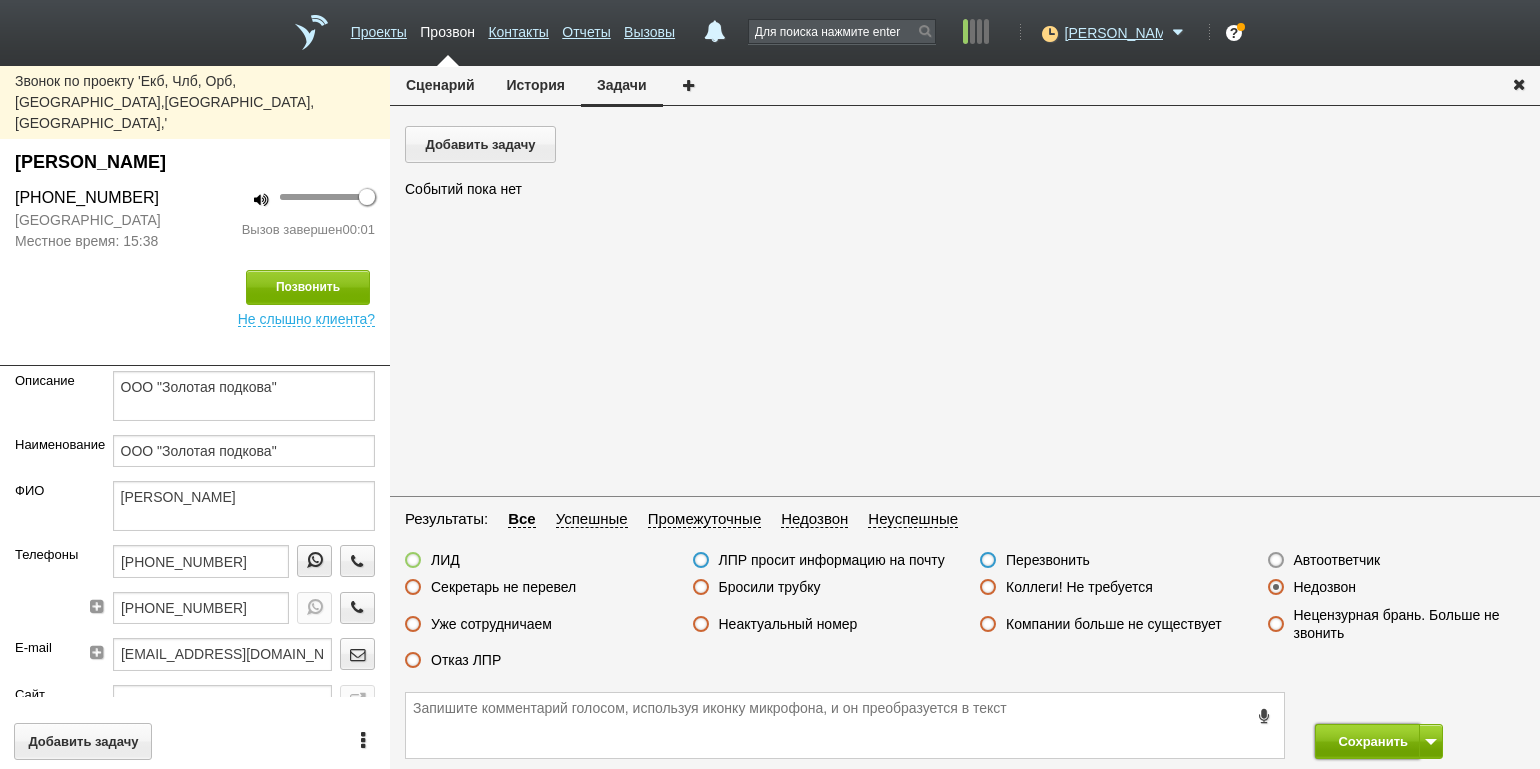 click on "Сохранить" at bounding box center (1367, 741) 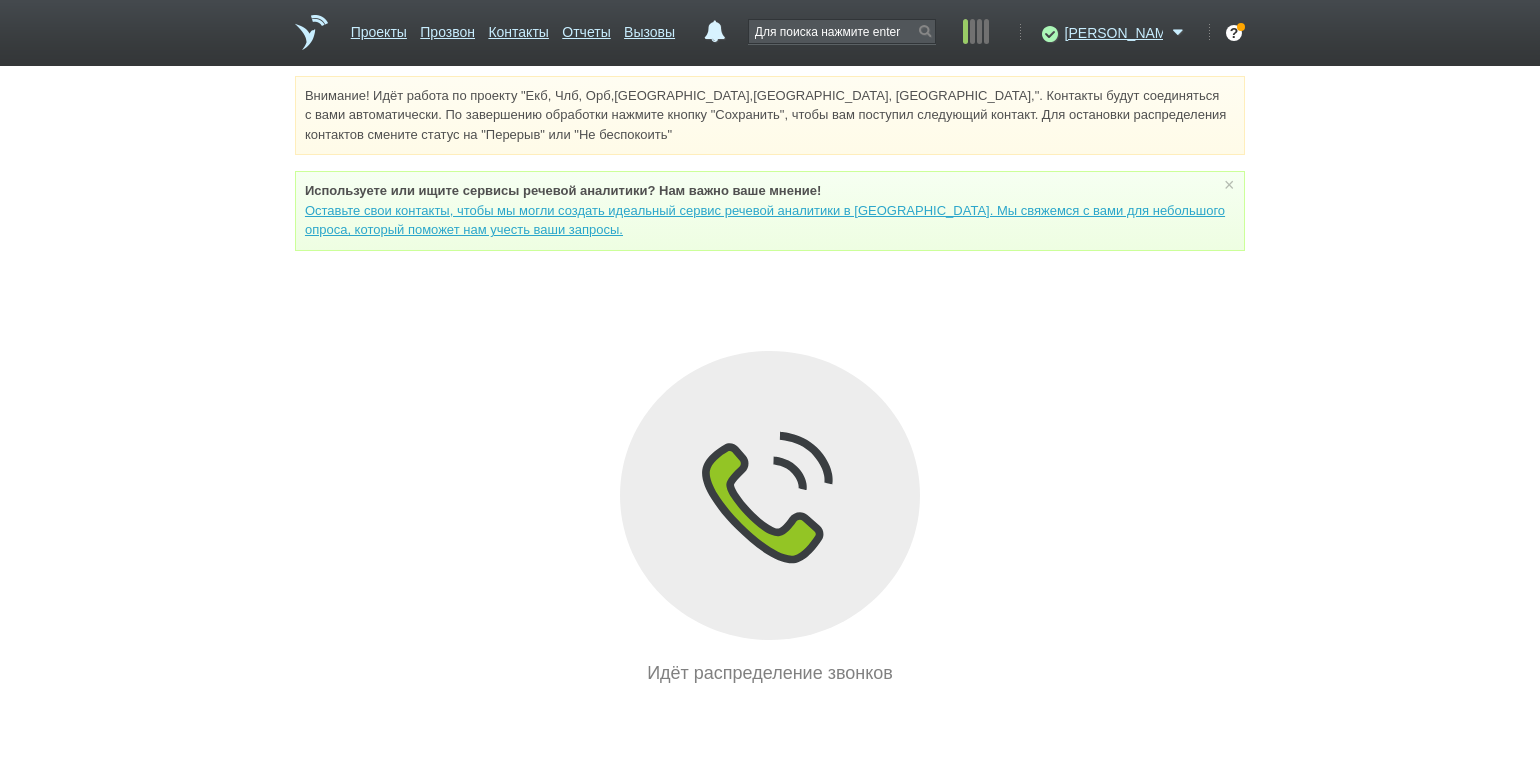 click on "Внимание! Идёт работа по проекту "Екб, Члб, Орб,[GEOGRAPHIC_DATA],[GEOGRAPHIC_DATA], [GEOGRAPHIC_DATA],". Контакты будут соединяться с вами автоматически. По завершению обработки нажмите кнопку "Сохранить", чтобы вам поступил следующий контакт. Для остановки распределения контактов смените статус на "Перерыв" или "Не беспокоить"
Используете или ищите cервисы речевой аналитики? Нам важно ваше мнение!
×
Вы можете звонить напрямую из строки поиска - введите номер и нажмите "Позвонить"
Идёт распределение звонков" at bounding box center (770, 381) 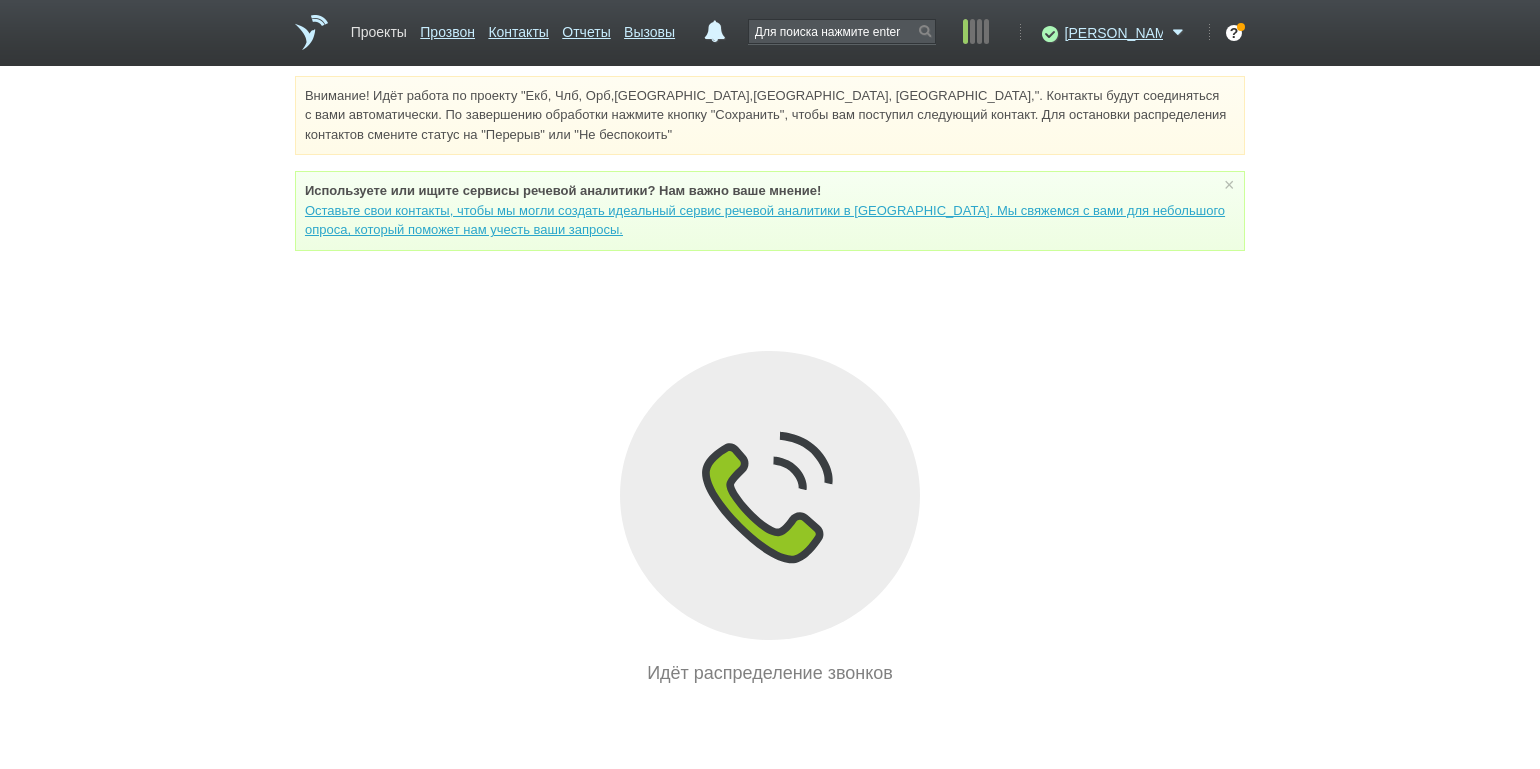 click on "Проекты" at bounding box center (379, 28) 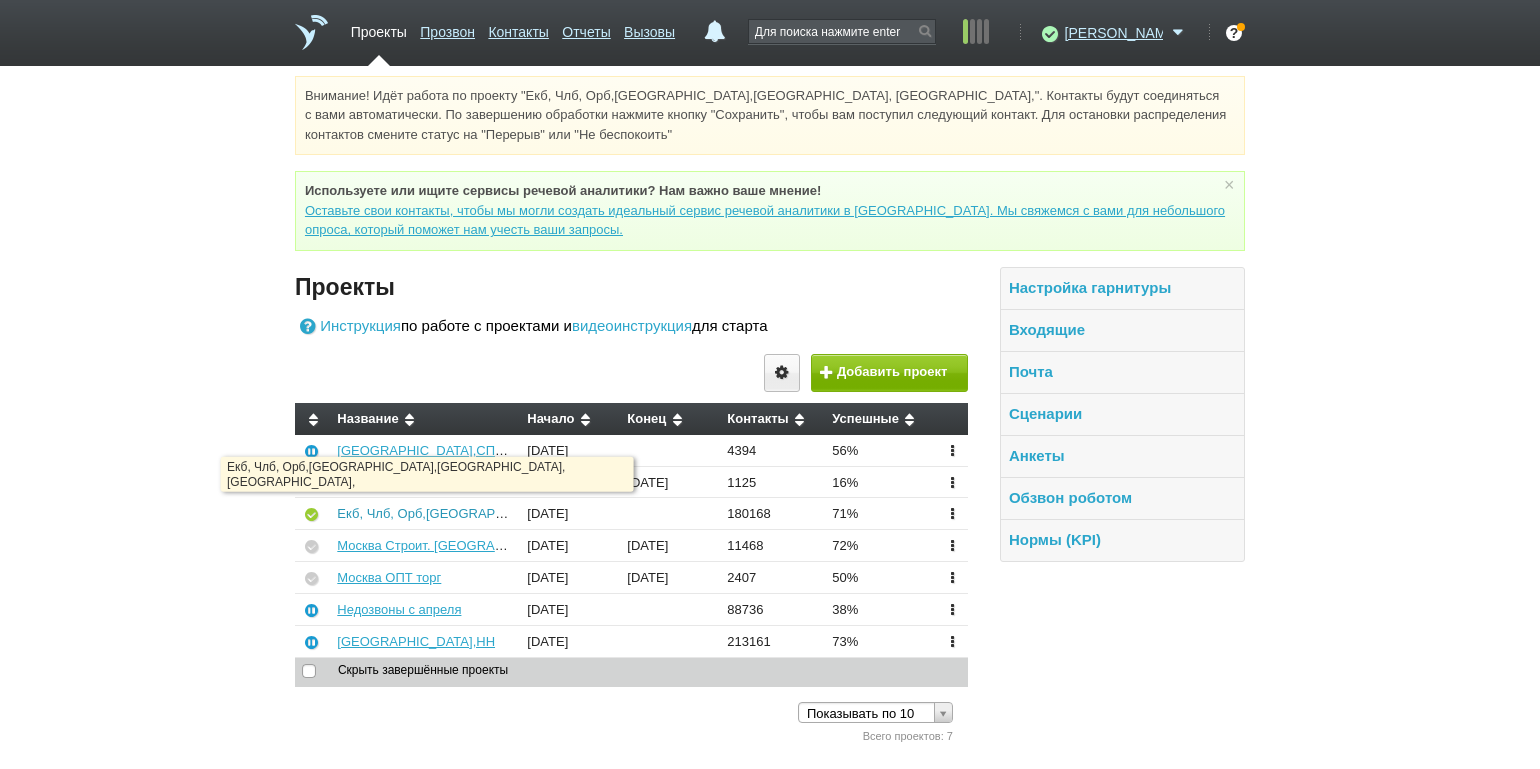 click on "Екб, Члб, Орб,[GEOGRAPHIC_DATA],[GEOGRAPHIC_DATA], [GEOGRAPHIC_DATA]," at bounding box center [591, 513] 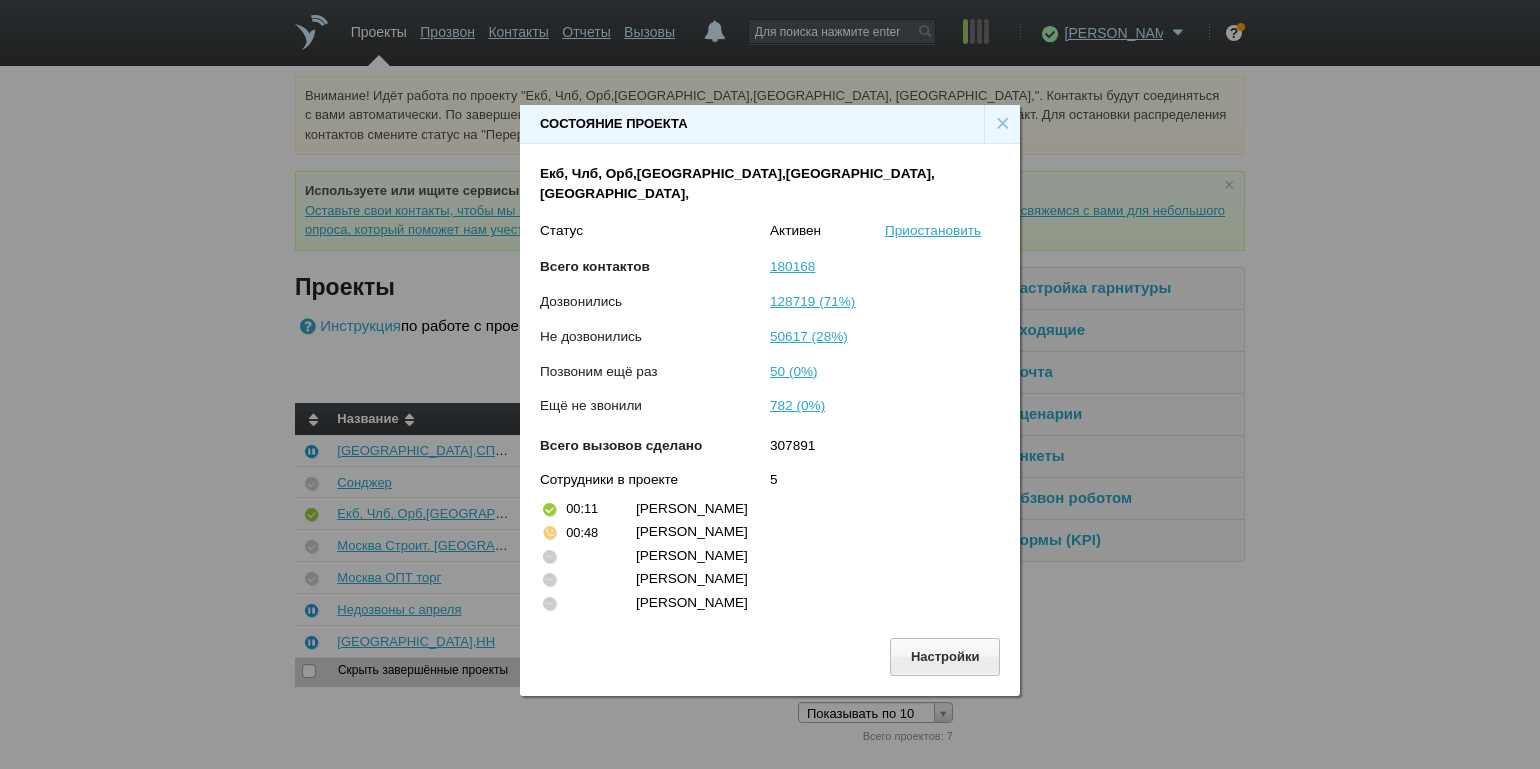 click on "×" at bounding box center [1002, 124] 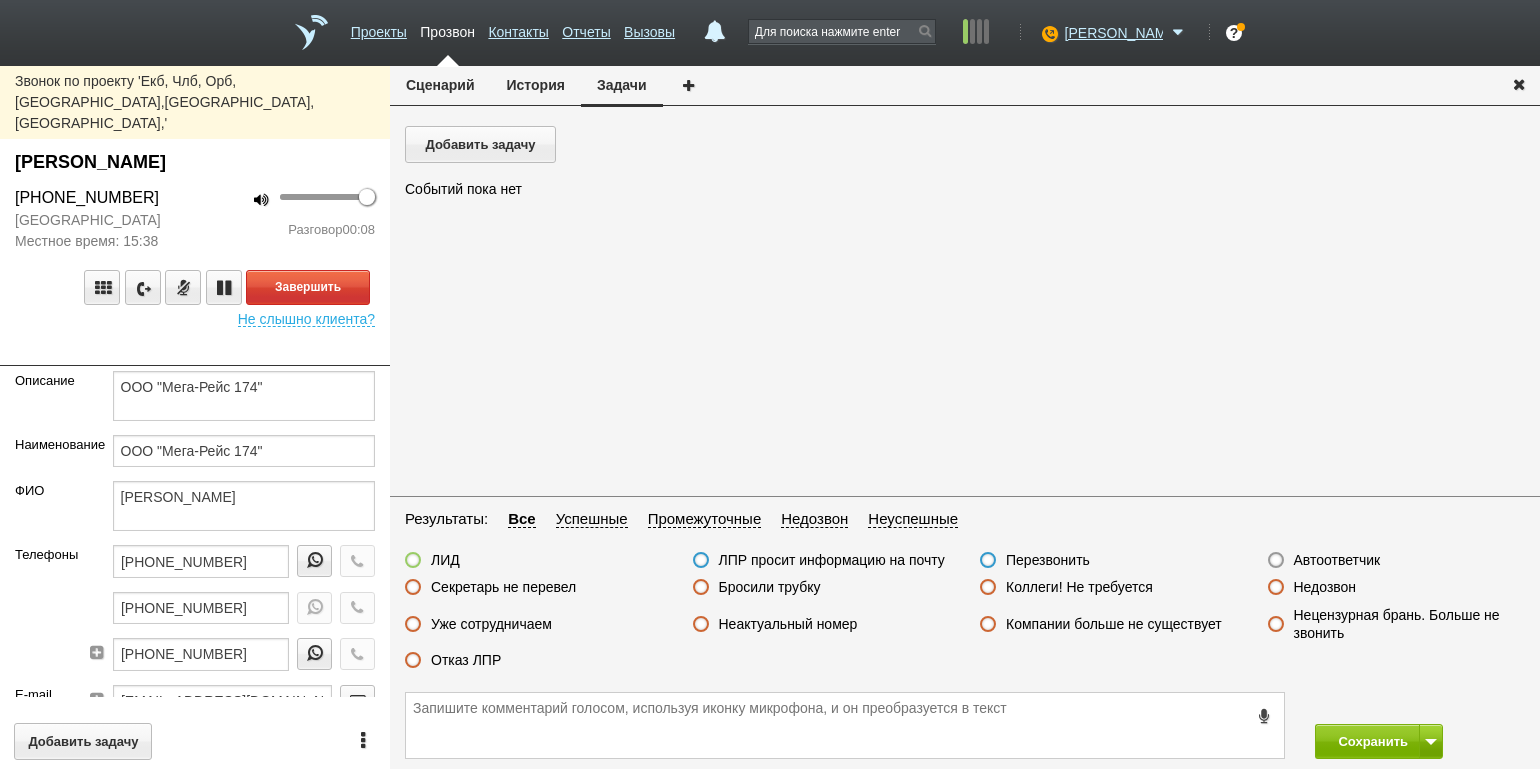 click on "100
Разговор
00:08" at bounding box center [292, 219] 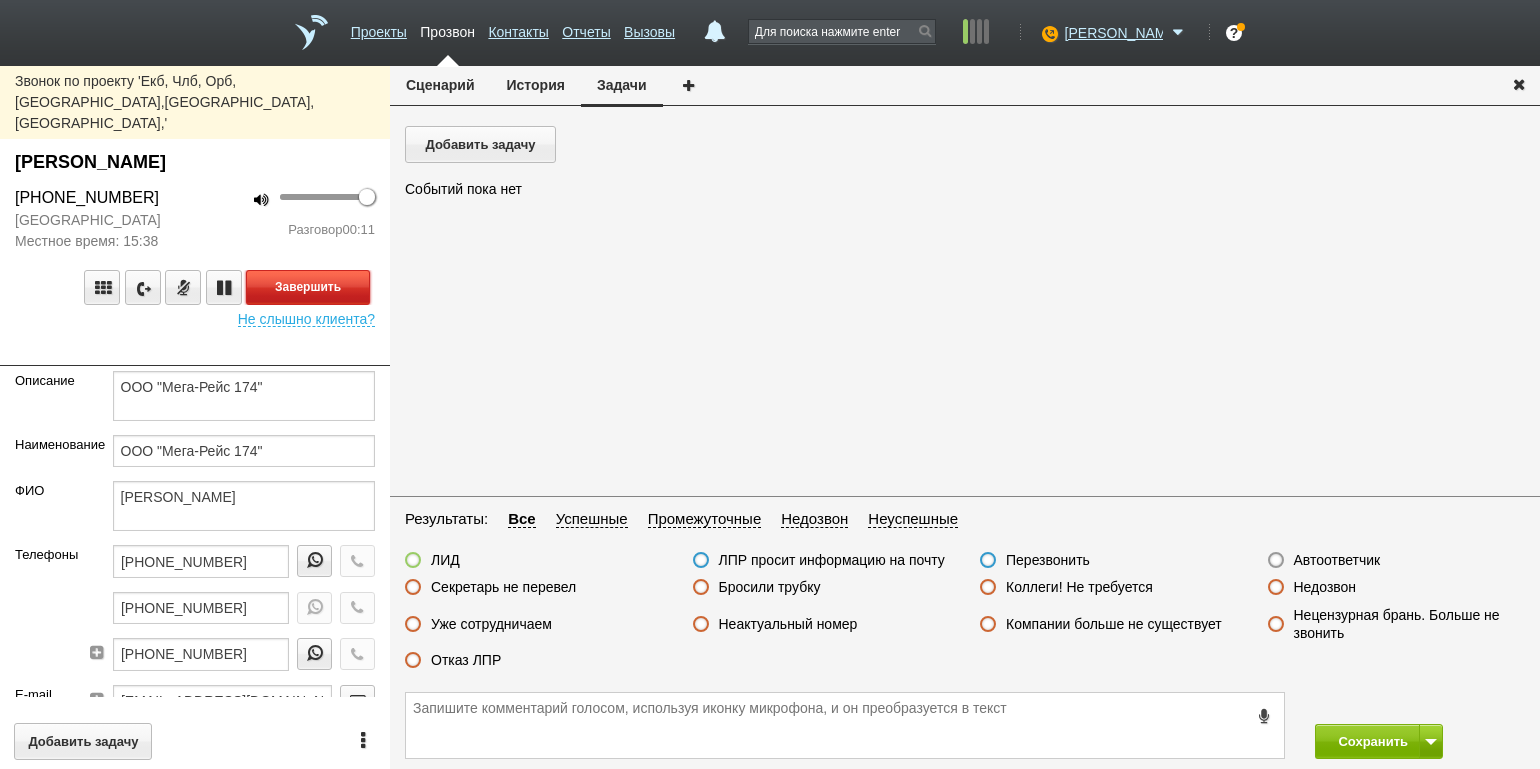 click on "Завершить" at bounding box center (308, 287) 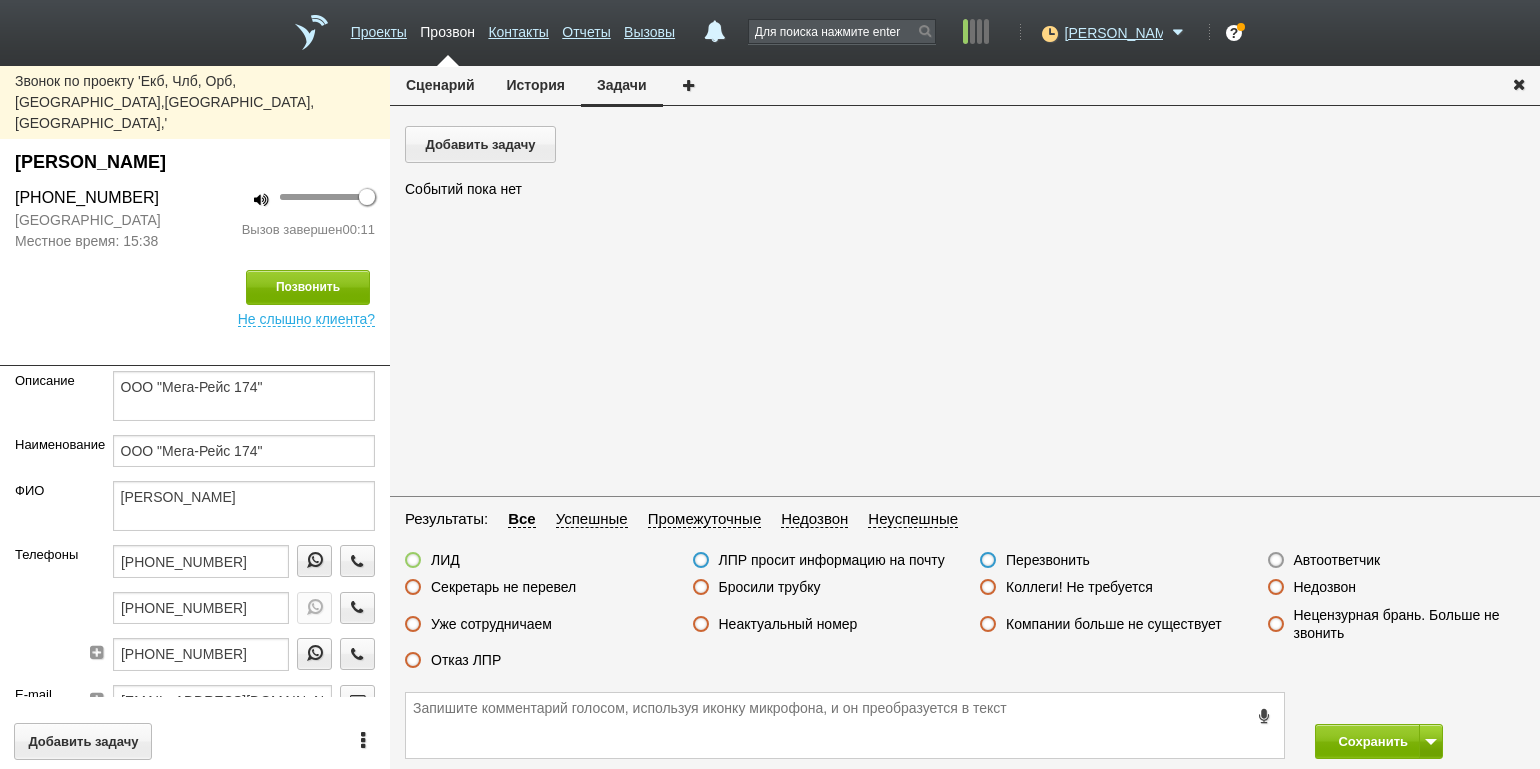 click on "Отказ ЛПР" at bounding box center [466, 660] 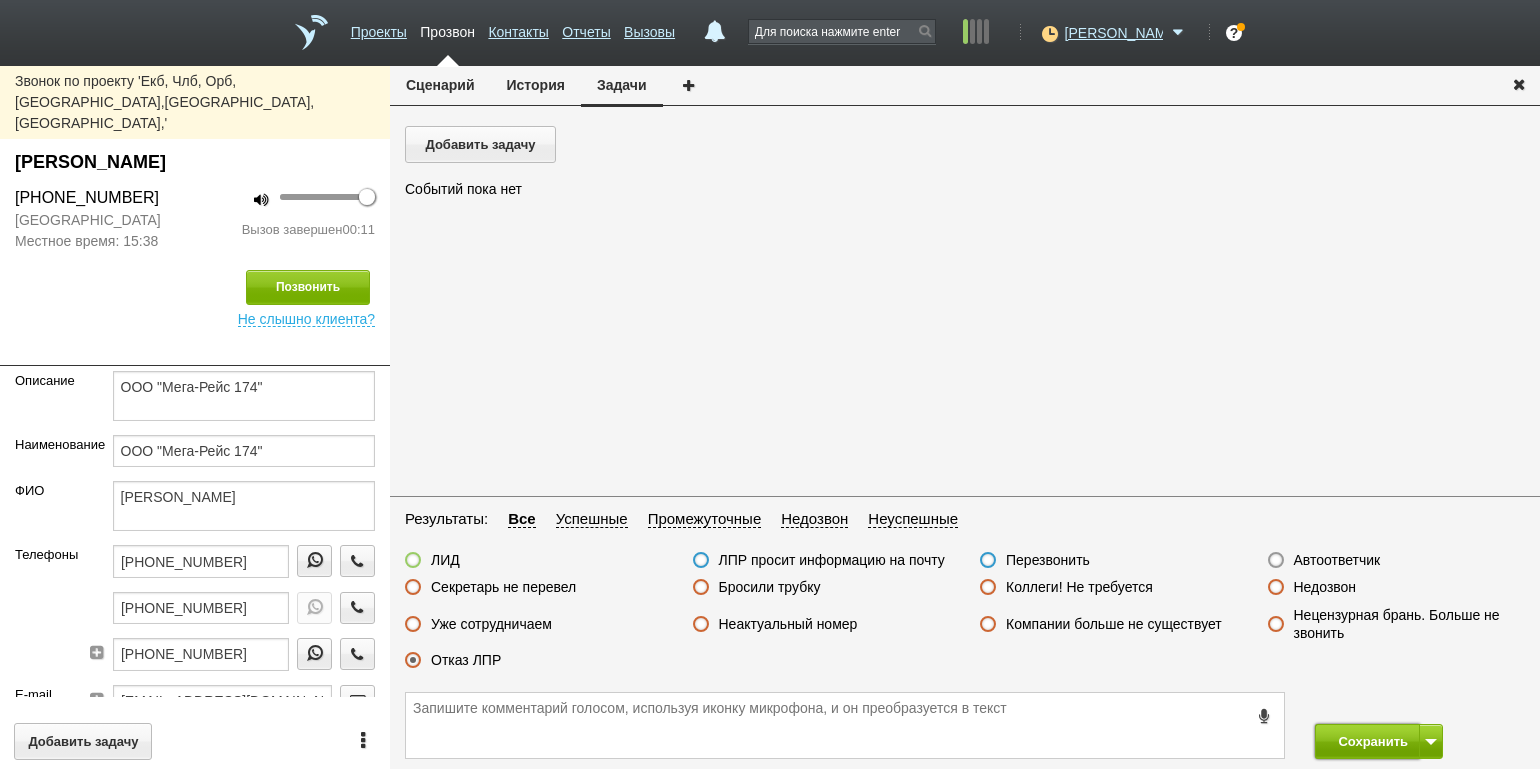 click on "Сохранить" at bounding box center [1367, 741] 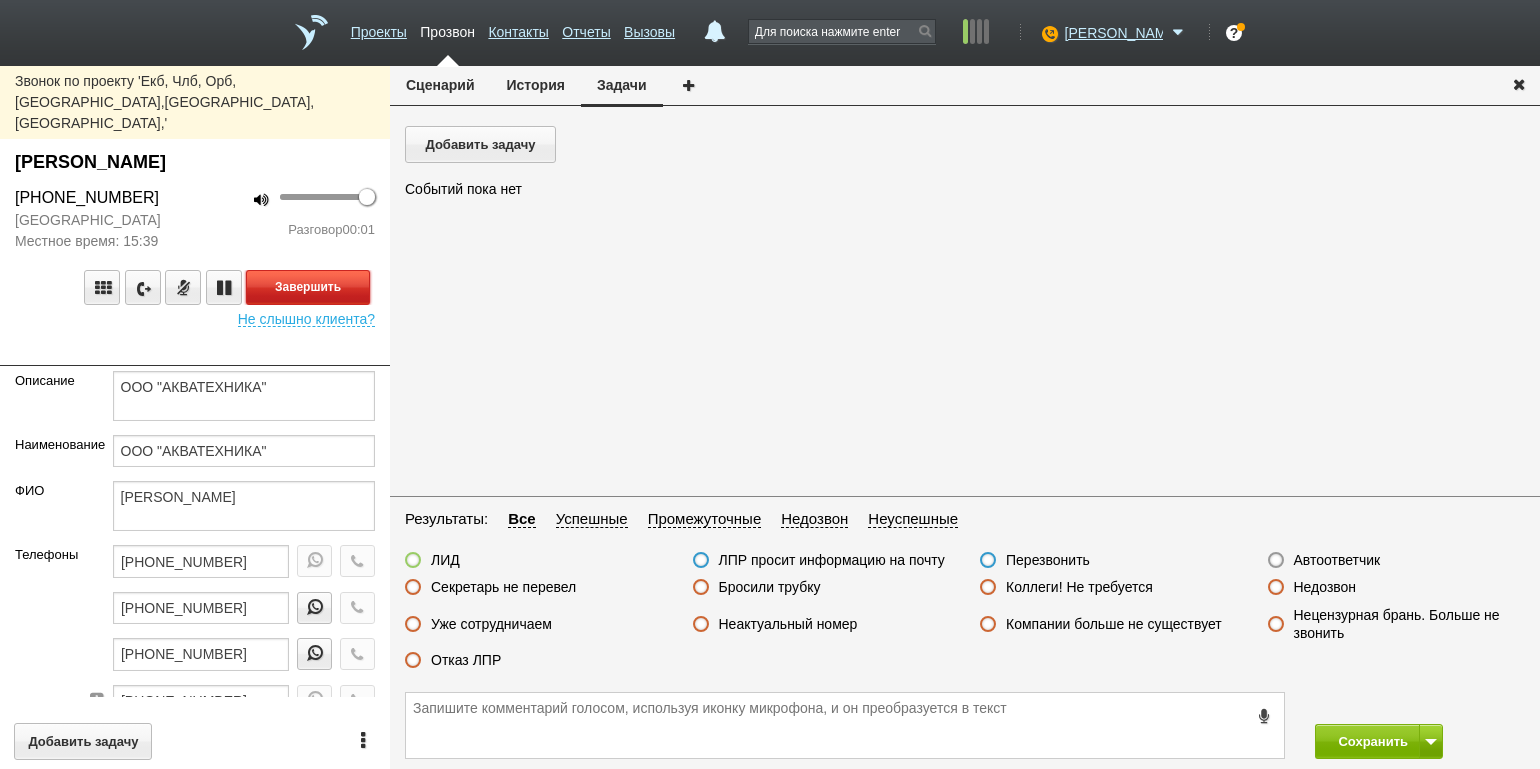 click on "Завершить" at bounding box center [308, 287] 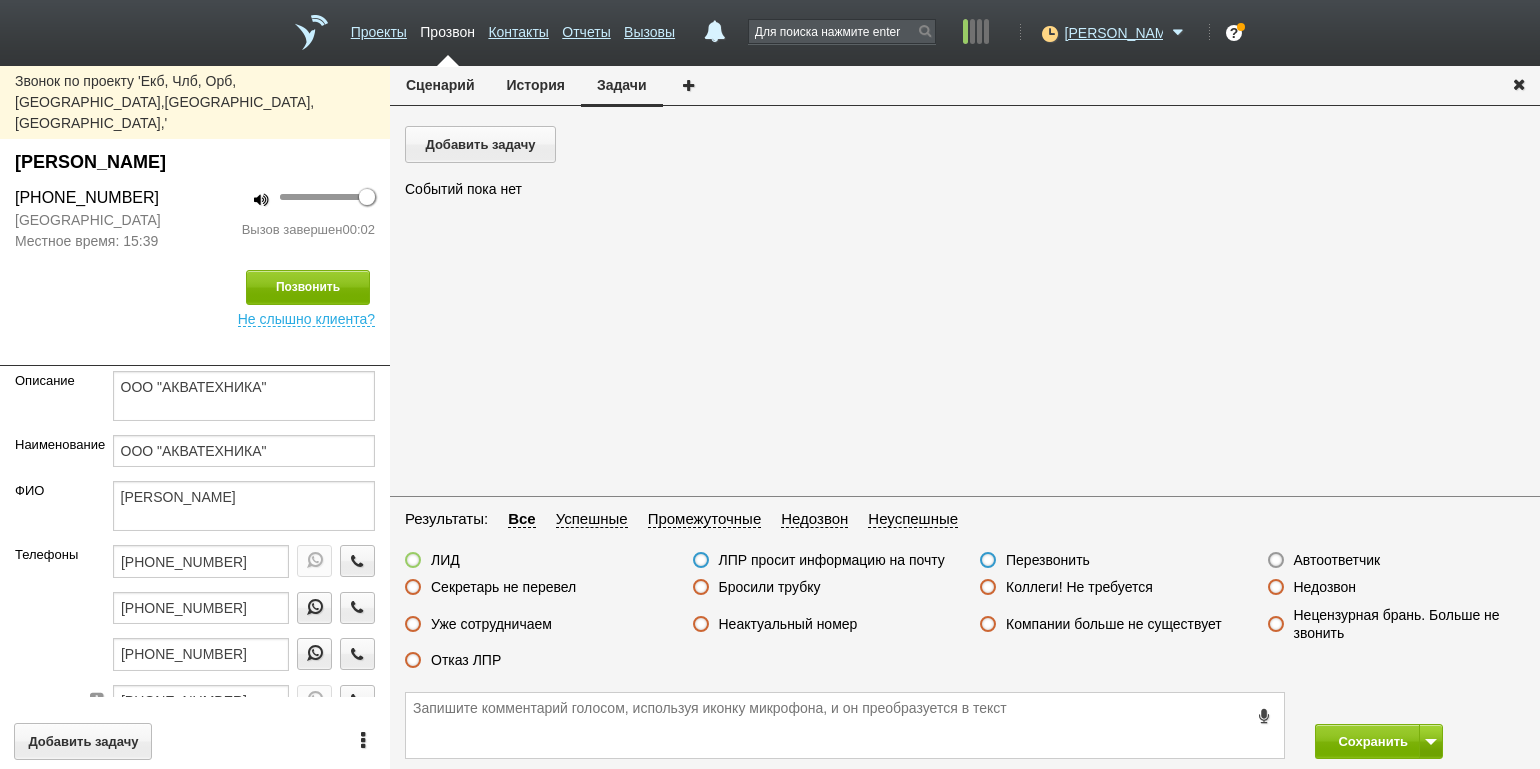 click on "Автоответчик" at bounding box center (1337, 560) 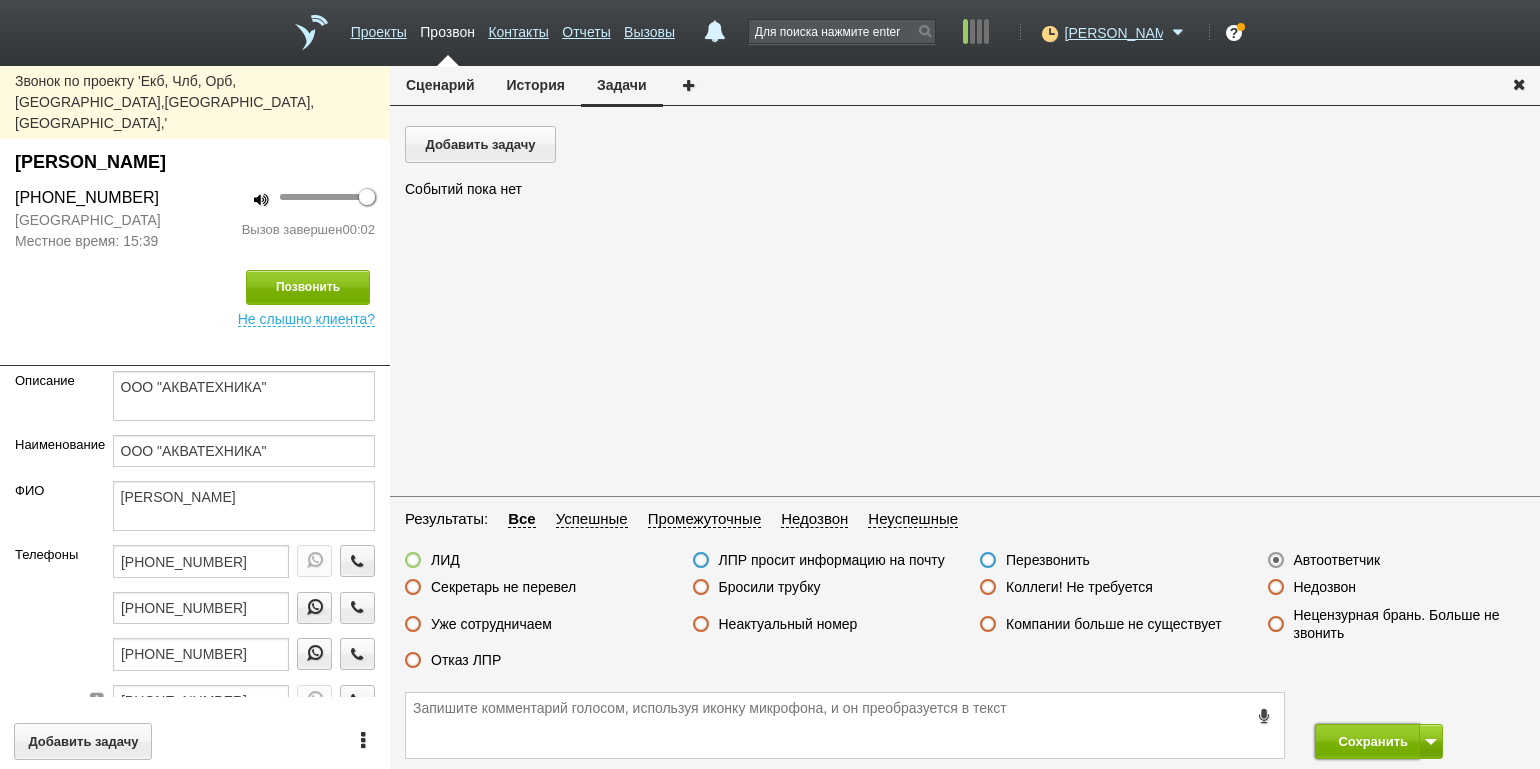 drag, startPoint x: 1330, startPoint y: 753, endPoint x: 1313, endPoint y: 699, distance: 56.61272 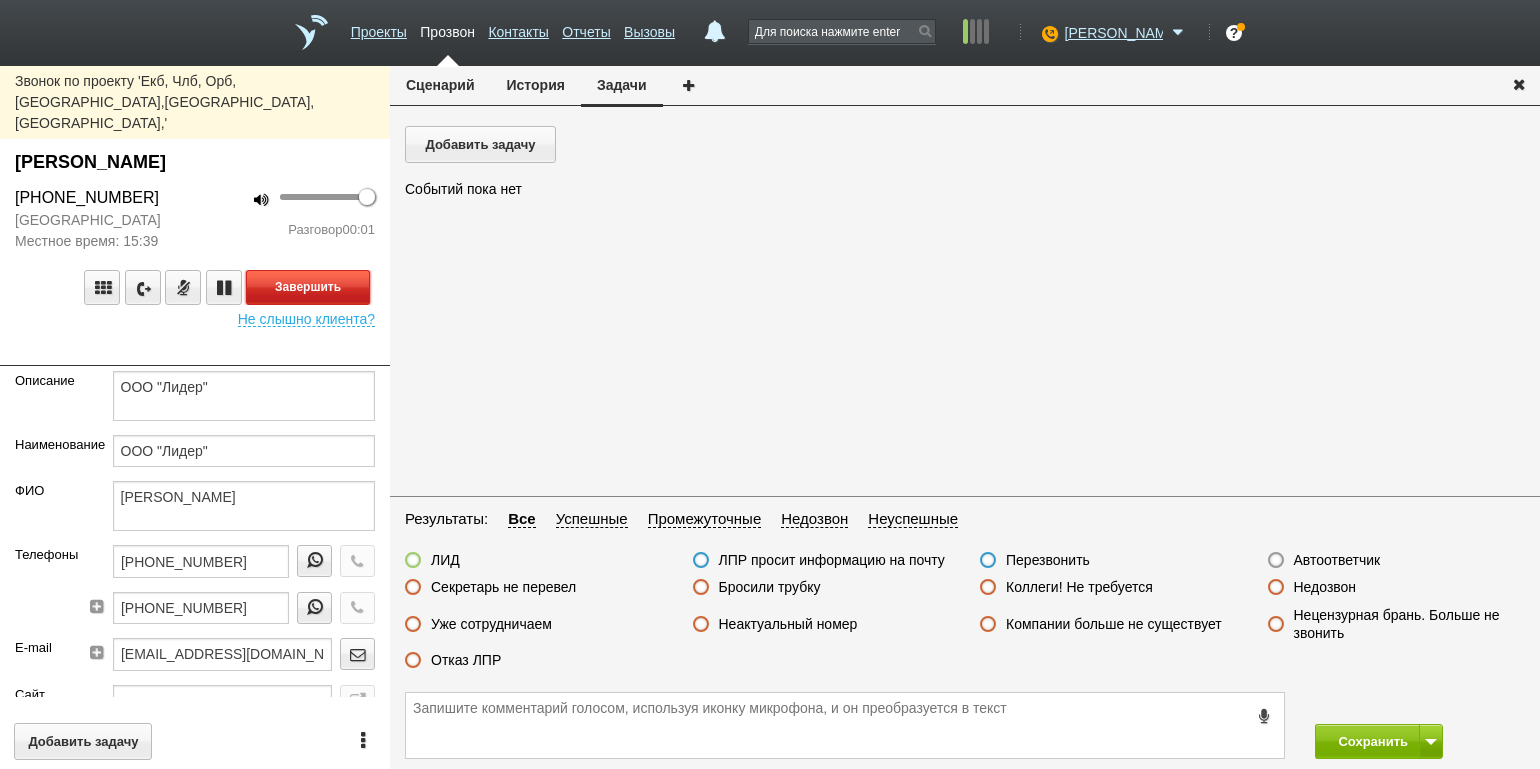 click on "Завершить" at bounding box center [308, 287] 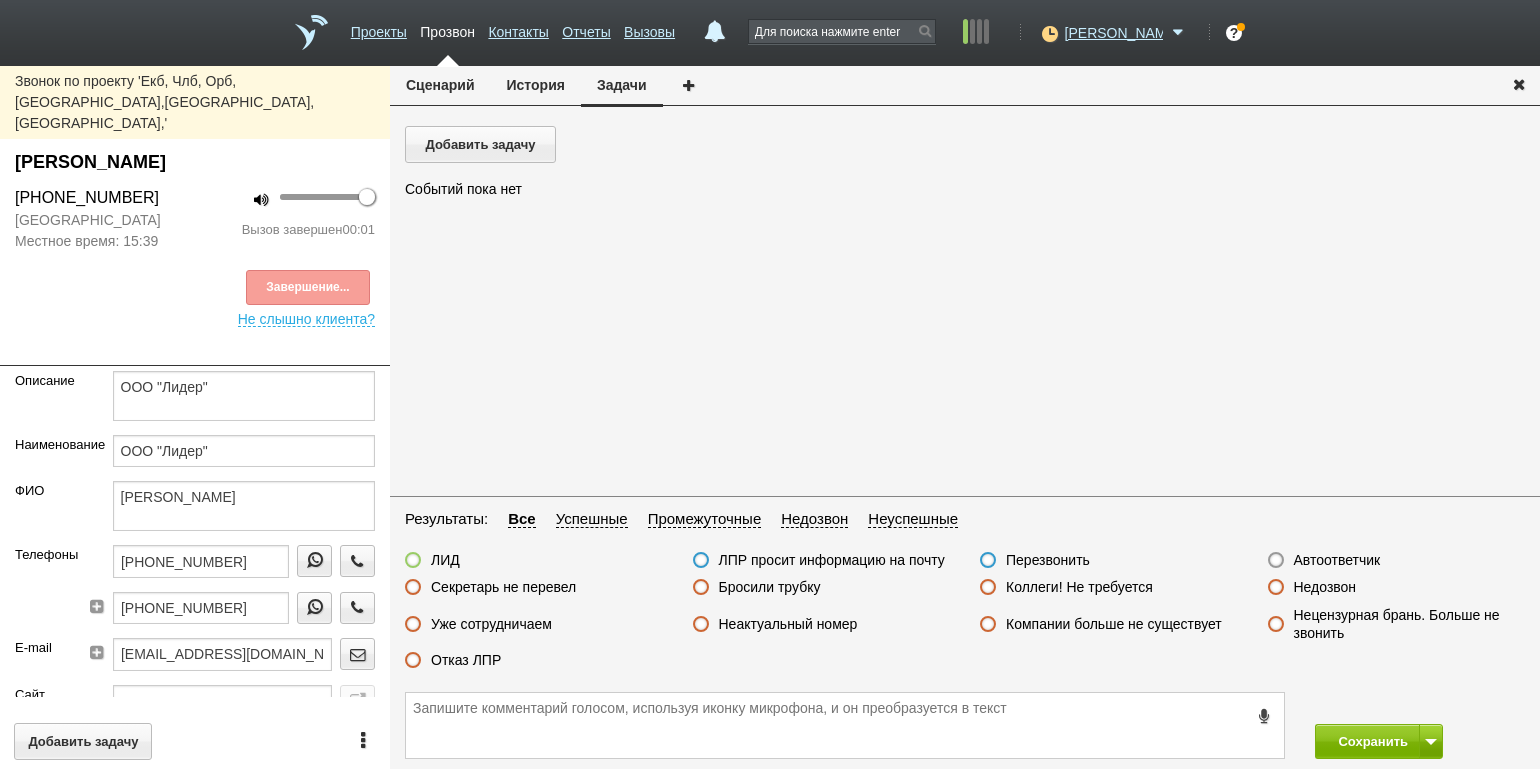 drag, startPoint x: 1333, startPoint y: 554, endPoint x: 1351, endPoint y: 574, distance: 26.907248 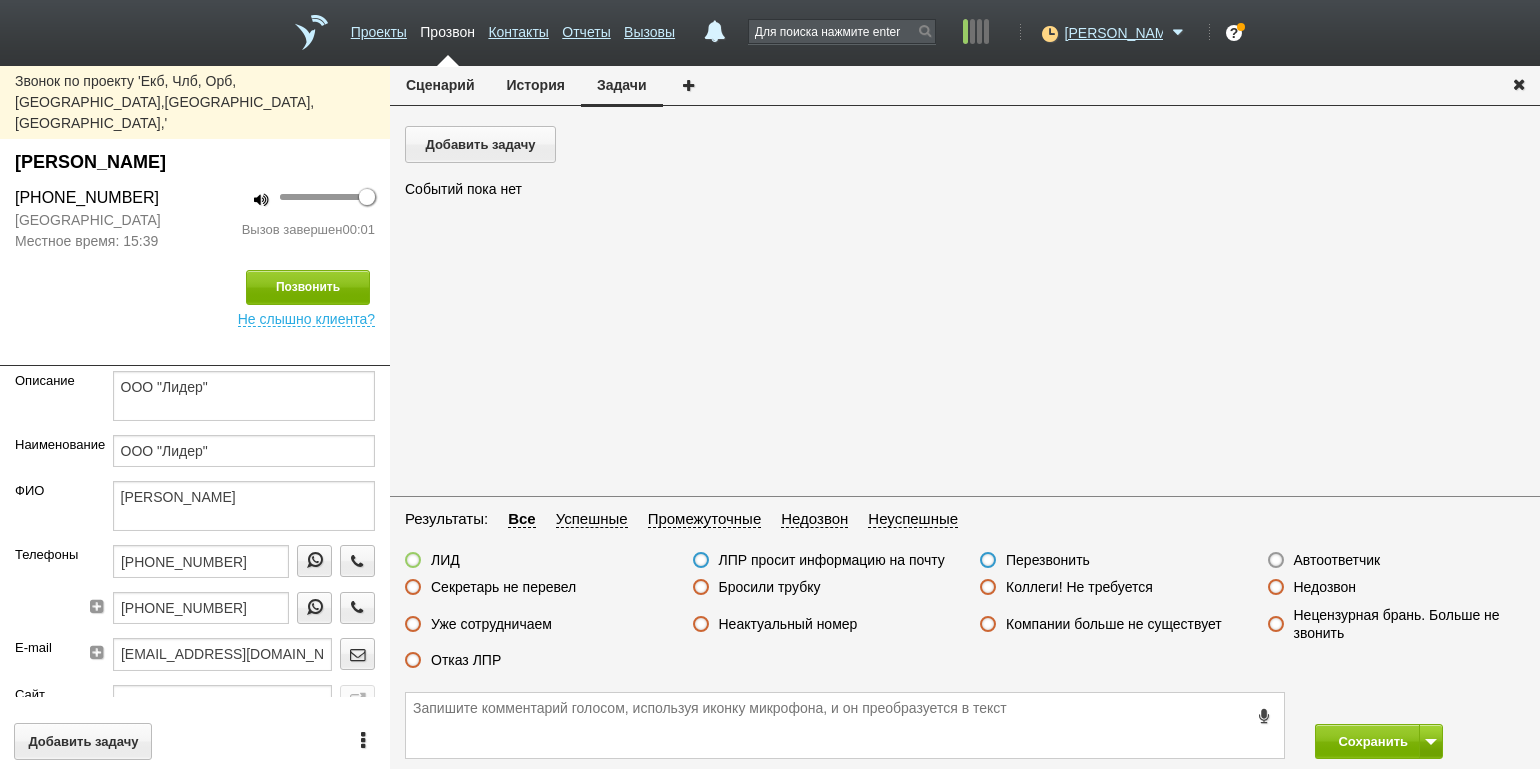 click on "Автоответчик" at bounding box center (1337, 560) 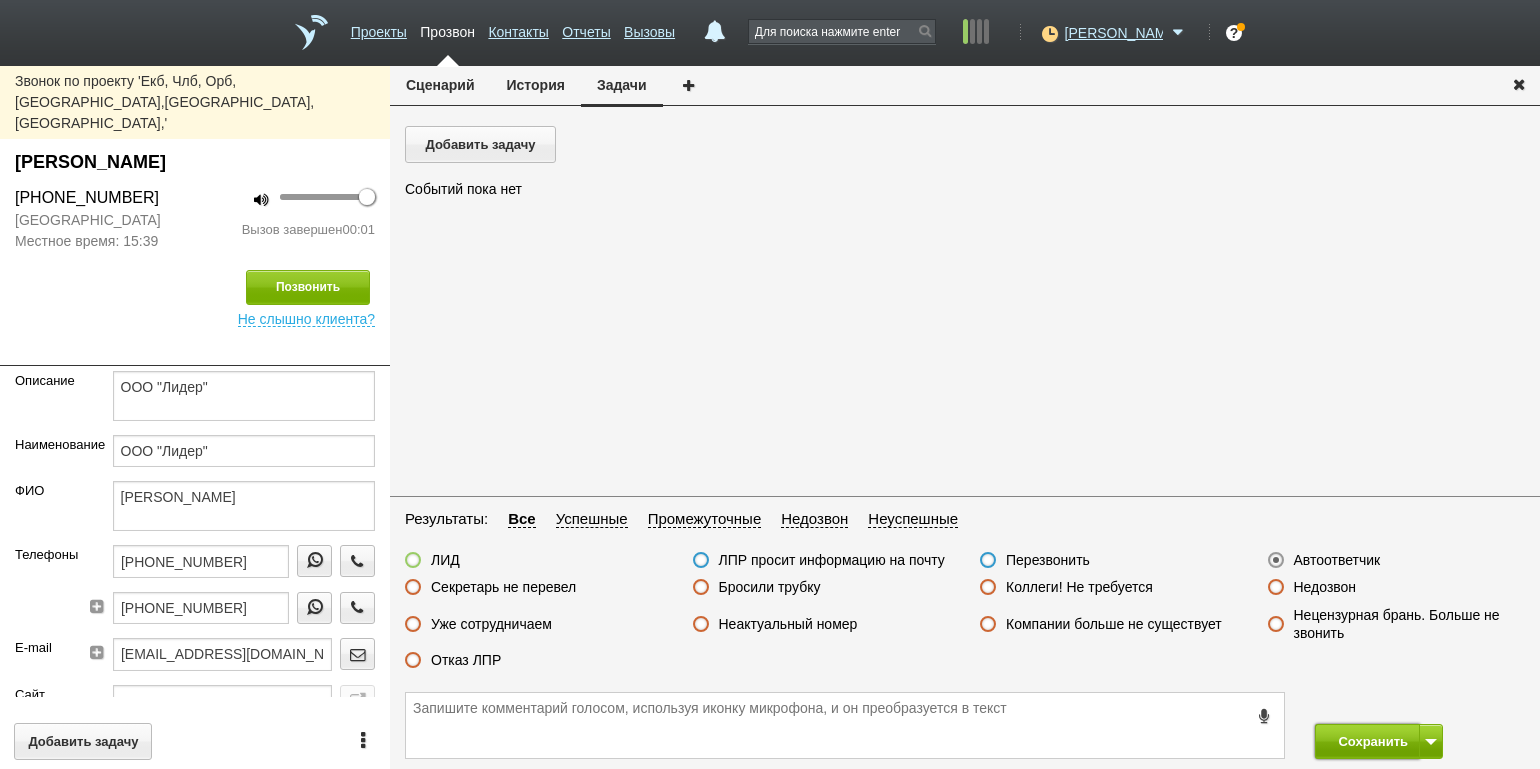 click on "Сохранить" at bounding box center (1367, 741) 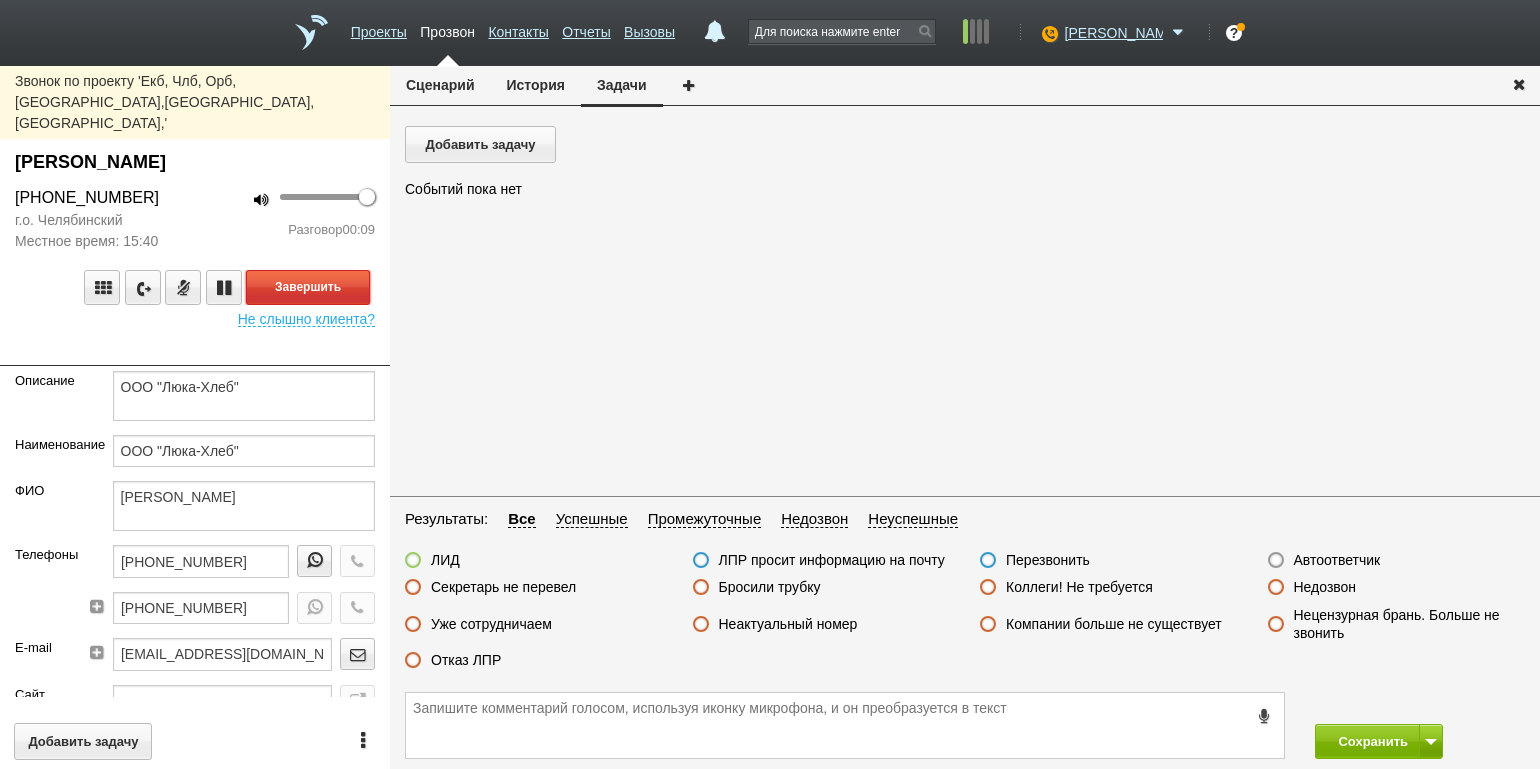 drag, startPoint x: 341, startPoint y: 246, endPoint x: 396, endPoint y: 267, distance: 58.872746 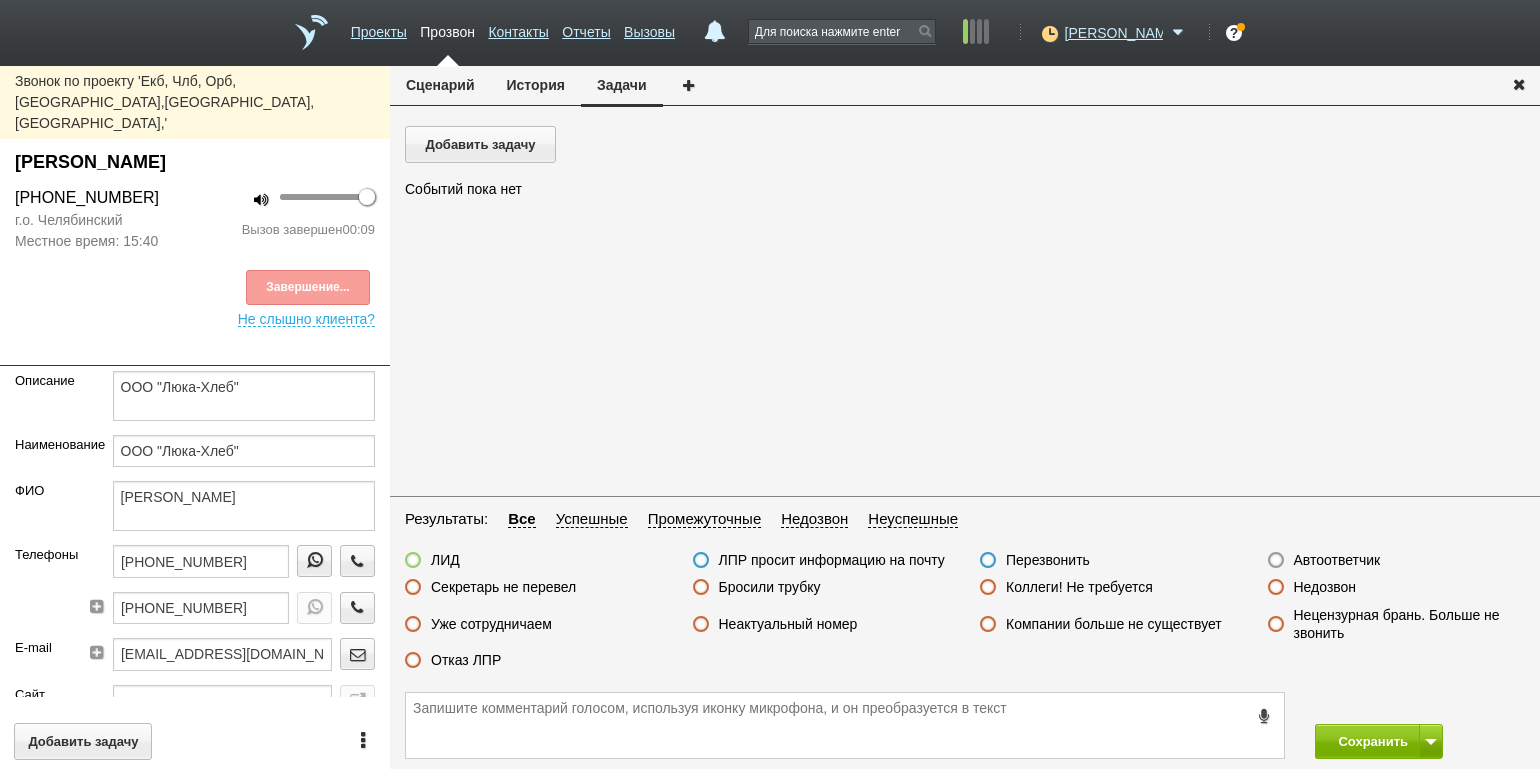 drag, startPoint x: 743, startPoint y: 592, endPoint x: 820, endPoint y: 589, distance: 77.05842 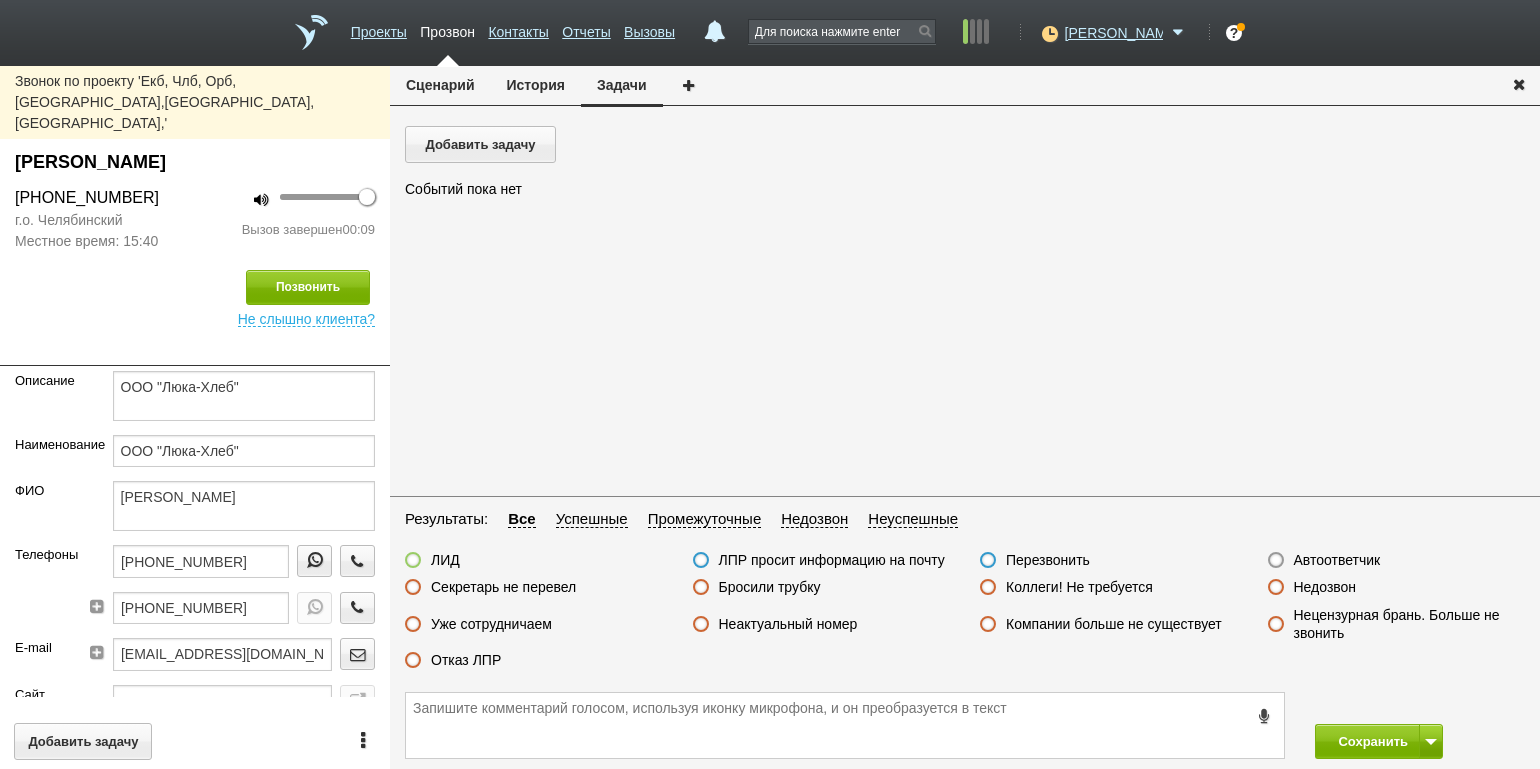 click on "ЛИД ЛПР просит информацию на почту Перезвонить Автоответчик Секретарь не перевел Бросили трубку Коллеги! Не требуется Недозвон Уже сотрудничаем Неактуальный номер Компании больше не существует Нецензурная брань. Больше не звонить Отказ ЛПР" at bounding box center (965, 615) 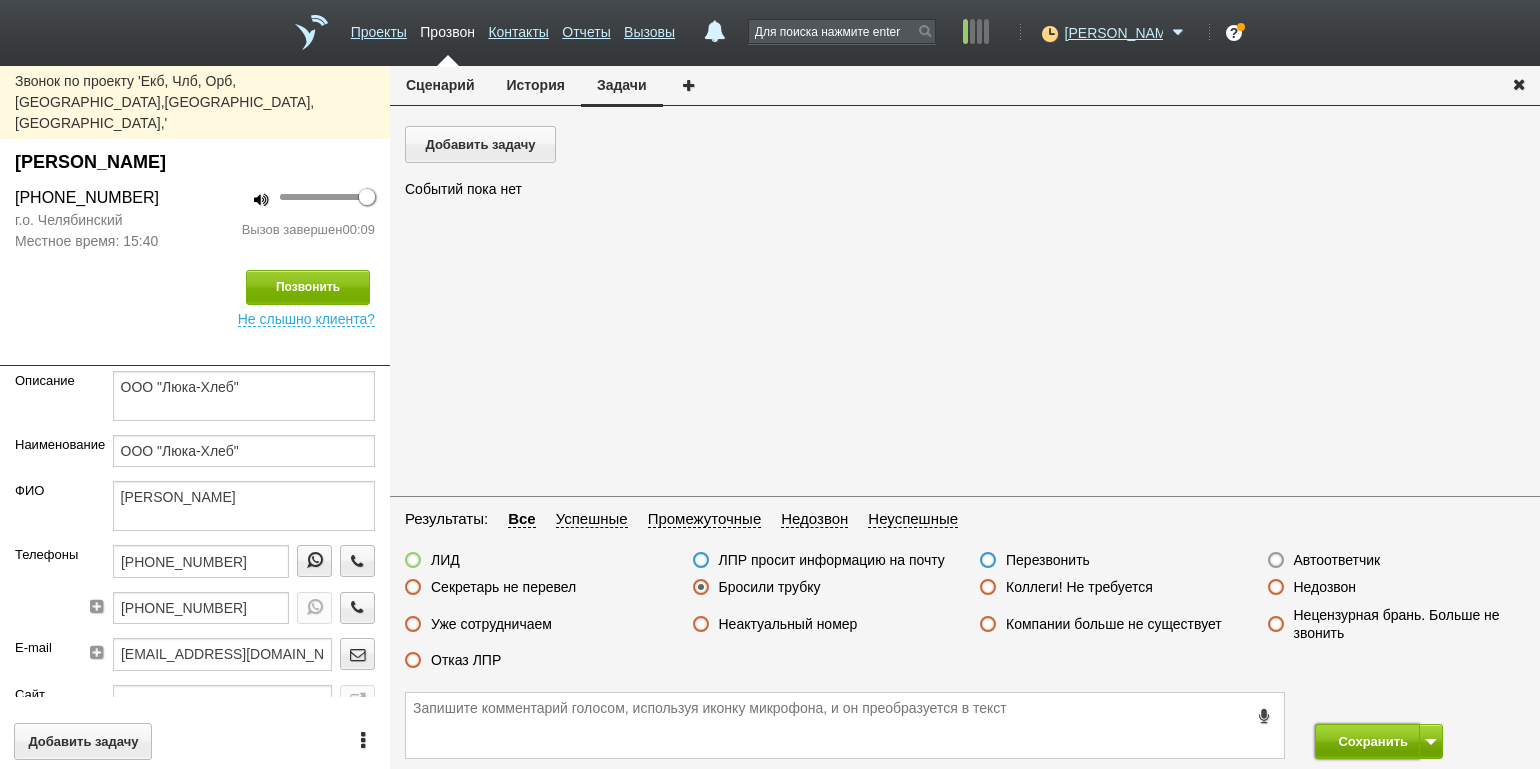 click on "Сохранить" at bounding box center [1367, 741] 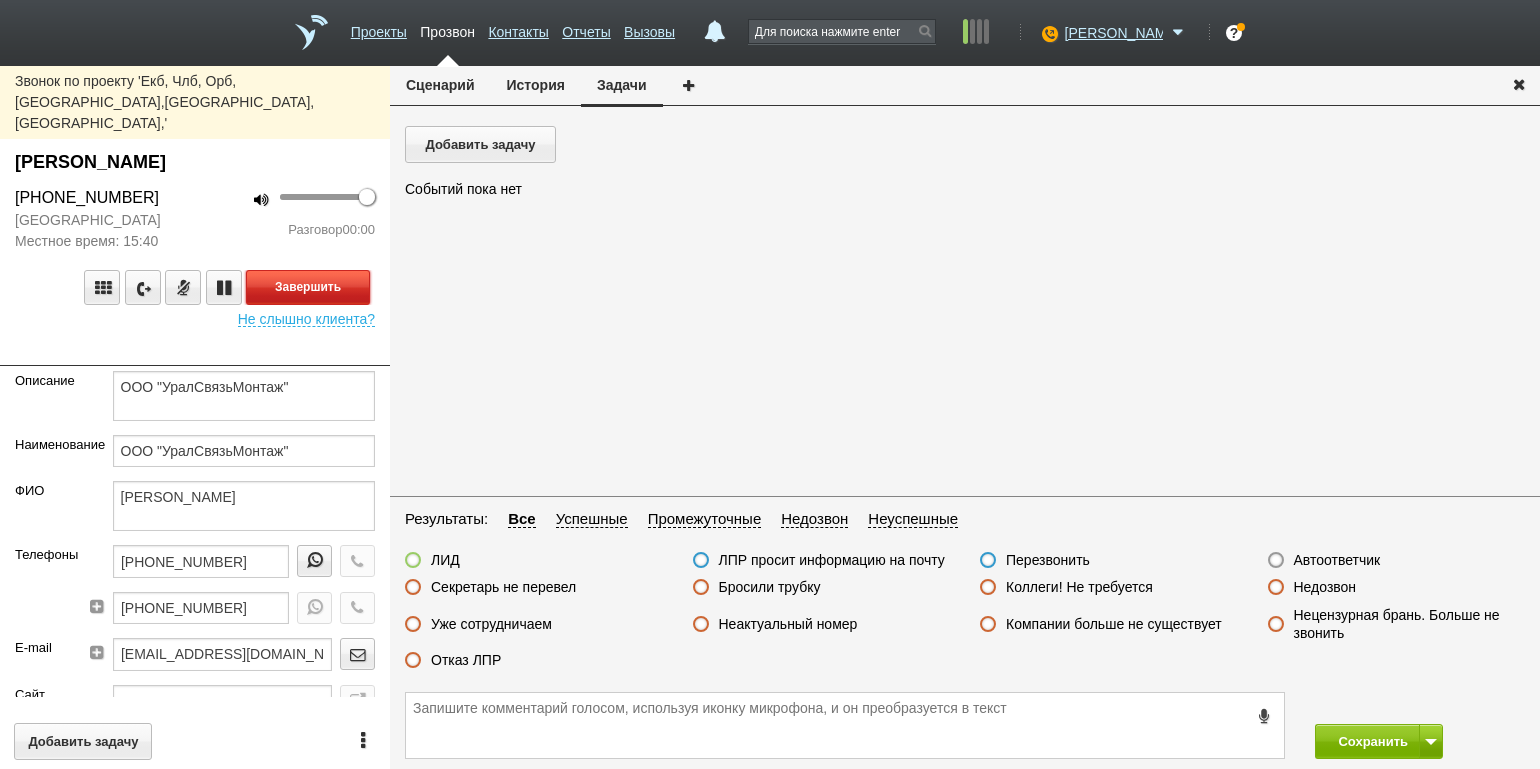 click on "Завершить" at bounding box center (308, 287) 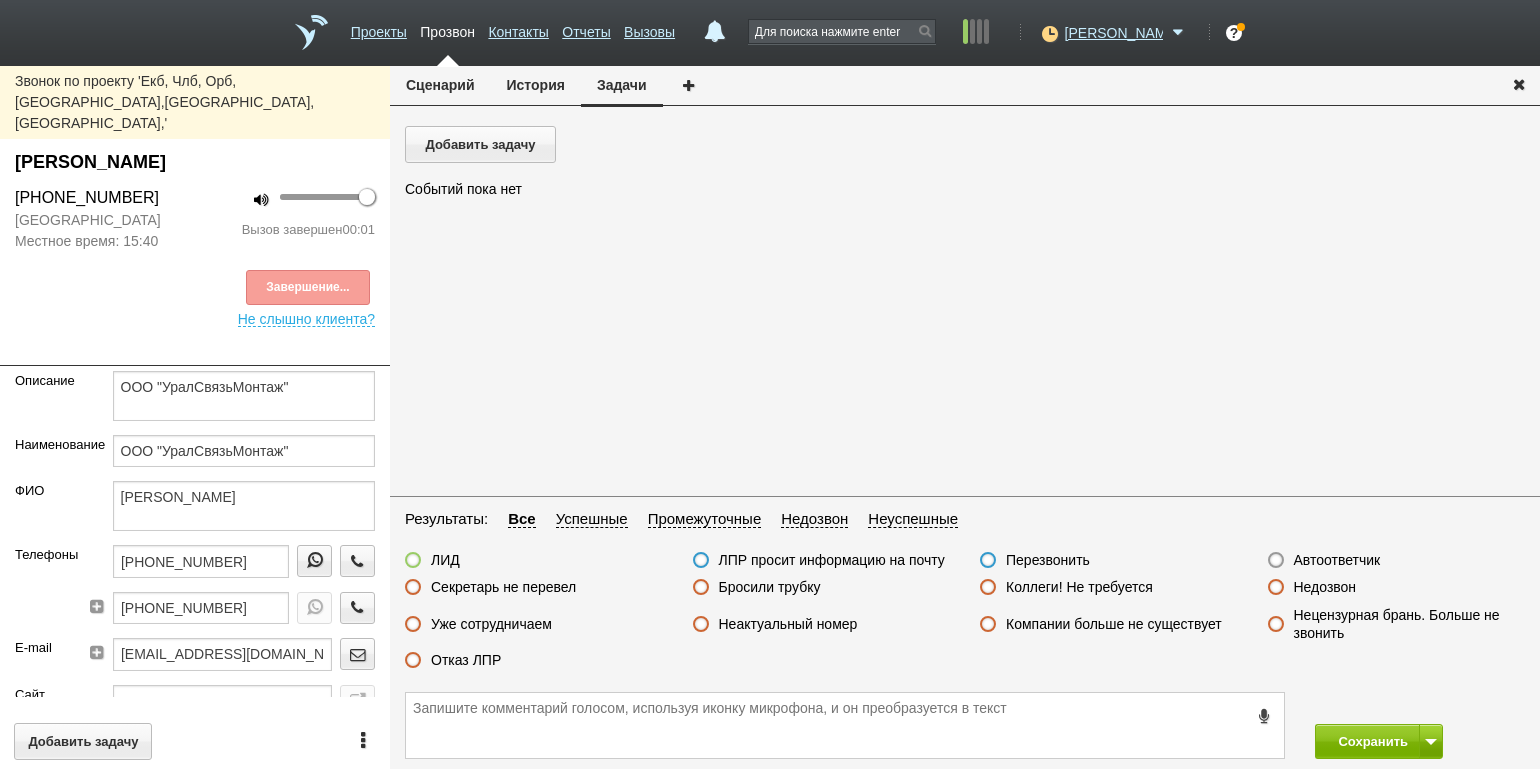 click on "Недозвон" at bounding box center (1325, 587) 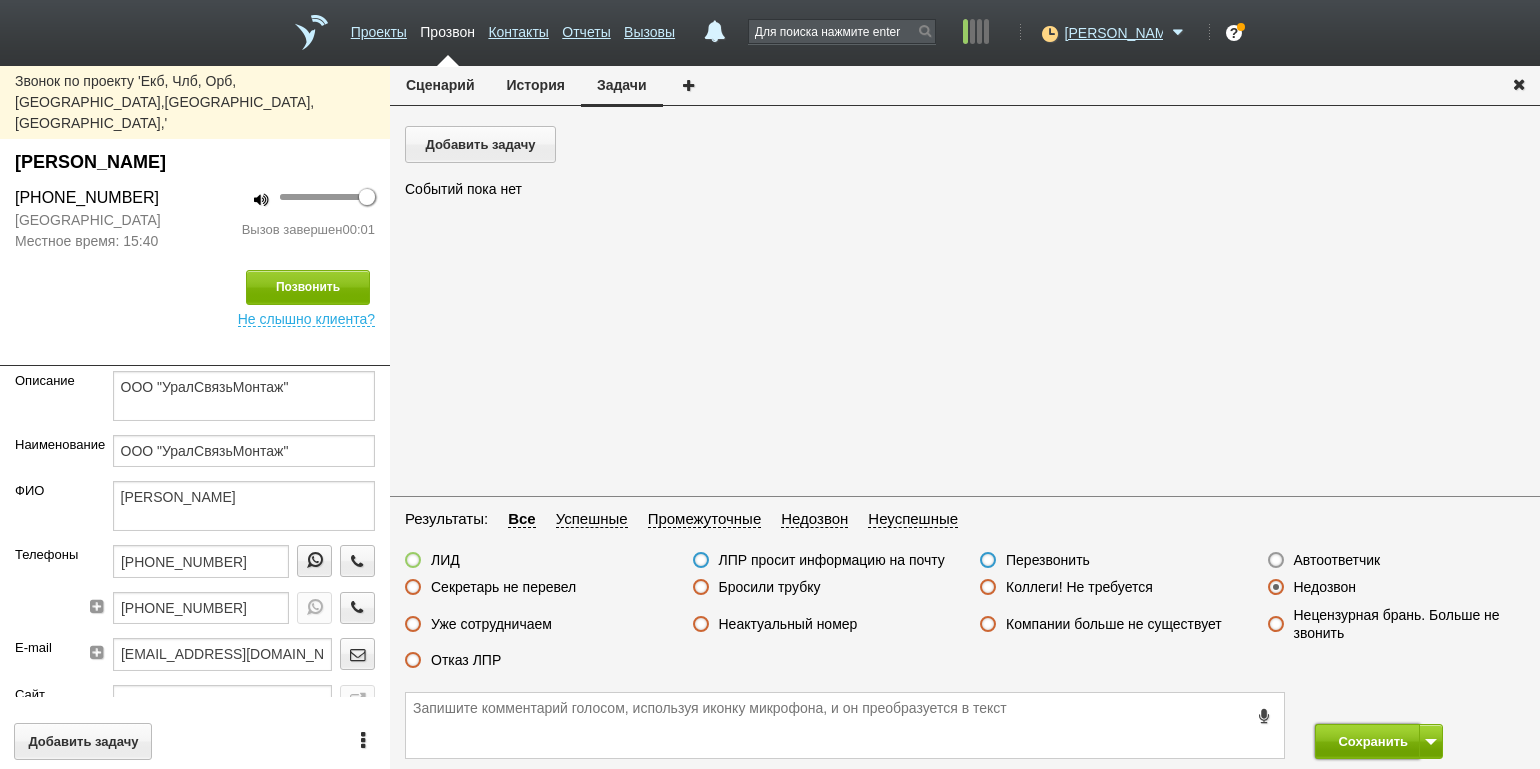 click on "Сохранить" at bounding box center [1367, 741] 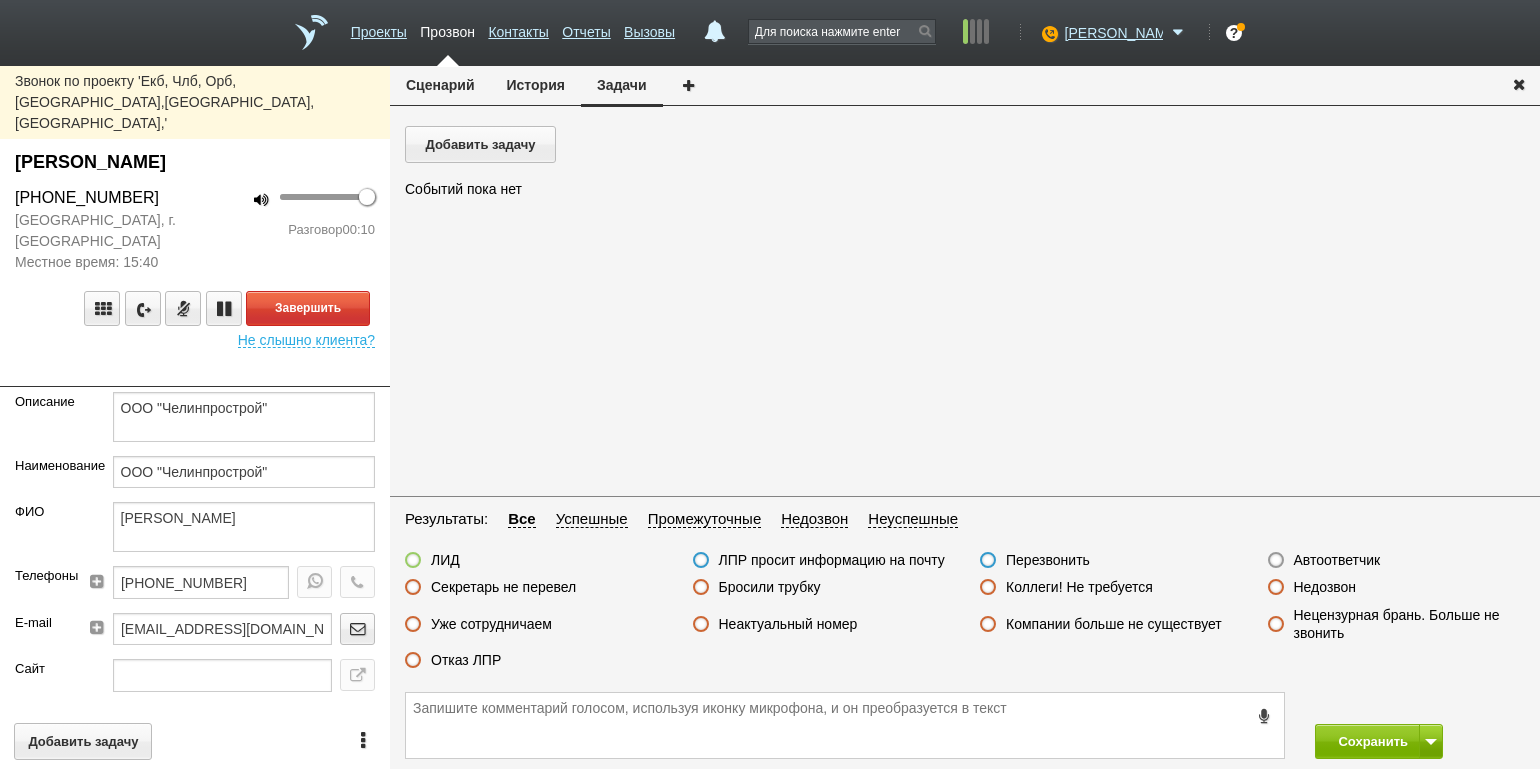 click on "100
Разговор
00:10" at bounding box center (292, 229) 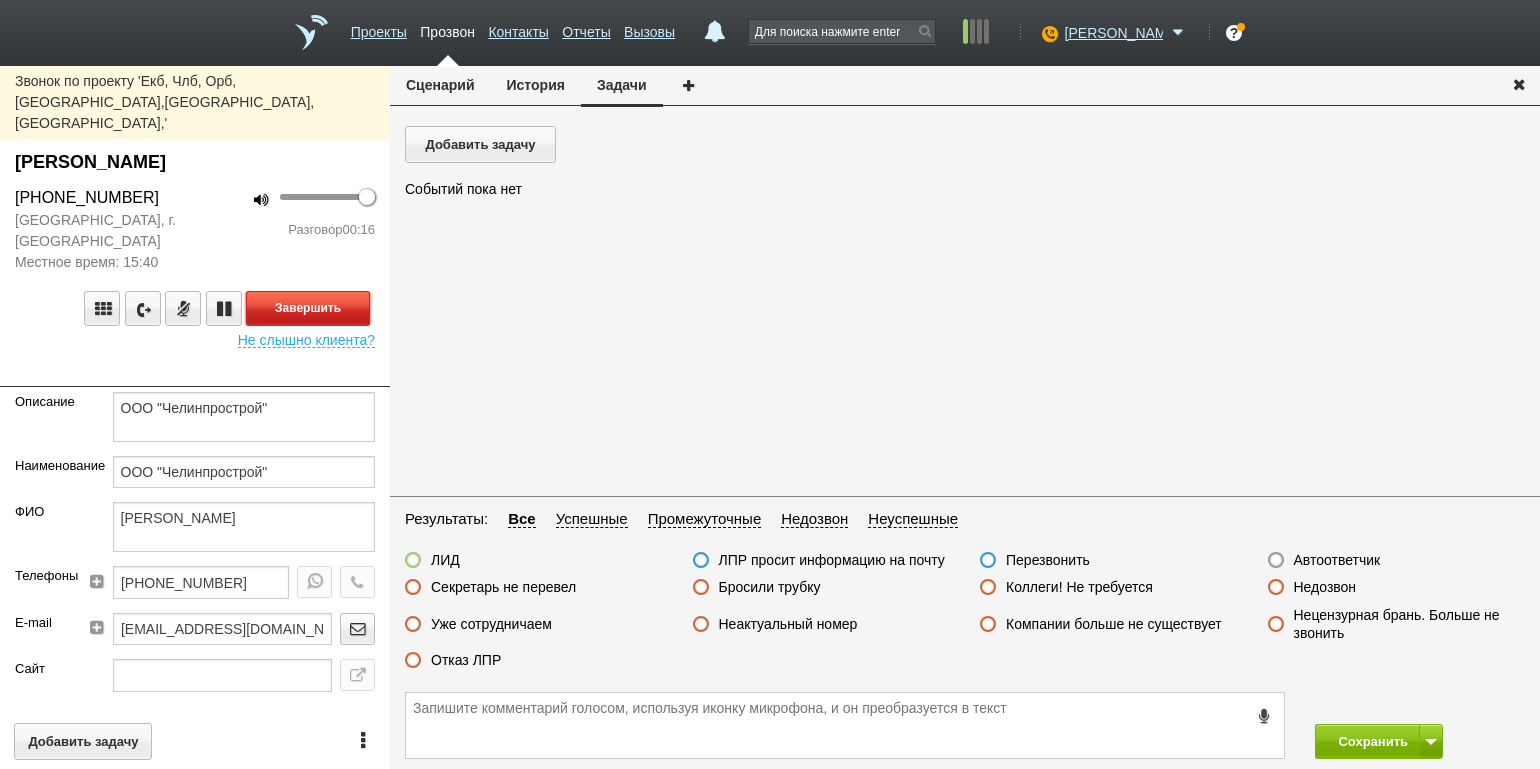 click on "Завершить" at bounding box center (308, 308) 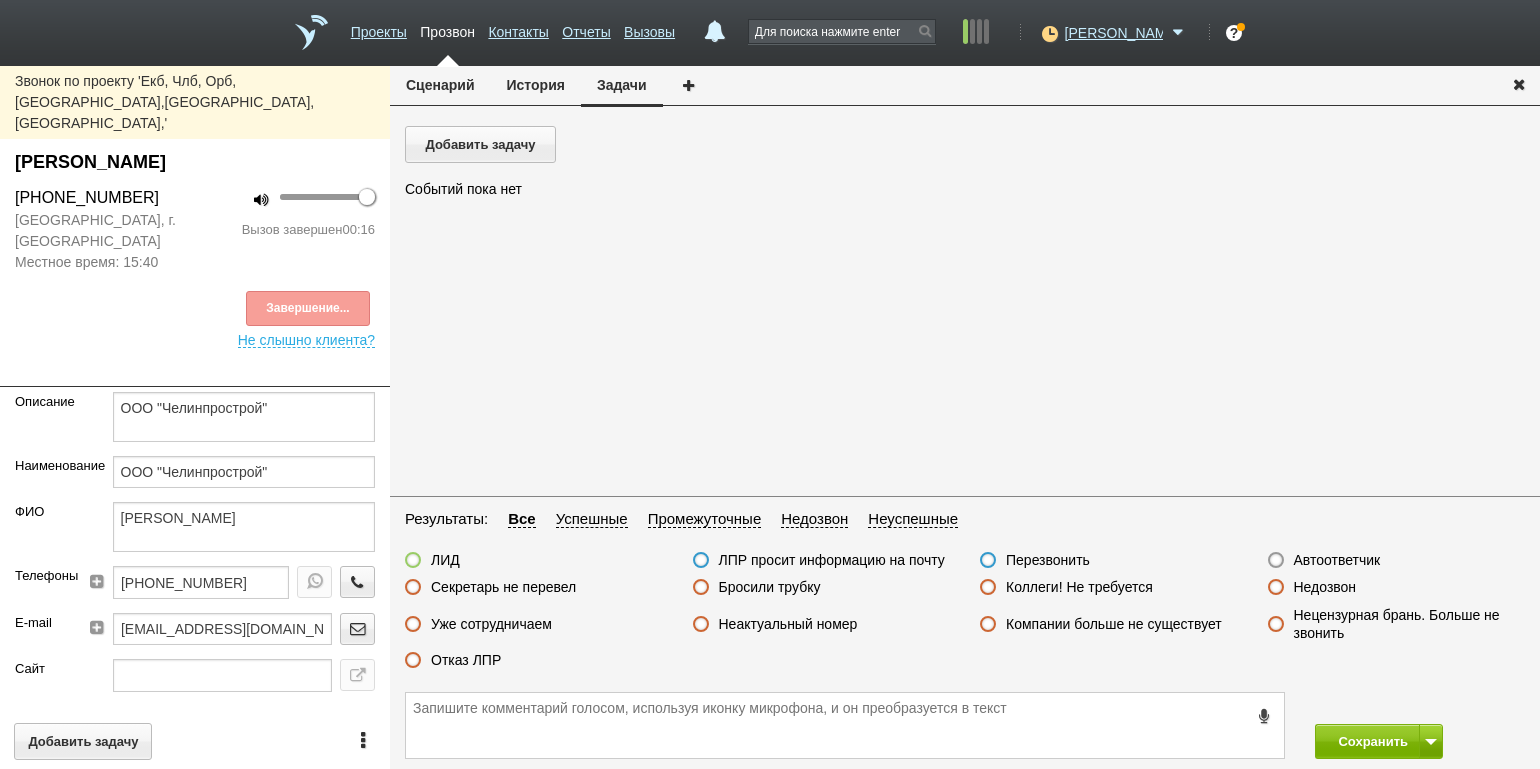 drag, startPoint x: 476, startPoint y: 661, endPoint x: 650, endPoint y: 674, distance: 174.48495 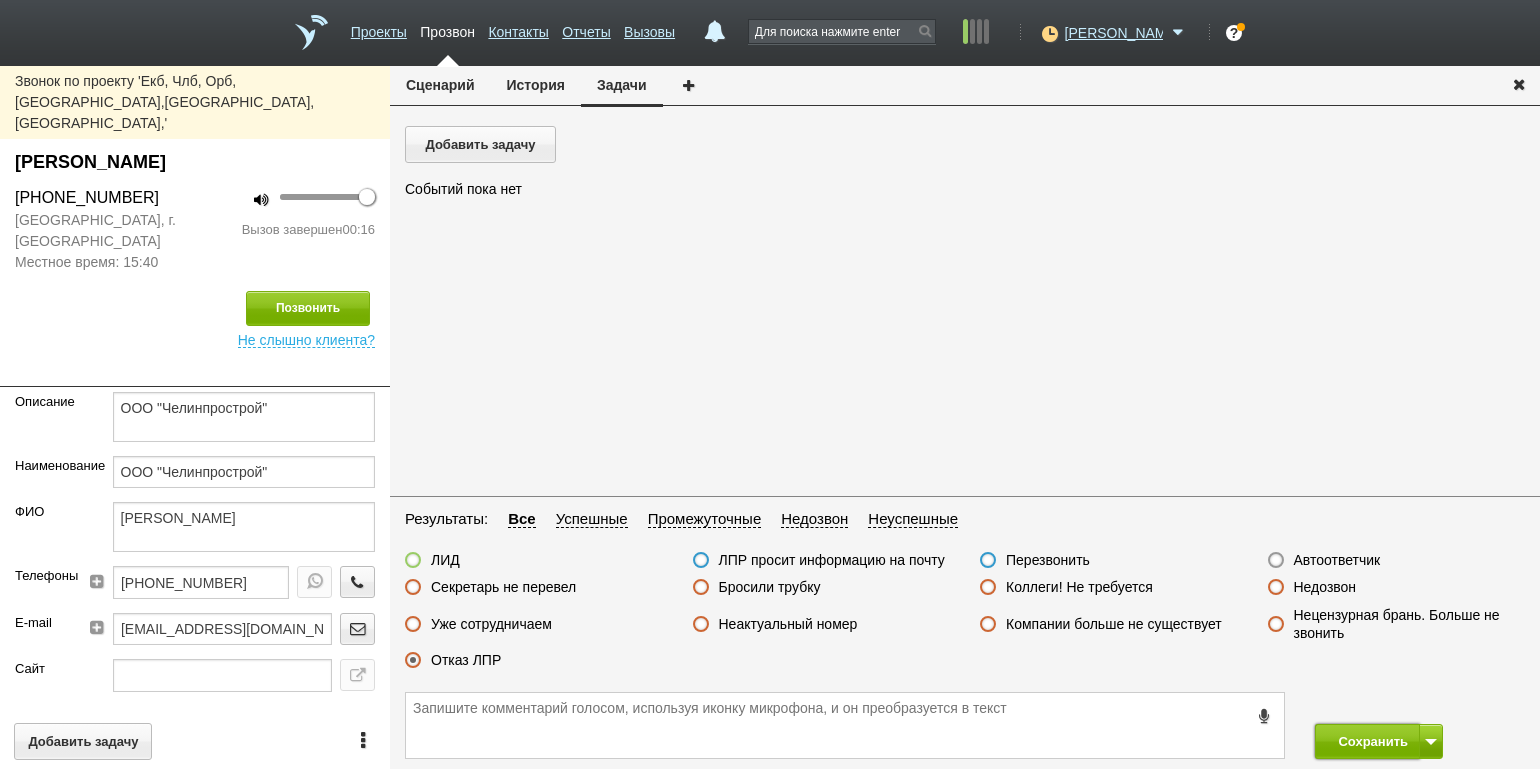 drag, startPoint x: 1327, startPoint y: 738, endPoint x: 1247, endPoint y: 561, distance: 194.23955 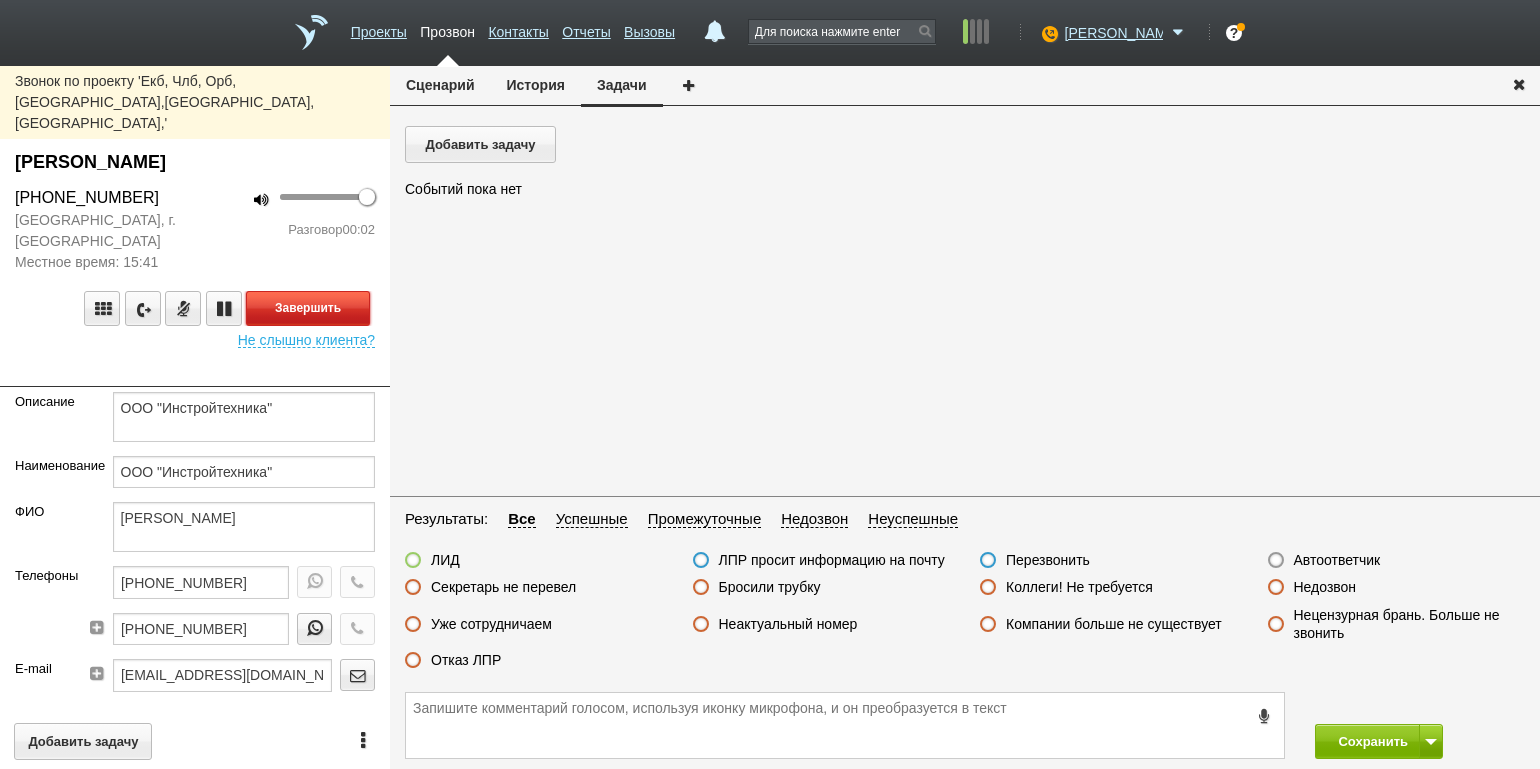 click on "Завершить" at bounding box center (308, 308) 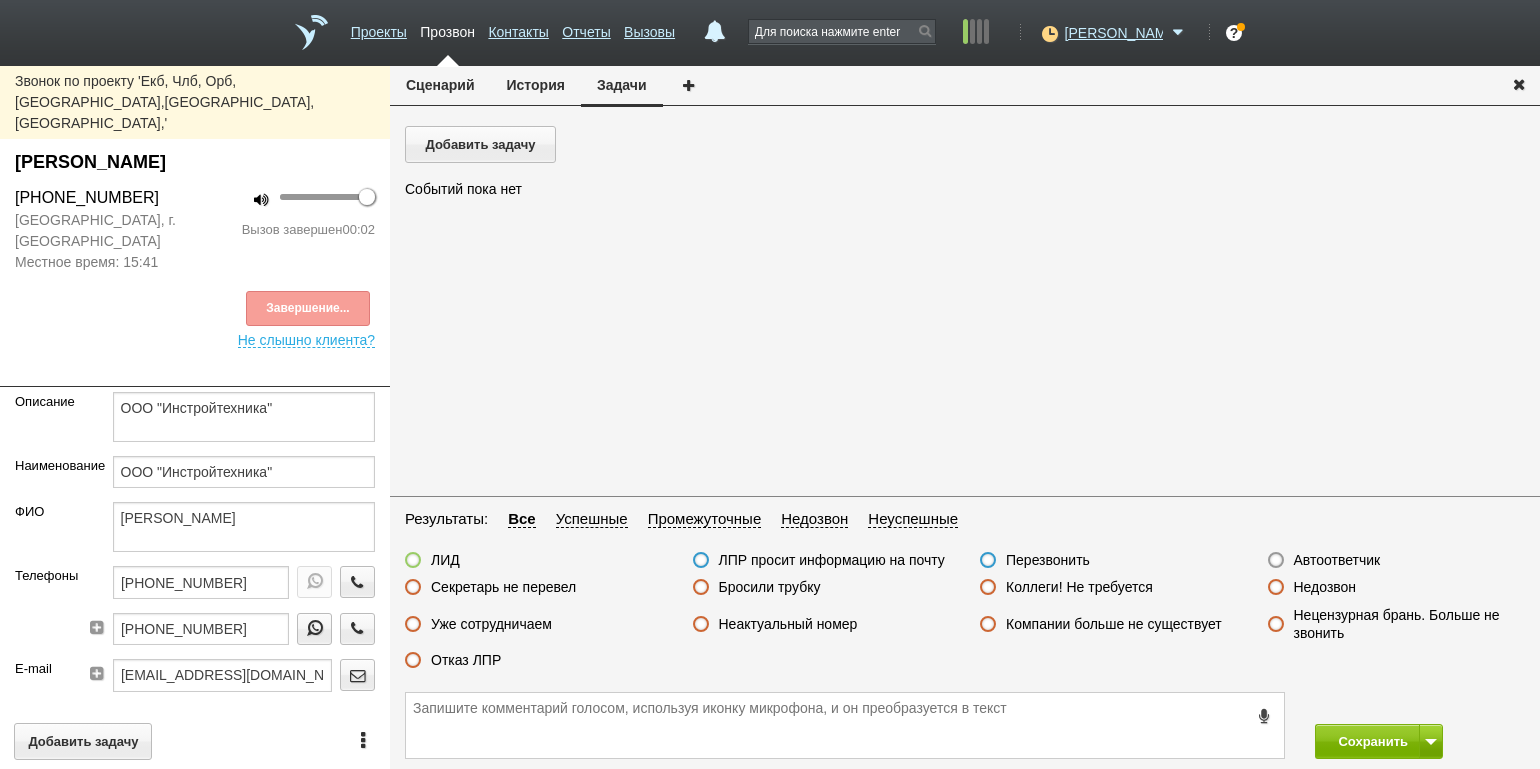 click on "Автоответчик" at bounding box center (1337, 560) 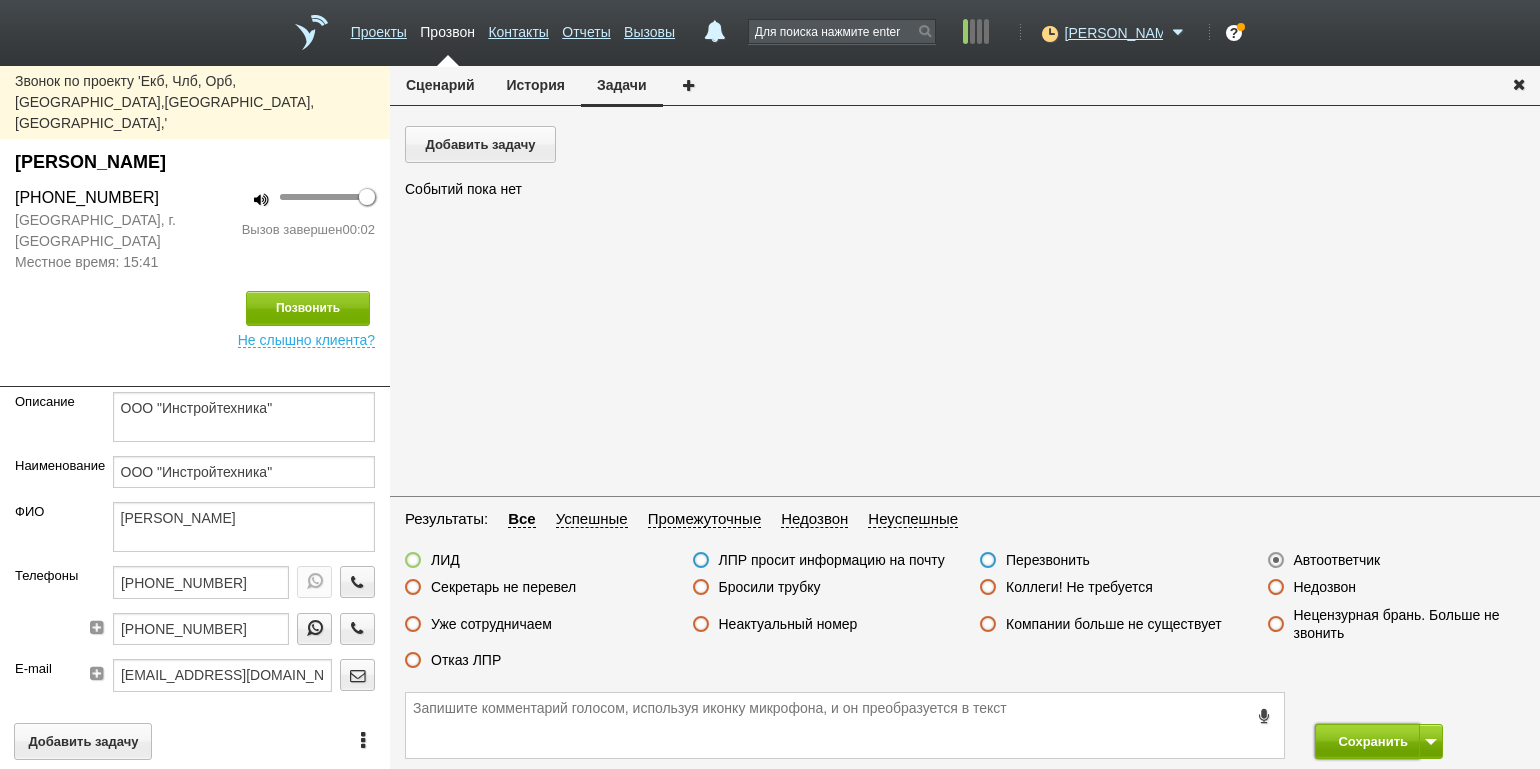 click on "Сохранить" at bounding box center [1367, 741] 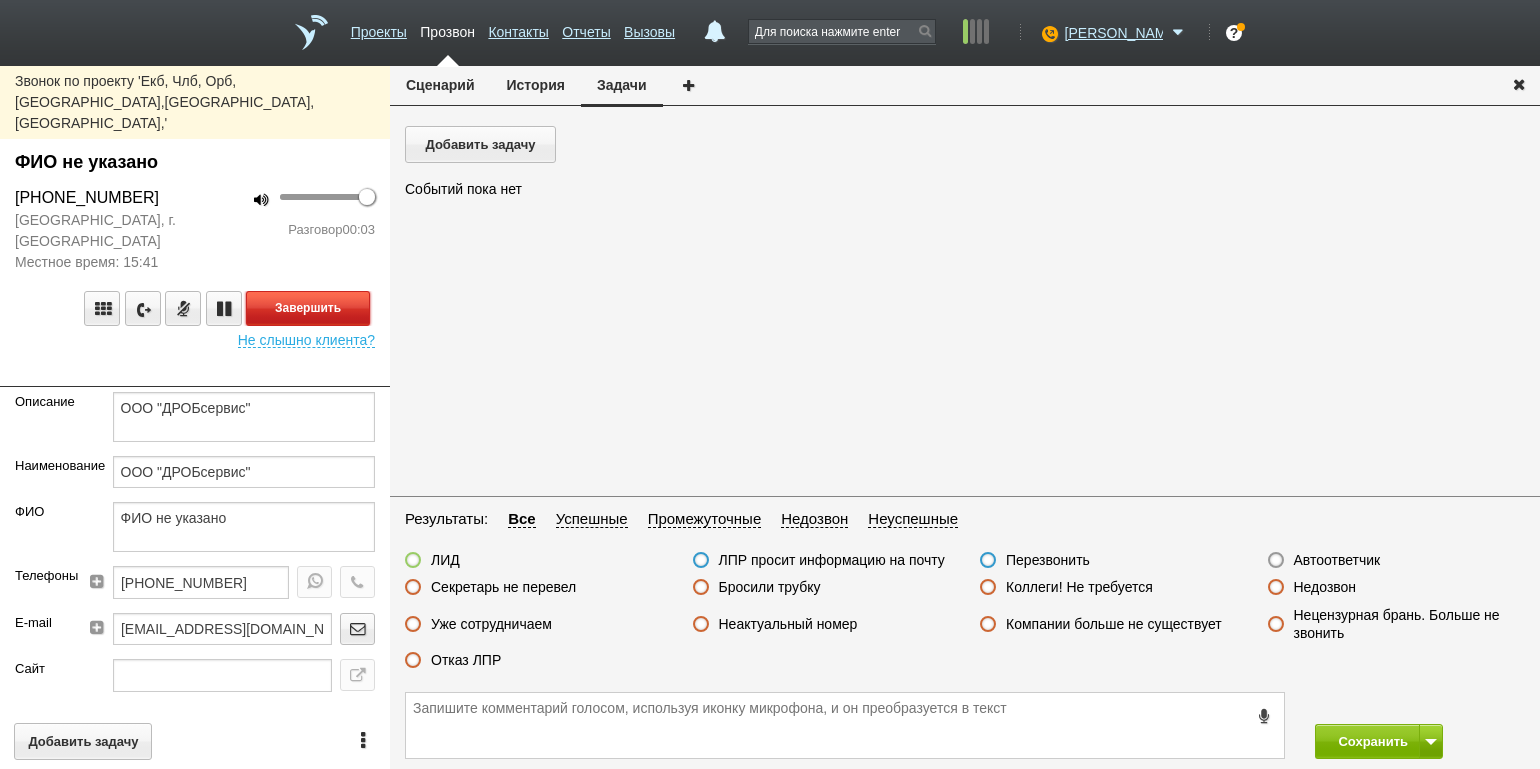 click on "Завершить" at bounding box center (308, 308) 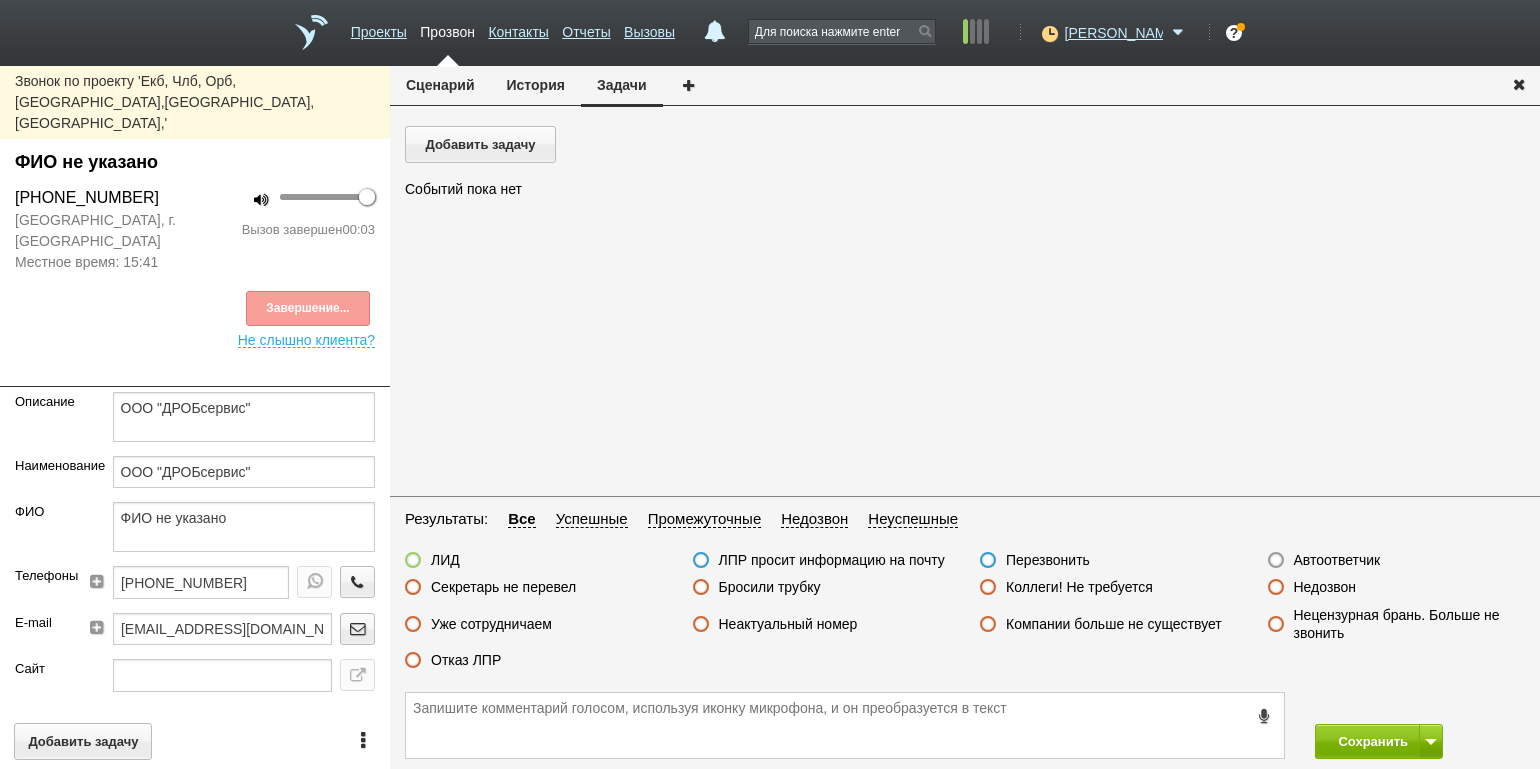 click on "Автоответчик" at bounding box center [1337, 560] 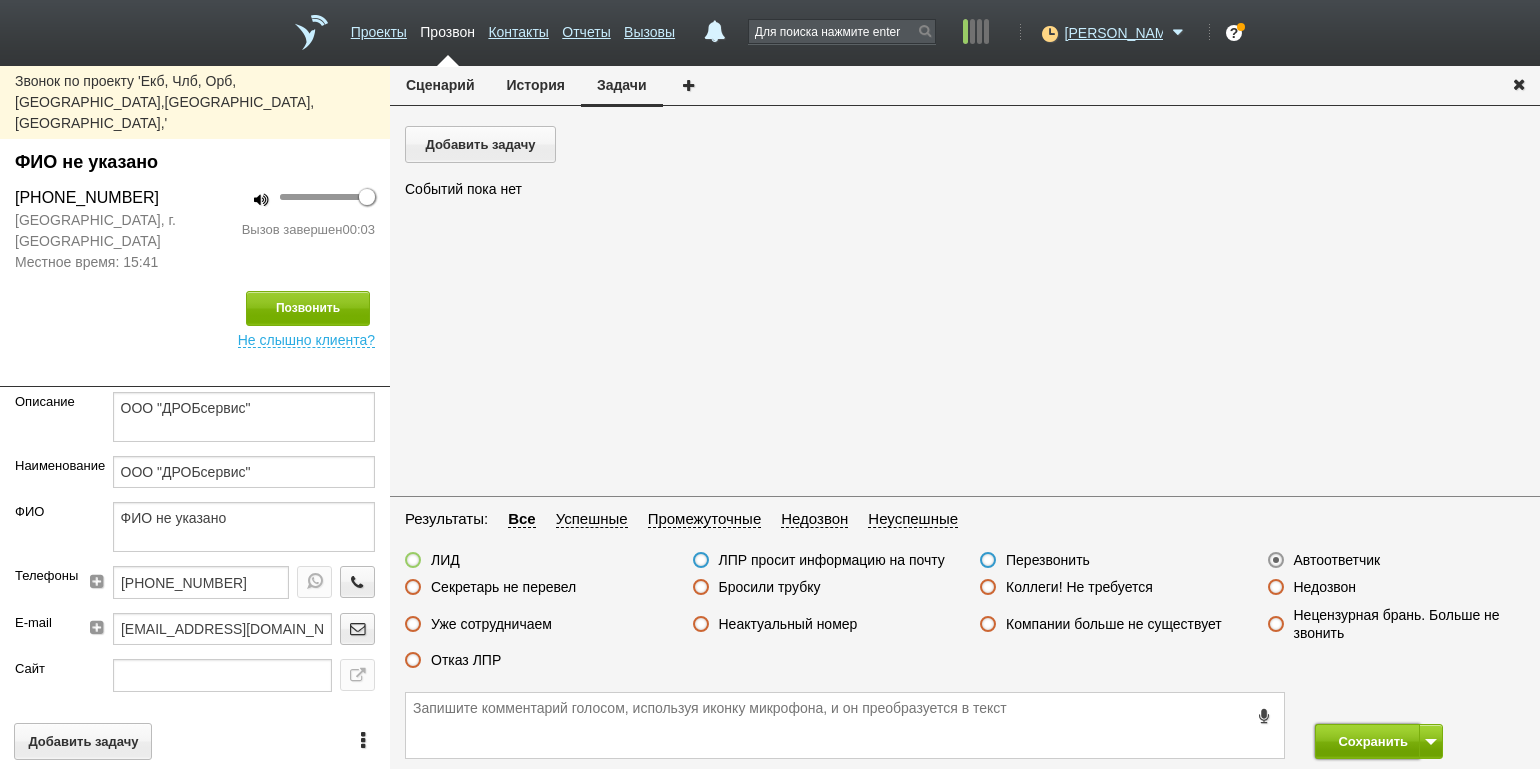 click on "Сохранить" at bounding box center [1367, 741] 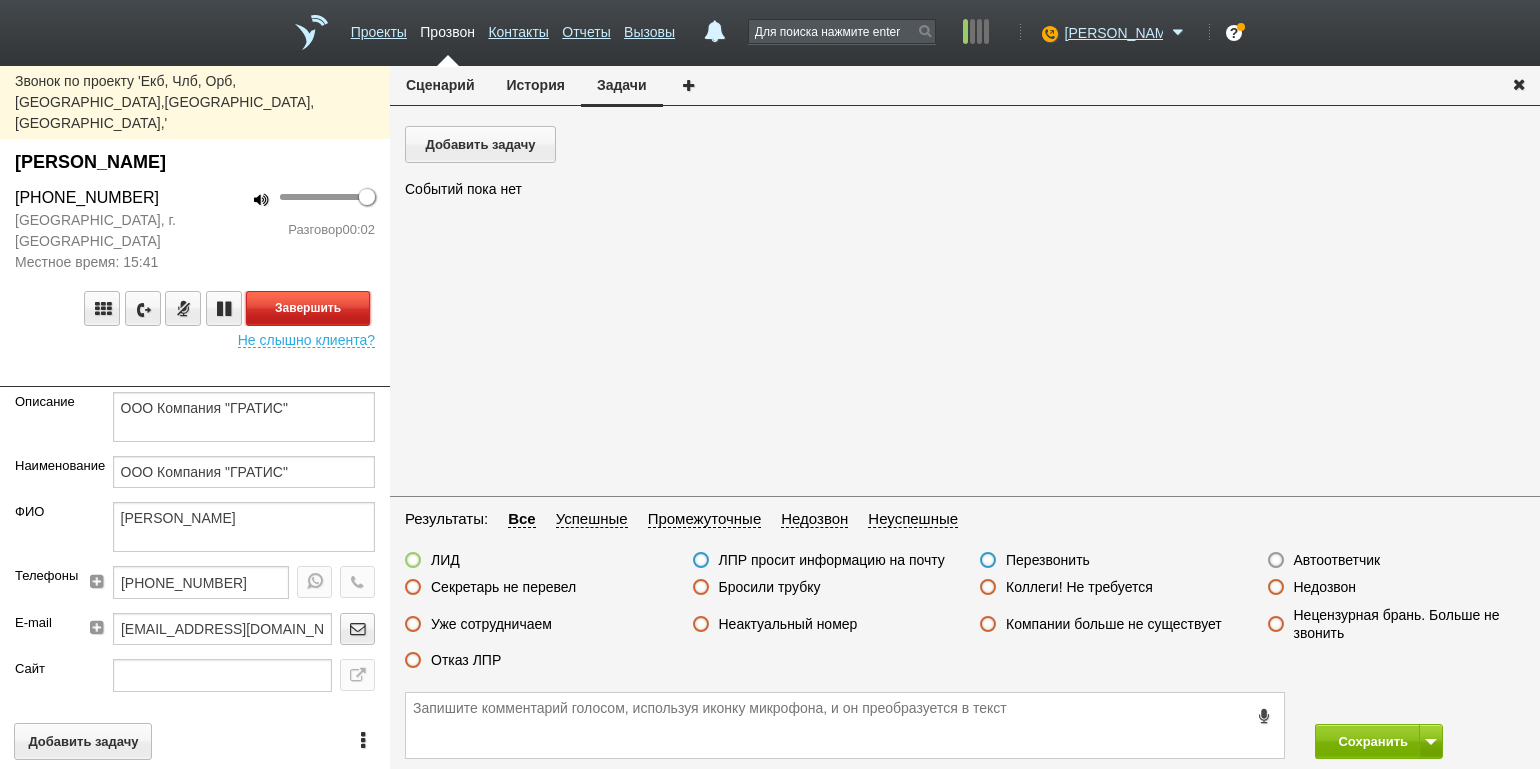 click on "Завершить" at bounding box center [308, 308] 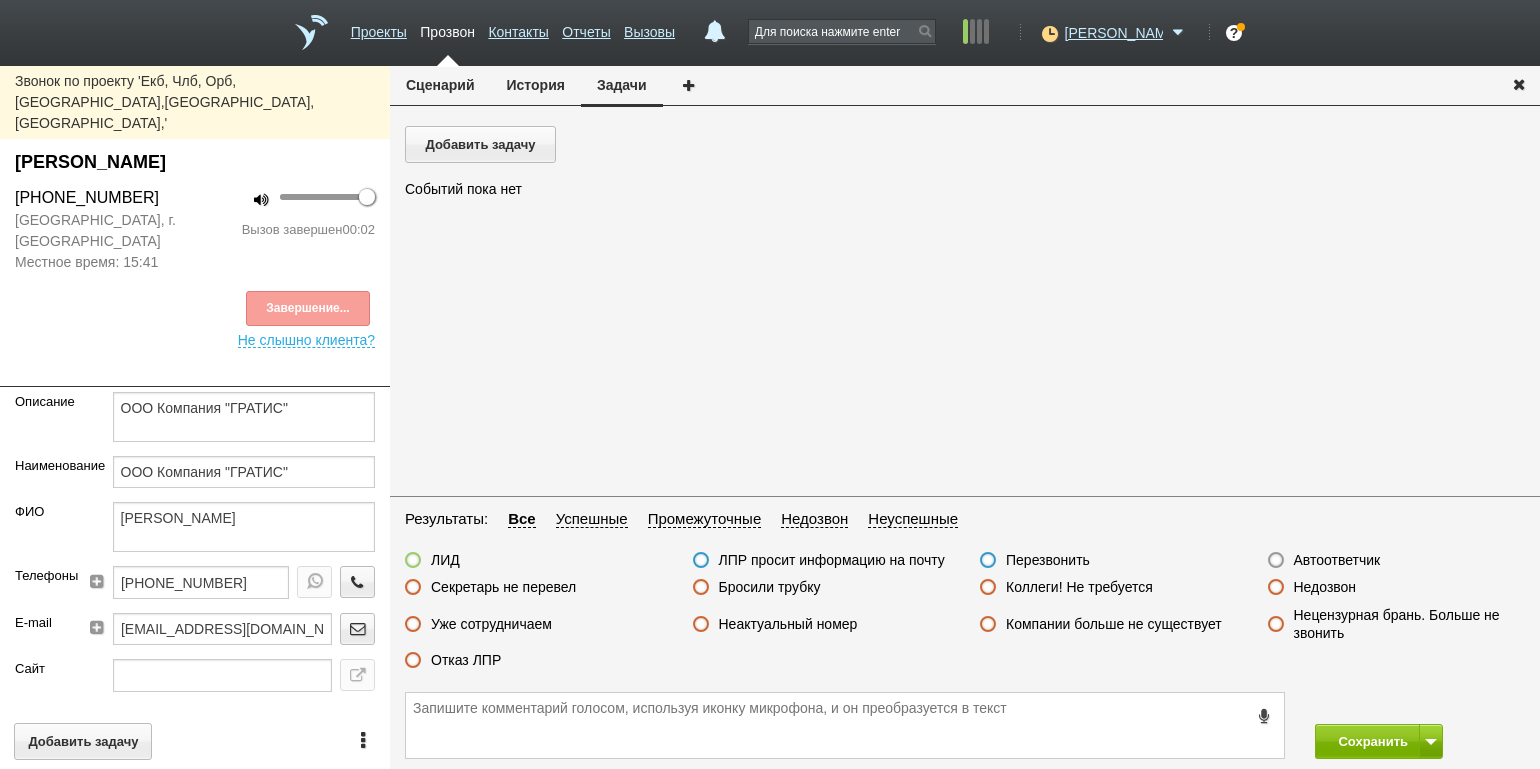 click on "Автоответчик" at bounding box center (1337, 560) 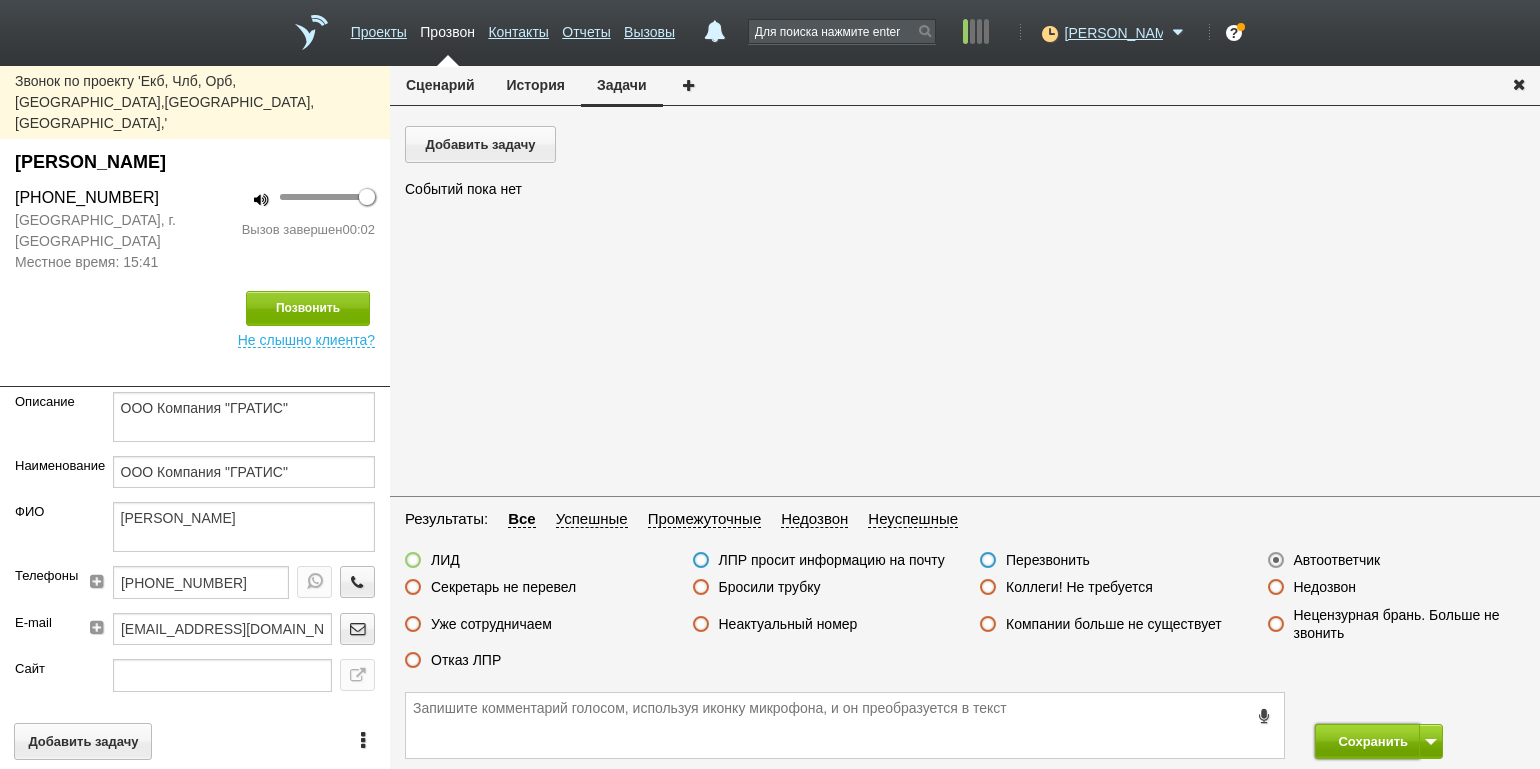 click on "Сохранить" at bounding box center [1367, 741] 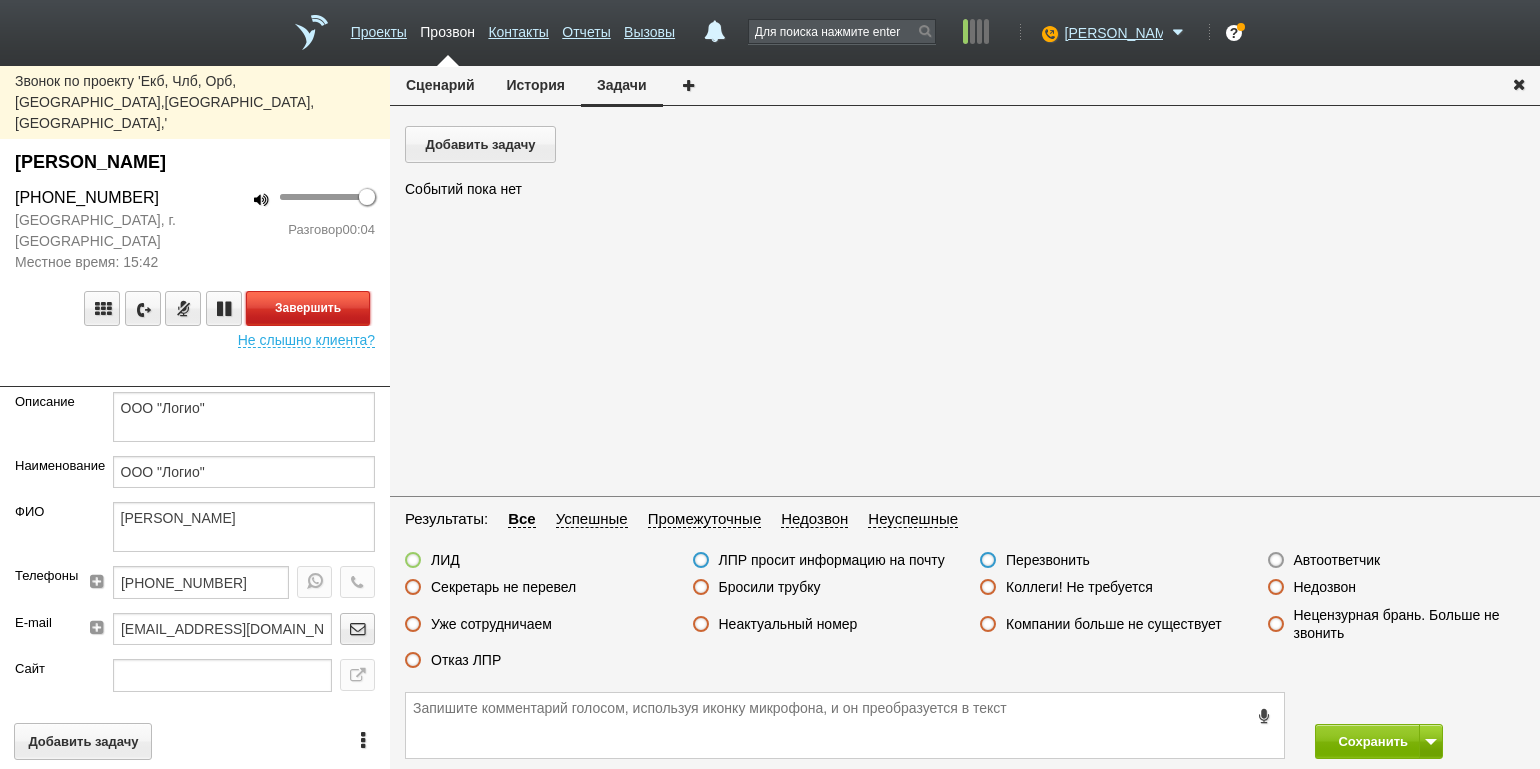click on "Завершить" at bounding box center [308, 308] 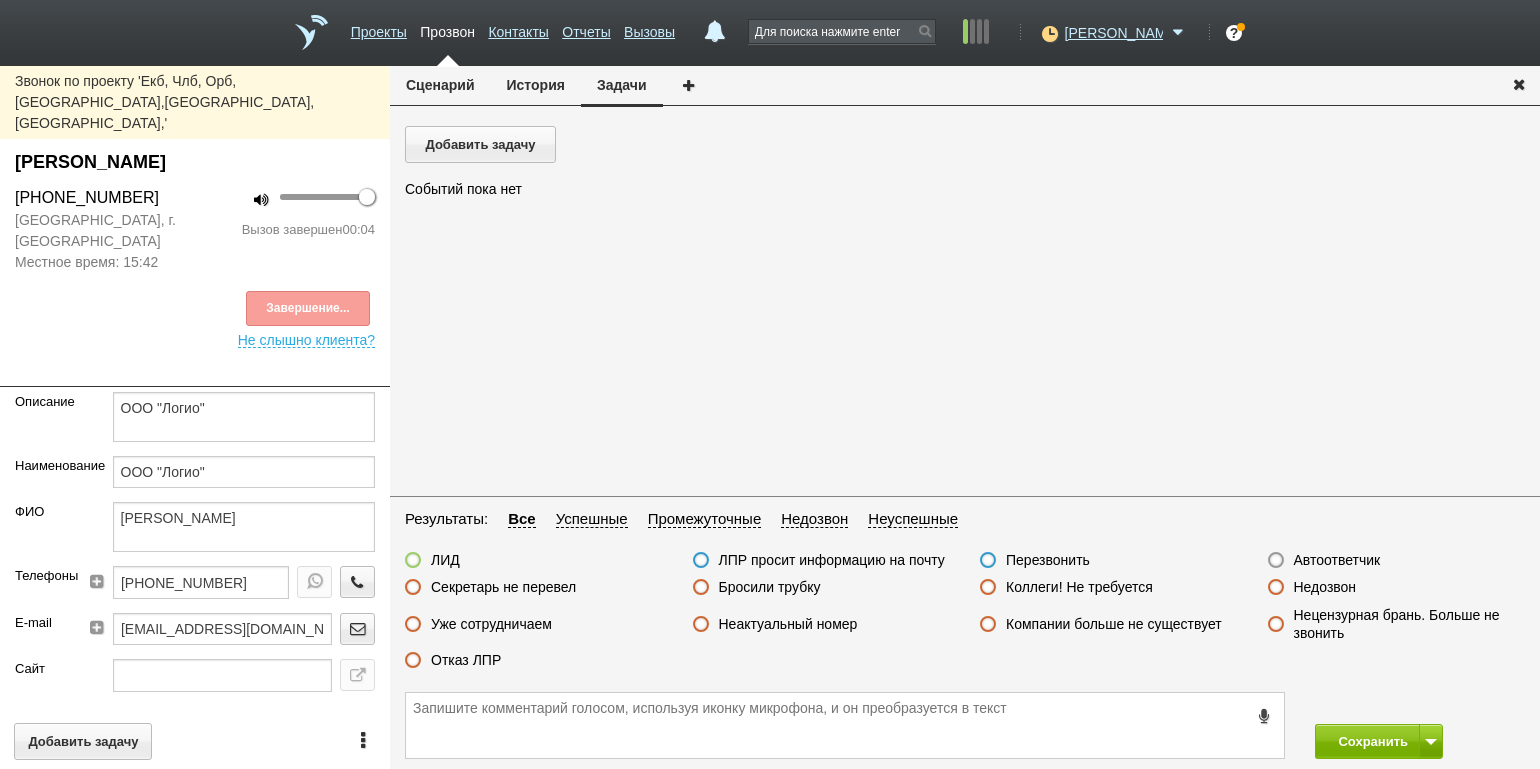 drag, startPoint x: 1331, startPoint y: 563, endPoint x: 1340, endPoint y: 574, distance: 14.21267 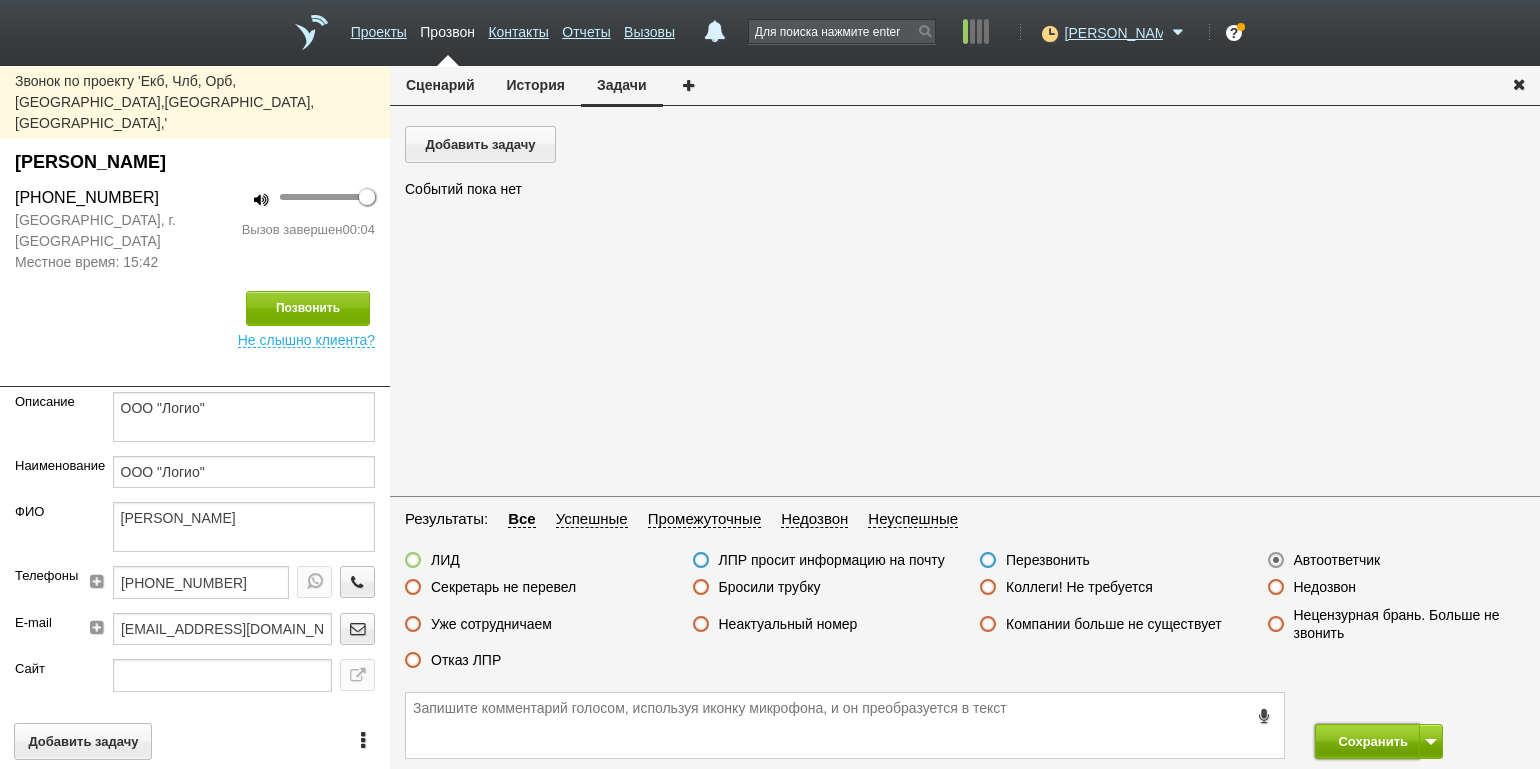 click on "Сохранить" at bounding box center (1367, 741) 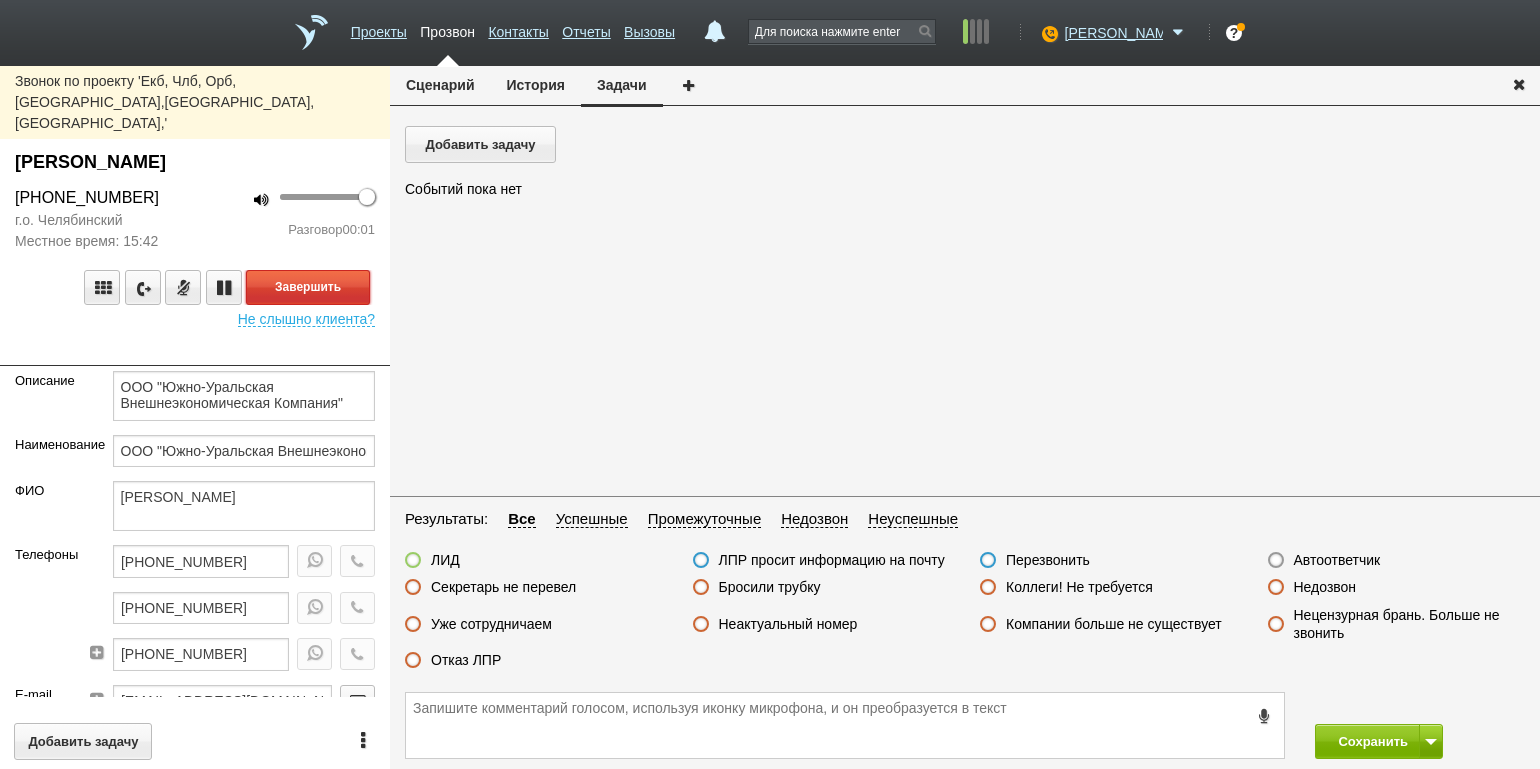 drag, startPoint x: 355, startPoint y: 240, endPoint x: 380, endPoint y: 250, distance: 26.925823 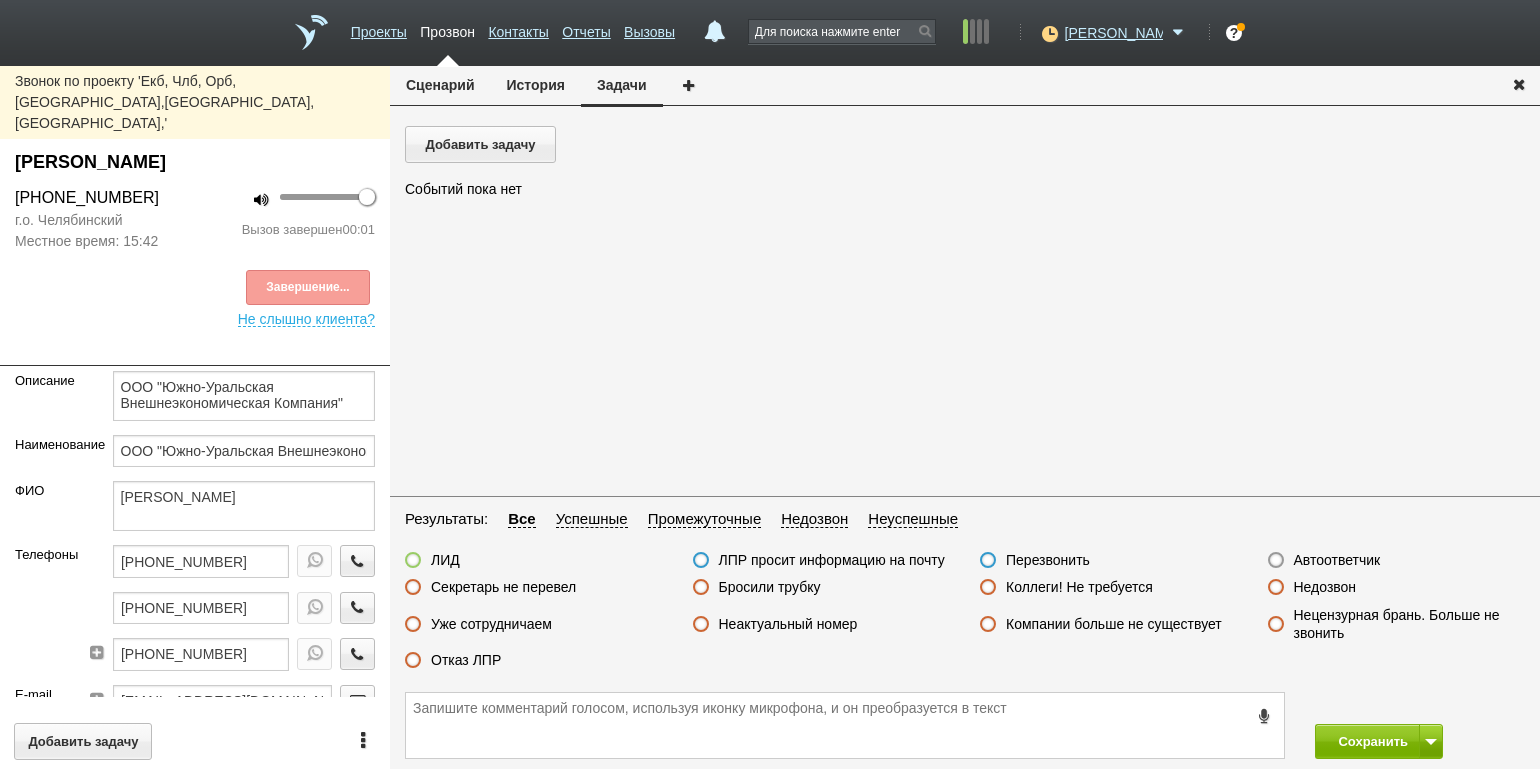 drag, startPoint x: 1324, startPoint y: 563, endPoint x: 1353, endPoint y: 580, distance: 33.61547 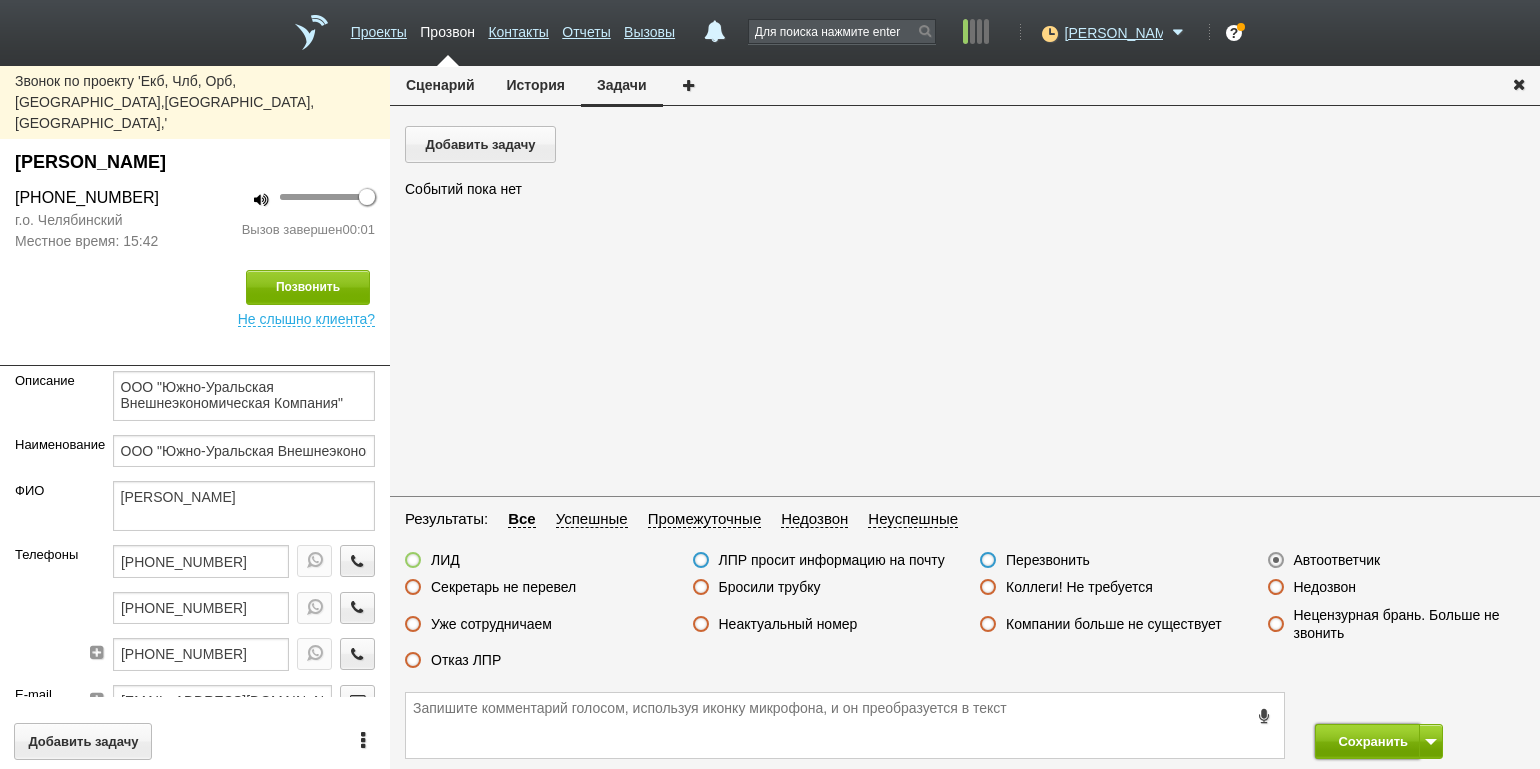 click on "Сохранить" at bounding box center [1367, 741] 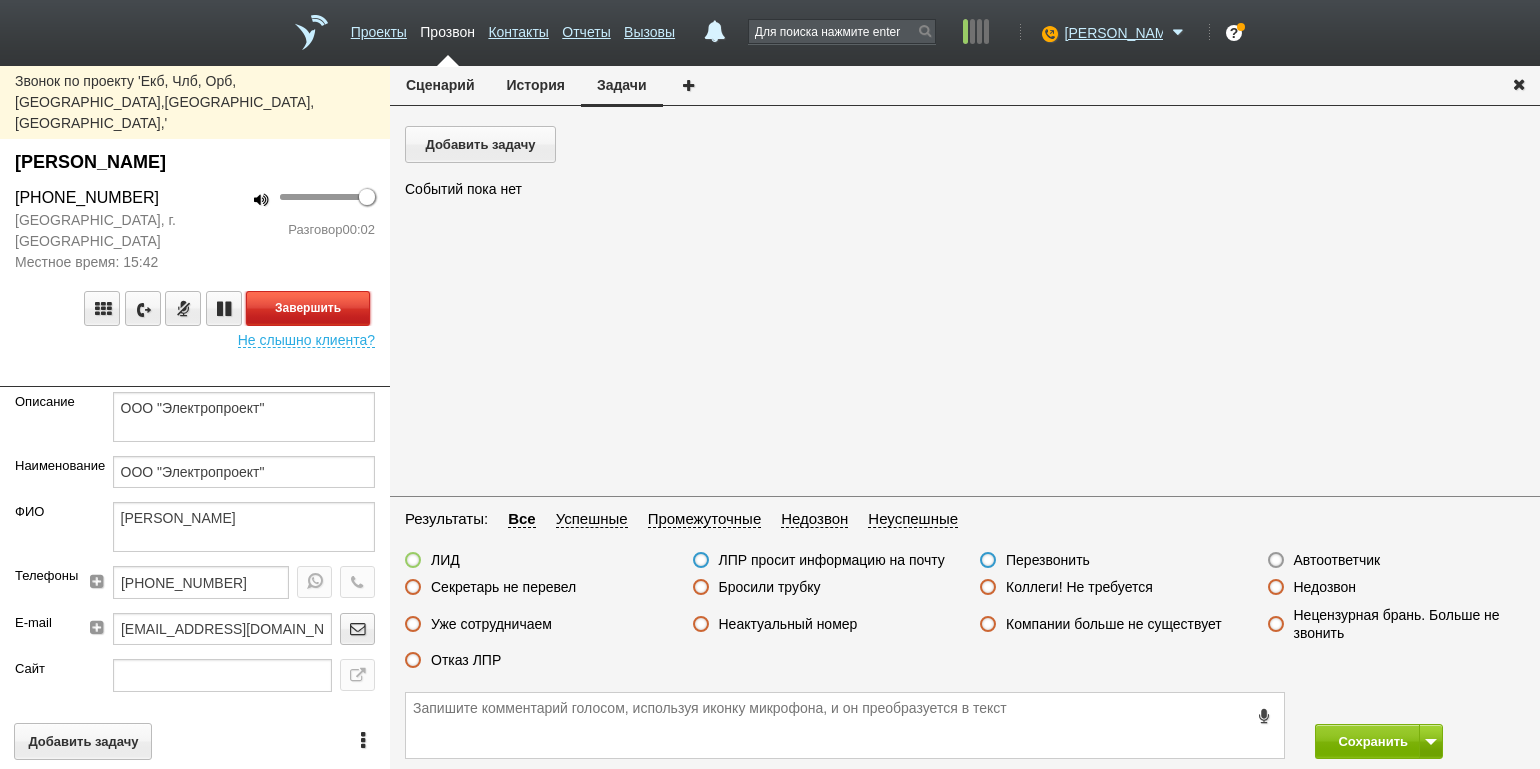 click on "Завершить" at bounding box center (308, 308) 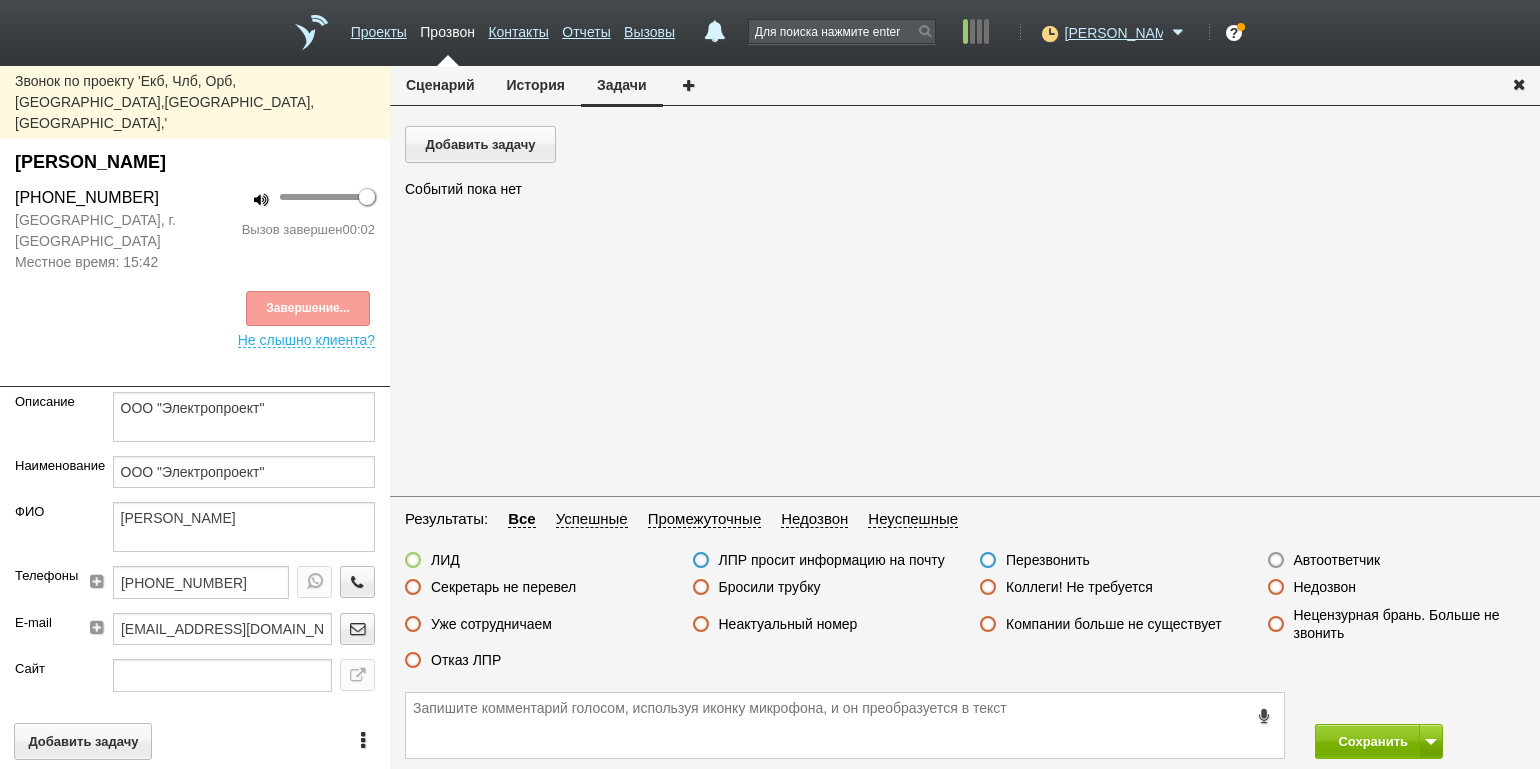 drag, startPoint x: 1302, startPoint y: 552, endPoint x: 1316, endPoint y: 558, distance: 15.231546 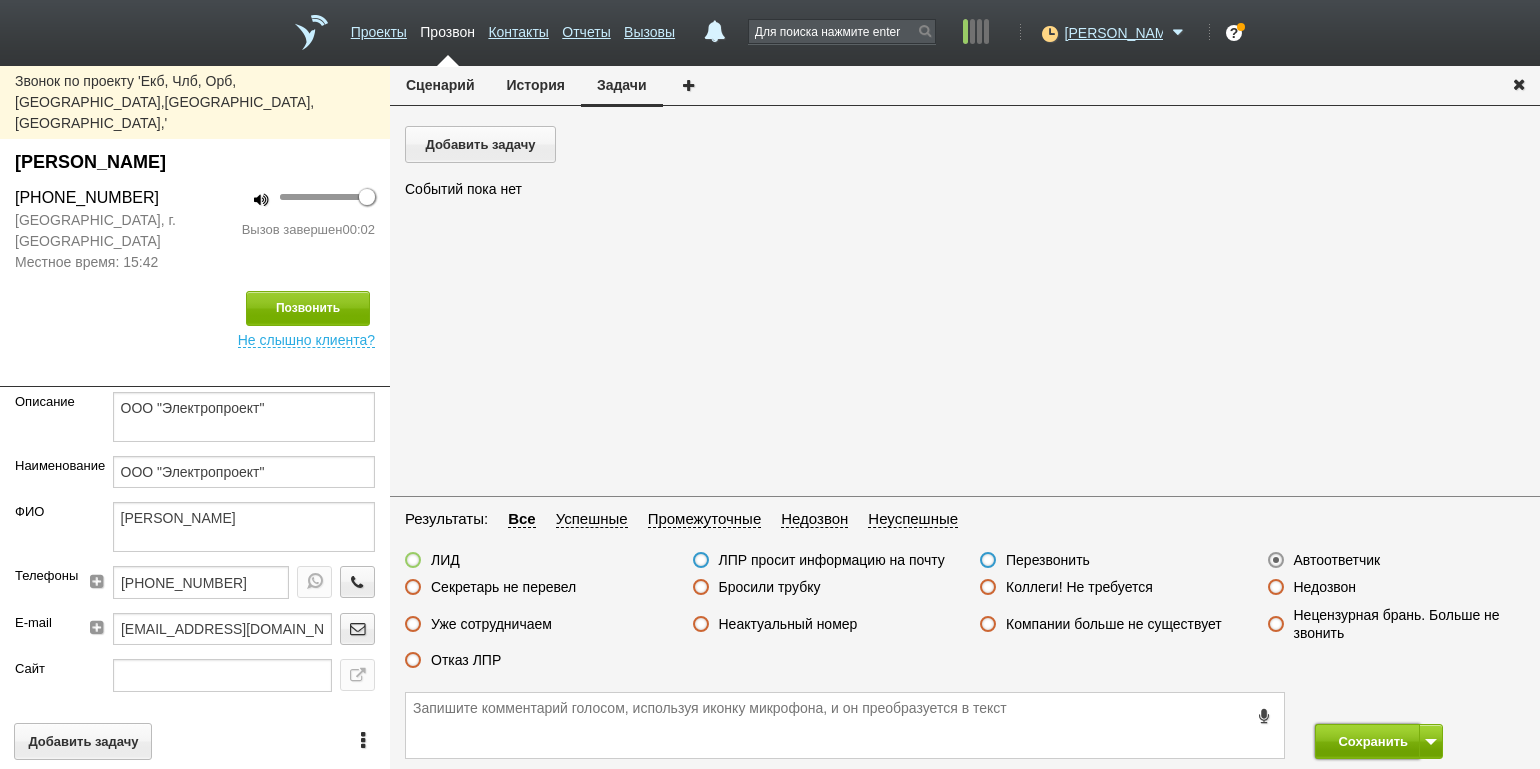 click on "Сохранить" at bounding box center (1367, 741) 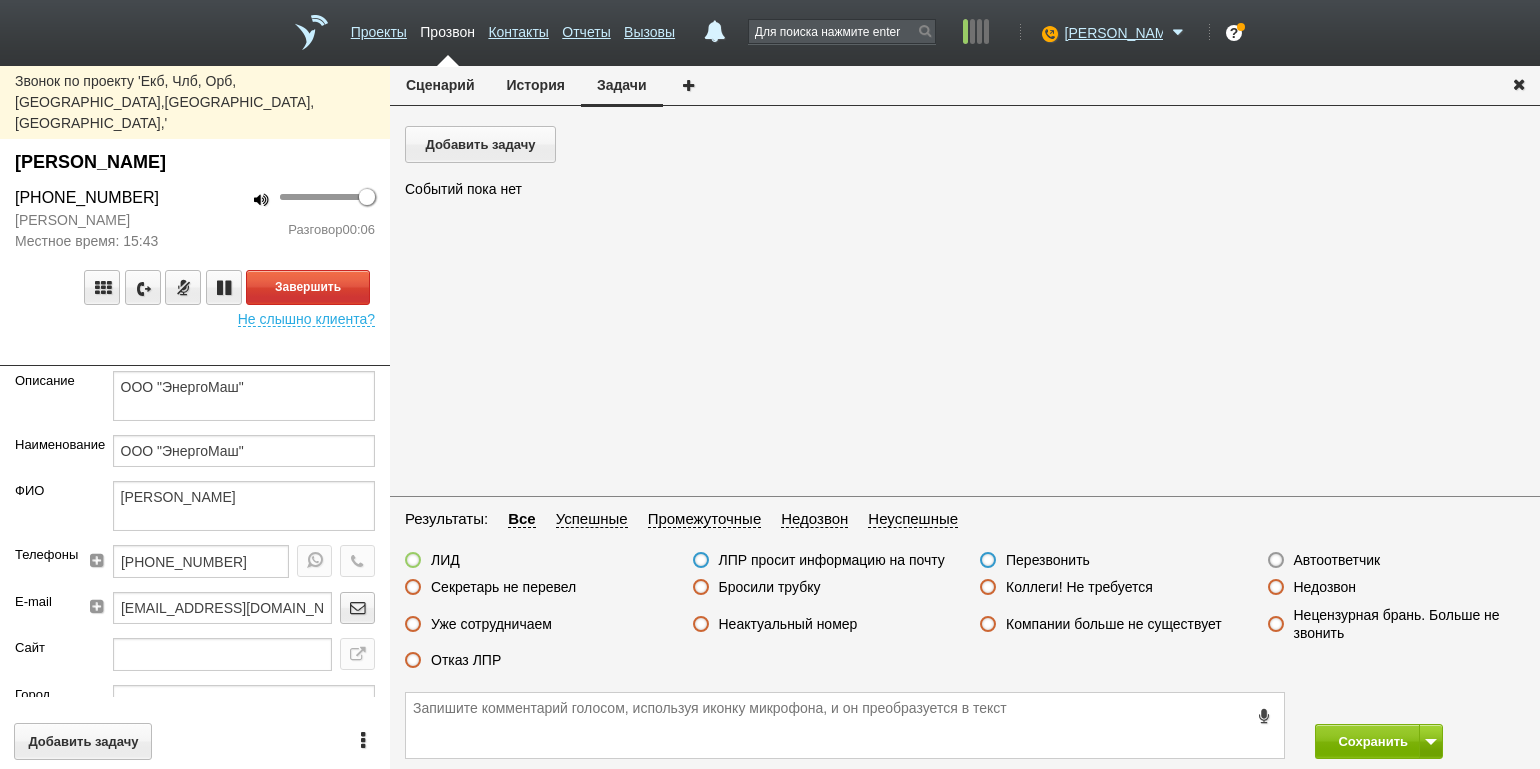 click on "Разговор
00:06" at bounding box center [292, 230] 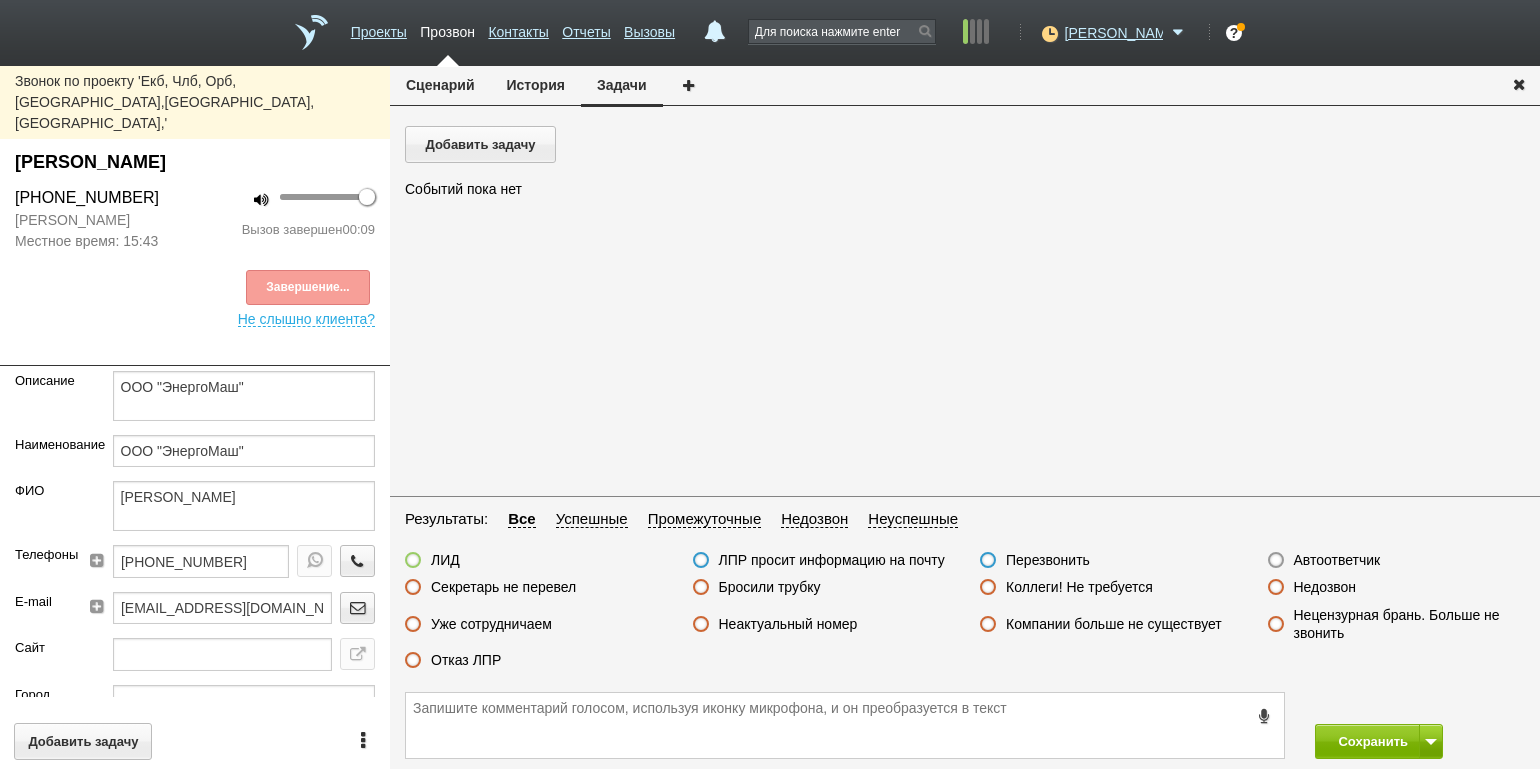 click on "Бросили трубку" at bounding box center (770, 587) 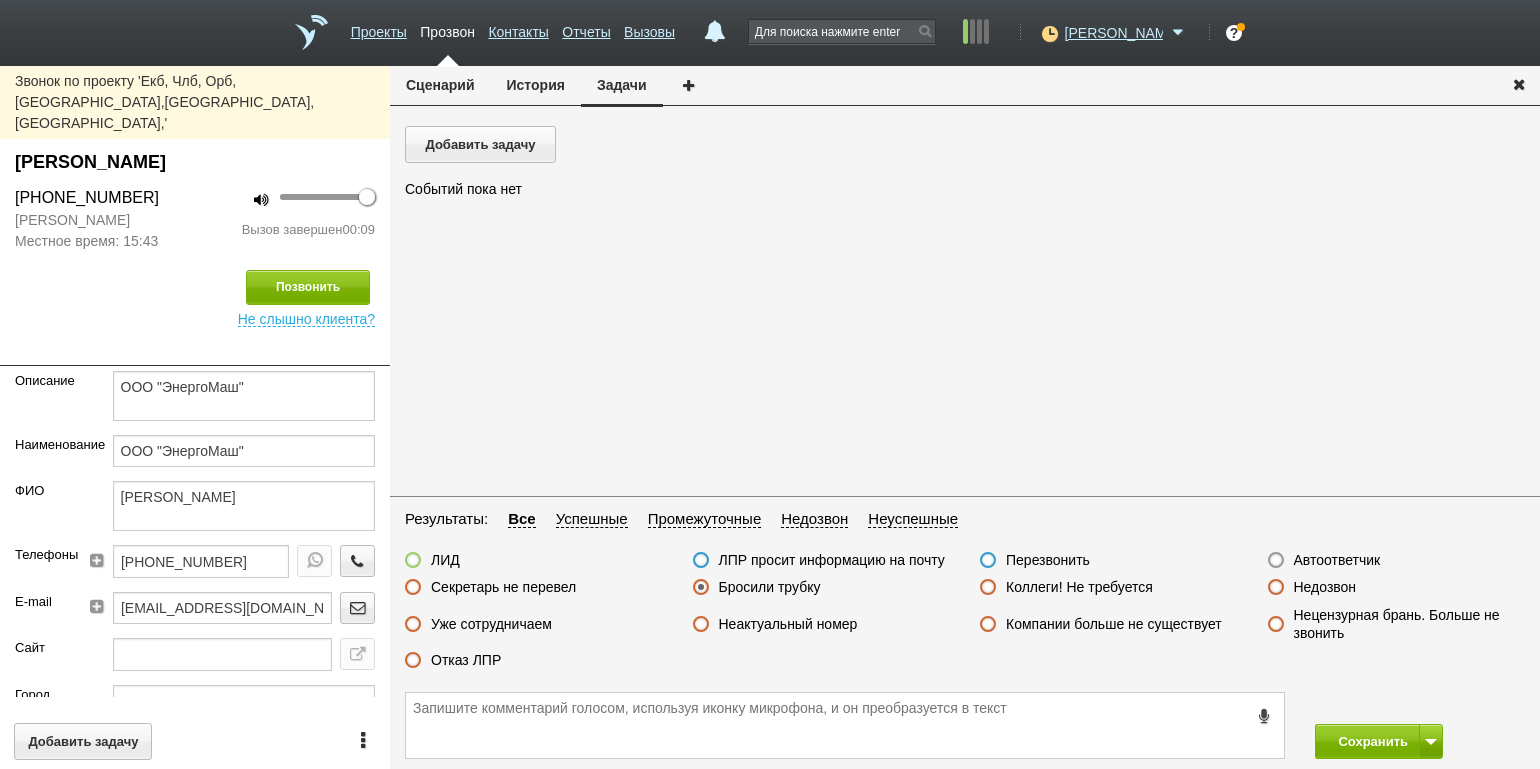 click on "Сохранить" at bounding box center (1367, 741) 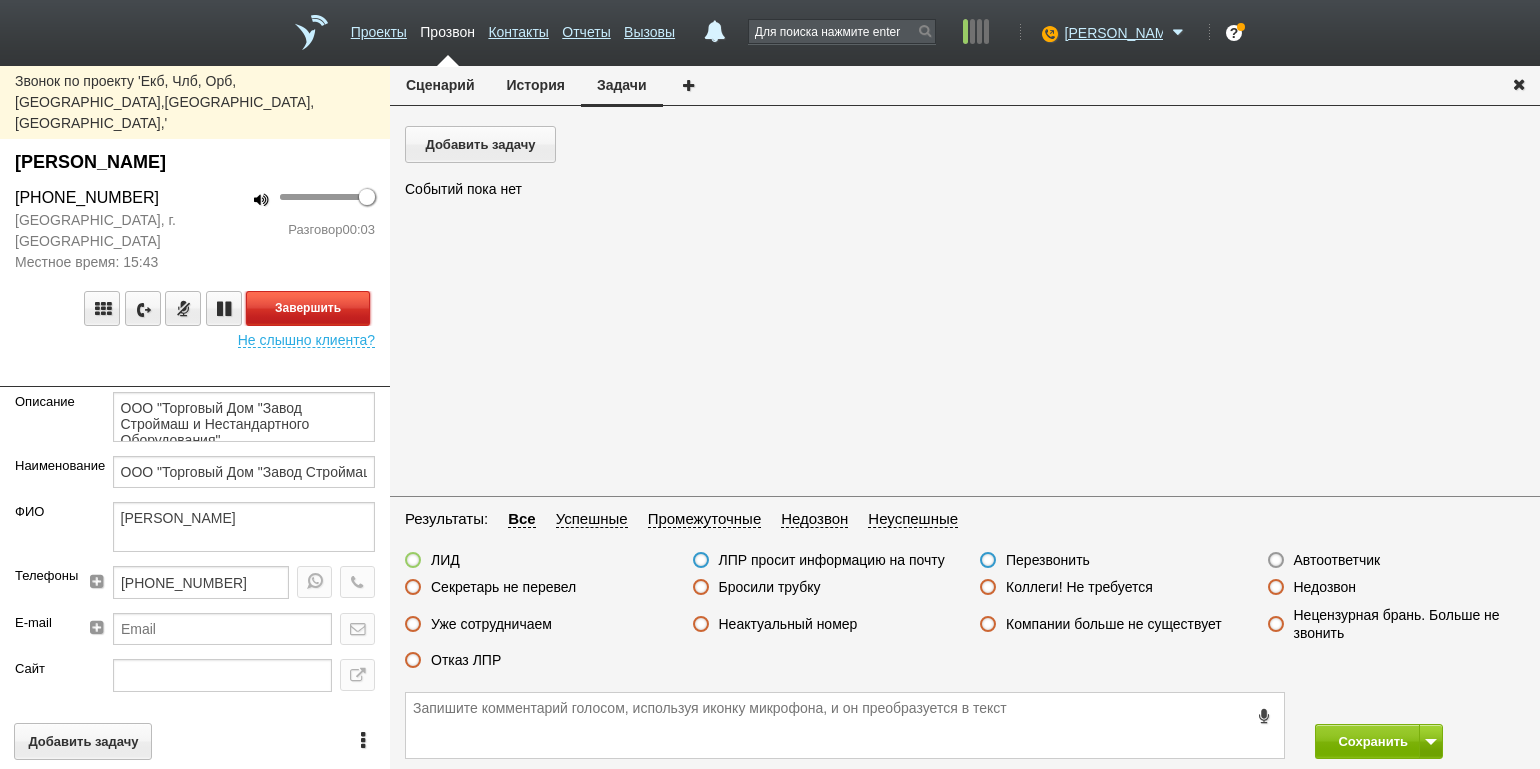 click on "Завершить" at bounding box center [308, 308] 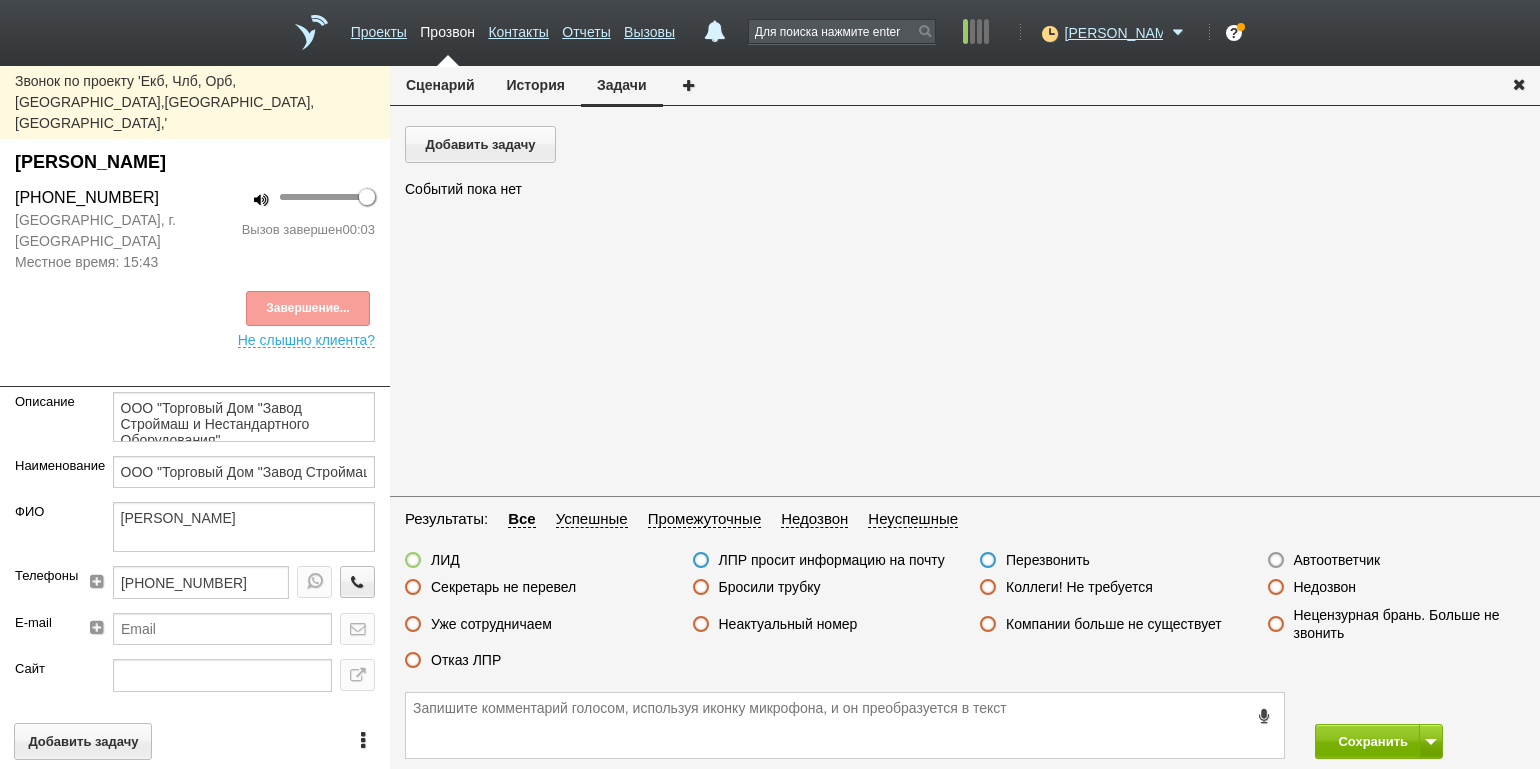click on "Недозвон" at bounding box center (1325, 587) 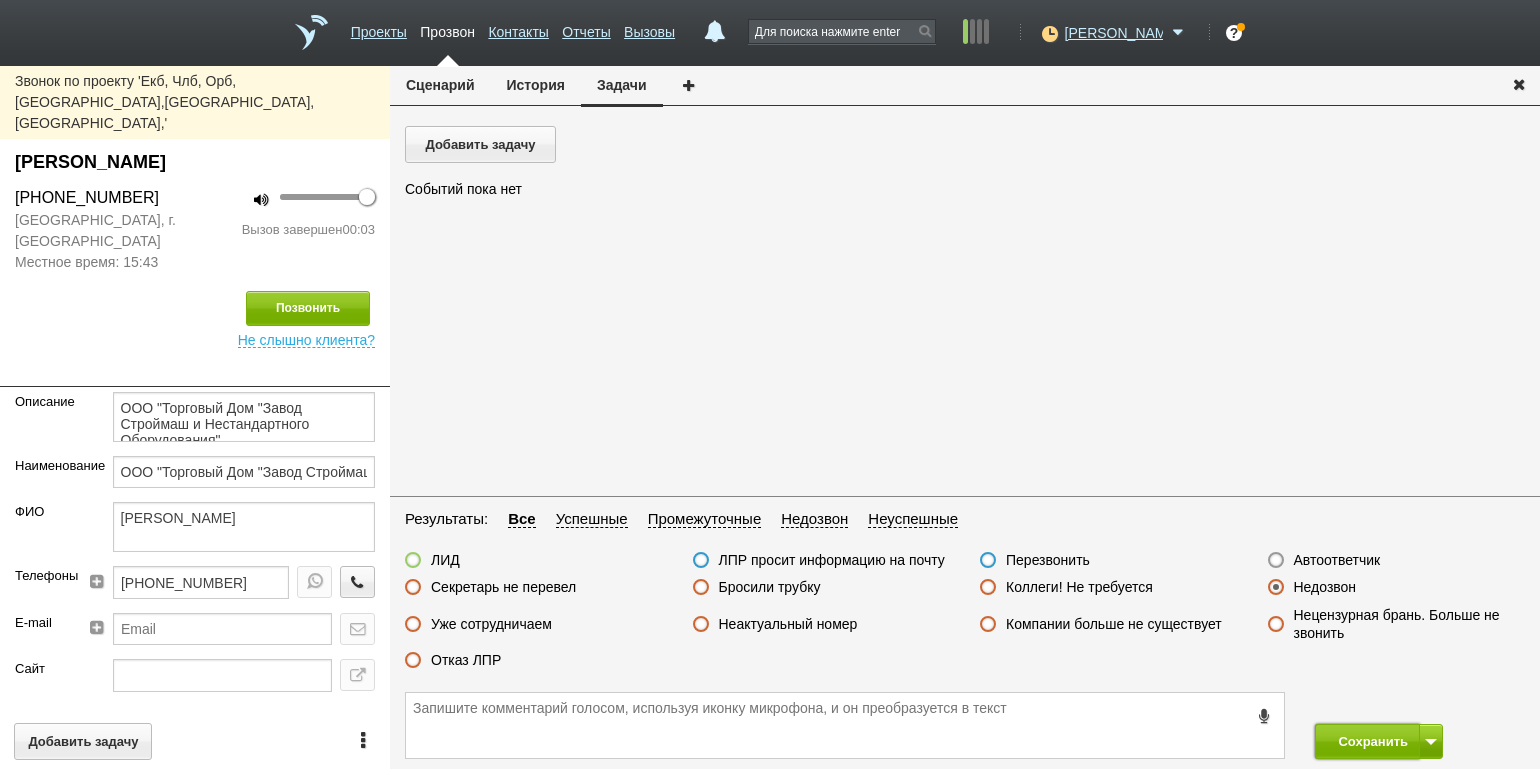 drag, startPoint x: 1354, startPoint y: 734, endPoint x: 1337, endPoint y: 707, distance: 31.906113 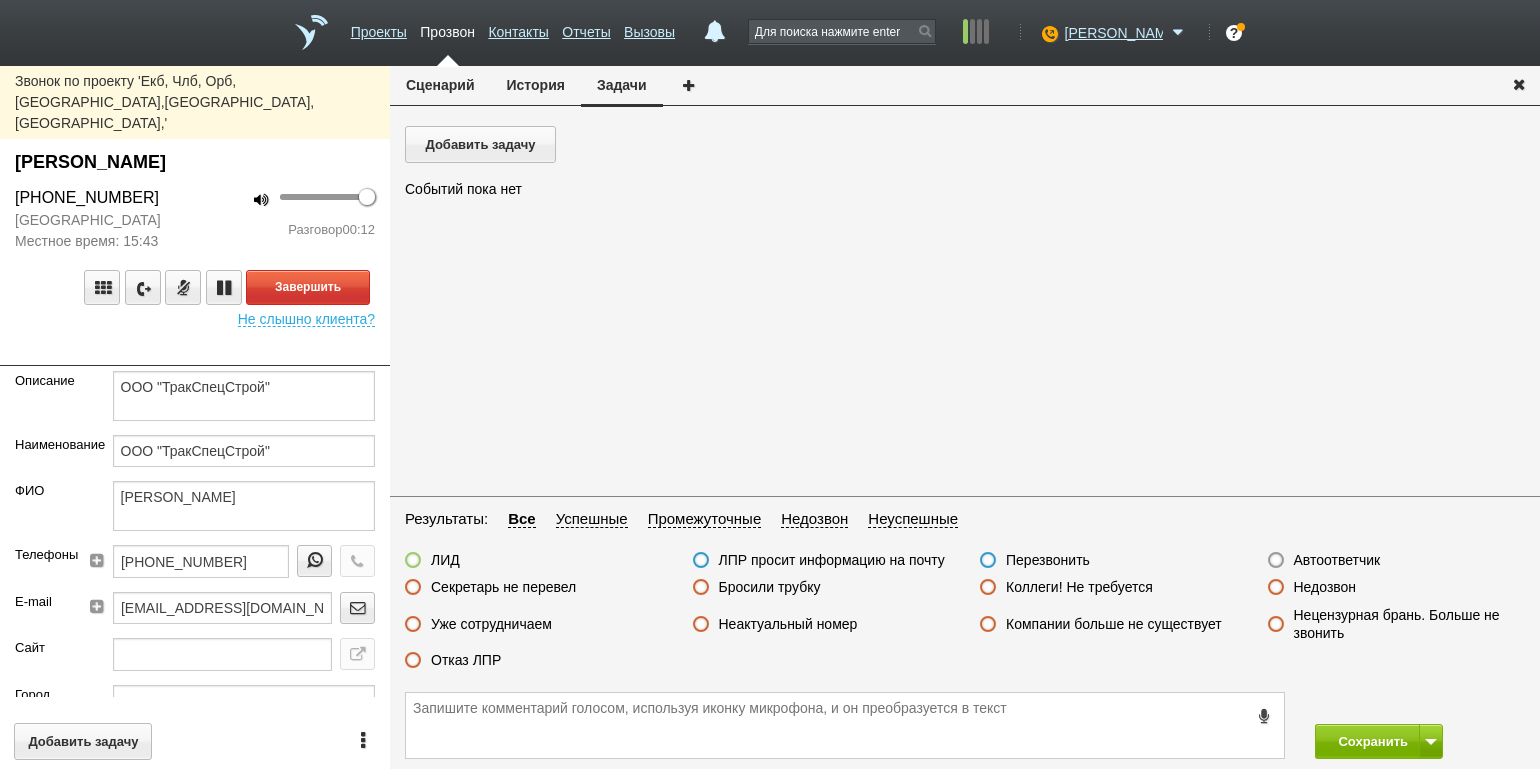 click on "100
Разговор
00:12" at bounding box center [292, 219] 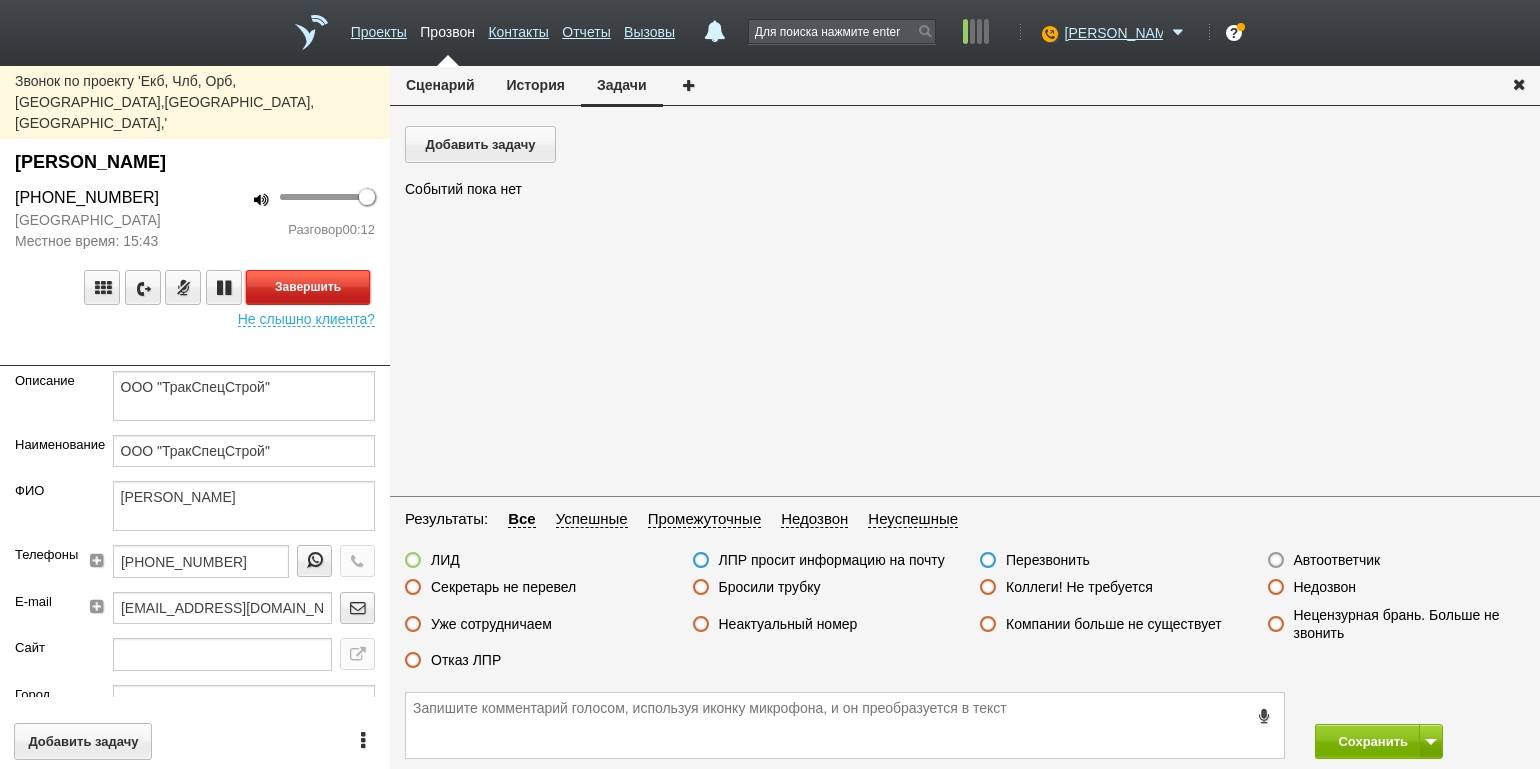 click on "Завершить" at bounding box center [308, 287] 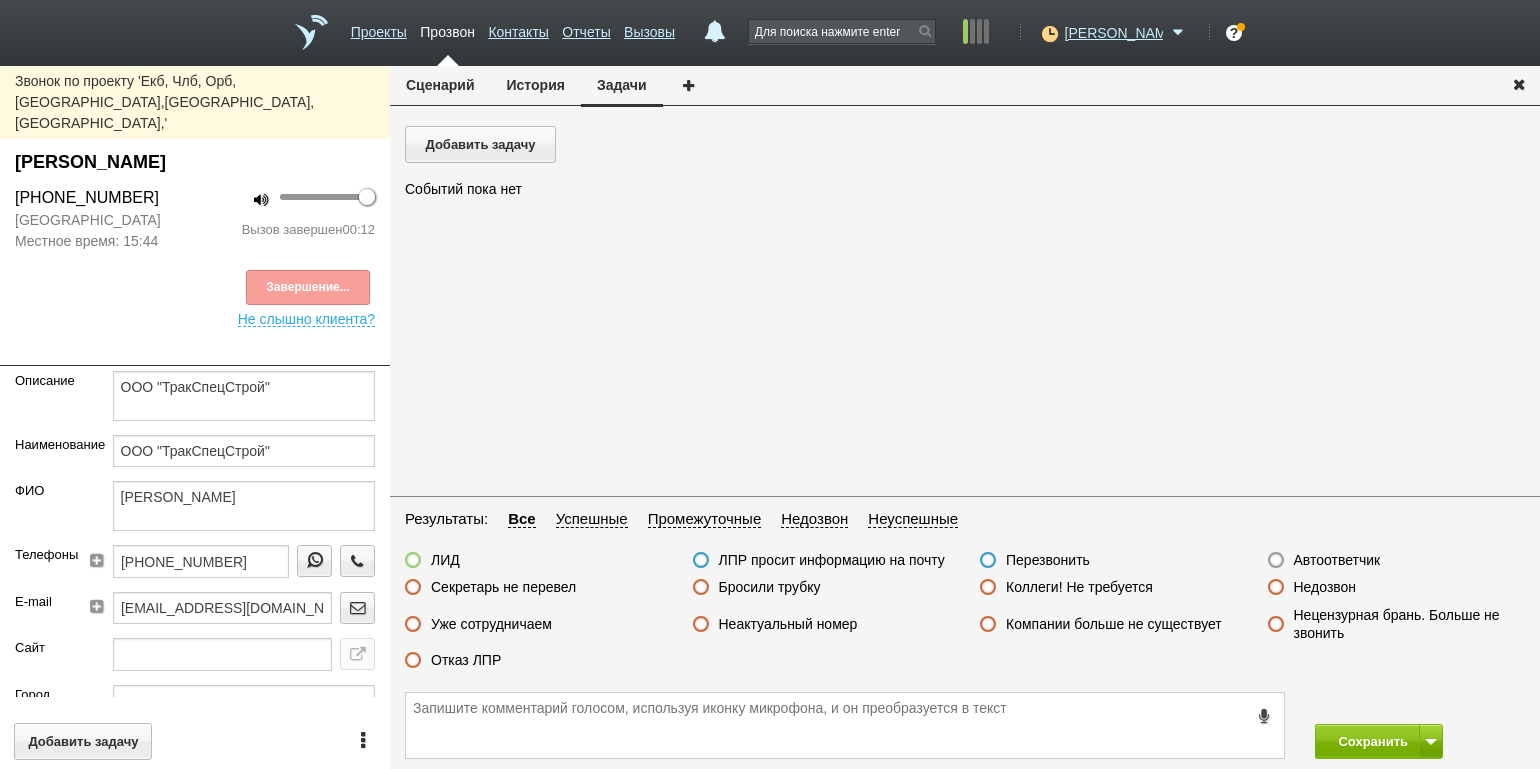 click on "Отказ ЛПР" at bounding box center [466, 660] 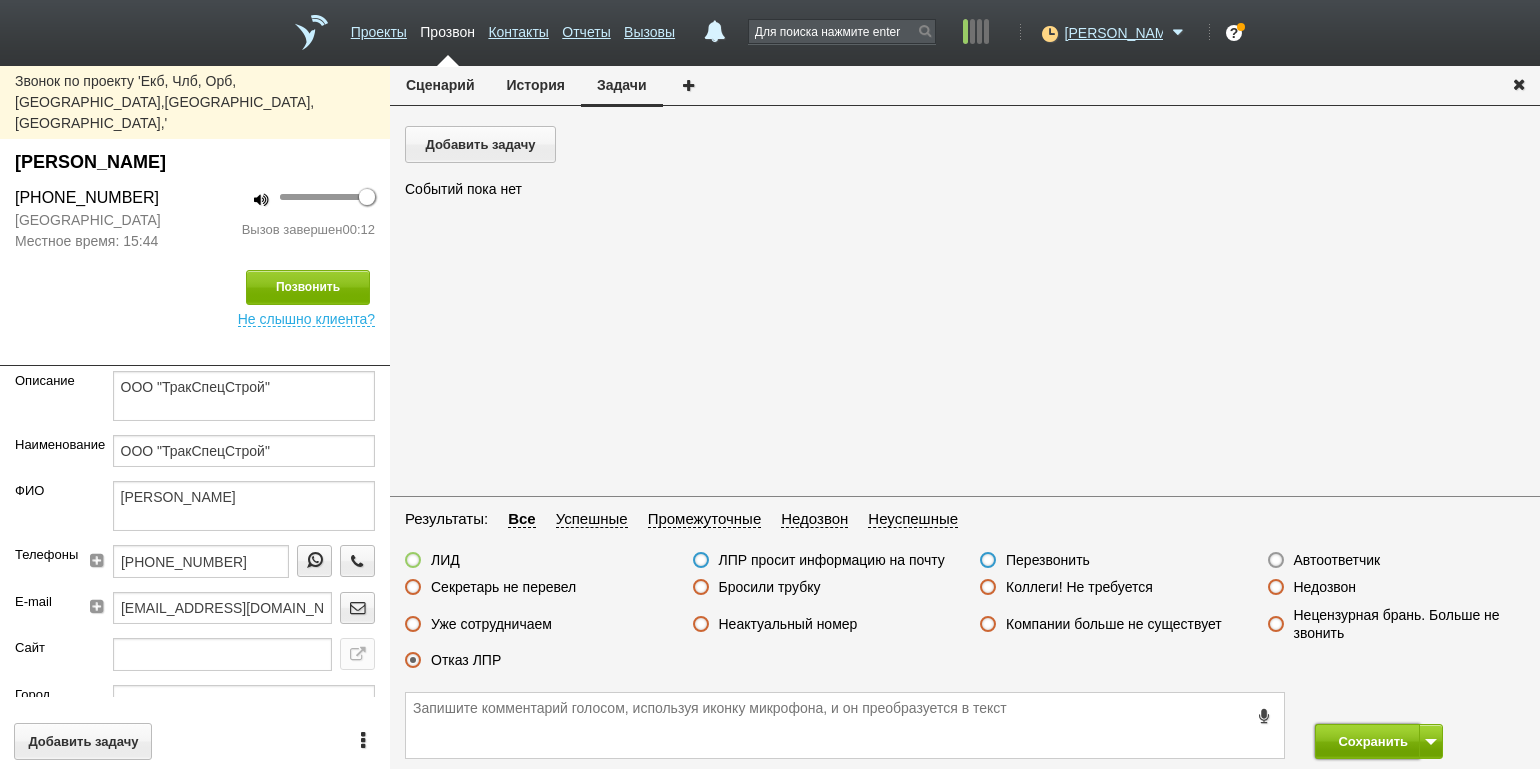 click on "Сохранить" at bounding box center (1367, 741) 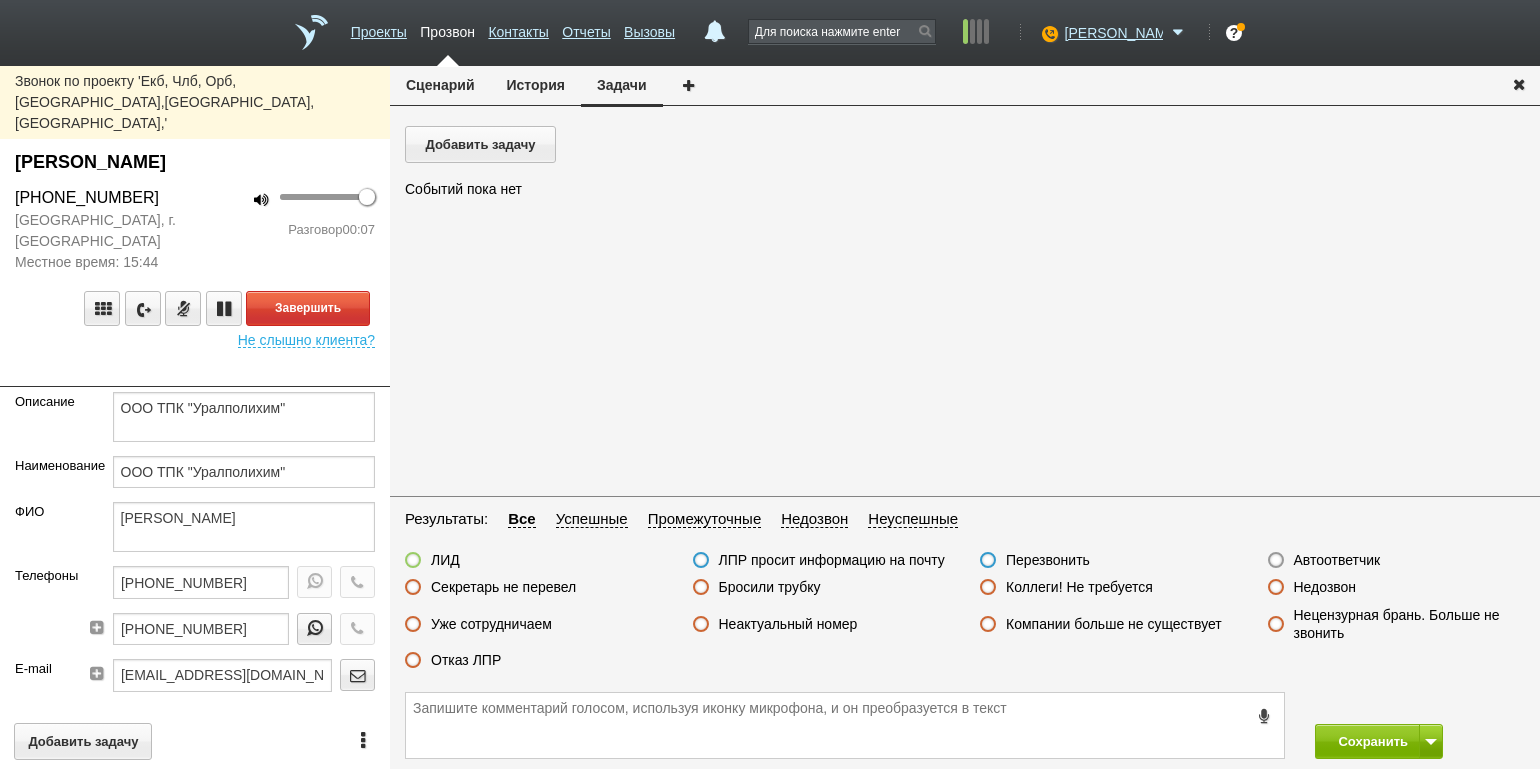 click on "100
Разговор
00:07" at bounding box center (292, 229) 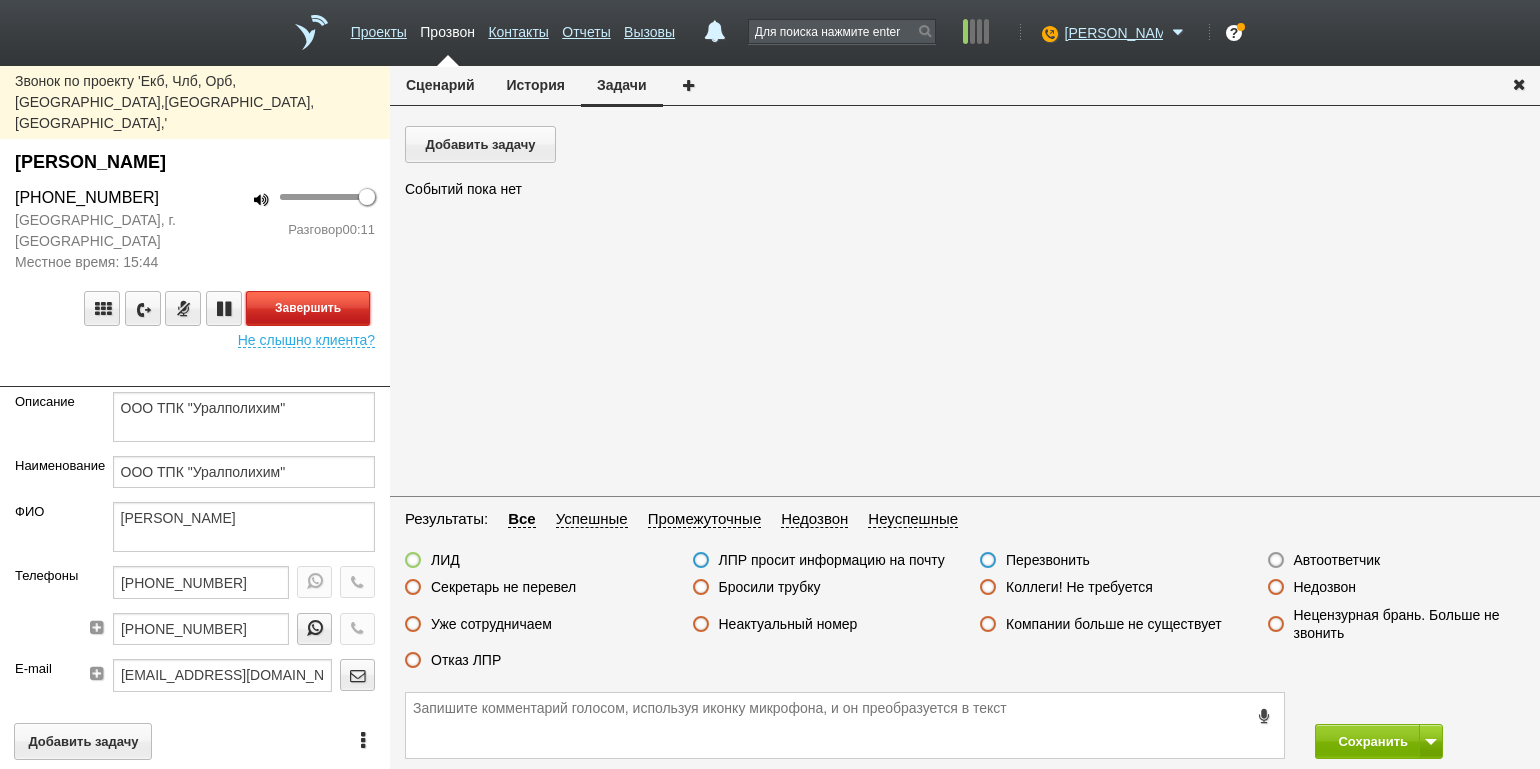 click on "Завершить" at bounding box center [308, 308] 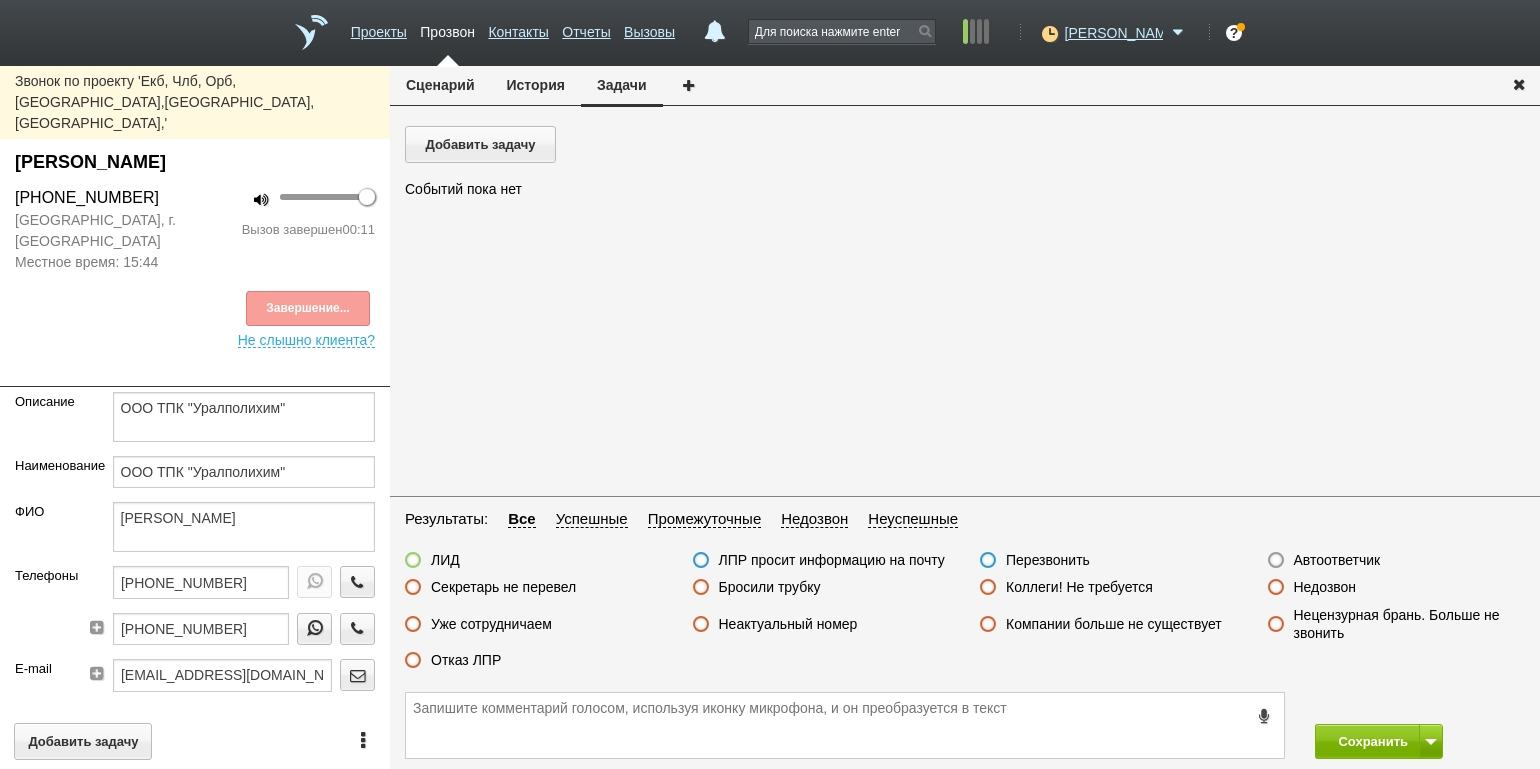 click on "Отказ ЛПР" at bounding box center [466, 660] 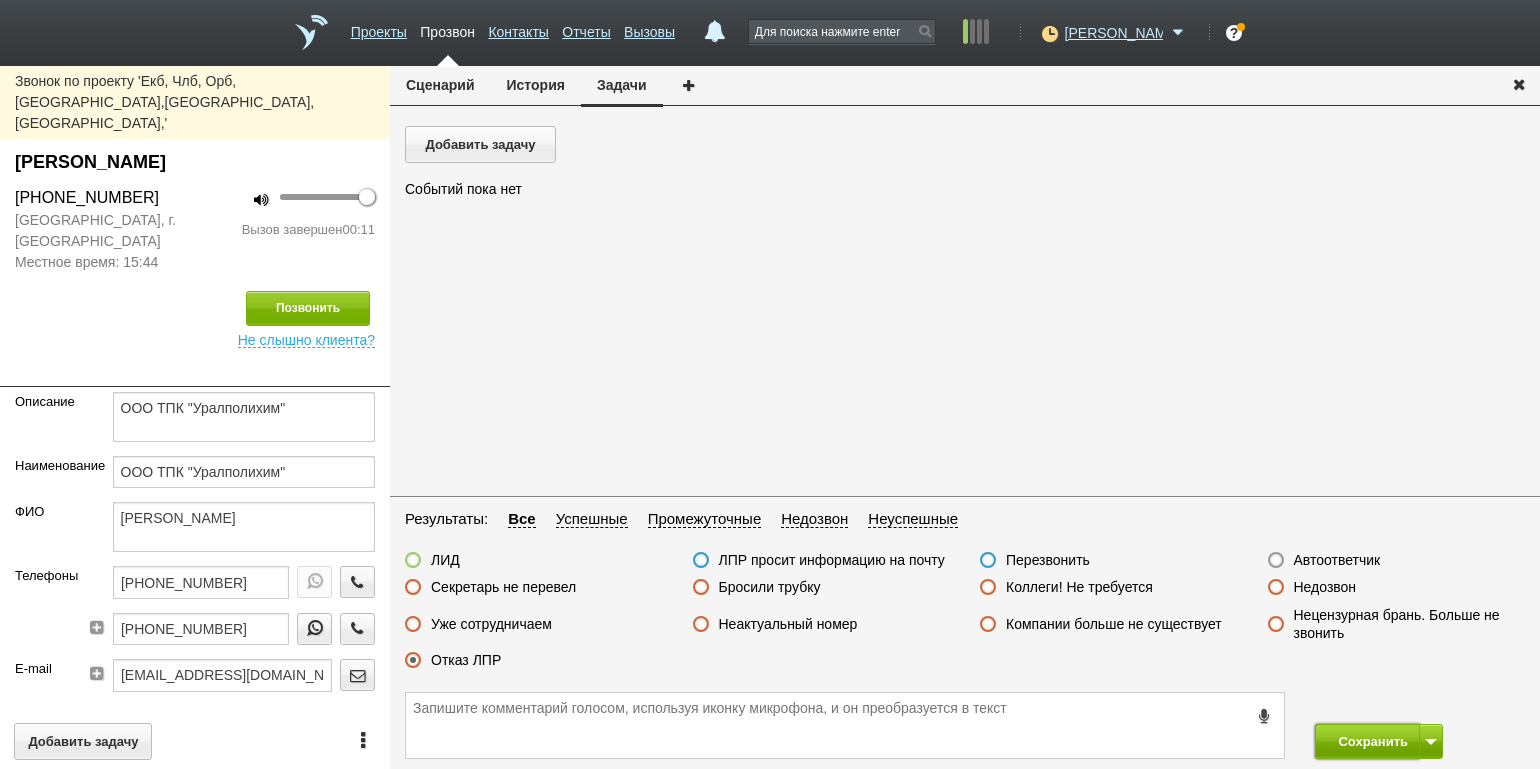 click on "Сохранить" at bounding box center (1367, 741) 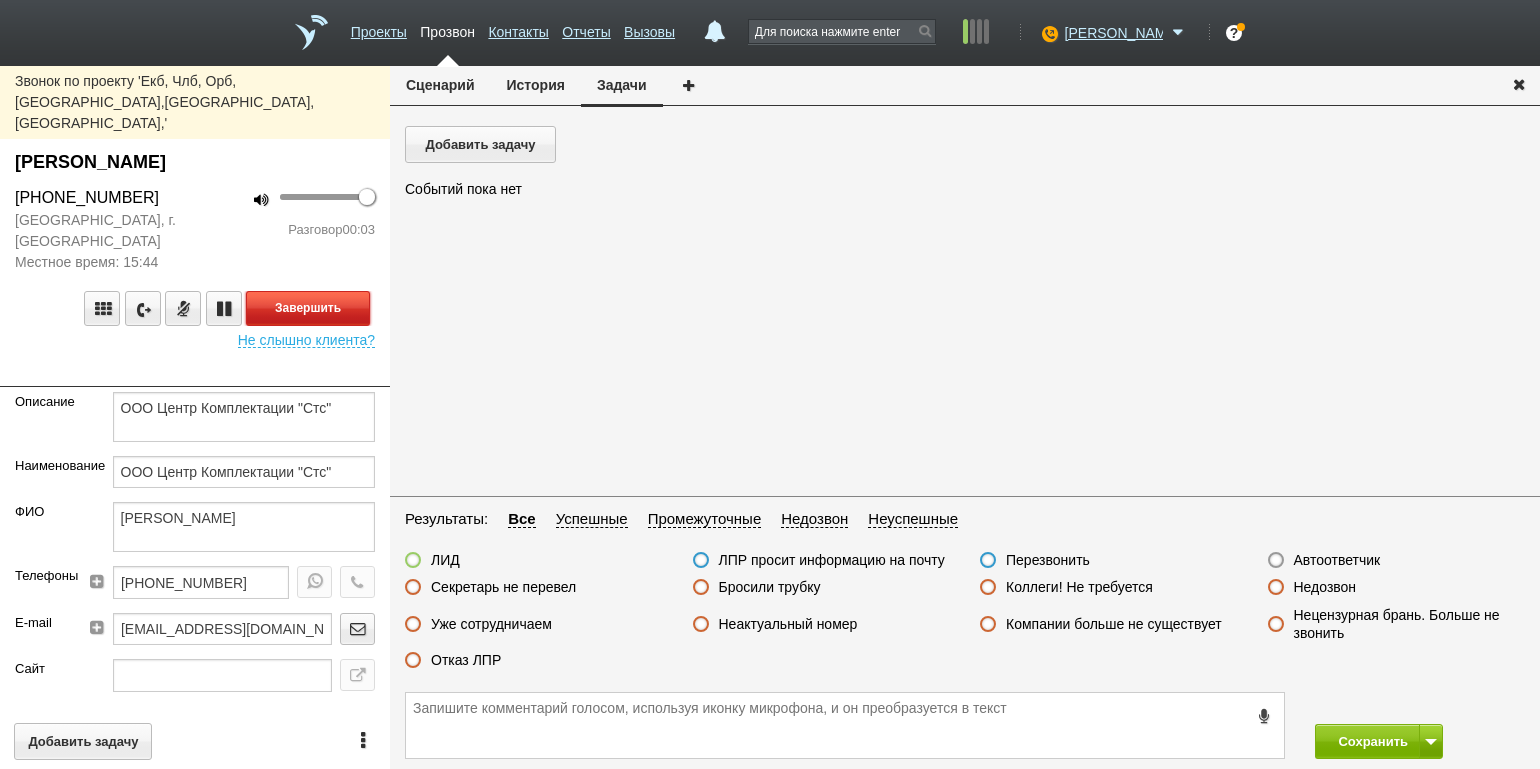 click on "Завершить" at bounding box center (308, 308) 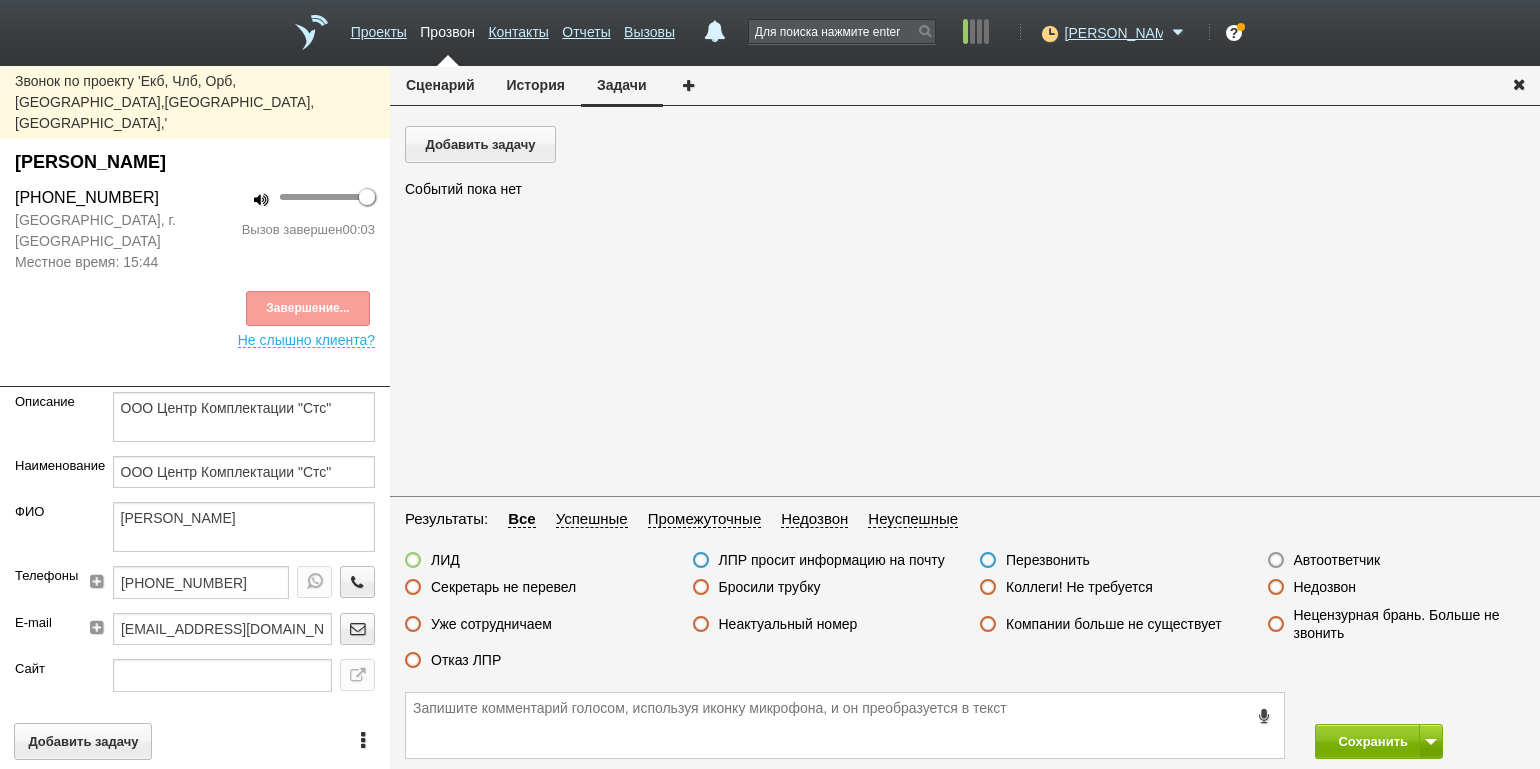 click on "Автоответчик" at bounding box center (1337, 560) 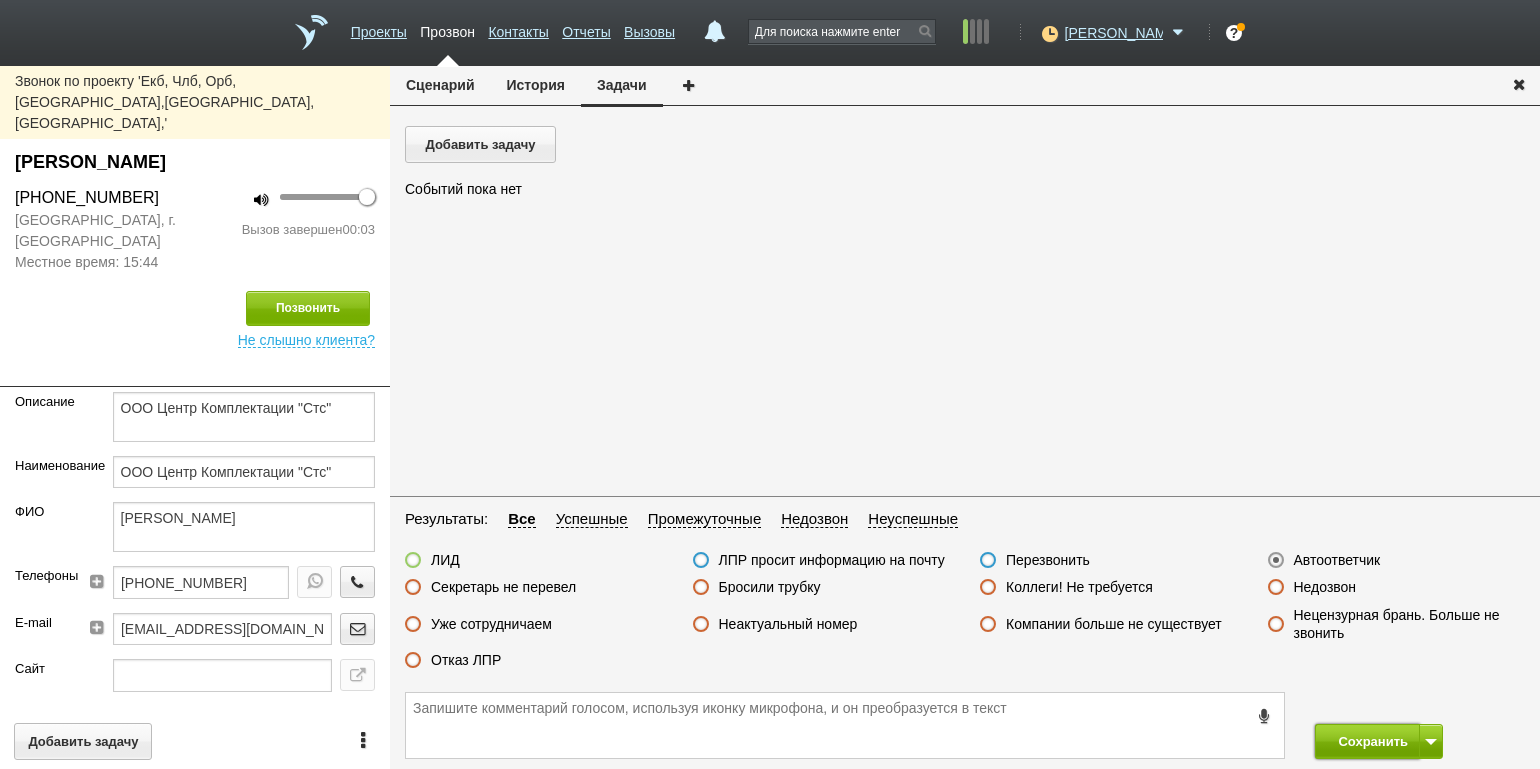 click on "Сохранить" at bounding box center [1367, 741] 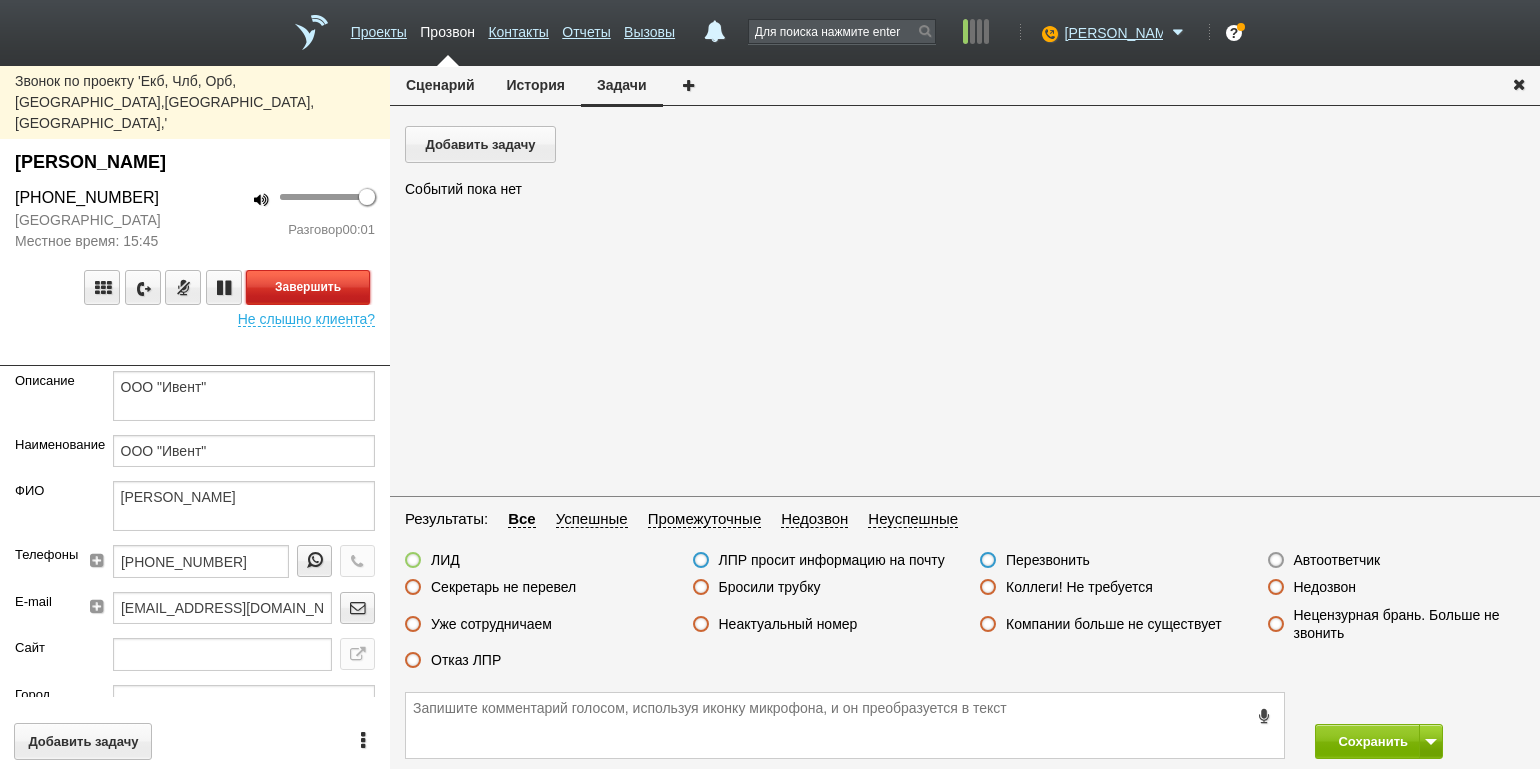 click on "Завершить" at bounding box center [308, 287] 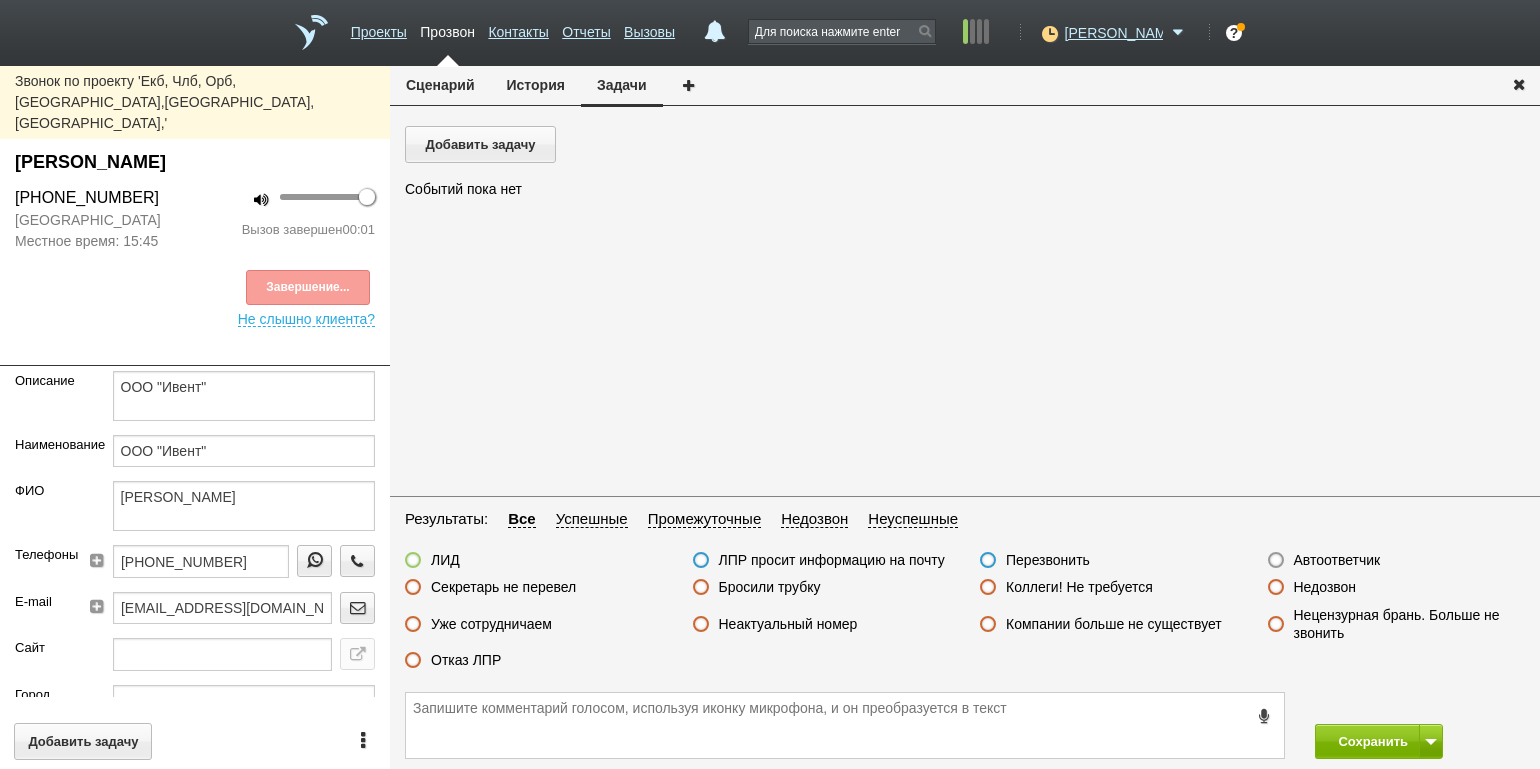 click on "Автоответчик" at bounding box center [1337, 560] 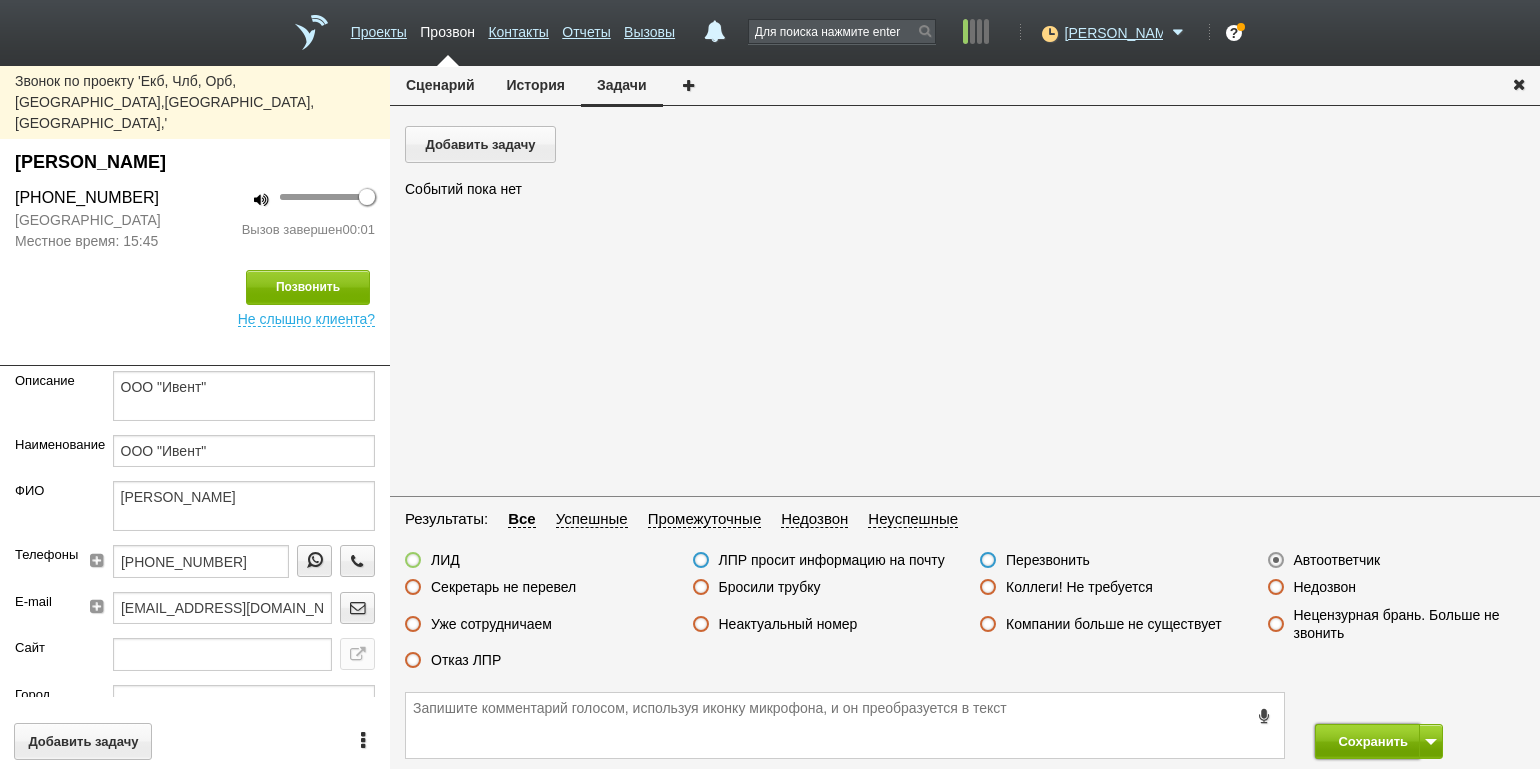click on "Сохранить" at bounding box center (1367, 741) 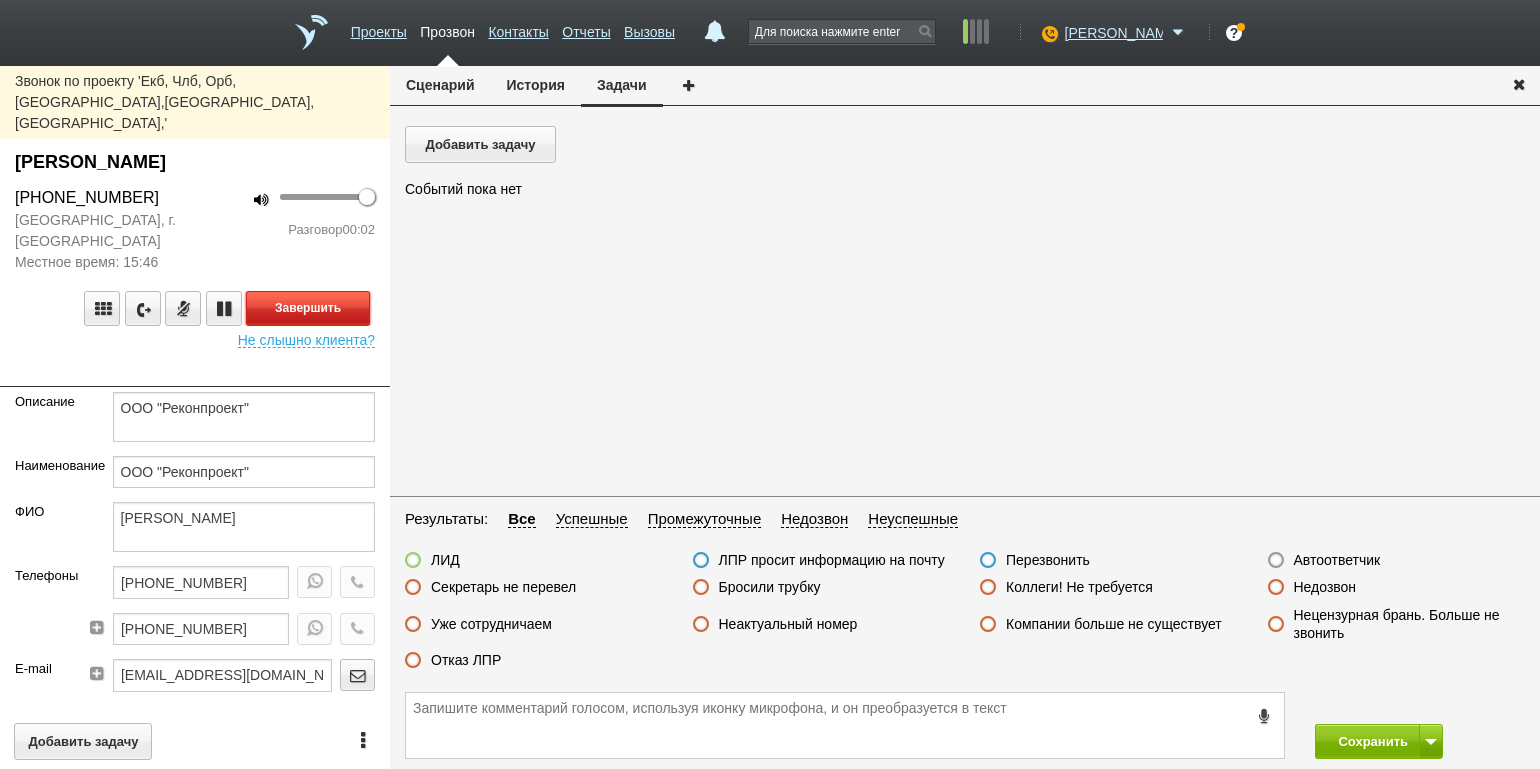 click on "Завершить" at bounding box center [308, 308] 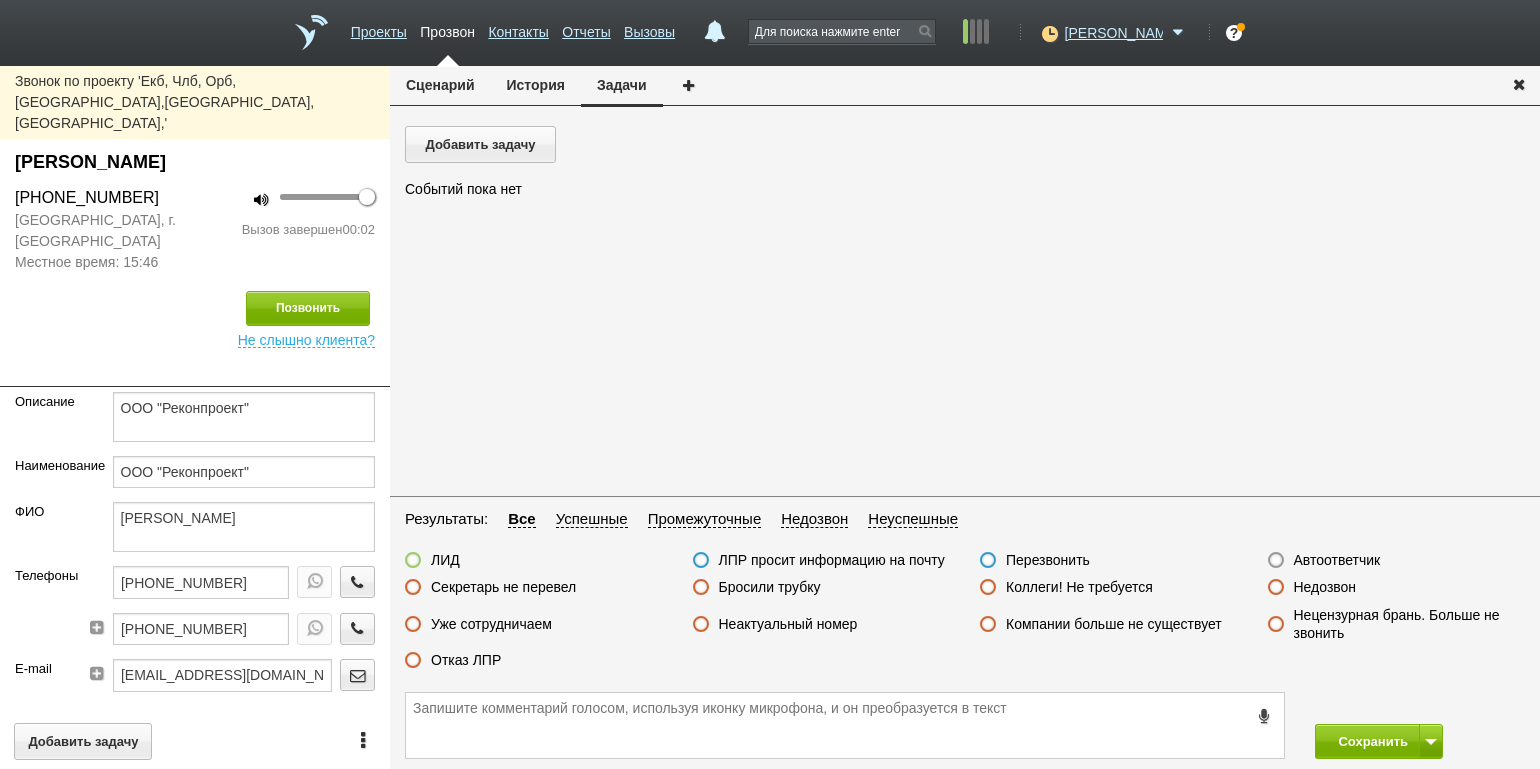 click on "Автоответчик" at bounding box center [1337, 560] 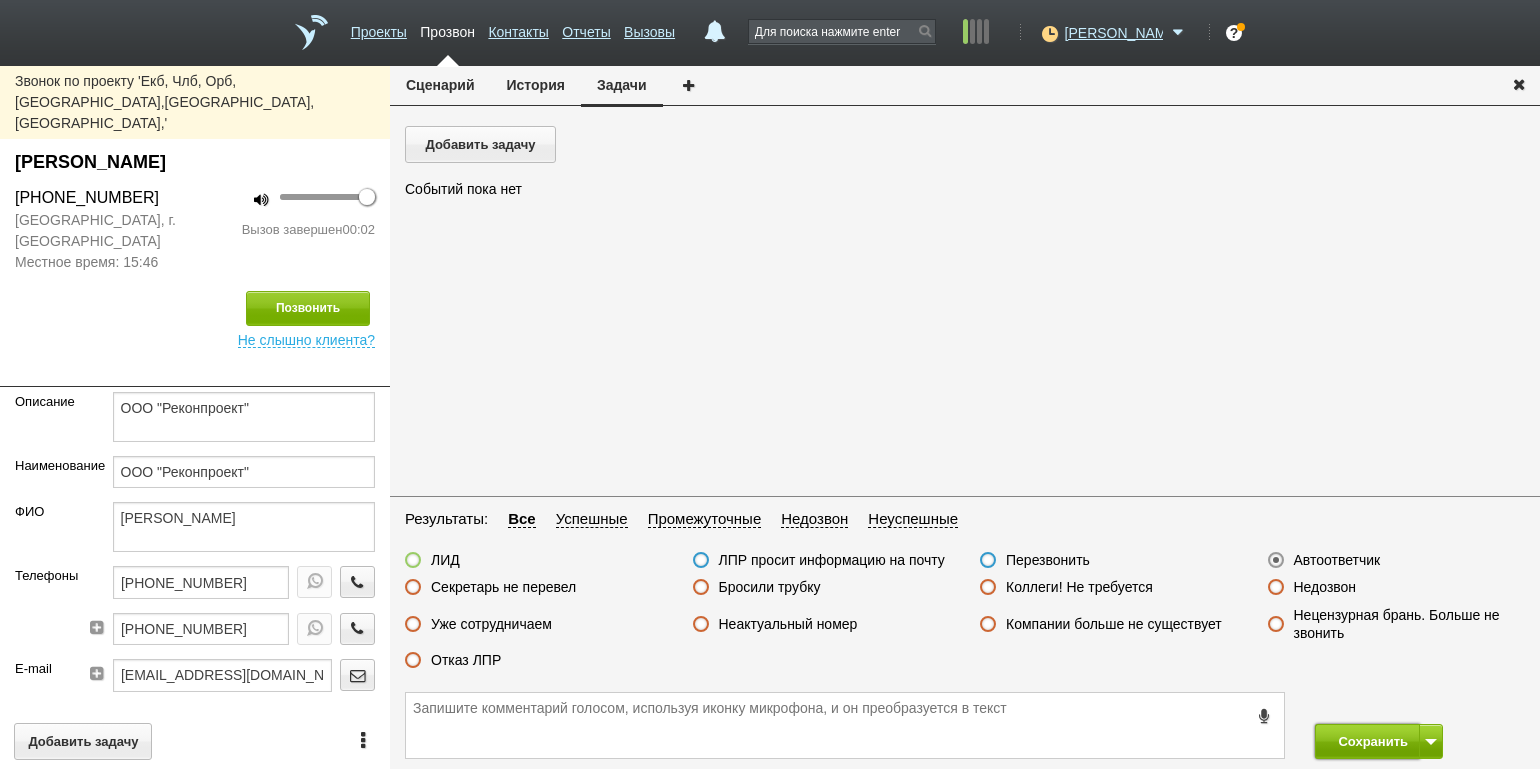 click on "Сохранить" at bounding box center [1367, 741] 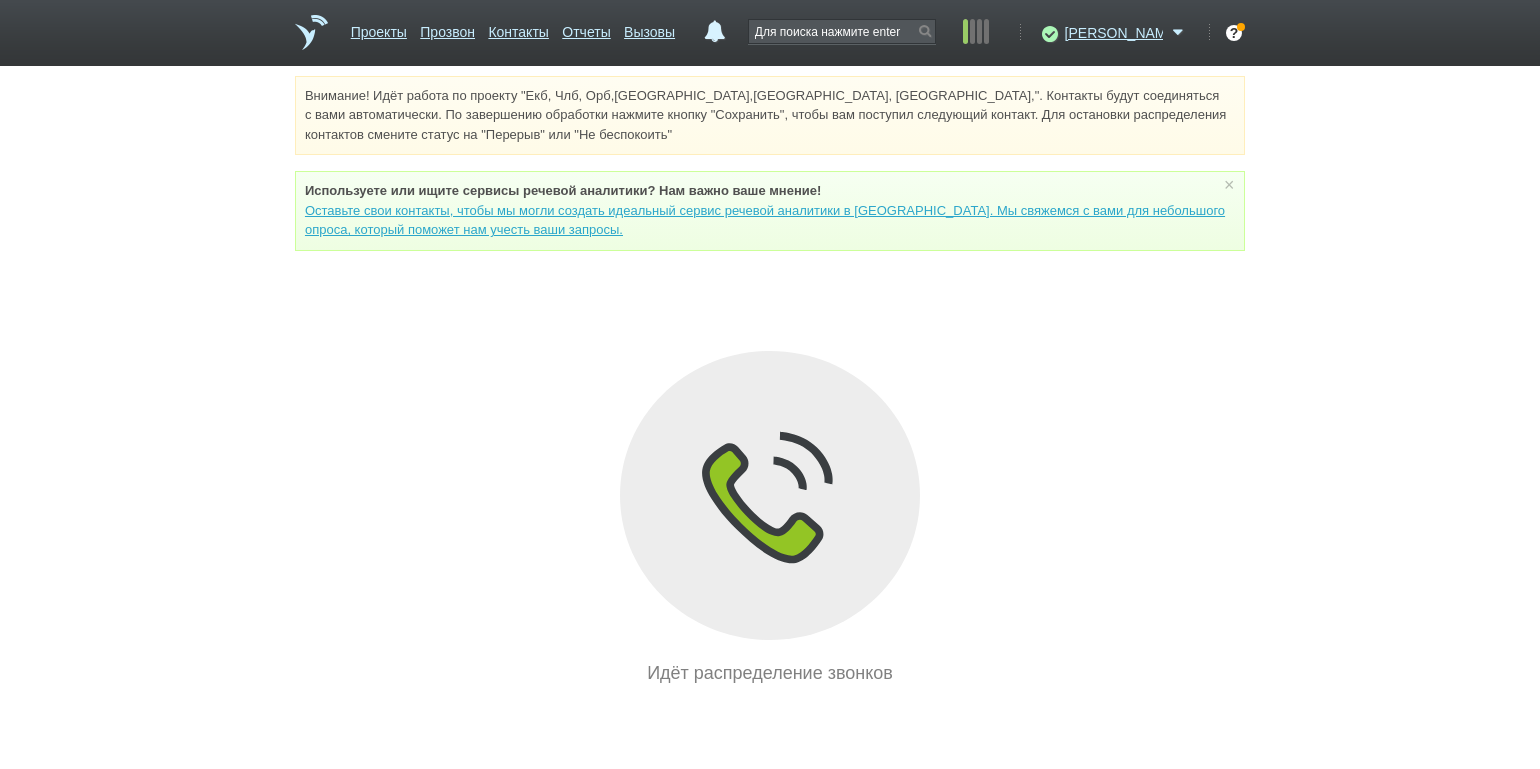 click on "Внимание! Идёт работа по проекту "Екб, Члб, Орб,[GEOGRAPHIC_DATA],[GEOGRAPHIC_DATA], [GEOGRAPHIC_DATA],". Контакты будут соединяться с вами автоматически. По завершению обработки нажмите кнопку "Сохранить", чтобы вам поступил следующий контакт. Для остановки распределения контактов смените статус на "Перерыв" или "Не беспокоить"
Используете или ищите cервисы речевой аналитики? Нам важно ваше мнение!
×
Вы можете звонить напрямую из строки поиска - введите номер и нажмите "Позвонить"
Идёт распределение звонков" at bounding box center (770, 381) 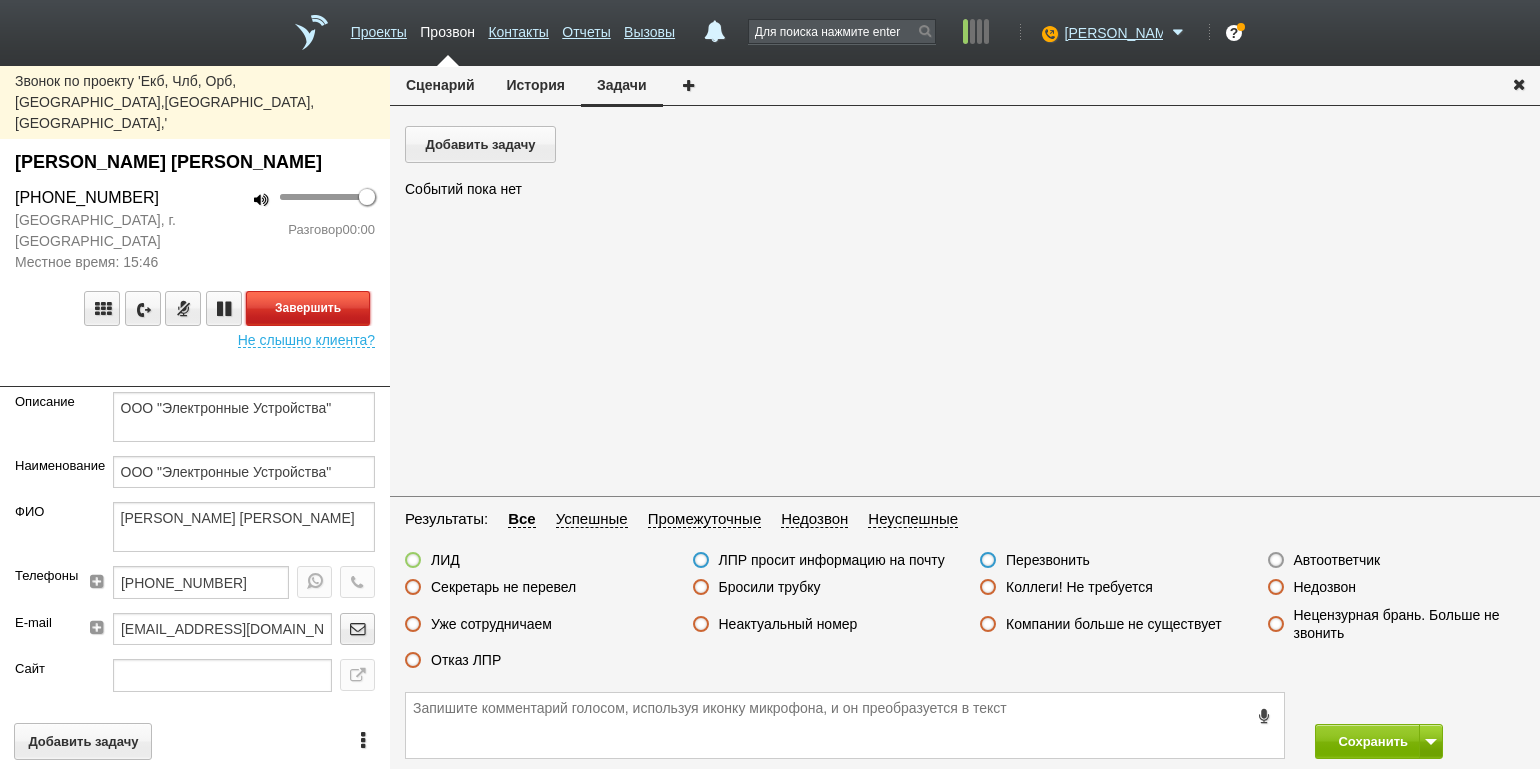 click on "Завершить" at bounding box center (308, 308) 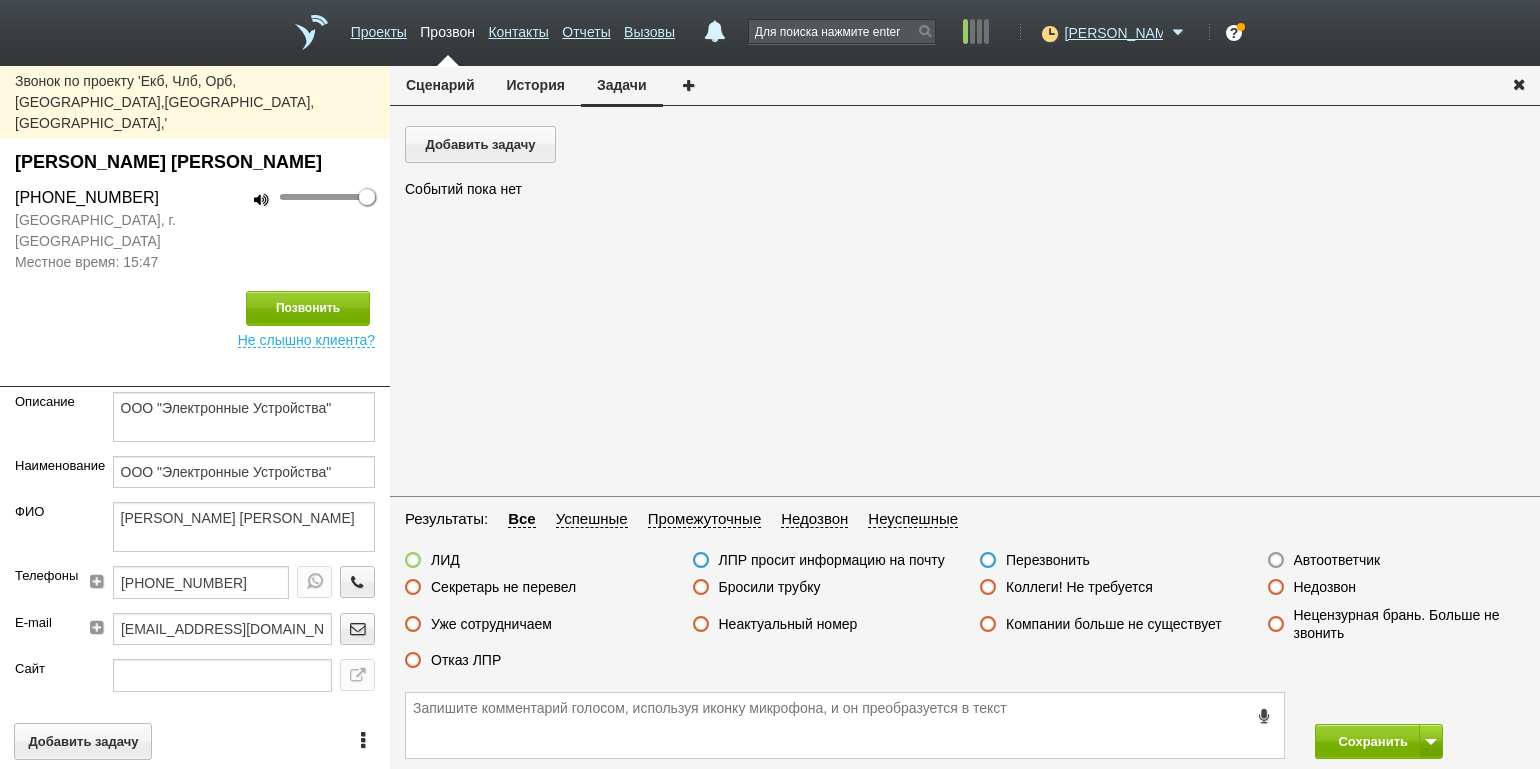 click on "Недозвон" at bounding box center [1325, 587] 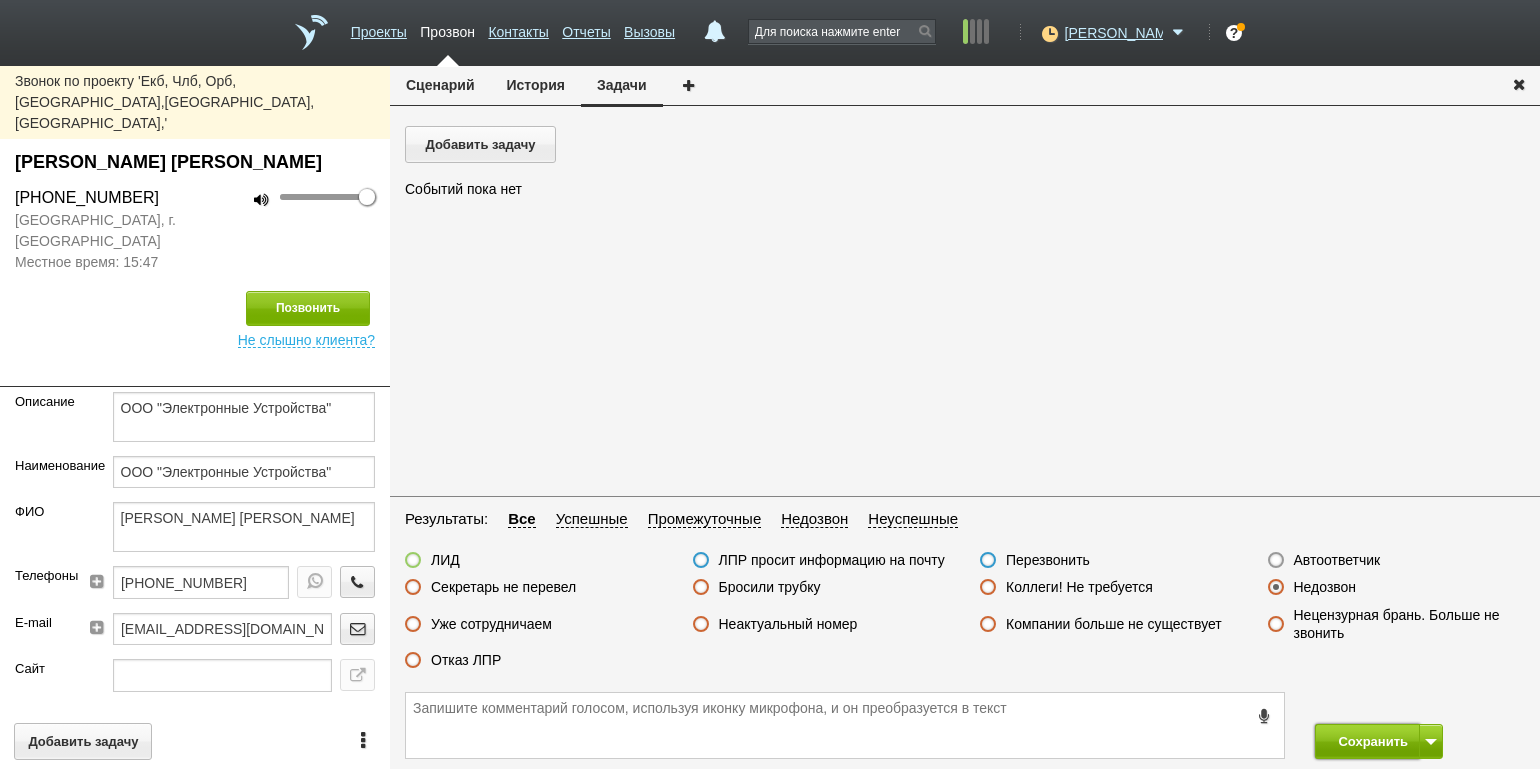 click on "Сохранить" at bounding box center (1367, 741) 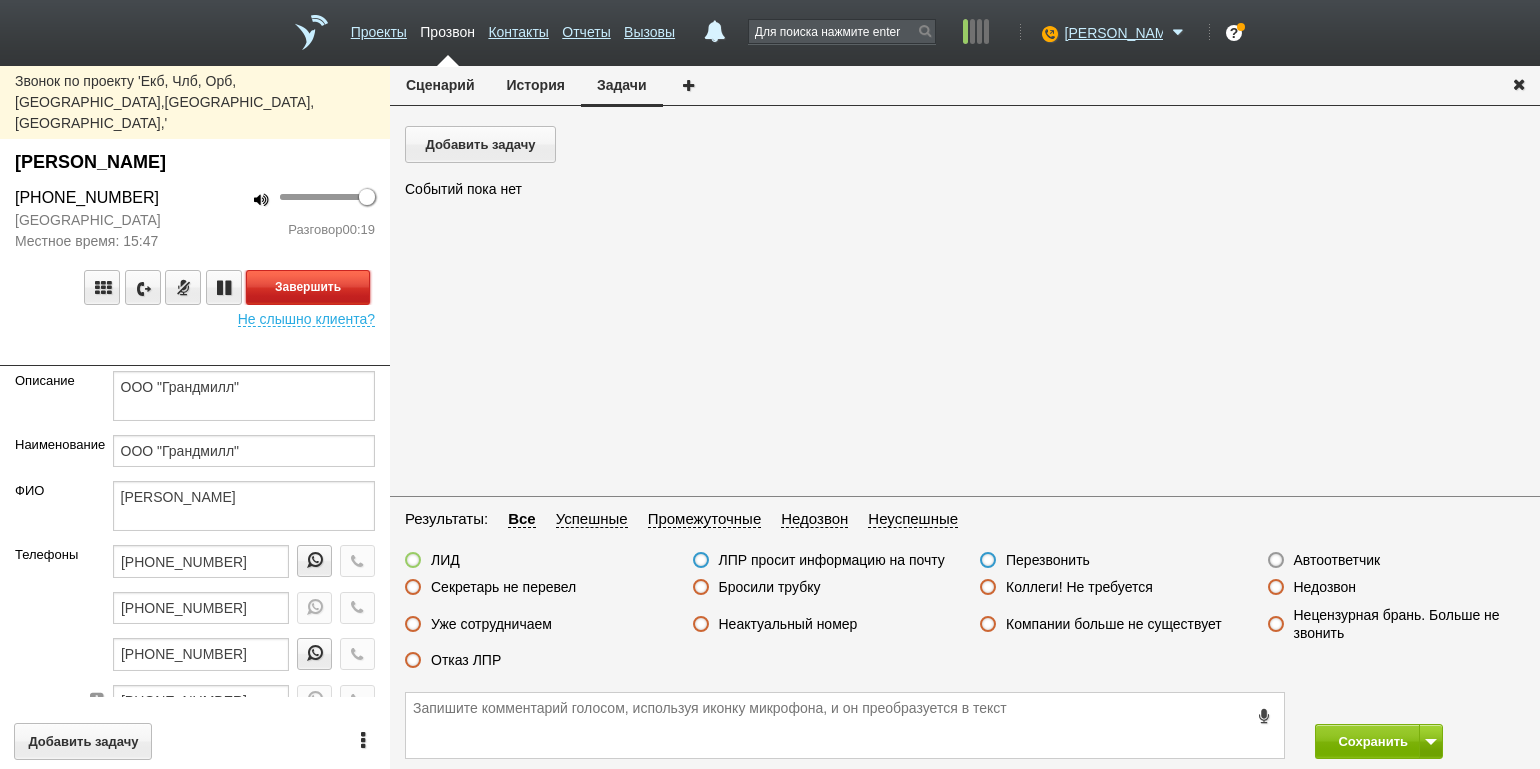click on "Завершить" at bounding box center [308, 287] 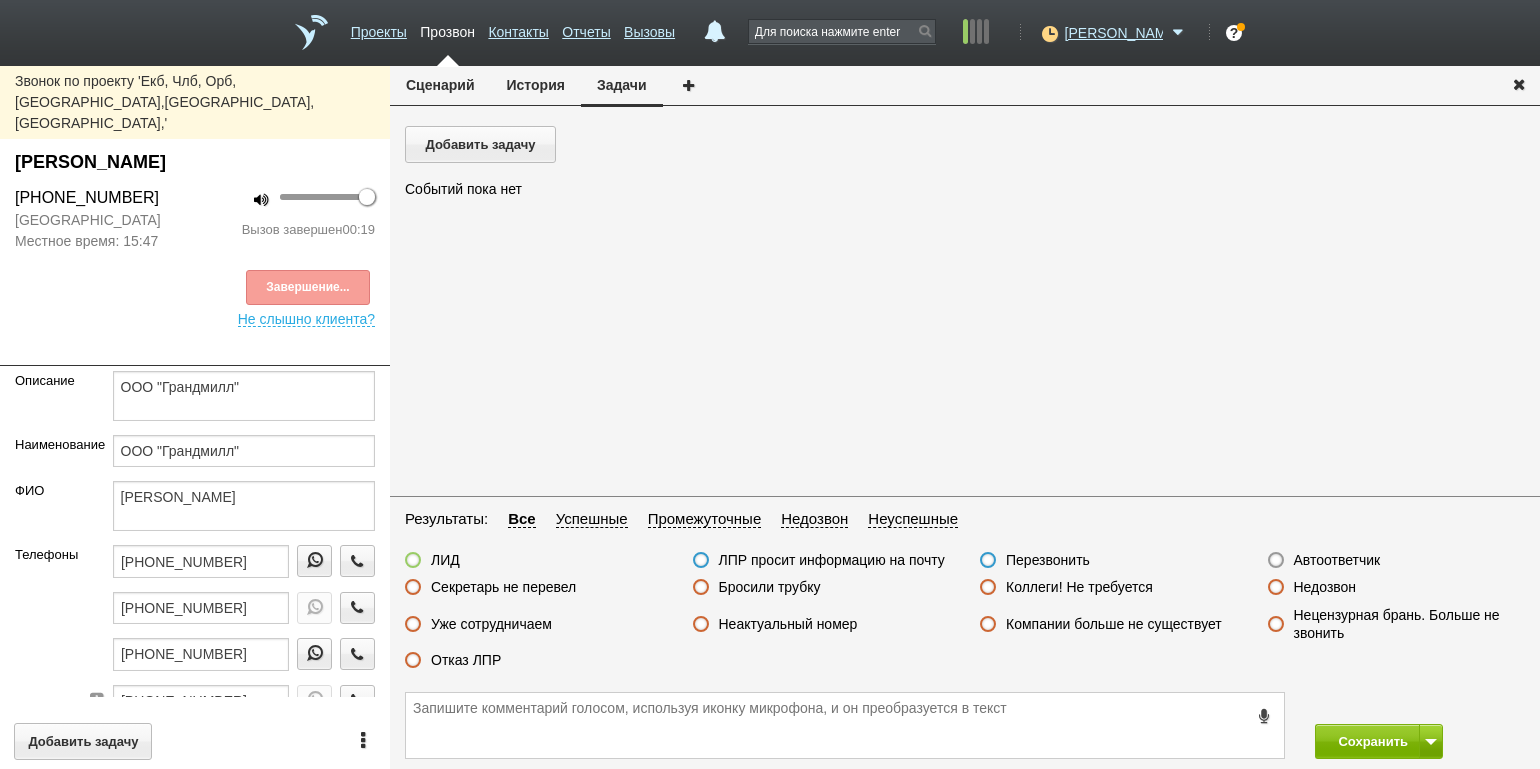 drag, startPoint x: 474, startPoint y: 663, endPoint x: 496, endPoint y: 663, distance: 22 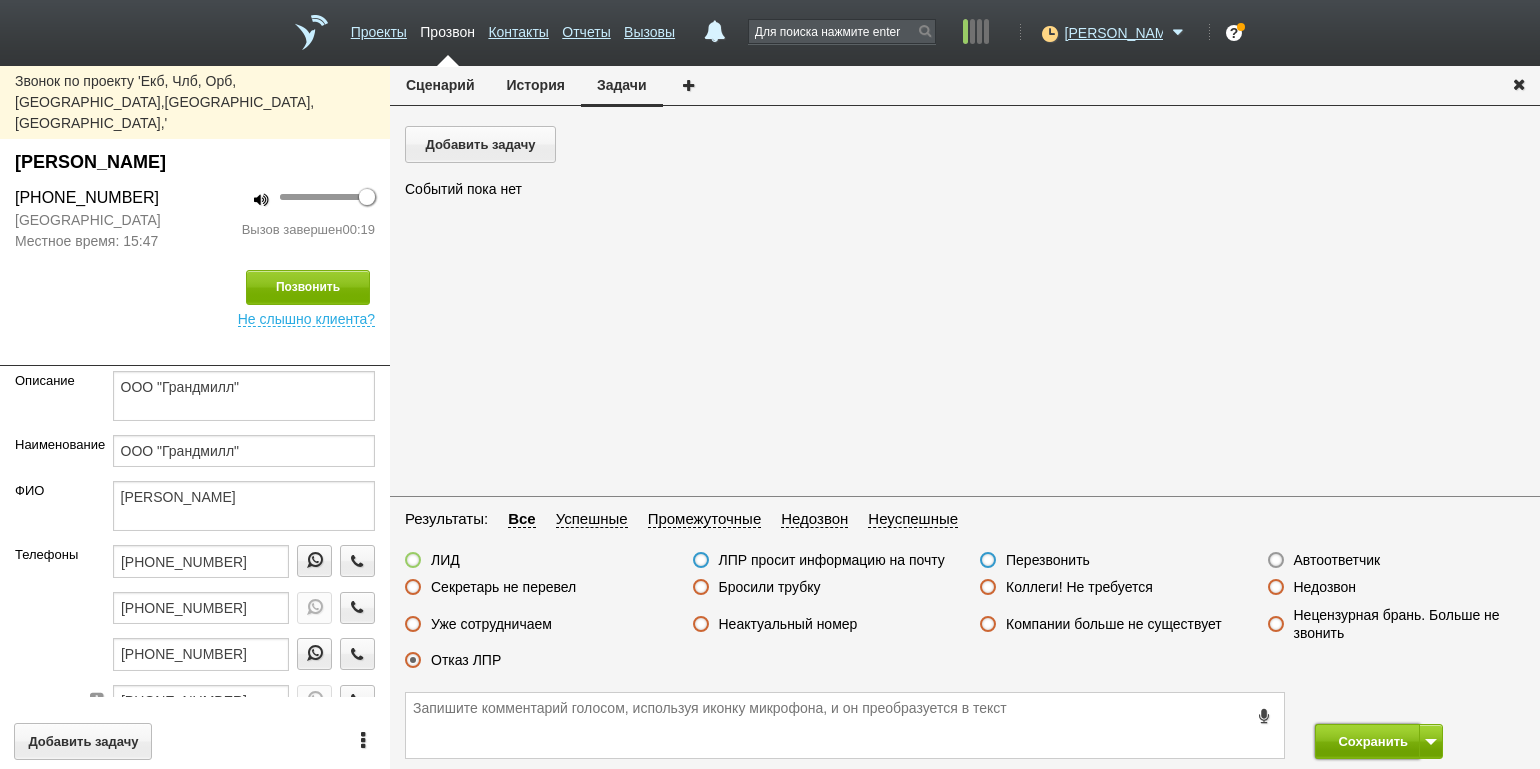 drag, startPoint x: 1336, startPoint y: 742, endPoint x: 1303, endPoint y: 672, distance: 77.388626 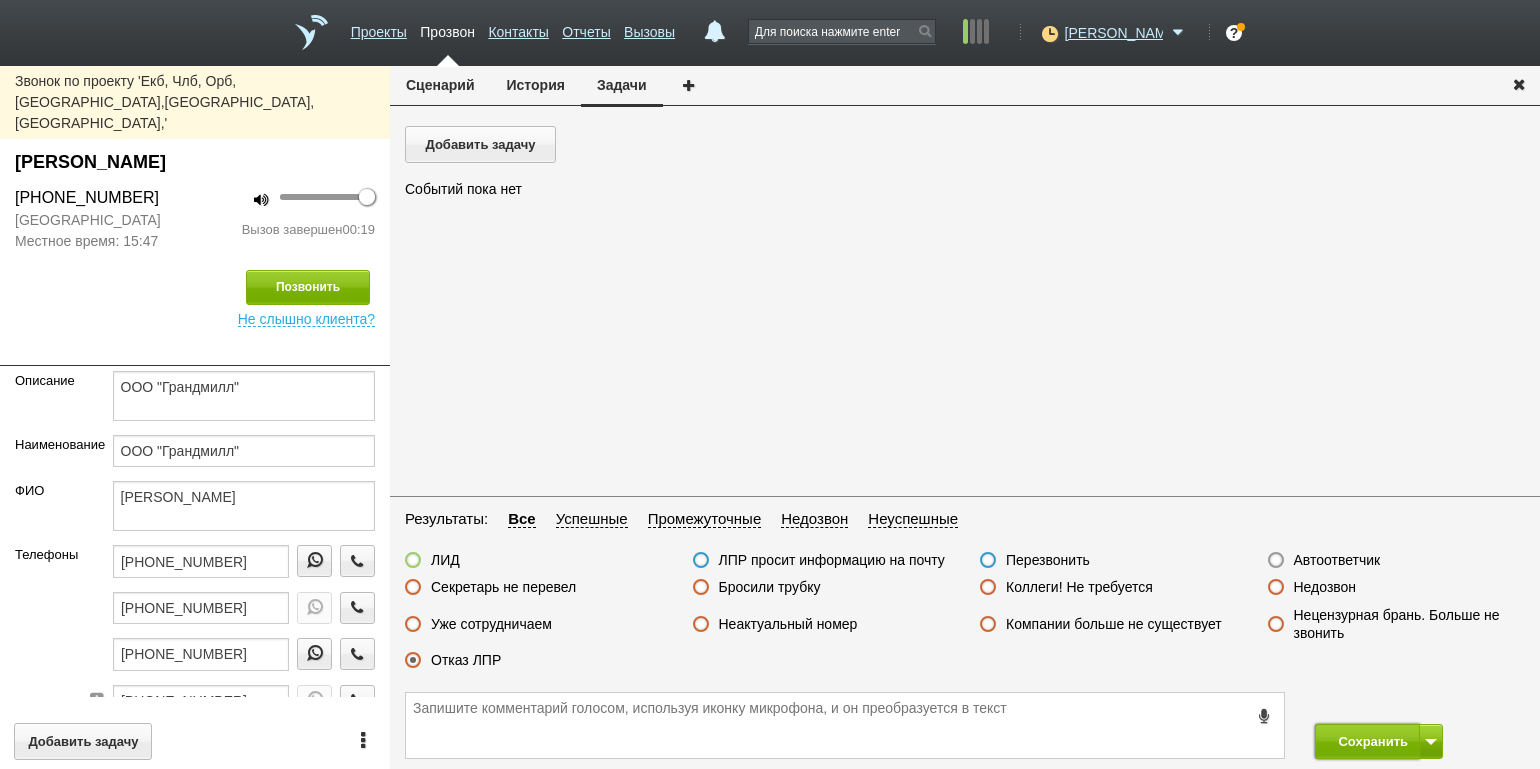 click on "Сохранить" at bounding box center (1367, 741) 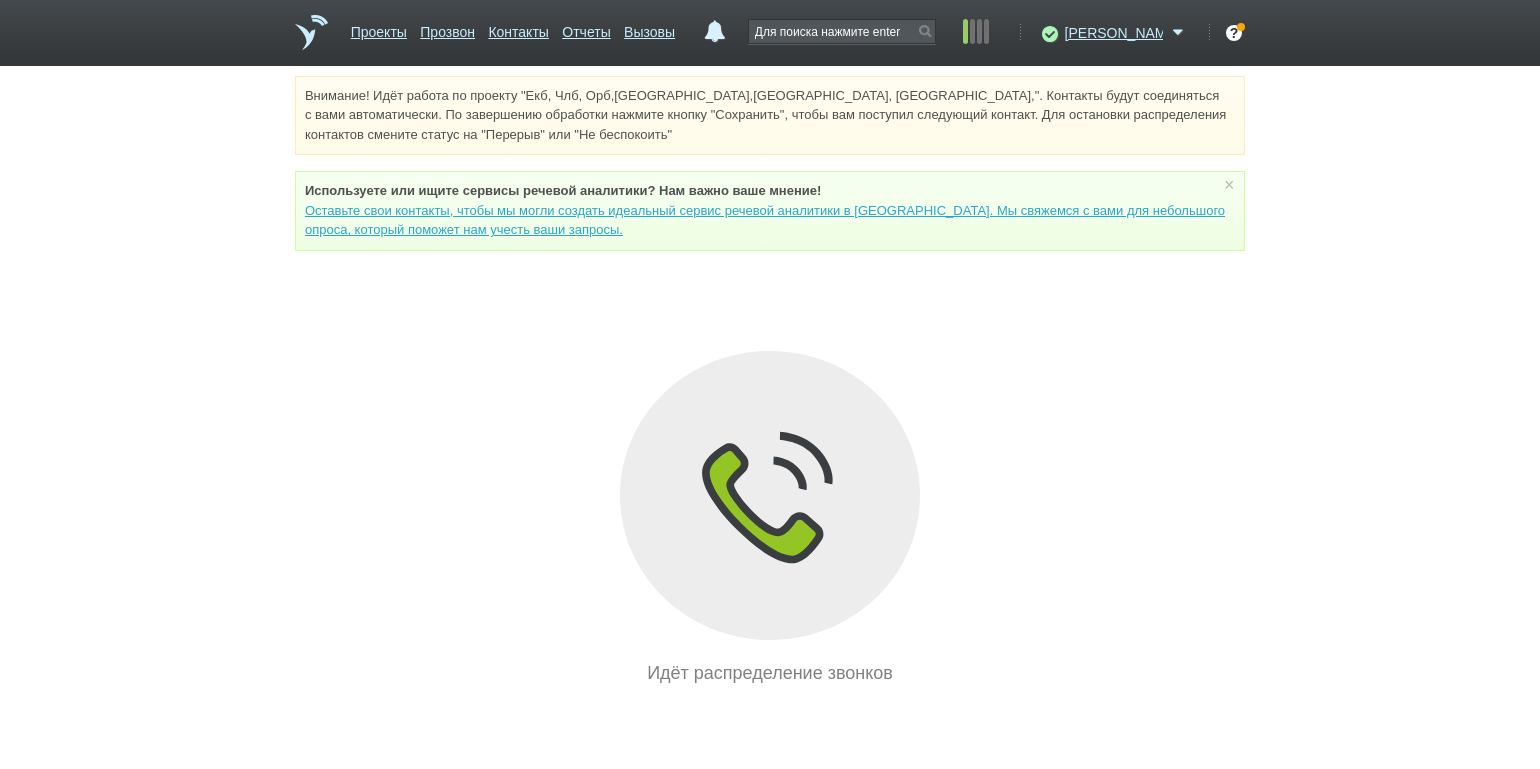 click on "Внимание! Идёт работа по проекту "Екб, Члб, Орб,[GEOGRAPHIC_DATA],[GEOGRAPHIC_DATA], [GEOGRAPHIC_DATA],". Контакты будут соединяться с вами автоматически. По завершению обработки нажмите кнопку "Сохранить", чтобы вам поступил следующий контакт. Для остановки распределения контактов смените статус на "Перерыв" или "Не беспокоить"
Используете или ищите cервисы речевой аналитики? Нам важно ваше мнение!
×
Вы можете звонить напрямую из строки поиска - введите номер и нажмите "Позвонить"
Идёт распределение звонков" at bounding box center [770, 381] 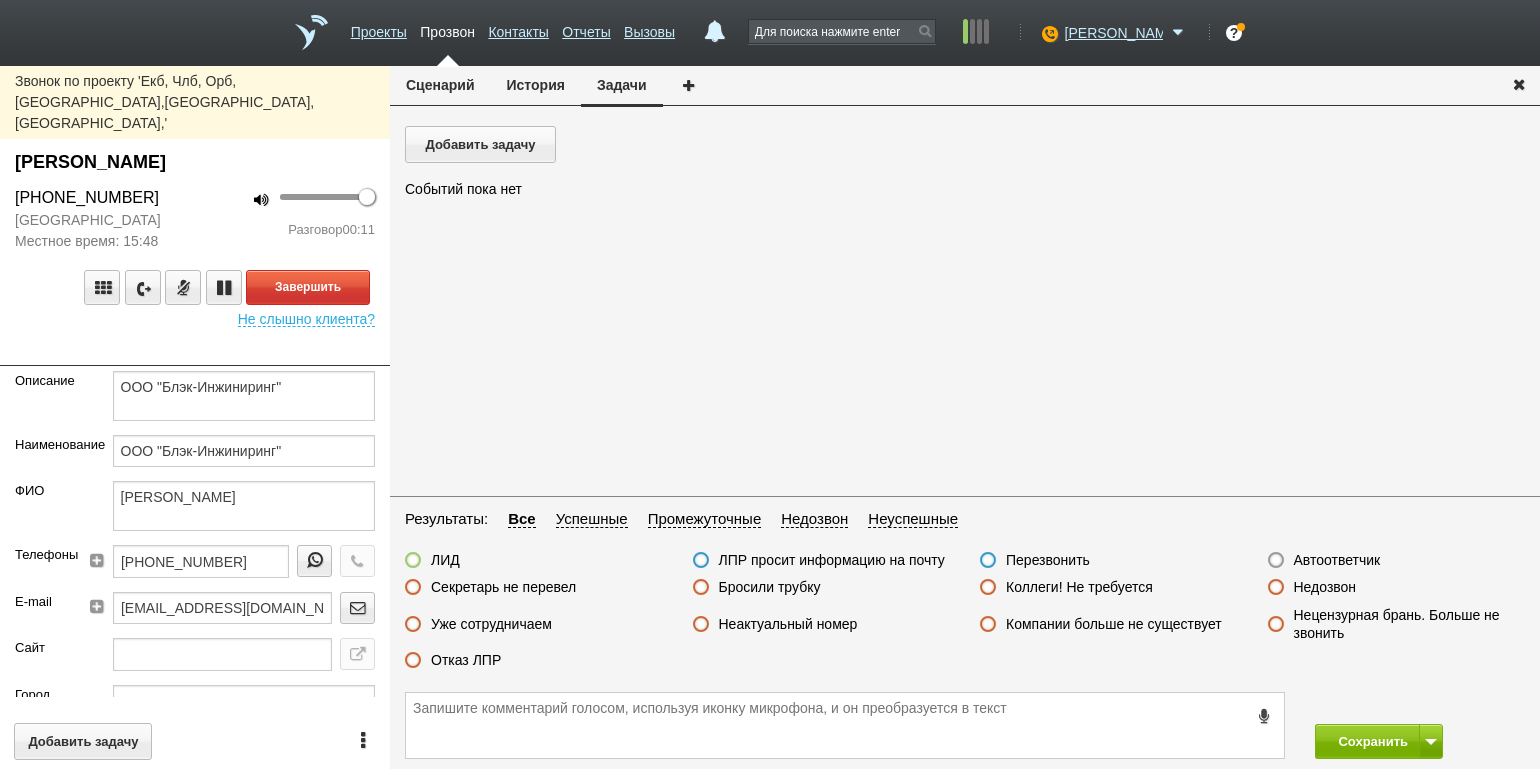 click on "Разговор
00:11" at bounding box center [292, 230] 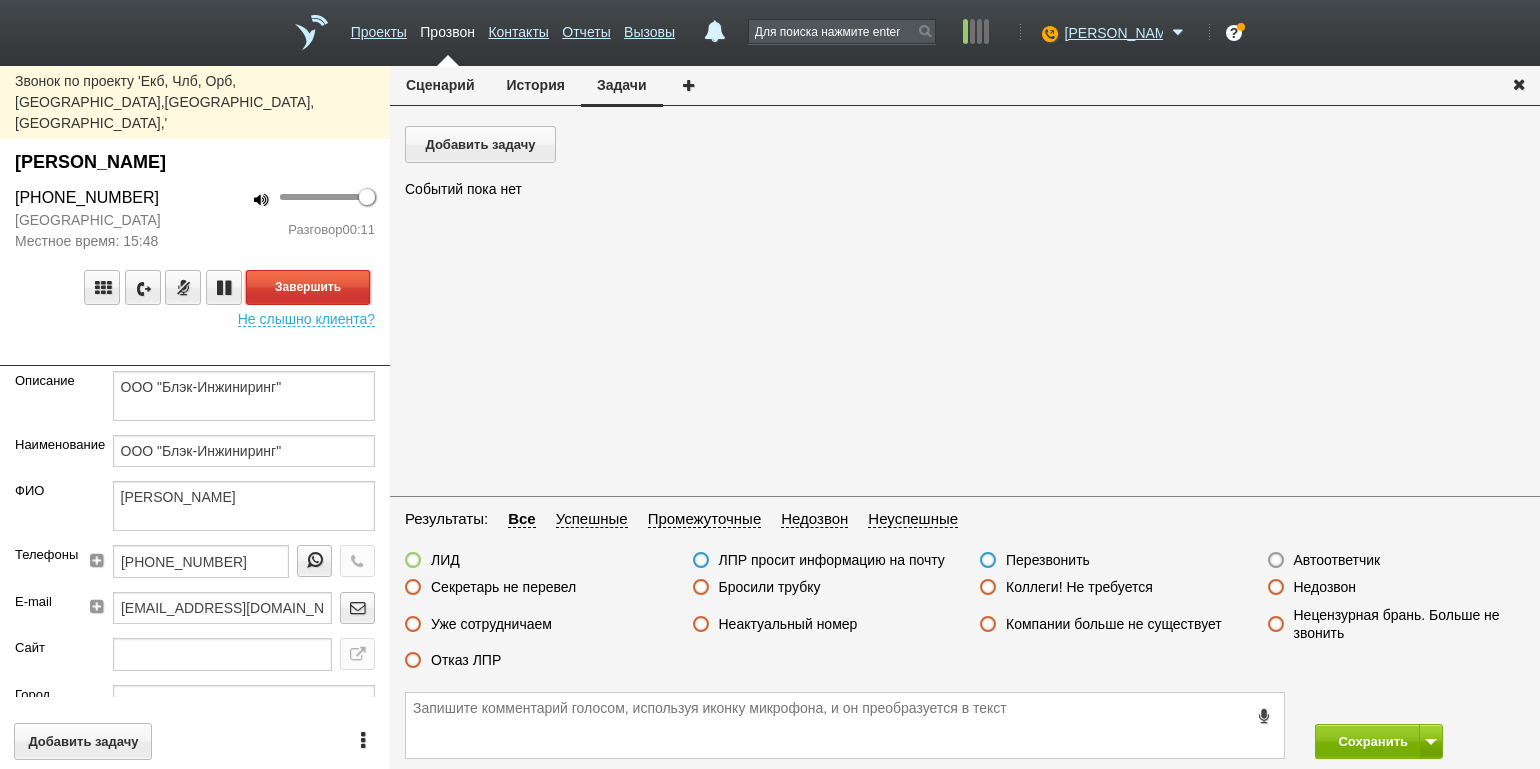 drag, startPoint x: 299, startPoint y: 243, endPoint x: 369, endPoint y: 278, distance: 78.26238 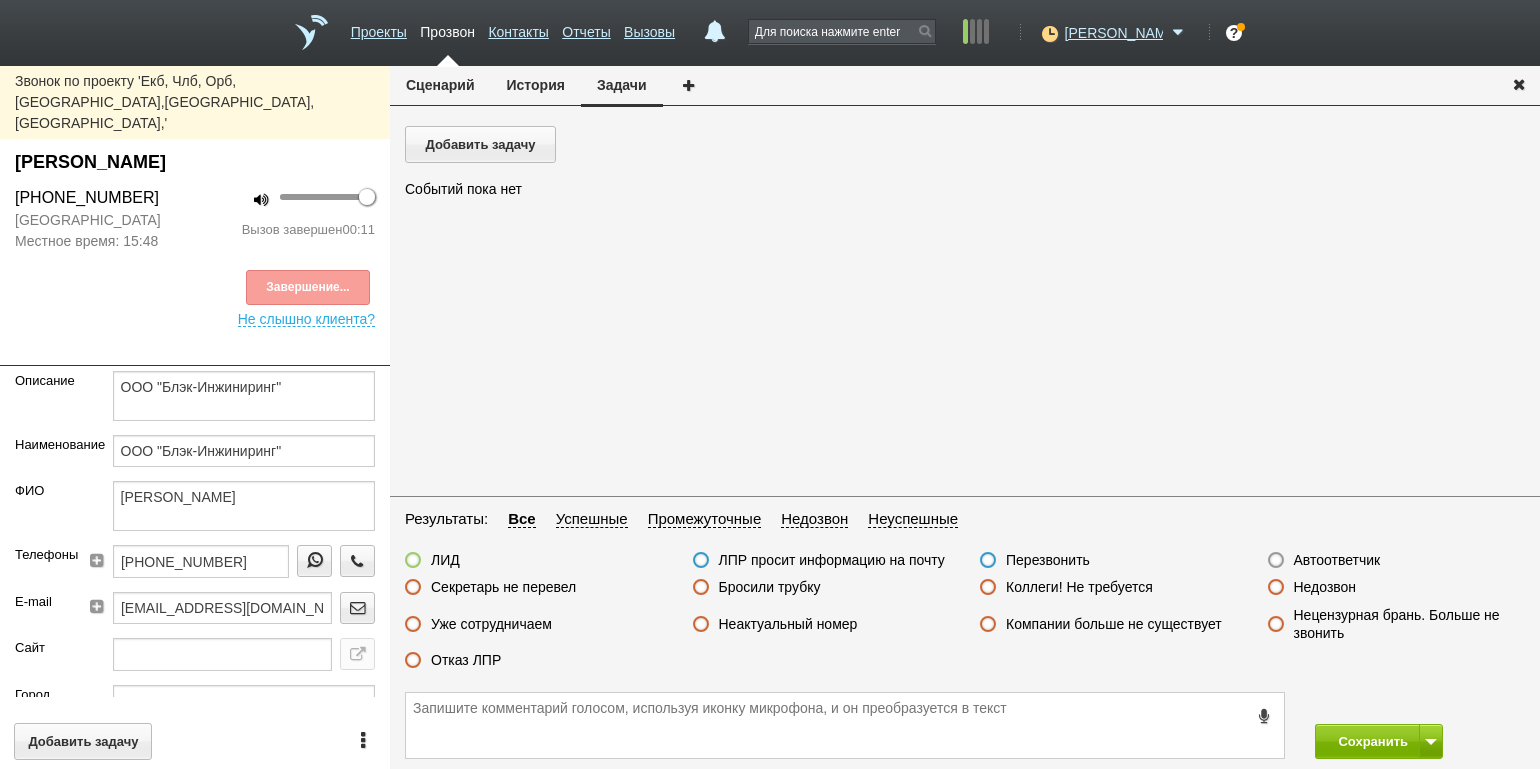 click on "Отказ ЛПР" at bounding box center (466, 660) 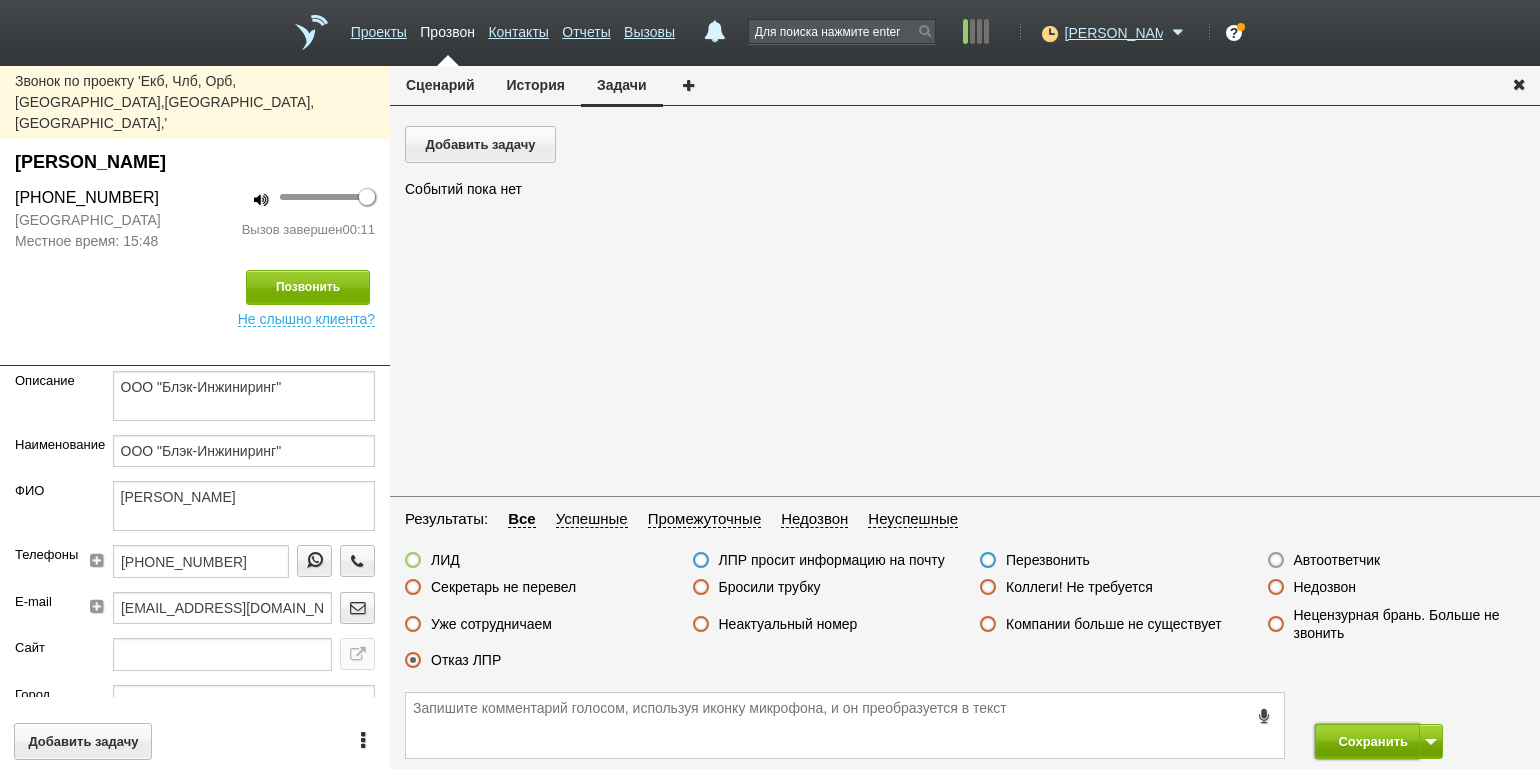 click on "Сохранить" at bounding box center (1367, 741) 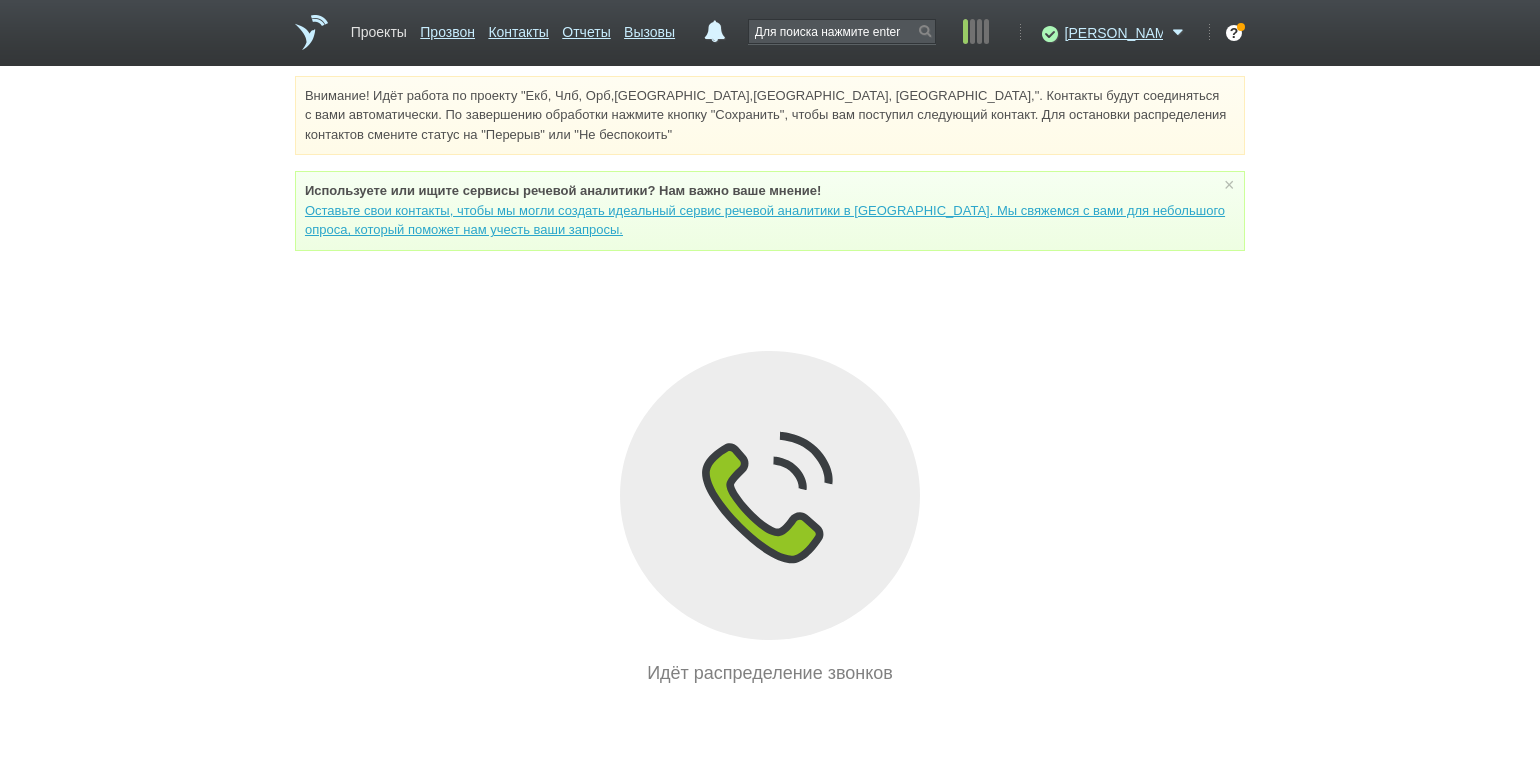 click on "Проекты" at bounding box center [379, 28] 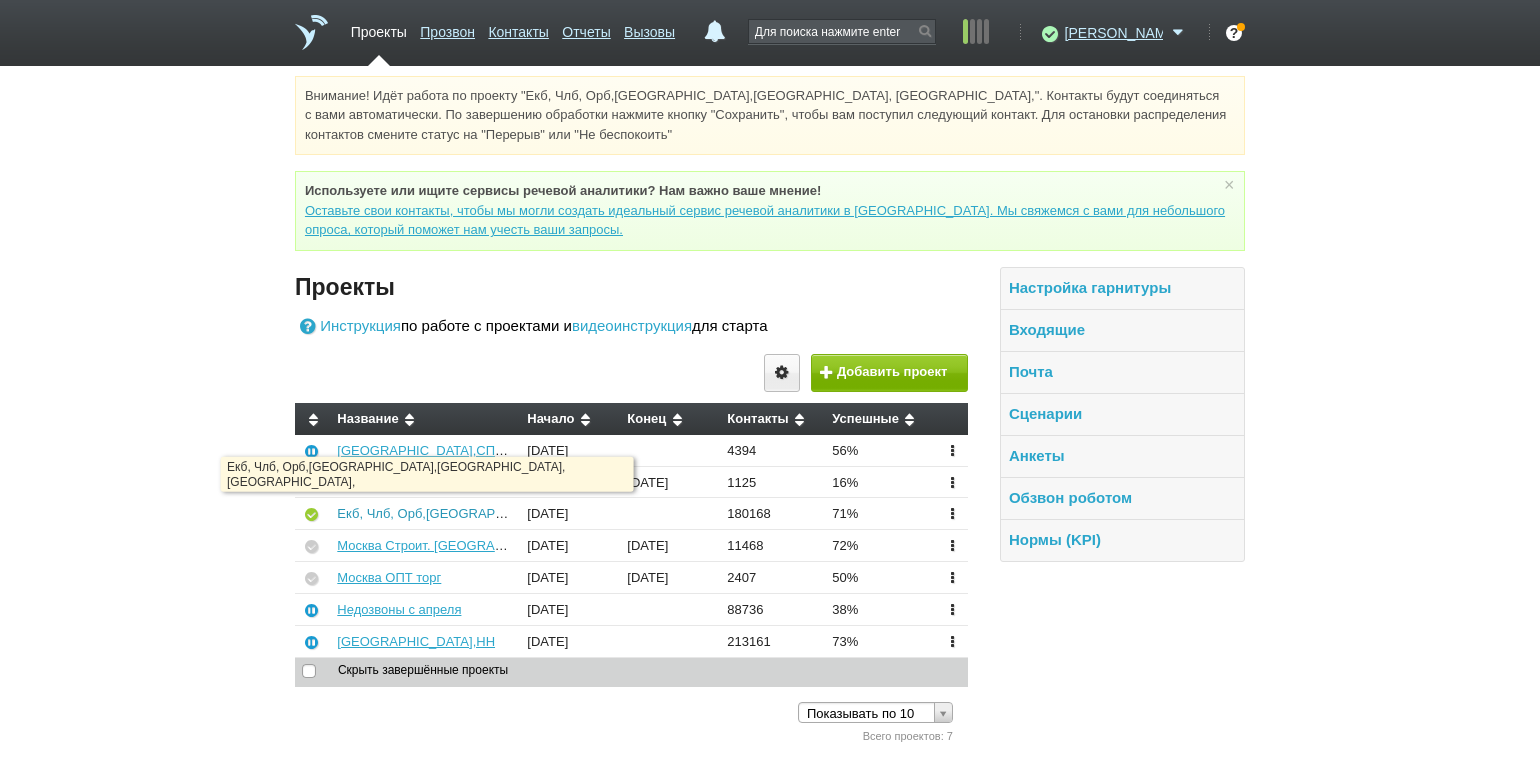 click on "Екб, Члб, Орб,[GEOGRAPHIC_DATA],[GEOGRAPHIC_DATA], [GEOGRAPHIC_DATA]," at bounding box center (591, 513) 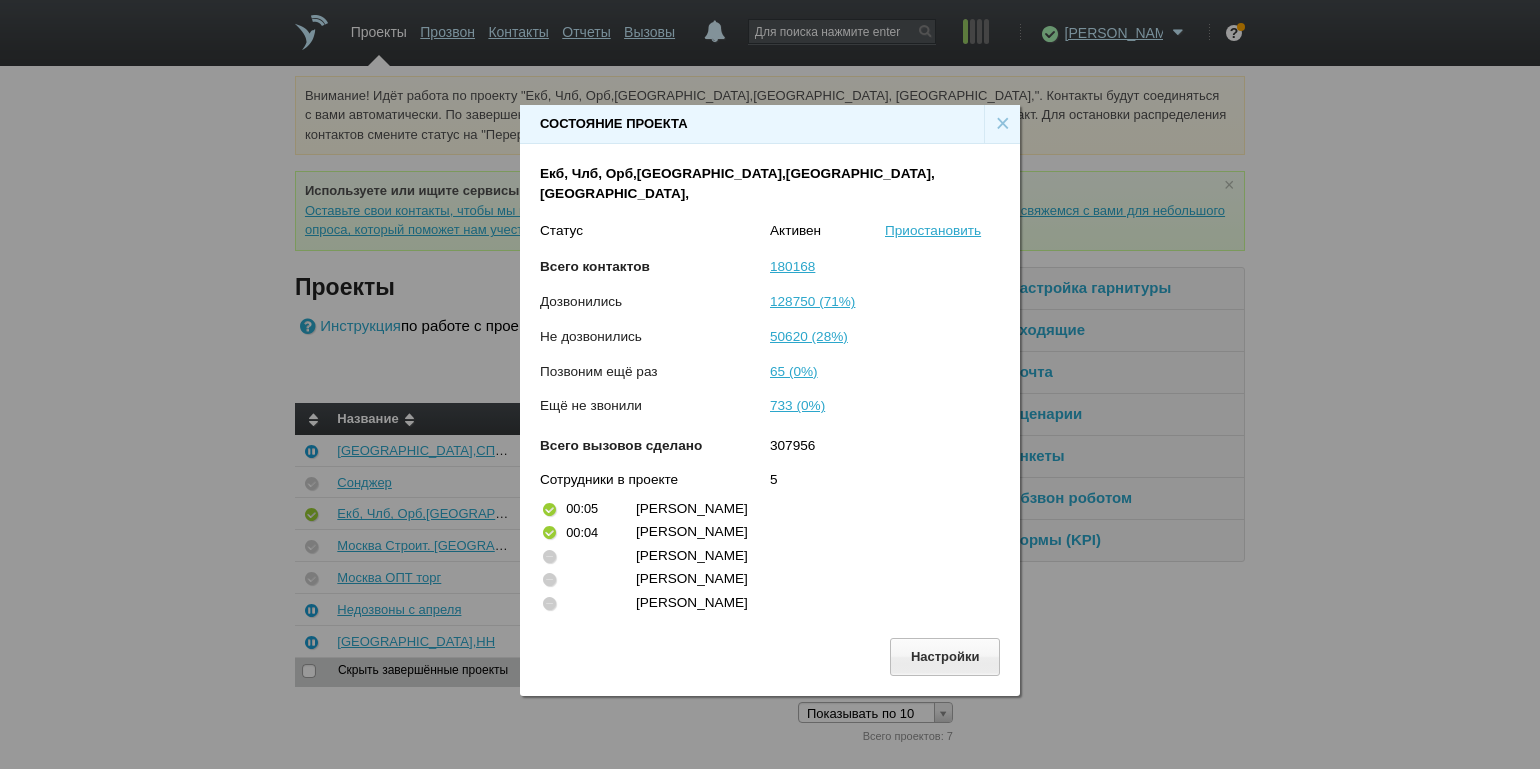 click on "×" at bounding box center (1002, 124) 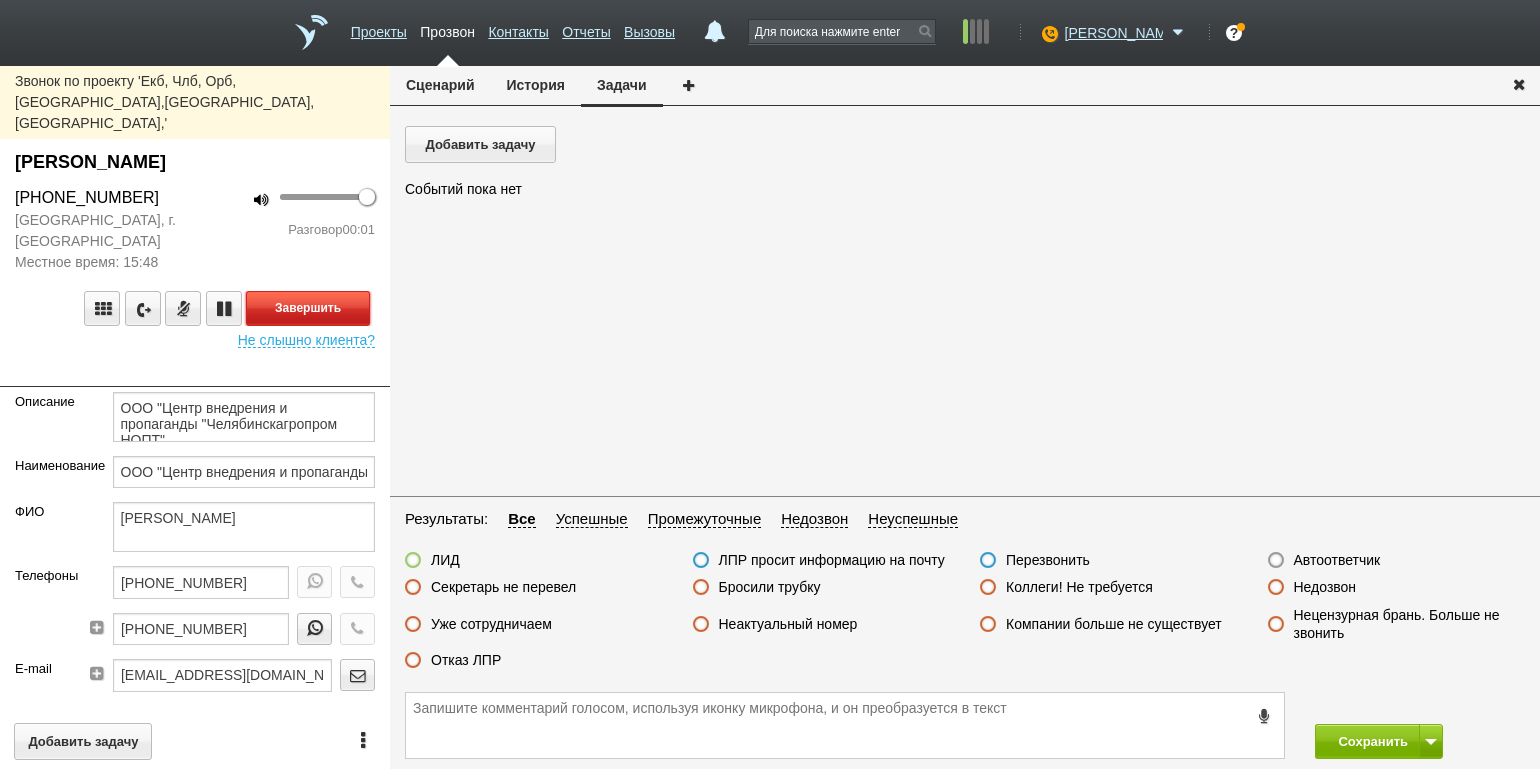 click on "Завершить" at bounding box center [308, 308] 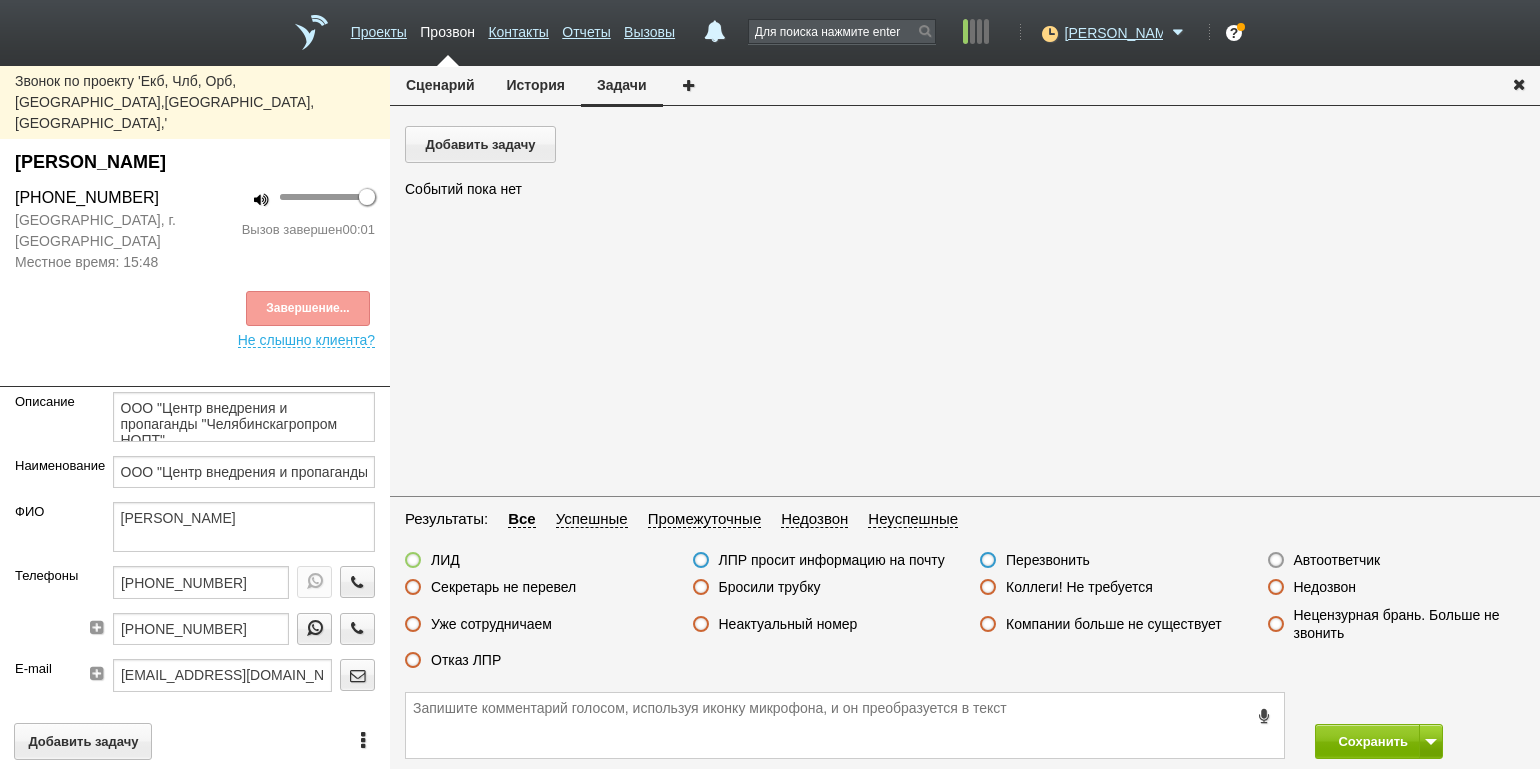 click on "Недозвон" at bounding box center [1325, 587] 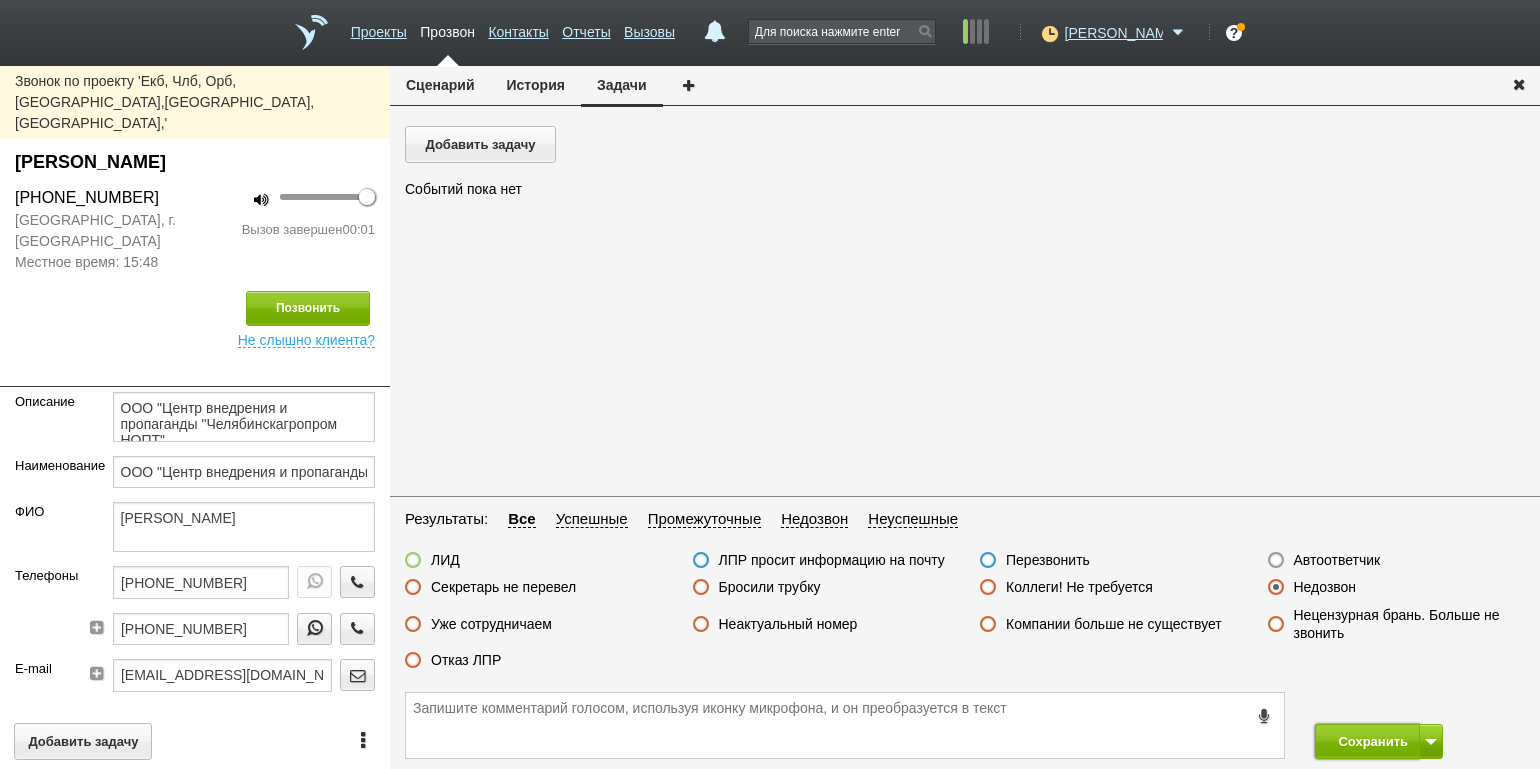 drag, startPoint x: 1355, startPoint y: 741, endPoint x: 1163, endPoint y: 622, distance: 225.88715 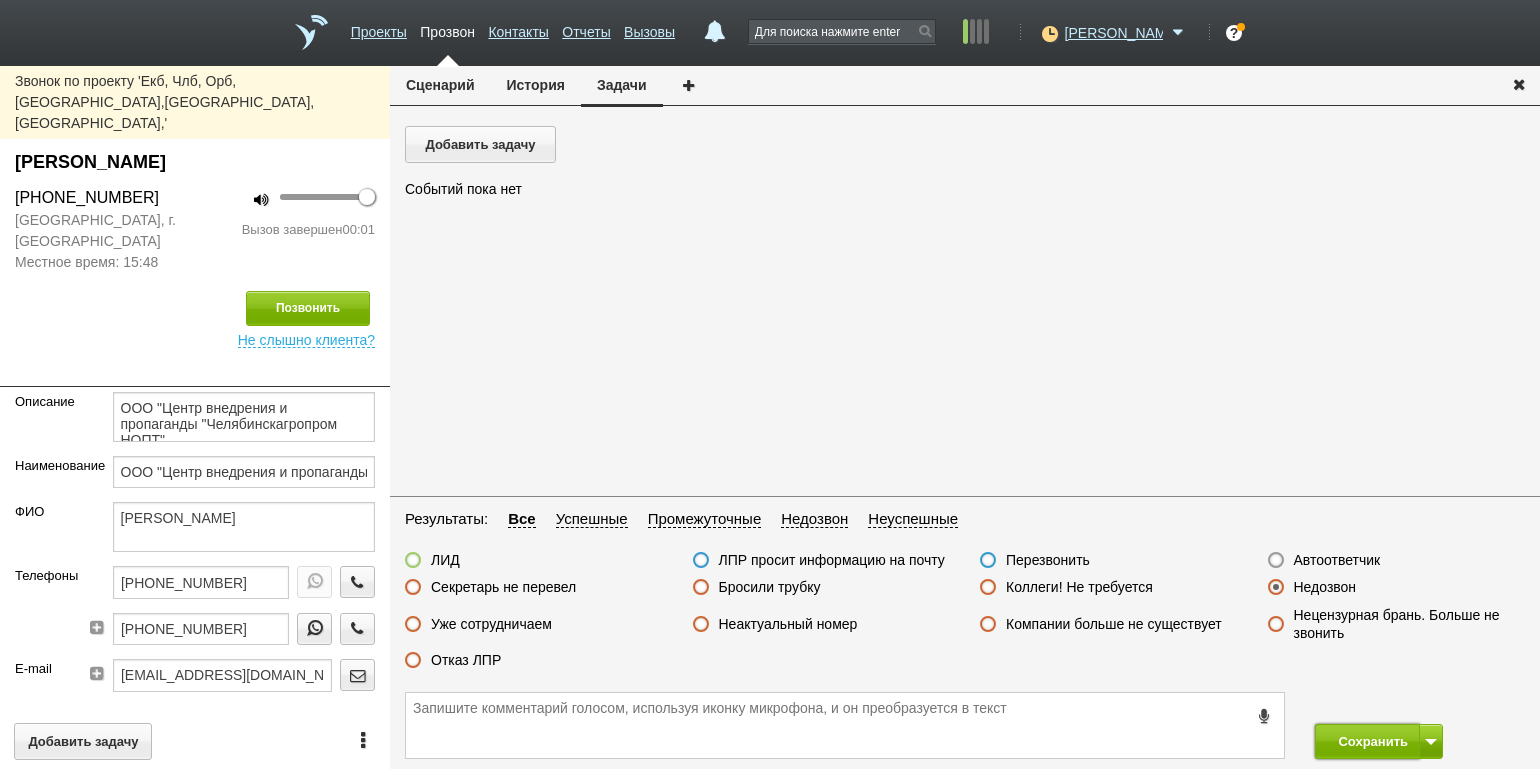click on "Сохранить" at bounding box center [1367, 741] 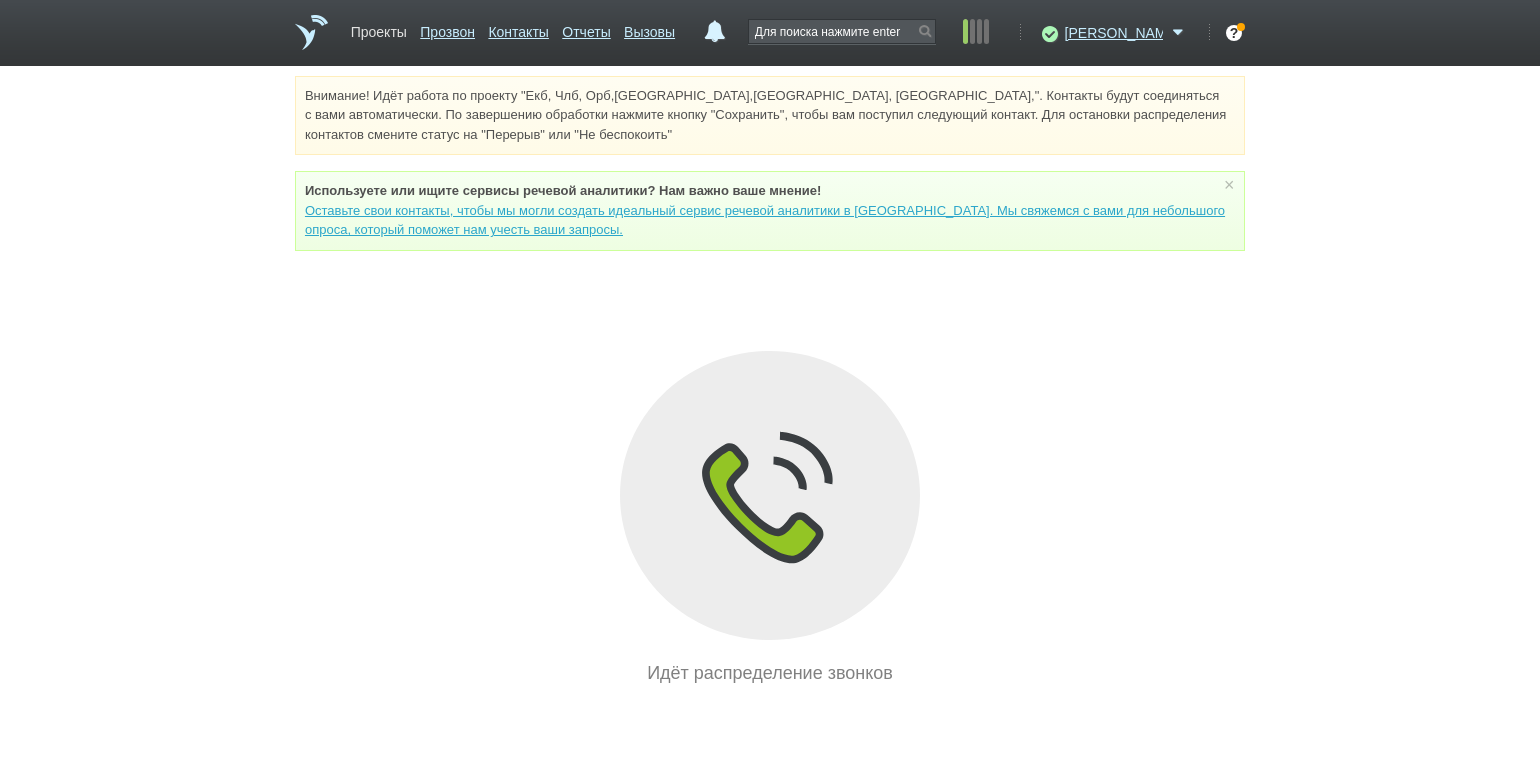 click on "Проекты" at bounding box center [379, 28] 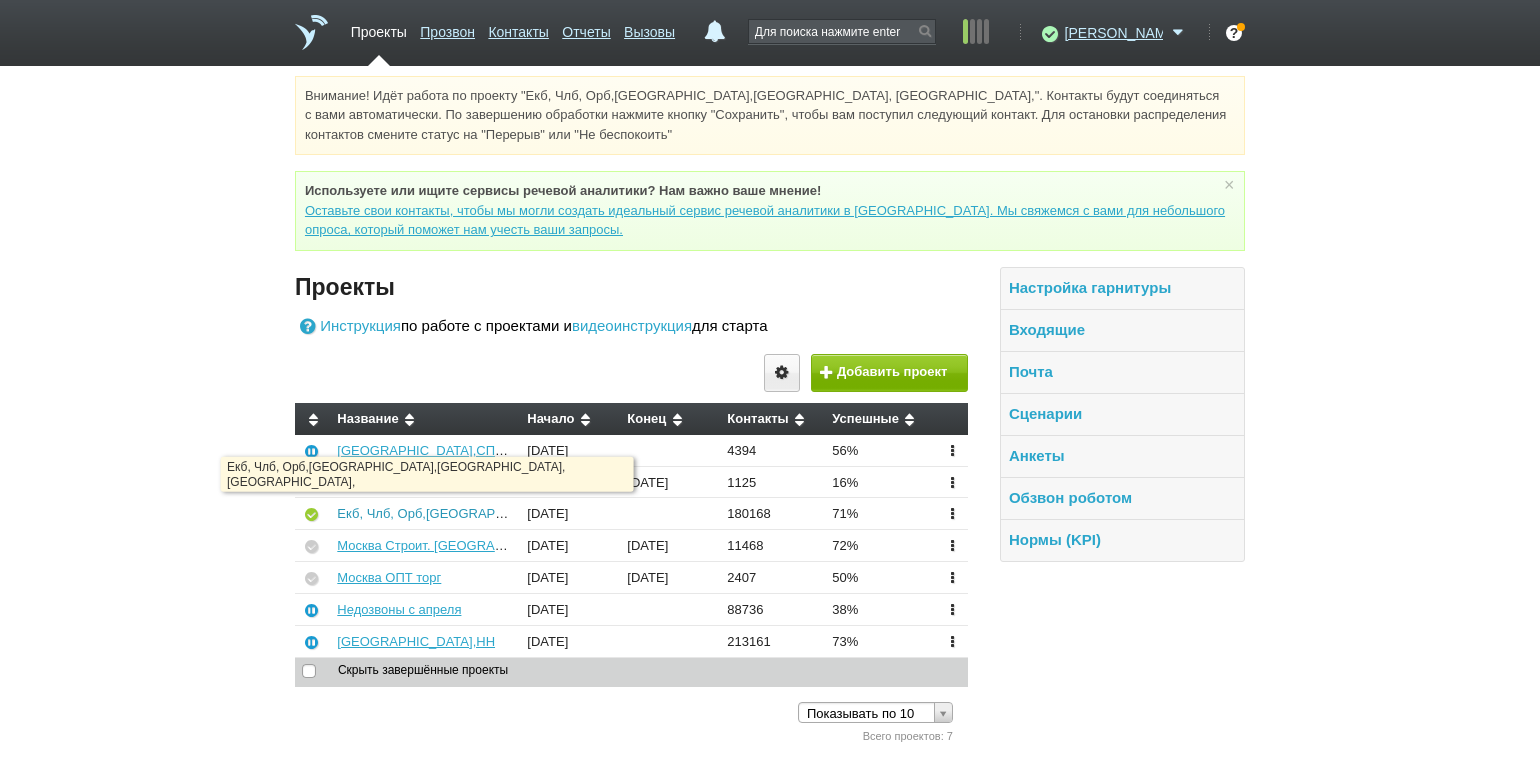 click on "Екб, Члб, Орб,[GEOGRAPHIC_DATA],[GEOGRAPHIC_DATA], [GEOGRAPHIC_DATA]," at bounding box center (591, 513) 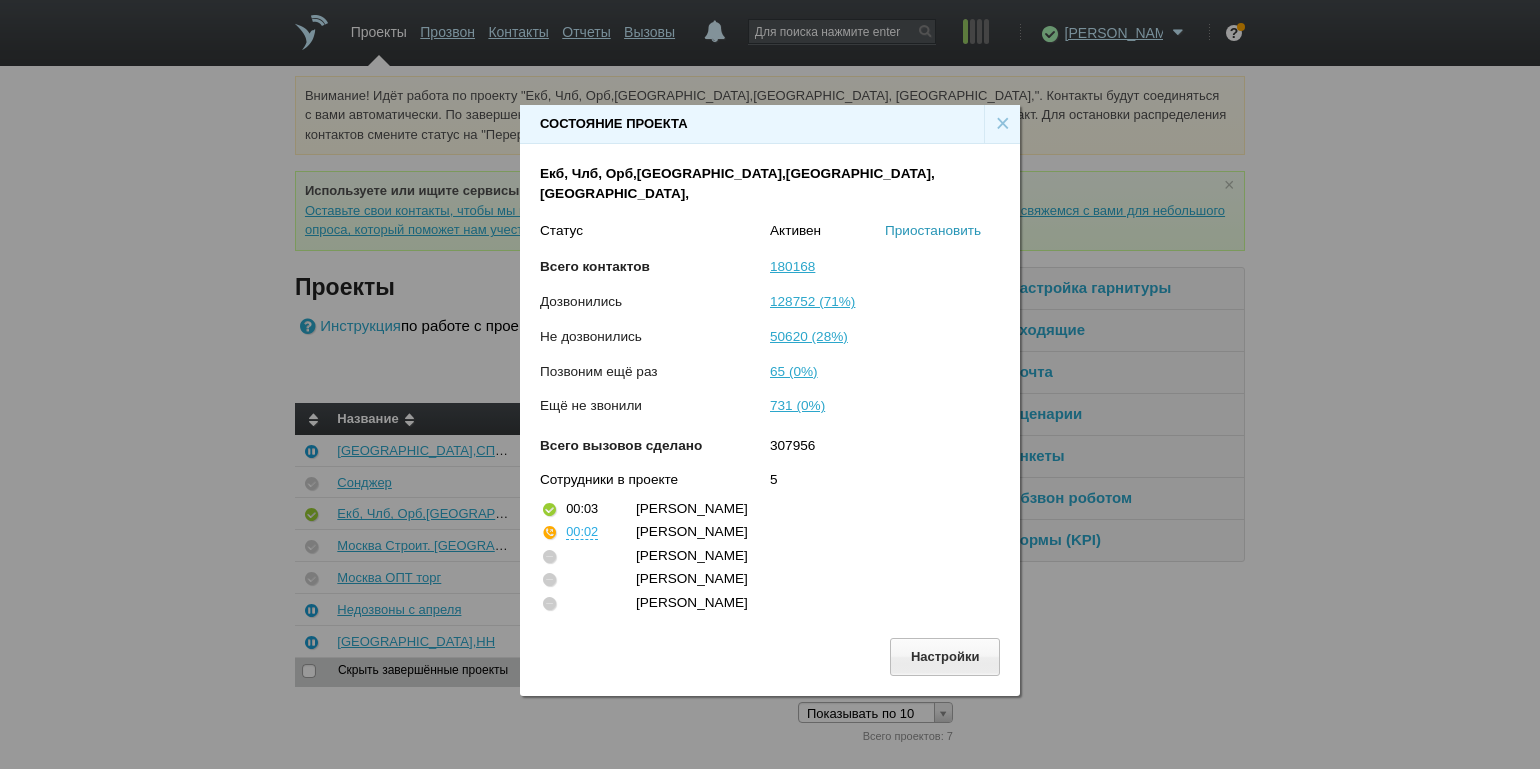 click on "Приостановить" at bounding box center (933, 230) 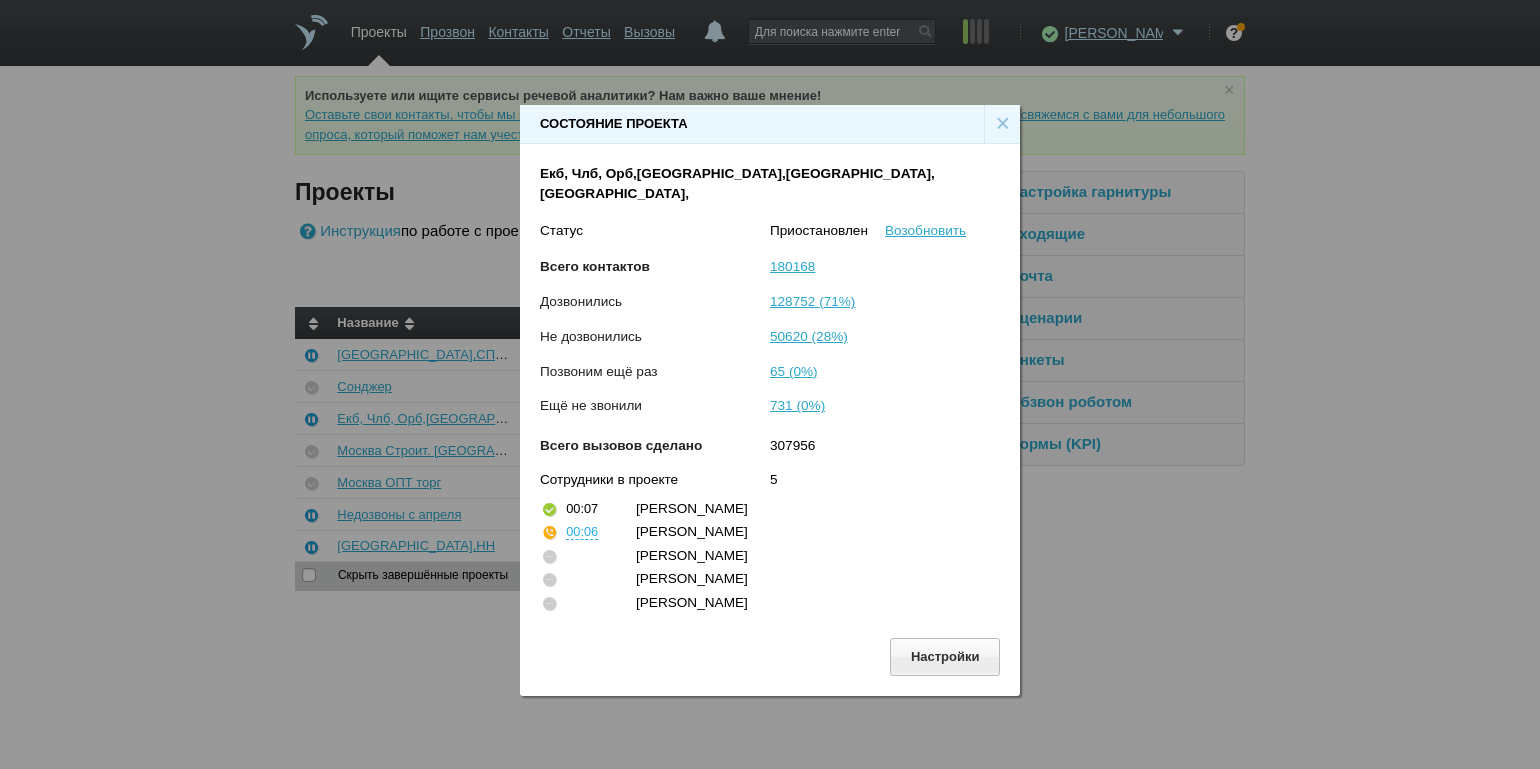 click on "×" at bounding box center (1002, 124) 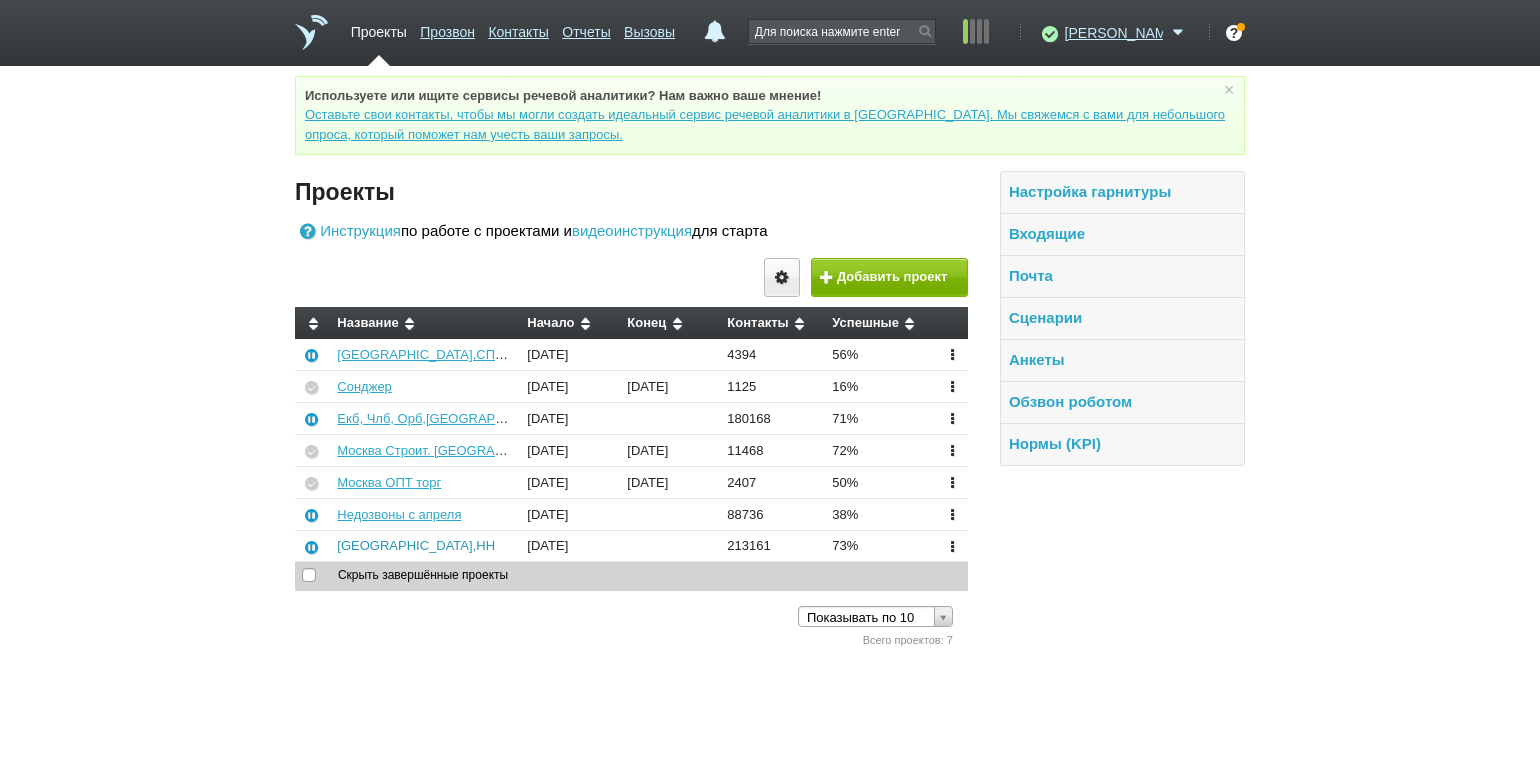 click on "[GEOGRAPHIC_DATA],НН" at bounding box center (416, 545) 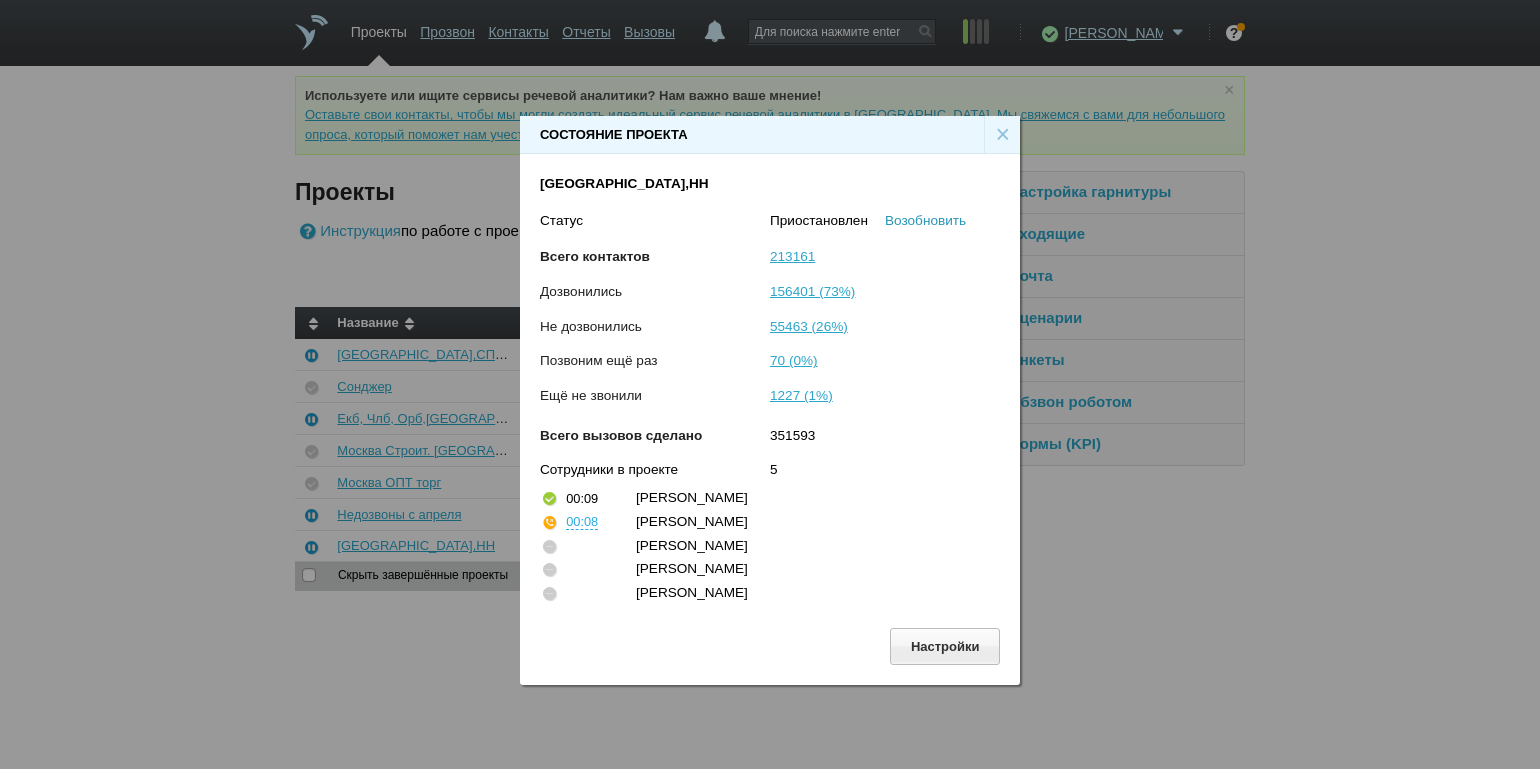 click on "Возобновить" at bounding box center [925, 220] 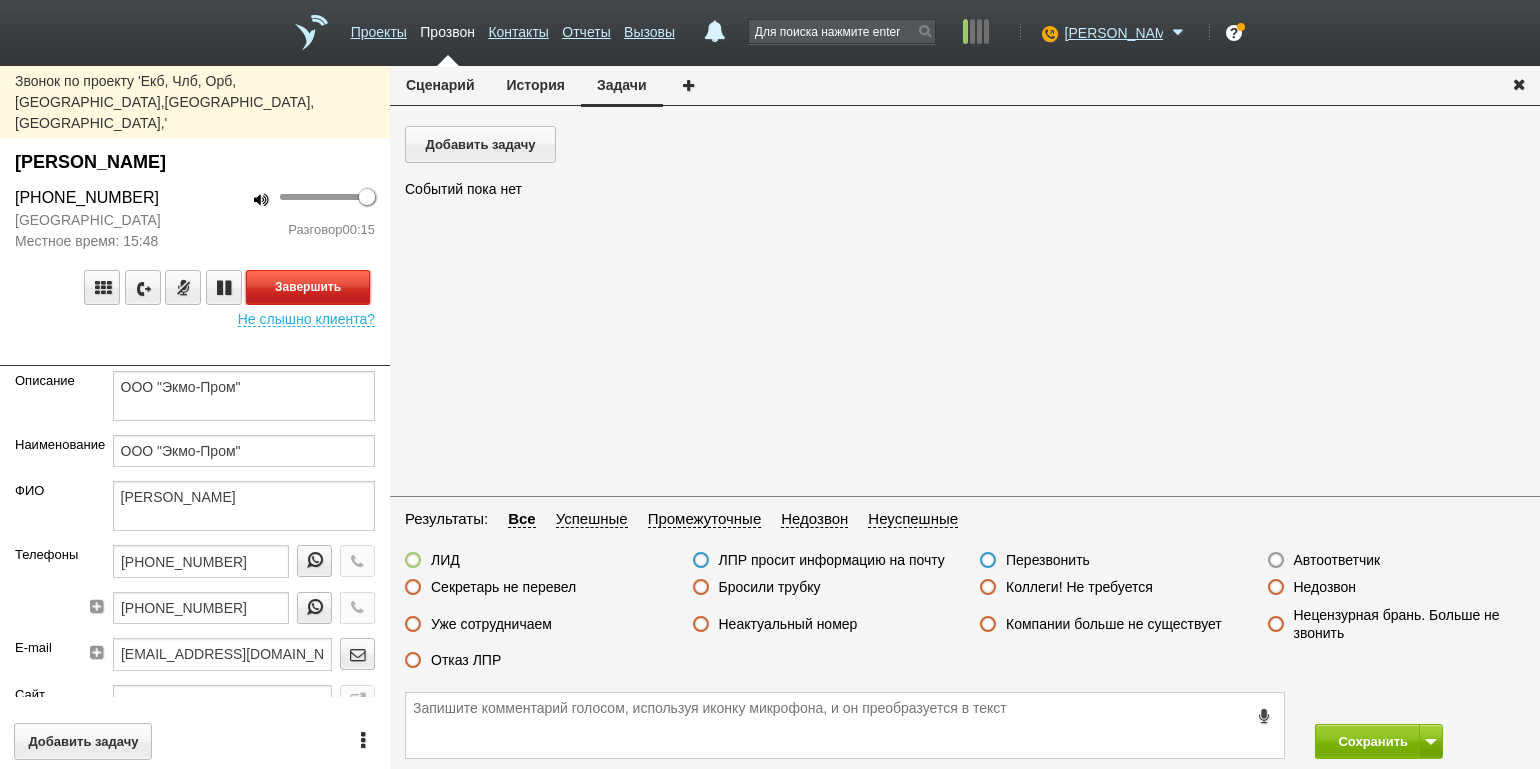 click on "Завершить" at bounding box center [308, 287] 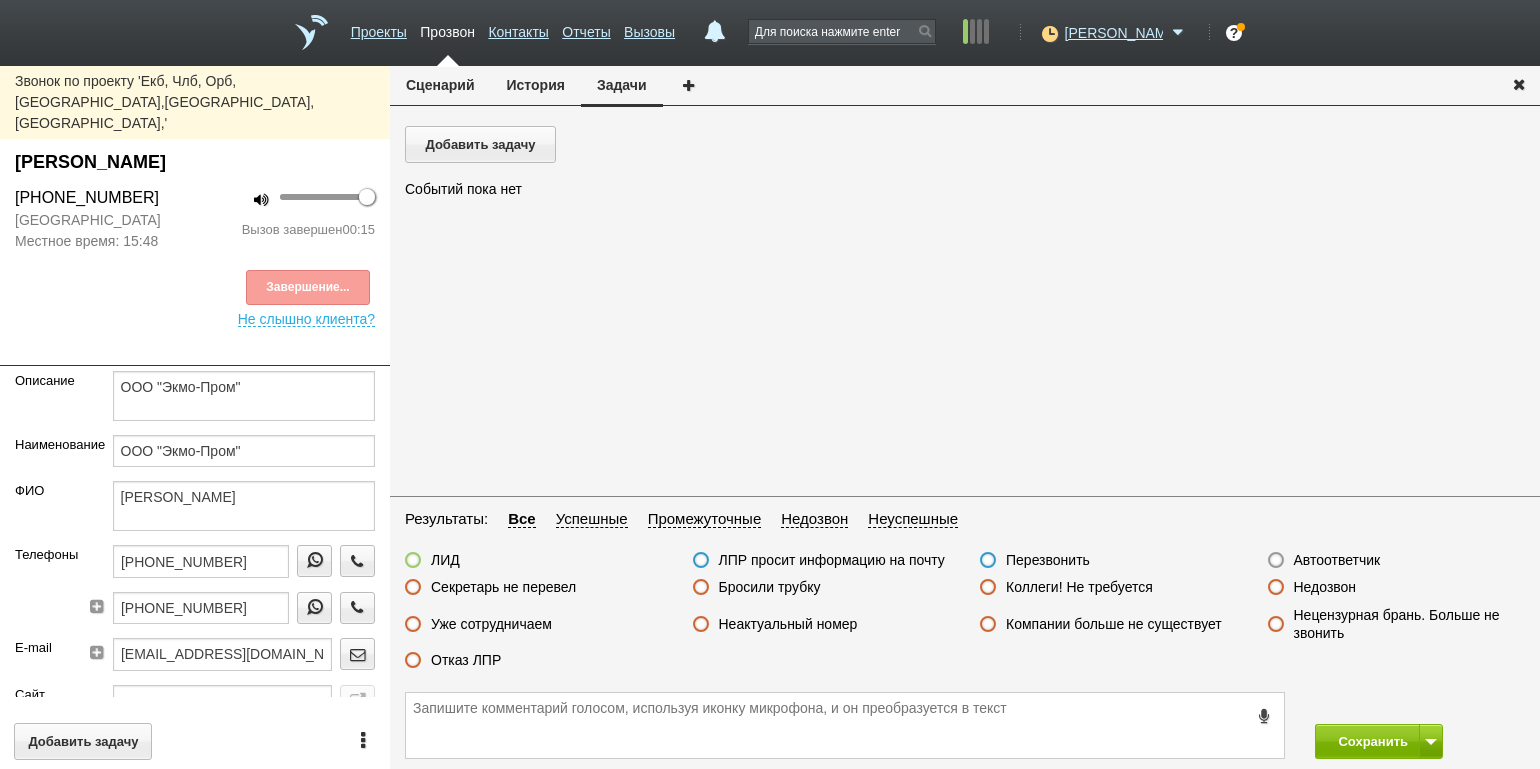 drag, startPoint x: 486, startPoint y: 659, endPoint x: 500, endPoint y: 659, distance: 14 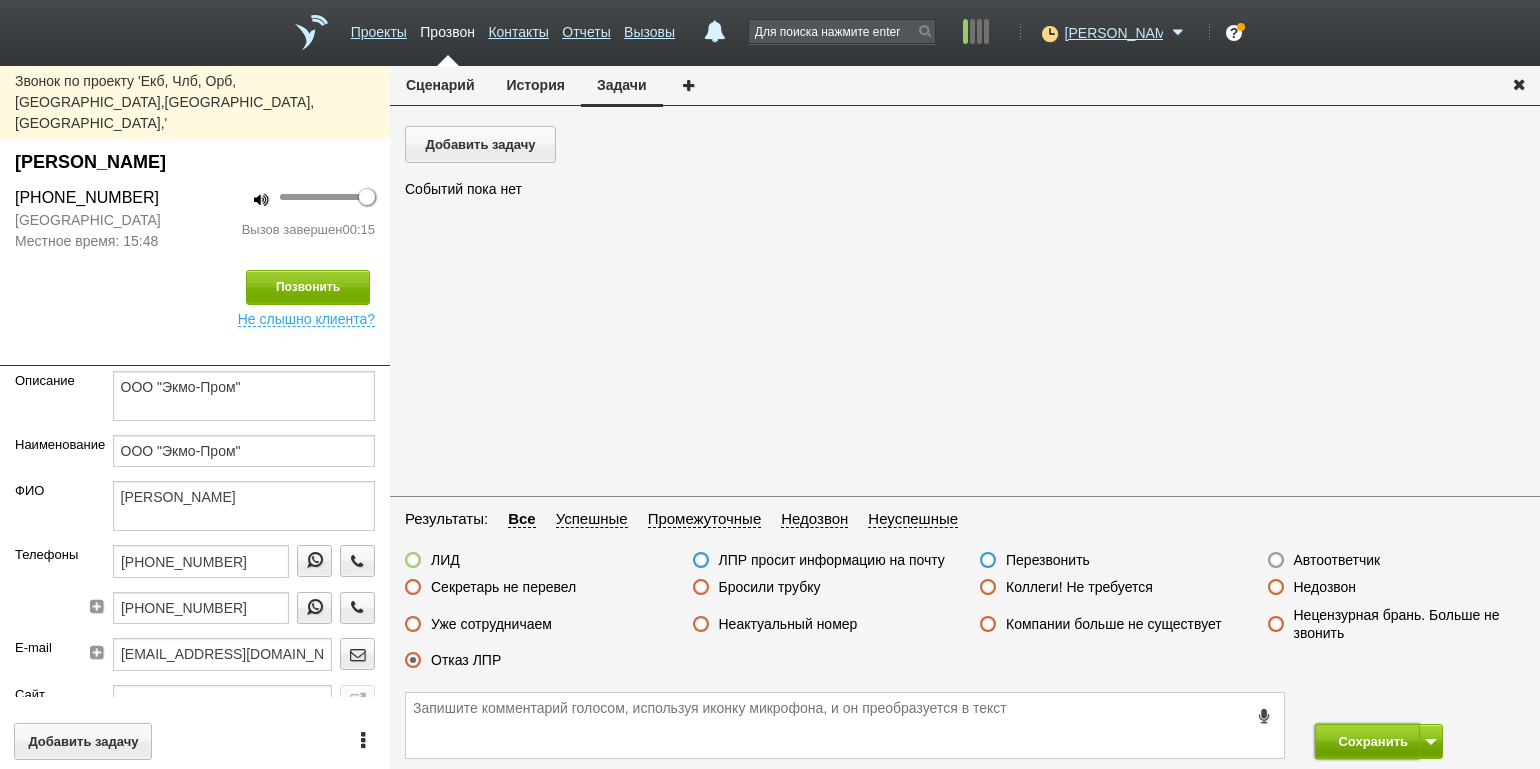 click on "Сохранить" at bounding box center (1367, 741) 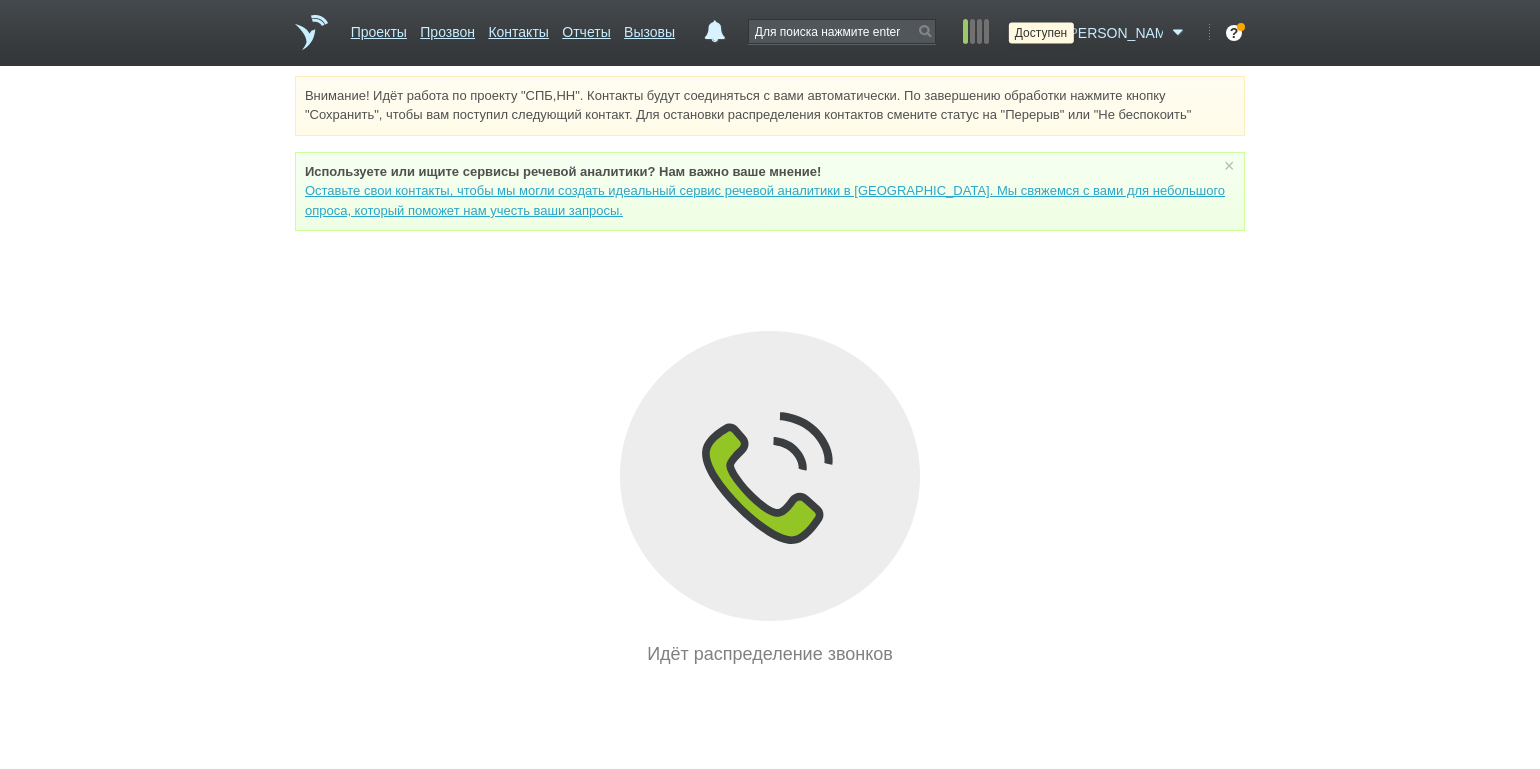 click at bounding box center [1047, 33] 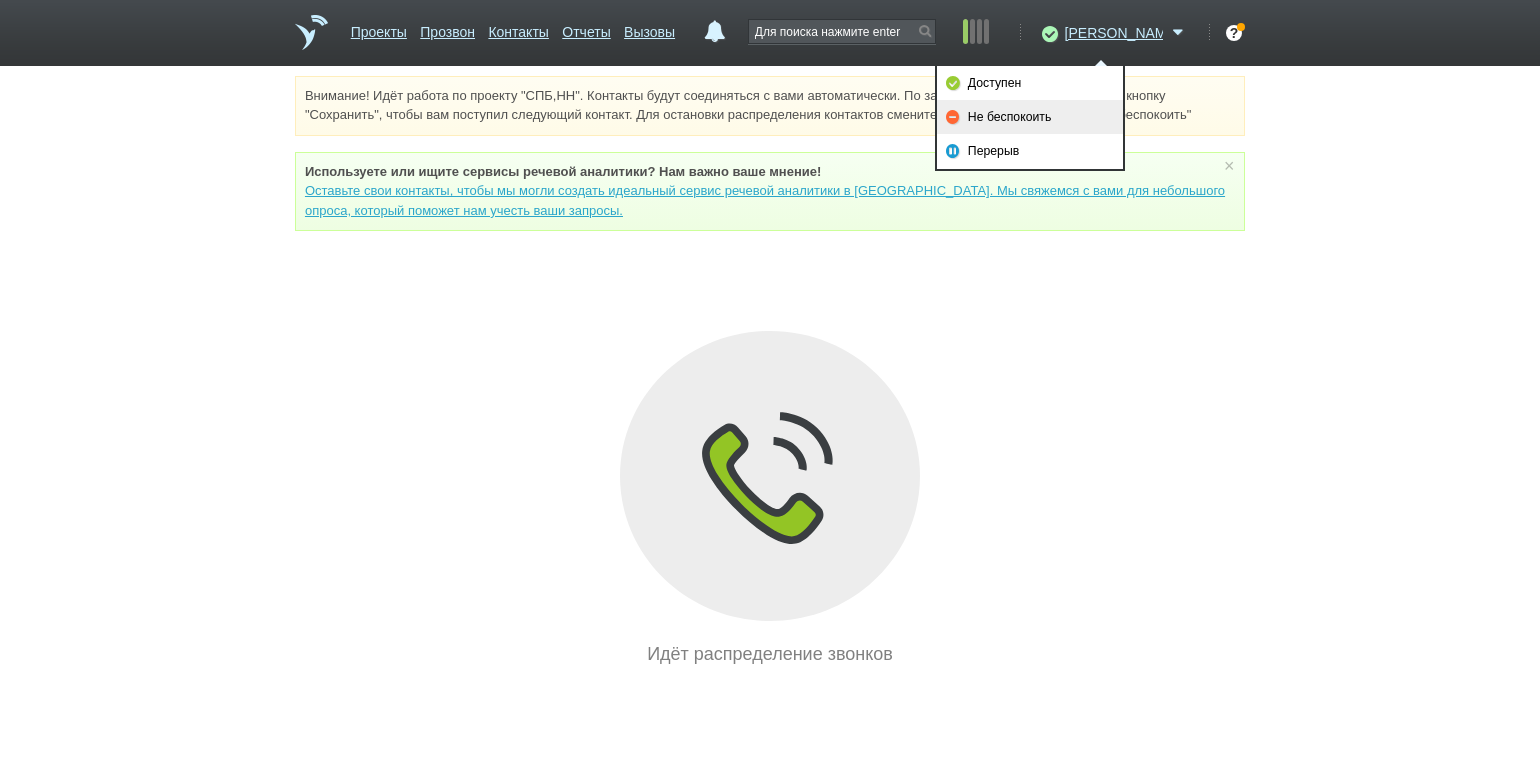 click on "Не беспокоить" at bounding box center (1030, 117) 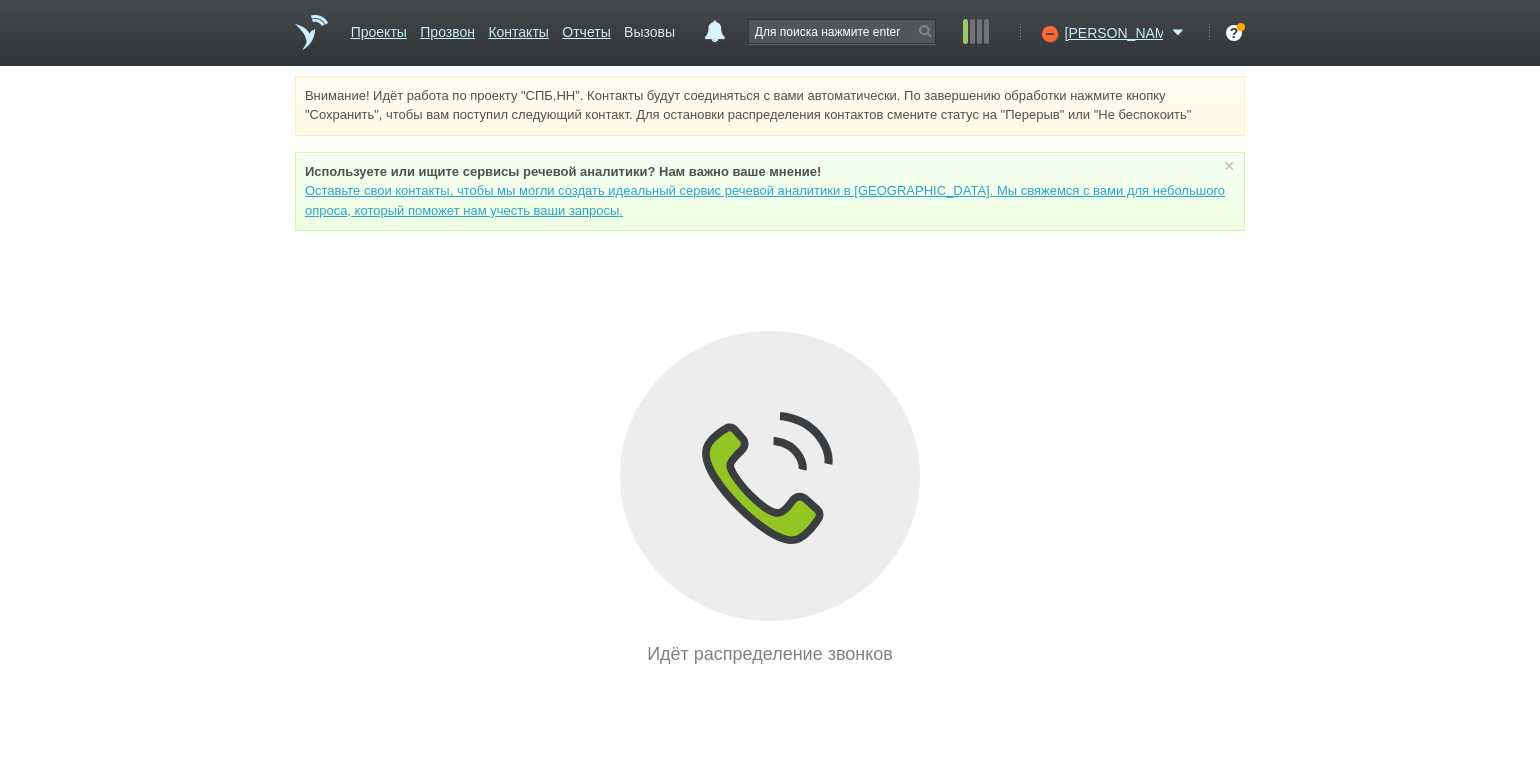 click on "Вызовы" at bounding box center (649, 28) 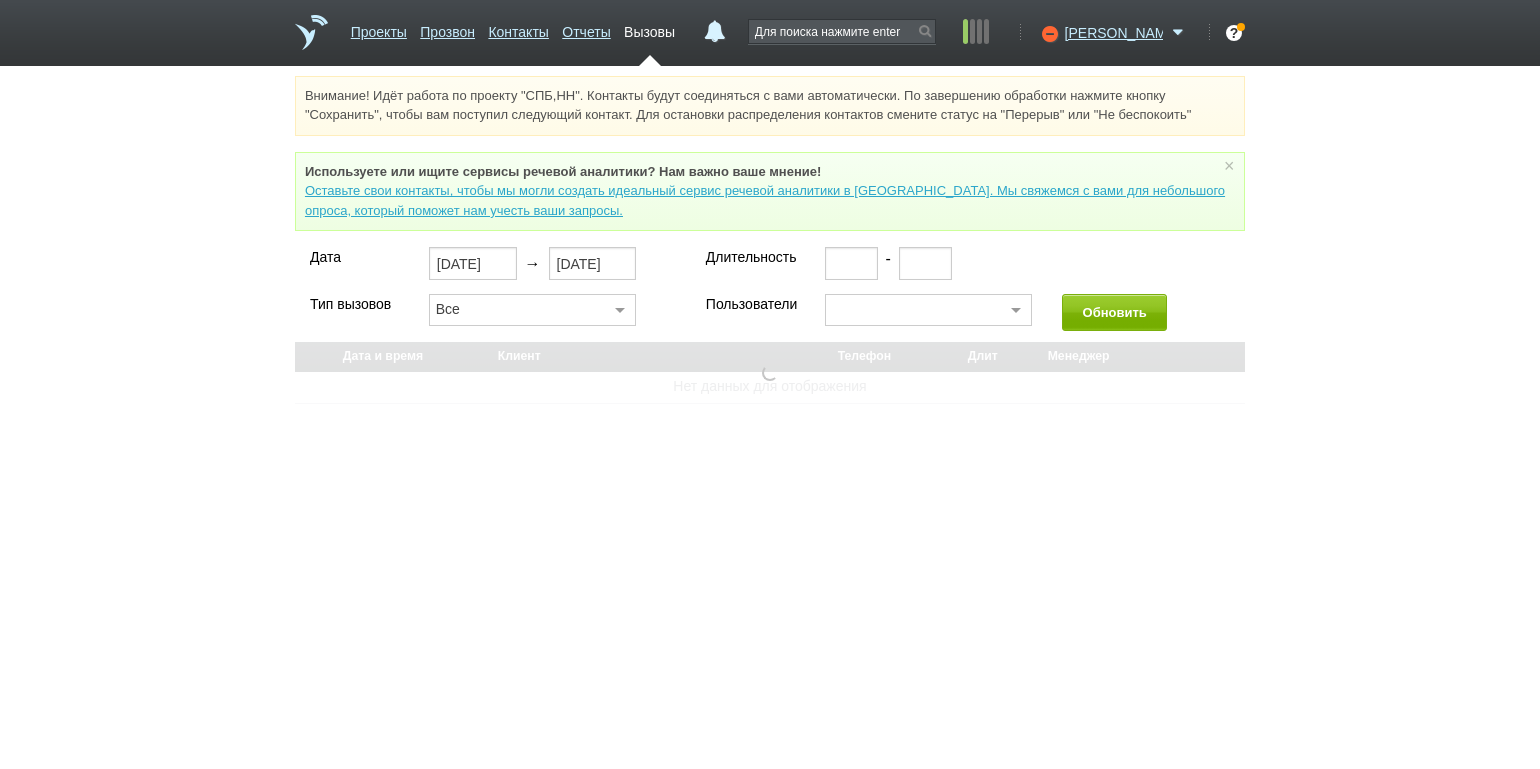 type 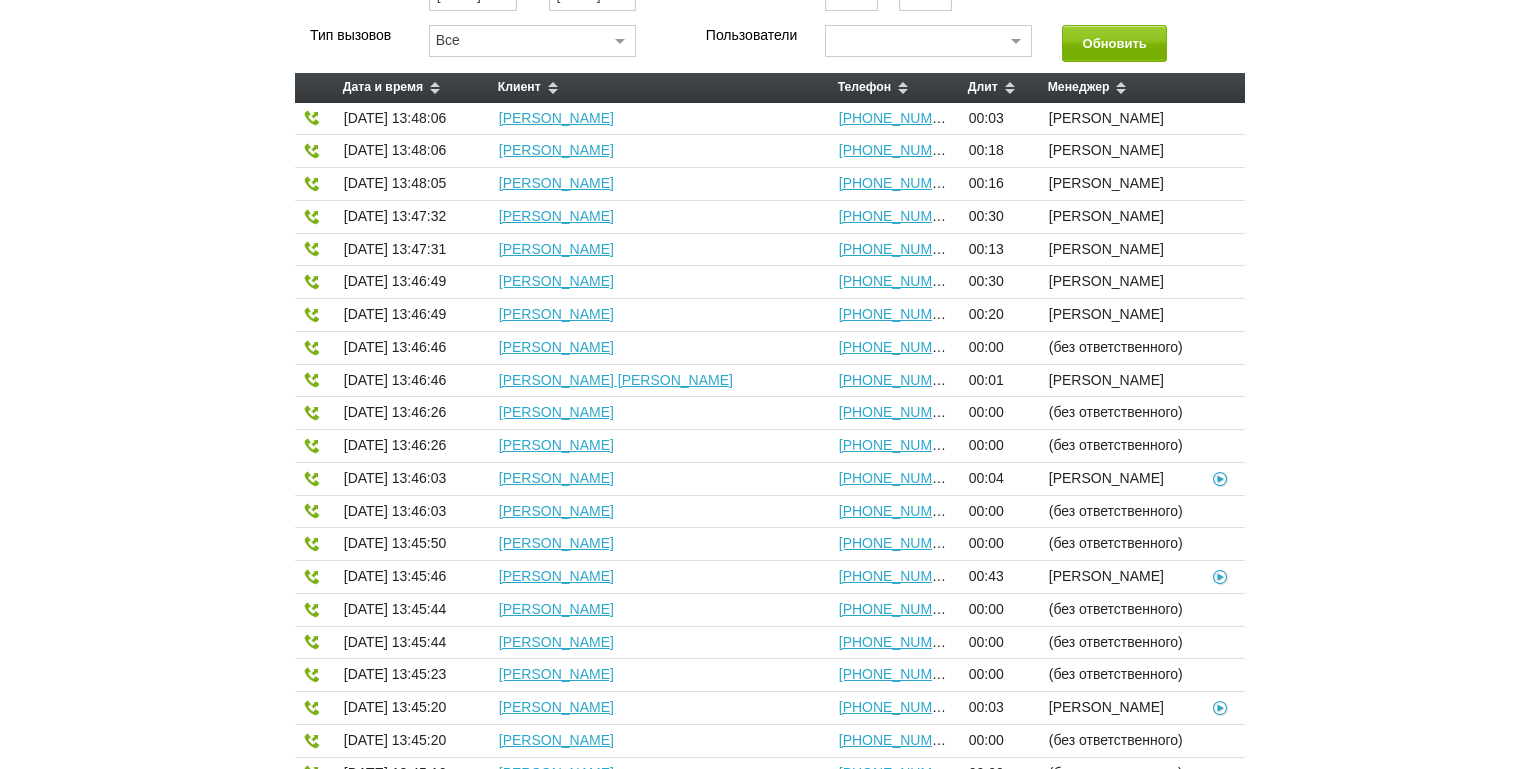 scroll, scrollTop: 300, scrollLeft: 0, axis: vertical 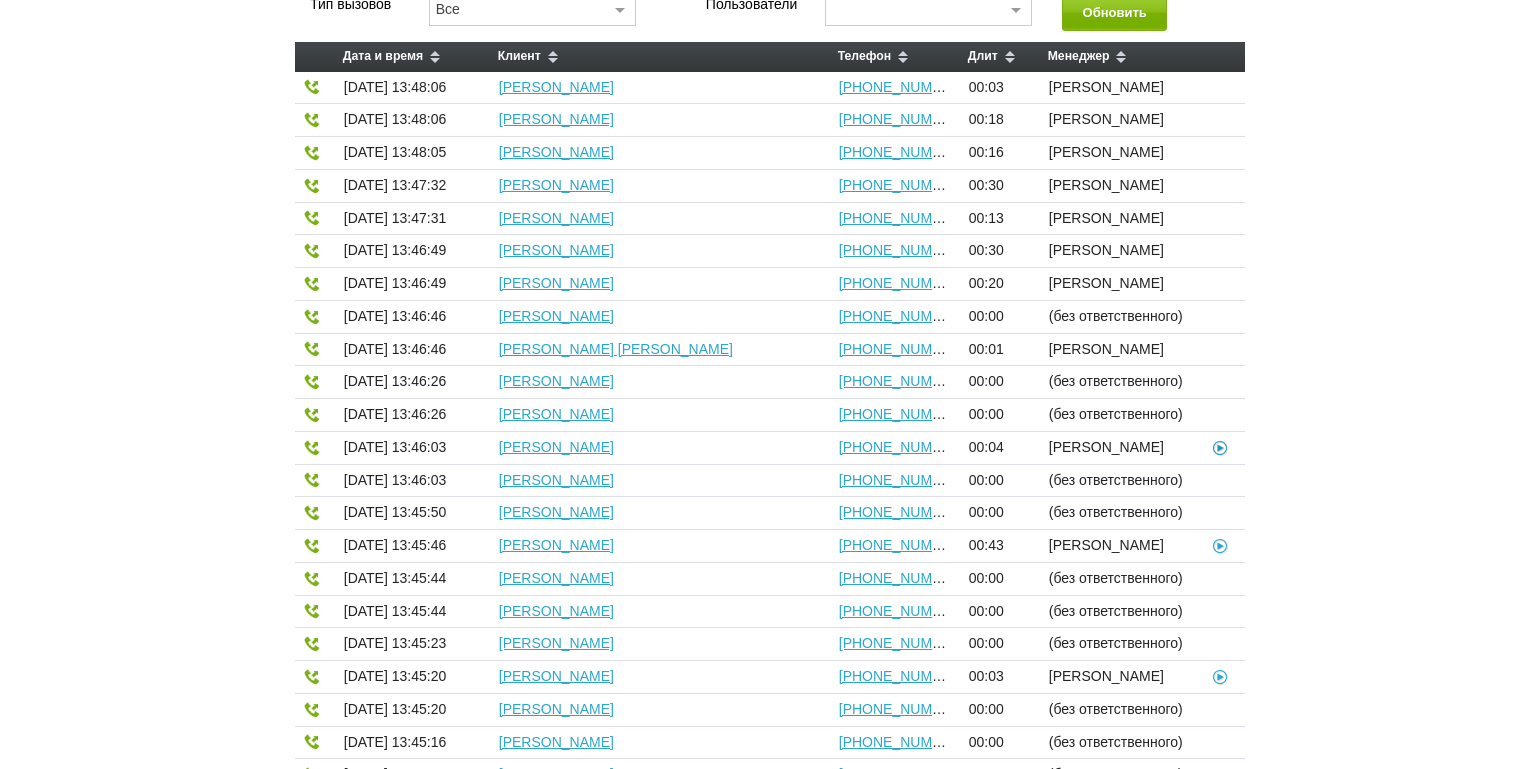 click at bounding box center [1220, 447] 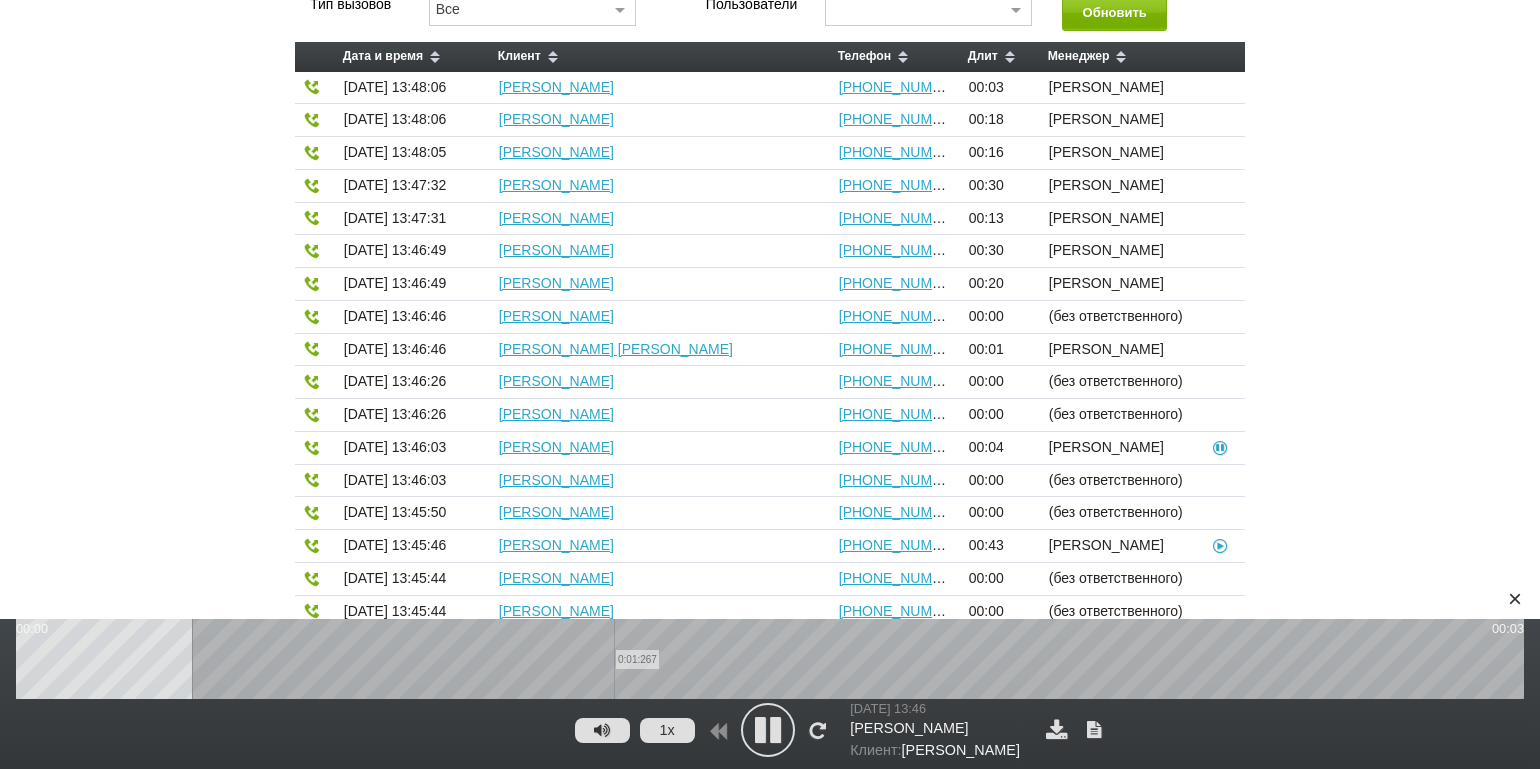 drag, startPoint x: 614, startPoint y: 652, endPoint x: 825, endPoint y: 656, distance: 211.03792 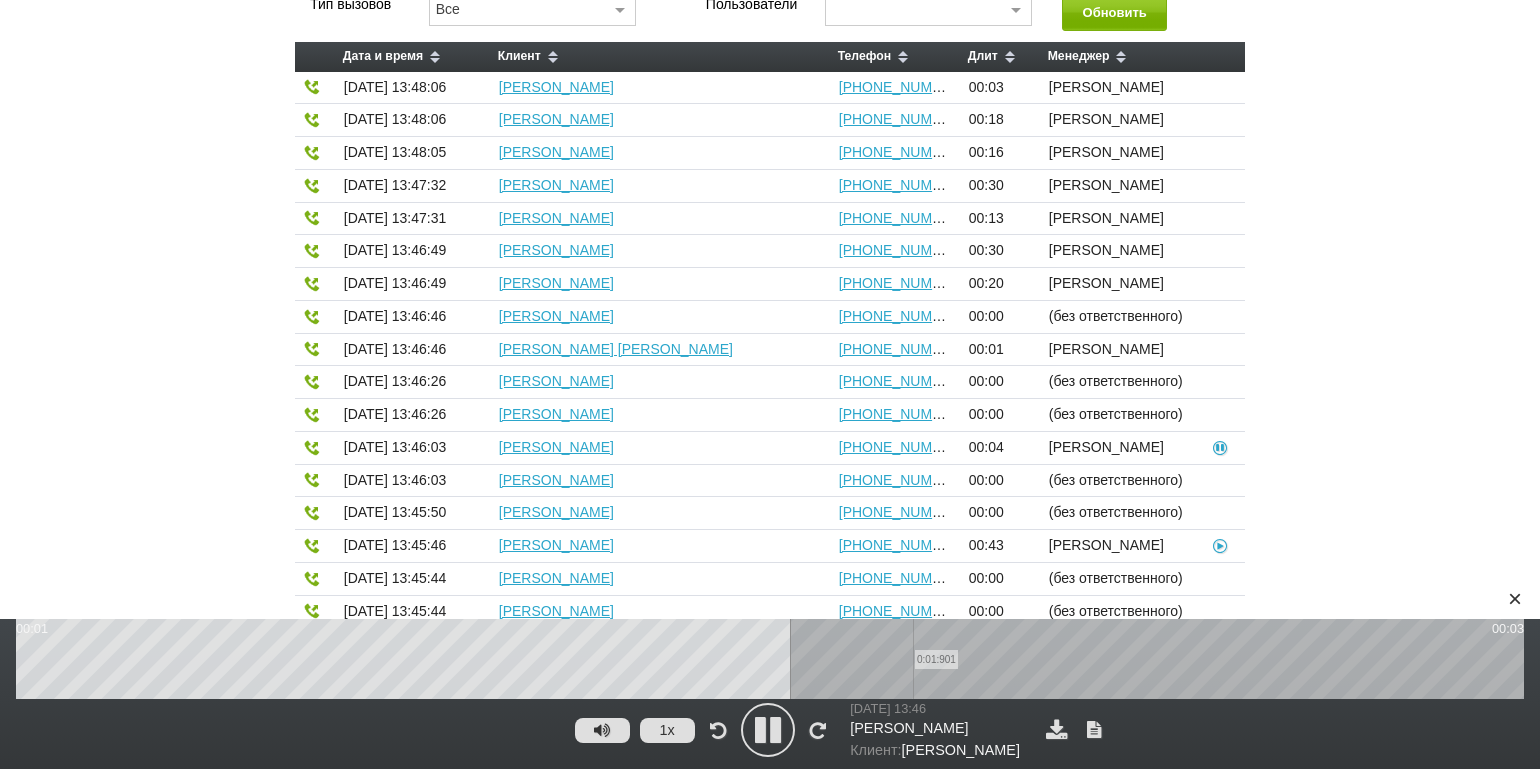 click on "0:01:901" at bounding box center (770, 659) 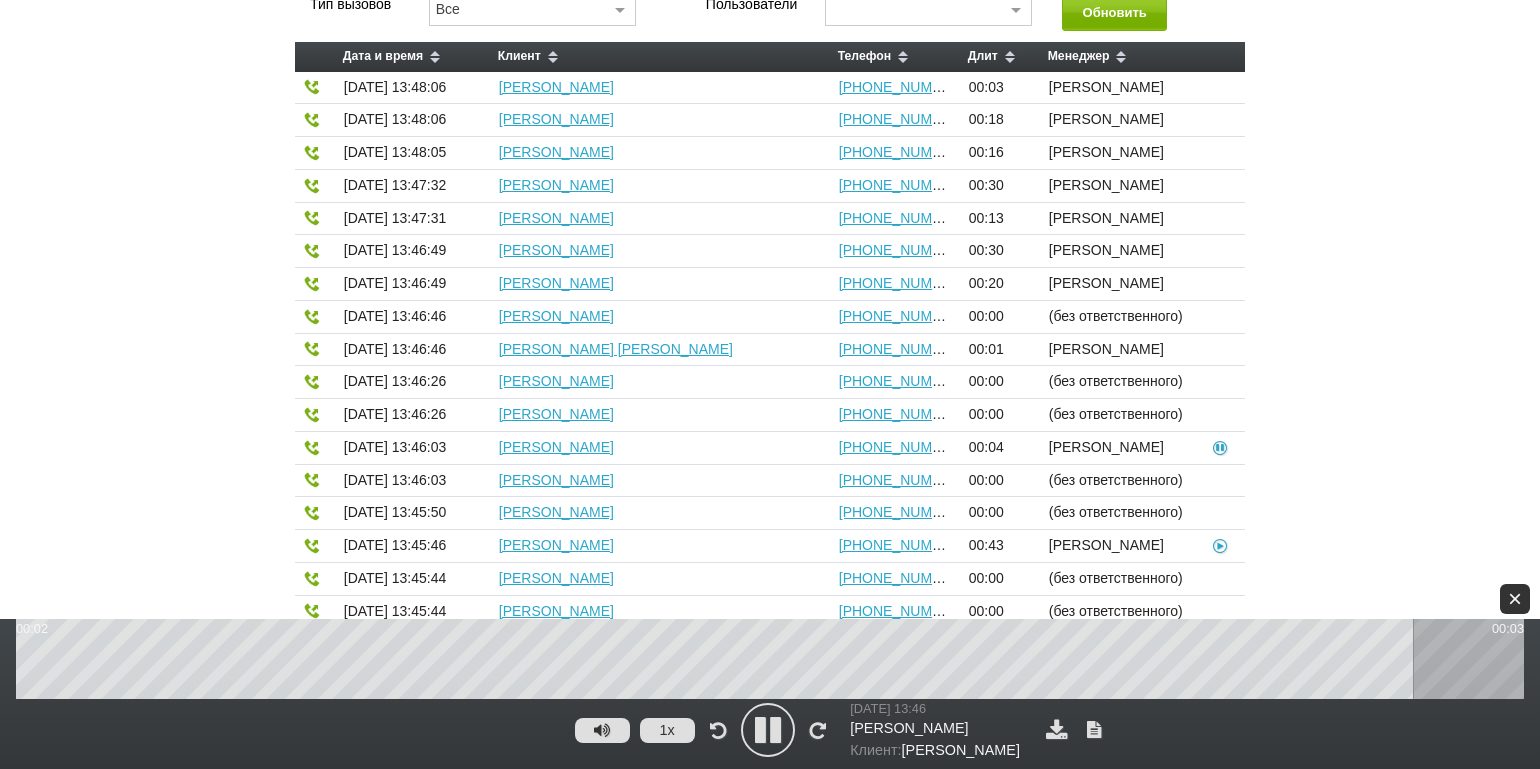 click on "×" at bounding box center [1515, 599] 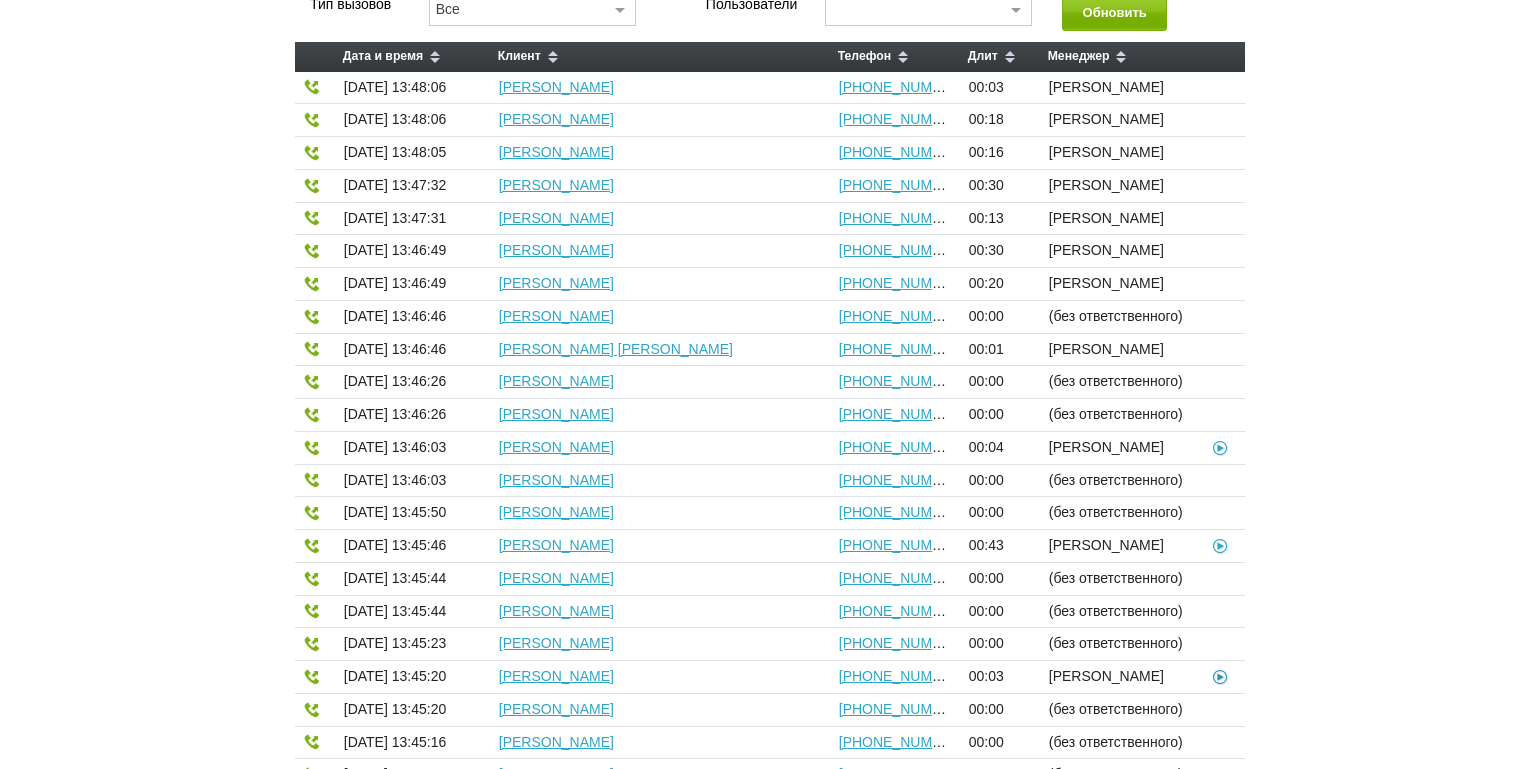 click at bounding box center [1220, 676] 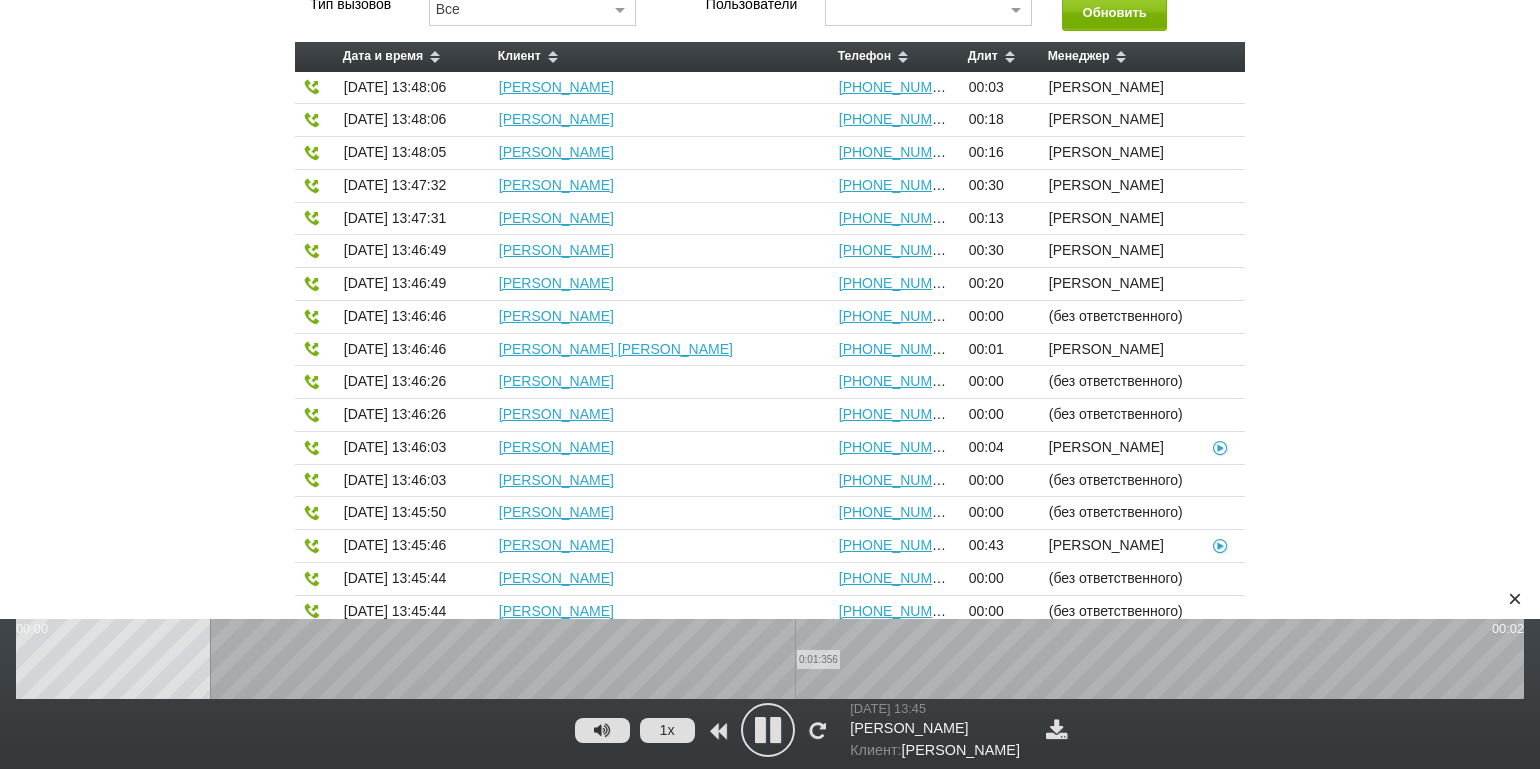 click on "0:01:356" at bounding box center (770, 659) 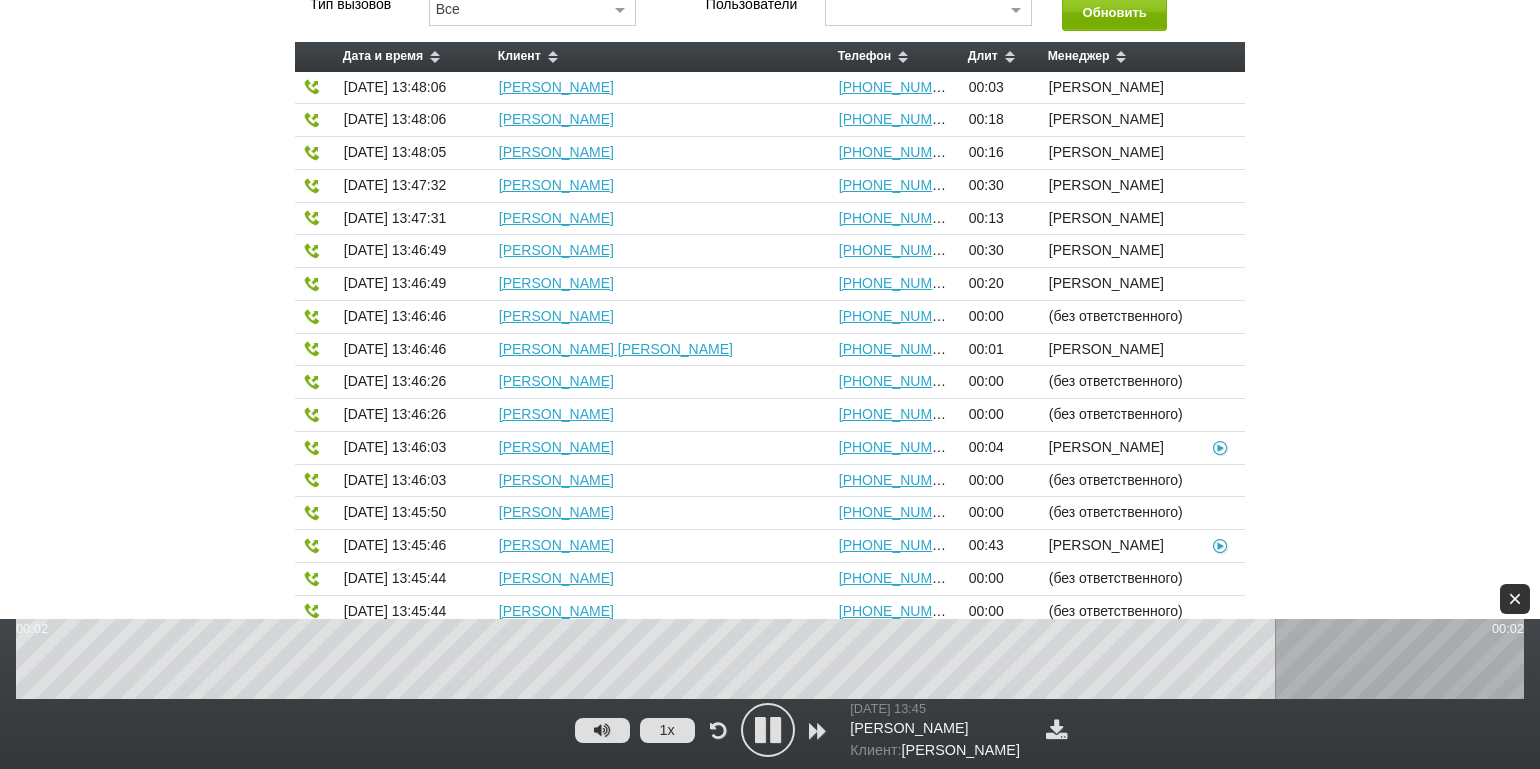 click on "×" at bounding box center [1515, 599] 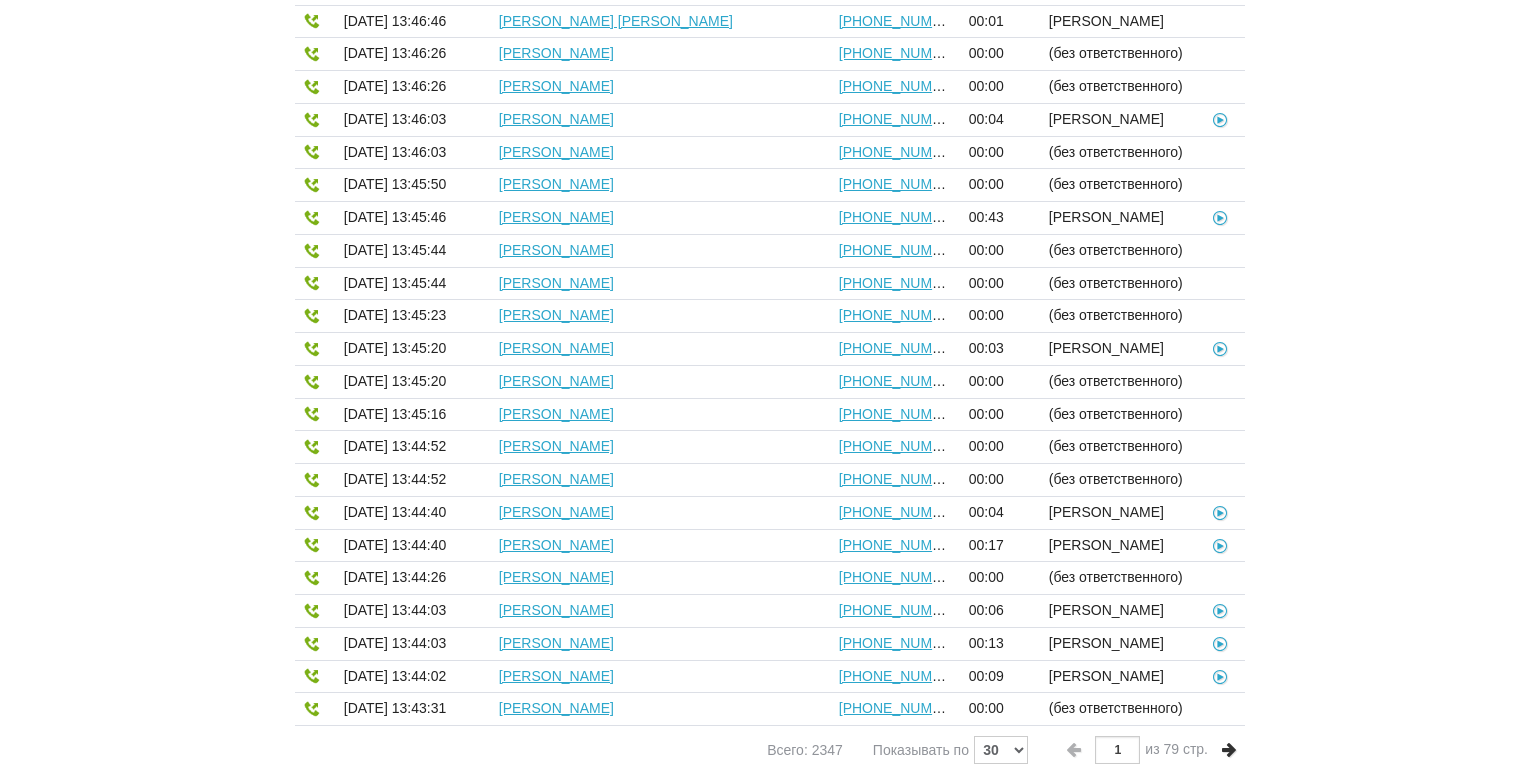 scroll, scrollTop: 643, scrollLeft: 0, axis: vertical 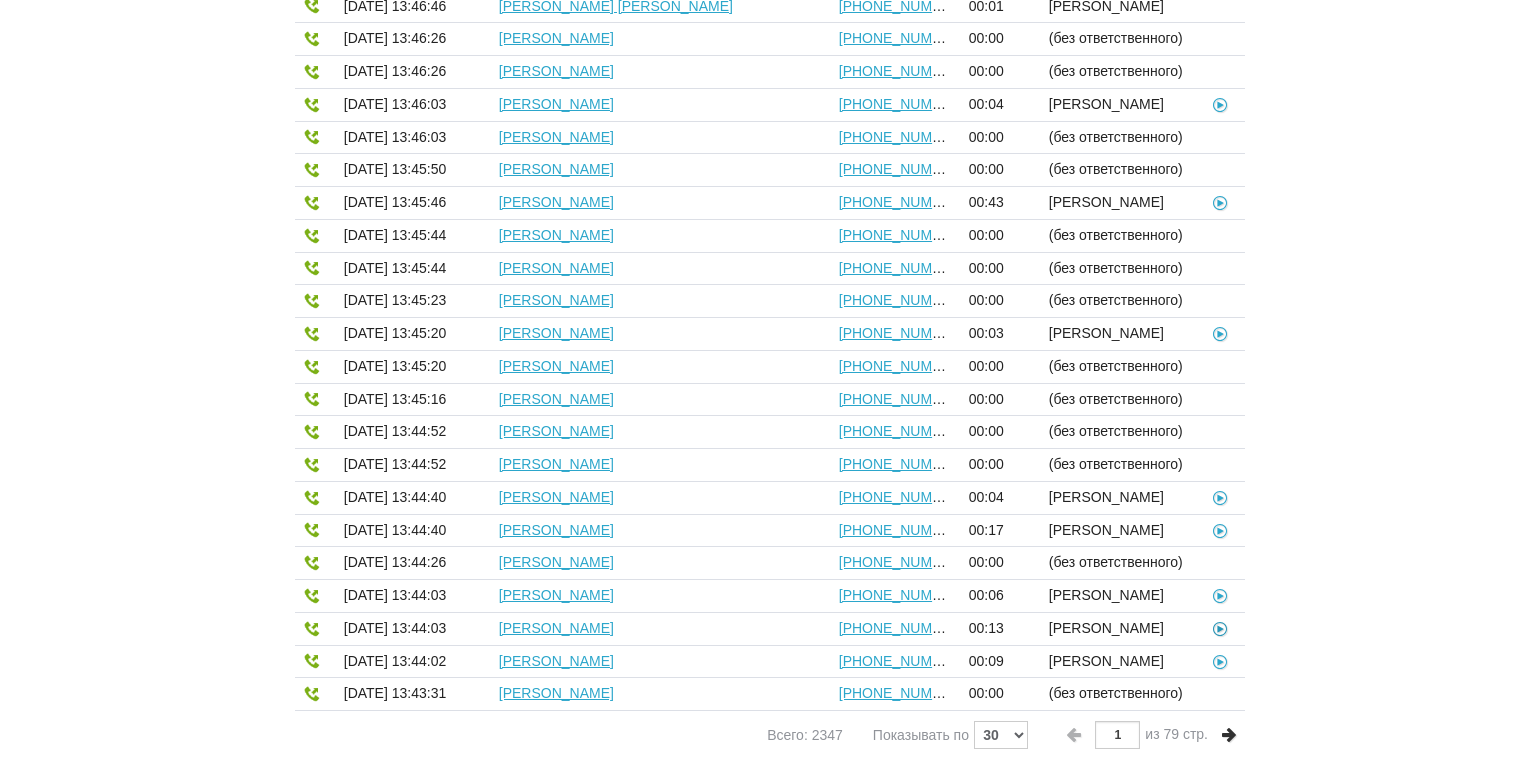 click at bounding box center [1220, 628] 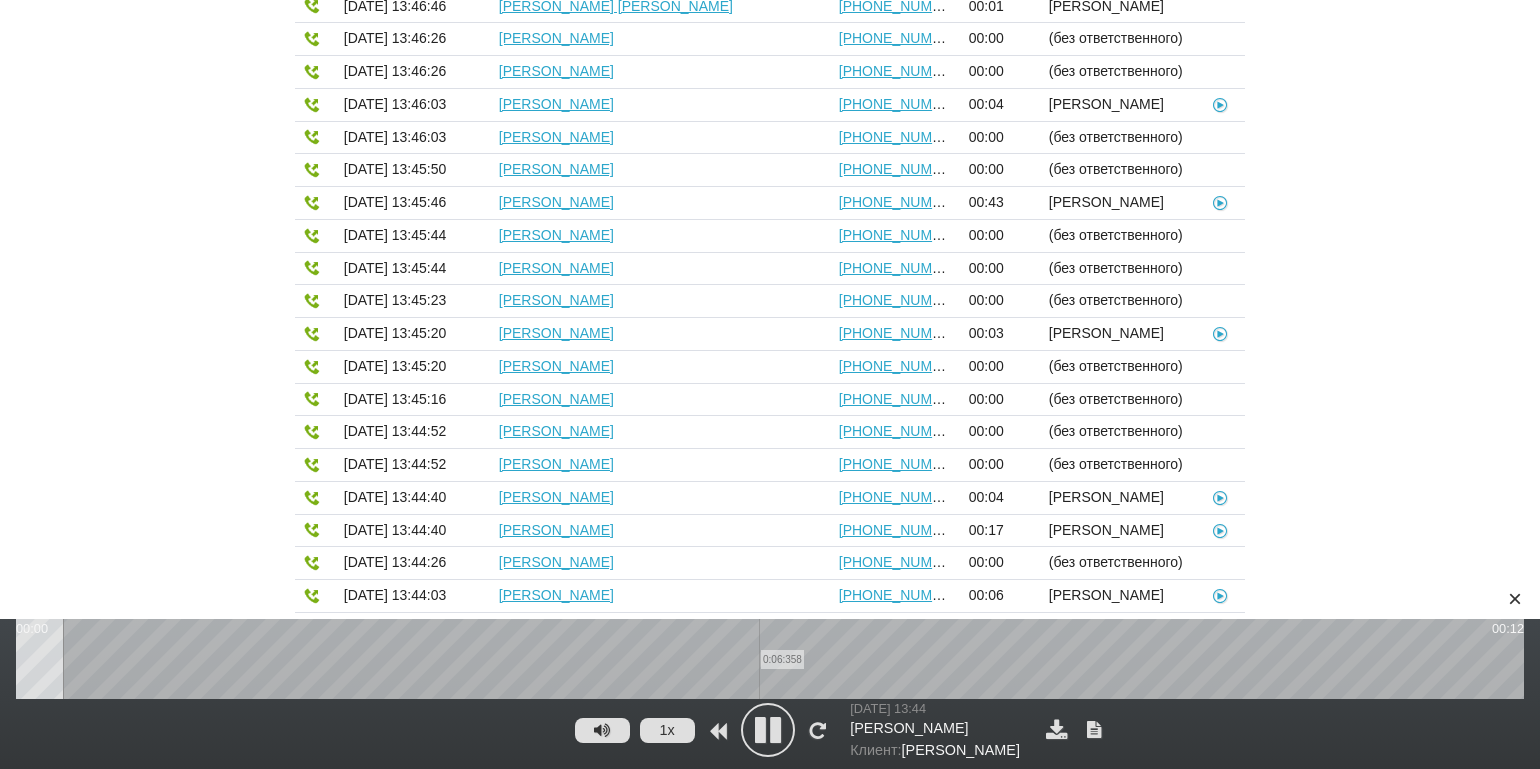 click on "0:06:358" at bounding box center [770, 659] 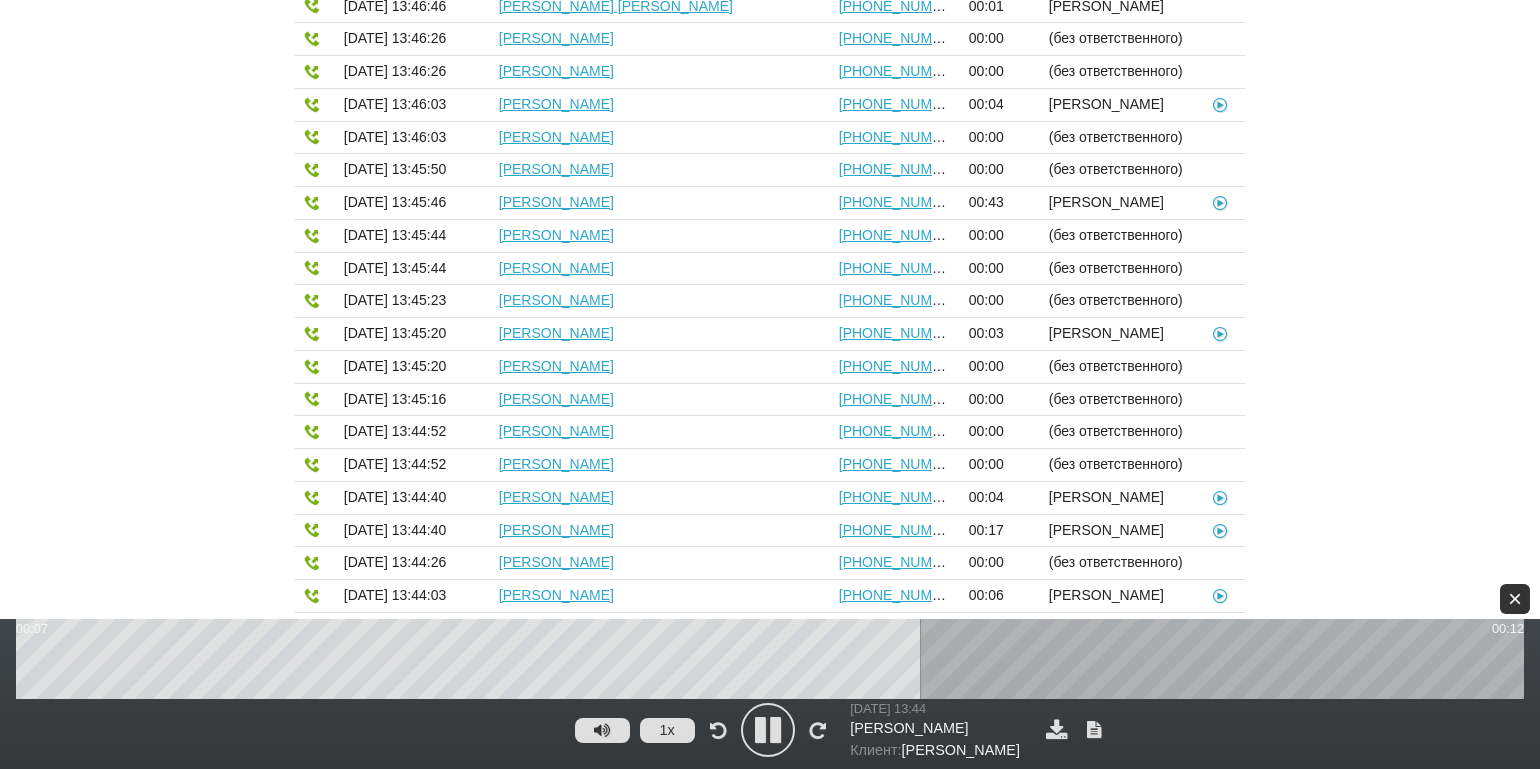 click on "×" at bounding box center [1515, 599] 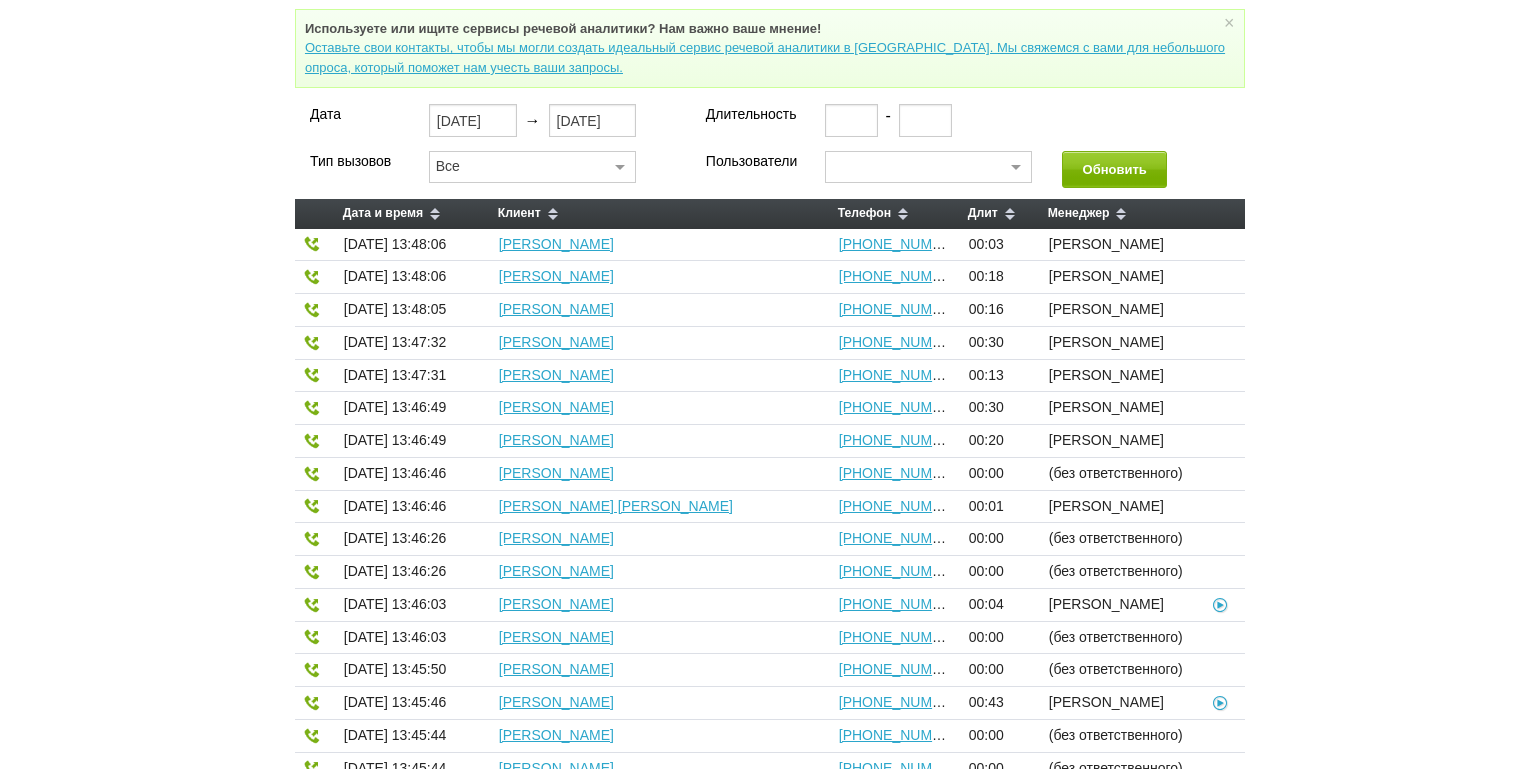 type 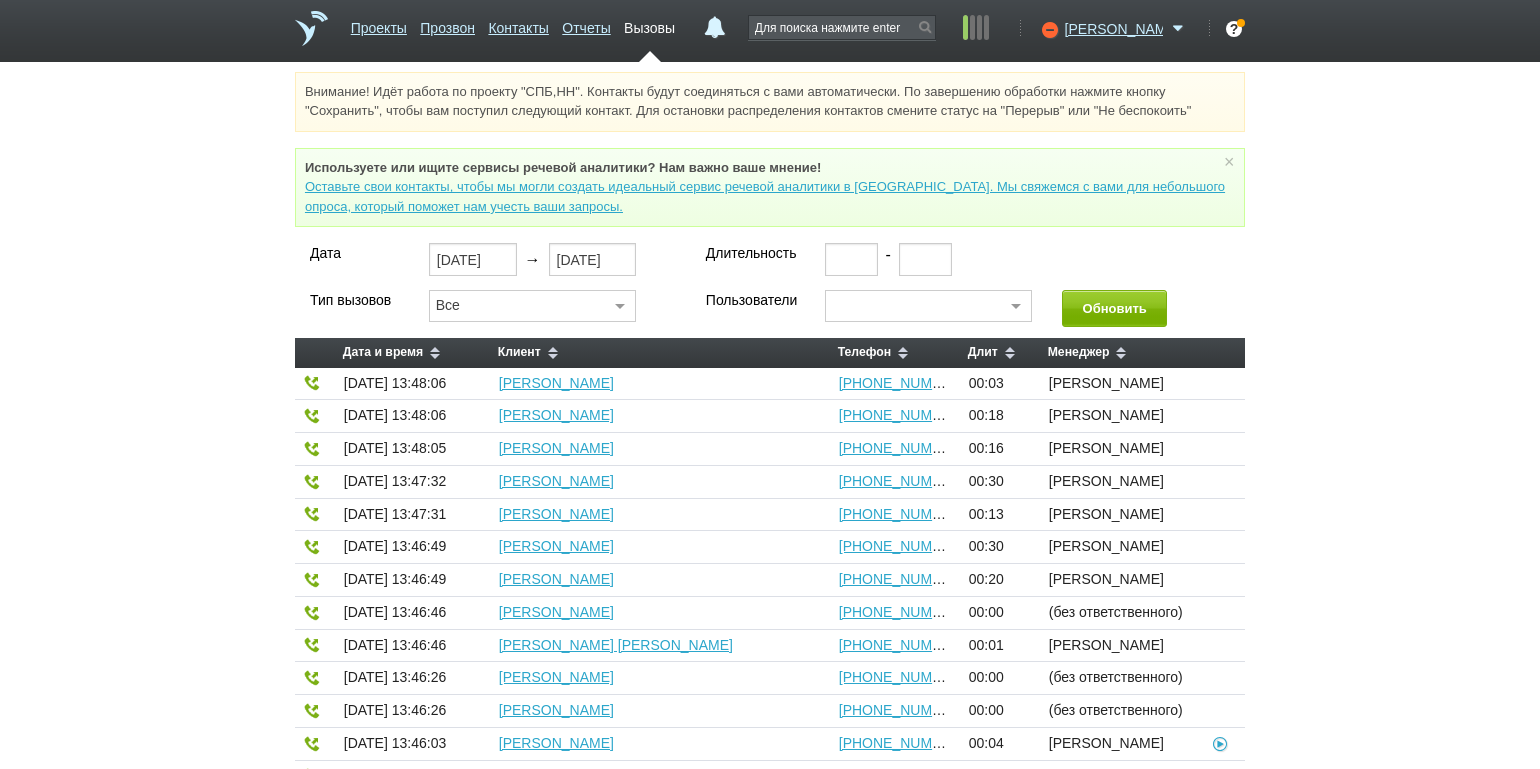 scroll, scrollTop: 0, scrollLeft: 0, axis: both 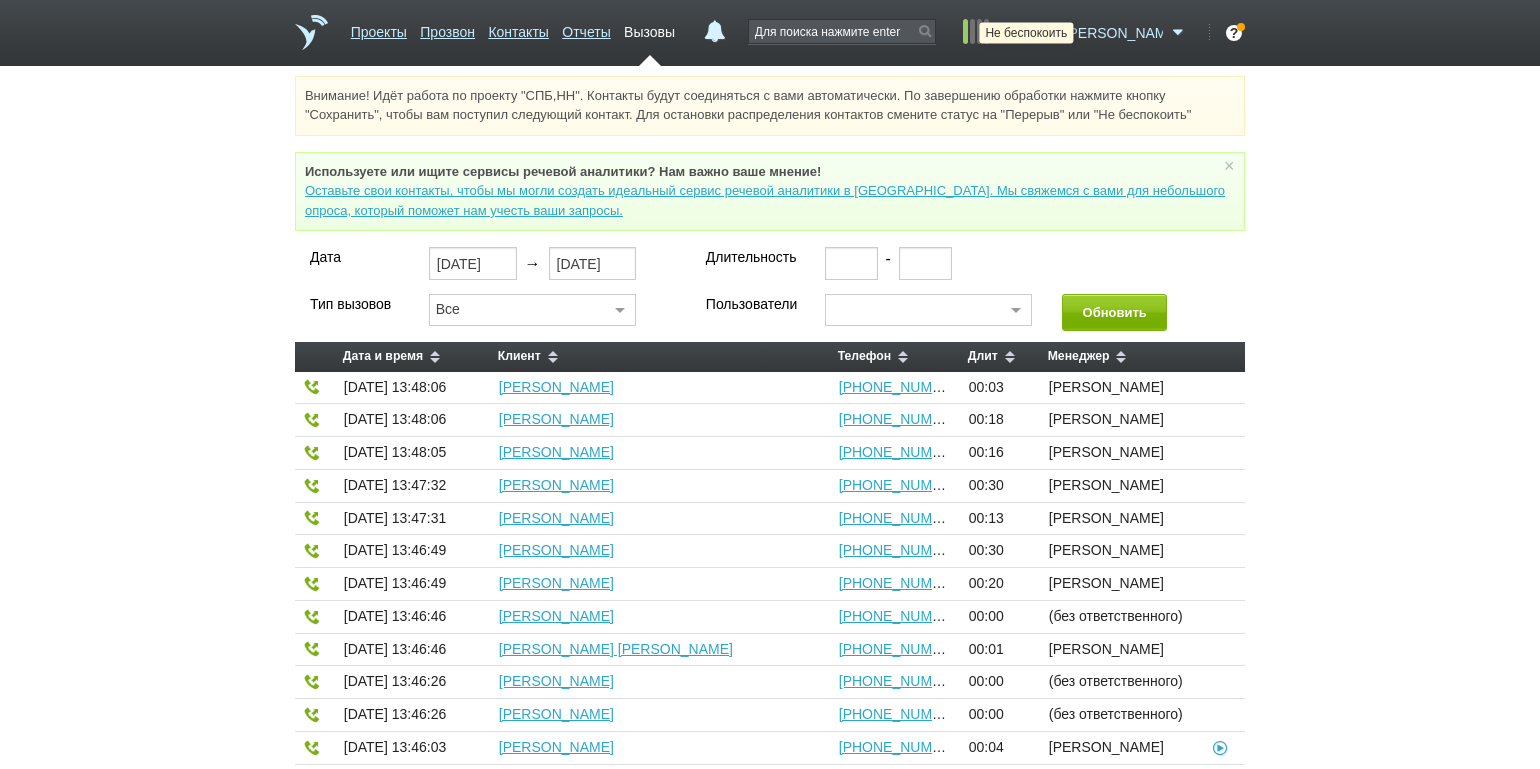 click at bounding box center [1047, 33] 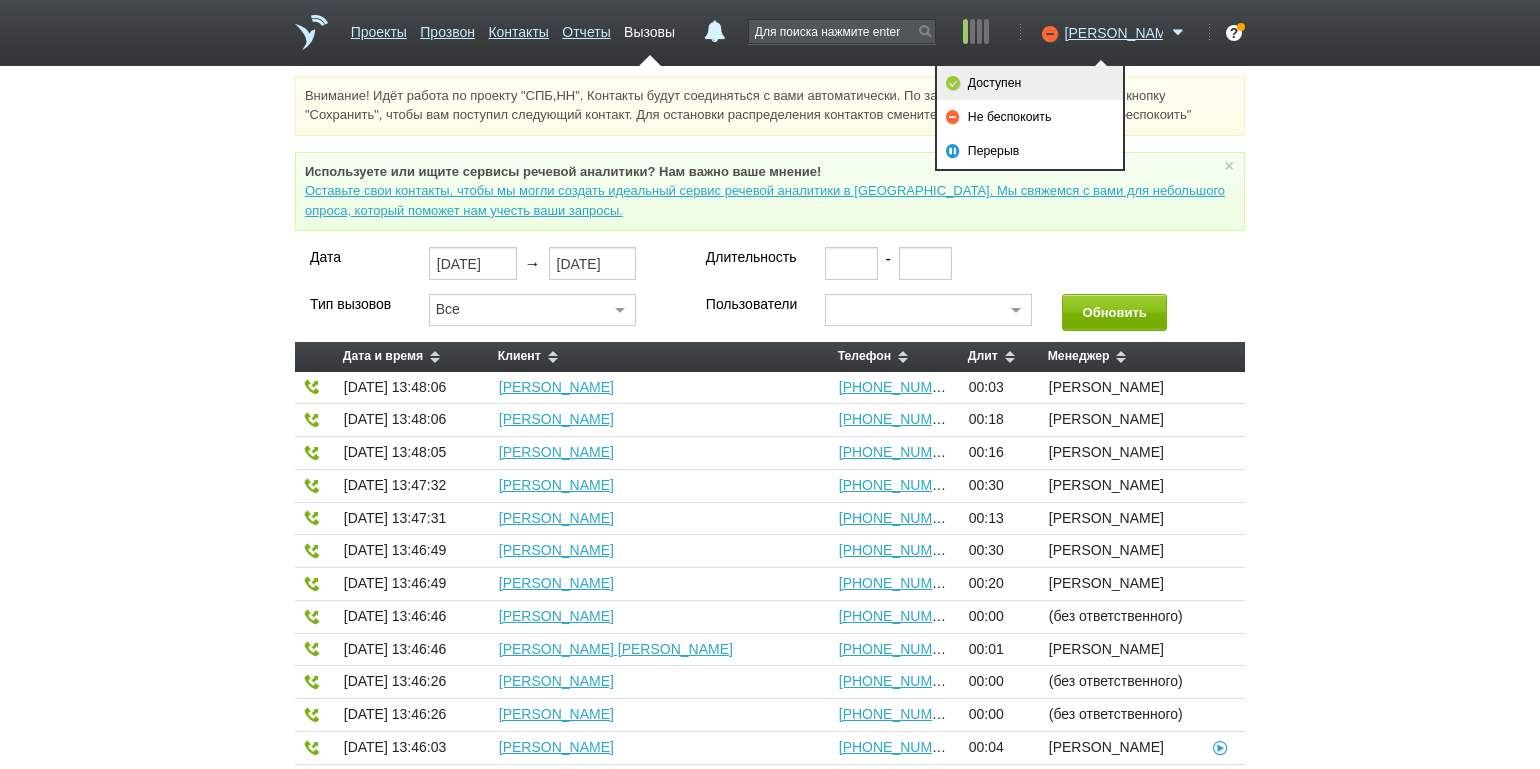 click on "Доступен" at bounding box center (1030, 83) 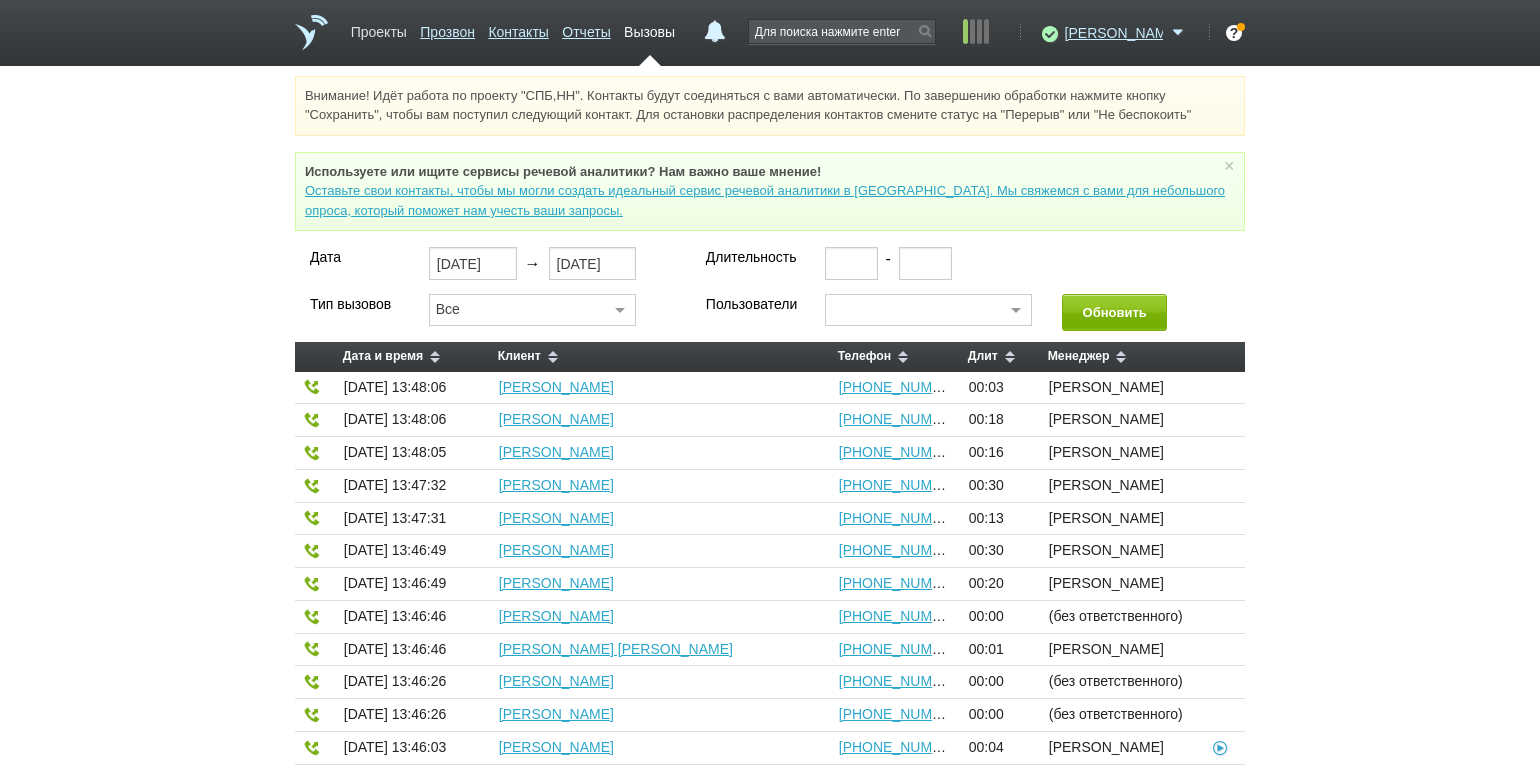 click on "Проекты" at bounding box center (379, 28) 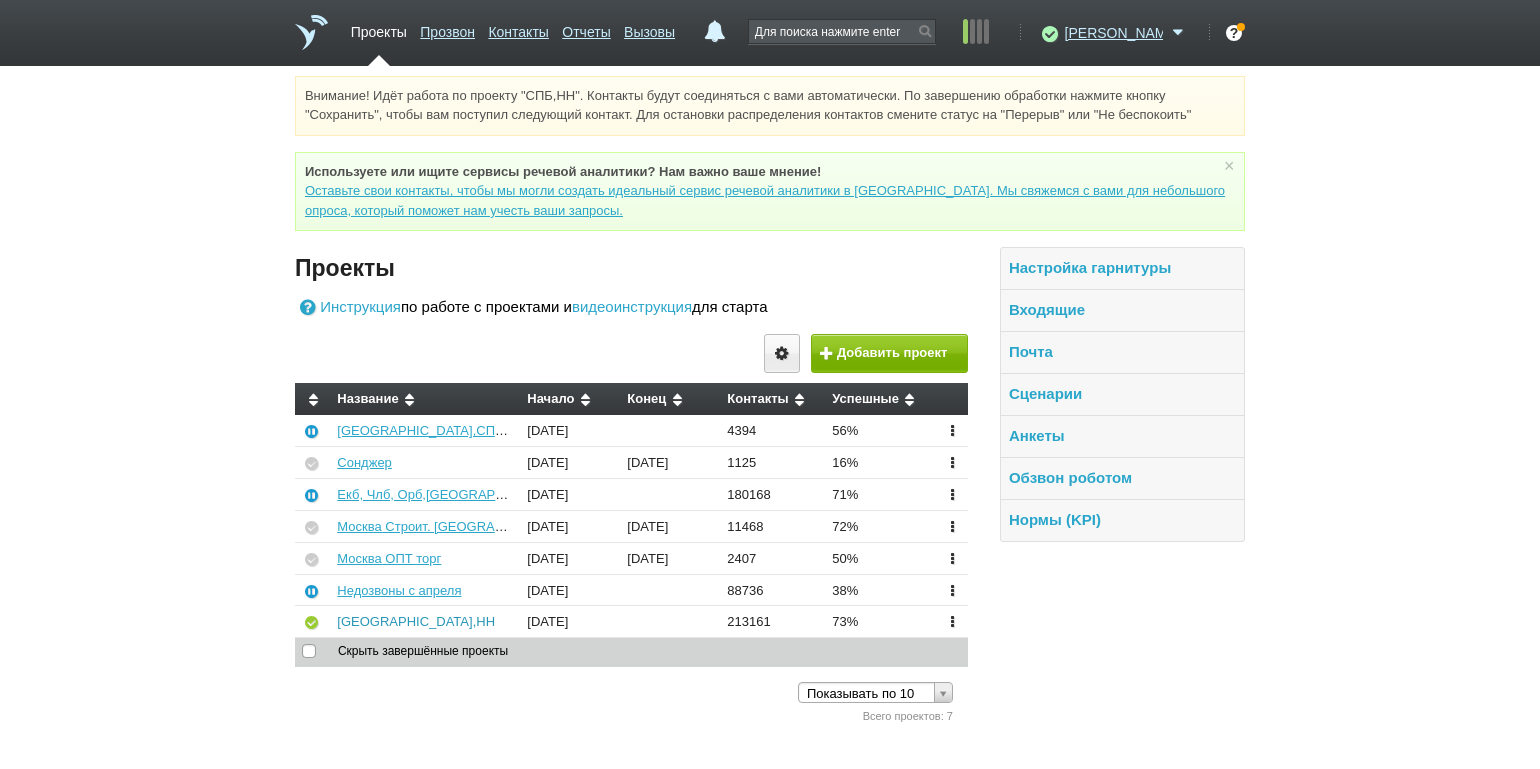 click on "[GEOGRAPHIC_DATA],НН" at bounding box center (416, 621) 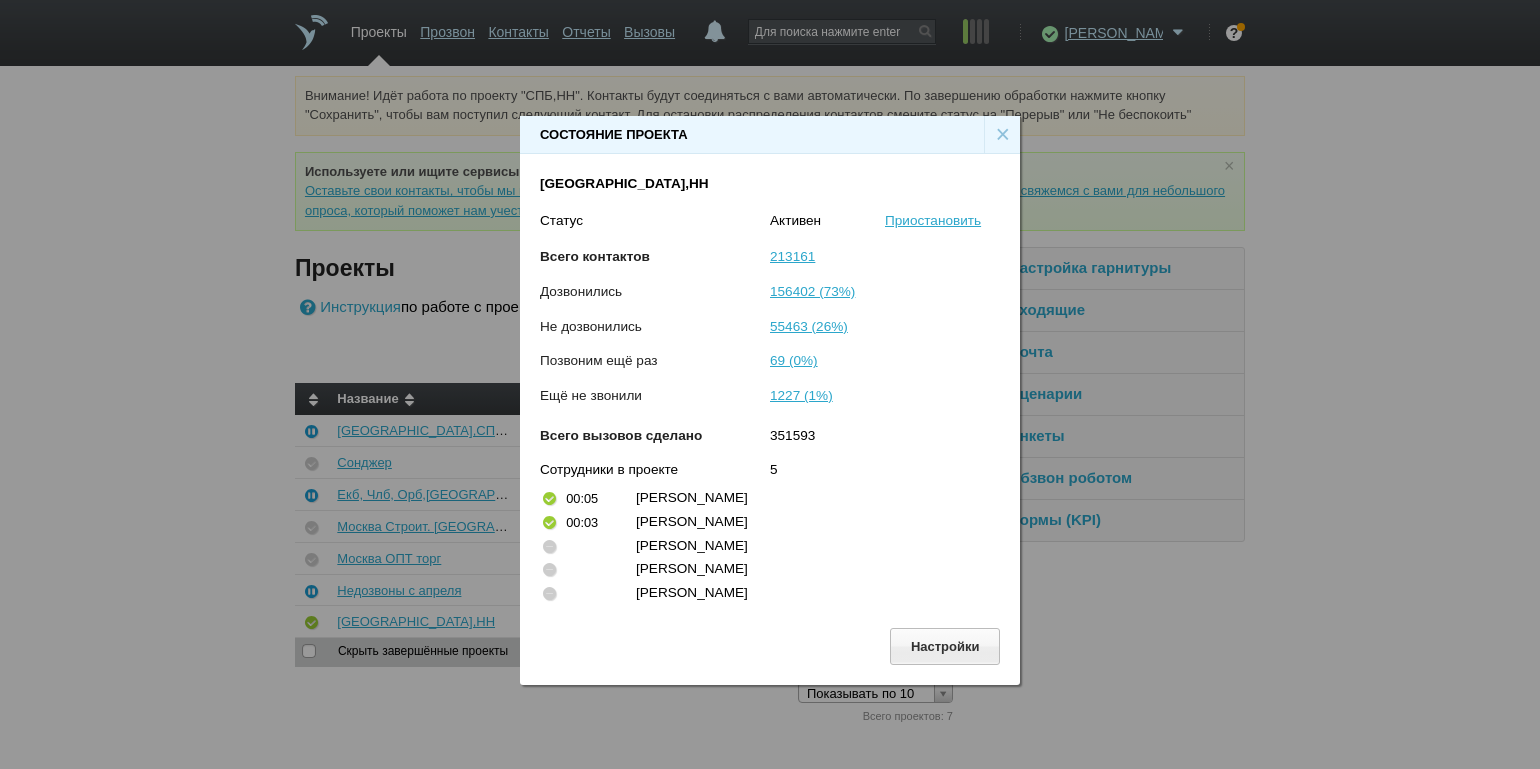 click on "×" at bounding box center (1002, 135) 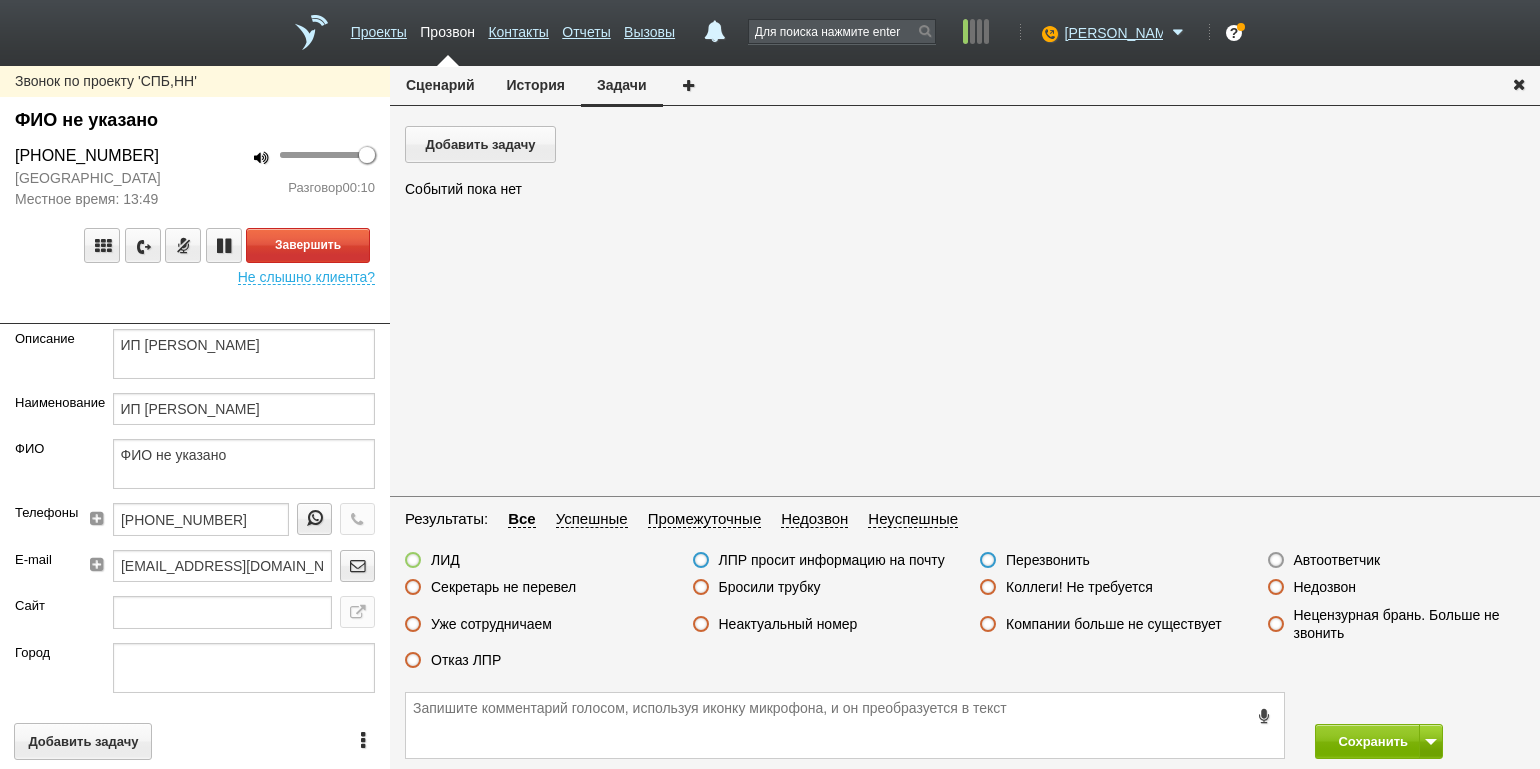 click on "100
Разговор
00:10" at bounding box center (292, 177) 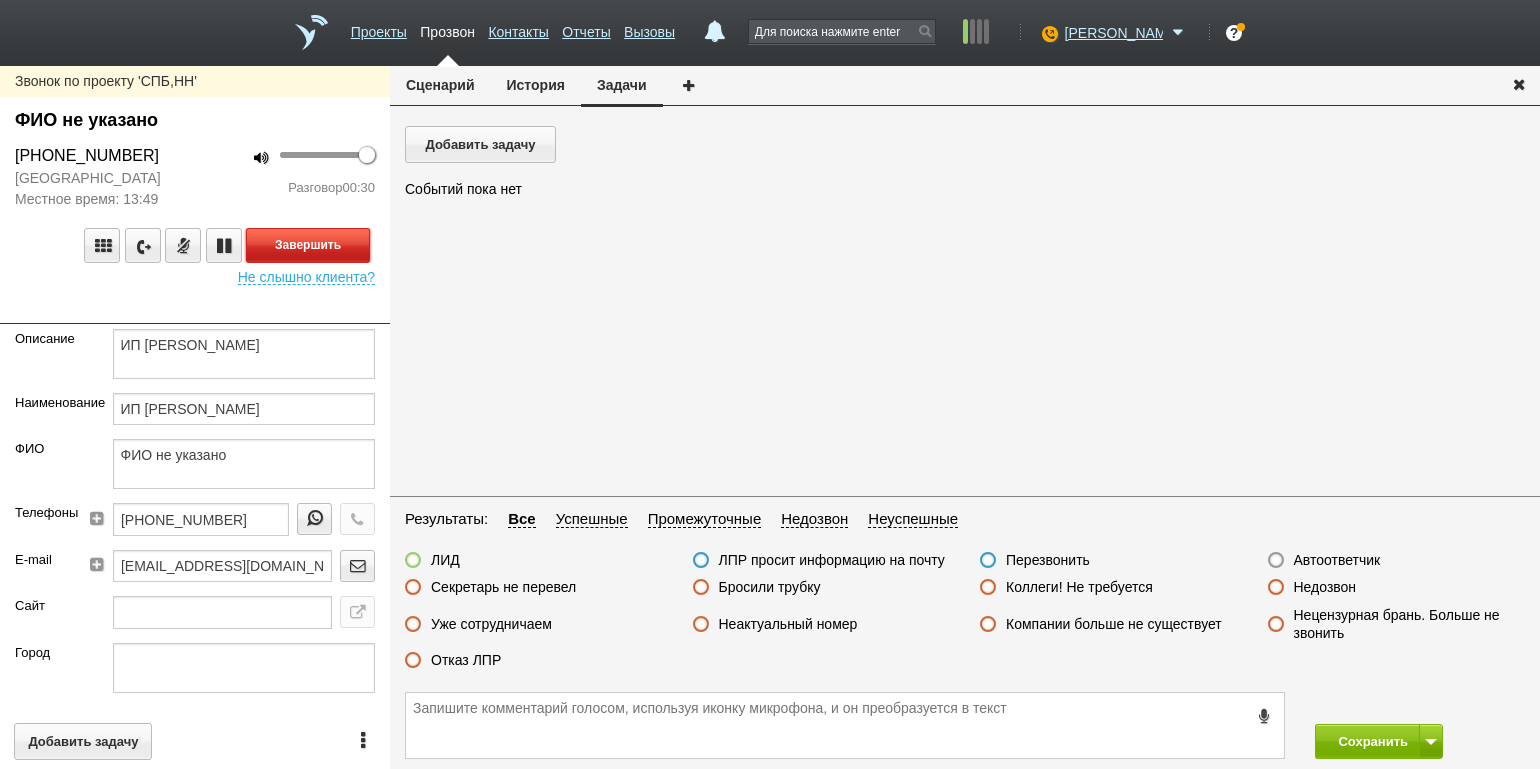 click on "Завершить" at bounding box center [308, 245] 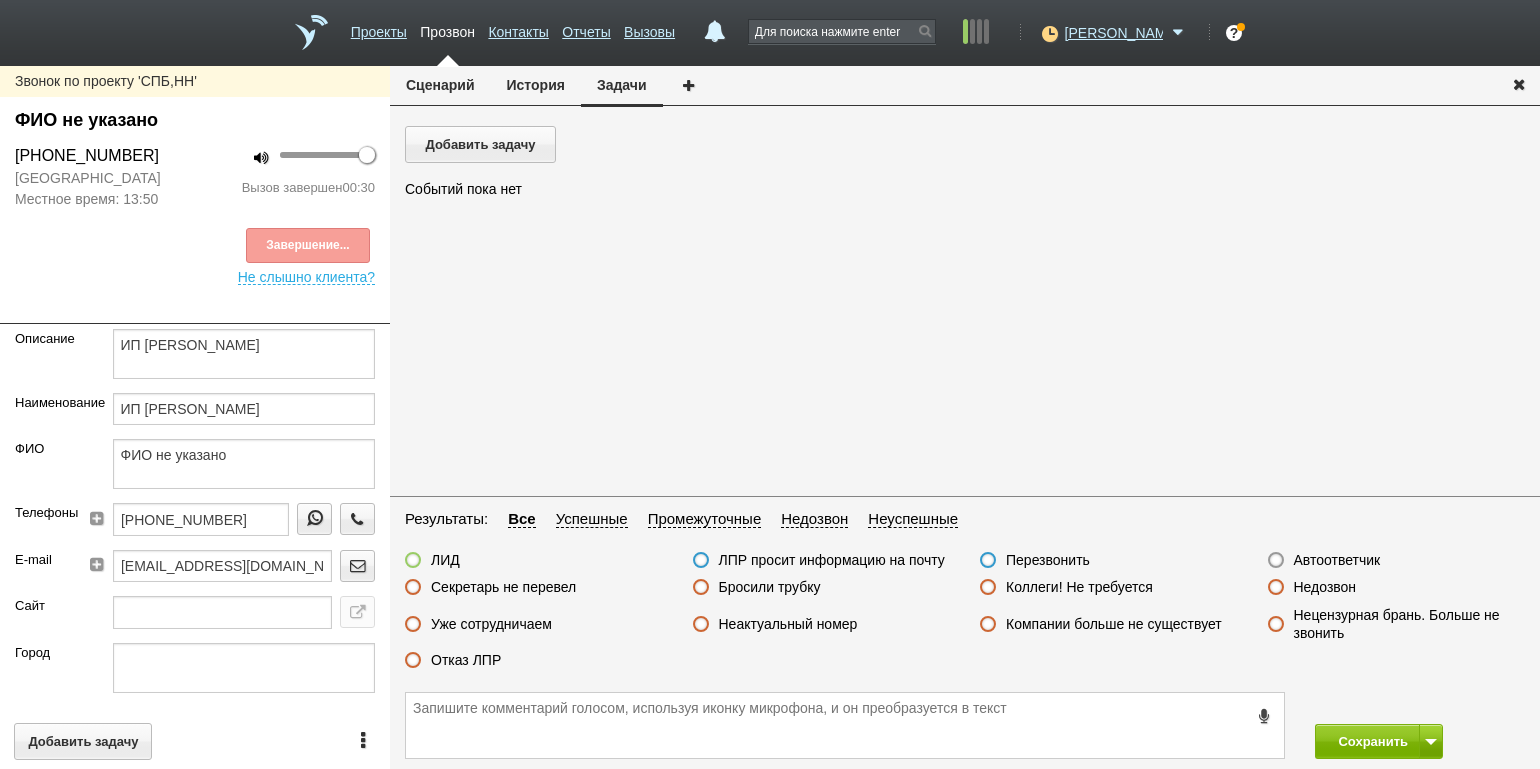 click on "Отказ ЛПР" at bounding box center (466, 660) 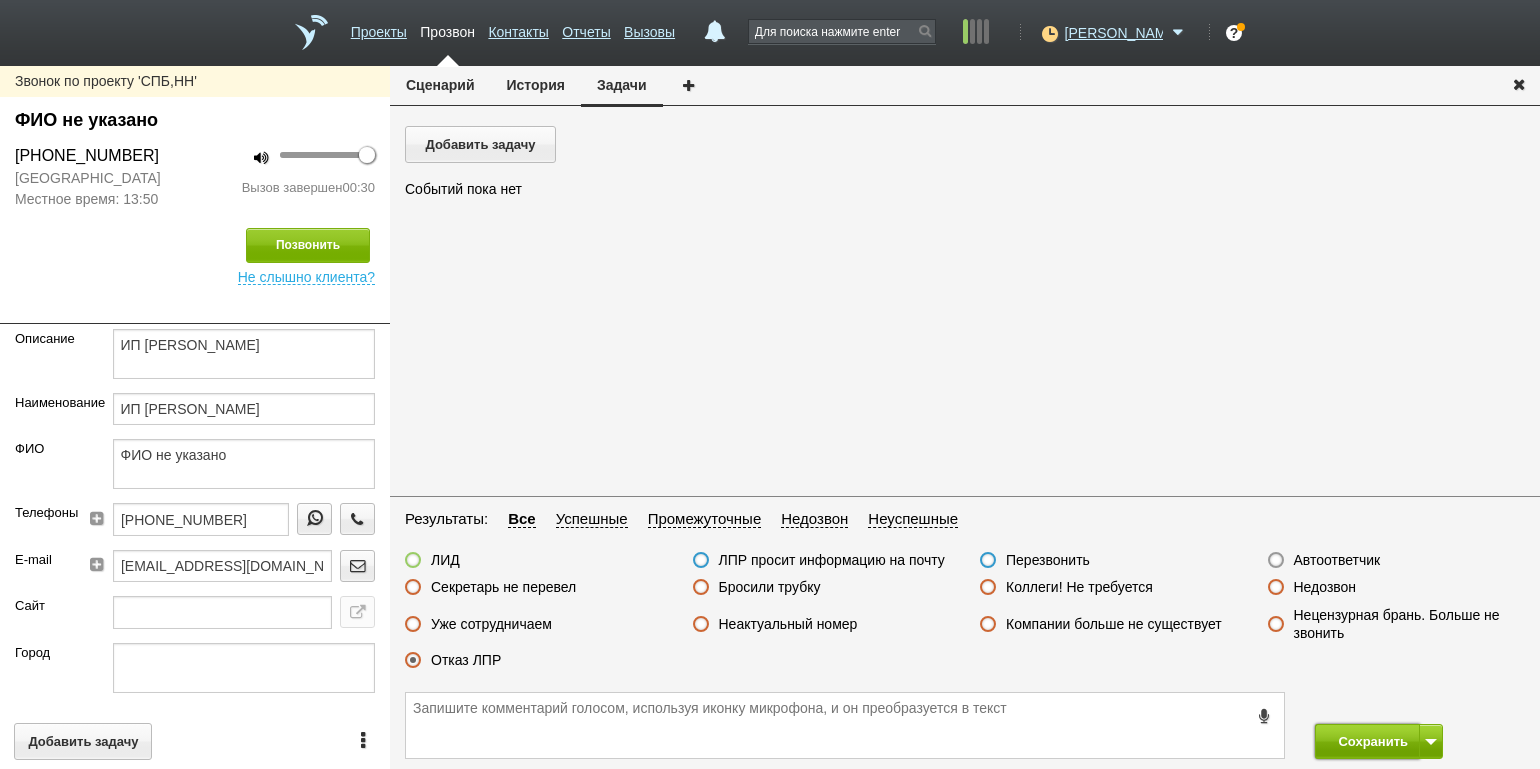 click on "Сохранить" at bounding box center [1367, 741] 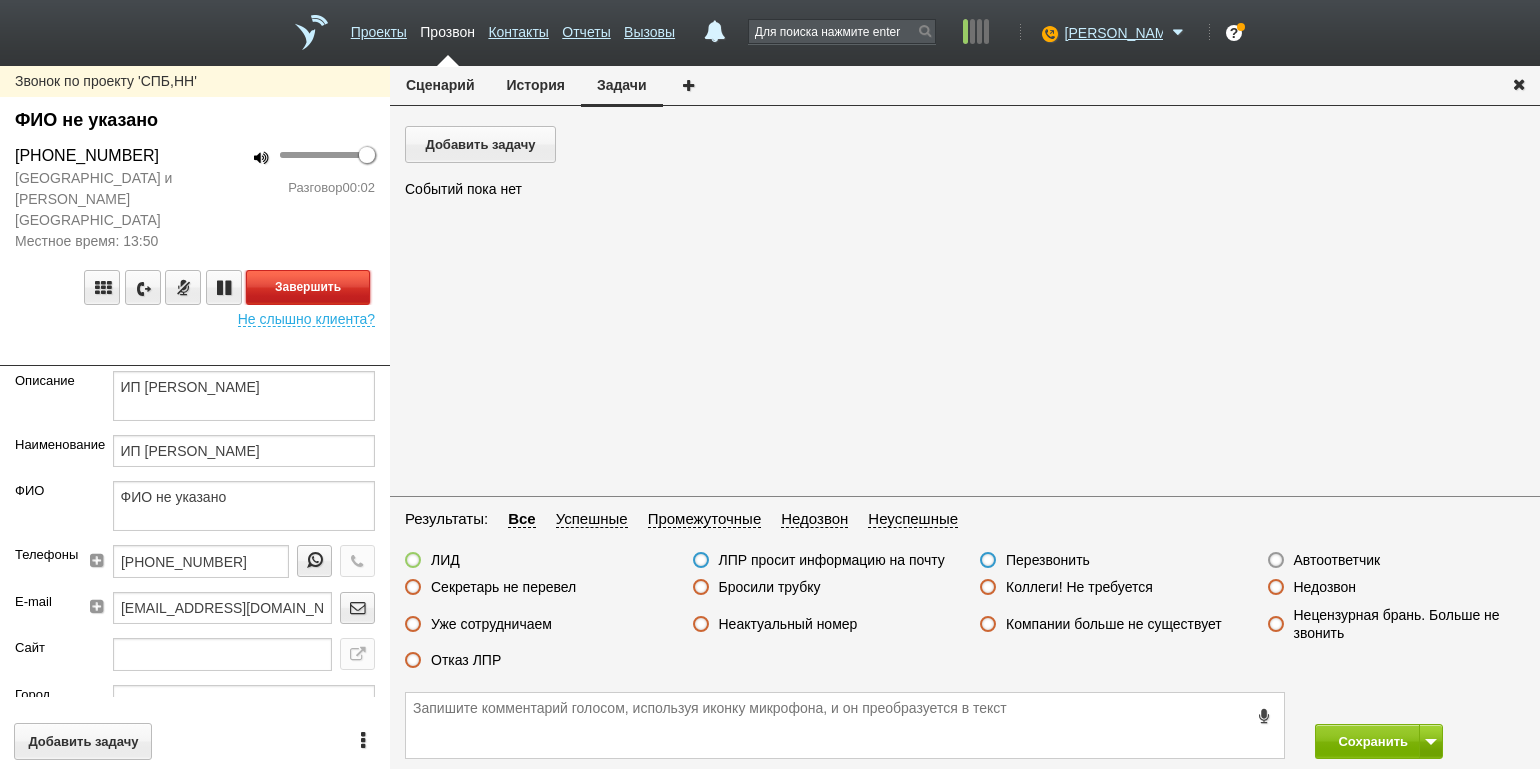 click on "Завершить" at bounding box center (308, 287) 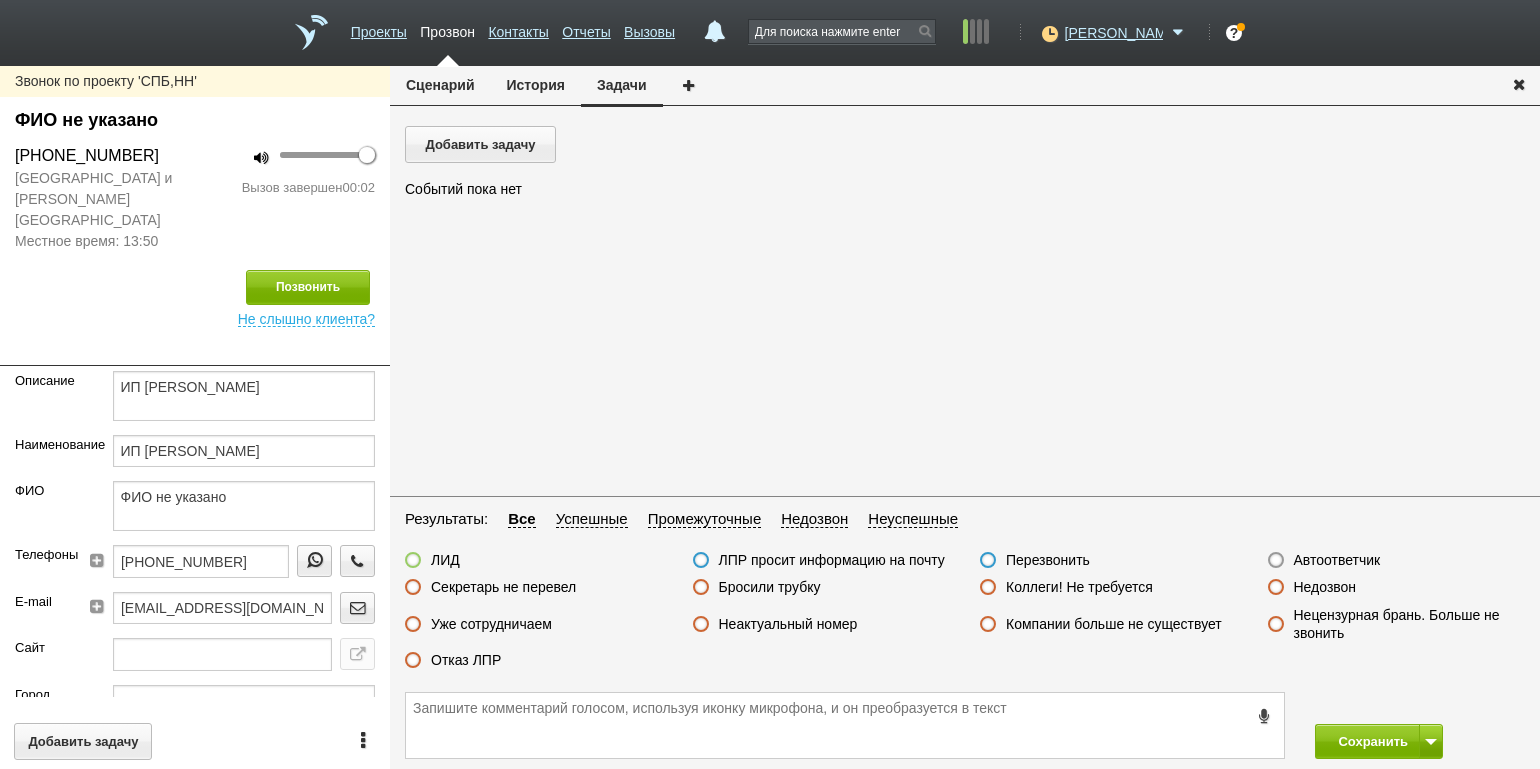 click on "Автоответчик" at bounding box center [1337, 560] 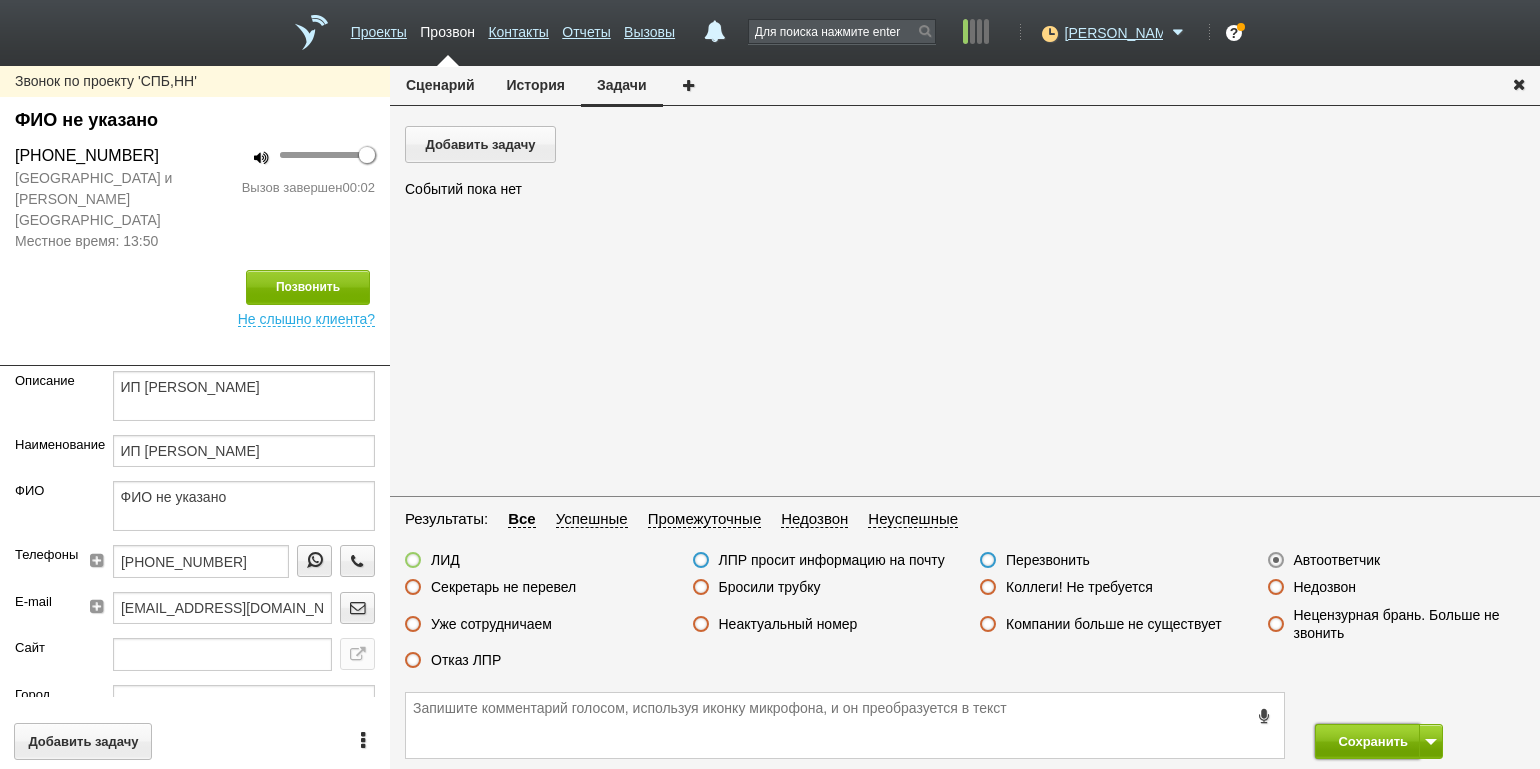 click on "Сохранить" at bounding box center [1367, 741] 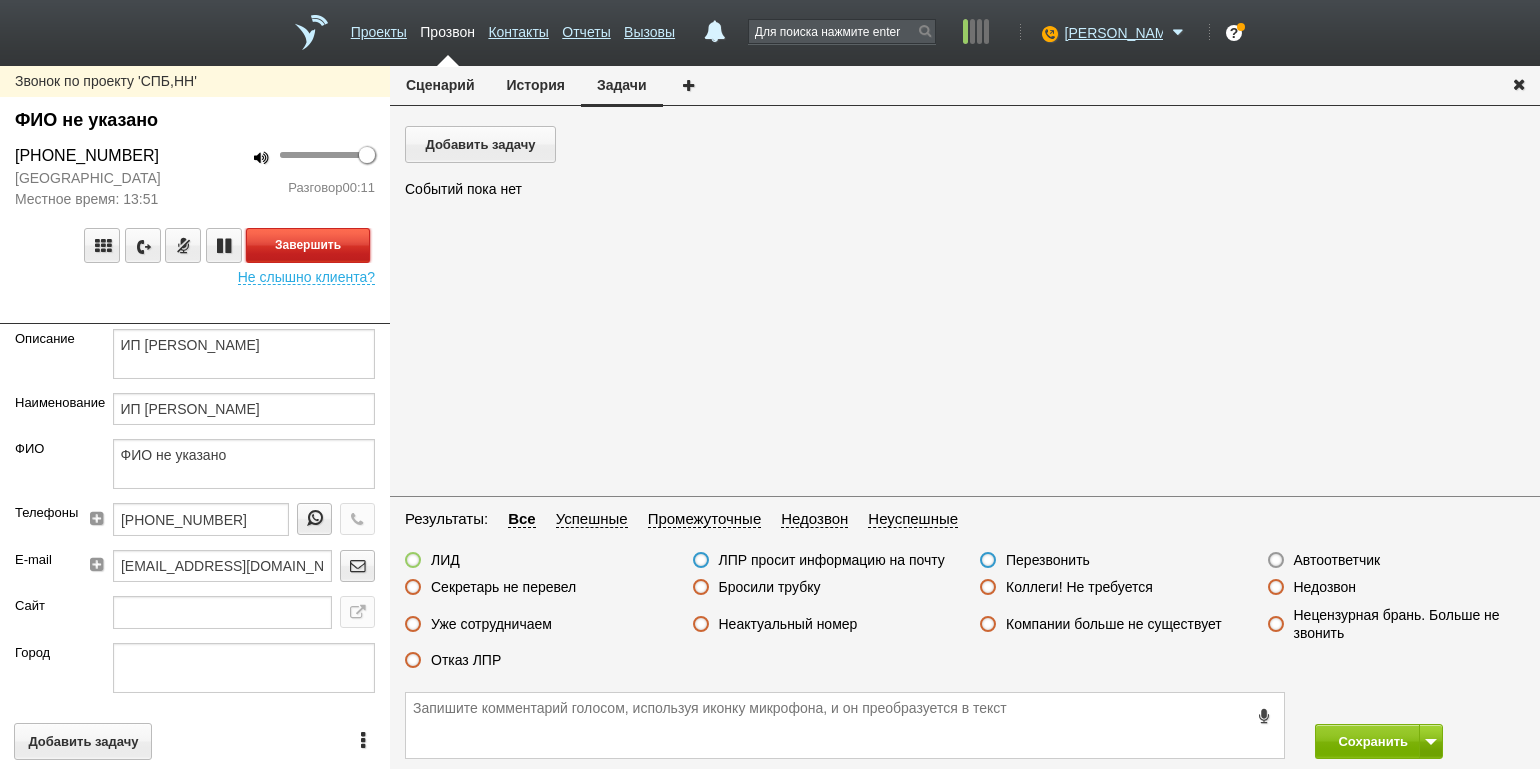 click on "Завершить" at bounding box center (308, 245) 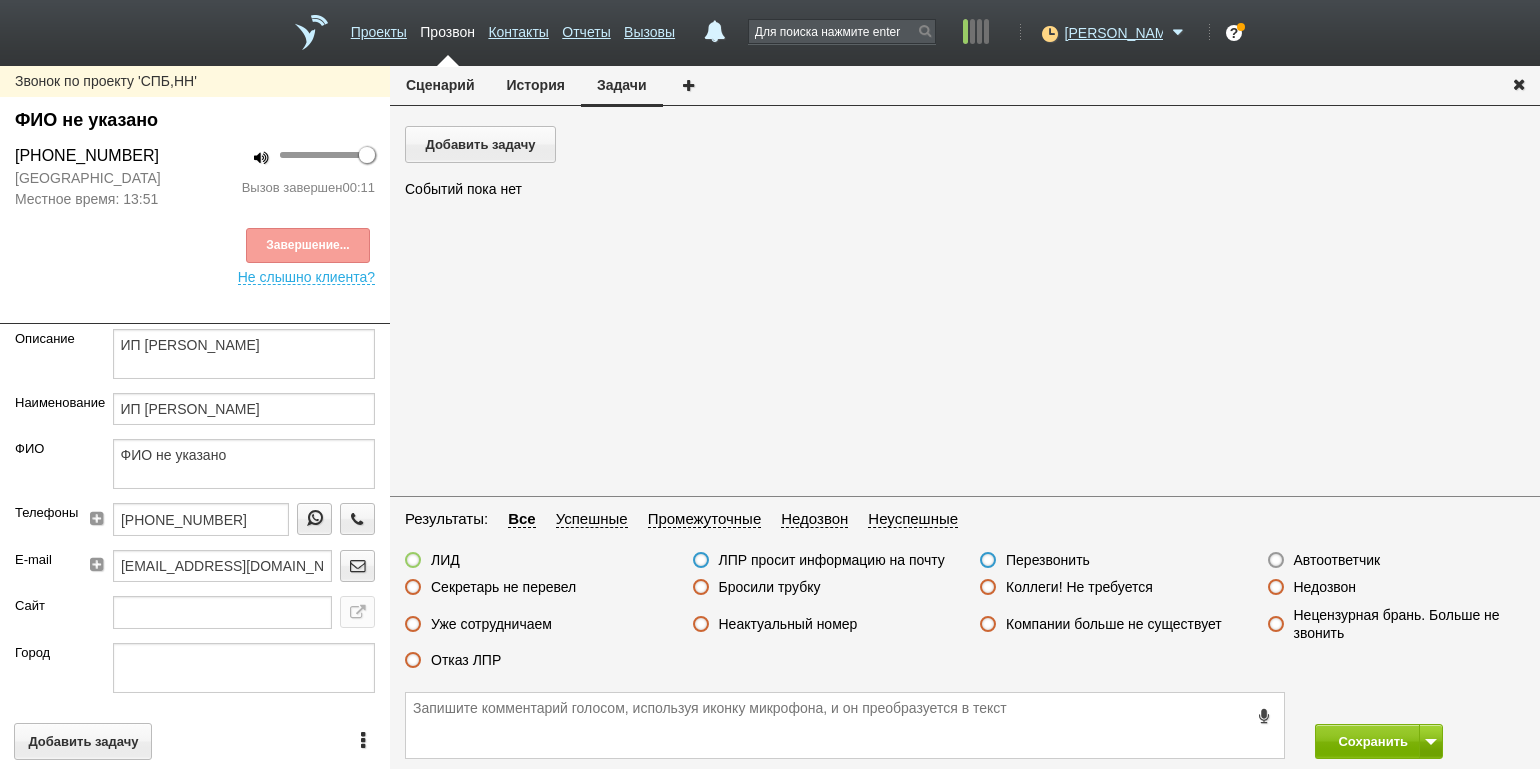 drag, startPoint x: 487, startPoint y: 666, endPoint x: 608, endPoint y: 667, distance: 121.004135 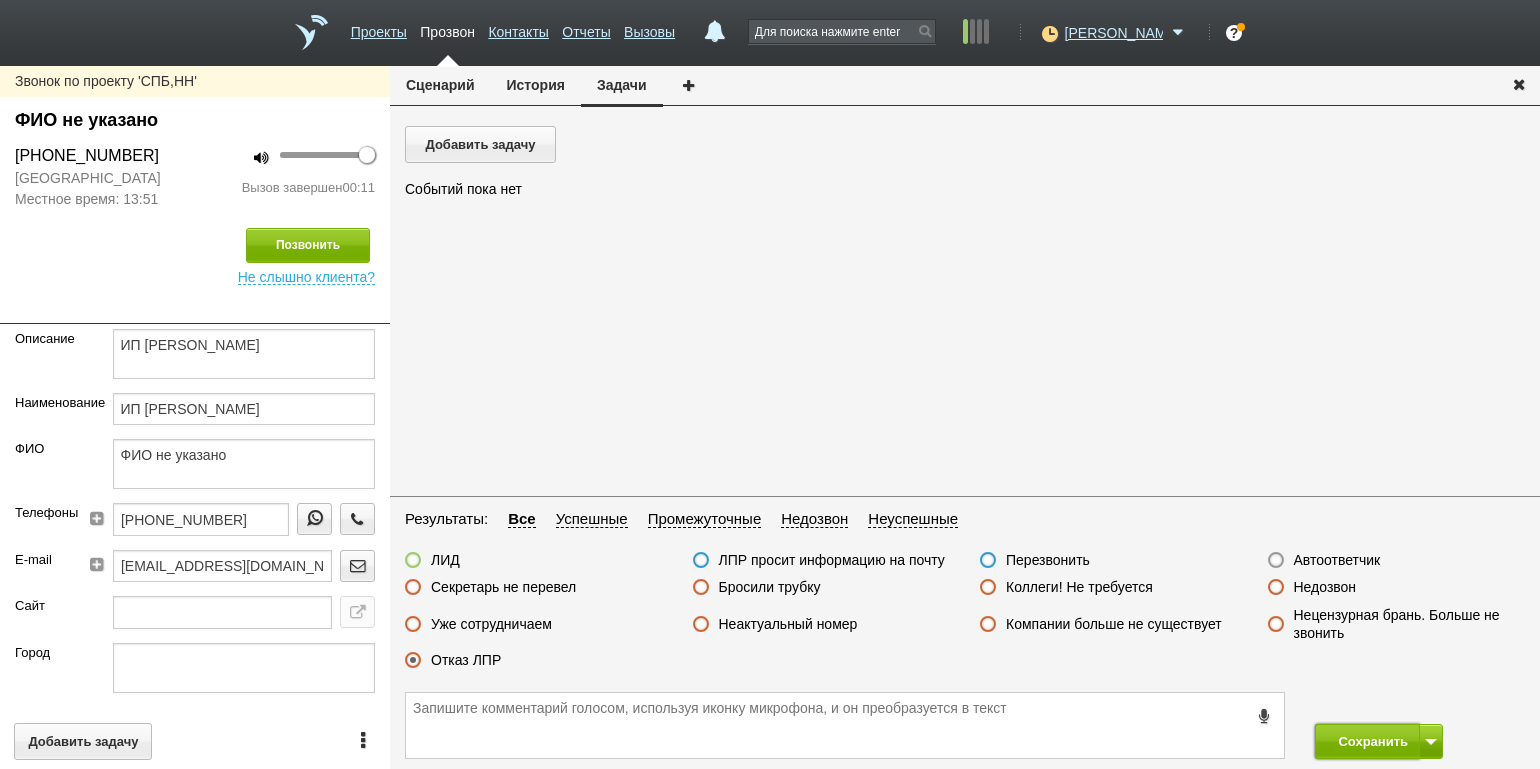 drag, startPoint x: 1347, startPoint y: 746, endPoint x: 1077, endPoint y: 249, distance: 565.605 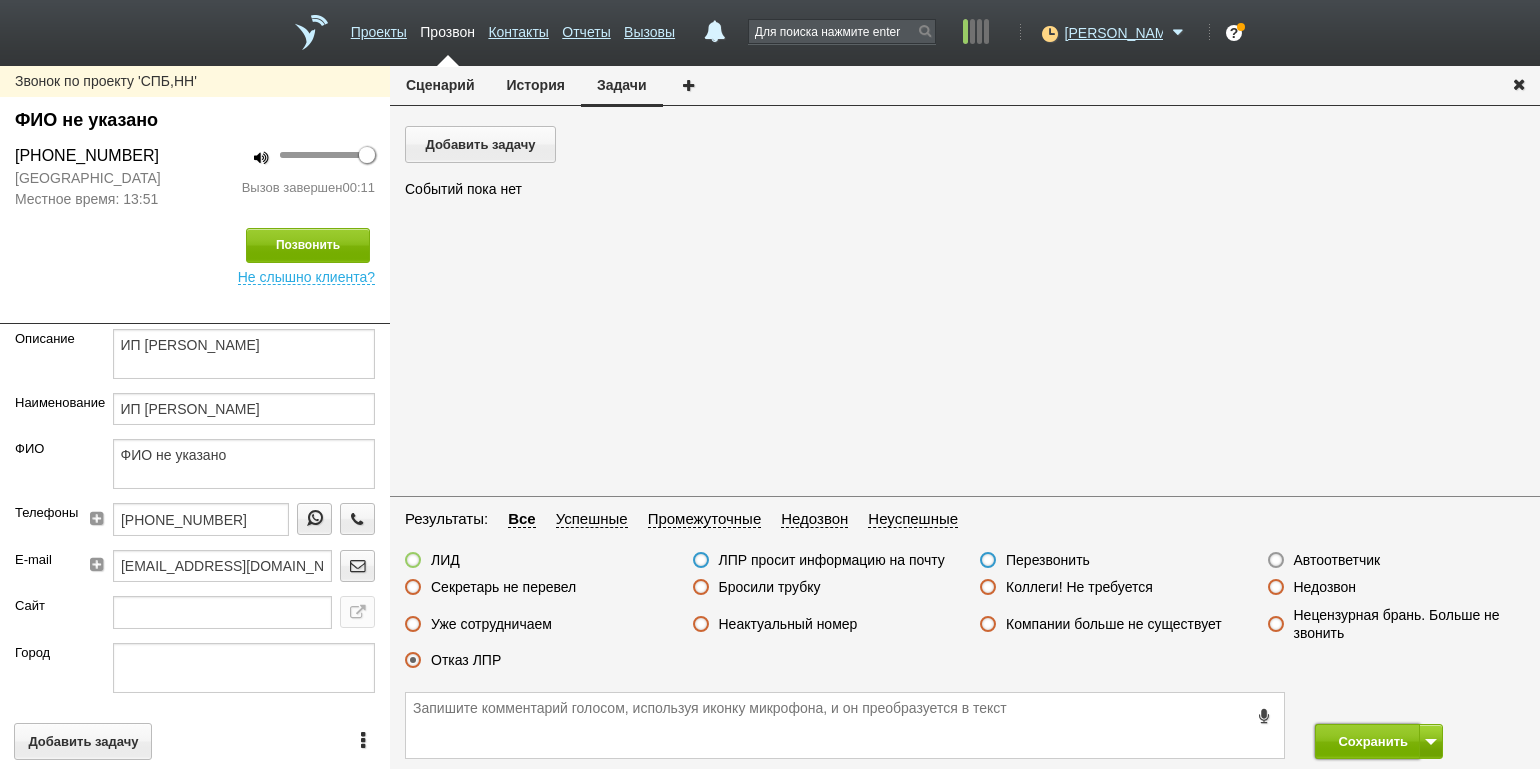 click on "Сохранить" at bounding box center [965, 725] 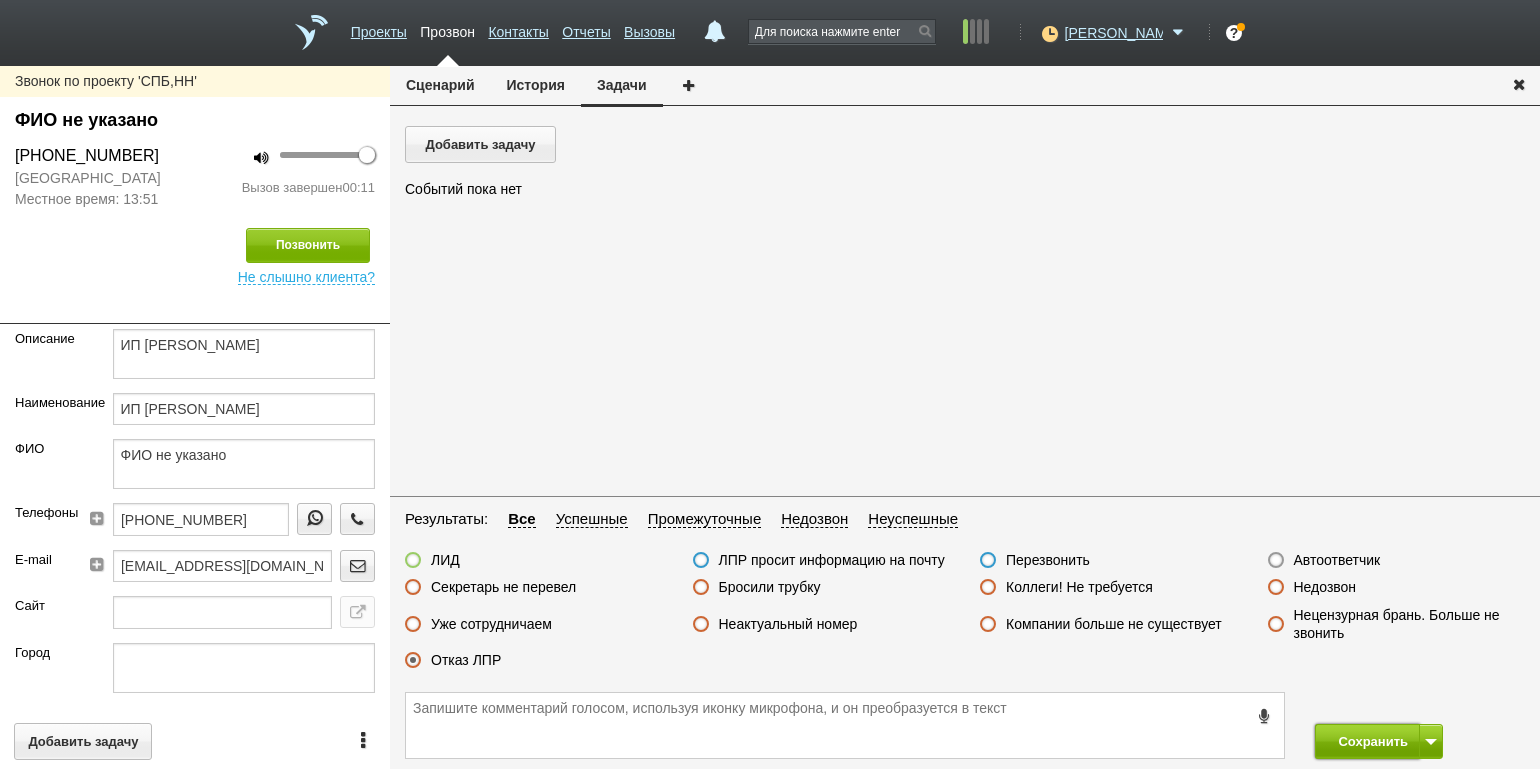 click on "Сохранить" at bounding box center [1367, 741] 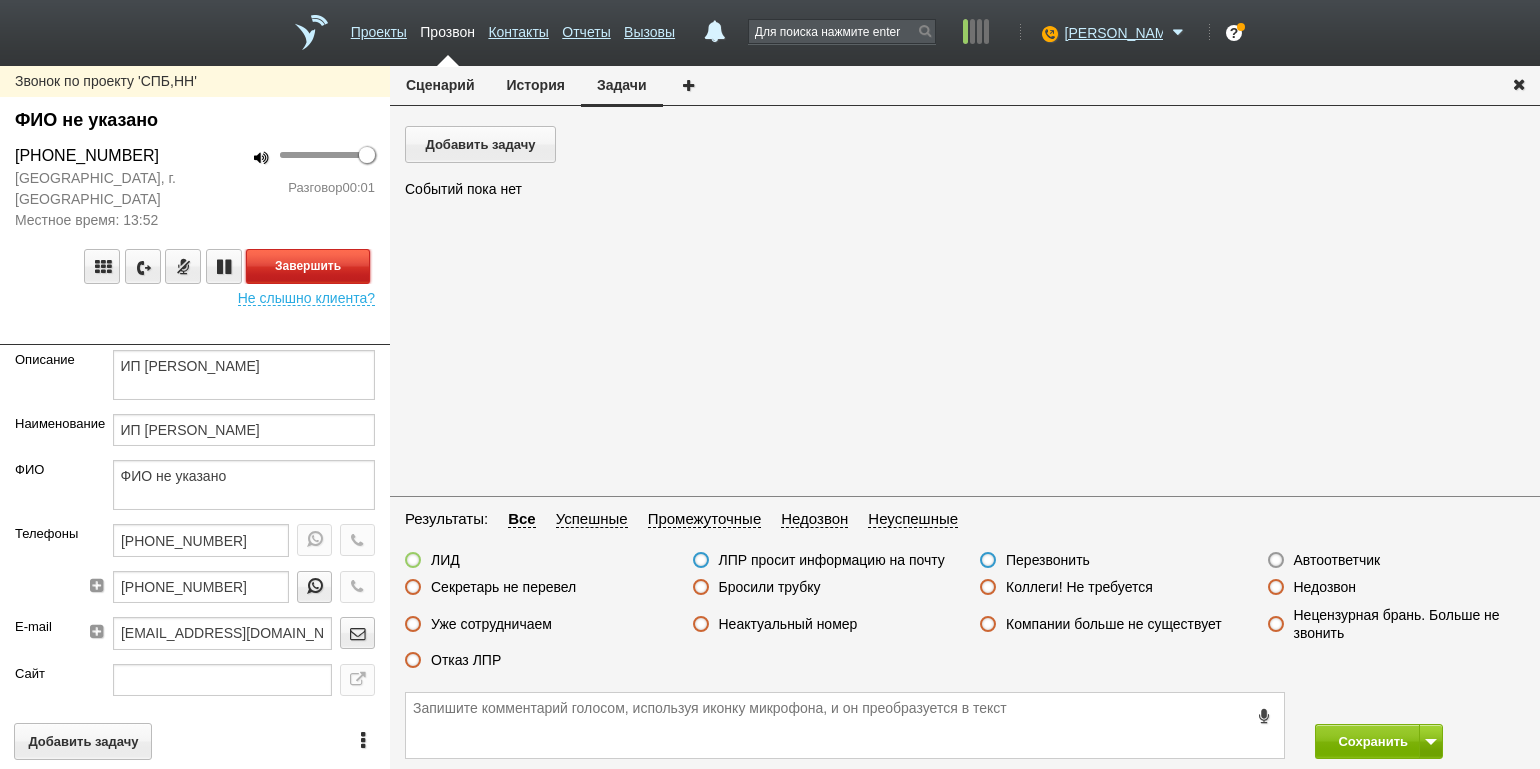 click on "Завершить" at bounding box center (308, 266) 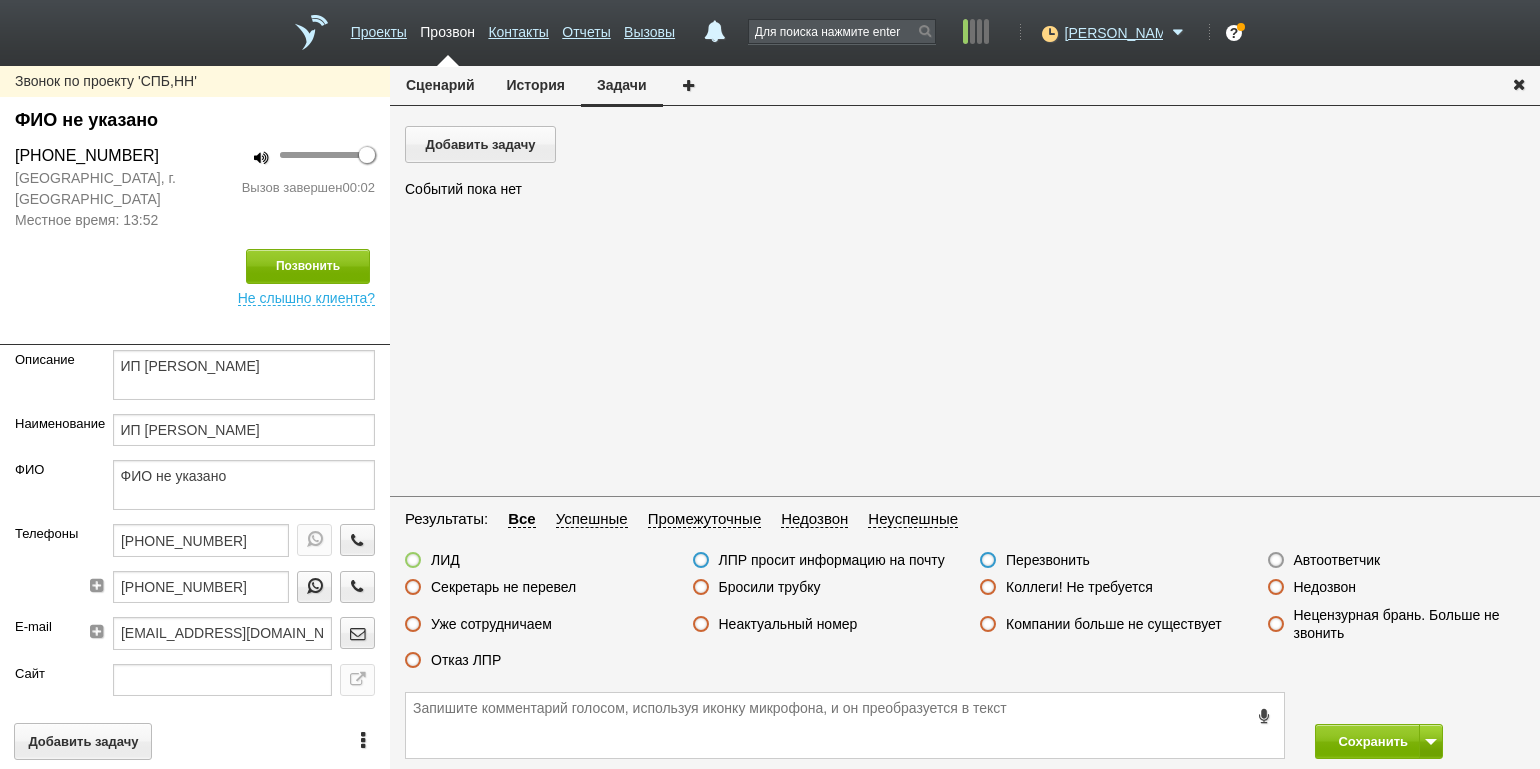 click on "Автоответчик" at bounding box center [1337, 560] 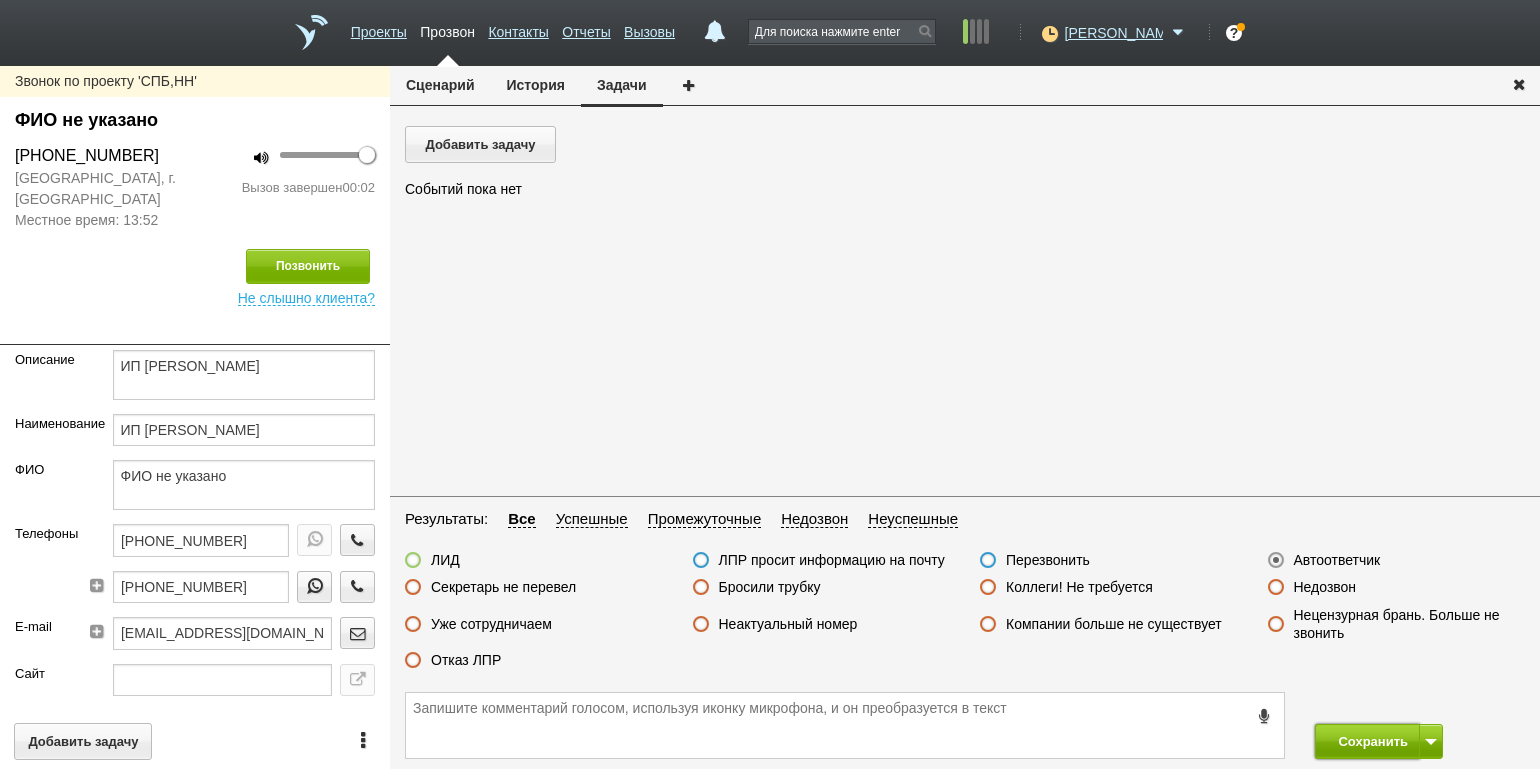 click on "Сохранить" at bounding box center [1367, 741] 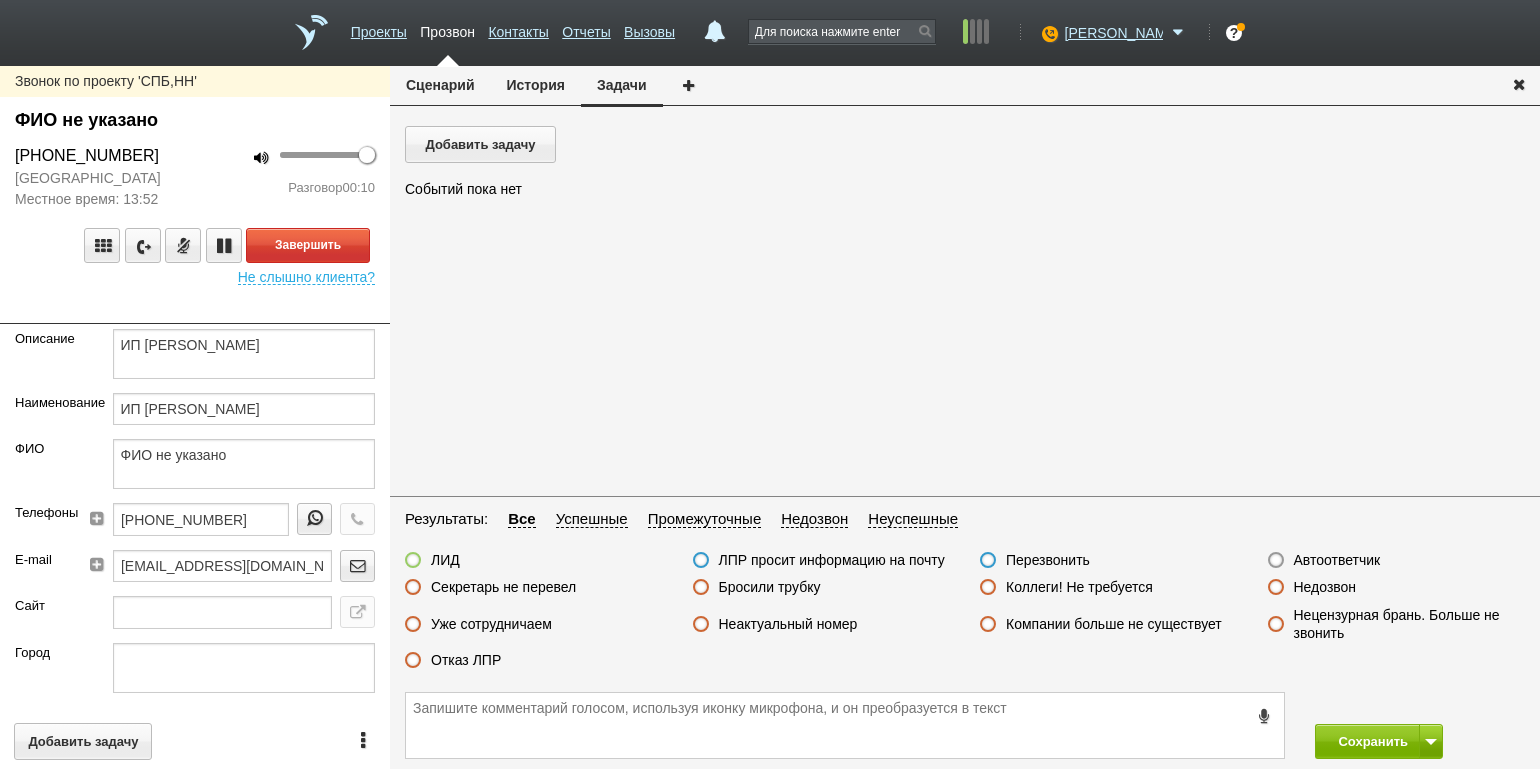 click on "Разговор
00:10" at bounding box center (292, 188) 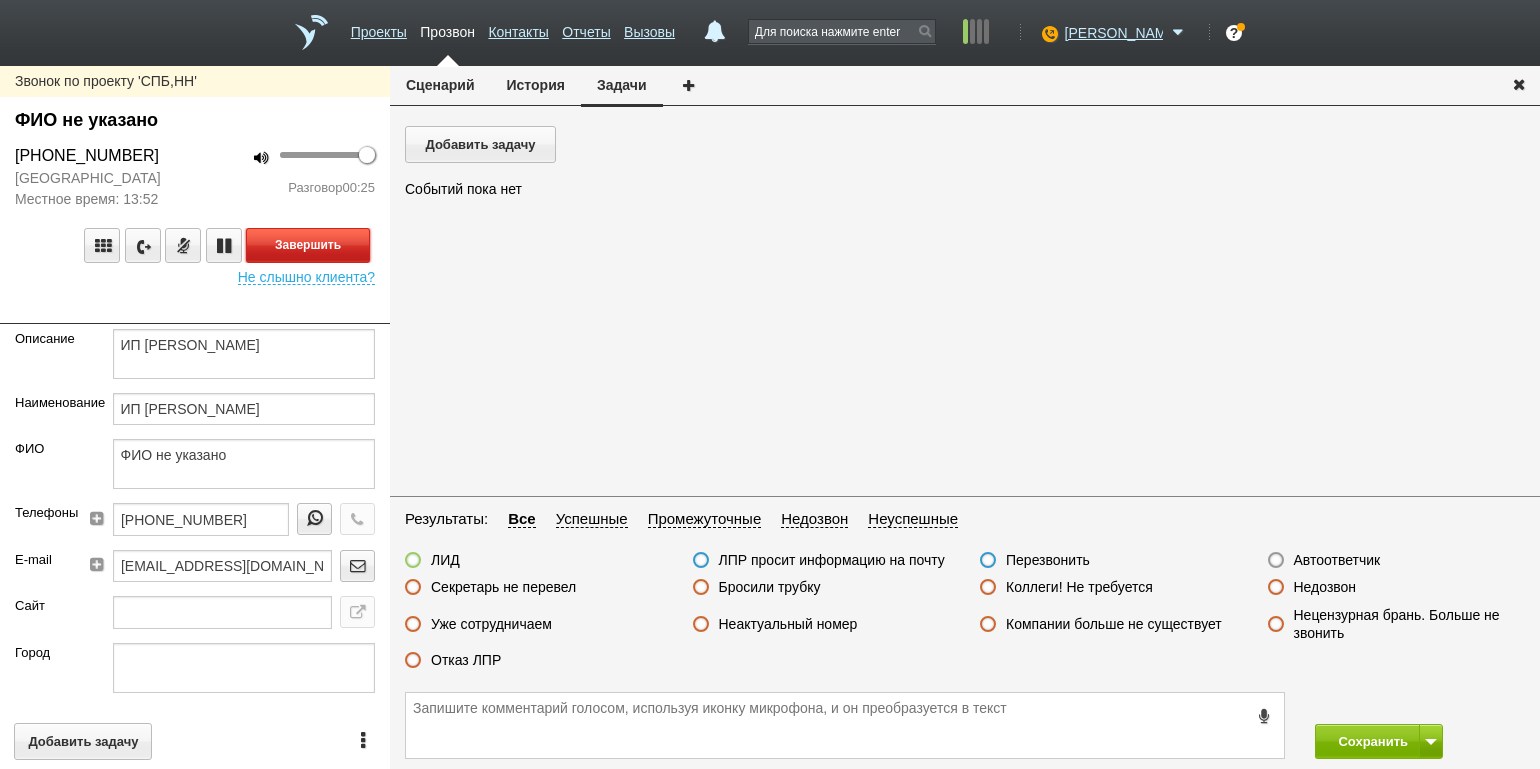 click on "Завершить" at bounding box center (308, 245) 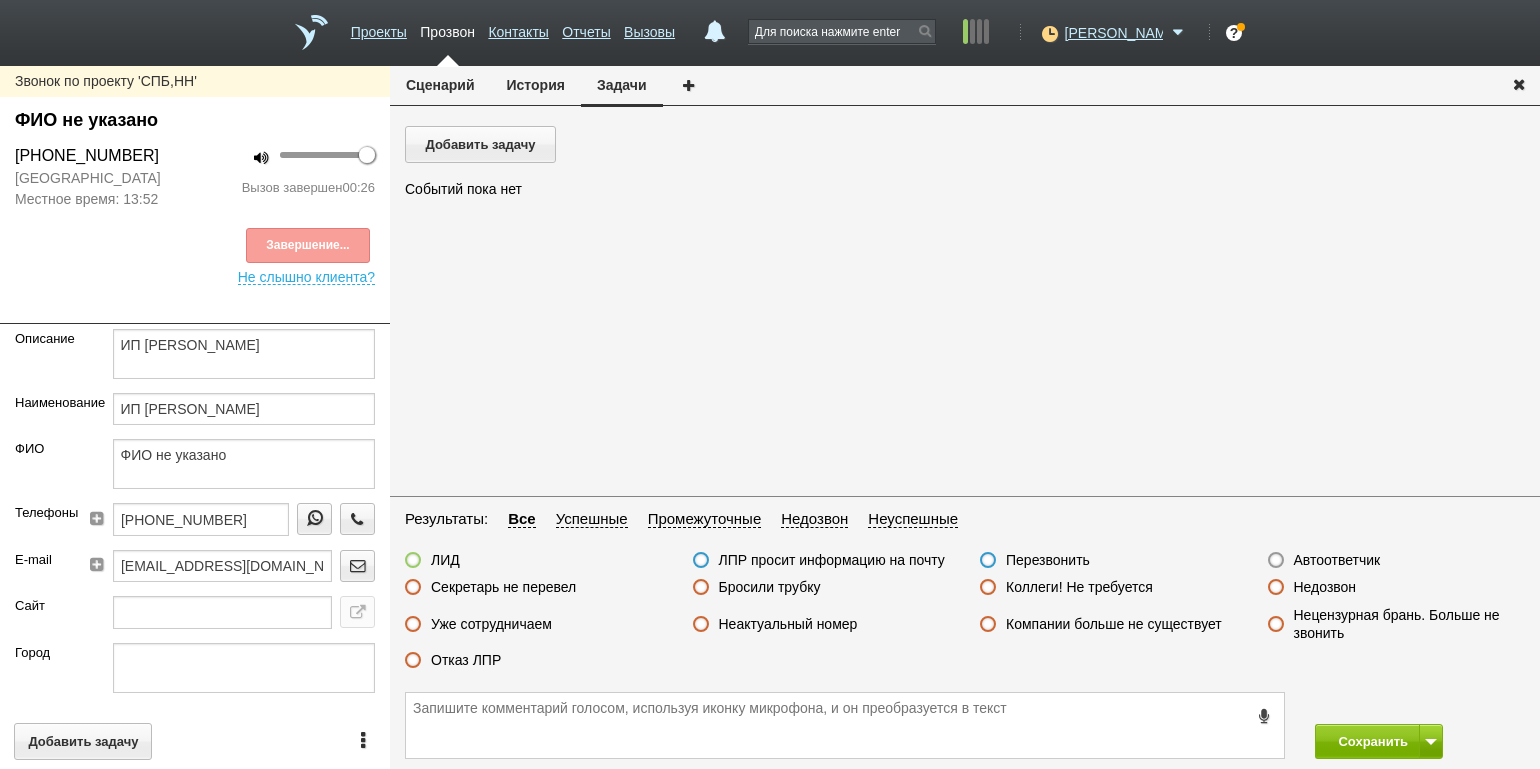 click on "Неактуальный номер" at bounding box center [788, 624] 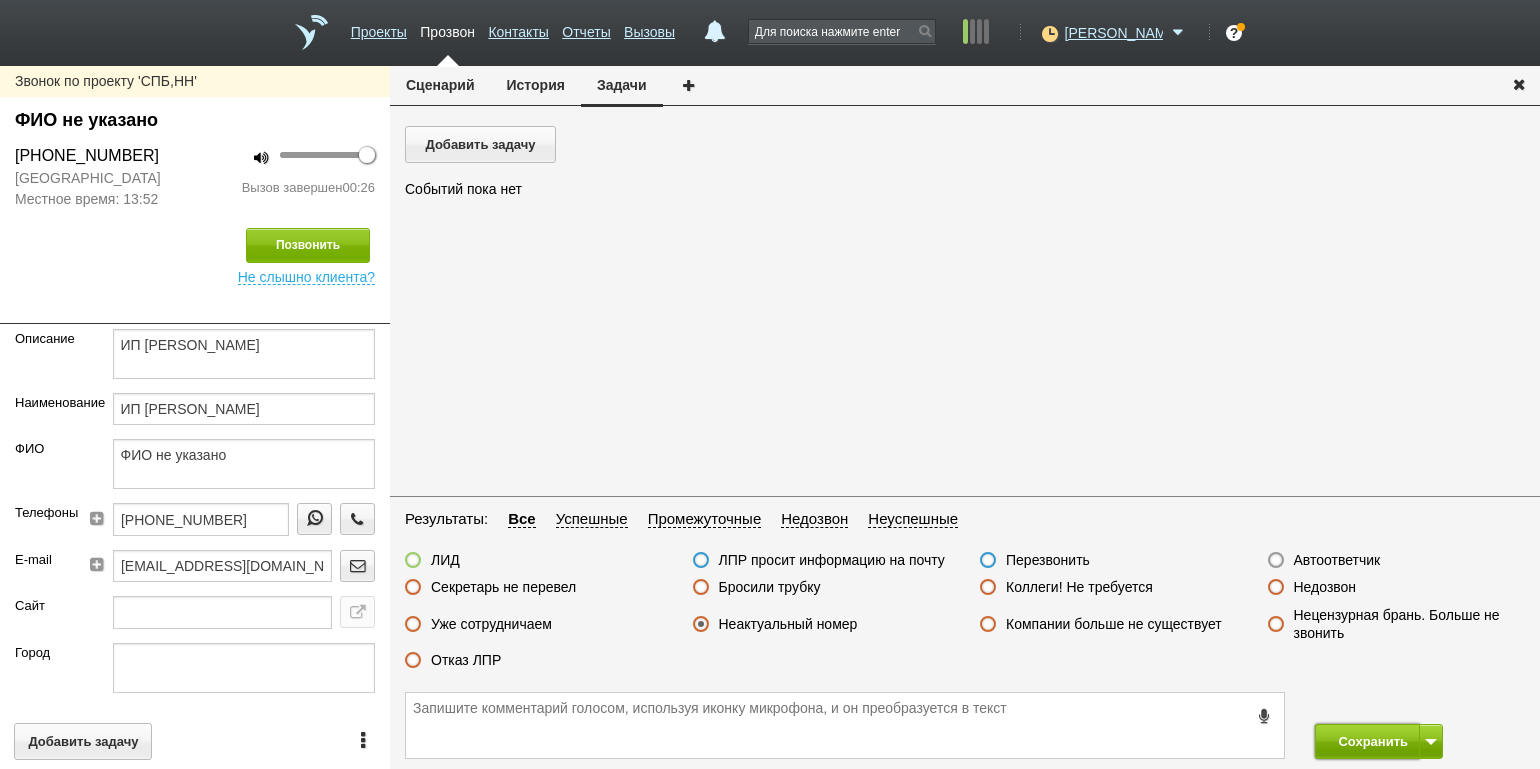 click on "Сохранить" at bounding box center [1367, 741] 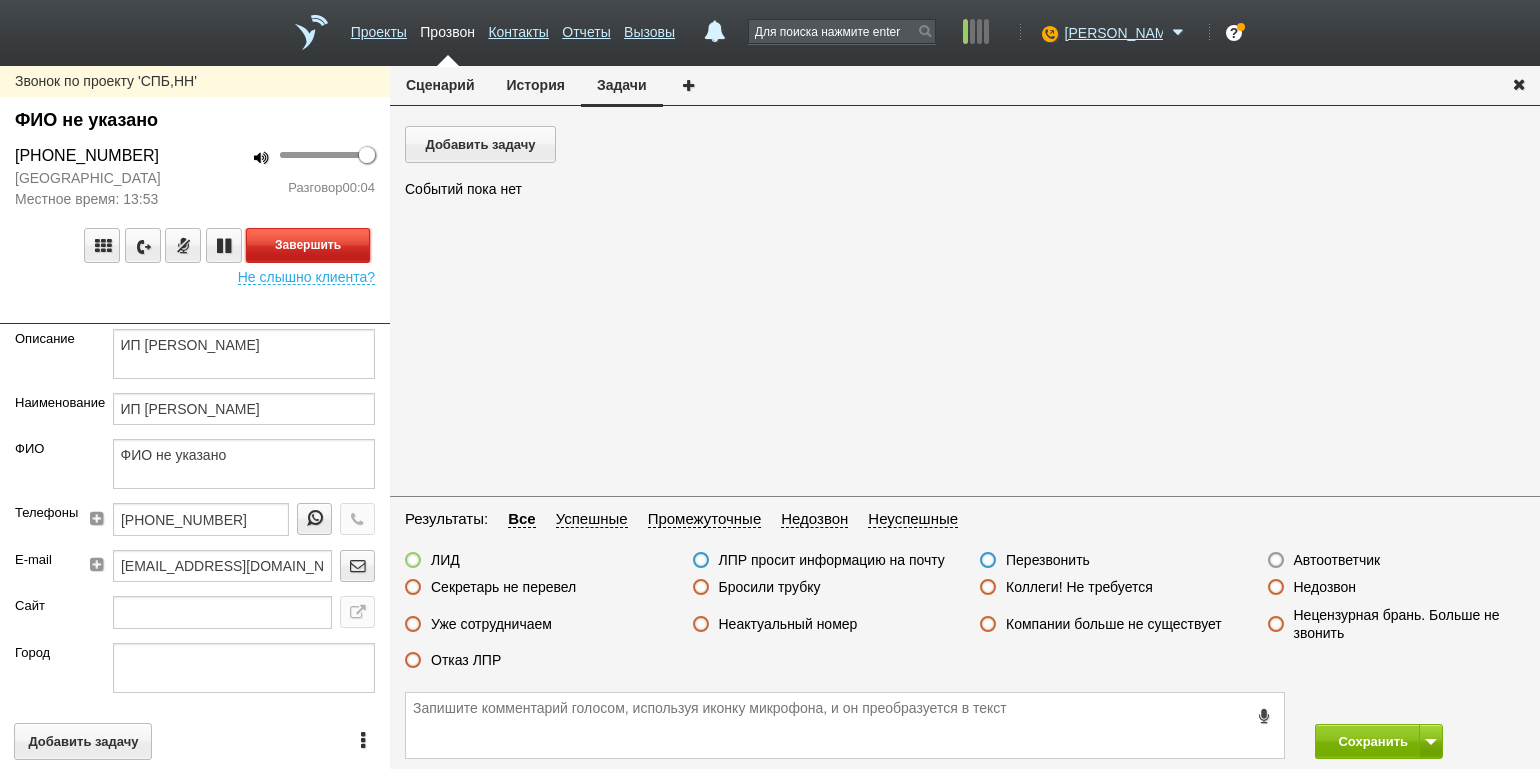 click on "Завершить" at bounding box center (308, 245) 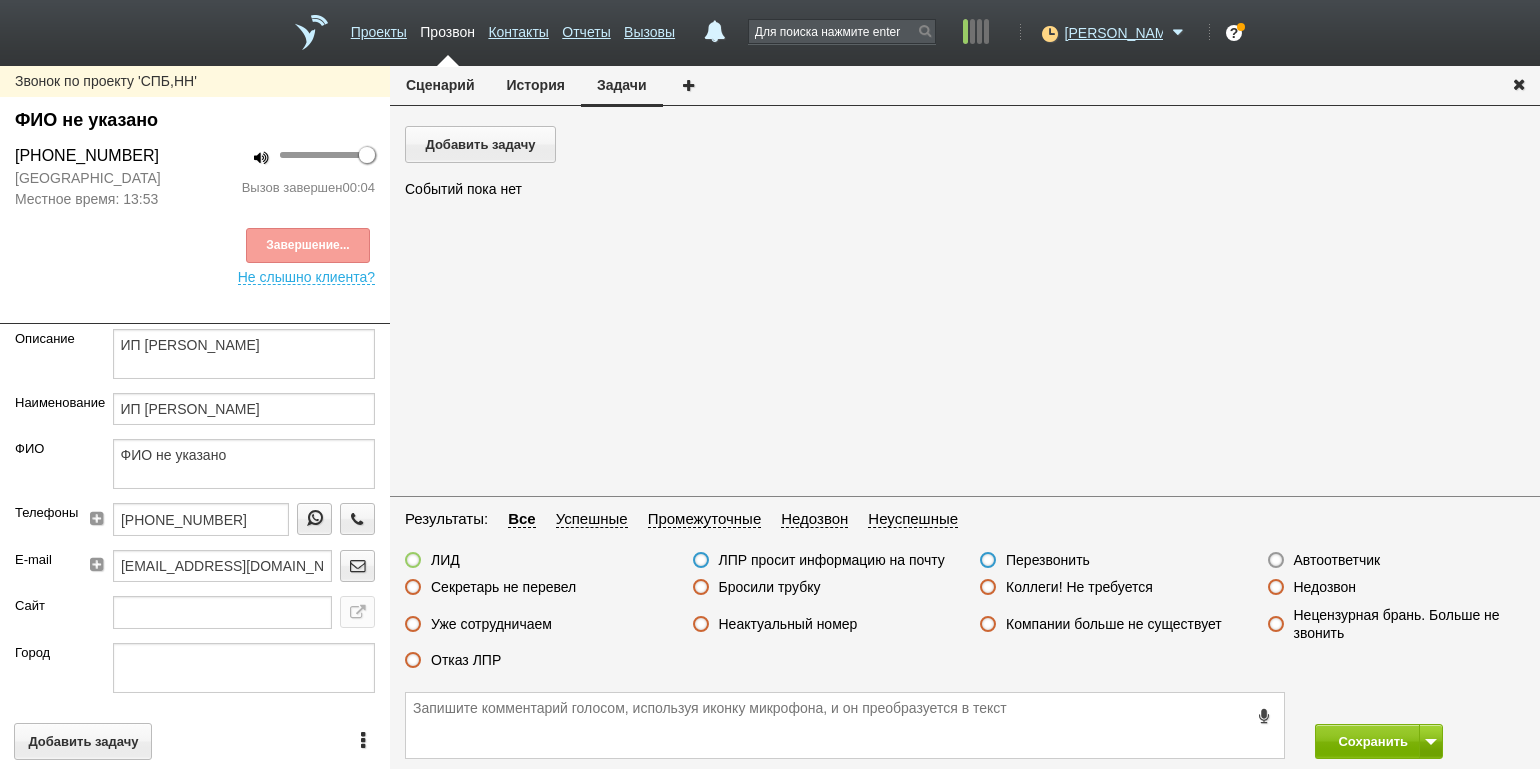 click on "Автоответчик" at bounding box center (1337, 560) 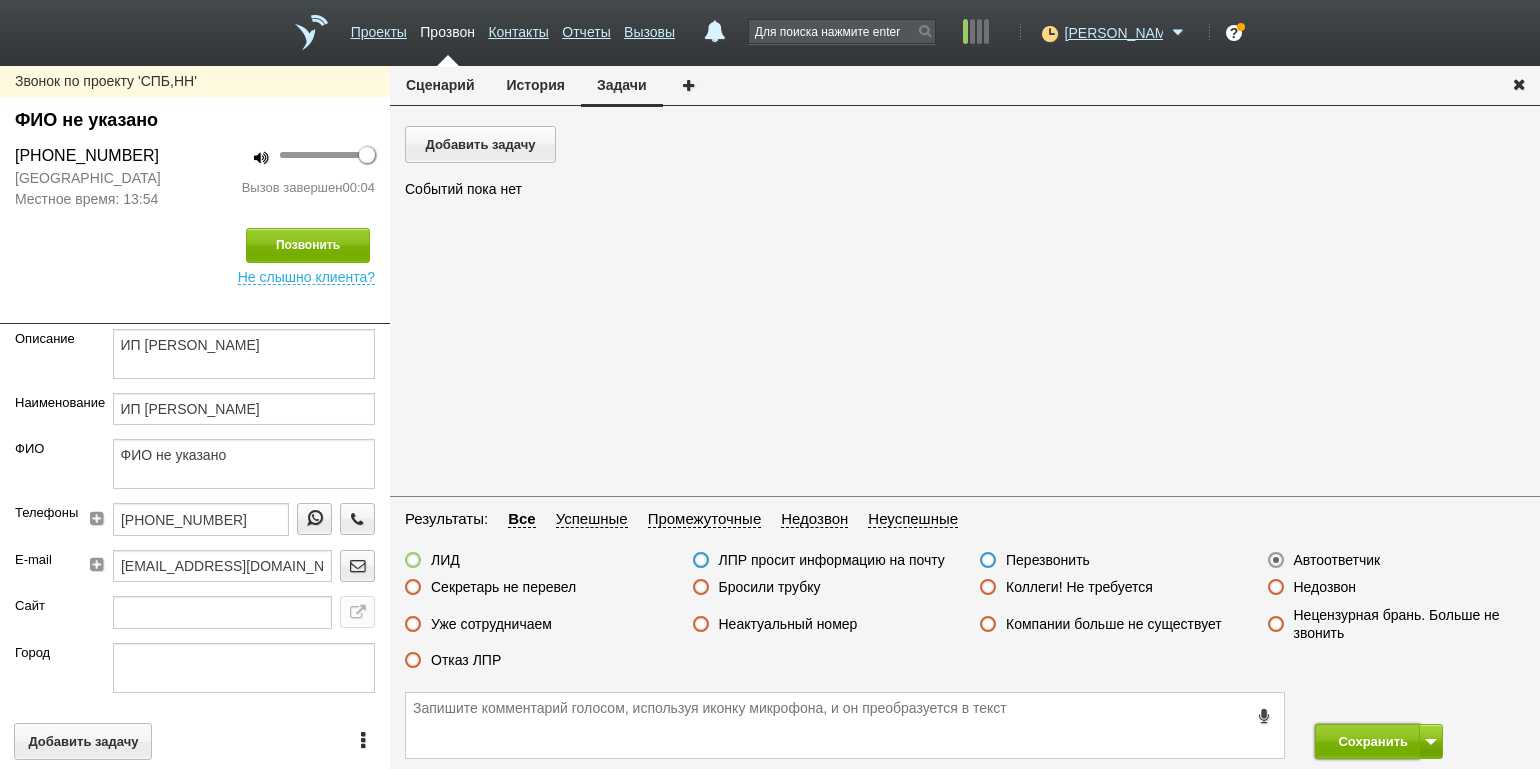 click on "Сохранить" at bounding box center (1367, 741) 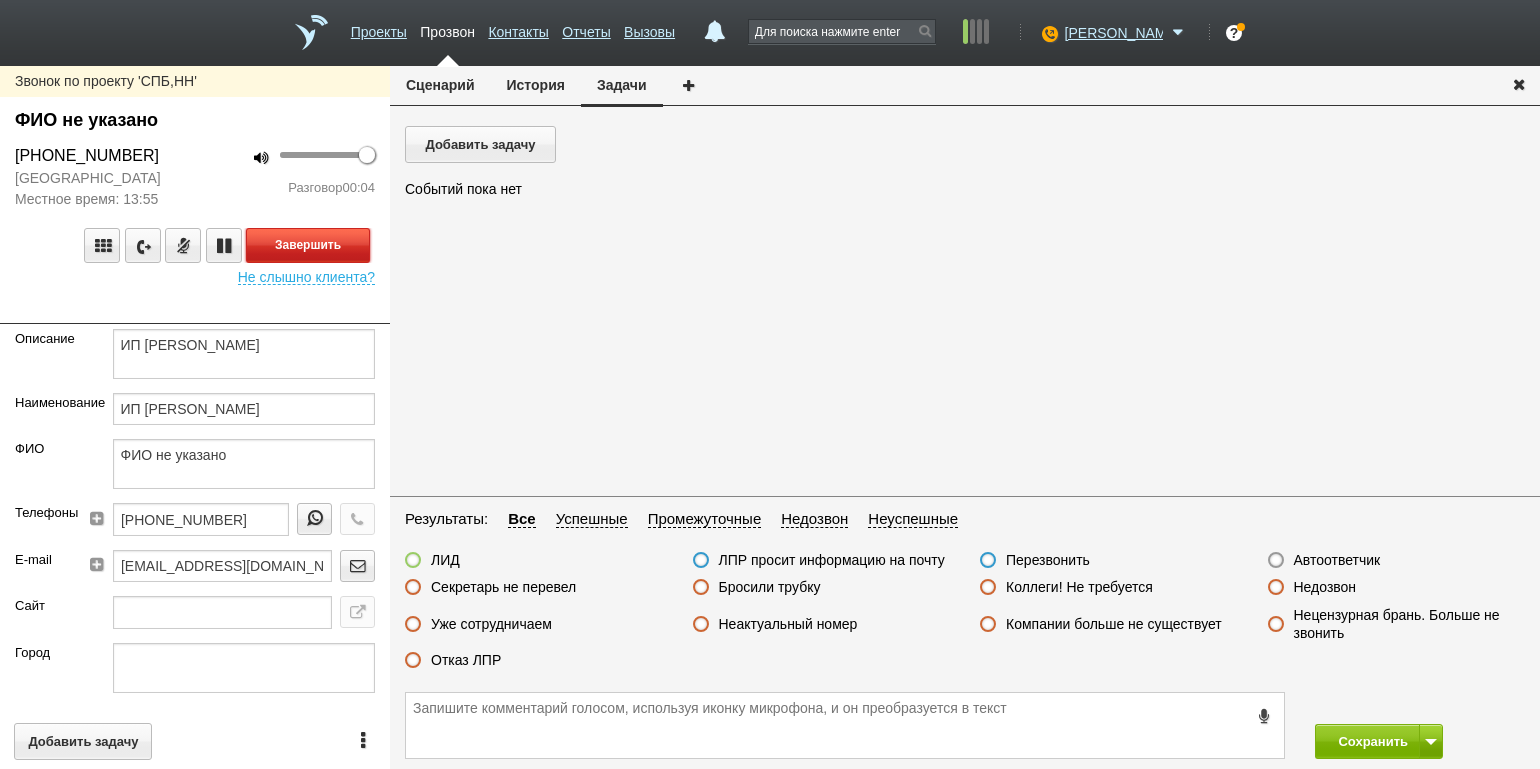 click on "Завершить" at bounding box center (308, 245) 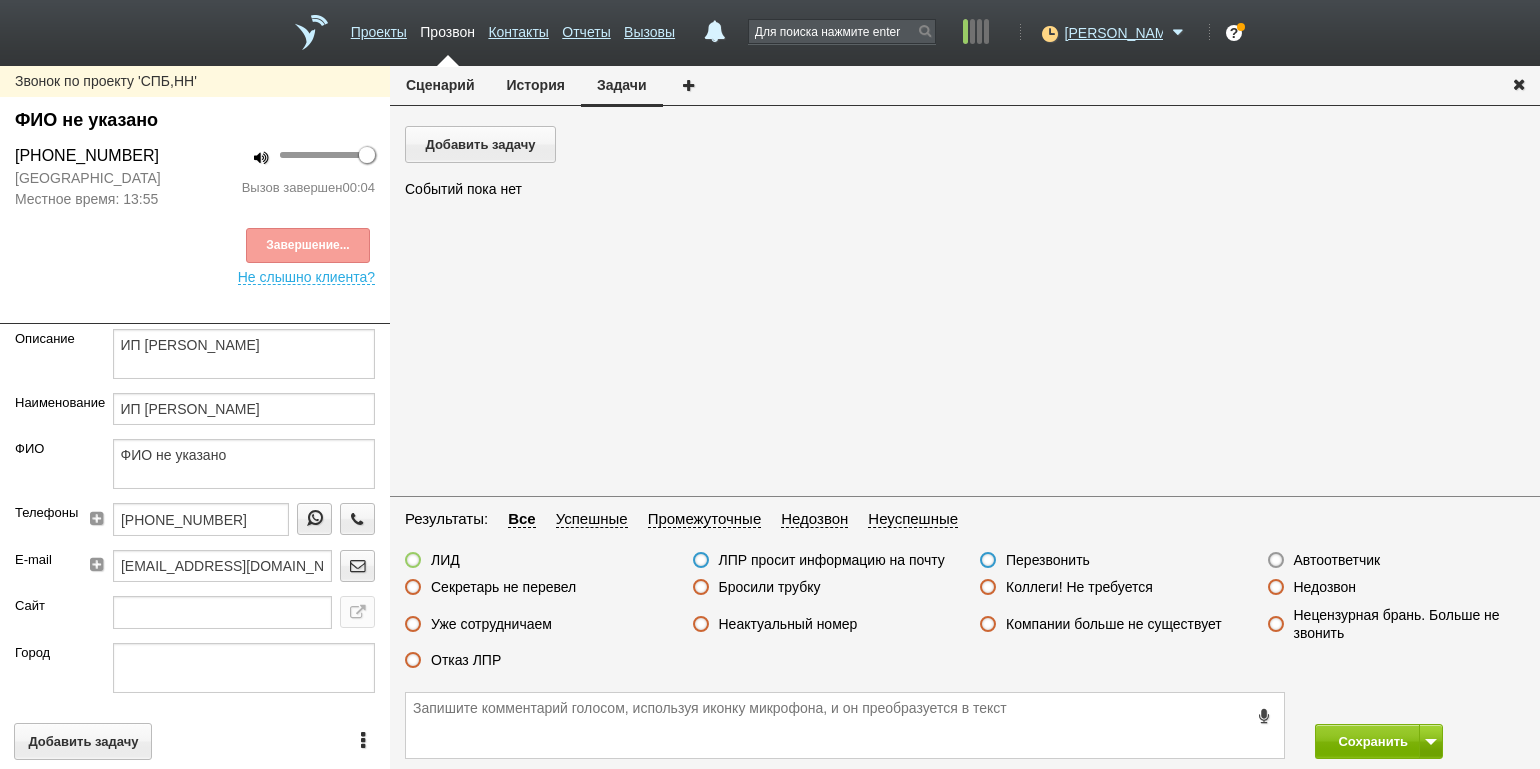 drag, startPoint x: 755, startPoint y: 591, endPoint x: 769, endPoint y: 591, distance: 14 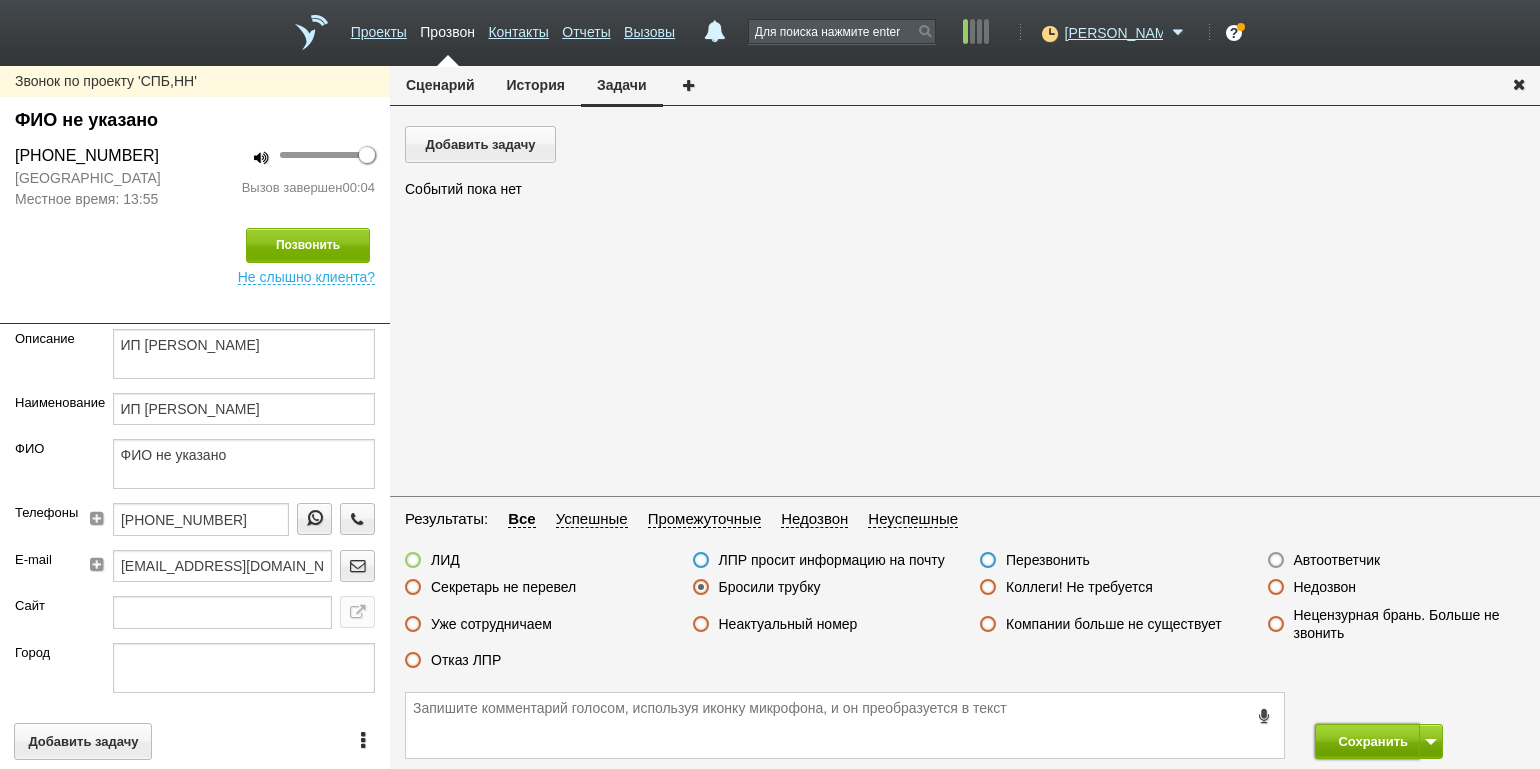 click on "Сохранить" at bounding box center [1367, 741] 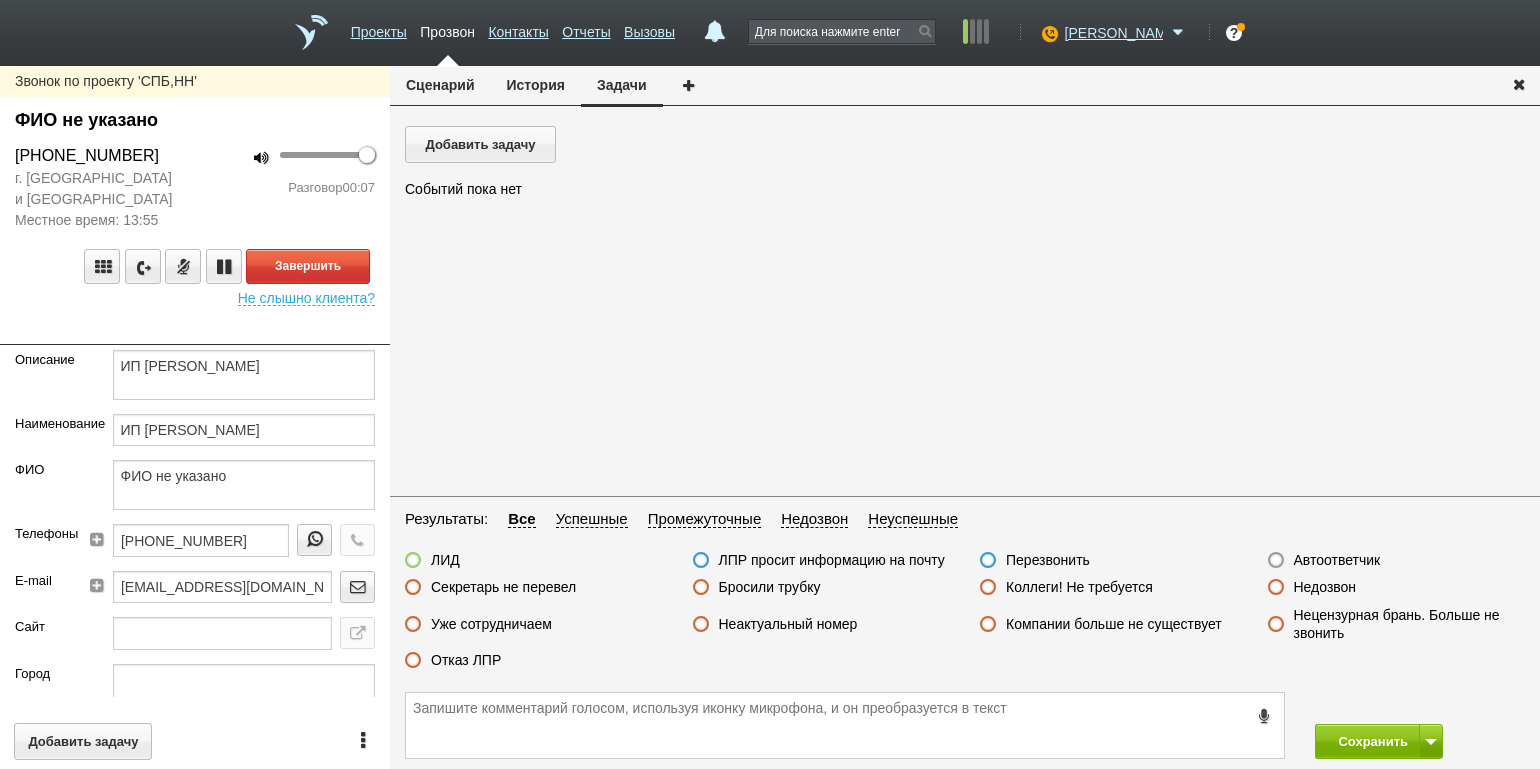 click on "100
Разговор
00:07" at bounding box center (292, 187) 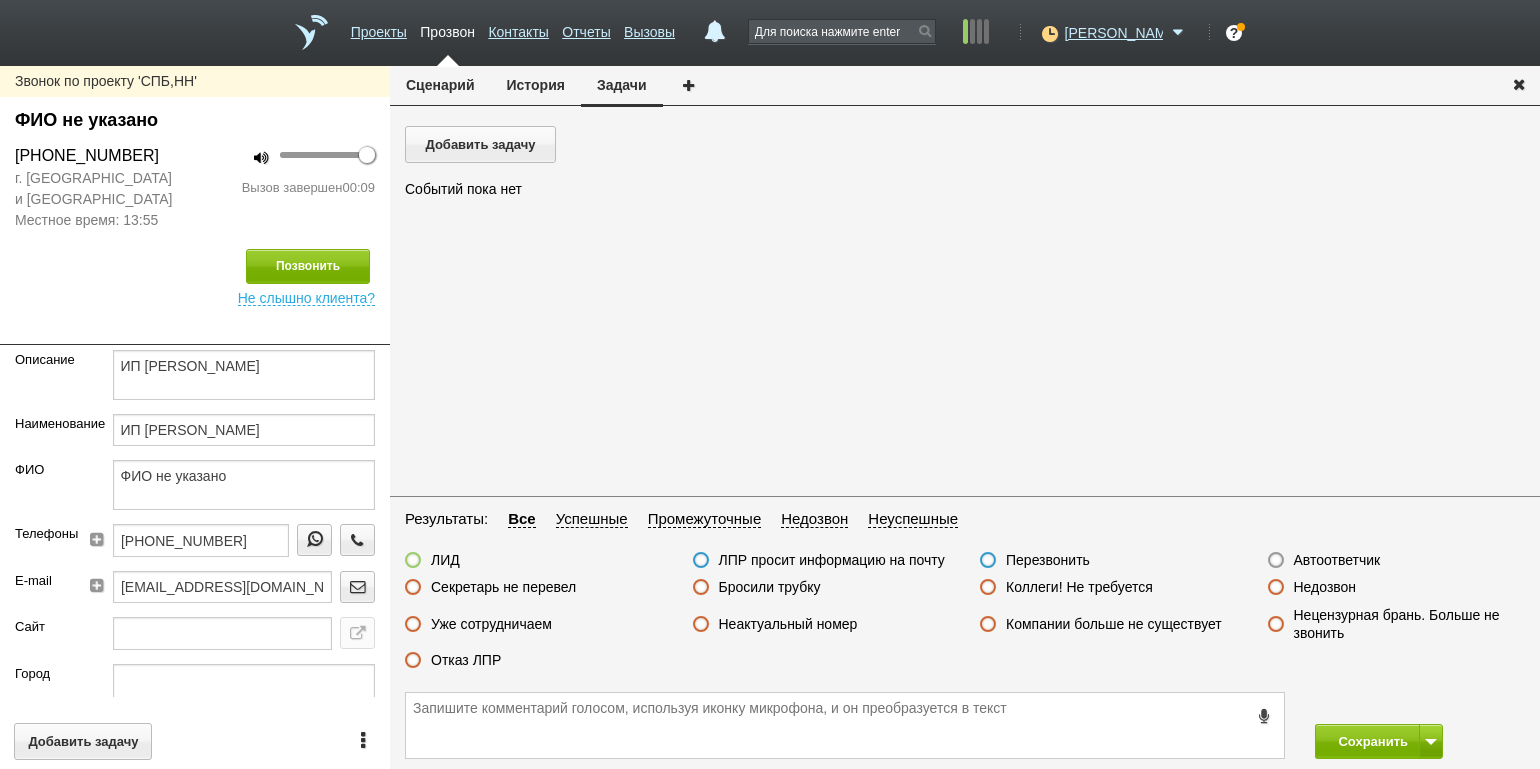 click on "Бросили трубку" at bounding box center (770, 587) 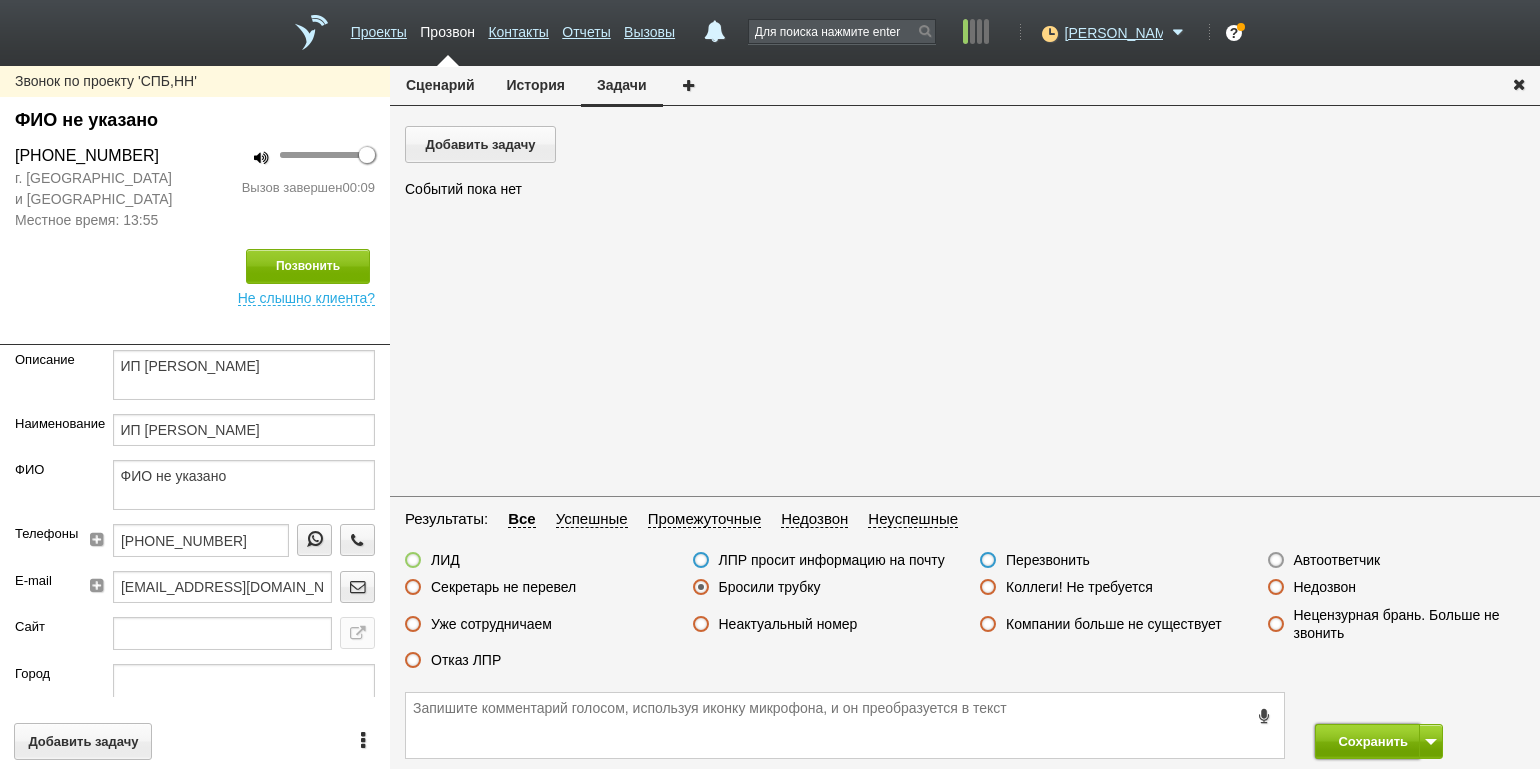 click on "Сохранить" at bounding box center [1367, 741] 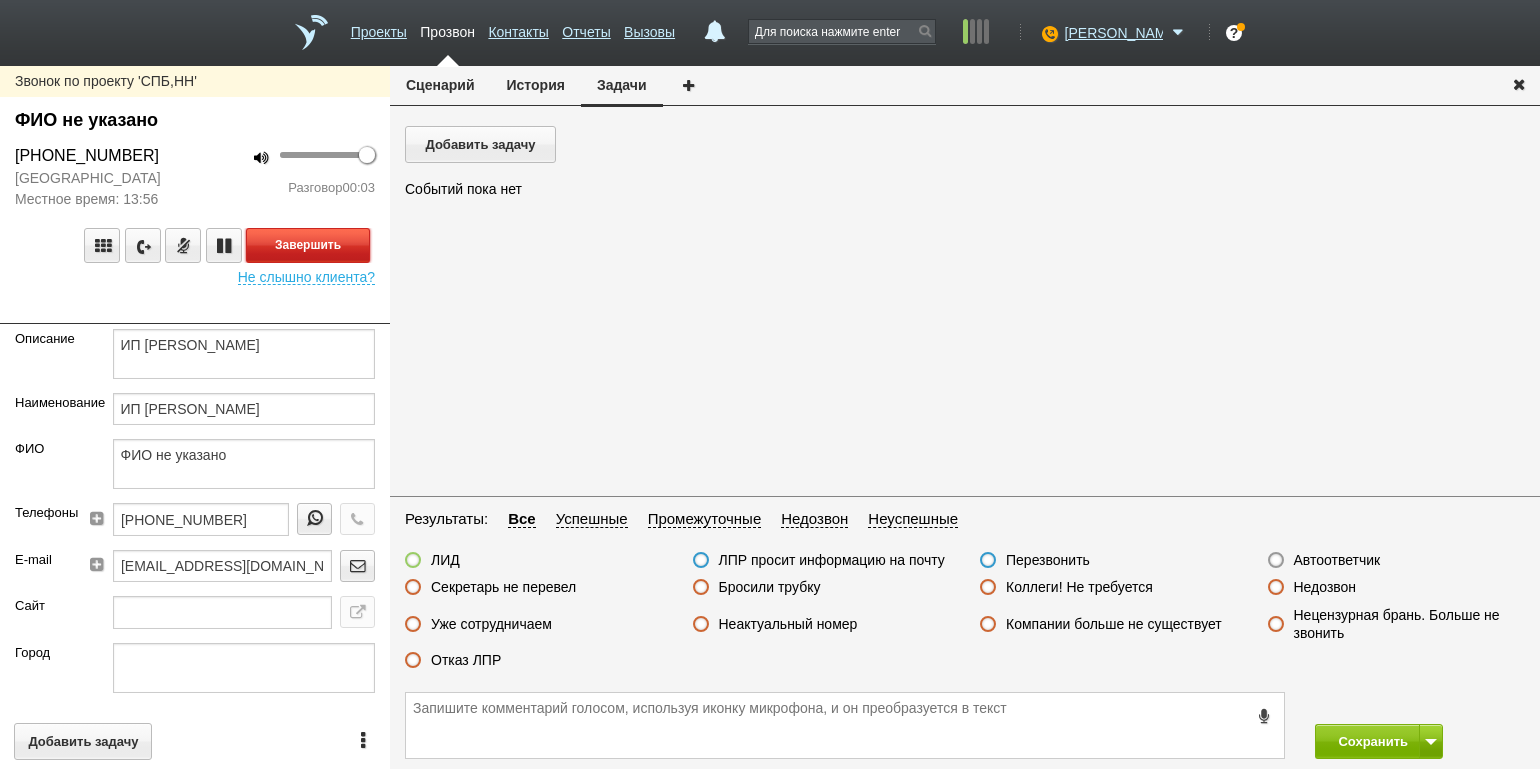 click on "Завершить" at bounding box center (308, 245) 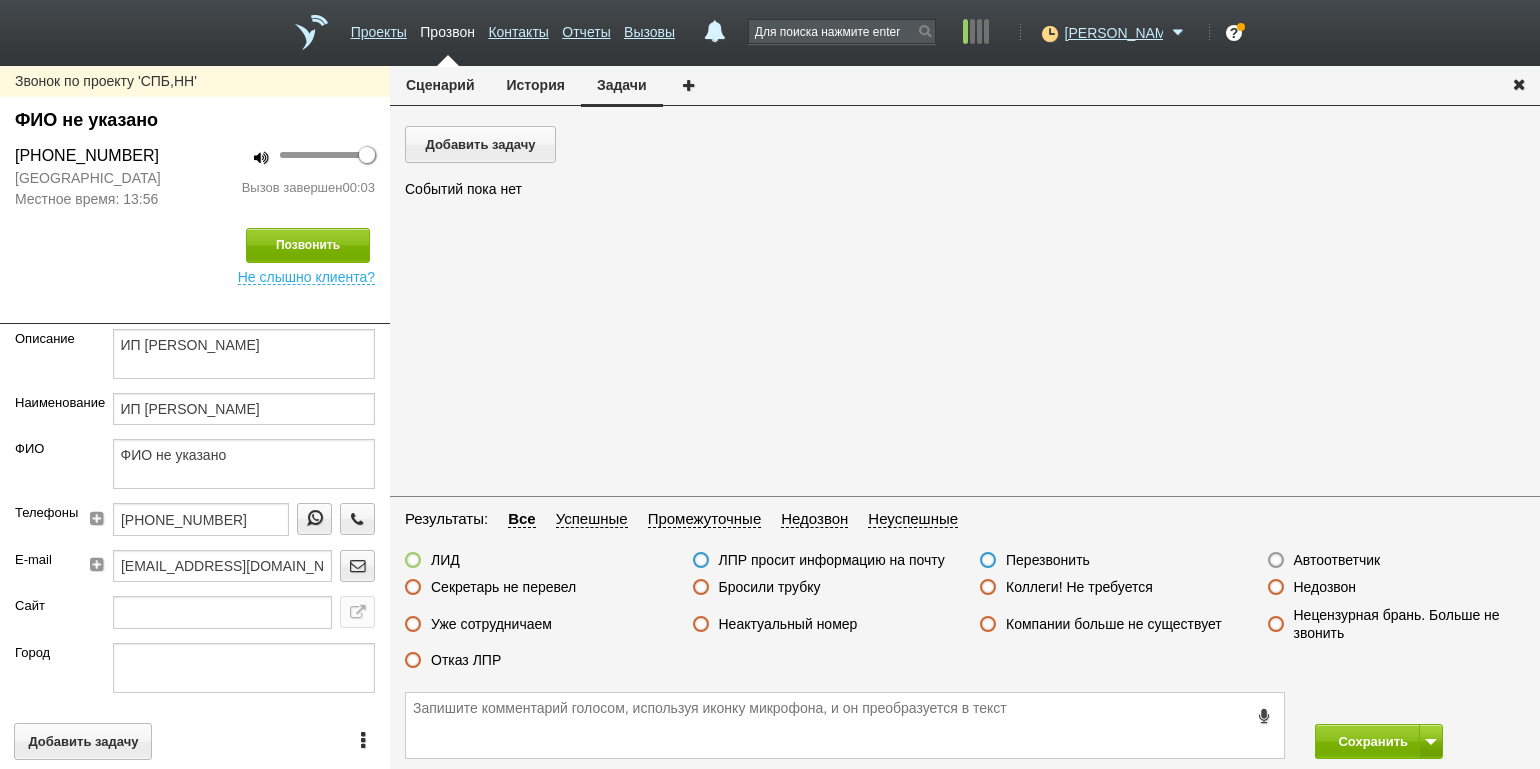 click on "Автоответчик" at bounding box center [1337, 560] 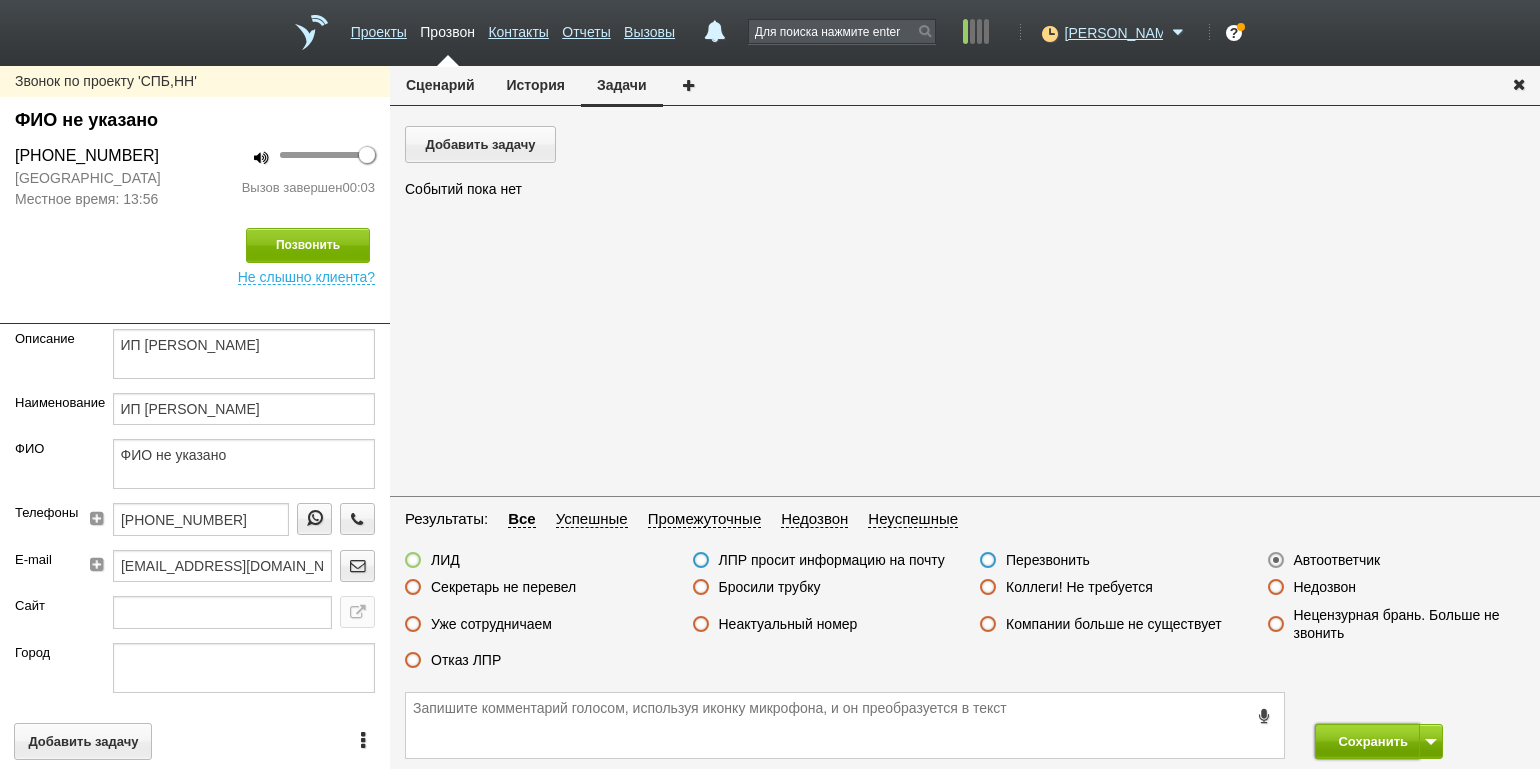 drag, startPoint x: 1387, startPoint y: 755, endPoint x: 1382, endPoint y: 741, distance: 14.866069 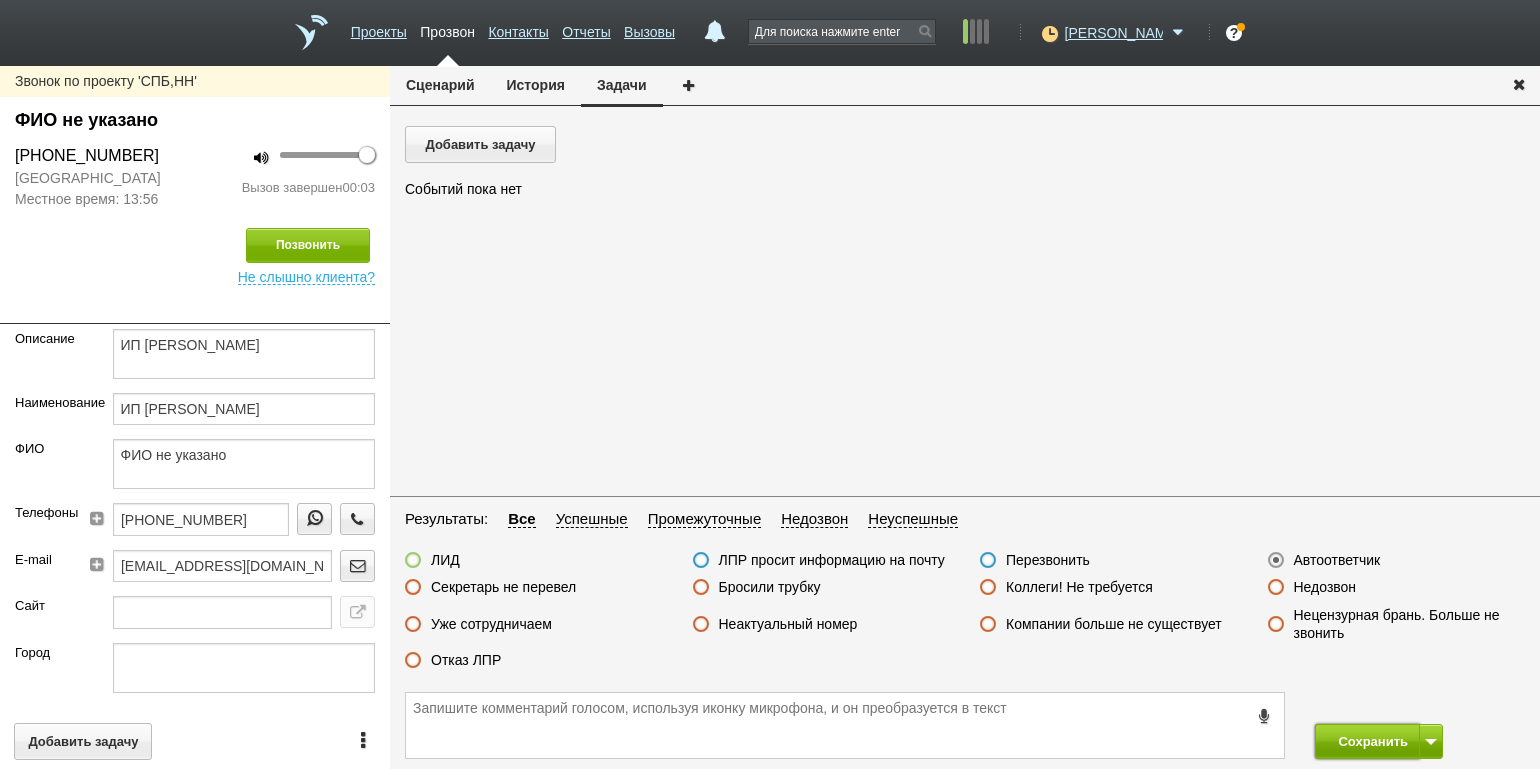 click on "Сохранить" at bounding box center [1367, 741] 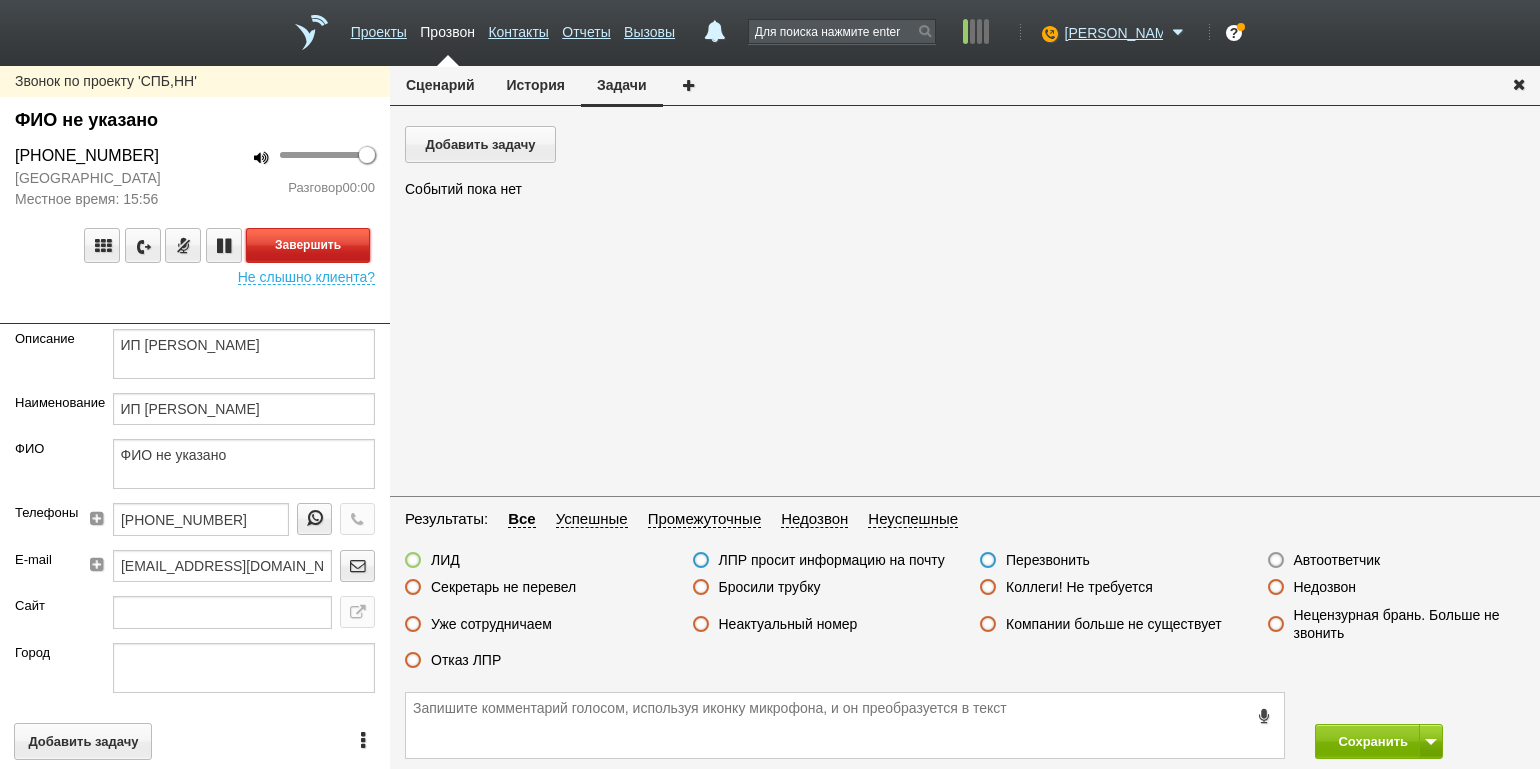 click on "Завершить" at bounding box center [308, 245] 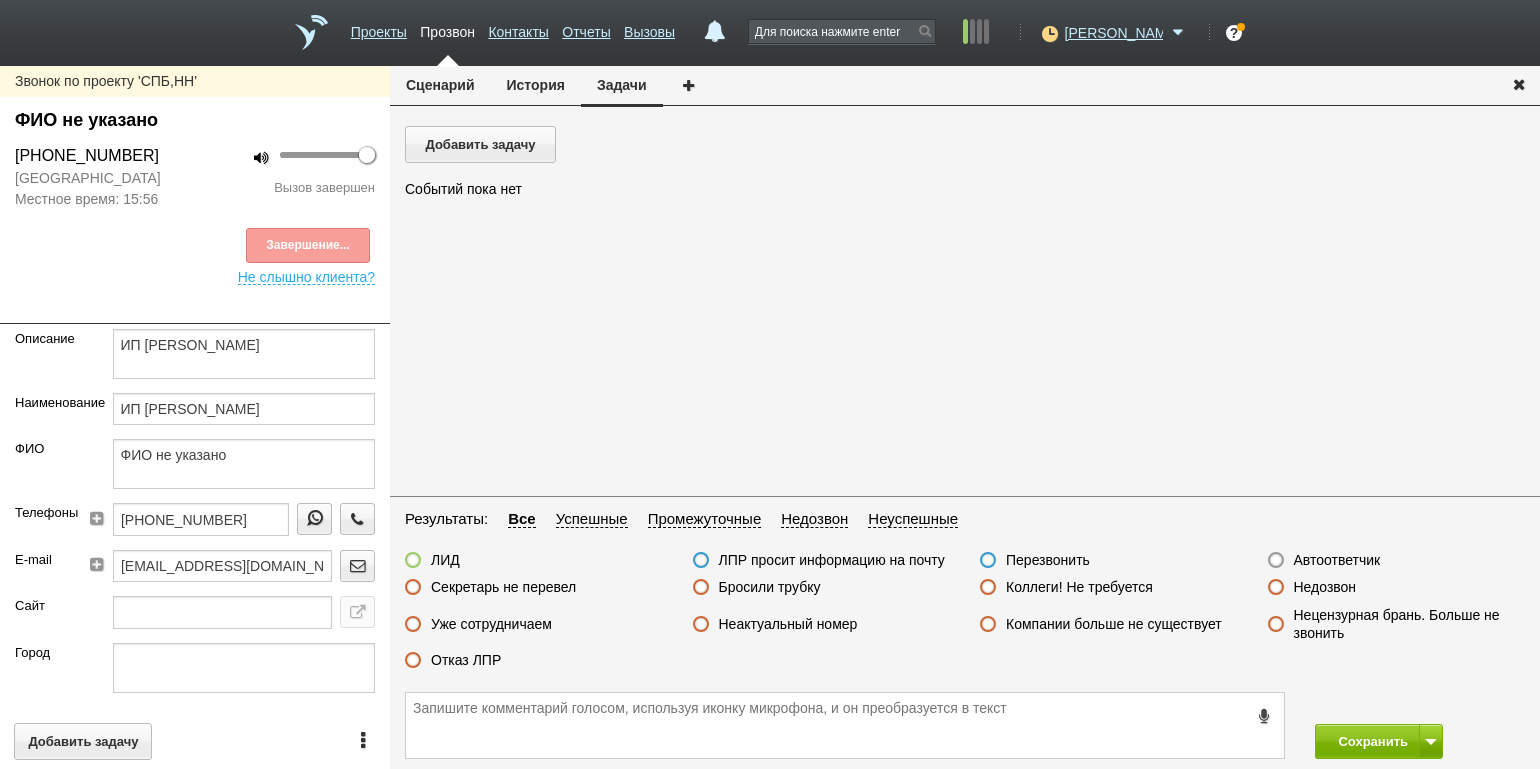click on "Недозвон" at bounding box center (1325, 587) 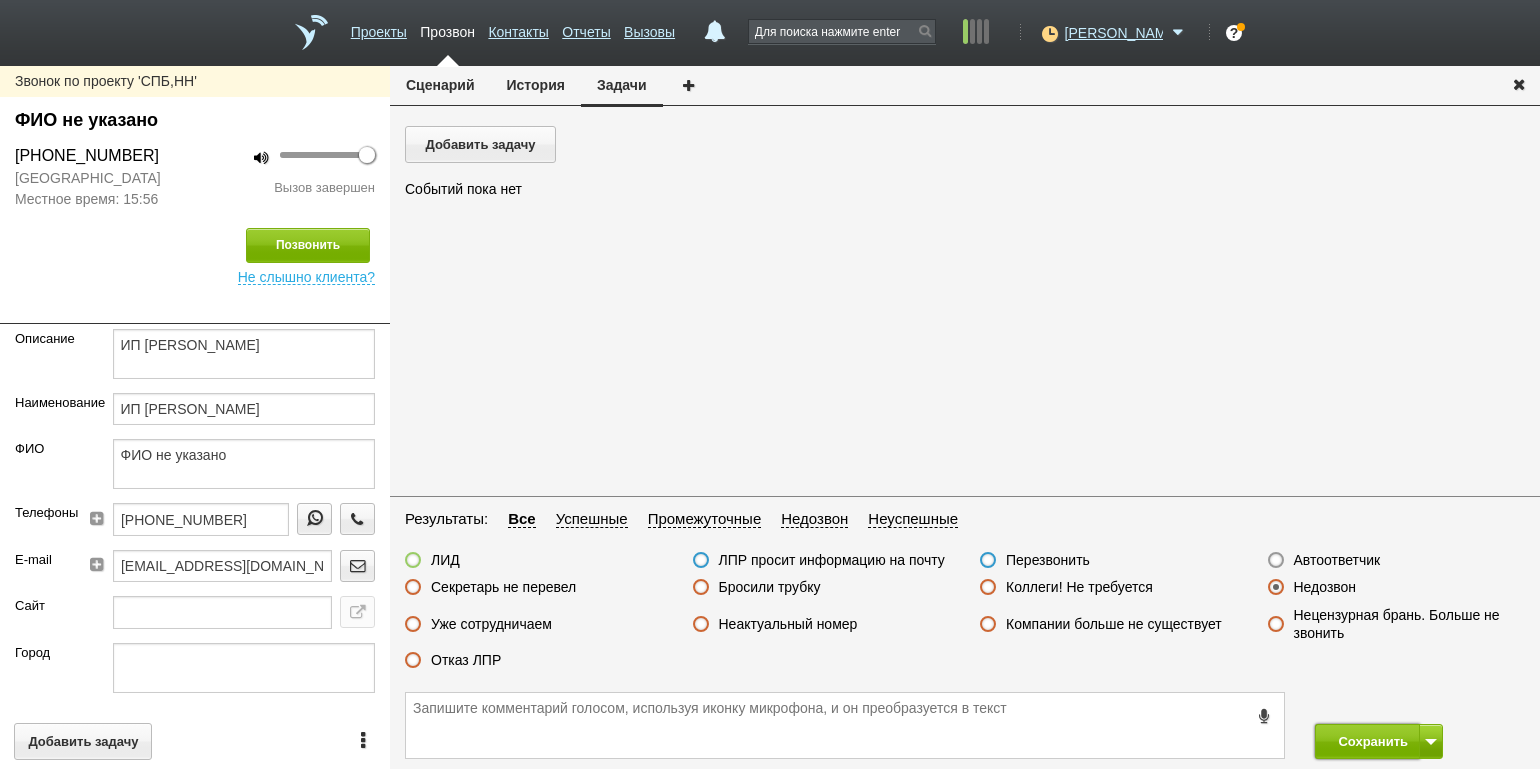 drag, startPoint x: 1346, startPoint y: 736, endPoint x: 1334, endPoint y: 711, distance: 27.730848 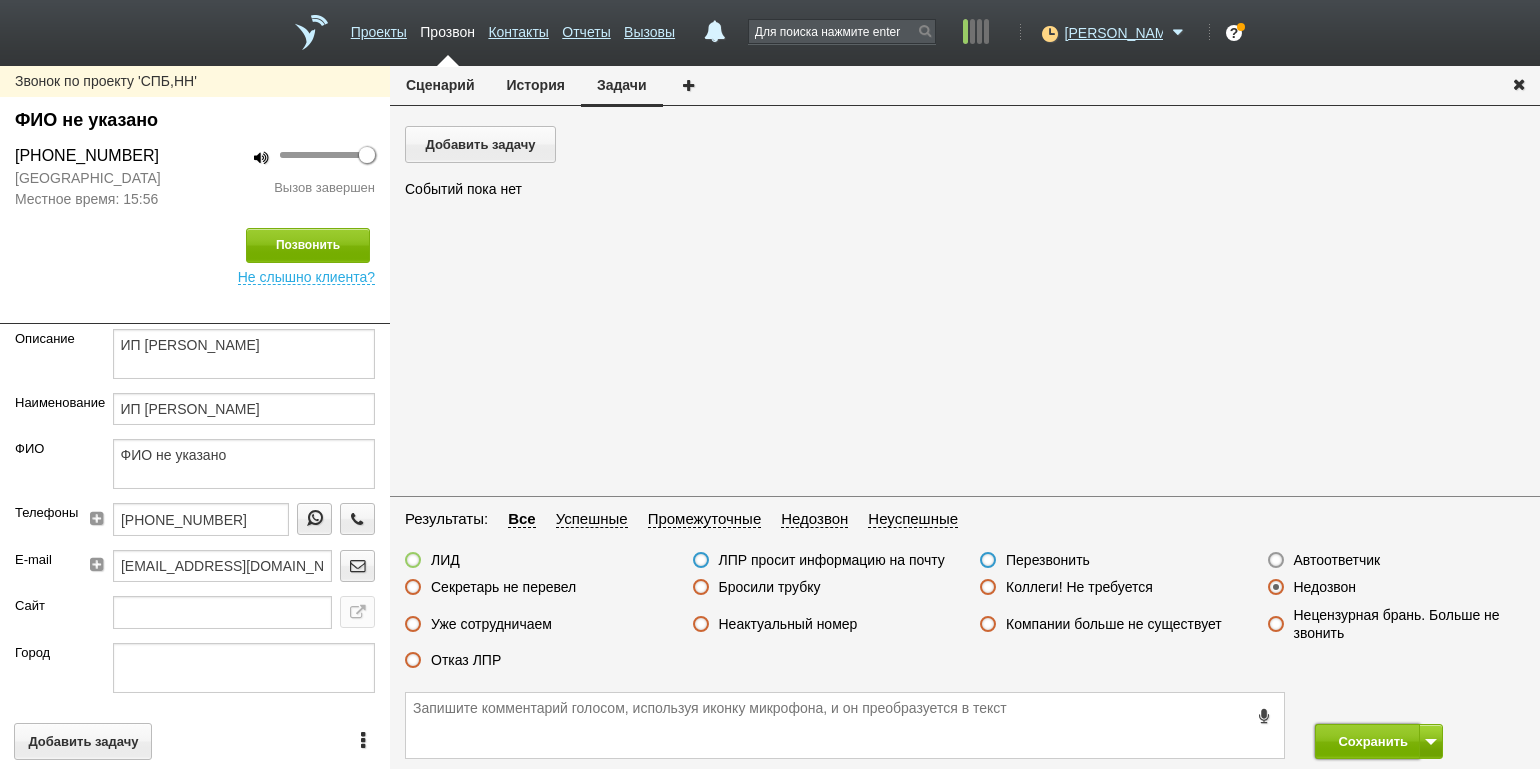 click on "Сохранить" at bounding box center (1367, 741) 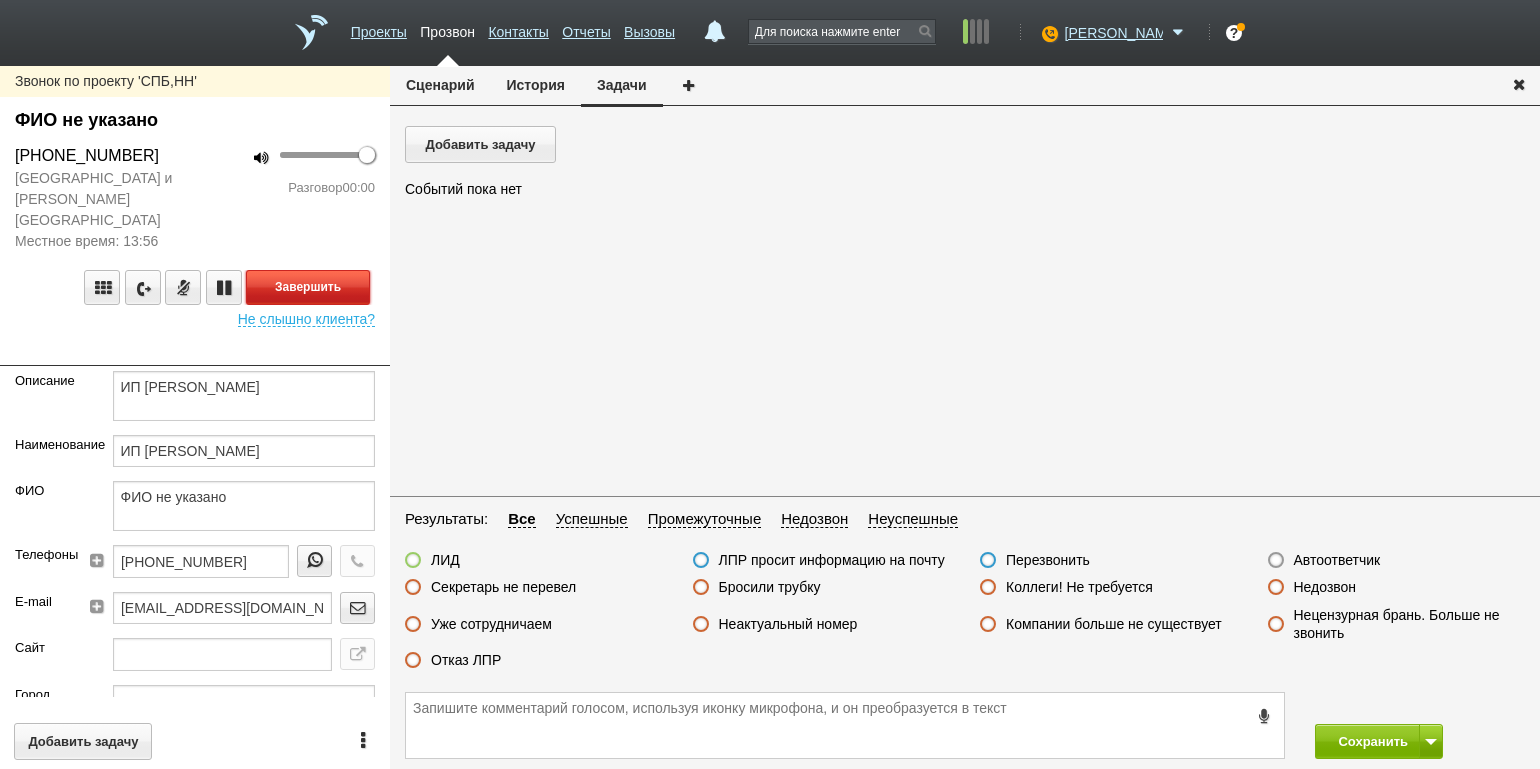 click on "Завершить" at bounding box center [308, 287] 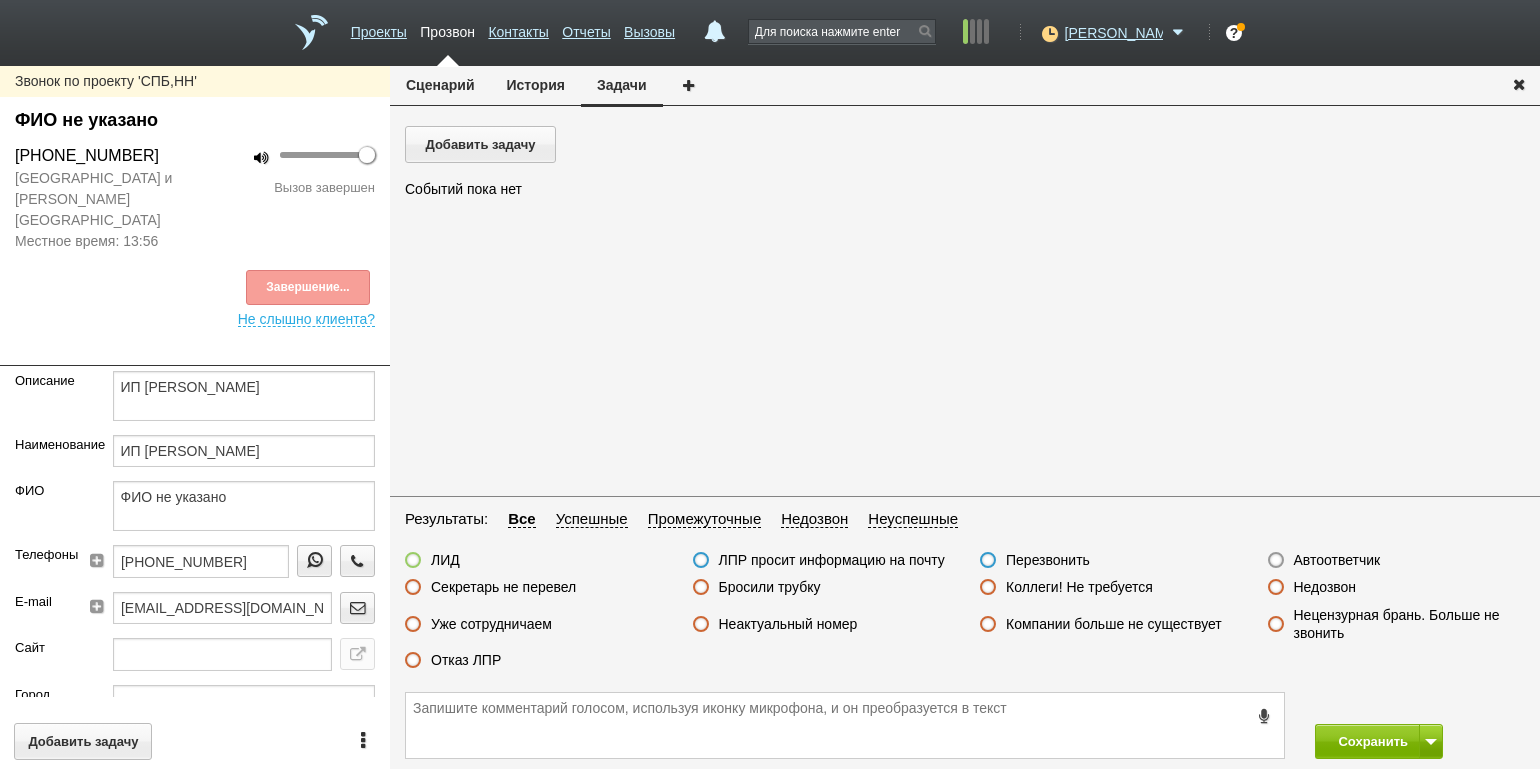 click on "Недозвон" at bounding box center [1325, 587] 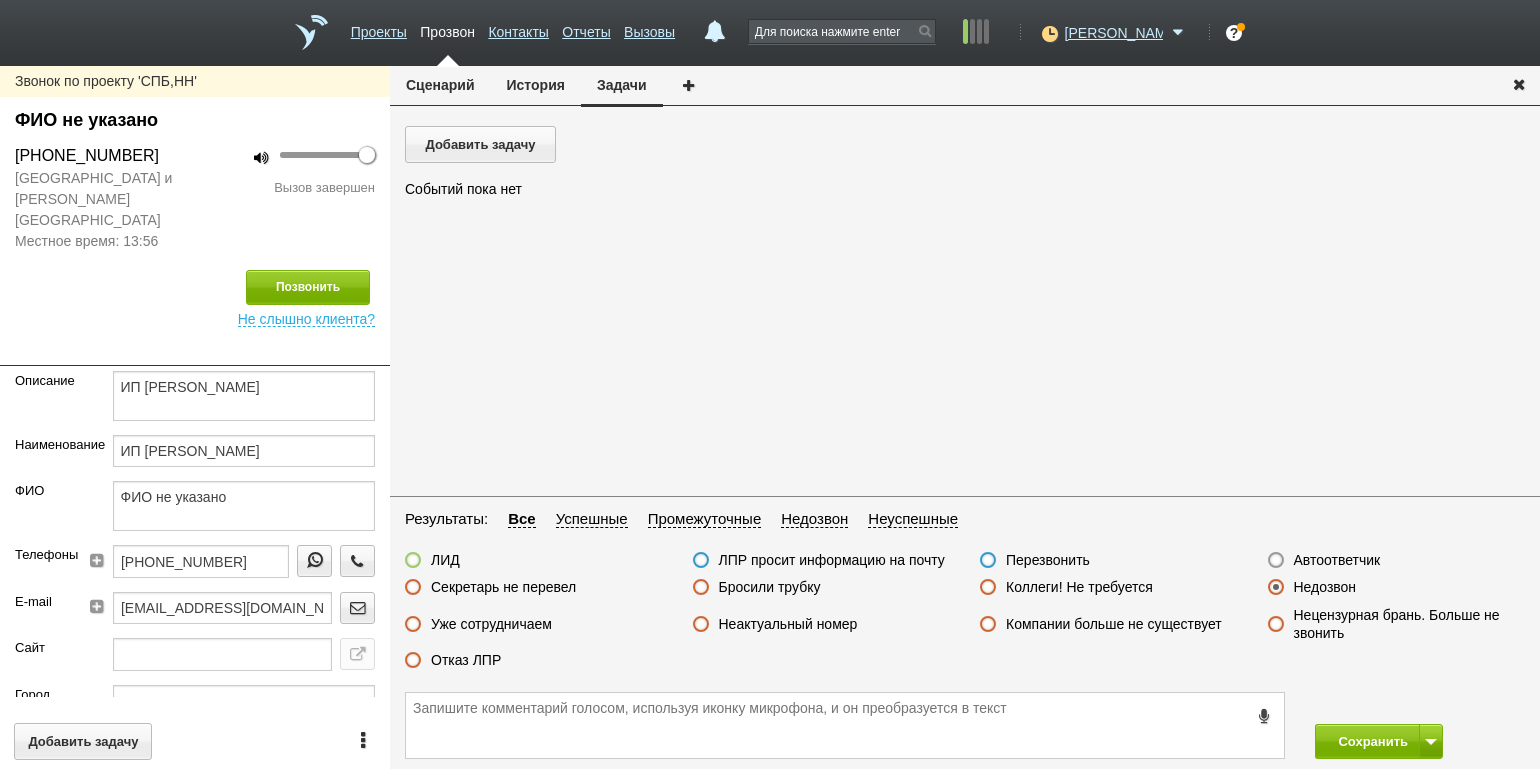 click on "Сохранить" at bounding box center [965, 725] 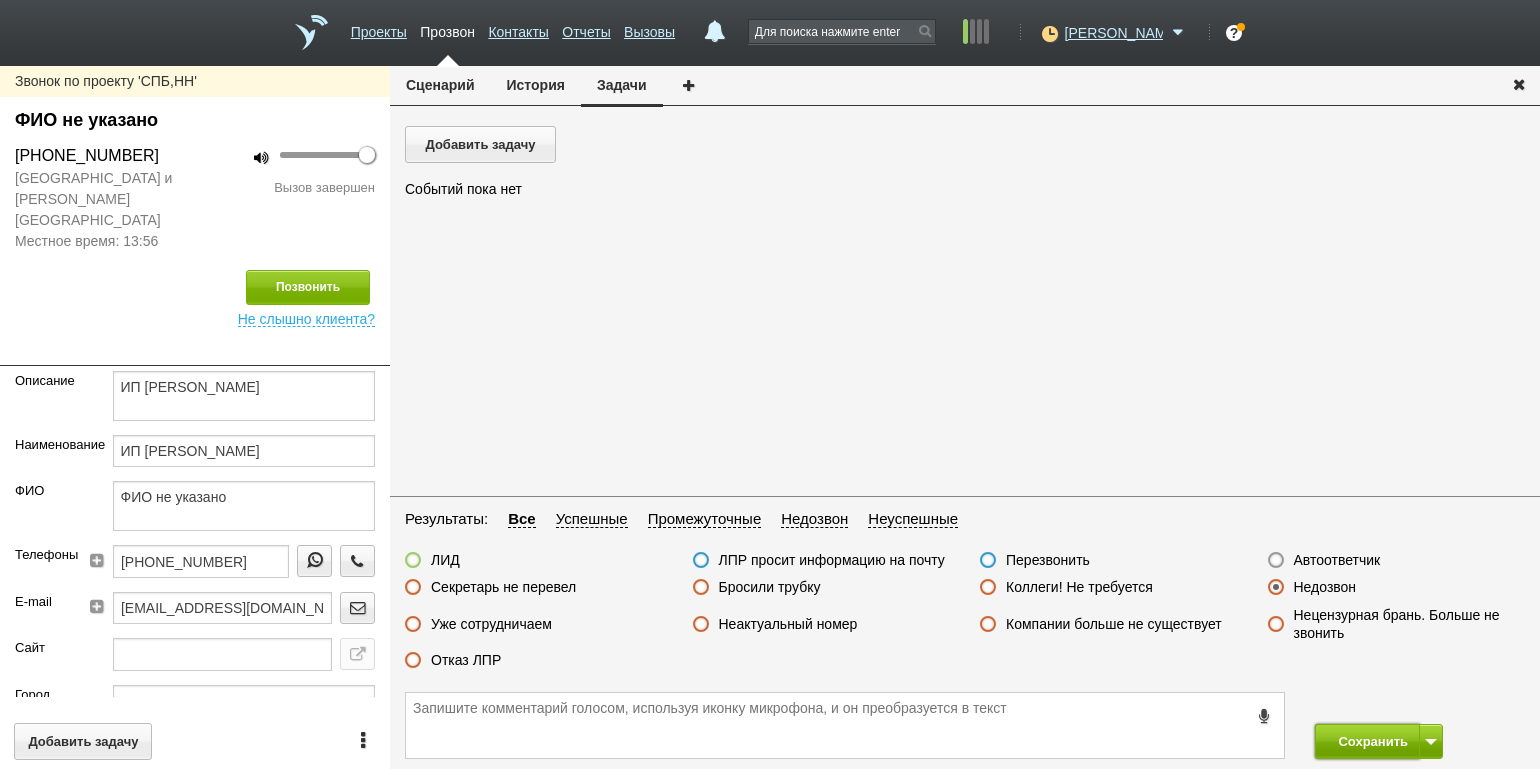 click on "Сохранить" at bounding box center [1367, 741] 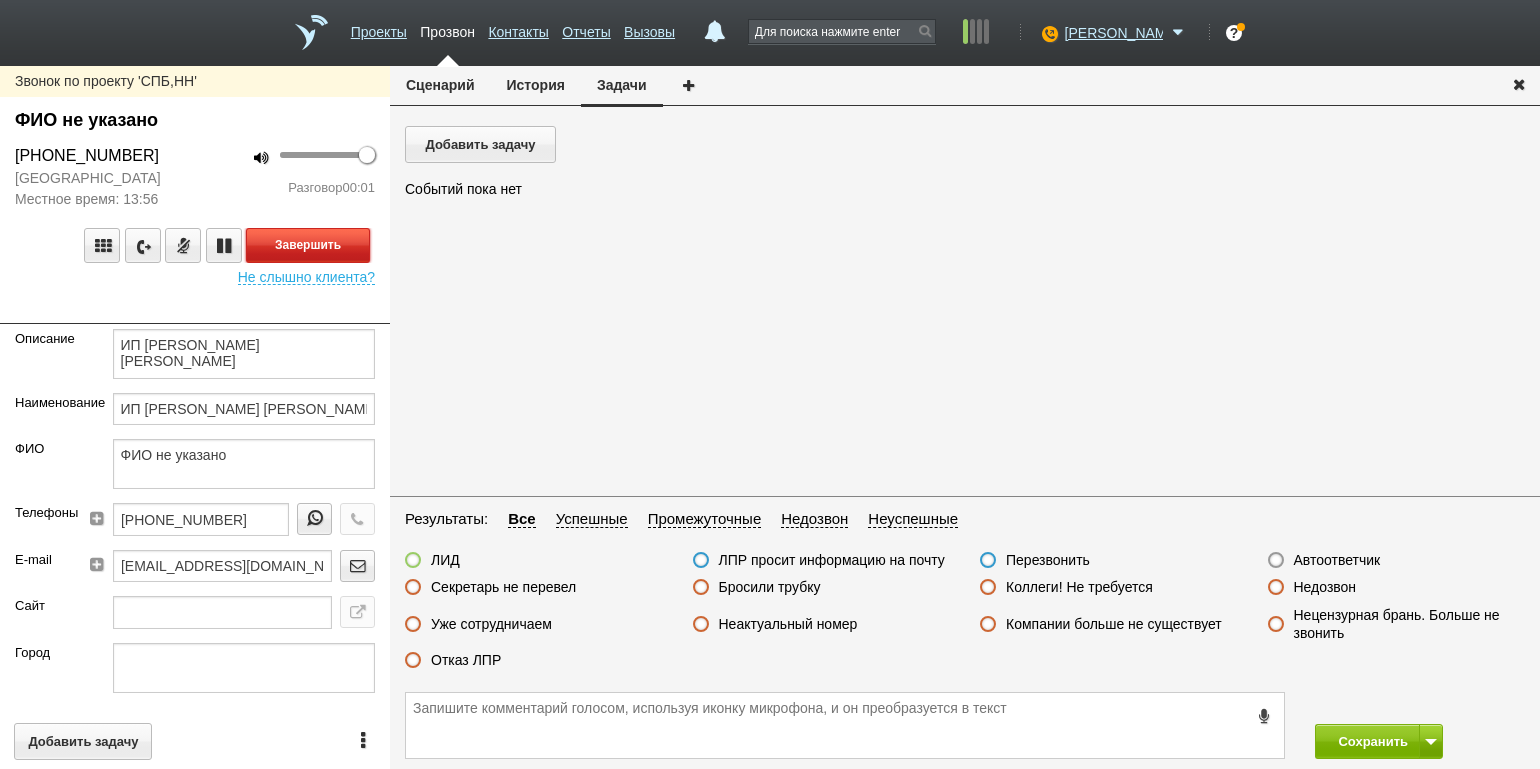 click on "Завершить" at bounding box center (308, 245) 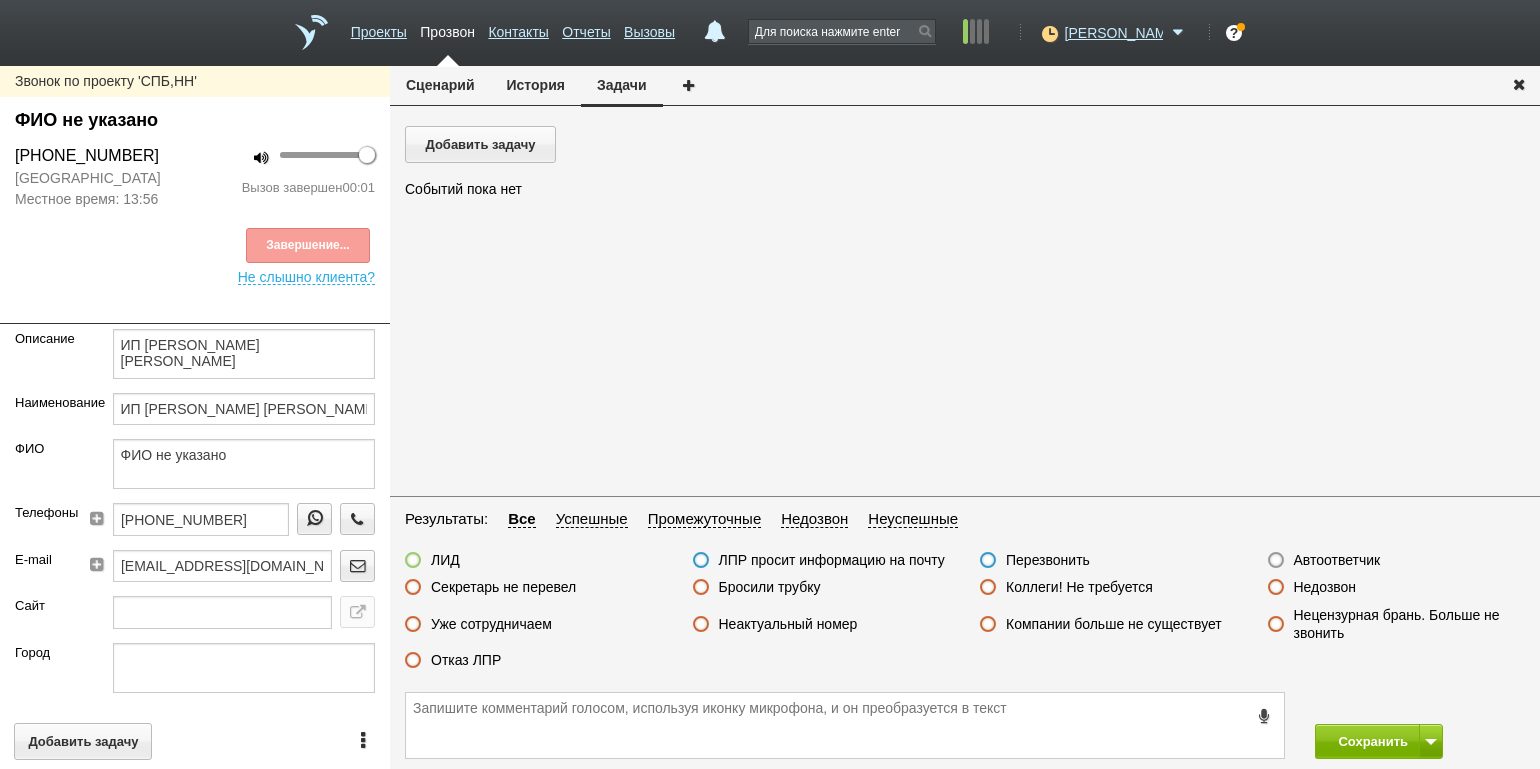 click on "Недозвон" at bounding box center [1325, 587] 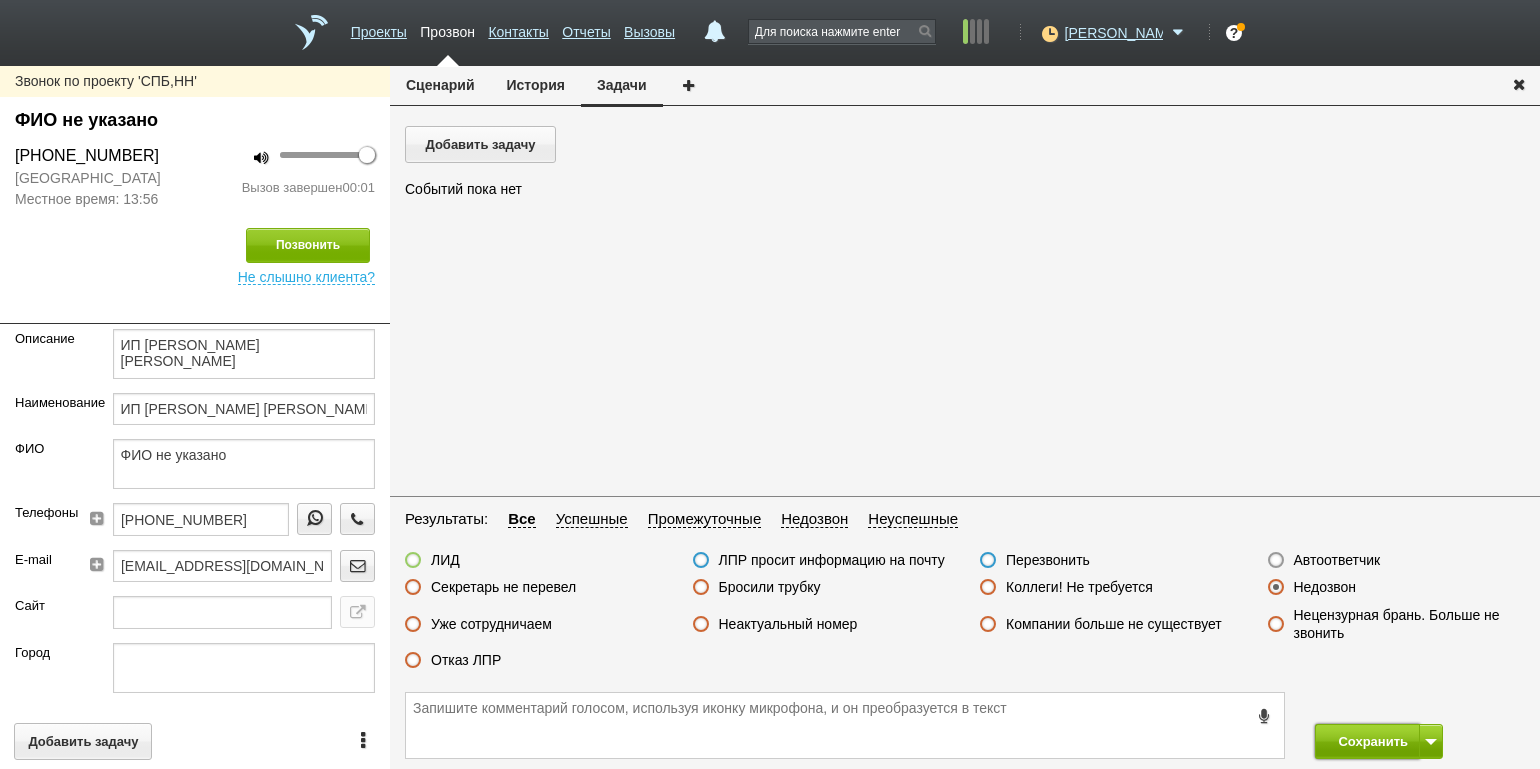 click on "Сохранить" at bounding box center (1367, 741) 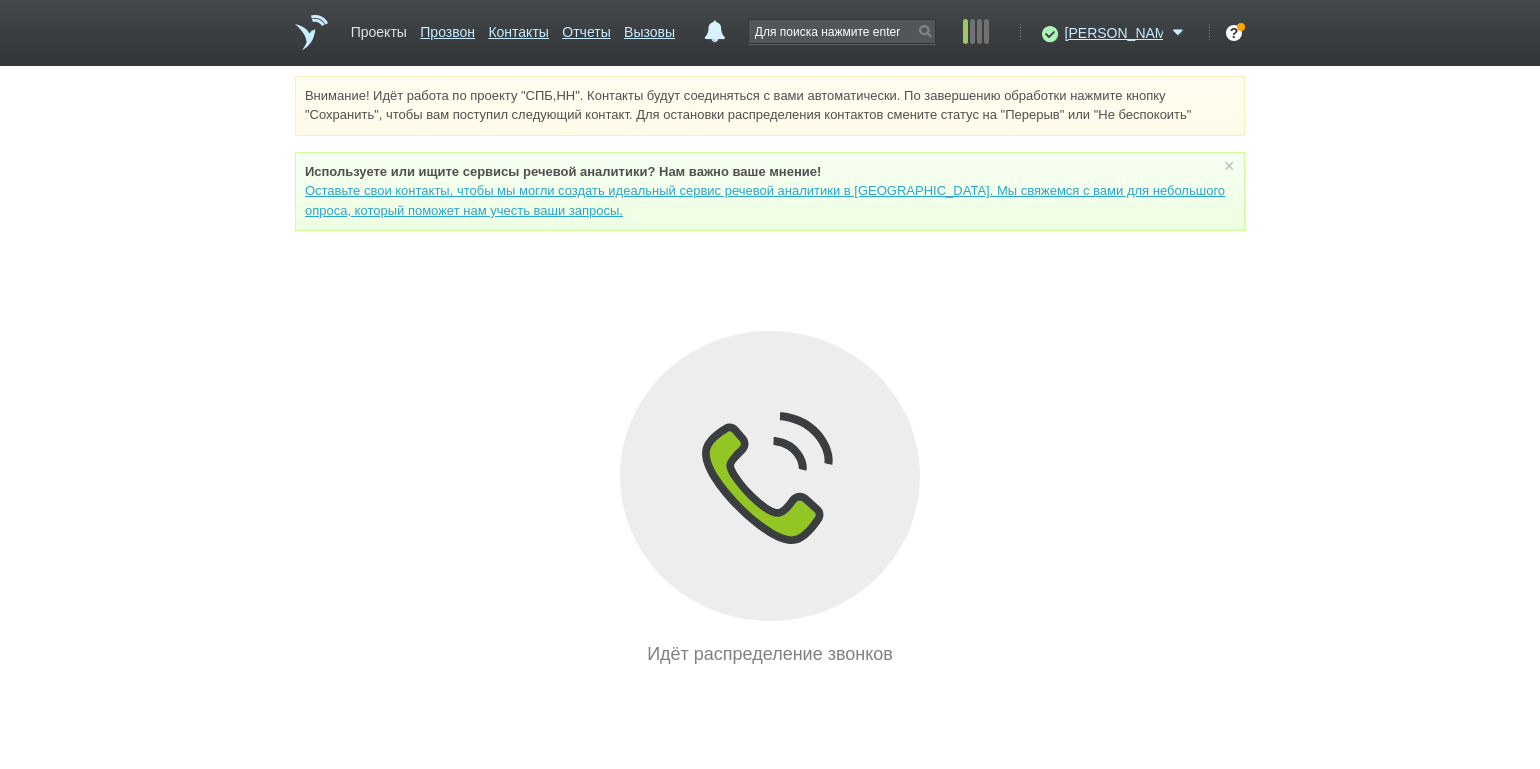 click on "Проекты" at bounding box center (379, 28) 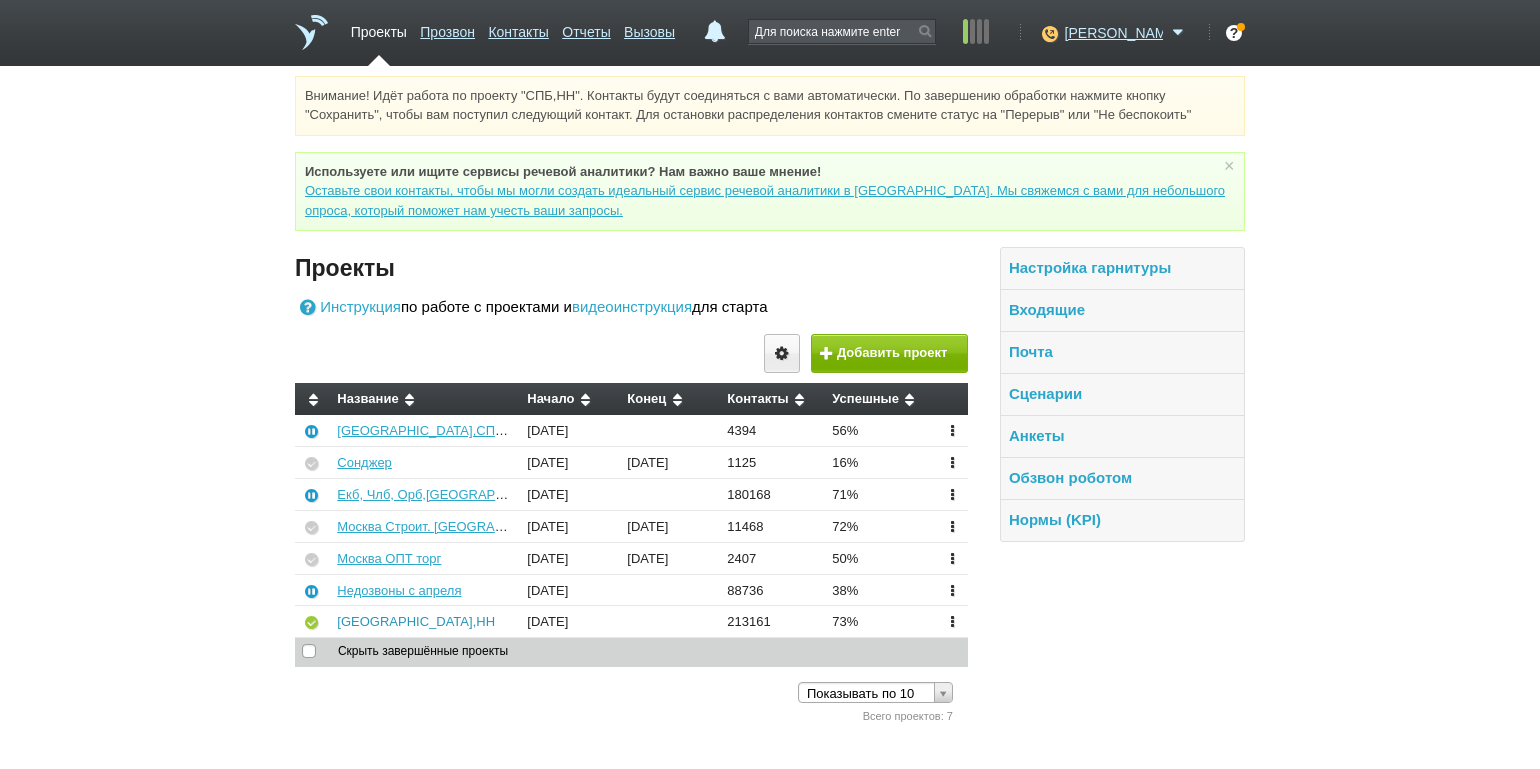 click on "[GEOGRAPHIC_DATA],НН" at bounding box center [416, 621] 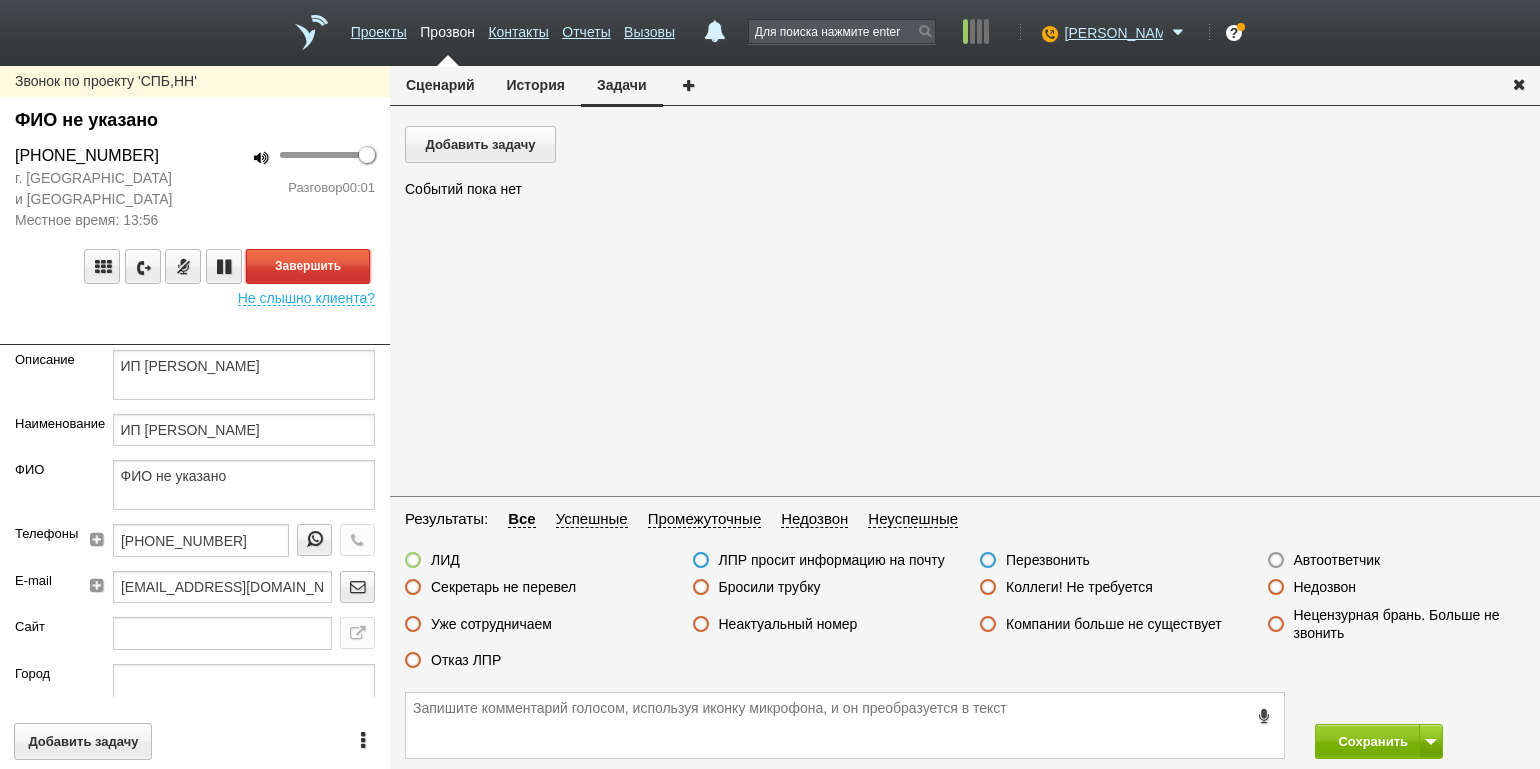 drag, startPoint x: 347, startPoint y: 266, endPoint x: 431, endPoint y: 301, distance: 91 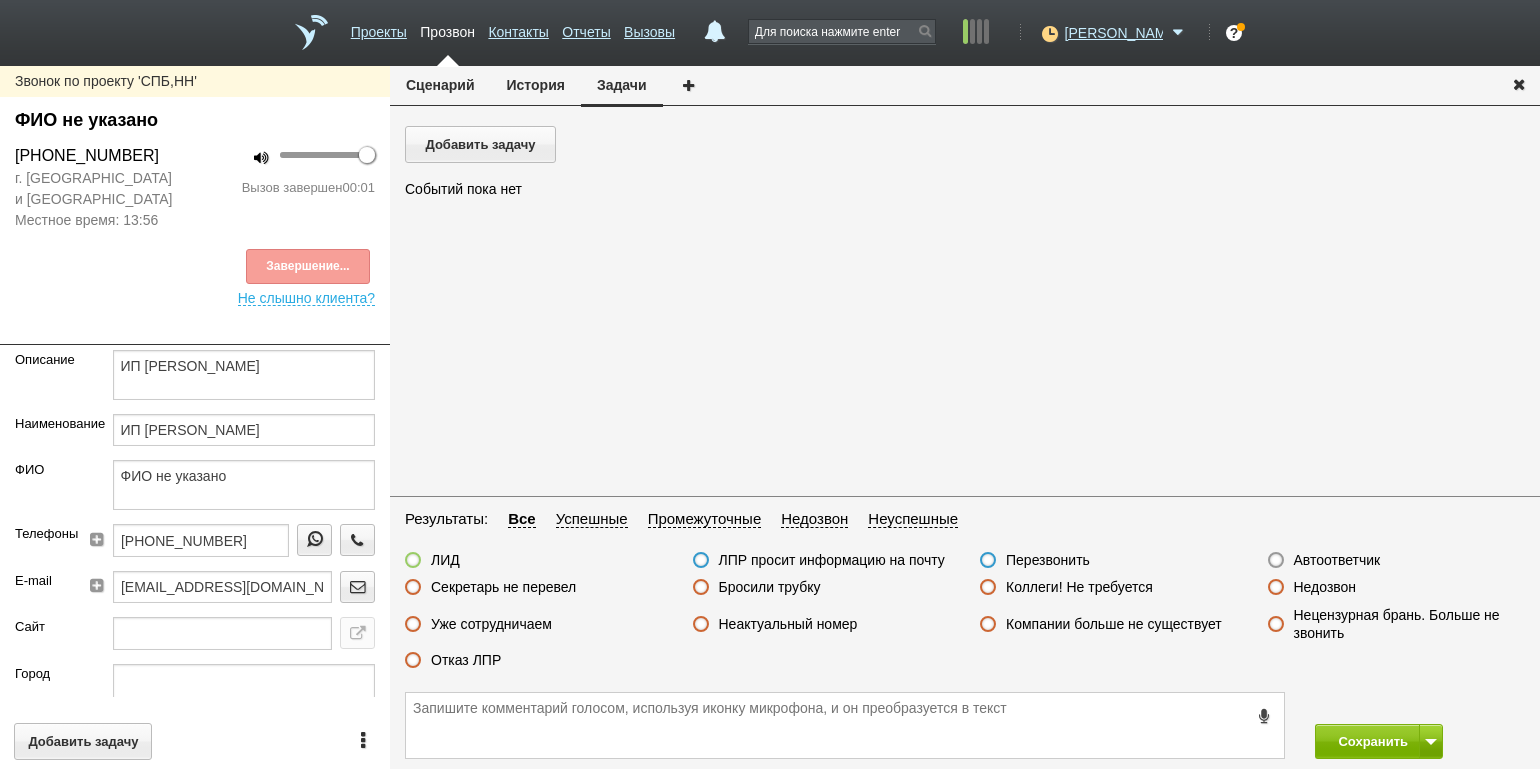 click on "Автоответчик" at bounding box center [1337, 560] 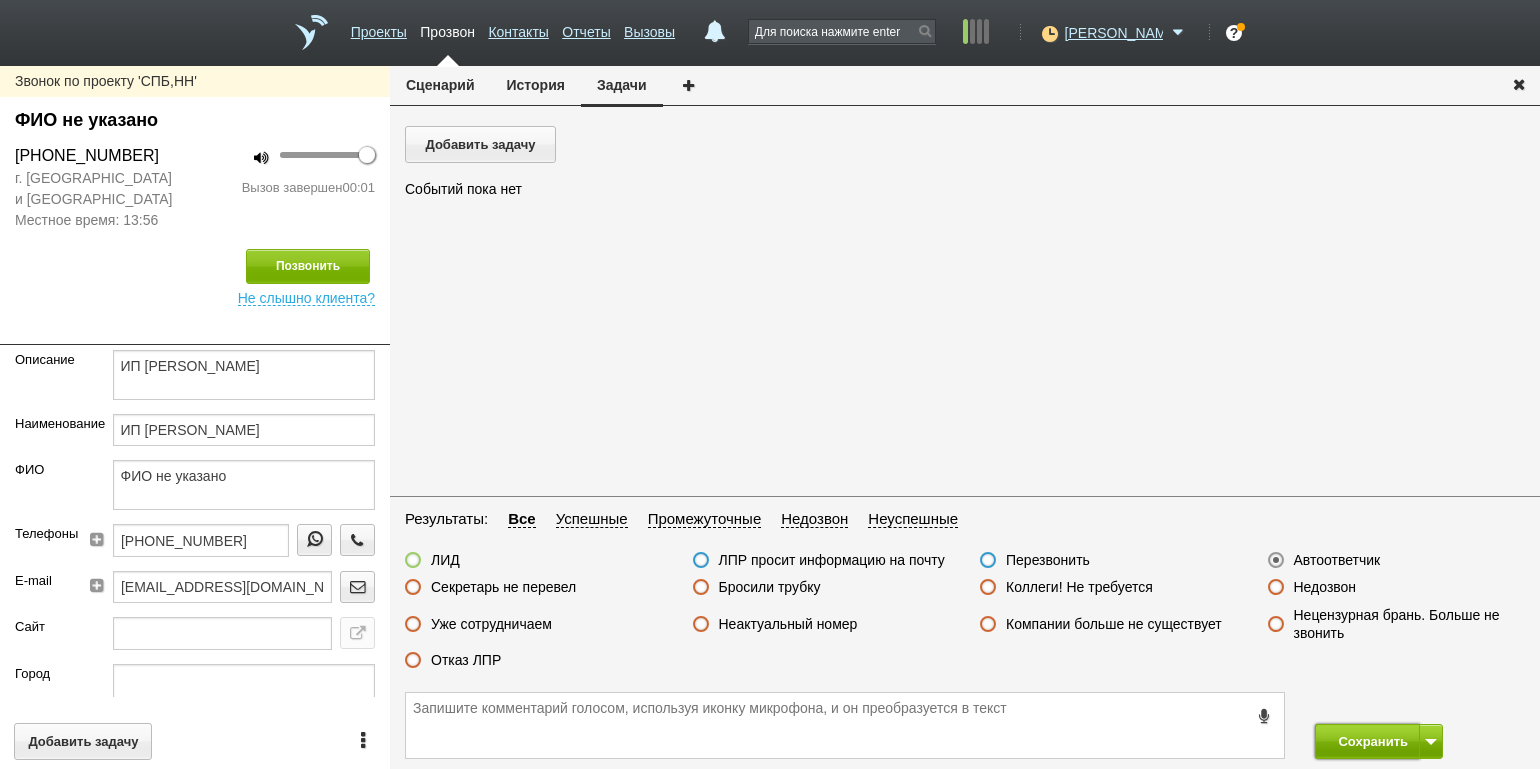 click on "Сохранить" at bounding box center (1367, 741) 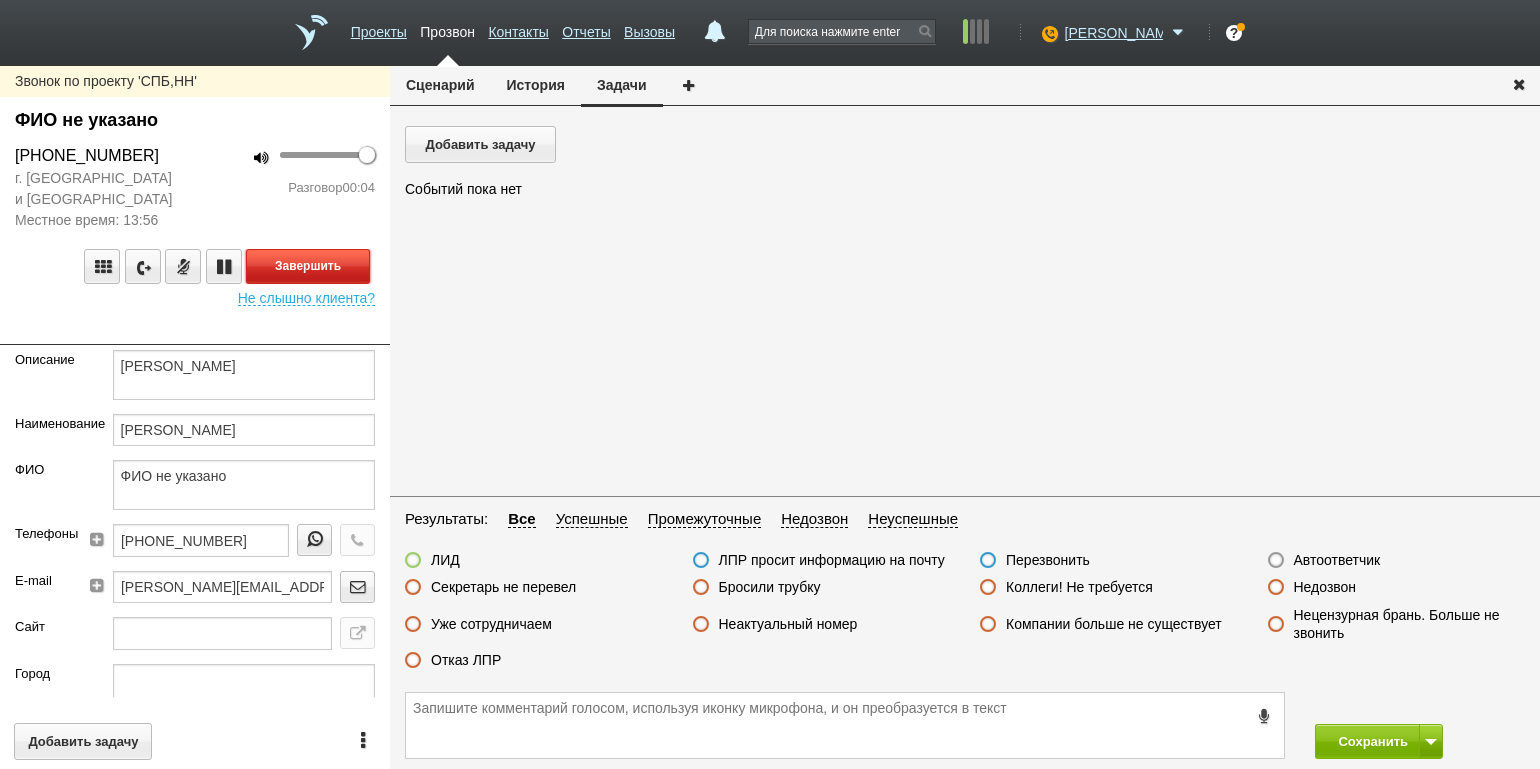 click on "Завершить" at bounding box center (308, 266) 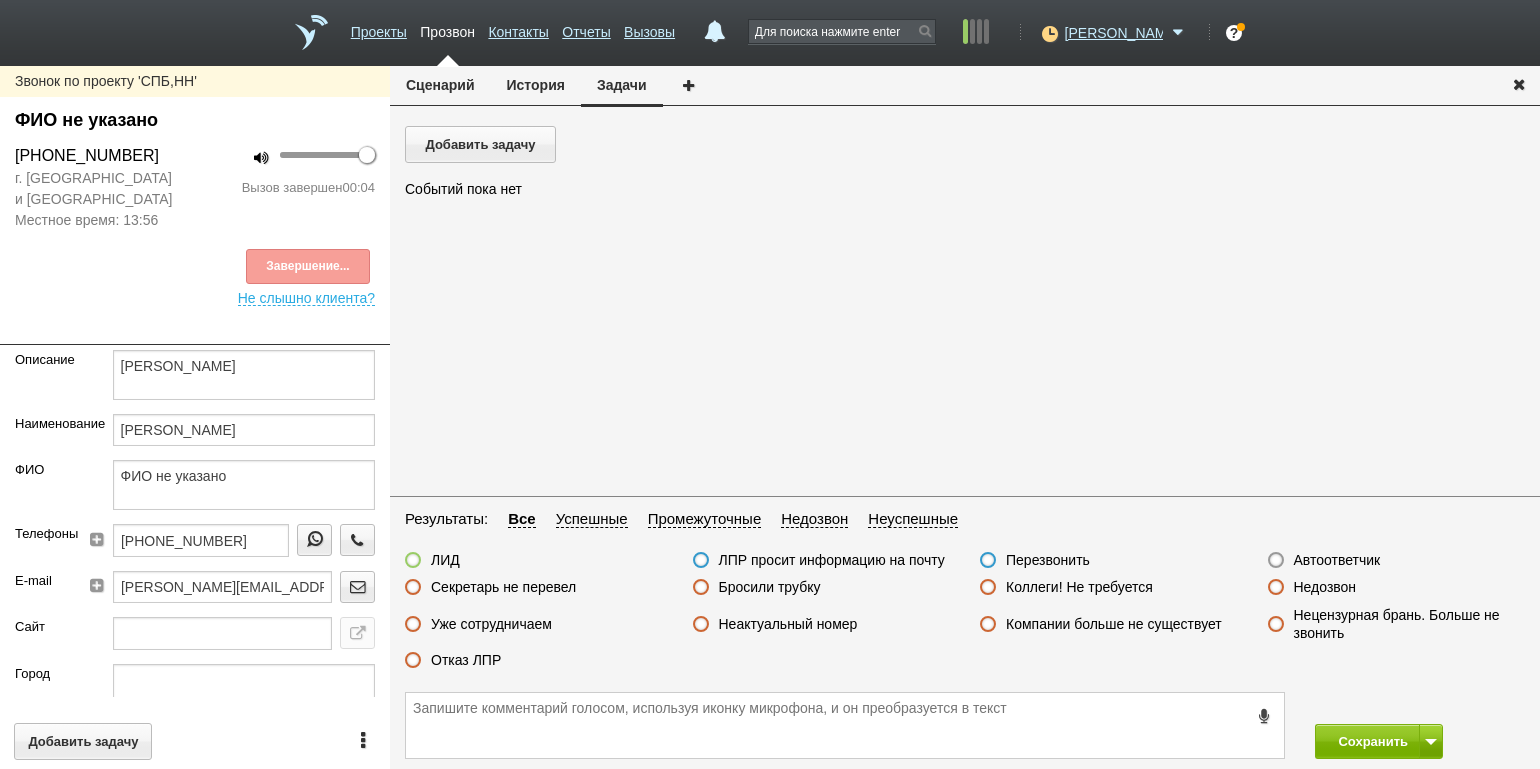 click on "Автоответчик" at bounding box center (1337, 560) 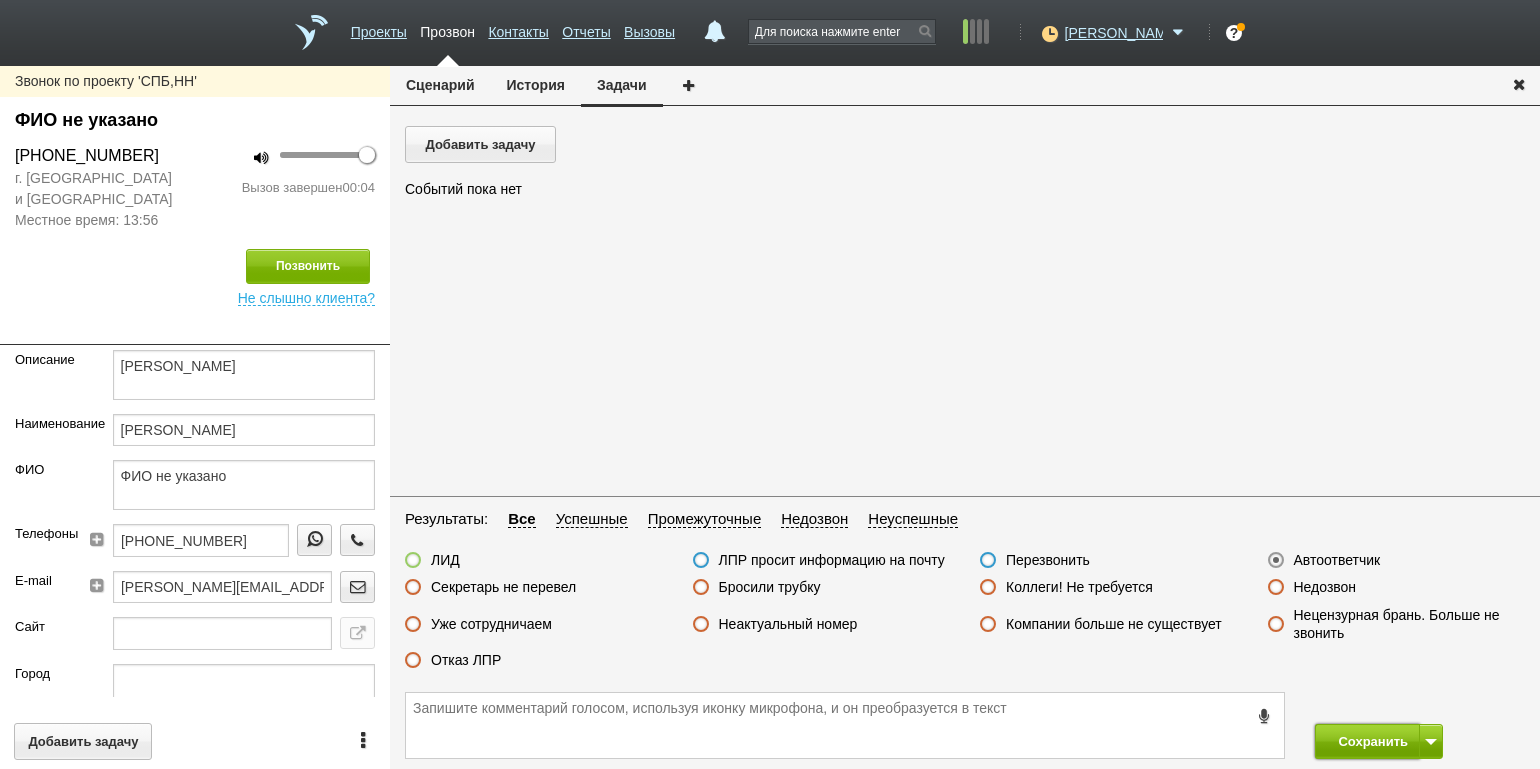 drag, startPoint x: 1355, startPoint y: 744, endPoint x: 1259, endPoint y: 683, distance: 113.74094 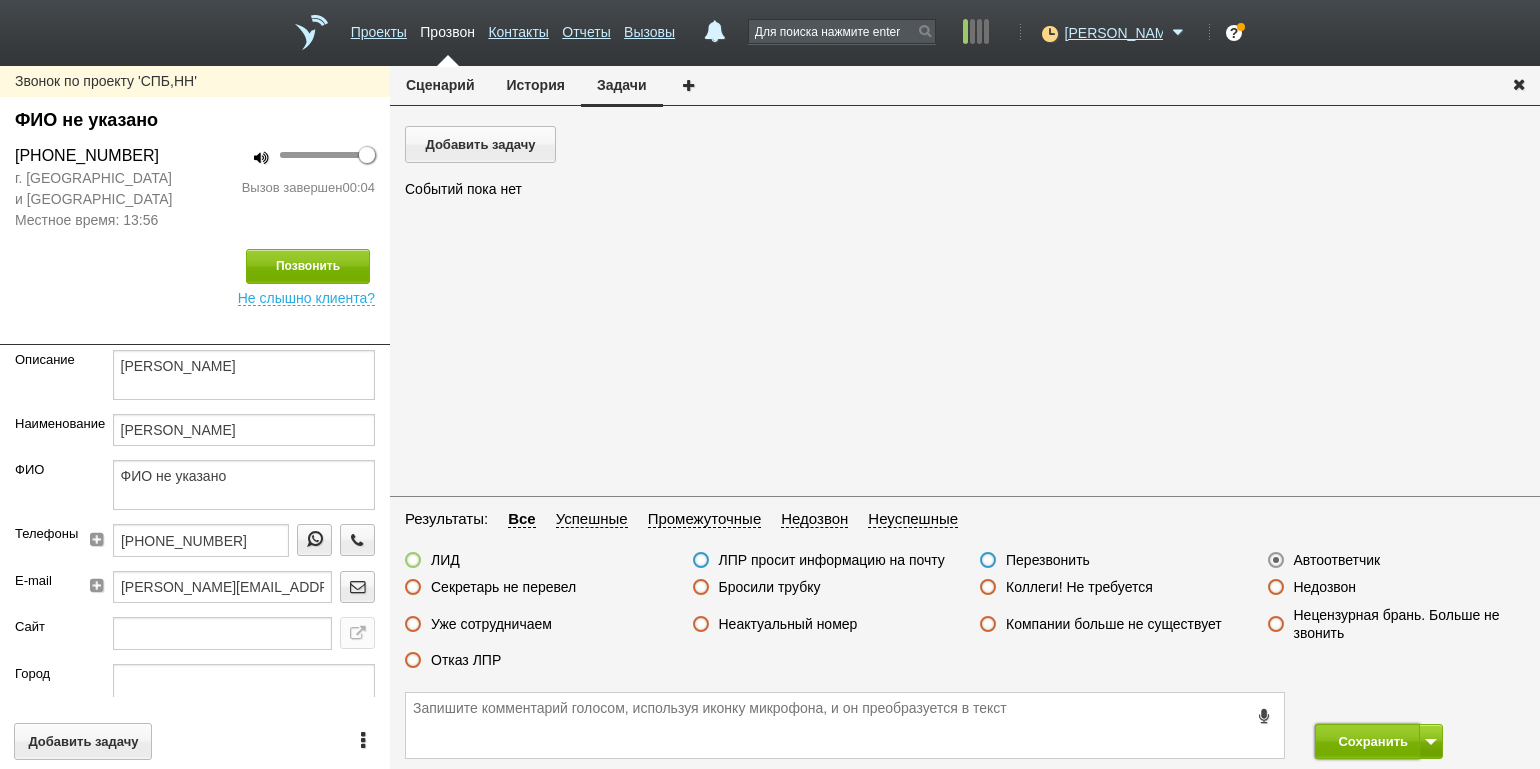 click on "Сохранить" at bounding box center (1367, 741) 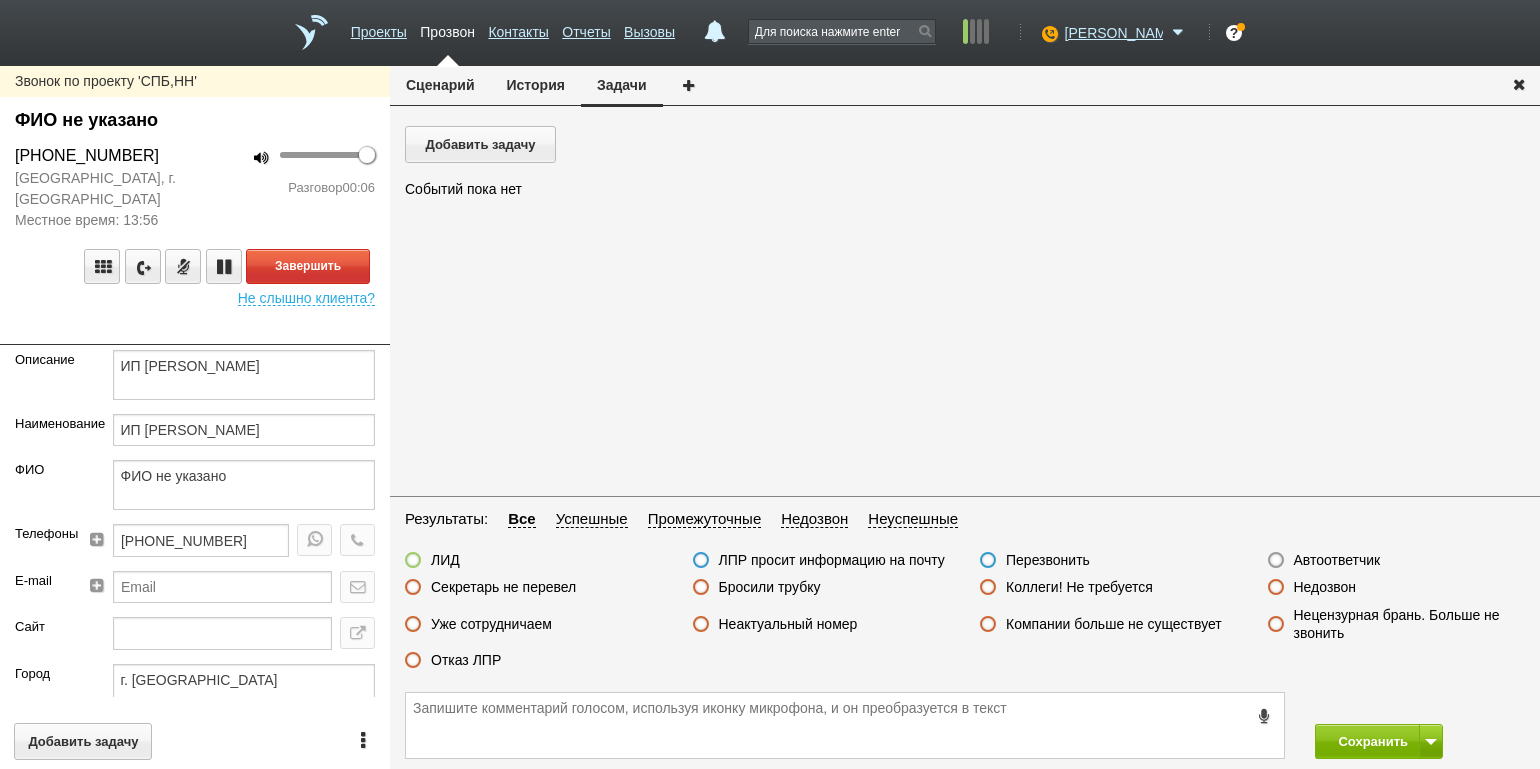 click on "100
Разговор
00:06" at bounding box center [292, 187] 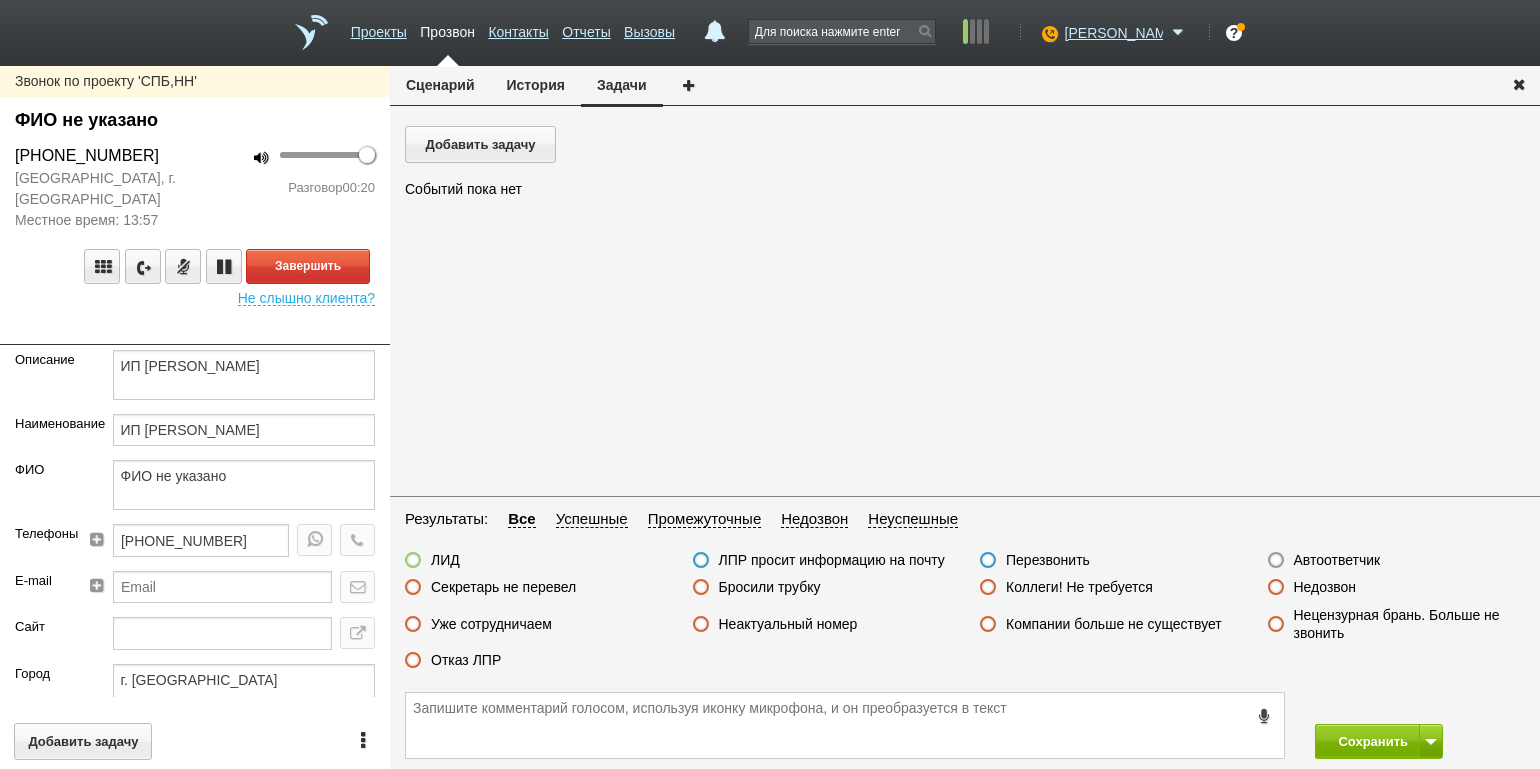 click on "100
Разговор
00:20" at bounding box center (292, 187) 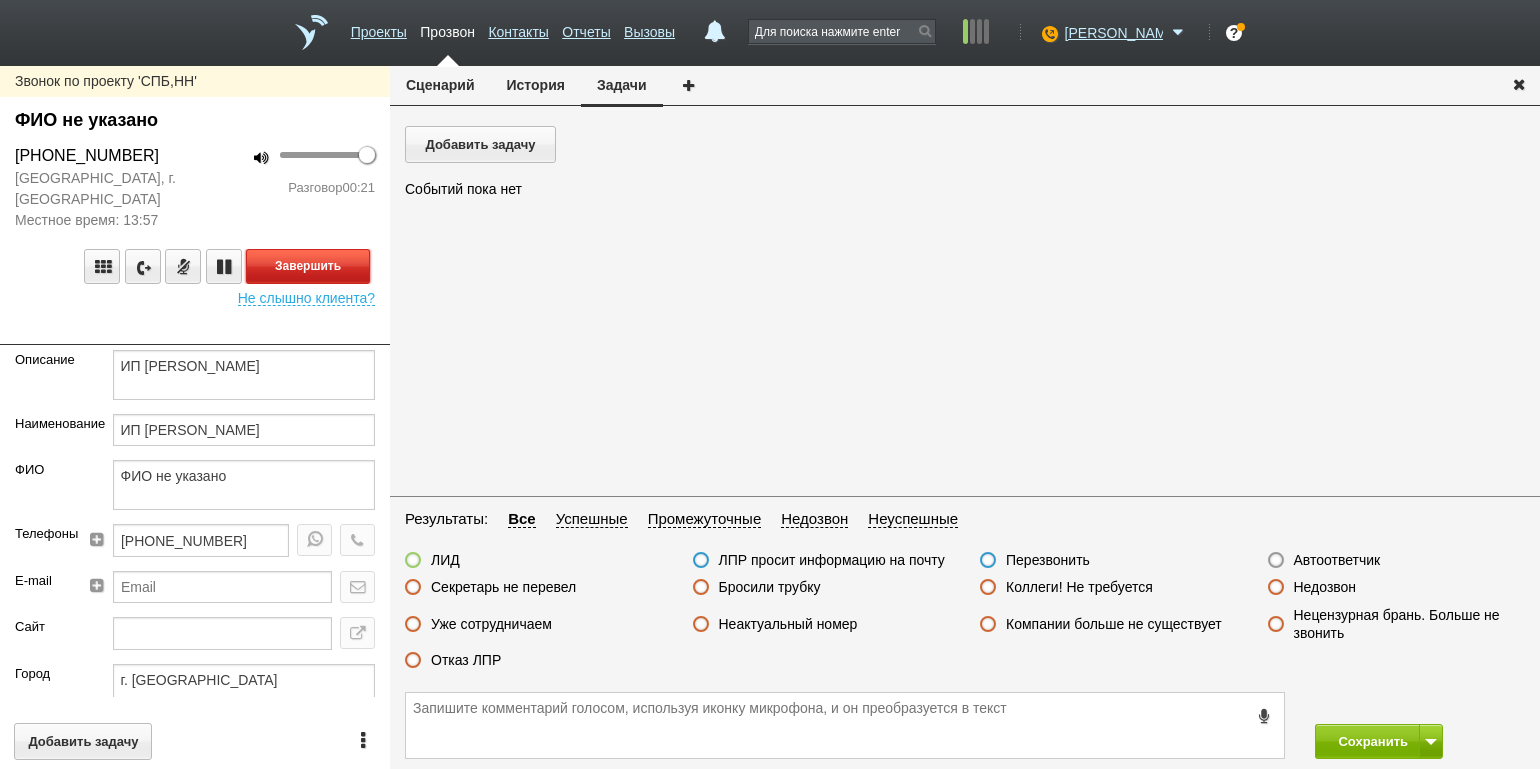 click on "Завершить" at bounding box center [308, 266] 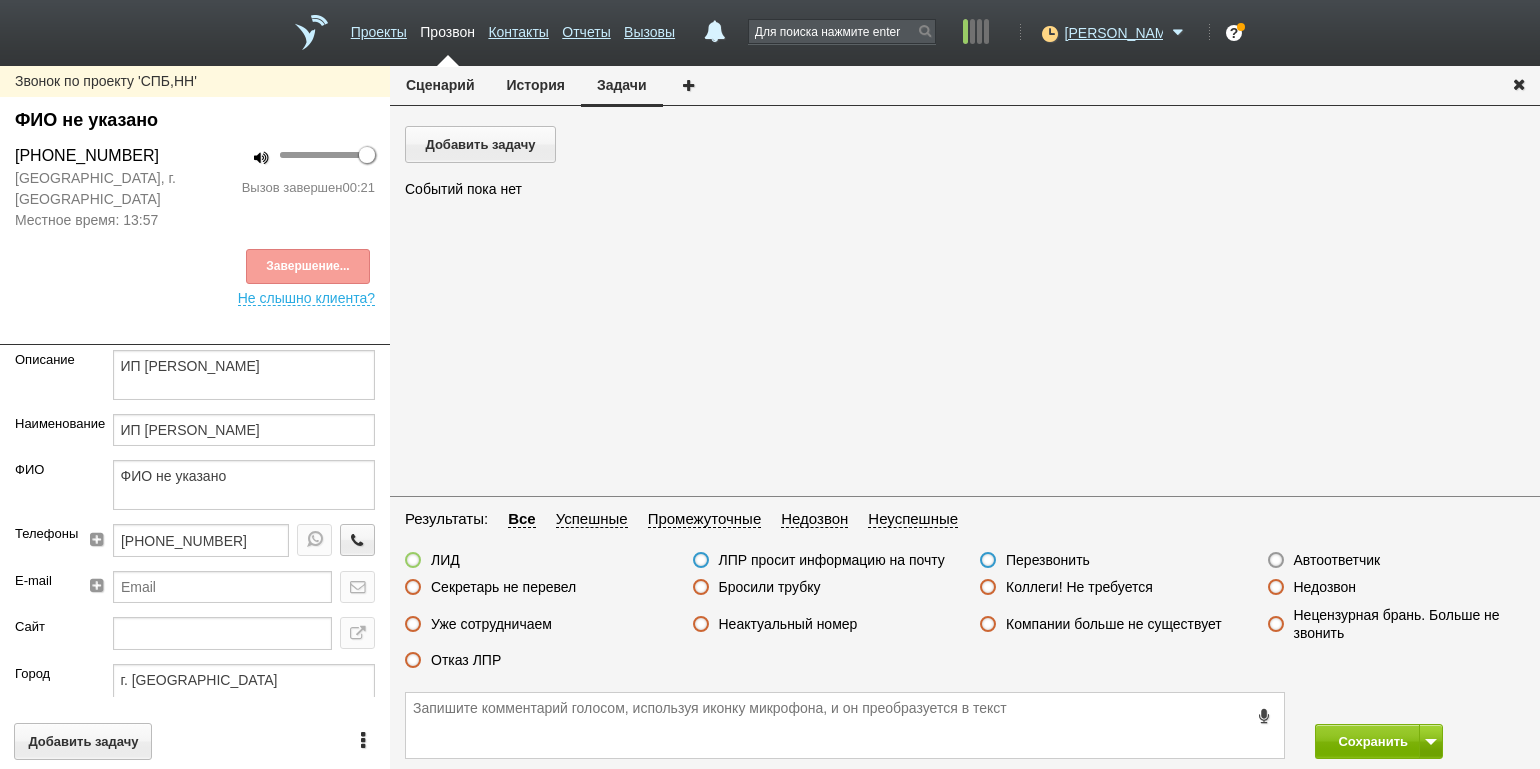 click on "Отказ ЛПР" at bounding box center (466, 660) 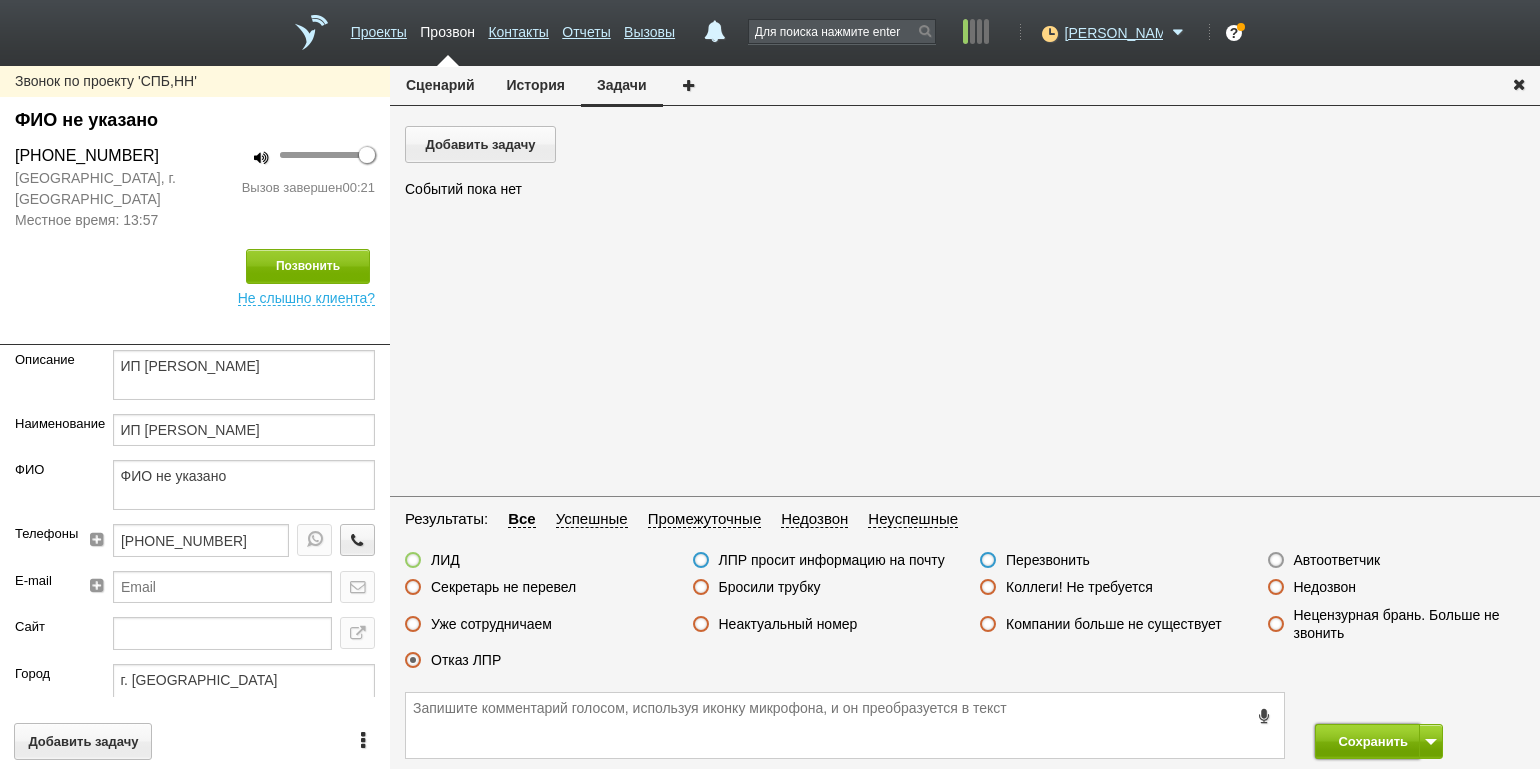 drag, startPoint x: 1406, startPoint y: 742, endPoint x: 1376, endPoint y: 717, distance: 39.051247 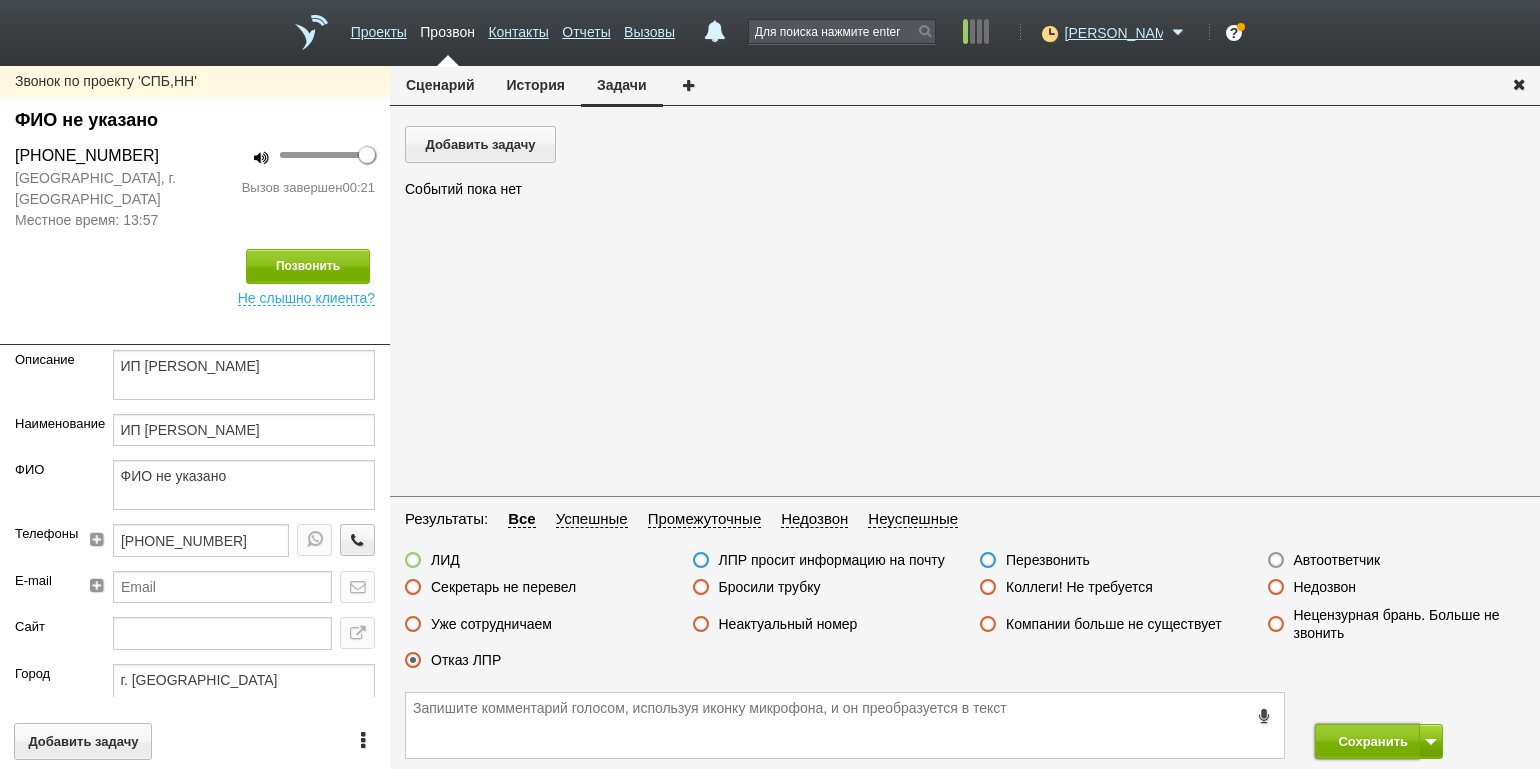 click on "Сохранить" at bounding box center (1367, 741) 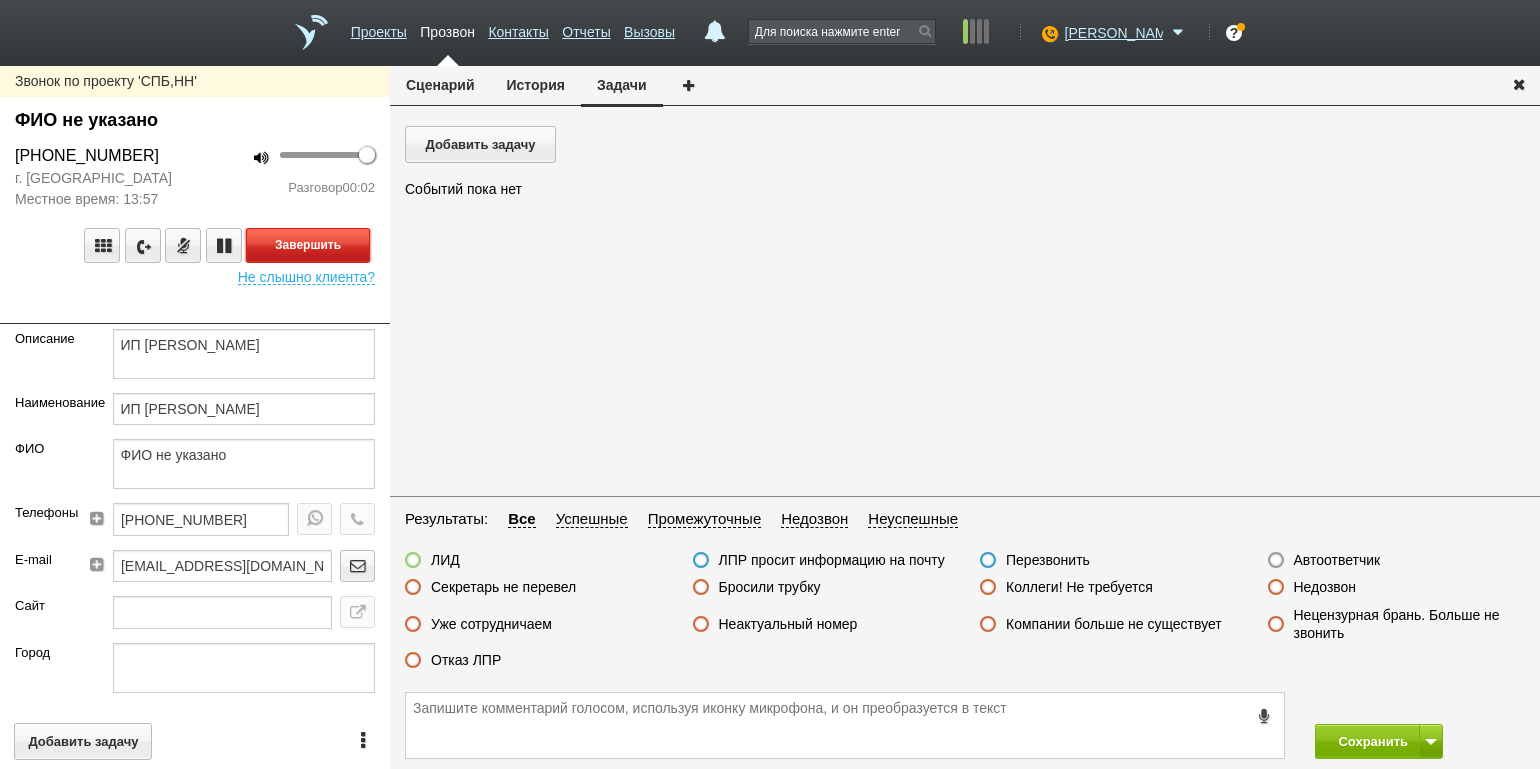 click on "Завершить" at bounding box center (308, 245) 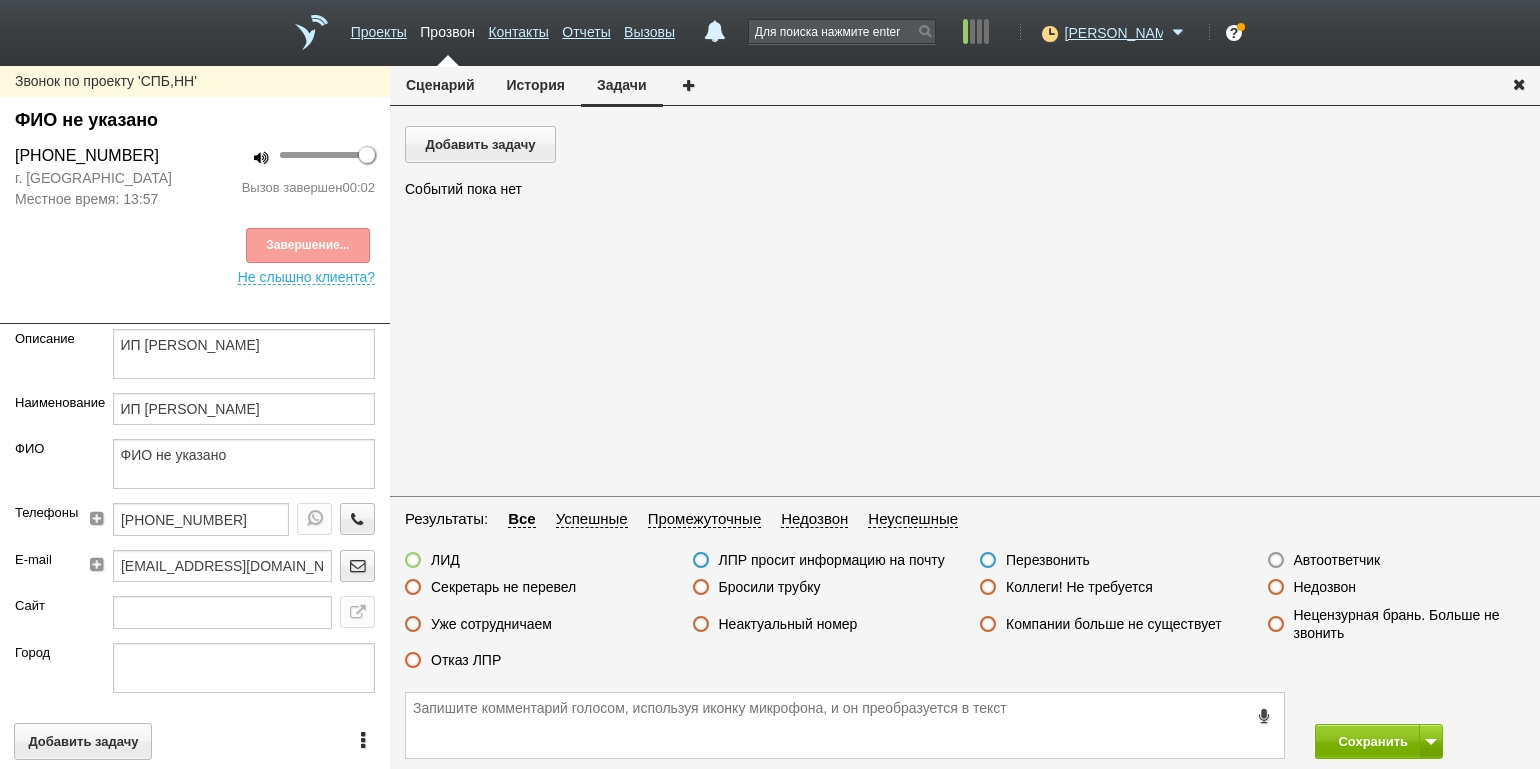 click on "Автоответчик" at bounding box center (1324, 561) 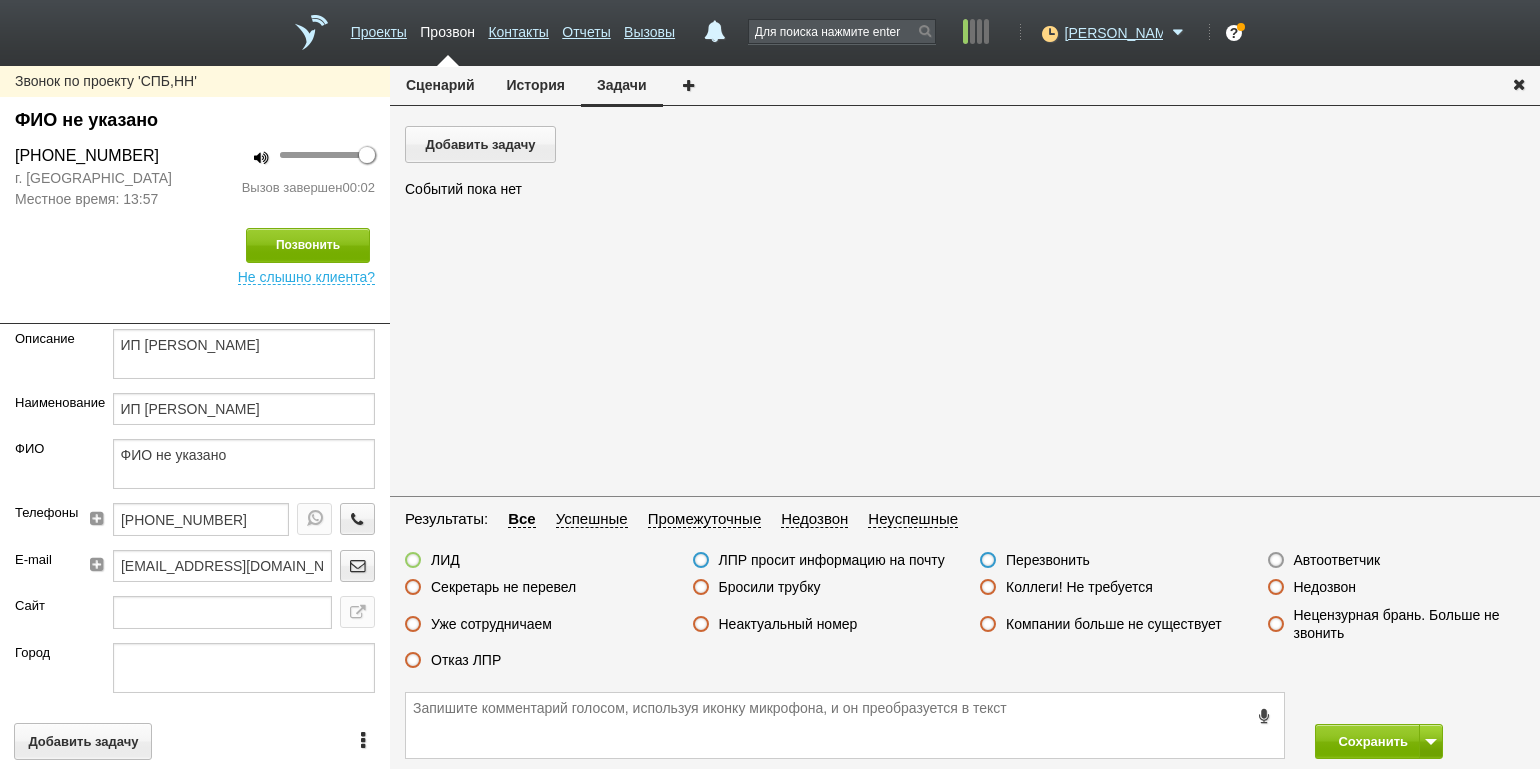click on "Автоответчик" at bounding box center (1337, 560) 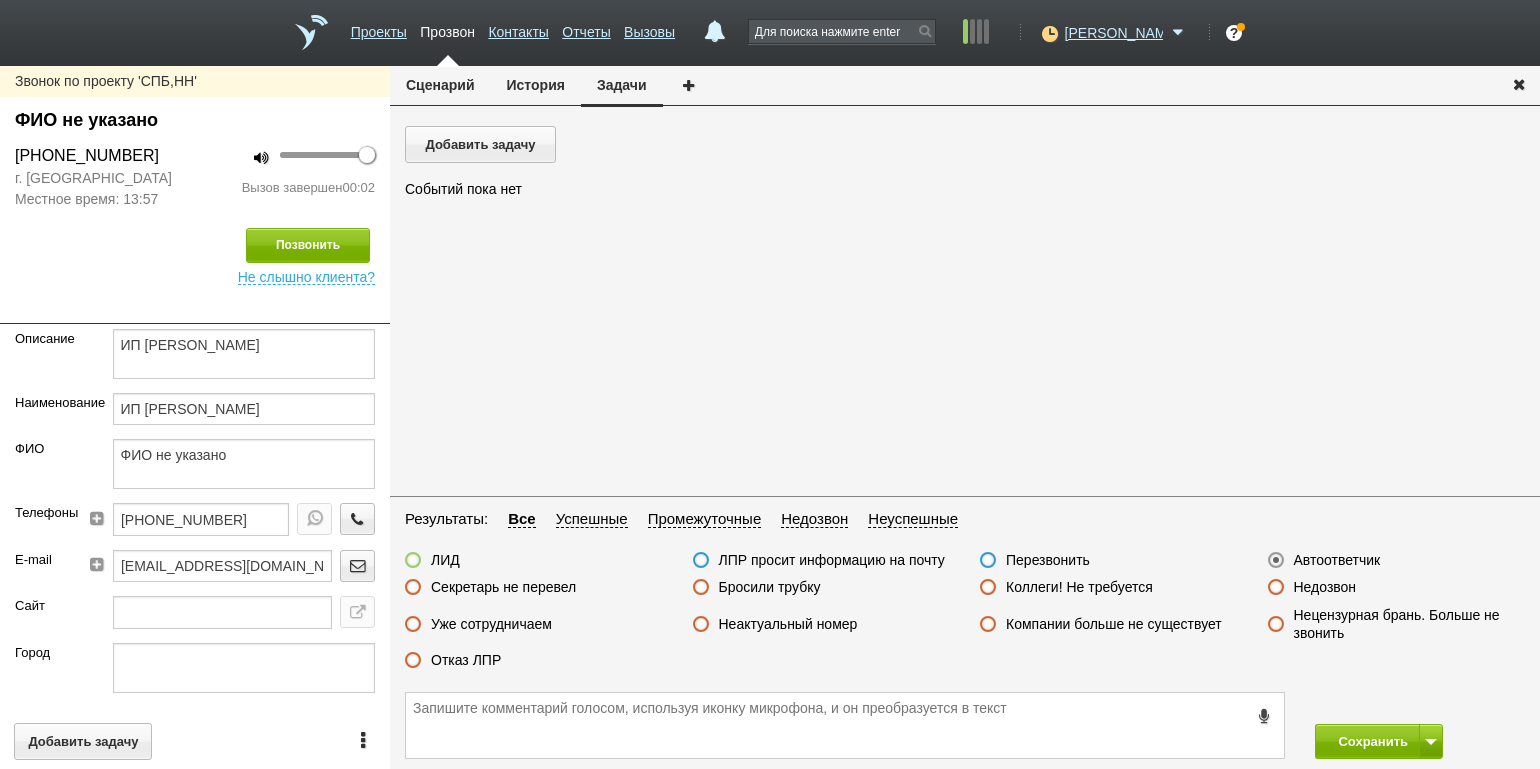 click on "Сохранить" at bounding box center (965, 725) 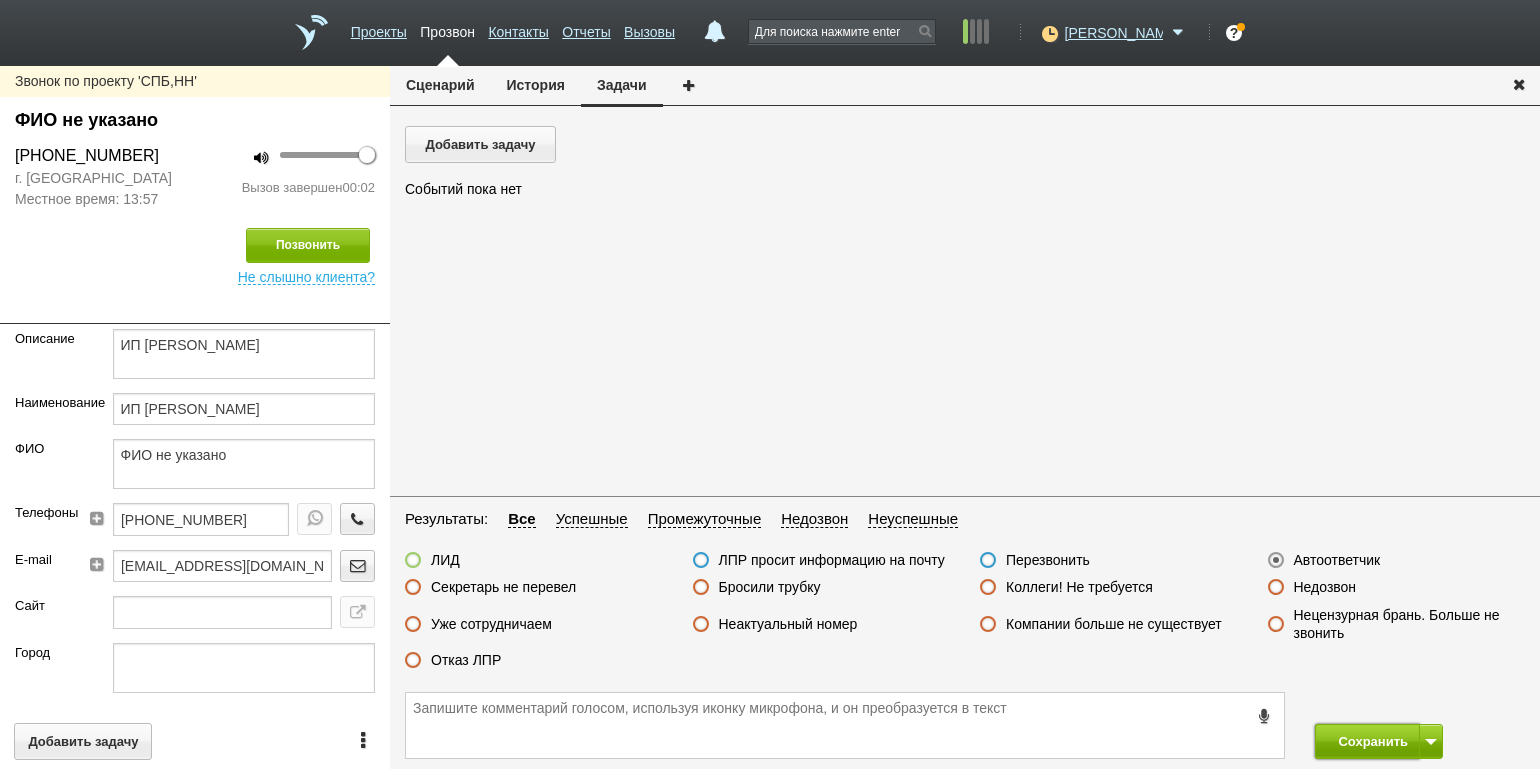 click on "Сохранить" at bounding box center (1367, 741) 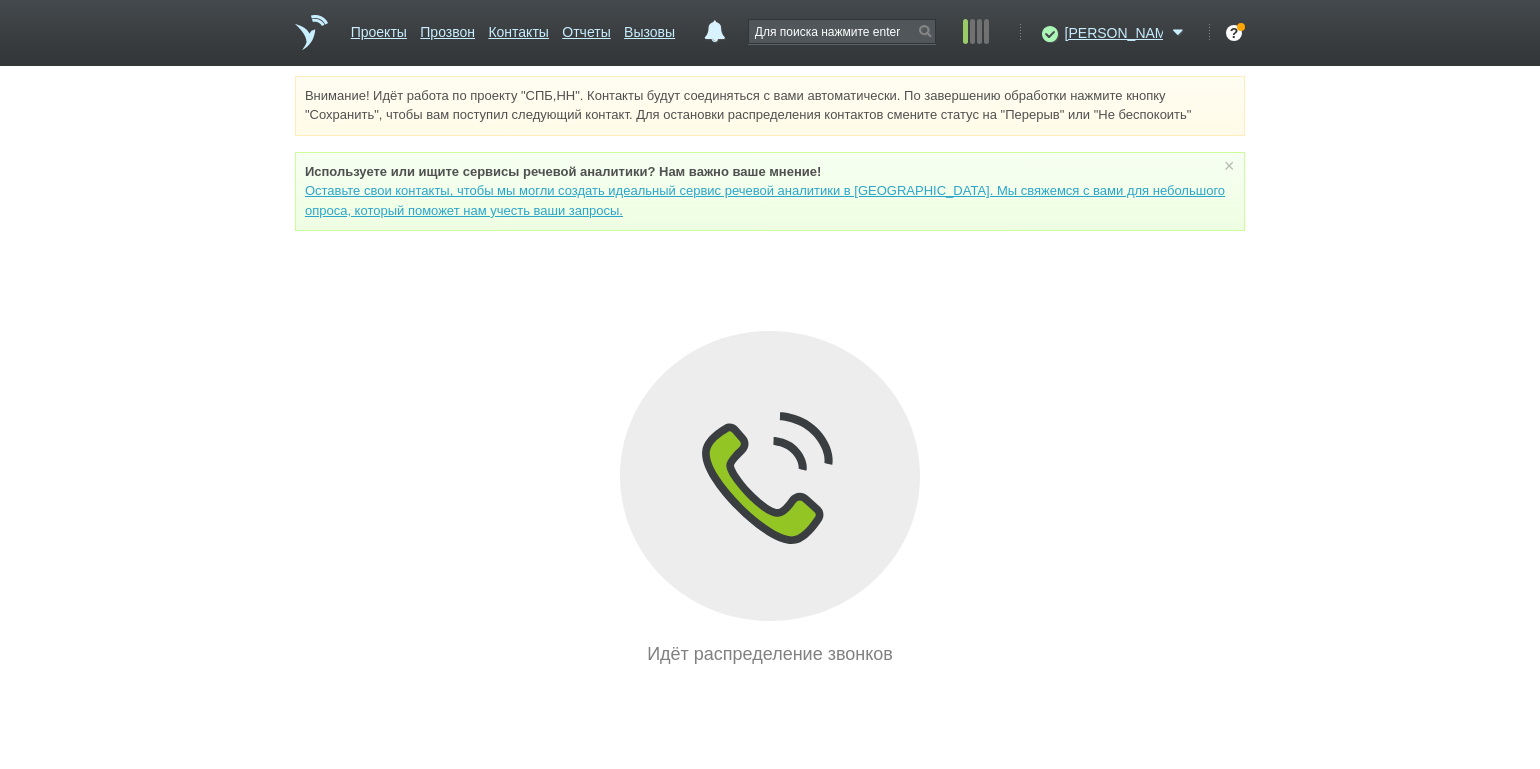 click on "Внимание! Идёт работа по проекту "СПБ,НН". Контакты будут соединяться с вами автоматически. По завершению обработки нажмите кнопку "Сохранить", чтобы вам поступил следующий контакт. Для остановки распределения контактов смените статус на "Перерыв" или "Не беспокоить"
Используете или ищите cервисы речевой аналитики? Нам важно ваше мнение! Оставьте свои контакты, чтобы мы могли создать идеальный сервис речевой аналитики в Скорозвон. Мы свяжемся с вами для небольшого опроса, который поможет нам учесть ваши запросы.
×" at bounding box center (770, 372) 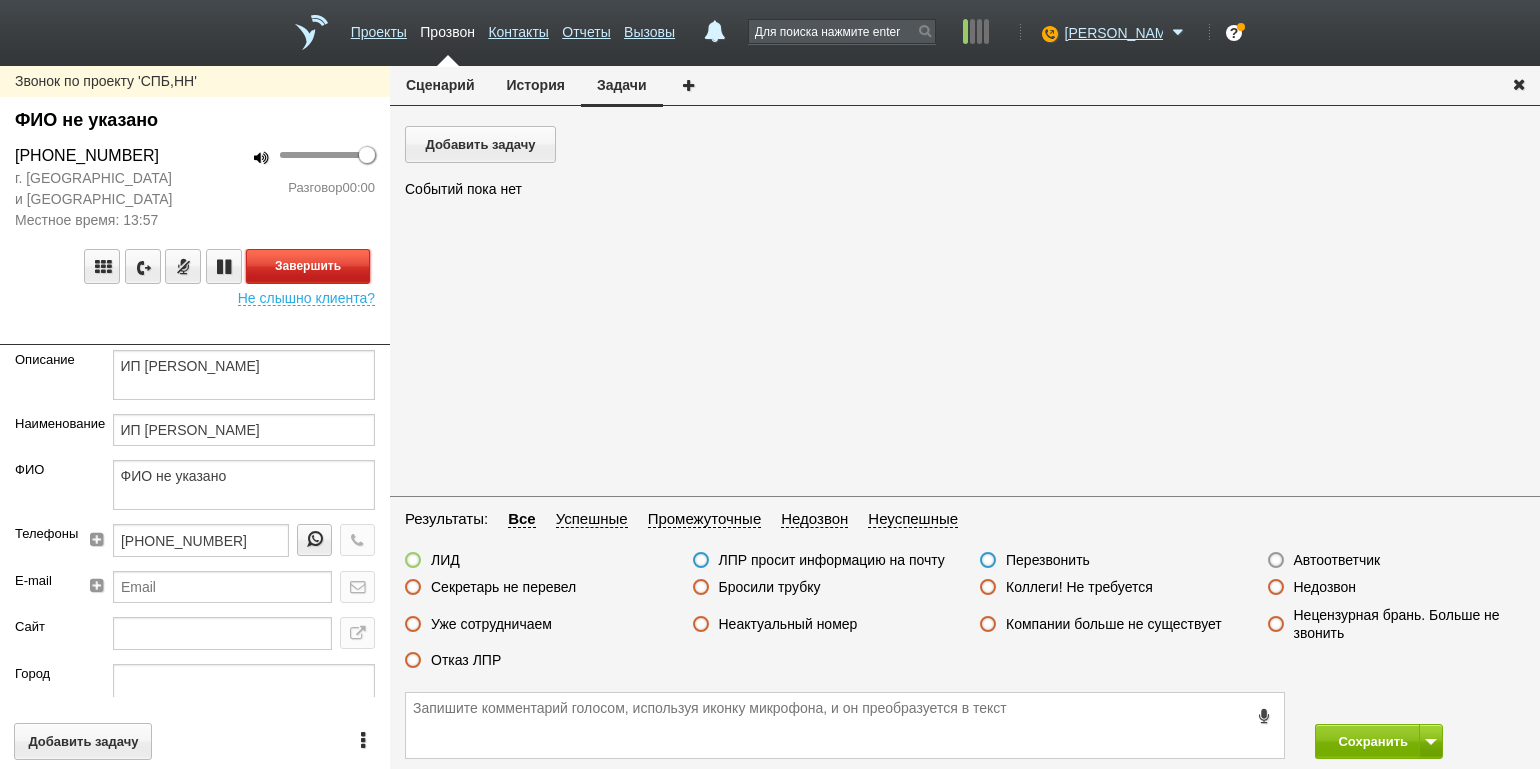 click on "Завершить" at bounding box center [308, 266] 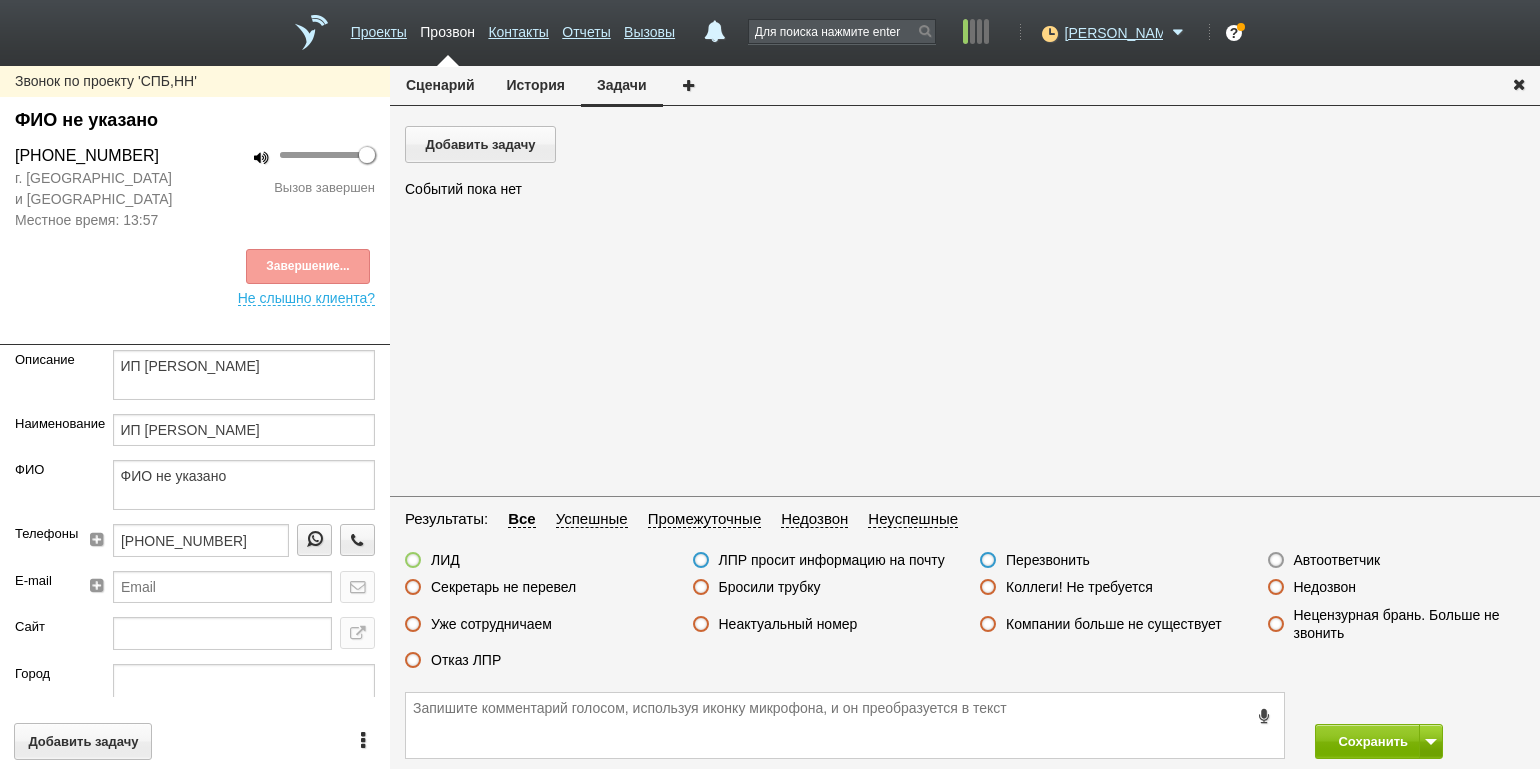 click on "Недозвон" at bounding box center [1325, 587] 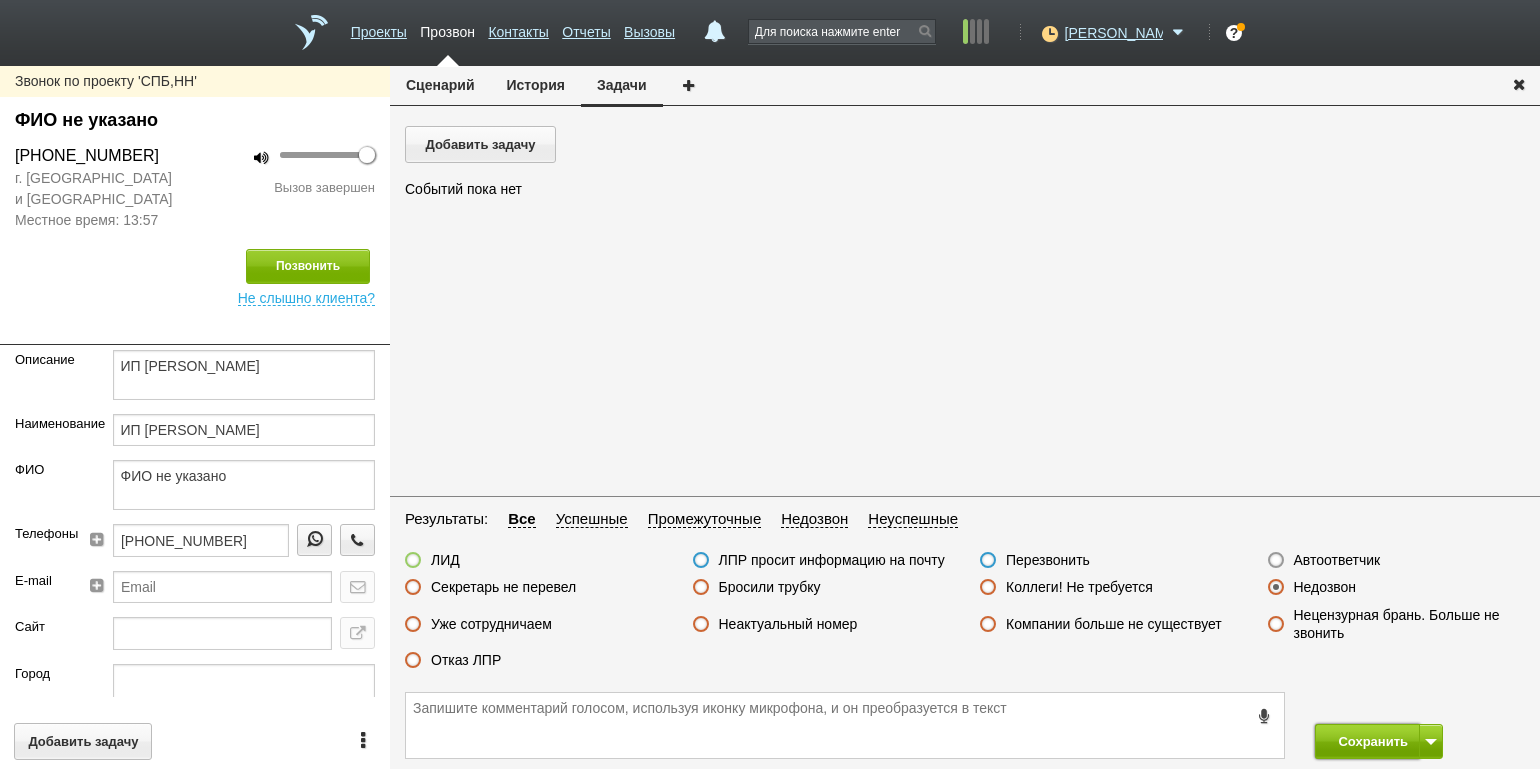 click on "Сохранить" at bounding box center [1367, 741] 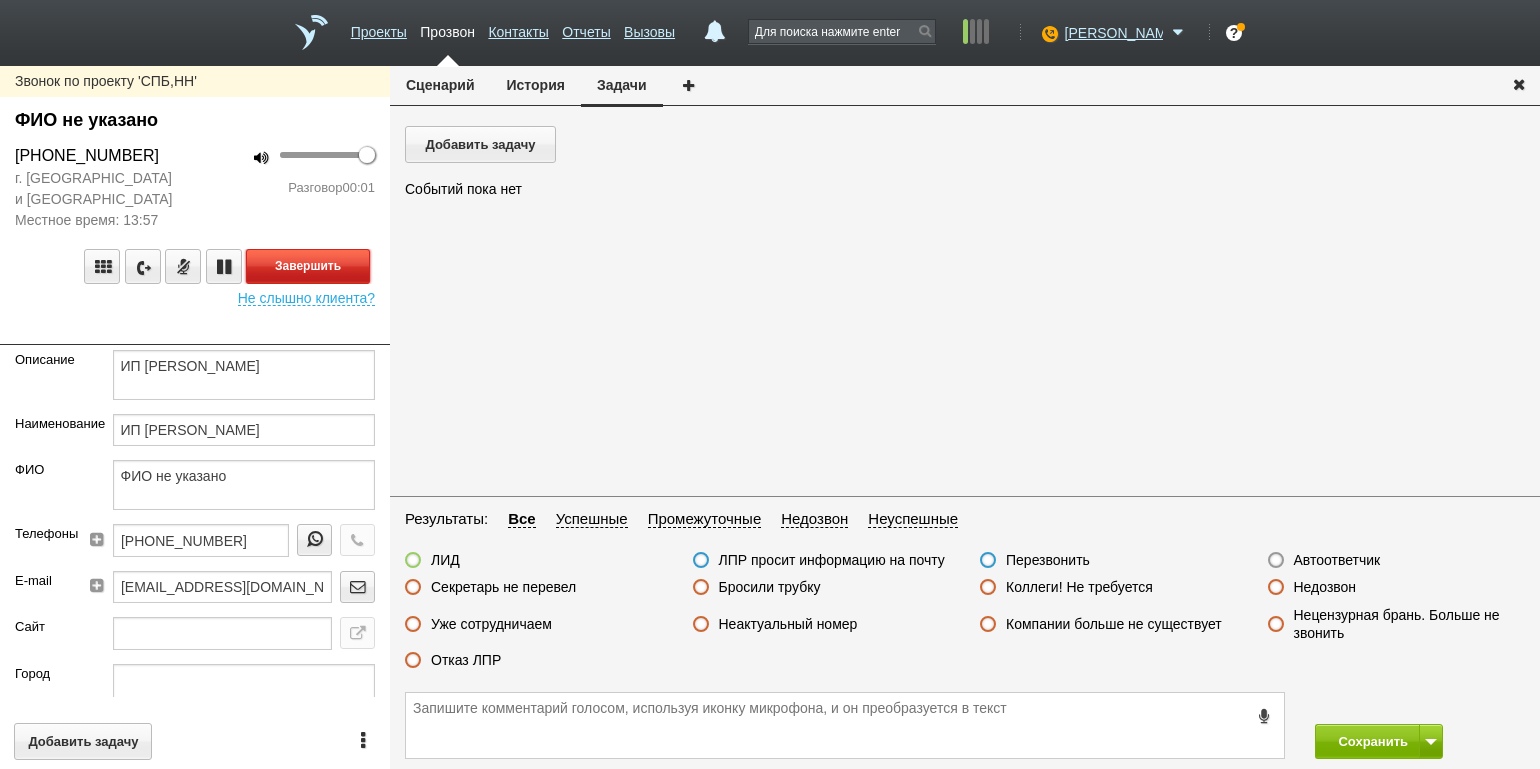 click on "Завершить" at bounding box center [308, 266] 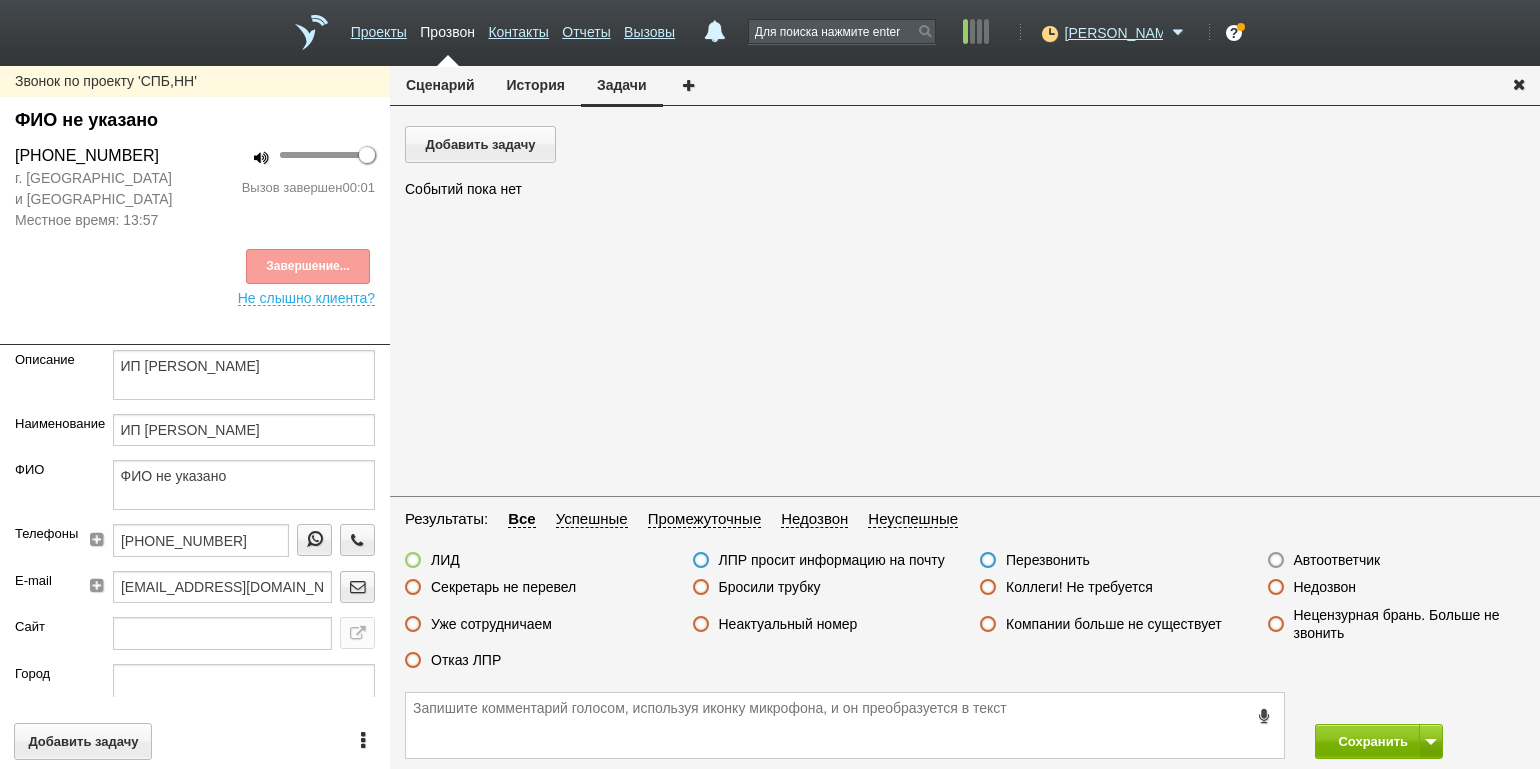 drag, startPoint x: 1332, startPoint y: 580, endPoint x: 1355, endPoint y: 613, distance: 40.22437 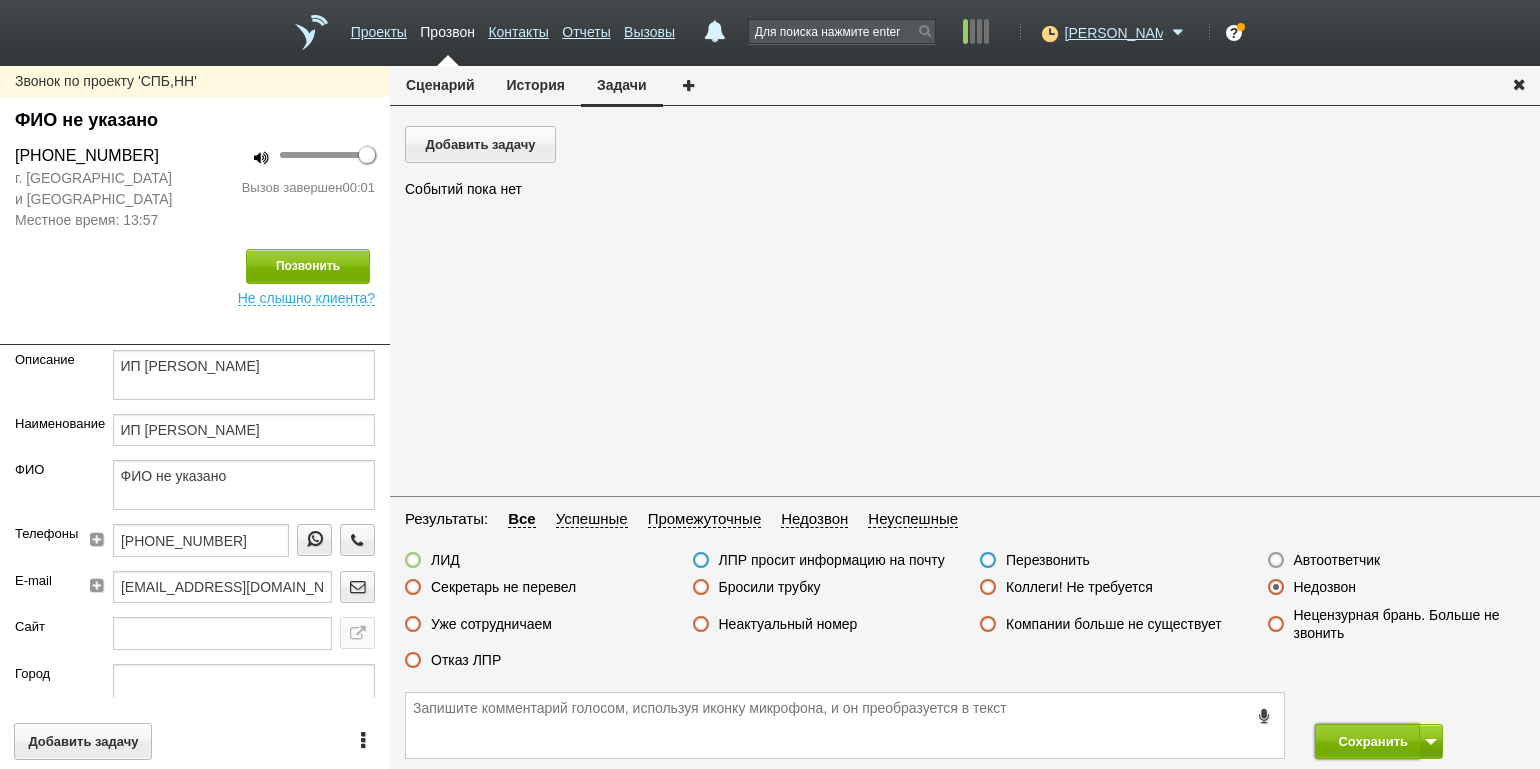 drag, startPoint x: 1366, startPoint y: 739, endPoint x: 1350, endPoint y: 713, distance: 30.528675 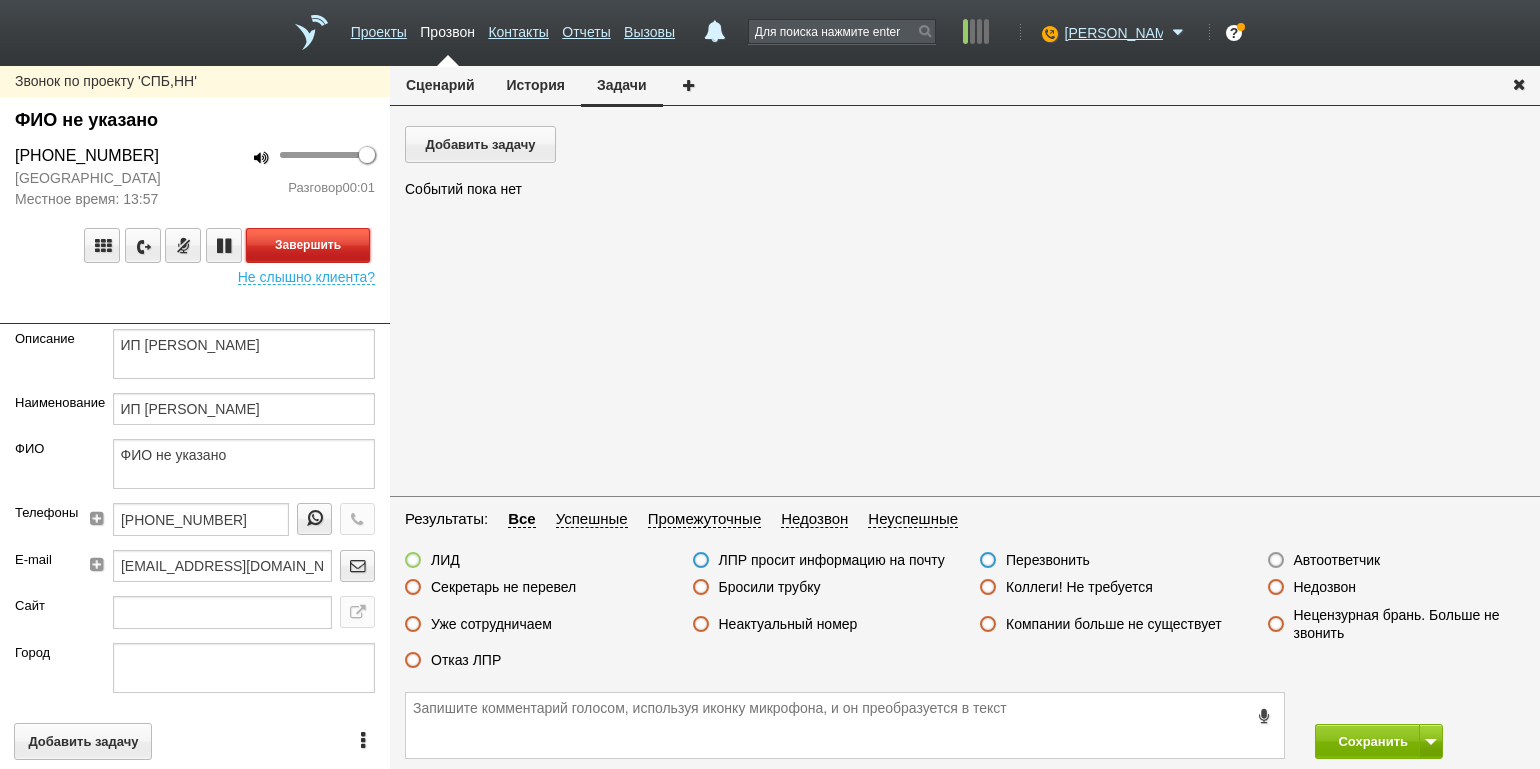 click on "Завершить" at bounding box center (308, 245) 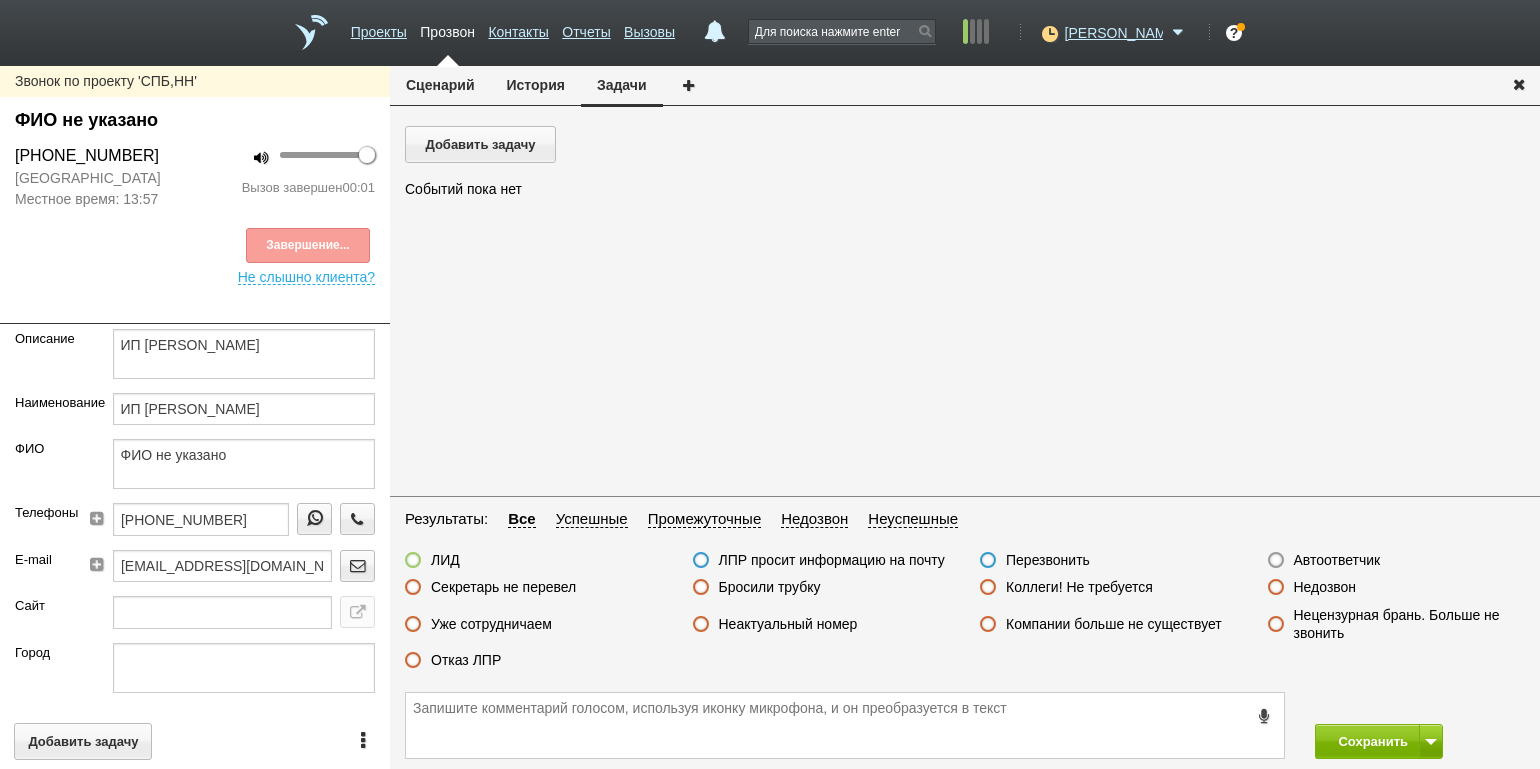 click on "Автоответчик" at bounding box center (1337, 560) 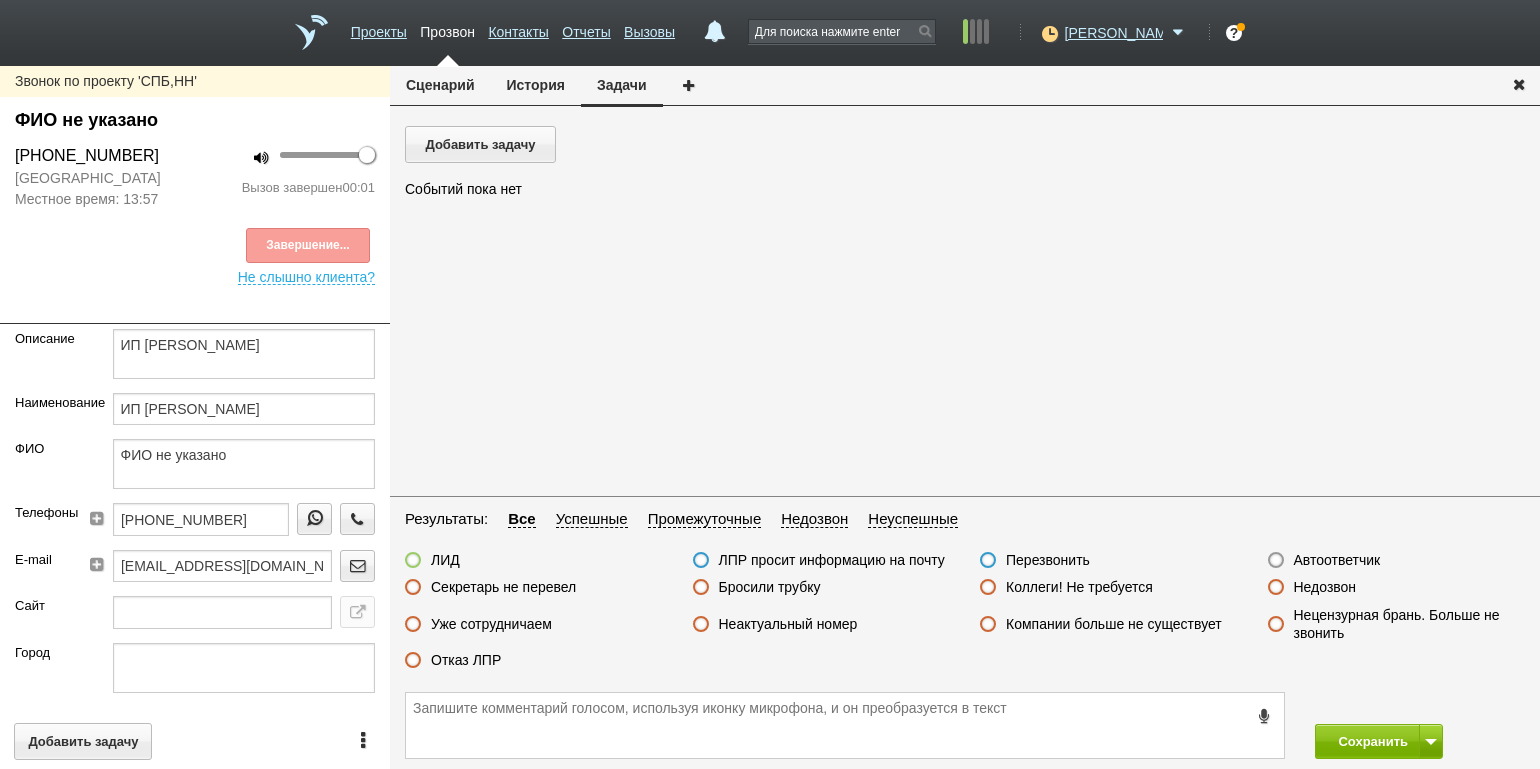 click on "Автоответчик" at bounding box center [0, 0] 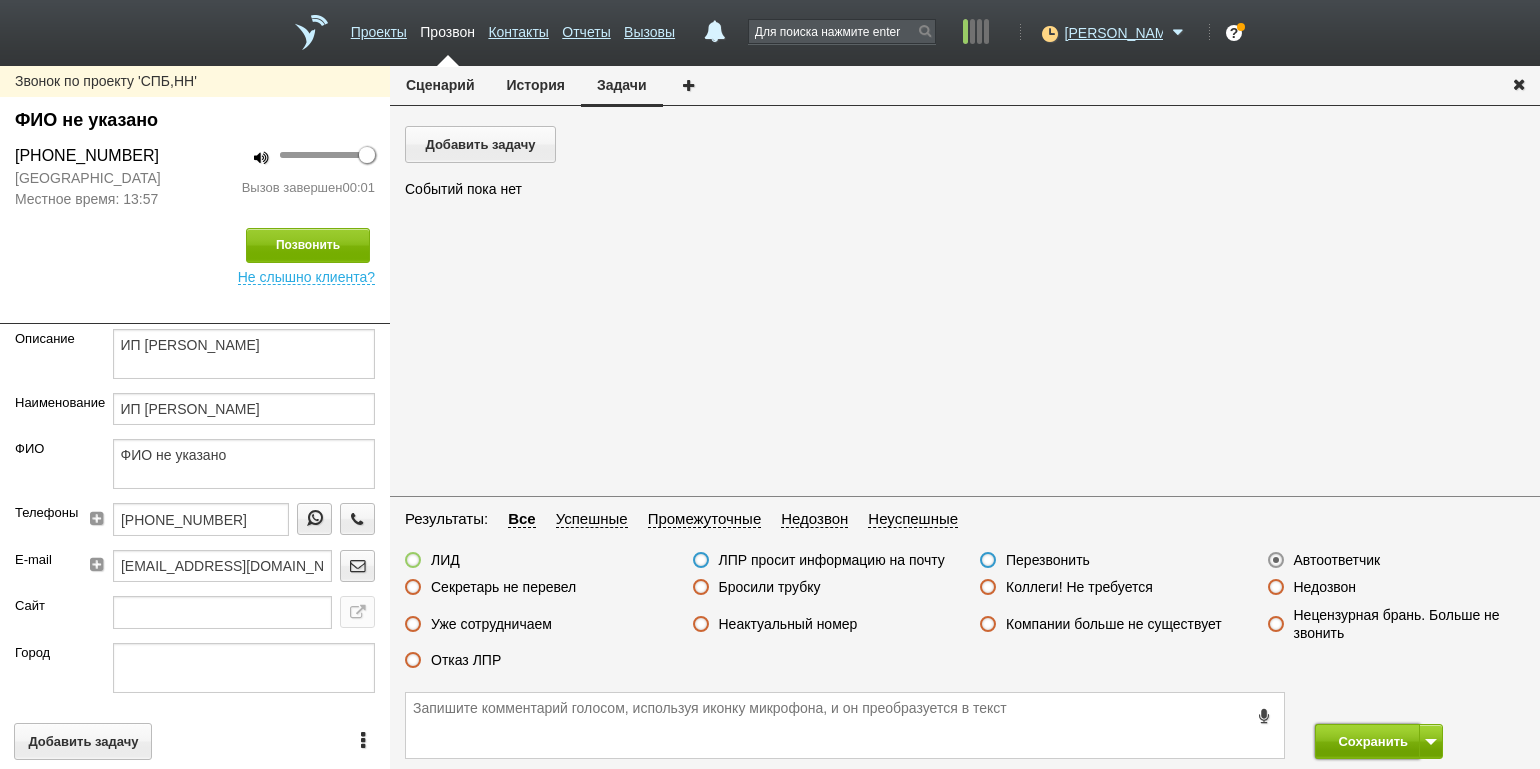 click on "Сохранить" at bounding box center (1367, 741) 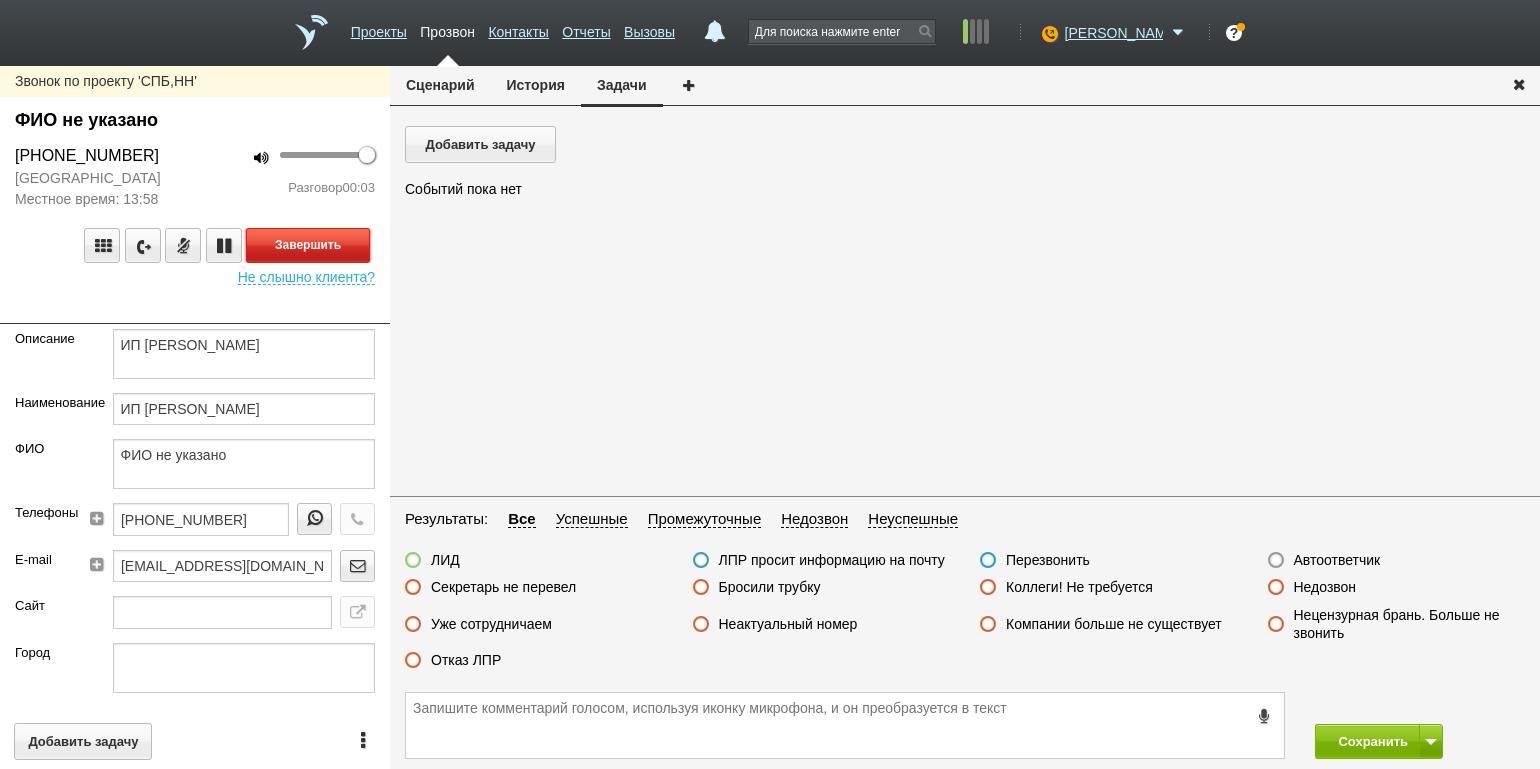 click on "Завершить" at bounding box center (308, 245) 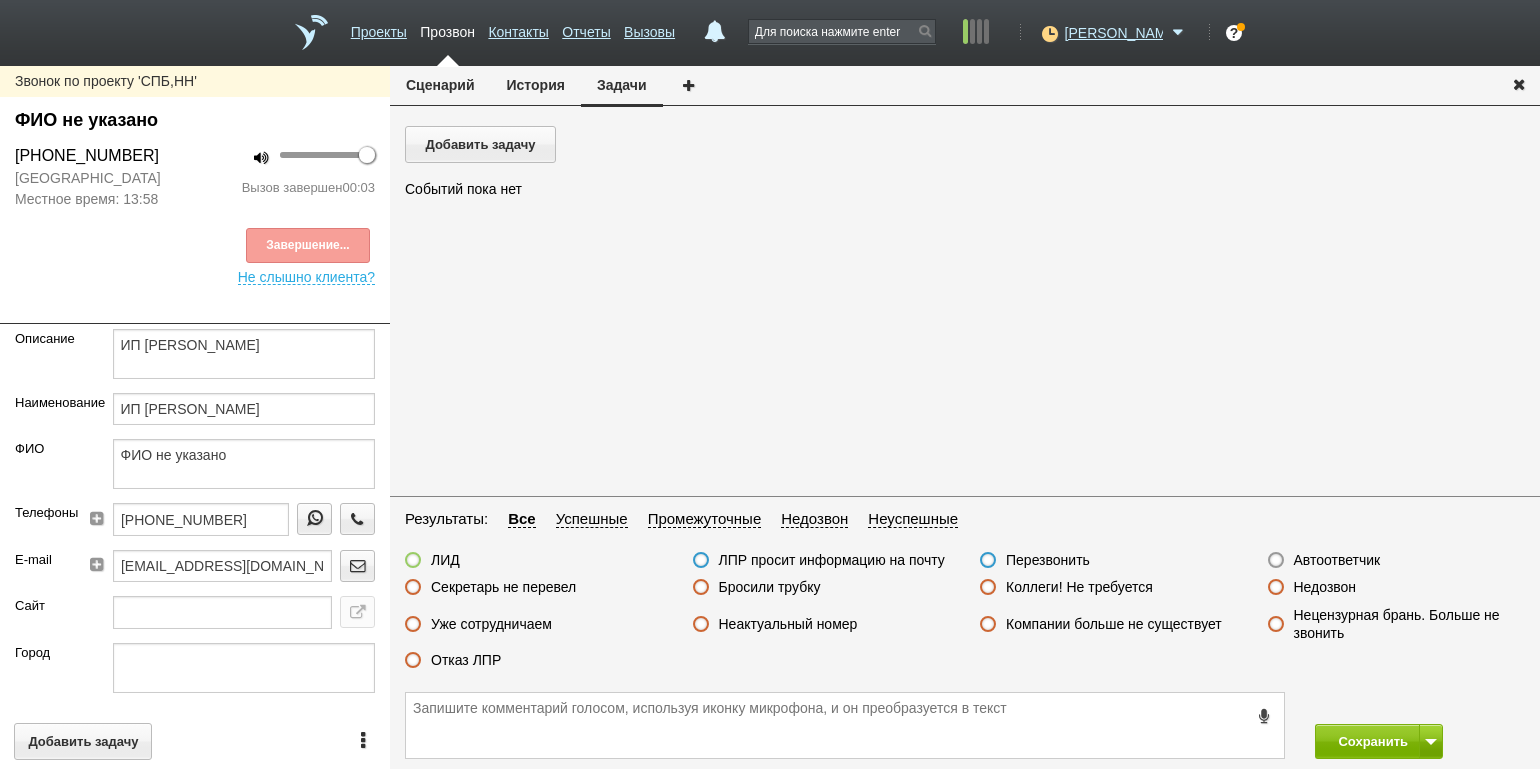 click on "Автоответчик" at bounding box center (1337, 560) 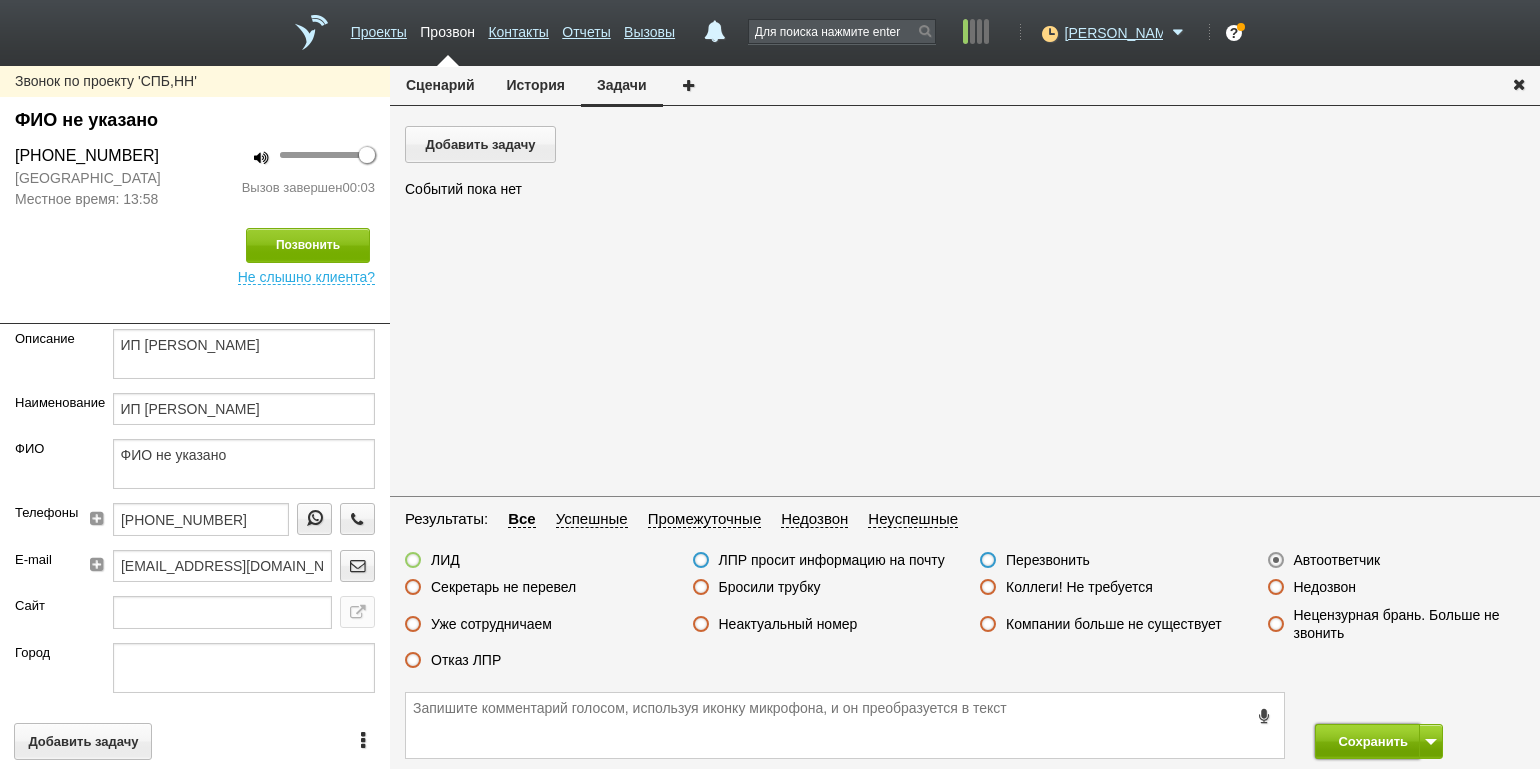 click on "Сохранить" at bounding box center [1367, 741] 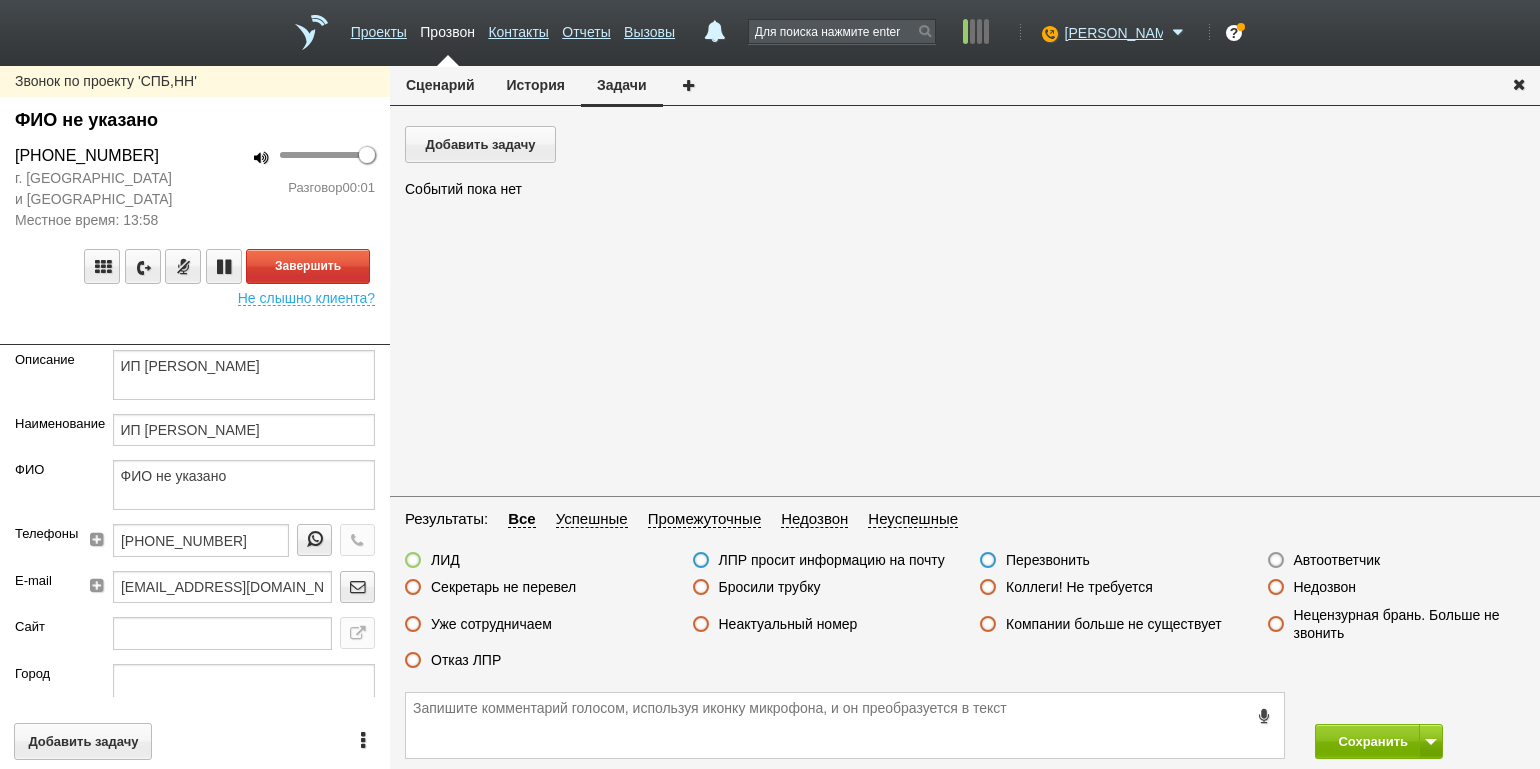 click on "100
Разговор
00:01" at bounding box center [292, 187] 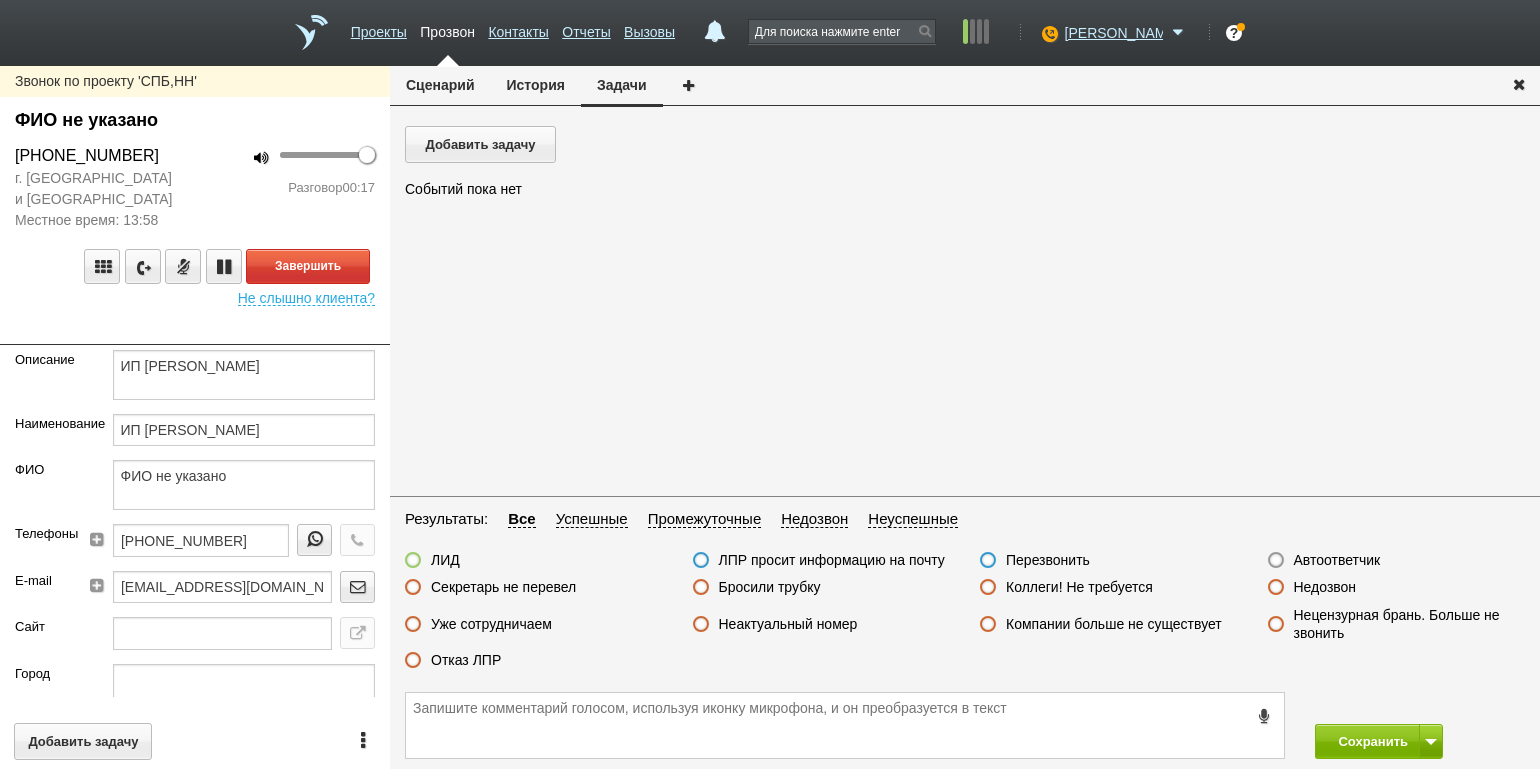 click on "100
Разговор
00:17" at bounding box center [292, 187] 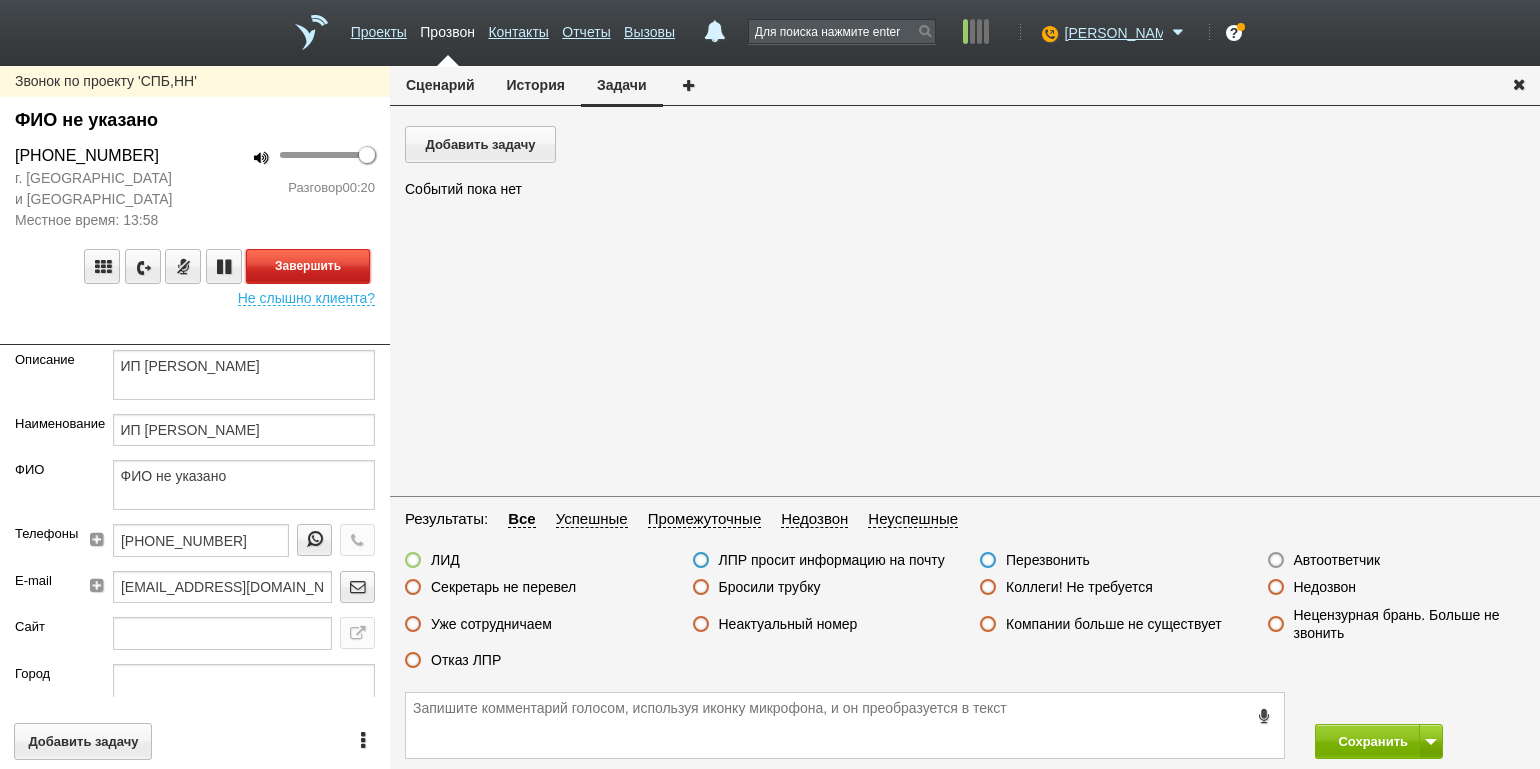 click on "Завершить" at bounding box center (308, 266) 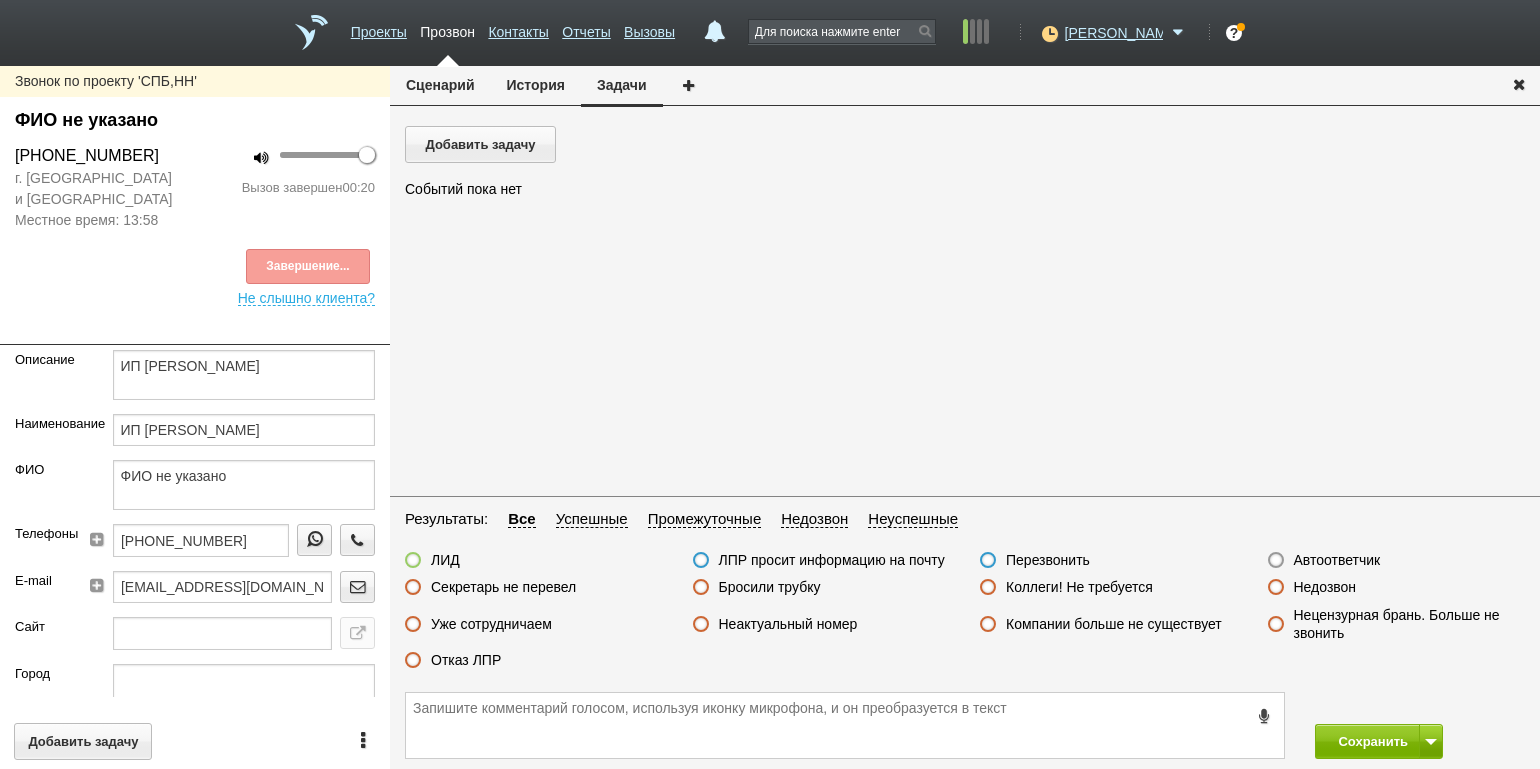 click on "Отказ ЛПР" at bounding box center (466, 660) 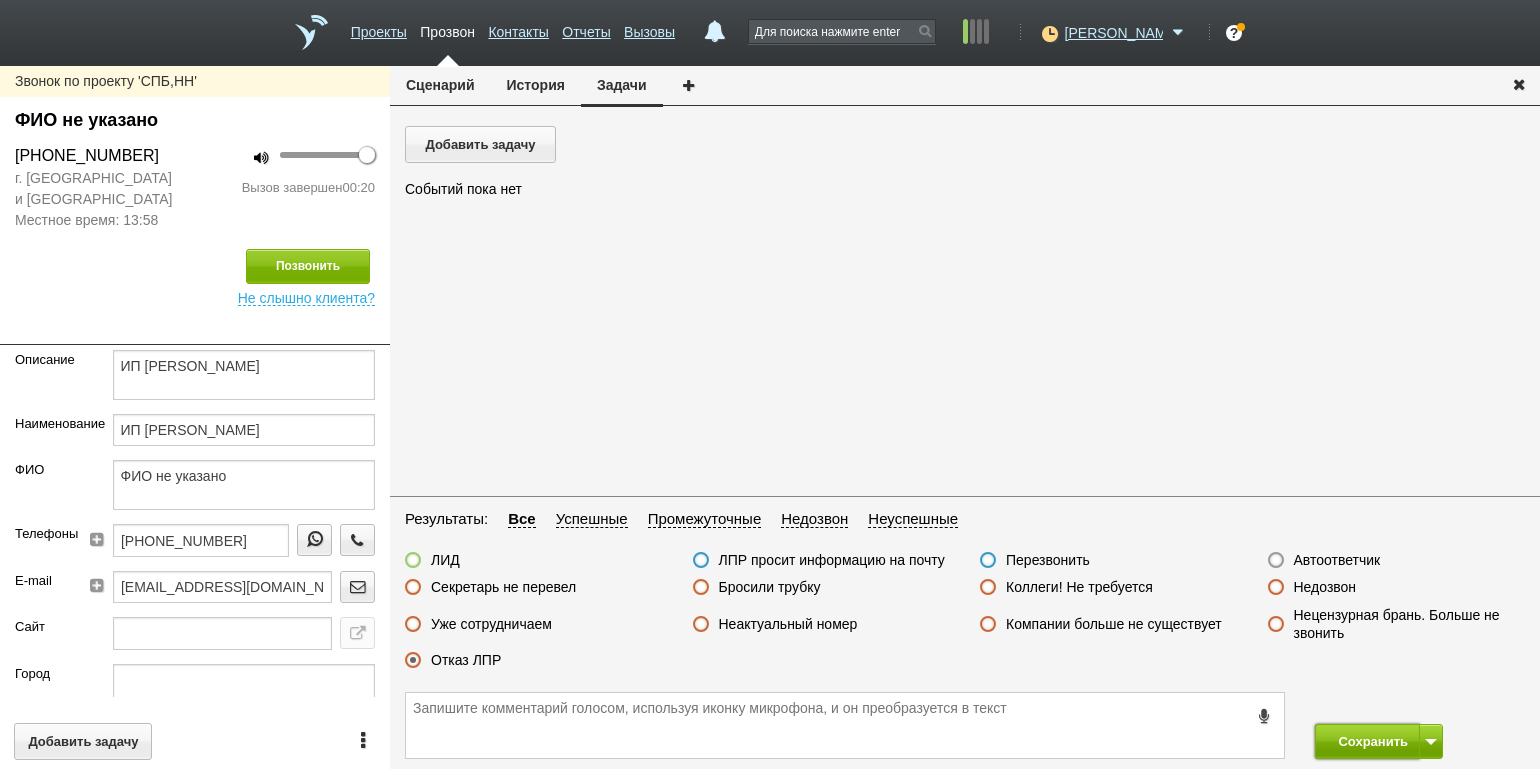 click on "Сохранить" at bounding box center (1367, 741) 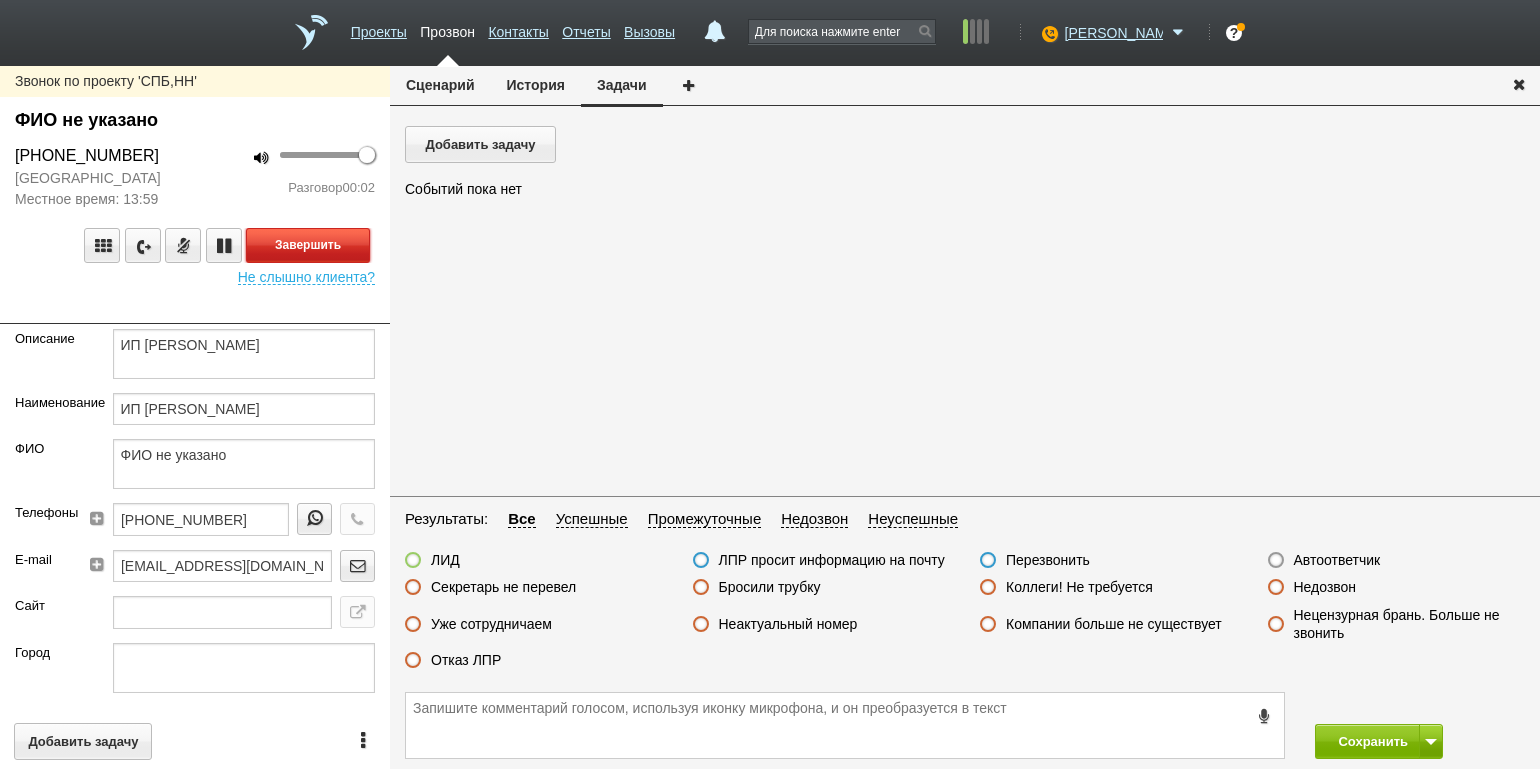 click on "Завершить" at bounding box center (308, 245) 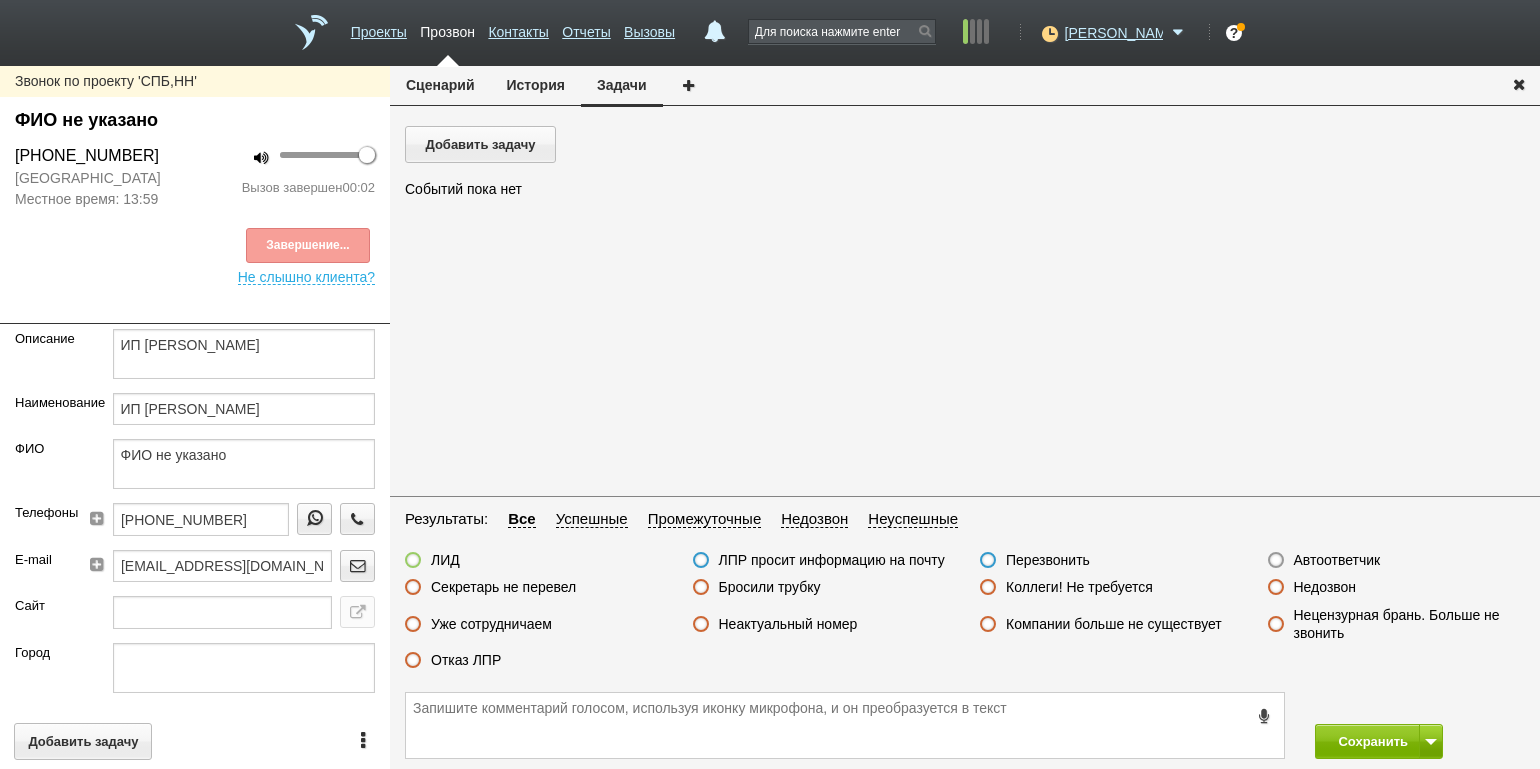 click on "Автоответчик" at bounding box center [1337, 560] 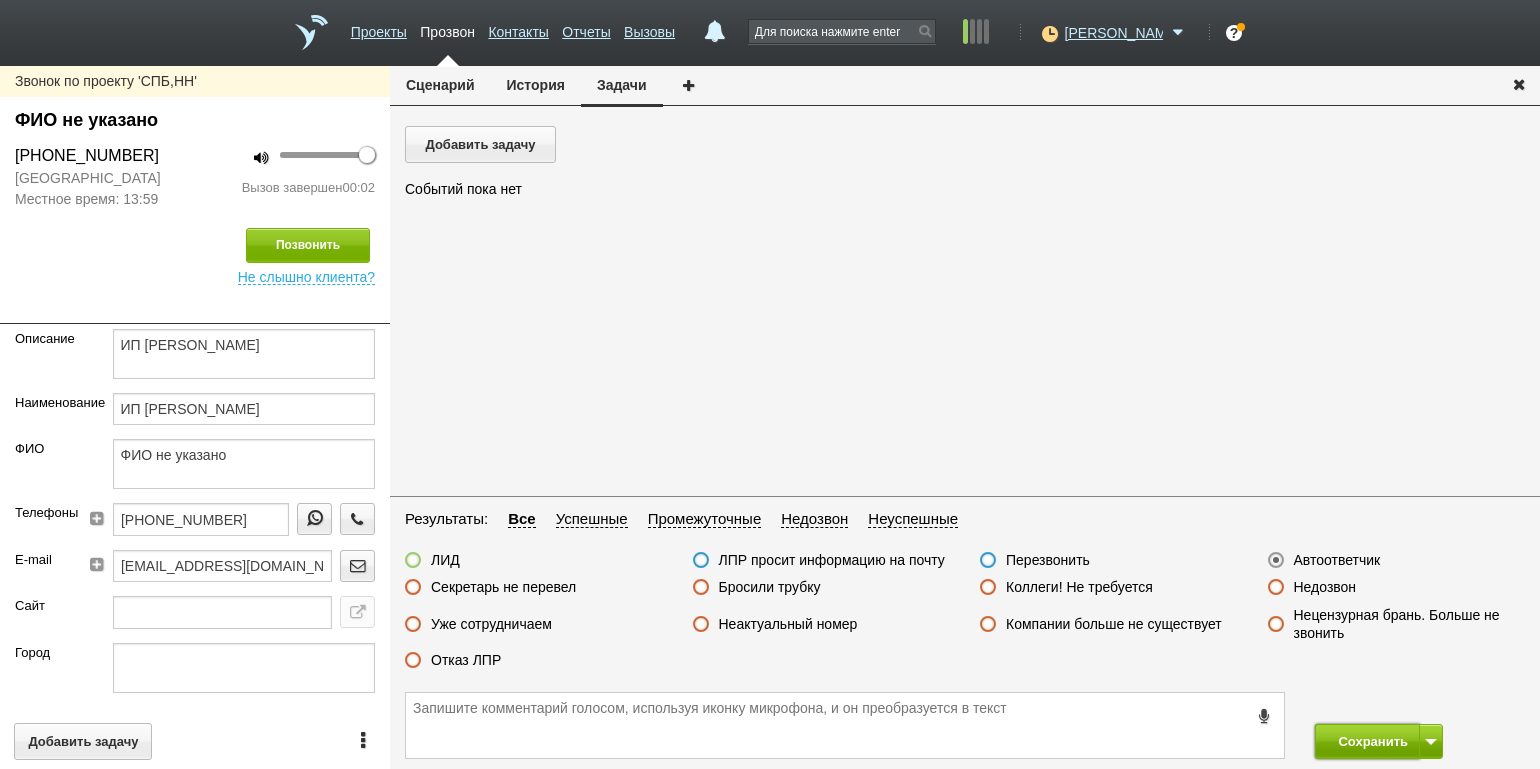 click on "Сохранить" at bounding box center [1367, 741] 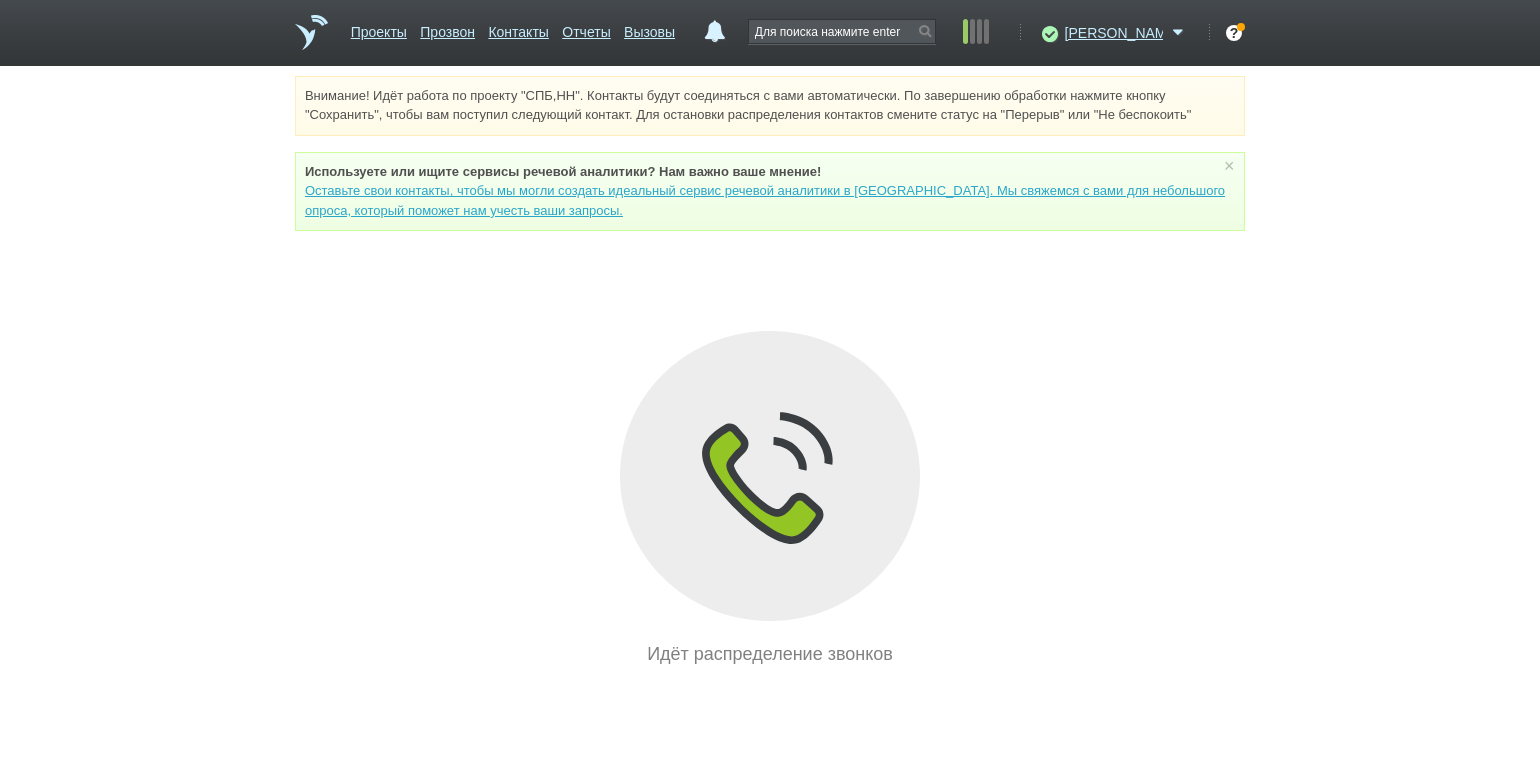 click on "Внимание! Идёт работа по проекту "СПБ,НН". Контакты будут соединяться с вами автоматически. По завершению обработки нажмите кнопку "Сохранить", чтобы вам поступил следующий контакт. Для остановки распределения контактов смените статус на "Перерыв" или "Не беспокоить"
Используете или ищите cервисы речевой аналитики? Нам важно ваше мнение! Оставьте свои контакты, чтобы мы могли создать идеальный сервис речевой аналитики в Скорозвон. Мы свяжемся с вами для небольшого опроса, который поможет нам учесть ваши запросы.
×" at bounding box center [770, 372] 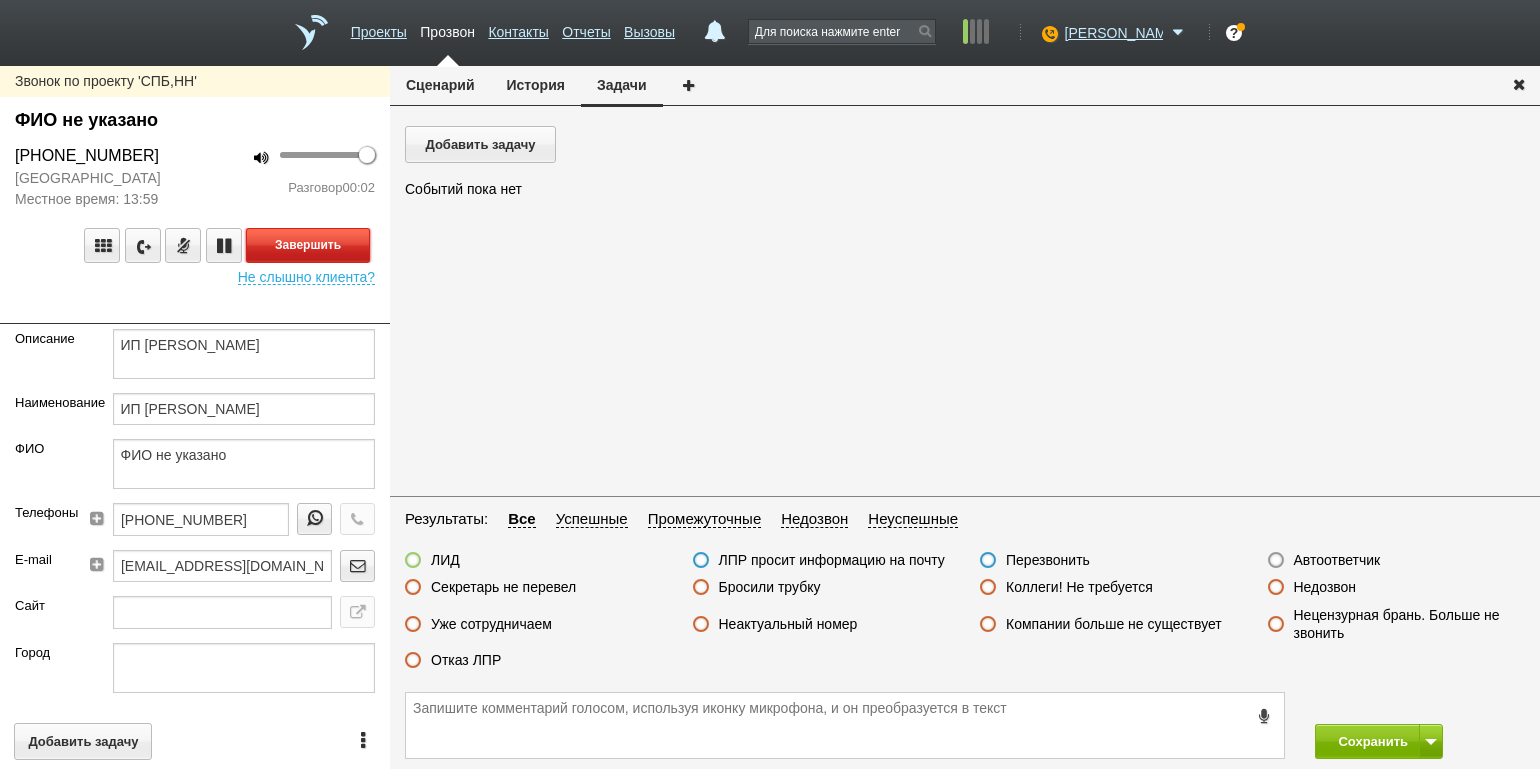 click on "Завершить" at bounding box center [308, 245] 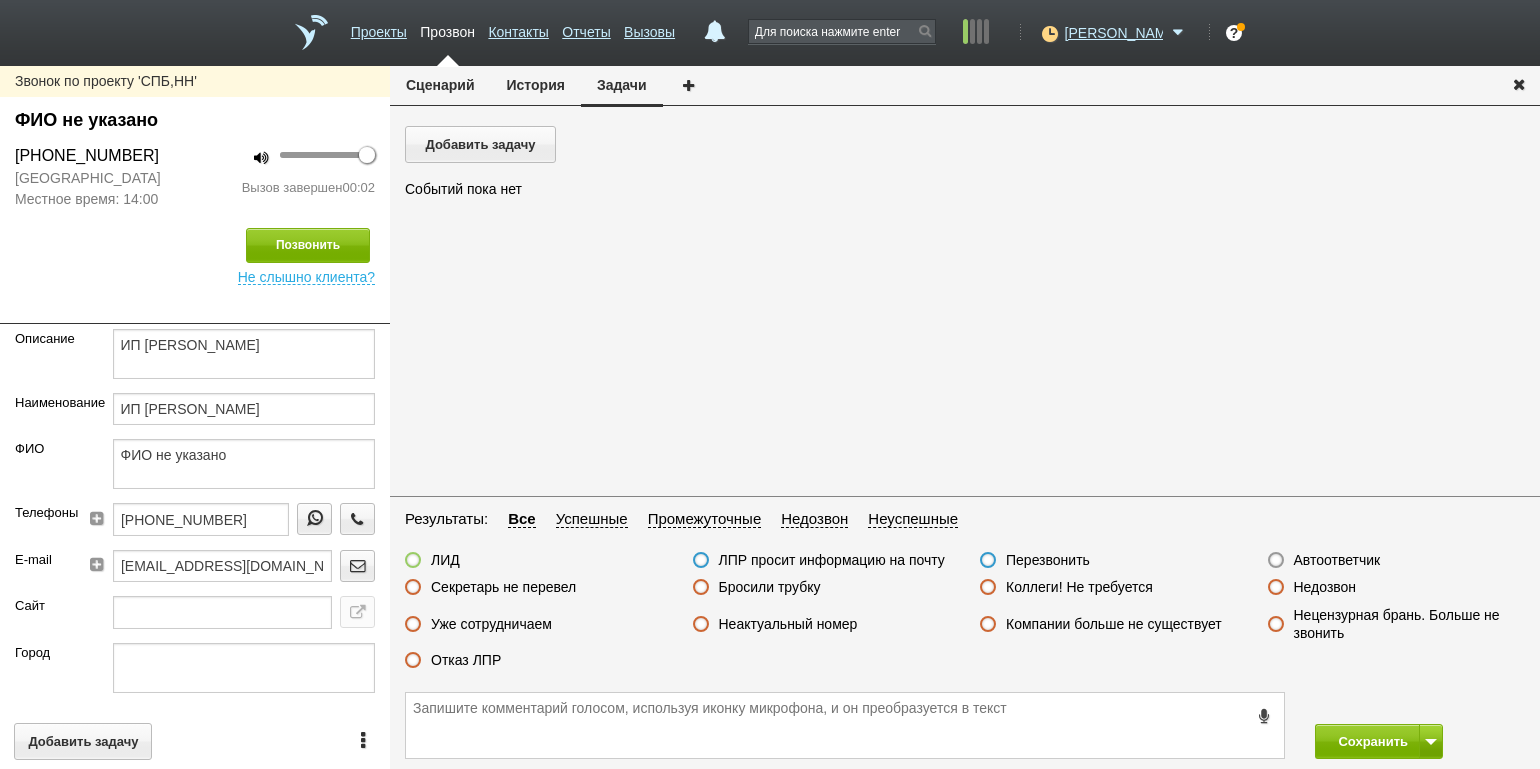 click on "Недозвон" at bounding box center (1325, 587) 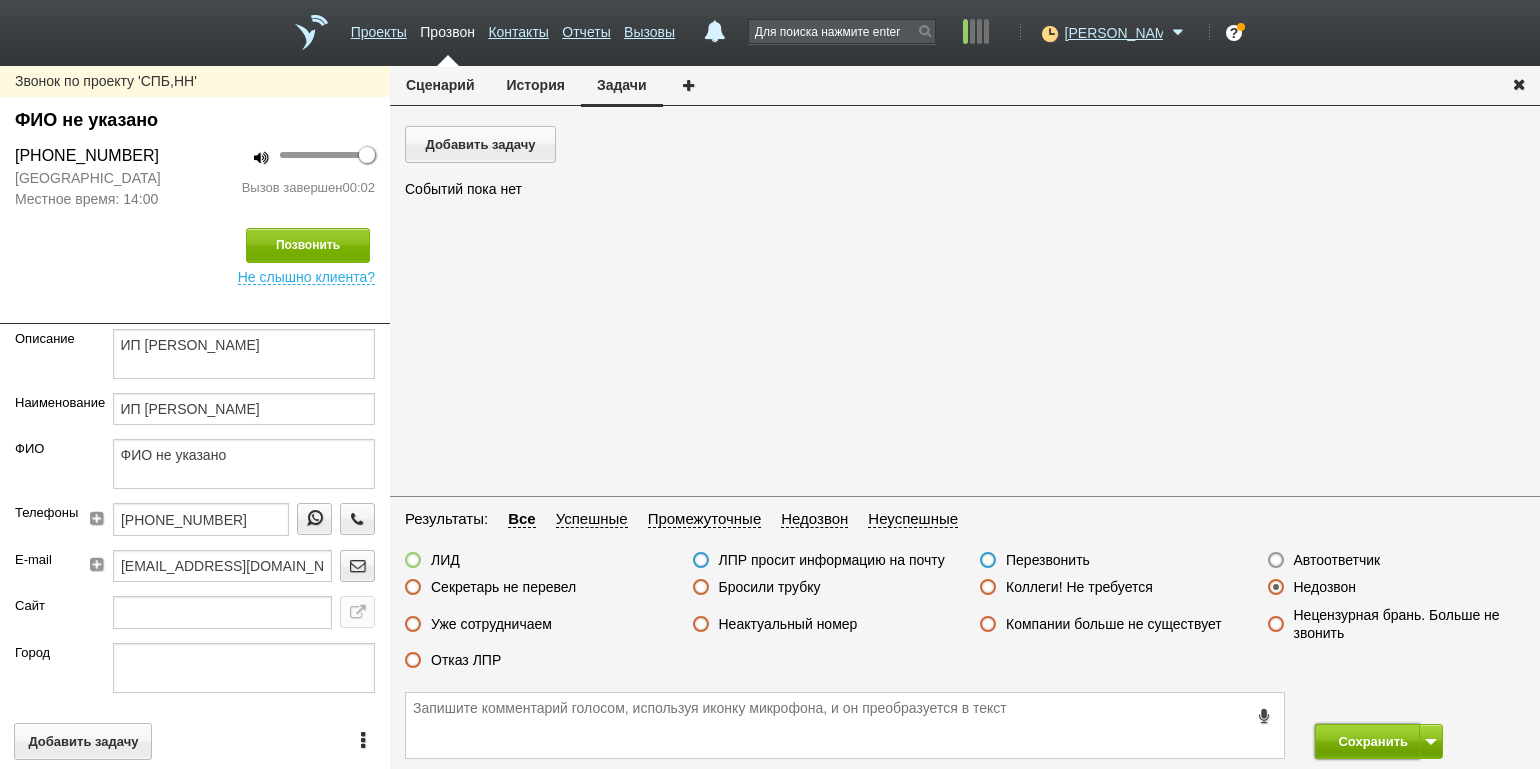 click on "Сохранить" at bounding box center (1367, 741) 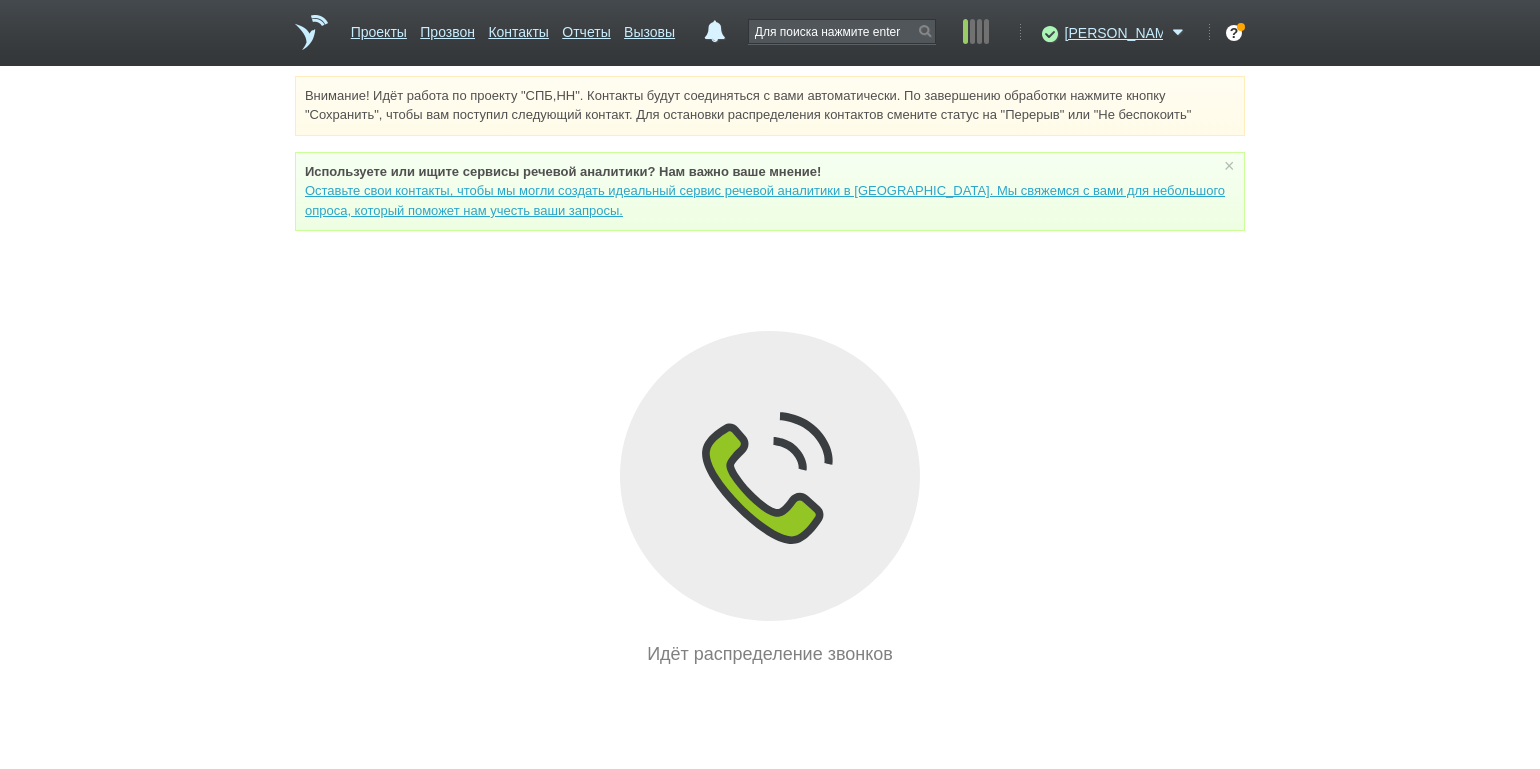 click on "Внимание! Идёт работа по проекту "СПБ,НН". Контакты будут соединяться с вами автоматически. По завершению обработки нажмите кнопку "Сохранить", чтобы вам поступил следующий контакт. Для остановки распределения контактов смените статус на "Перерыв" или "Не беспокоить"
Используете или ищите cервисы речевой аналитики? Нам важно ваше мнение! Оставьте свои контакты, чтобы мы могли создать идеальный сервис речевой аналитики в Скорозвон. Мы свяжемся с вами для небольшого опроса, который поможет нам учесть ваши запросы.
×" at bounding box center (770, 372) 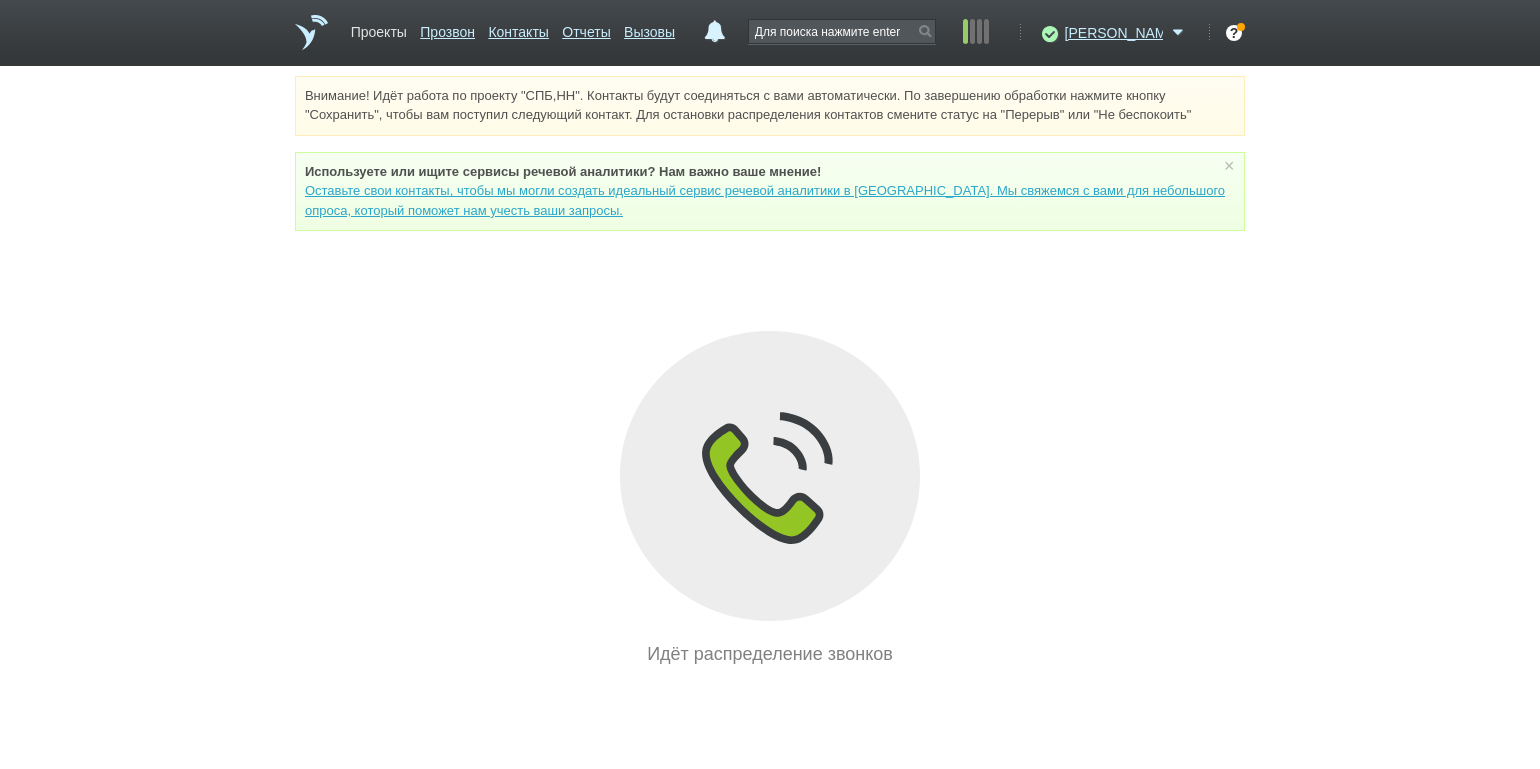 drag, startPoint x: 390, startPoint y: 13, endPoint x: 387, endPoint y: 26, distance: 13.341664 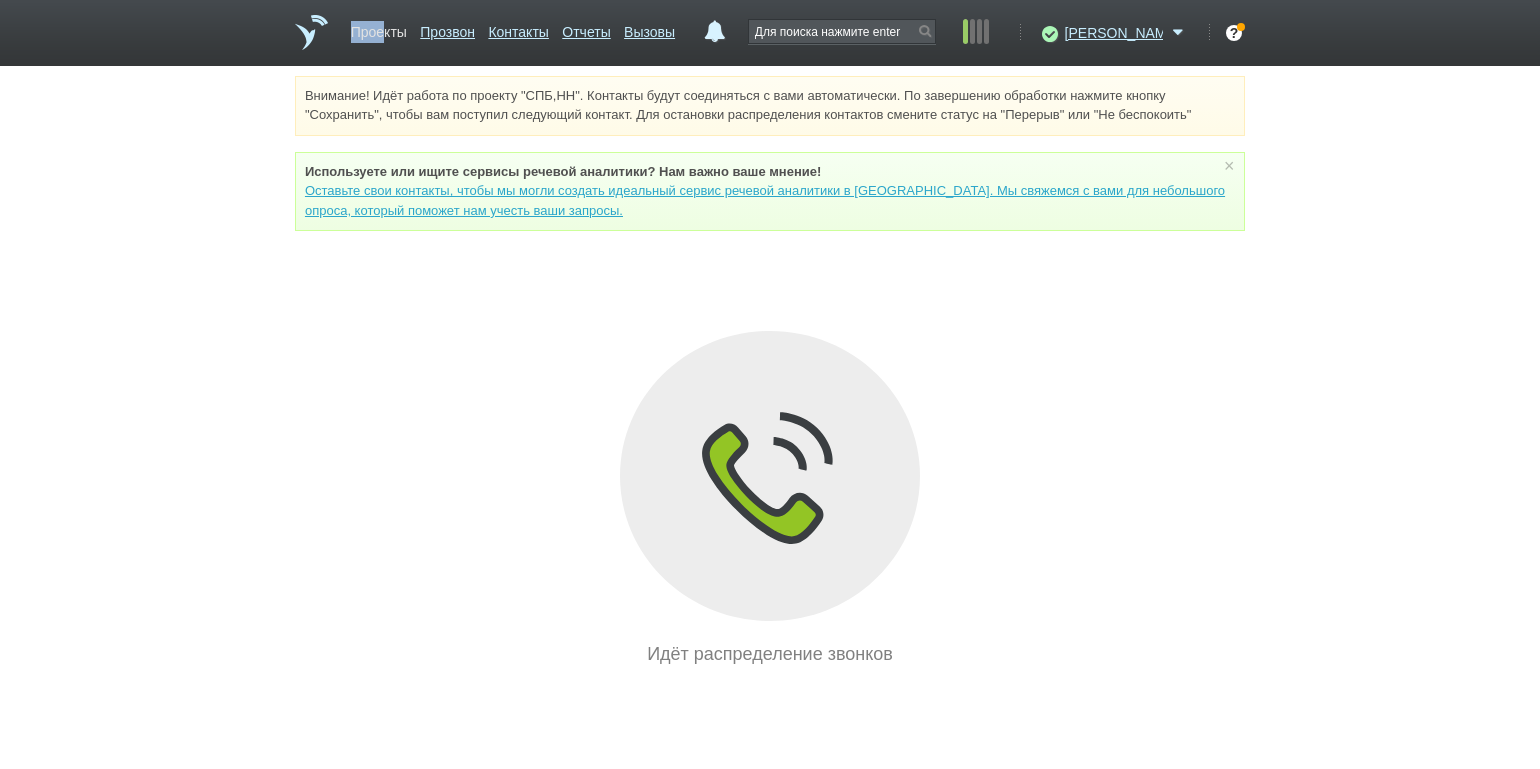 click on "Проекты" at bounding box center [379, 28] 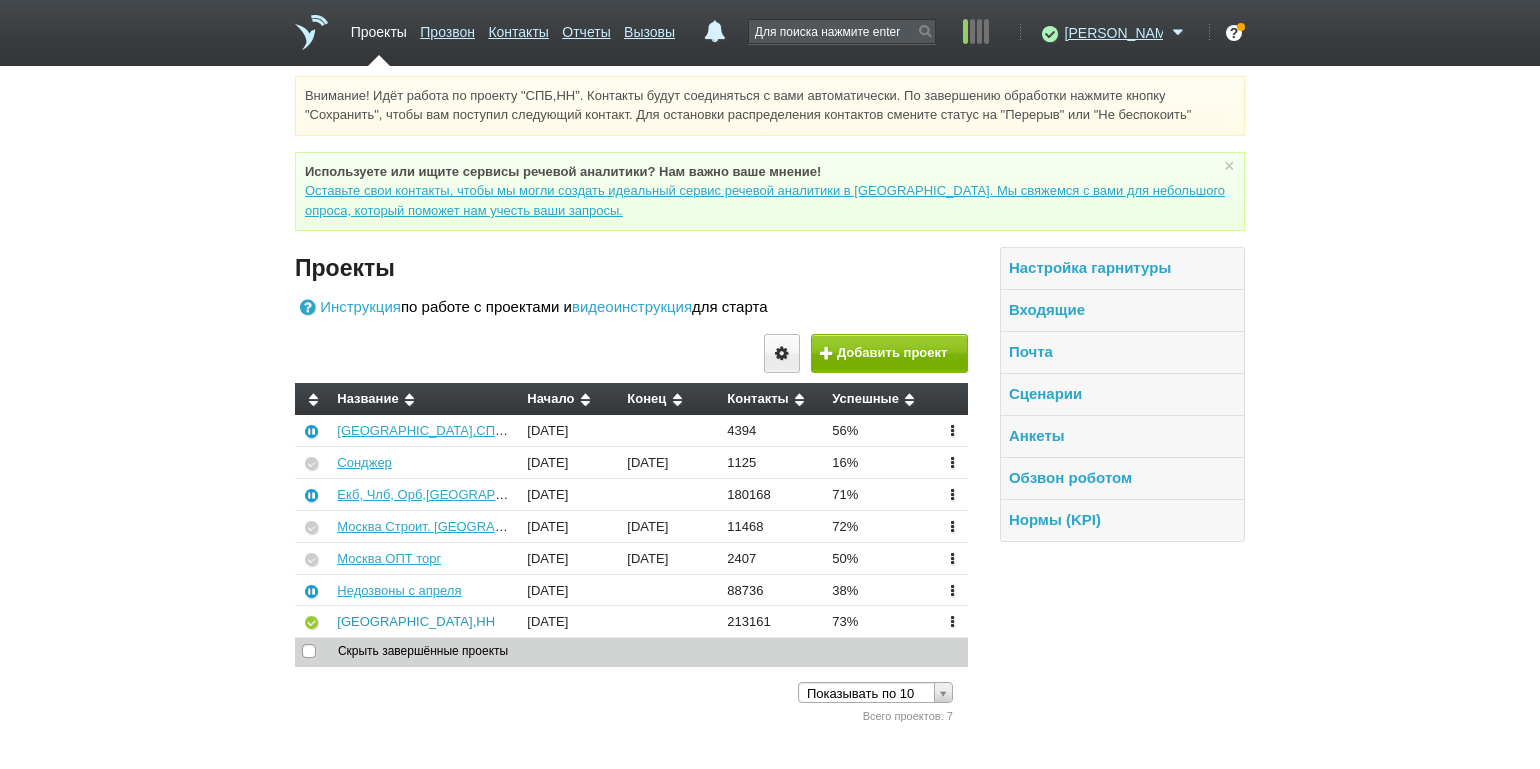 click on "[GEOGRAPHIC_DATA],НН" at bounding box center (416, 621) 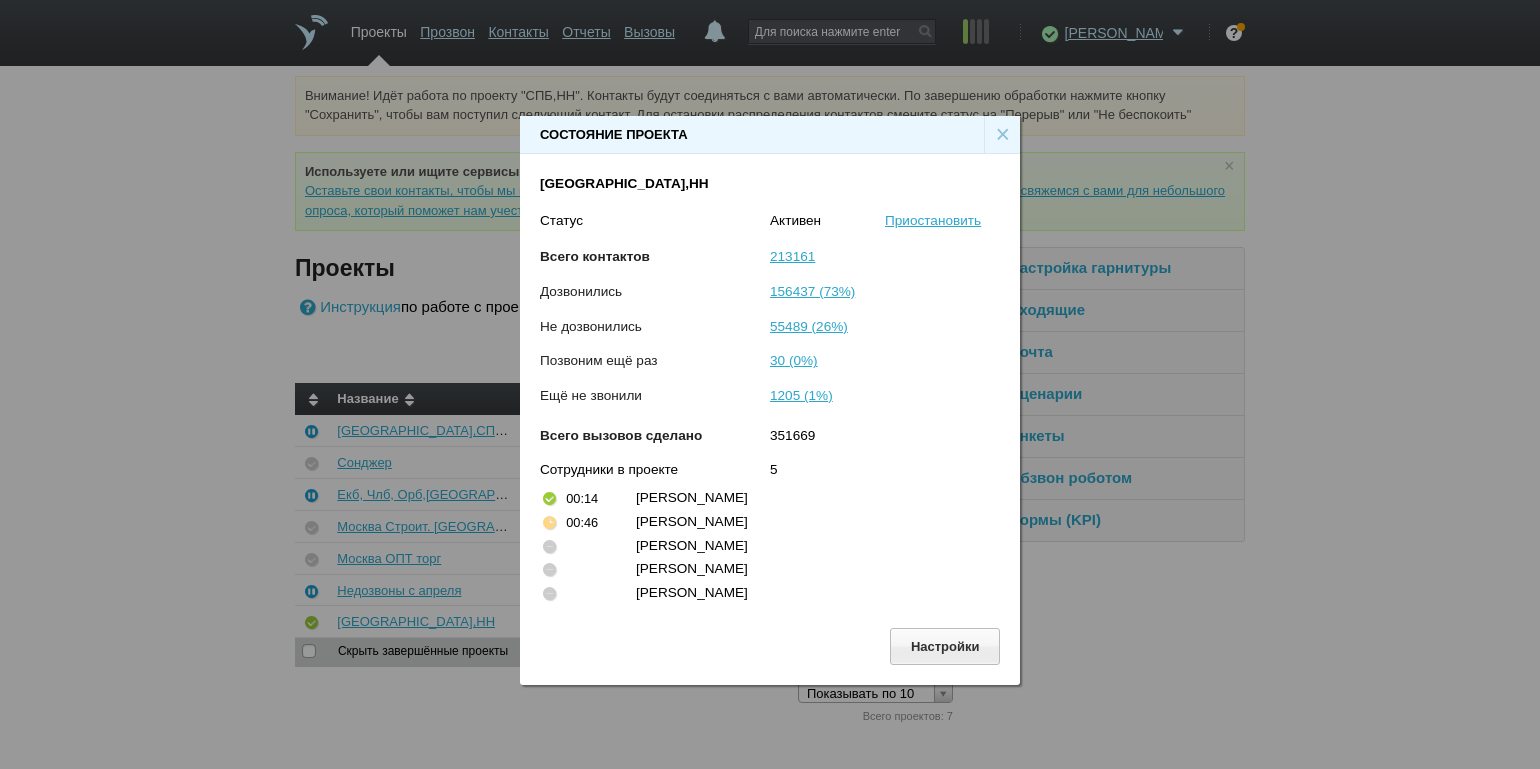 click on "×" at bounding box center [1002, 135] 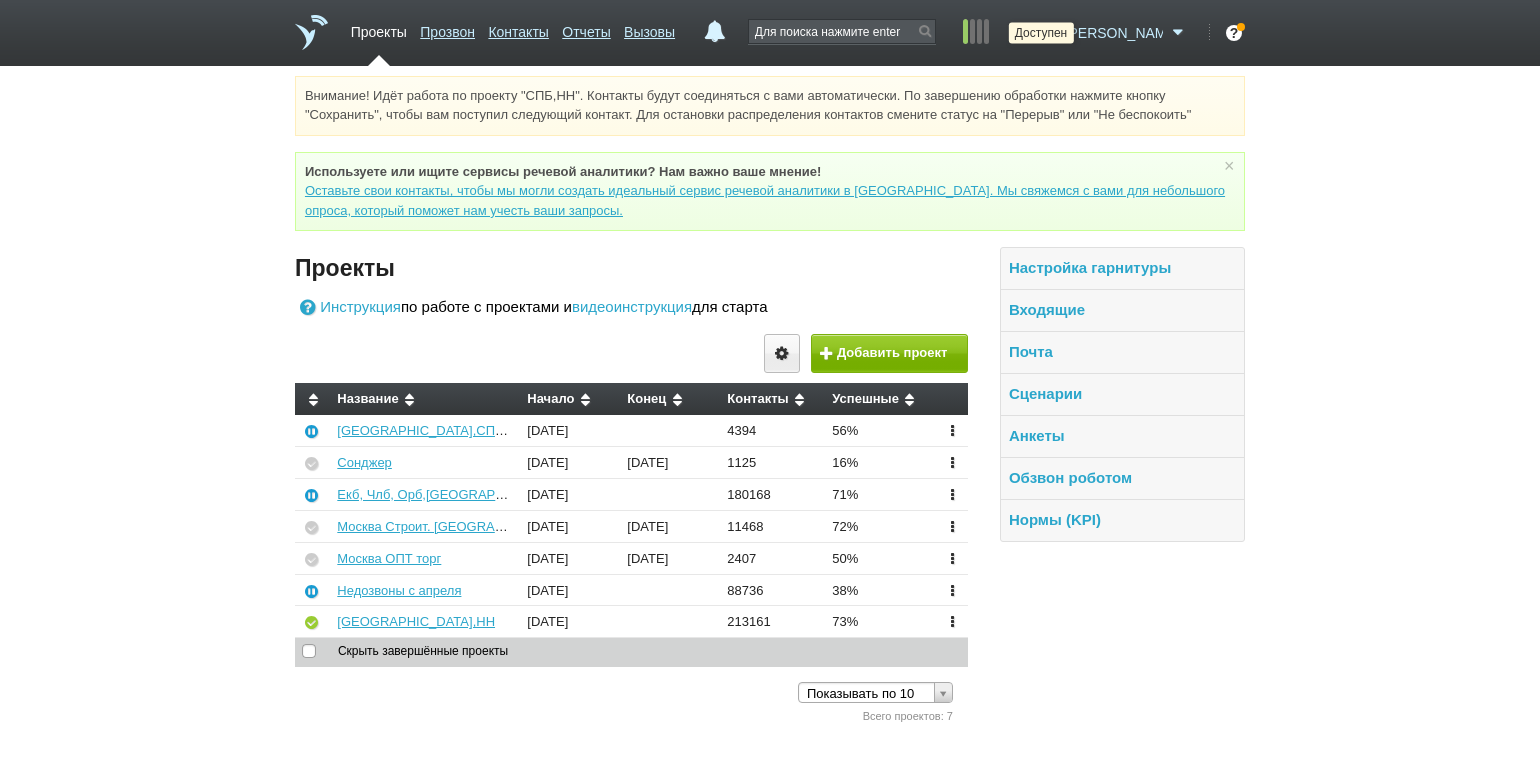 click at bounding box center [1047, 33] 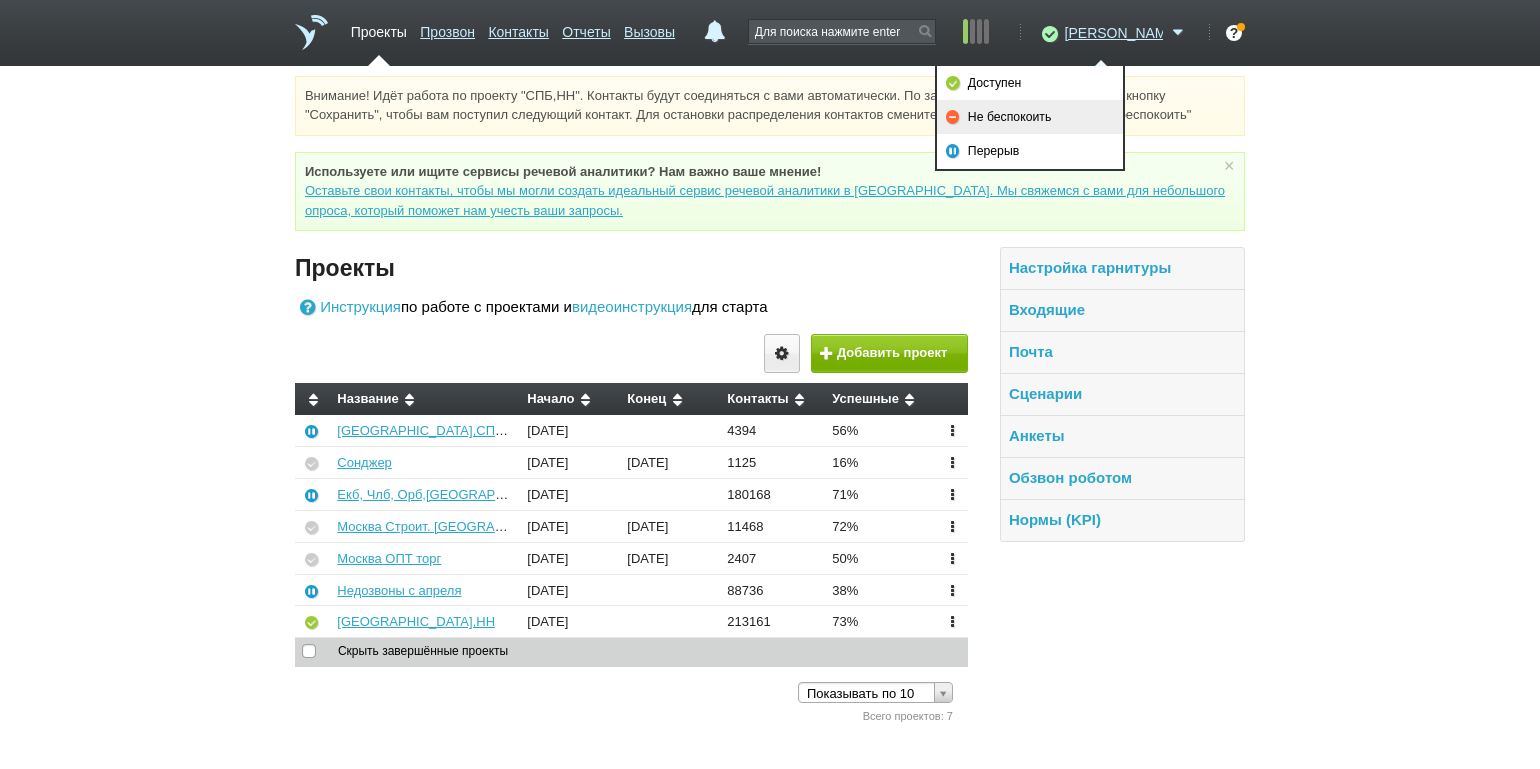 click on "Не беспокоить" at bounding box center (1030, 117) 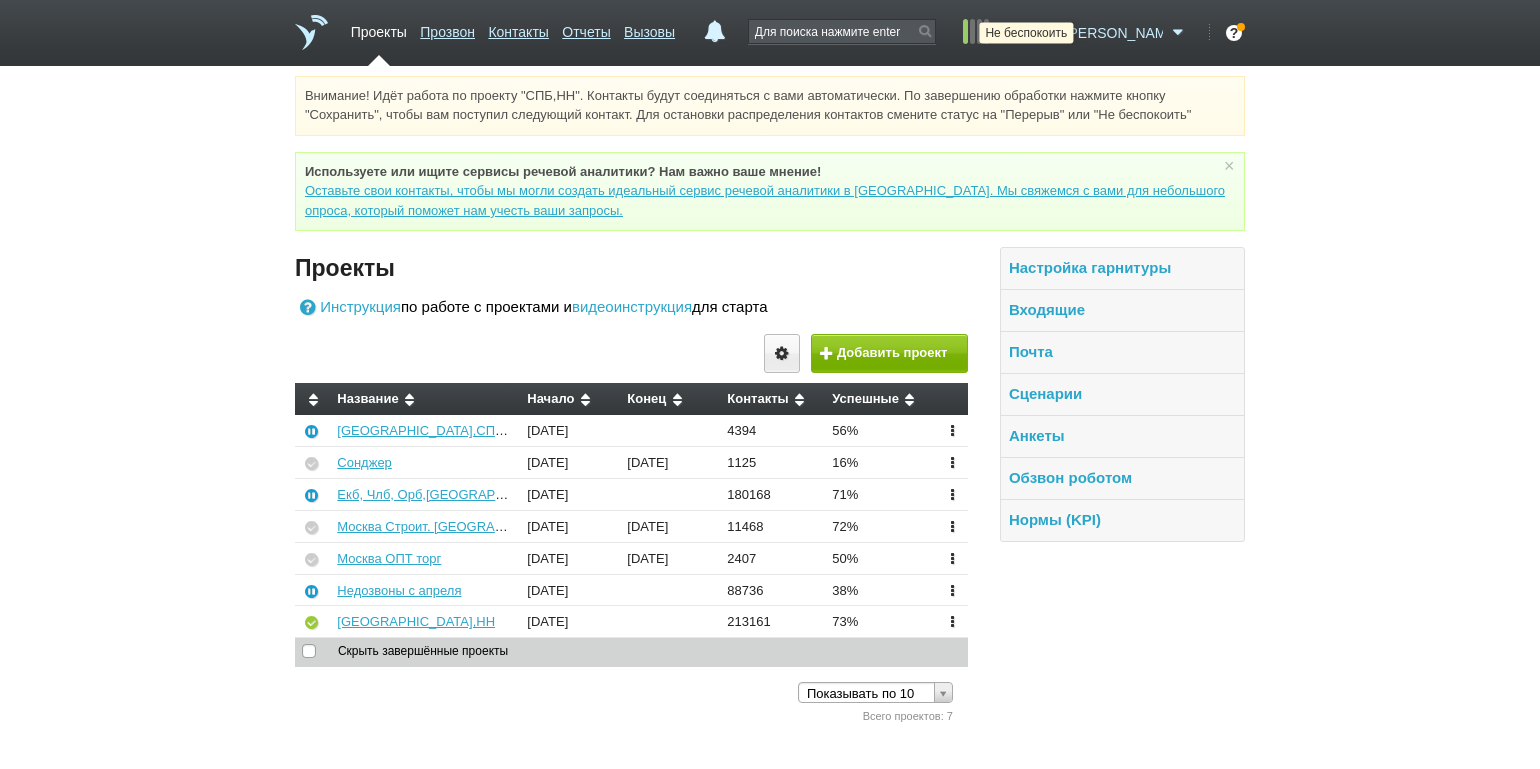 click at bounding box center [1047, 33] 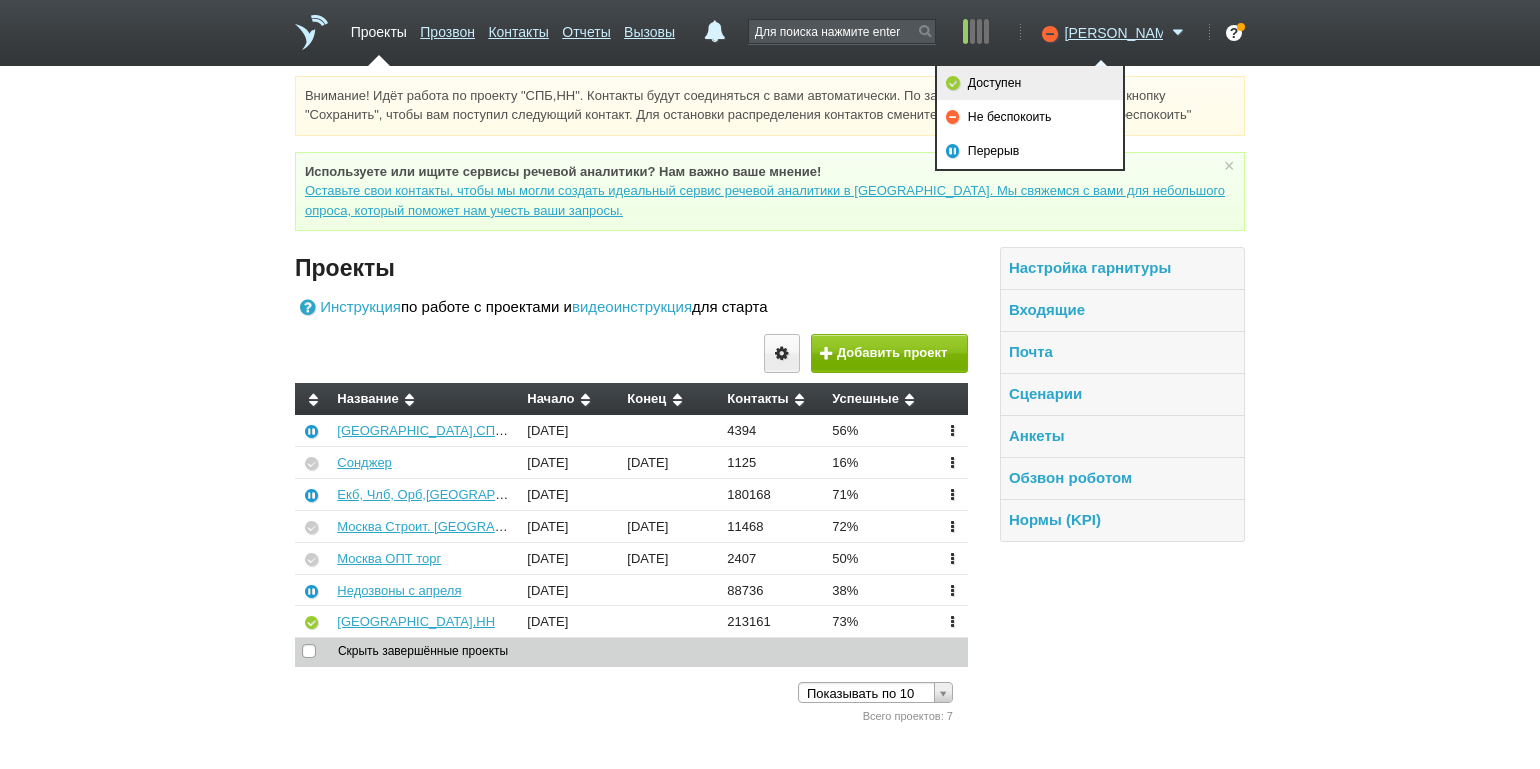 click on "Доступен" at bounding box center (1030, 83) 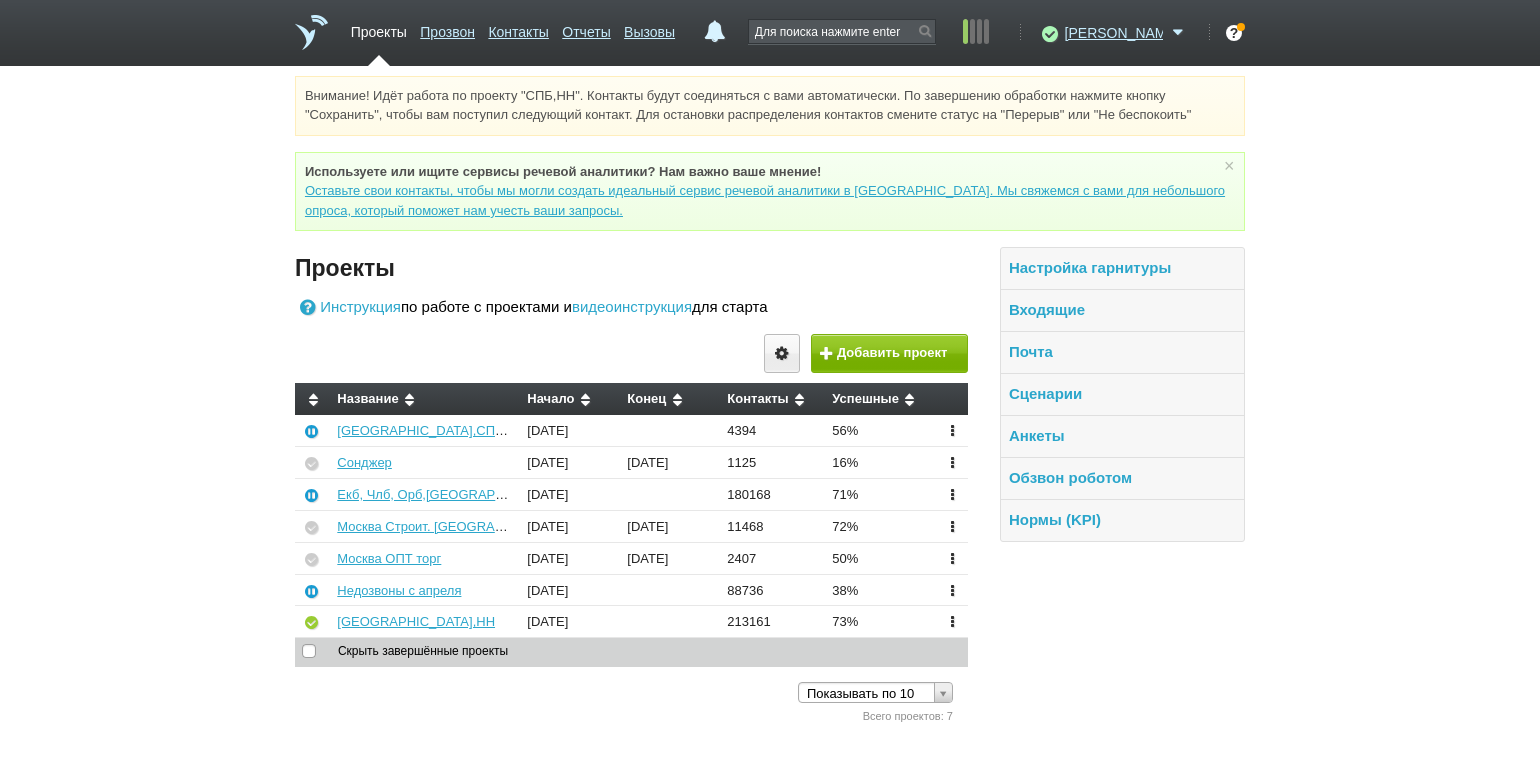 click on "Проекты
Инструкция  по работе с проектами и  видеоинструкция  для старта
Добавить проект
Название
Начало
Конец
Контакты
Успешные" at bounding box center (631, 489) 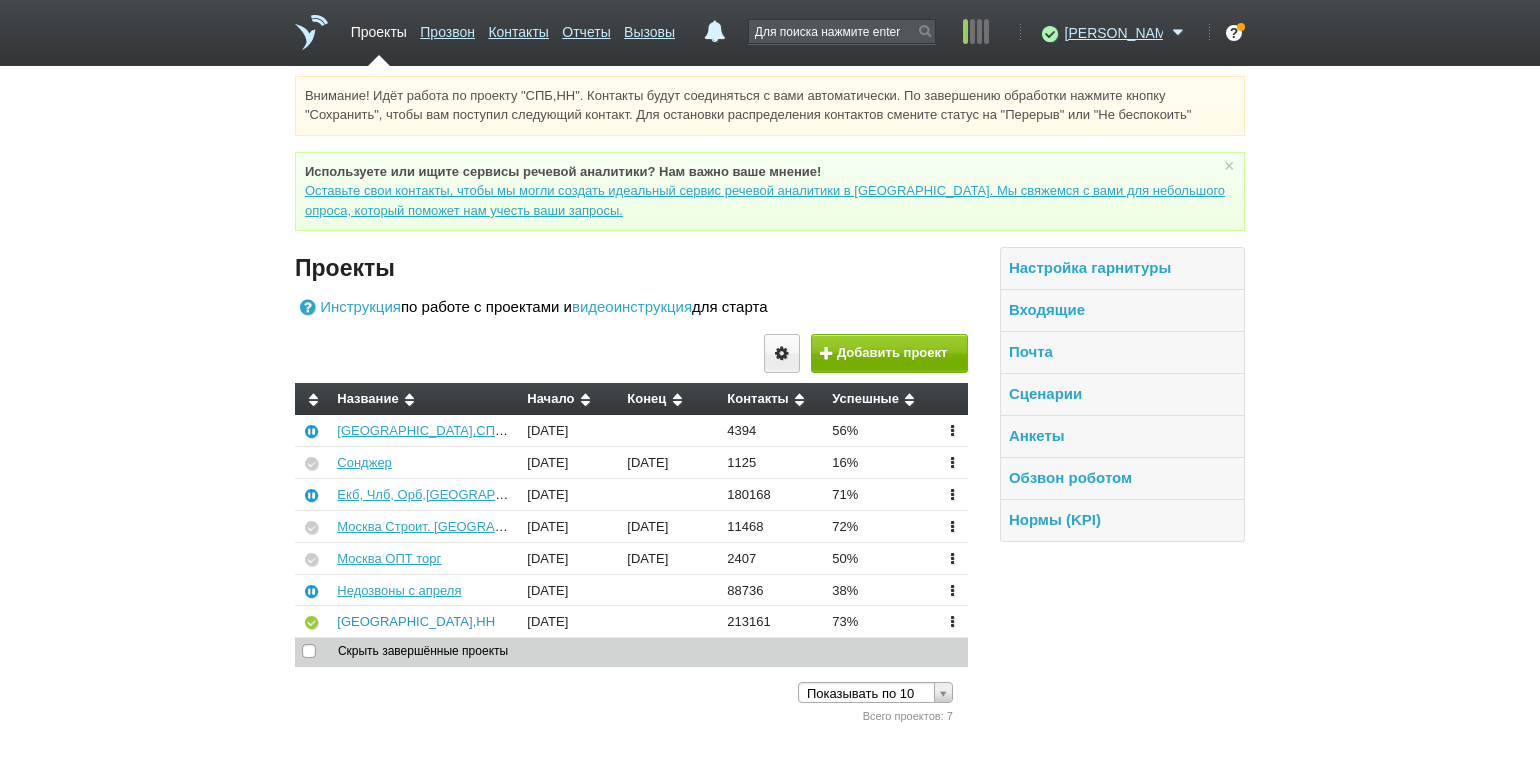click on "[GEOGRAPHIC_DATA],НН" at bounding box center [416, 621] 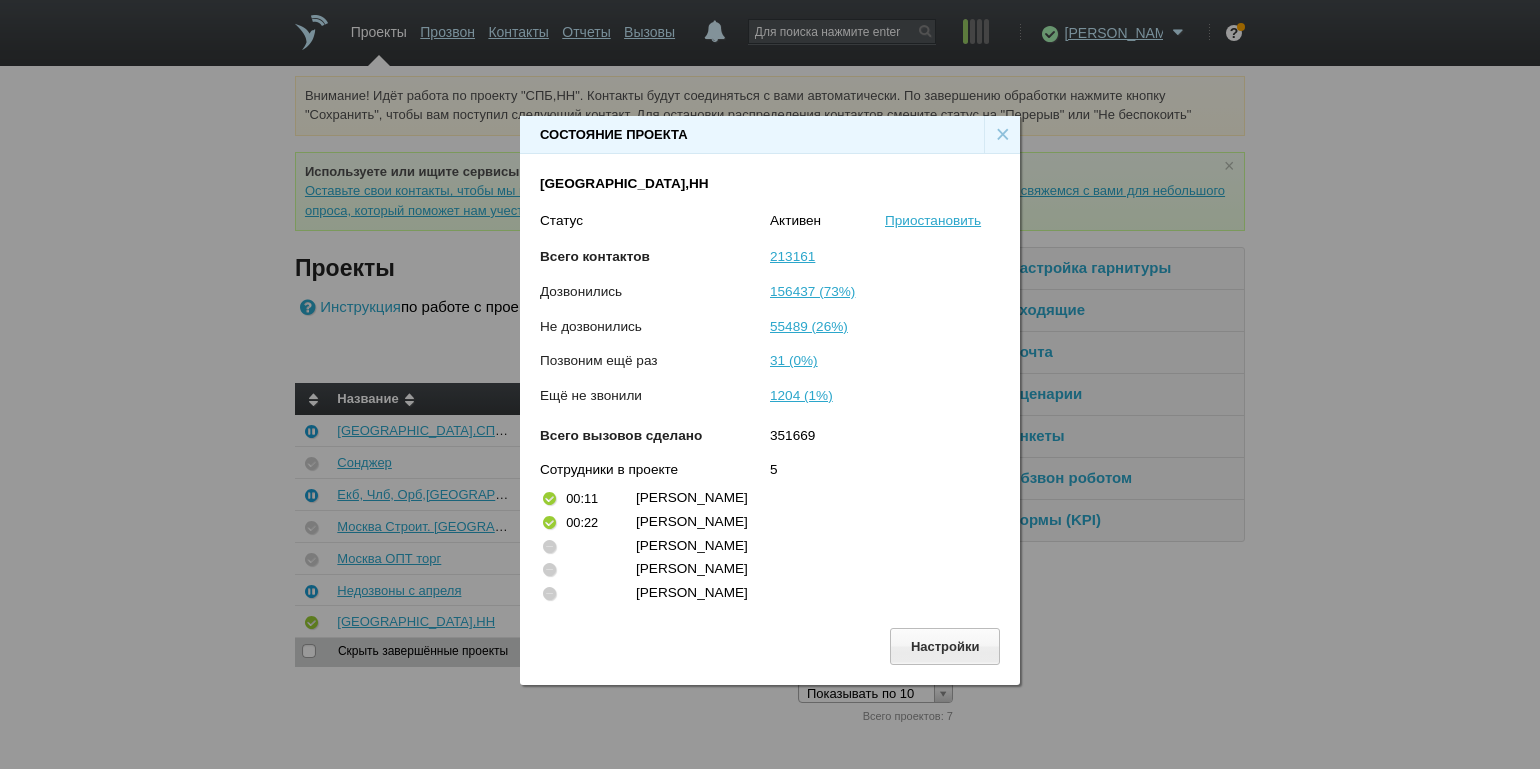 click on "Состояние проекта × СПБ,НН Статус Активен Приостановить Всего контактов 213161 Дозвонились 156437 (73%) Не дозвонились 55489 (26%) Позвоним ещё раз 31 (0%) Ещё не звонили 1204 (1%) Всего вызовов сделано 351669 Сотрудники в проекте 5 00:11 Татьяна 00:22 Меньшикова Ольга Никита Долгов Каюмова Юлия Денис Иванов Настройки" at bounding box center [770, 392] 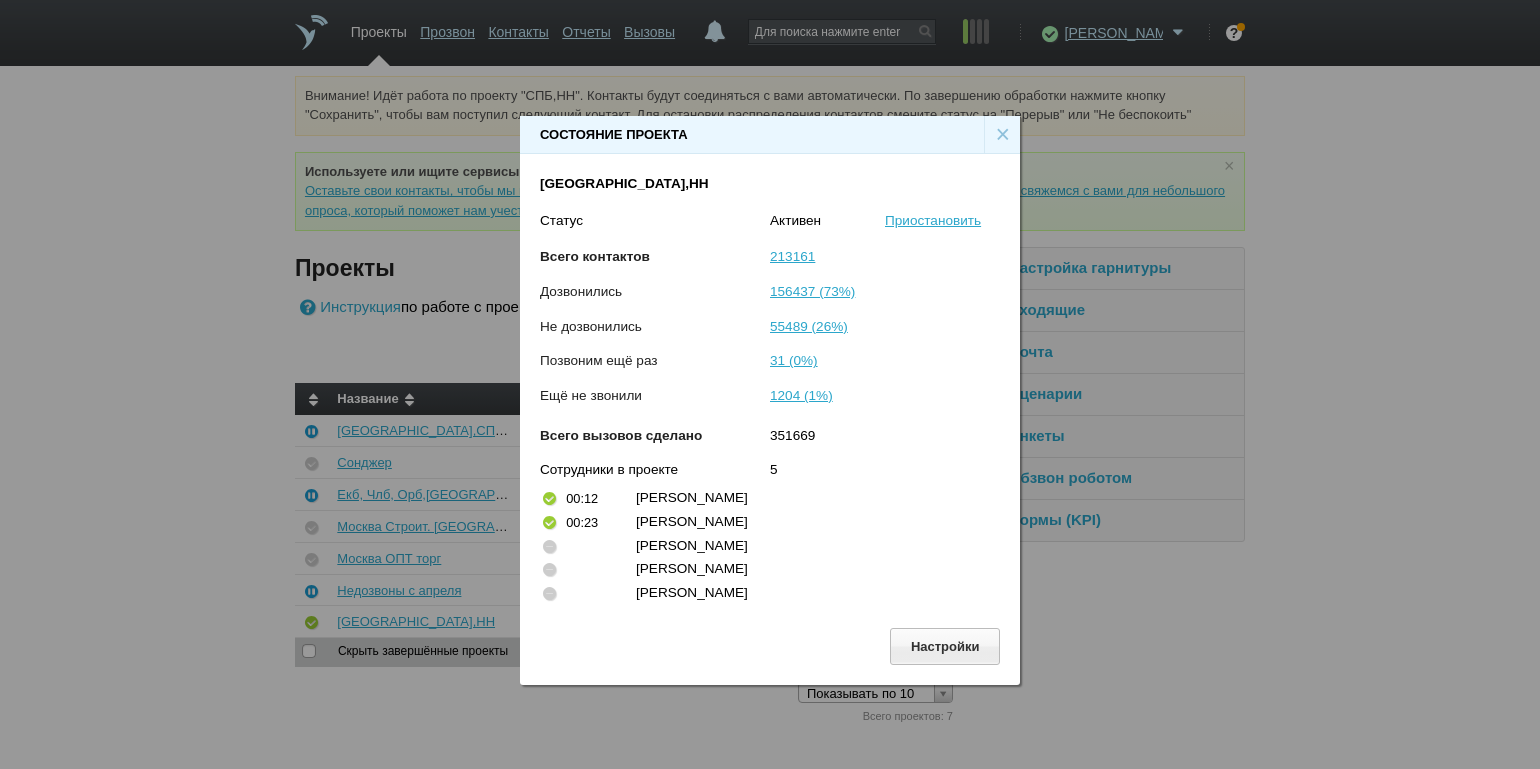 click on "×" at bounding box center (1002, 135) 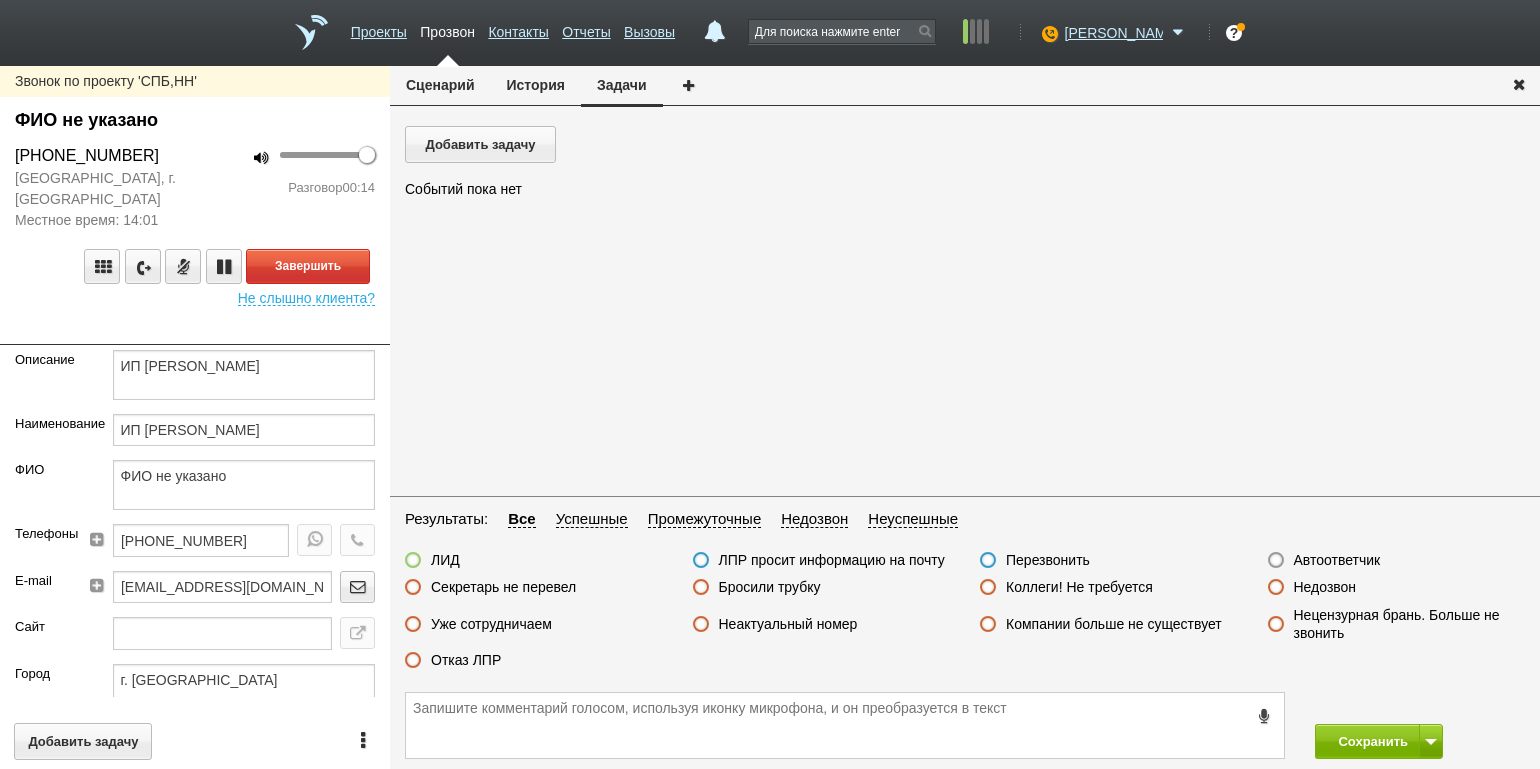 click on "100
Разговор
00:14" at bounding box center [292, 187] 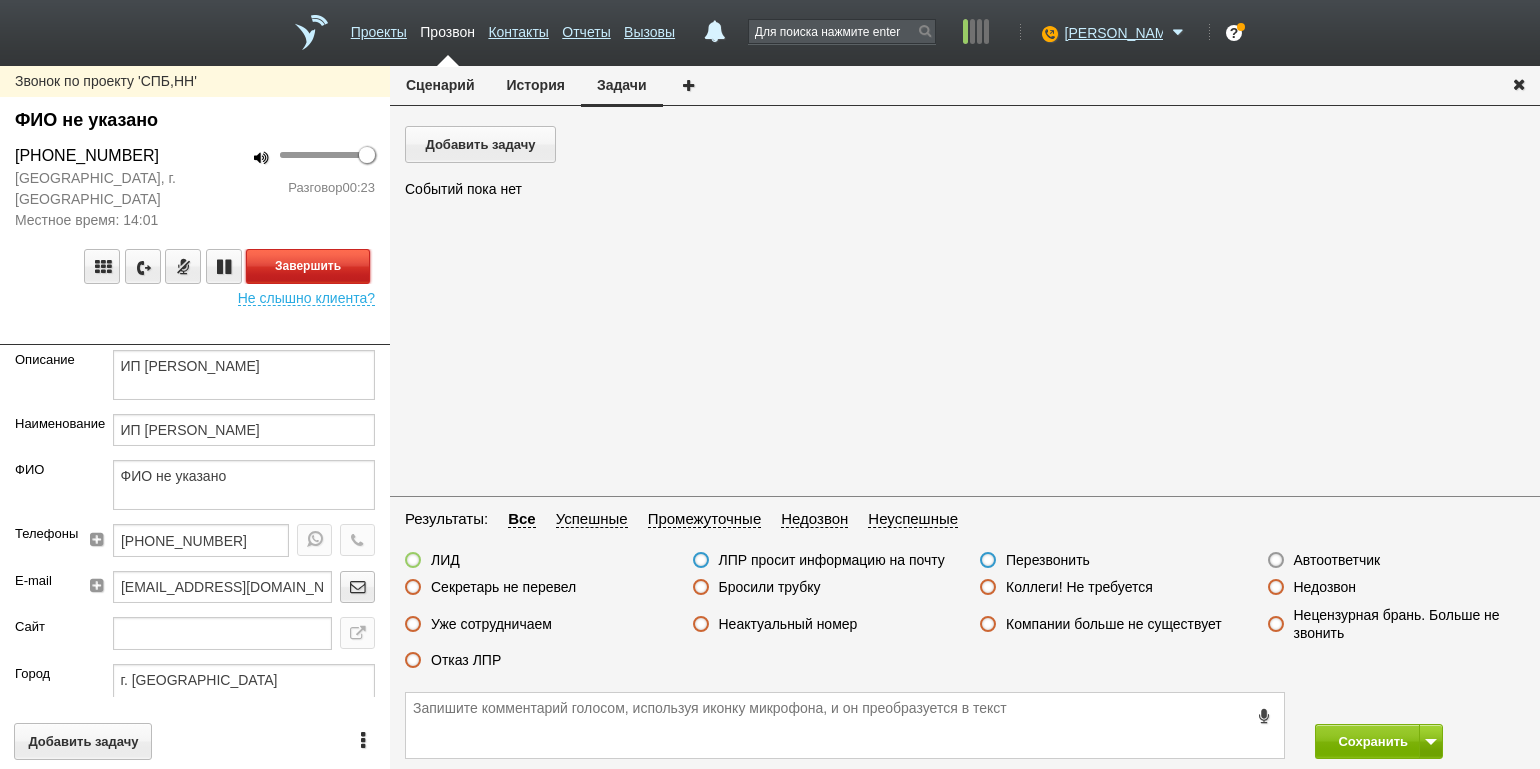 click on "Завершить" at bounding box center [308, 266] 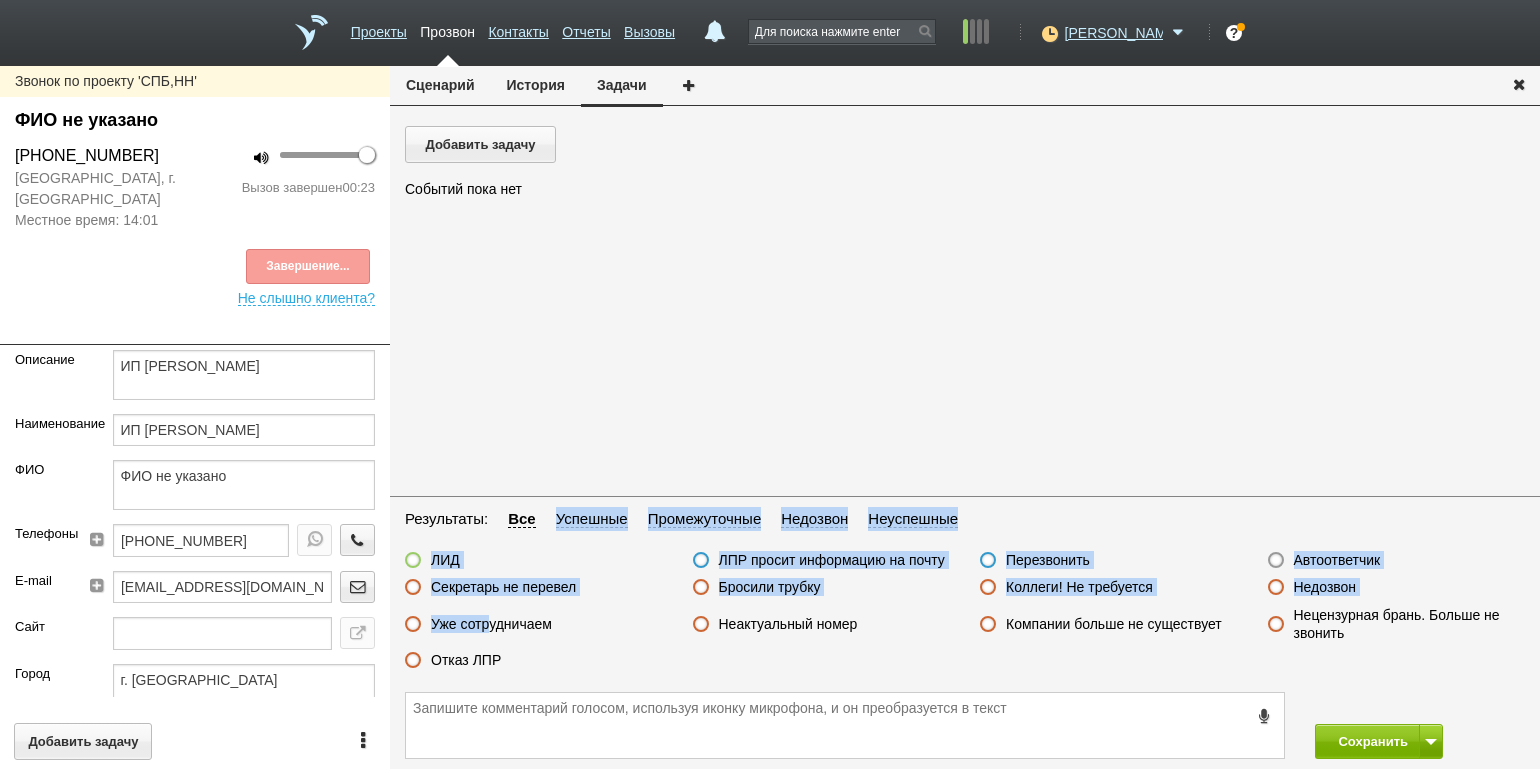 drag, startPoint x: 504, startPoint y: 590, endPoint x: 481, endPoint y: 643, distance: 57.77543 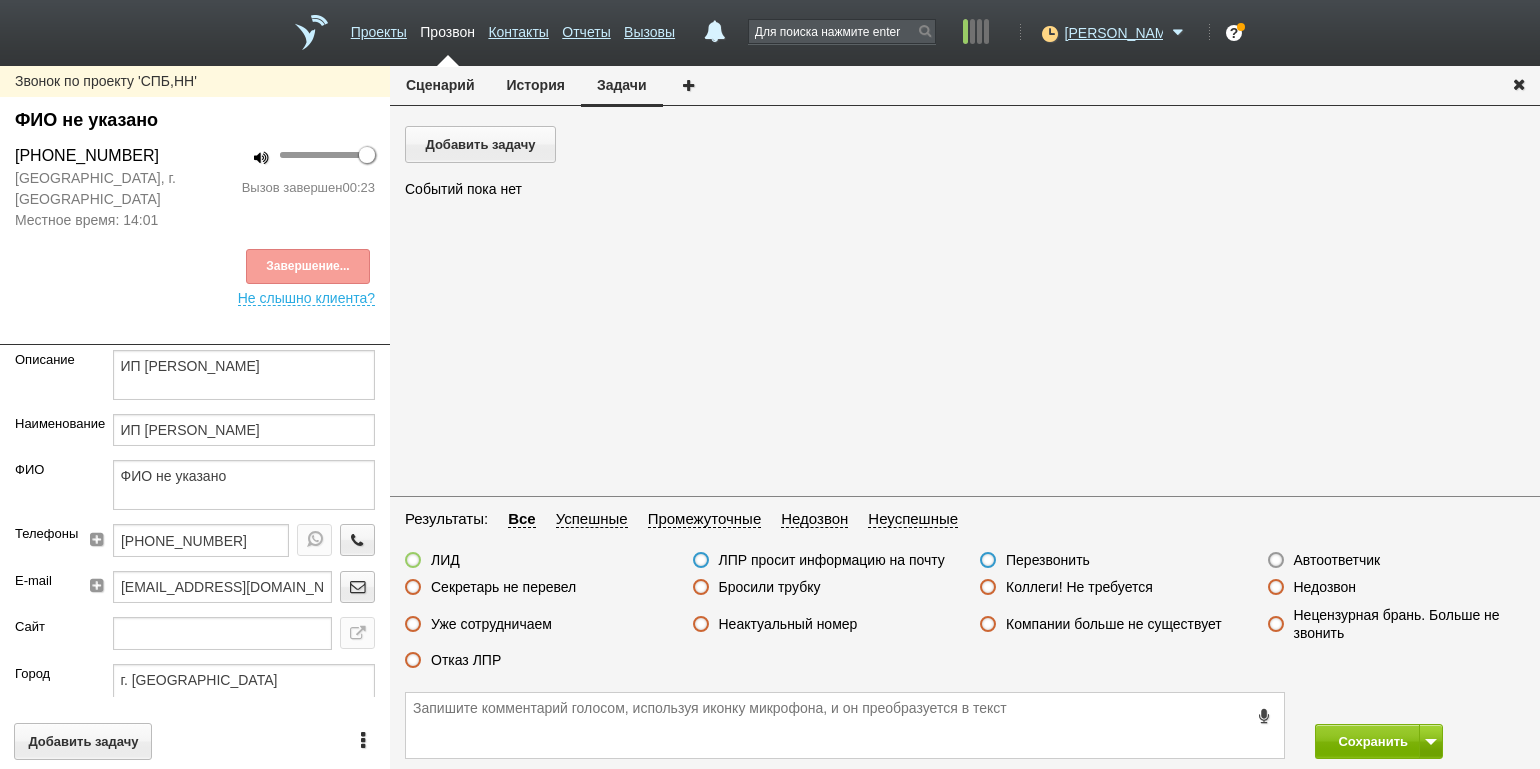 click on "Отказ ЛПР" at bounding box center (466, 660) 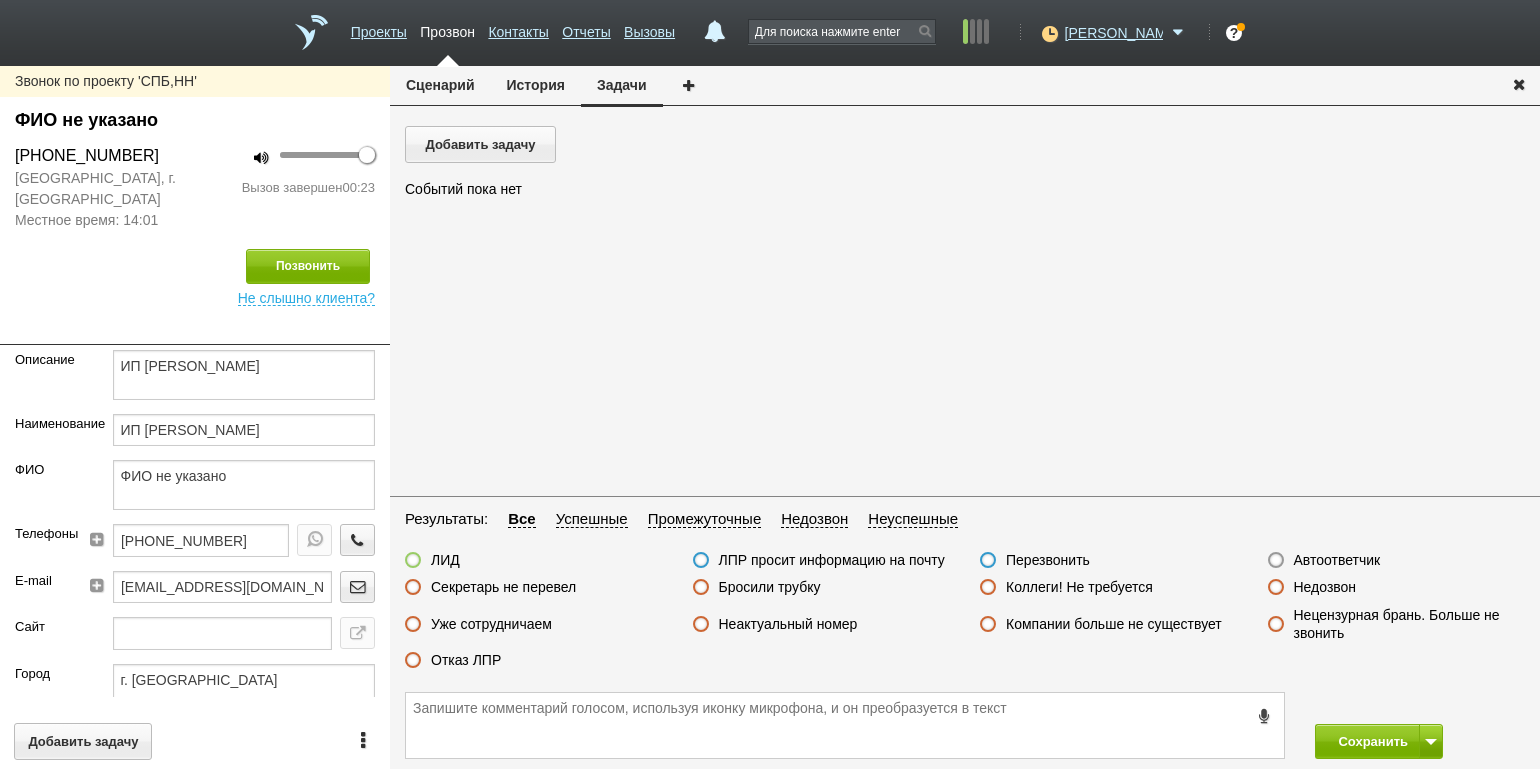 click on "Отказ ЛПР" at bounding box center [466, 660] 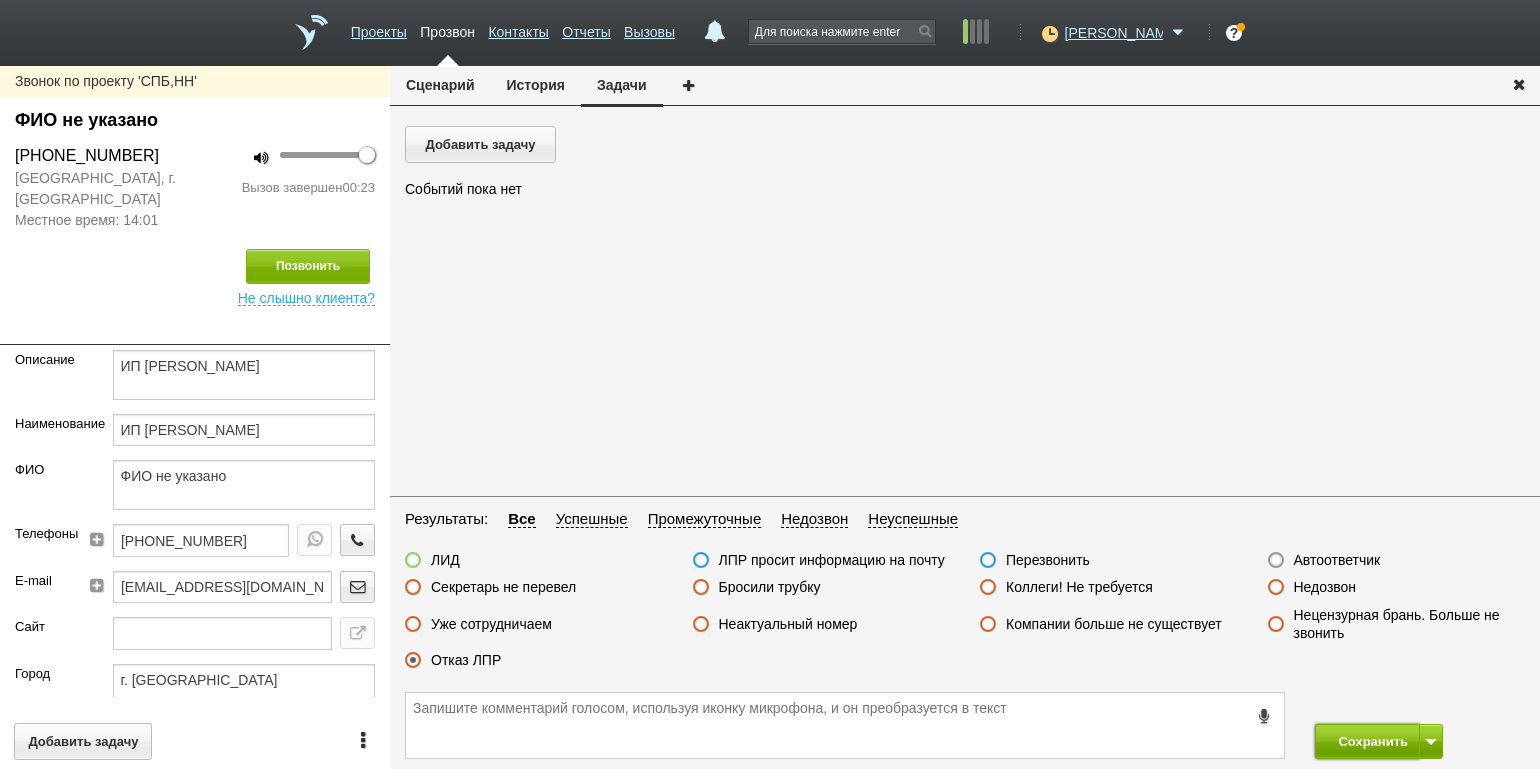 click on "Сохранить" at bounding box center (1367, 741) 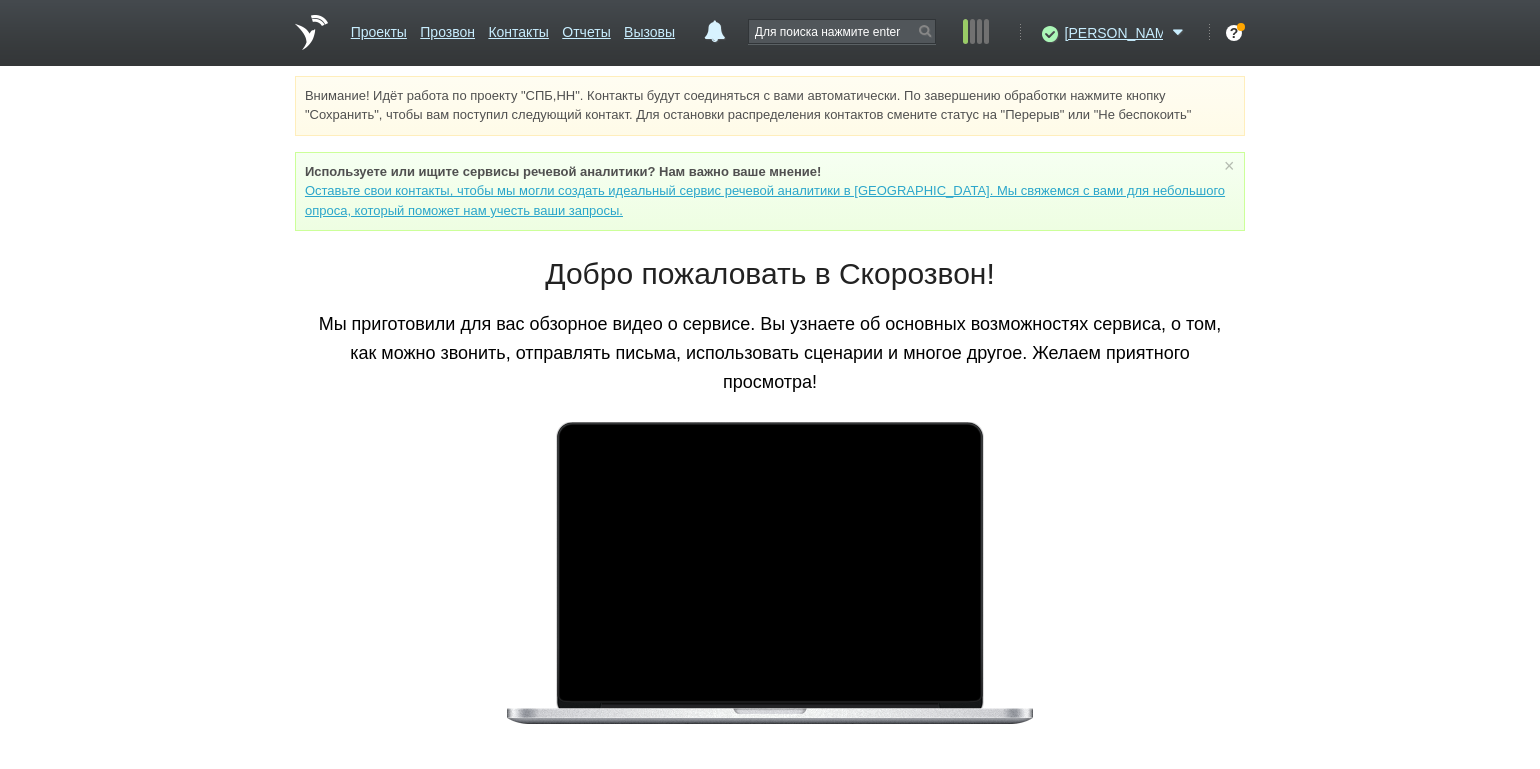 scroll, scrollTop: 0, scrollLeft: 0, axis: both 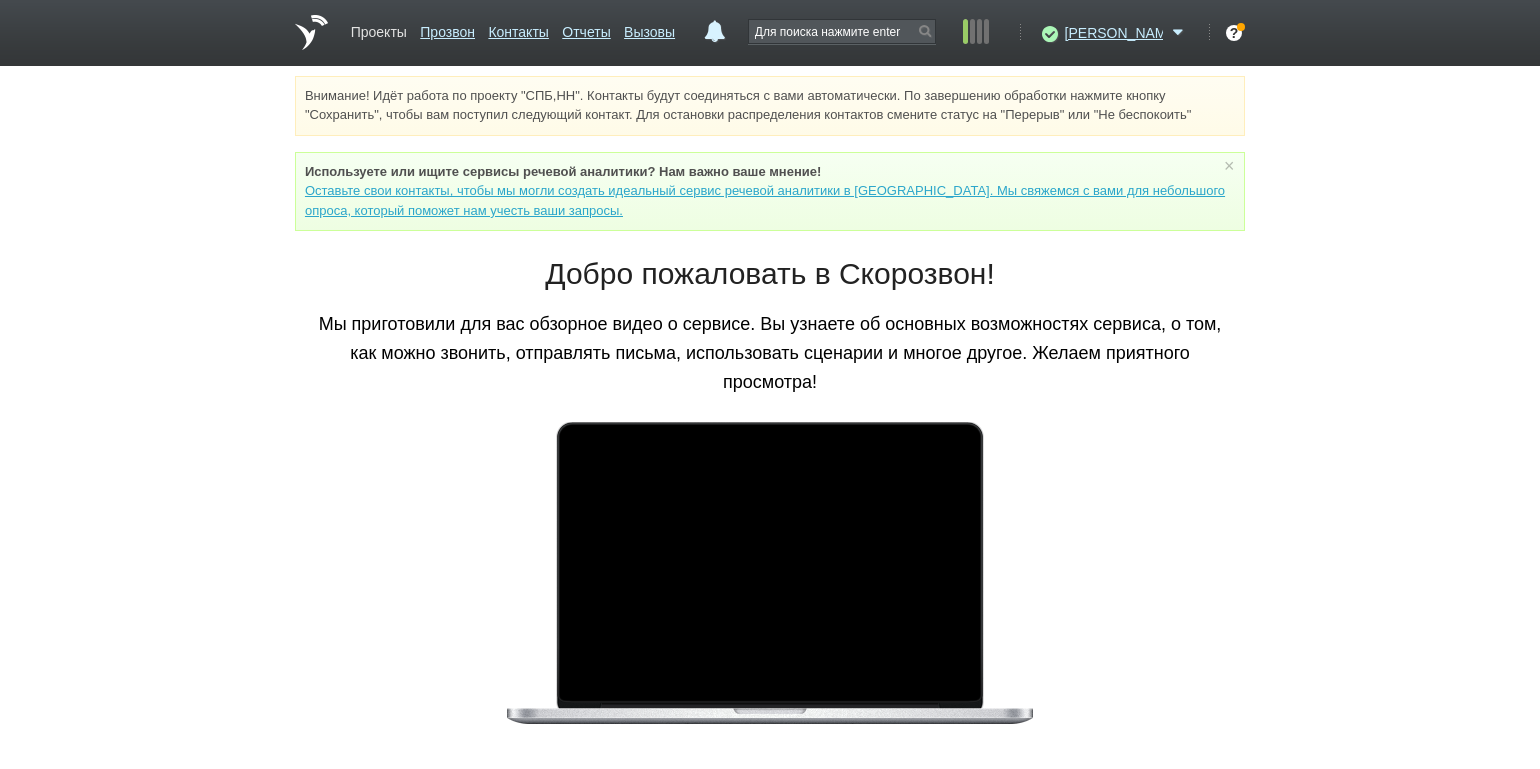 click on "Проекты" at bounding box center [379, 28] 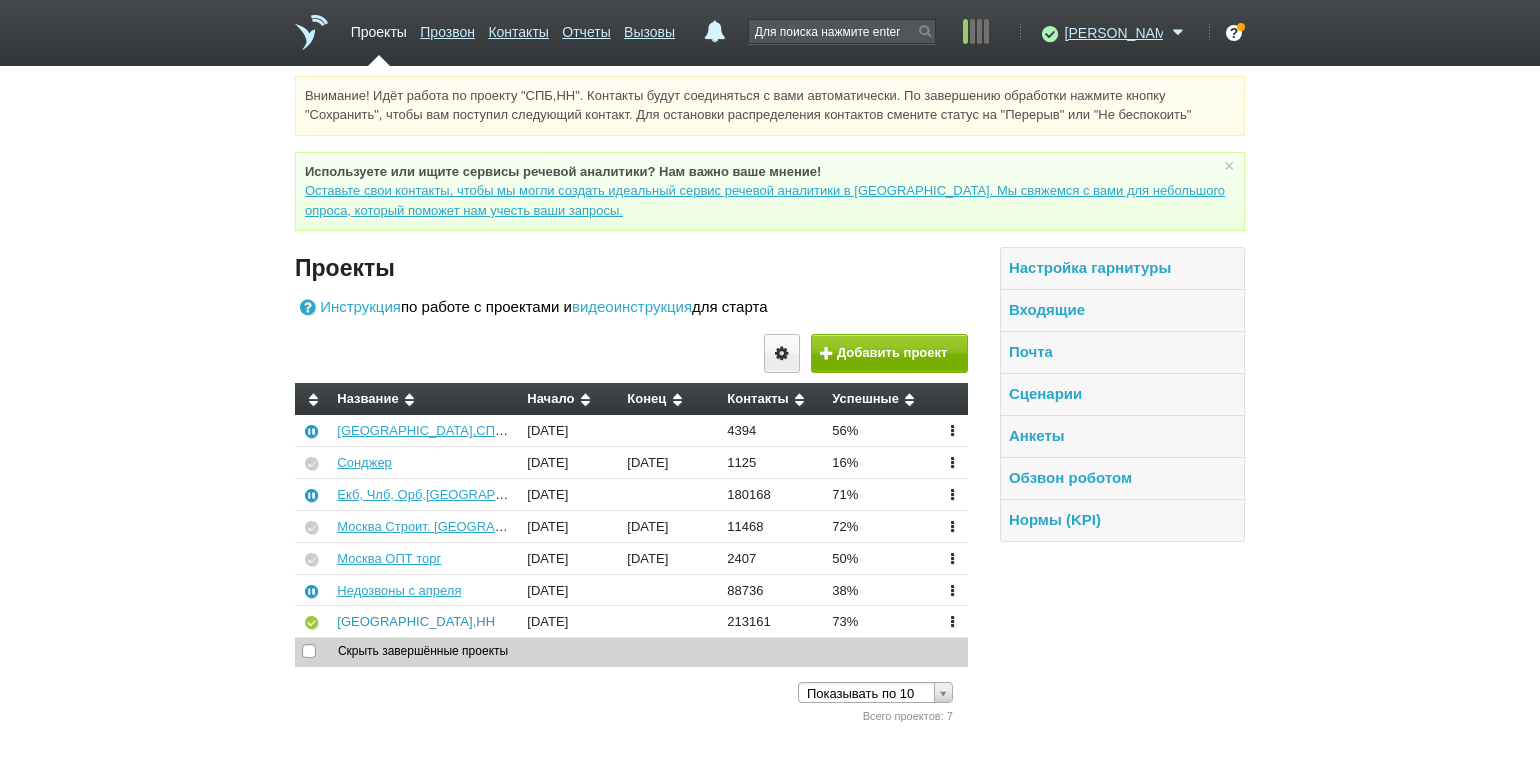 click on "[GEOGRAPHIC_DATA],НН" at bounding box center [416, 621] 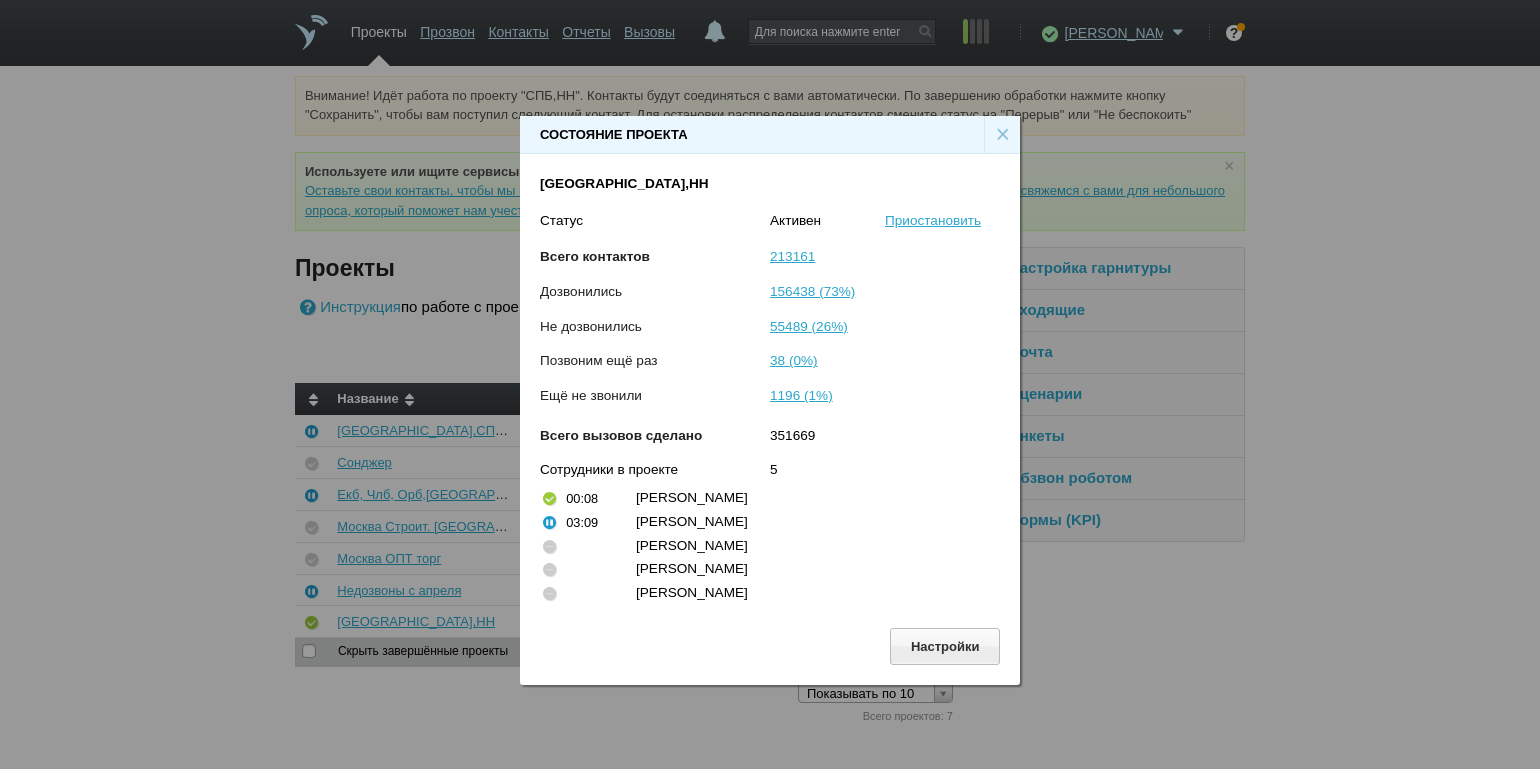 click on "×" at bounding box center [1002, 135] 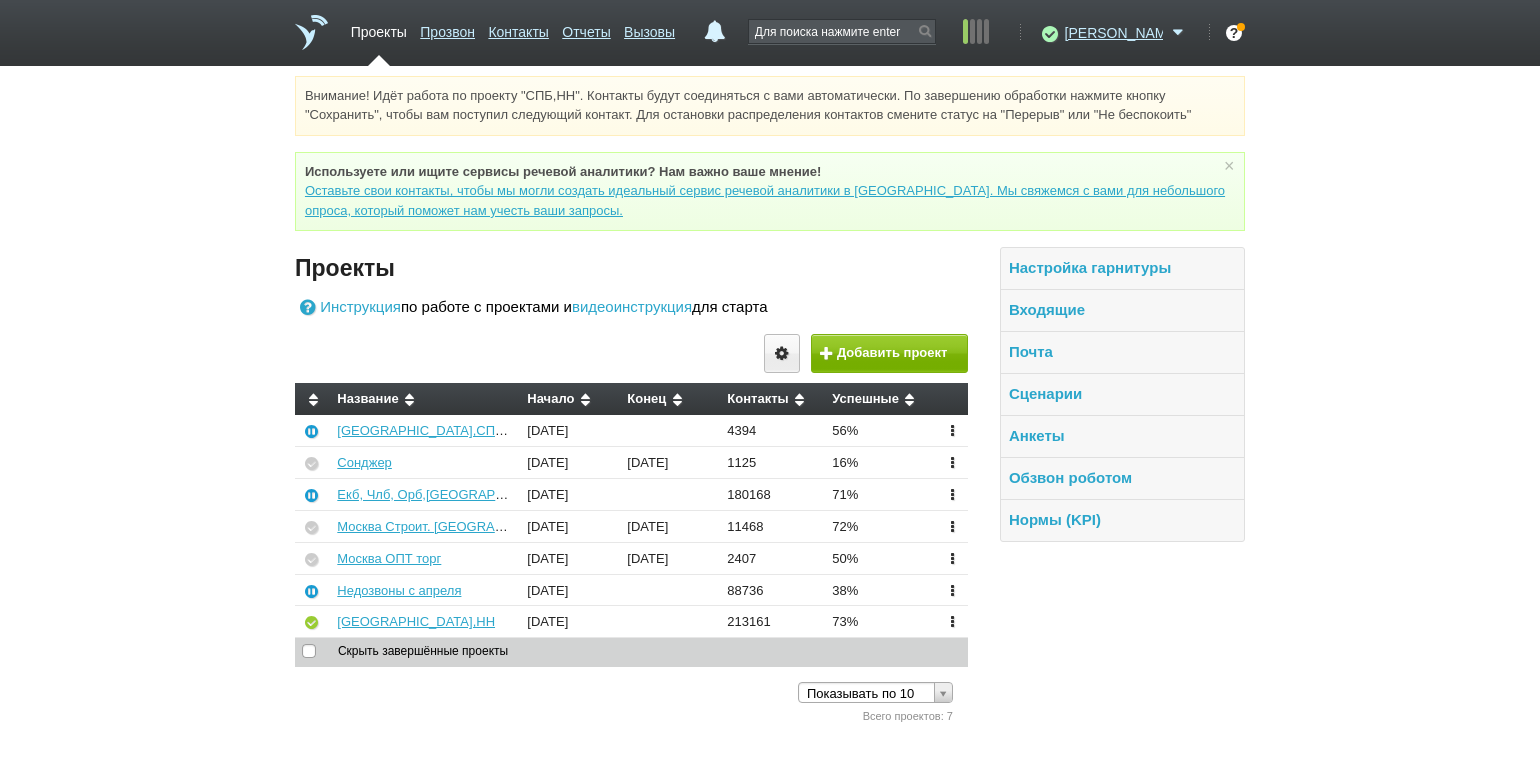click on "Внимание! Идёт работа по проекту "СПБ,НН". Контакты будут соединяться с вами автоматически. По завершению обработки нажмите кнопку "Сохранить", чтобы вам поступил следующий контакт. Для остановки распределения контактов смените статус на "Перерыв" или "Не беспокоить"
Используете или ищите cервисы речевой аналитики? Нам важно ваше мнение! Оставьте свои контакты, чтобы мы могли создать идеальный сервис речевой аналитики в [GEOGRAPHIC_DATA]. Мы свяжемся с вами для небольшого опроса, который поможет нам учесть ваши запросы.
×" at bounding box center [770, 401] 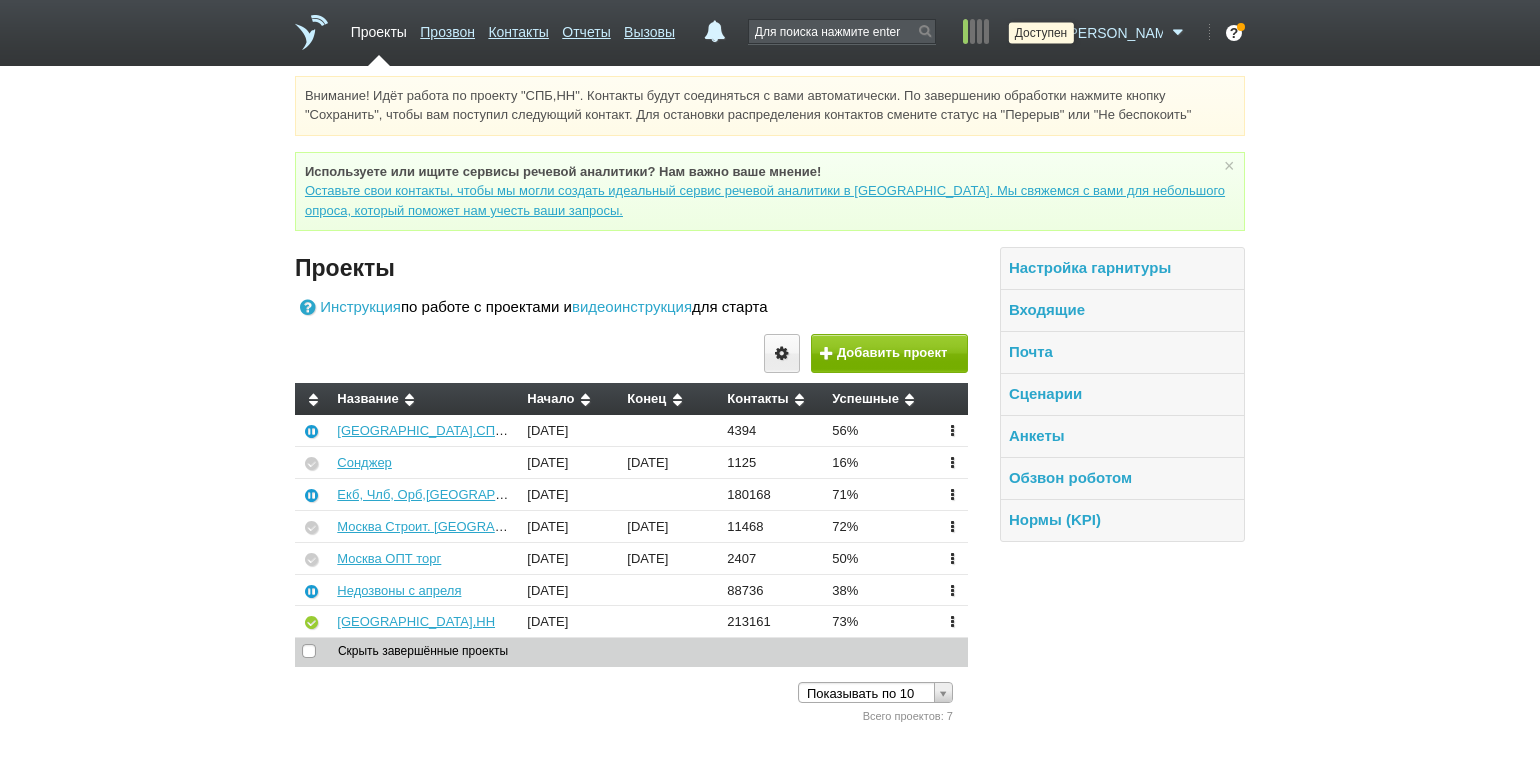 click at bounding box center [1047, 33] 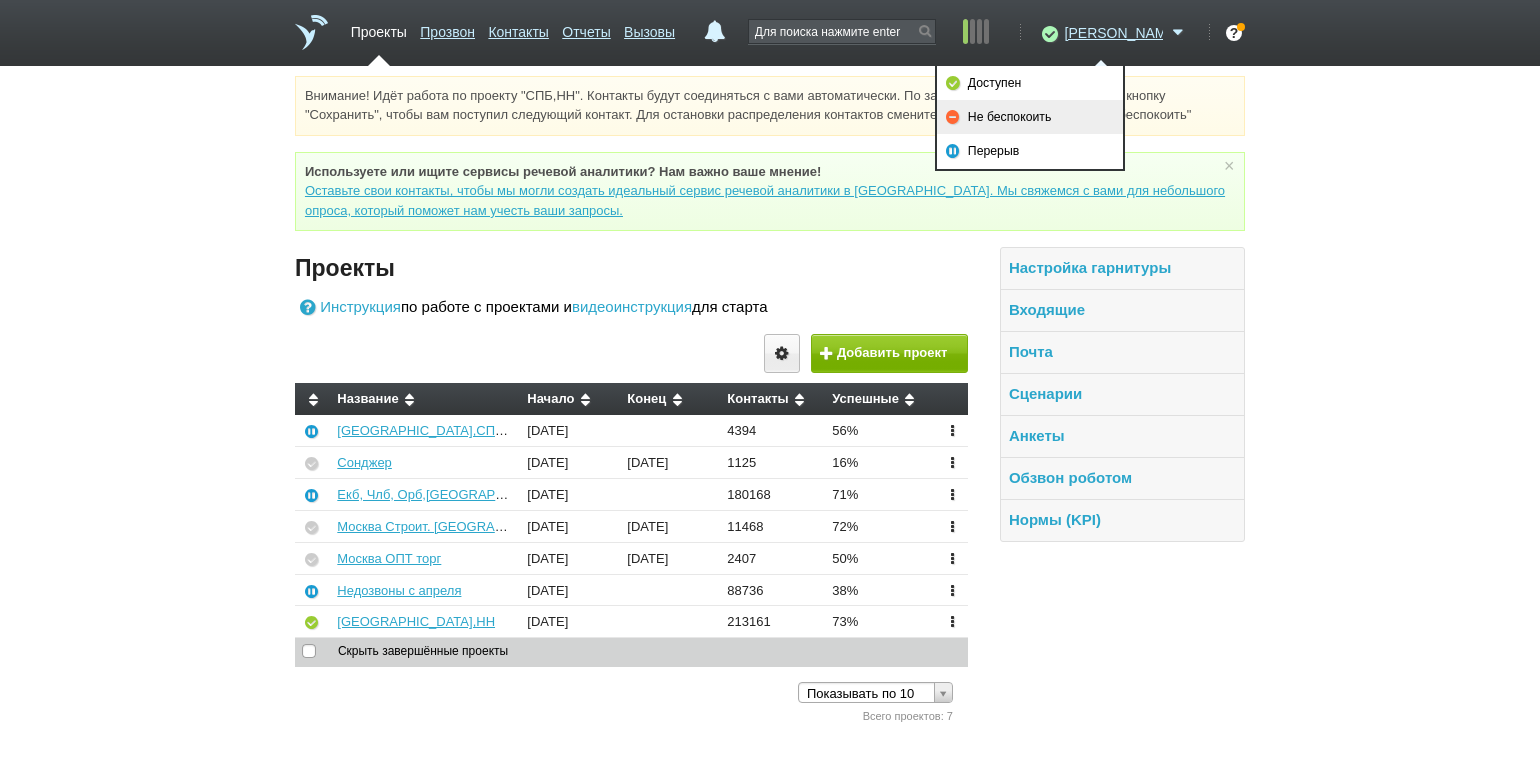 click on "Не беспокоить" at bounding box center (1030, 117) 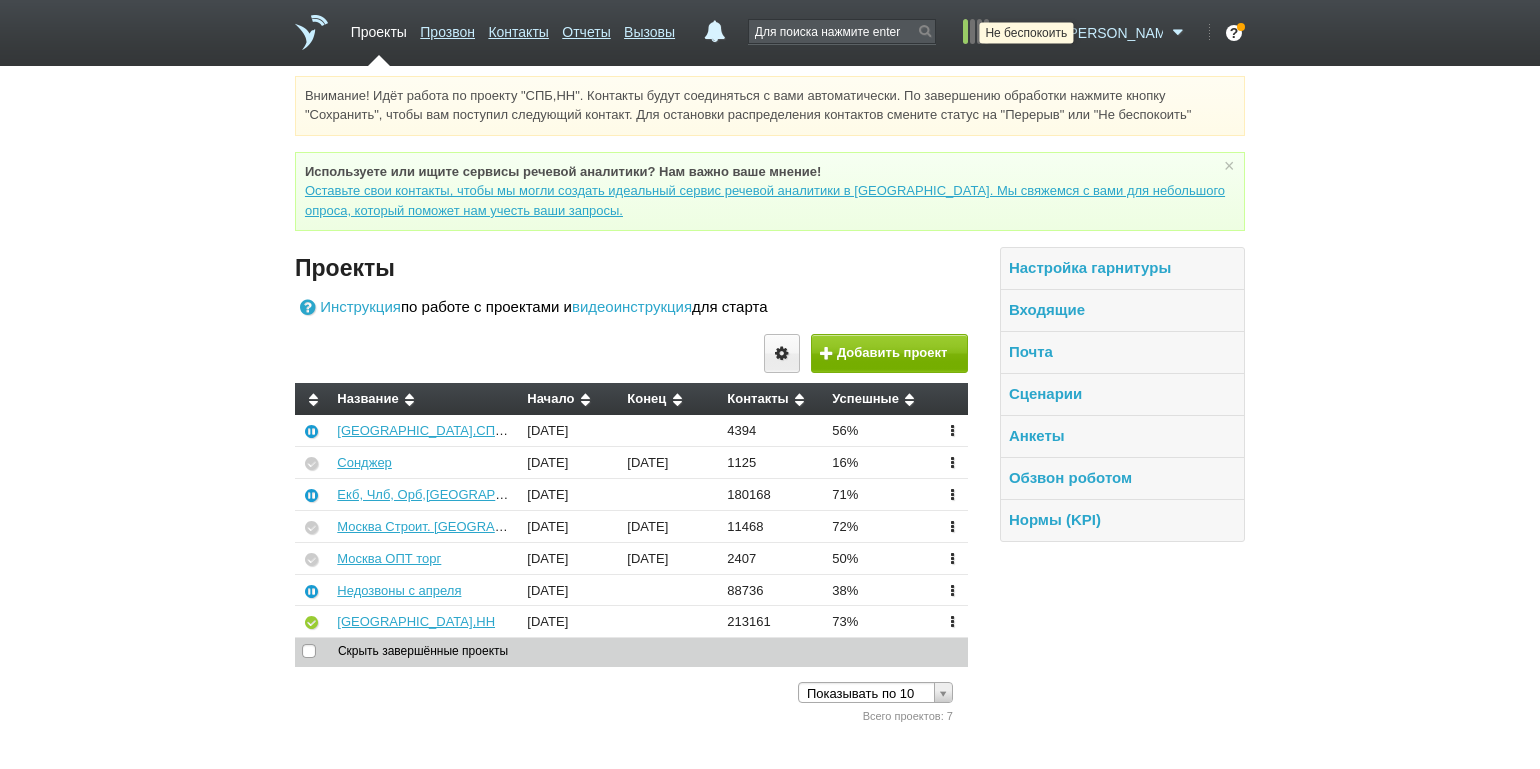 click at bounding box center [1047, 33] 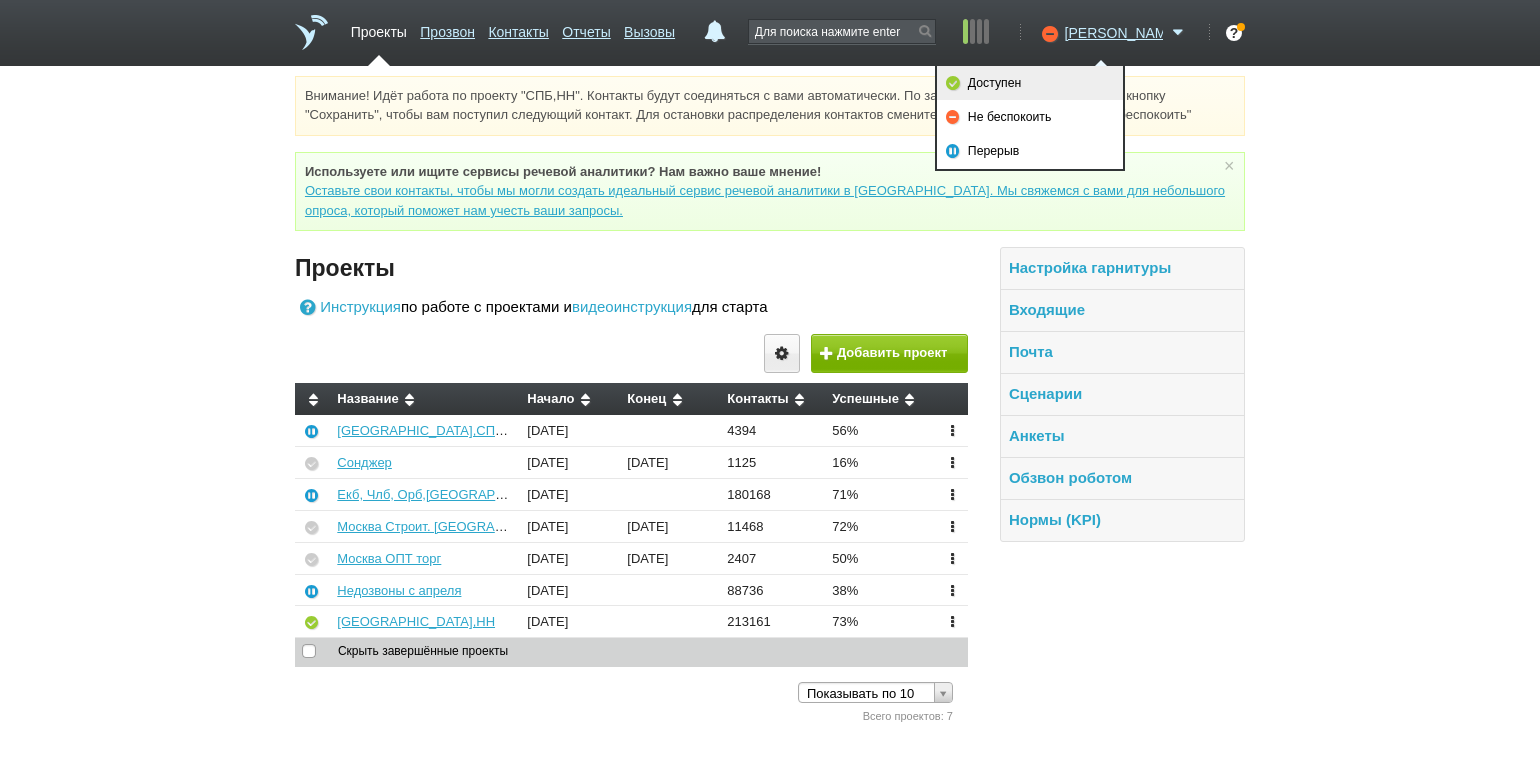 click on "Доступен" at bounding box center (1030, 83) 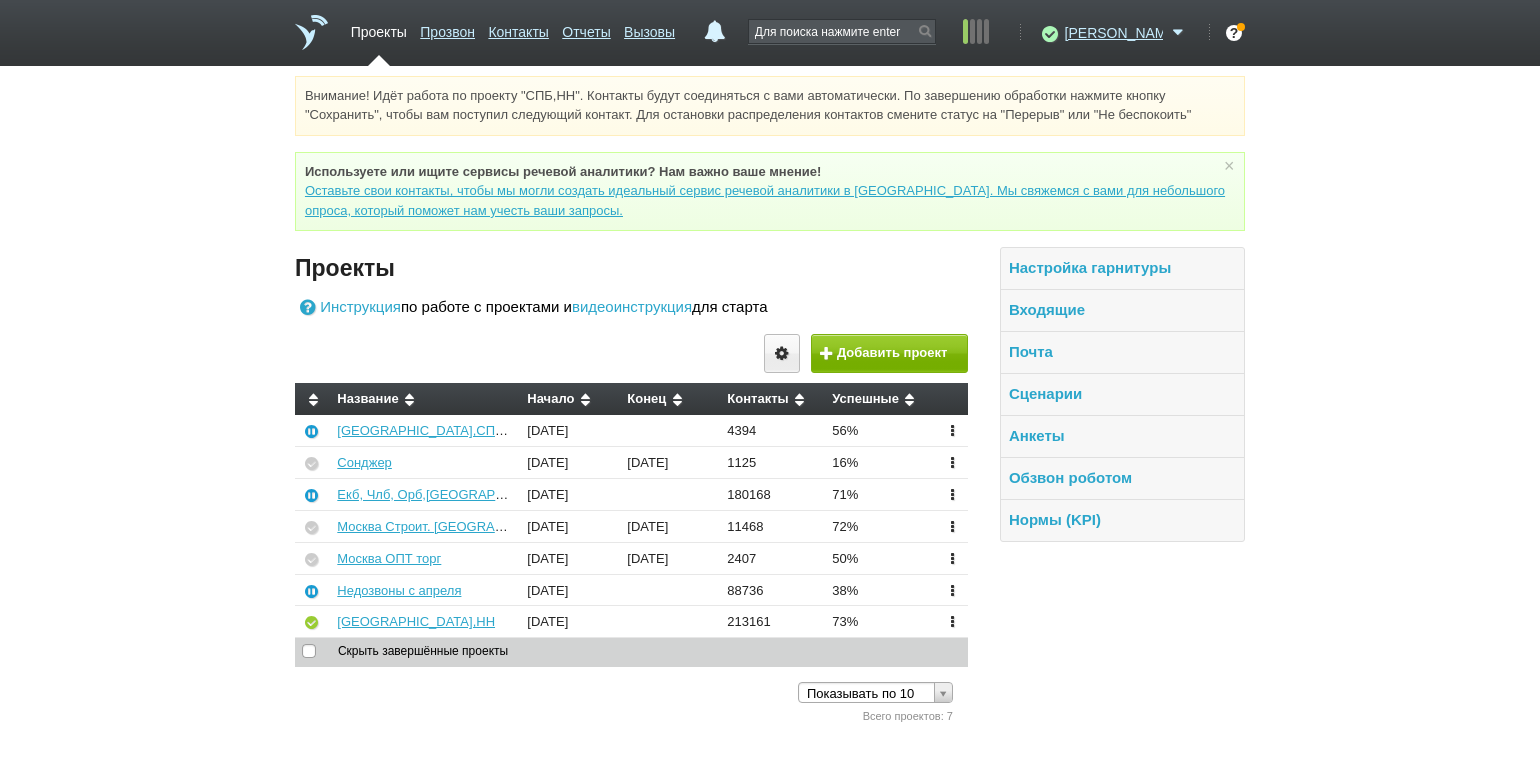 click on "Внимание! Идёт работа по проекту "СПБ,НН". Контакты будут соединяться с вами автоматически. По завершению обработки нажмите кнопку "Сохранить", чтобы вам поступил следующий контакт. Для остановки распределения контактов смените статус на "Перерыв" или "Не беспокоить"
Используете или ищите cервисы речевой аналитики? Нам важно ваше мнение! Оставьте свои контакты, чтобы мы могли создать идеальный сервис речевой аналитики в Скорозвон. Мы свяжемся с вами для небольшого опроса, который поможет нам учесть ваши запросы.
×" at bounding box center (770, 401) 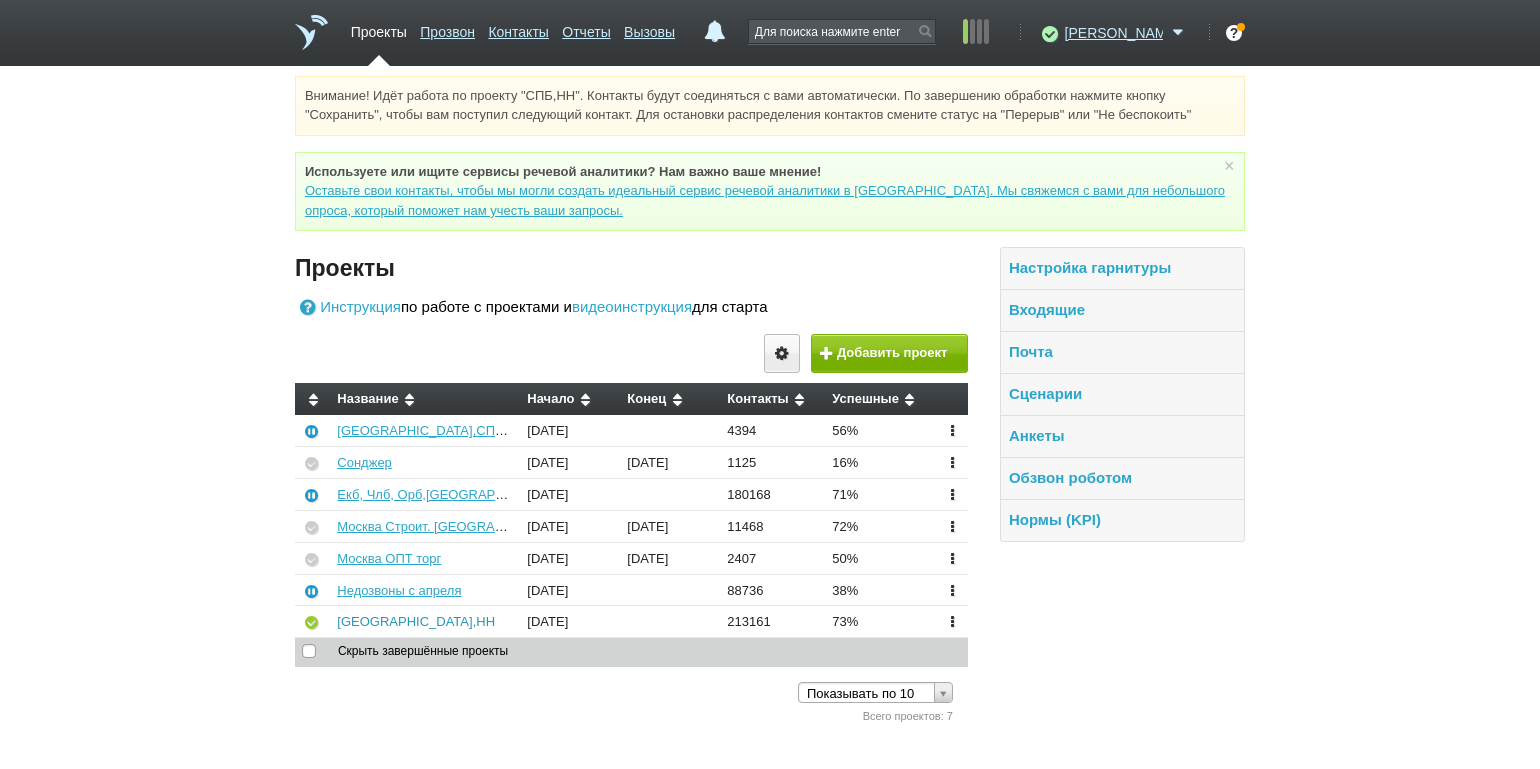 click on "[GEOGRAPHIC_DATA],НН" at bounding box center (416, 621) 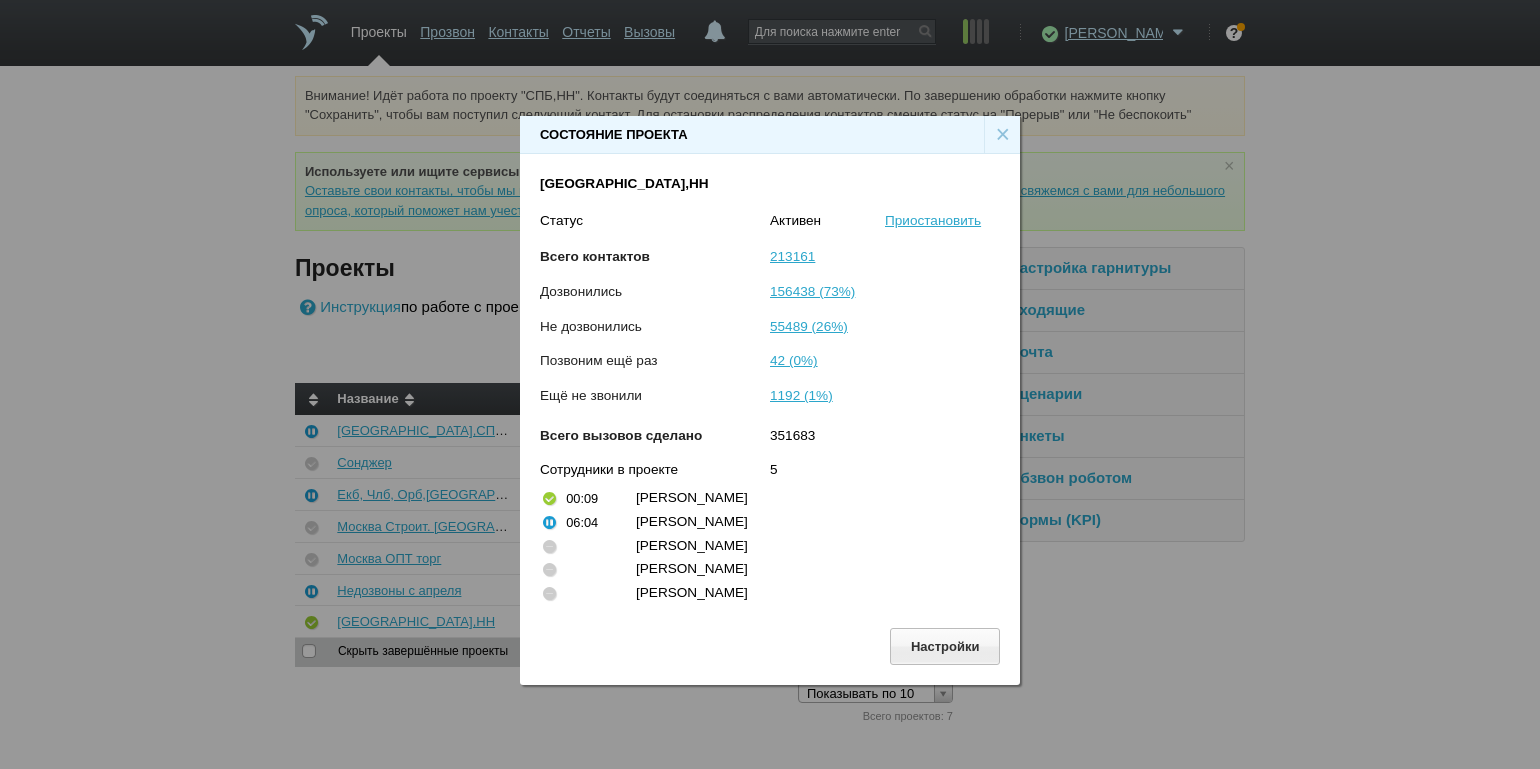 click on "×" at bounding box center (1002, 135) 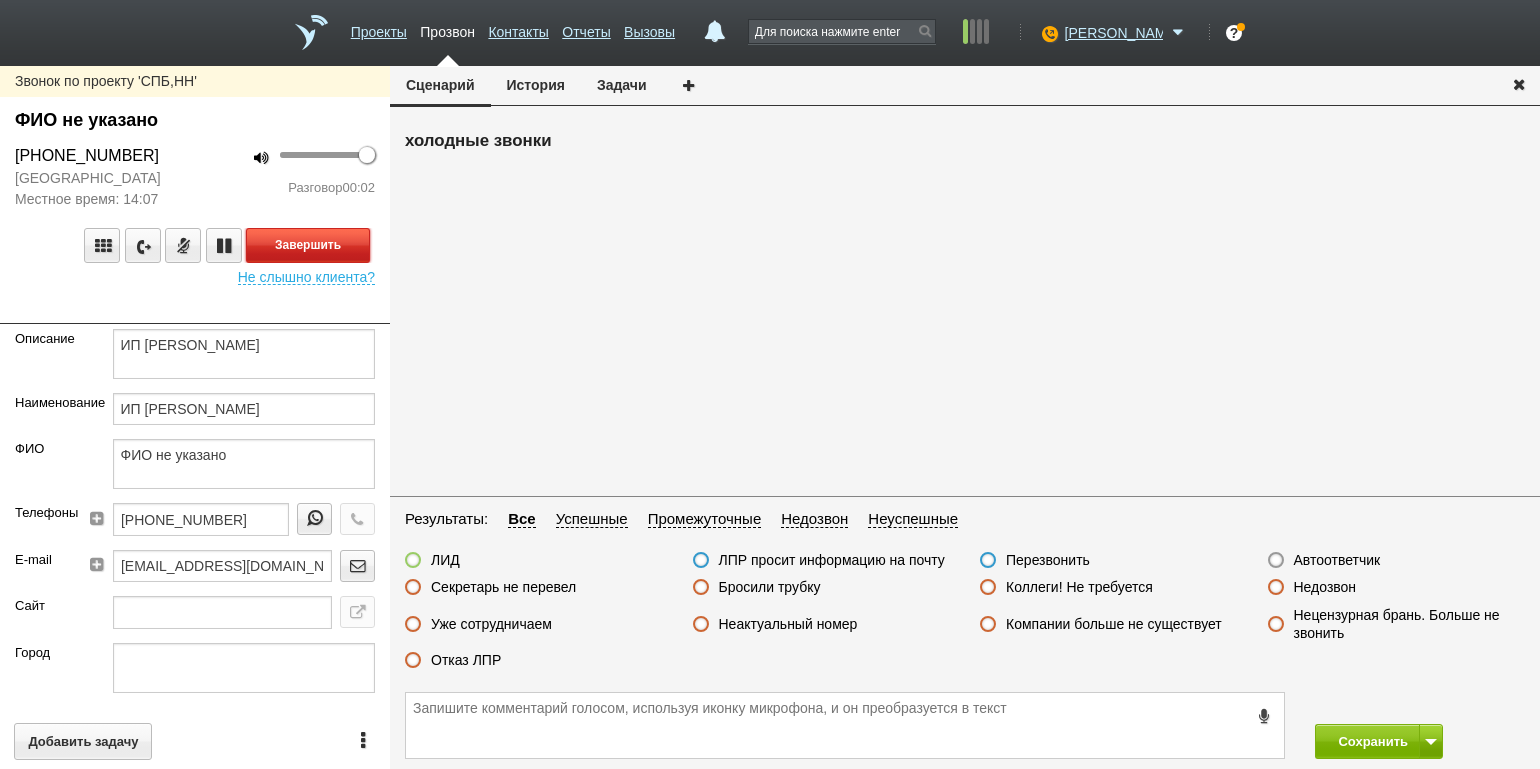 click on "Завершить" at bounding box center [308, 245] 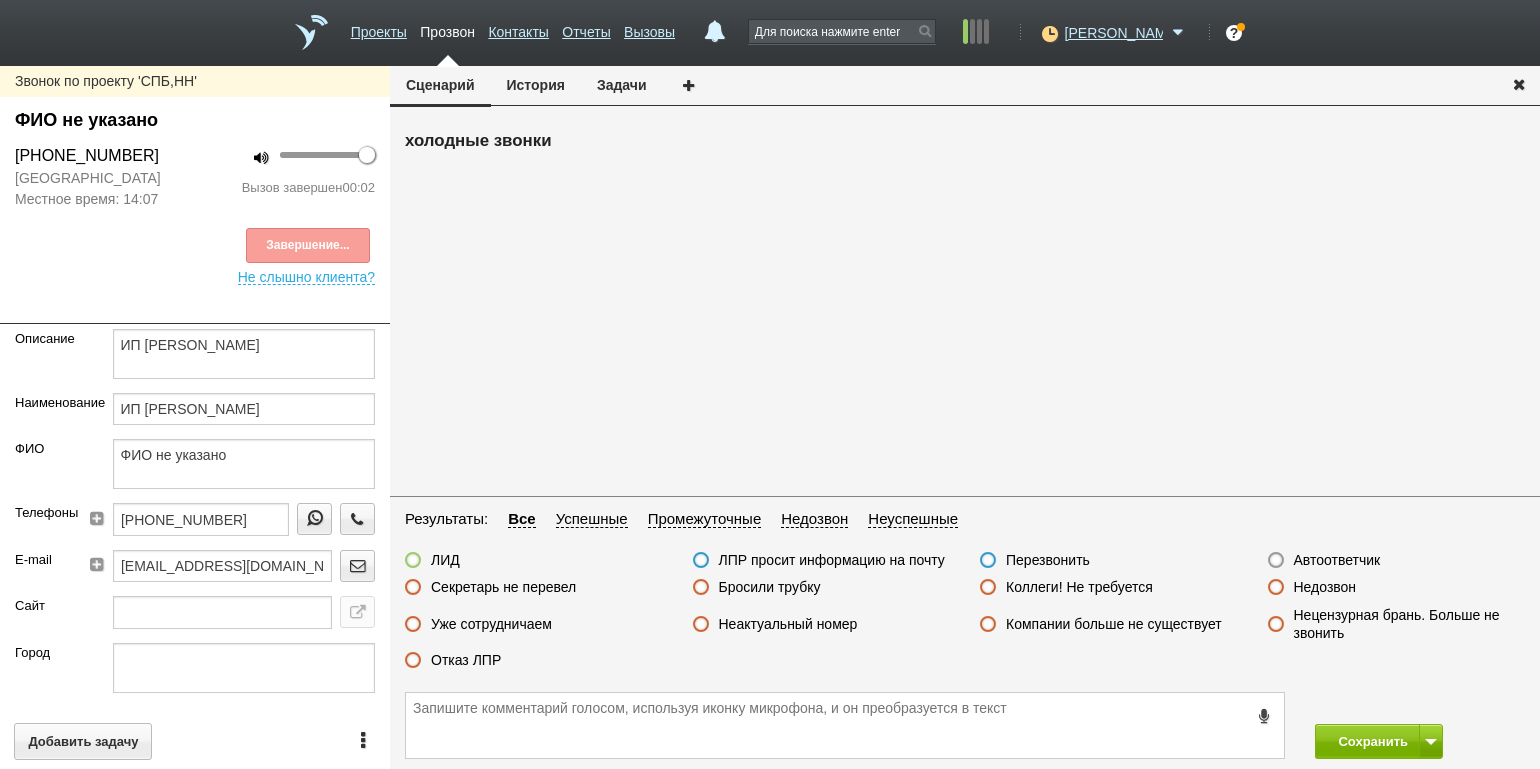 drag, startPoint x: 1333, startPoint y: 553, endPoint x: 1341, endPoint y: 574, distance: 22.472204 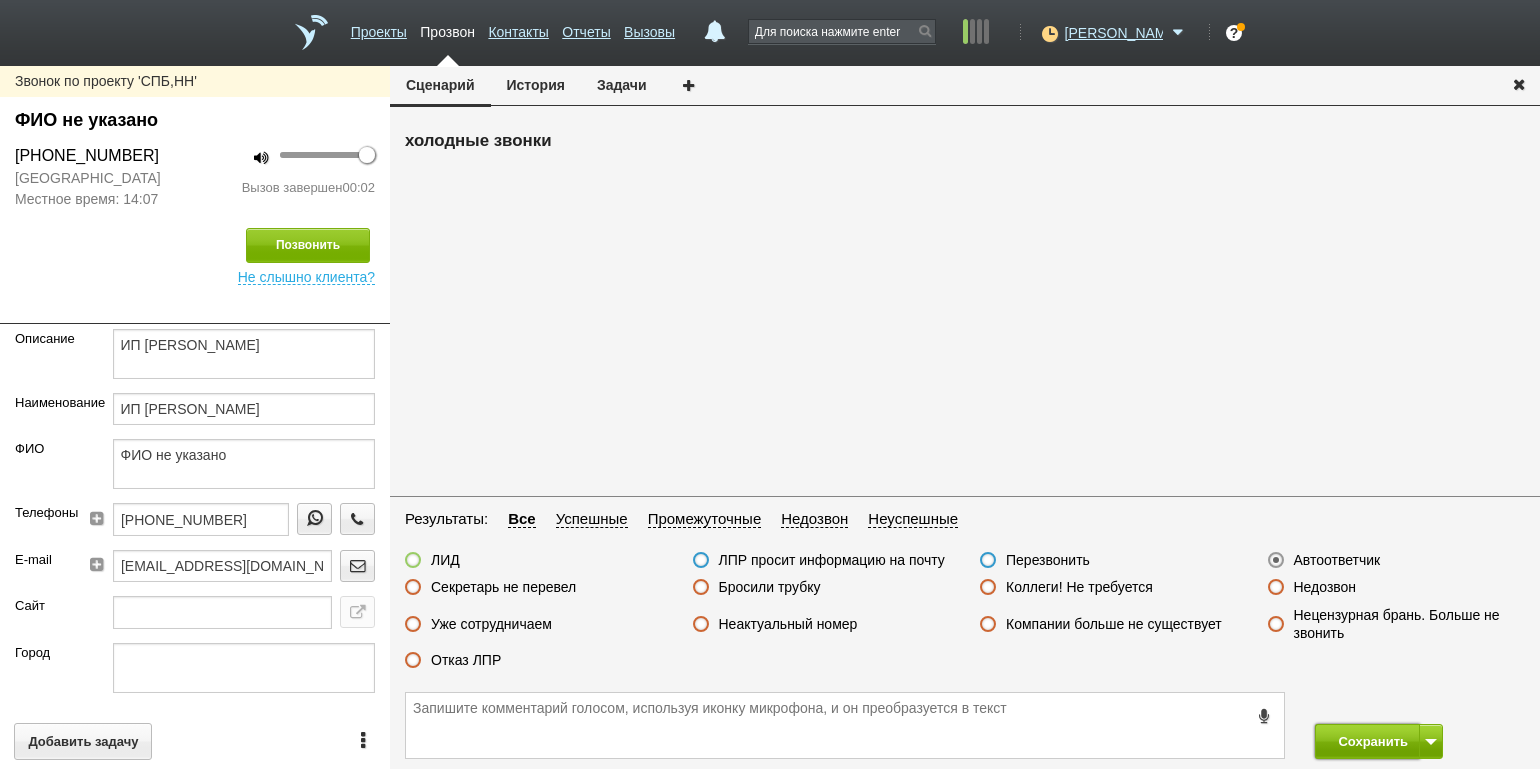 click on "Сохранить" at bounding box center [1367, 741] 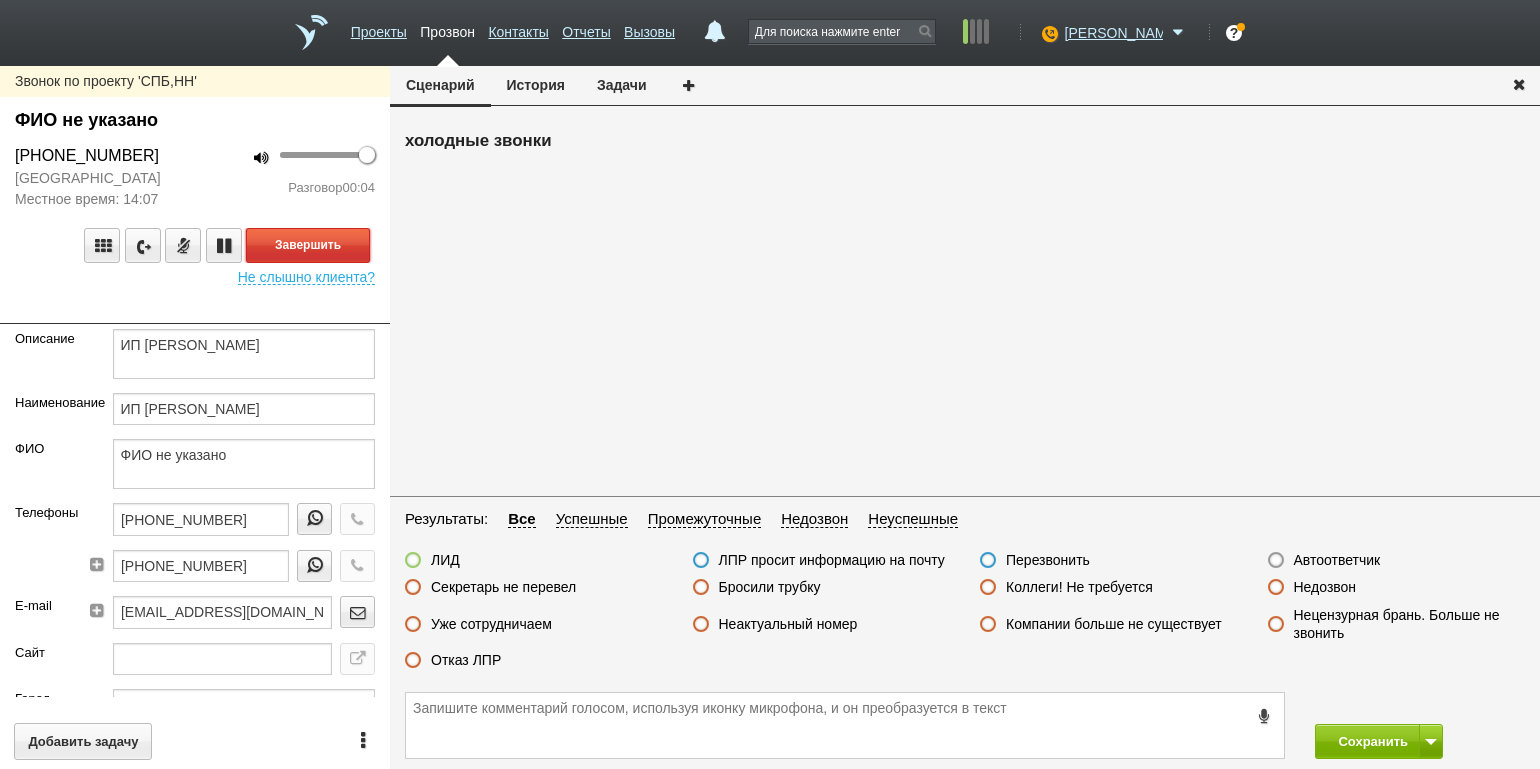 drag, startPoint x: 342, startPoint y: 232, endPoint x: 353, endPoint y: 239, distance: 13.038404 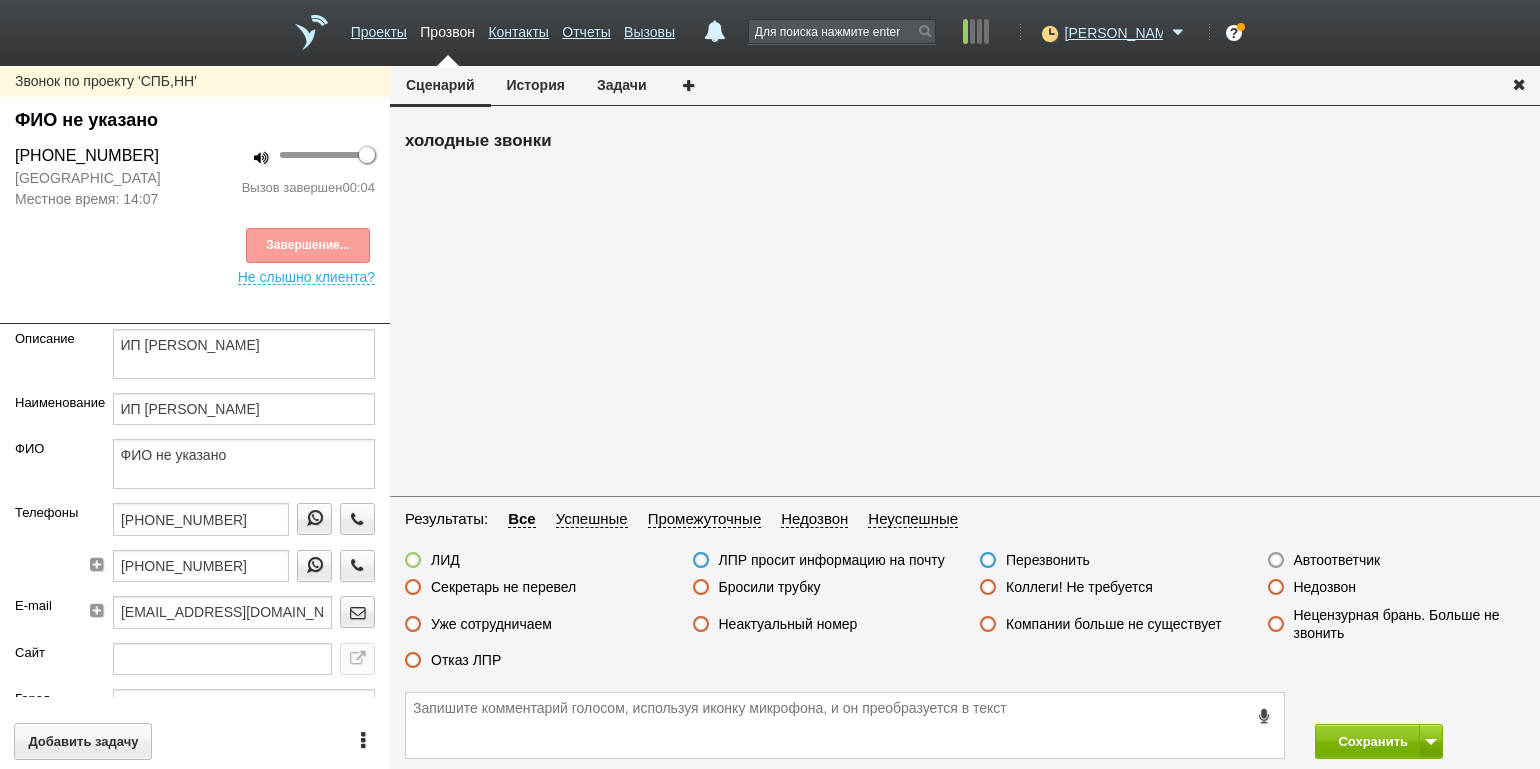 click on "Автоответчик" at bounding box center [1337, 560] 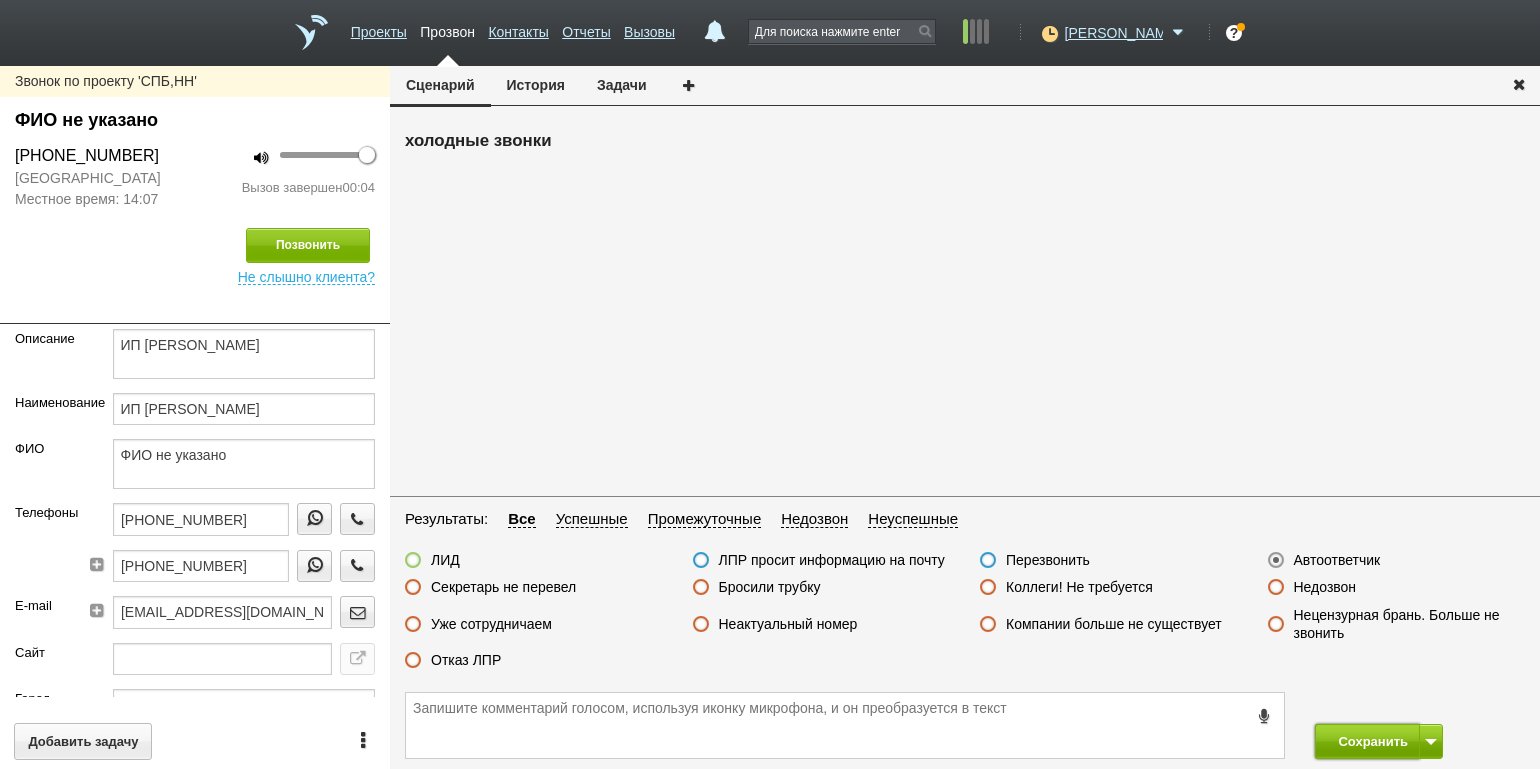 click on "Сохранить" at bounding box center [1367, 741] 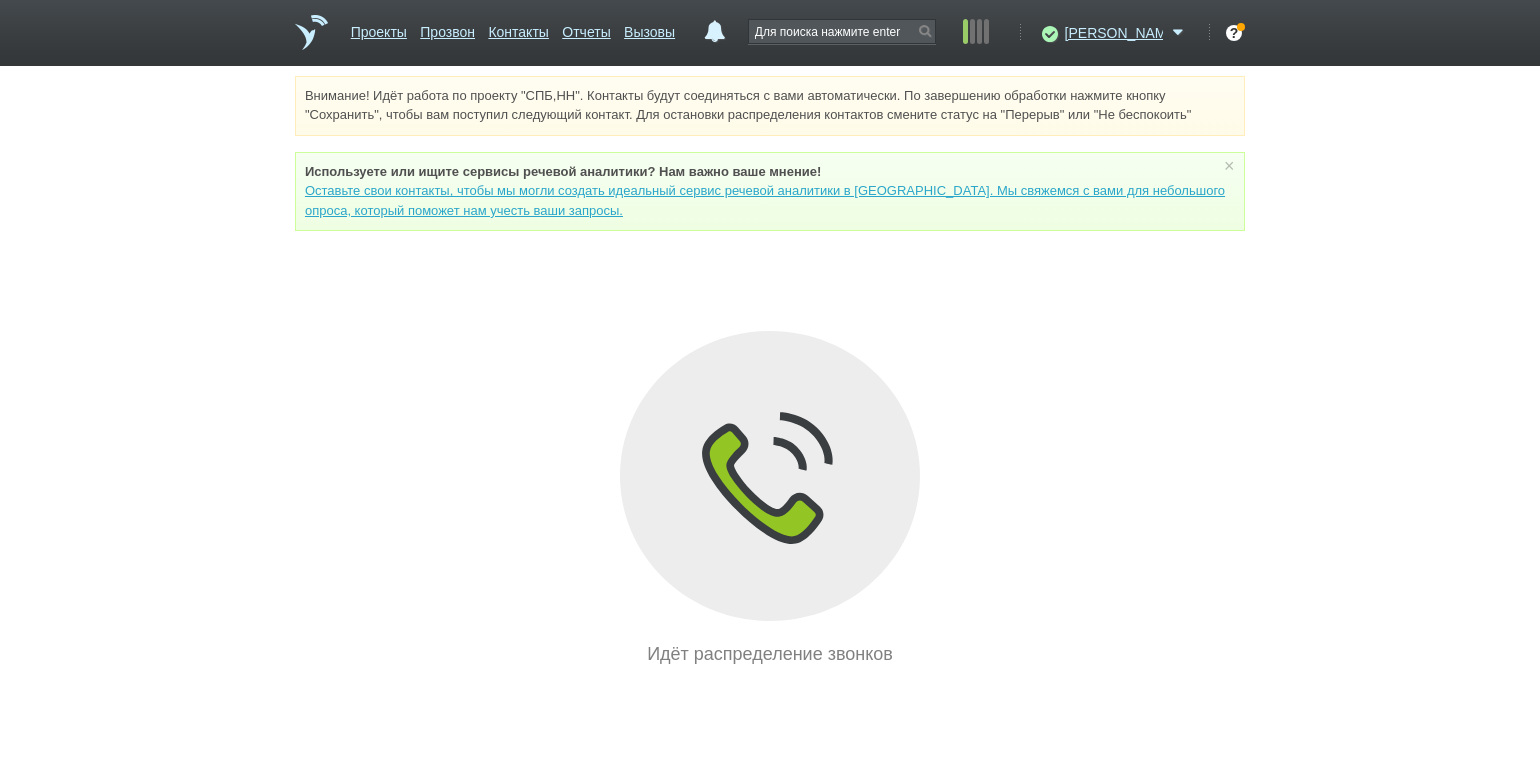 click on "Внимание! Идёт работа по проекту "СПБ,НН". Контакты будут соединяться с вами автоматически. По завершению обработки нажмите кнопку "Сохранить", чтобы вам поступил следующий контакт. Для остановки распределения контактов смените статус на "Перерыв" или "Не беспокоить"
Используете или ищите cервисы речевой аналитики? Нам важно ваше мнение! Оставьте свои контакты, чтобы мы могли создать идеальный сервис речевой аналитики в Скорозвон. Мы свяжемся с вами для небольшого опроса, который поможет нам учесть ваши запросы.
×" at bounding box center [770, 372] 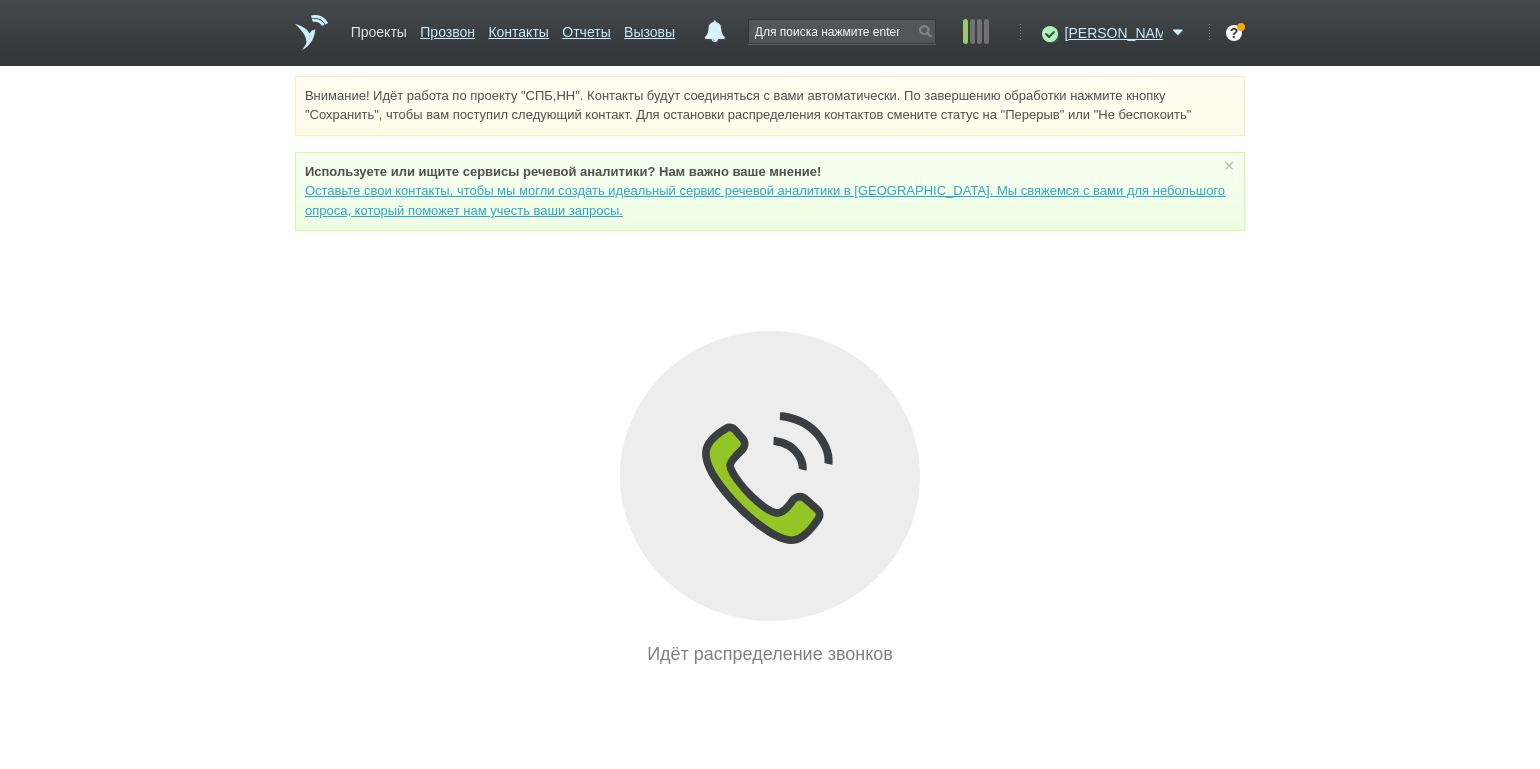 click on "Проекты" at bounding box center [379, 28] 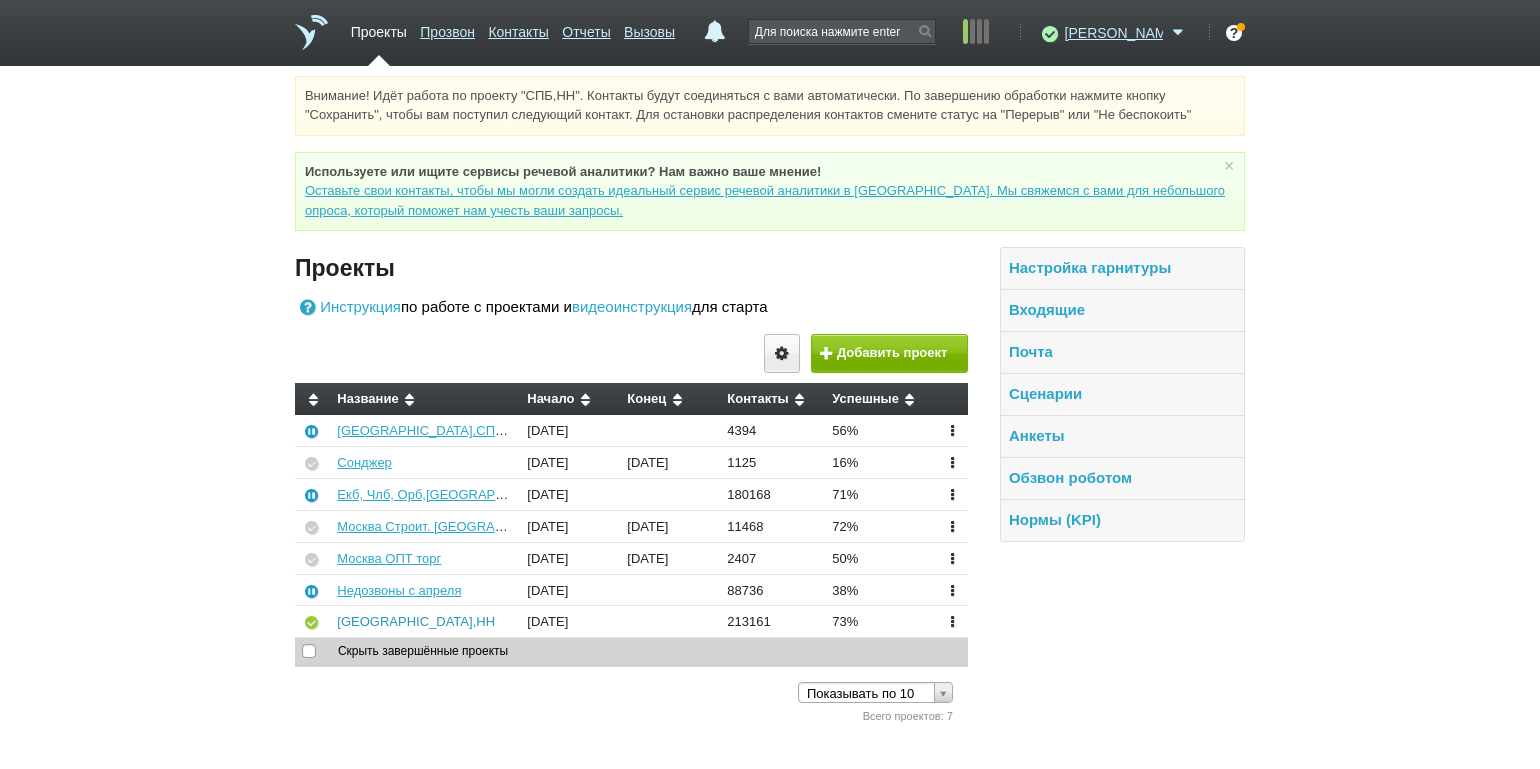 click on "[GEOGRAPHIC_DATA],НН" at bounding box center [416, 621] 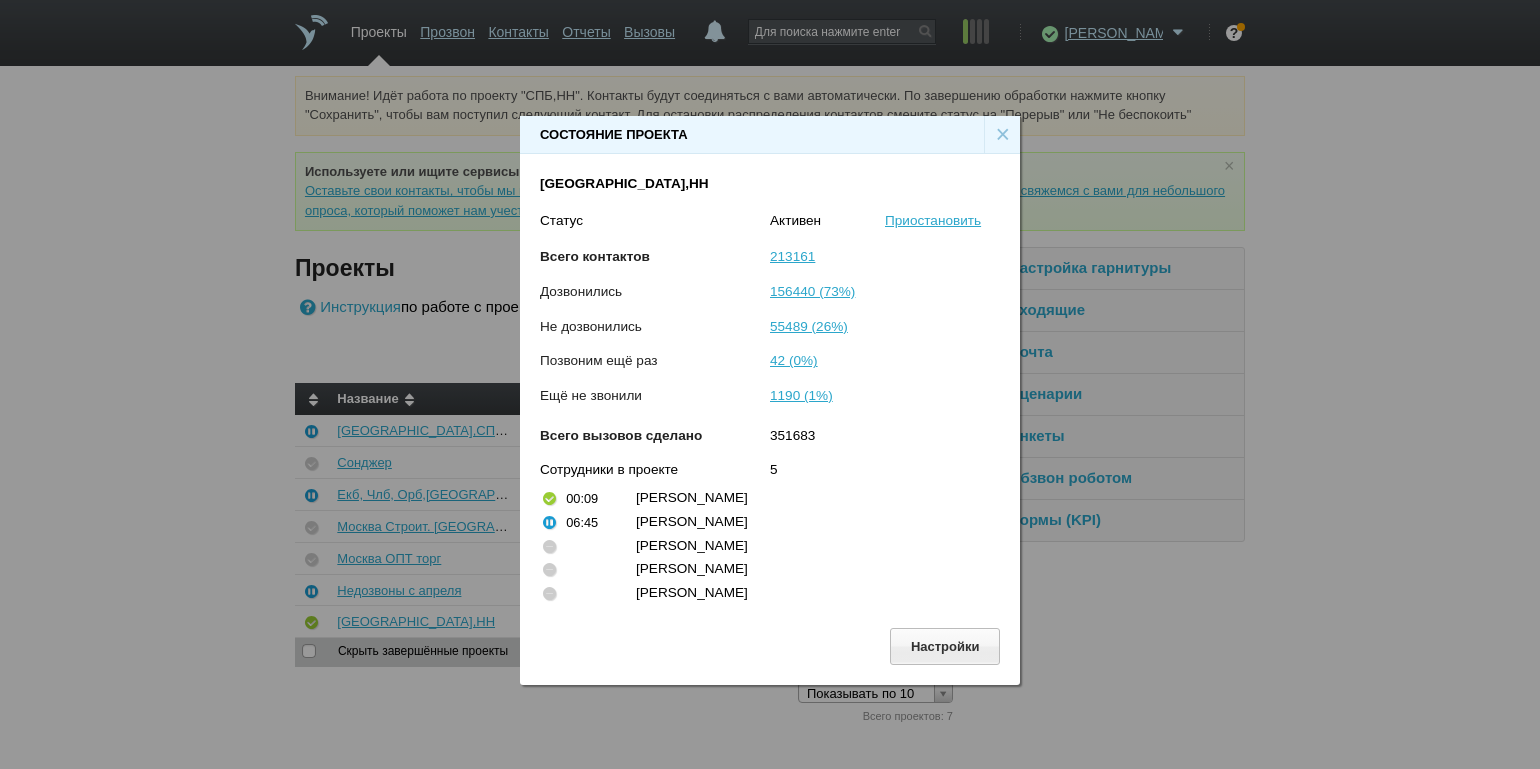 click on "×" at bounding box center (1002, 135) 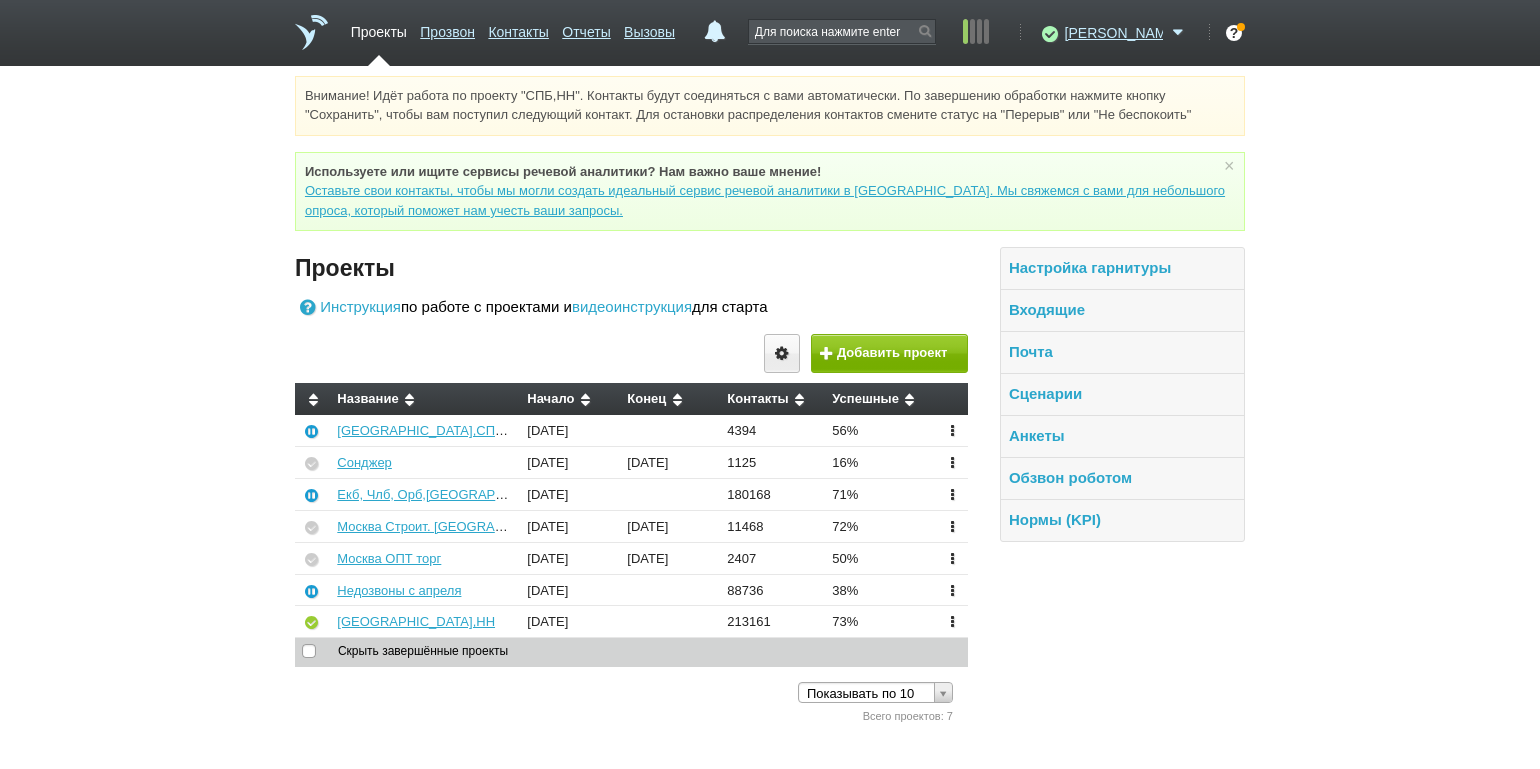 click on "Внимание! Идёт работа по проекту "СПБ,НН". Контакты будут соединяться с вами автоматически. По завершению обработки нажмите кнопку "Сохранить", чтобы вам поступил следующий контакт. Для остановки распределения контактов смените статус на "Перерыв" или "Не беспокоить"
Используете или ищите cервисы речевой аналитики? Нам важно ваше мнение! Оставьте свои контакты, чтобы мы могли создать идеальный сервис речевой аналитики в Скорозвон. Мы свяжемся с вами для небольшого опроса, который поможет нам учесть ваши запросы.
×" at bounding box center (770, 401) 